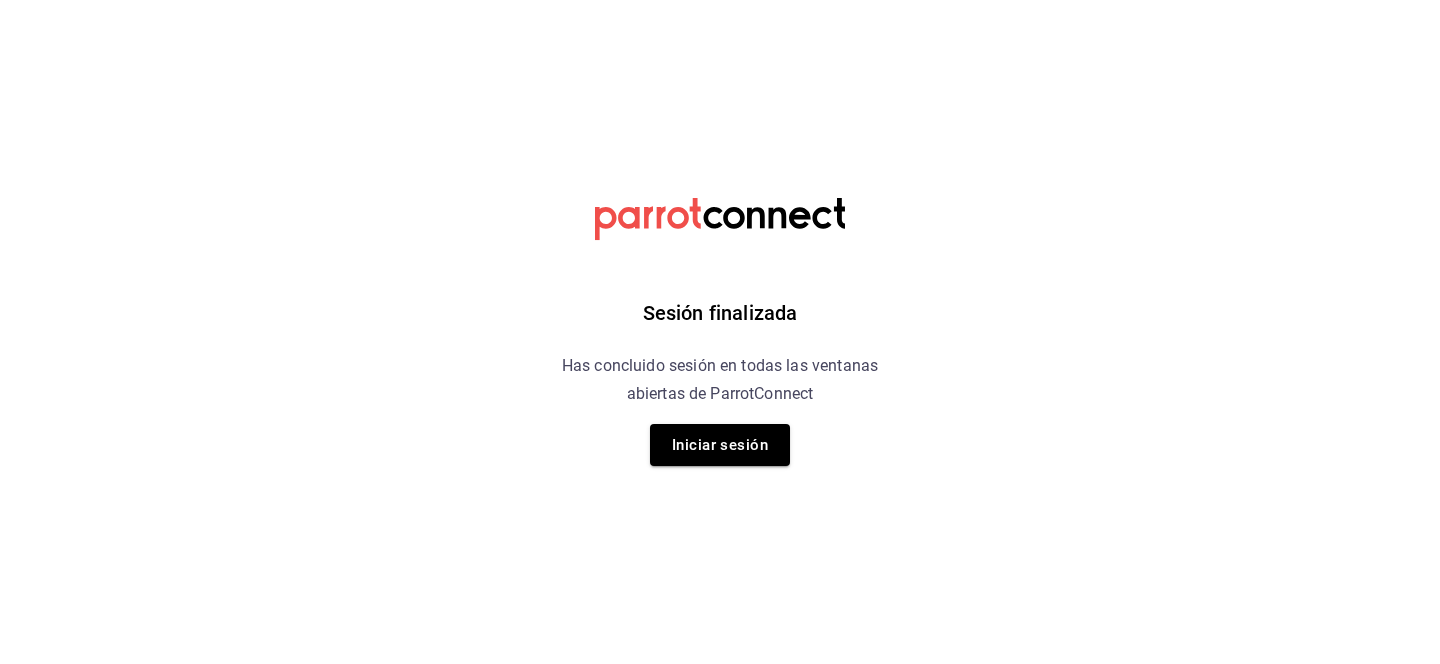 scroll, scrollTop: 0, scrollLeft: 0, axis: both 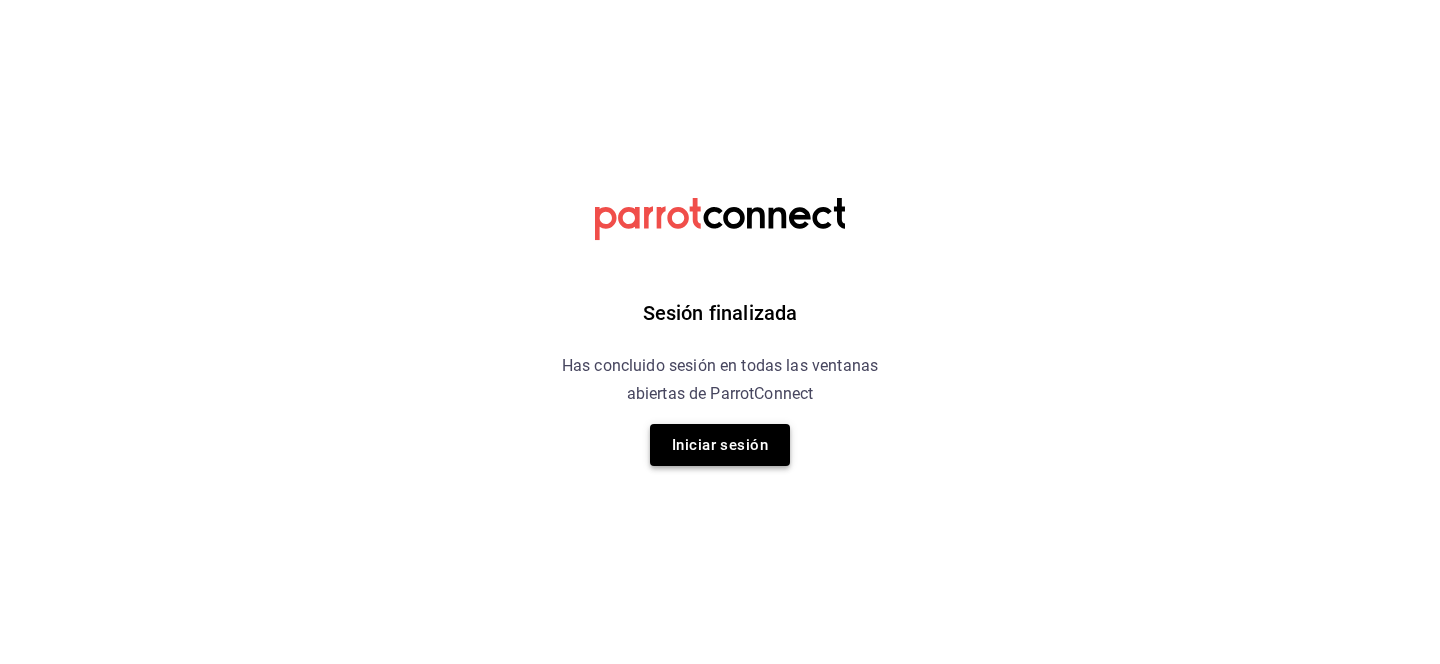 click on "Iniciar sesión" at bounding box center (720, 445) 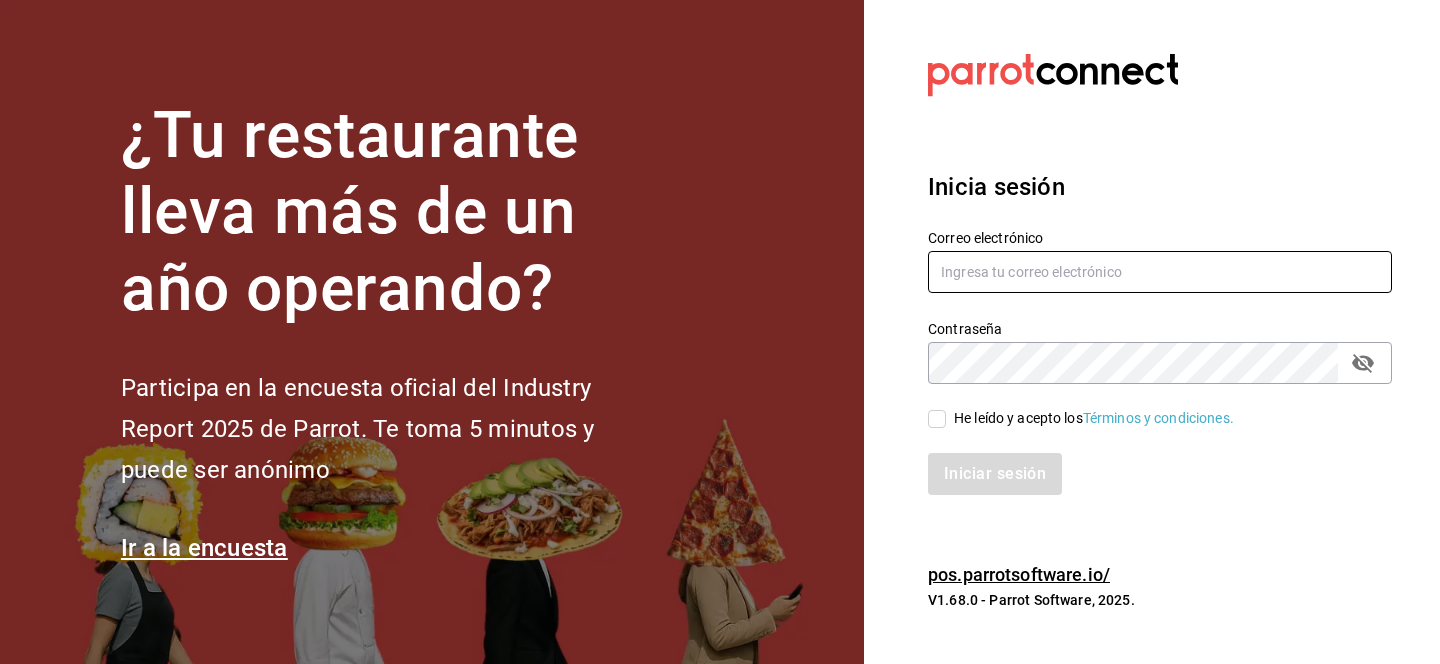 type on "[EMAIL]" 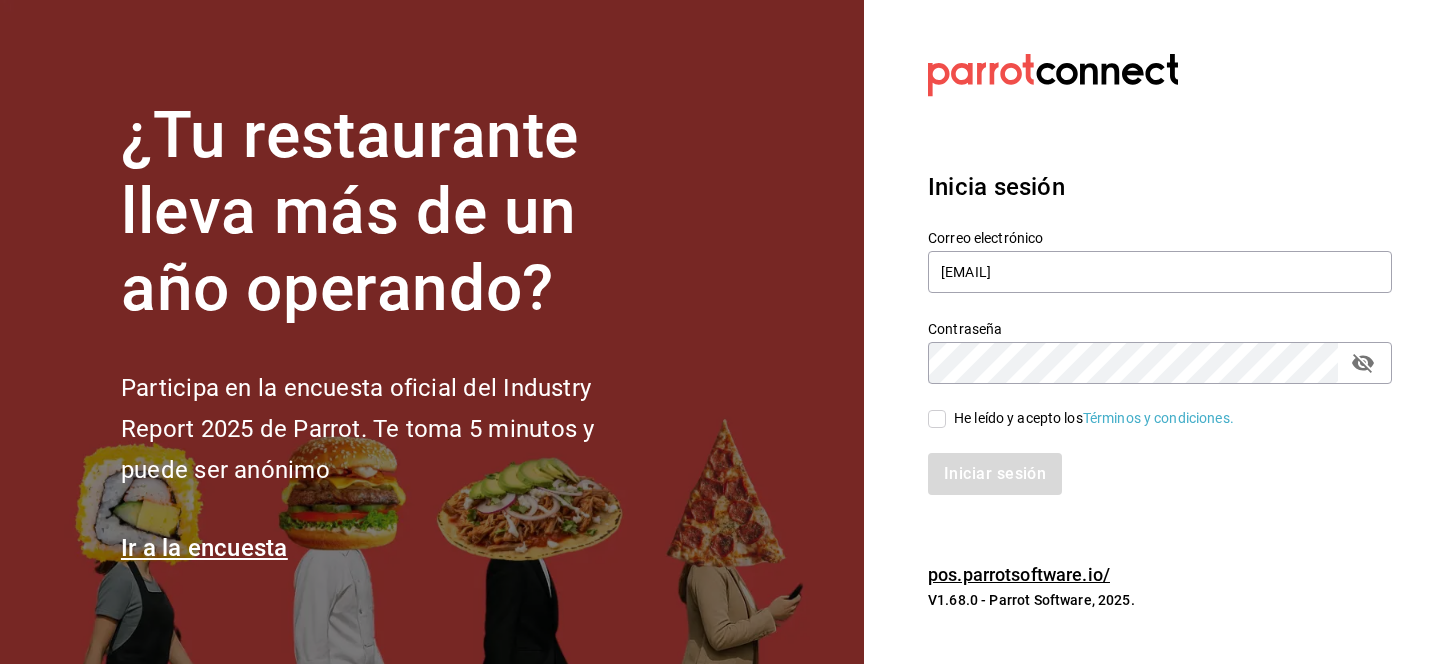 drag, startPoint x: 937, startPoint y: 419, endPoint x: 976, endPoint y: 503, distance: 92.61209 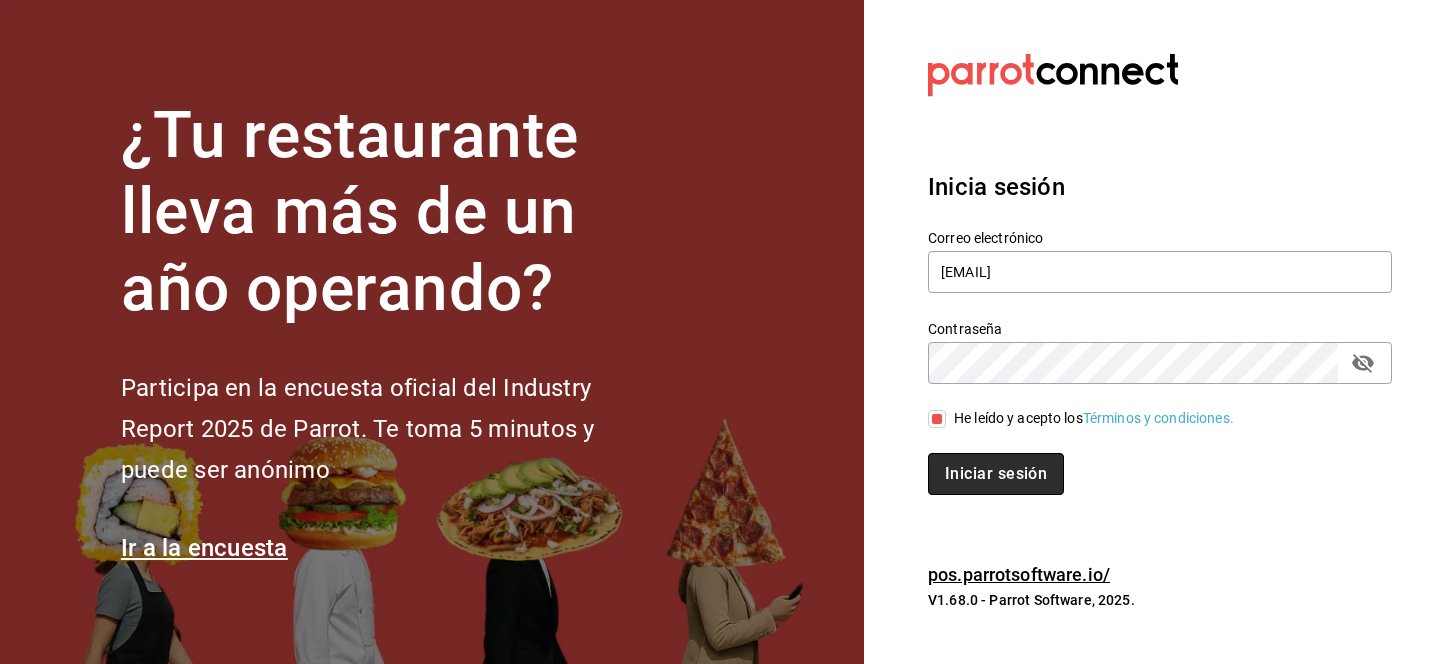 click on "Iniciar sesión" at bounding box center [996, 474] 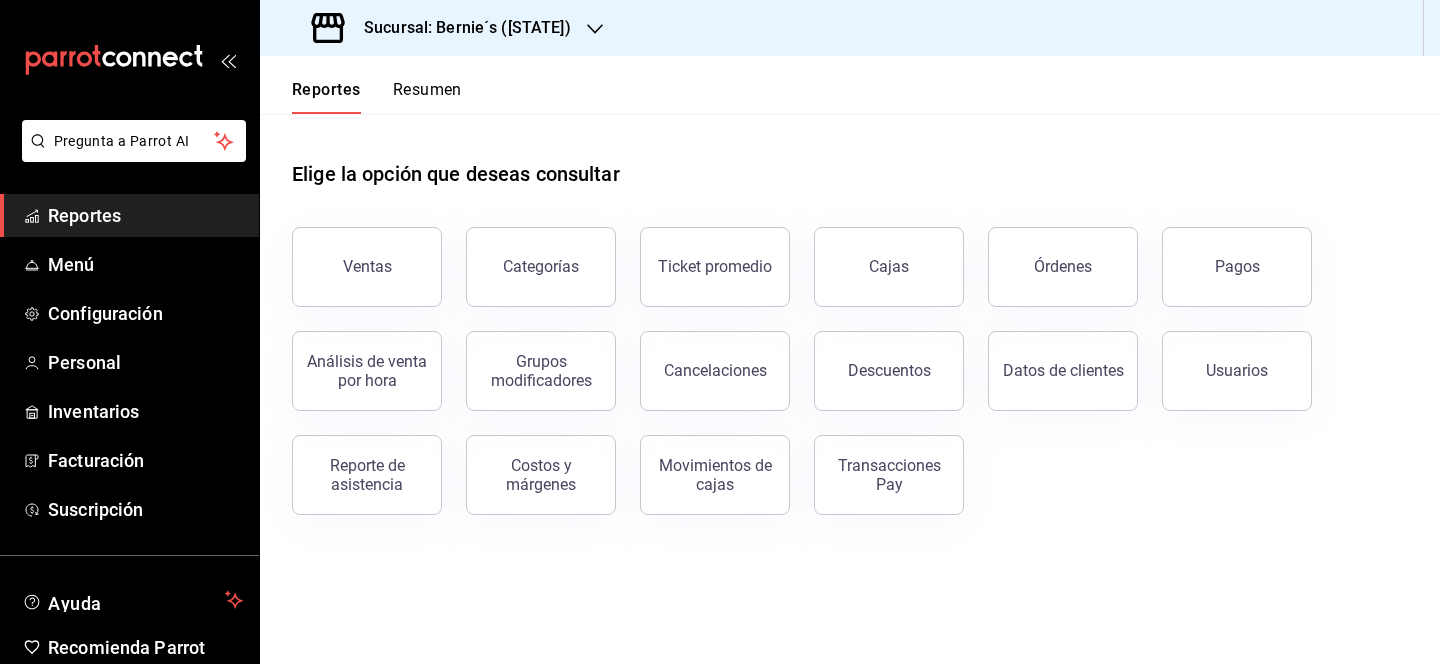 scroll, scrollTop: 0, scrollLeft: 0, axis: both 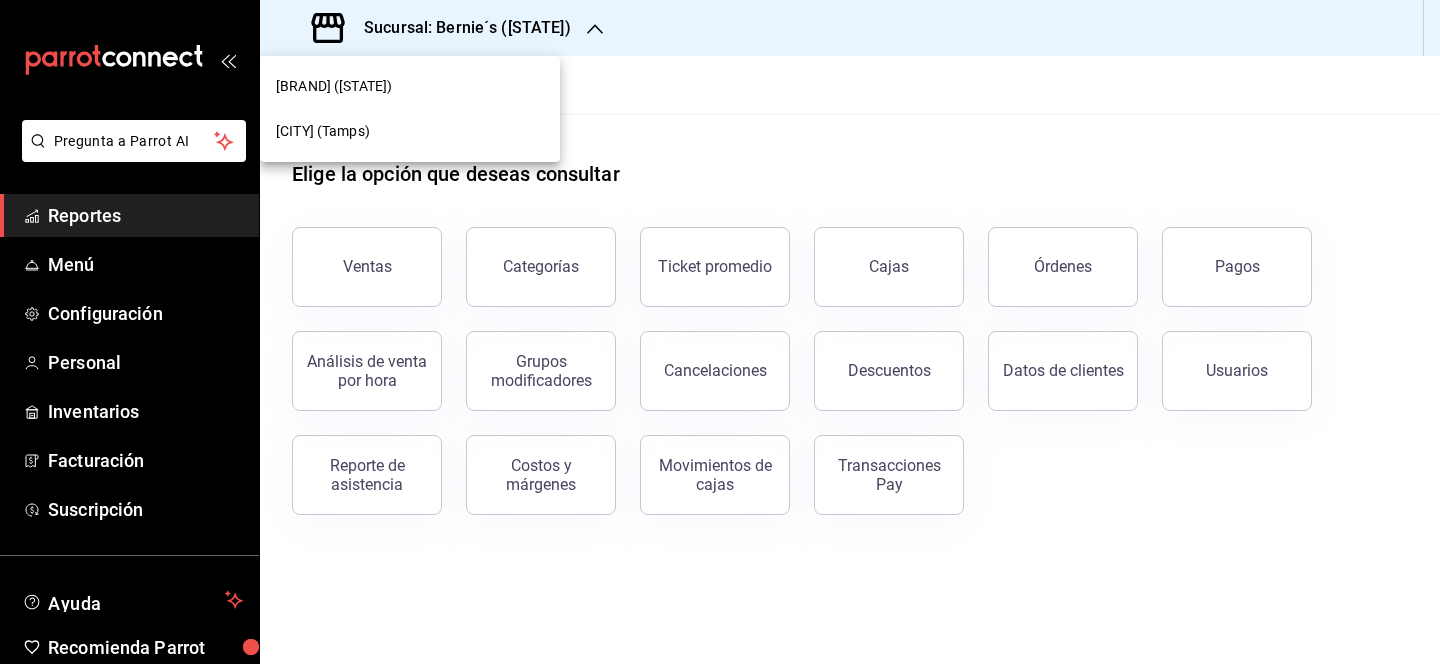 click at bounding box center (720, 332) 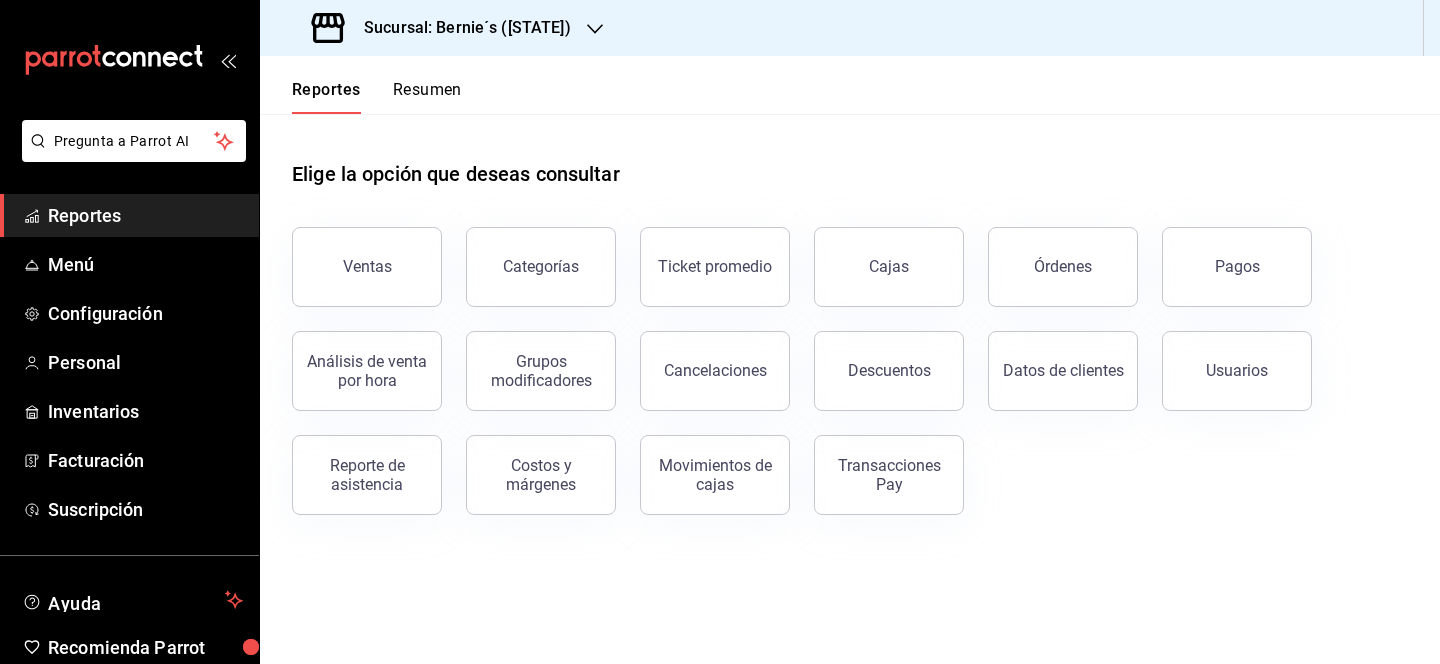 click 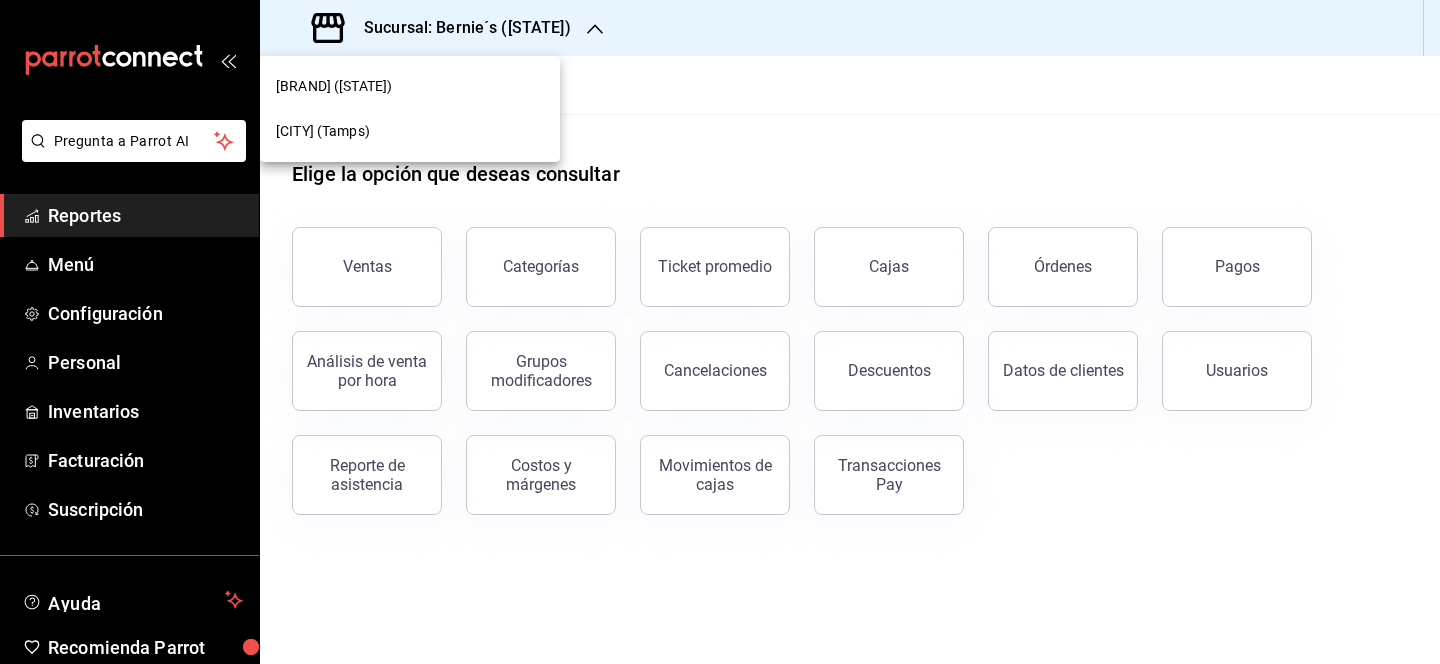 click at bounding box center [720, 332] 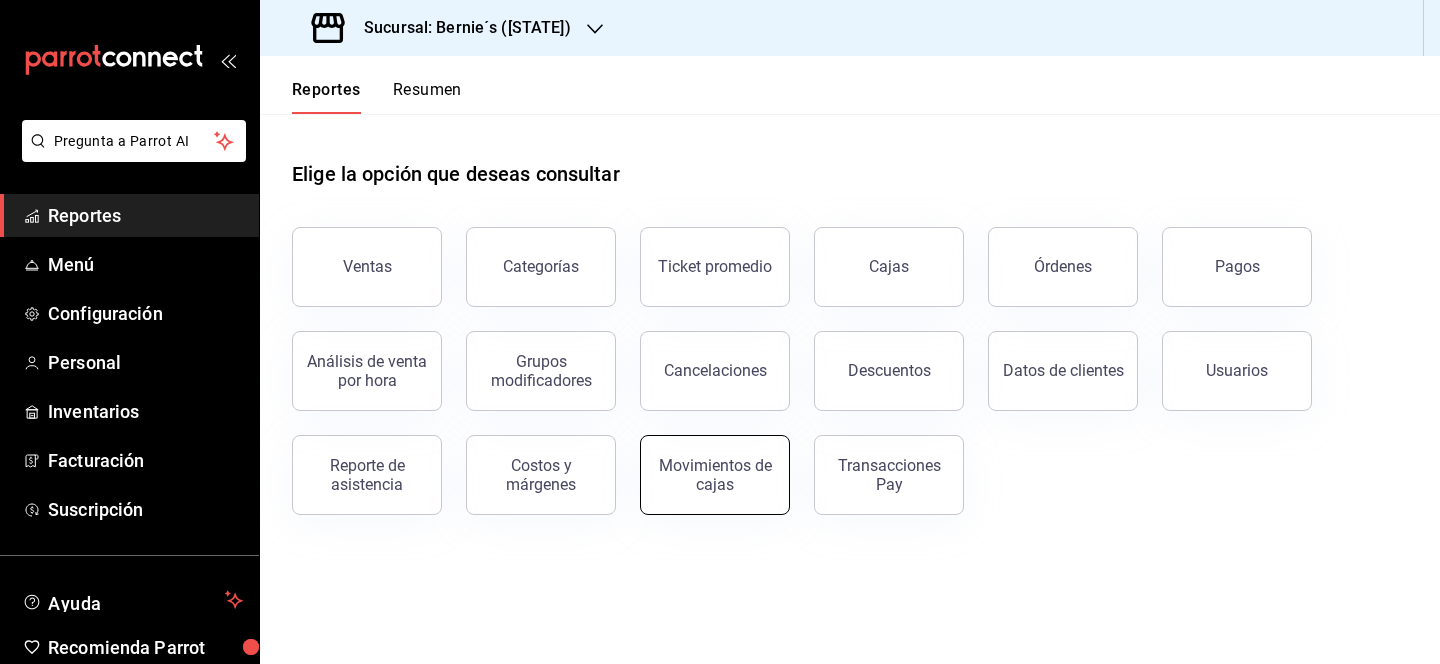 click on "Movimientos de cajas" at bounding box center [715, 475] 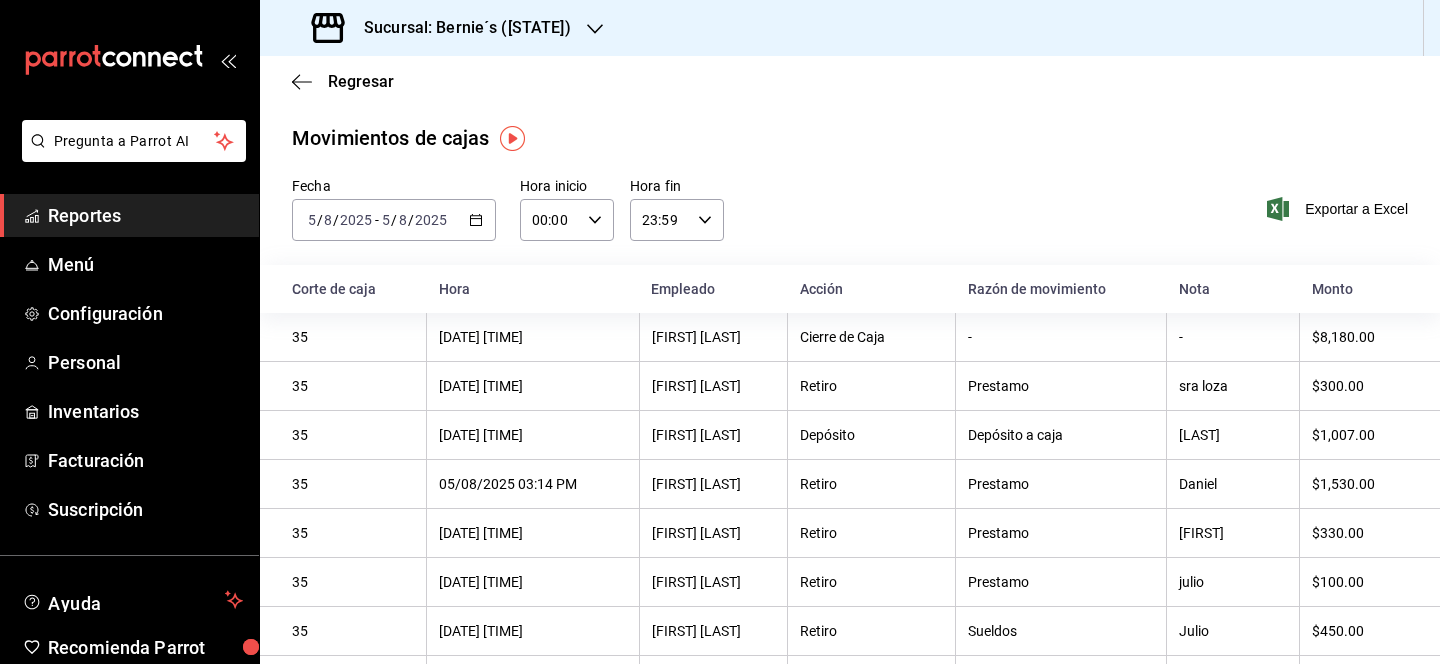click on "2025-08-05 5 / 8 / 2025 - 2025-08-05 5 / 8 / 2025" at bounding box center [394, 220] 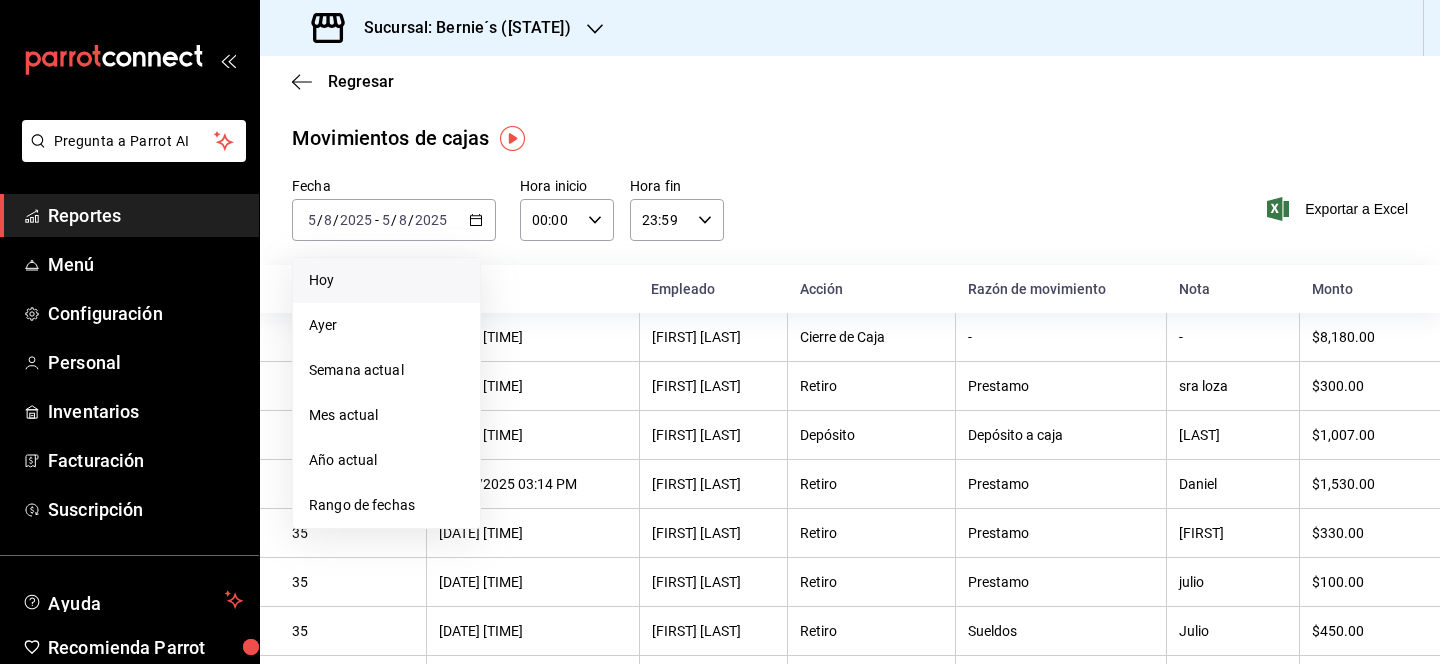 click on "Hoy" at bounding box center [386, 280] 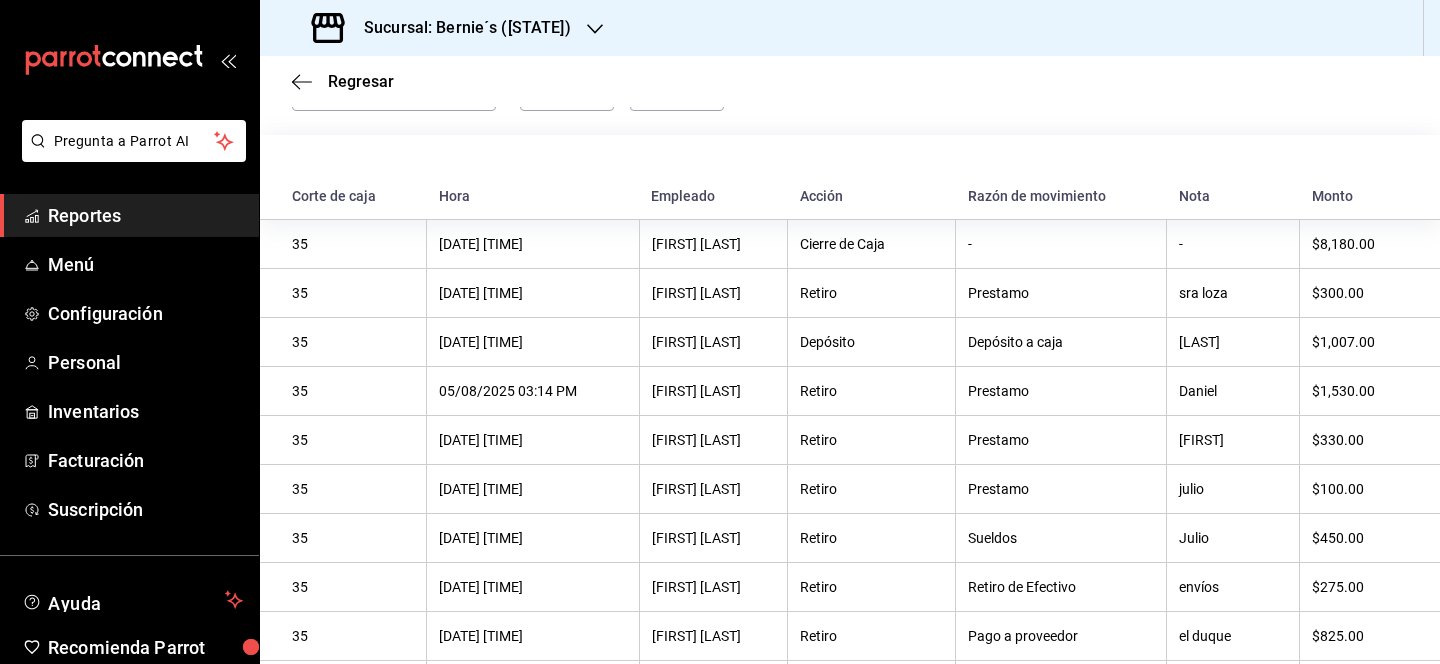 scroll, scrollTop: 0, scrollLeft: 0, axis: both 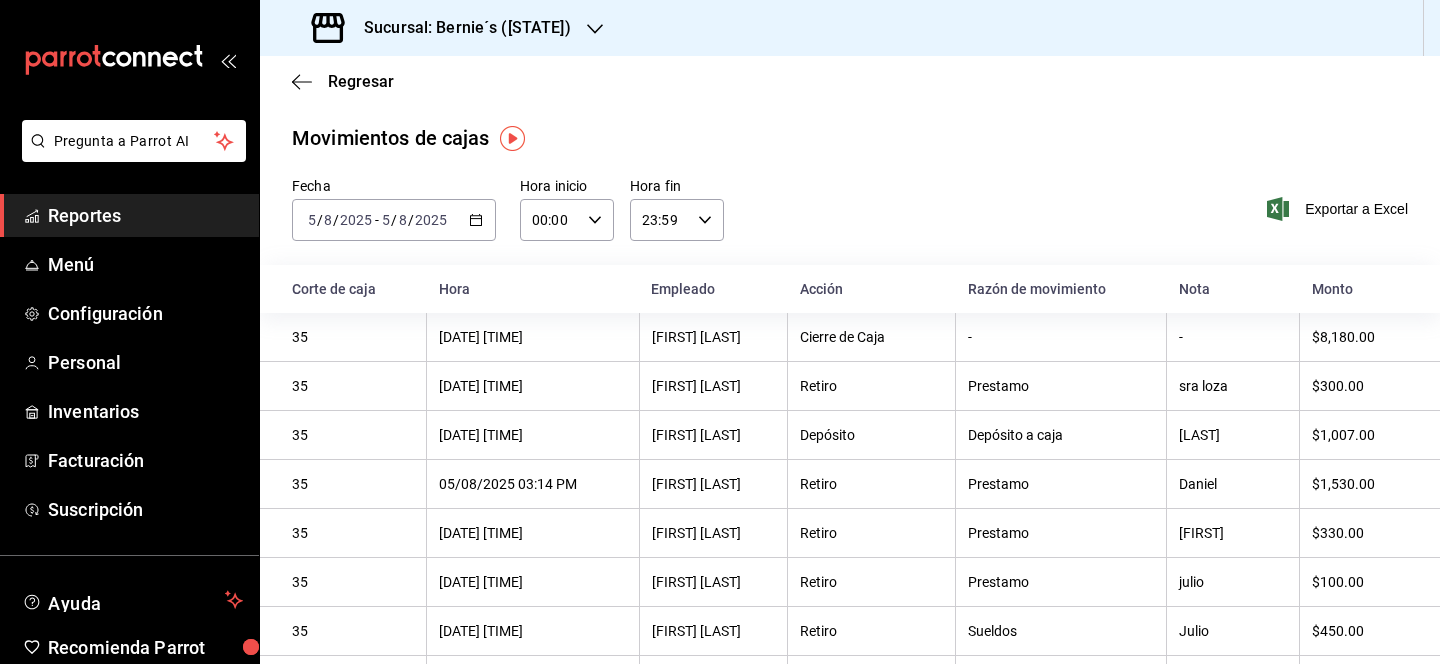 click on "Sucursal: Bernie´s ([STATE])" at bounding box center (443, 28) 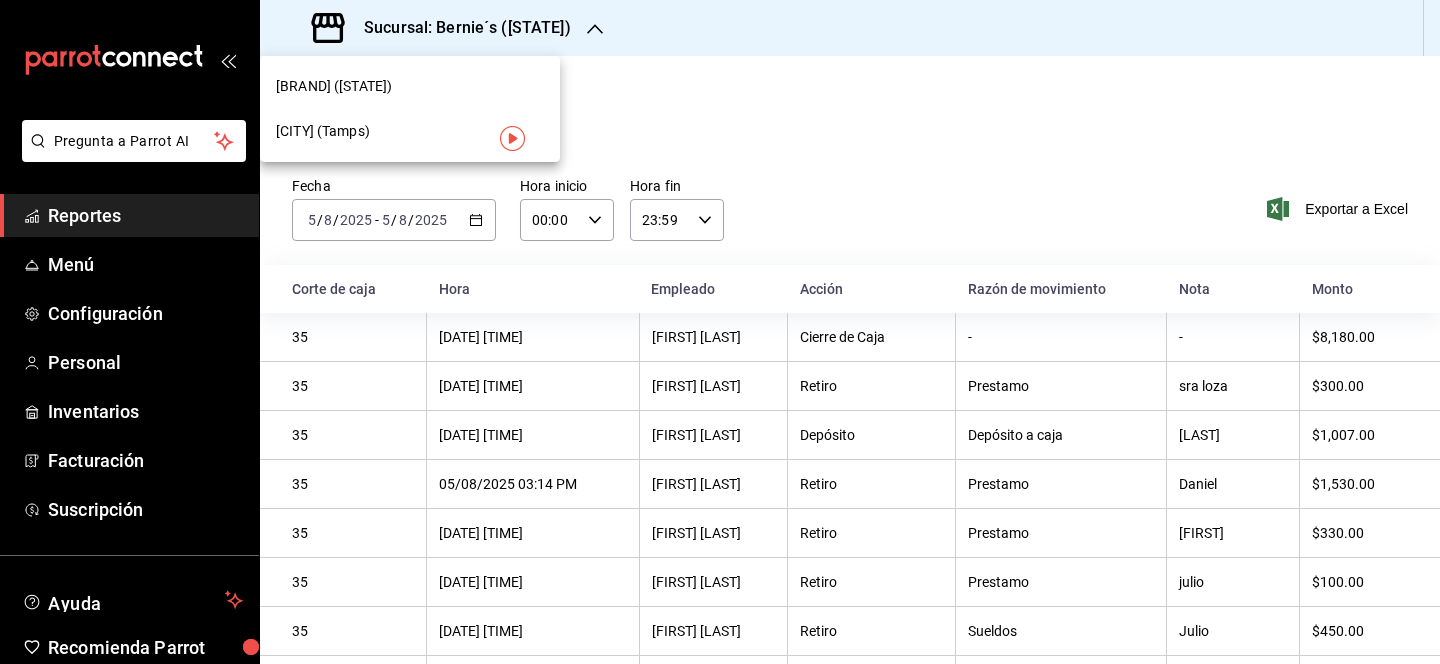 click on "[CITY] (Tamps)" at bounding box center [323, 131] 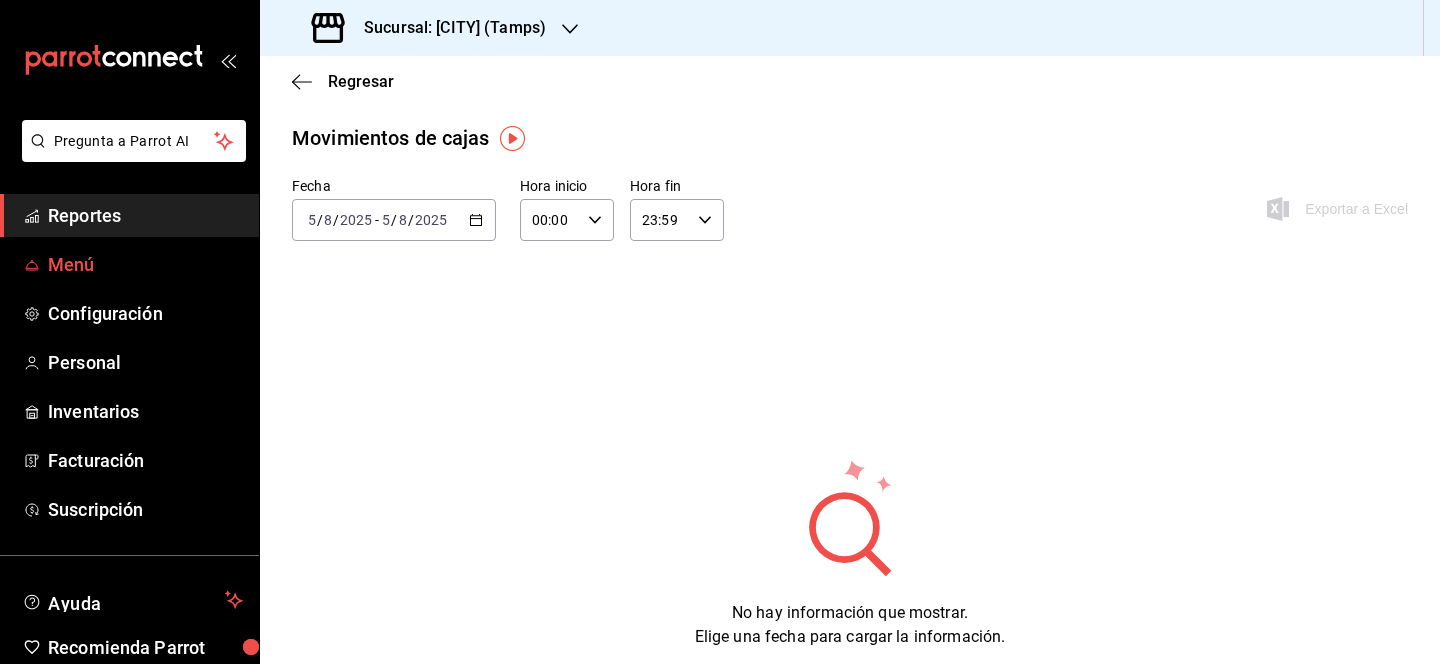 click on "Menú" at bounding box center [145, 264] 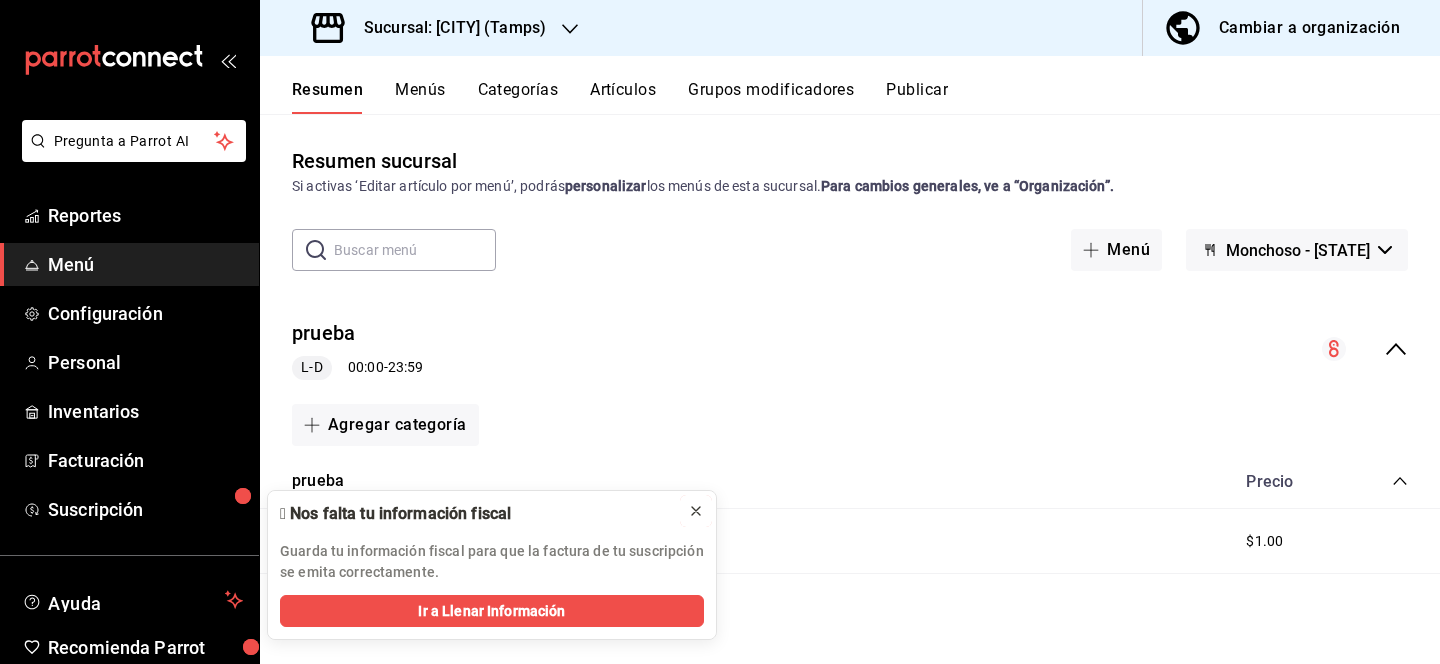 click 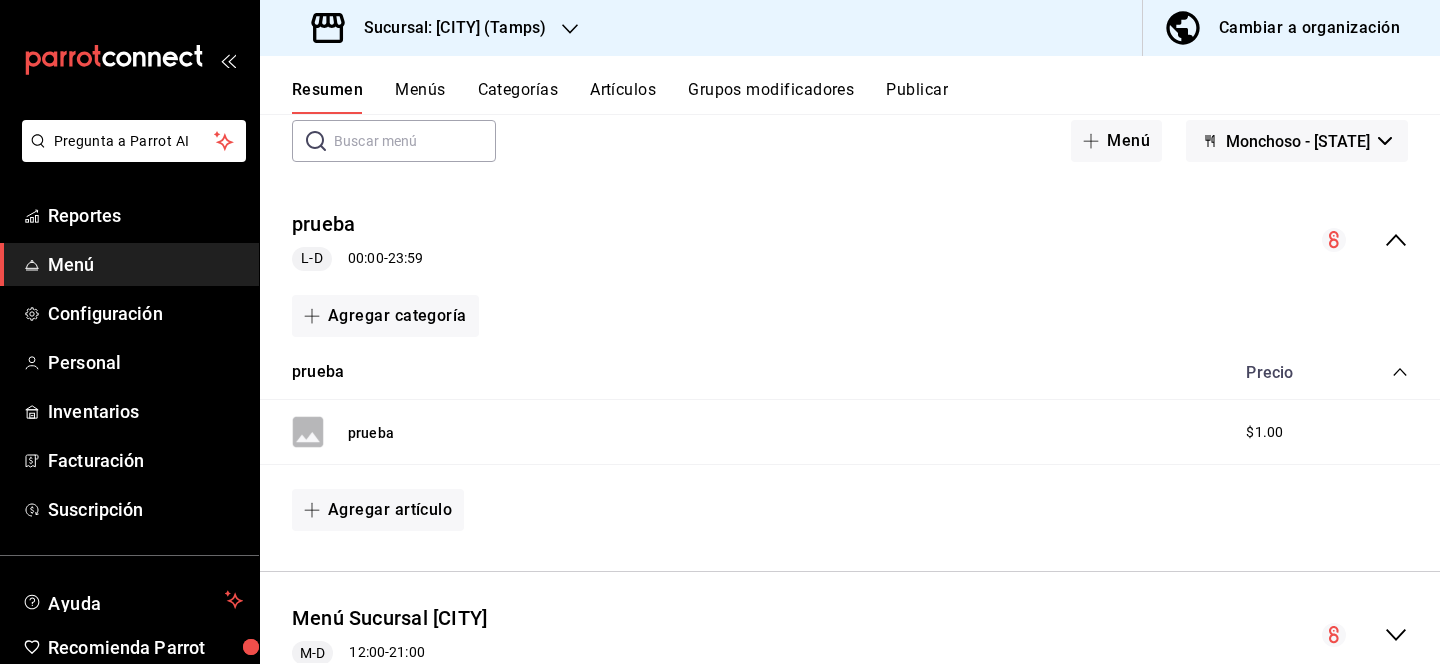 scroll, scrollTop: 184, scrollLeft: 0, axis: vertical 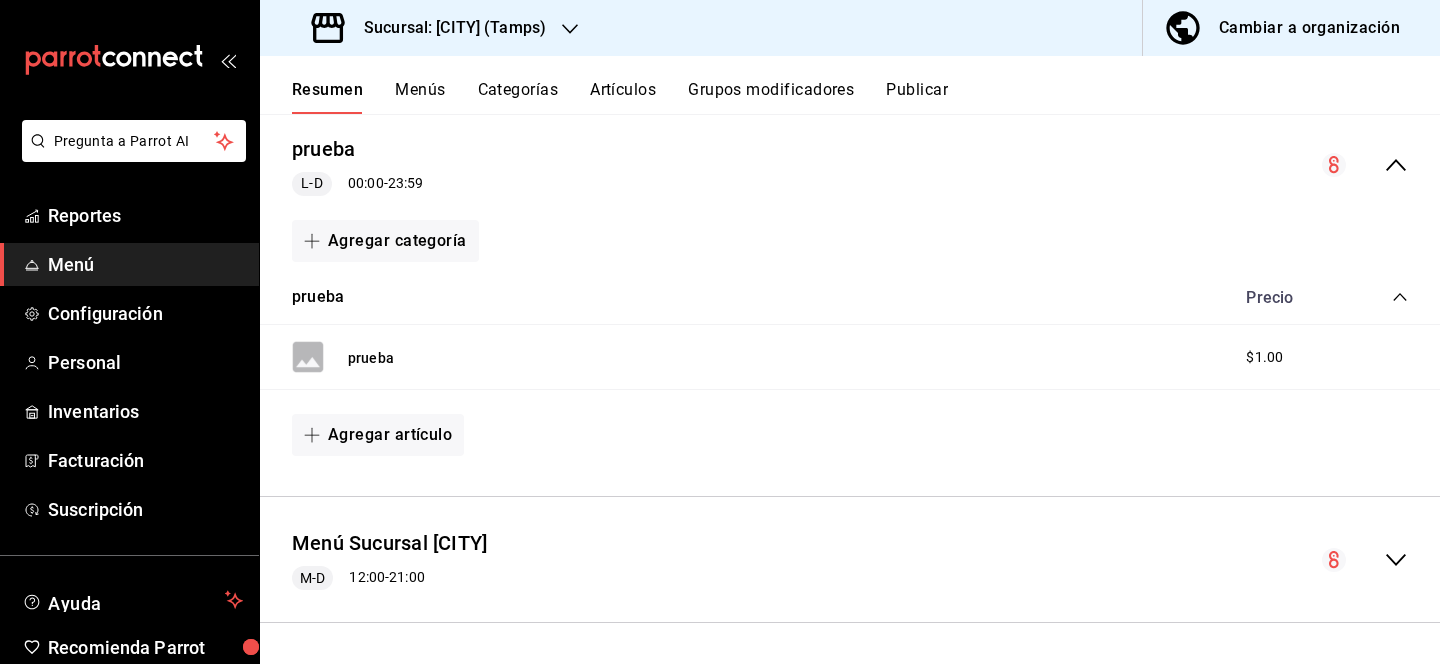 click 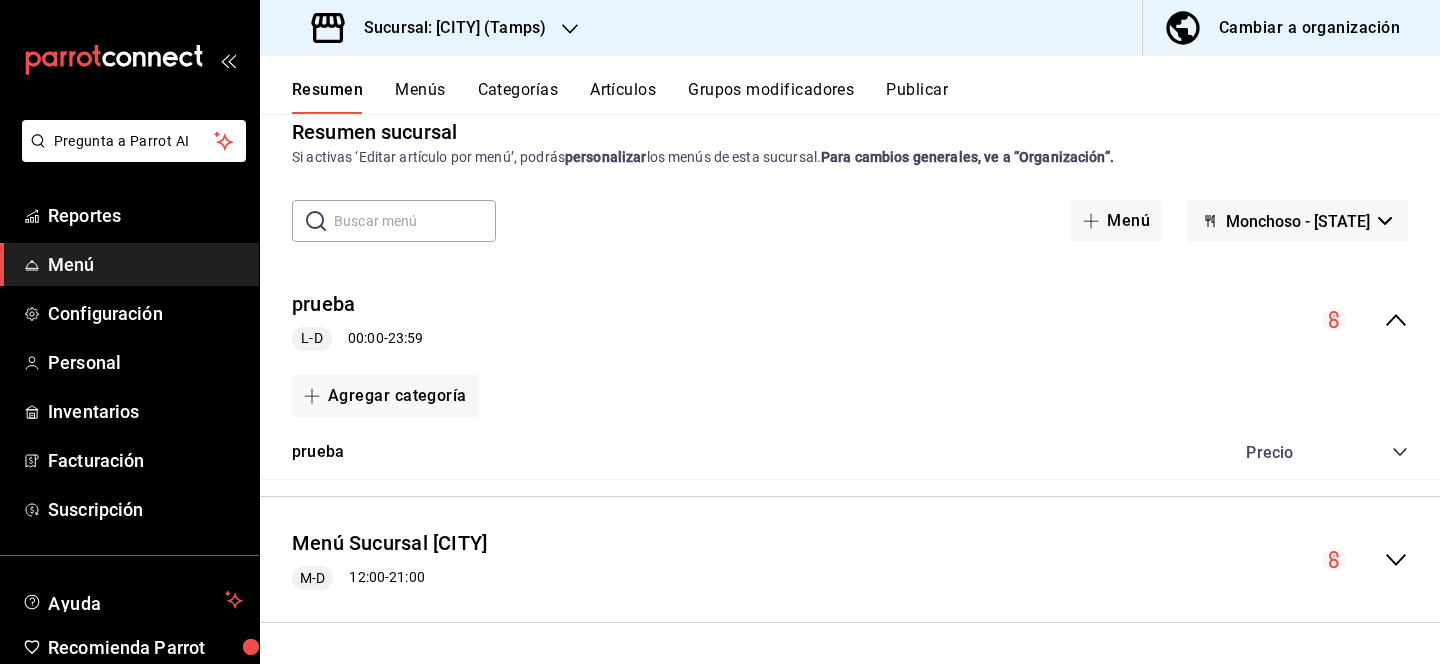 scroll, scrollTop: 29, scrollLeft: 0, axis: vertical 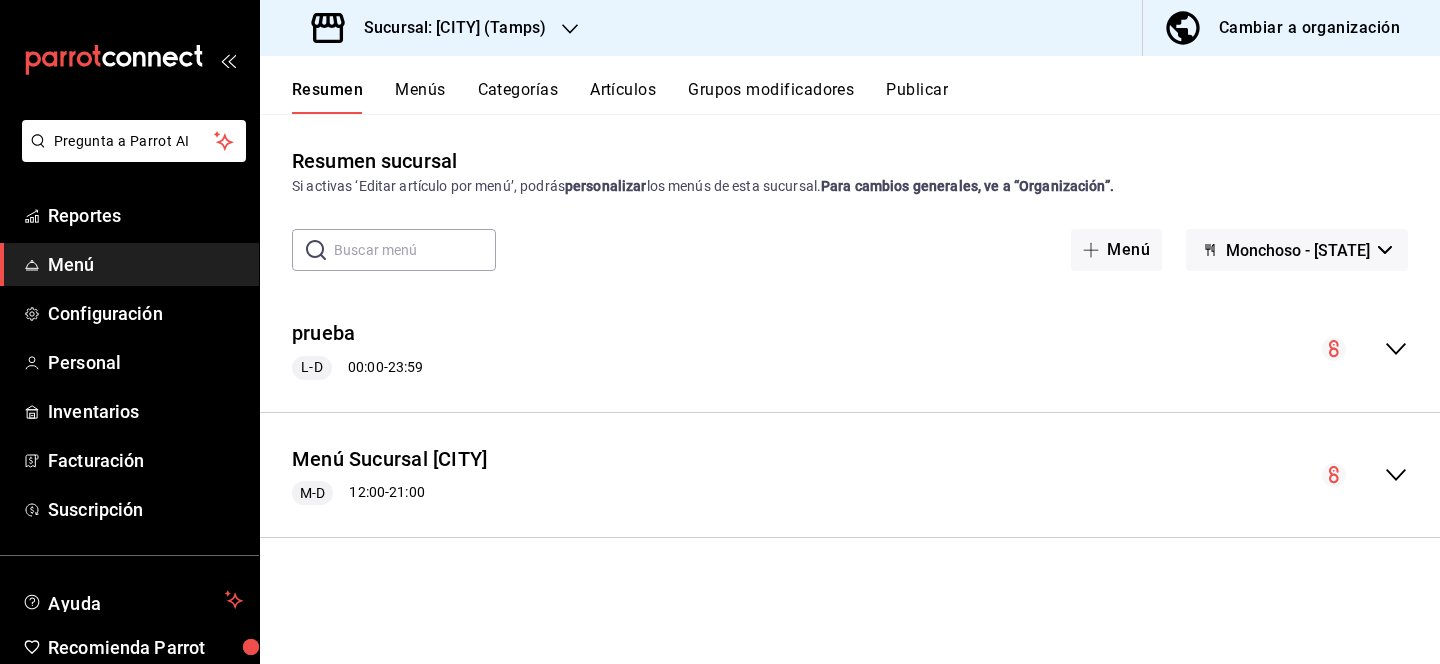 click on "Menú Sucursal [CITY] M-D 12:00  -  21:00" at bounding box center (850, 475) 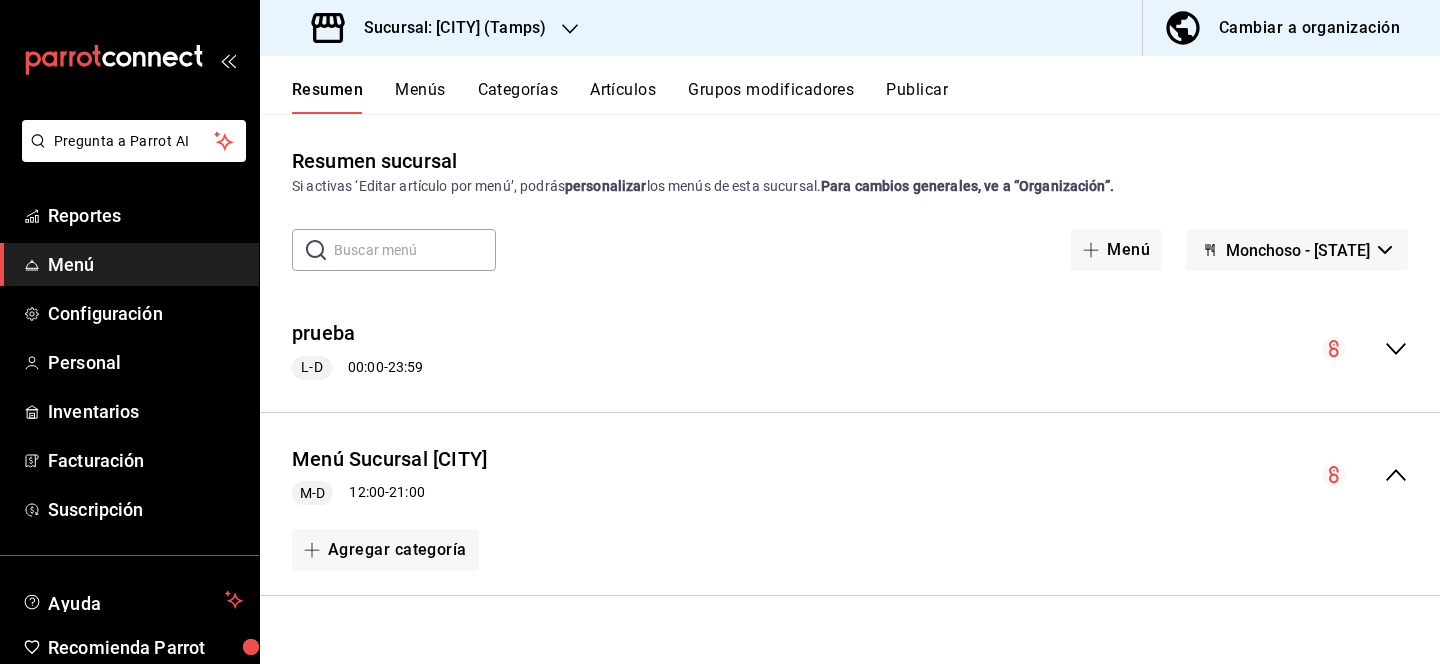 click on "Categorías" at bounding box center [518, 97] 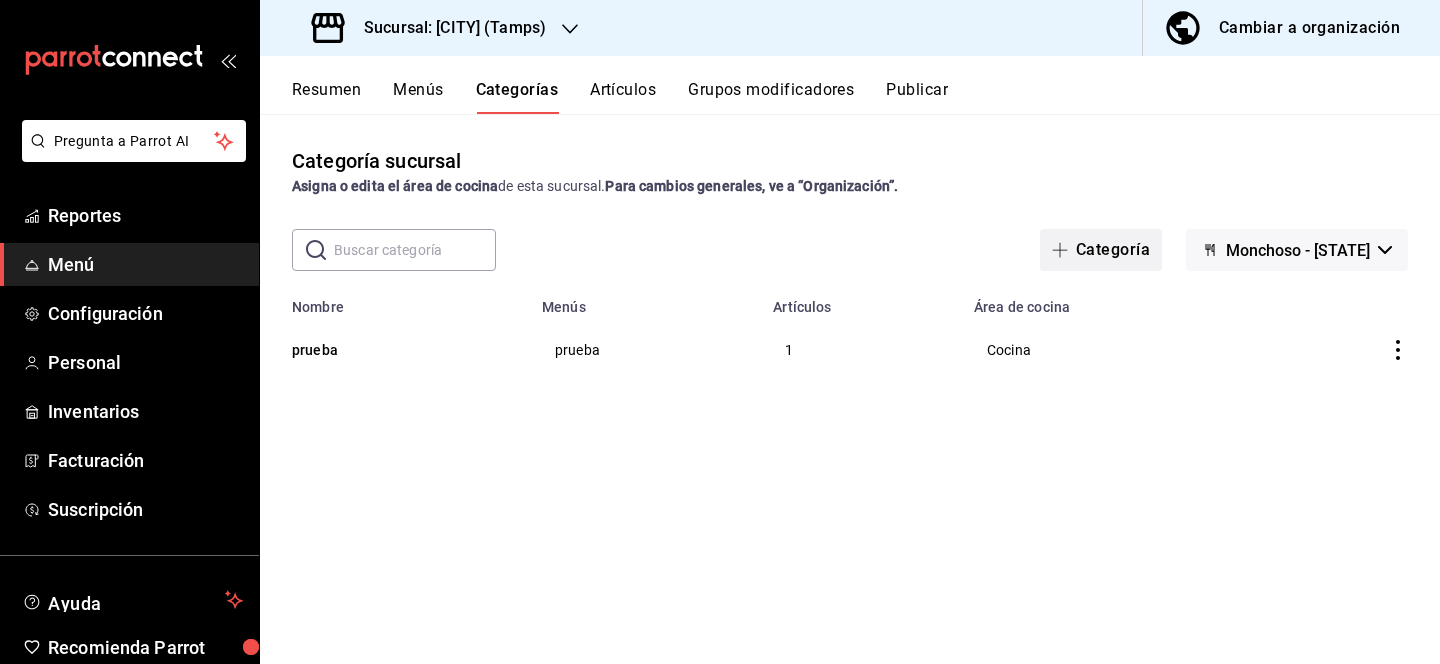 click on "Categoría" at bounding box center (1101, 250) 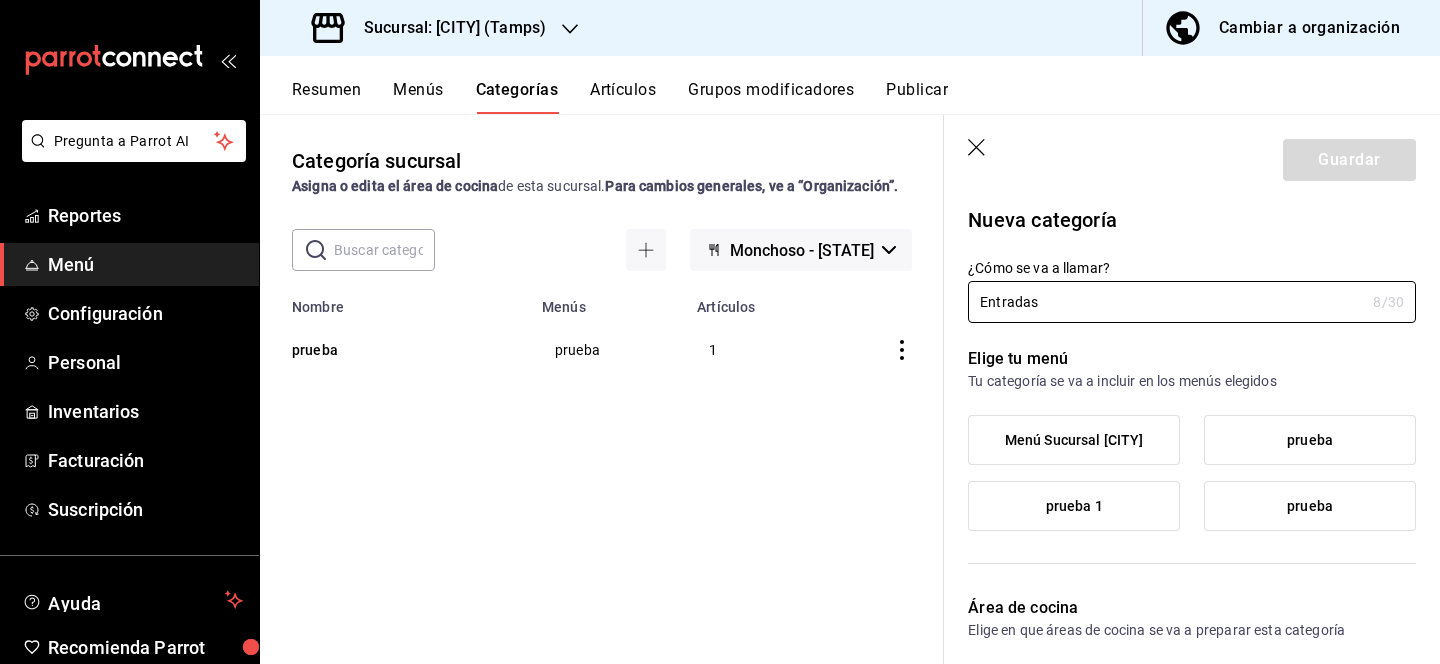 type on "Entradas" 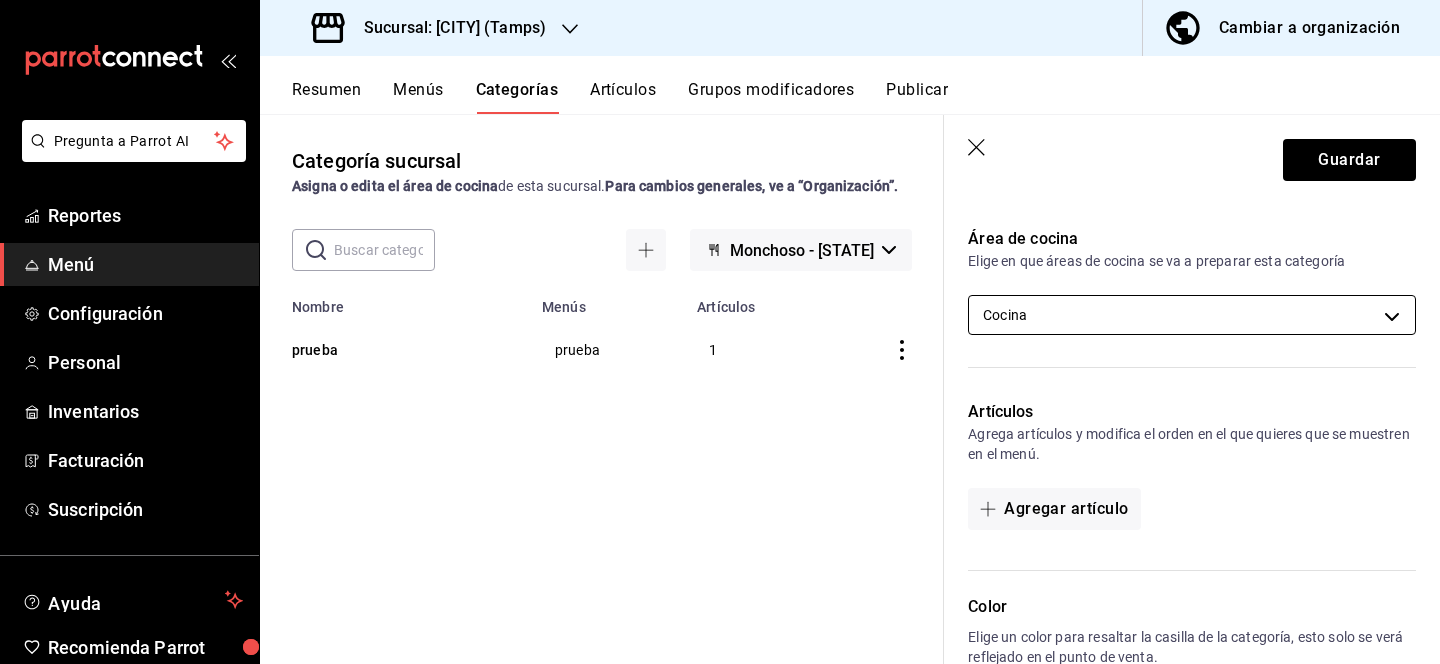 scroll, scrollTop: 72, scrollLeft: 0, axis: vertical 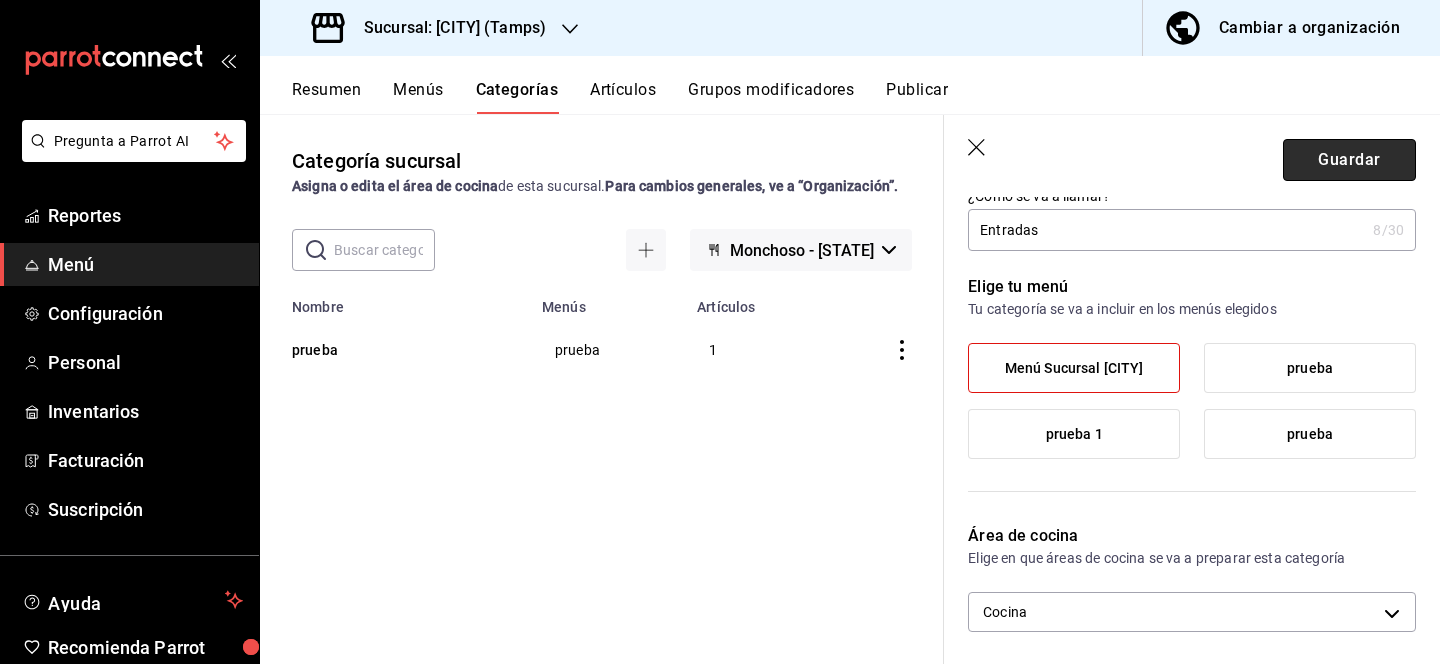 click on "Guardar" at bounding box center (1349, 160) 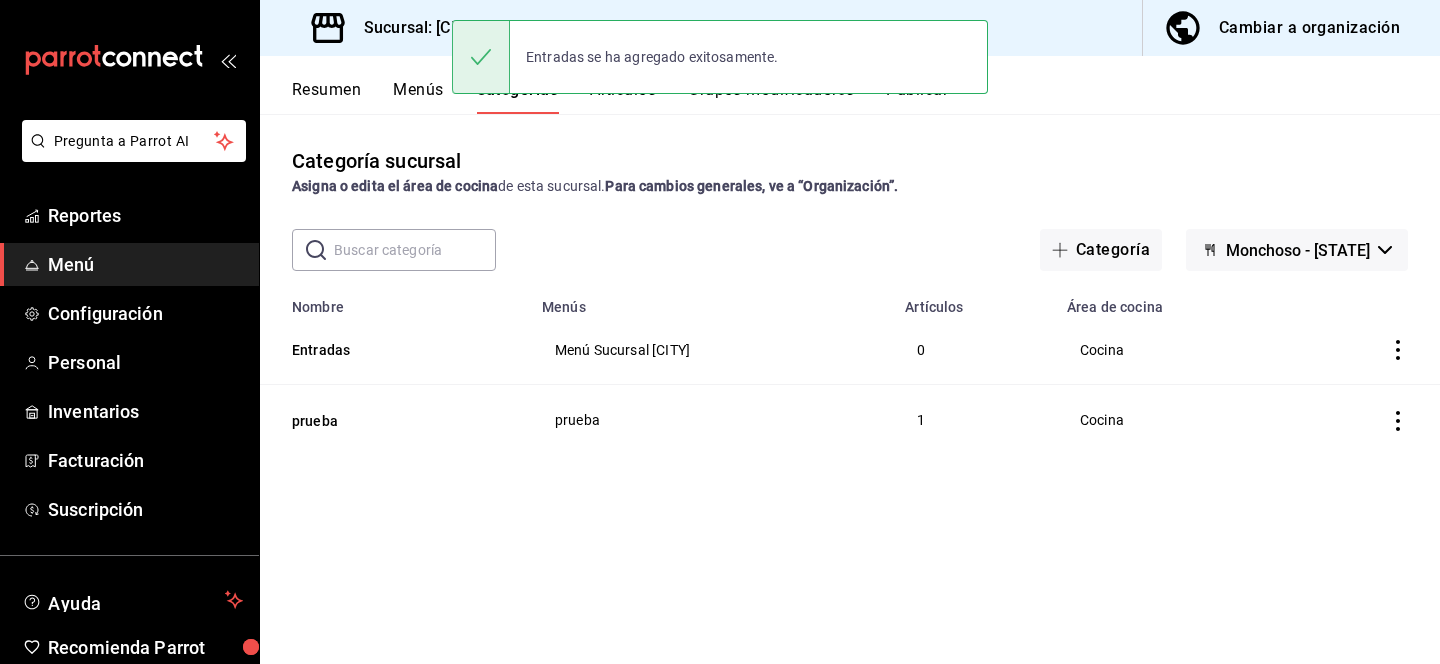 scroll, scrollTop: 0, scrollLeft: 0, axis: both 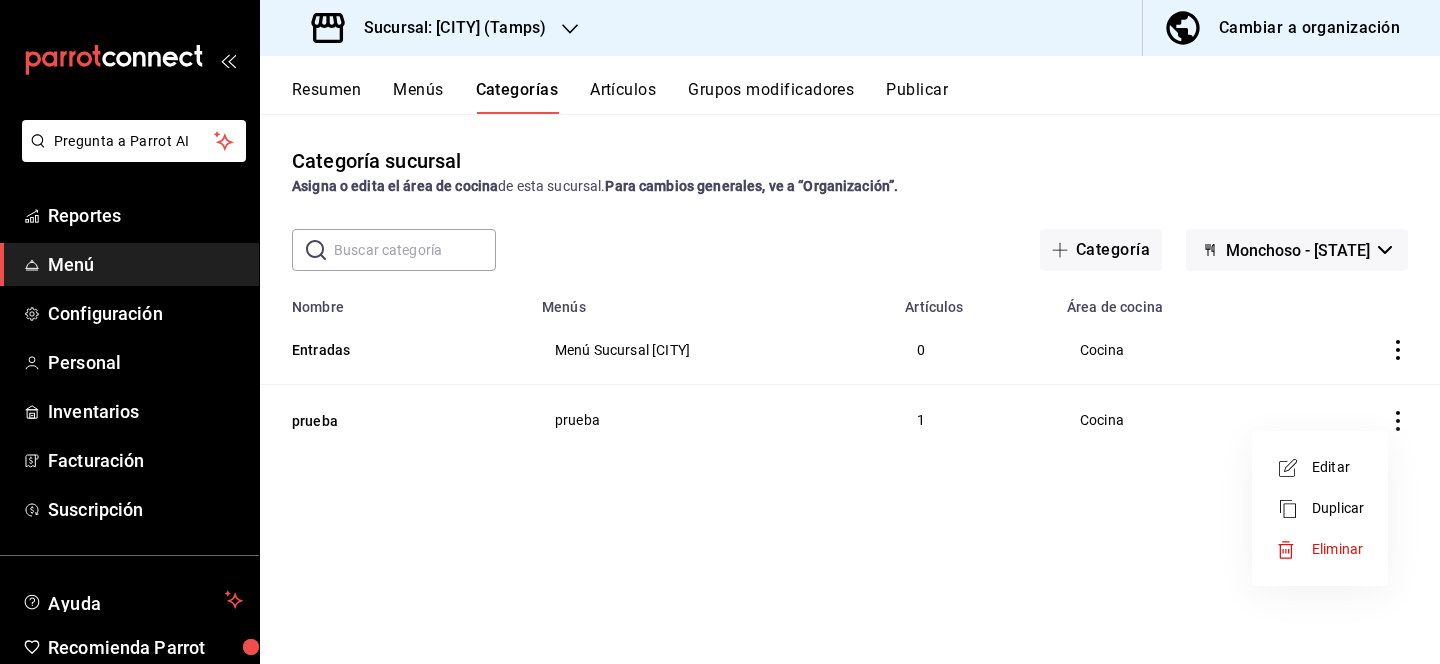 click at bounding box center [1294, 550] 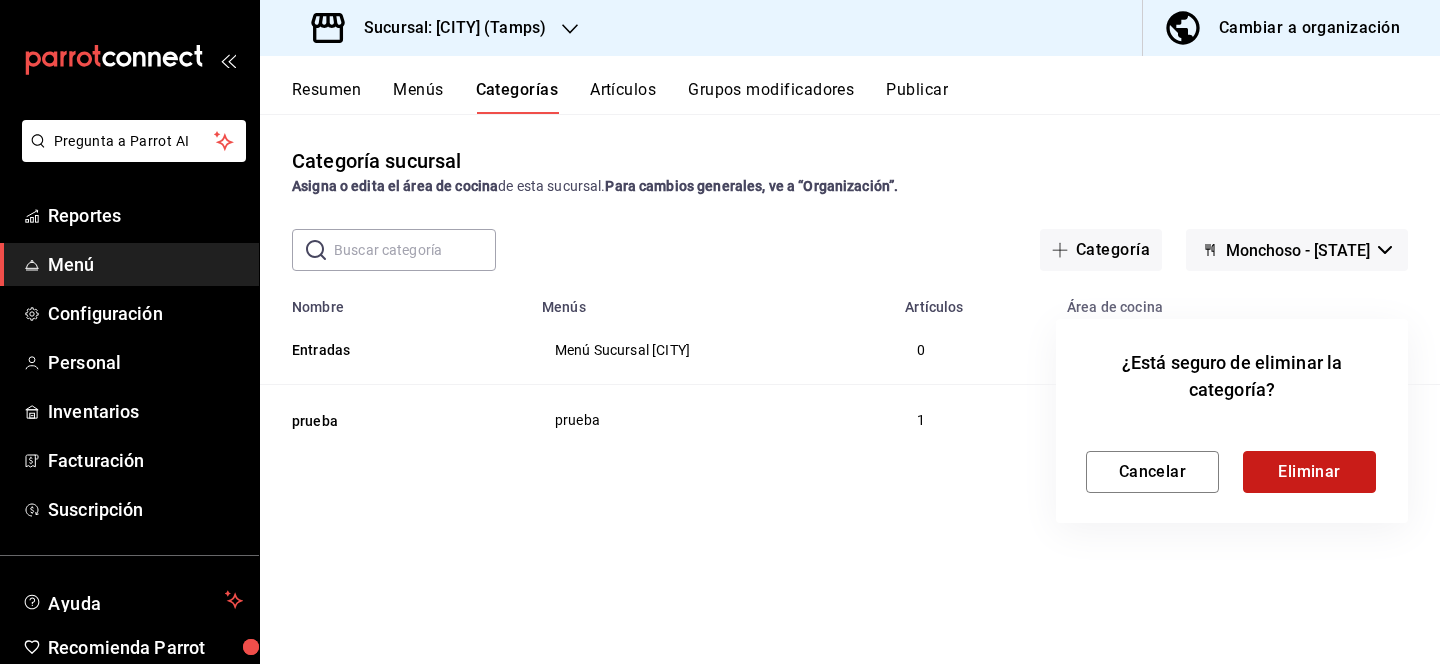 click on "Eliminar" at bounding box center (1309, 472) 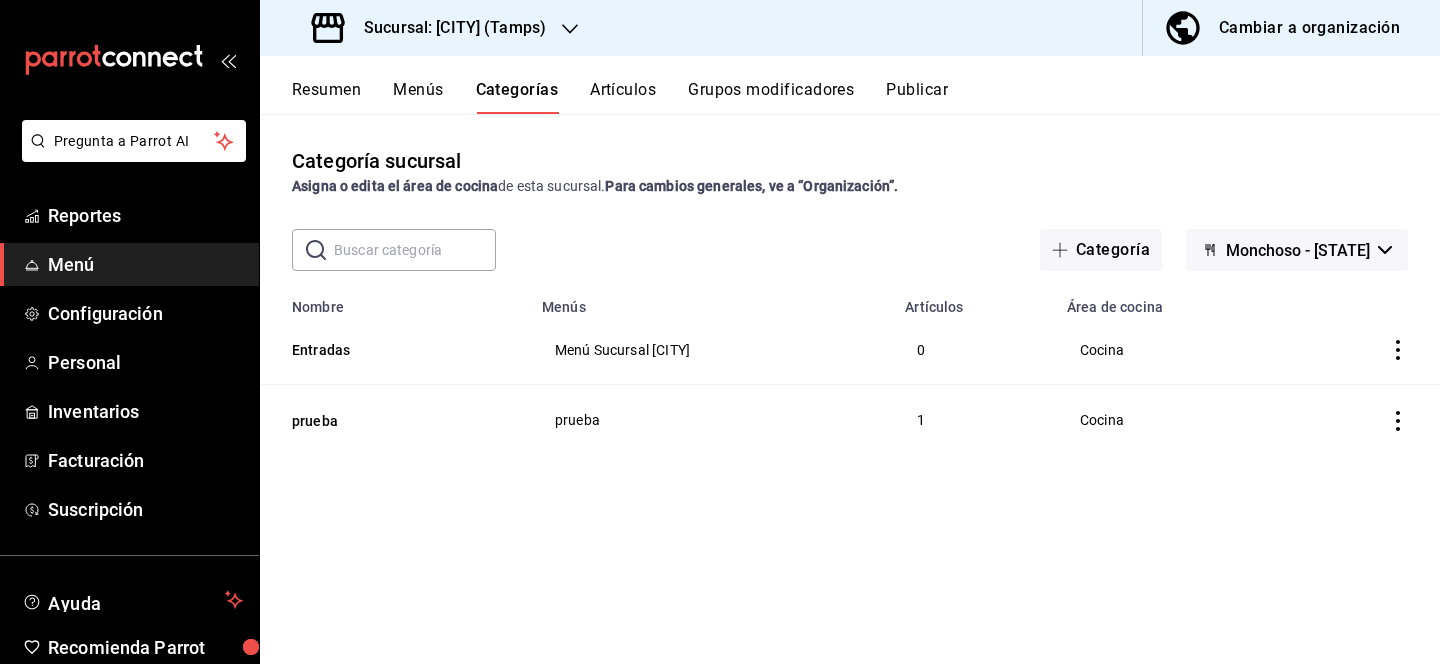 click on "Menús" at bounding box center [418, 97] 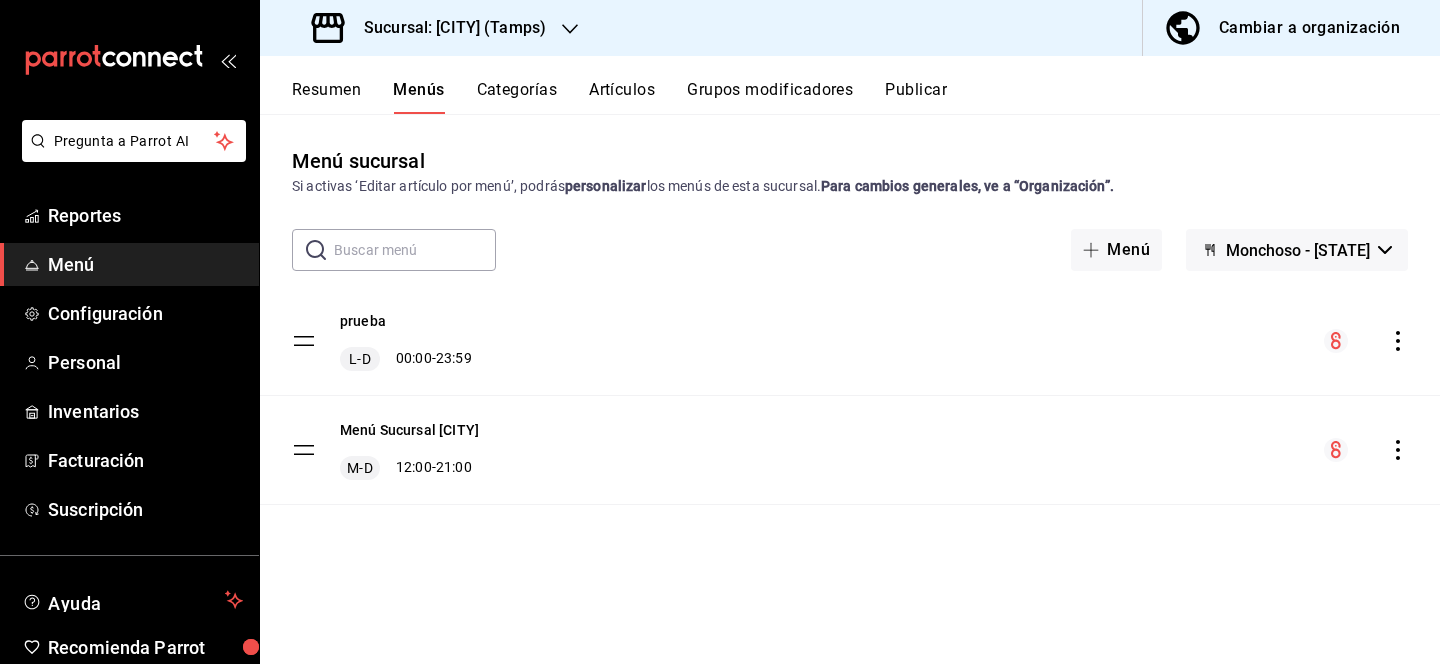 click 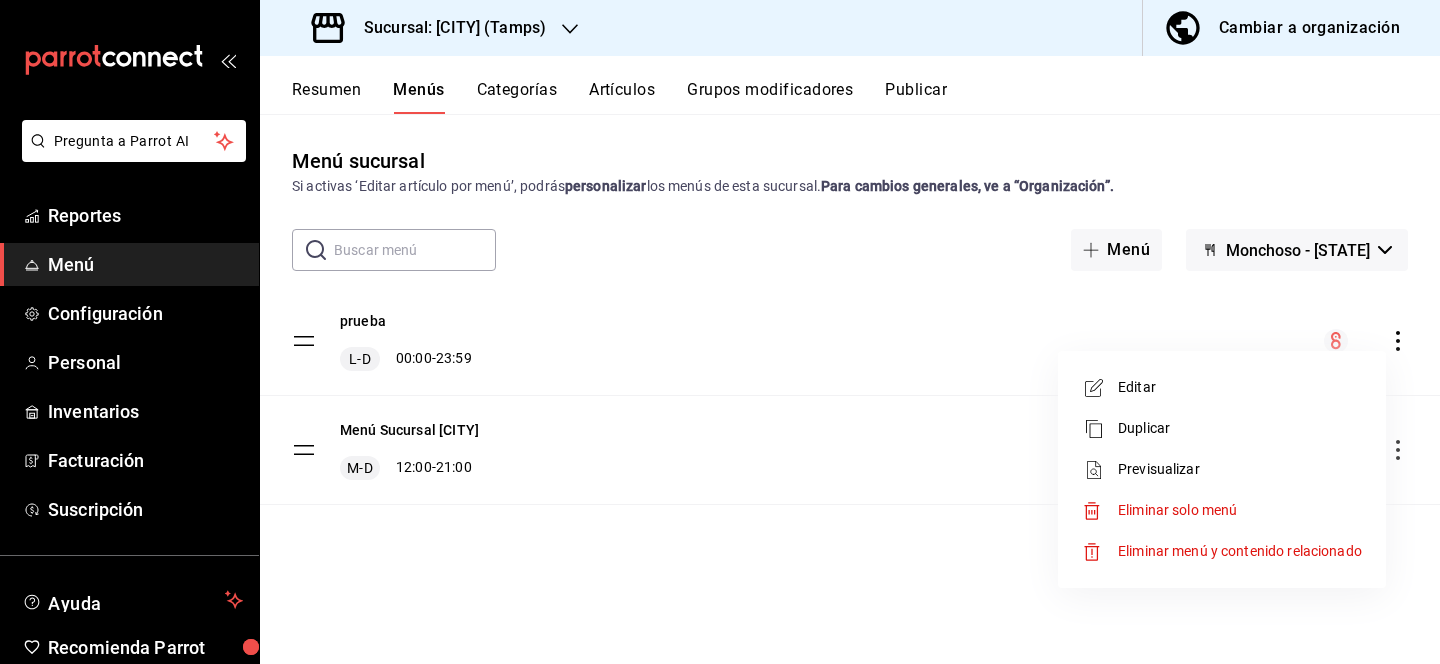 click on "Eliminar solo menú" at bounding box center [1240, 510] 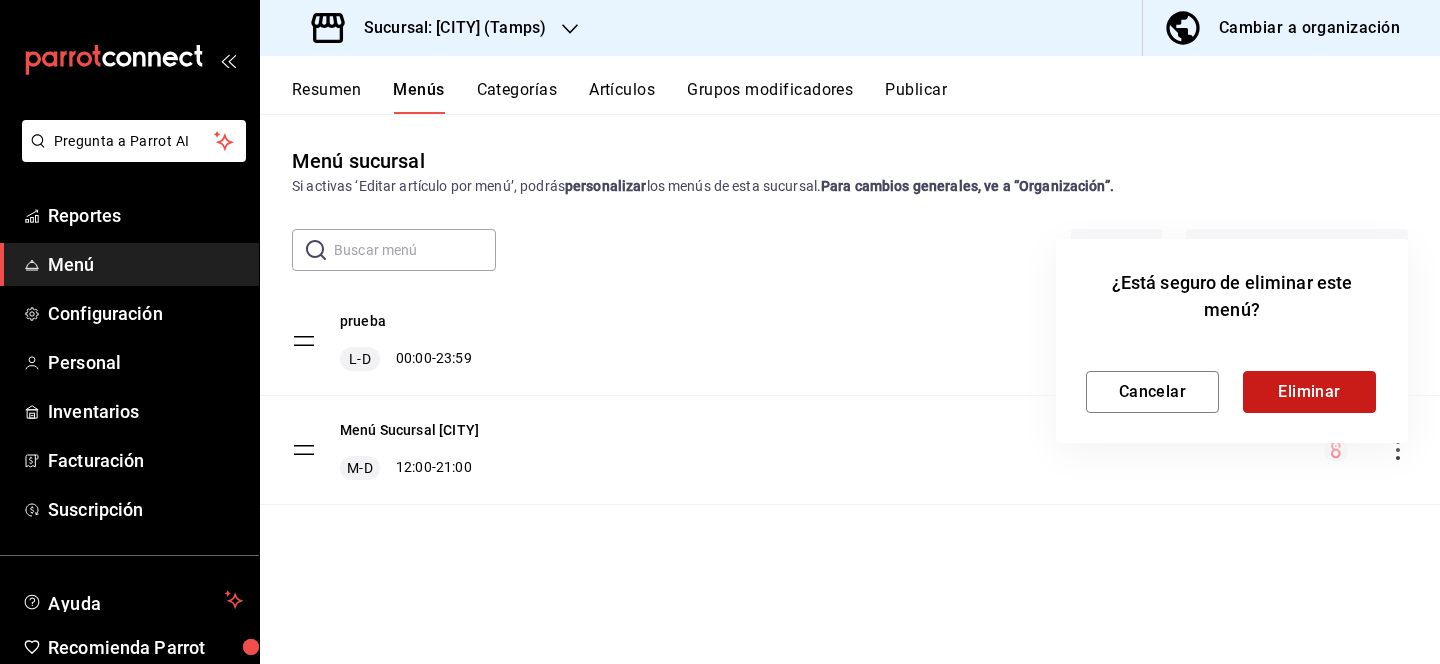 click on "Eliminar" at bounding box center (1309, 392) 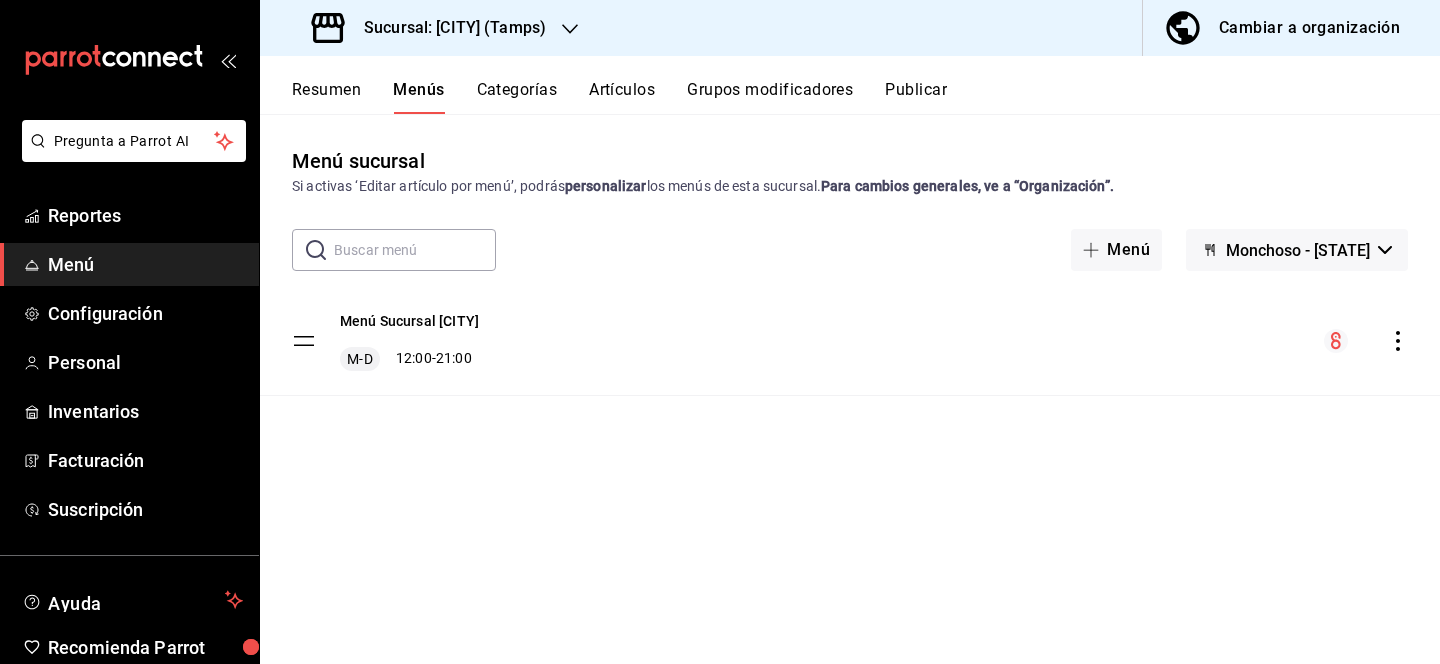 click on "Categorías" at bounding box center [517, 97] 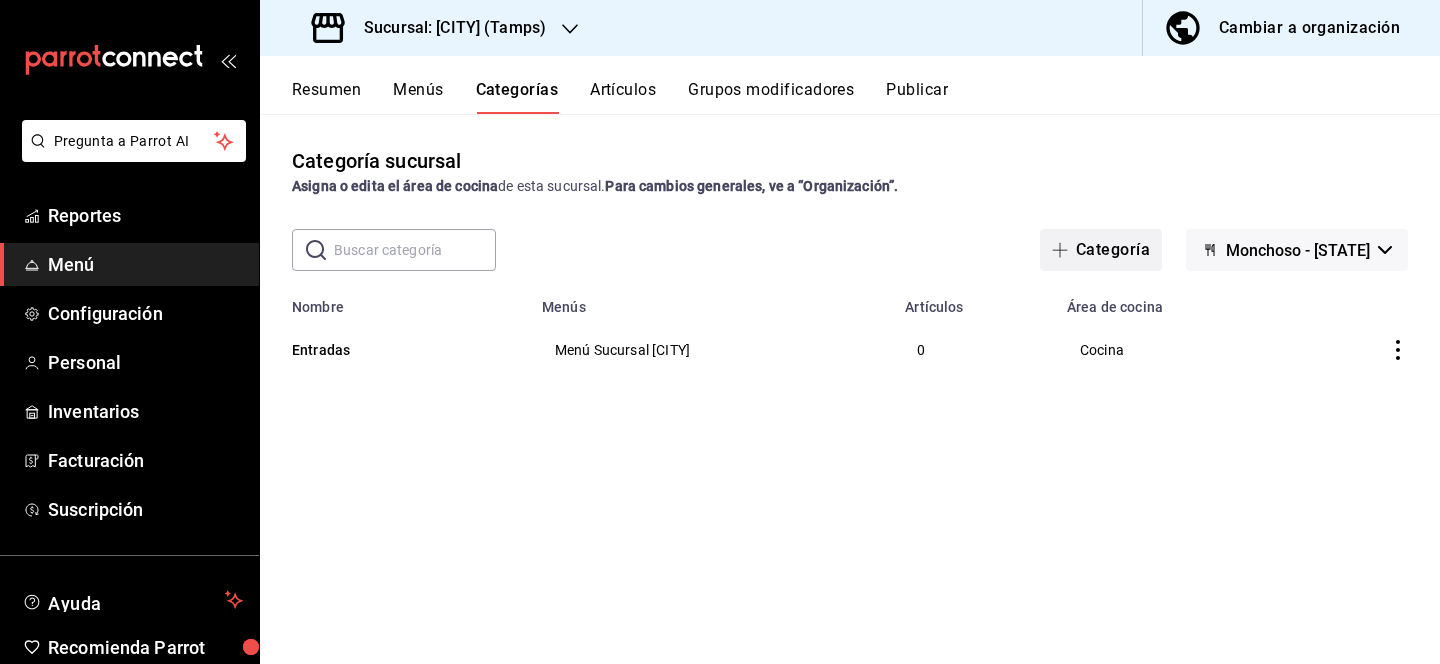 click on "Categoría" at bounding box center [1101, 250] 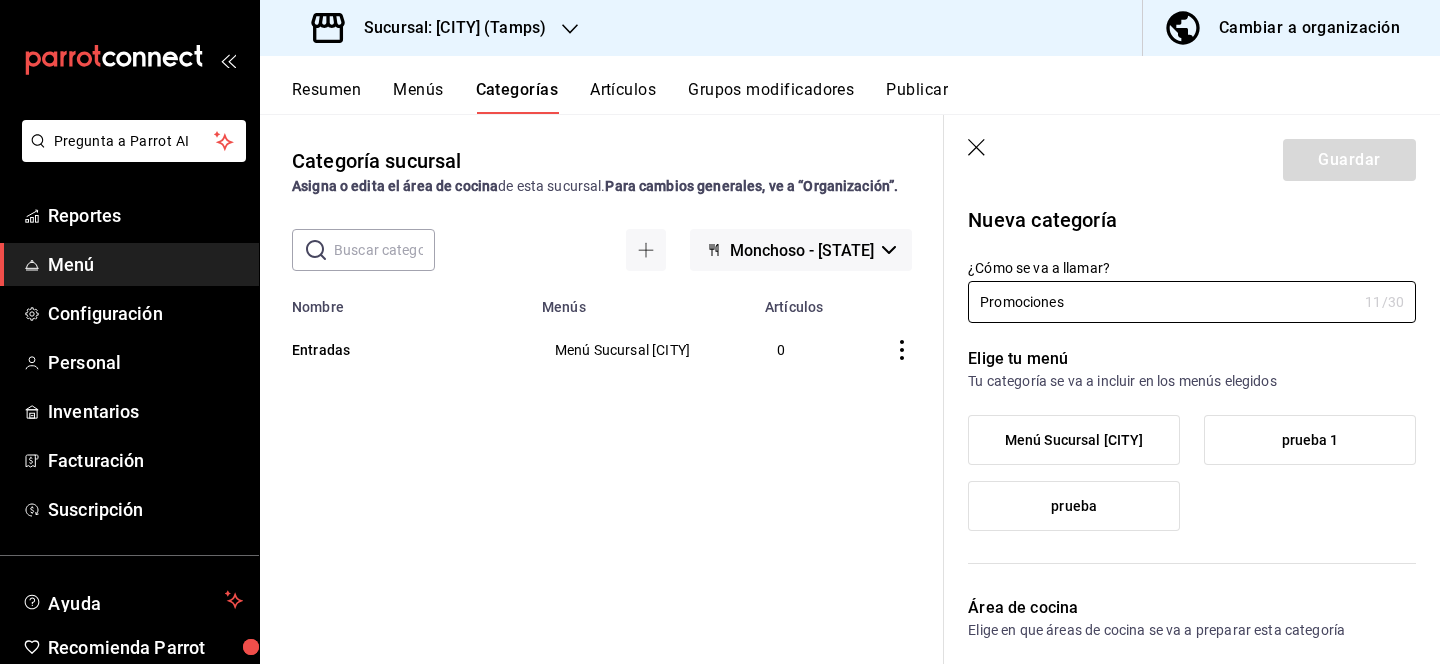 type on "Promociones" 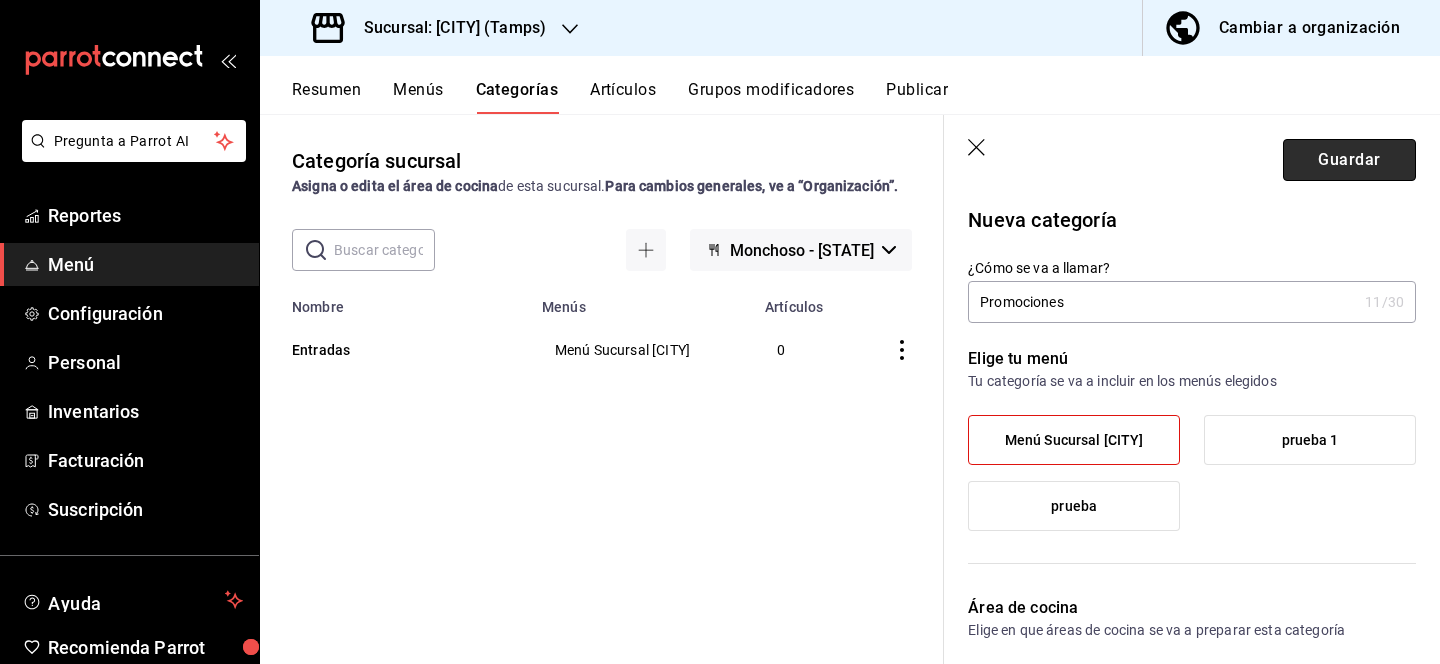 click on "Guardar" at bounding box center [1349, 160] 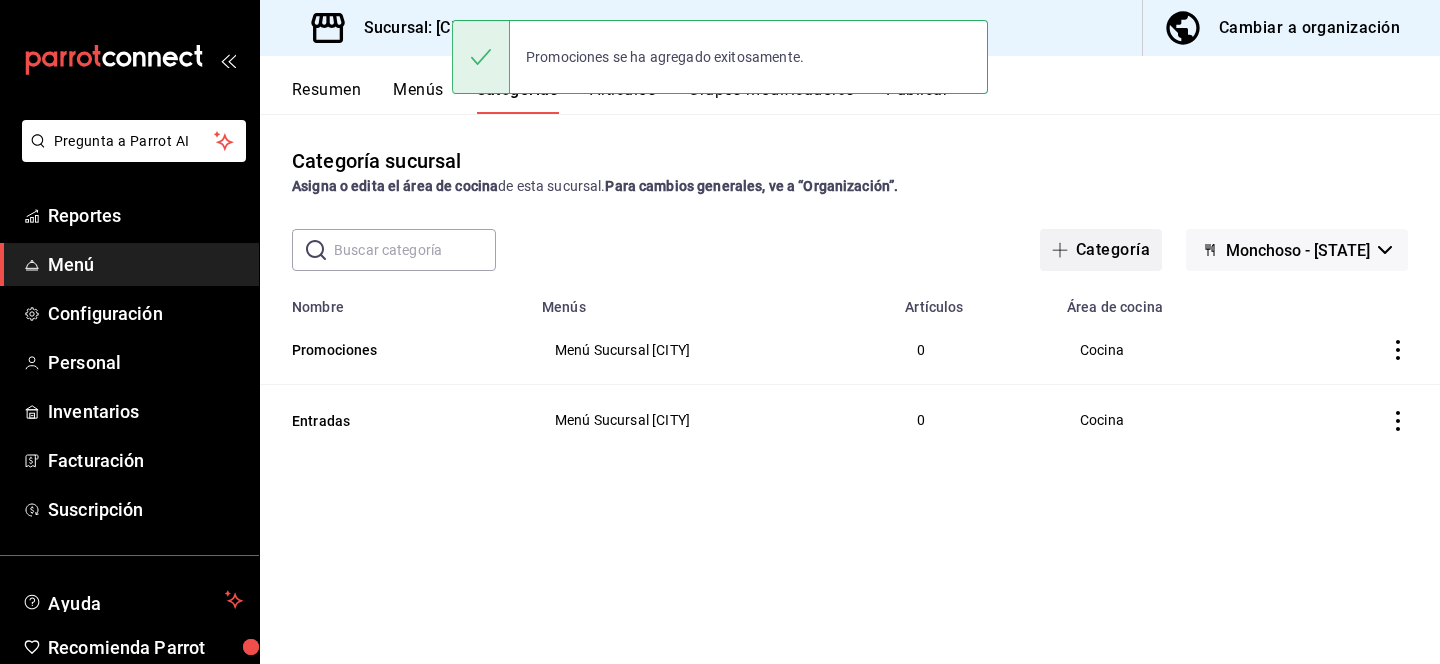click on "Categoría" at bounding box center (1101, 250) 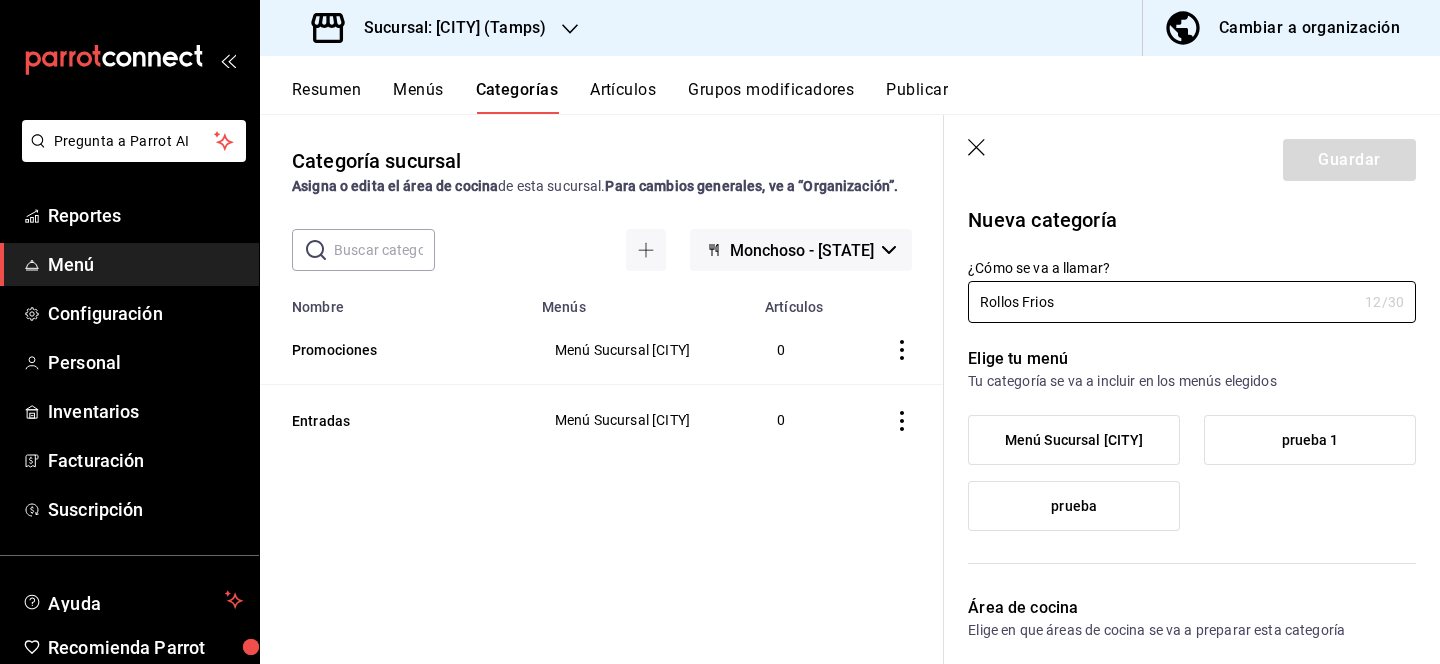 type on "Rollos Frios" 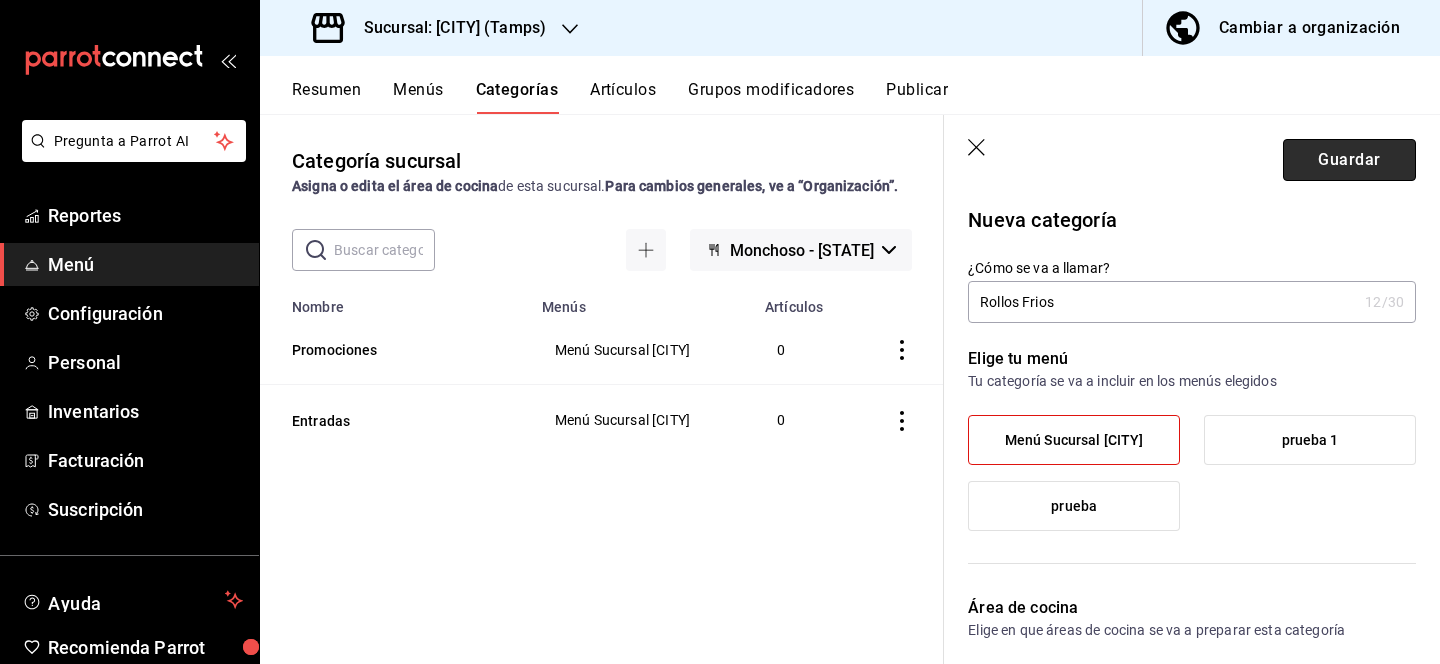 click on "Guardar" at bounding box center [1349, 160] 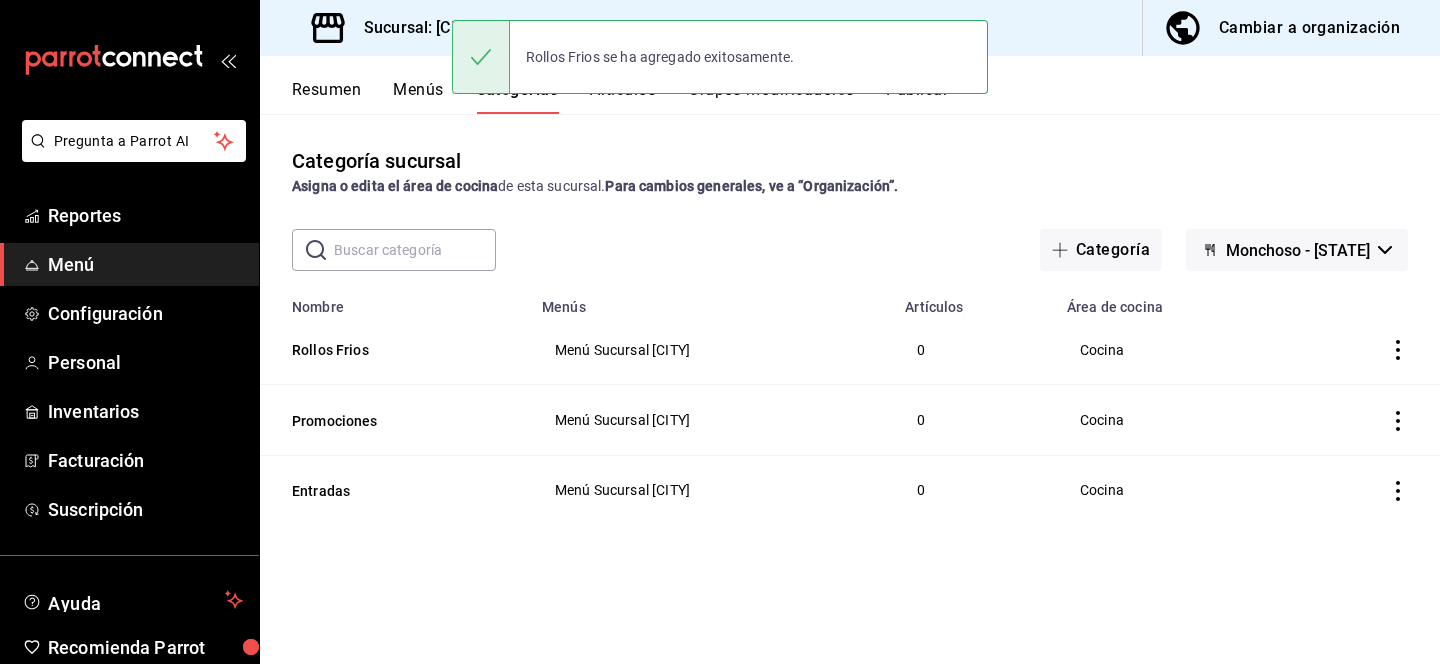 click on "Menús" at bounding box center (418, 97) 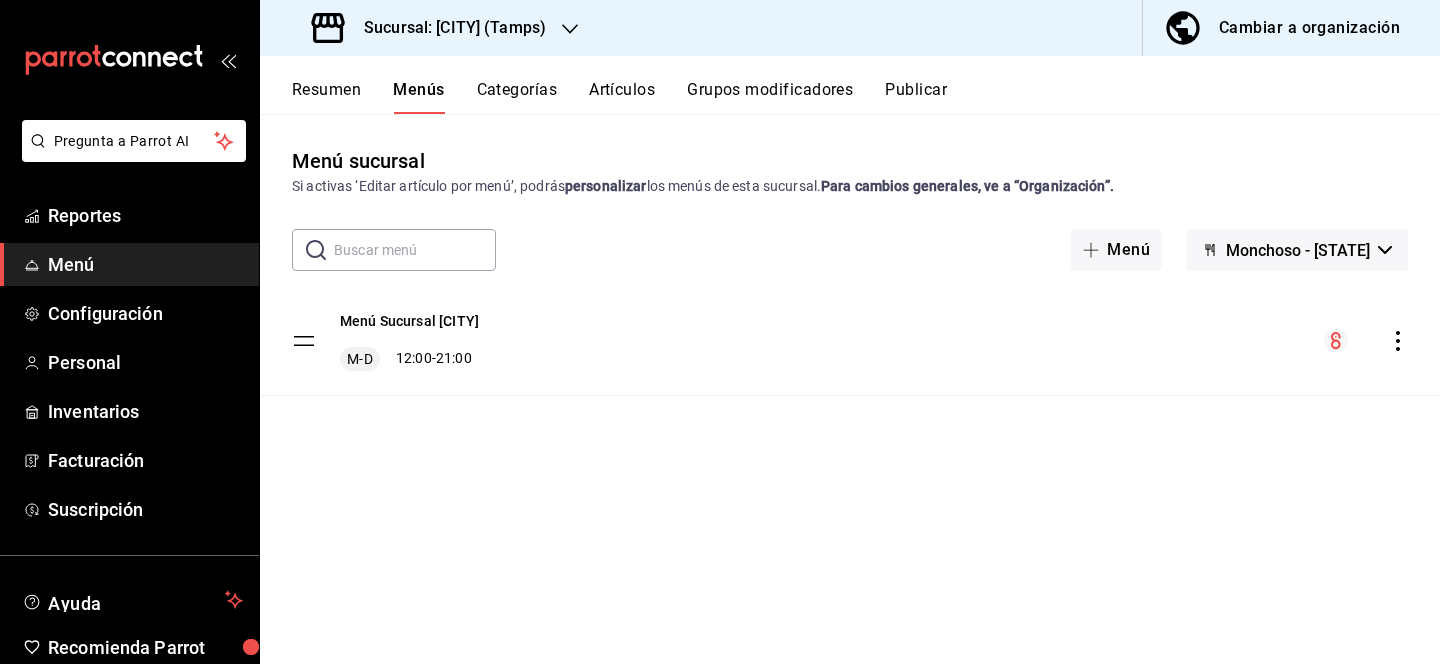 click on "Categorías" at bounding box center [517, 97] 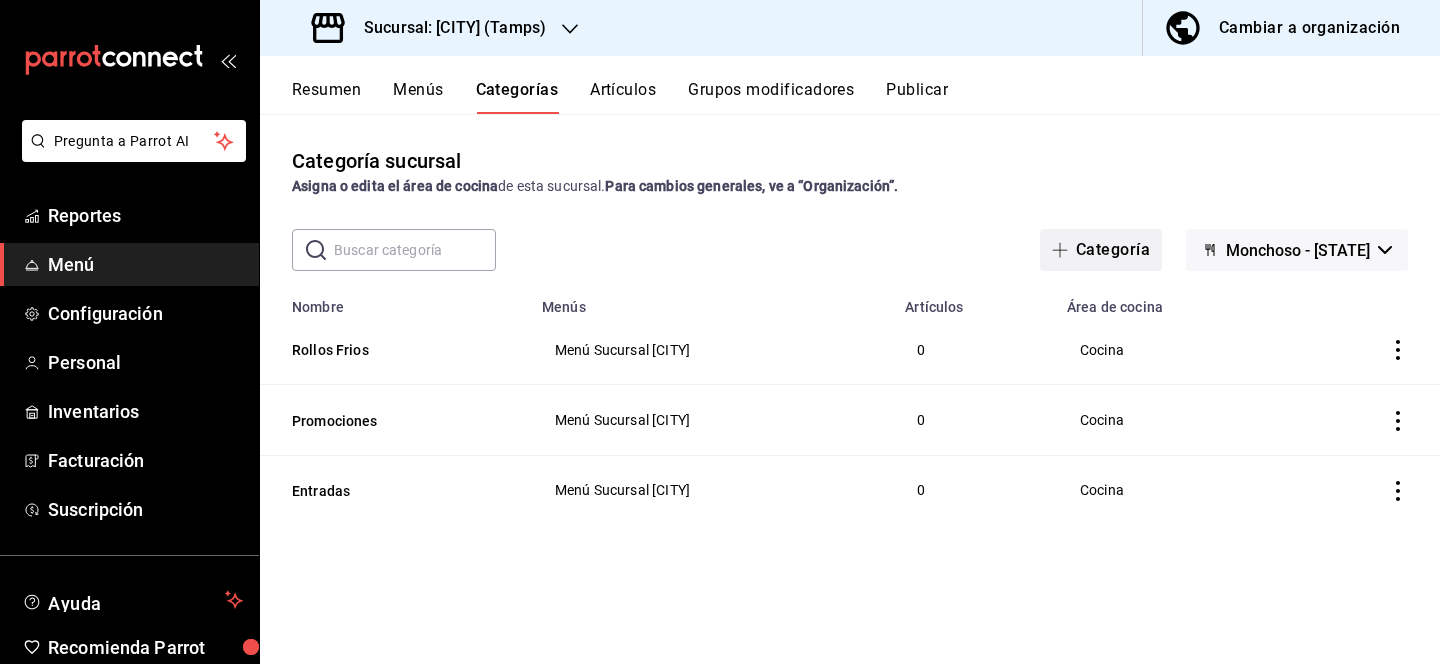click on "Categoría" at bounding box center (1101, 250) 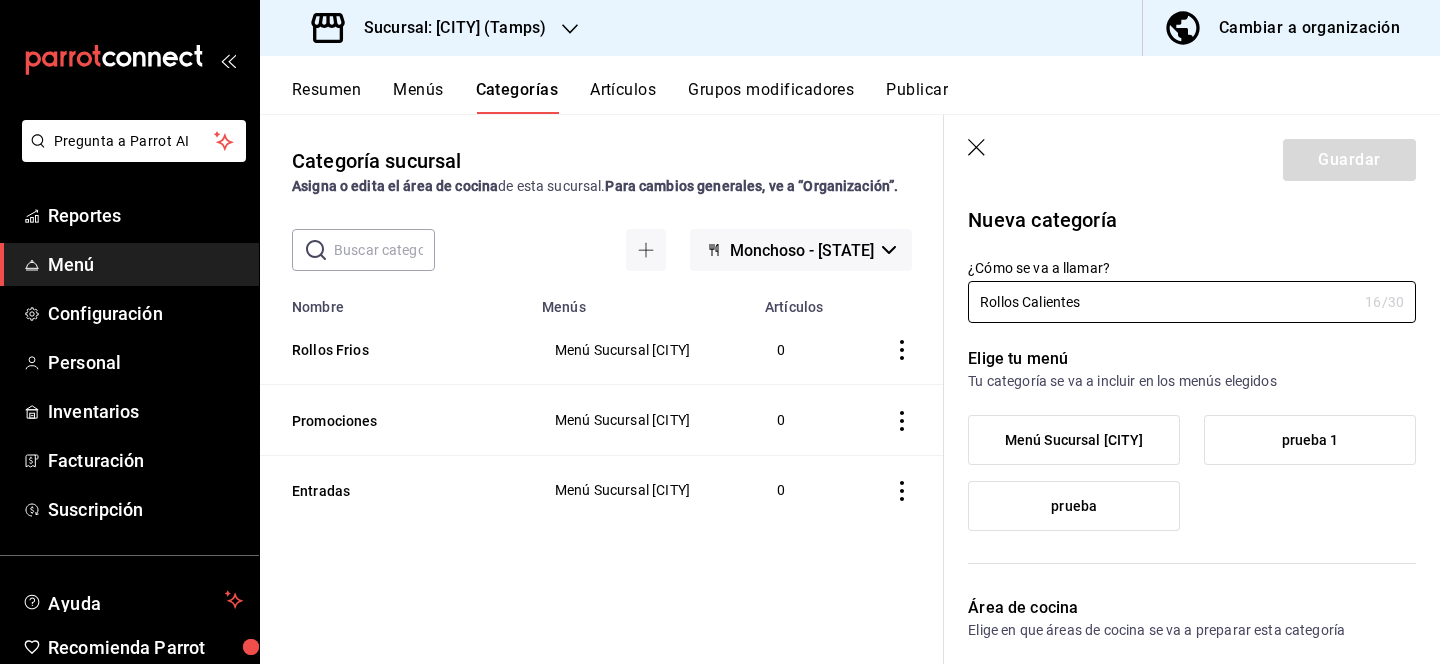 type on "Rollos Calientes" 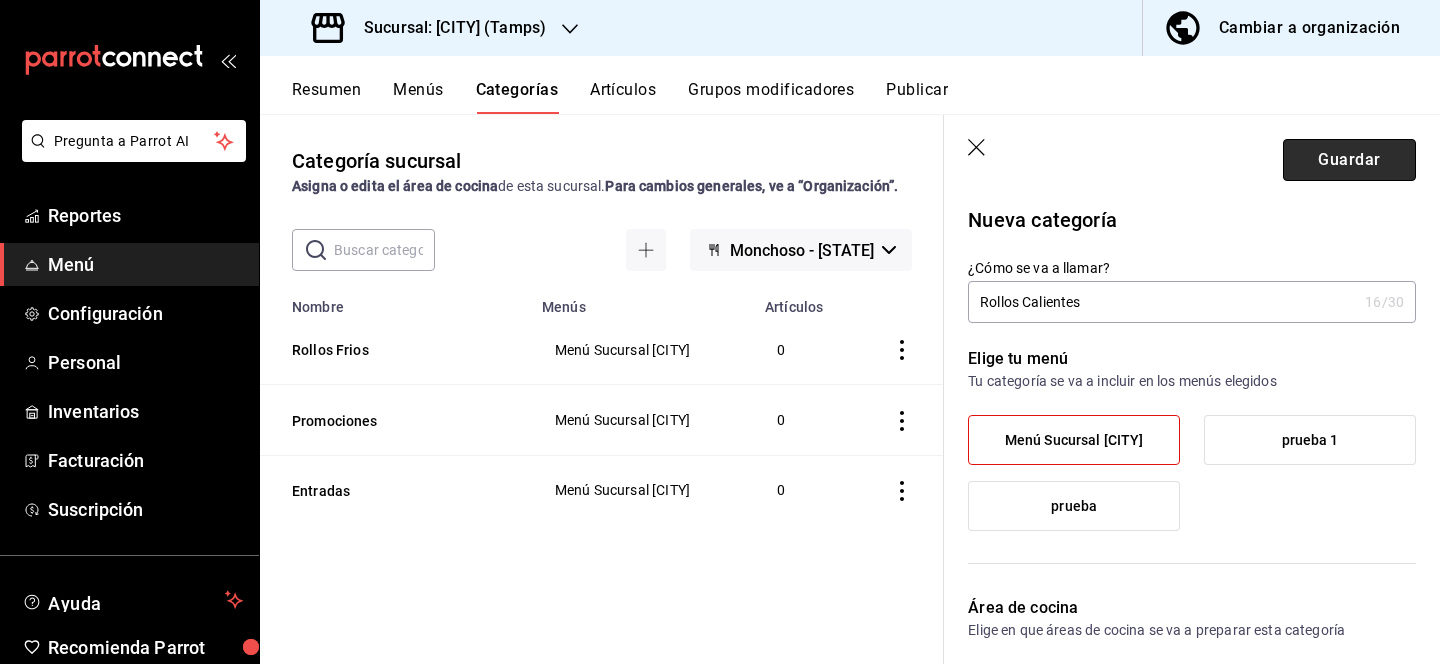 click on "Guardar" at bounding box center (1349, 160) 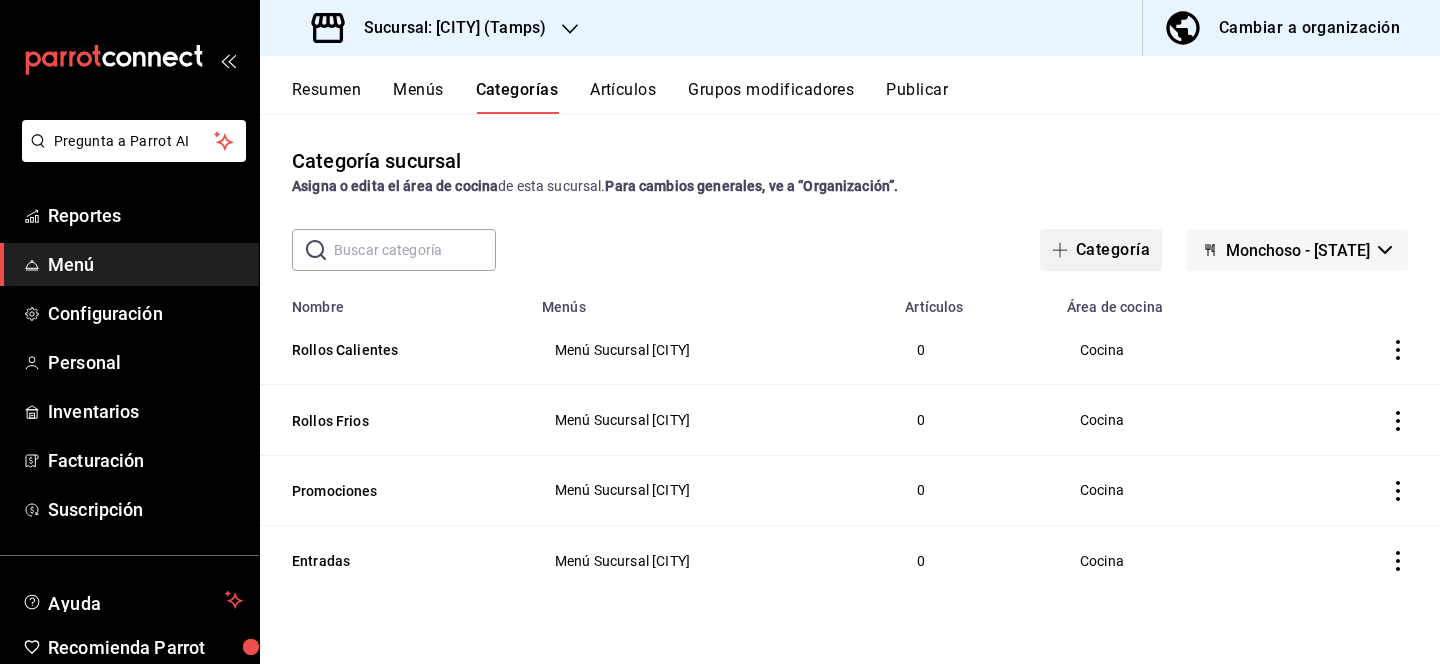 click on "Categoría" at bounding box center [1101, 250] 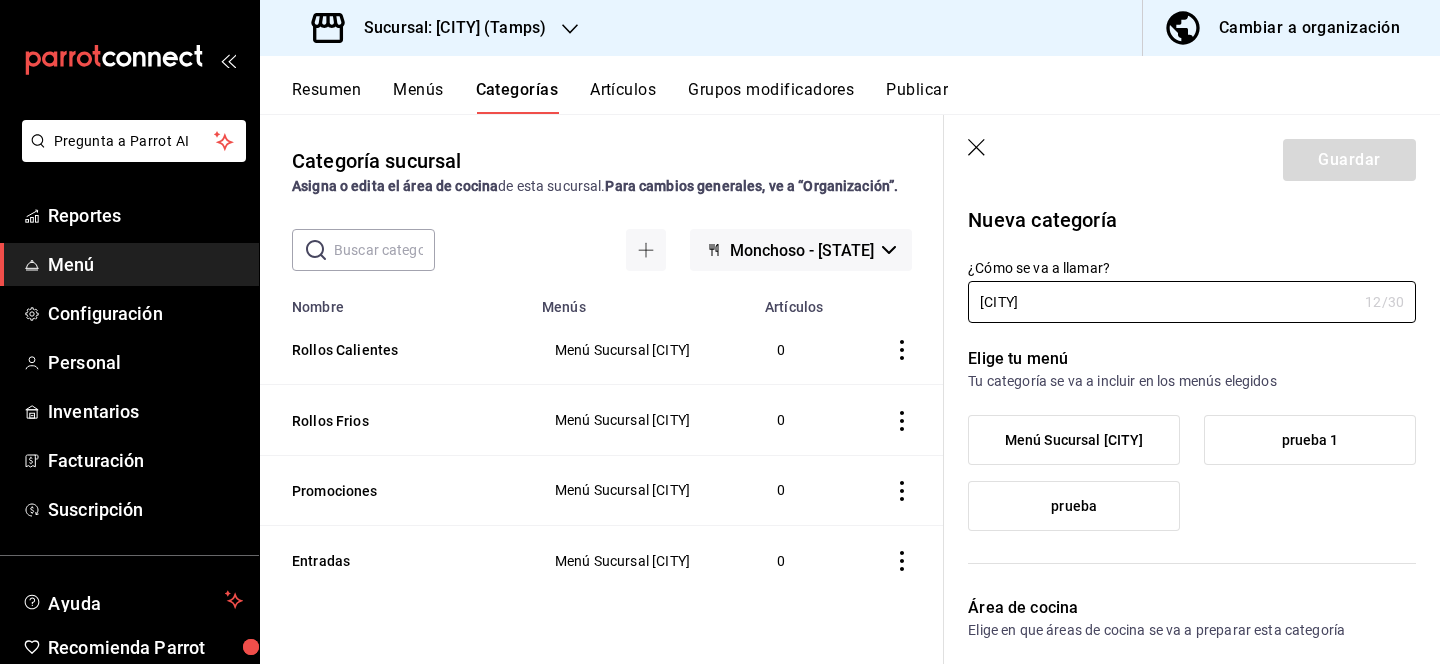 type on "[CITY]" 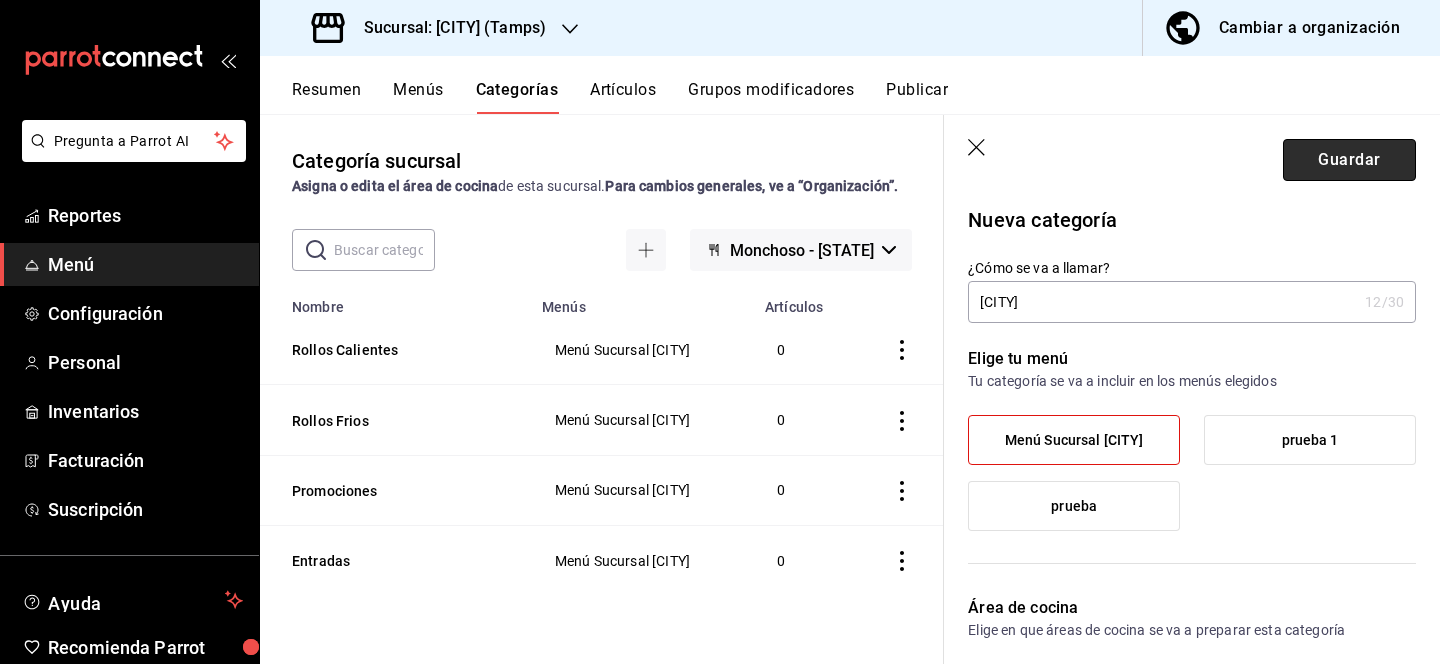 click on "Guardar" at bounding box center [1349, 160] 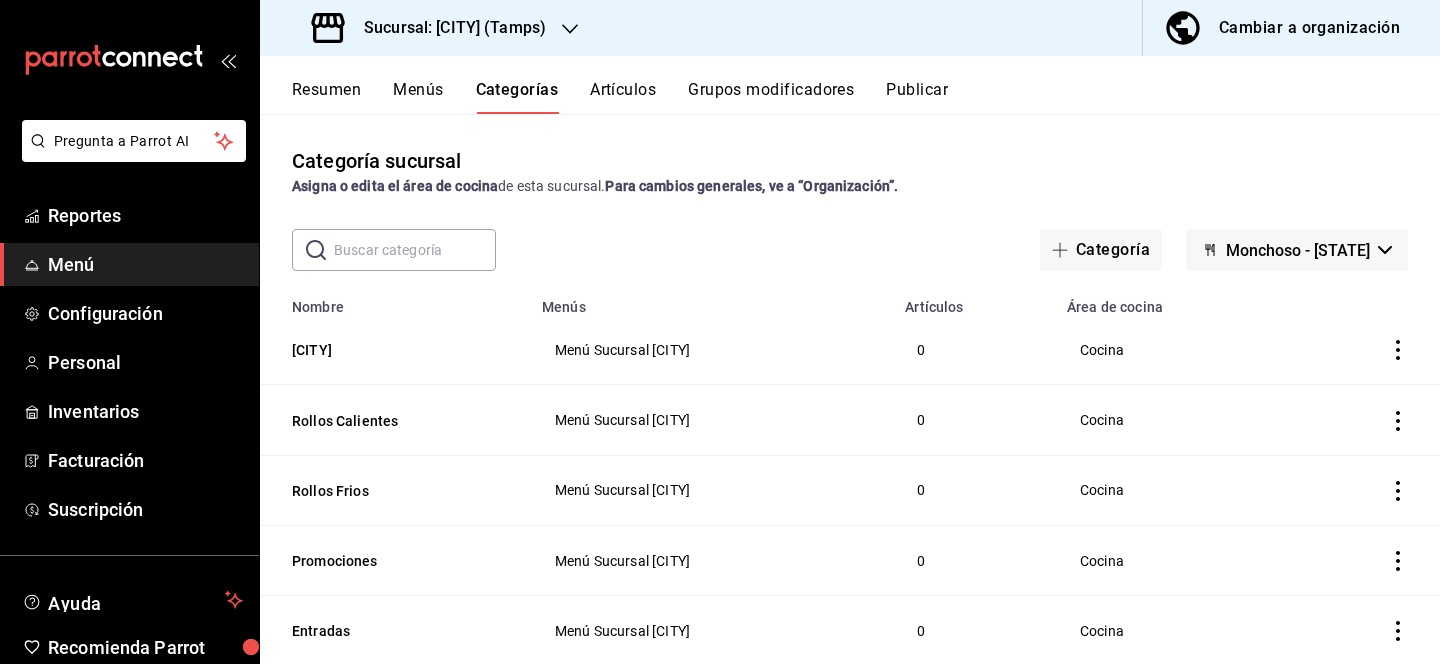 drag, startPoint x: 382, startPoint y: 424, endPoint x: 582, endPoint y: 394, distance: 202.23749 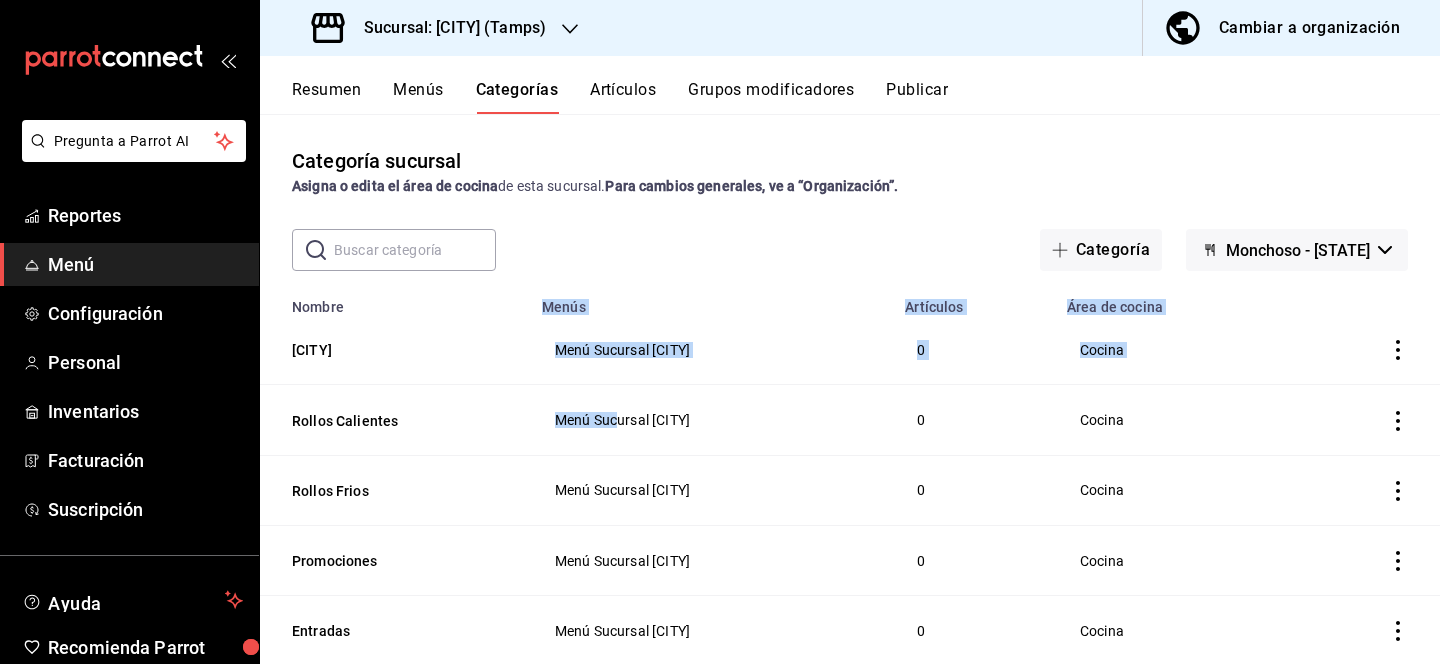 drag, startPoint x: 618, startPoint y: 422, endPoint x: 622, endPoint y: 335, distance: 87.0919 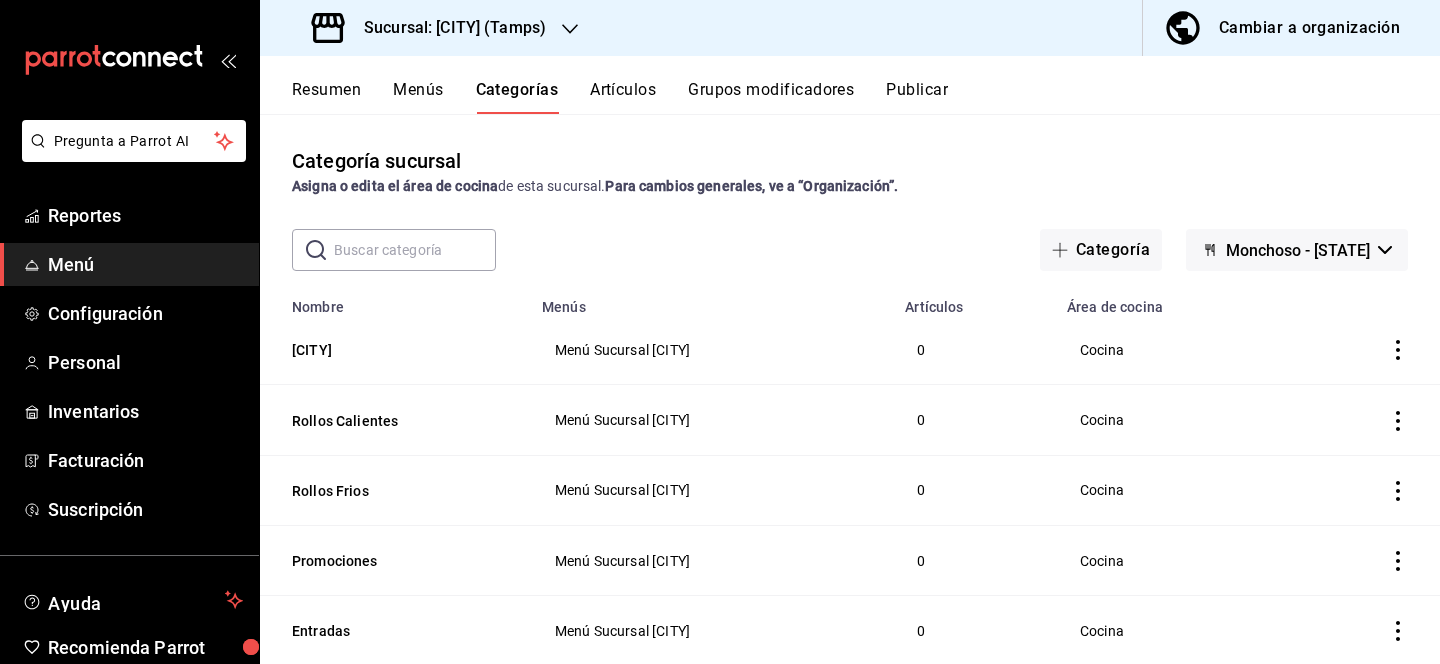 click on "Menú Sucursal [CITY]" at bounding box center [711, 420] 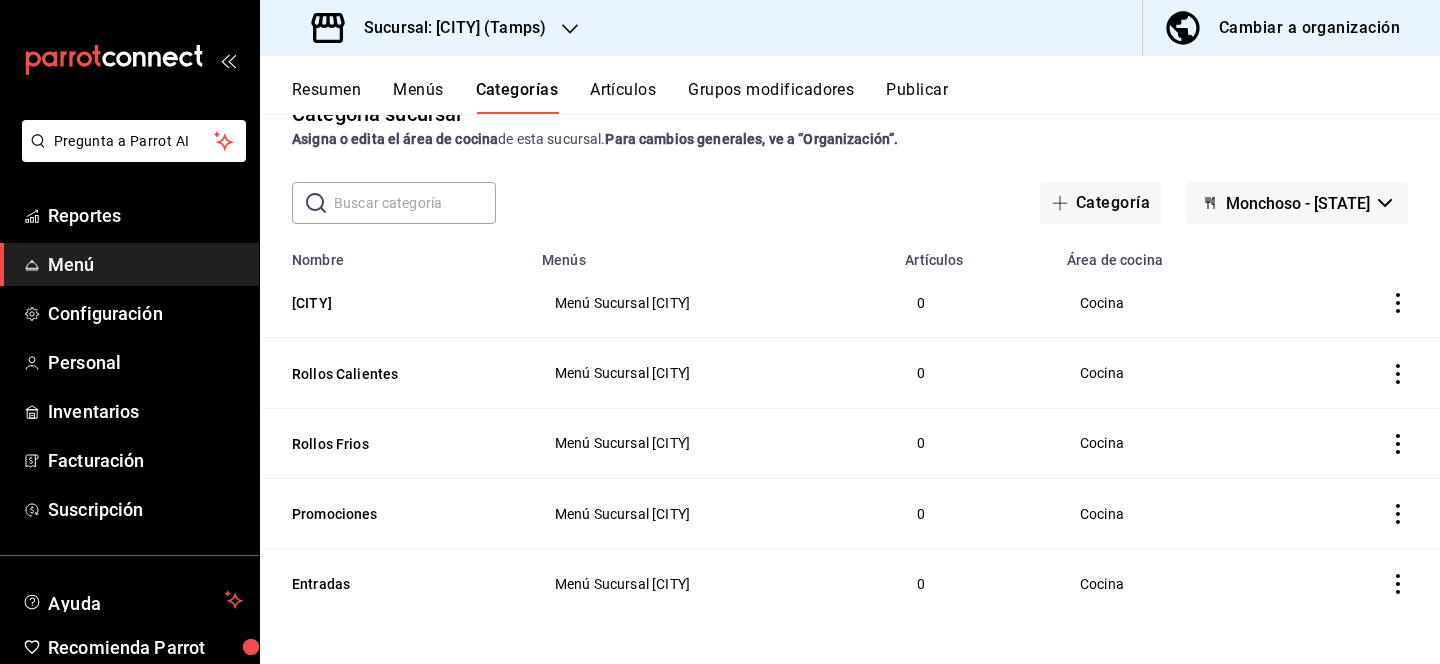 scroll, scrollTop: 50, scrollLeft: 0, axis: vertical 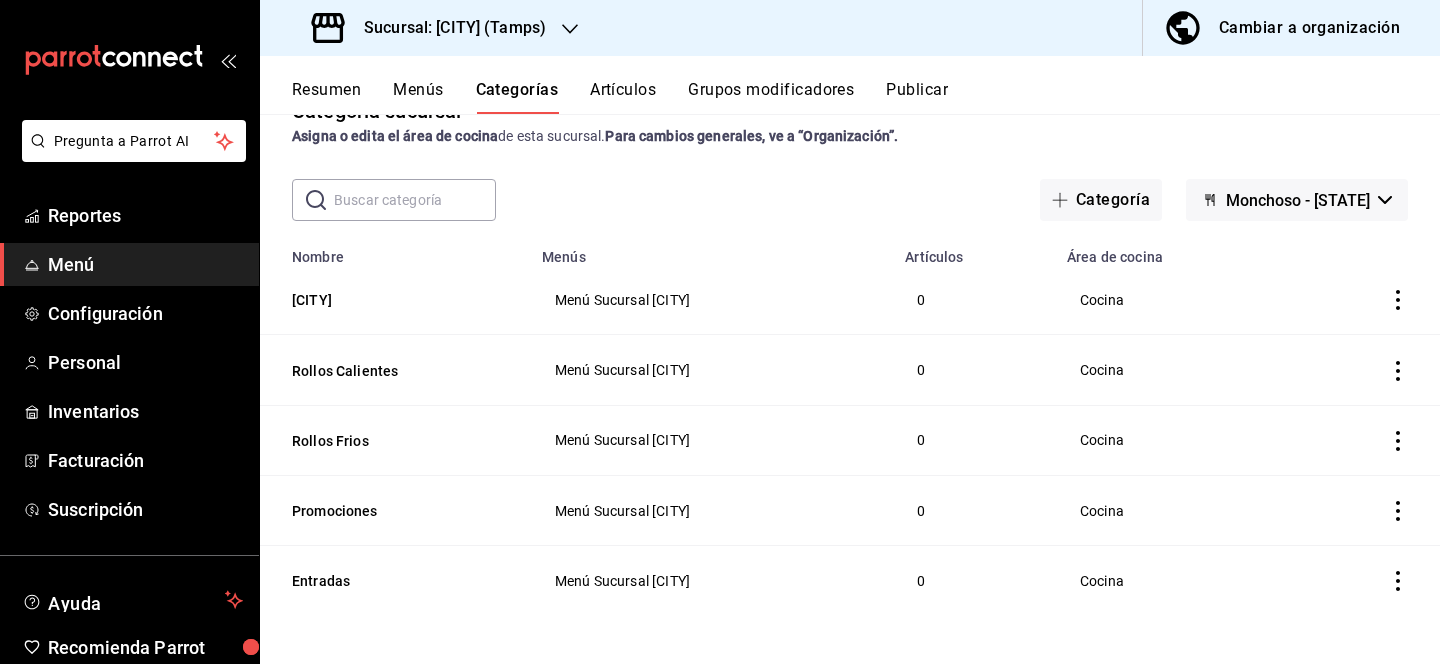 click 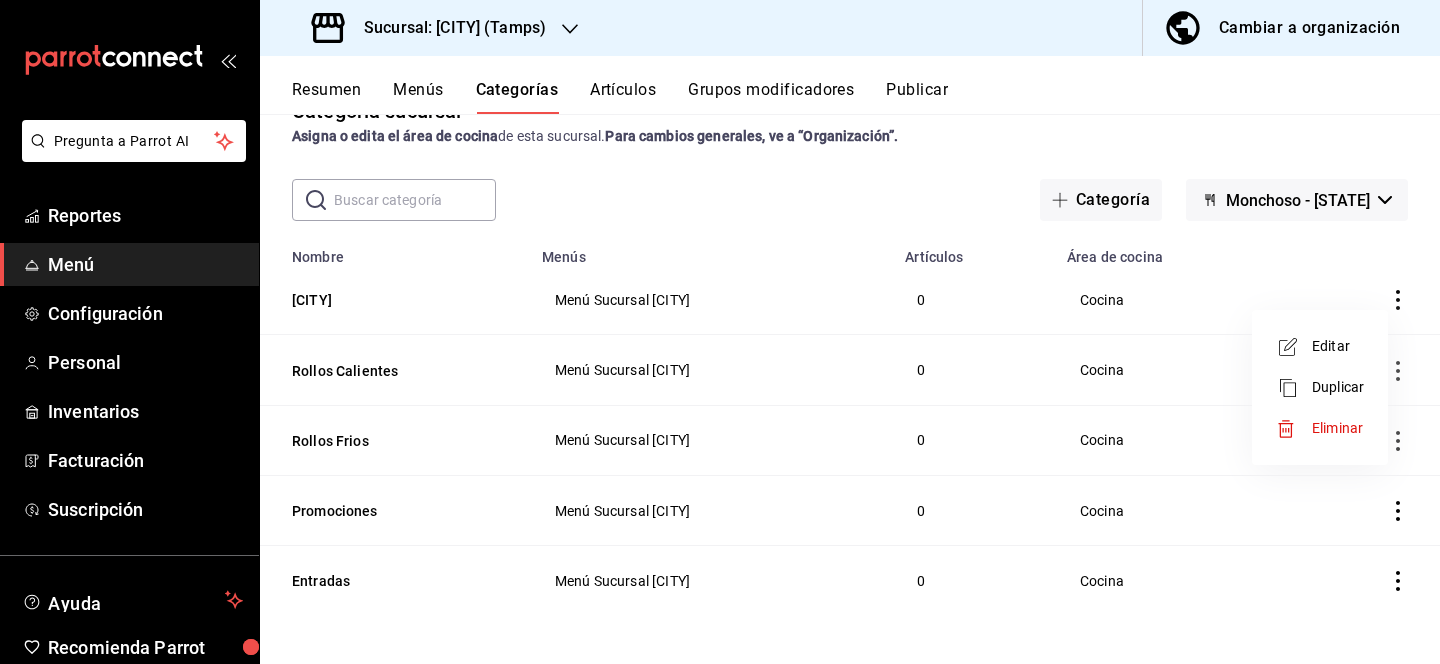click on "Editar" at bounding box center (1338, 346) 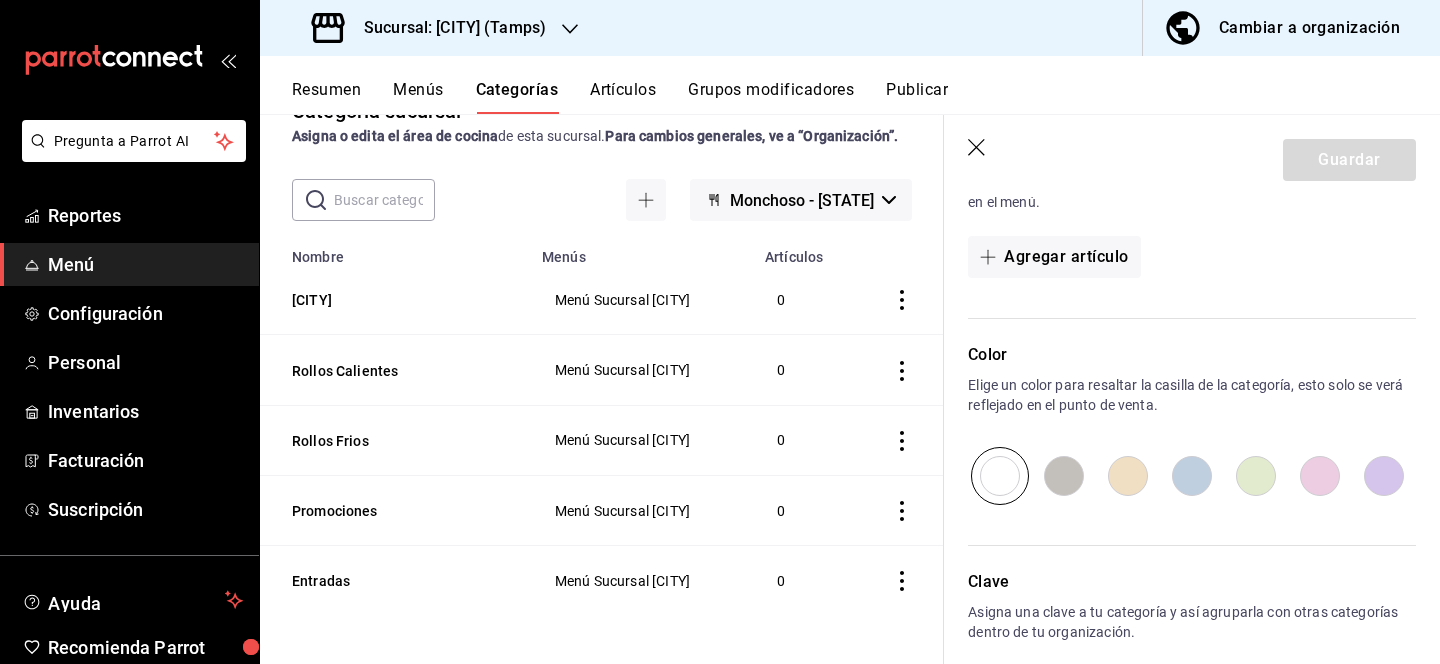 scroll, scrollTop: 627, scrollLeft: 0, axis: vertical 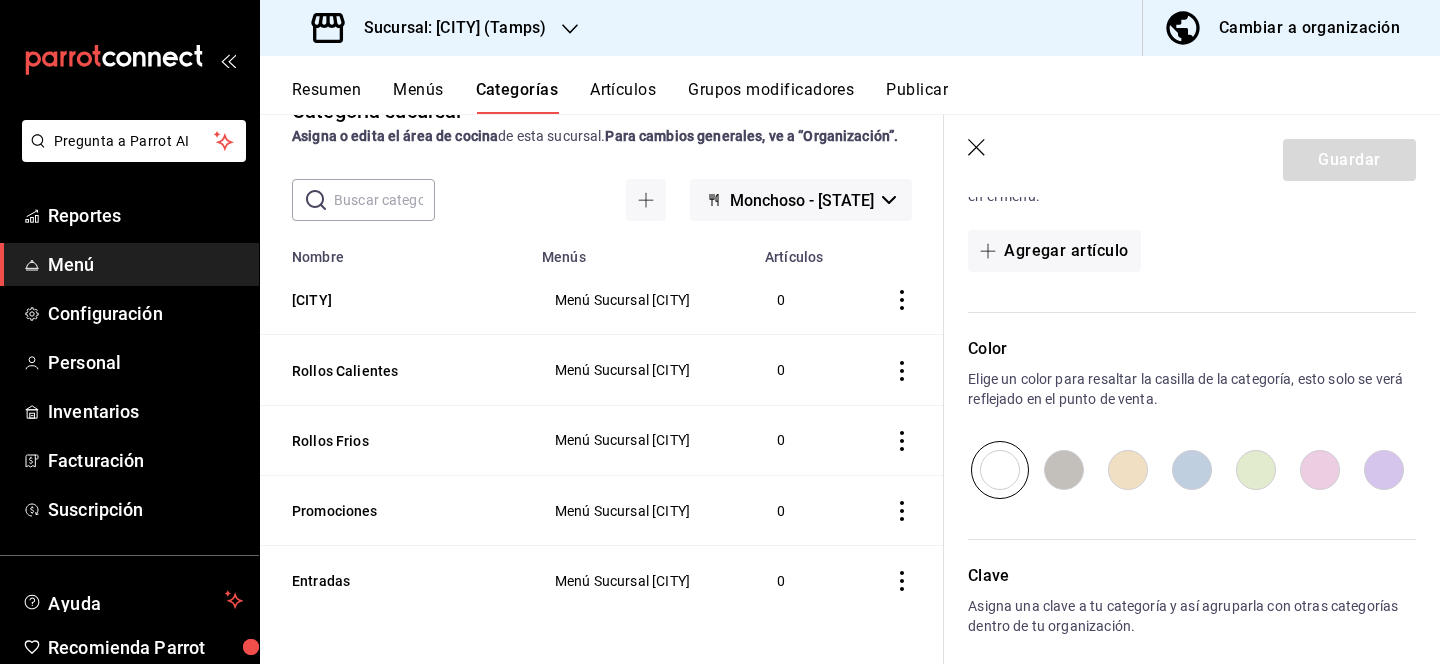 click 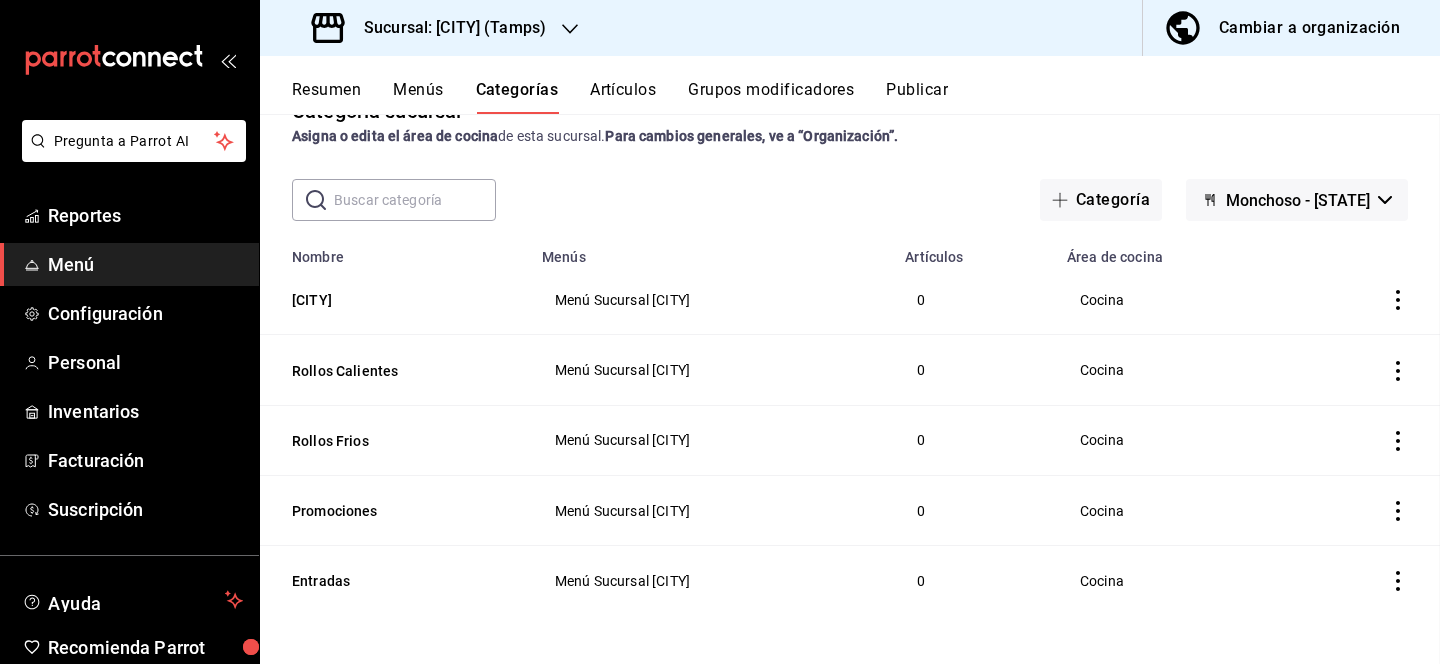 scroll, scrollTop: 0, scrollLeft: 0, axis: both 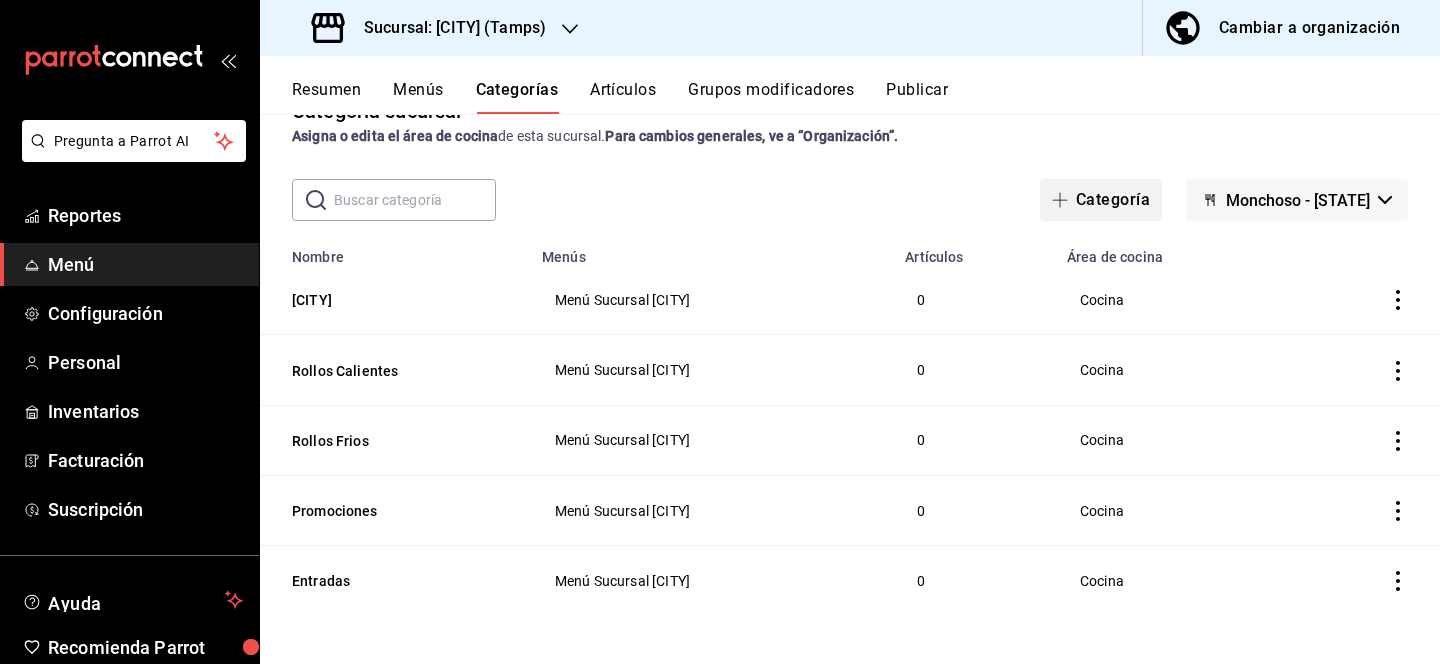 click on "Categoría" at bounding box center [1101, 200] 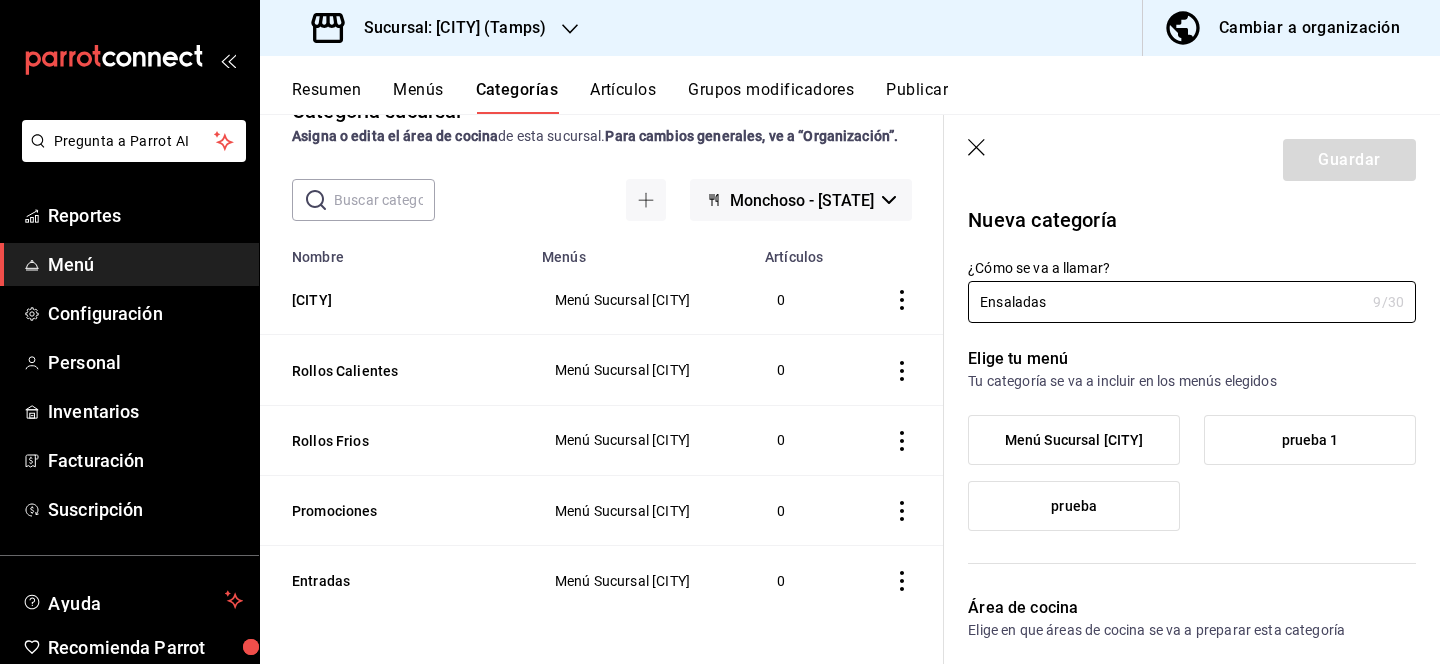 type on "Ensaladas" 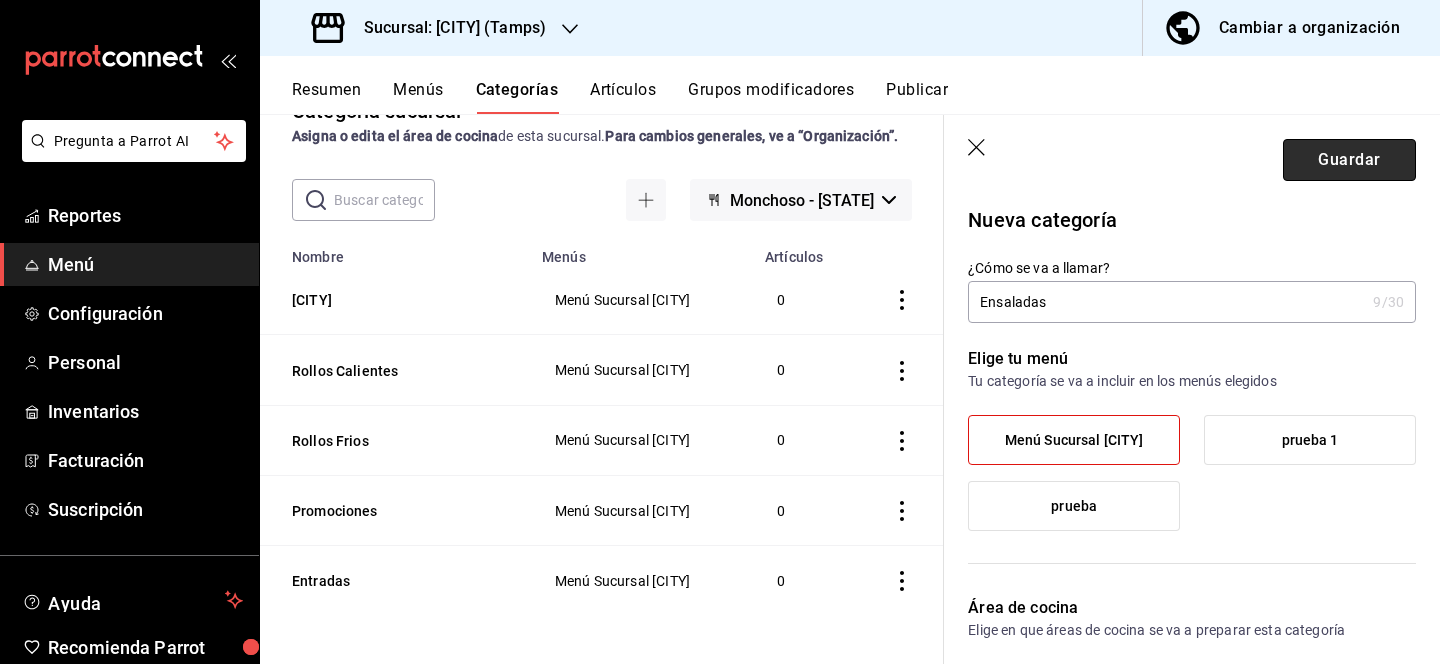 click on "Guardar" at bounding box center (1349, 160) 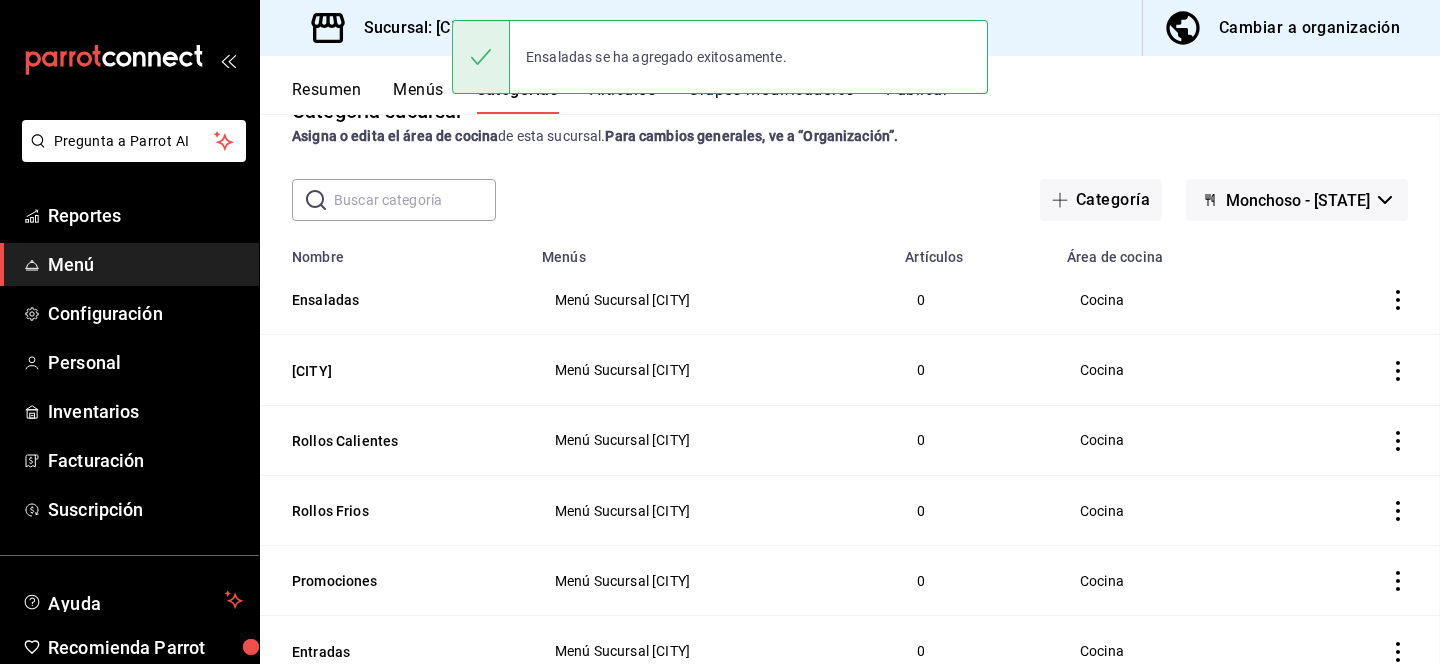 scroll, scrollTop: 0, scrollLeft: 0, axis: both 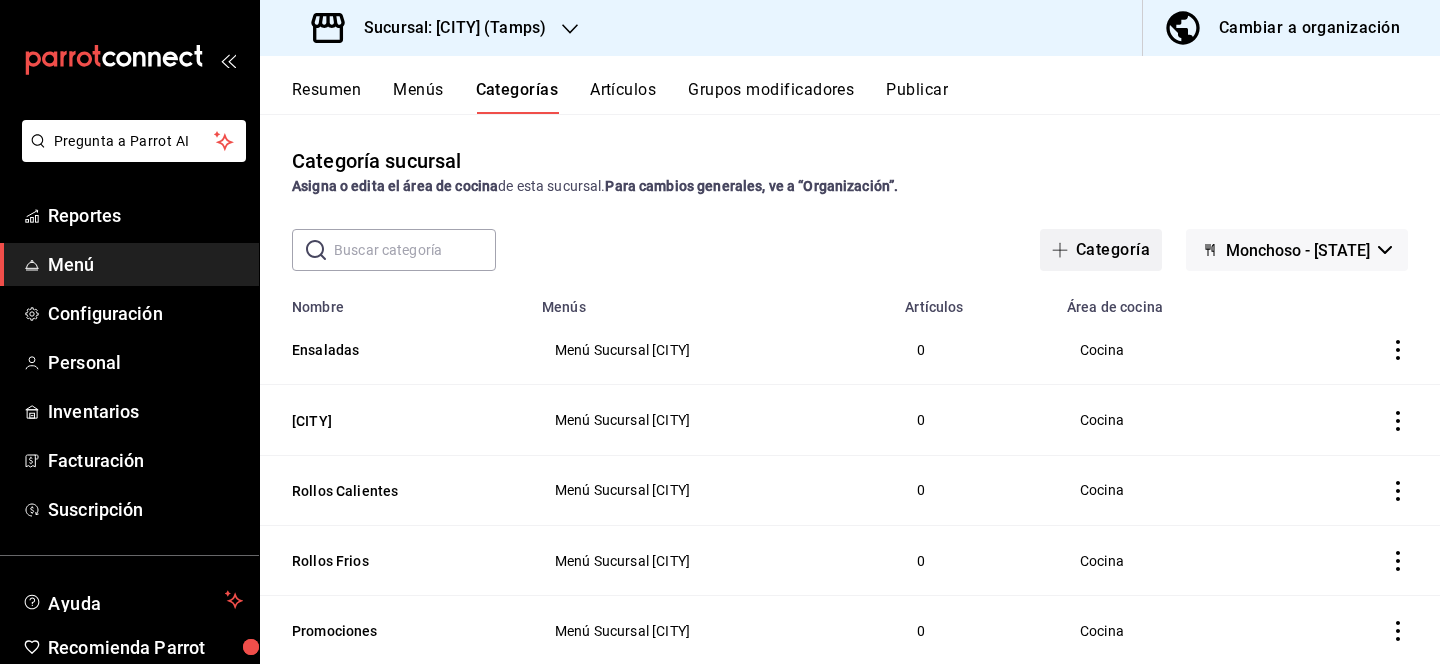click on "Categoría" at bounding box center [1101, 250] 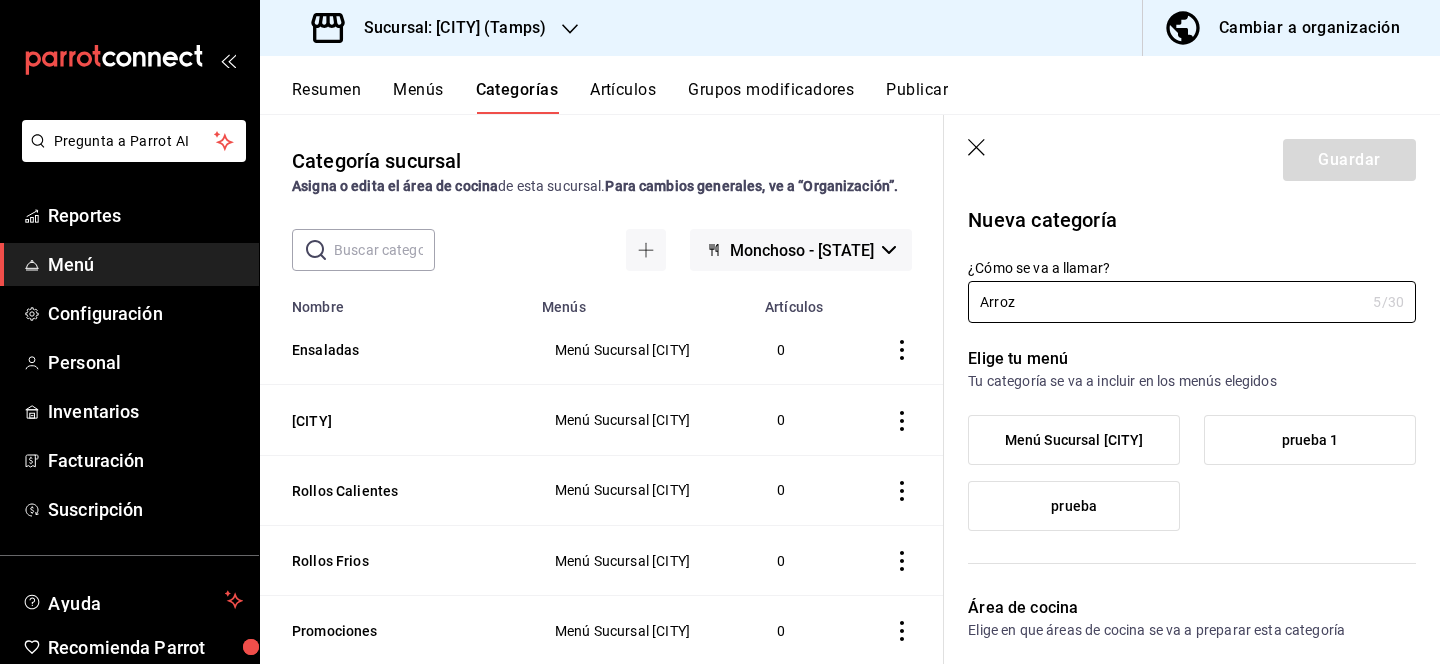 type on "Arroz" 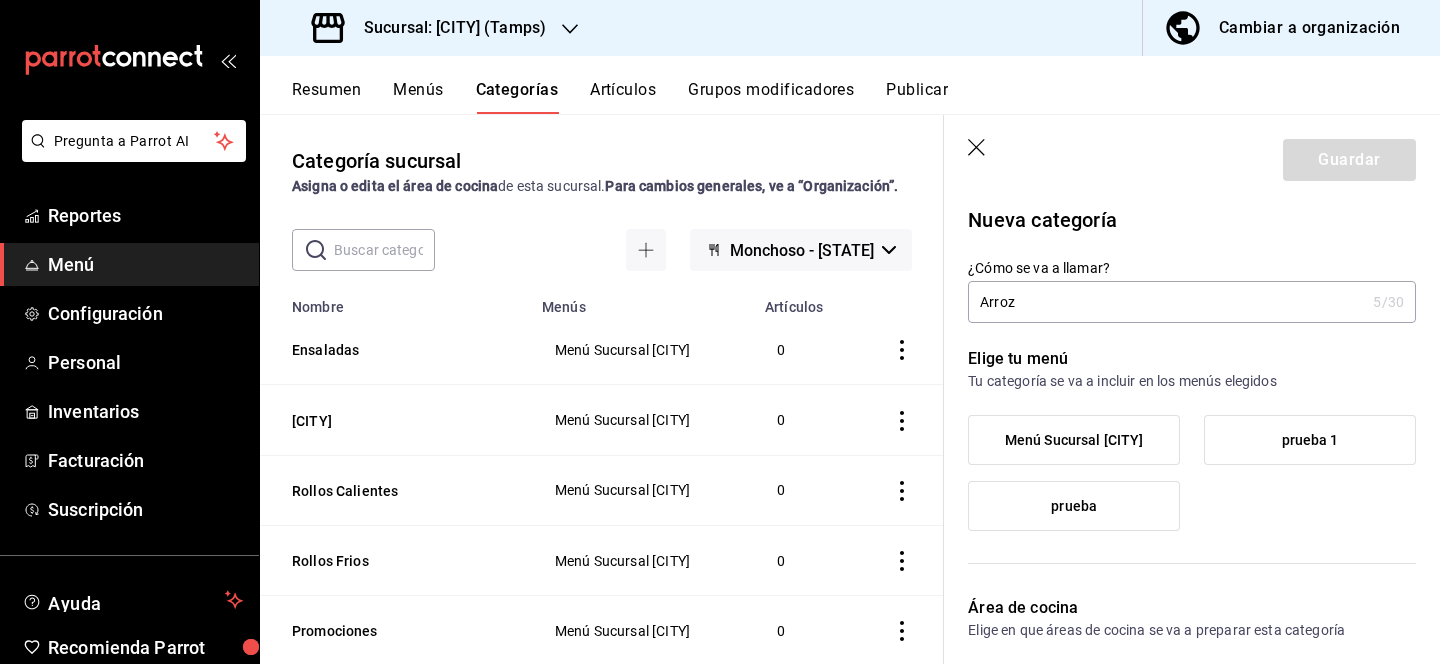 click on "Menú Sucursal [CITY]" at bounding box center (1074, 440) 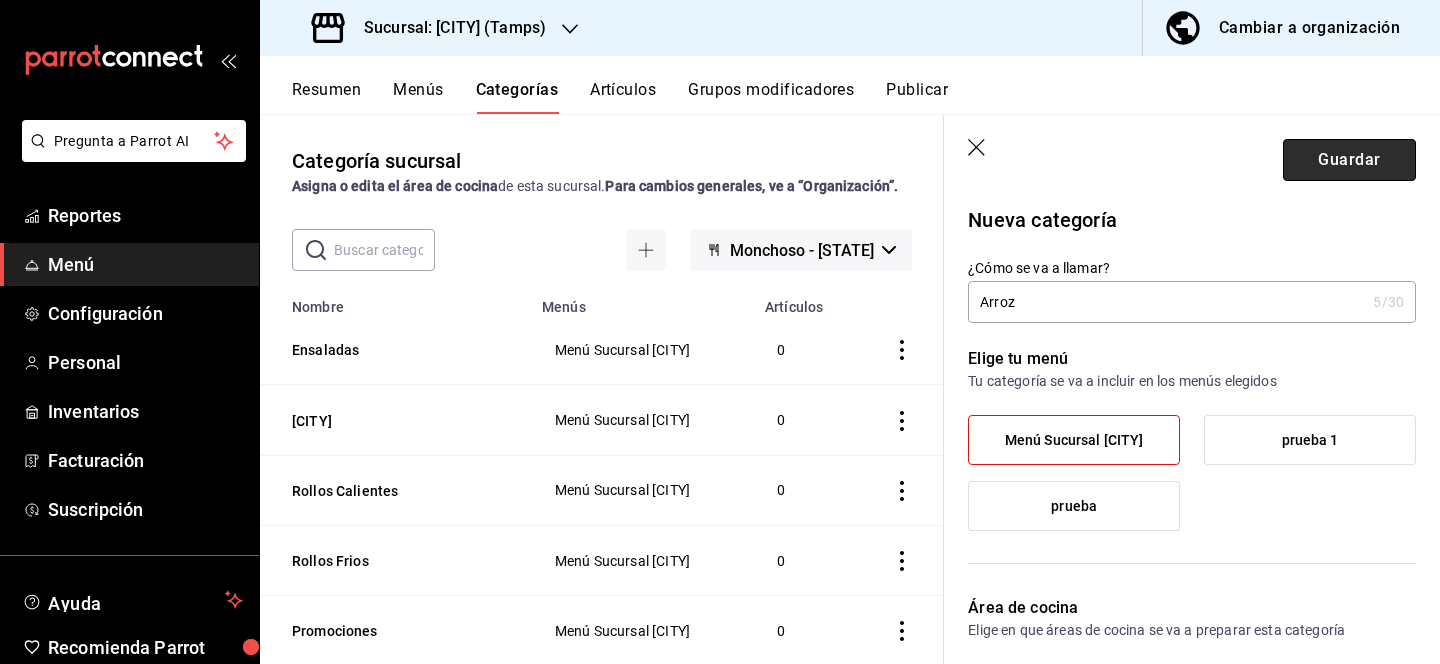 click on "Guardar" at bounding box center [1349, 160] 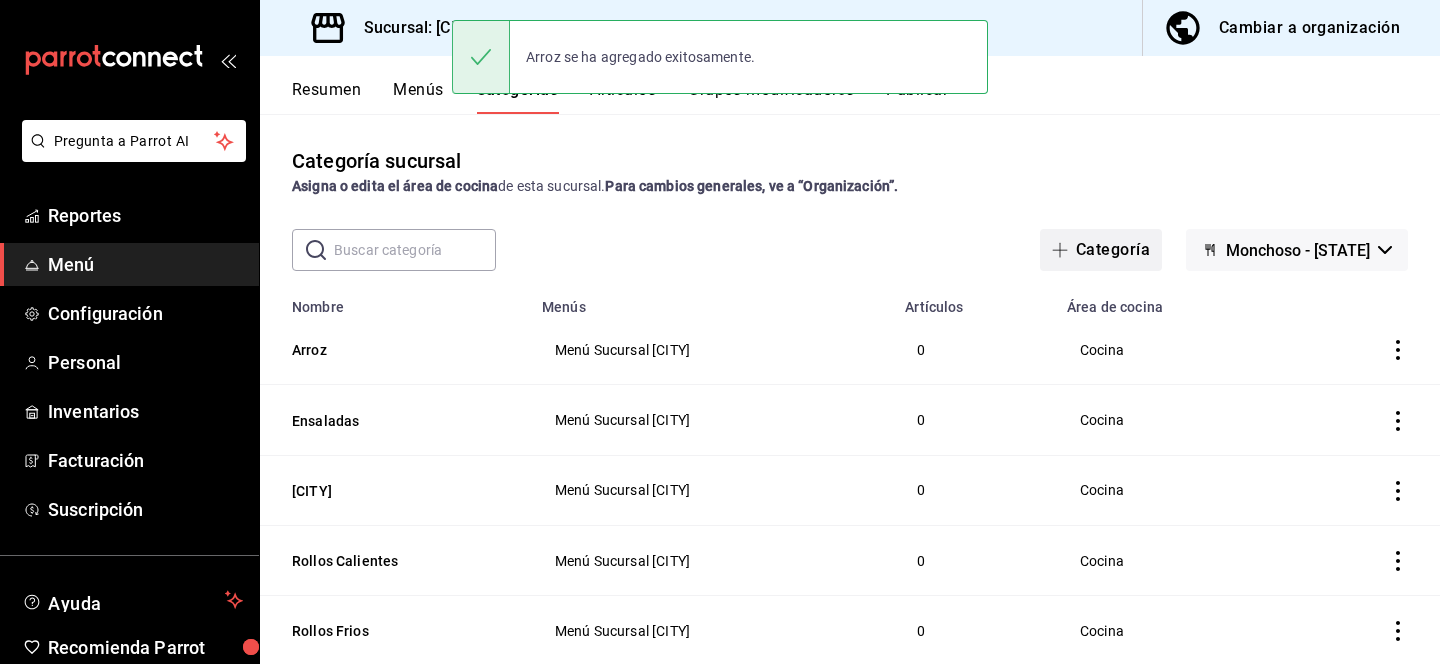 click on "Categoría" at bounding box center (1101, 250) 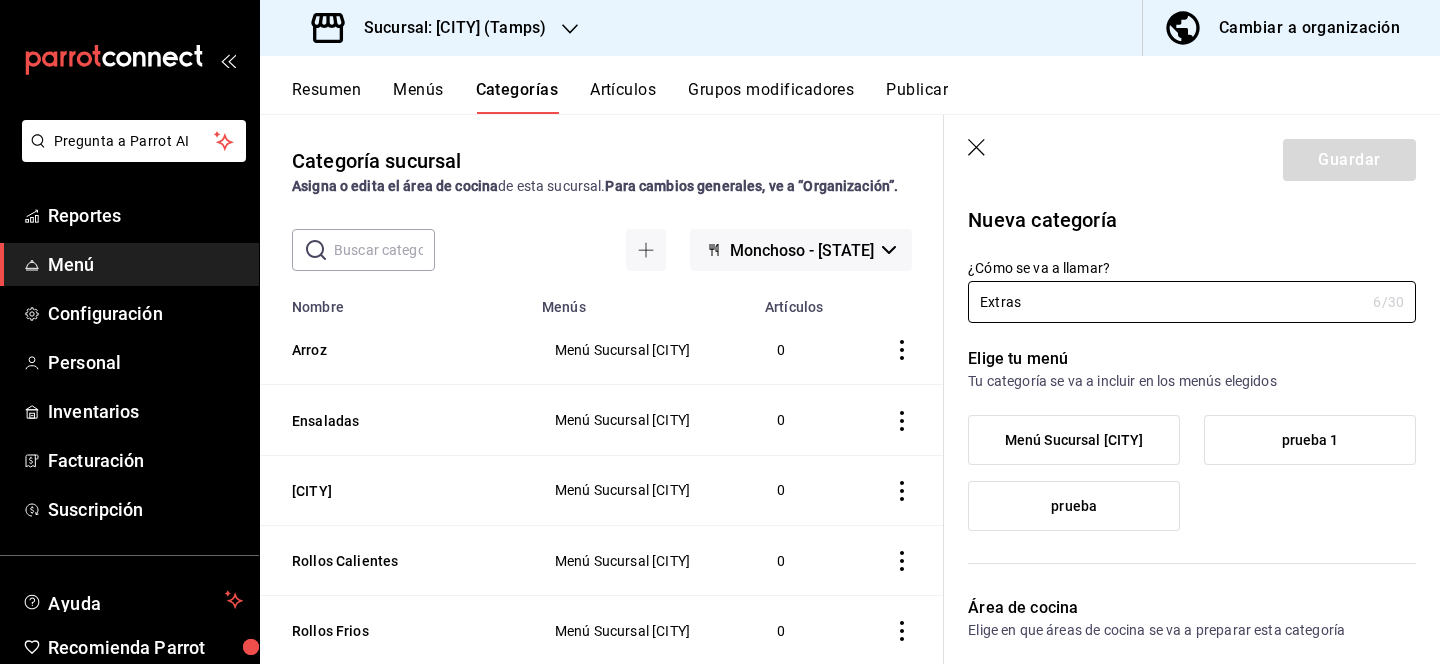 type on "Extras" 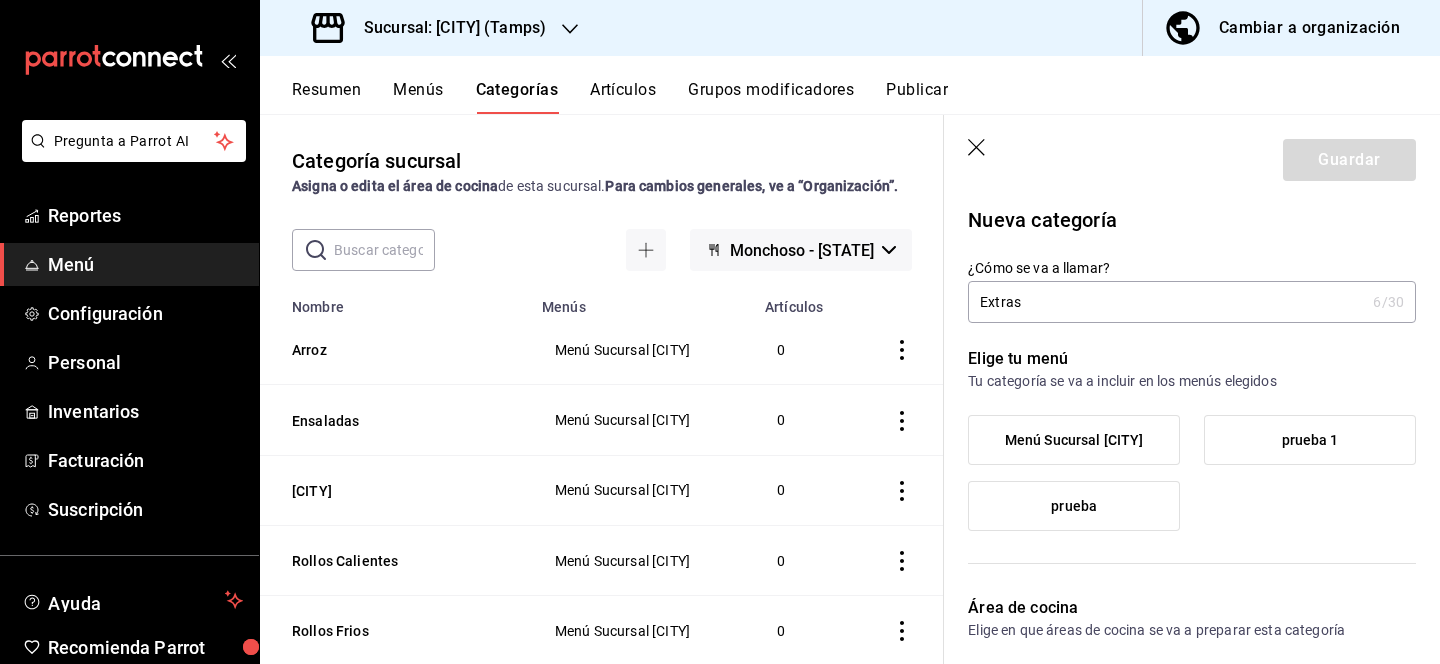 click on "Menú Sucursal [CITY]" at bounding box center [1074, 440] 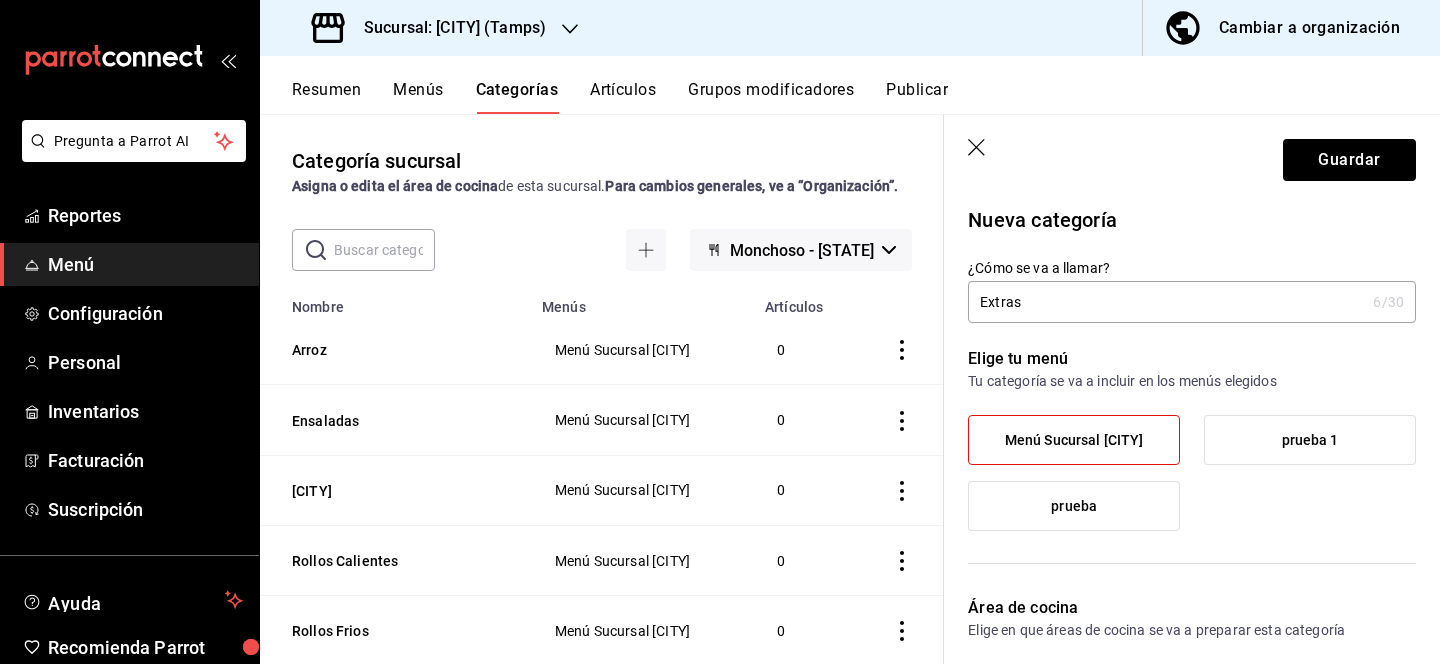 click on "Guardar" at bounding box center (1192, 156) 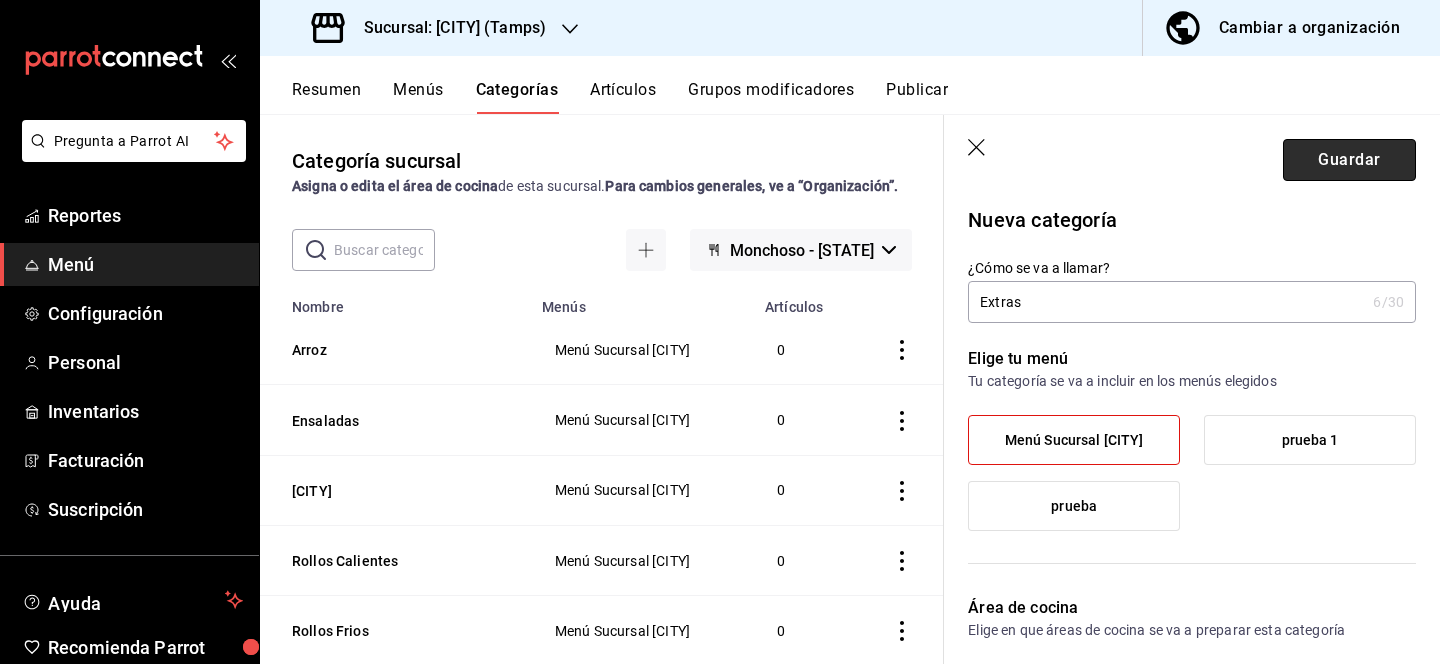 click on "Guardar" at bounding box center (1349, 160) 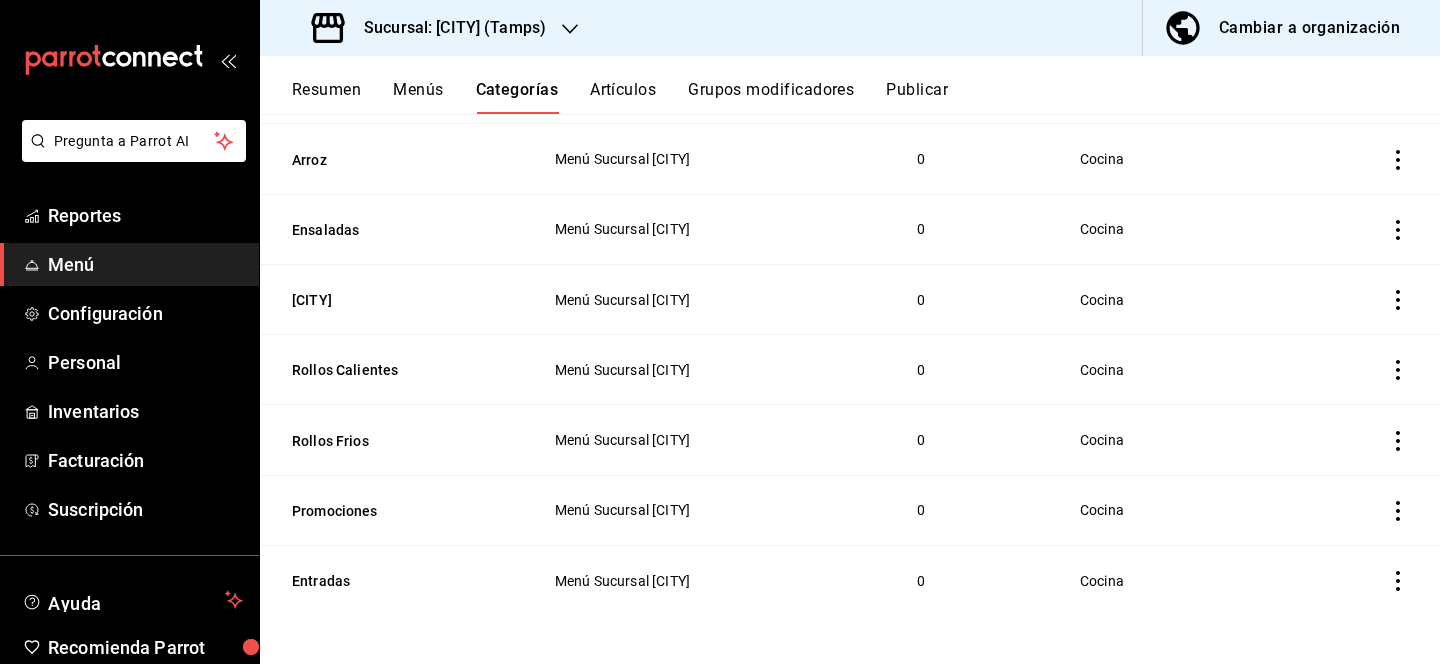 scroll, scrollTop: 0, scrollLeft: 0, axis: both 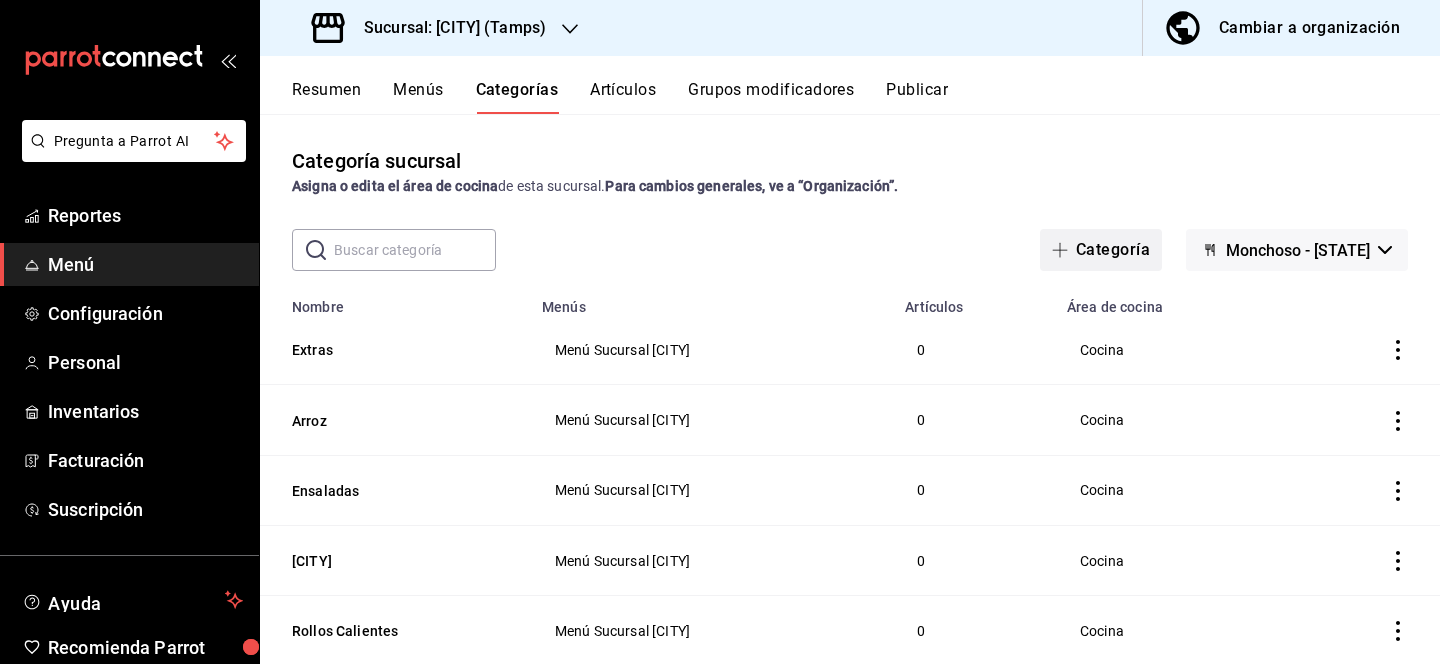 click on "Categoría" at bounding box center (1101, 250) 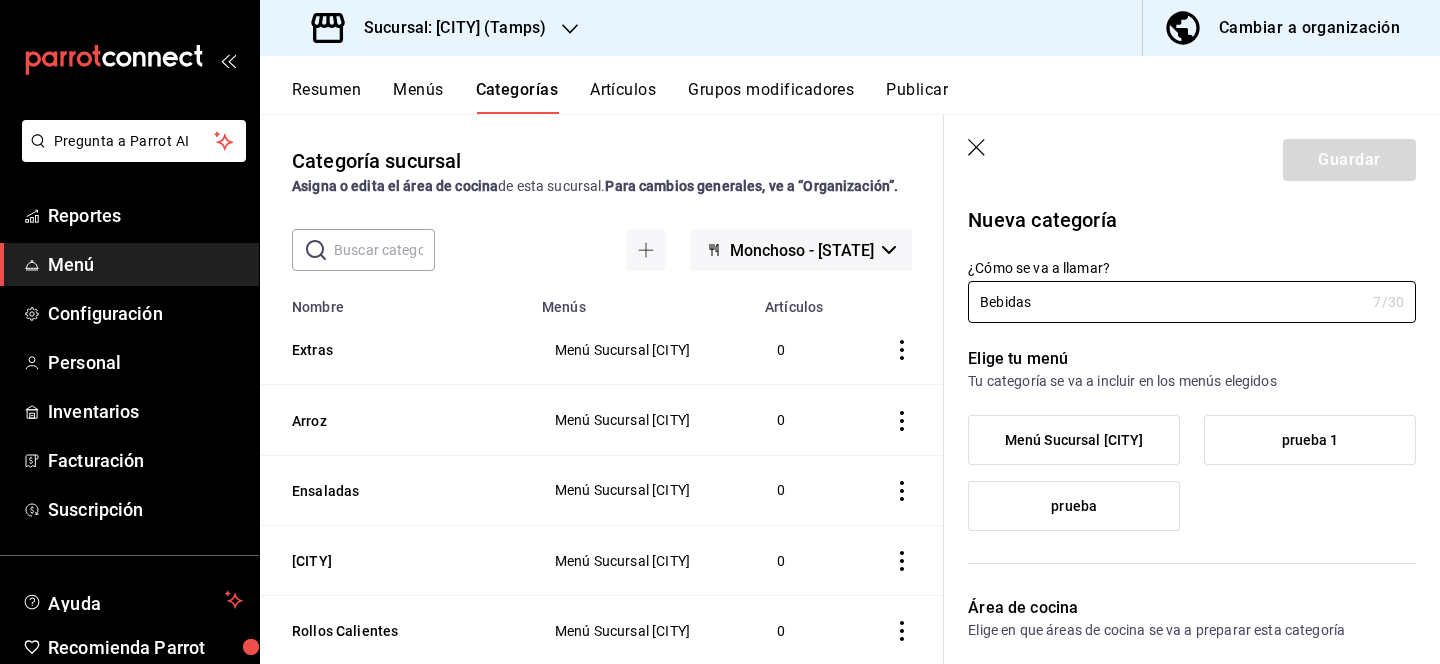 type on "Bebidas" 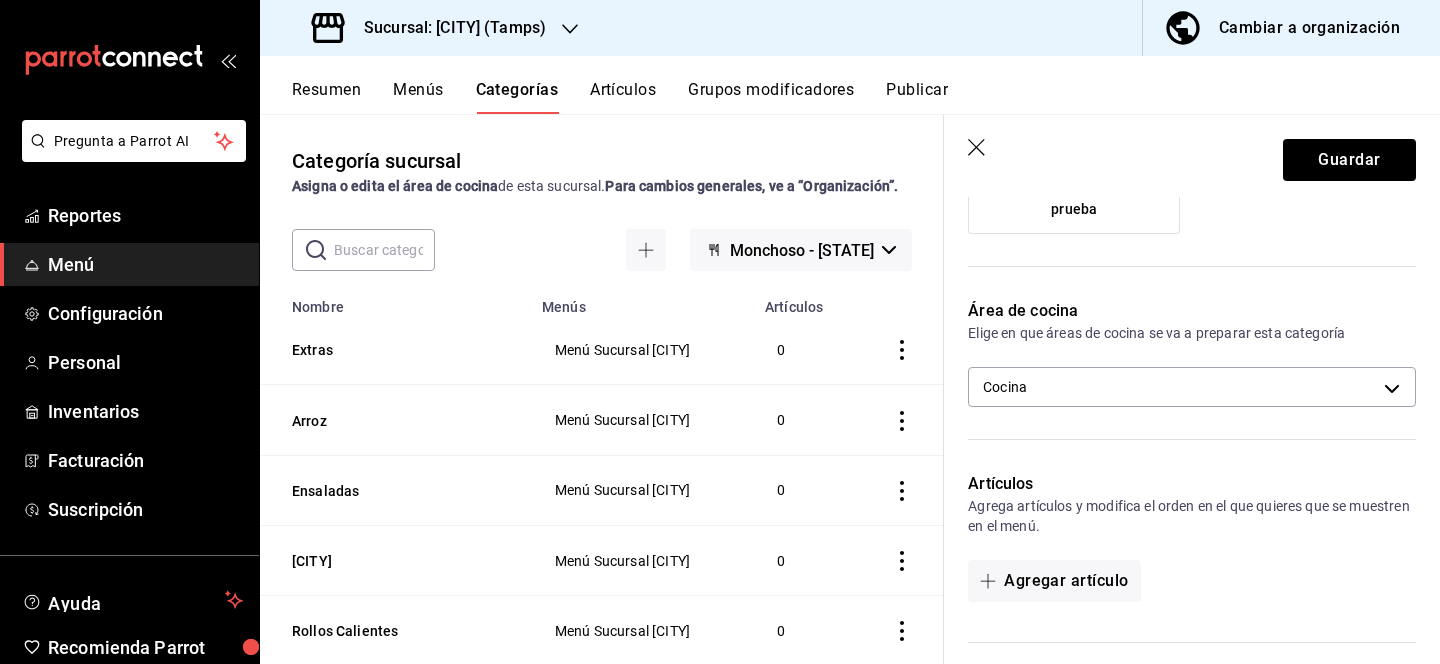 scroll, scrollTop: 345, scrollLeft: 0, axis: vertical 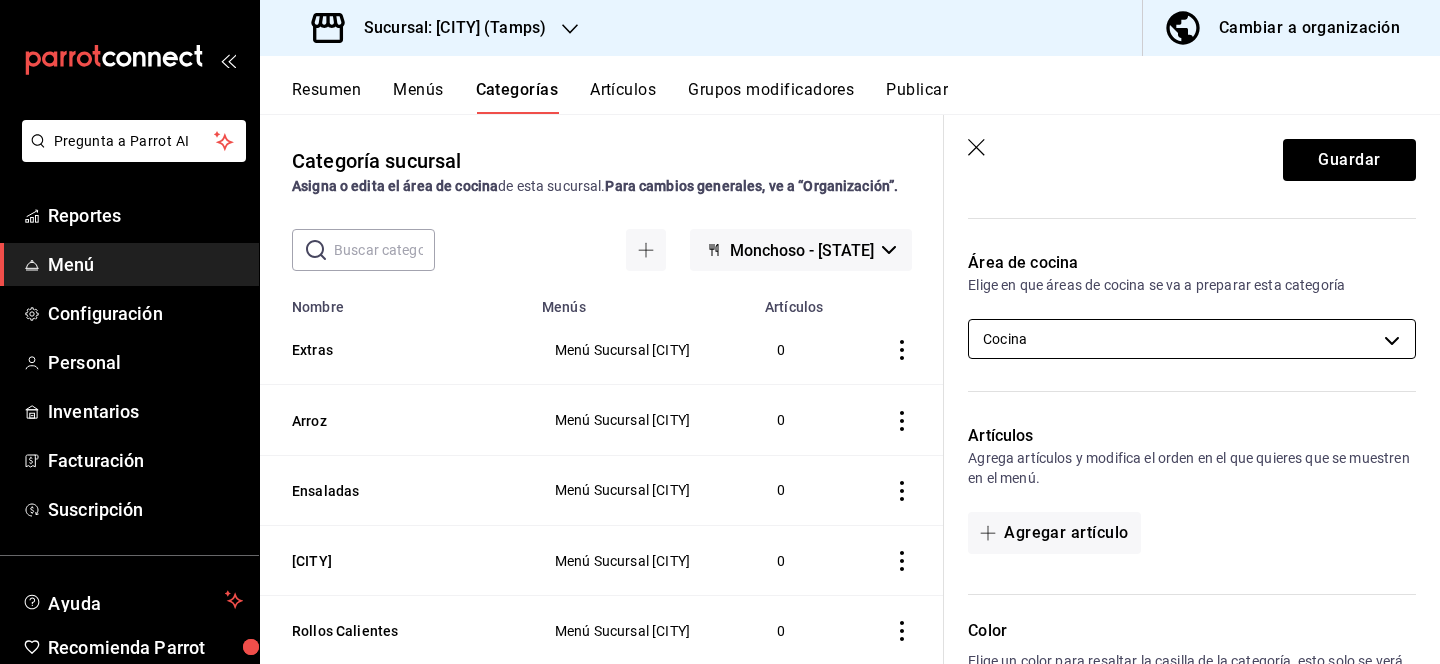 click on "Pregunta a Parrot AI Reportes   Menú   Configuración   Personal   Inventarios   Facturación   Suscripción   Ayuda Recomienda Parrot   [FIRST] [LAST]   Sugerir nueva función   Sucursal: Monchoso ([STATE]) Cambiar a organización Resumen Menús Categorías Artículos Grupos modificadores Publicar Categoría sucursal Asigna o edita el área de cocina  de esta sucursal.  Para cambios generales, ve a “Organización”. ​ ​ Monchoso - [STATE] Nombre Menús Artículos Arroz Menú Sucursal Monchoso 0 Ensaladas Menú Sucursal Monchoso 0 Los Monchoso Menú Sucursal Monchoso 0 Rollos Calientes Menú Sucursal Monchoso 0 Rollos Frios Menú Sucursal Monchoso 0 Promociones Menú Sucursal Monchoso 0 Entradas Menú Sucursal Monchoso 0 Guardar Nueva categoría ¿Cómo se va a llamar? Bebidas 7 /30 ¿Cómo se va a llamar? Elige tu menú Tu categoría se va a incluir en los menús elegidos Menú Sucursal Monchoso prueba 1 prueba Área de cocina Cocina e4c267ab-4002-4aa6-814f-a1a60c61bcf7 CA-" at bounding box center (720, 332) 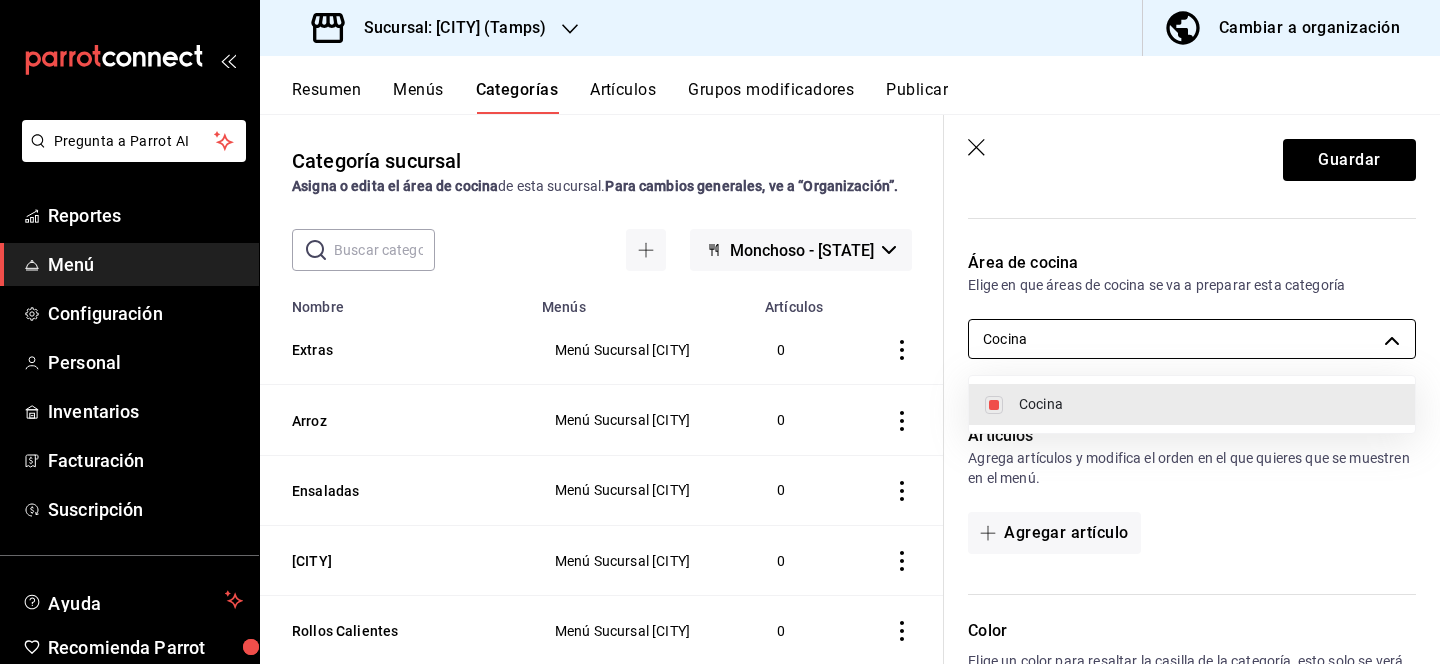 click at bounding box center (720, 332) 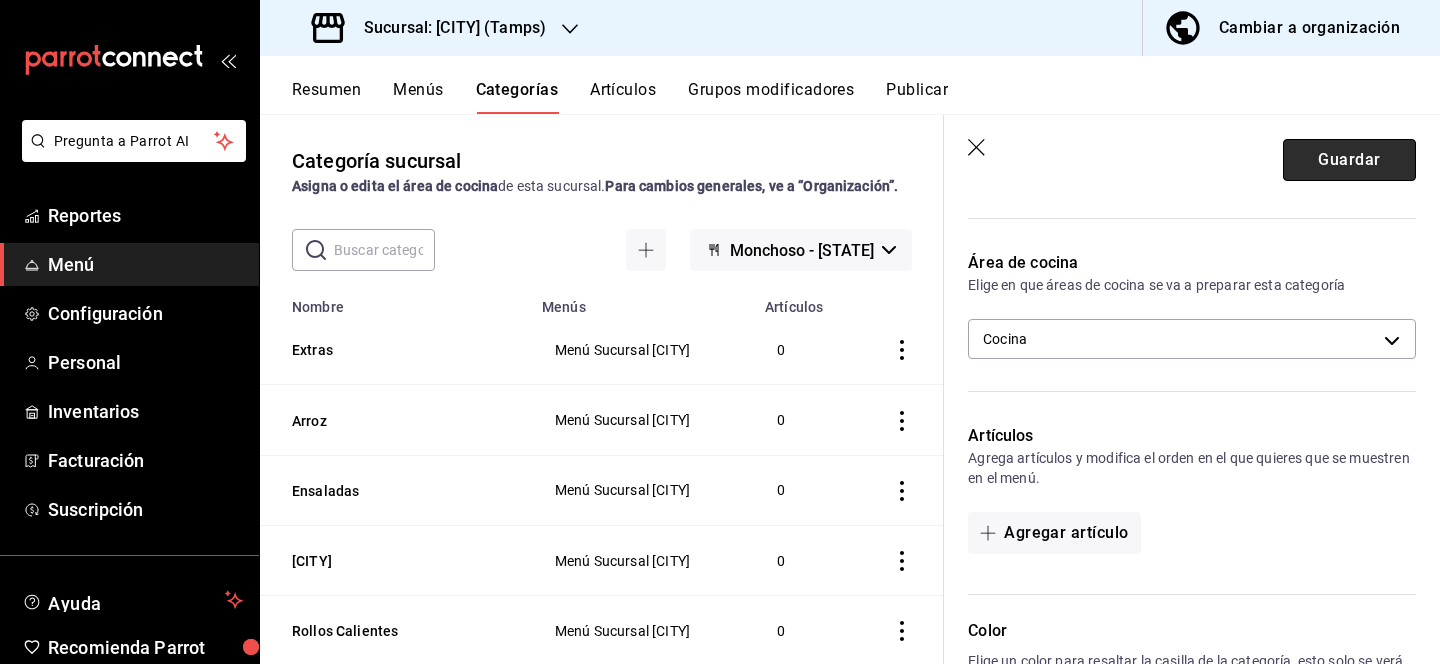 click on "Guardar" at bounding box center [1349, 160] 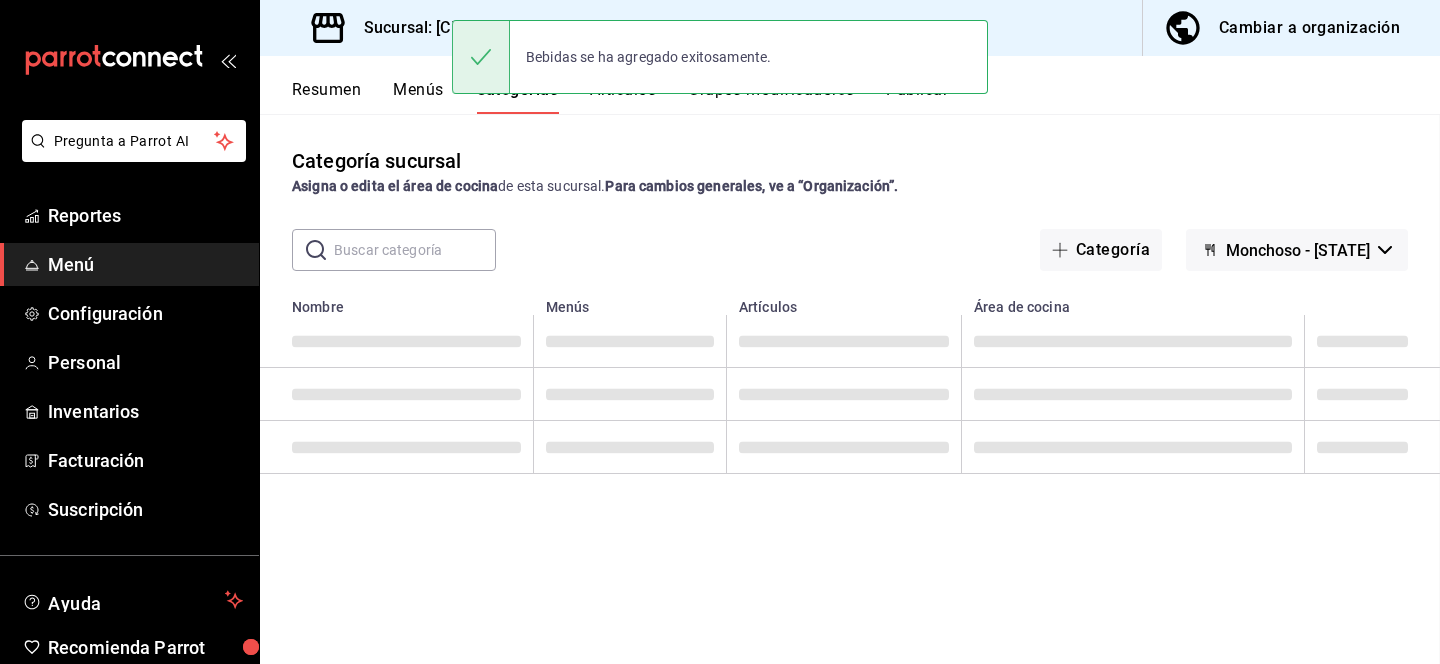 scroll, scrollTop: 0, scrollLeft: 0, axis: both 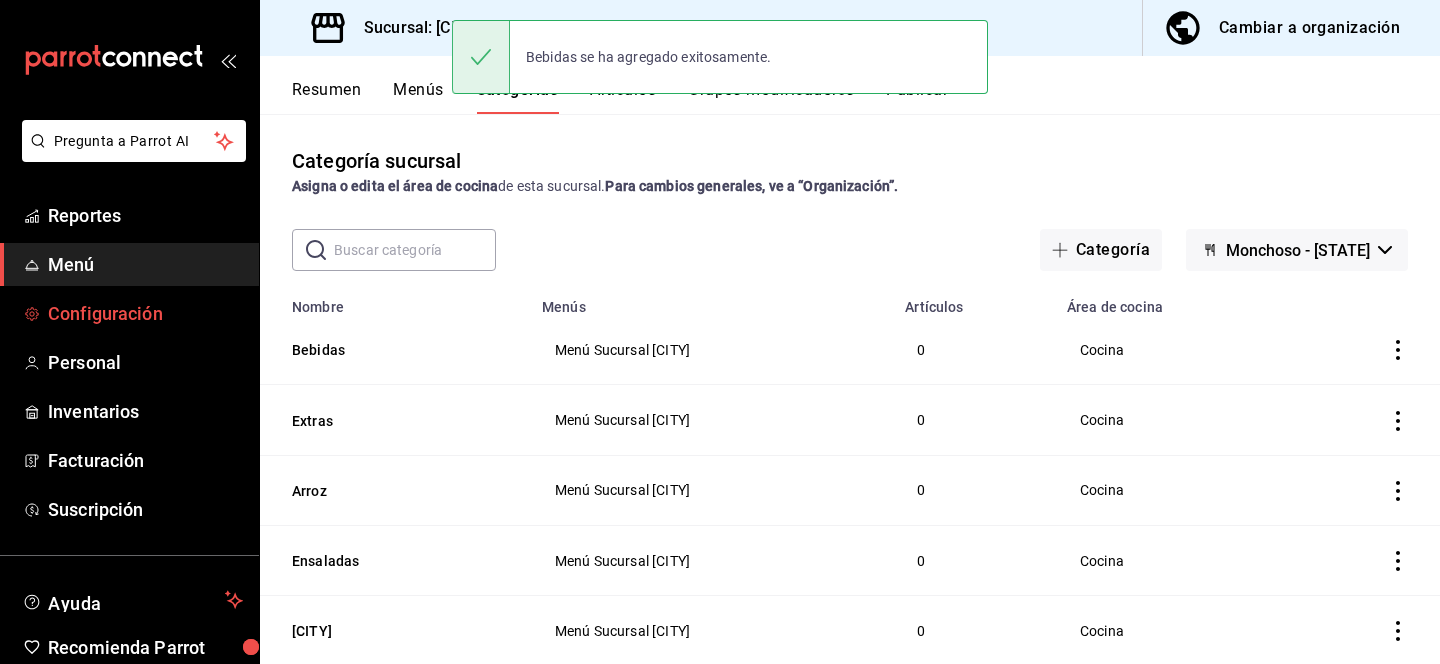 click on "Configuración" at bounding box center [145, 313] 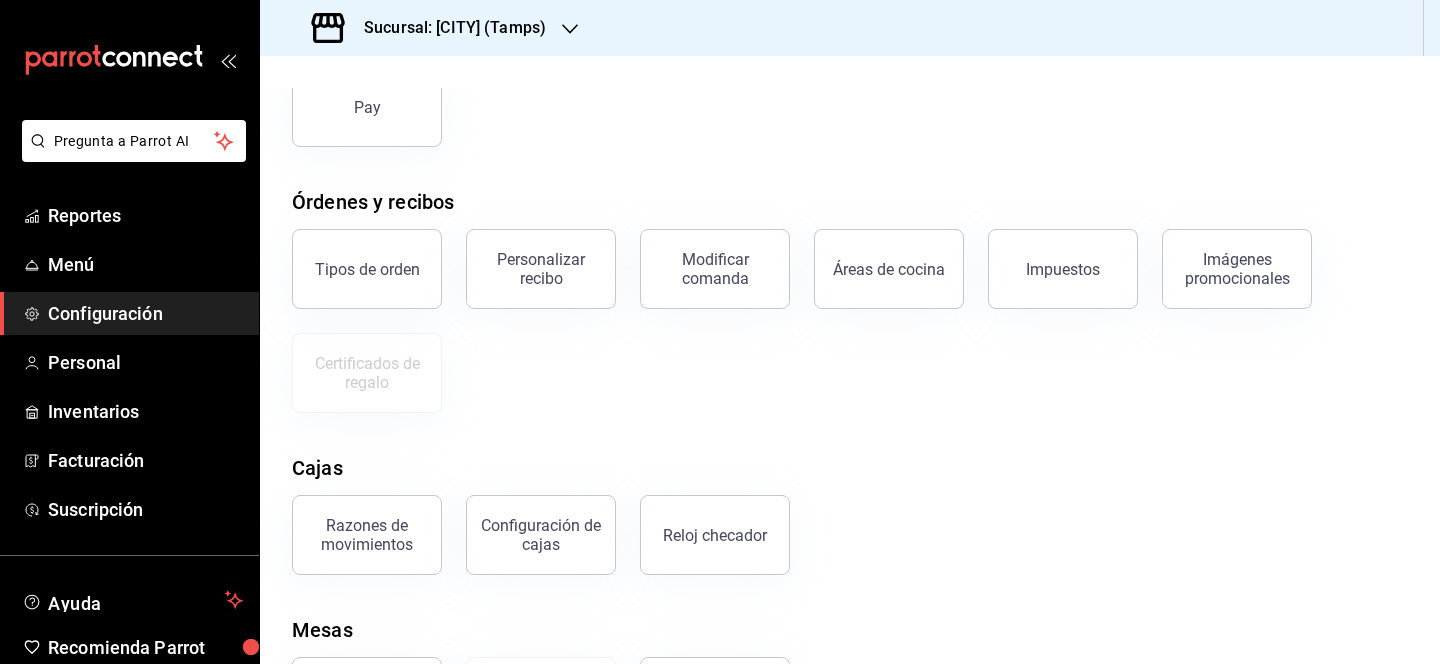 scroll, scrollTop: 263, scrollLeft: 0, axis: vertical 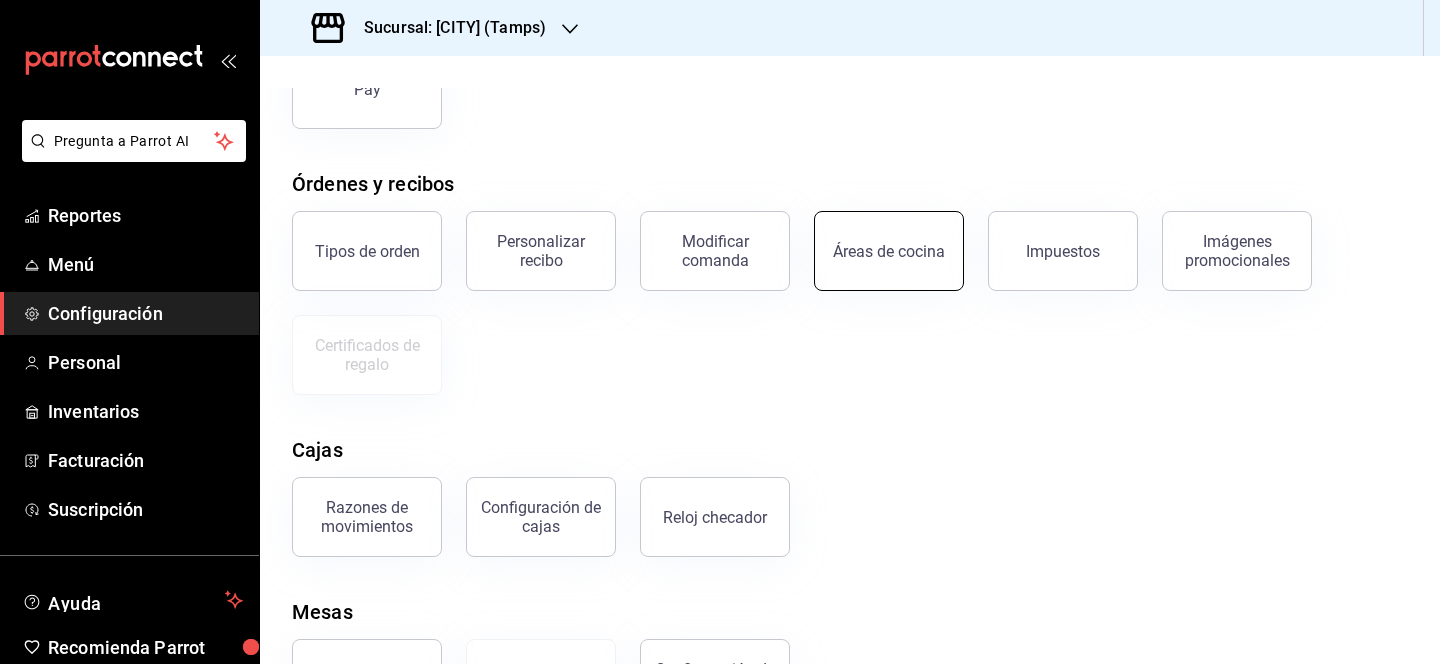 click on "Áreas de cocina" at bounding box center (889, 251) 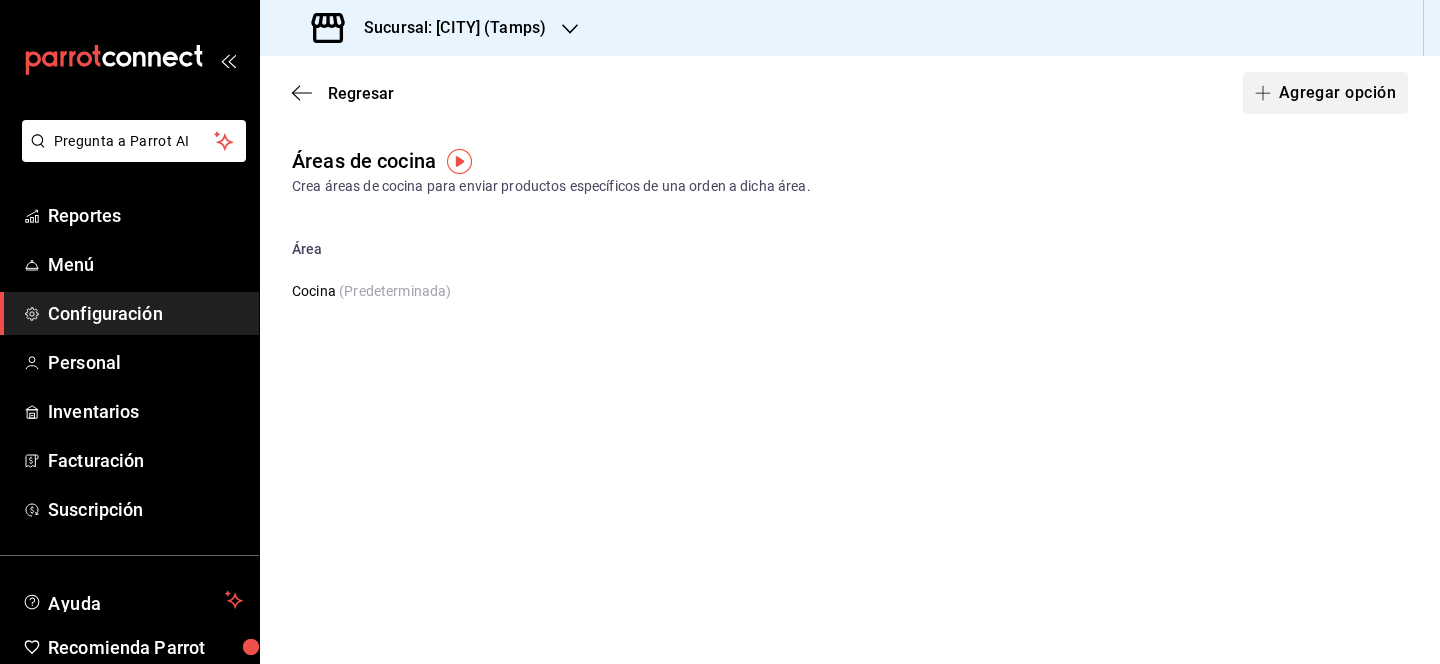 click at bounding box center [1267, 93] 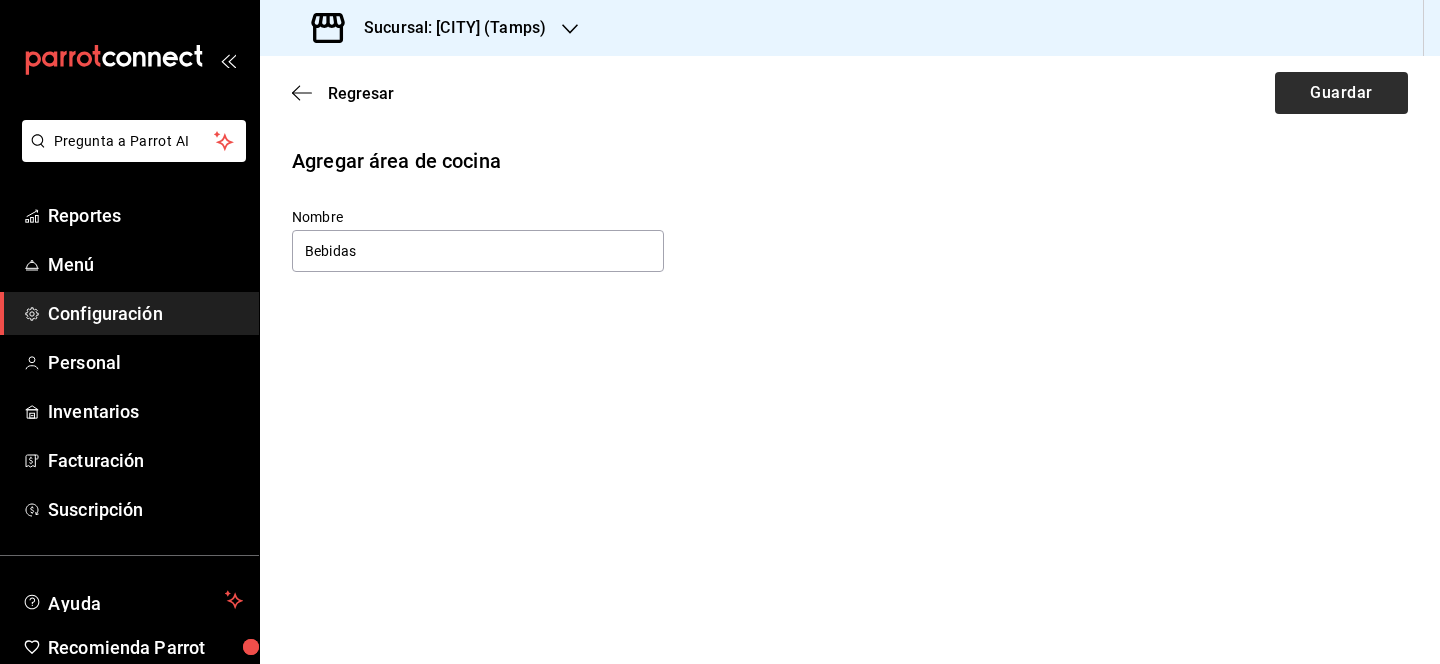 type on "Bebidas" 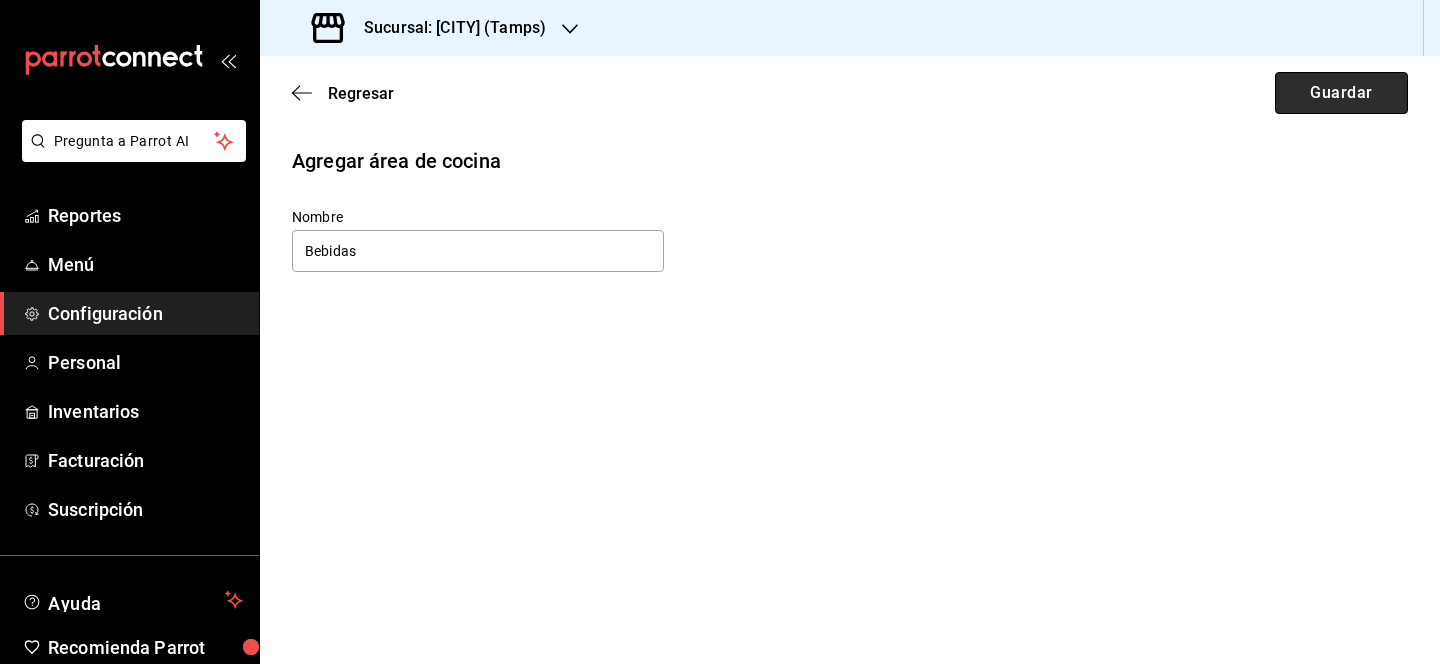 click on "Guardar" at bounding box center [1341, 93] 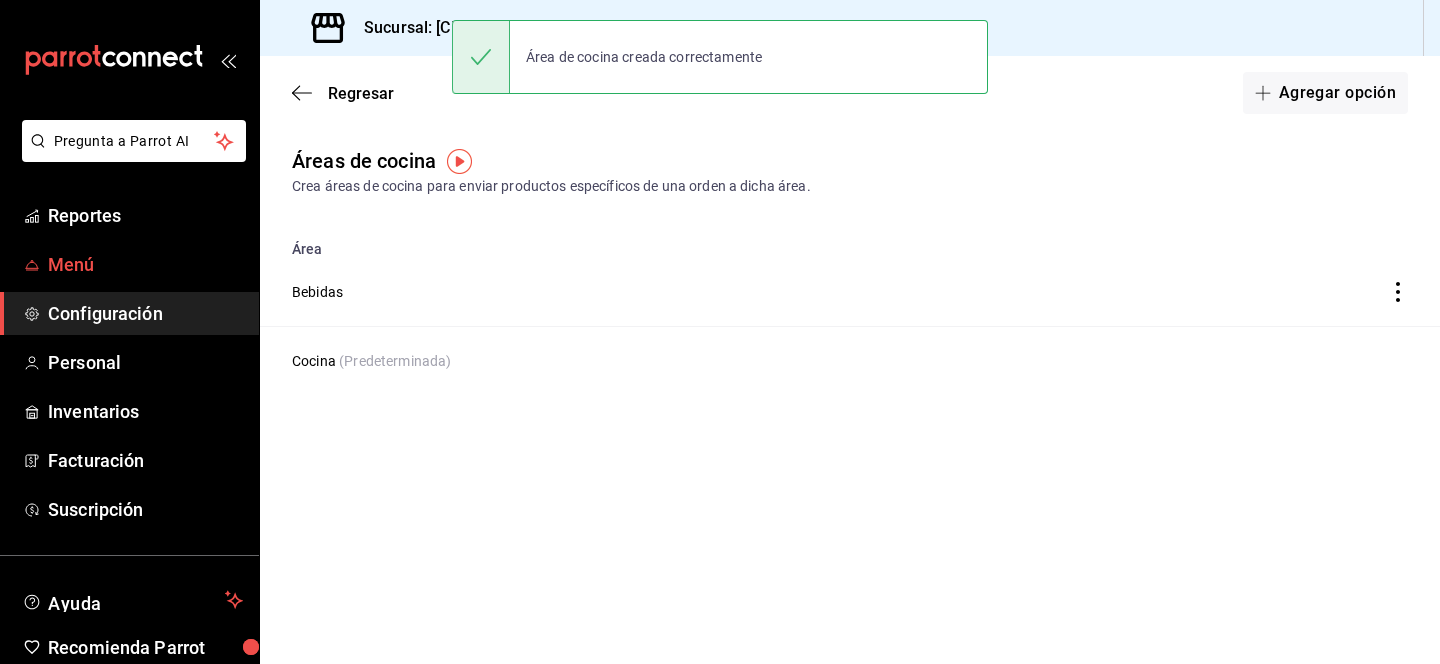 click on "Menú" at bounding box center (145, 264) 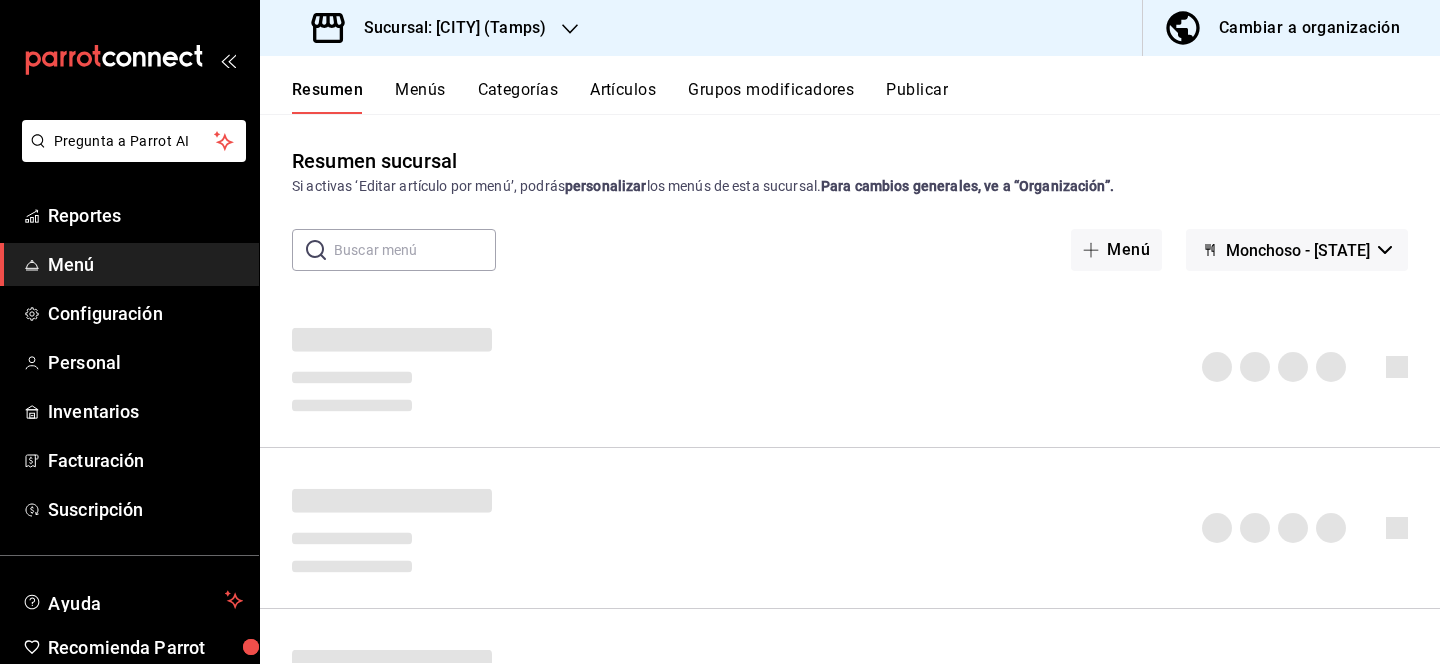 click on "Área de cocina creada correctamente" at bounding box center (720, 57) 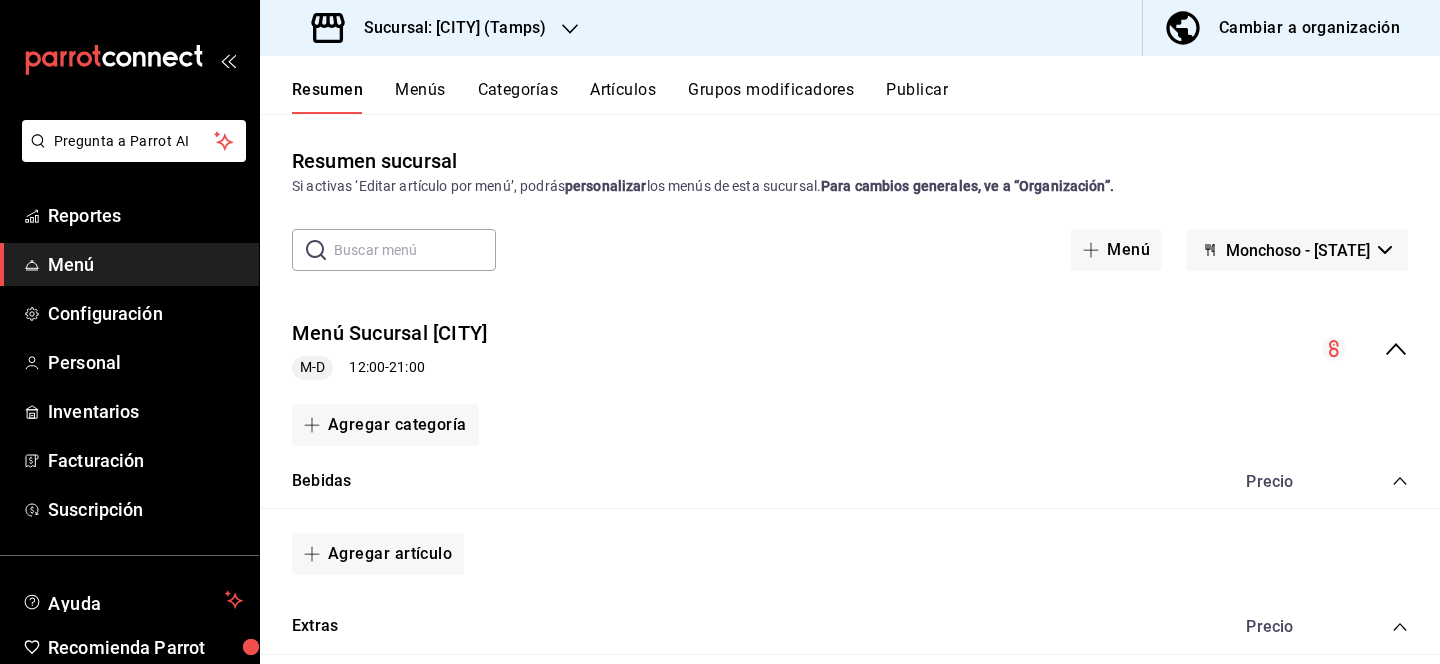click on "Categorías" at bounding box center (518, 97) 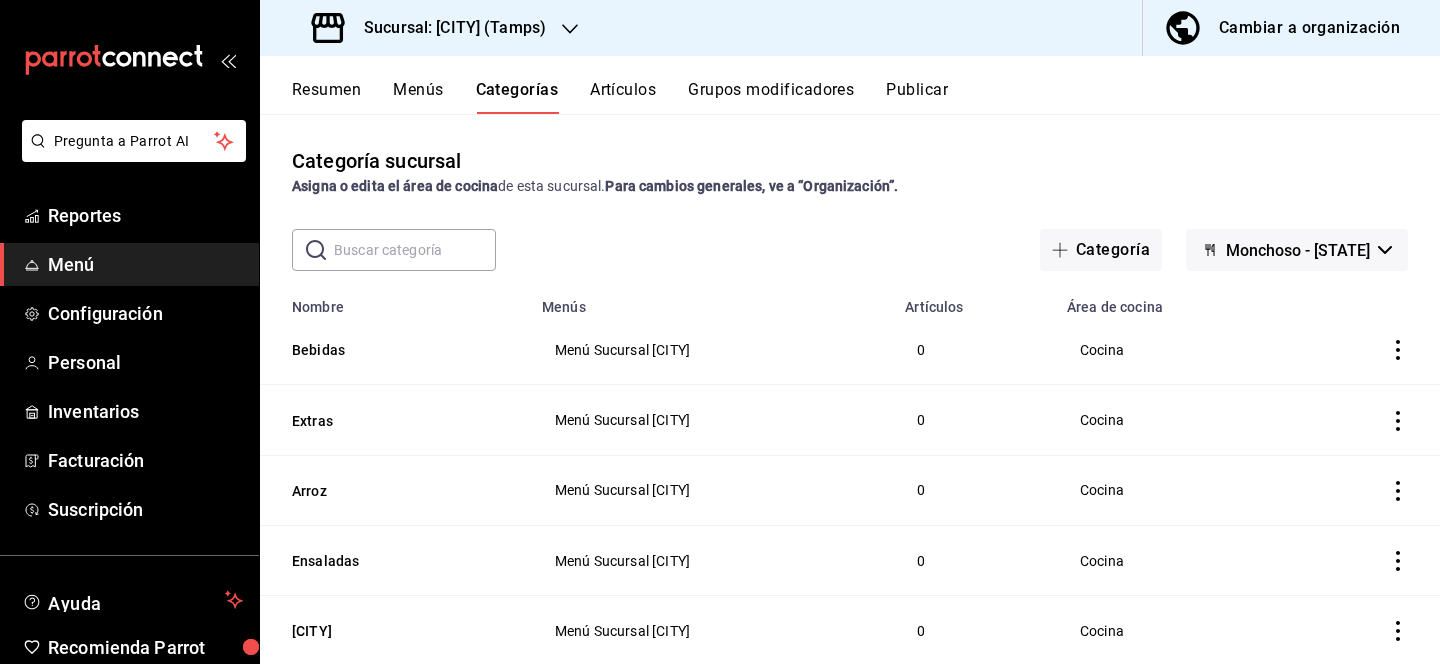 click on "Menús" at bounding box center [418, 97] 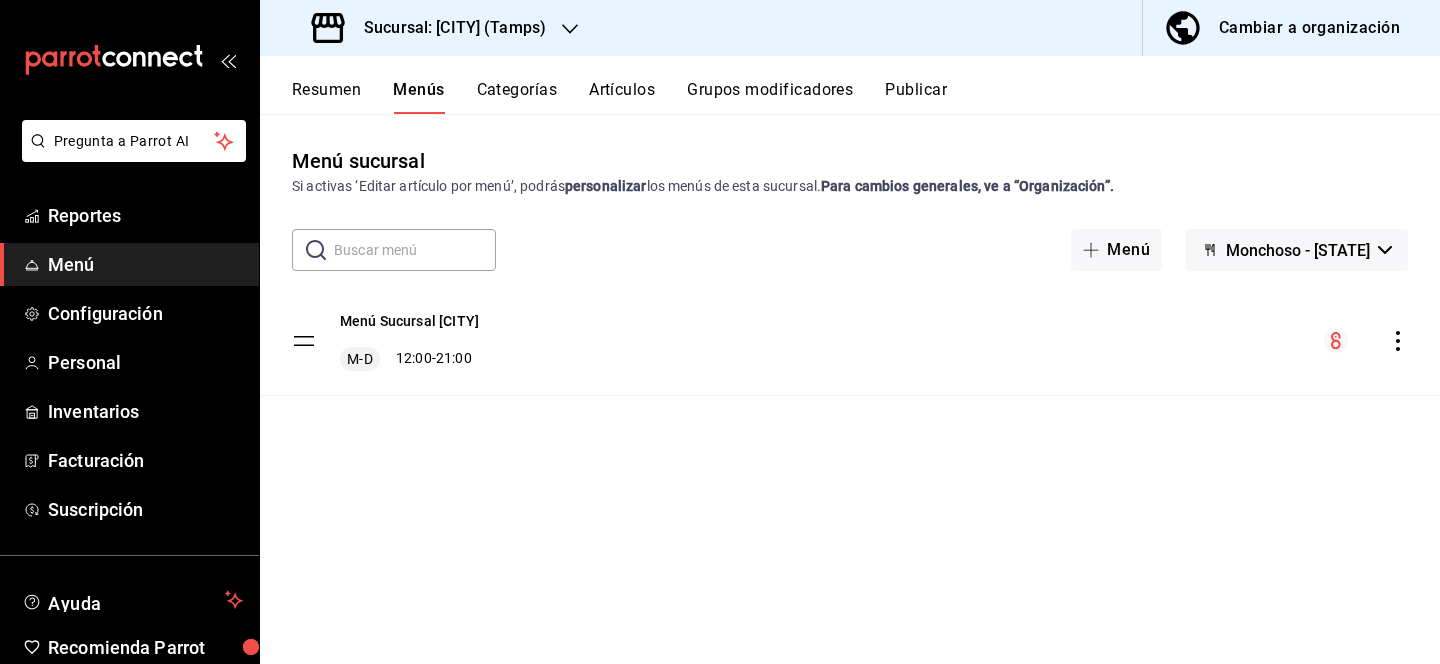 click on "Categorías" at bounding box center (517, 97) 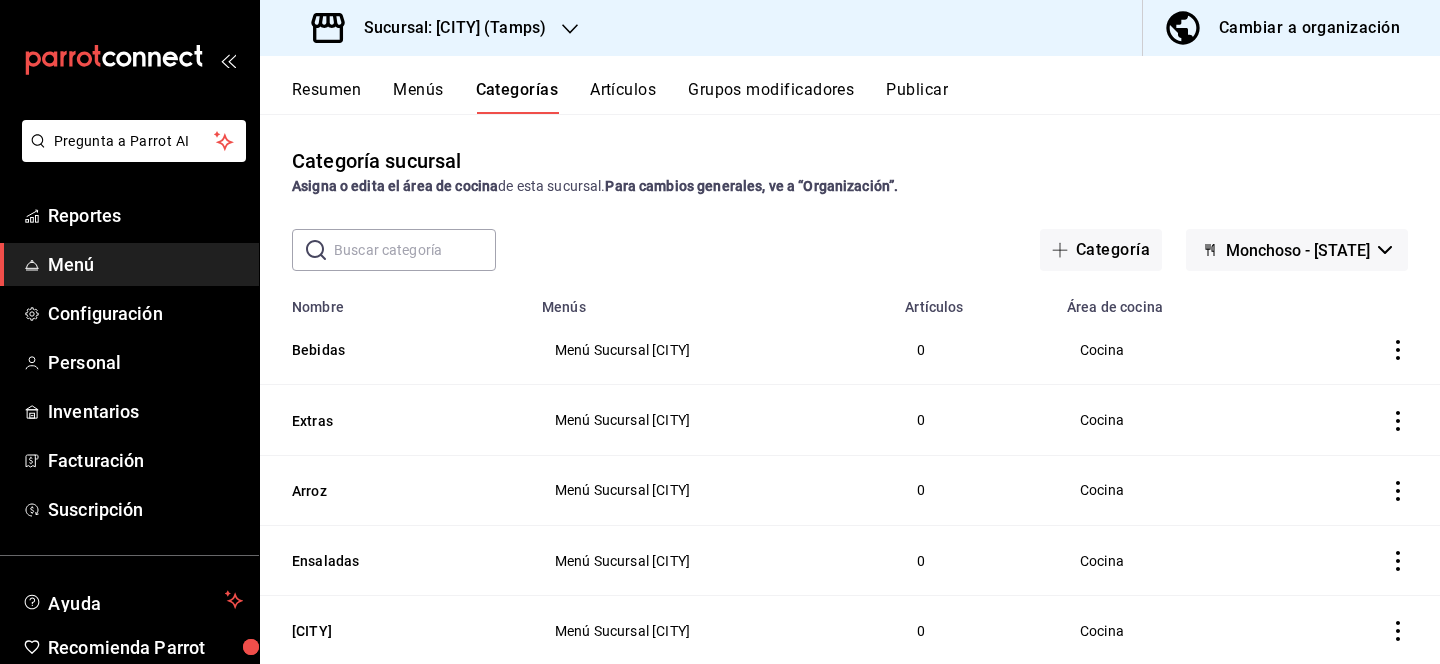 click 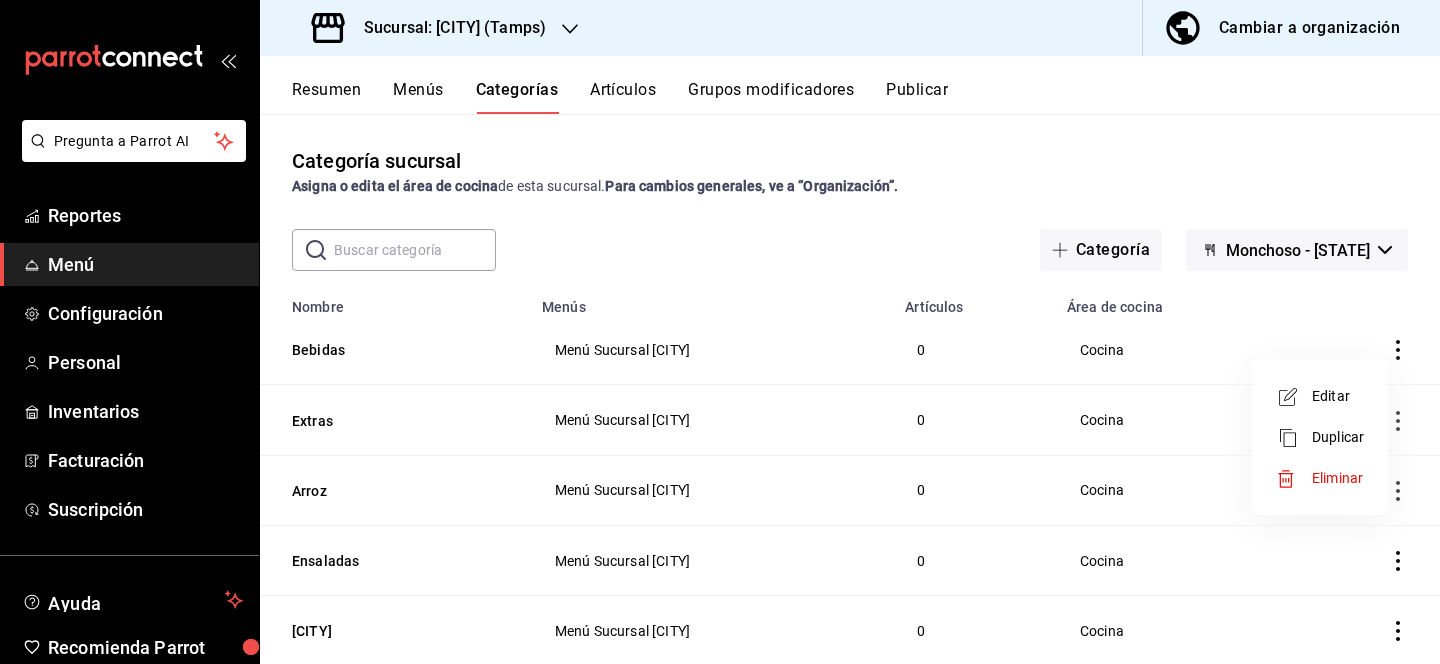 click on "Editar" at bounding box center [1338, 396] 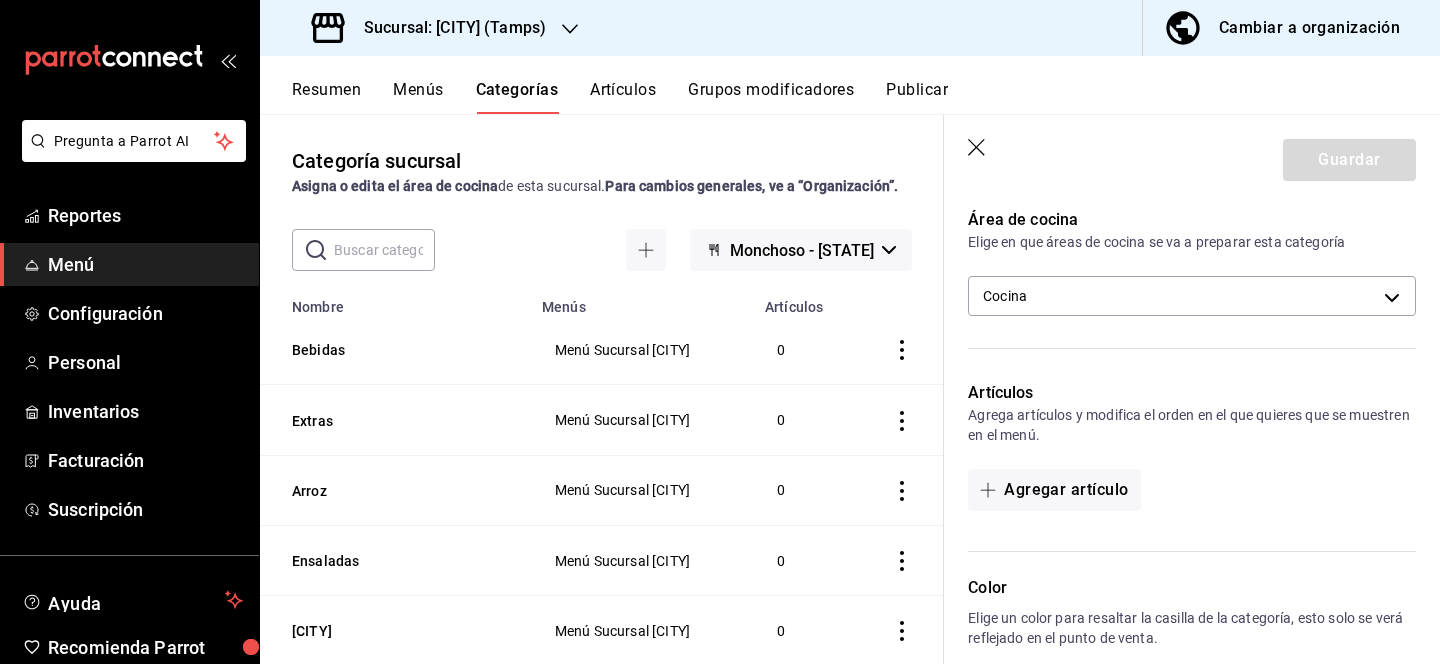 scroll, scrollTop: 387, scrollLeft: 0, axis: vertical 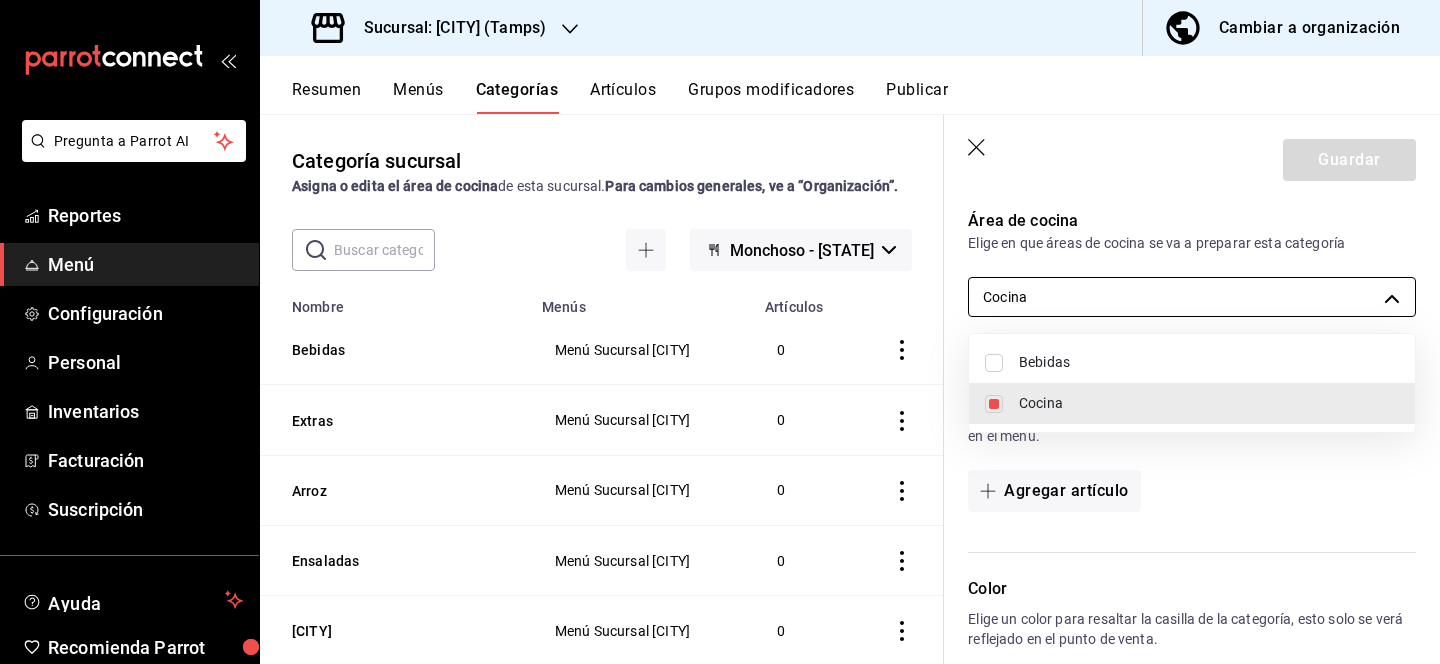 click on "Pregunta a Parrot AI Reportes   Menú   Configuración   Personal   Inventarios   Facturación   Suscripción   Ayuda Recomienda Parrot   [FIRST] [LAST]   Sugerir nueva función   Sucursal: Monchoso ([STATE]) Cambiar a organización Resumen Menús Categorías Artículos Grupos modificadores Publicar Categoría sucursal Asigna o edita el área de cocina  de esta sucursal.  Para cambios generales, ve a “Organización”. ​ ​ Monchoso - [STATE] Nombre Menús Artículos Bebidas Menú Sucursal Monchoso 0 Extras Menú Sucursal Monchoso 0 Arroz Menú Sucursal Monchoso 0 Ensaladas Menú Sucursal Monchoso 0 Los Monchoso Menú Sucursal Monchoso 0 Rollos Calientes Menú Sucursal Monchoso 0 Rollos Frios Menú Sucursal Monchoso 0 Promociones Menú Sucursal Monchoso 0 Entradas Menú Sucursal Monchoso 0 Guardar Editar categoría ¿Cómo se va a llamar? Bebidas 7 /30 ¿Cómo se va a llamar? Elige tu menú Tu categoría se va a incluir en los menús elegidos Menú Sucursal Monchoso prueba 1 prueba Área de cocina Cocina Color" at bounding box center (720, 332) 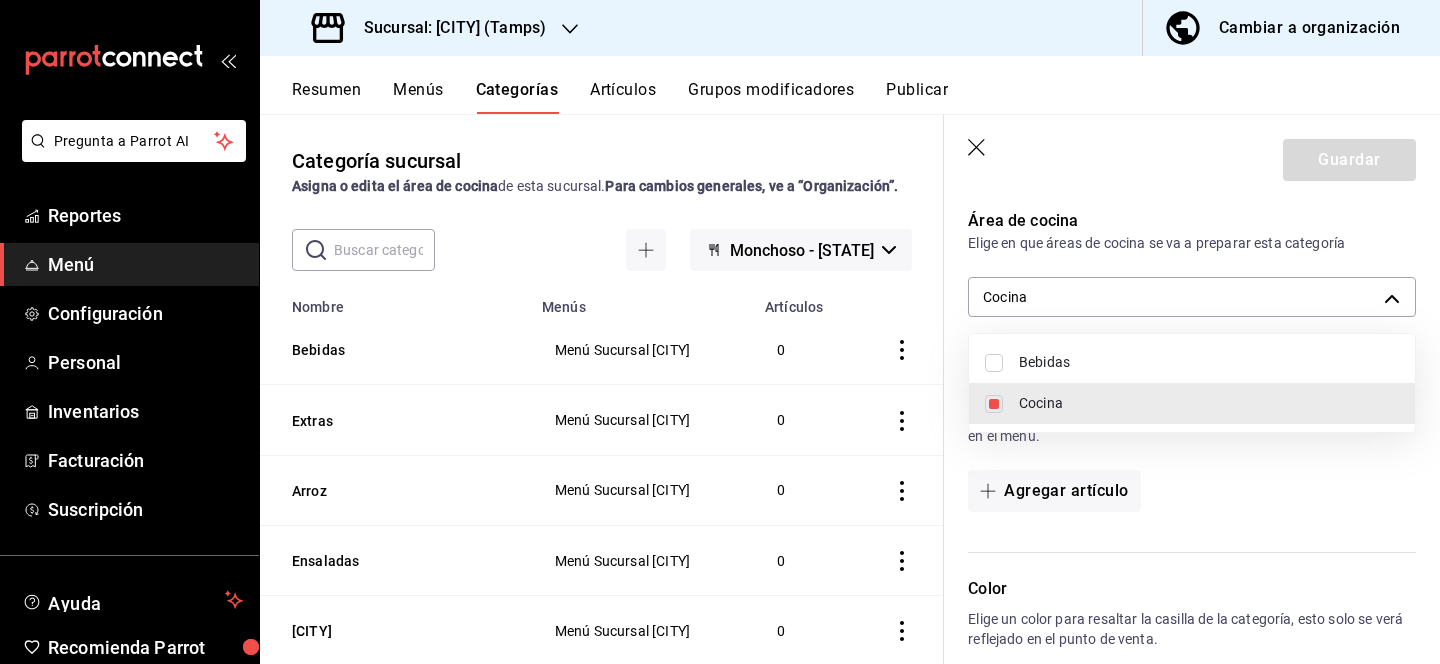 click on "Bebidas" at bounding box center [1209, 362] 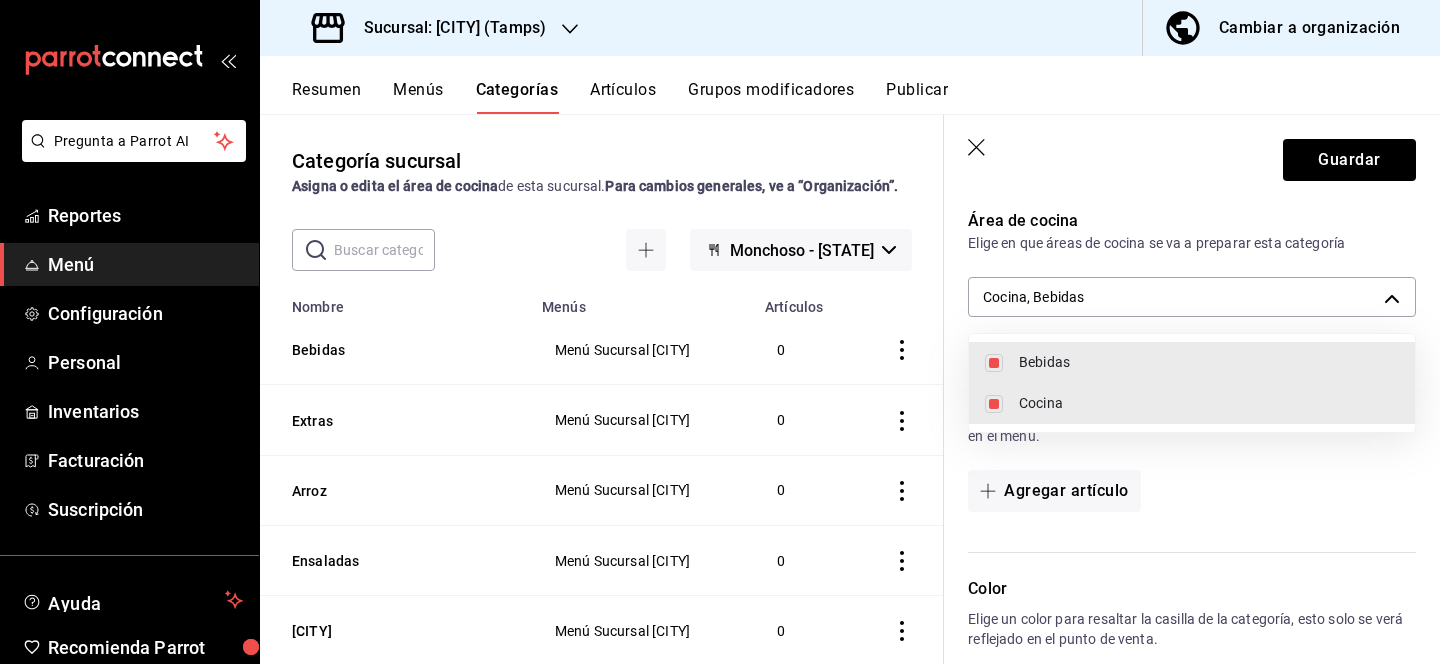 click at bounding box center [994, 404] 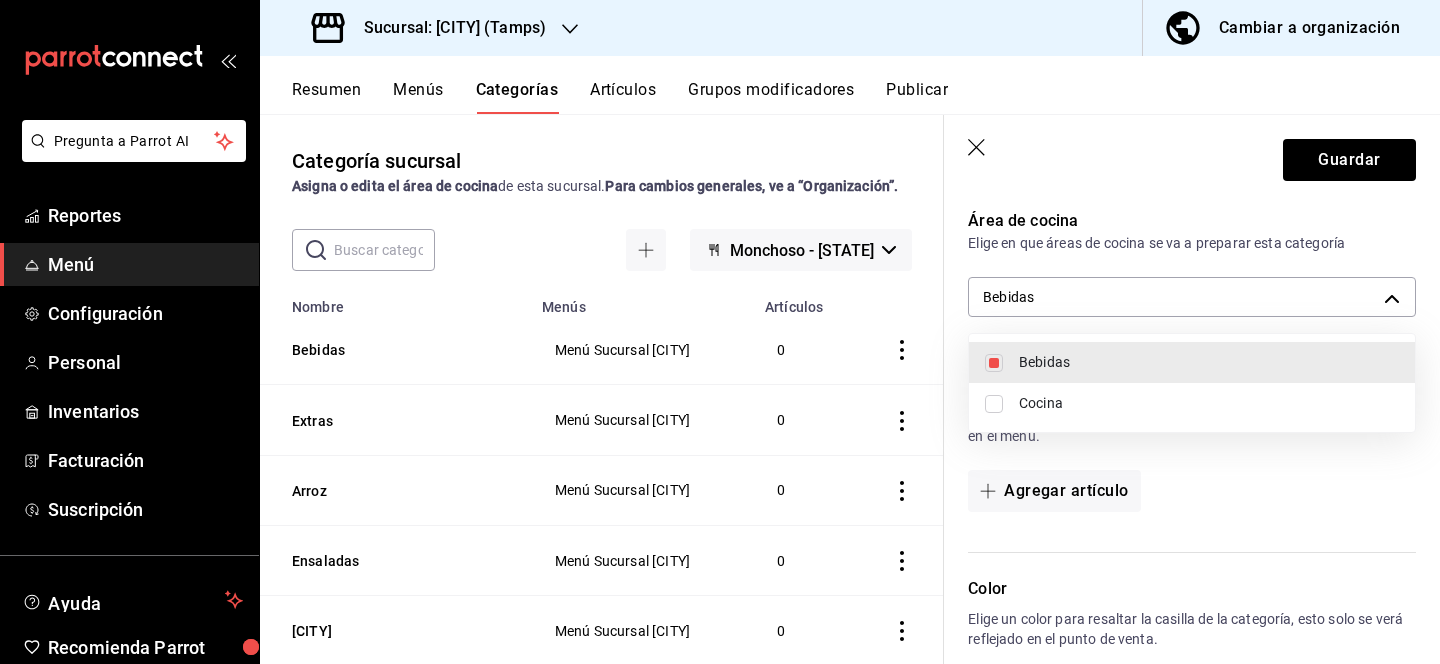 click at bounding box center (720, 332) 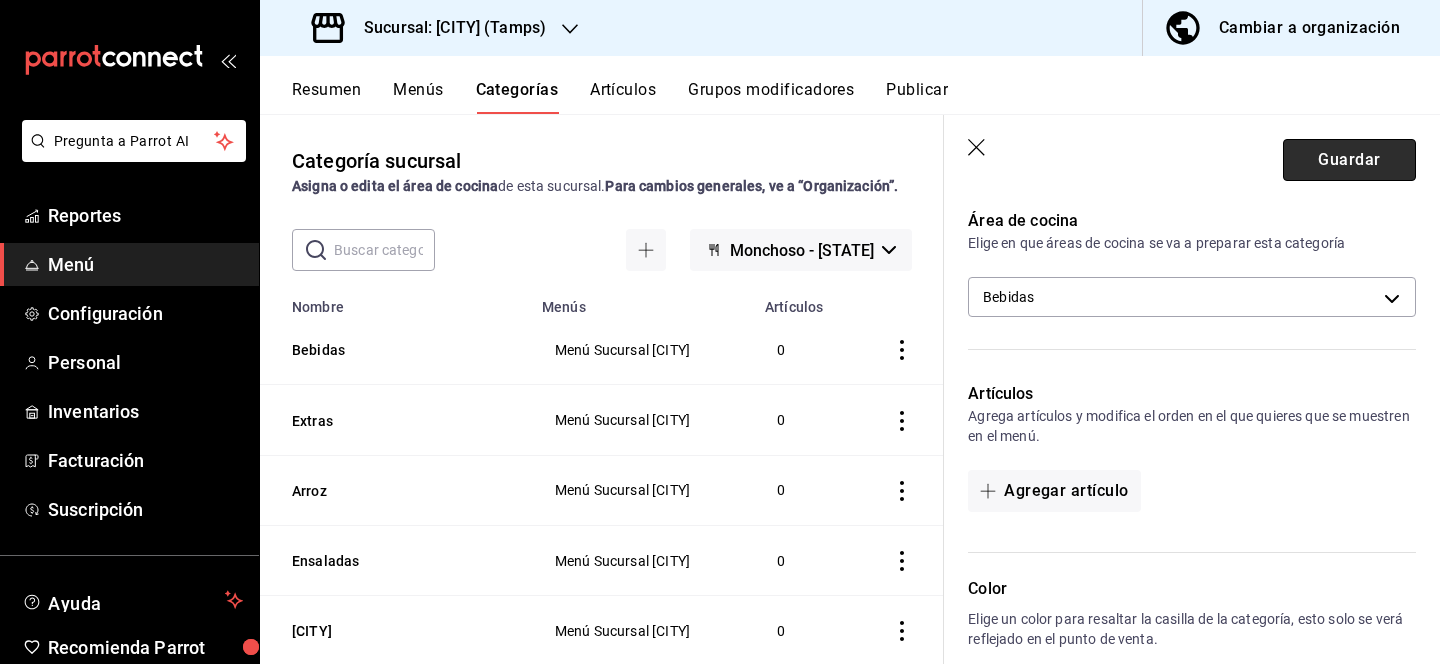 click on "Guardar" at bounding box center [1349, 160] 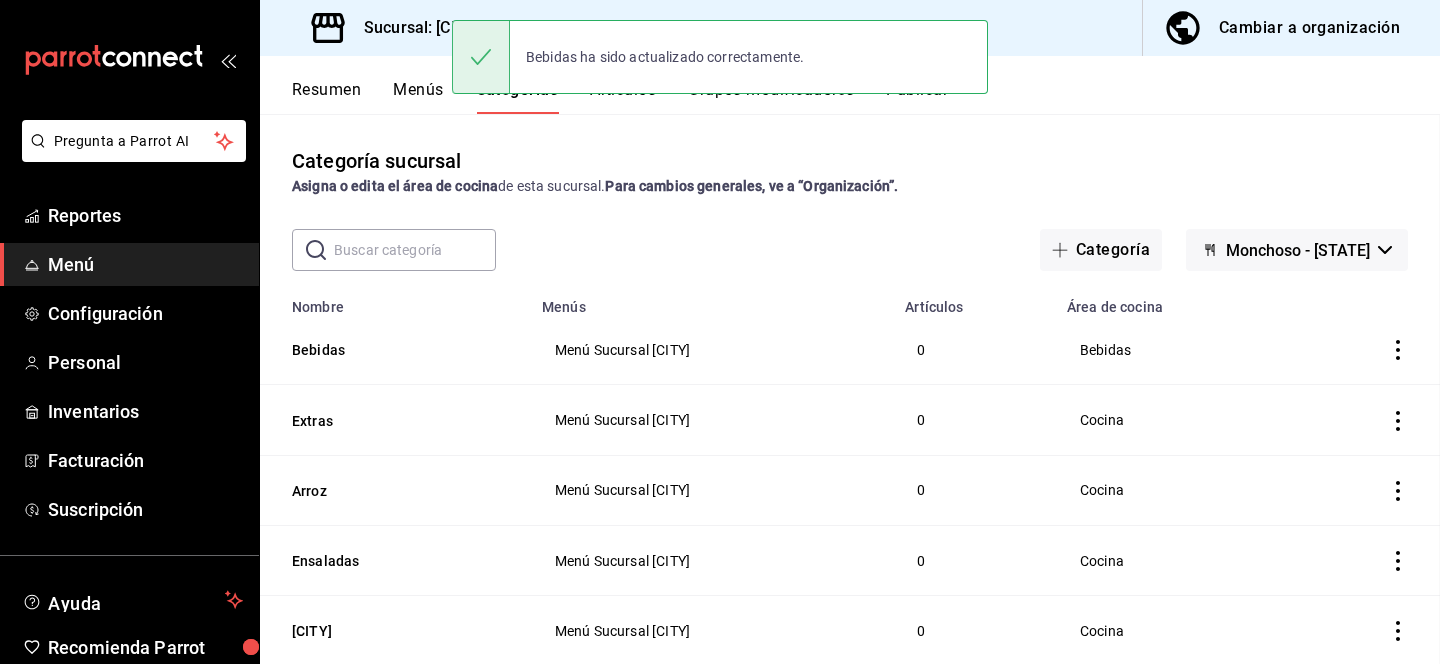 scroll, scrollTop: 0, scrollLeft: 0, axis: both 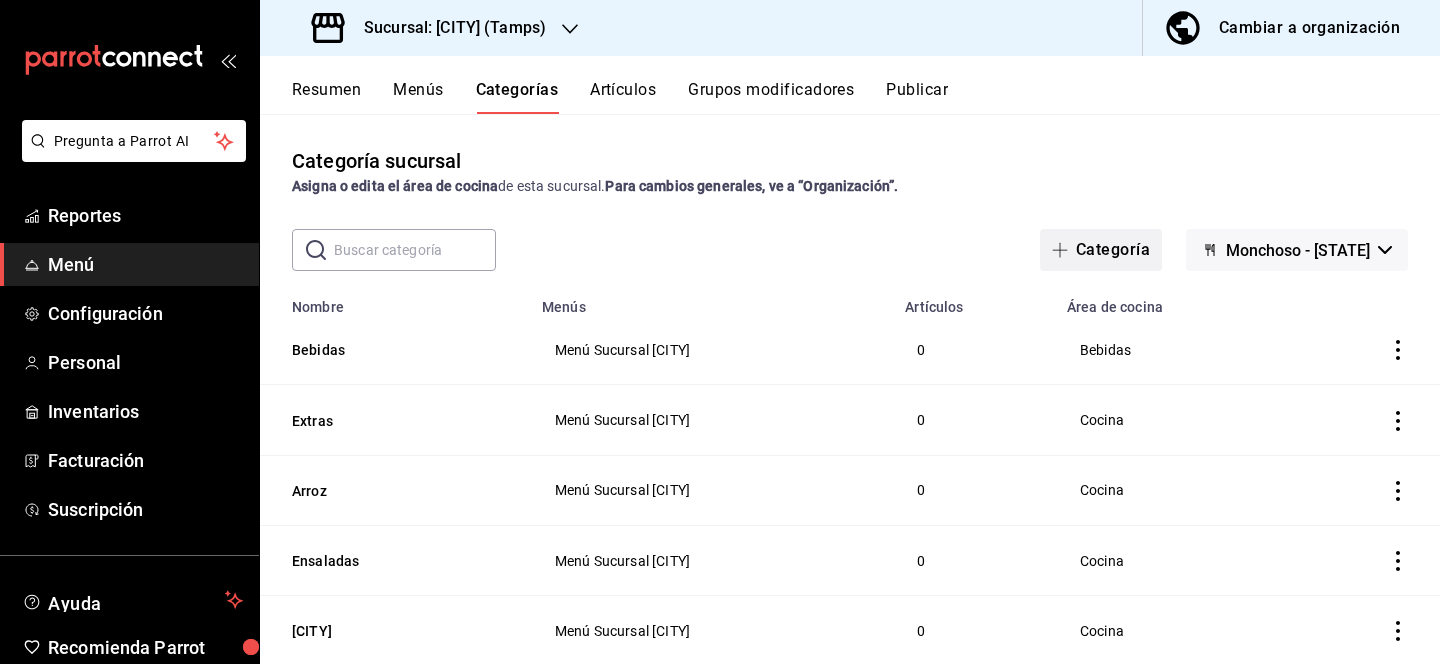 click on "Categoría" at bounding box center [1101, 250] 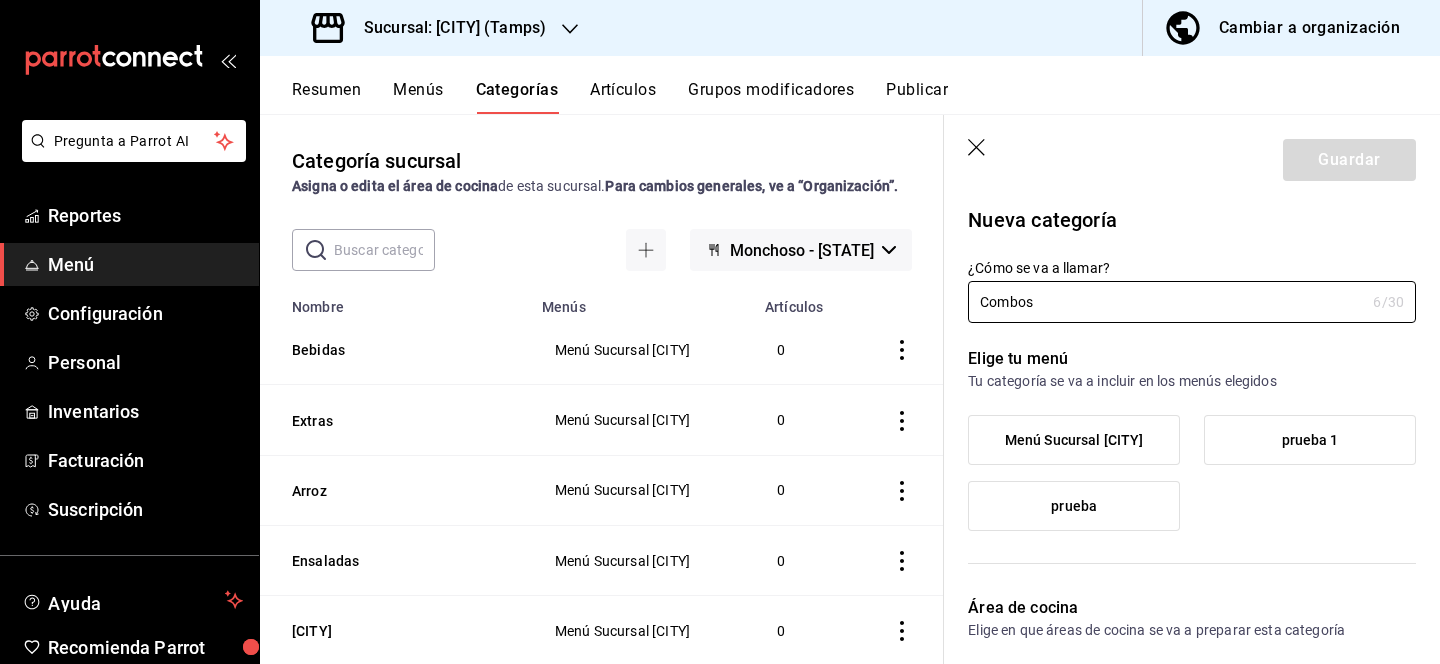 type on "Combos" 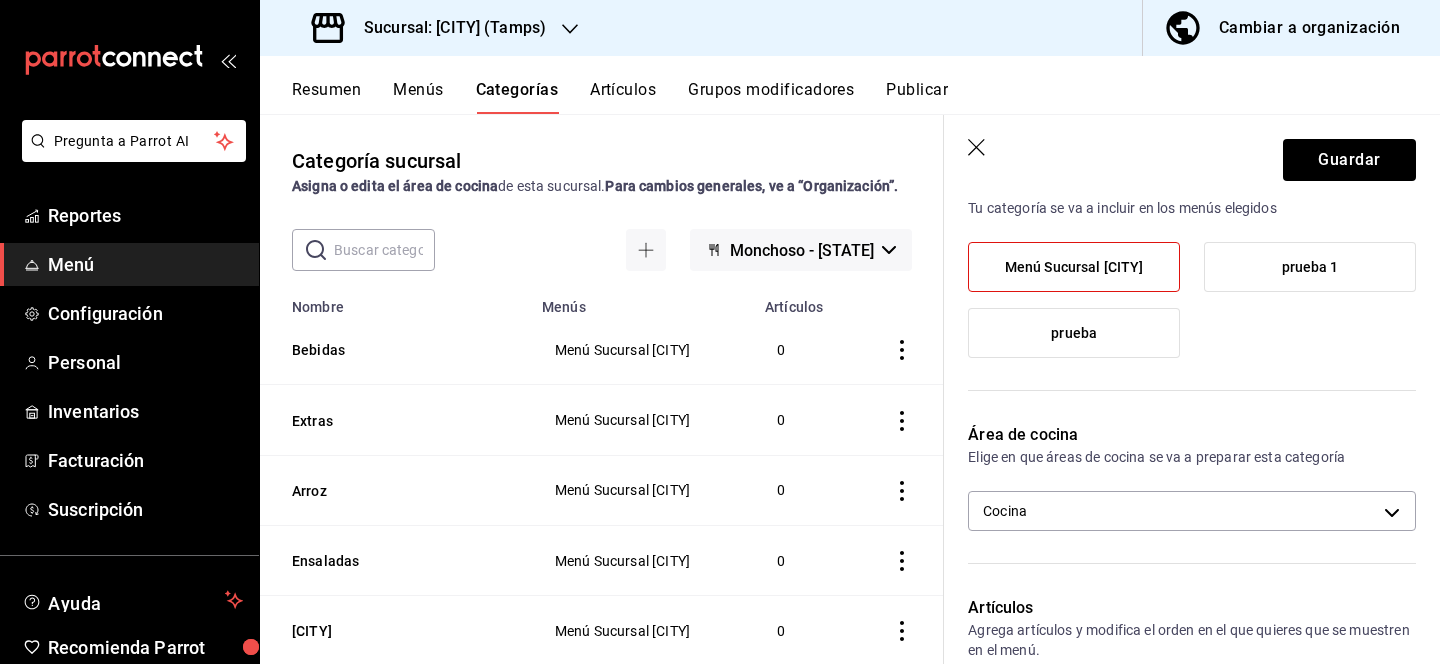 scroll, scrollTop: 196, scrollLeft: 0, axis: vertical 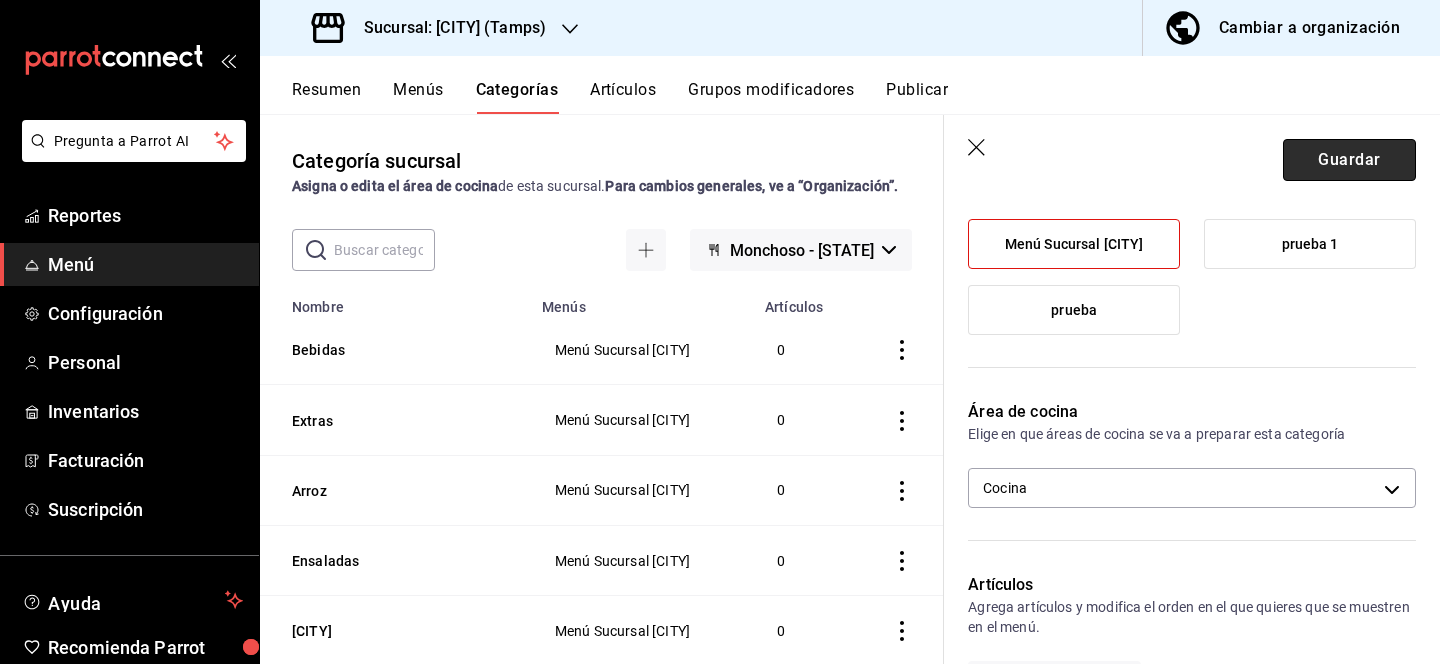 click on "Guardar" at bounding box center [1349, 160] 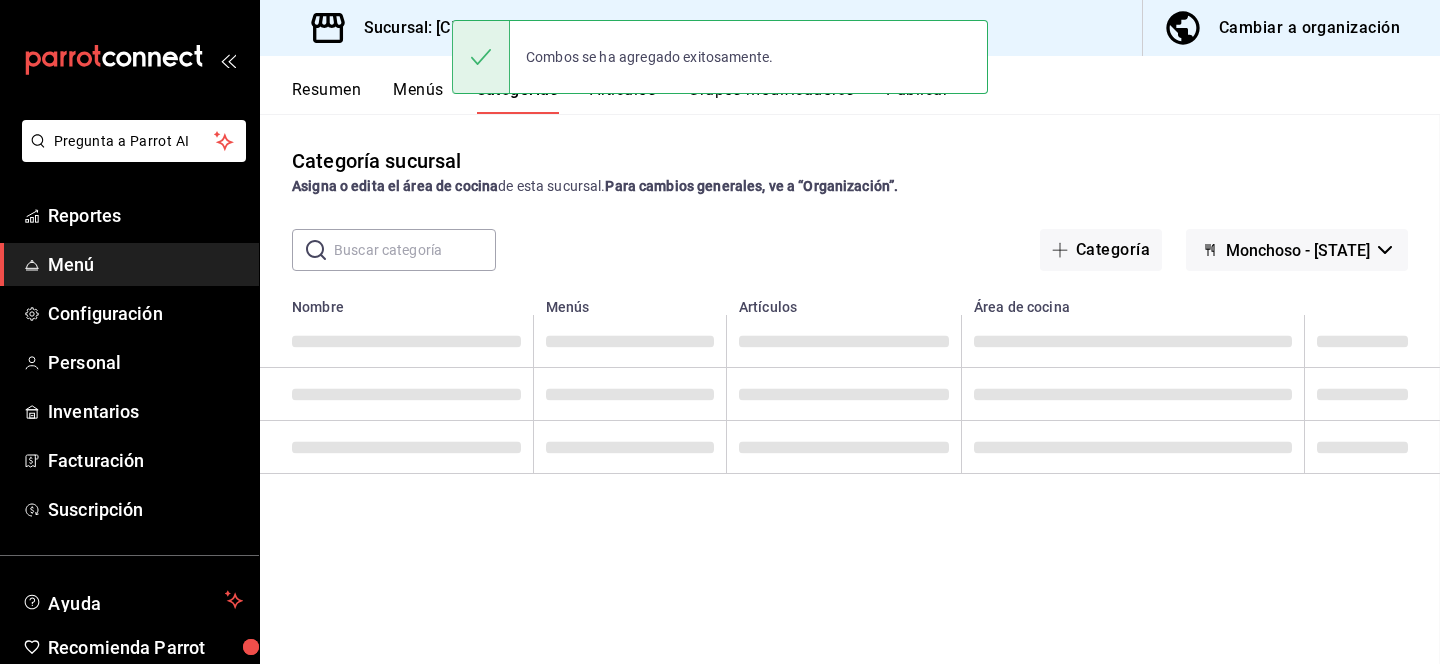 scroll, scrollTop: 0, scrollLeft: 0, axis: both 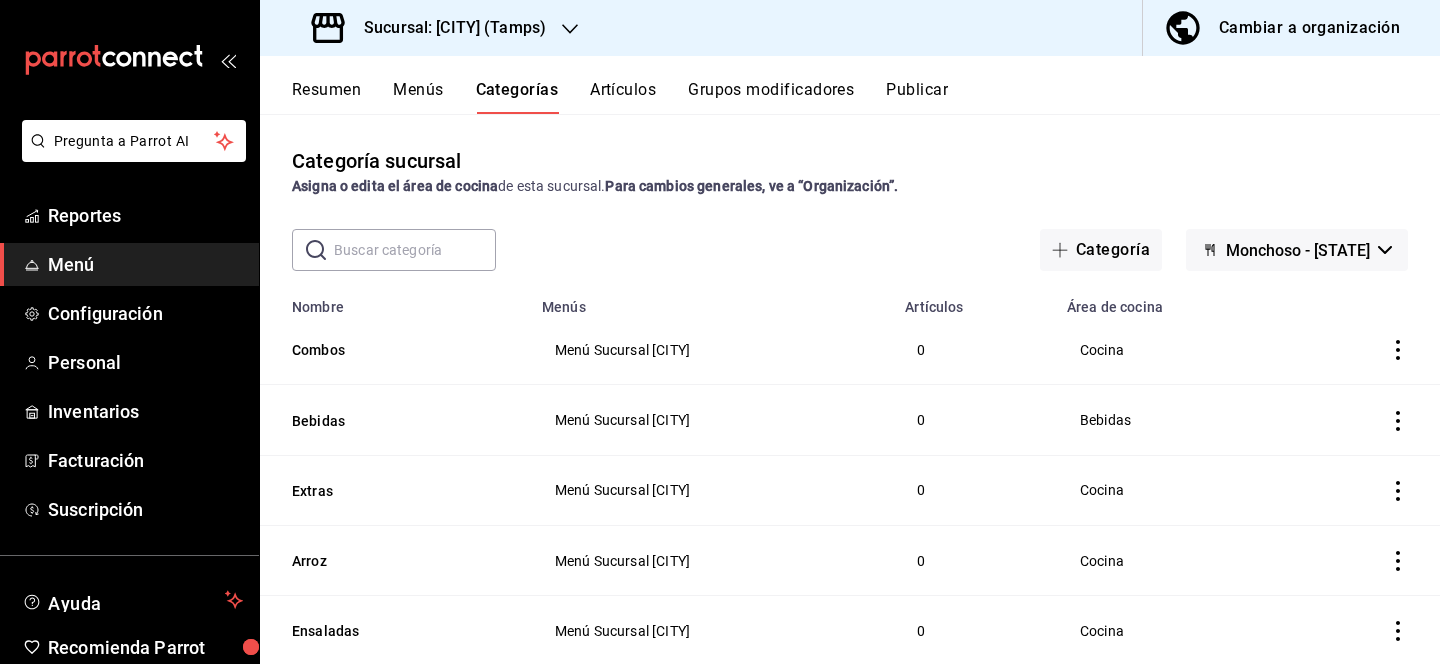 click on "Artículos" at bounding box center [623, 97] 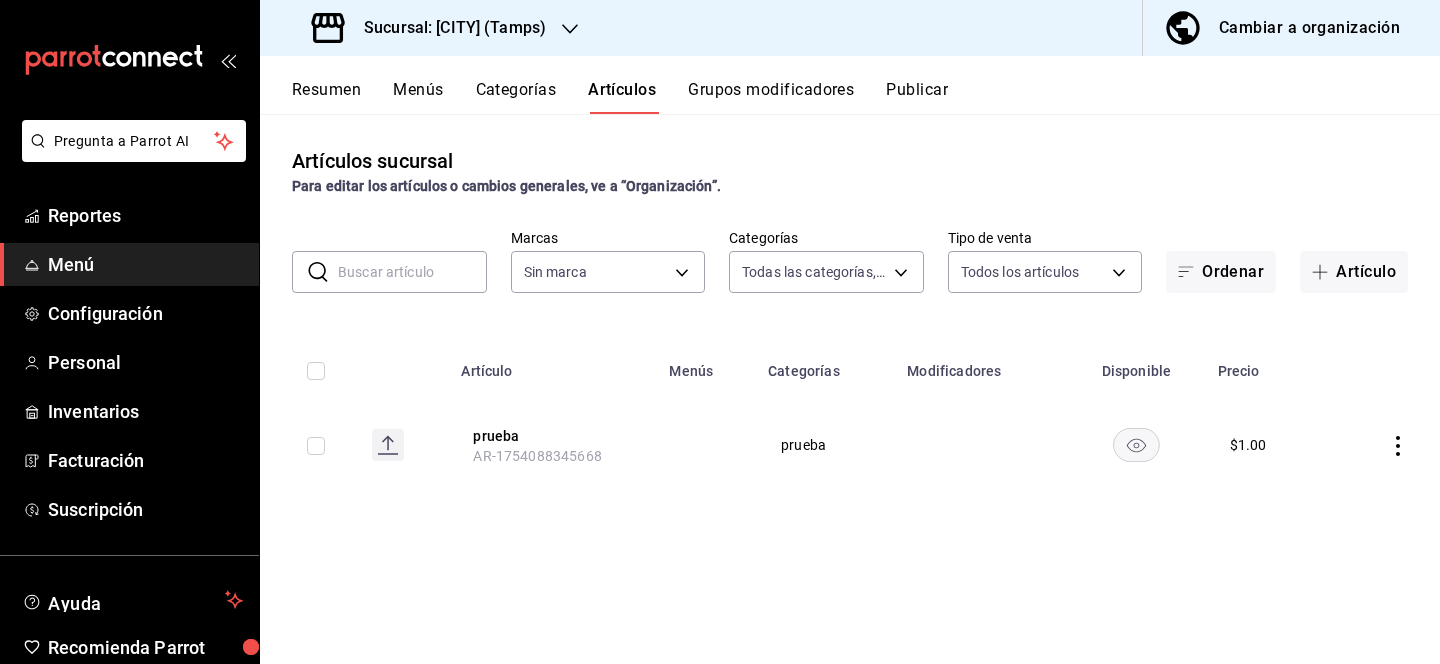 type on "[UUID],[UUID],[UUID],[UUID],[UUID],[UUID],[UUID],[UUID],[UUID],[UUID],[UUID],[UUID],[UUID]" 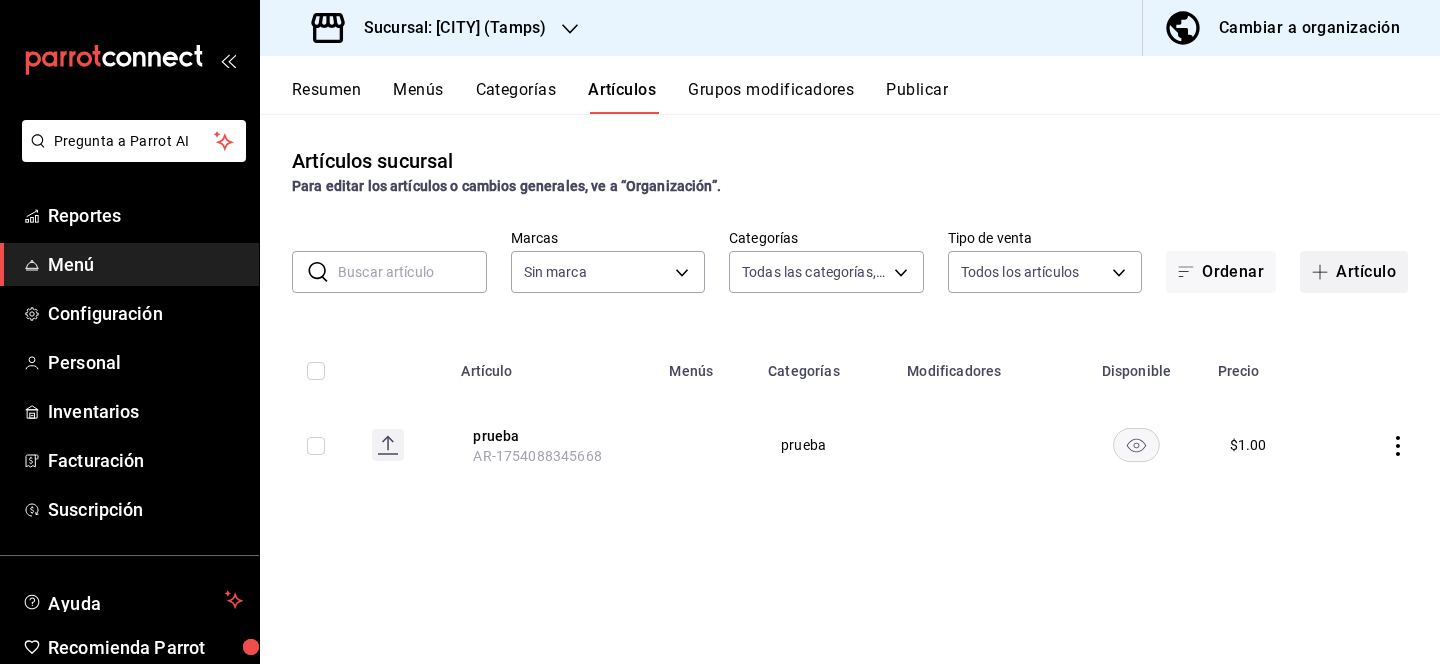 type on "[UUID]" 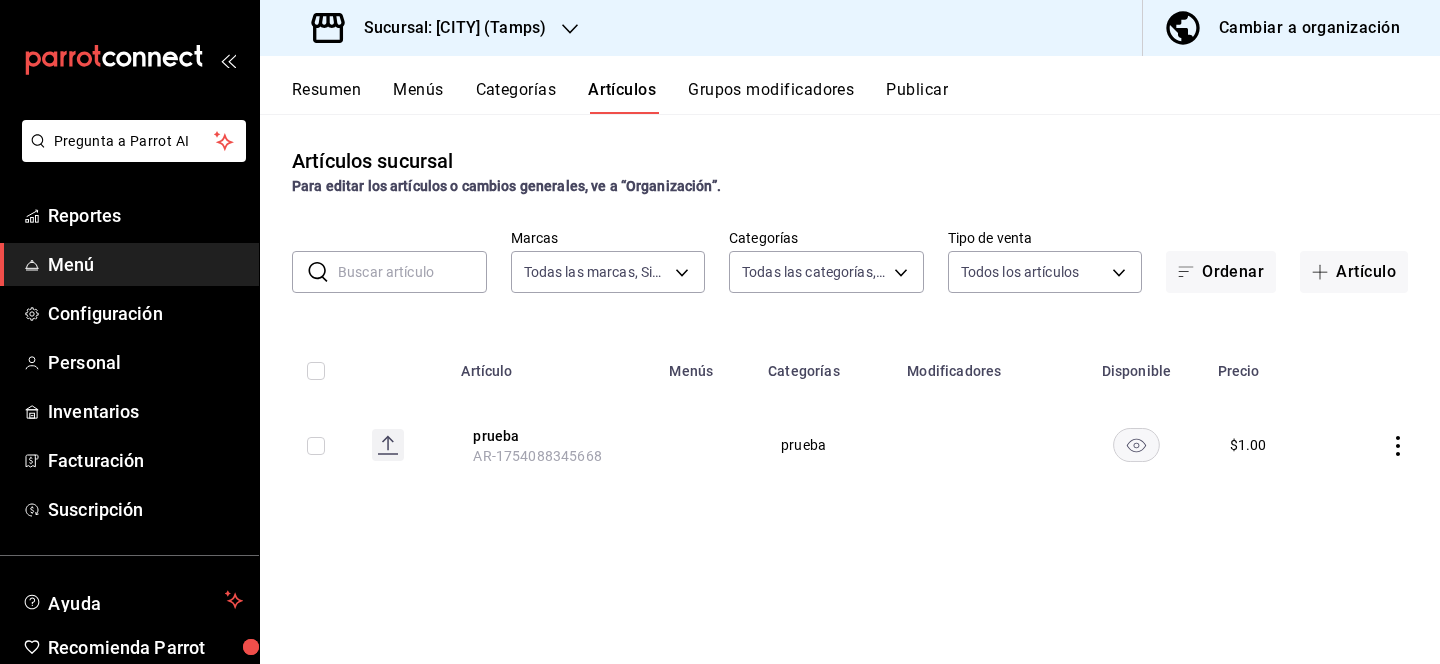 click 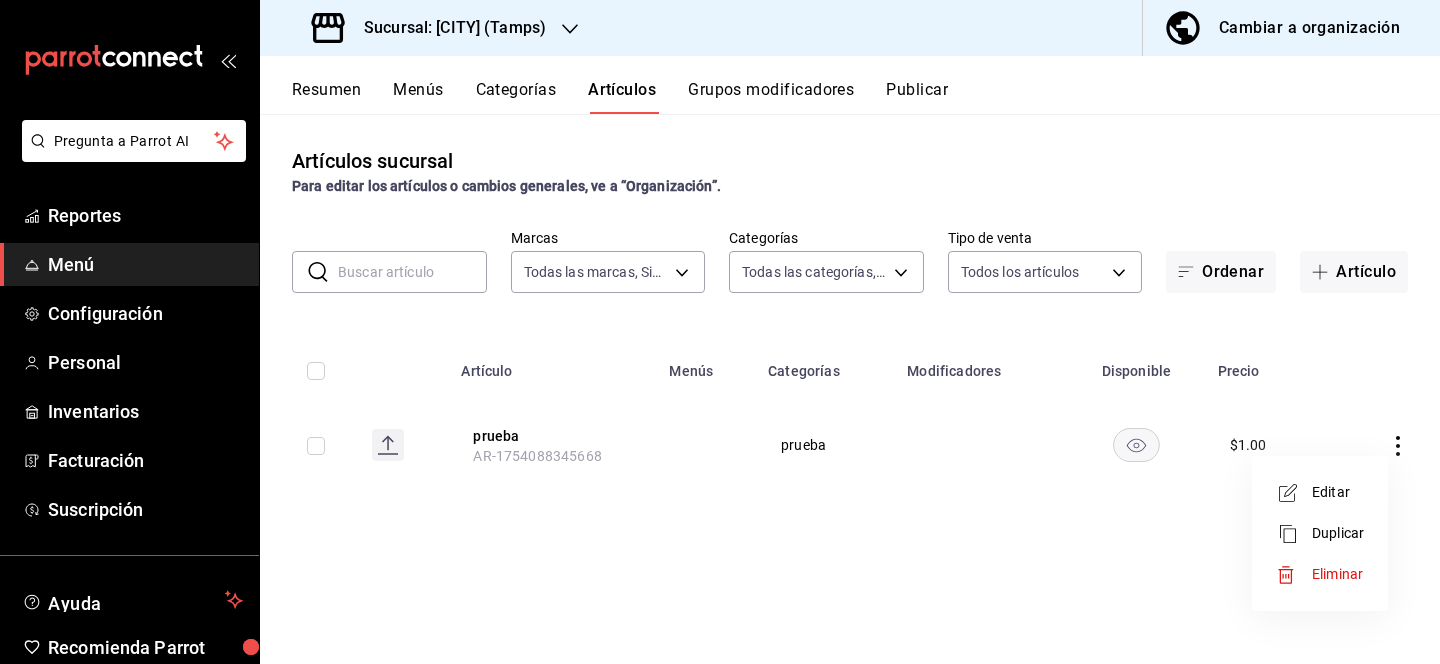 click on "Eliminar" at bounding box center (1337, 574) 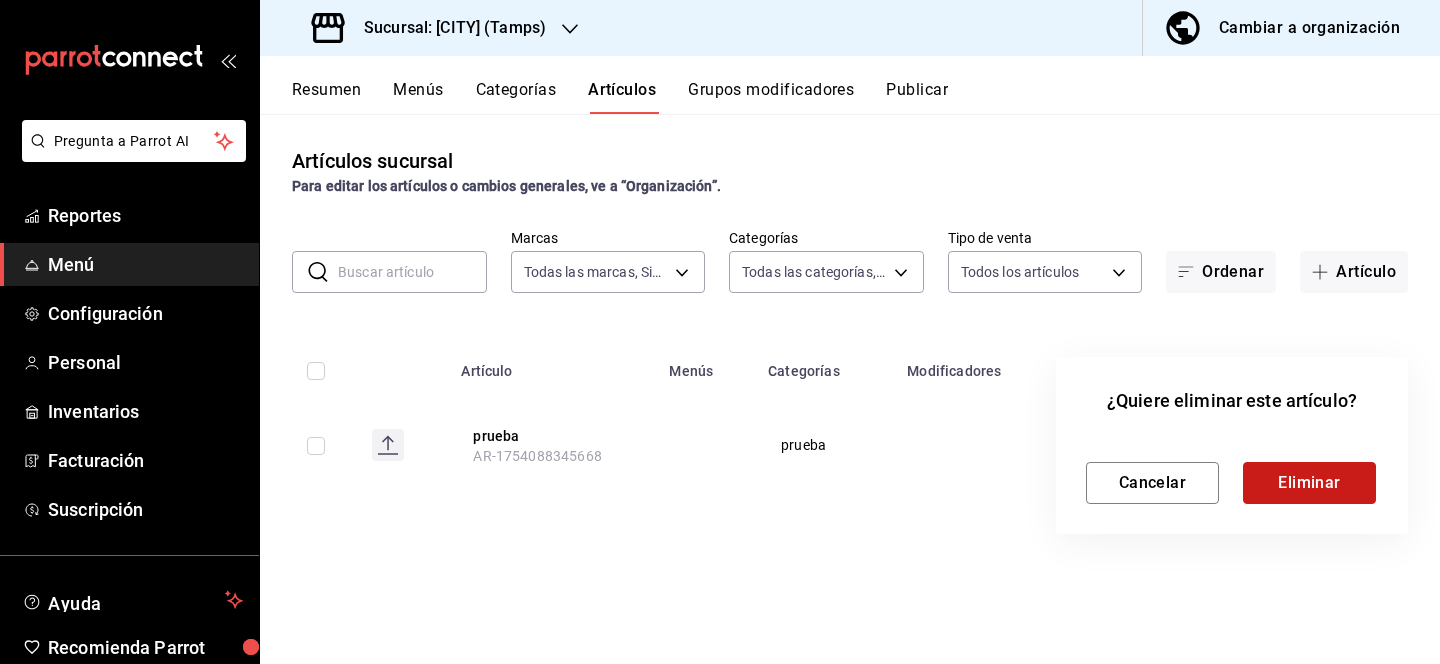 click on "Eliminar" at bounding box center [1309, 483] 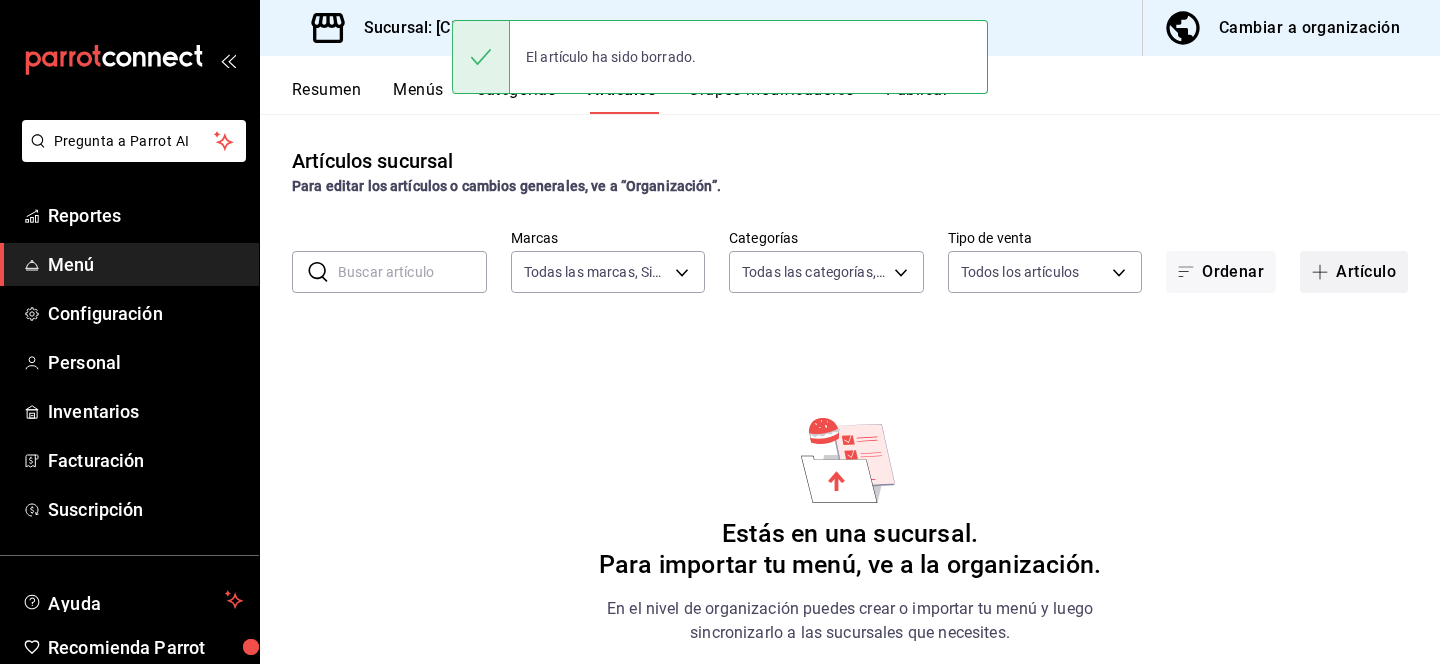 click on "Artículo" at bounding box center [1354, 272] 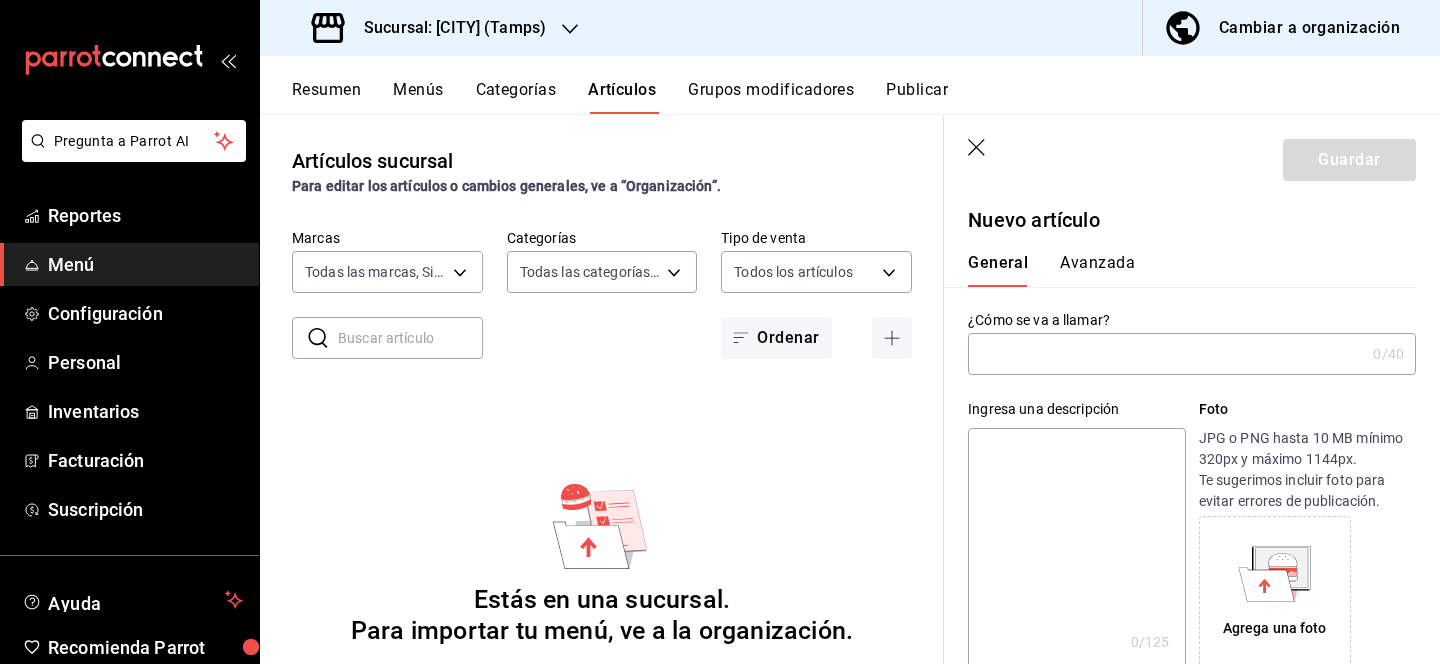 click at bounding box center [1166, 354] 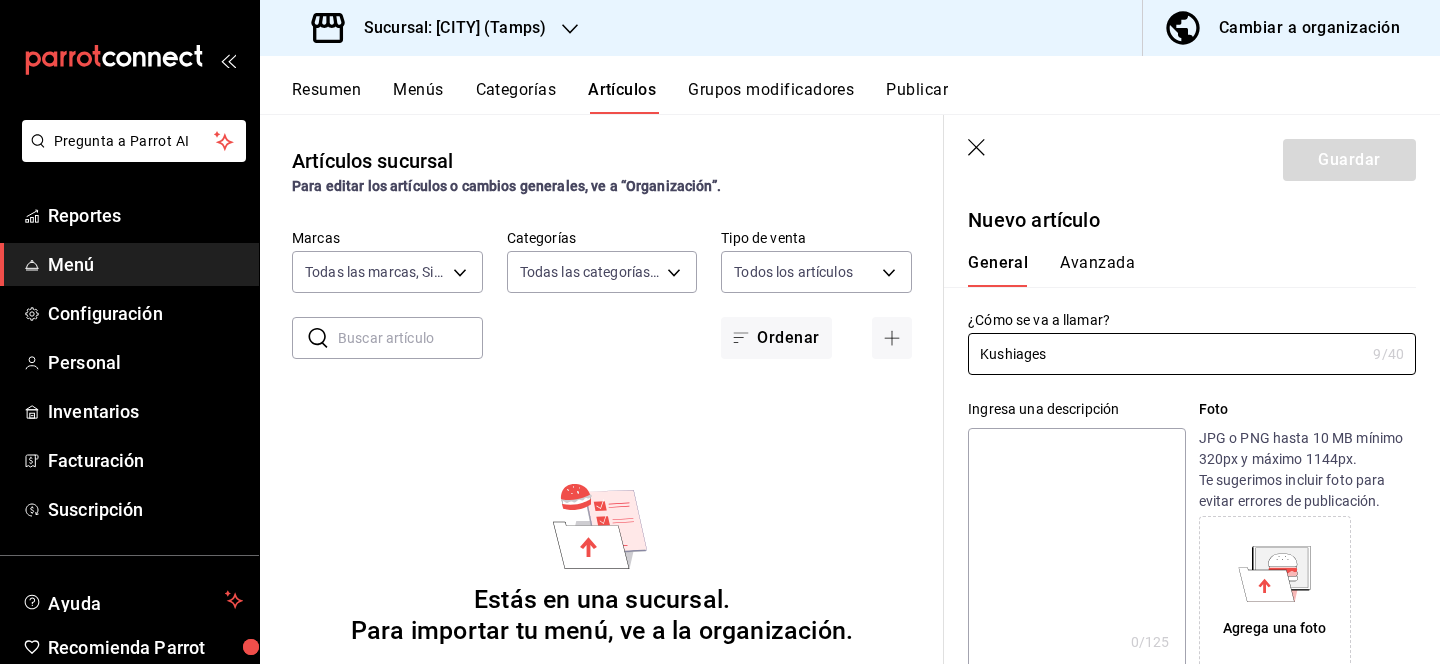 type on "Kushiages" 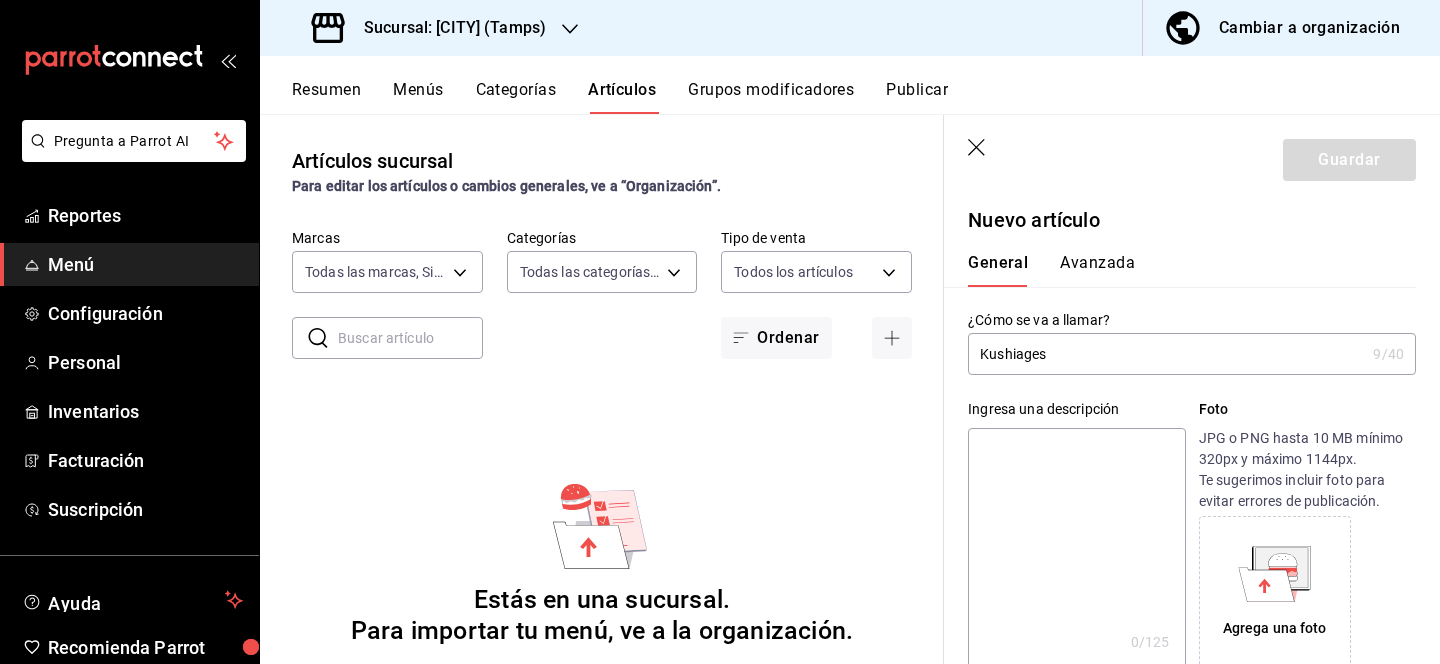 click at bounding box center (1076, 548) 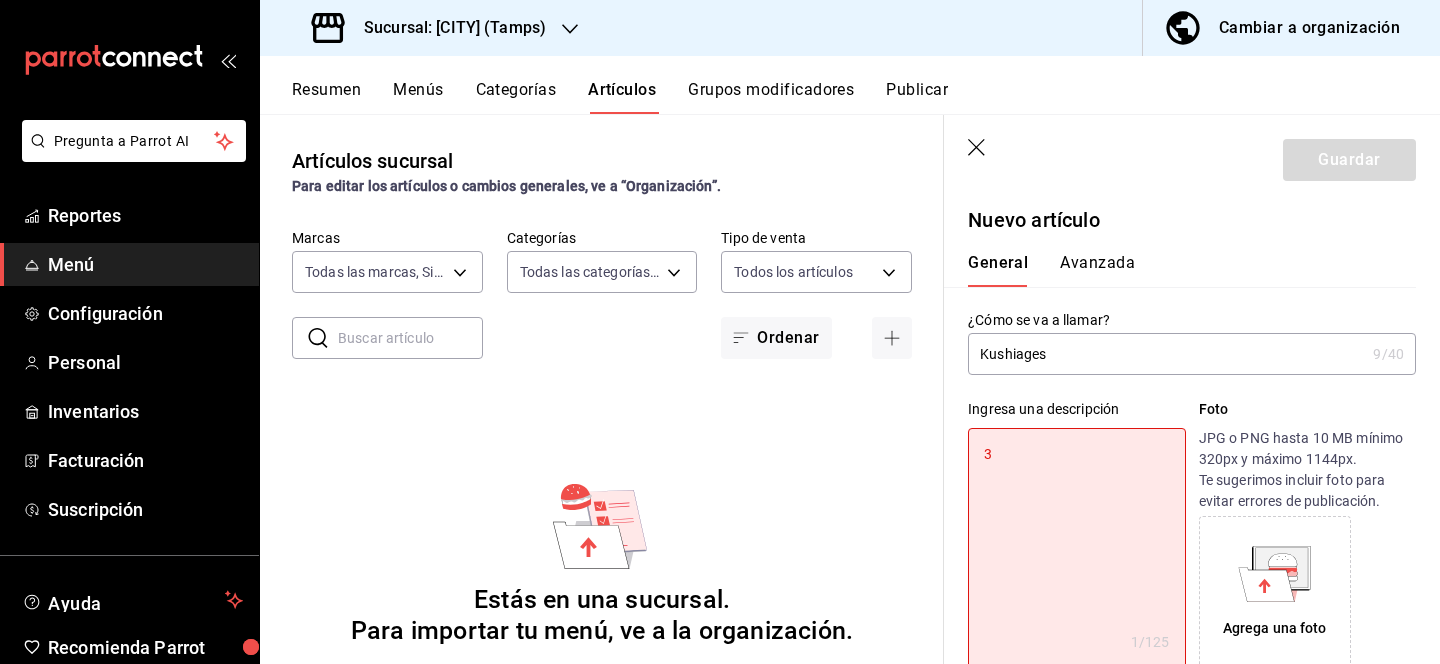 type on "3" 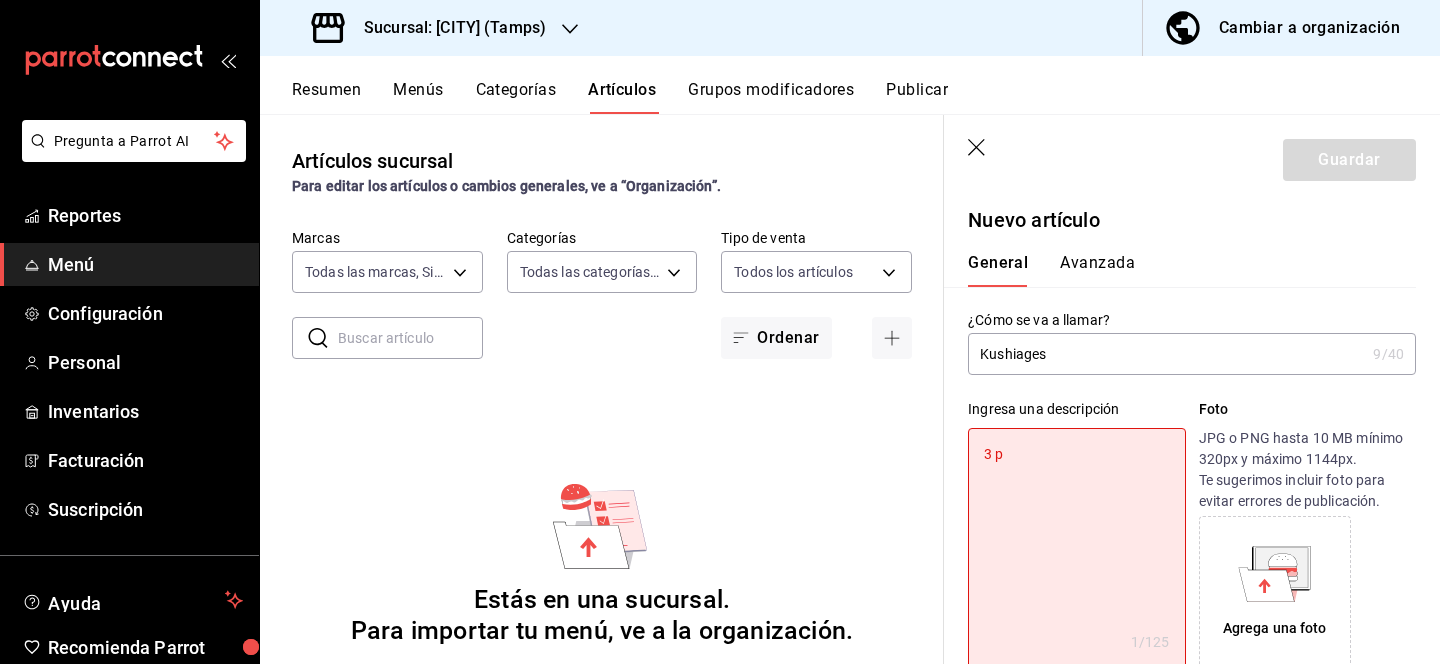 type on "x" 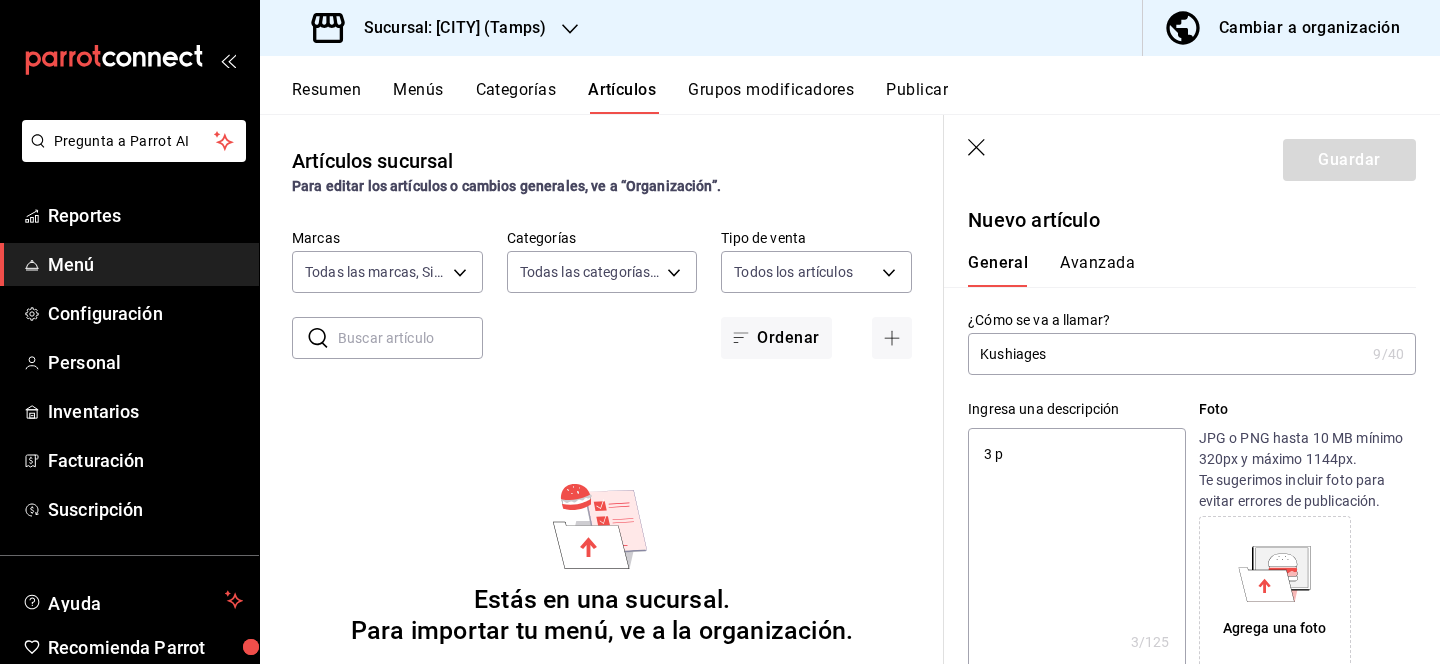 type on "3 pz" 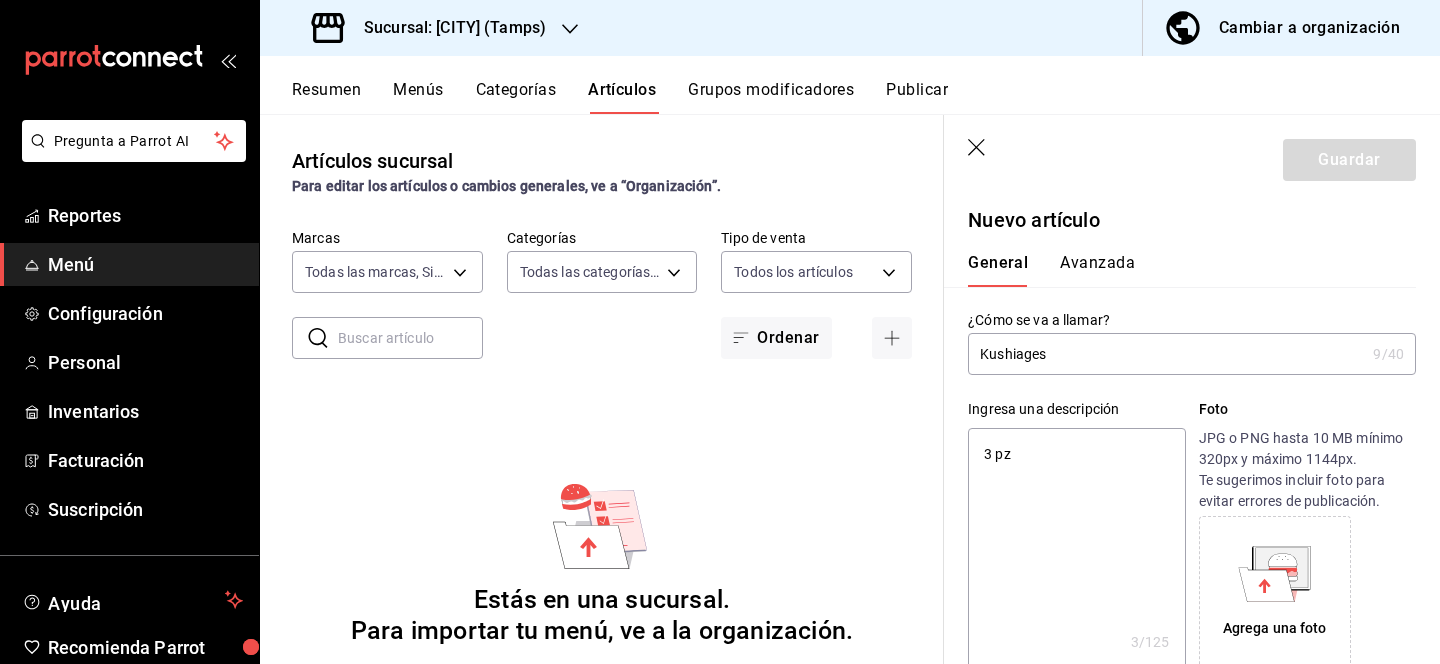 type on "x" 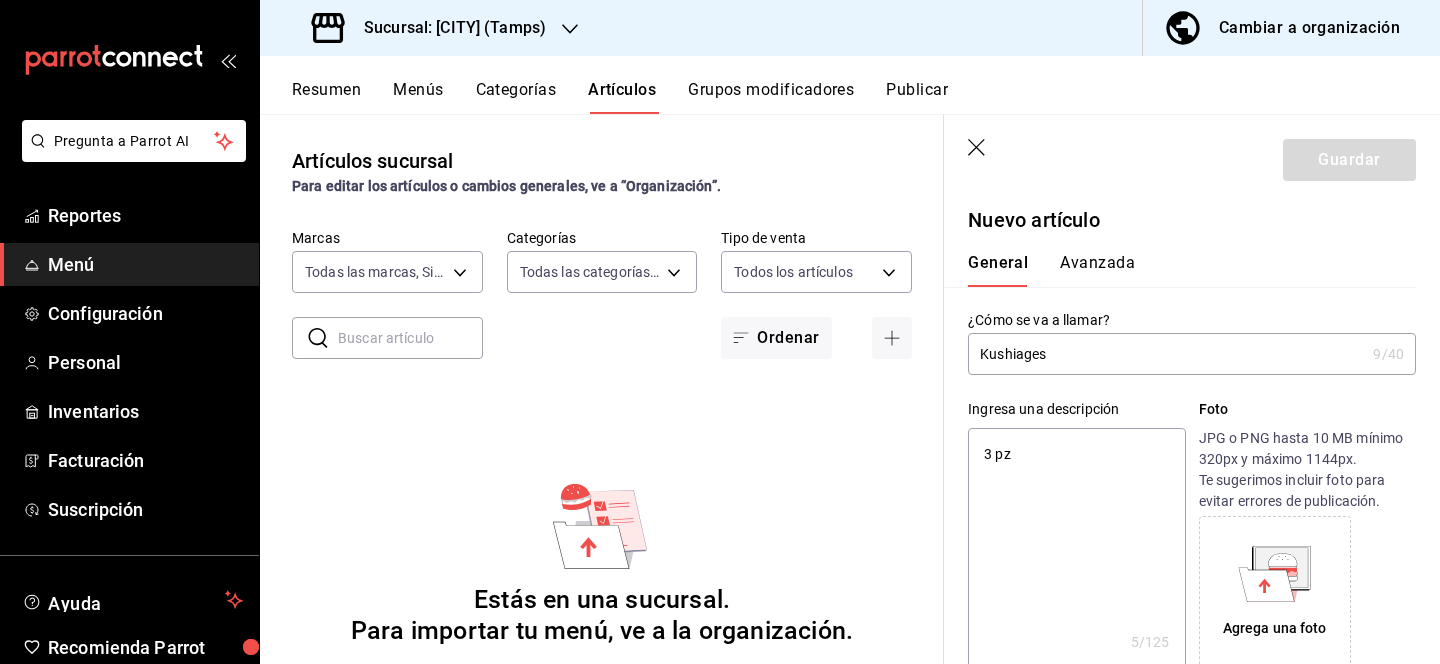type on "3 pza" 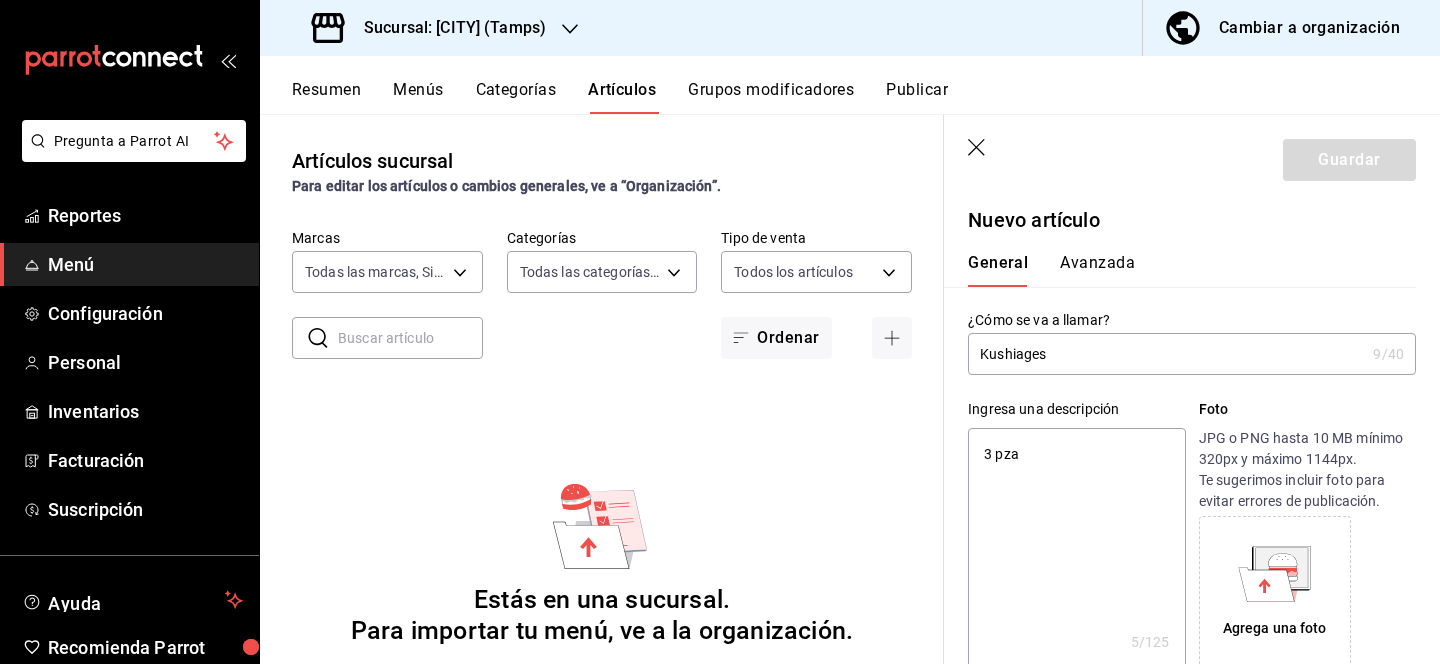 type on "3 pzas" 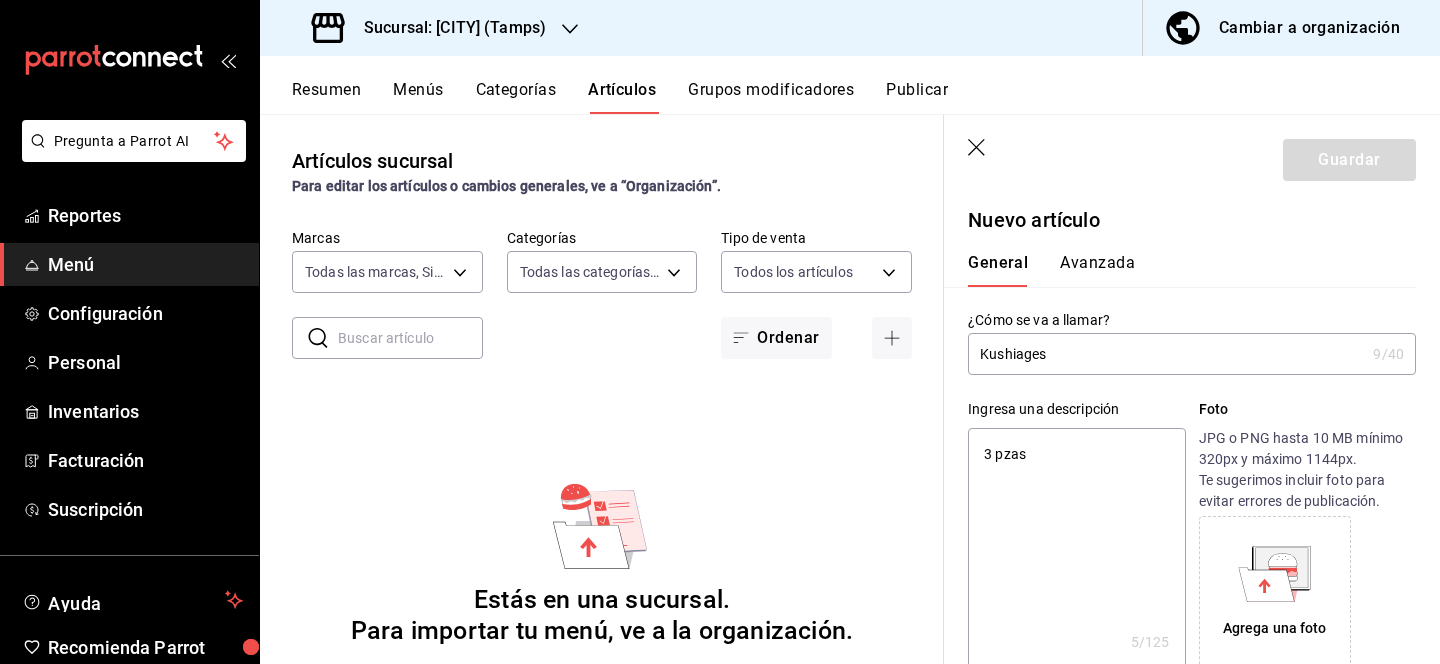 type on "x" 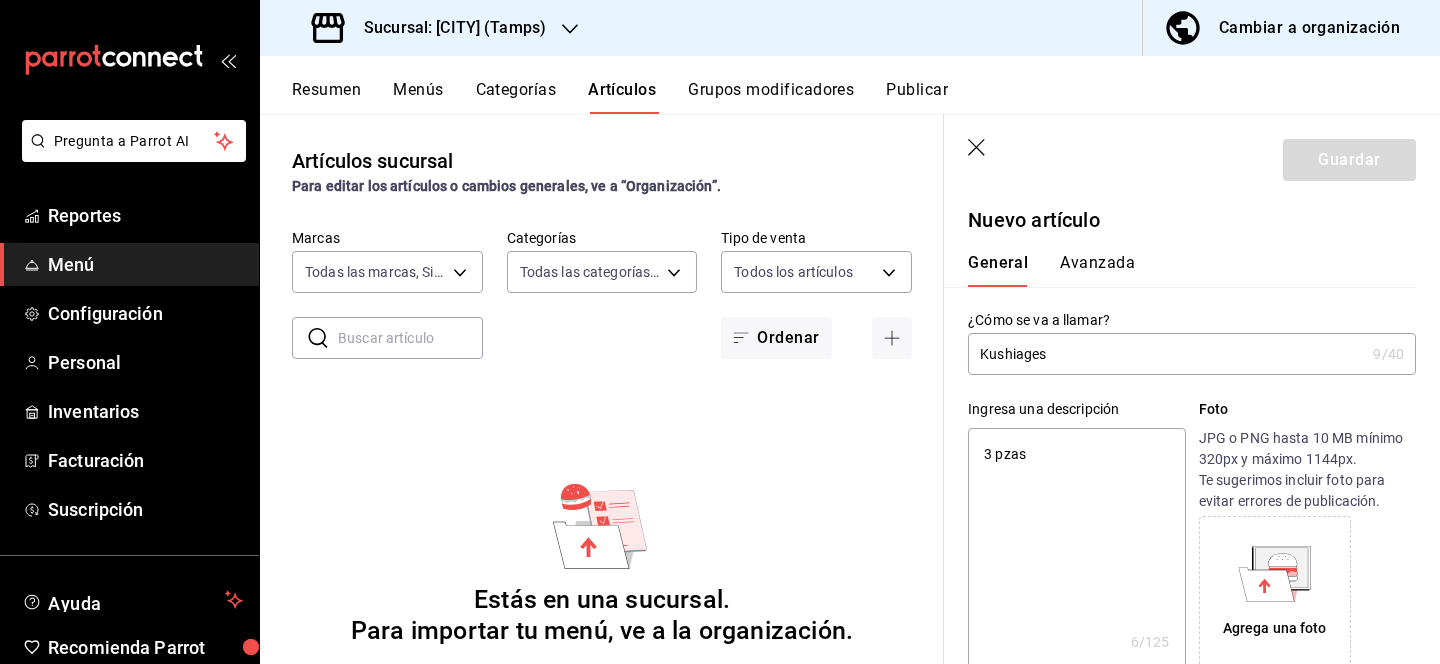 type on "3 pzas" 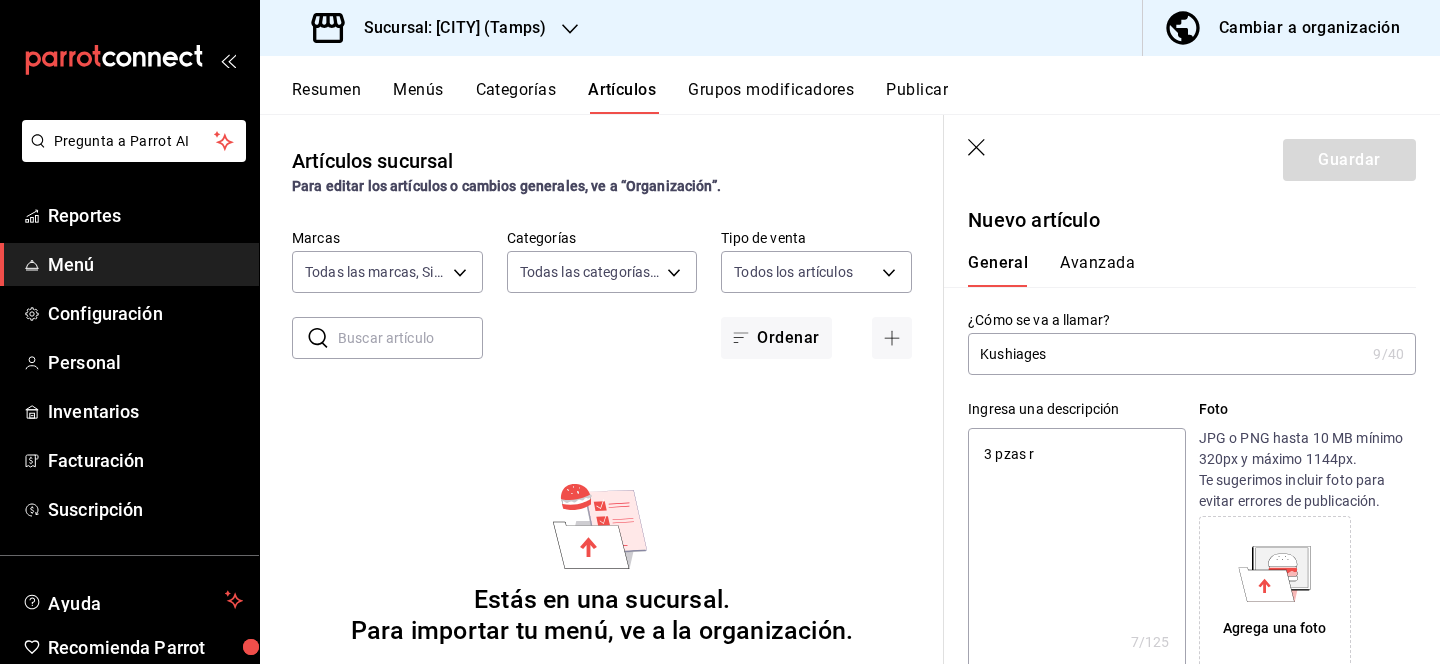 type on "3 pzas re" 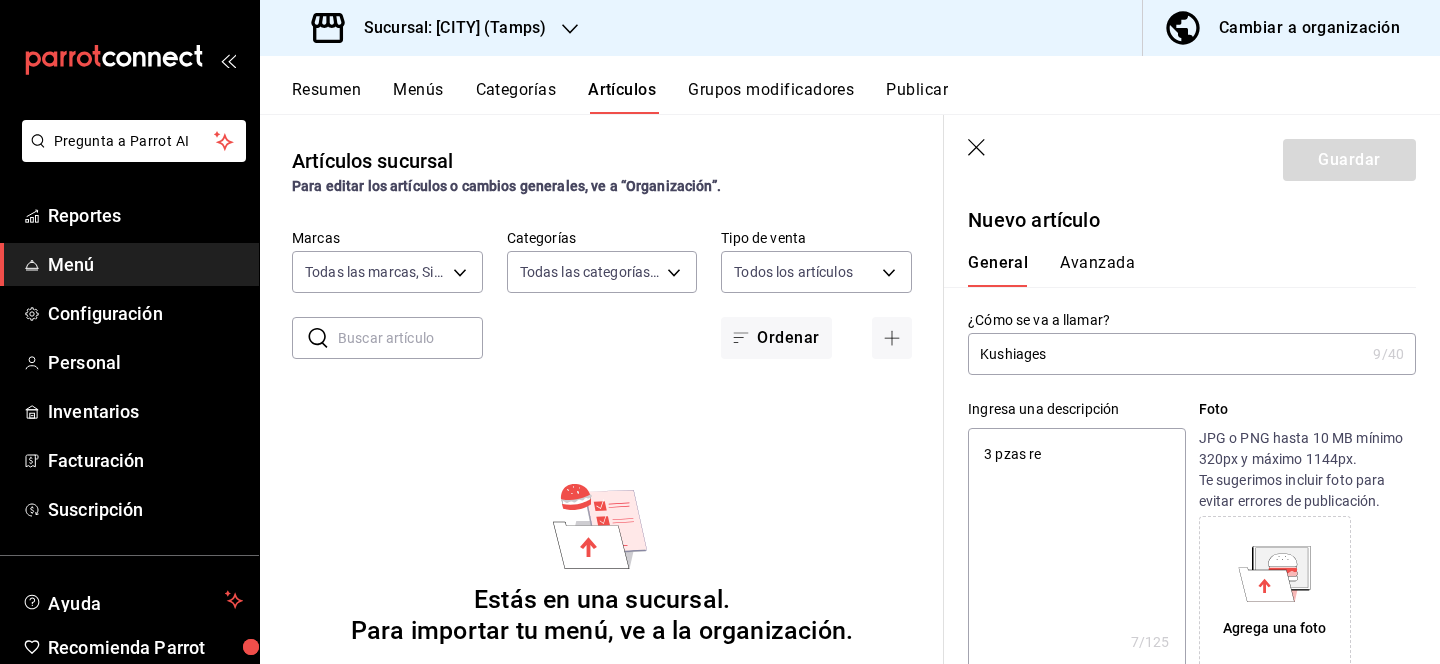 type on "x" 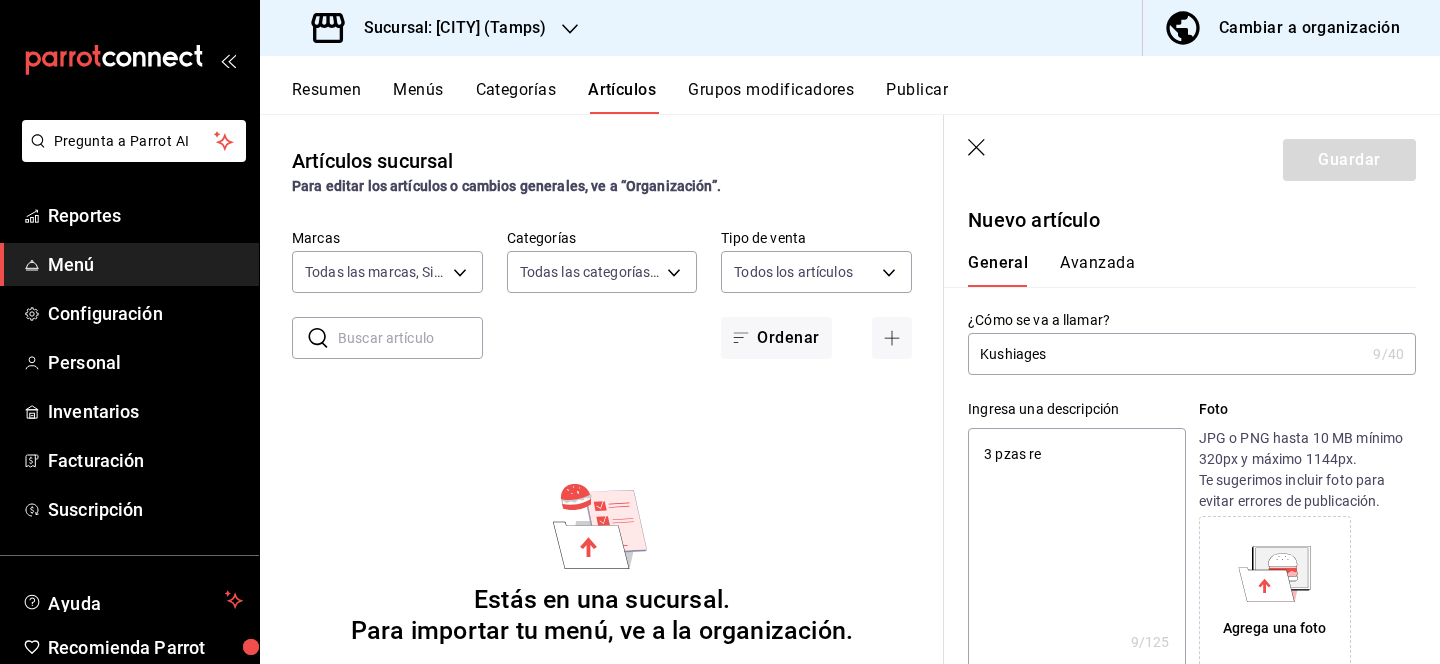 type on "3 pzas rel" 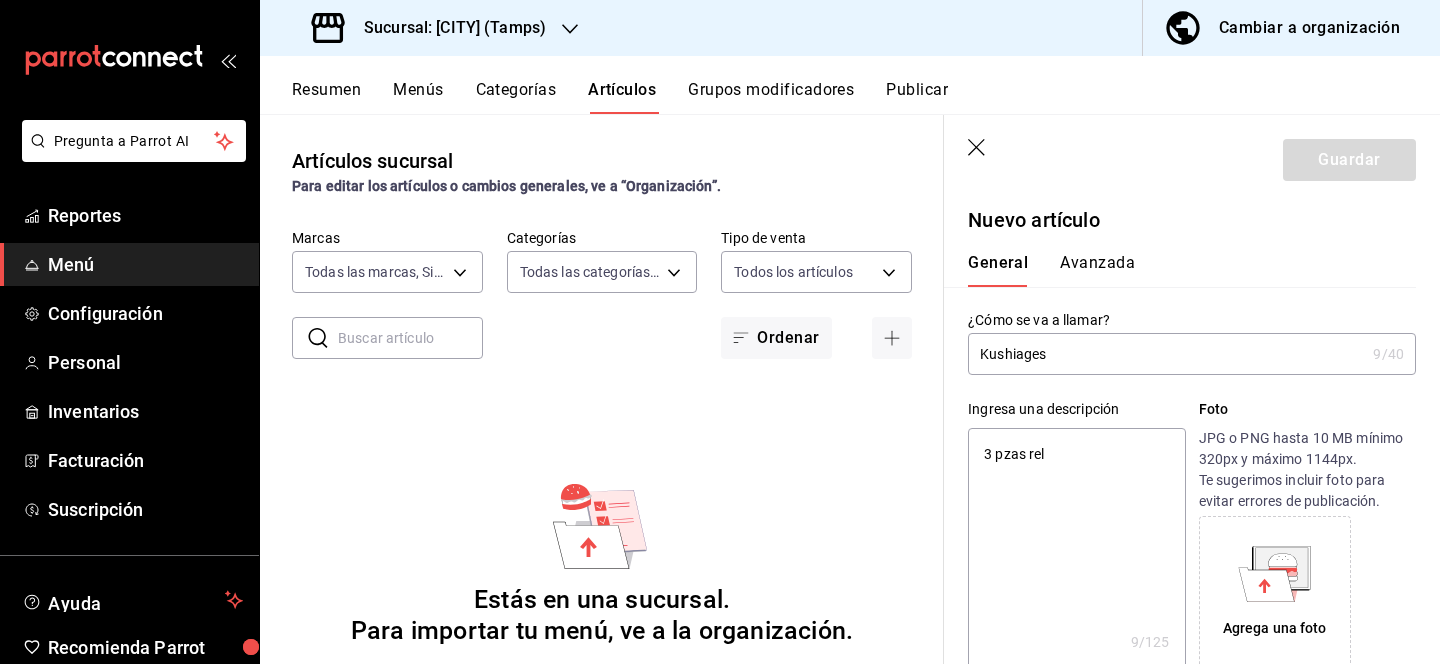 type on "x" 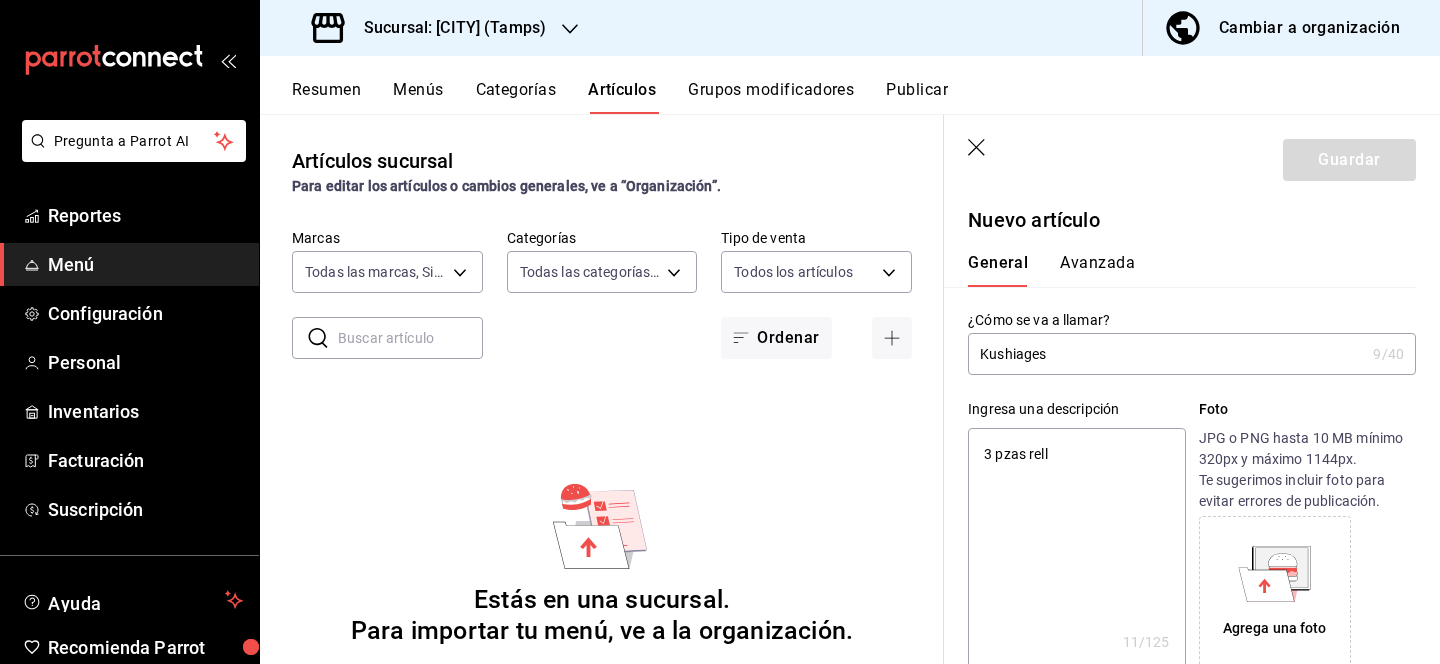 type on "3 pzas relle" 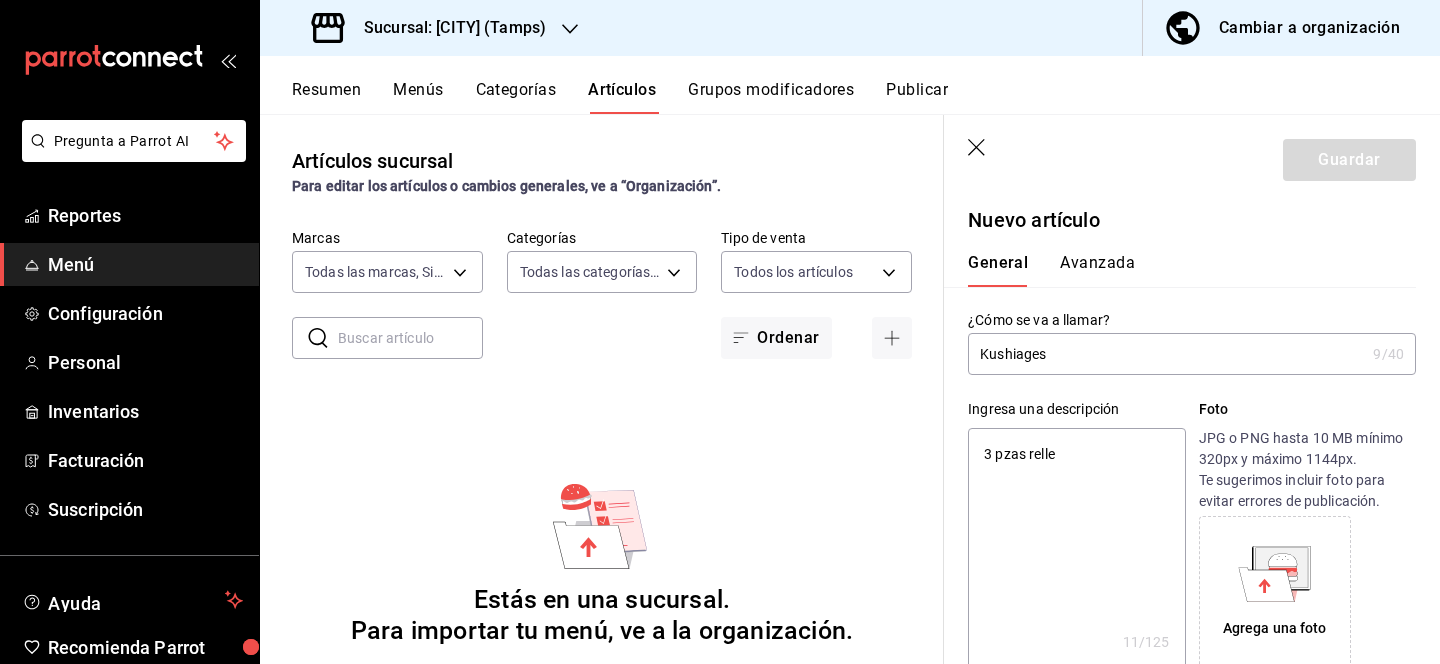type on "x" 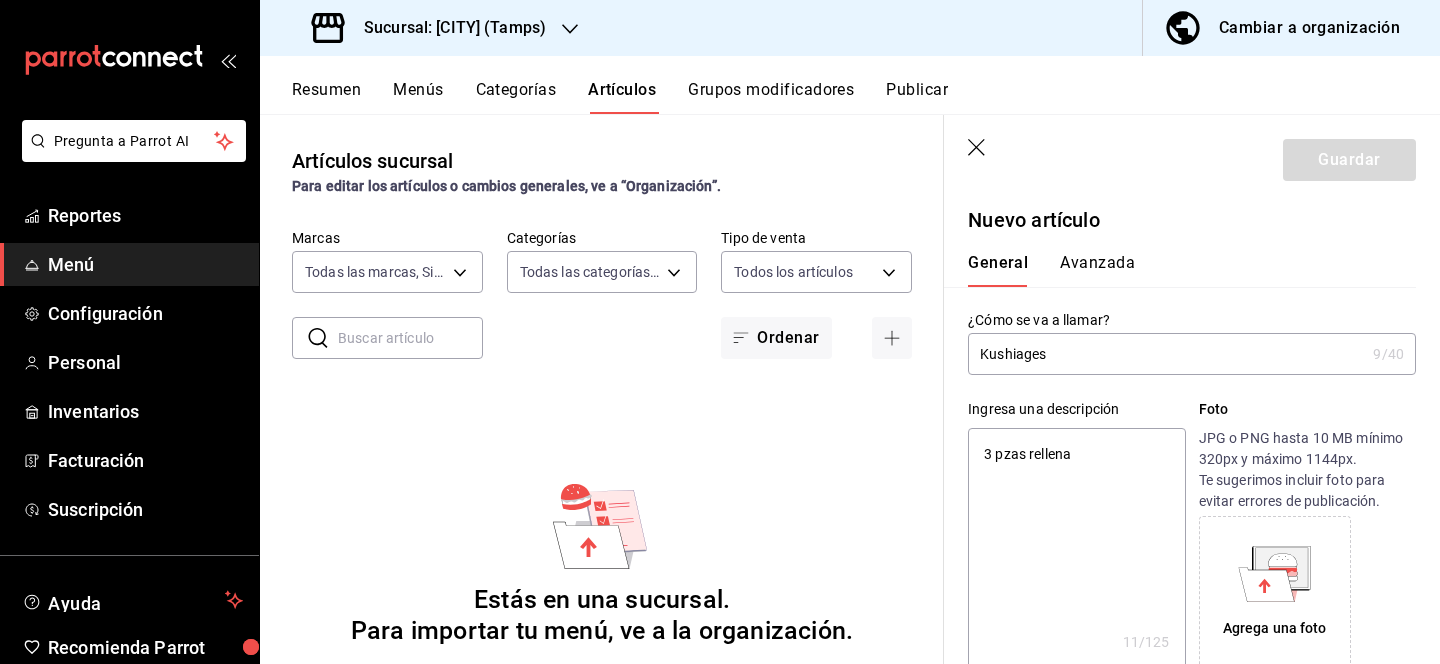 type on "3 pzas rellenas" 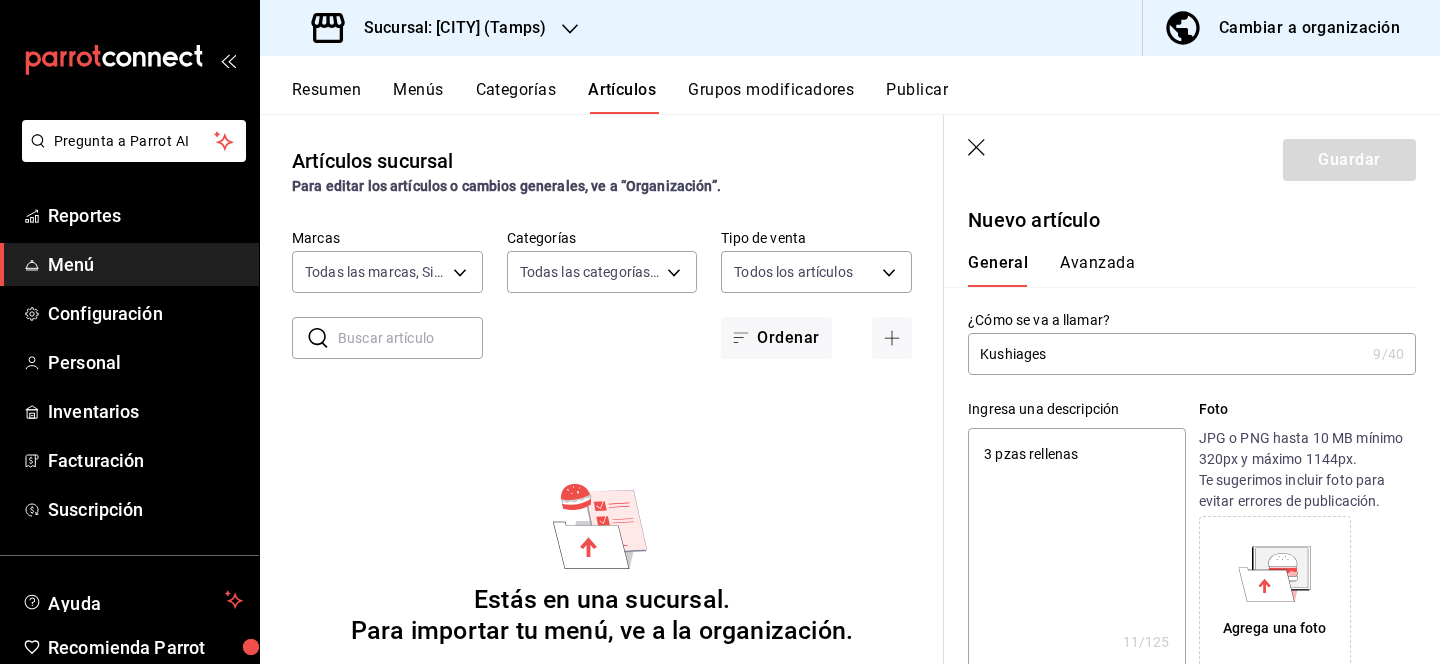 type on "x" 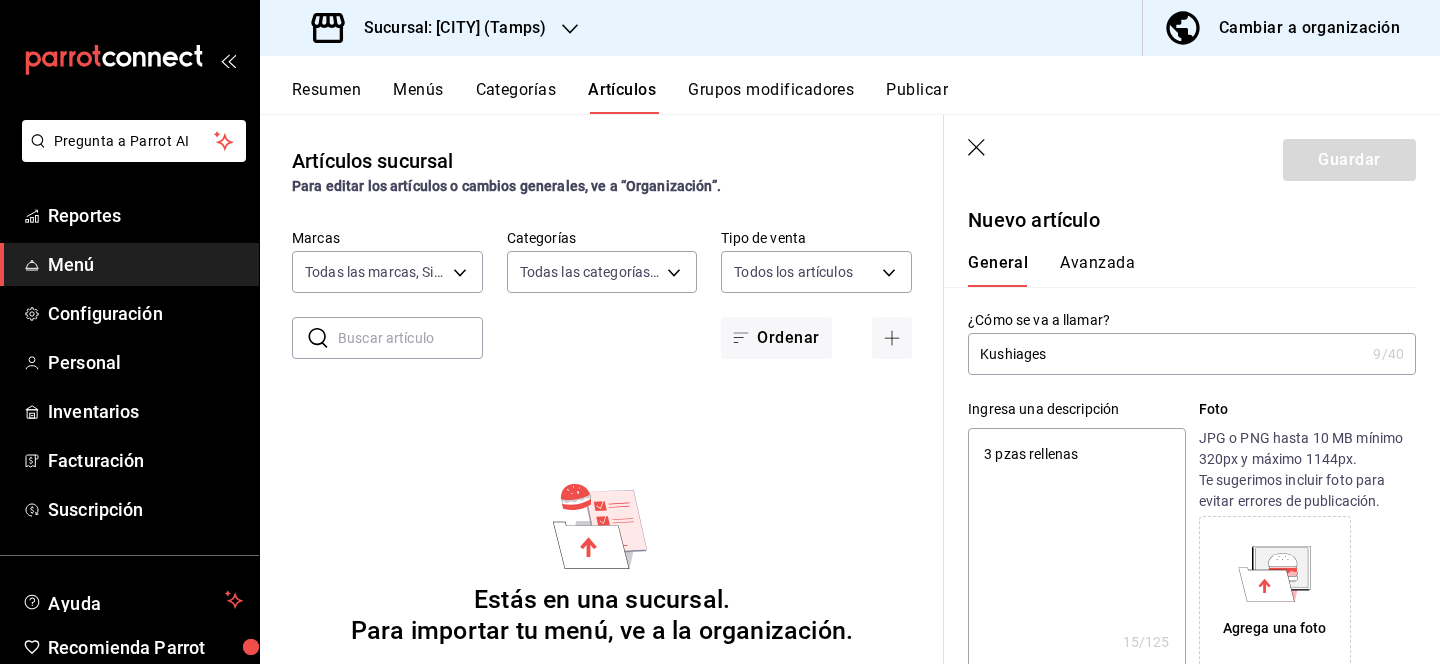 type on "3 pzas rellenas" 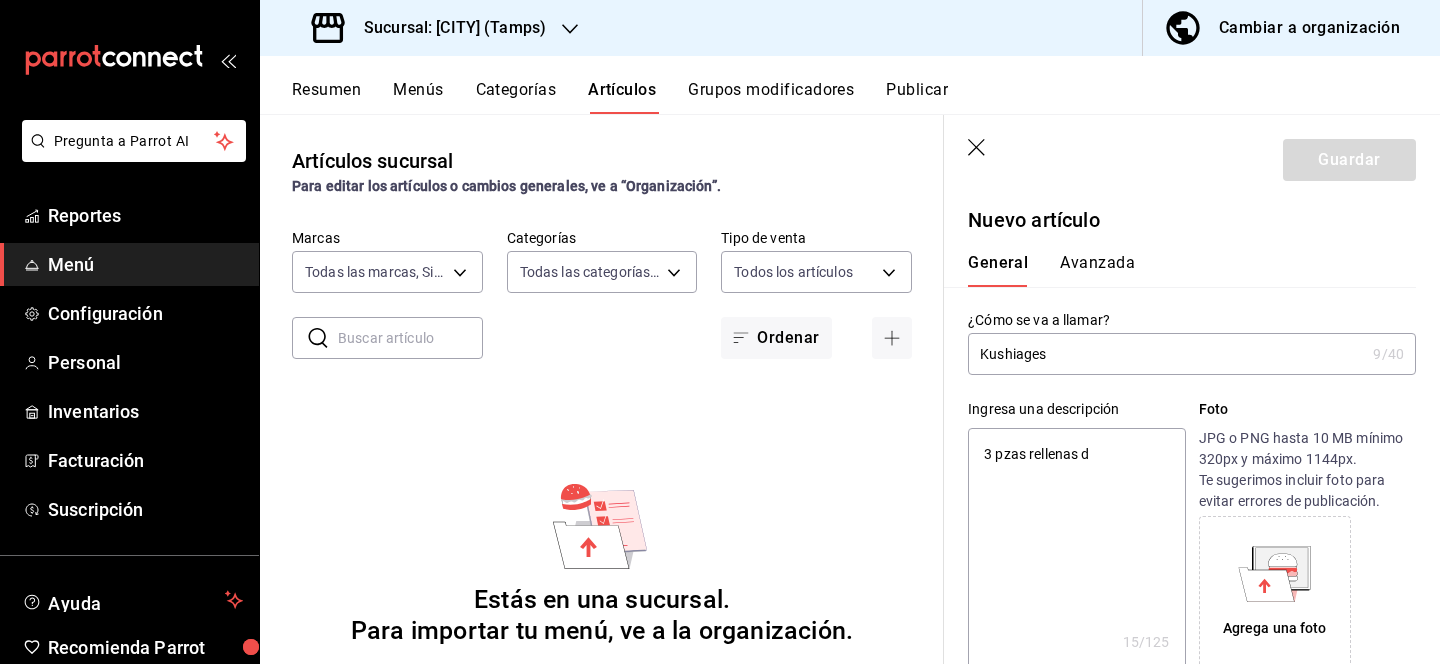 type on "x" 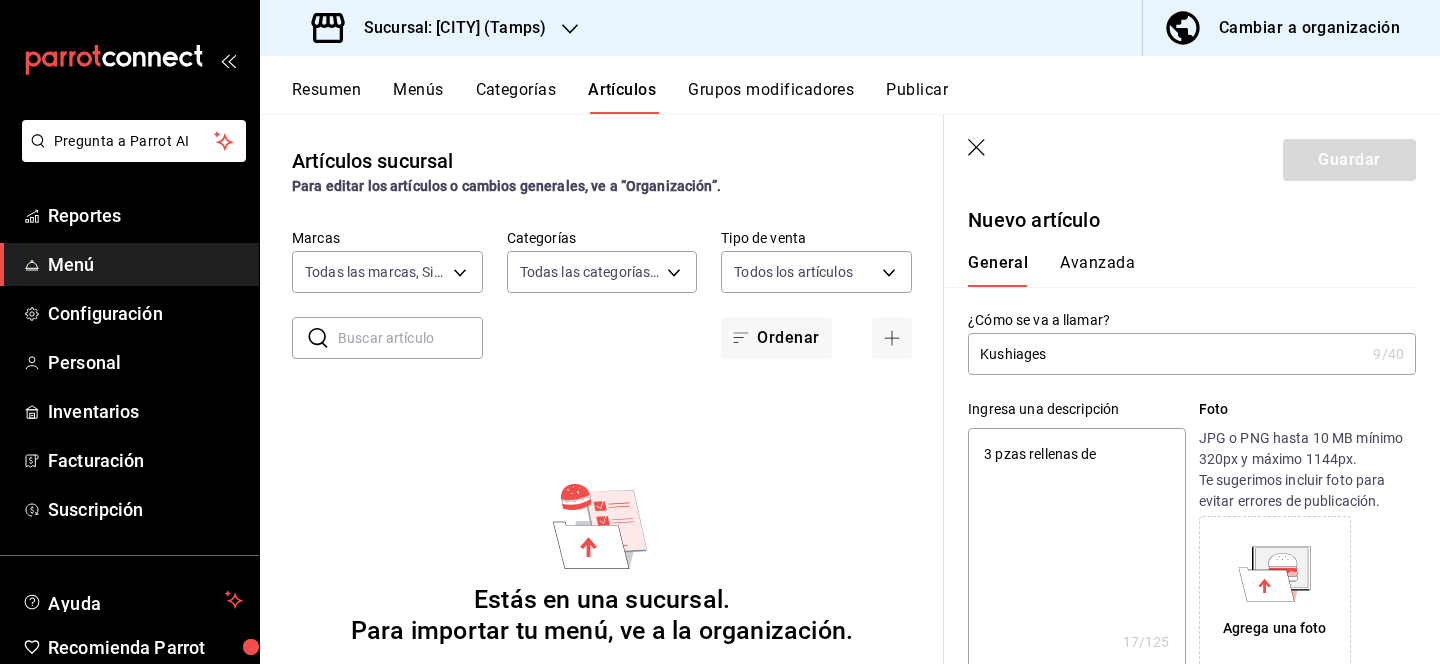 type on "3 pzas rellenas de" 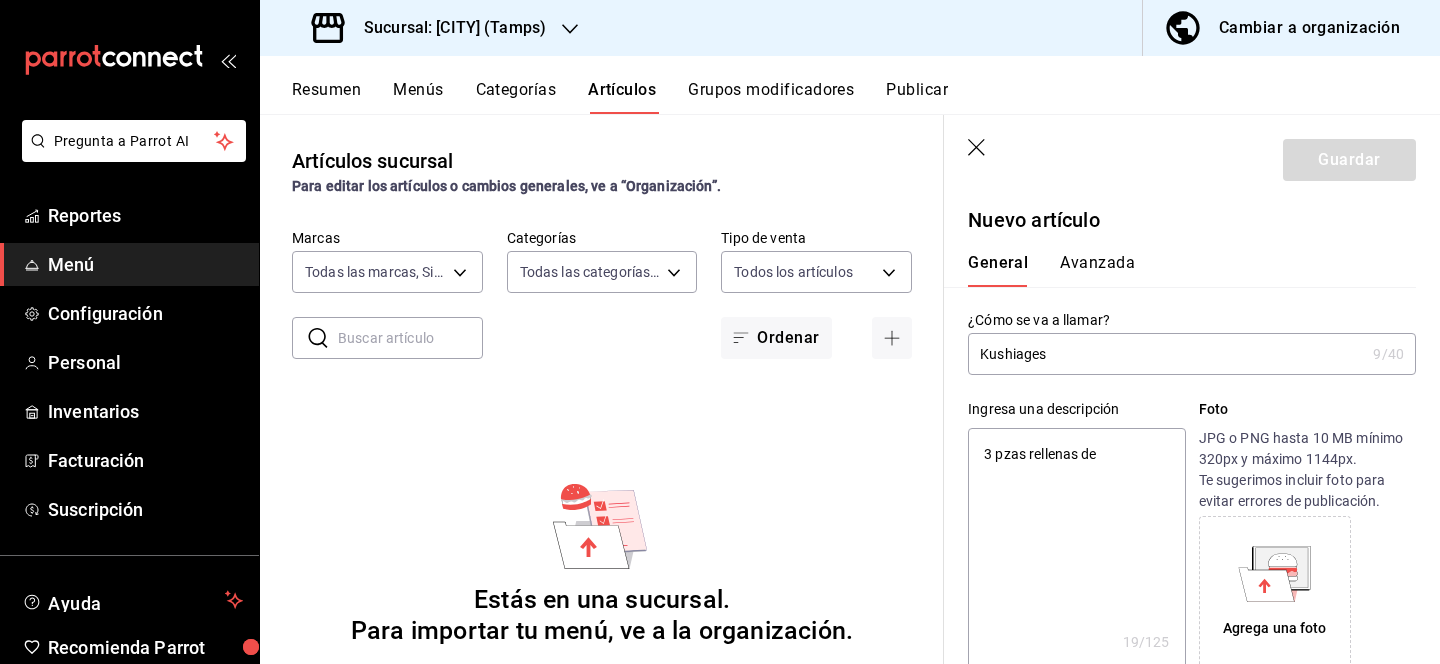 type on "3 pzas rellenas de q" 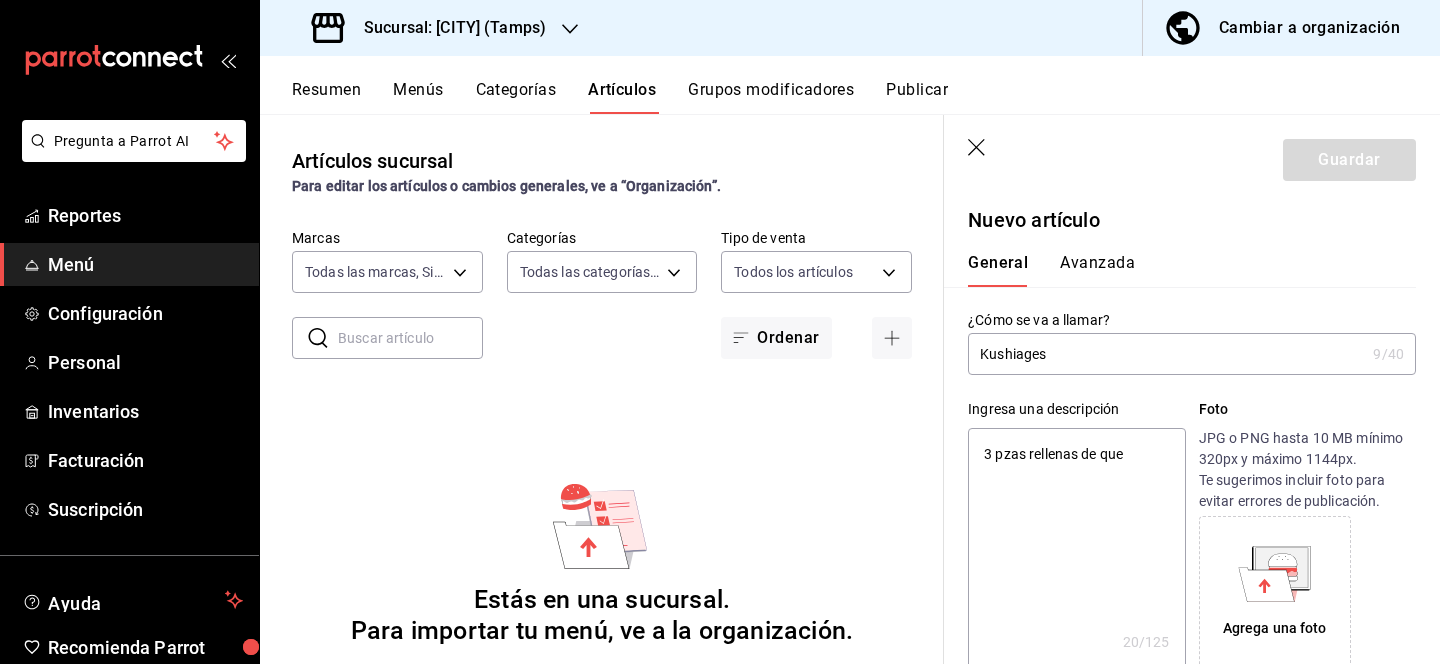 type on "3 pzas rellenas de queso" 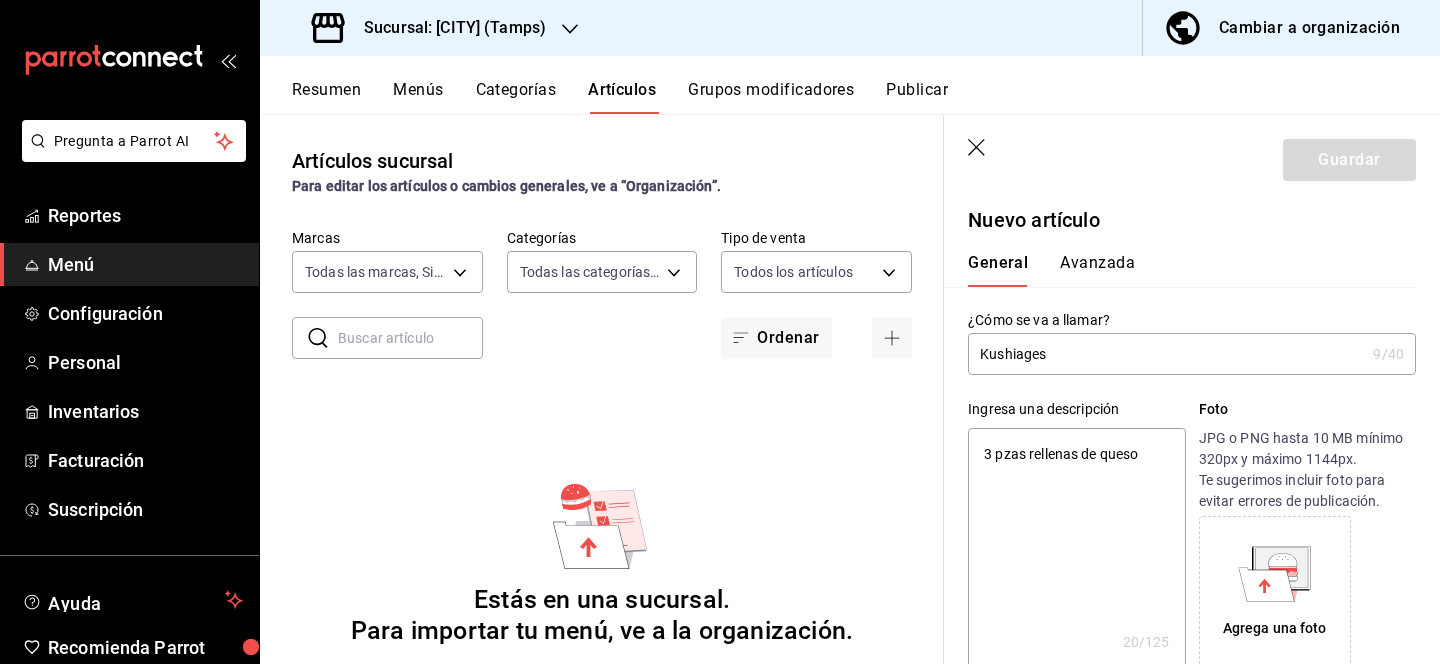 type on "x" 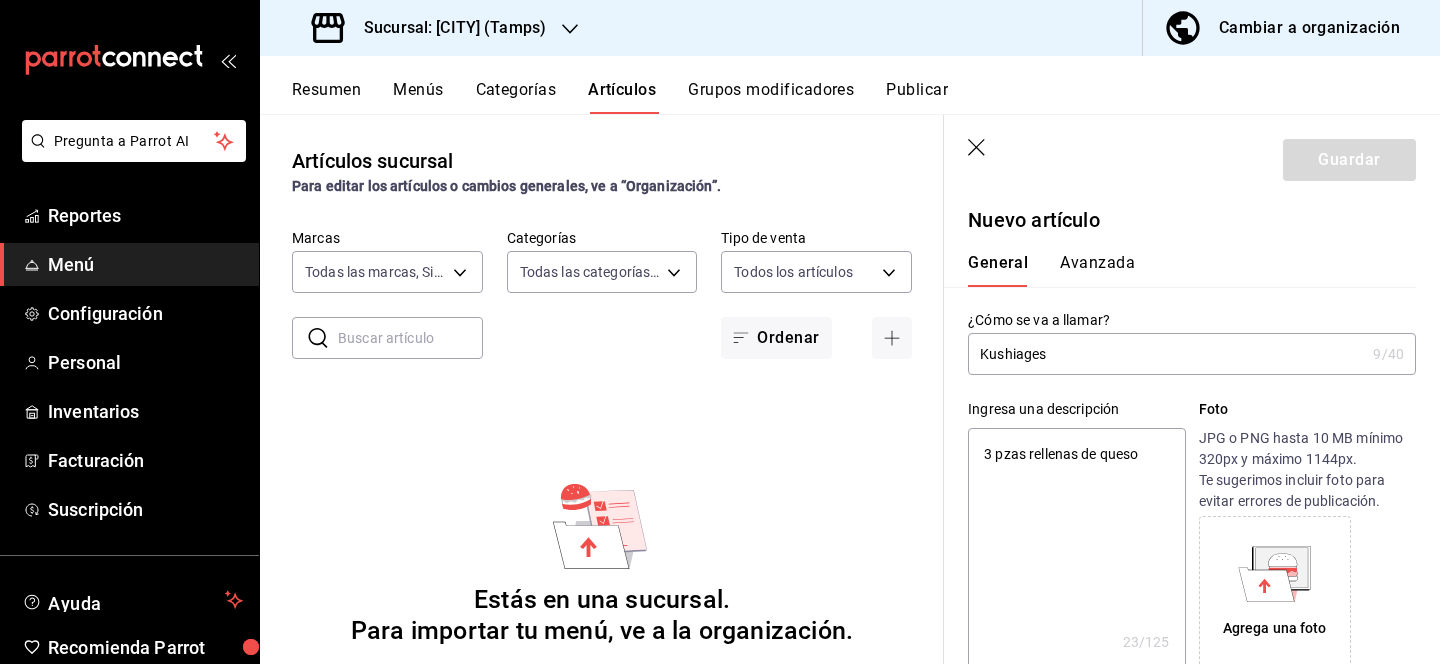 type on "3 pzas rellenas de queso" 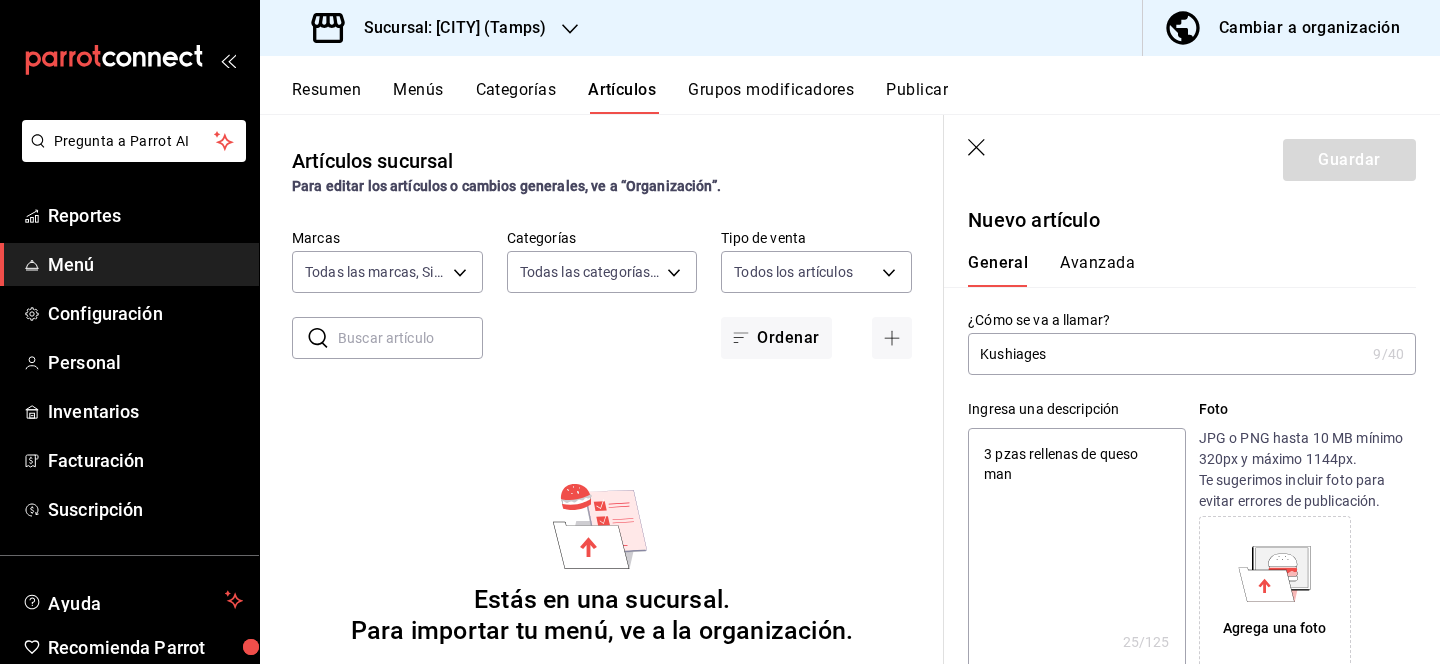 type on "3 pzas rellenas de queso manc" 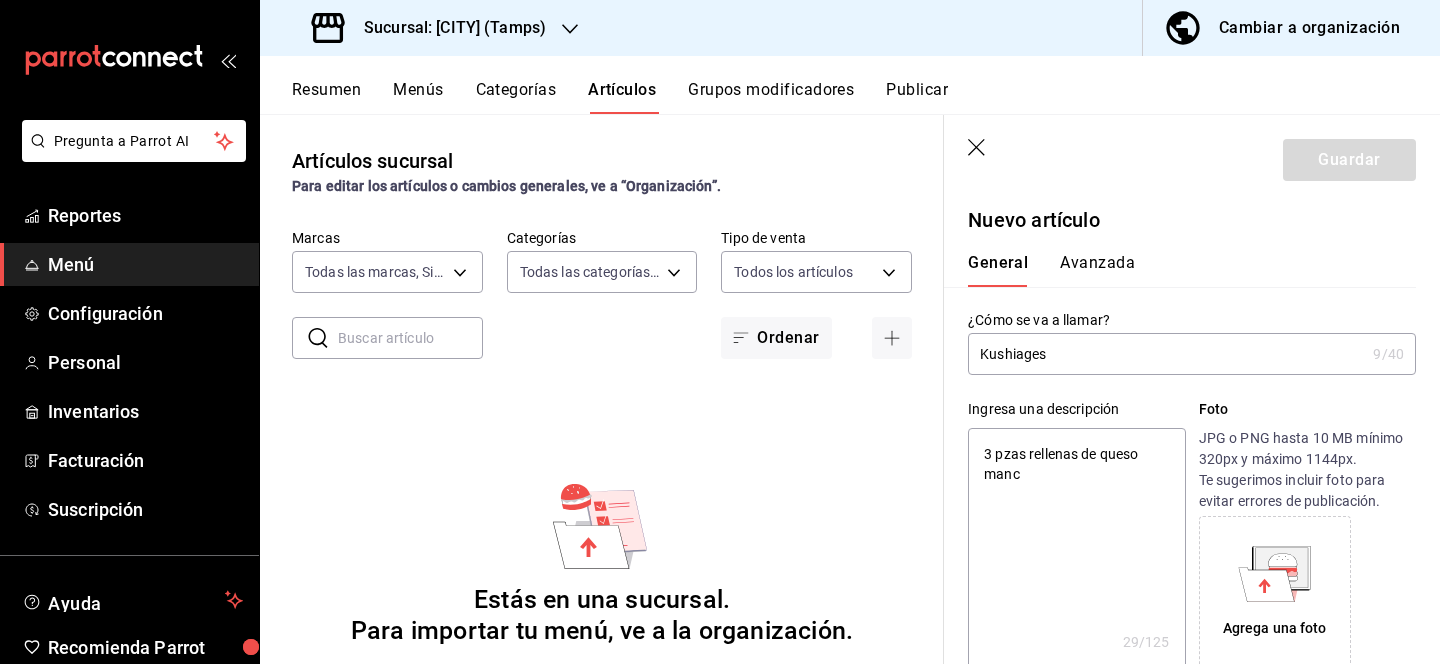 type on "x" 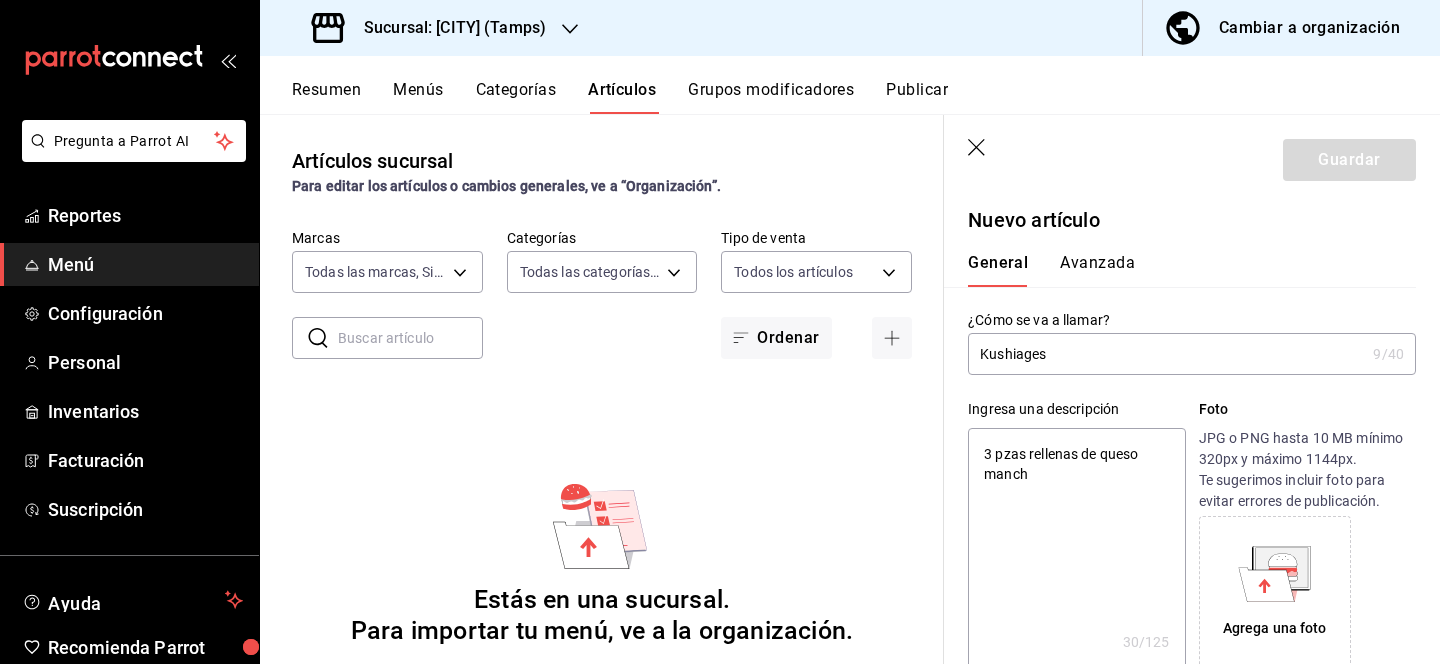 type on "3 pzas rellenas de queso manche" 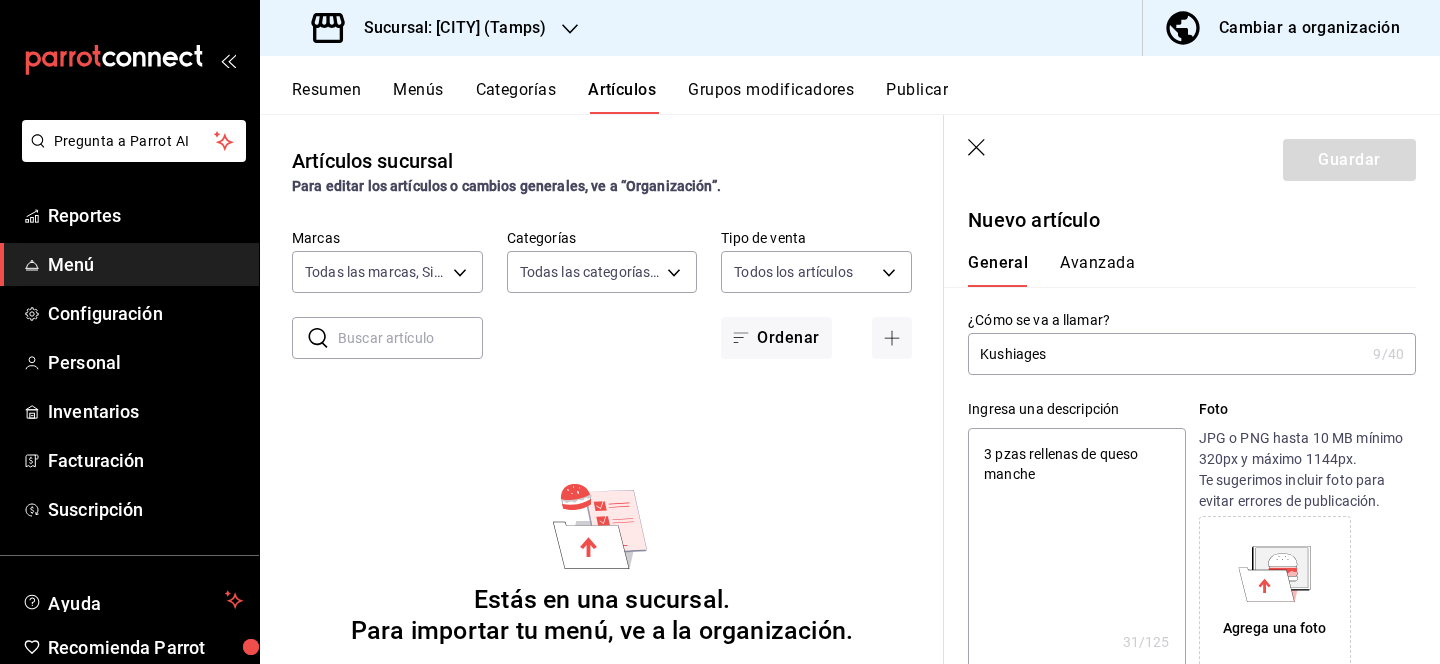 type on "3 pzas rellenas de queso mancheg" 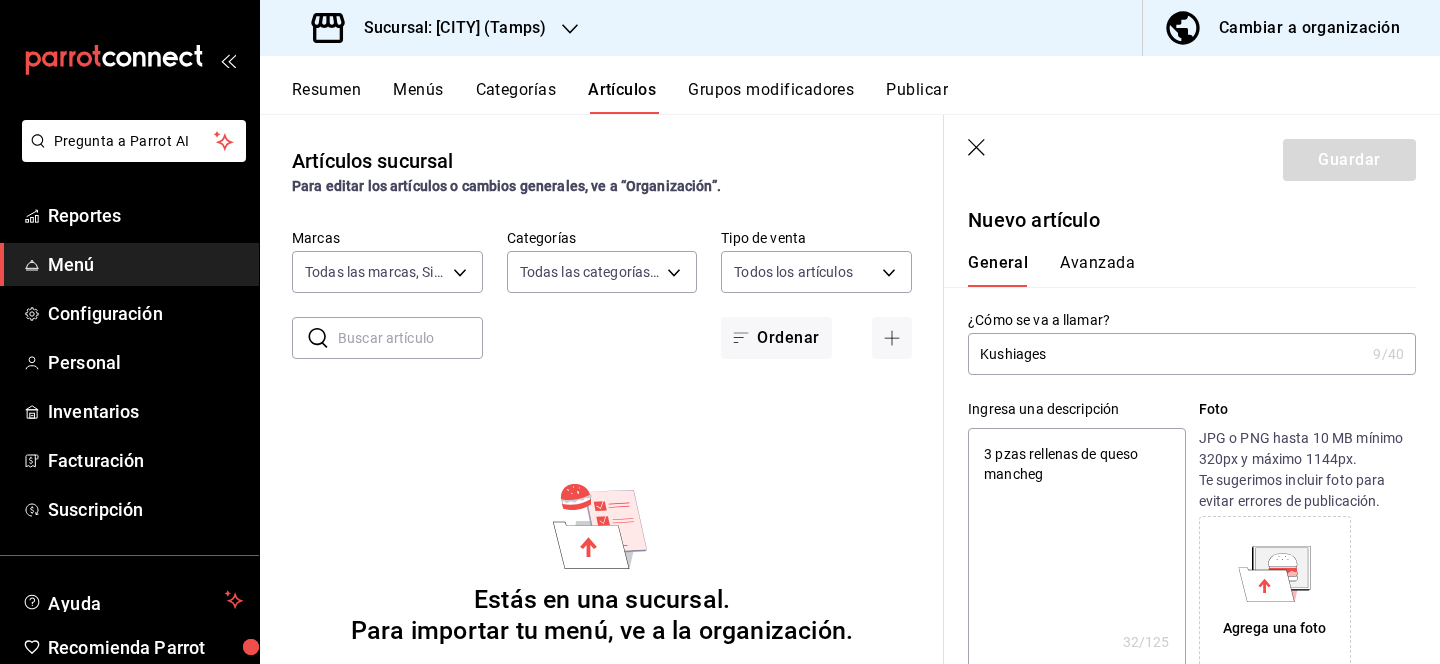 type on "3 pzas rellenas de queso manchego" 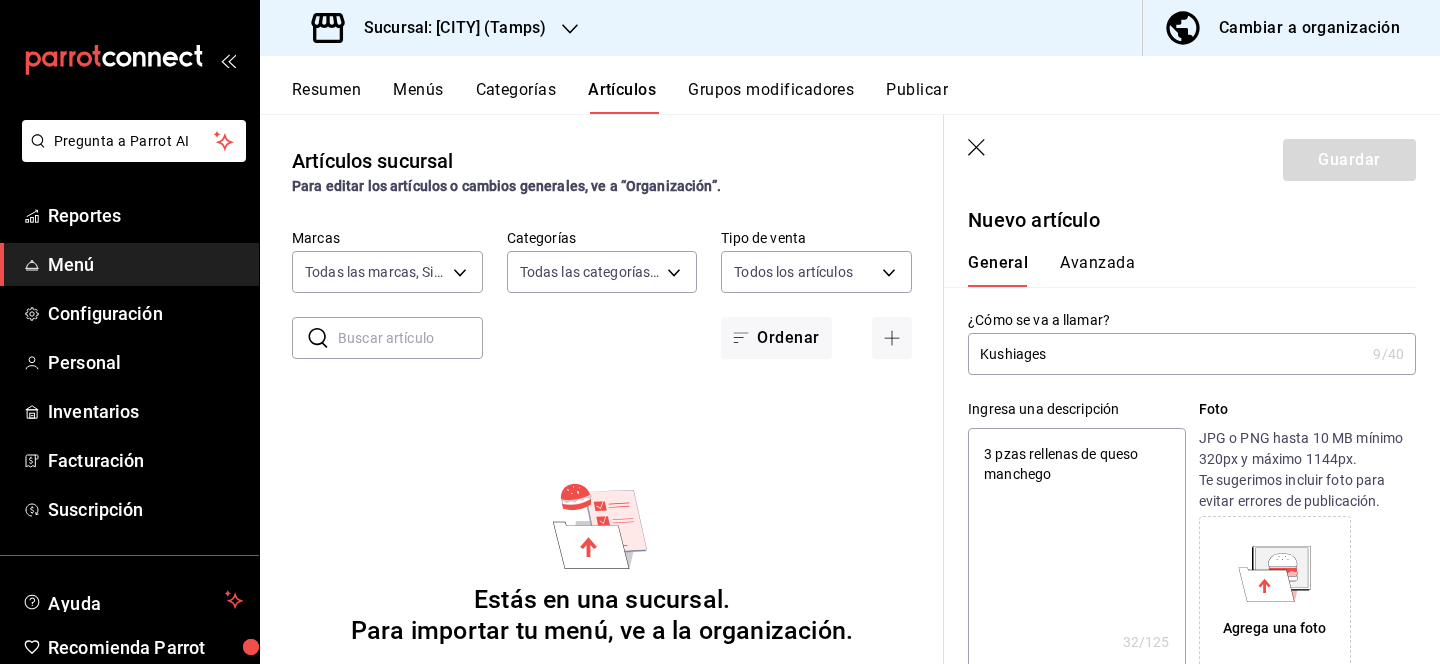type on "x" 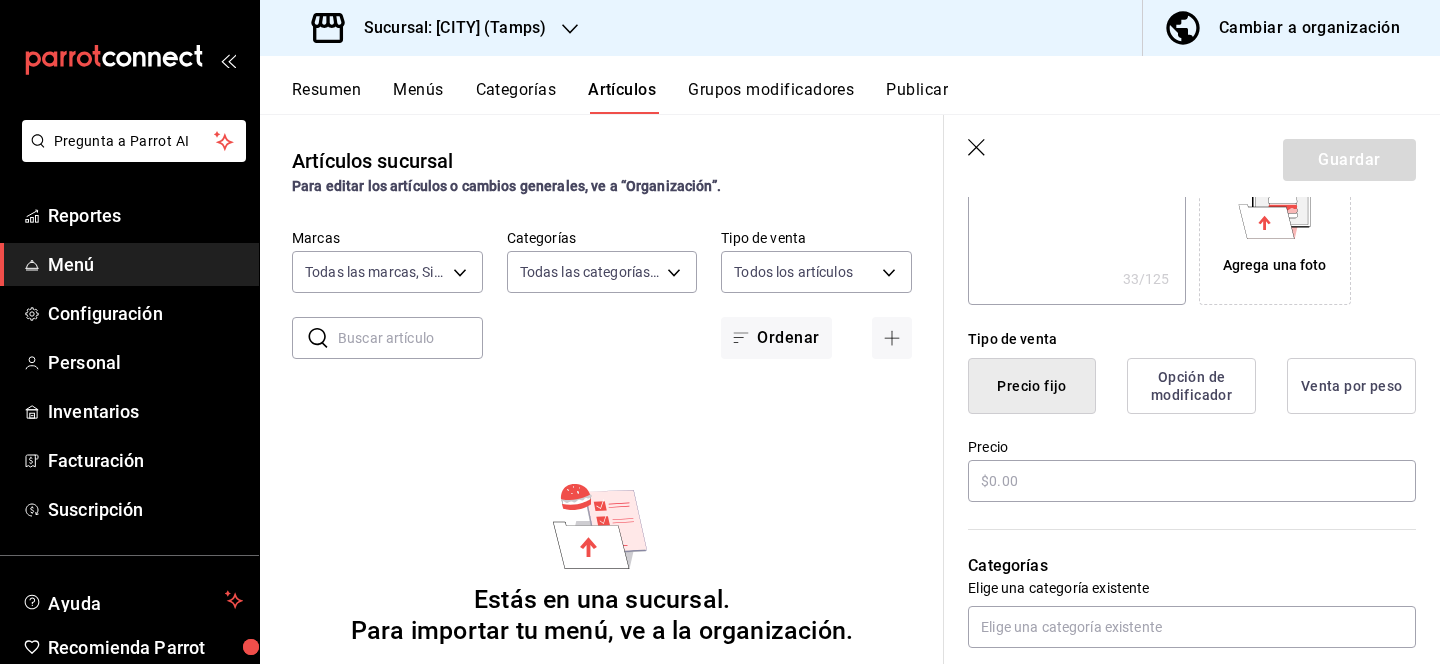 scroll, scrollTop: 485, scrollLeft: 0, axis: vertical 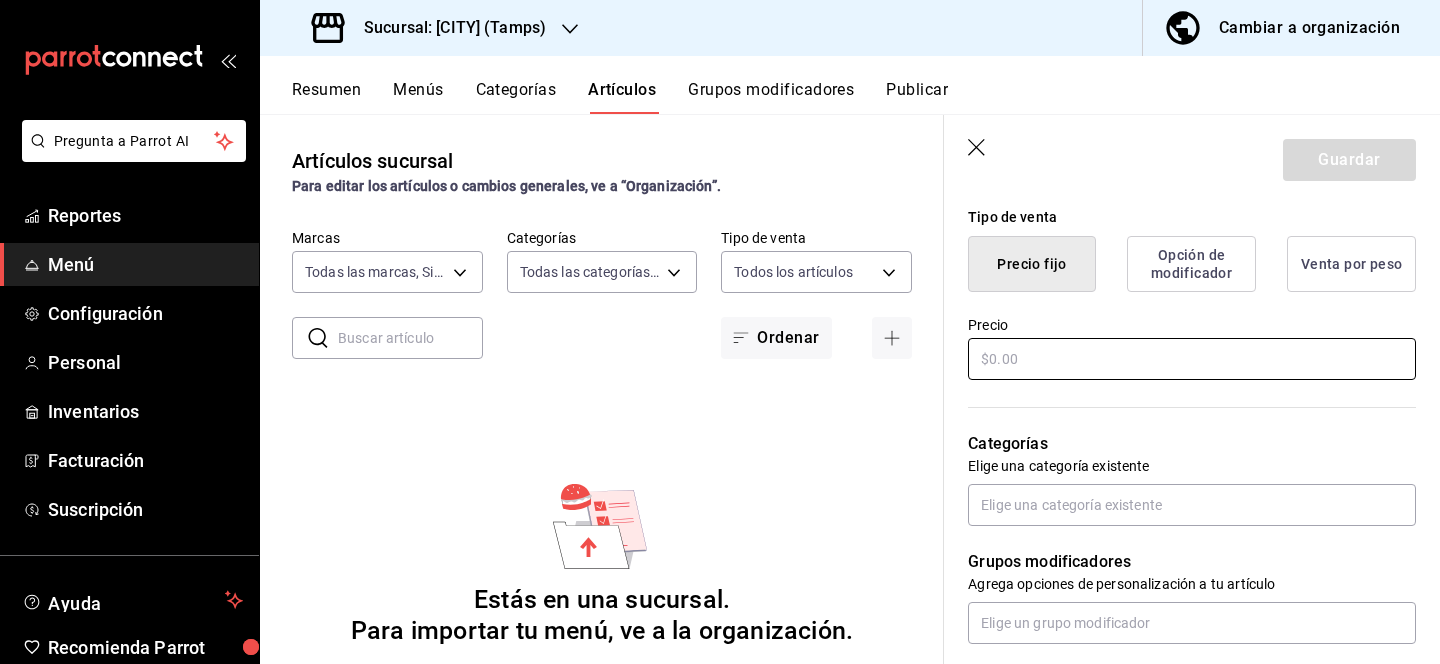 type on "3 pzas rellenas de queso manchego" 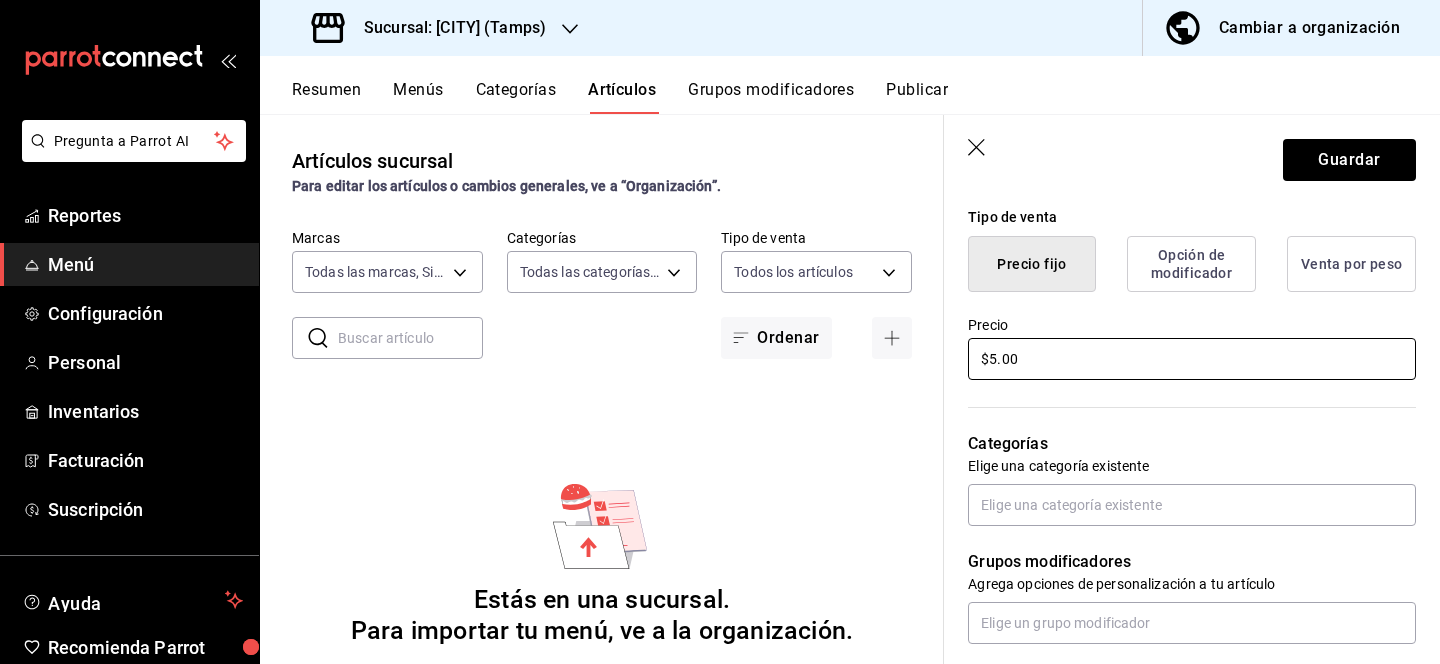 type on "x" 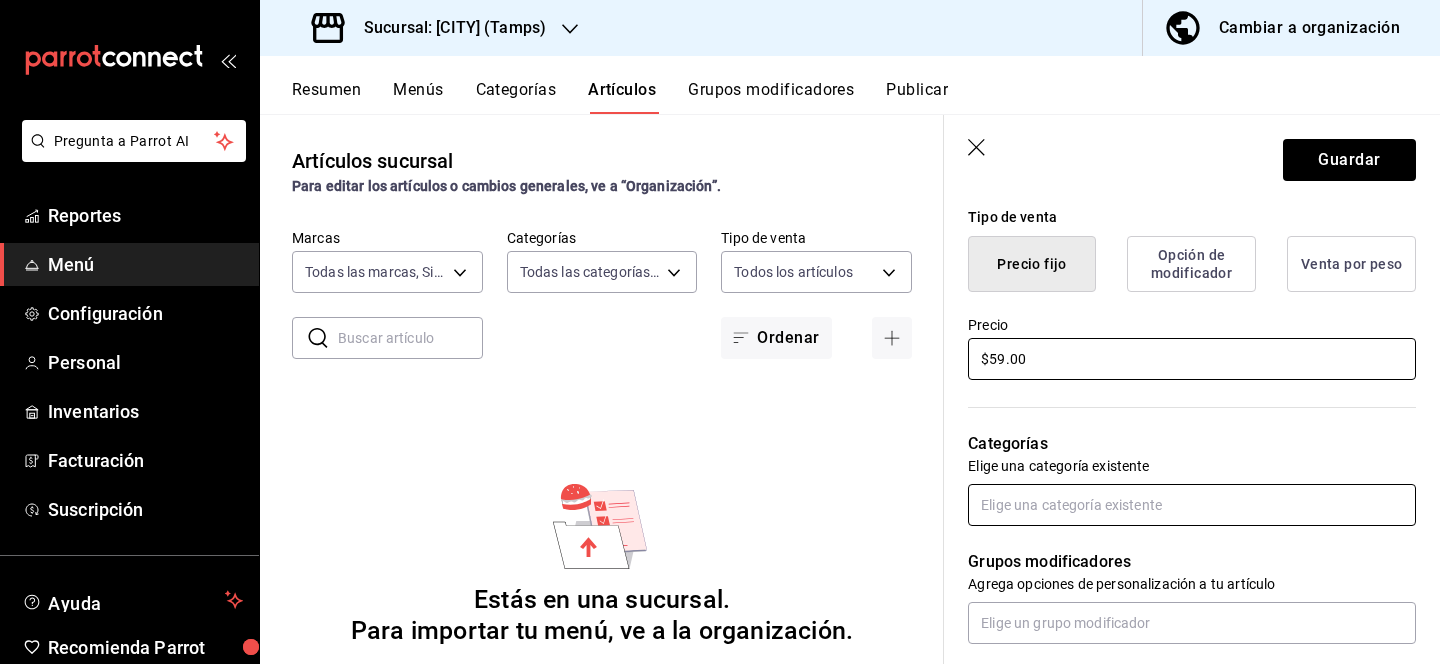 type on "$59.00" 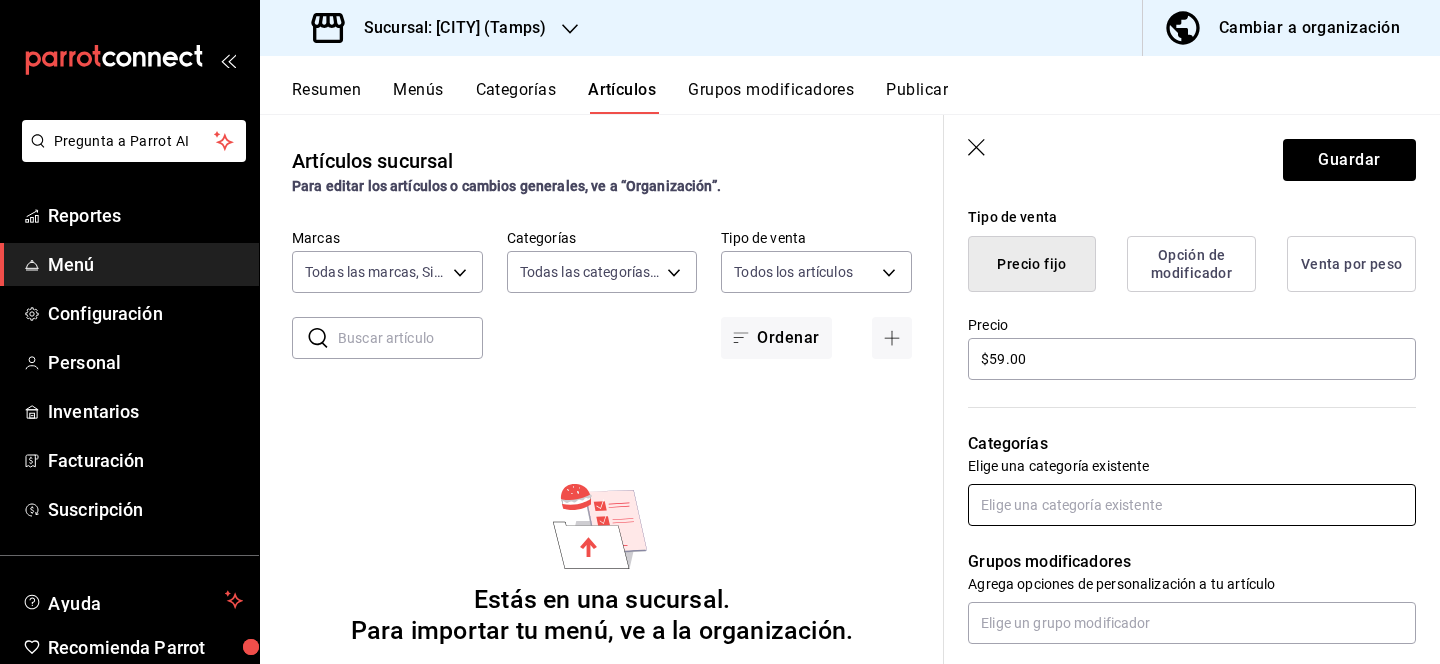 click at bounding box center [1192, 505] 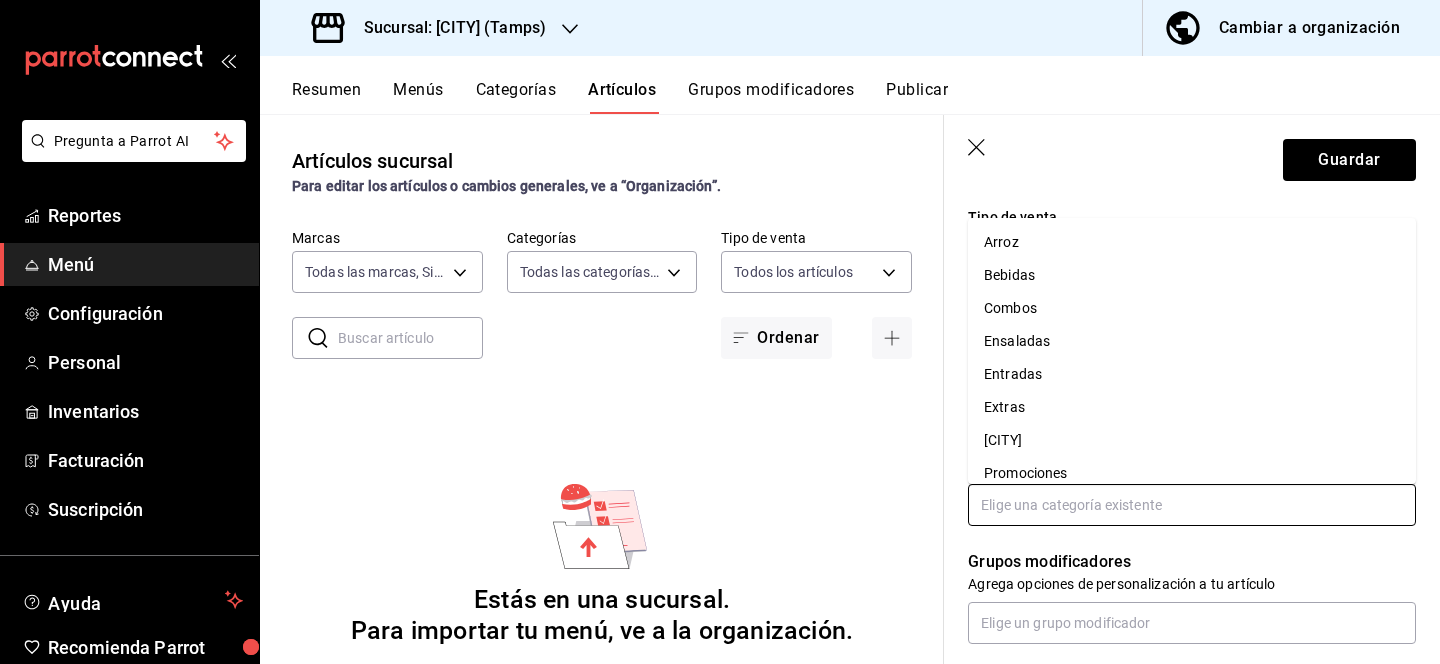click on "Entradas" at bounding box center [1192, 374] 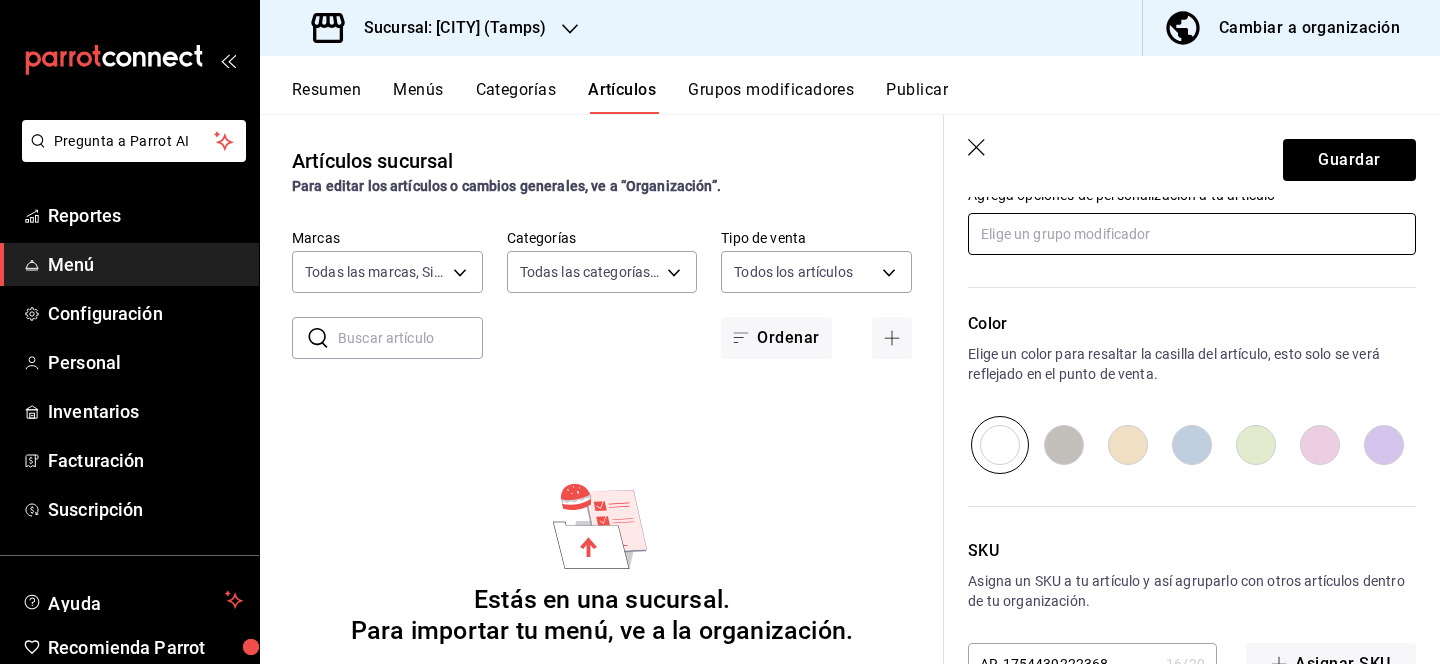 scroll, scrollTop: 948, scrollLeft: 0, axis: vertical 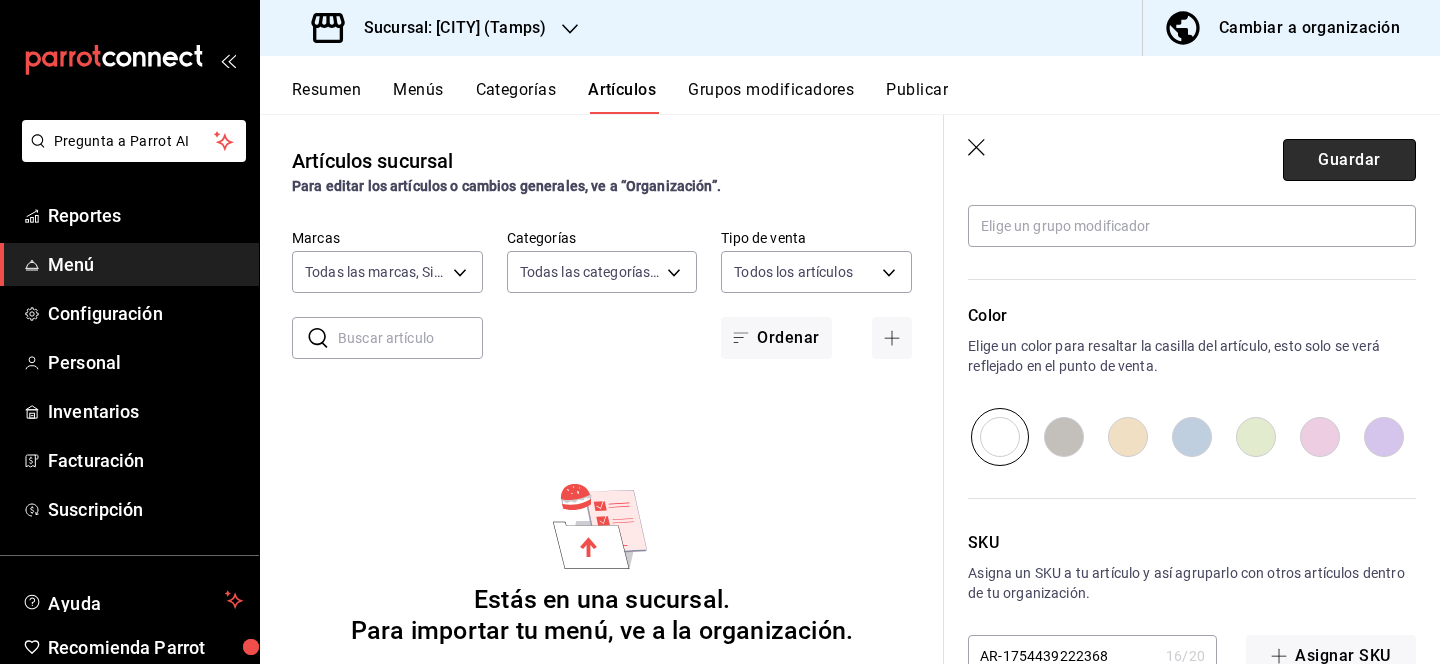 click on "Guardar" at bounding box center (1349, 160) 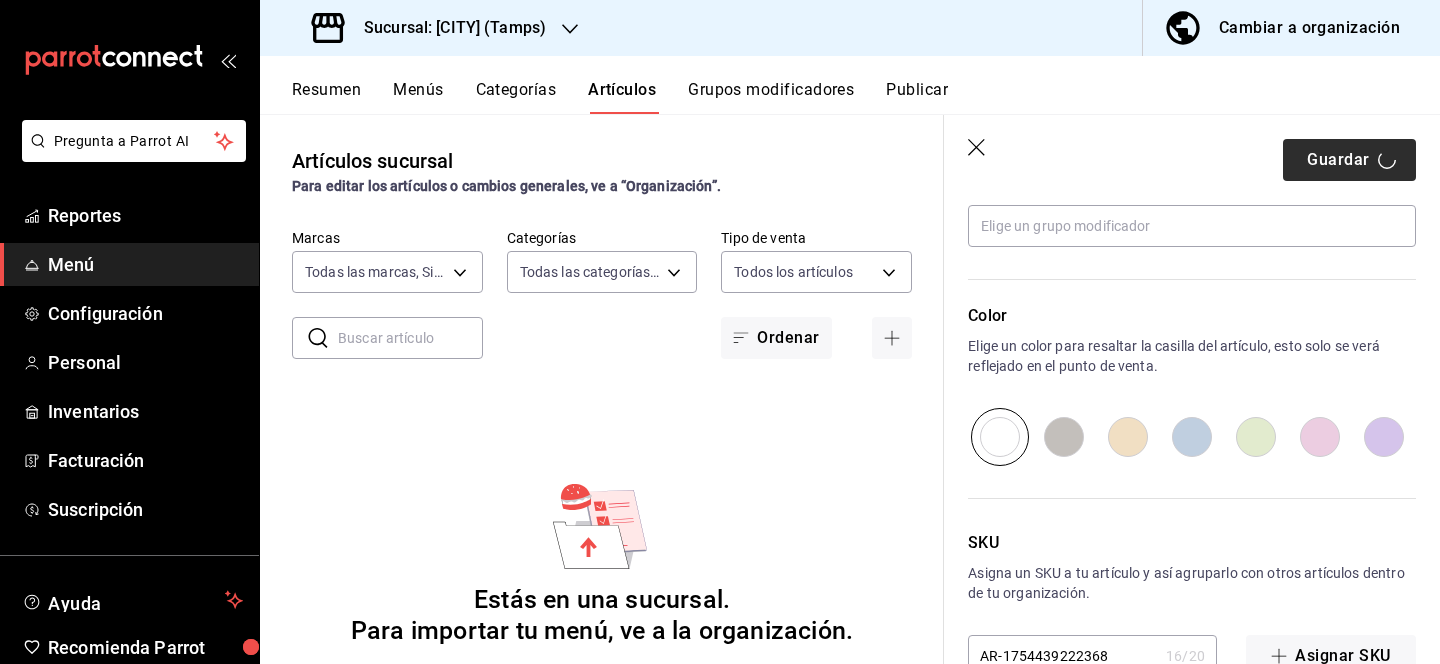 type on "x" 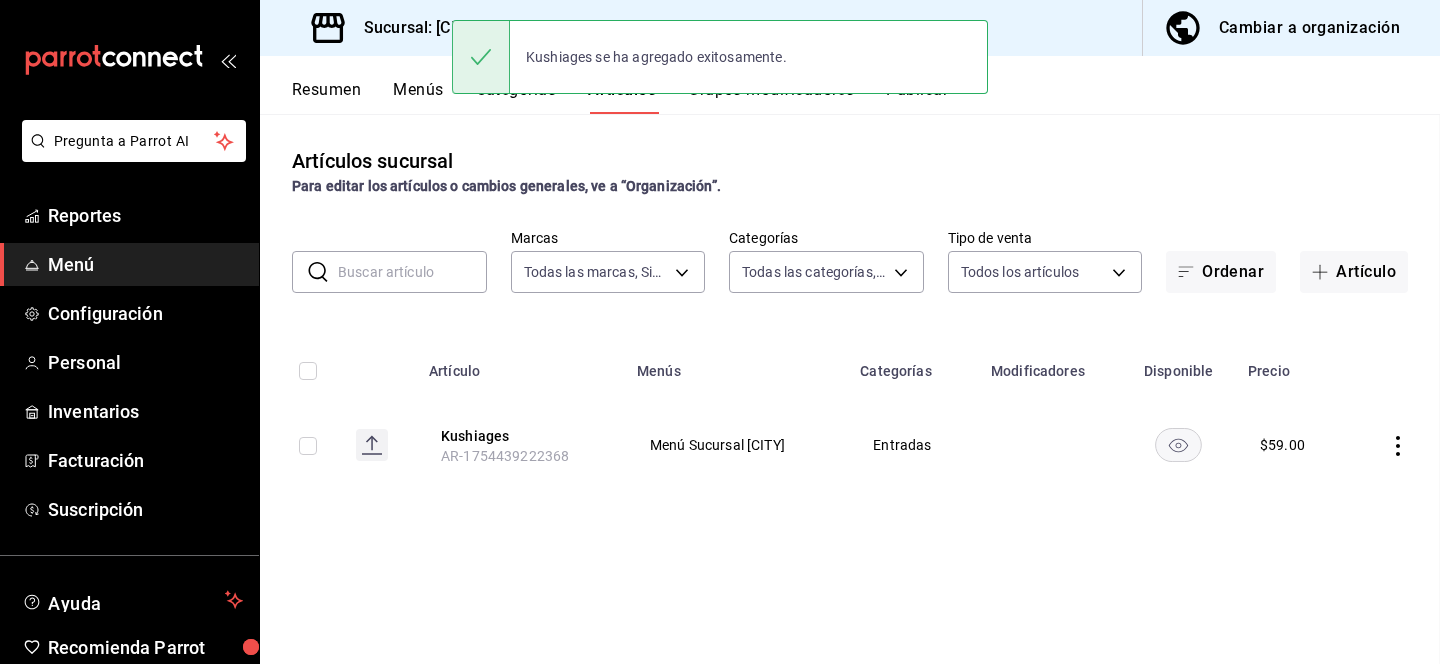 scroll, scrollTop: 0, scrollLeft: 0, axis: both 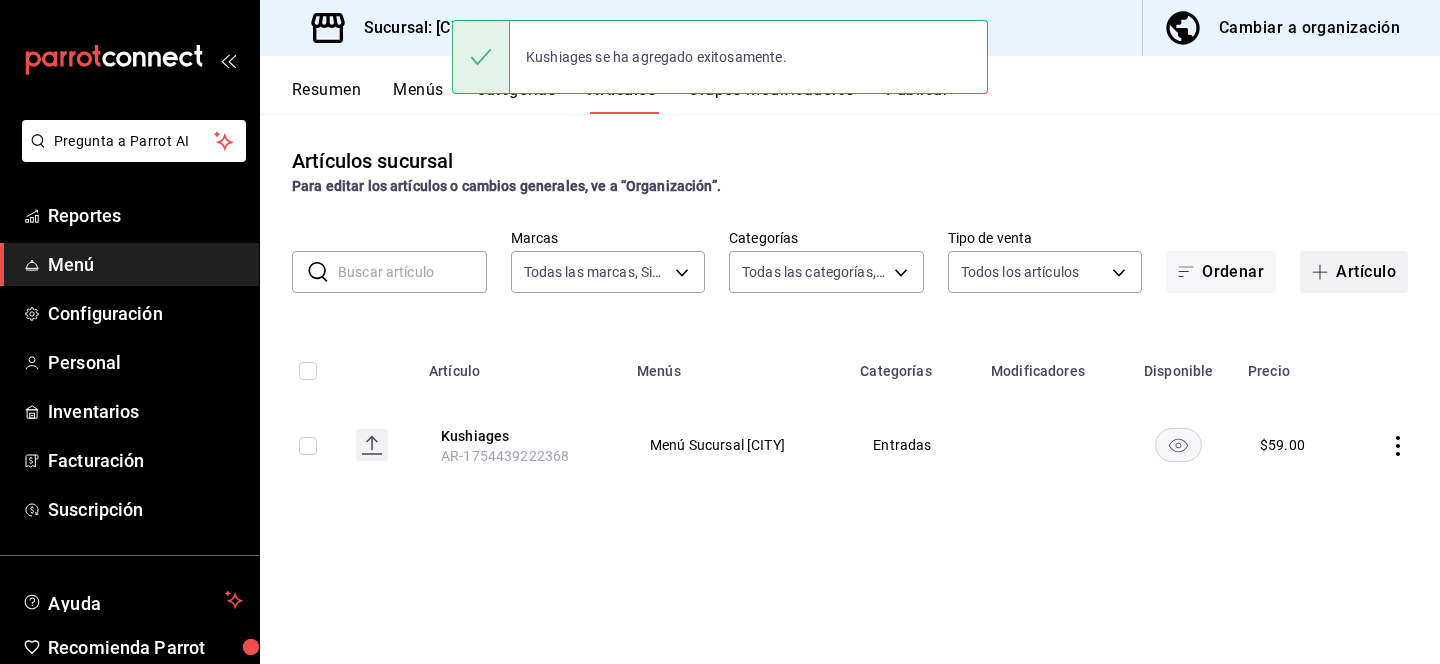 click on "Artículo" at bounding box center (1354, 272) 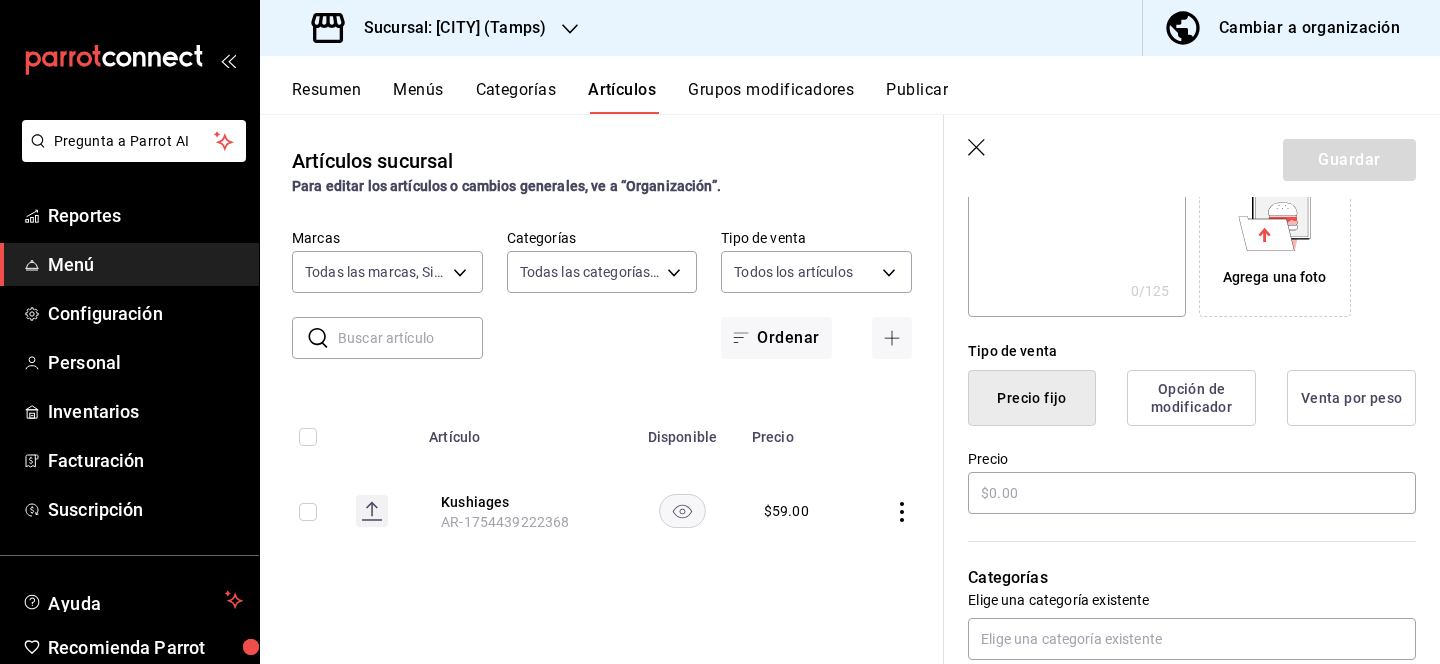 scroll, scrollTop: 363, scrollLeft: 0, axis: vertical 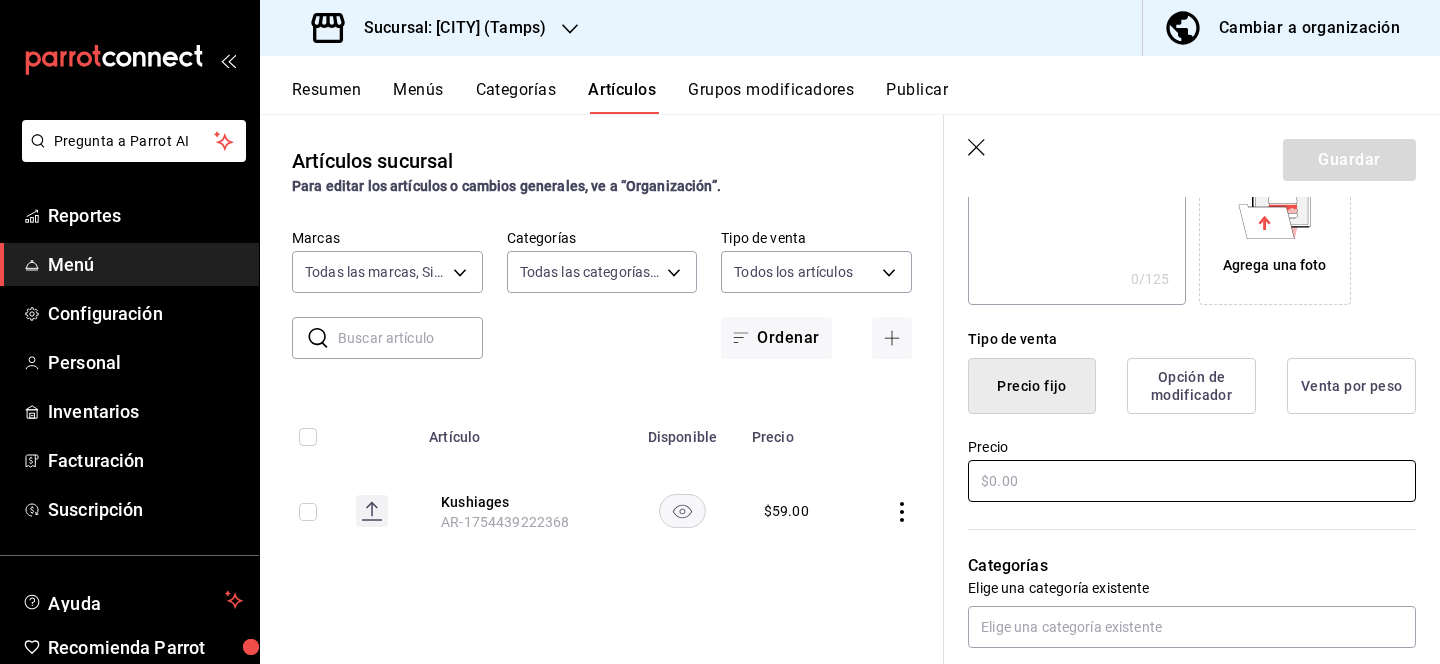 type on "[BRAND] Salteados" 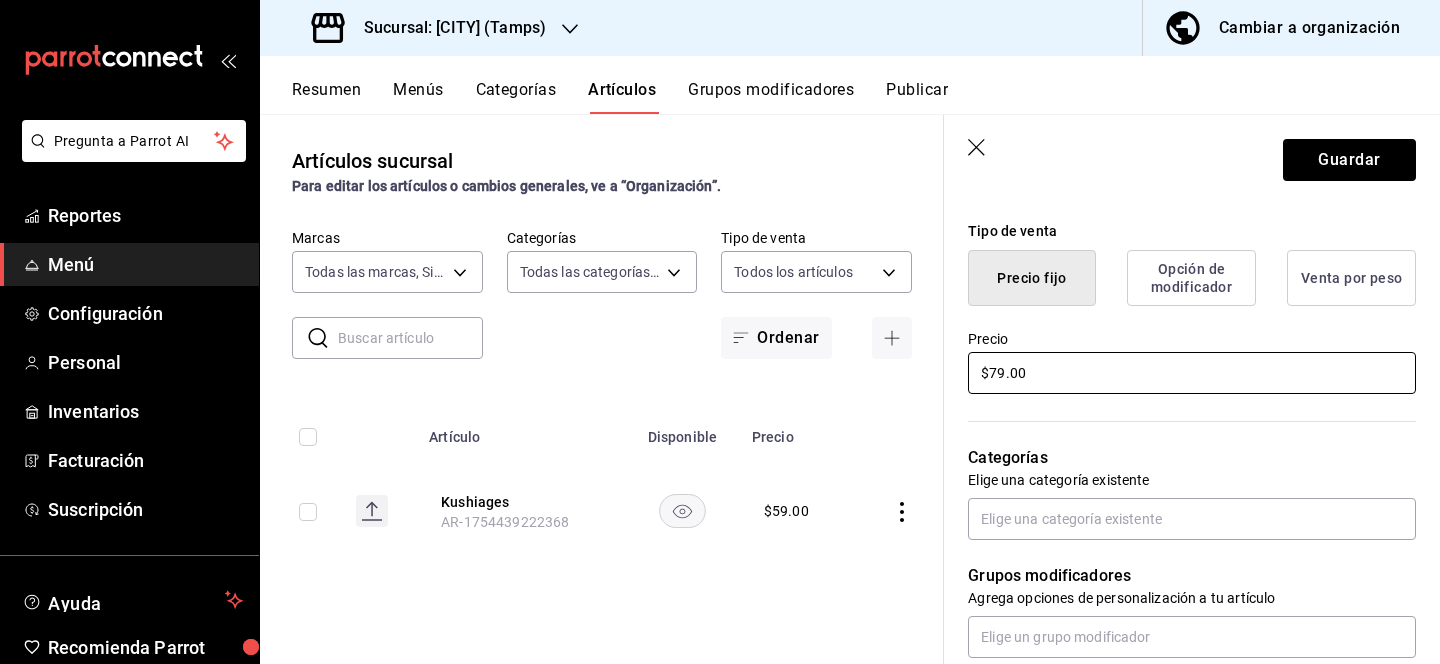 scroll, scrollTop: 487, scrollLeft: 0, axis: vertical 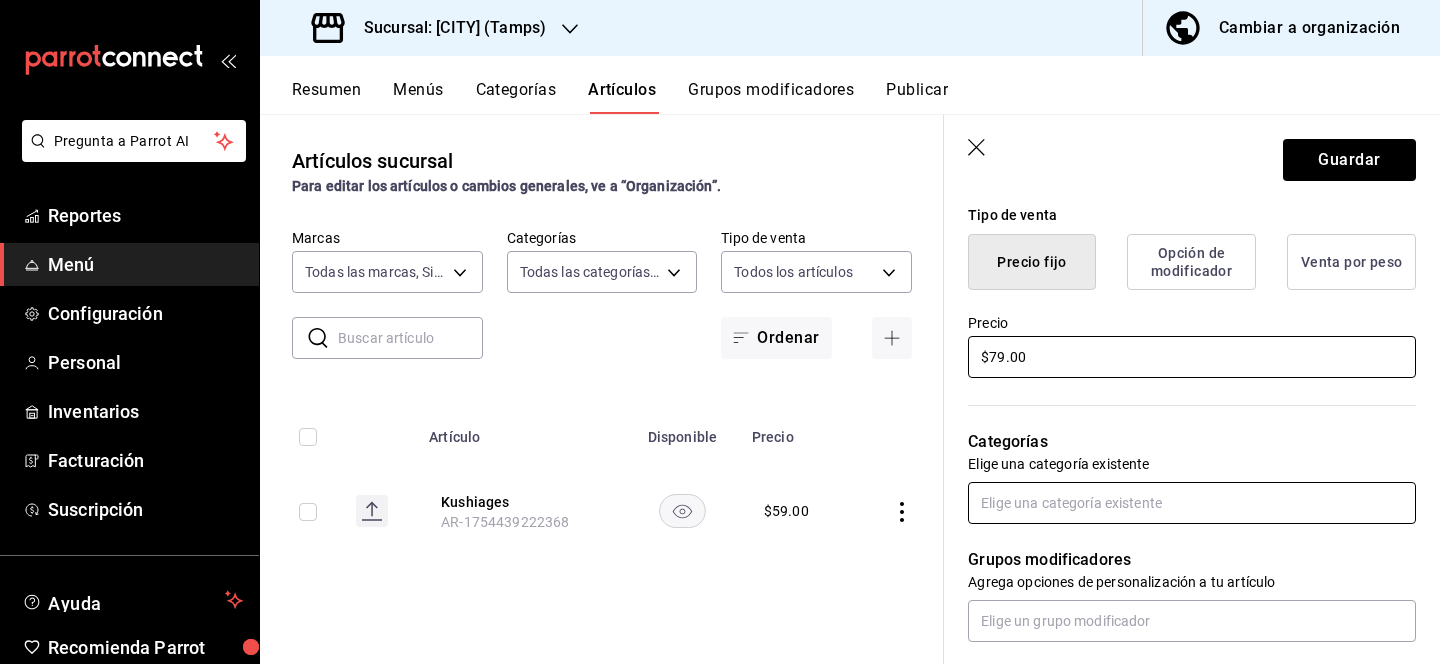 type on "$79.00" 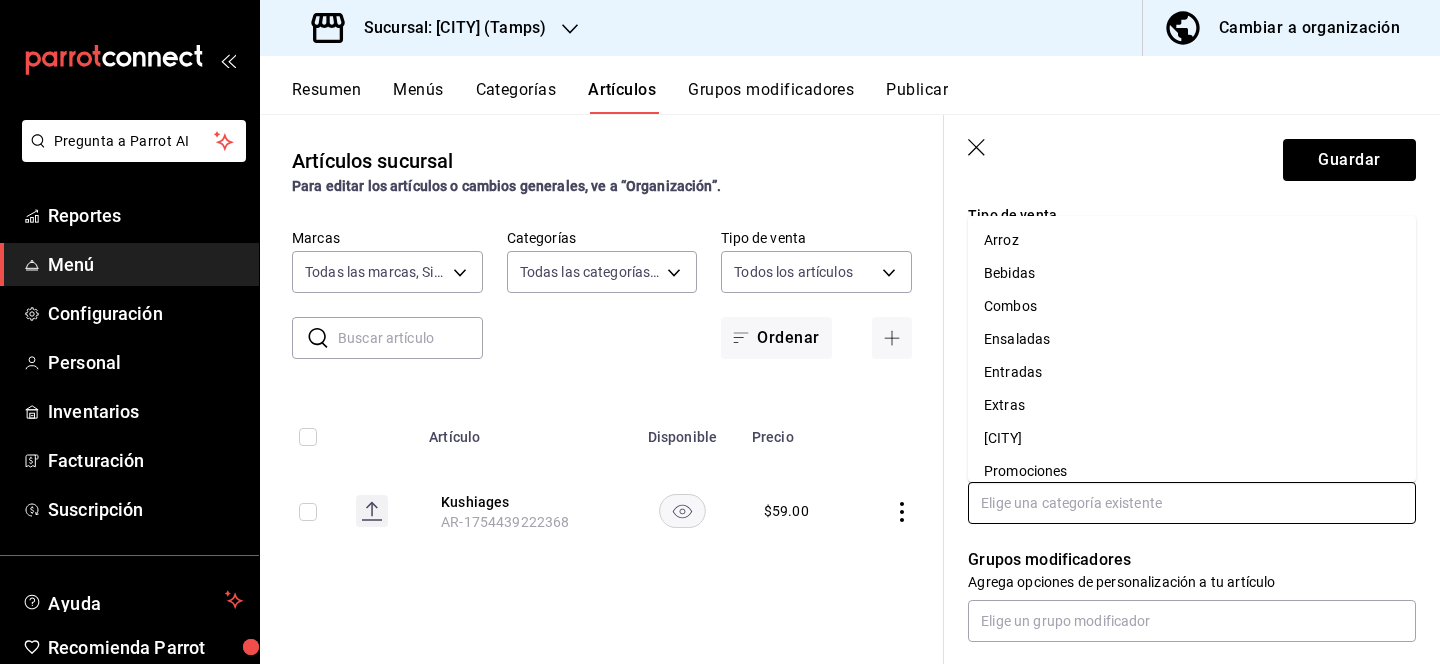 click at bounding box center (1192, 503) 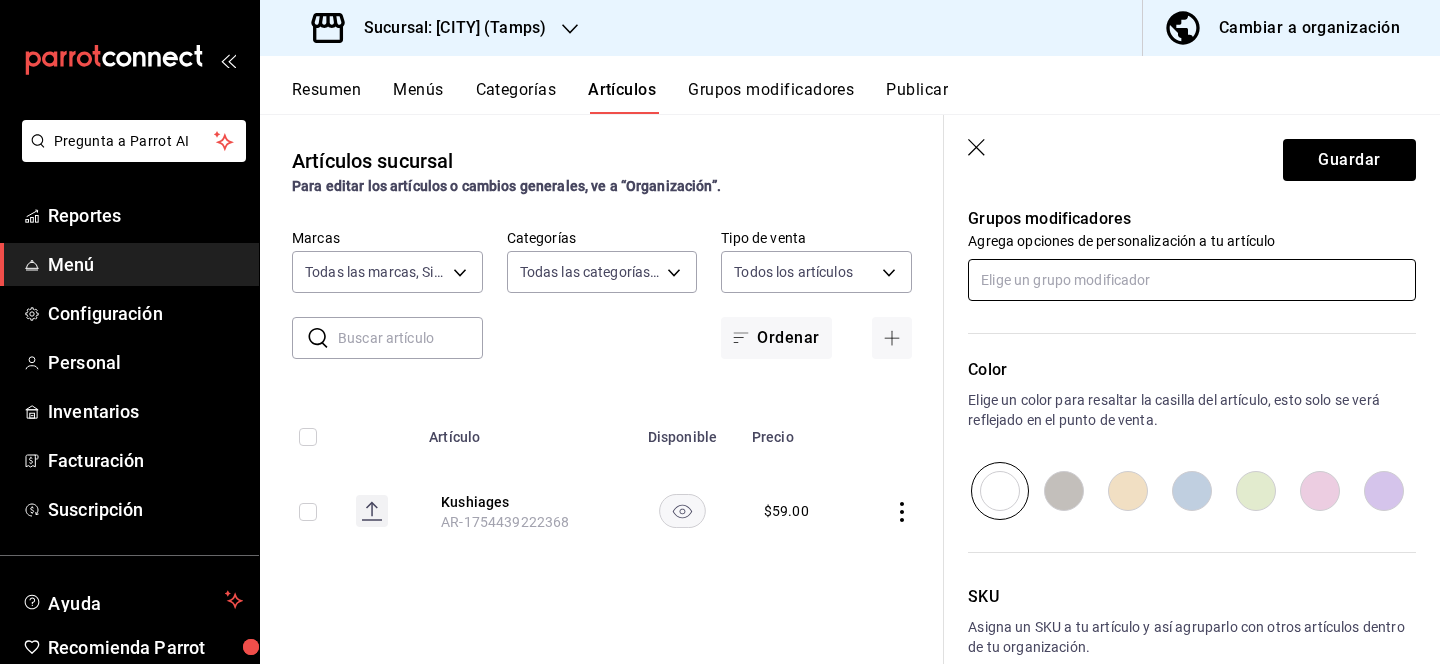 scroll, scrollTop: 898, scrollLeft: 0, axis: vertical 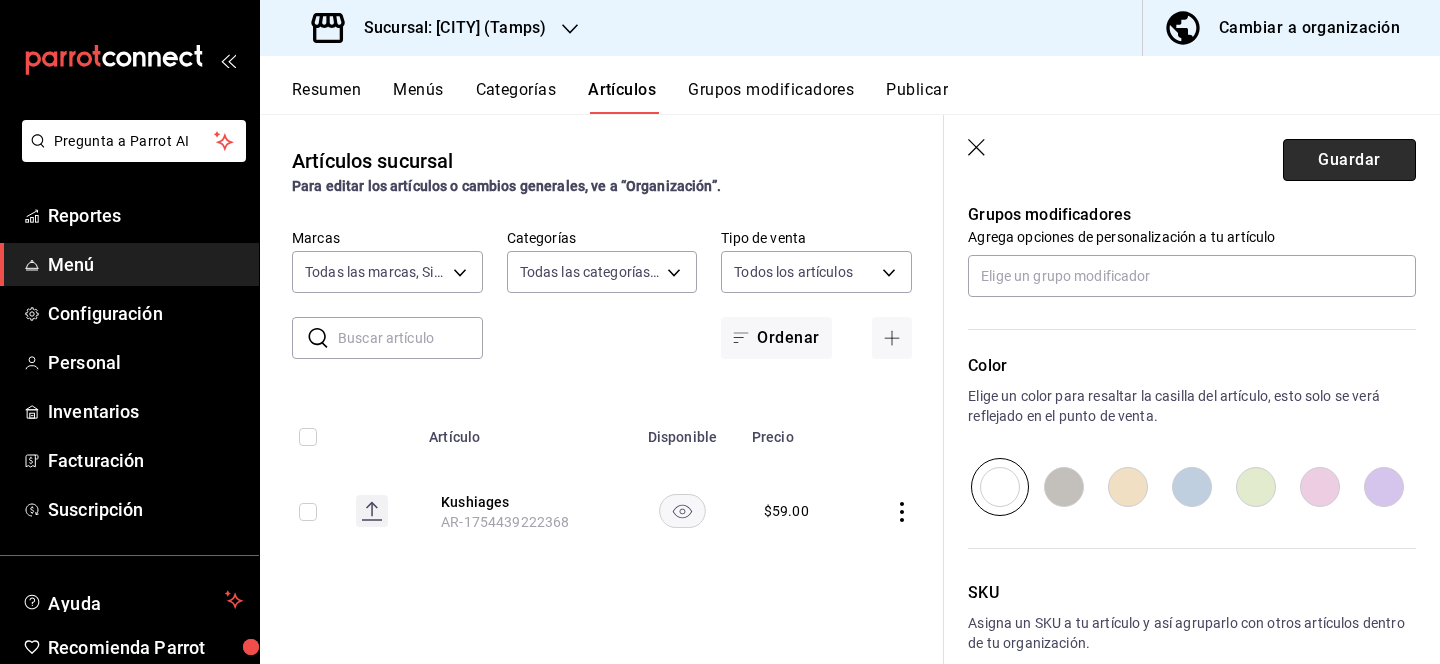 click on "Guardar" at bounding box center [1349, 160] 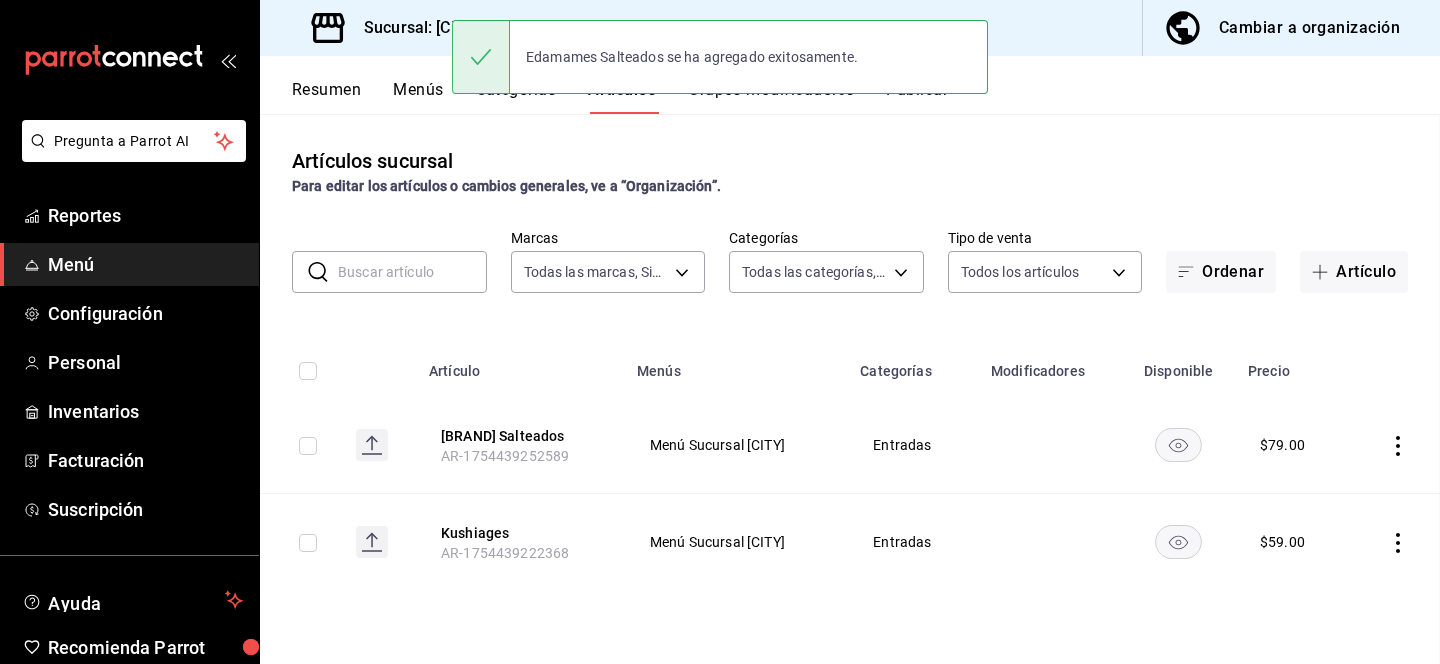 scroll, scrollTop: 0, scrollLeft: 0, axis: both 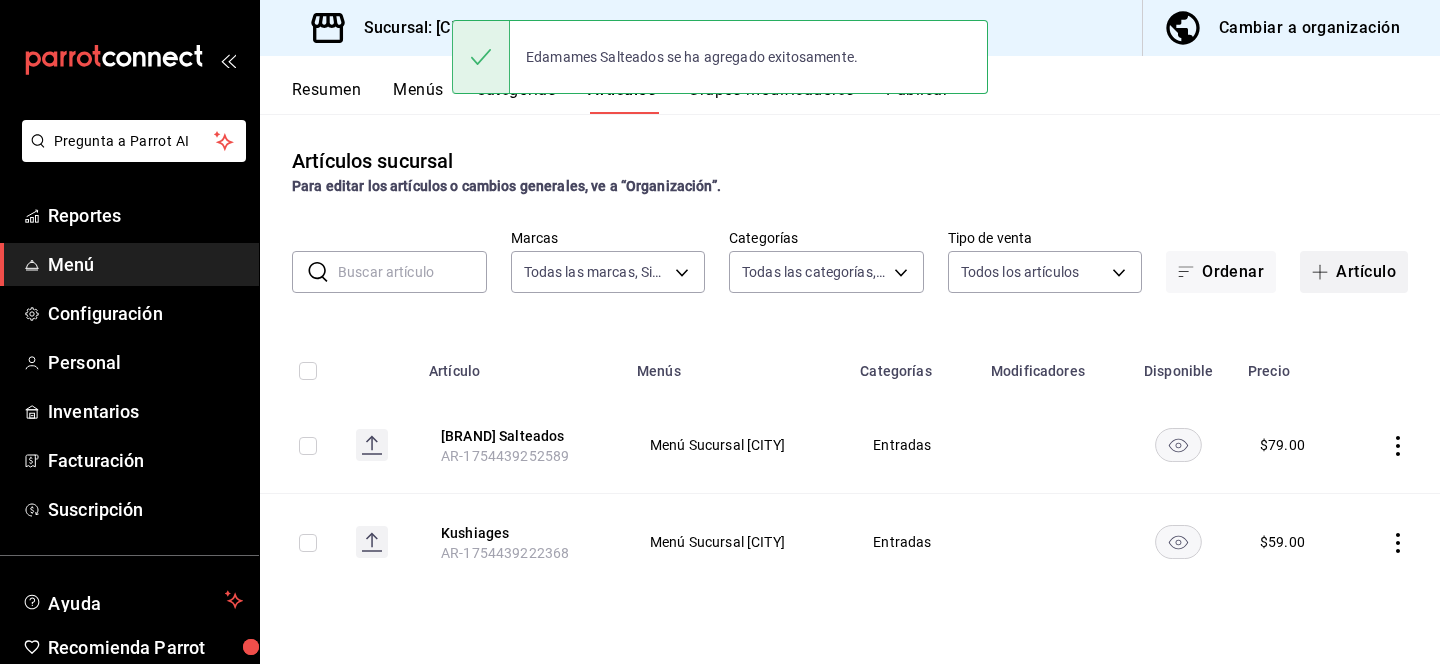 click on "Artículo" at bounding box center (1354, 272) 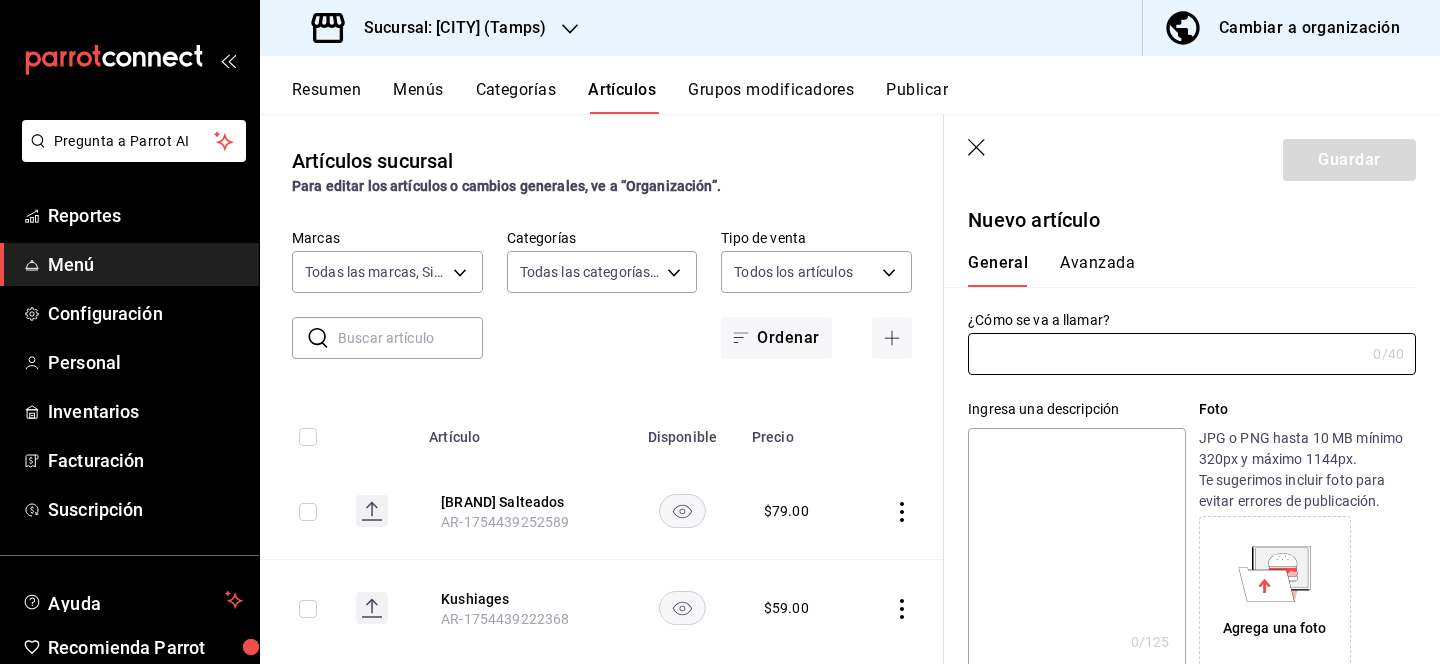 click 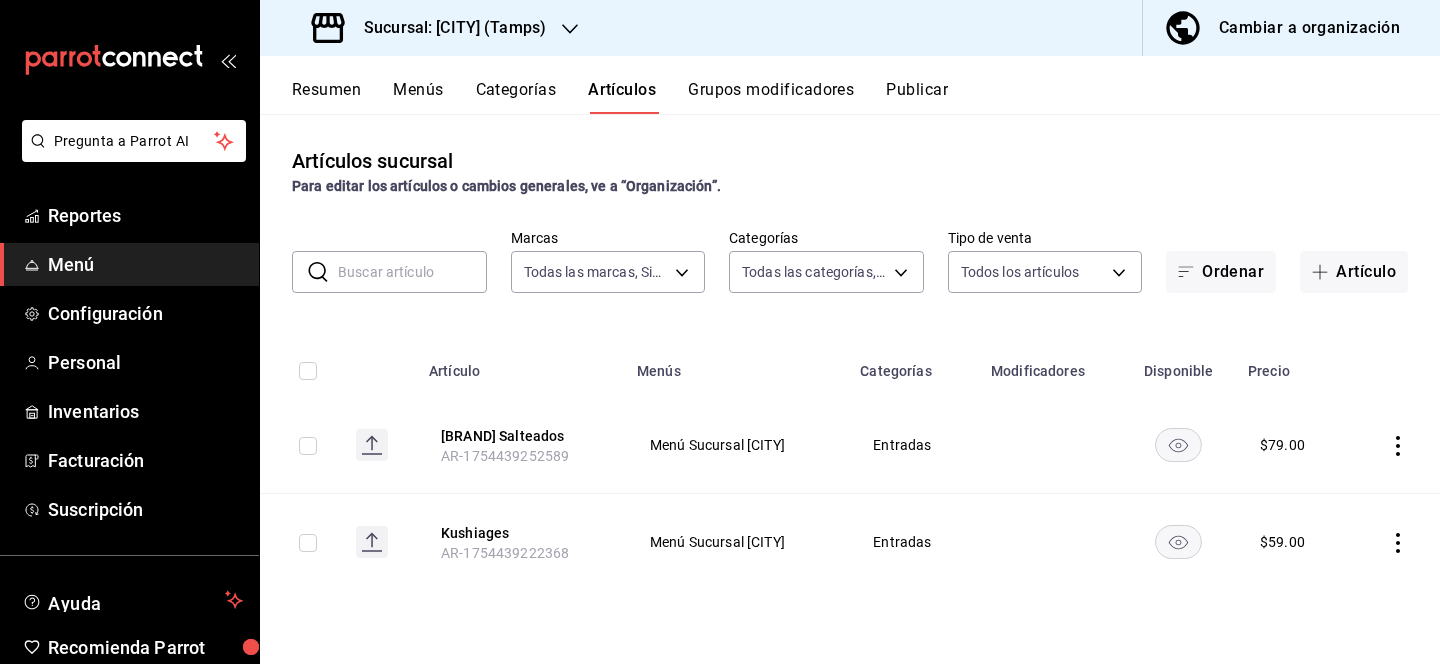 click on "Grupos modificadores" at bounding box center [771, 97] 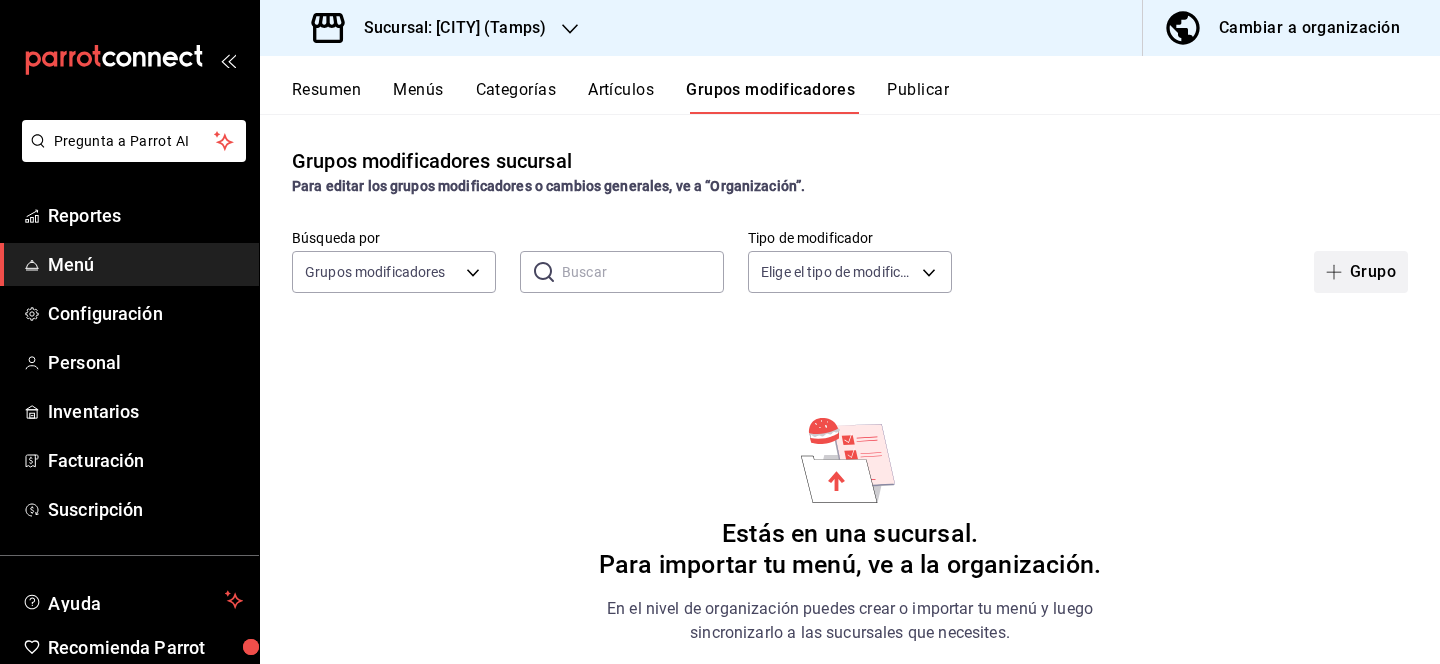 click on "Grupo" at bounding box center [1361, 272] 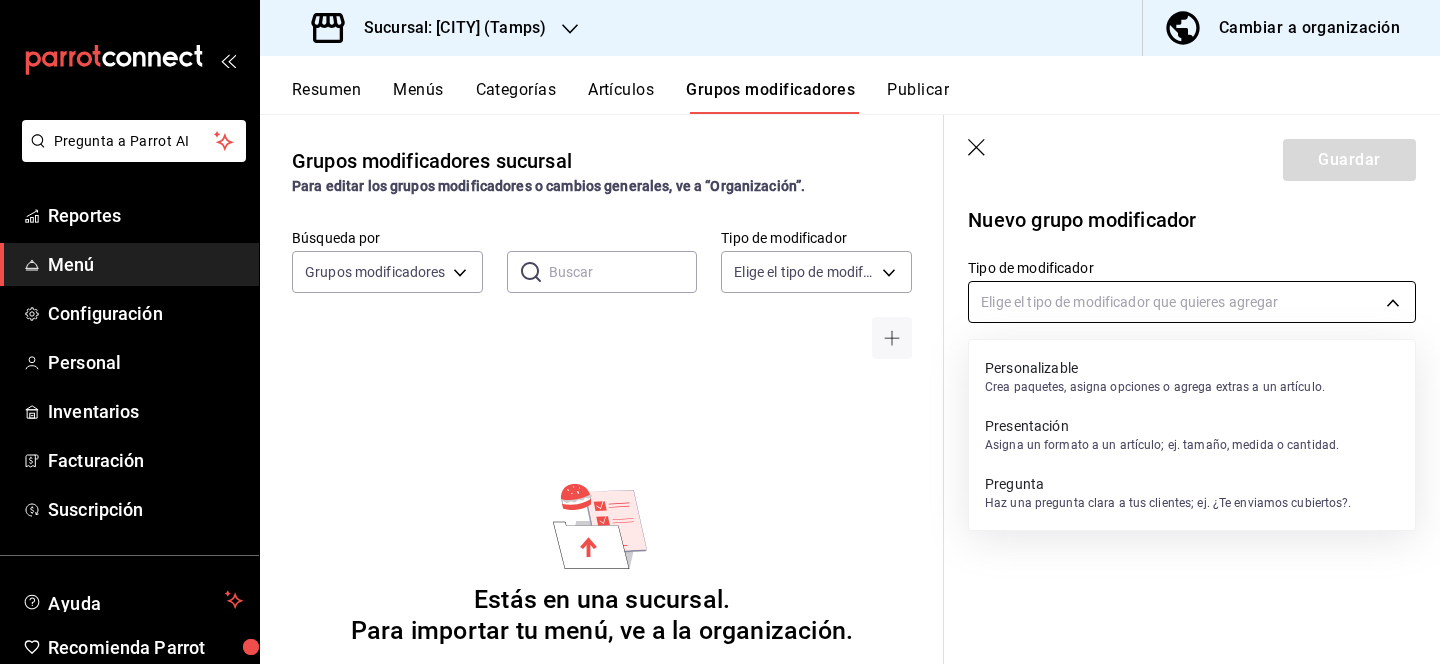 click on "Pregunta a Parrot AI Reportes   Menú   Configuración   Personal   Inventarios   Facturación   Suscripción   Ayuda Recomienda Parrot   [FIRST] [LAST]   Sugerir nueva función   Sucursal: [CITY] (Tamps) Cambiar a organización Resumen Menús Categorías Artículos Grupos modificadores Publicar Grupos modificadores sucursal Para editar los grupos modificadores o cambios generales, ve a “Organización”. Búsqueda por Grupos modificadores GROUP ​ ​ Tipo de modificador Elige el tipo de modificador Estás en una sucursal.   Para importar tu menú, ve a la organización. En el nivel de organización puedes crear o importar tu menú y luego sincronizarlo a las sucursales que necesites. Para ir a organización da clic en el botón de la barra superior.     Si no lo ves pudiera ser por falta de permisos. Guardar Nuevo grupo modificador Tipo de modificador Elige el tipo de modificador que quieres agregar GANA 1 MES GRATIS EN TU SUSCRIPCIÓN AQUÍ Ver video tutorial Ir a video Ver video tutorial Ir a video" at bounding box center (720, 332) 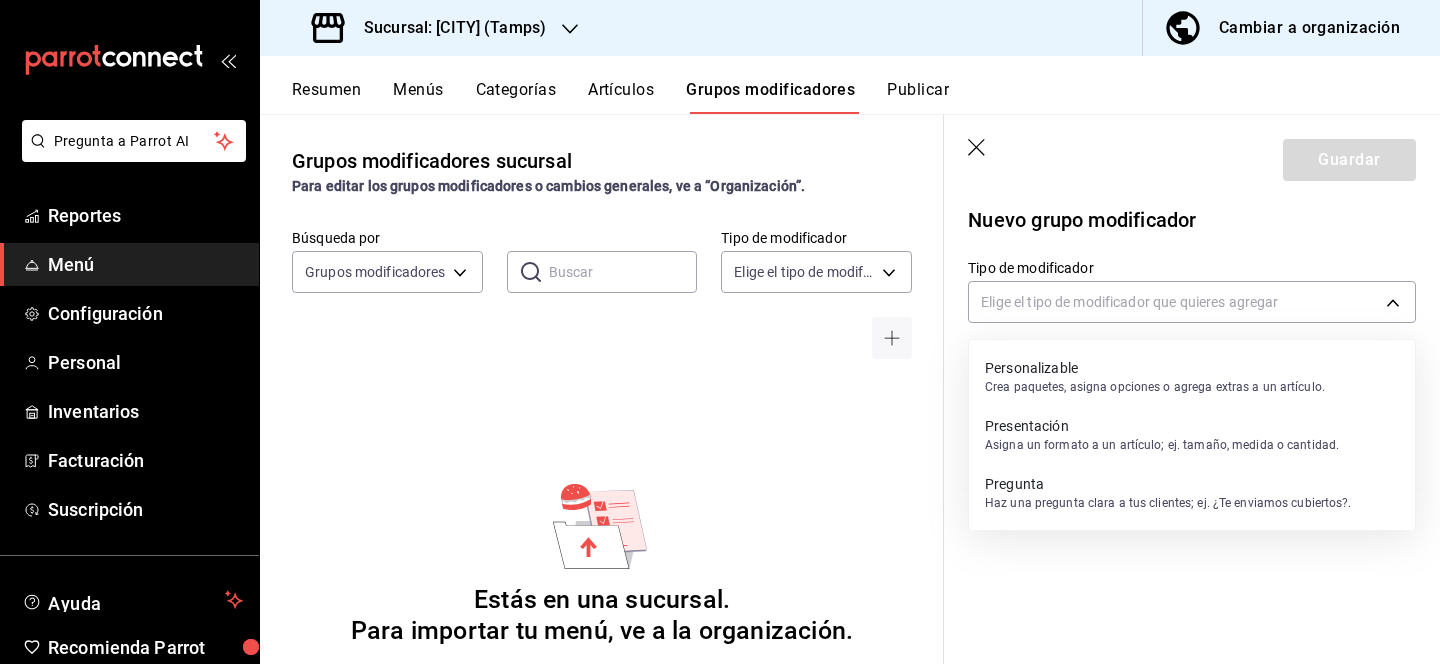 click on "Personalizable" at bounding box center (1155, 368) 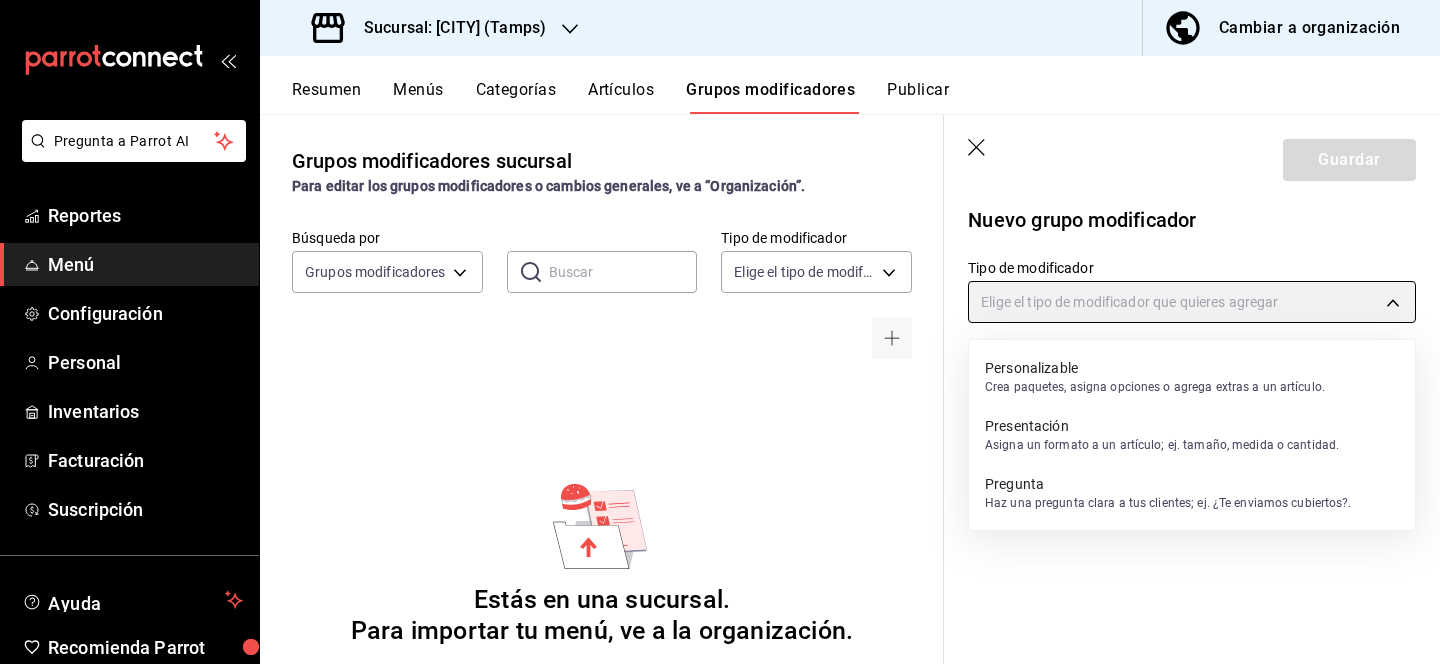 type on "CUSTOMIZABLE" 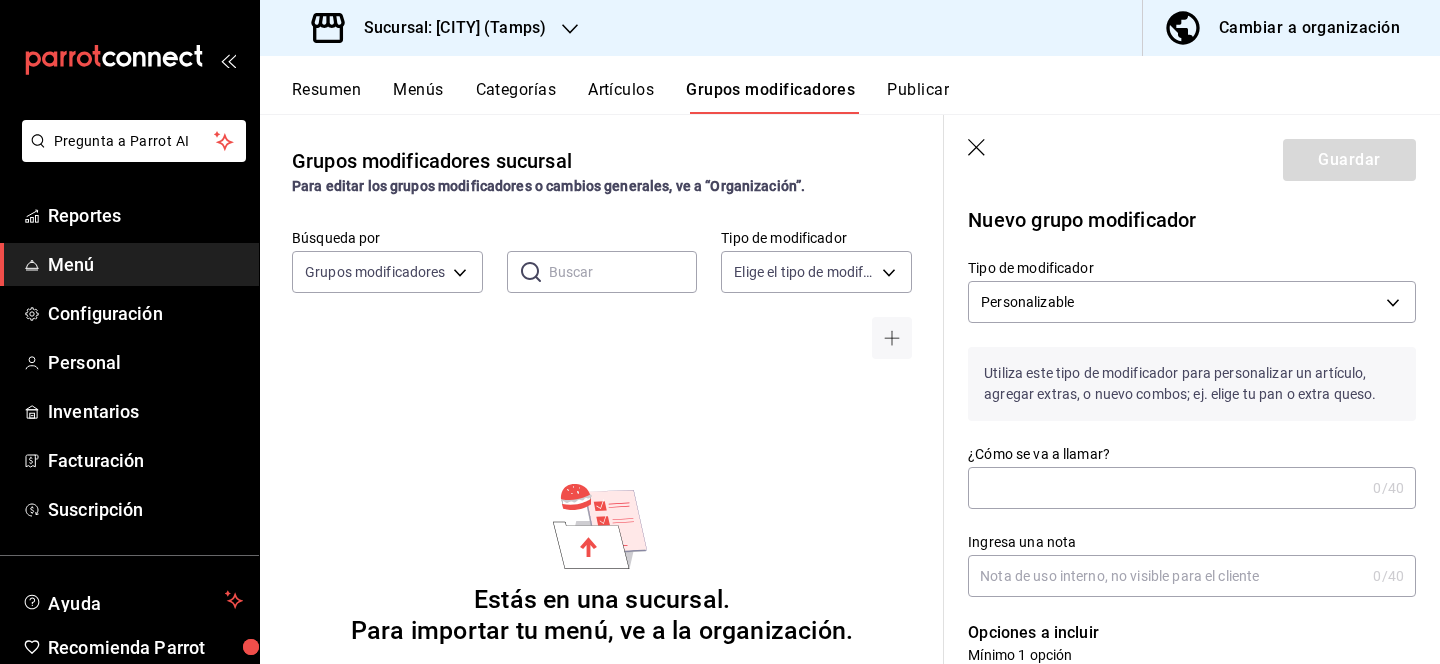 click on "¿Cómo se va a llamar?" at bounding box center (1166, 488) 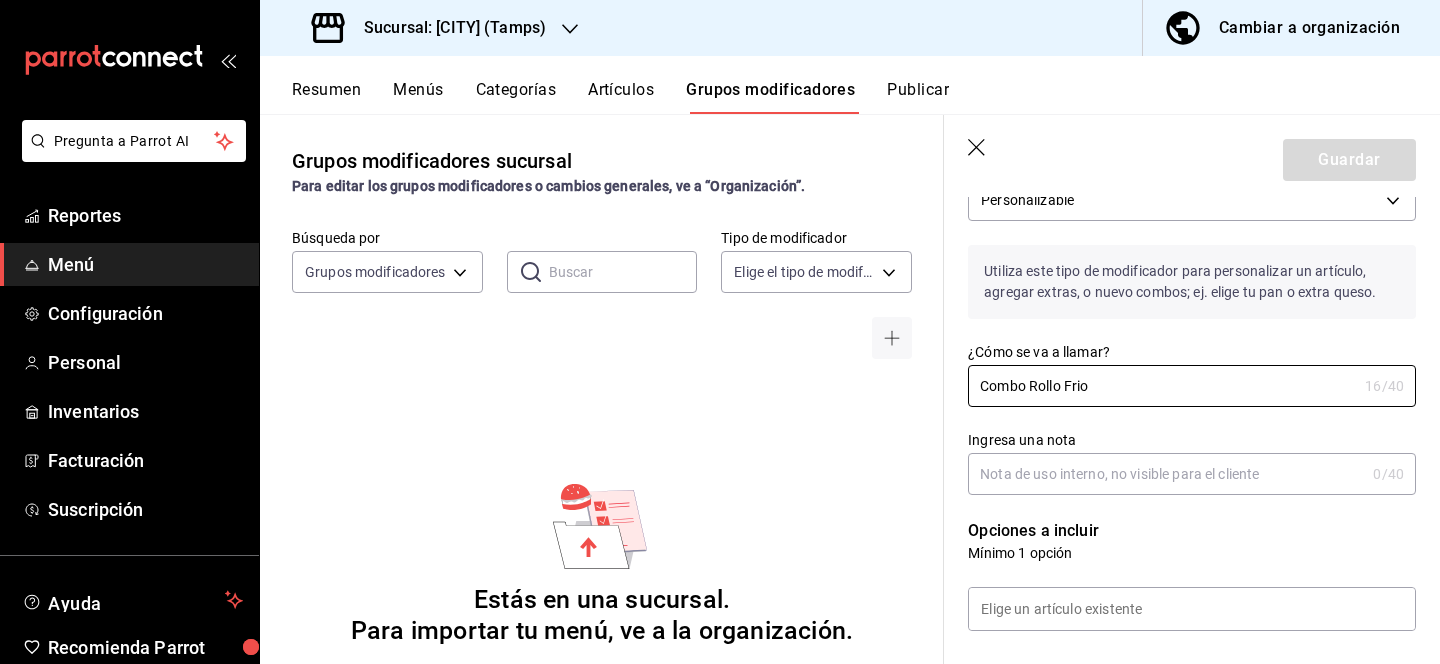 scroll, scrollTop: 122, scrollLeft: 0, axis: vertical 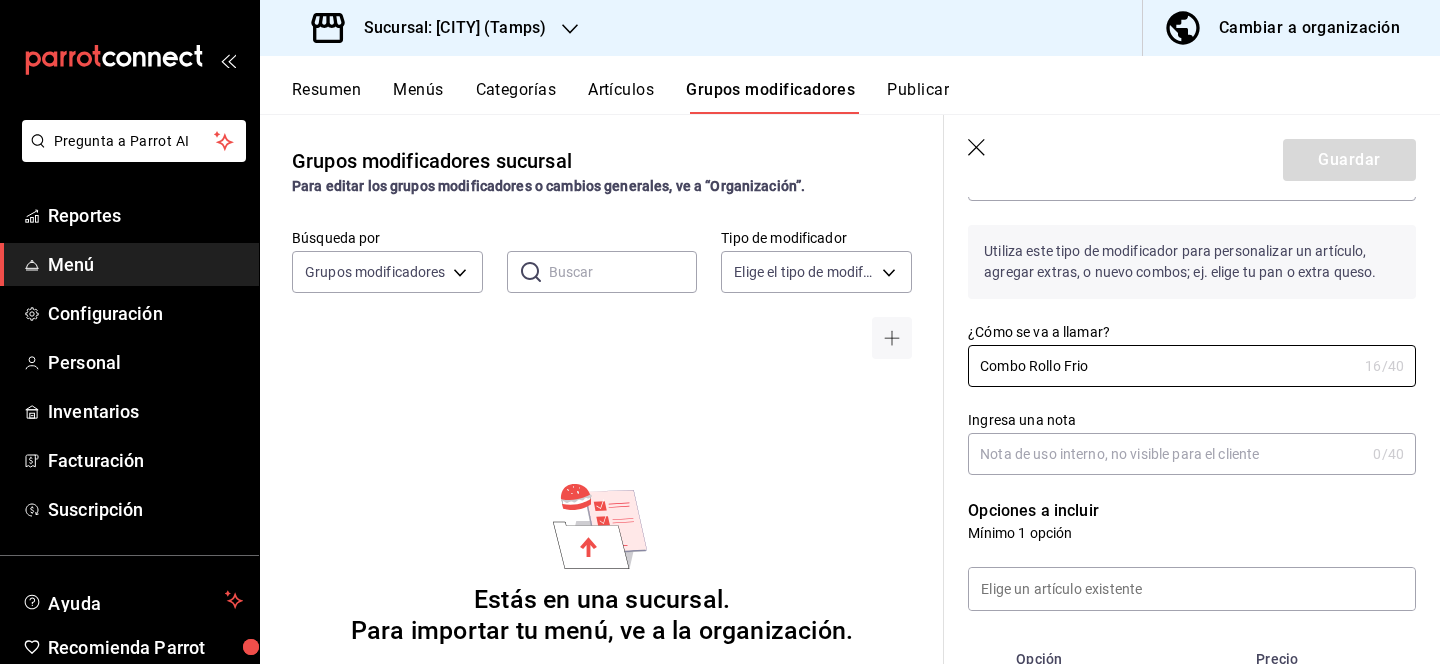 type on "Combo Rollo Frio" 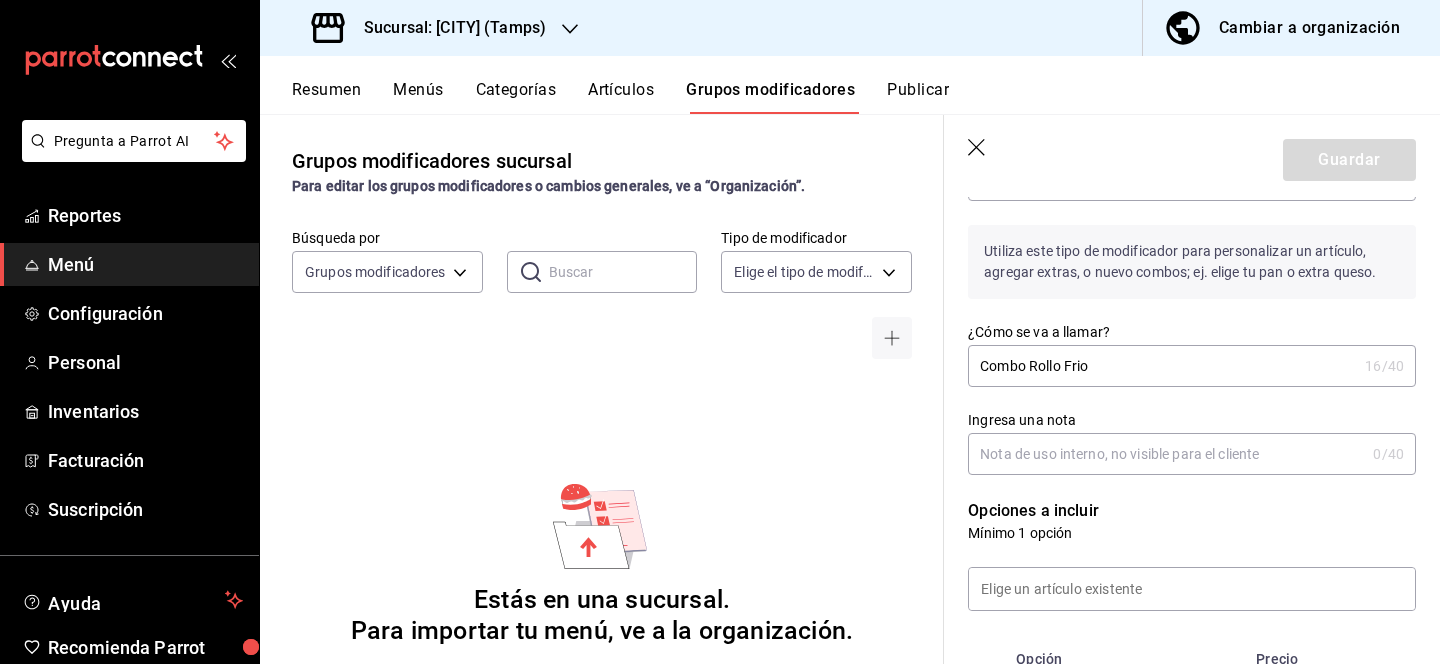click on "Ingresa una nota" at bounding box center [1166, 454] 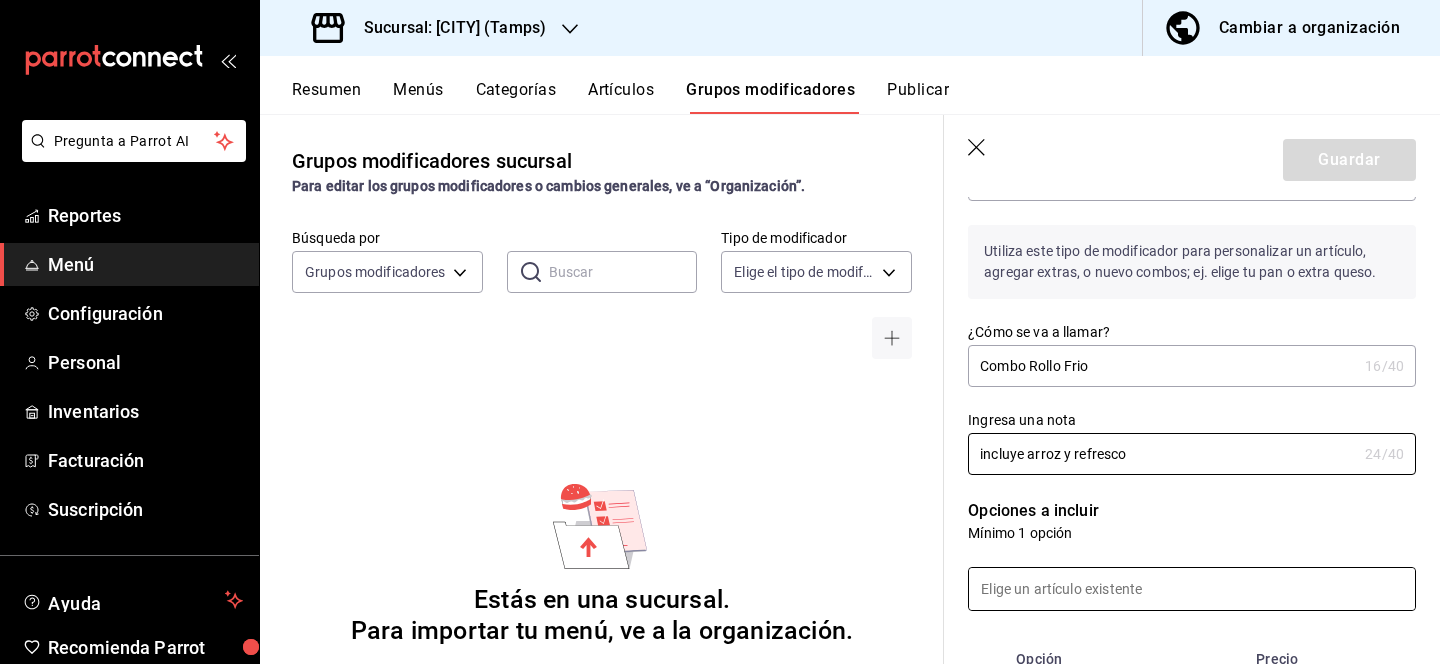type on "incluye arroz y refresco" 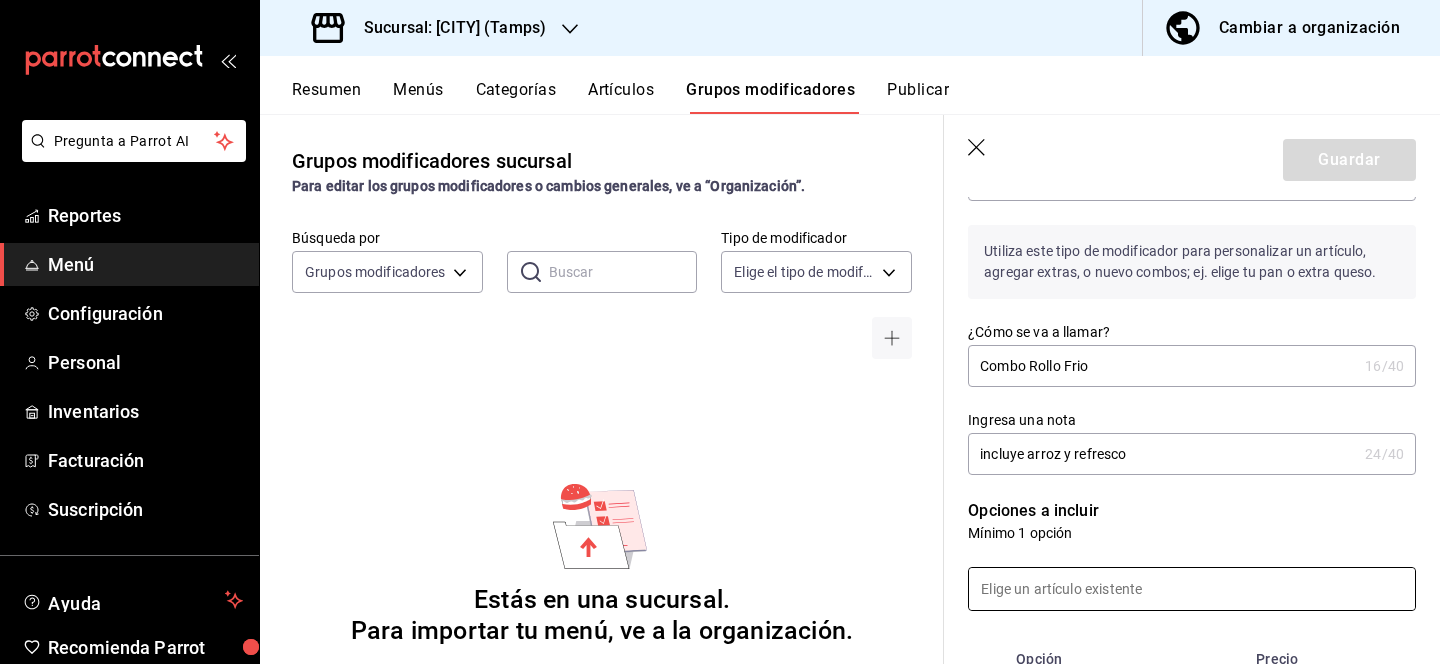 click at bounding box center [1192, 589] 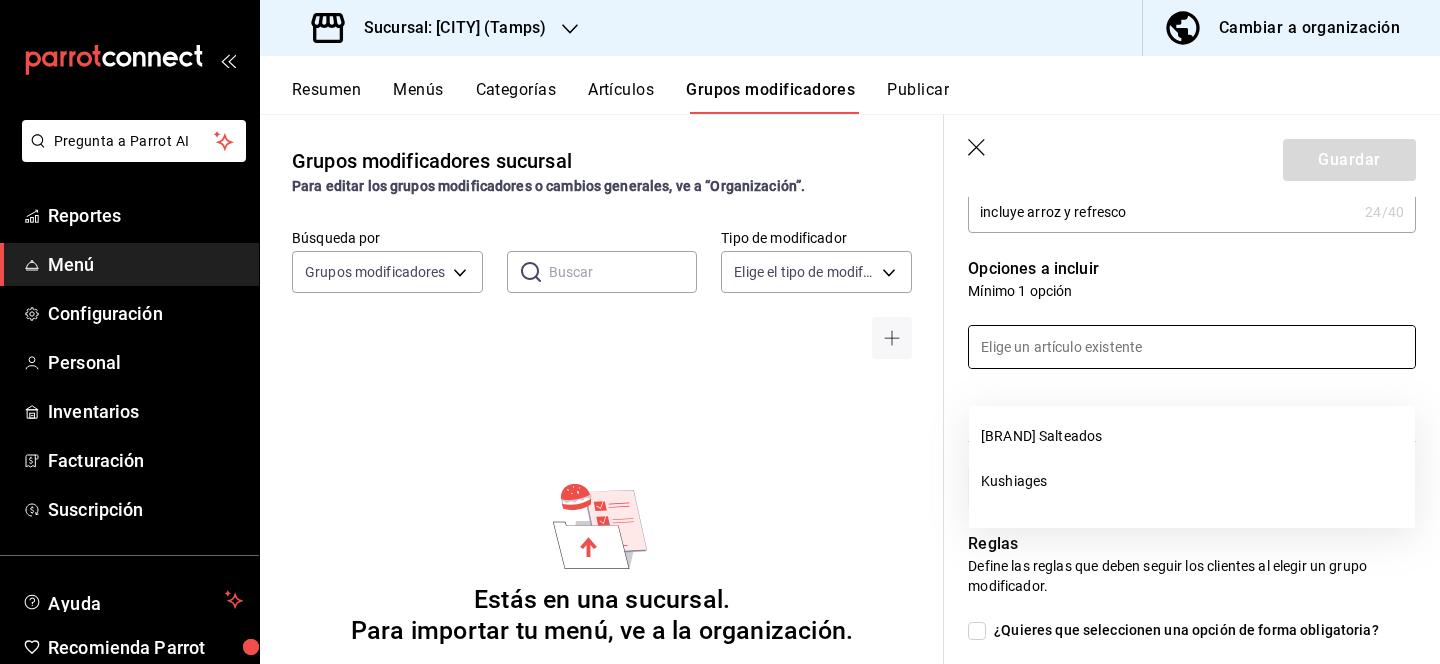 scroll, scrollTop: 0, scrollLeft: 0, axis: both 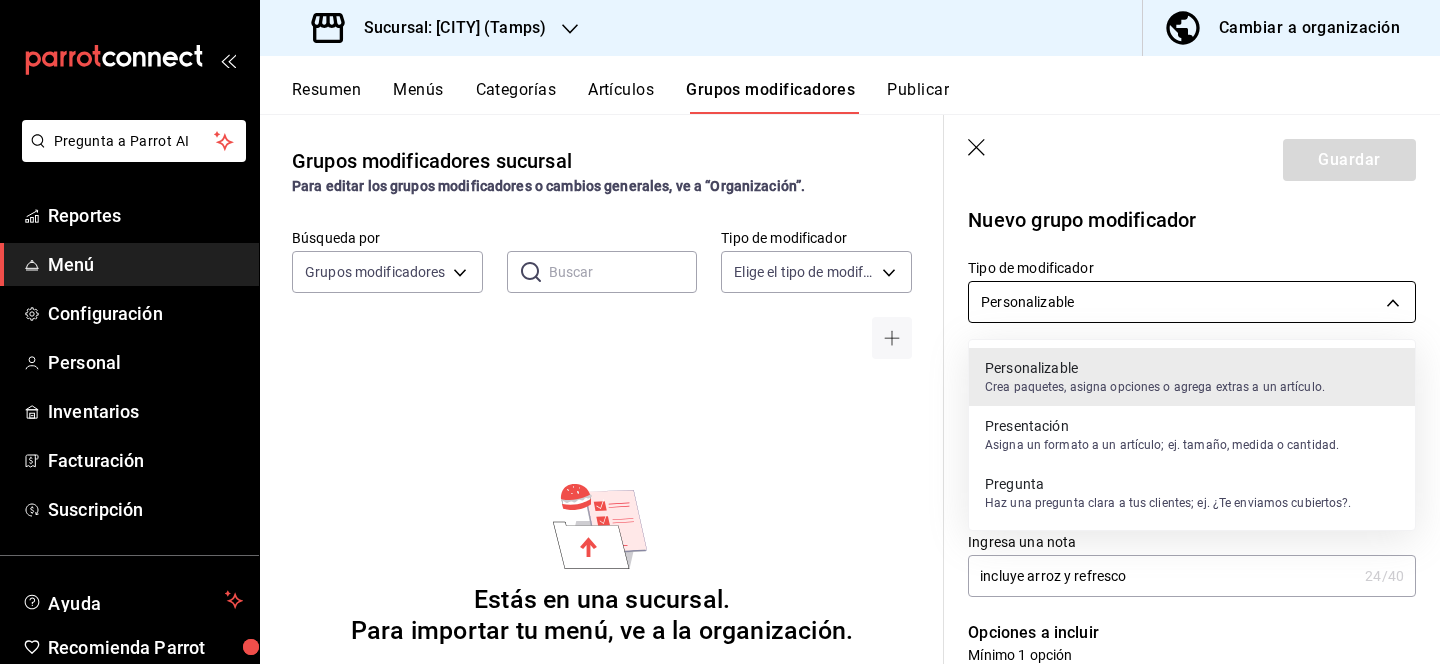 click on "Pregunta a Parrot AI Reportes   Menú   Configuración   Personal   Inventarios   Facturación   Suscripción   Ayuda Recomienda Parrot   [FIRST] [LAST]   Sugerir nueva función   Sucursal: Monchoso ([STATE]) Cambiar a organización Resumen Menús Categorías Artículos Grupos modificadores Publicar Grupos modificadores sucursal Para editar los grupos modificadores o cambios generales, ve a “Organización”. Búsqueda por Grupos modificadores GROUP ​ ​ Tipo de modificador Elige el tipo de modificador Estás en una sucursal.   Para importar tu menú, ve a la organización. En el nivel de organización puedes crear o importar tu menú y luego sincronizarlo a las sucursales que necesites. Para ir a organización da clic en el botón de la barra superior.     Si no lo ves pudiera ser por falta de permisos. Guardar Nuevo grupo modificador Tipo de modificador Personalizable CUSTOMIZABLE Utiliza este tipo de modificador para personalizar un artículo, agregar extras, o nuevo combos; ej. elige tu pan o extra queso." at bounding box center (720, 332) 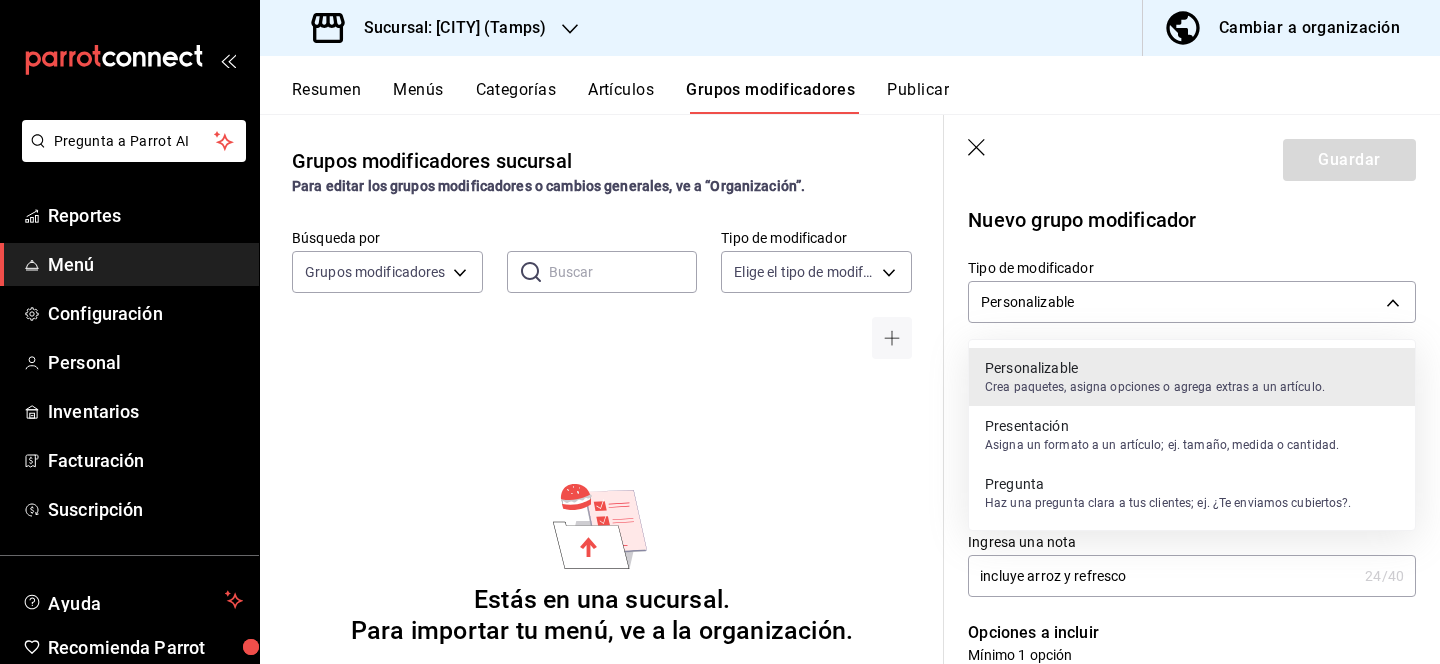 click on "Haz una pregunta clara a tus clientes; ej. ¿Te enviamos cubiertos?." at bounding box center [1168, 503] 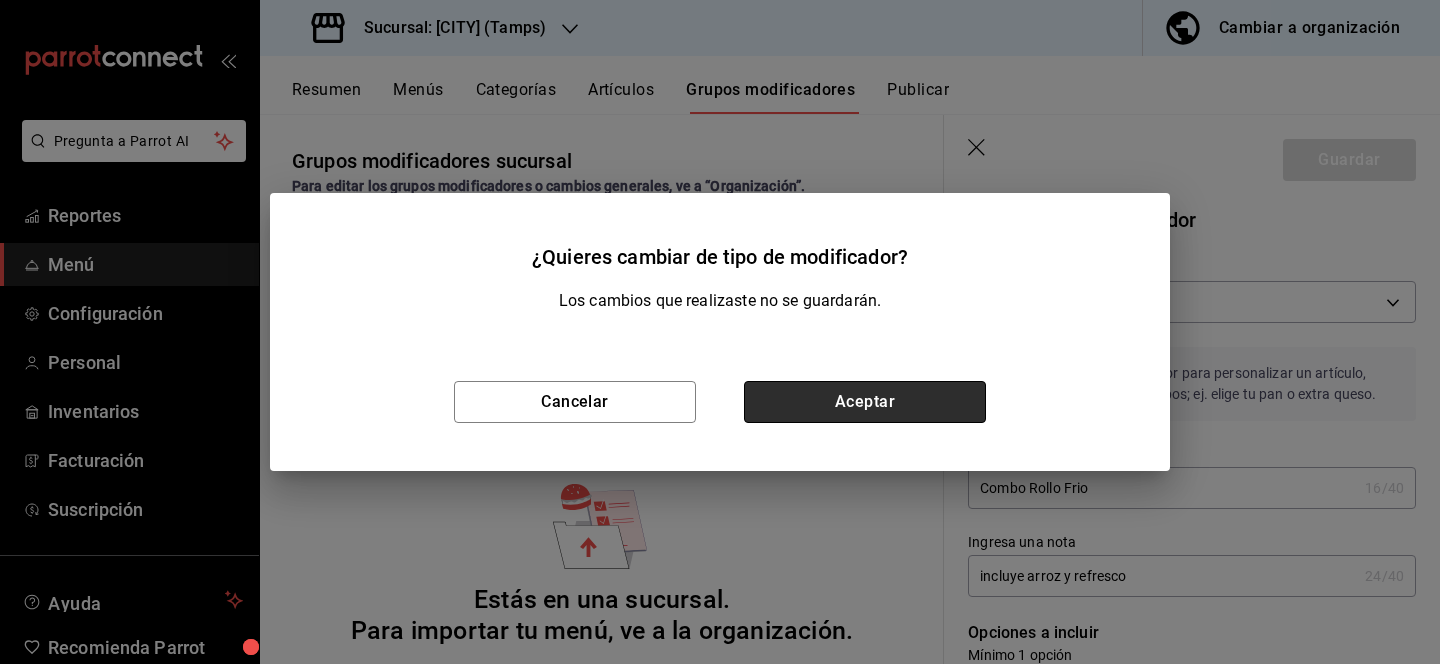 click on "Aceptar" at bounding box center [865, 402] 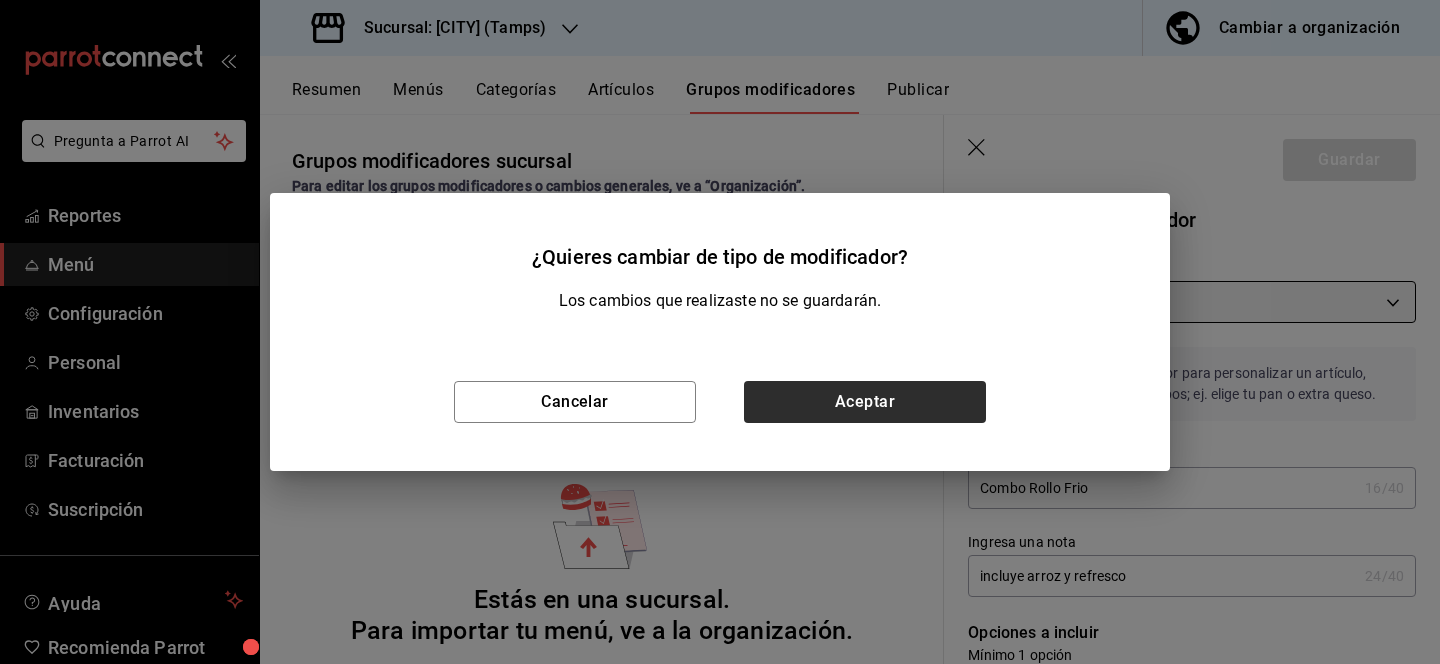 type on "QUESTION" 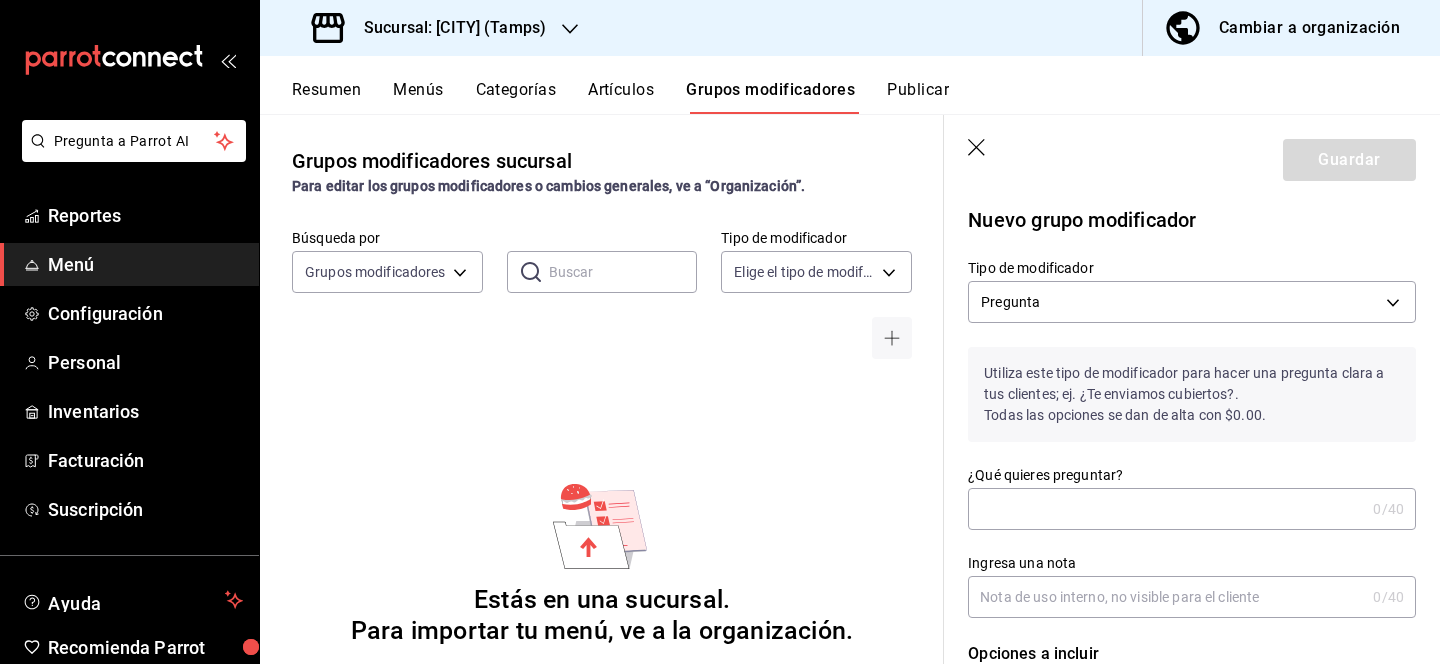 click on "¿Qué quieres preguntar?" at bounding box center [1166, 509] 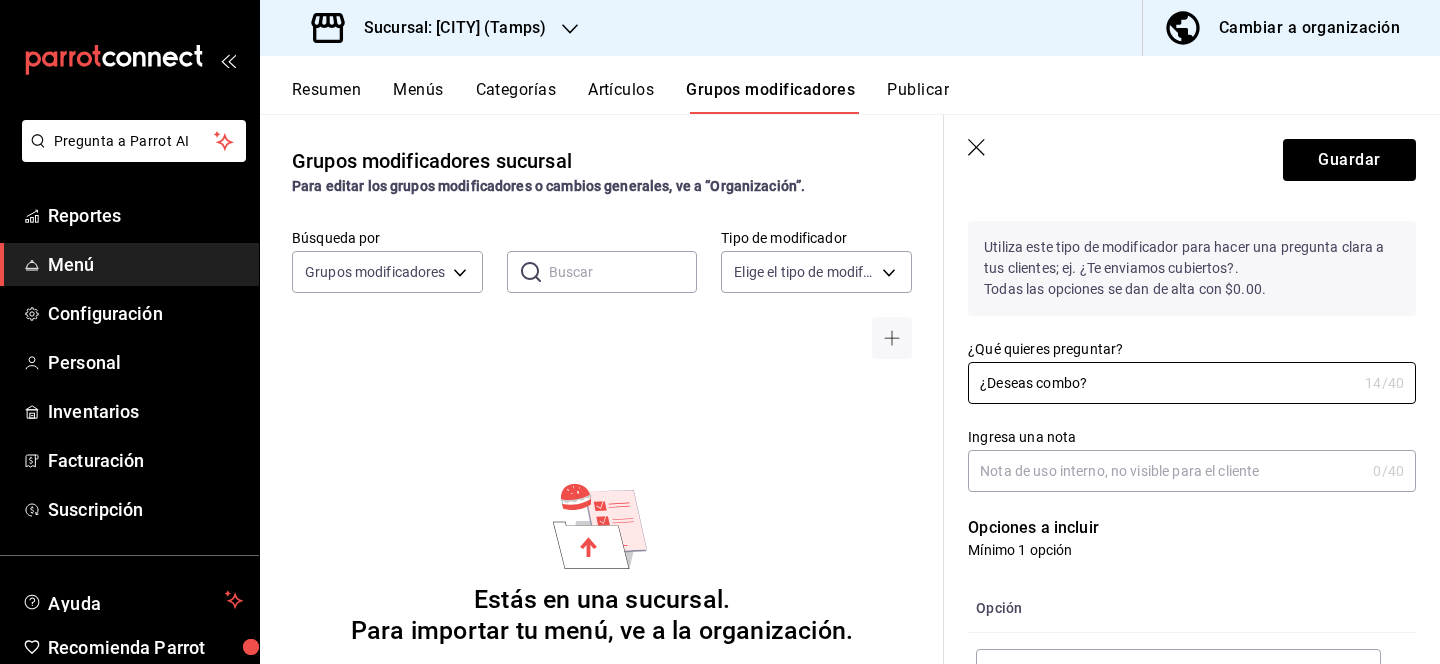 scroll, scrollTop: 127, scrollLeft: 0, axis: vertical 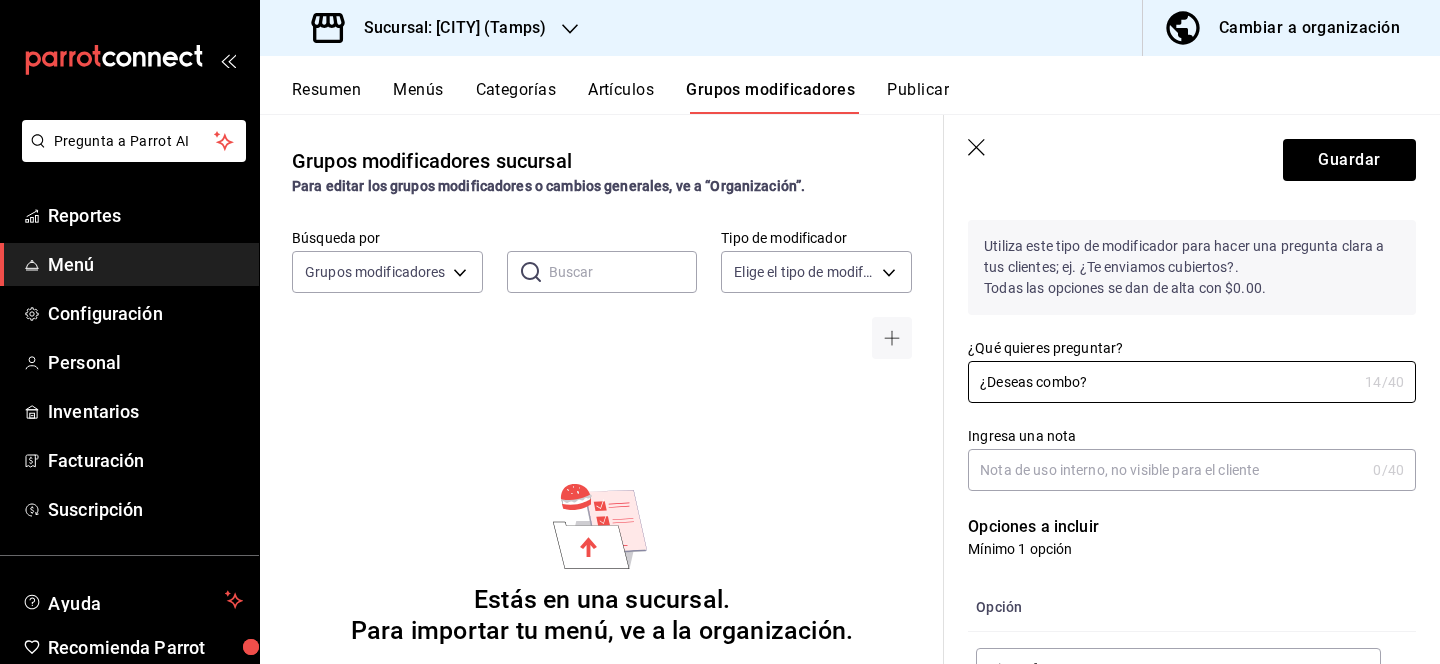 type on "¿Deseas combo?" 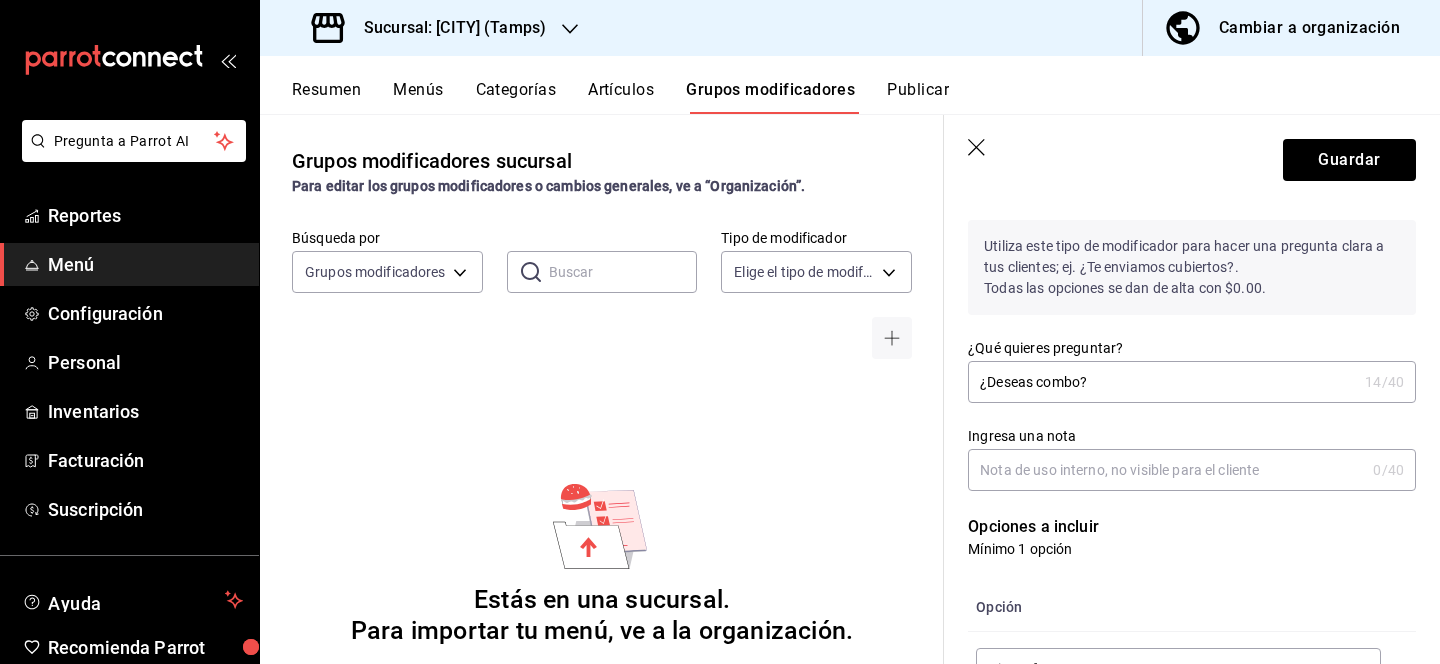 click on "Ingresa una nota" at bounding box center [1166, 470] 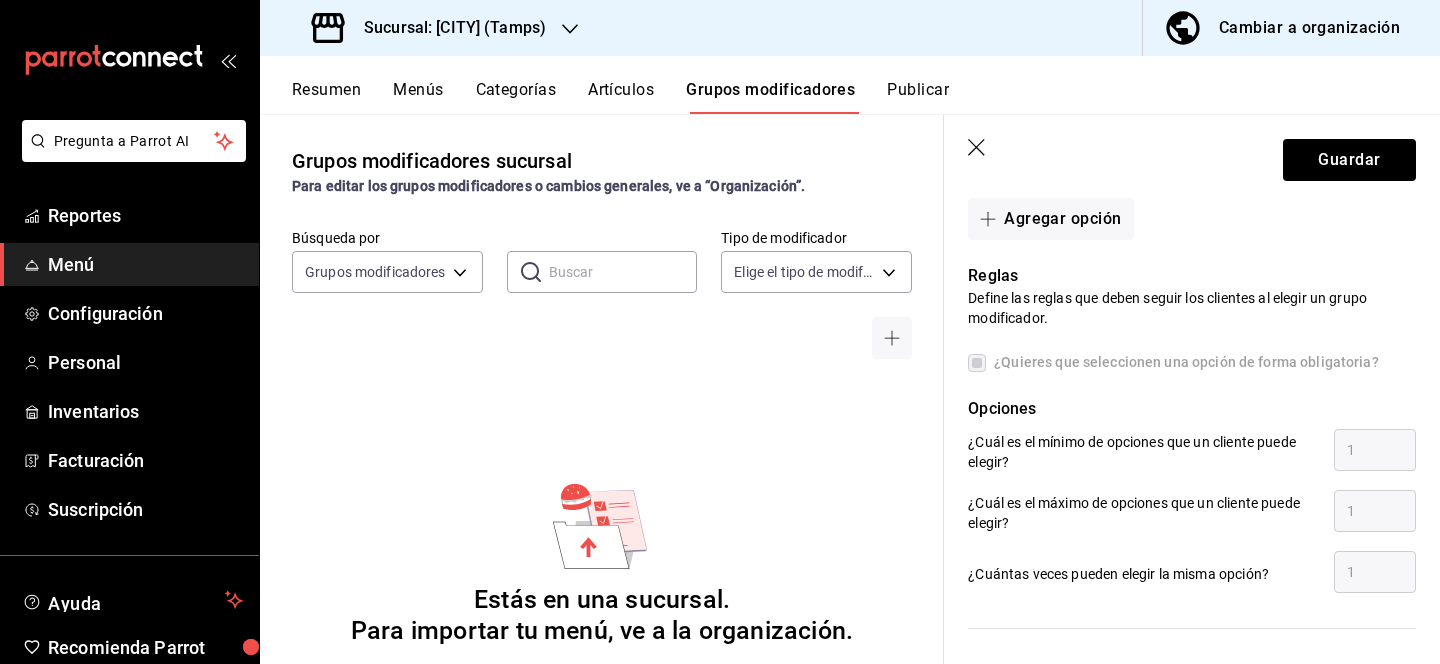 scroll, scrollTop: 762, scrollLeft: 0, axis: vertical 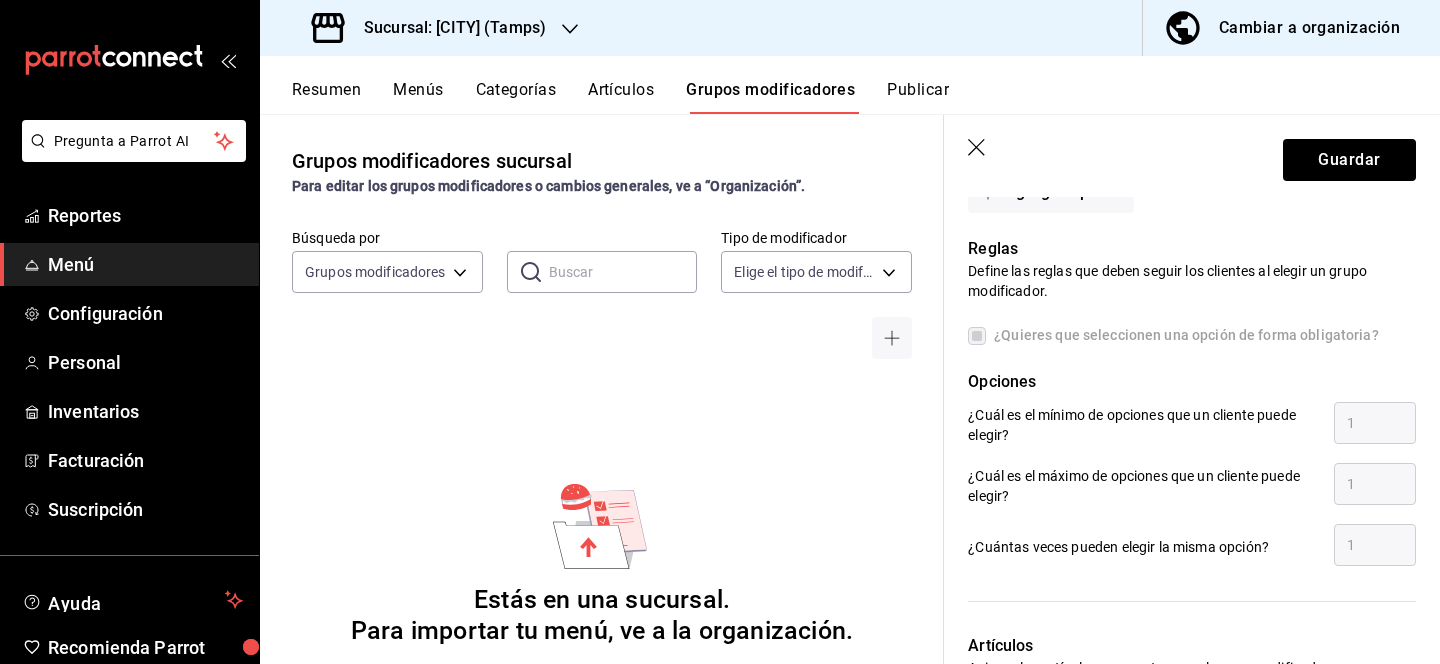 type on "Incluye arroz y refresco" 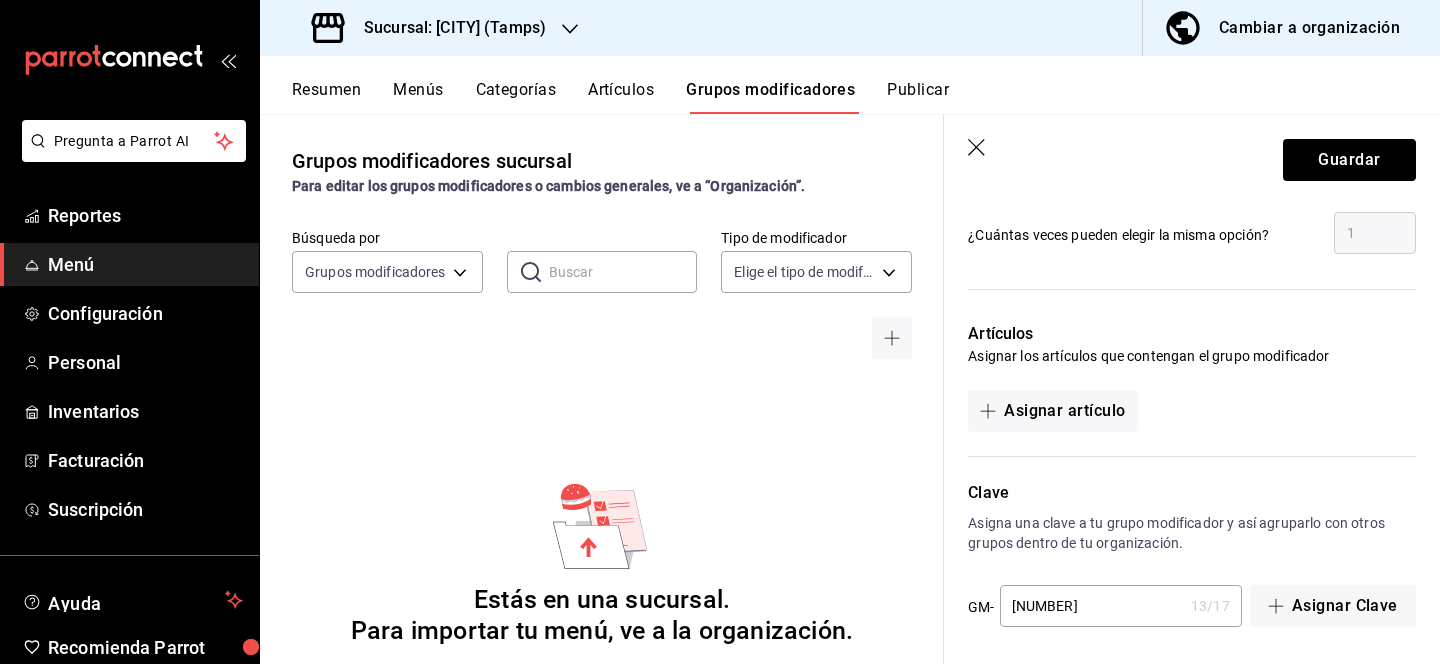 scroll, scrollTop: 1079, scrollLeft: 0, axis: vertical 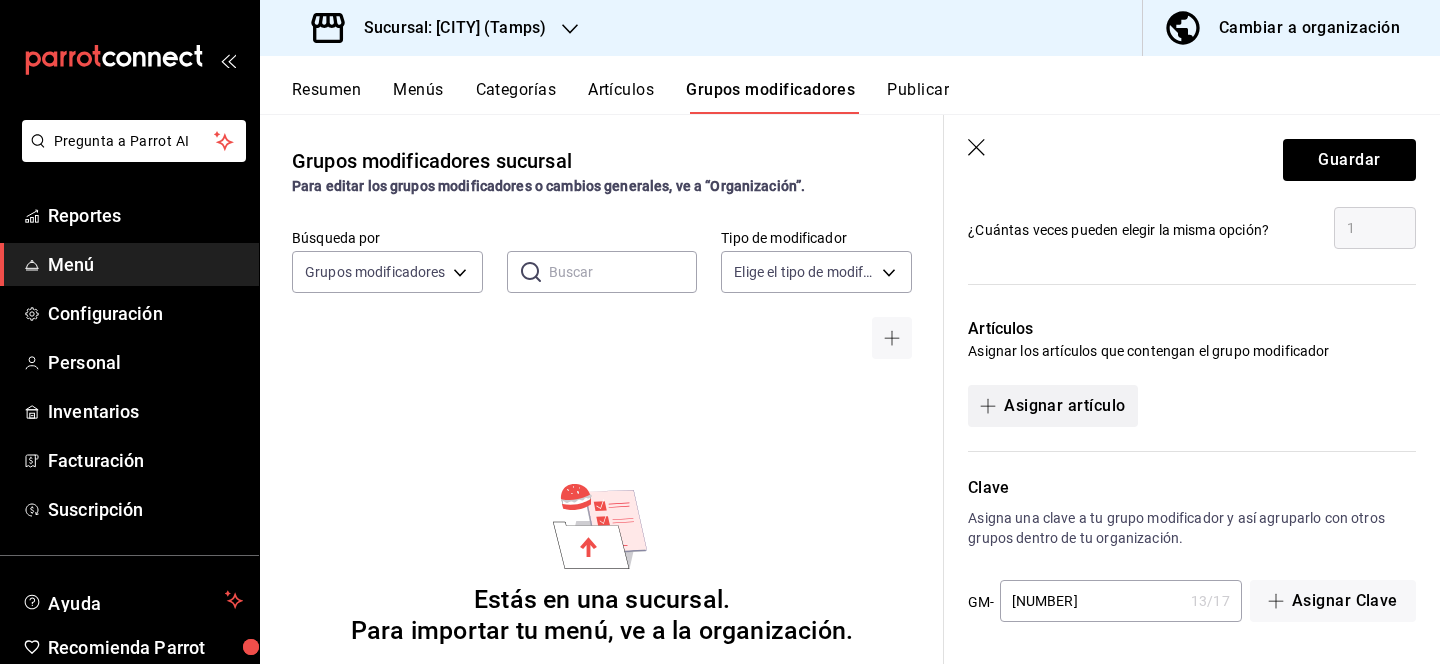 click on "Asignar artículo" at bounding box center [1052, 406] 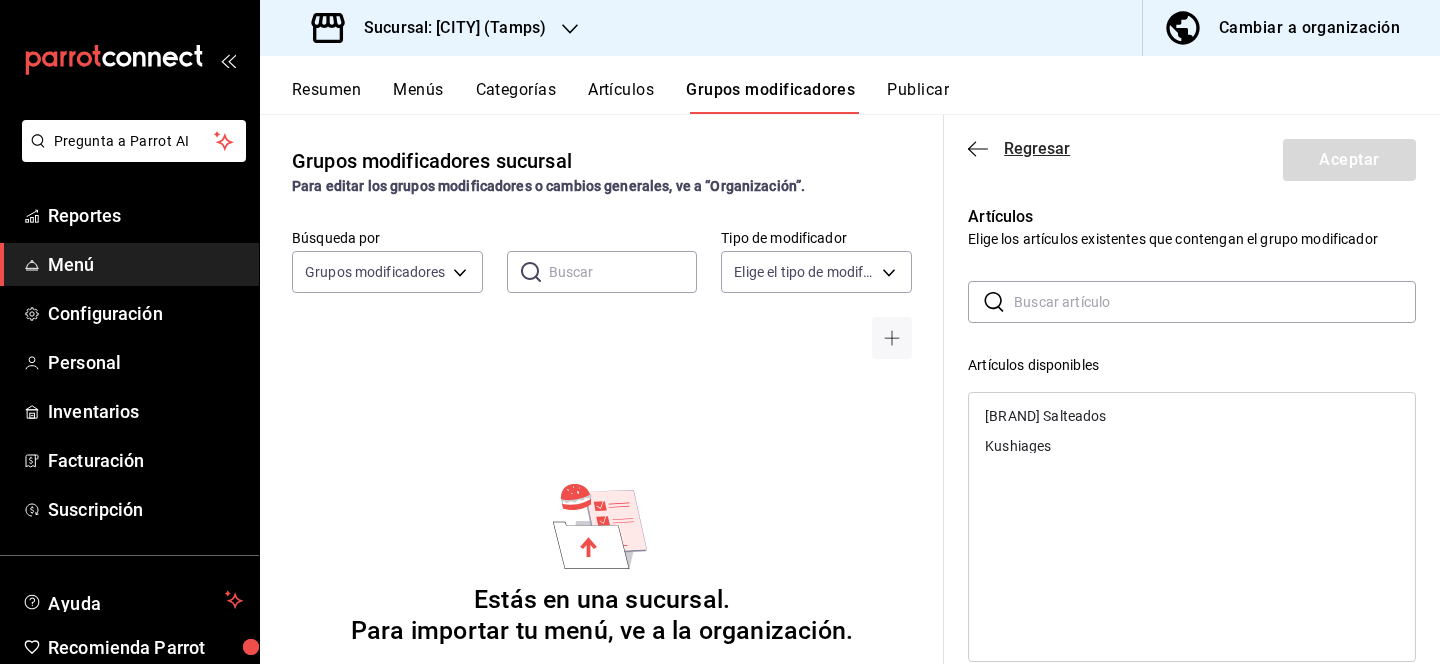 click on "Regresar" at bounding box center [1037, 148] 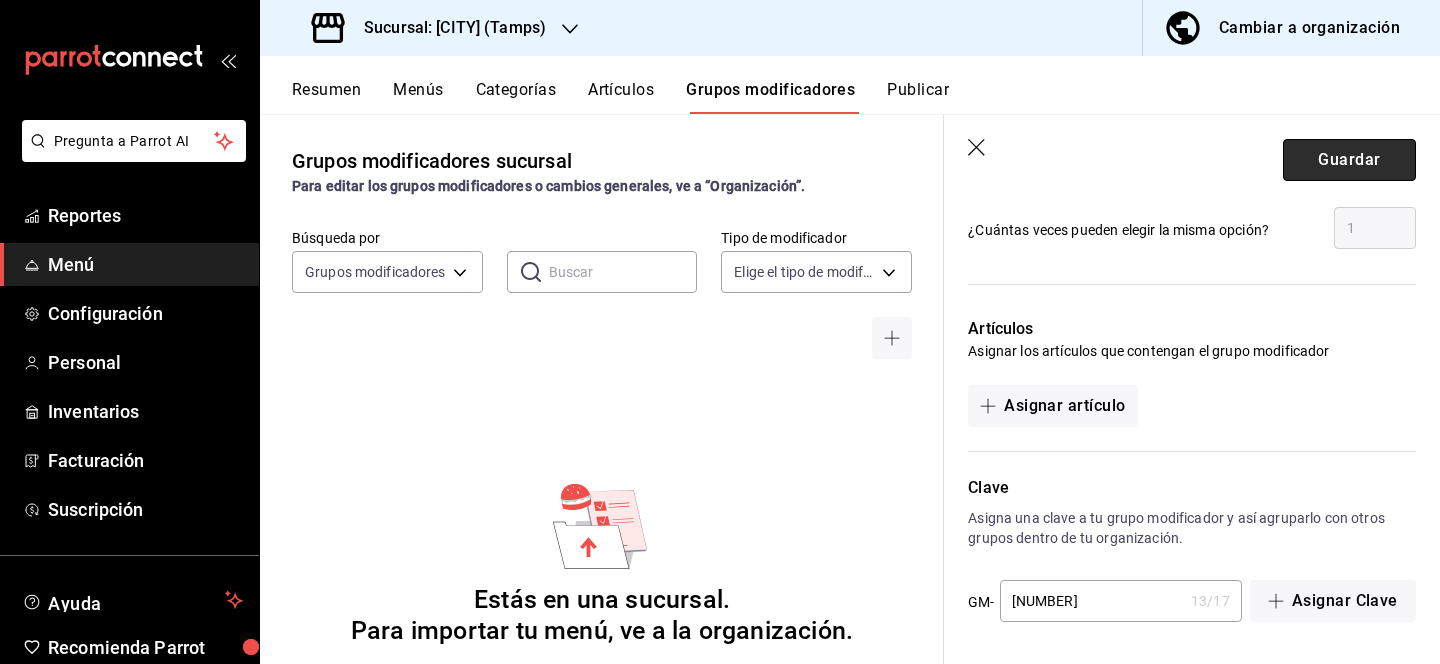 click on "Guardar" at bounding box center (1349, 160) 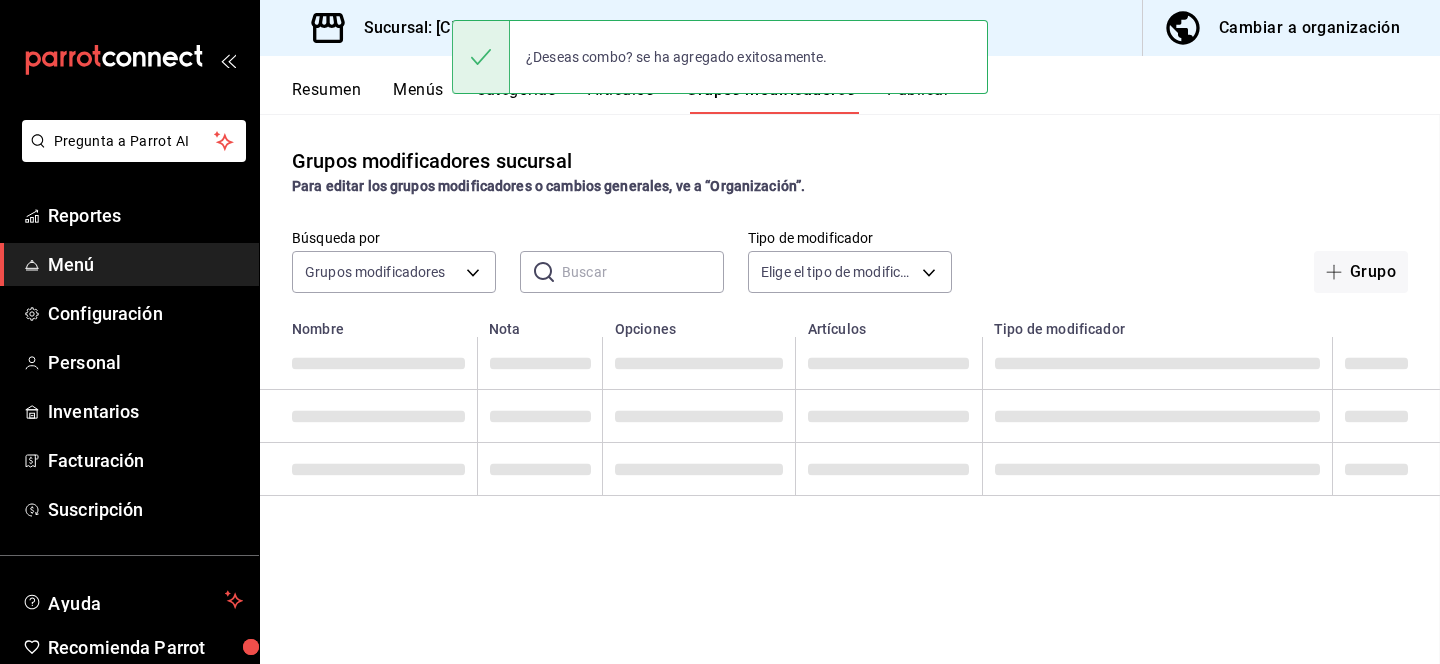scroll, scrollTop: 0, scrollLeft: 0, axis: both 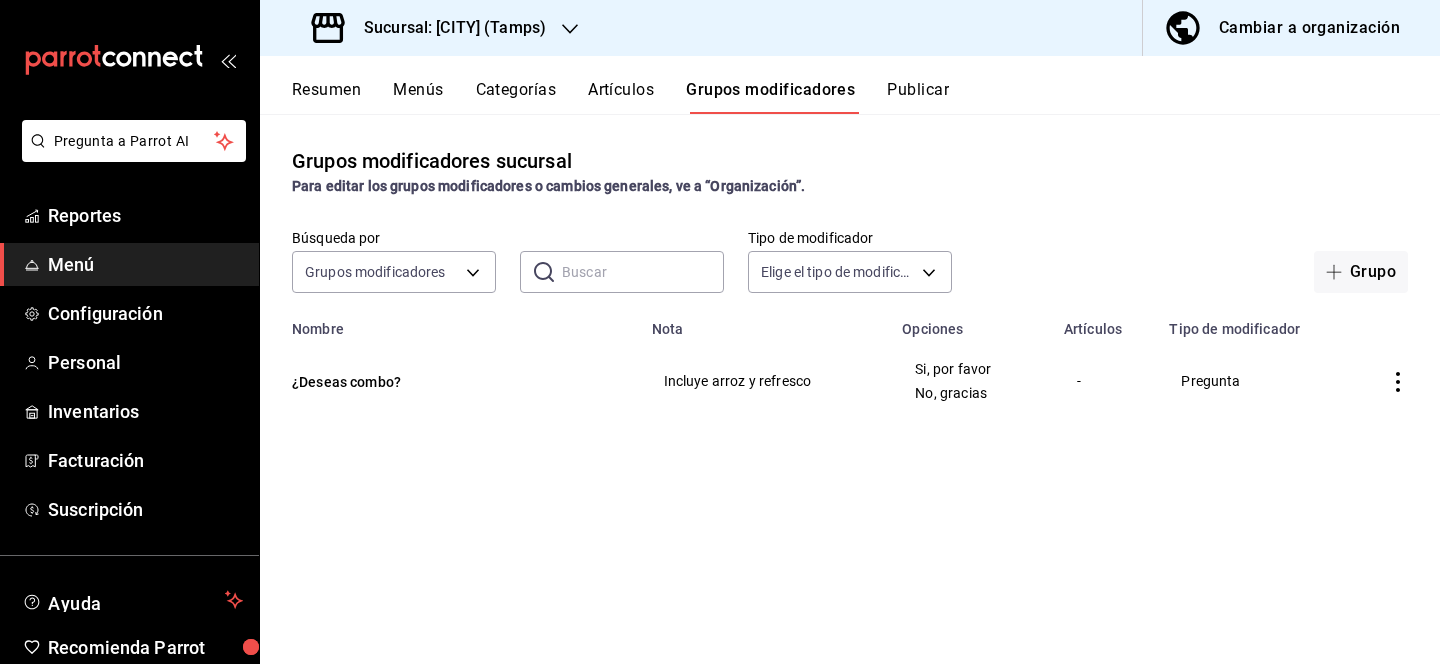 click on "Artículos" at bounding box center (621, 97) 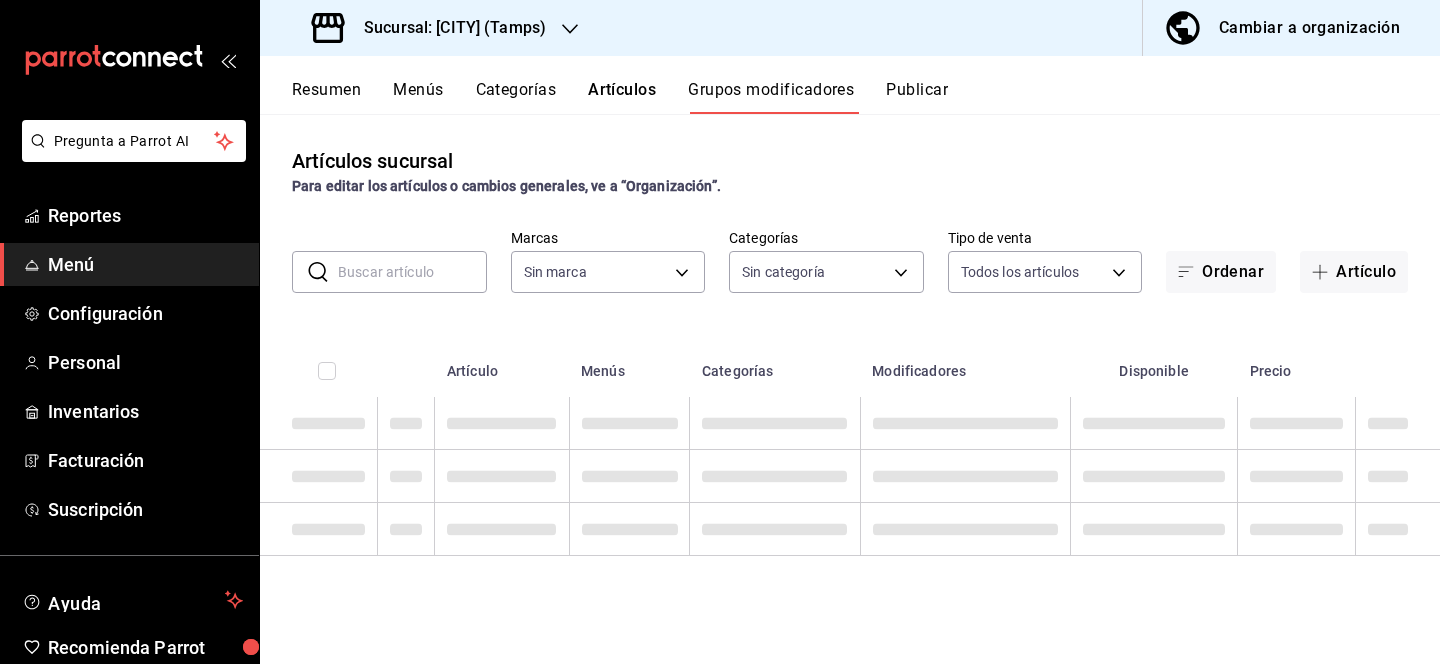 type on "[UUID]" 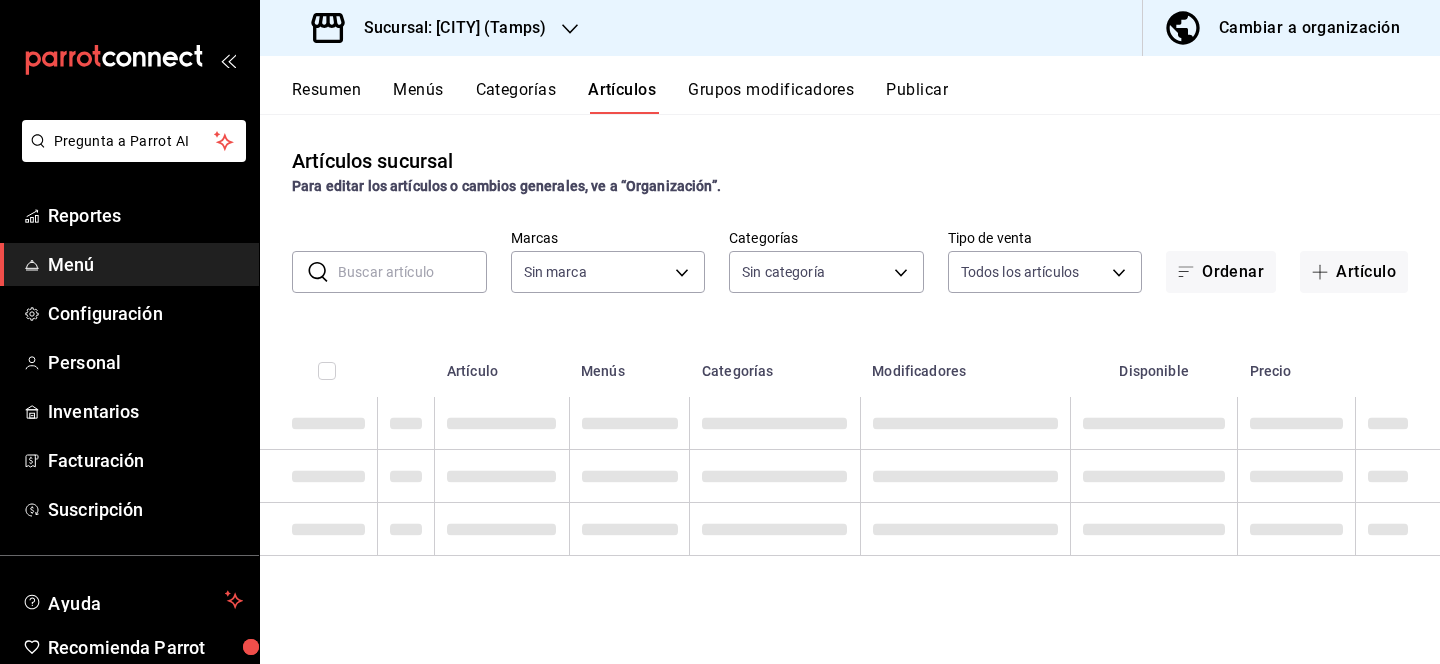 type 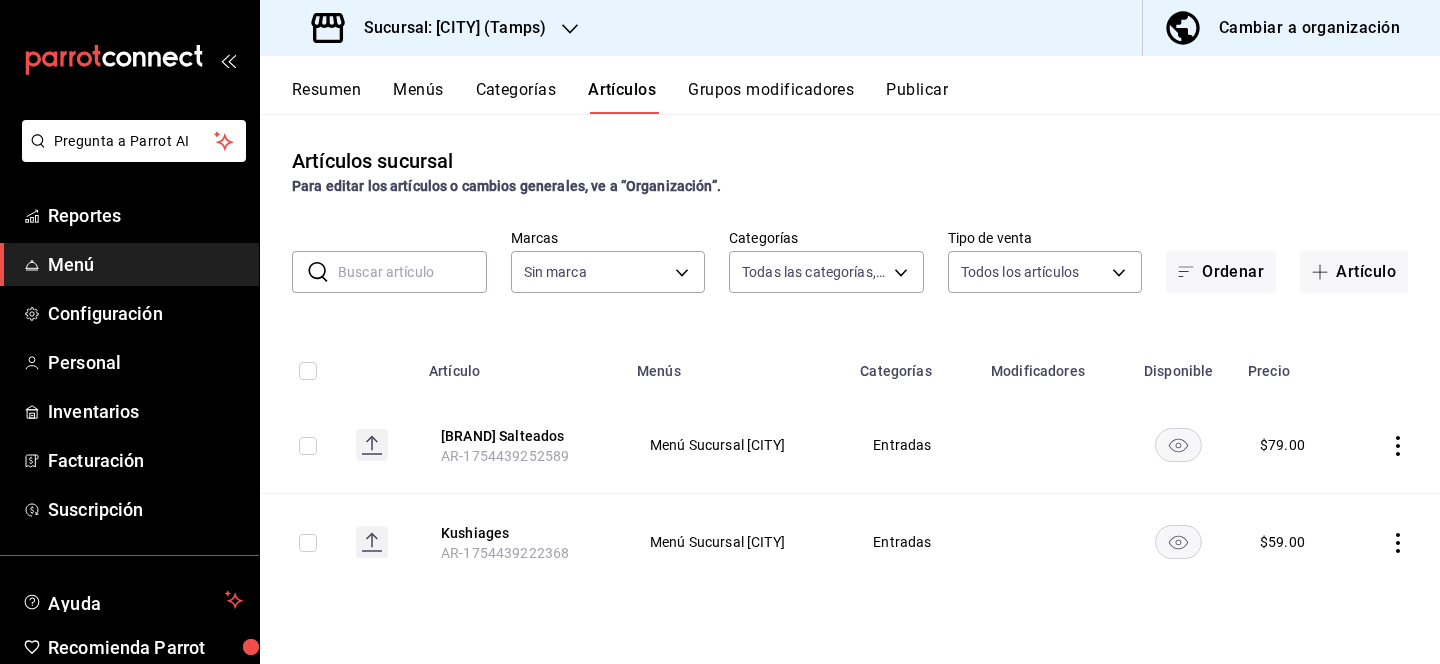 type on "[UUID],[UUID],[UUID],[UUID],[UUID],[UUID],[UUID],[UUID],[UUID],[UUID],[UUID],[UUID],[UUID]" 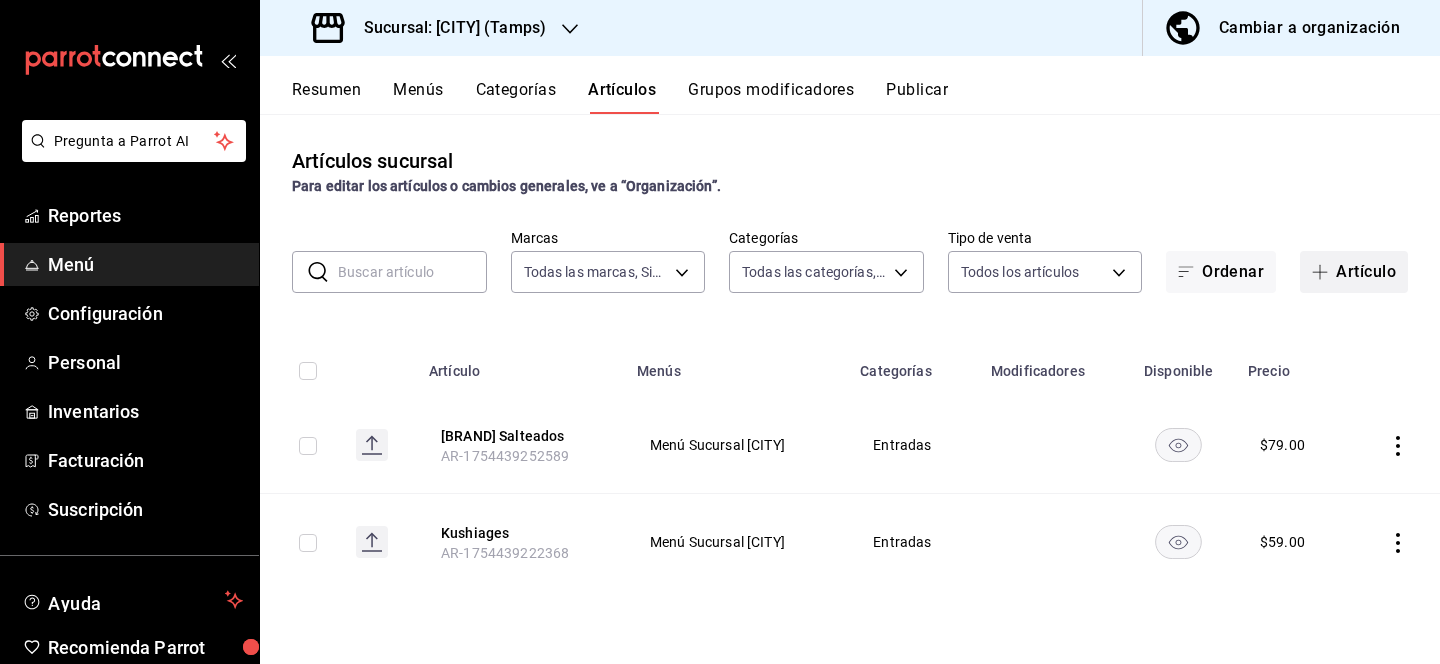 click on "Artículo" at bounding box center [1354, 272] 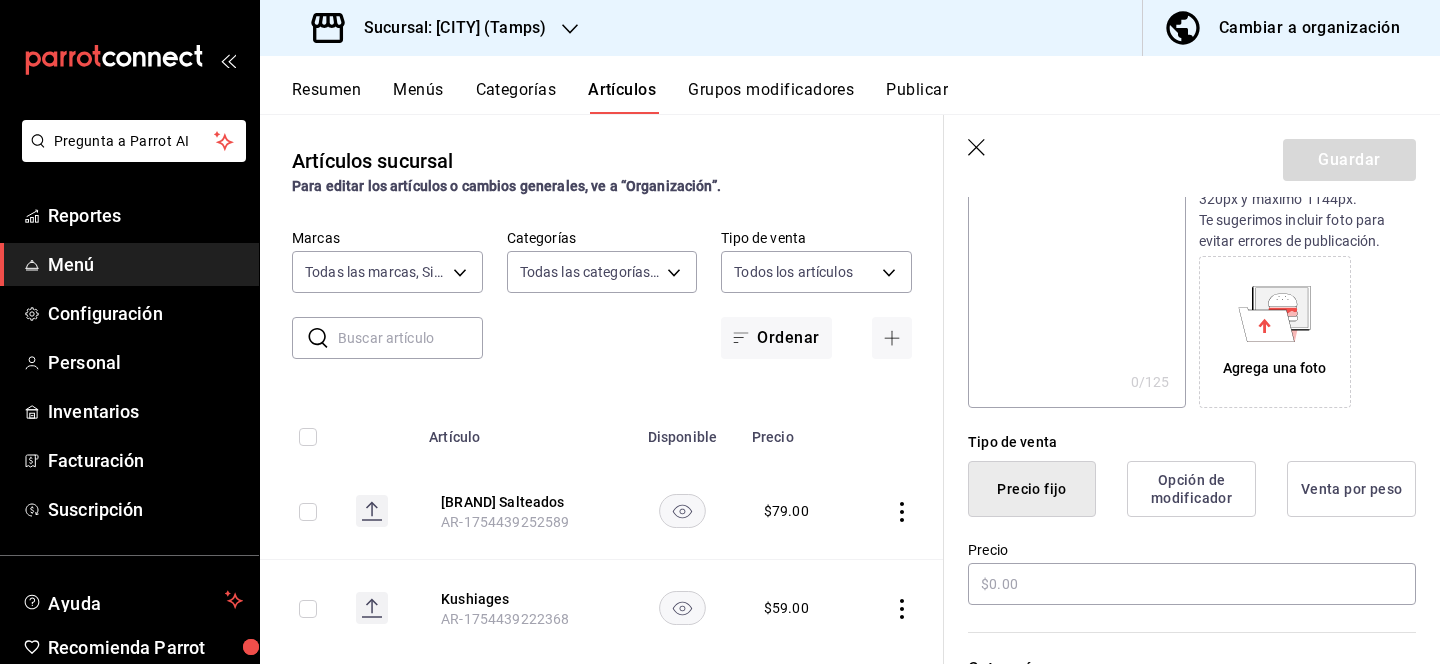scroll, scrollTop: 331, scrollLeft: 0, axis: vertical 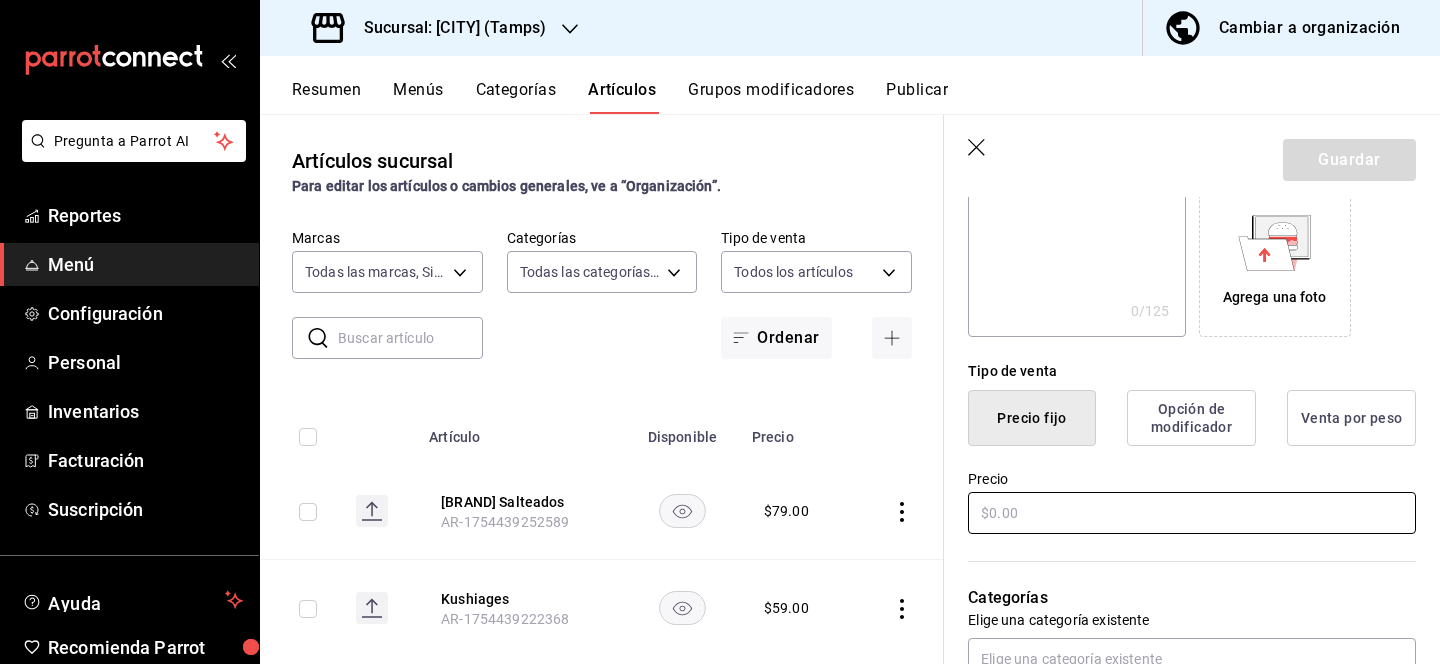 type on "Avocado Roll" 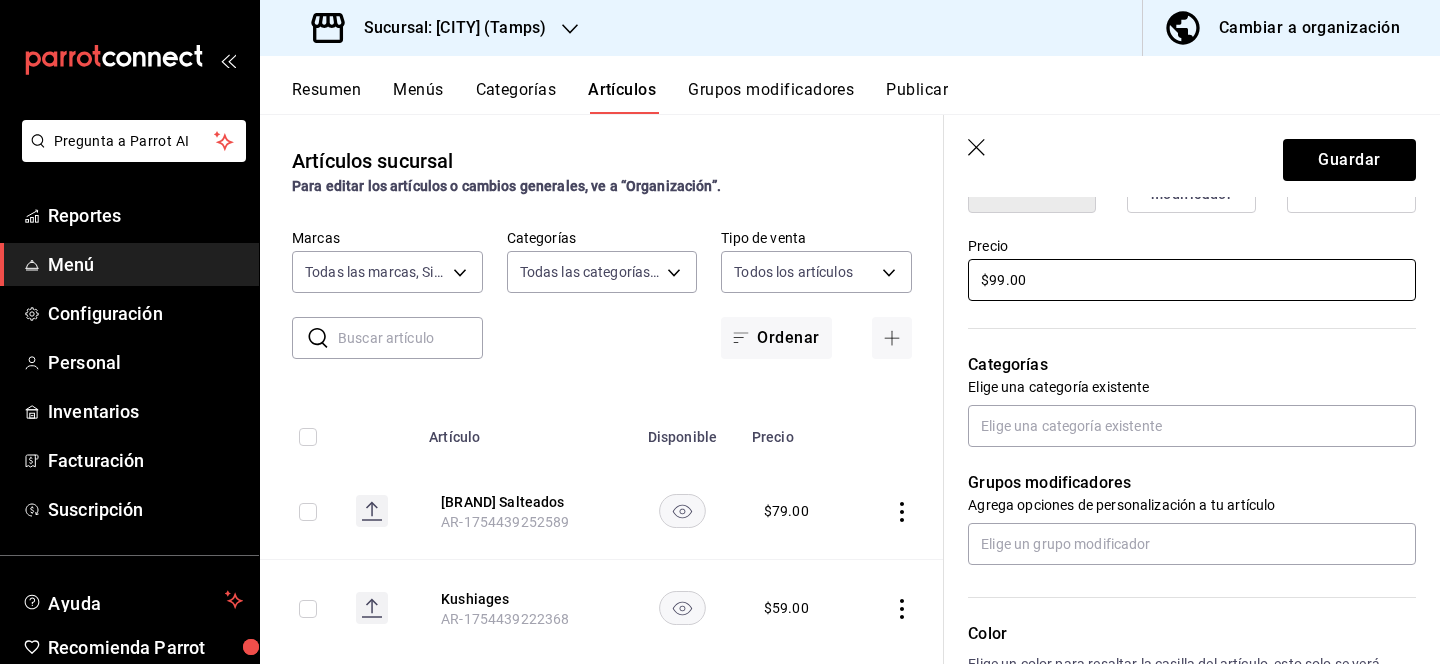 scroll, scrollTop: 569, scrollLeft: 0, axis: vertical 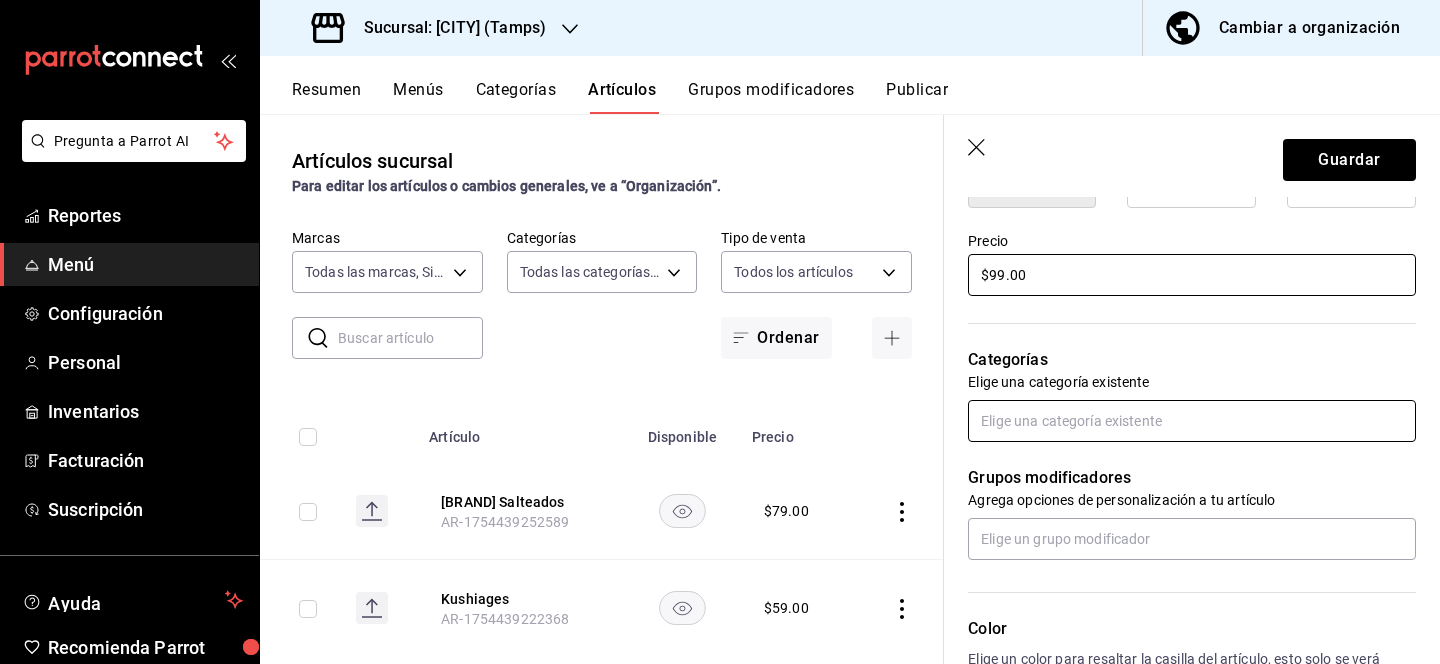 type on "$99.00" 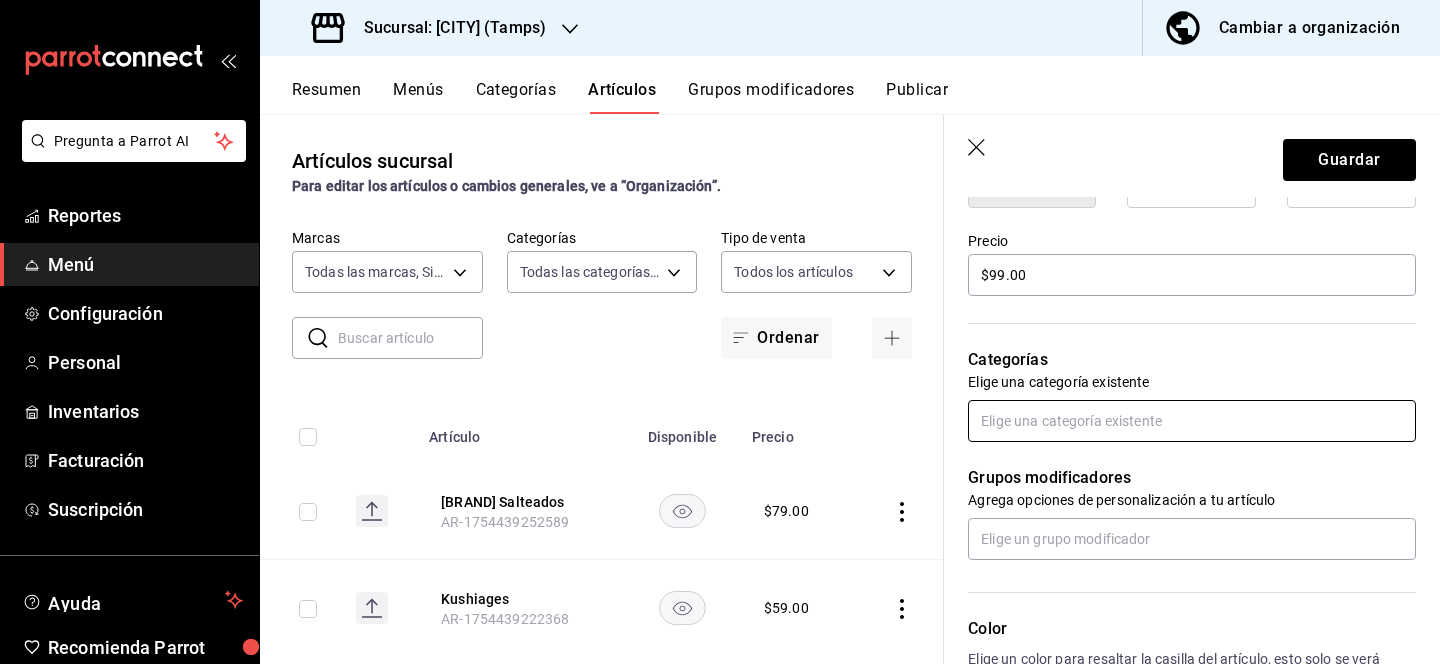 click at bounding box center [1192, 421] 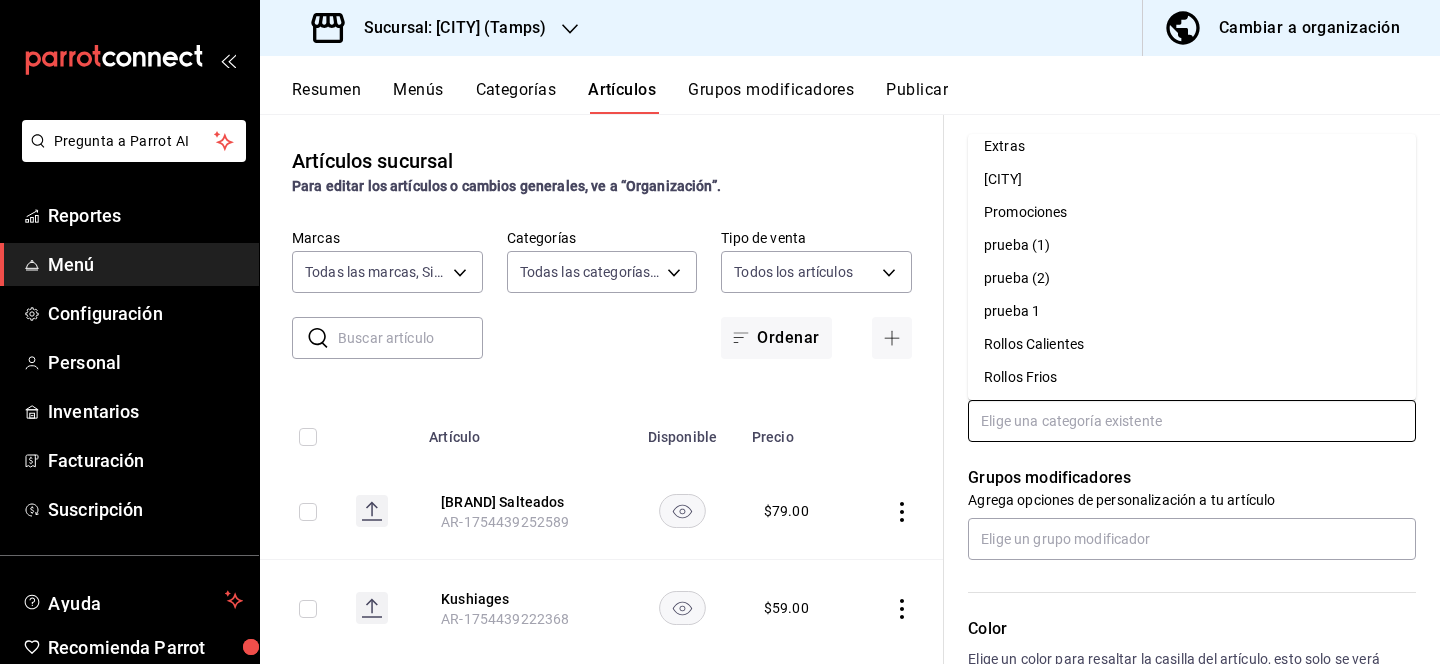 scroll, scrollTop: 179, scrollLeft: 0, axis: vertical 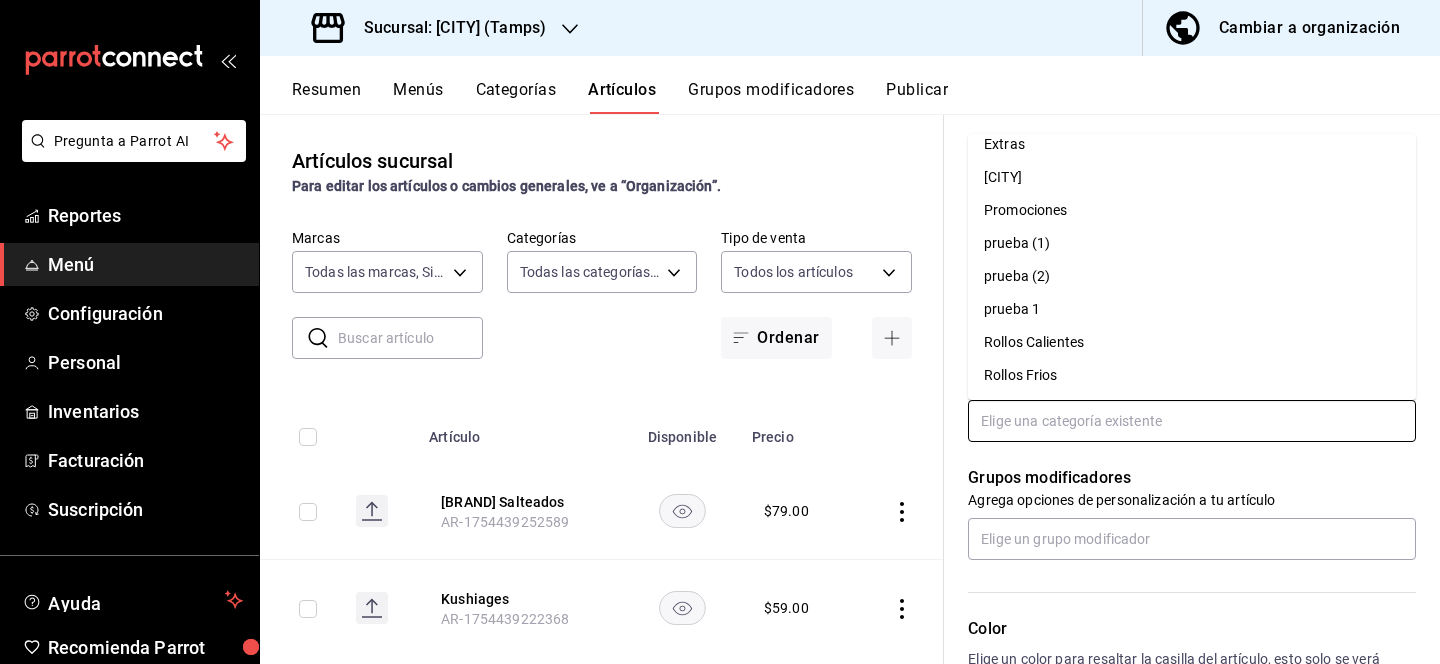 click on "Rollos Frios" at bounding box center [1192, 375] 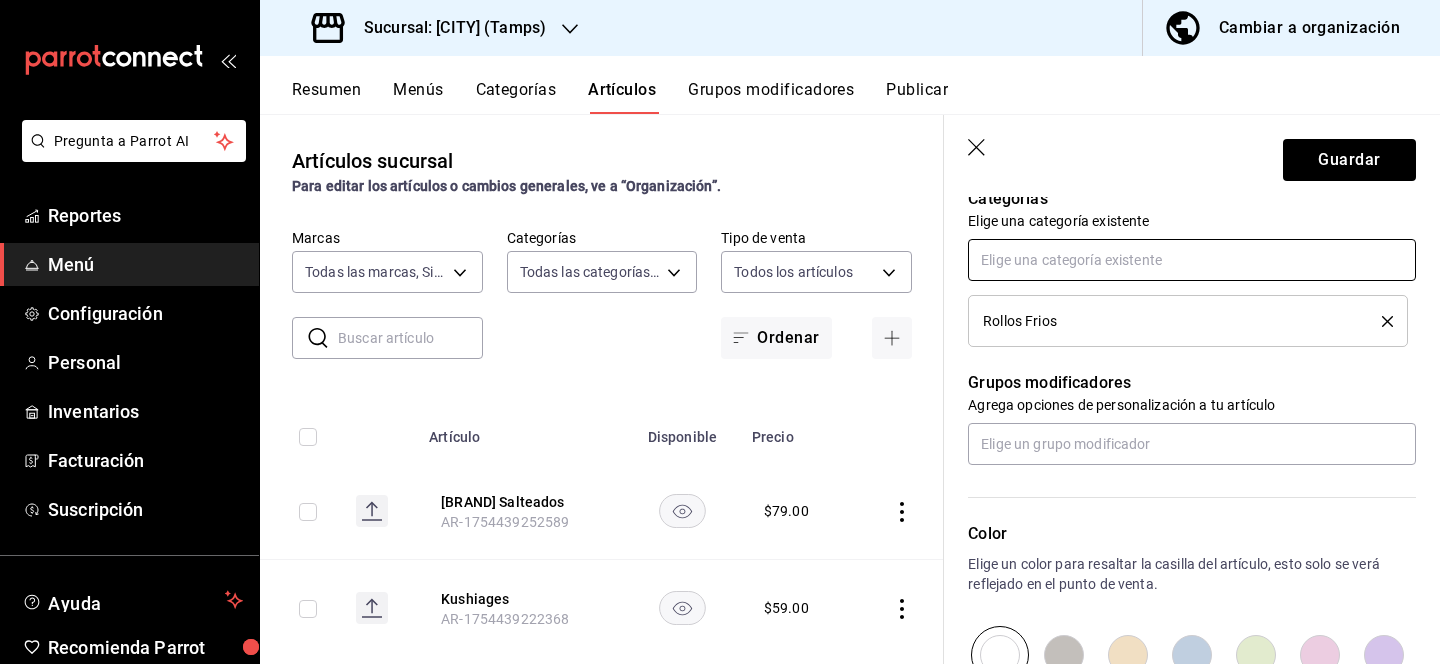 scroll, scrollTop: 740, scrollLeft: 0, axis: vertical 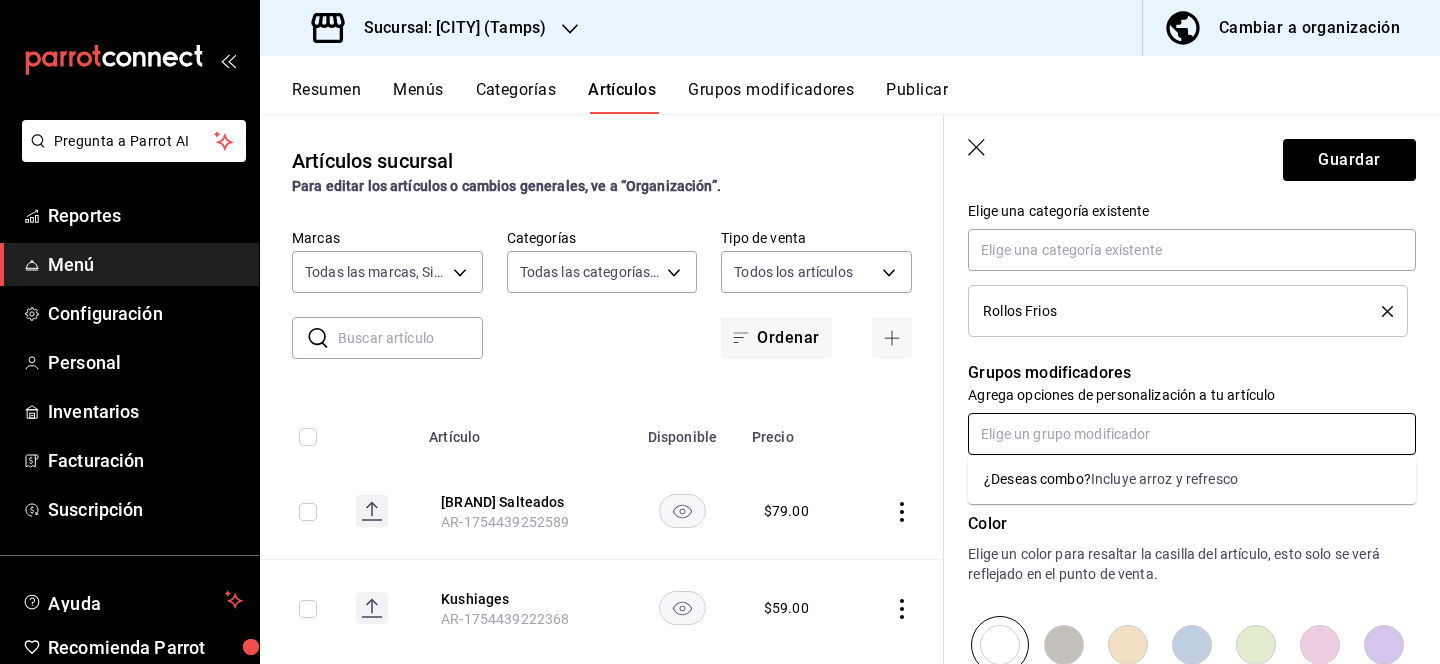 click at bounding box center [1192, 434] 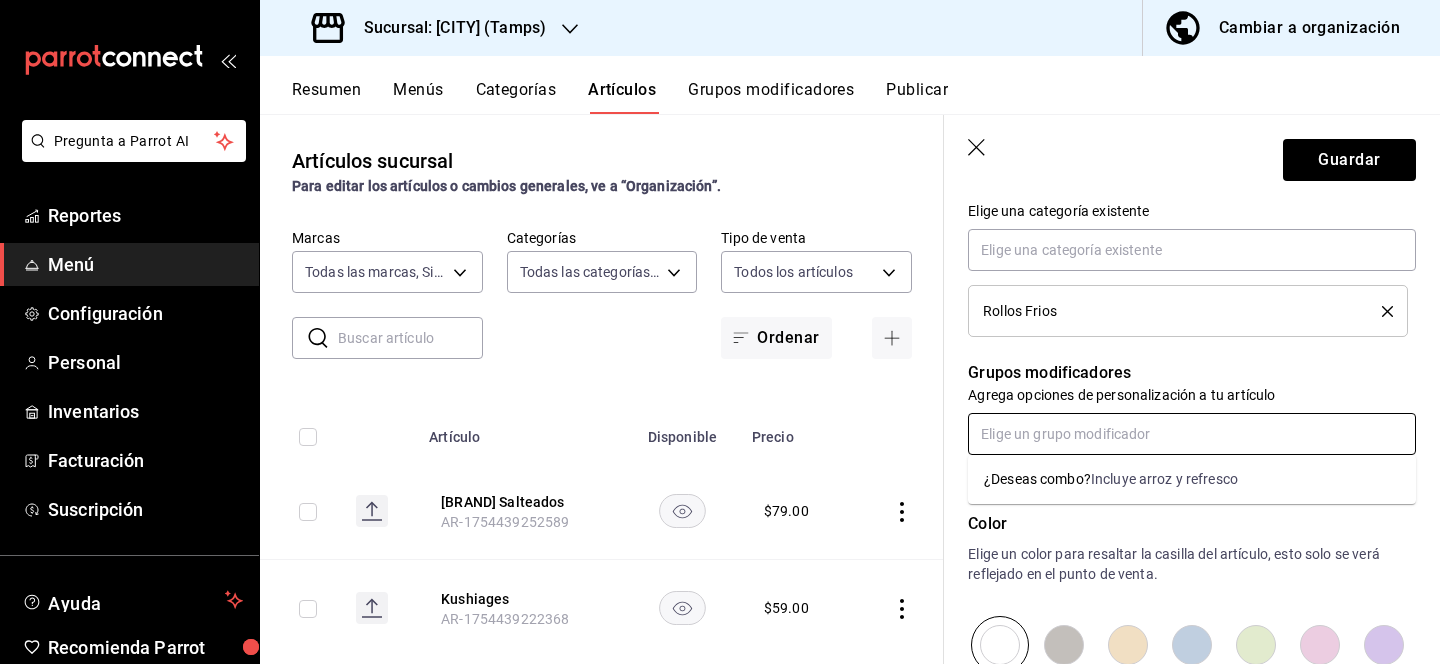 click on "¿Deseas combo?" at bounding box center (1037, 479) 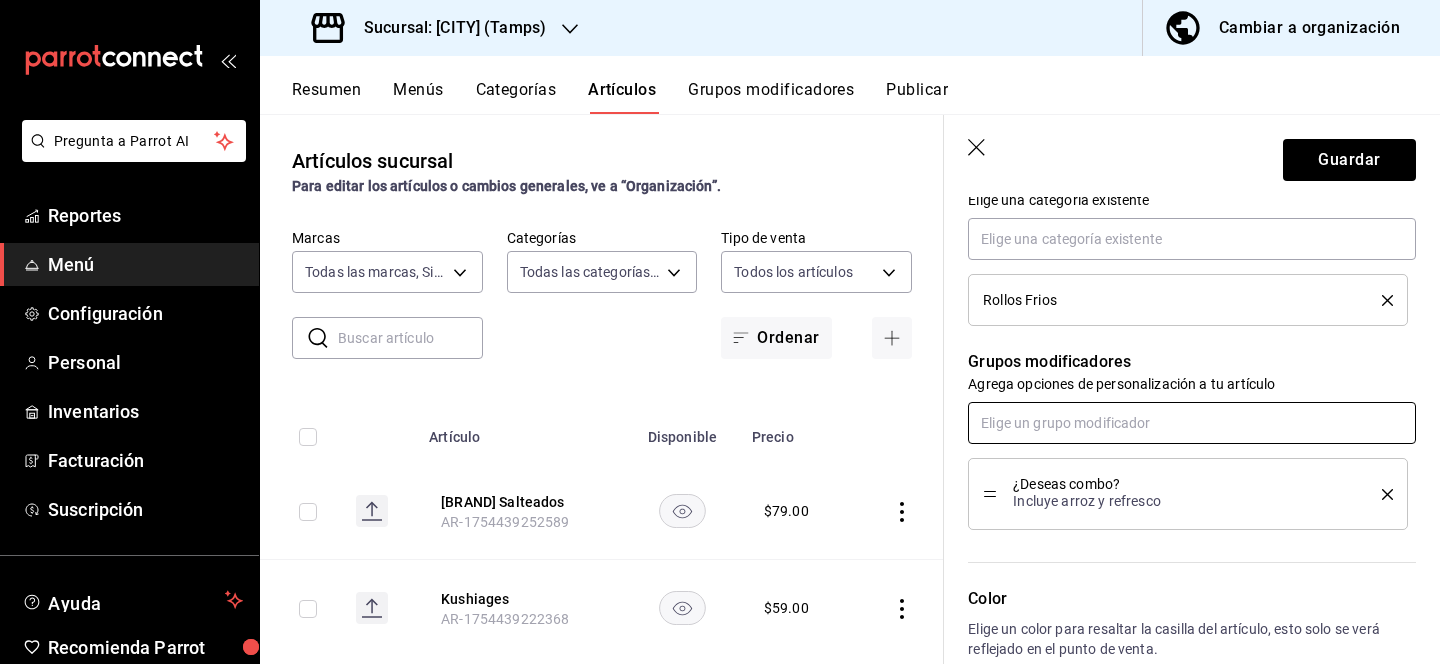 scroll, scrollTop: 720, scrollLeft: 0, axis: vertical 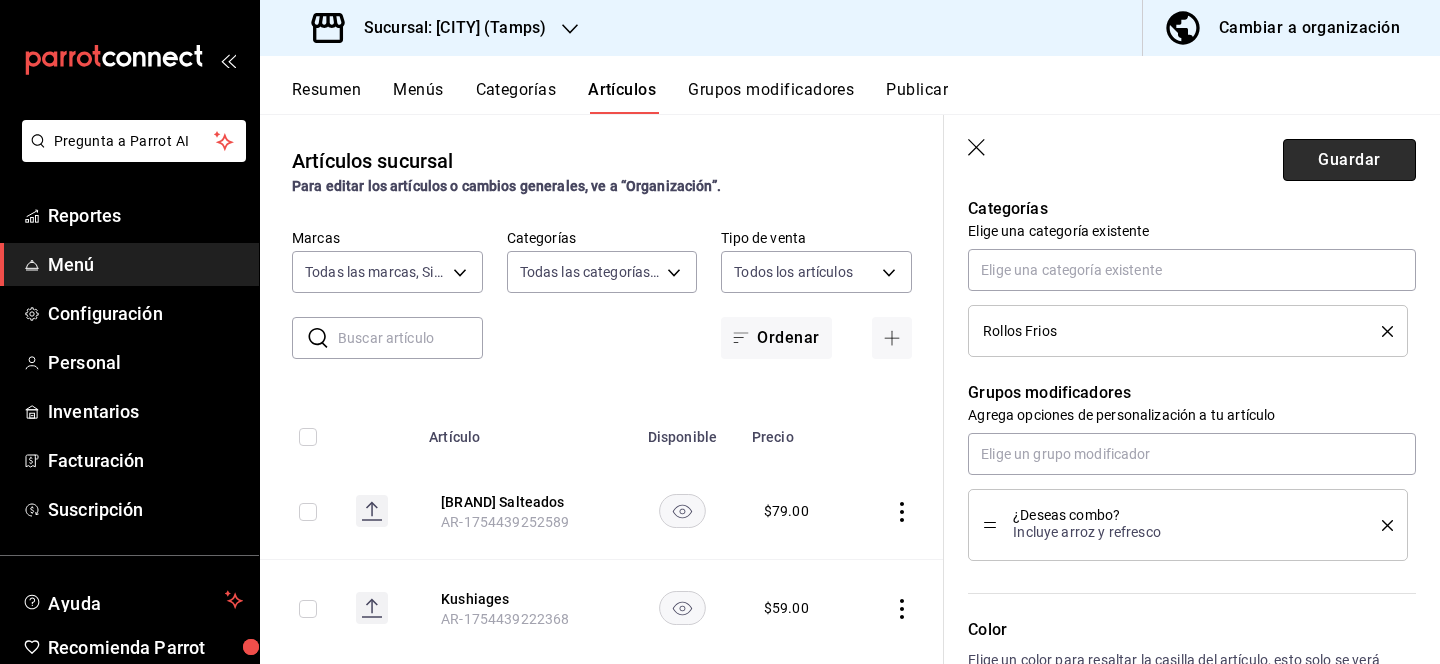click on "Guardar" at bounding box center [1349, 160] 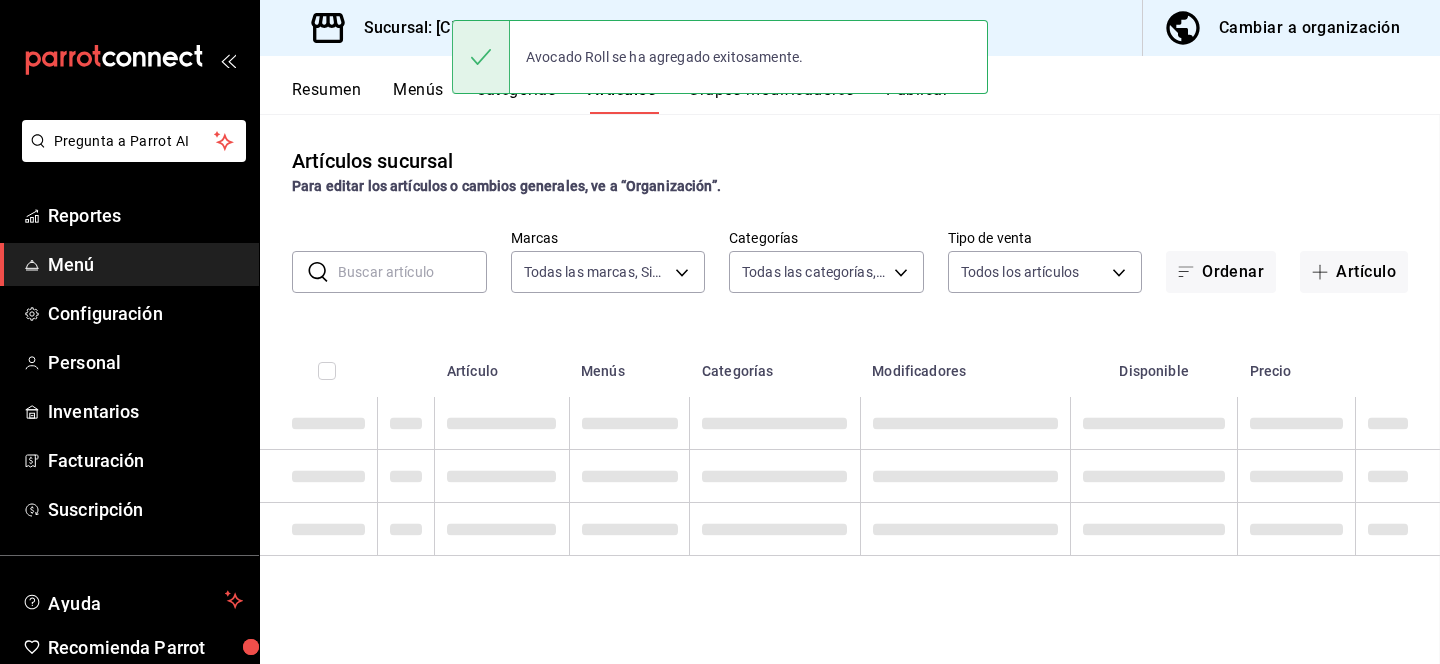 scroll, scrollTop: 0, scrollLeft: 0, axis: both 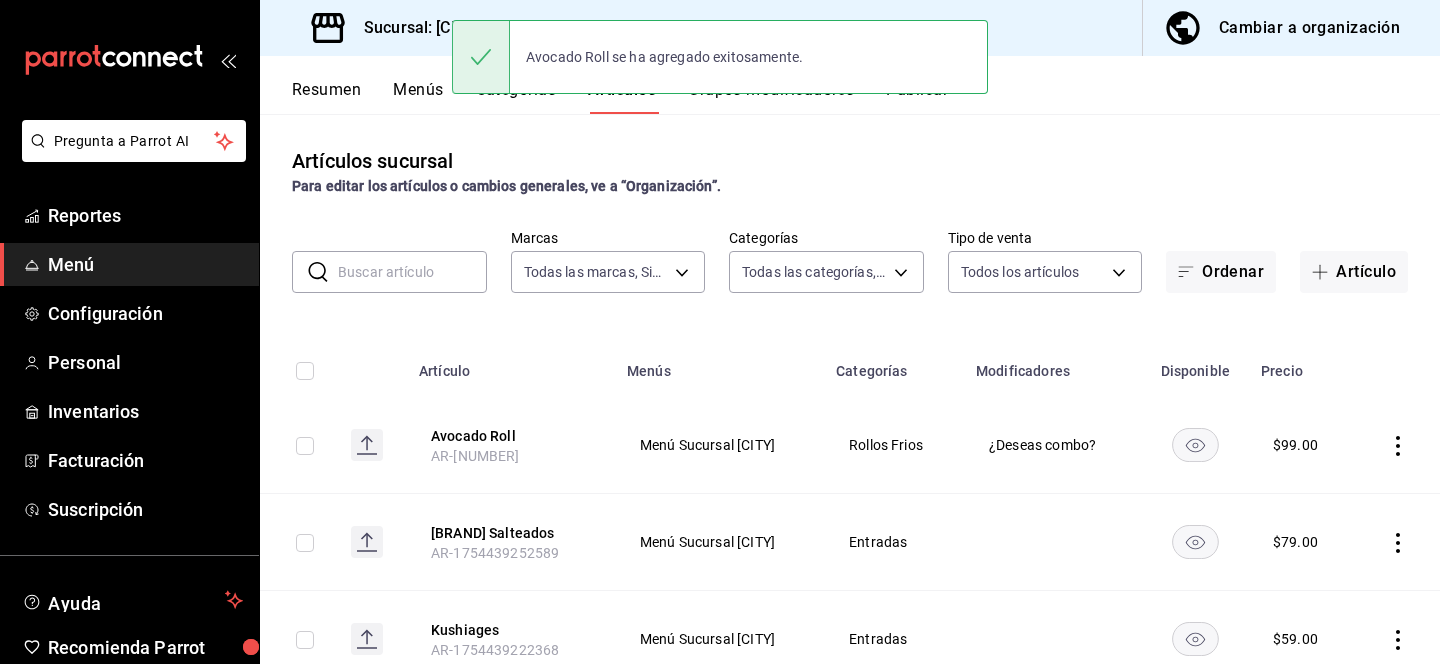 click on "Grupos modificadores" at bounding box center (771, 97) 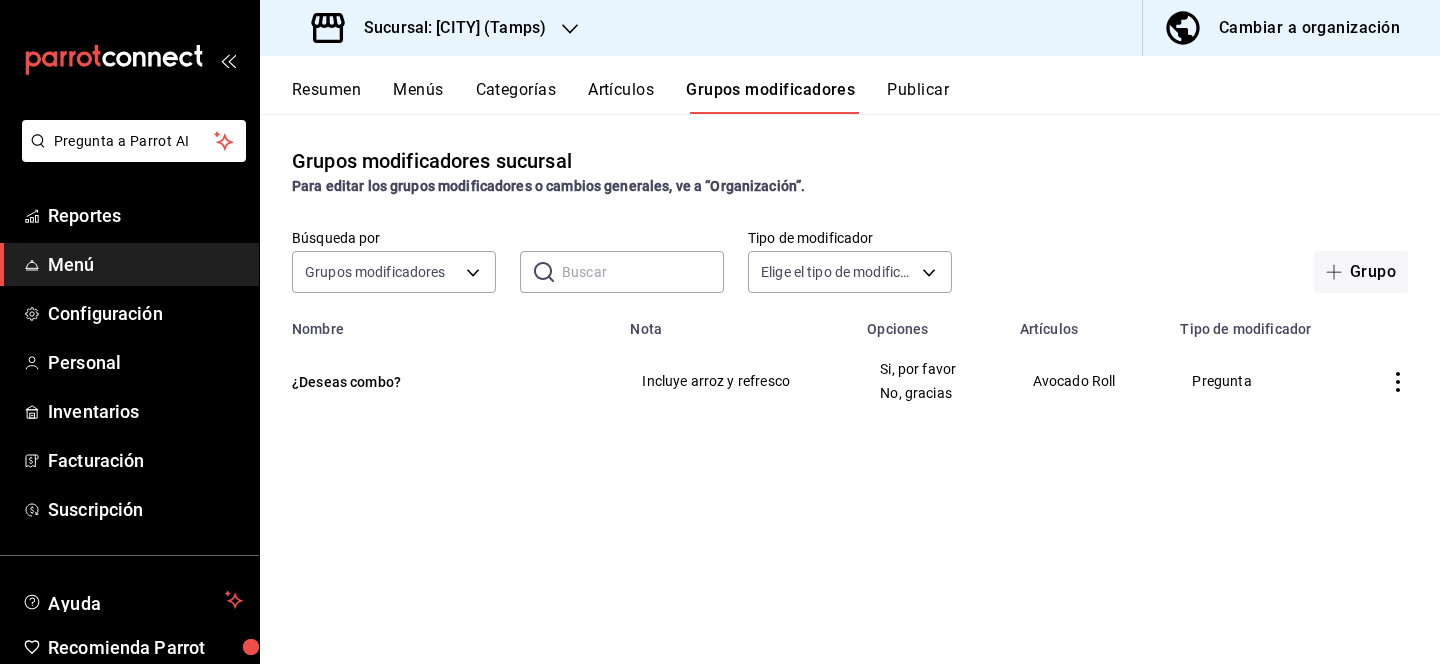 click 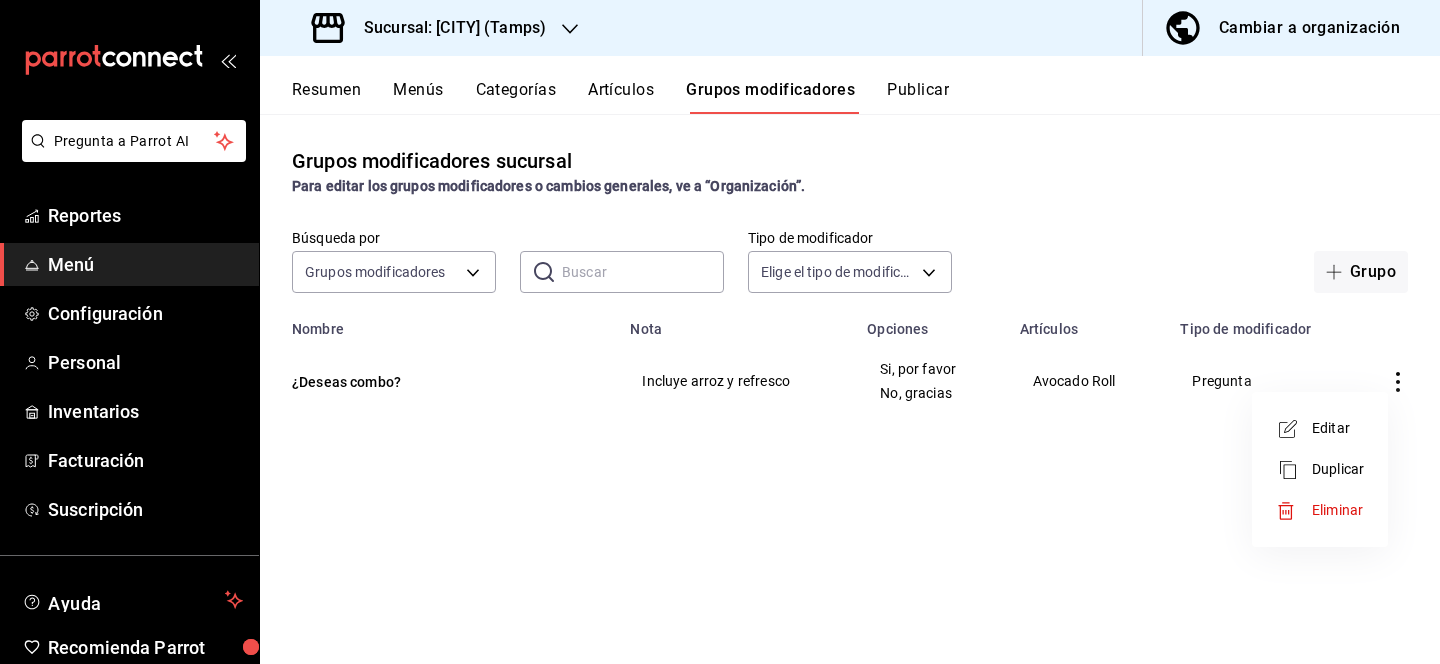 click on "Editar" at bounding box center (1338, 428) 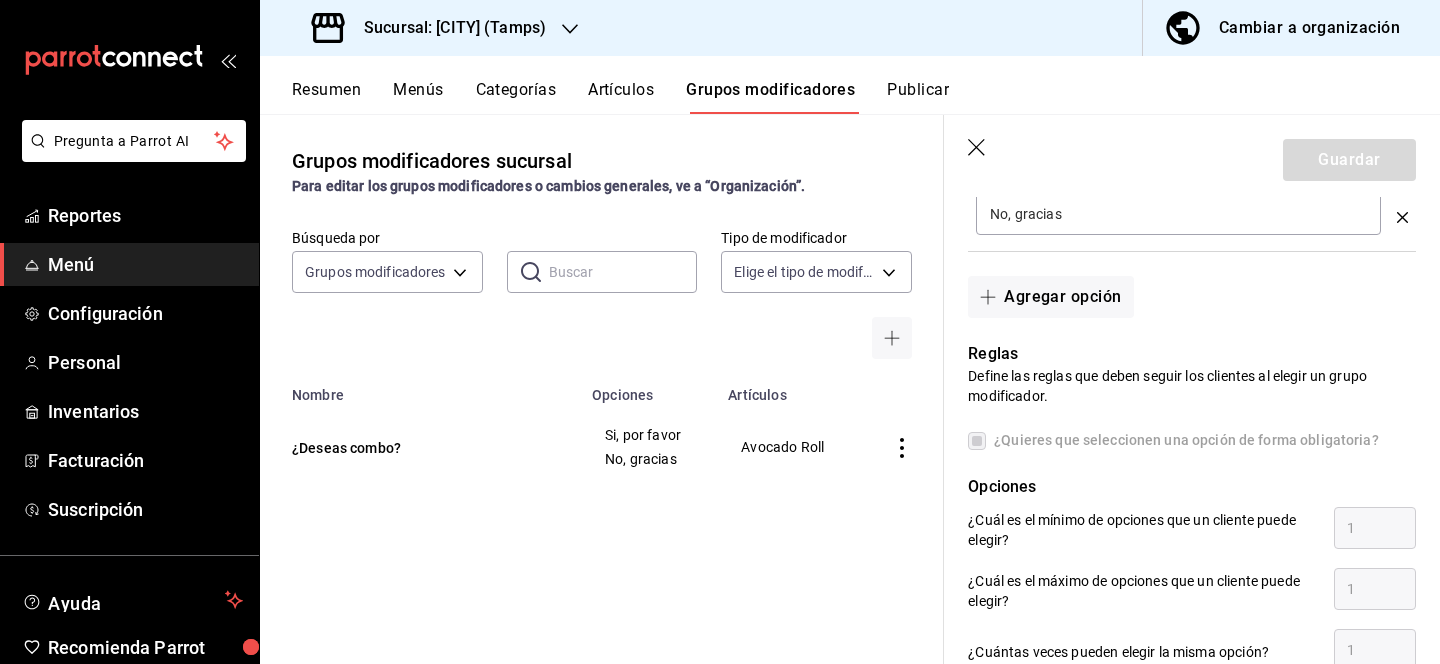 scroll, scrollTop: 757, scrollLeft: 0, axis: vertical 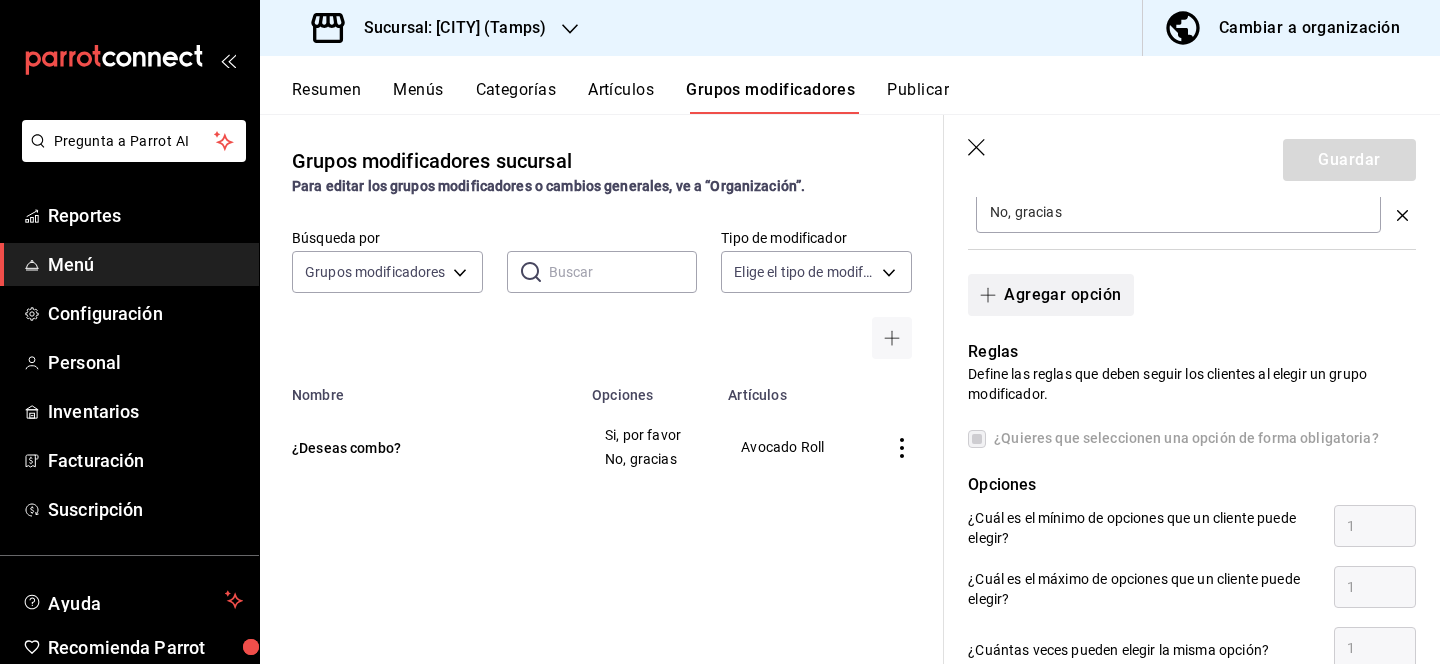 click on "Agregar opción" at bounding box center [1050, 295] 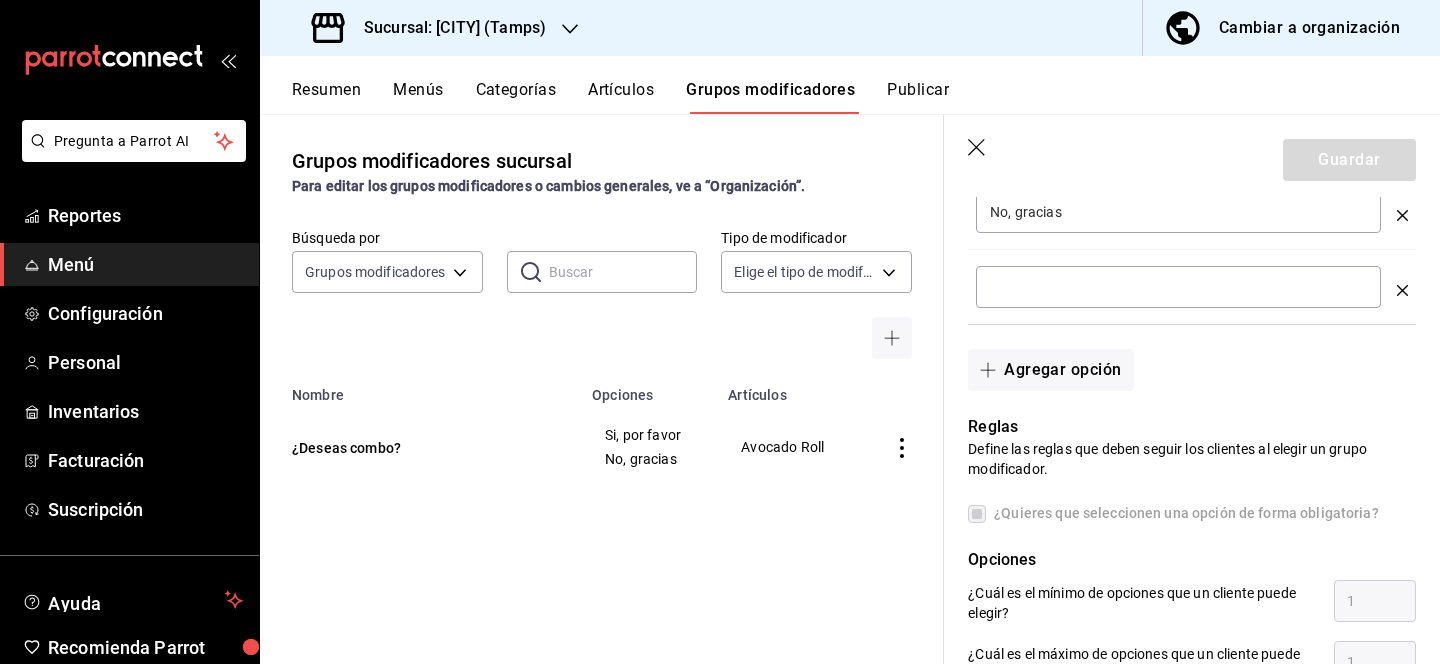 click 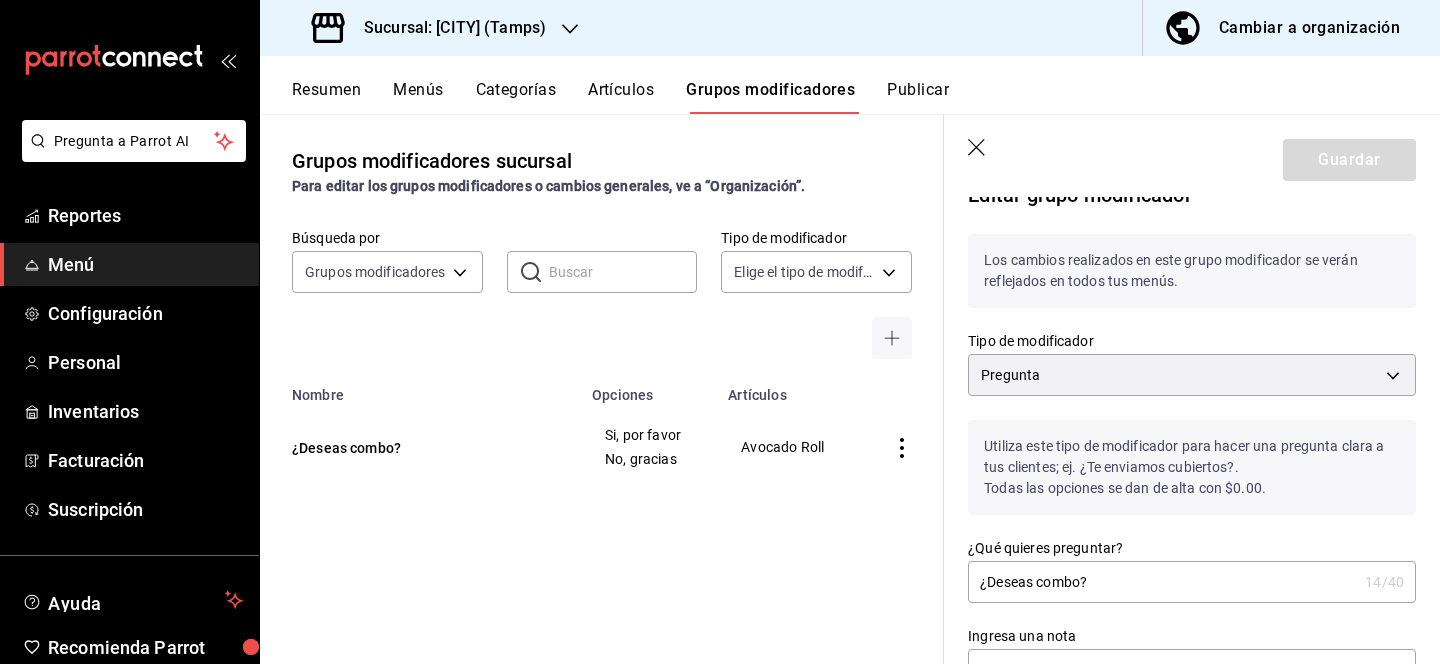 scroll, scrollTop: 0, scrollLeft: 0, axis: both 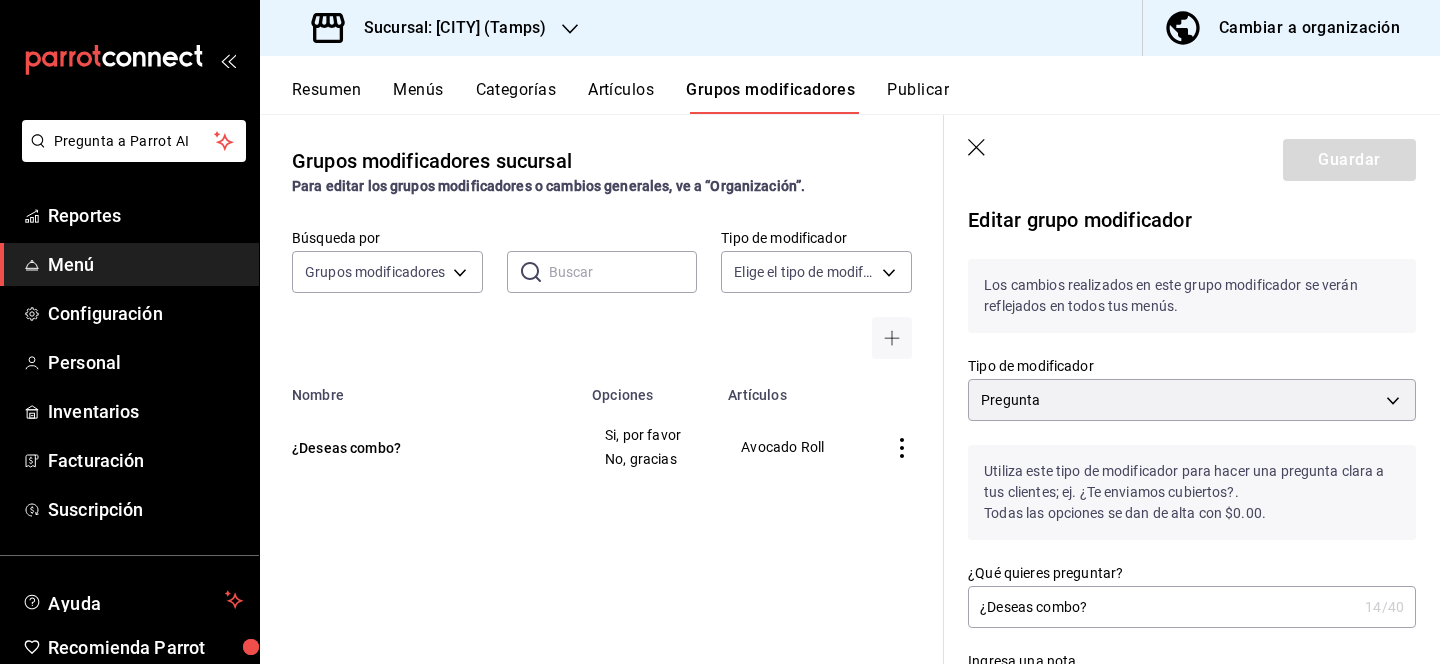 click on "Pregunta a Parrot AI Reportes   Menú   Configuración   Personal   Inventarios   Facturación   Suscripción   Ayuda Recomienda Parrot   [FIRST] [LAST]   Sugerir nueva función   Sucursal: [CITY] (Tamps) Cambiar a organización Resumen Menús Categorías Artículos Grupos modificadores Publicar Grupos modificadores sucursal Para editar los grupos modificadores o cambios generales, ve a “Organización”. Búsqueda por Grupos modificadores GROUP ​ ​ Tipo de modificador Elige el tipo de modificador Nombre Opciones Artículos ¿Deseas combo? Si, por favor No, gracias Avocado Roll Guardar Editar grupo modificador Los cambios realizados en este grupo modificador se verán reflejados en todos tus menús. Tipo de modificador Pregunta QUESTION Utiliza este tipo de modificador para hacer una pregunta clara a tus clientes; ej. ¿Te enviamos cubiertos?. Todas las opciones se dan de alta con $0.00. ¿Qué quieres preguntar? ¿Deseas combo? 14 /40 ¿Qué quieres preguntar? Ingresa una nota Incluye arroz y refresco 1" at bounding box center (720, 332) 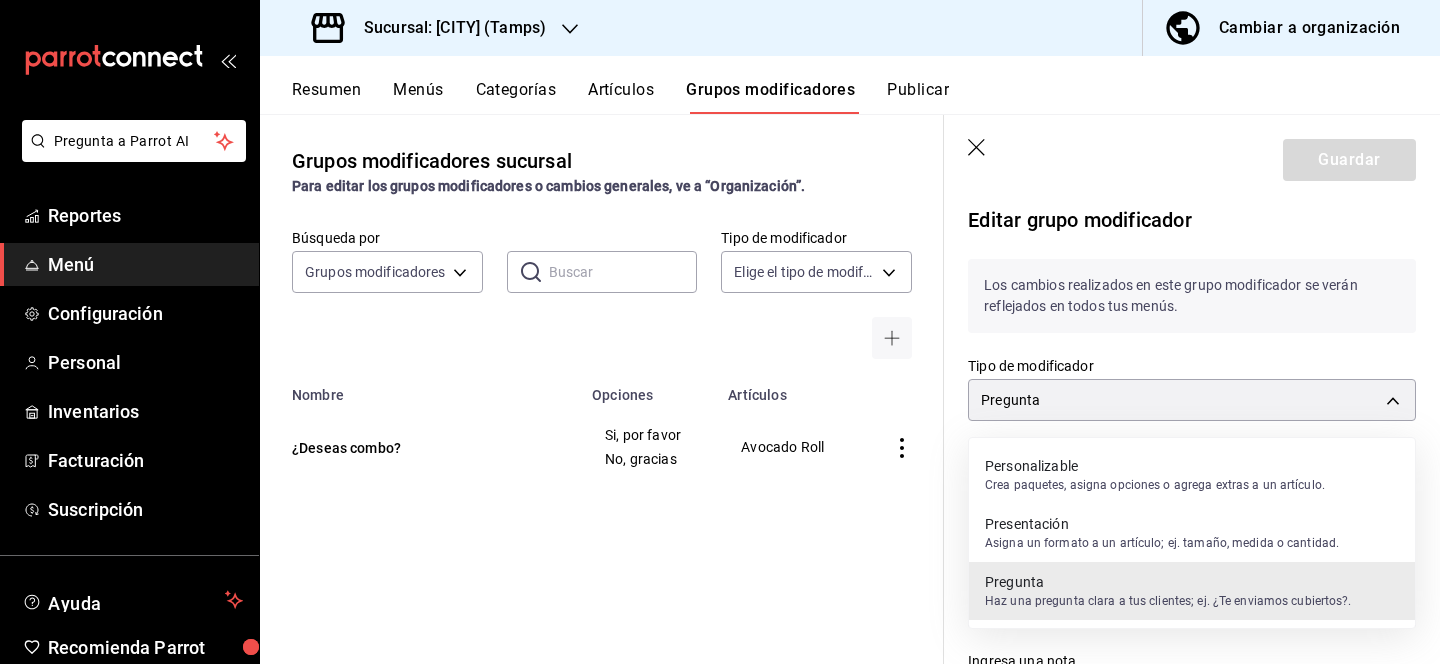 click on "Personalizable Crea paquetes, asigna opciones o agrega extras a un artículo." at bounding box center (1155, 475) 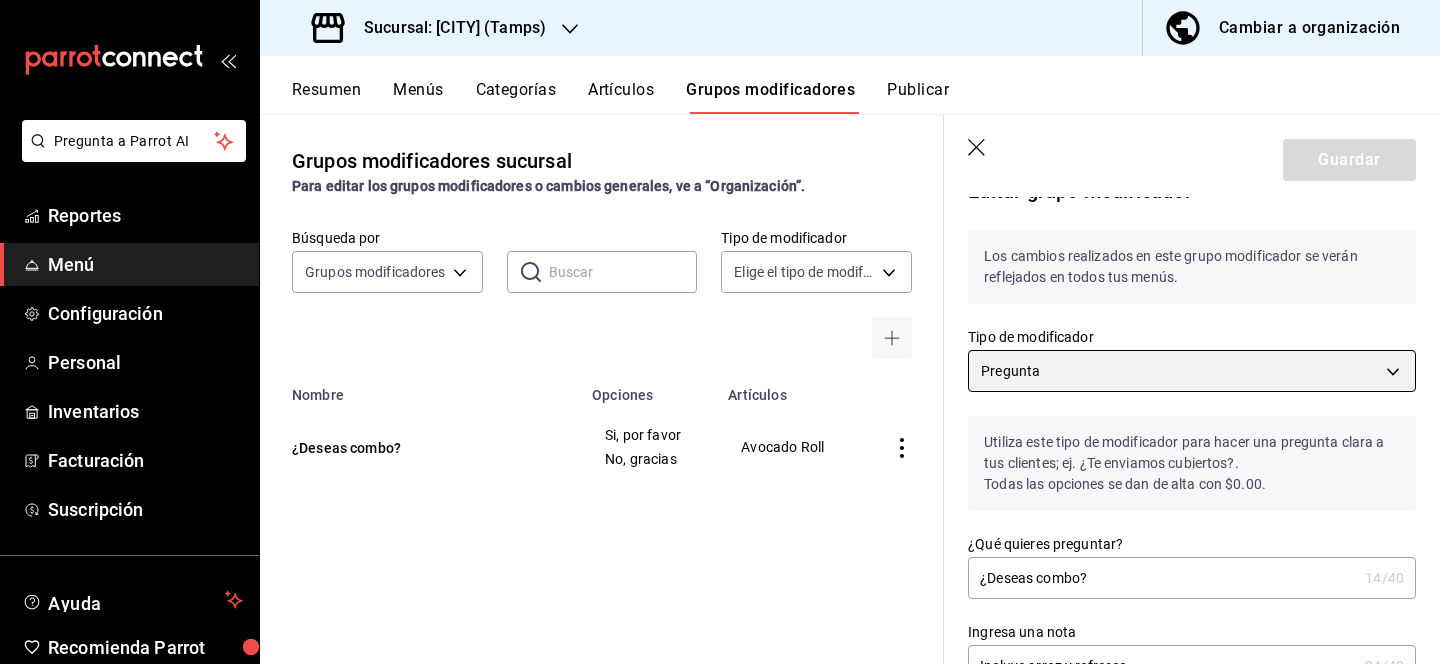 scroll, scrollTop: 0, scrollLeft: 0, axis: both 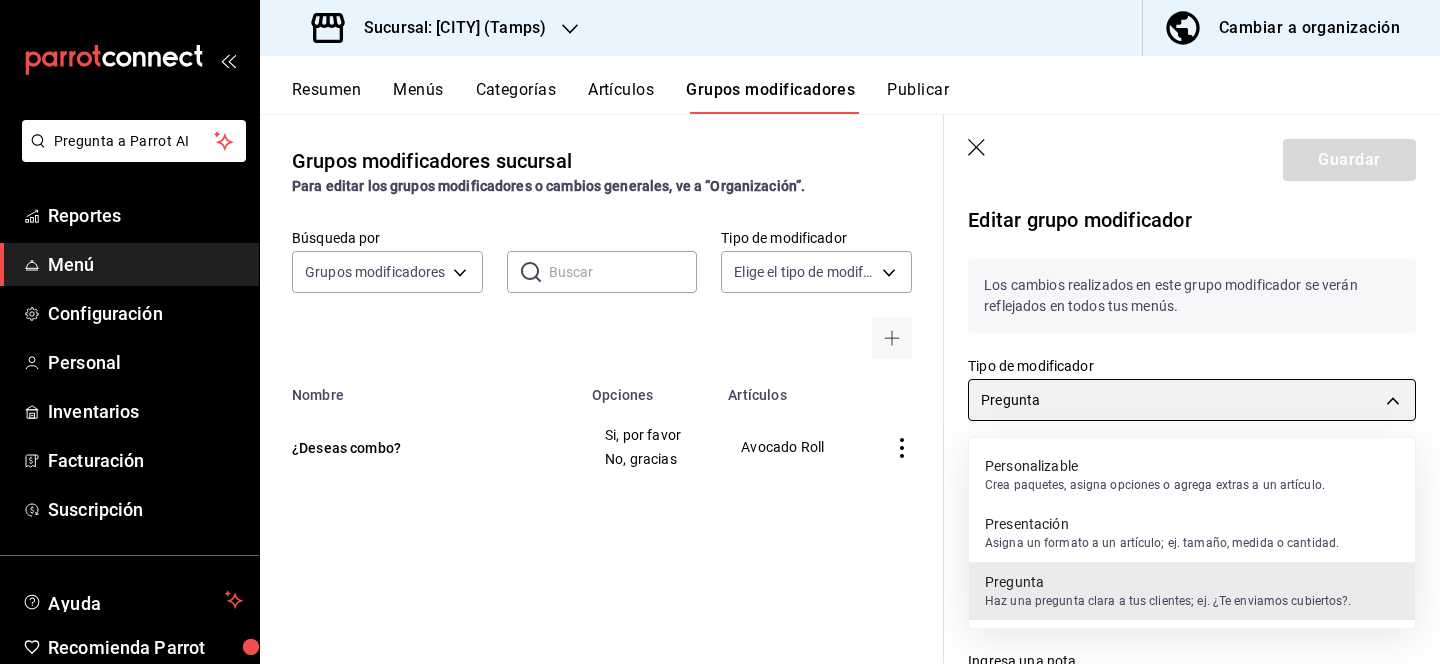 click on "Pregunta a Parrot AI Reportes   Menú   Configuración   Personal   Inventarios   Facturación   Suscripción   Ayuda Recomienda Parrot   [FIRST] [LAST]   Sugerir nueva función   Sucursal: [CITY] (Tamps) Cambiar a organización Resumen Menús Categorías Artículos Grupos modificadores Publicar Grupos modificadores sucursal Para editar los grupos modificadores o cambios generales, ve a “Organización”. Búsqueda por Grupos modificadores GROUP ​ ​ Tipo de modificador Elige el tipo de modificador Nombre Opciones Artículos ¿Deseas combo? Si, por favor No, gracias Avocado Roll Guardar Editar grupo modificador Los cambios realizados en este grupo modificador se verán reflejados en todos tus menús. Tipo de modificador Pregunta QUESTION Utiliza este tipo de modificador para hacer una pregunta clara a tus clientes; ej. ¿Te enviamos cubiertos?. Todas las opciones se dan de alta con $0.00. ¿Qué quieres preguntar? ¿Deseas combo? 14 /40 ¿Qué quieres preguntar? Ingresa una nota Incluye arroz y refresco 1" at bounding box center (720, 332) 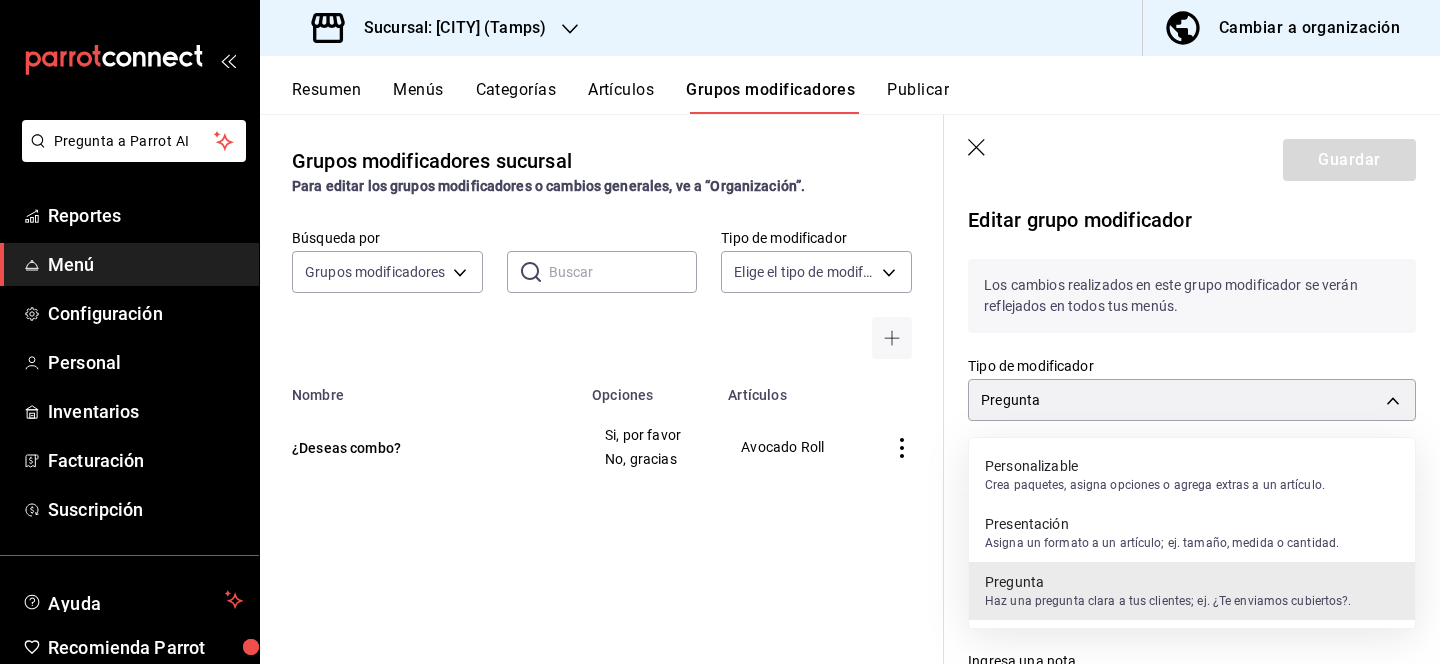 click on "Crea paquetes, asigna opciones o agrega extras a un artículo." at bounding box center (1155, 485) 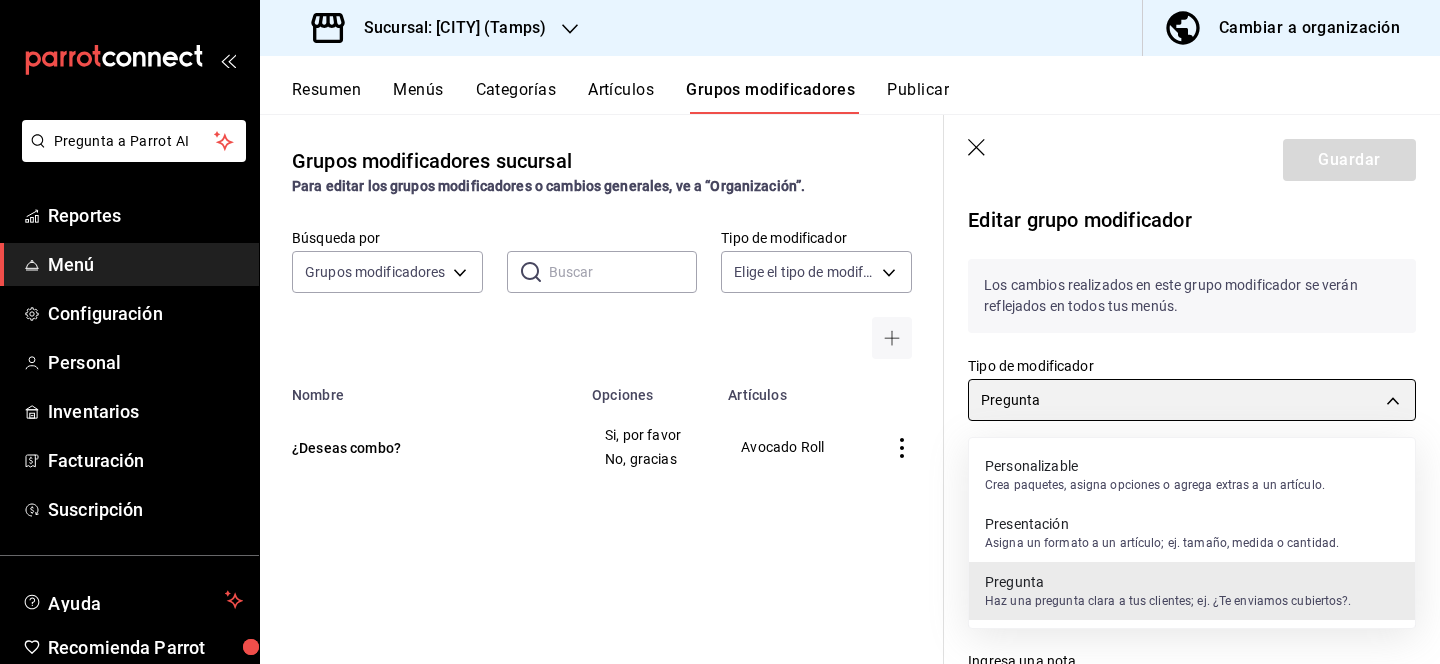 type on "QUESTION" 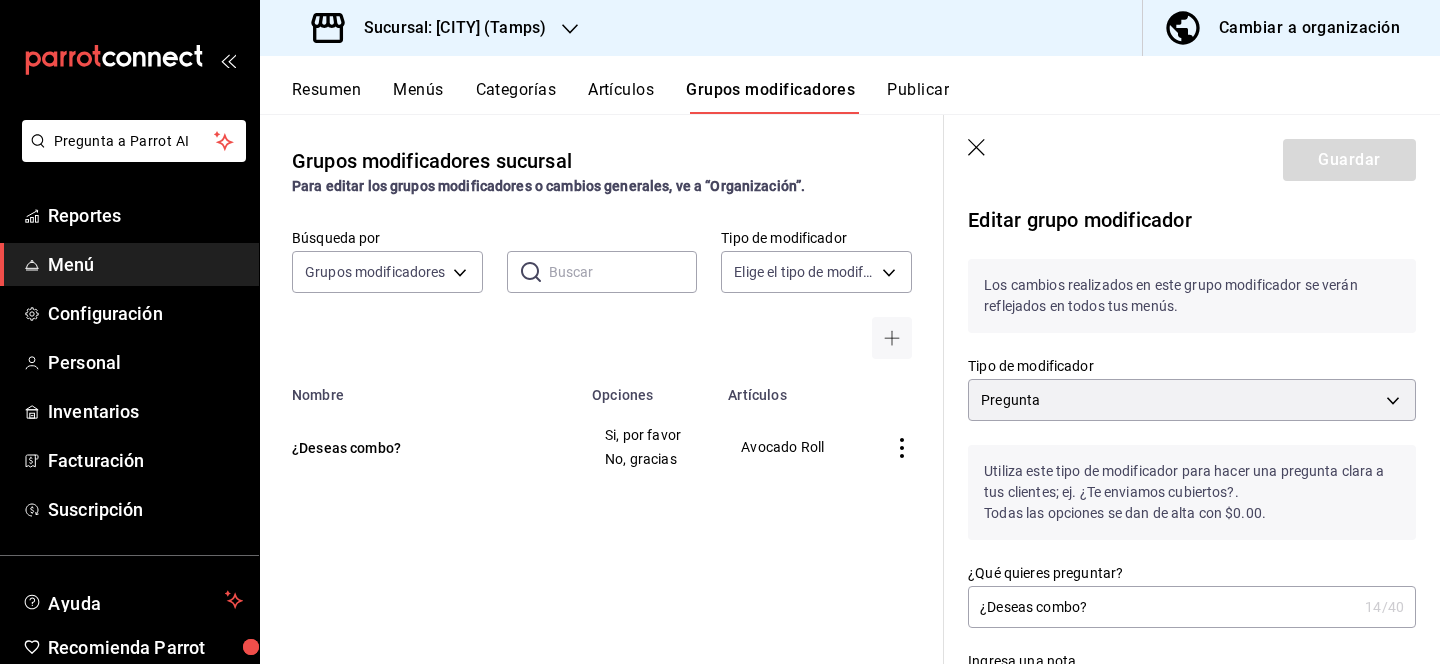 click on "Guardar" at bounding box center [1192, 156] 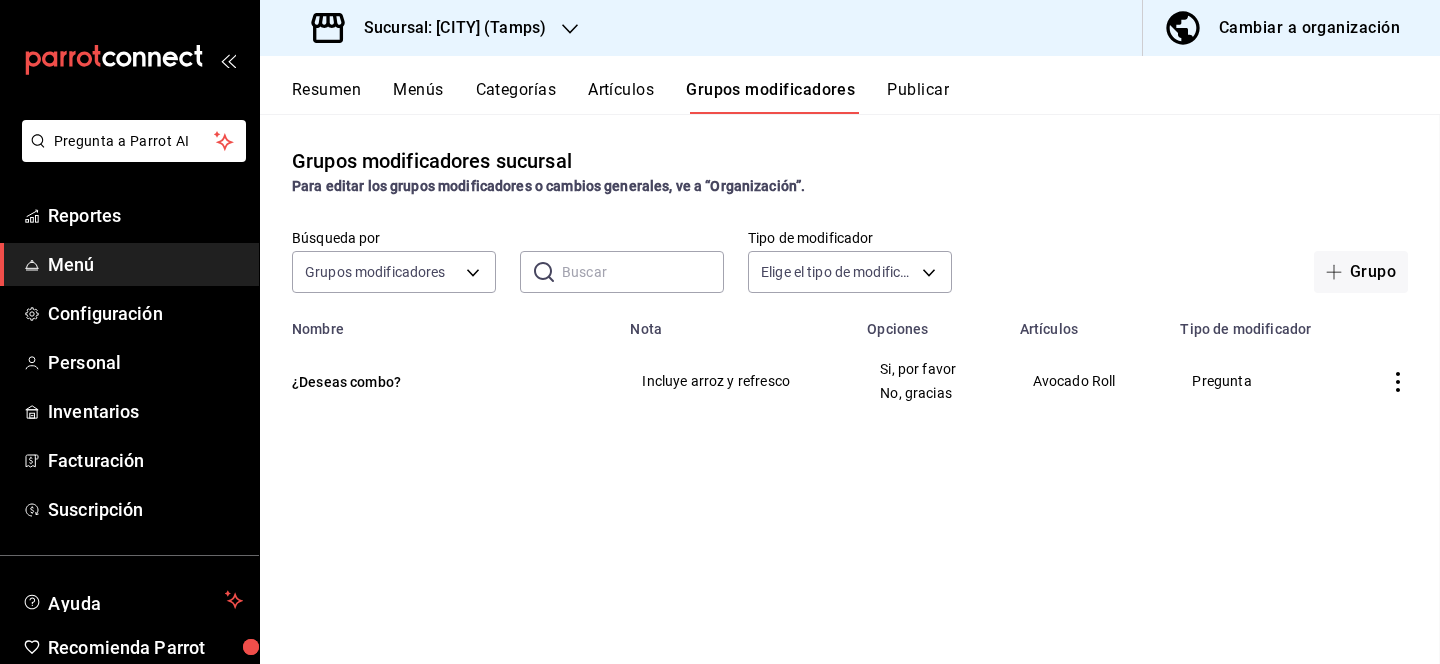 scroll, scrollTop: 0, scrollLeft: 0, axis: both 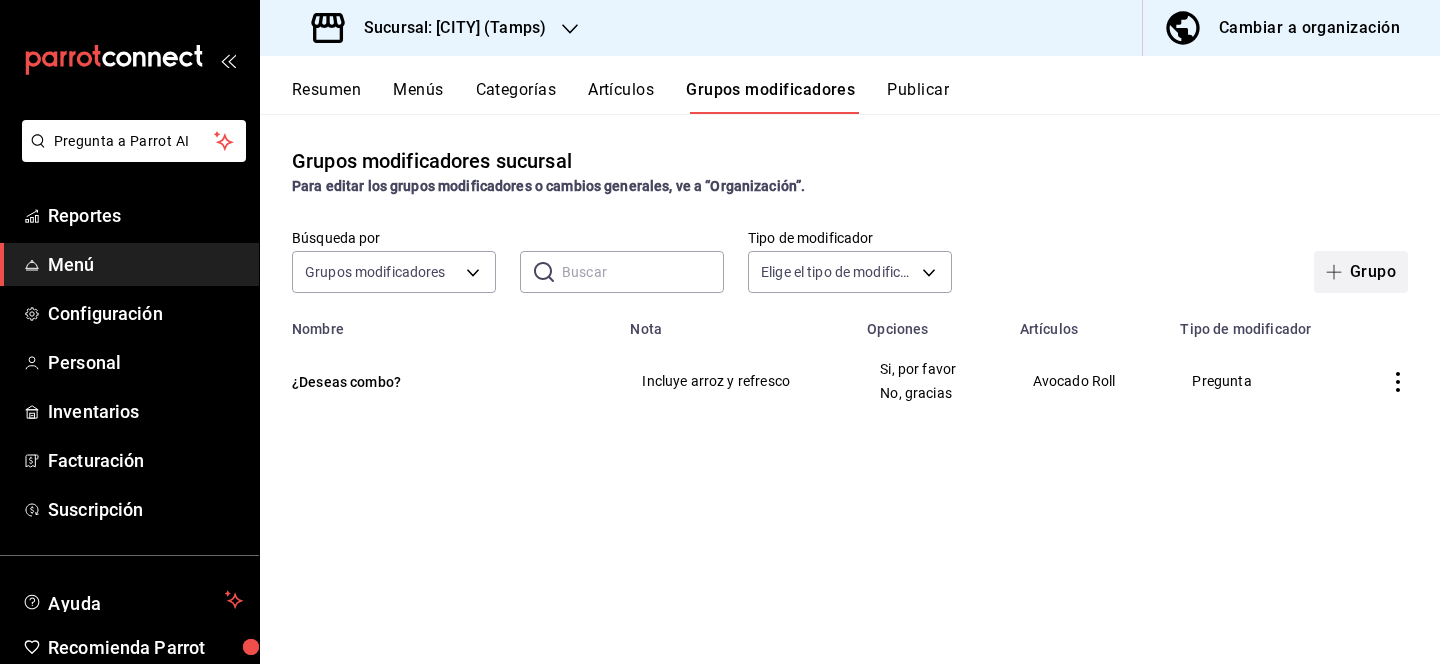 click on "Grupo" at bounding box center (1361, 272) 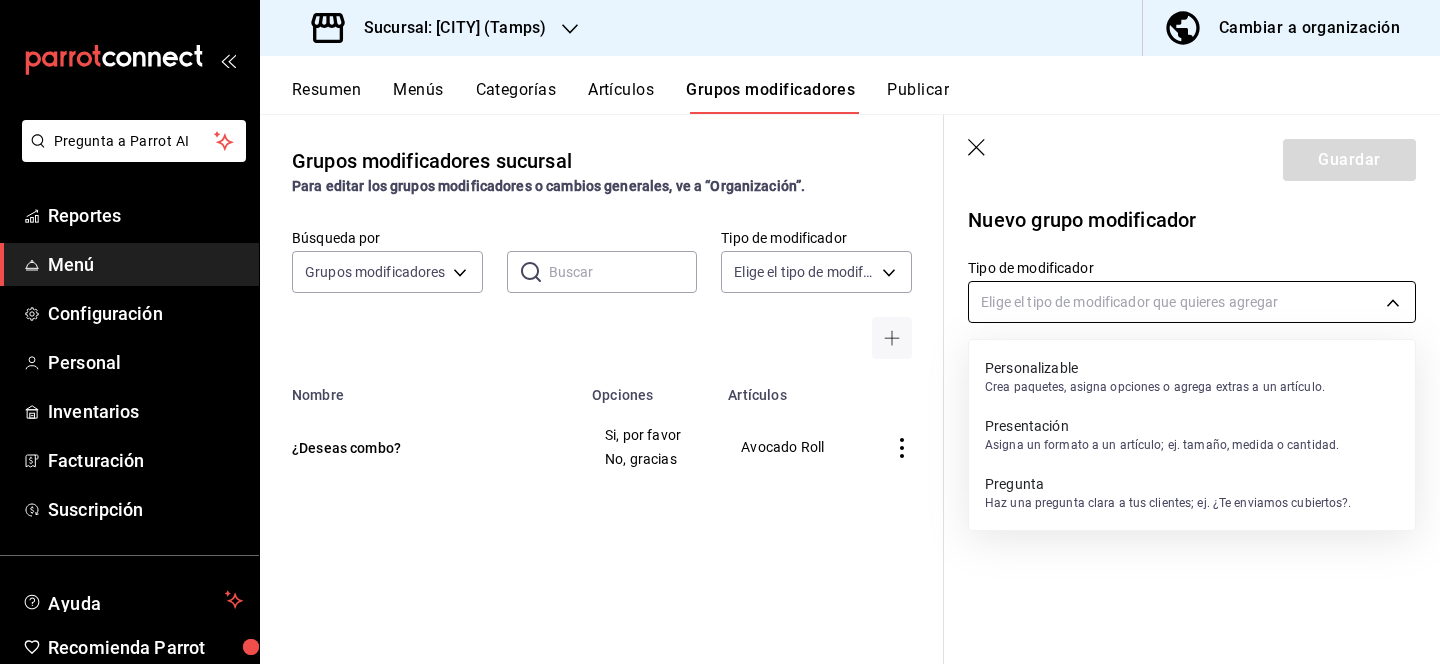 click on "Pregunta a Parrot AI Reportes   Menú   Configuración   Personal   Inventarios   Facturación   Suscripción   Ayuda Recomienda Parrot   [FIRST] [LAST]   Sugerir nueva función   Sucursal: Monchoso ([STATE]) Cambiar a organización Resumen Menús Categorías Artículos Grupos modificadores Publicar Grupos modificadores sucursal Para editar los grupos modificadores o cambios generales, ve a “Organización”. Búsqueda por Grupos modificadores GROUP ​ ​ Tipo de modificador Elige el tipo de modificador Nombre Opciones Artículos ¿Deseas combo? Si, por favor No, gracias Avocado Roll Guardar Nuevo grupo modificador Tipo de modificador Elige el tipo de modificador que quieres agregar GANA 1 MES GRATIS EN TU SUSCRIPCIÓN AQUÍ ¿Recuerdas cómo empezó tu restaurante?
Hoy puedes ayudar a un colega a tener el mismo cambio que tú viviste.
Recomienda Parrot directamente desde tu Portal Administrador.
Es fácil y rápido.
🎁 Por cada restaurante que se una, ganas 1 mes gratis. Ver video tutorial Ir a video" at bounding box center (720, 332) 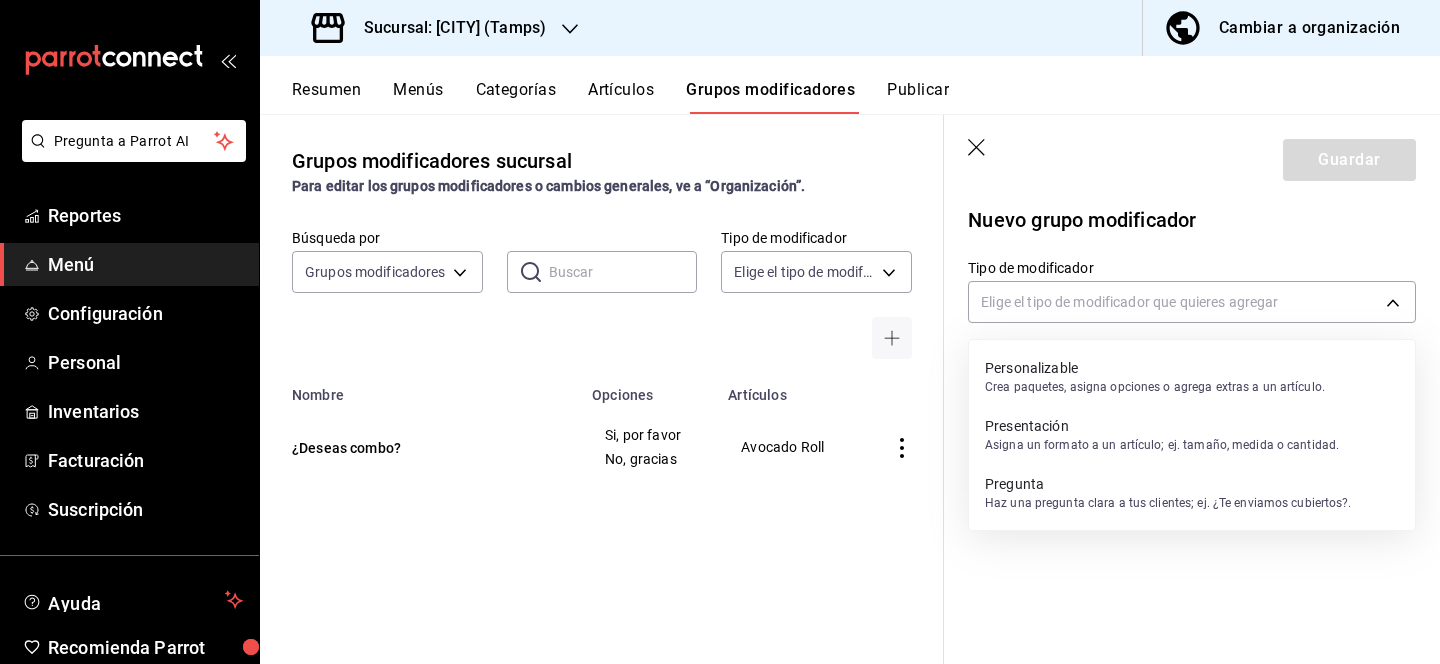 click on "Personalizable" at bounding box center [1155, 368] 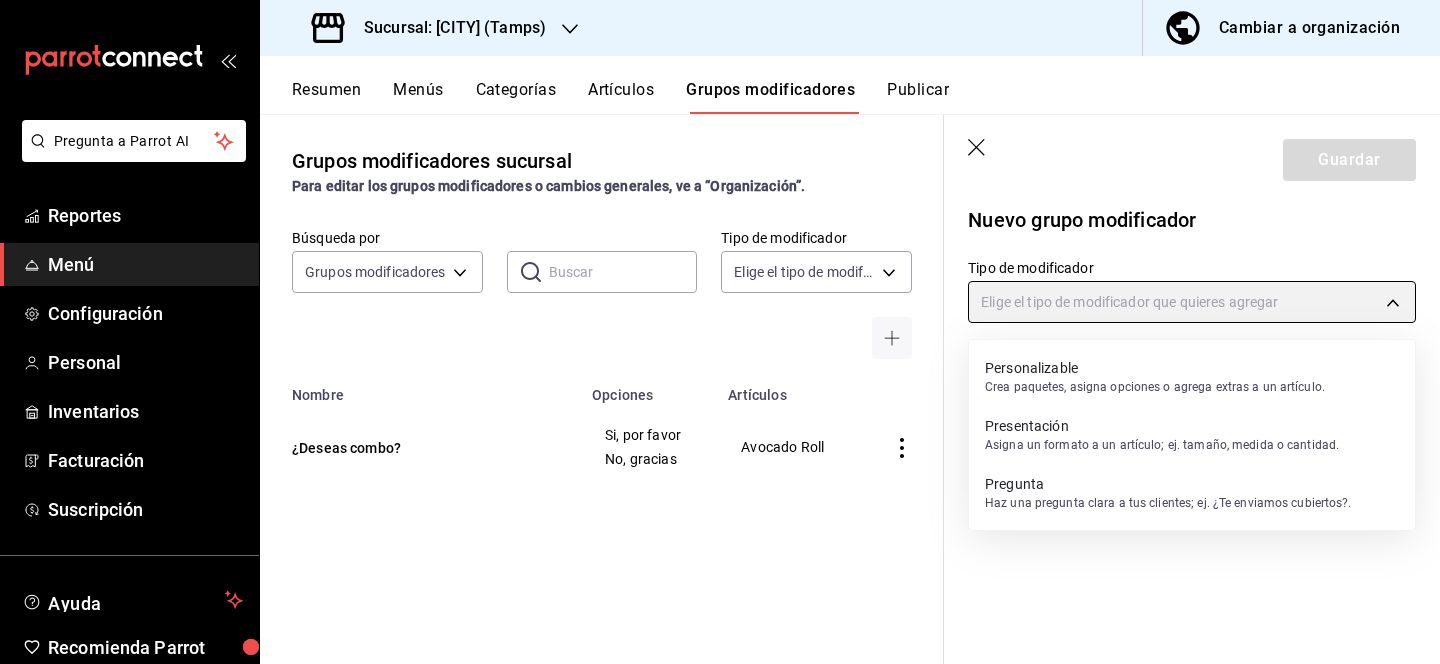 type on "CUSTOMIZABLE" 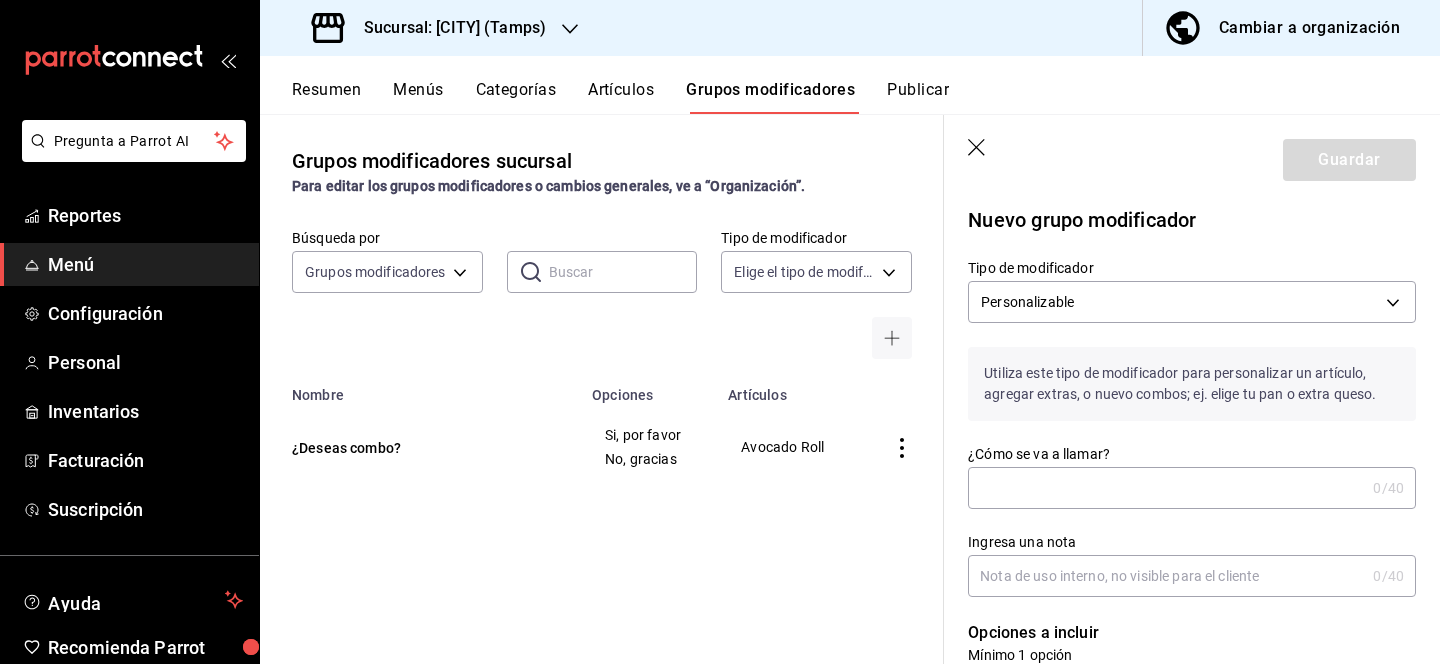 click on "¿Cómo se va a llamar?" at bounding box center [1166, 488] 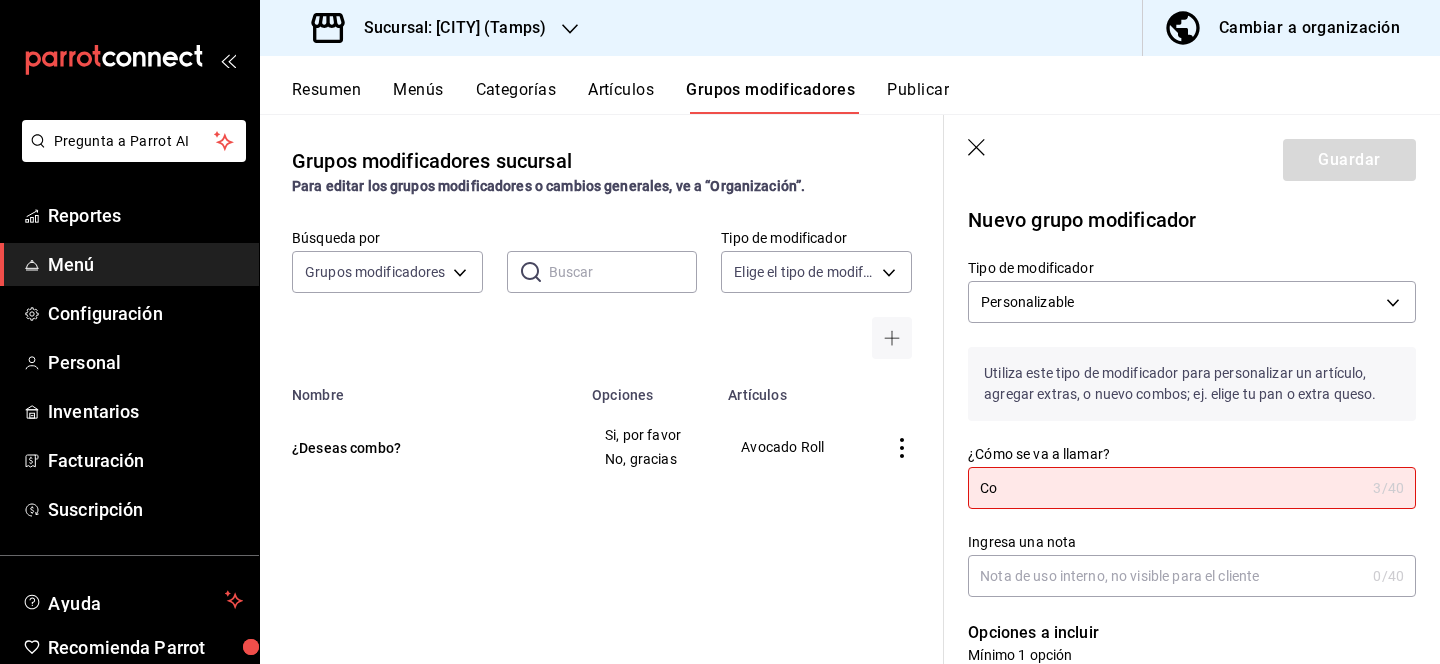 type on "C" 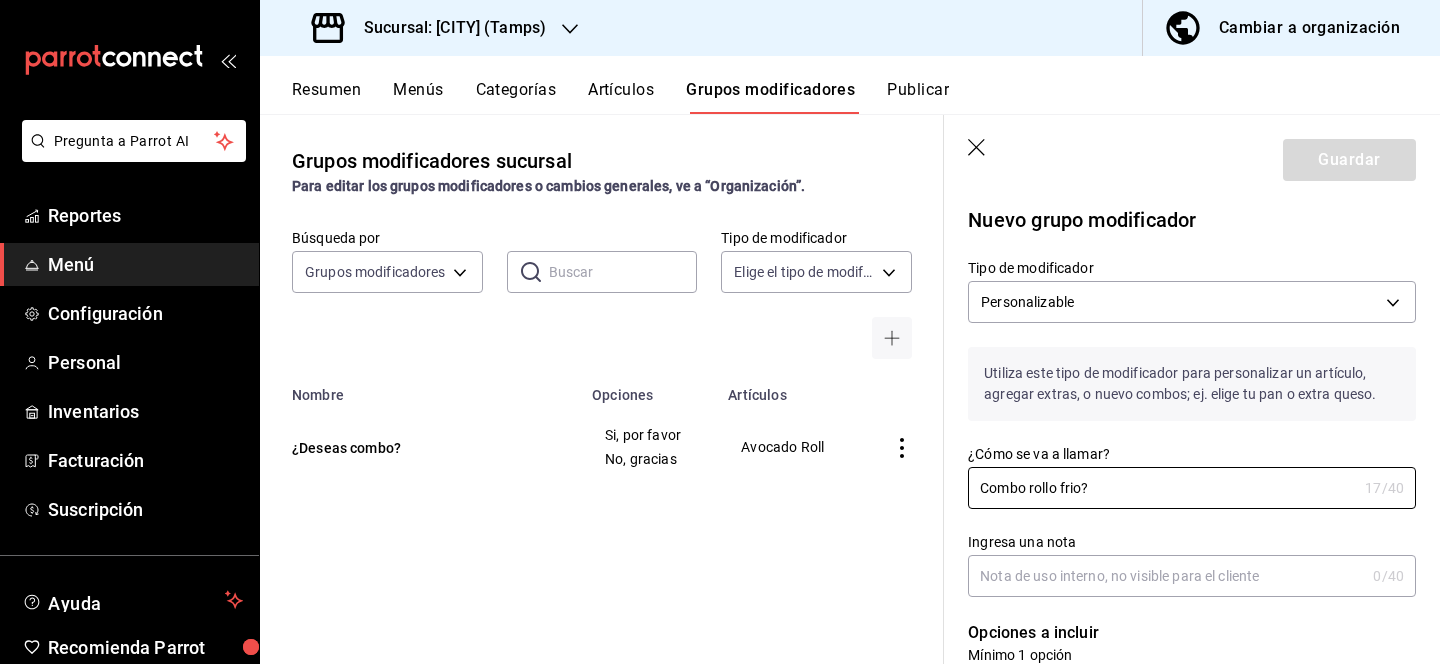 type on "Combo rollo frio?" 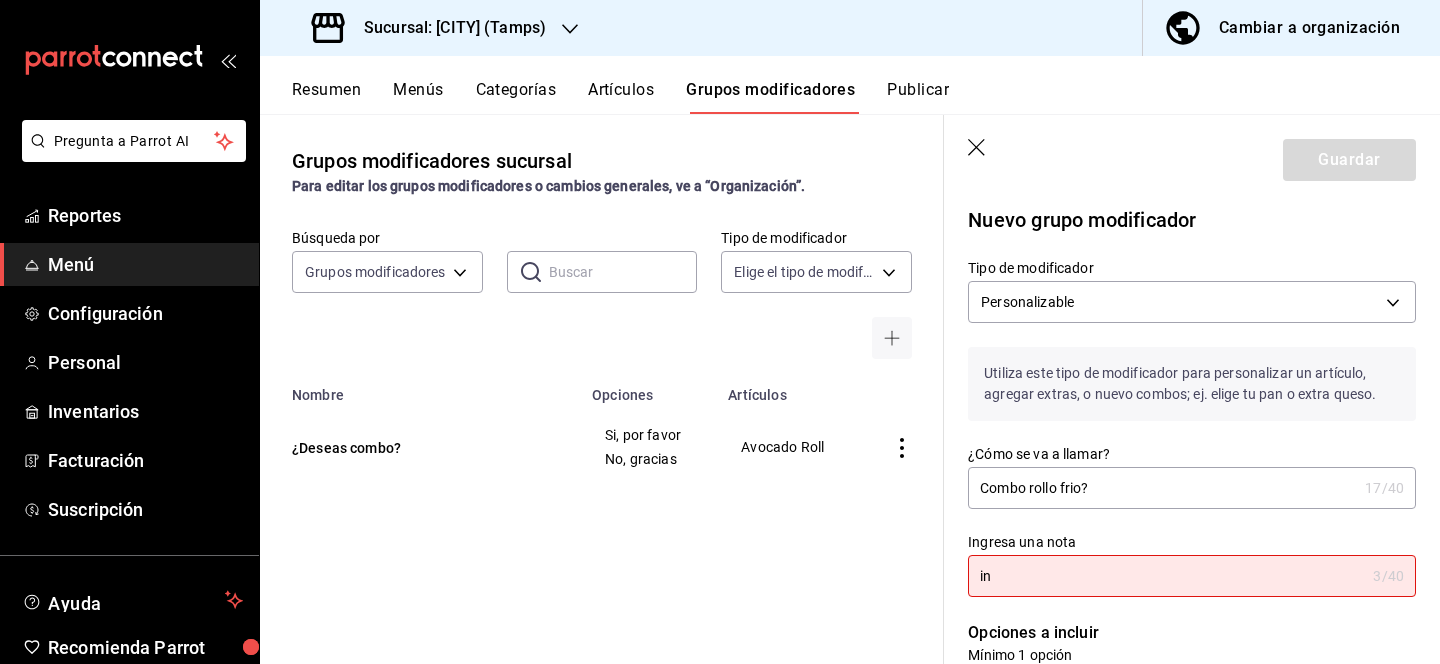 type on "i" 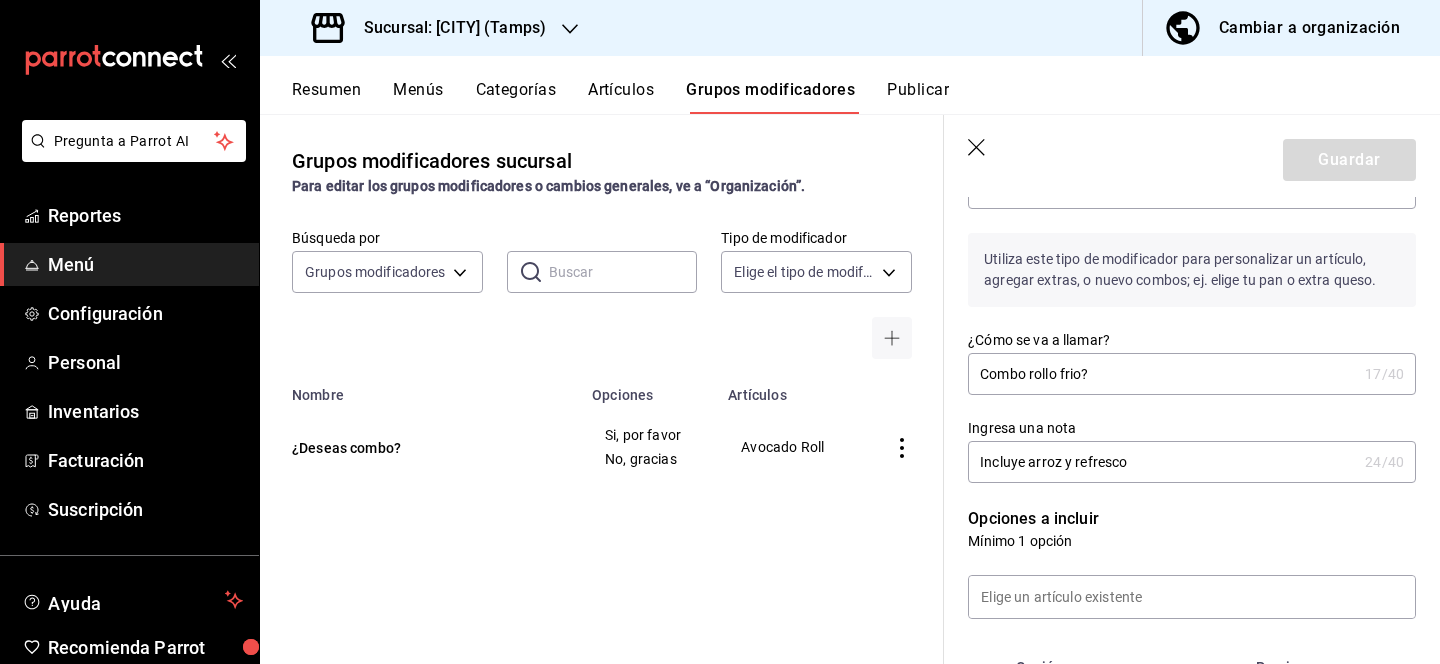 scroll, scrollTop: 118, scrollLeft: 0, axis: vertical 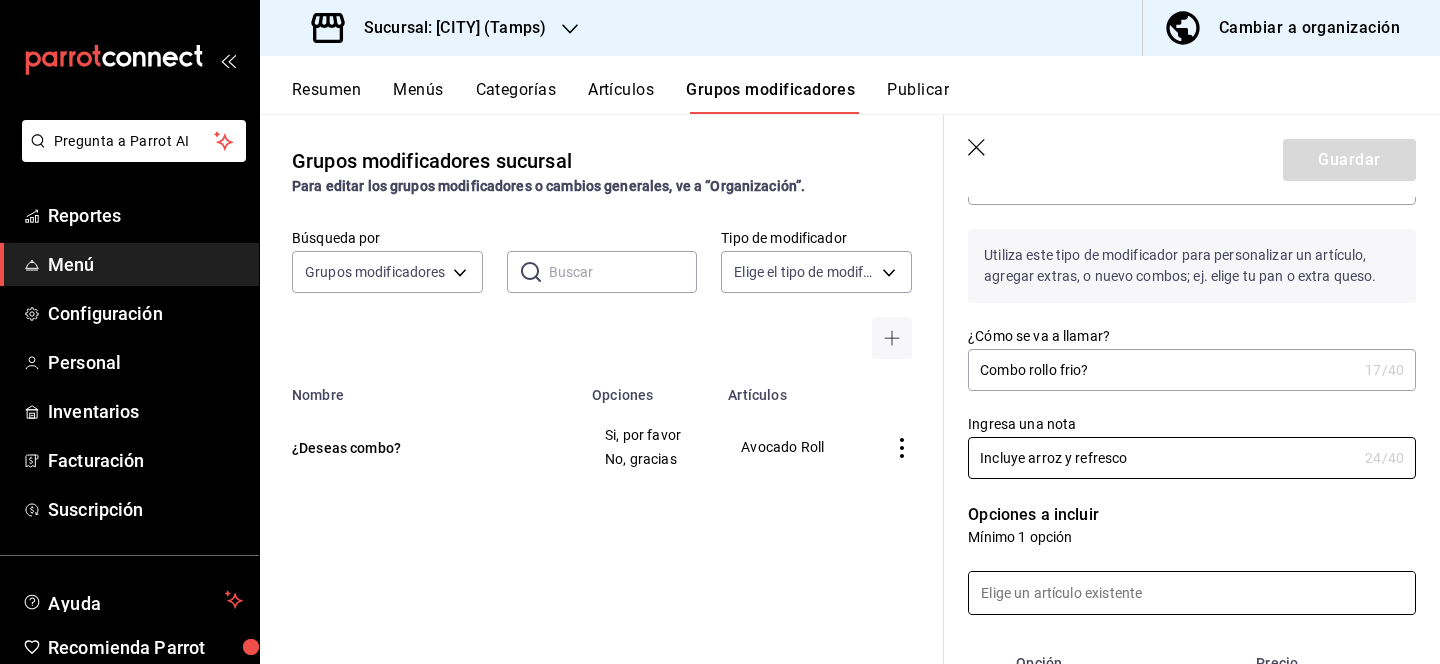 type on "Incluye arroz y refresco" 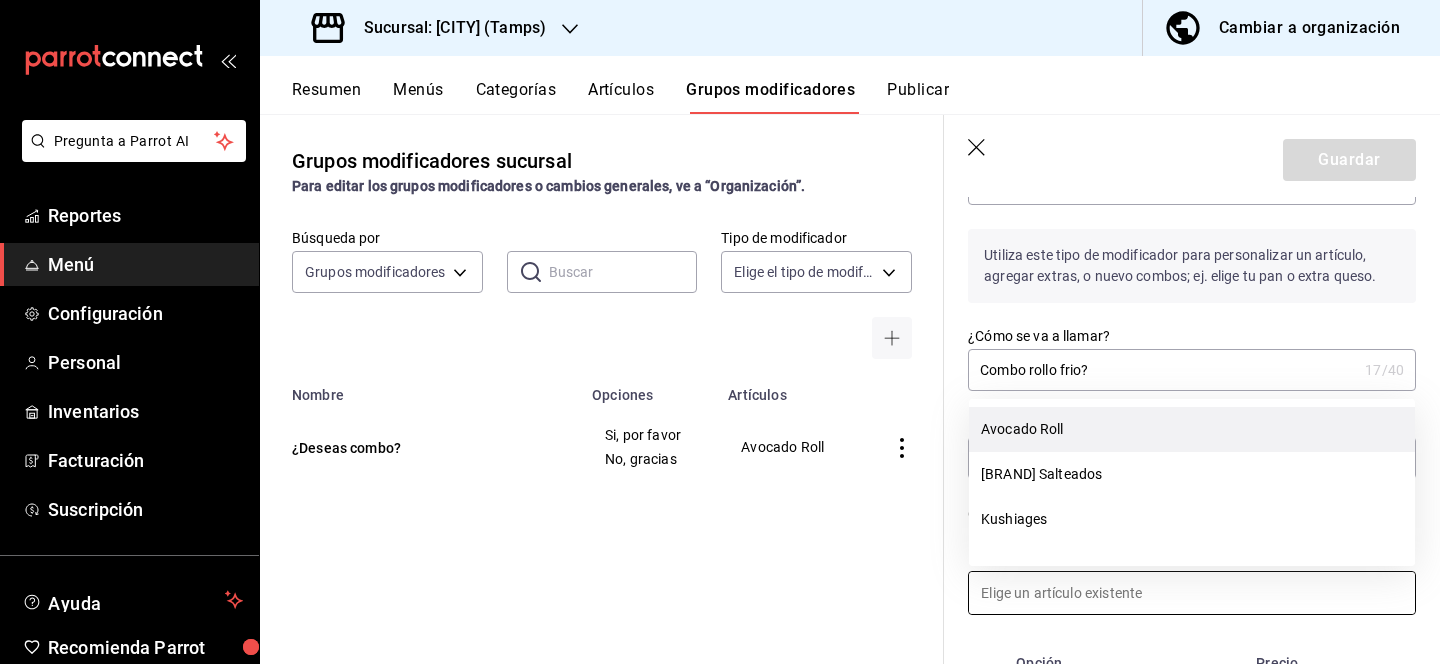 click on "Avocado Roll" at bounding box center [1192, 429] 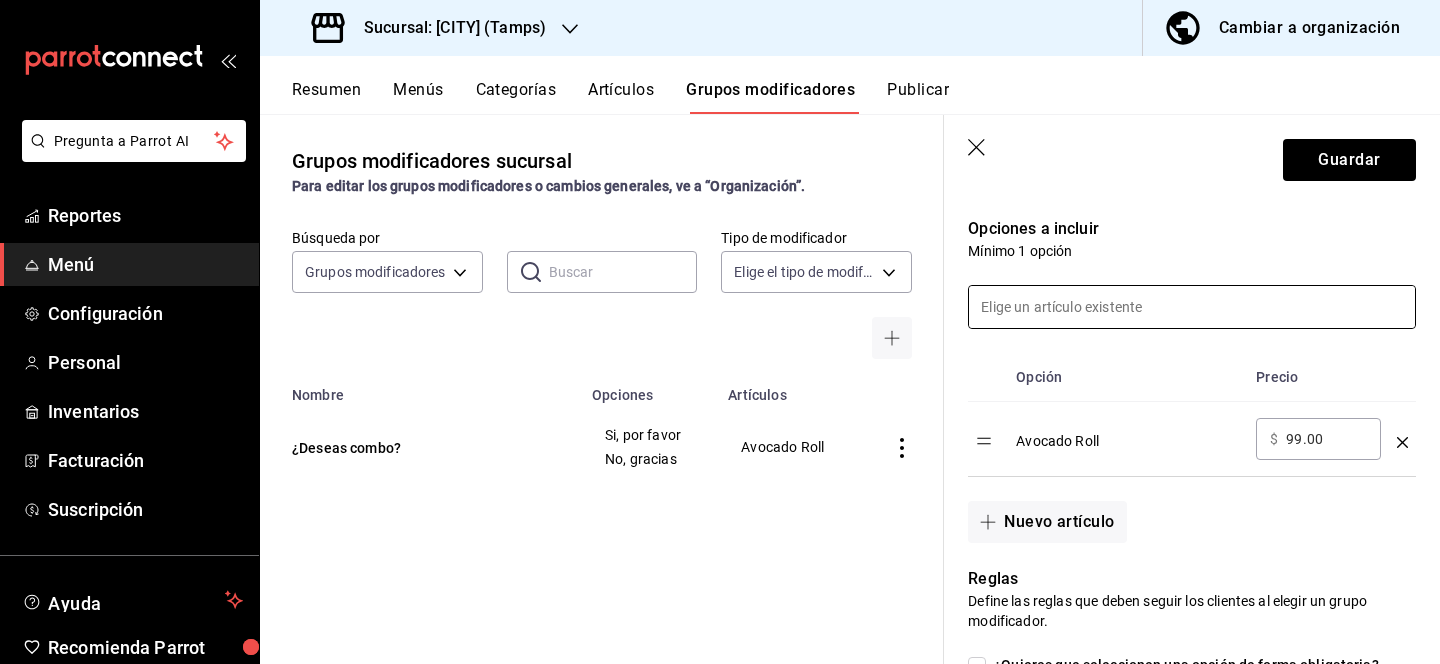 scroll, scrollTop: 415, scrollLeft: 0, axis: vertical 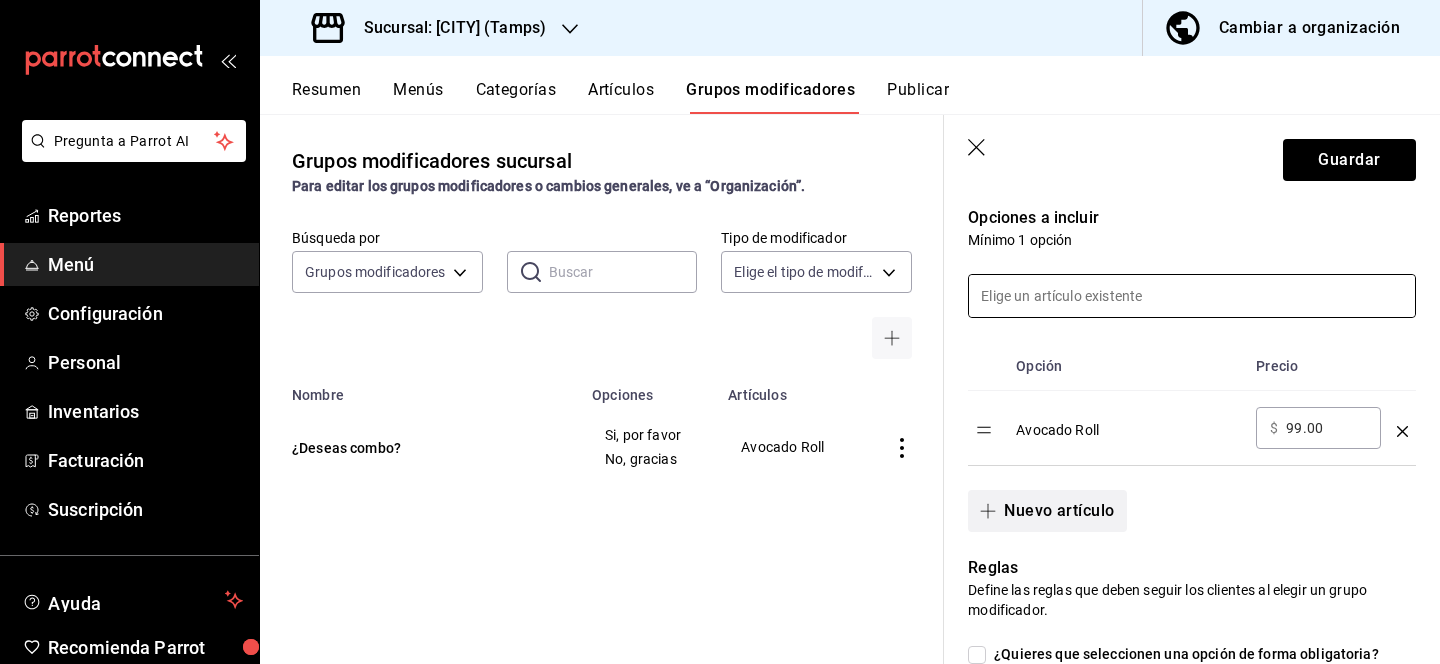click on "Nuevo artículo" at bounding box center [1047, 511] 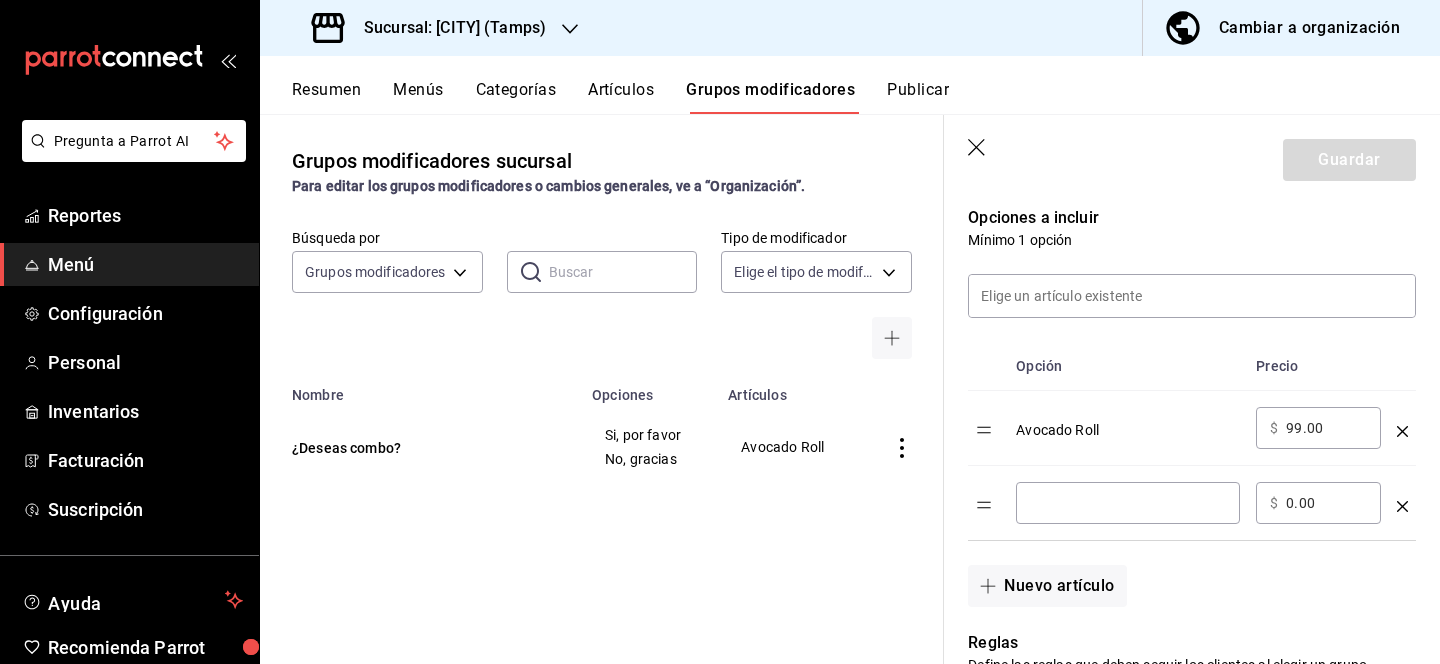 click on "Avocado Roll" at bounding box center [1128, 423] 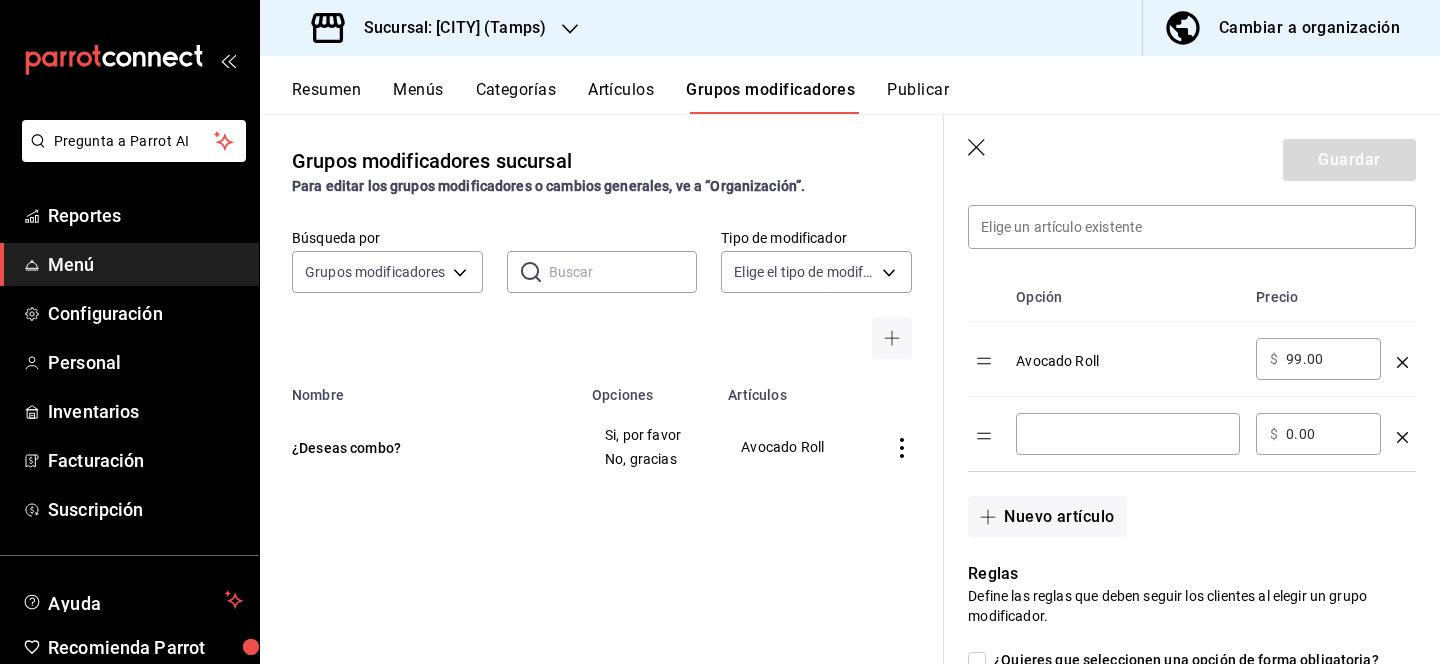 scroll, scrollTop: 482, scrollLeft: 0, axis: vertical 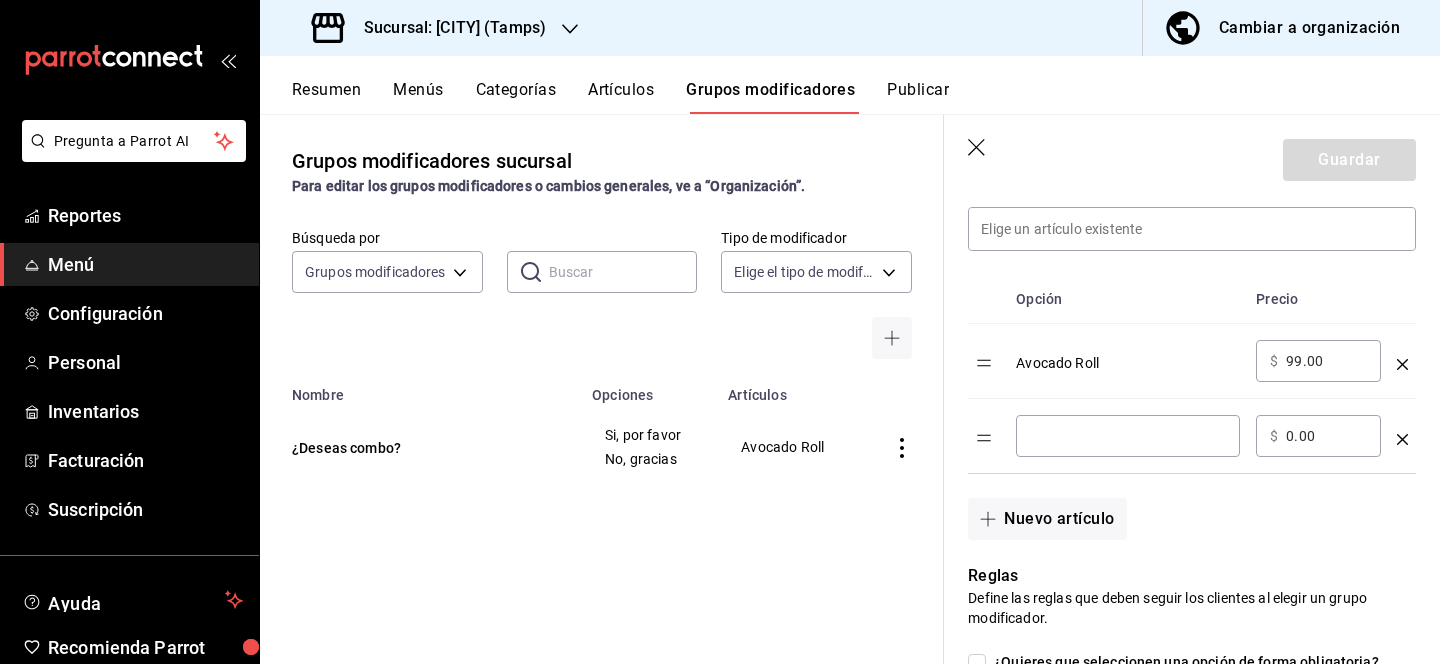 click at bounding box center (1128, 436) 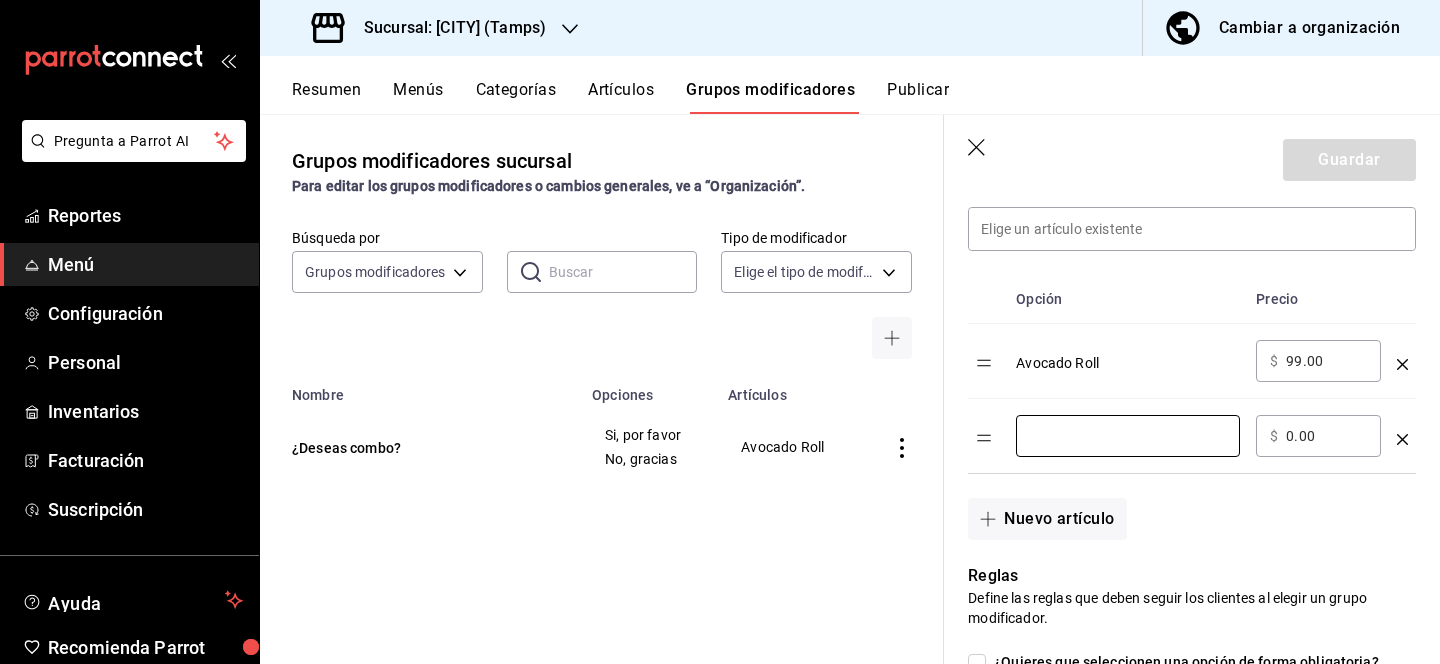click 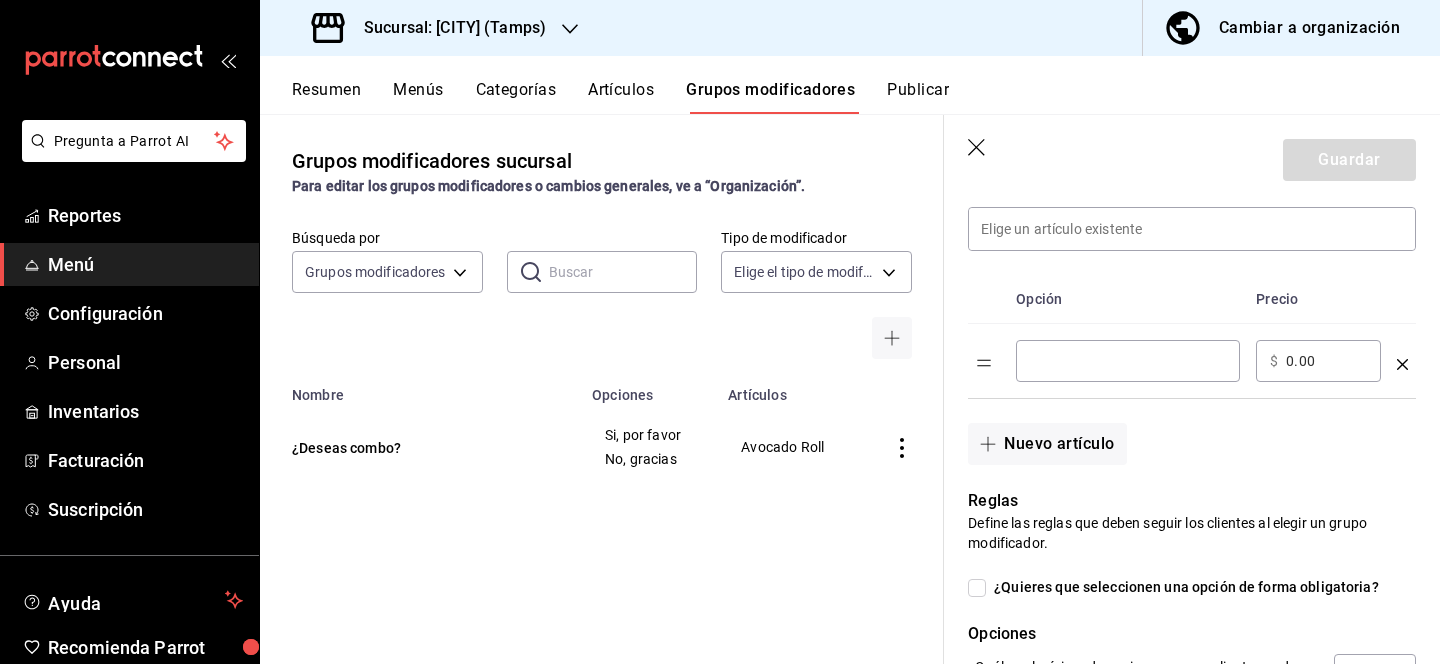 click at bounding box center (1128, 361) 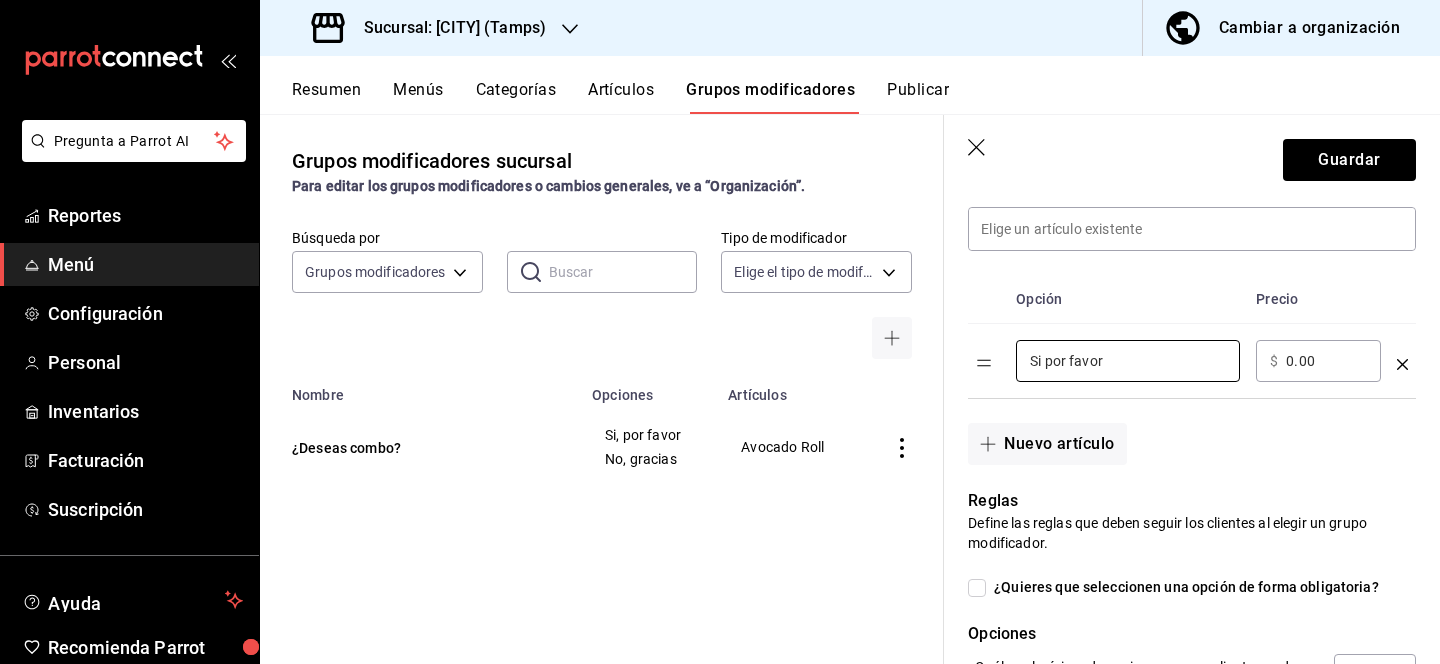 type on "Si por favor" 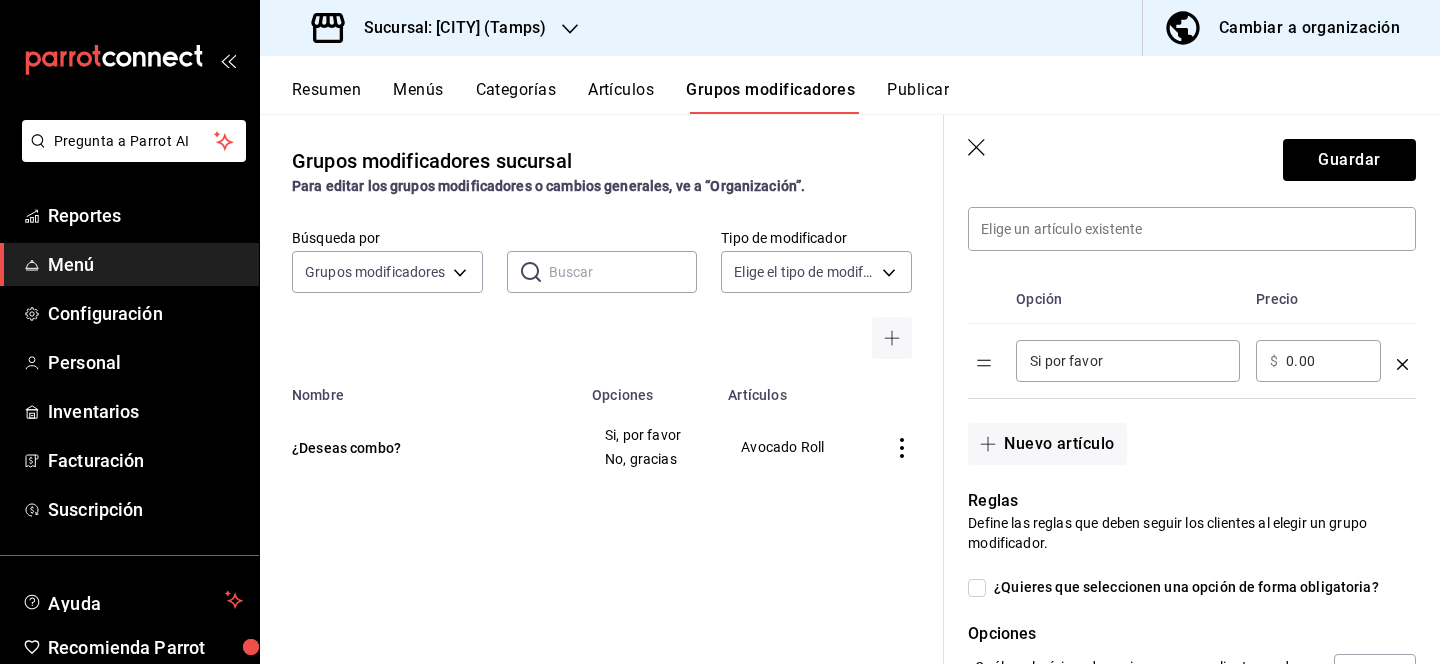 click on "0.00" at bounding box center (1326, 361) 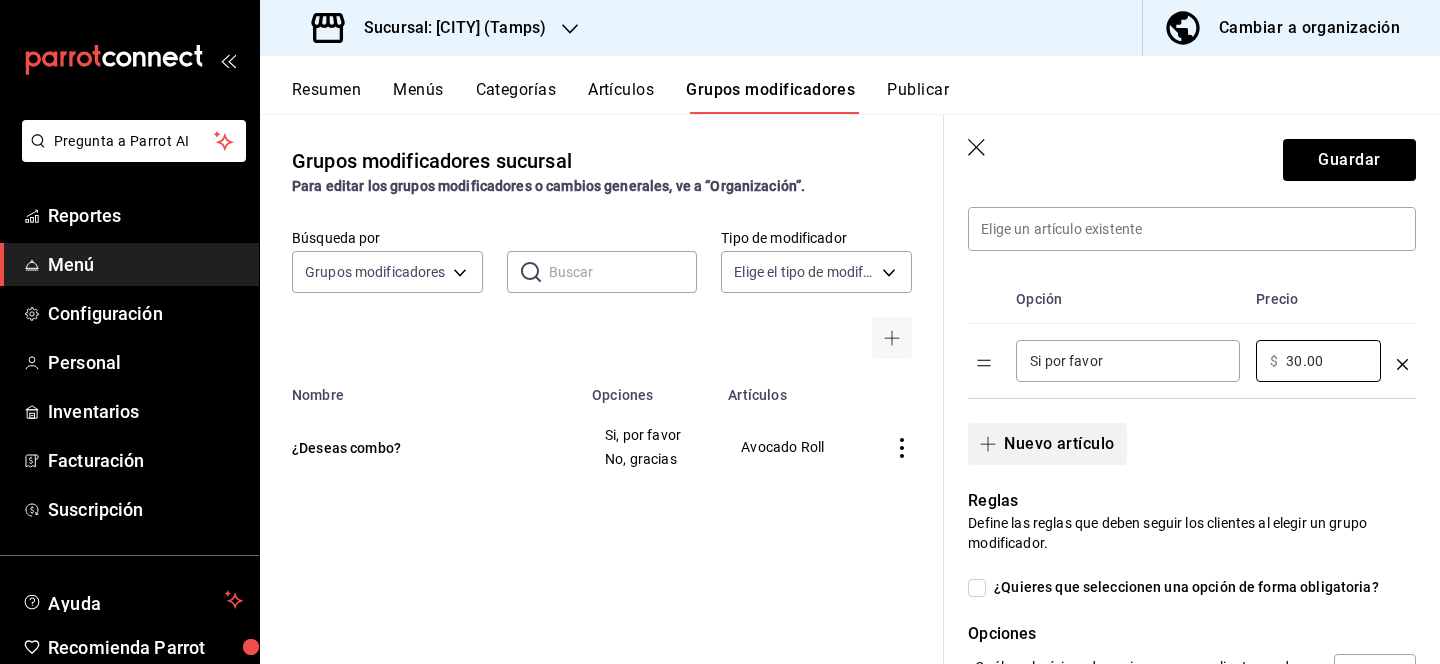type on "30.00" 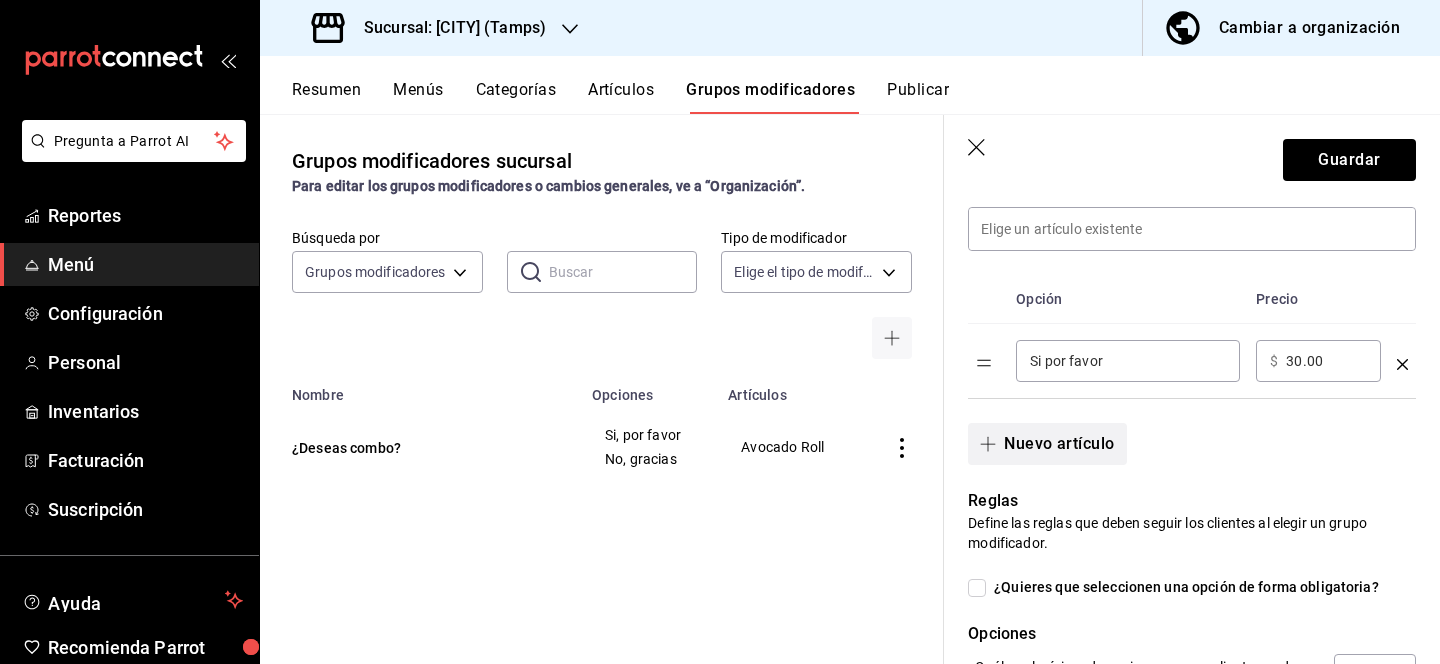 click on "Nuevo artículo" at bounding box center (1047, 444) 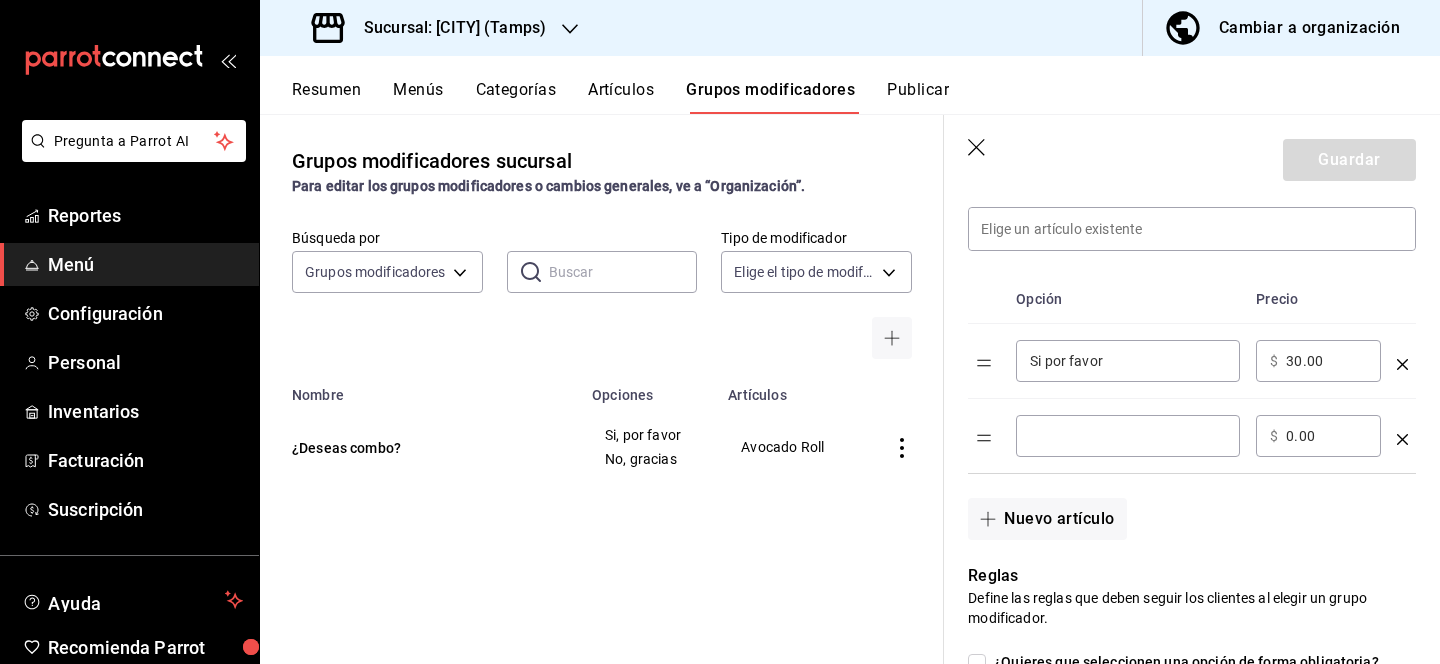 click at bounding box center [1128, 436] 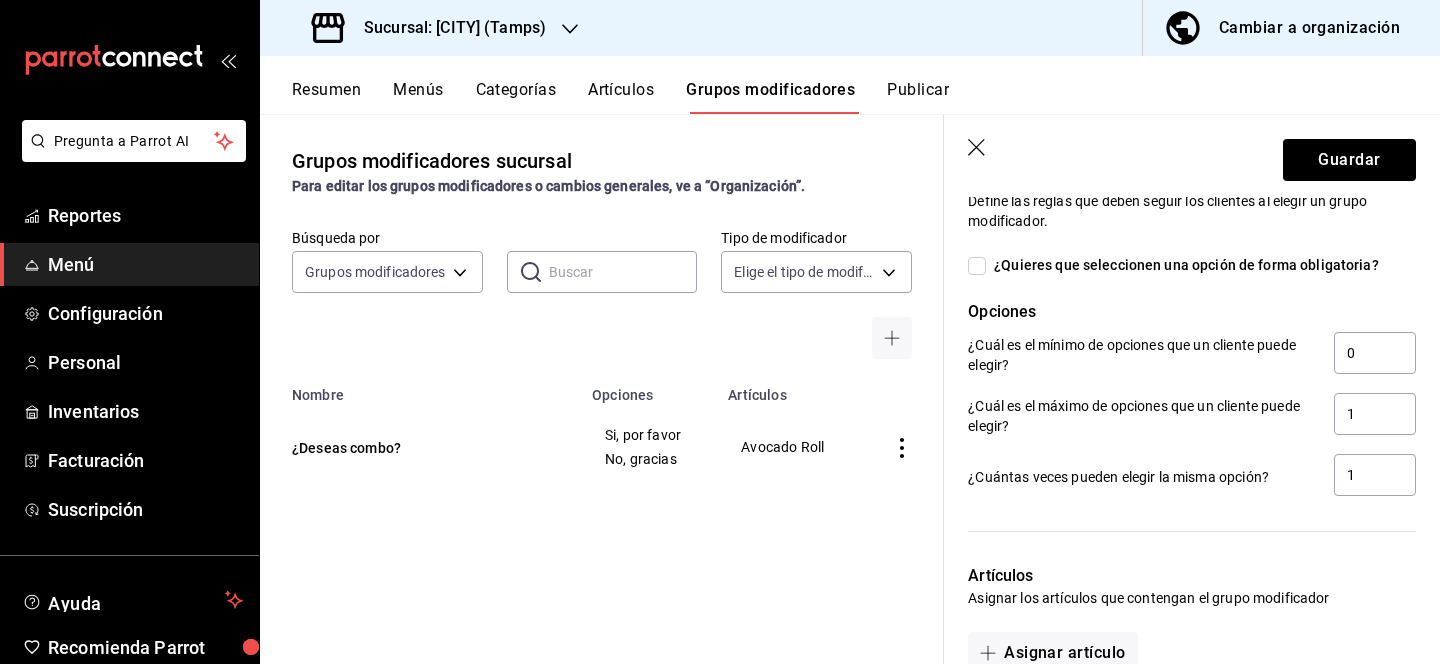 scroll, scrollTop: 886, scrollLeft: 0, axis: vertical 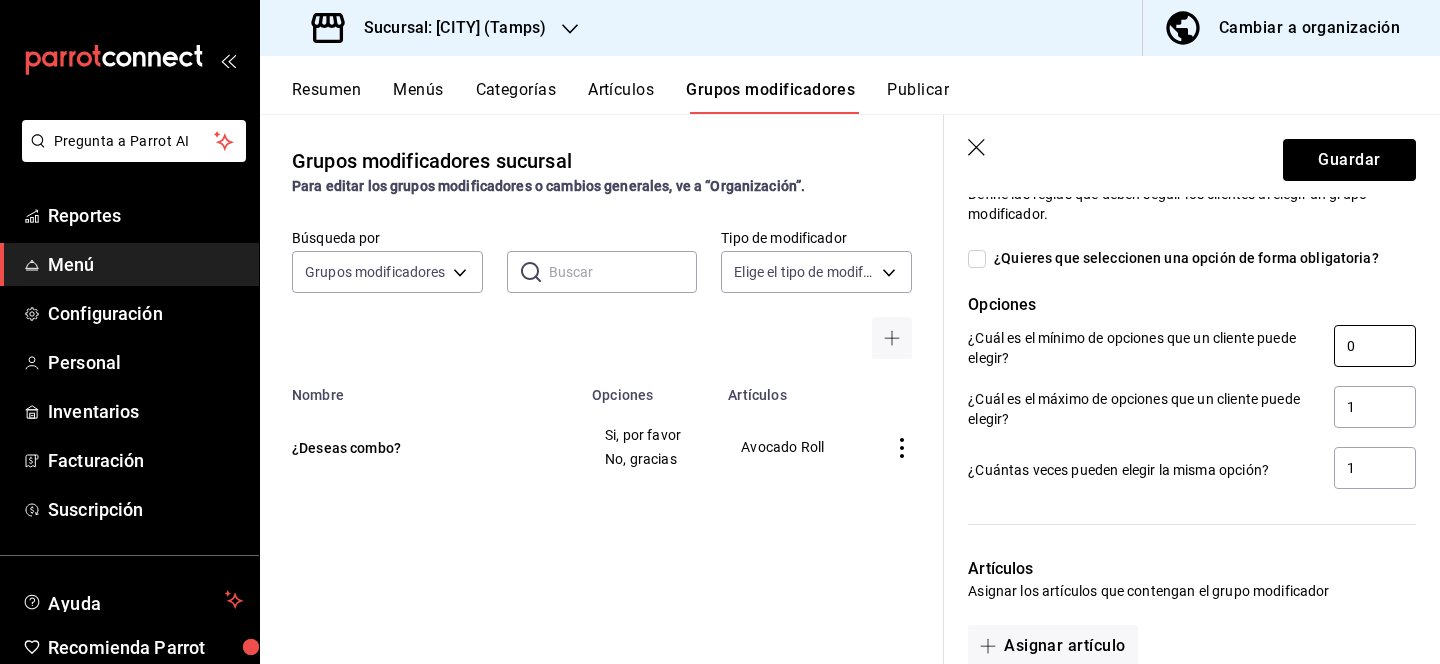 type on "No gracias" 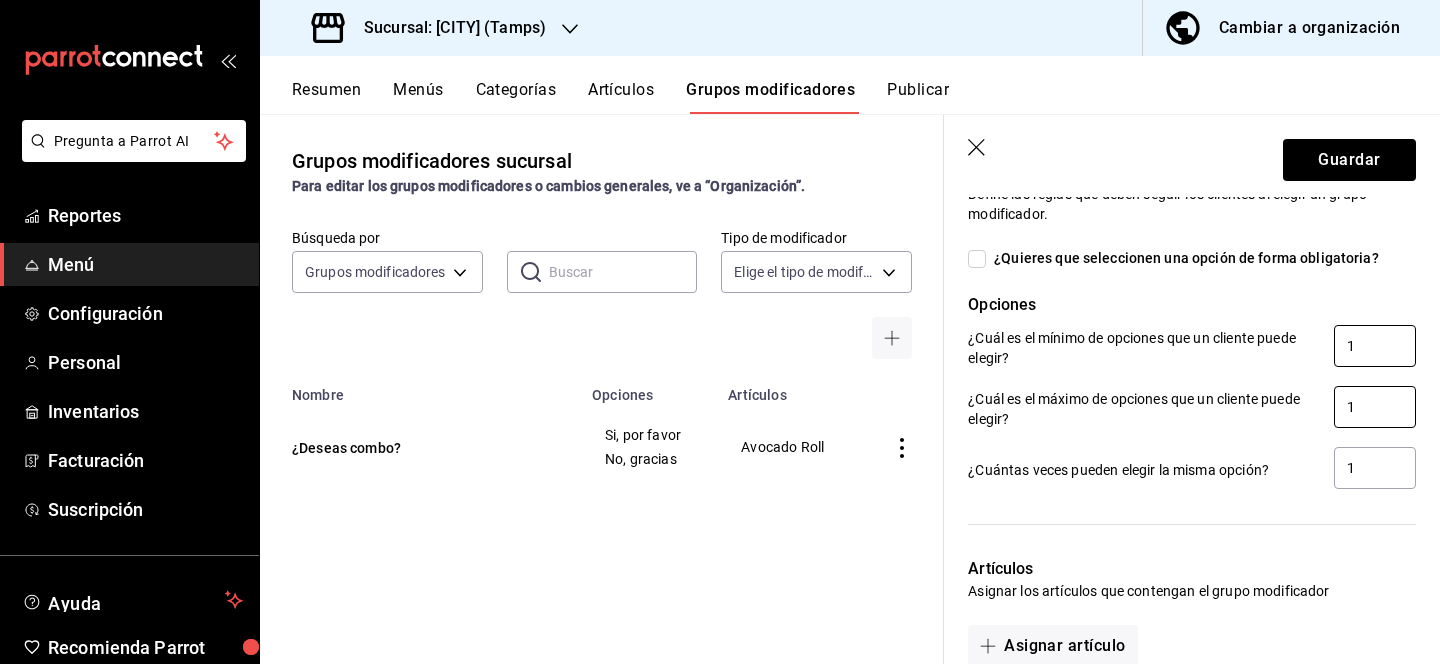 type on "1" 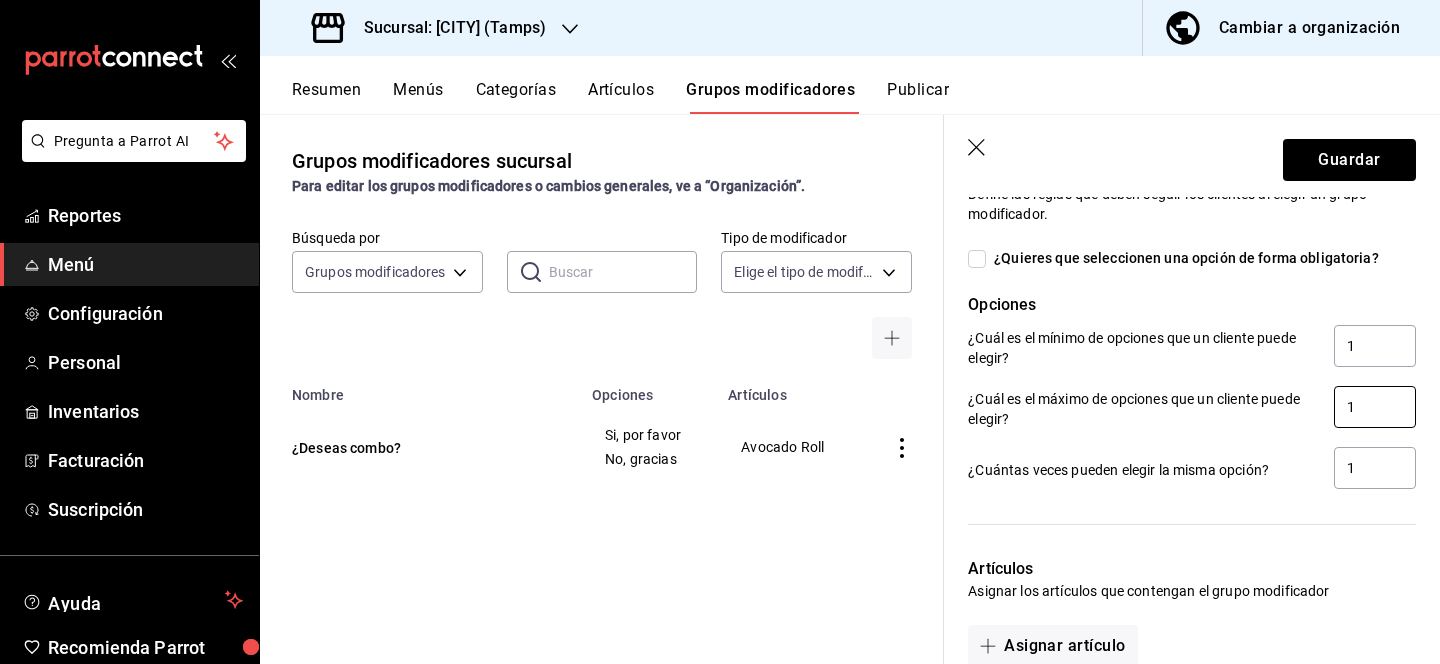 click on "1" at bounding box center [1375, 407] 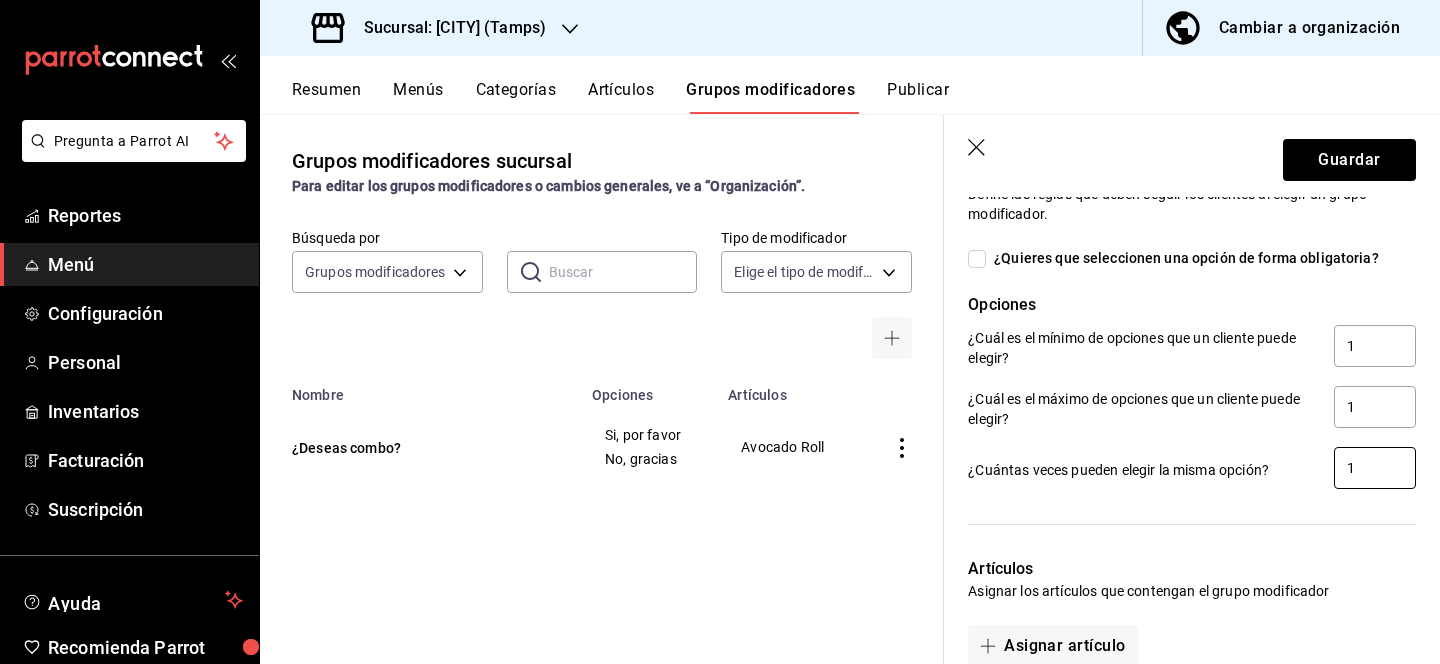 click on "1" at bounding box center (1375, 468) 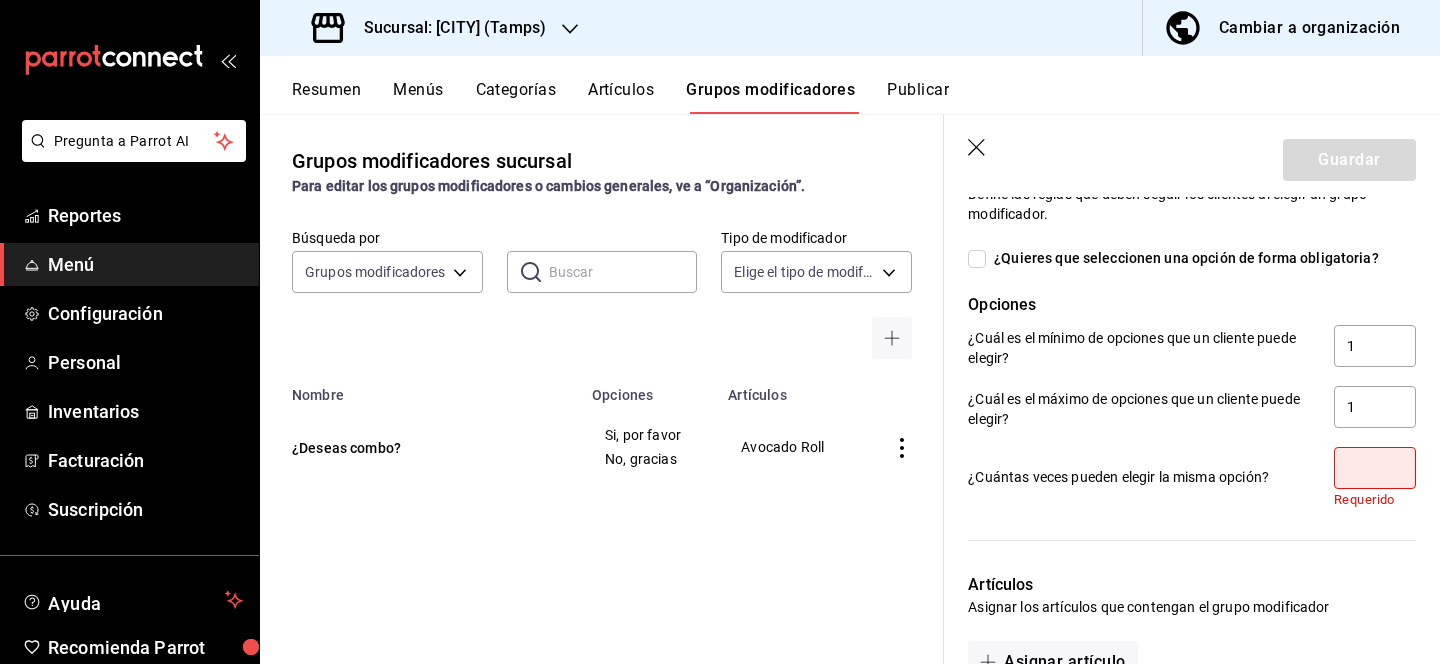 type on "0" 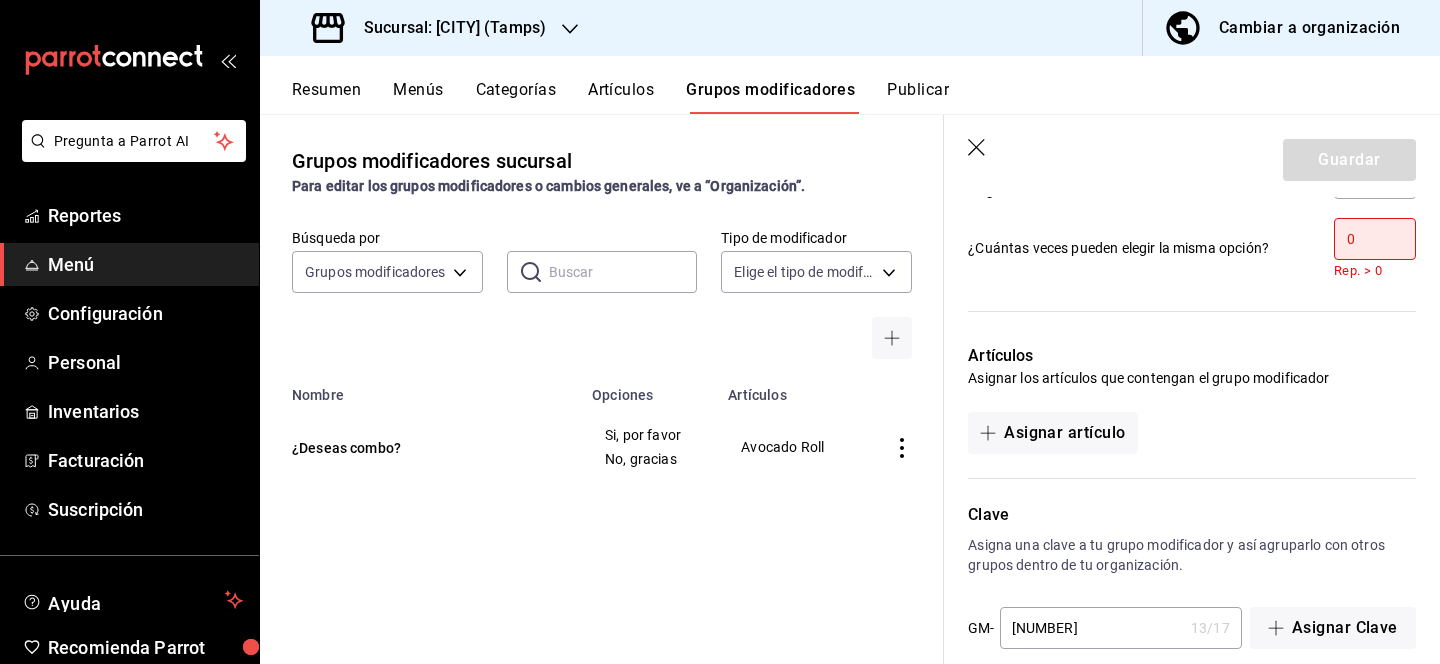 scroll, scrollTop: 1122, scrollLeft: 0, axis: vertical 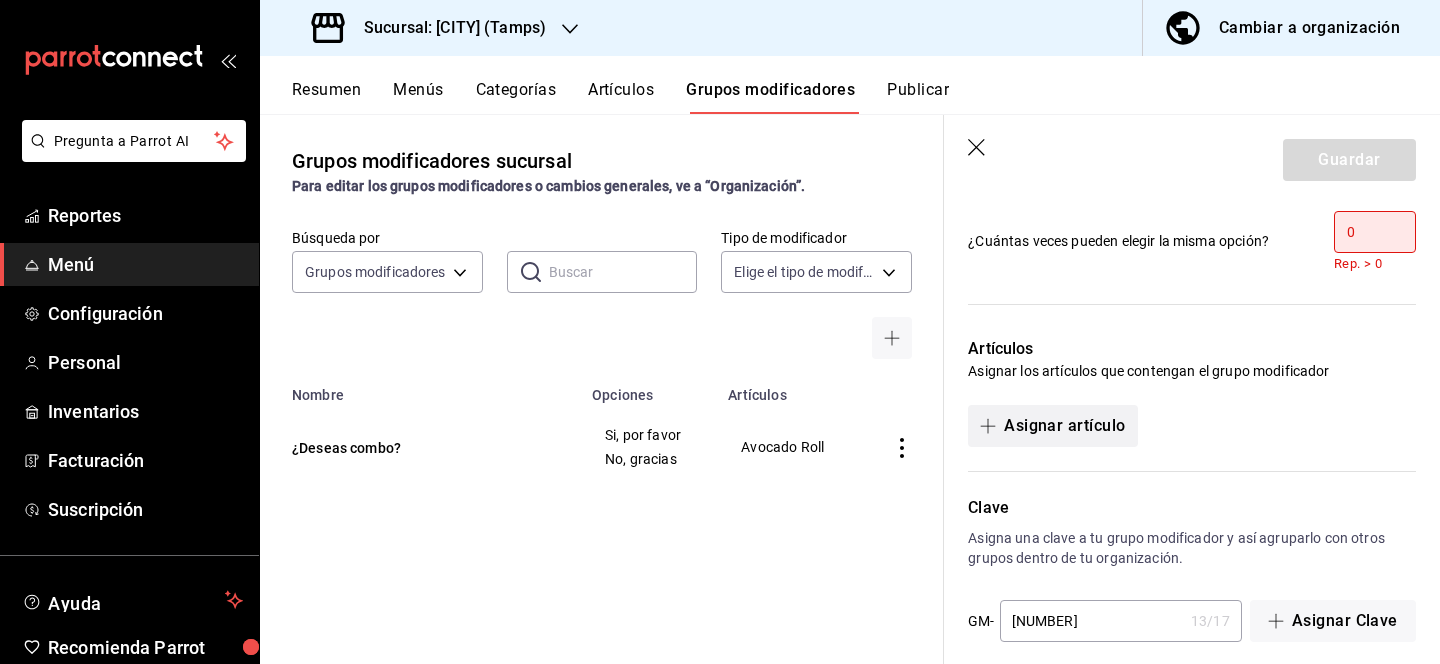 type on "0" 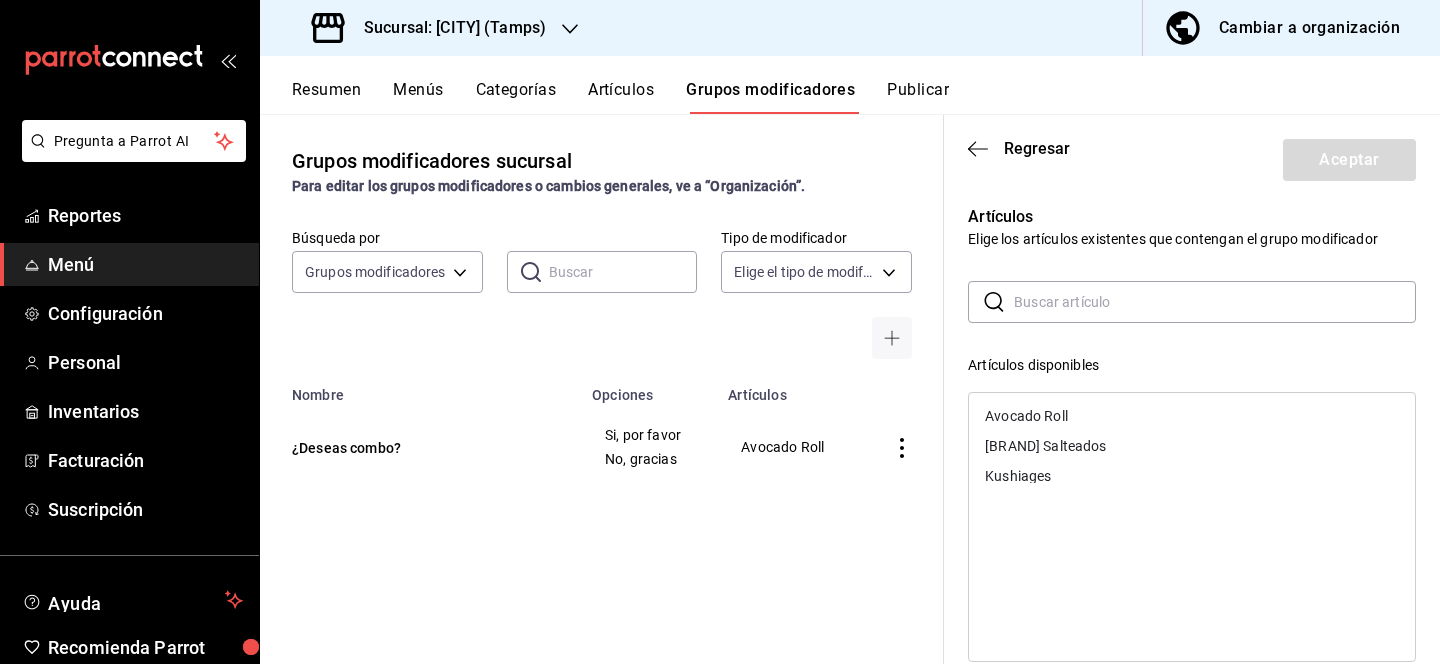 click on "Avocado Roll" at bounding box center (1026, 416) 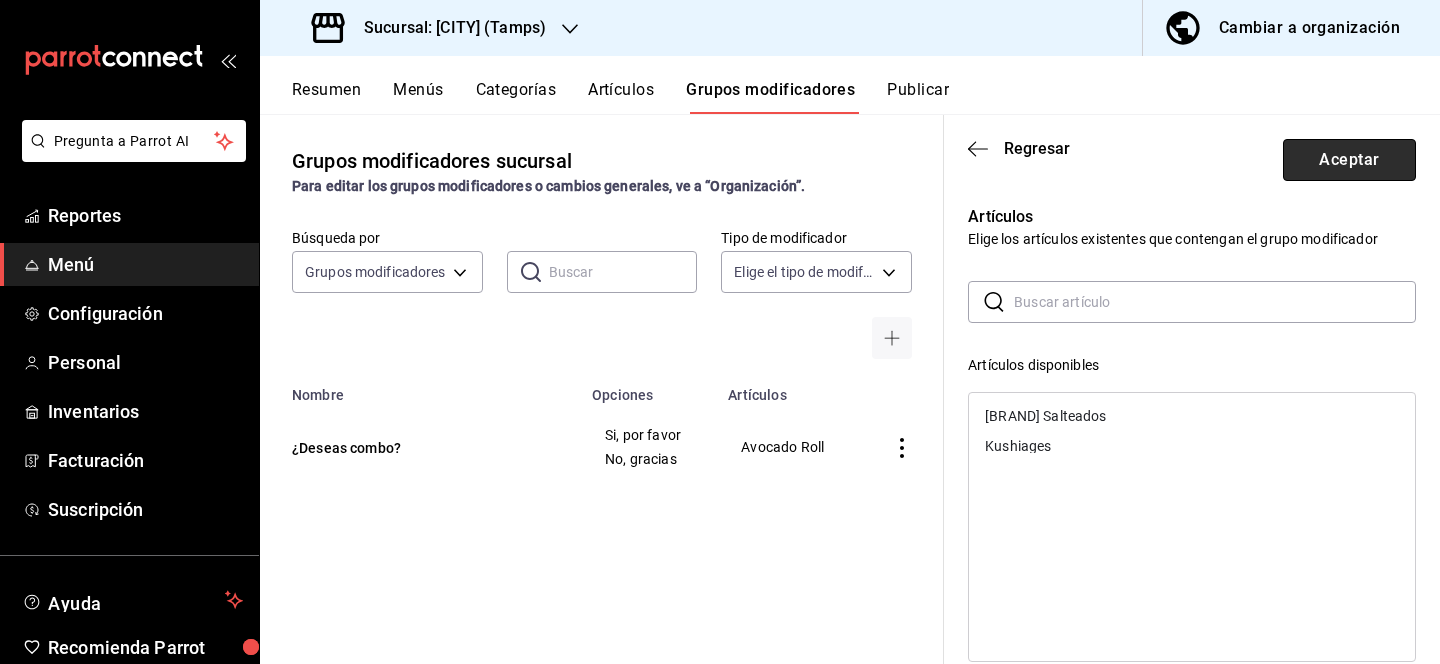click on "Aceptar" at bounding box center (1349, 160) 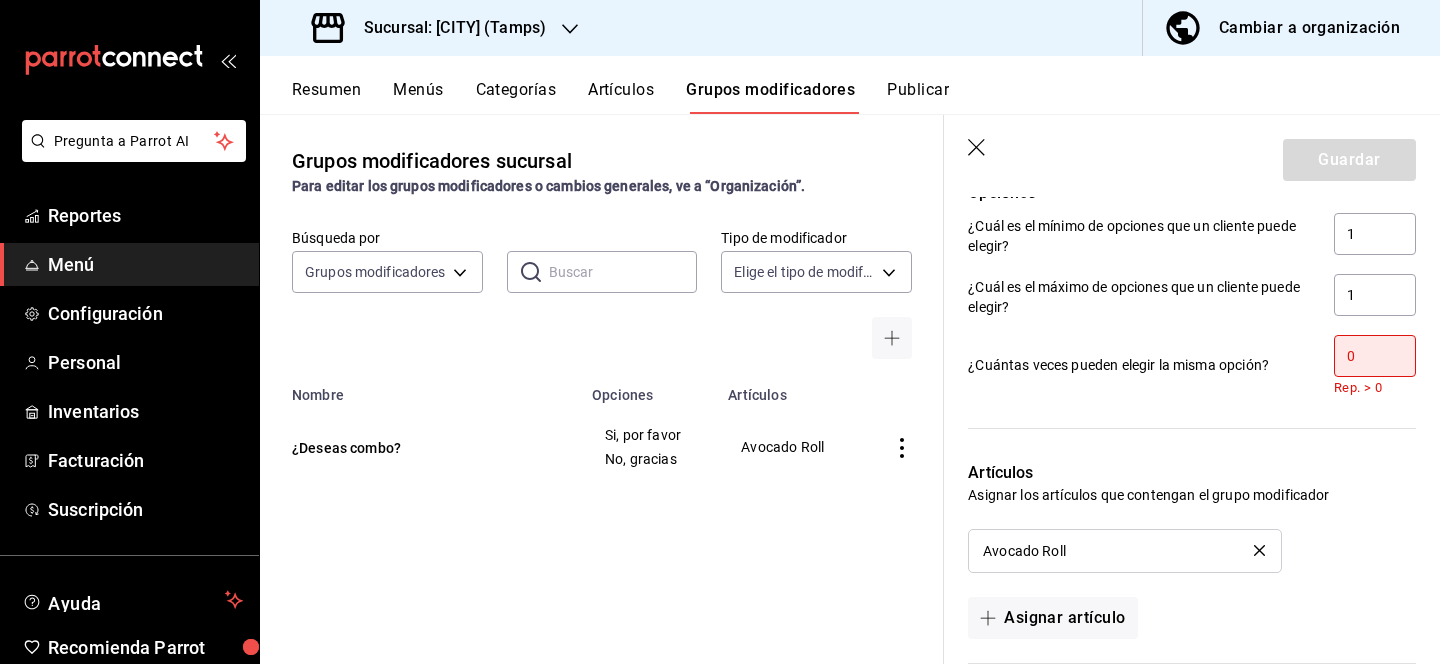 scroll, scrollTop: 1210, scrollLeft: 0, axis: vertical 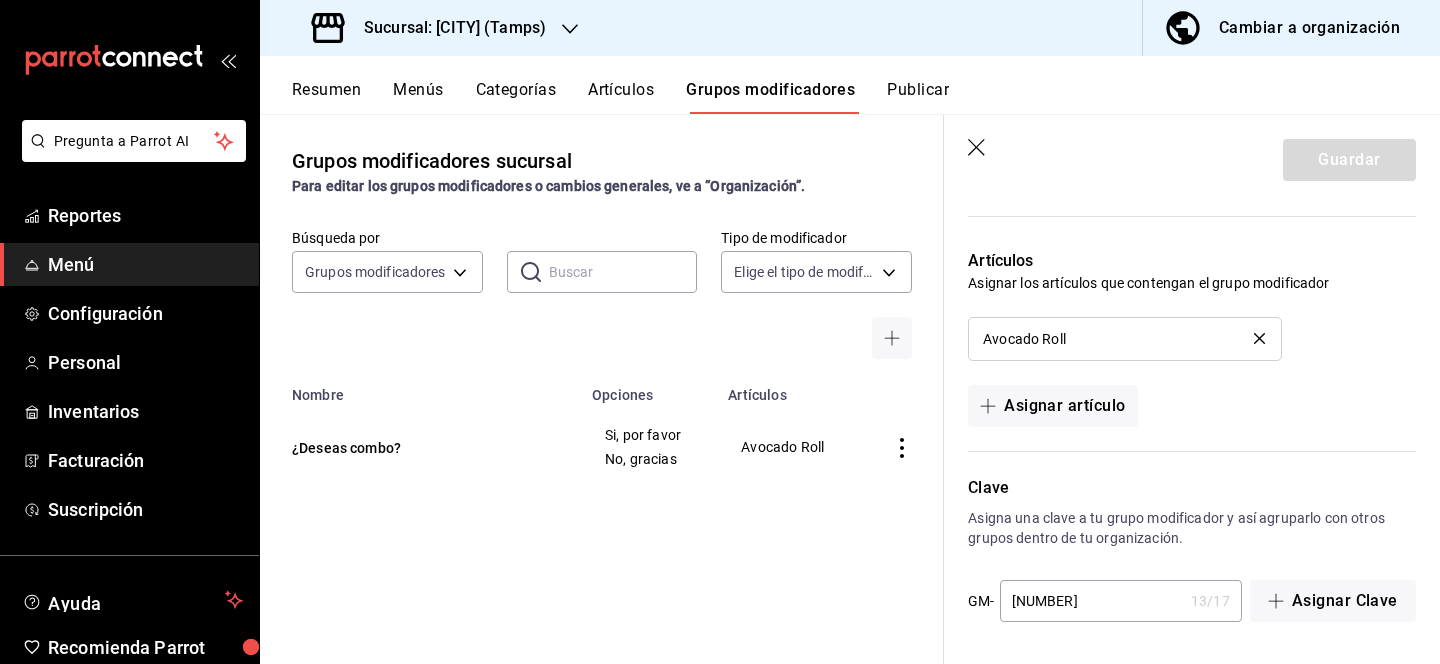 click on "Artículos Asignar los artículos que contengan el grupo modificador Avocado Roll Asignar artículo" at bounding box center [1180, 326] 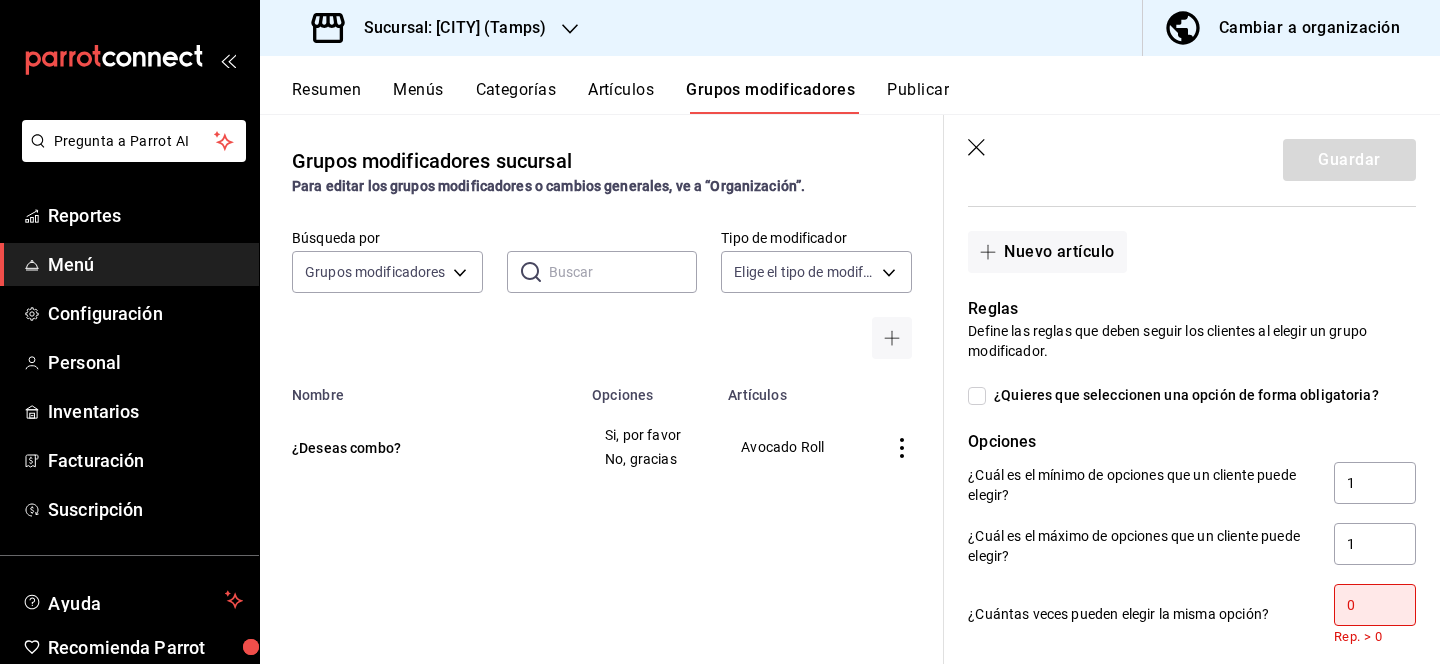 scroll, scrollTop: 755, scrollLeft: 0, axis: vertical 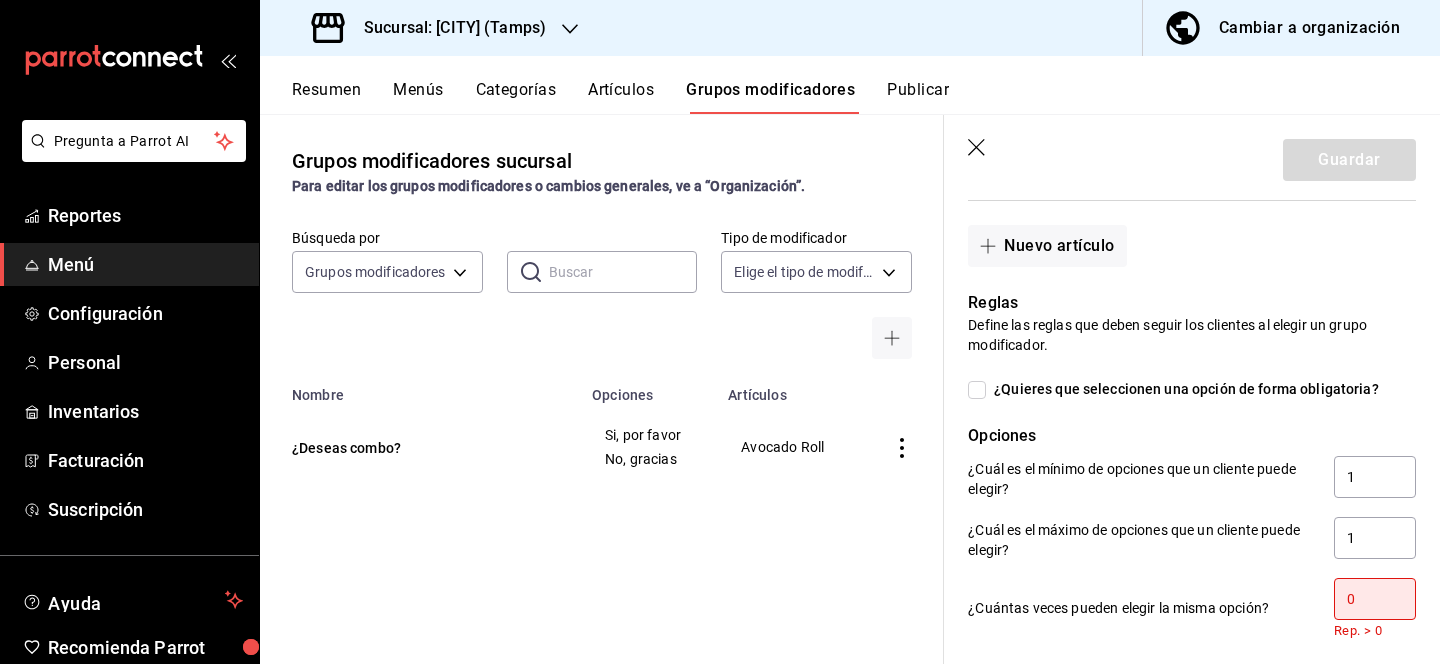 click on "0" at bounding box center (1375, 599) 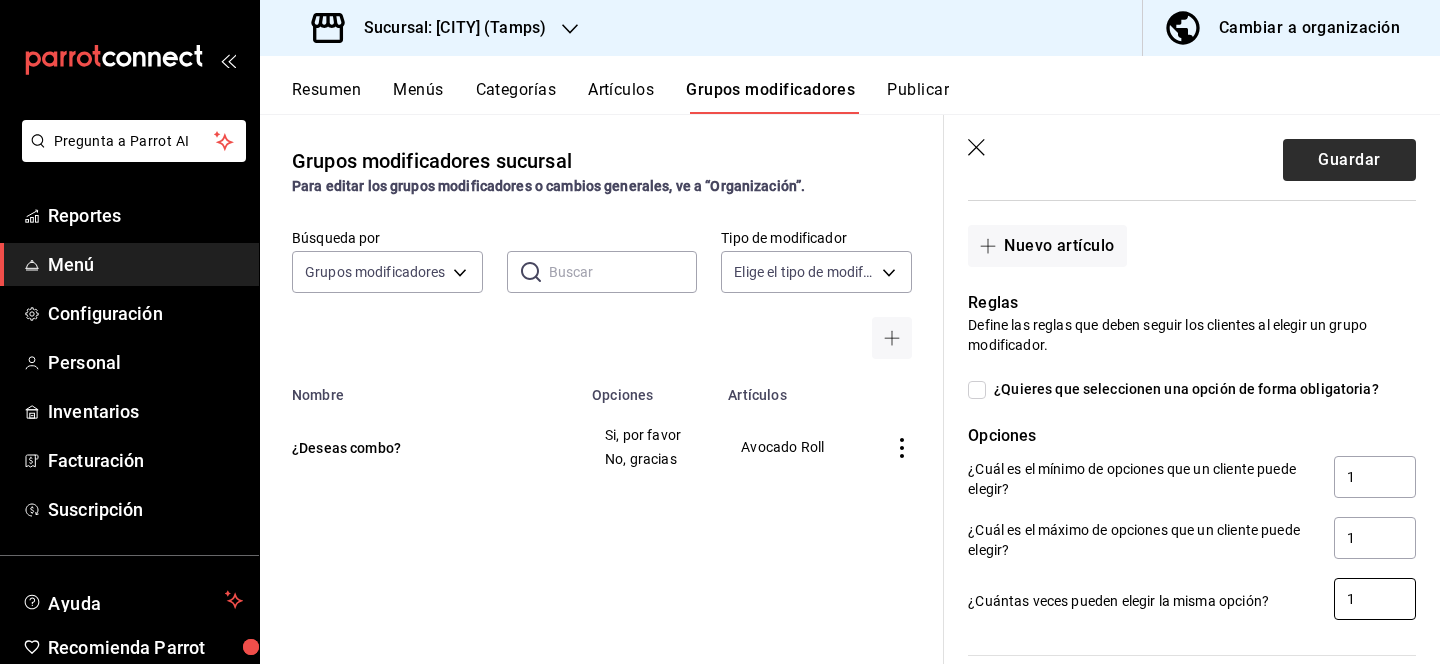 type on "1" 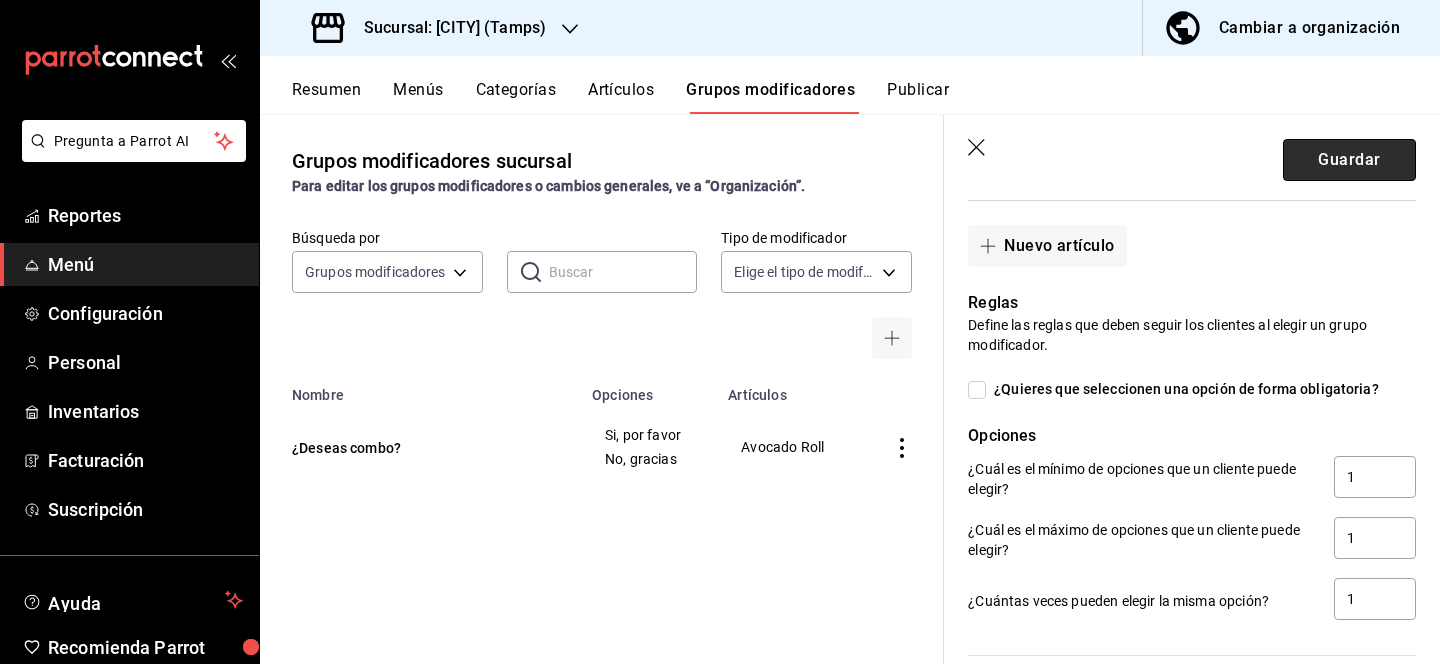 click on "Guardar" at bounding box center (1349, 160) 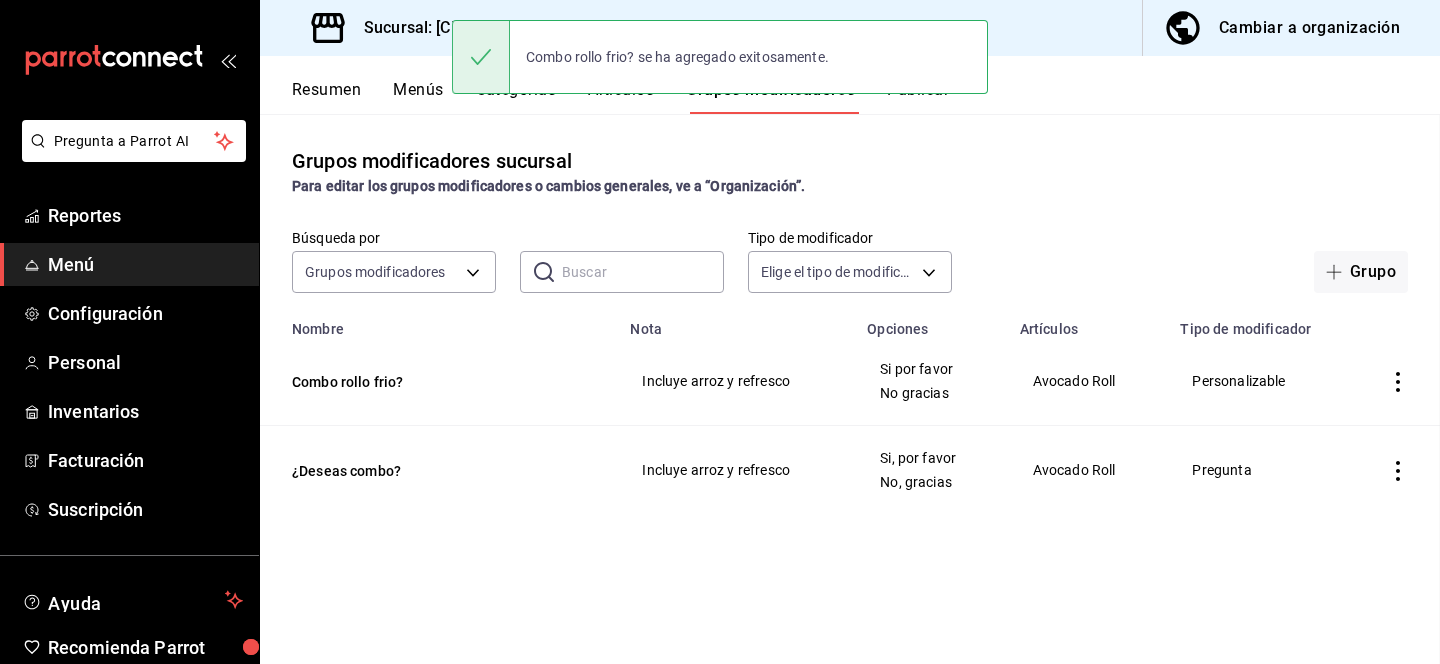 scroll, scrollTop: 0, scrollLeft: 0, axis: both 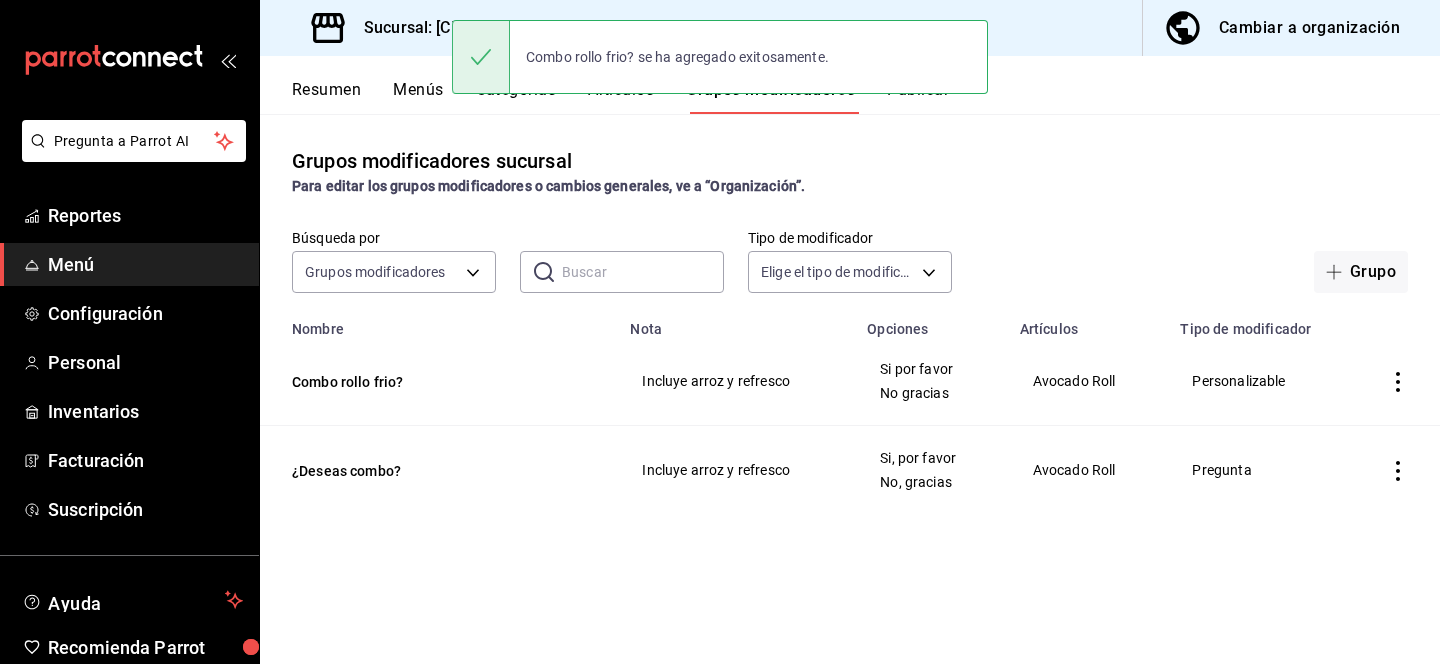 click 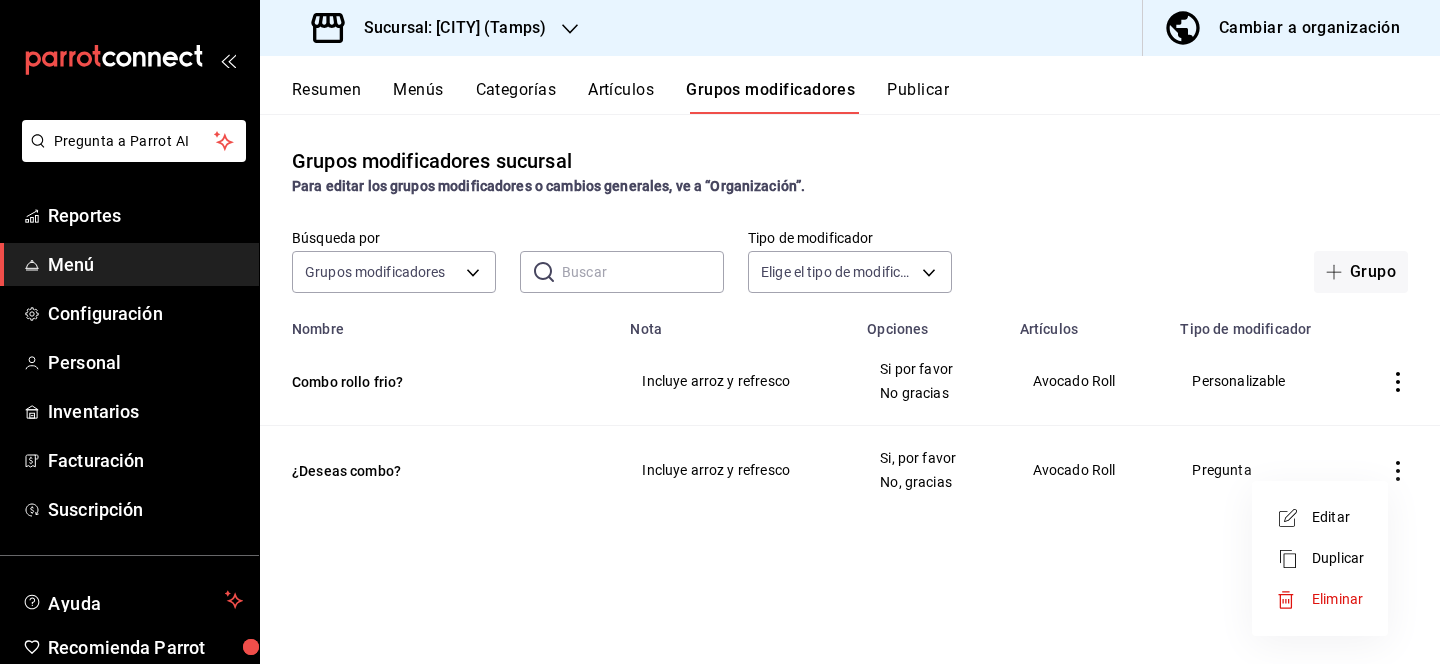 click on "Eliminar" at bounding box center [1337, 599] 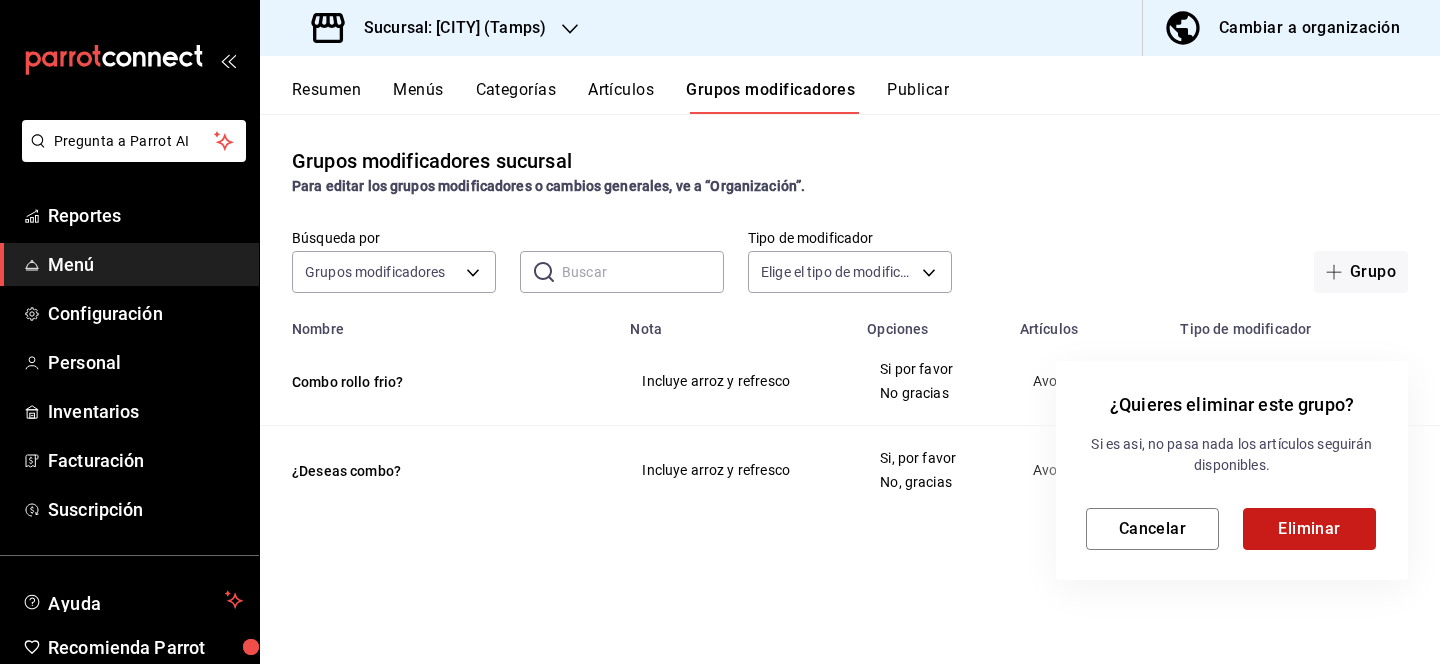 click on "Eliminar" at bounding box center [1309, 529] 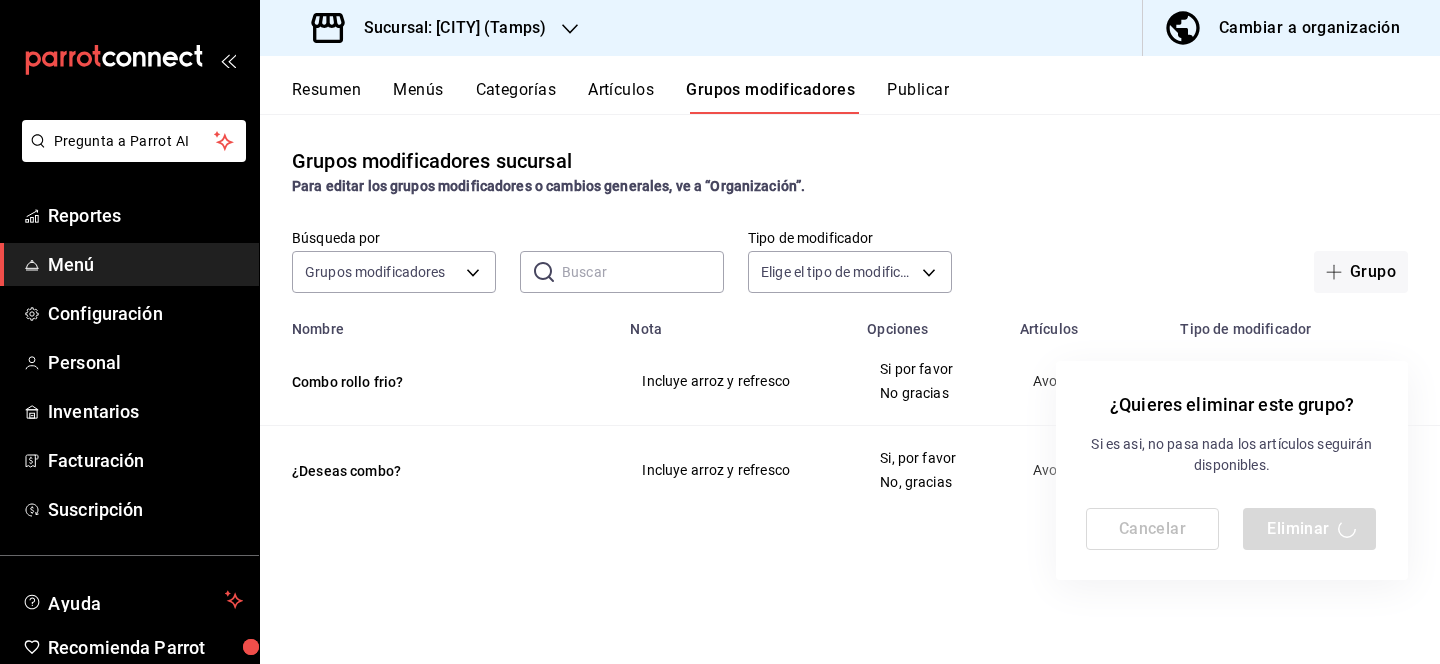 click at bounding box center (720, 332) 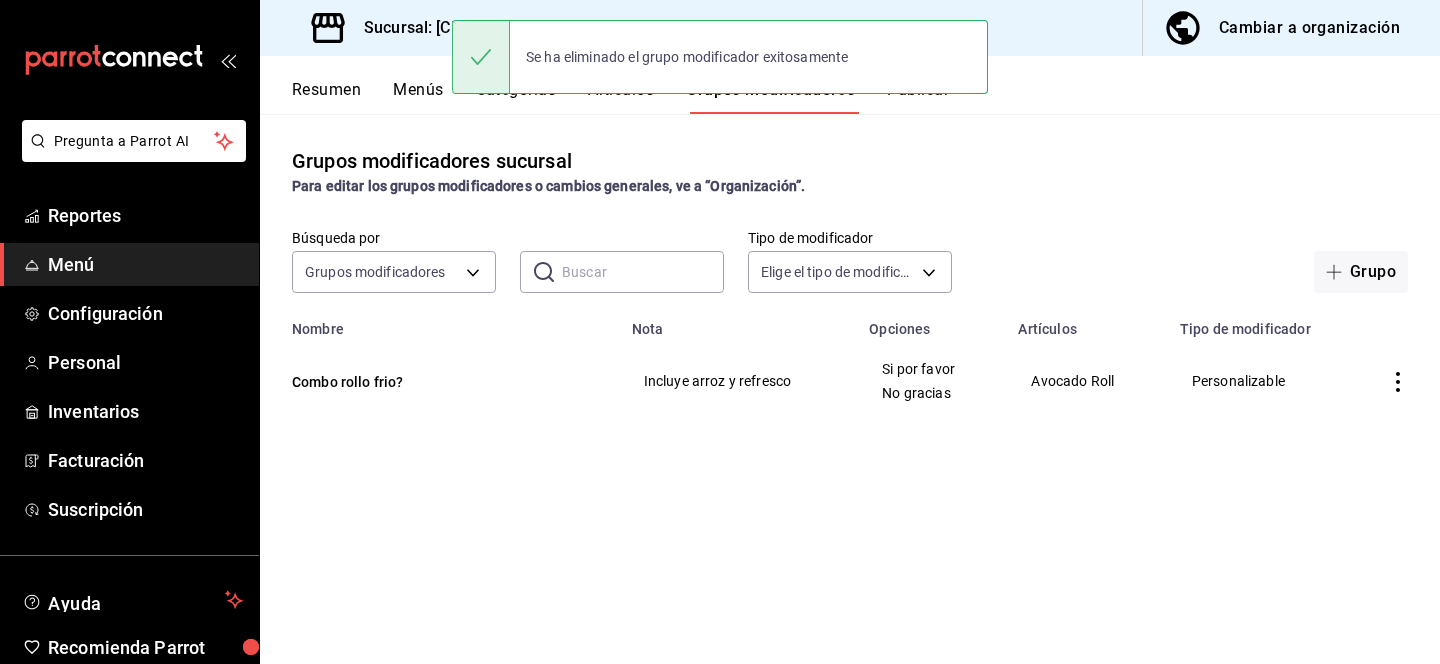 click on "Se ha eliminado el grupo modificador exitosamente" at bounding box center (720, 57) 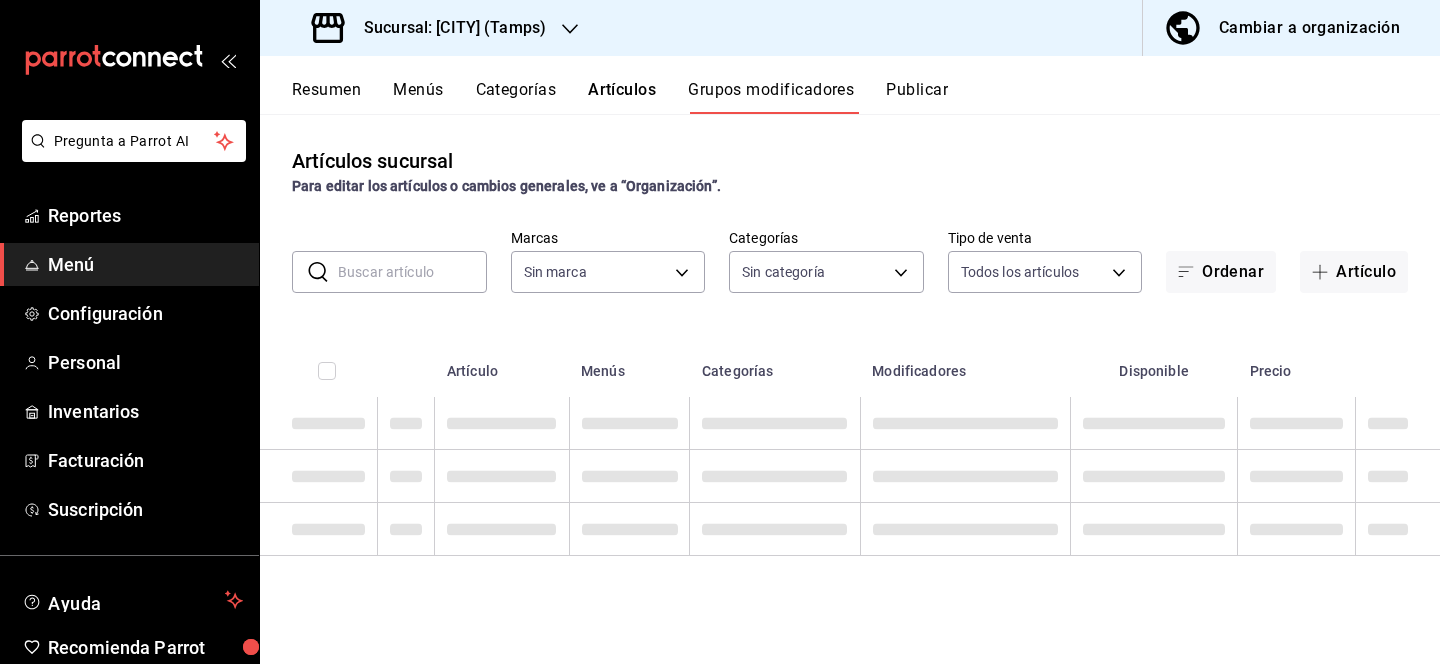 type on "[UUID]" 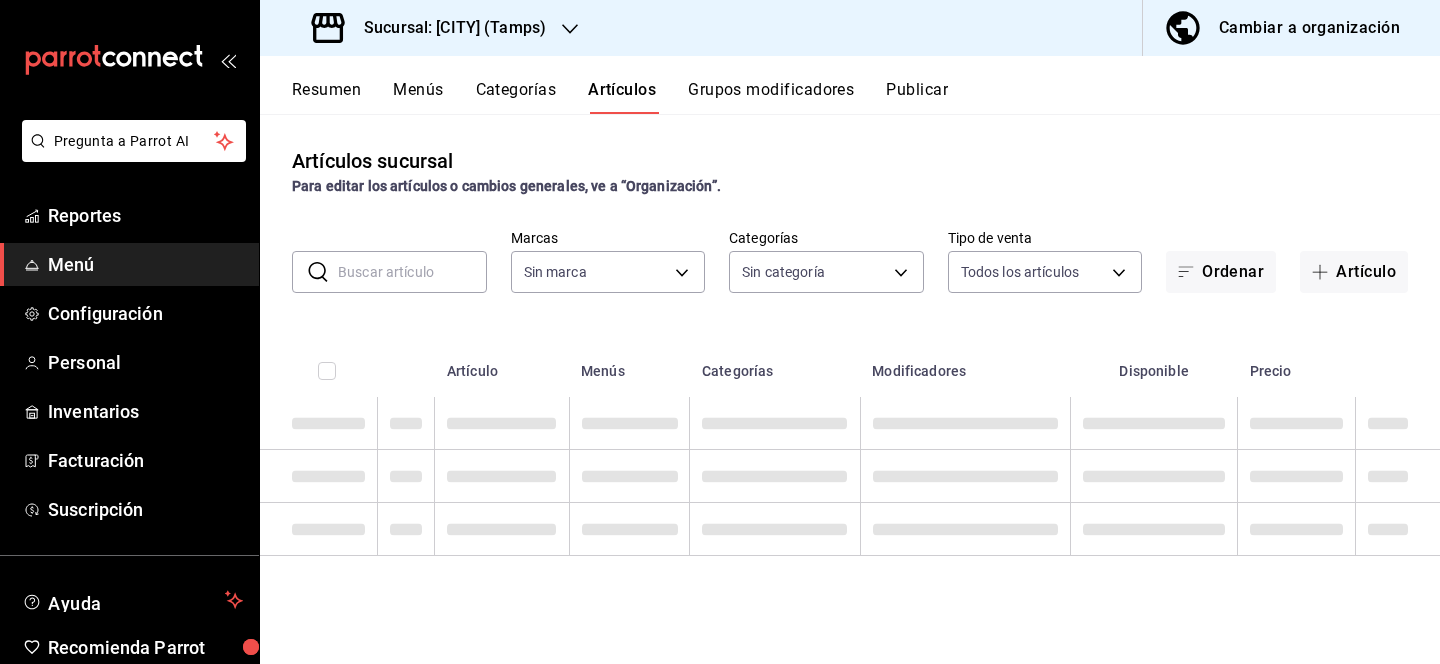 type 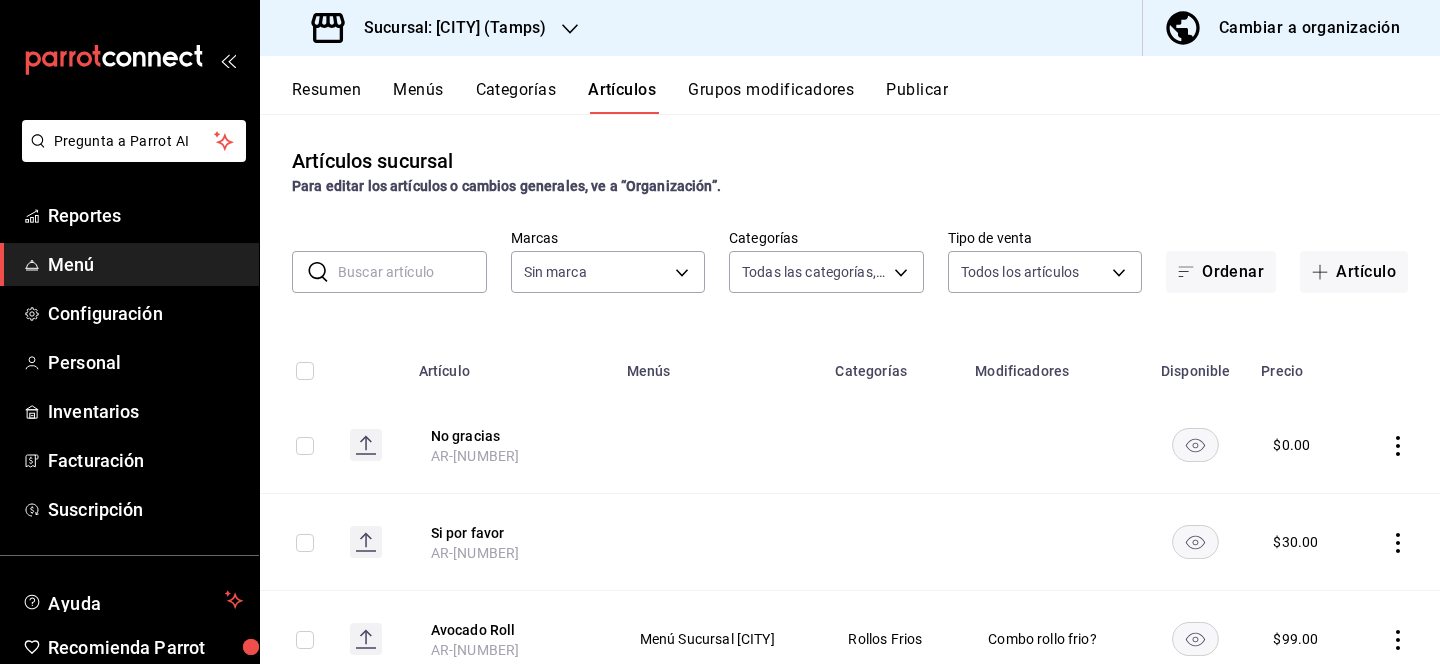 type on "[UUID],[UUID],[UUID],[UUID],[UUID],[UUID],[UUID],[UUID],[UUID],[UUID],[UUID],[UUID],[UUID]" 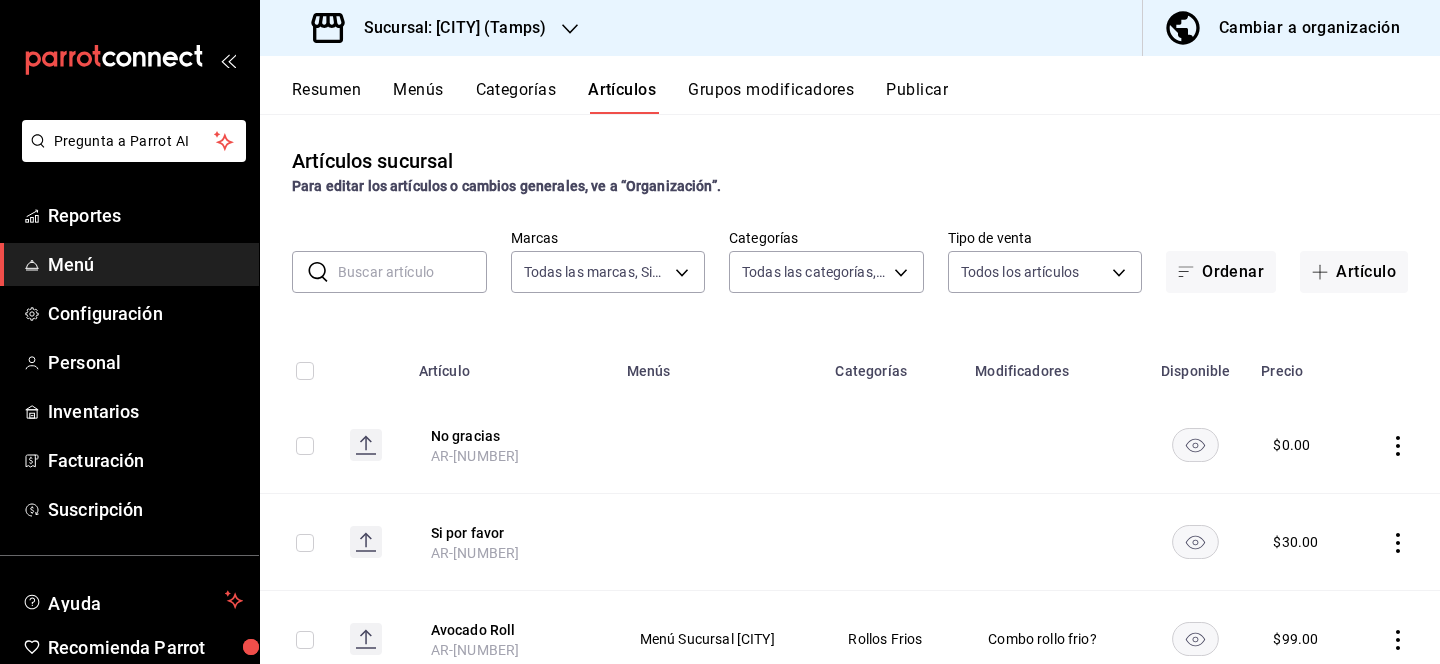 type on "[UUID]" 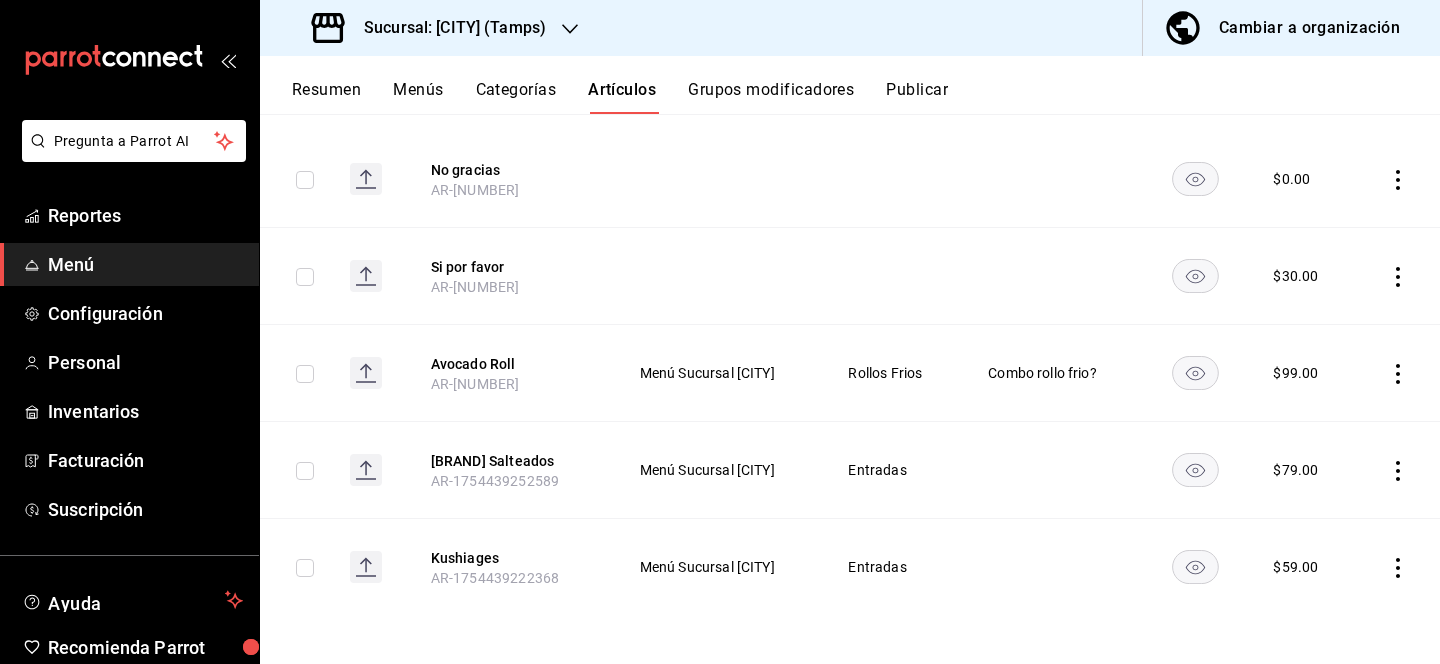 scroll, scrollTop: 260, scrollLeft: 0, axis: vertical 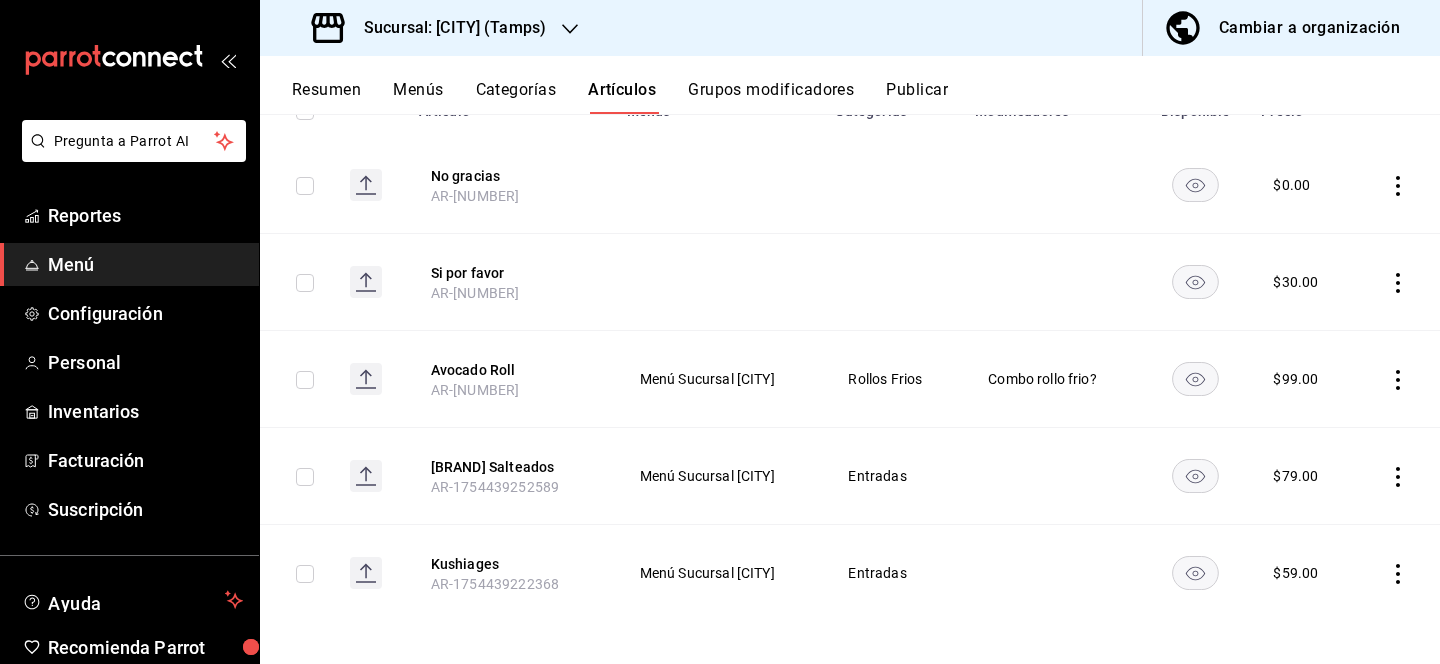click 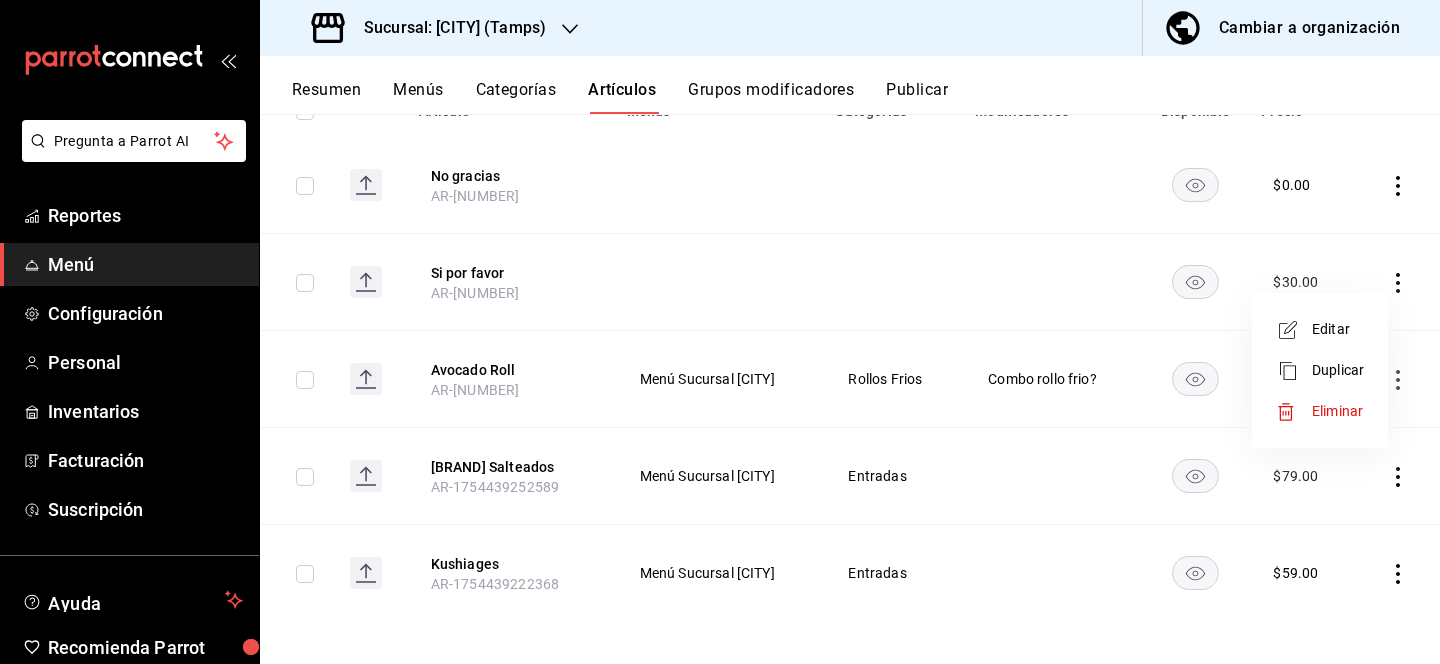 click on "Eliminar" at bounding box center (1337, 411) 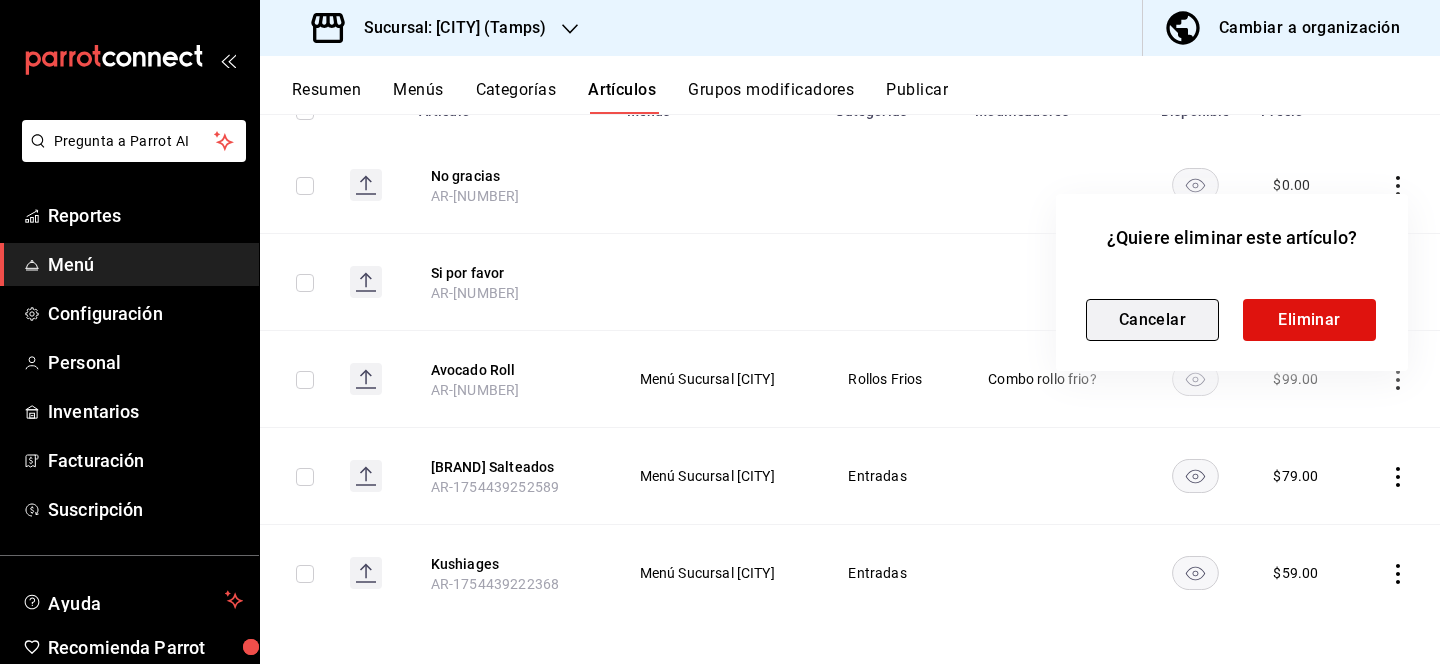 click on "Cancelar" at bounding box center [1152, 320] 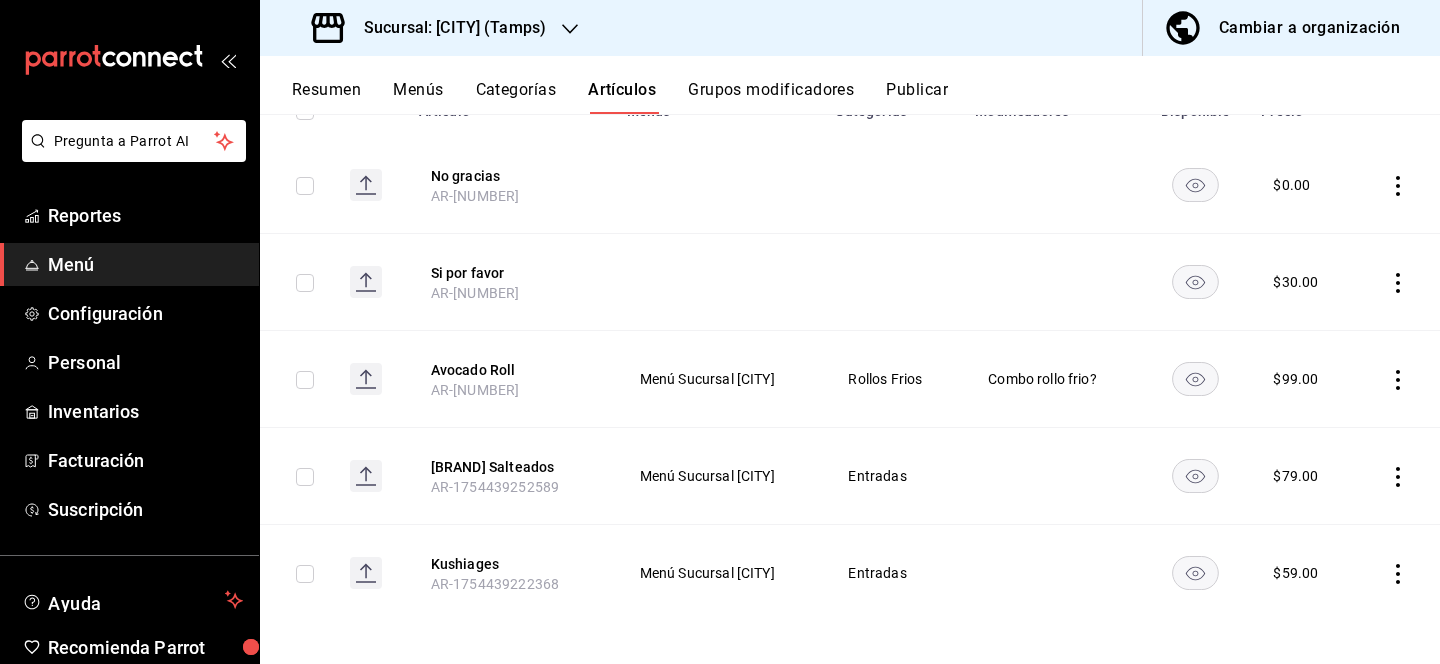 click 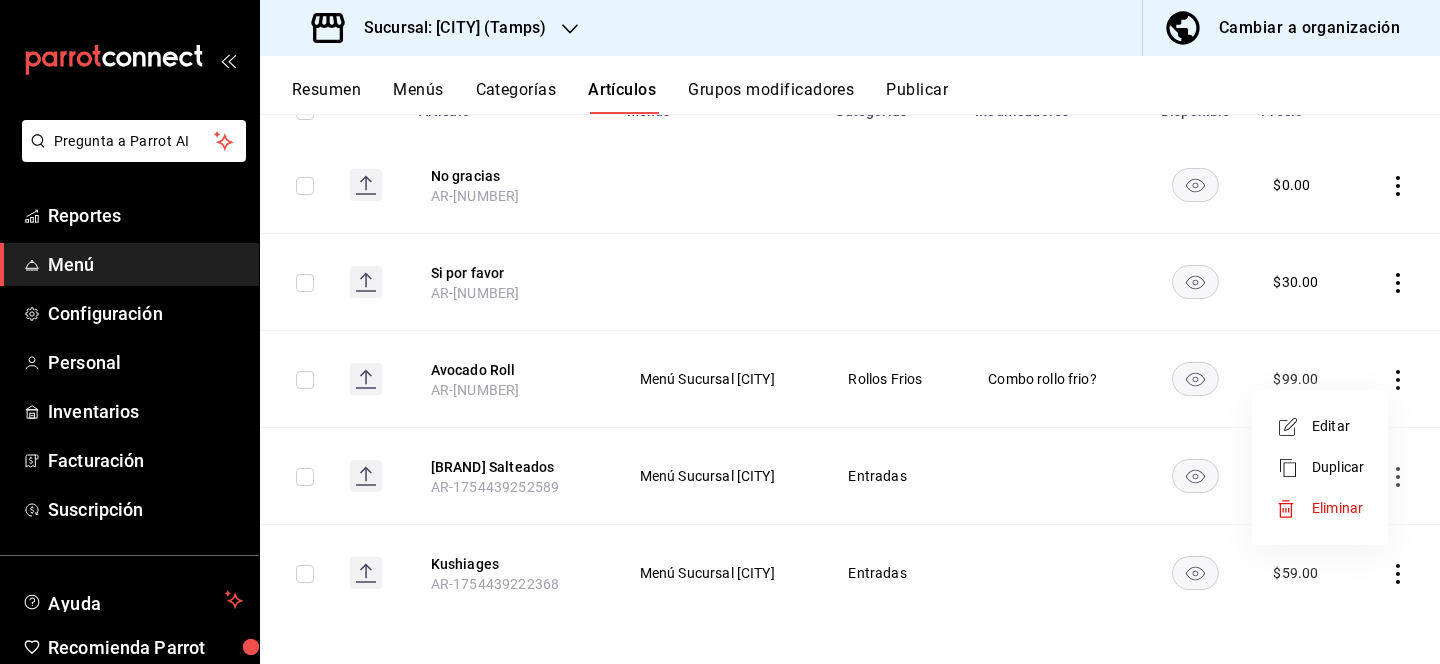 click on "Editar" at bounding box center [1338, 426] 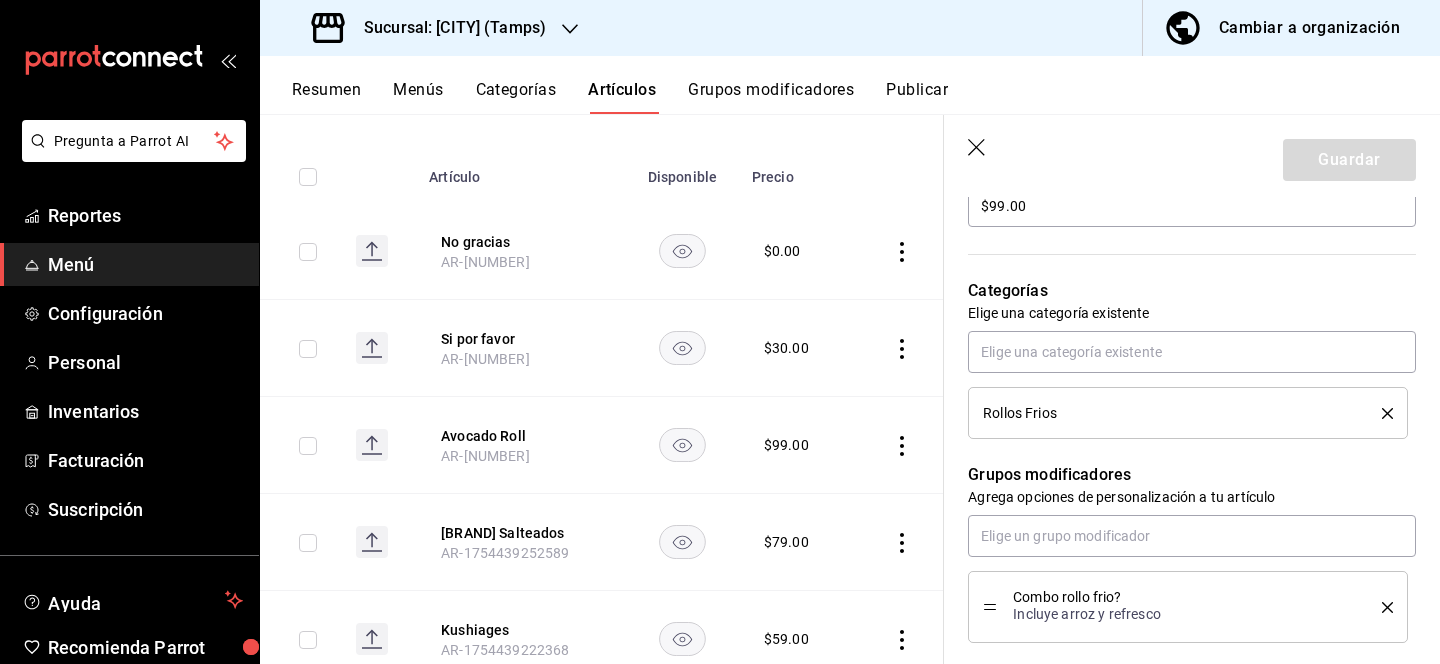 scroll, scrollTop: 743, scrollLeft: 0, axis: vertical 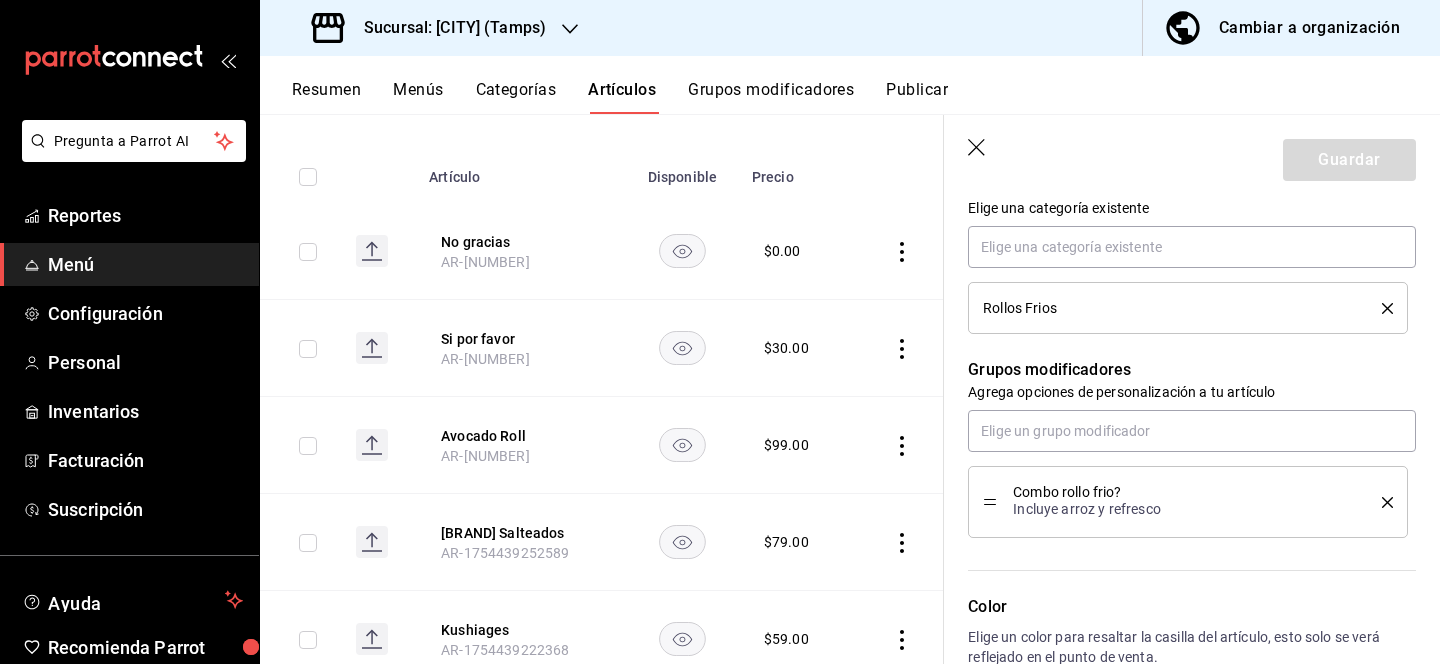 click on "Grupos modificadores" at bounding box center (771, 97) 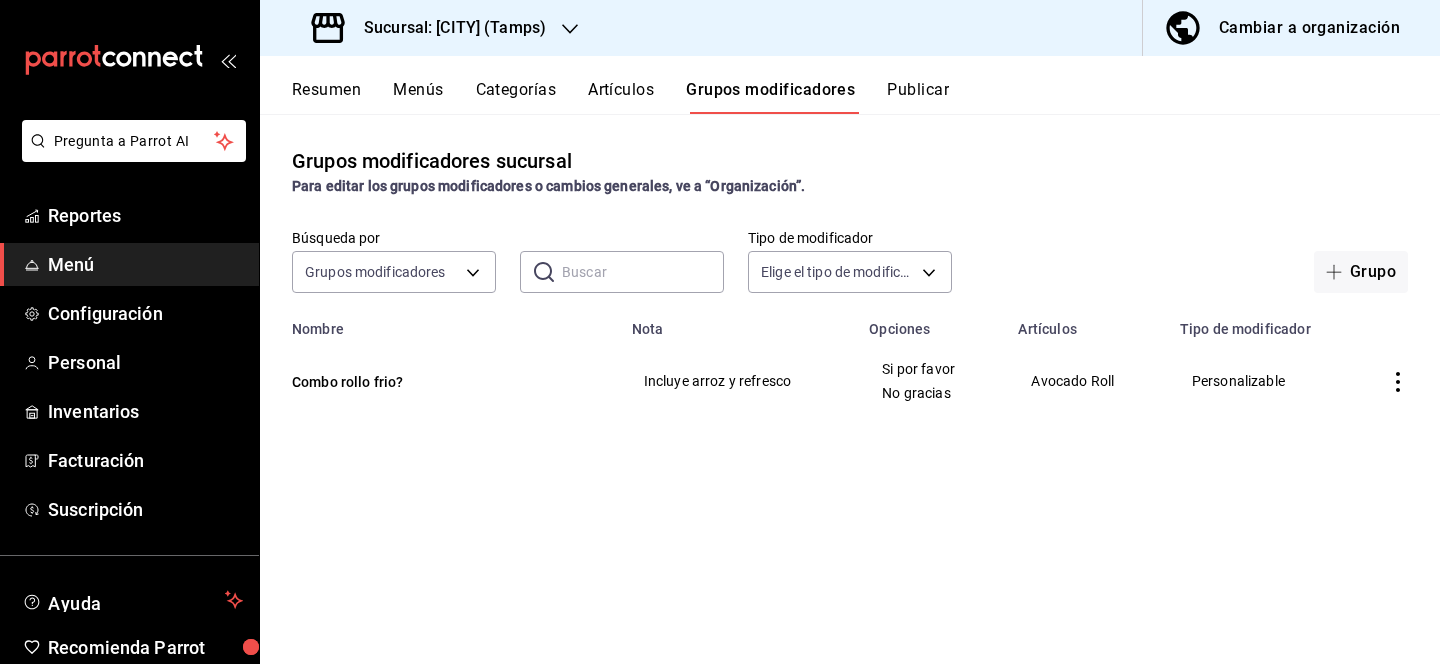 click on "Artículos" at bounding box center (621, 97) 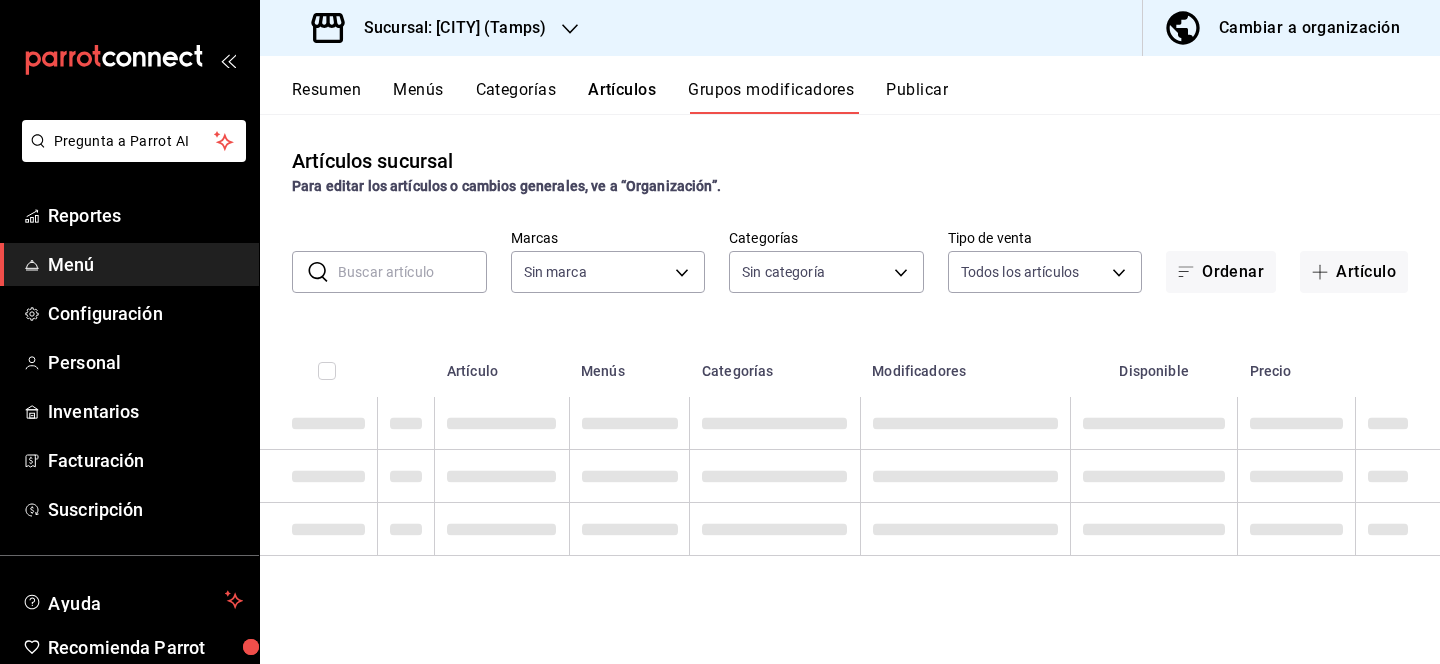 type on "[UUID]" 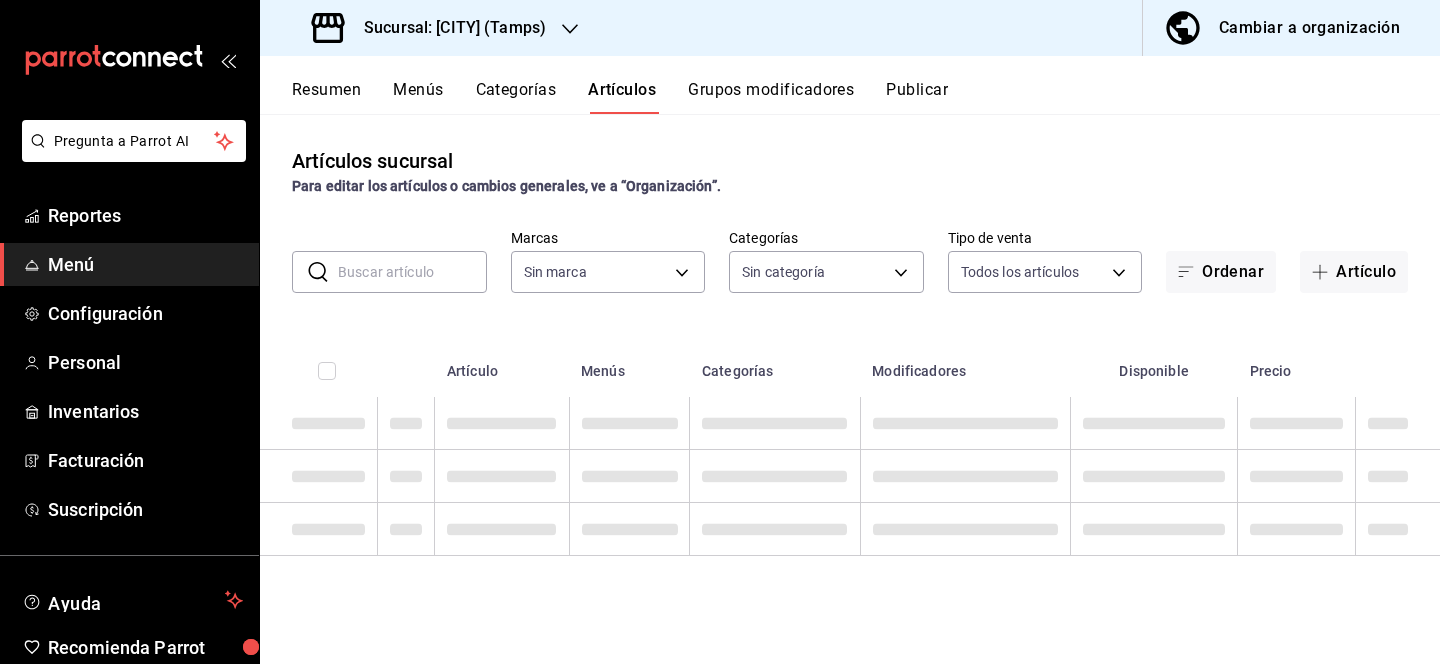 type 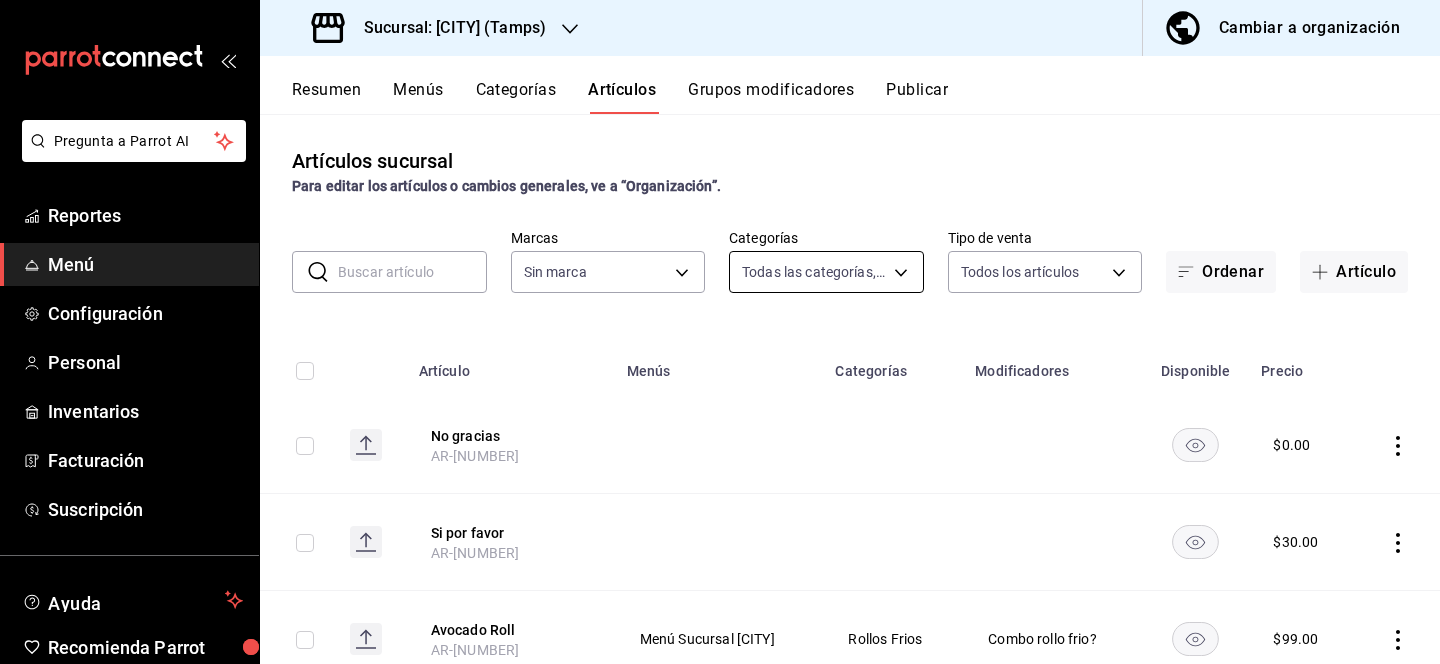 type on "[UUID],[UUID],[UUID],[UUID],[UUID],[UUID],[UUID],[UUID],[UUID],[UUID],[UUID],[UUID],[UUID]" 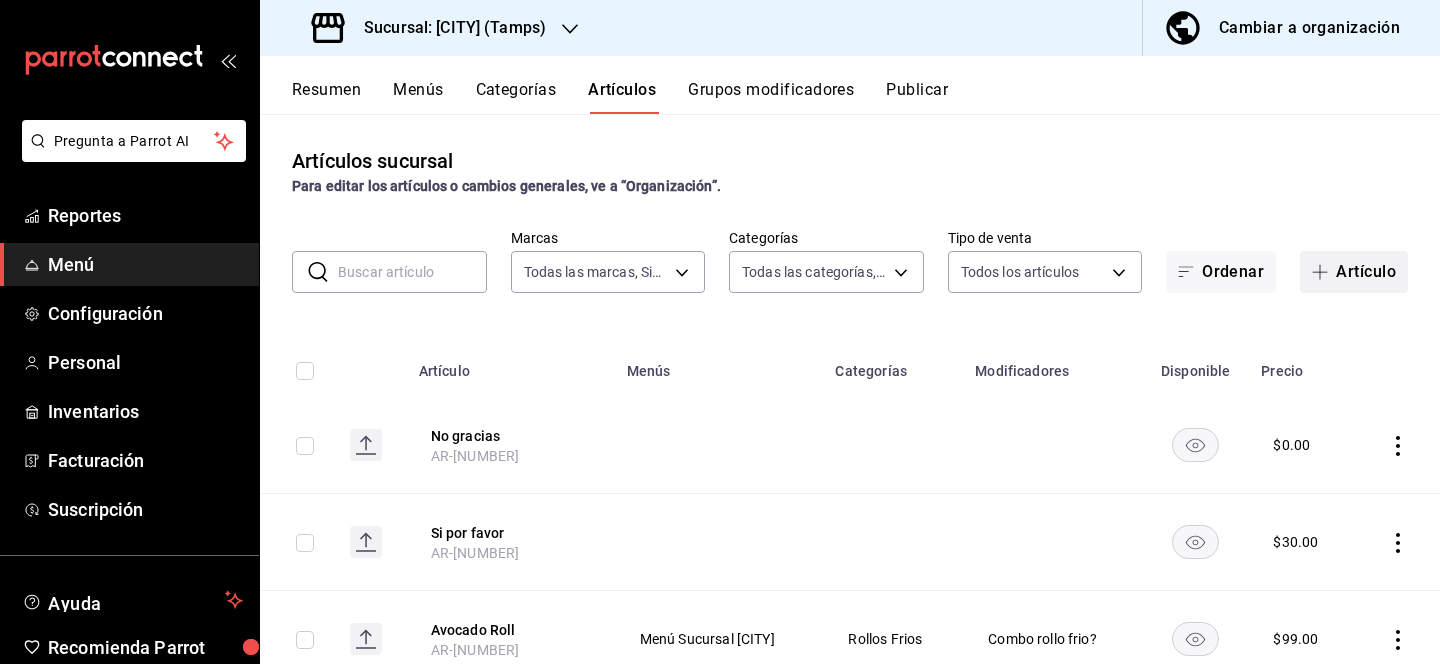 click on "Artículo" at bounding box center (1354, 272) 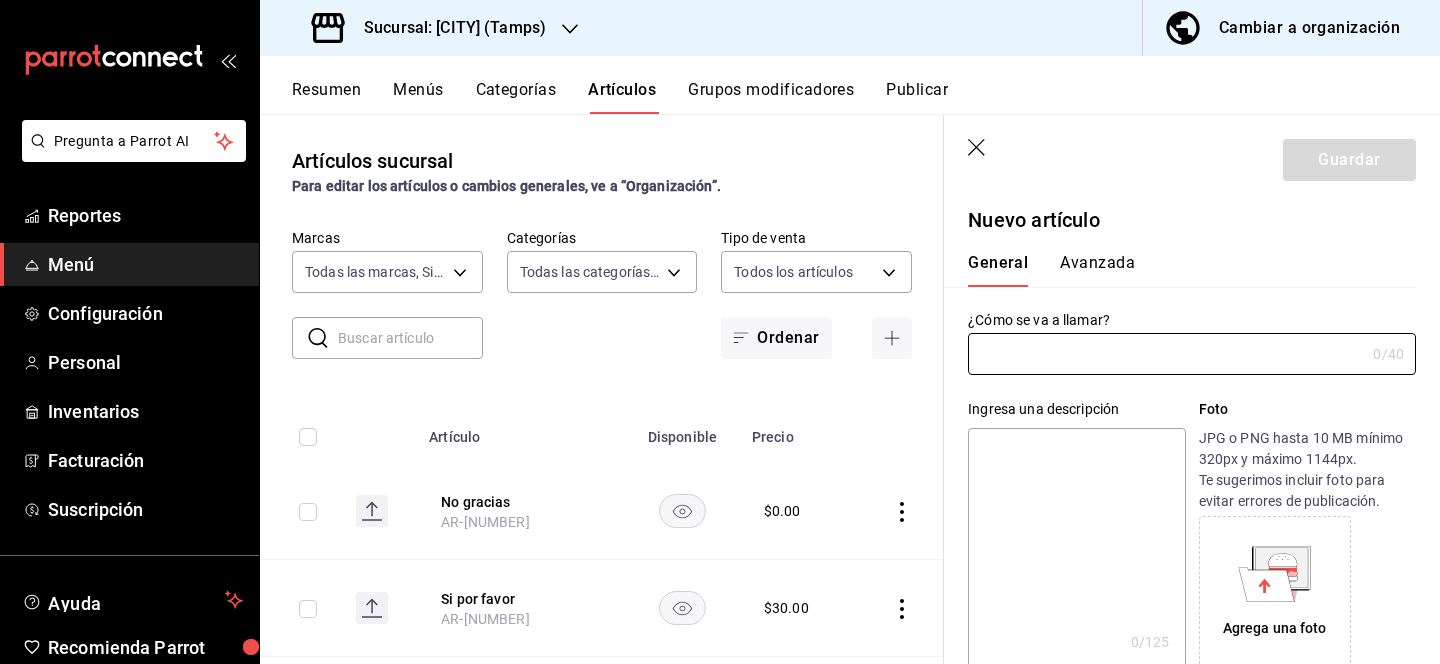 type on "AR-1754439565926" 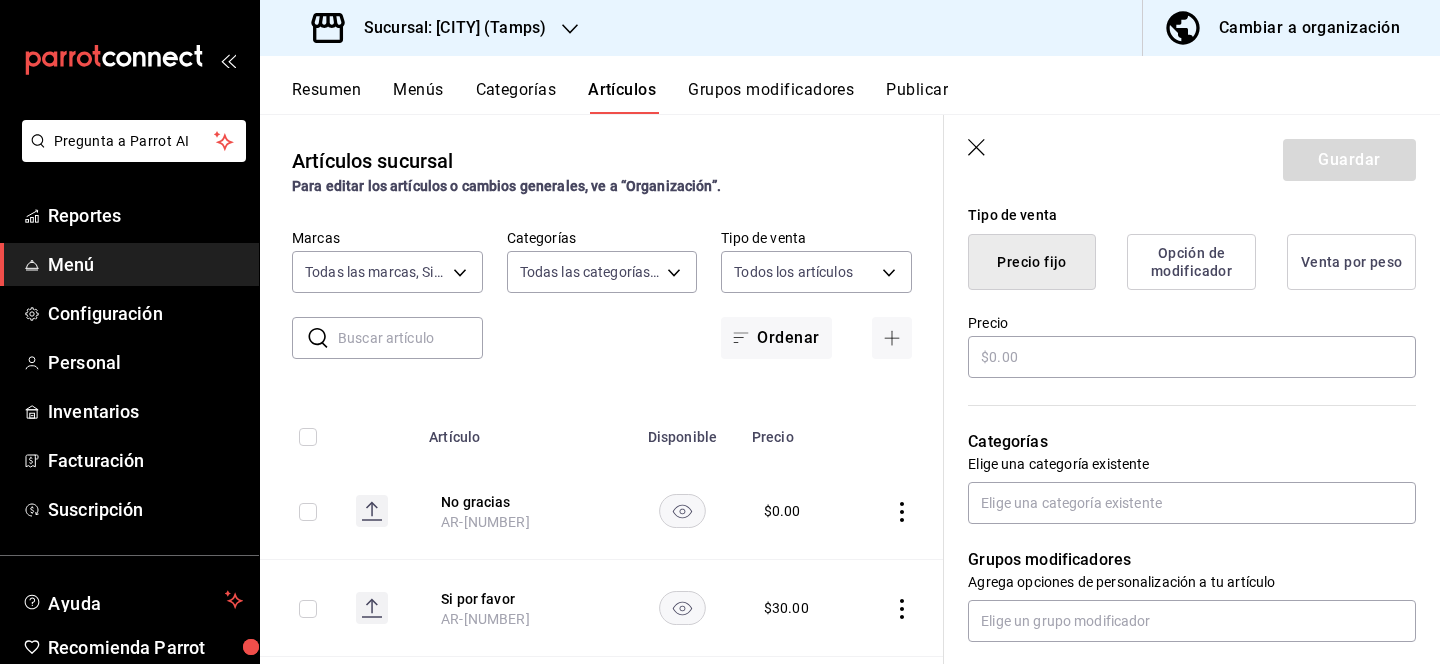 scroll, scrollTop: 488, scrollLeft: 0, axis: vertical 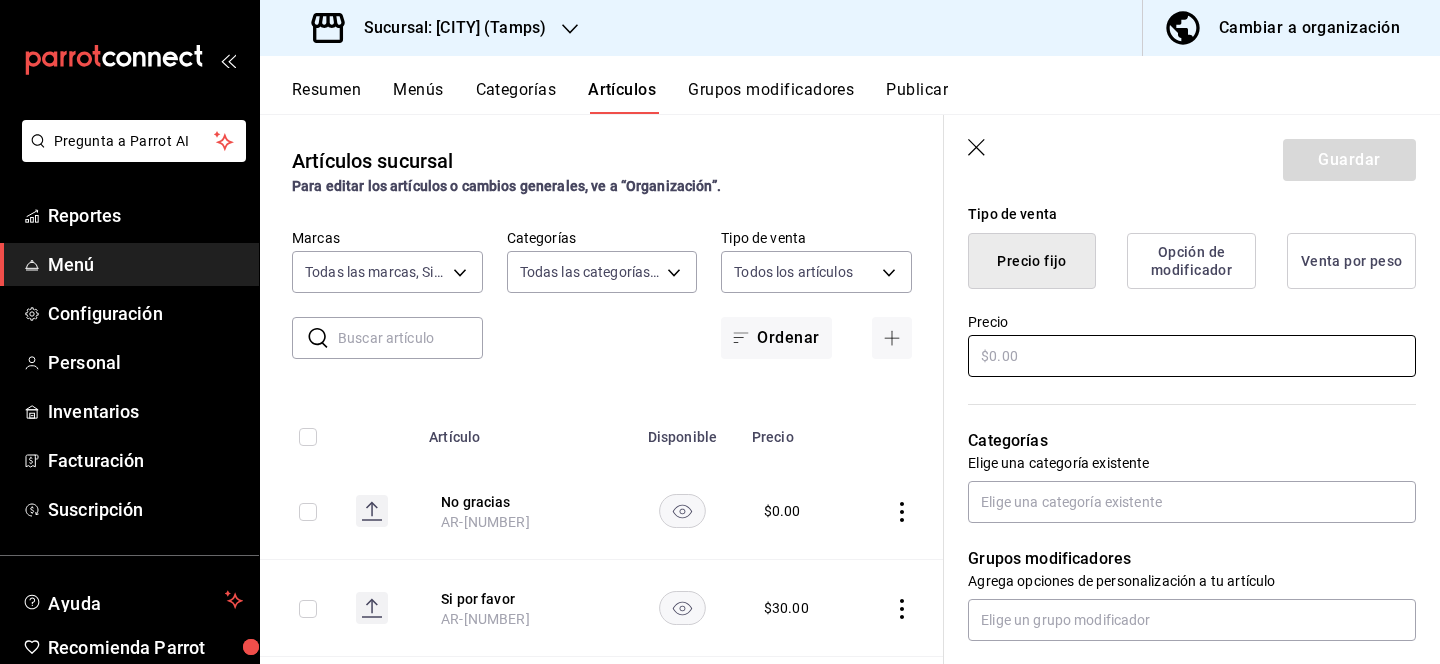 type on "California Roll" 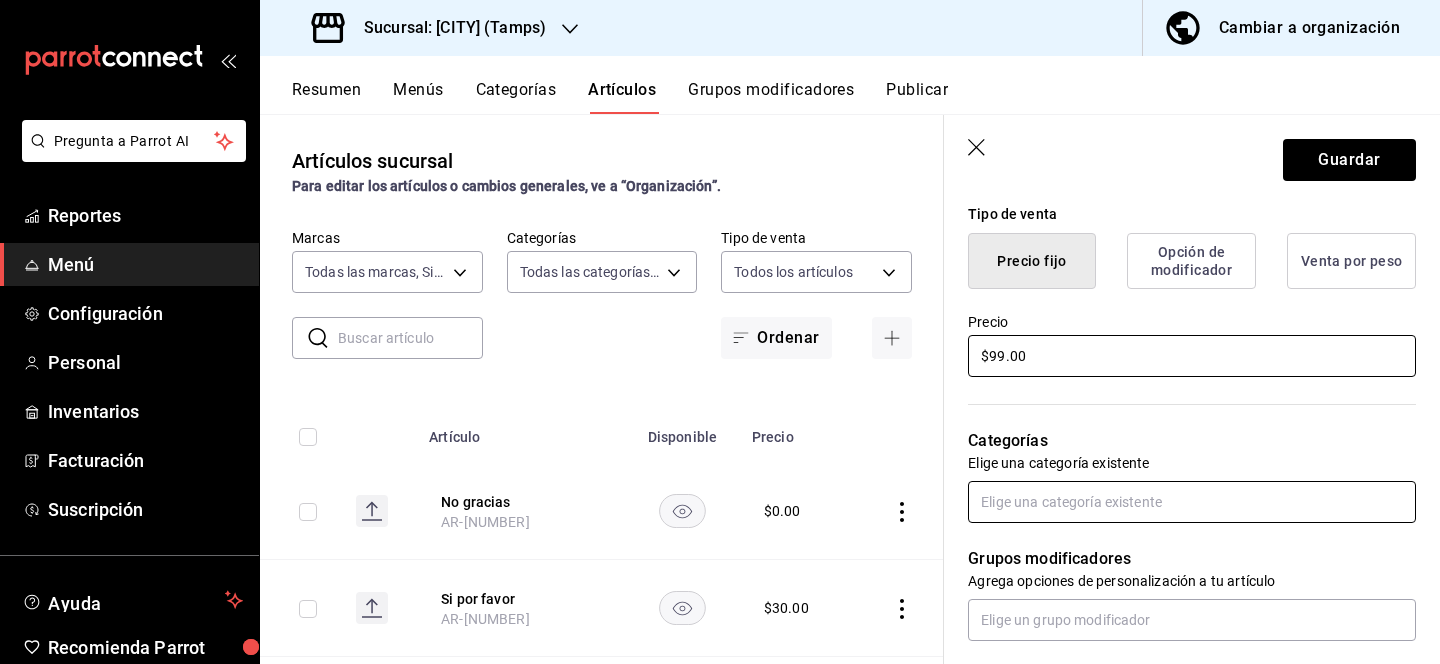 type on "$99.00" 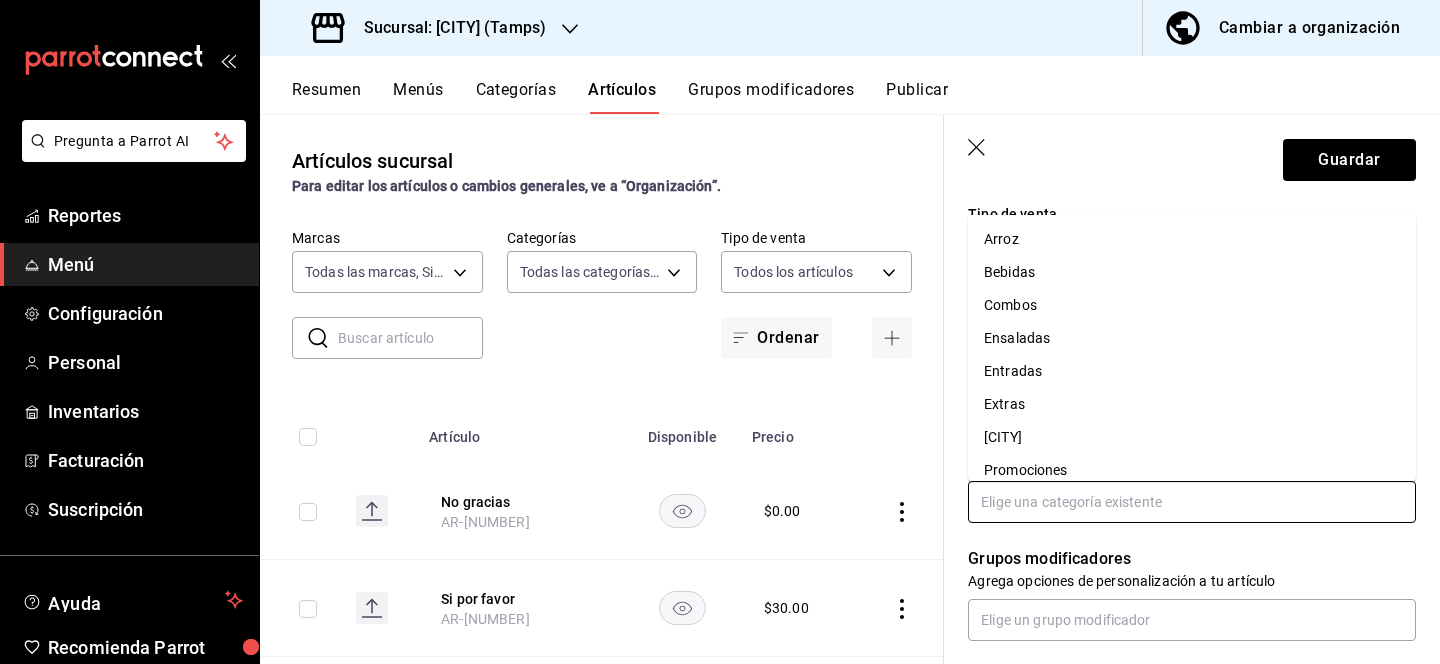 click at bounding box center [1192, 502] 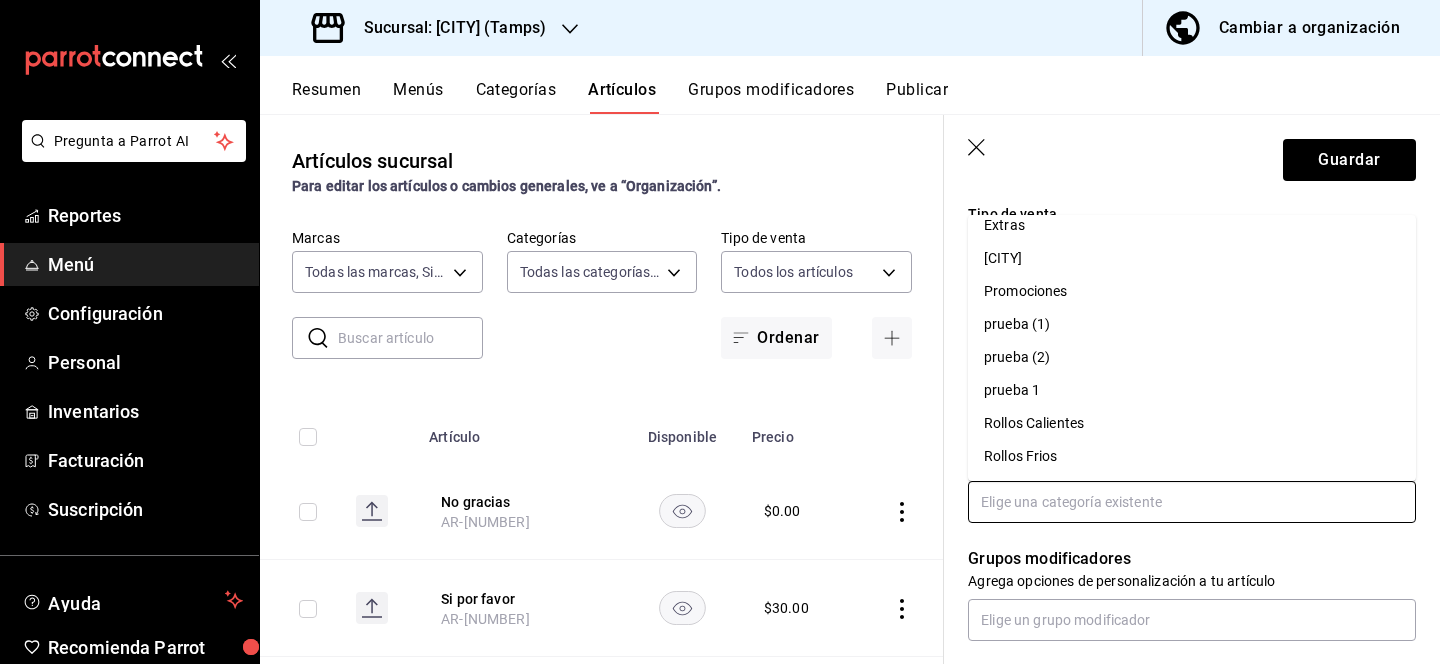 click on "Rollos Frios" at bounding box center [1192, 456] 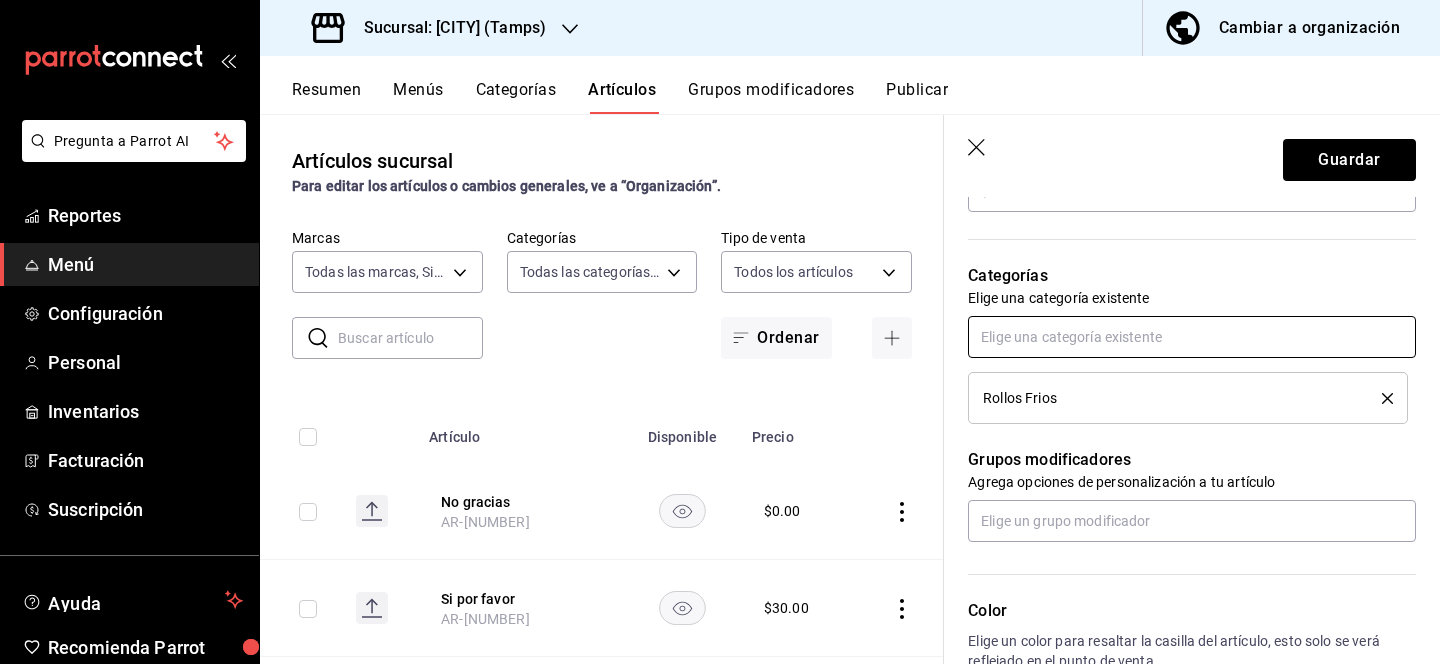 scroll, scrollTop: 732, scrollLeft: 0, axis: vertical 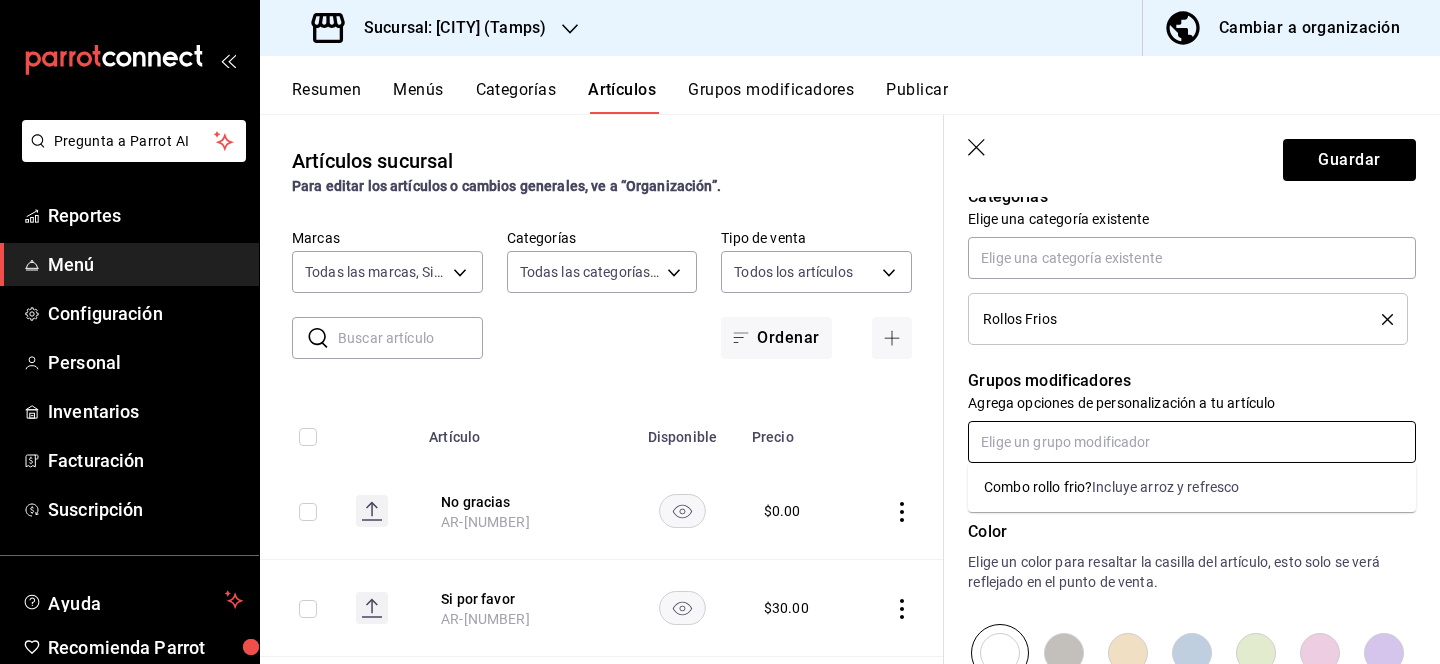 click at bounding box center [1192, 442] 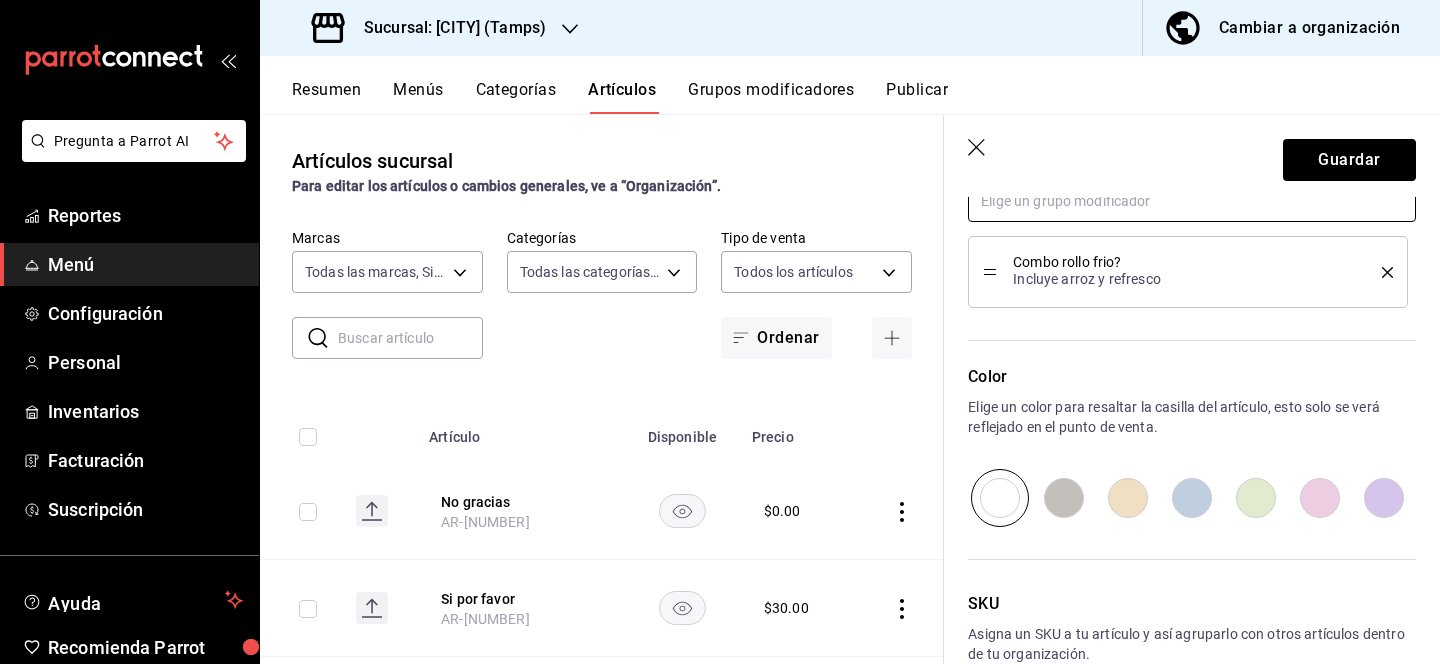 scroll, scrollTop: 1087, scrollLeft: 0, axis: vertical 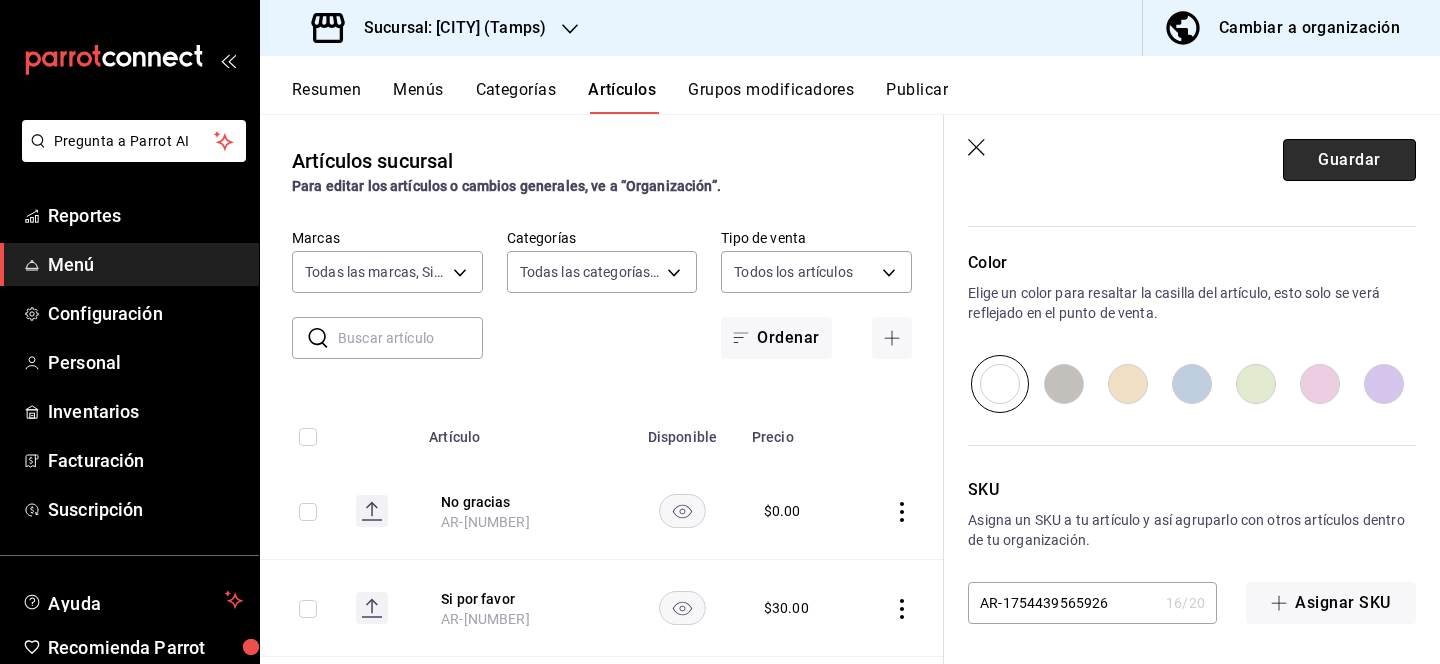 click on "Guardar" at bounding box center (1349, 160) 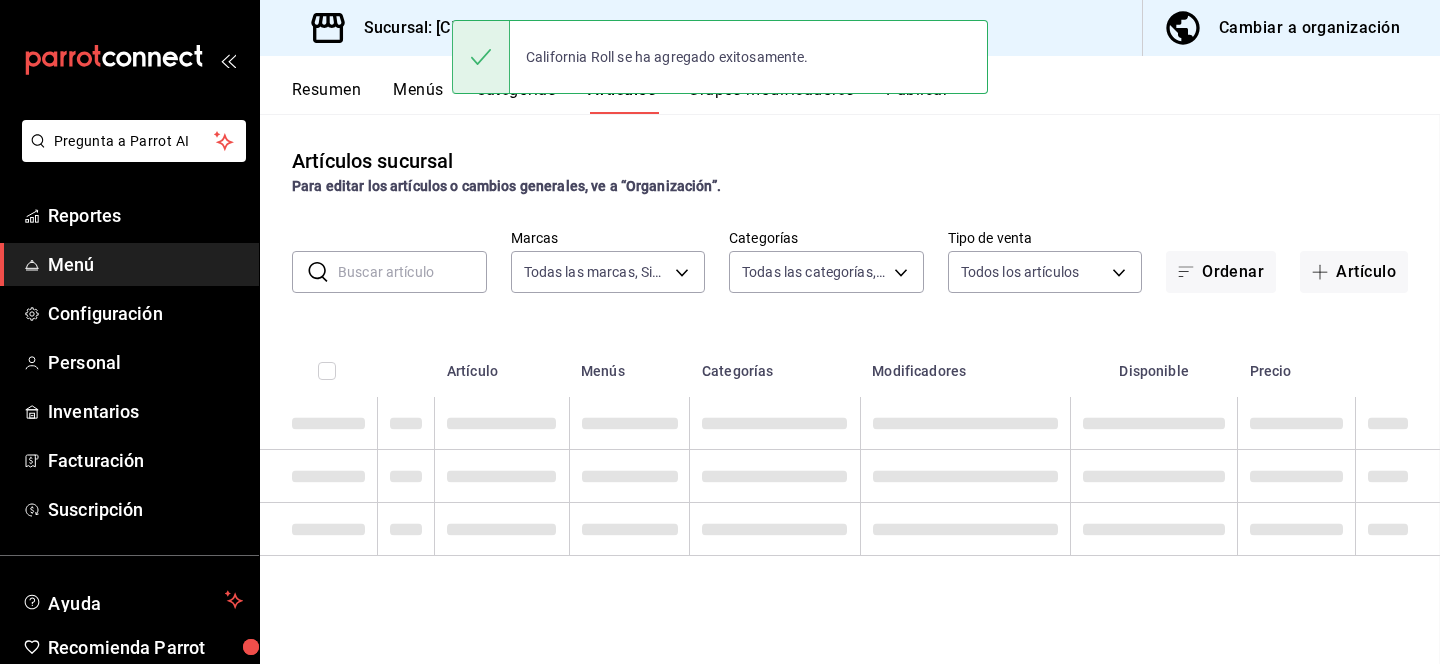 scroll, scrollTop: 0, scrollLeft: 0, axis: both 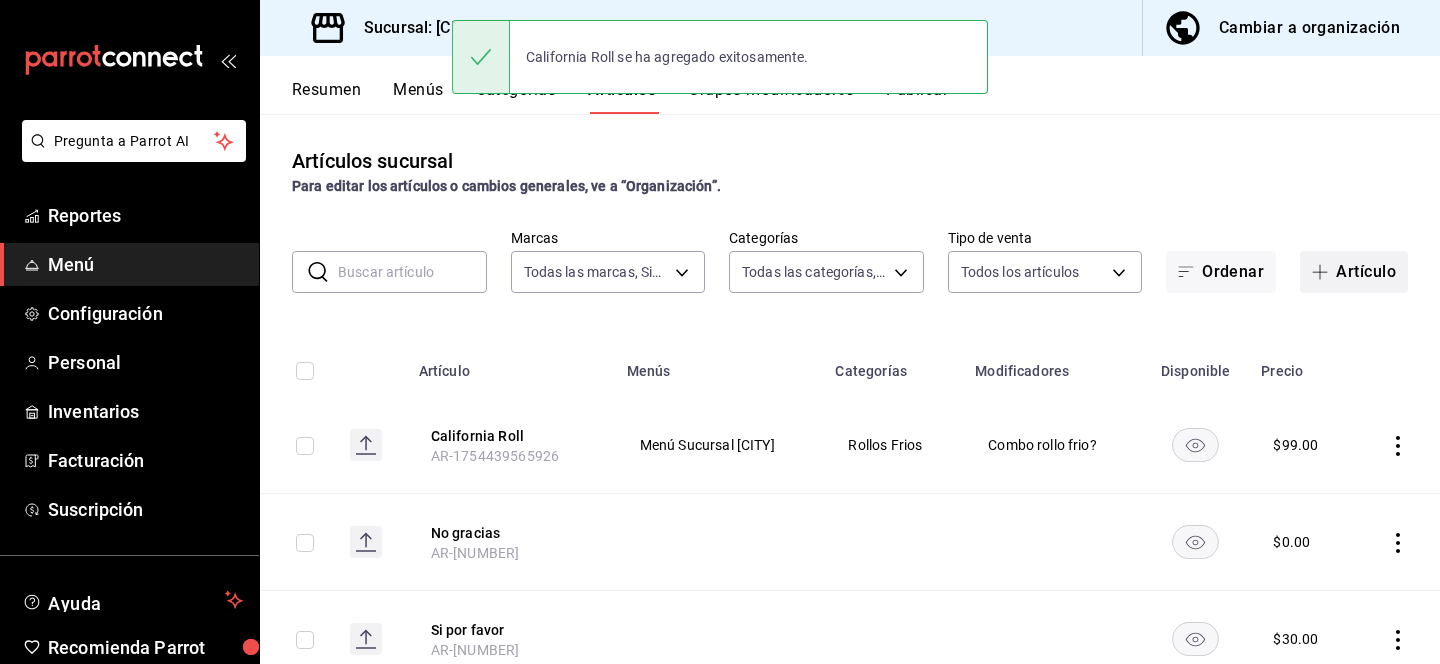 click at bounding box center [1324, 272] 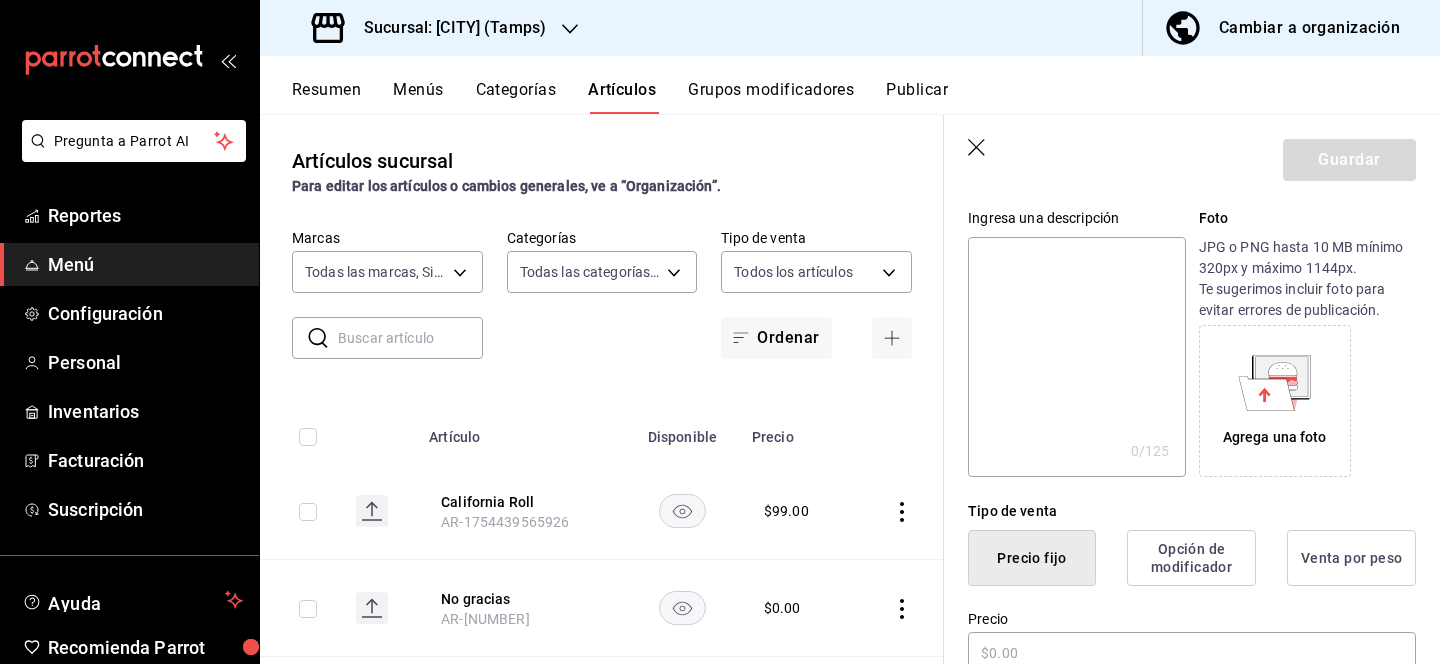 scroll, scrollTop: 294, scrollLeft: 0, axis: vertical 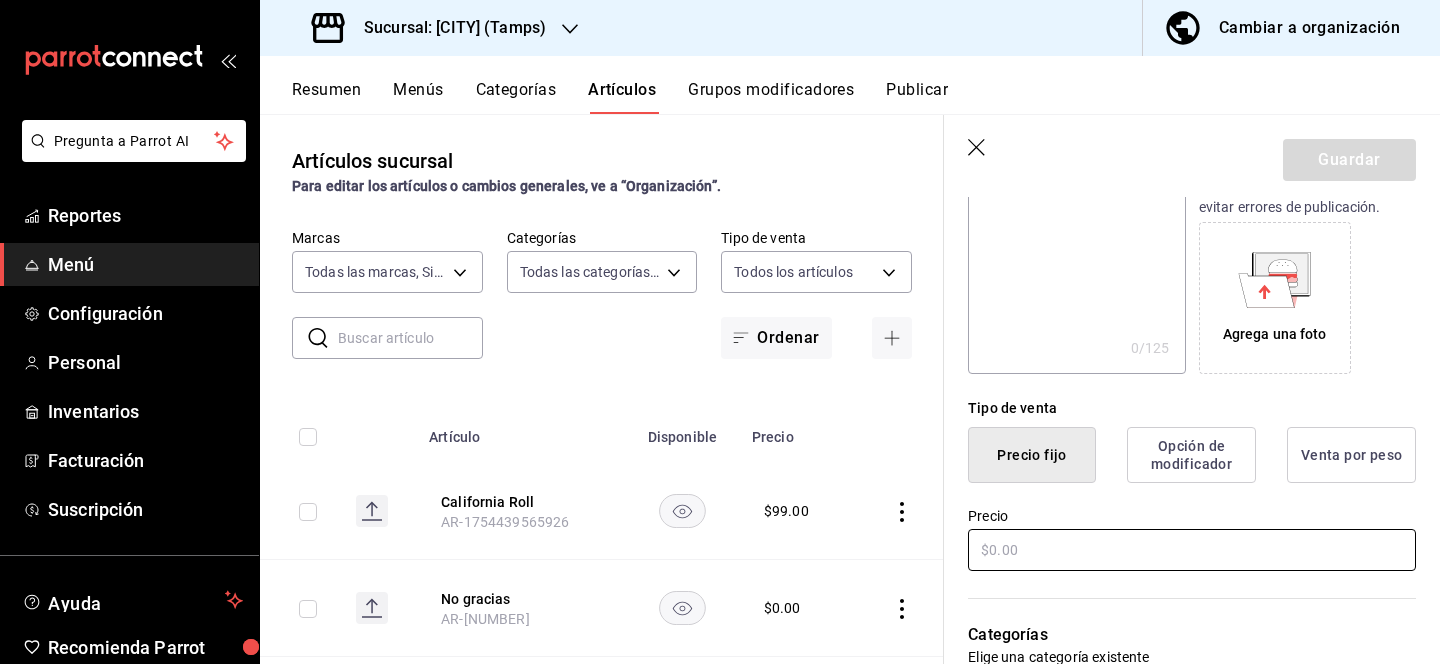 type on "Salmon Roll" 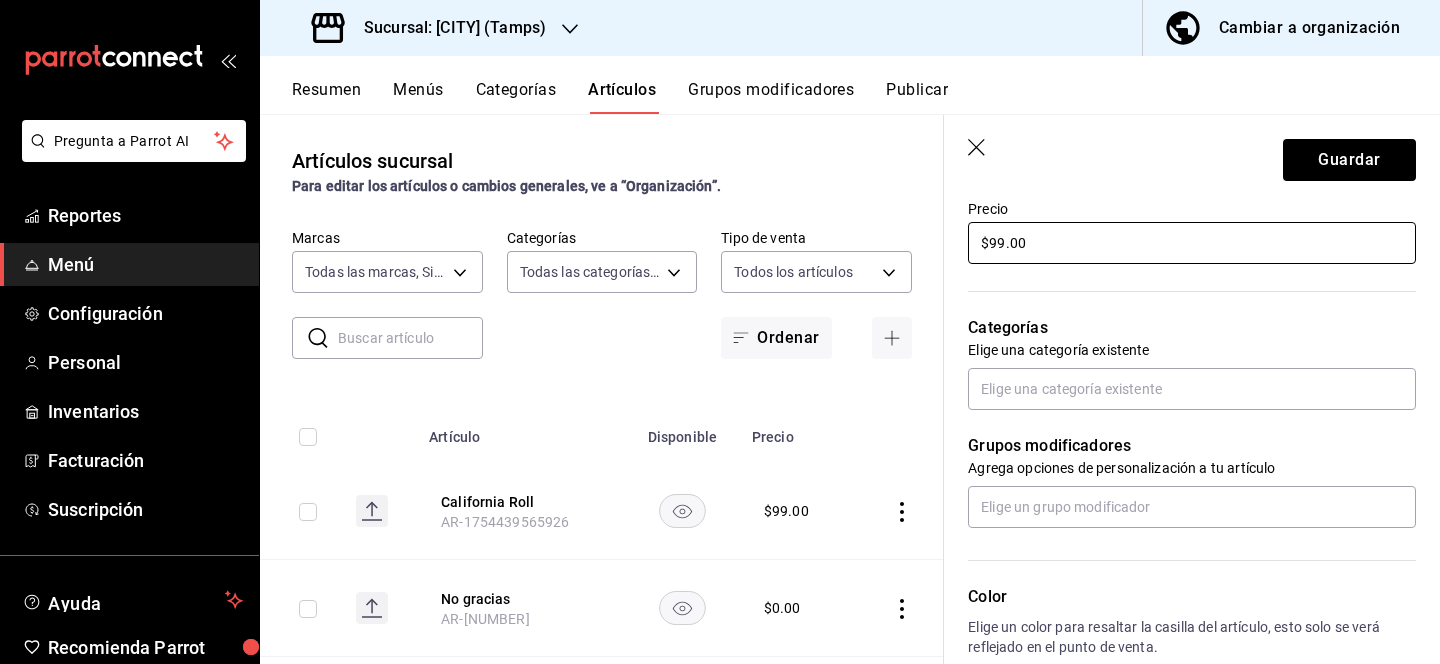 scroll, scrollTop: 613, scrollLeft: 0, axis: vertical 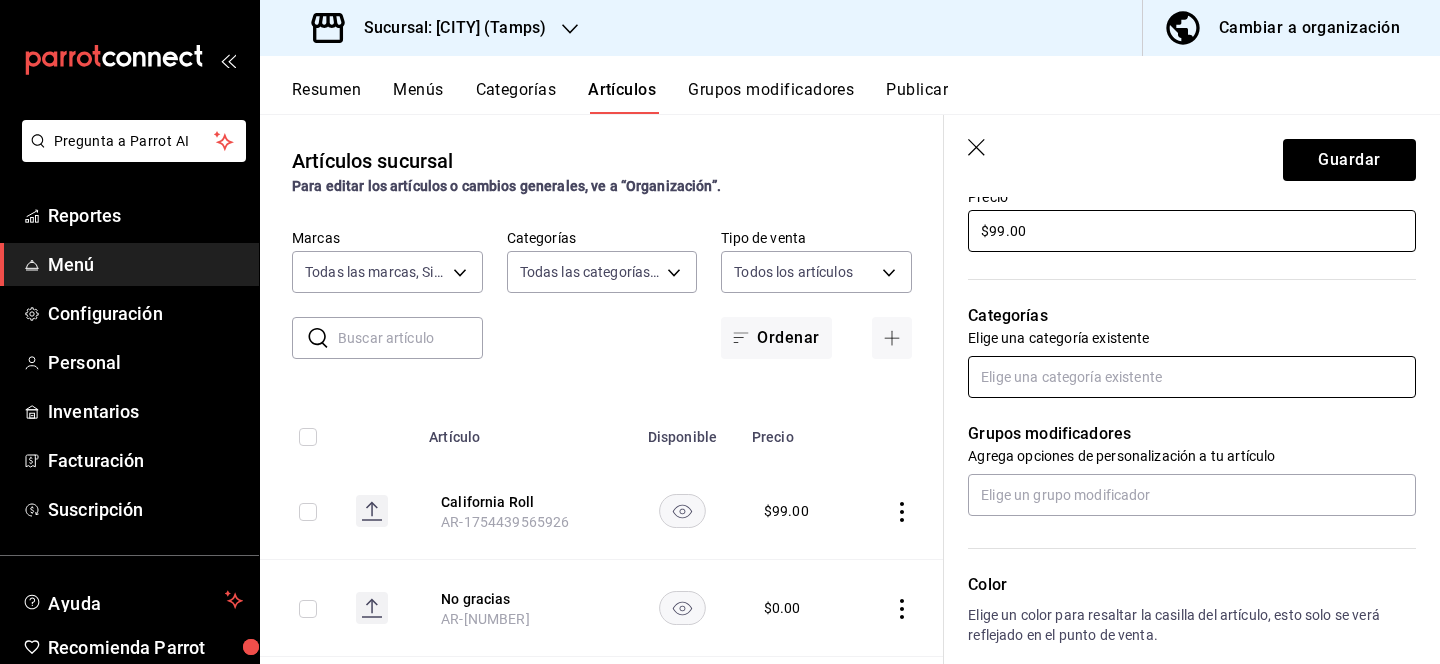 type on "$99.00" 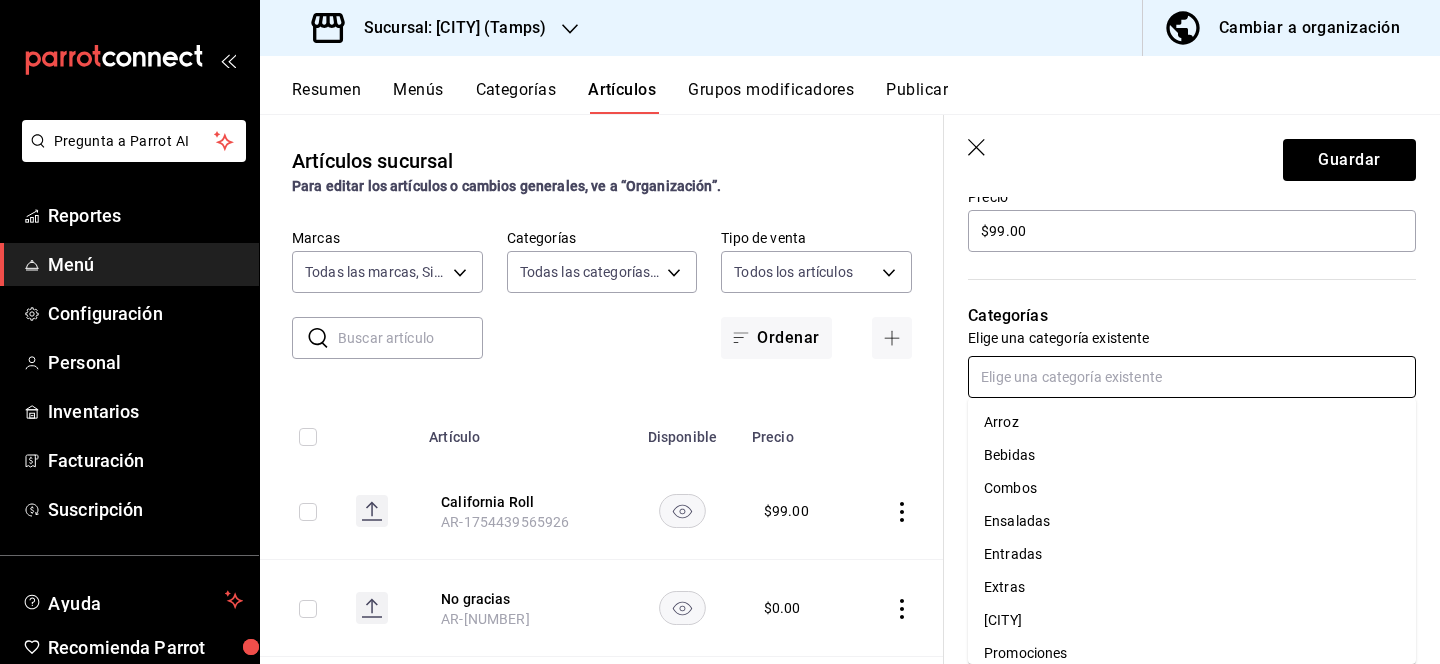 click at bounding box center [1192, 377] 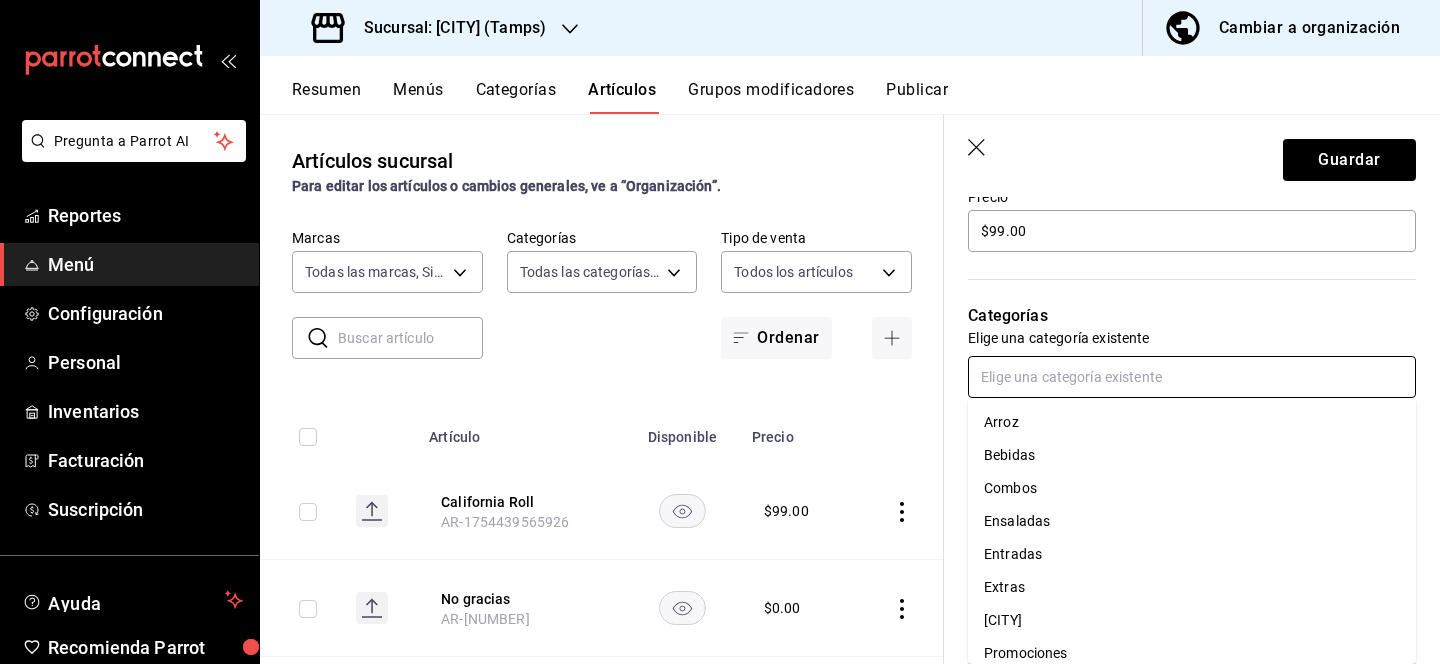 scroll, scrollTop: 179, scrollLeft: 0, axis: vertical 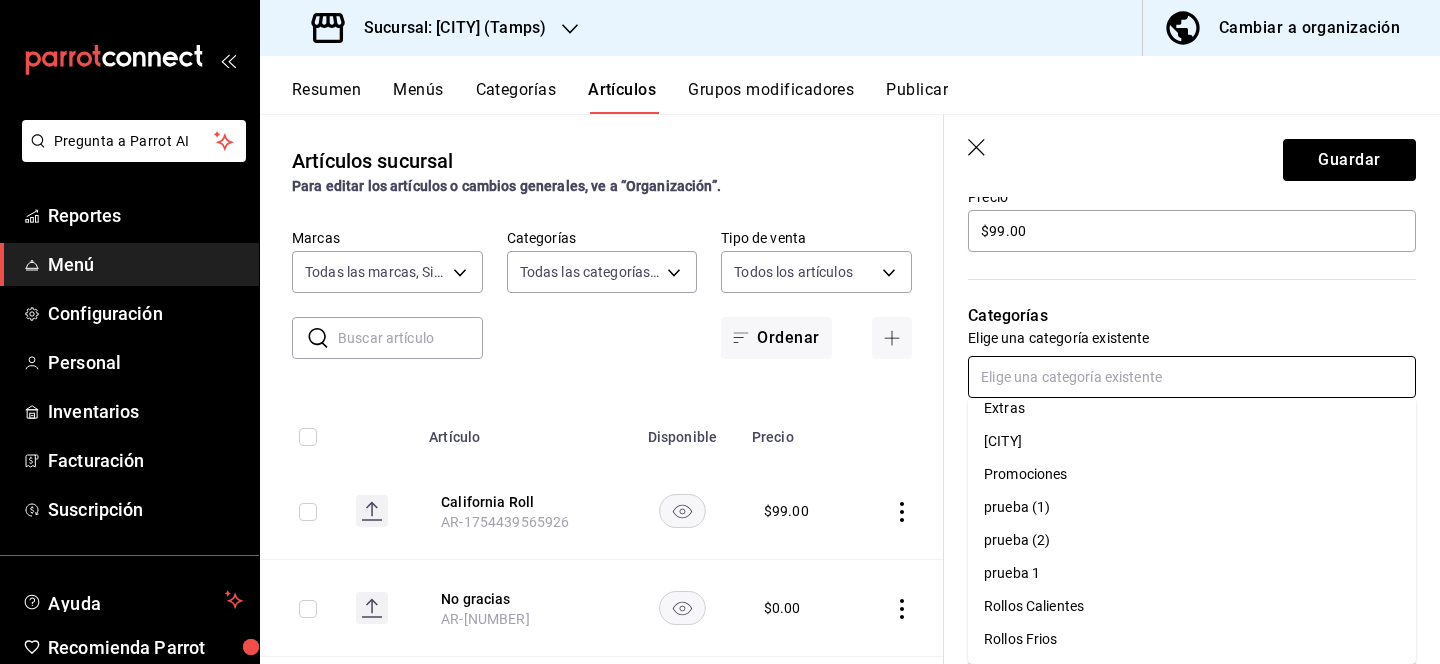 click on "Rollos Frios" at bounding box center (1192, 639) 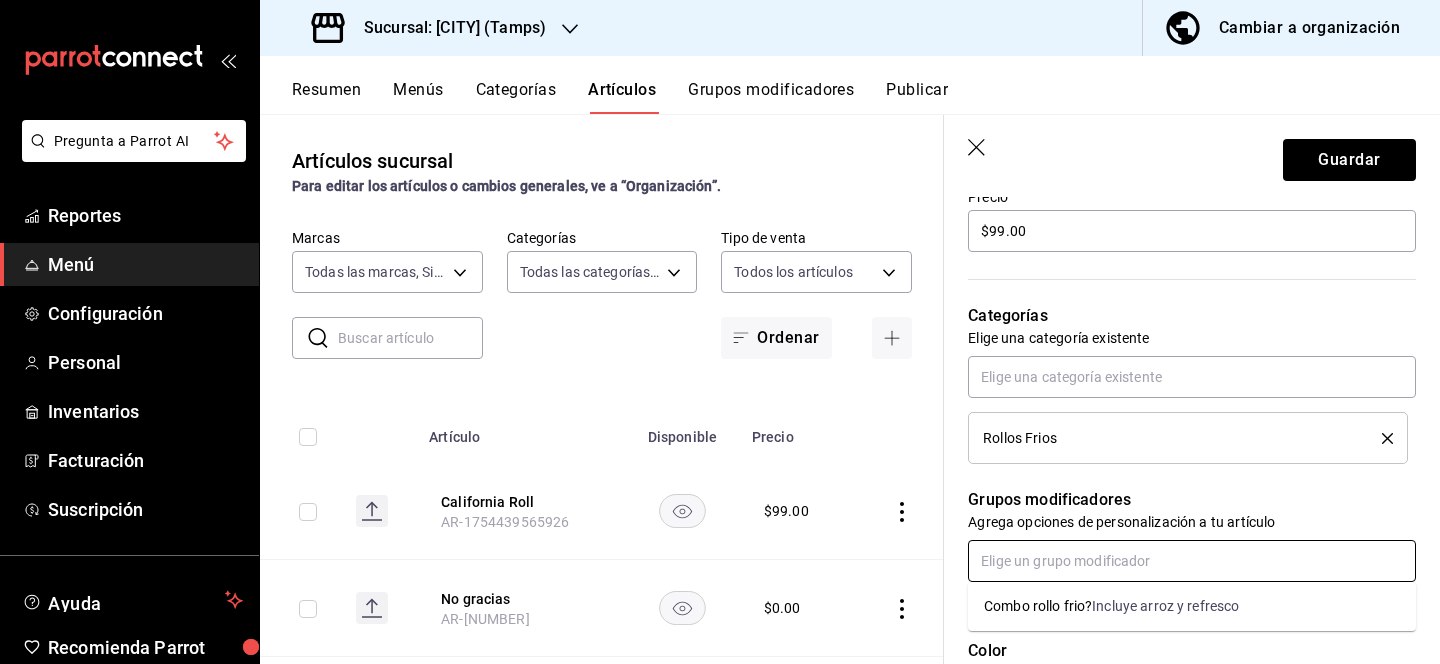click at bounding box center [1192, 561] 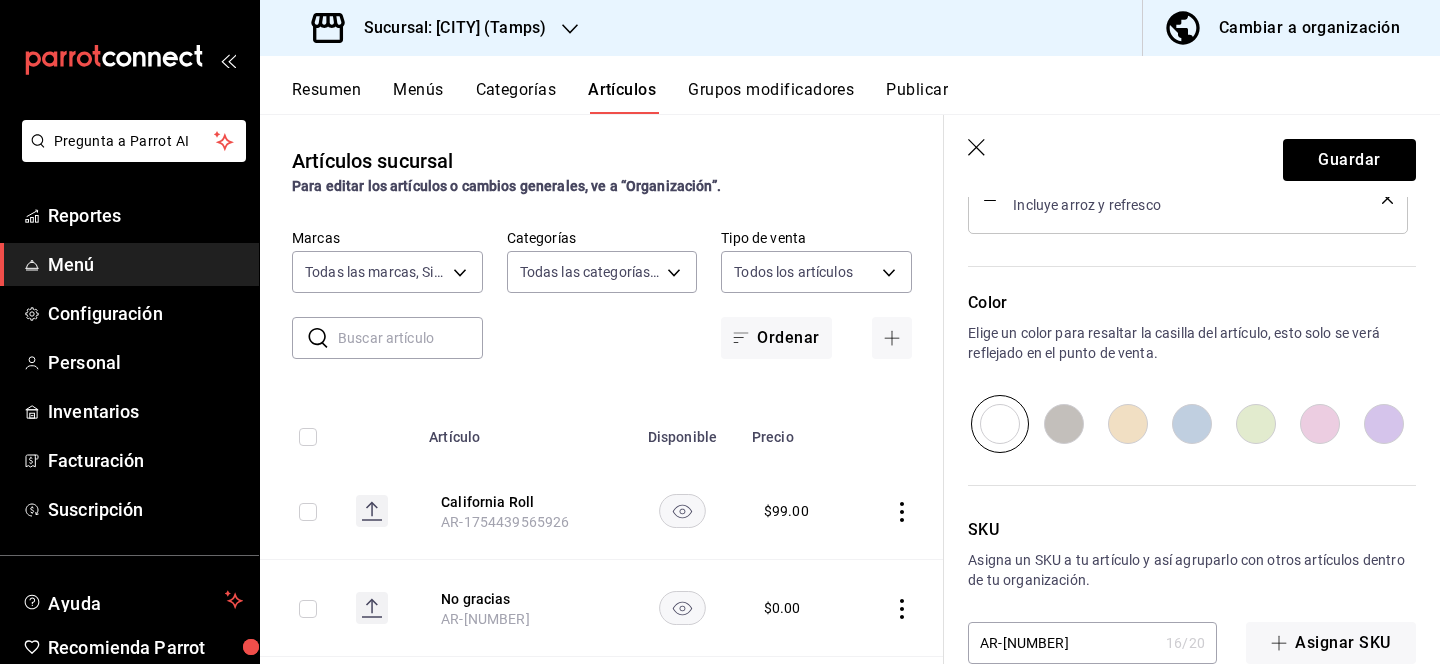 scroll, scrollTop: 1087, scrollLeft: 0, axis: vertical 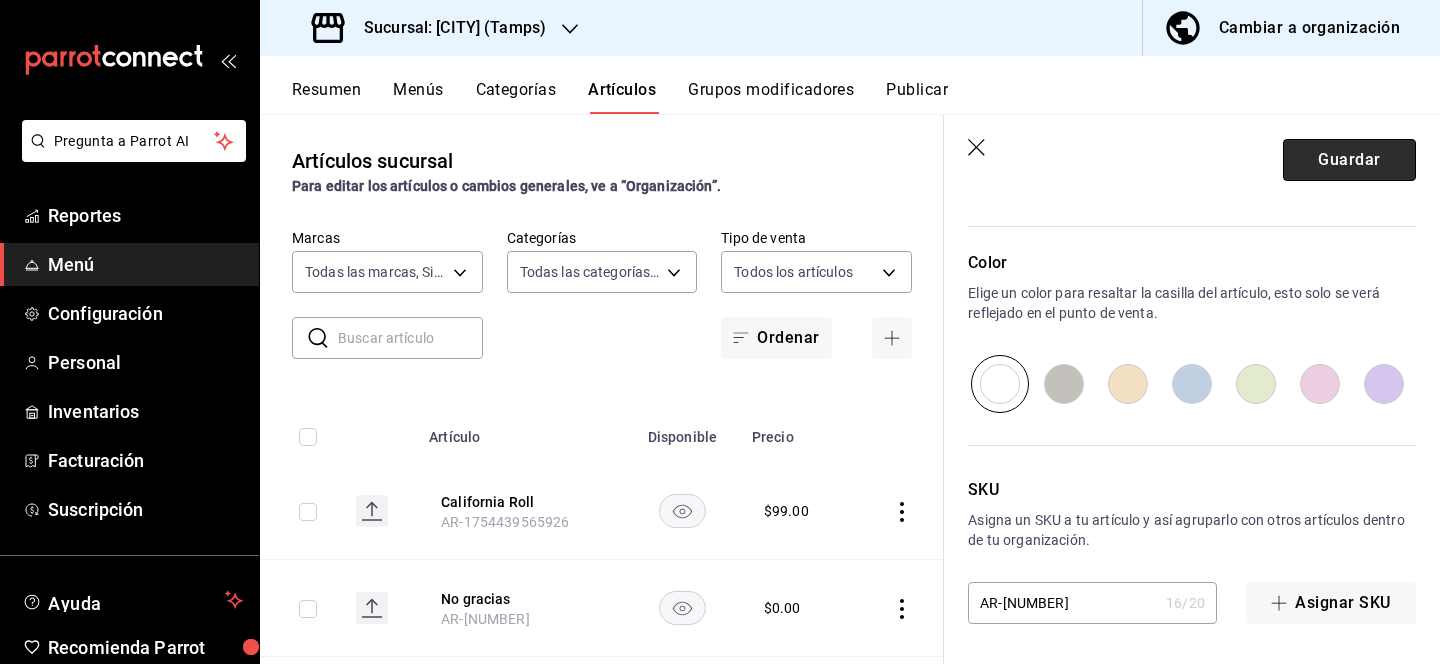 click on "Guardar" at bounding box center (1349, 160) 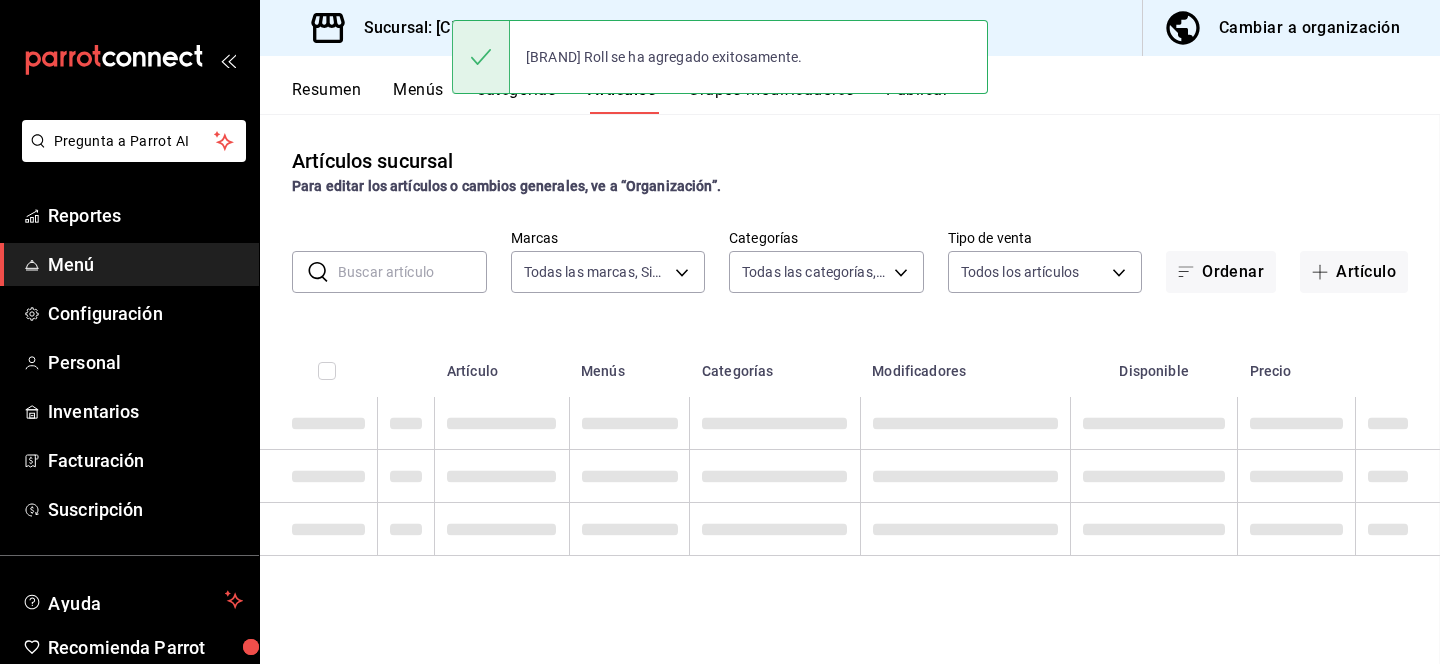scroll, scrollTop: 0, scrollLeft: 0, axis: both 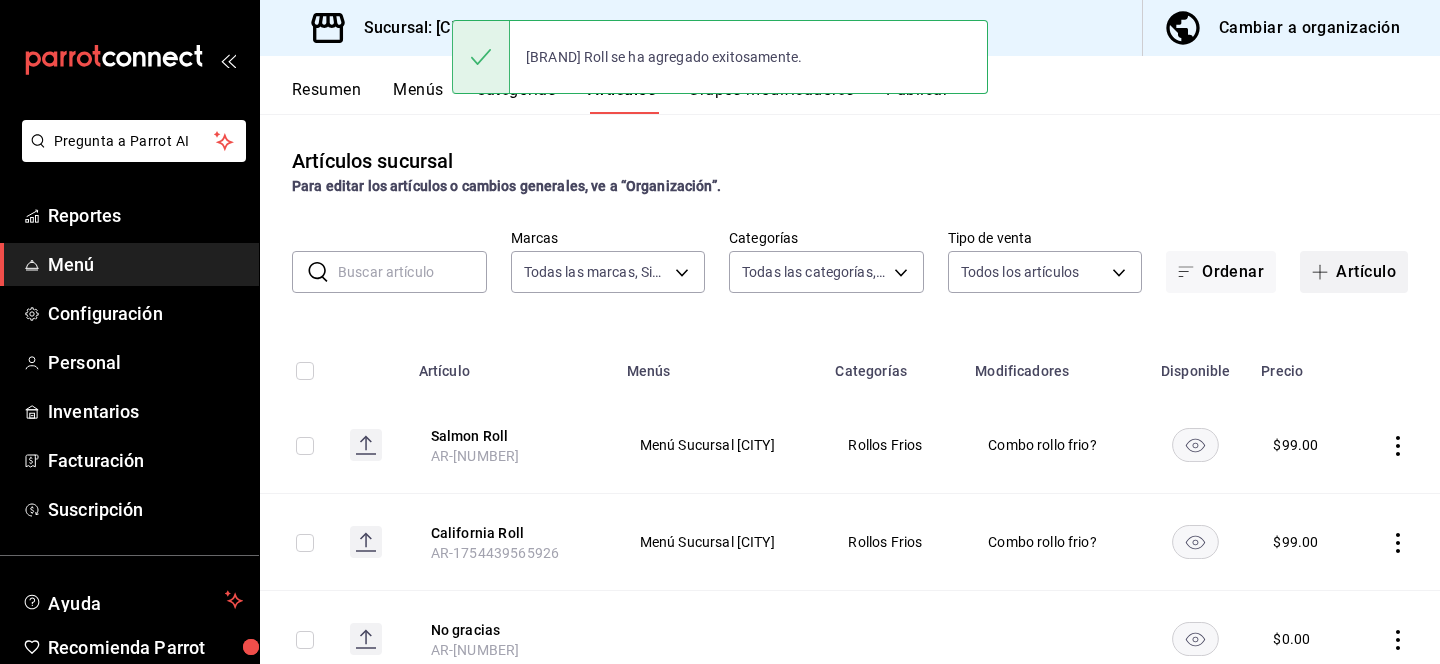 click on "Artículo" at bounding box center (1354, 272) 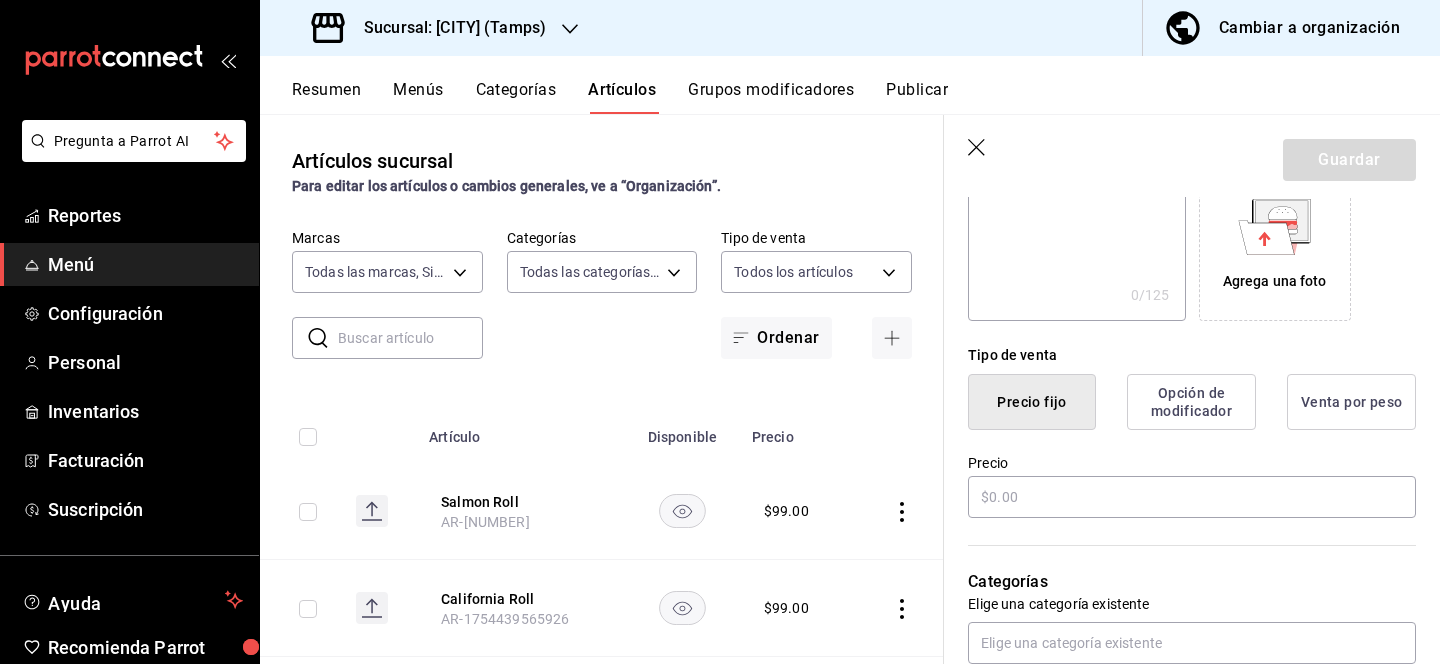 scroll, scrollTop: 387, scrollLeft: 0, axis: vertical 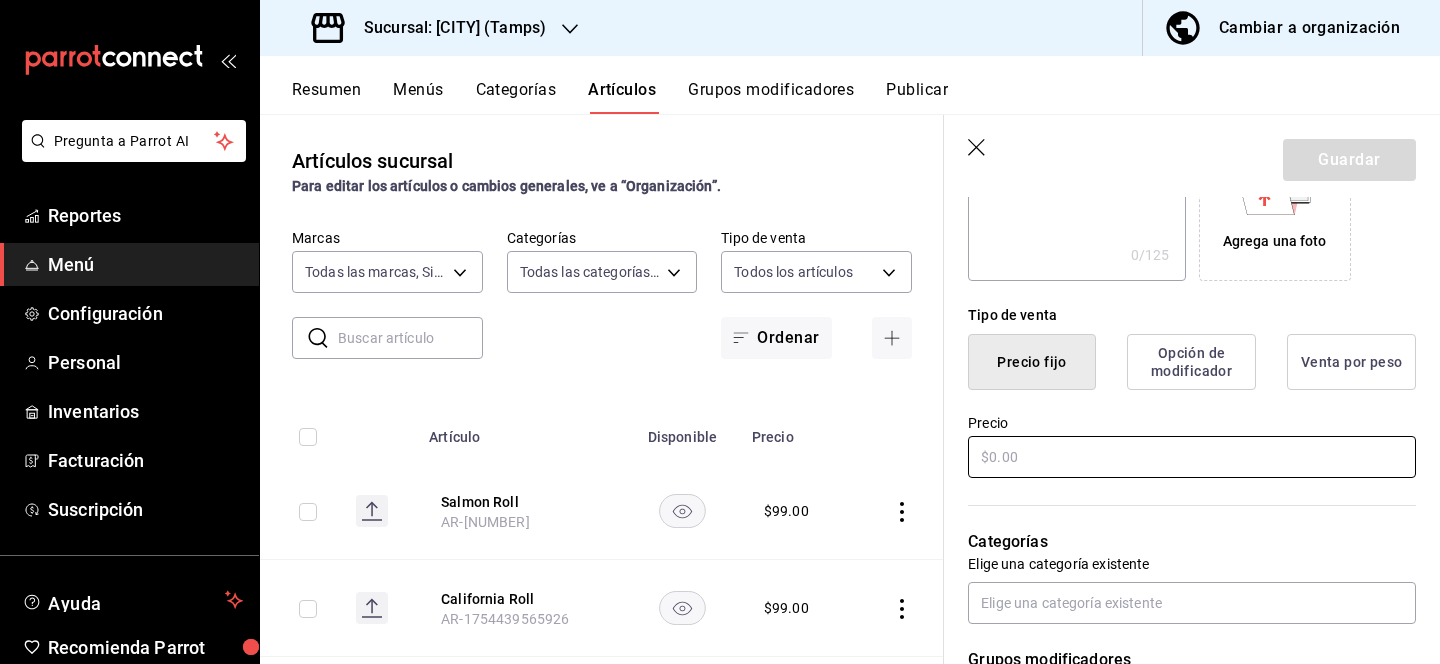 type on "Spicy Shrimp Roll" 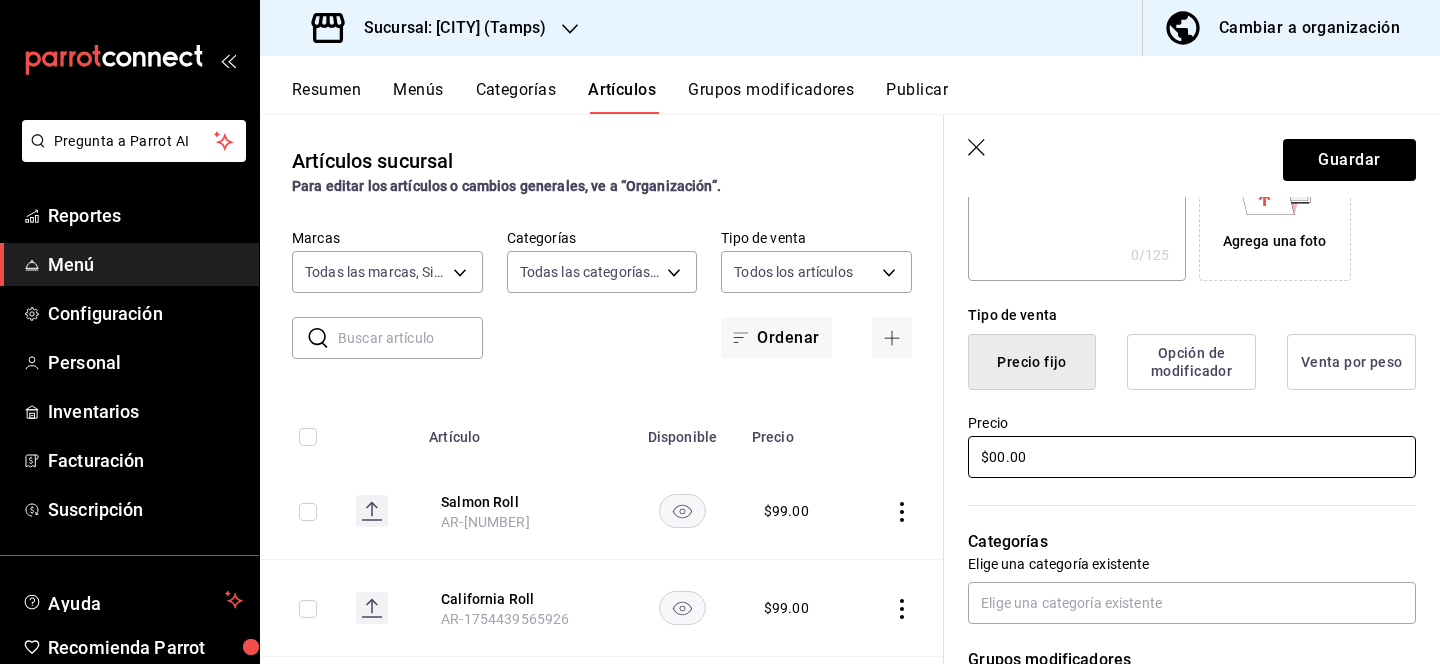 type on "$0.00" 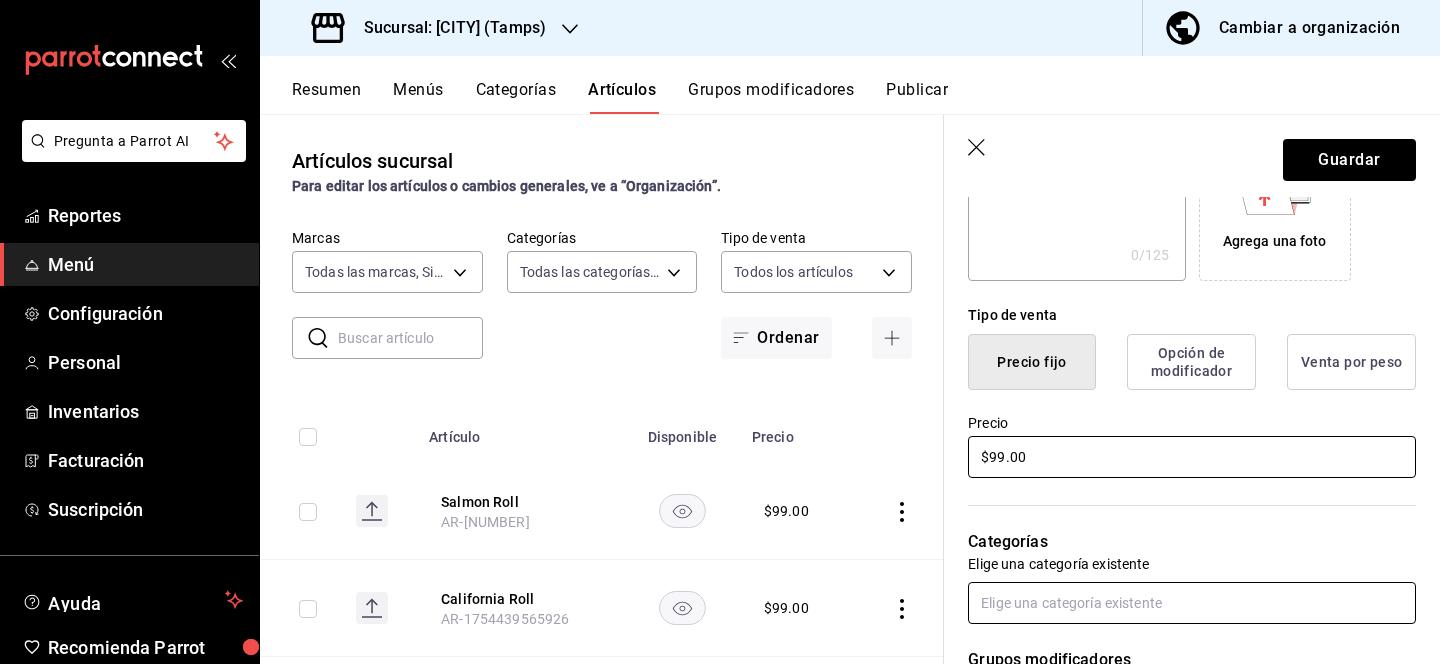 type on "$99.00" 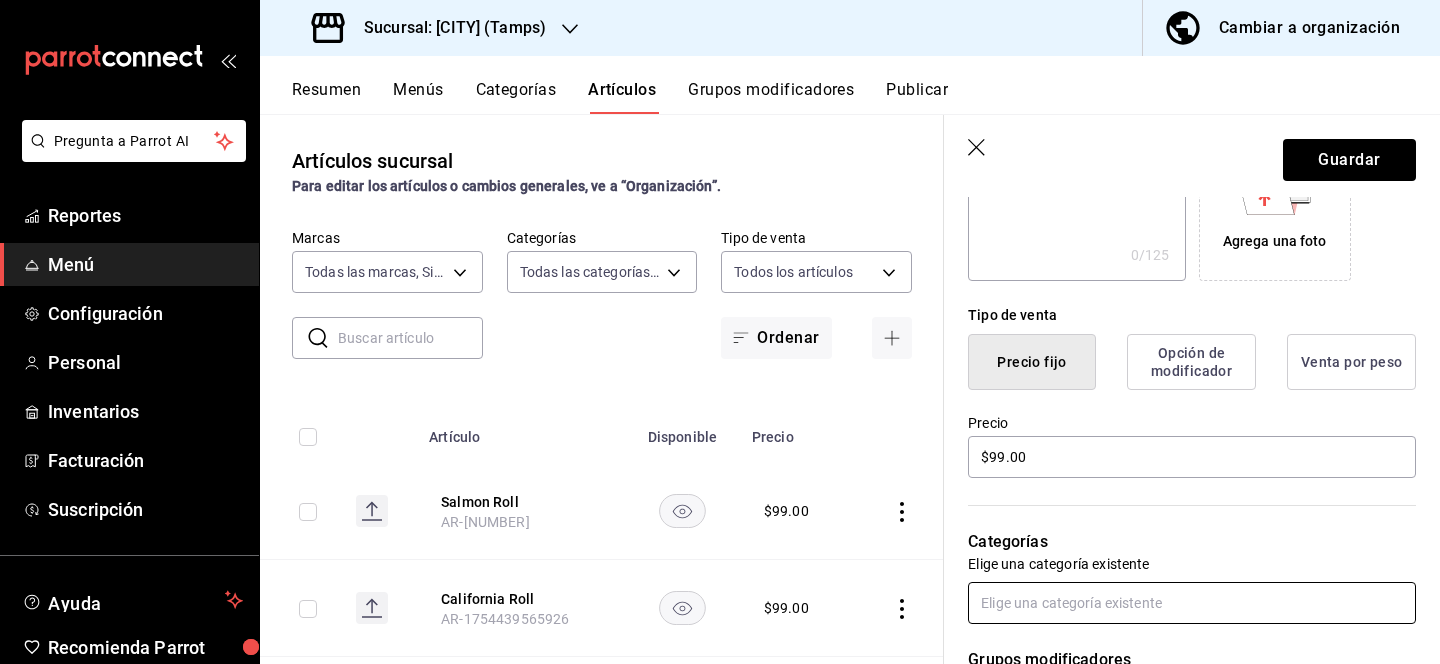 click at bounding box center [1192, 603] 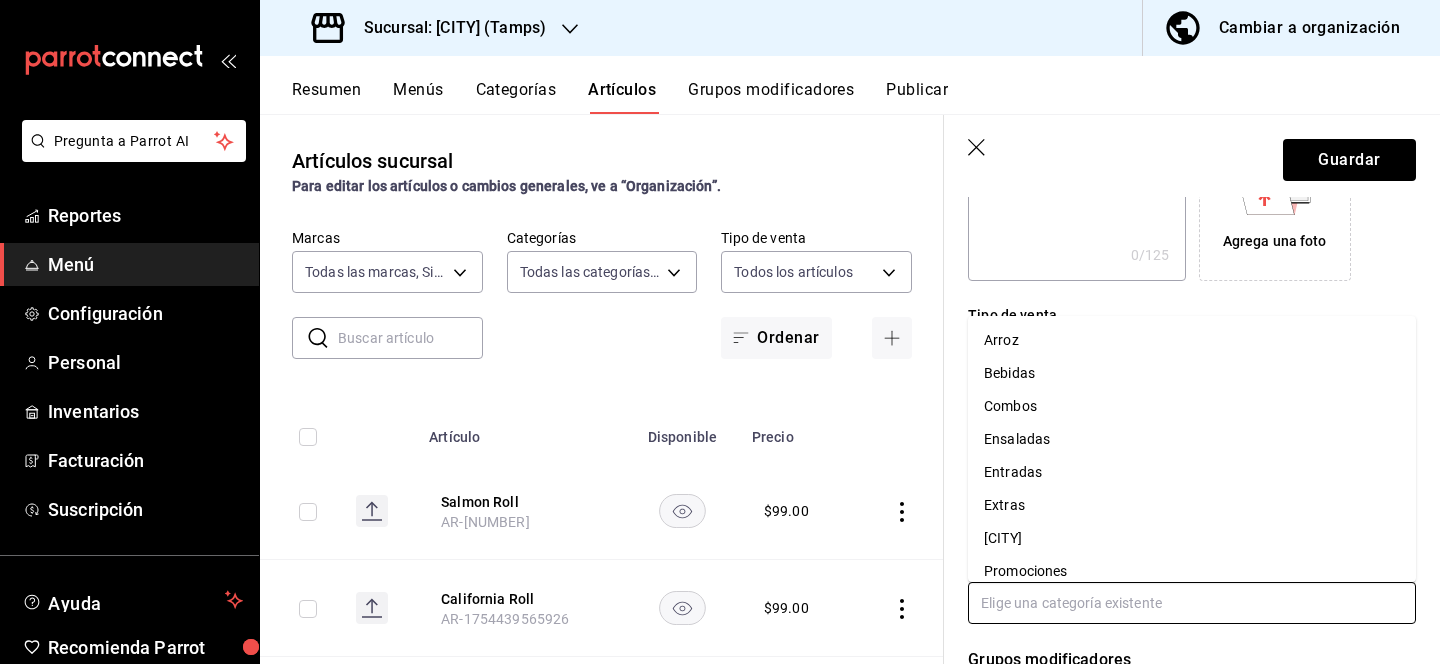 scroll, scrollTop: 179, scrollLeft: 0, axis: vertical 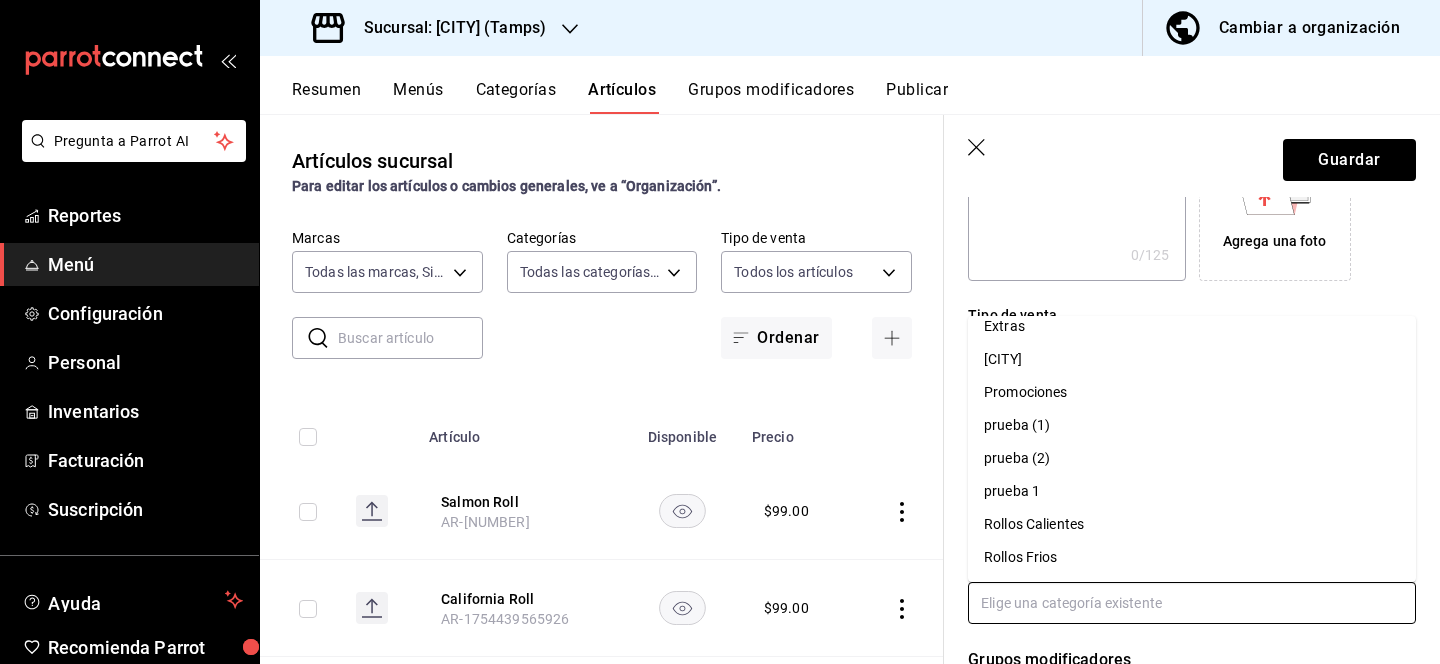 click on "Rollos Frios" at bounding box center [1192, 557] 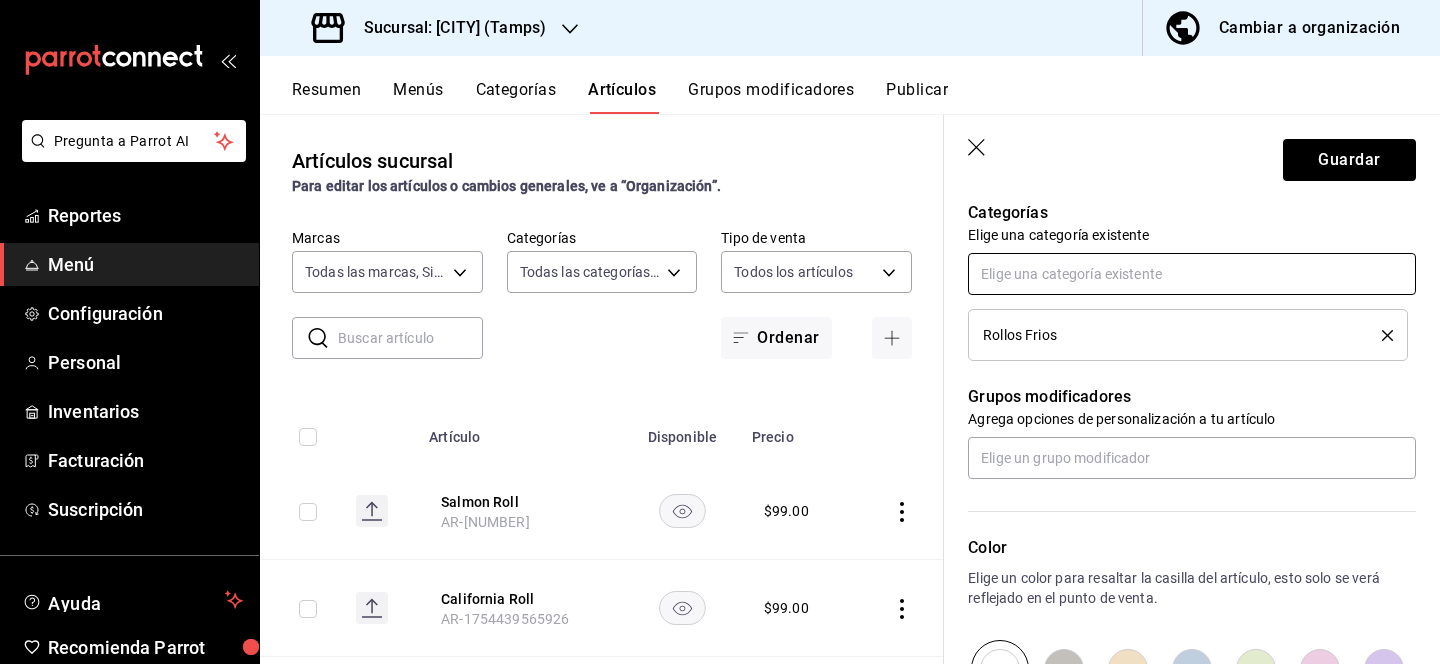 scroll, scrollTop: 851, scrollLeft: 0, axis: vertical 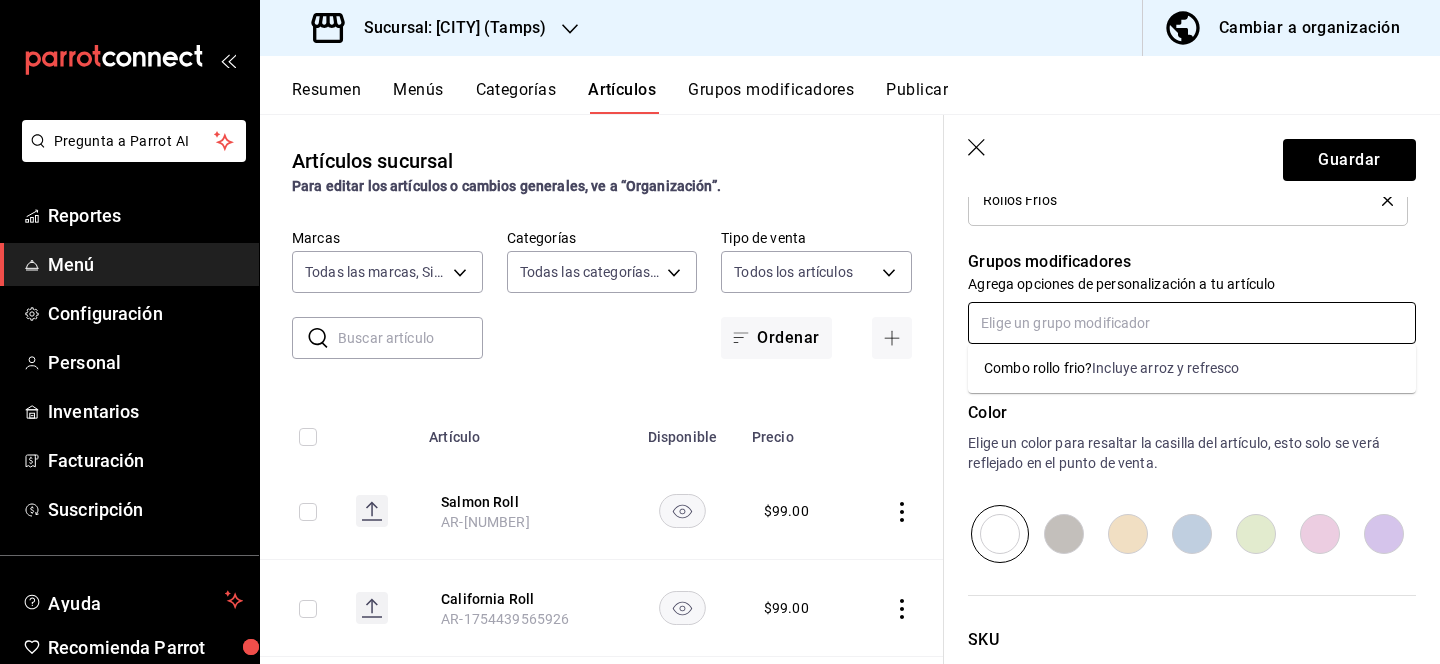 click at bounding box center (1192, 323) 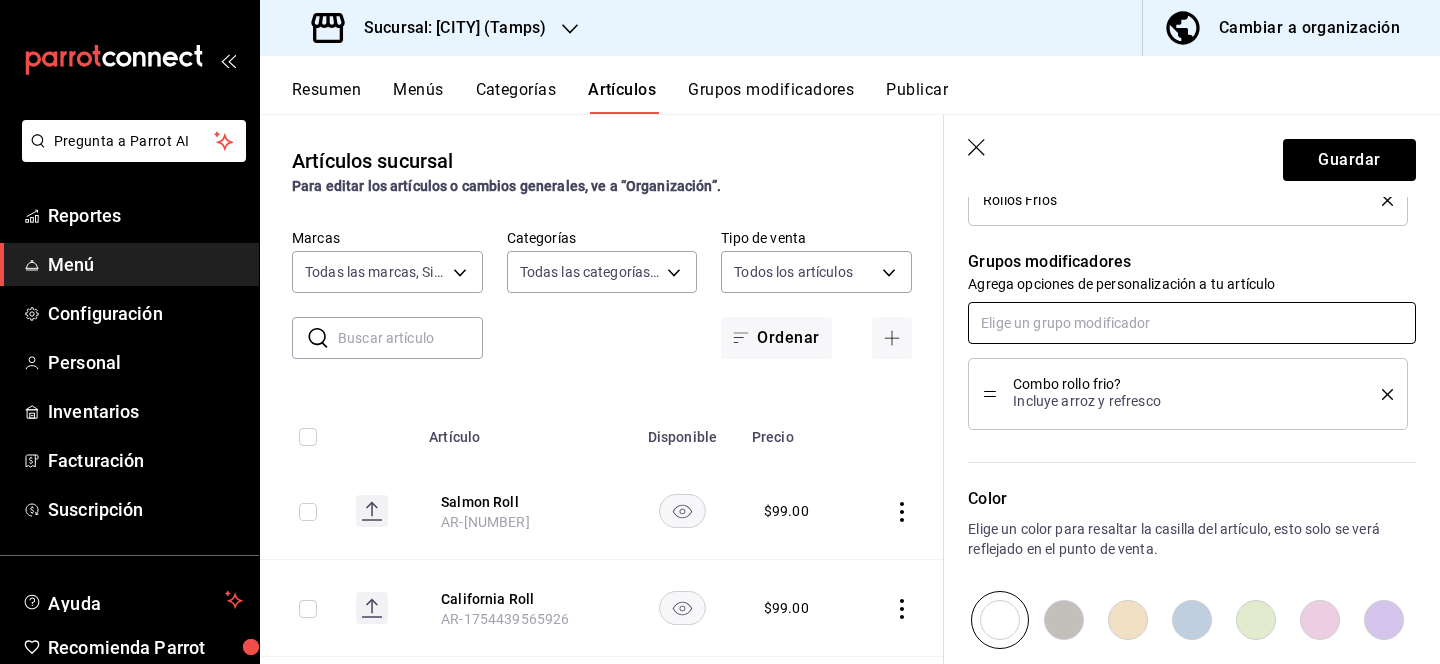 scroll, scrollTop: 1087, scrollLeft: 0, axis: vertical 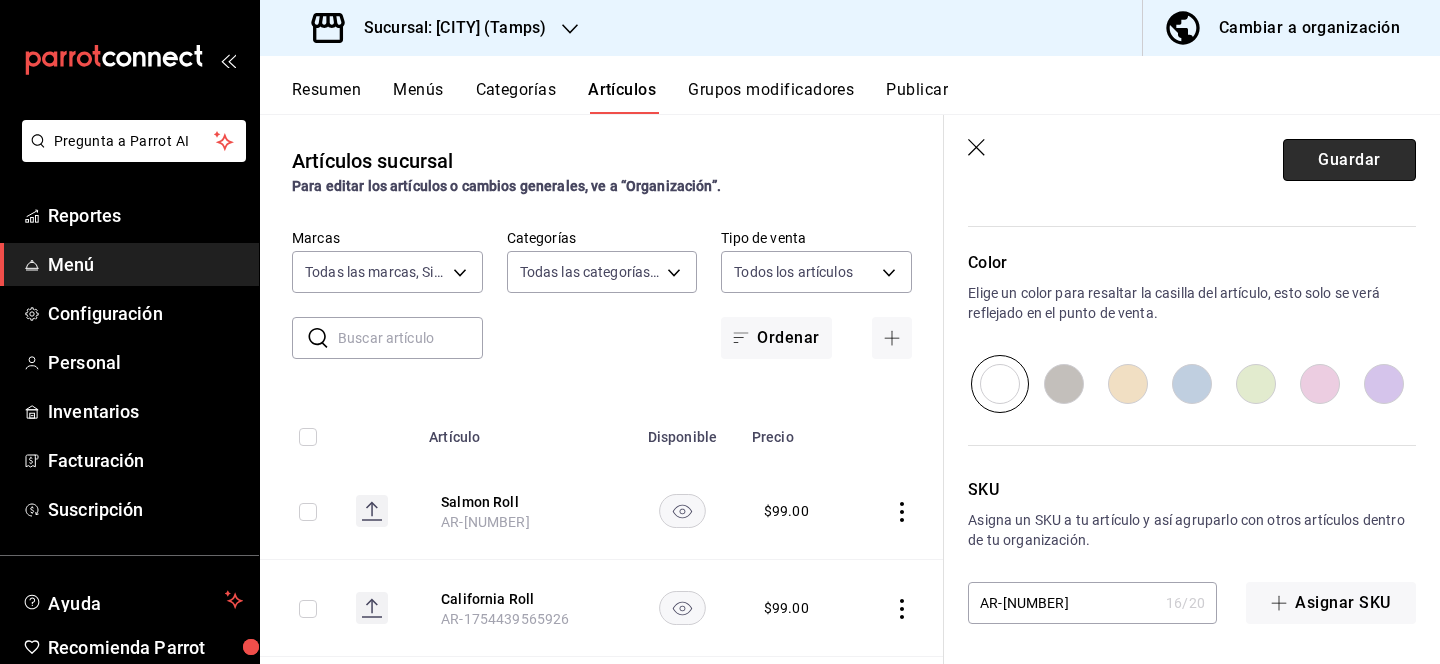 click on "Guardar" at bounding box center [1349, 160] 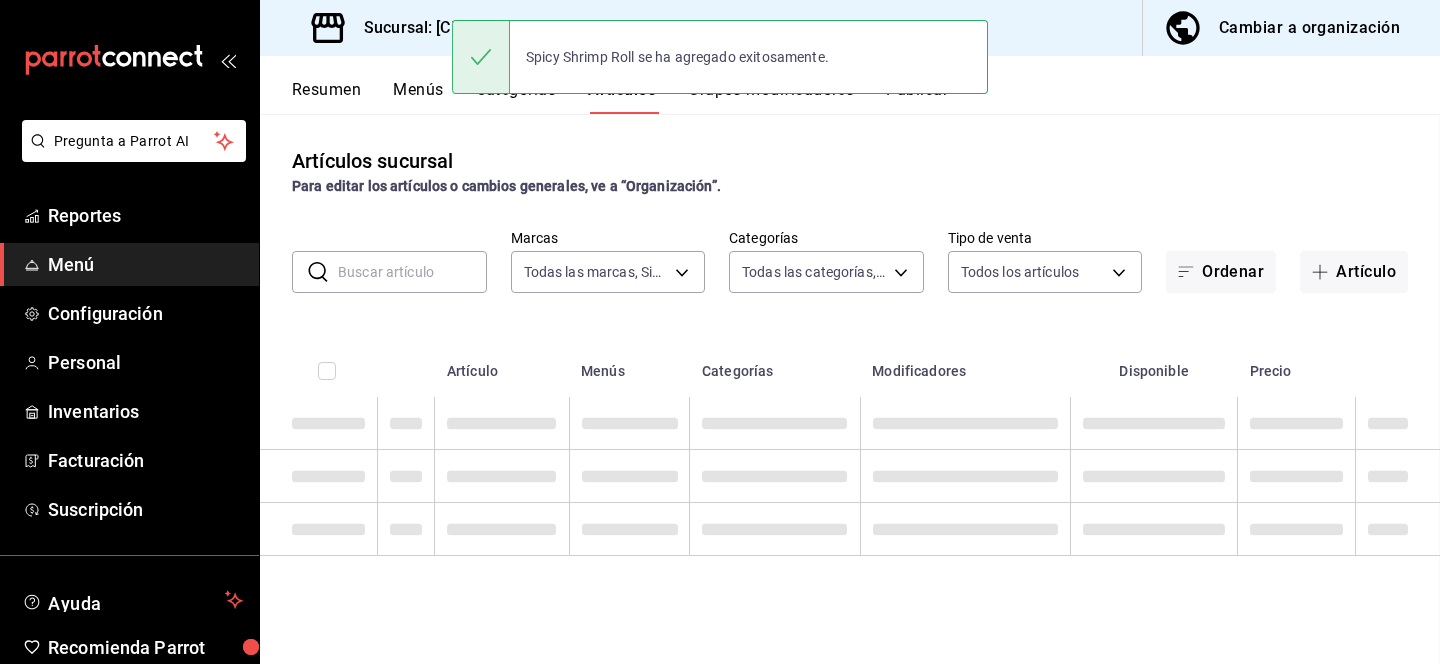 scroll, scrollTop: 0, scrollLeft: 0, axis: both 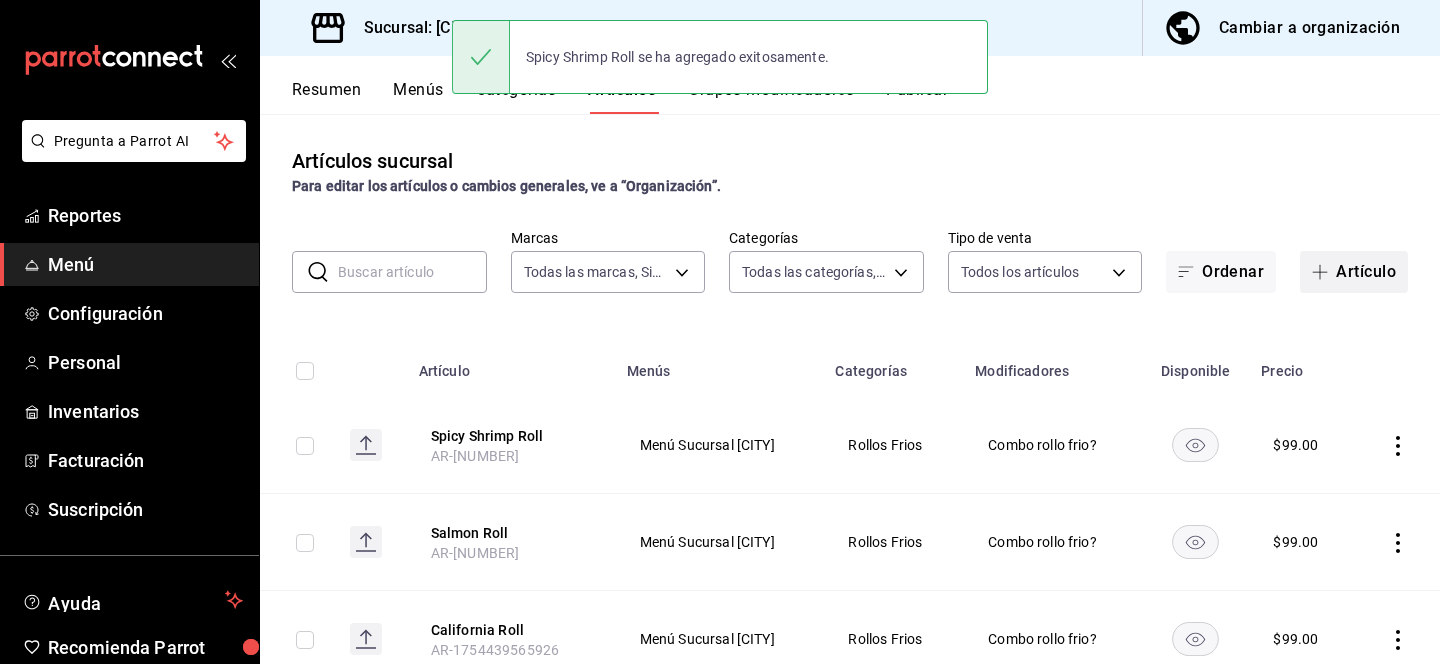 click at bounding box center (1324, 272) 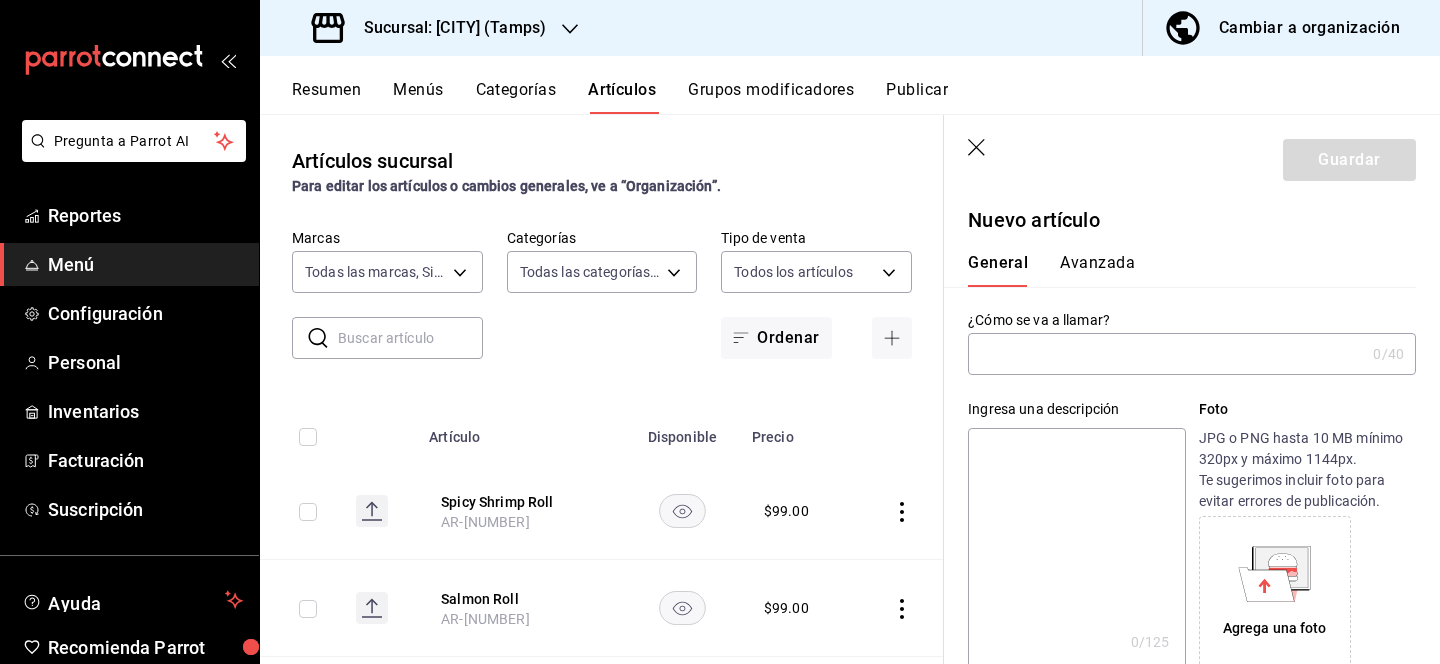 type on "P" 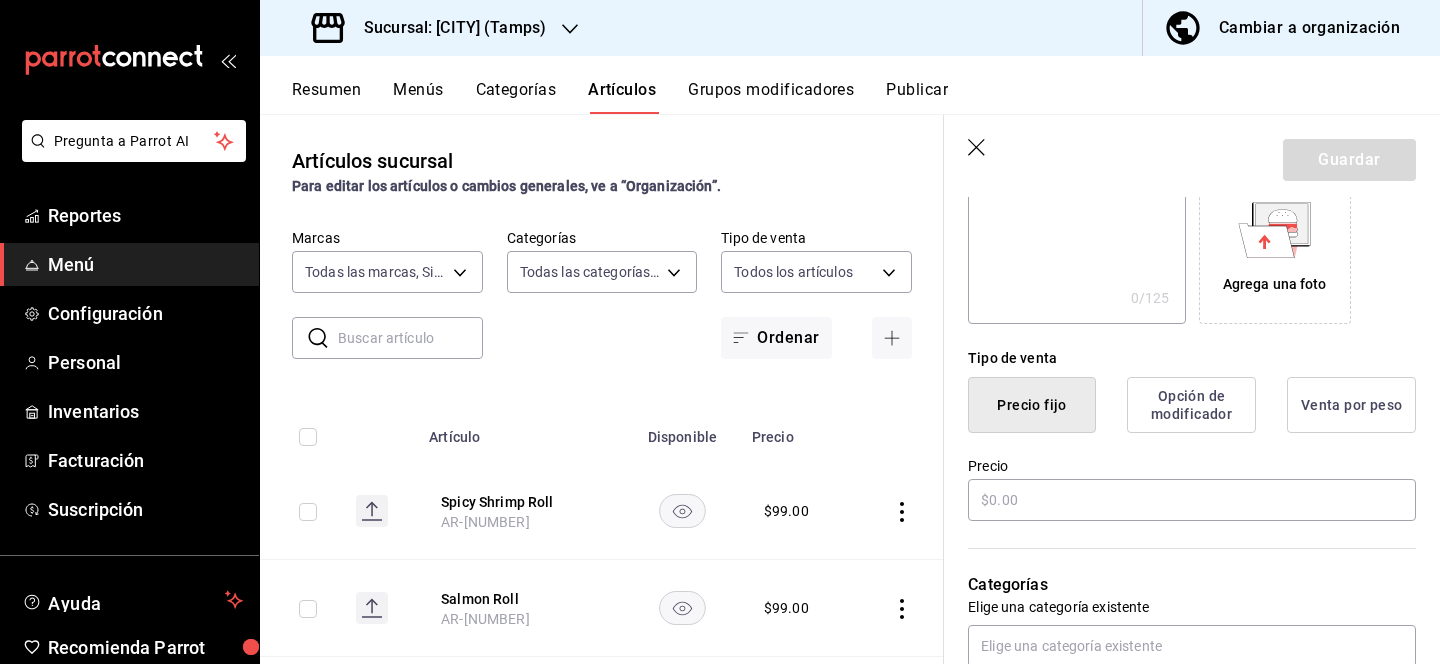 scroll, scrollTop: 381, scrollLeft: 0, axis: vertical 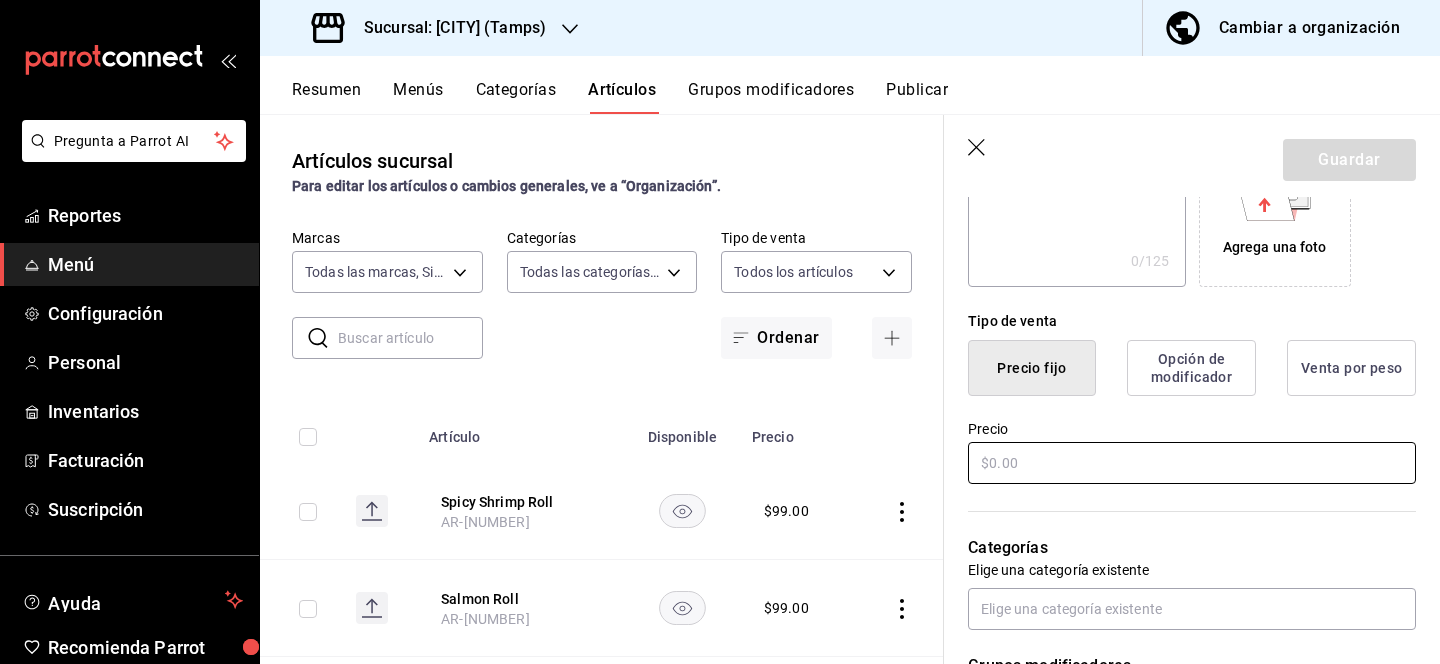 type on "Philadelphia Roll" 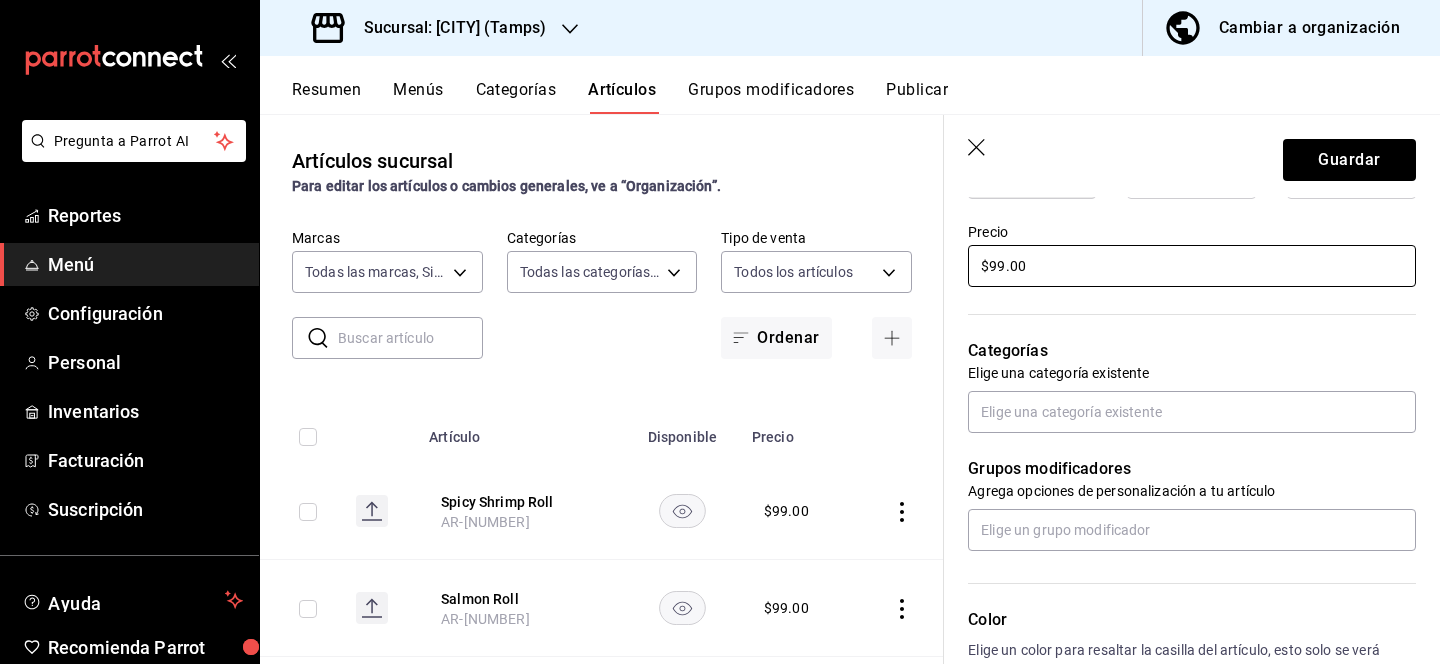 scroll, scrollTop: 580, scrollLeft: 0, axis: vertical 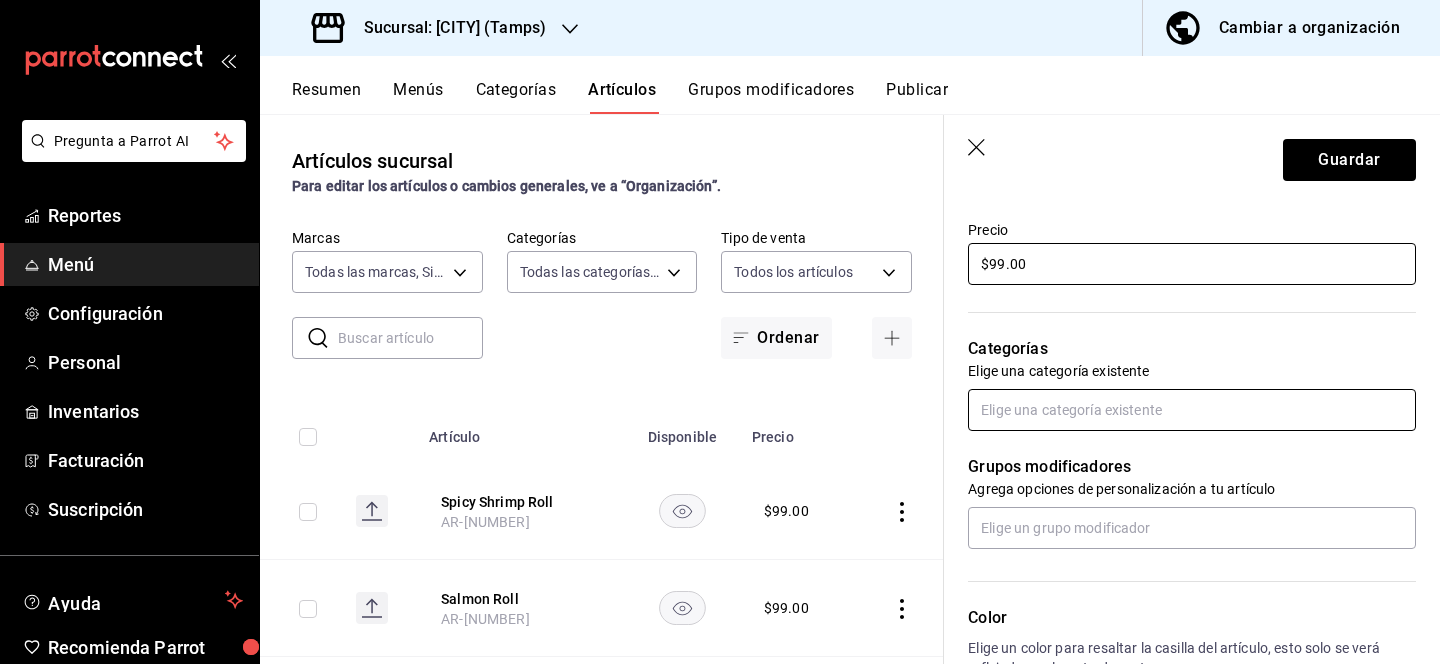 type on "$99.00" 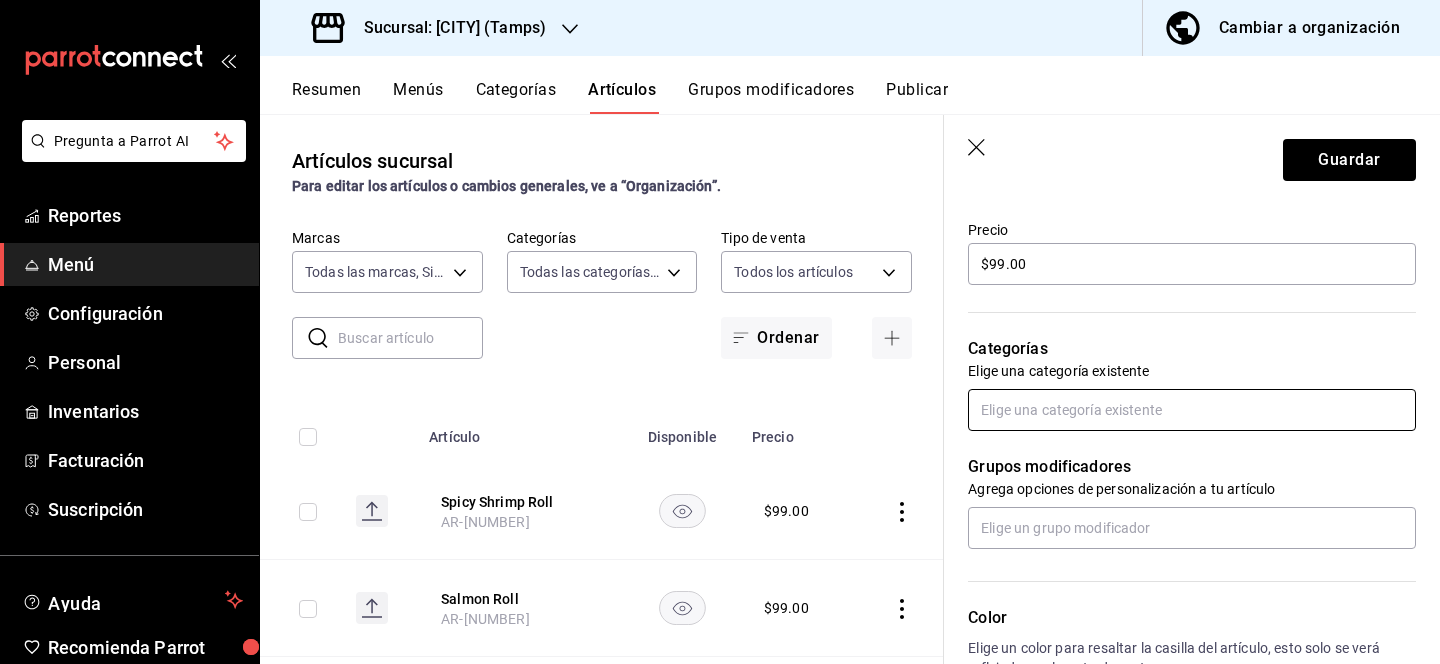click at bounding box center [1192, 410] 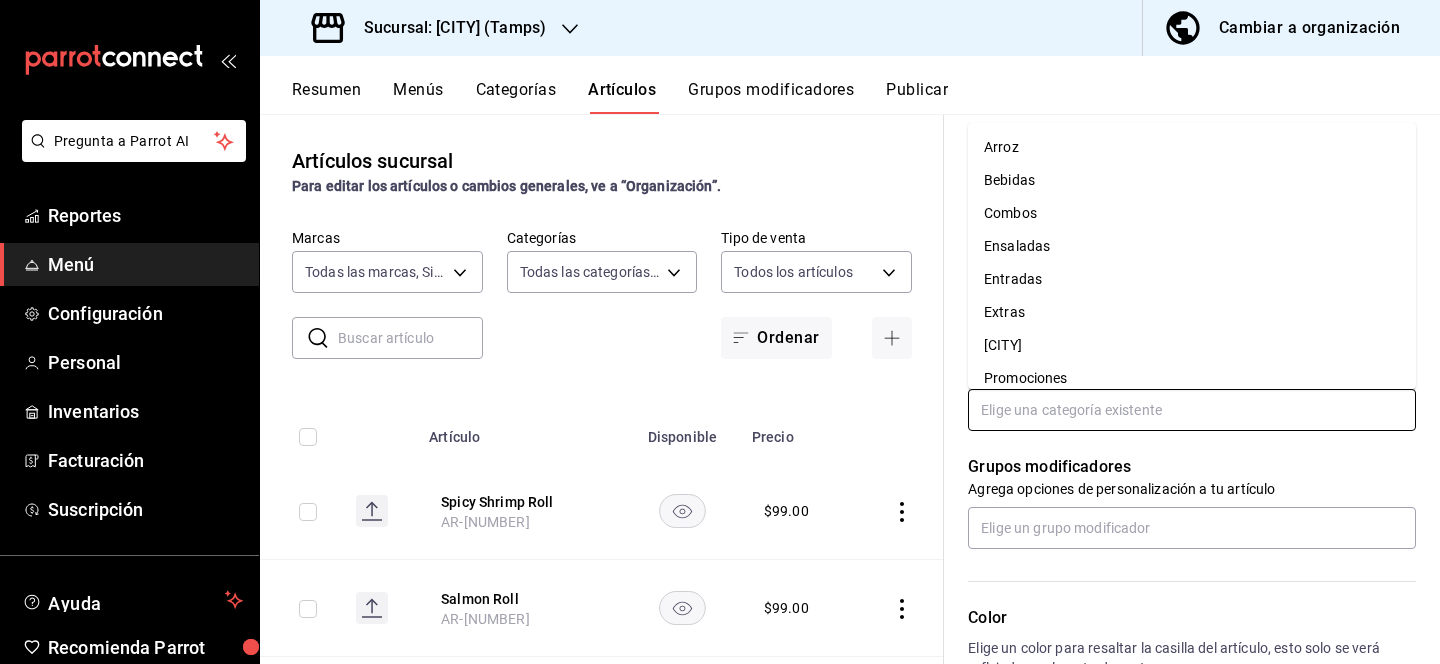 scroll, scrollTop: 179, scrollLeft: 0, axis: vertical 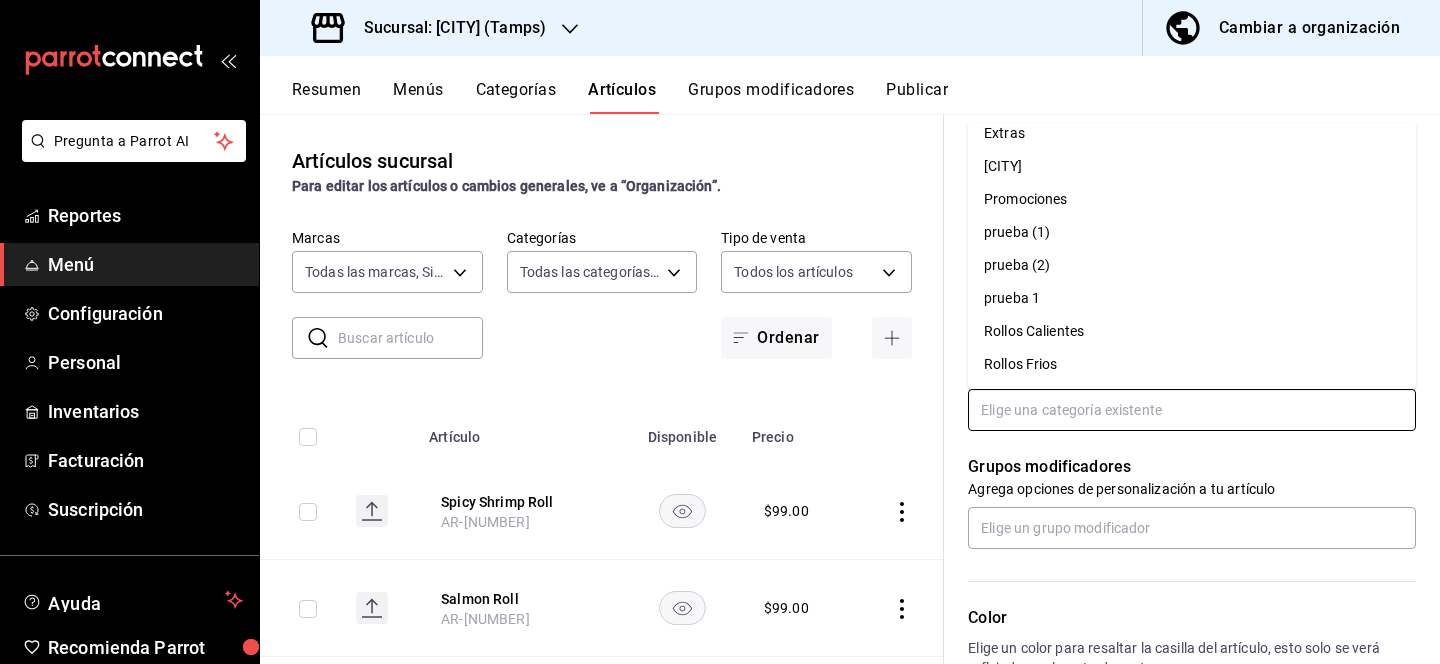 click on "Rollos Frios" at bounding box center [1192, 364] 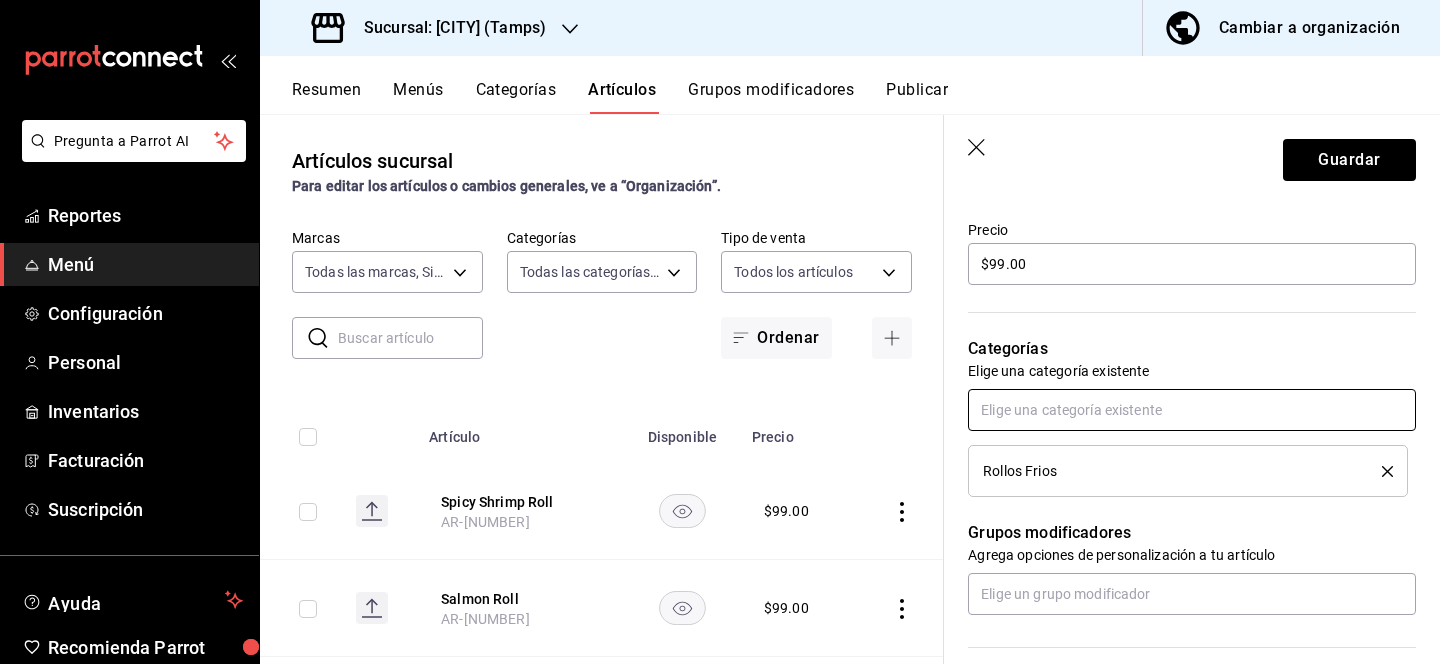 scroll, scrollTop: 720, scrollLeft: 0, axis: vertical 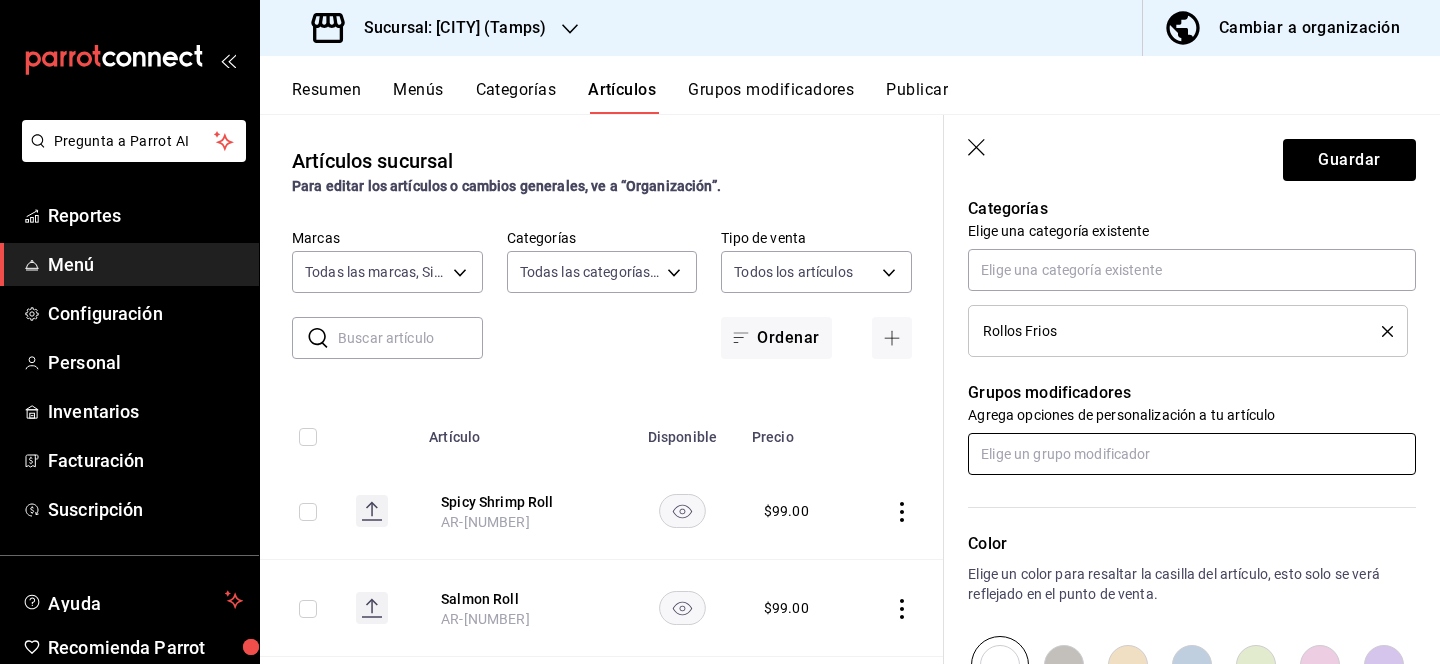 click at bounding box center [1192, 454] 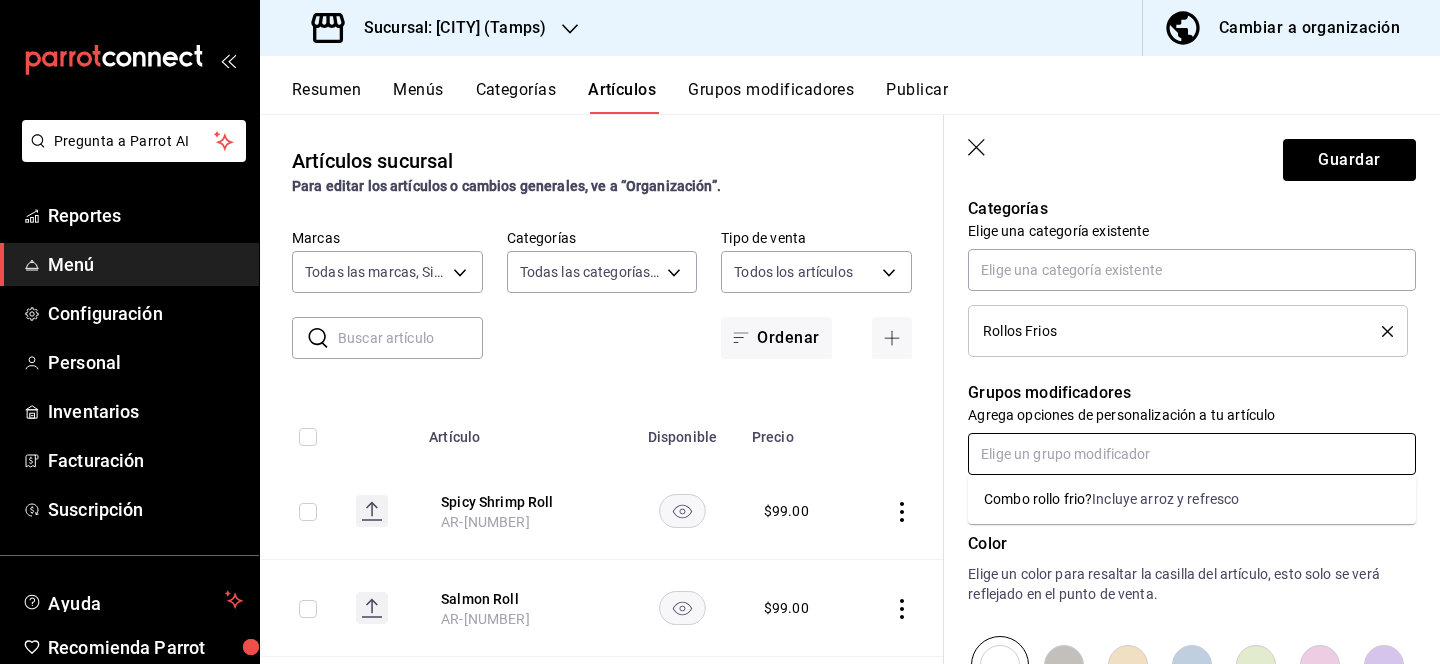 click on "Combo rollo frio?" at bounding box center (1038, 499) 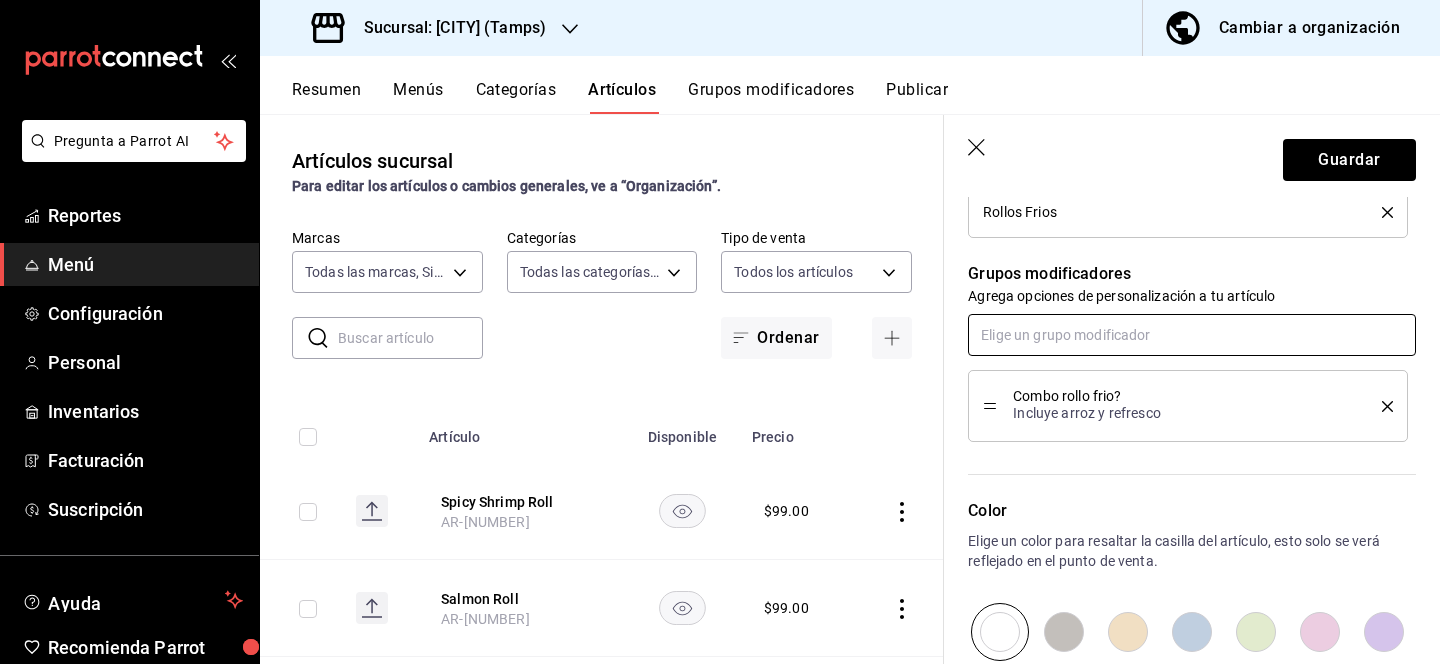 scroll, scrollTop: 1087, scrollLeft: 0, axis: vertical 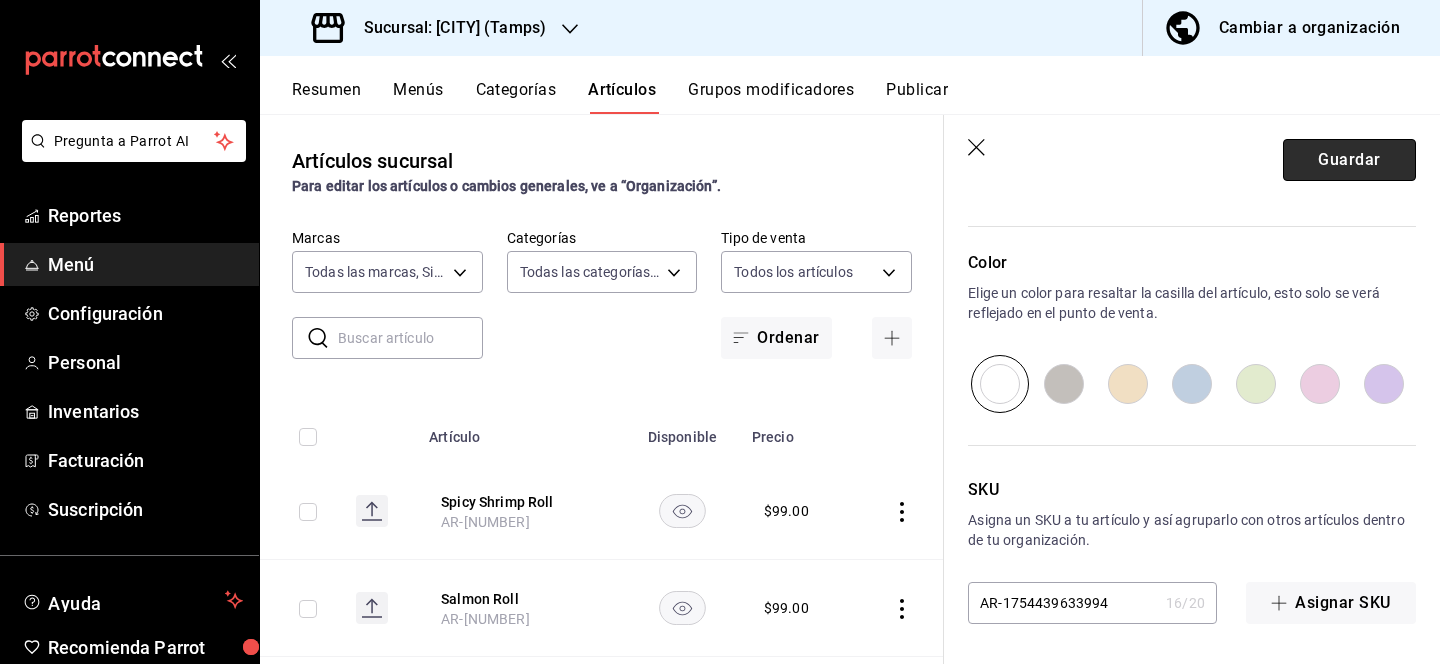 click on "Guardar" at bounding box center [1349, 160] 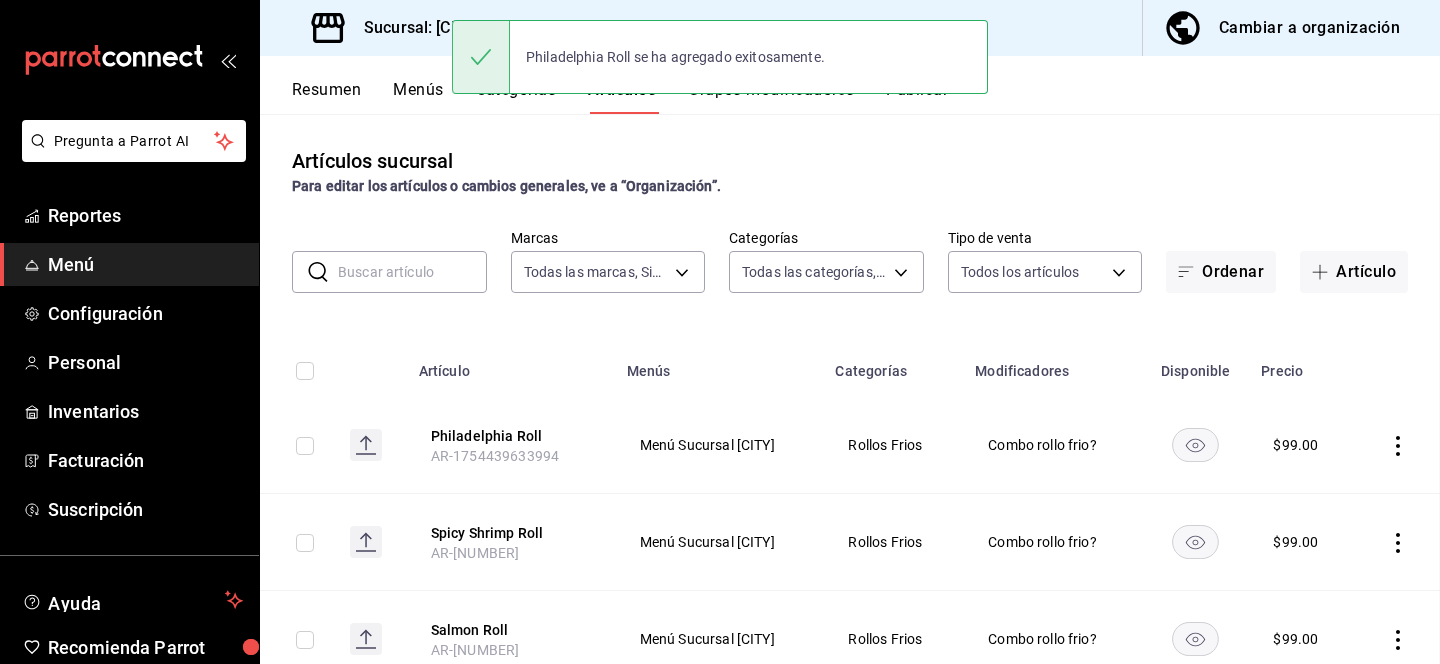 scroll, scrollTop: 0, scrollLeft: 0, axis: both 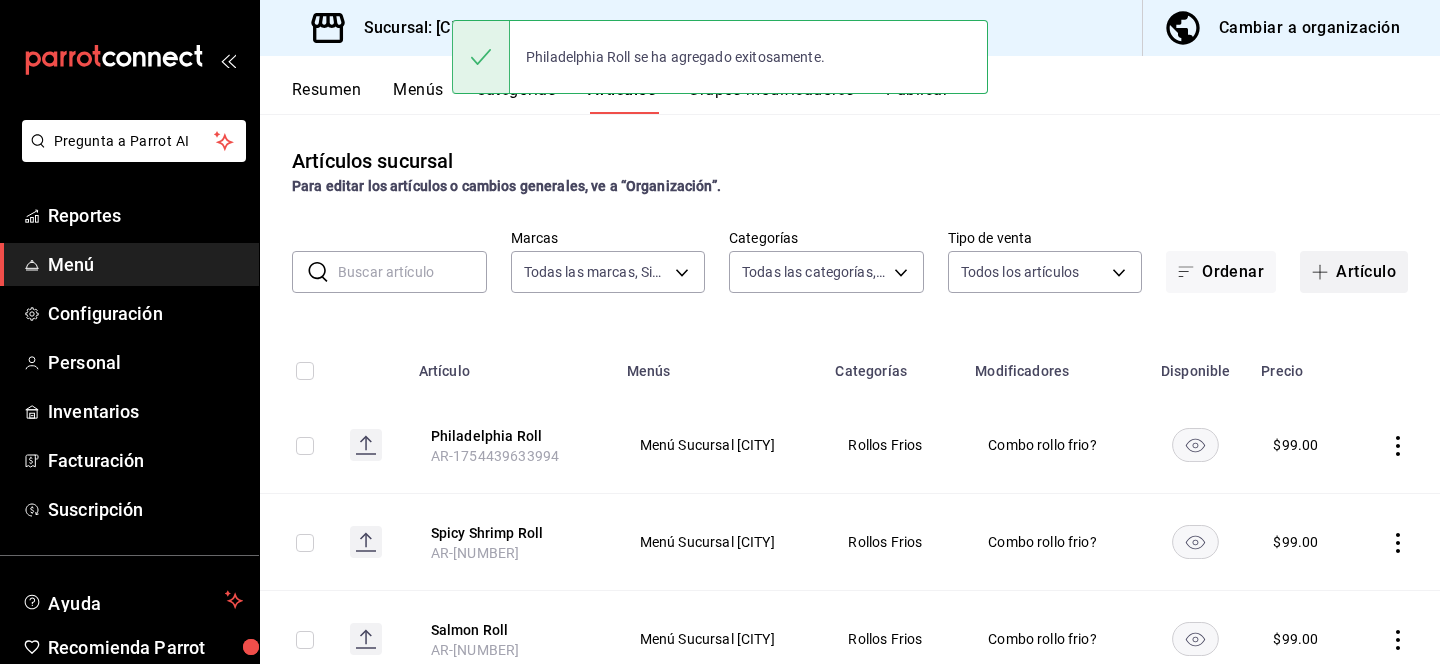 click 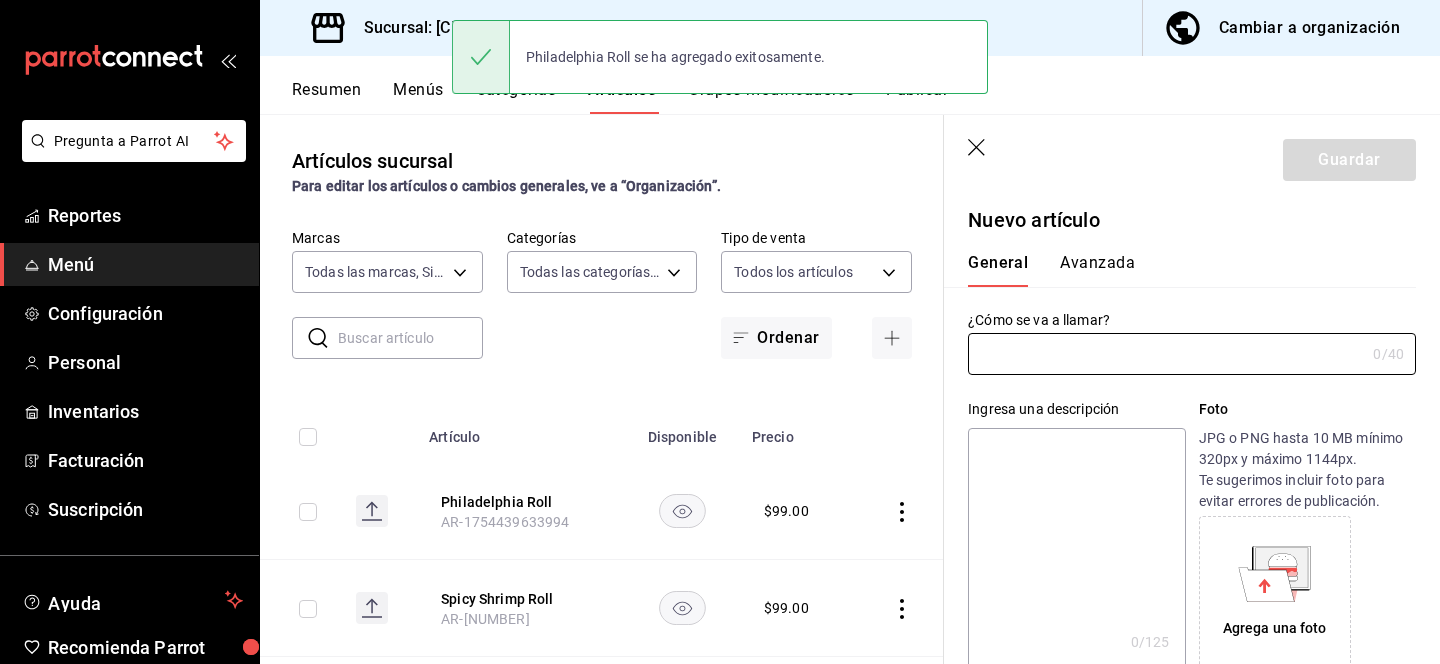 type on "AR-1754439653407" 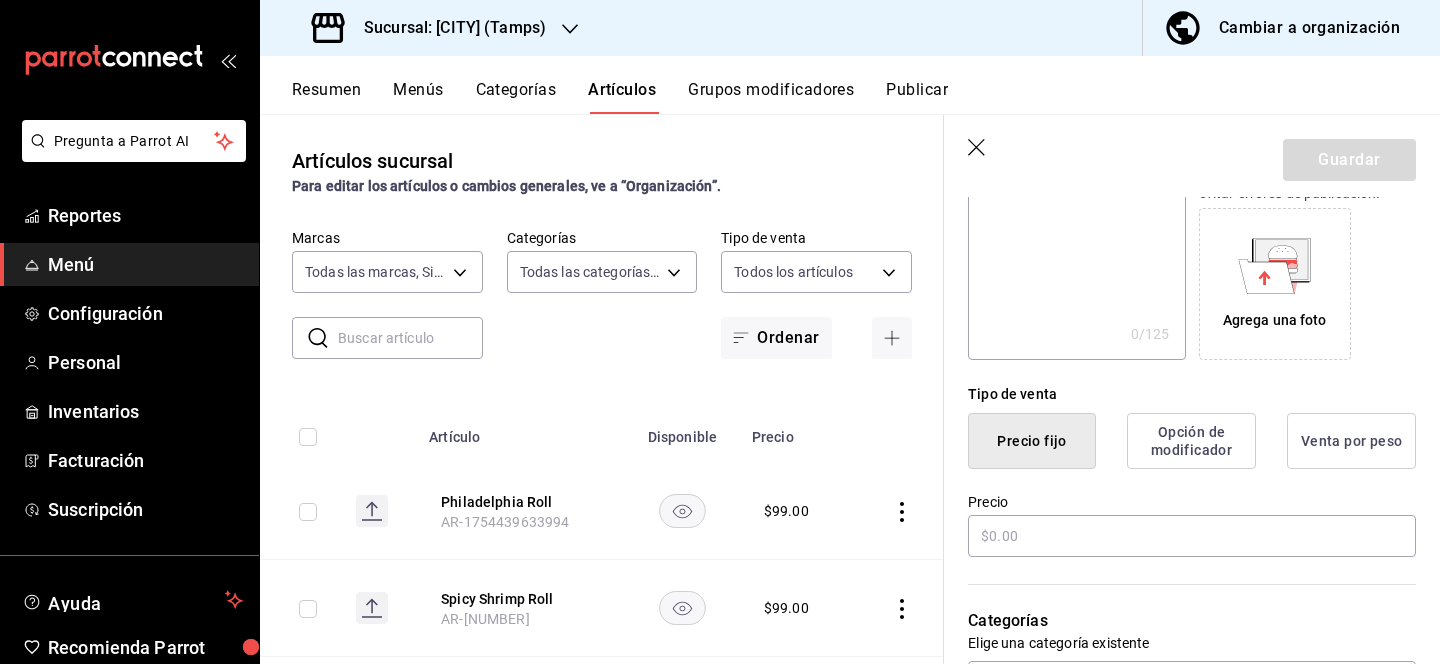 scroll, scrollTop: 380, scrollLeft: 0, axis: vertical 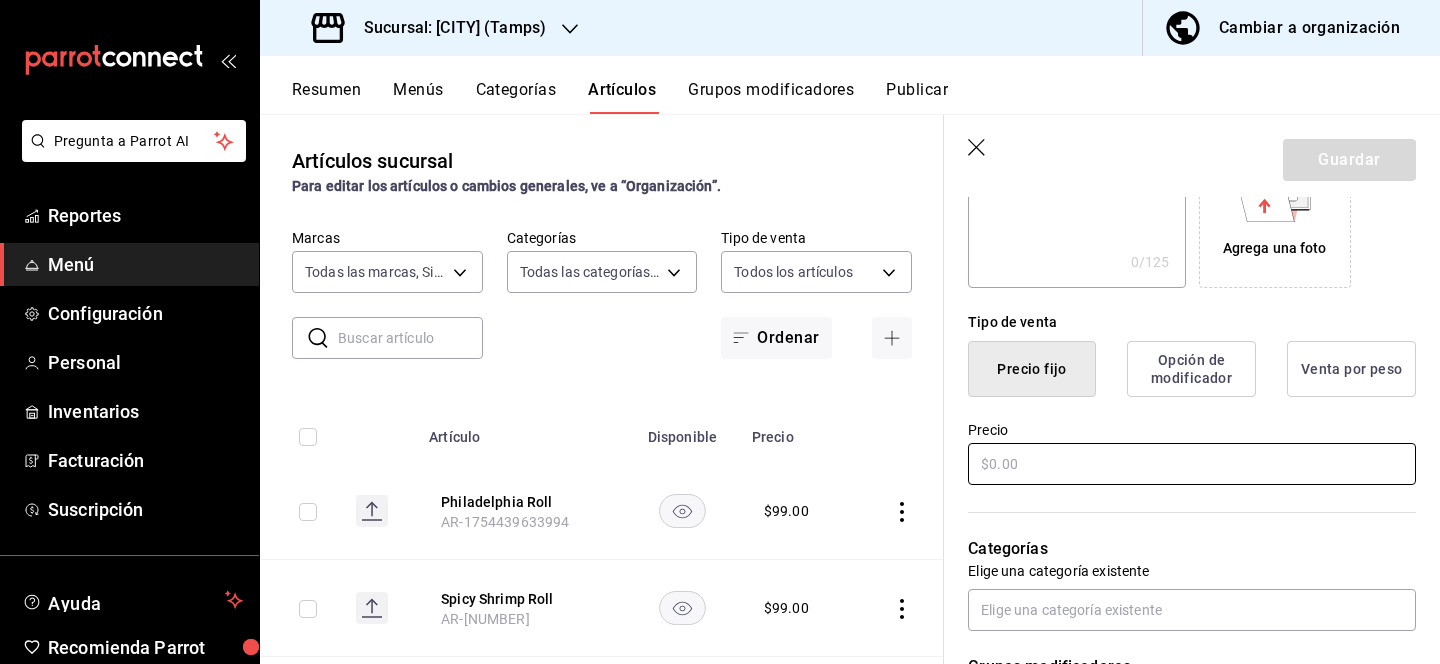 type on "Avocado Cream Roll" 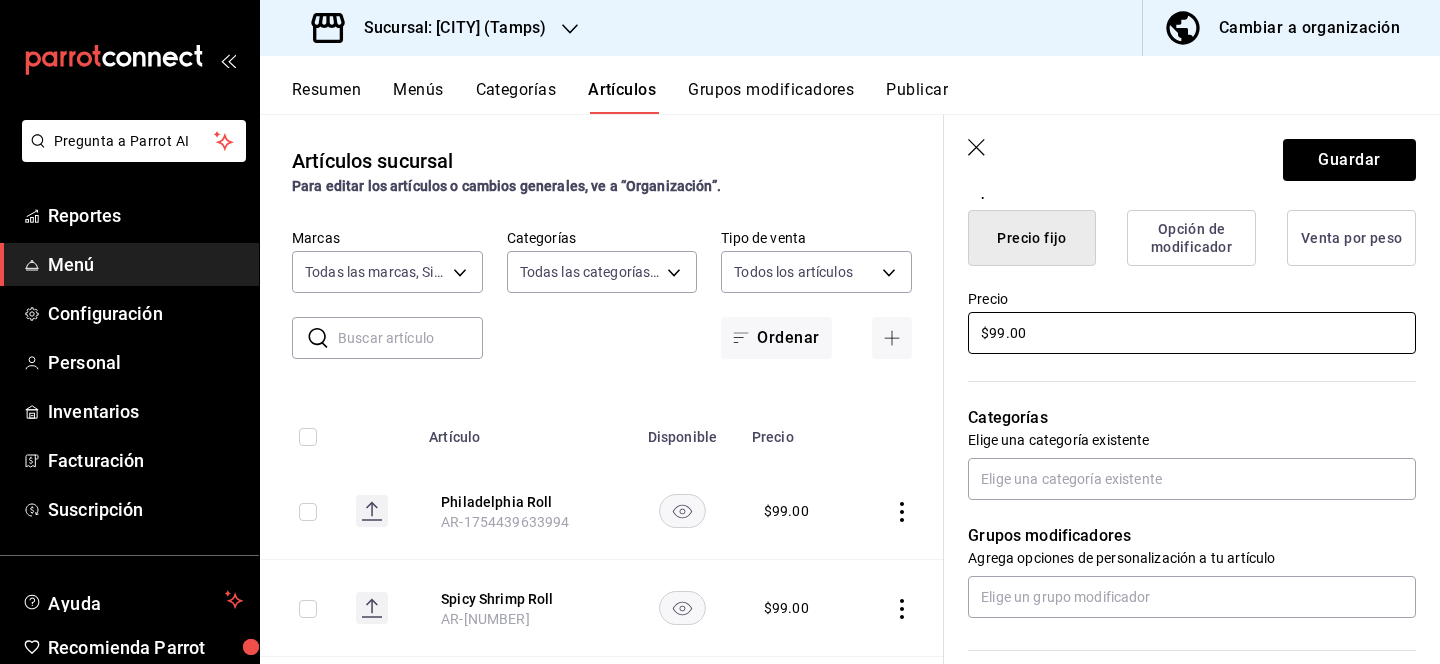 scroll, scrollTop: 534, scrollLeft: 0, axis: vertical 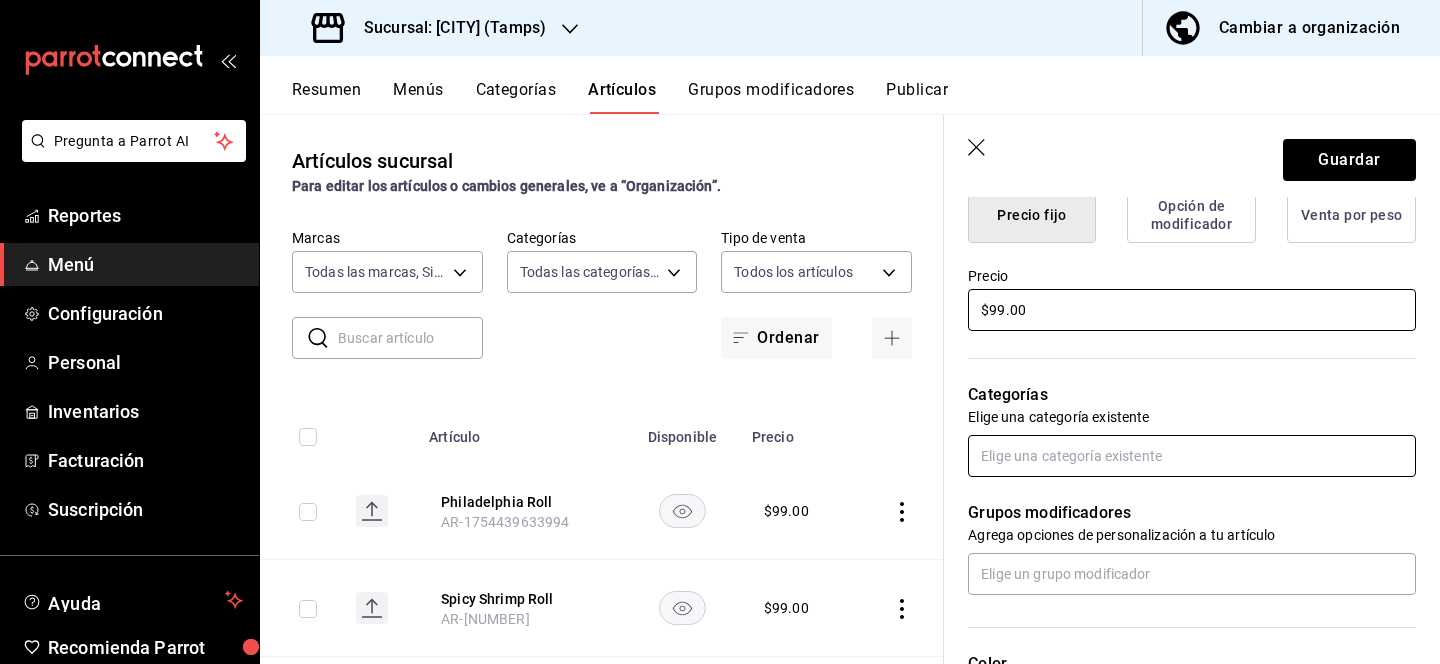 type on "$99.00" 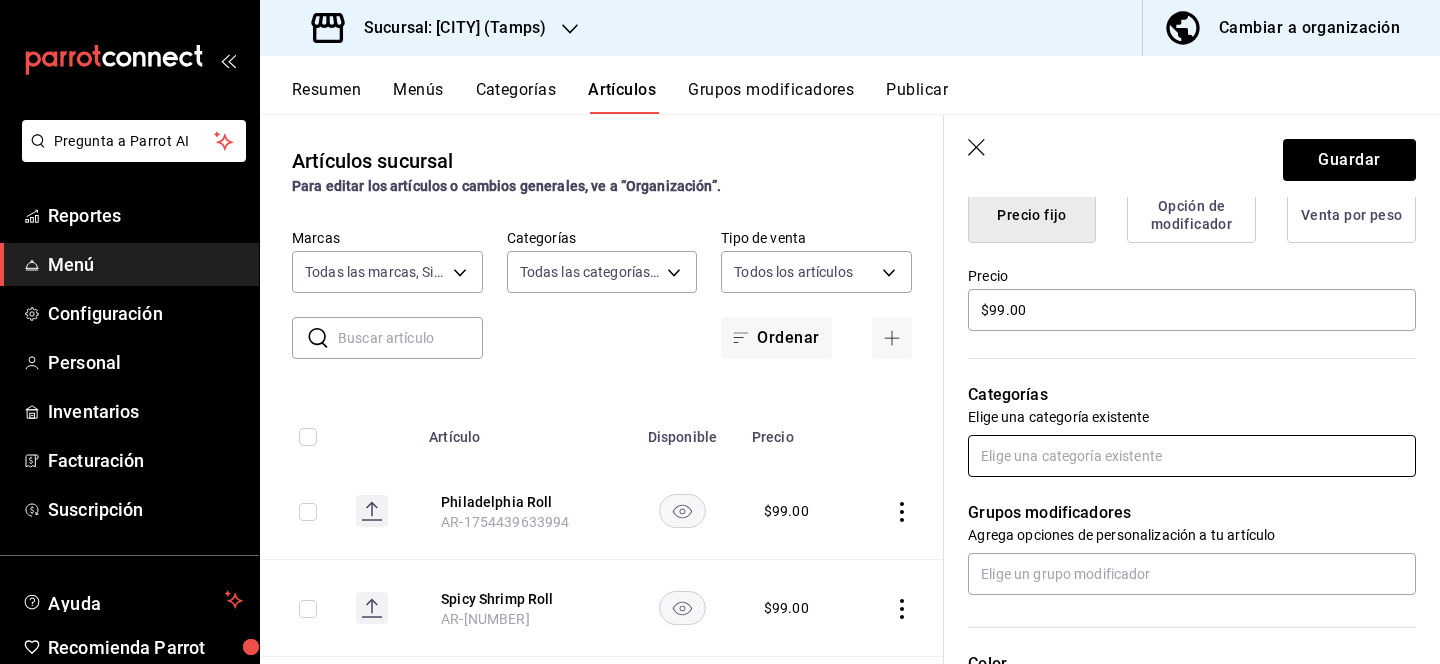 click at bounding box center [1192, 456] 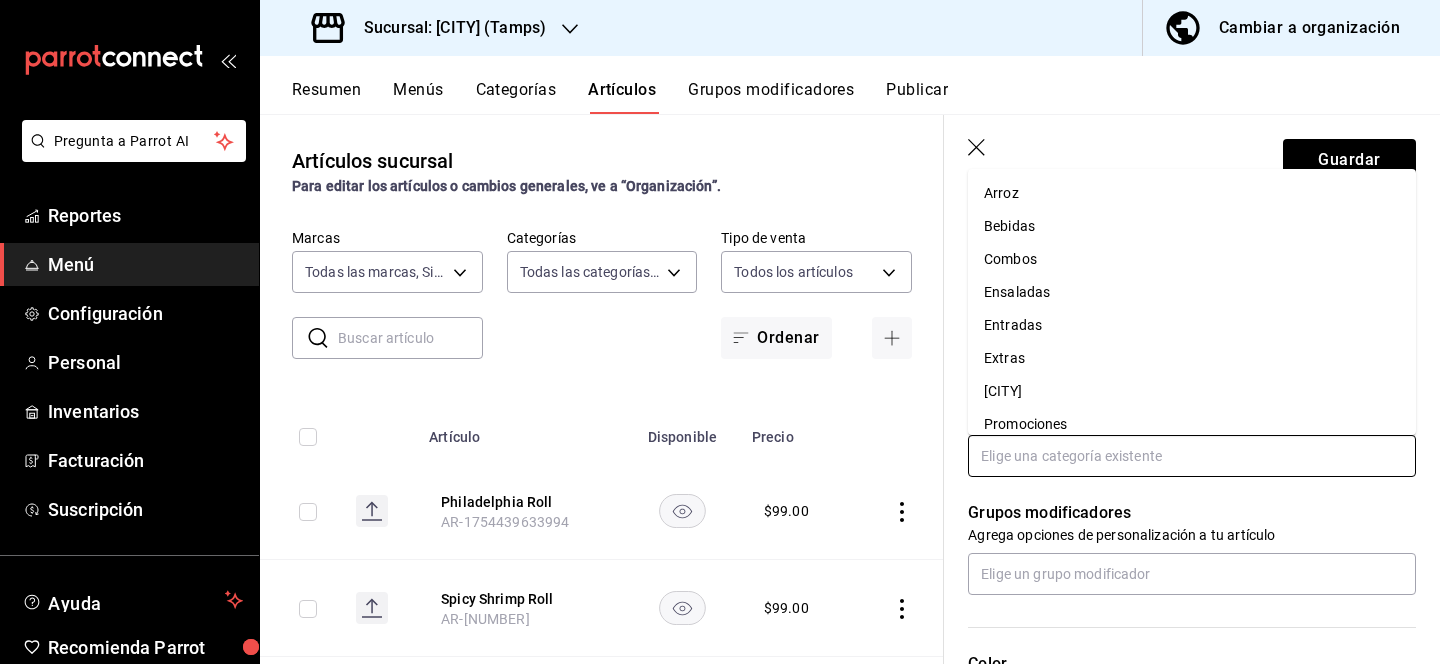 scroll, scrollTop: 179, scrollLeft: 0, axis: vertical 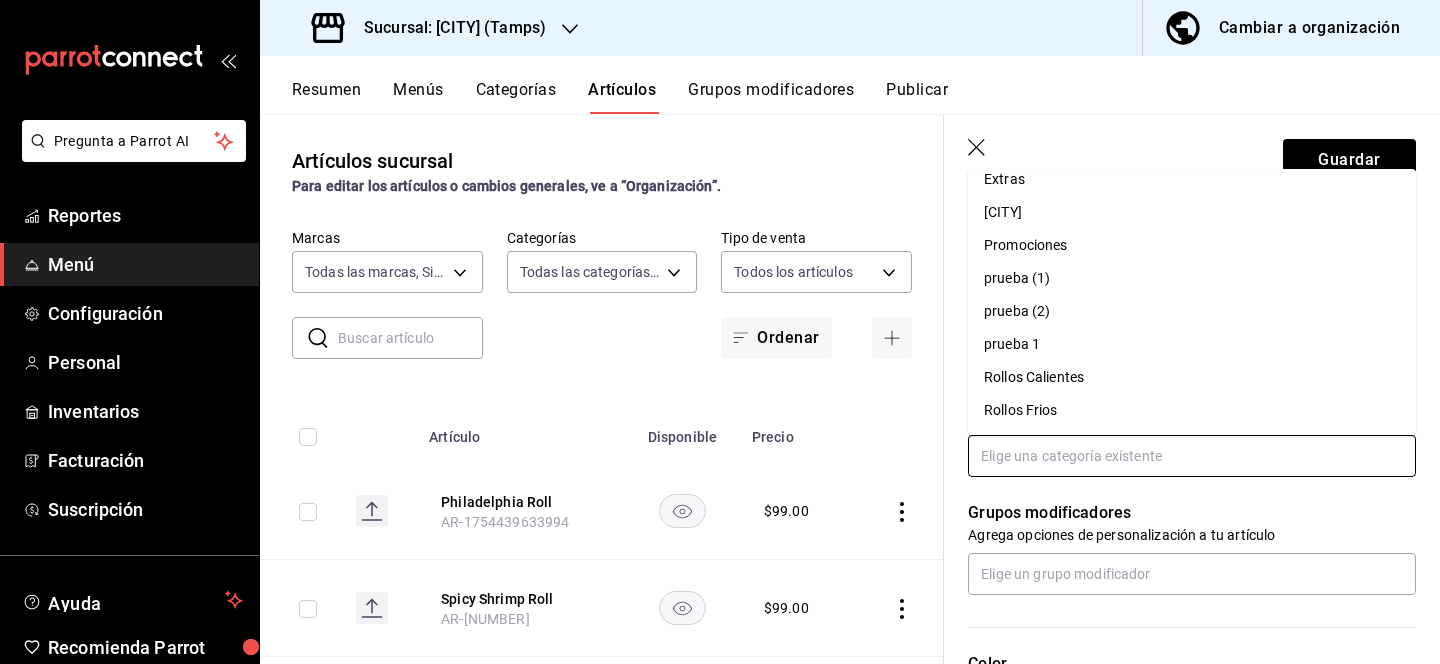 click on "Rollos Frios" at bounding box center (1192, 410) 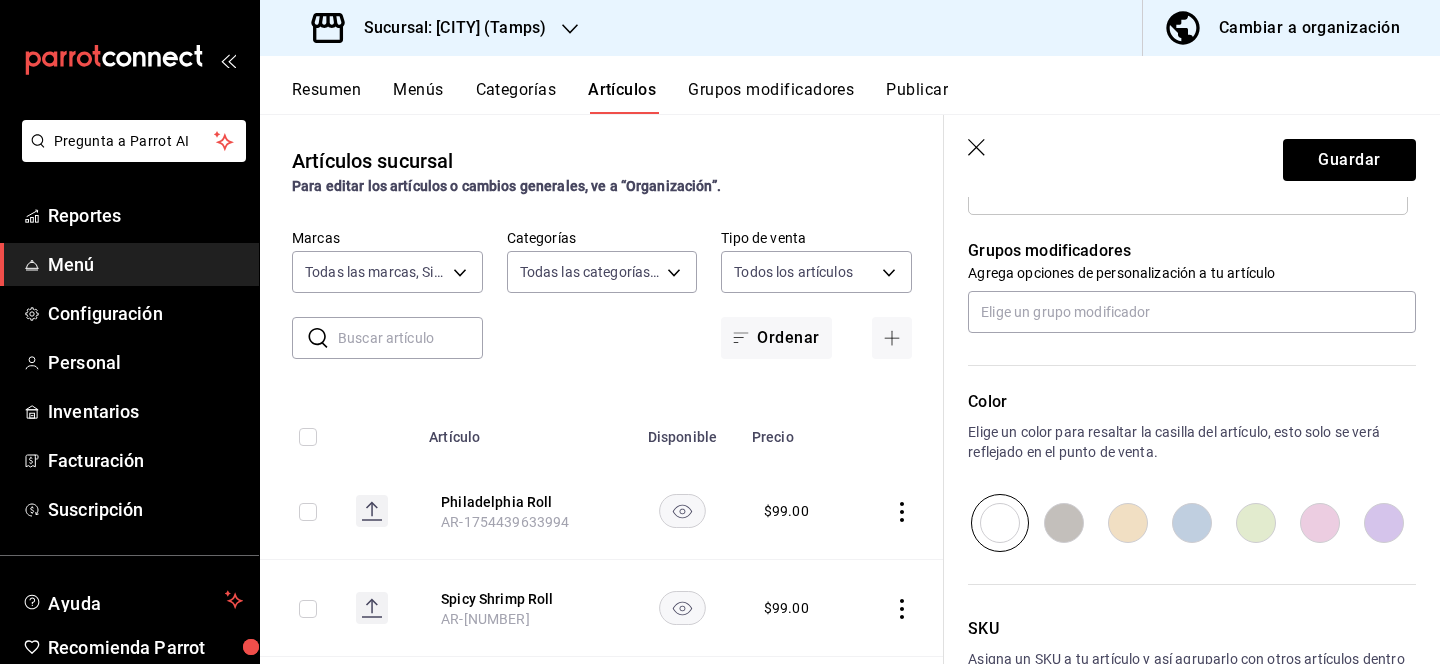 scroll, scrollTop: 831, scrollLeft: 0, axis: vertical 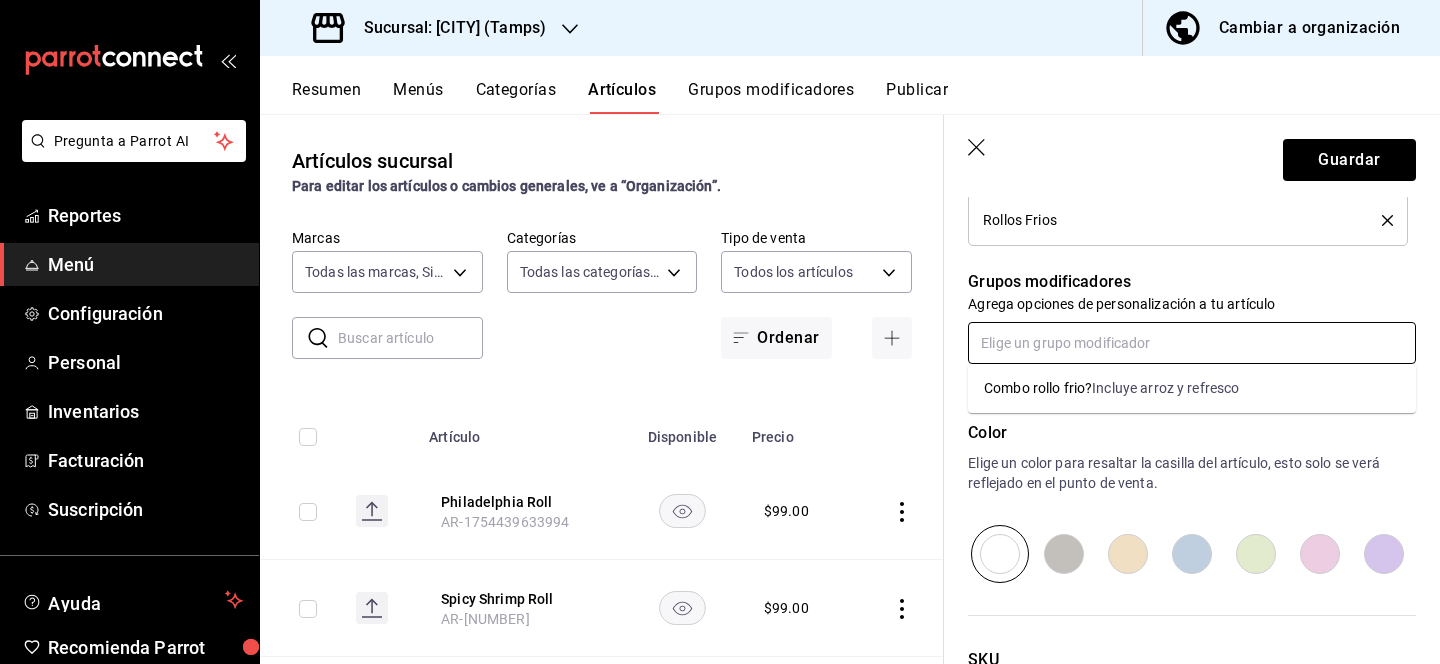 click at bounding box center [1192, 343] 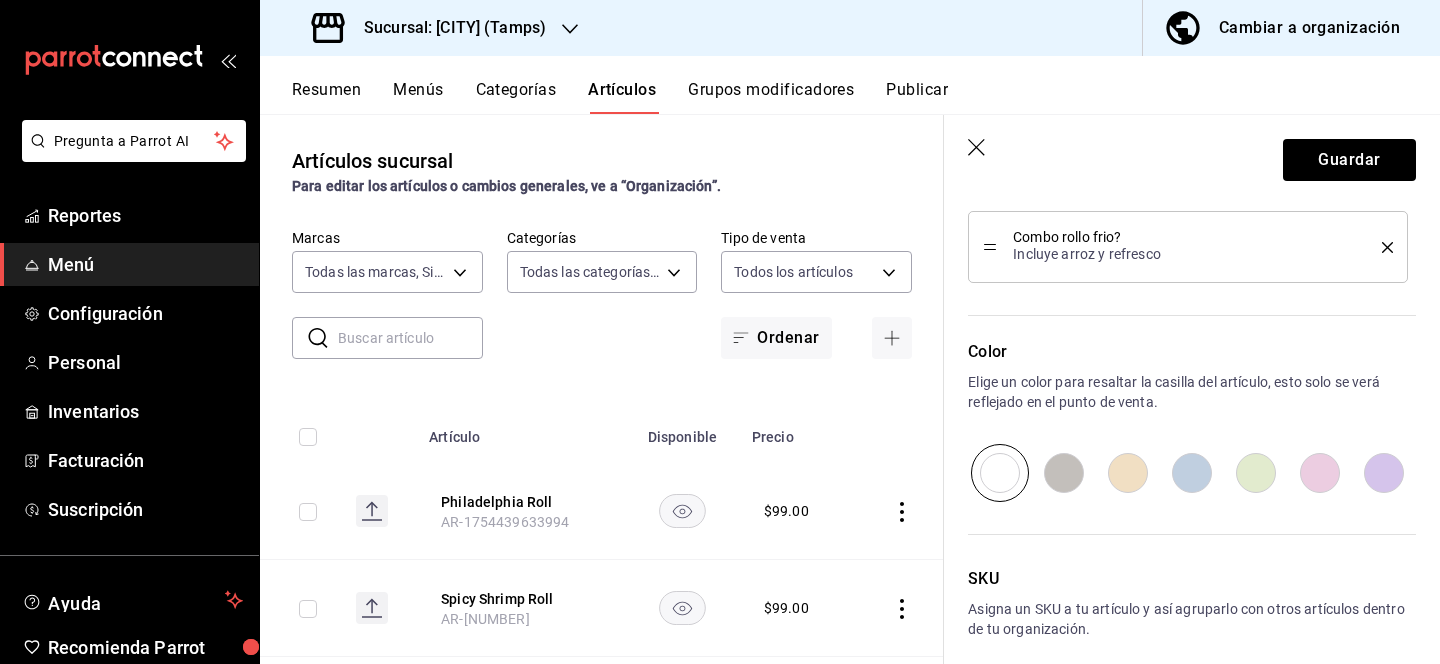 scroll, scrollTop: 1087, scrollLeft: 0, axis: vertical 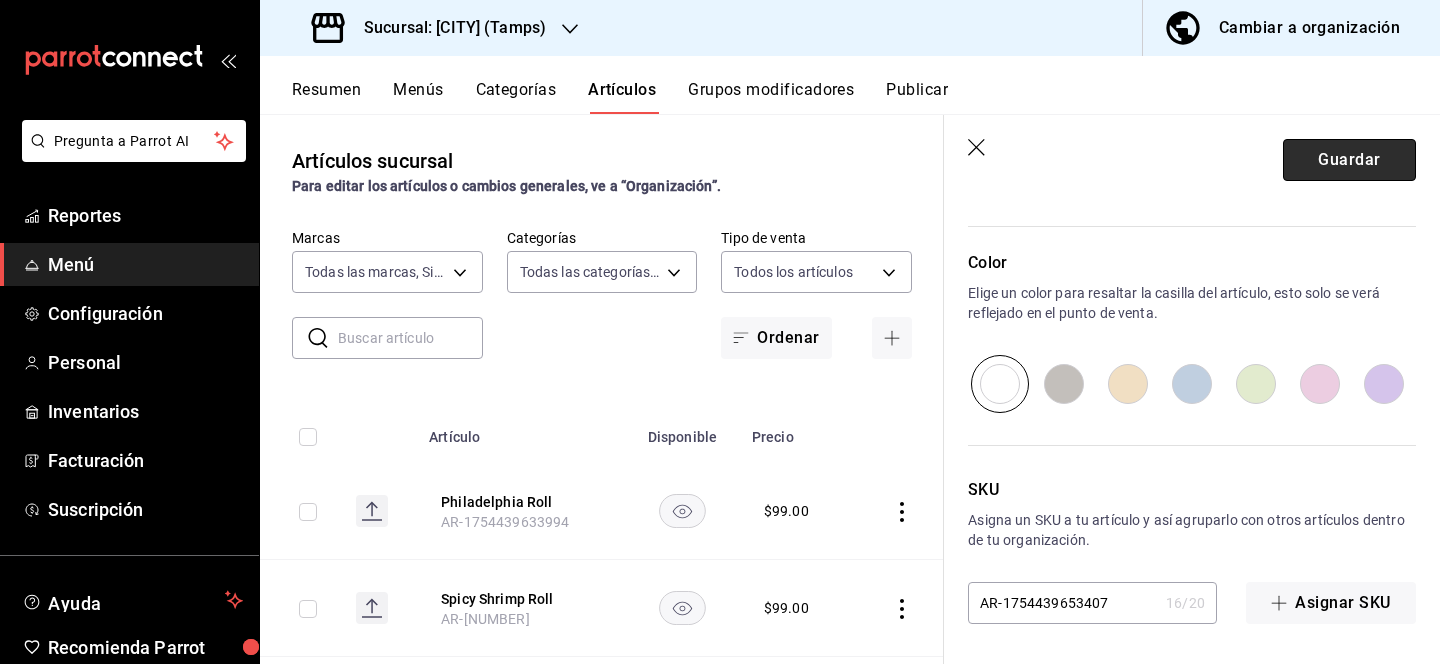 click on "Guardar" at bounding box center [1349, 160] 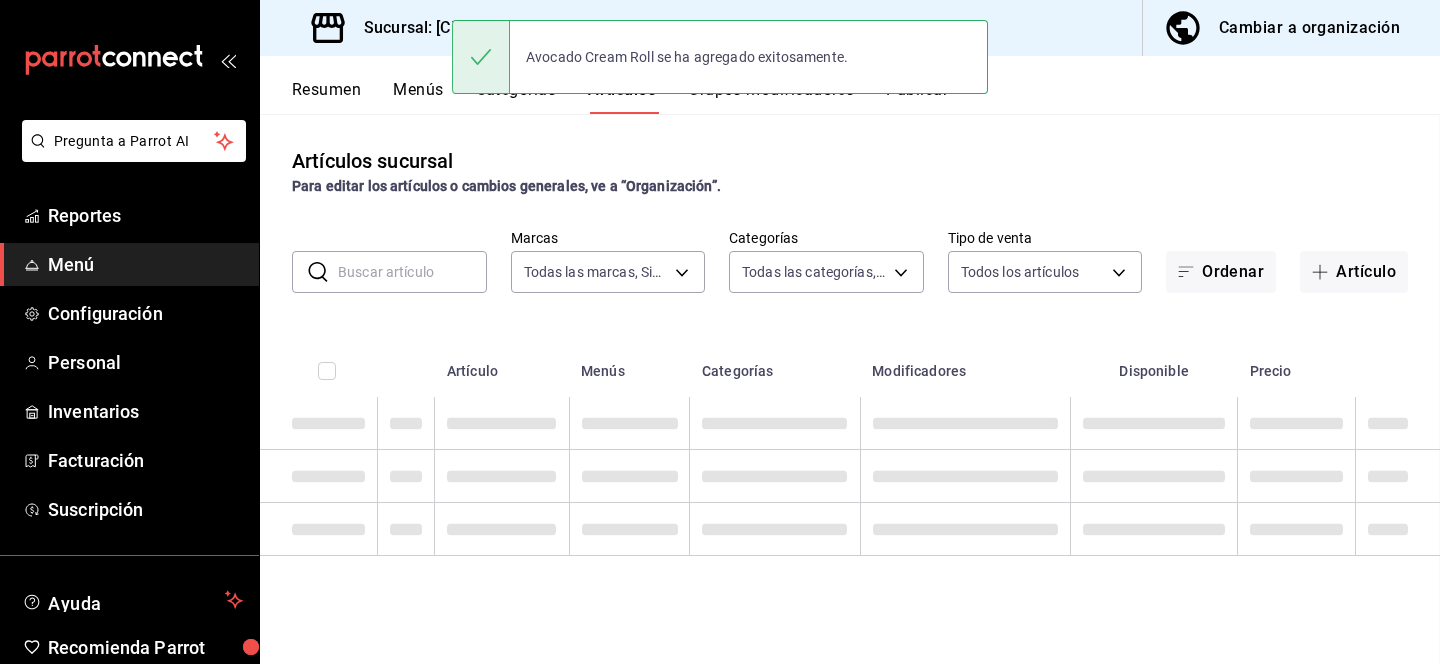 scroll, scrollTop: 0, scrollLeft: 0, axis: both 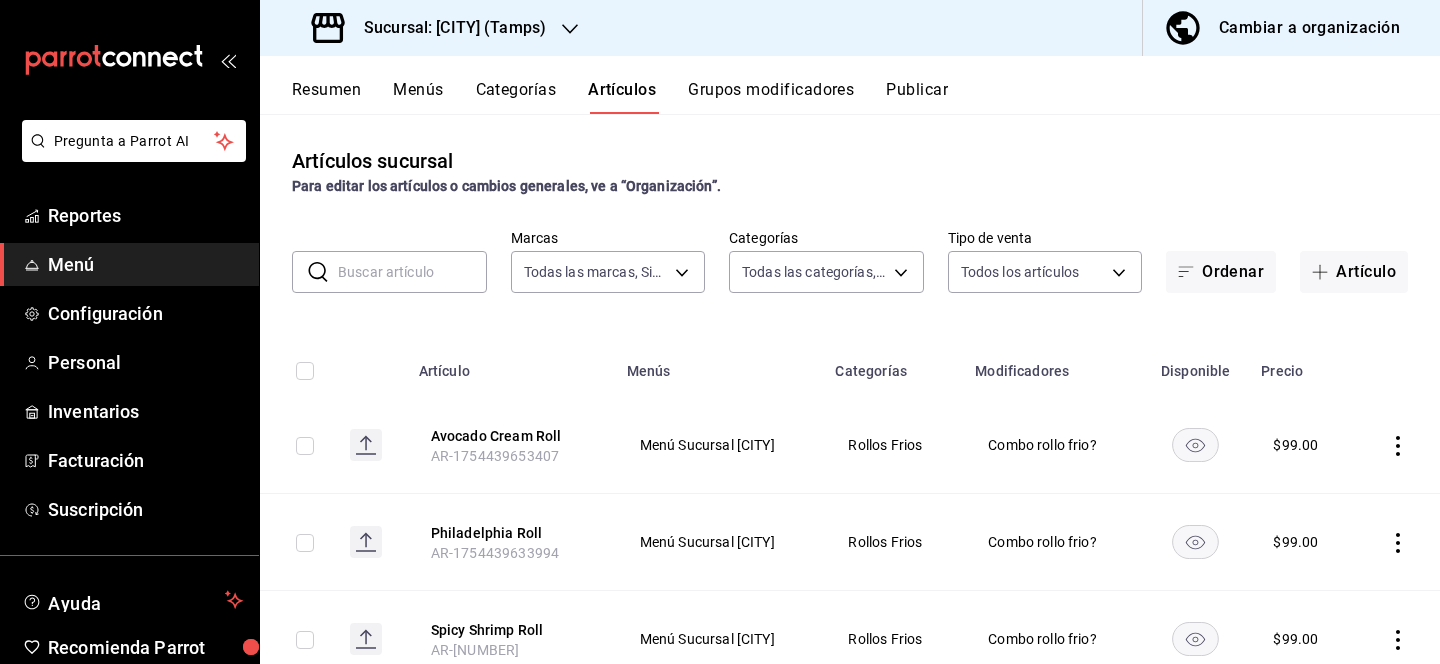 click on "Grupos modificadores" at bounding box center (771, 97) 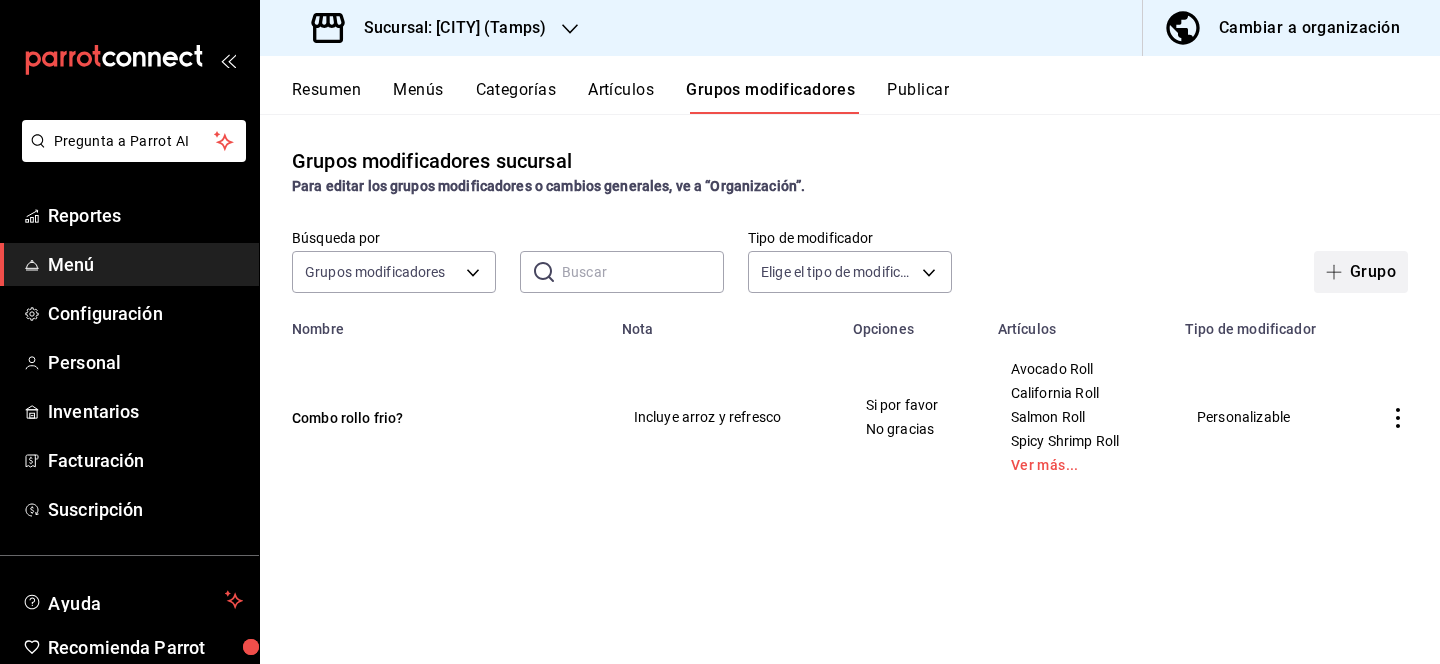 click at bounding box center (1338, 272) 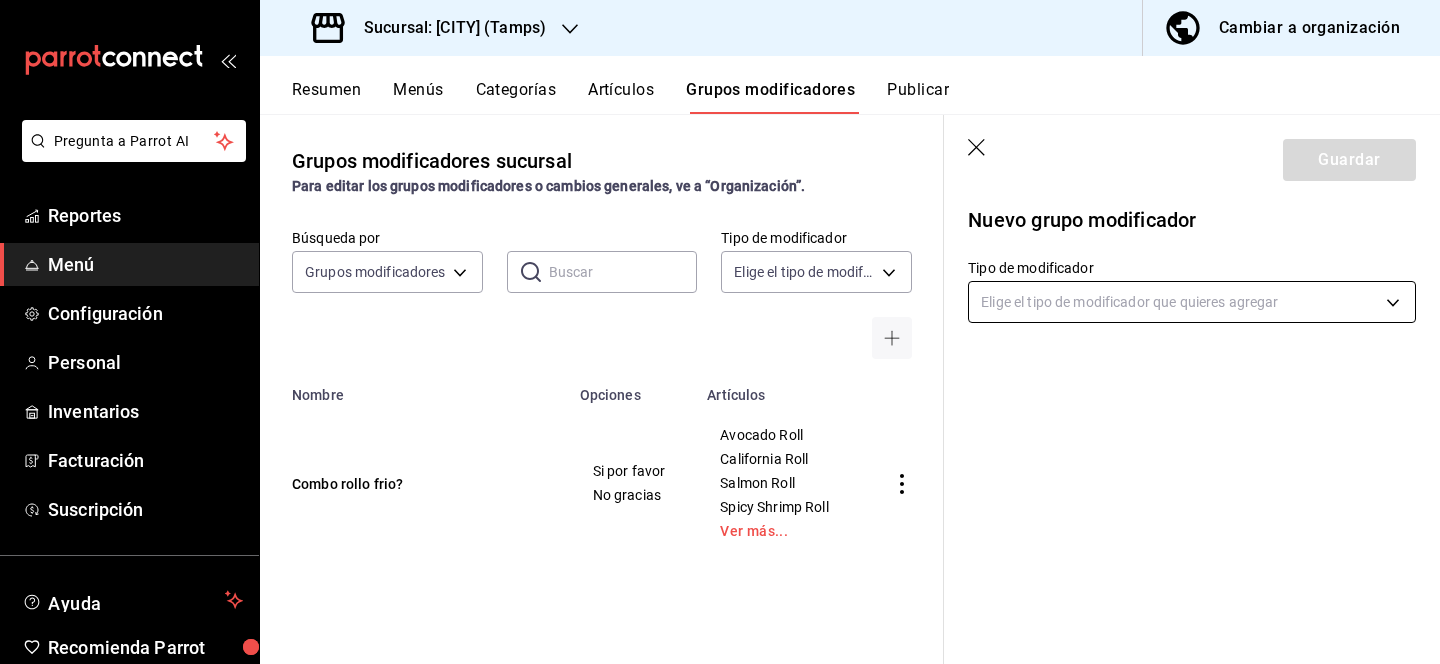 click on "Pregunta a Parrot AI Reportes   Menú   Configuración   Personal   Inventarios   Facturación   Suscripción   Ayuda Recomienda Parrot   [FIRST] [LAST]     Editar Duplicar" at bounding box center [720, 332] 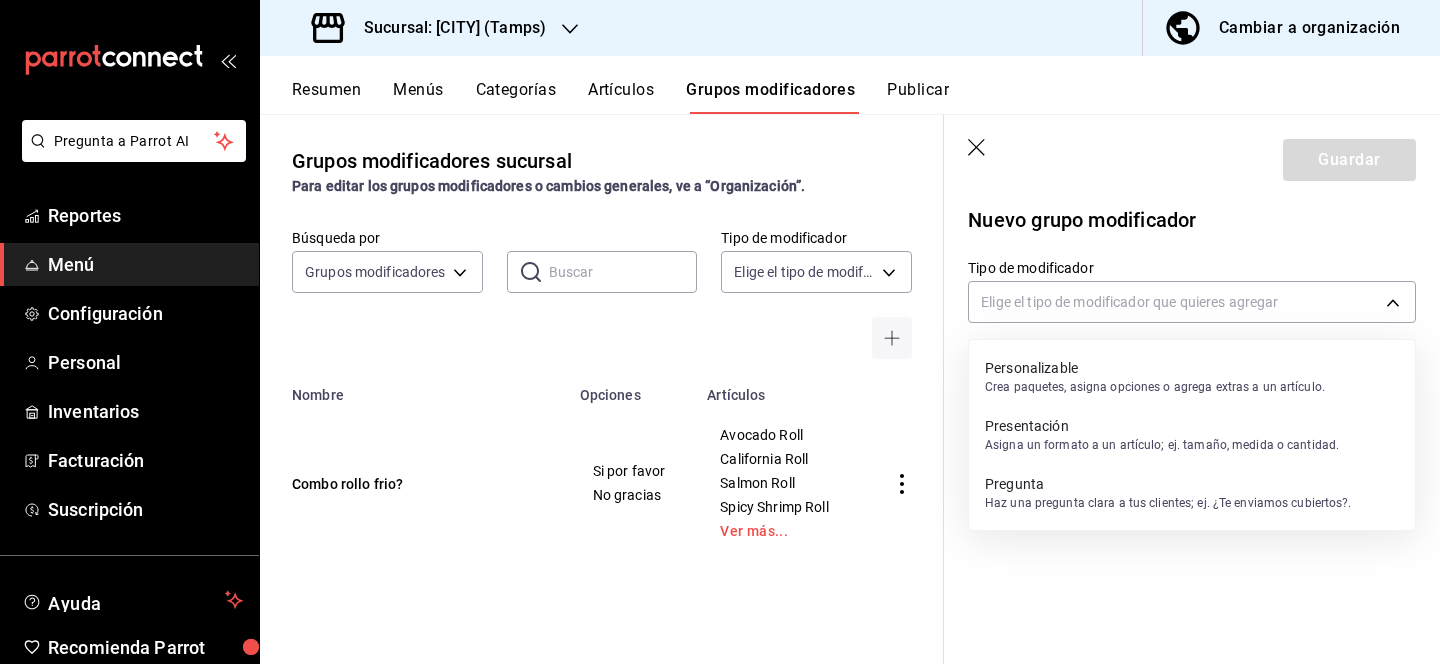 click on "Personalizable Crea paquetes, asigna opciones o agrega extras a un artículo." at bounding box center (1155, 377) 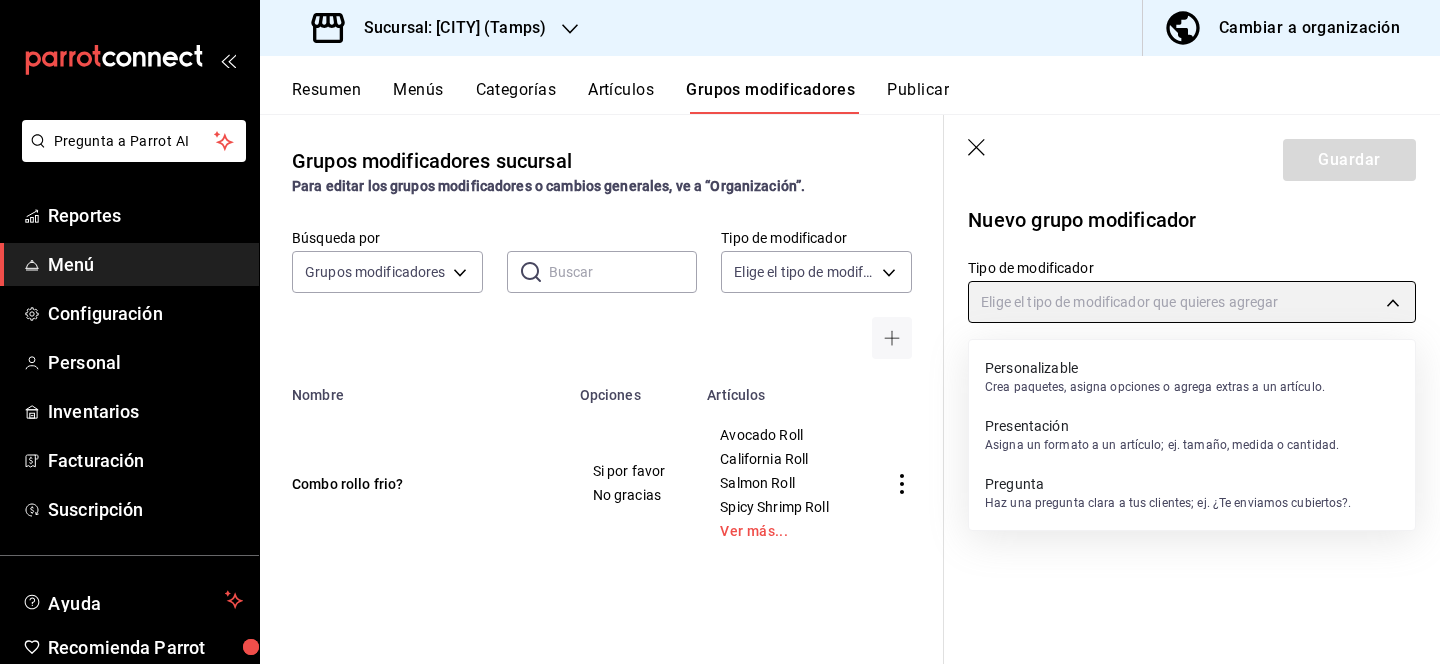 type on "CUSTOMIZABLE" 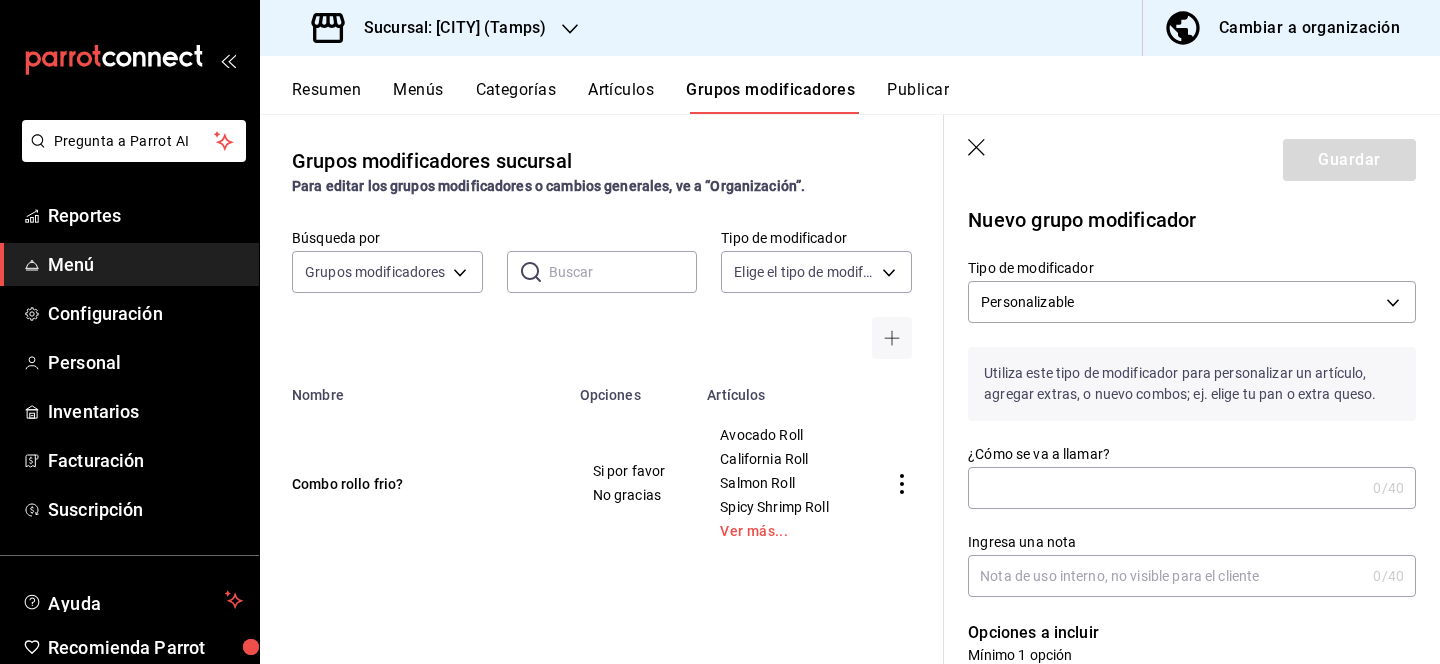 click on "¿Cómo se va a llamar?" at bounding box center (1166, 488) 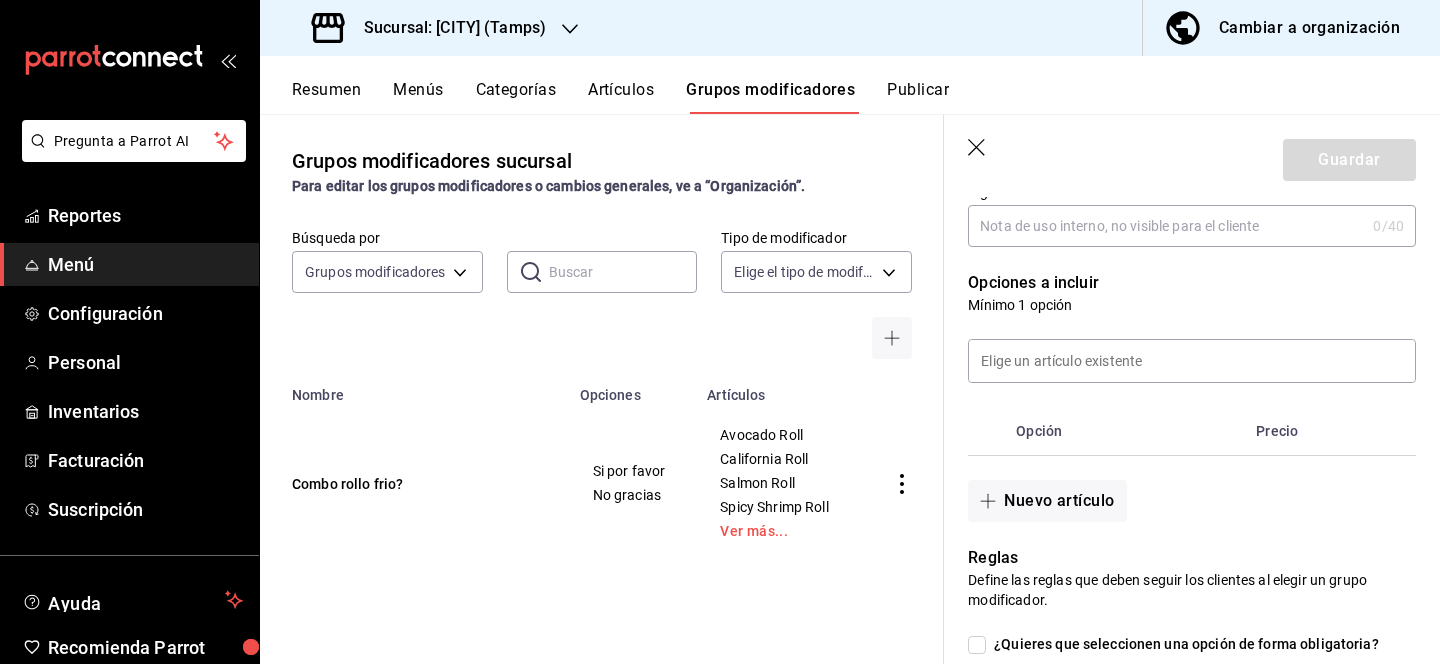 scroll, scrollTop: 359, scrollLeft: 0, axis: vertical 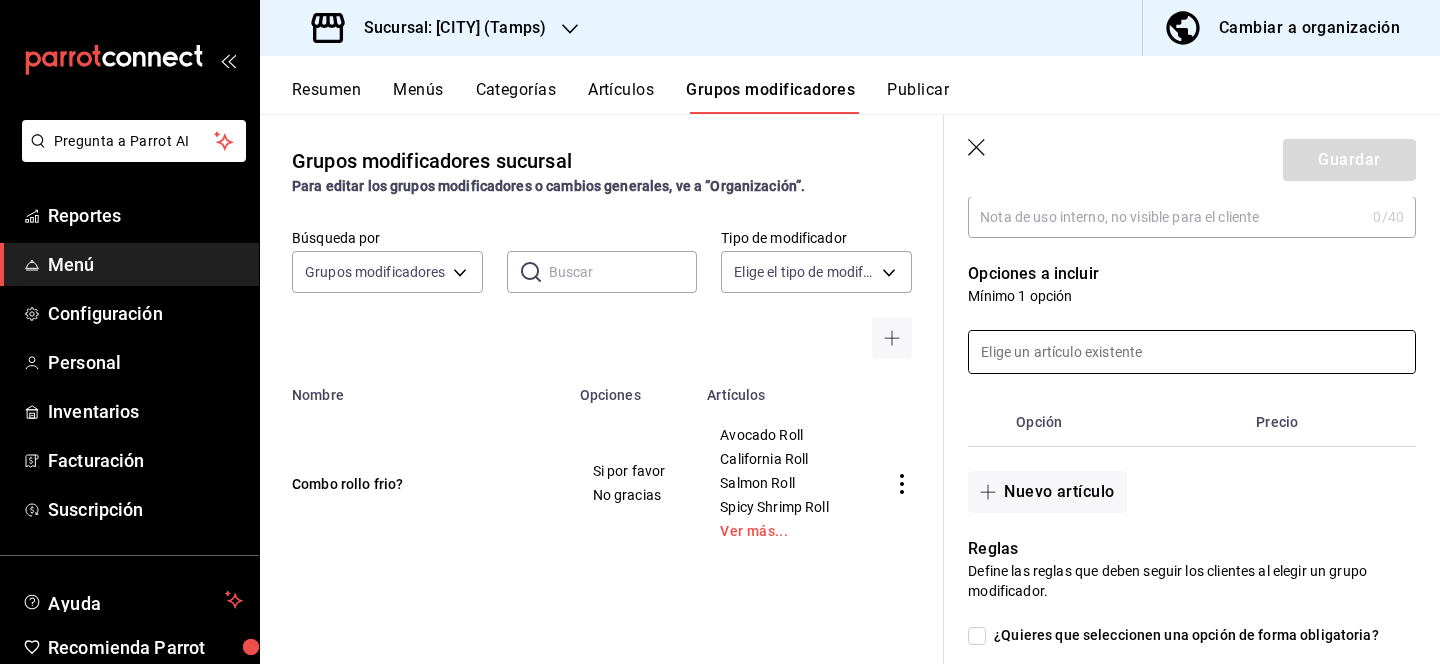 type on "Combo los monchosos?" 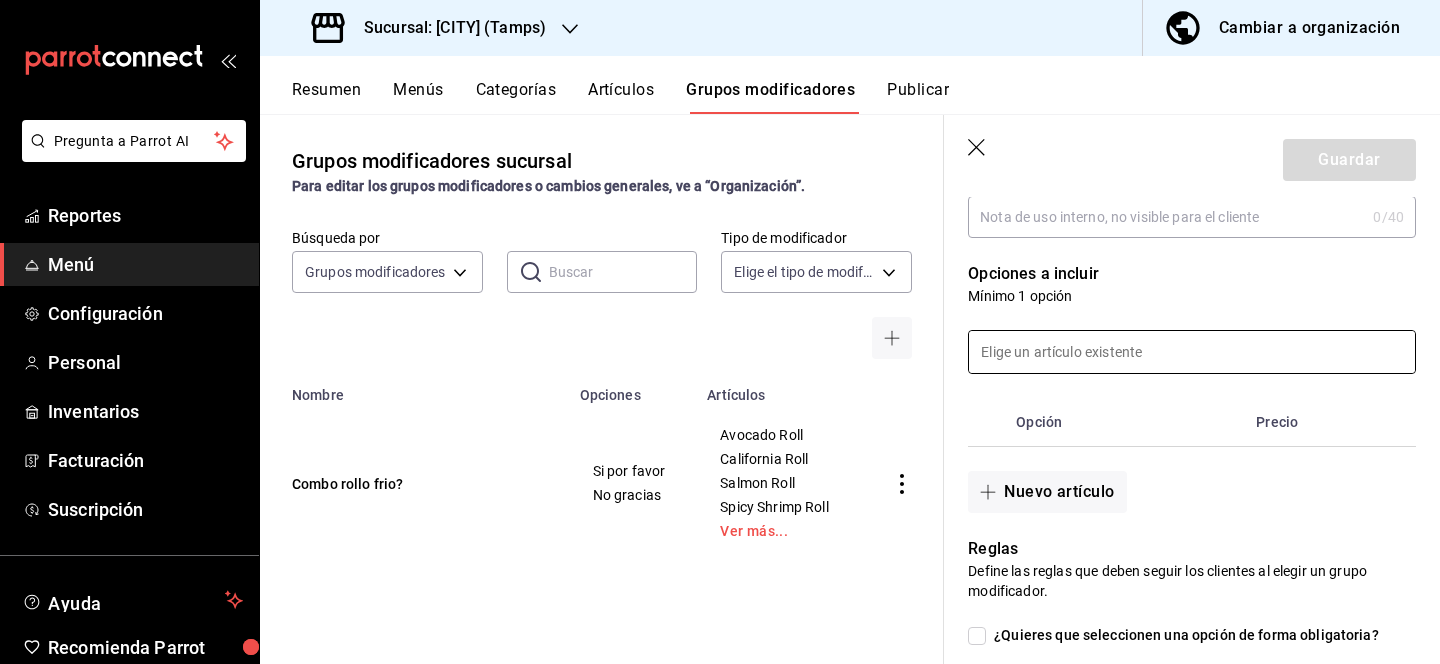 click at bounding box center [1192, 352] 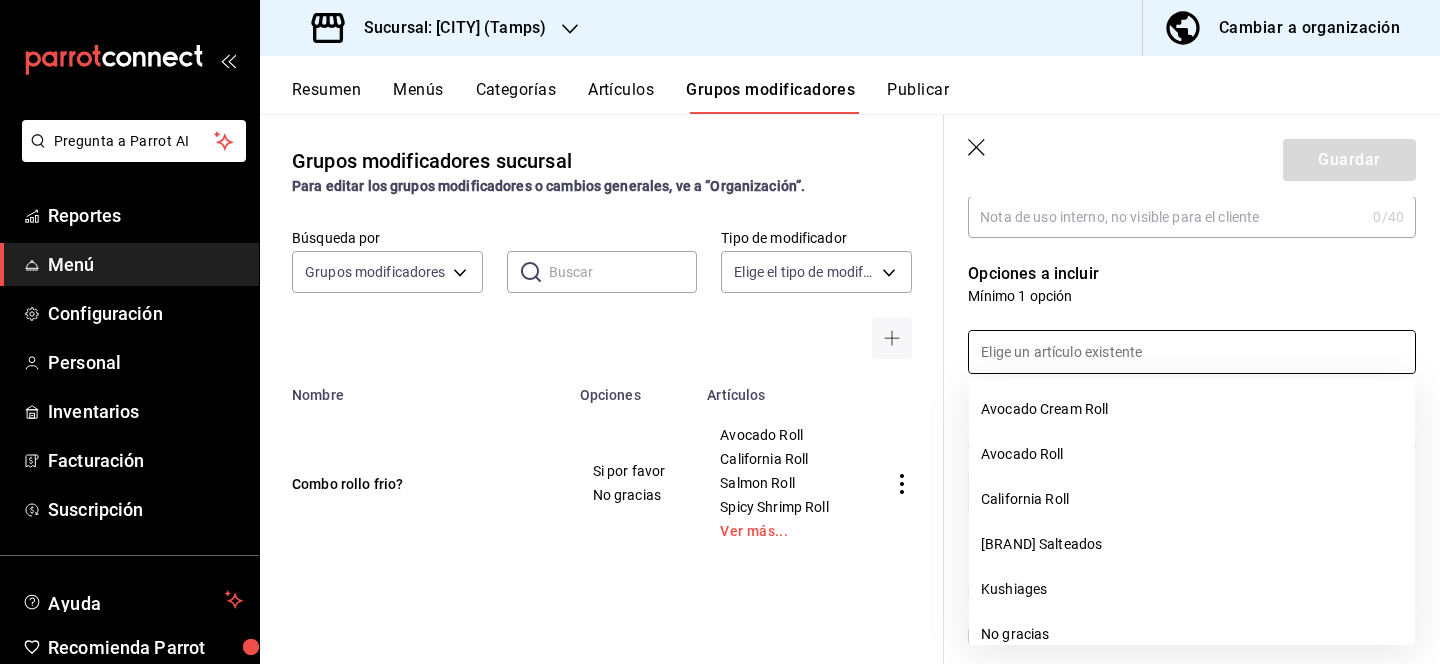 click on "Opciones a incluir" at bounding box center [1192, 274] 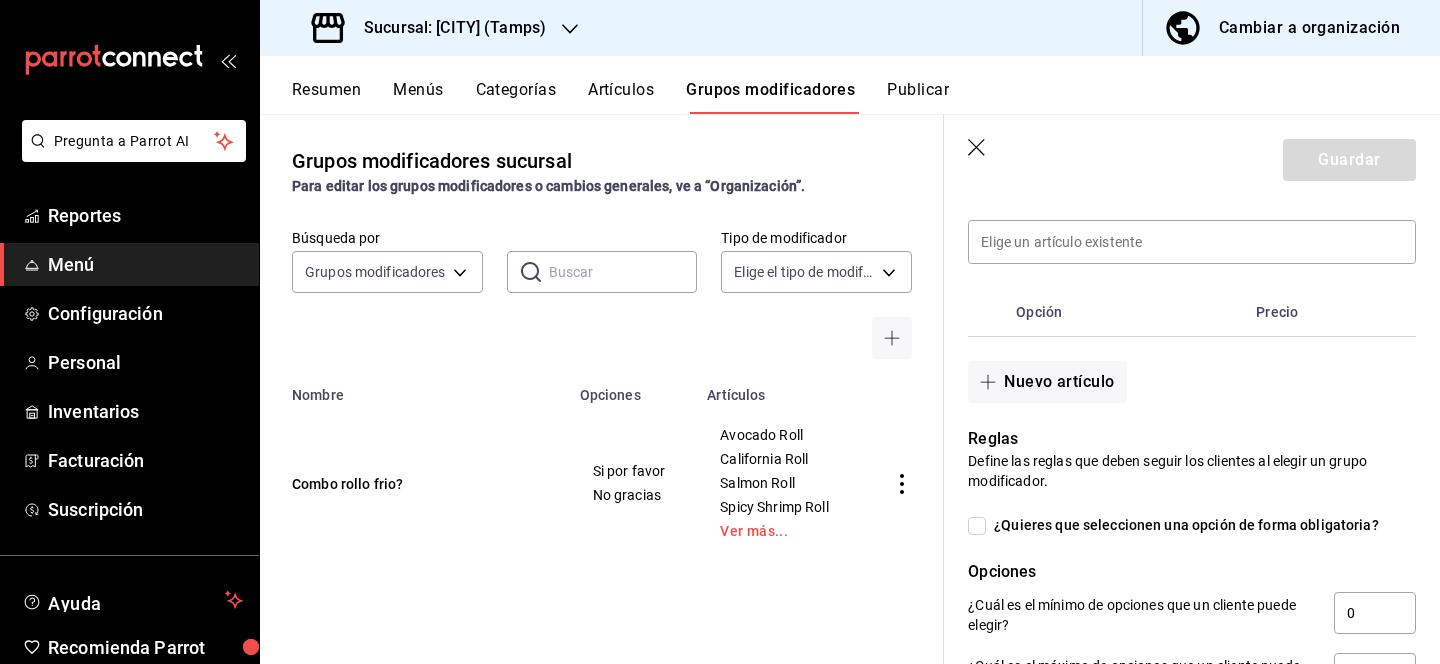 scroll, scrollTop: 476, scrollLeft: 0, axis: vertical 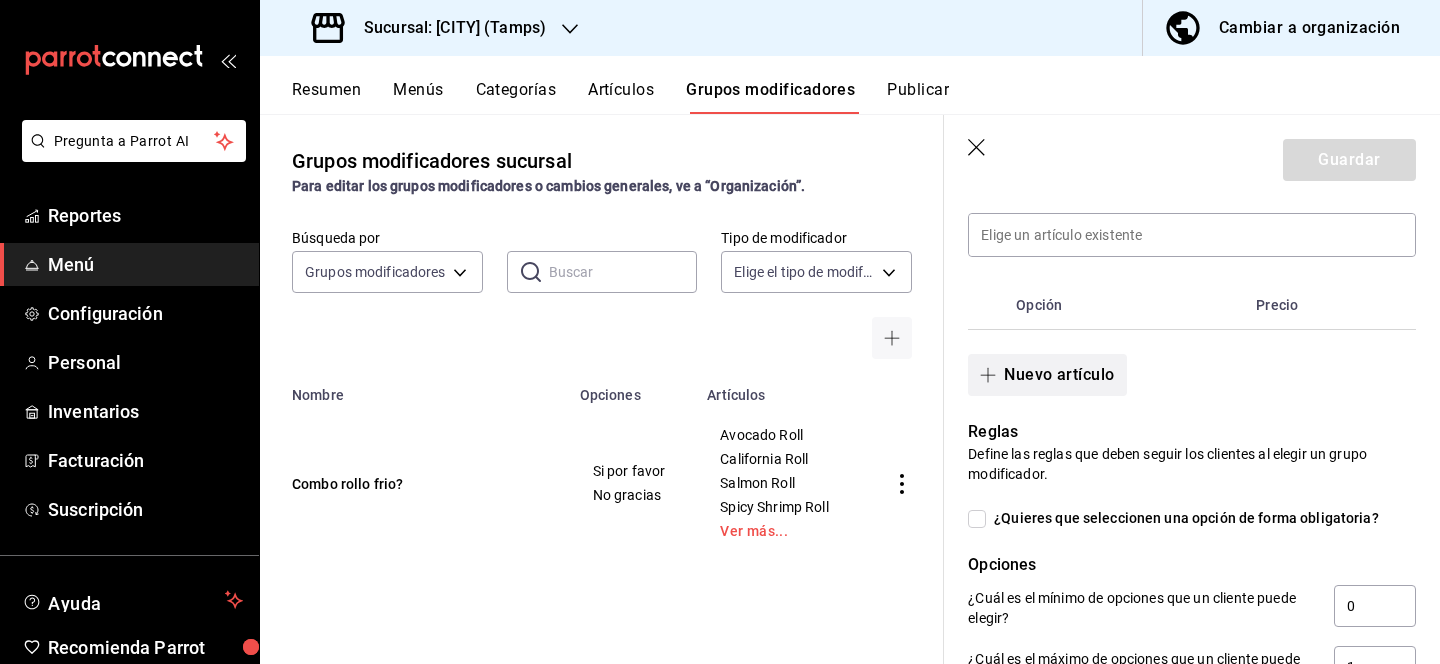 click on "Nuevo artículo" at bounding box center [1047, 375] 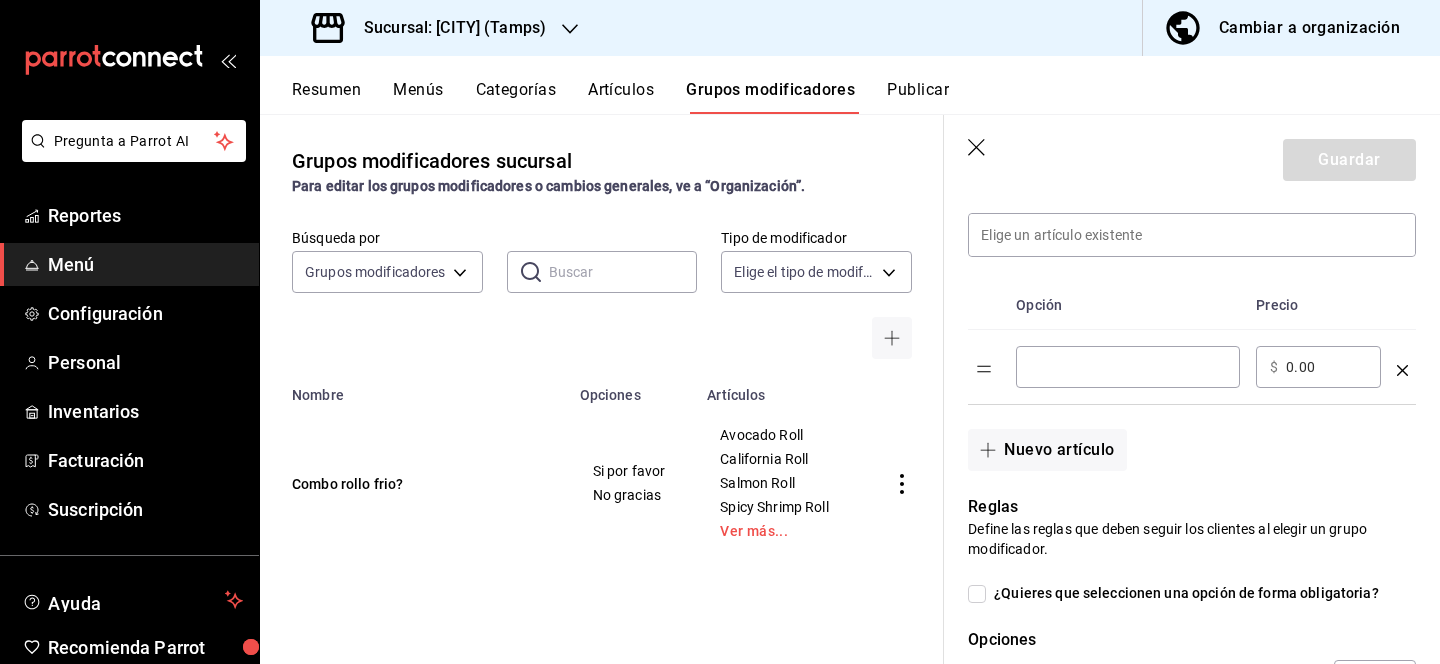 click at bounding box center (1128, 367) 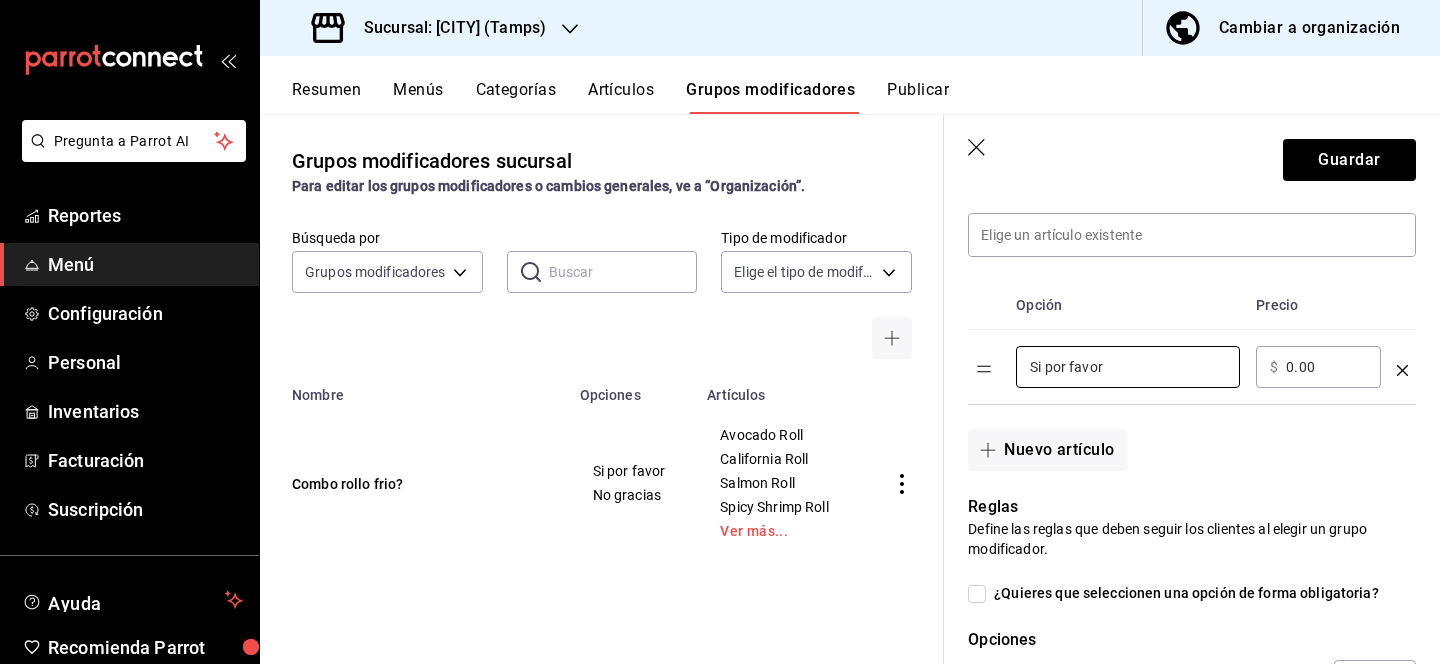 type on "Si por favor" 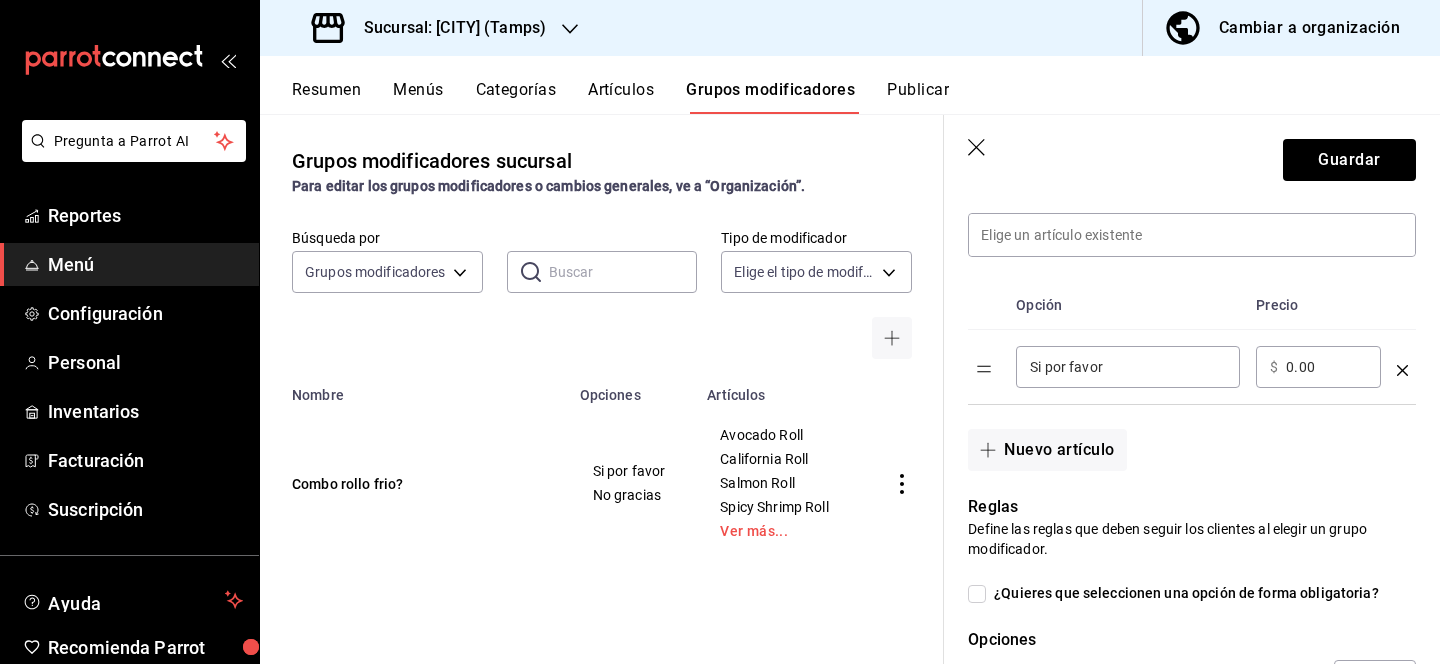 click on "0.00" at bounding box center [1326, 367] 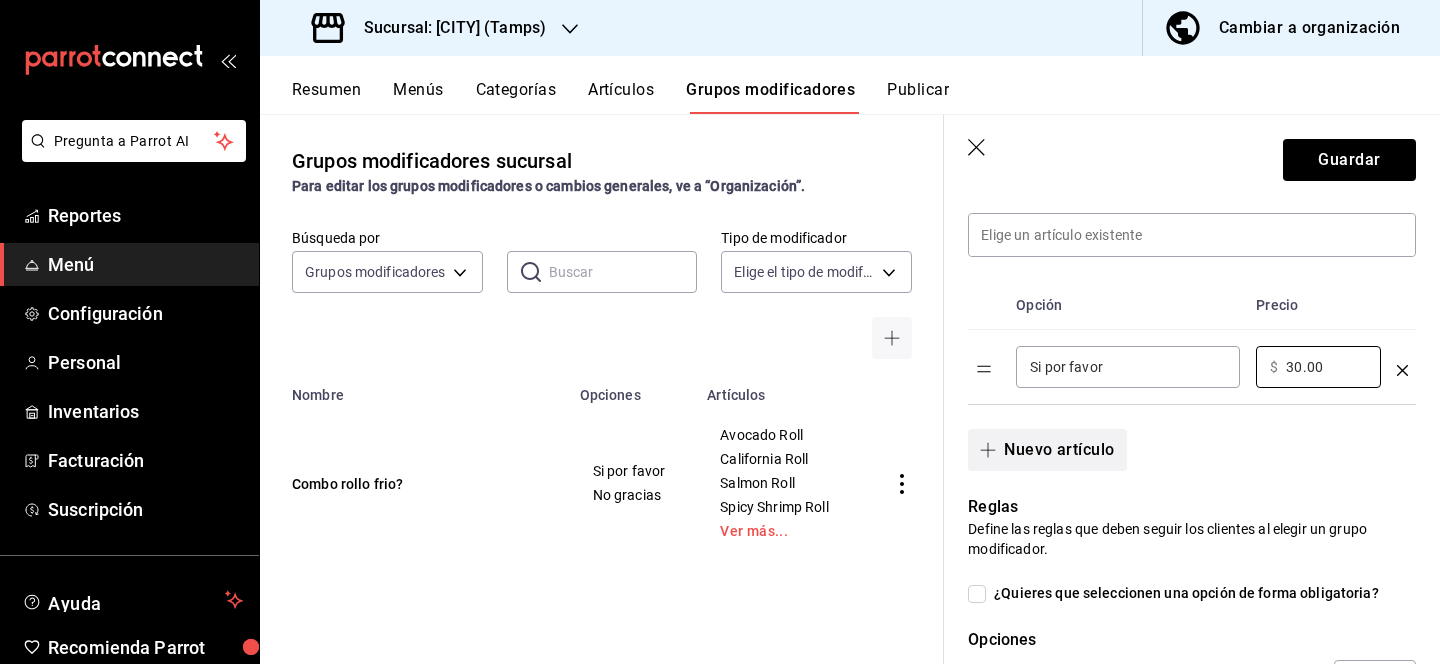 type on "30.00" 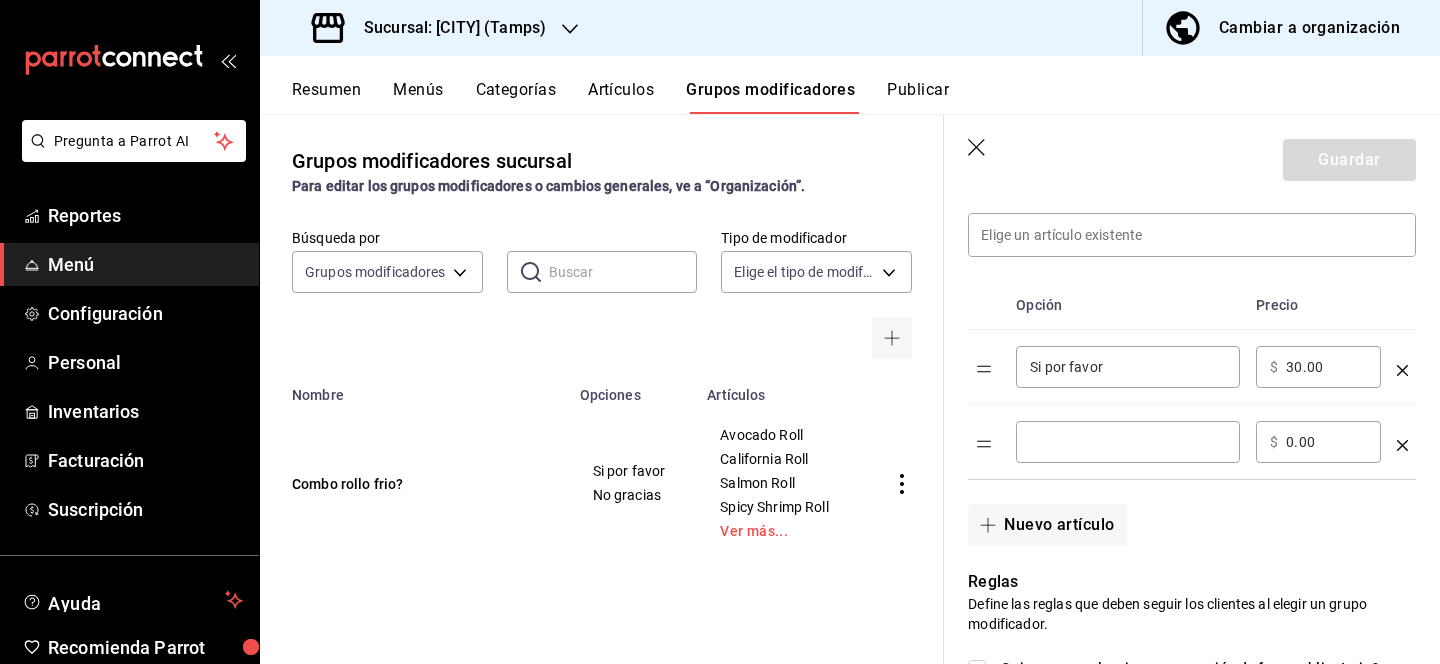 click at bounding box center (1128, 442) 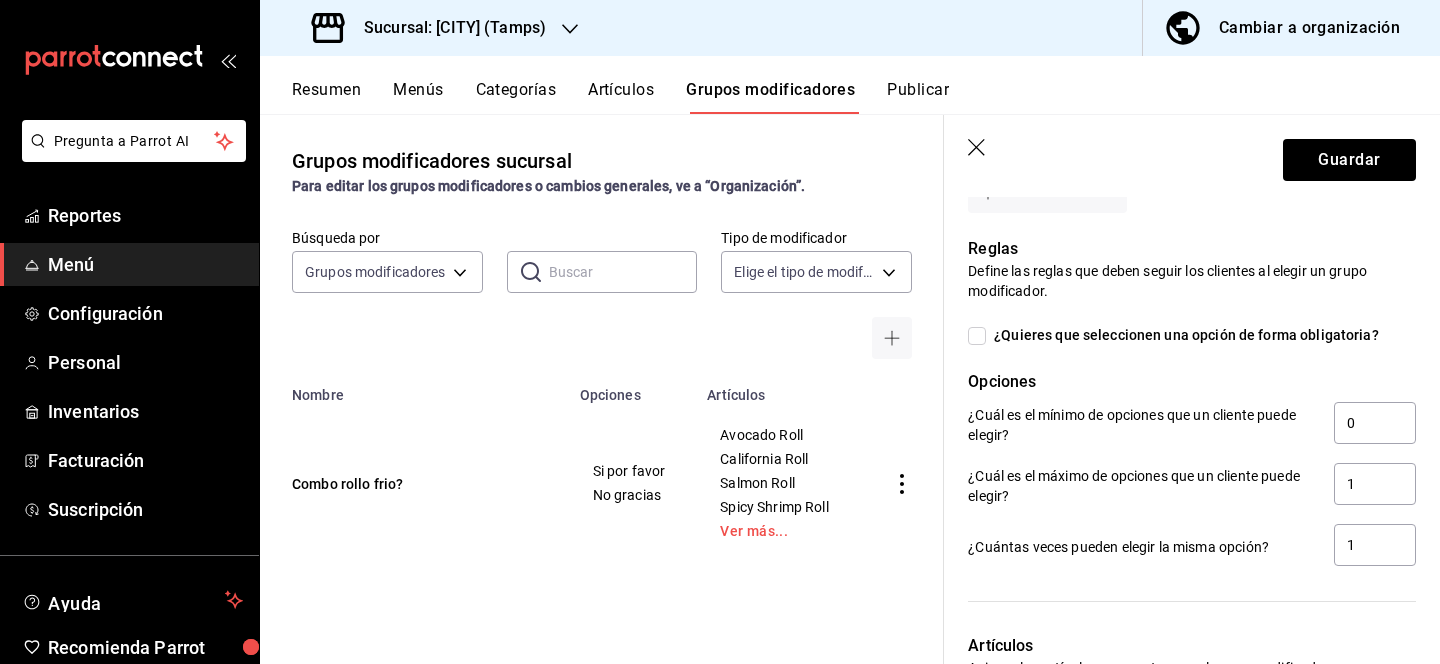scroll, scrollTop: 810, scrollLeft: 0, axis: vertical 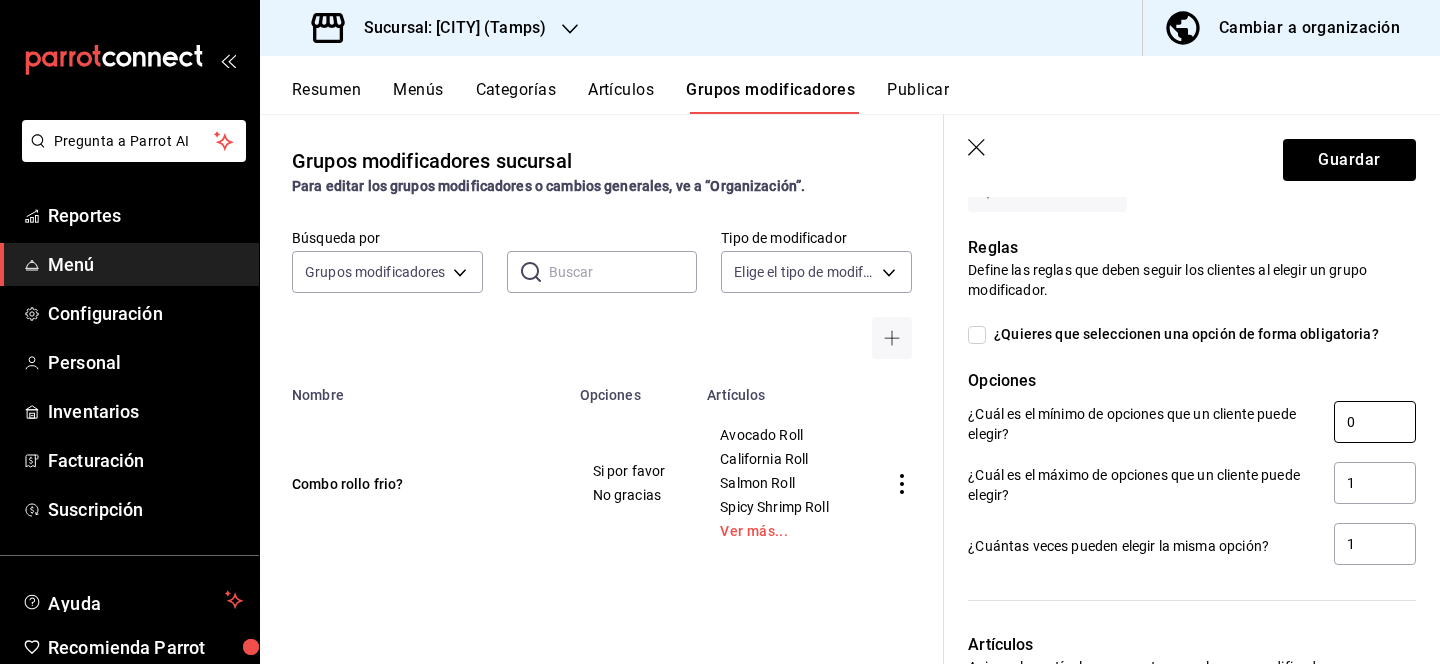 type on "No gracias" 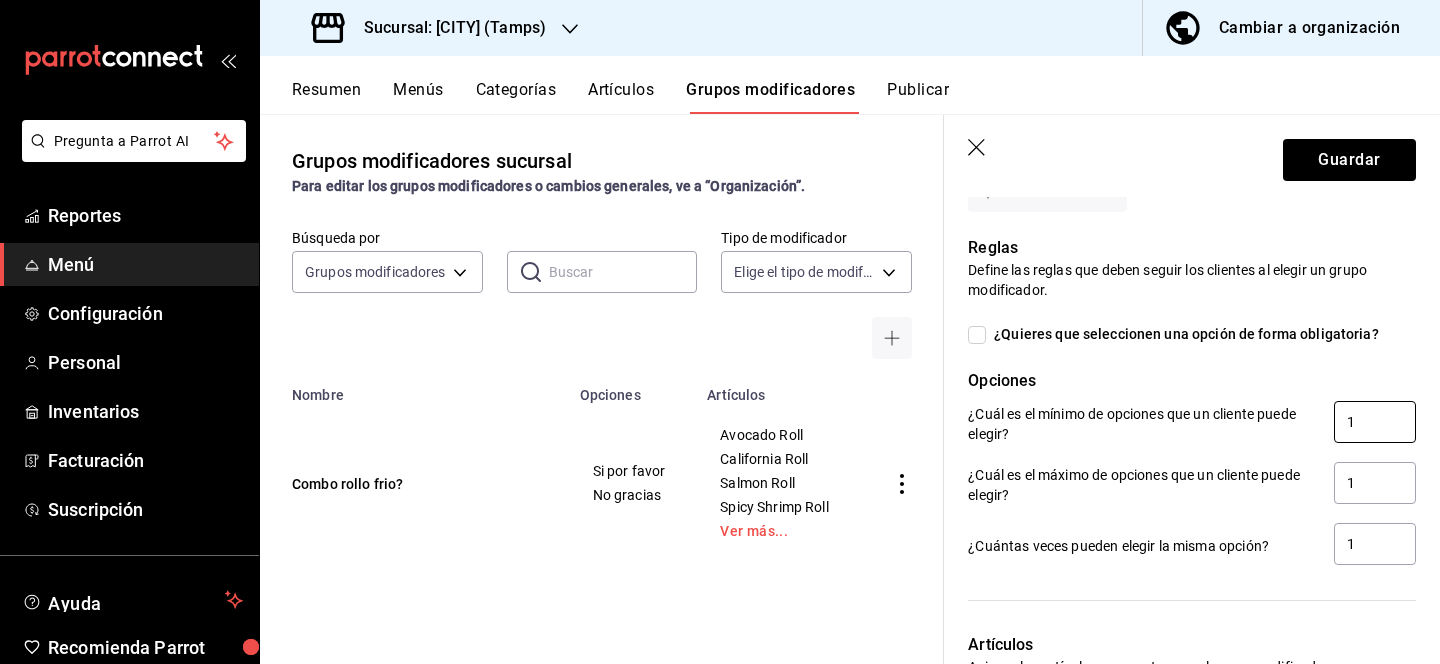type on "0" 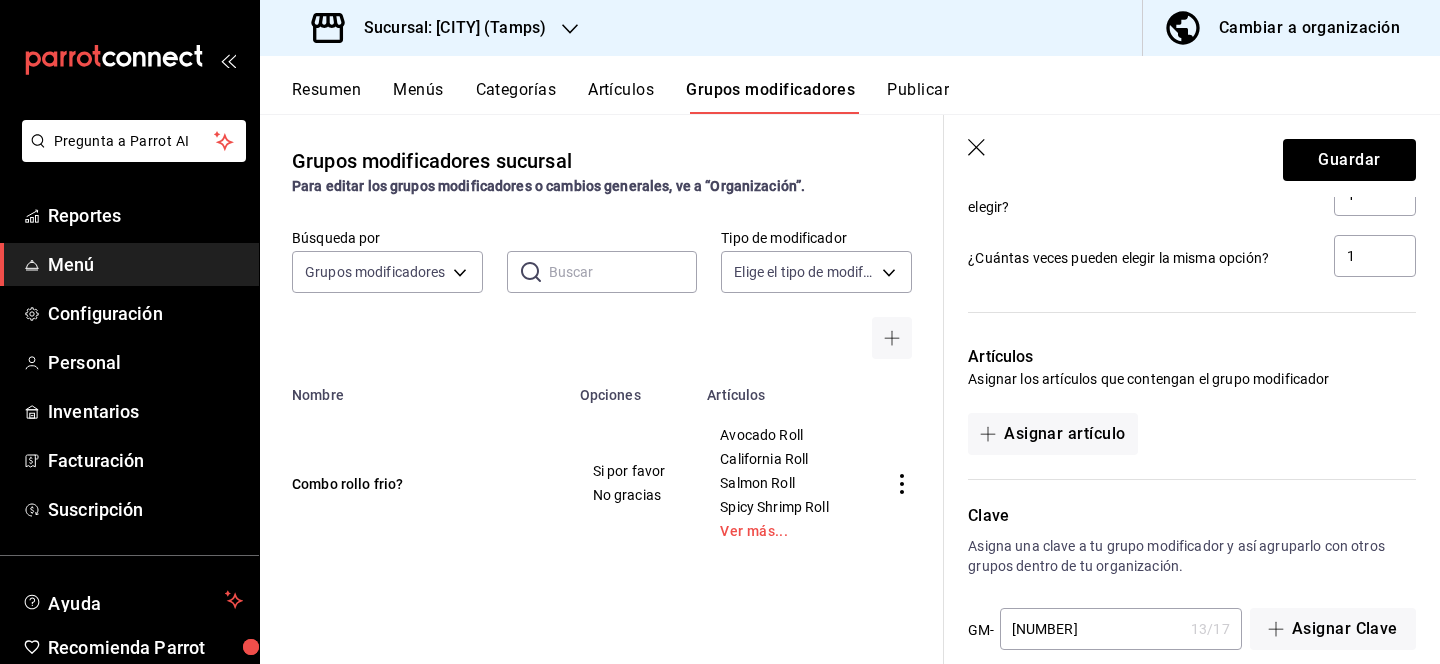 scroll, scrollTop: 1100, scrollLeft: 0, axis: vertical 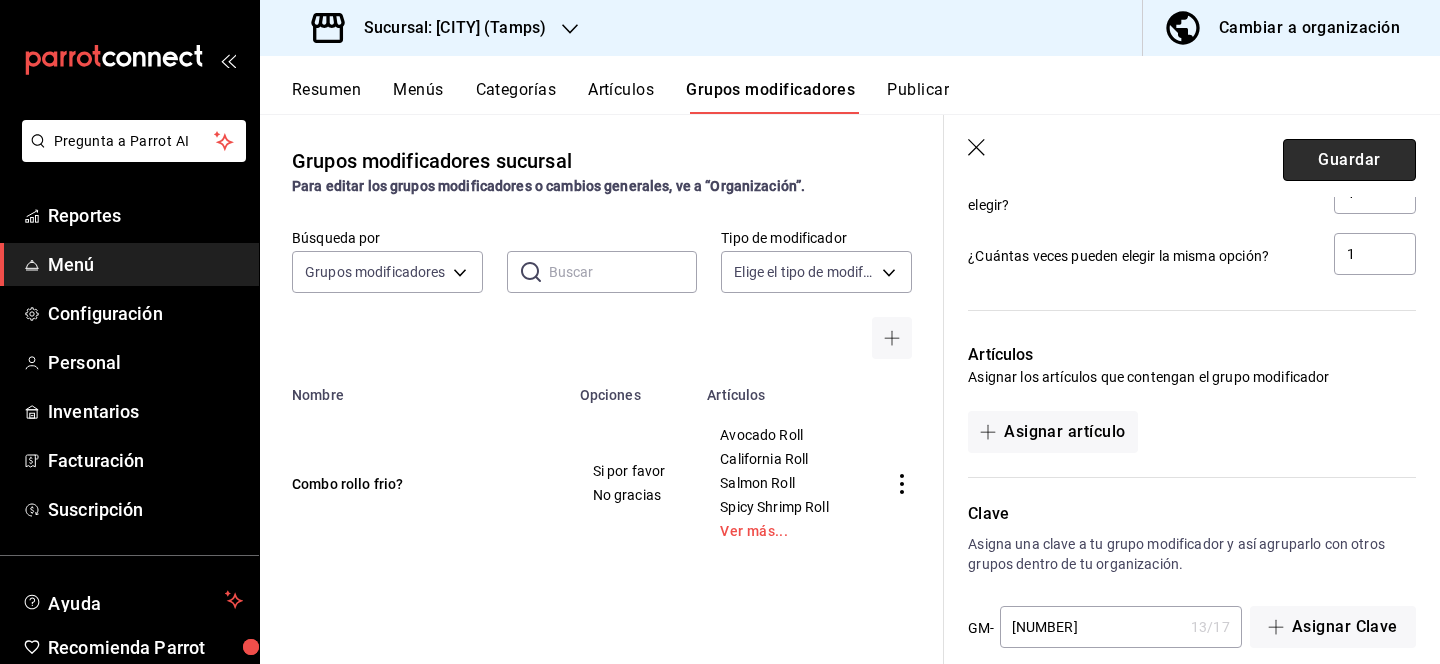 click on "Guardar" at bounding box center (1349, 160) 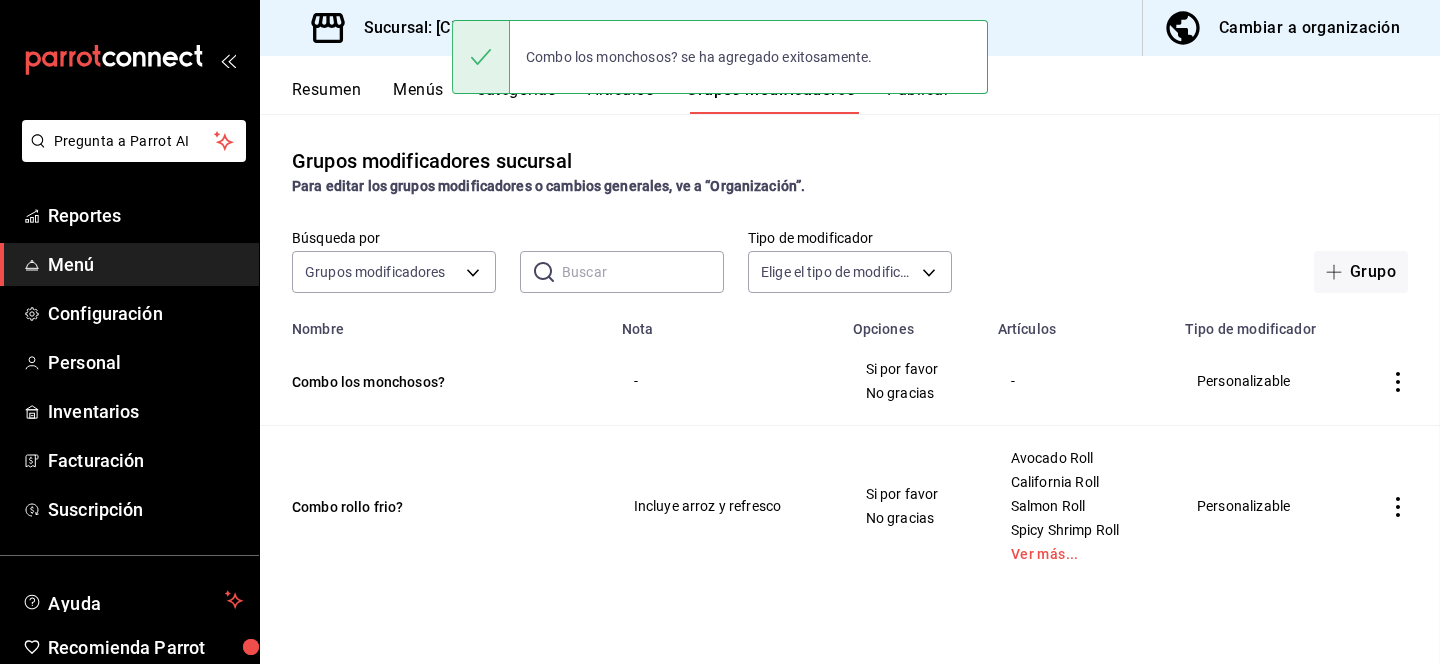scroll, scrollTop: 0, scrollLeft: 0, axis: both 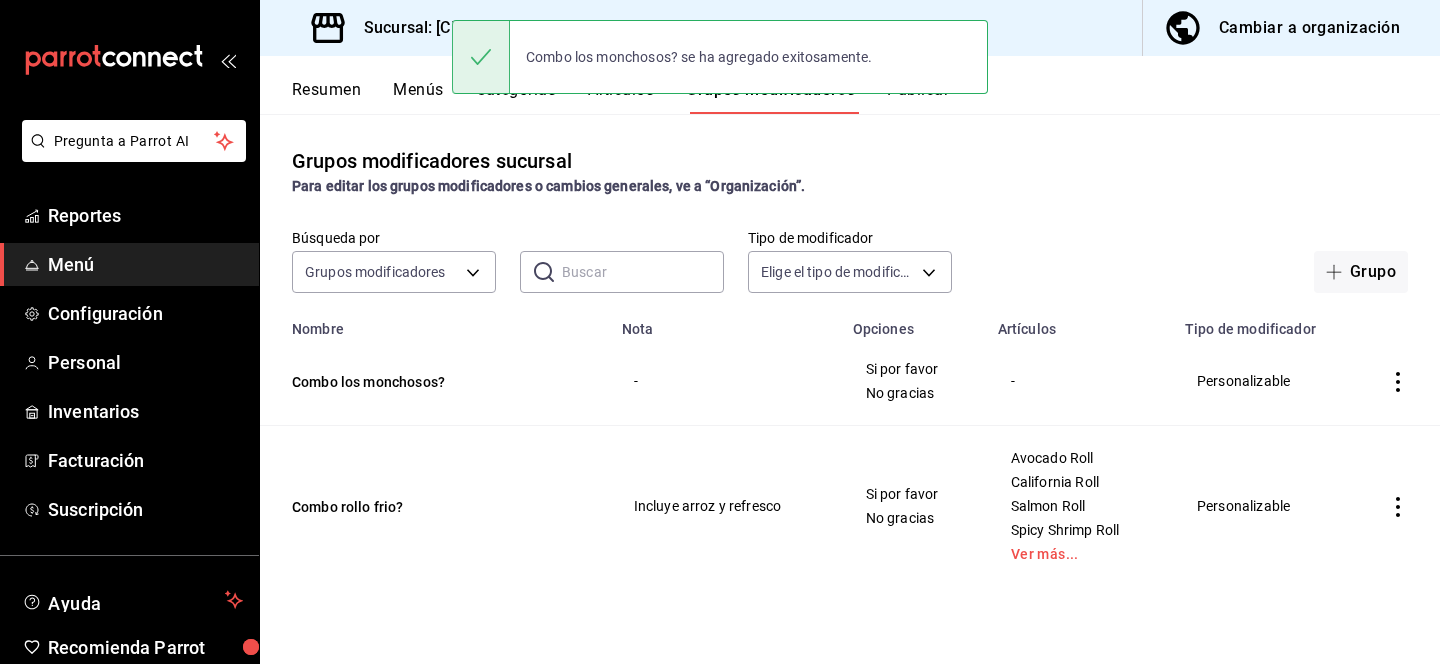 click on "Combo los monchosos? se ha agregado exitosamente." at bounding box center [720, 57] 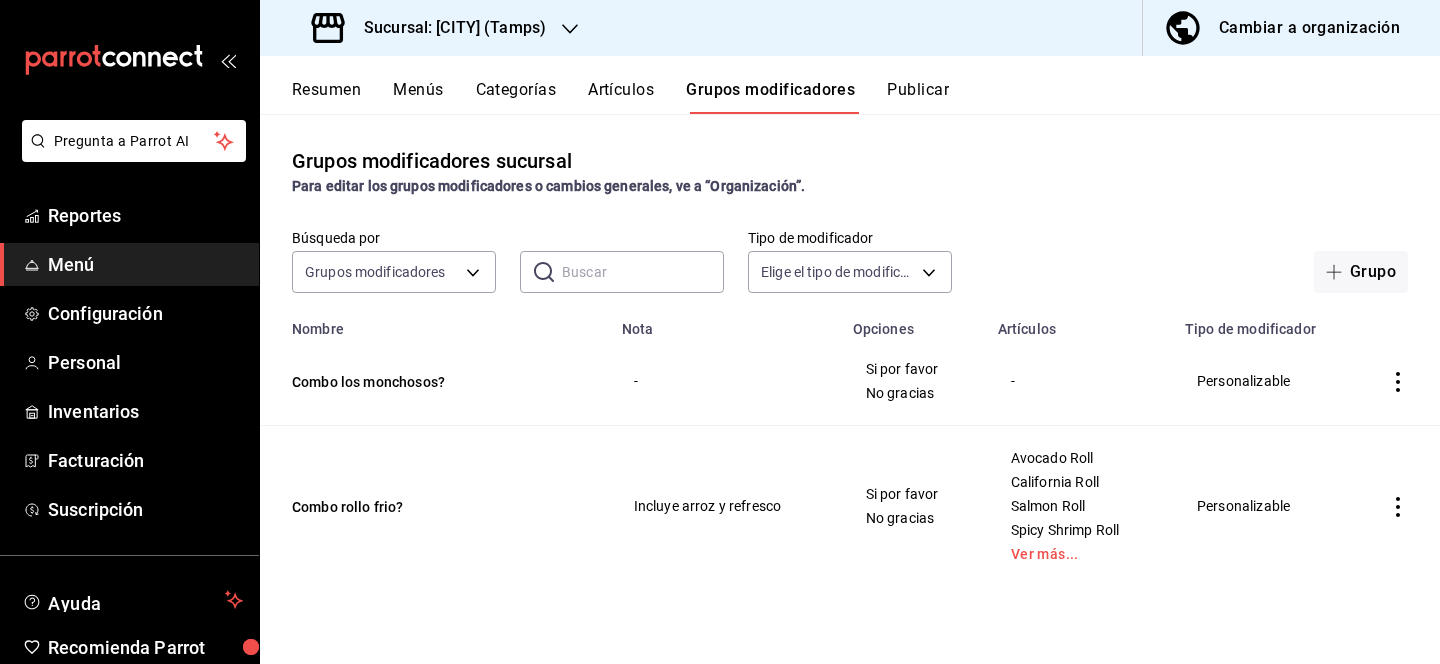click on "Artículos" at bounding box center (621, 97) 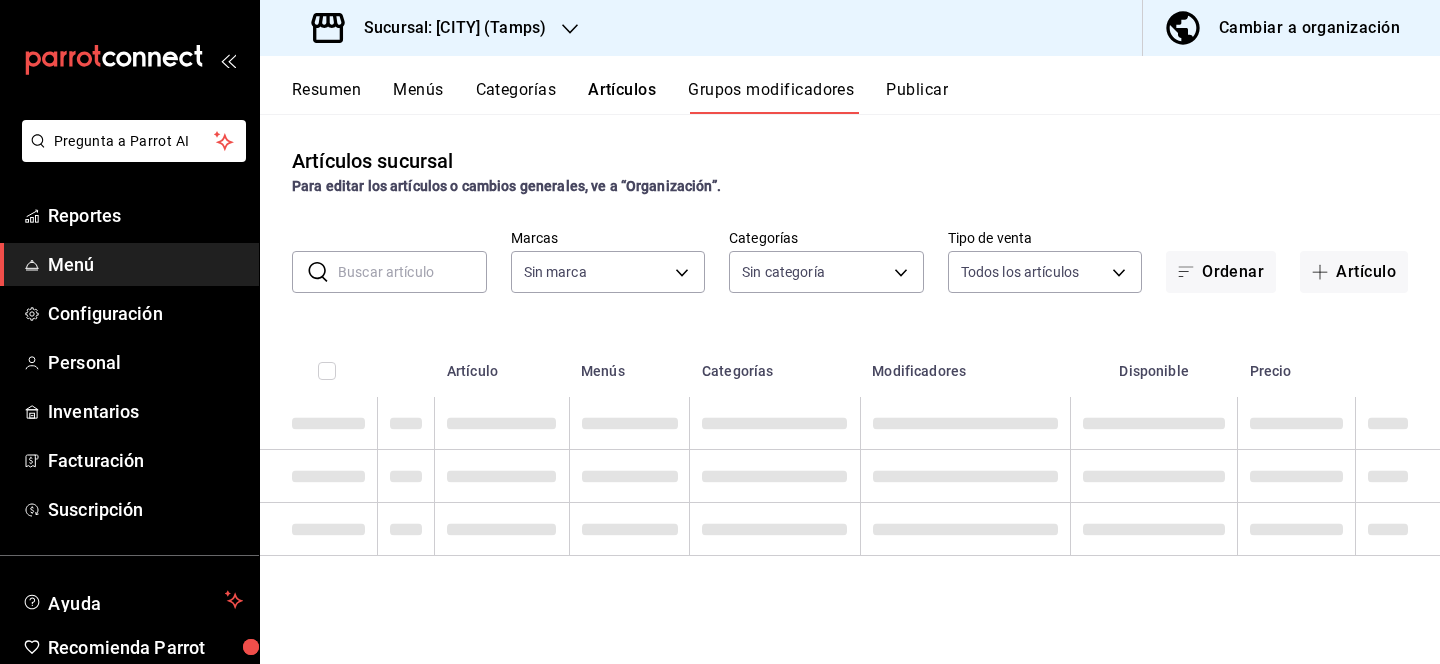 type on "[UUID]" 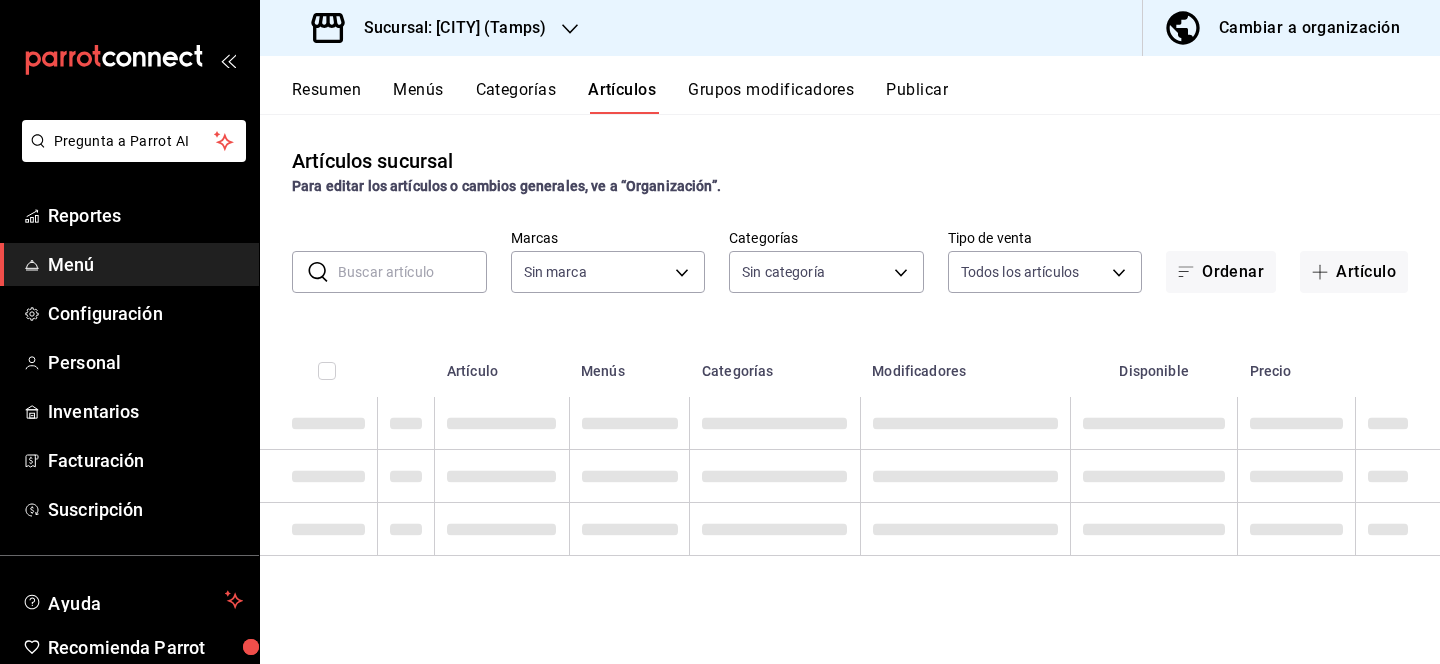 type 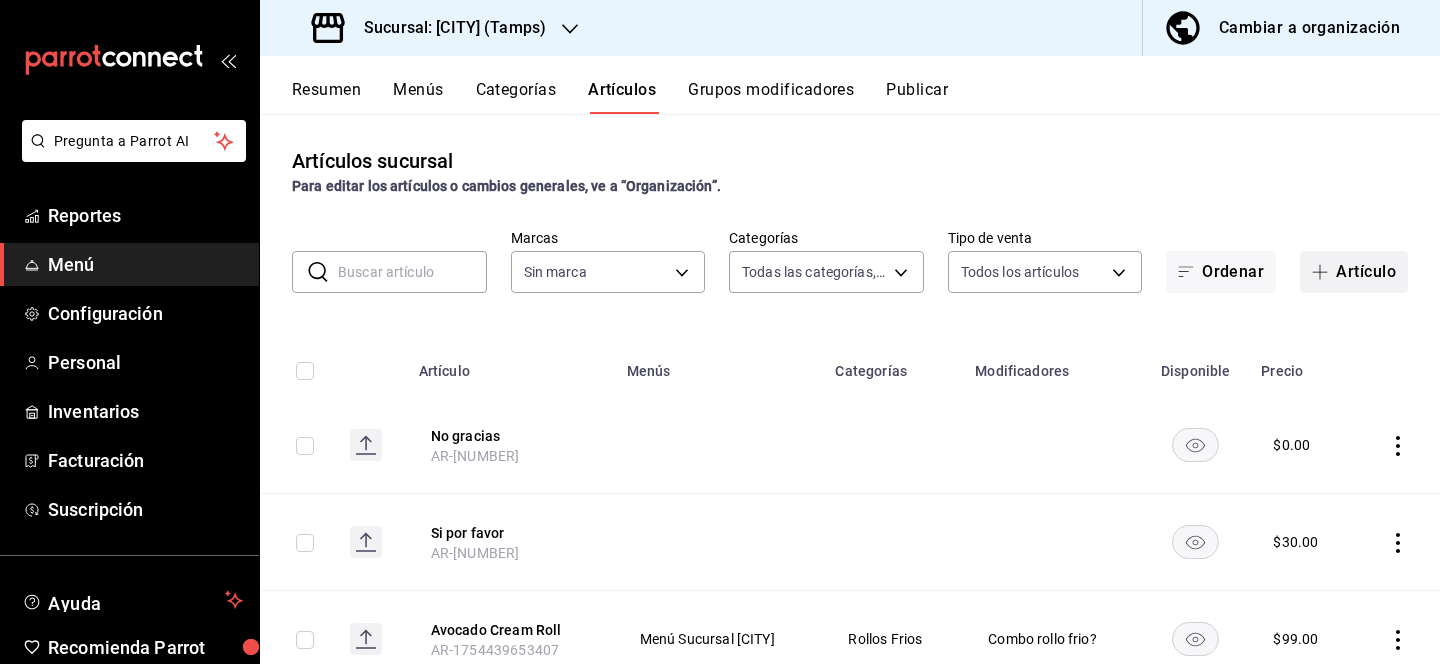 type on "[UUID],[UUID],[UUID],[UUID],[UUID],[UUID],[UUID],[UUID],[UUID],[UUID],[UUID],[UUID],[UUID]" 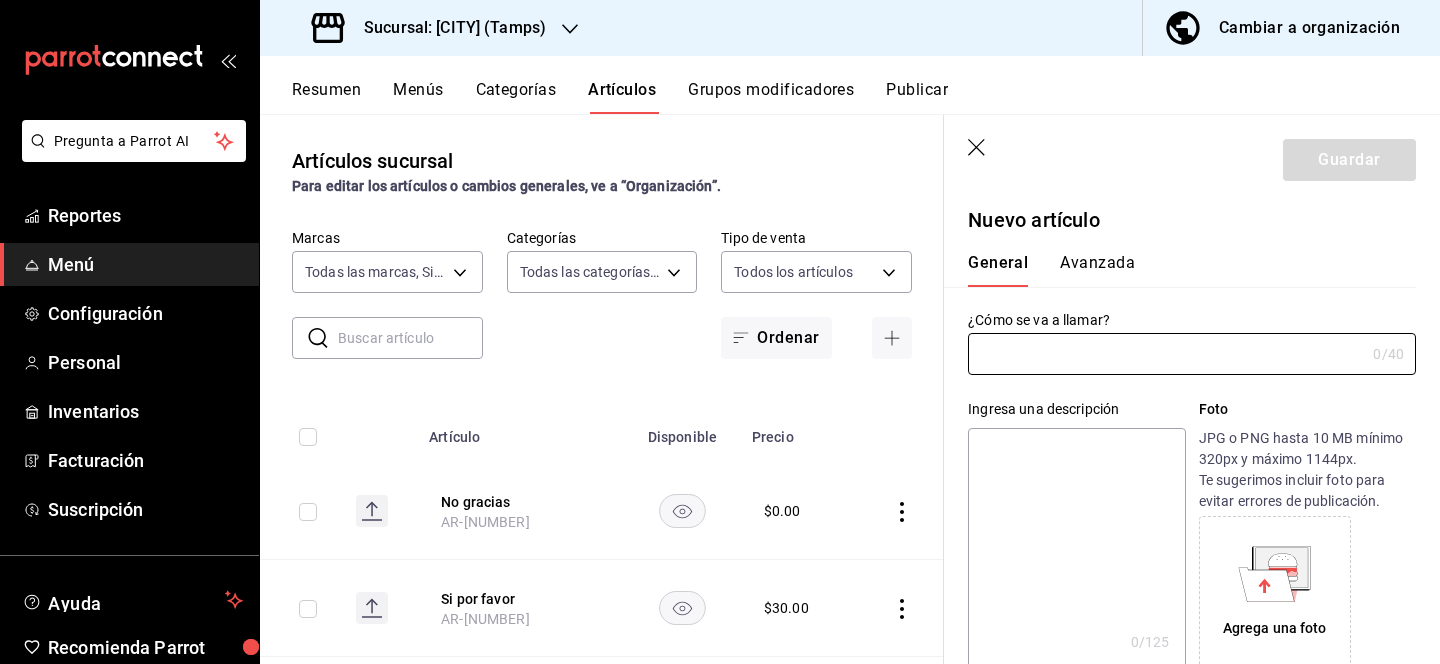 type on "AR-1754439719596" 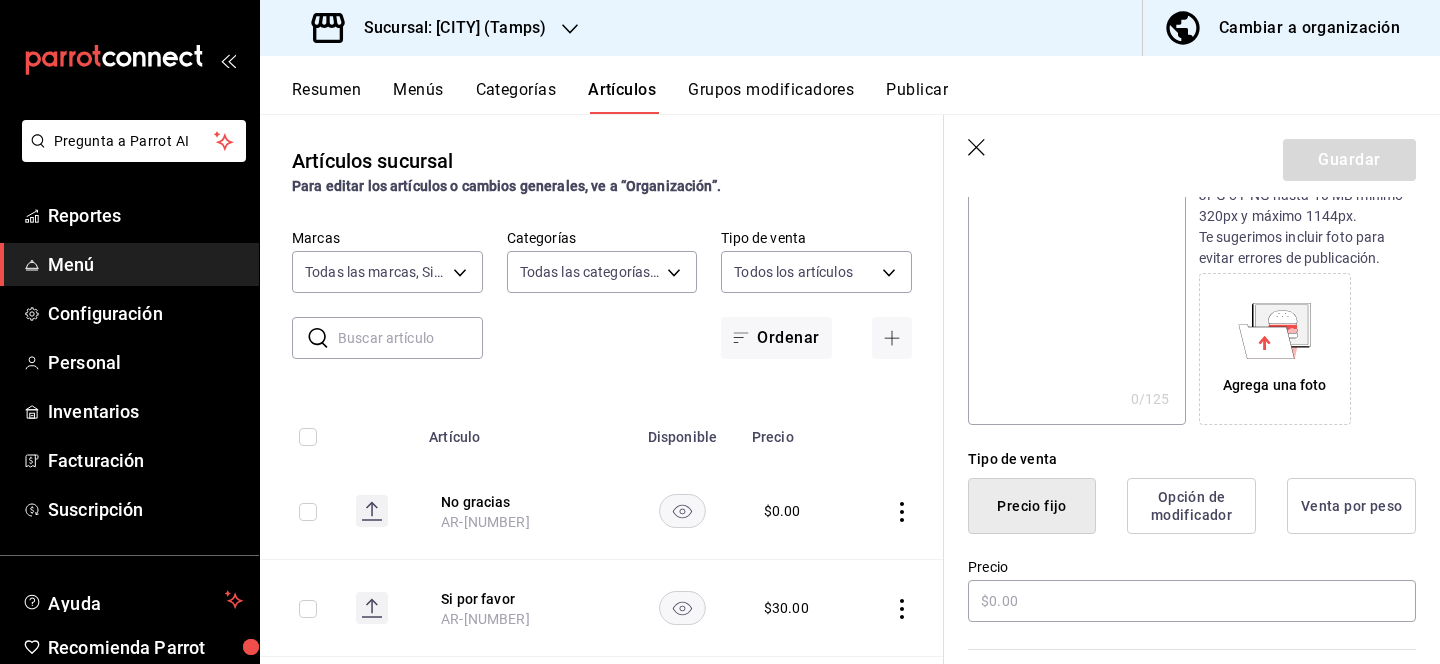 scroll, scrollTop: 245, scrollLeft: 0, axis: vertical 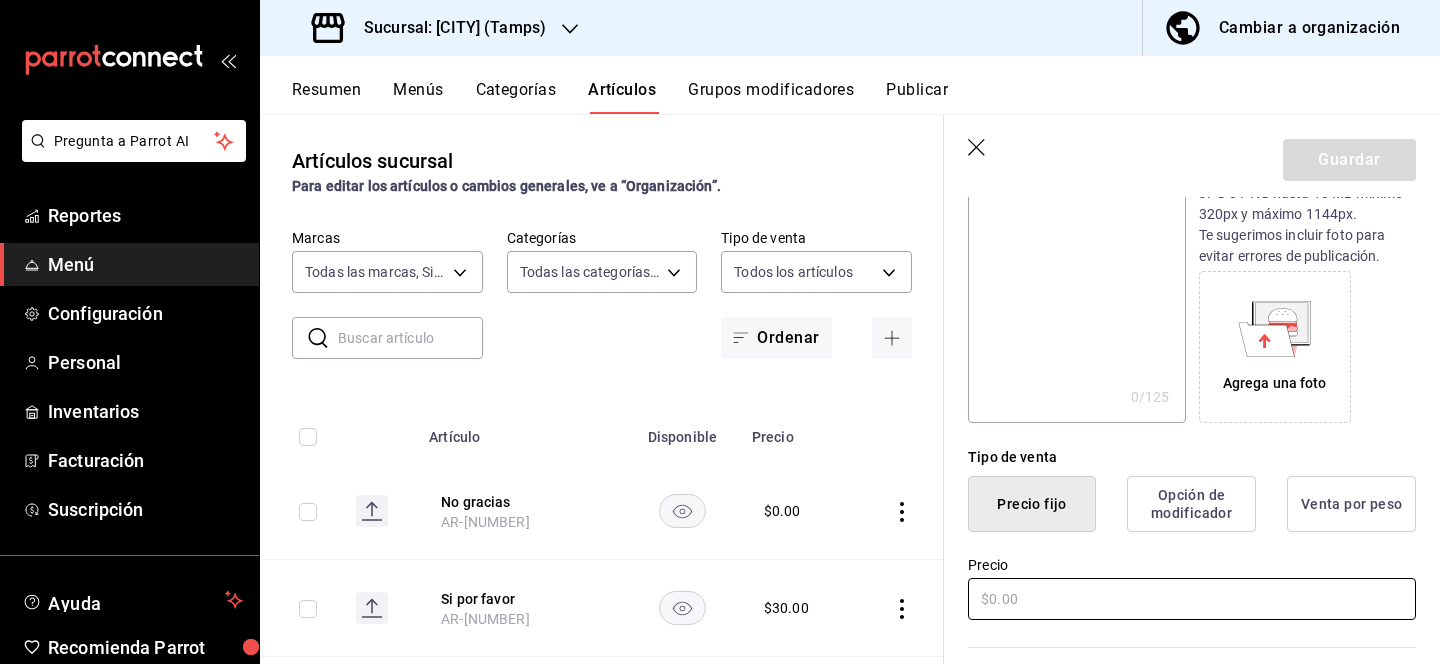 type on "Monchoso Roll" 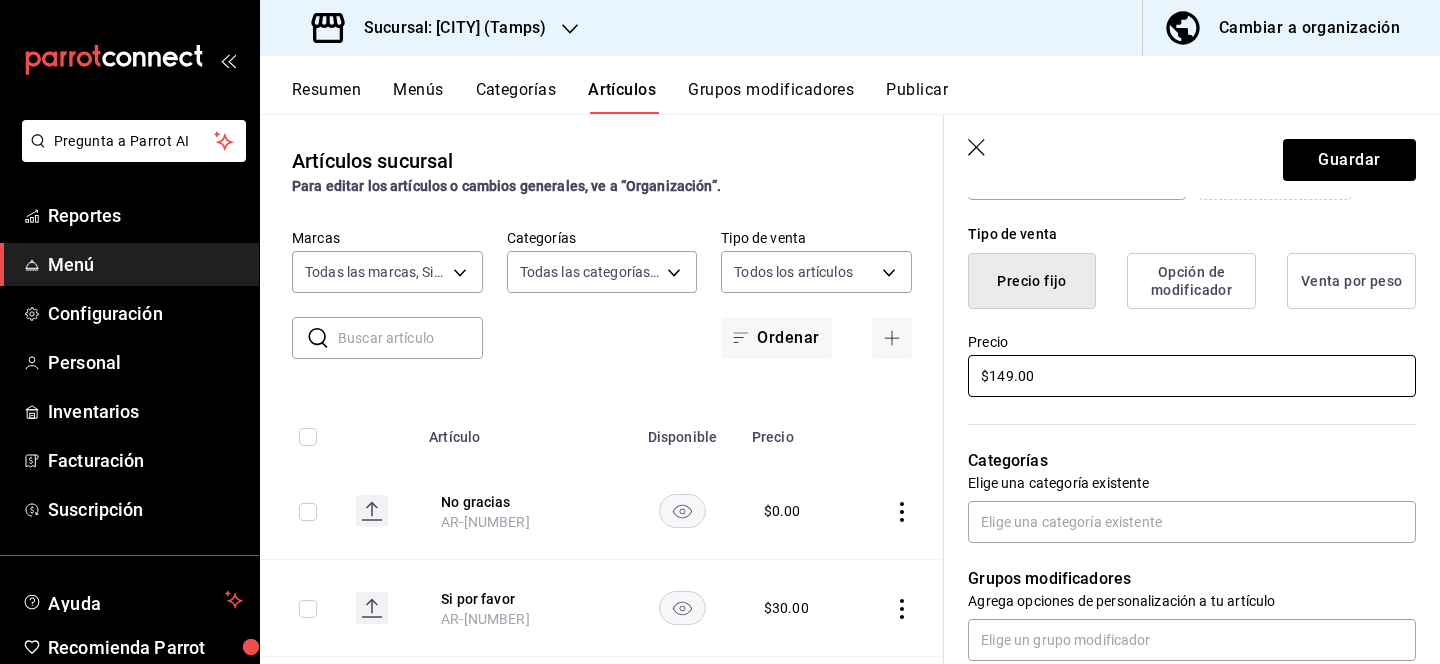scroll, scrollTop: 469, scrollLeft: 0, axis: vertical 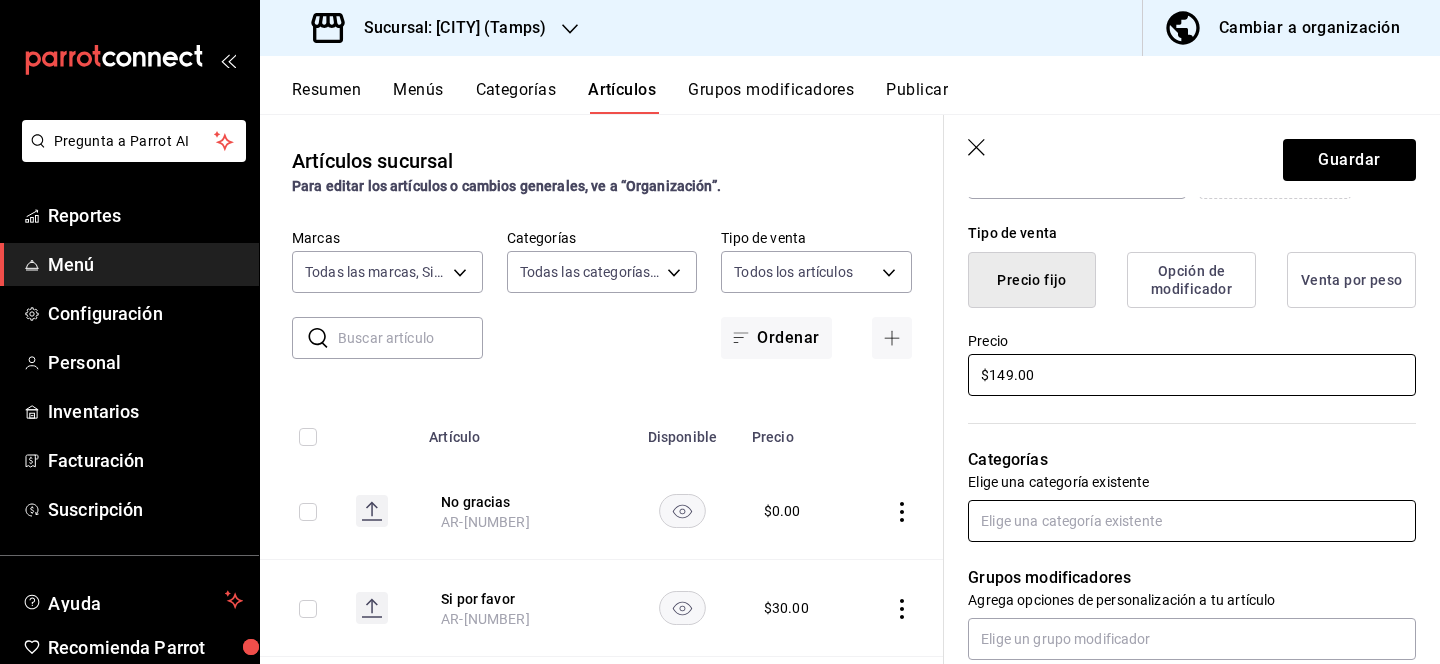 type on "$149.00" 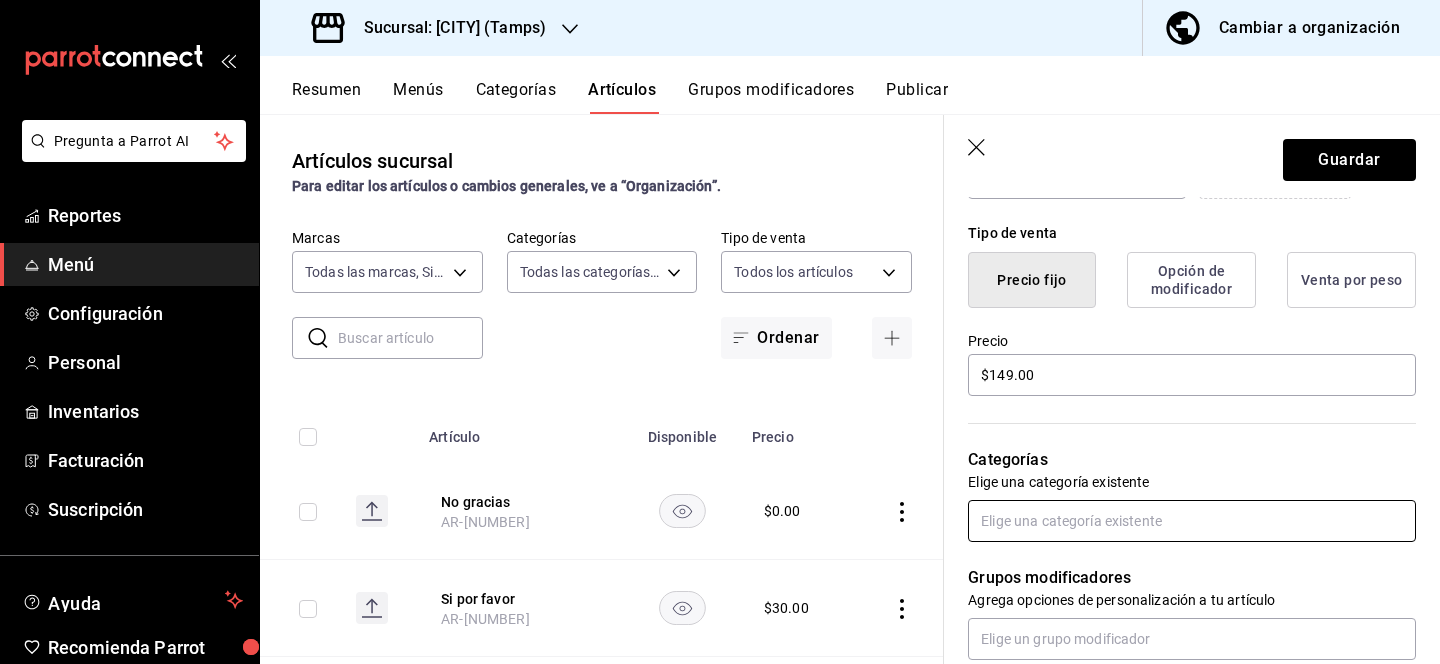 click at bounding box center (1192, 521) 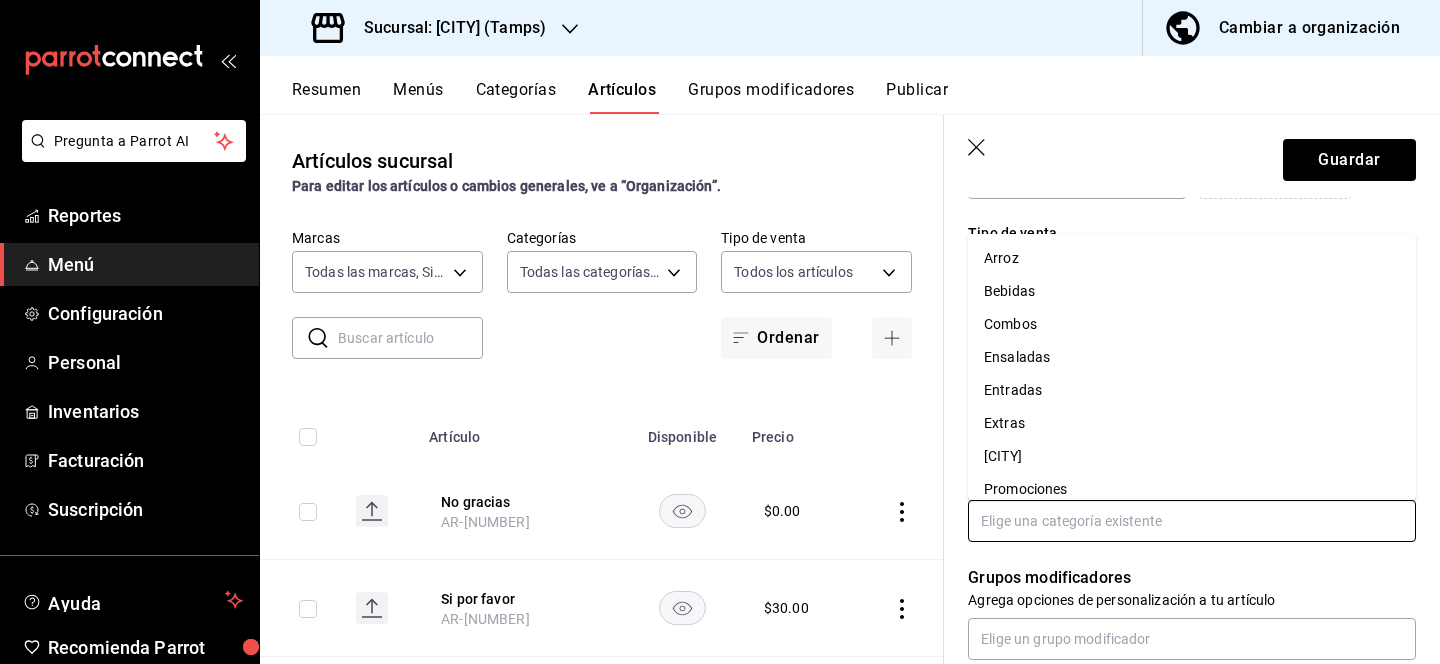 scroll, scrollTop: 179, scrollLeft: 0, axis: vertical 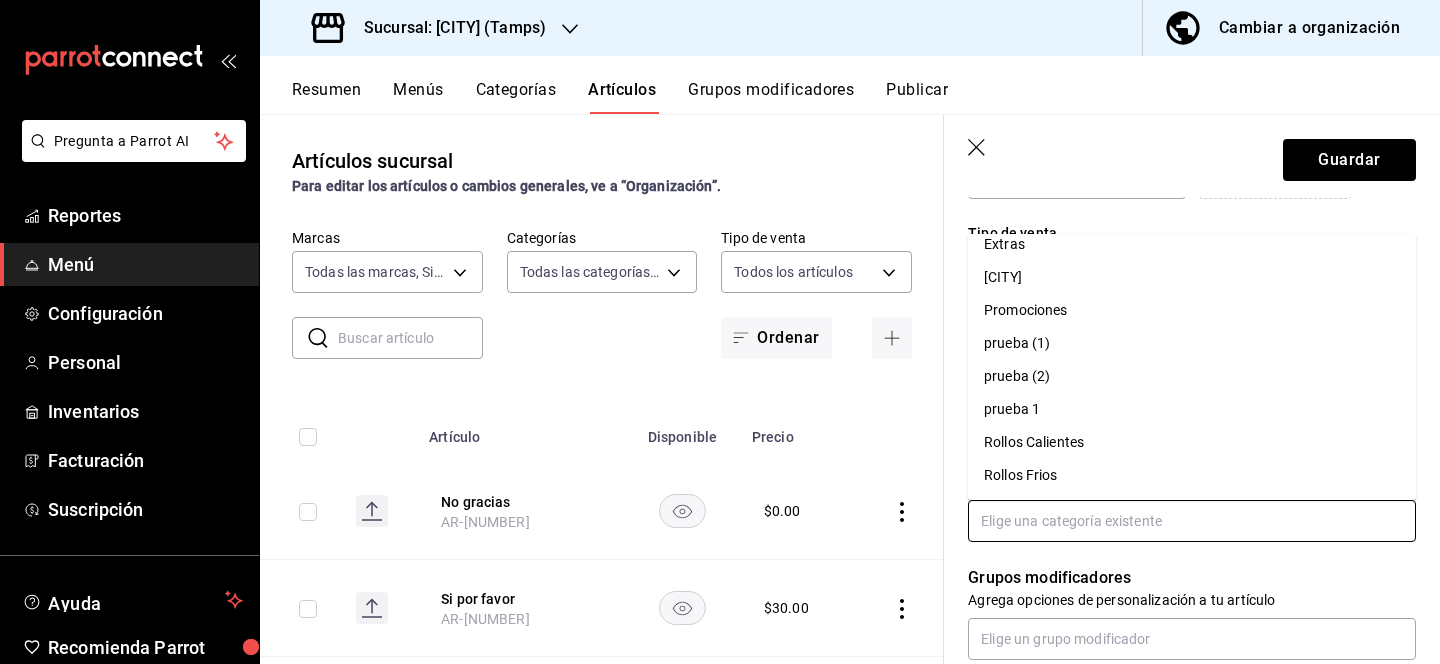 click on "[CITY]" at bounding box center (1192, 277) 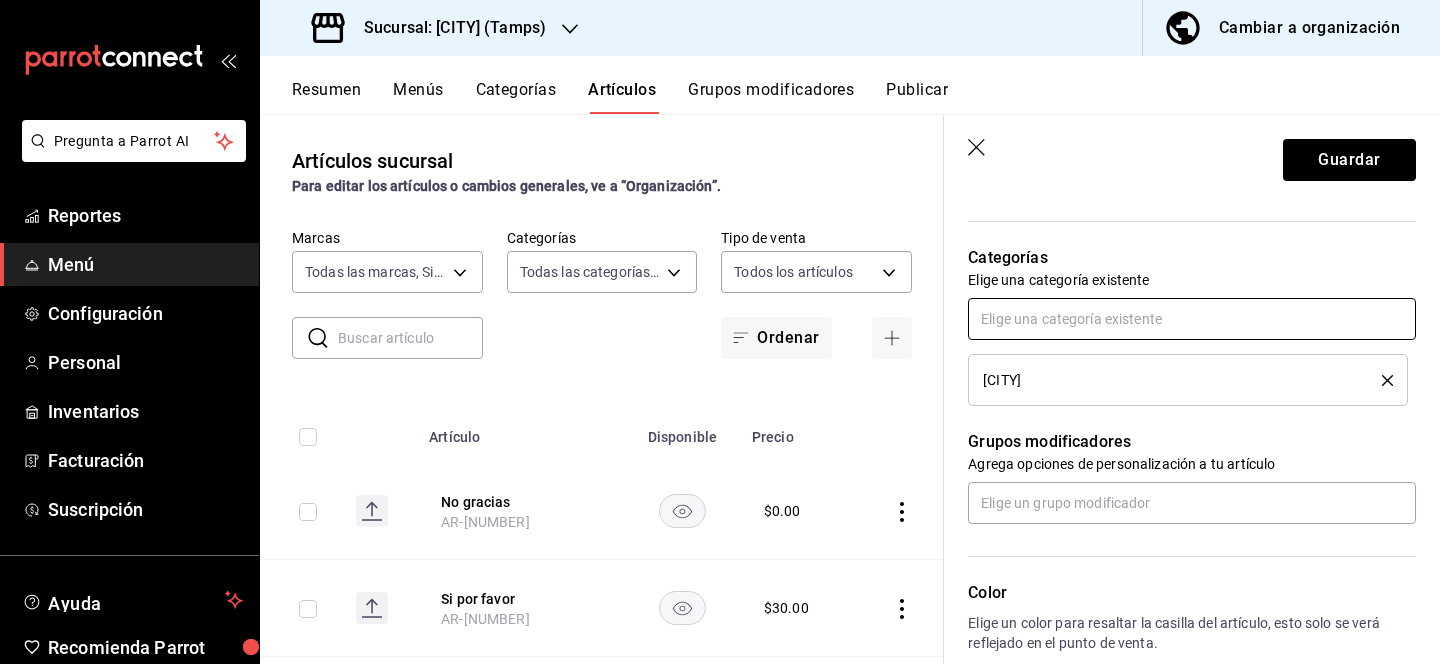 scroll, scrollTop: 676, scrollLeft: 0, axis: vertical 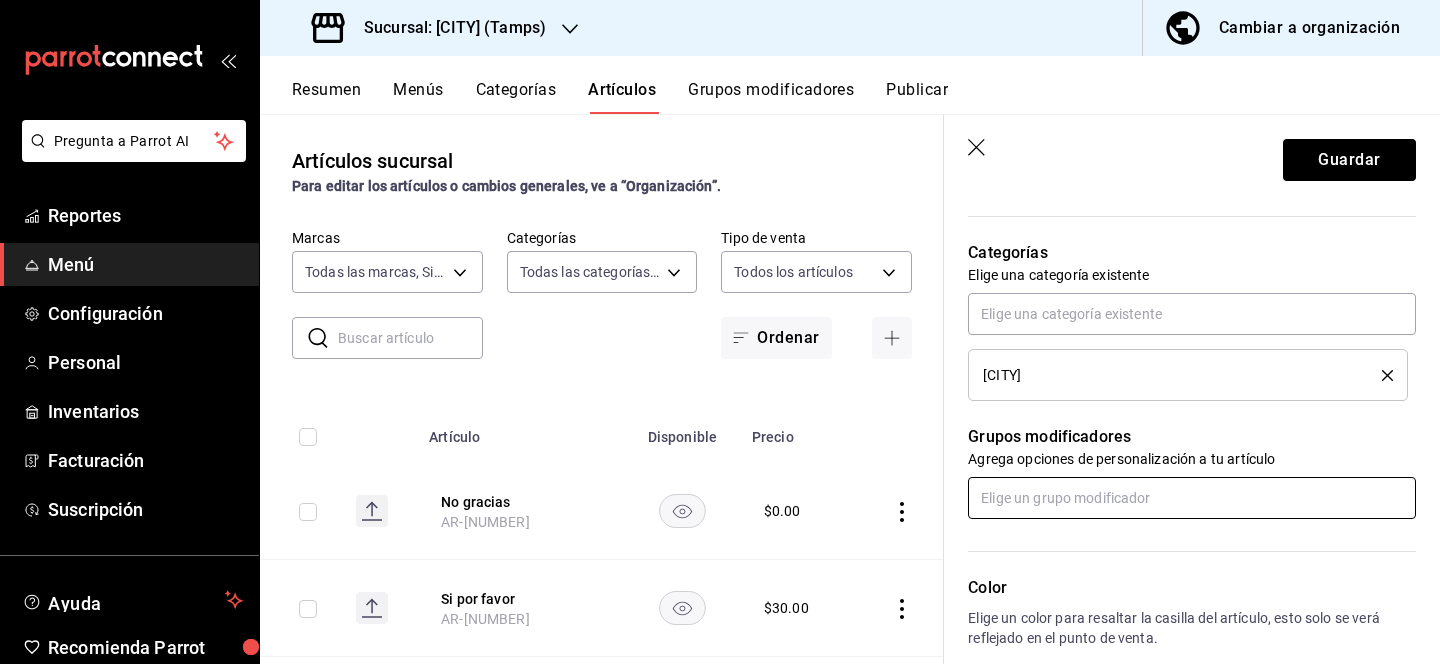 click at bounding box center [1192, 498] 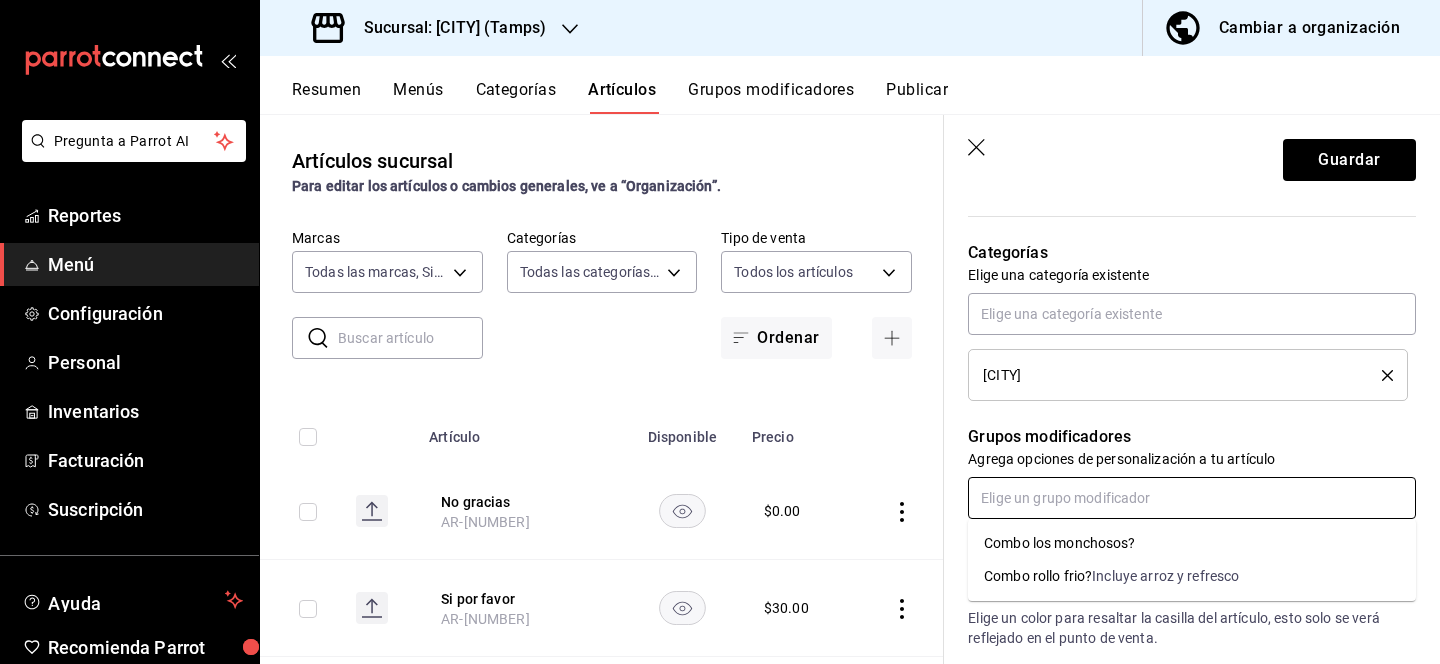 click on "Combo los monchosos?" at bounding box center (1060, 543) 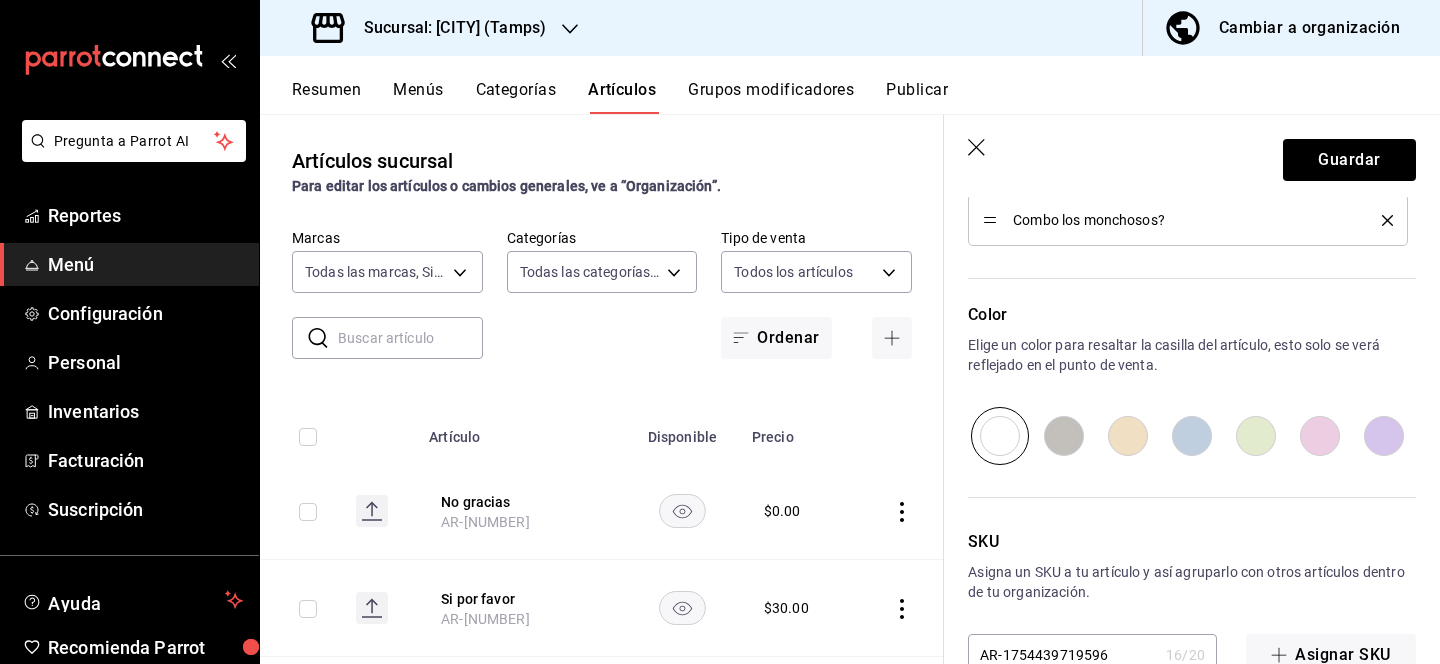 scroll, scrollTop: 1064, scrollLeft: 0, axis: vertical 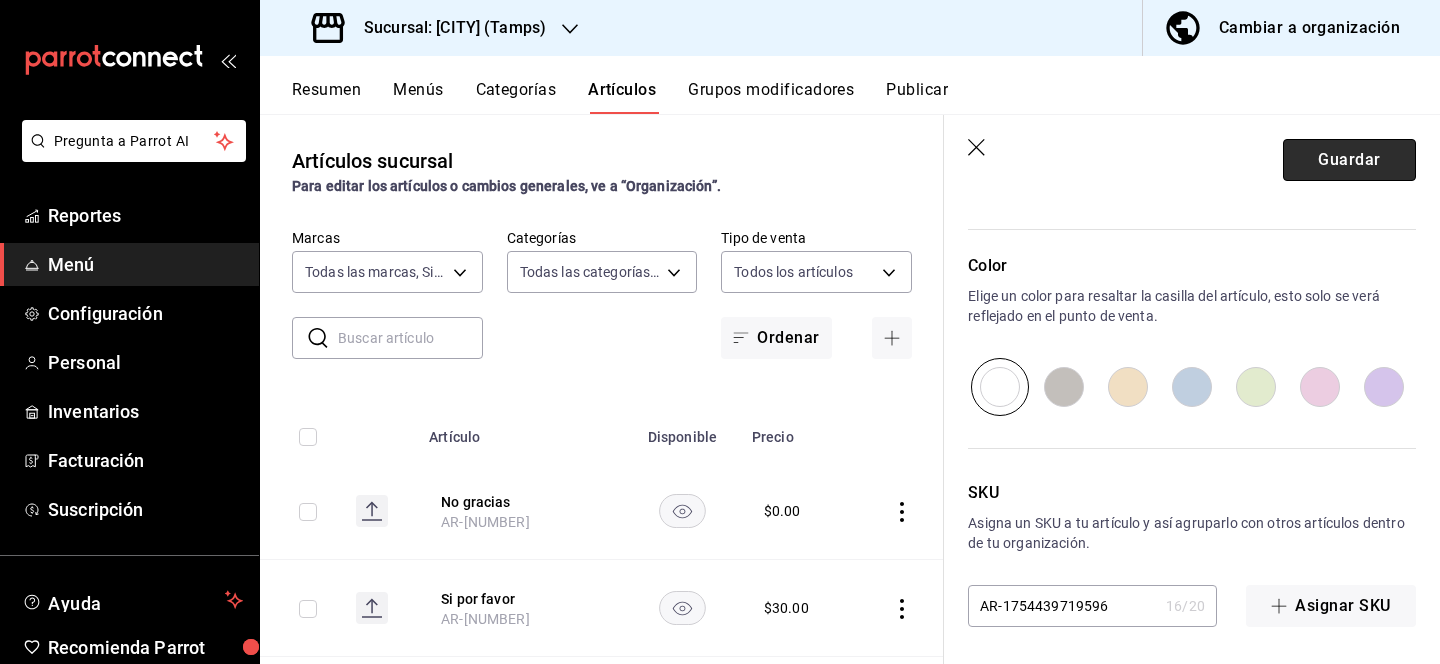 click on "Guardar" at bounding box center [1349, 160] 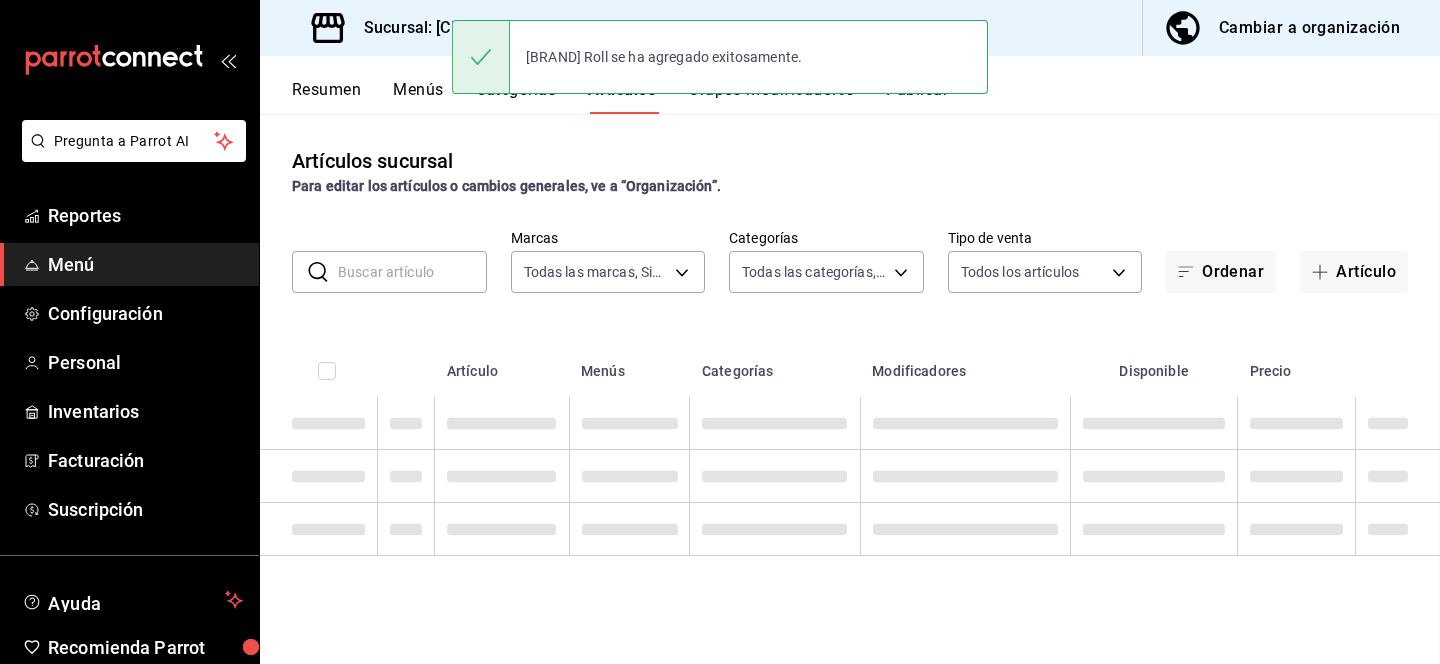 scroll, scrollTop: 0, scrollLeft: 0, axis: both 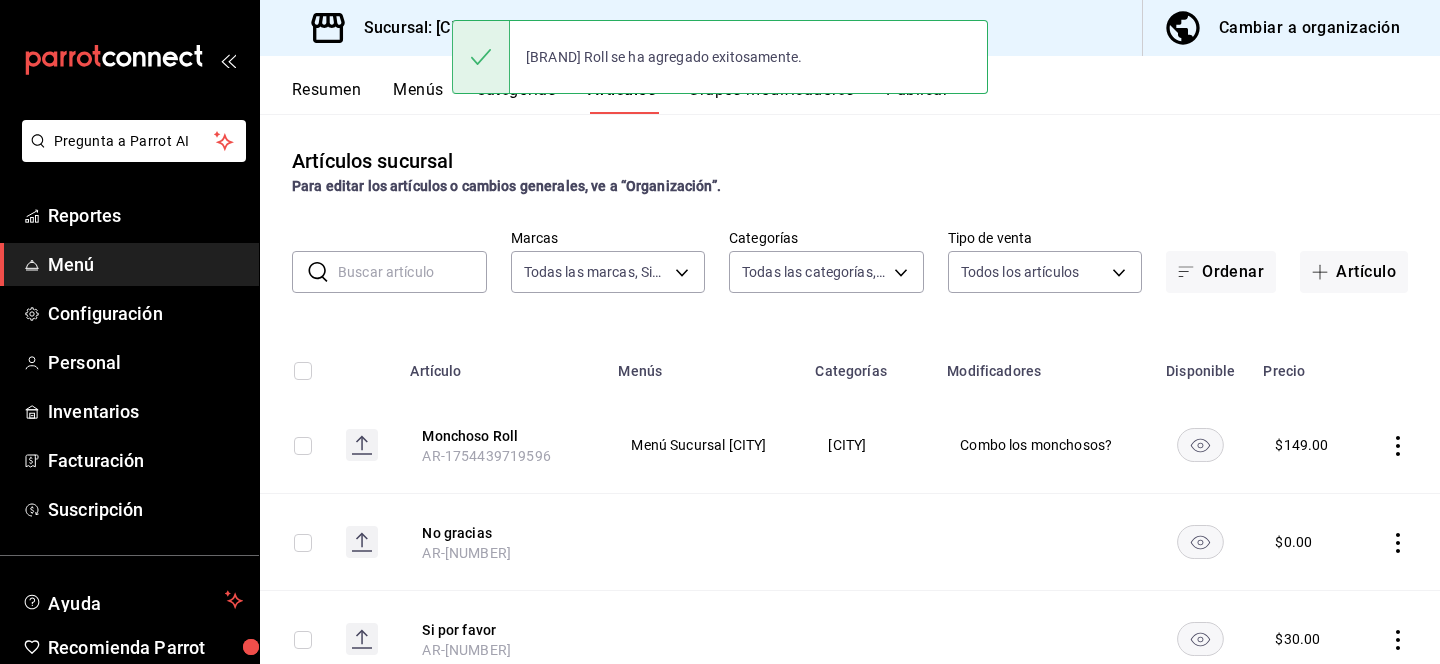 click on "[BRAND] Roll se ha agregado exitosamente." at bounding box center [720, 57] 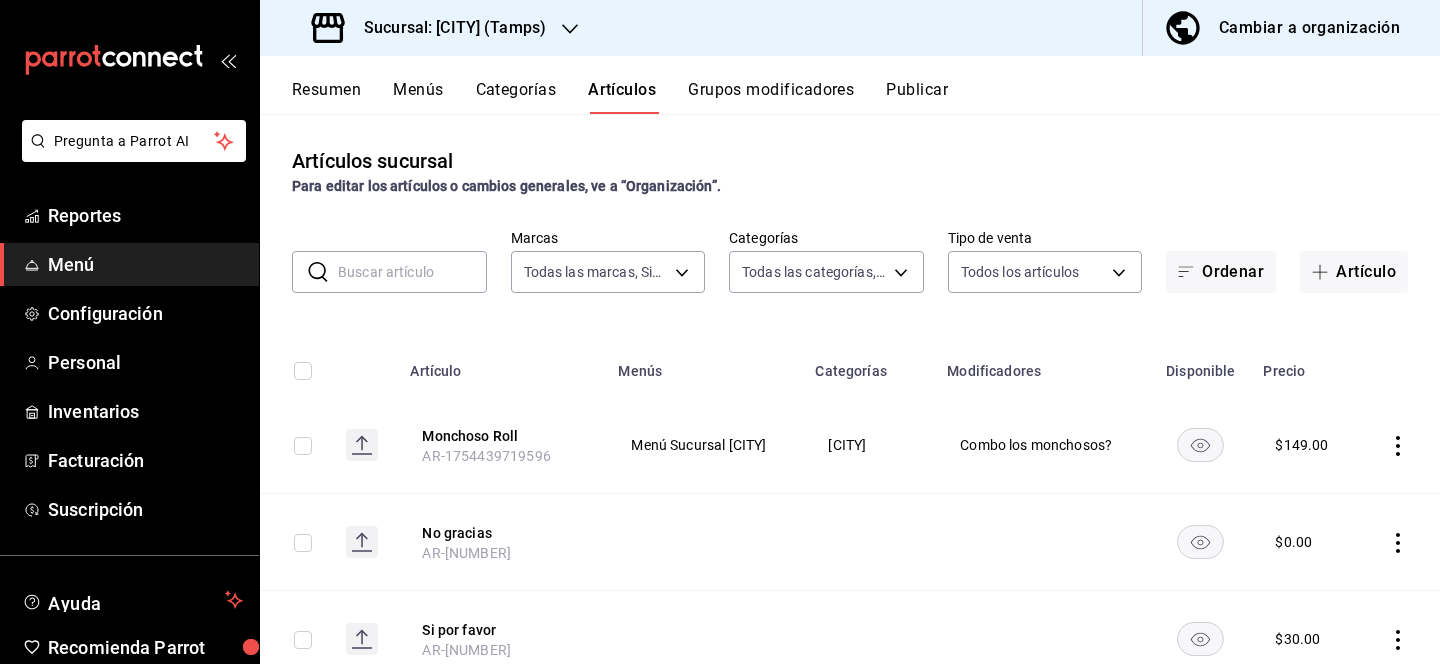 click on "Grupos modificadores" at bounding box center [771, 97] 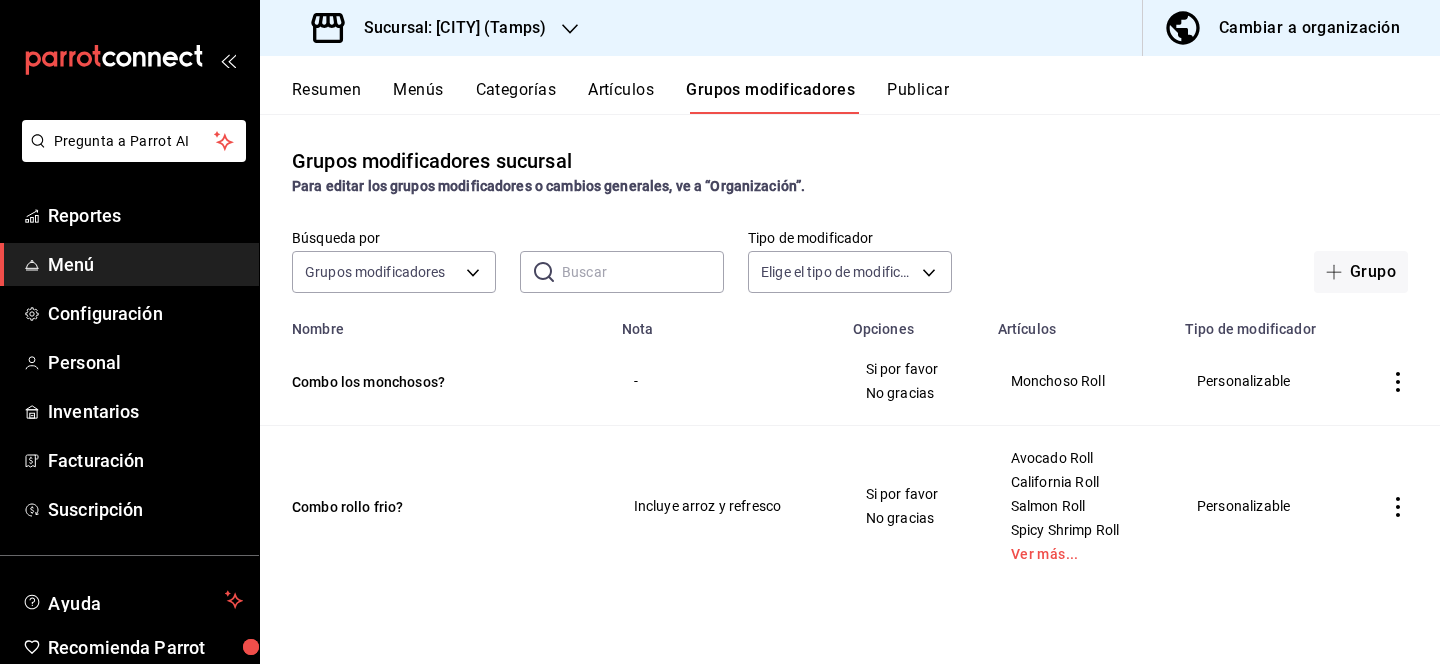 click 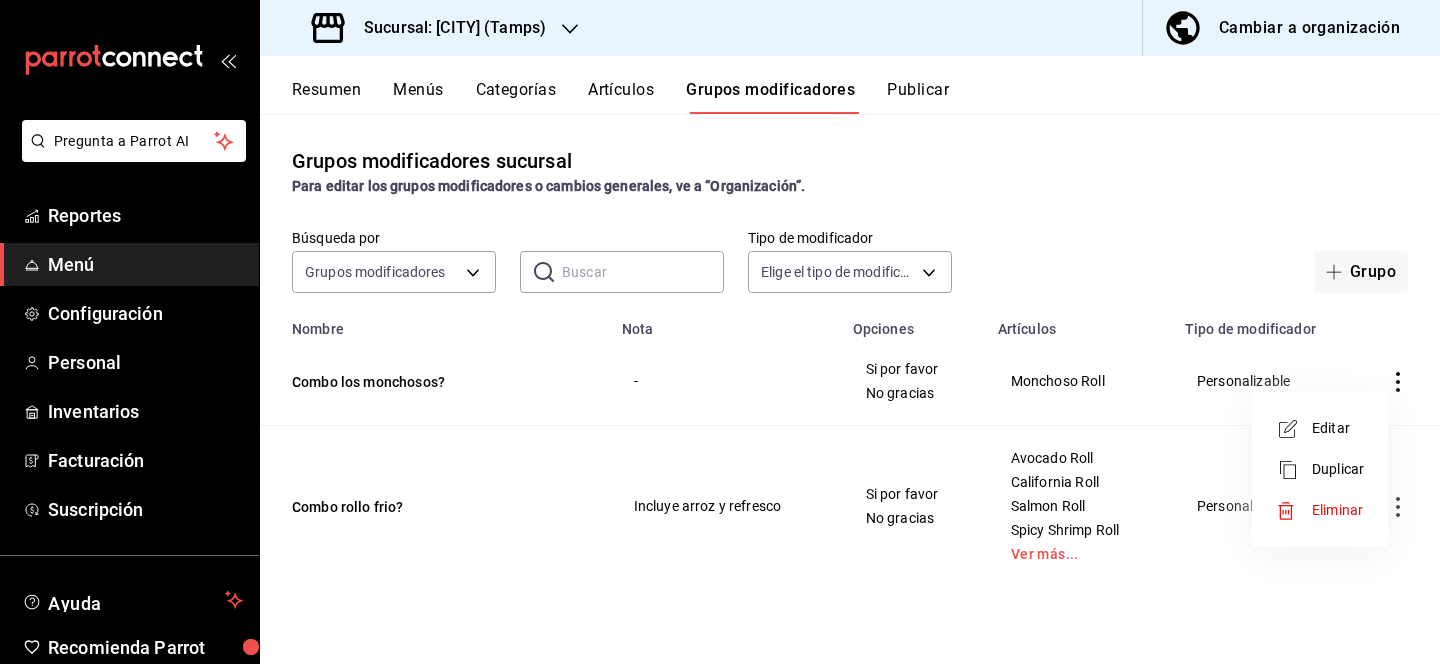click on "Editar" at bounding box center [1338, 428] 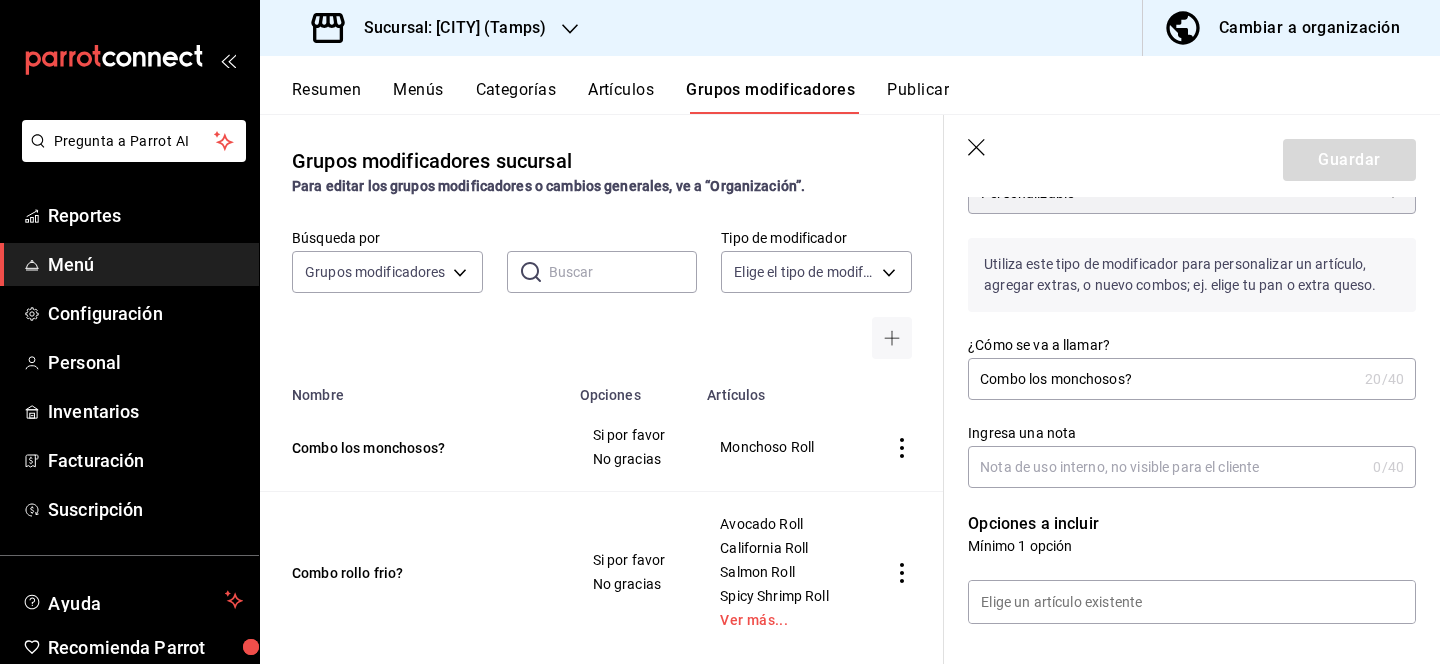scroll, scrollTop: 209, scrollLeft: 0, axis: vertical 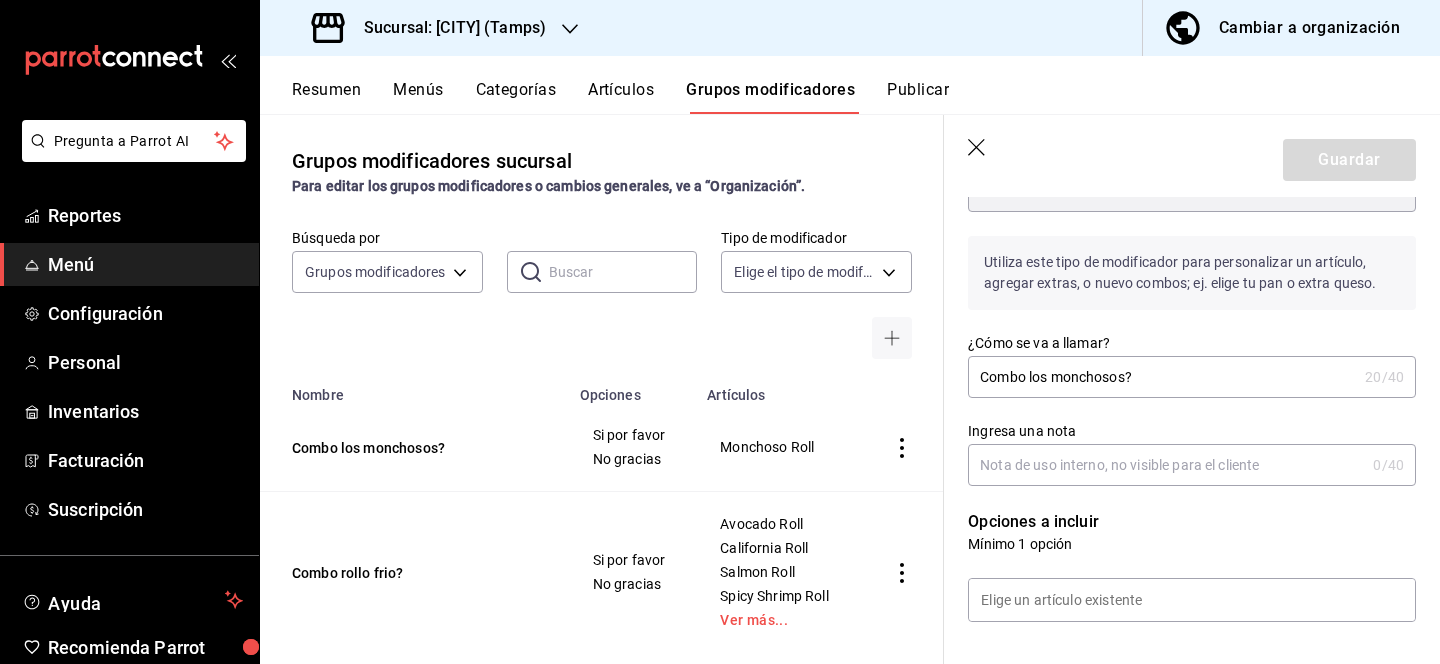 click on "Ingresa una nota" at bounding box center (1166, 465) 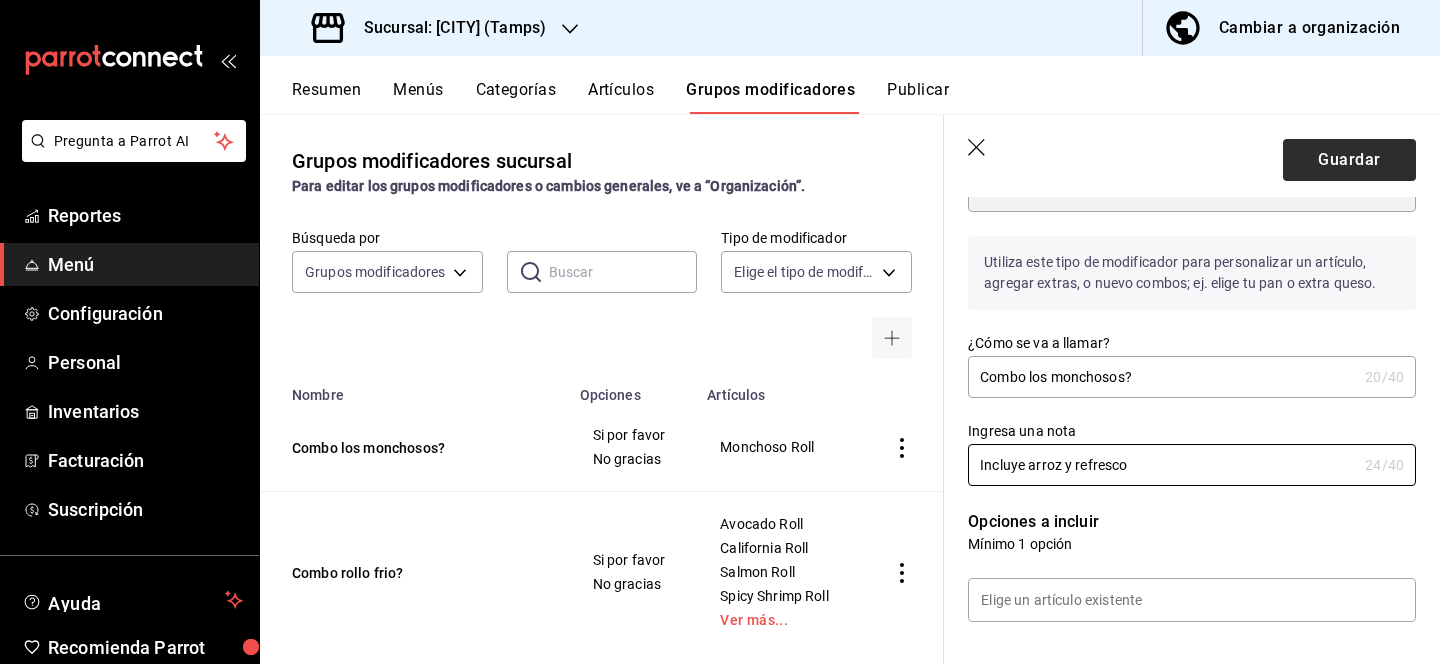 type on "Incluye arroz y refresco" 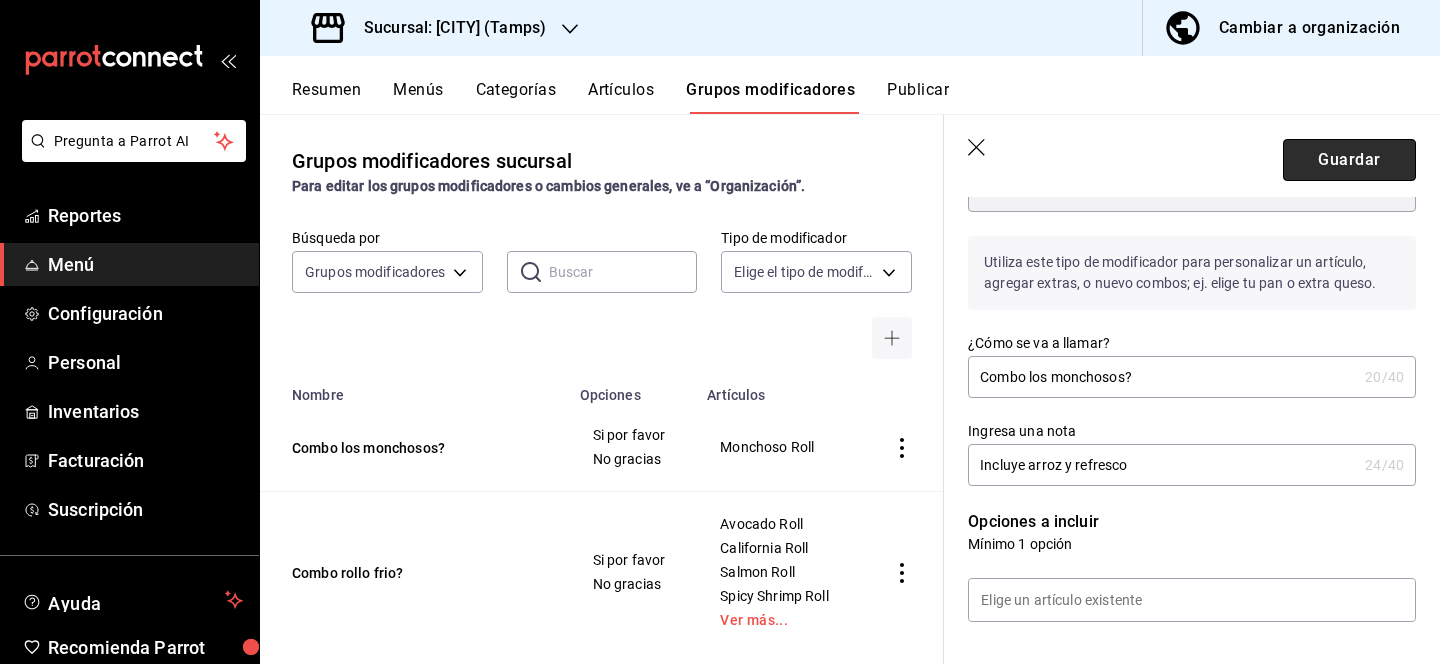click on "Guardar" at bounding box center (1349, 160) 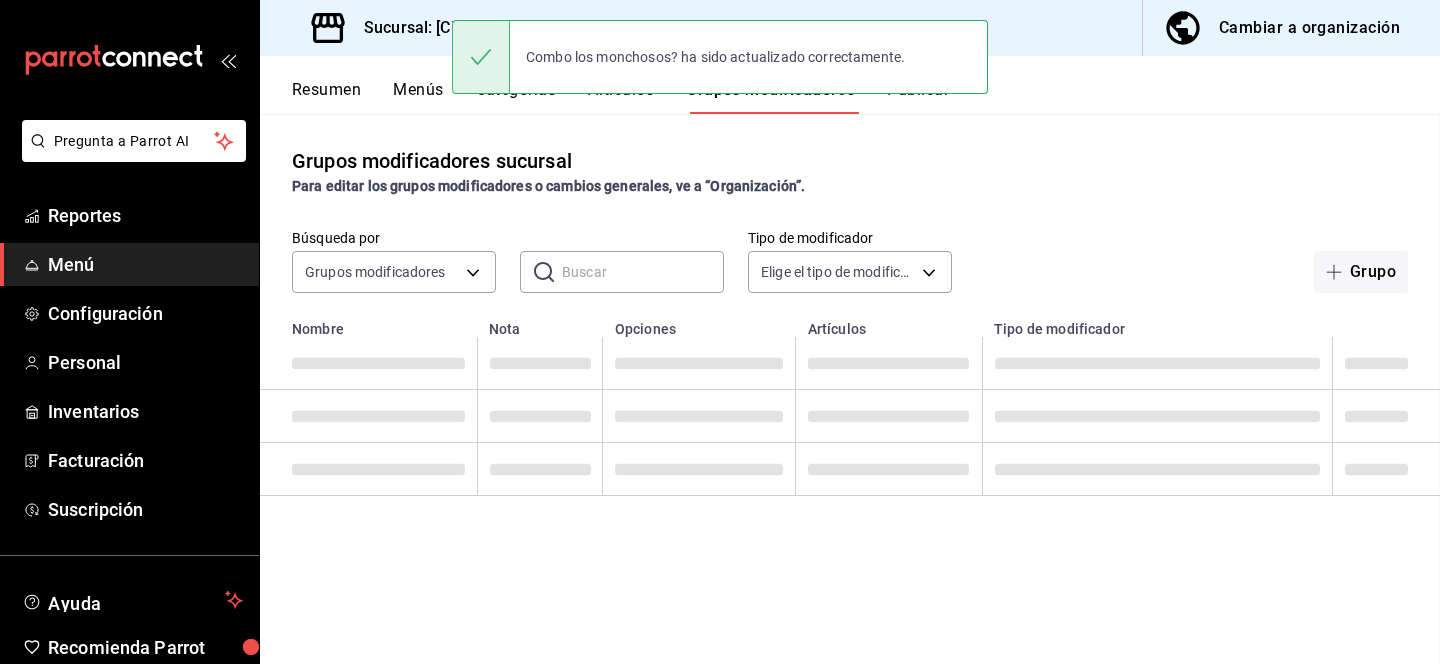 scroll, scrollTop: 0, scrollLeft: 0, axis: both 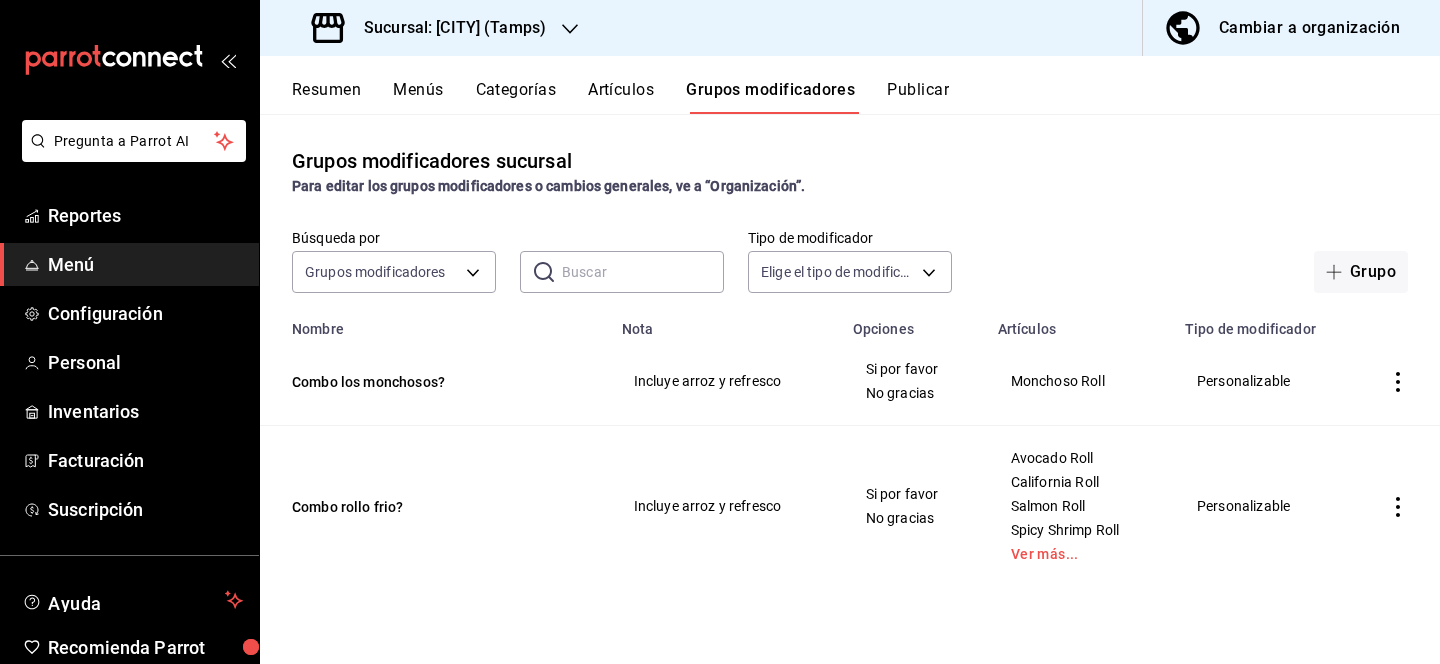 click on "Artículos" at bounding box center (621, 97) 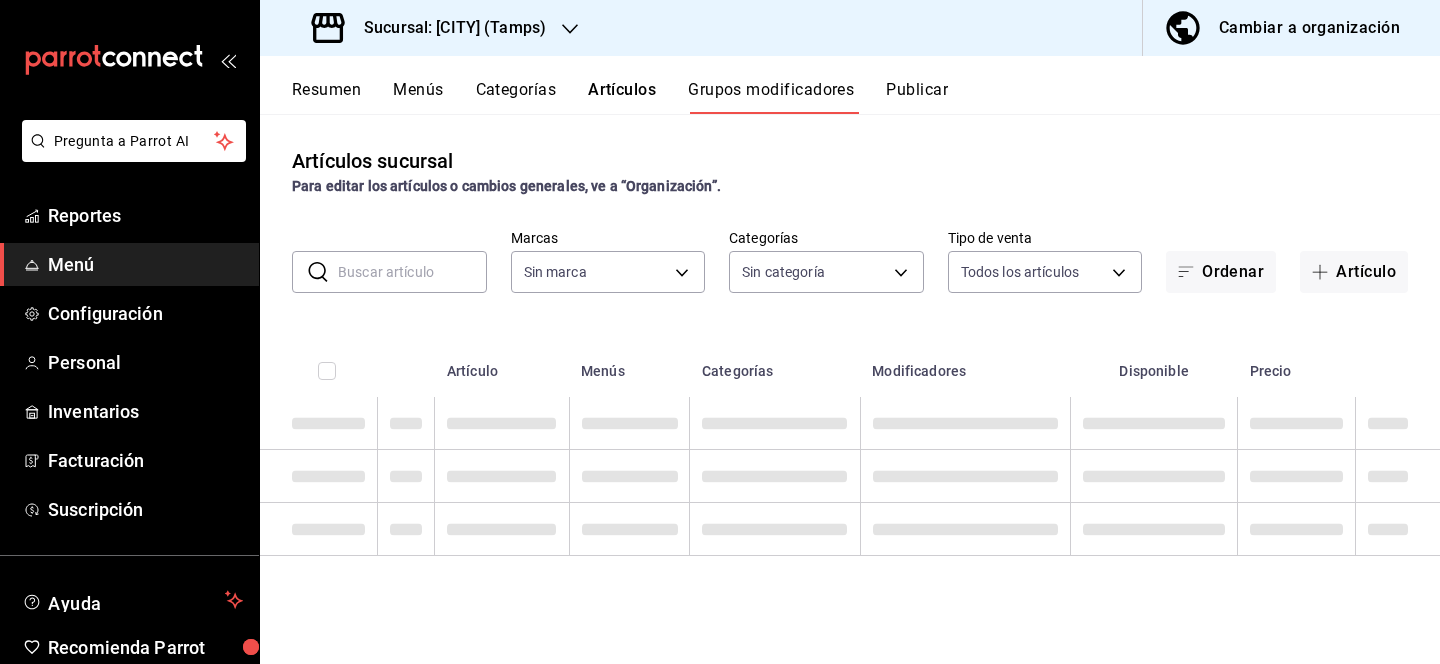 type on "[UUID]" 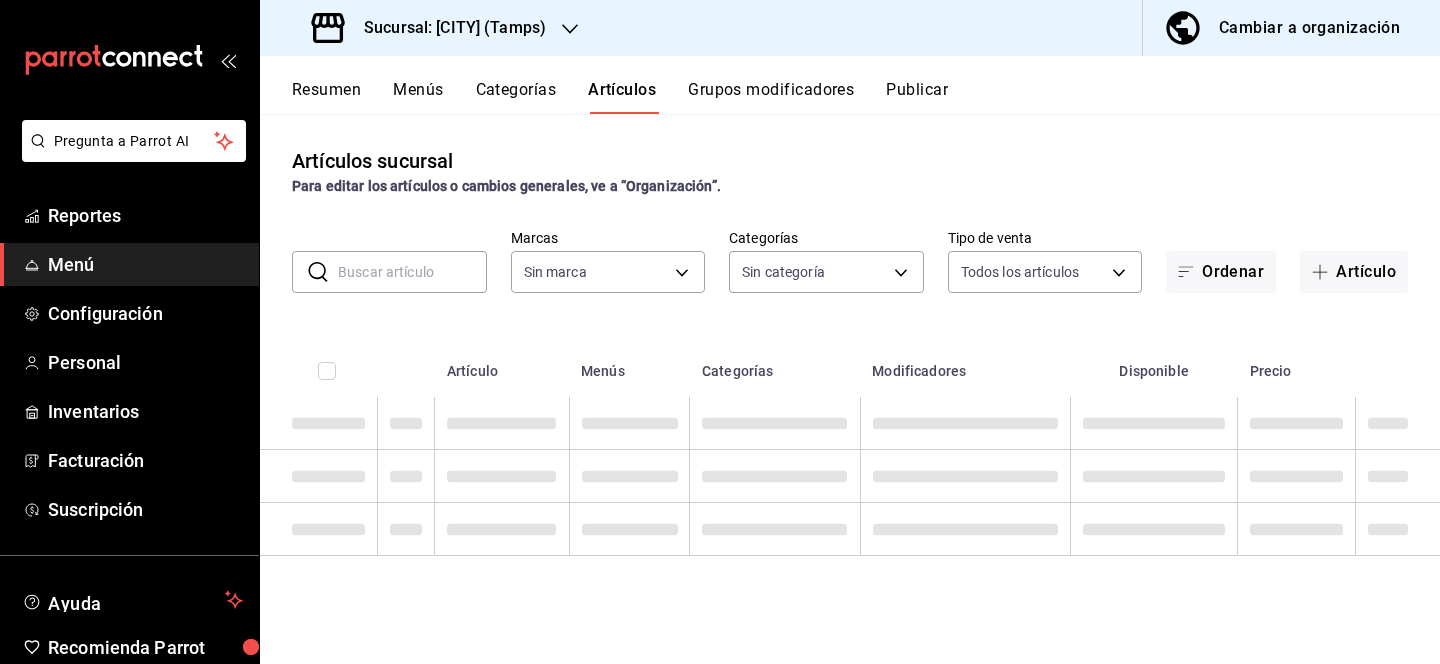 type 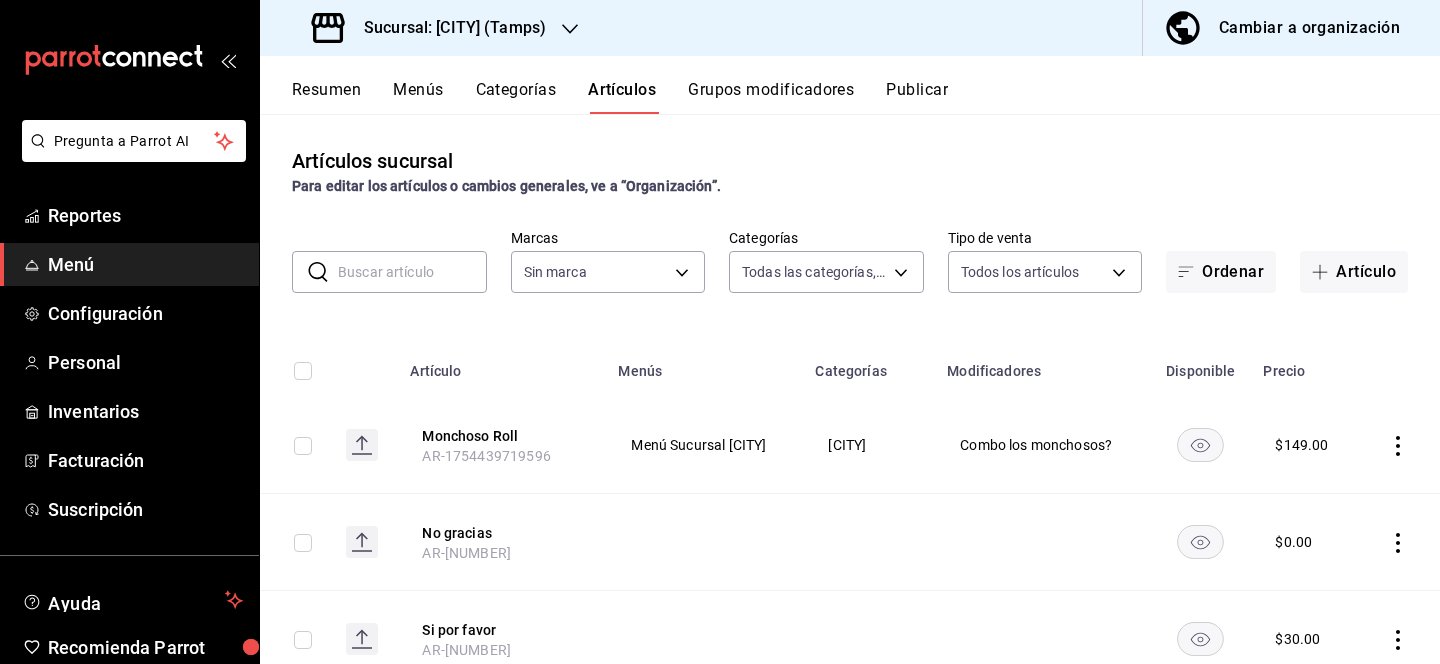 type on "[UUID],[UUID],[UUID],[UUID],[UUID],[UUID],[UUID],[UUID],[UUID],[UUID],[UUID],[UUID],[UUID]" 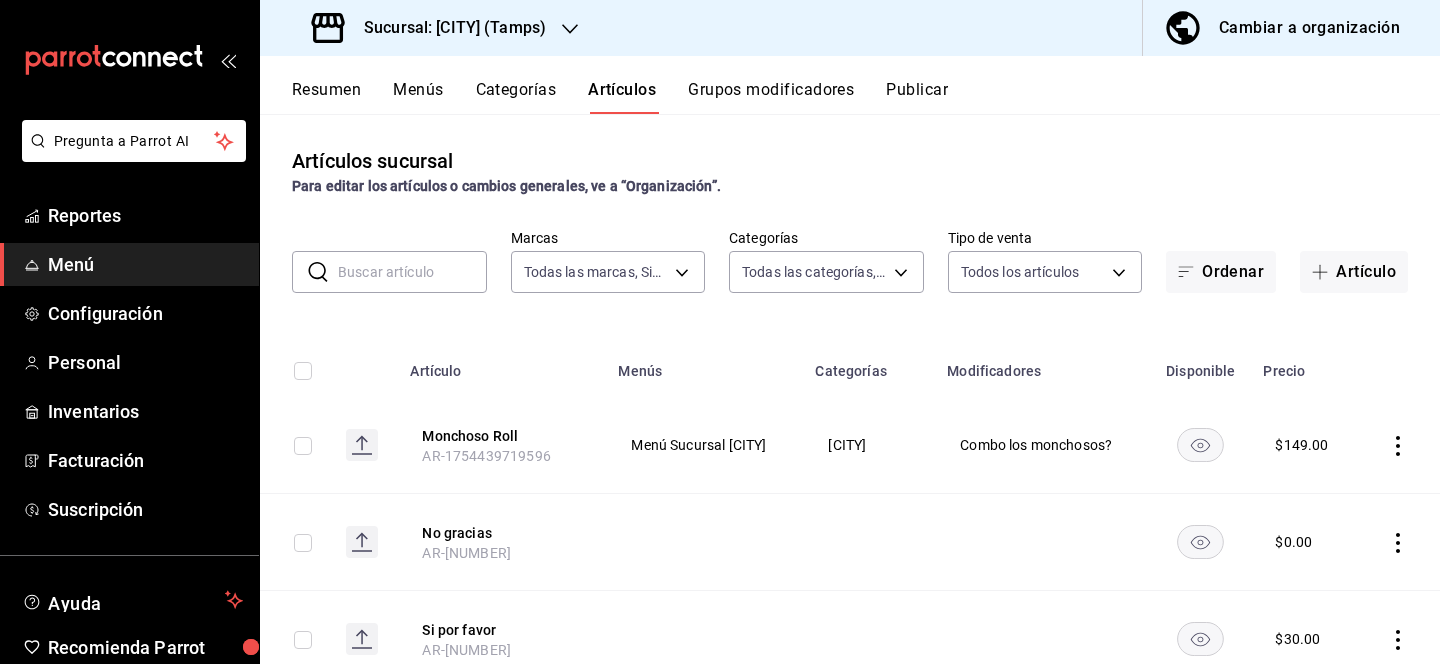 type on "[UUID]" 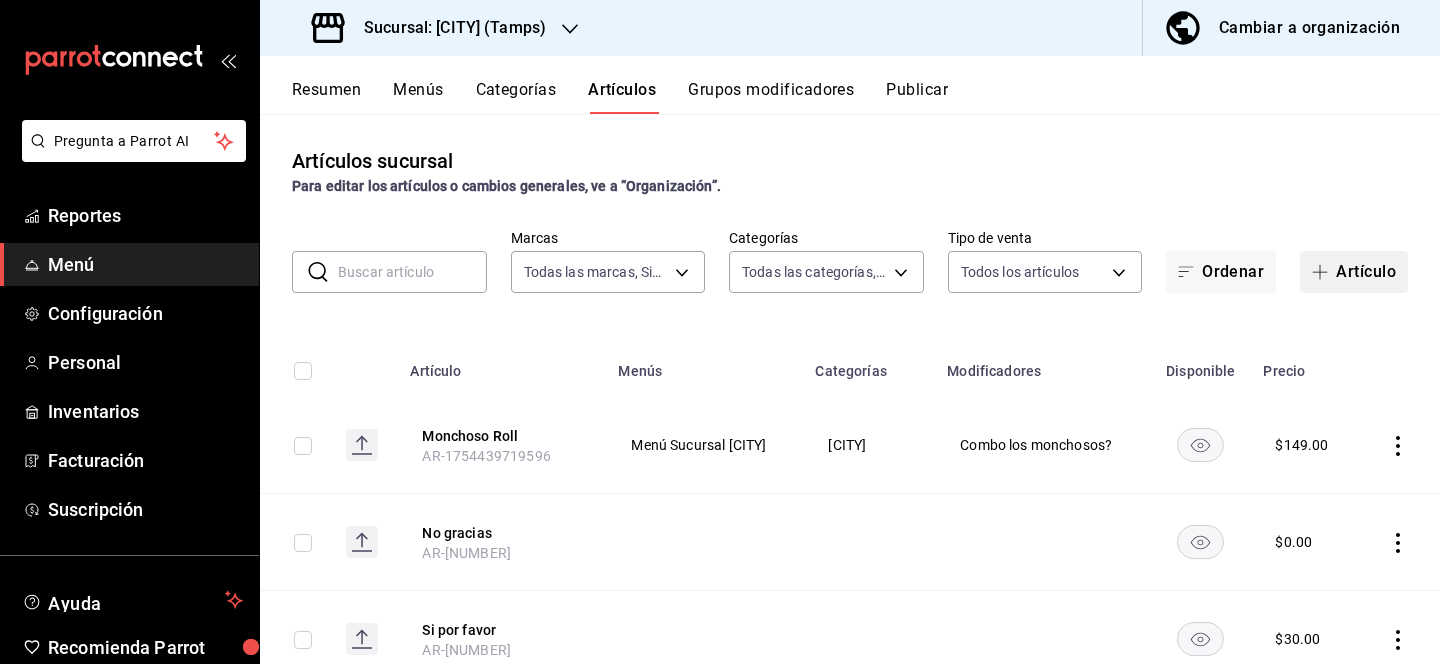 click on "Artículo" at bounding box center [1354, 272] 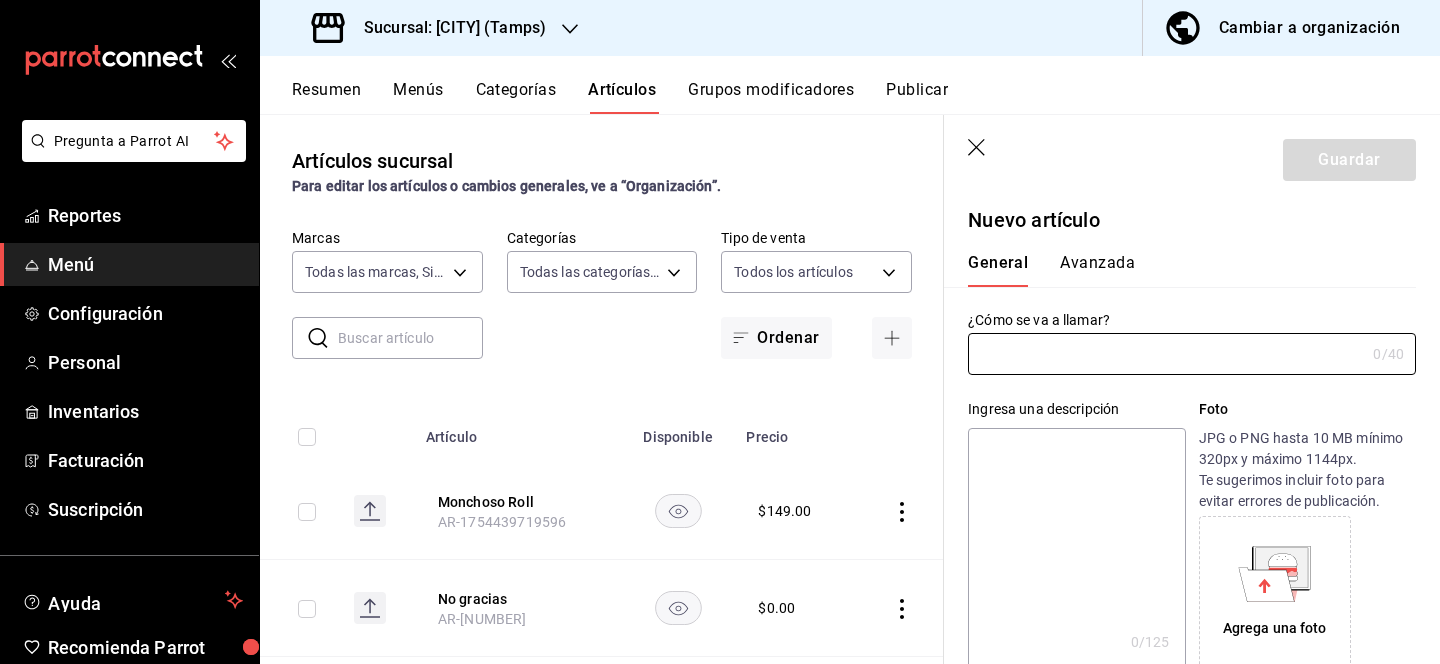 type on "AR-1754439762231" 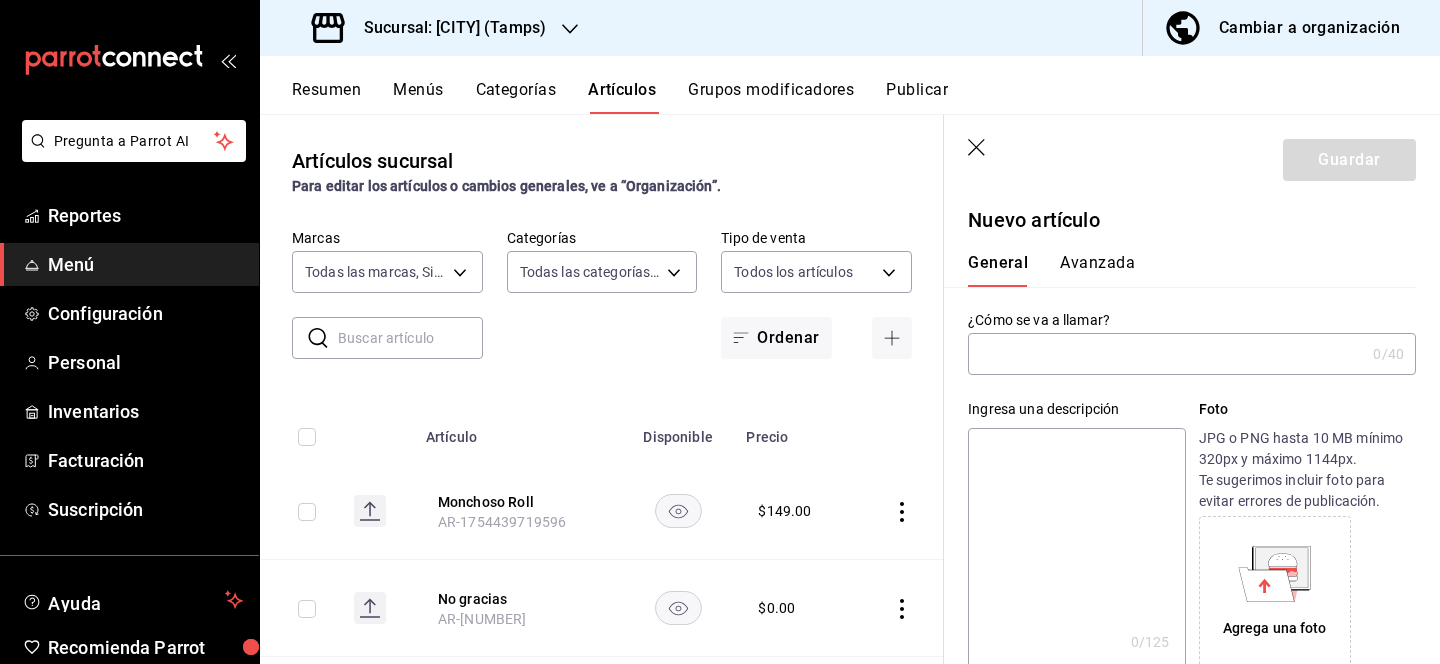 click at bounding box center (1166, 354) 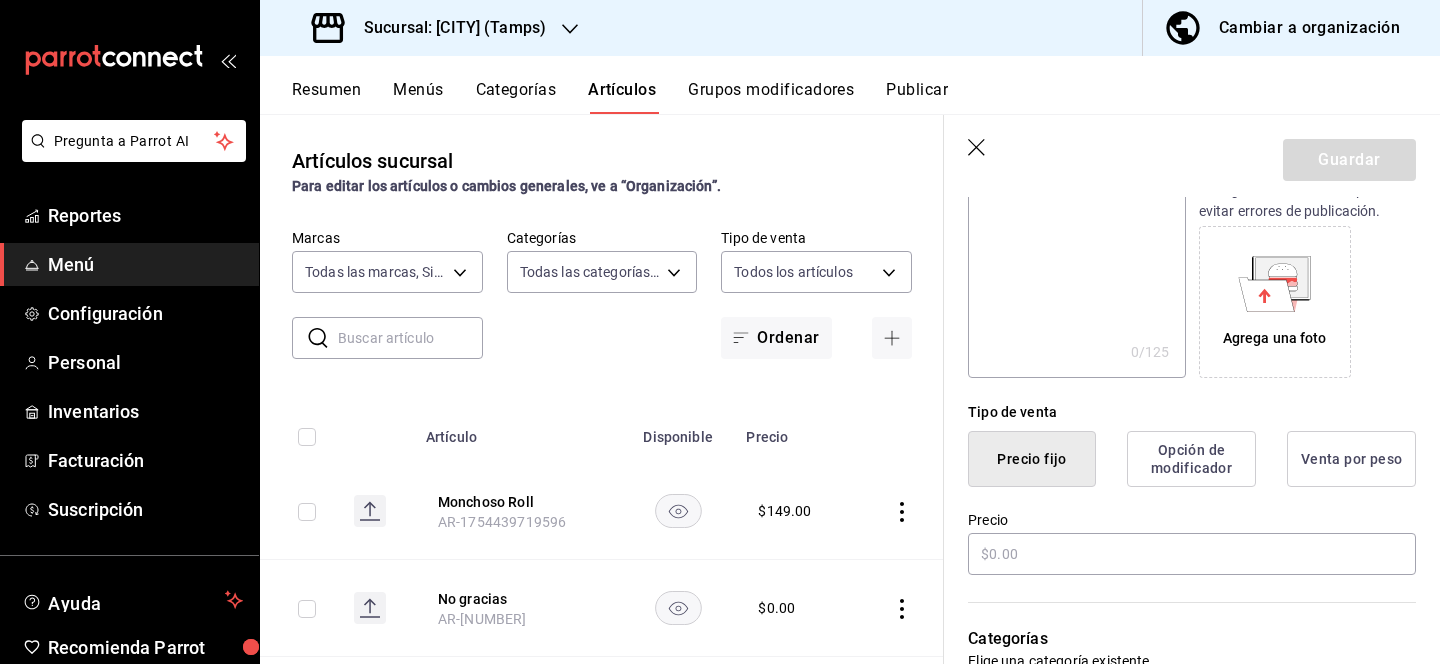 scroll, scrollTop: 320, scrollLeft: 0, axis: vertical 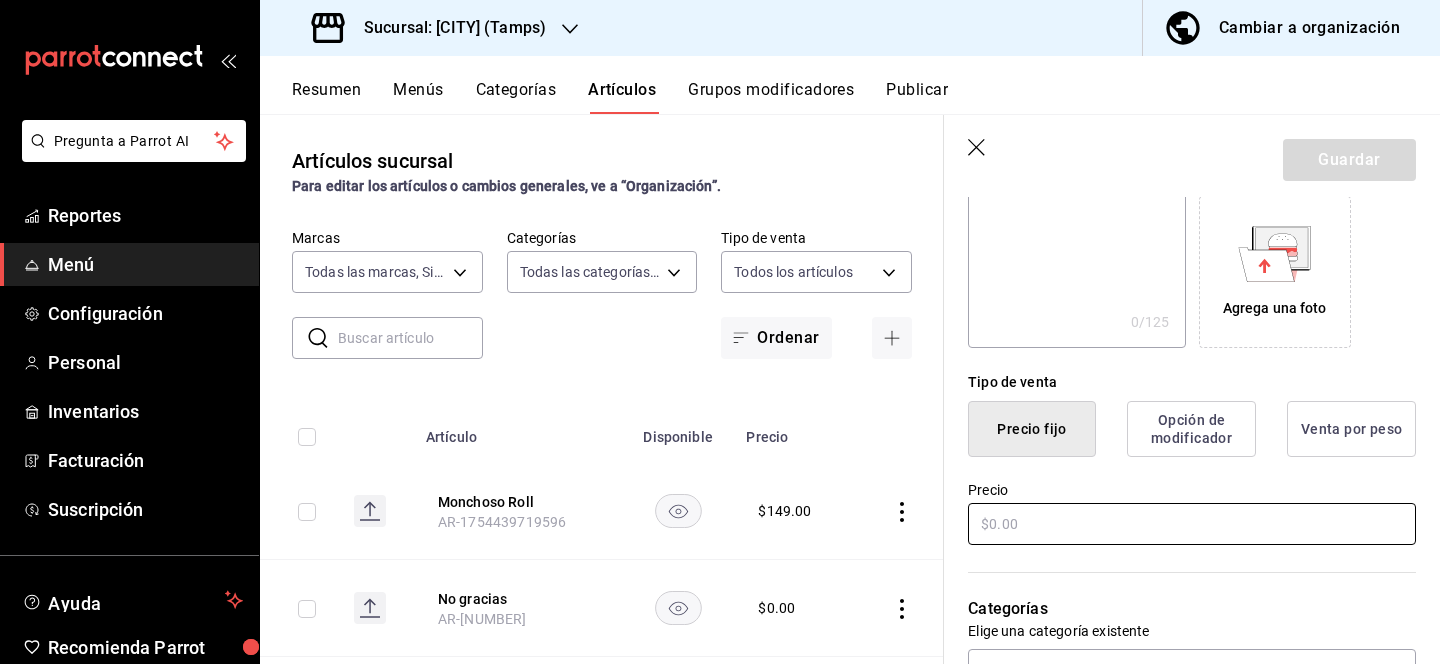 type on "[BRAND] Roll" 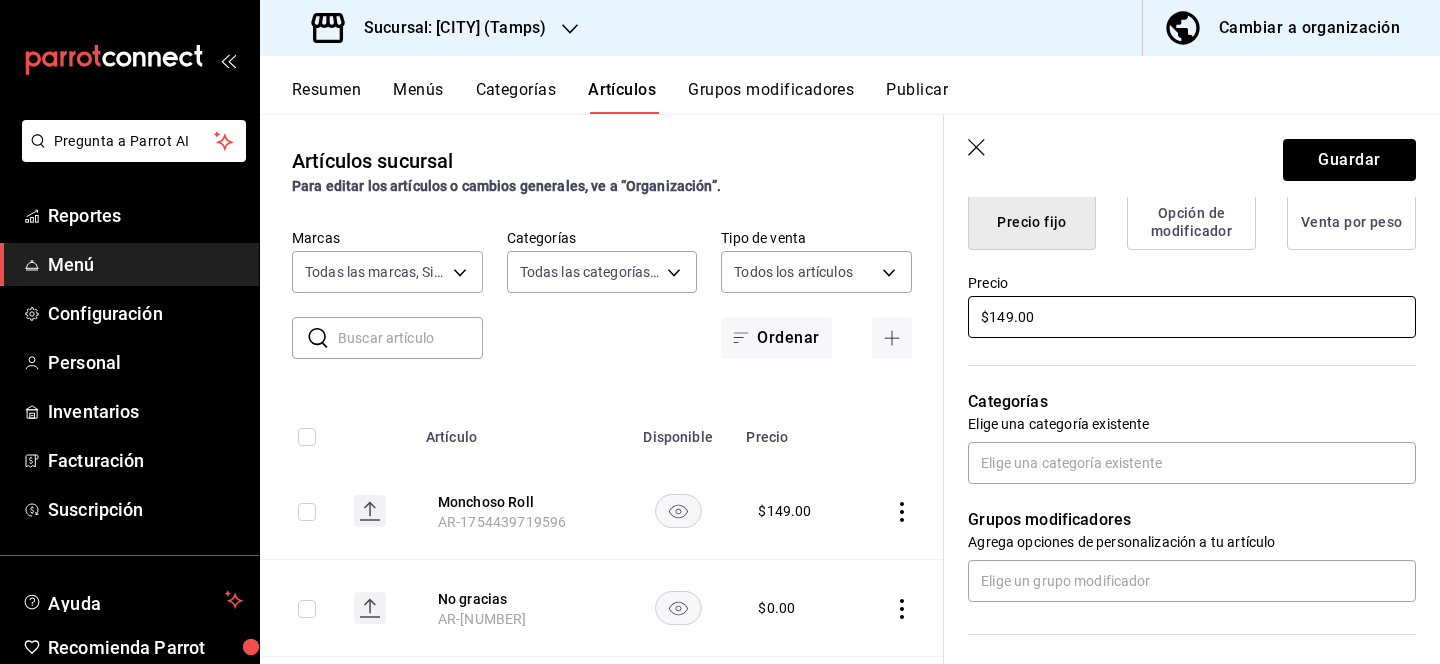 scroll, scrollTop: 559, scrollLeft: 0, axis: vertical 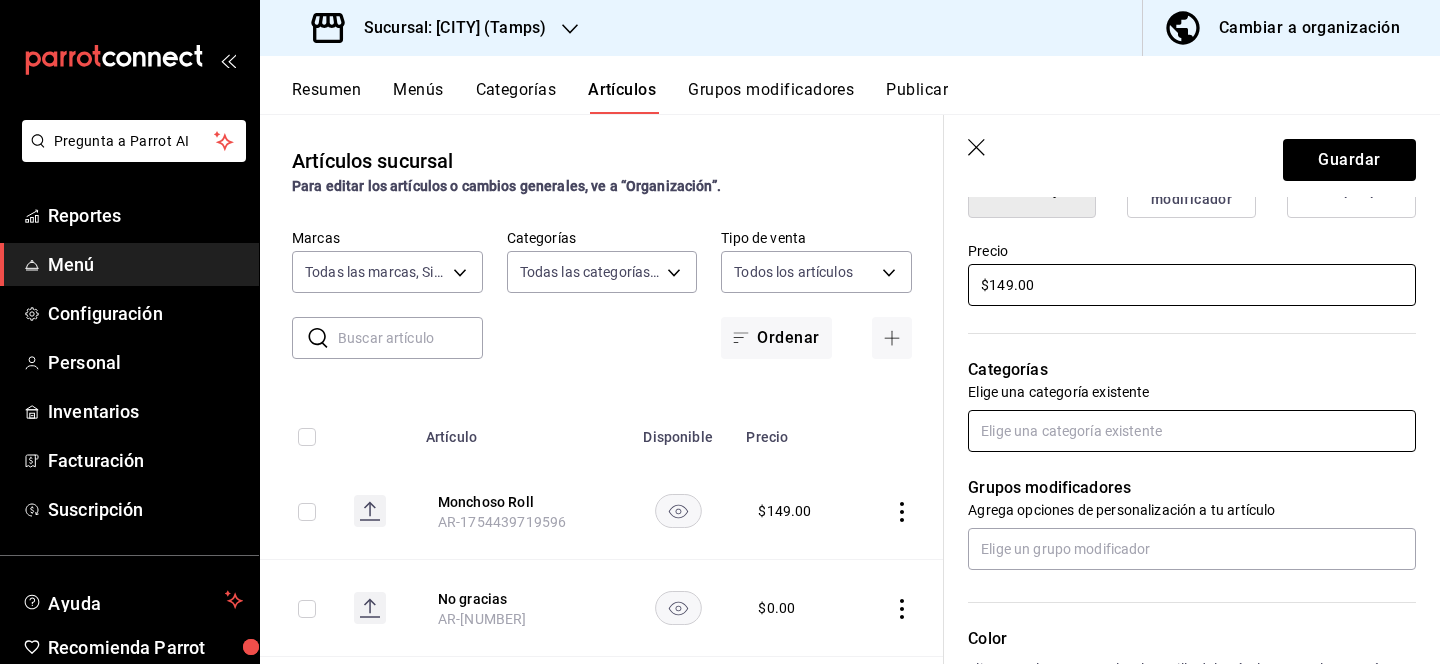 type on "$149.00" 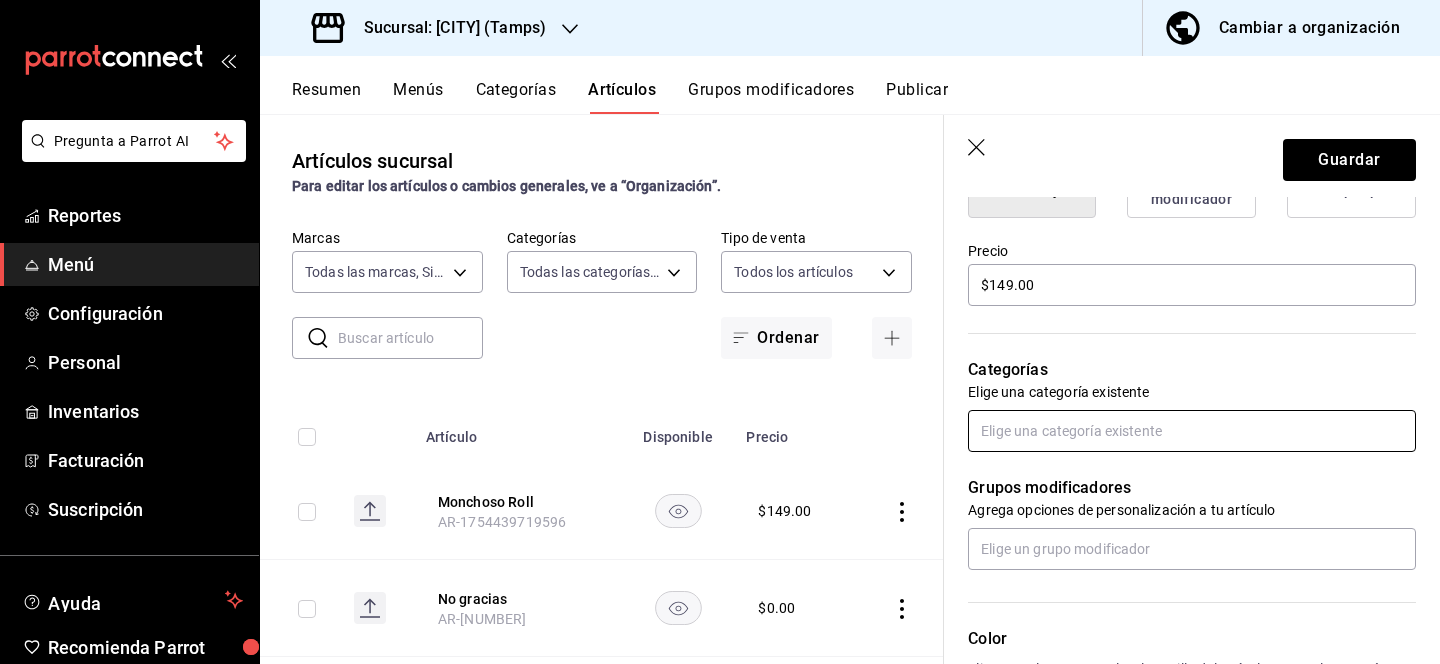 click at bounding box center [1192, 431] 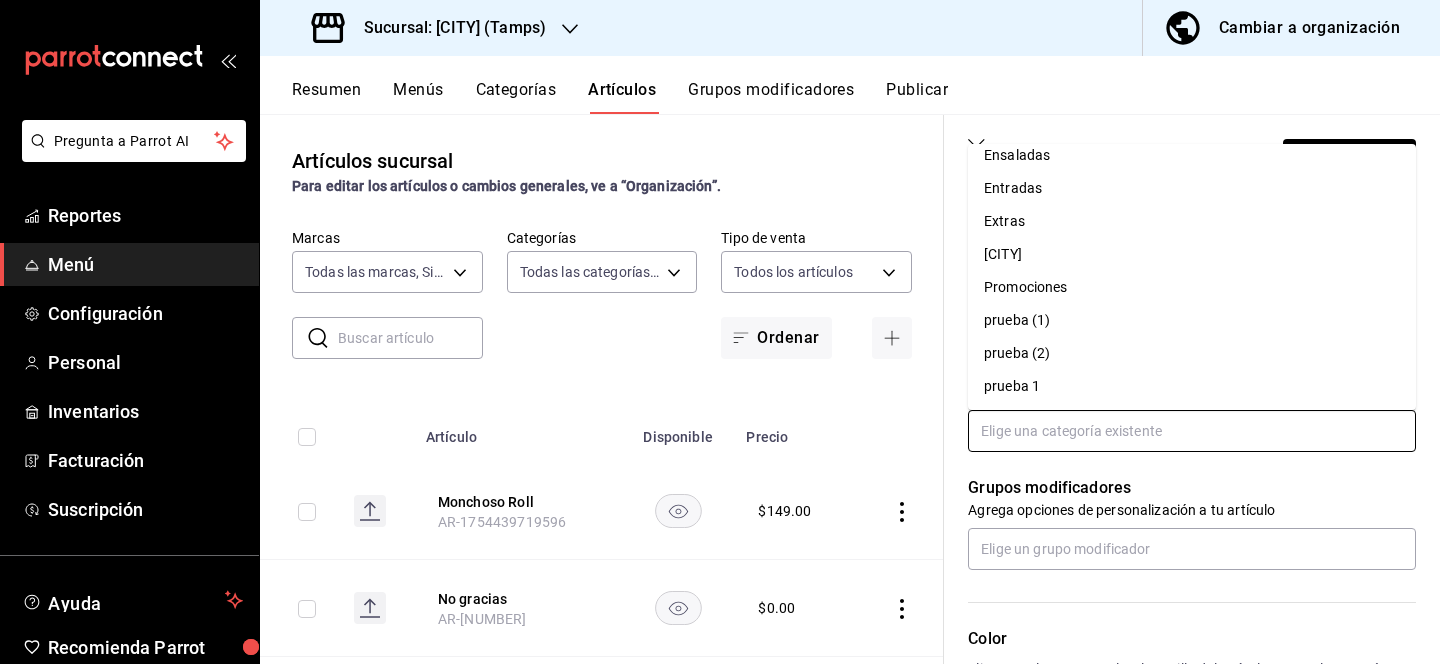 scroll, scrollTop: 113, scrollLeft: 0, axis: vertical 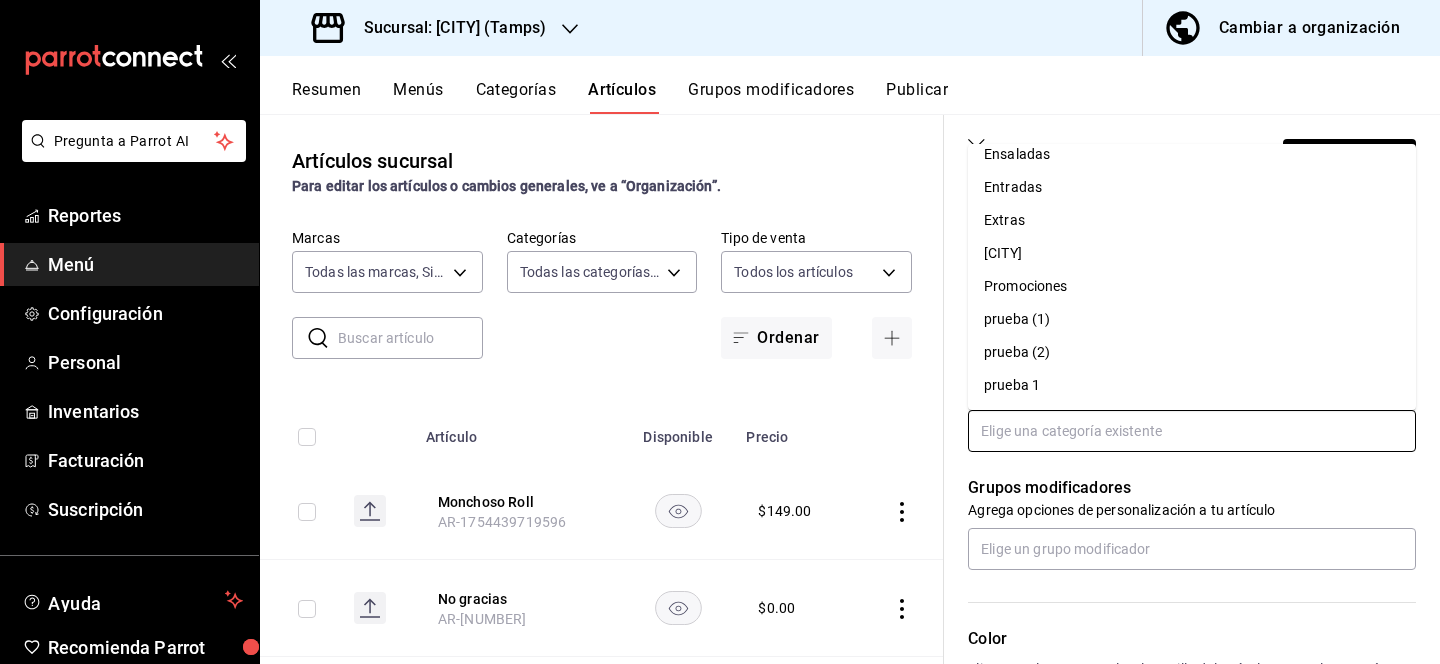 click on "[CITY]" at bounding box center (1192, 253) 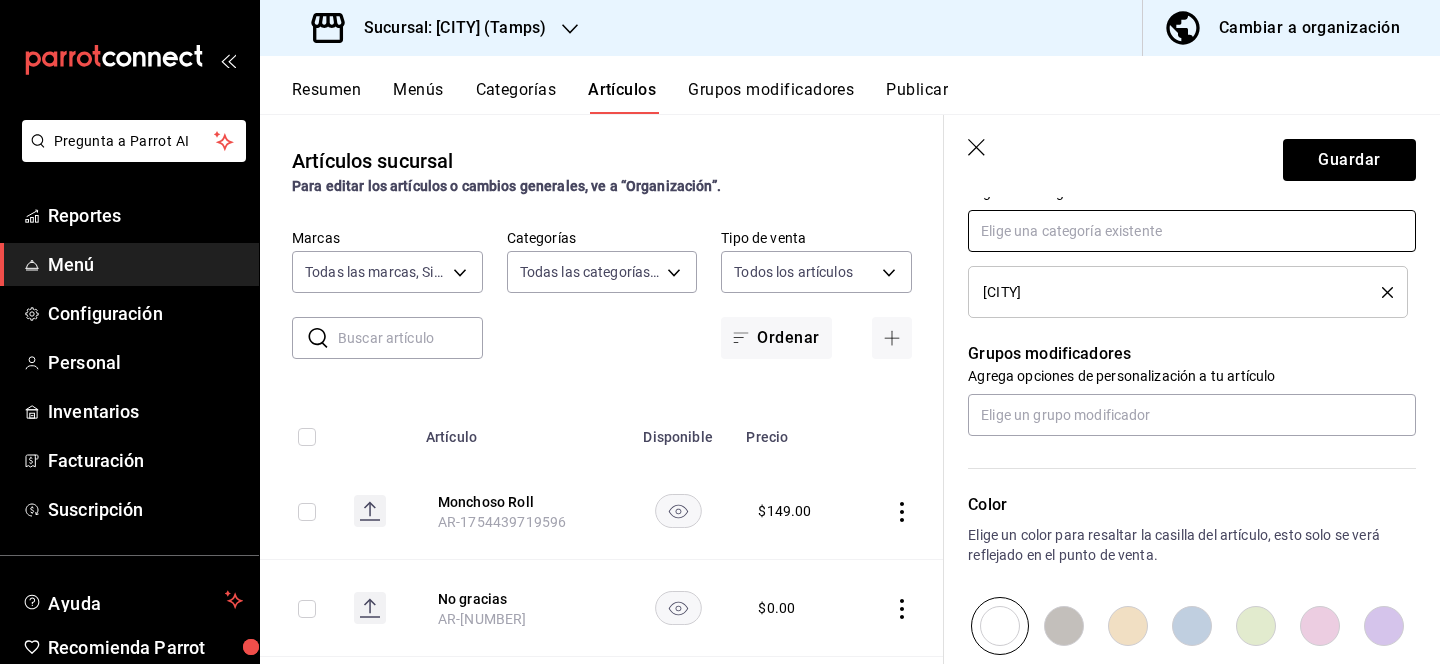scroll, scrollTop: 760, scrollLeft: 0, axis: vertical 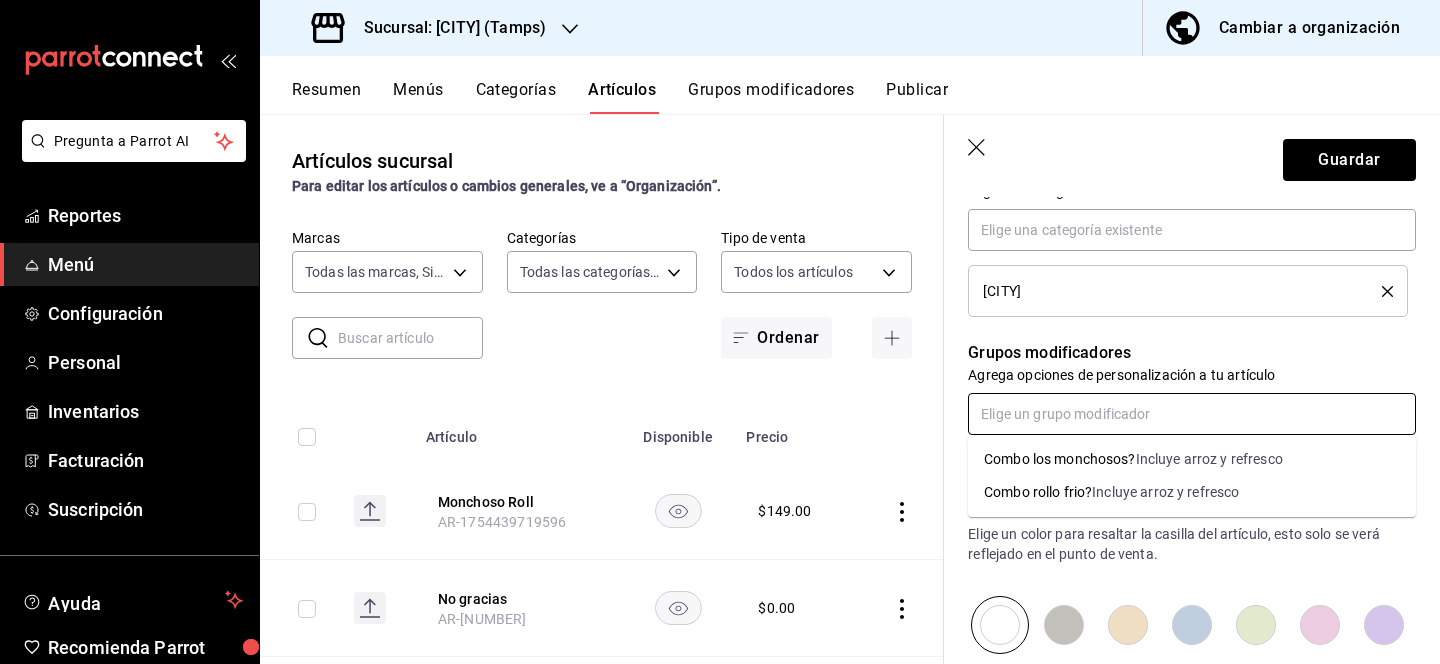 click at bounding box center [1192, 414] 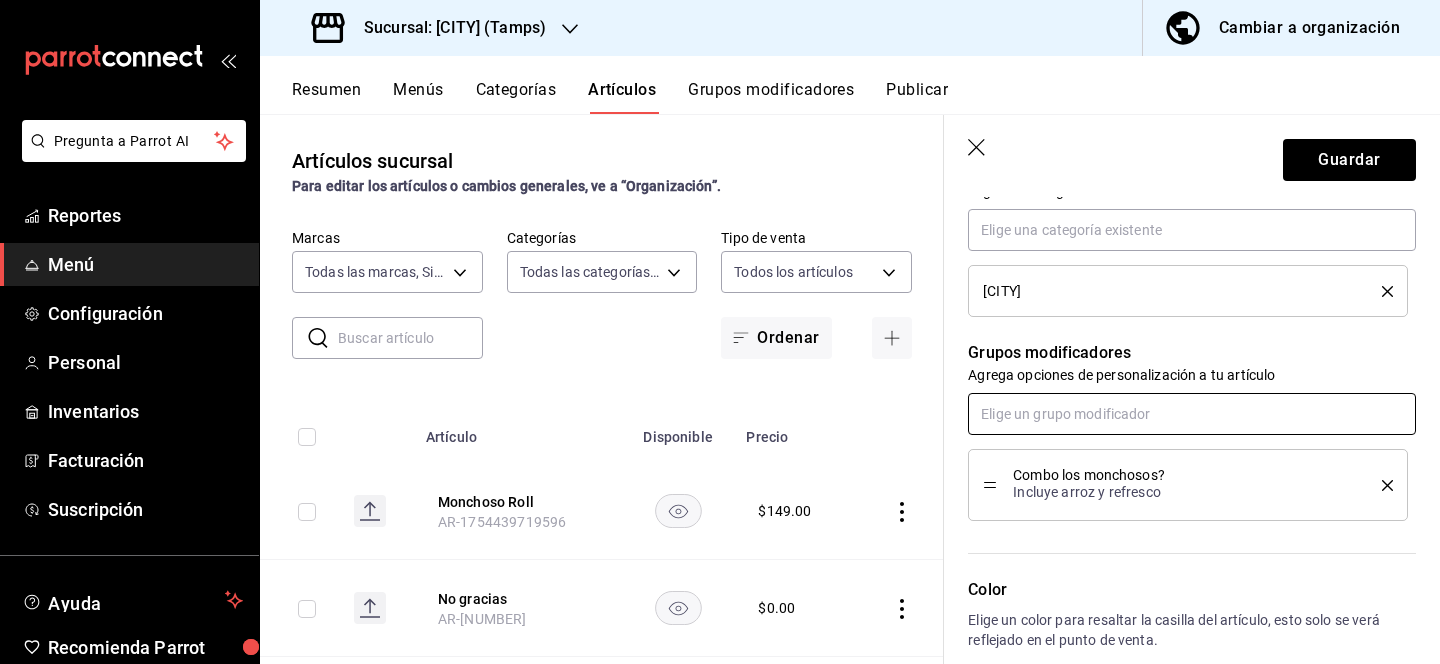 scroll, scrollTop: 1087, scrollLeft: 0, axis: vertical 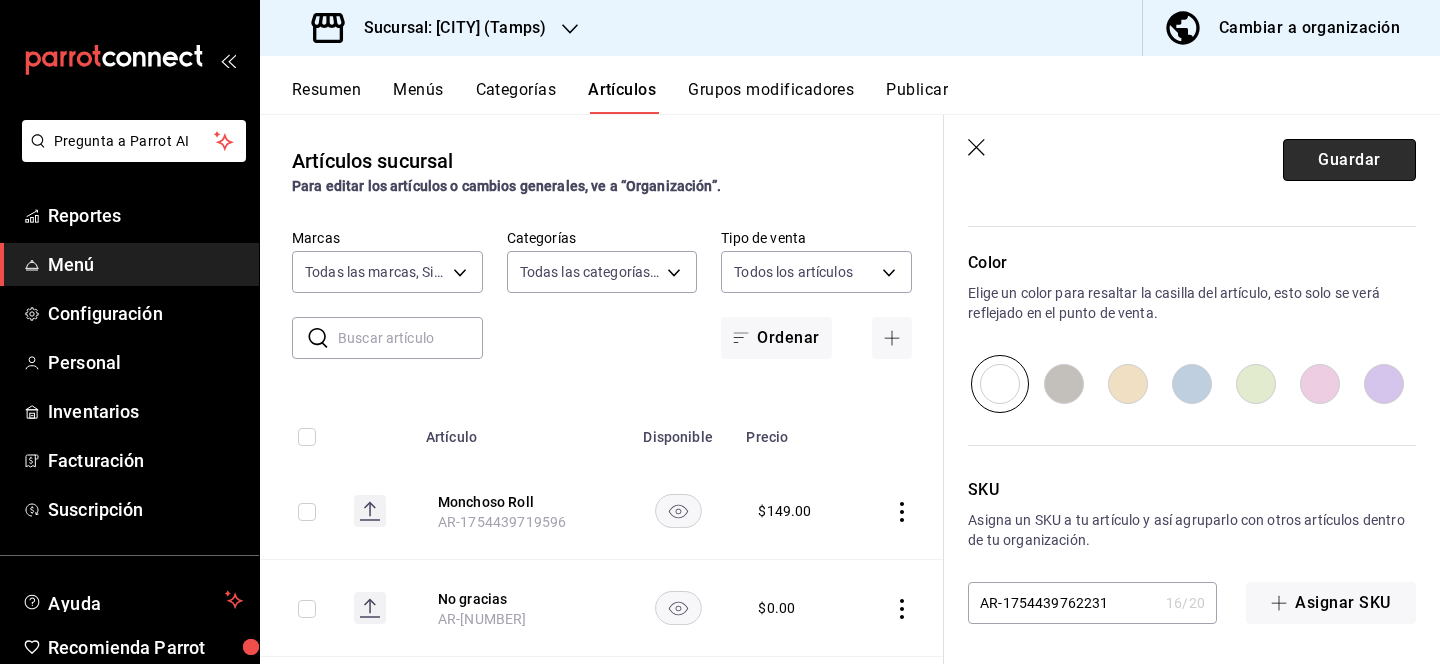 click on "Guardar" at bounding box center (1349, 160) 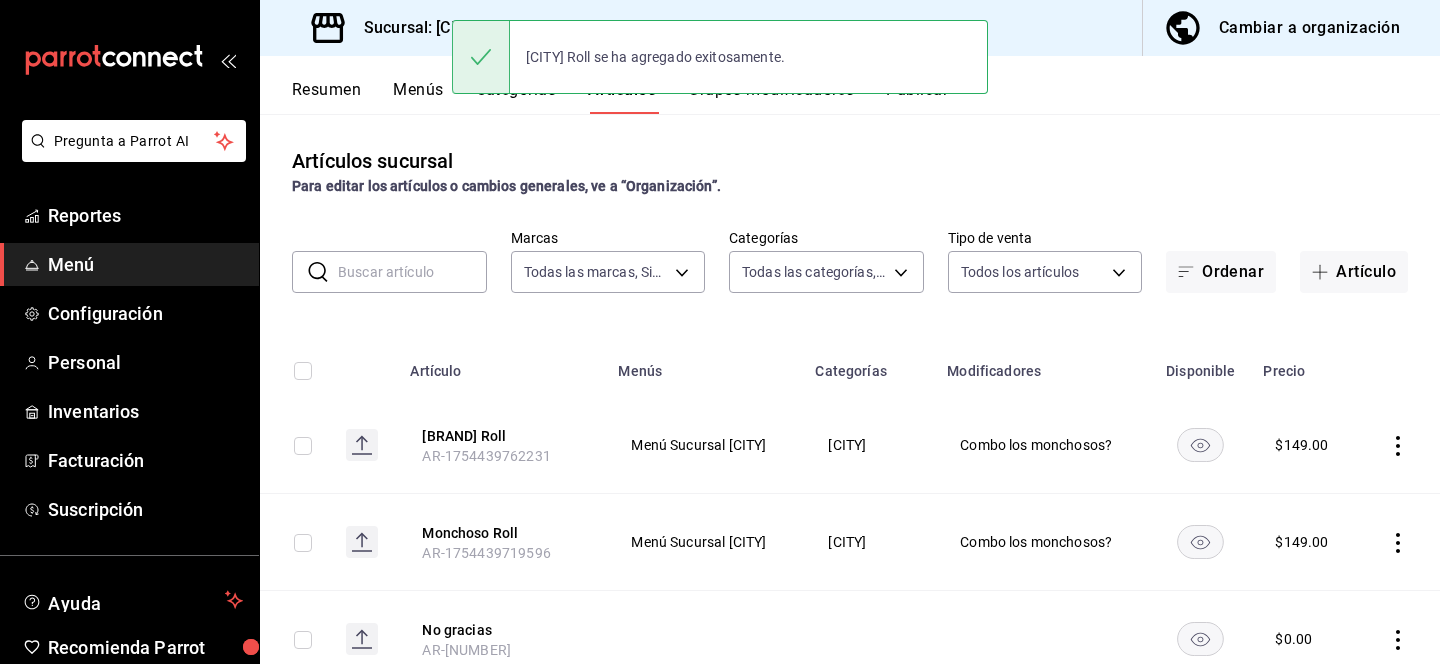 scroll, scrollTop: 0, scrollLeft: 0, axis: both 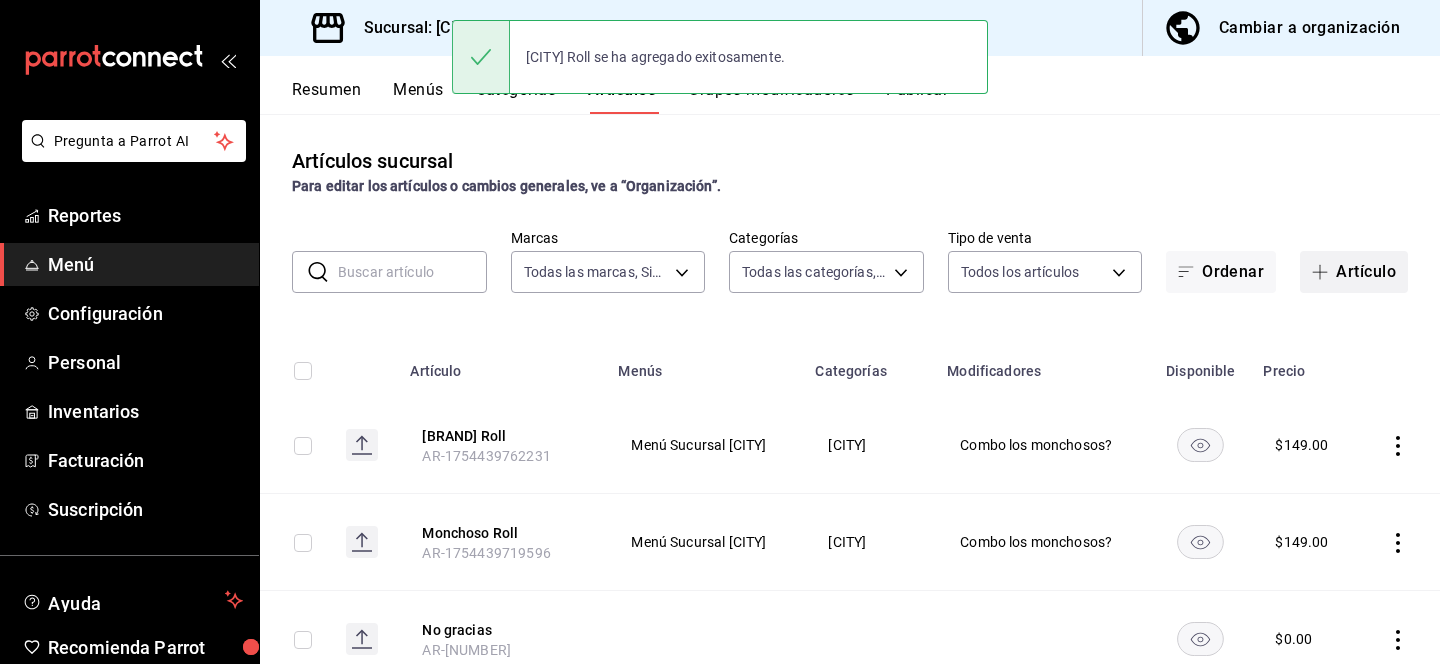 click on "Artículo" at bounding box center [1354, 272] 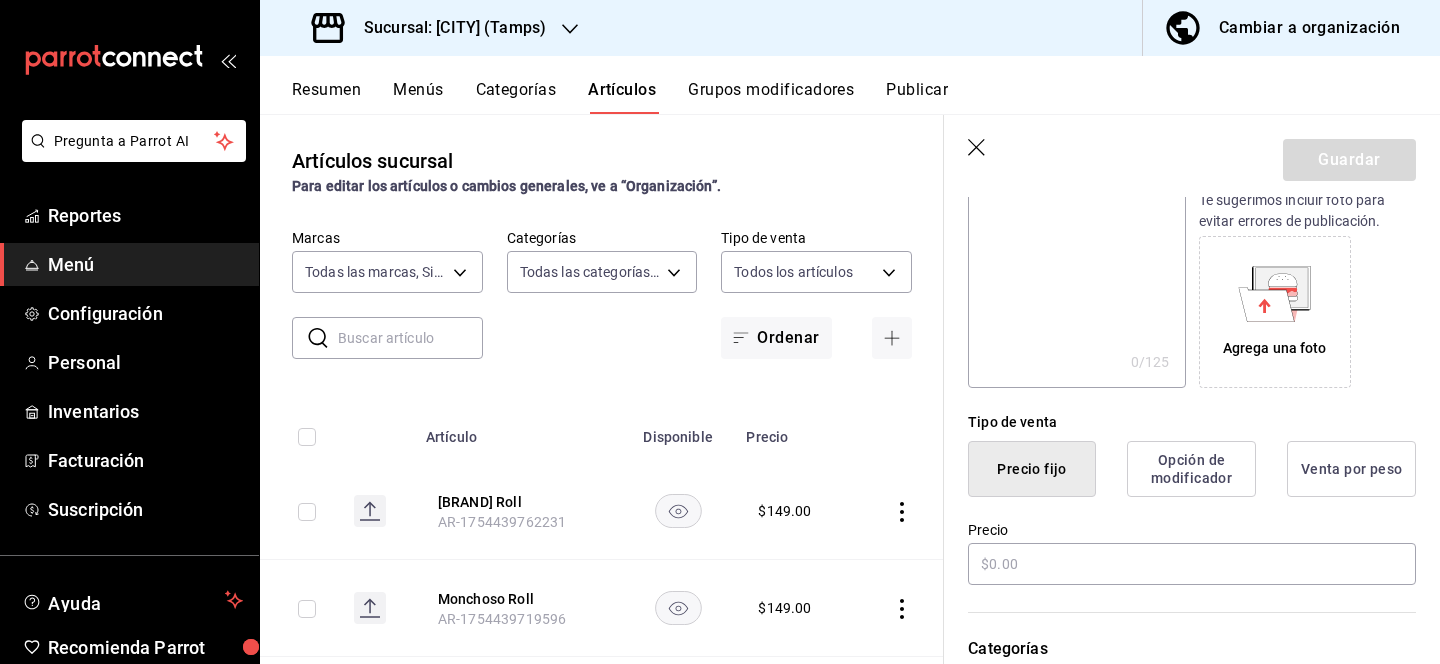 scroll, scrollTop: 281, scrollLeft: 0, axis: vertical 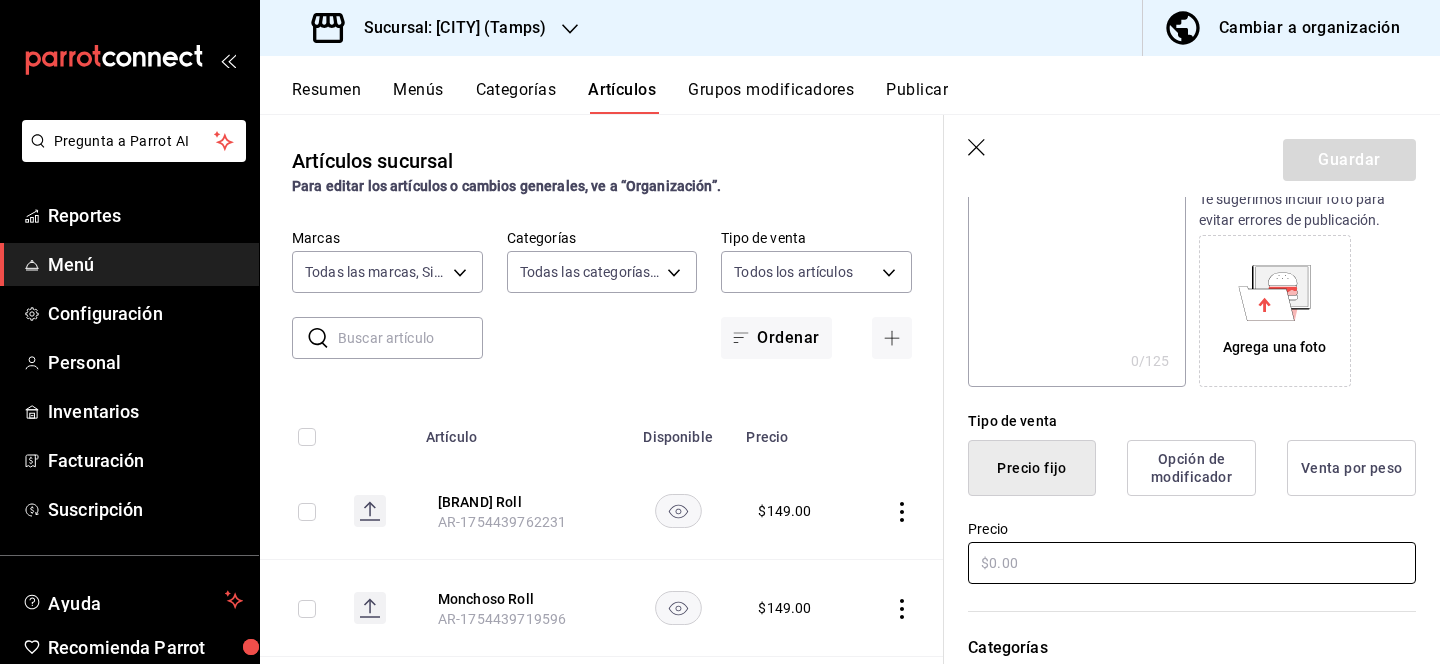 type on "Flaming Roll" 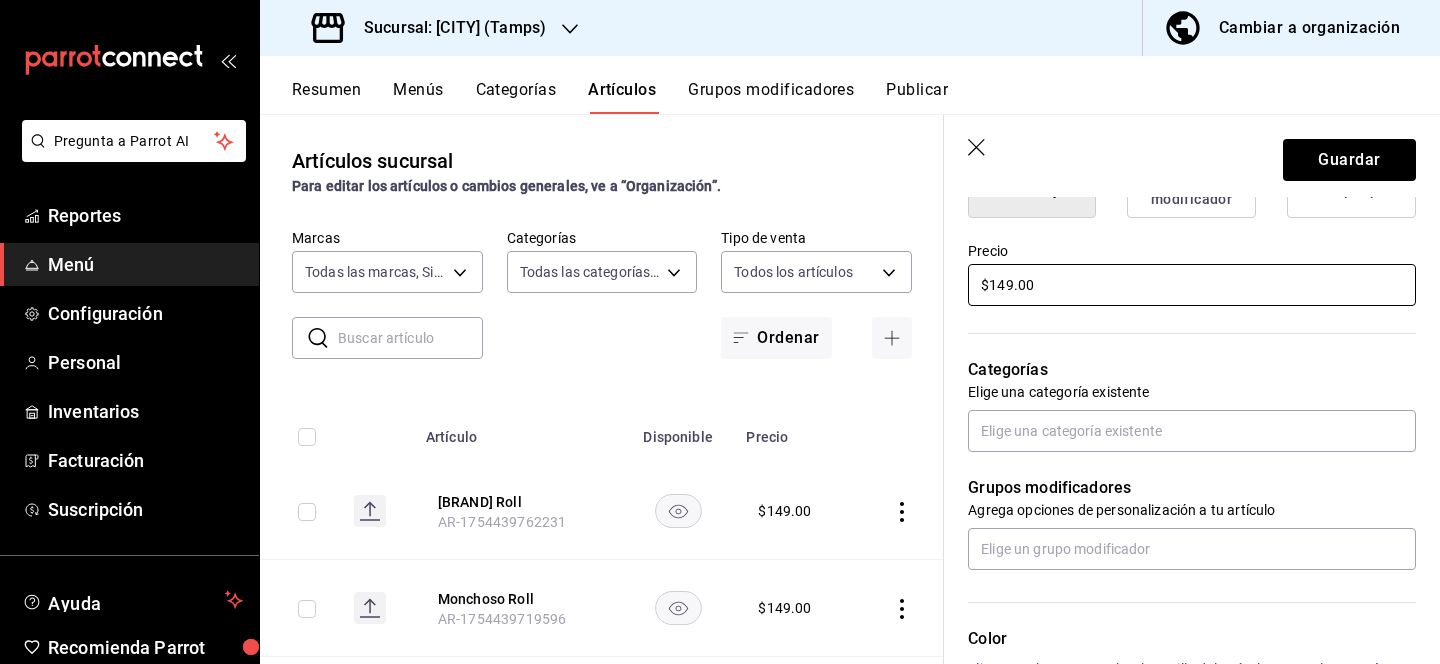 scroll, scrollTop: 577, scrollLeft: 0, axis: vertical 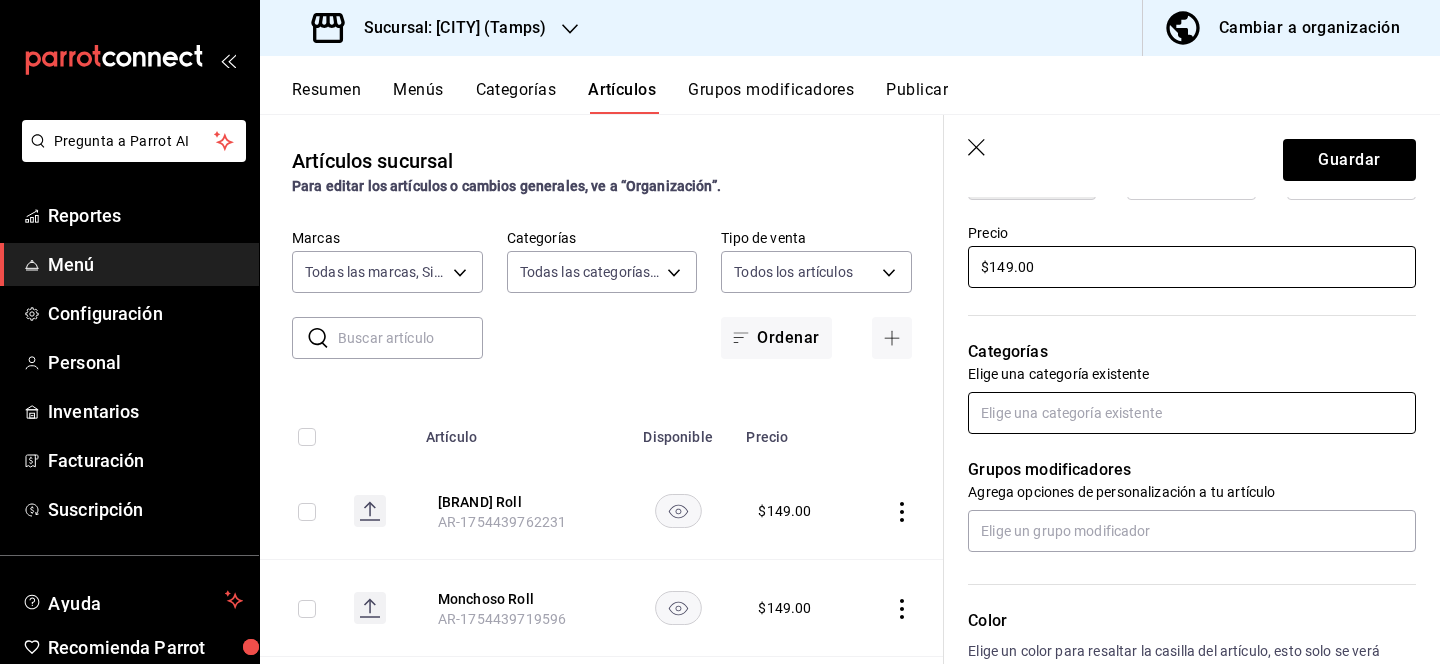type on "$149.00" 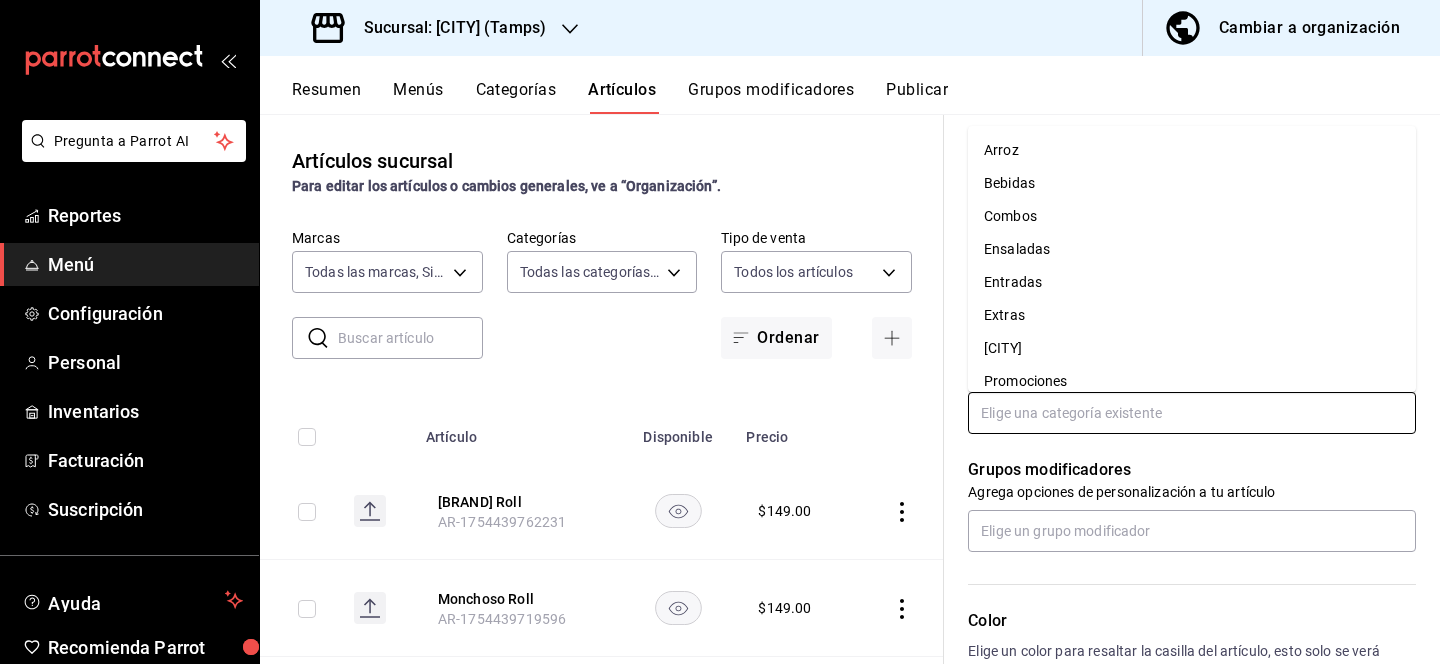 click at bounding box center (1192, 413) 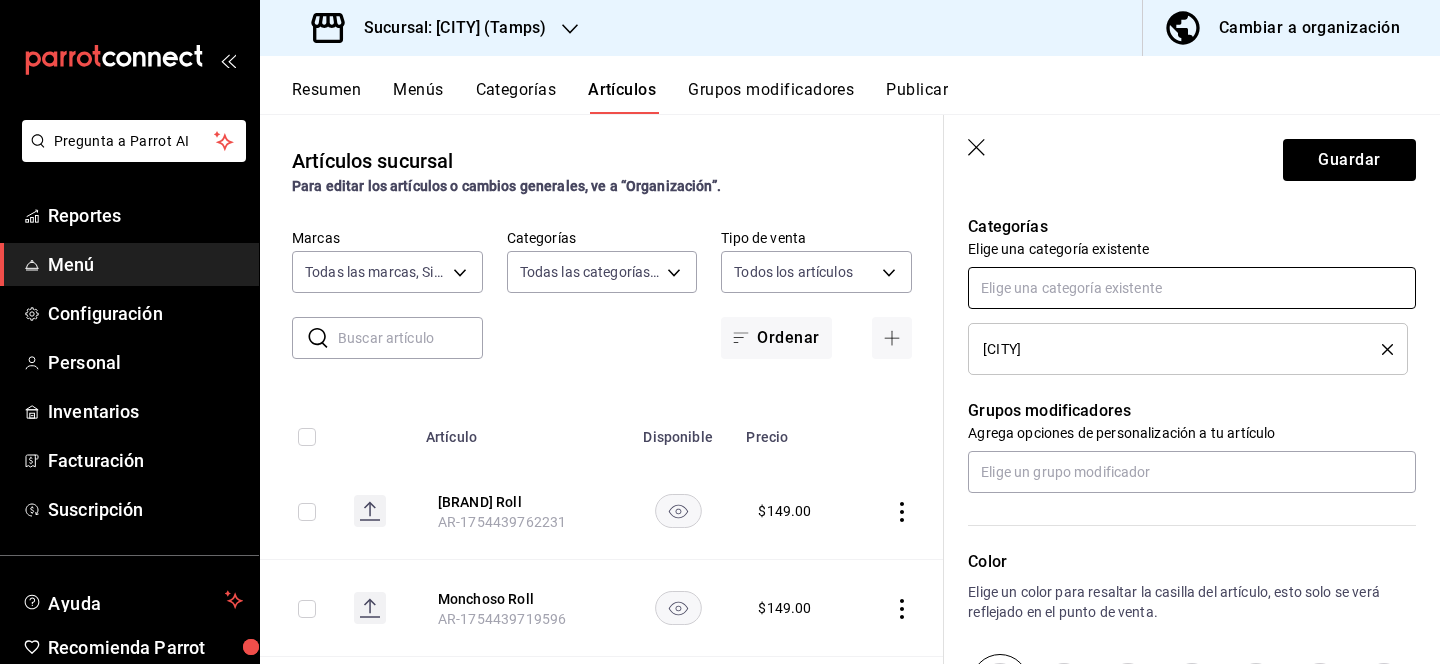 scroll, scrollTop: 706, scrollLeft: 0, axis: vertical 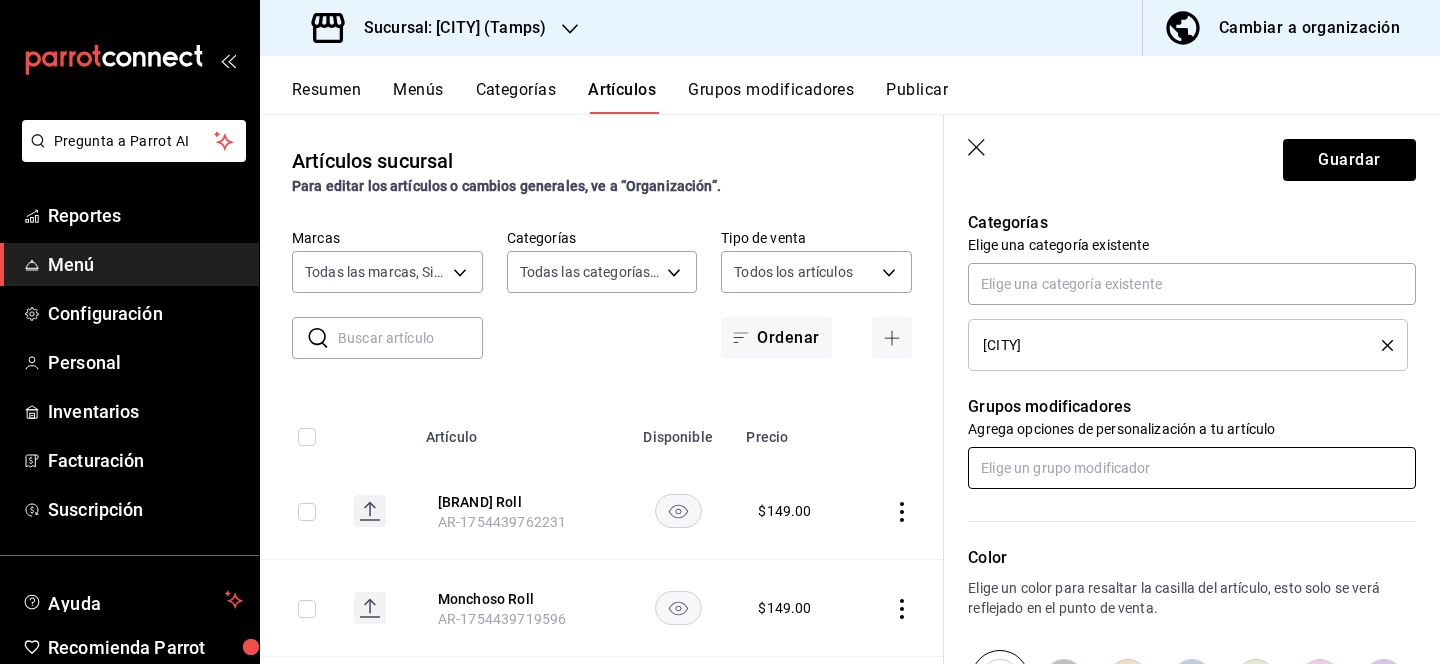 click at bounding box center [1192, 468] 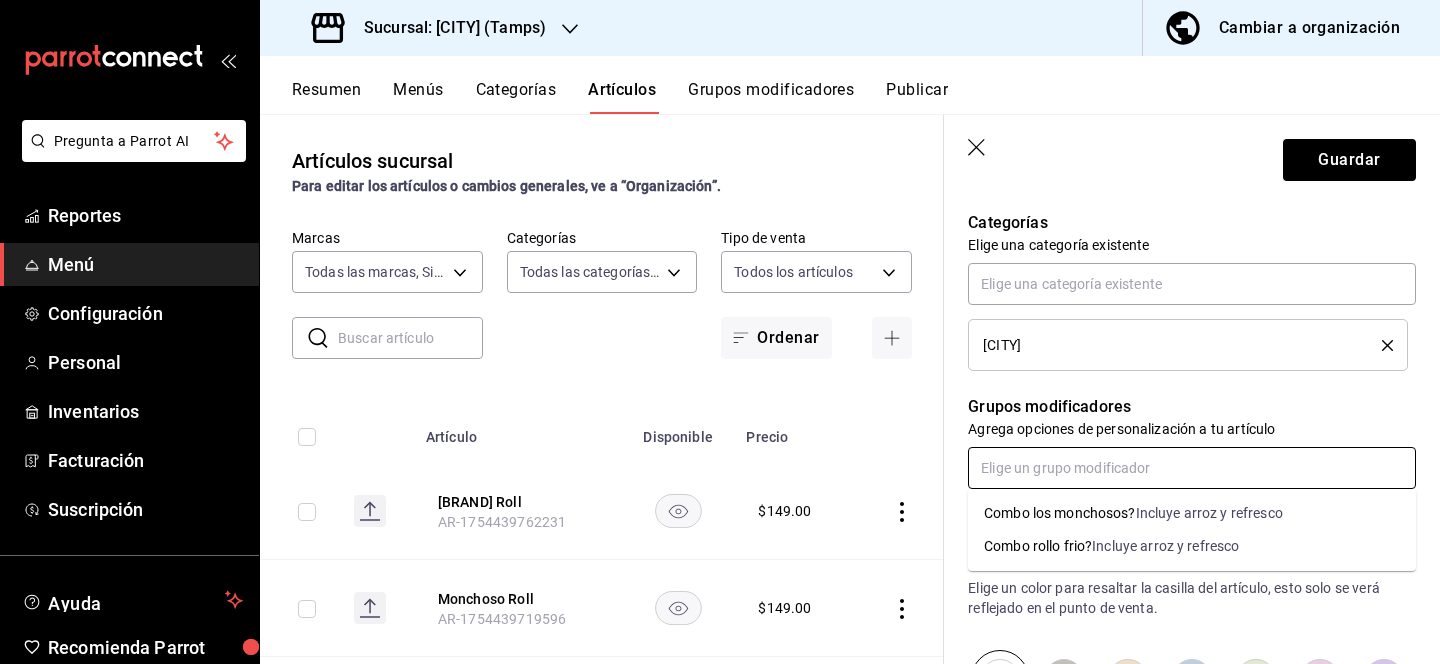 click on "Combo los monchosos?" at bounding box center (1060, 513) 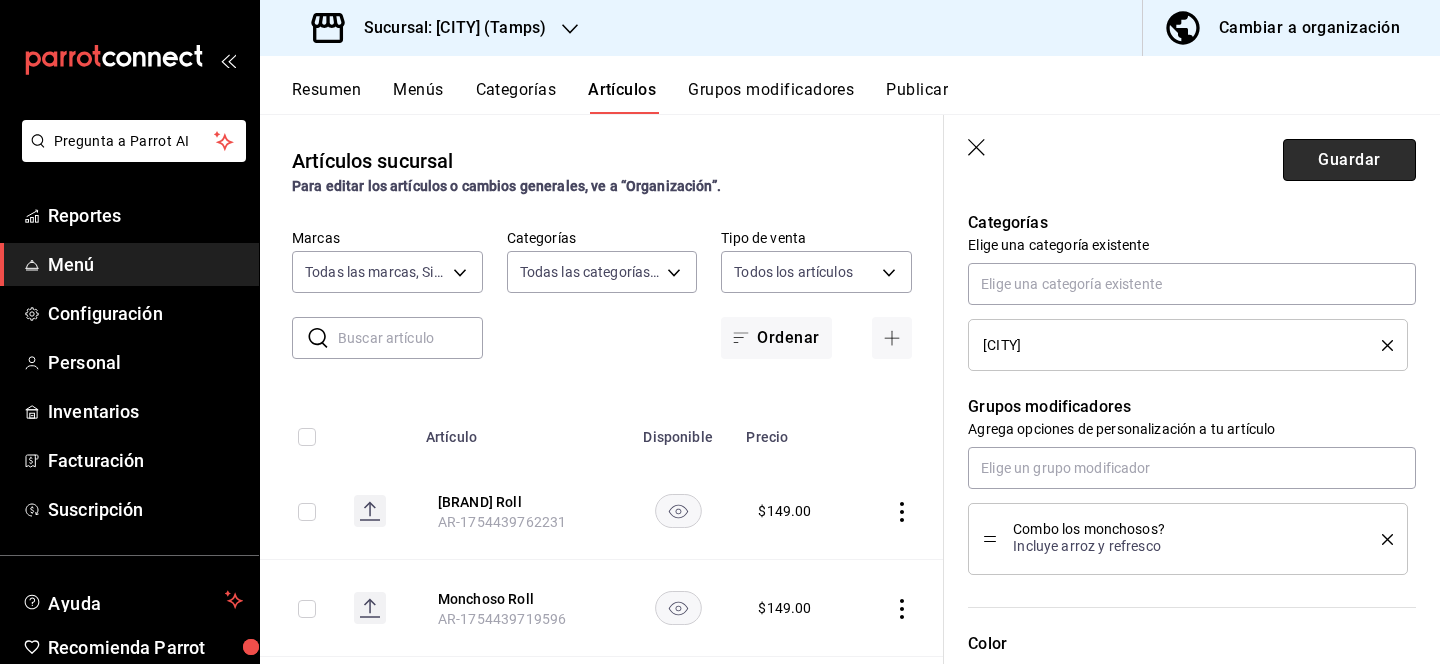 click on "Guardar" at bounding box center (1349, 160) 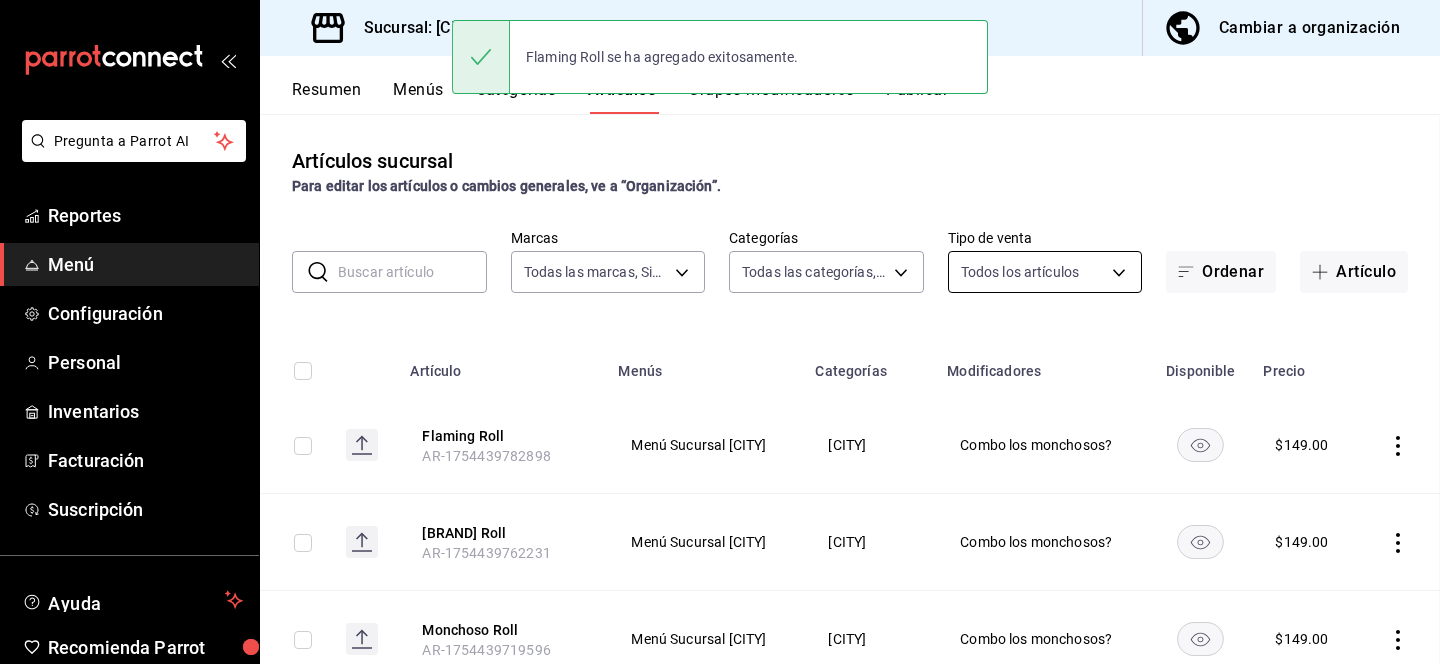 scroll, scrollTop: 0, scrollLeft: 0, axis: both 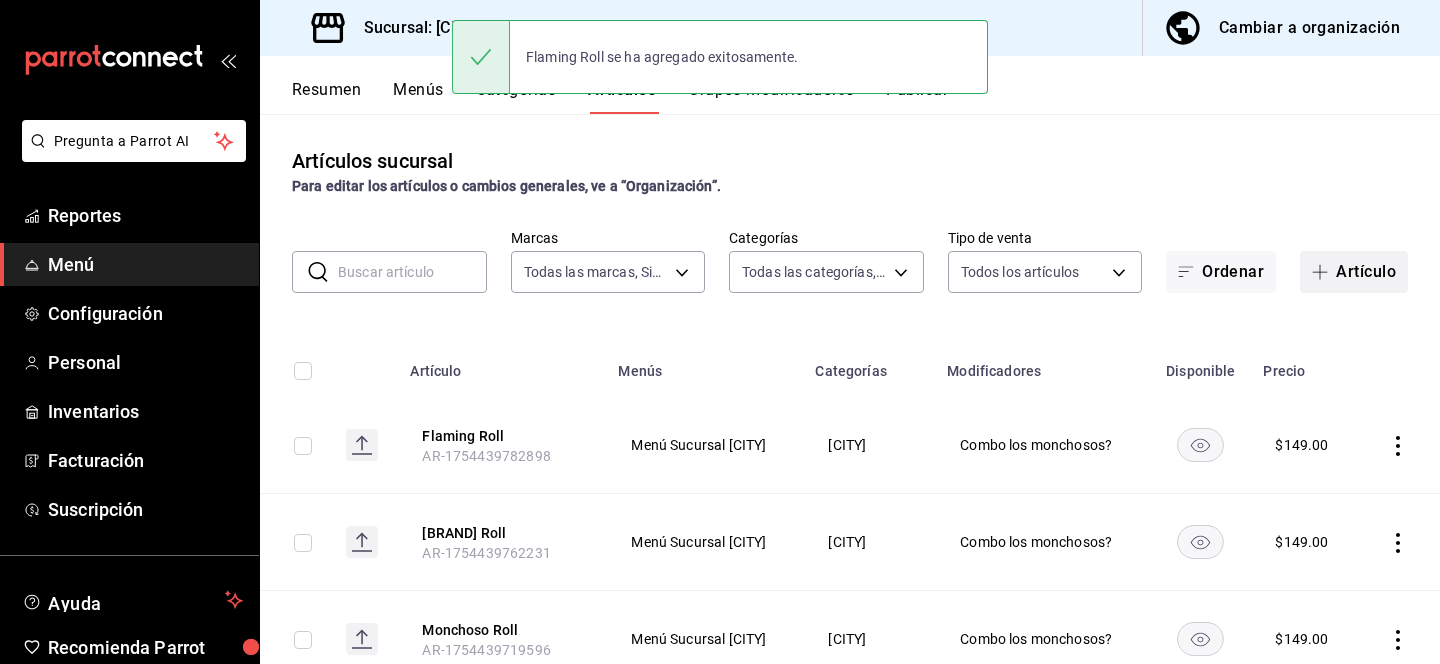 click at bounding box center [1324, 272] 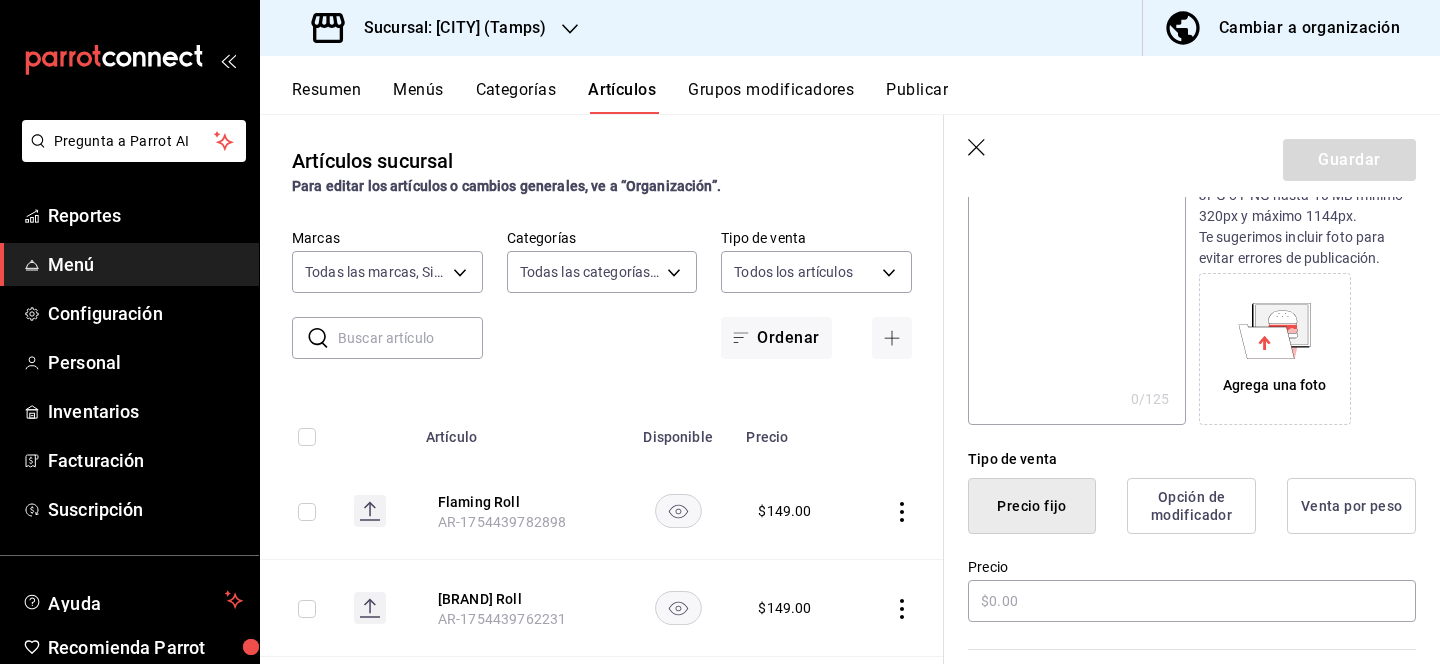 scroll, scrollTop: 284, scrollLeft: 0, axis: vertical 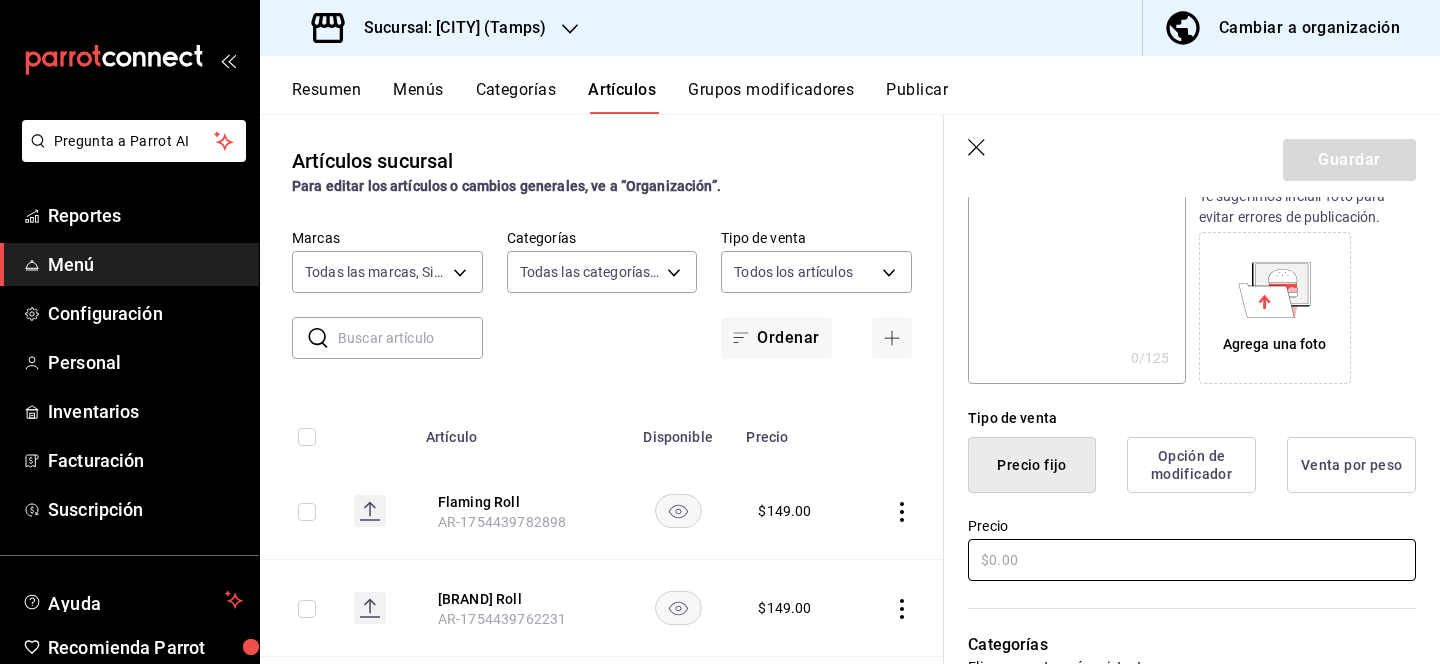 type on "[BRAND] Roll" 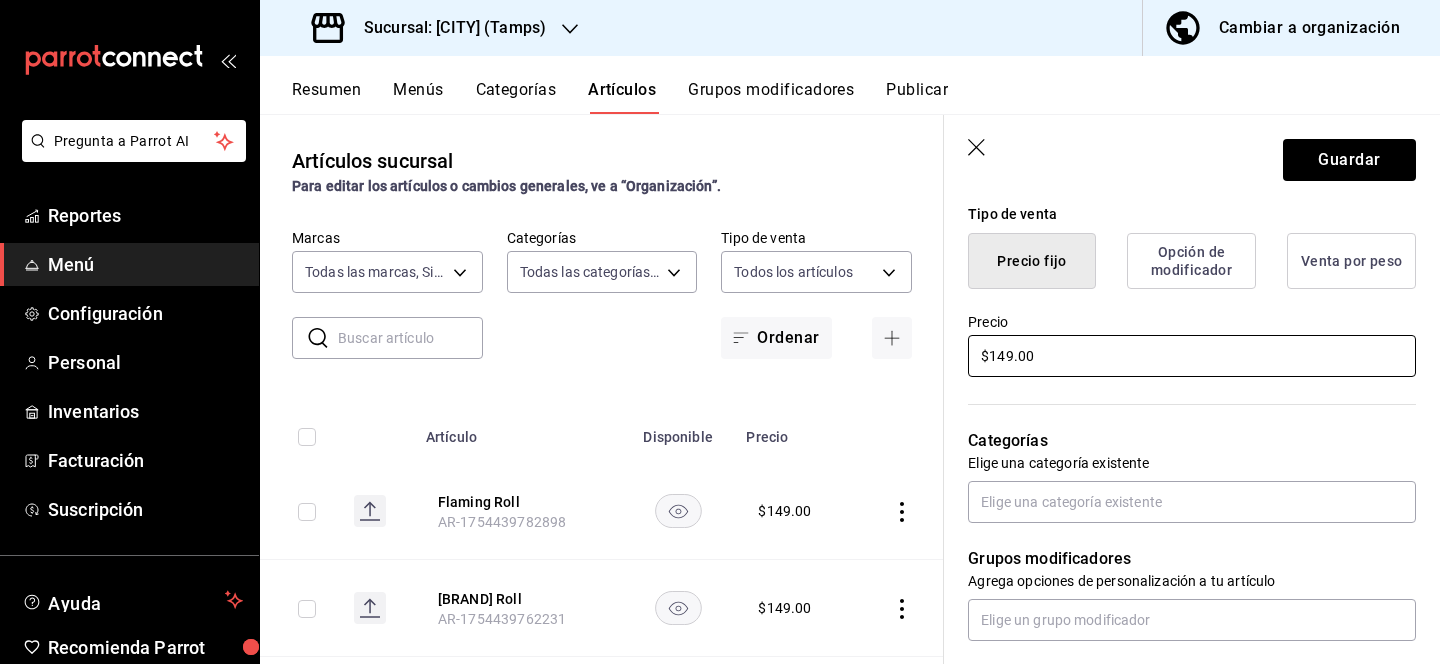 scroll, scrollTop: 489, scrollLeft: 0, axis: vertical 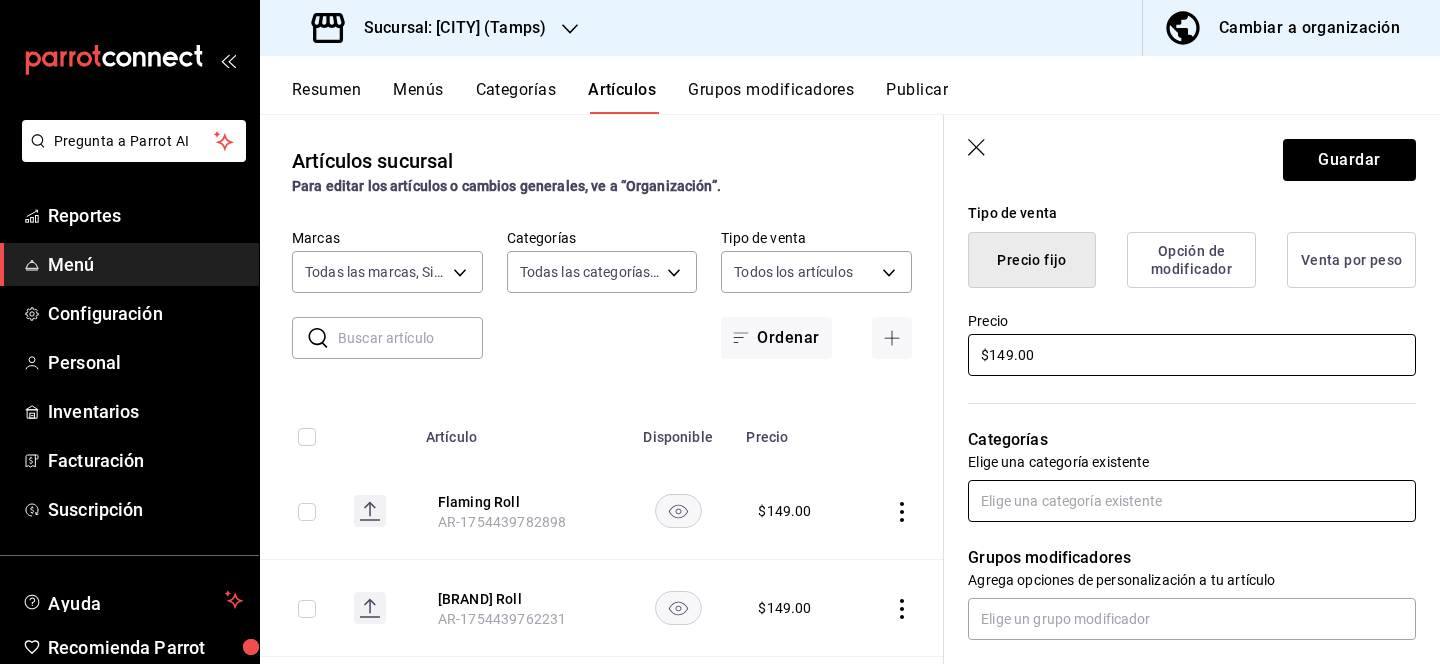 type on "$149.00" 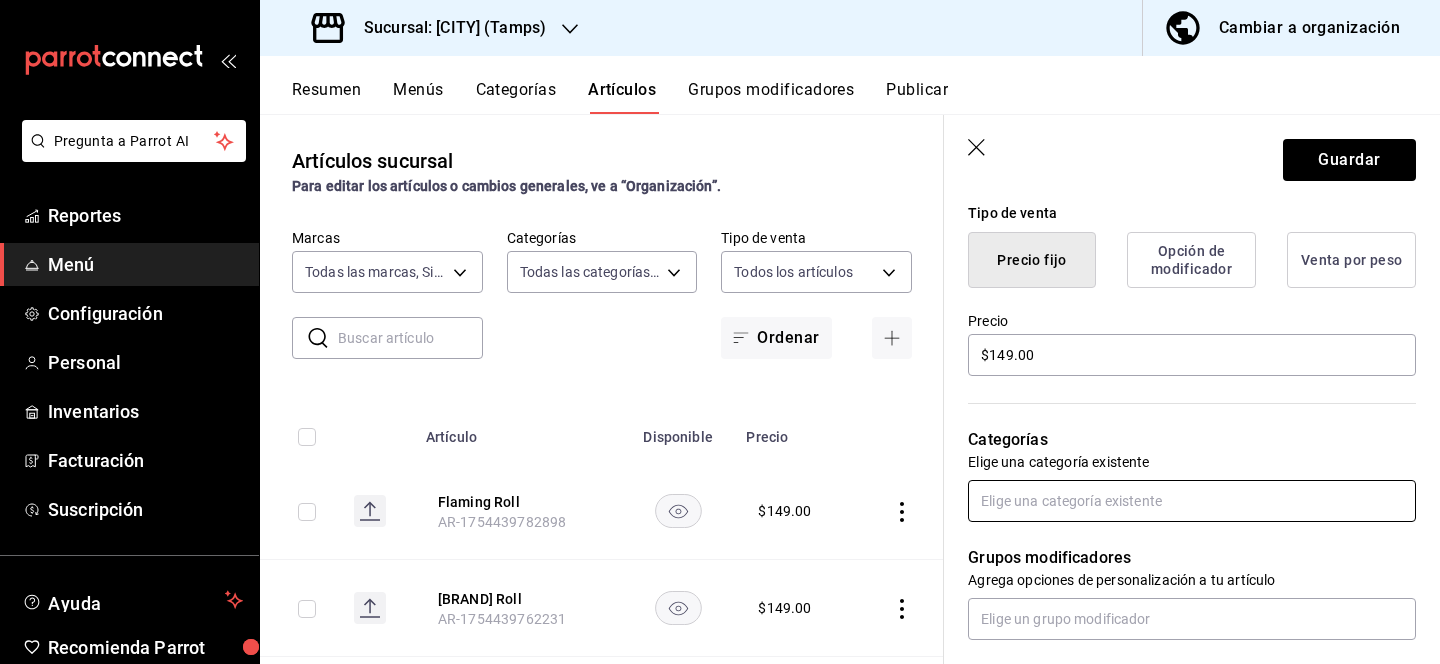 click at bounding box center (1192, 501) 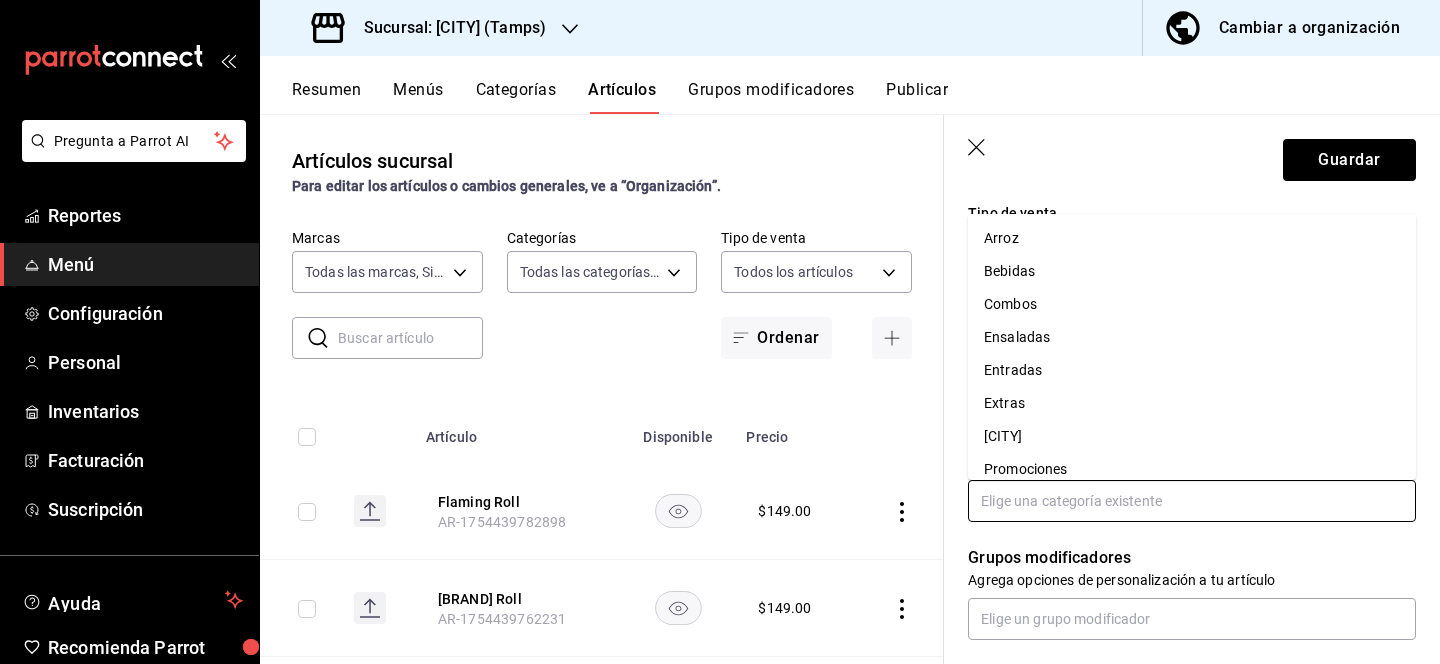 click on "[CITY]" at bounding box center [1192, 436] 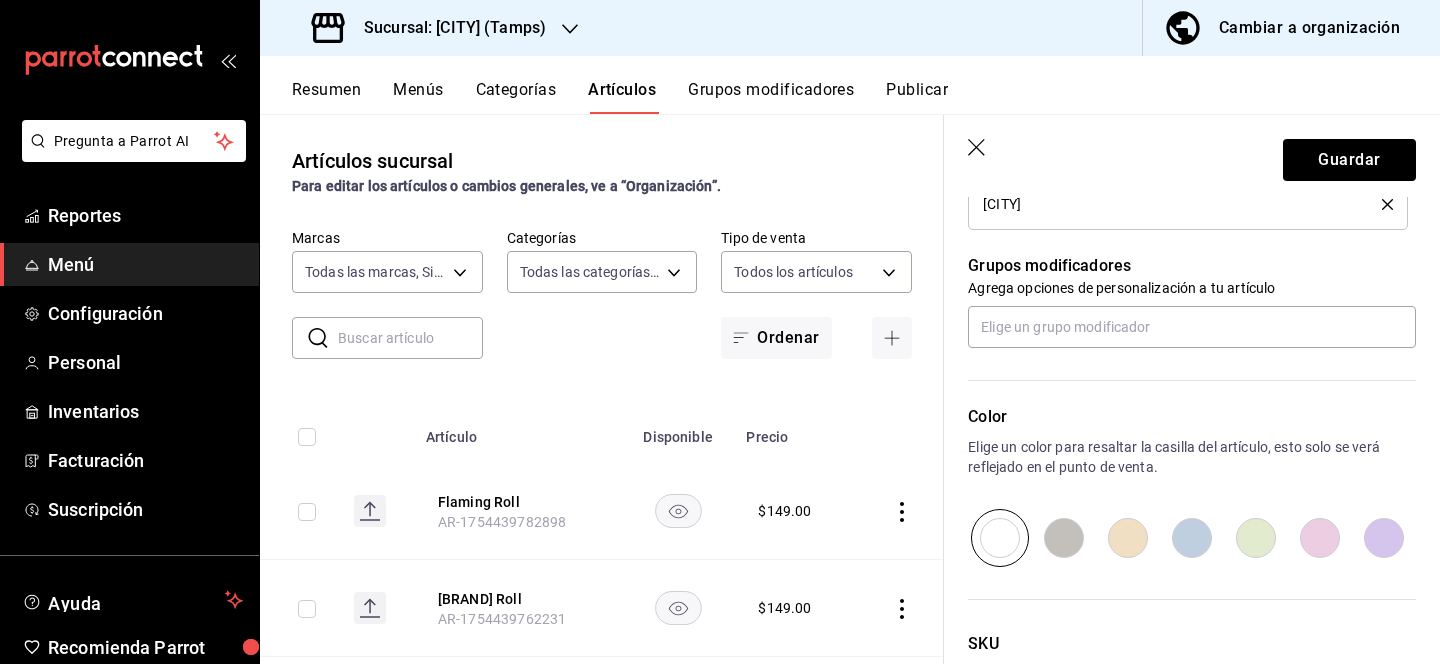 scroll, scrollTop: 882, scrollLeft: 0, axis: vertical 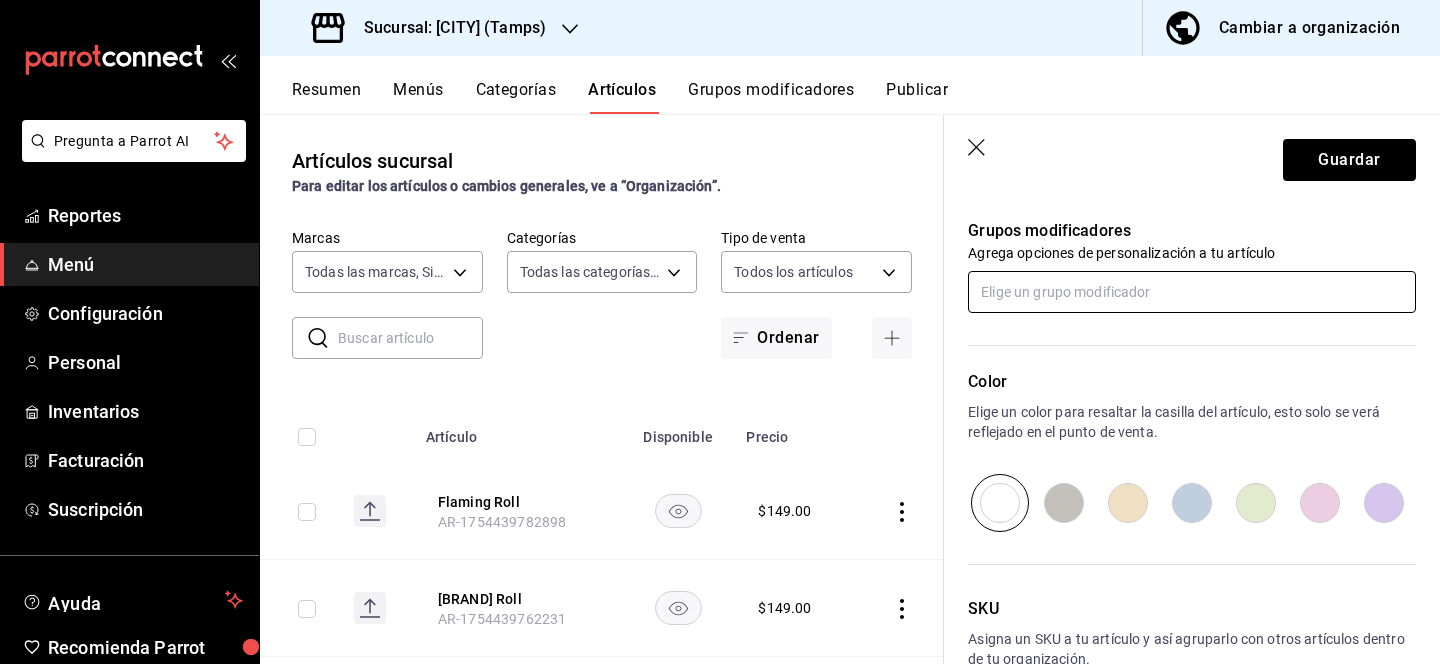 click at bounding box center (1192, 292) 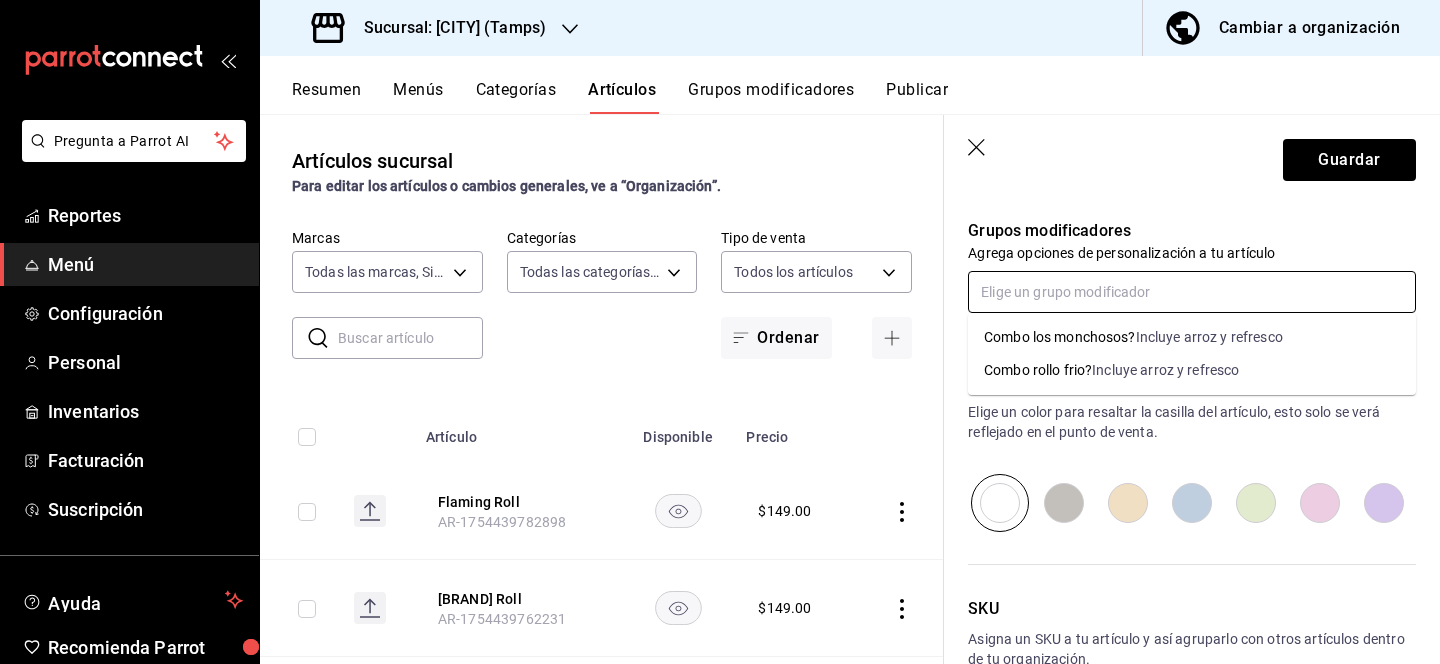 click on "Combo los monchosos?" at bounding box center [1060, 337] 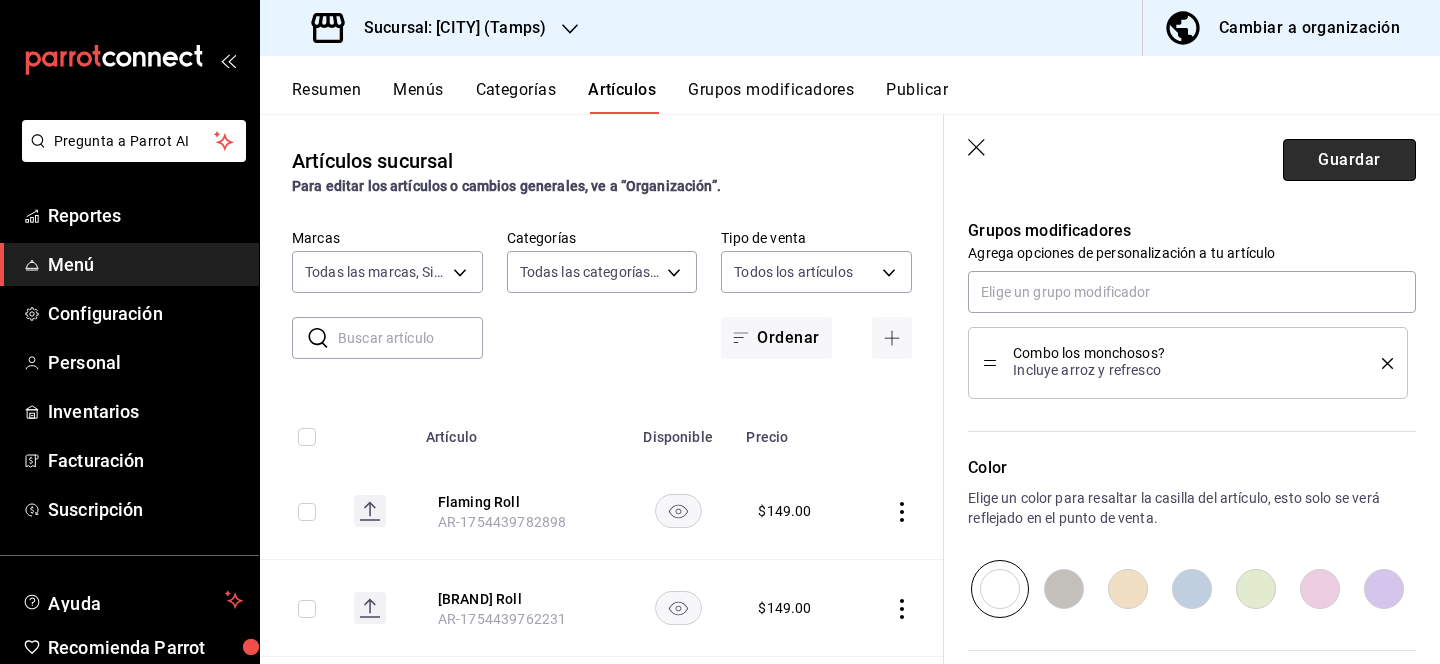 click on "Guardar" at bounding box center [1349, 160] 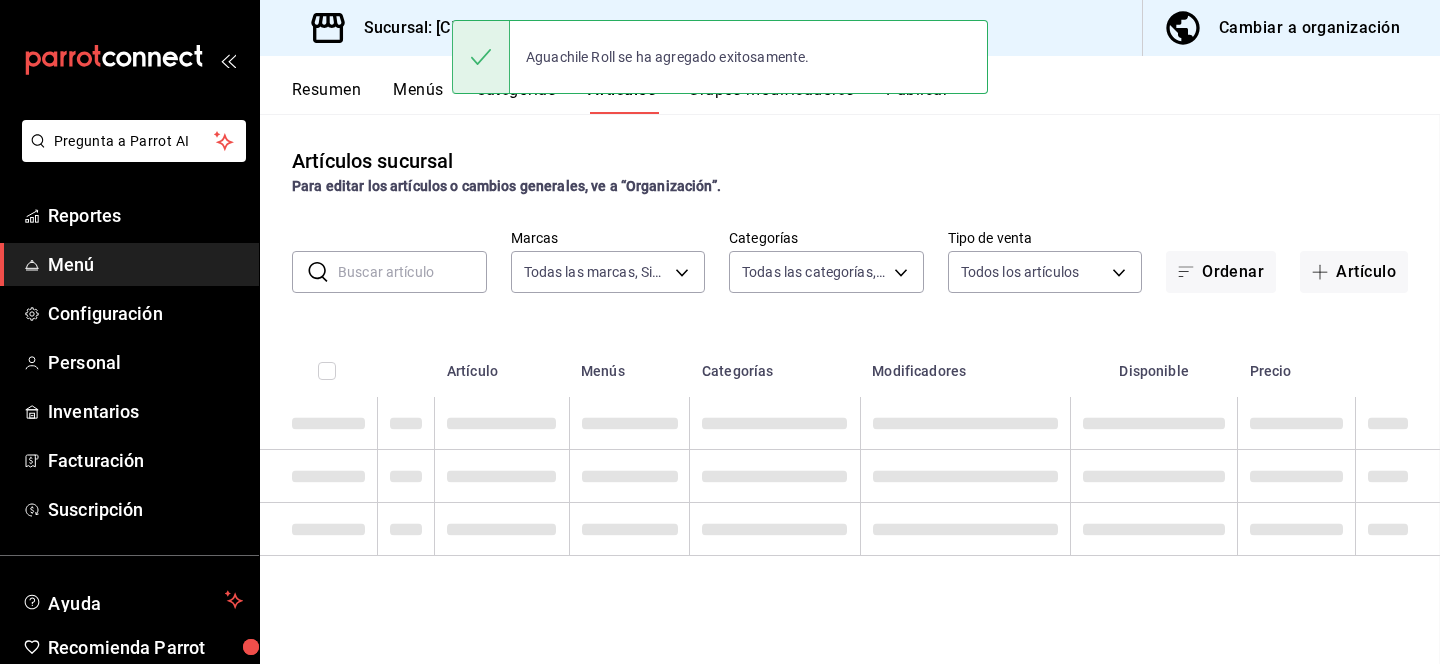 scroll, scrollTop: 0, scrollLeft: 0, axis: both 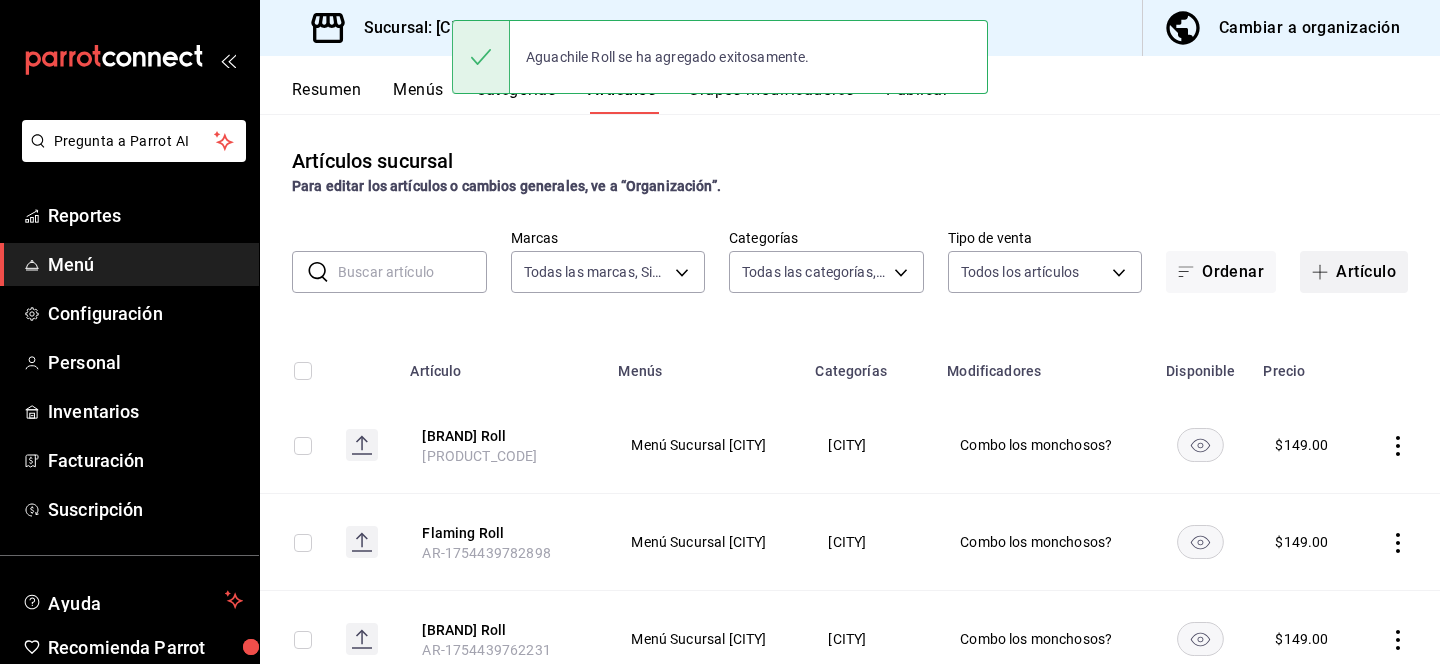 click on "Artículo" at bounding box center [1354, 272] 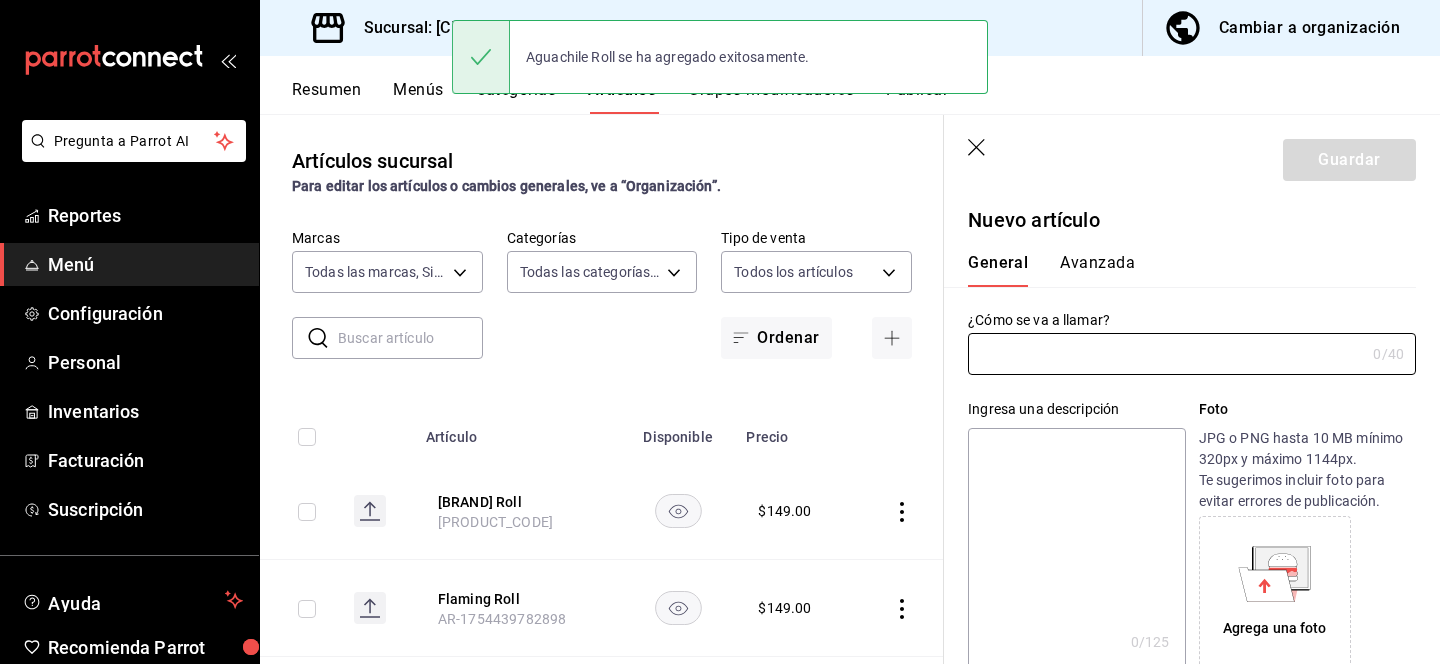 type on "AR-1754439818468" 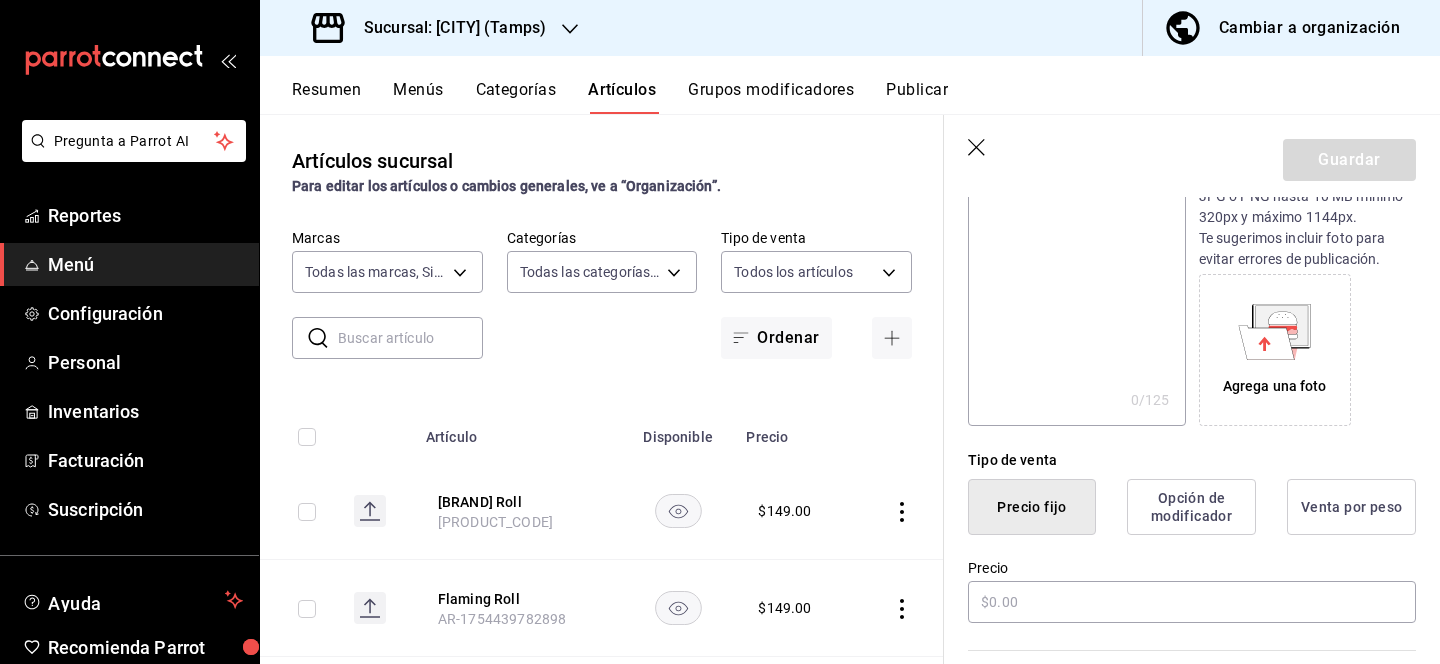 scroll, scrollTop: 243, scrollLeft: 0, axis: vertical 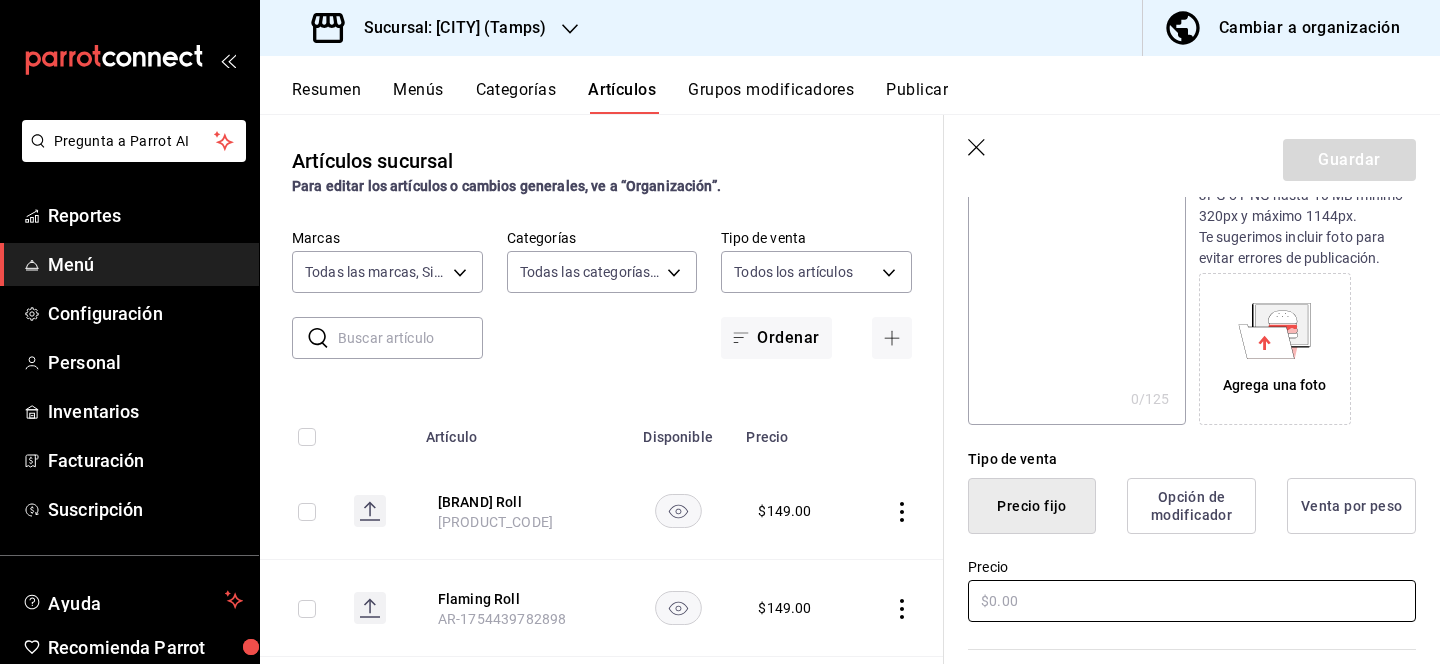 type on "Tropical Roll" 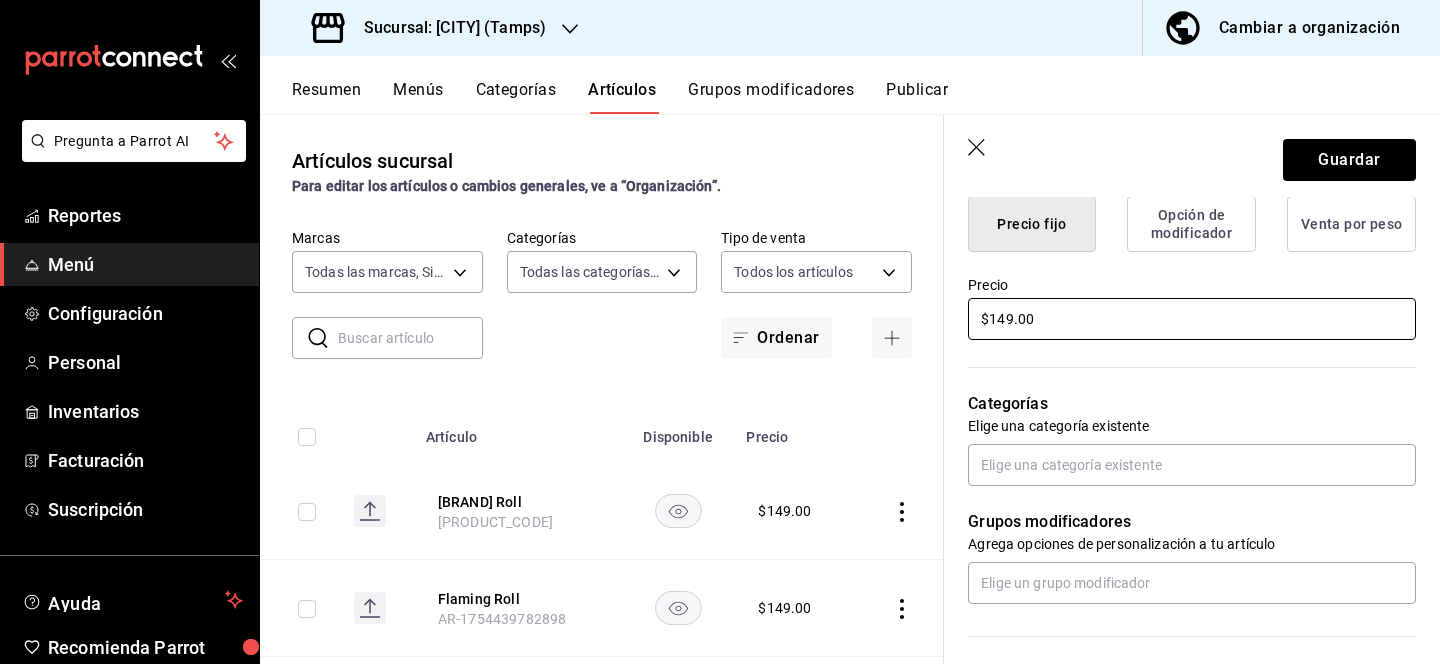 scroll, scrollTop: 536, scrollLeft: 0, axis: vertical 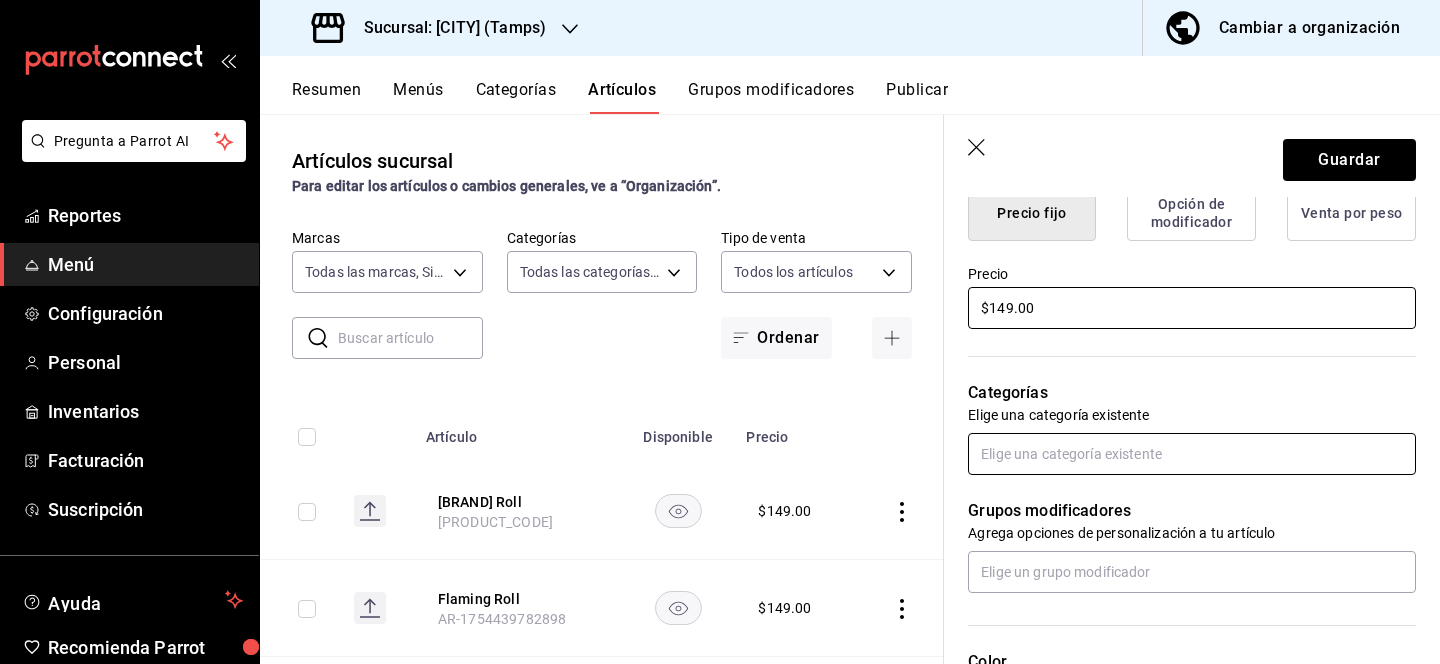 type on "$149.00" 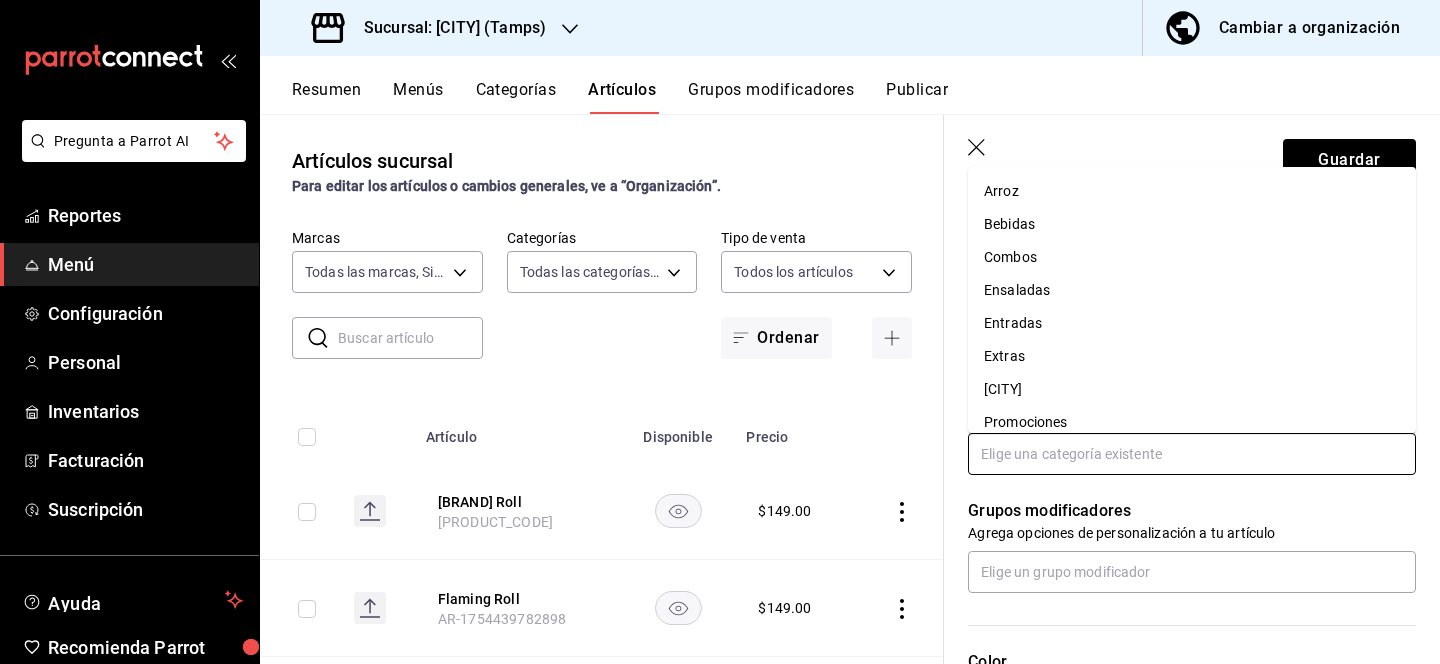 click at bounding box center (1192, 454) 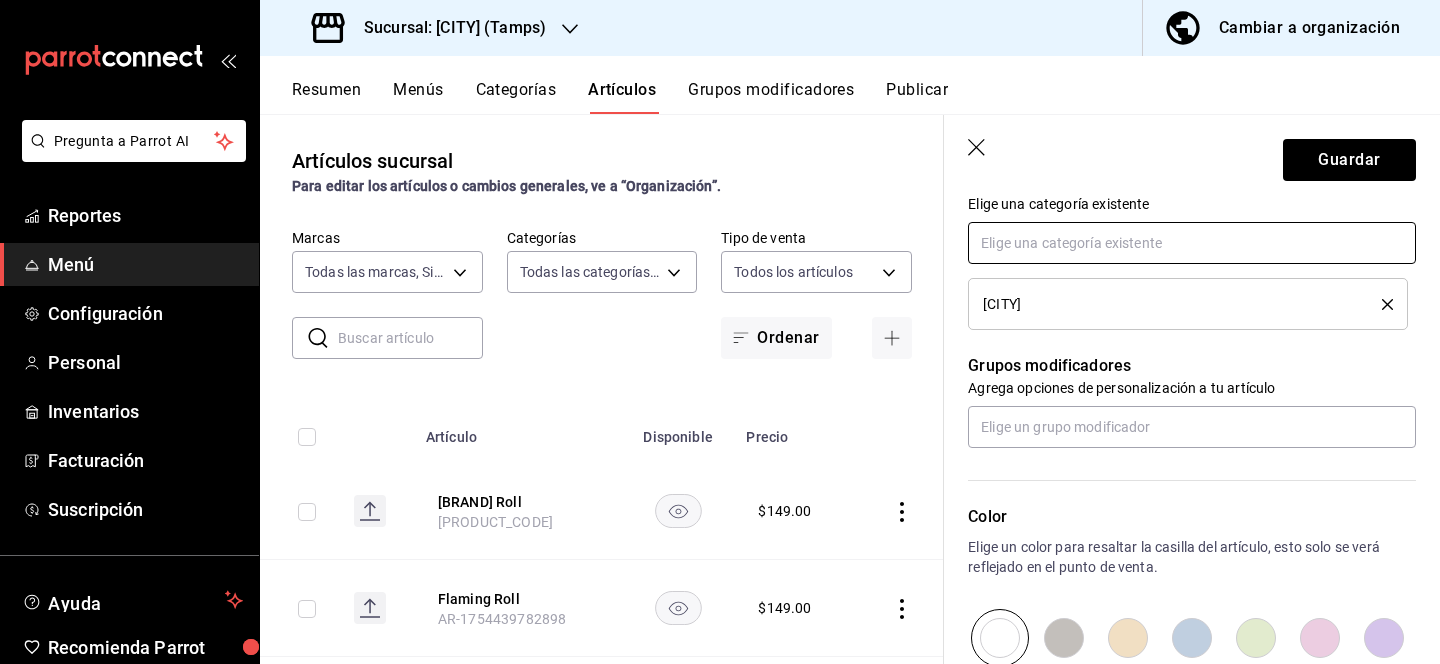 scroll, scrollTop: 750, scrollLeft: 0, axis: vertical 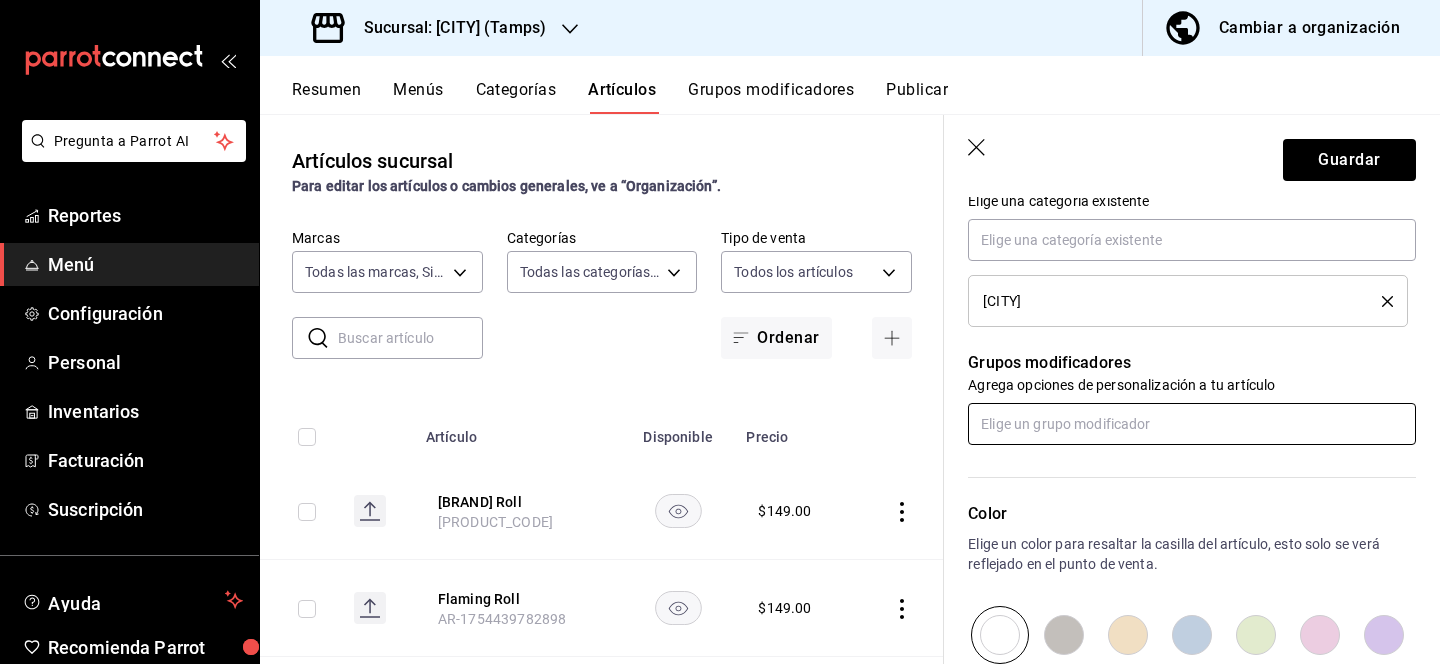 click at bounding box center (1192, 424) 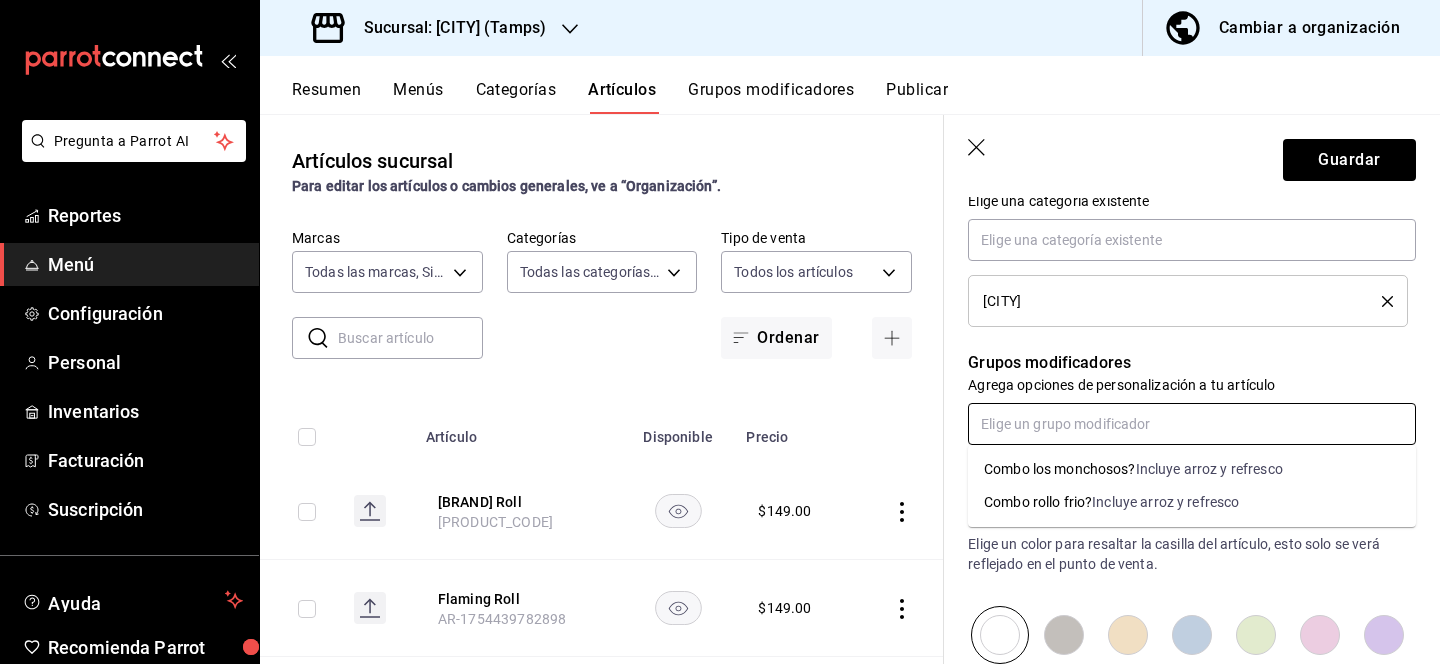 click on "Combo los monchosos?" at bounding box center [1060, 469] 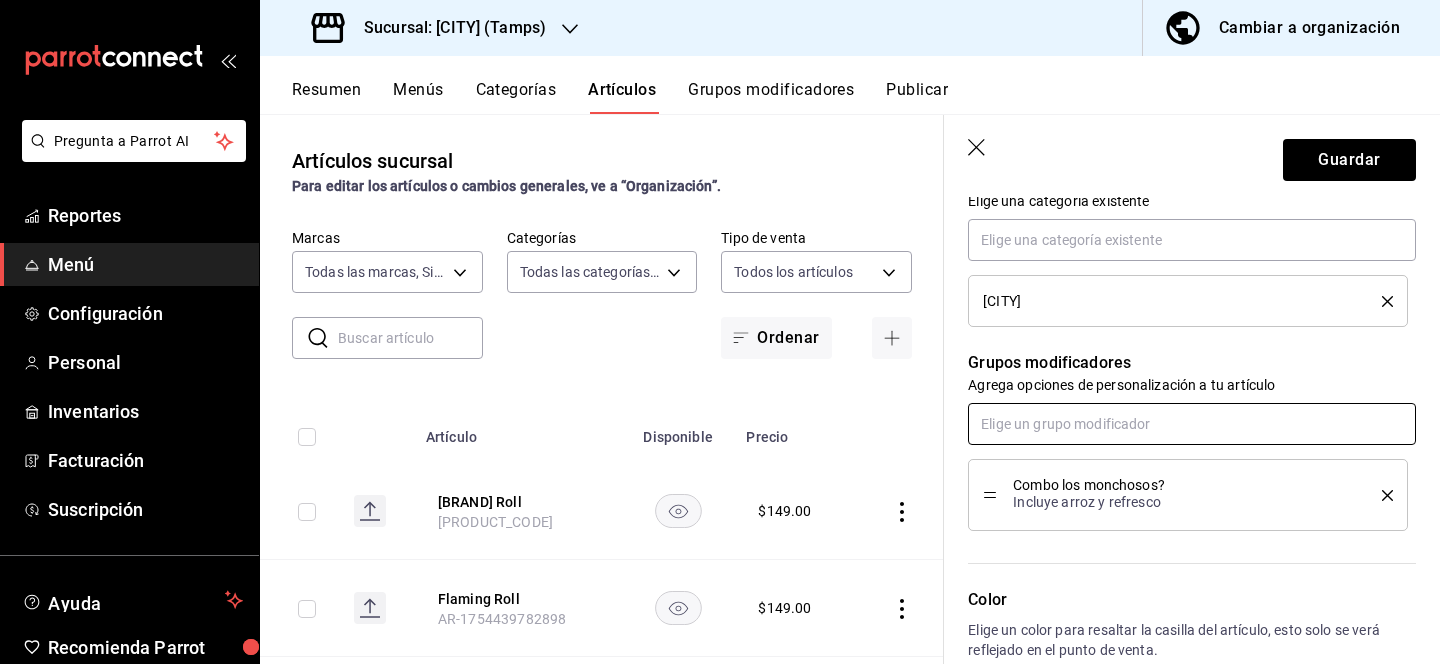 scroll, scrollTop: 1087, scrollLeft: 0, axis: vertical 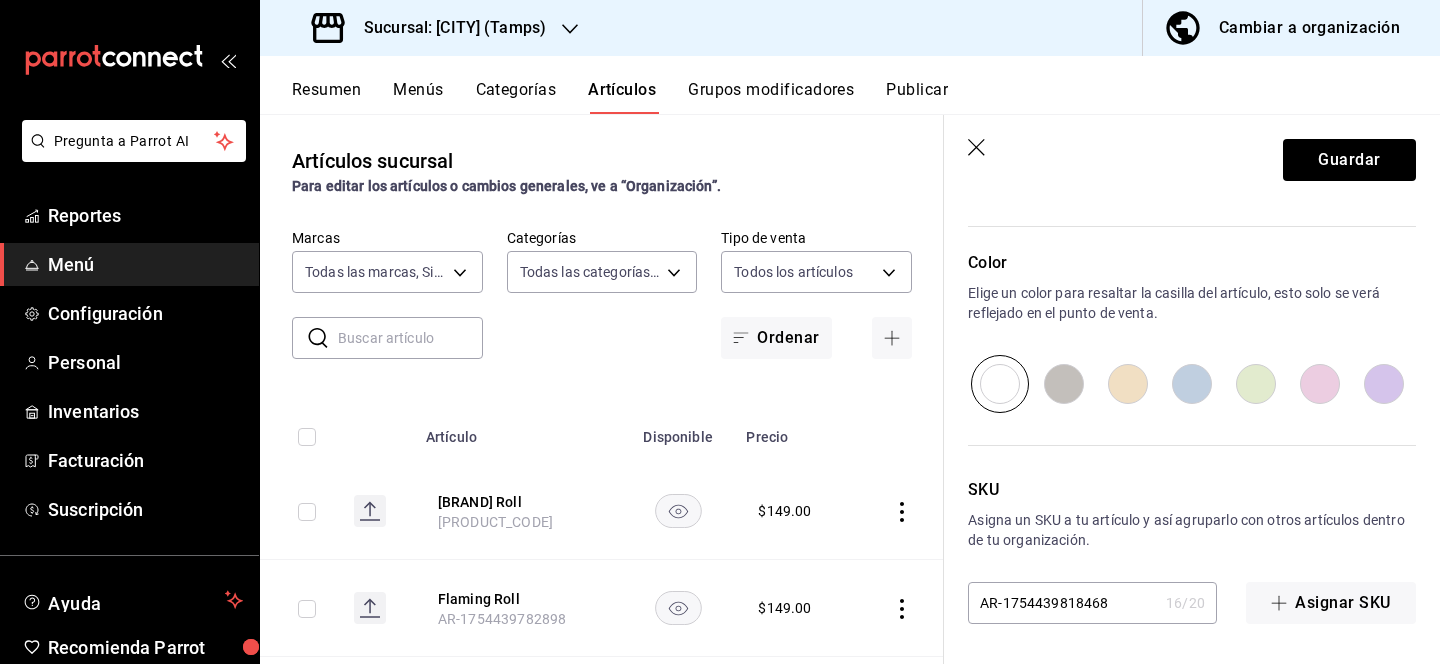 click on "Guardar" at bounding box center [1192, 156] 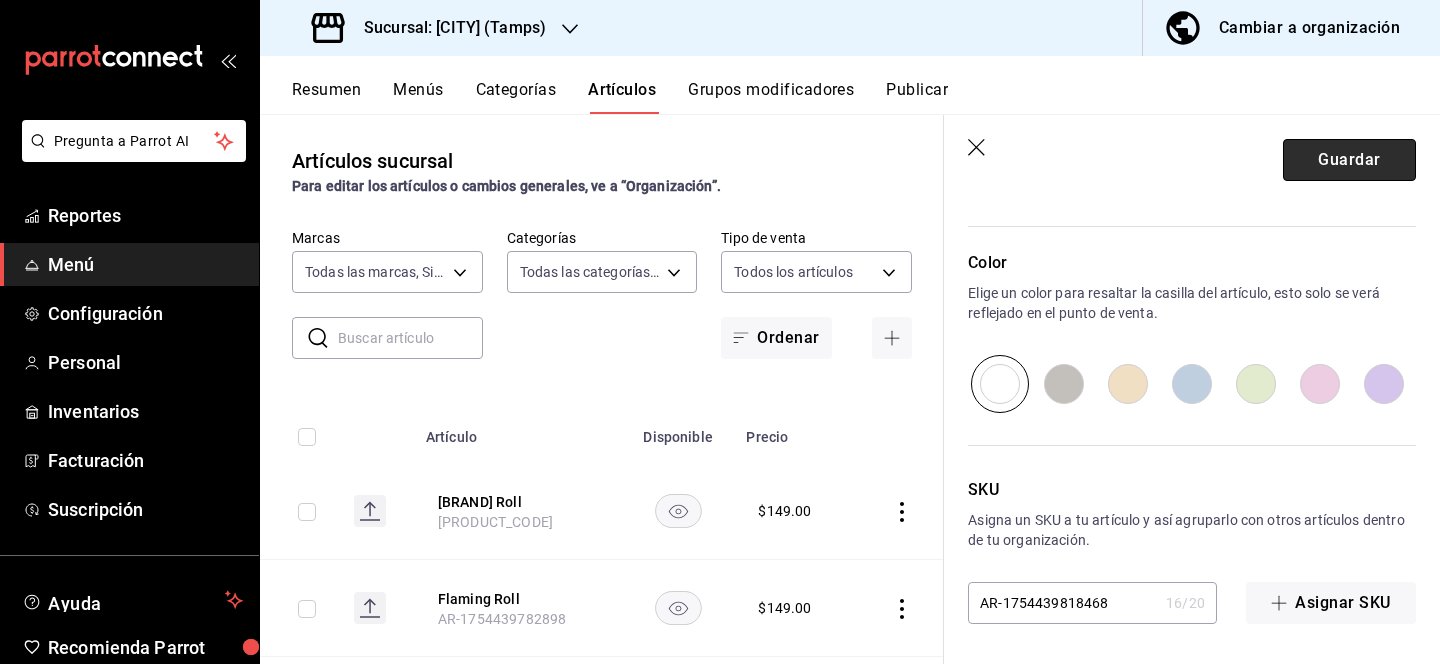 click on "Guardar" at bounding box center [1349, 160] 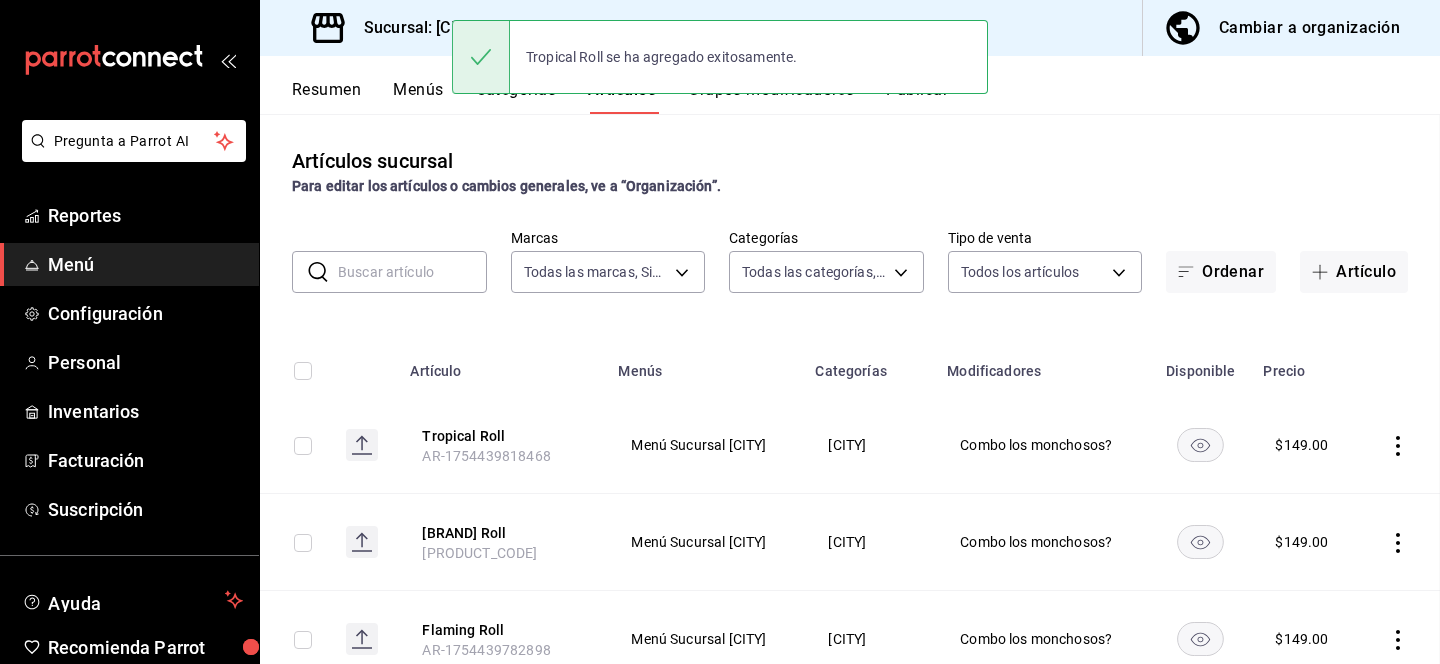 scroll, scrollTop: 0, scrollLeft: 0, axis: both 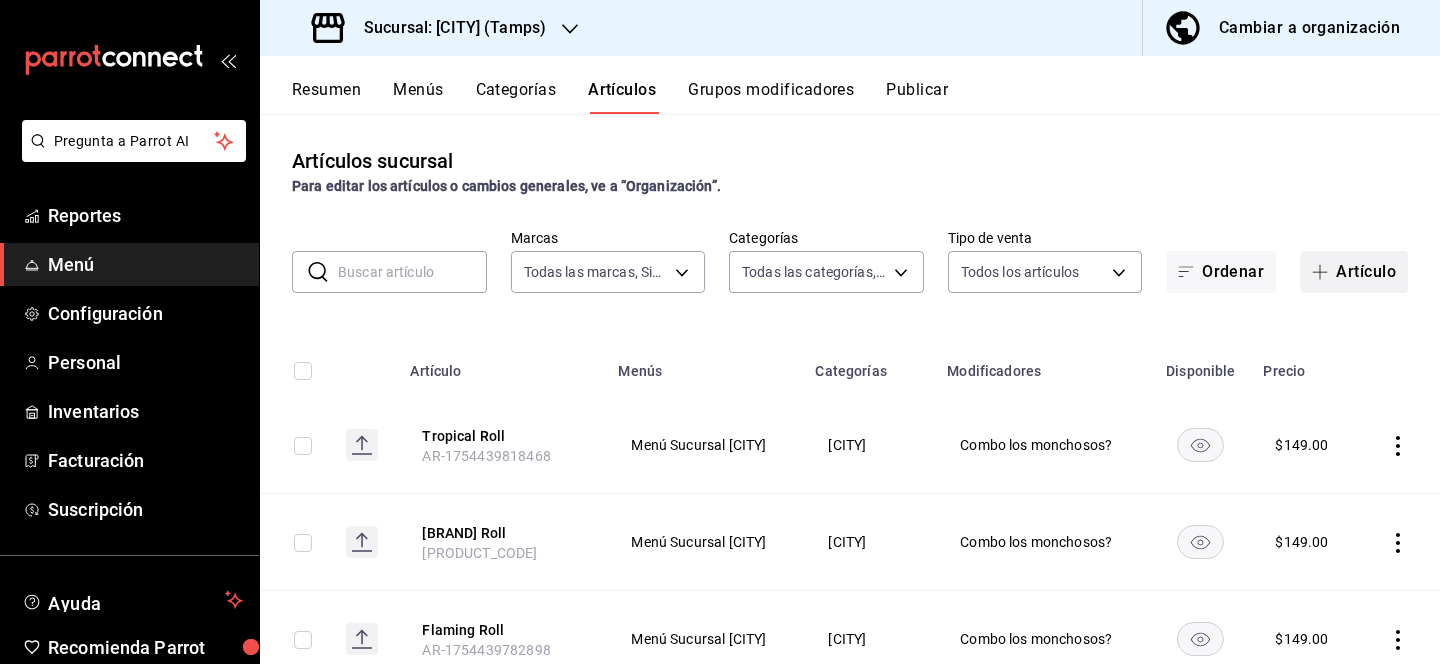 click on "Artículo" at bounding box center [1354, 272] 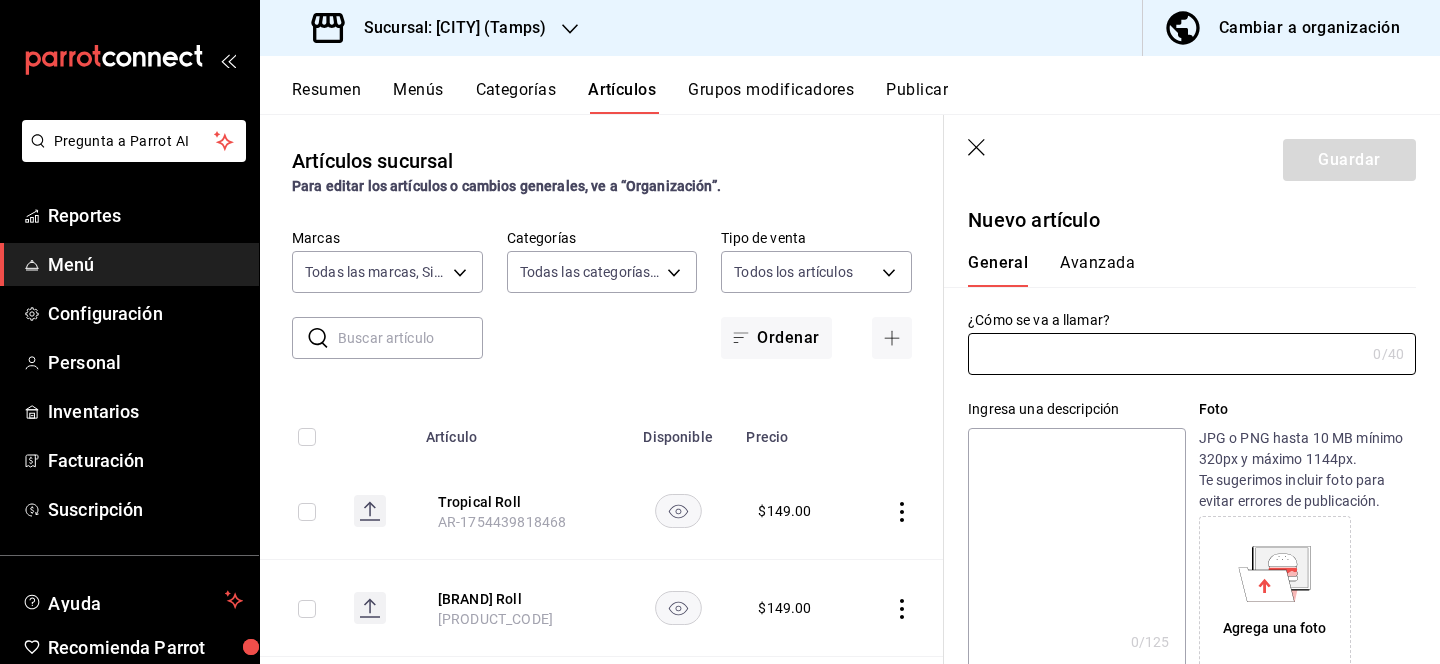 type on "AR-[NUMBER]" 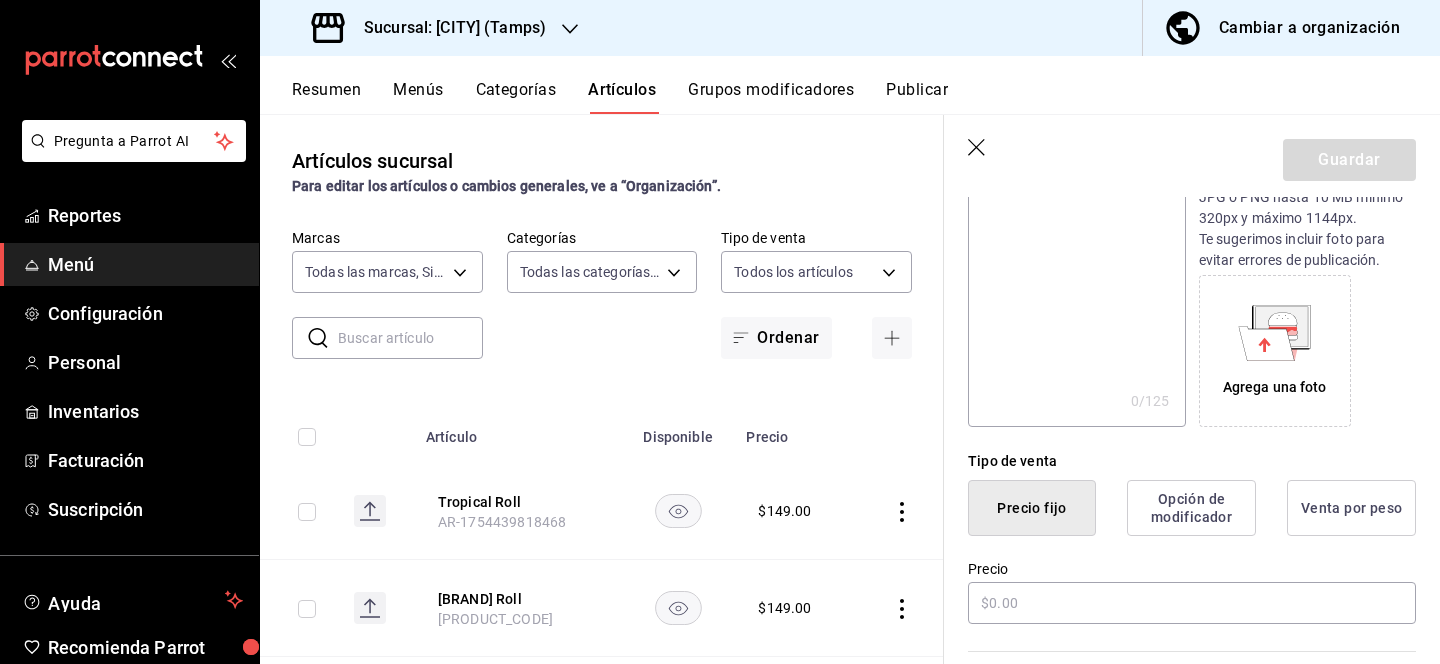 scroll, scrollTop: 244, scrollLeft: 0, axis: vertical 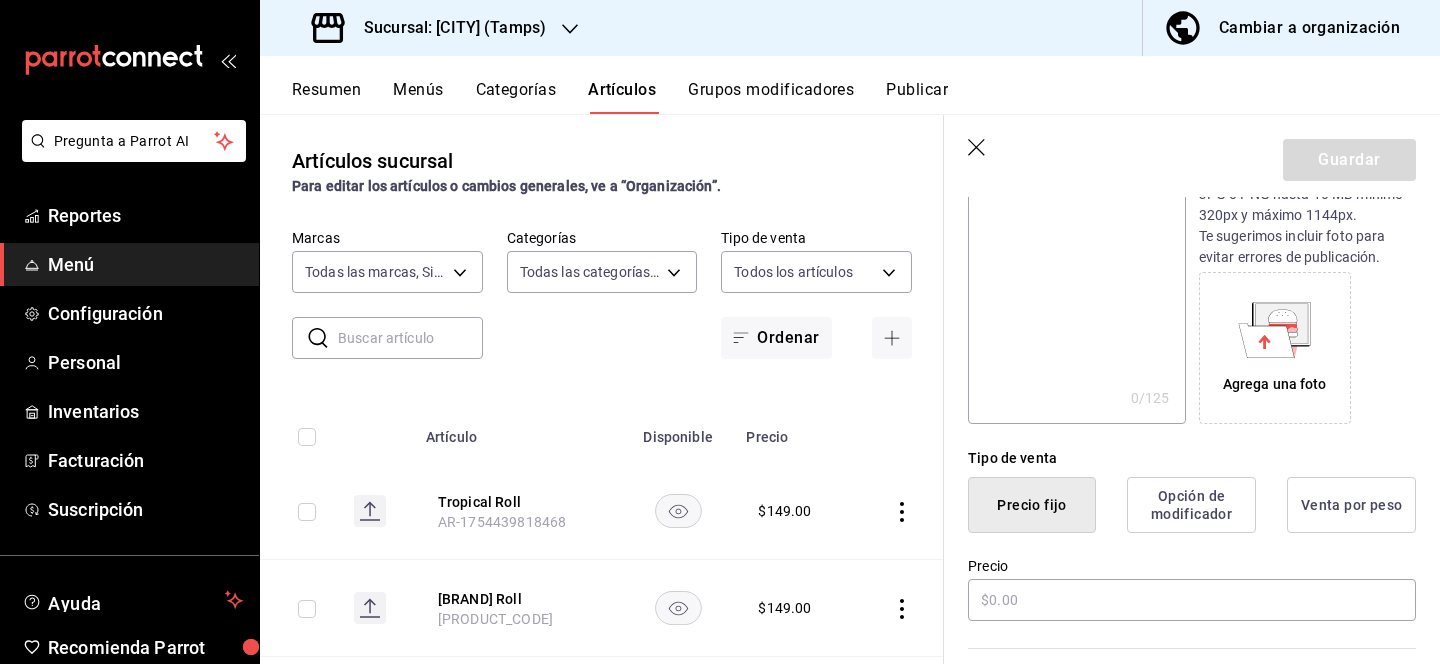 type on "Chiltepin Roll" 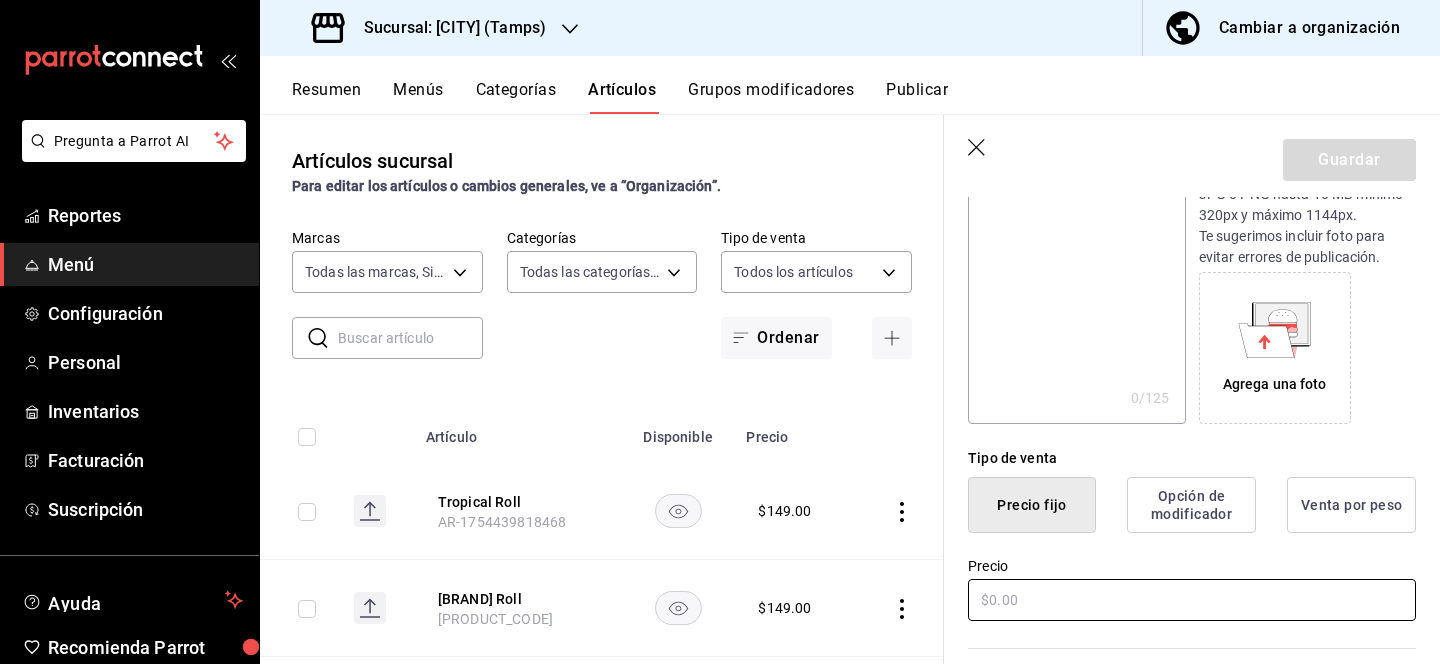 click at bounding box center (1192, 600) 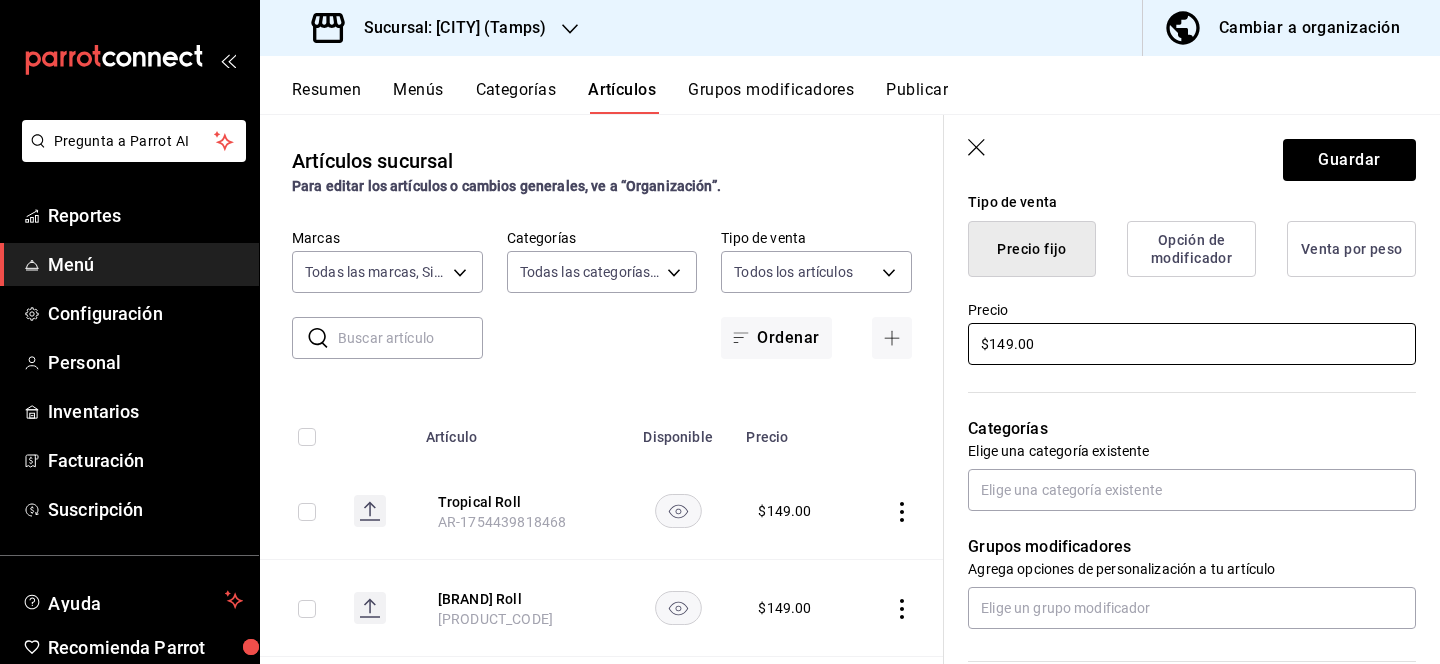 scroll, scrollTop: 502, scrollLeft: 0, axis: vertical 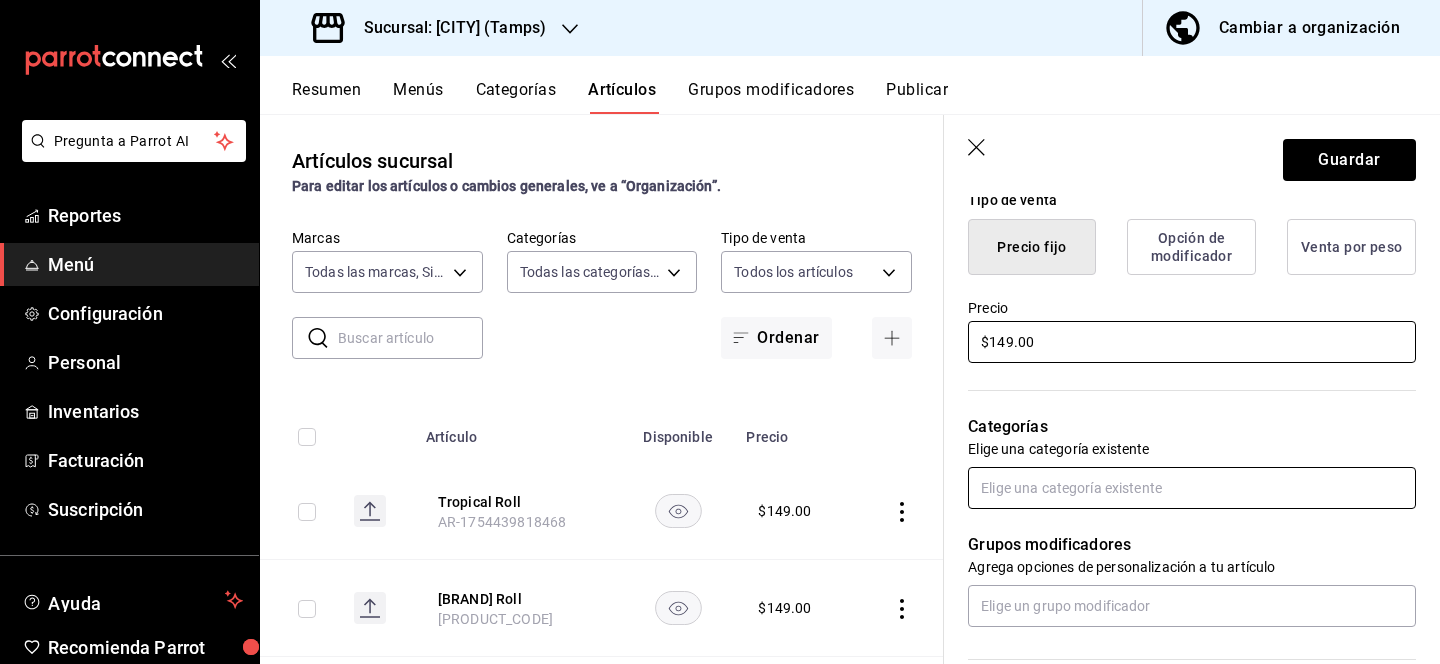 type on "$149.00" 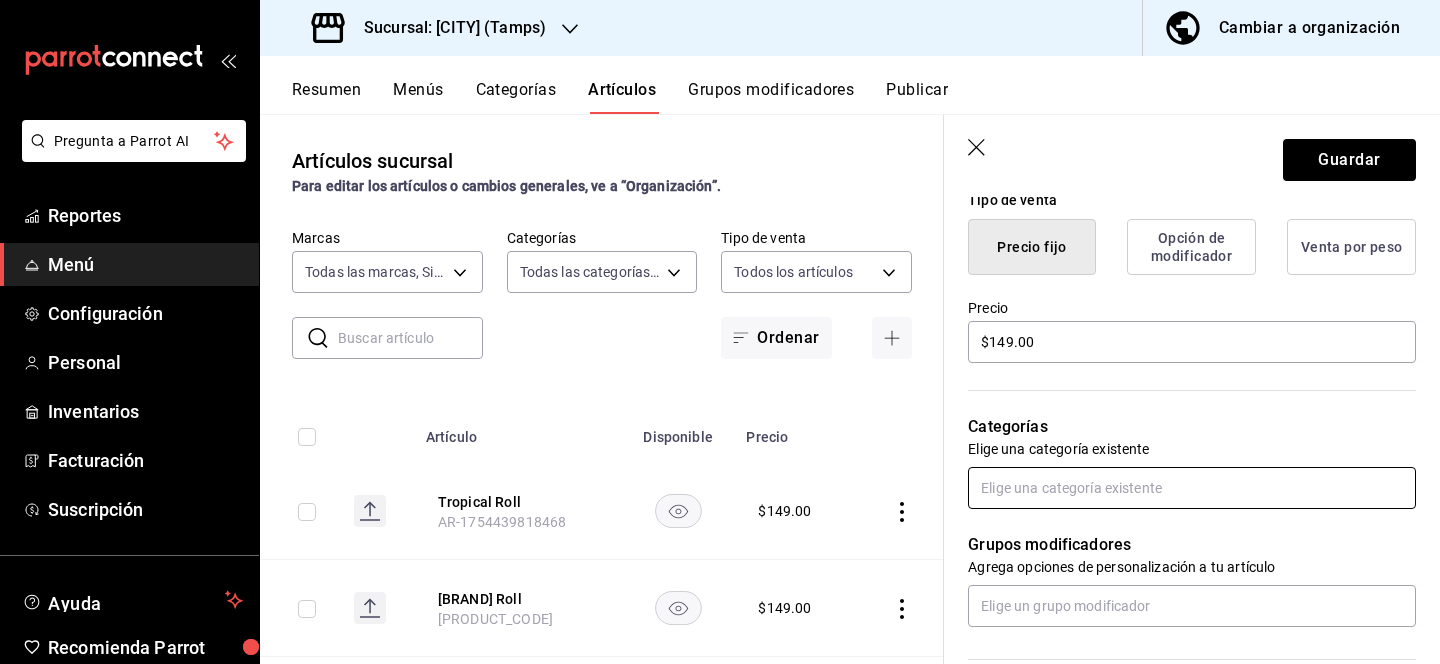 click at bounding box center [1192, 488] 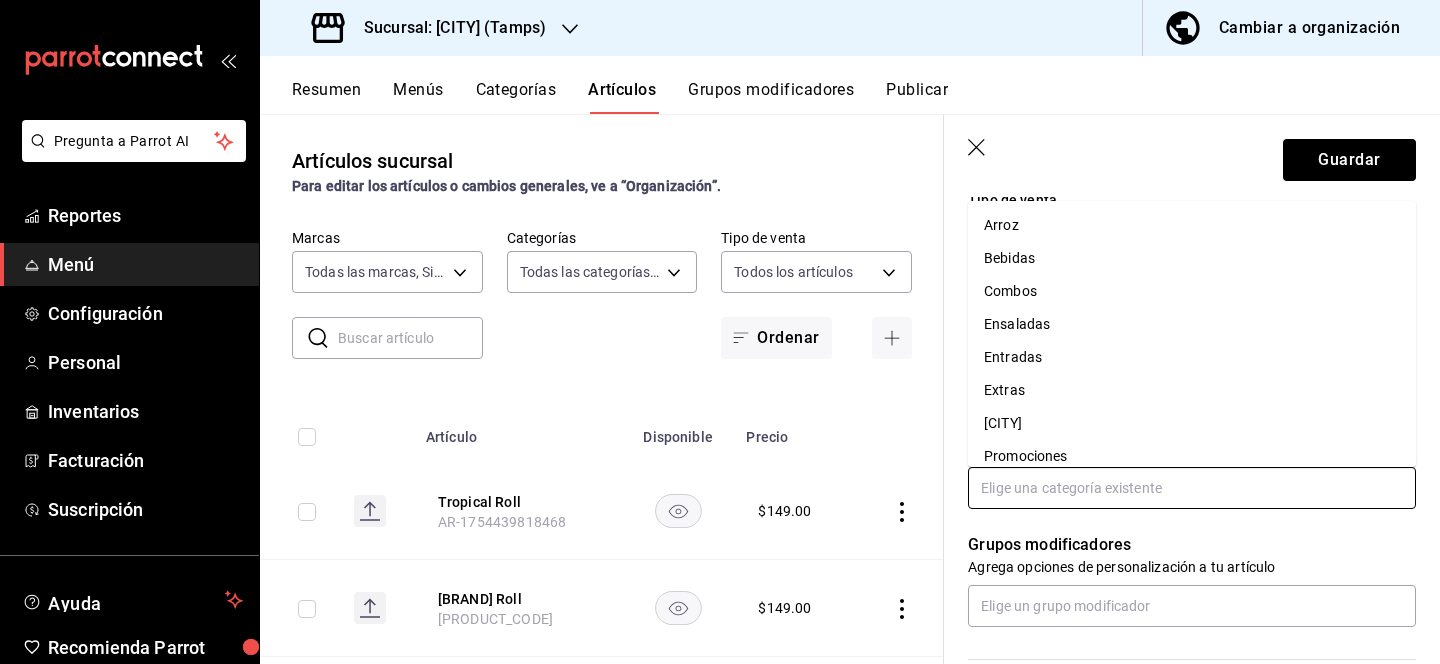 click on "[CITY]" at bounding box center (1192, 423) 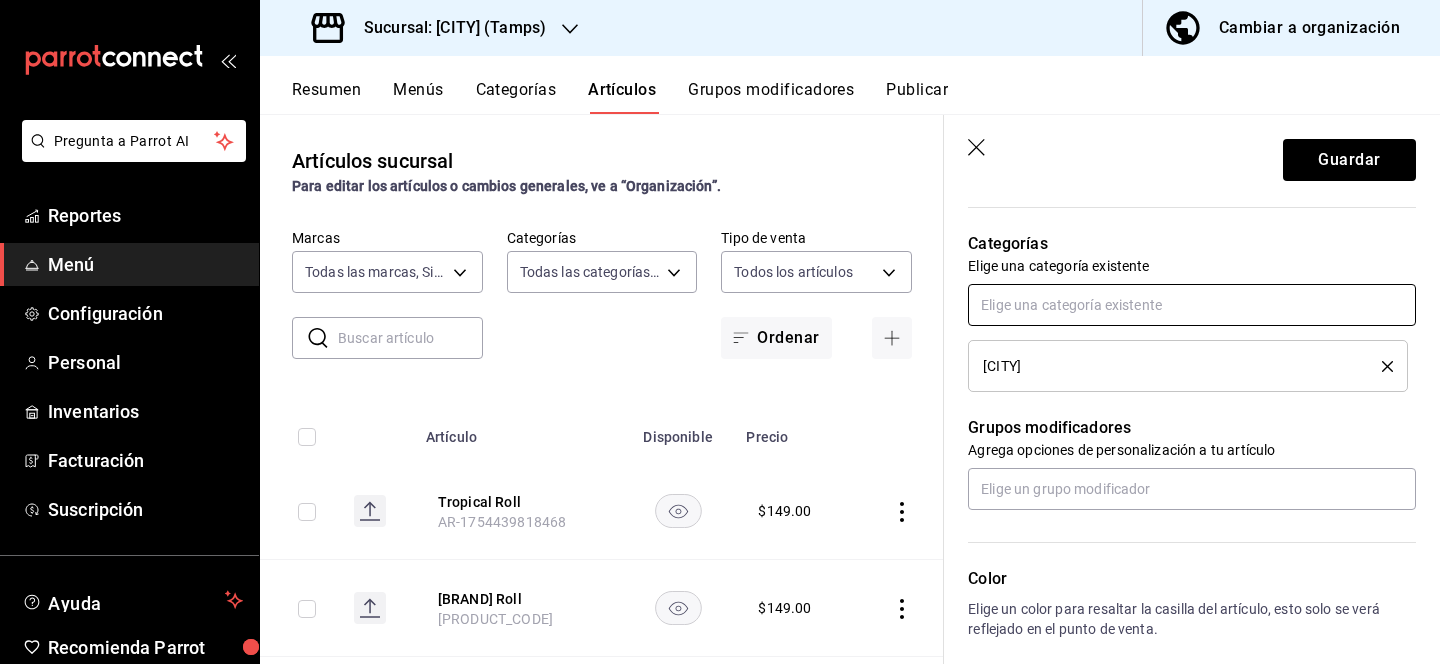 scroll, scrollTop: 688, scrollLeft: 0, axis: vertical 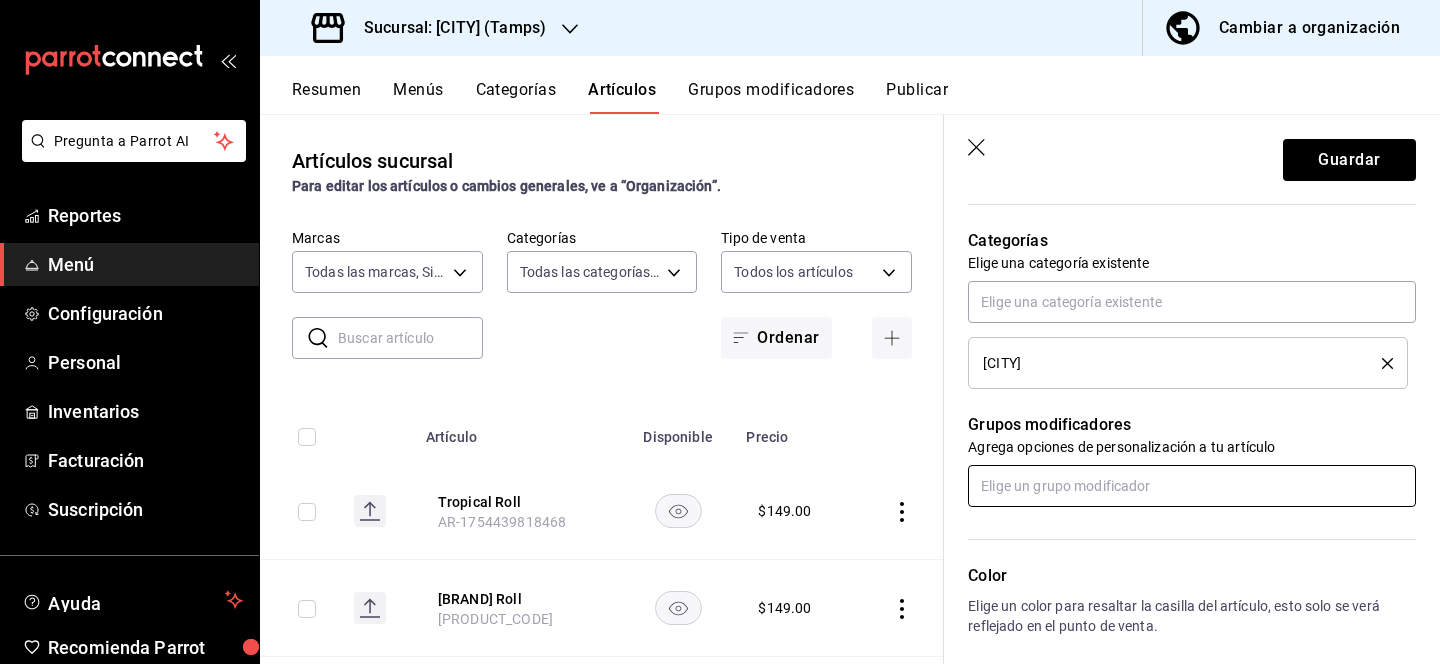 click at bounding box center [1192, 486] 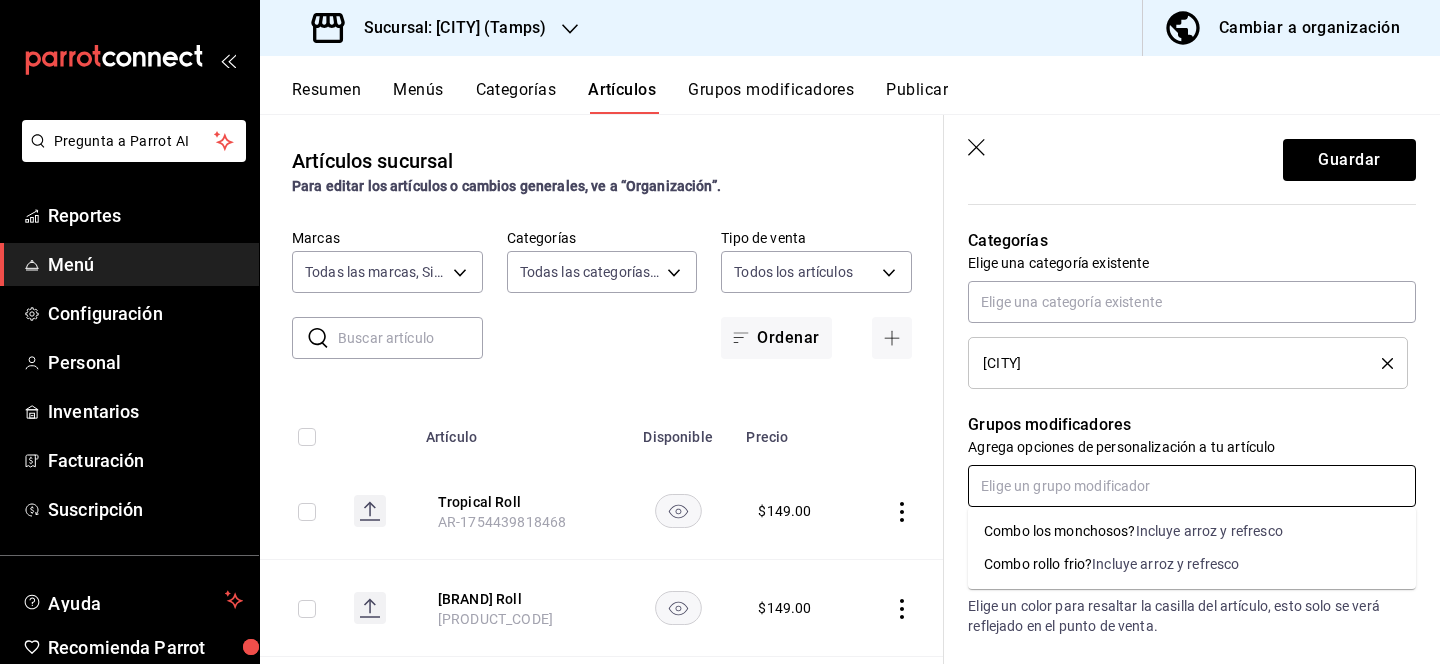 click on "Combo los monchosos? Incluye arroz y refresco" at bounding box center (1192, 531) 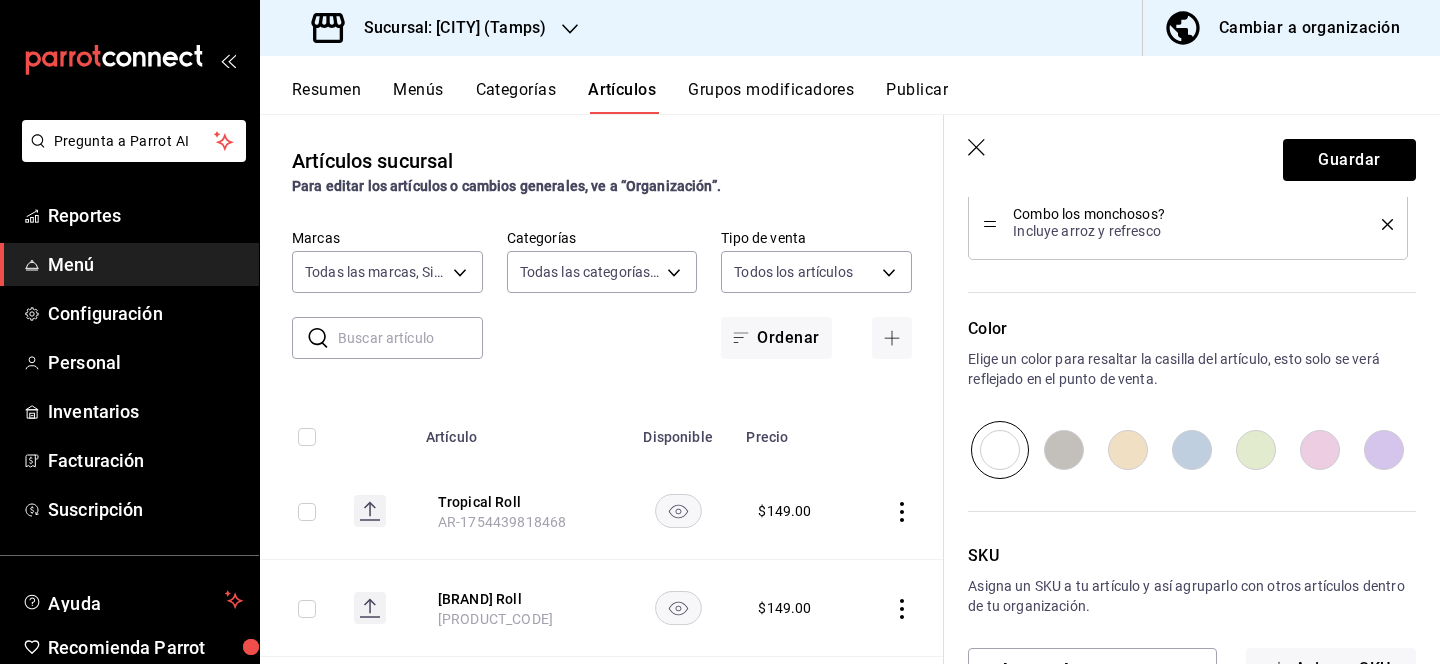 scroll, scrollTop: 1087, scrollLeft: 0, axis: vertical 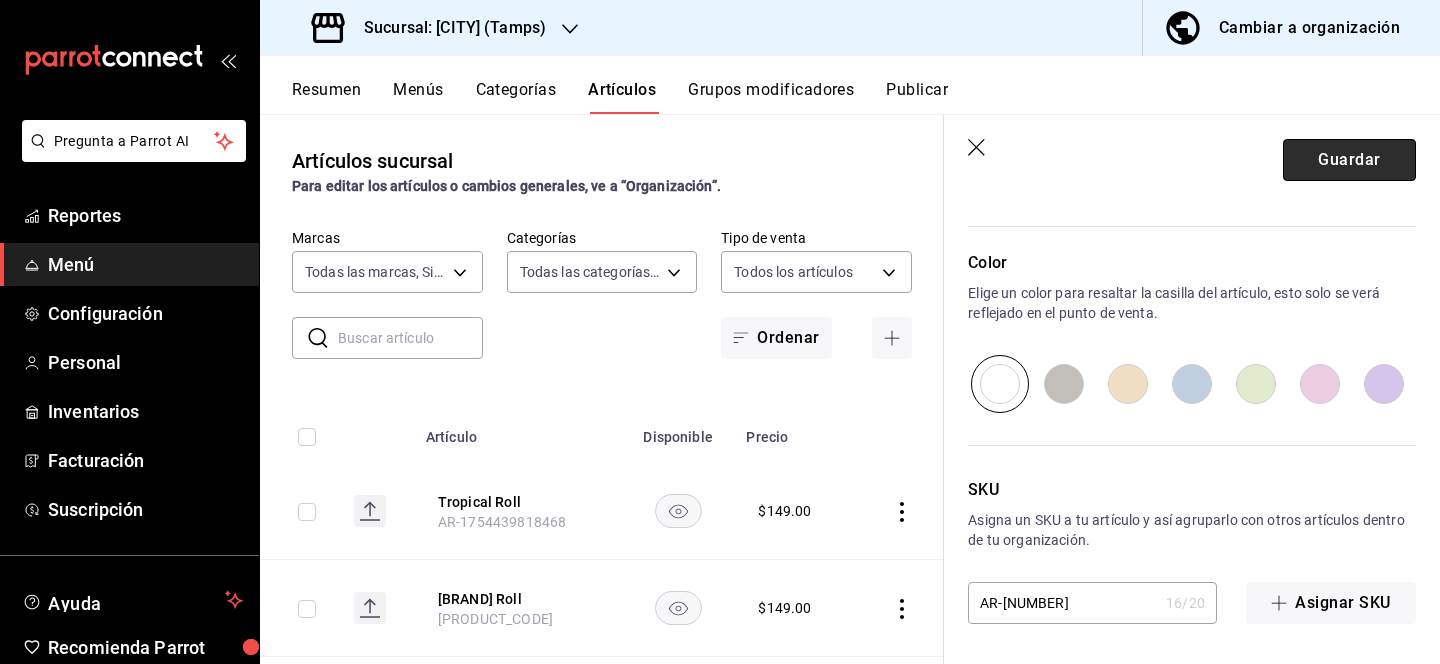 click on "Guardar" at bounding box center [1349, 160] 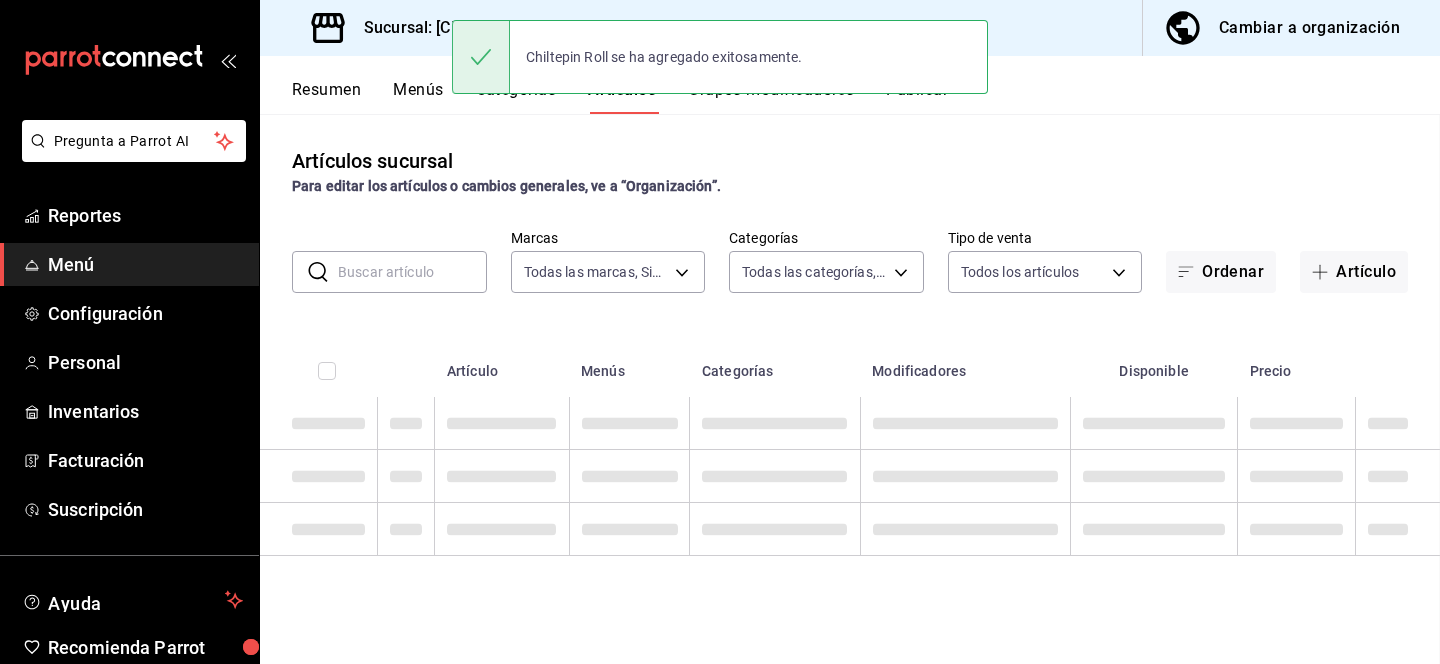 scroll, scrollTop: 0, scrollLeft: 0, axis: both 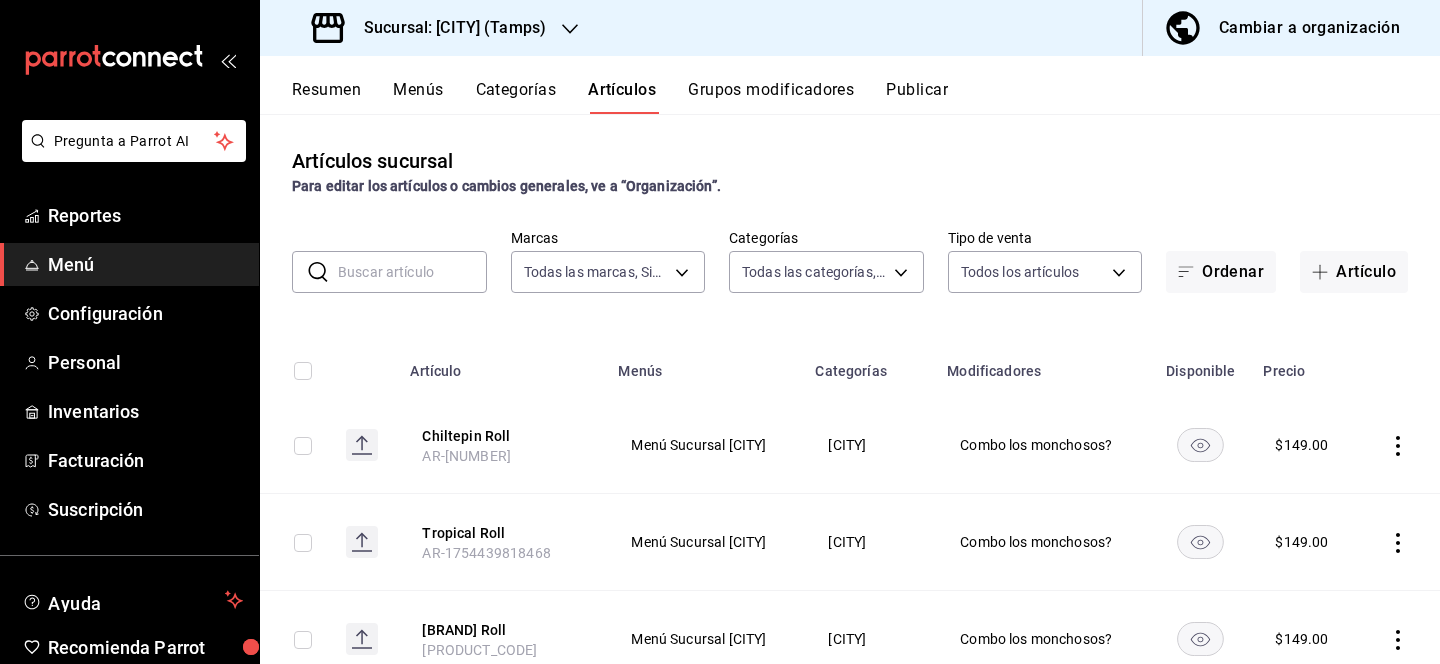 click on "Grupos modificadores" at bounding box center (771, 97) 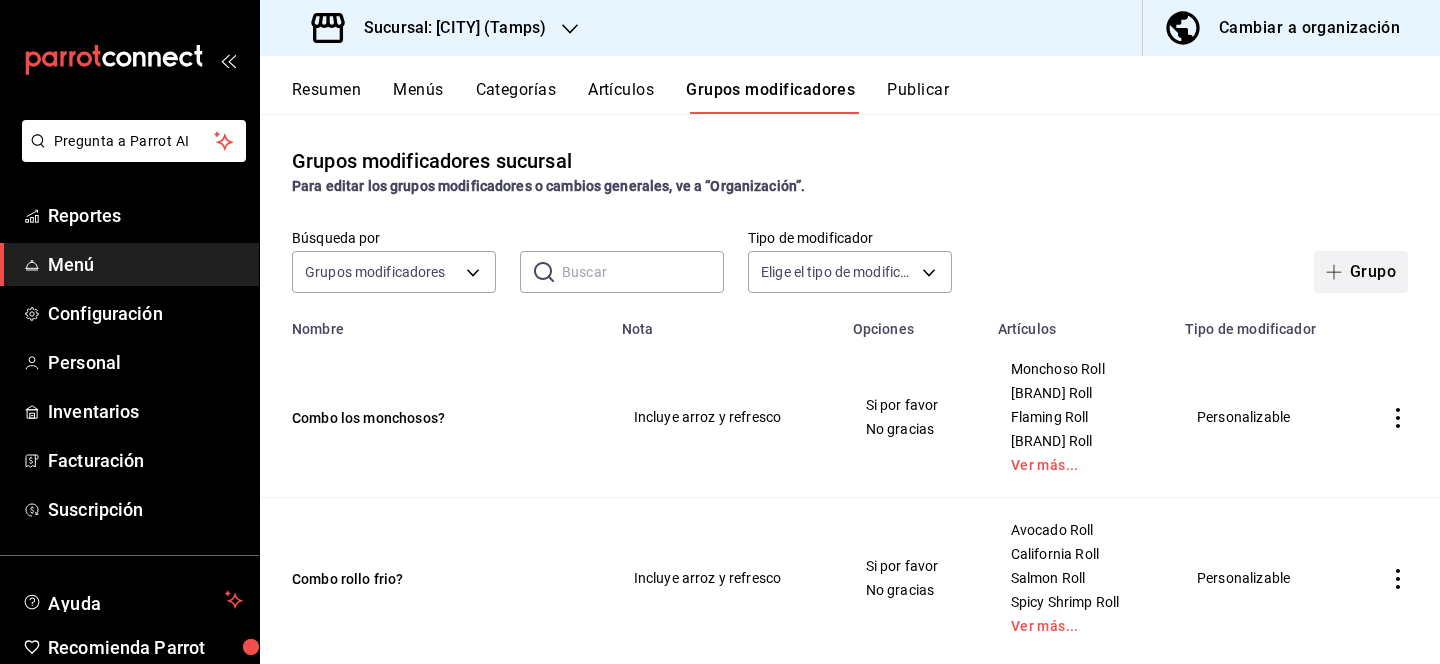 click on "Grupo" at bounding box center (1361, 272) 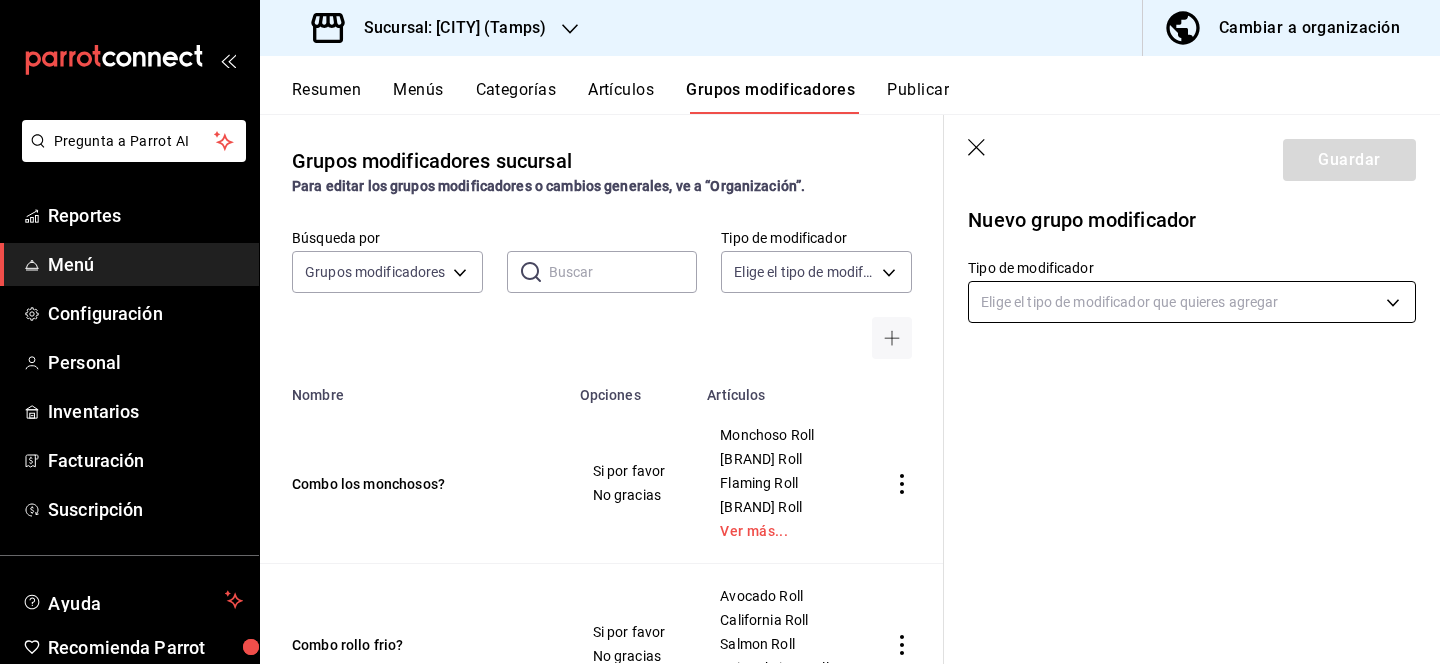 click on "Pregunta a Parrot AI Reportes   Menú   Configuración   Personal   Inventarios   Facturación   Suscripción   Ayuda Recomienda Parrot   [FIRST] [LAST]   Sugerir nueva función   Sucursal: [CITY] (Tamps) Cambiar a organización Resumen Menús Categorías Artículos Grupos modificadores Publicar Grupos modificadores sucursal Para editar los grupos modificadores o cambios generales, ve a “Organización”. Búsqueda por Grupos modificadores GROUP ​ ​ Tipo de modificador Elige el tipo de modificador Nombre Opciones Artículos Combo los monchosos? Si por favor No gracias Monchoso Roll Matamoros Roll Flaming Roll Aguachile Roll Ver más... Combo rollo frio? Si por favor No gracias Avocado Roll California Roll Salmon Roll Spicy Shrimp Roll Ver más... Guardar Nuevo grupo modificador Tipo de modificador Elige el tipo de modificador que quieres agregar GANA 1 MES GRATIS EN TU SUSCRIPCIÓN AQUÍ Ver video tutorial Ir a video Ver video tutorial Ir a video Pregunta a Parrot AI Reportes   Menú   Configuración" at bounding box center [720, 332] 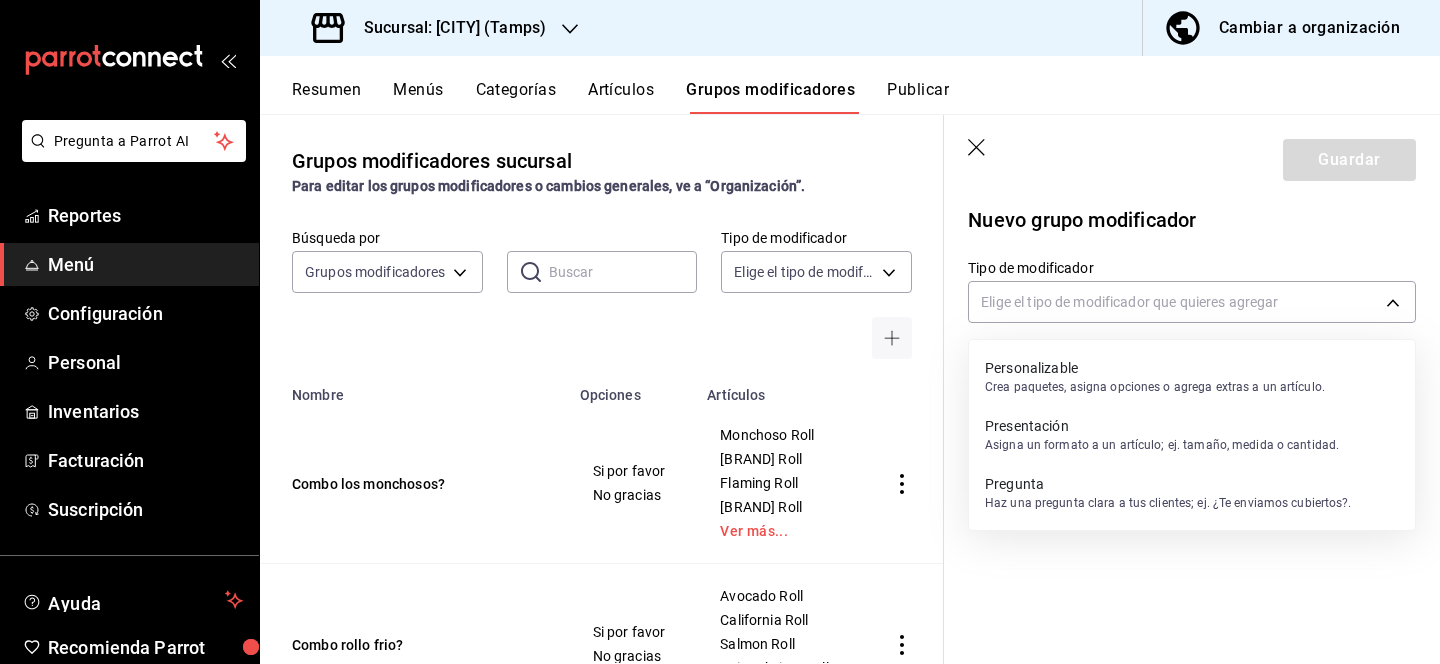 click on "Personalizable" at bounding box center (1155, 368) 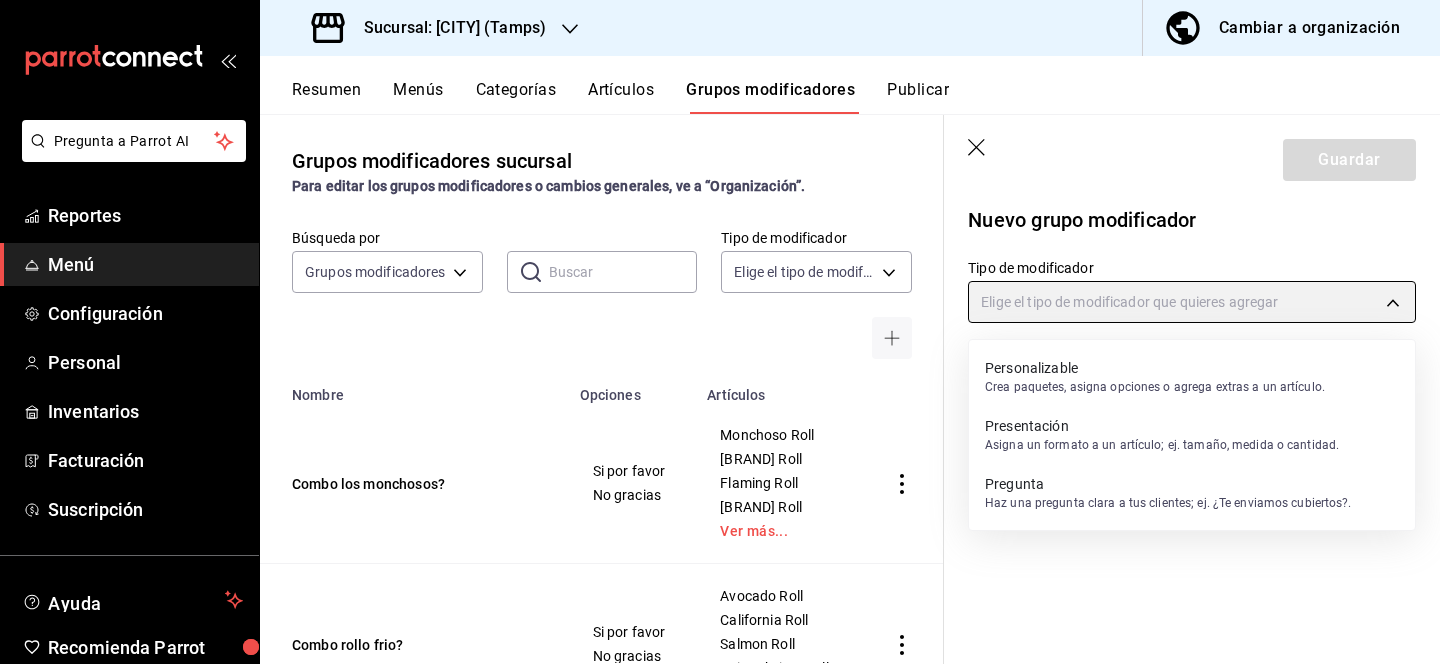 type on "CUSTOMIZABLE" 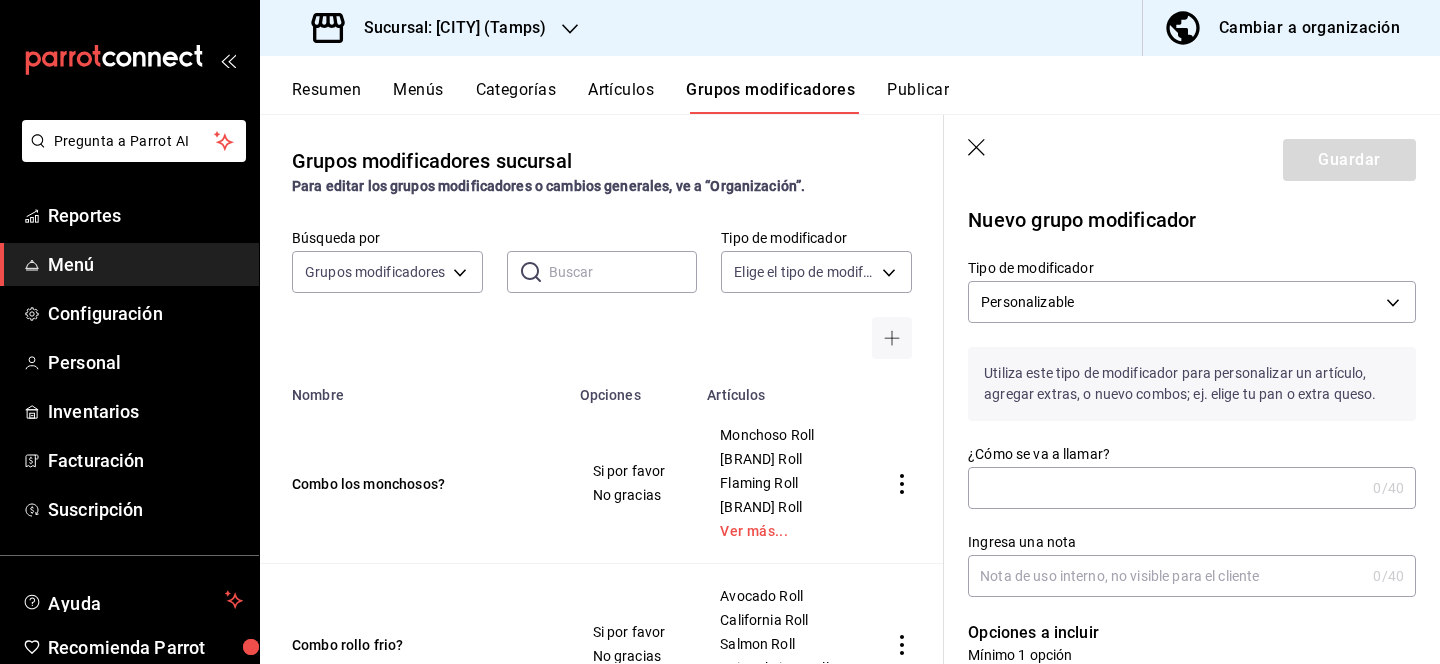 click on "¿Cómo se va a llamar?" at bounding box center (1166, 488) 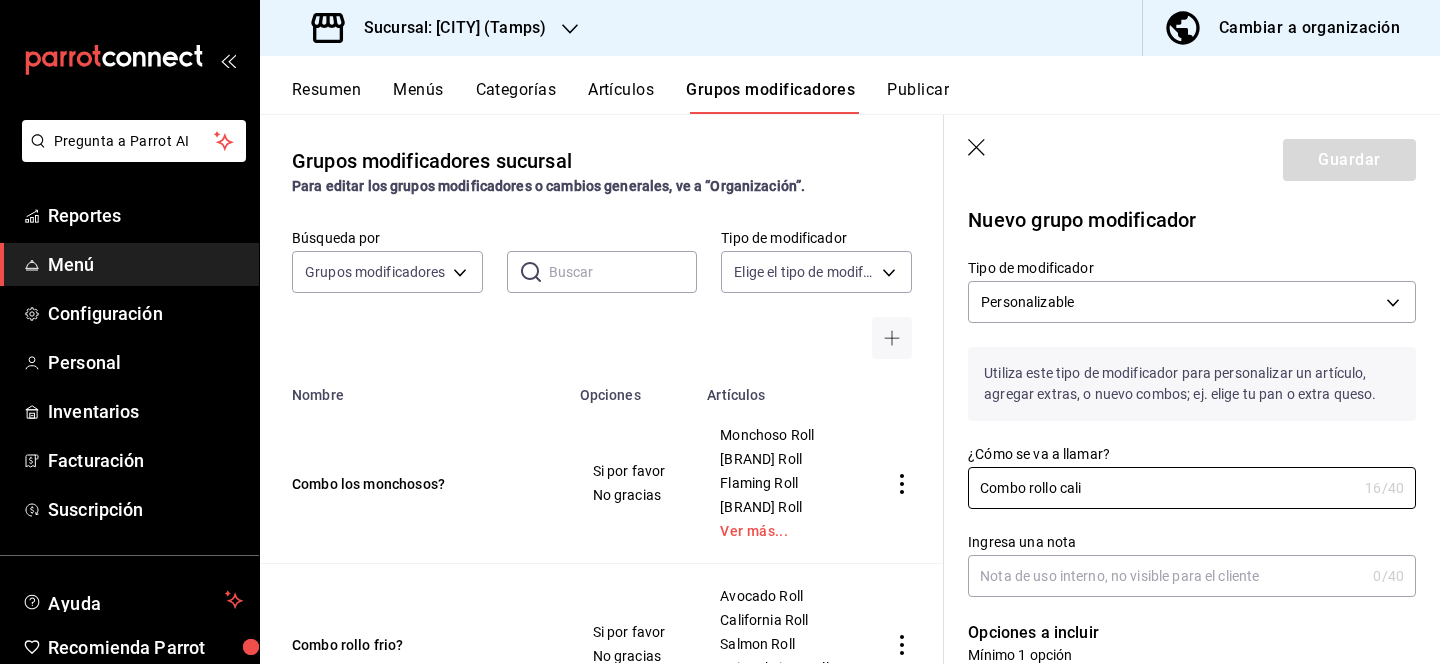 type on "Combo rollo cali" 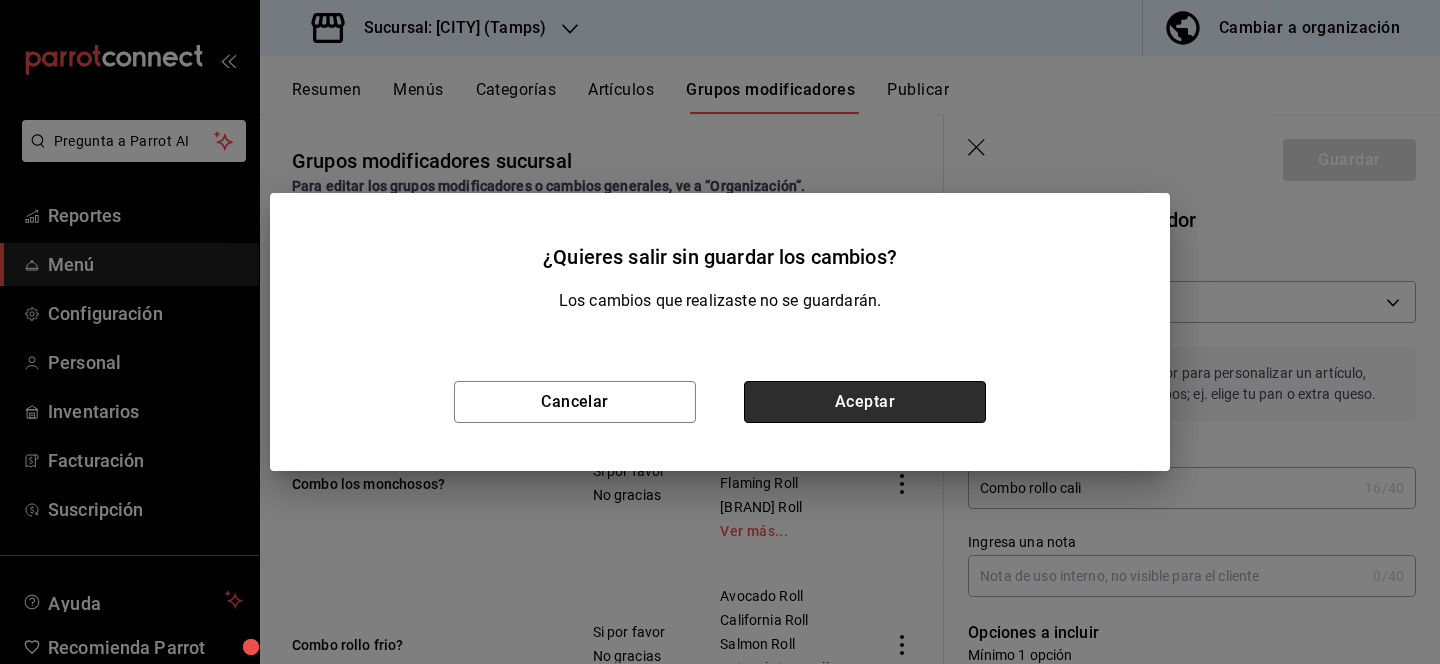 click on "Aceptar" at bounding box center [865, 402] 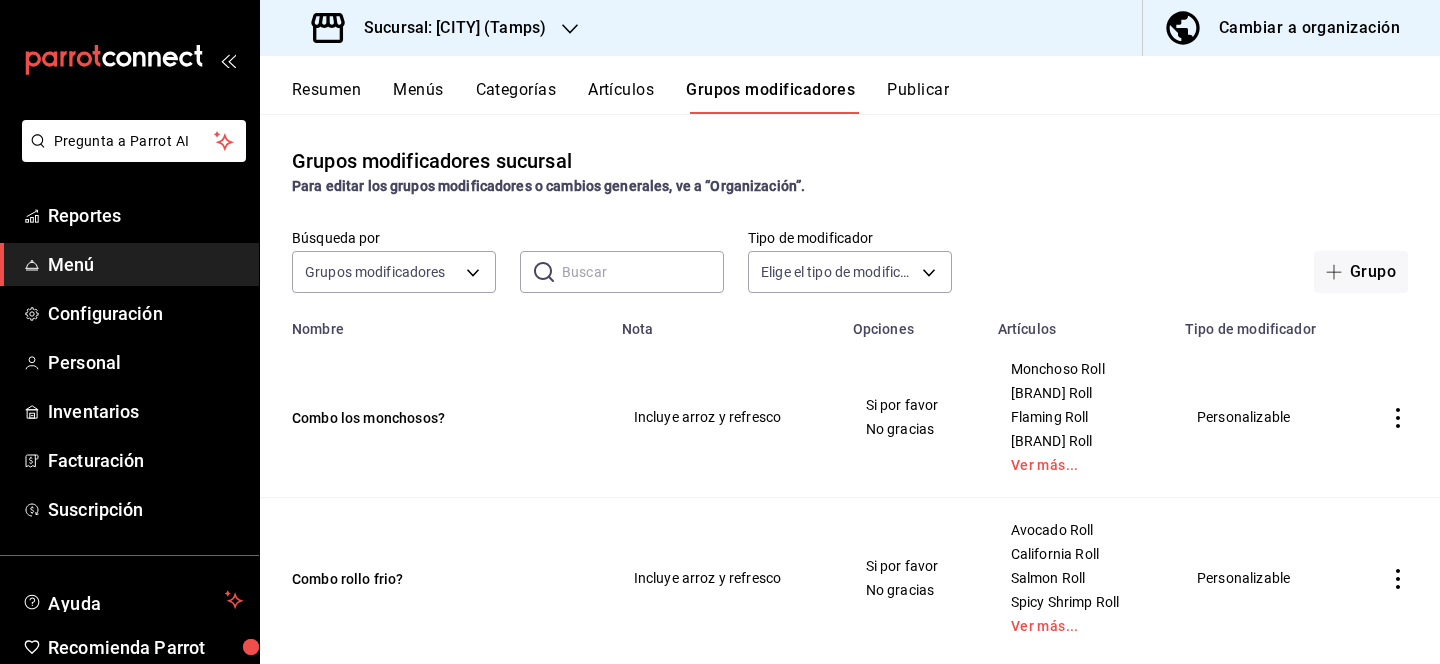 click 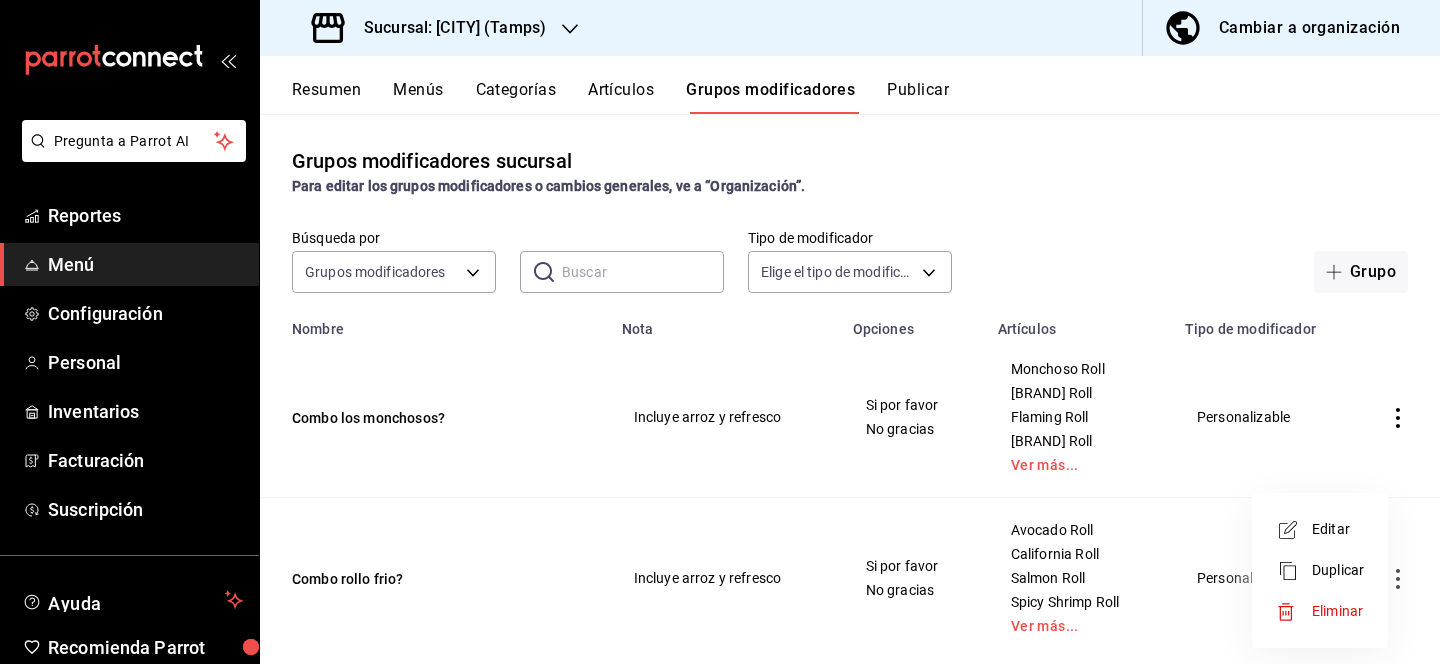 click on "Editar" at bounding box center (1338, 529) 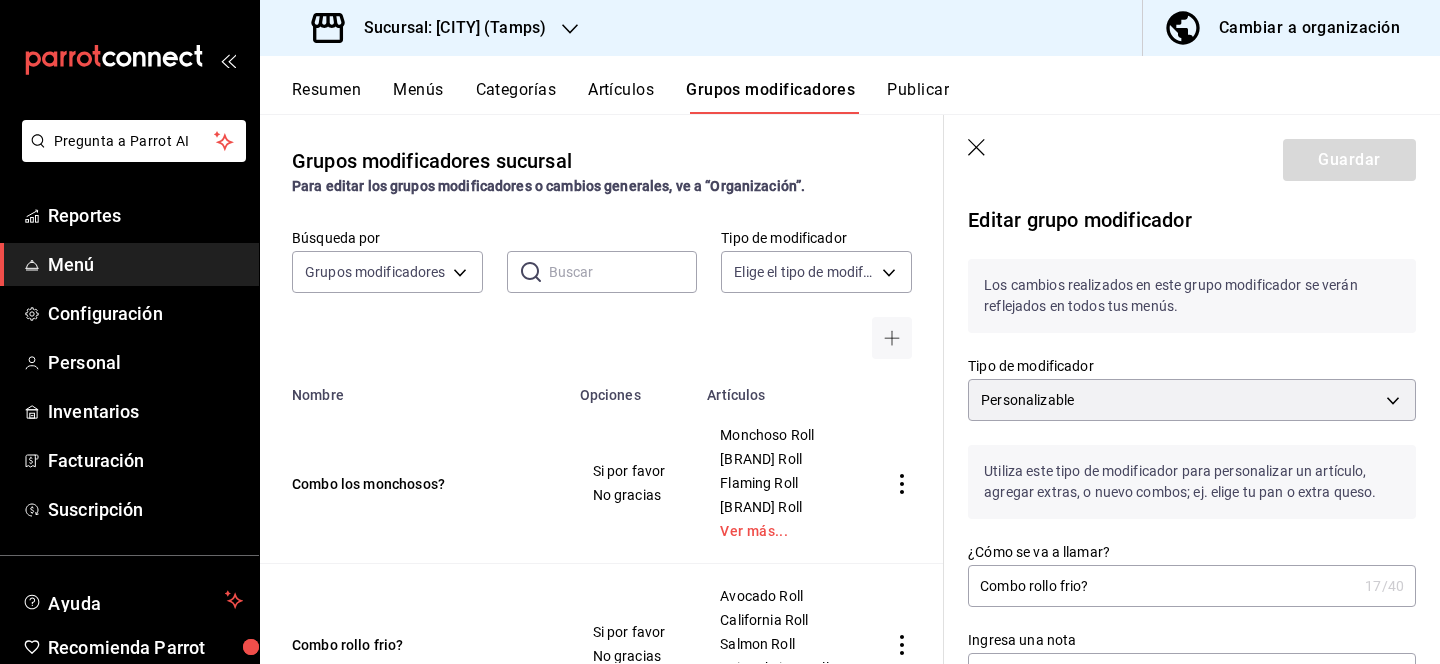 click on "Combo rollo frio?" at bounding box center (1162, 586) 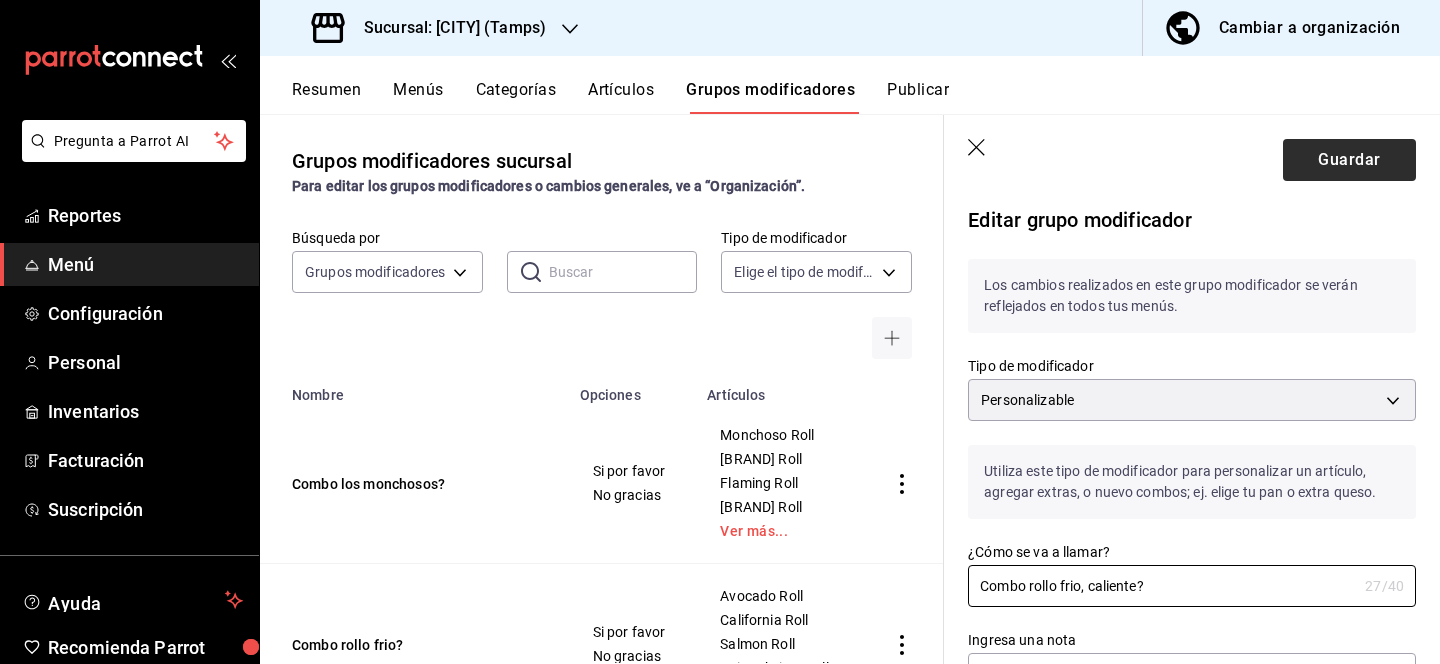 type on "Combo rollo frio, caliente?" 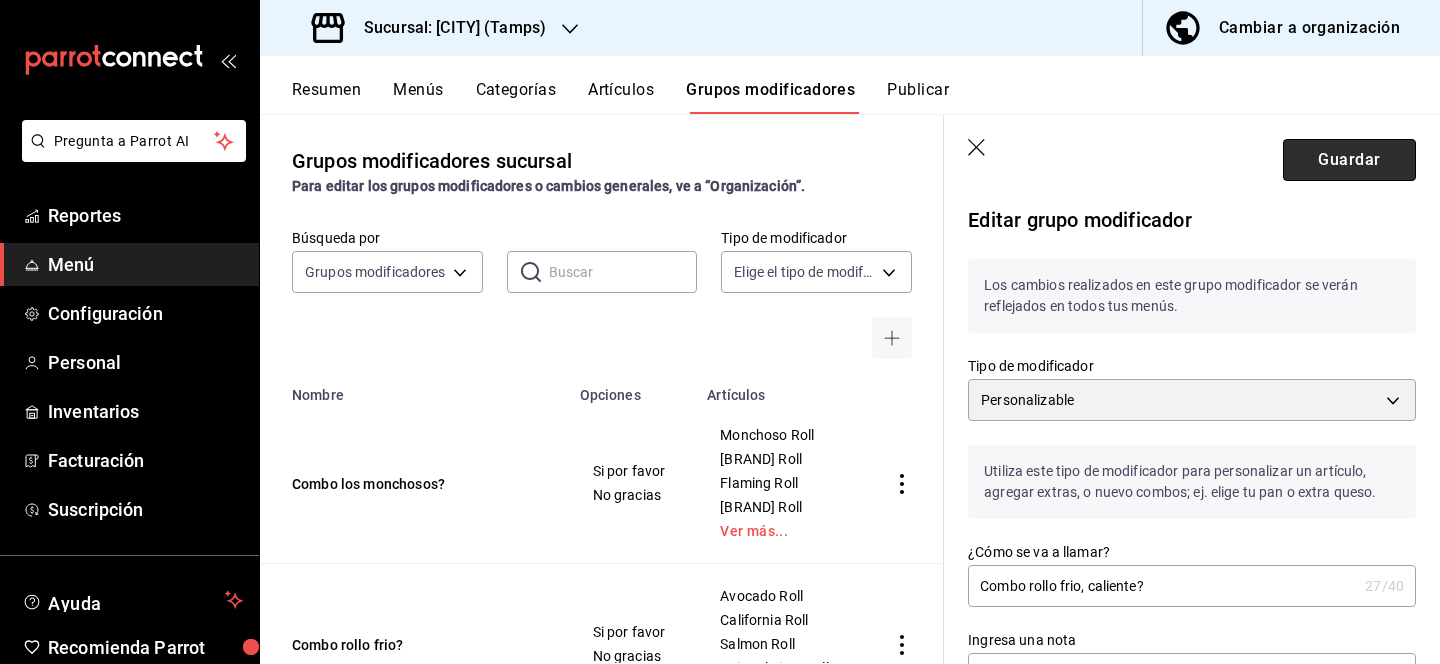 click on "Guardar" at bounding box center [1349, 160] 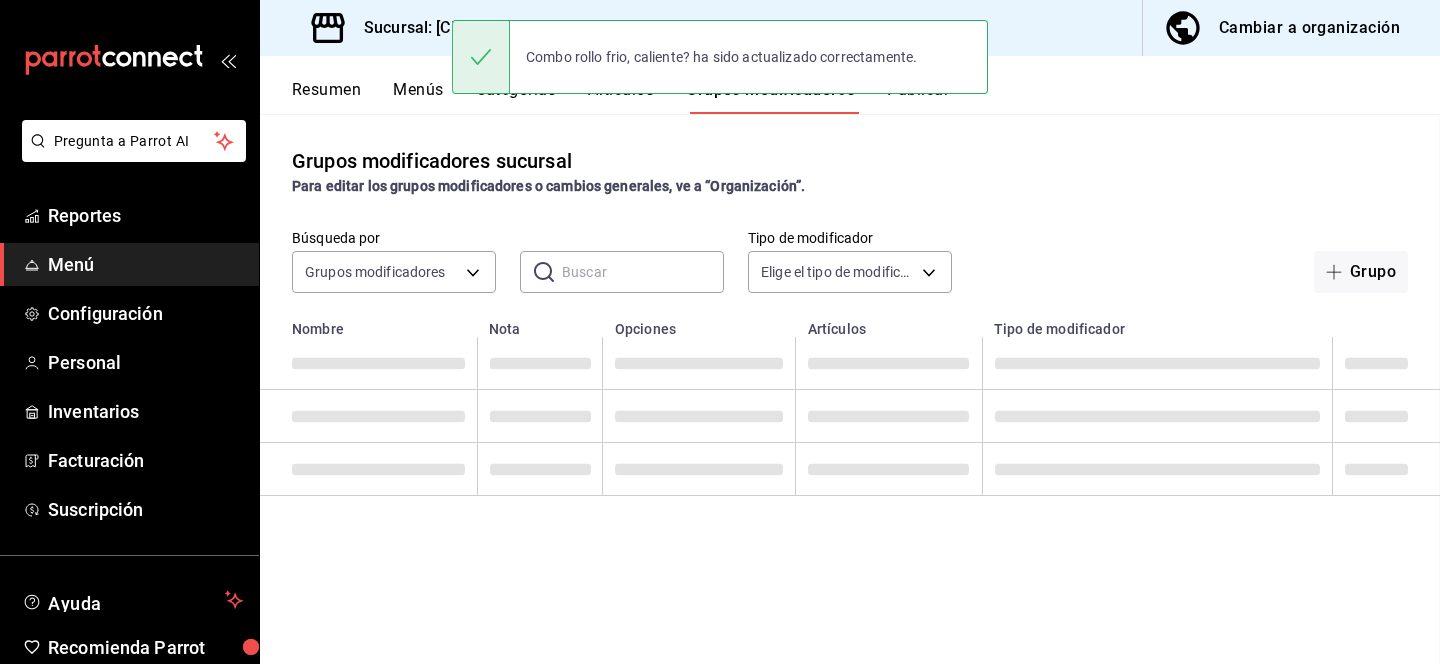 scroll, scrollTop: 0, scrollLeft: 0, axis: both 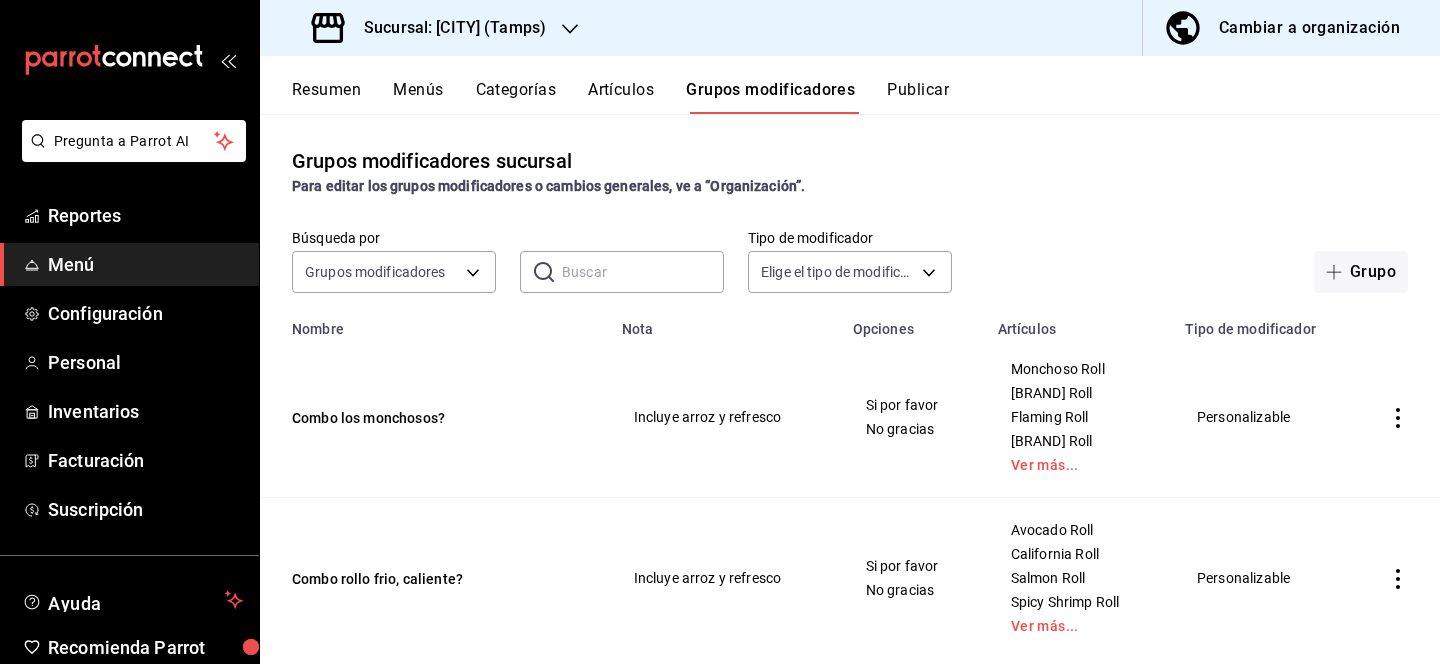 click on "Artículos" at bounding box center (621, 97) 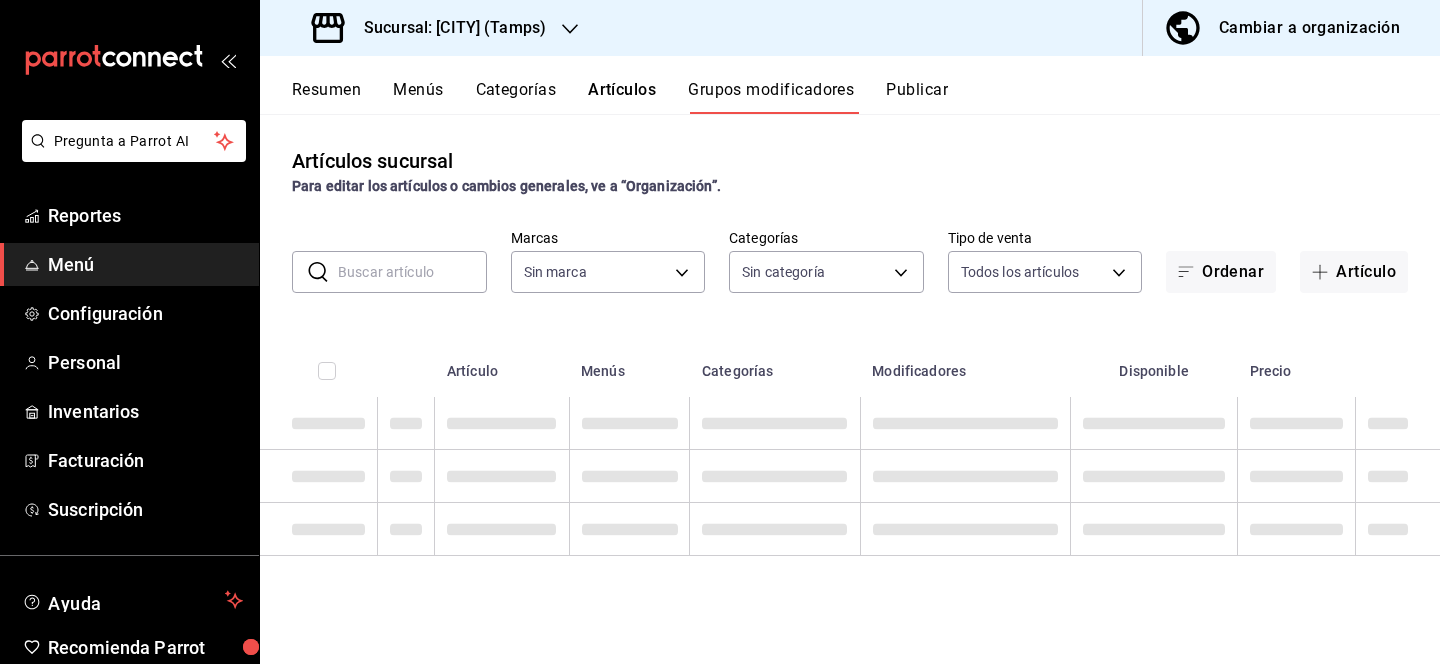 type on "[UUID]" 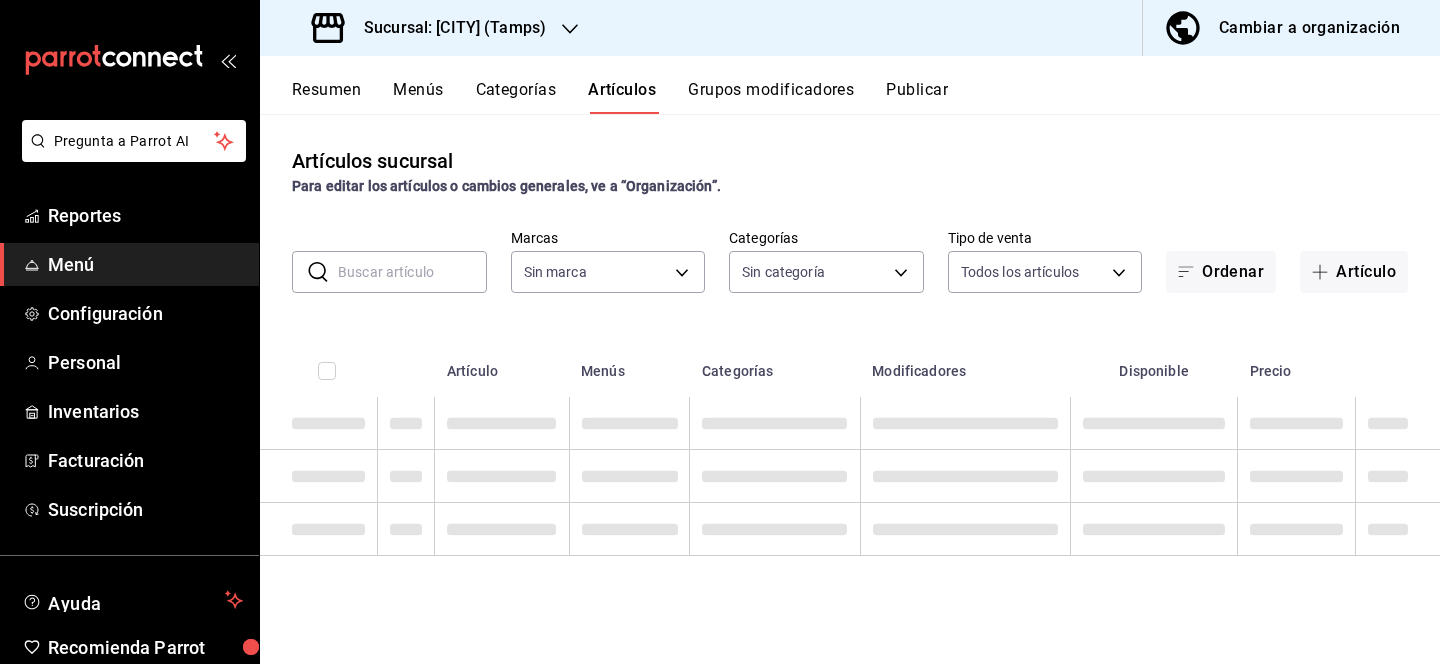 type 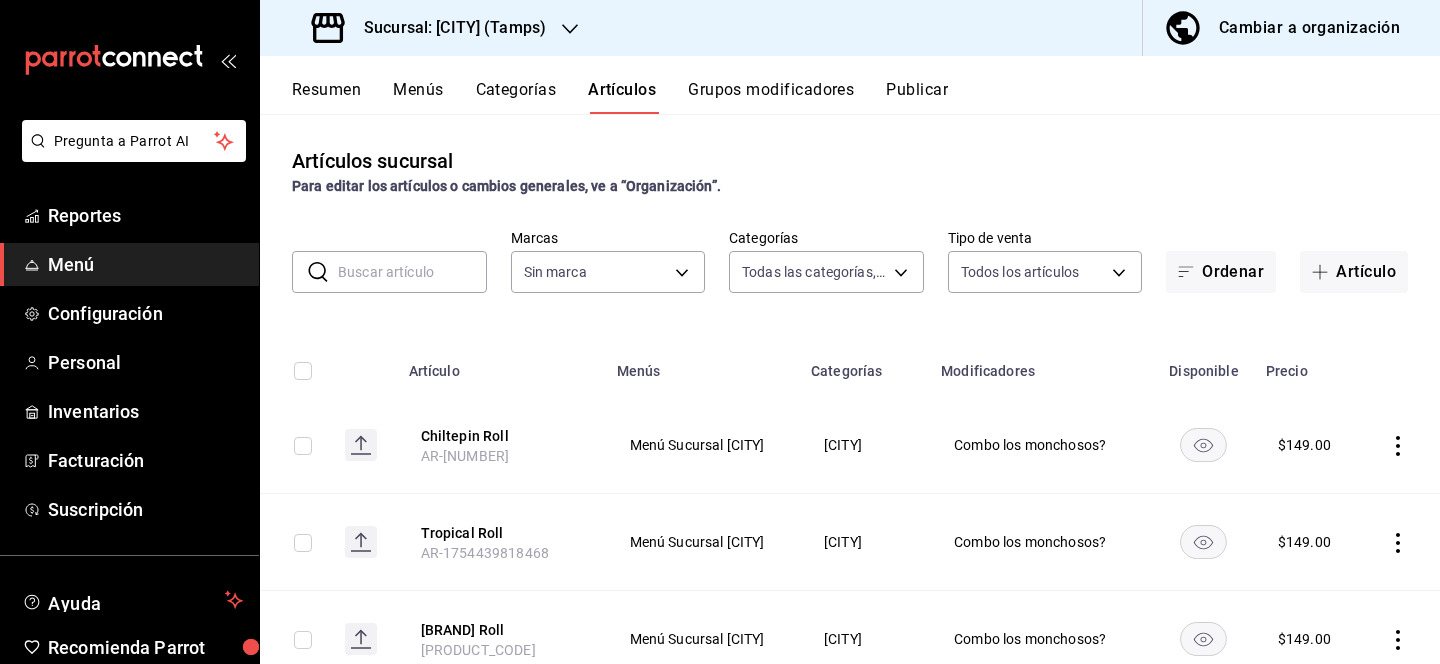 type on "[UUID],[UUID],[UUID],[UUID],[UUID],[UUID],[UUID],[UUID],[UUID],[UUID],[UUID],[UUID],[UUID]" 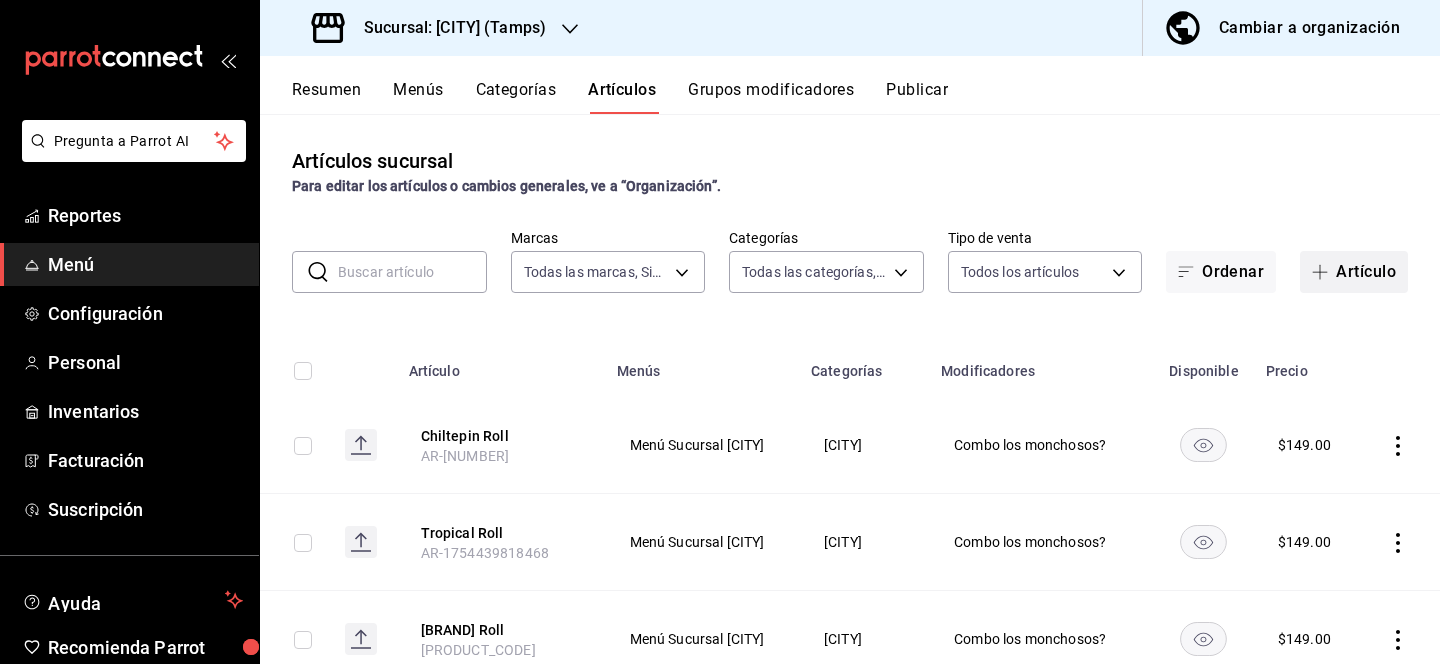 click on "Artículo" at bounding box center [1354, 272] 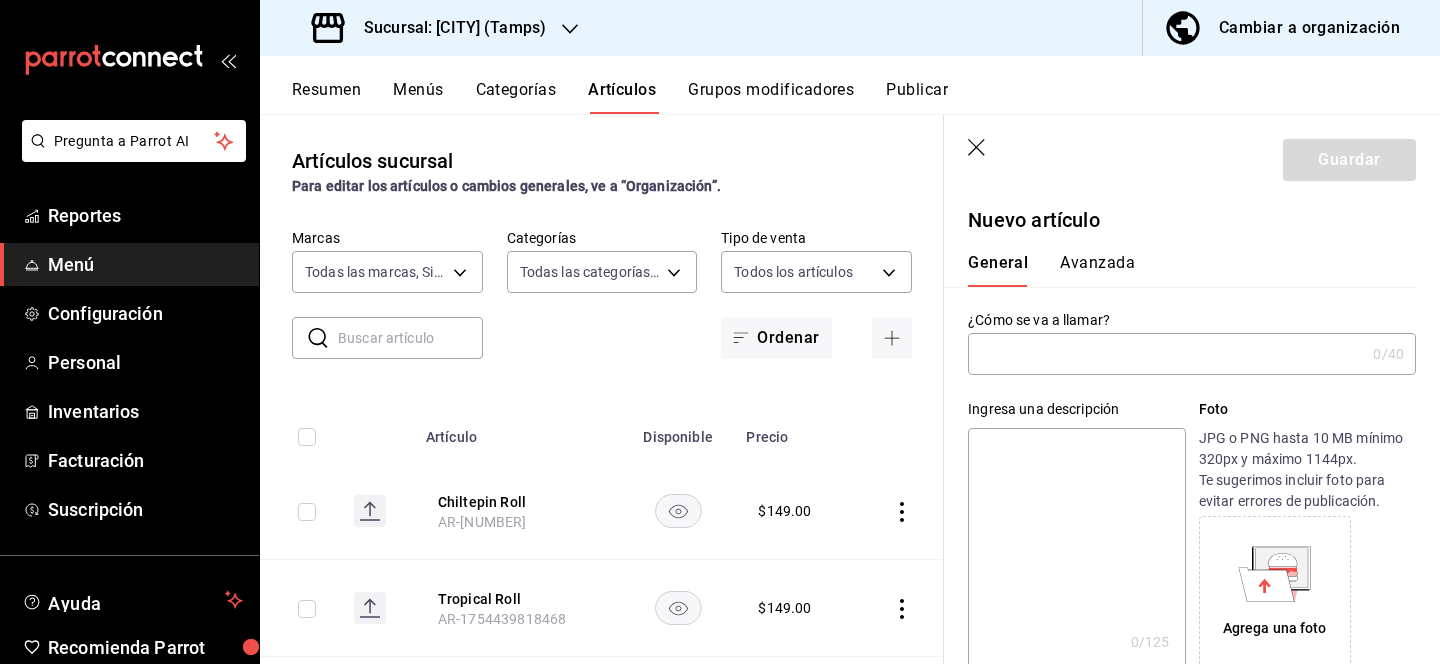 click at bounding box center (1166, 354) 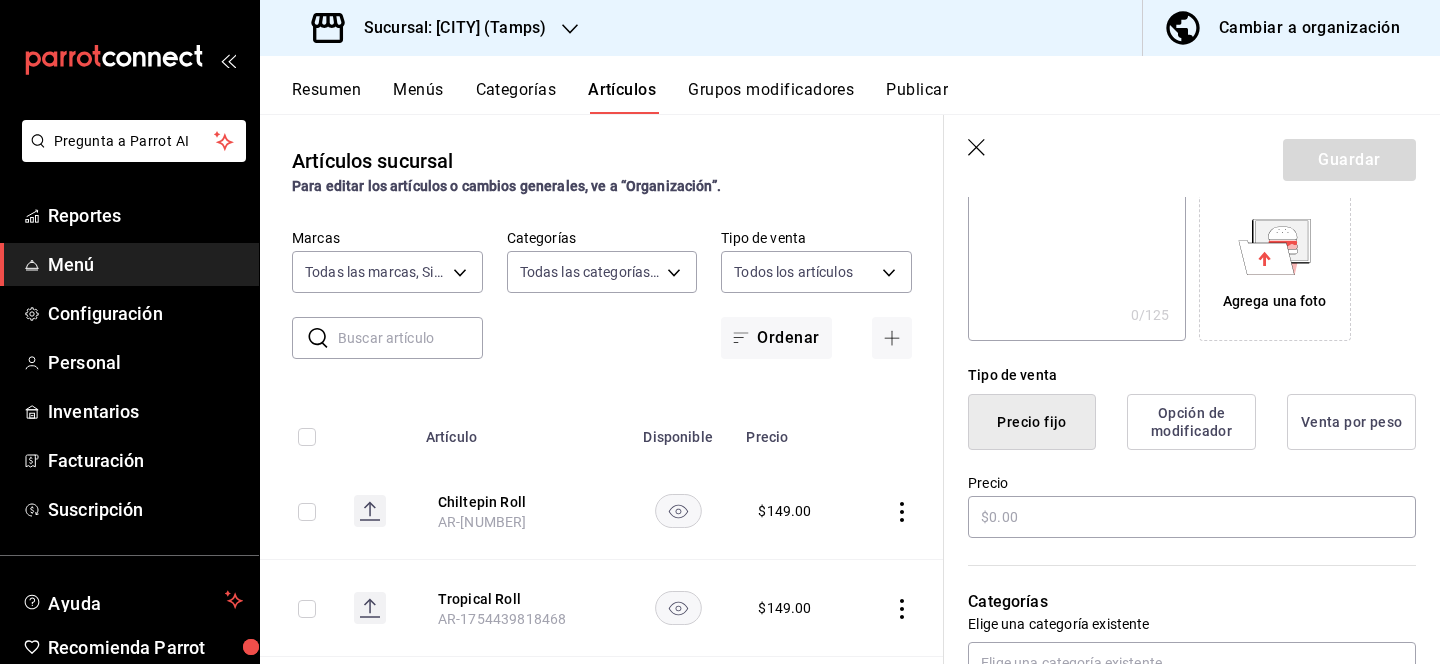 scroll, scrollTop: 333, scrollLeft: 0, axis: vertical 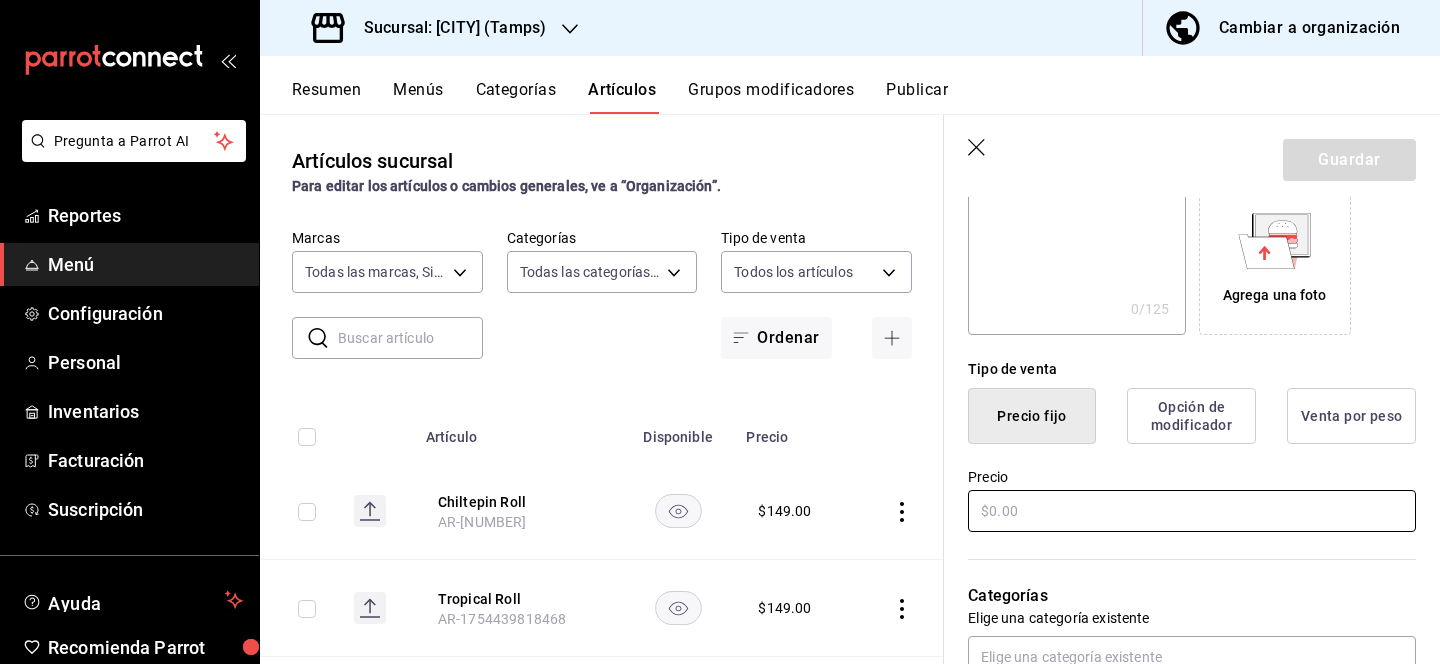 type on "Fajita Roll" 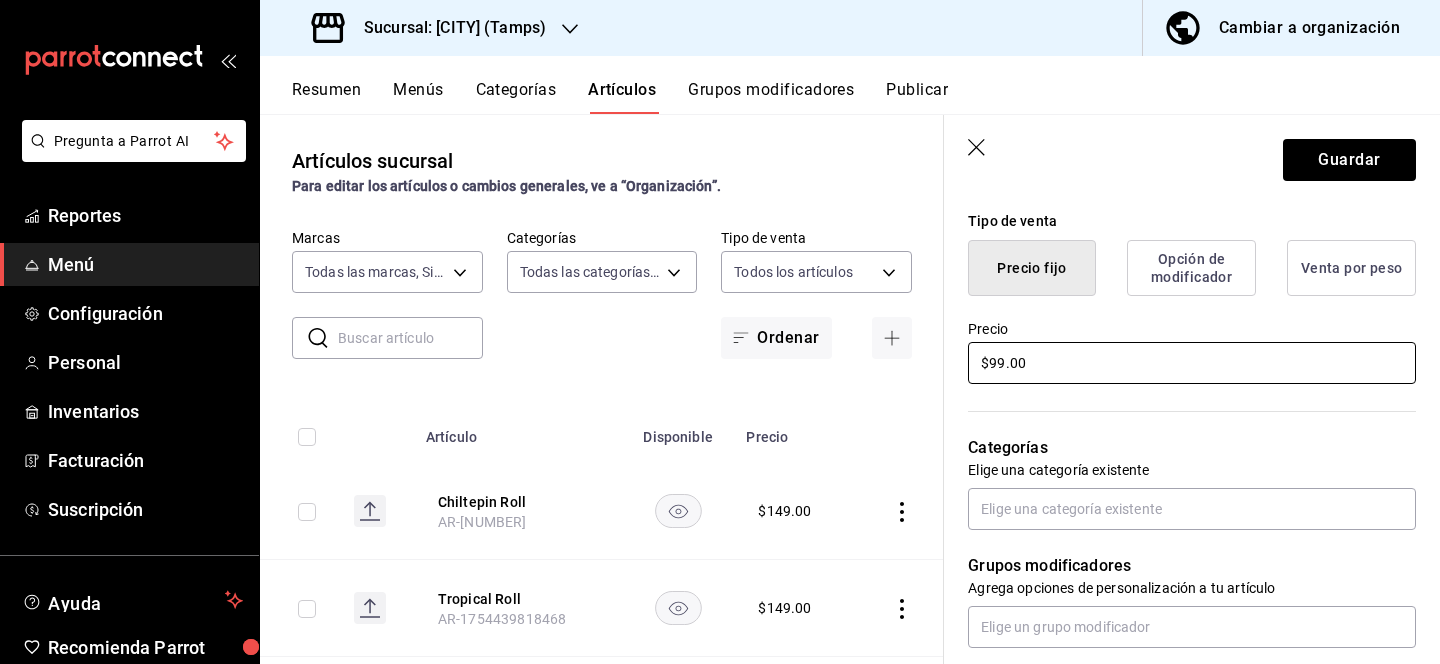 scroll, scrollTop: 499, scrollLeft: 0, axis: vertical 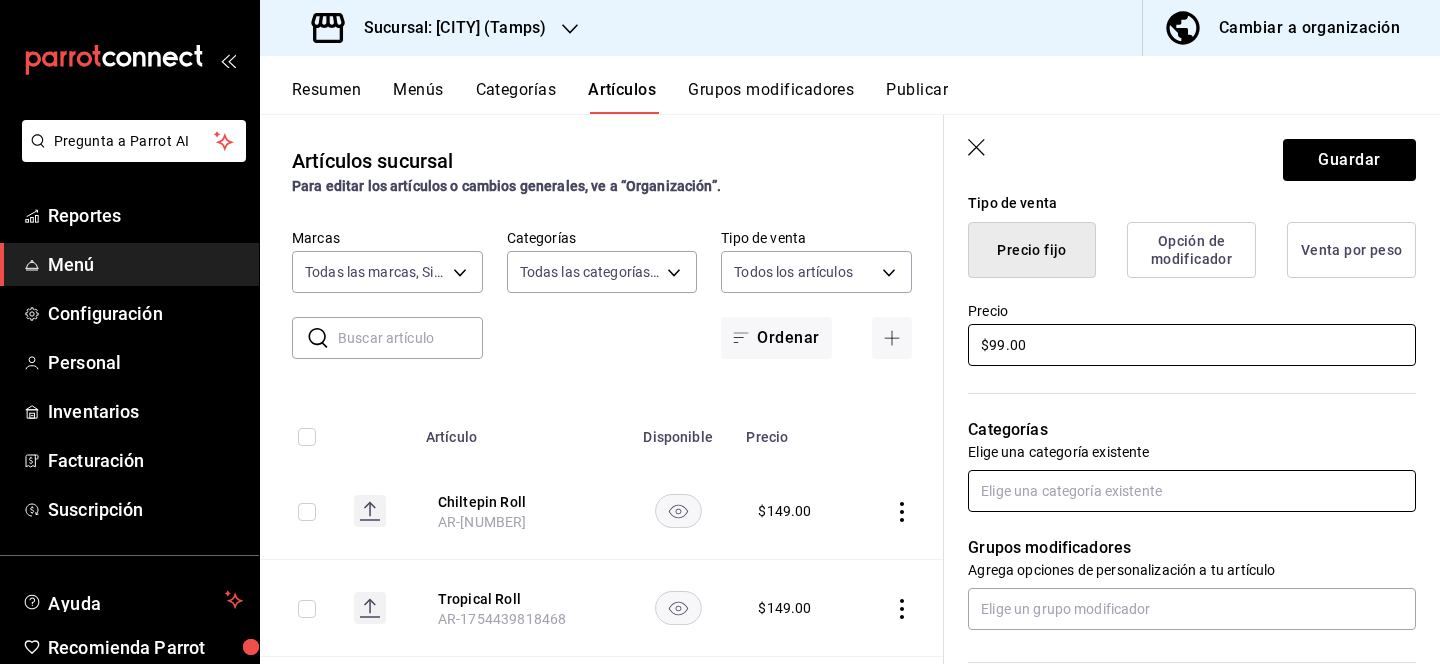 type on "$99.00" 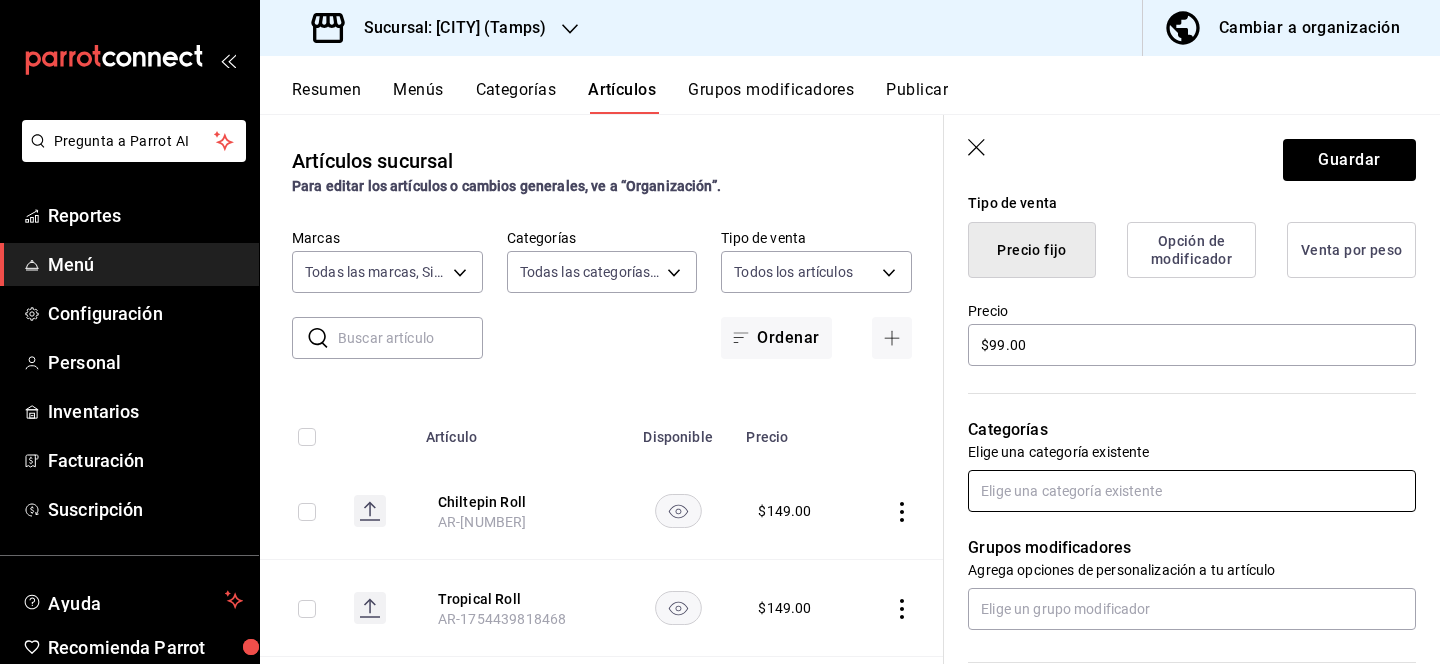 click at bounding box center (1192, 491) 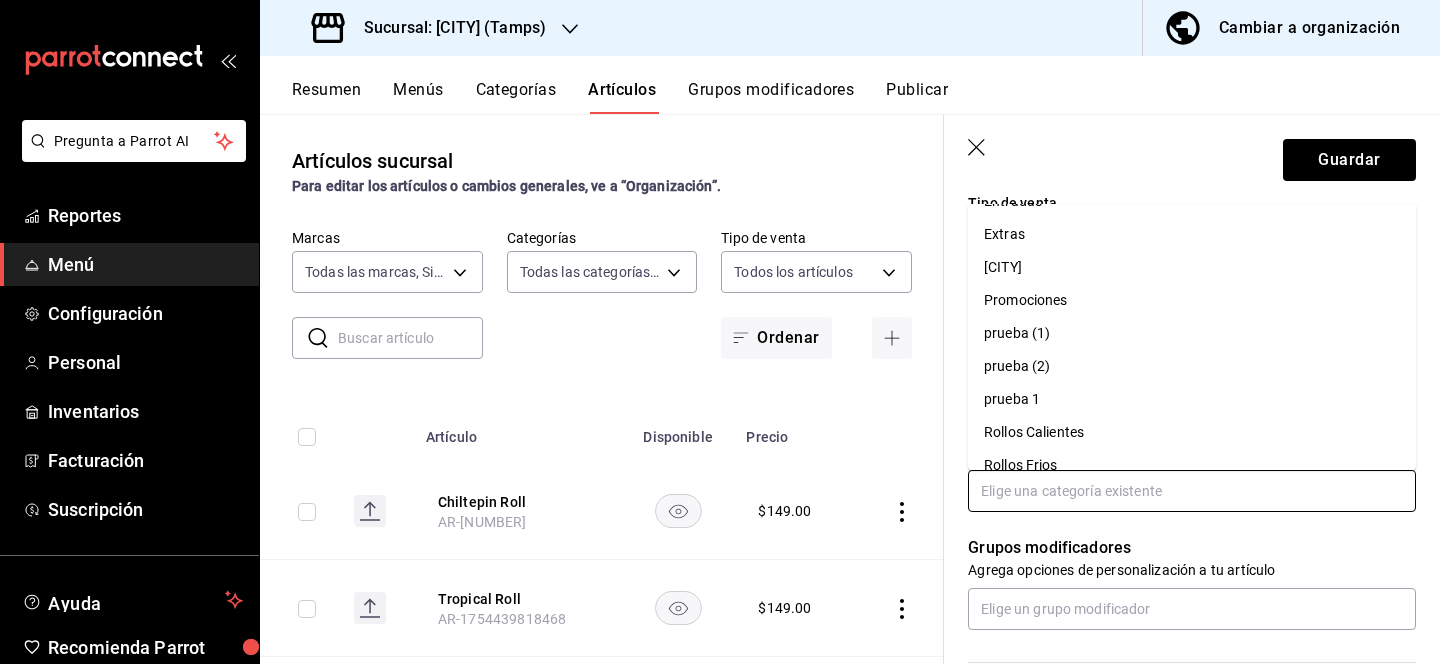 scroll, scrollTop: 179, scrollLeft: 0, axis: vertical 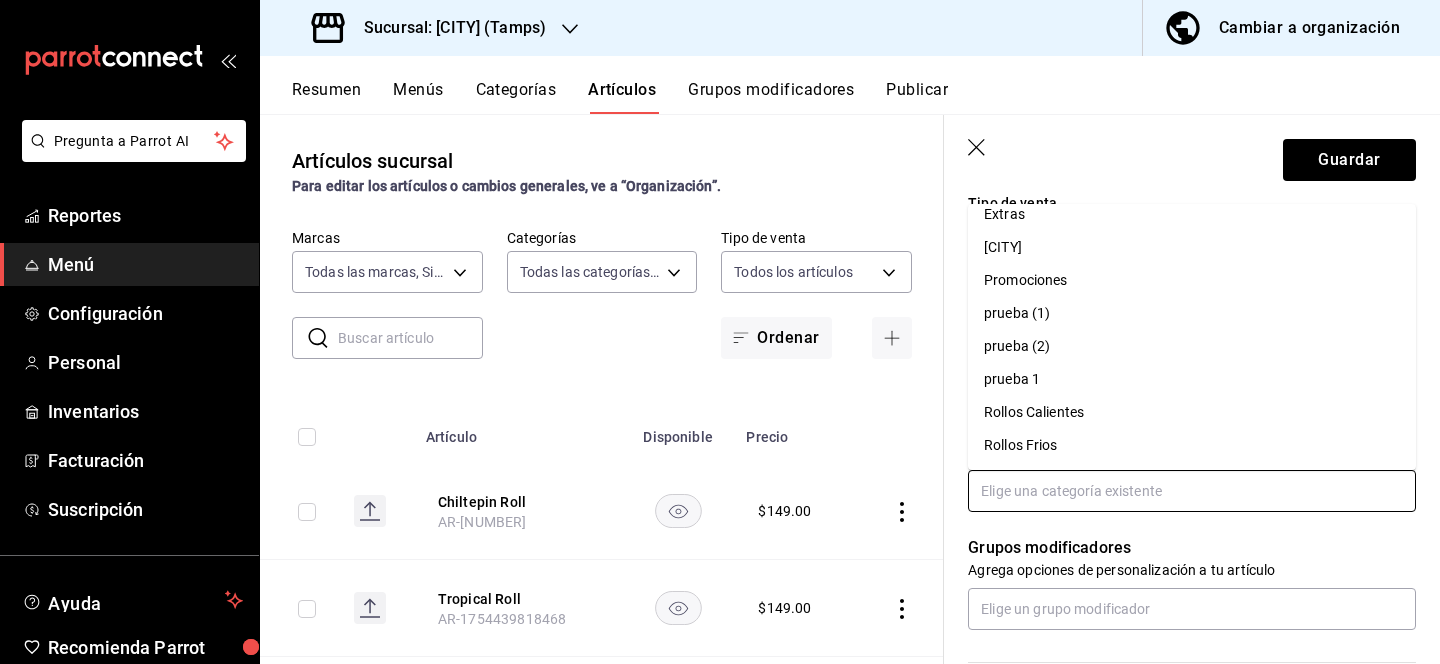 click on "Rollos Calientes" at bounding box center (1192, 412) 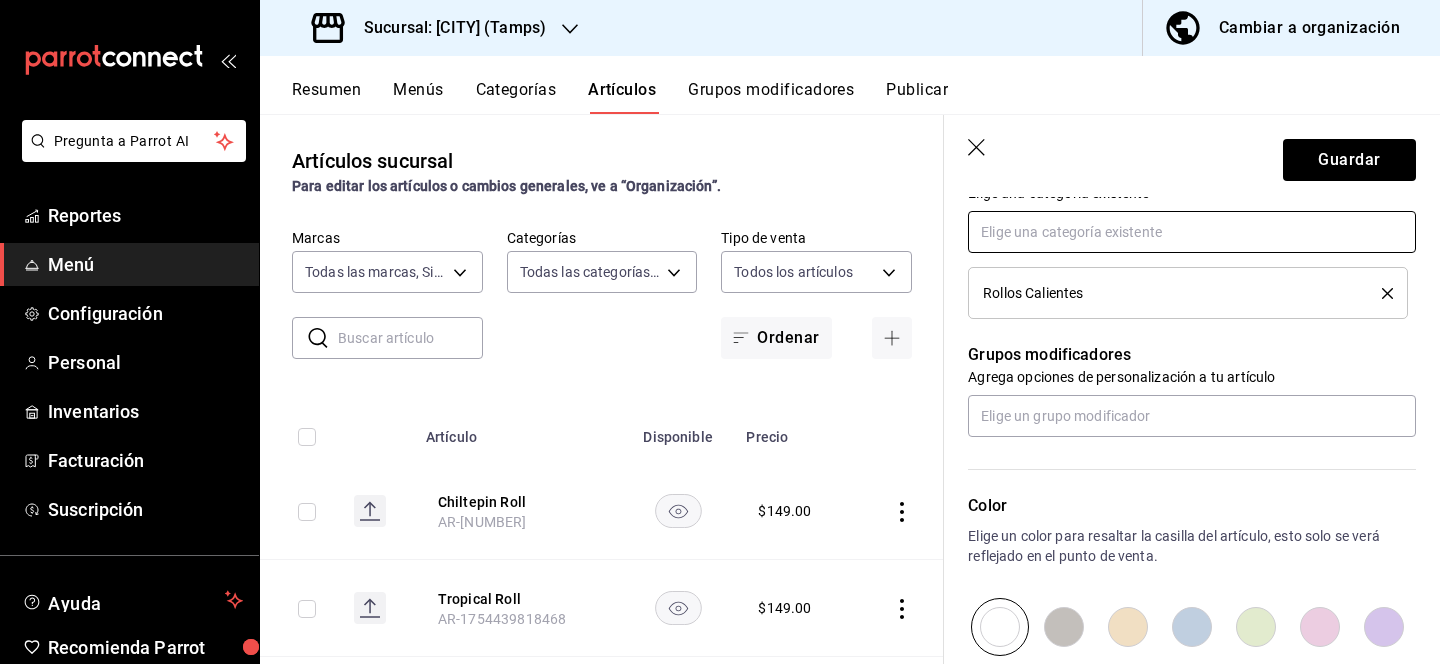 scroll, scrollTop: 779, scrollLeft: 0, axis: vertical 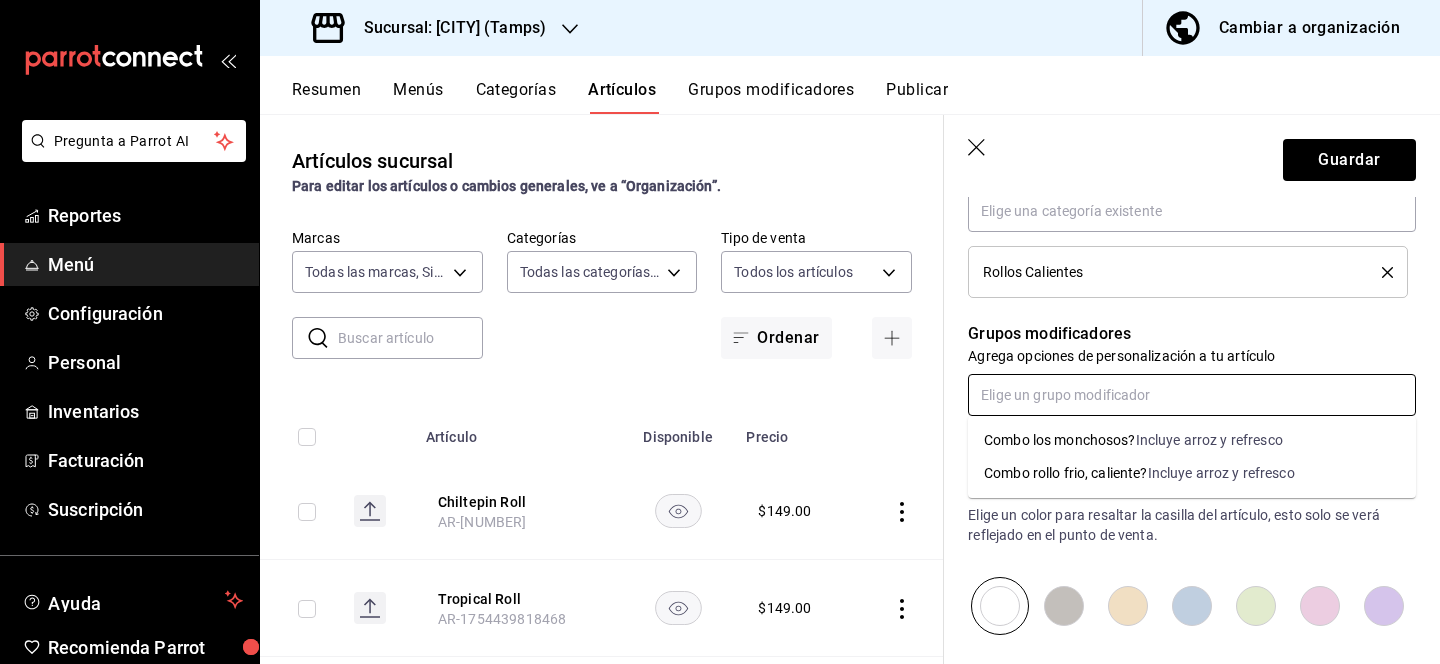 click at bounding box center (1192, 395) 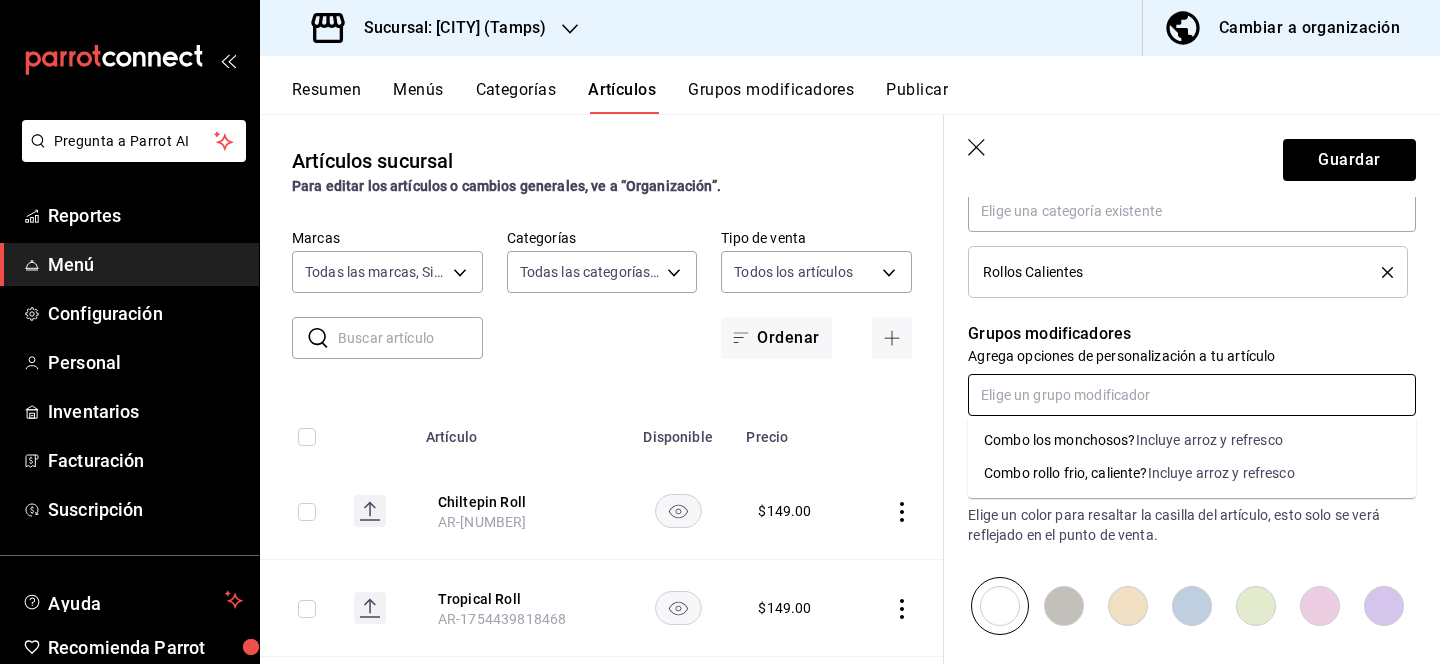 click on "Combo rollo frio, caliente?" at bounding box center [1066, 473] 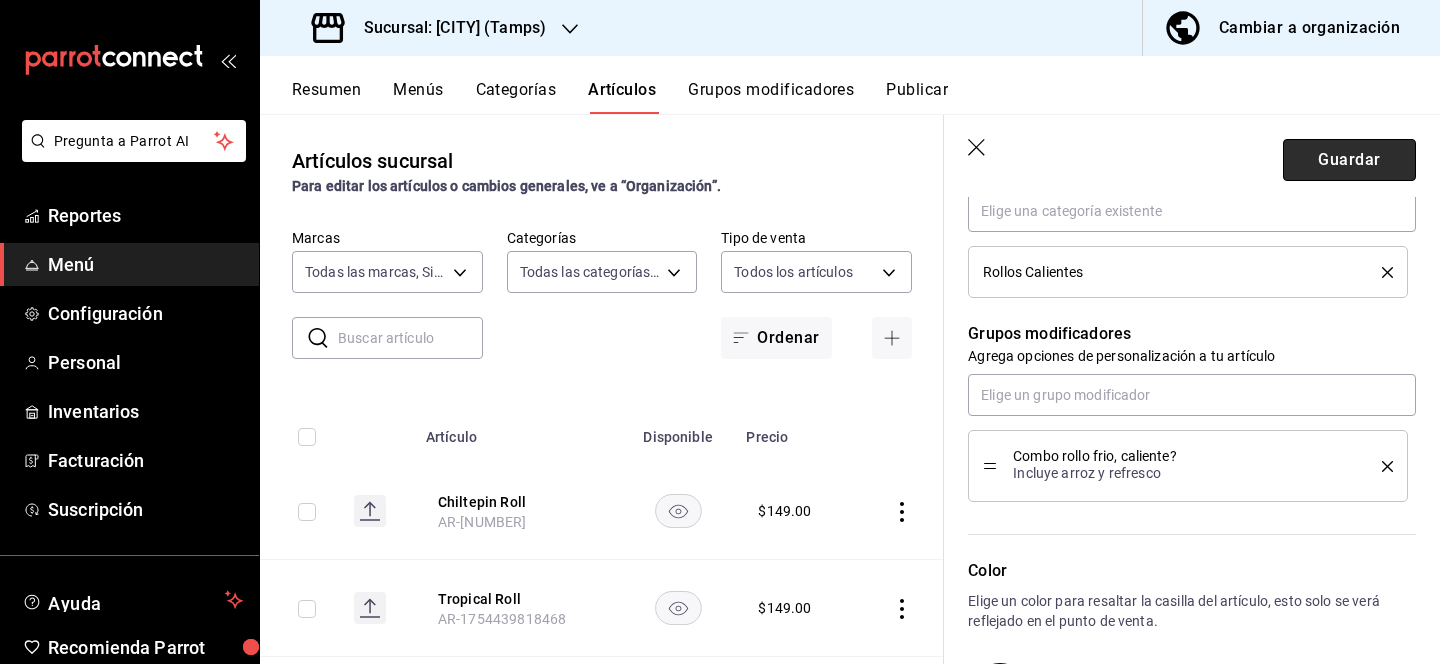 click on "Guardar" at bounding box center (1349, 160) 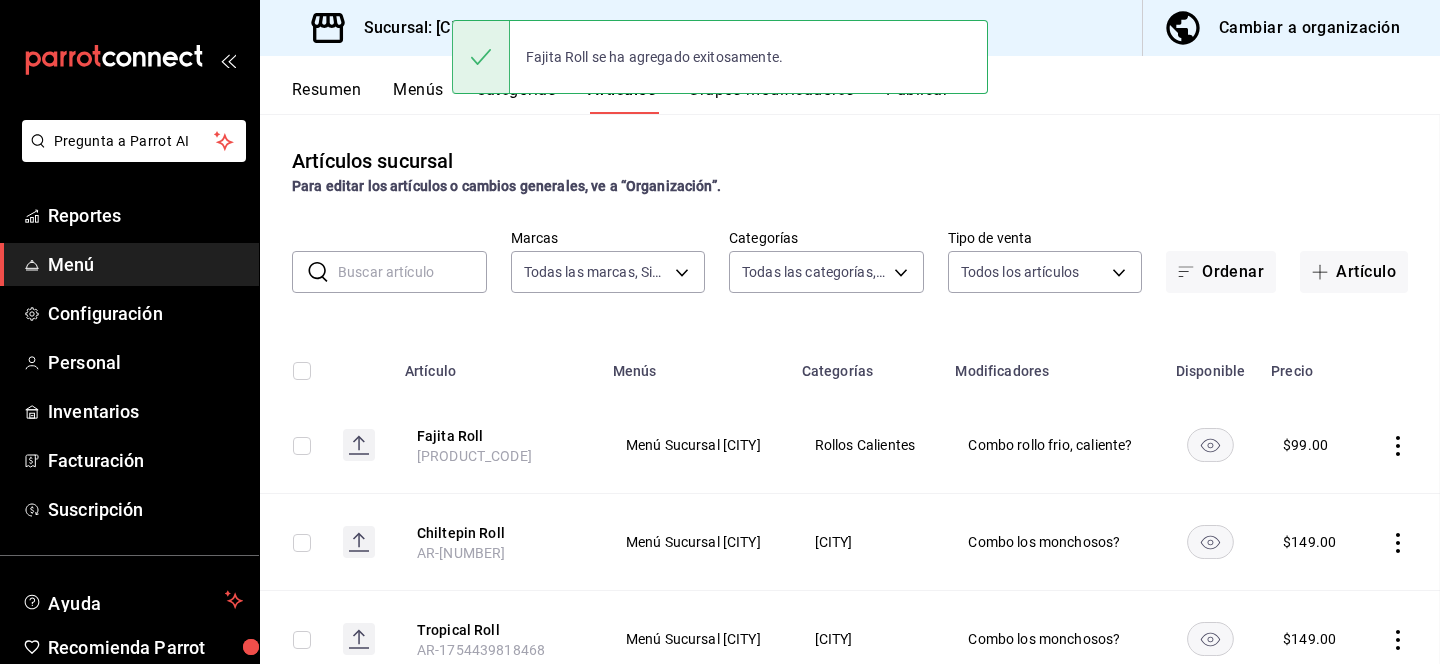 scroll, scrollTop: 0, scrollLeft: 0, axis: both 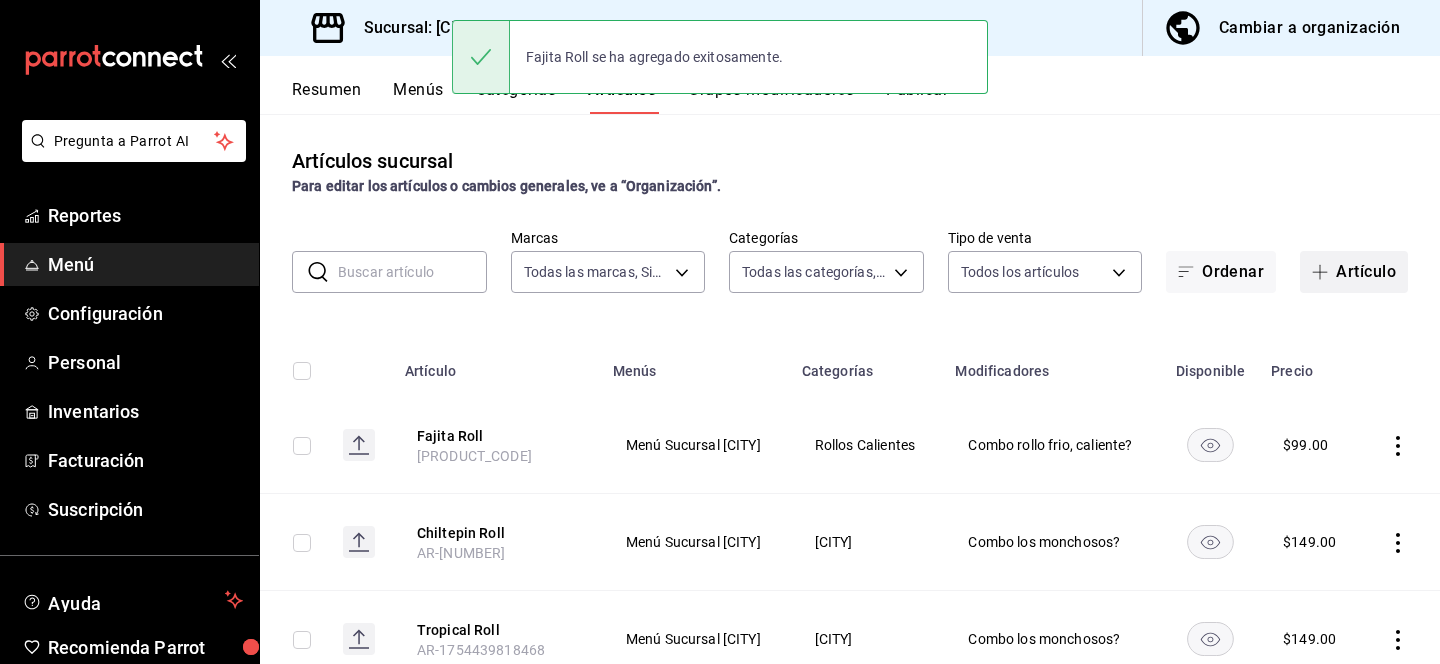 click on "Artículo" at bounding box center (1354, 272) 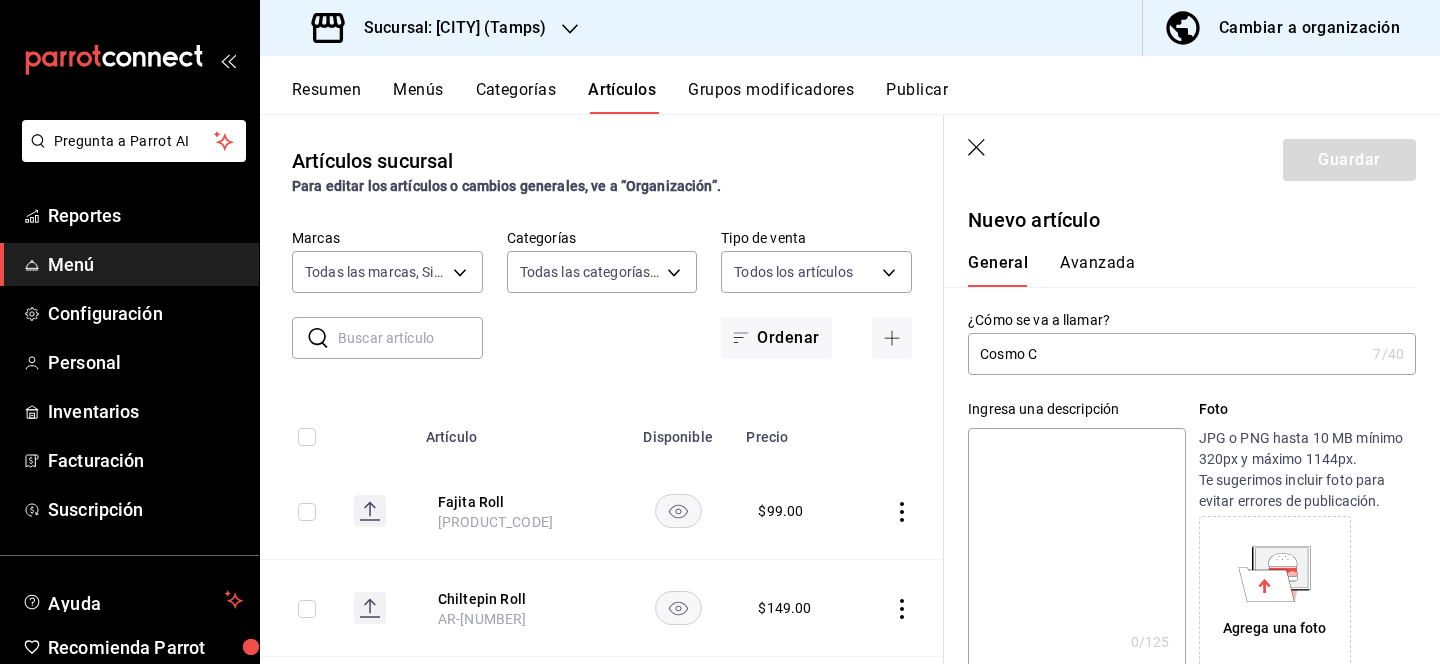 type on "Cosmo Ca" 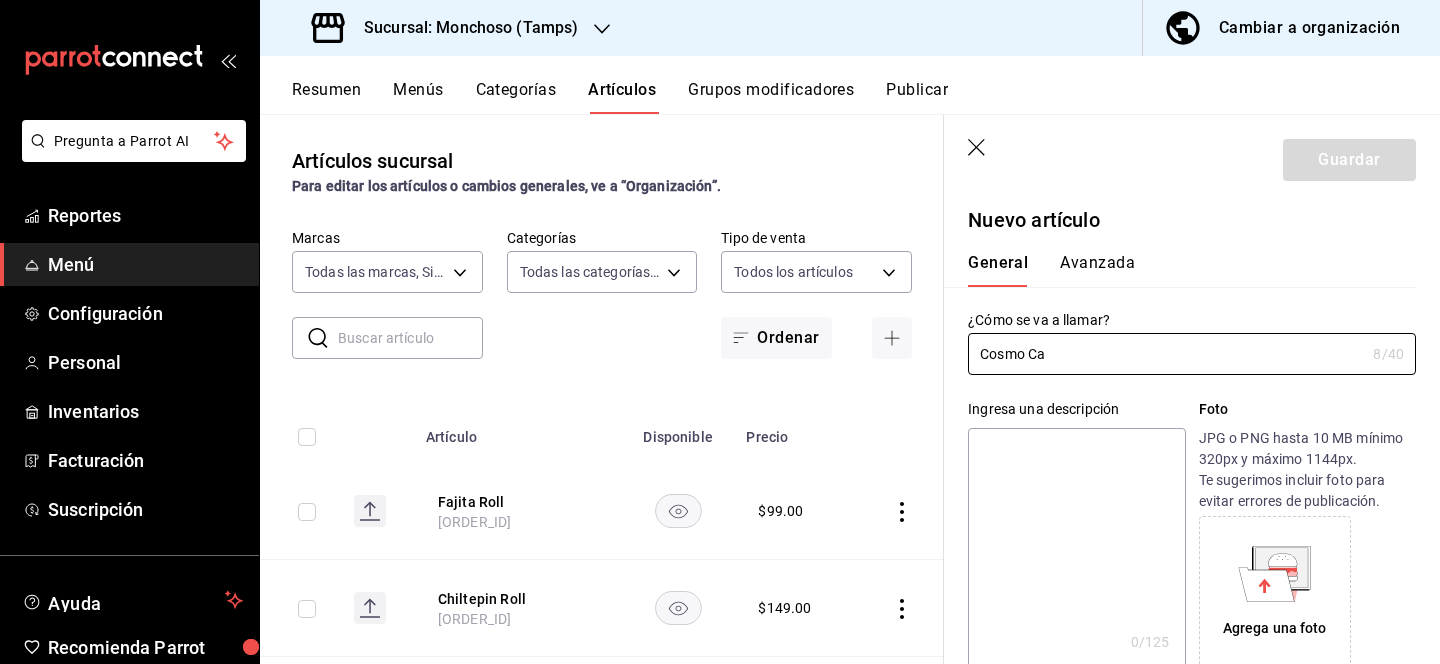 scroll, scrollTop: 0, scrollLeft: 0, axis: both 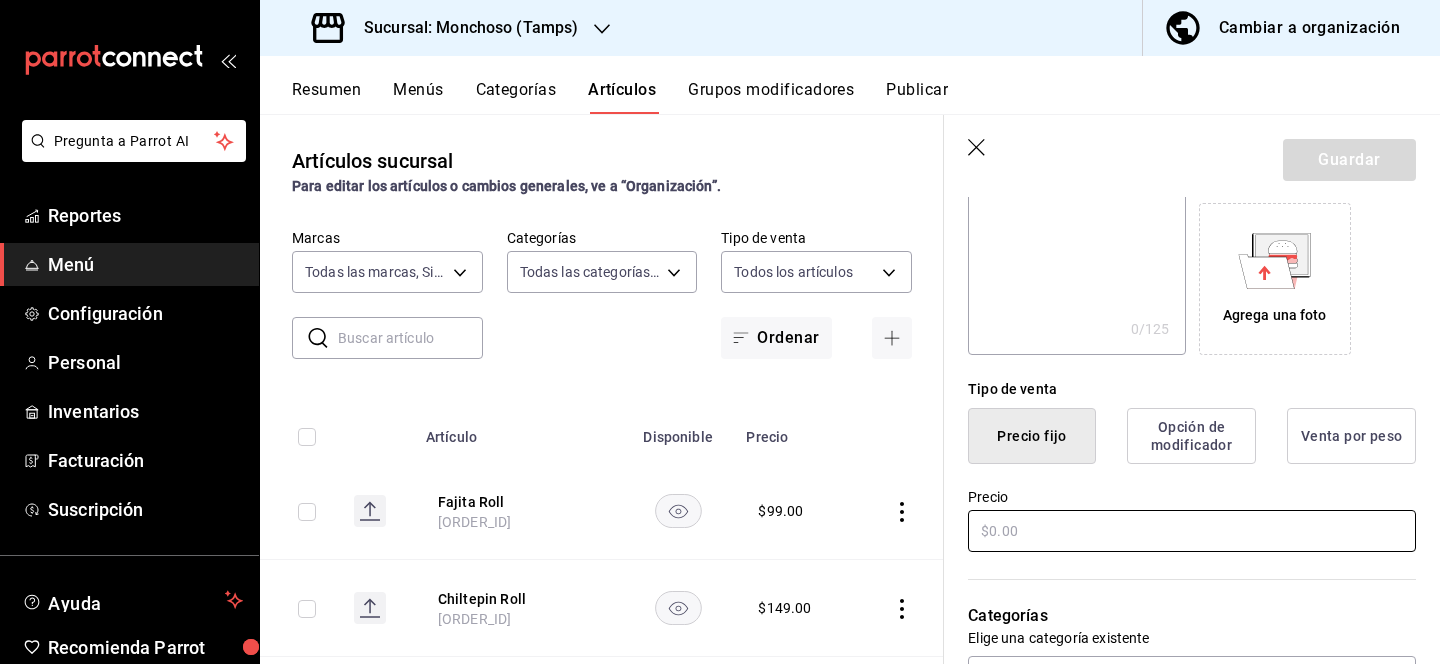 type on "Cosmo camaron" 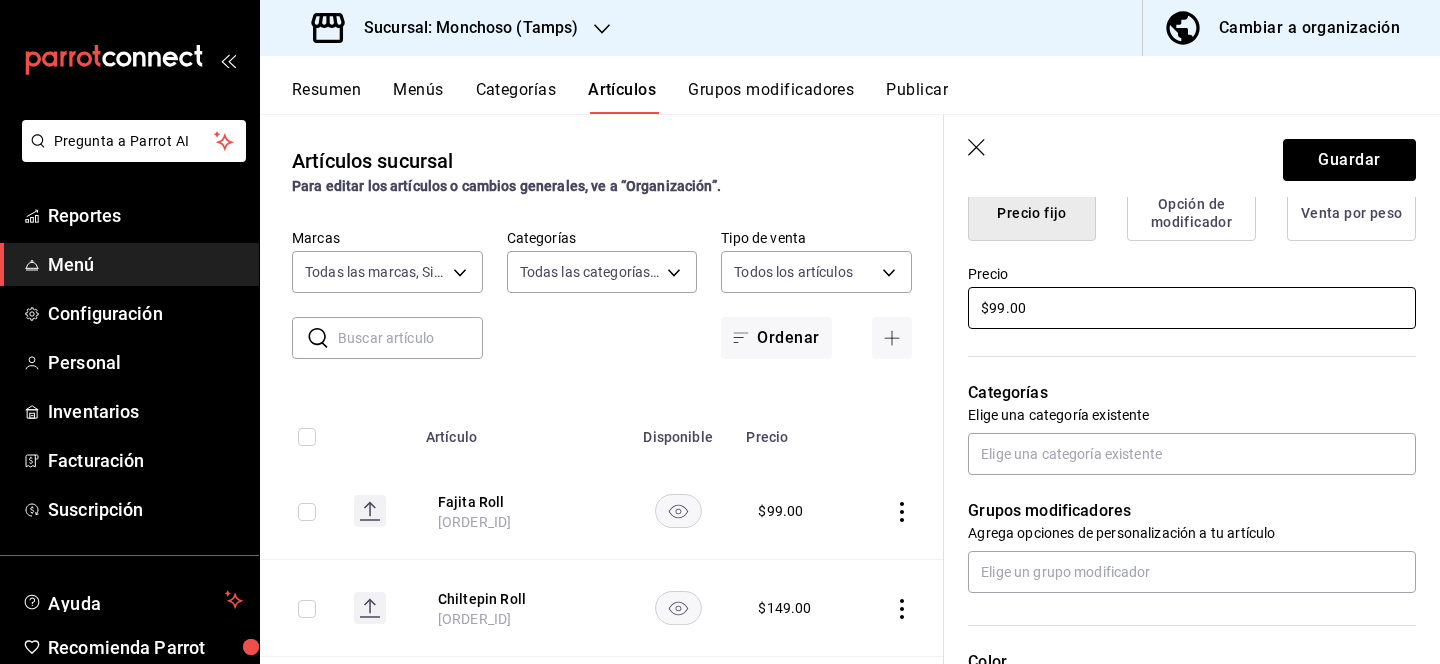 scroll, scrollTop: 540, scrollLeft: 0, axis: vertical 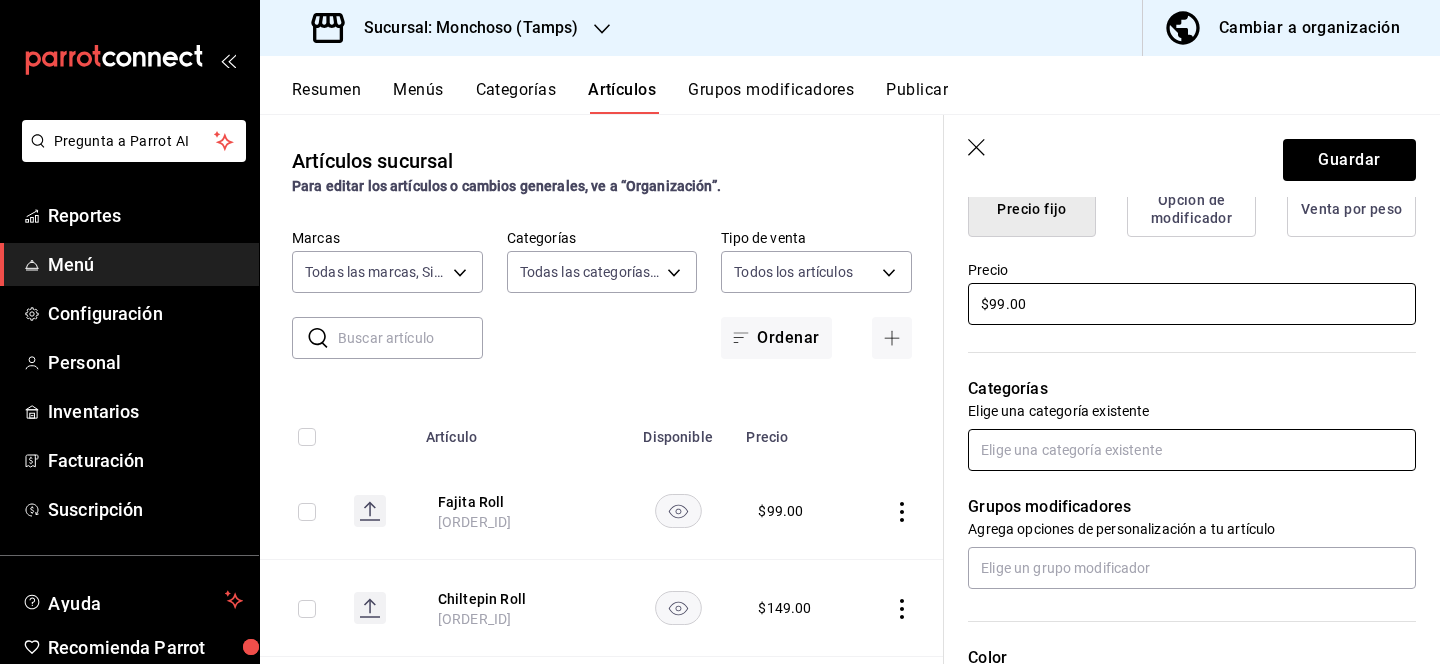 type on "$99.00" 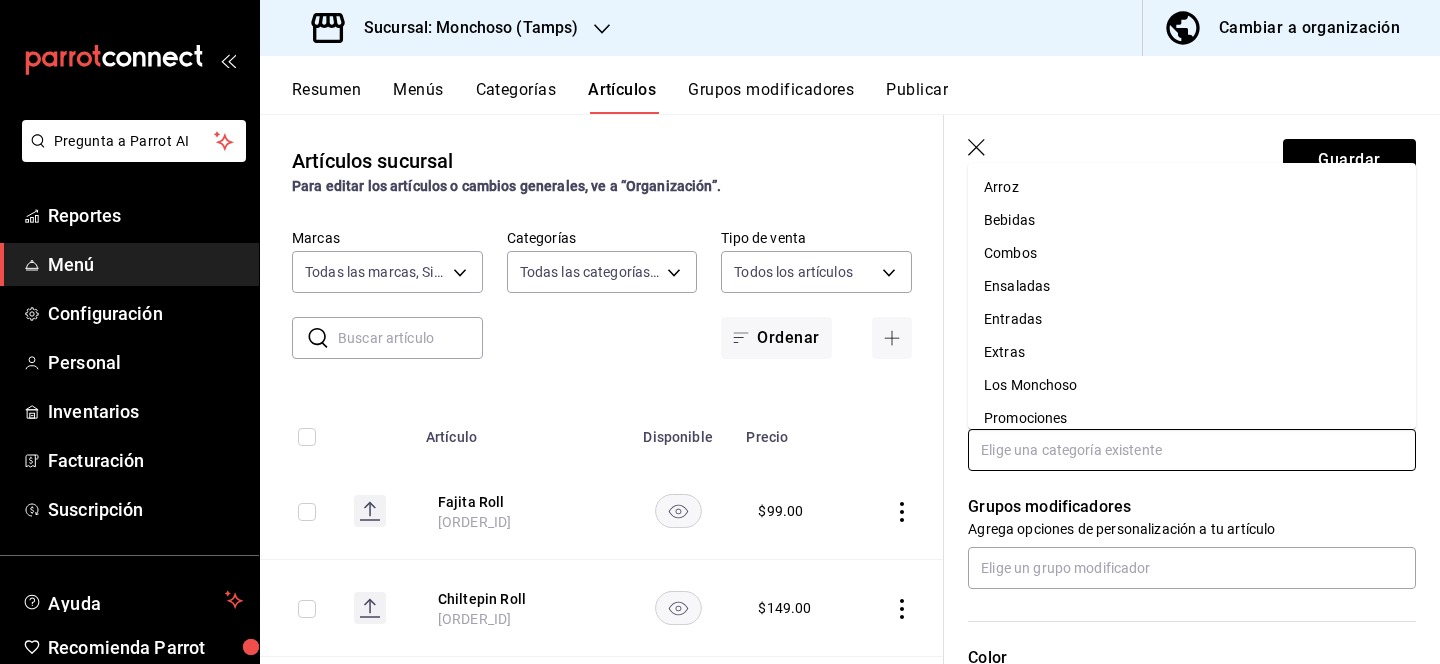click at bounding box center (1192, 450) 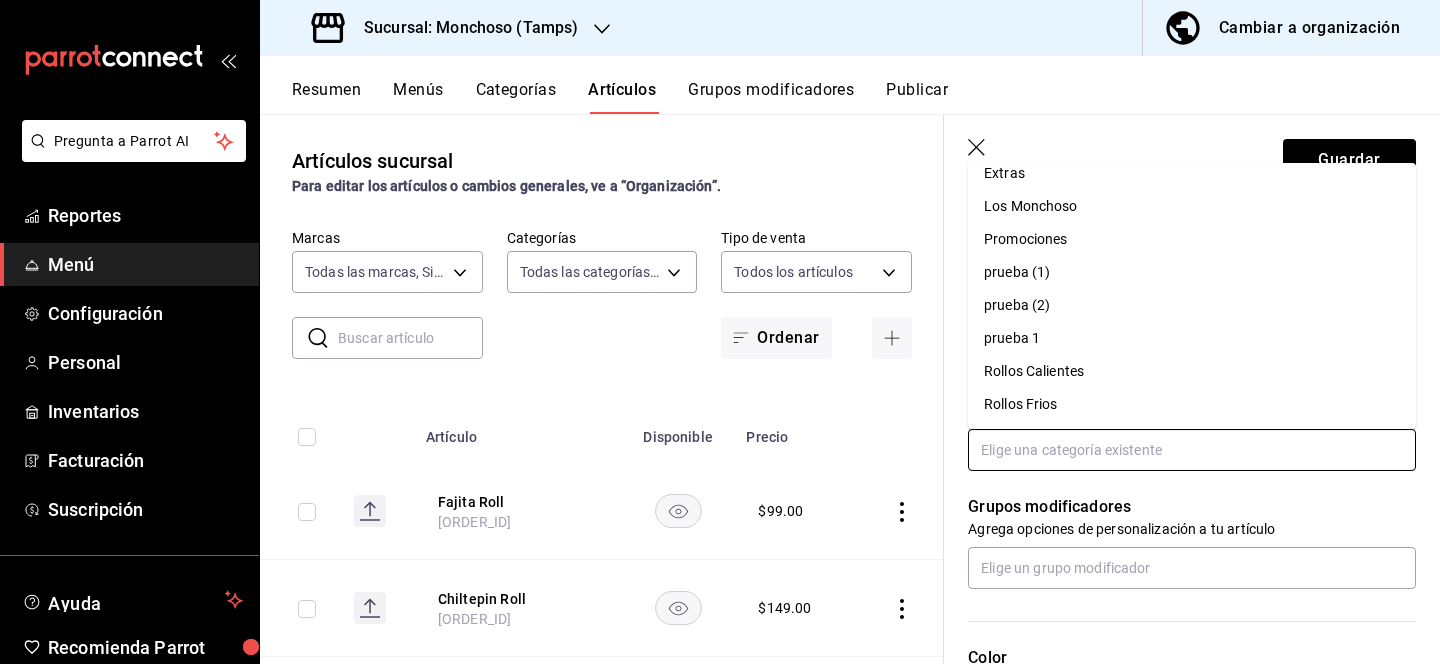 click on "Rollos Calientes" at bounding box center [1192, 371] 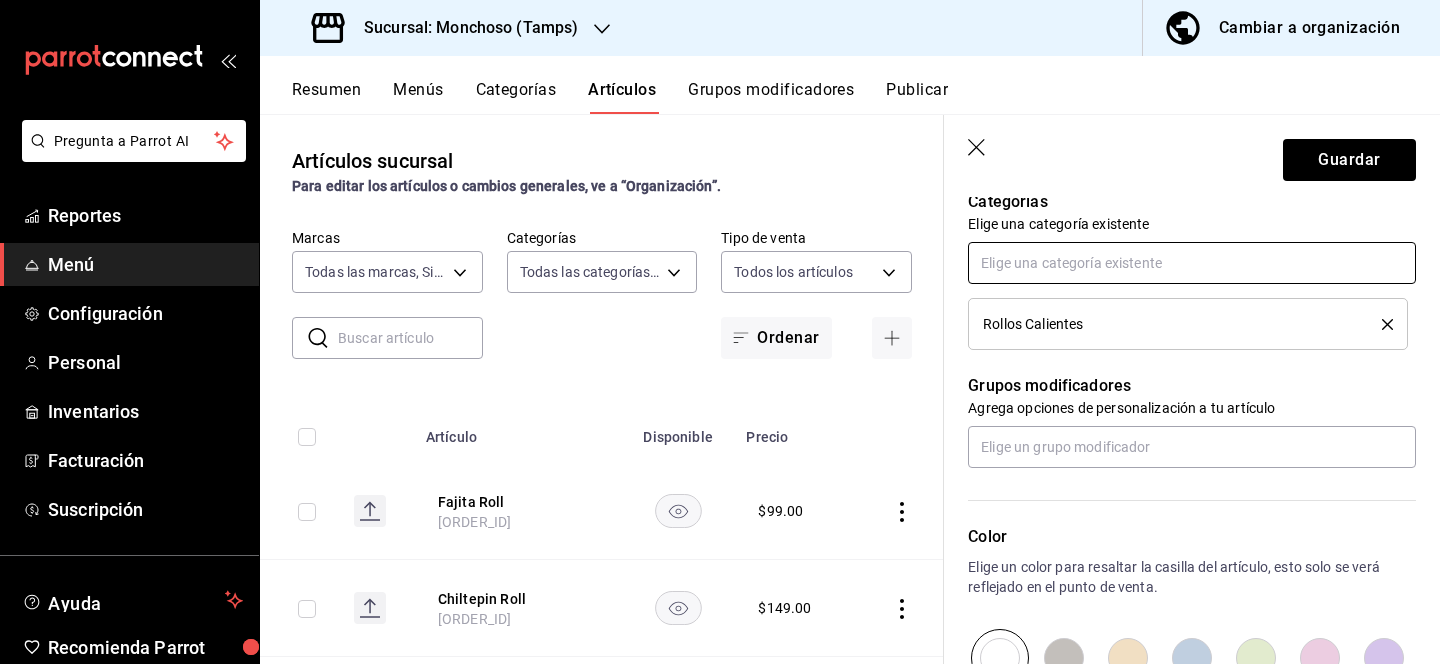 scroll, scrollTop: 728, scrollLeft: 0, axis: vertical 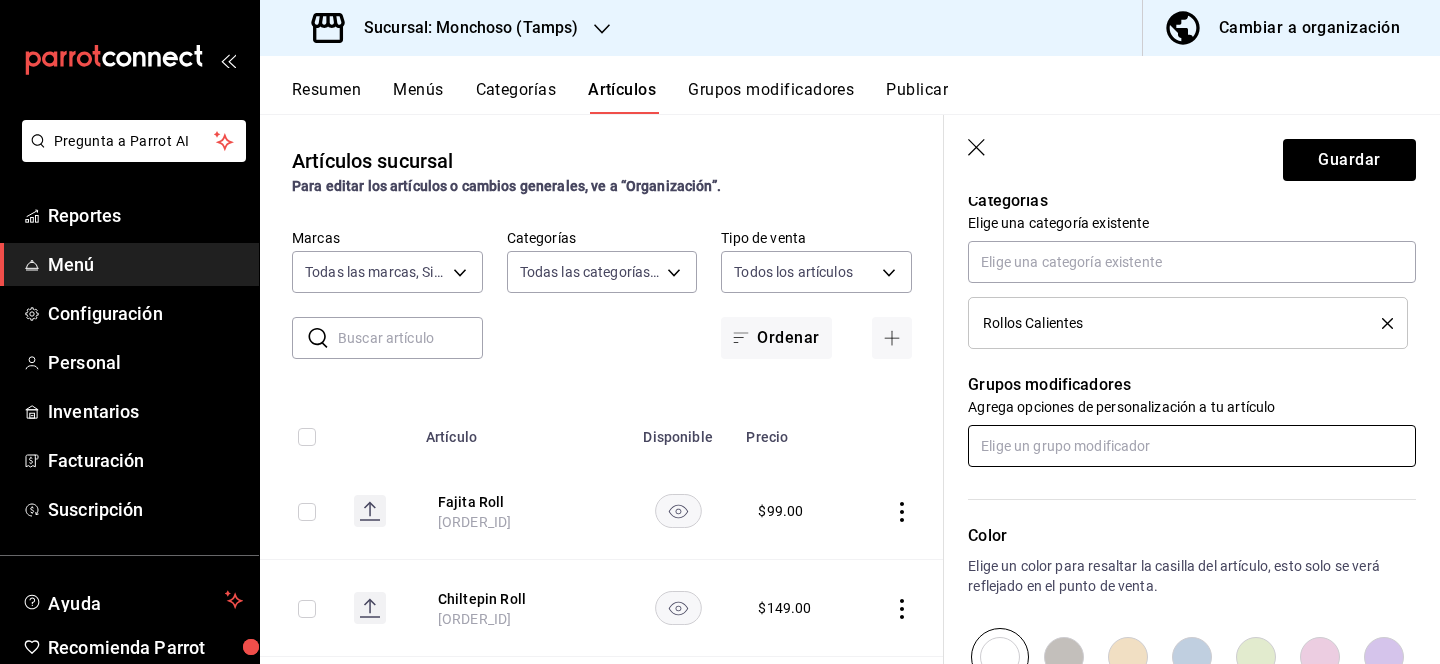 click at bounding box center (1192, 446) 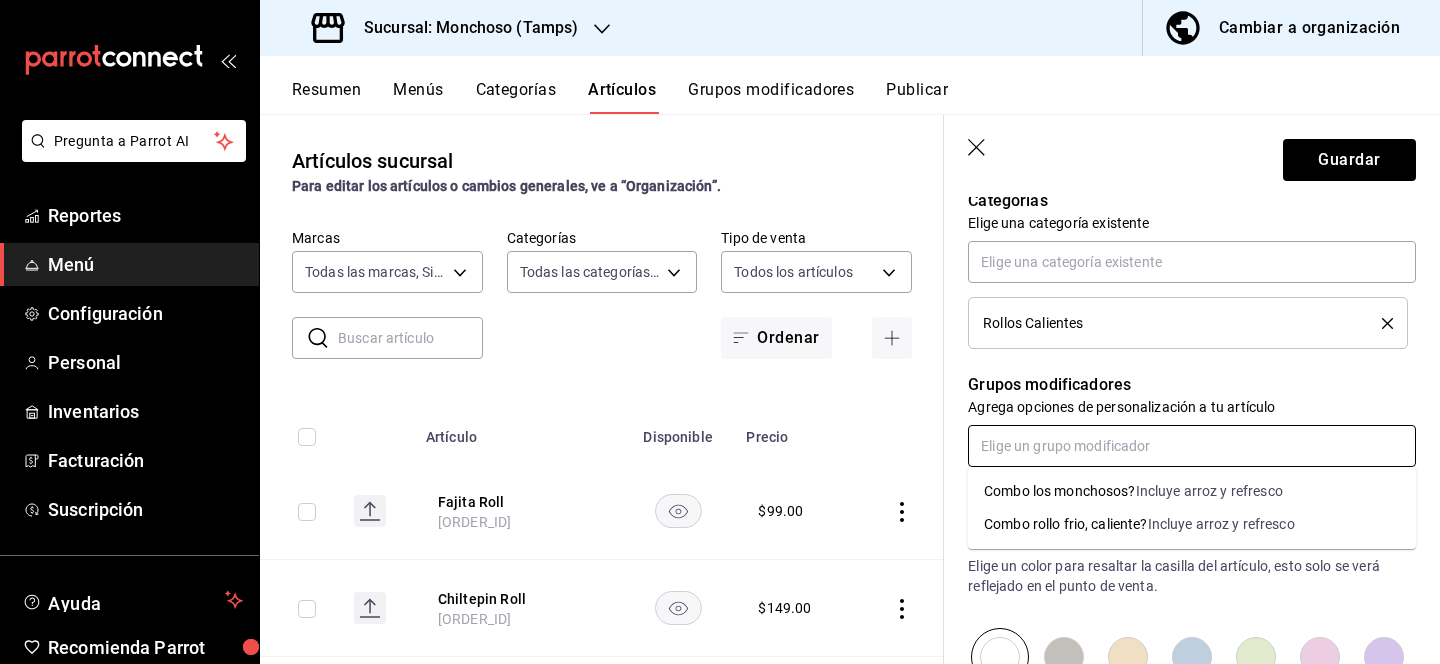 click on "Combo rollo frio, caliente?" at bounding box center (1066, 524) 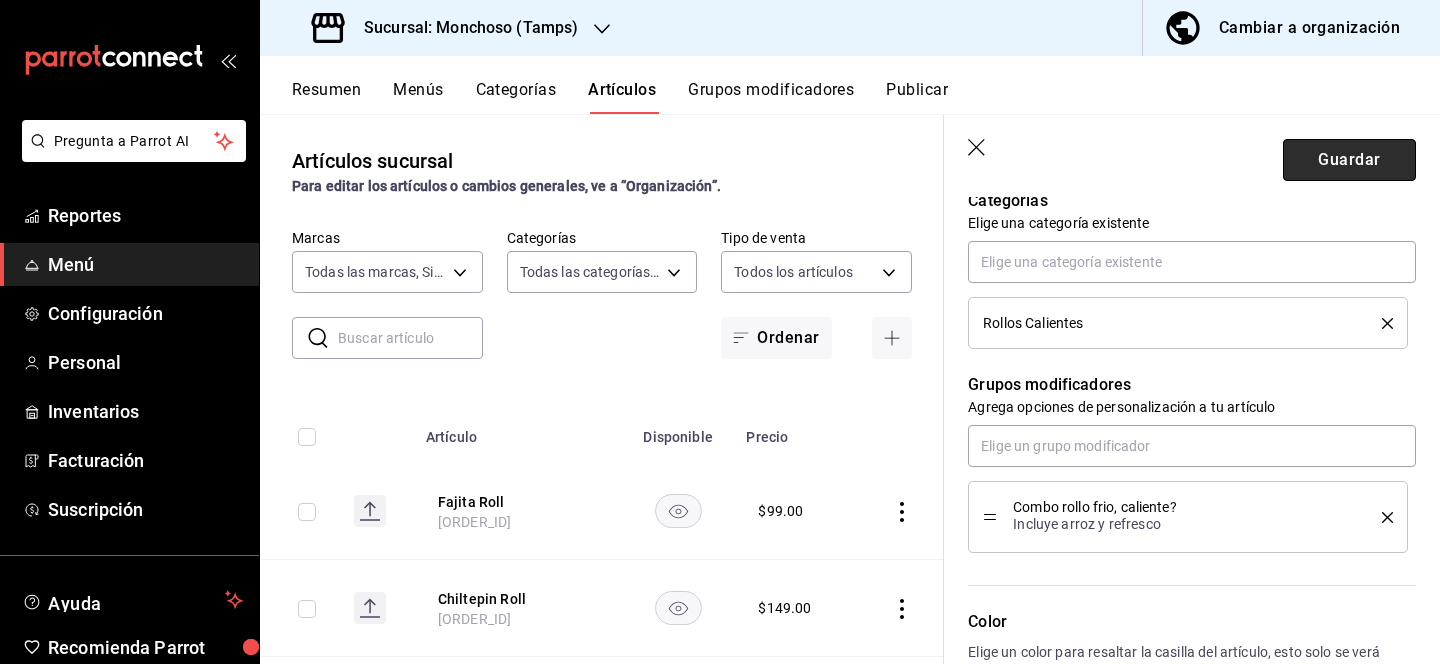 click on "Guardar" at bounding box center (1349, 160) 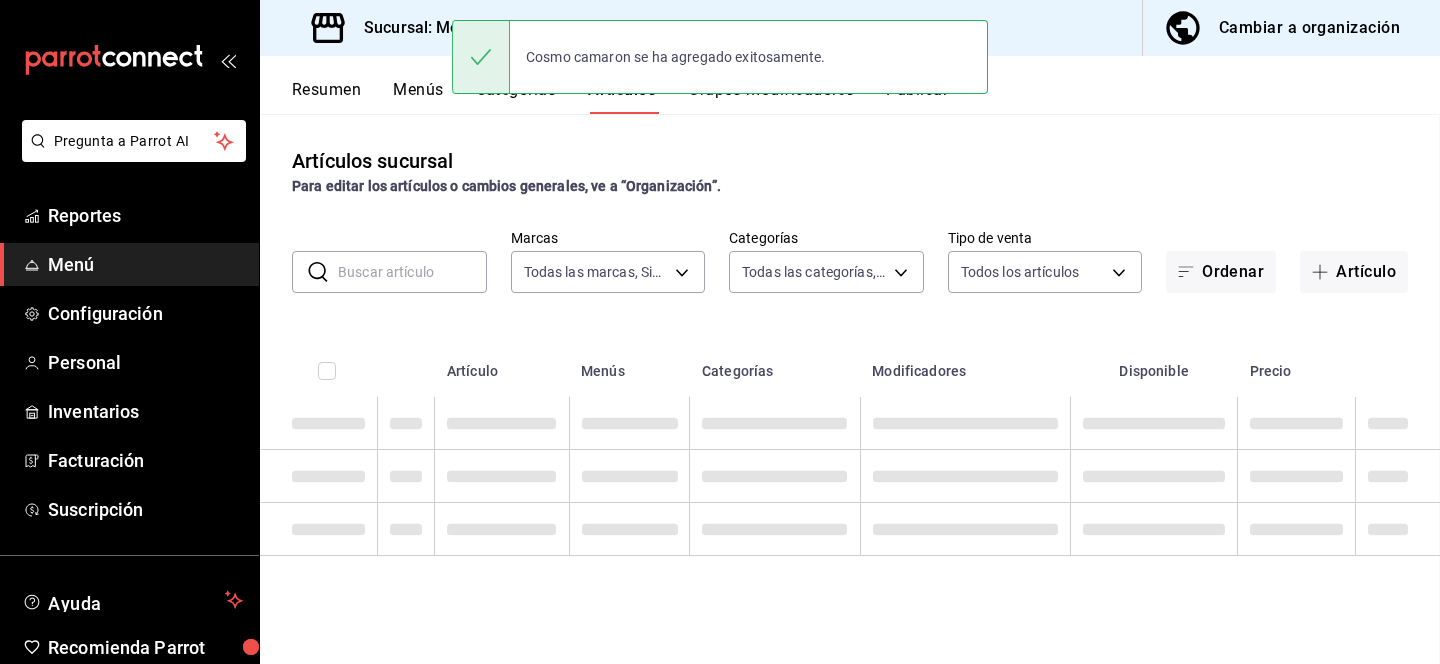 scroll, scrollTop: 0, scrollLeft: 0, axis: both 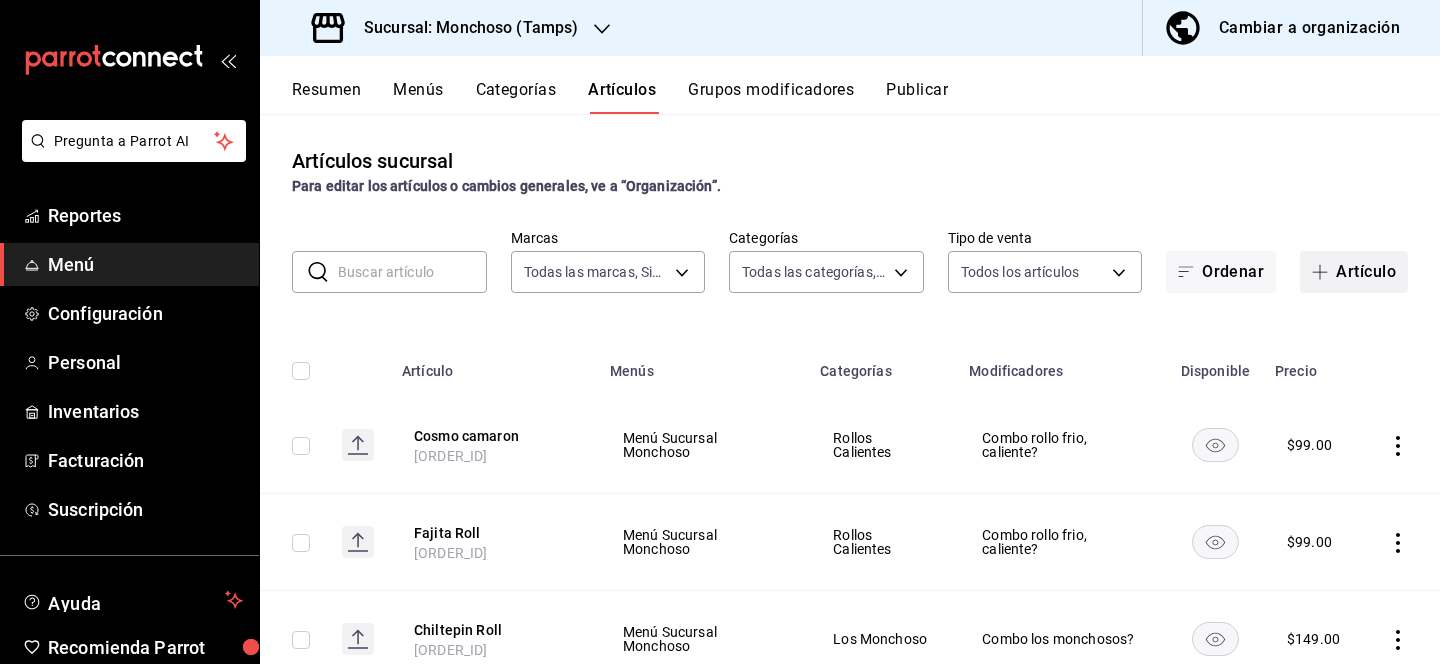 click on "Artículo" at bounding box center (1354, 272) 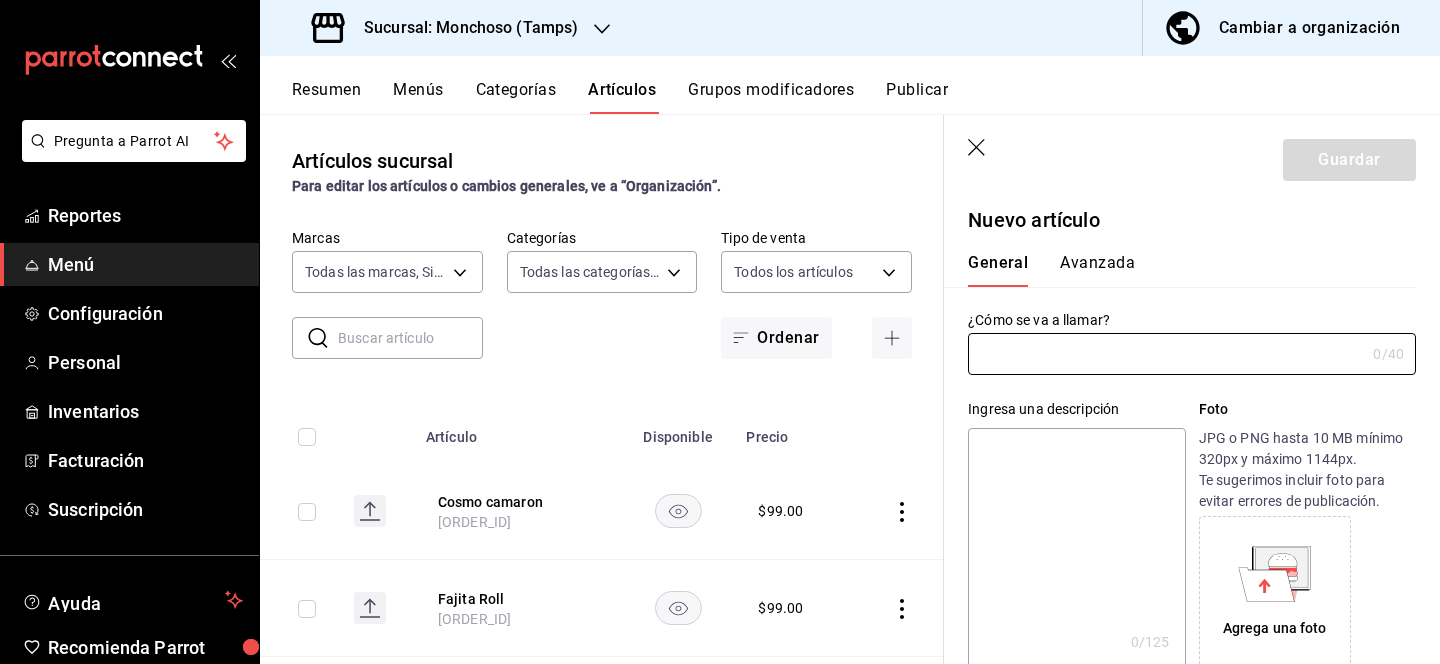 type on "AR-1754439947098" 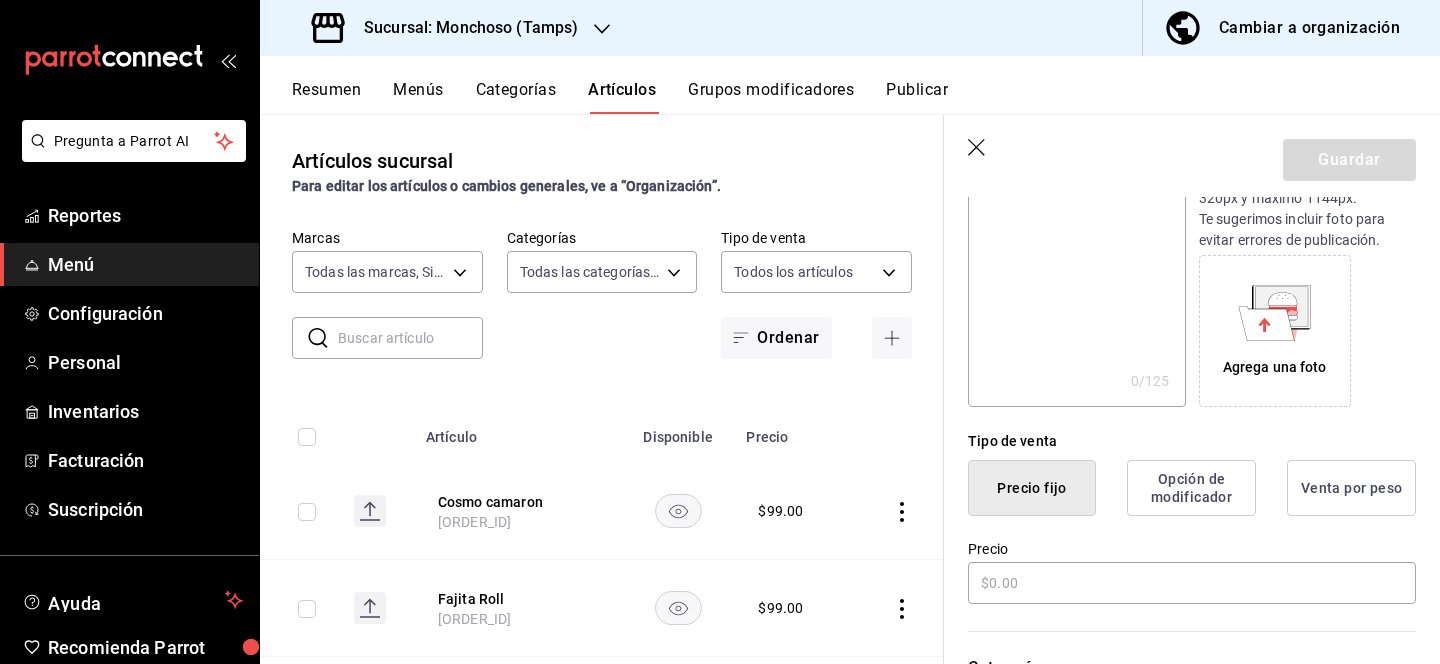 scroll, scrollTop: 268, scrollLeft: 0, axis: vertical 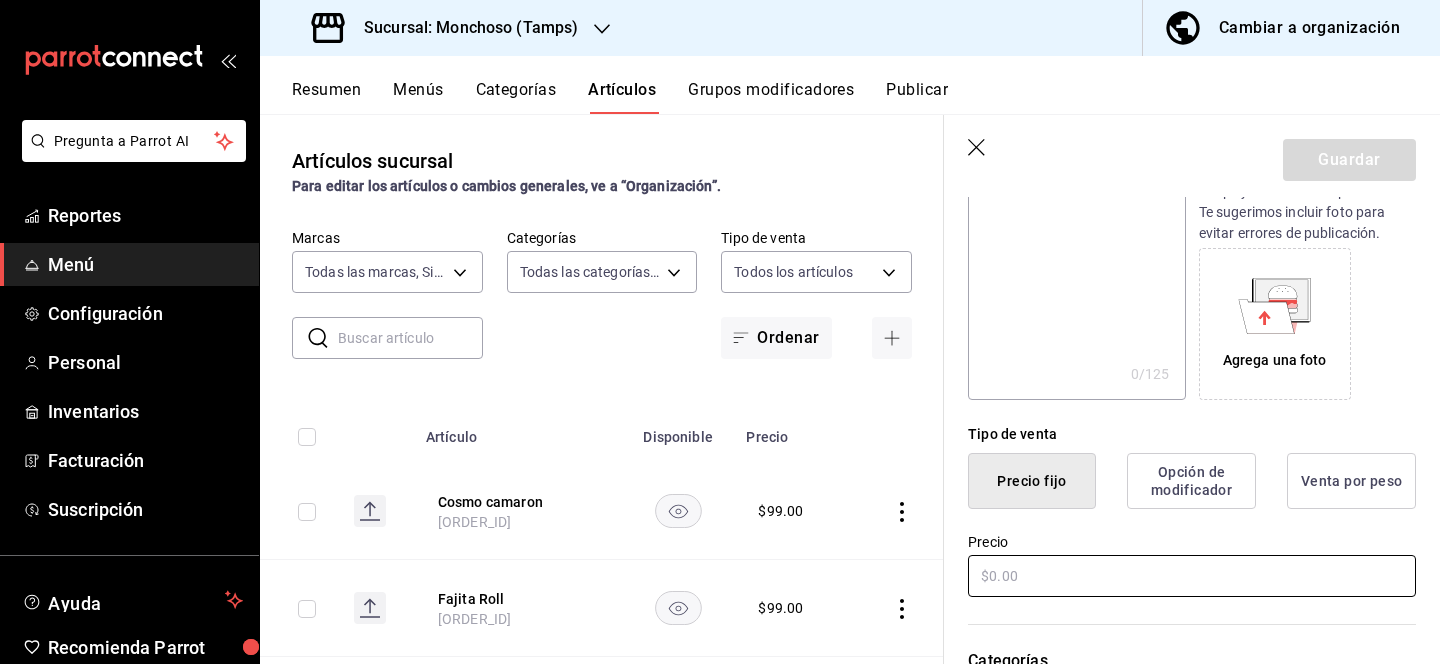 type on "Cosmo Pollo" 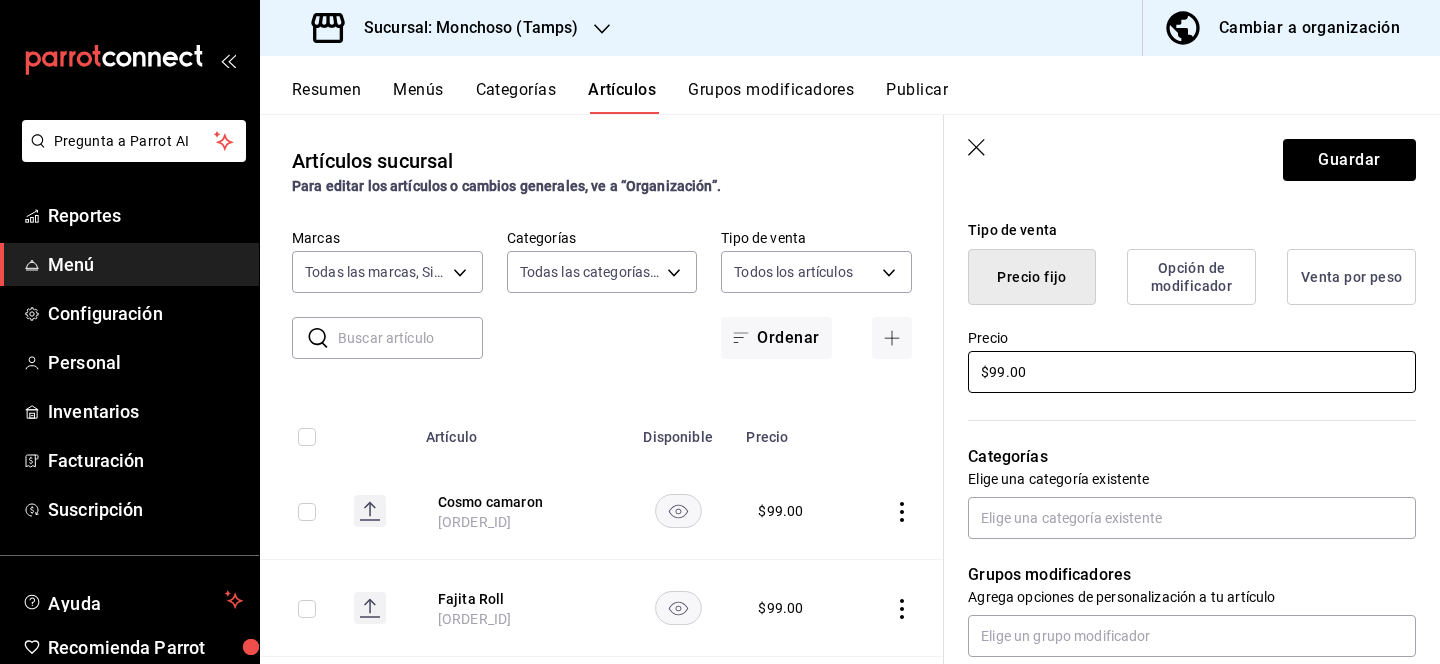 scroll, scrollTop: 488, scrollLeft: 0, axis: vertical 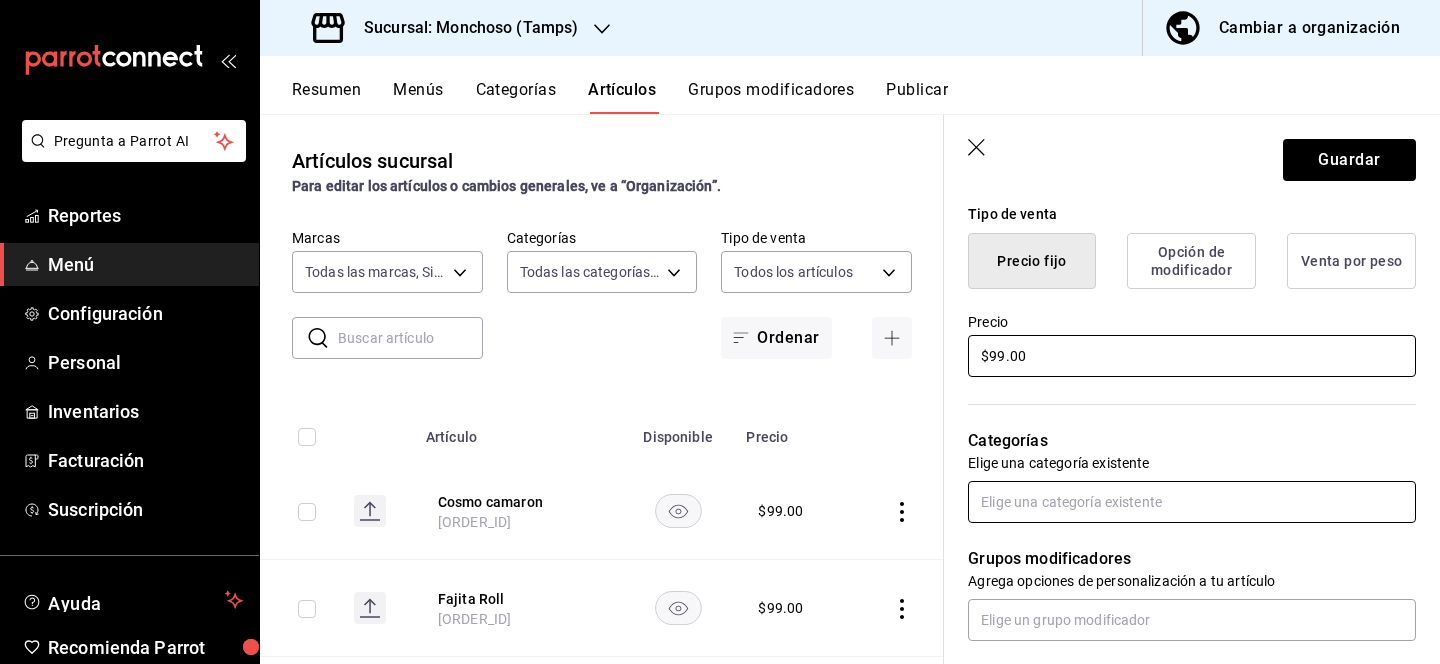 type on "$99.00" 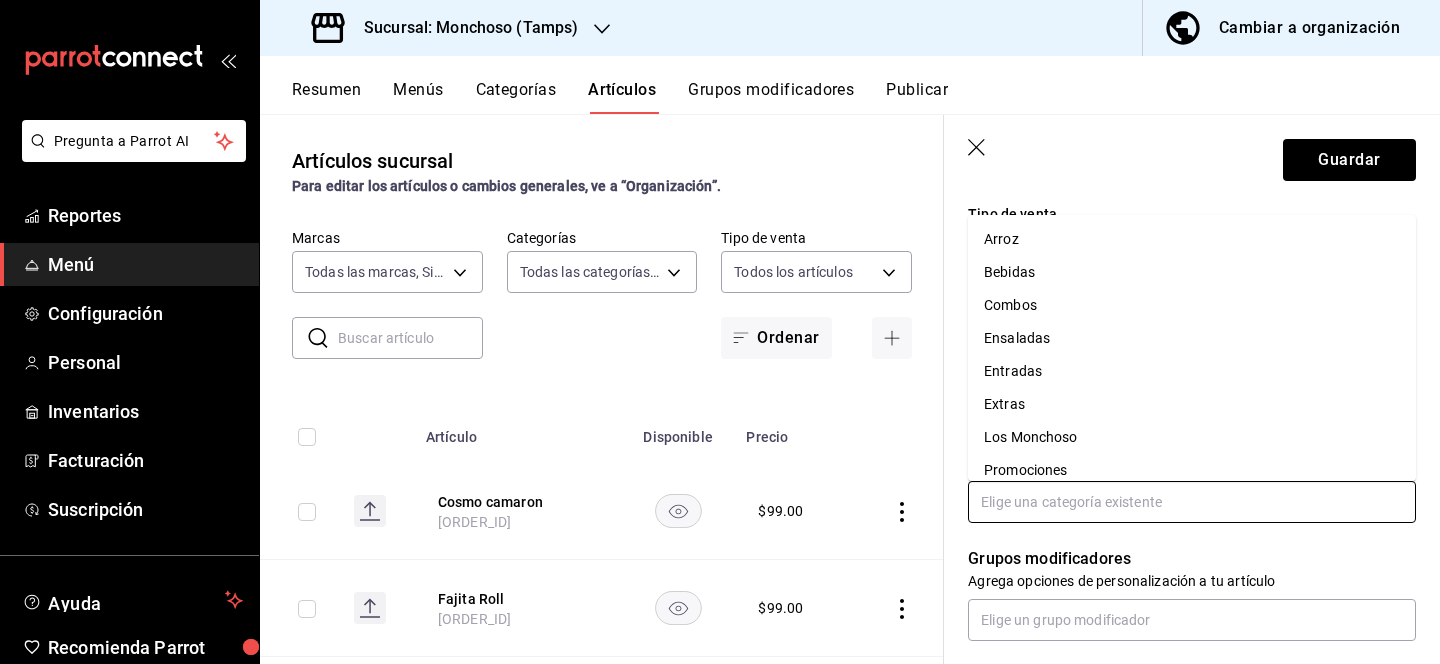 click at bounding box center [1192, 502] 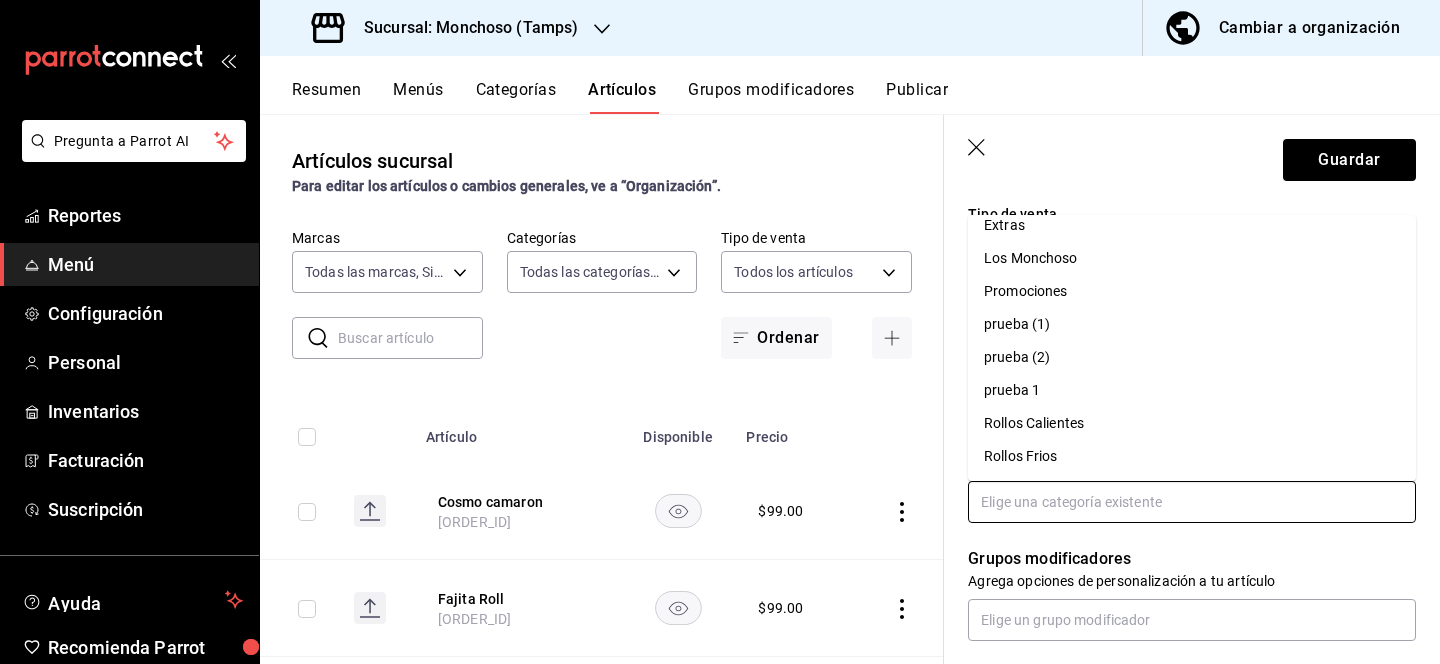click on "Rollos Calientes" at bounding box center [1192, 423] 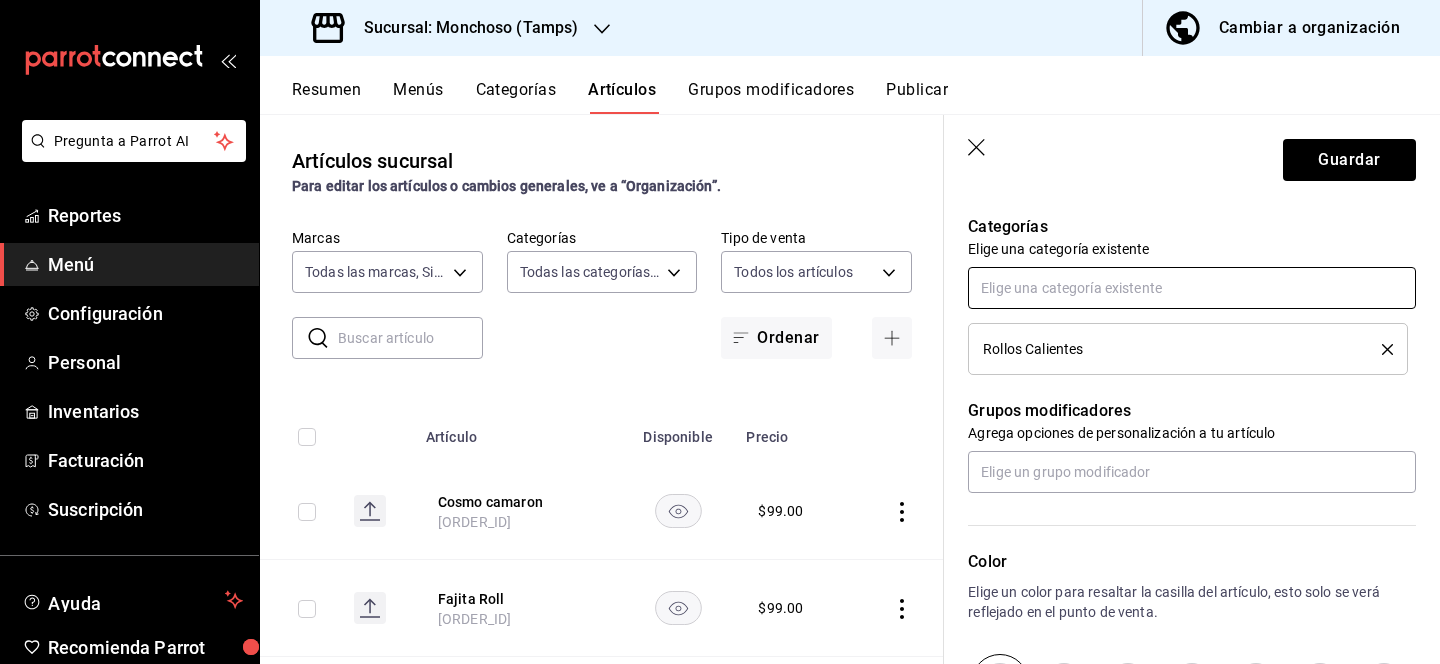 scroll, scrollTop: 717, scrollLeft: 0, axis: vertical 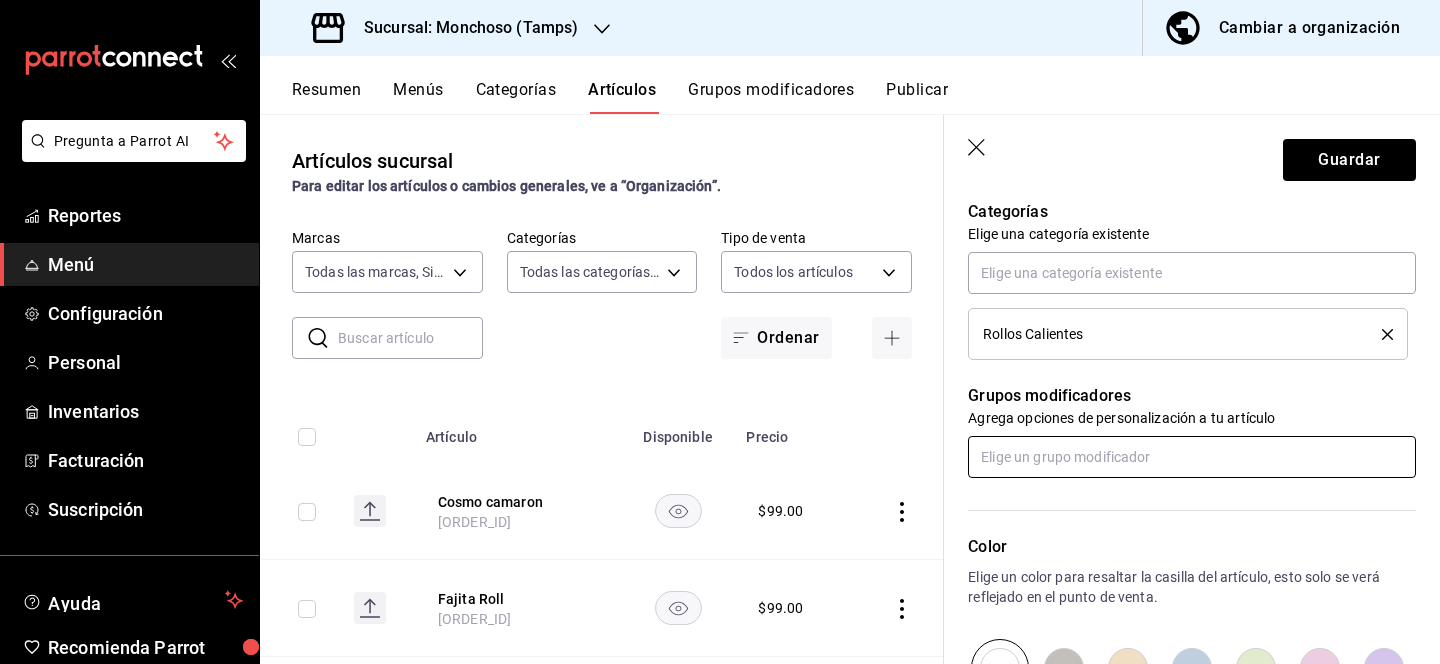 click at bounding box center [1192, 457] 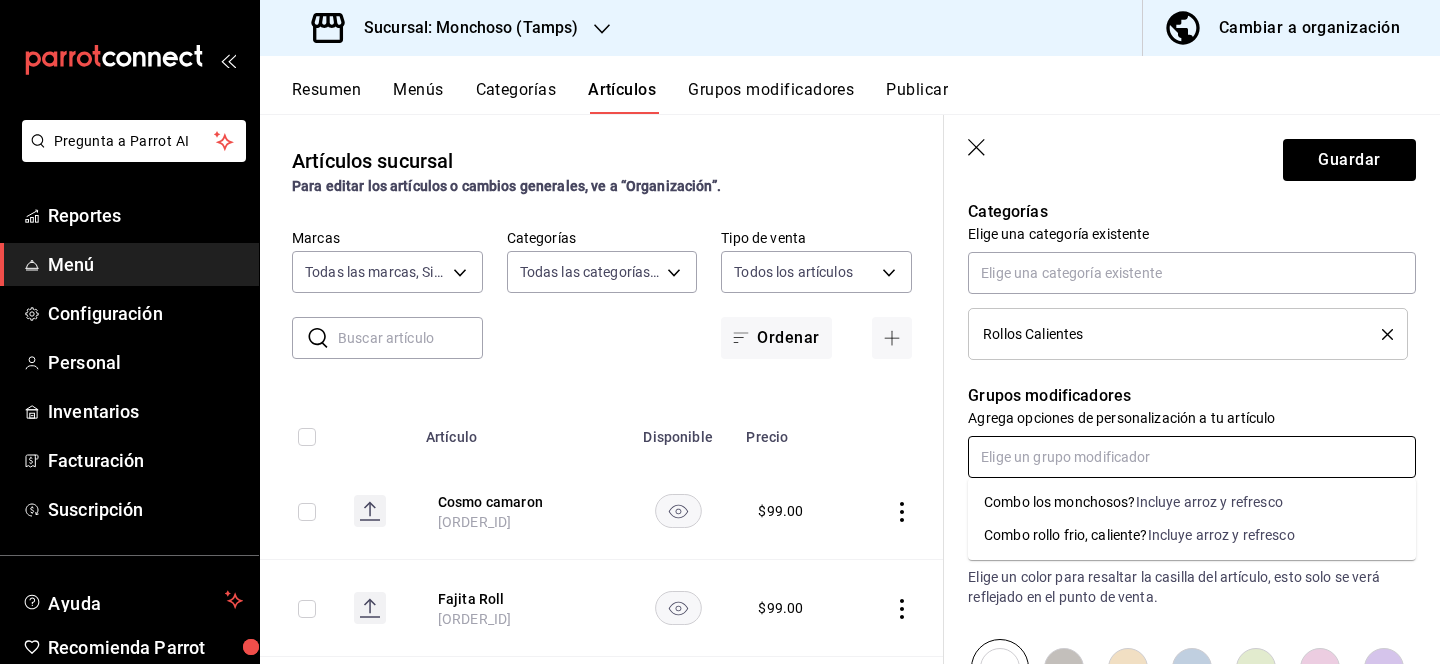 click on "Combo rollo frio, caliente?" at bounding box center (1066, 535) 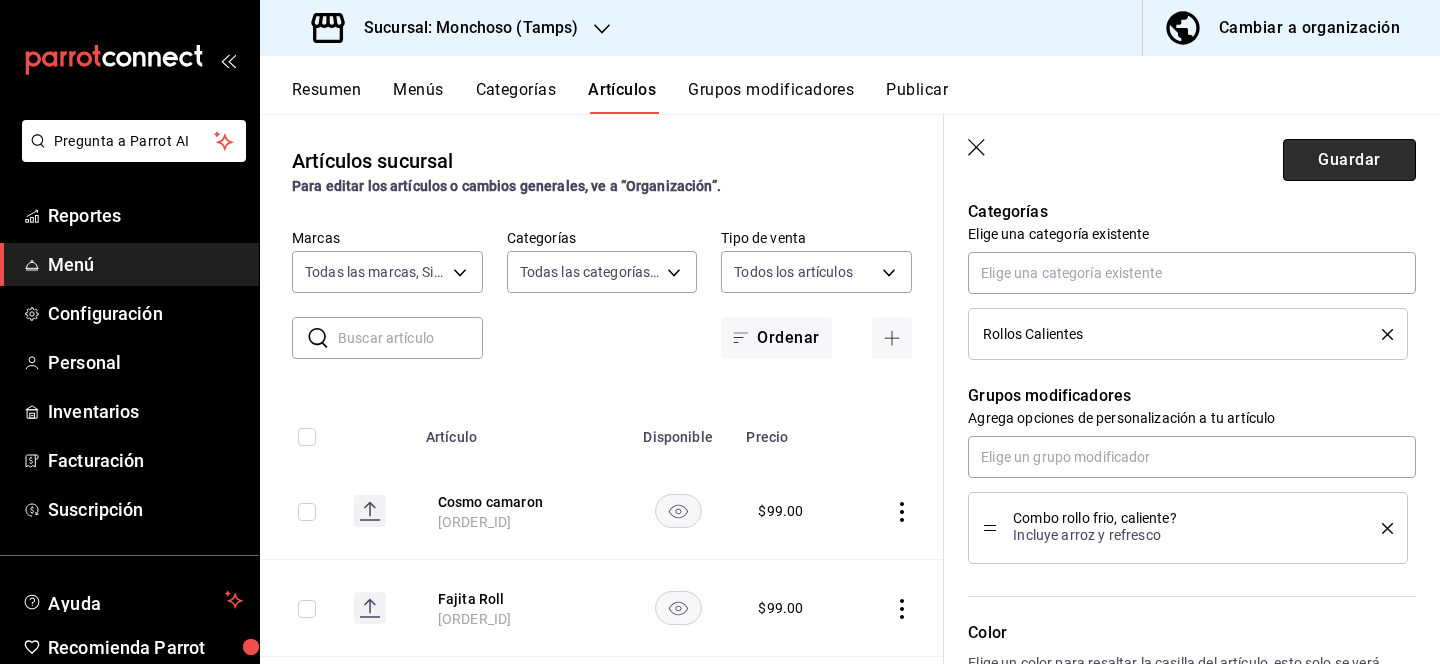click on "Guardar" at bounding box center [1349, 160] 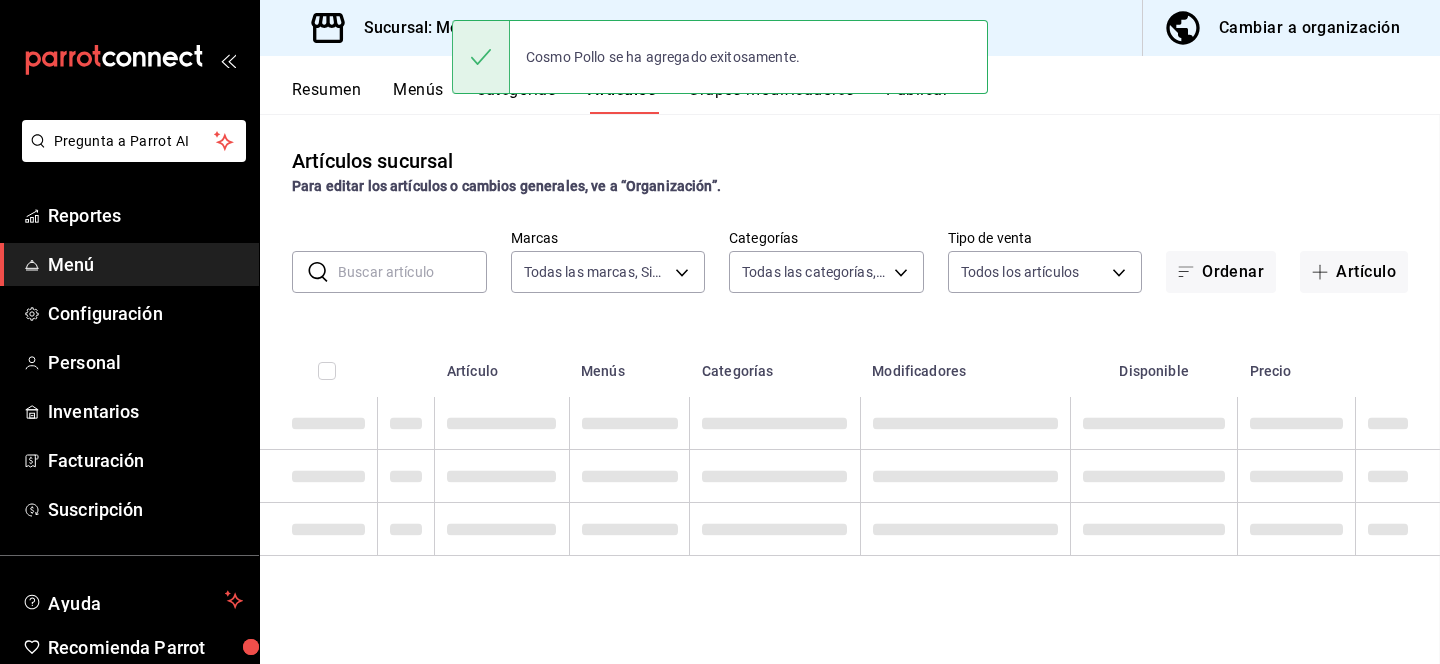 scroll, scrollTop: 0, scrollLeft: 0, axis: both 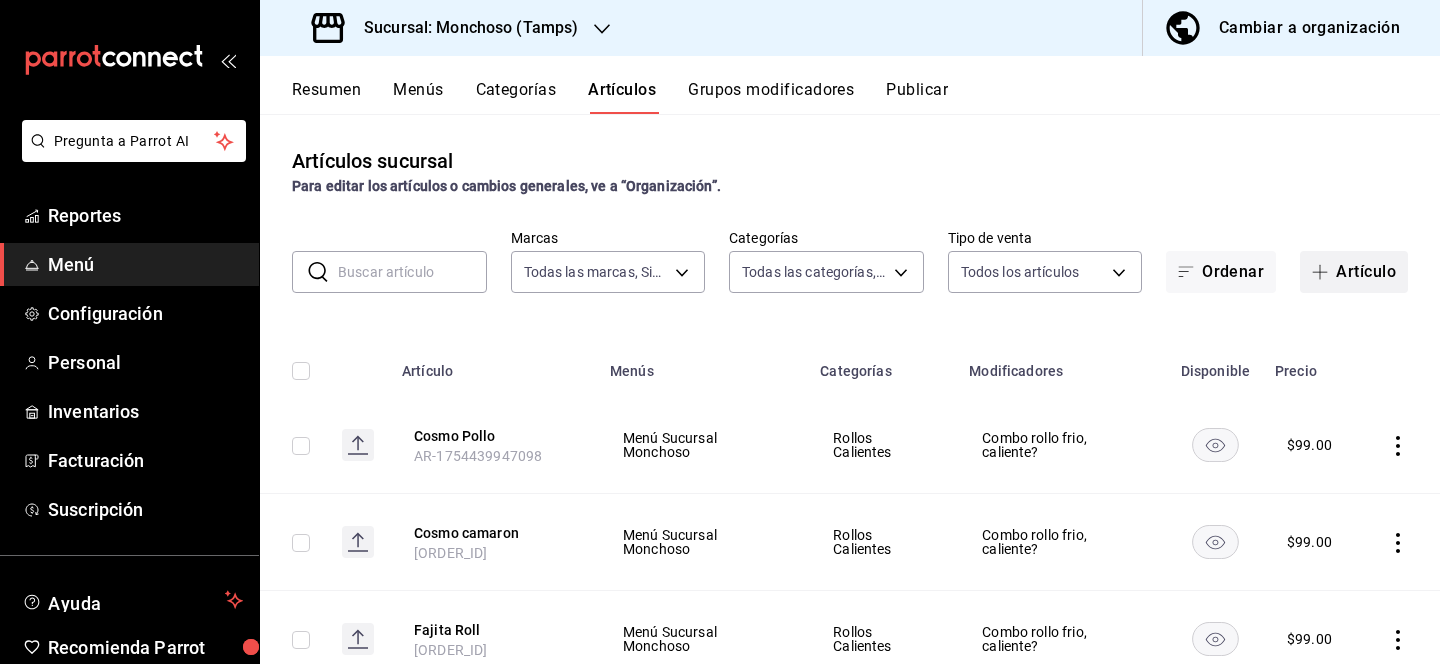 click on "Artículo" at bounding box center (1354, 272) 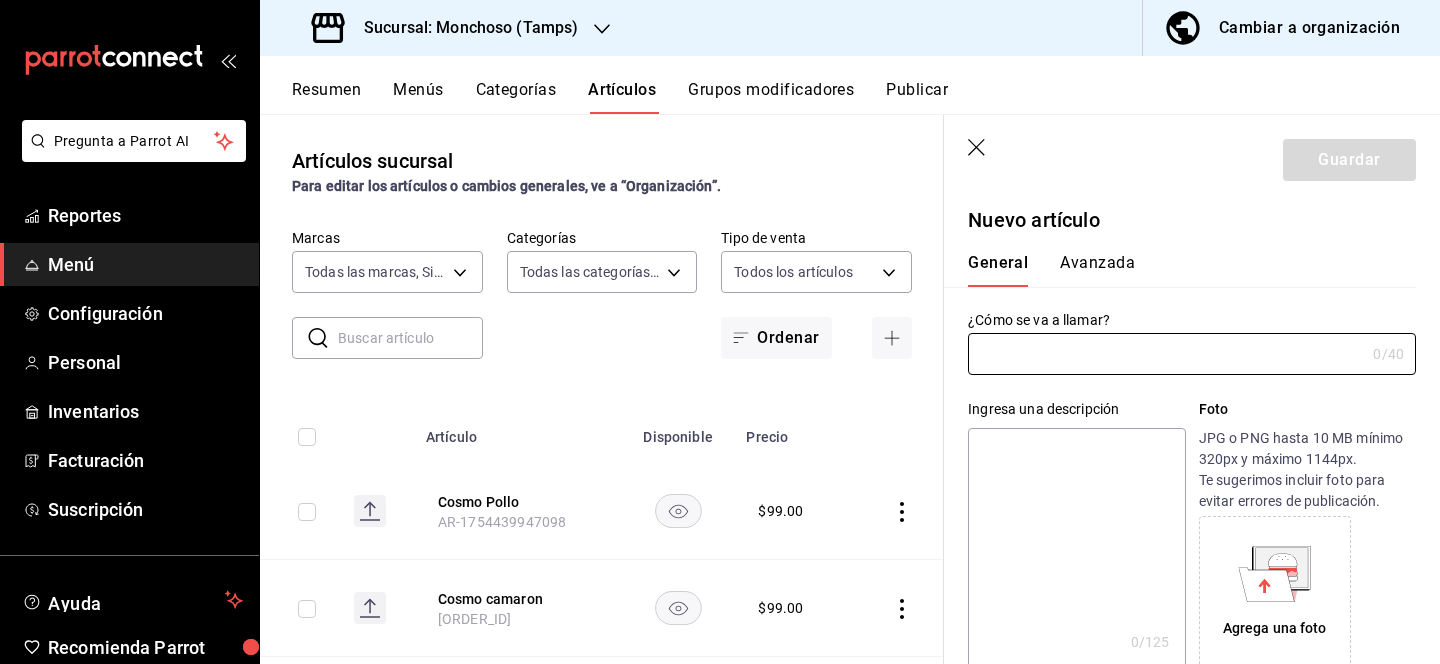 type on "AR-1754439967977" 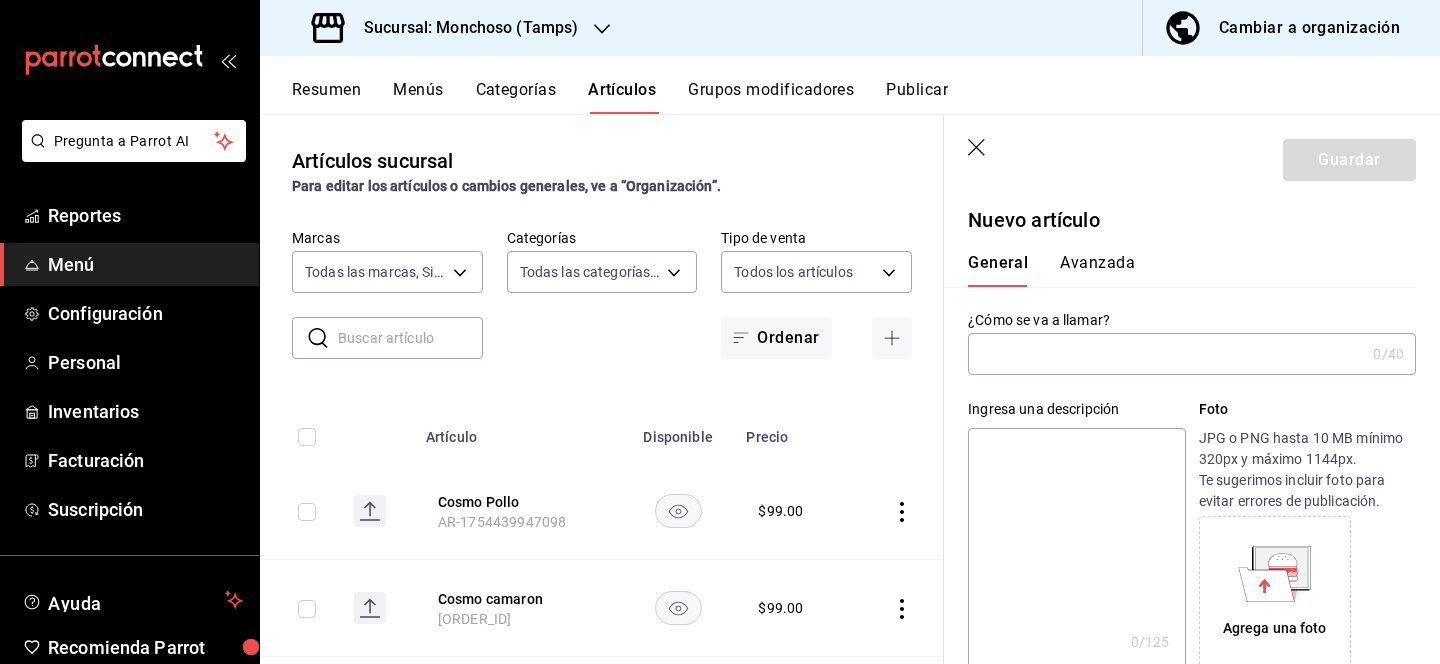 click at bounding box center [1166, 354] 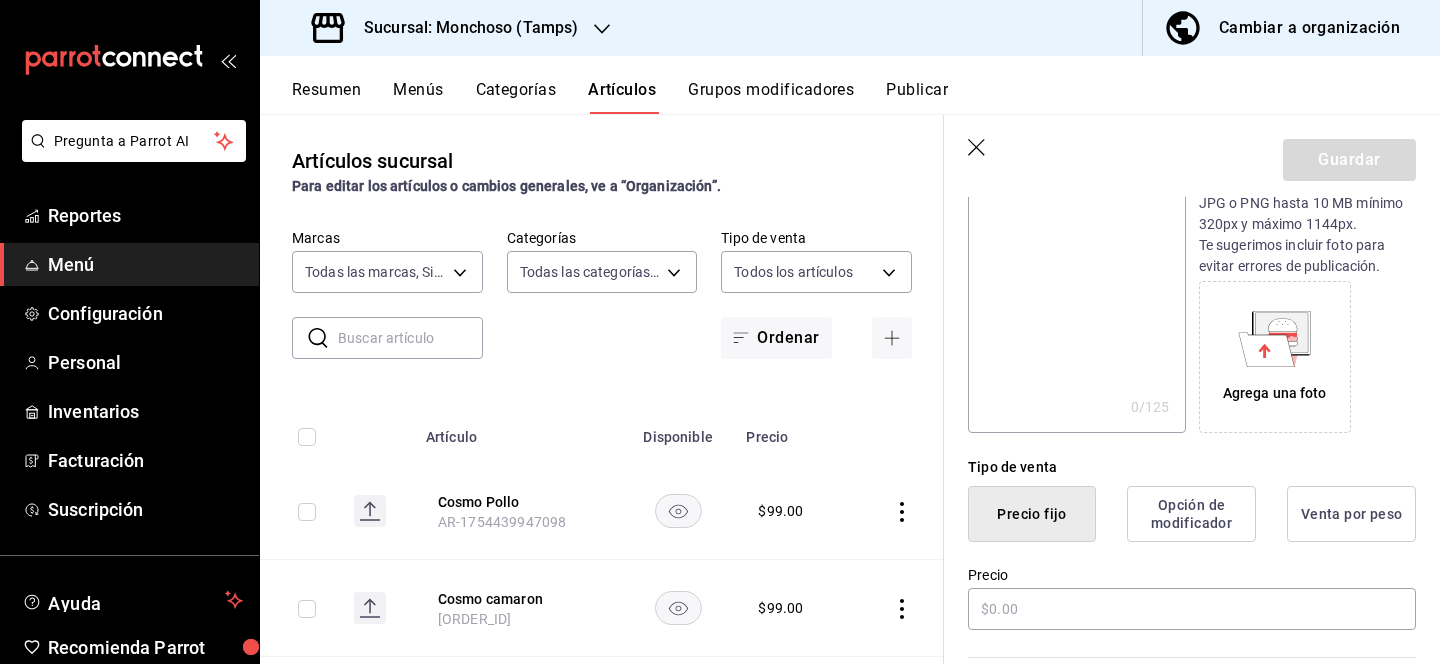 scroll, scrollTop: 246, scrollLeft: 0, axis: vertical 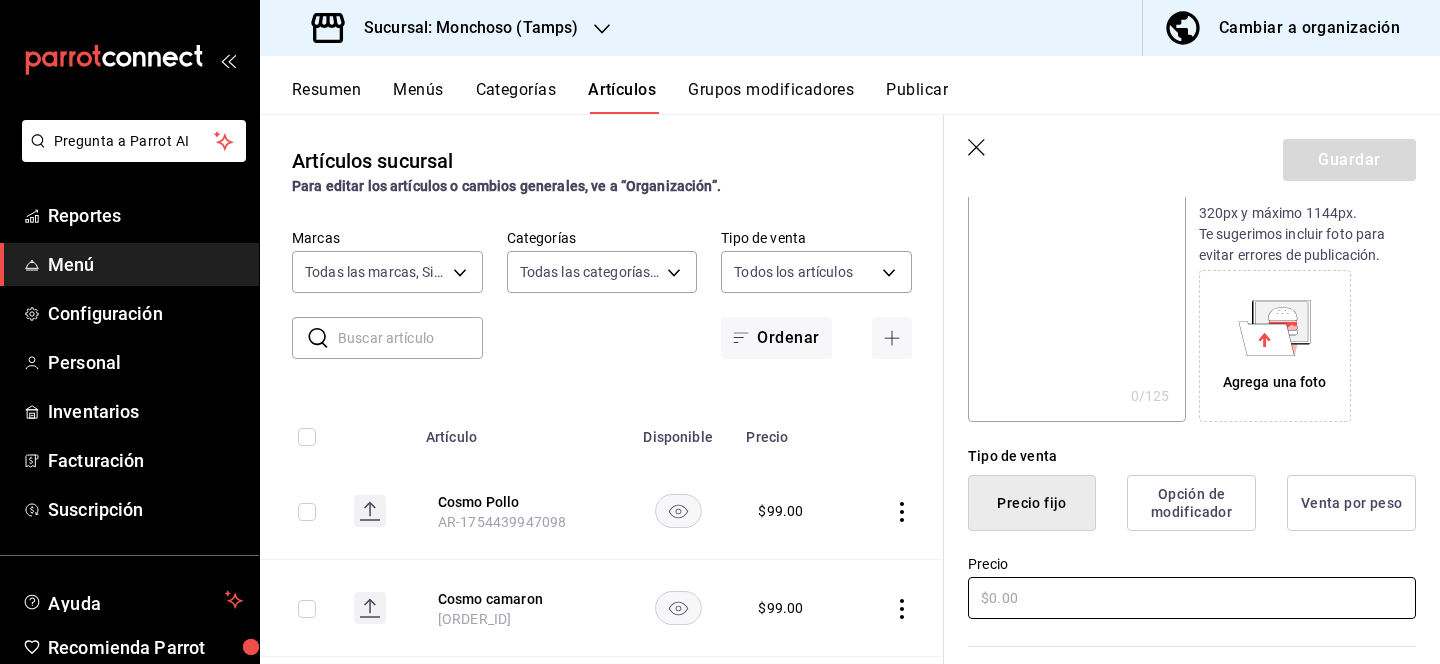 type on "Bacon Chipotle Roll" 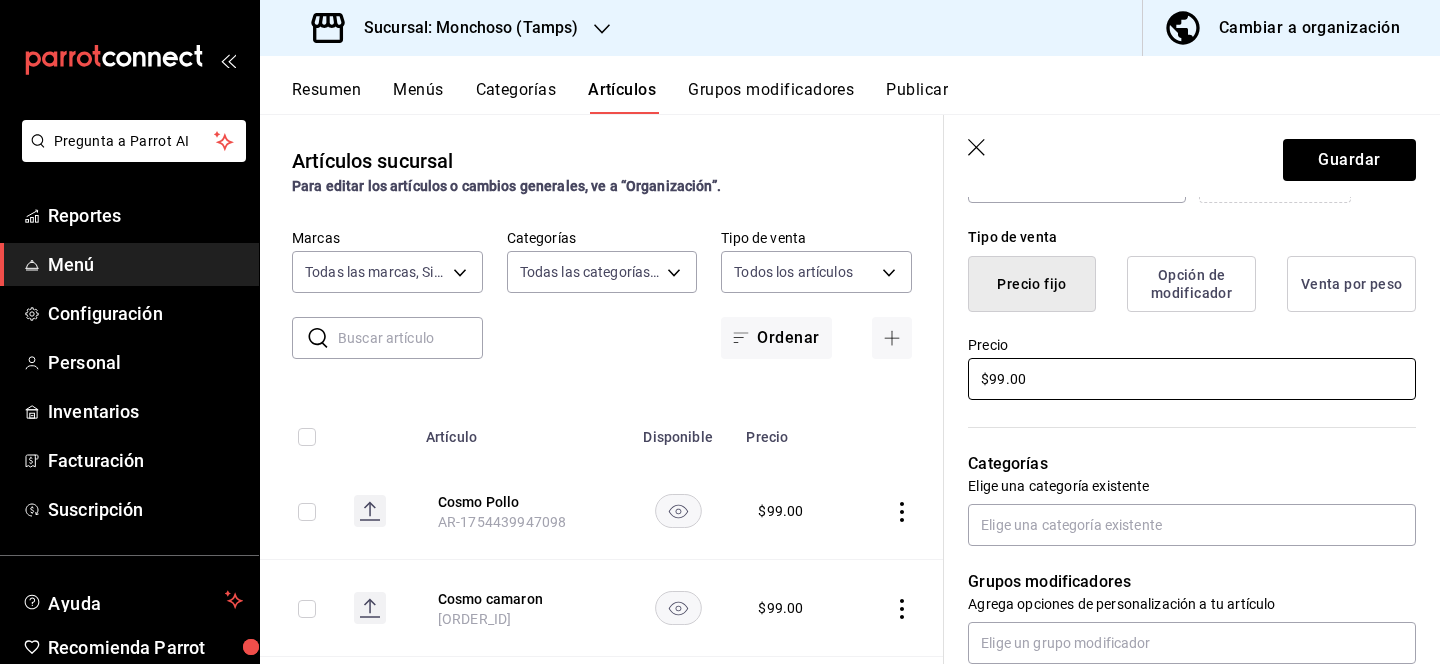 scroll, scrollTop: 467, scrollLeft: 0, axis: vertical 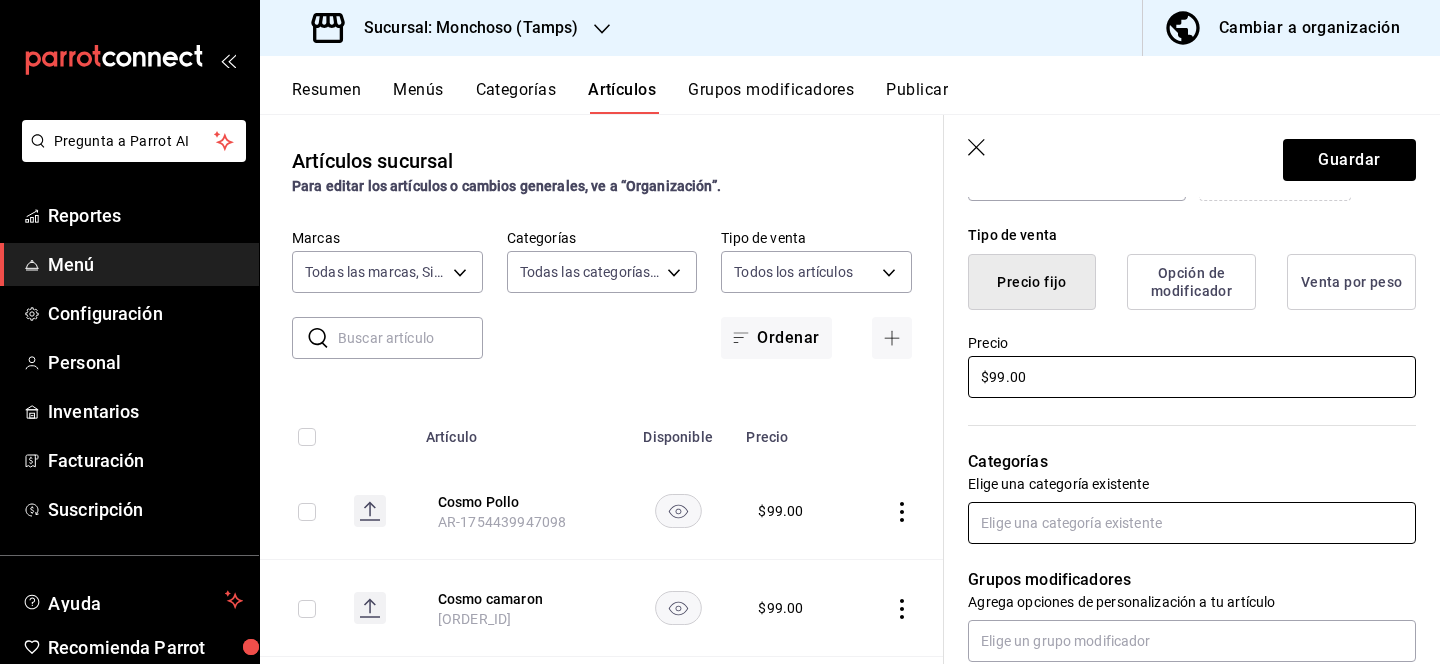 type on "$99.00" 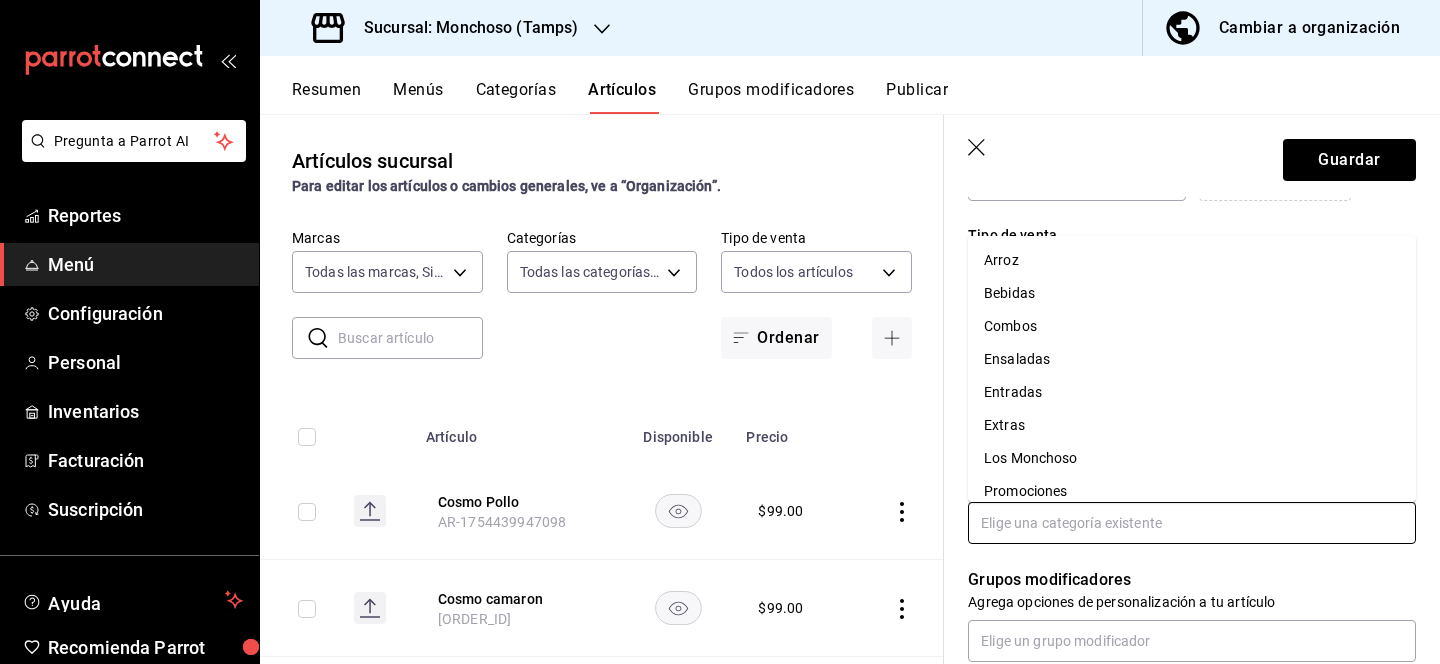click at bounding box center [1192, 523] 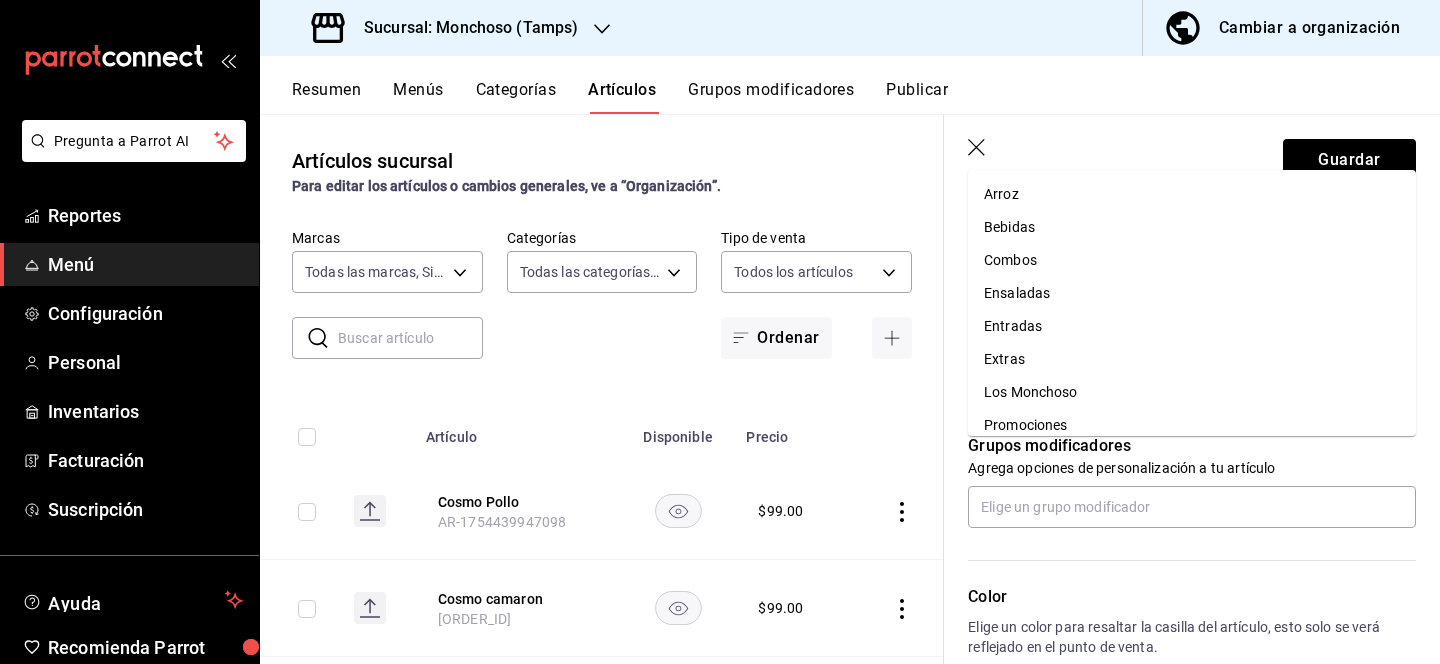 scroll, scrollTop: 607, scrollLeft: 0, axis: vertical 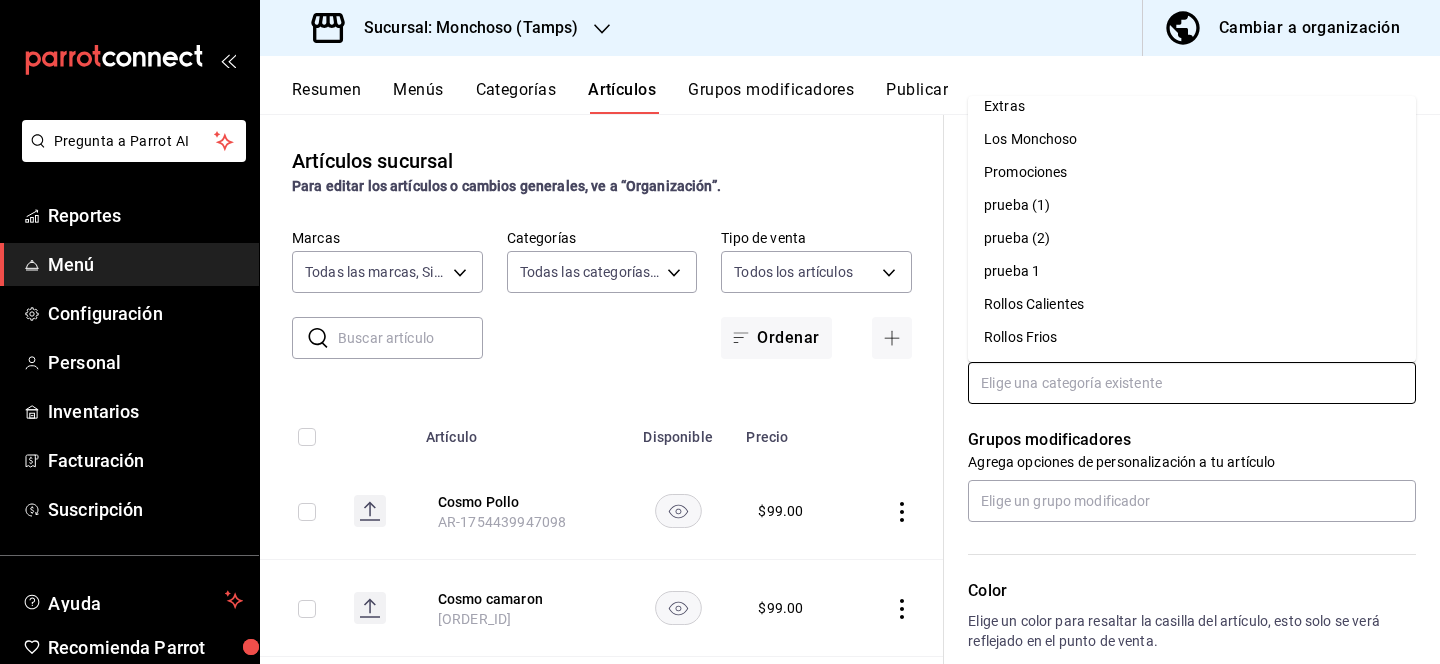 click on "Rollos Calientes" at bounding box center [1192, 304] 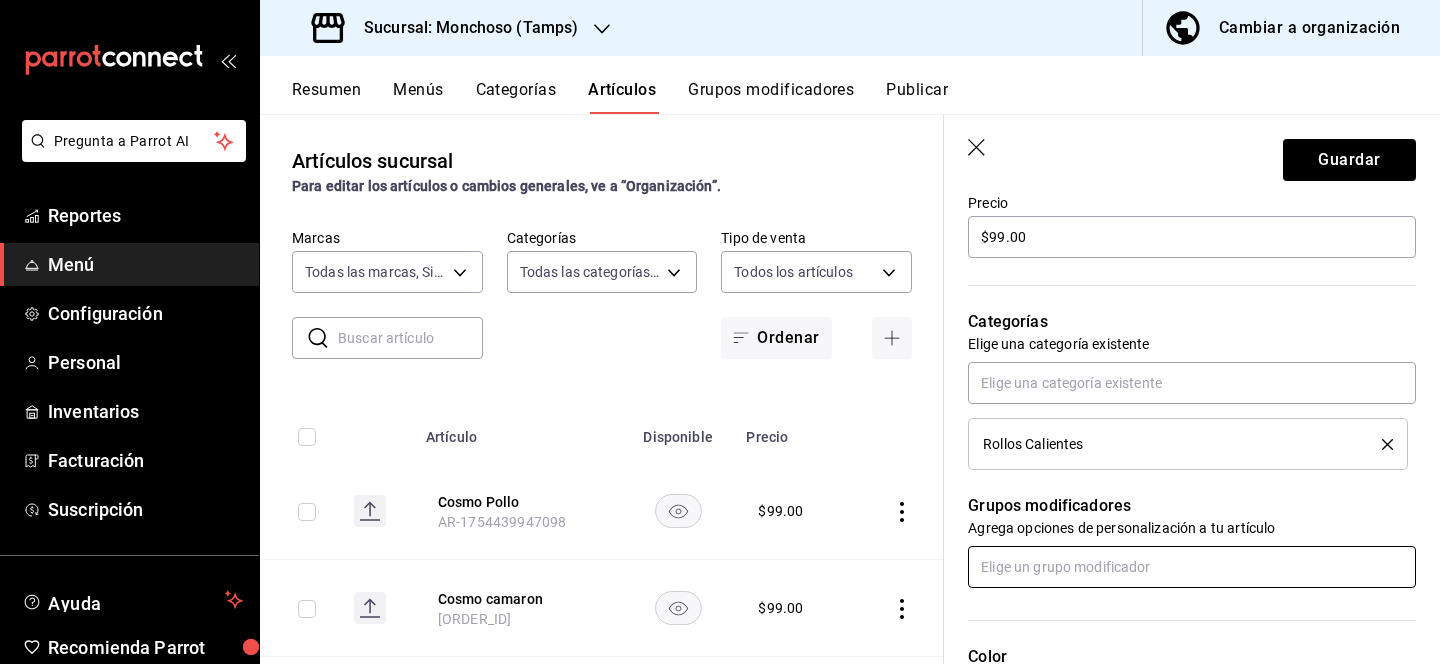 click at bounding box center [1192, 567] 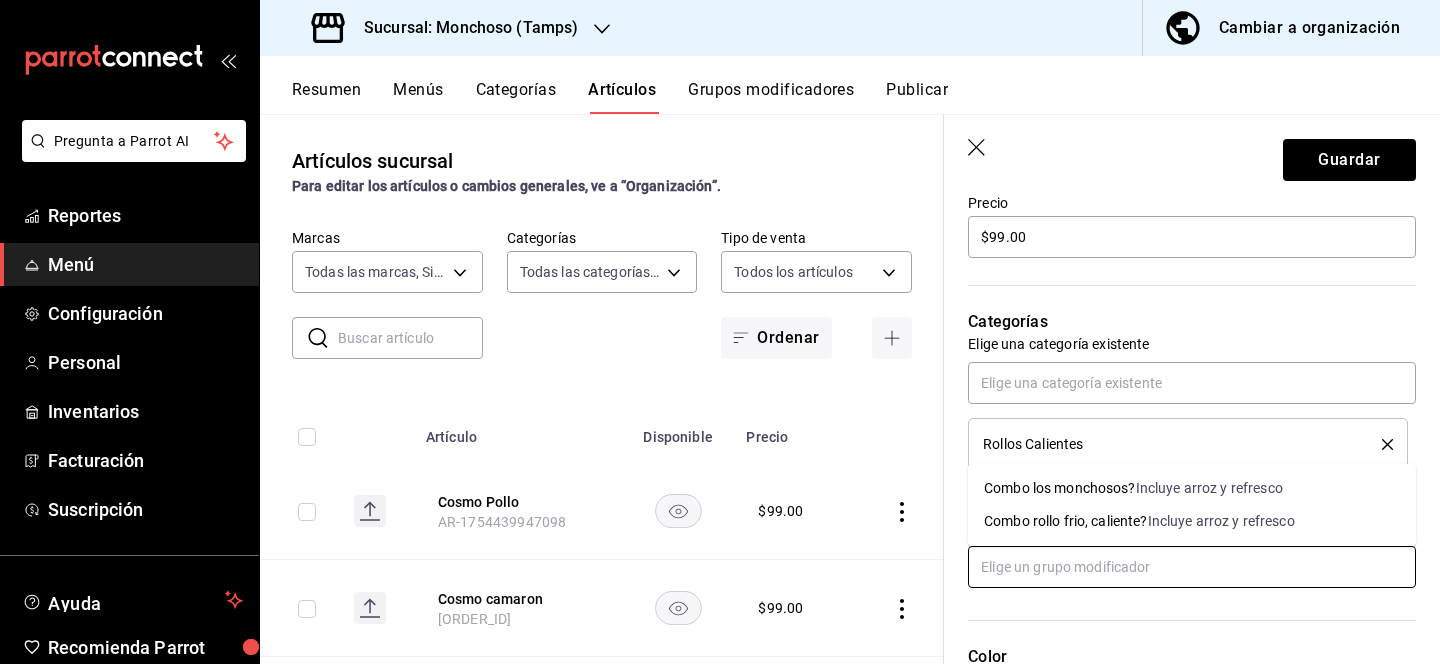 click on "Combo rollo frio, caliente?" at bounding box center [1066, 521] 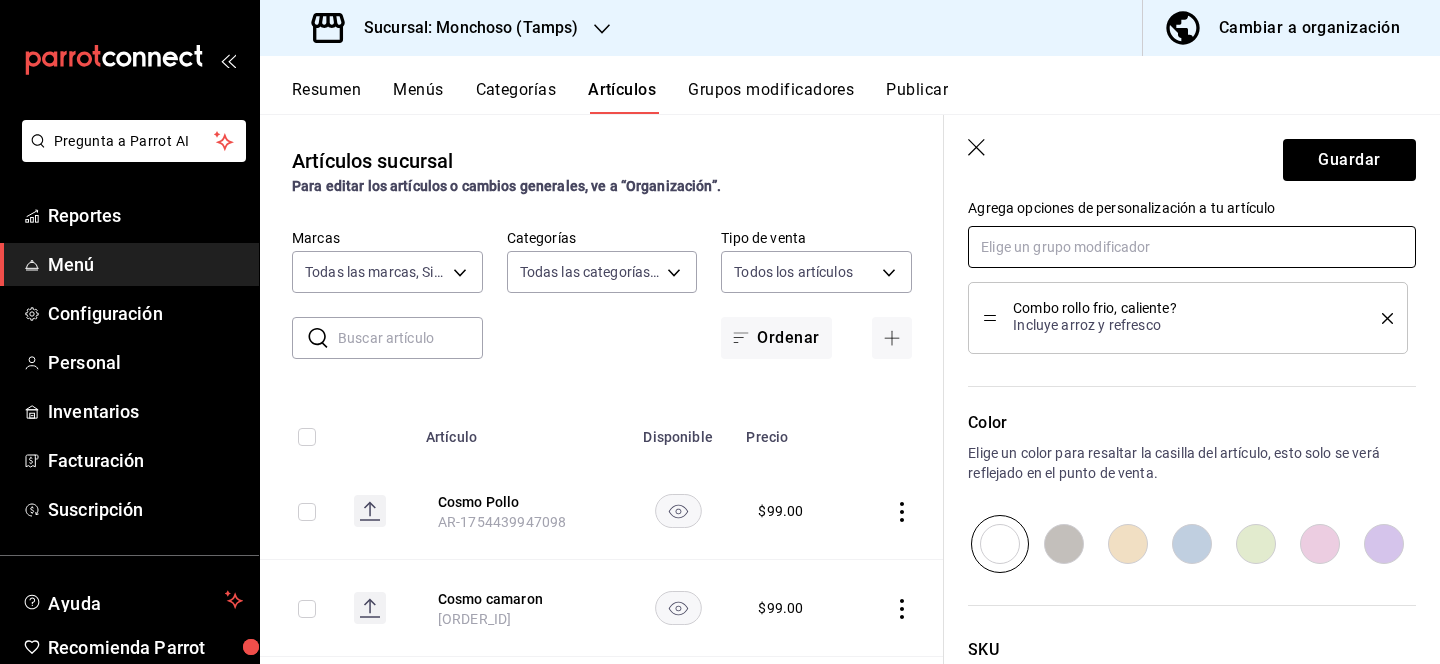 scroll, scrollTop: 1087, scrollLeft: 0, axis: vertical 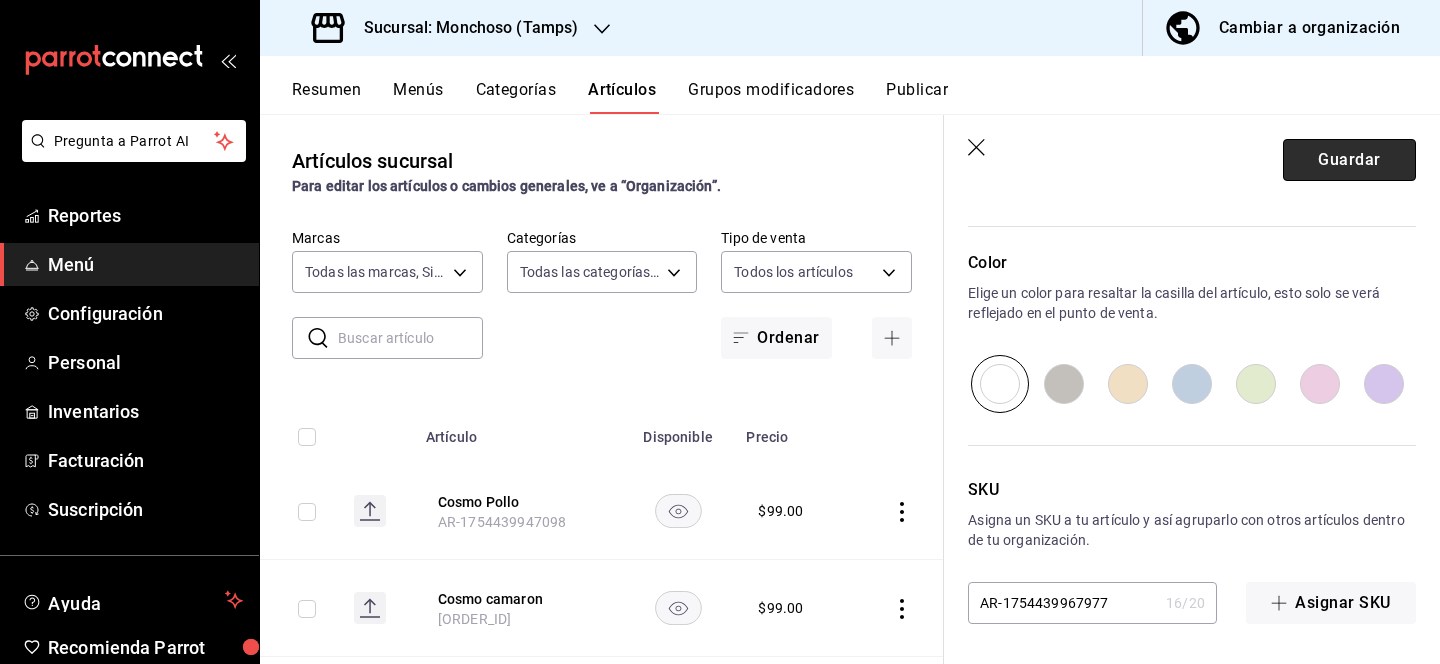 click on "Guardar" at bounding box center (1349, 160) 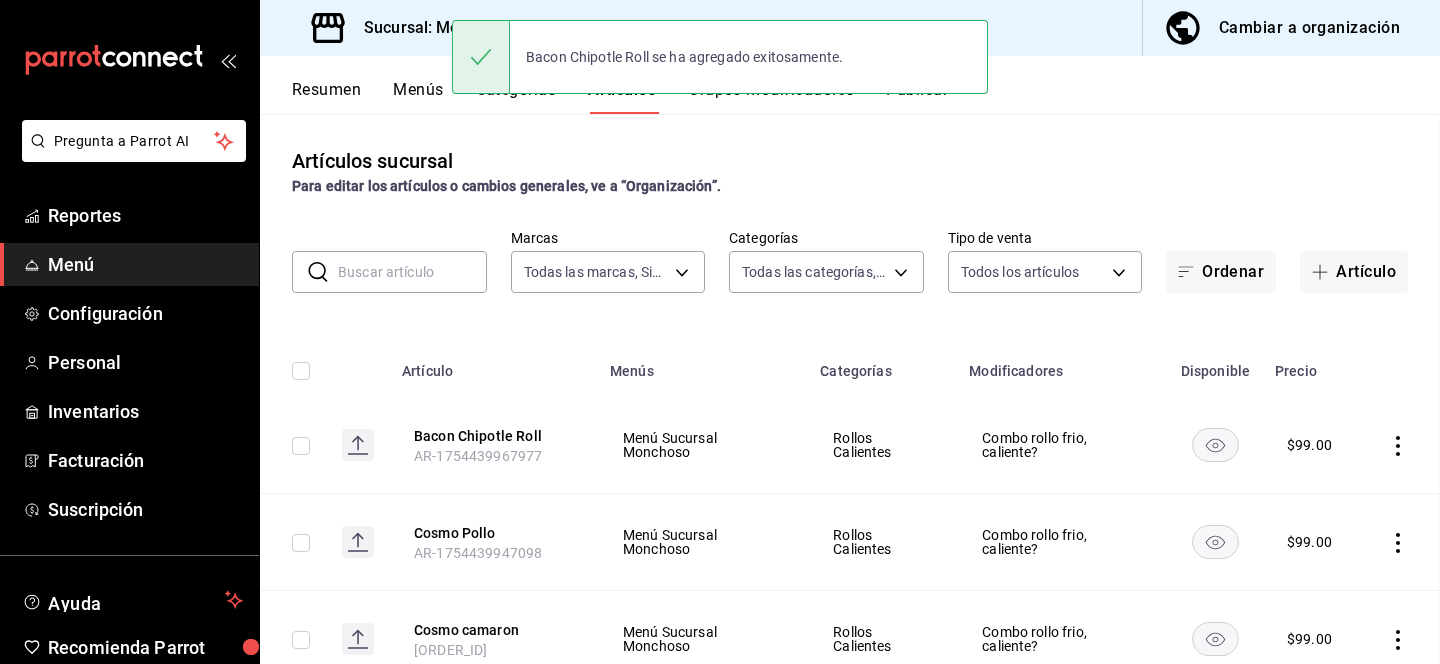 scroll, scrollTop: 0, scrollLeft: 0, axis: both 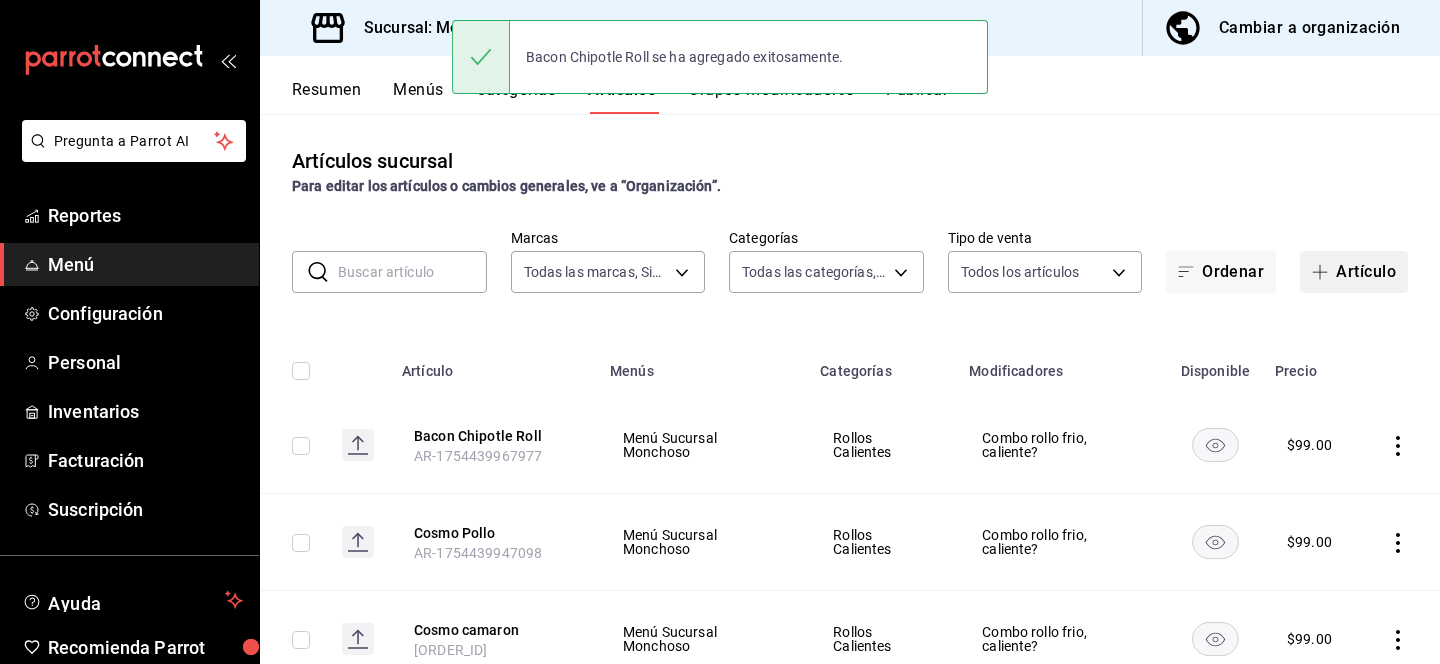 click on "Artículo" at bounding box center (1354, 272) 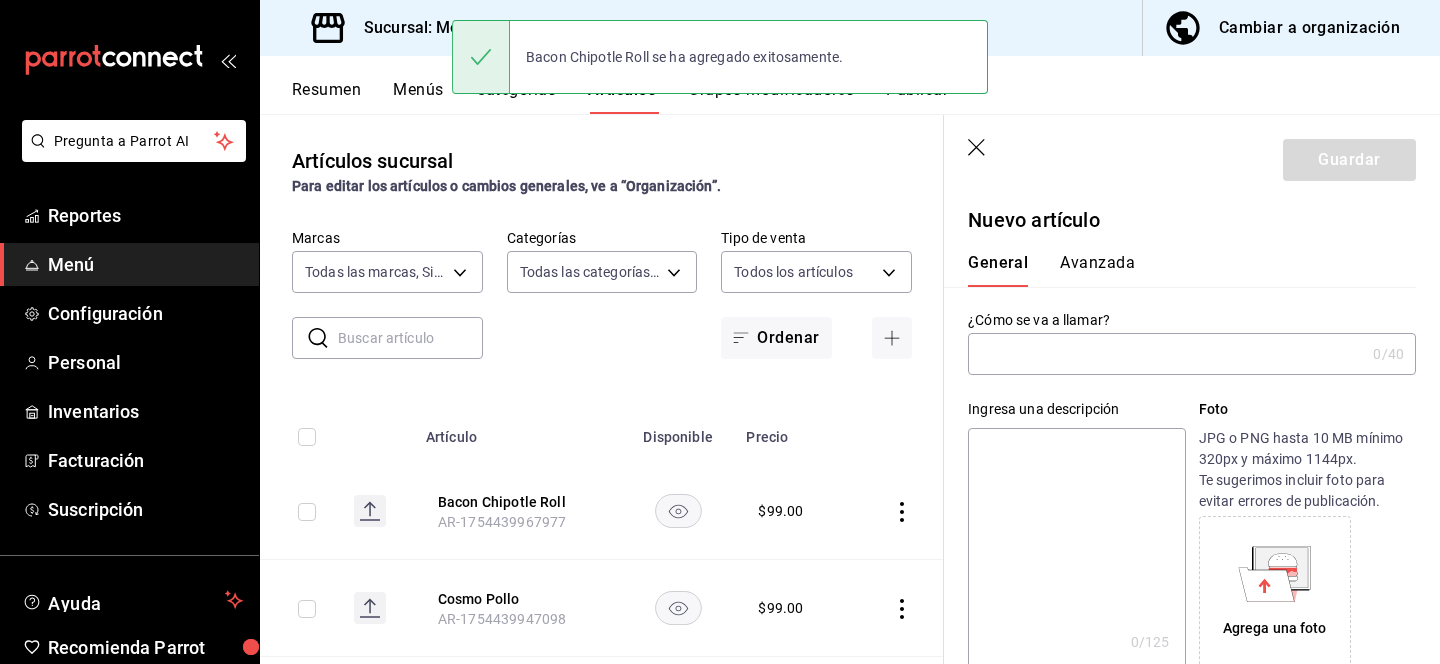 type on "AR-1754439991816" 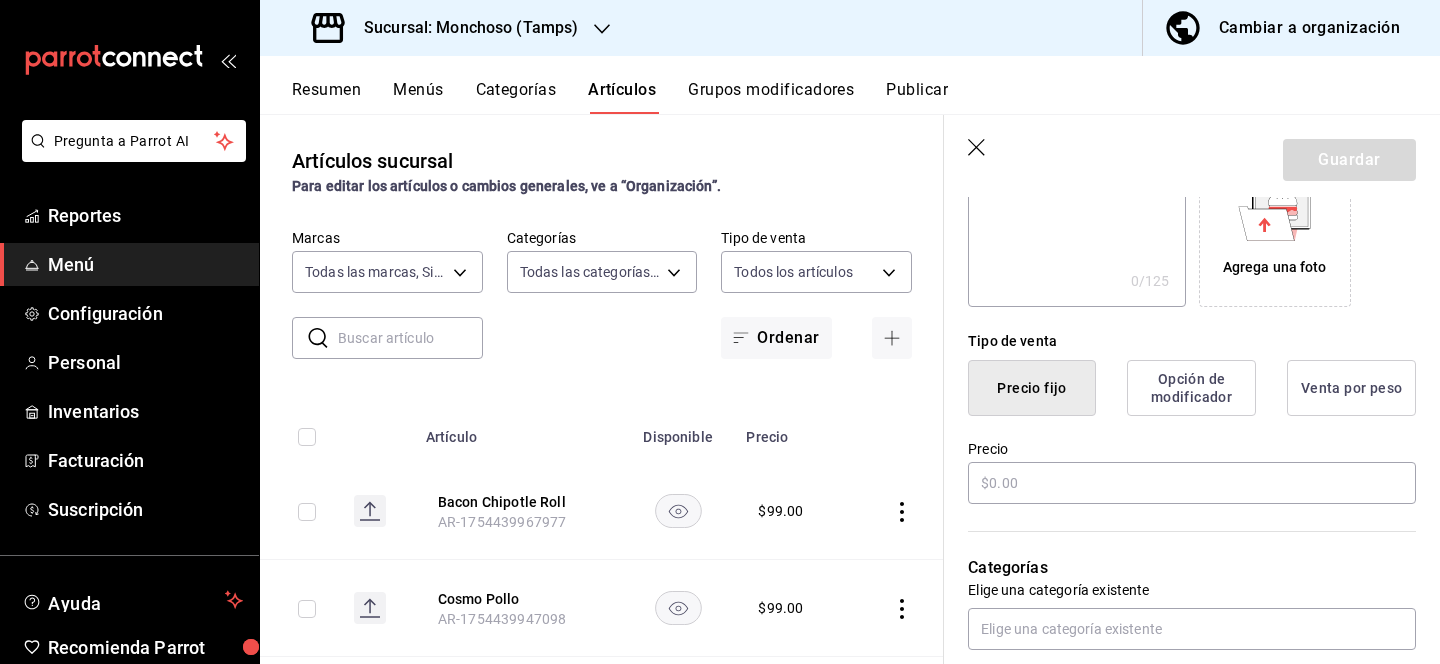 scroll, scrollTop: 363, scrollLeft: 0, axis: vertical 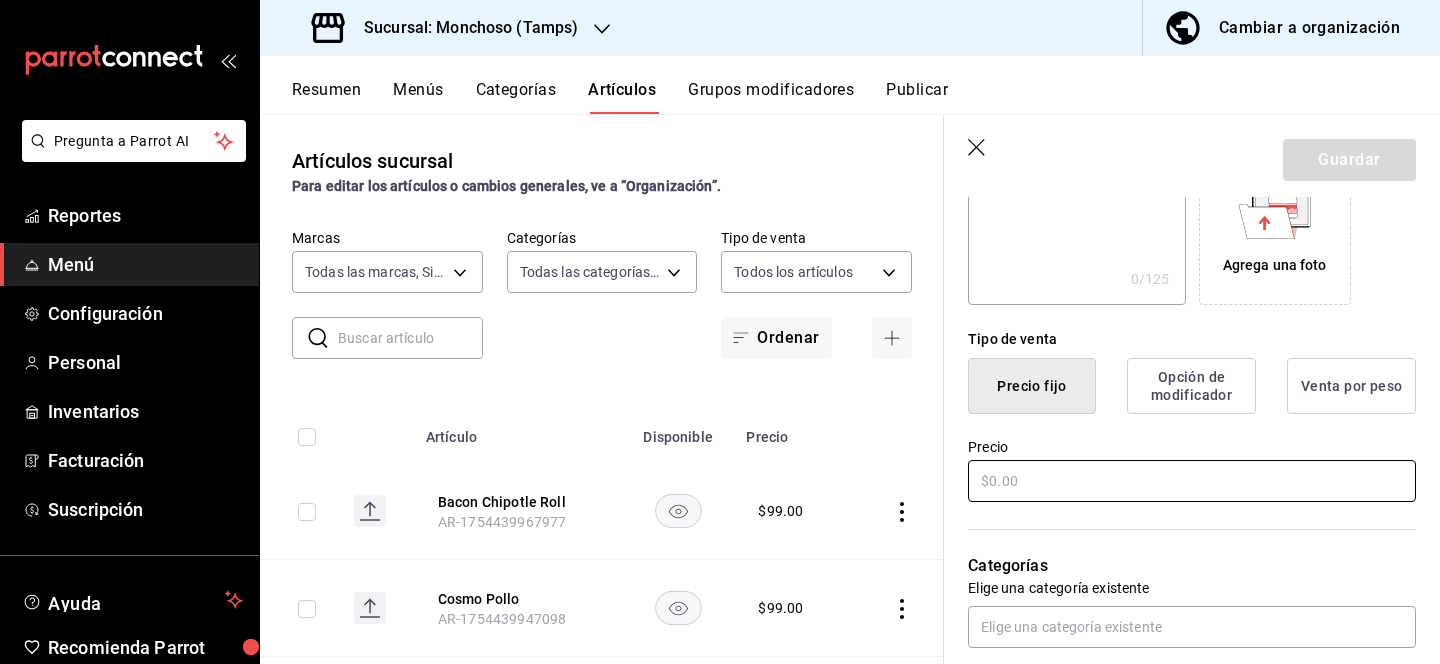 type on "Mague Roll" 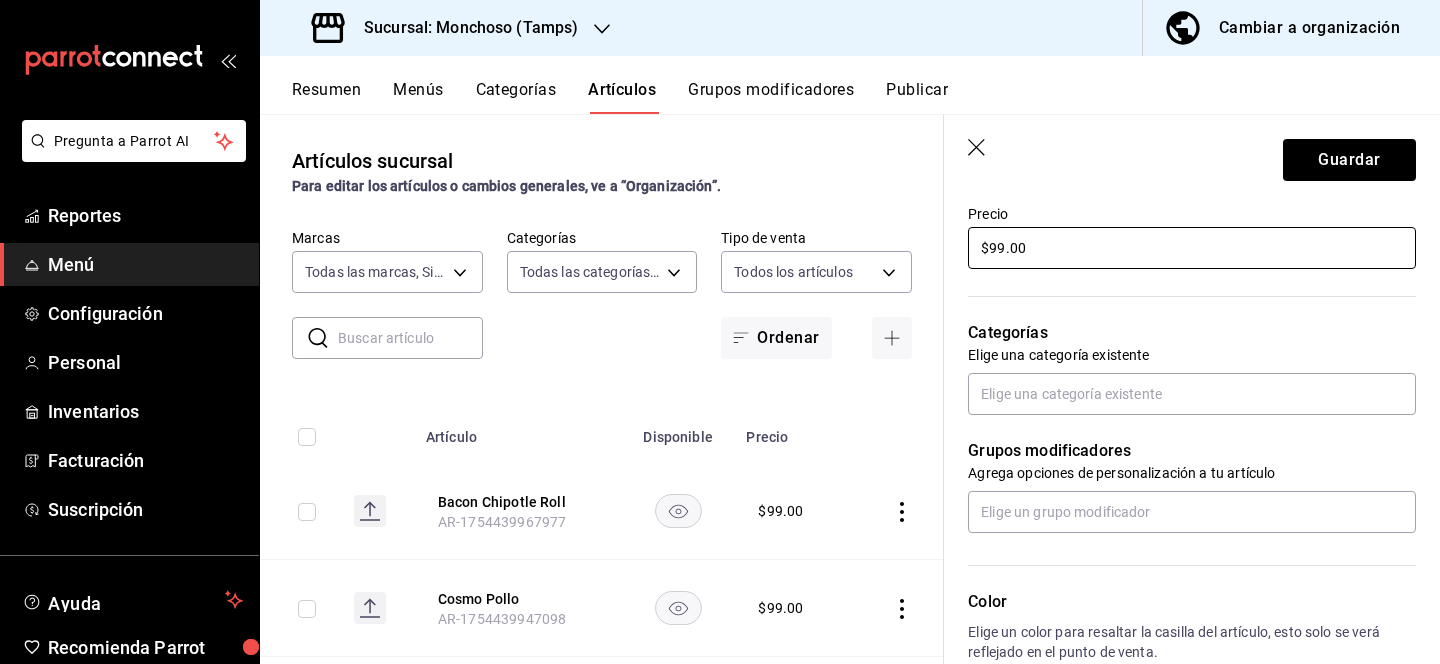 scroll, scrollTop: 601, scrollLeft: 0, axis: vertical 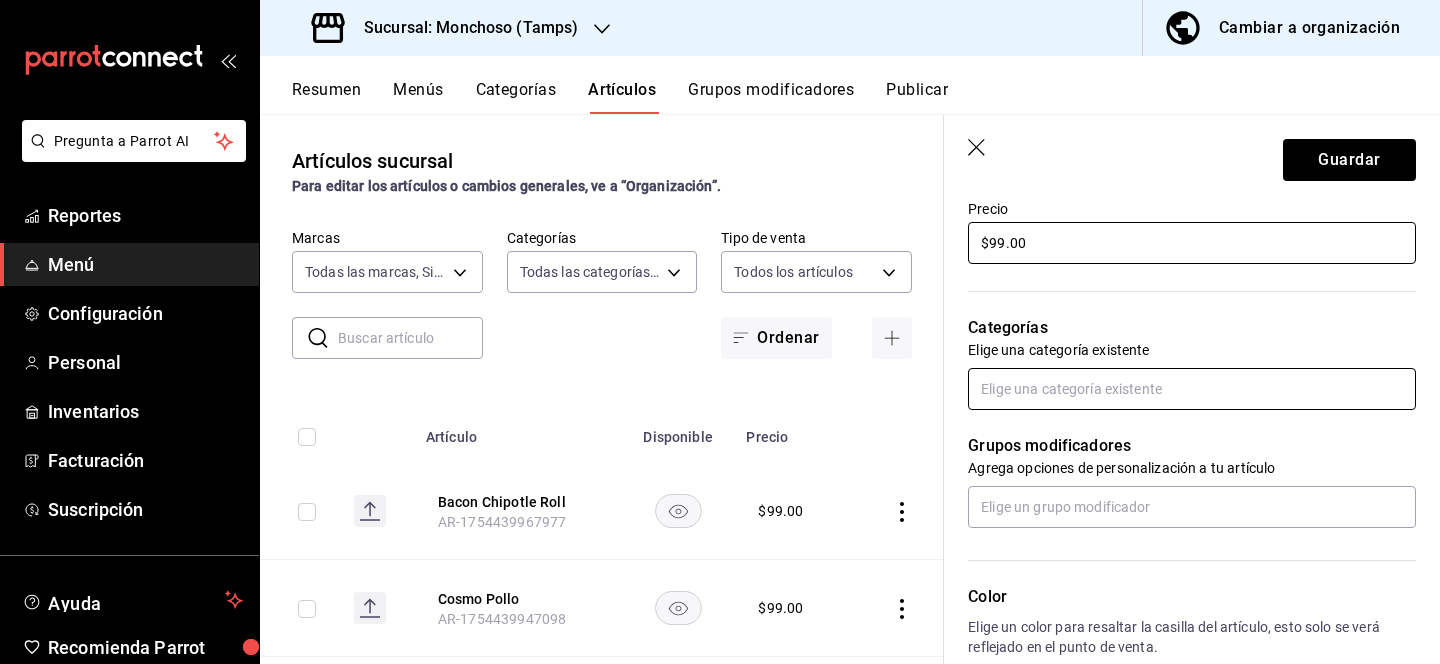 type on "$99.00" 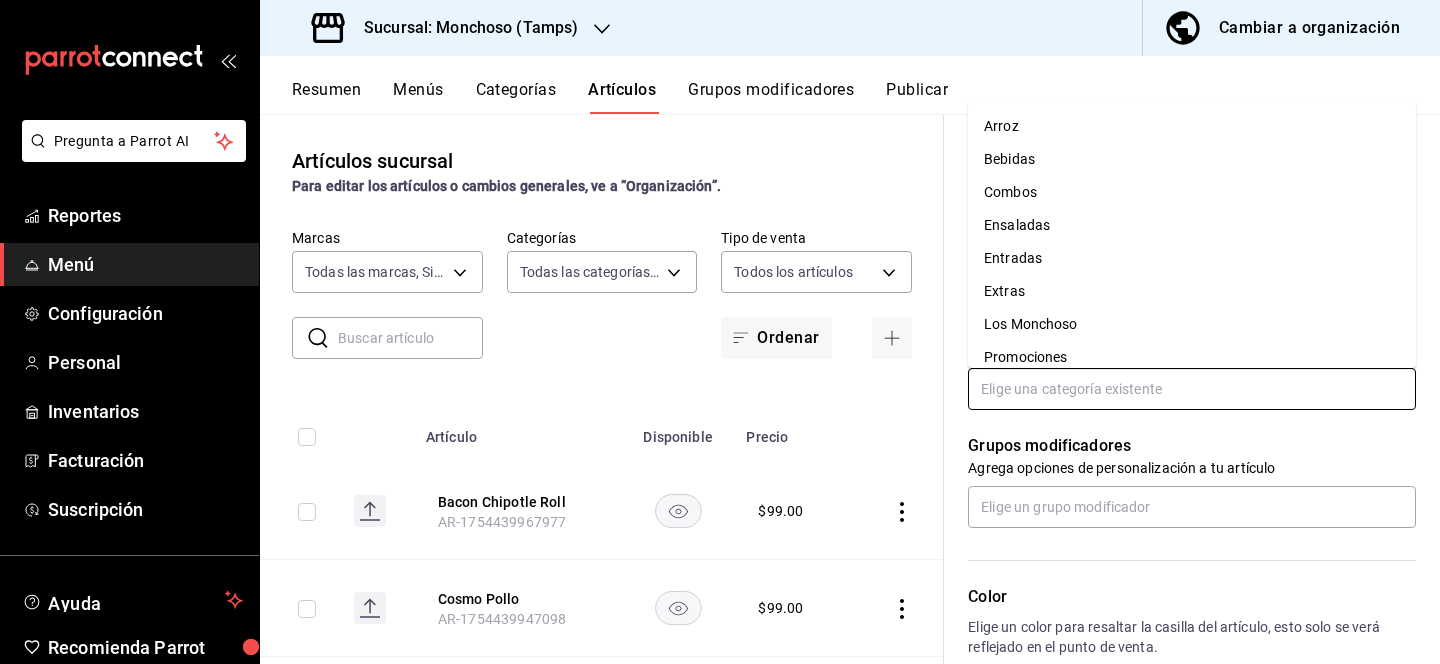 click at bounding box center [1192, 389] 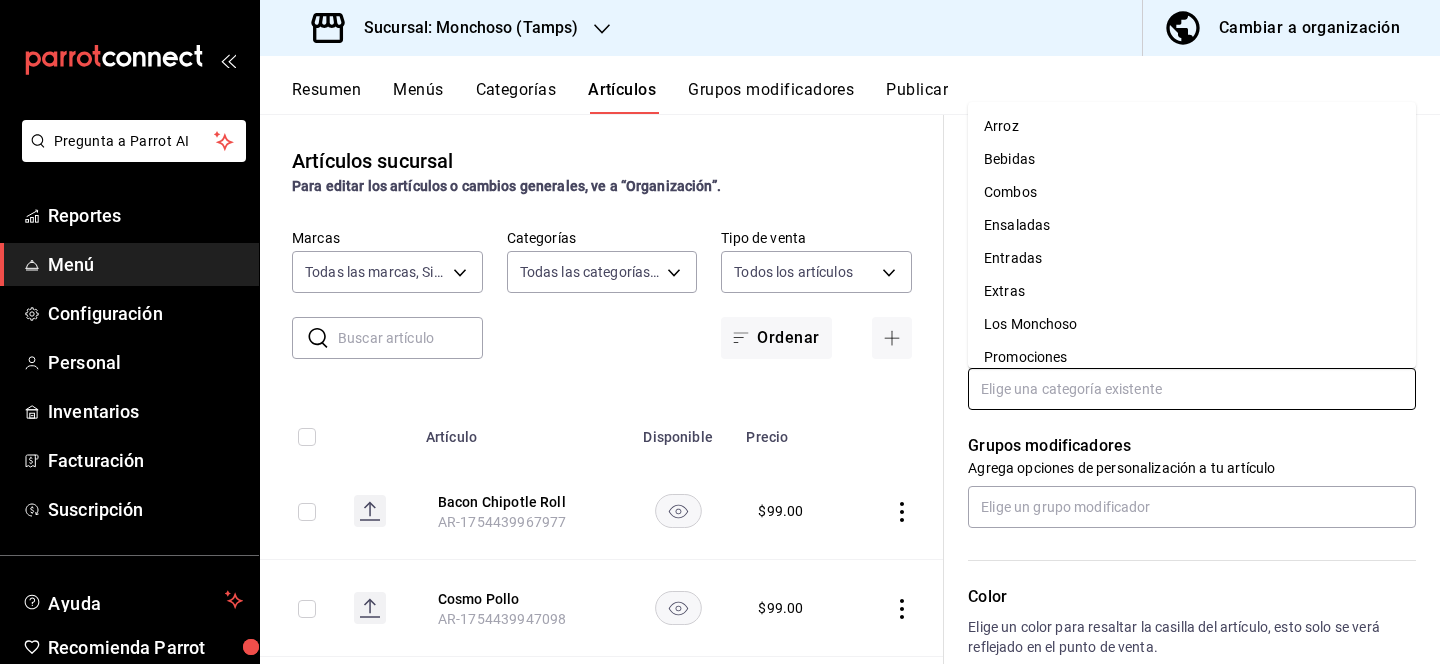 scroll, scrollTop: 179, scrollLeft: 0, axis: vertical 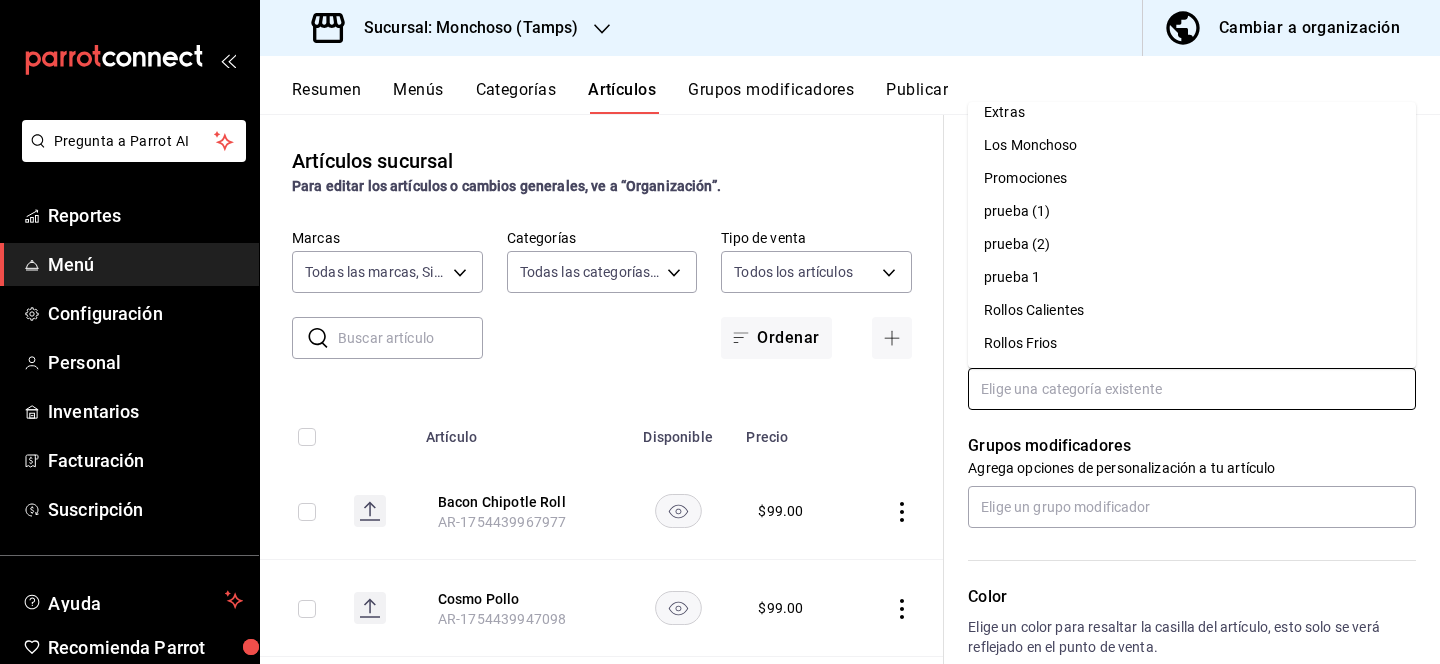 click on "Rollos Calientes" at bounding box center [1192, 310] 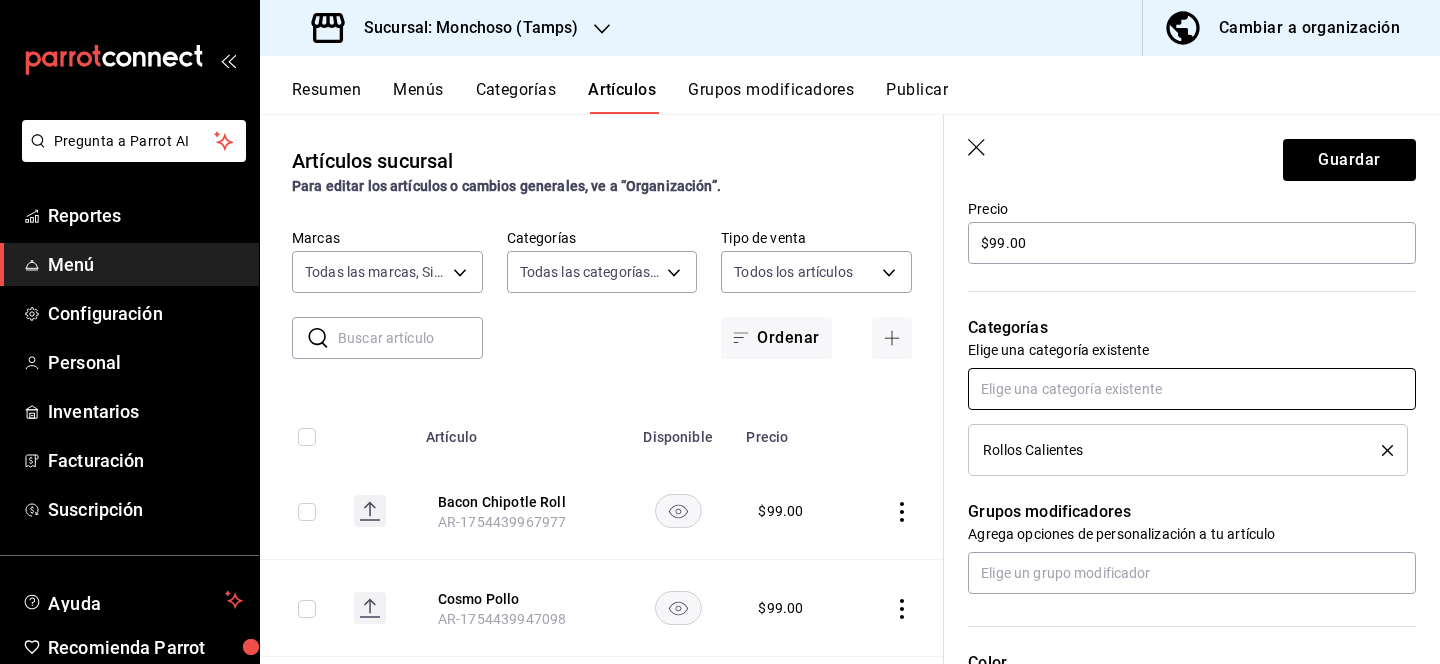 scroll, scrollTop: 761, scrollLeft: 0, axis: vertical 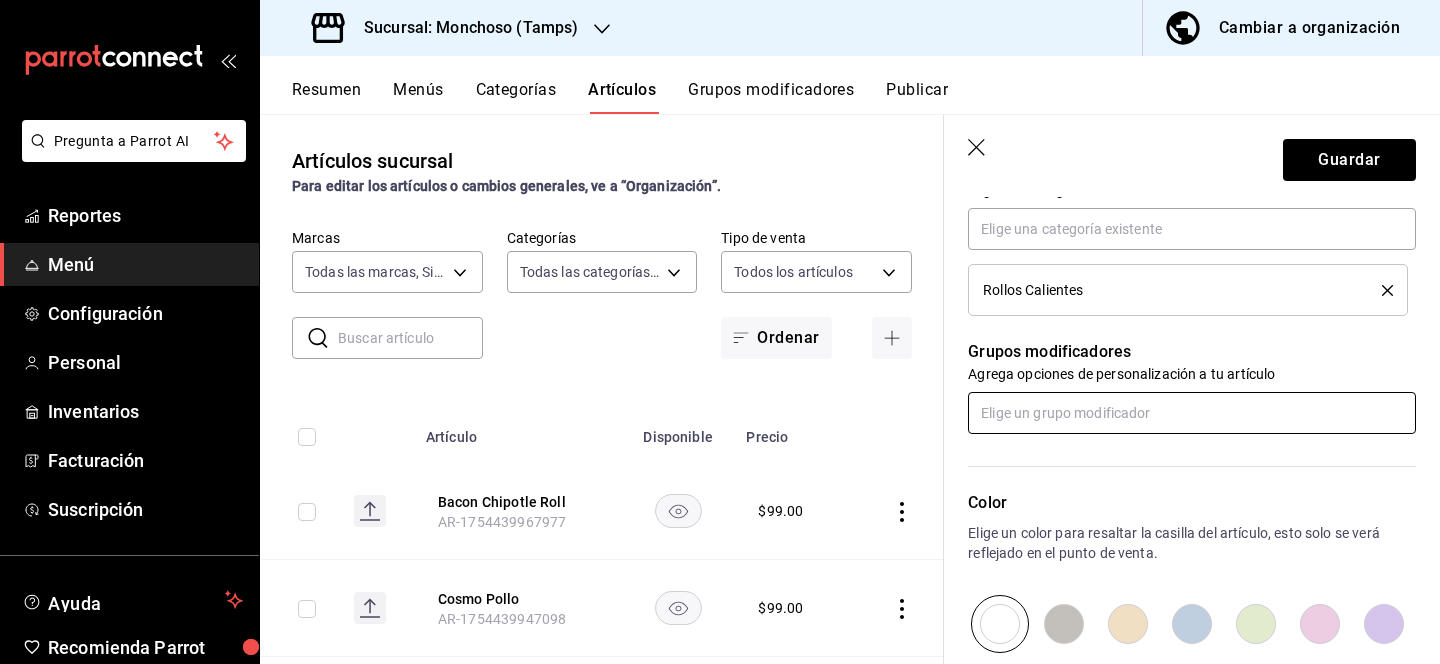 click at bounding box center [1192, 413] 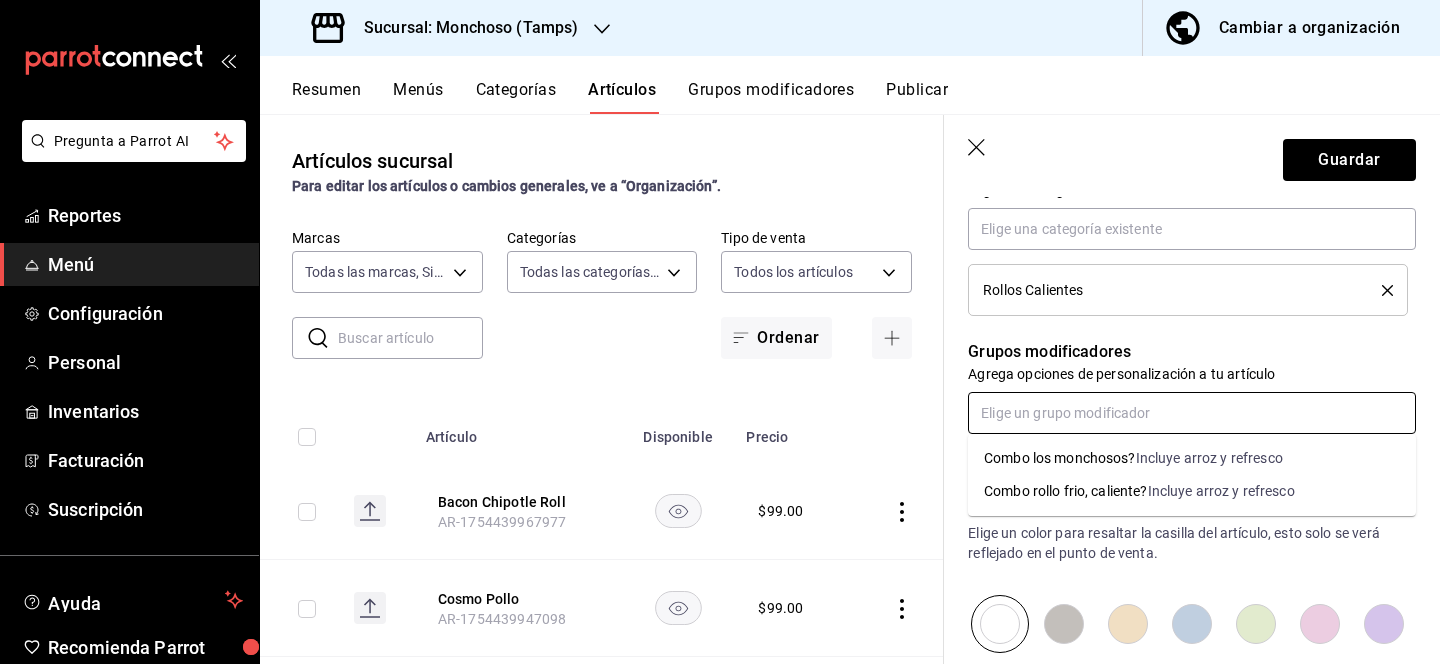 click on "Combo rollo frio, caliente?" at bounding box center (1066, 491) 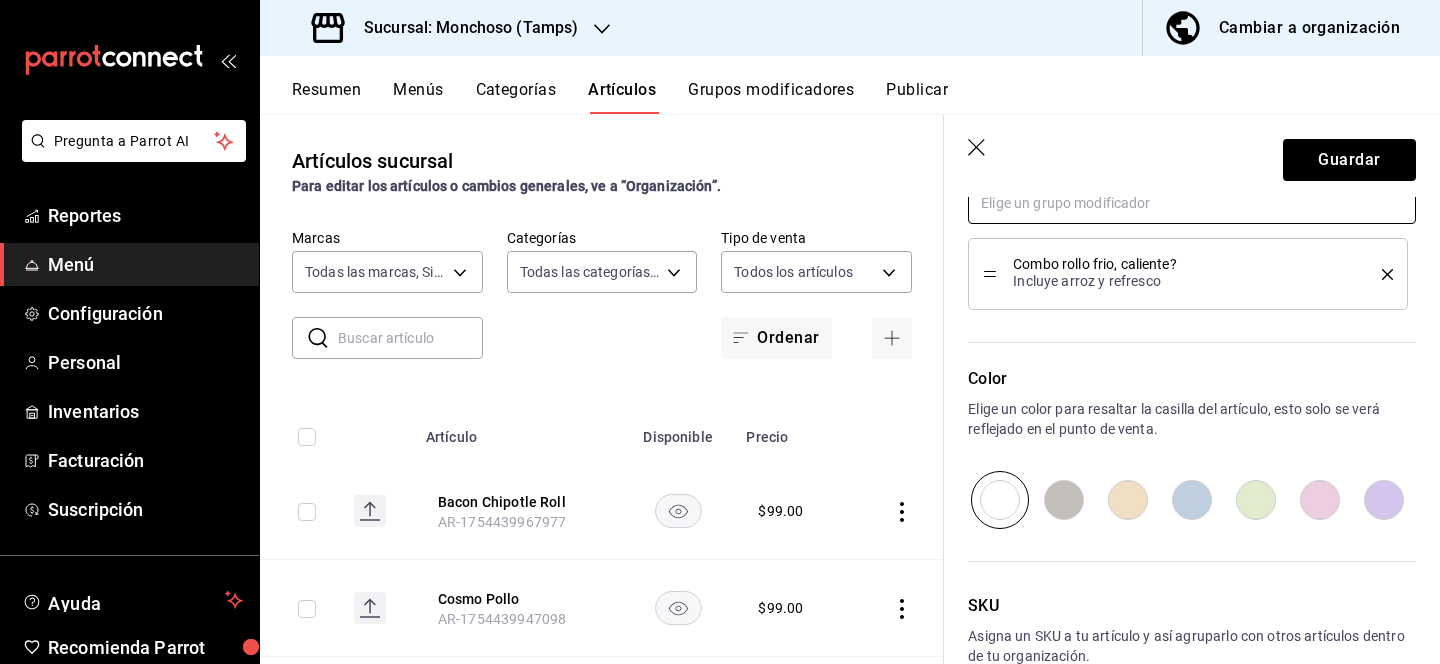 scroll, scrollTop: 1087, scrollLeft: 0, axis: vertical 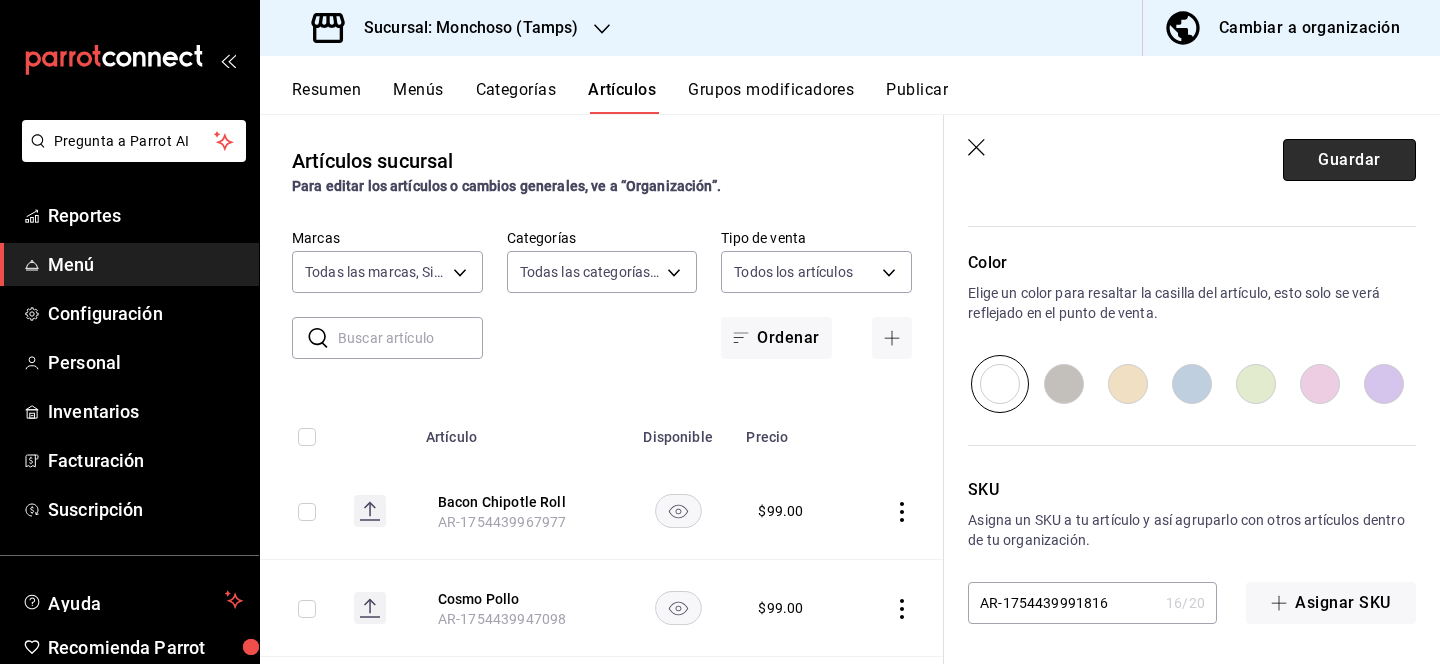 click on "Guardar" at bounding box center (1349, 160) 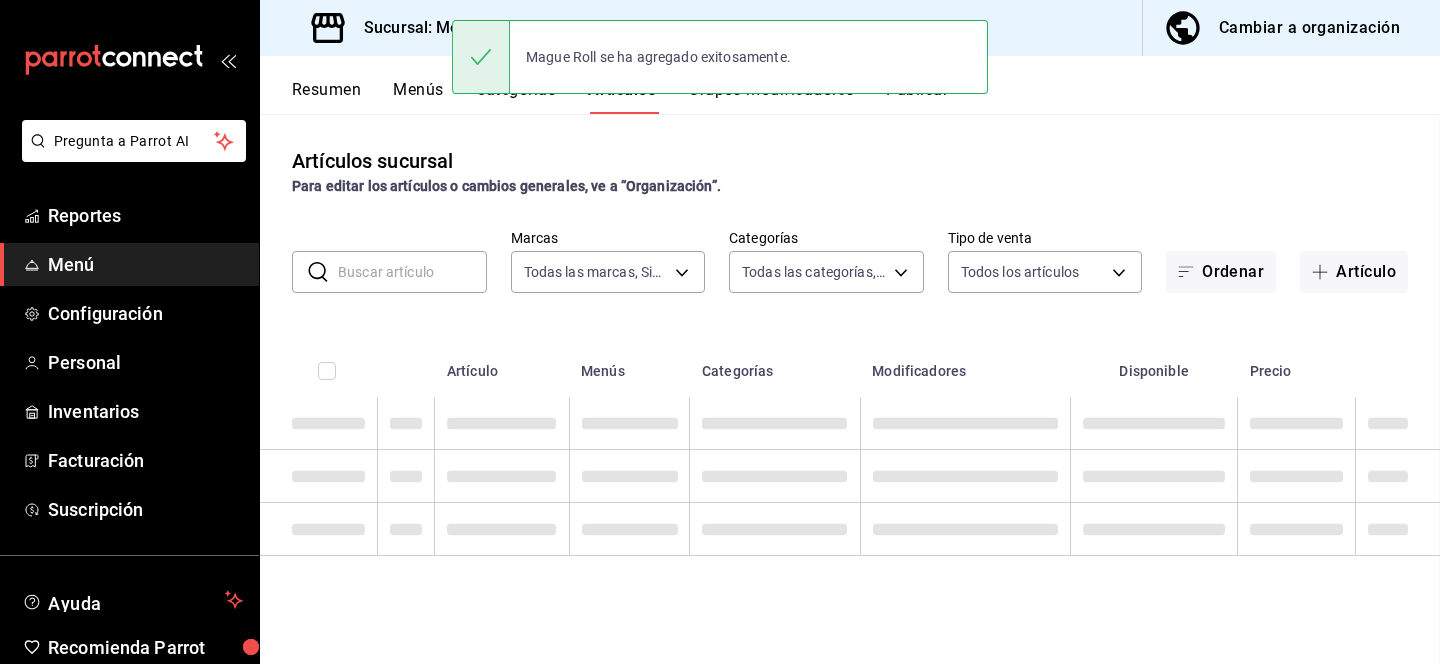 scroll, scrollTop: 0, scrollLeft: 0, axis: both 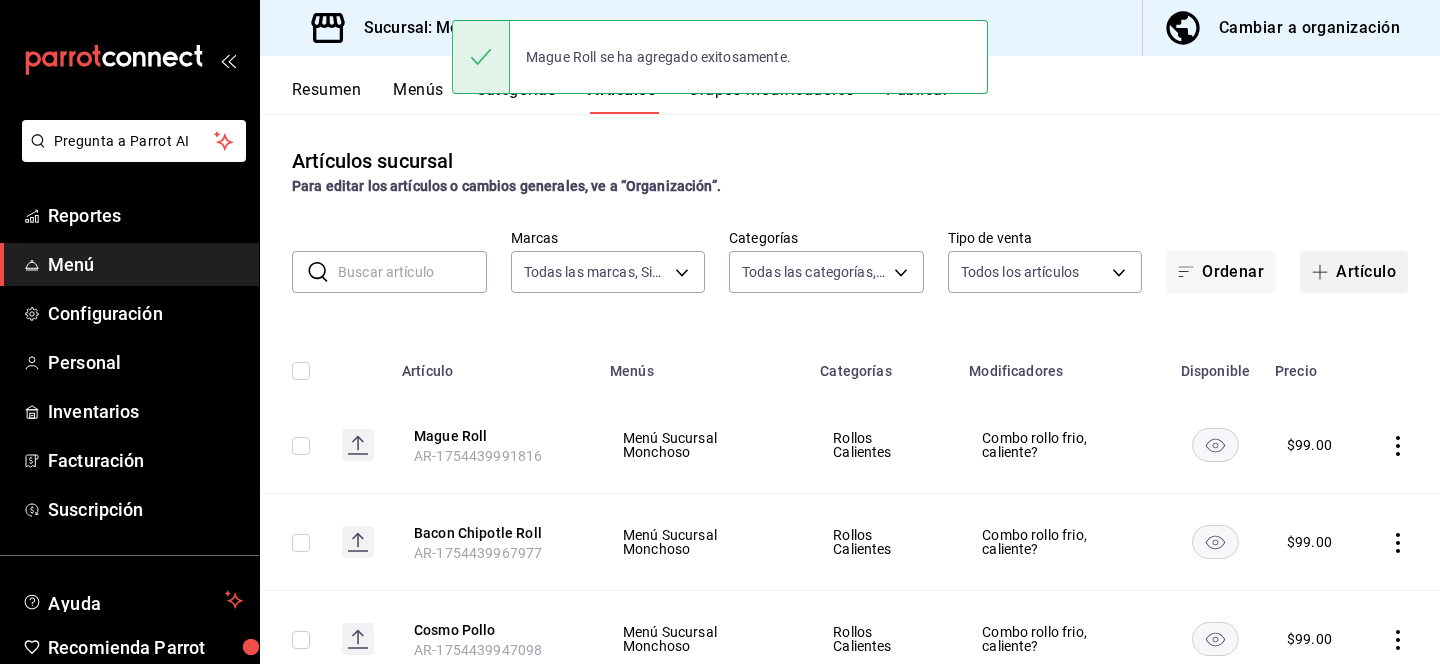 click on "Artículo" at bounding box center (1354, 272) 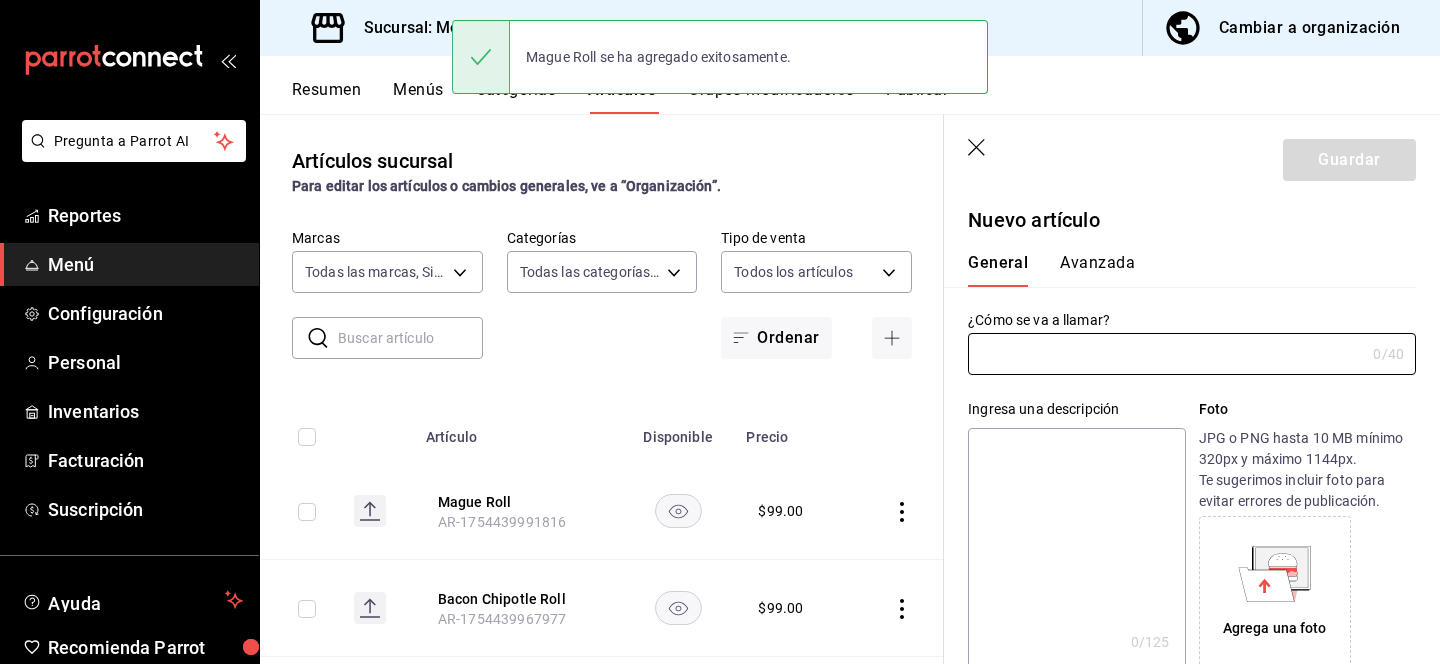 type on "AR-1754440011418" 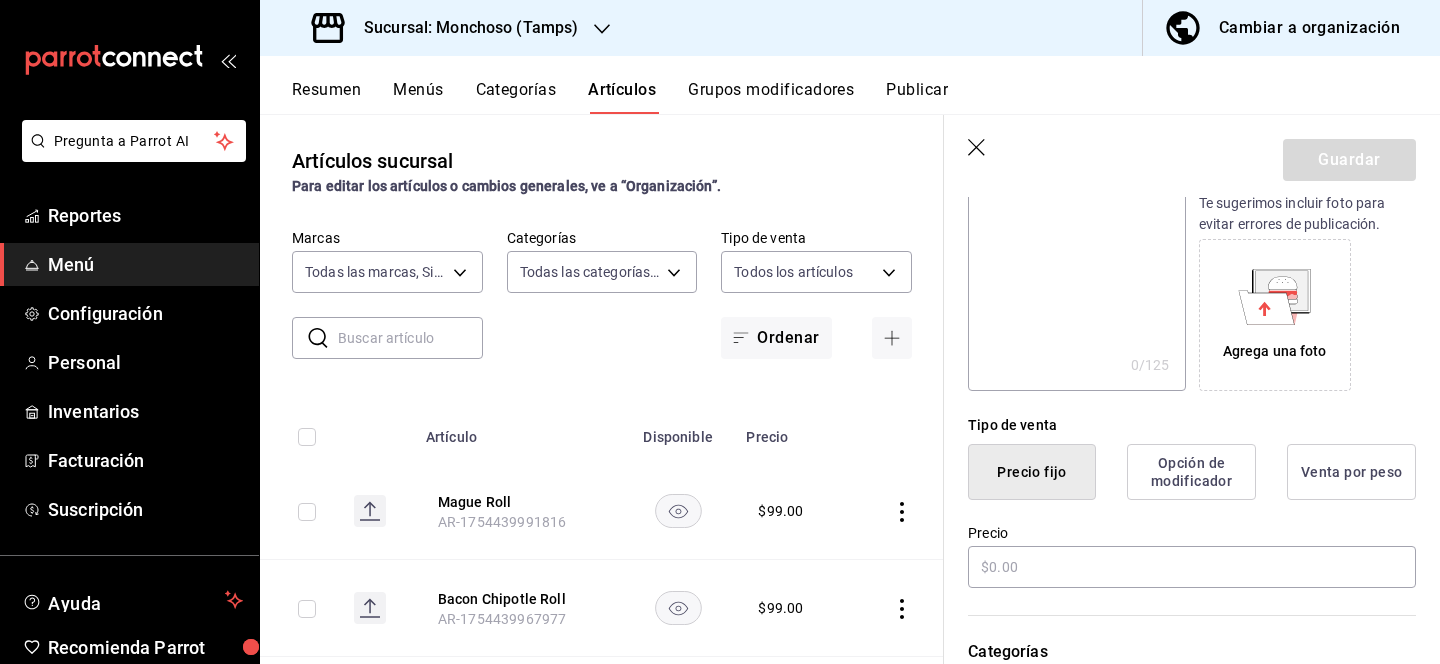 scroll, scrollTop: 280, scrollLeft: 0, axis: vertical 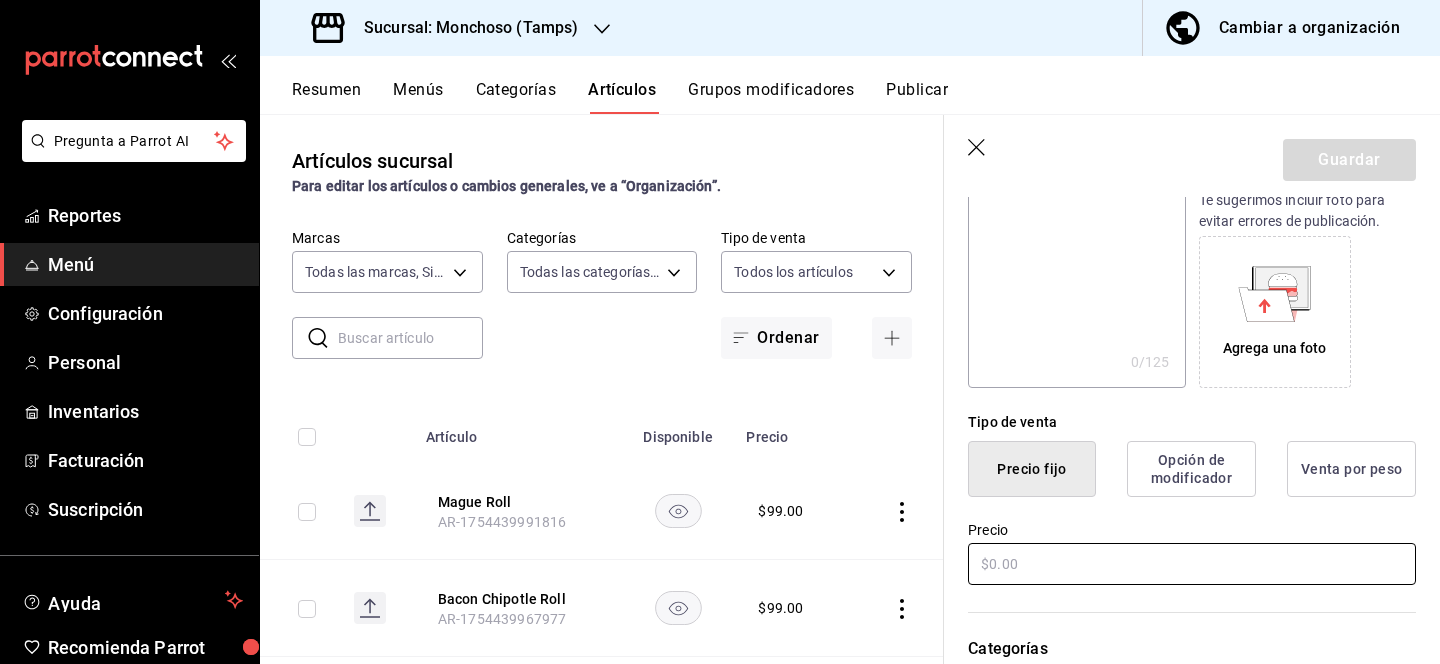 type on "Capeado Roll" 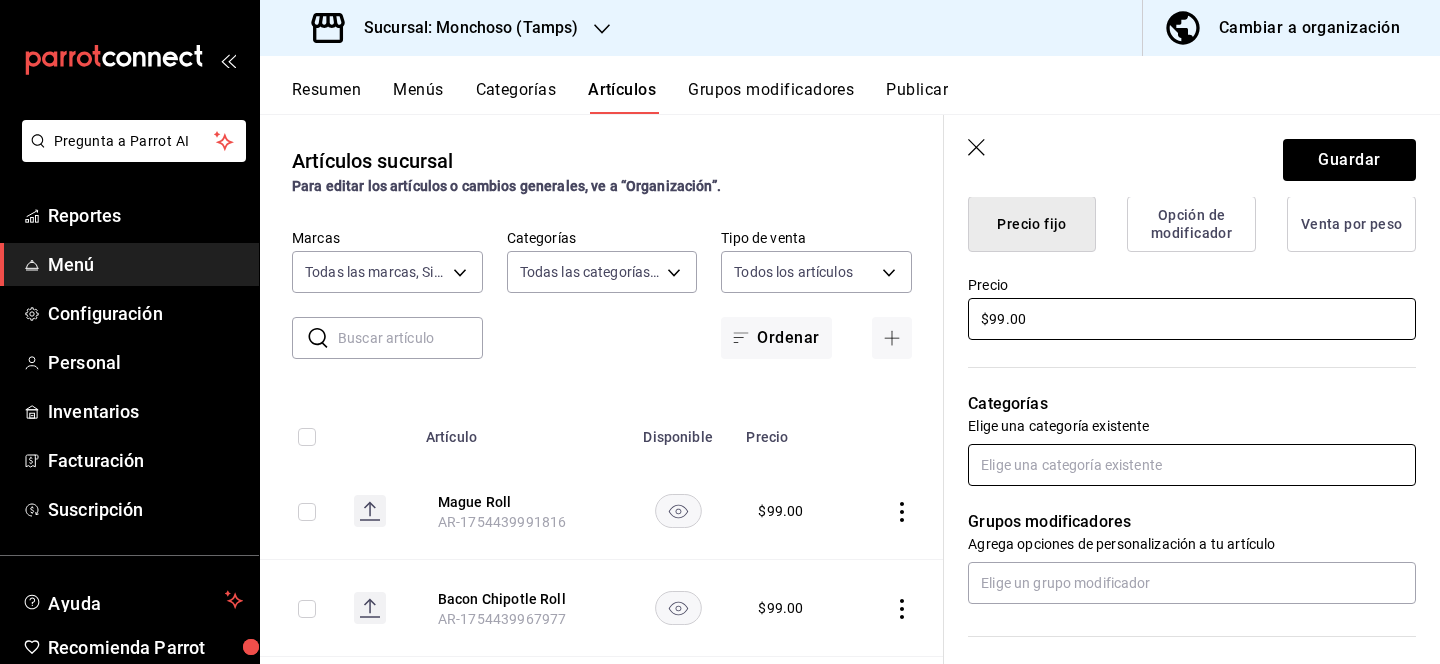 scroll, scrollTop: 530, scrollLeft: 0, axis: vertical 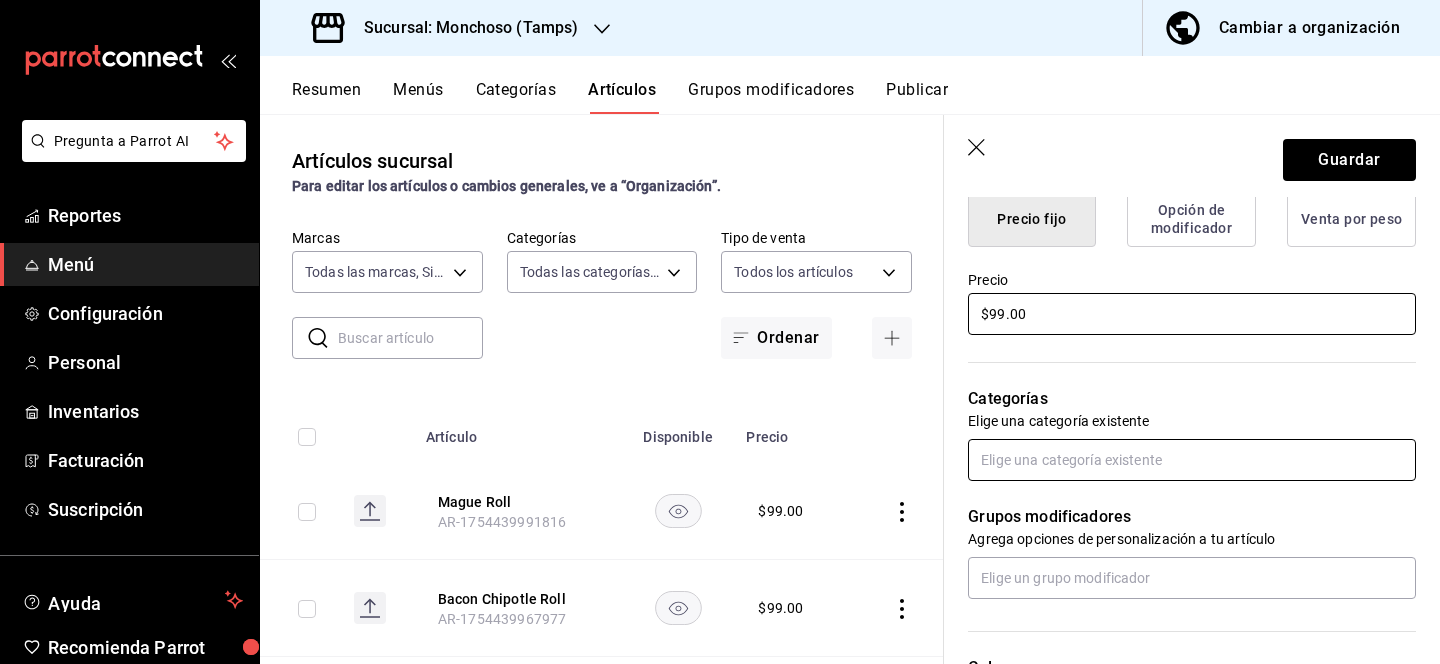 type on "$99.00" 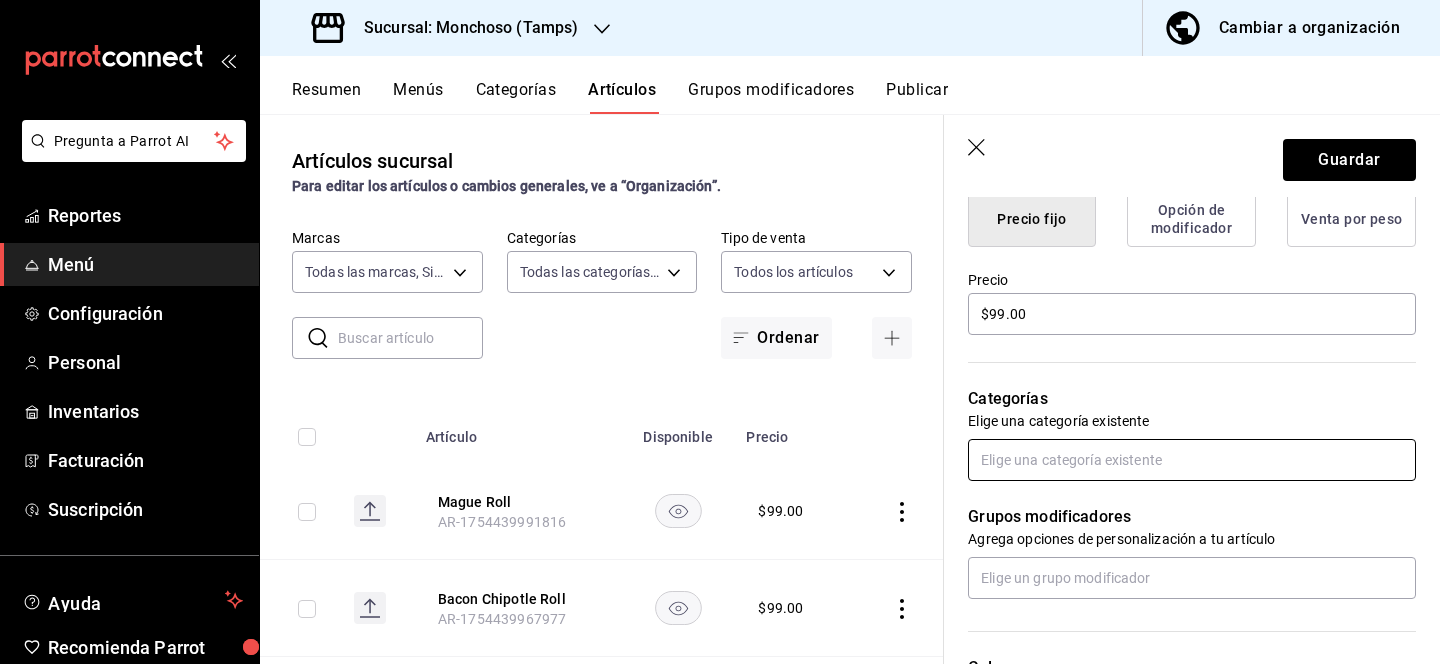 click at bounding box center [1192, 460] 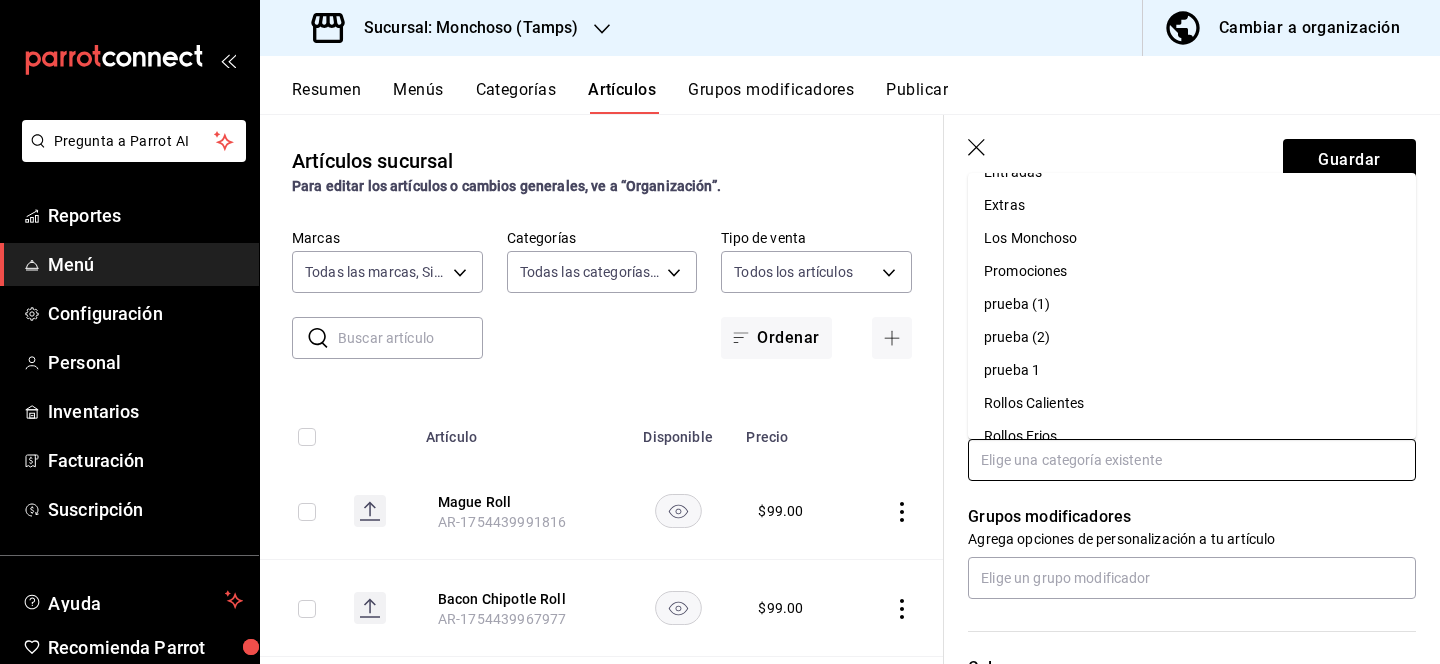 scroll, scrollTop: 179, scrollLeft: 0, axis: vertical 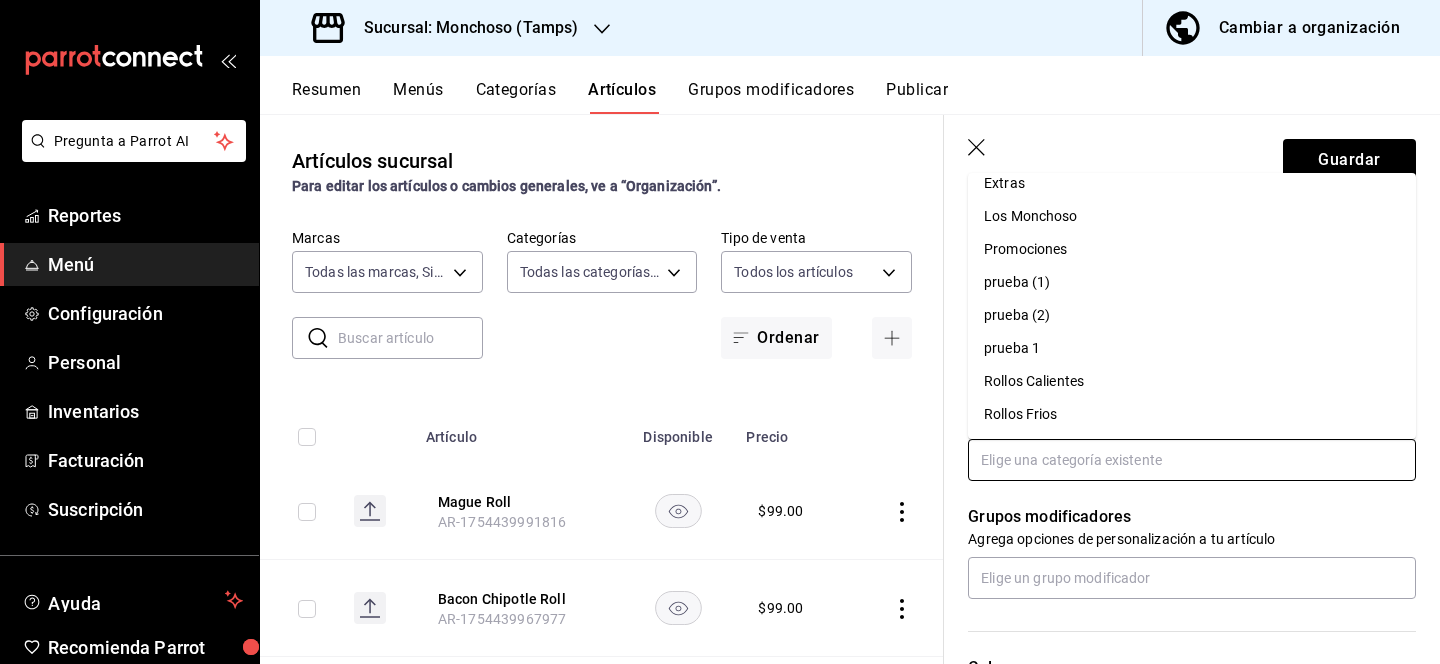 click on "Rollos Calientes" at bounding box center (1192, 381) 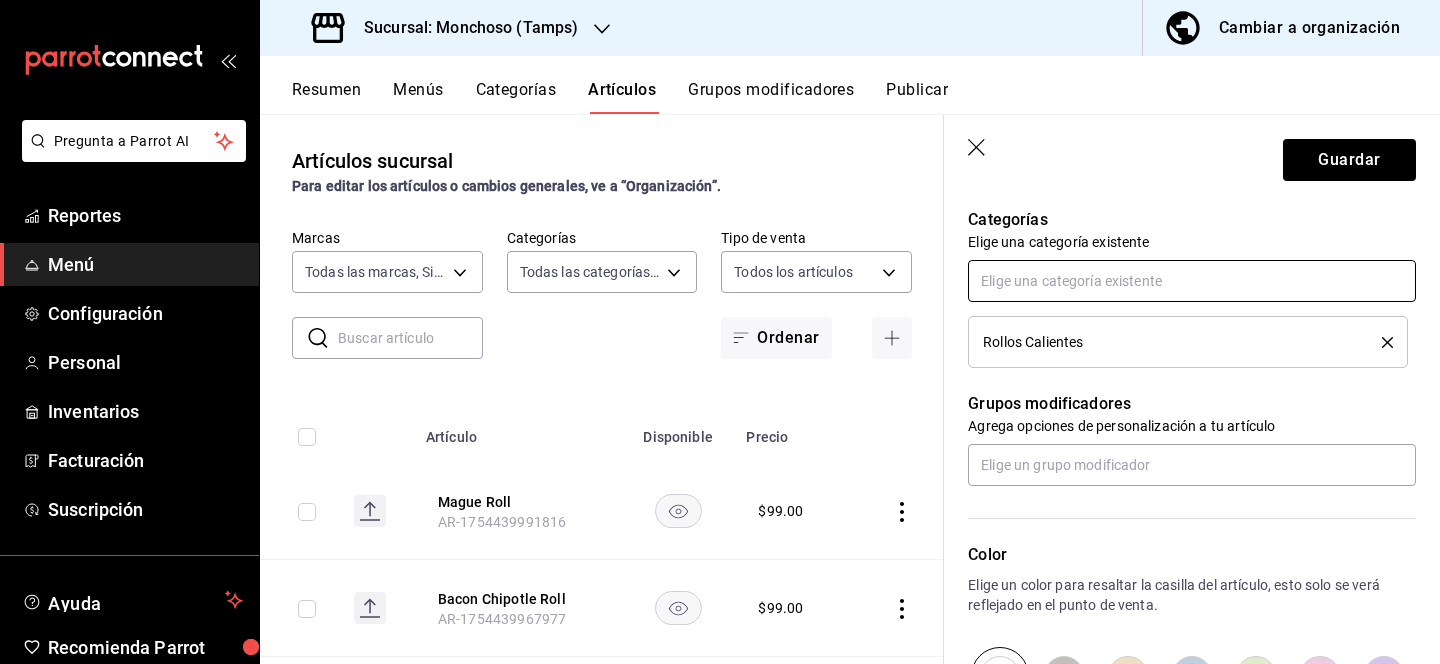 scroll, scrollTop: 713, scrollLeft: 0, axis: vertical 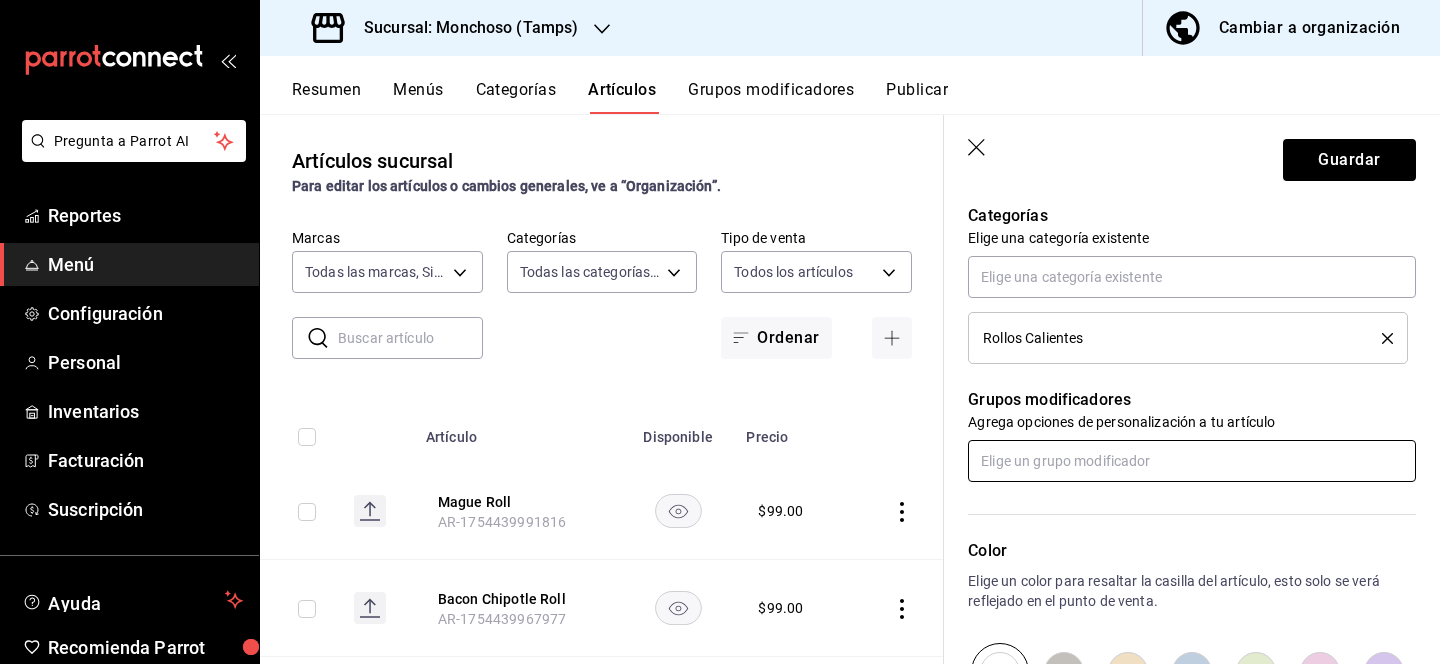 click at bounding box center [1192, 461] 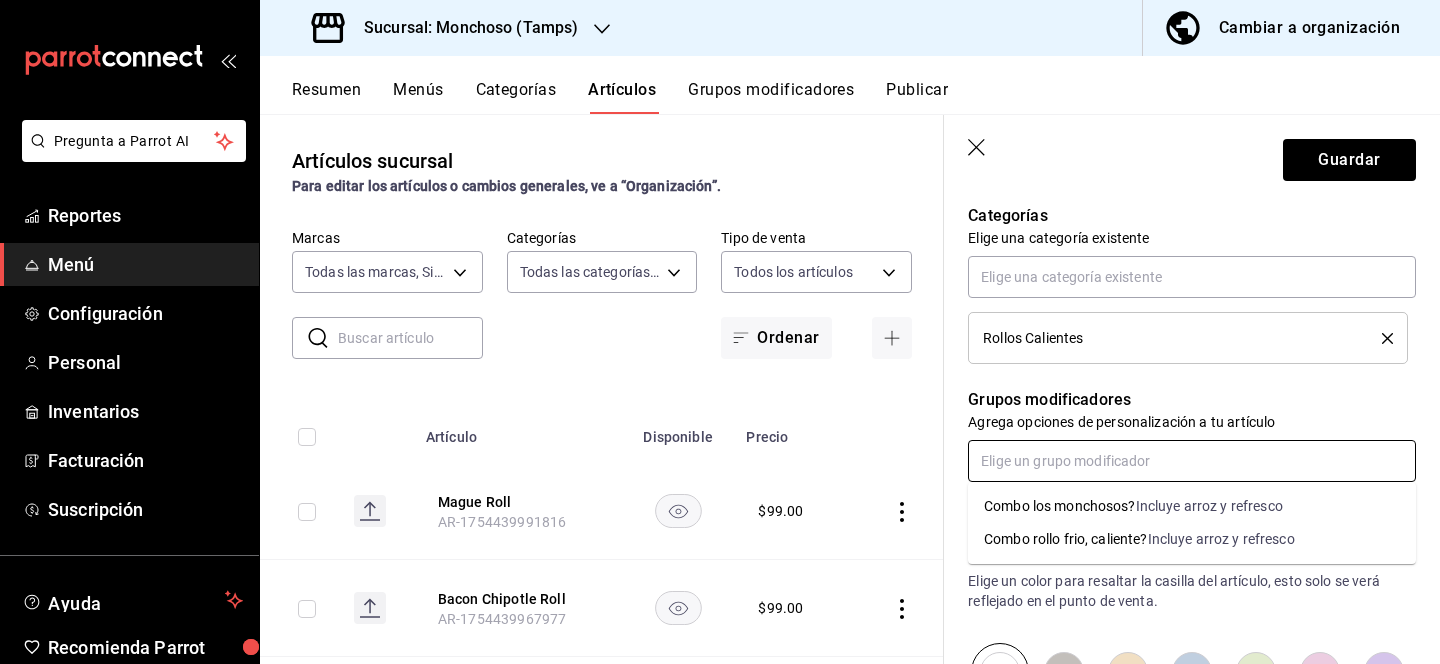 click on "Combo los monchosos?" at bounding box center (1060, 506) 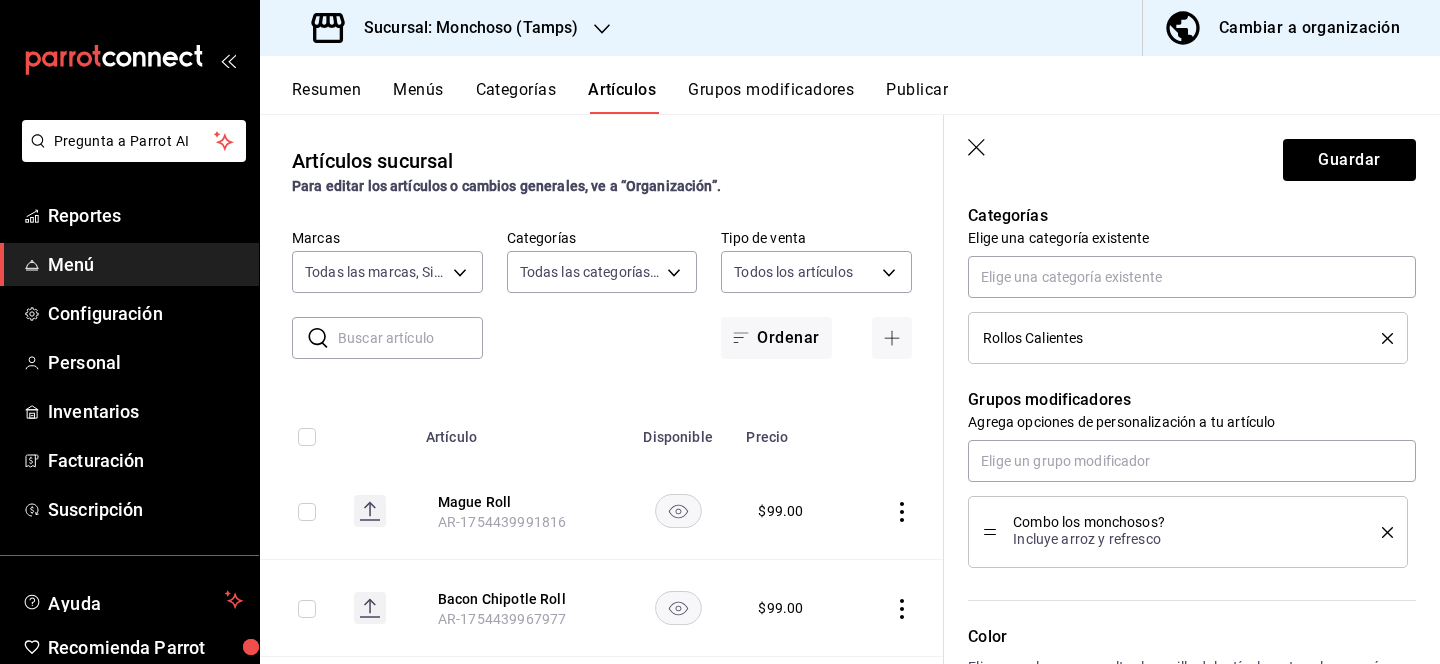 click 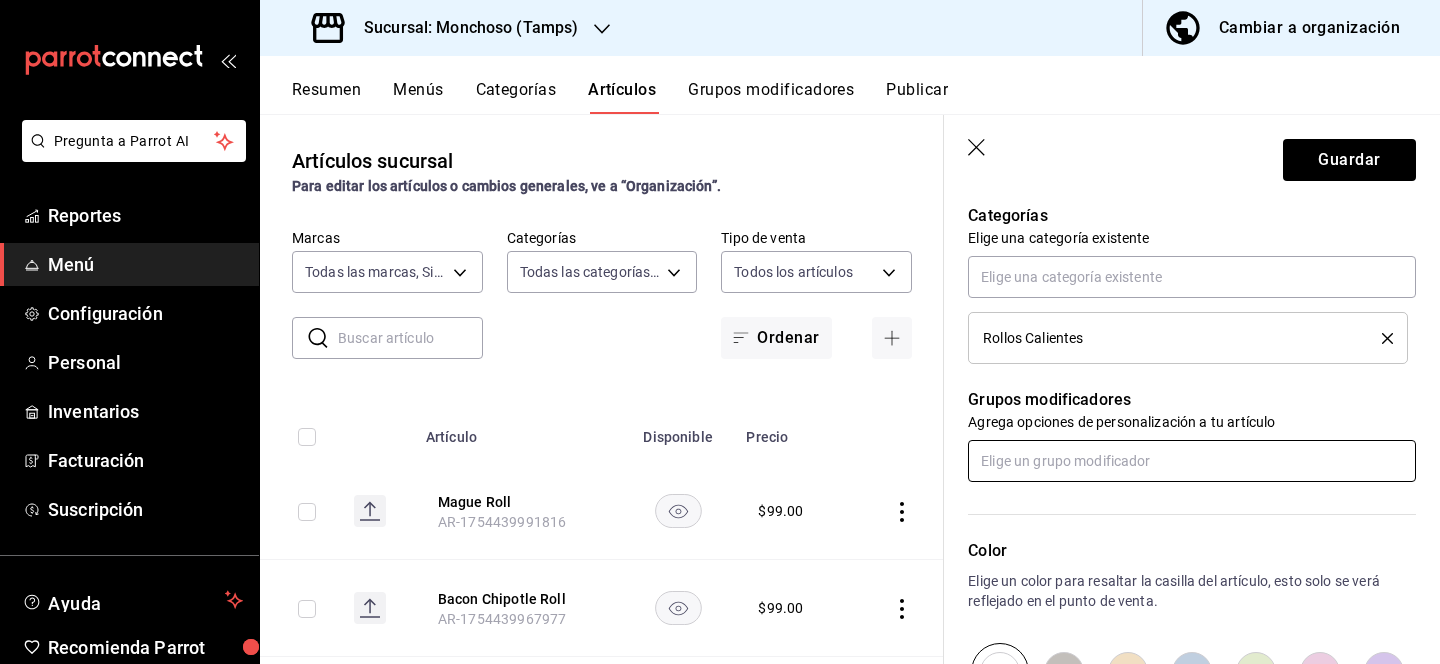 click at bounding box center [1192, 461] 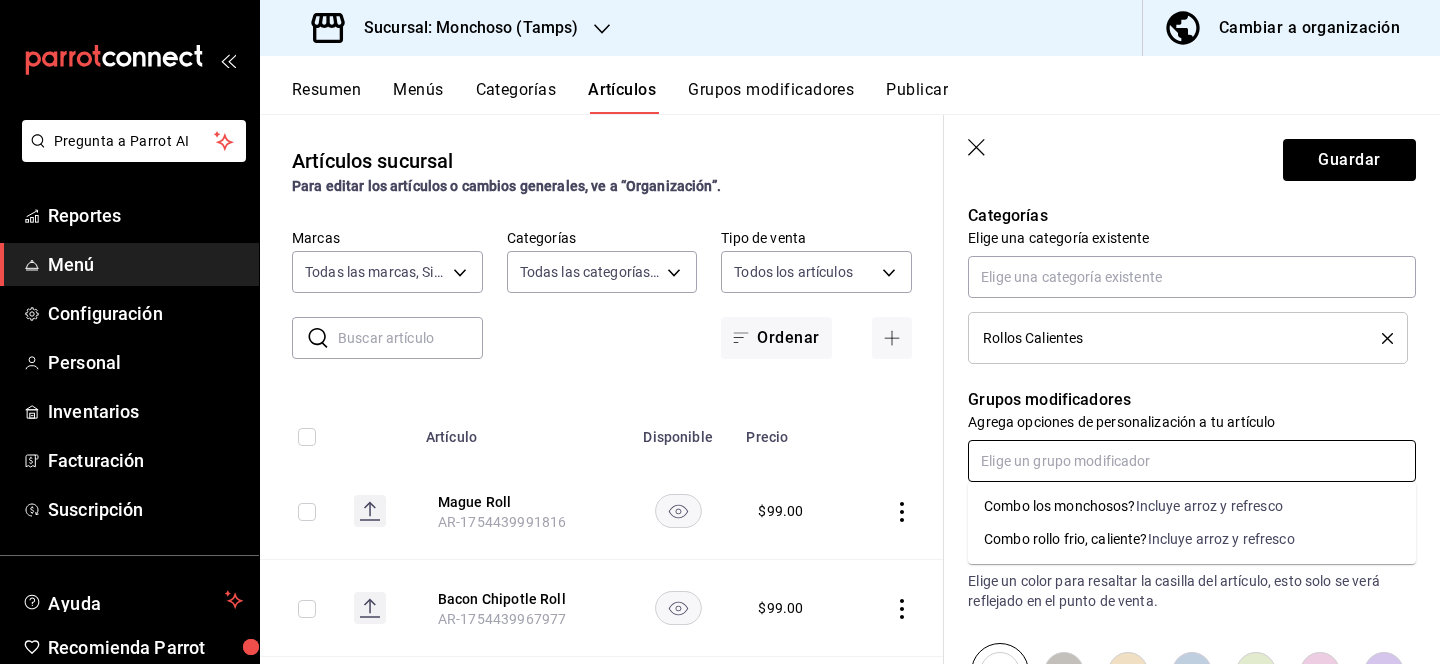 click on "Combo rollo frio, caliente?" at bounding box center (1066, 539) 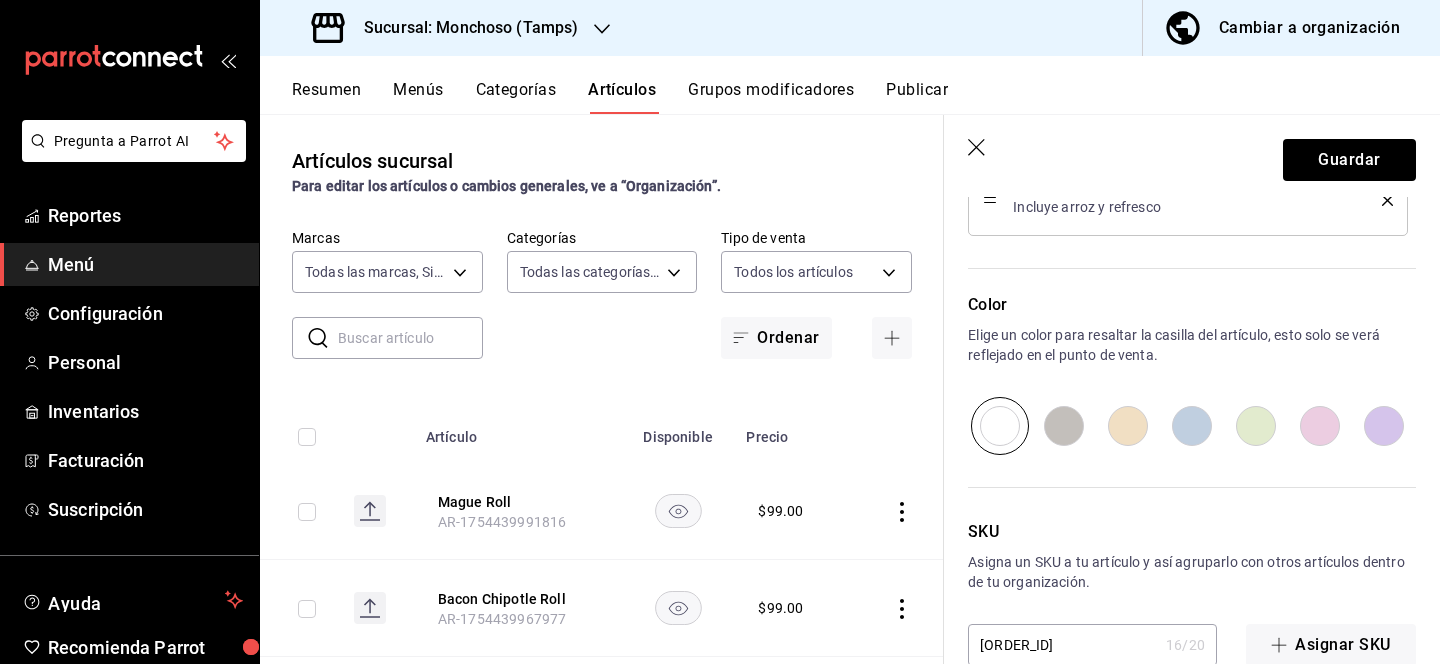 scroll, scrollTop: 1087, scrollLeft: 0, axis: vertical 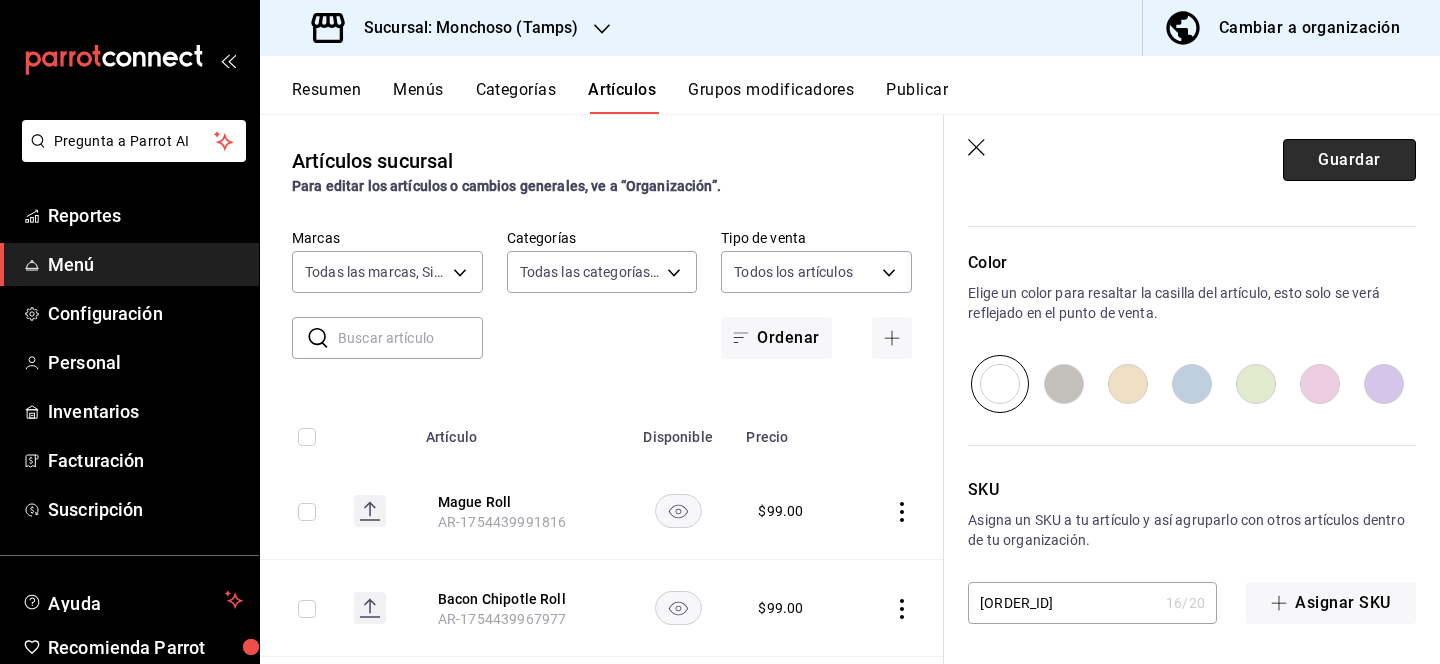 click on "Guardar" at bounding box center [1349, 160] 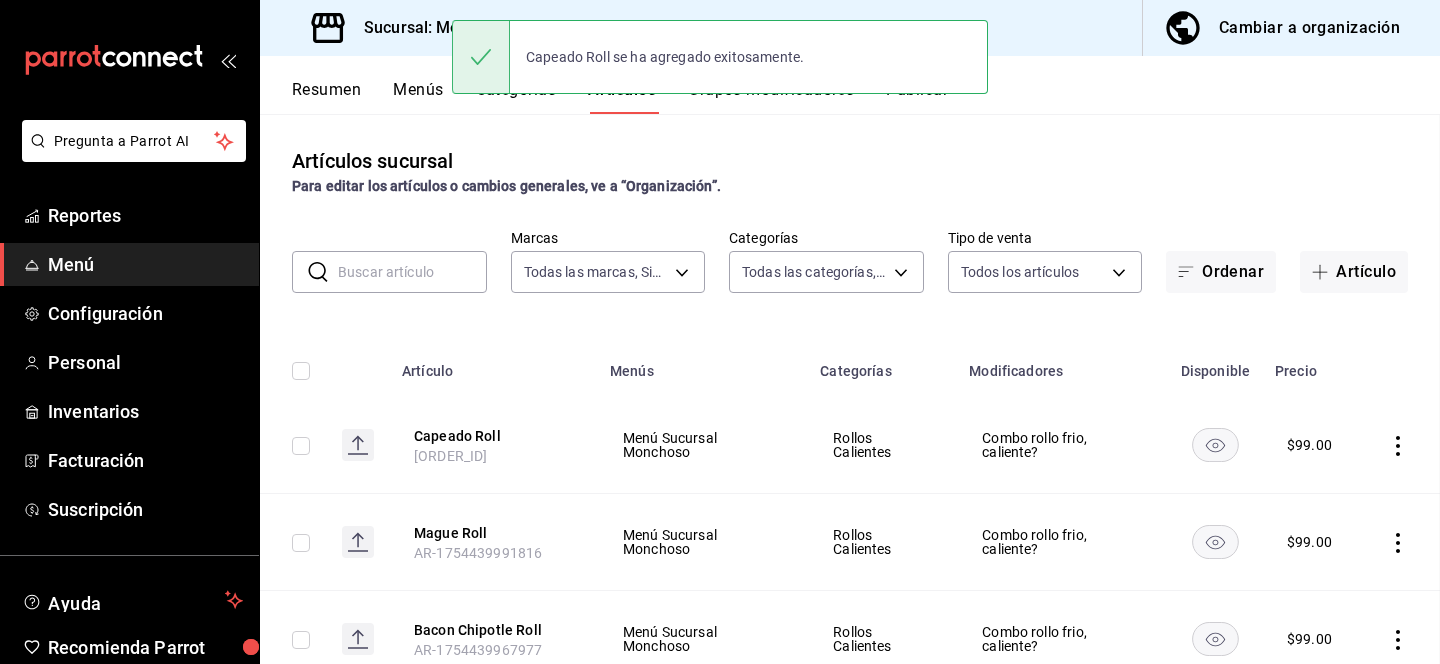 scroll, scrollTop: 0, scrollLeft: 0, axis: both 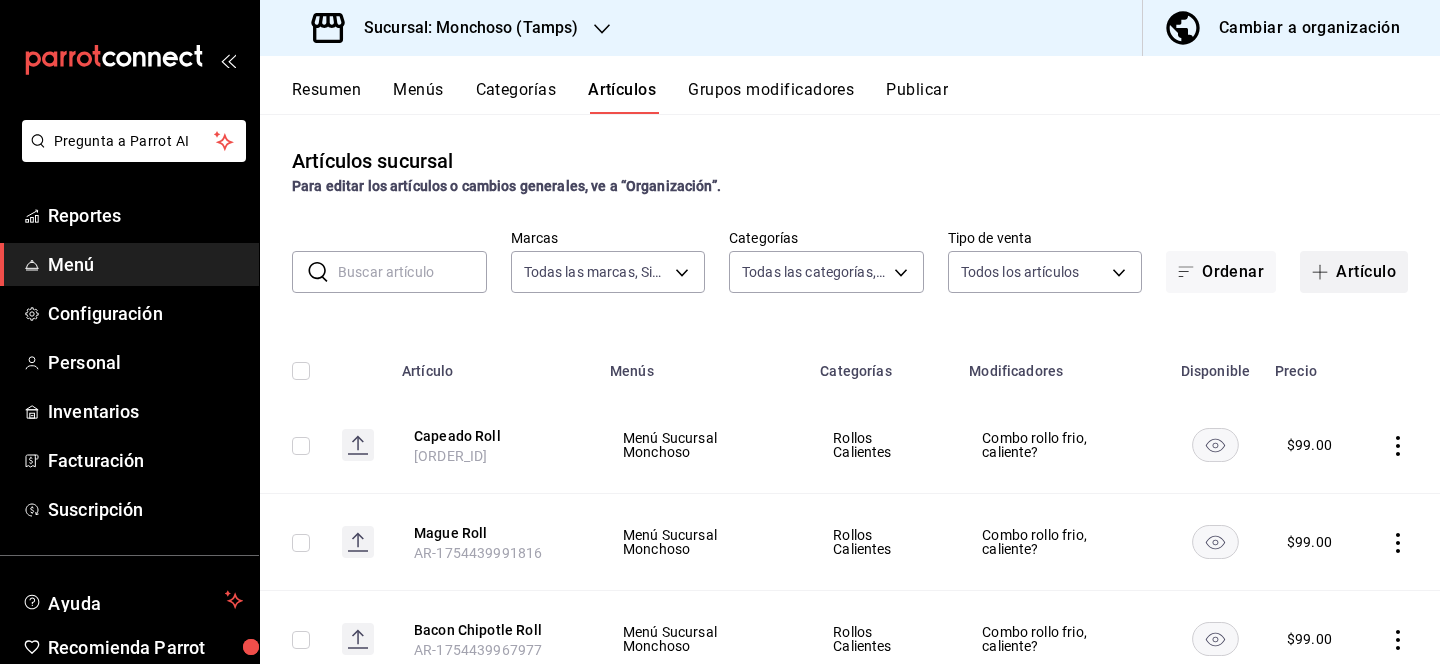 click on "Artículo" at bounding box center [1354, 272] 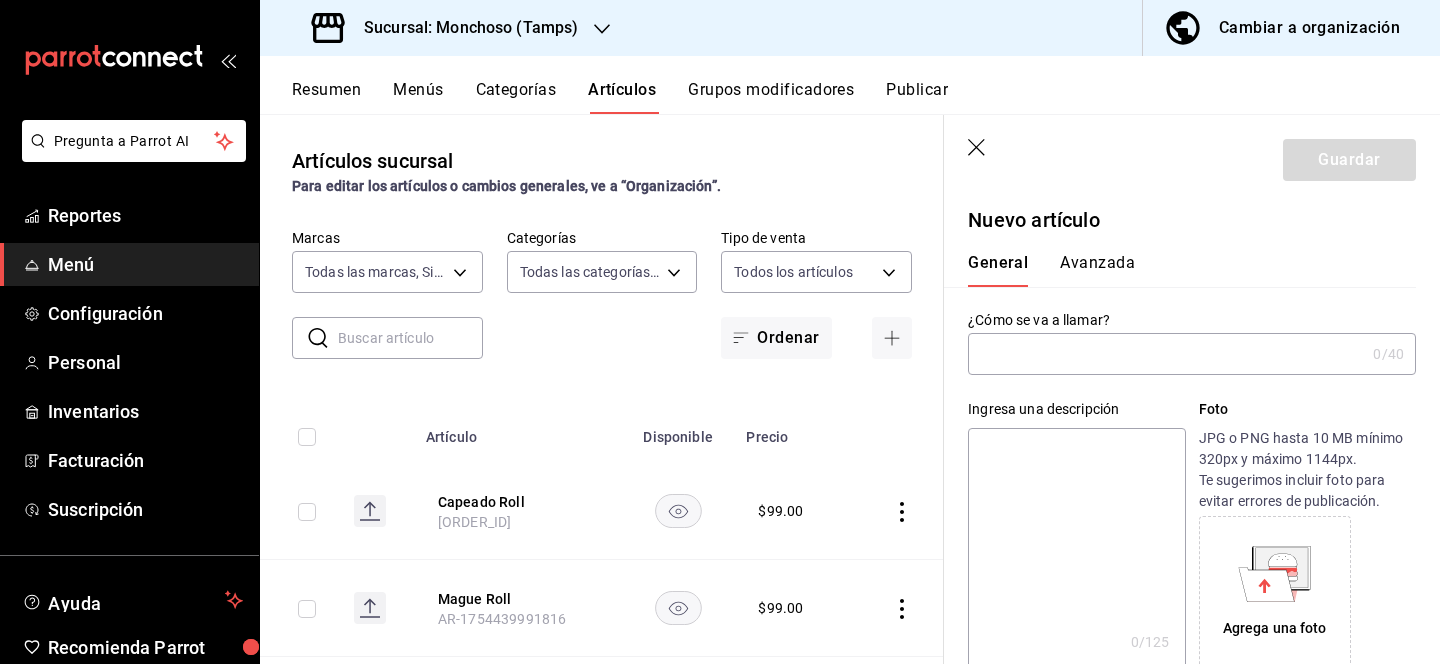 type on "AR-1754440036347" 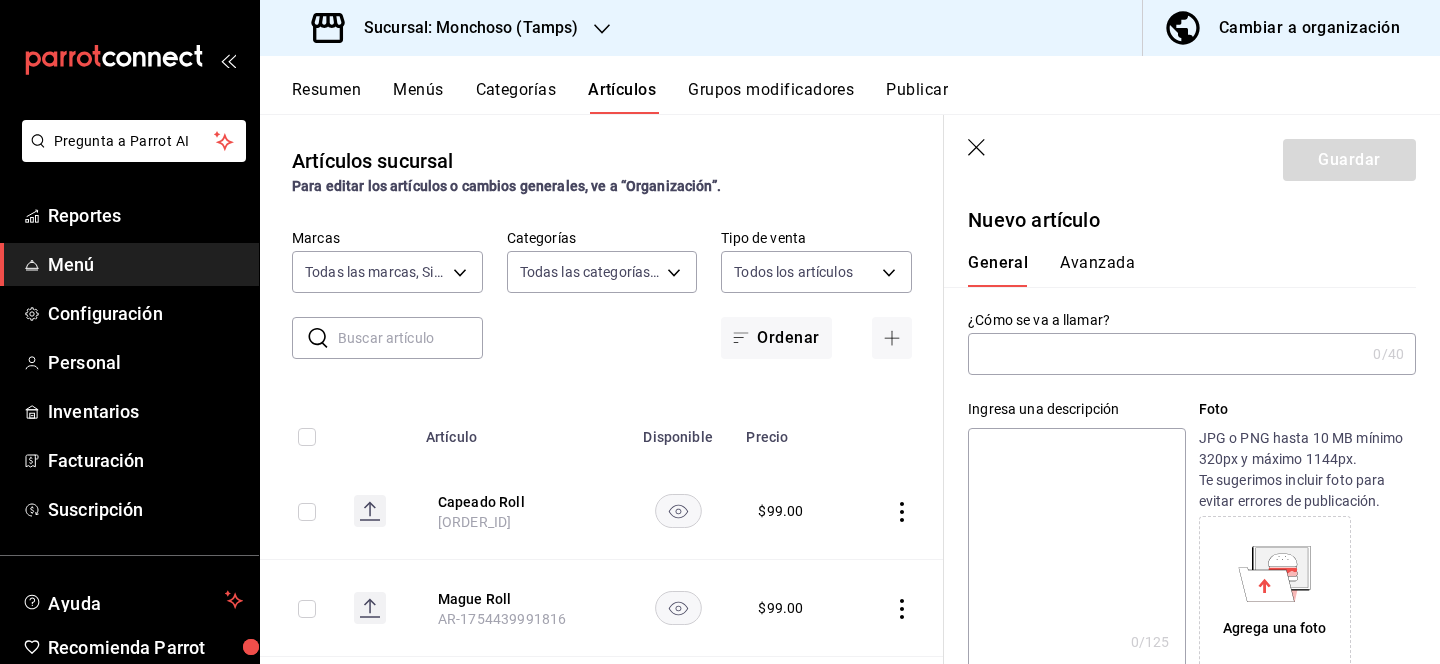 click at bounding box center [1166, 354] 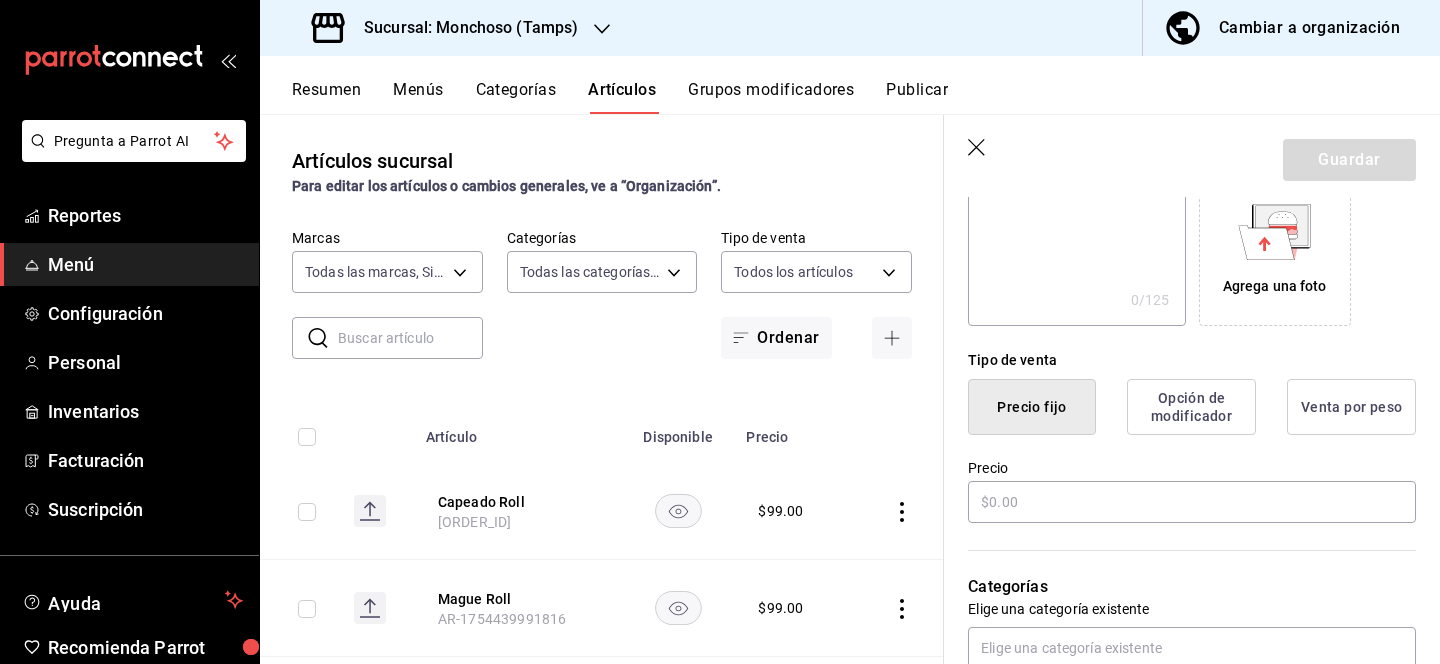 scroll, scrollTop: 365, scrollLeft: 0, axis: vertical 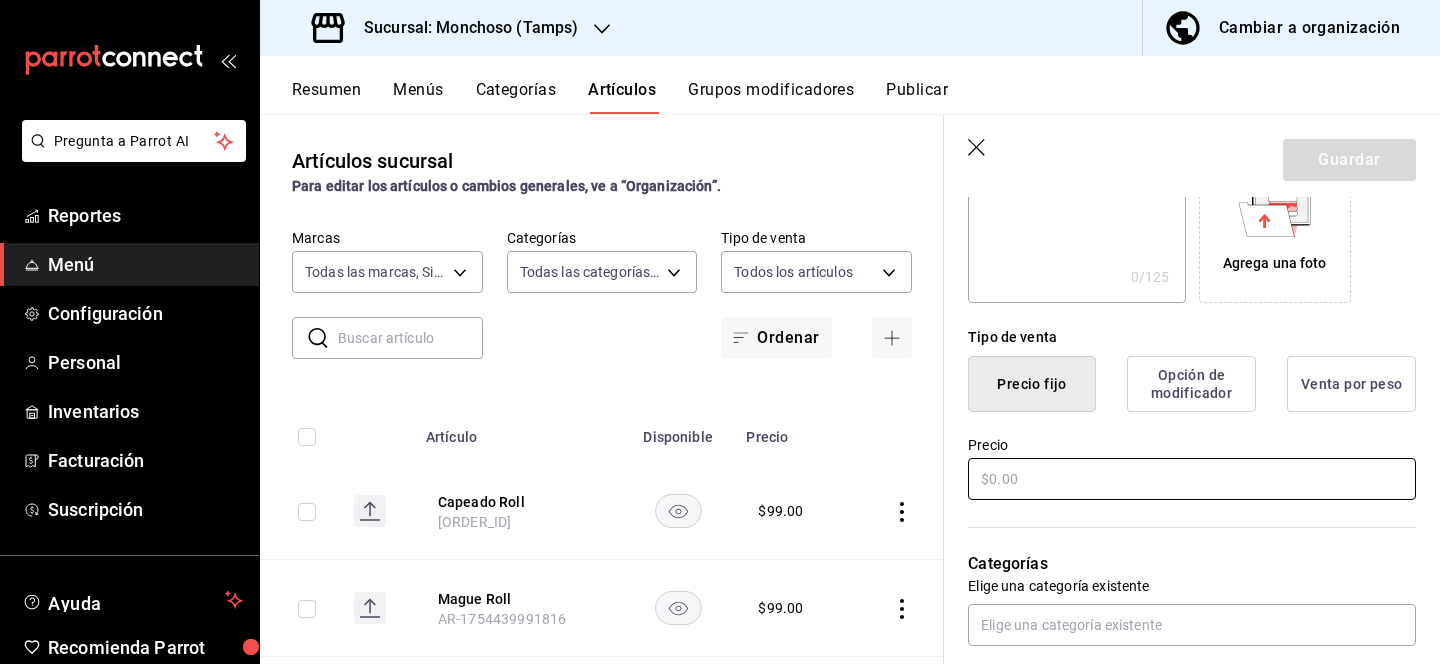 type on "Ensalada de pepino" 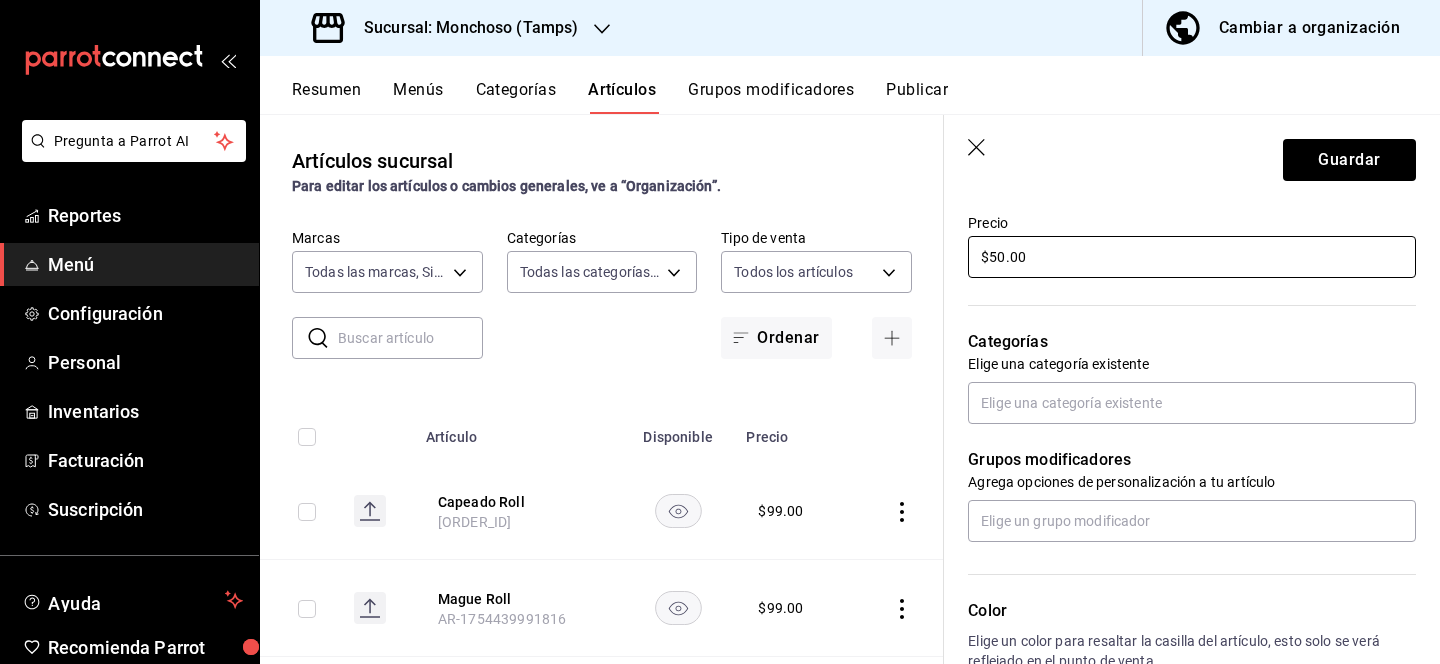 scroll, scrollTop: 589, scrollLeft: 0, axis: vertical 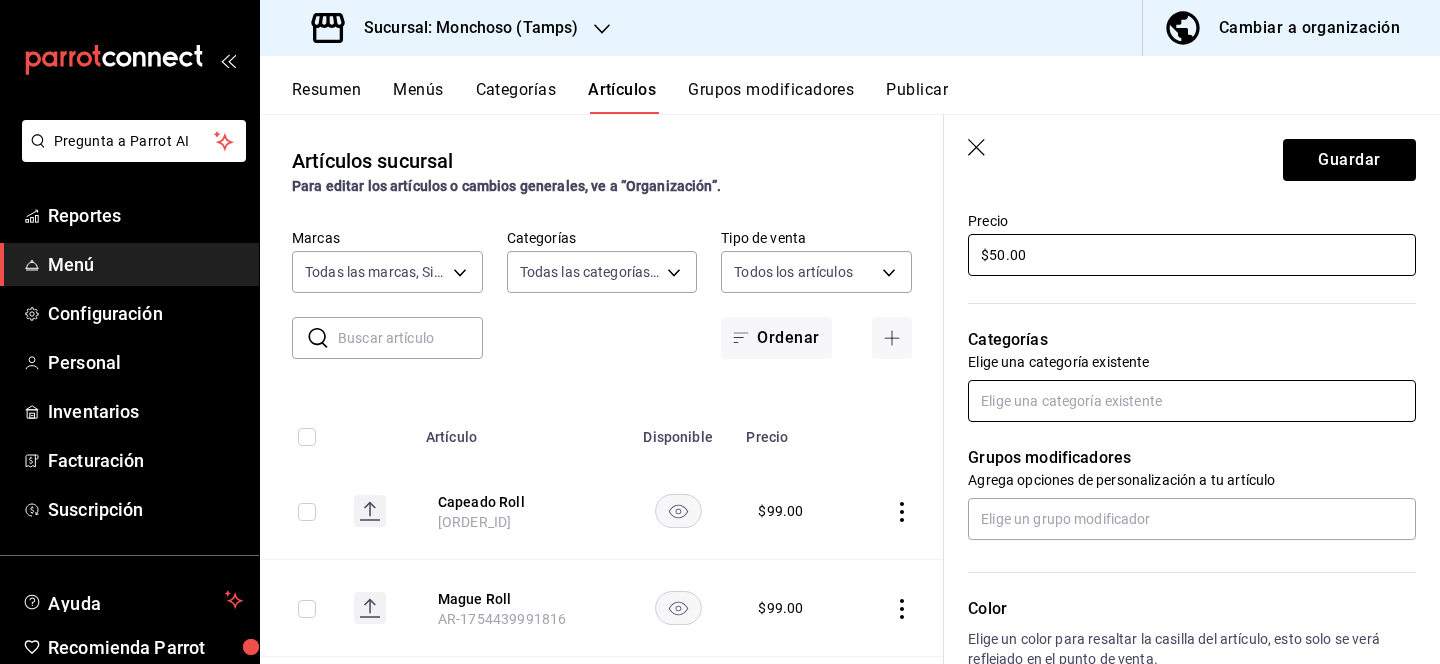 type on "$50.00" 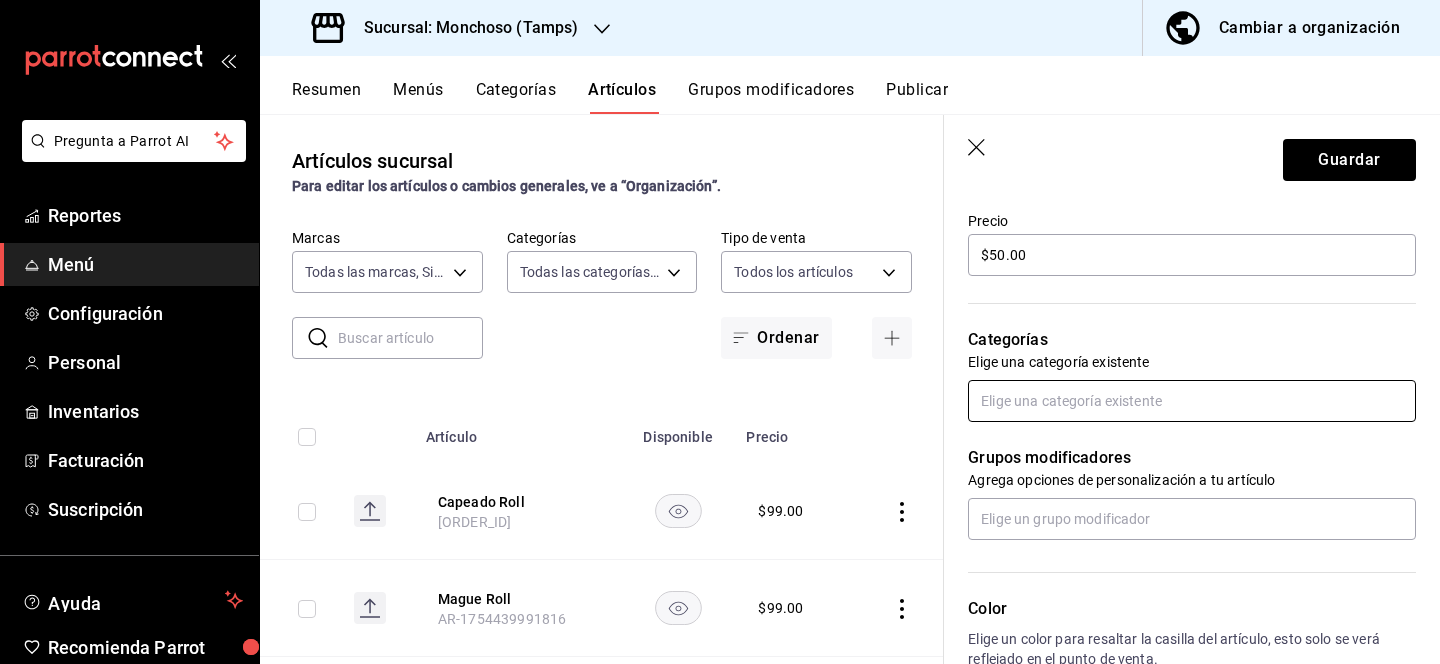 click at bounding box center (1192, 401) 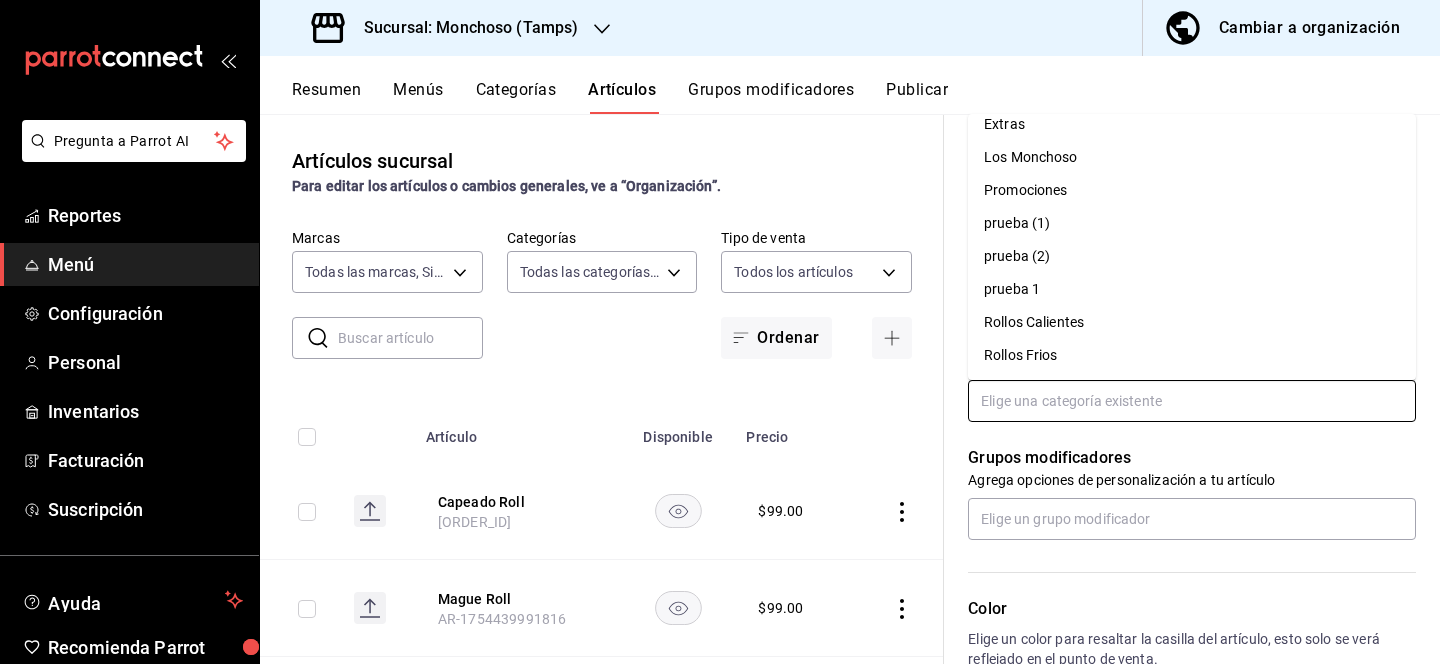 scroll, scrollTop: 0, scrollLeft: 0, axis: both 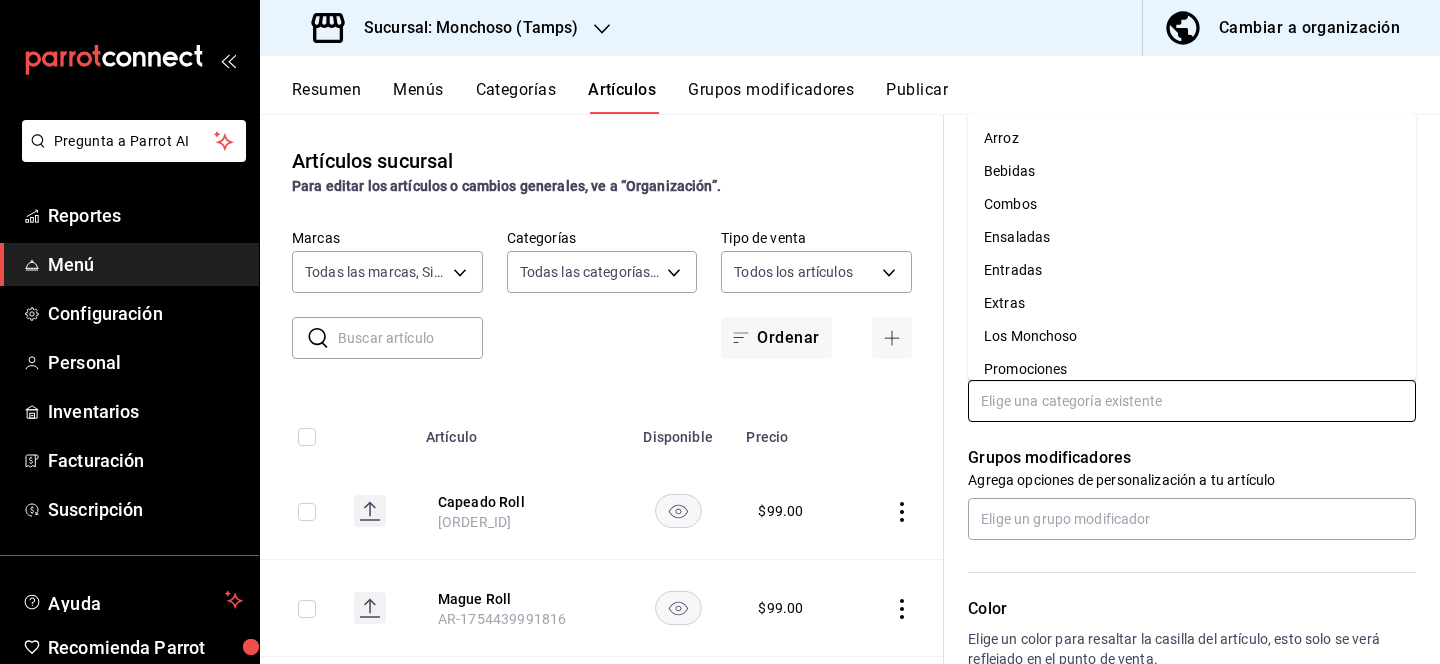 click on "Ensaladas" at bounding box center [1192, 237] 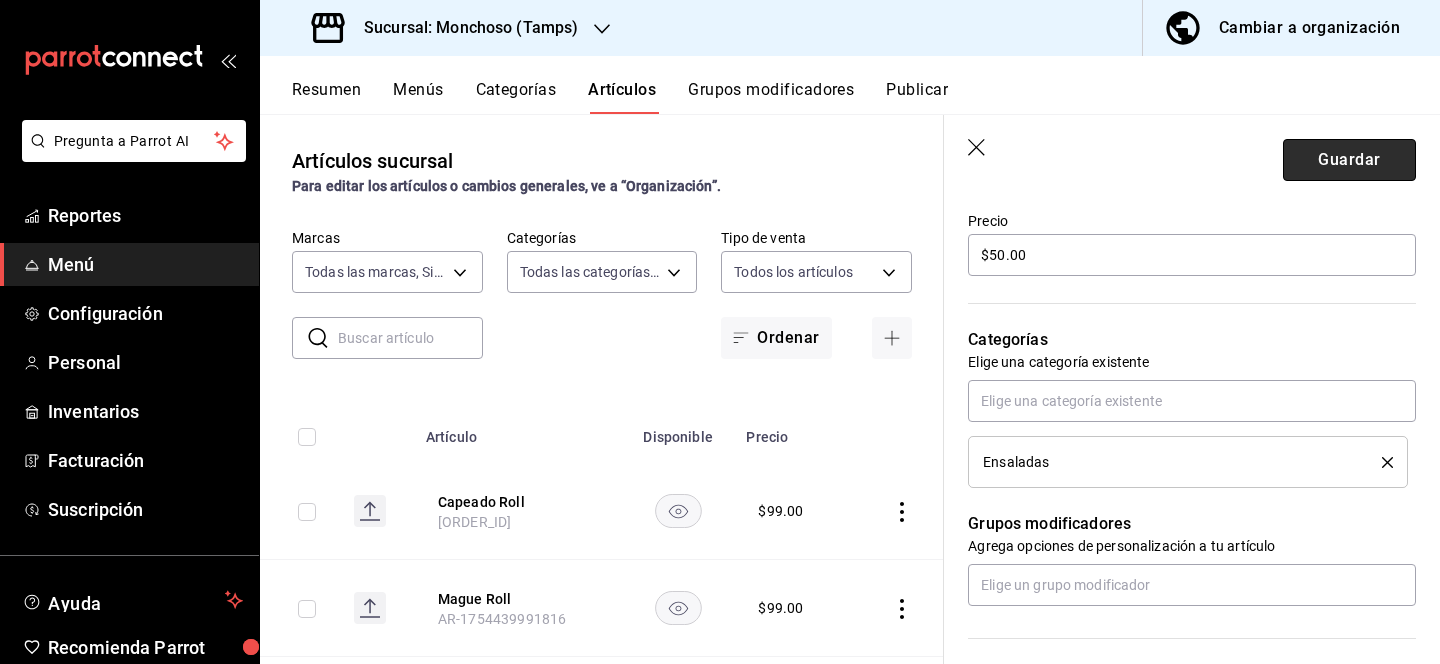 click on "Guardar" at bounding box center (1349, 160) 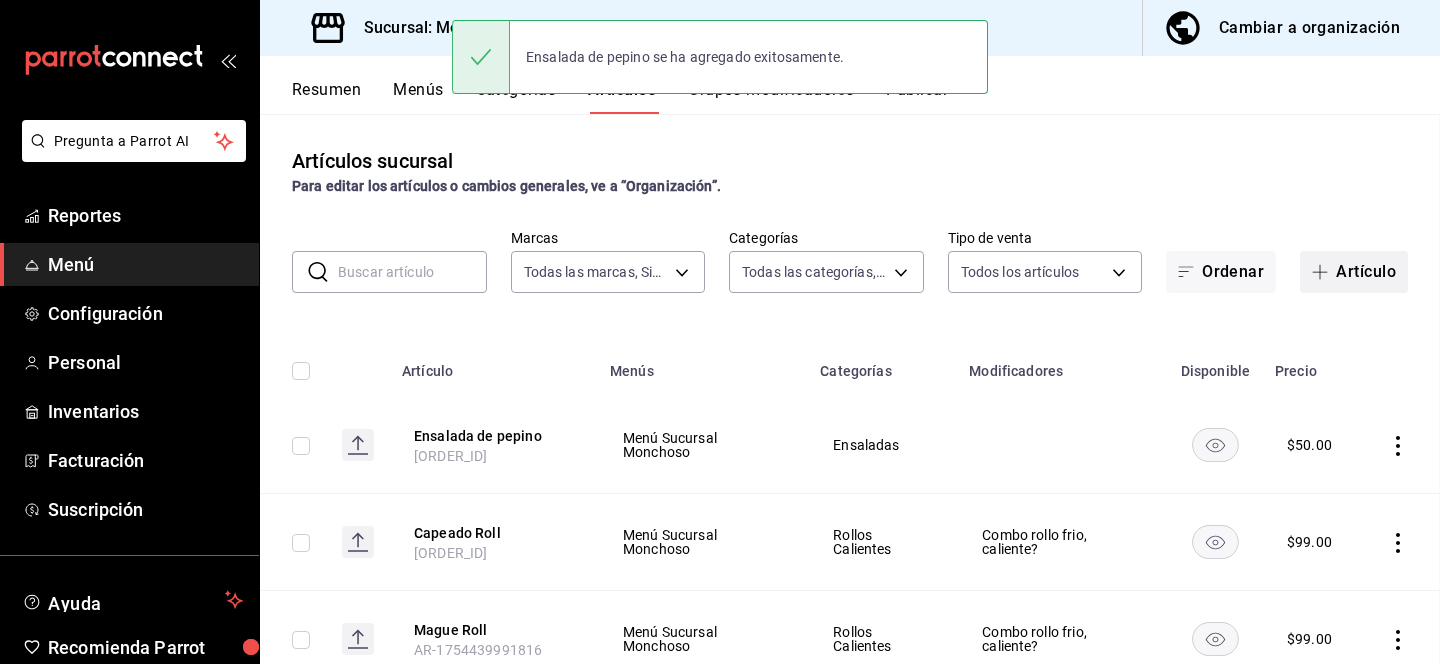 scroll, scrollTop: 0, scrollLeft: 0, axis: both 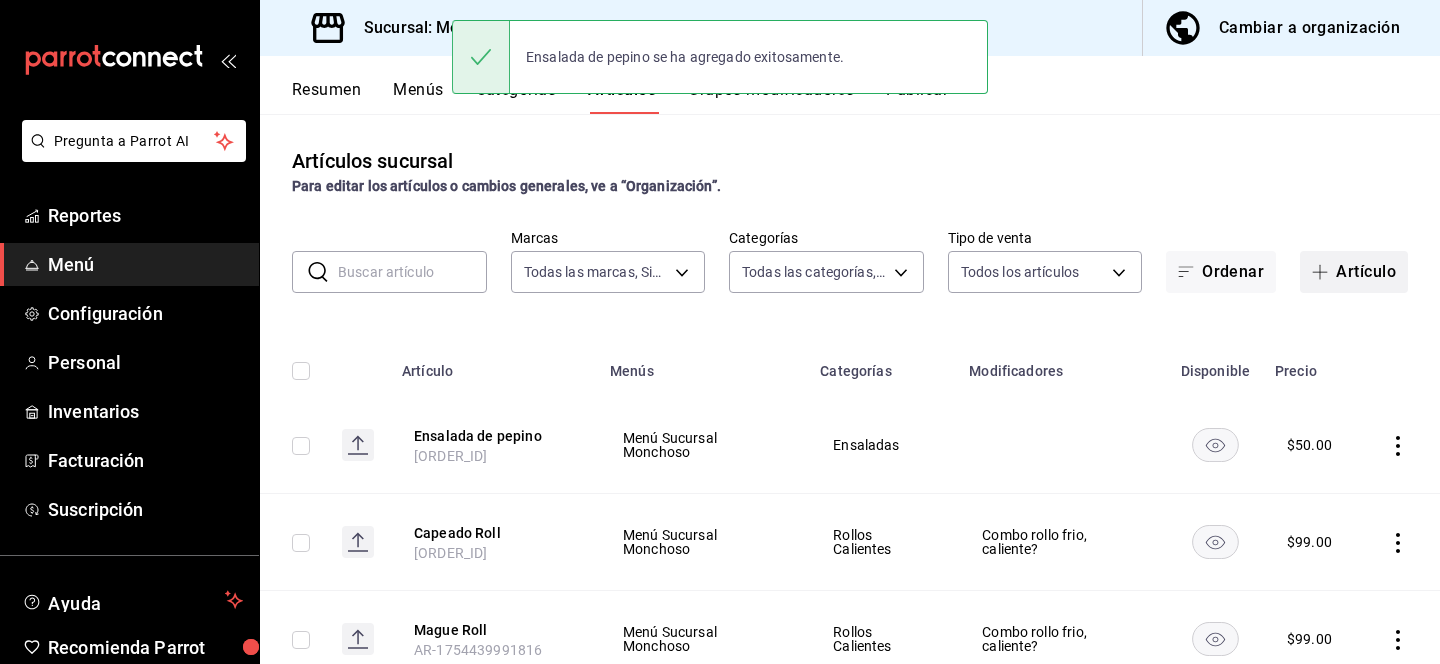 click on "Artículo" at bounding box center (1354, 272) 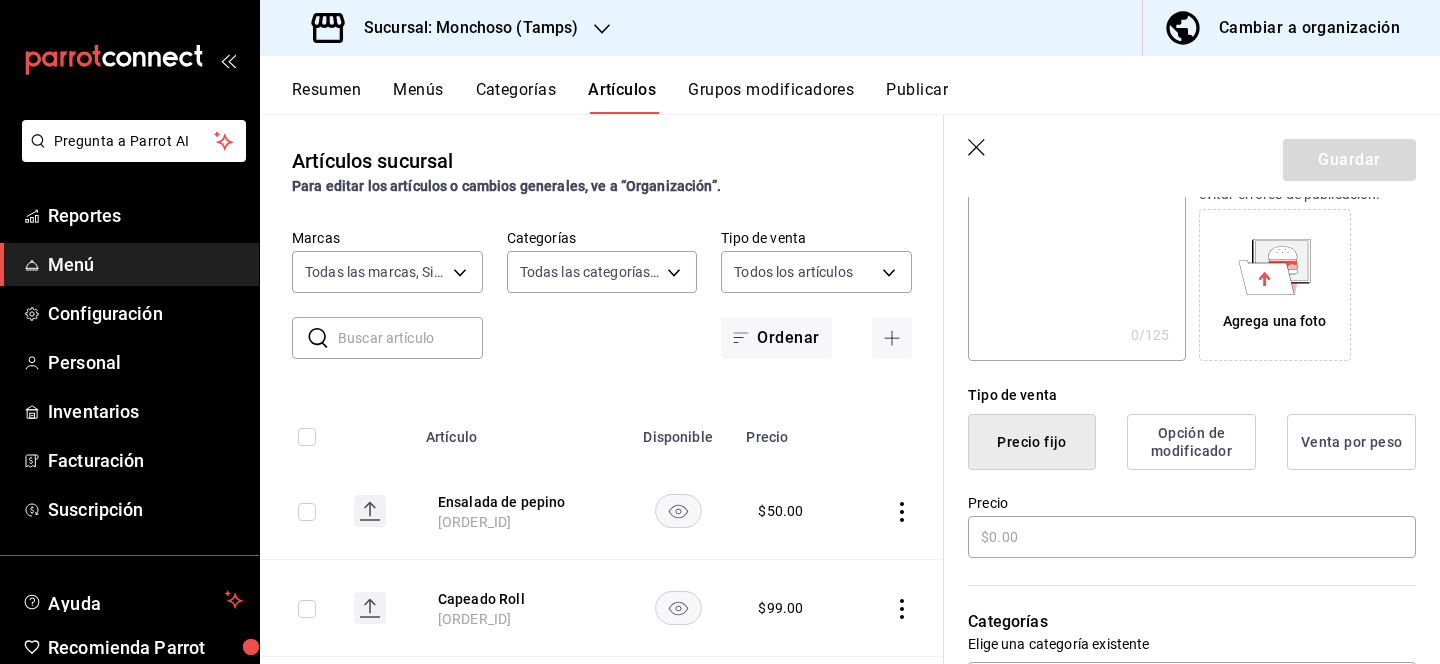 scroll, scrollTop: 355, scrollLeft: 0, axis: vertical 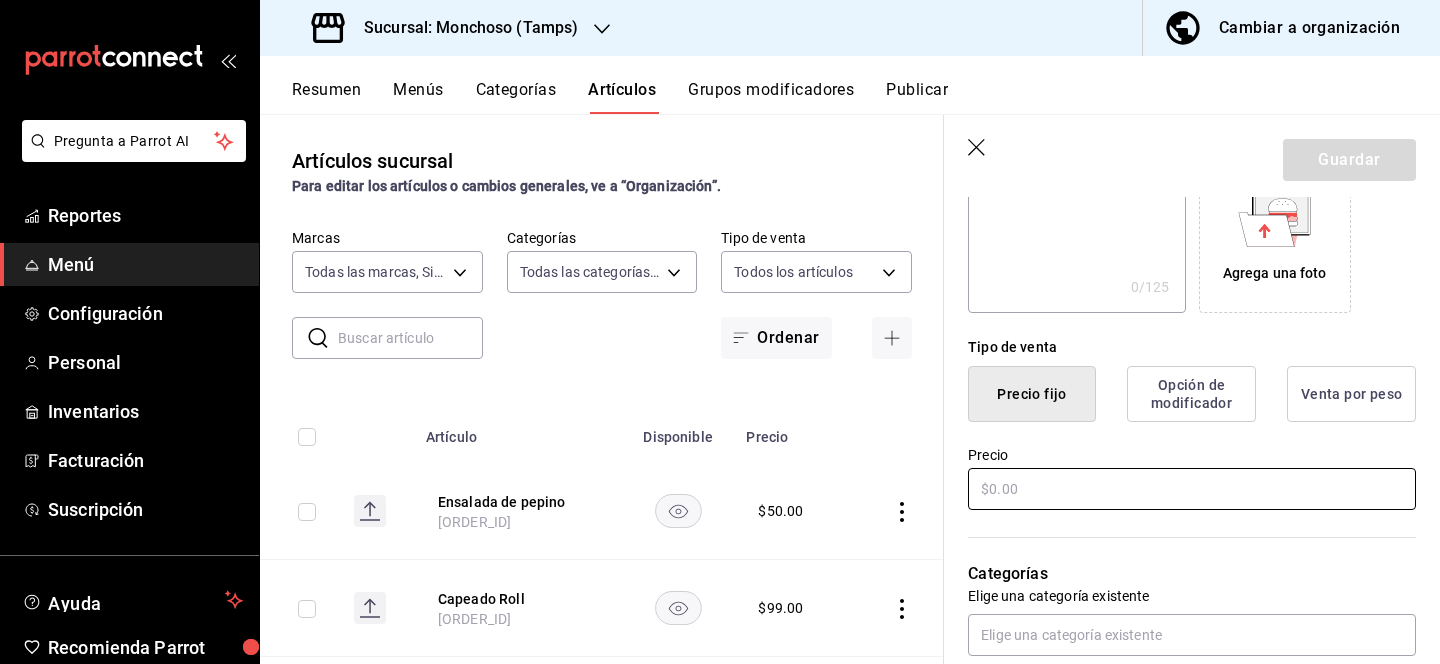 type on "Ensalada de pepino y camarón" 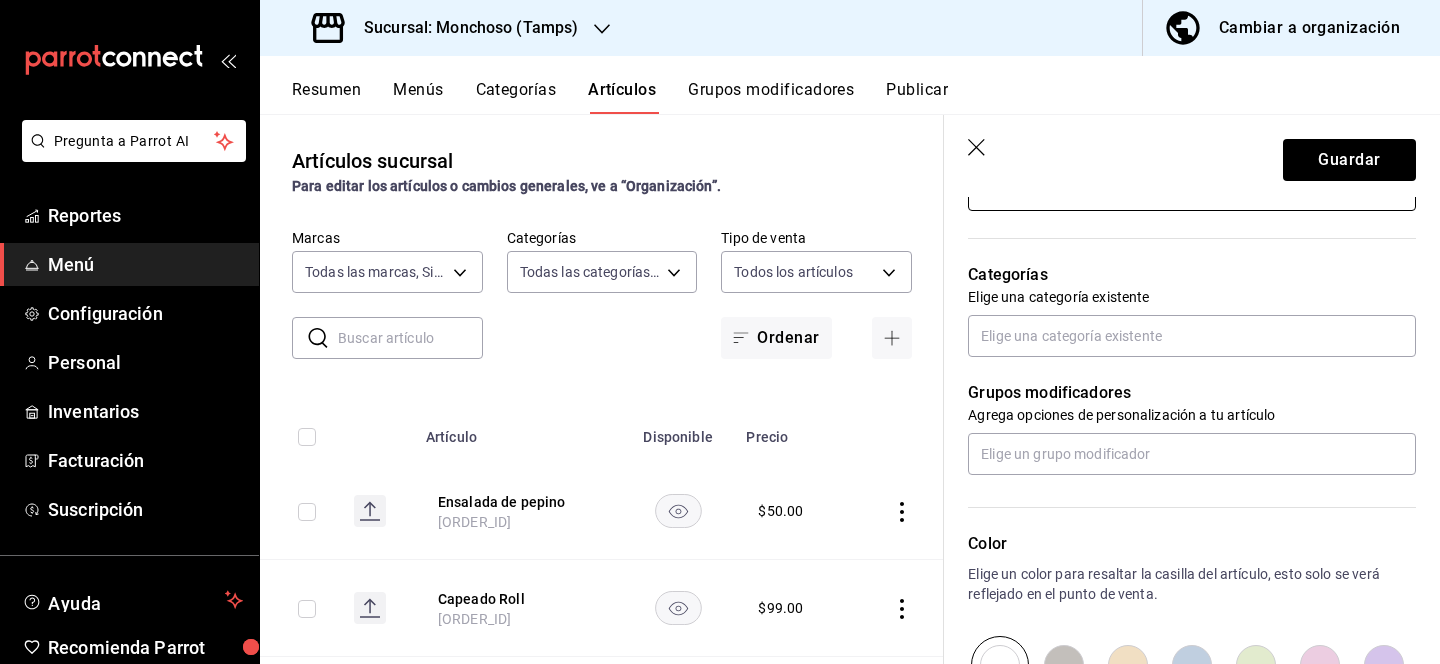 scroll, scrollTop: 663, scrollLeft: 0, axis: vertical 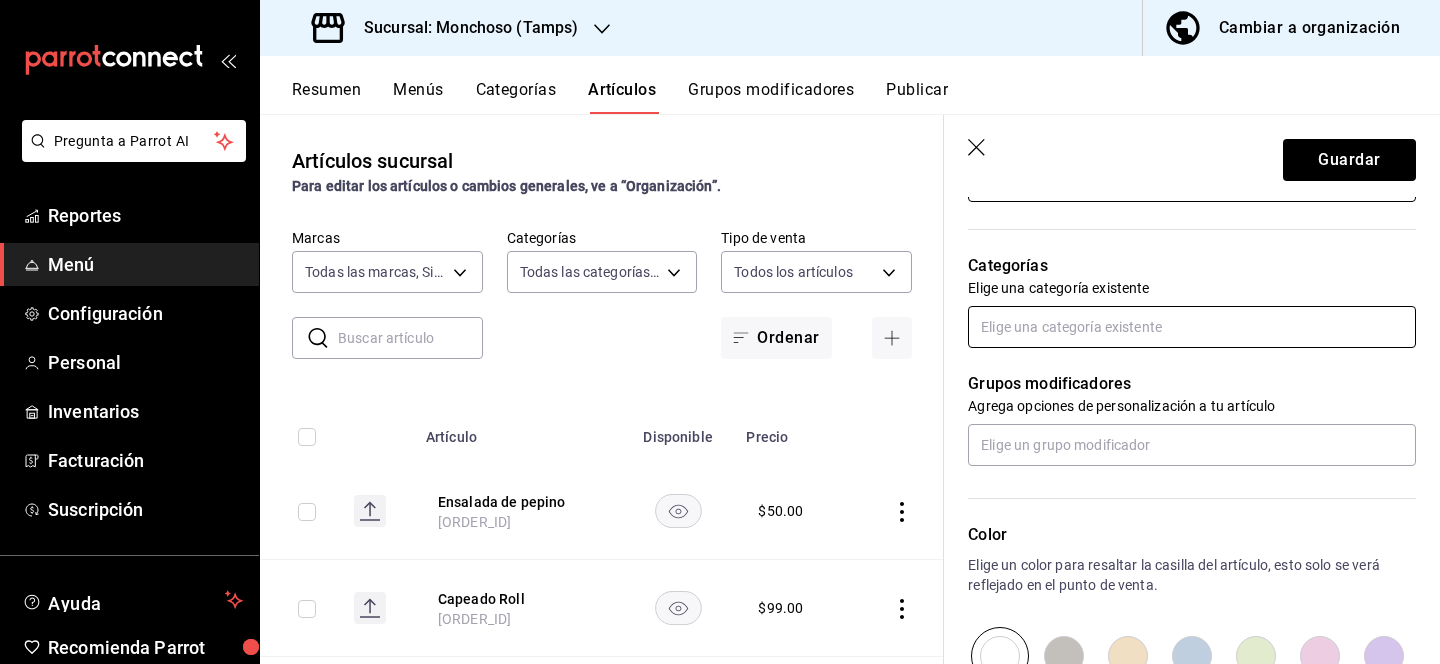 type on "$55.00" 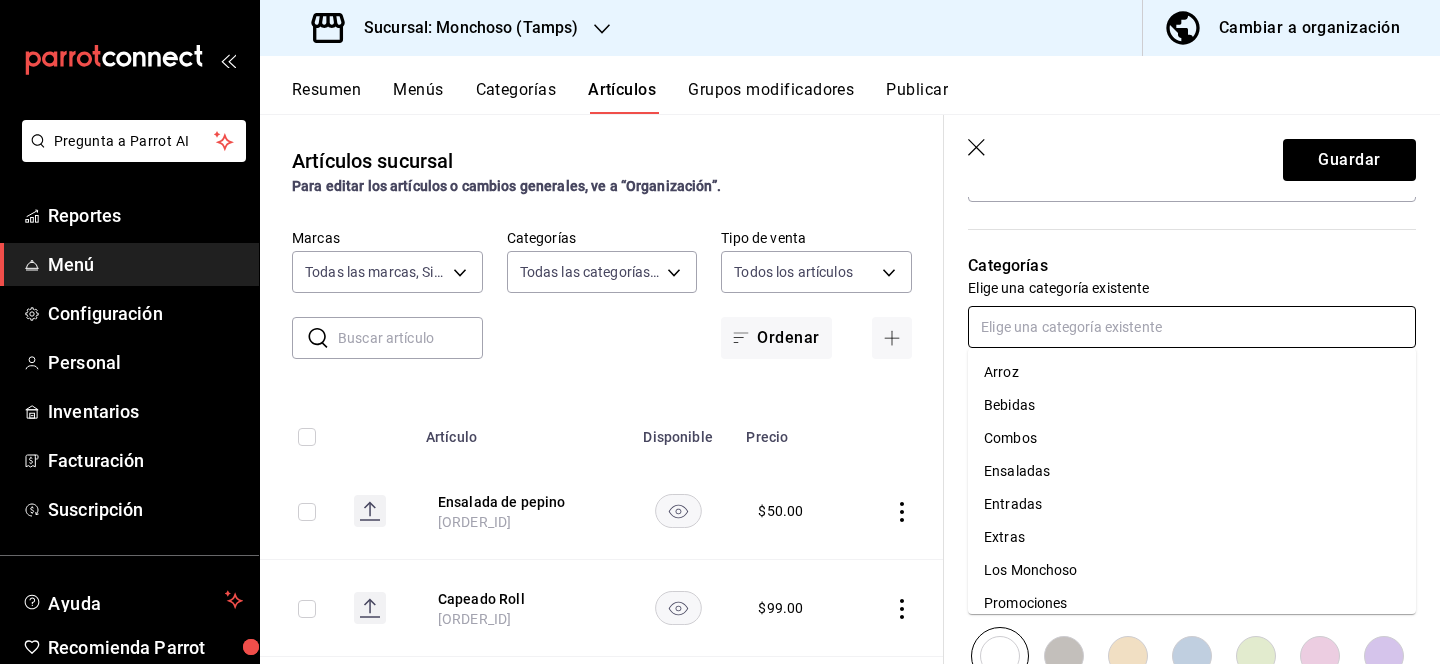 click at bounding box center (1192, 327) 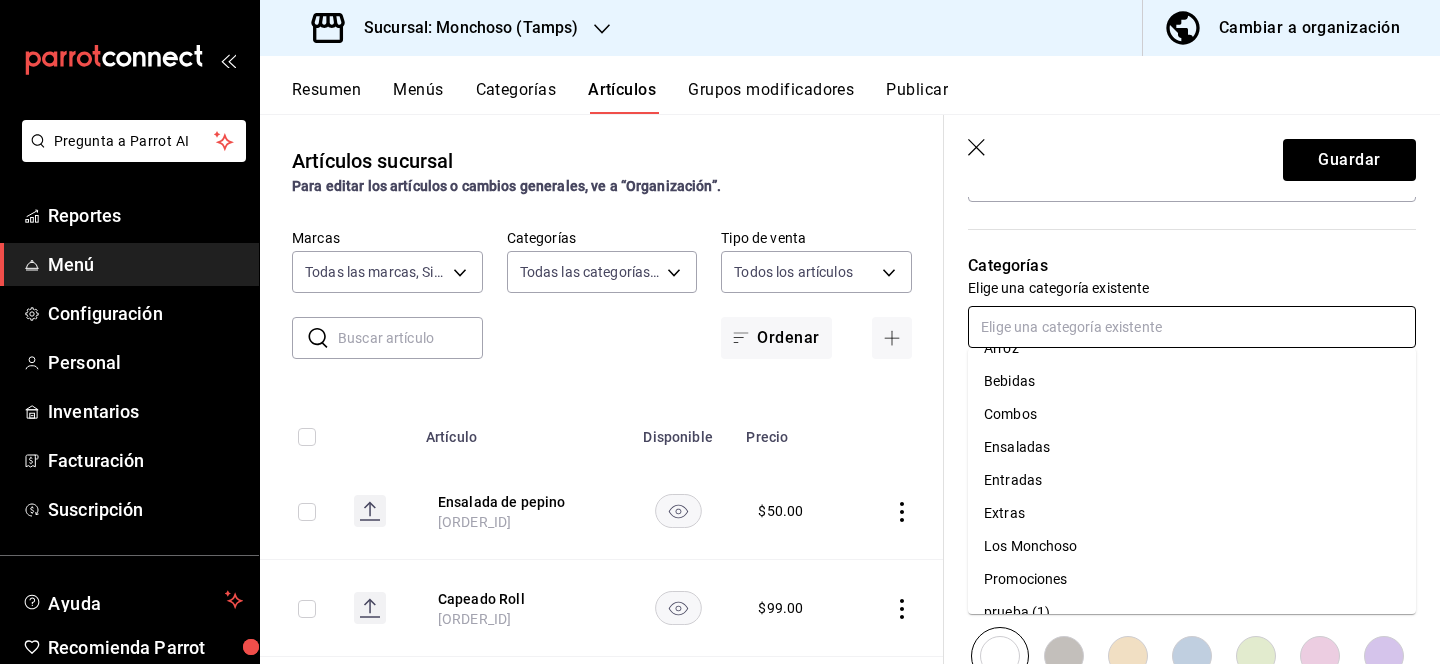 scroll, scrollTop: 22, scrollLeft: 0, axis: vertical 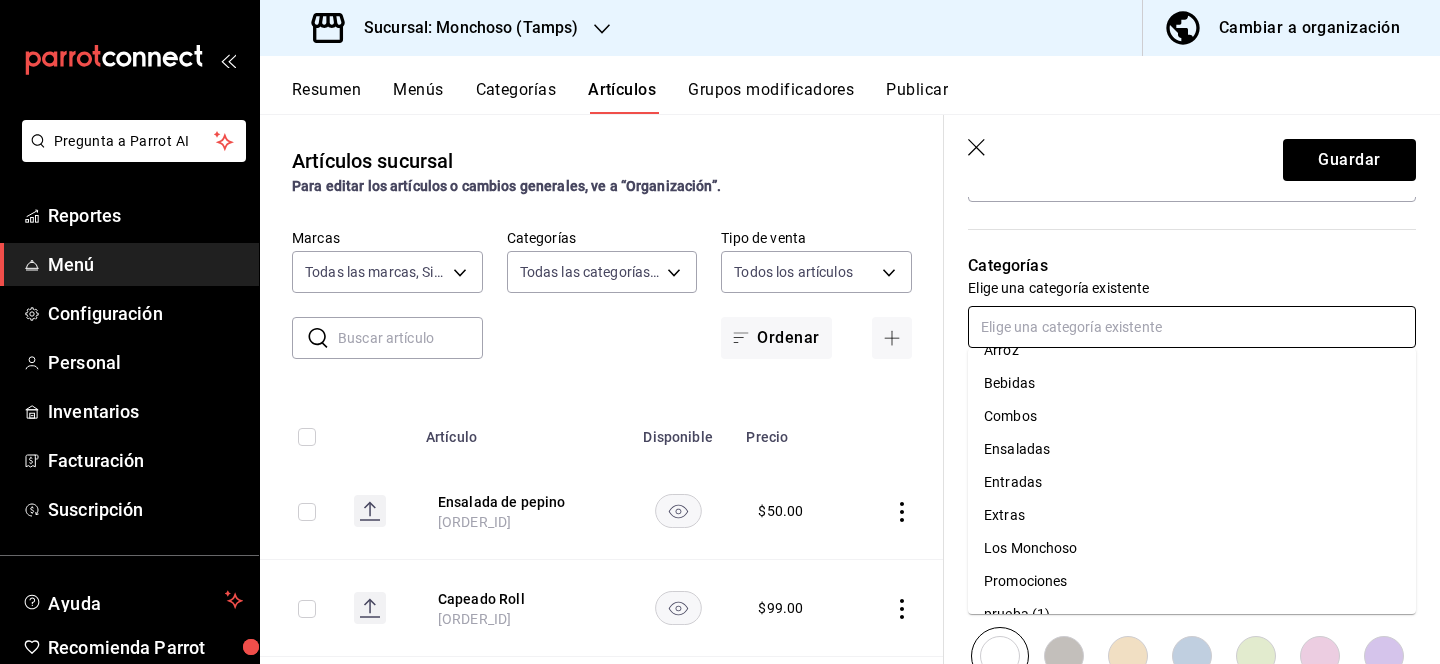 click on "Ensaladas" at bounding box center [1192, 449] 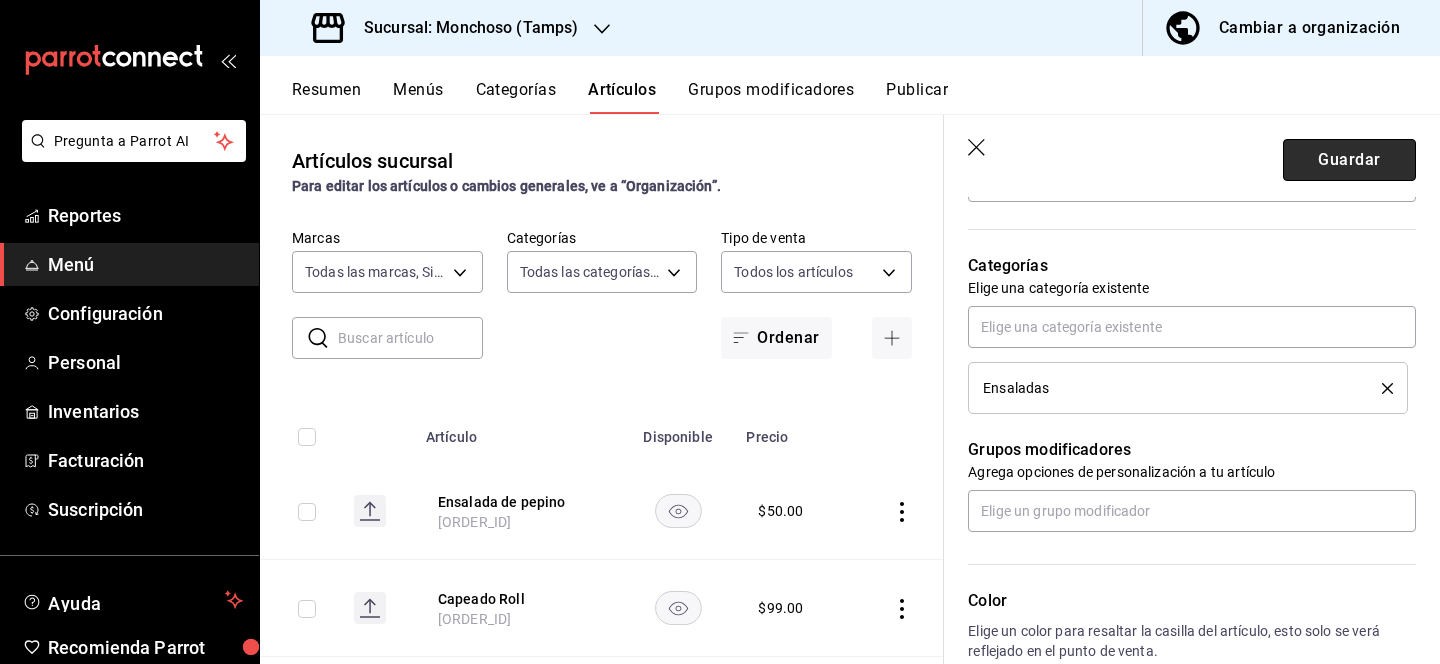 click on "Guardar" at bounding box center [1349, 160] 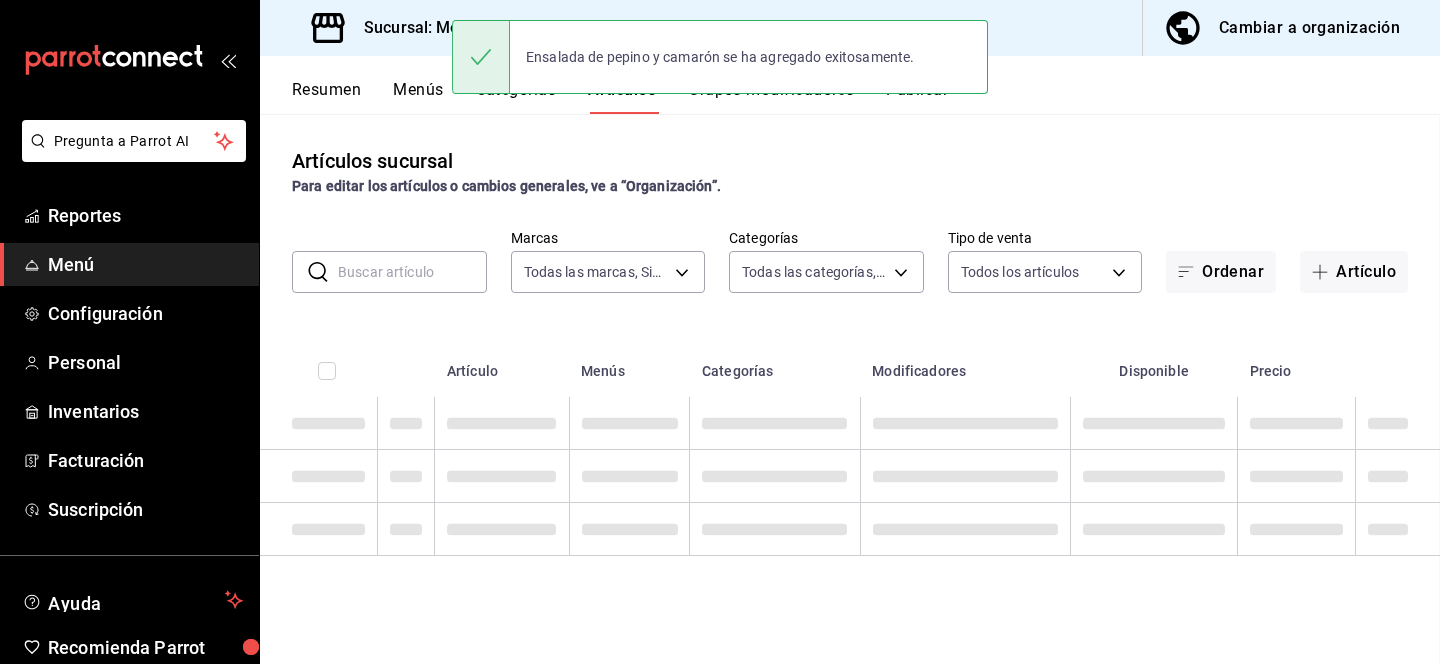 scroll, scrollTop: 0, scrollLeft: 0, axis: both 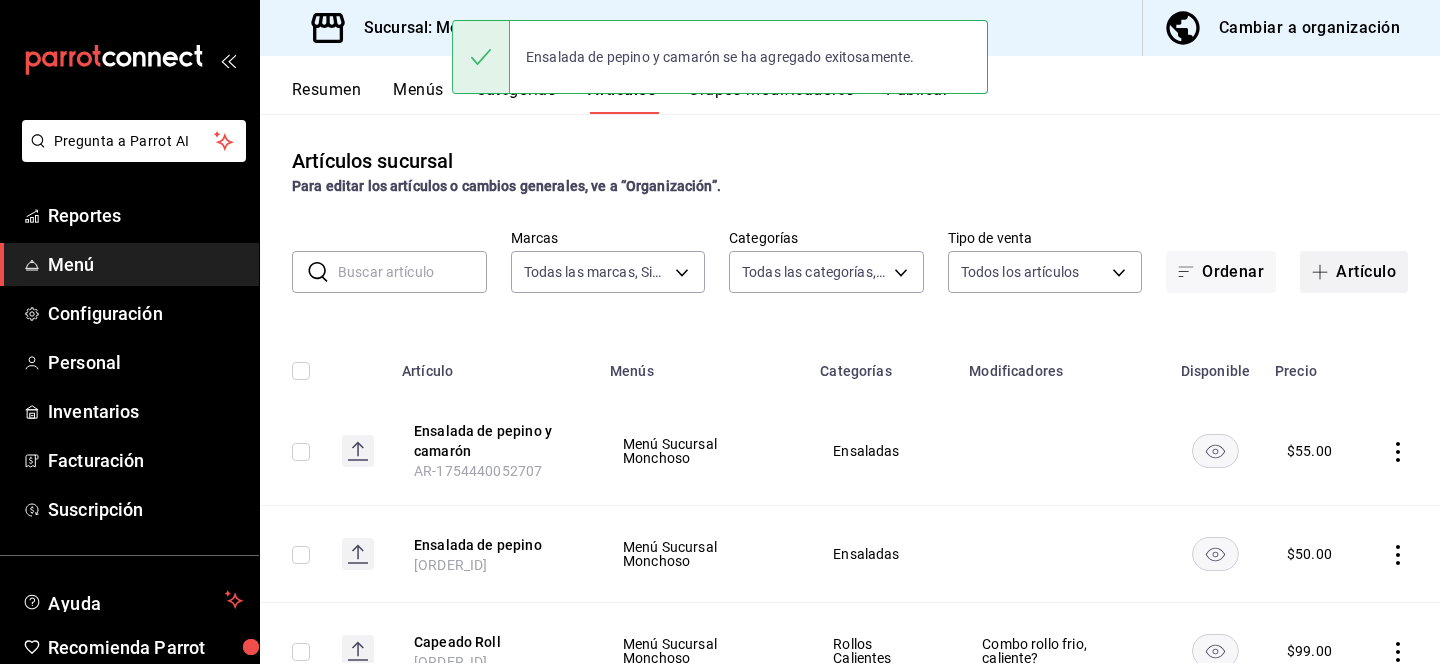 click on "Artículo" at bounding box center (1354, 272) 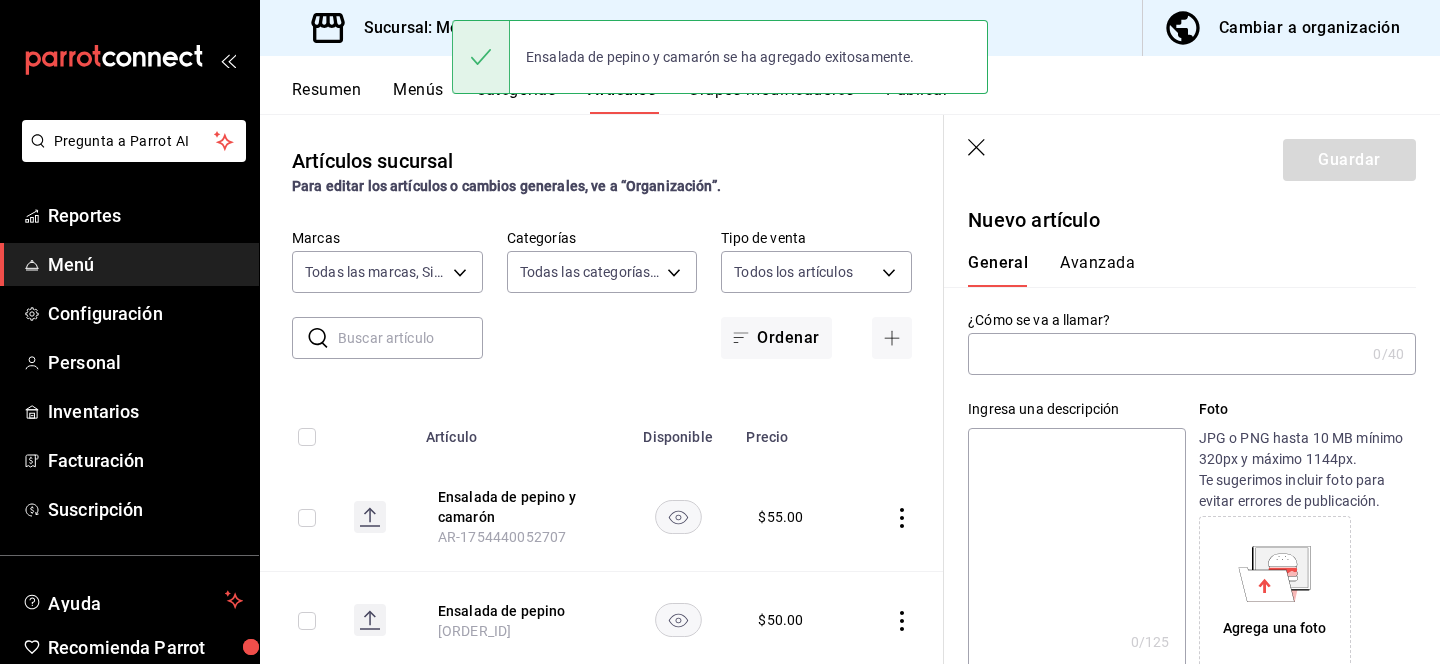 click at bounding box center (1166, 354) 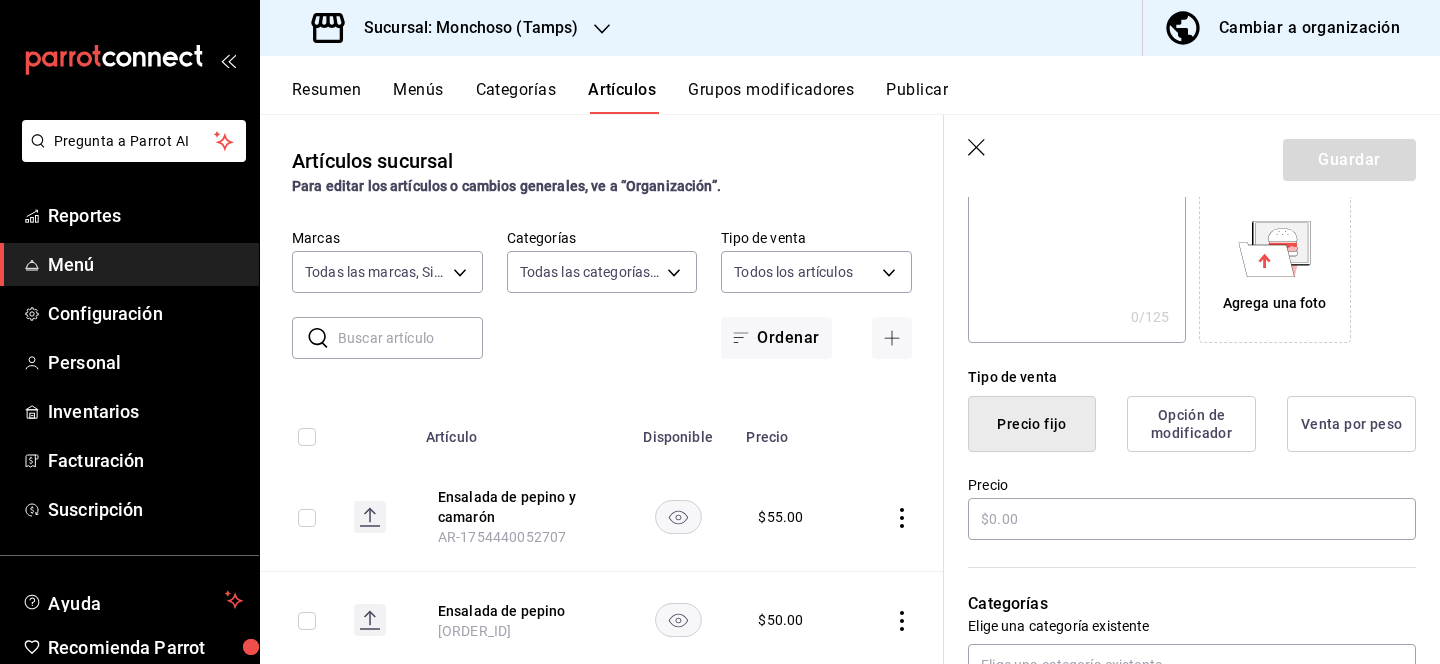 scroll, scrollTop: 320, scrollLeft: 0, axis: vertical 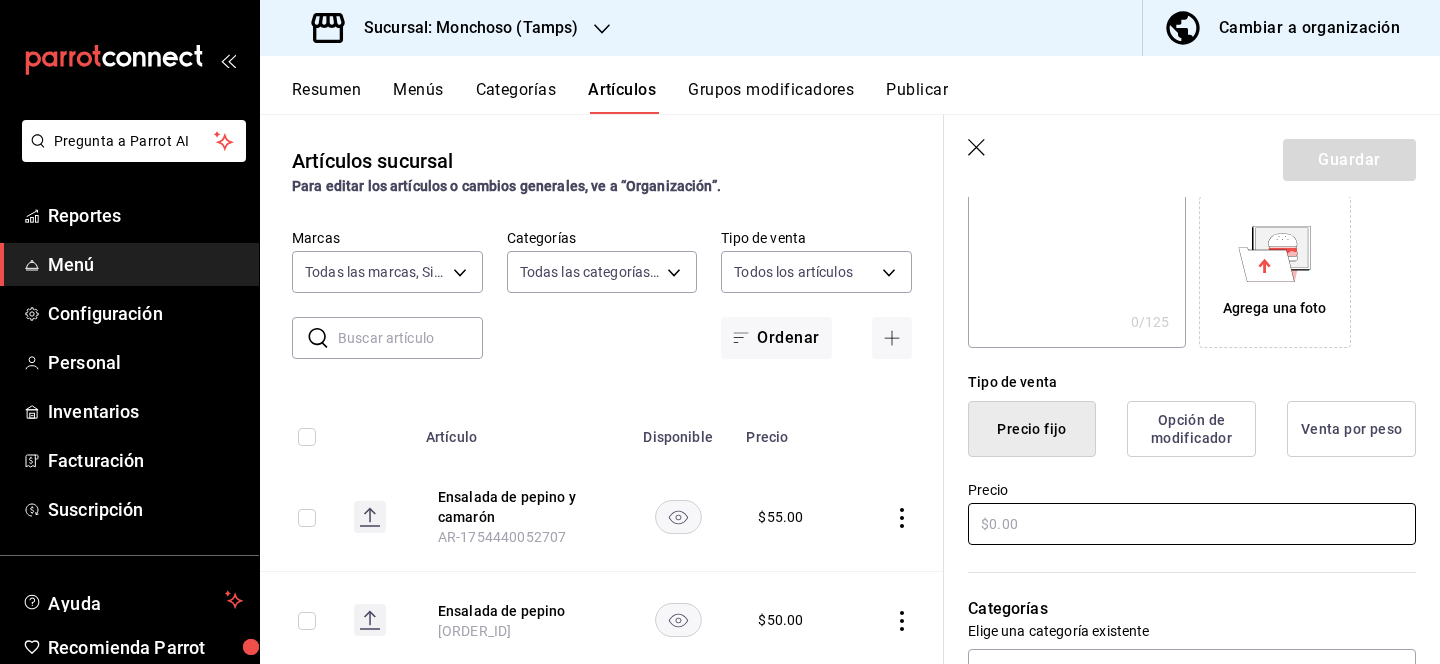 type on "Ensalada especial" 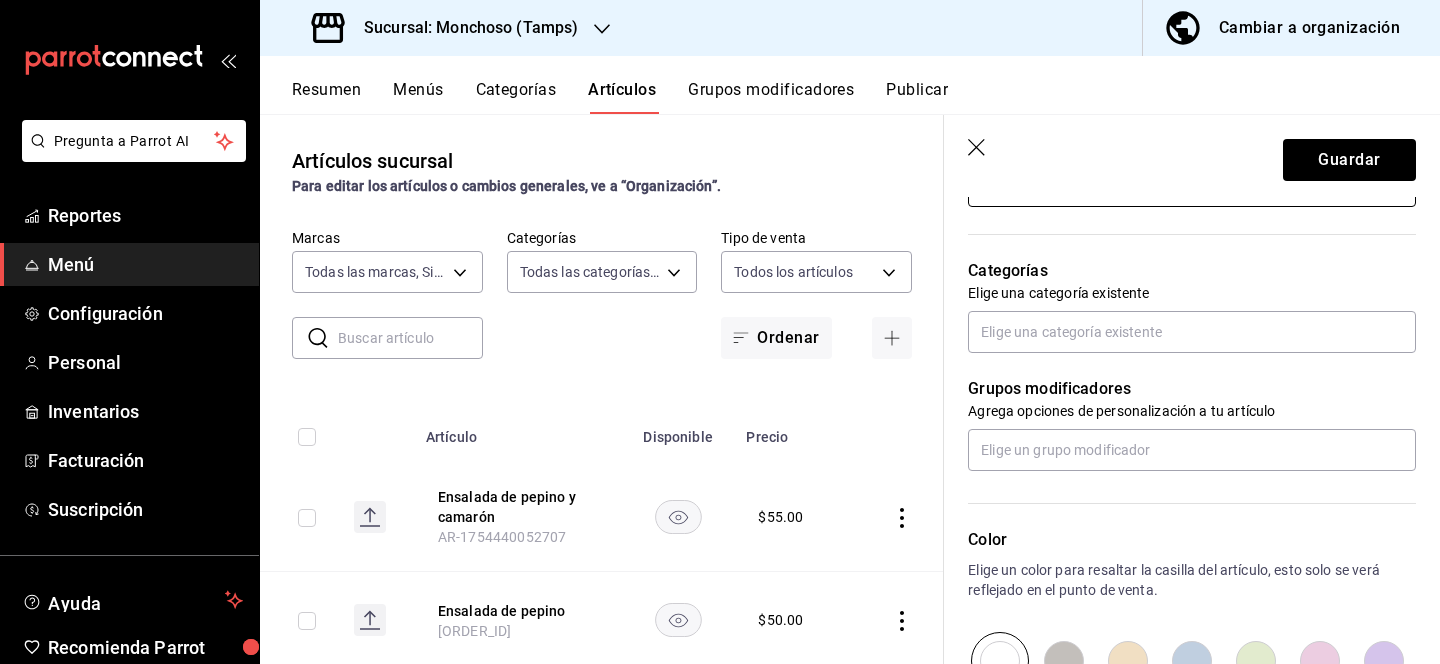scroll, scrollTop: 660, scrollLeft: 0, axis: vertical 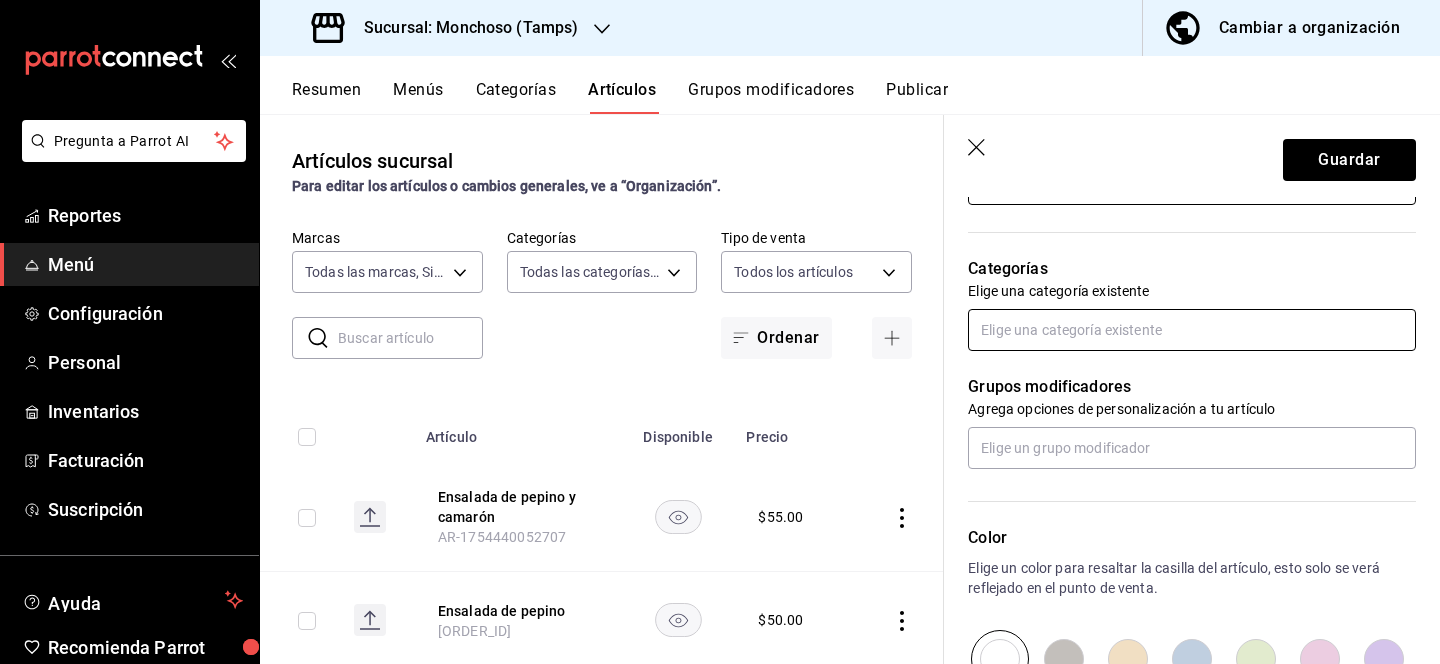 type on "$69.00" 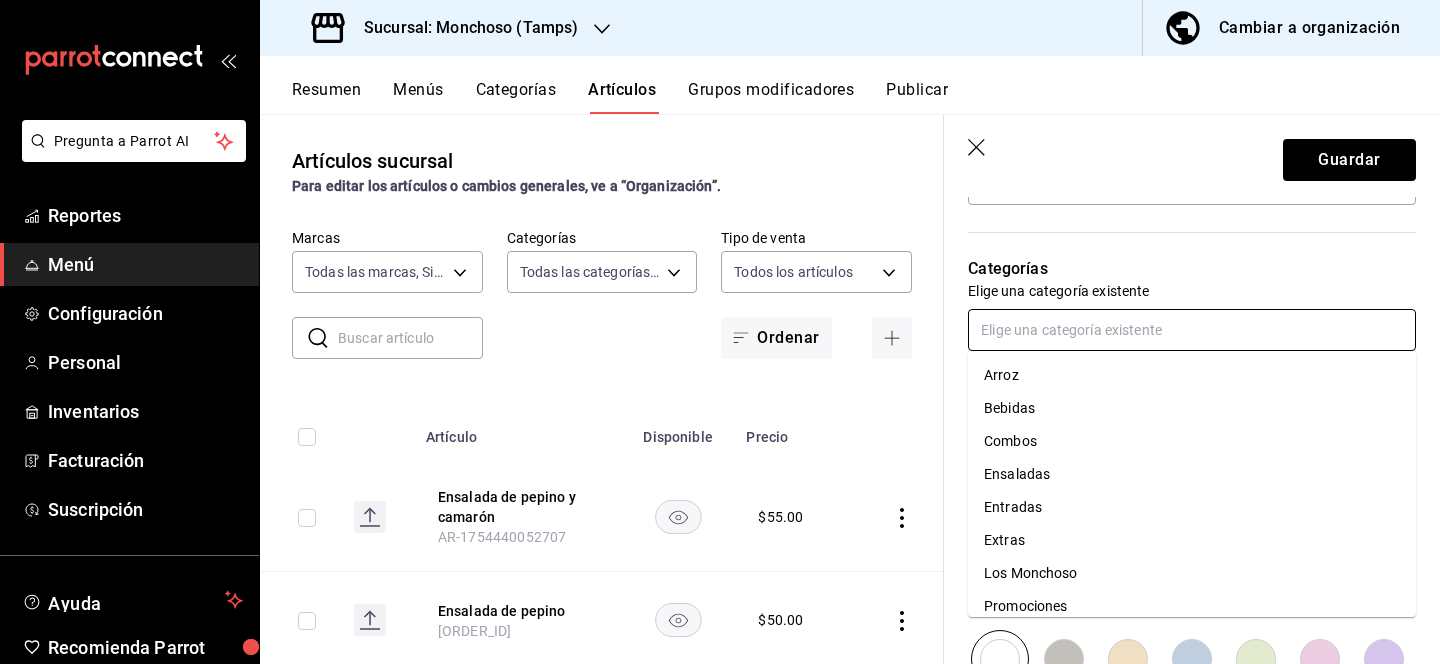 click at bounding box center (1192, 330) 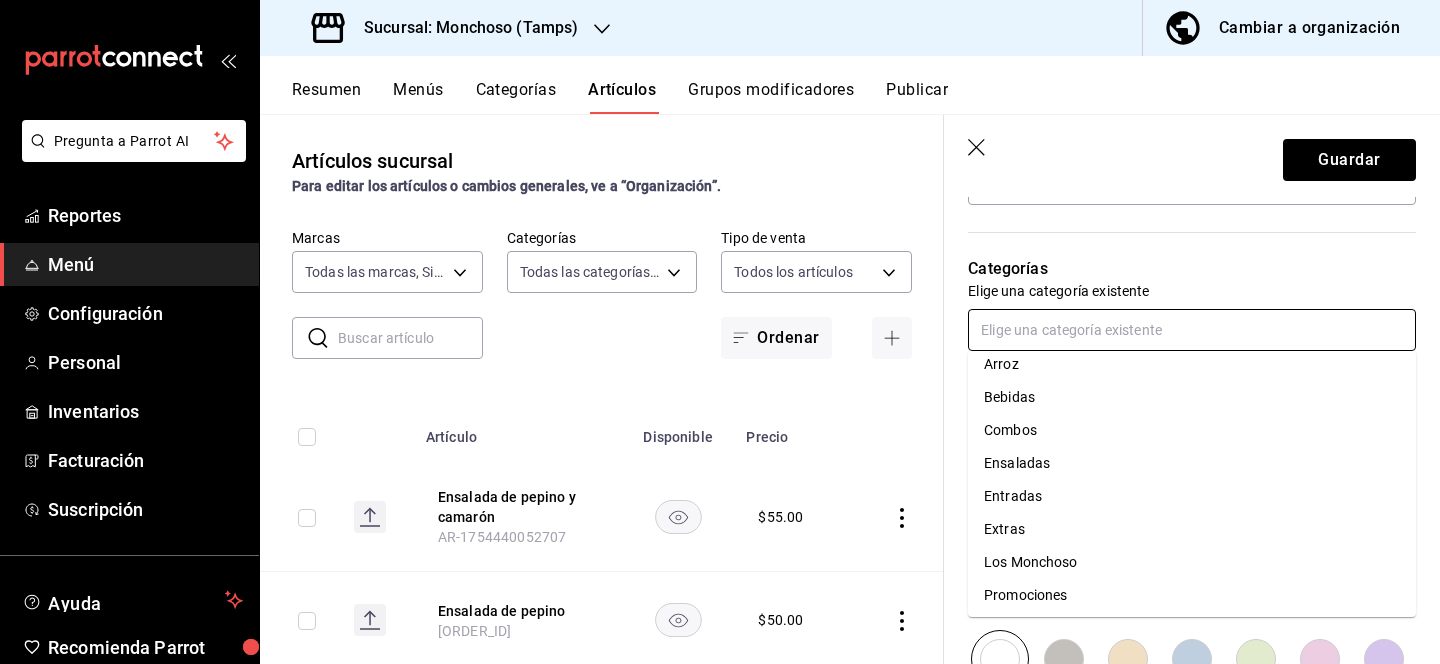 scroll, scrollTop: 0, scrollLeft: 0, axis: both 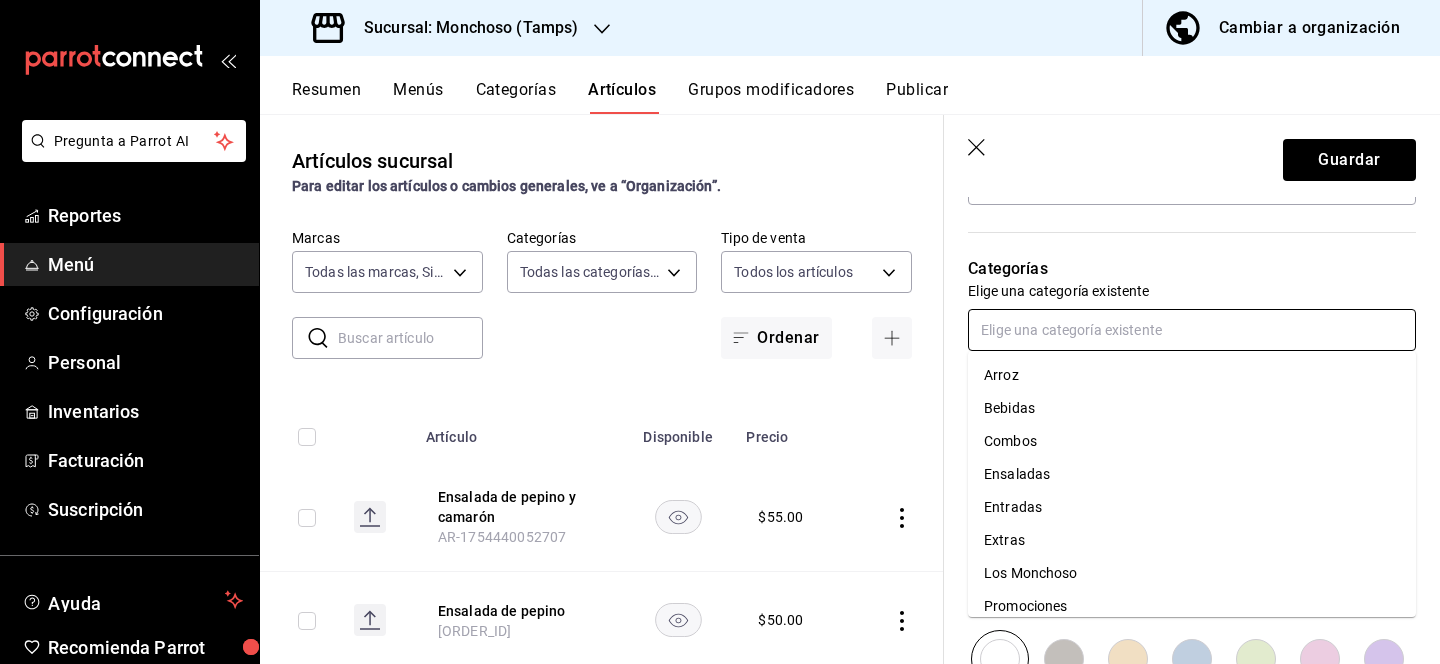 click on "Ensaladas" at bounding box center (1192, 474) 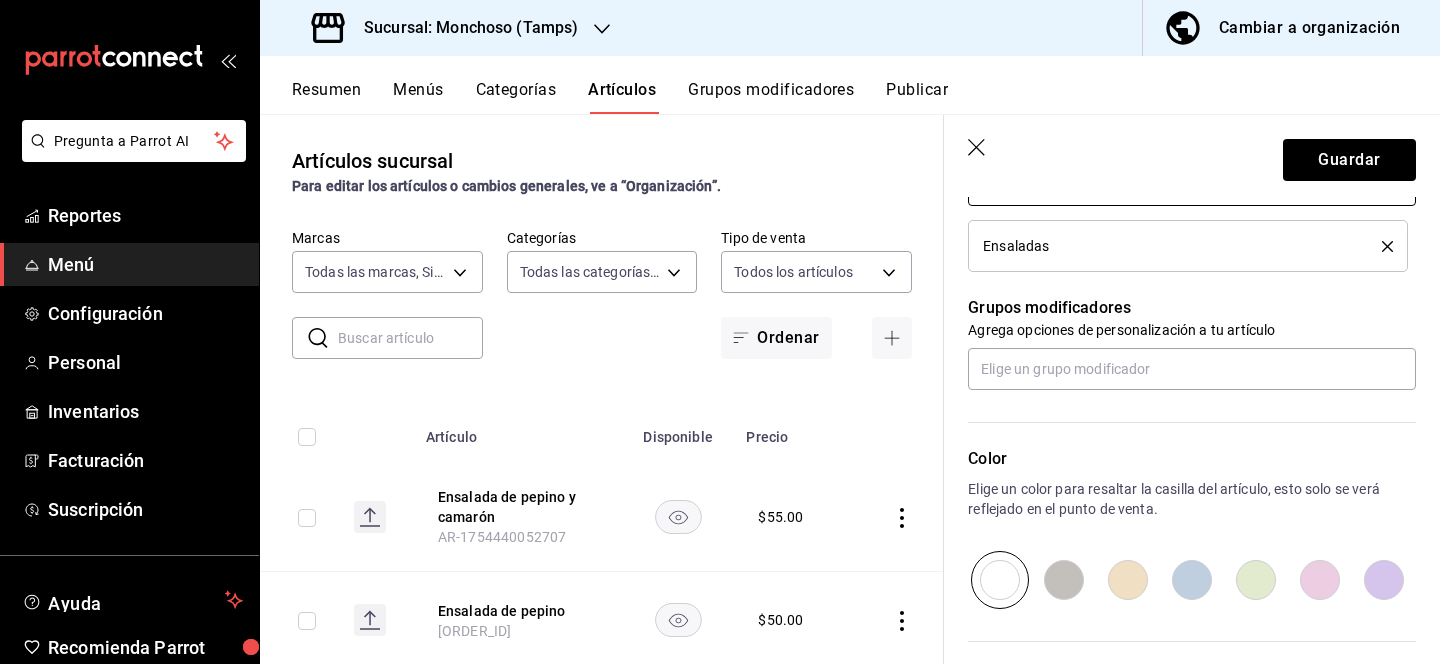 scroll, scrollTop: 807, scrollLeft: 0, axis: vertical 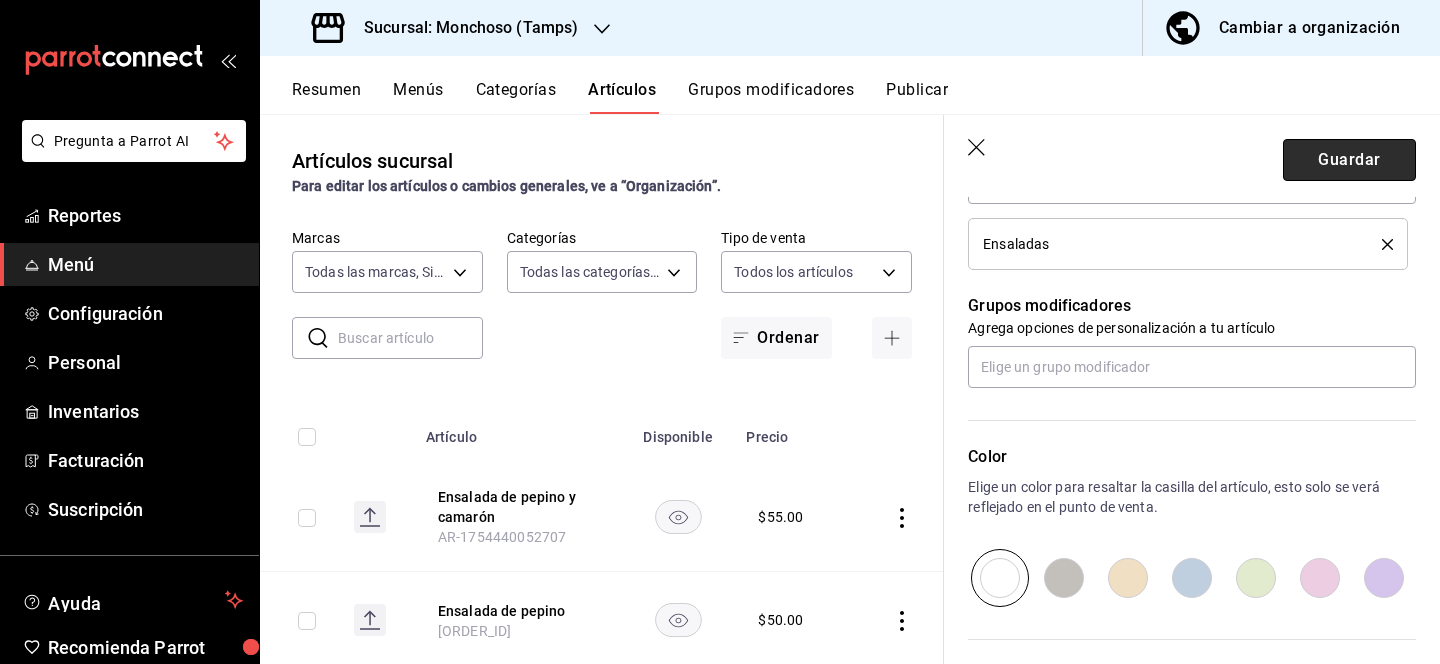 click on "Guardar" at bounding box center (1349, 160) 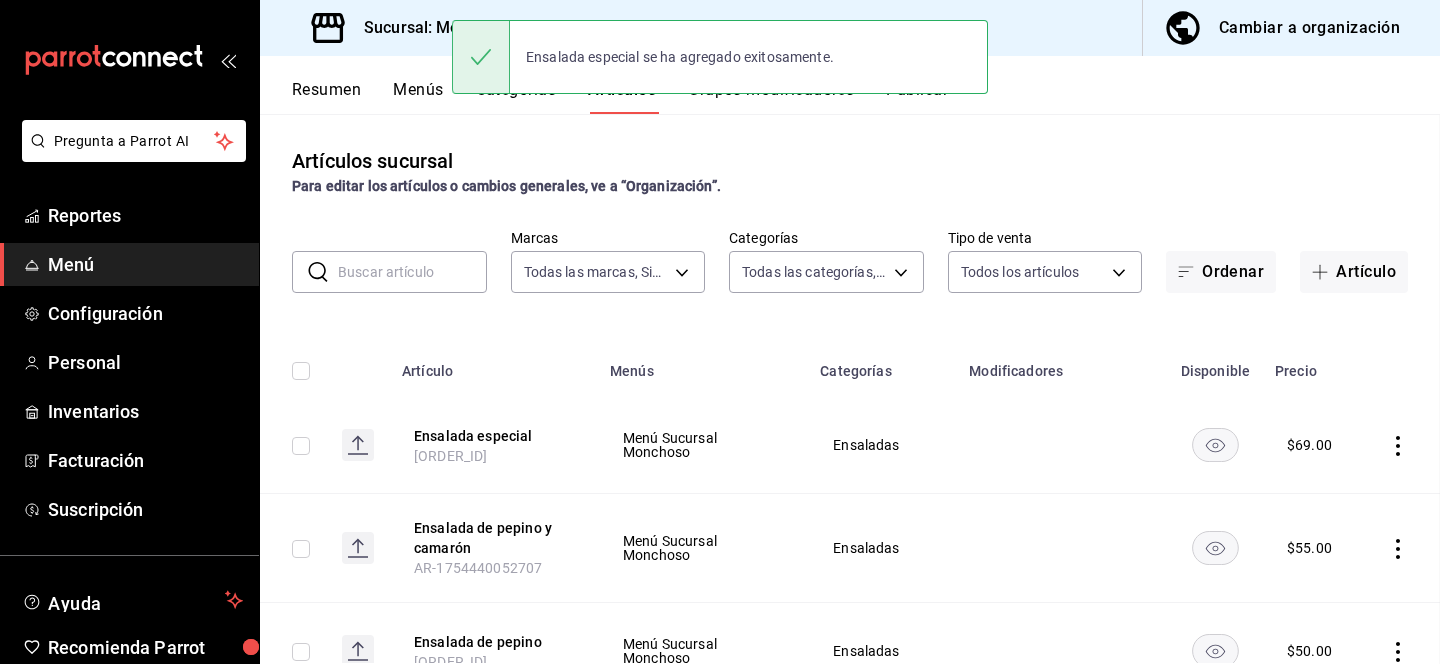 scroll, scrollTop: 0, scrollLeft: 0, axis: both 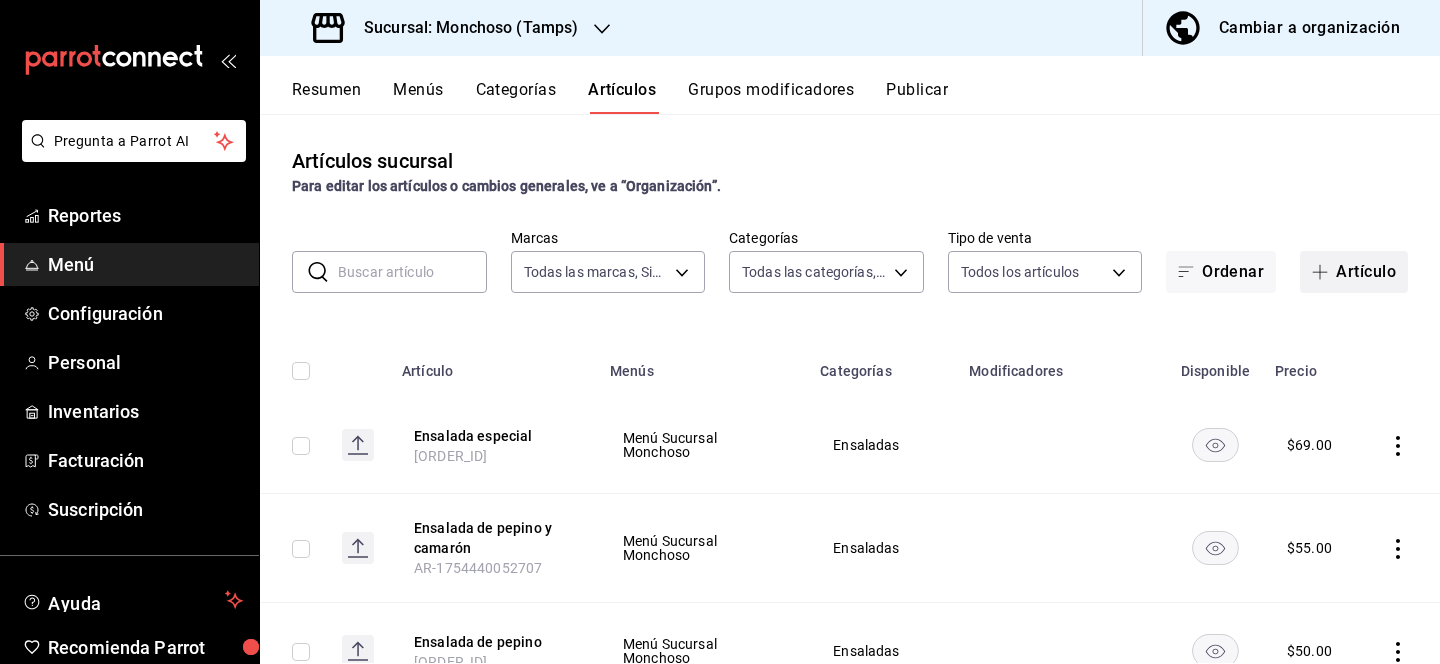 click on "Artículo" at bounding box center (1354, 272) 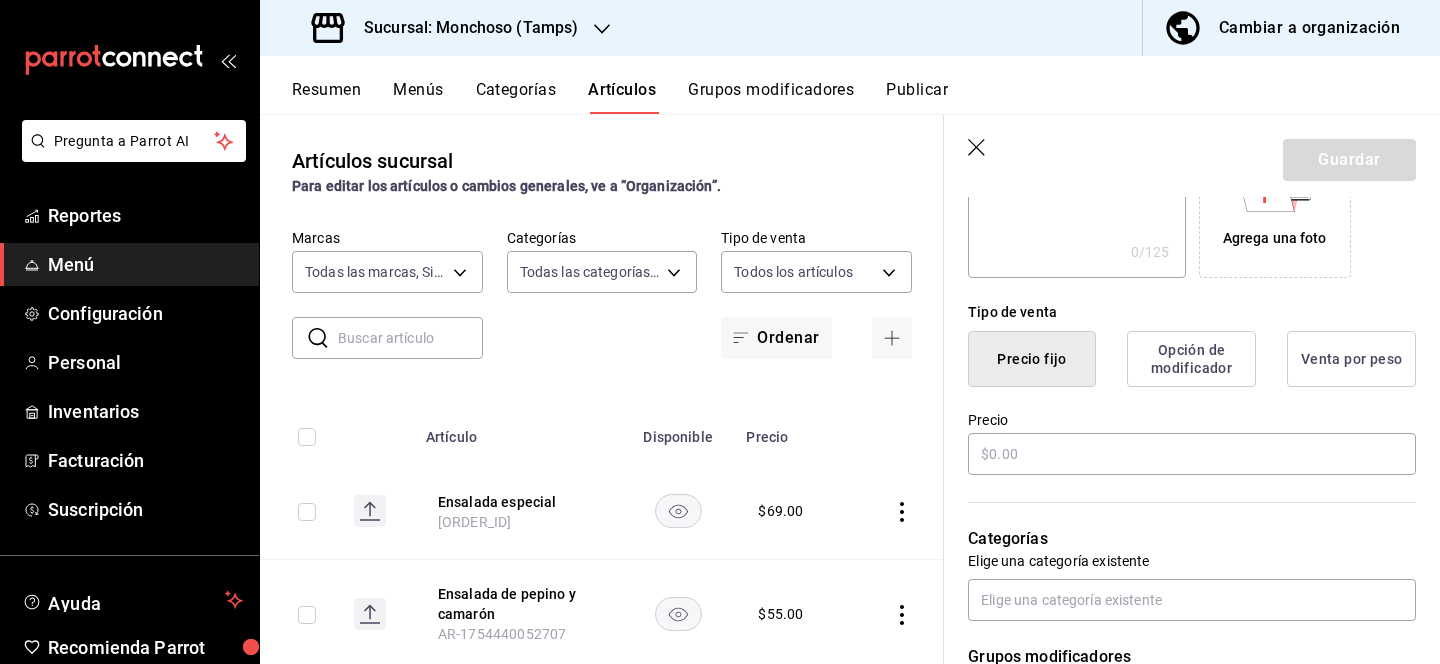 scroll, scrollTop: 412, scrollLeft: 0, axis: vertical 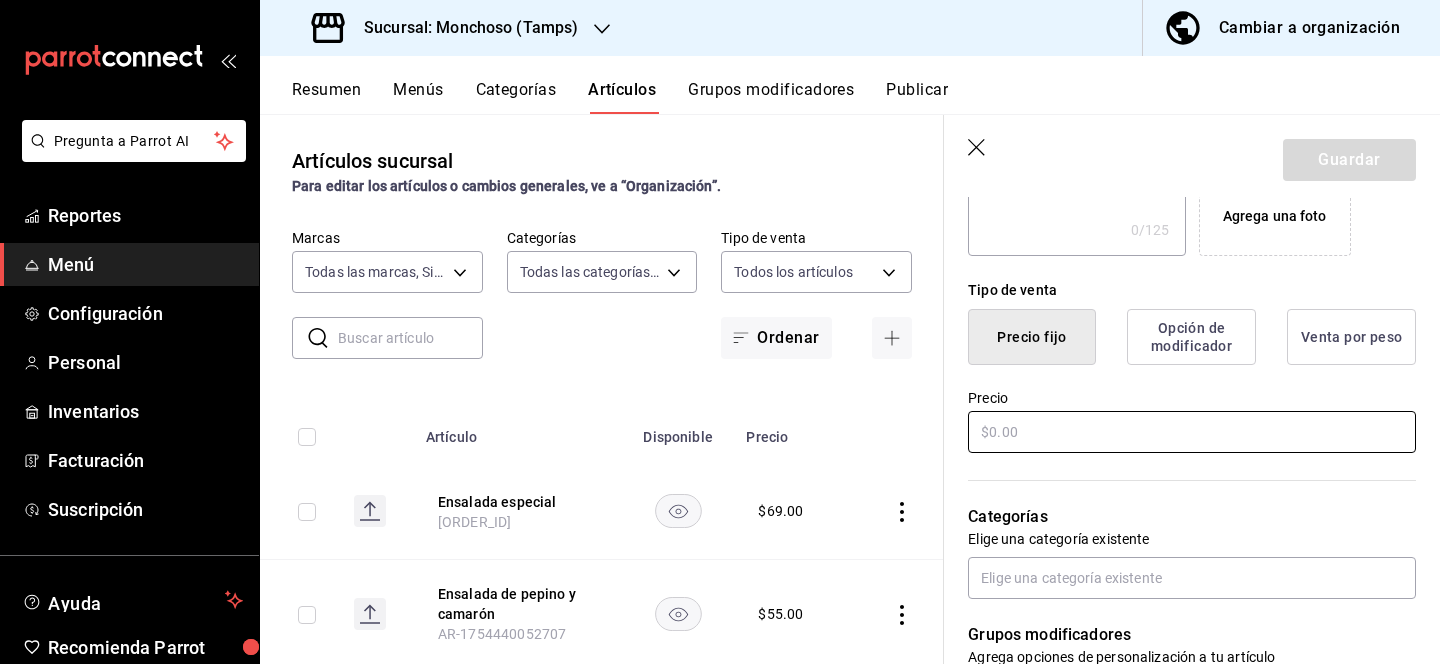 type on "Arroz frito con verduras" 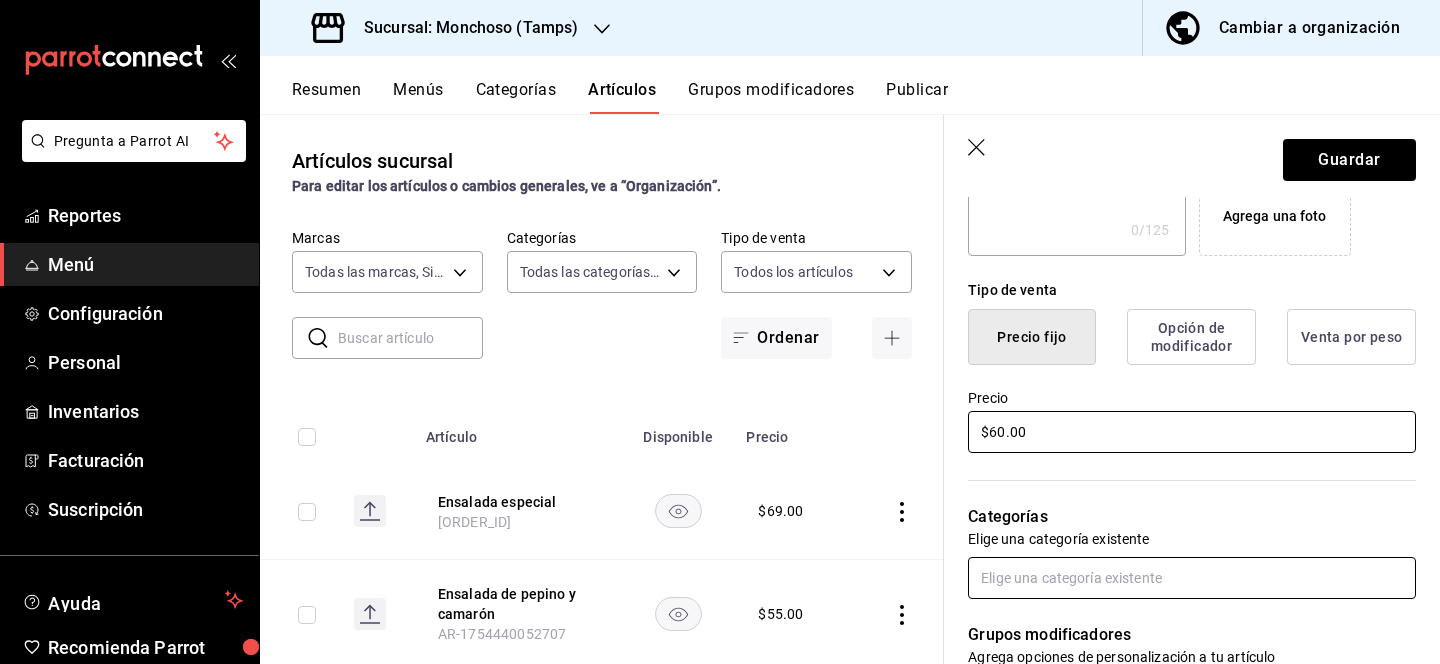 type on "$60.00" 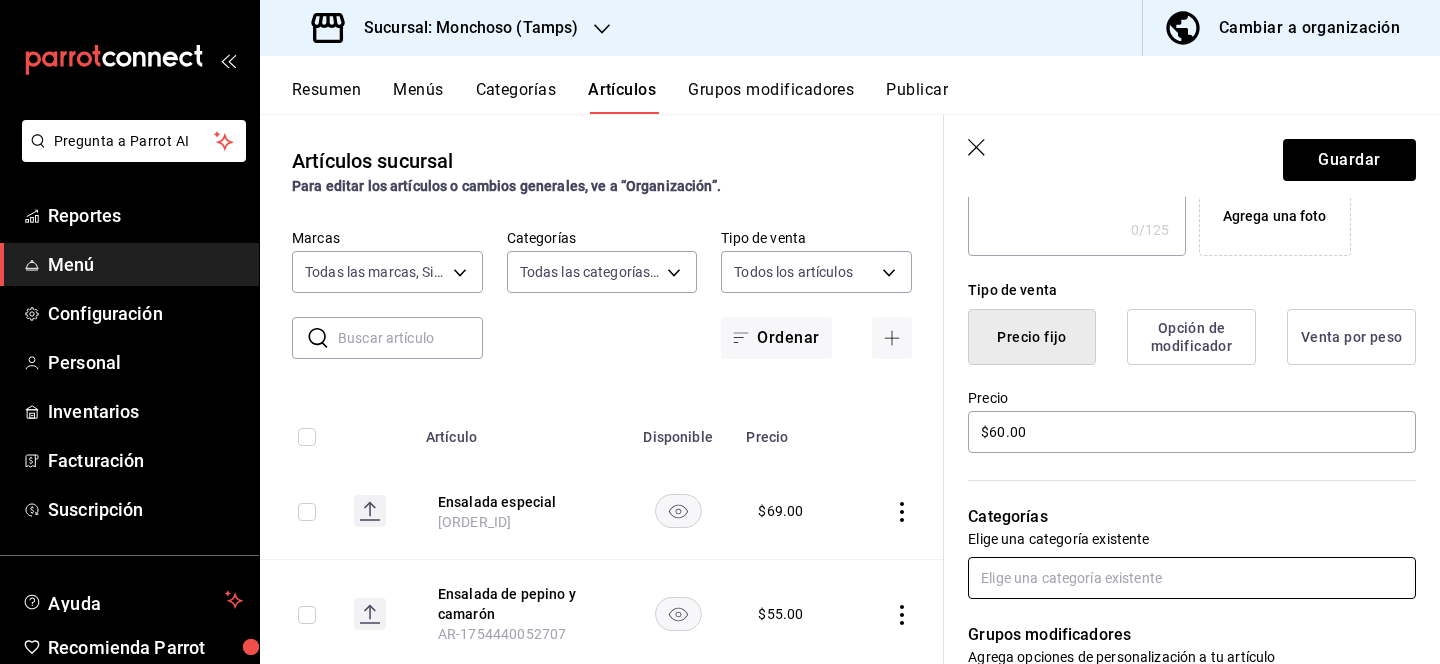 click at bounding box center (1192, 578) 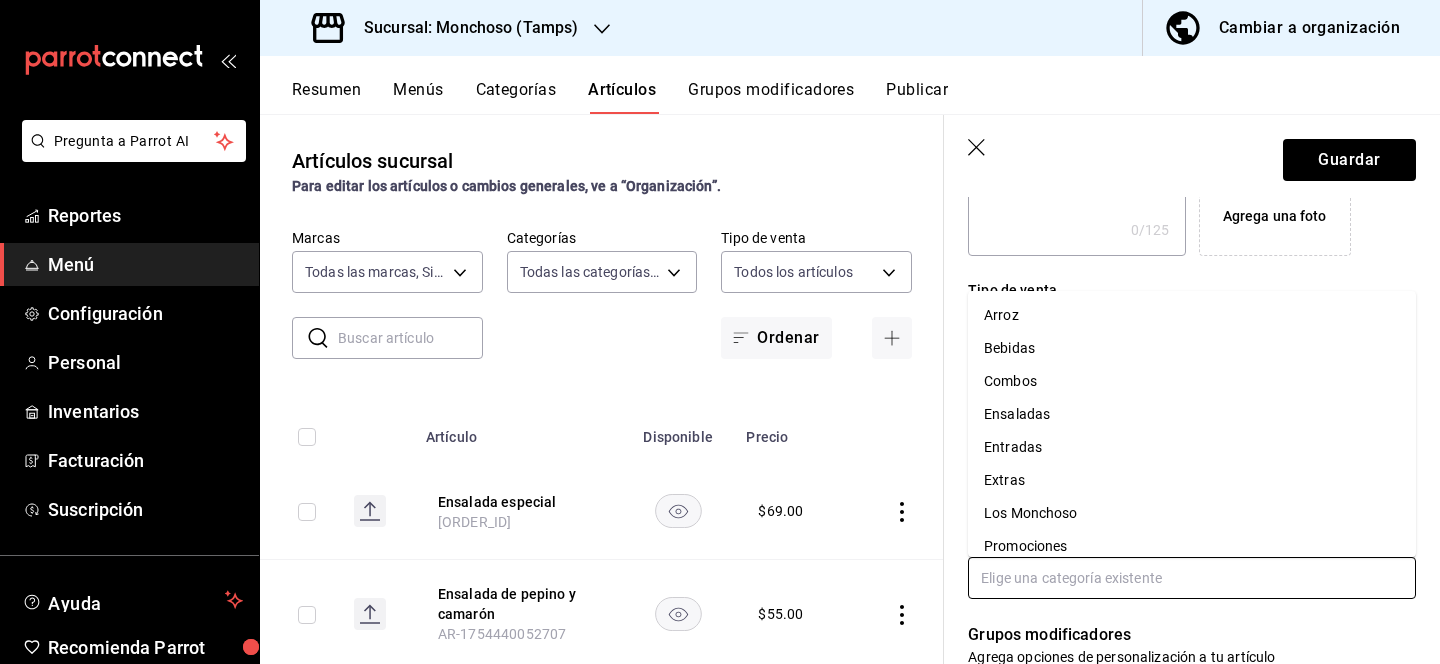 click on "Arroz" at bounding box center [1192, 315] 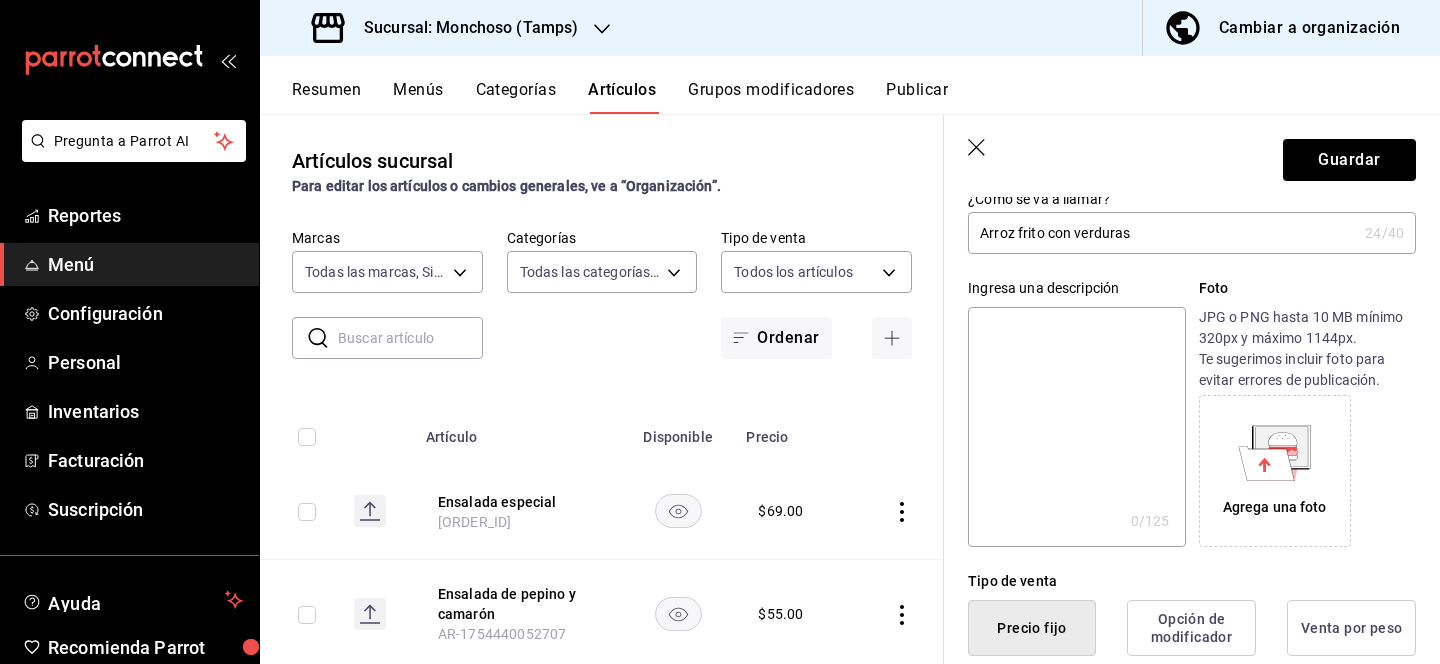 scroll, scrollTop: 123, scrollLeft: 0, axis: vertical 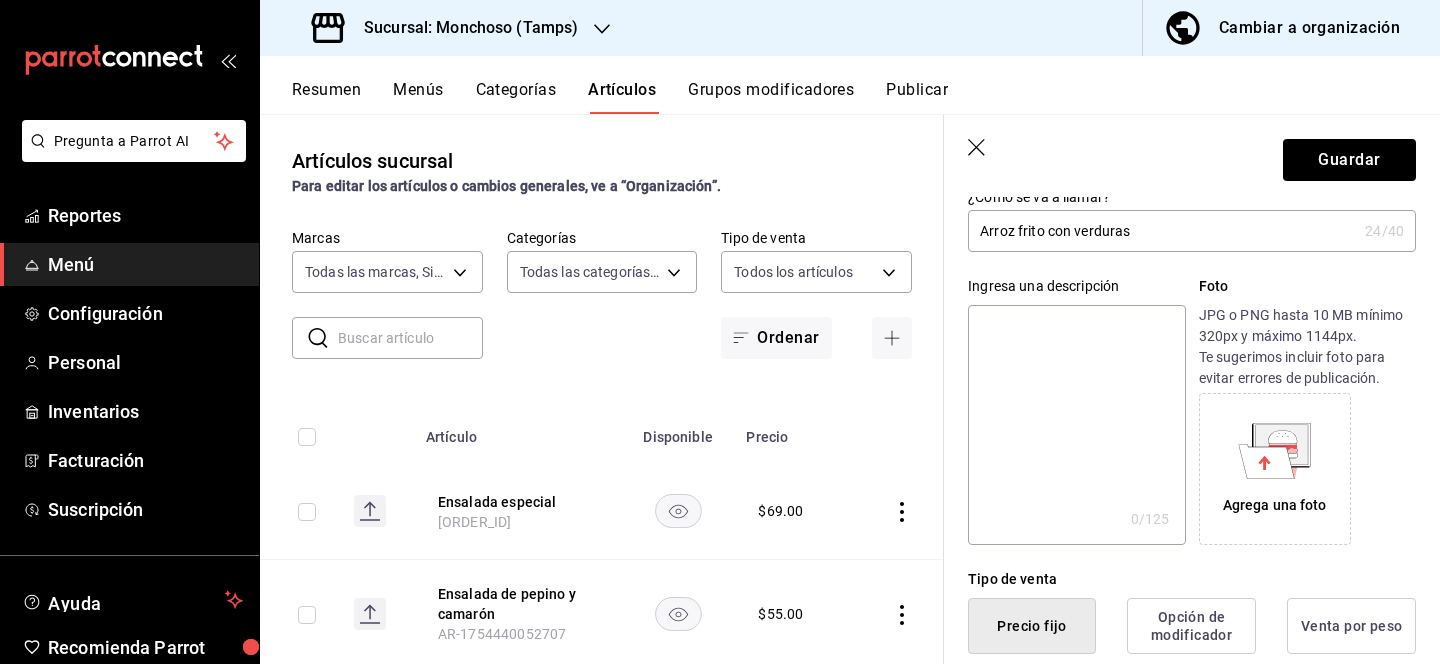 drag, startPoint x: 1050, startPoint y: 233, endPoint x: 1174, endPoint y: 245, distance: 124.57929 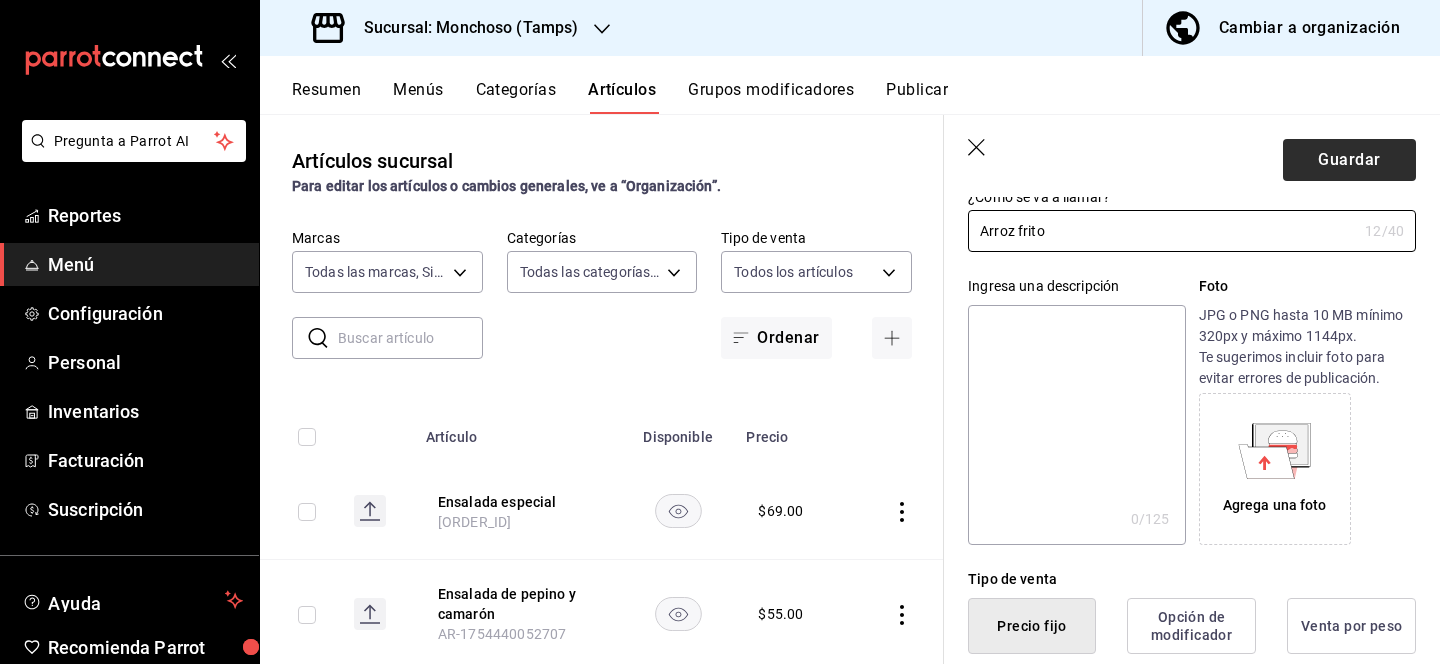 type on "Arroz frito" 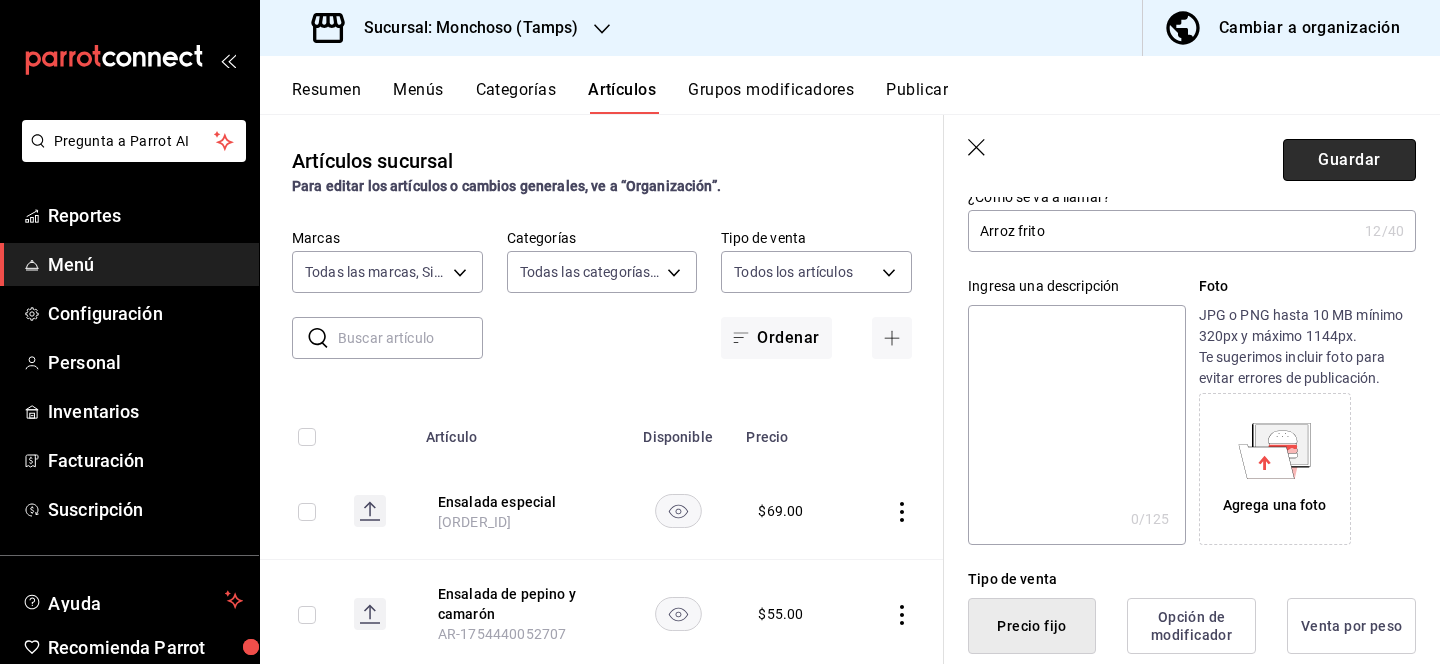 click on "Guardar" at bounding box center [1349, 160] 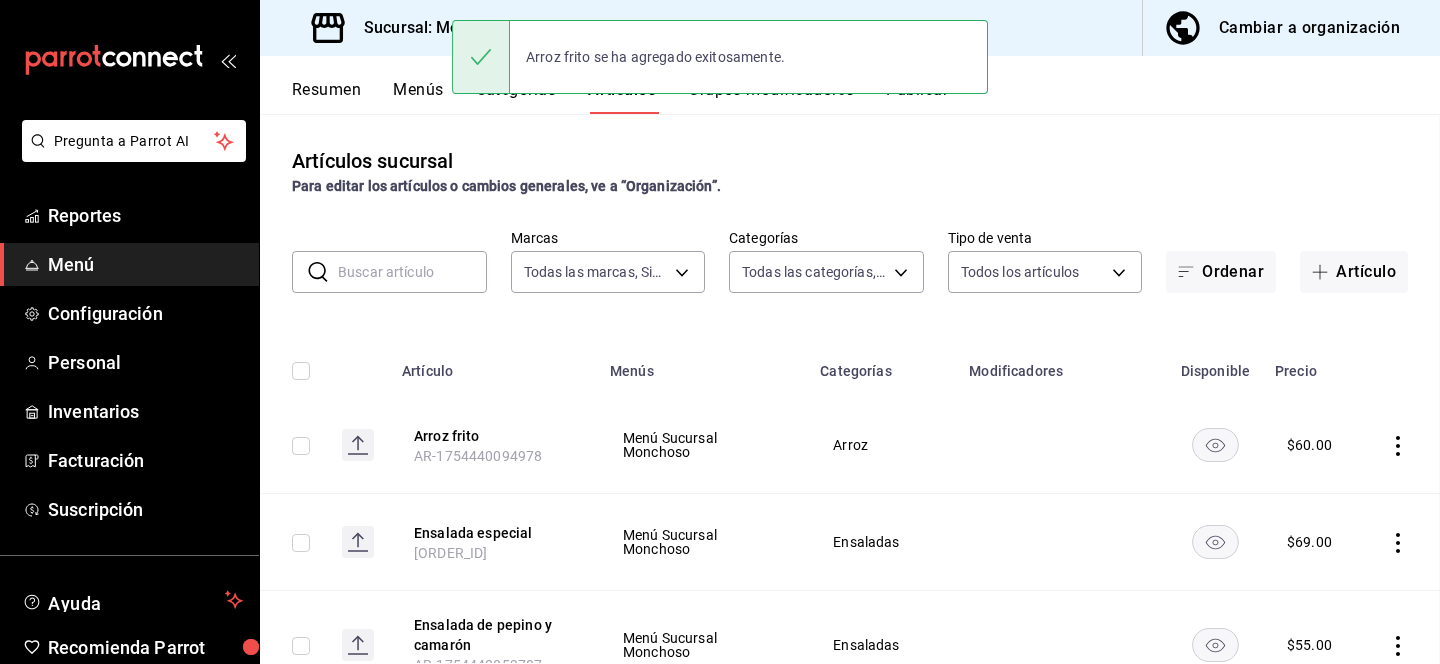 scroll, scrollTop: 0, scrollLeft: 0, axis: both 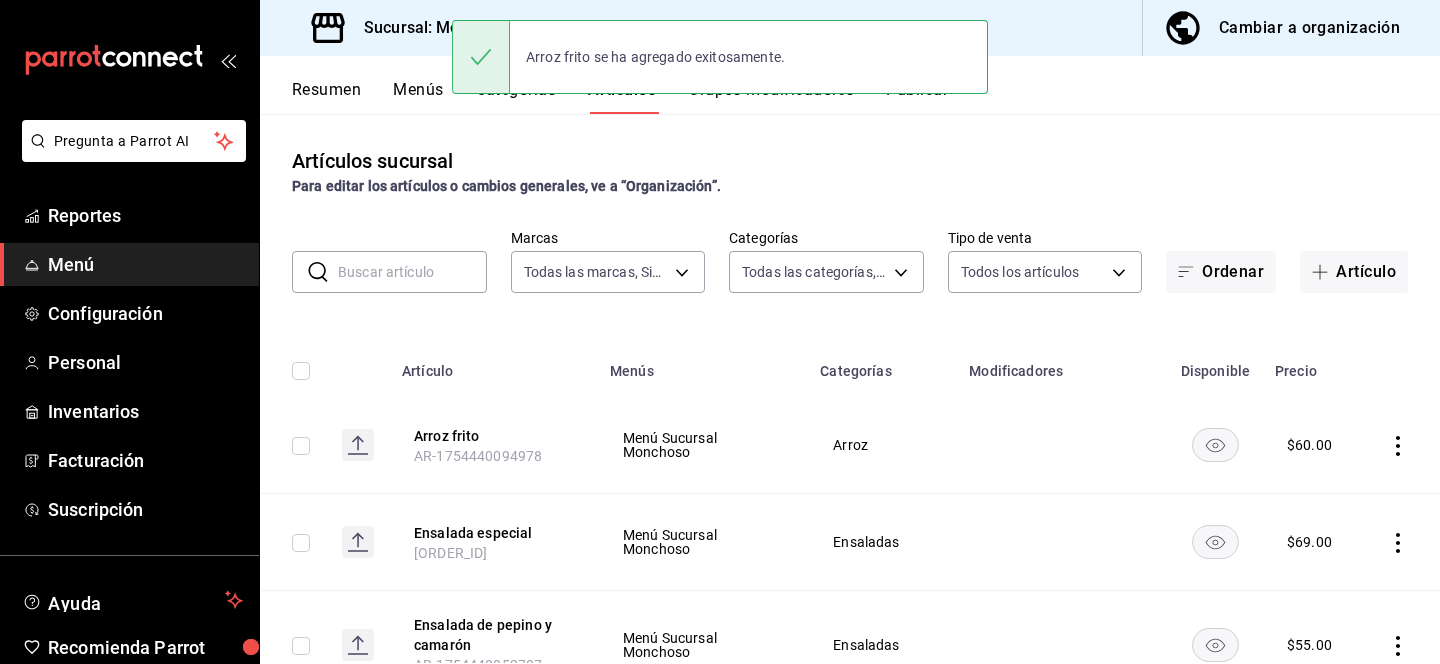 click on "Arroz frito se ha agregado exitosamente." at bounding box center [720, 57] 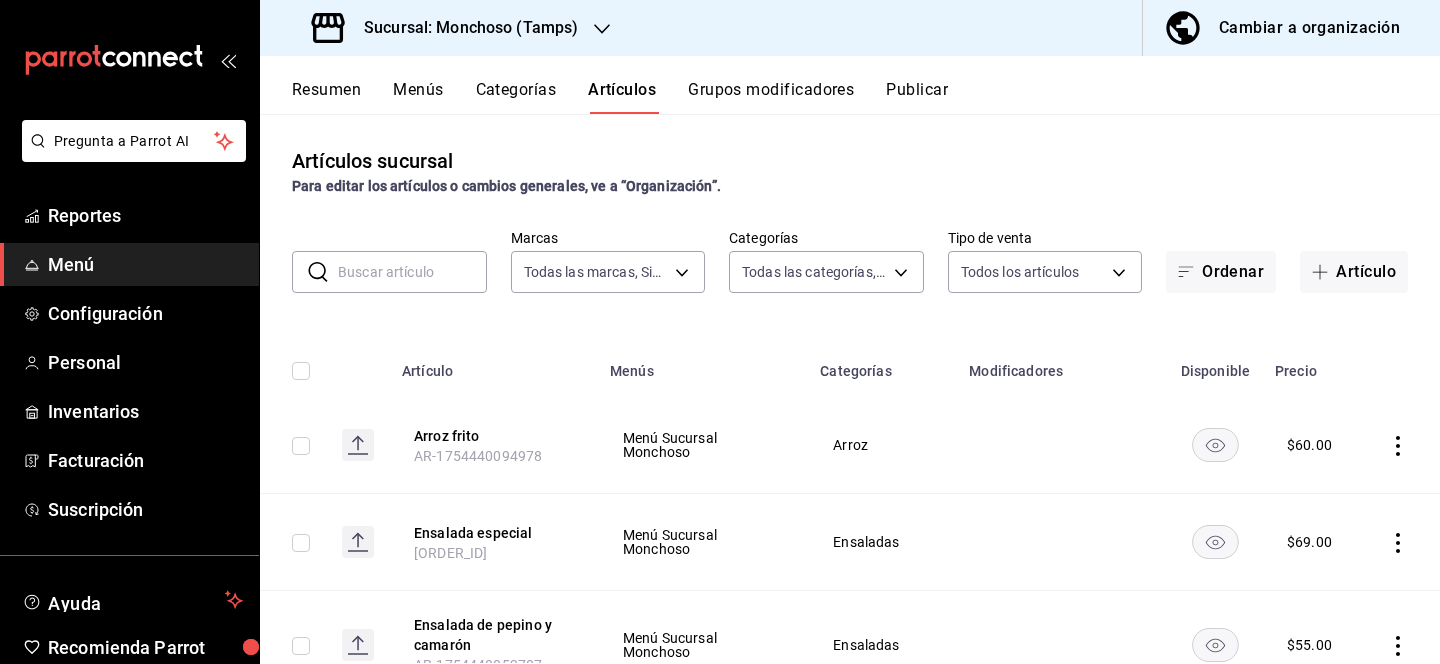 click on "Grupos modificadores" at bounding box center [771, 97] 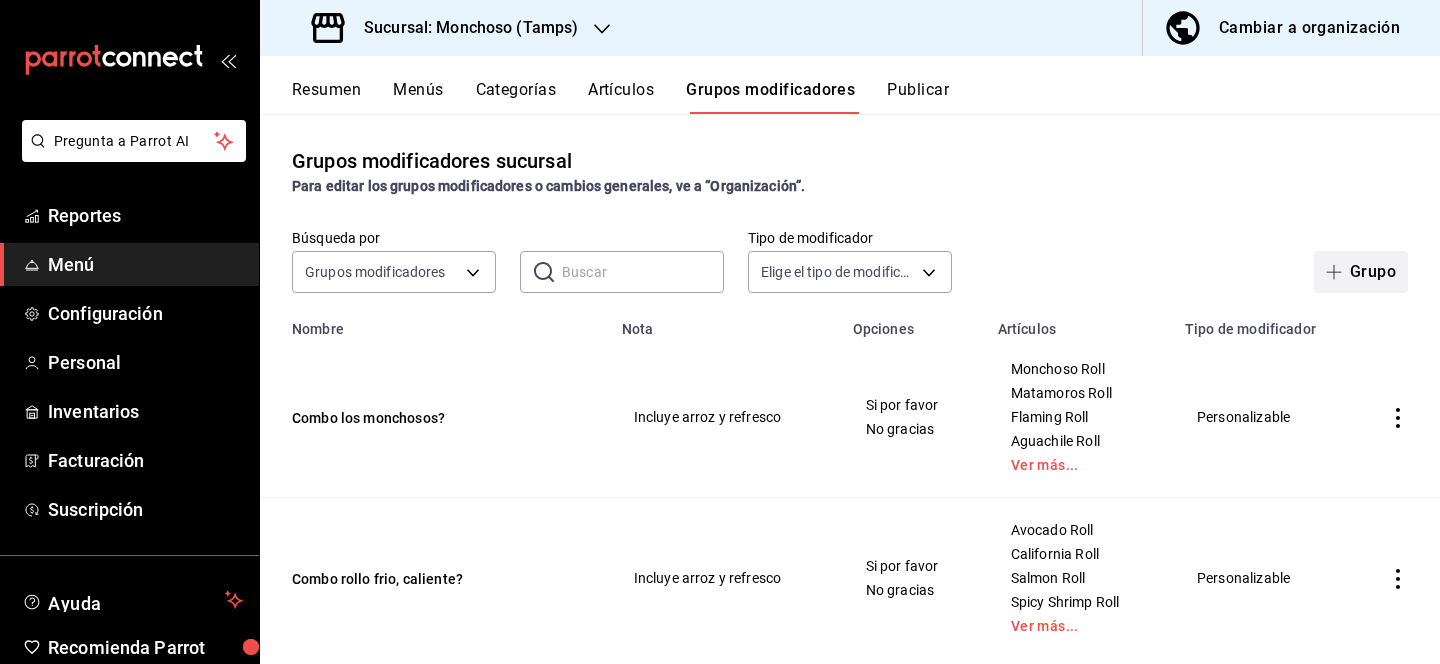 click on "Grupo" at bounding box center [1361, 272] 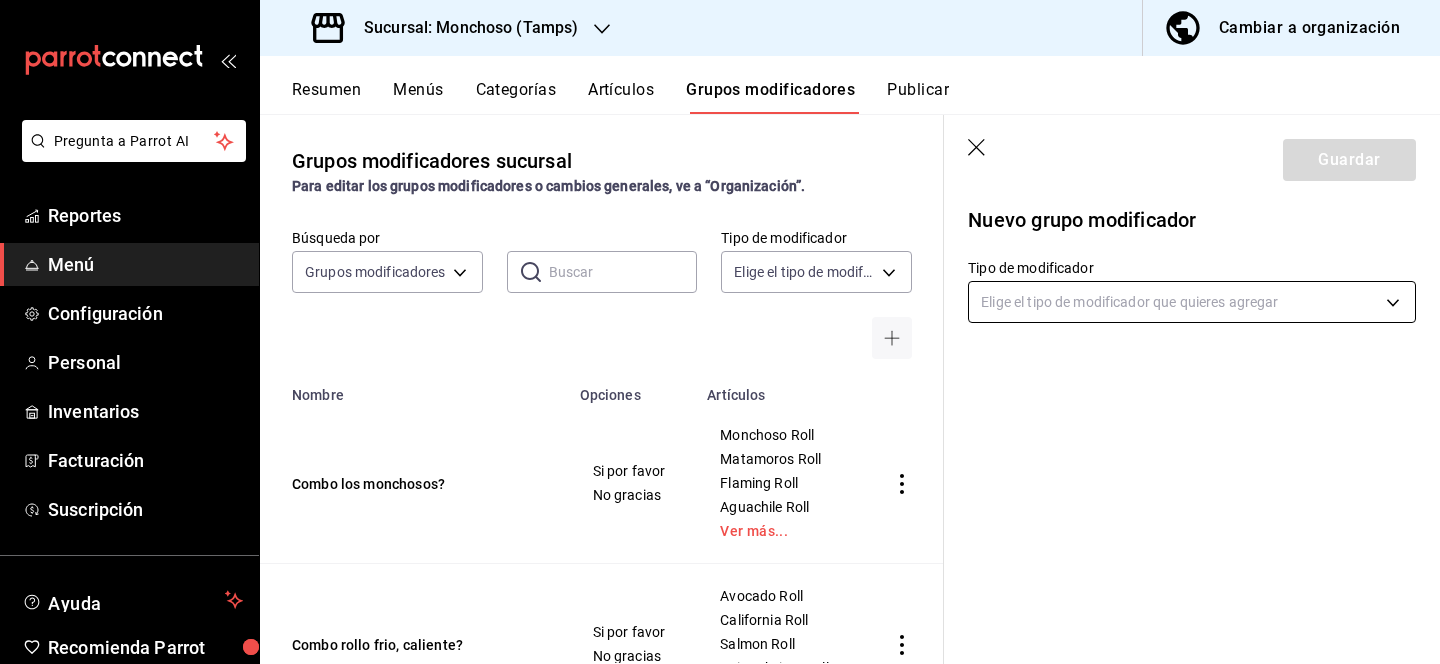 click on "Pregunta a Parrot AI Reportes   Menú   Configuración   Personal   Inventarios   Facturación   Suscripción   Ayuda Recomienda Parrot   Lili Flores   Sugerir nueva función   Sucursal: Monchoso (Tamps) Cambiar a organización Resumen Menús Categorías Artículos Grupos modificadores Publicar Grupos modificadores sucursal Para editar los grupos modificadores o cambios generales, ve a “Organización”. Búsqueda por Grupos modificadores GROUP ​ ​ Tipo de modificador Elige el tipo de modificador Nombre Opciones Artículos Combo los monchosos? Si por favor No gracias Monchoso Roll Matamoros Roll Flaming Roll Aguachile Roll Ver más... Combo rollo frio, caliente? Si por favor No gracias Avocado Roll California Roll Salmon Roll Spicy Shrimp Roll Ver más... Guardar Nuevo grupo modificador Tipo de modificador Elige el tipo de modificador que quieres agregar GANA 1 MES GRATIS EN TU SUSCRIPCIÓN AQUÍ Ver video tutorial Ir a video Ver video tutorial Ir a video Pregunta a Parrot AI Reportes   Menú" at bounding box center (720, 332) 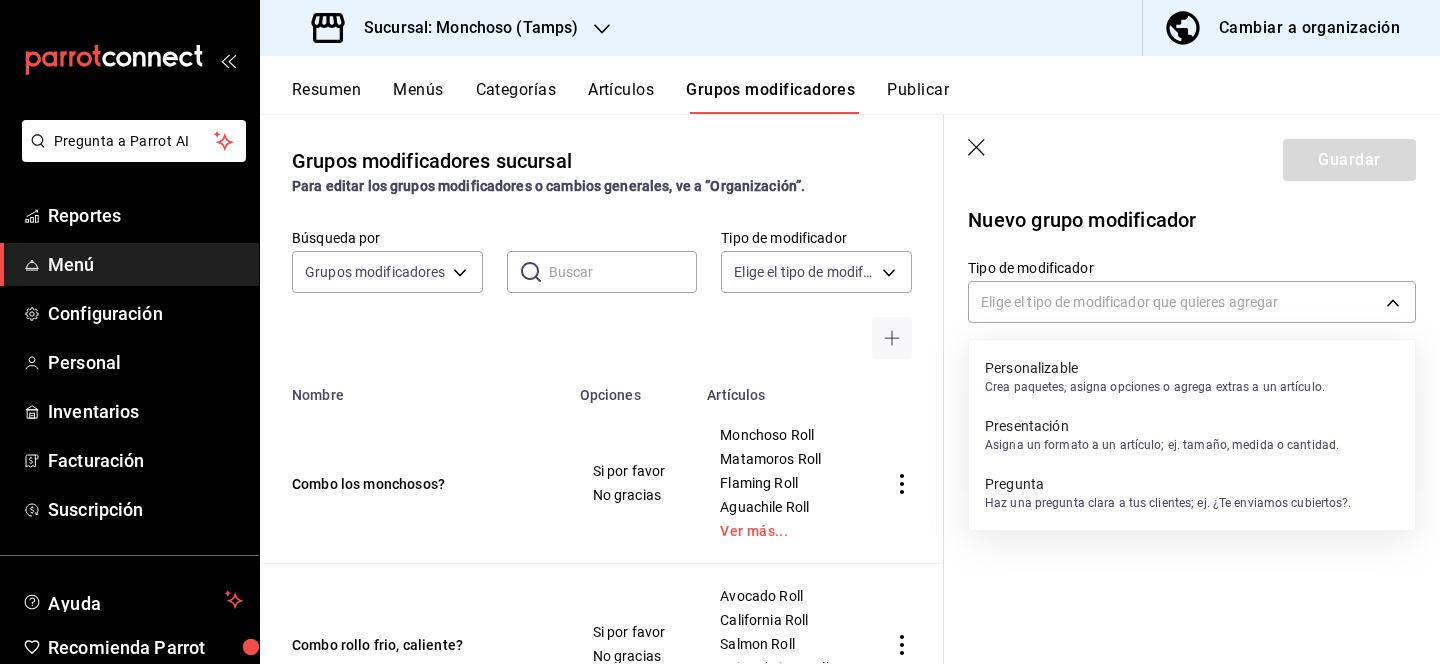 click on "Personalizable" at bounding box center (1155, 368) 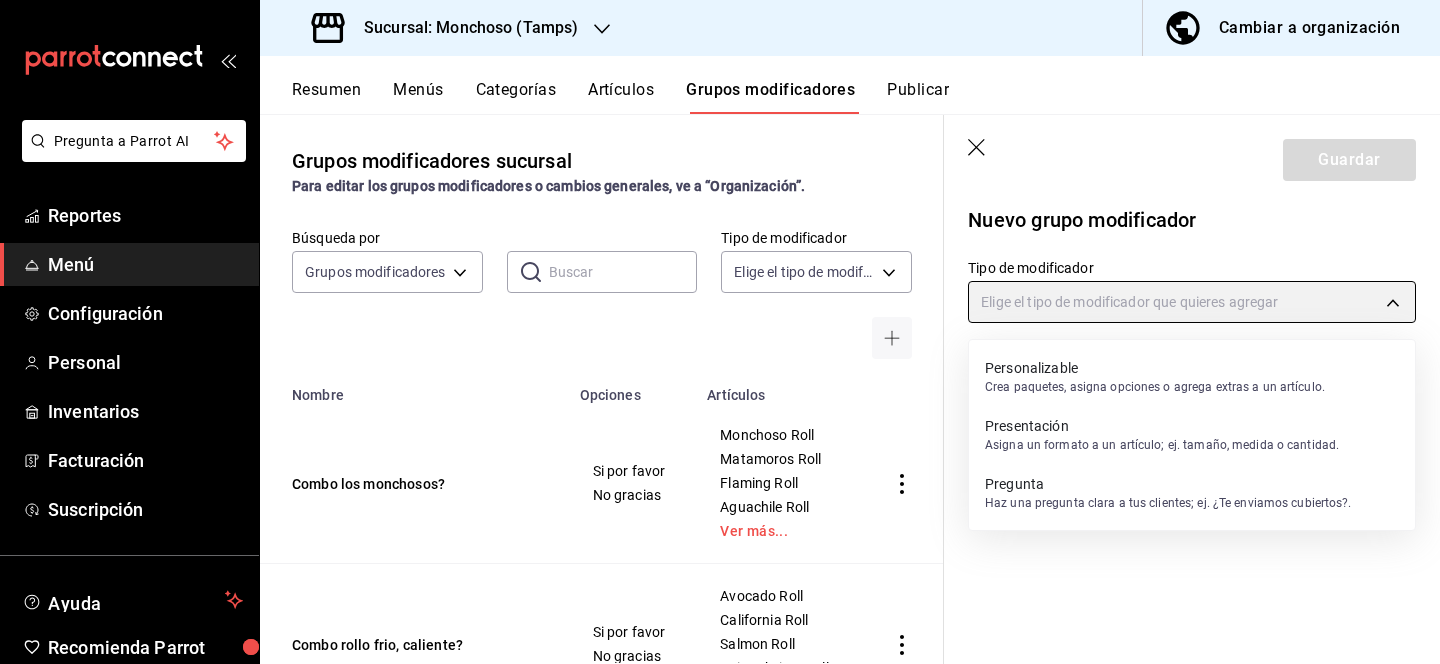 type on "CUSTOMIZABLE" 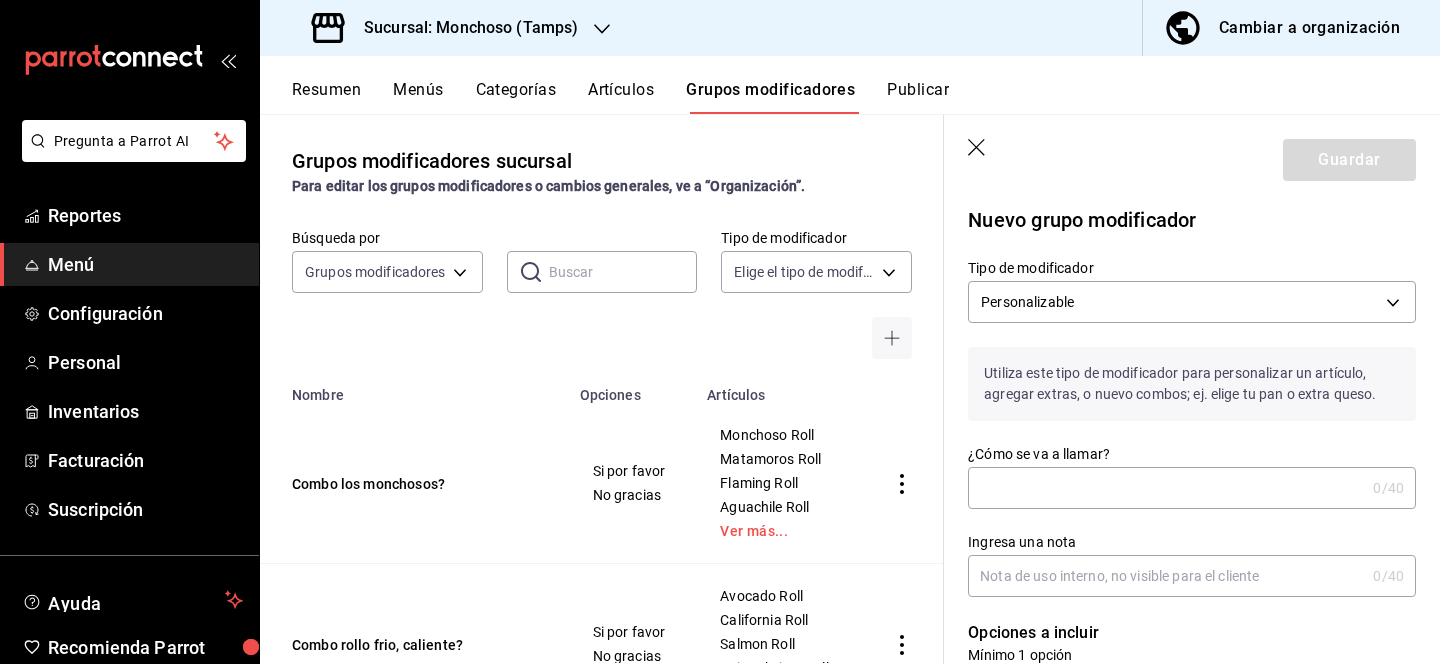 click on "¿Cómo se va a llamar?" at bounding box center [1166, 488] 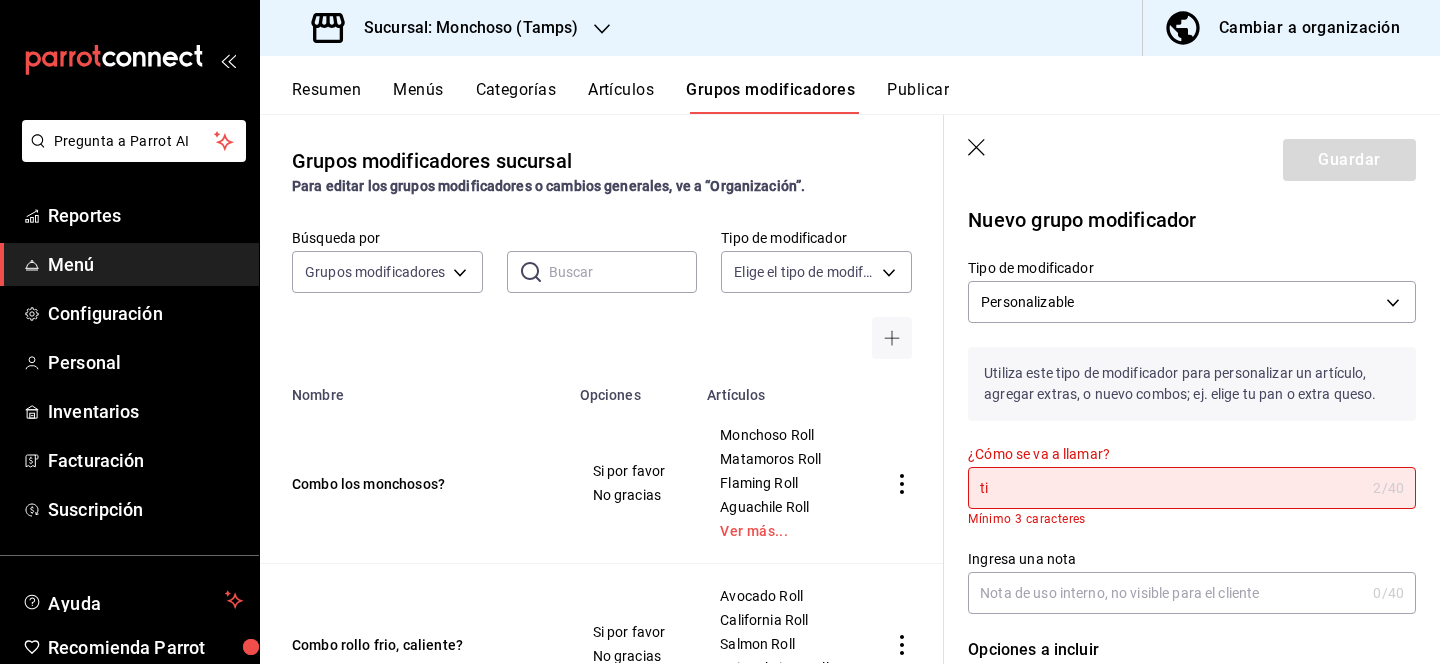 type on "t" 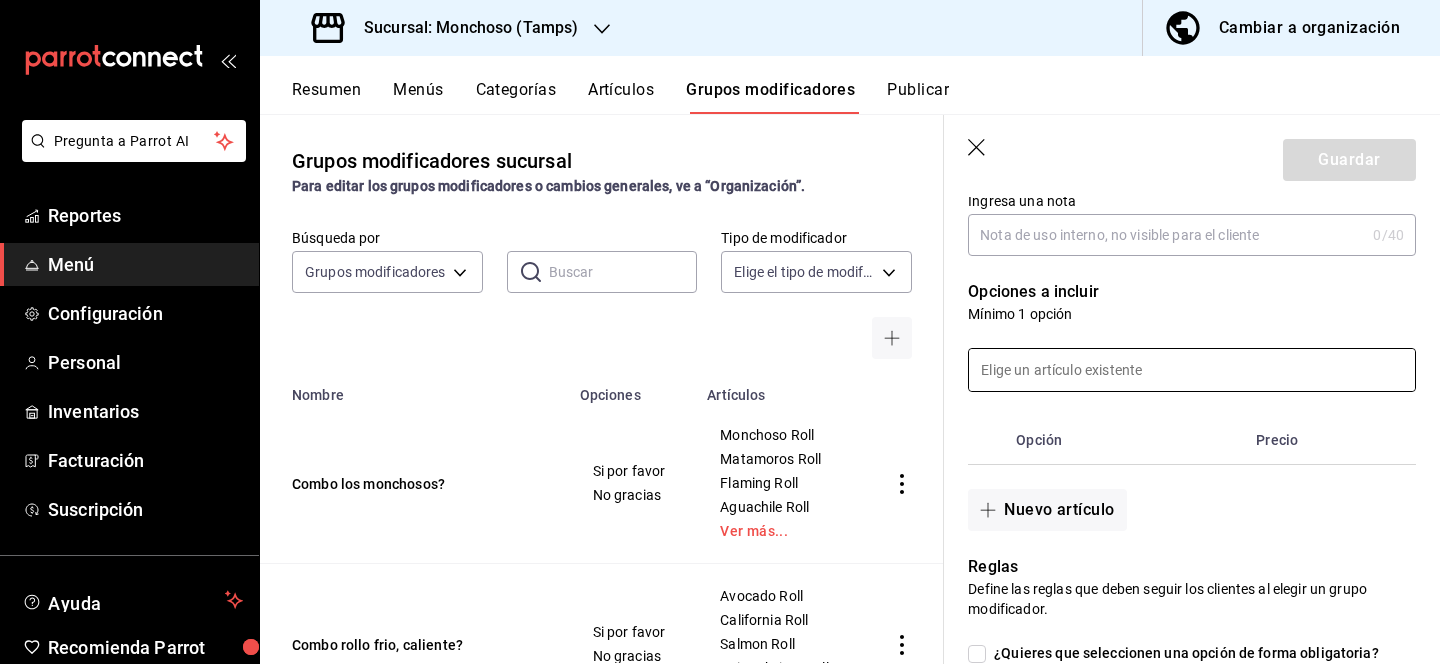 scroll, scrollTop: 346, scrollLeft: 0, axis: vertical 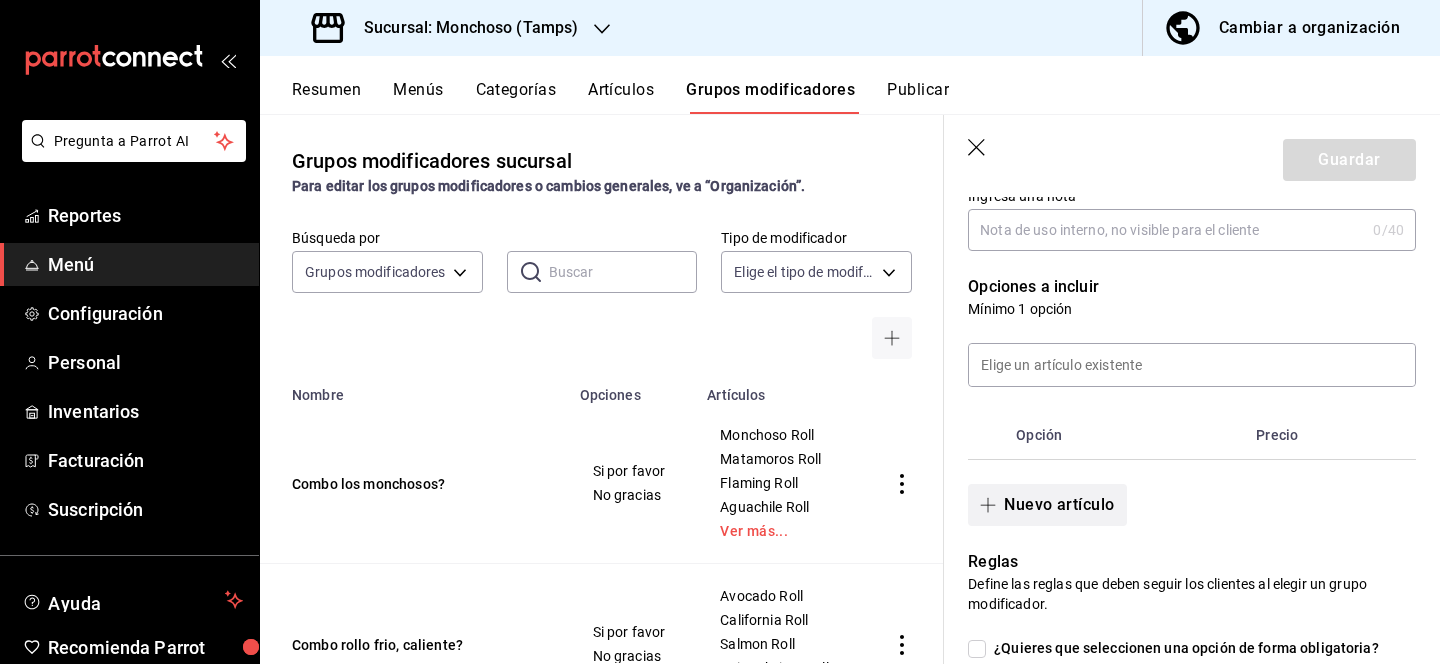 type on "Tipo de arroz frito" 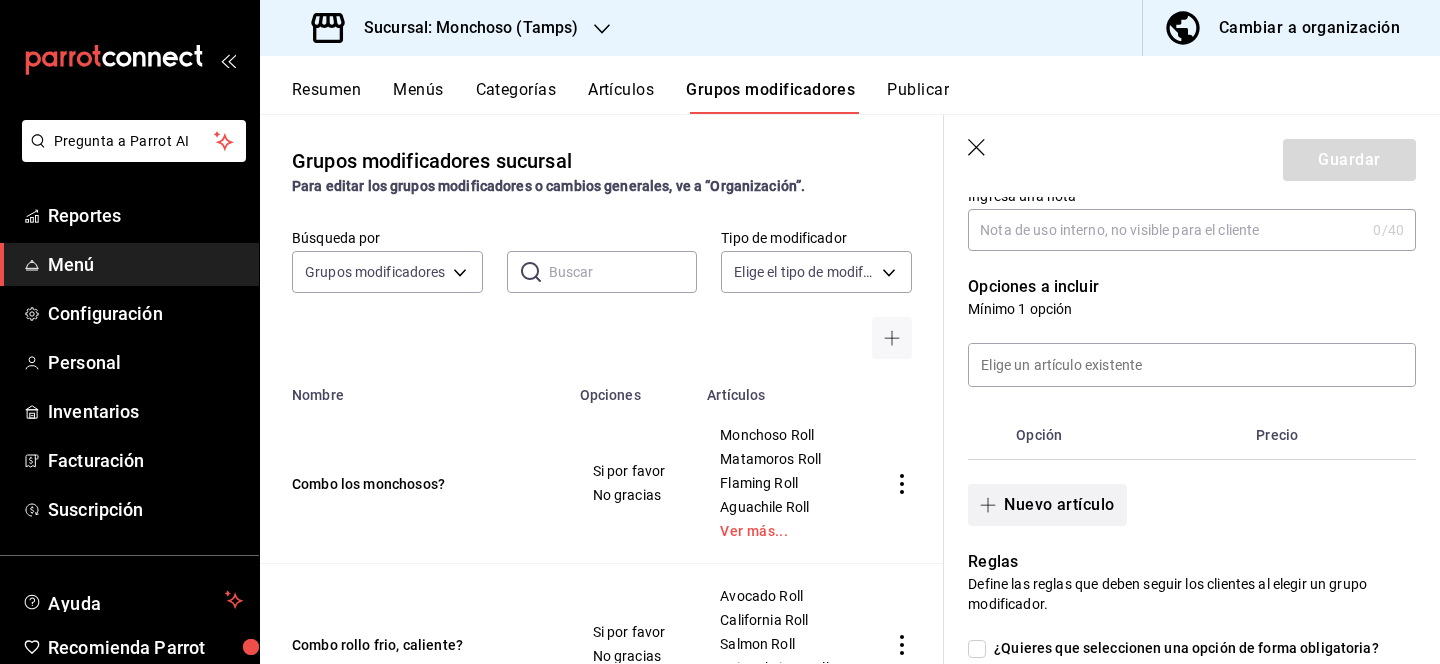 click on "Nuevo artículo" at bounding box center (1047, 505) 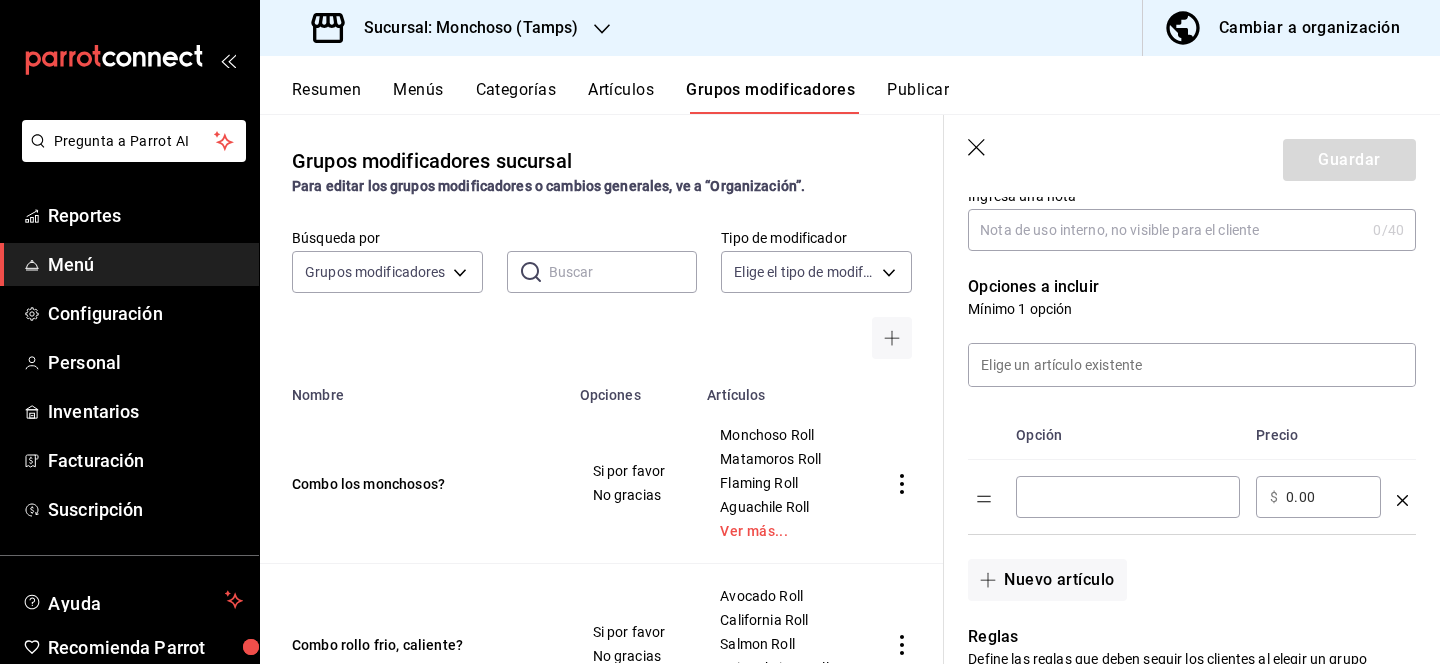 click at bounding box center (1128, 497) 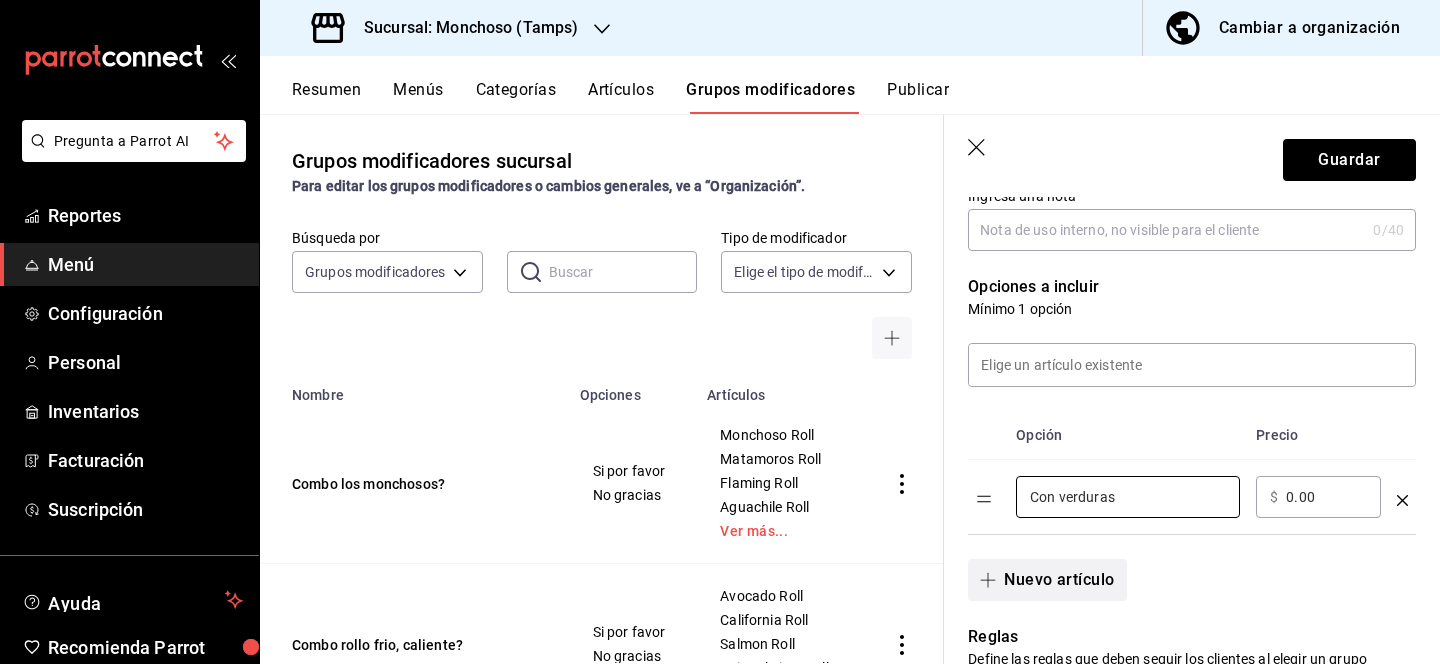 type on "Con verduras" 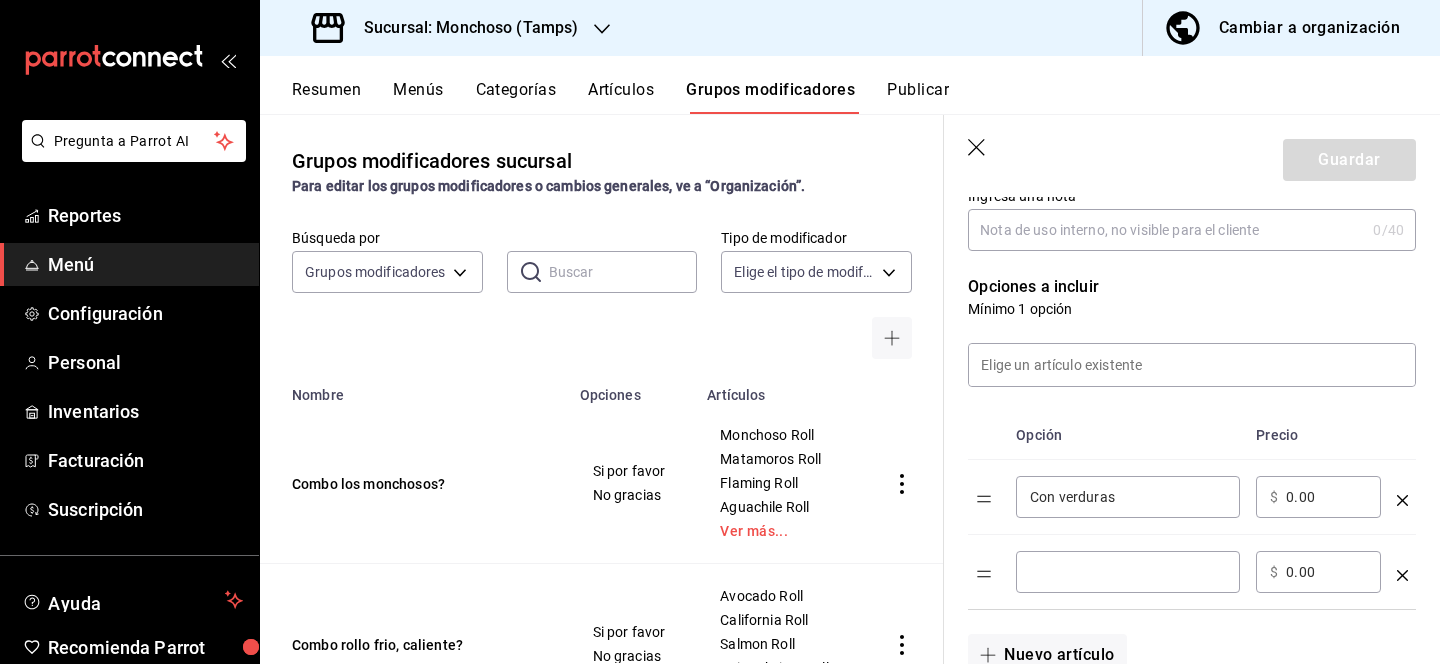 click on "​" at bounding box center (1128, 572) 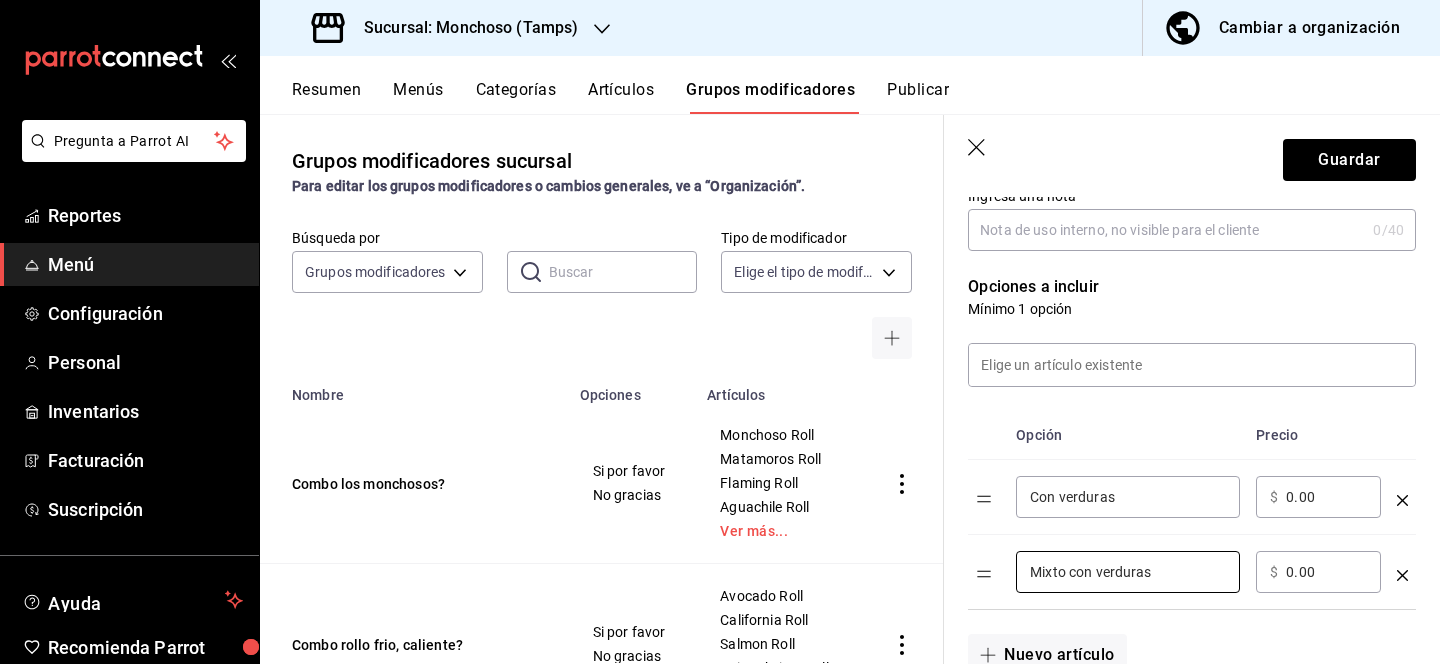 type on "Mixto con verduras" 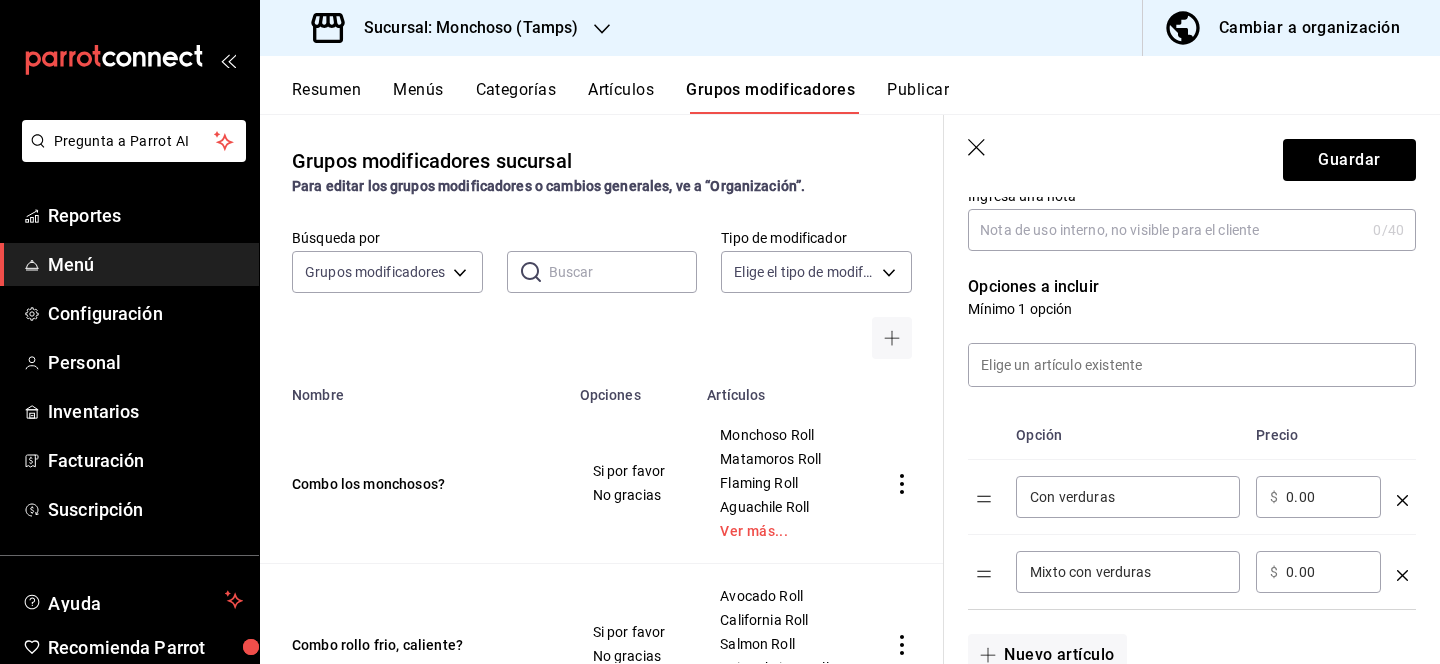 click on "0.00" at bounding box center [1326, 572] 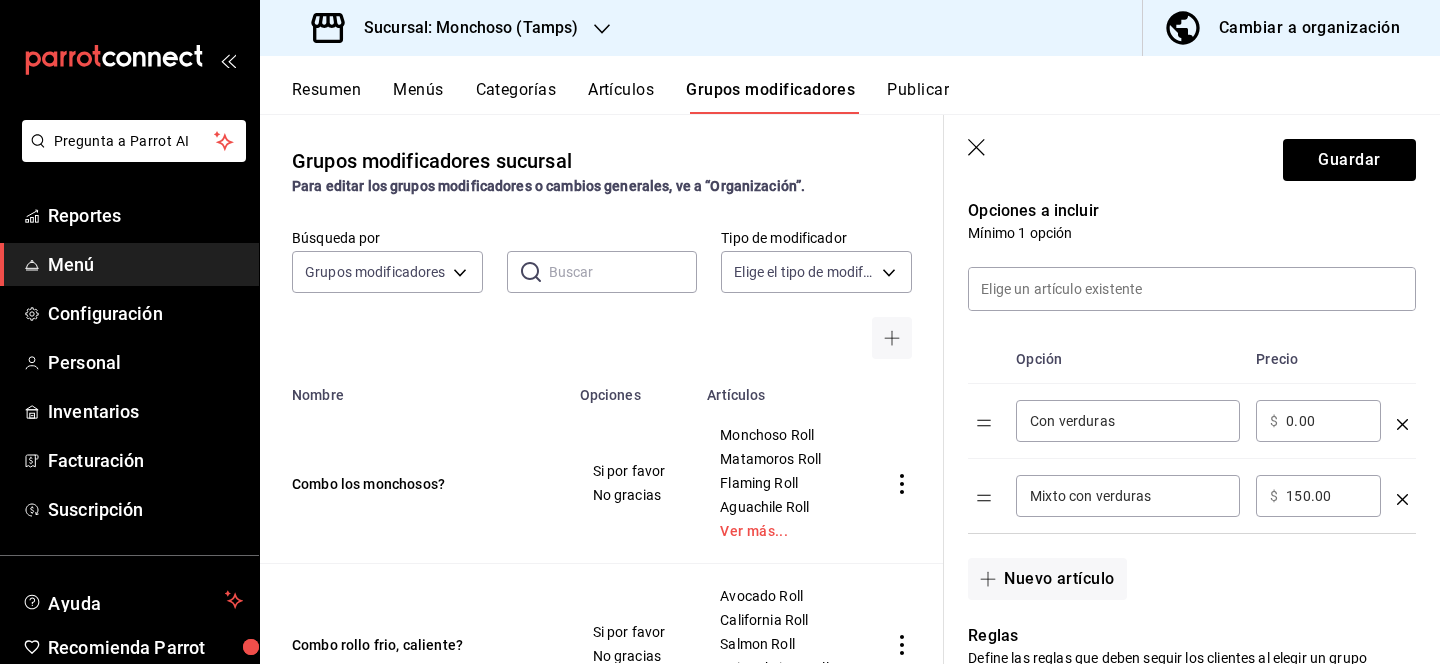 scroll, scrollTop: 437, scrollLeft: 0, axis: vertical 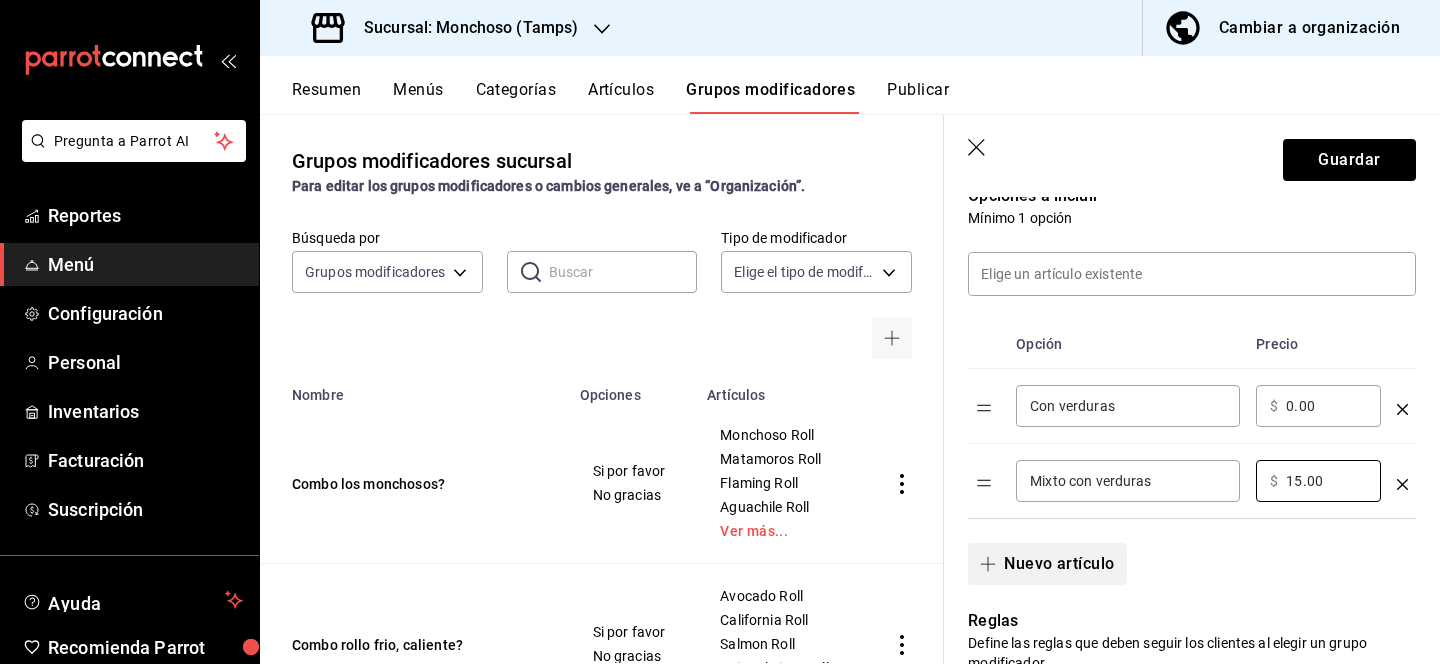 type on "15.00" 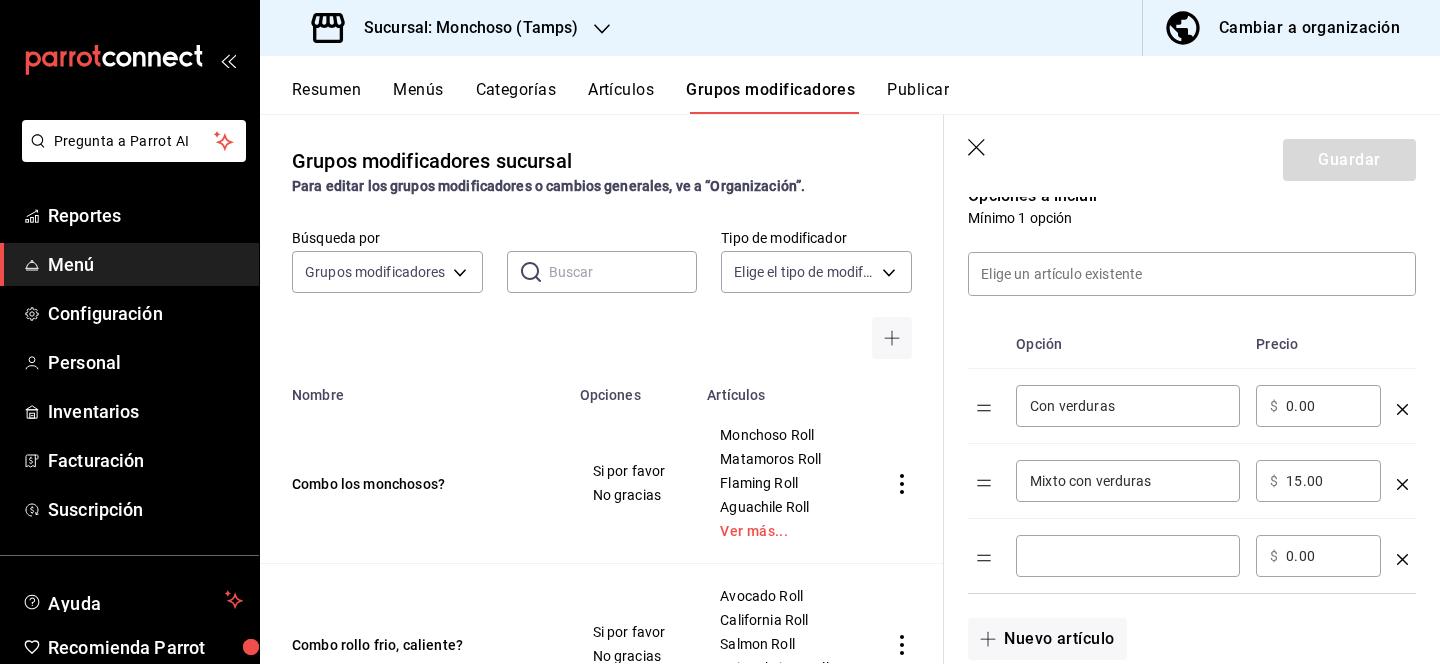 click at bounding box center [1128, 556] 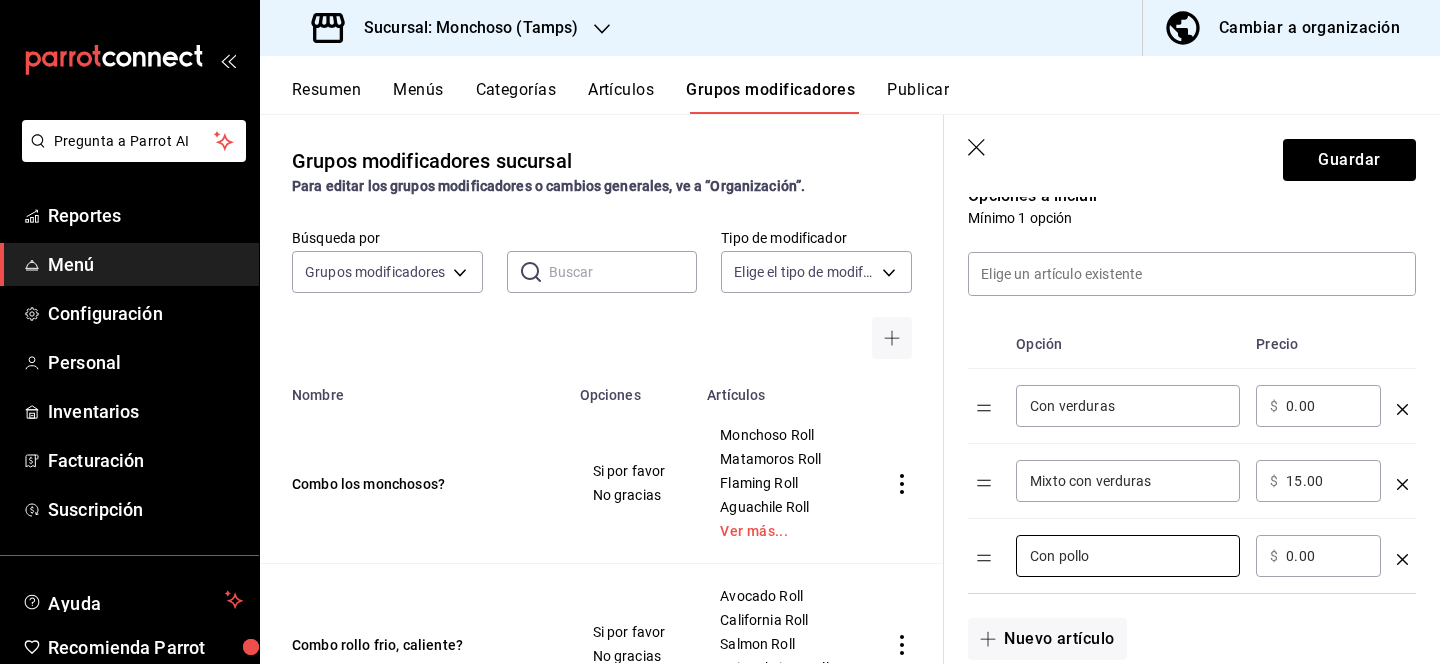 type on "Con pollo" 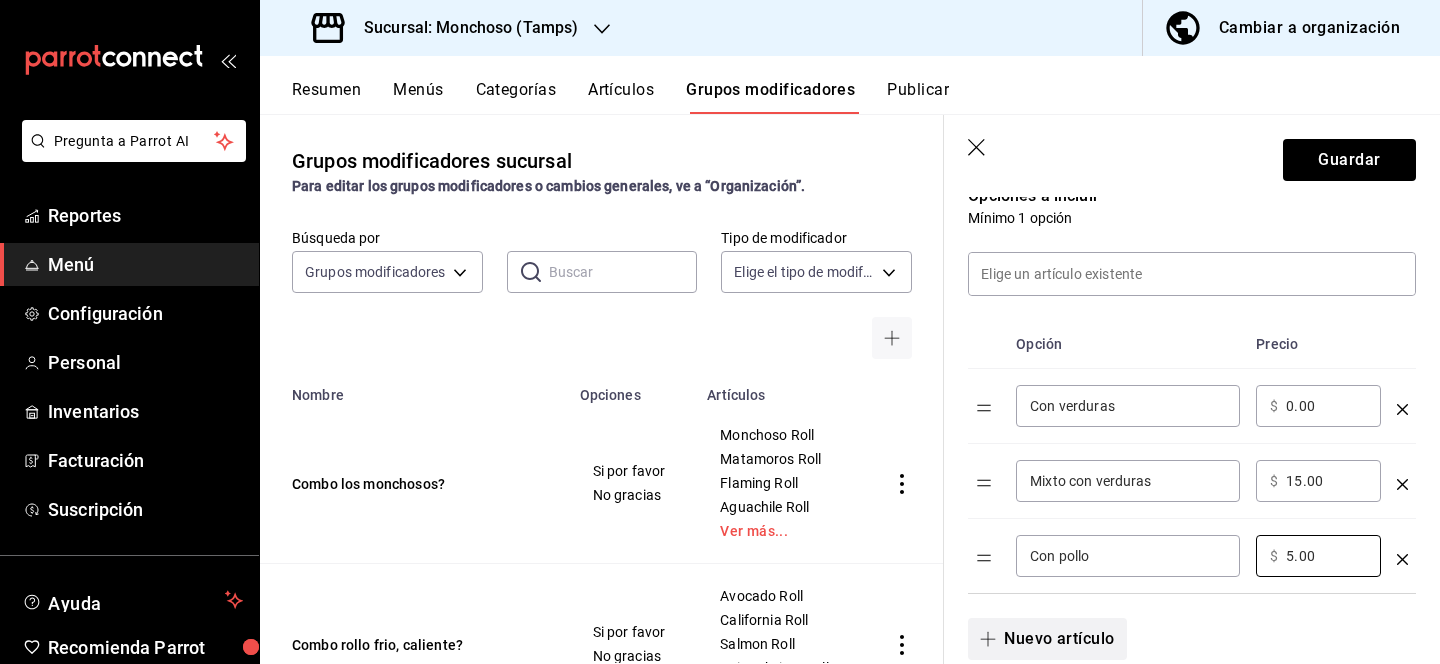 type on "5.00" 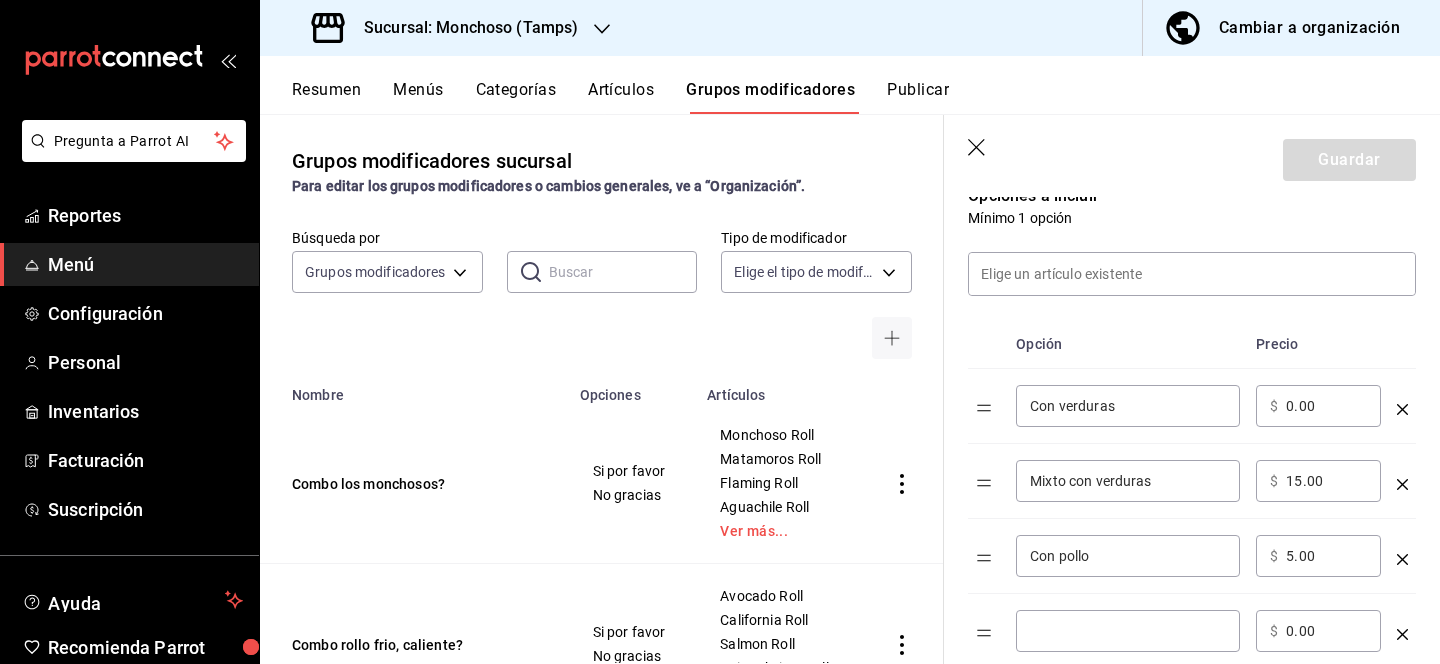 click at bounding box center (1128, 631) 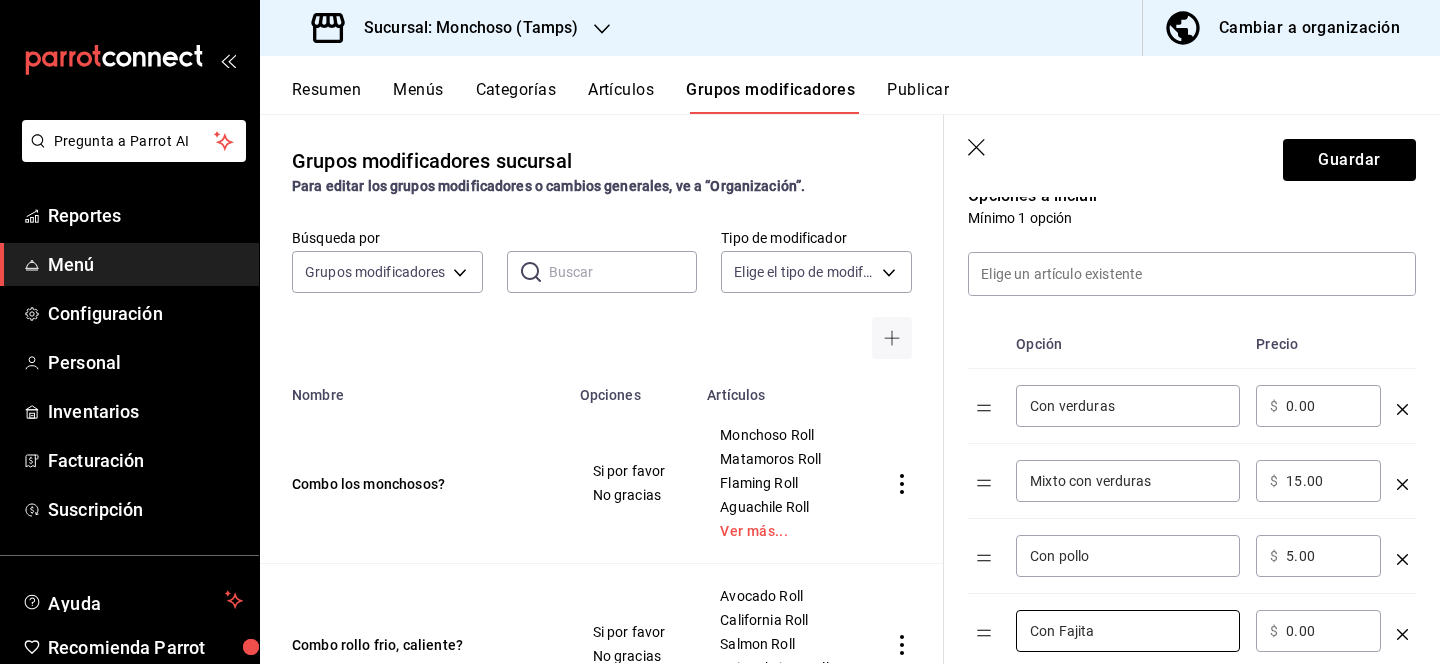type on "Con Fajita" 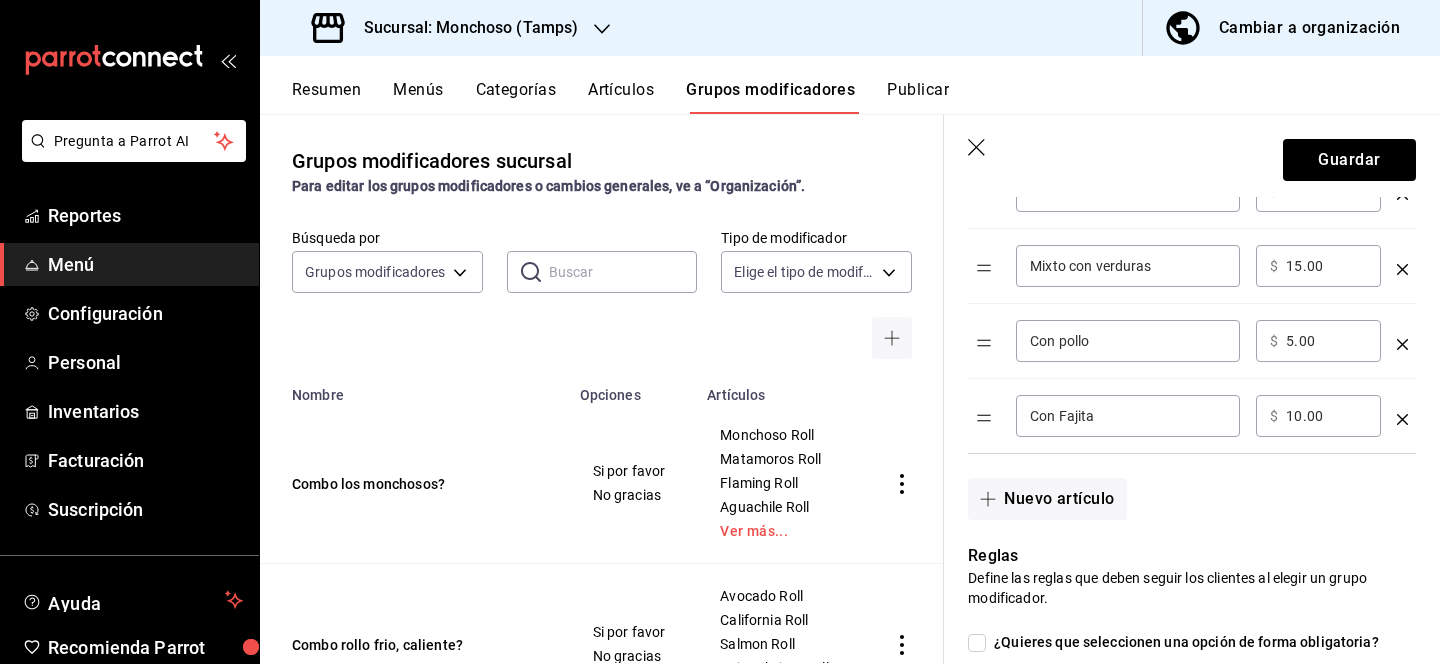 scroll, scrollTop: 653, scrollLeft: 0, axis: vertical 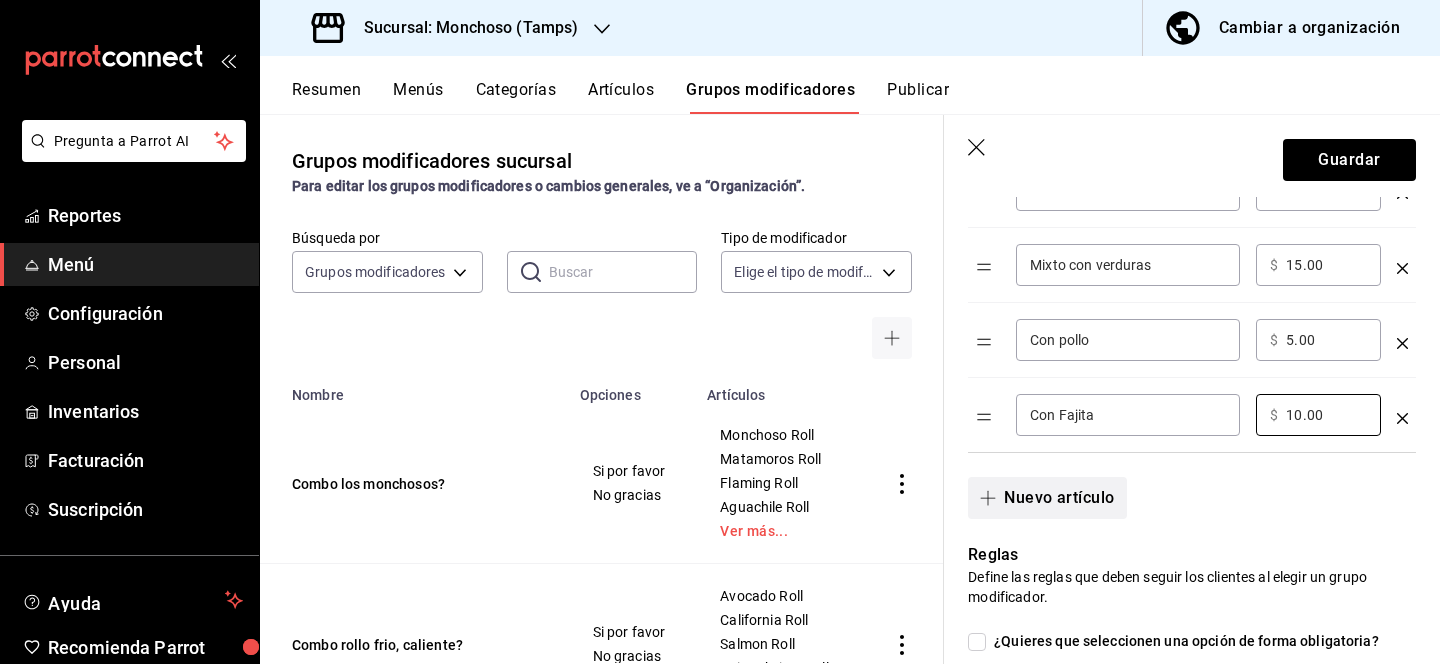 type on "10.00" 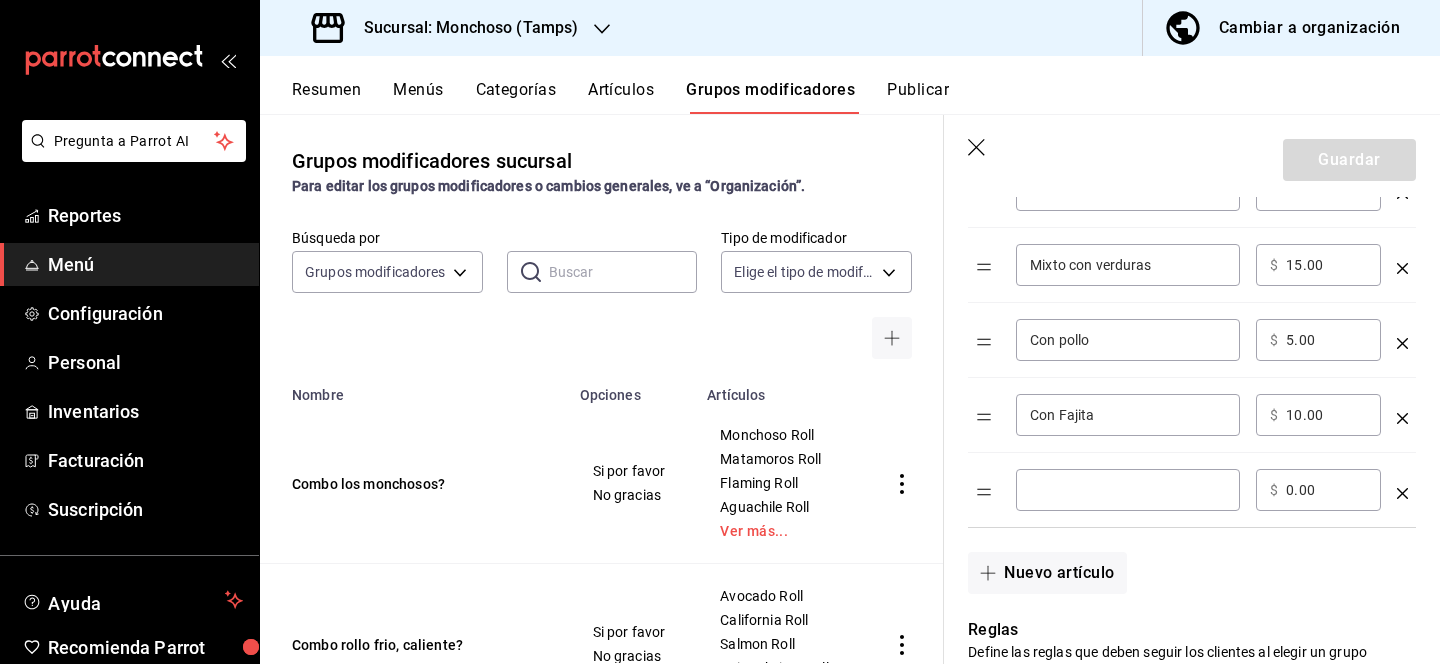 click at bounding box center [1128, 490] 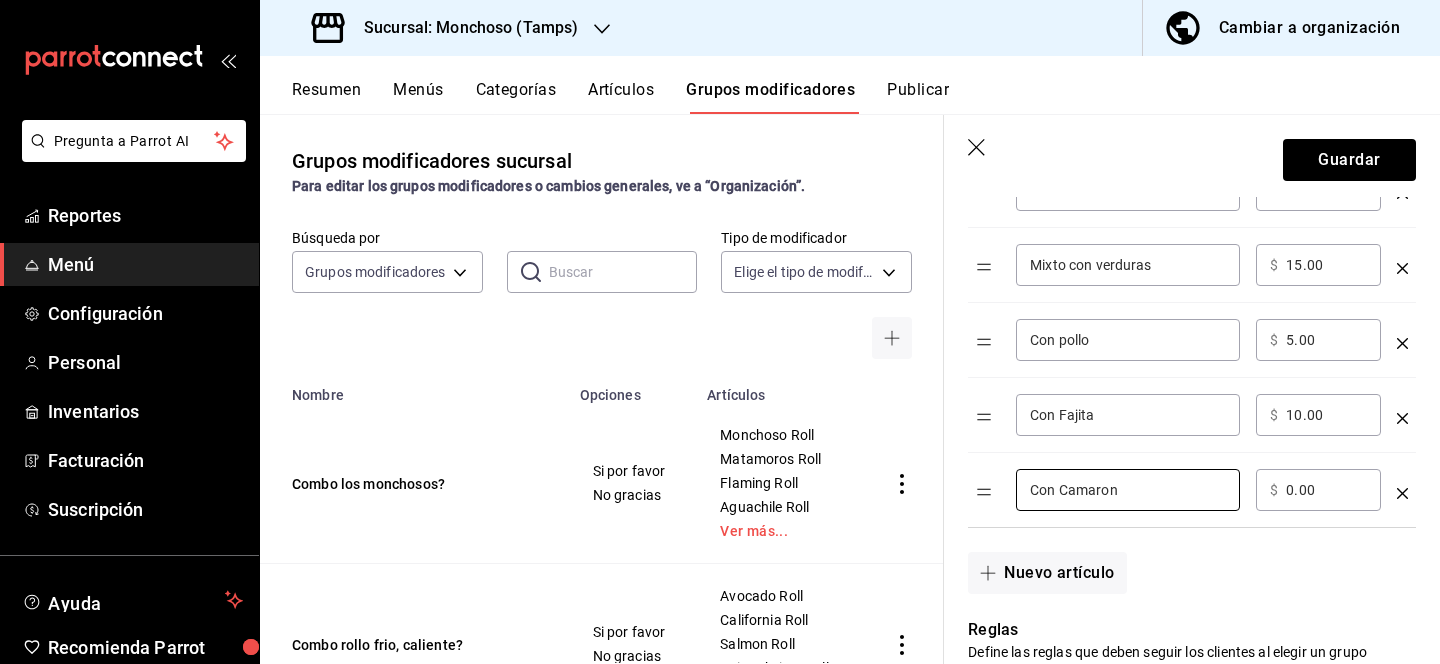 type on "Con Camaron" 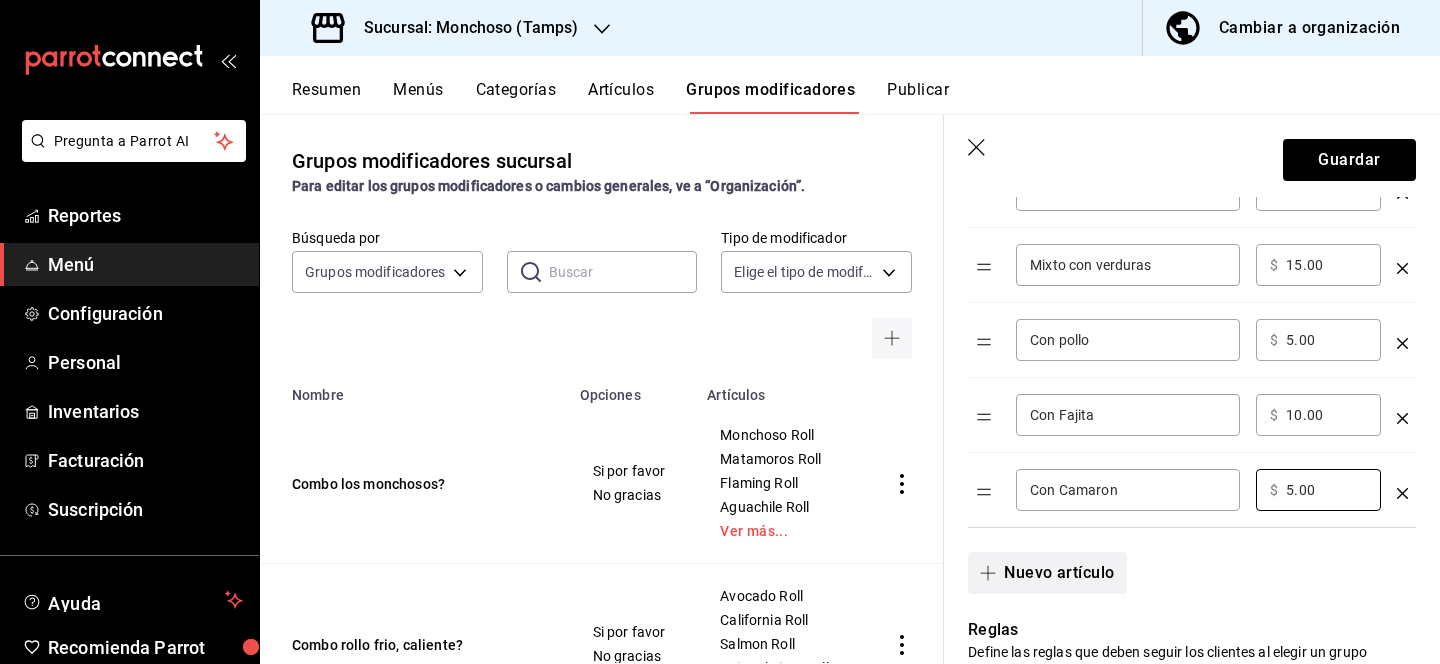 type on "5.00" 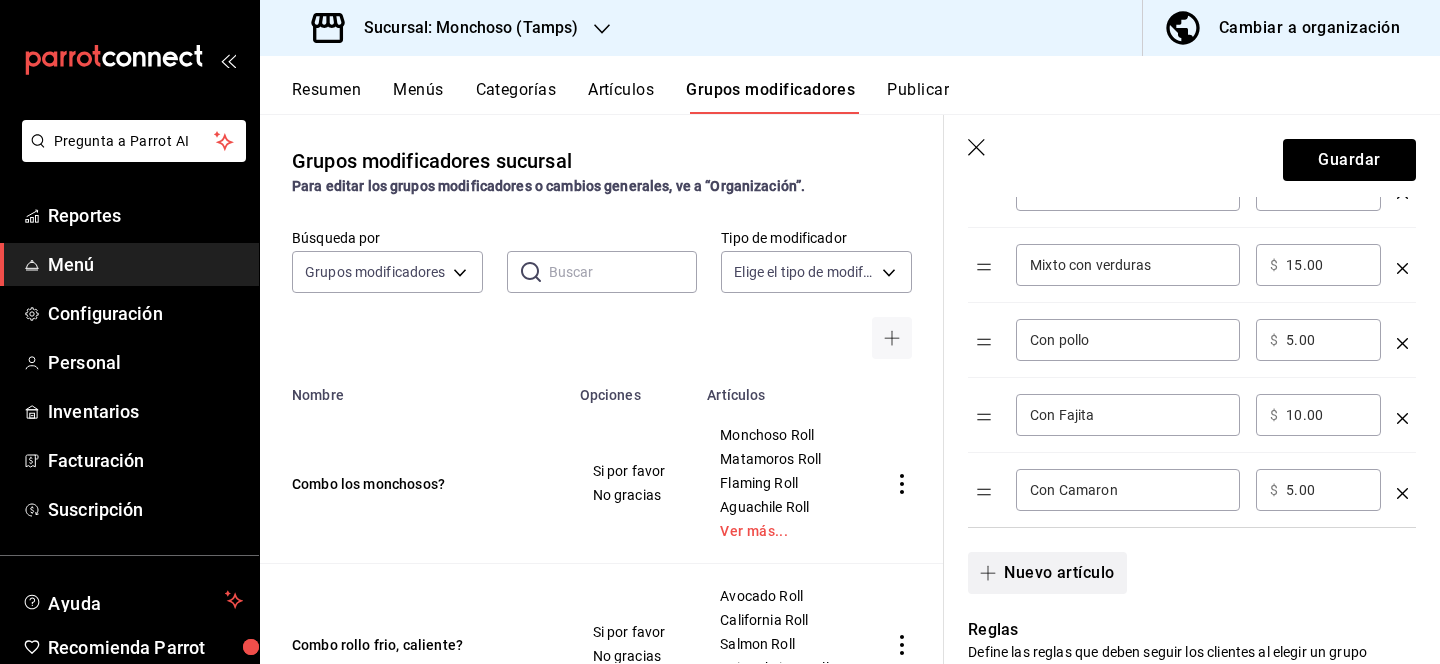 click on "Nuevo artículo" at bounding box center (1047, 573) 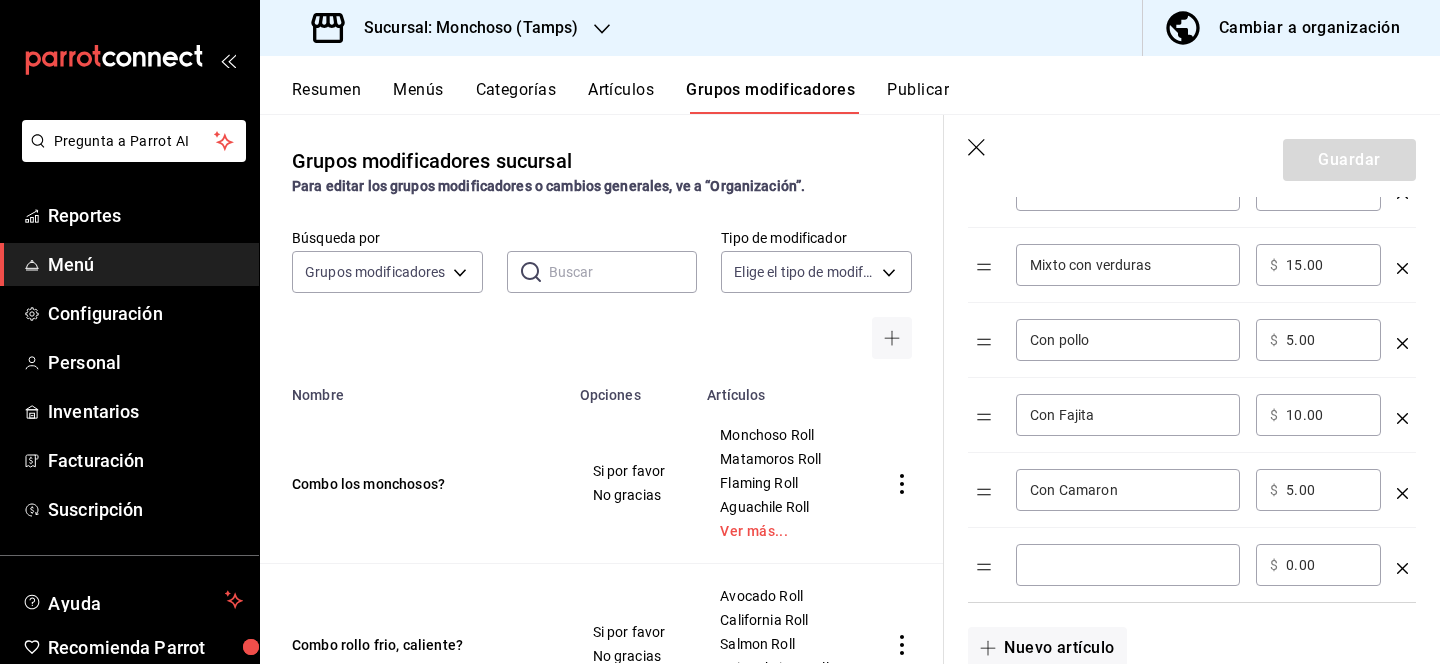 click at bounding box center (1128, 565) 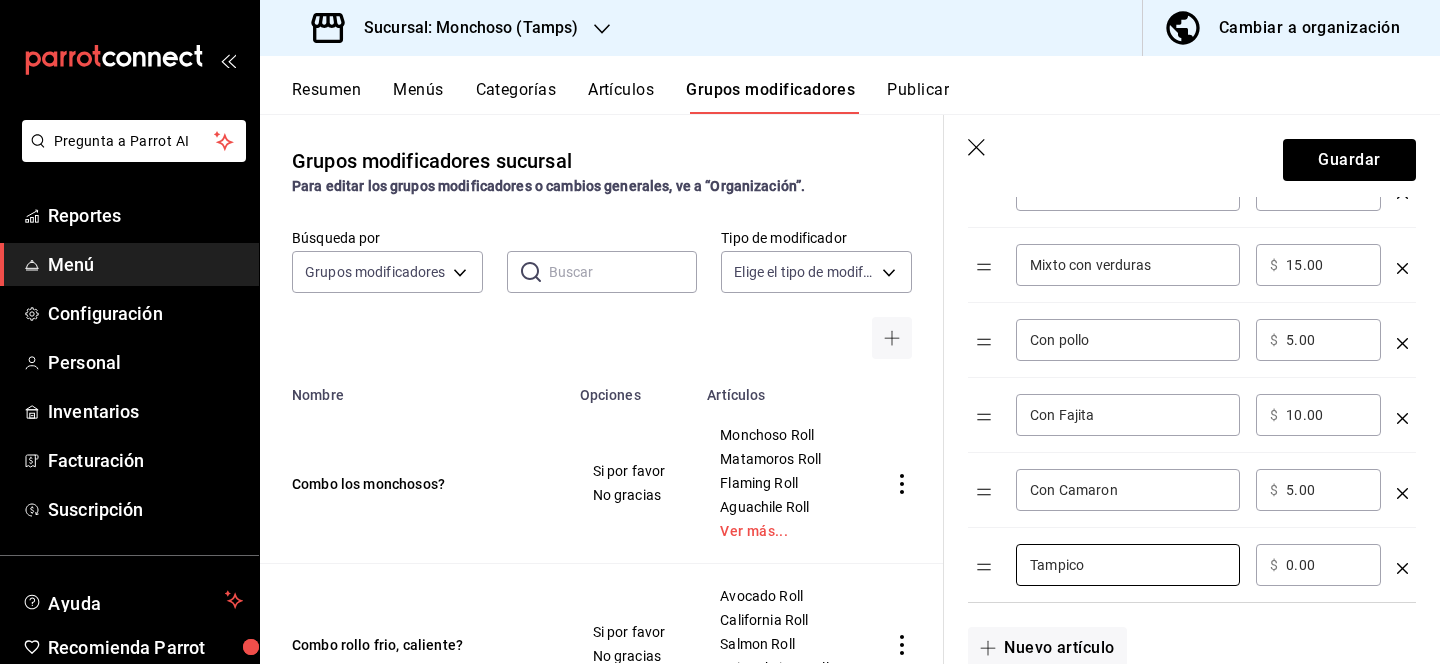 type on "Tampico" 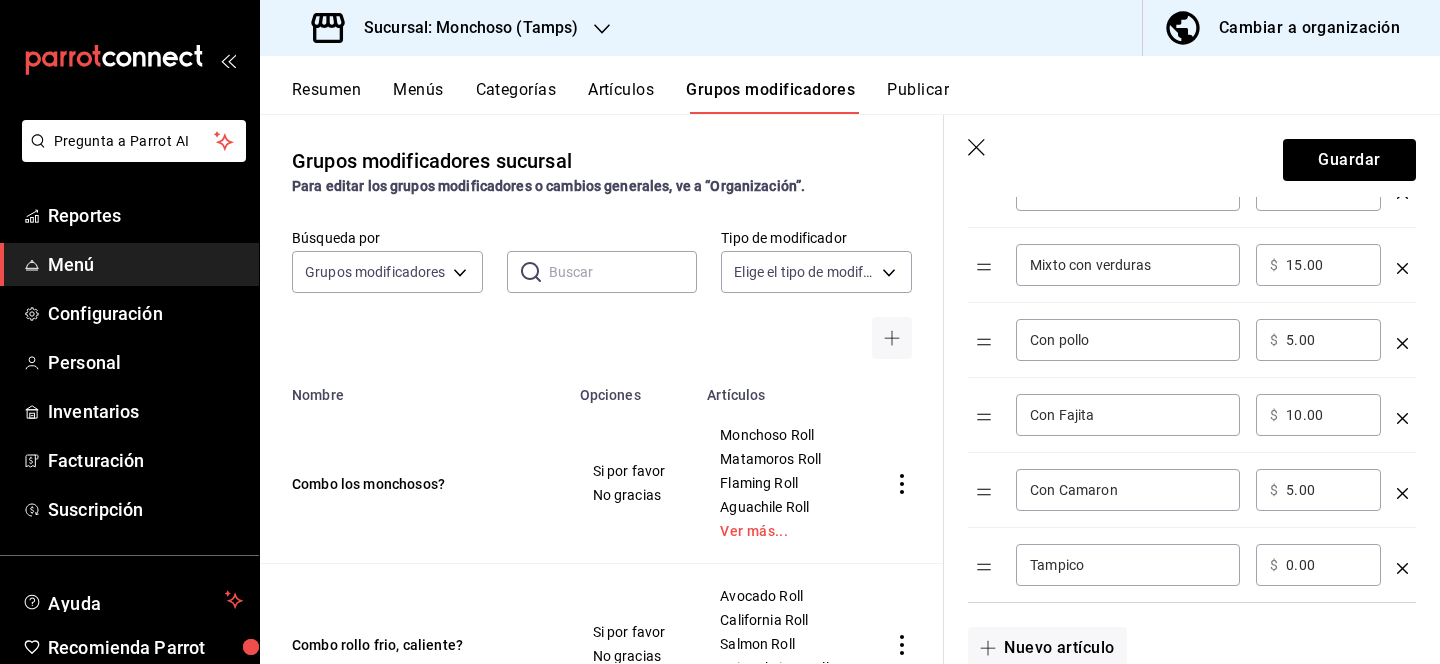 click on "0.00" at bounding box center (1326, 565) 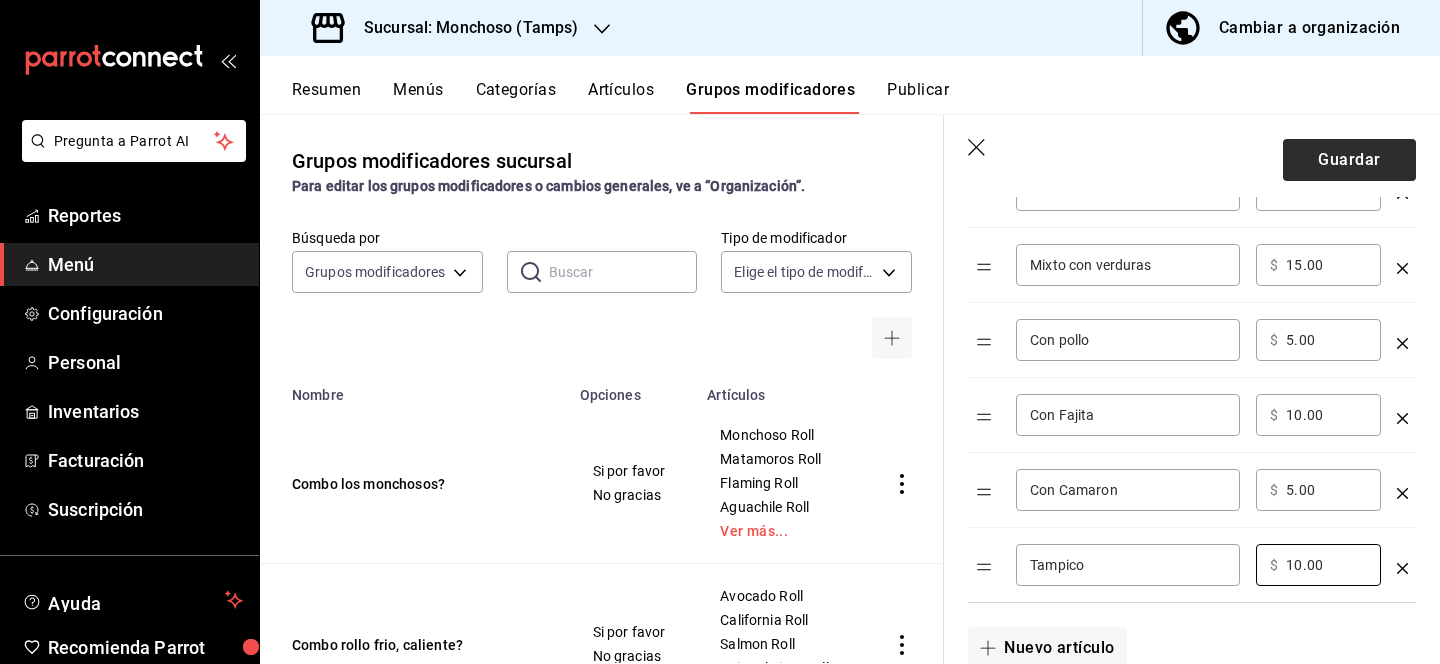 type on "10.00" 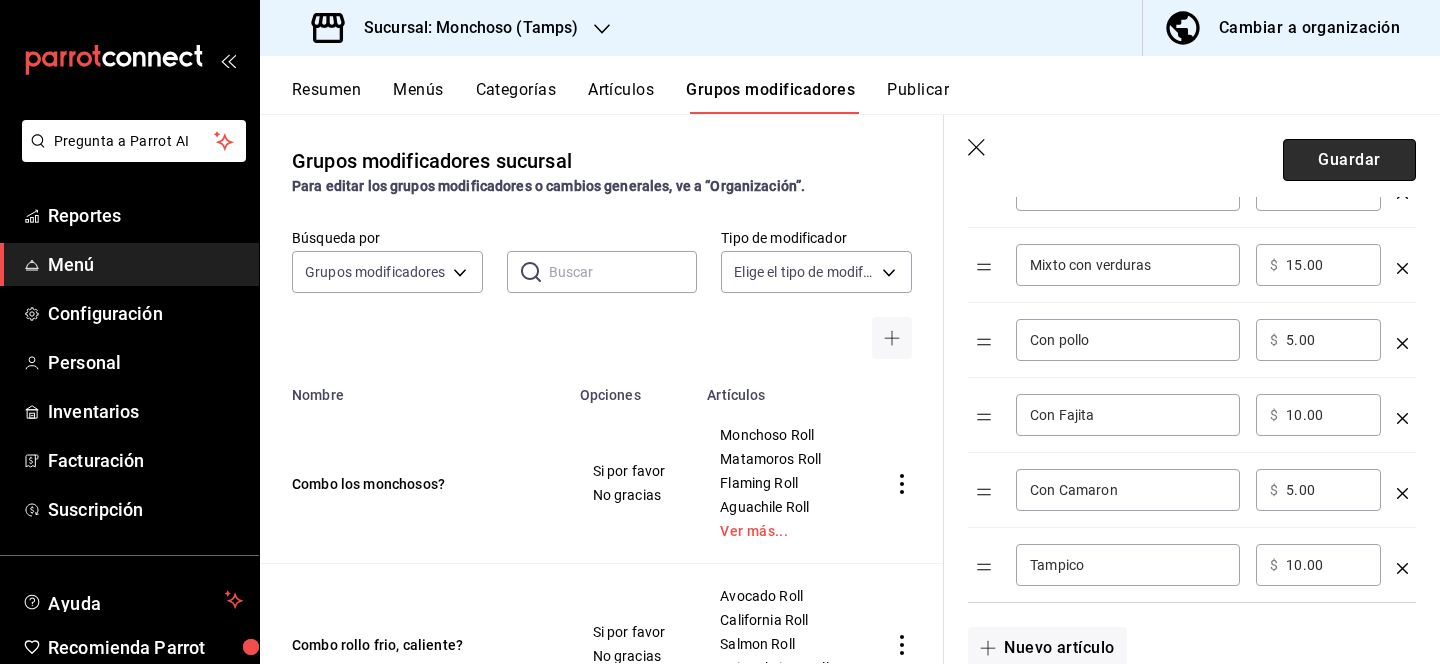 click on "Guardar" at bounding box center [1349, 160] 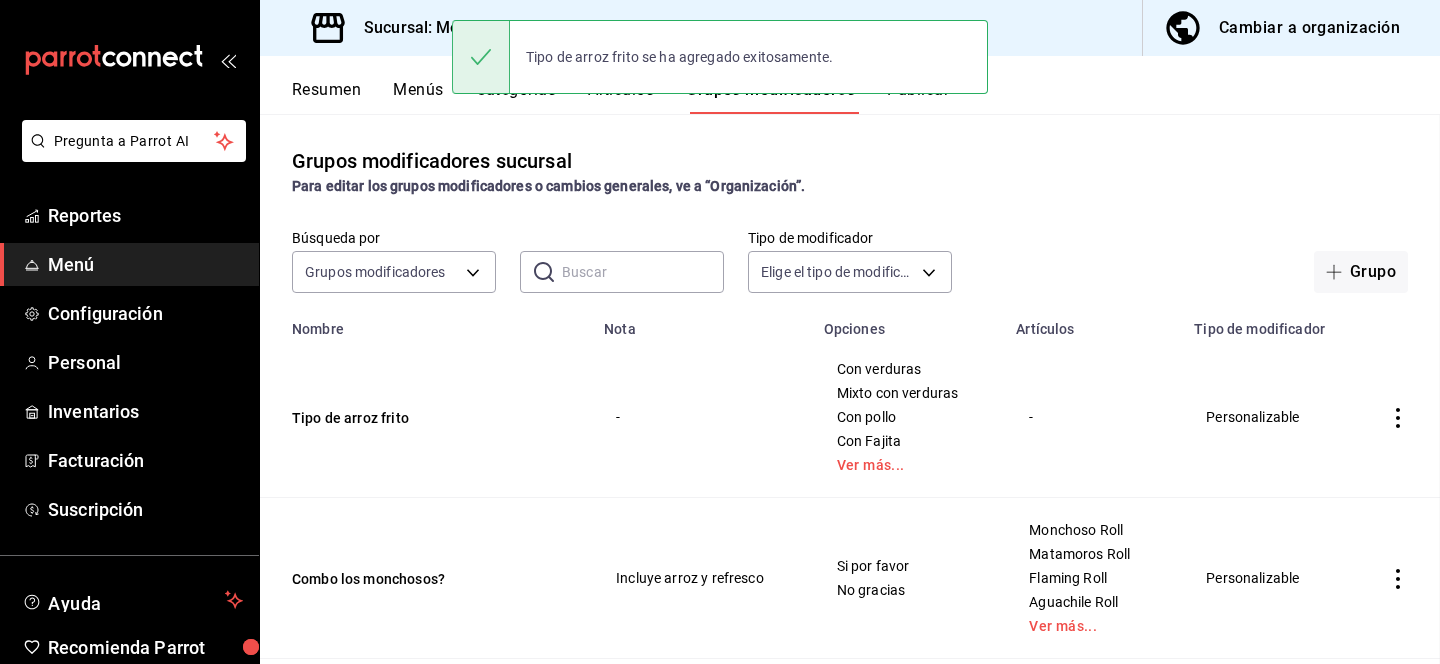 scroll, scrollTop: 0, scrollLeft: 0, axis: both 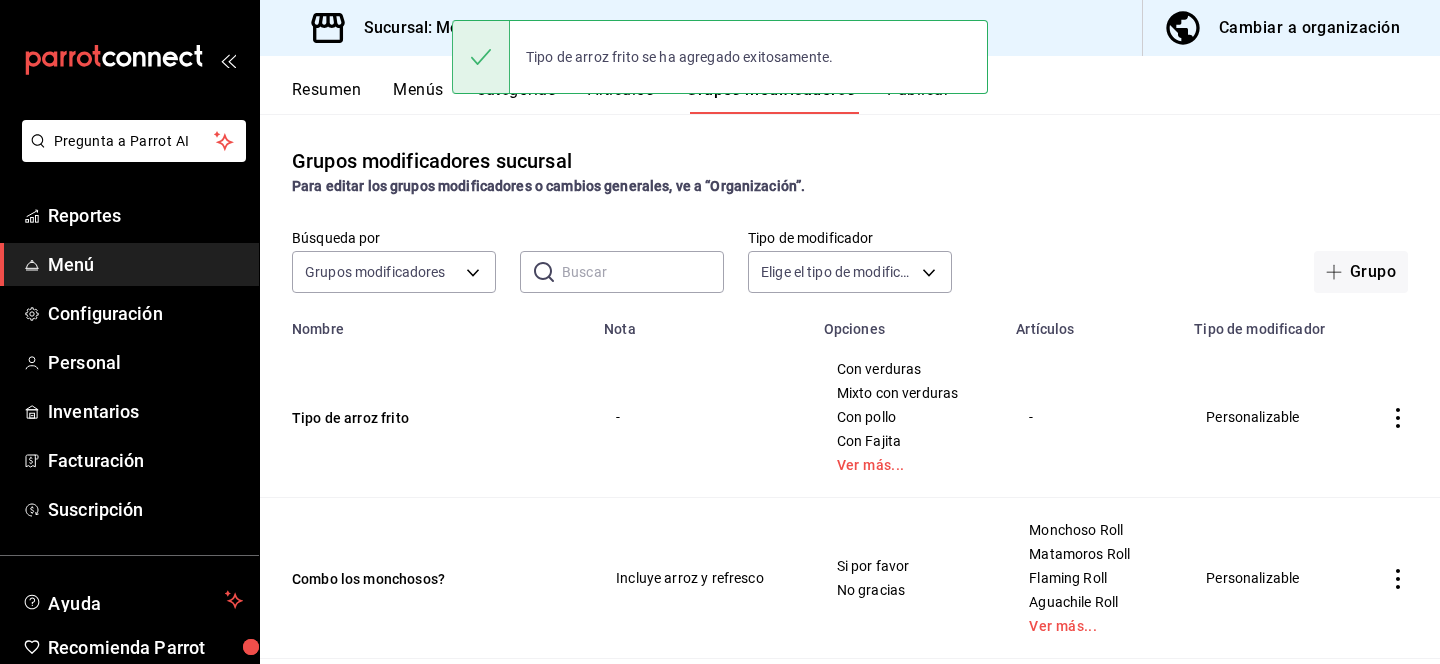 click on "Tipo de arroz frito se ha agregado exitosamente." at bounding box center (720, 57) 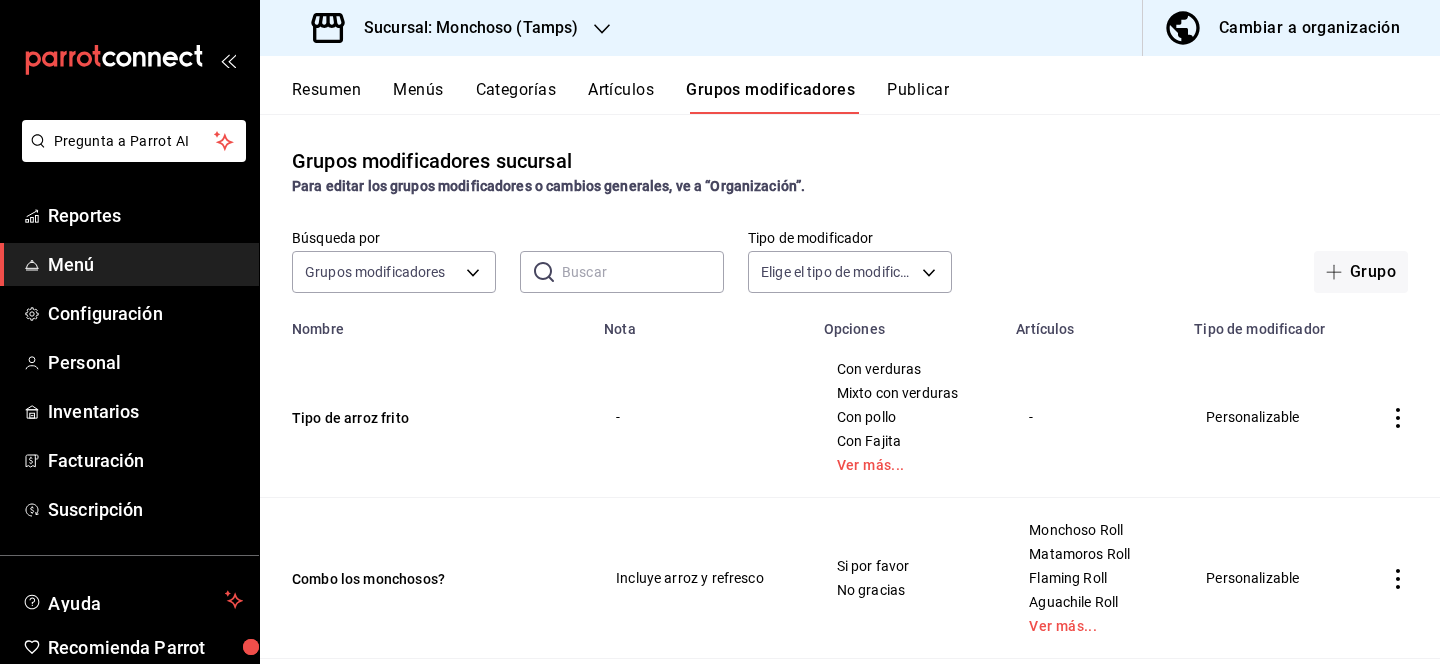 click on "Artículos" at bounding box center (621, 97) 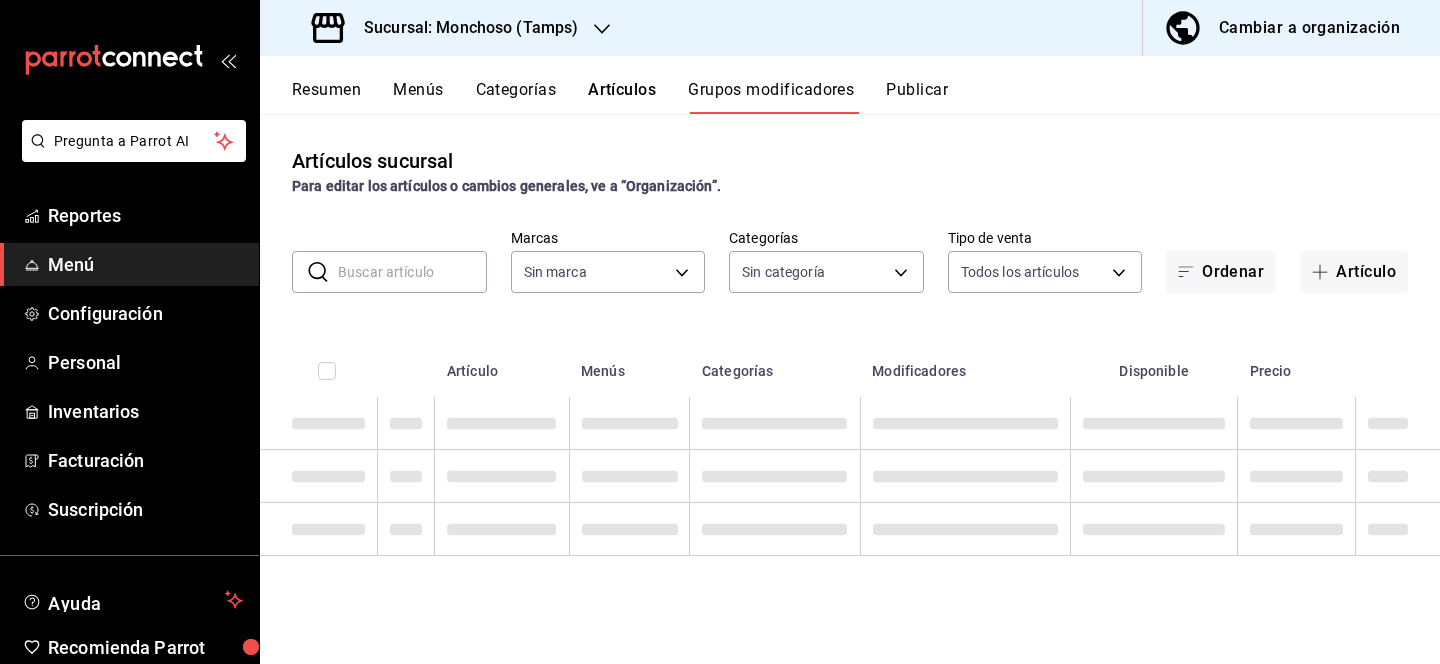 type on "[UUID]" 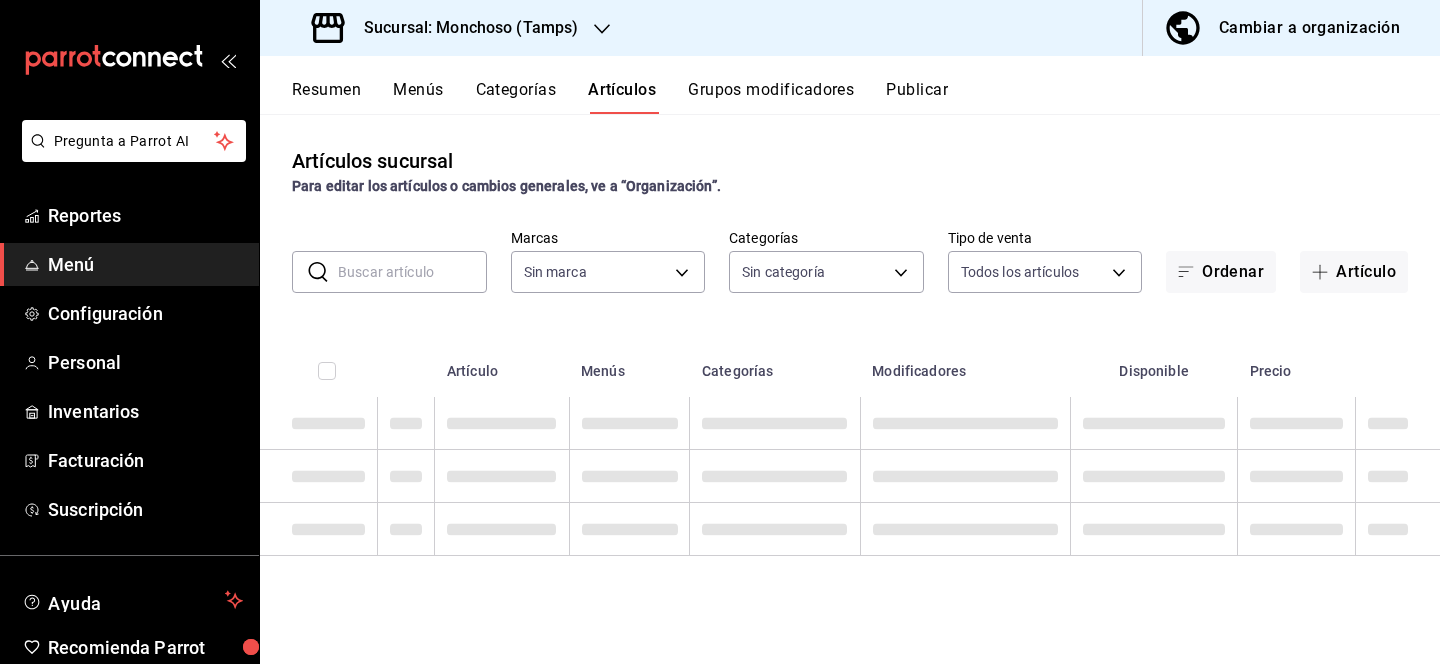 type 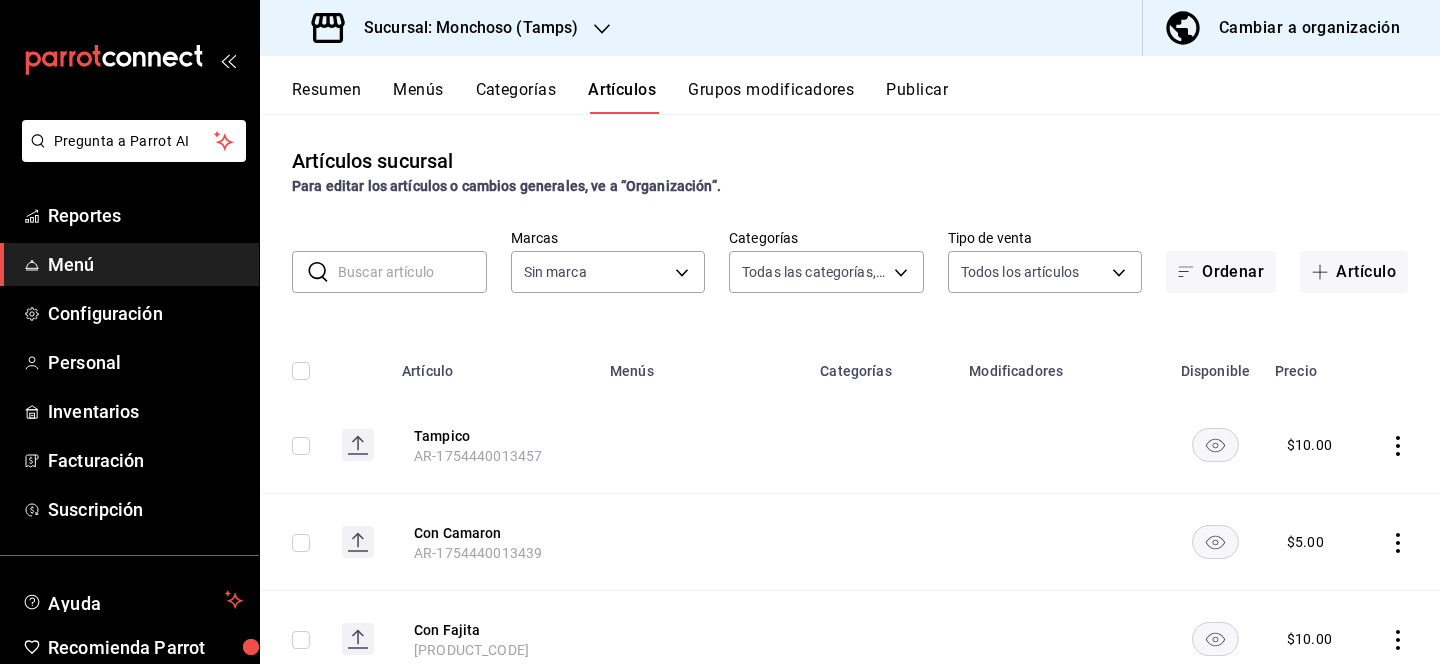 type on "[UUID],[UUID],[UUID],[UUID],[UUID],[UUID],[UUID],[UUID],[UUID],[UUID],[UUID],[UUID],[UUID]" 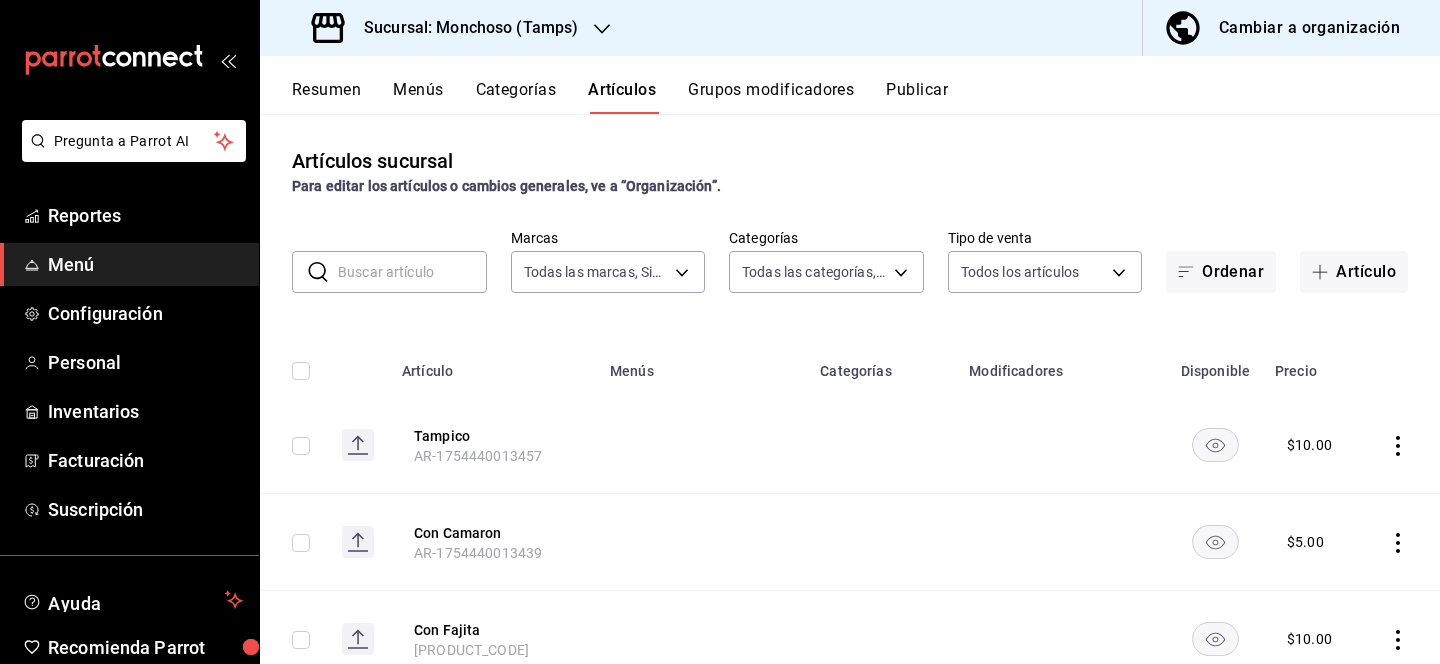 click at bounding box center (412, 272) 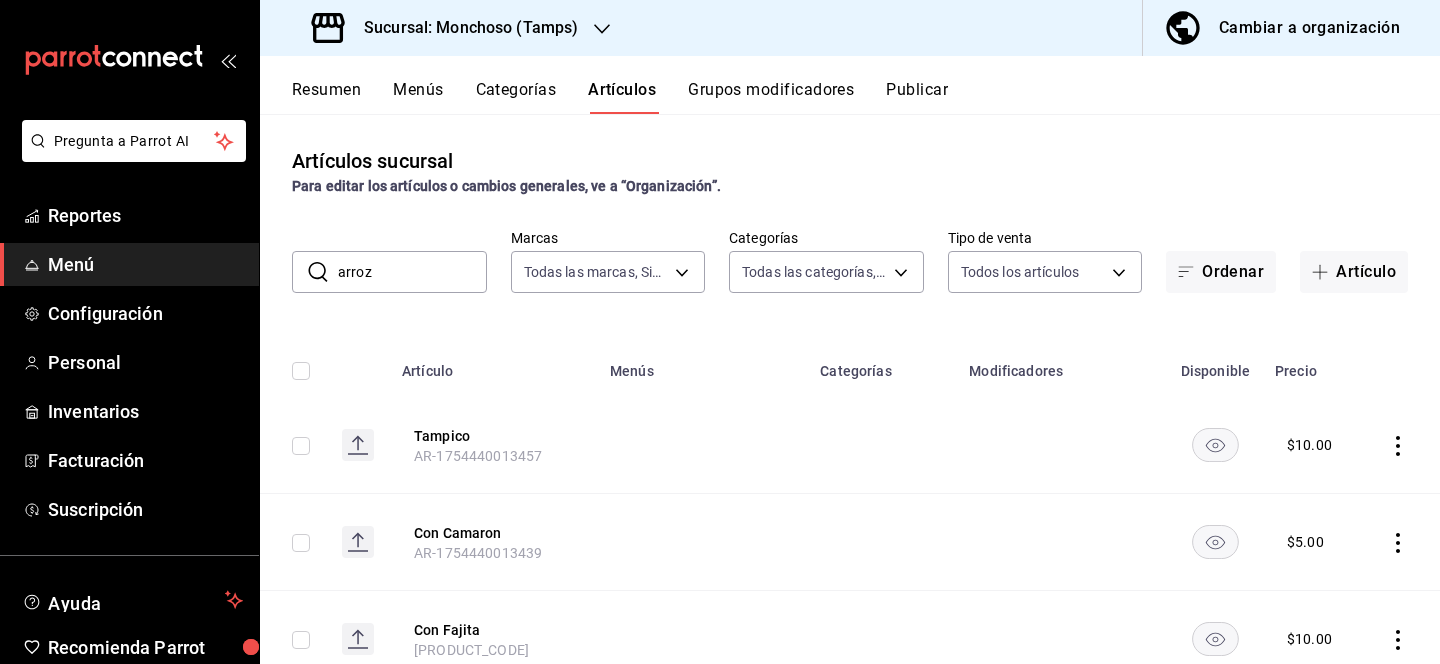 type on "arroz" 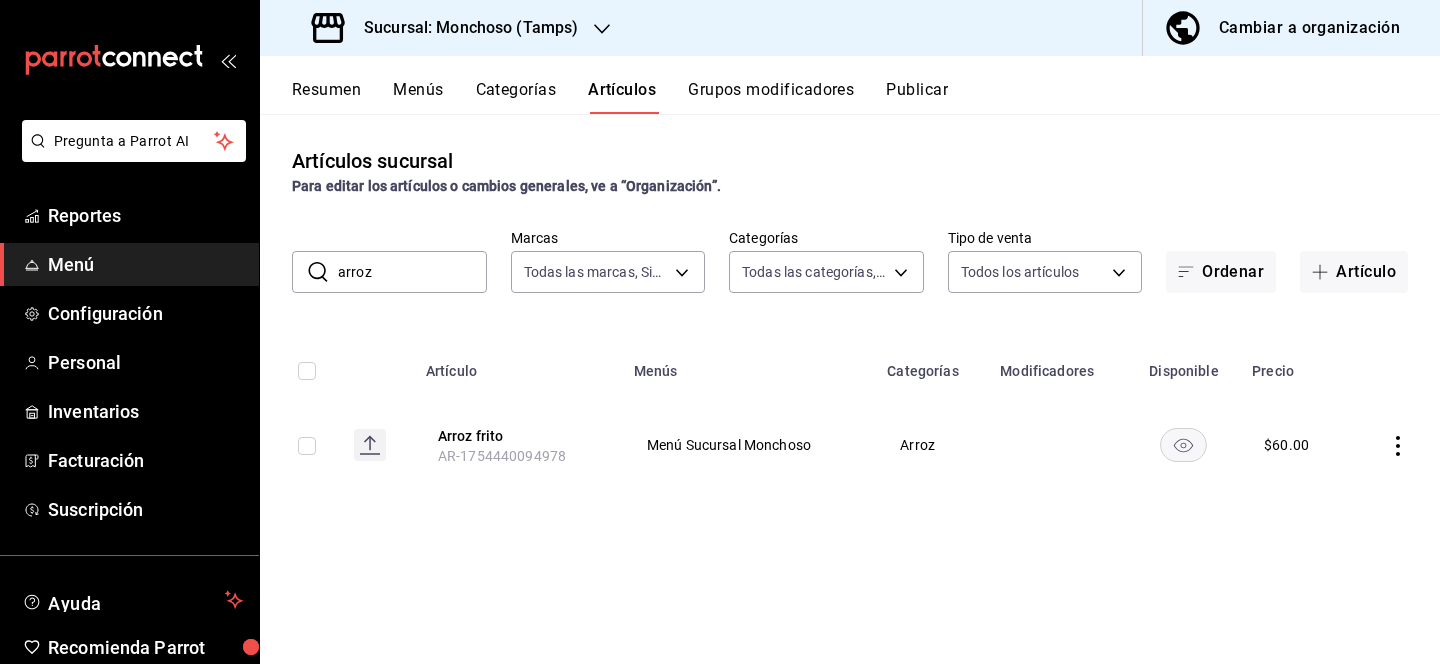 click 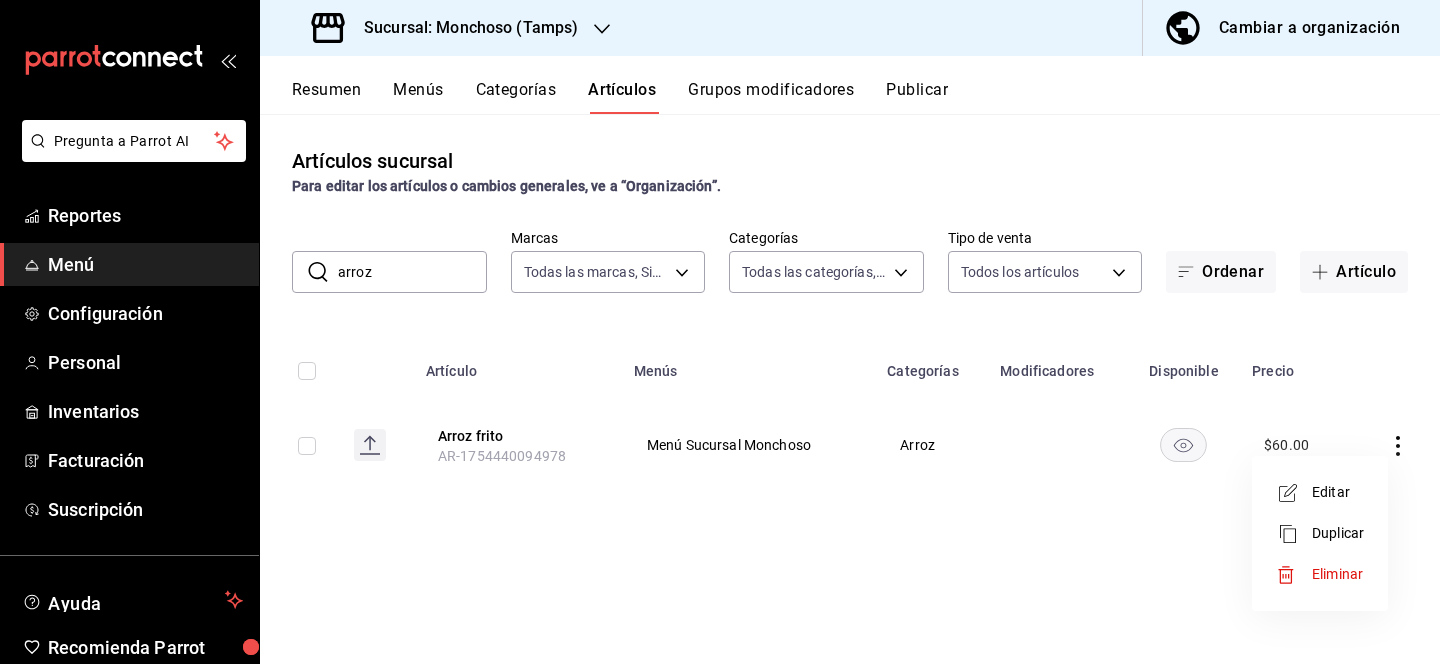 click on "Editar" at bounding box center (1338, 492) 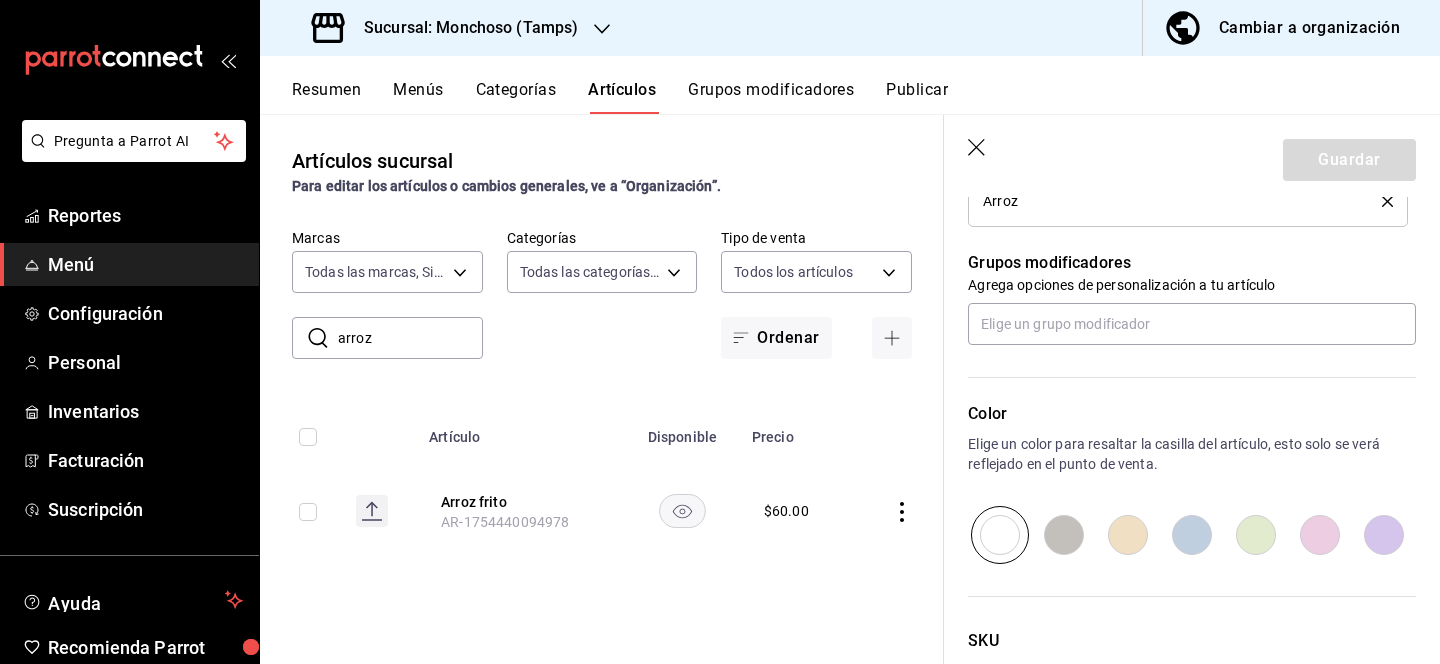 scroll, scrollTop: 851, scrollLeft: 0, axis: vertical 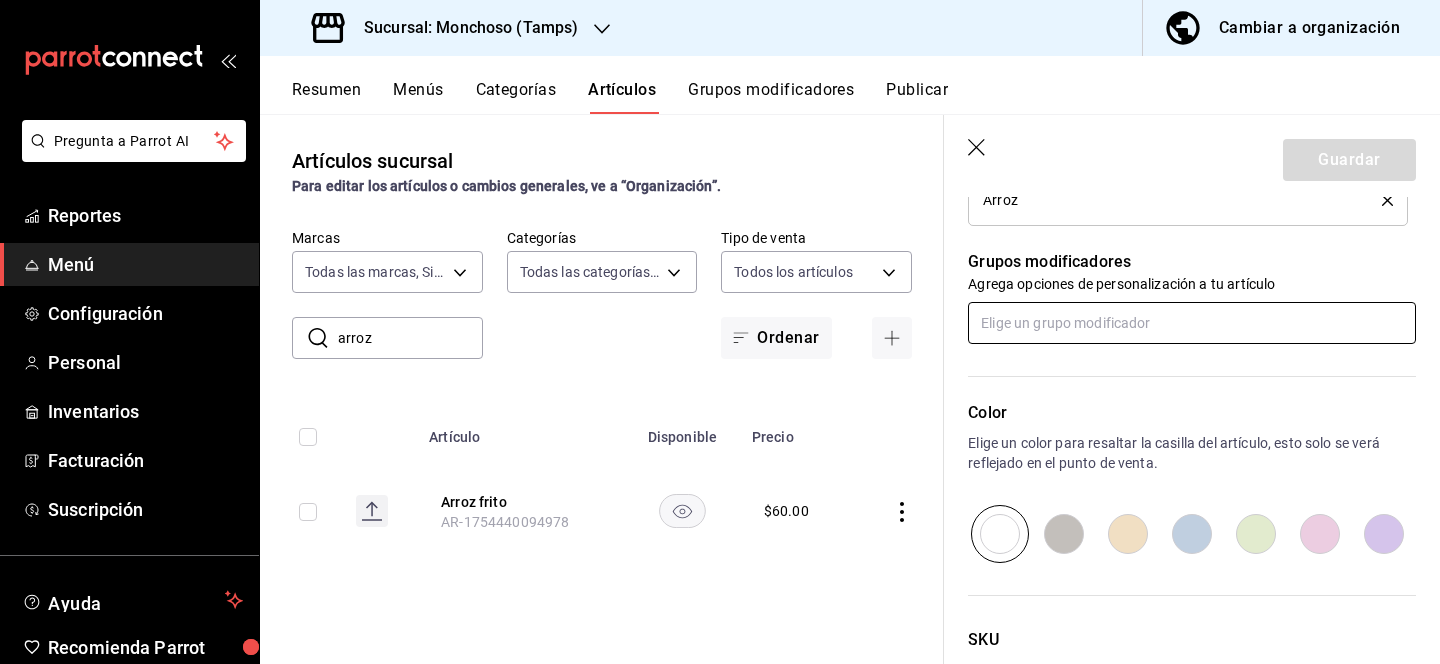 click at bounding box center [1192, 323] 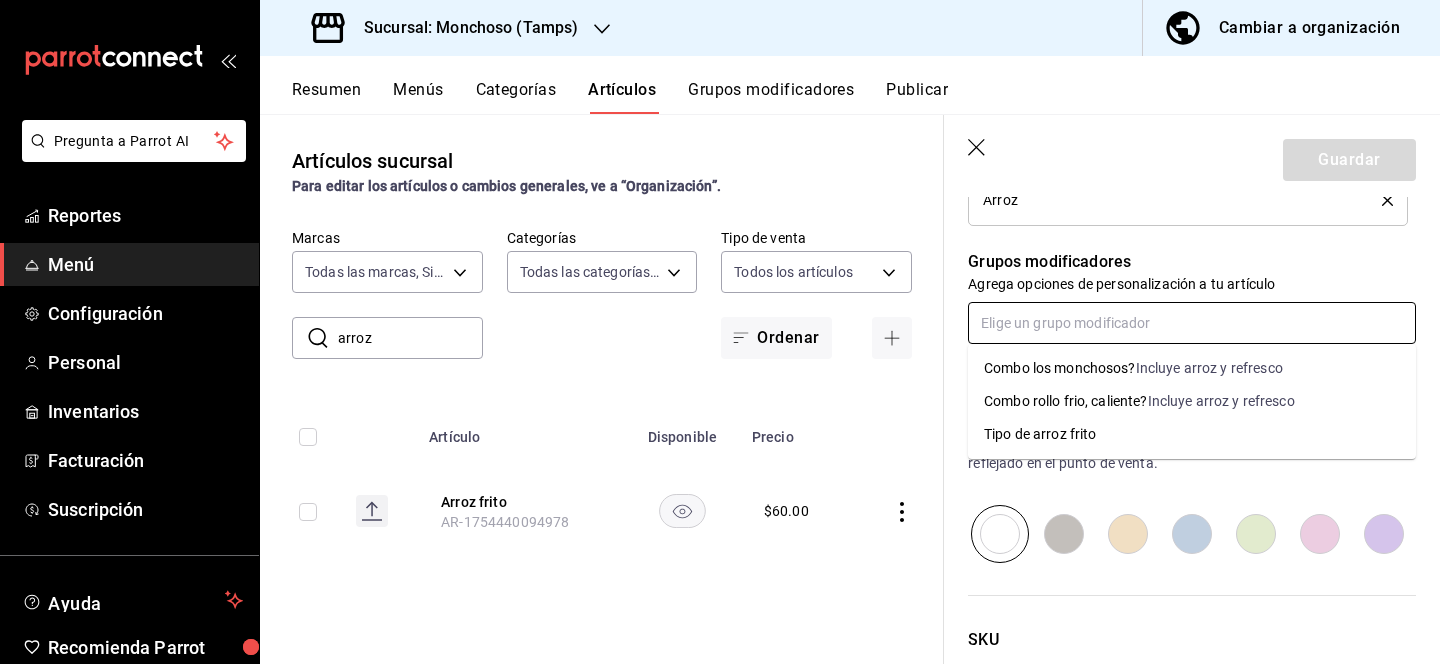 click on "Tipo de arroz frito" at bounding box center [1040, 434] 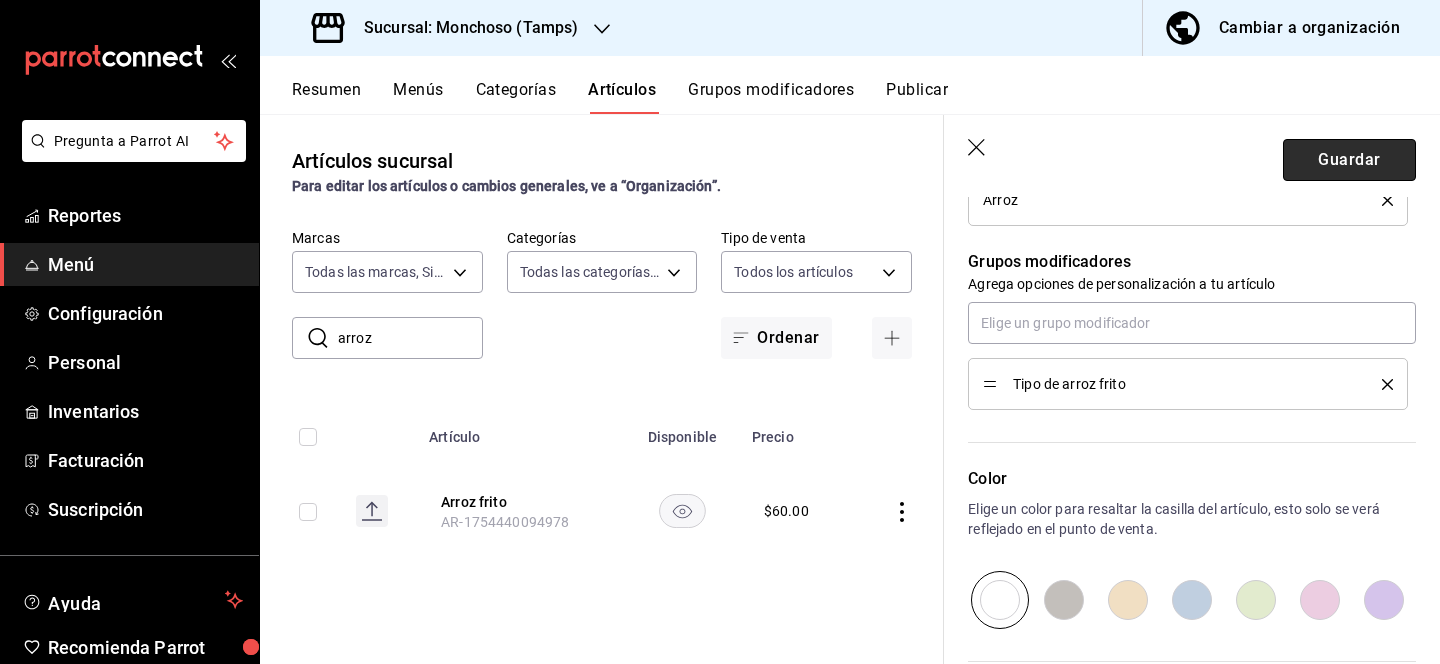 click on "Guardar" at bounding box center (1349, 160) 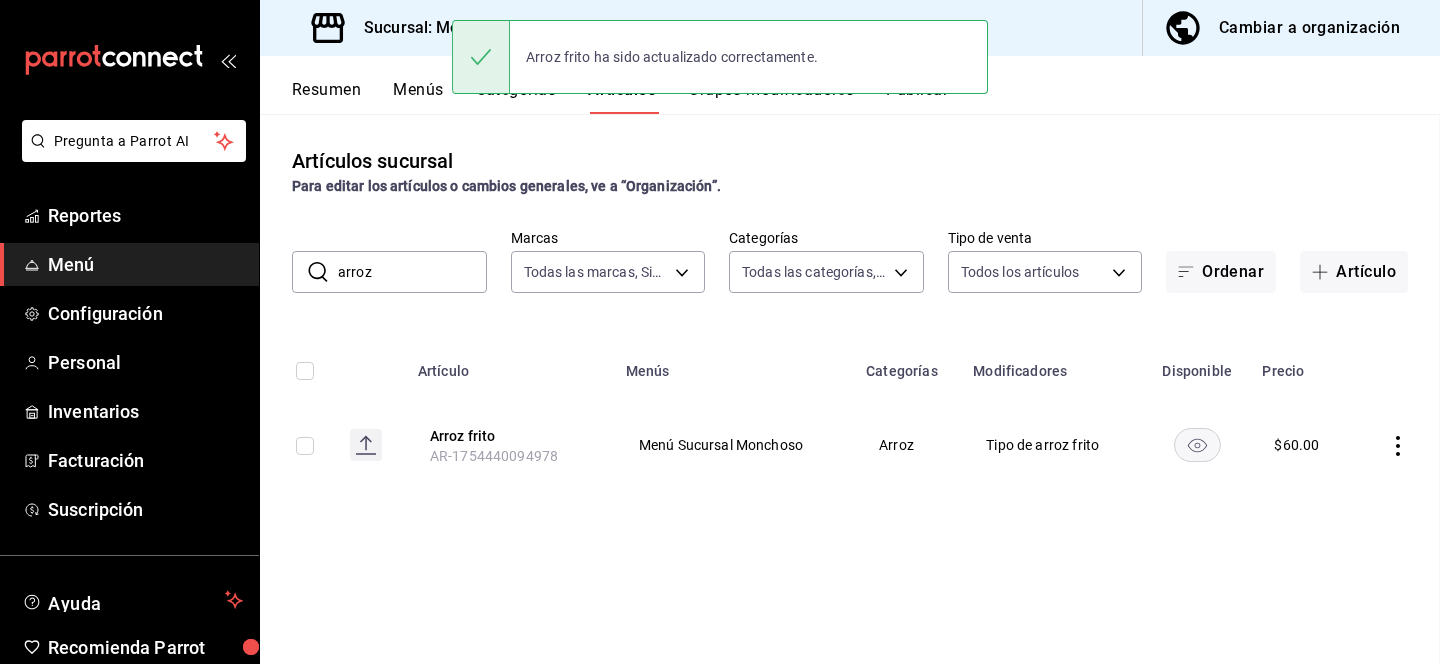 scroll, scrollTop: 0, scrollLeft: 0, axis: both 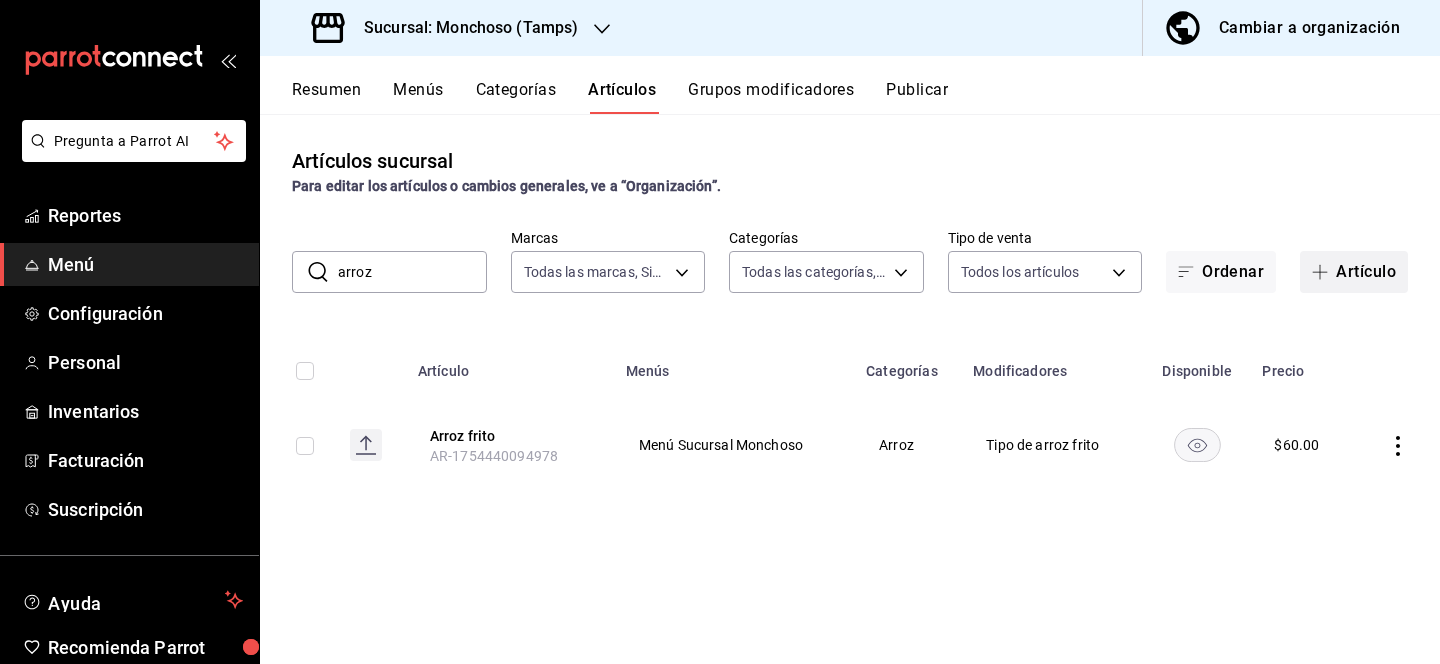 click on "Artículo" at bounding box center (1354, 272) 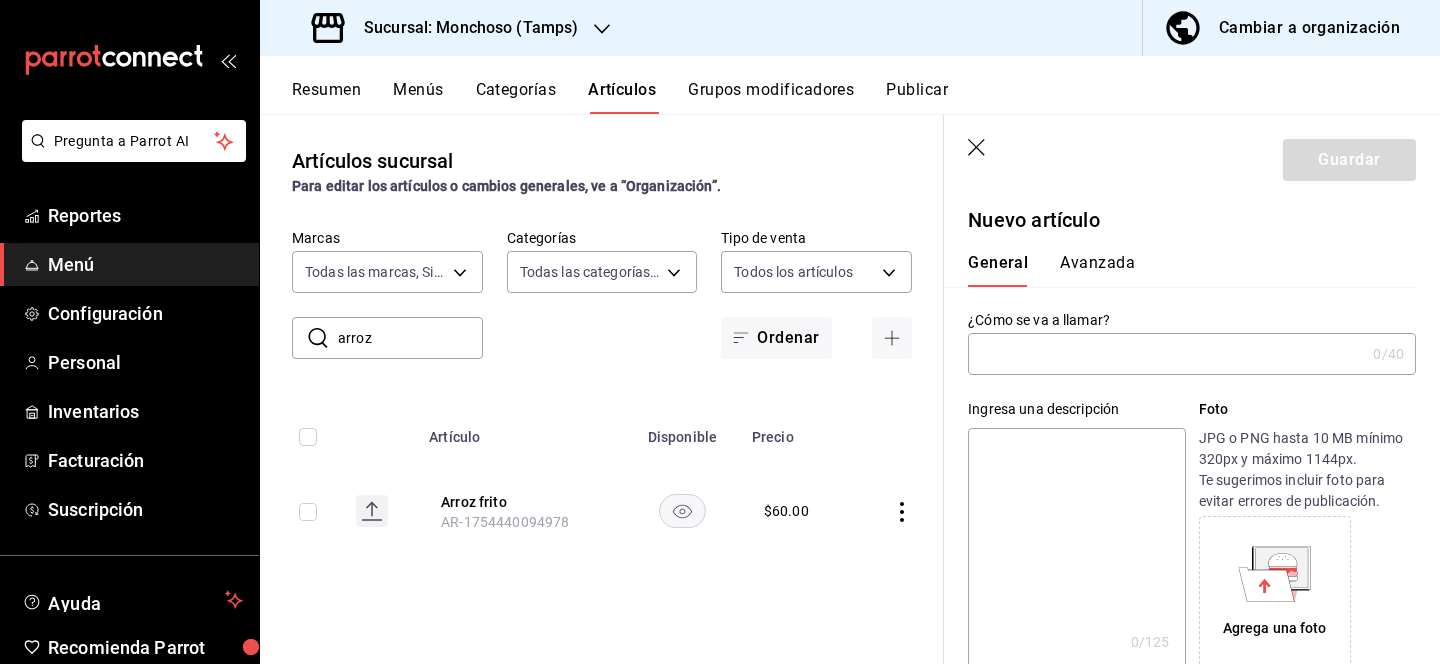 click at bounding box center [1166, 354] 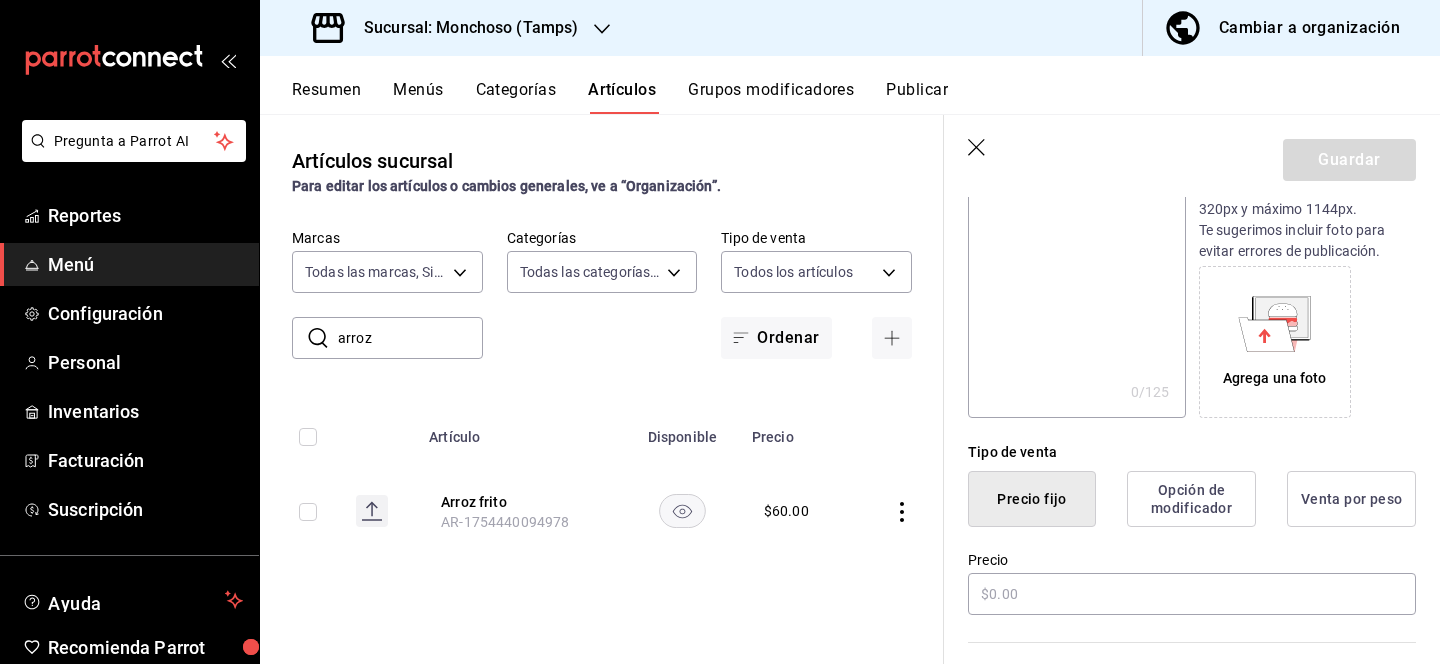 scroll, scrollTop: 297, scrollLeft: 0, axis: vertical 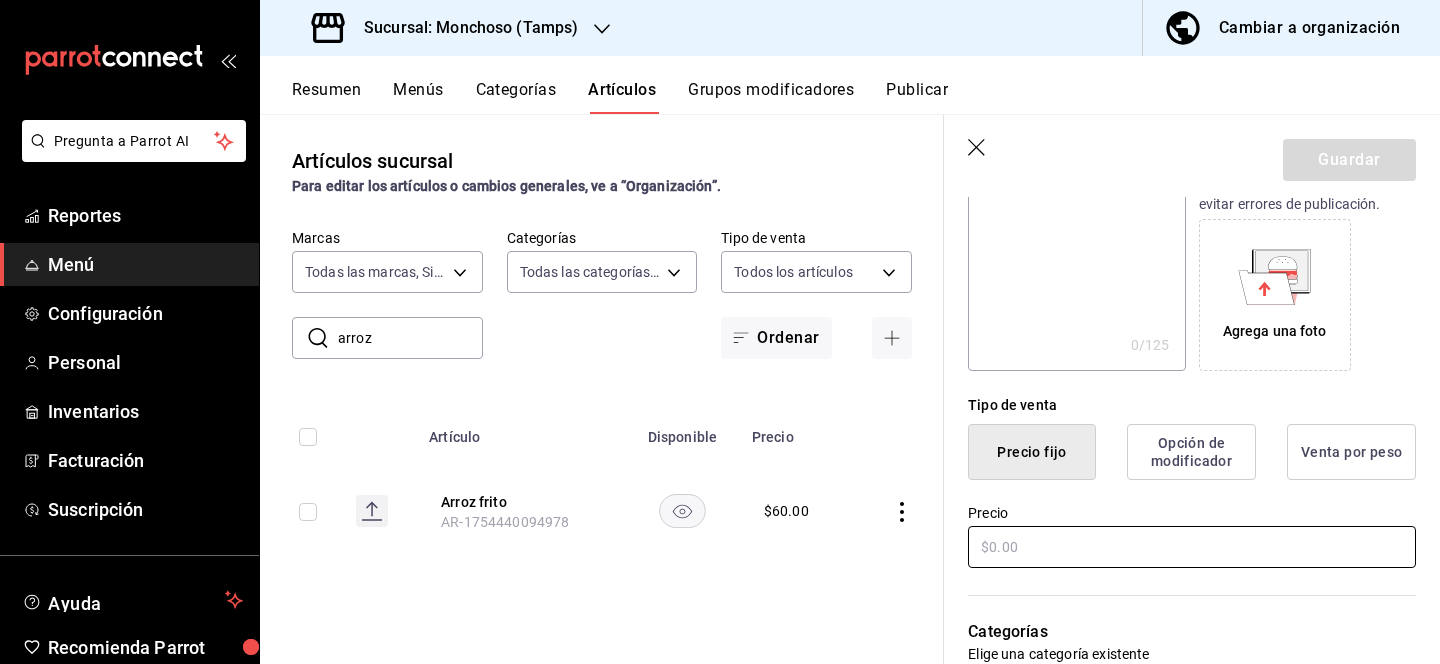 type on "Aguacate extra" 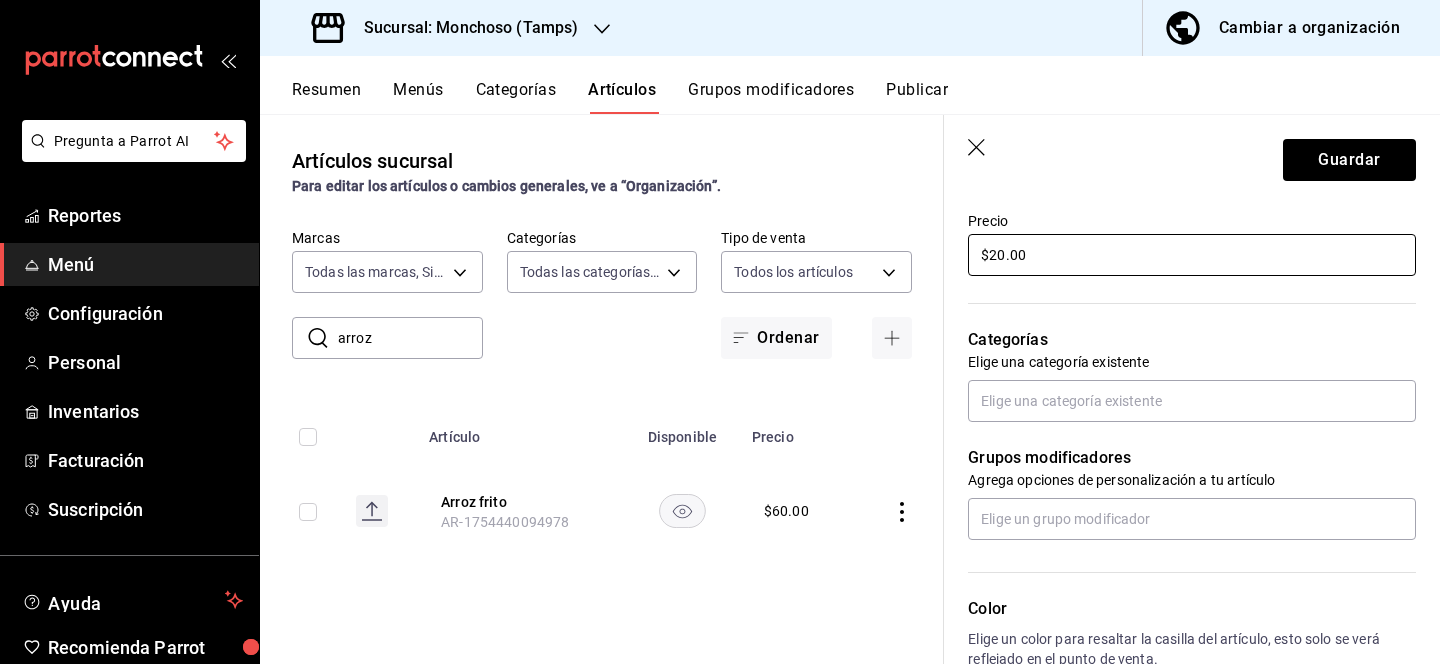 scroll, scrollTop: 603, scrollLeft: 0, axis: vertical 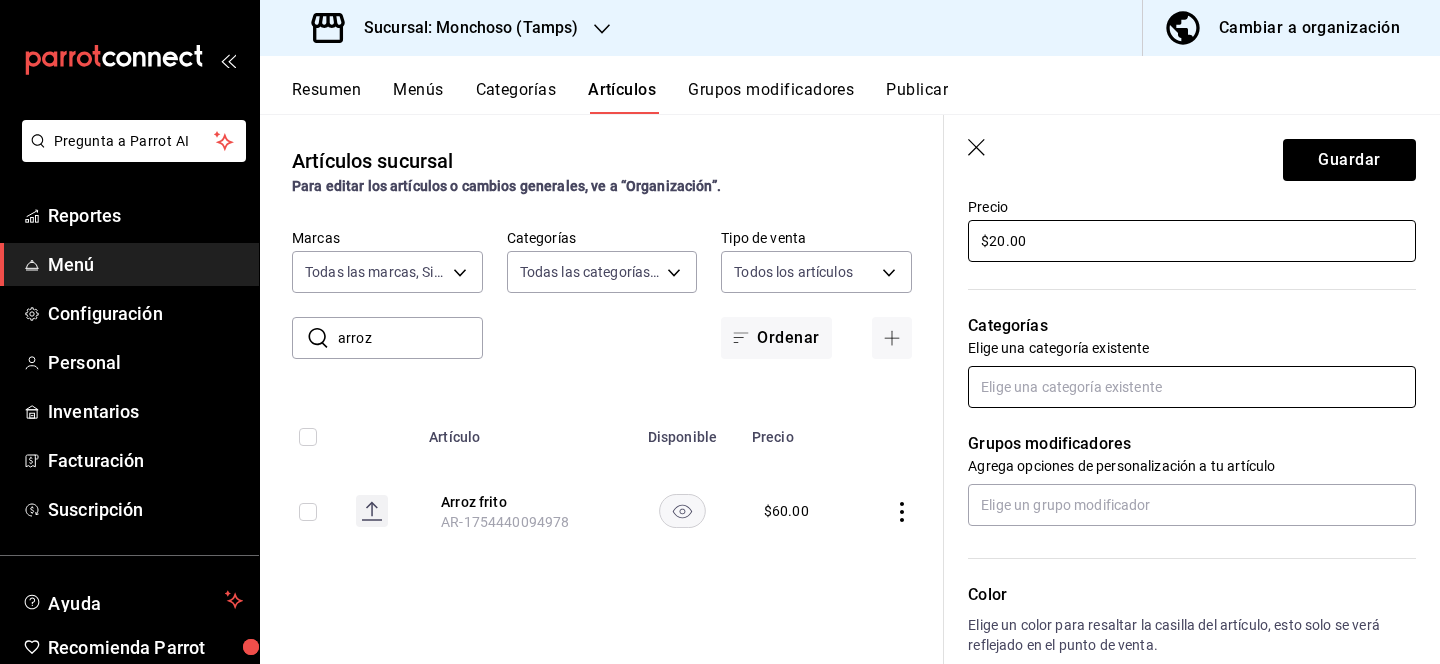 type on "$20.00" 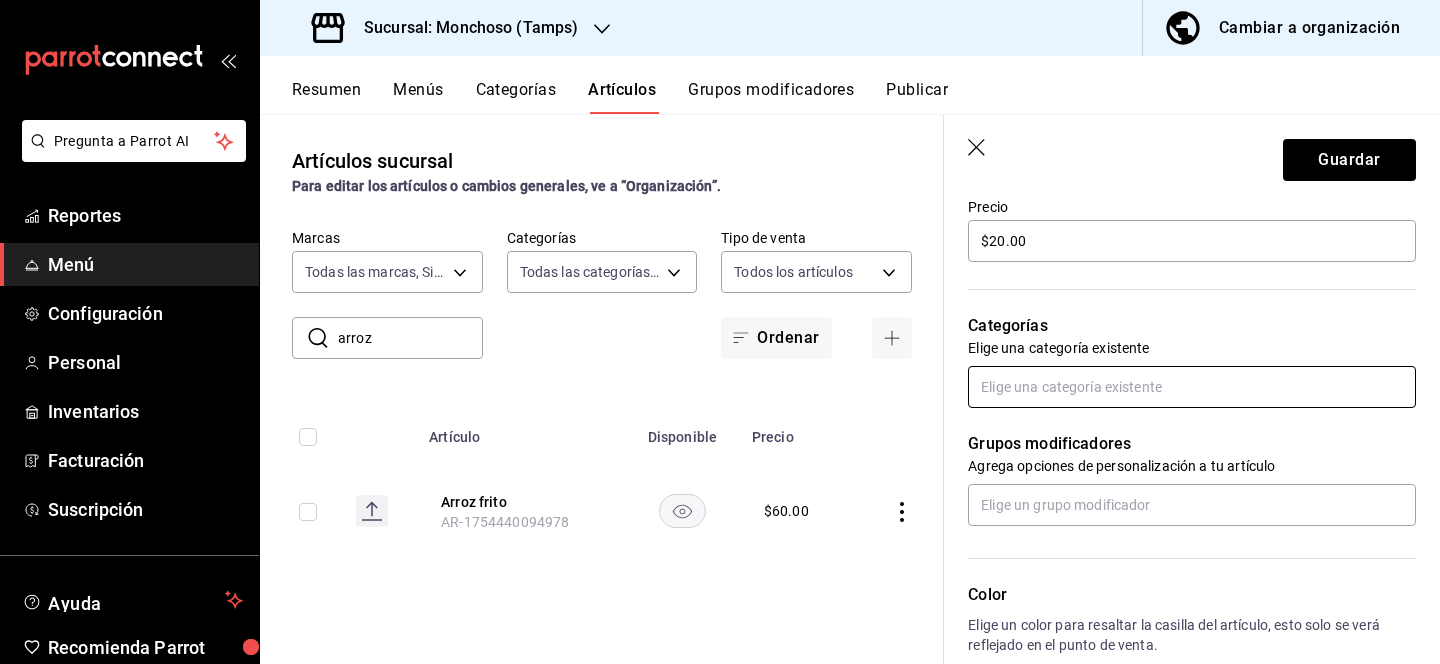 click at bounding box center (1192, 387) 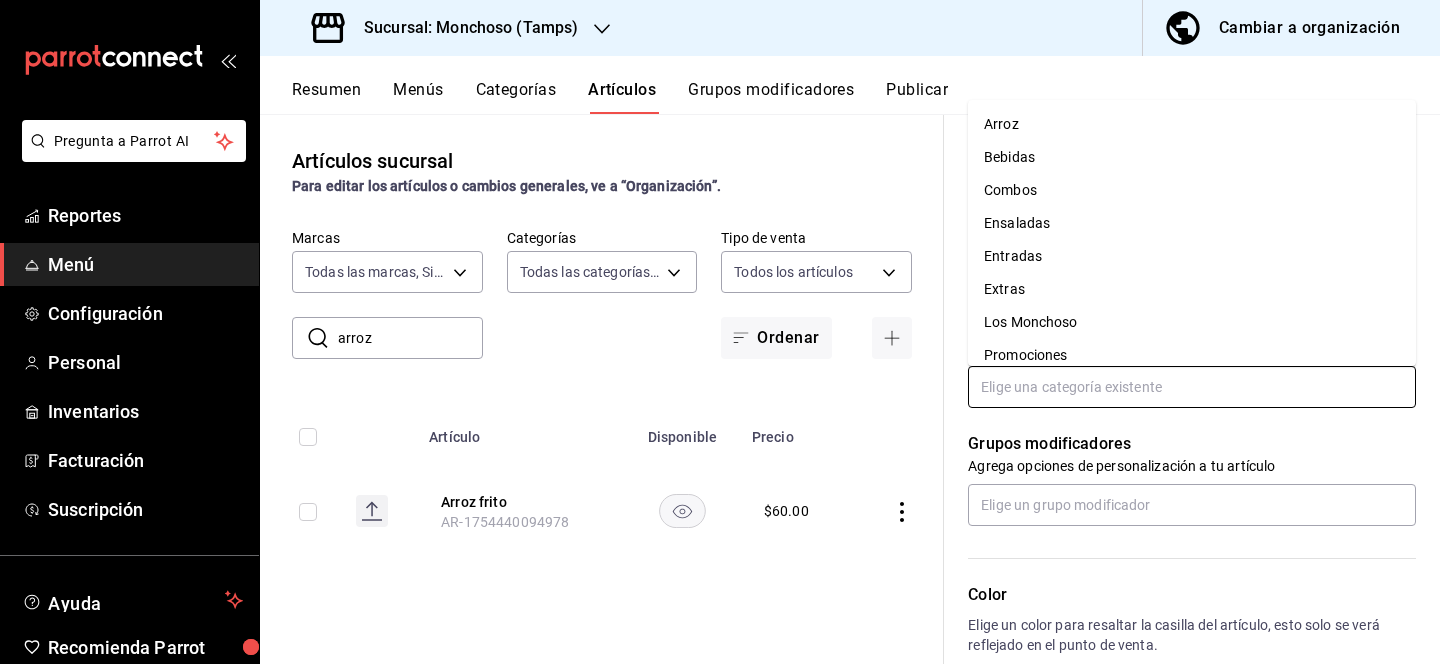 click on "Extras" at bounding box center [1192, 289] 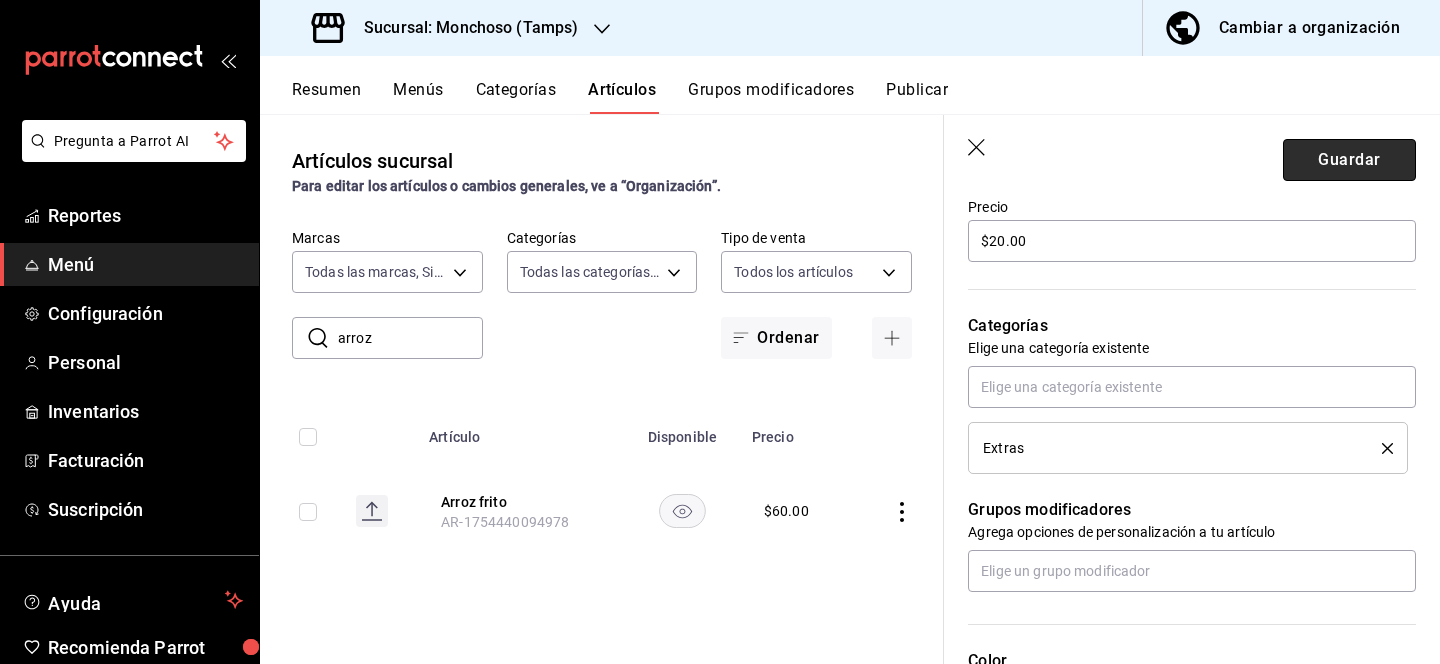 click on "Guardar" at bounding box center (1349, 160) 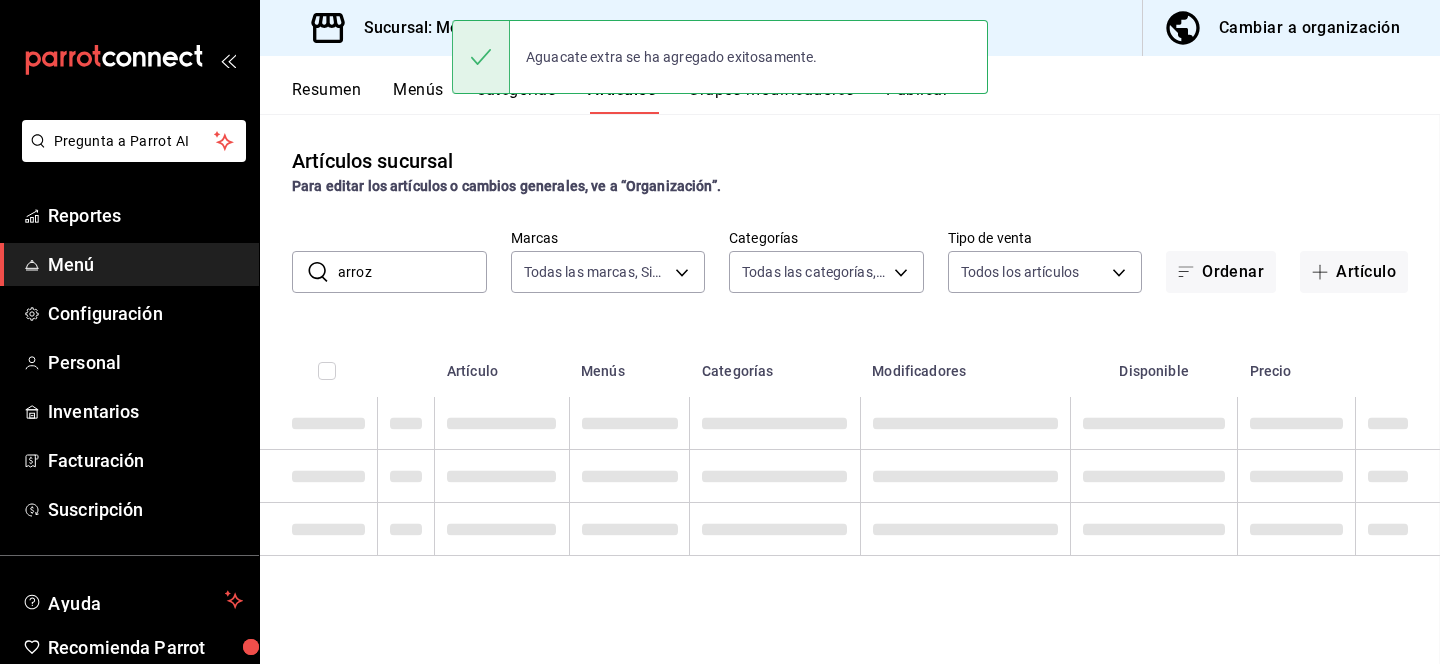 scroll, scrollTop: 0, scrollLeft: 0, axis: both 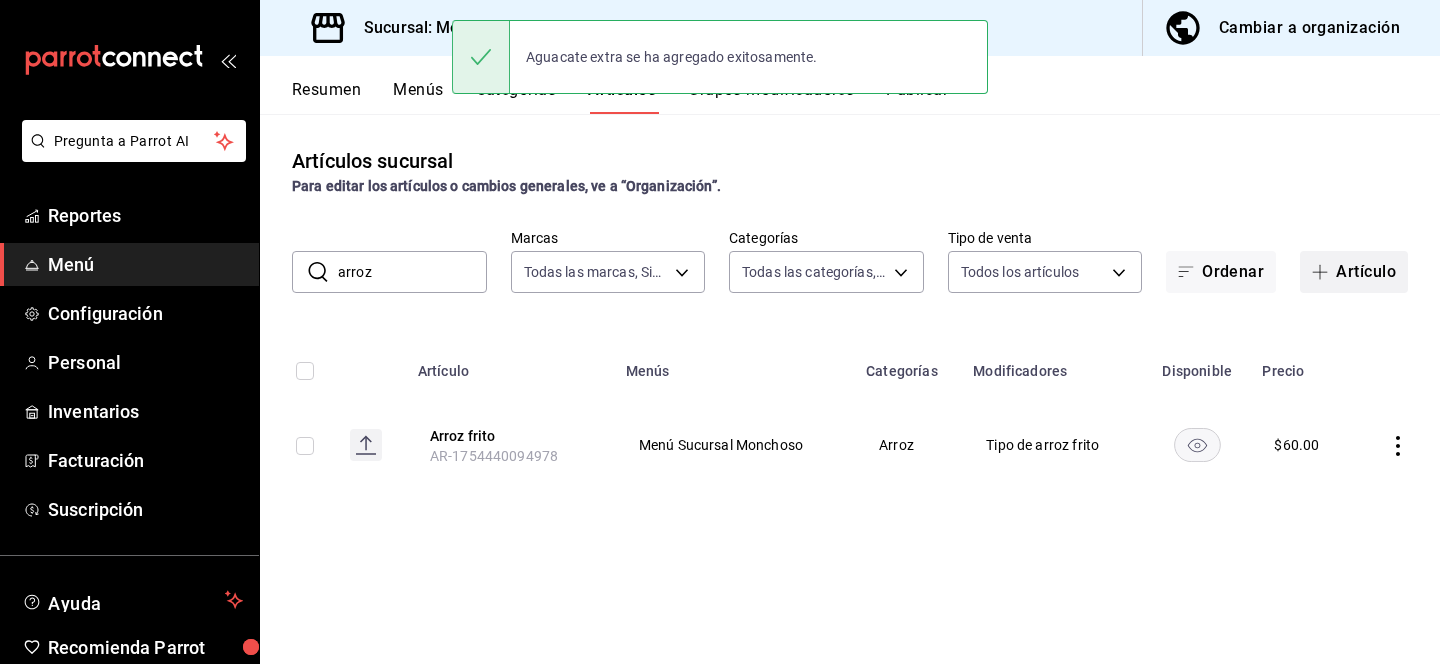 click on "Artículo" at bounding box center [1354, 272] 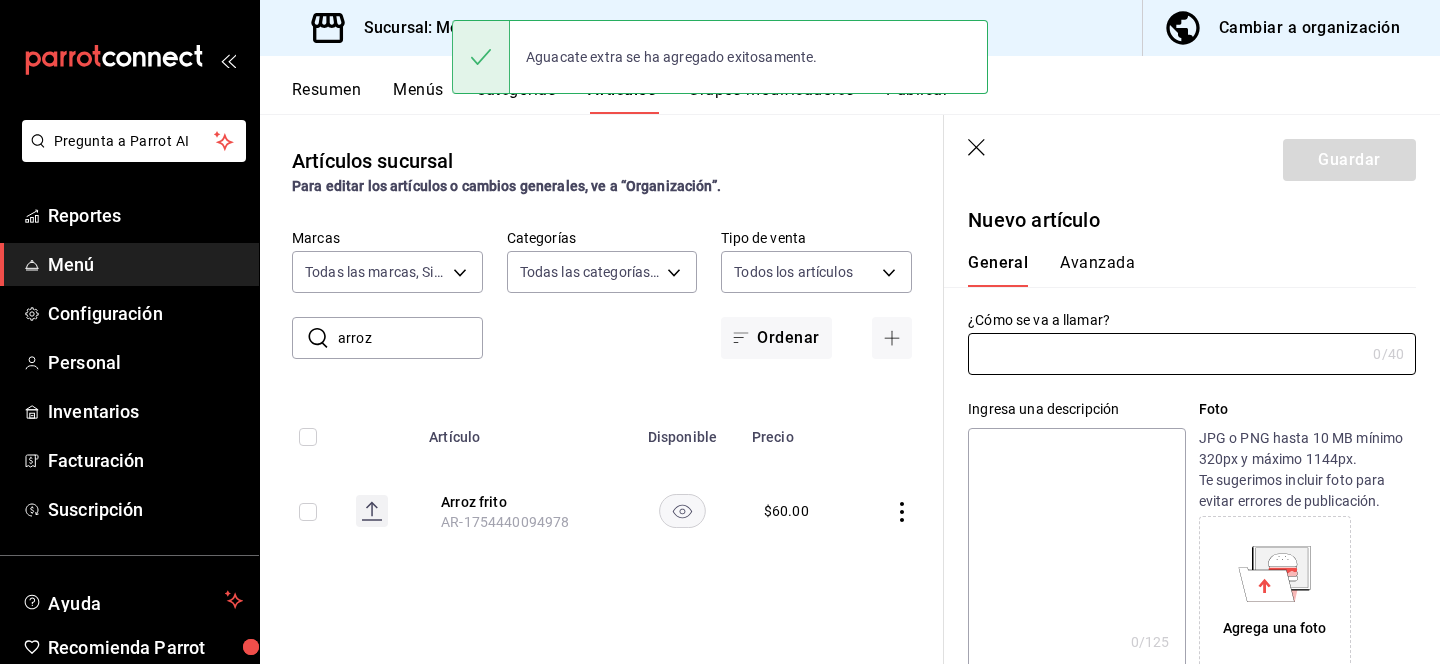 type on "AR-1754440221164" 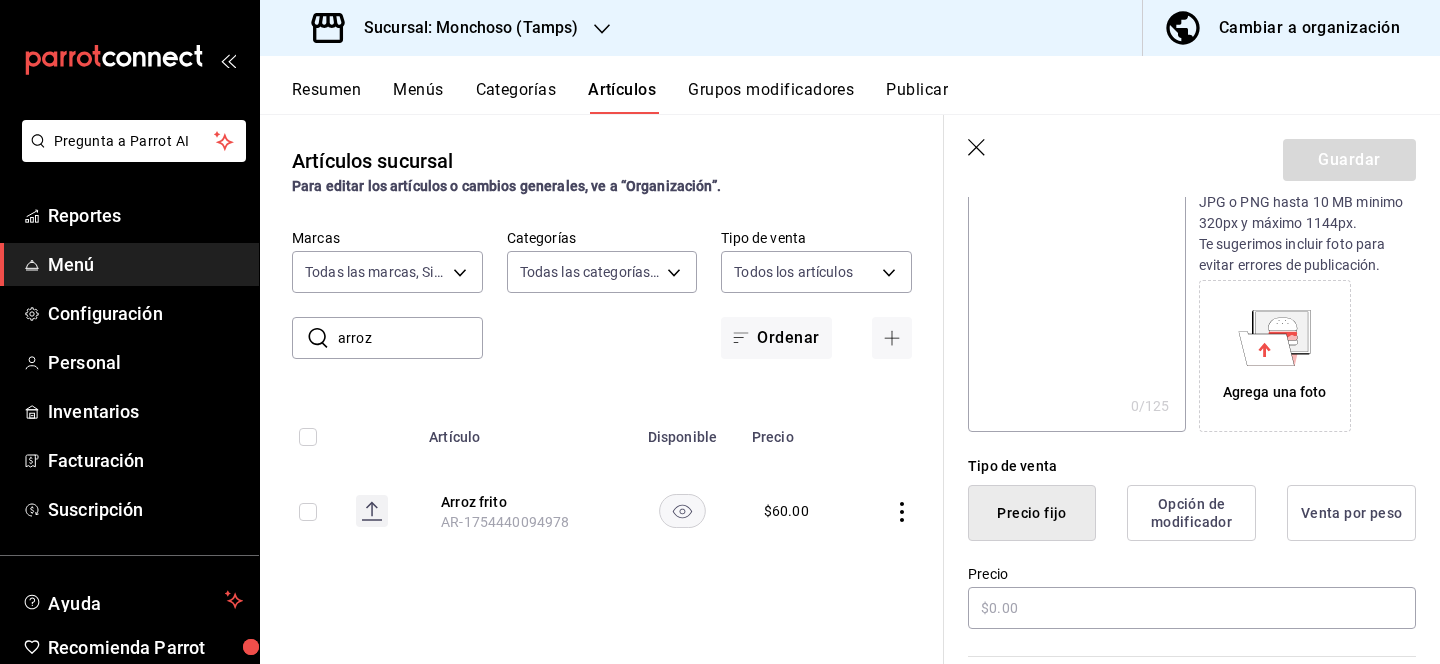 scroll, scrollTop: 241, scrollLeft: 0, axis: vertical 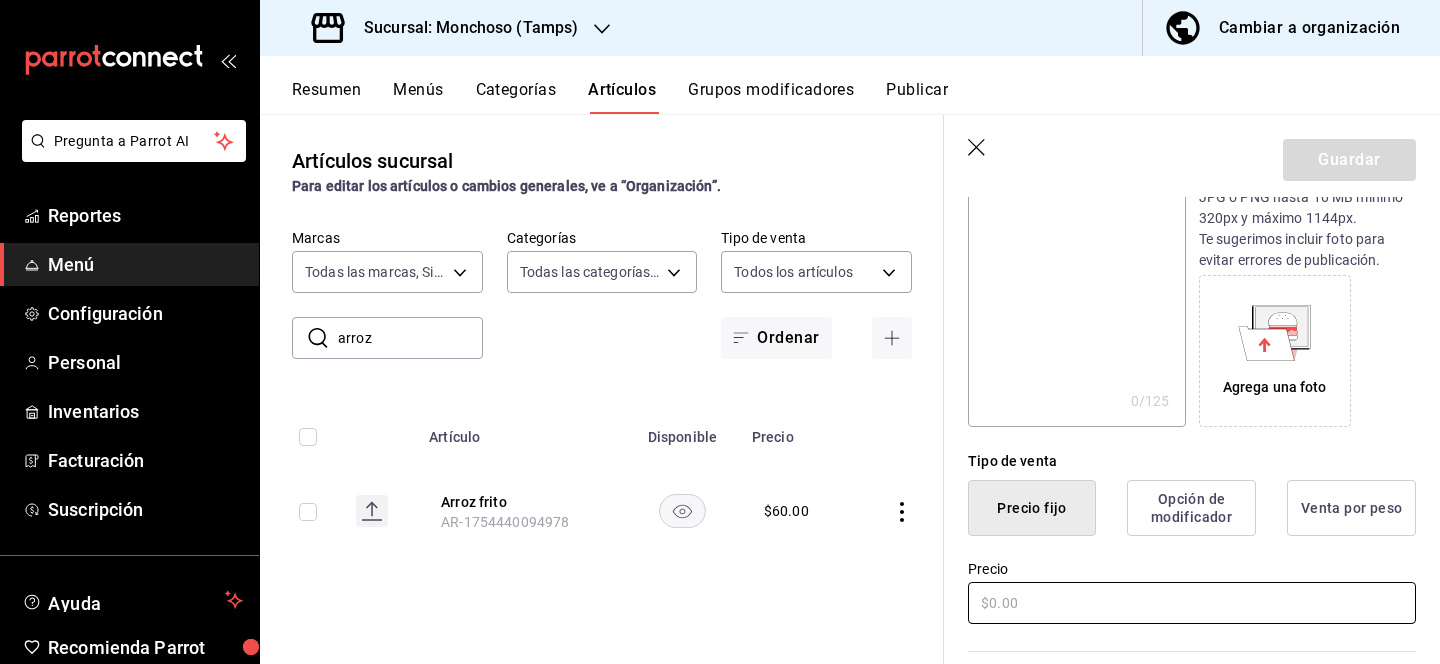 type on "Queso crema extra" 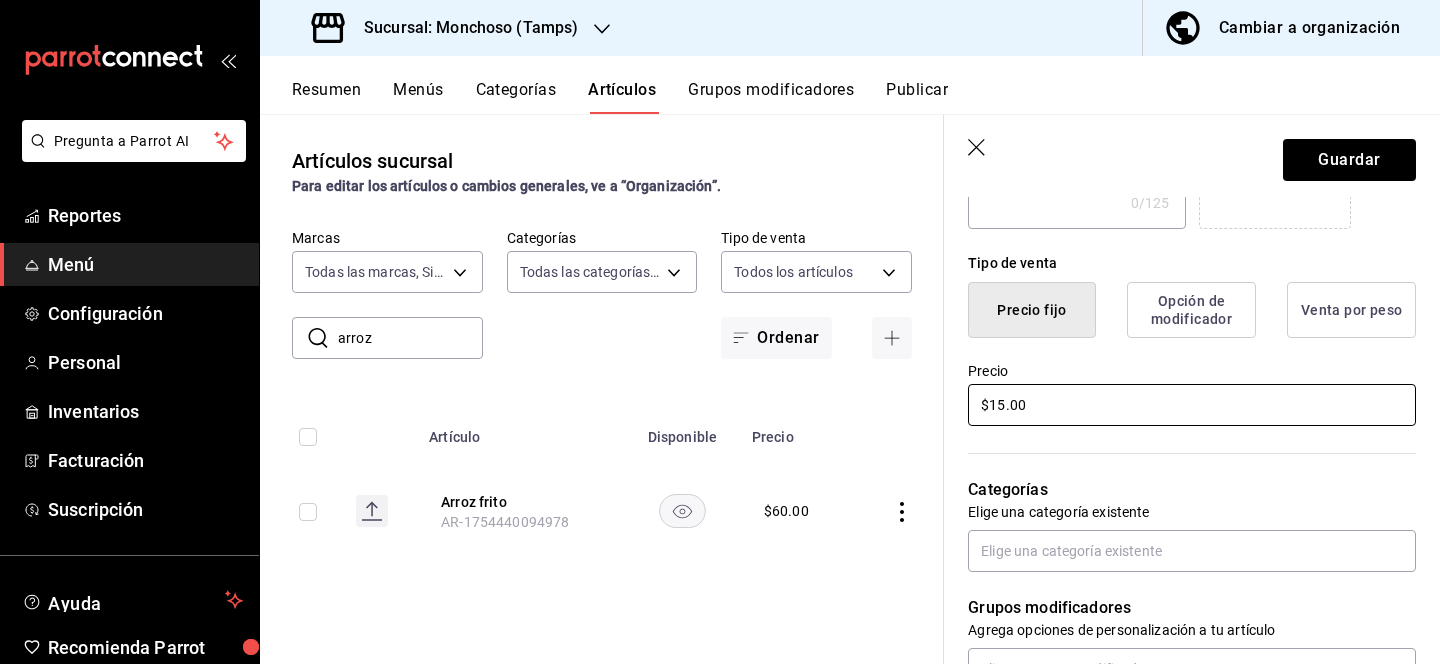 scroll, scrollTop: 440, scrollLeft: 0, axis: vertical 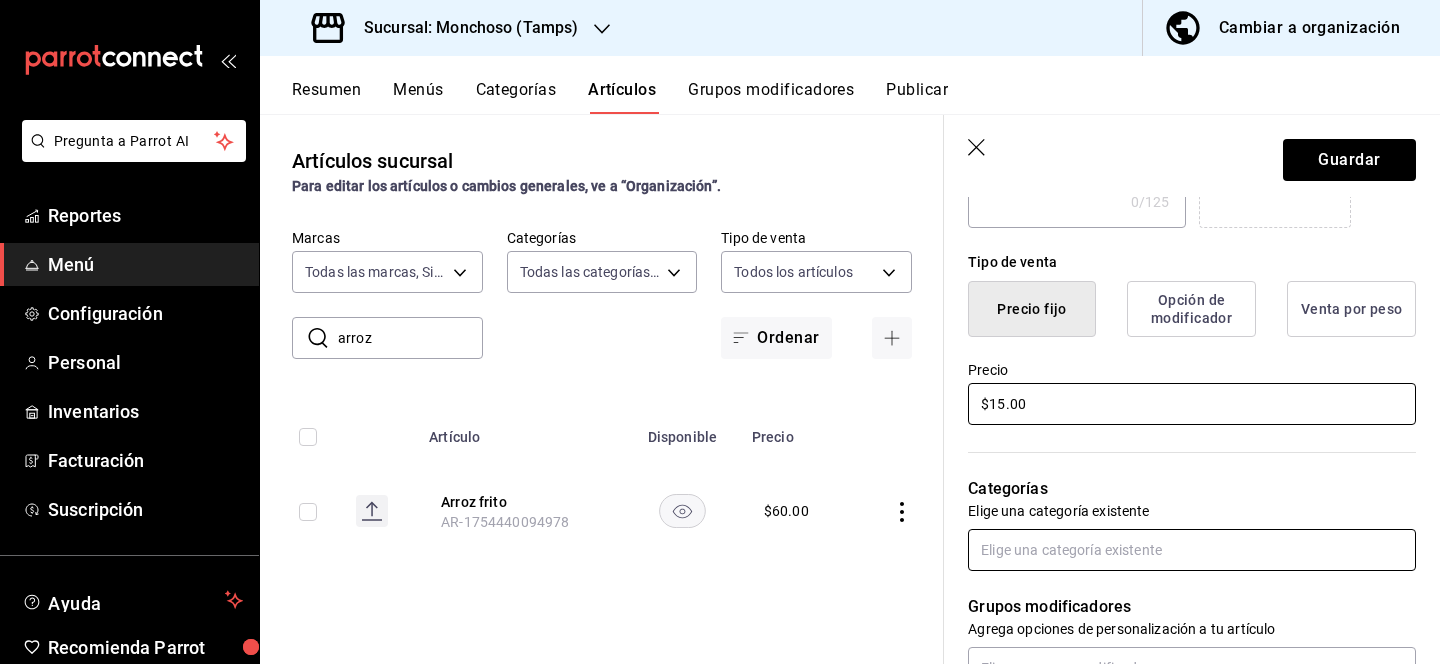 type on "$15.00" 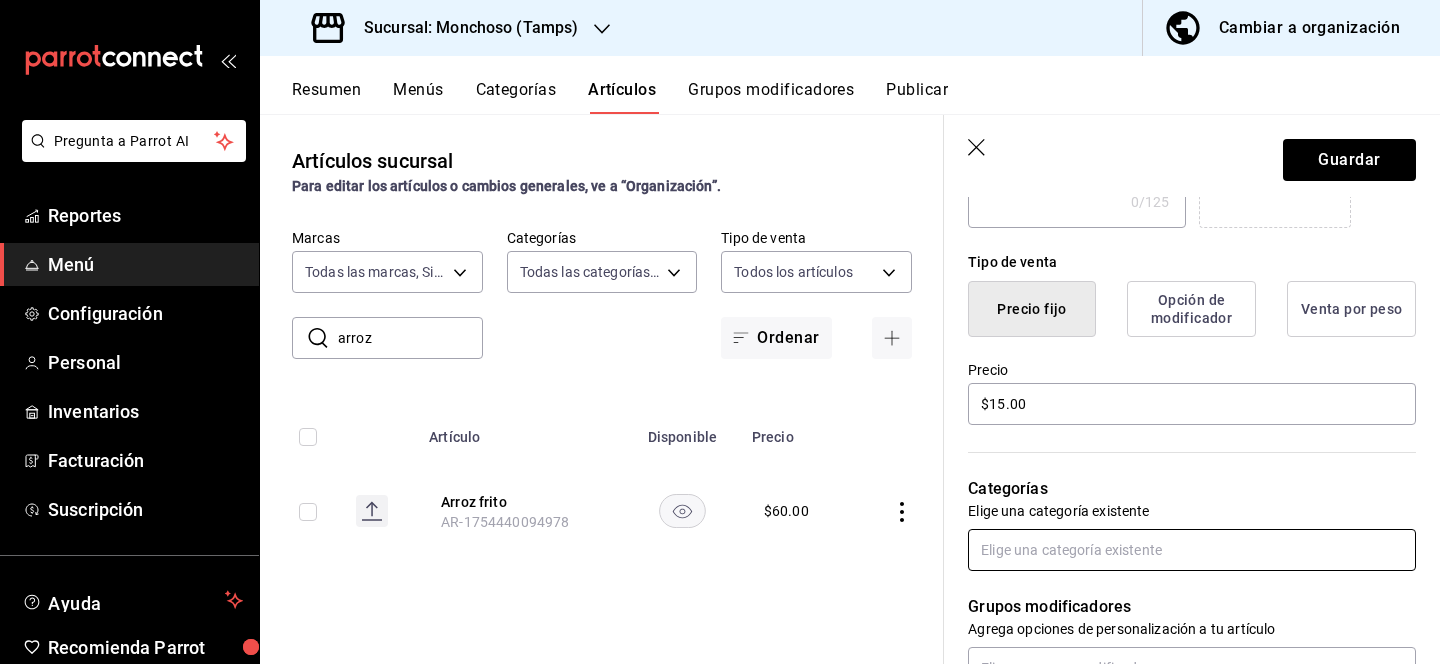 click at bounding box center [1192, 550] 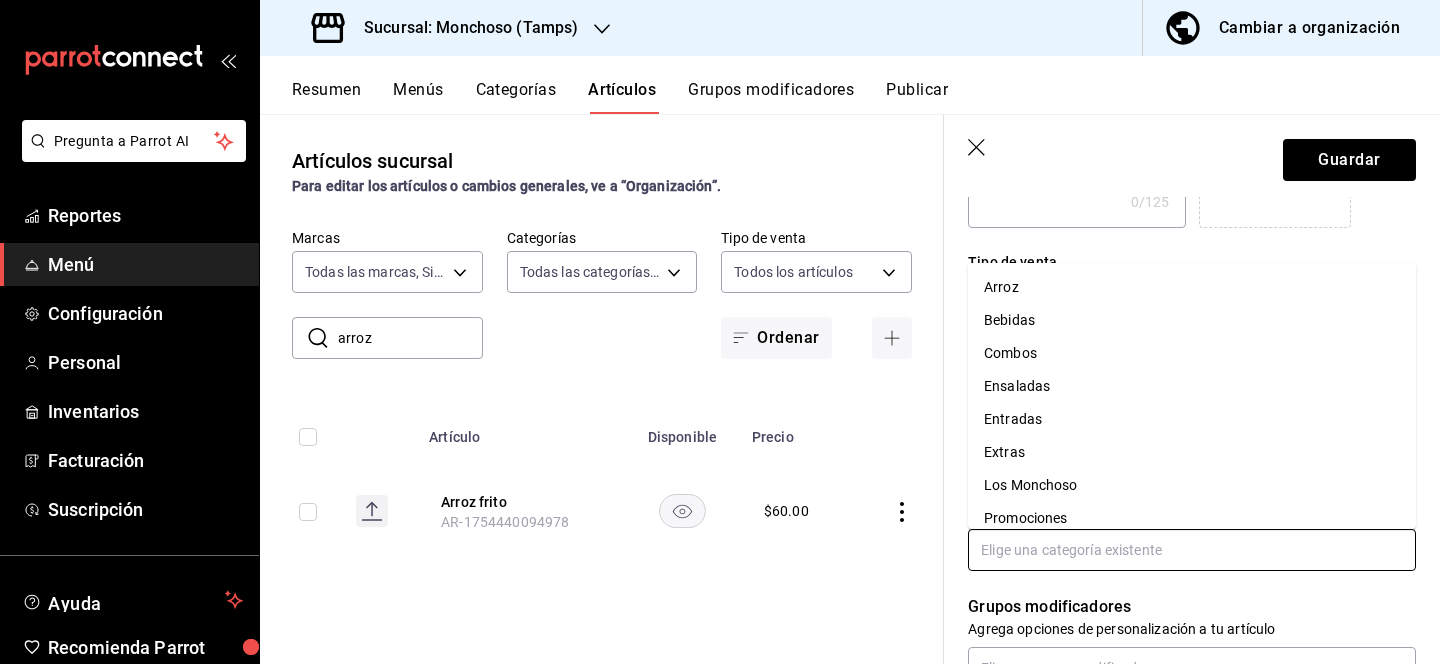 click on "Extras" at bounding box center [1192, 452] 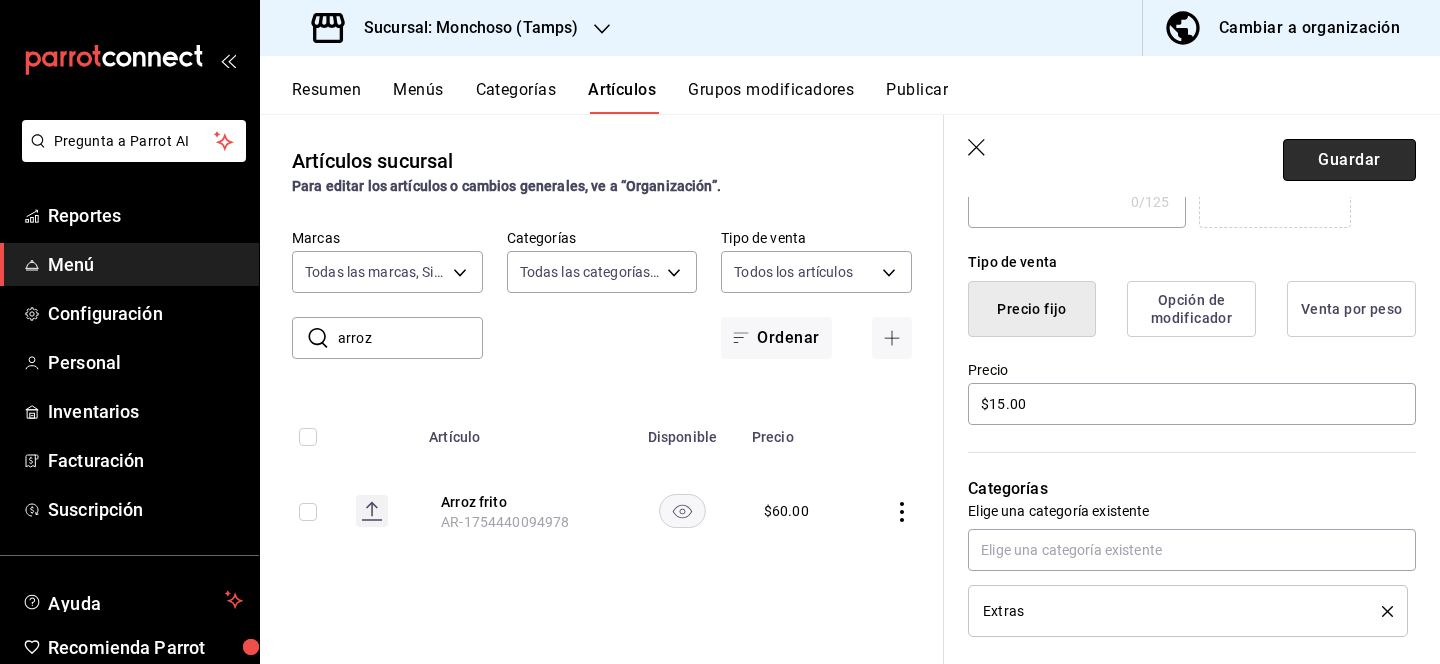 click on "Guardar" at bounding box center (1349, 160) 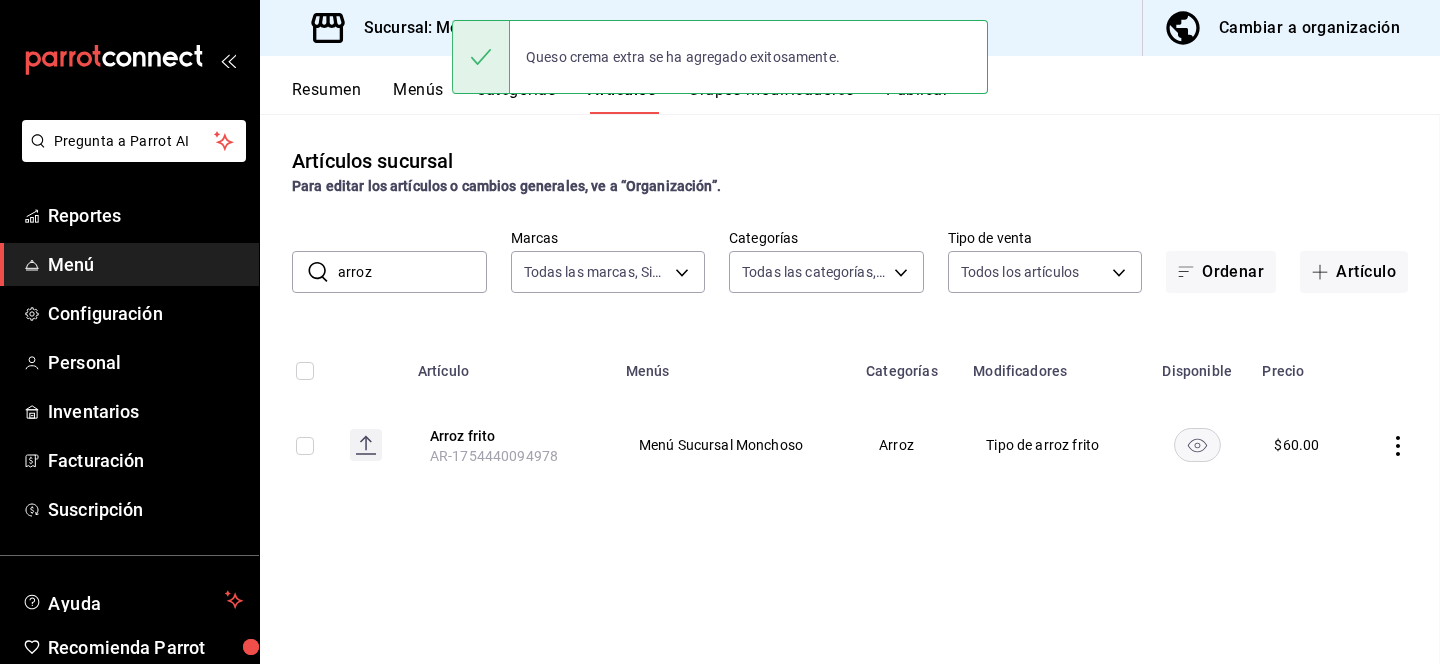 scroll, scrollTop: 0, scrollLeft: 0, axis: both 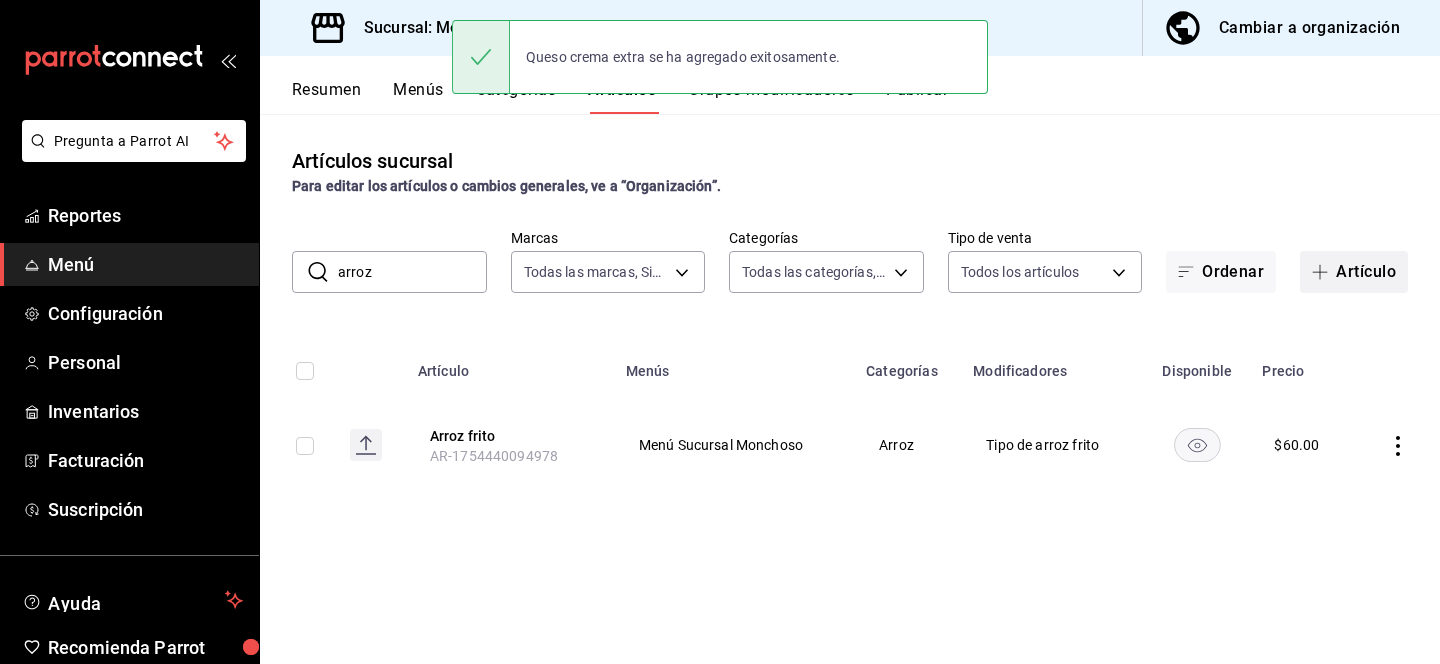 click on "Artículo" at bounding box center [1354, 272] 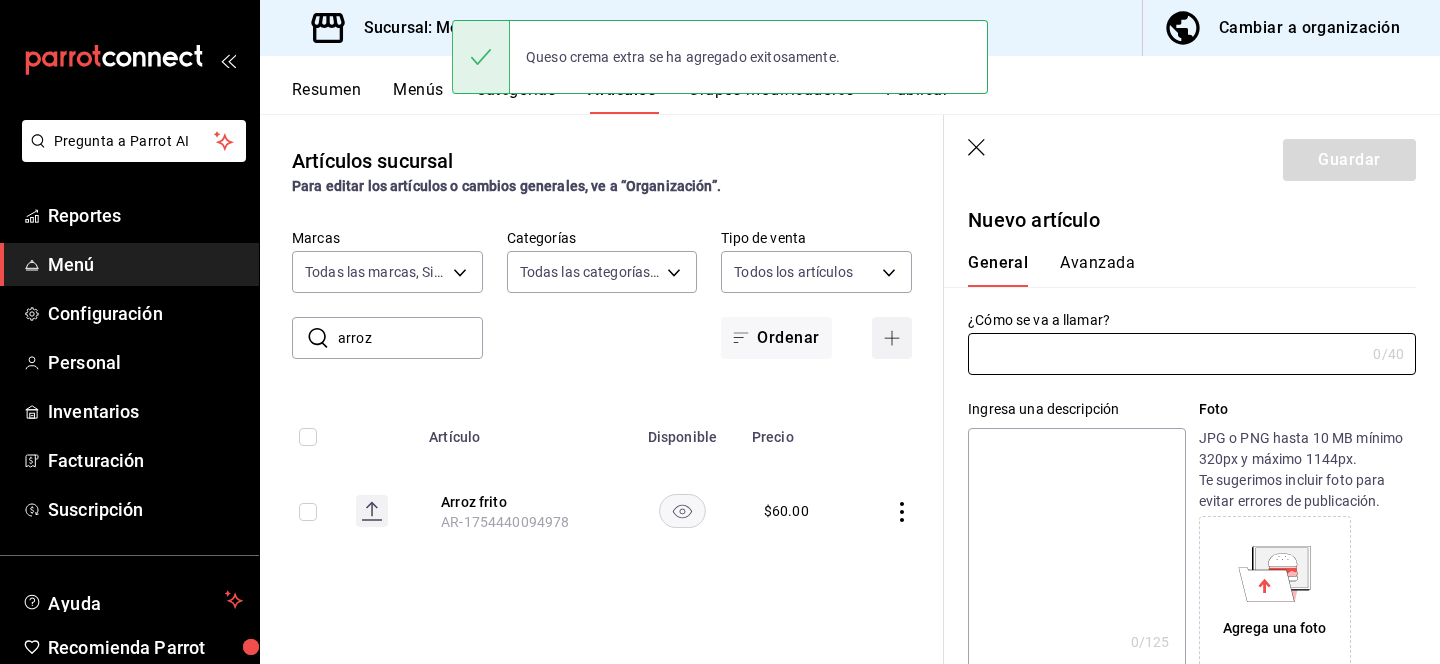 type on "AR-1754440233407" 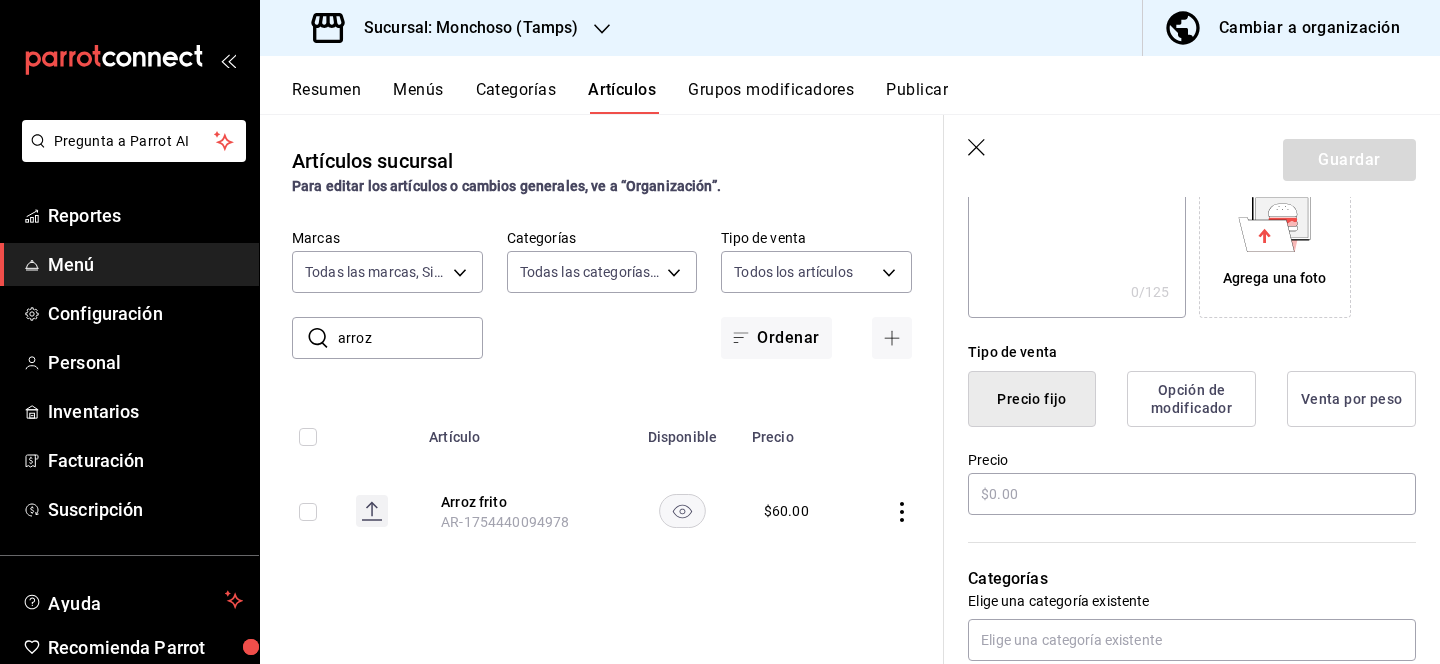 scroll, scrollTop: 351, scrollLeft: 0, axis: vertical 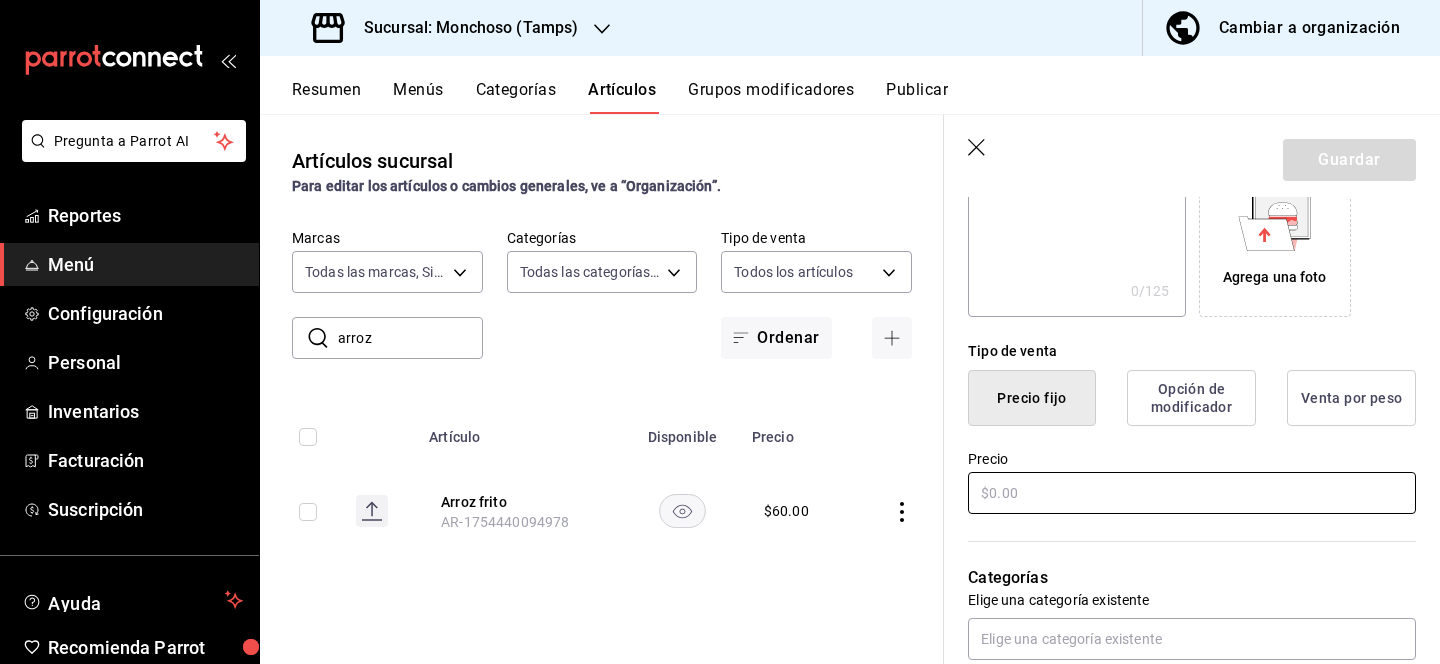 type on "Tampico extra" 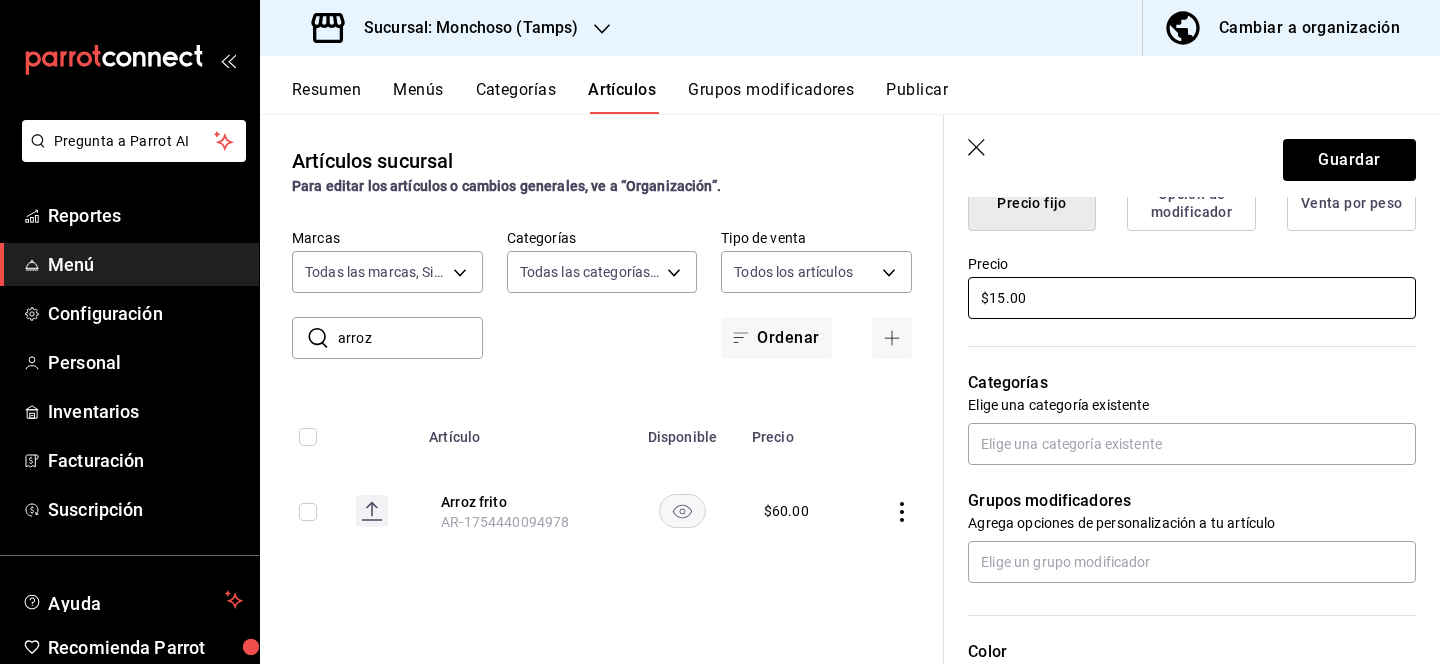 scroll, scrollTop: 549, scrollLeft: 0, axis: vertical 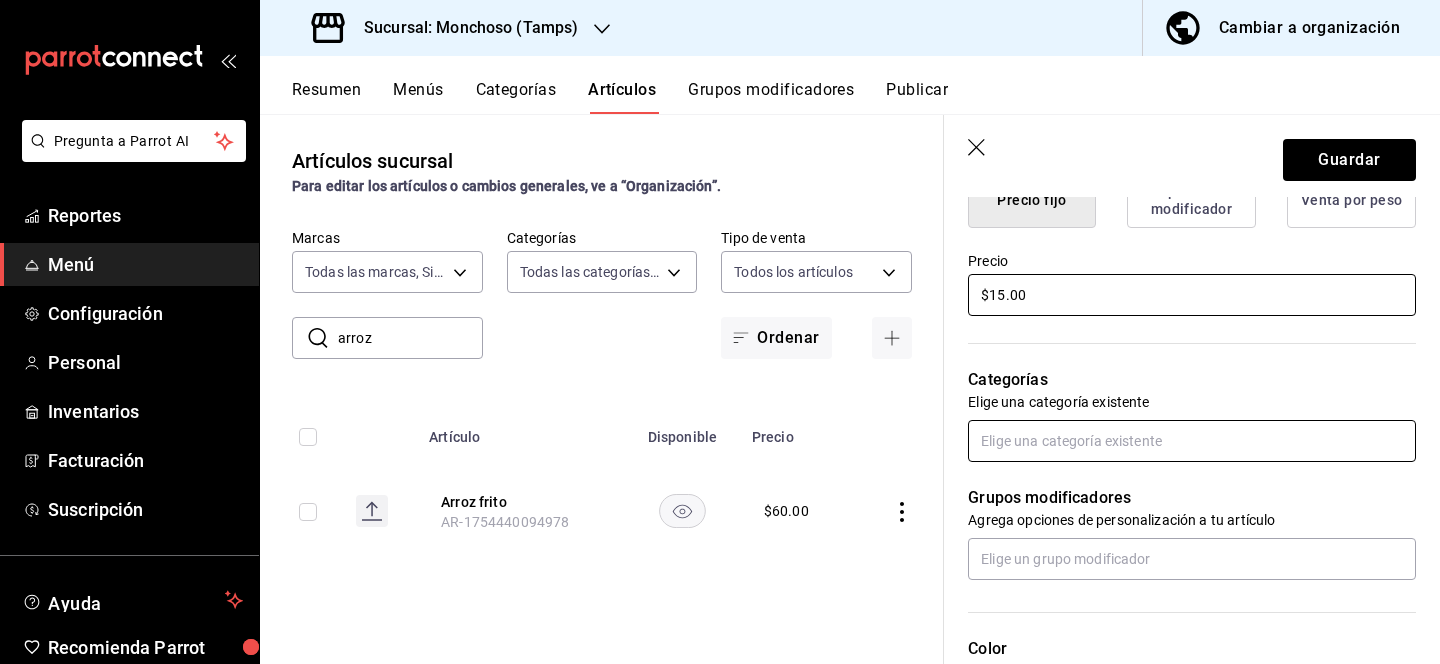 type on "$15.00" 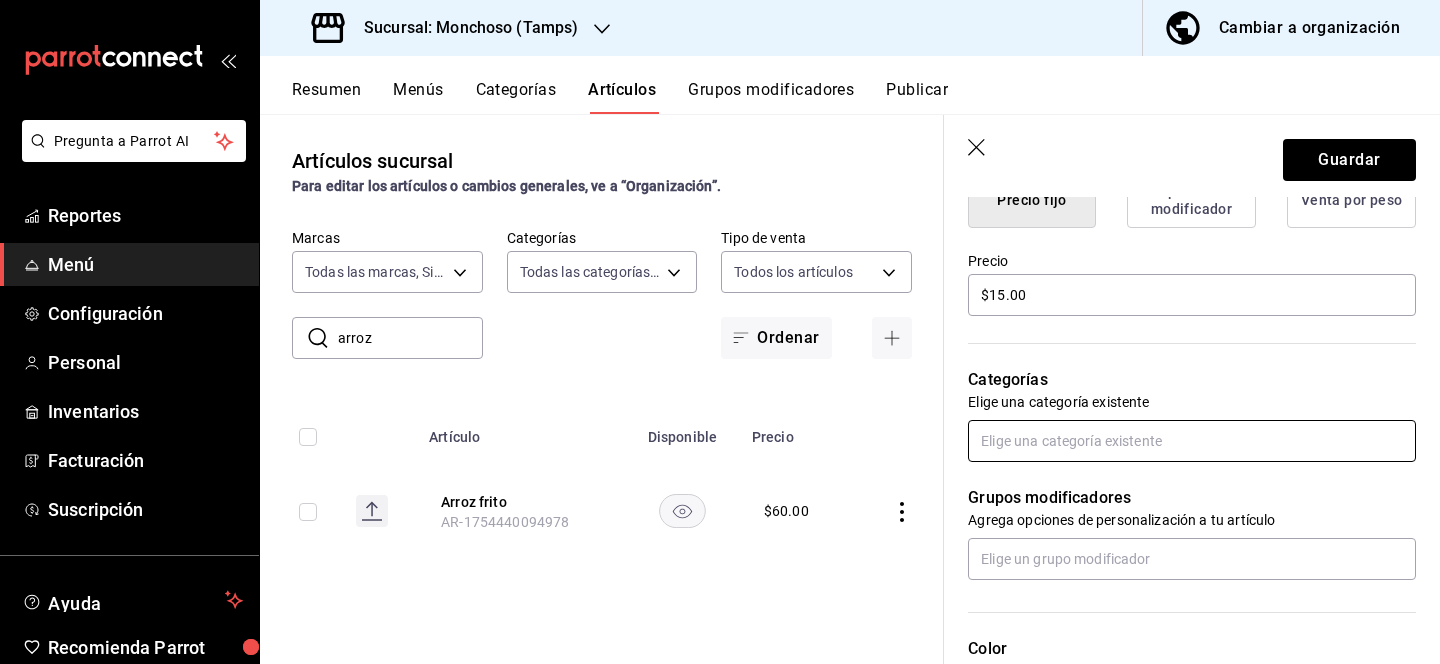 click at bounding box center [1192, 441] 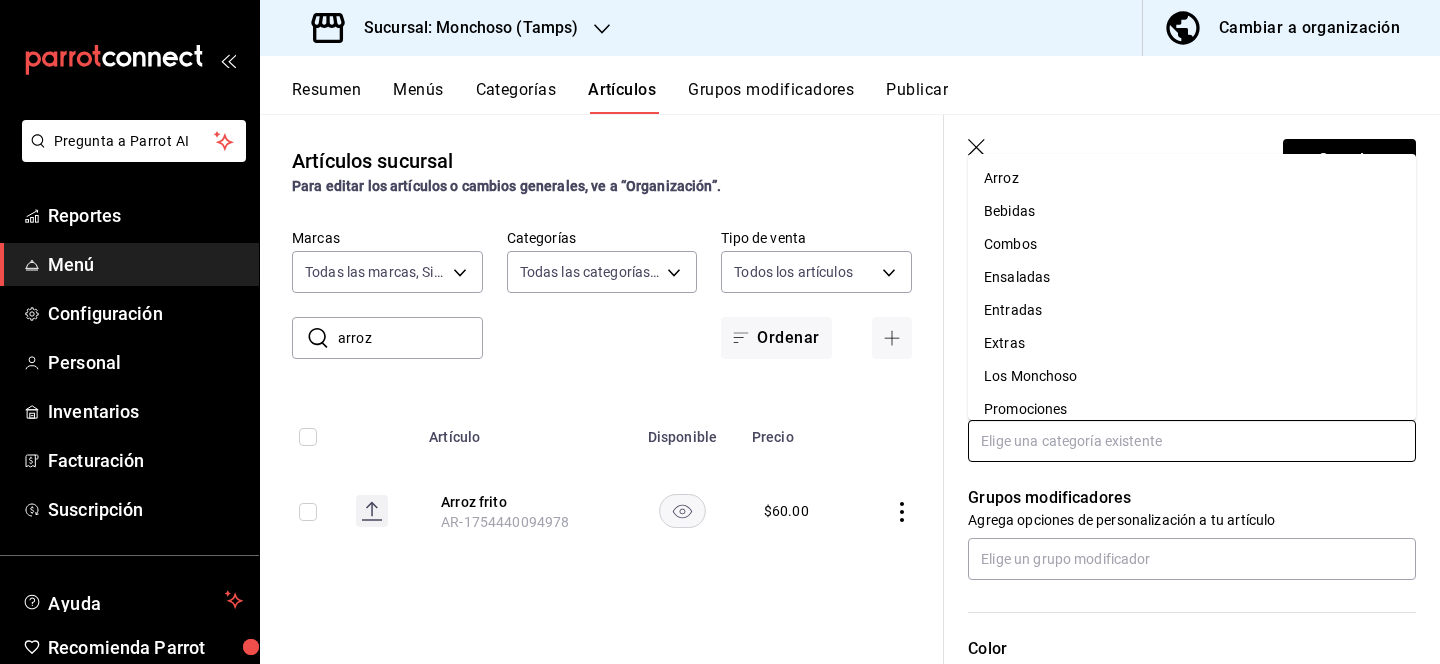 click on "Extras" at bounding box center (1192, 343) 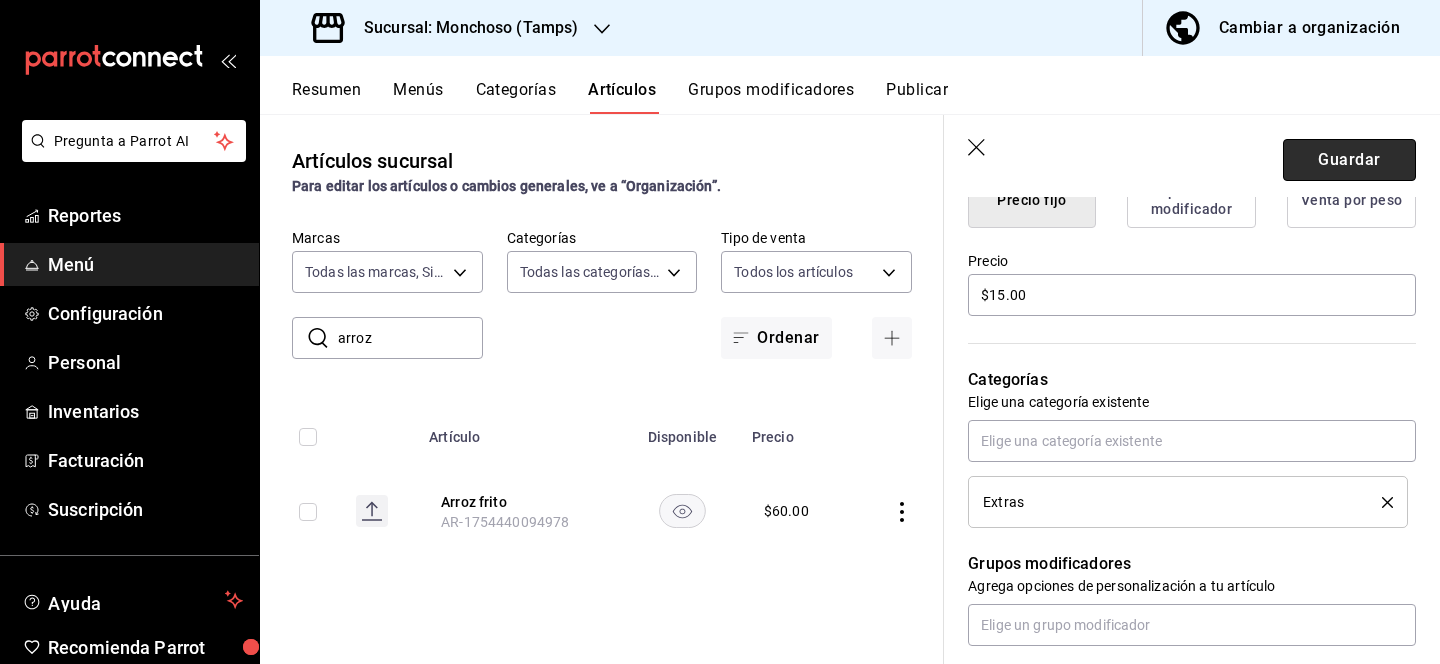 click on "Guardar" at bounding box center [1349, 160] 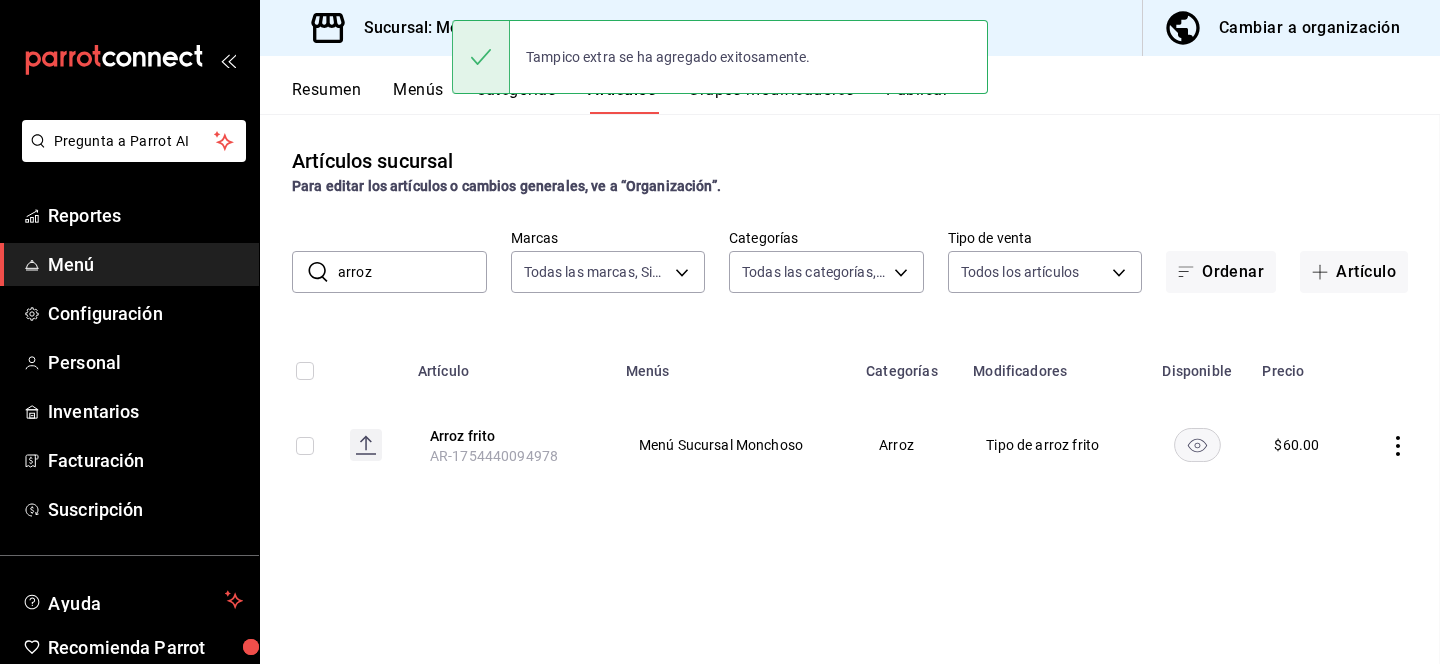 scroll, scrollTop: 0, scrollLeft: 0, axis: both 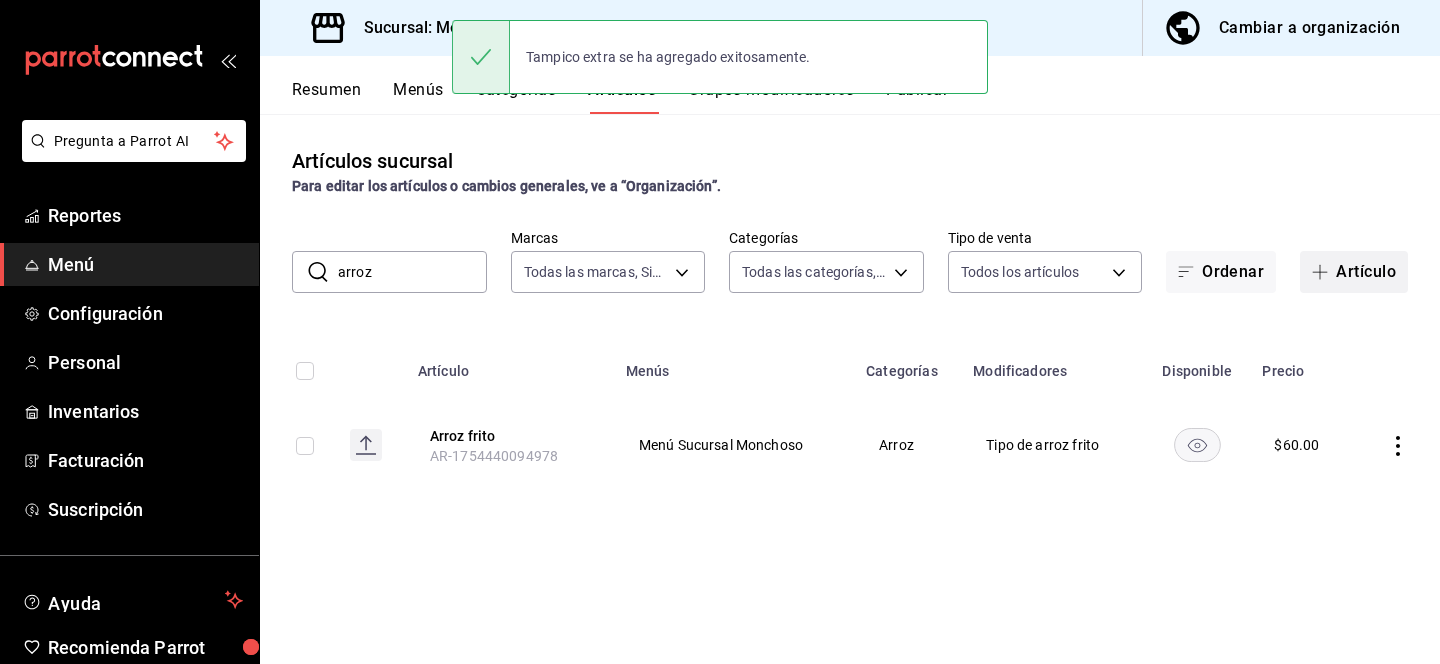 click on "Artículo" at bounding box center [1354, 272] 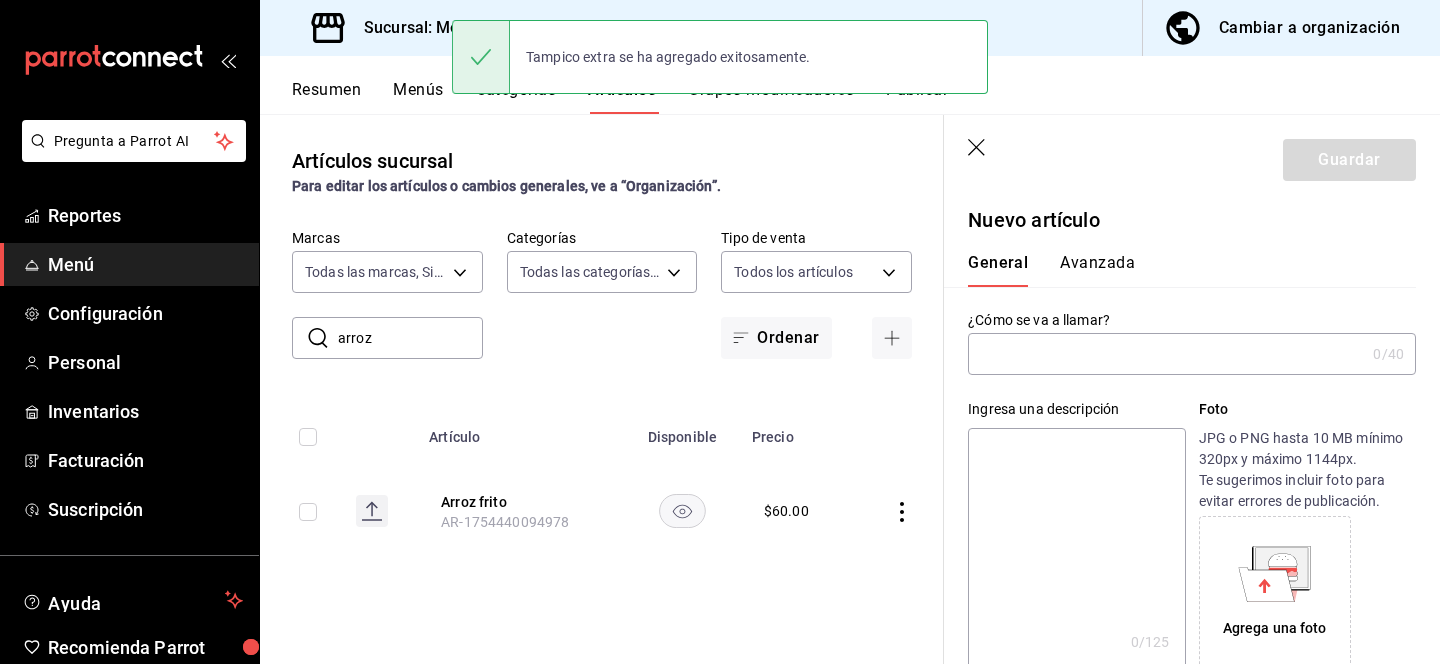 type on "AR-1754440248994" 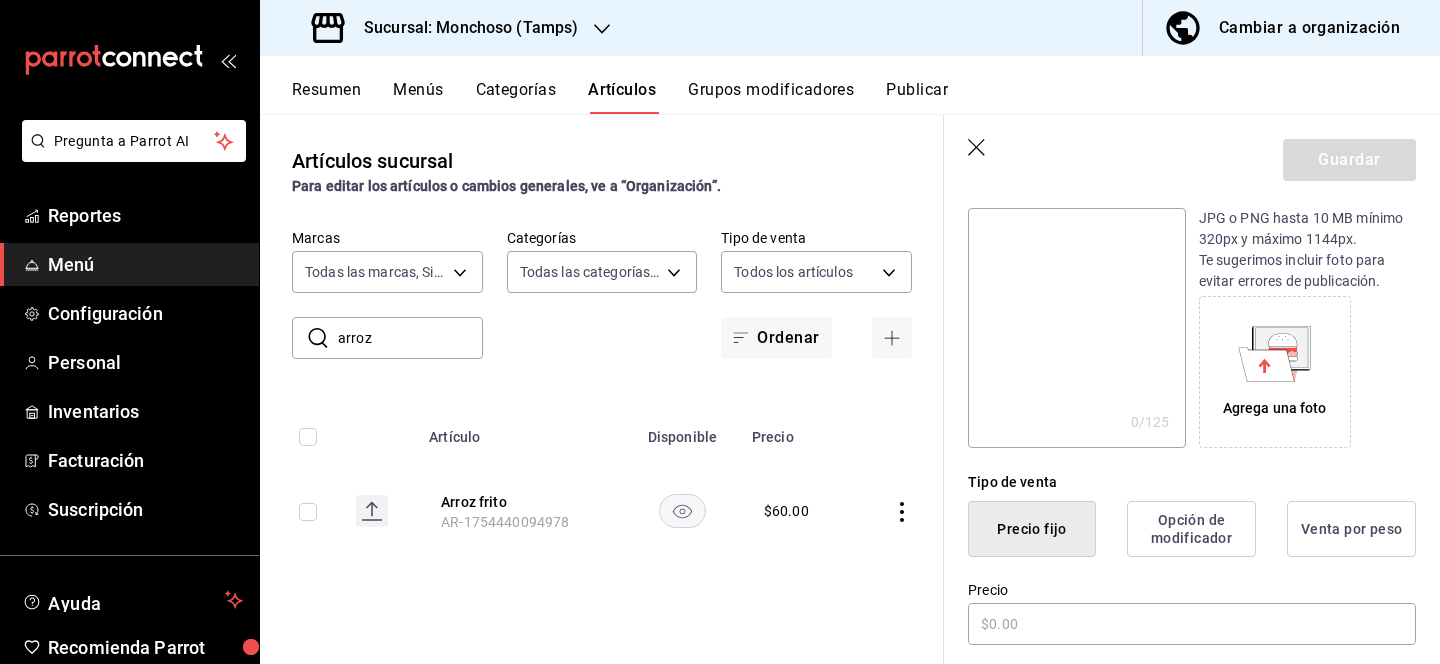 scroll, scrollTop: 223, scrollLeft: 0, axis: vertical 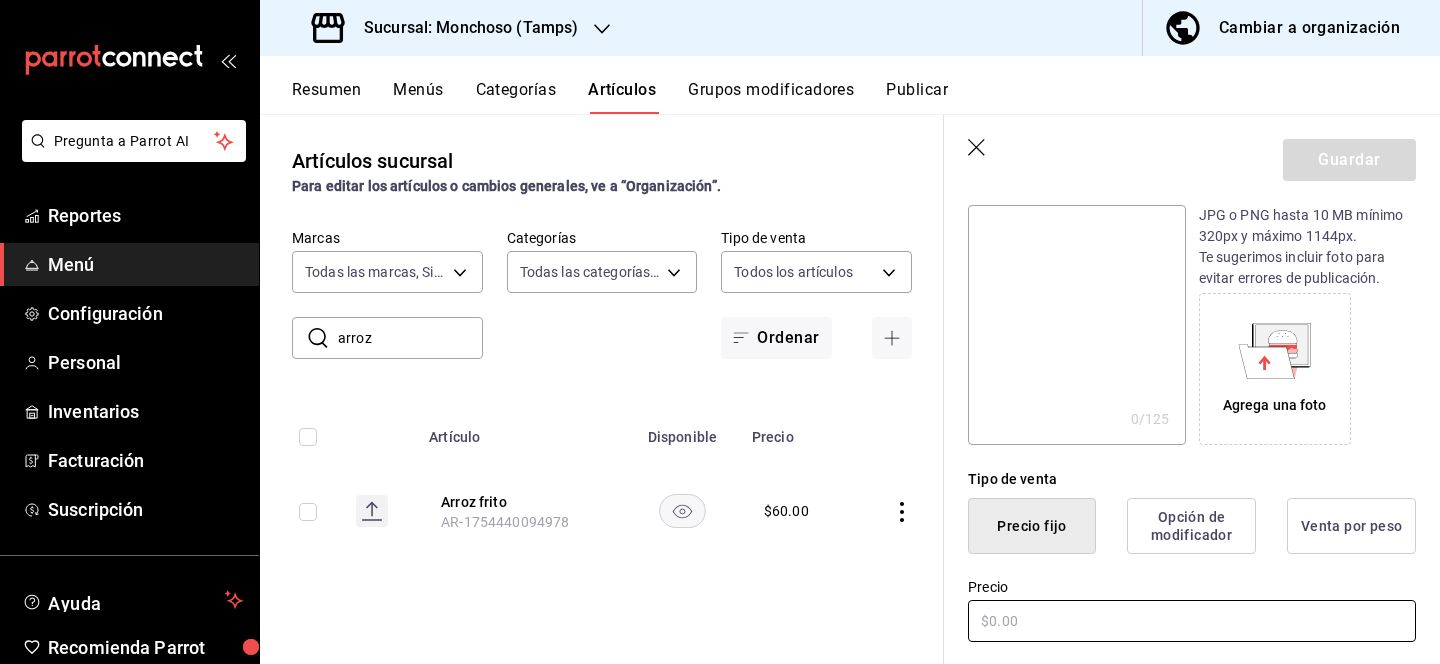type on "Chipotle extra" 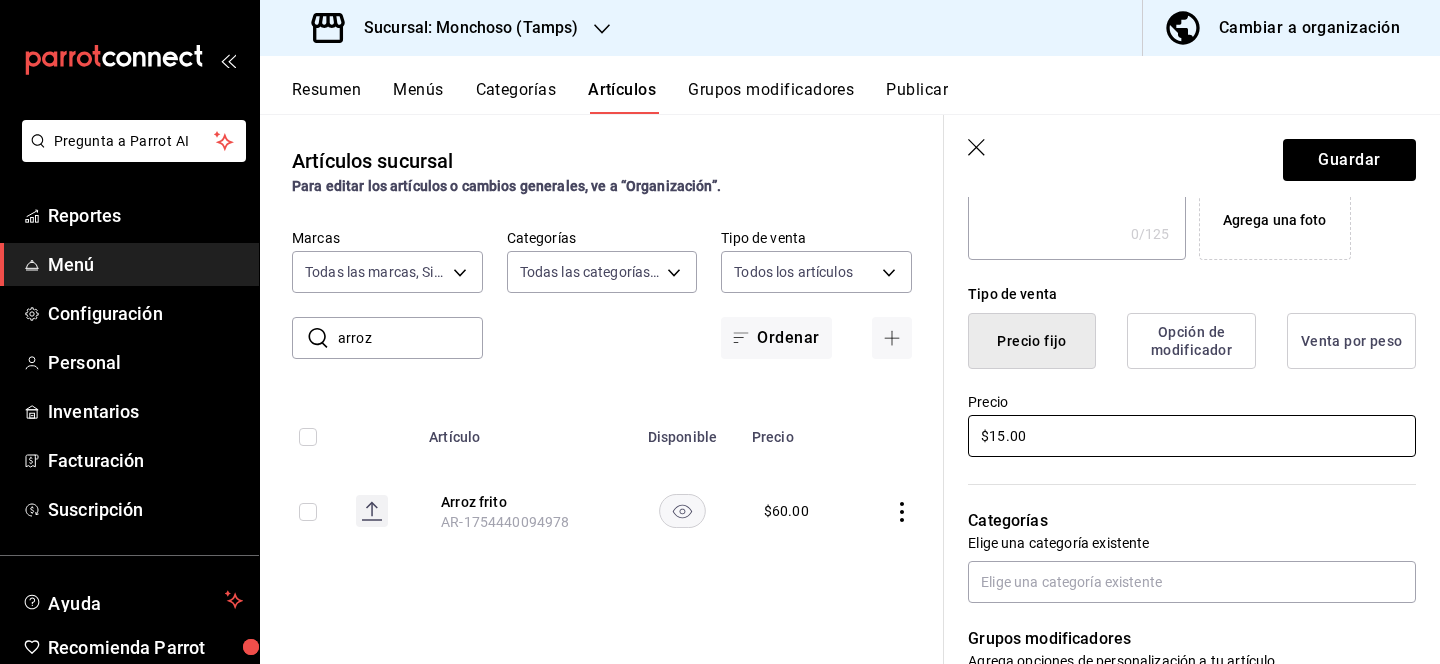 scroll, scrollTop: 422, scrollLeft: 0, axis: vertical 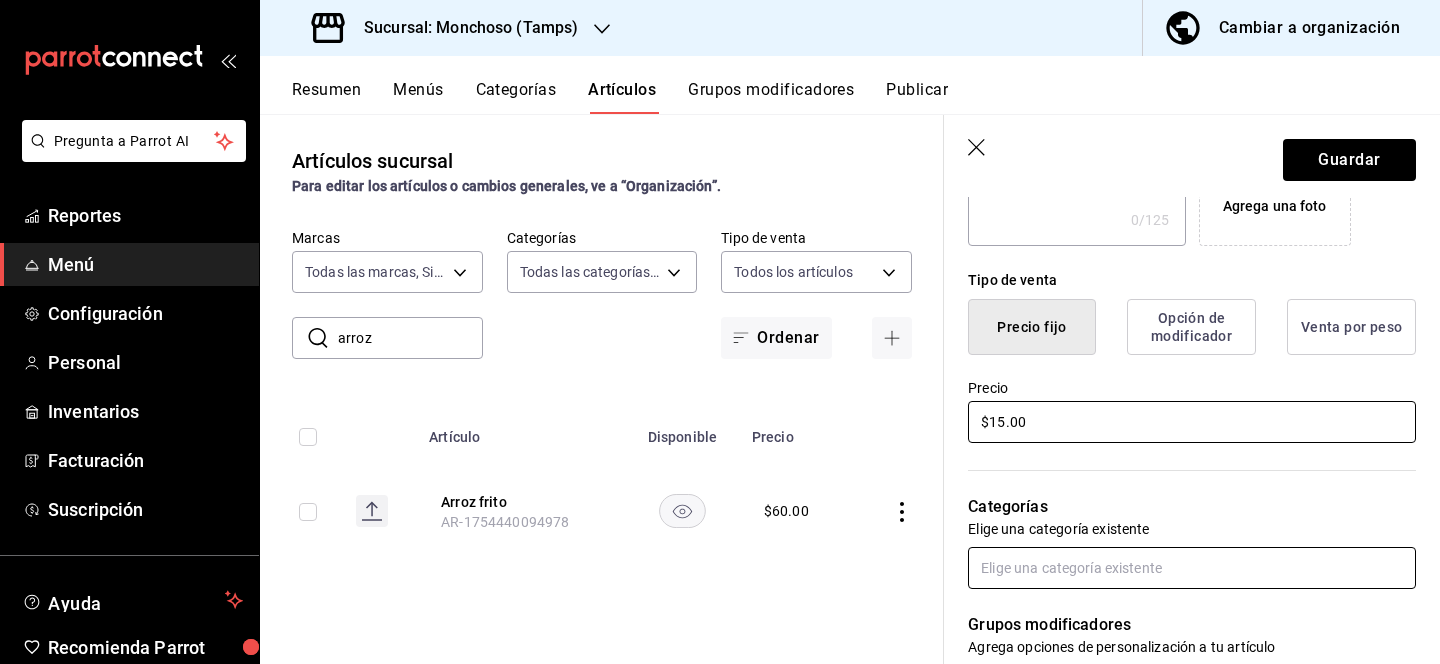 type on "$15.00" 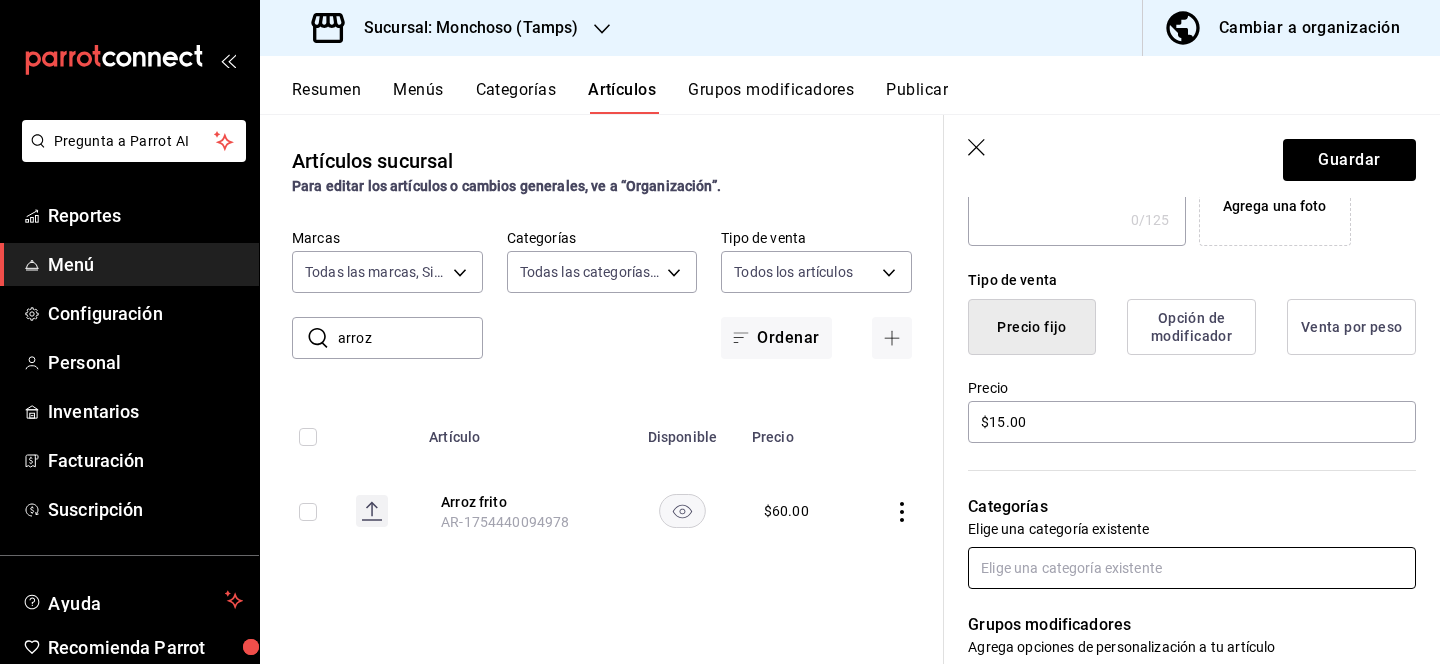 click at bounding box center (1192, 568) 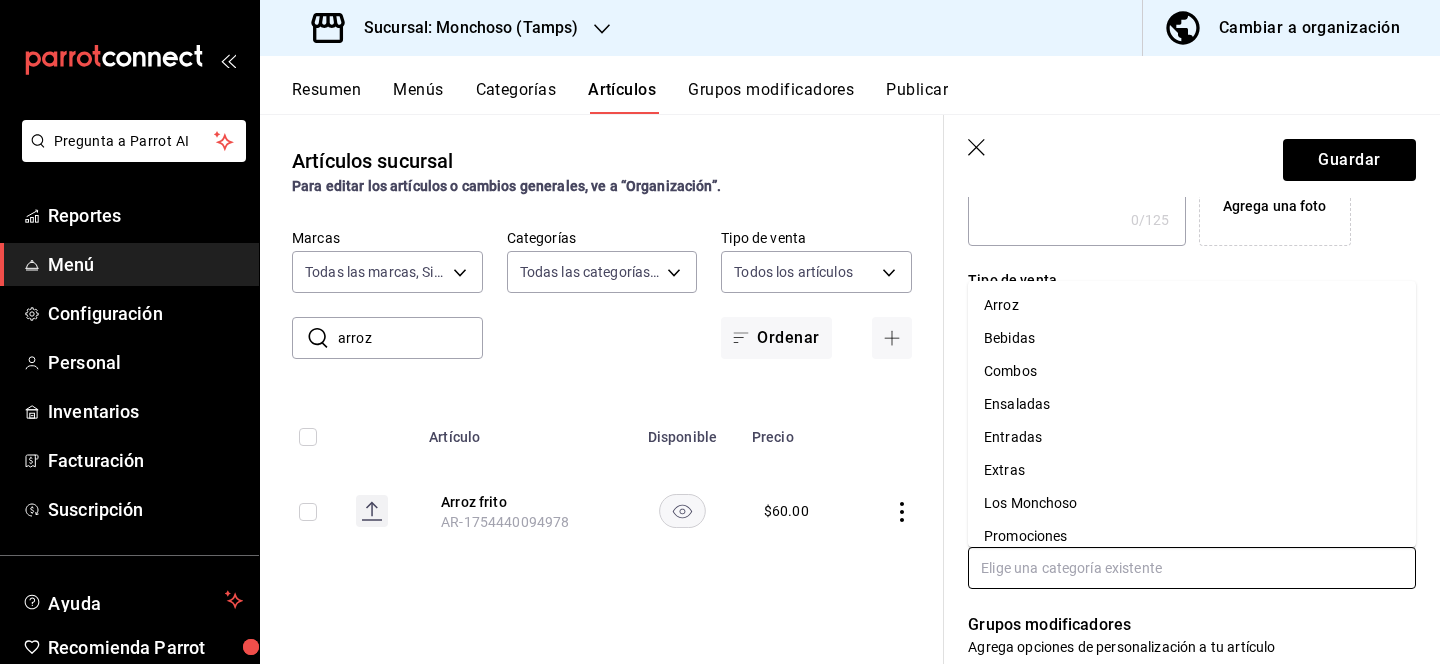 click on "Extras" at bounding box center [1192, 470] 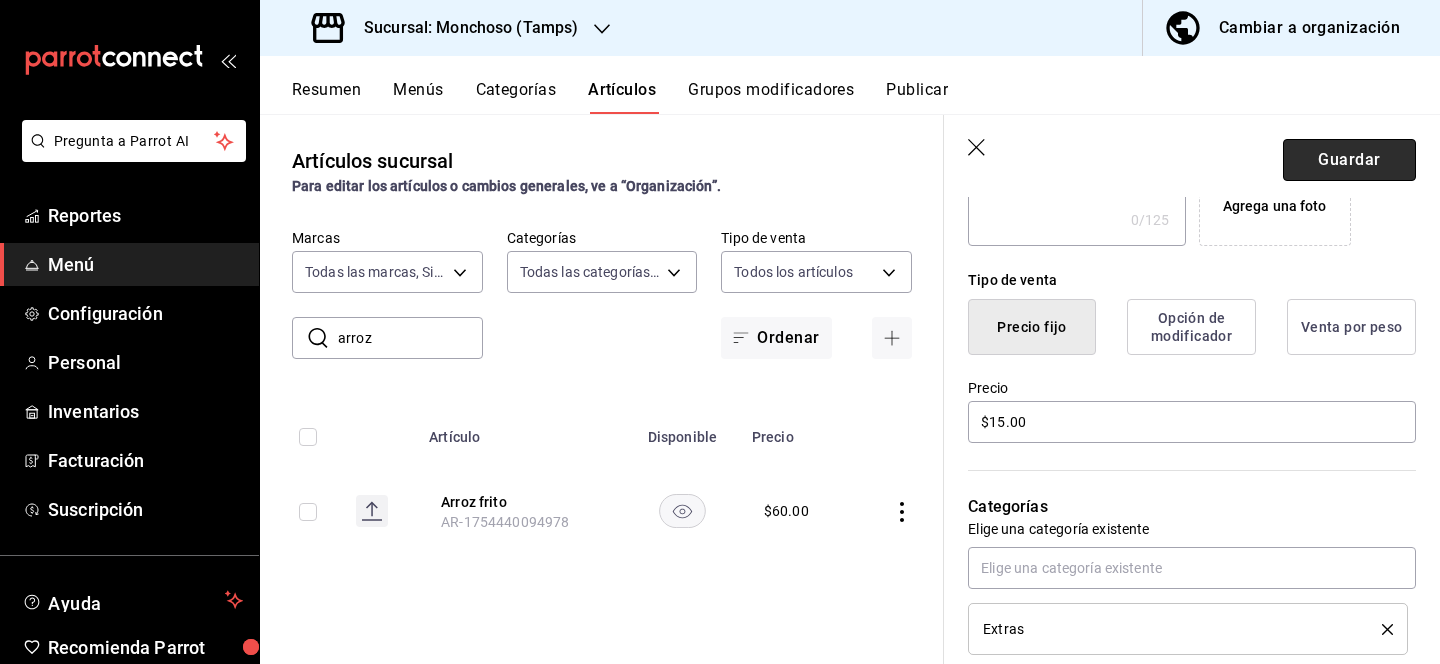 click on "Guardar" at bounding box center (1349, 160) 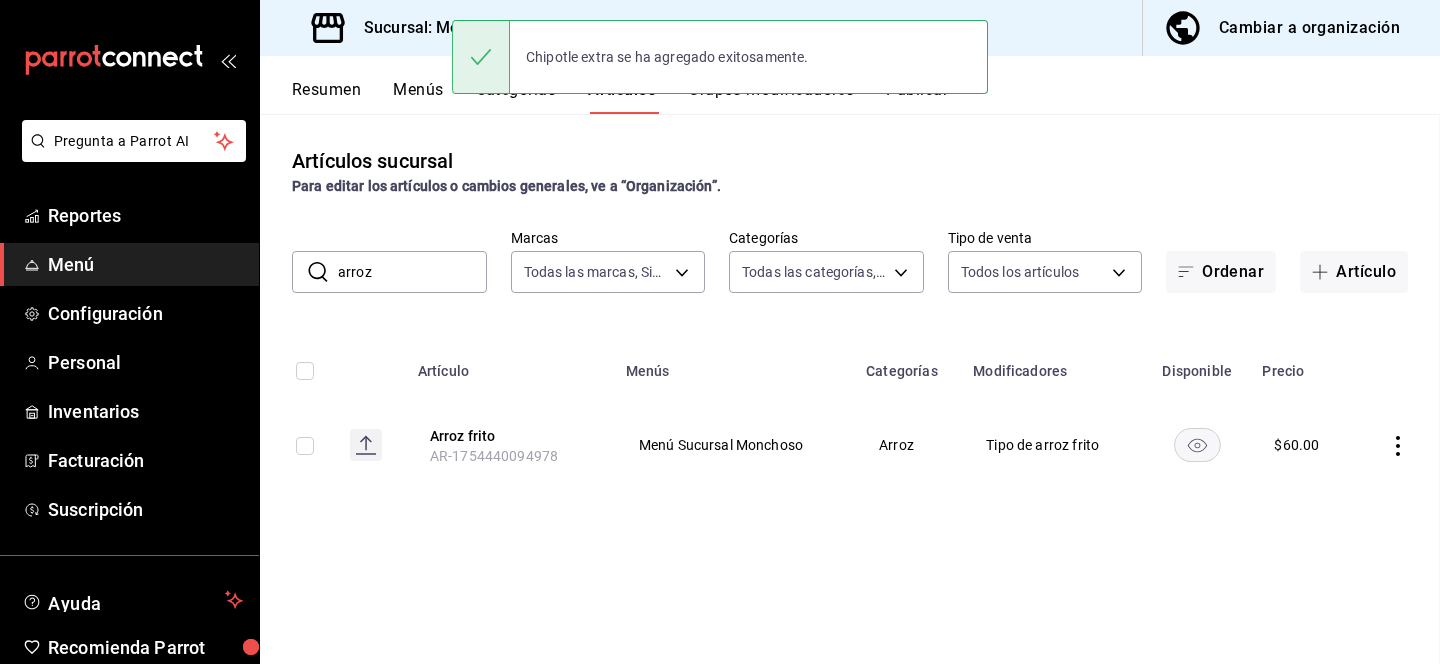 scroll, scrollTop: 0, scrollLeft: 0, axis: both 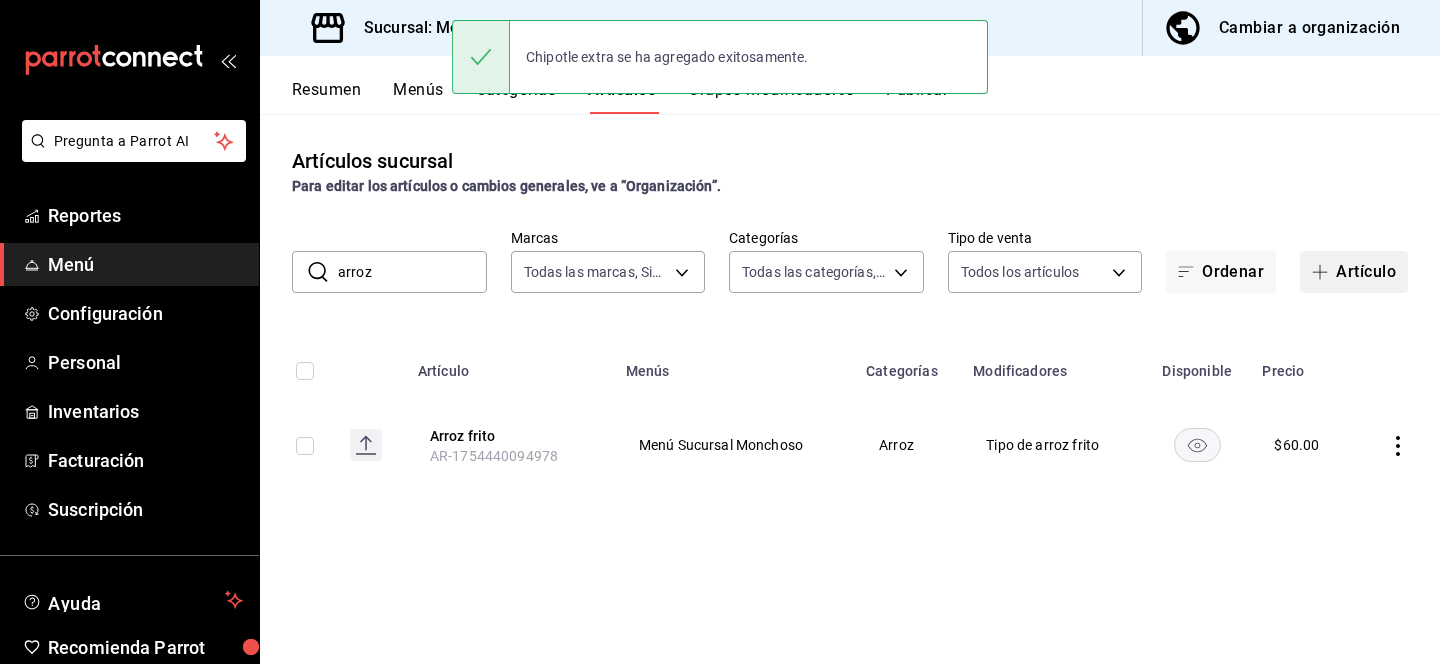 click on "Artículo" at bounding box center (1354, 272) 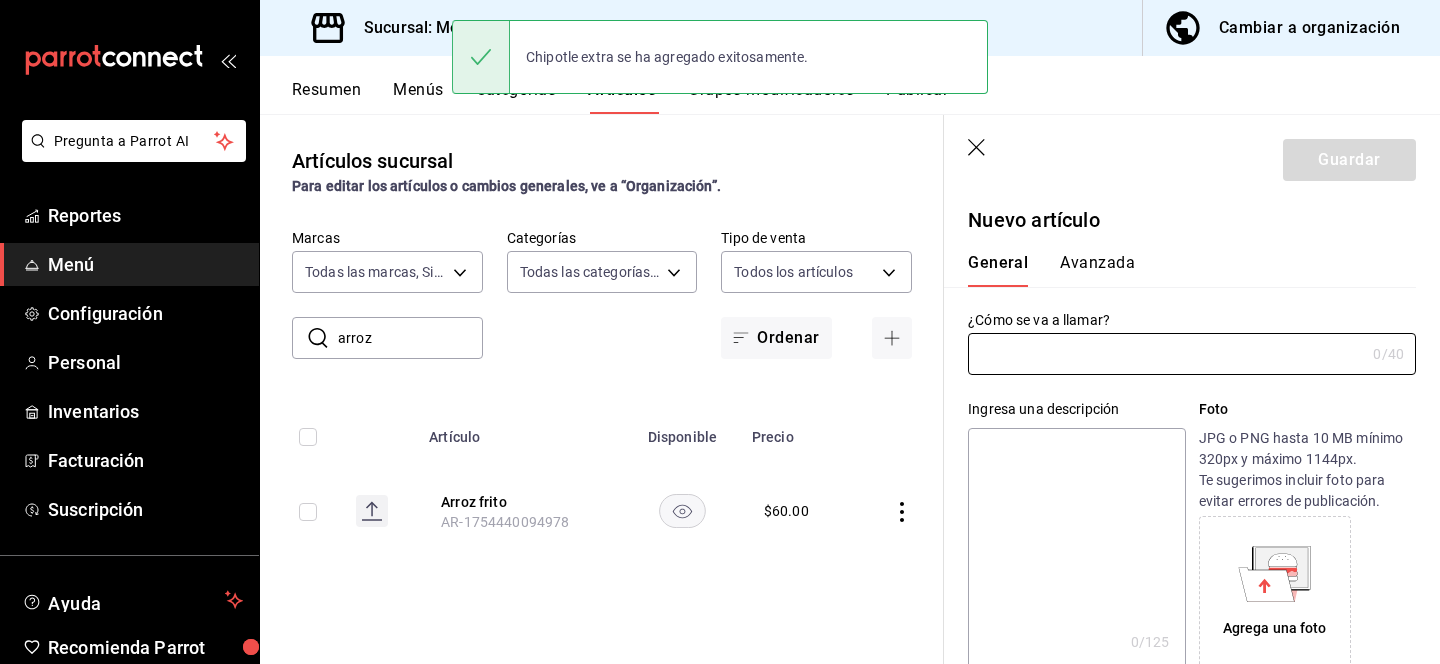 type on "AR-1754440260431" 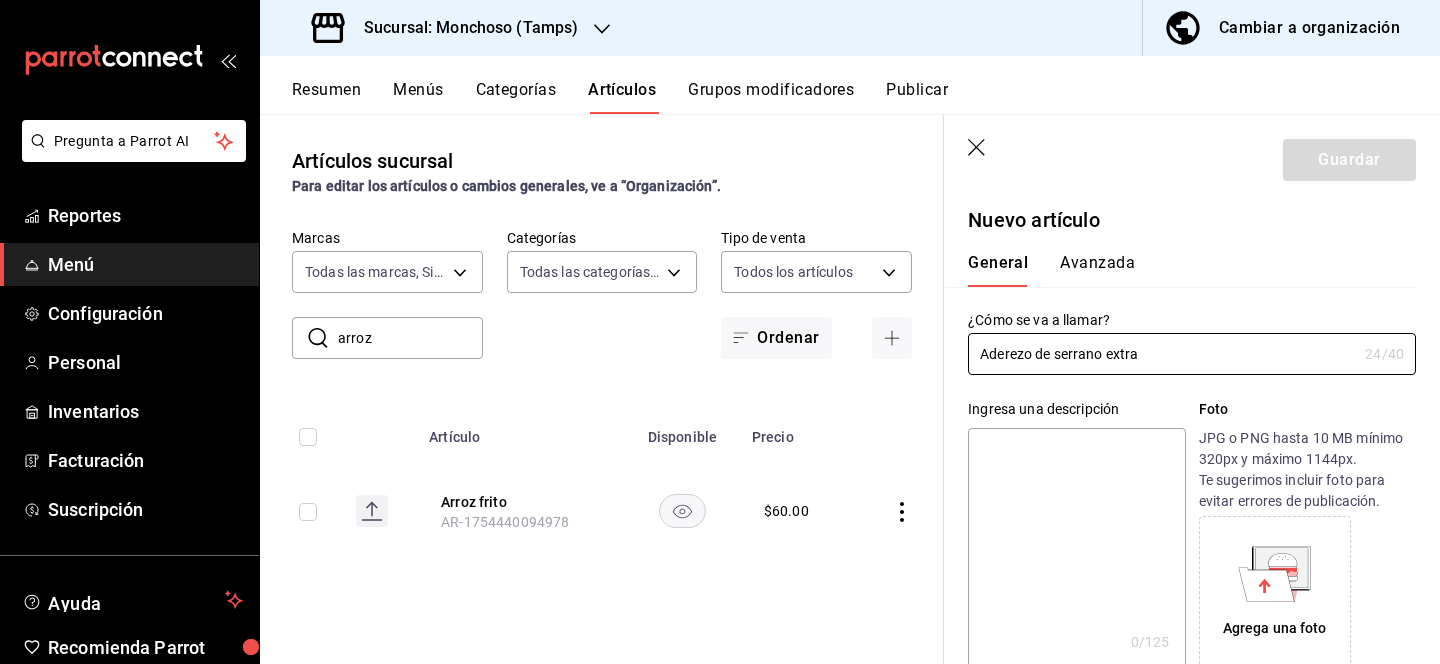 scroll, scrollTop: 259, scrollLeft: 0, axis: vertical 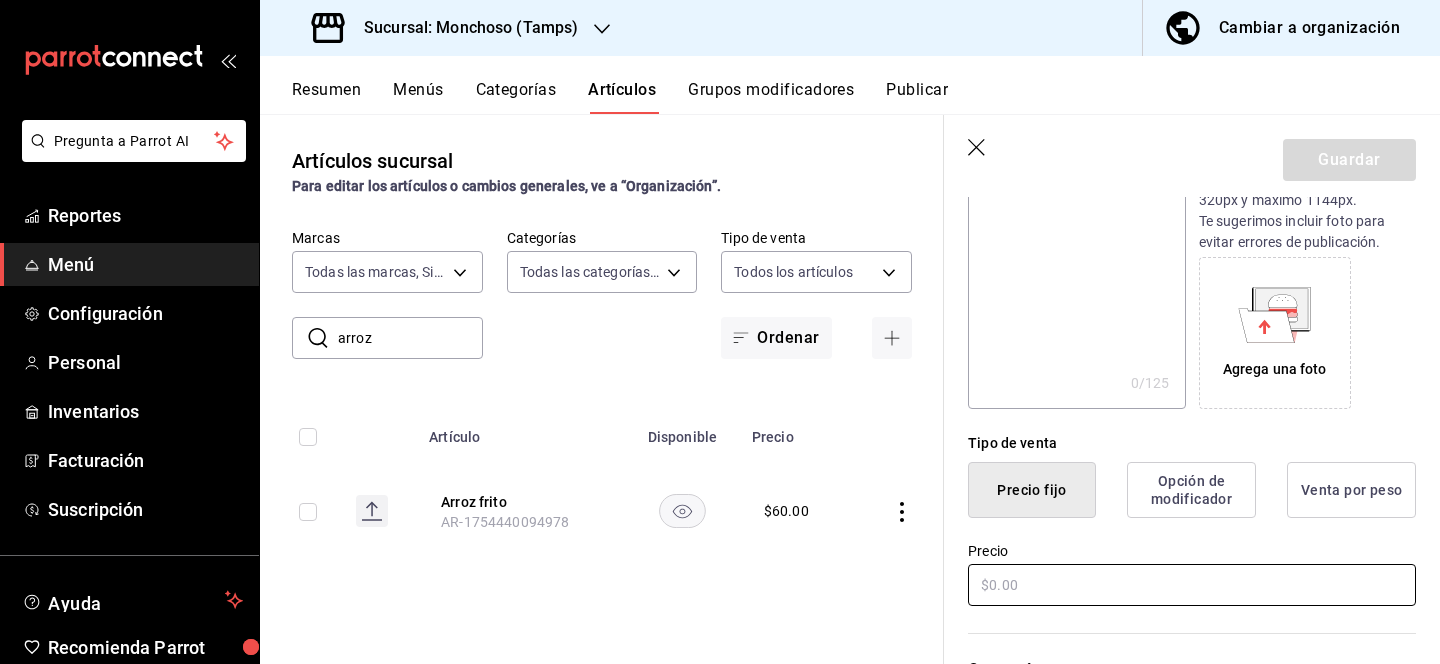 type on "Aderezo de serrano extra" 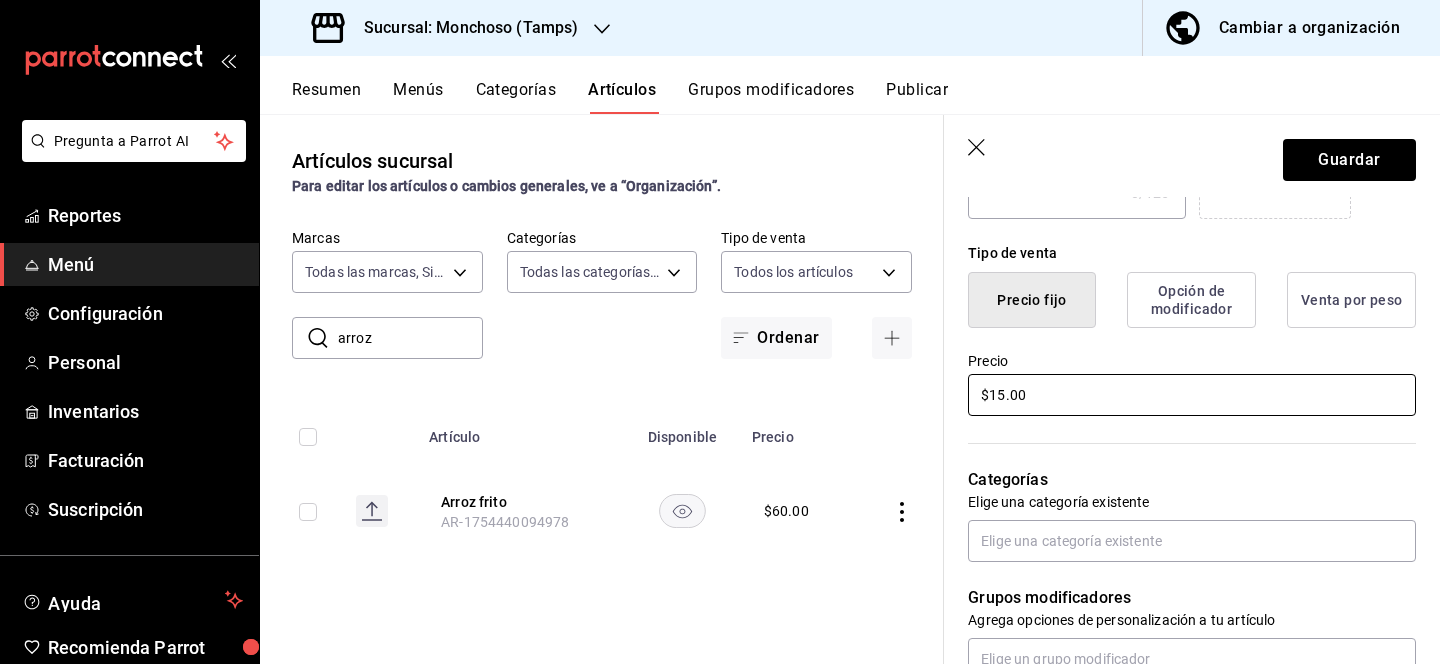 scroll, scrollTop: 486, scrollLeft: 0, axis: vertical 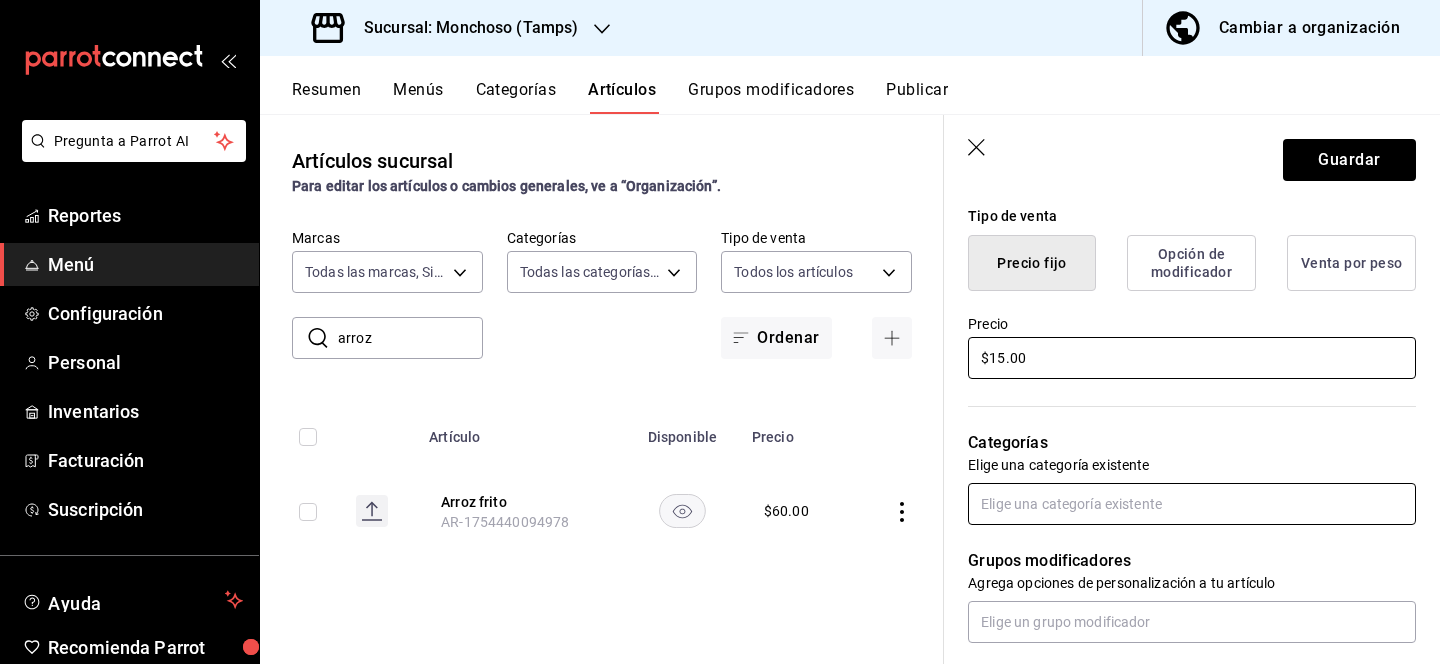 type on "$15.00" 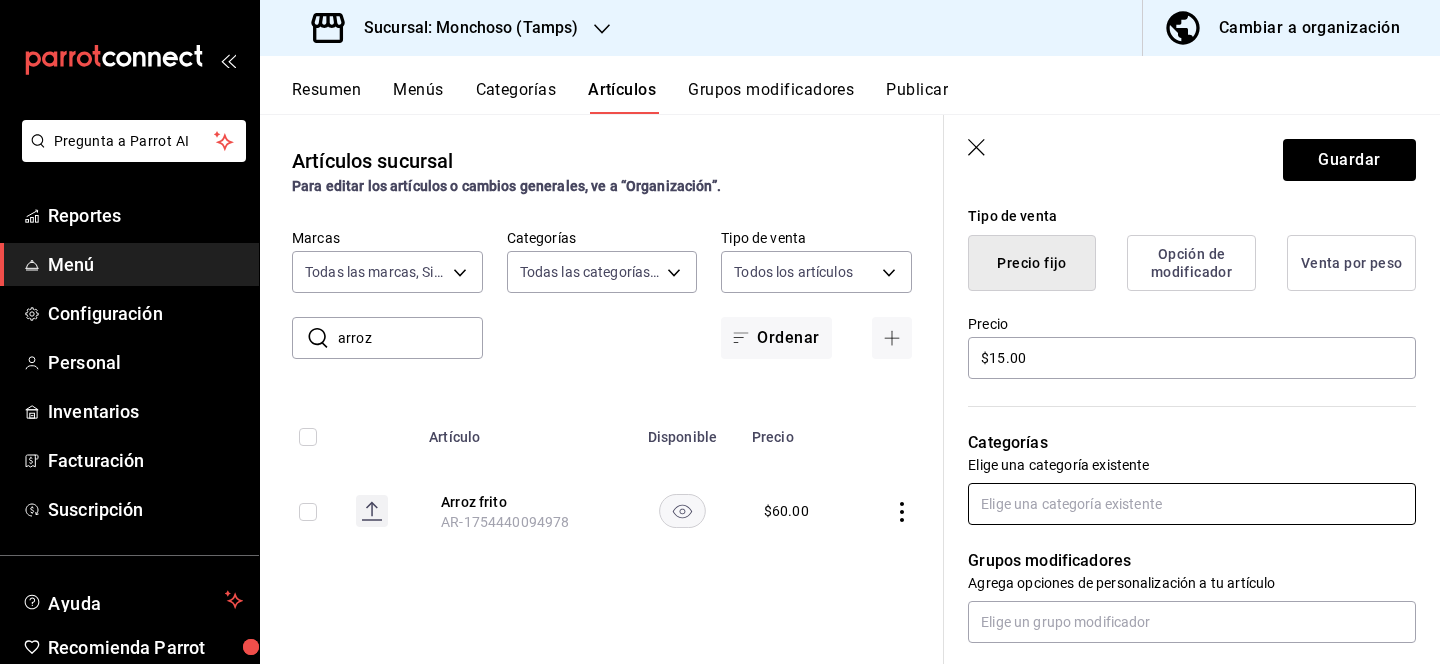click at bounding box center (1192, 504) 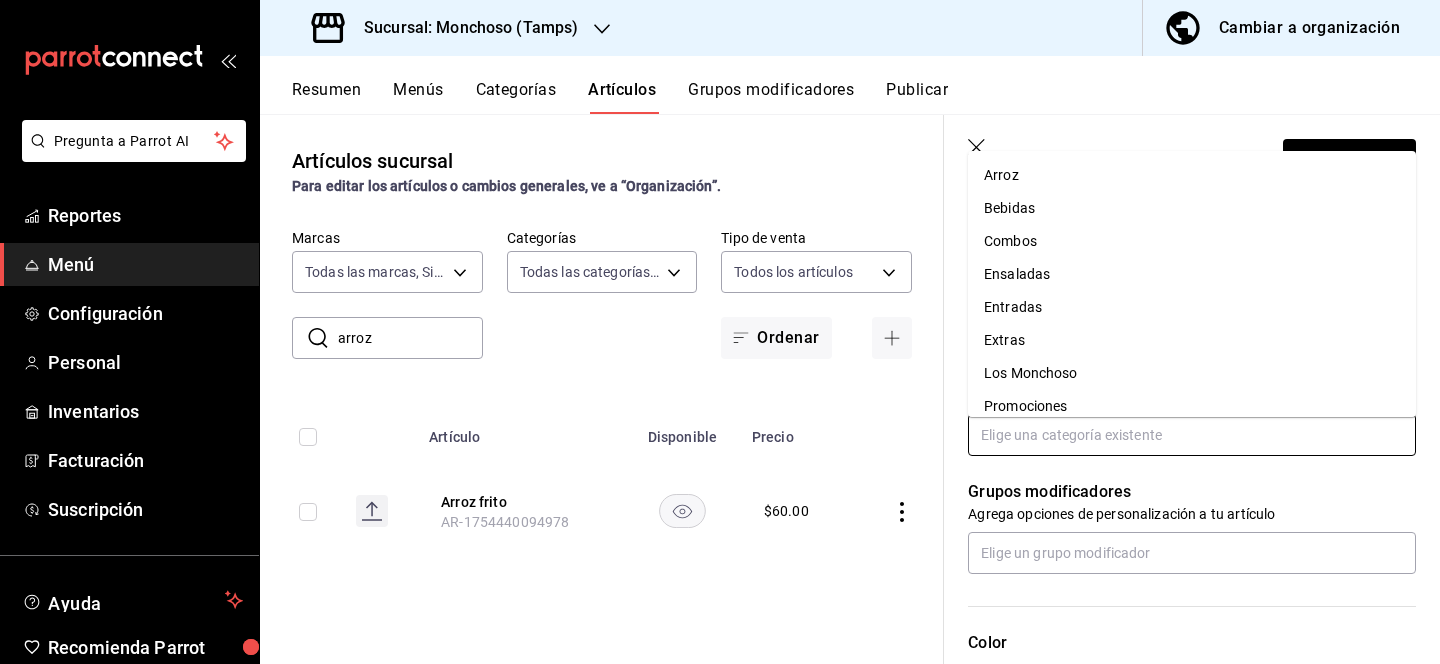 scroll, scrollTop: 556, scrollLeft: 0, axis: vertical 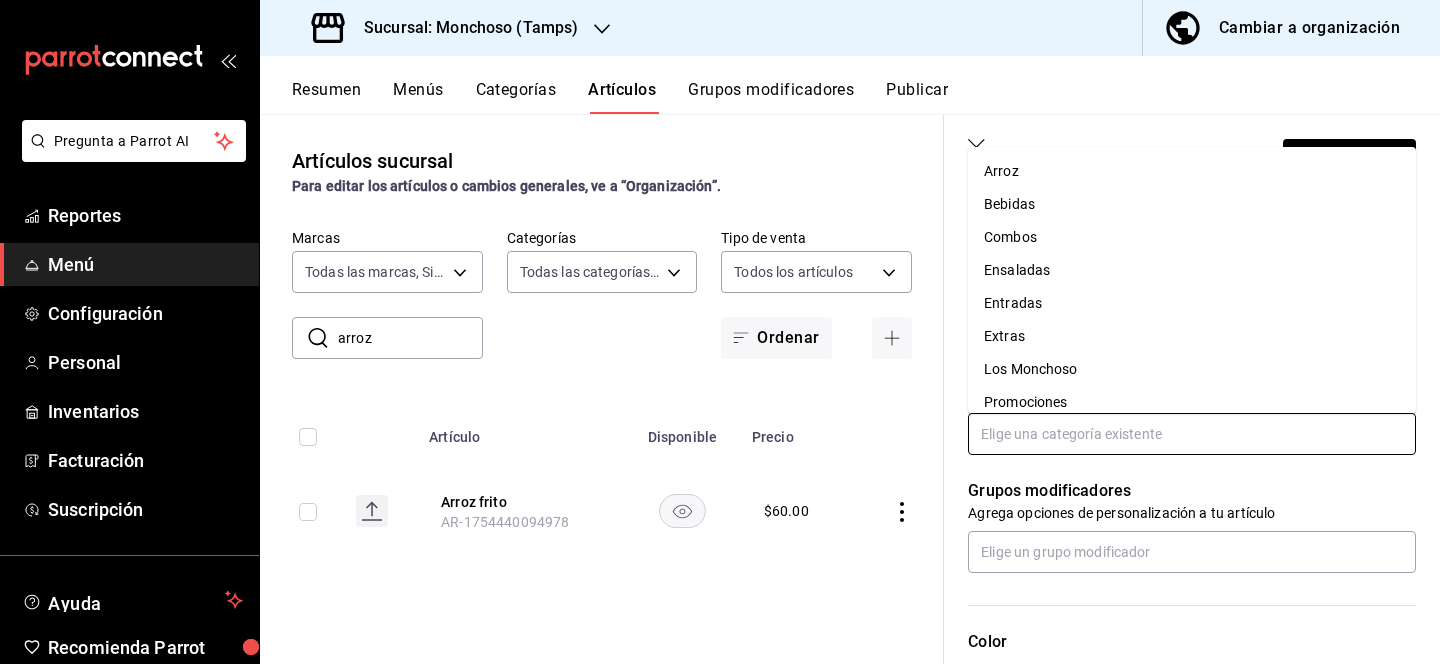click on "Extras" at bounding box center [1192, 336] 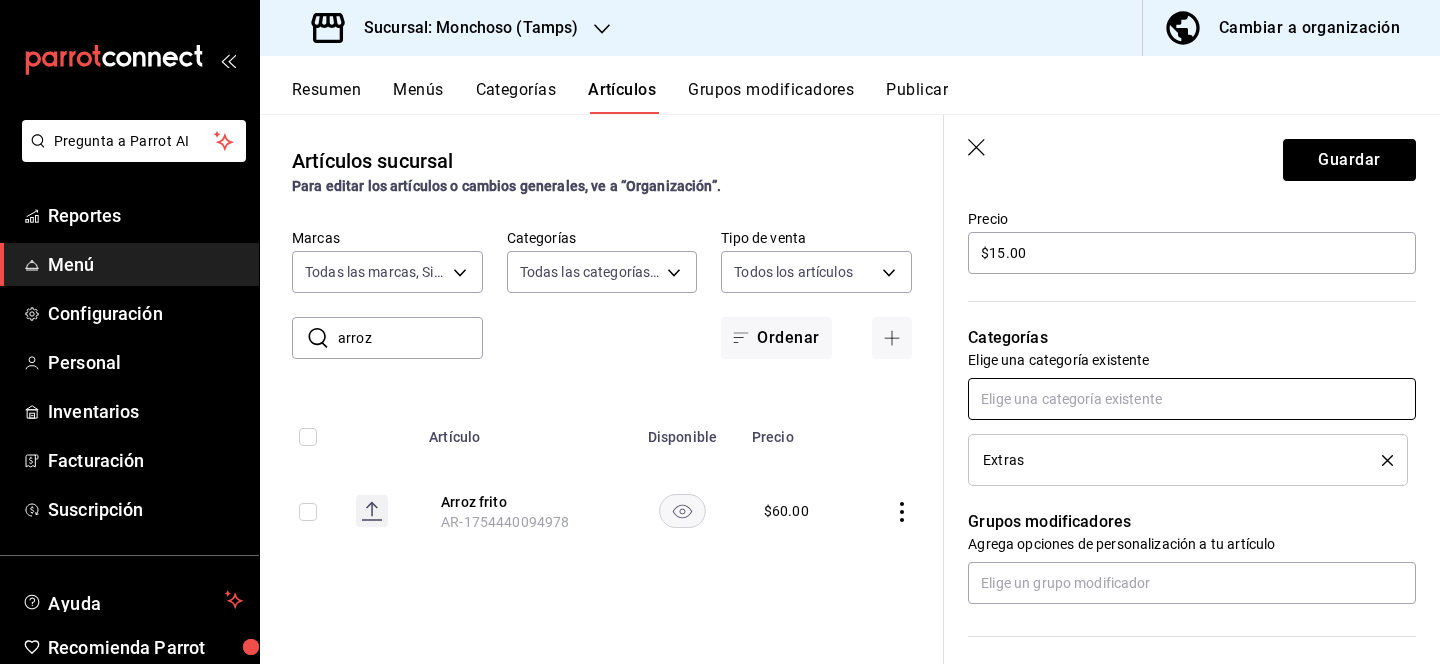 scroll, scrollTop: 593, scrollLeft: 0, axis: vertical 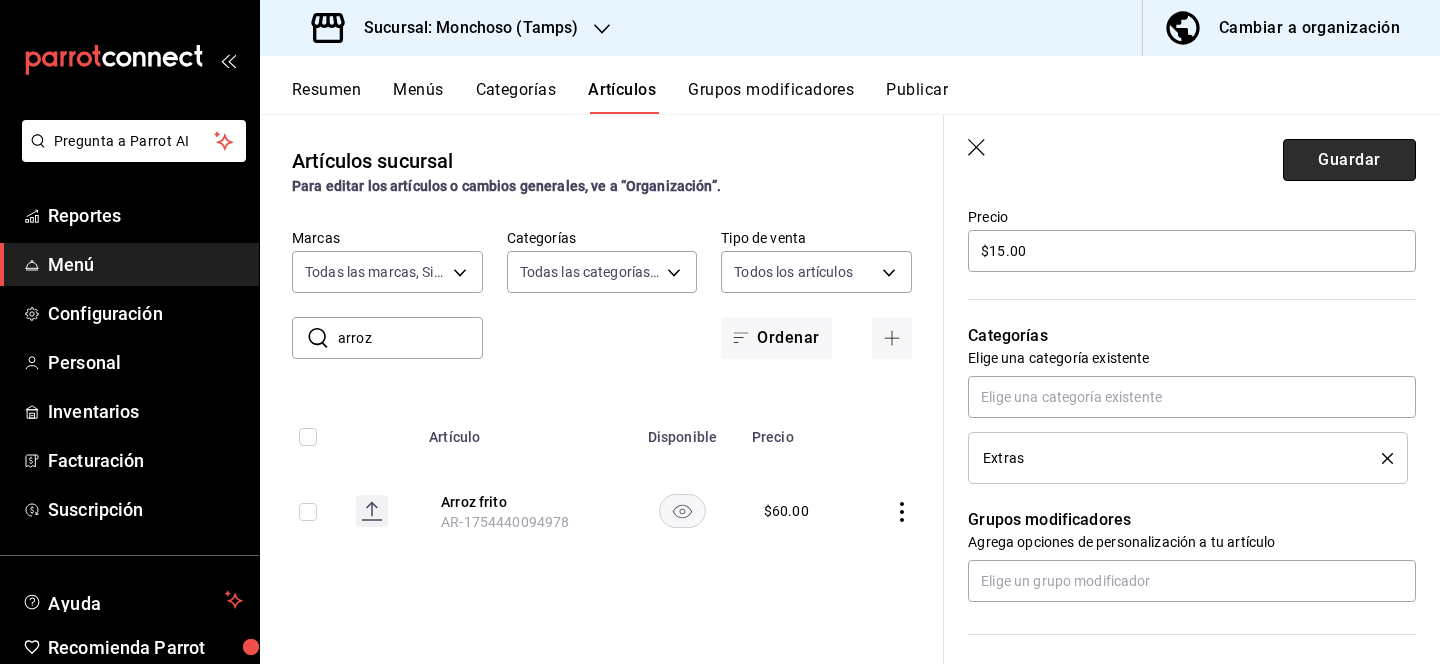 click on "Guardar" at bounding box center [1349, 160] 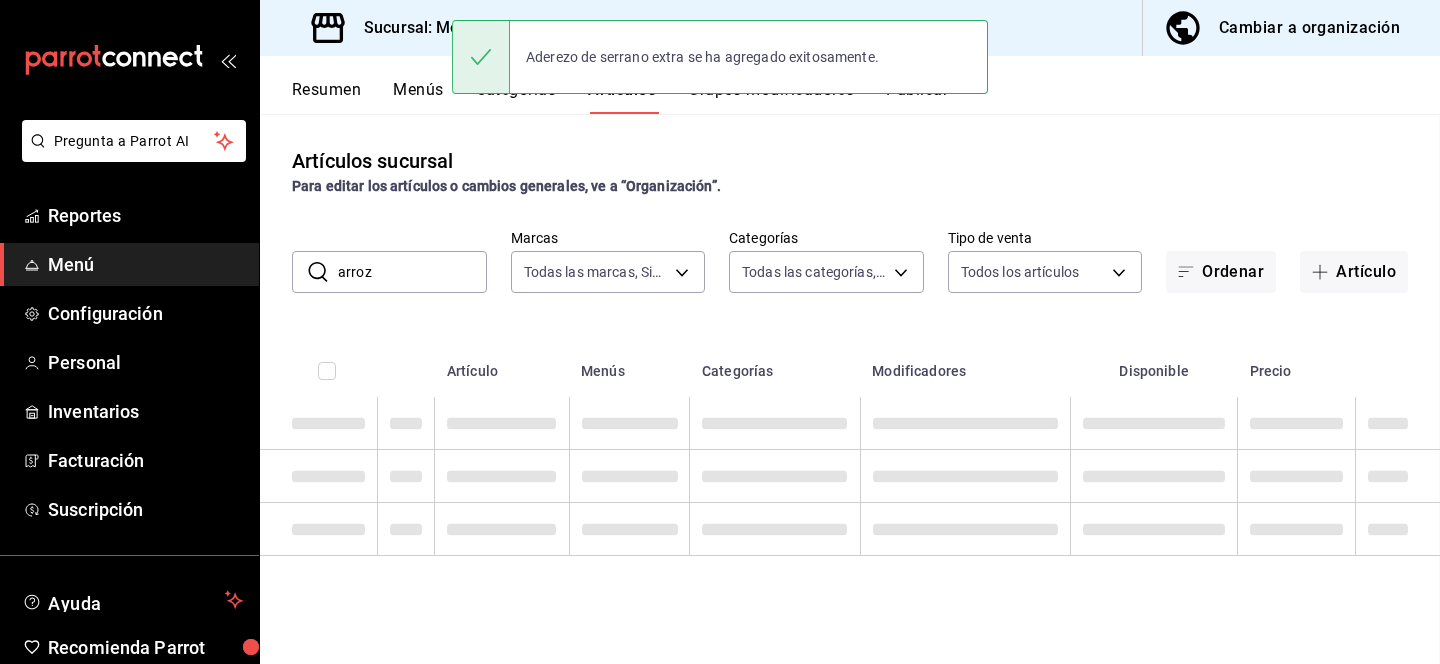 scroll, scrollTop: 0, scrollLeft: 0, axis: both 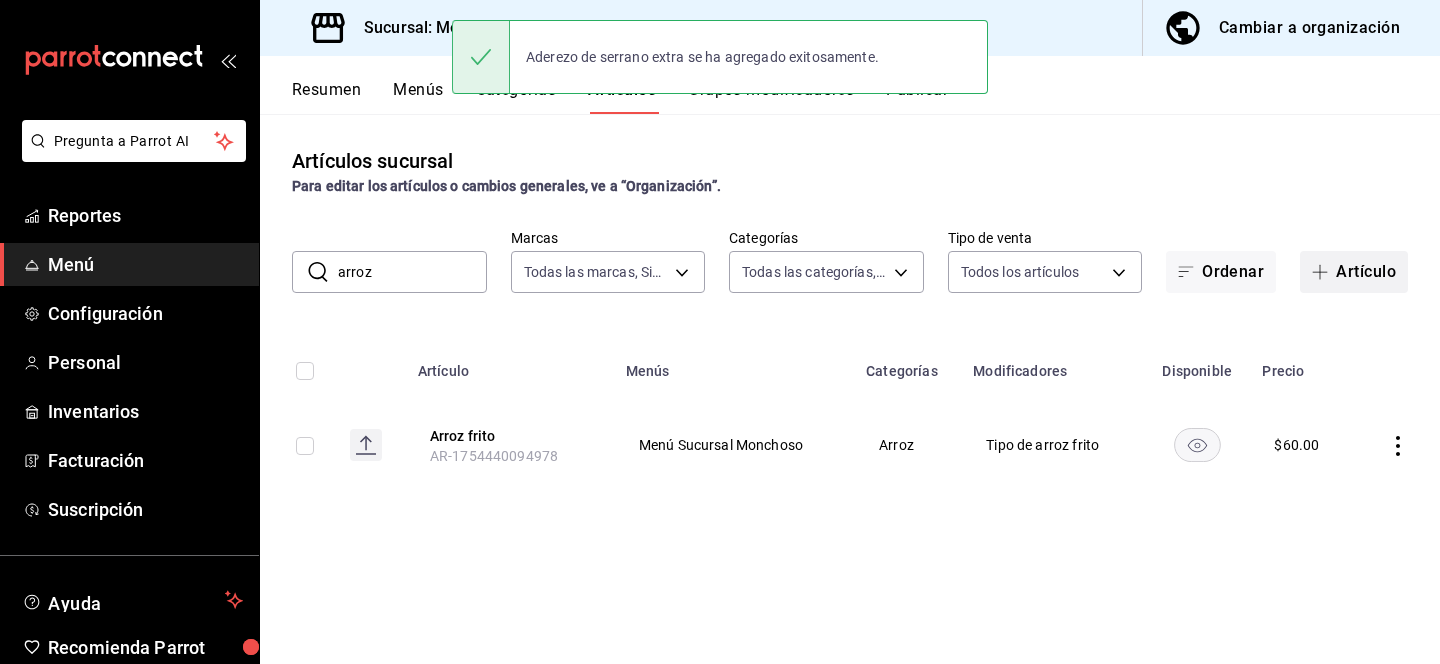 click on "Artículo" at bounding box center (1354, 272) 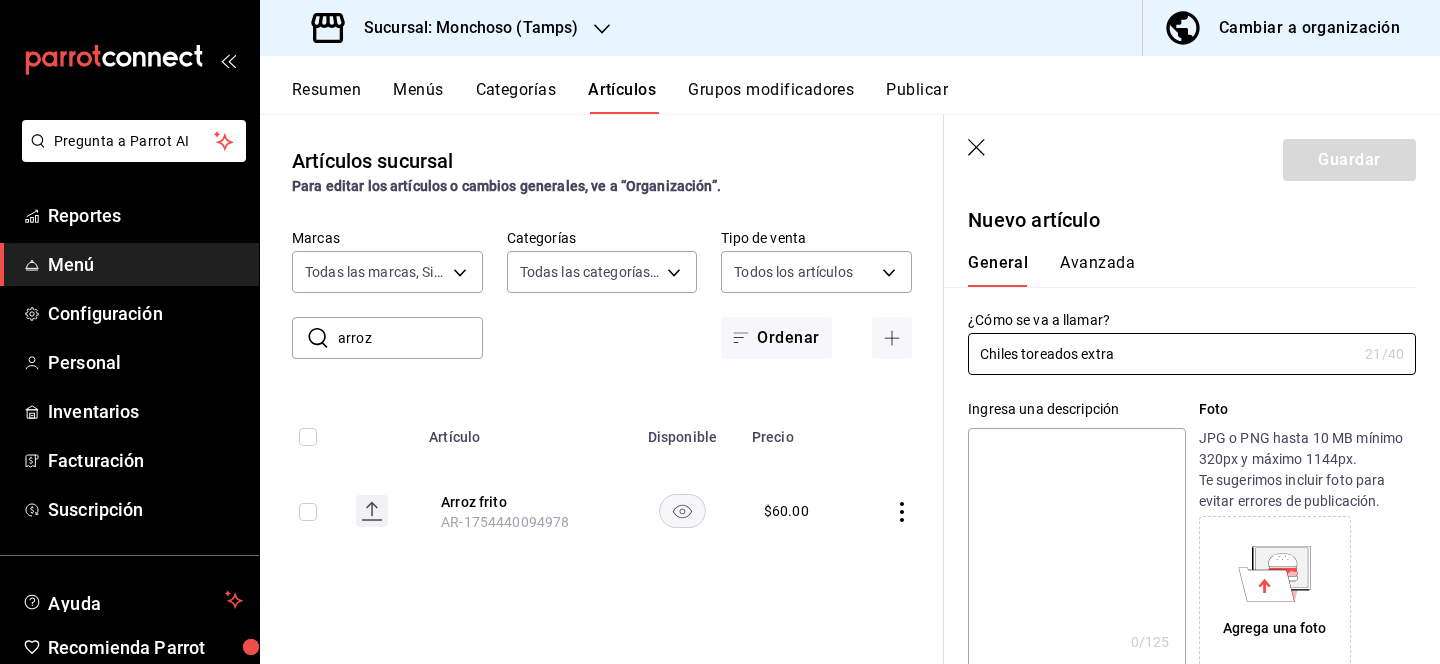 scroll, scrollTop: 243, scrollLeft: 0, axis: vertical 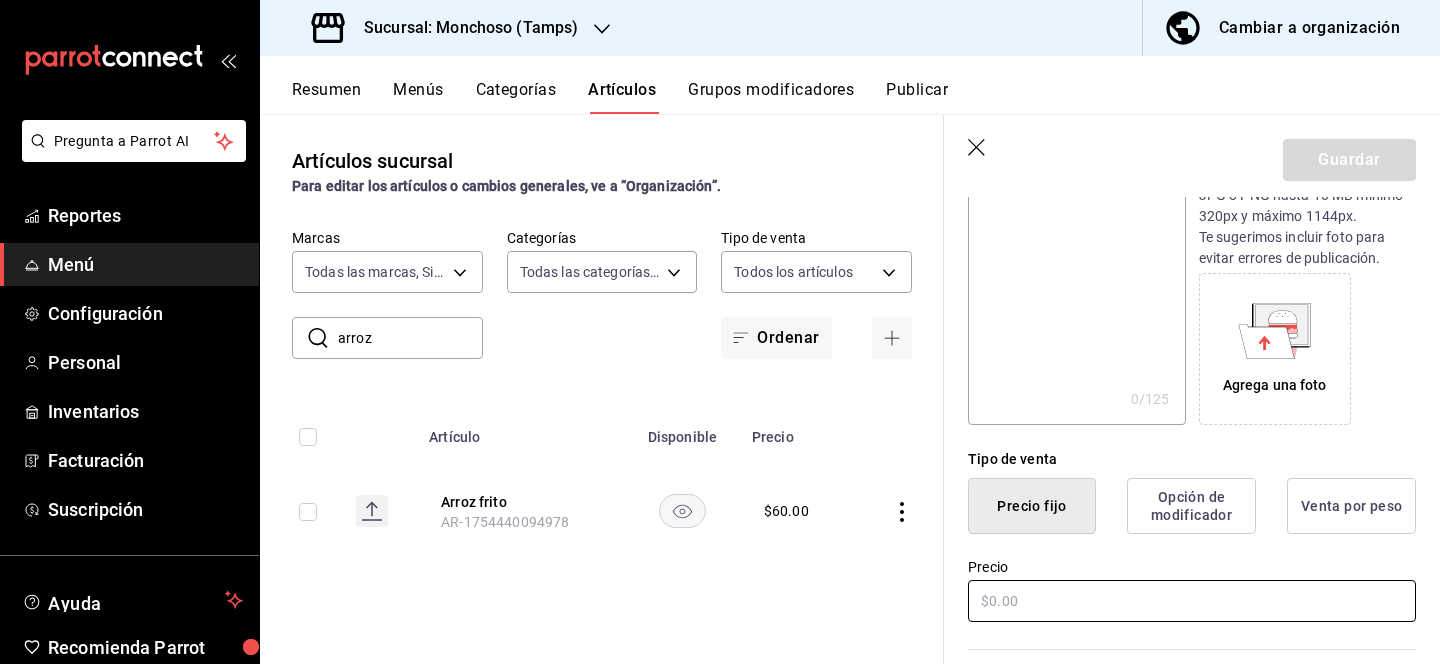 type on "Chiles toreados extra" 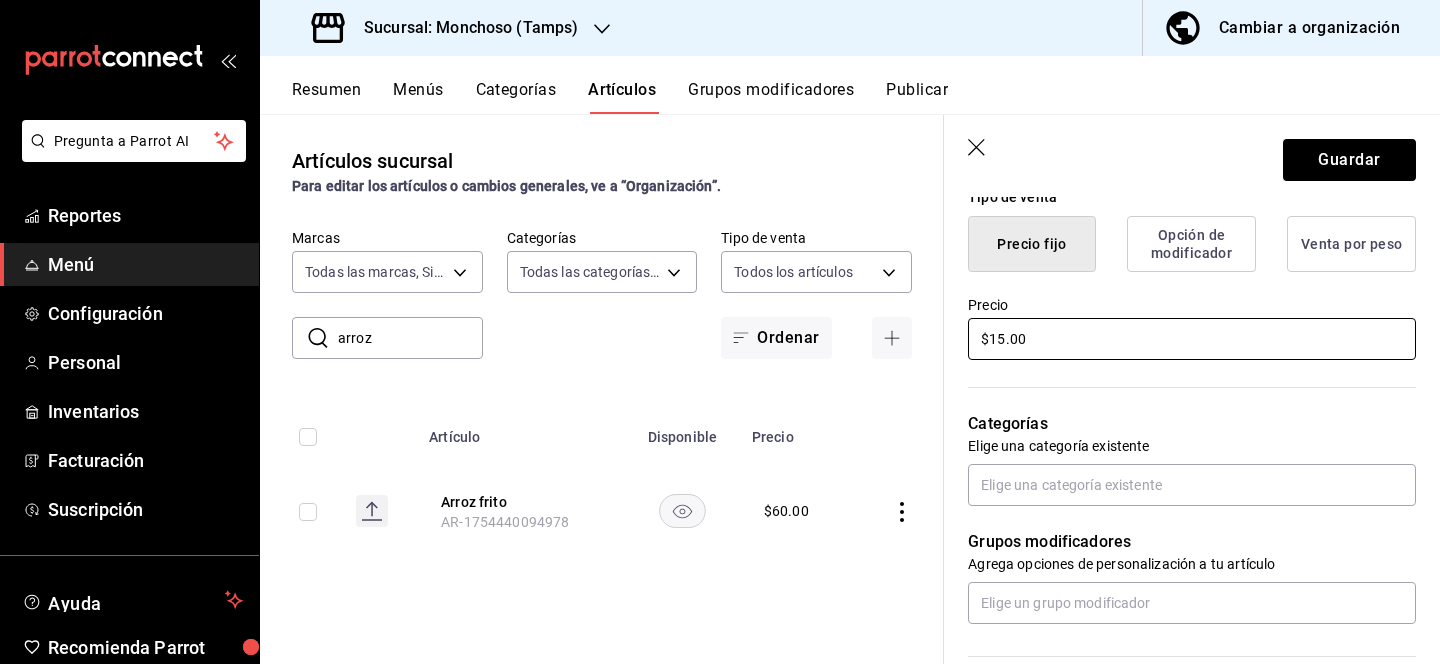 scroll, scrollTop: 504, scrollLeft: 0, axis: vertical 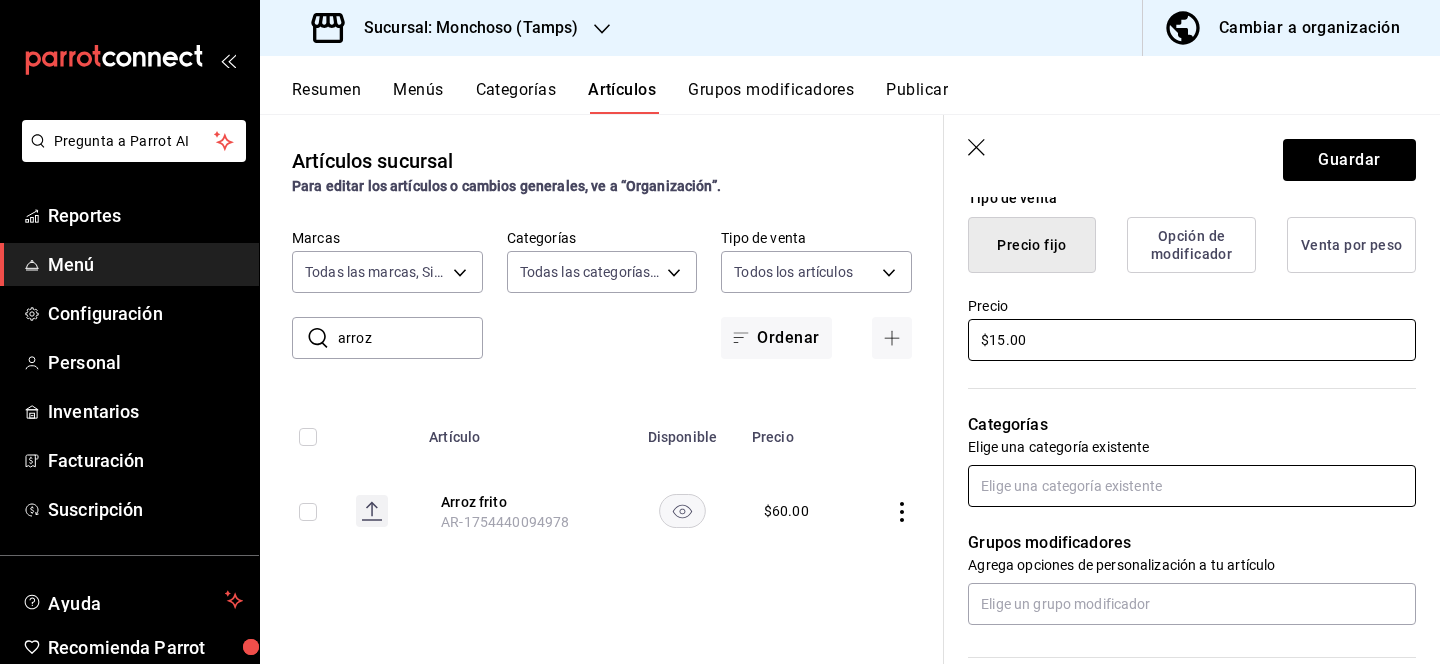 type on "$15.00" 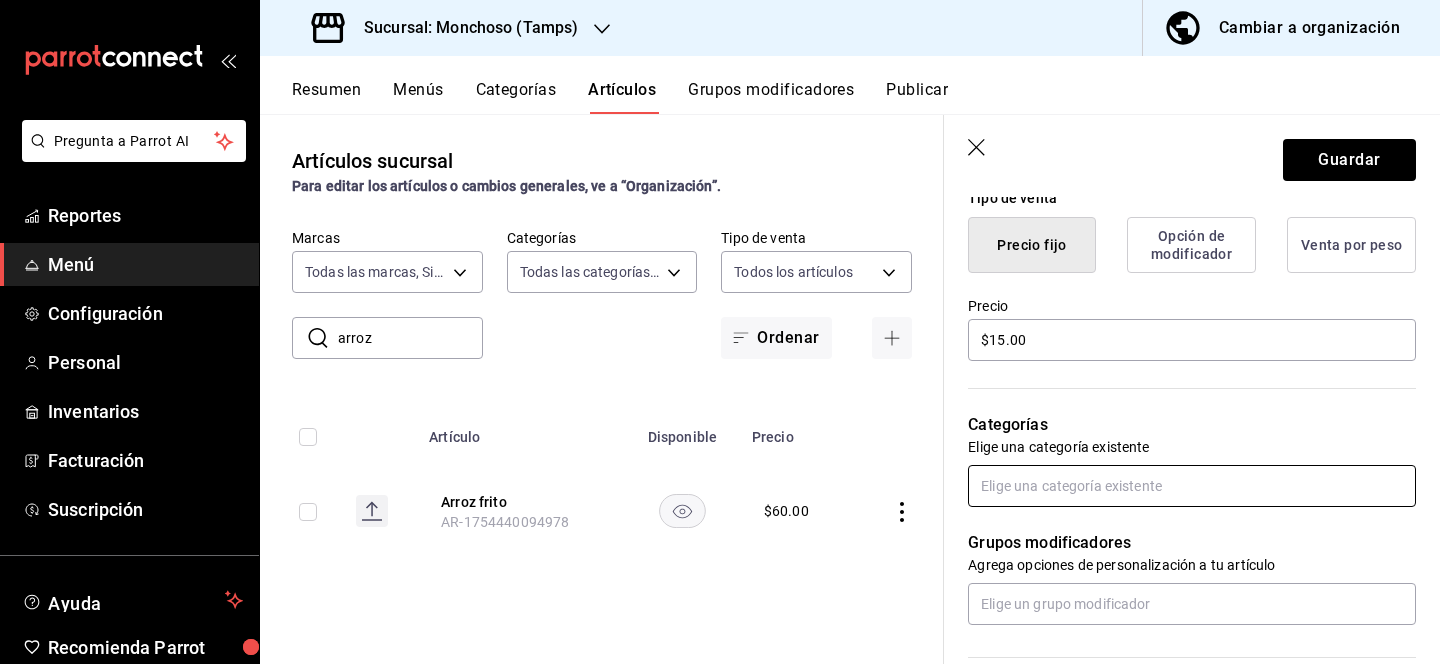 click at bounding box center (1192, 486) 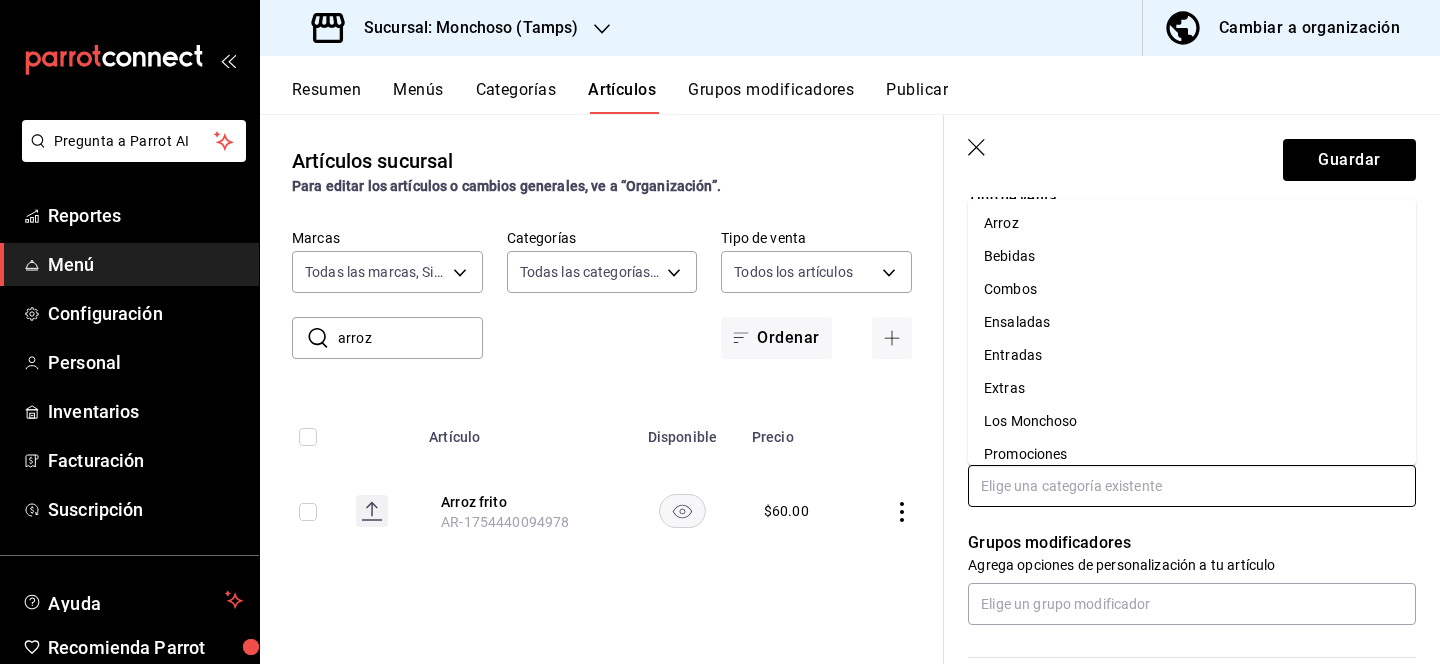 click on "Extras" at bounding box center (1192, 388) 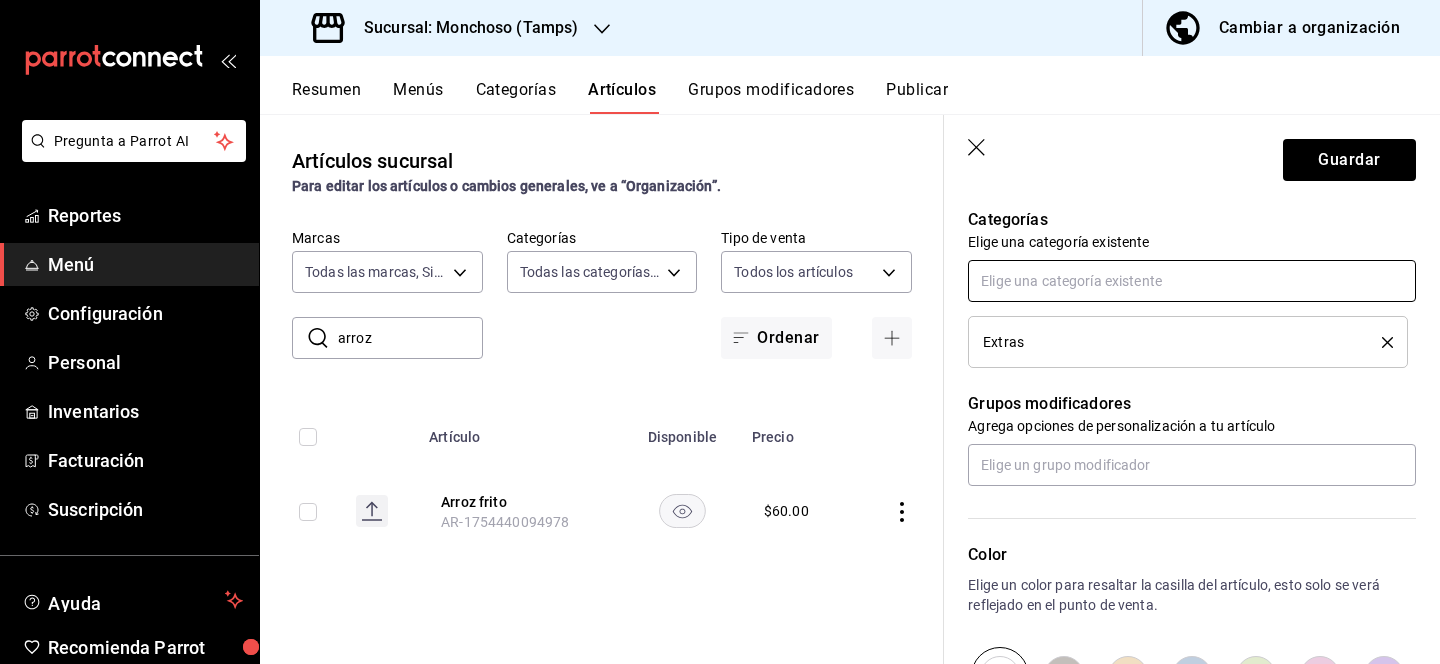 scroll, scrollTop: 710, scrollLeft: 0, axis: vertical 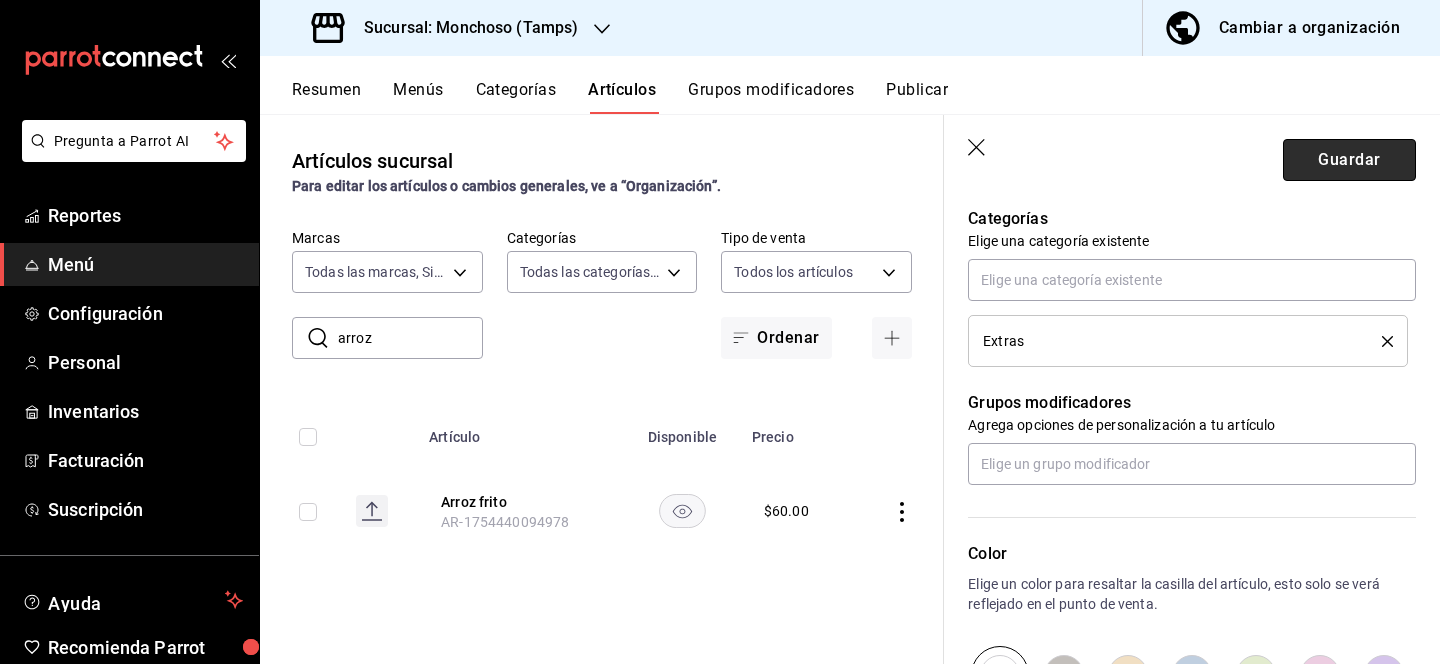 click on "Guardar" at bounding box center [1349, 160] 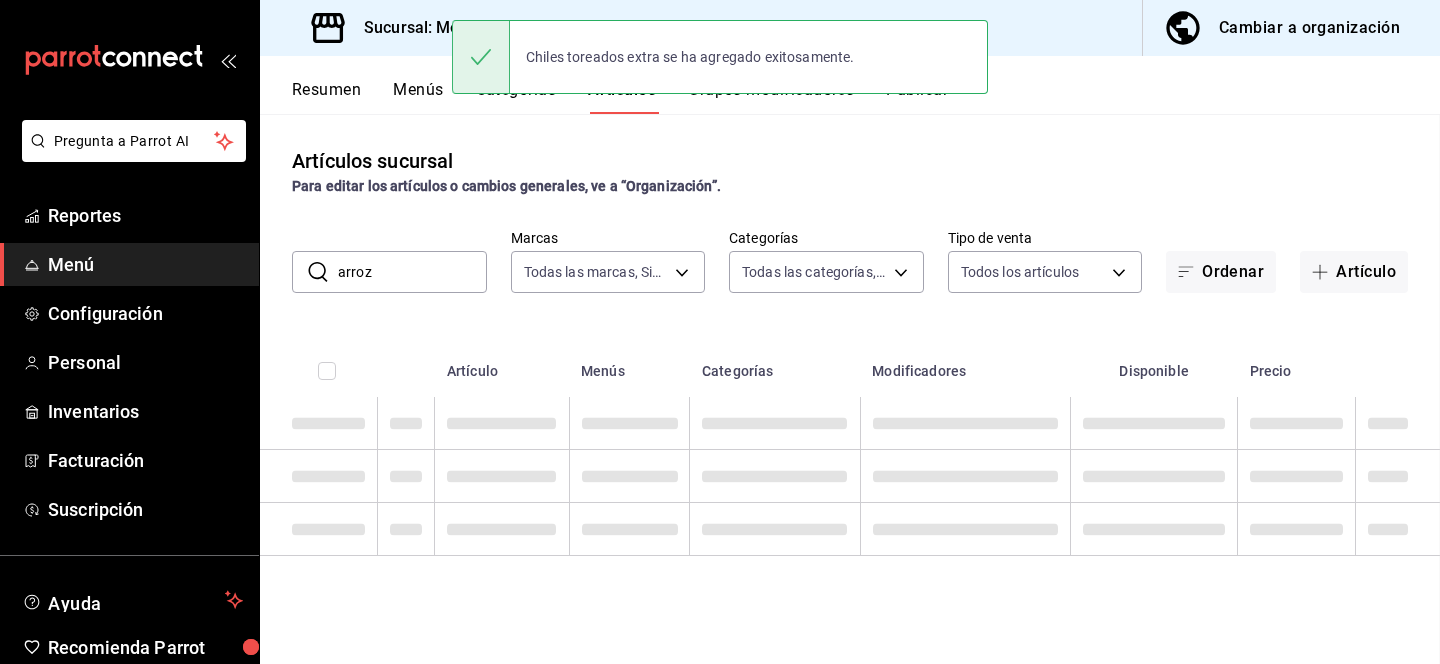 scroll, scrollTop: 0, scrollLeft: 0, axis: both 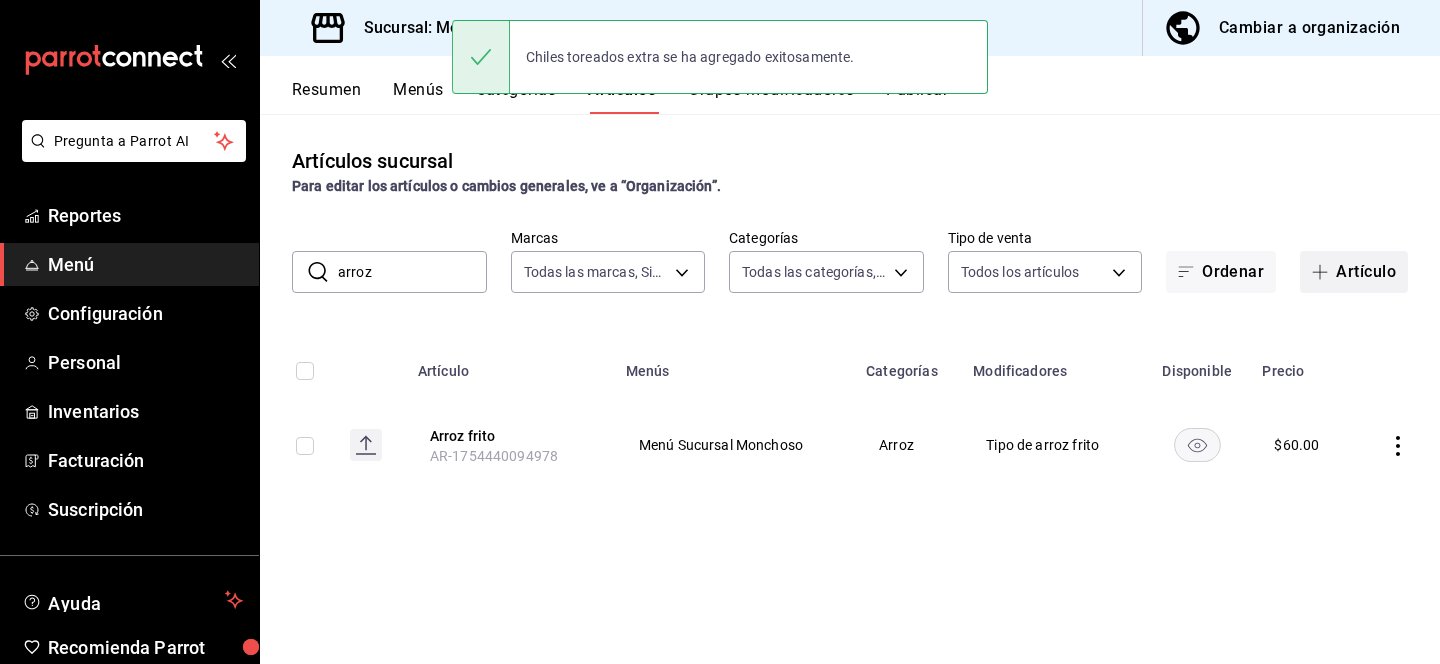 click on "Artículo" at bounding box center (1354, 272) 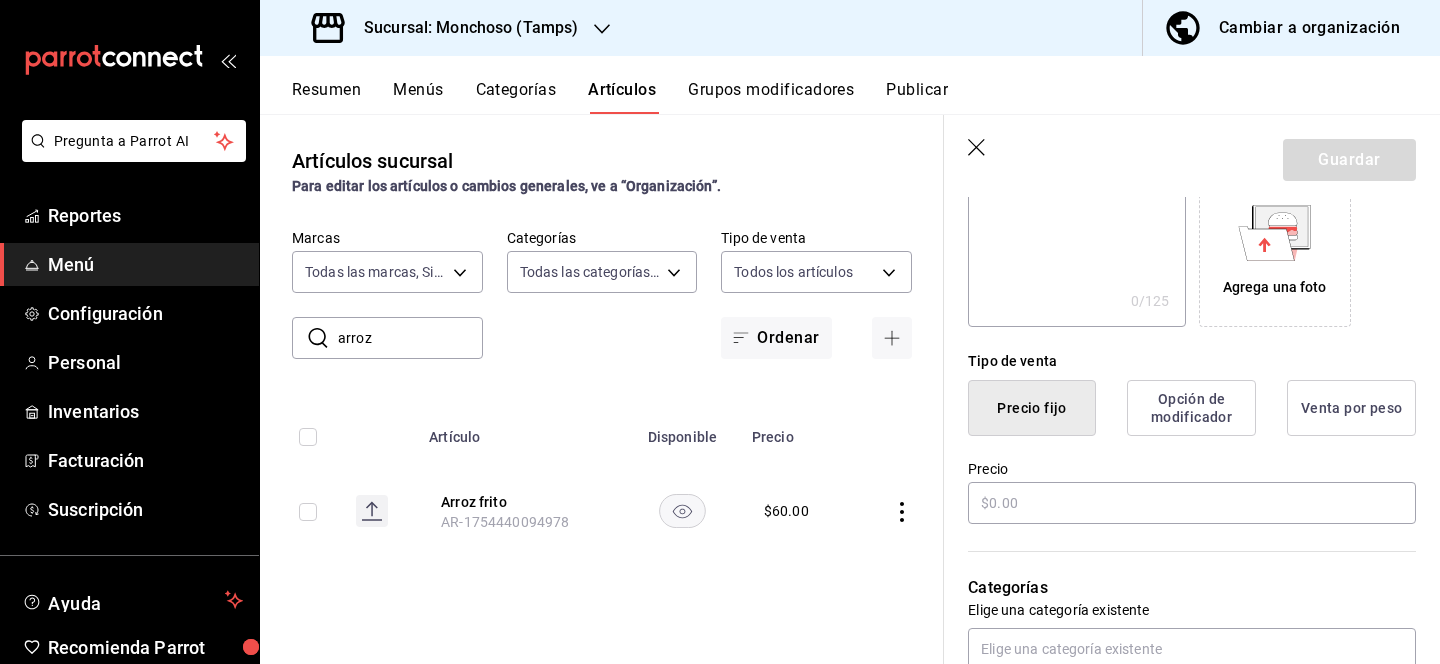 scroll, scrollTop: 342, scrollLeft: 0, axis: vertical 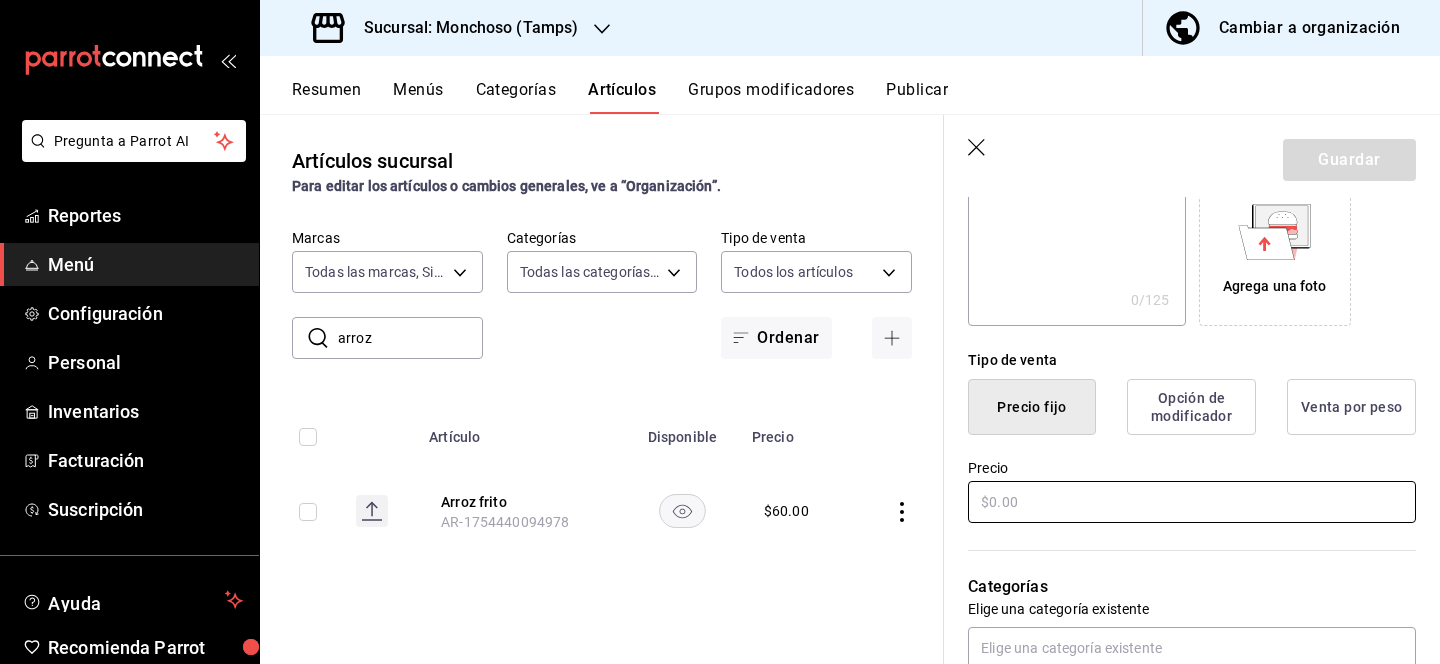 type on "Salsas preparadas viaje extra" 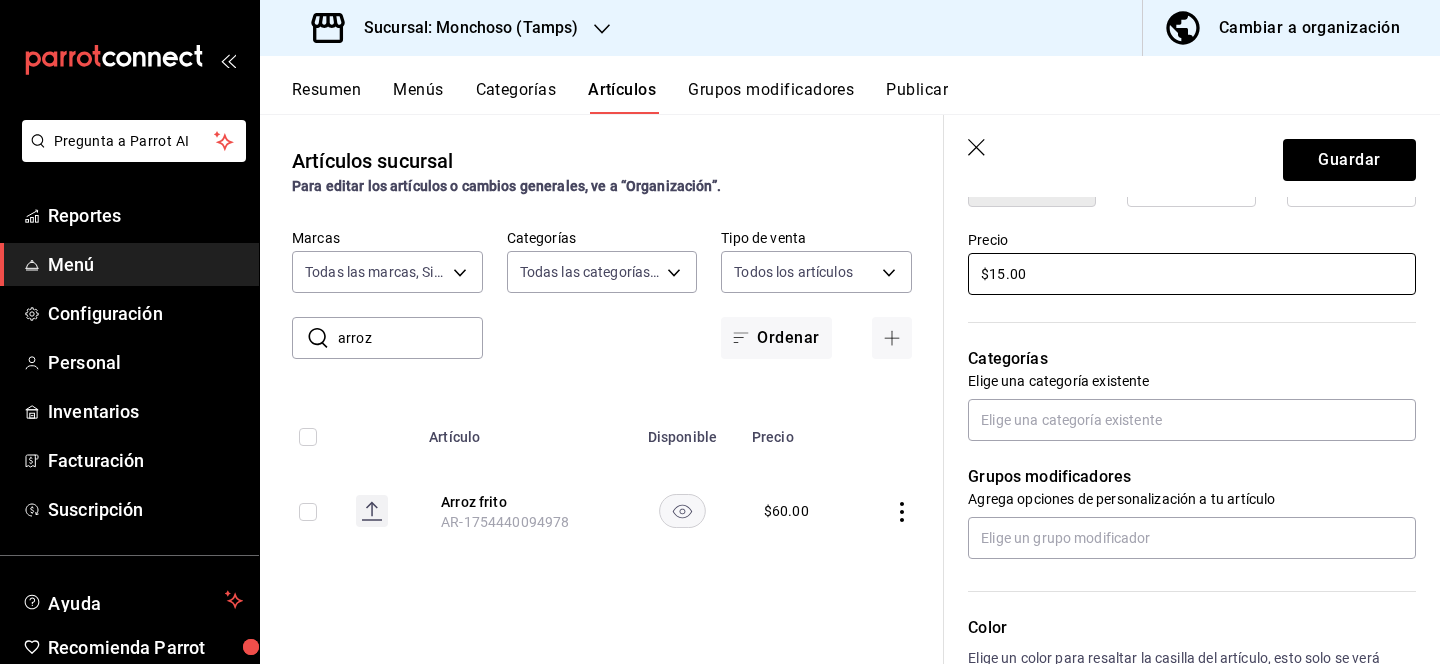 scroll, scrollTop: 572, scrollLeft: 0, axis: vertical 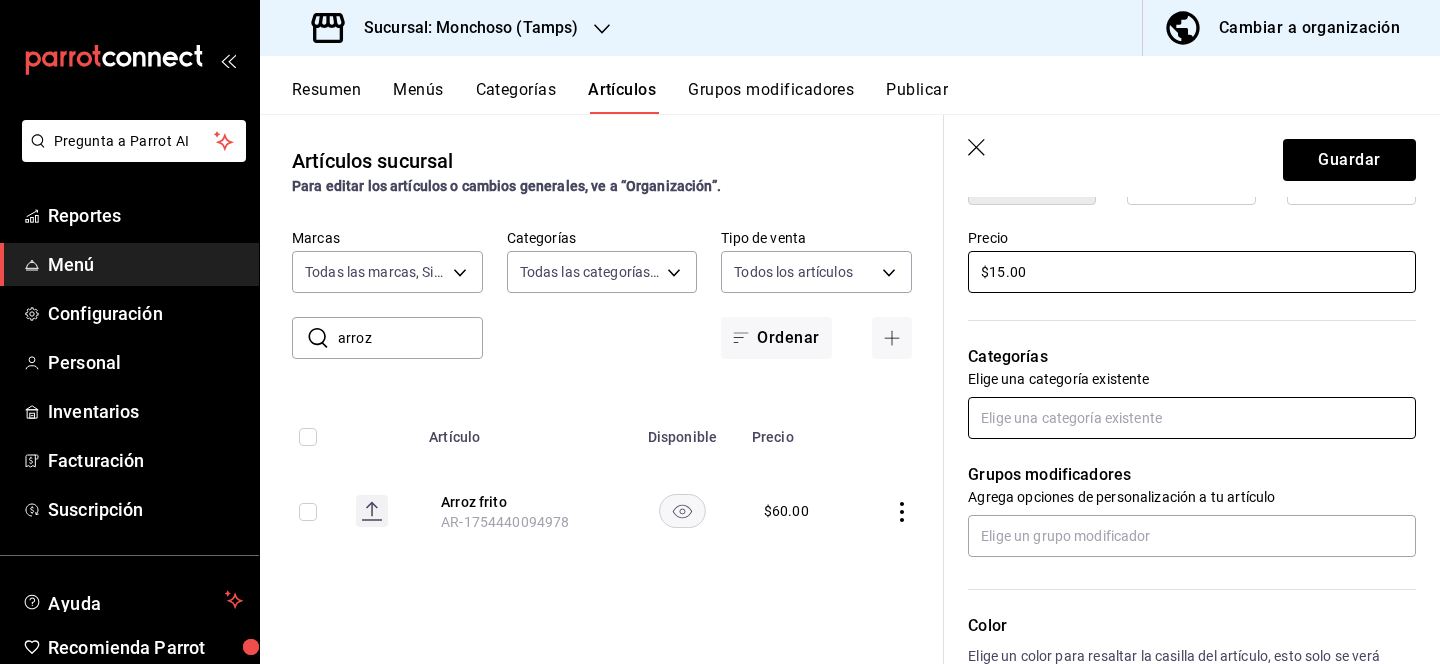 type on "$15.00" 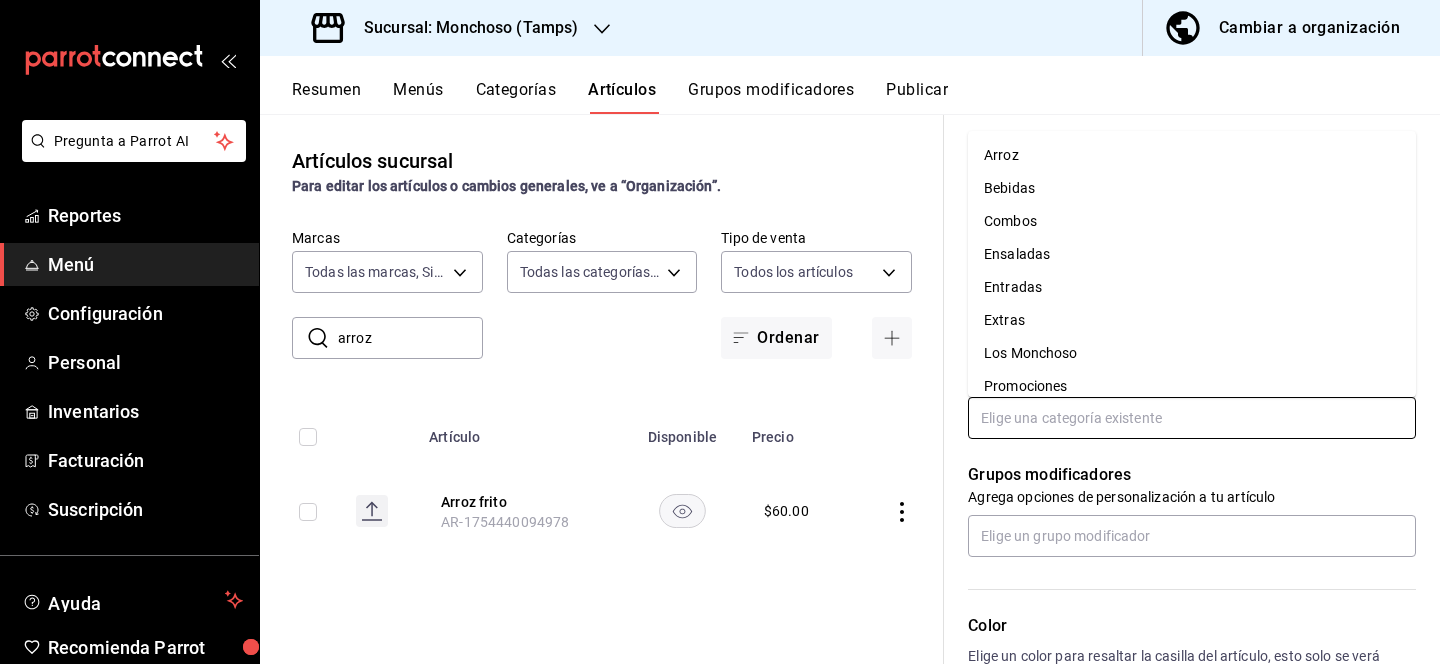 click at bounding box center (1192, 418) 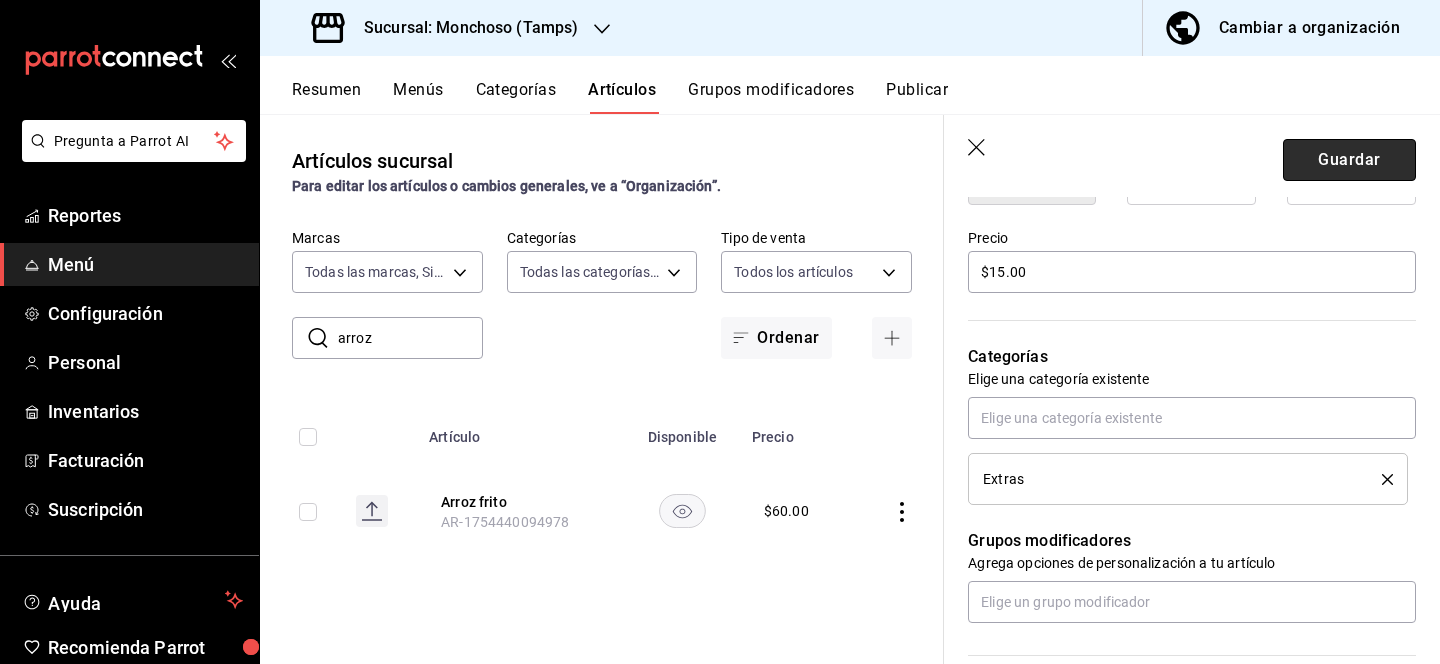 click on "Guardar" at bounding box center (1349, 160) 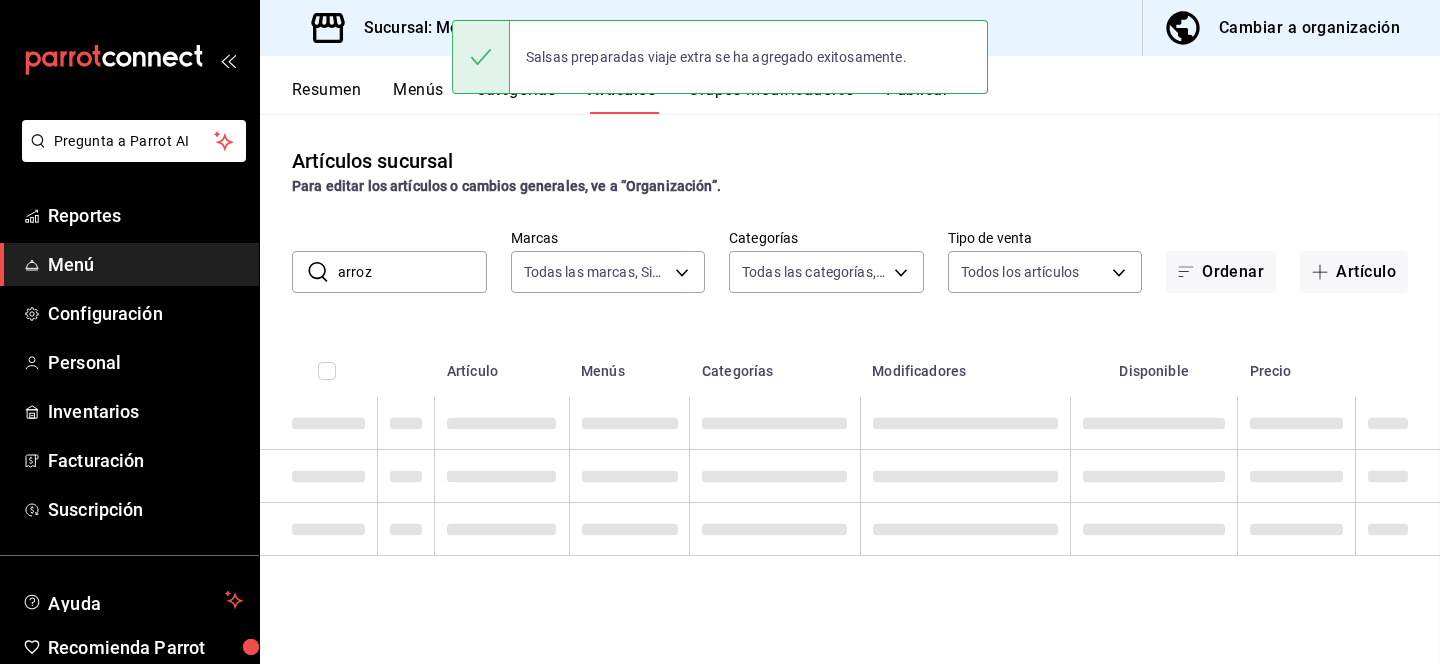 scroll, scrollTop: 0, scrollLeft: 0, axis: both 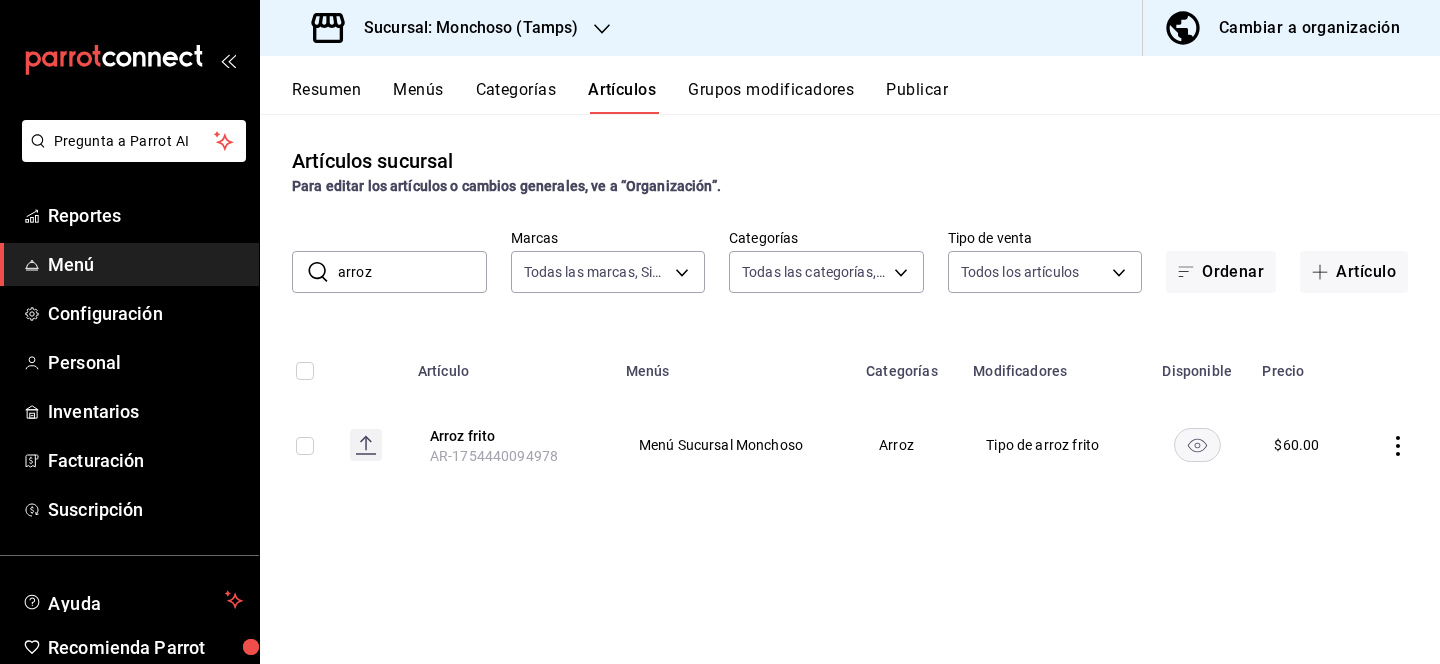 click on "Categorías" at bounding box center [516, 97] 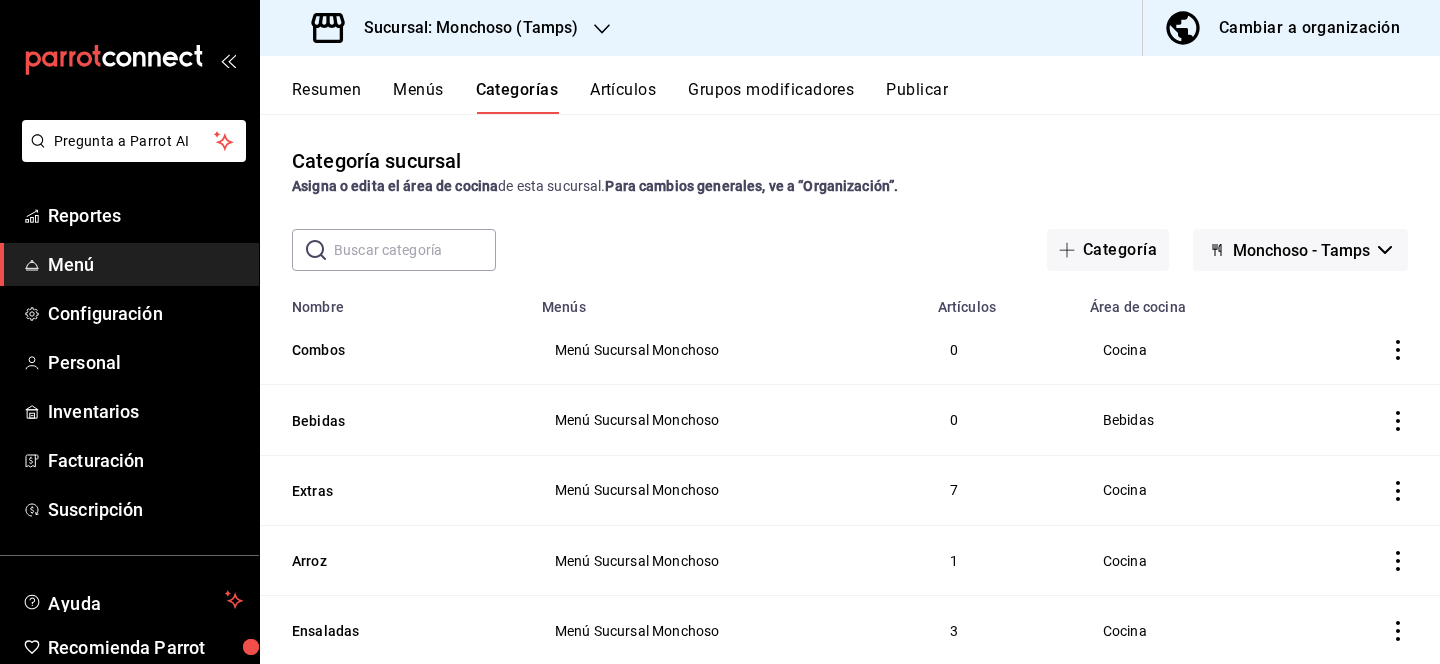click at bounding box center [415, 250] 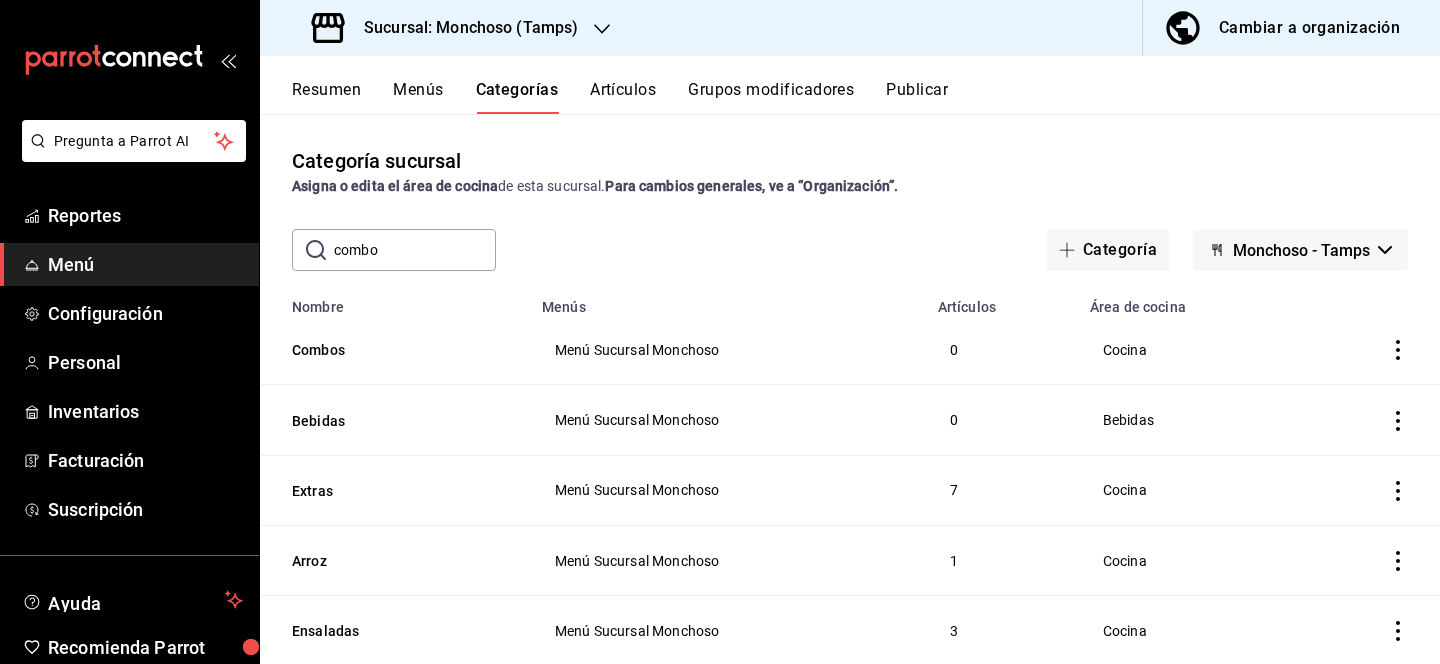 type on "combo" 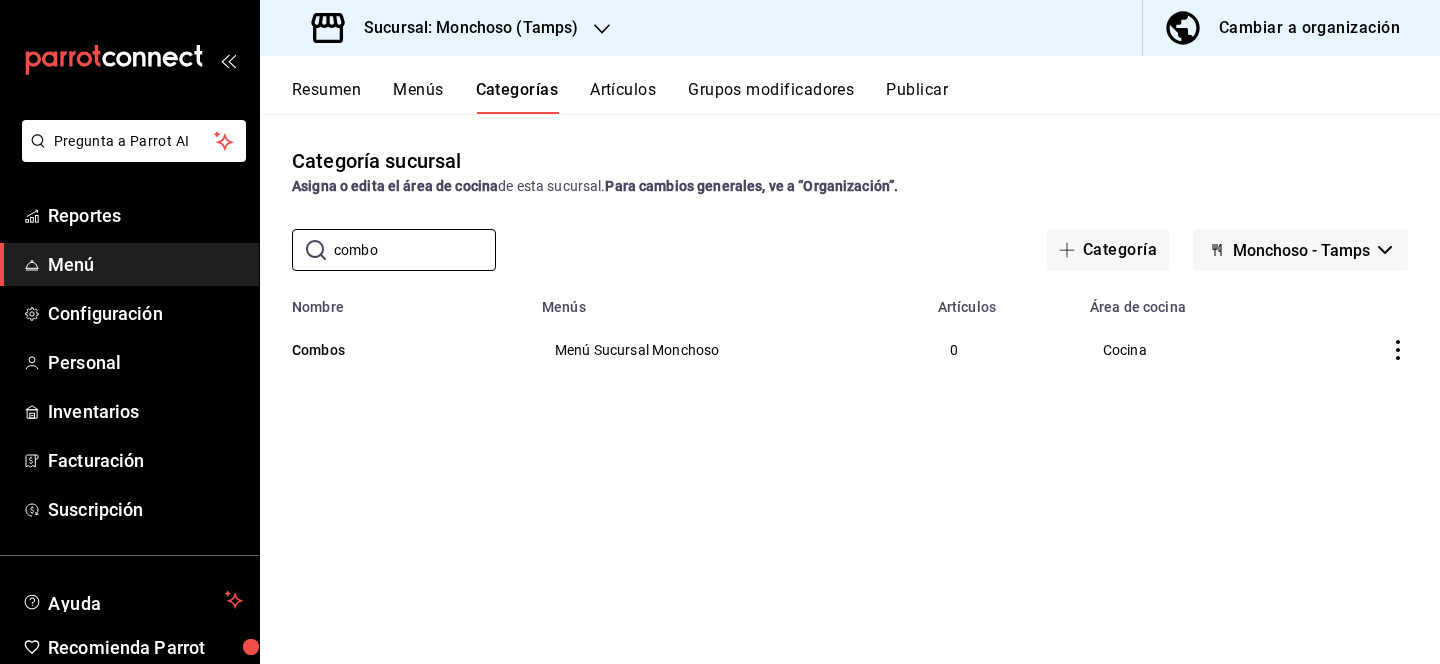 click on "Artículos" at bounding box center [623, 97] 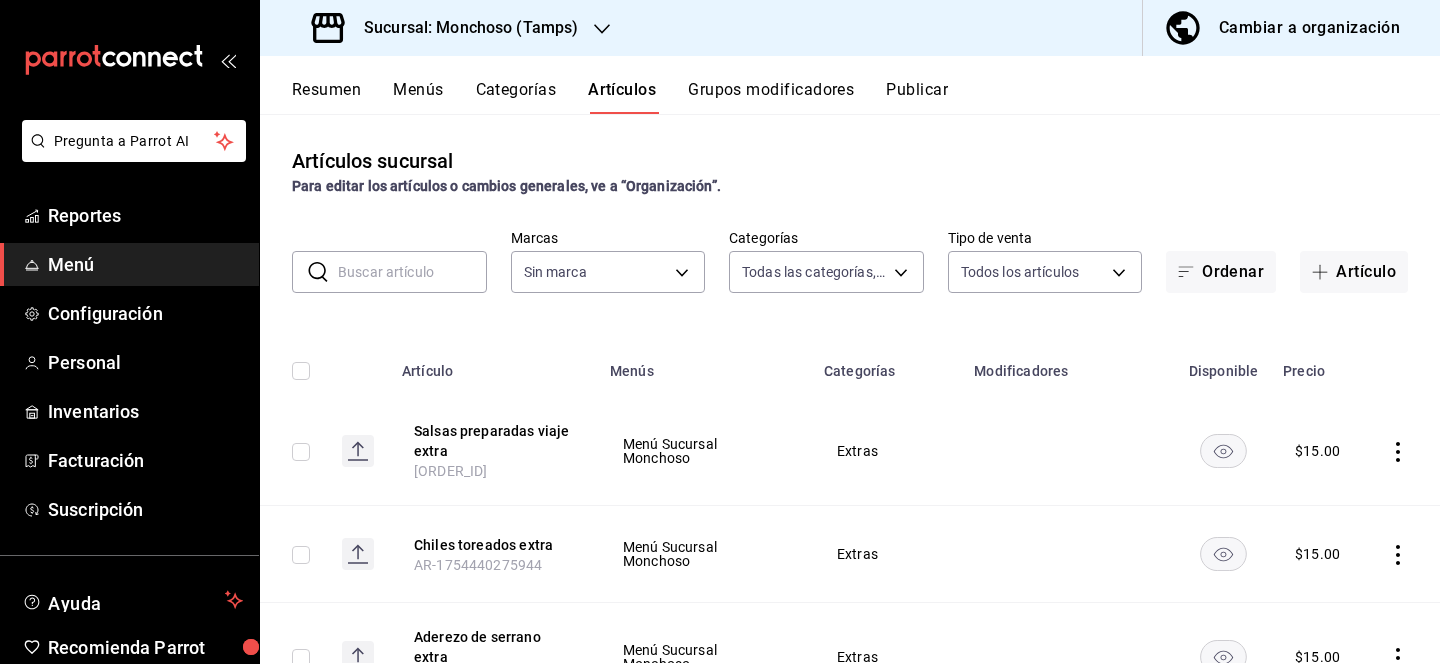 type on "[UUID],[UUID],[UUID],[UUID],[UUID],[UUID],[UUID],[UUID],[UUID],[UUID],[UUID],[UUID],[UUID]" 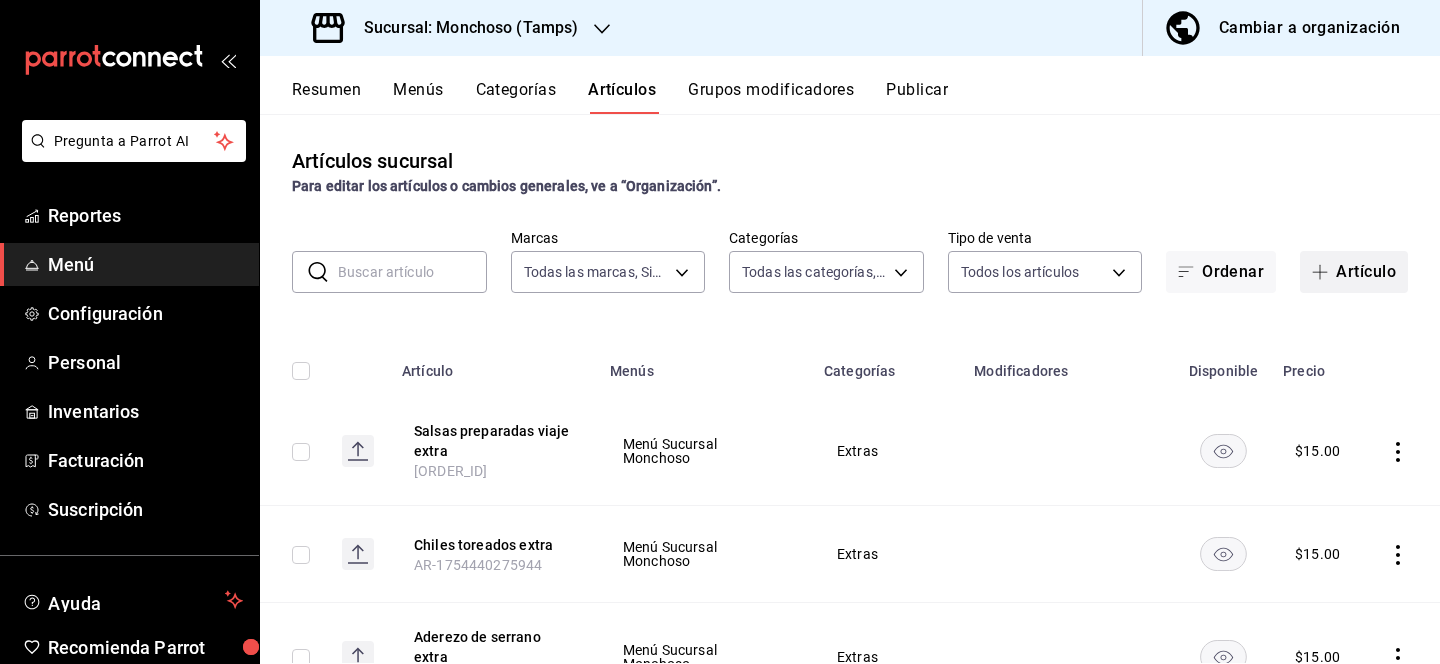 click on "Artículo" at bounding box center [1354, 272] 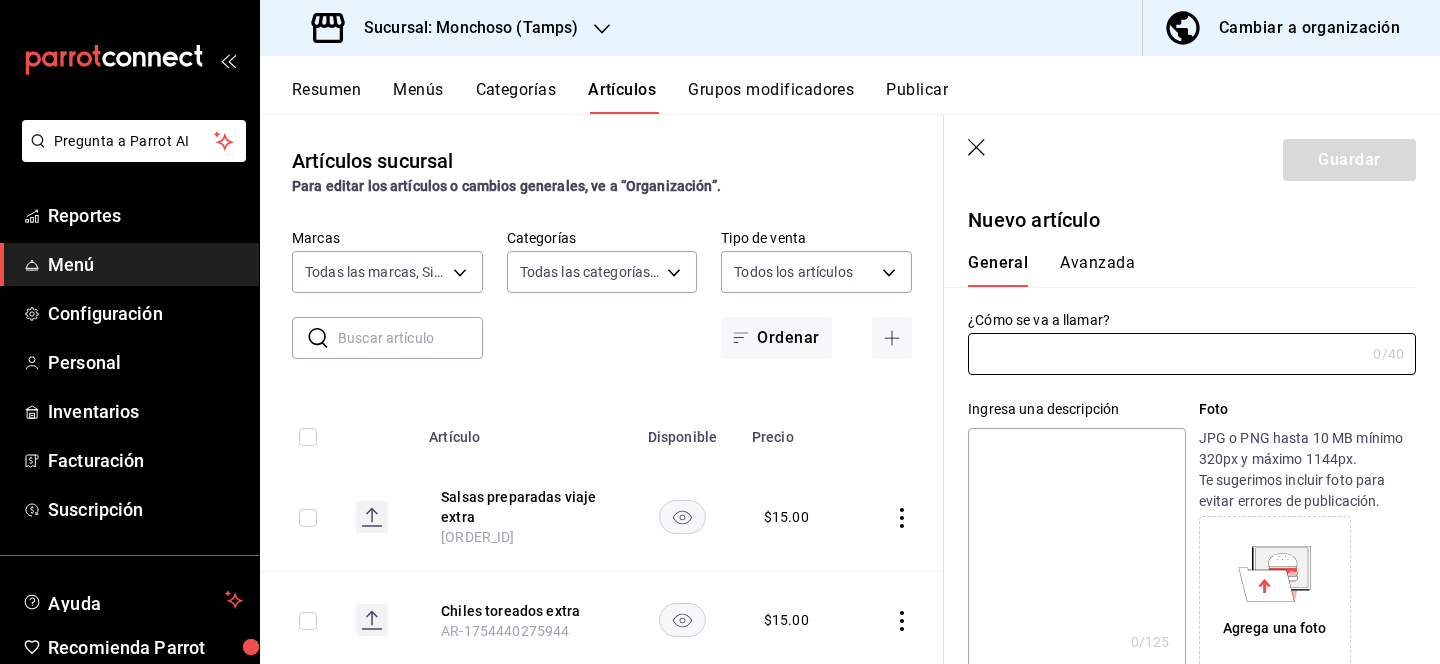 type on "AR-1754440355938" 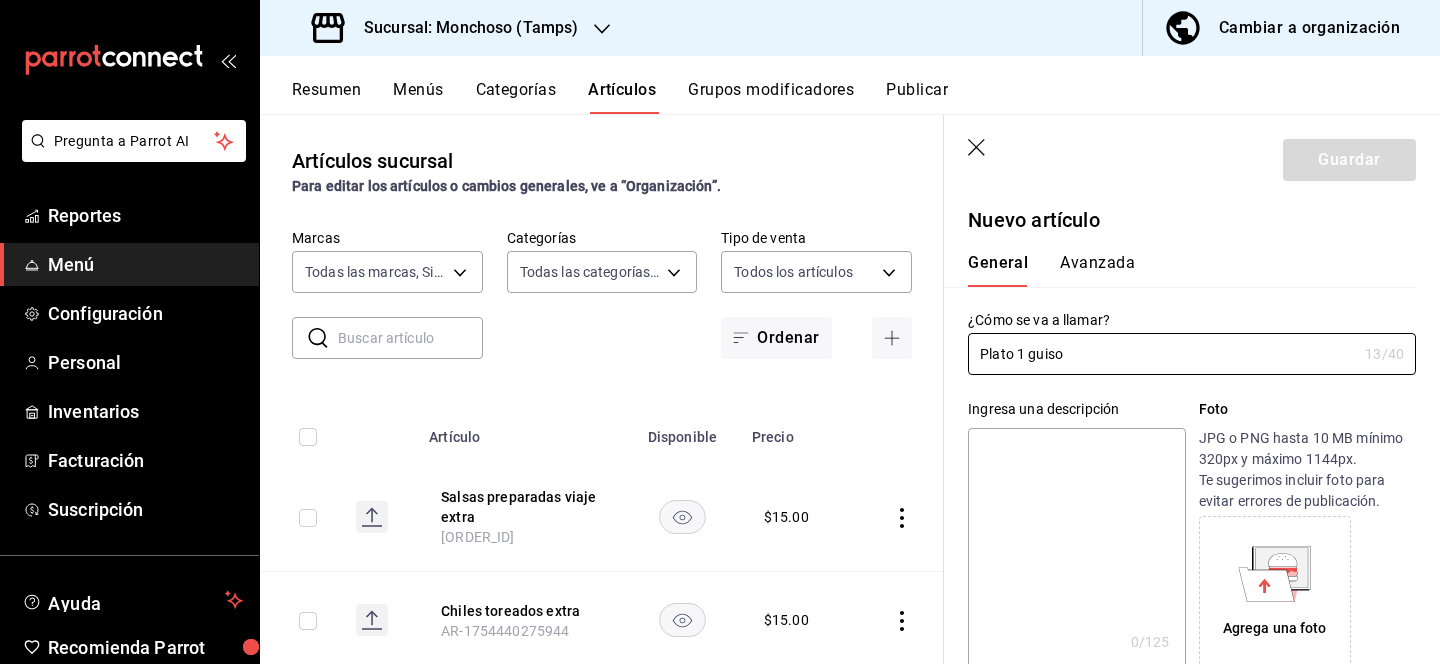 type on "Plato 1 guiso" 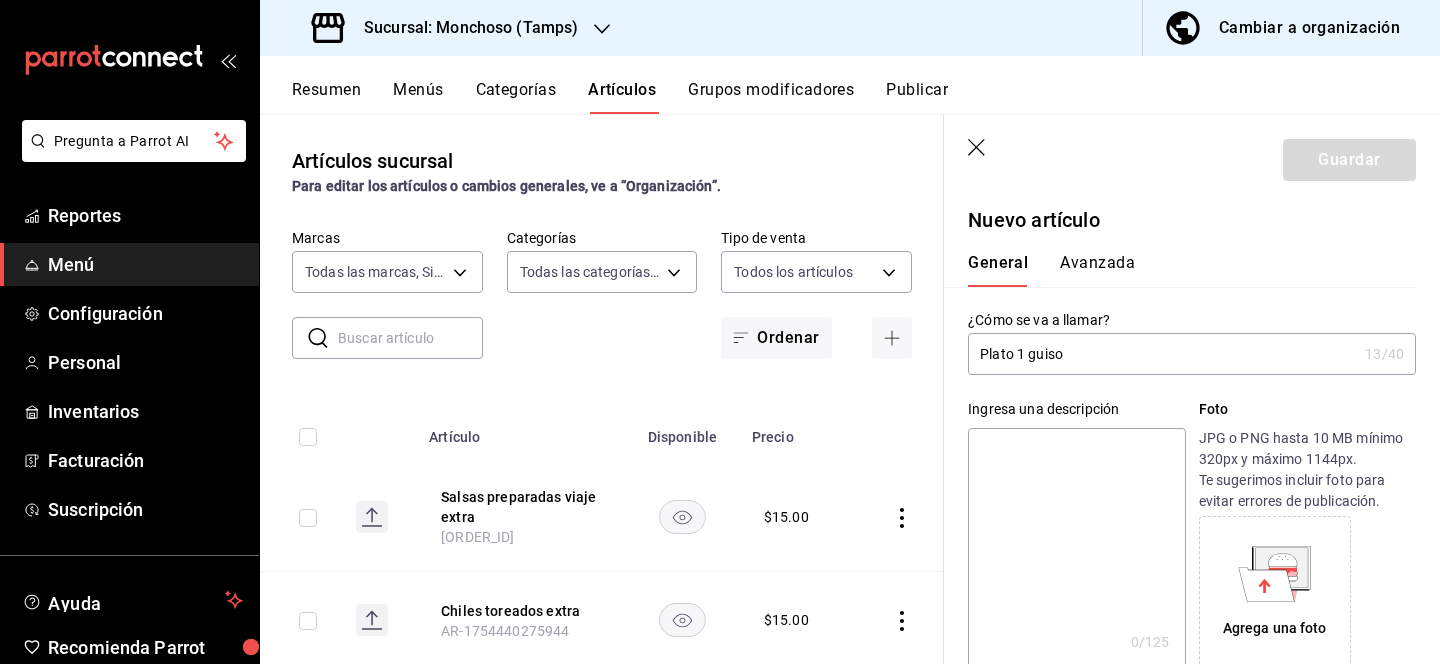 type on "i" 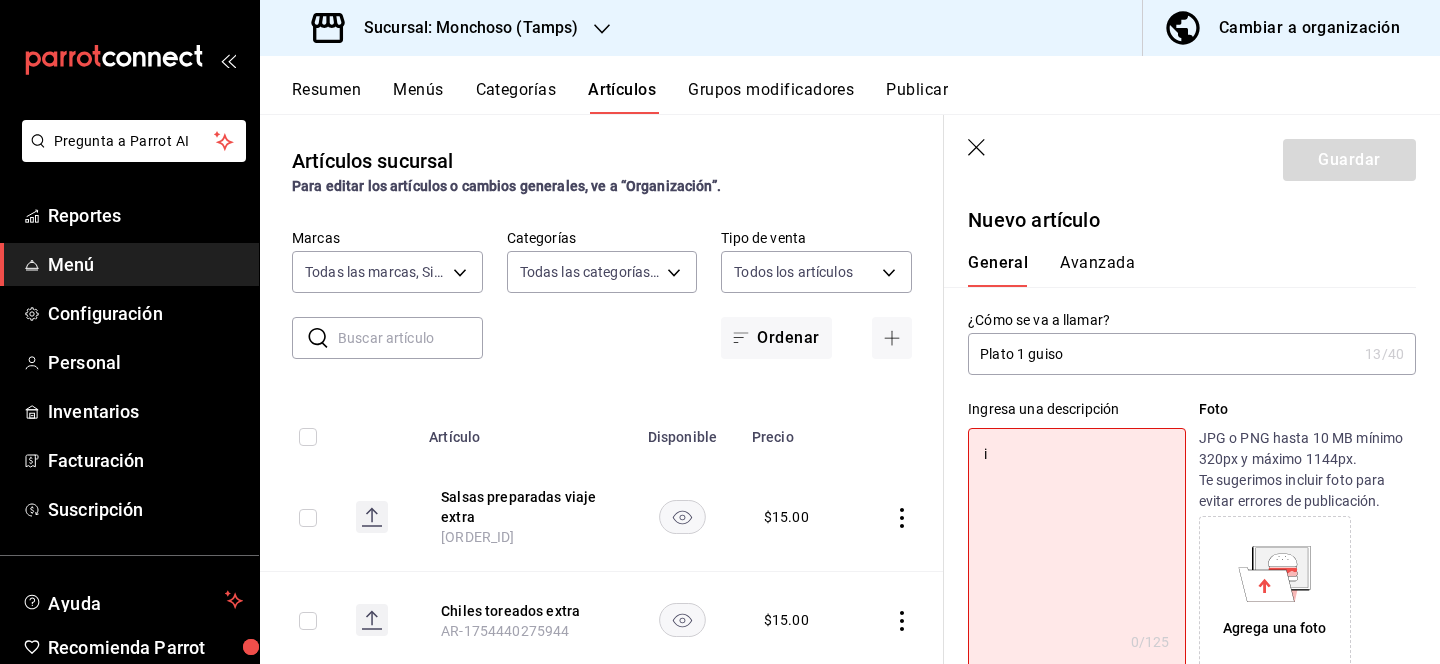 type on "in" 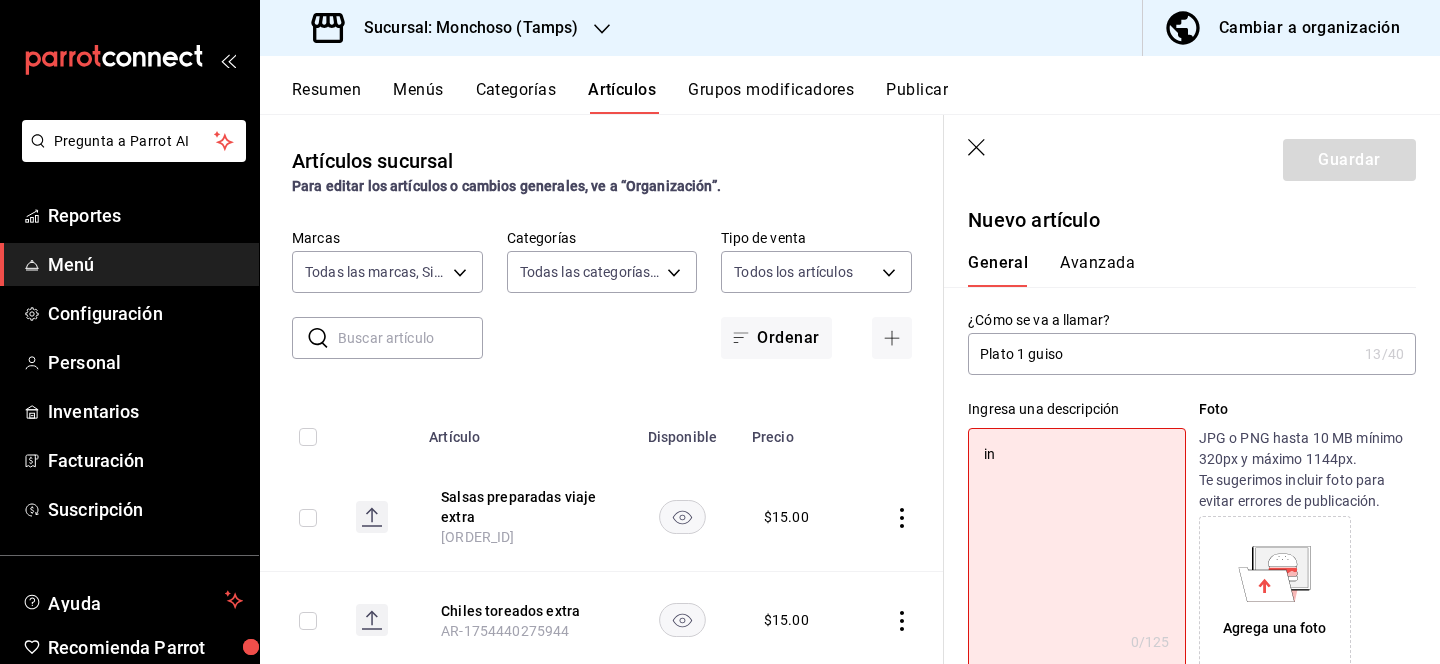 type on "x" 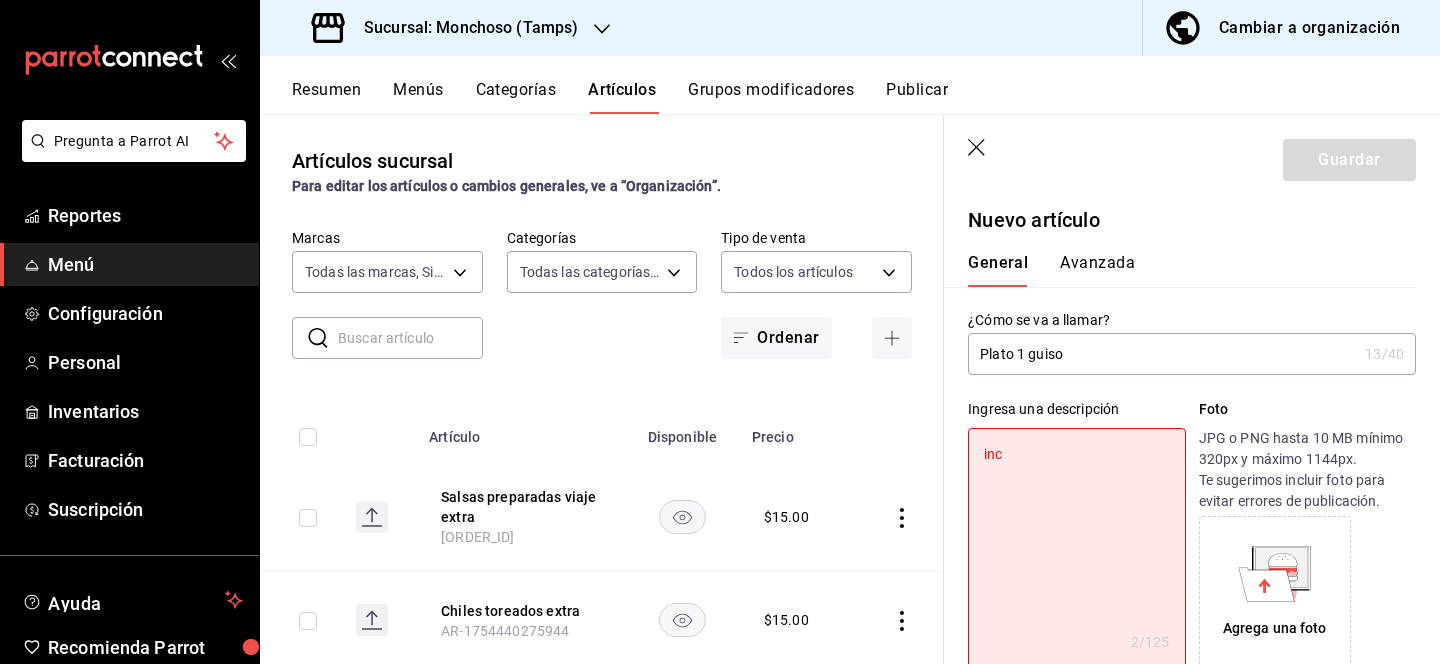 type on "incl" 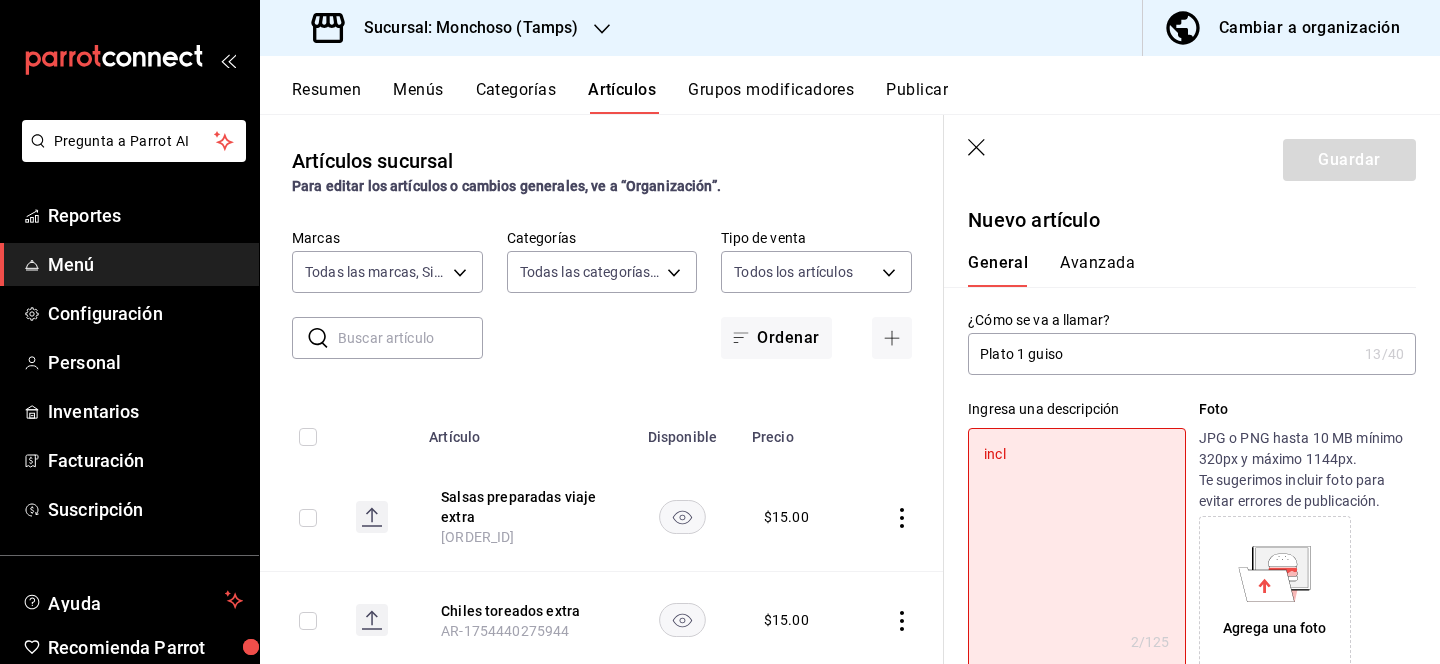 type on "x" 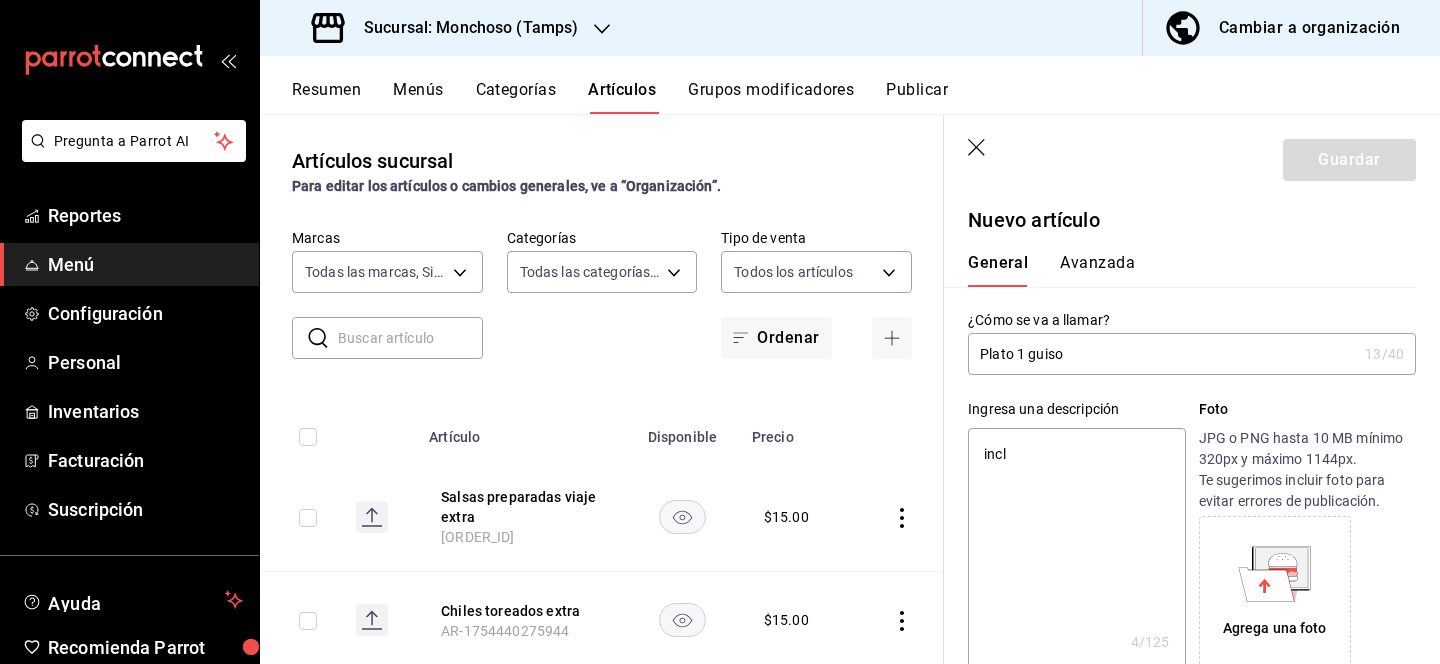 type on "inclu" 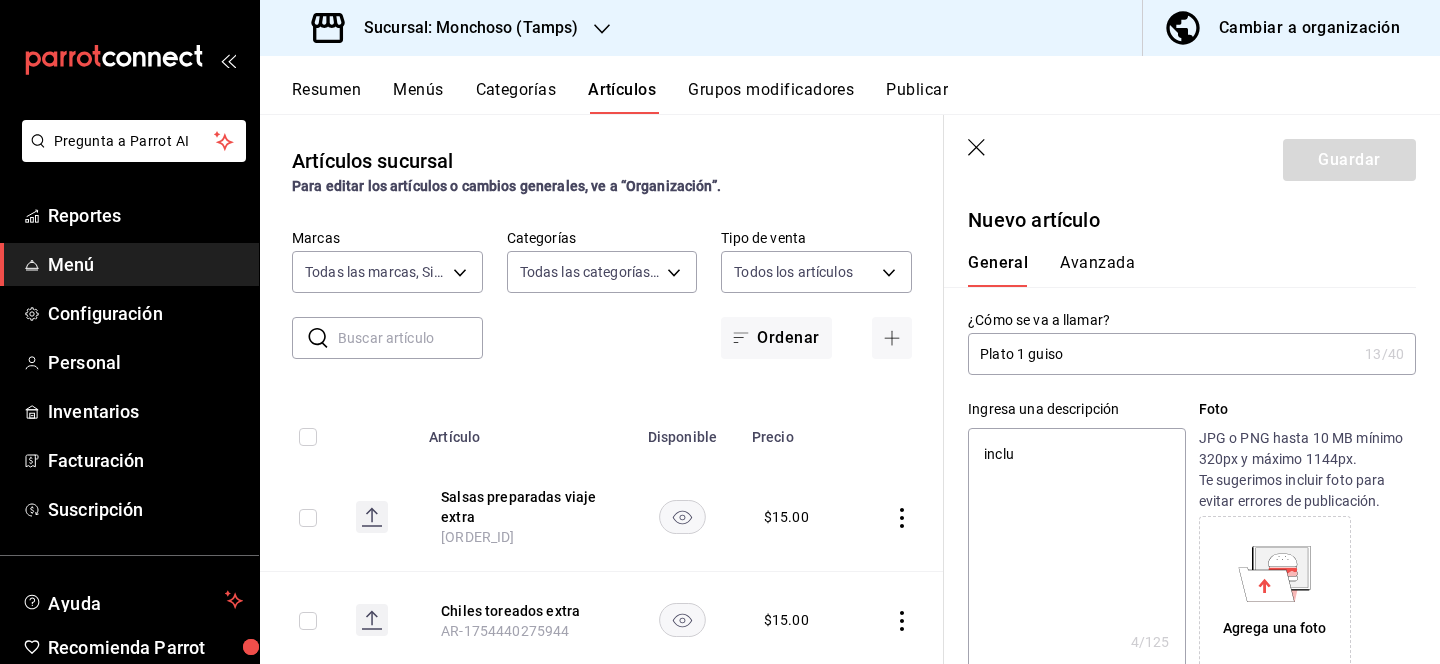 type on "x" 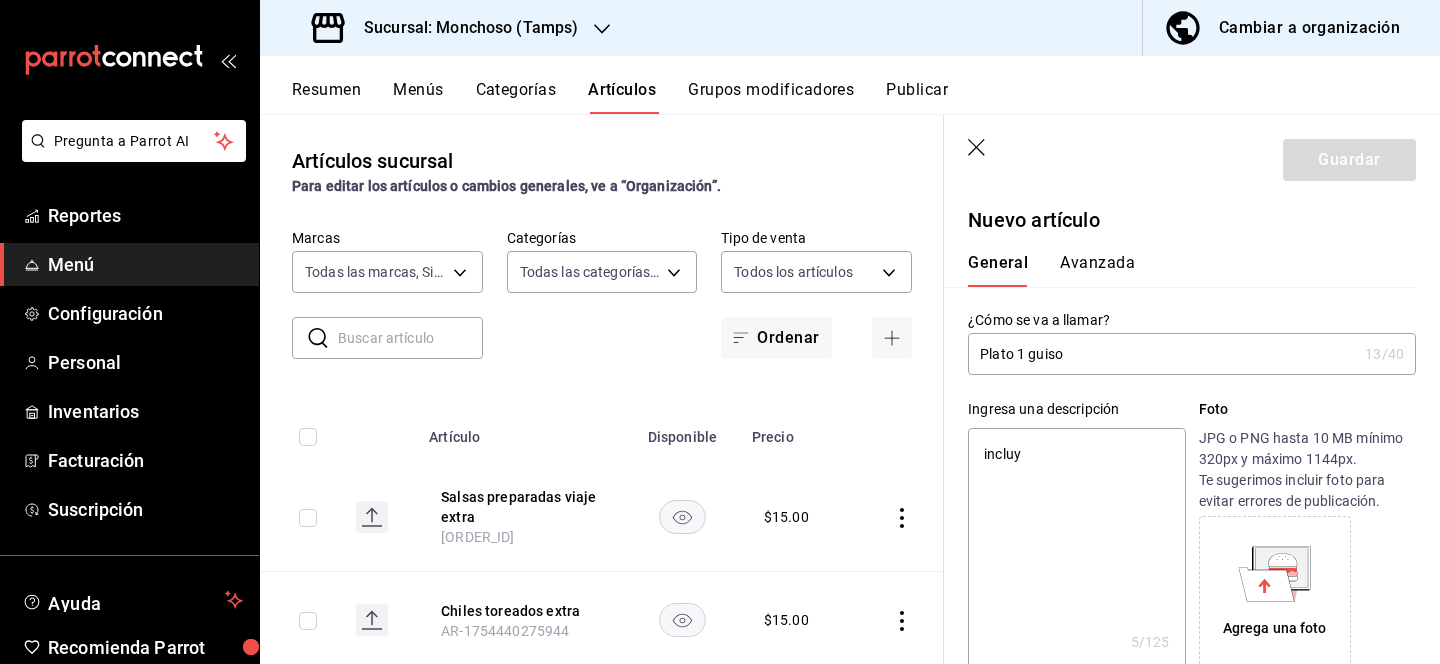 type on "incluye" 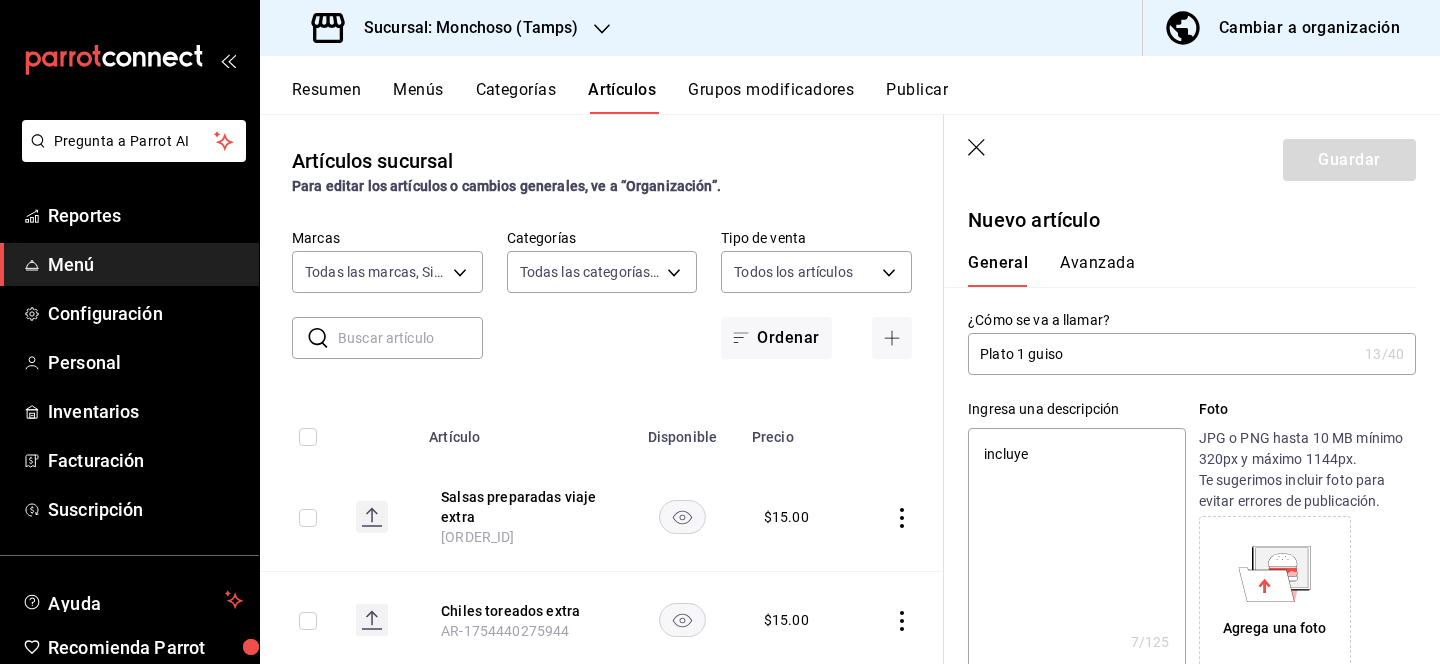 type on "incluye" 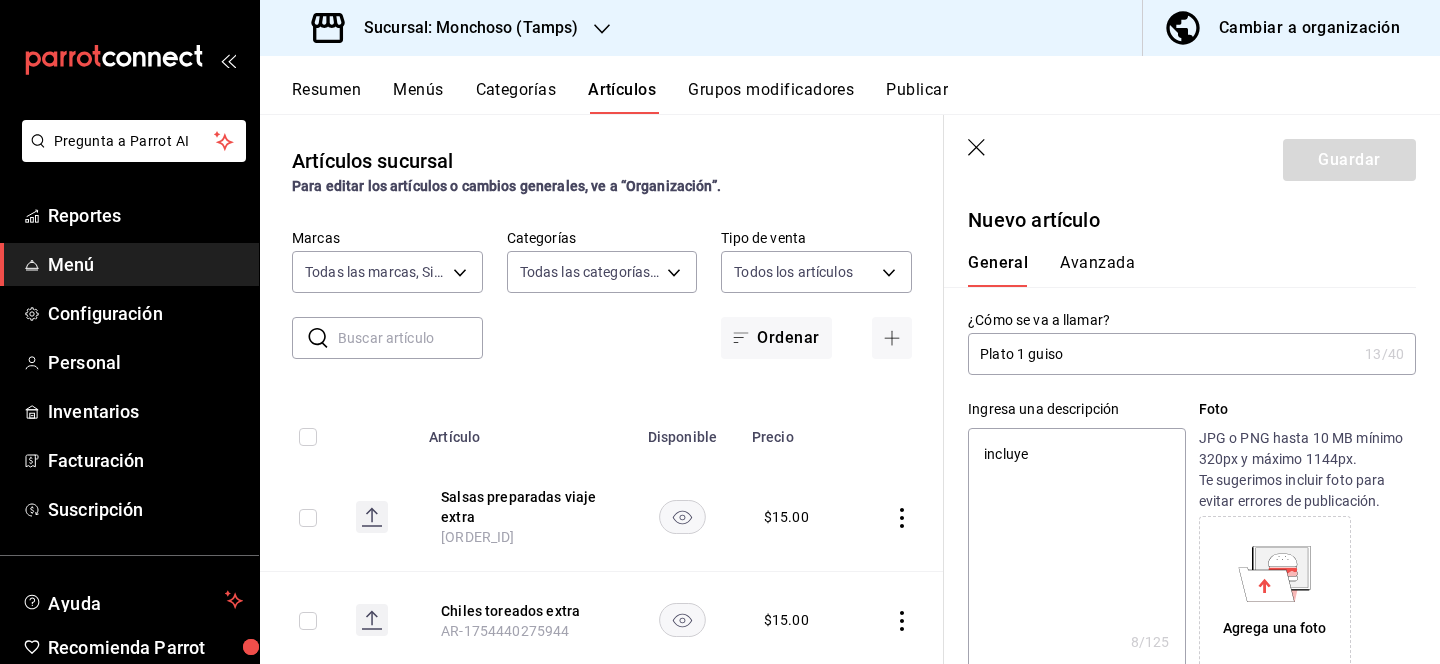 type on "incluye c" 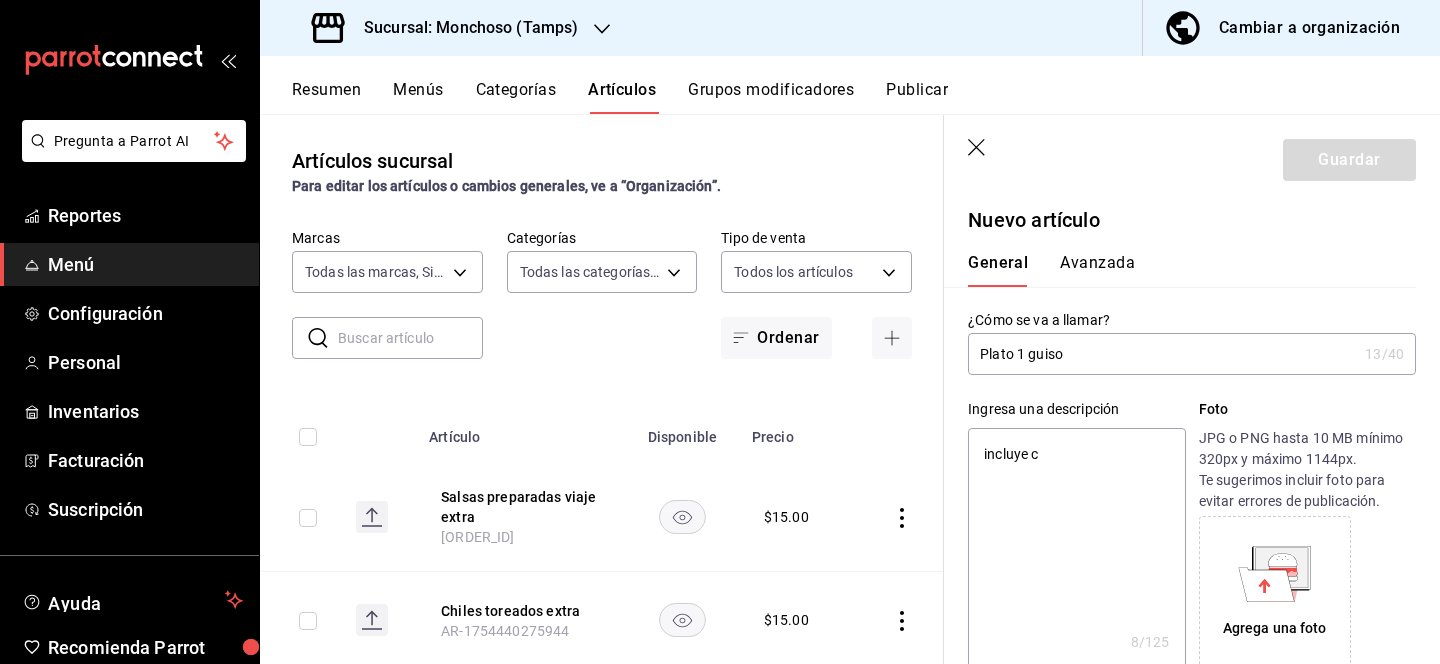 type on "x" 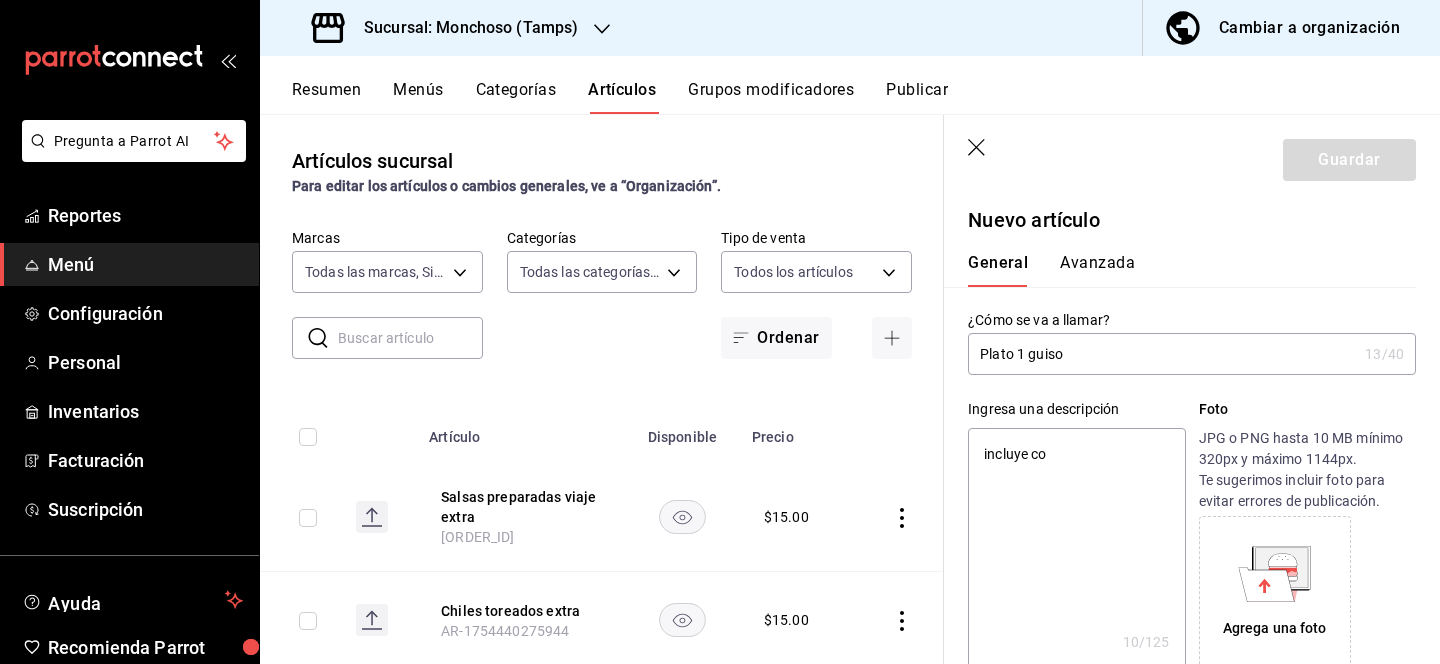 type on "incluye coc" 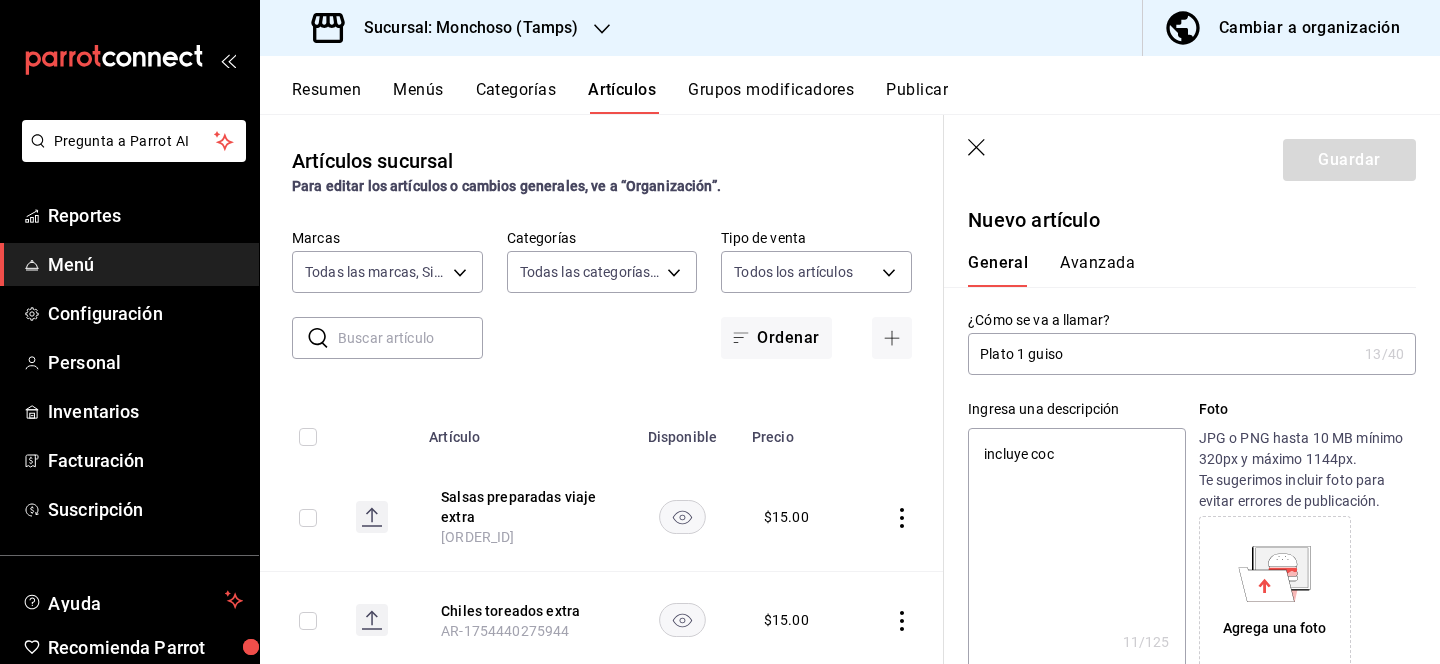 type on "incluye coca" 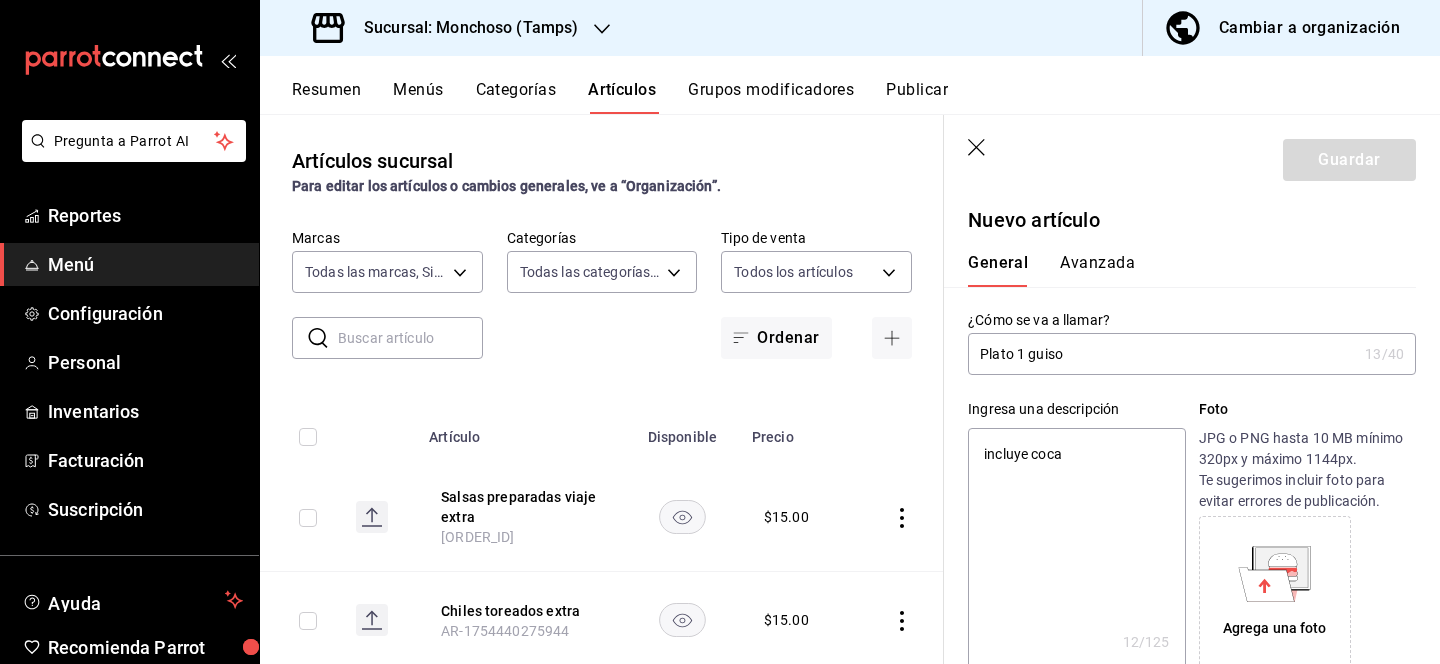 type on "incluye coc" 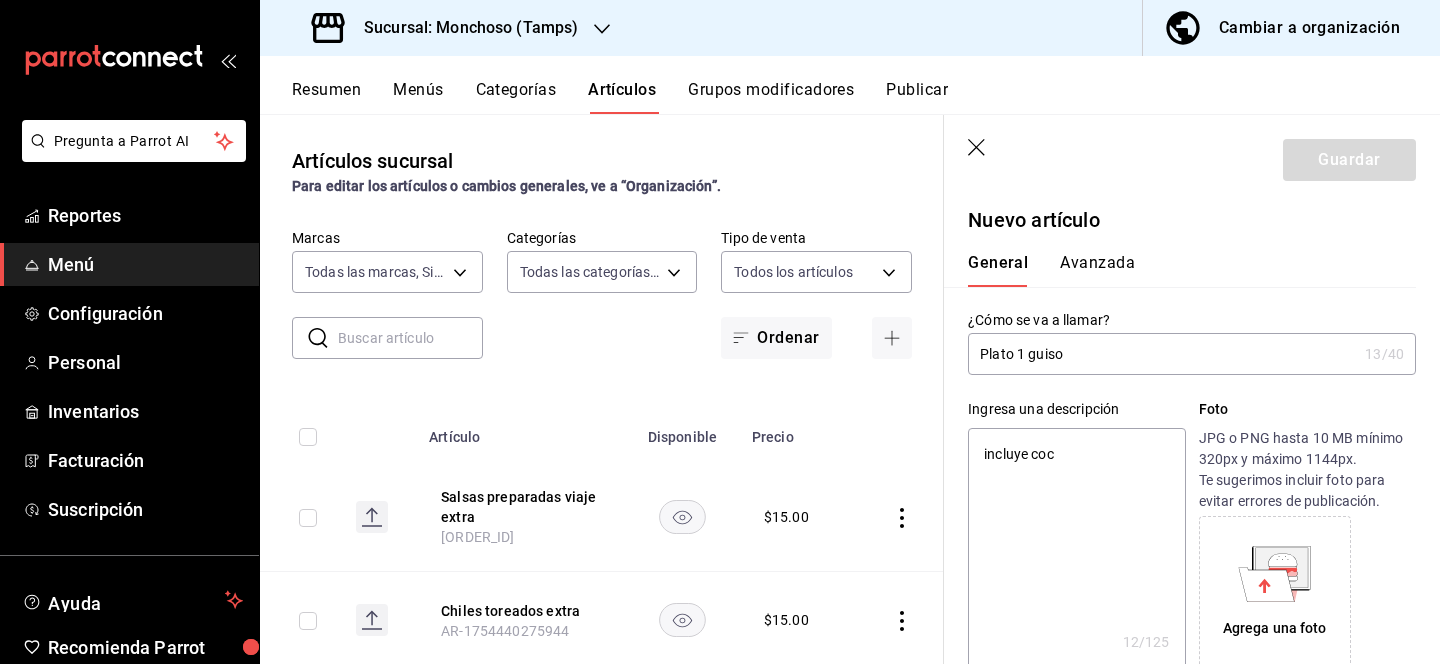 type on "x" 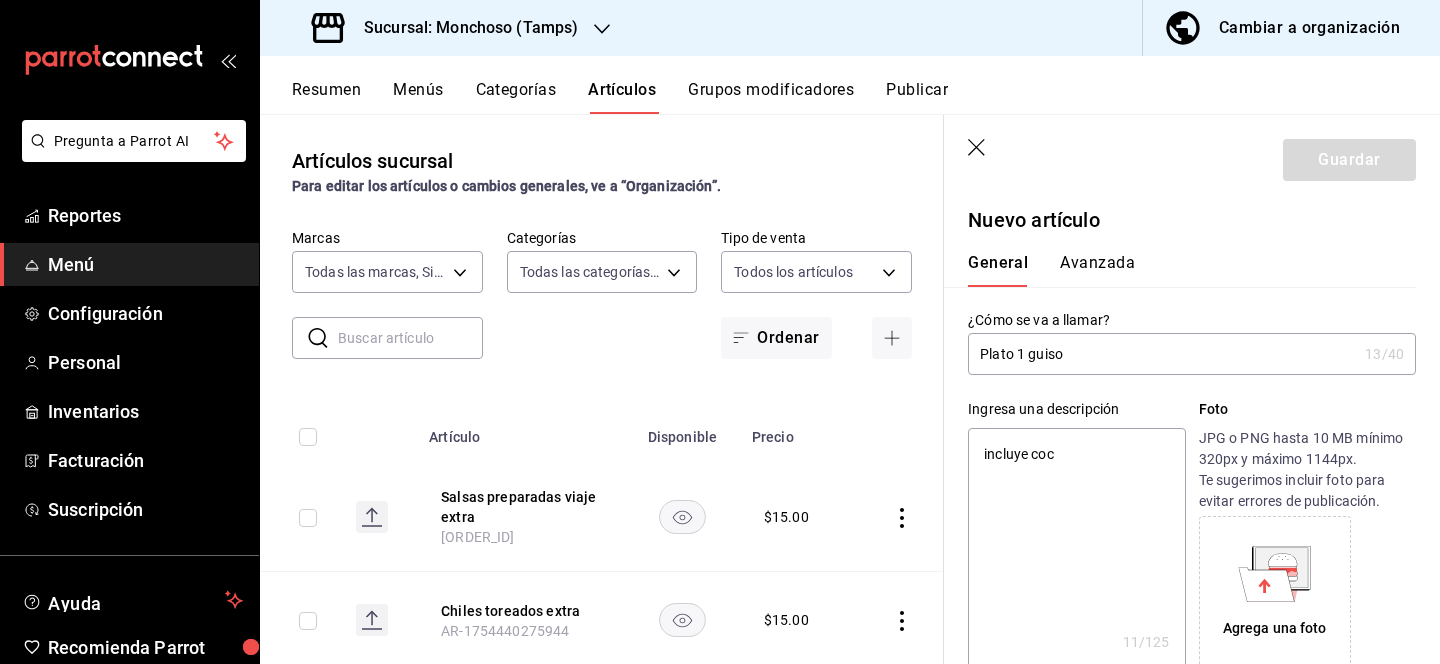 type on "incluye co" 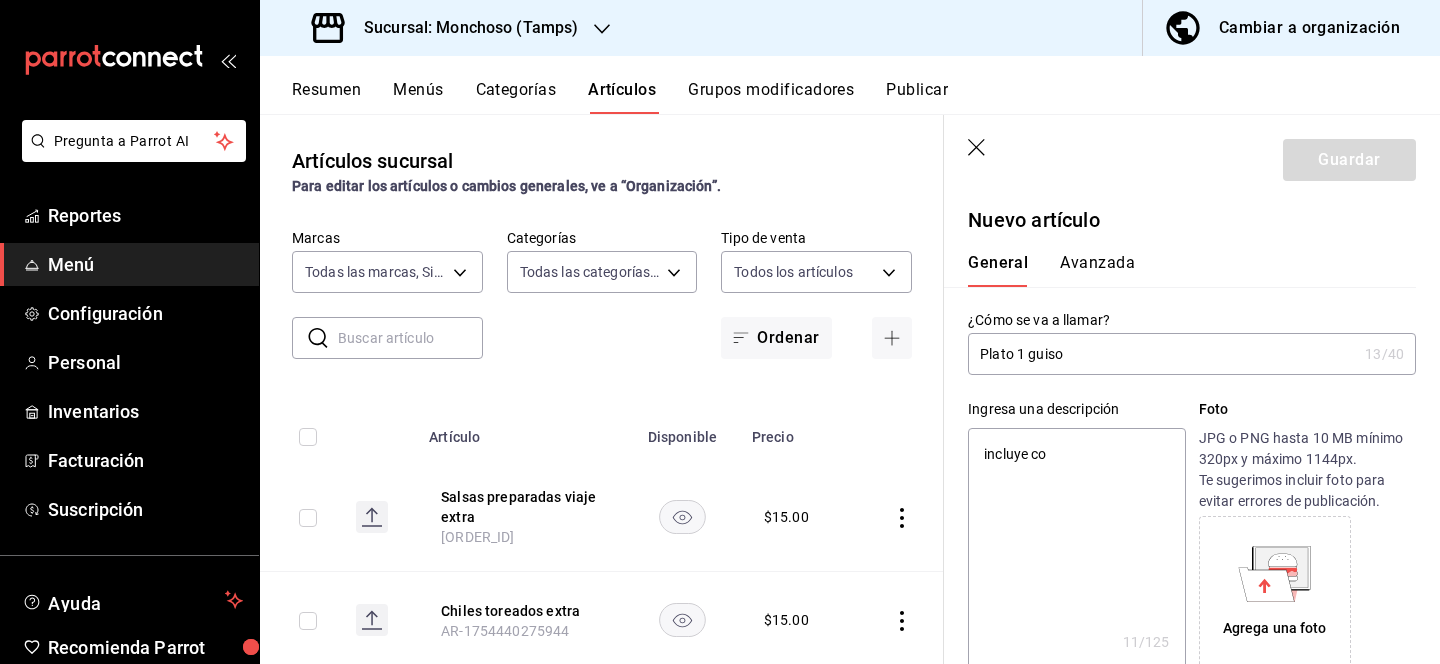 type on "x" 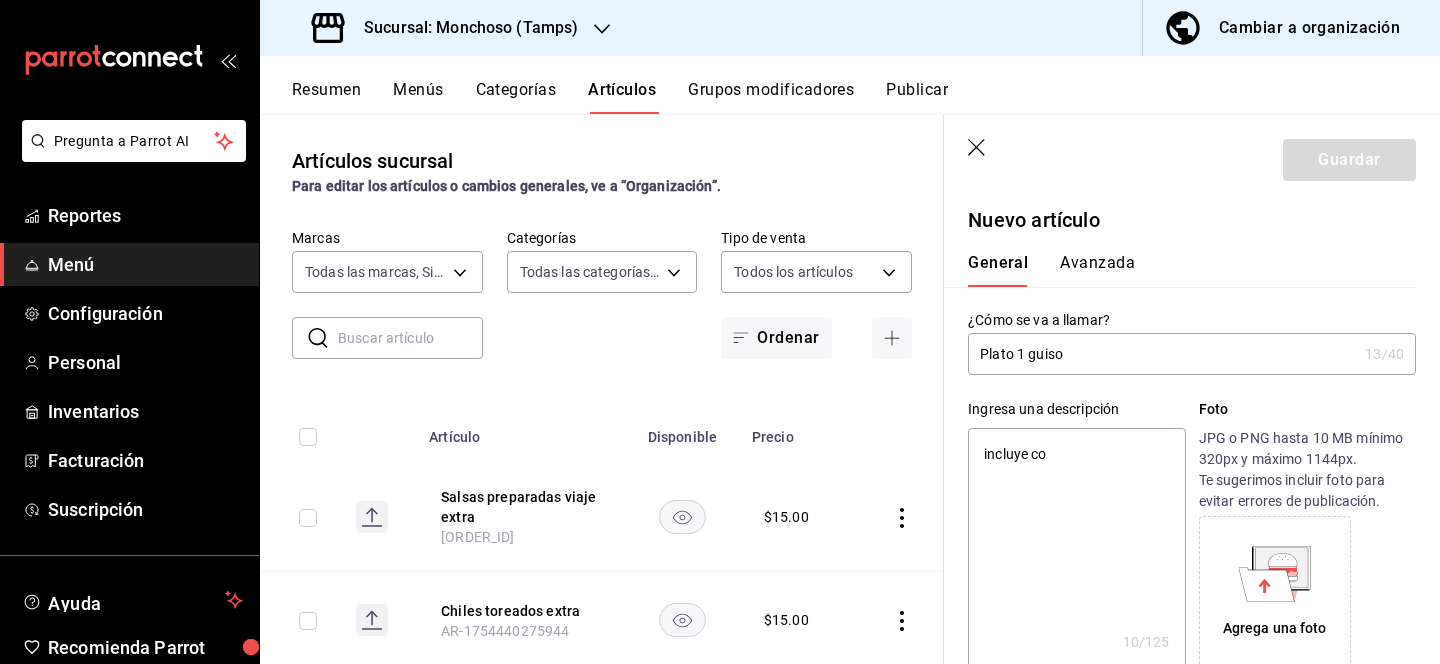 type on "incluye c" 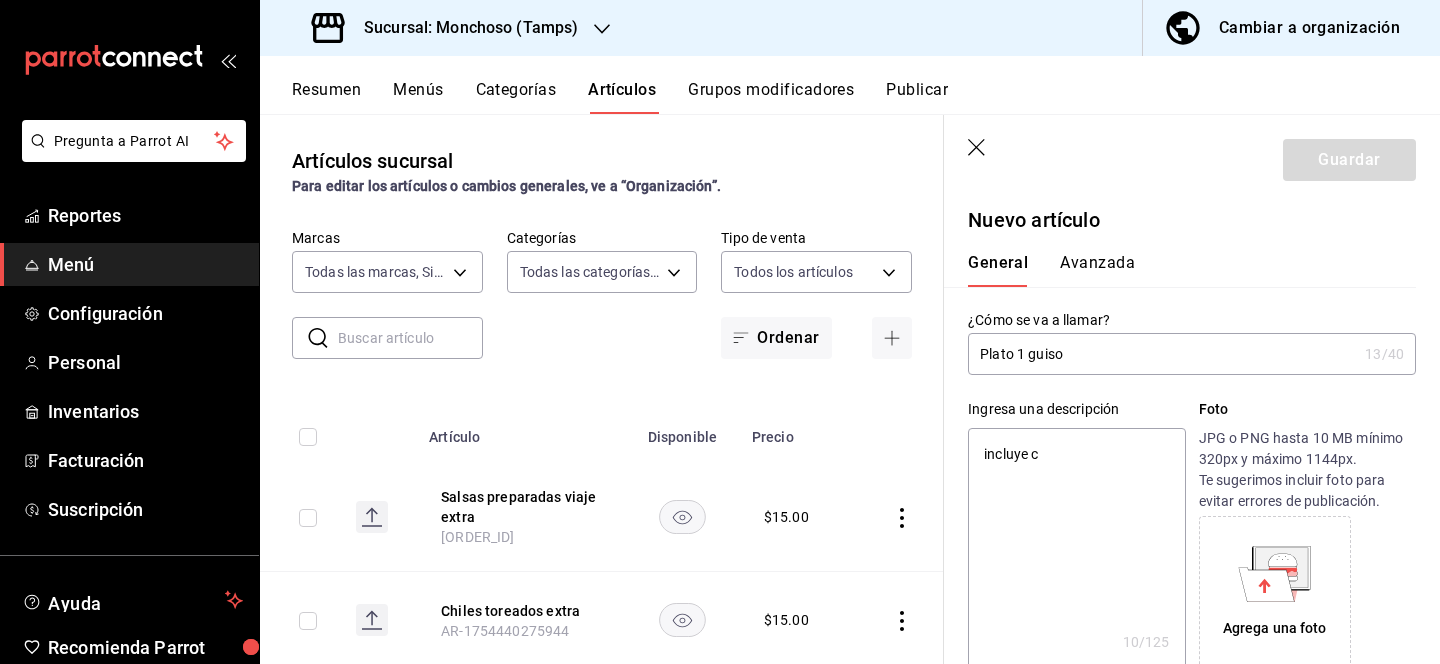 type on "x" 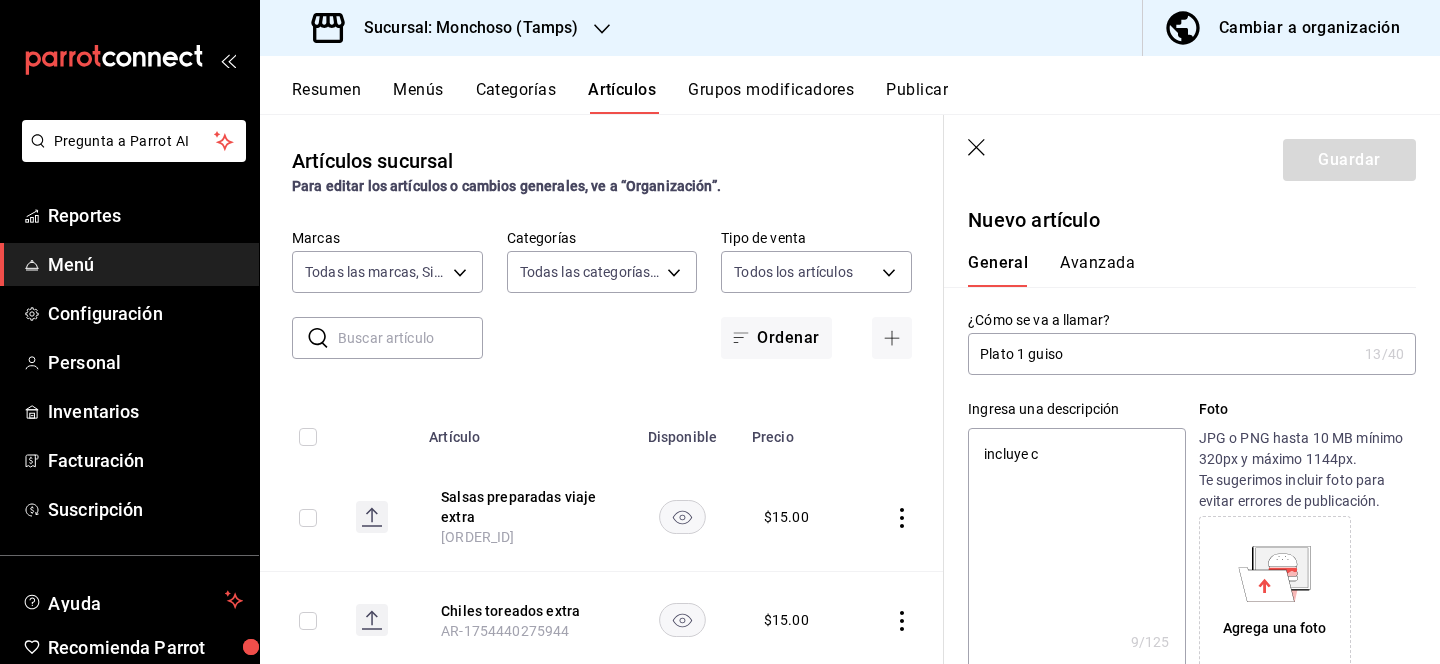 type on "incluye co" 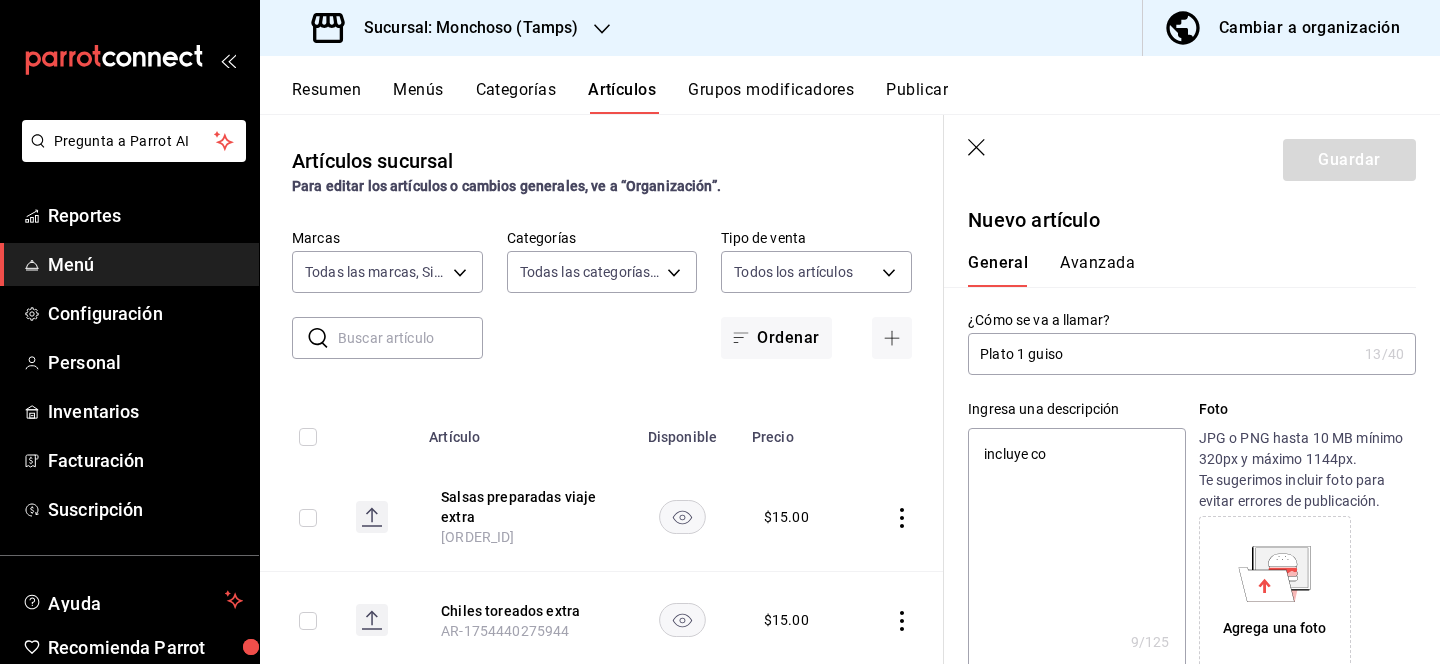 type on "x" 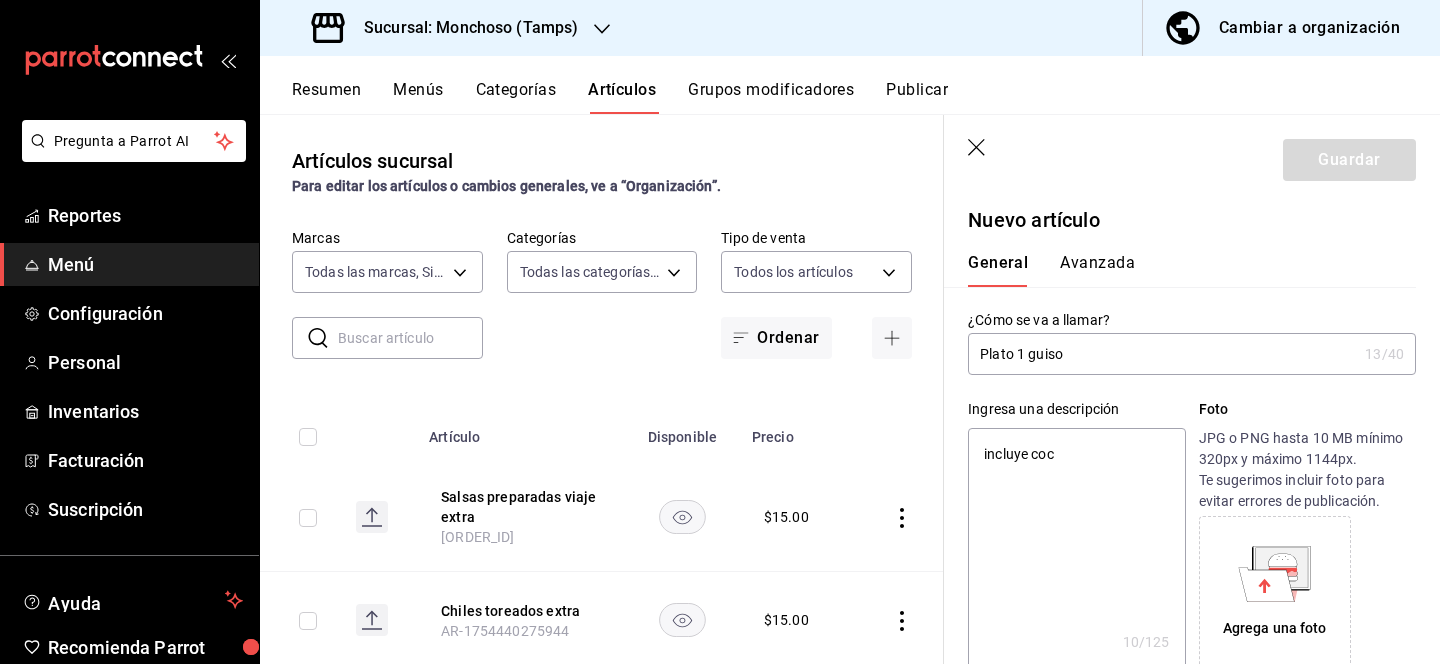 type on "incluye coca" 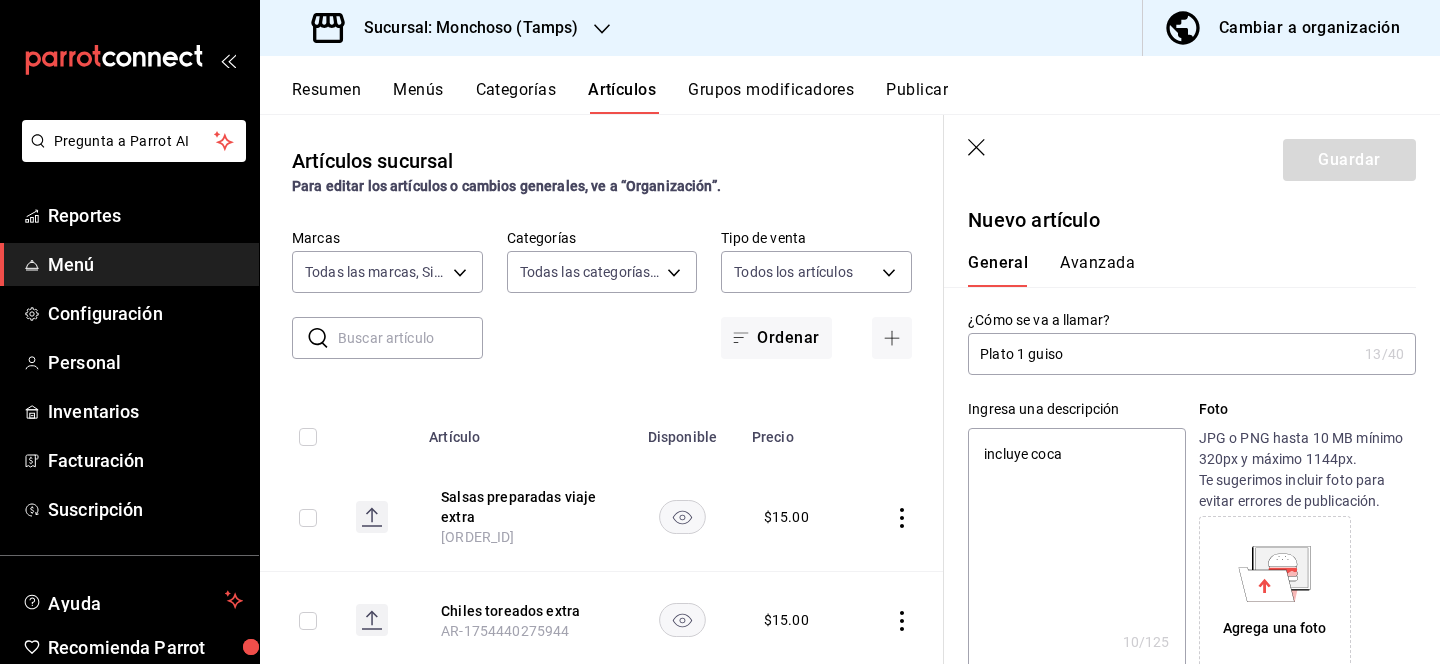 type on "x" 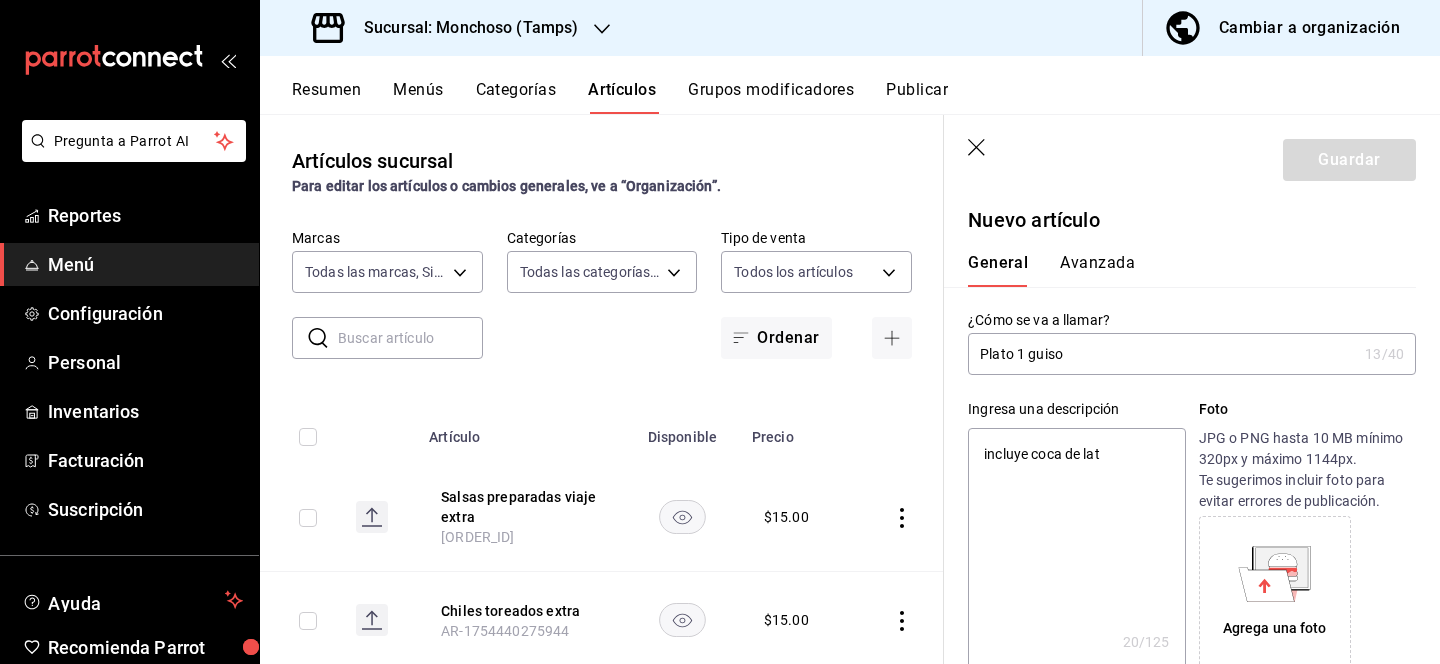 type on "incluye coca de lata" 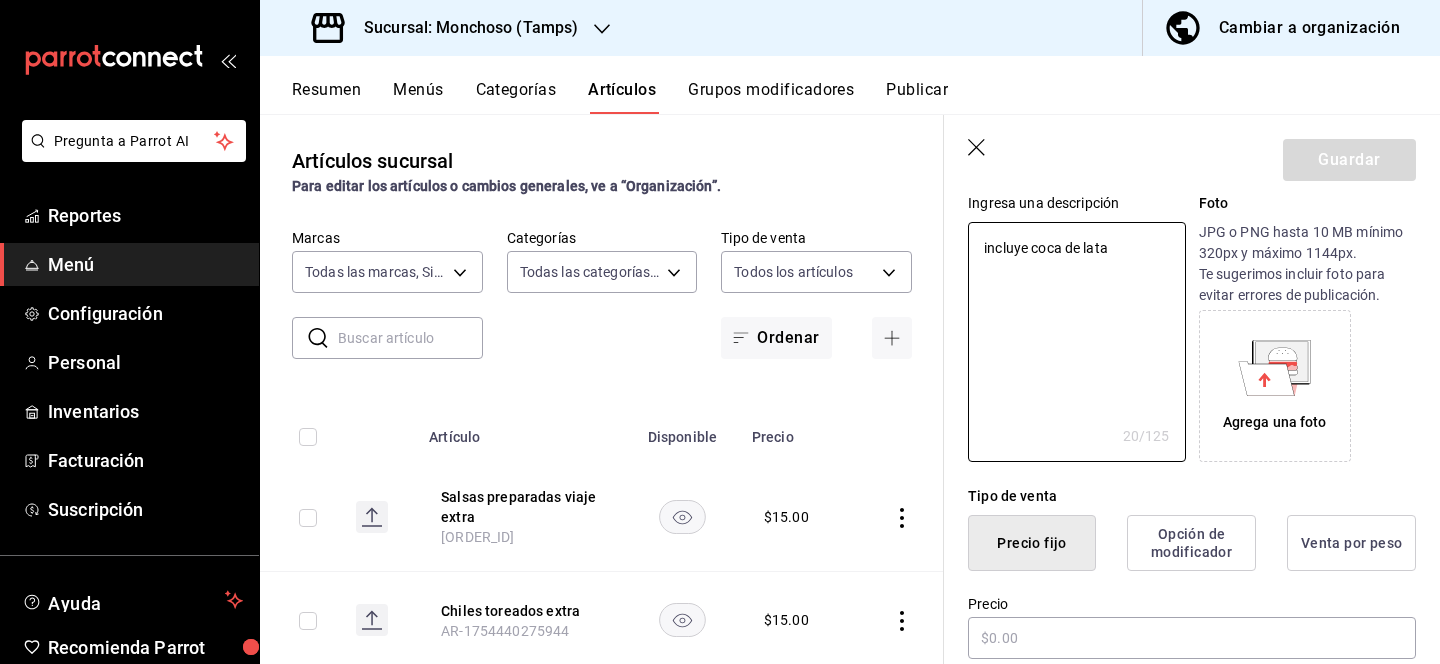scroll, scrollTop: 217, scrollLeft: 0, axis: vertical 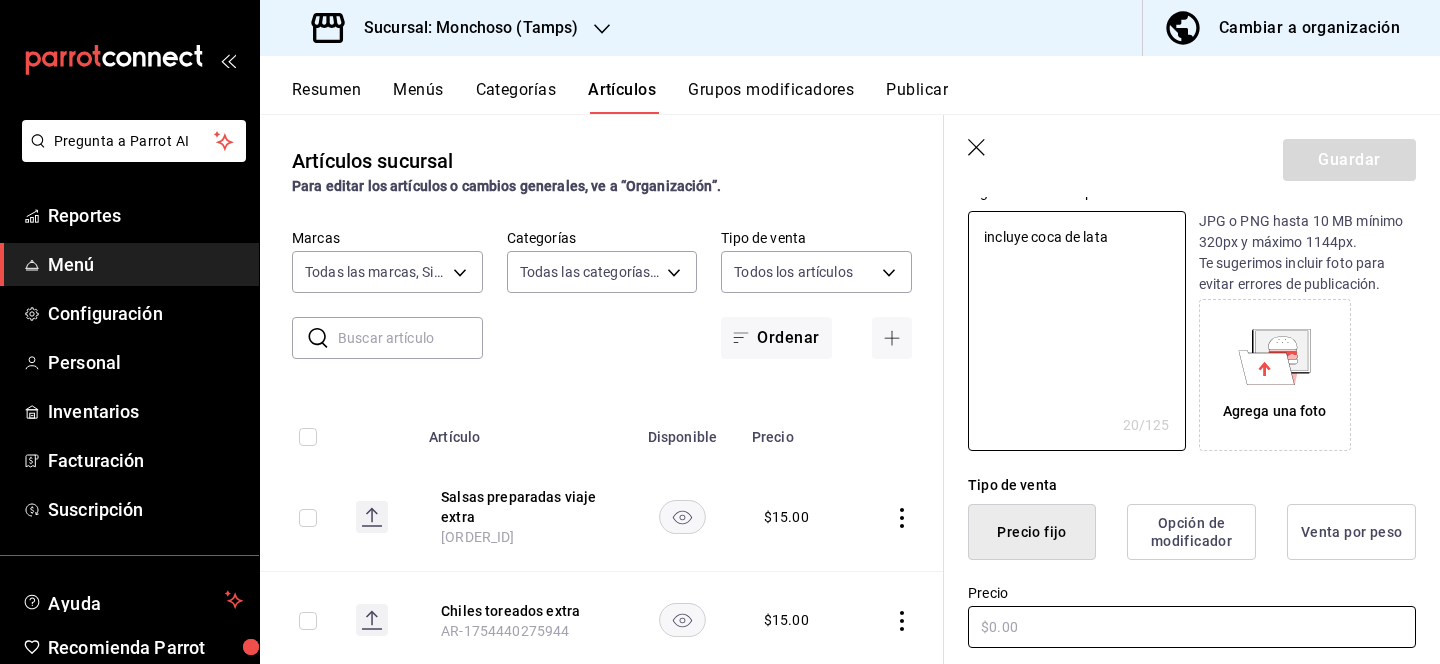 type on "incluye coca de lata" 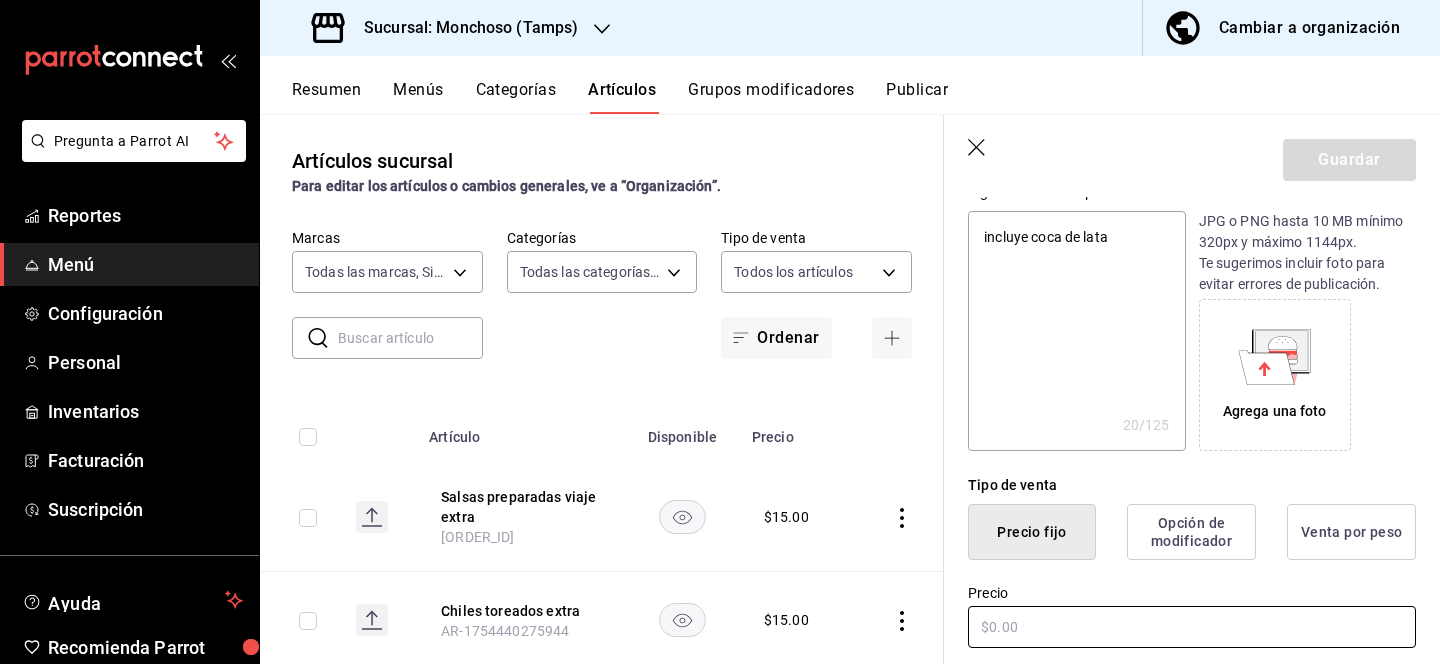 type on "x" 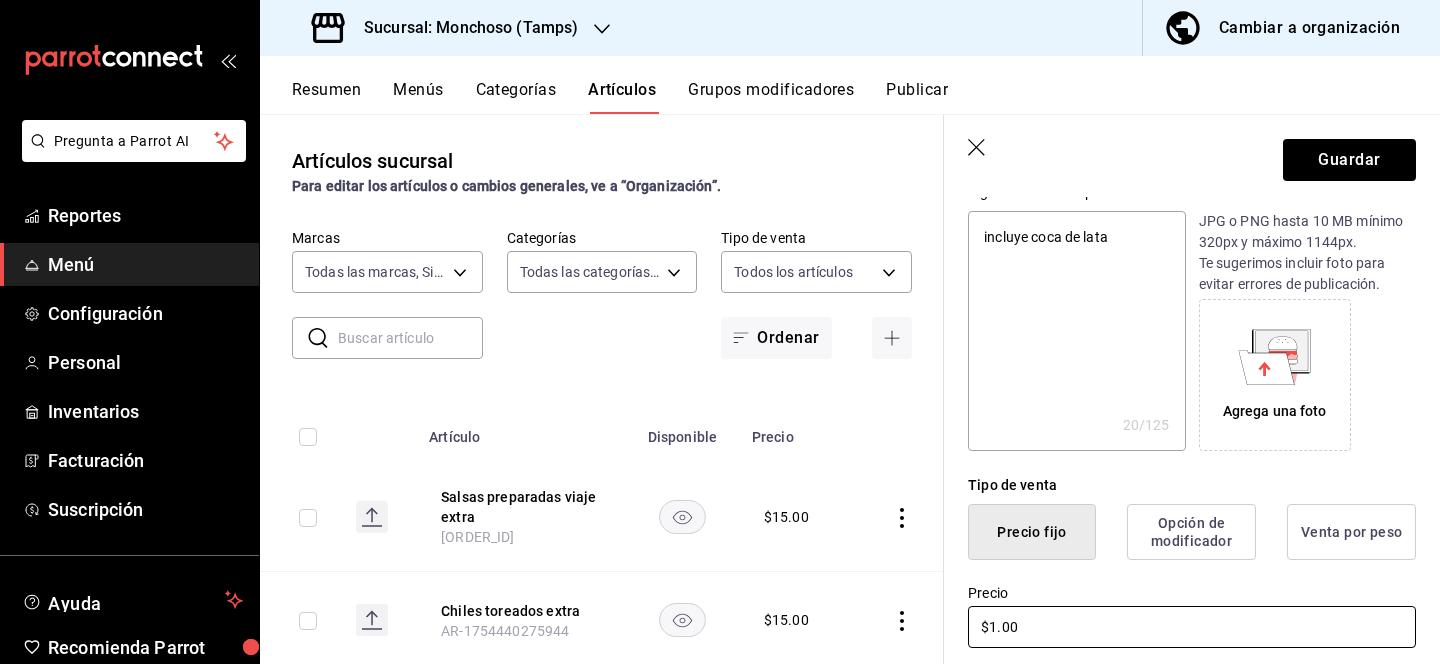 type on "x" 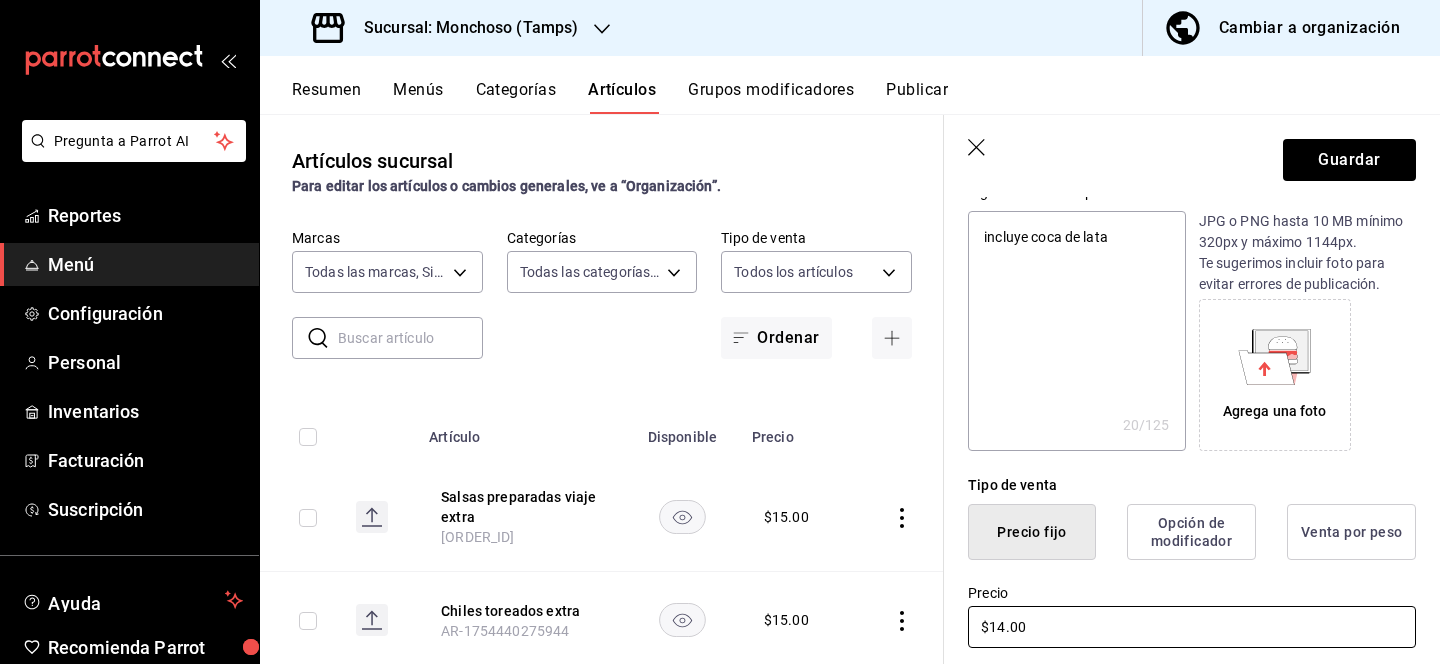 type on "x" 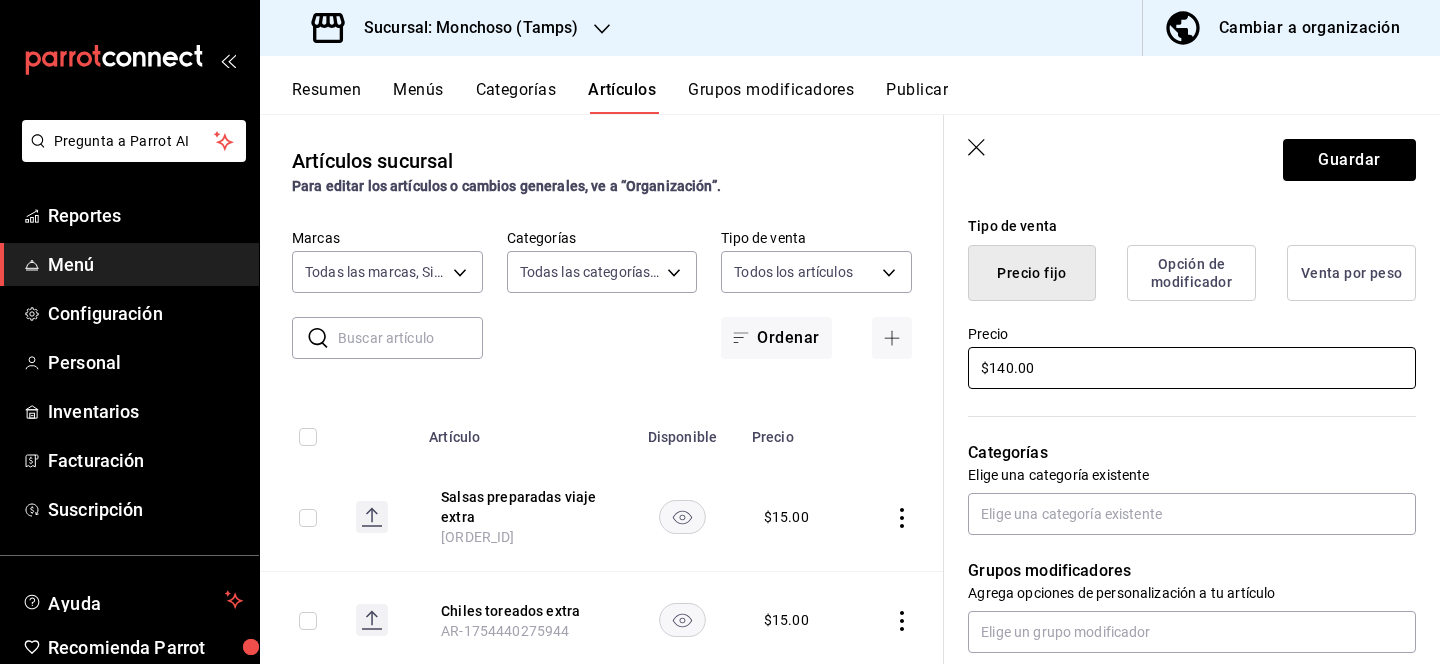 scroll, scrollTop: 479, scrollLeft: 0, axis: vertical 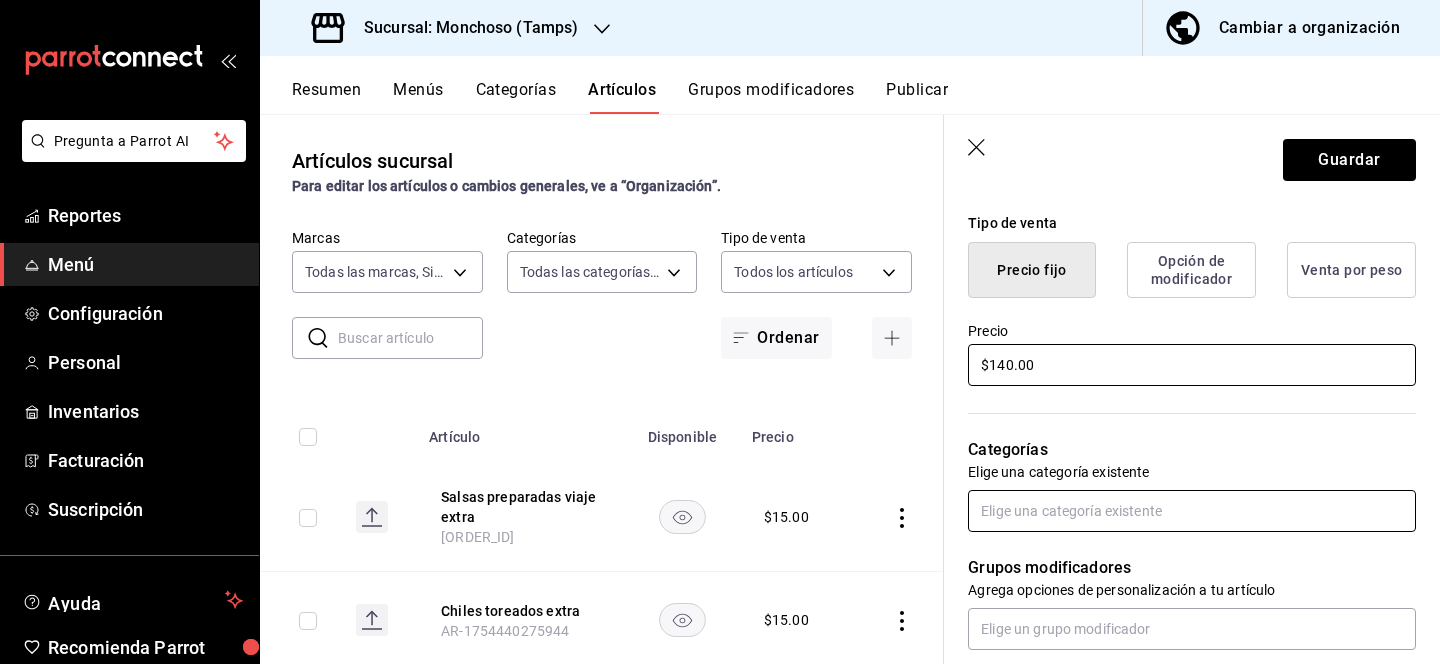 type on "$140.00" 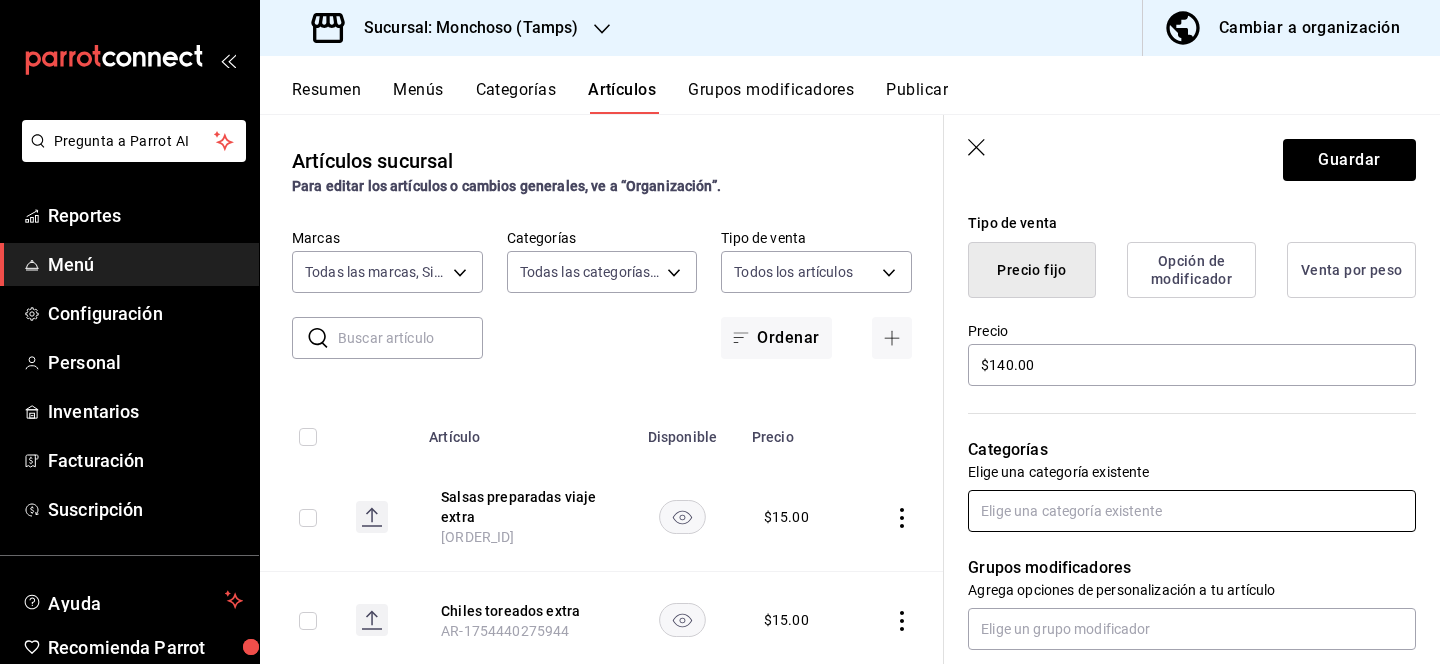 click at bounding box center (1192, 511) 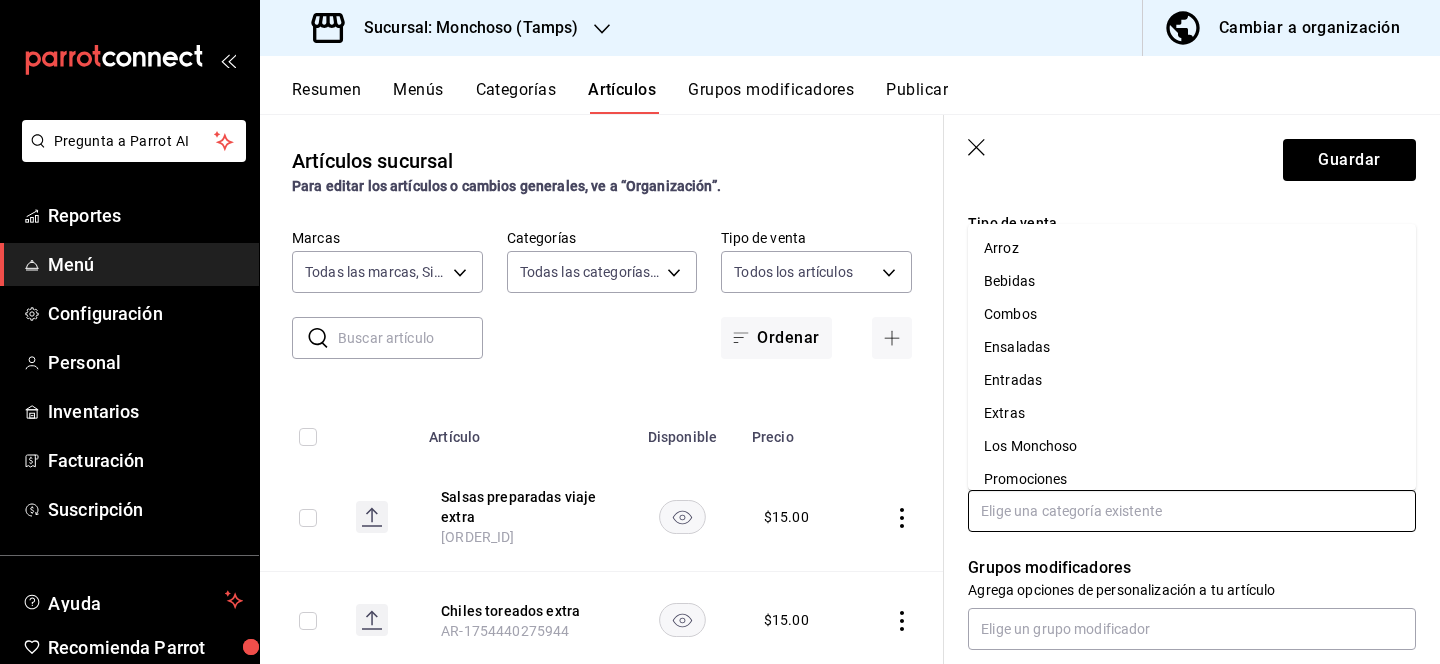 click on "Combos" at bounding box center (1192, 314) 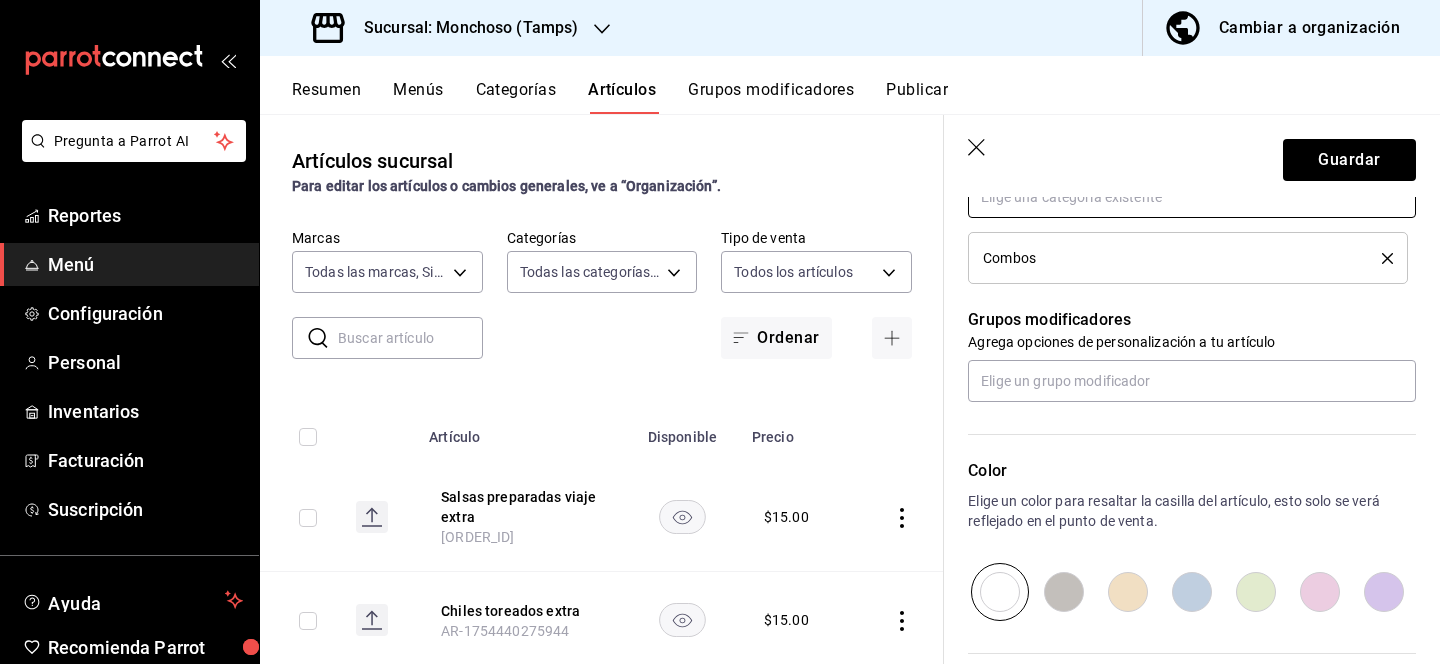 scroll, scrollTop: 810, scrollLeft: 0, axis: vertical 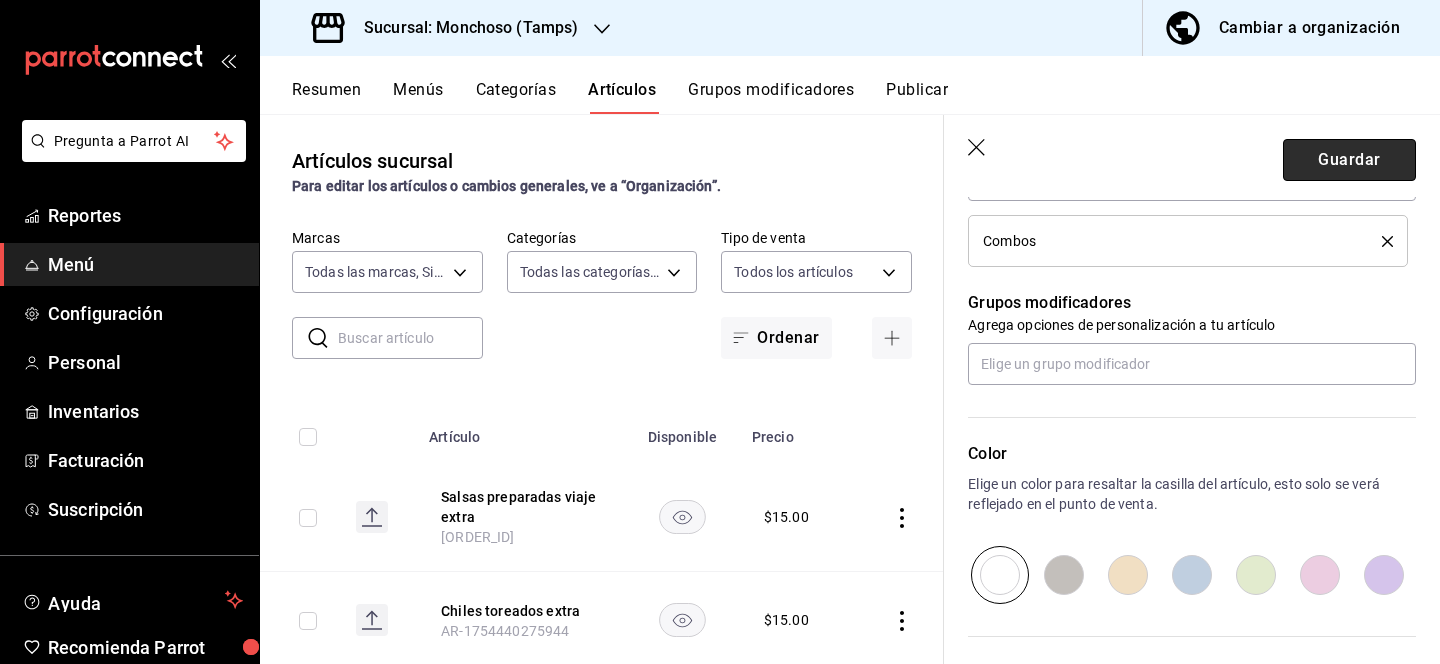click on "Guardar" at bounding box center [1349, 160] 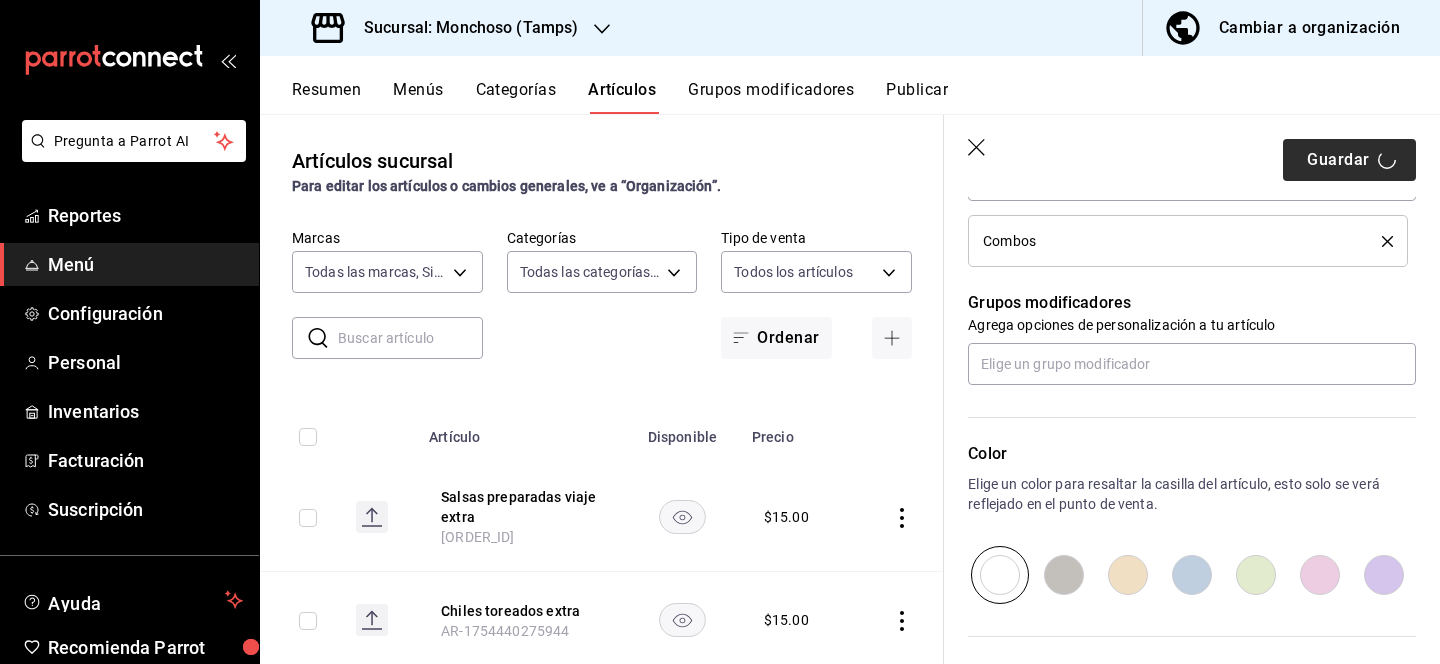 type on "x" 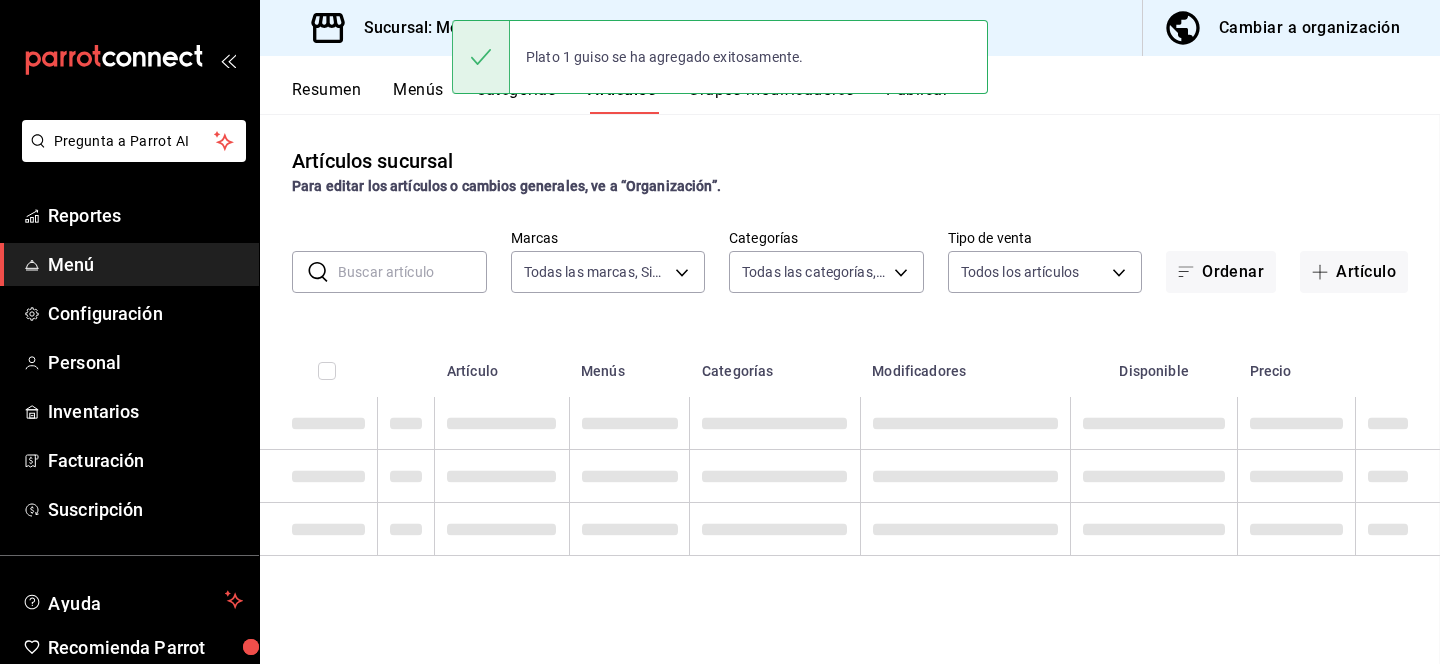 scroll, scrollTop: 0, scrollLeft: 0, axis: both 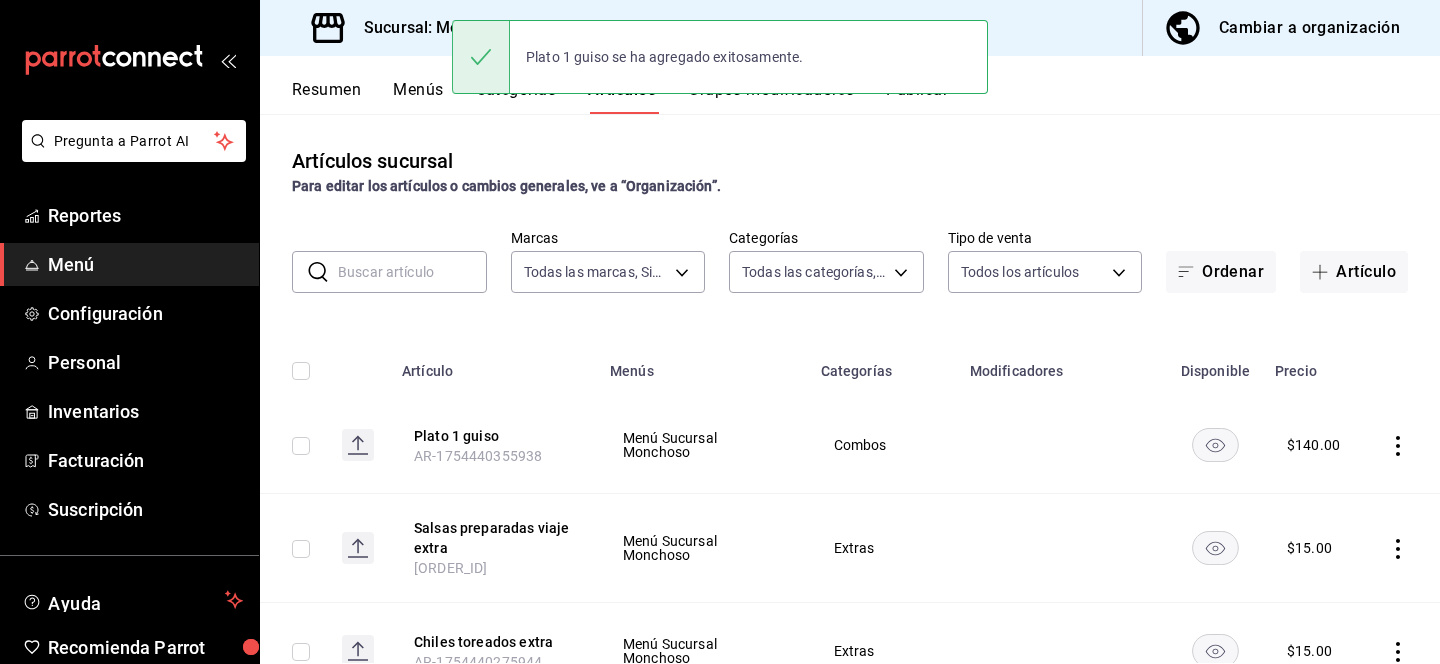 click on "Plato 1 guiso se ha agregado exitosamente." at bounding box center (720, 57) 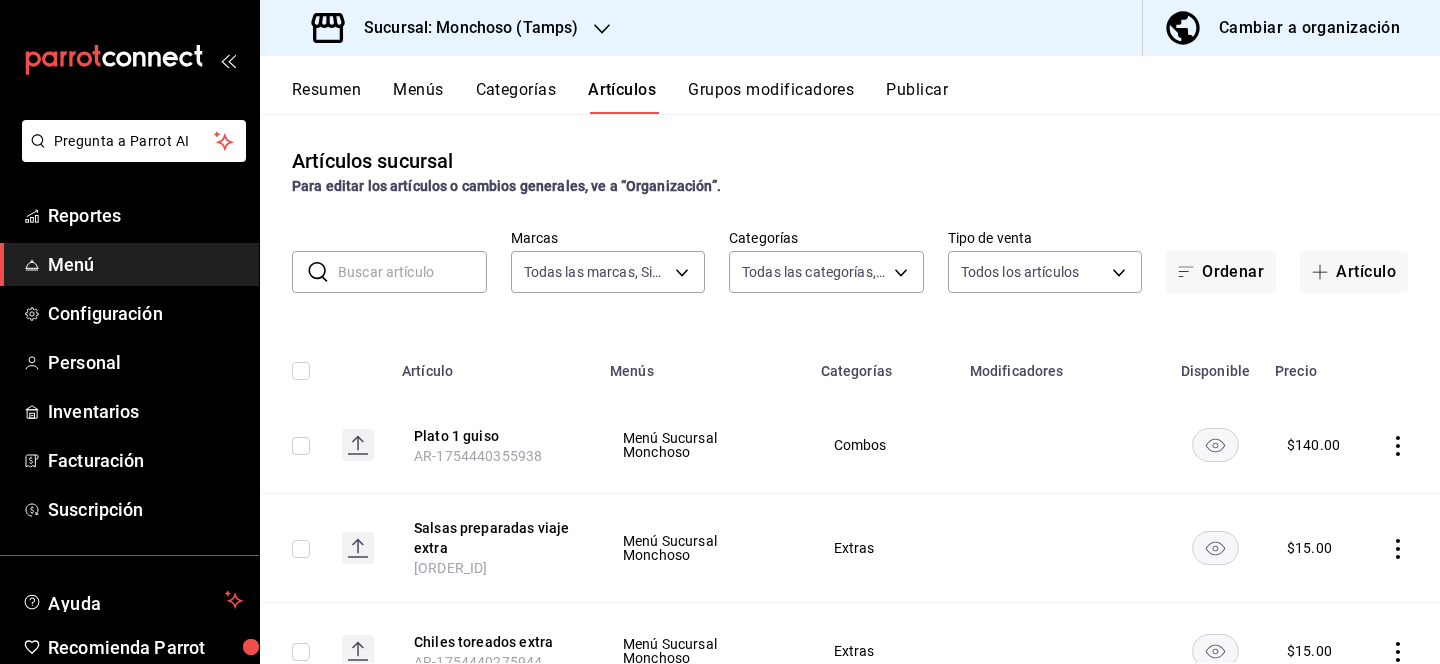 click on "Grupos modificadores" at bounding box center (771, 97) 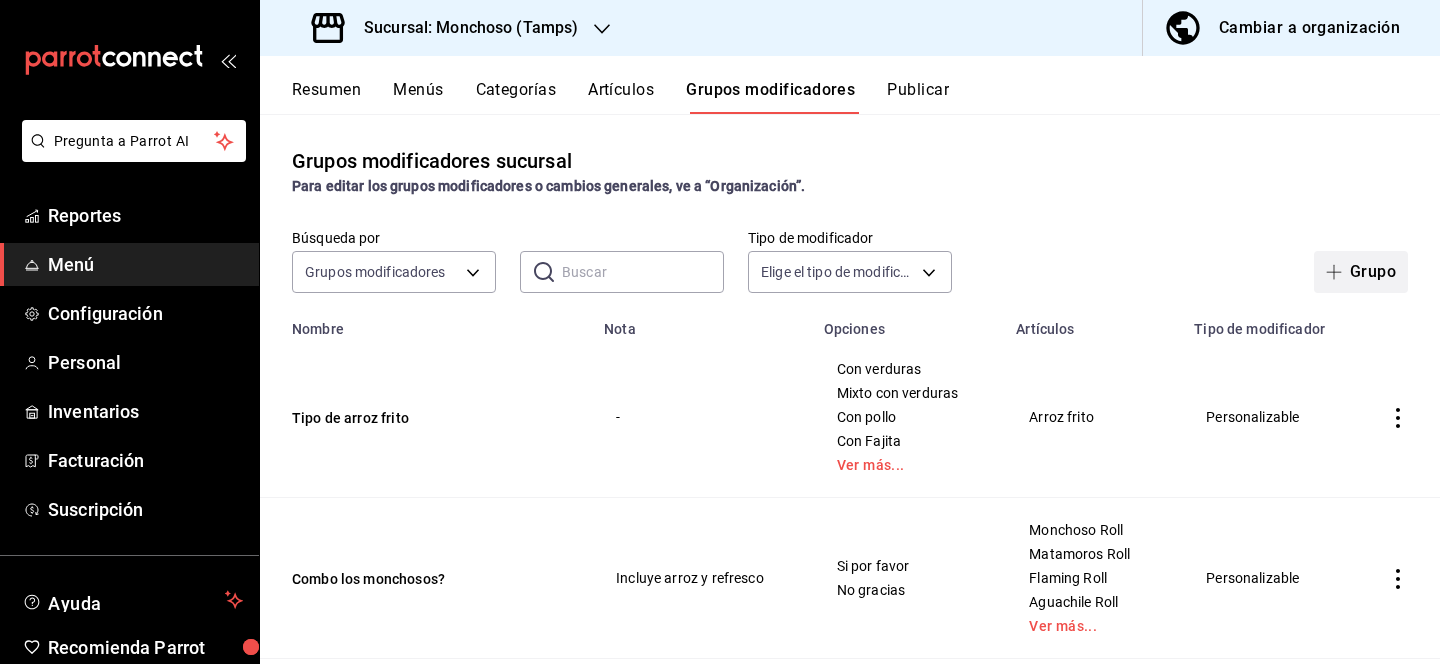 click at bounding box center (1338, 272) 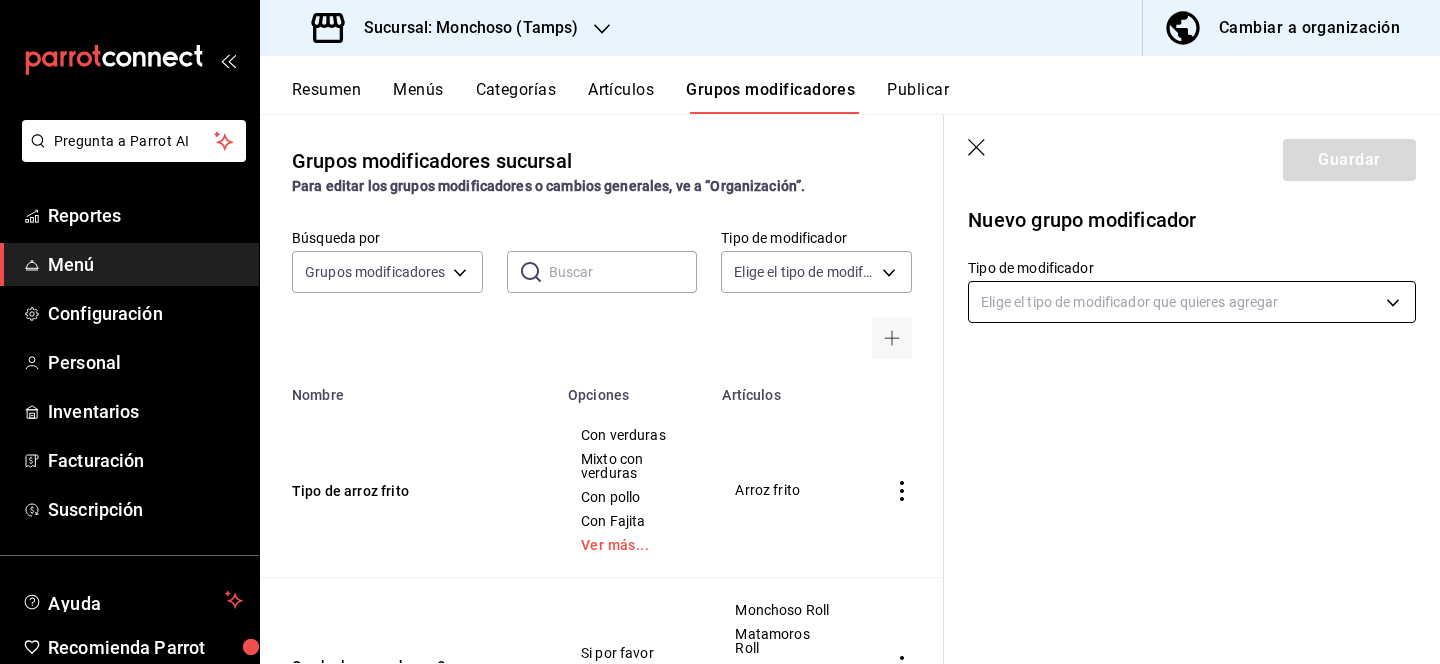 click on "Pregunta a Parrot AI Reportes   Menú   Configuración   Personal   Inventarios   Facturación   Suscripción   Ayuda Recomienda Parrot   Lili Flores   Sugerir nueva función   Sucursal: Monchoso (Tamps) Cambiar a organización Resumen Menús Categorías Artículos Grupos modificadores Publicar Grupos modificadores sucursal Para editar los grupos modificadores o cambios generales, ve a “Organización”. Búsqueda por Grupos modificadores GROUP ​ ​ Tipo de modificador Elige el tipo de modificador Nombre Opciones Artículos Tipo de arroz frito Con verduras Mixto con verduras Con pollo Con Fajita Ver más... Arroz frito Combo los monchosos? Si por favor No gracias Monchoso Roll Matamoros Roll Flaming Roll Aguachile Roll Ver más... Combo rollo frio, caliente? Si por favor No gracias Avocado Roll California Roll Salmon Roll Spicy Shrimp Roll Ver más... Guardar Nuevo grupo modificador Tipo de modificador Elige el tipo de modificador que quieres agregar GANA 1 MES GRATIS EN TU SUSCRIPCIÓN AQUÍ Ir a video" at bounding box center (720, 332) 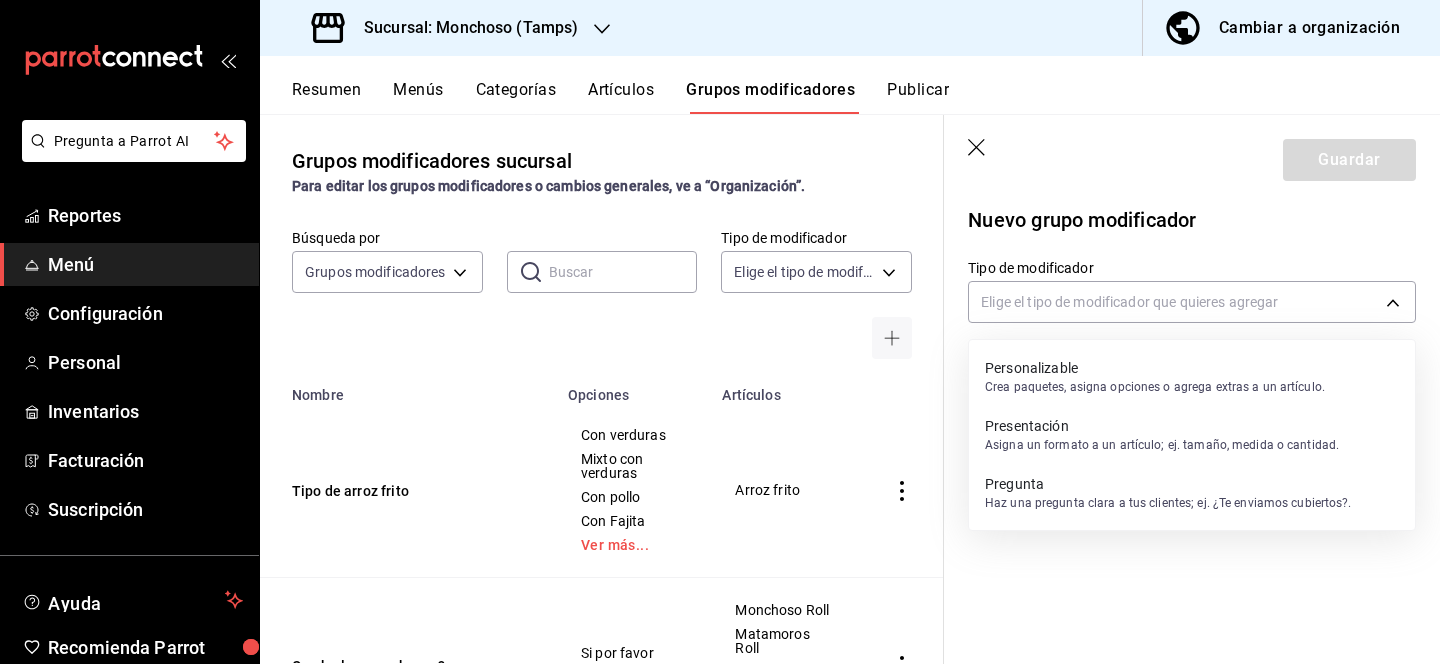 click on "Crea paquetes, asigna opciones o agrega extras a un artículo." at bounding box center (1155, 387) 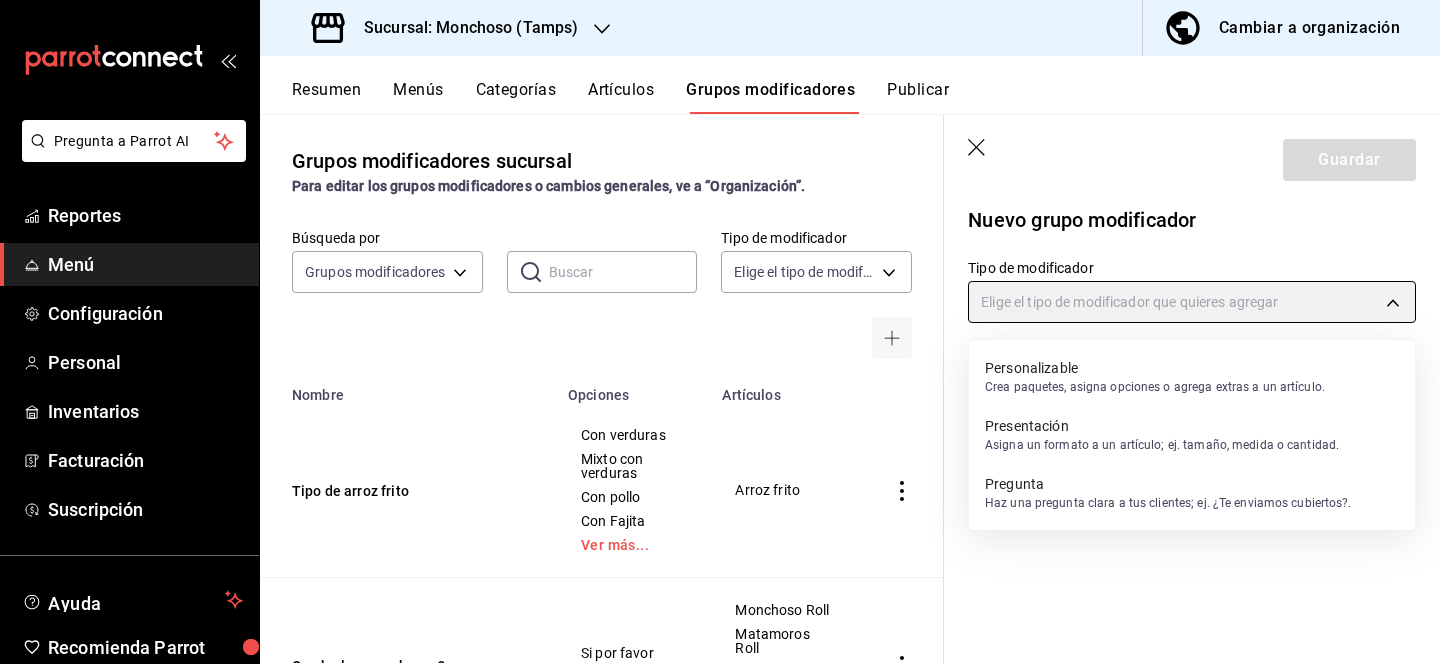 type on "CUSTOMIZABLE" 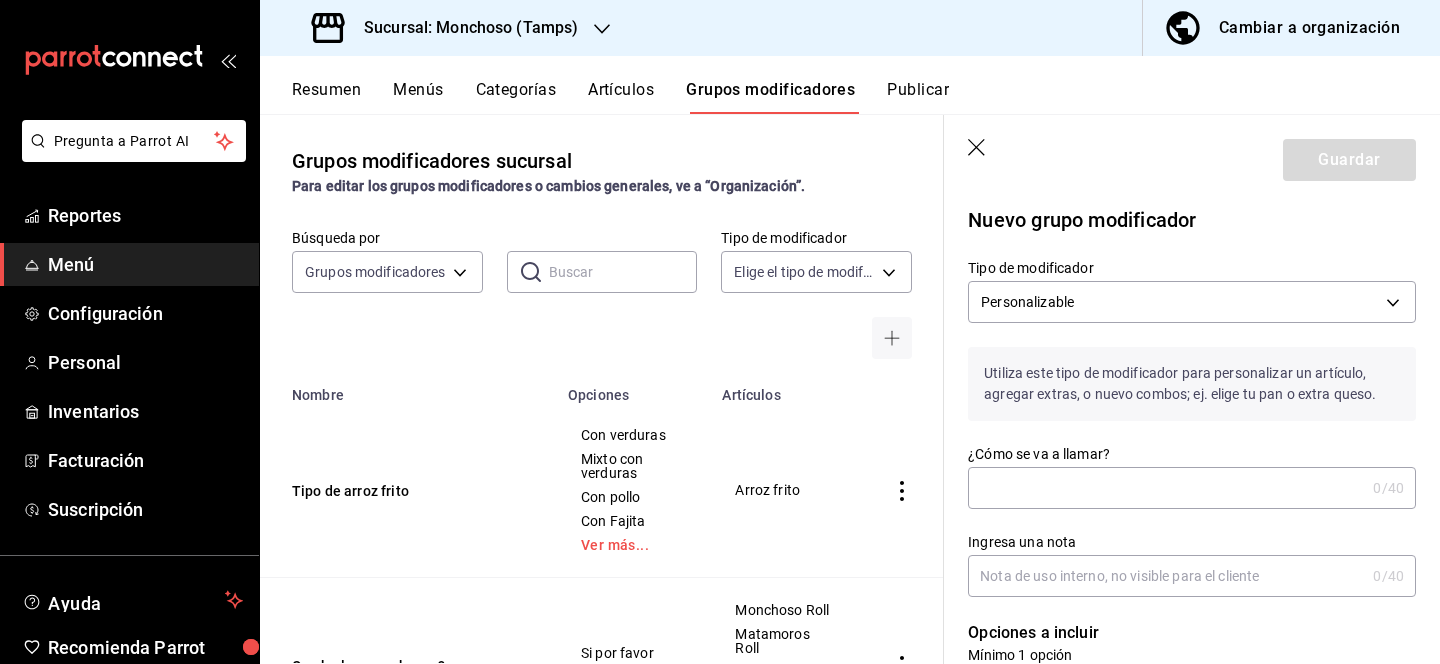 click on "¿Cómo se va a llamar?" at bounding box center (1166, 488) 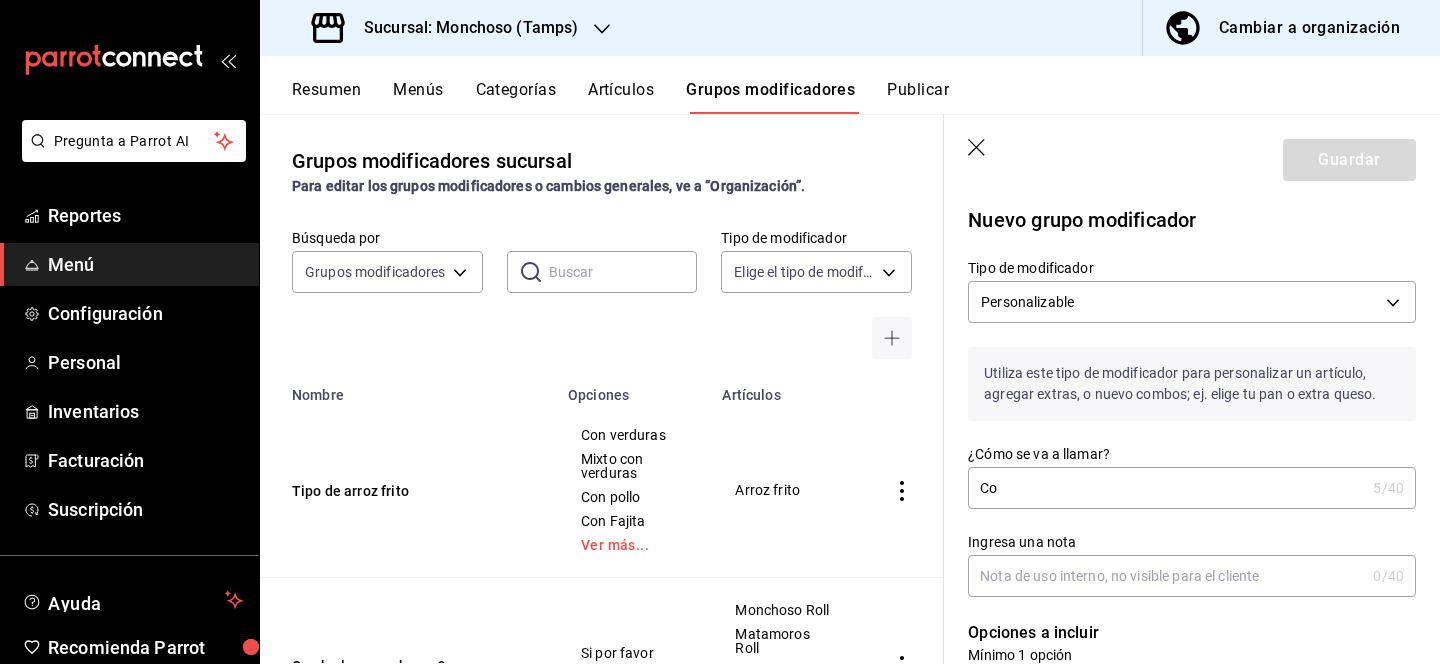 type on "C" 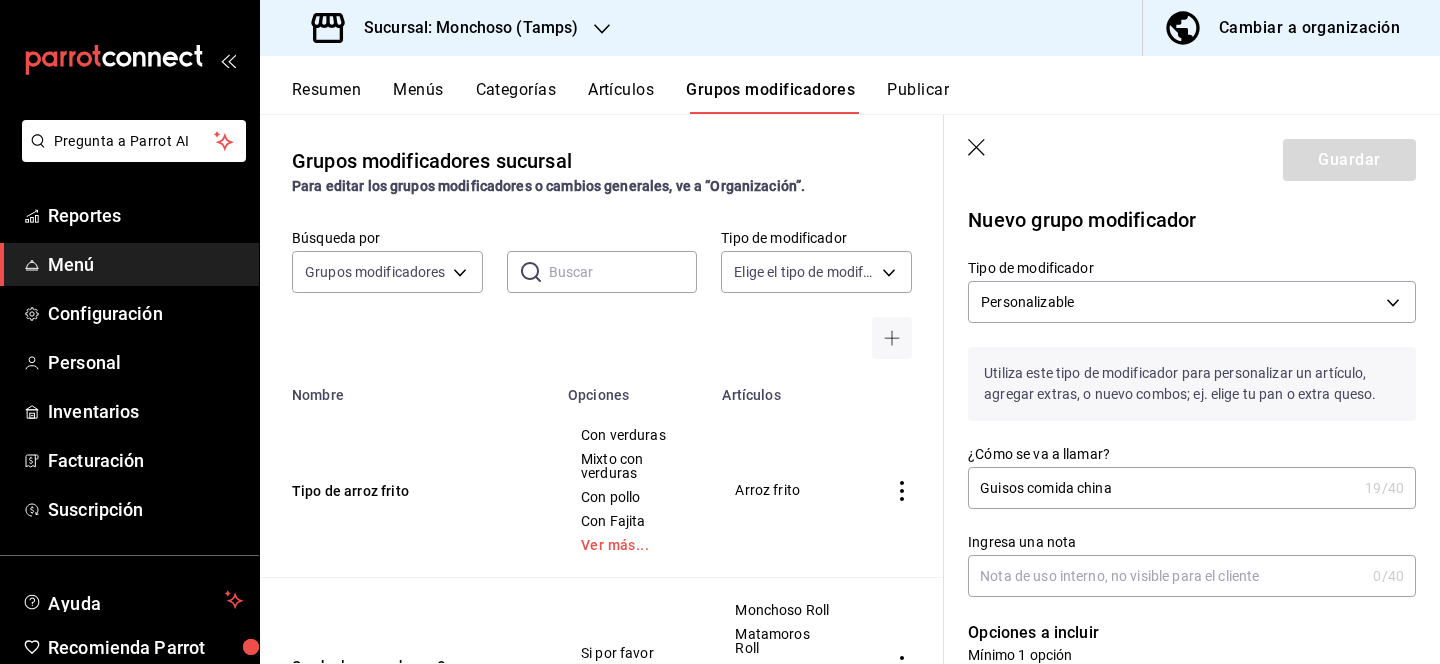 click on "Guisos comida china" at bounding box center [1162, 488] 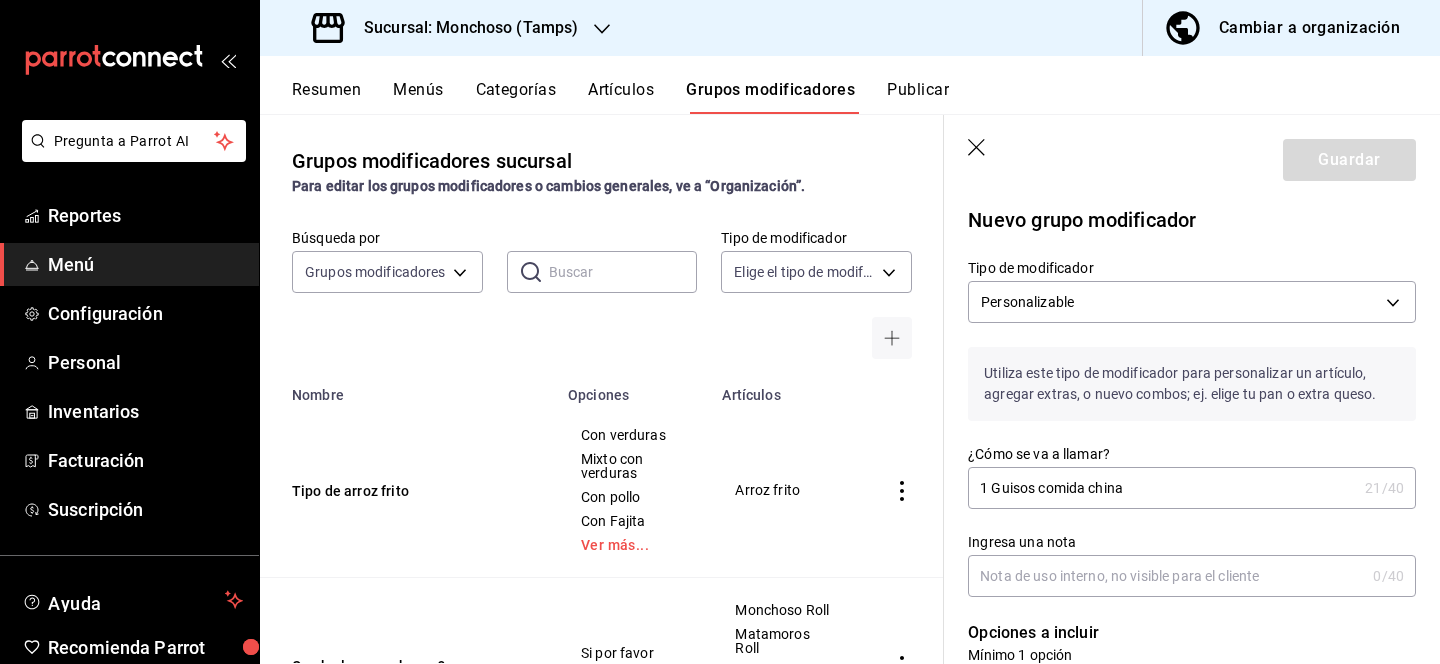 click on "1 Guisos comida china" at bounding box center (1162, 488) 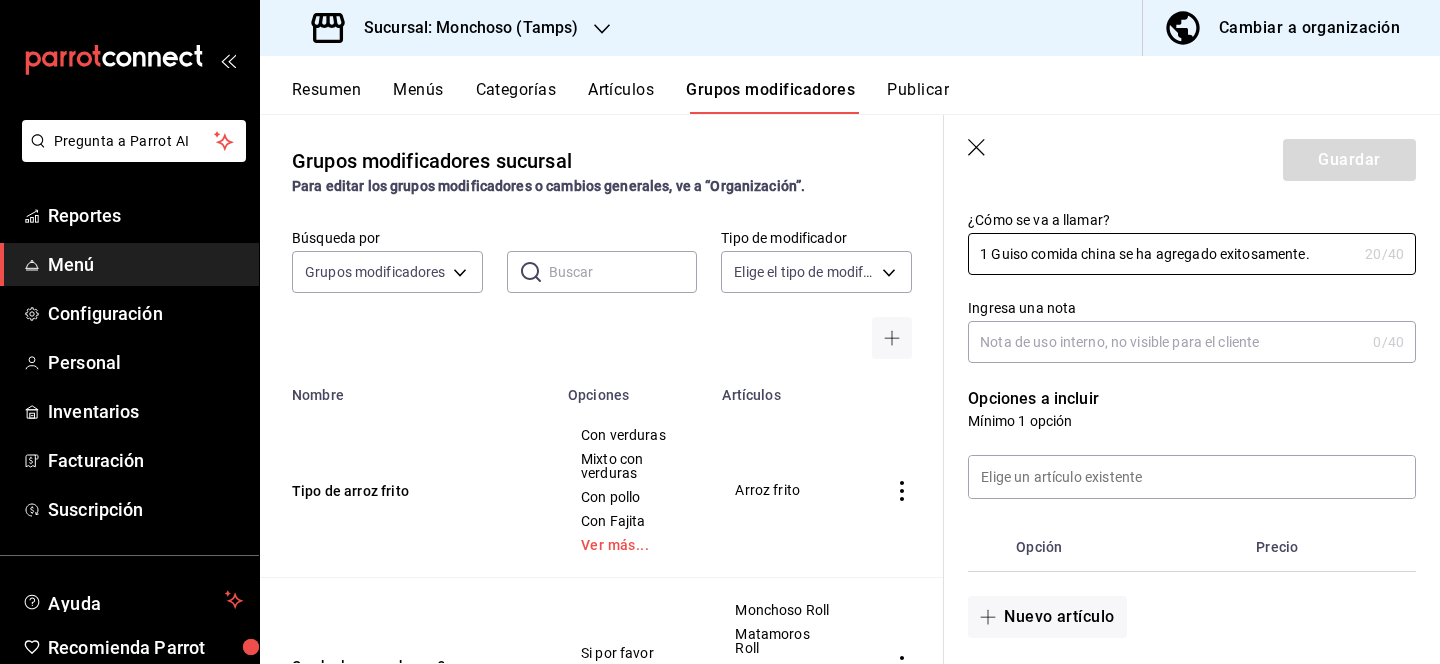 scroll, scrollTop: 238, scrollLeft: 0, axis: vertical 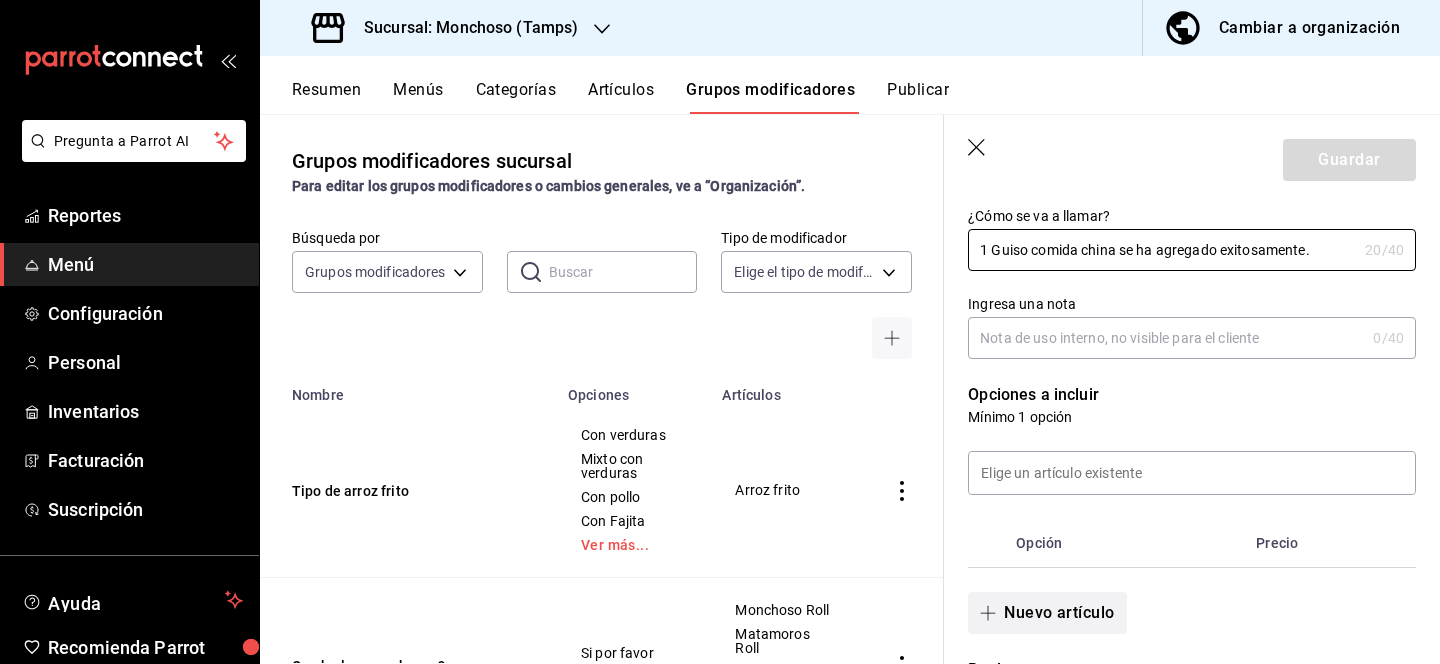 type on "1 Guiso comida china" 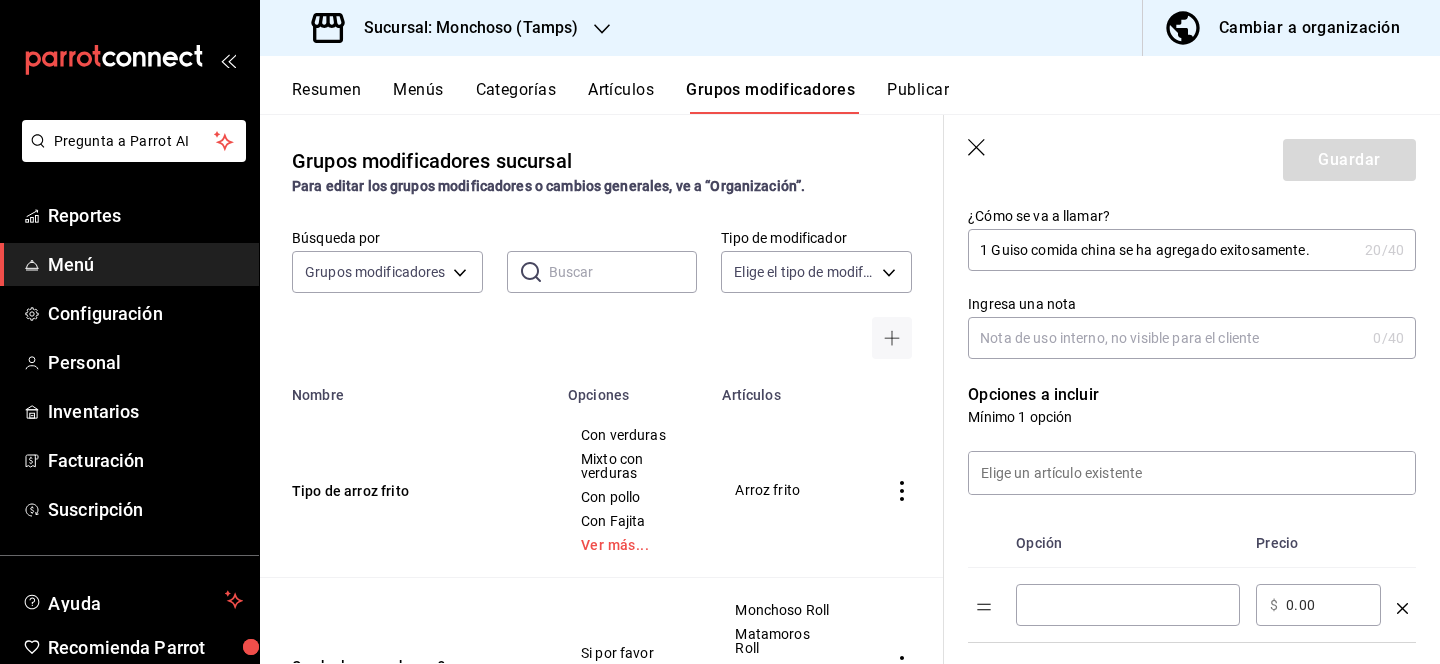click at bounding box center (1128, 605) 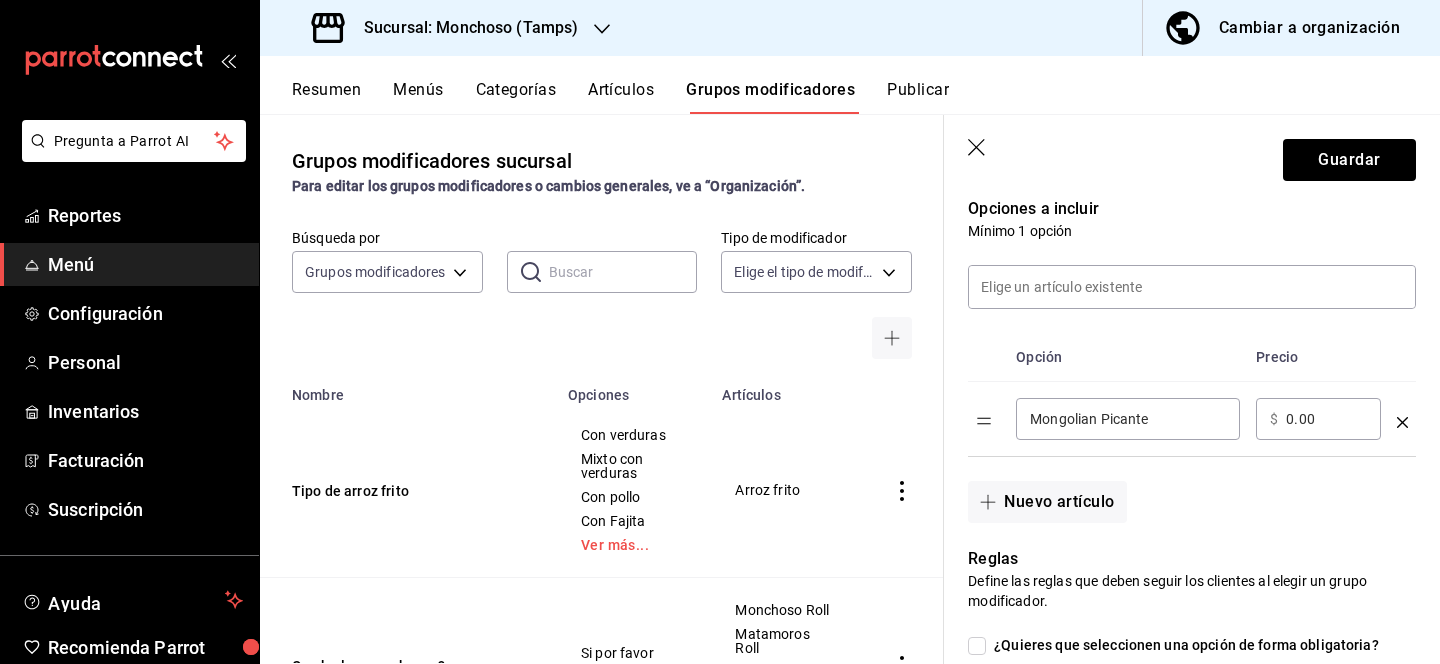 scroll, scrollTop: 426, scrollLeft: 0, axis: vertical 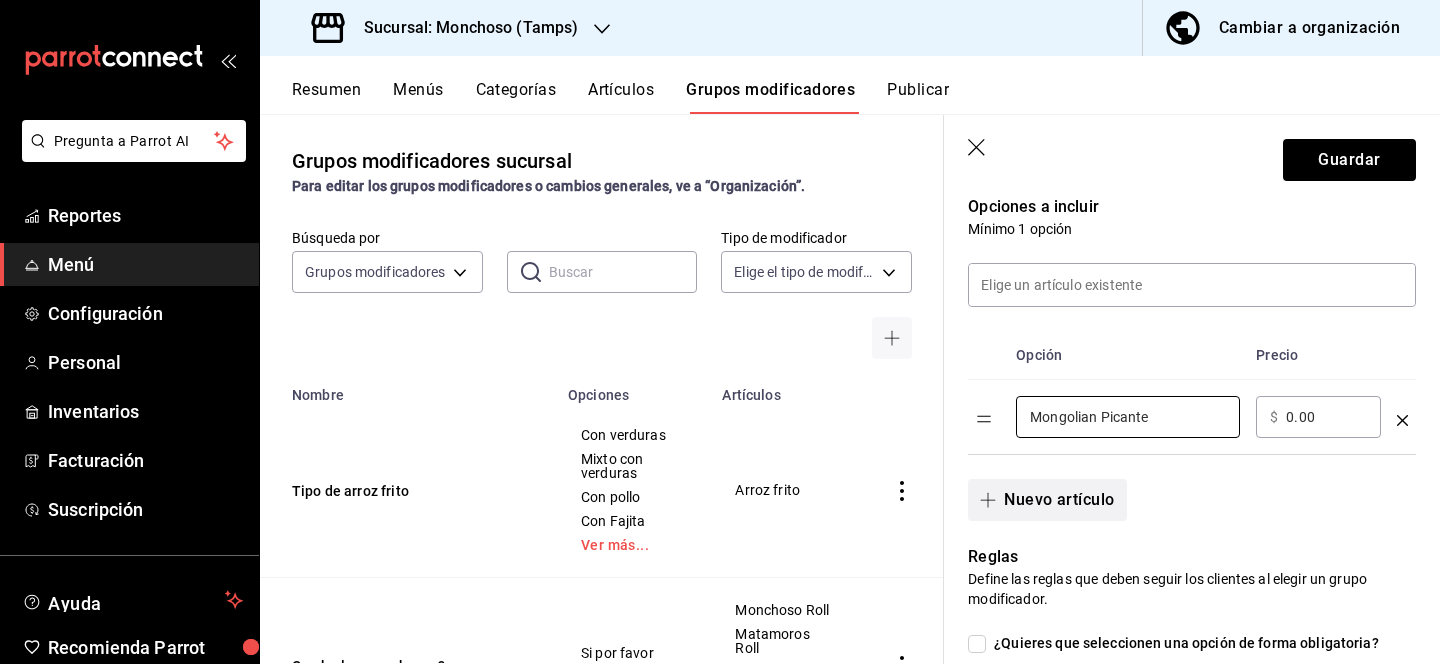 type on "Mongolian Picante" 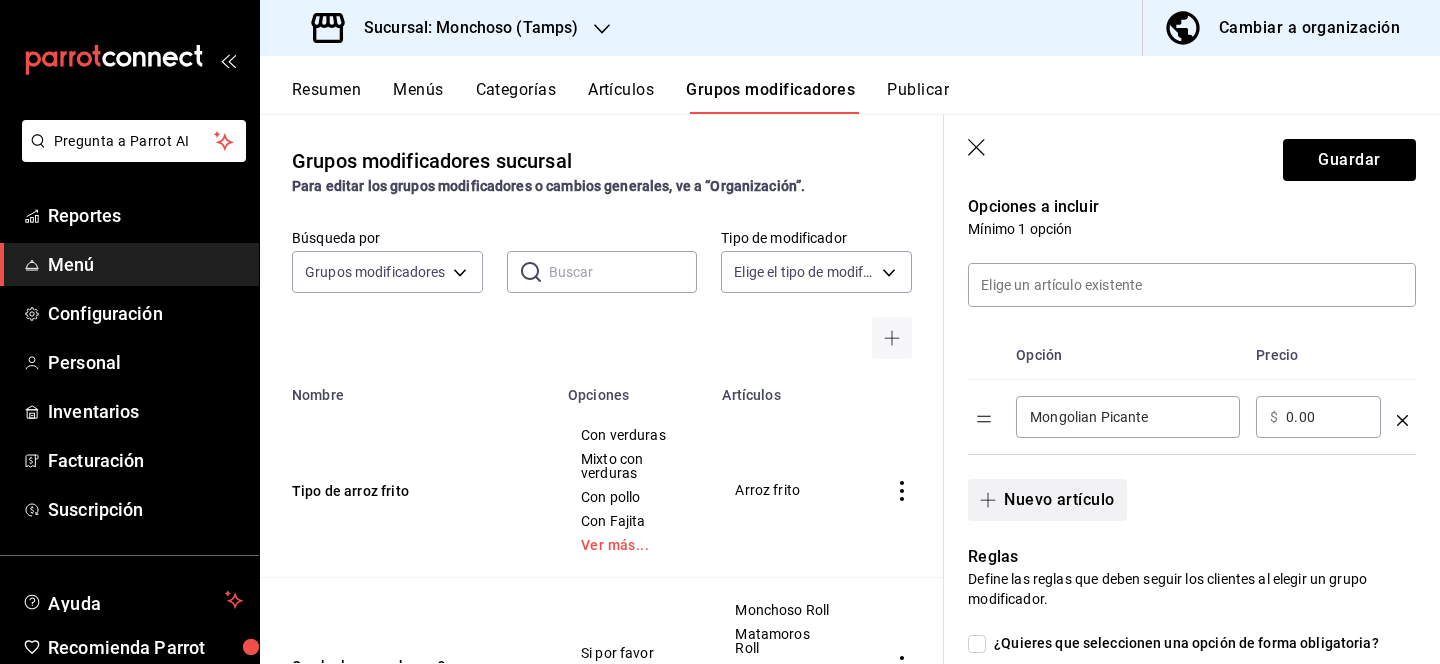 click on "Nuevo artículo" at bounding box center (1047, 500) 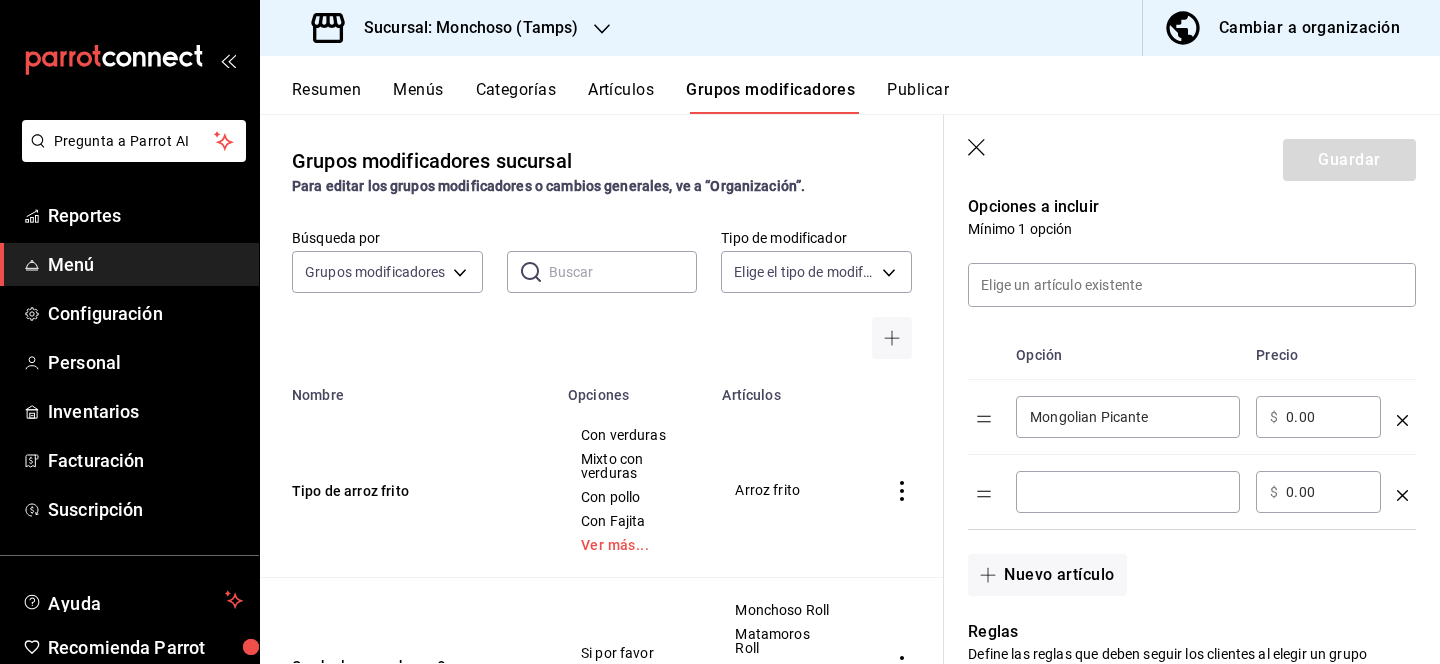 click at bounding box center (1128, 492) 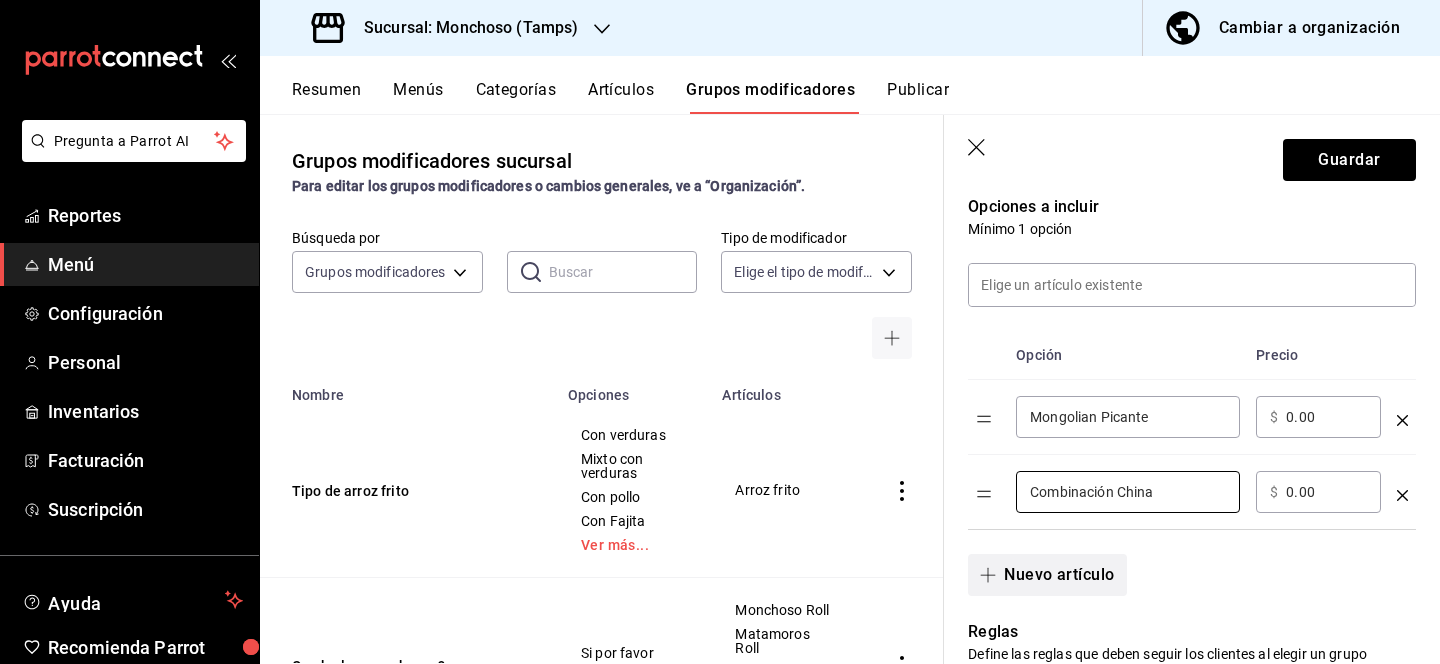 type on "Combinación China" 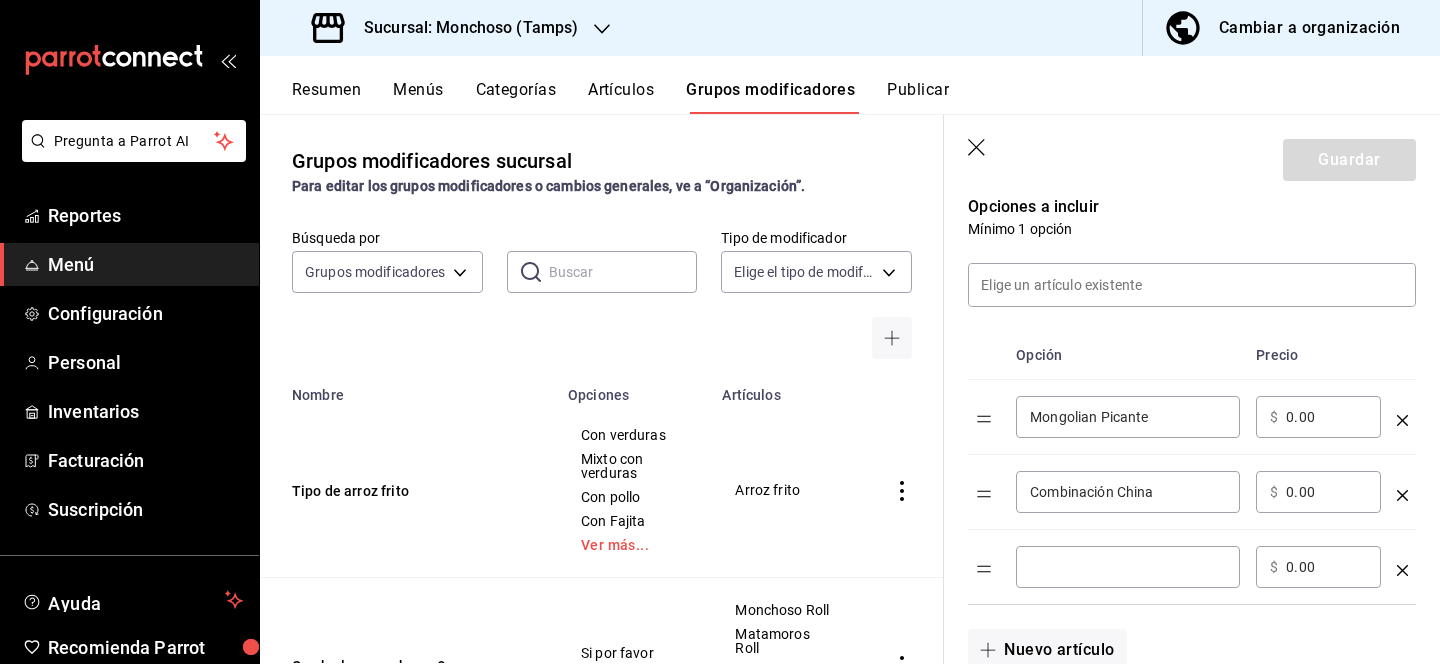 click at bounding box center (1128, 567) 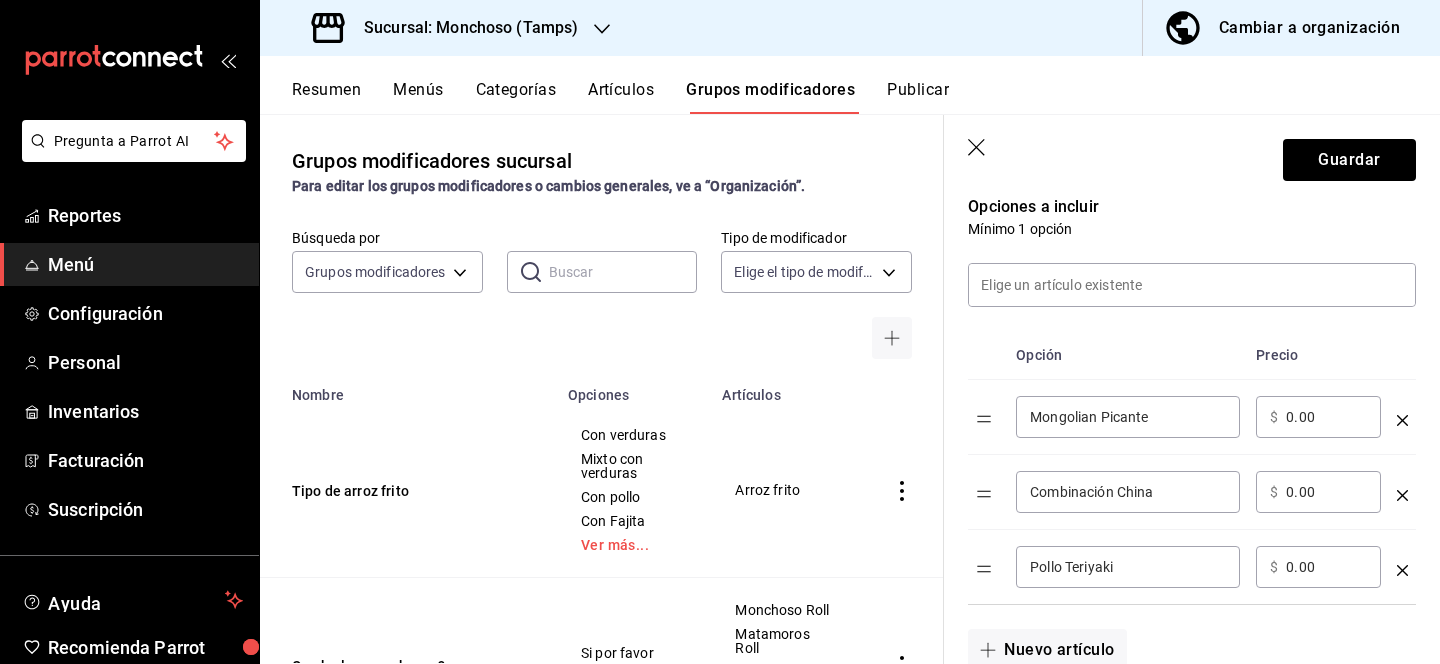 scroll, scrollTop: 573, scrollLeft: 0, axis: vertical 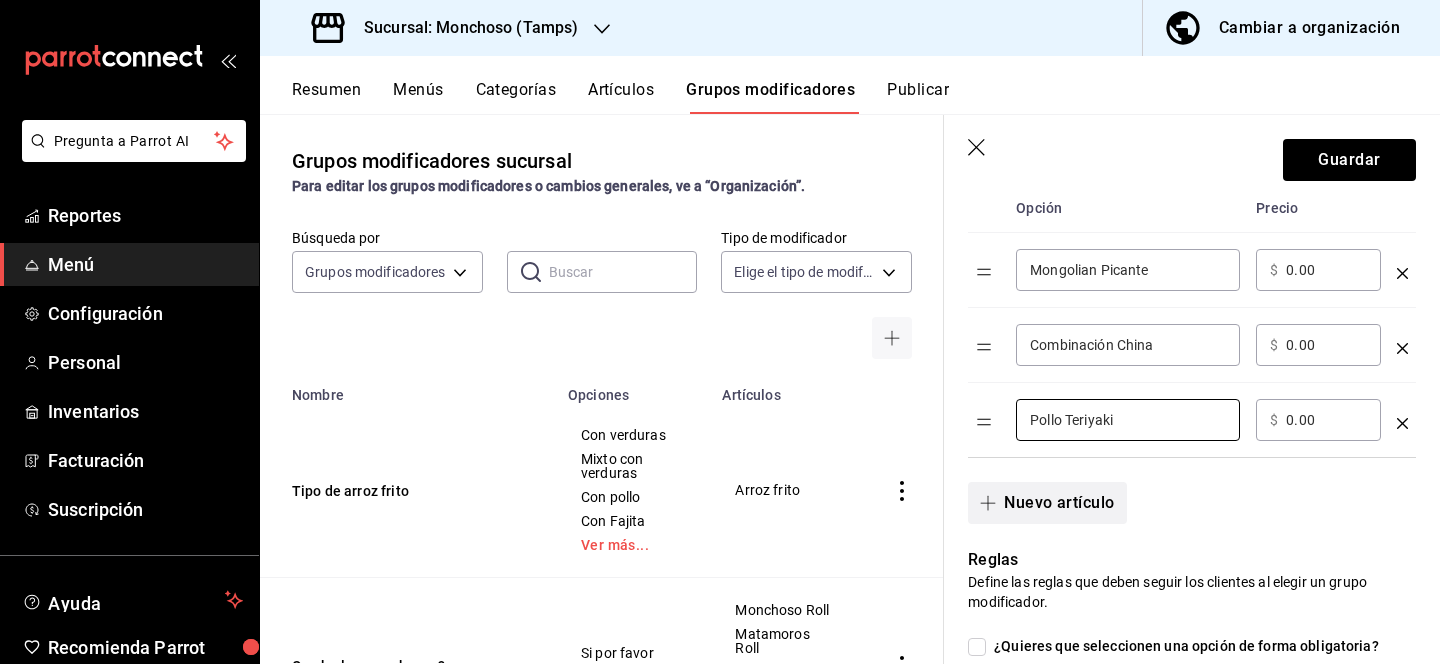type on "Pollo Teriyaki" 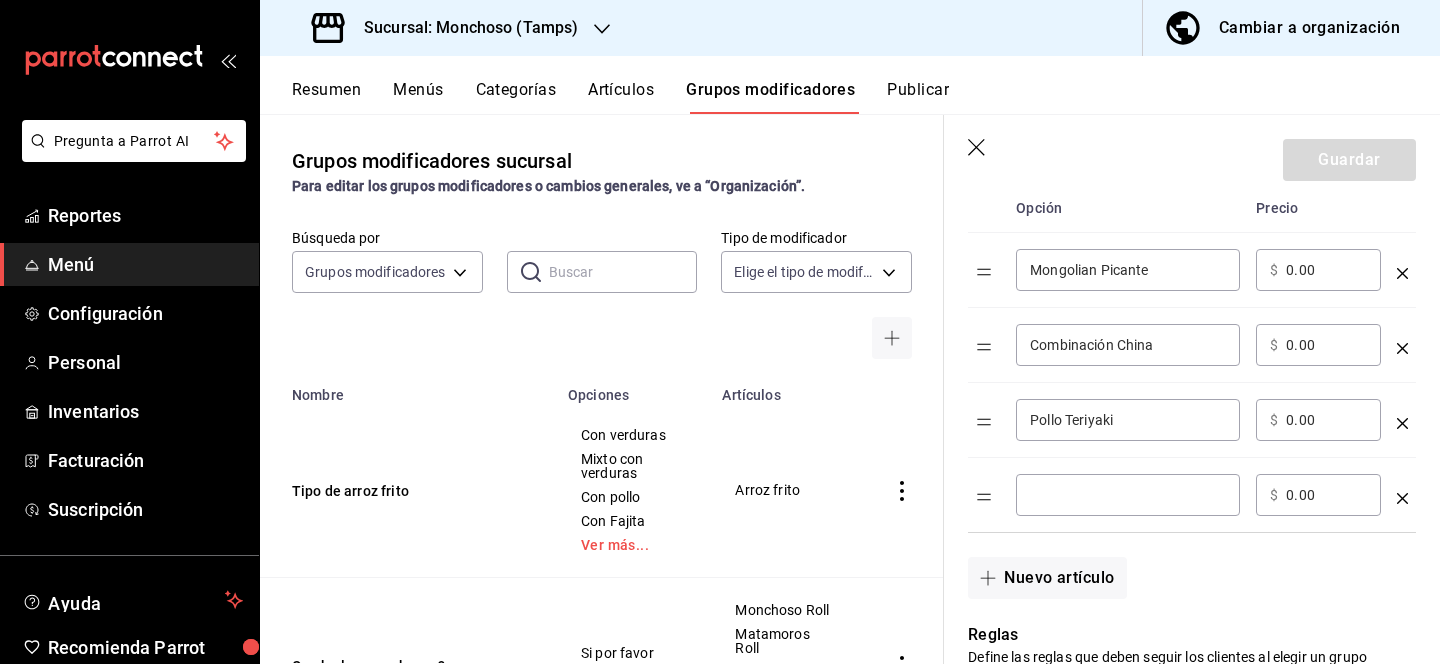 click at bounding box center (1128, 495) 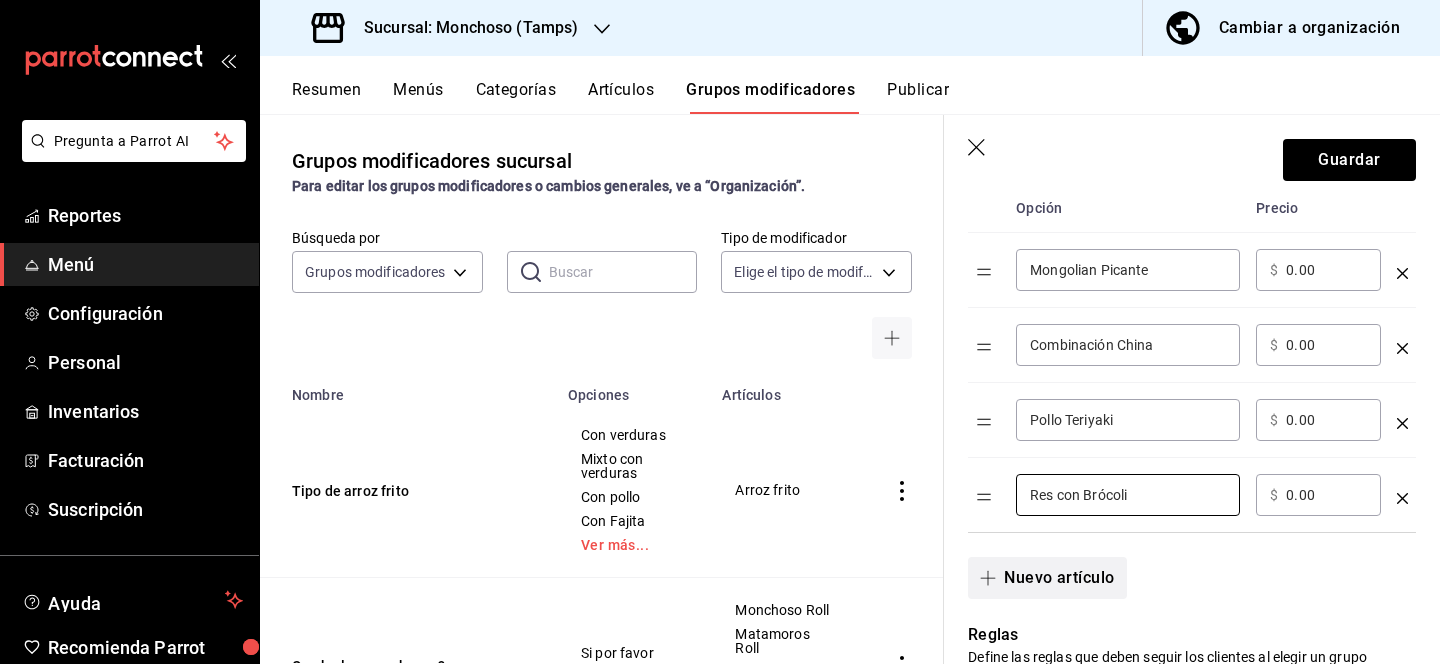 type on "Res con Brócoli" 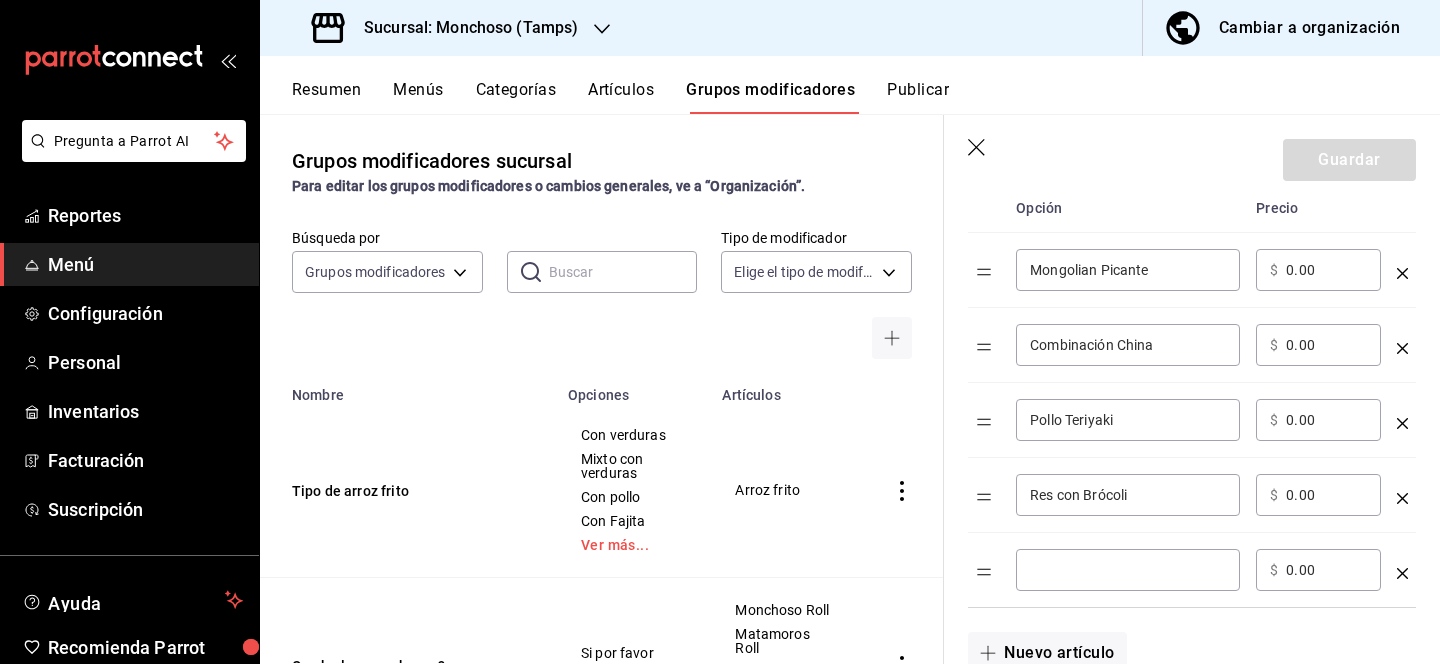 click at bounding box center [1128, 570] 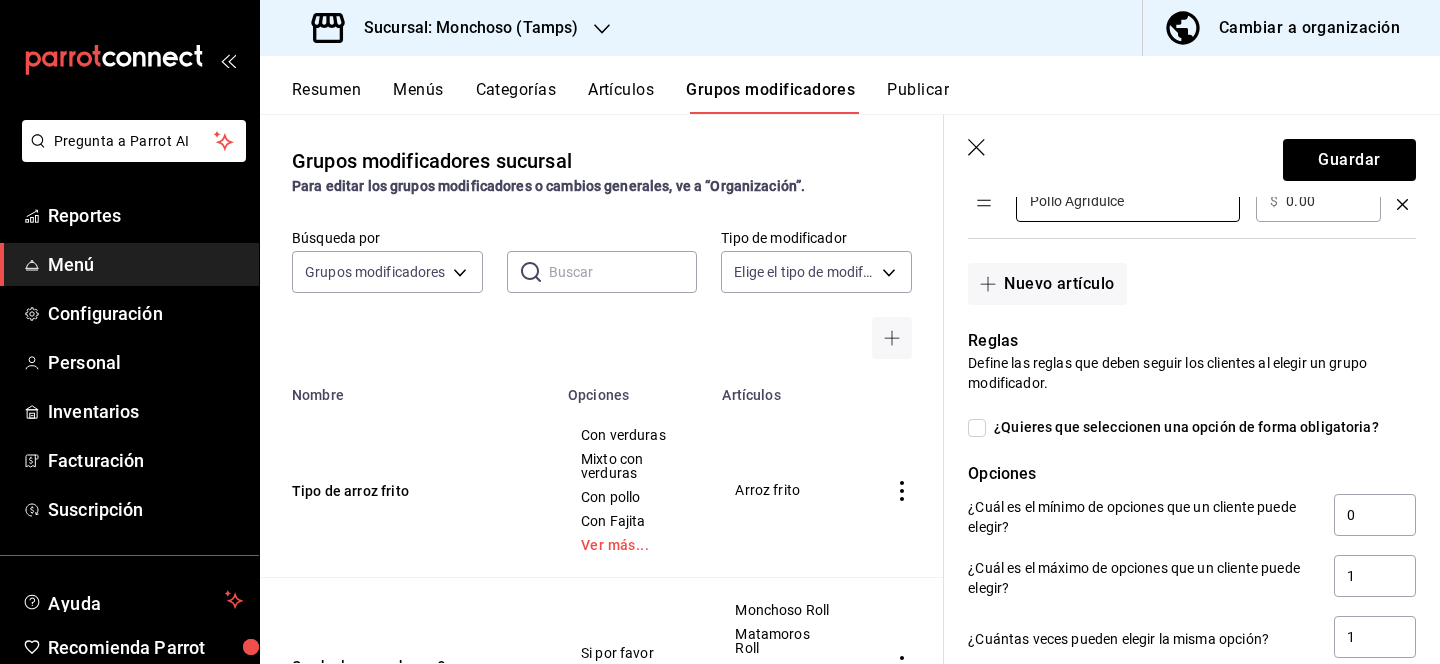 scroll, scrollTop: 953, scrollLeft: 0, axis: vertical 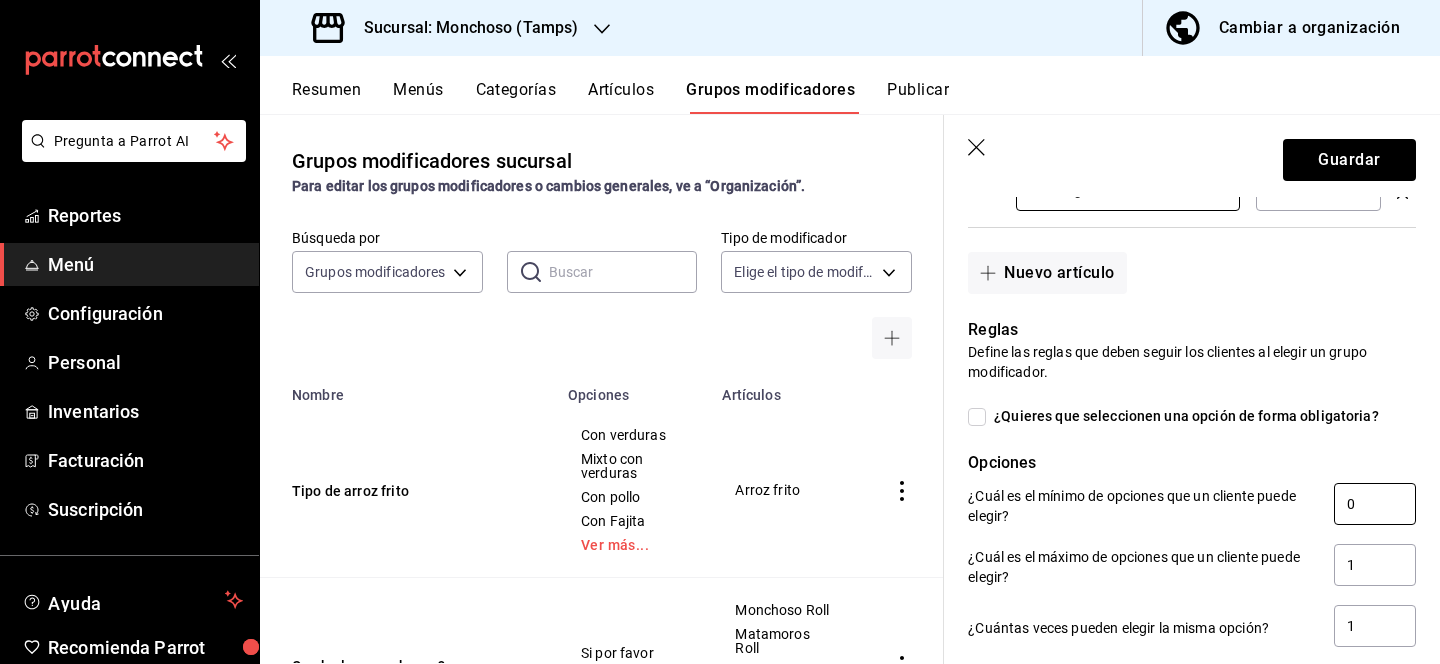 type on "Pollo Agridulce" 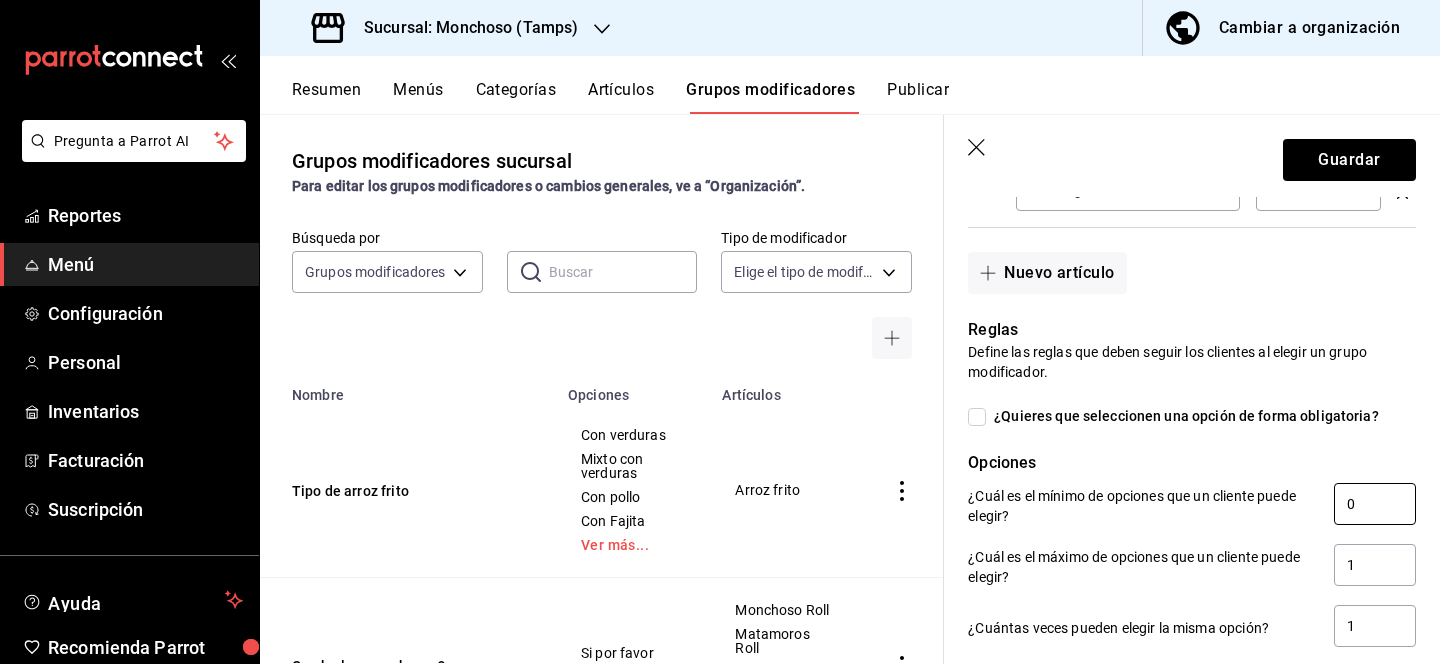 click on "0" at bounding box center [1375, 504] 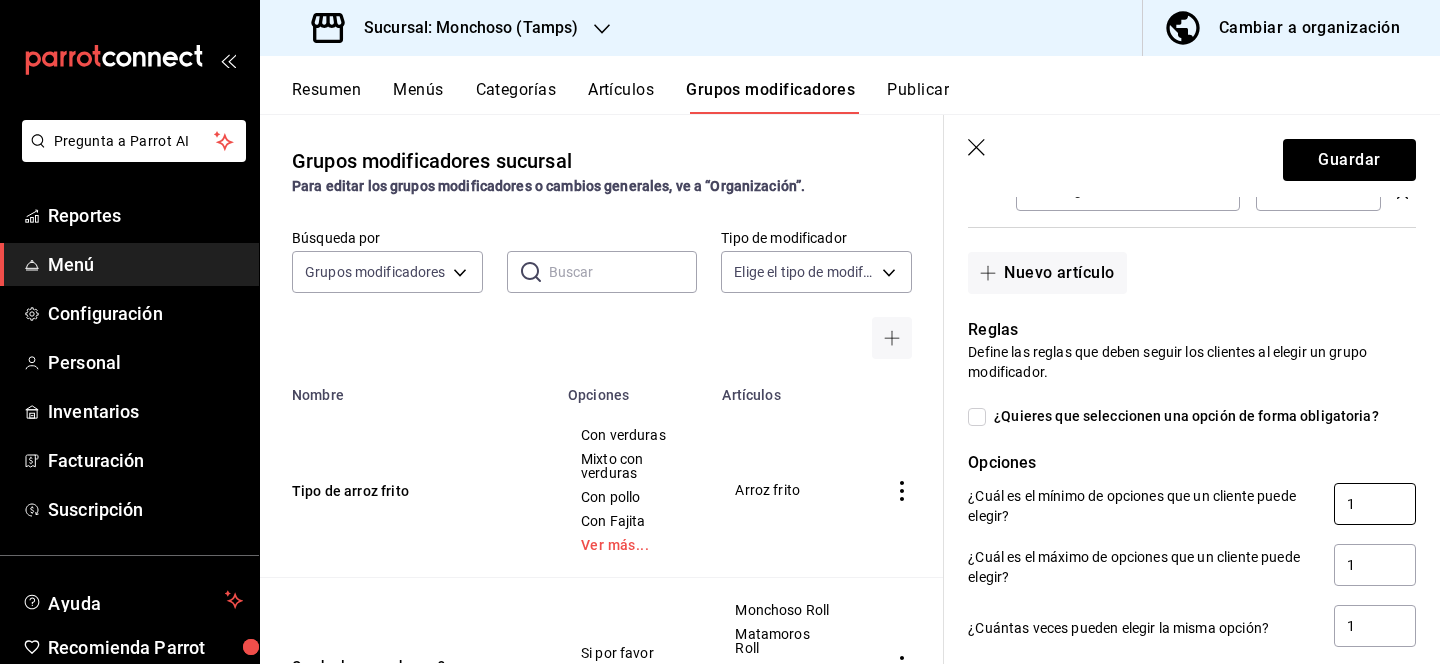 type on "0" 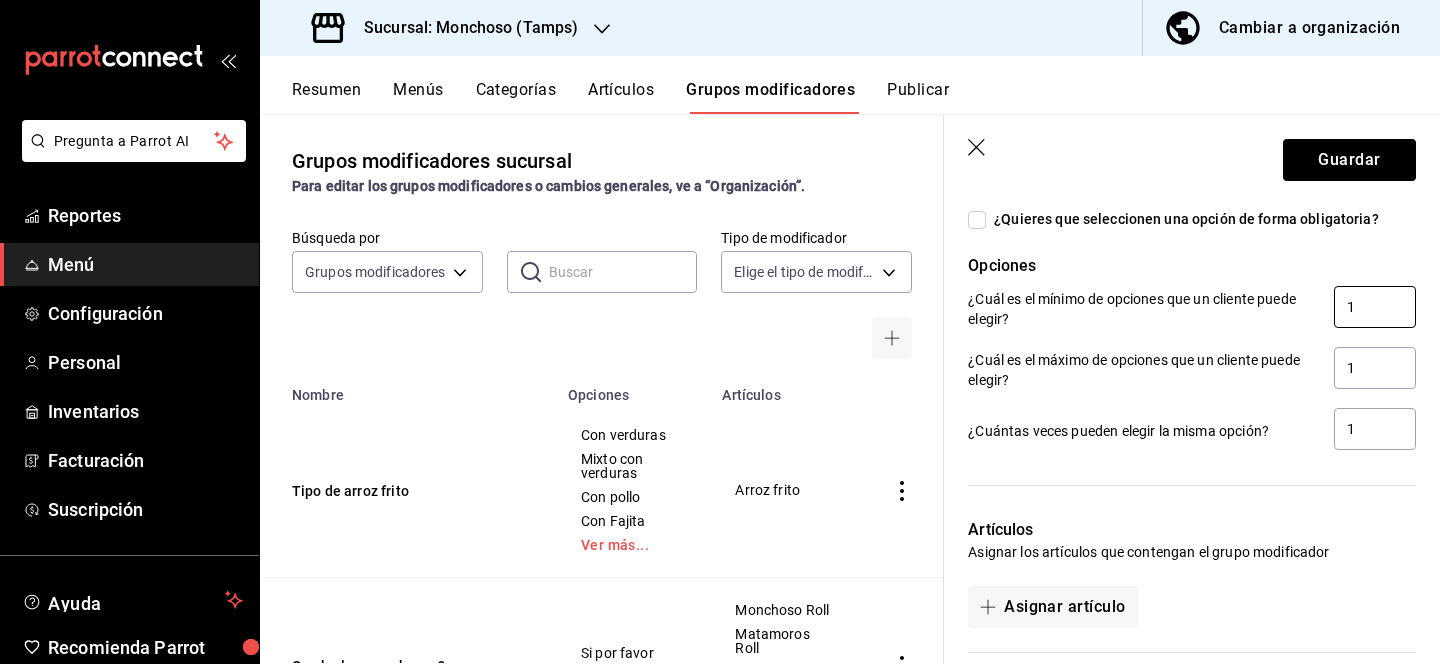 scroll, scrollTop: 1151, scrollLeft: 0, axis: vertical 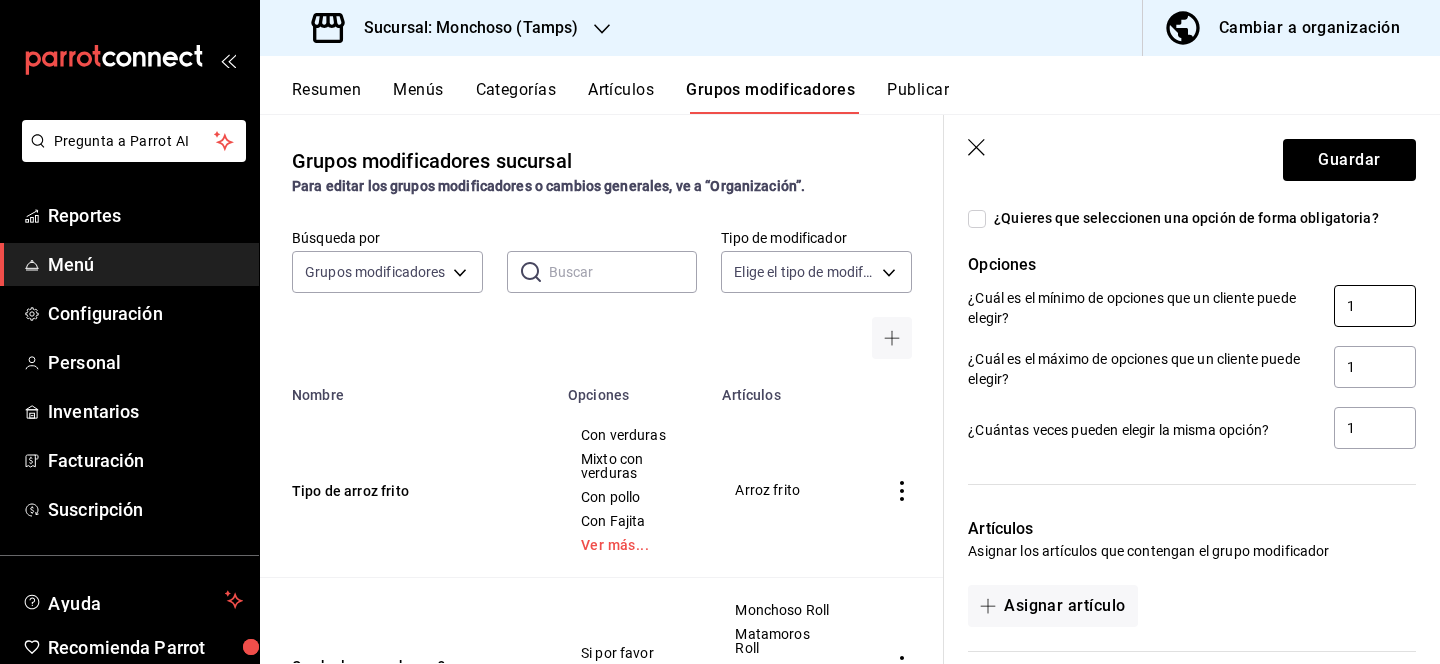 type on "1" 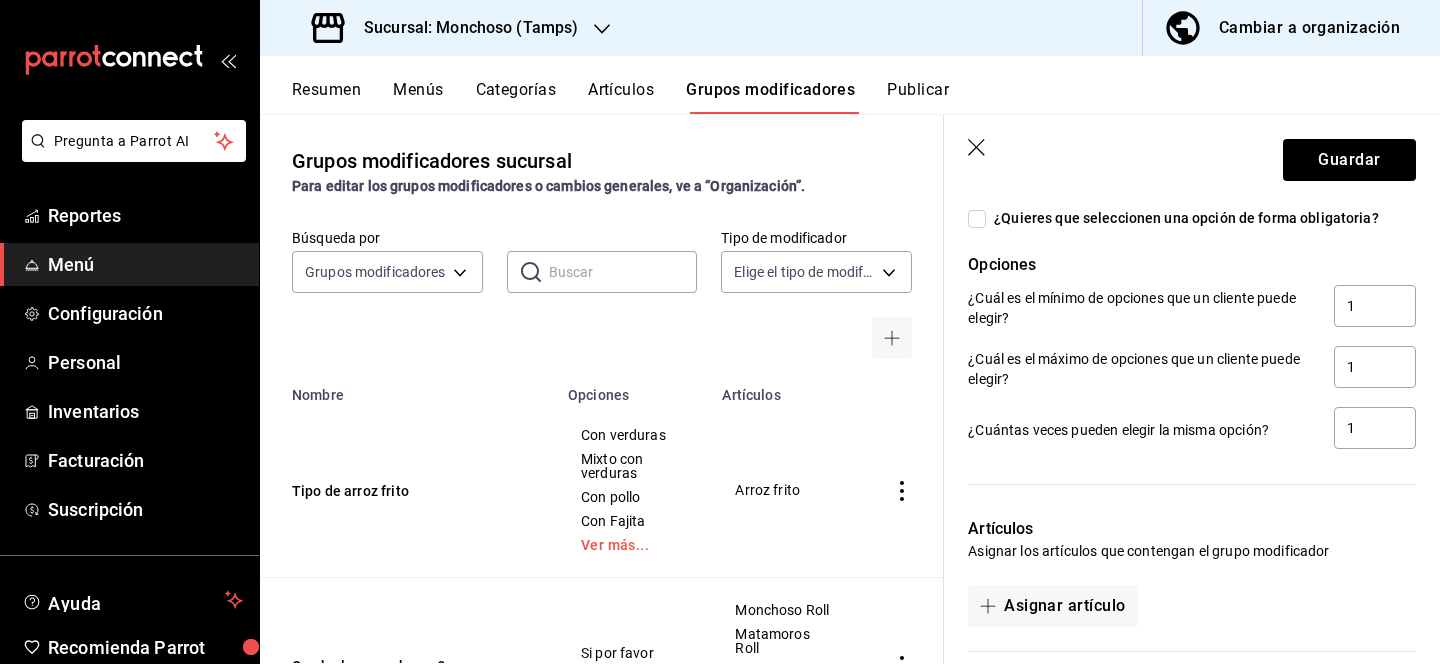 click on "¿Quieres que seleccionen una opción de forma obligatoria?" at bounding box center (977, 219) 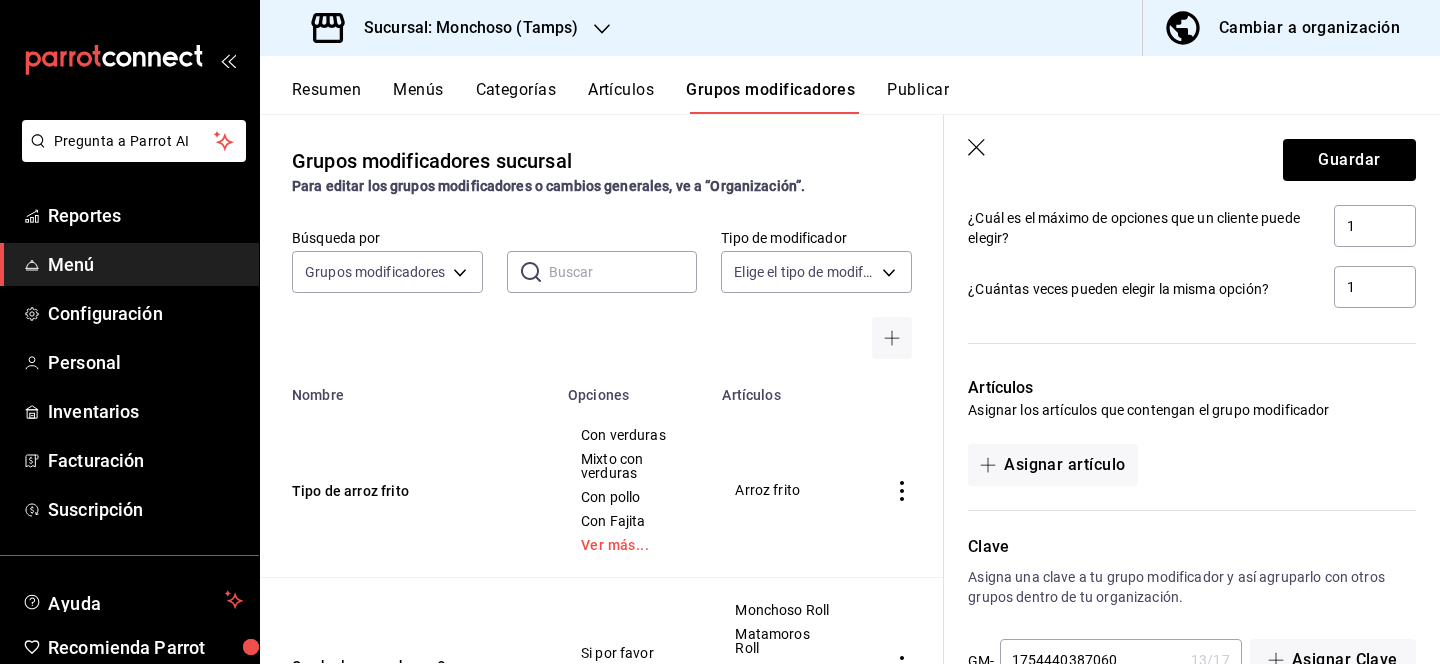 scroll, scrollTop: 1309, scrollLeft: 0, axis: vertical 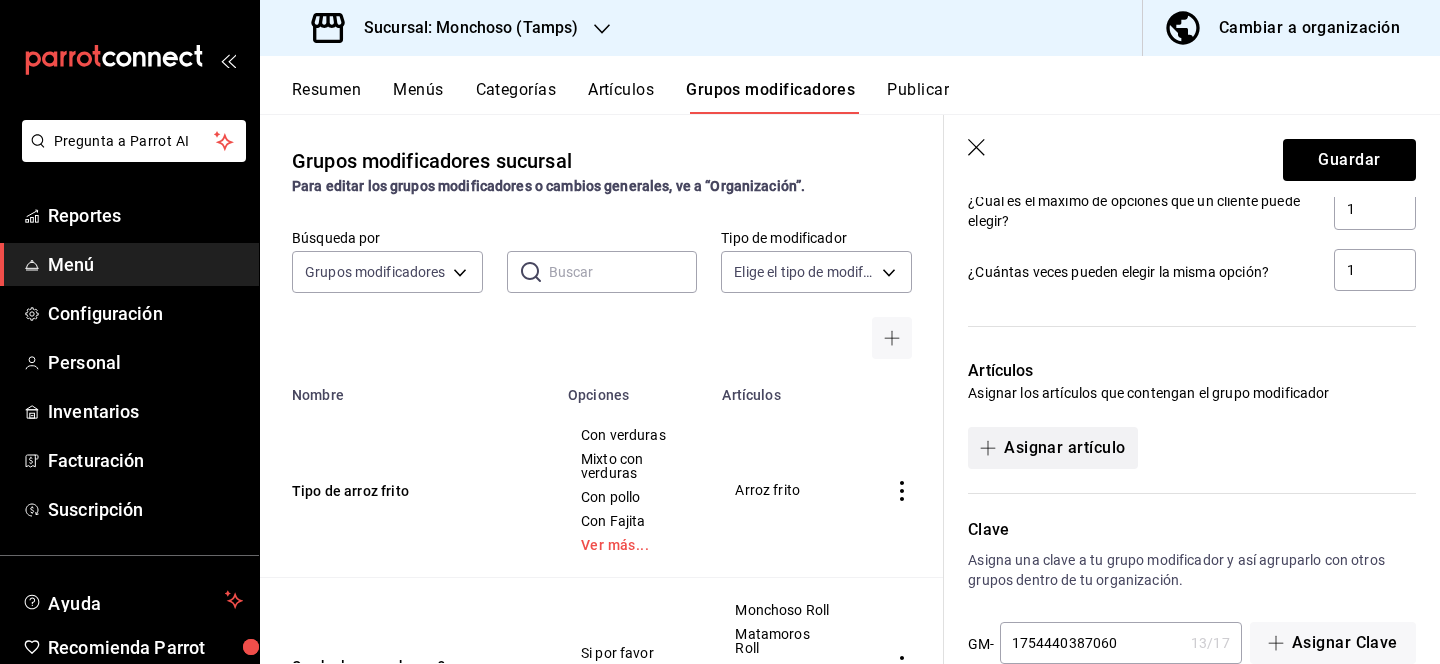 click on "Asignar artículo" at bounding box center (1052, 448) 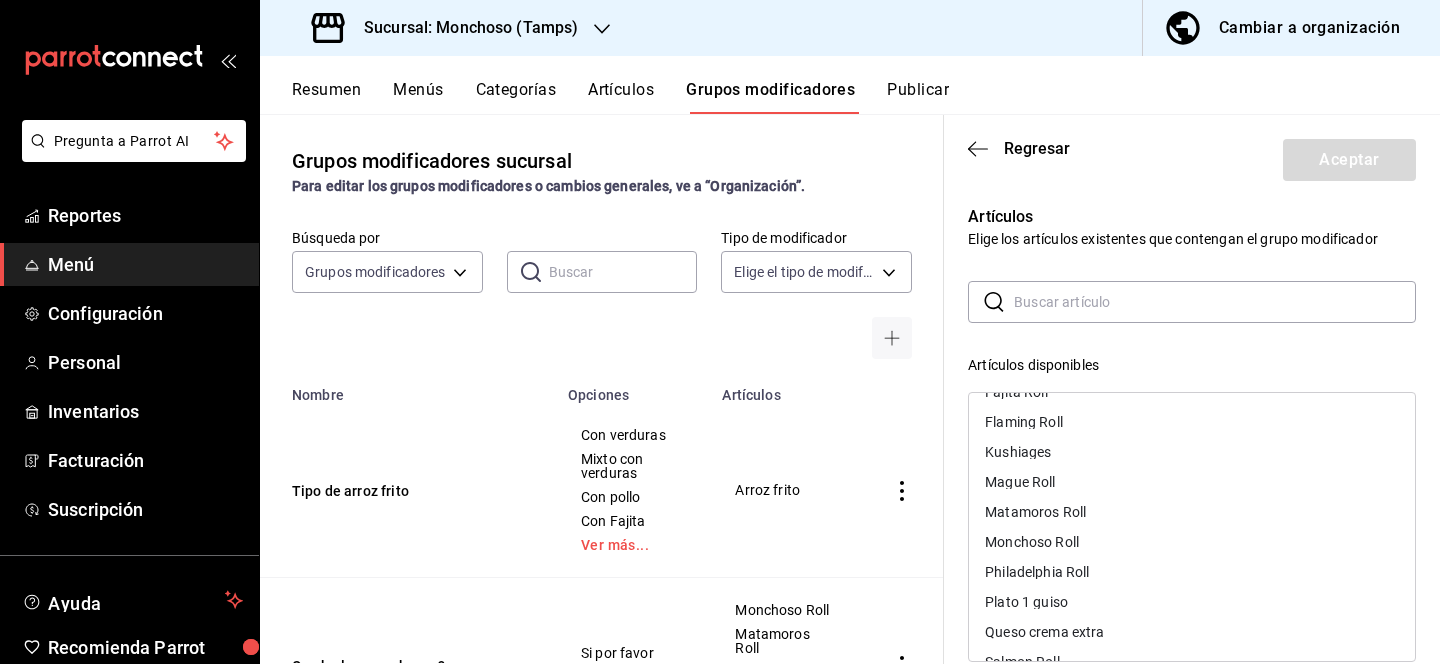 scroll, scrollTop: 565, scrollLeft: 0, axis: vertical 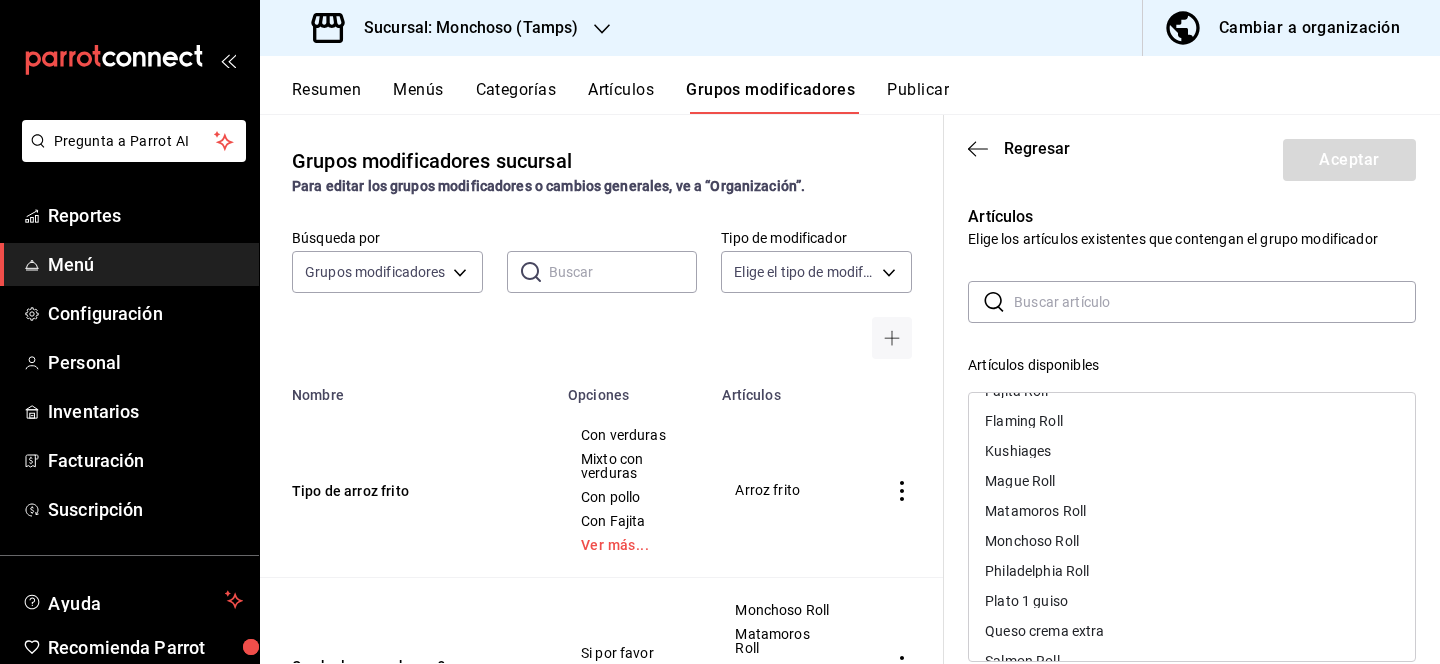click on "Plato 1 guiso" at bounding box center (1192, 601) 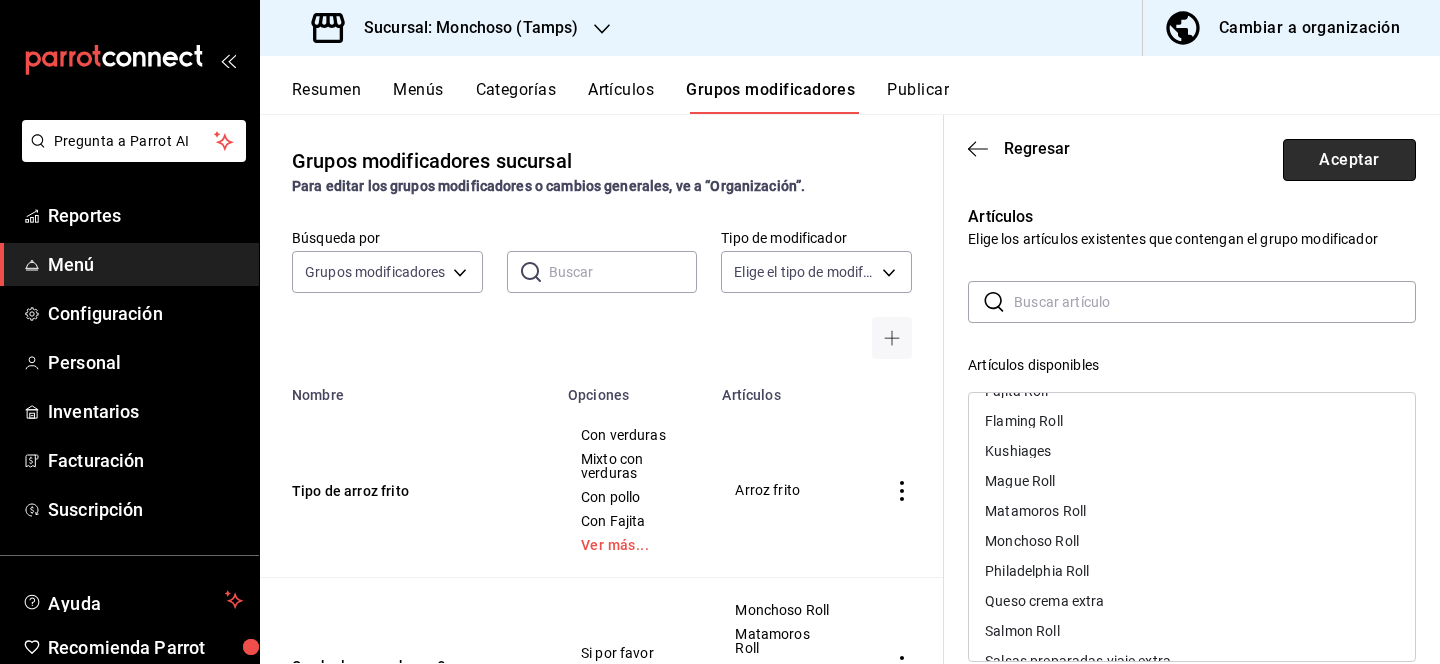click on "Aceptar" at bounding box center (1349, 160) 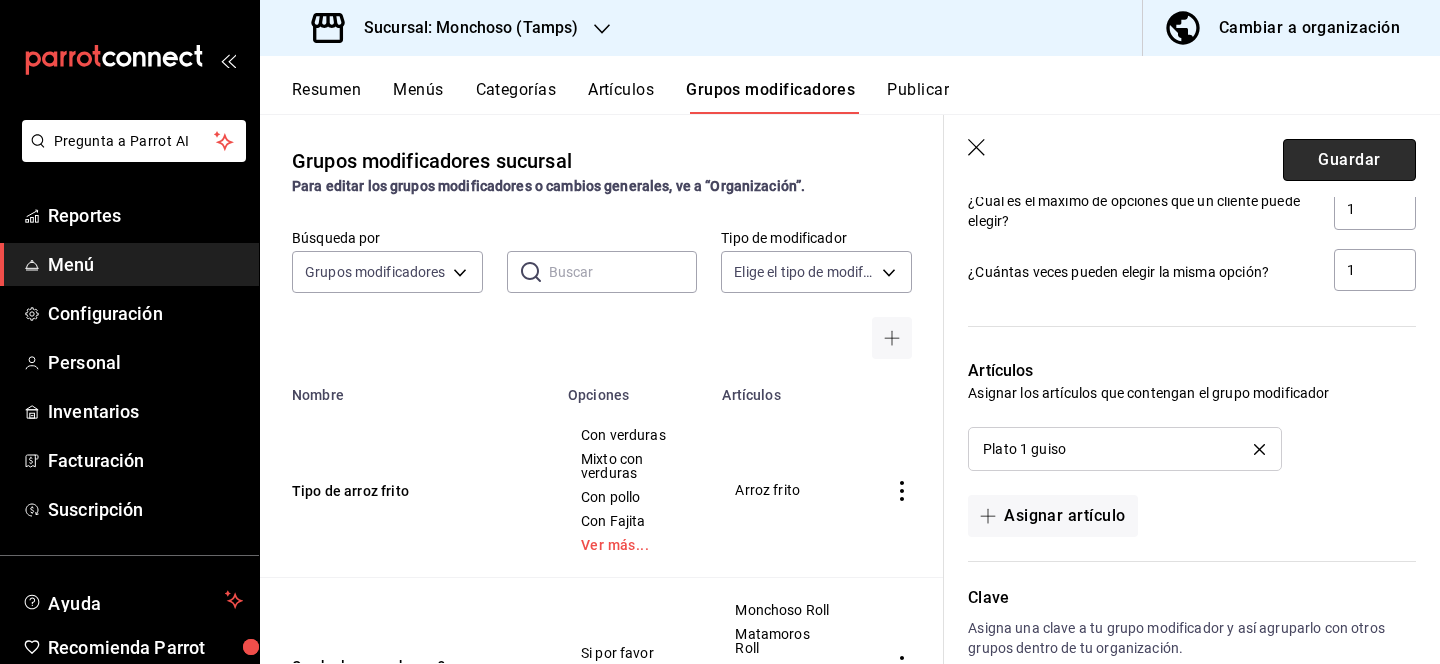 click on "Guardar" at bounding box center [1349, 160] 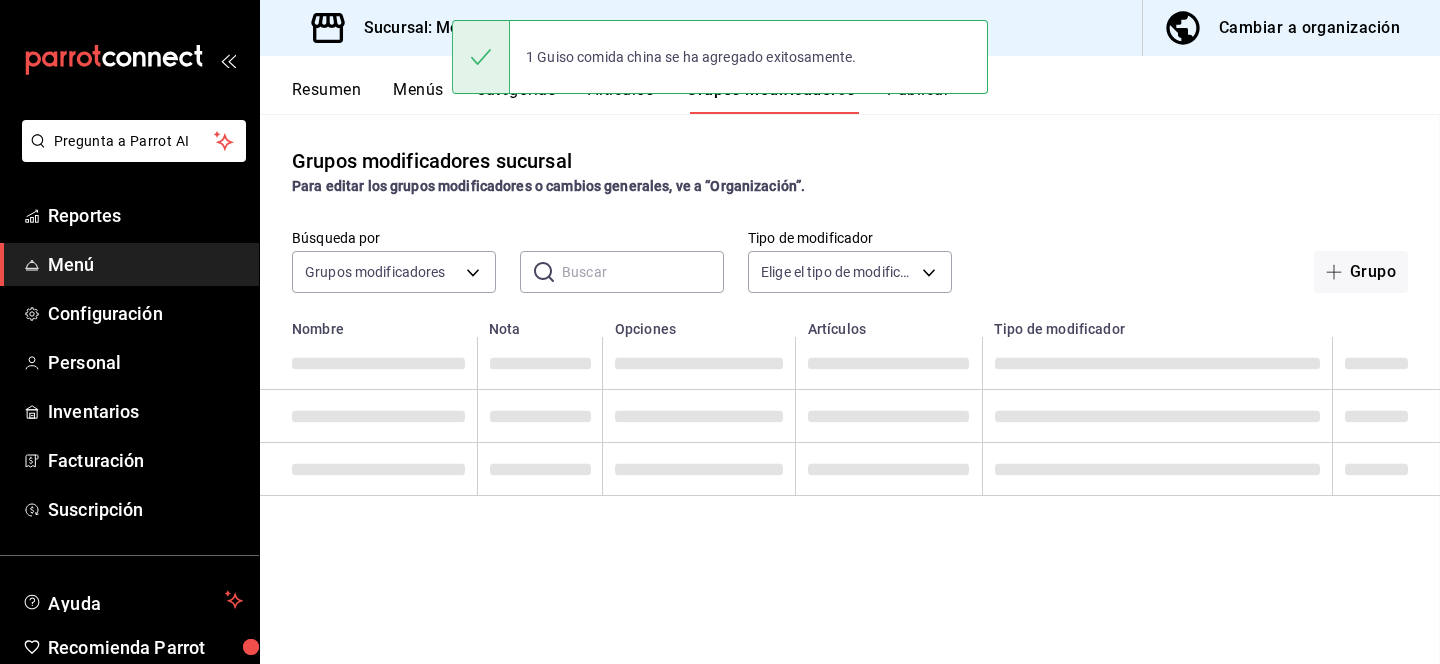scroll, scrollTop: 0, scrollLeft: 0, axis: both 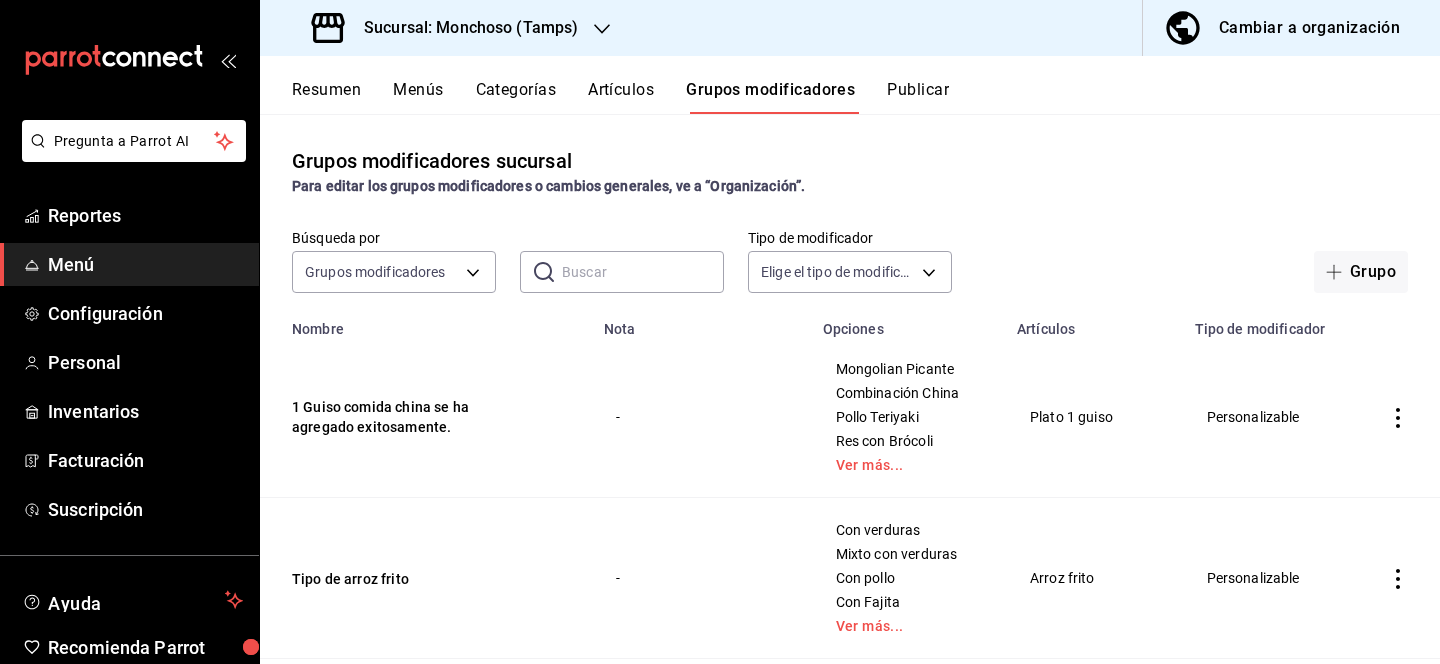 click on "Artículos" at bounding box center (621, 97) 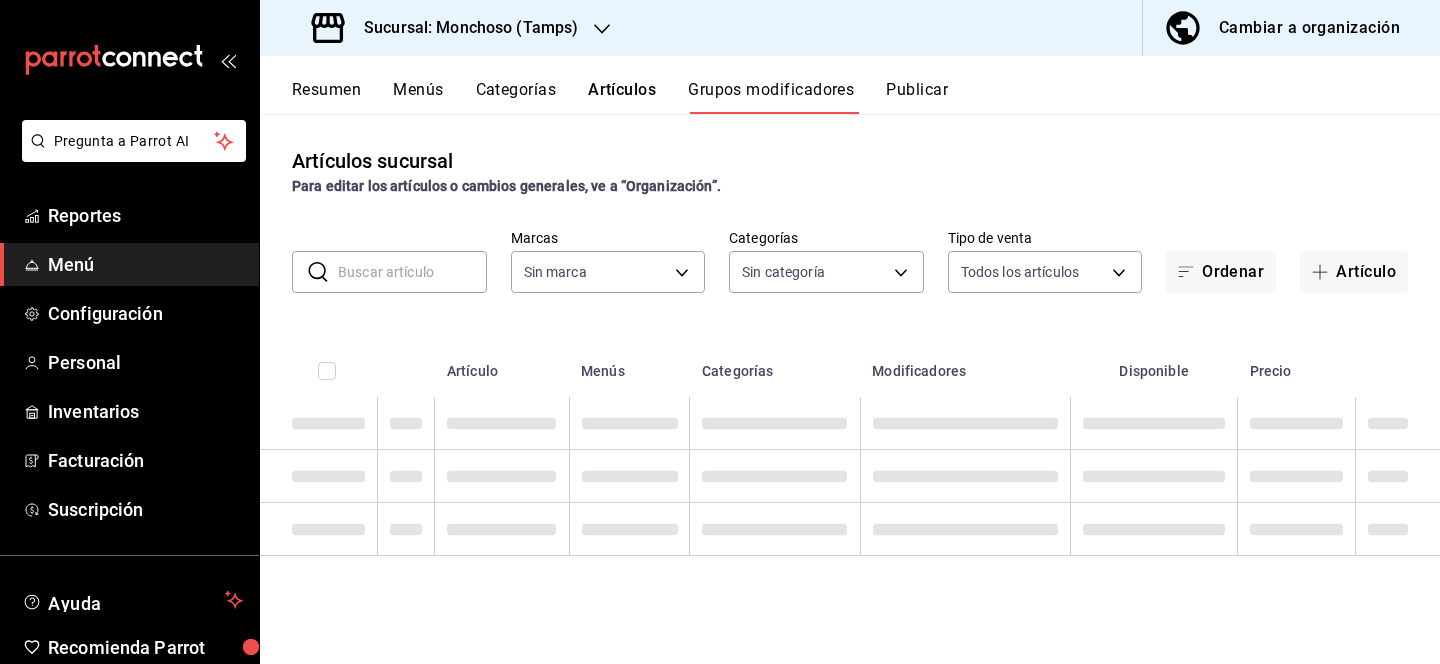 click on "Categorías" at bounding box center [516, 97] 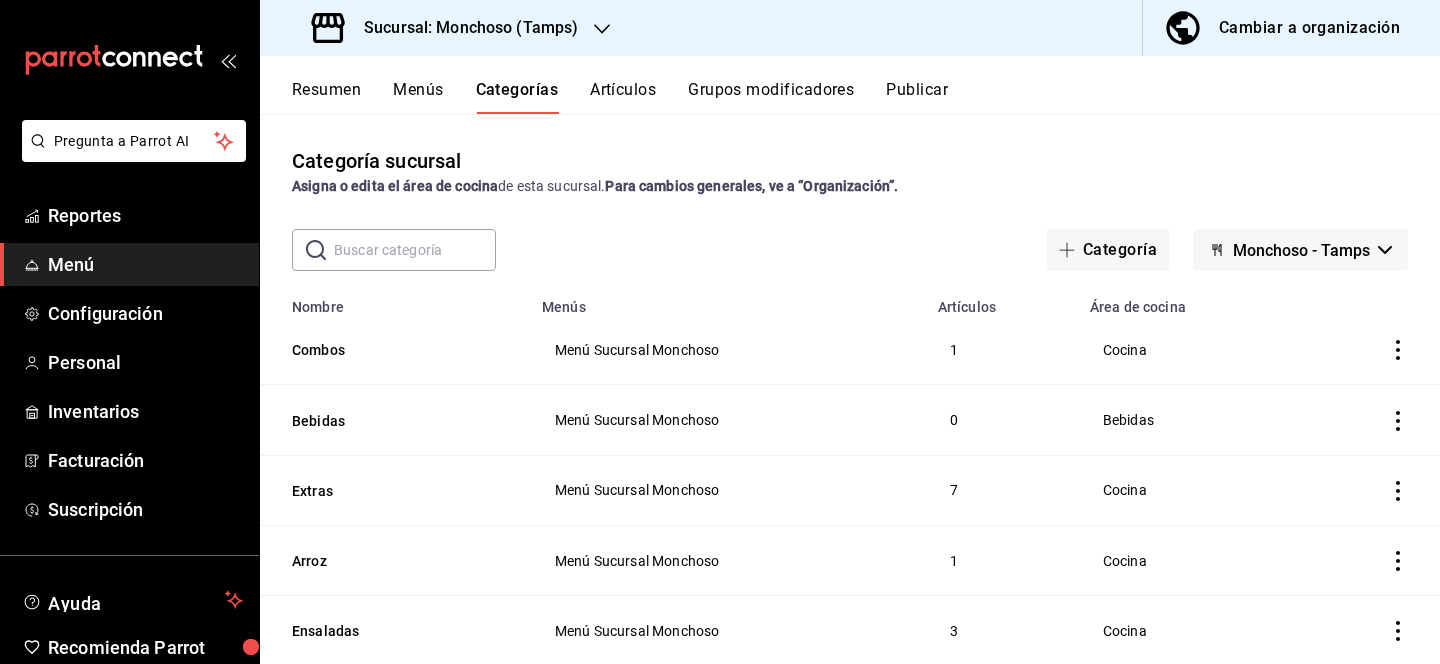click 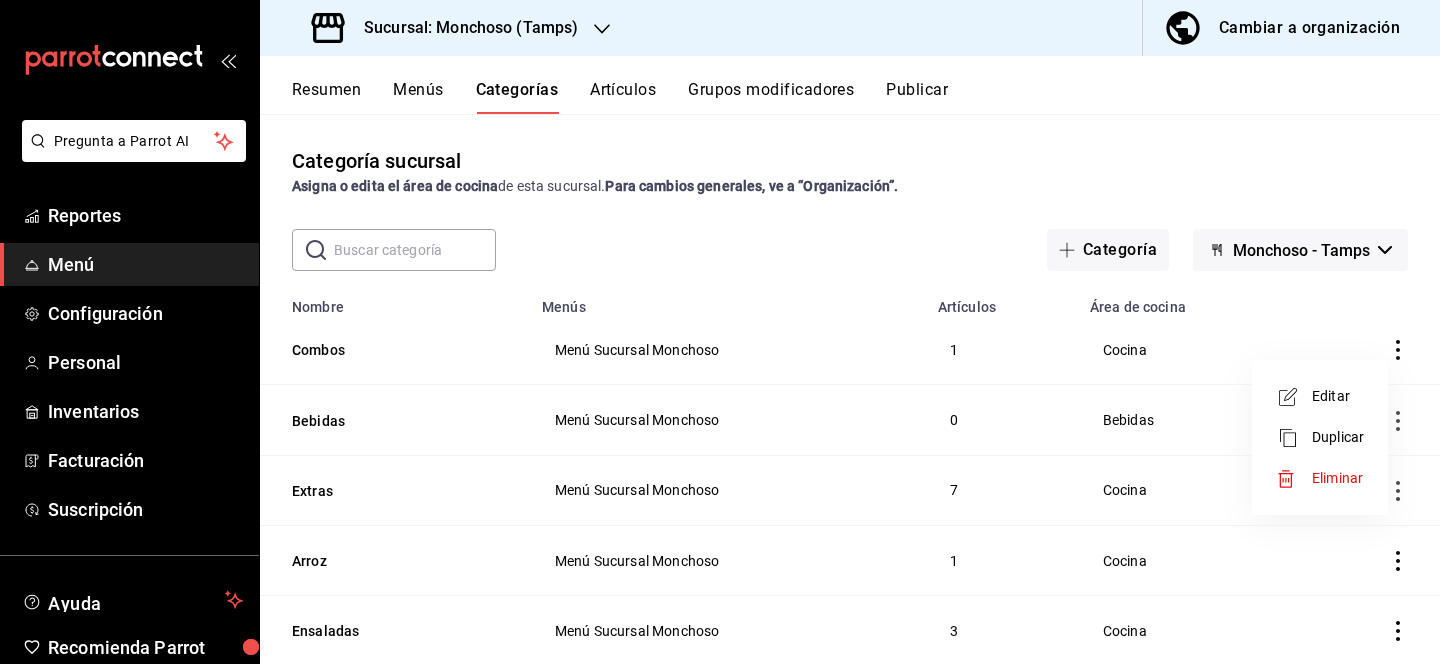 click on "Editar" at bounding box center [1338, 396] 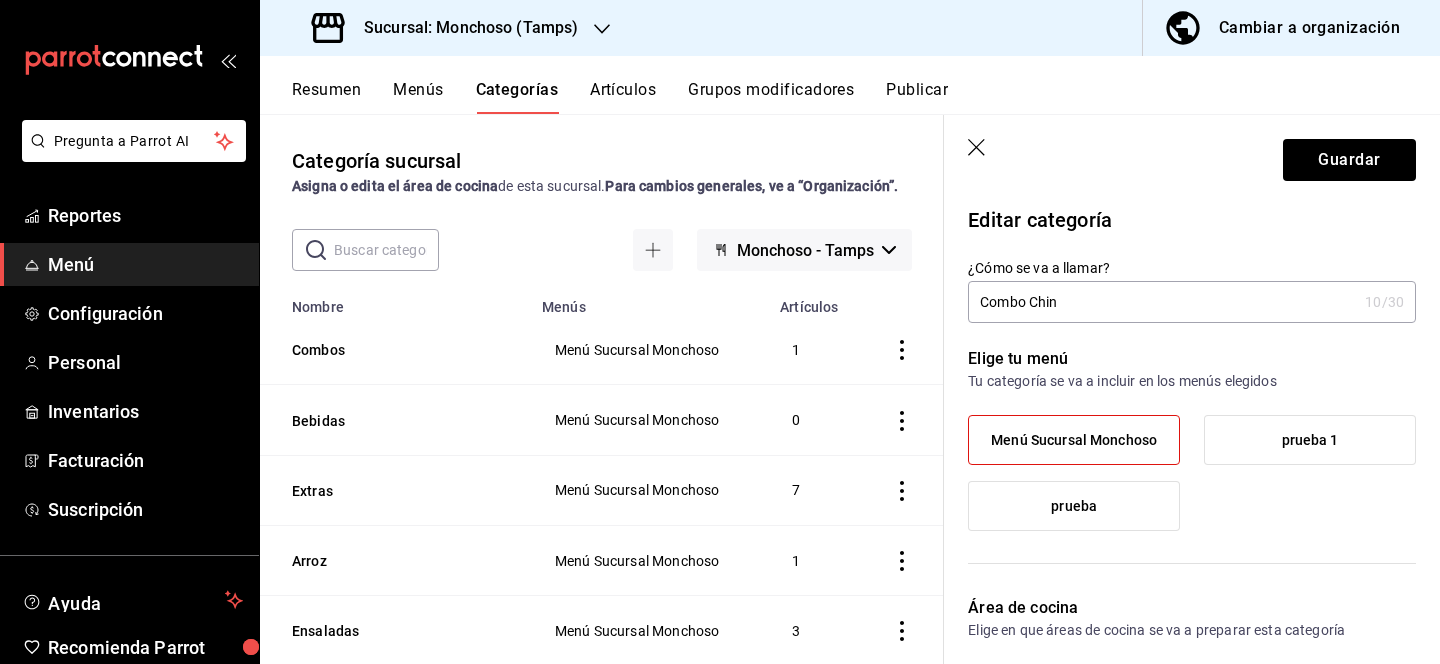 click on "Combo Chin" at bounding box center (1162, 302) 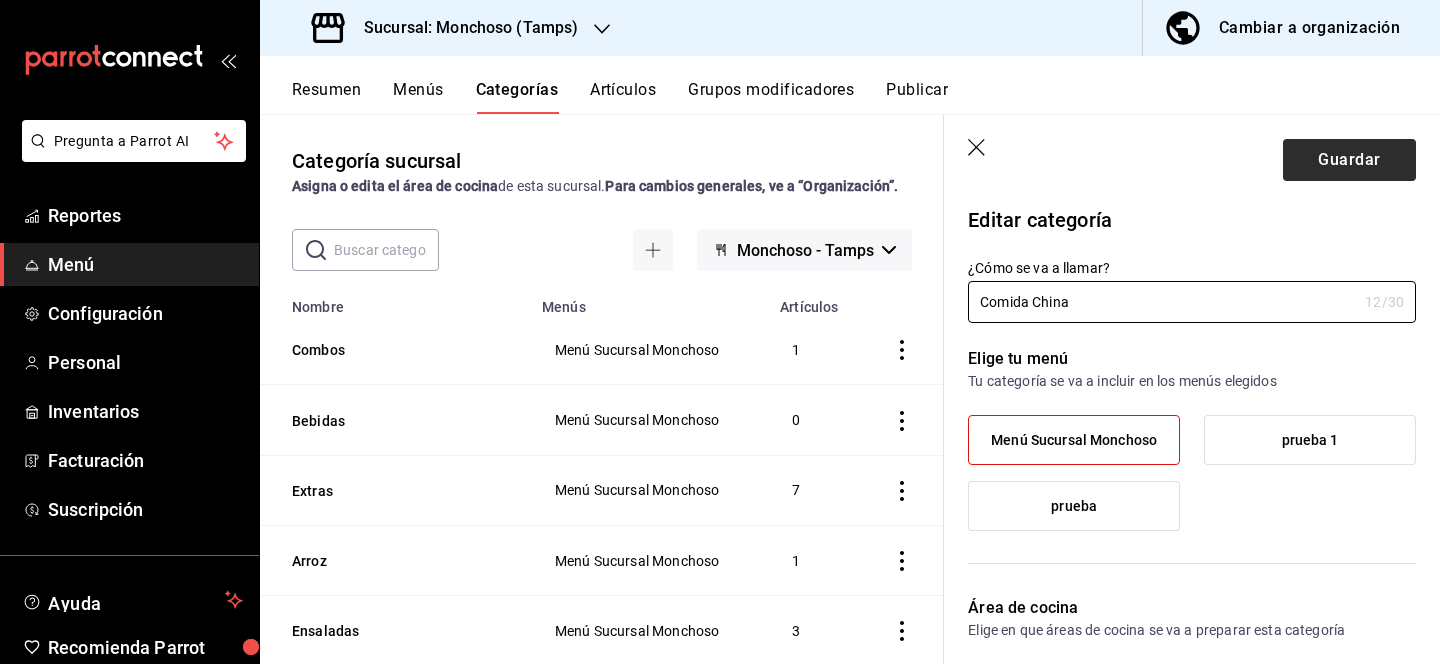 type on "Comida China" 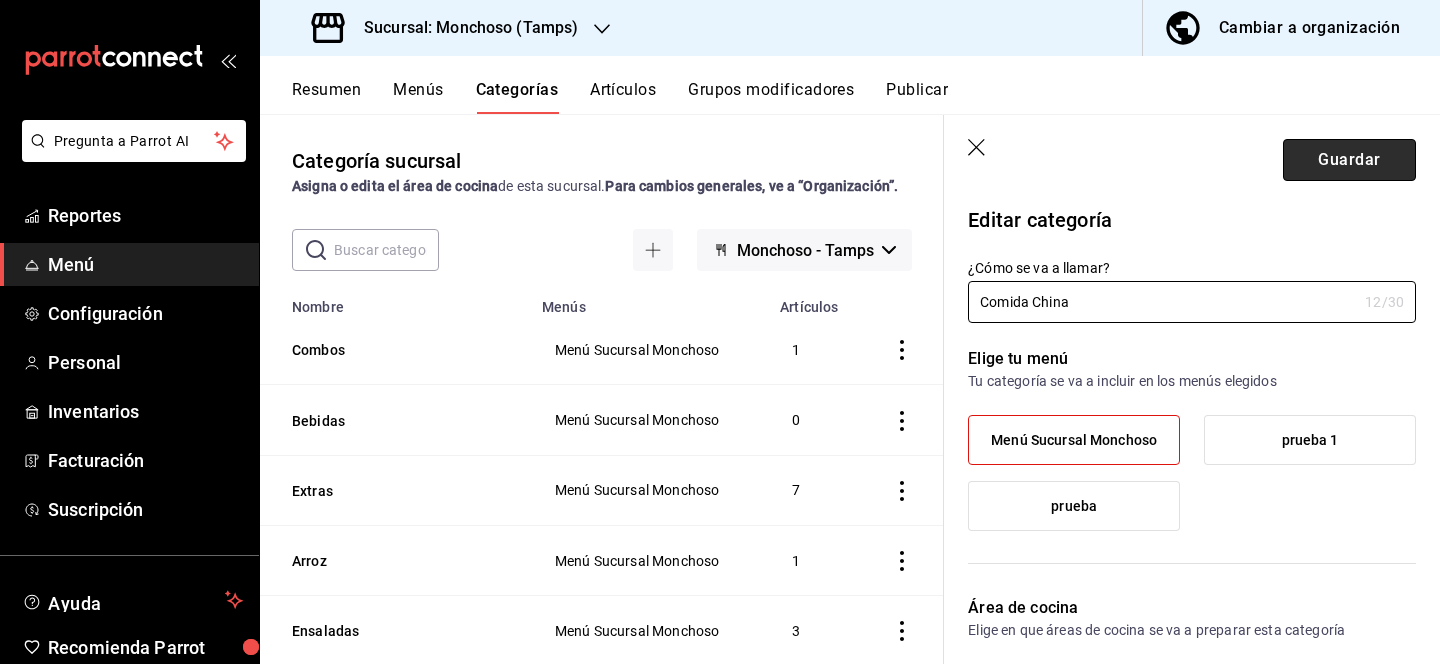 click on "Guardar" at bounding box center [1349, 160] 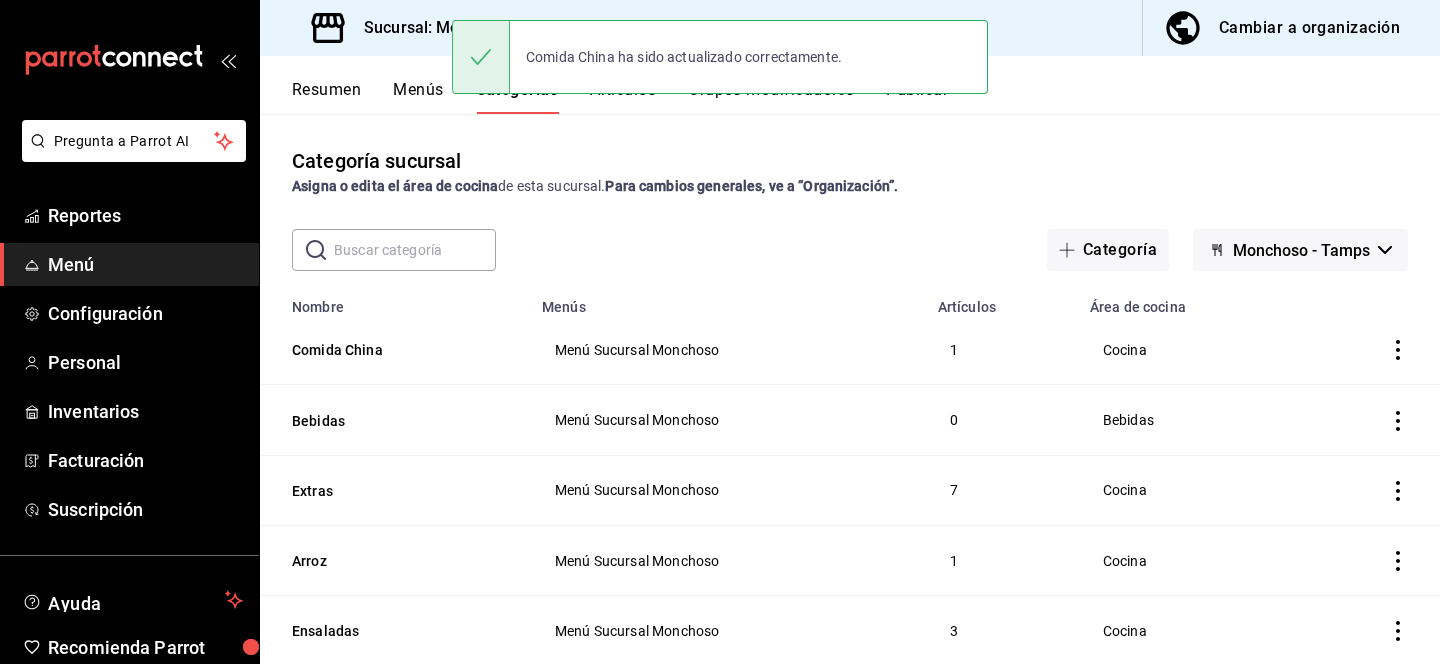 click on "Comida China ha sido actualizado correctamente." at bounding box center (720, 57) 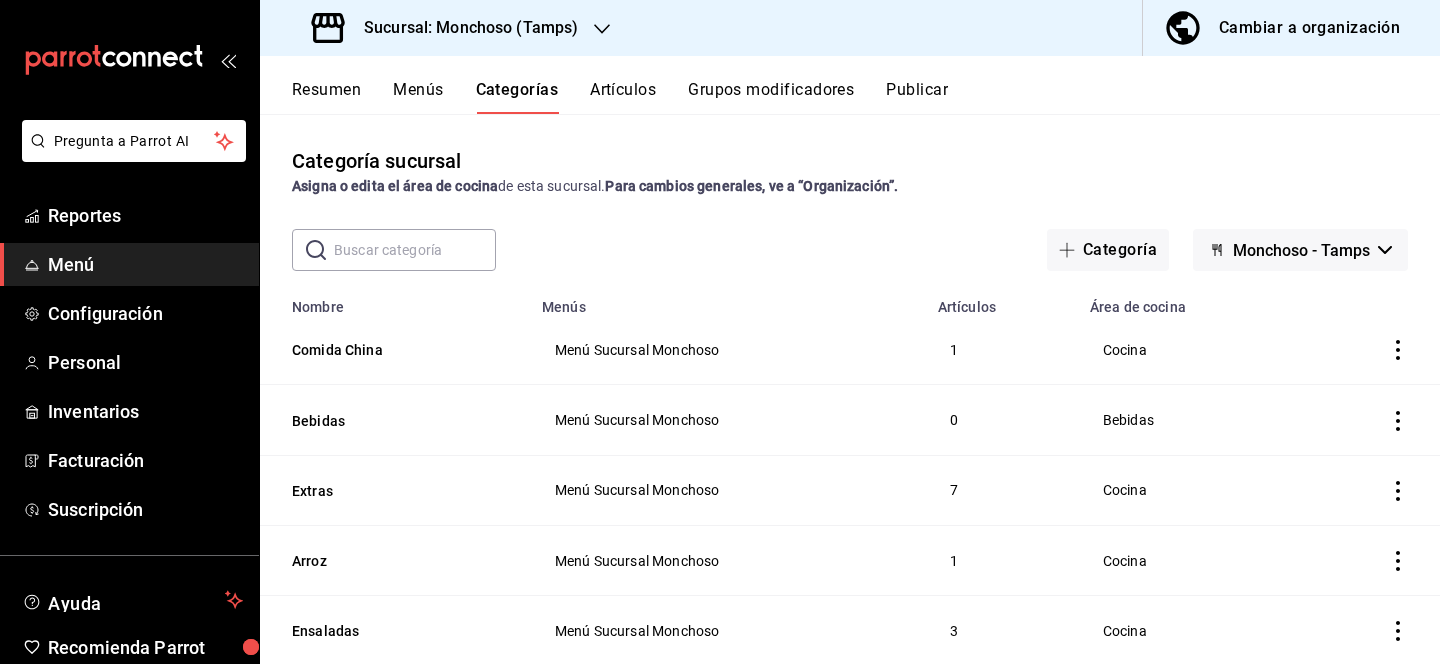 click on "Artículos" at bounding box center (623, 97) 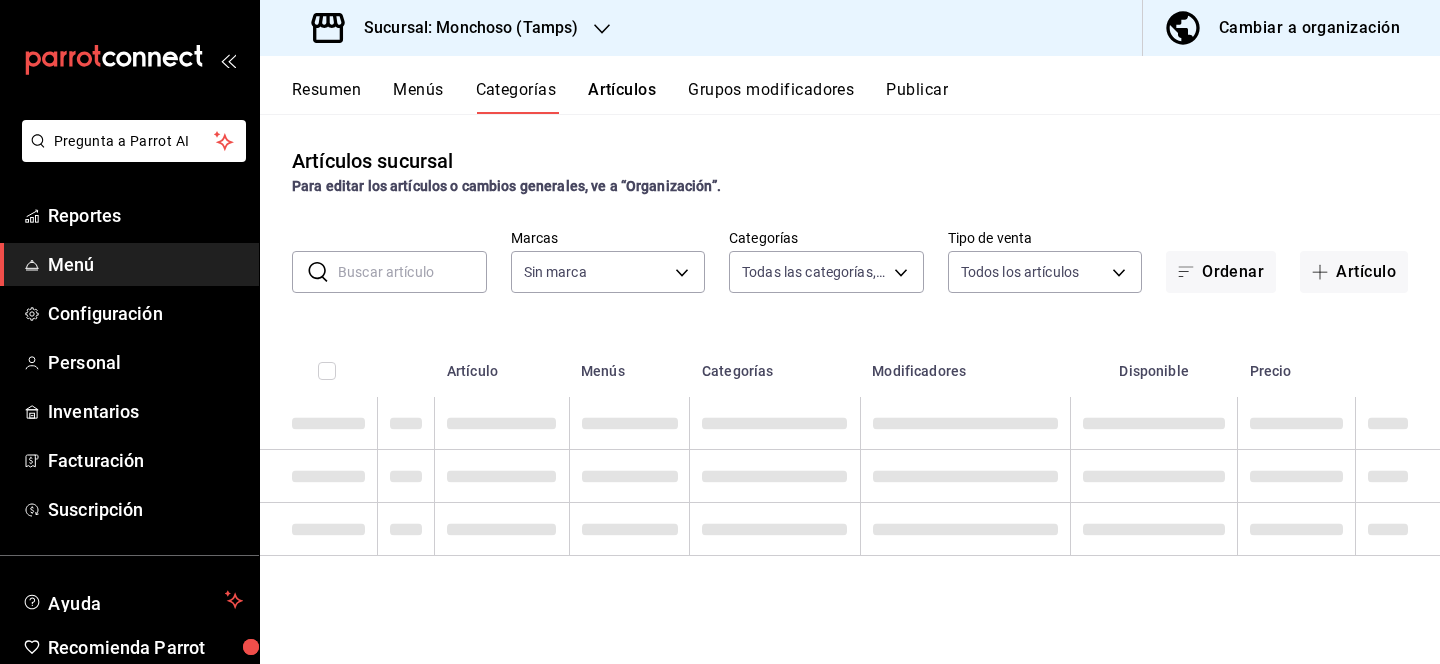 click on "Grupos modificadores" at bounding box center (771, 97) 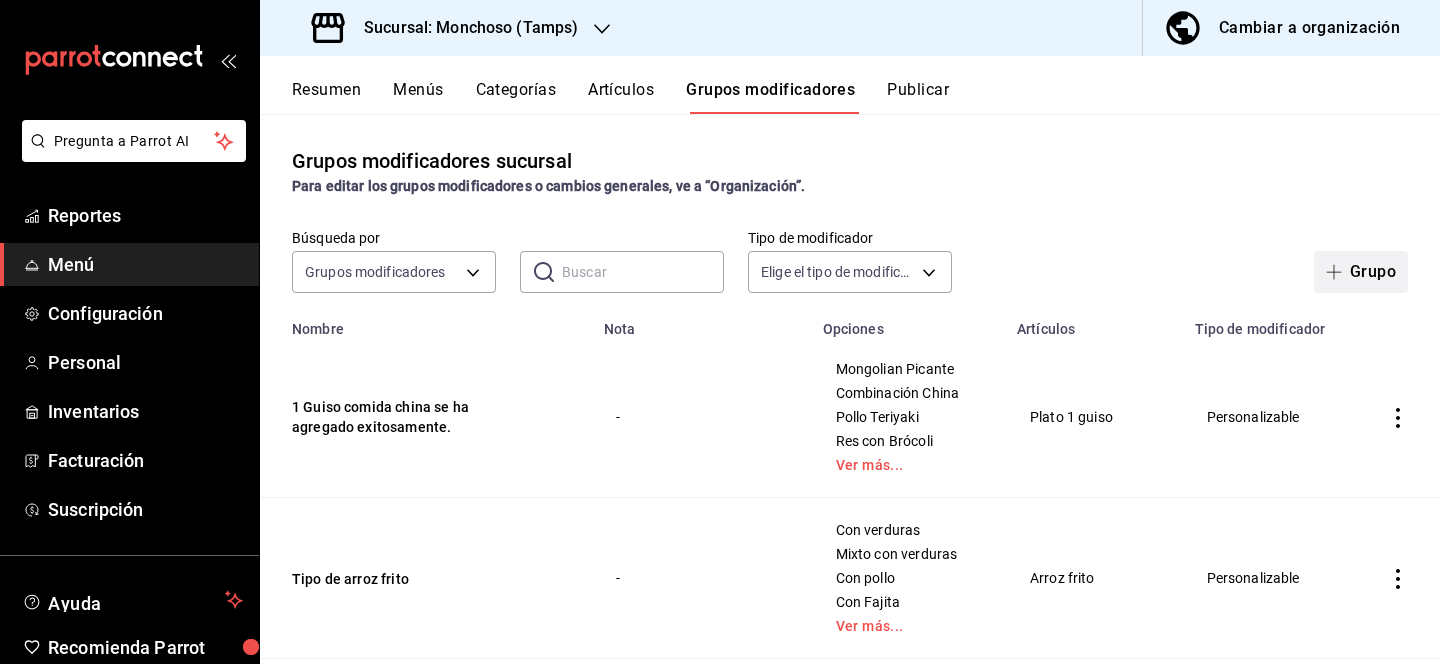click on "Grupo" at bounding box center (1361, 272) 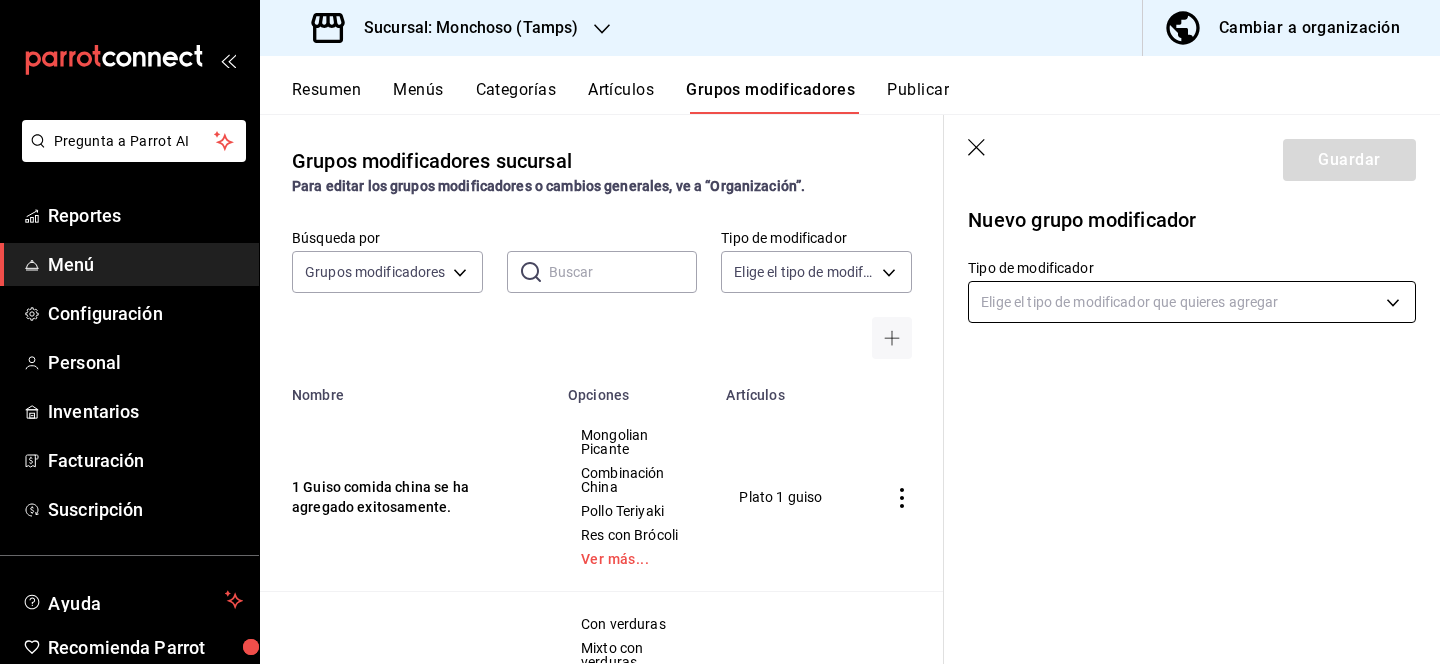 click on "Pregunta a Parrot AI Reportes   Menú   Configuración   Personal   Inventarios   Facturación   Suscripción   Ayuda Recomienda Parrot   Lili Flores   Sugerir nueva función   Sucursal: Monchoso (Tamps) Cambiar a organización Resumen Menús Categorías Artículos Grupos modificadores Publicar Grupos modificadores sucursal Para editar los grupos modificadores o cambios generales, ve a “Organización”. Búsqueda por Grupos modificadores GROUP ​ ​ Tipo de modificador Elige el tipo de modificador Nombre Opciones Artículos 1 Guiso comida china Mongolian Picante Combinación China Pollo Teriyaki Res con Brócoli Ver más... Plato 1 guiso Tipo de arroz frito Con verduras Mixto con verduras Con pollo Con Fajita Ver más... Arroz frito Combo los monchosos? Si por favor No gracias Monchoso Roll Matamoros Roll Flaming Roll Aguachile Roll Ver más... Combo rollo frio, caliente? Si por favor No gracias Avocado Roll California Roll Salmon Roll Spicy Shrimp Roll Ver más... Guardar Nuevo grupo modificador   Menú" at bounding box center (720, 332) 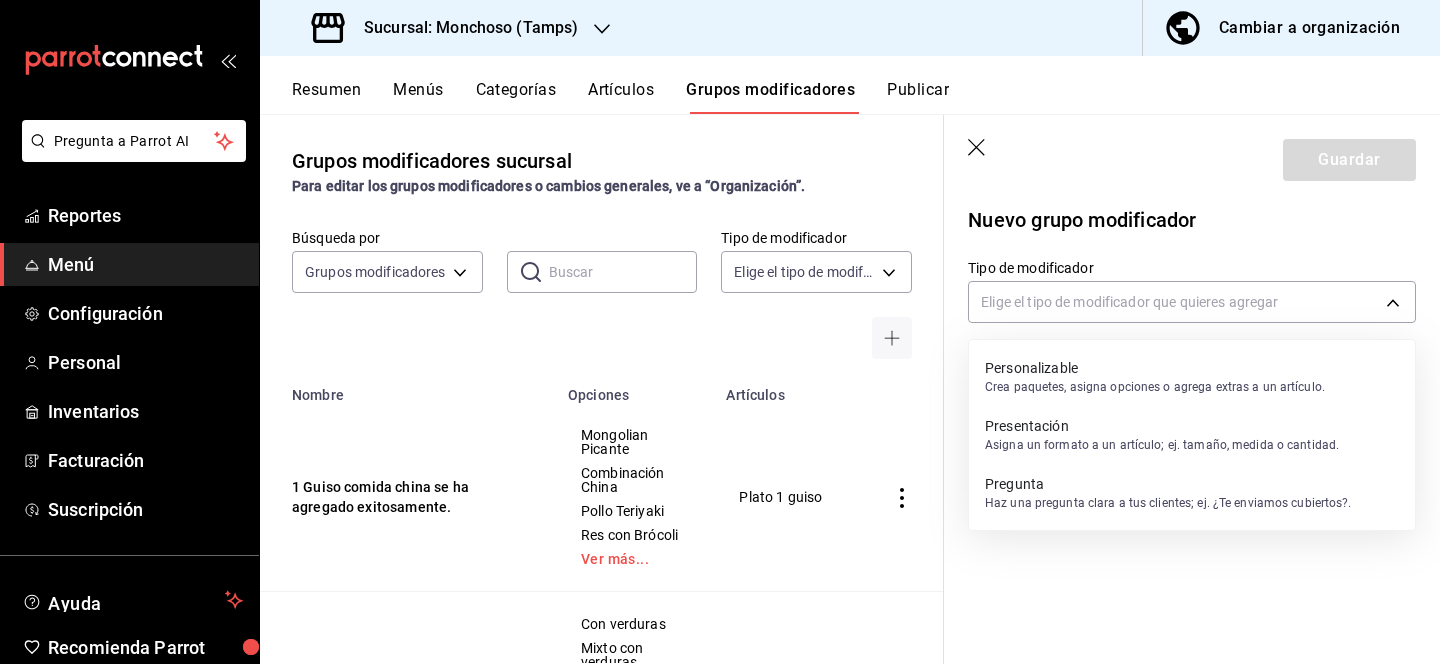 click on "Personalizable" at bounding box center (1155, 368) 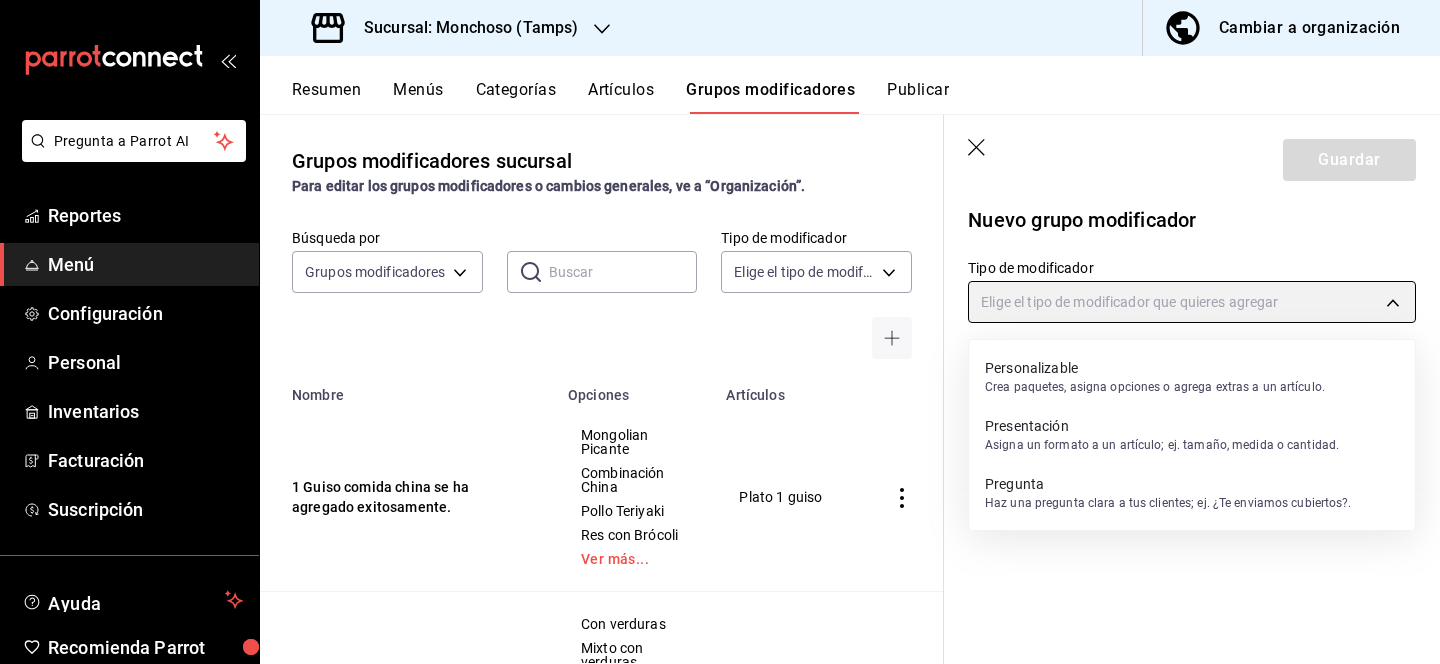 type on "CUSTOMIZABLE" 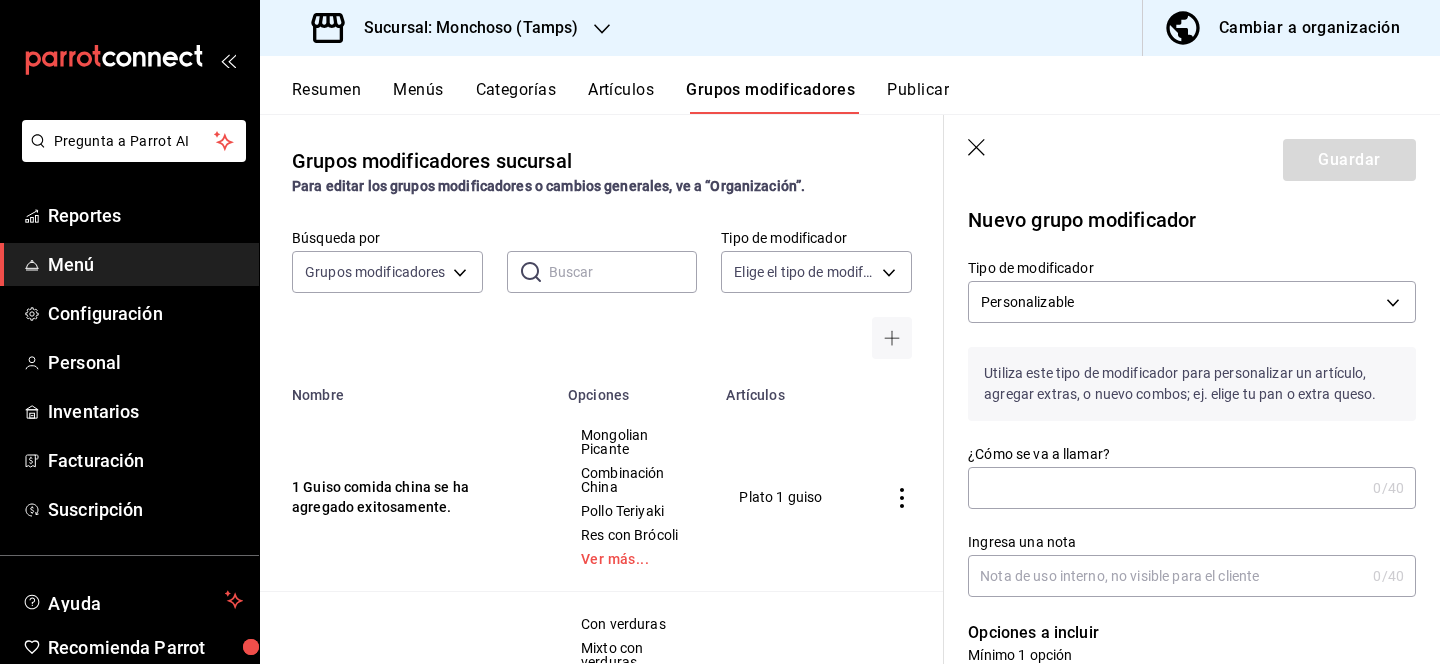 click on "¿Cómo se va a llamar?" at bounding box center [1166, 488] 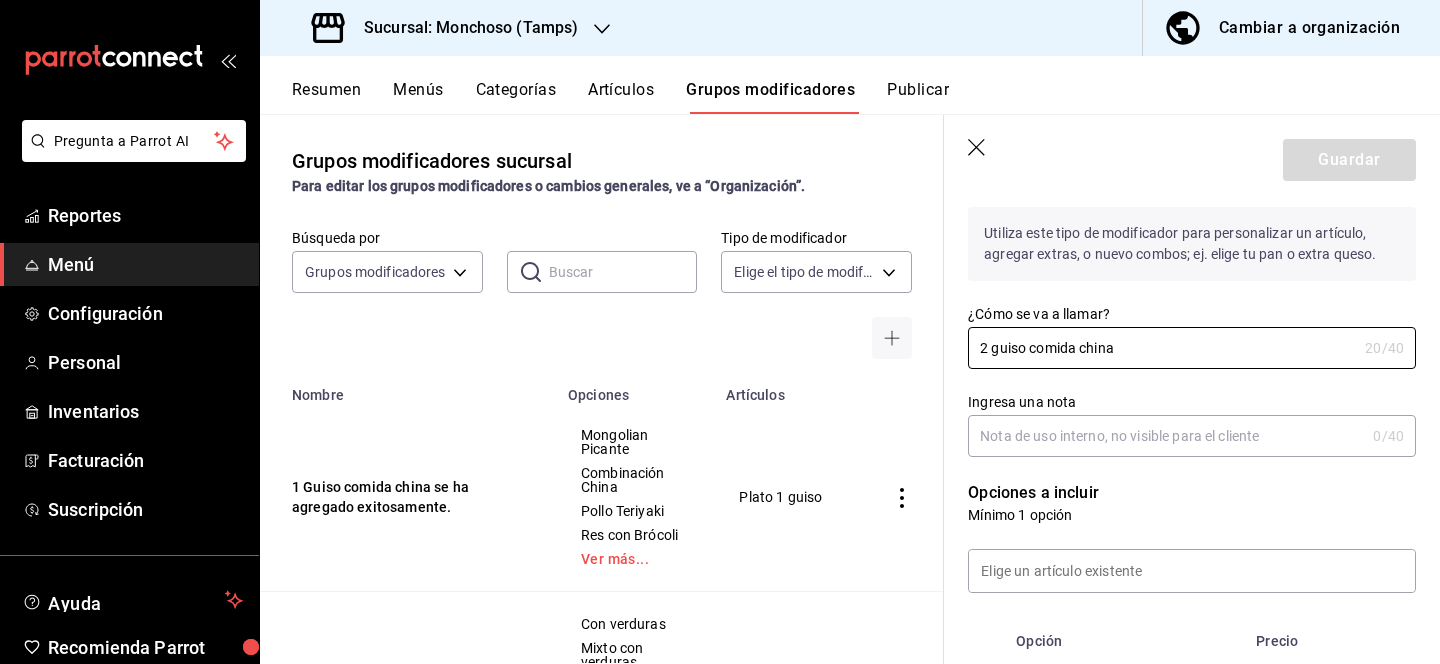 scroll, scrollTop: 145, scrollLeft: 0, axis: vertical 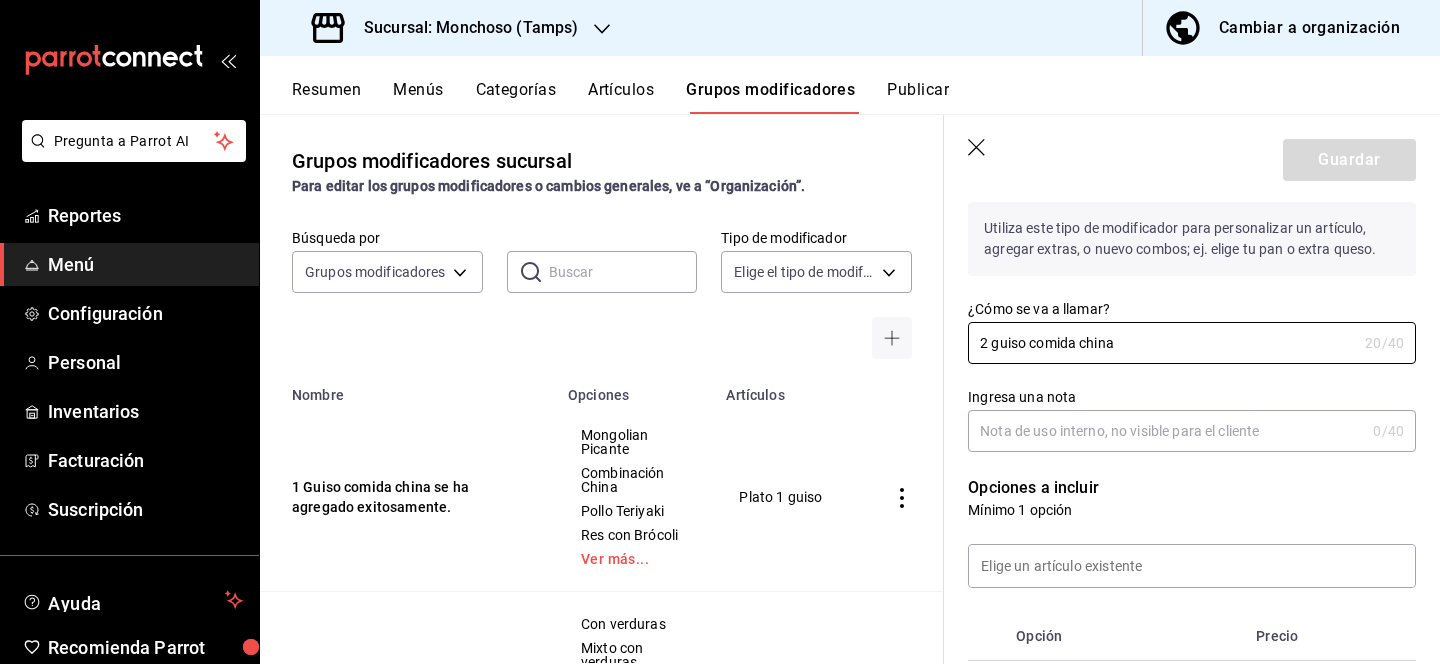 type on "2 guiso comida china" 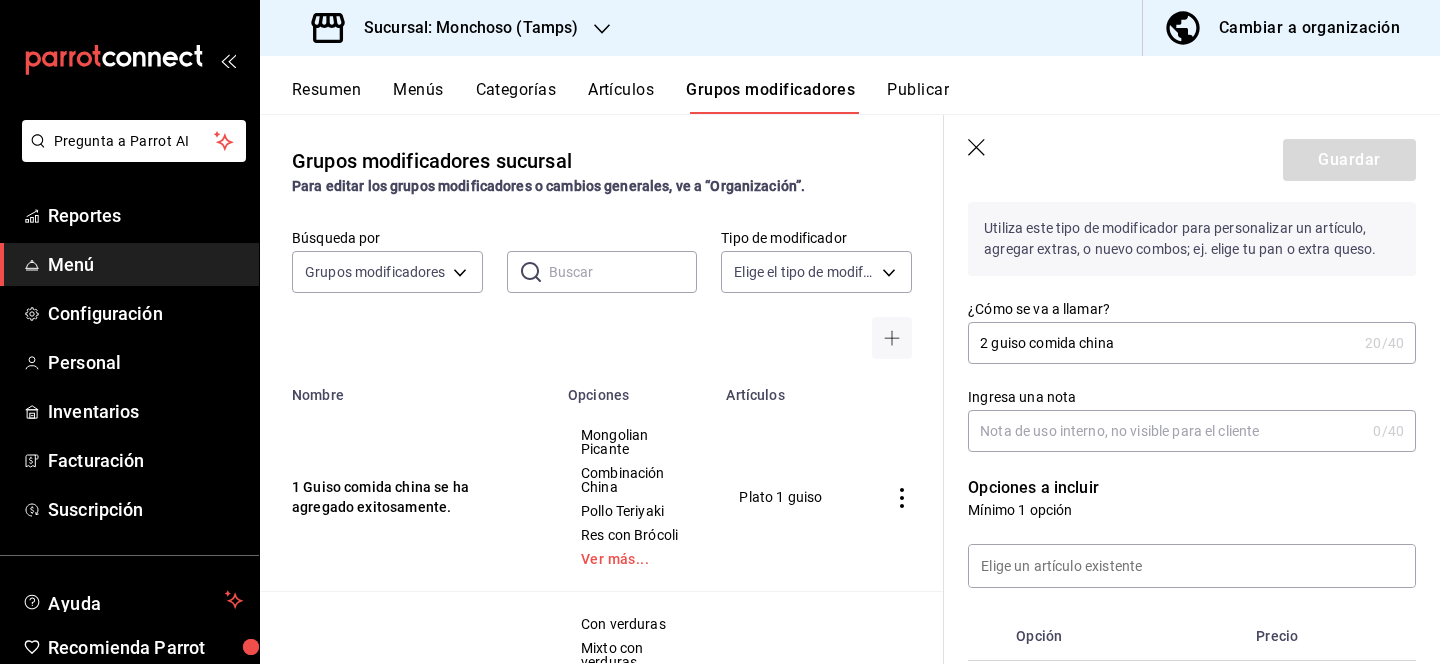 click on "Ingresa una nota" at bounding box center (1166, 431) 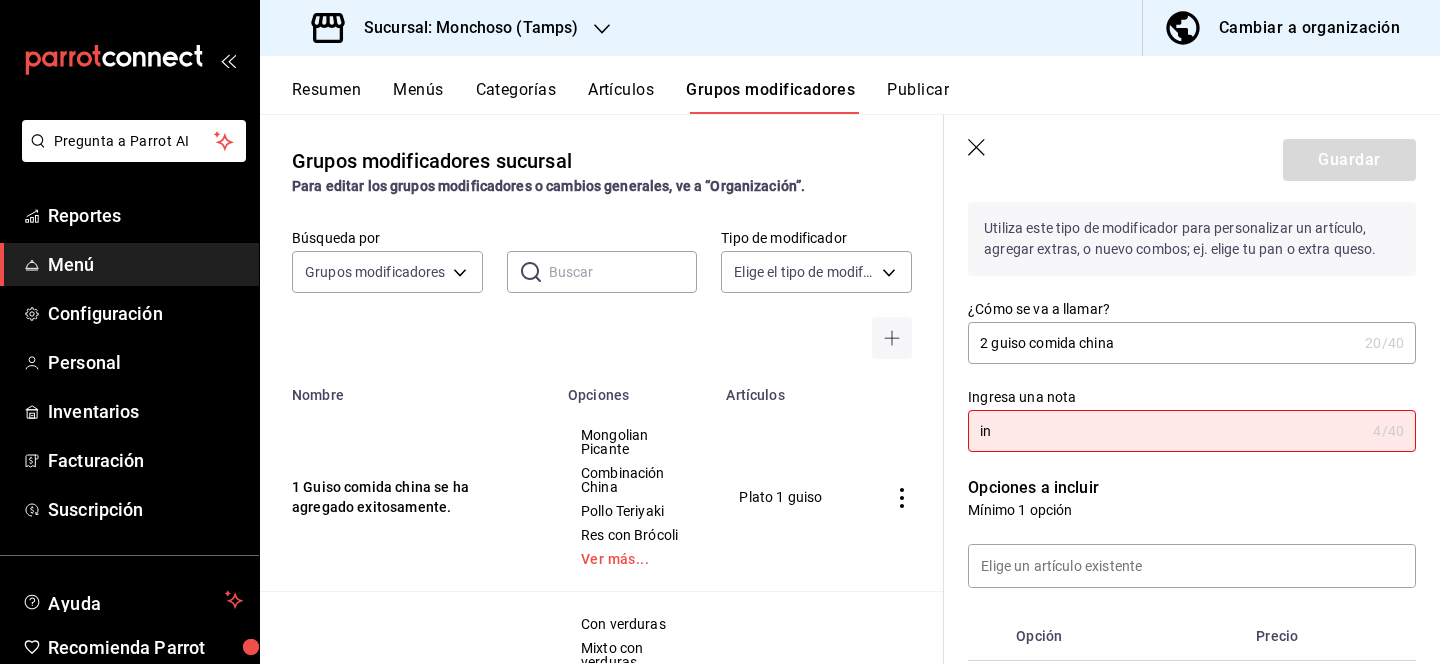 type on "i" 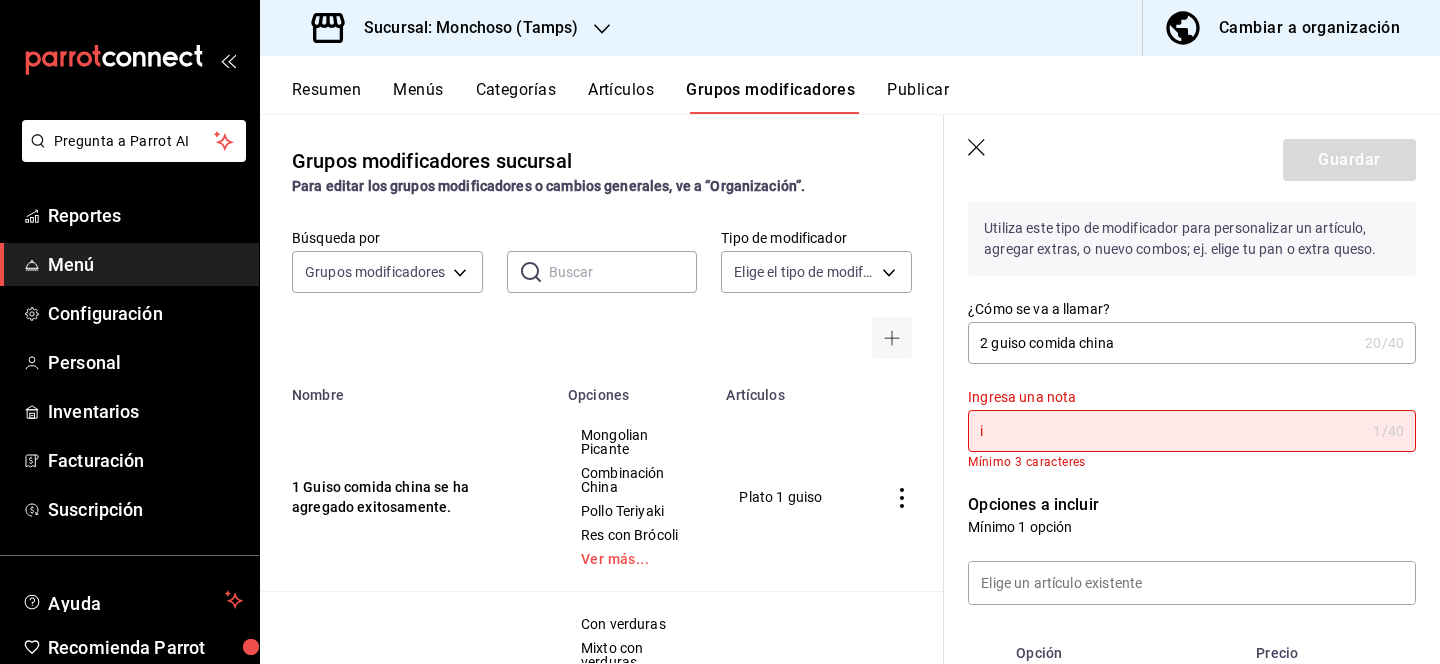 type 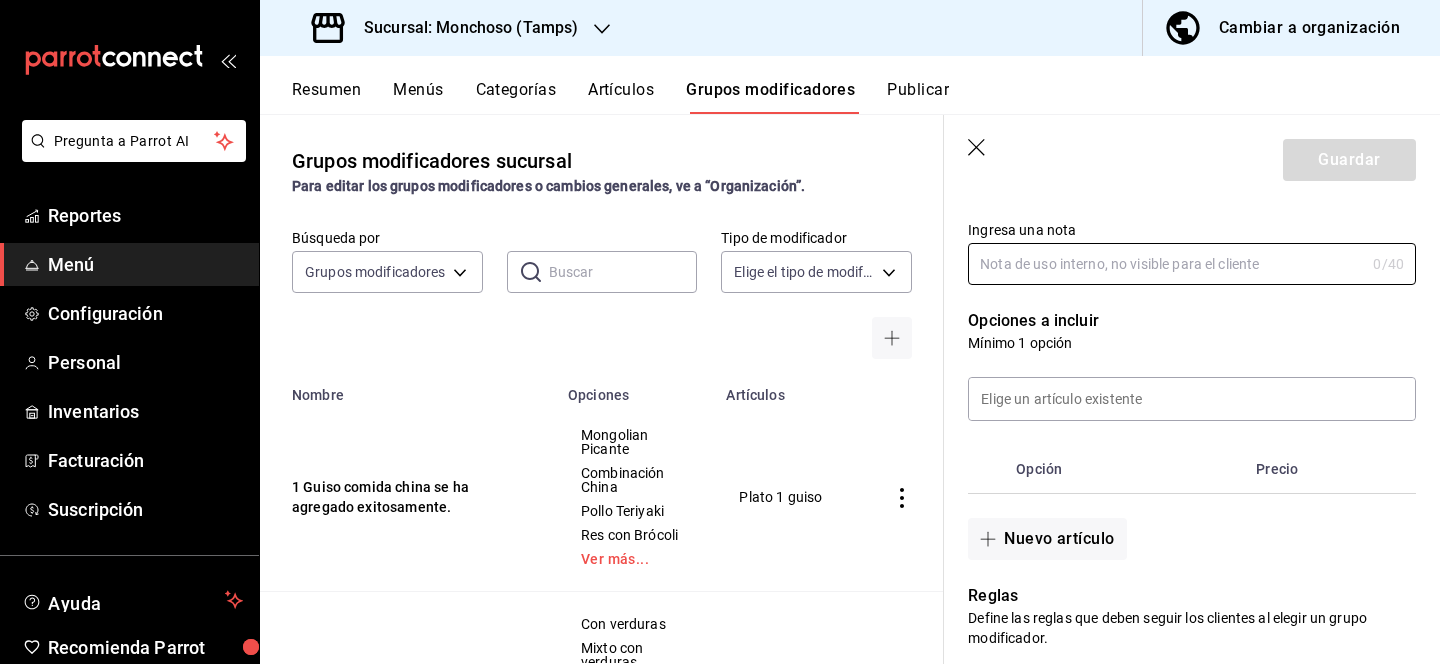 scroll, scrollTop: 318, scrollLeft: 0, axis: vertical 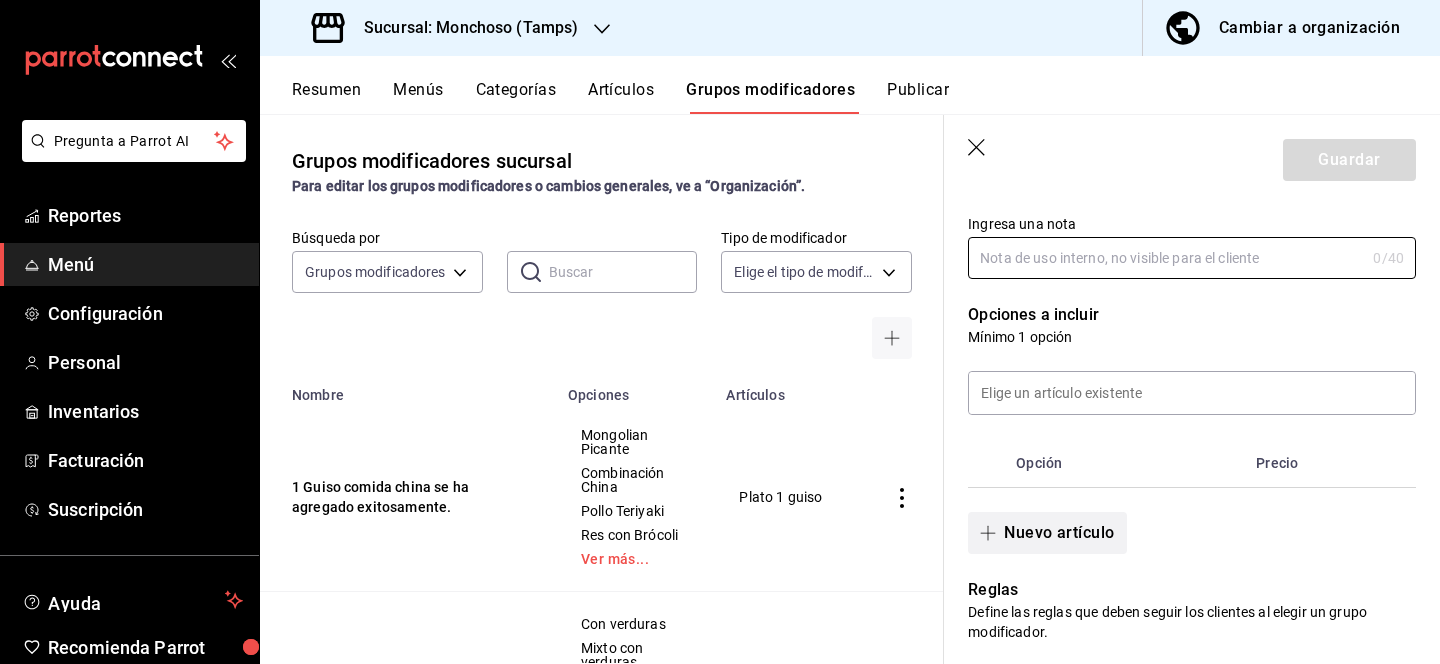 click on "Nuevo artículo" at bounding box center (1047, 533) 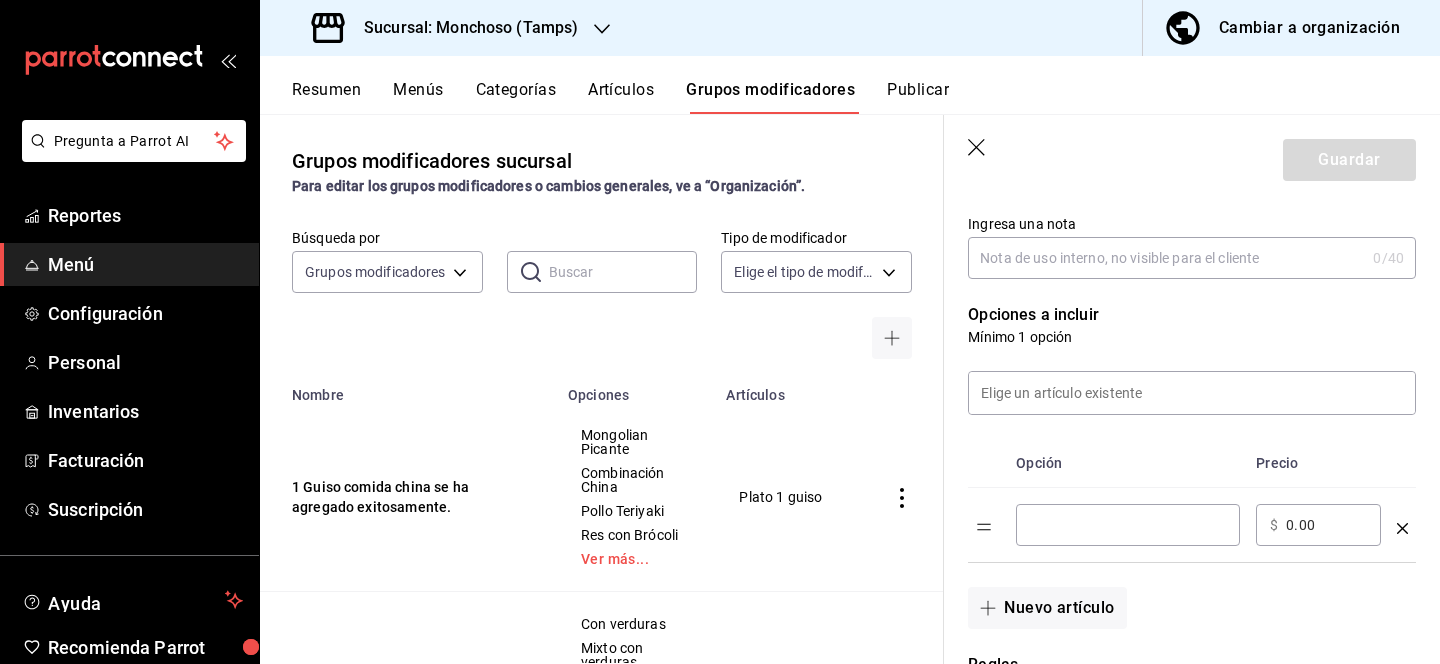 click on "​" at bounding box center [1128, 525] 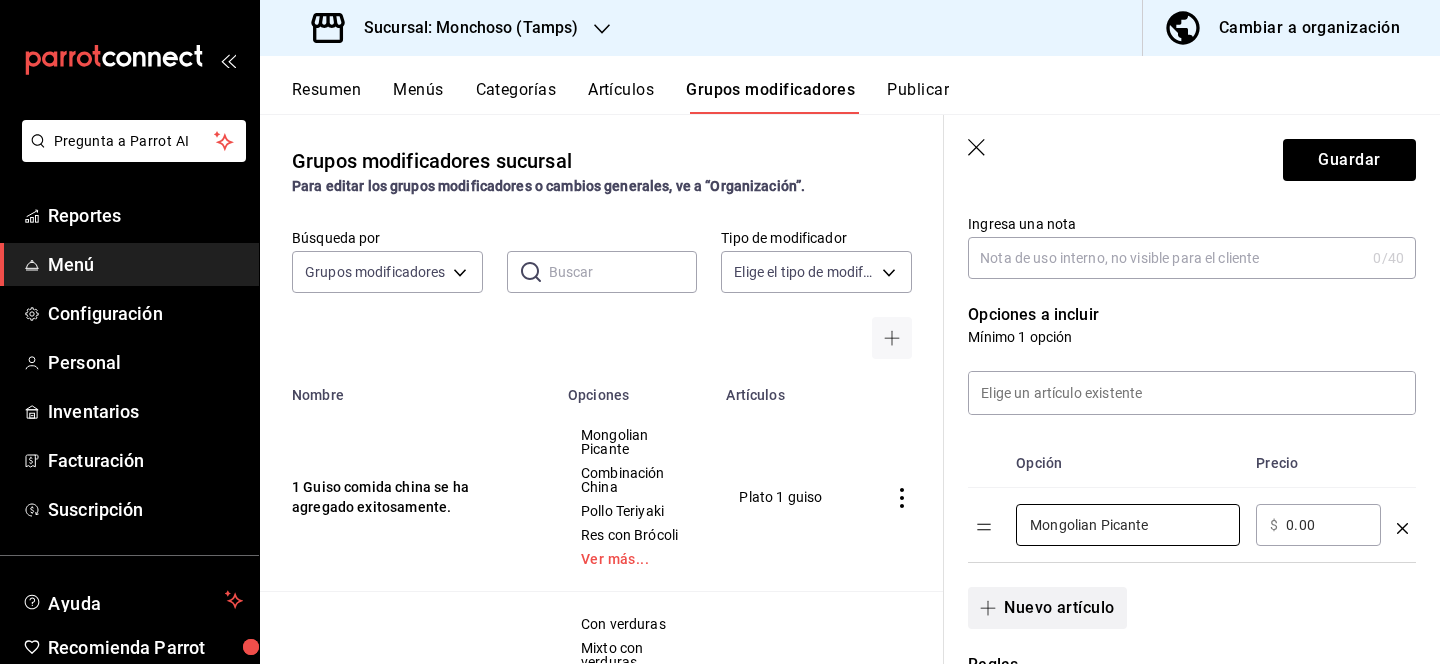 type on "Mongolian Picante" 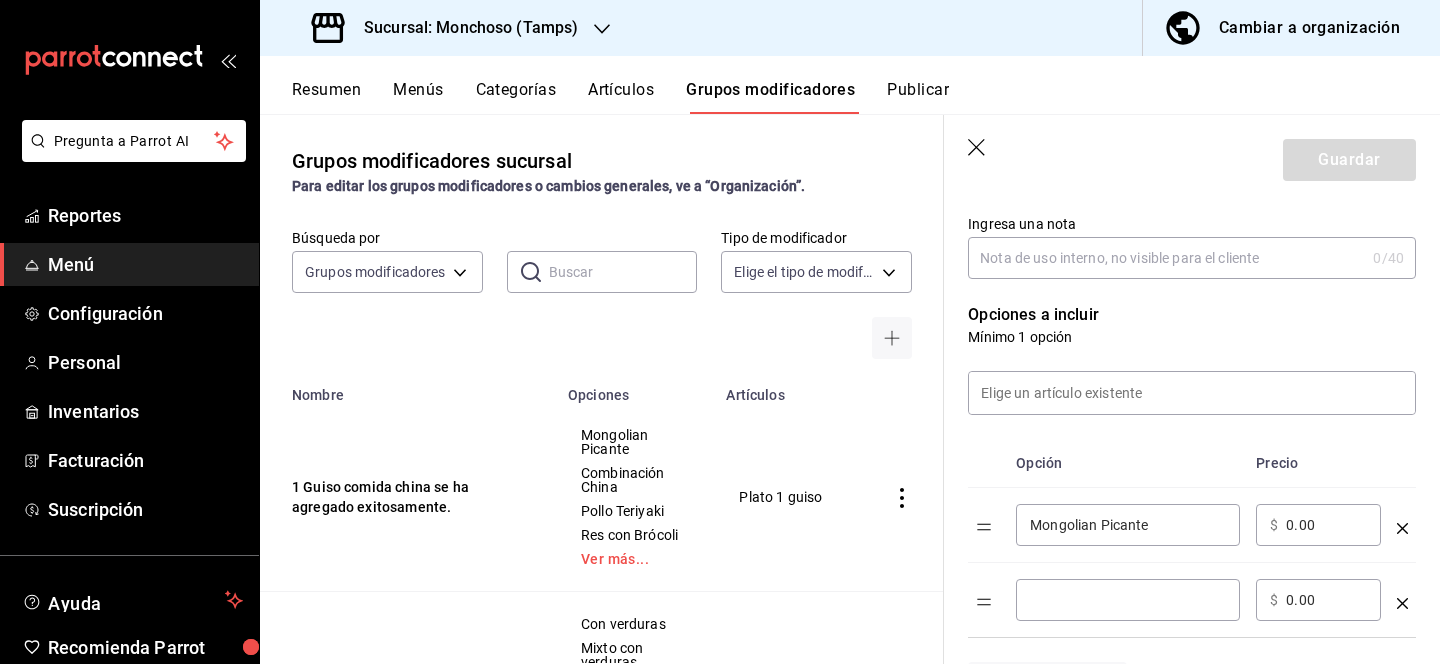 click at bounding box center [1128, 600] 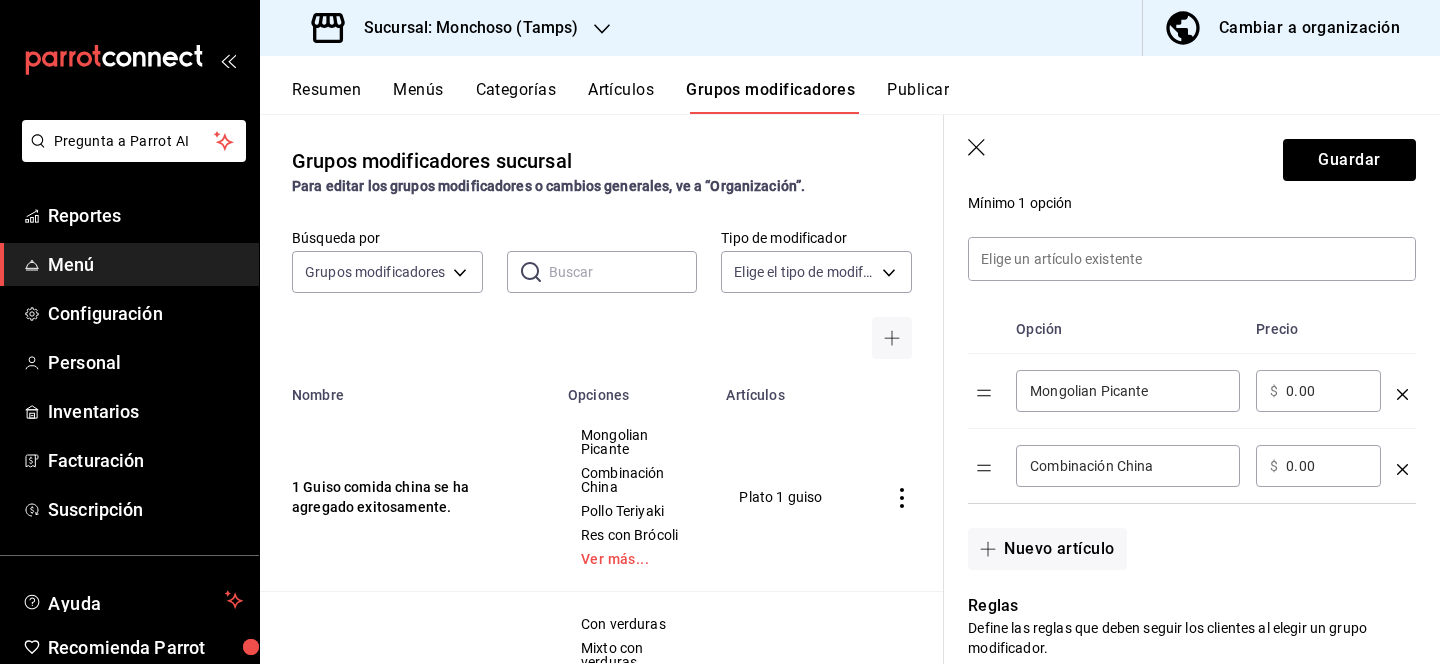 scroll, scrollTop: 455, scrollLeft: 0, axis: vertical 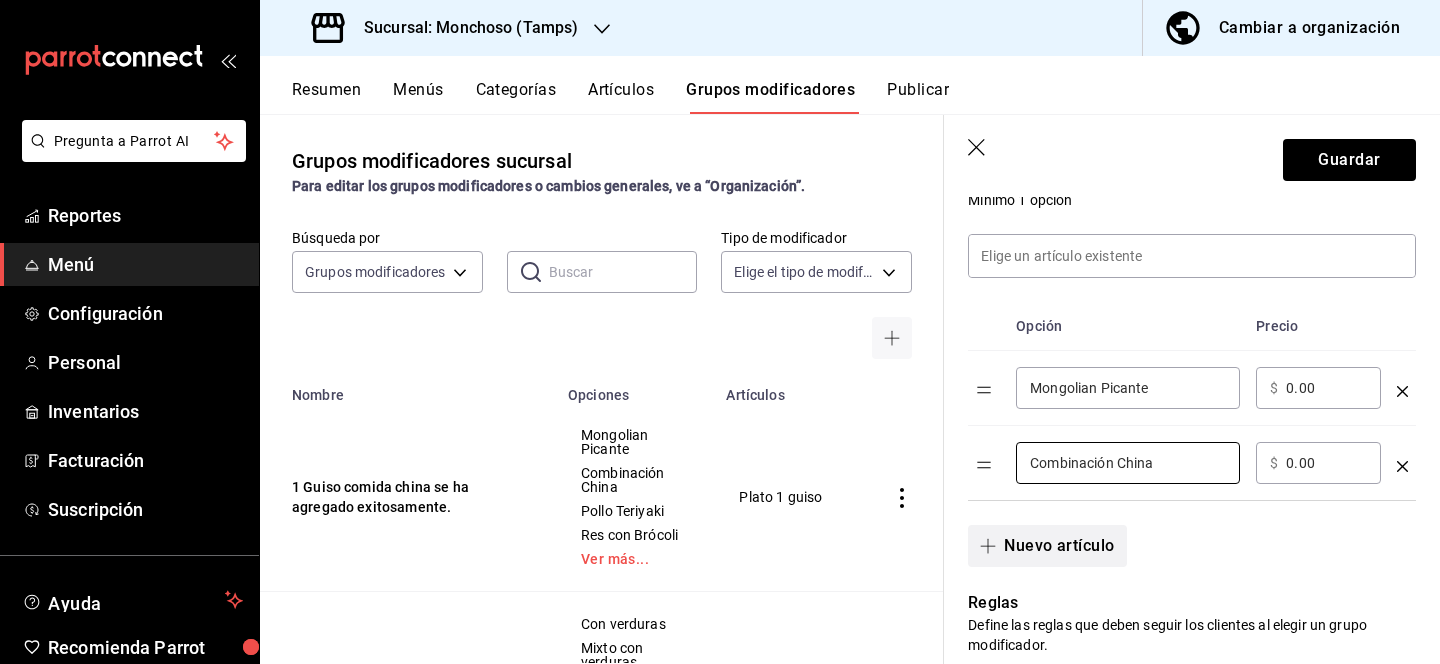 type on "Combinación China" 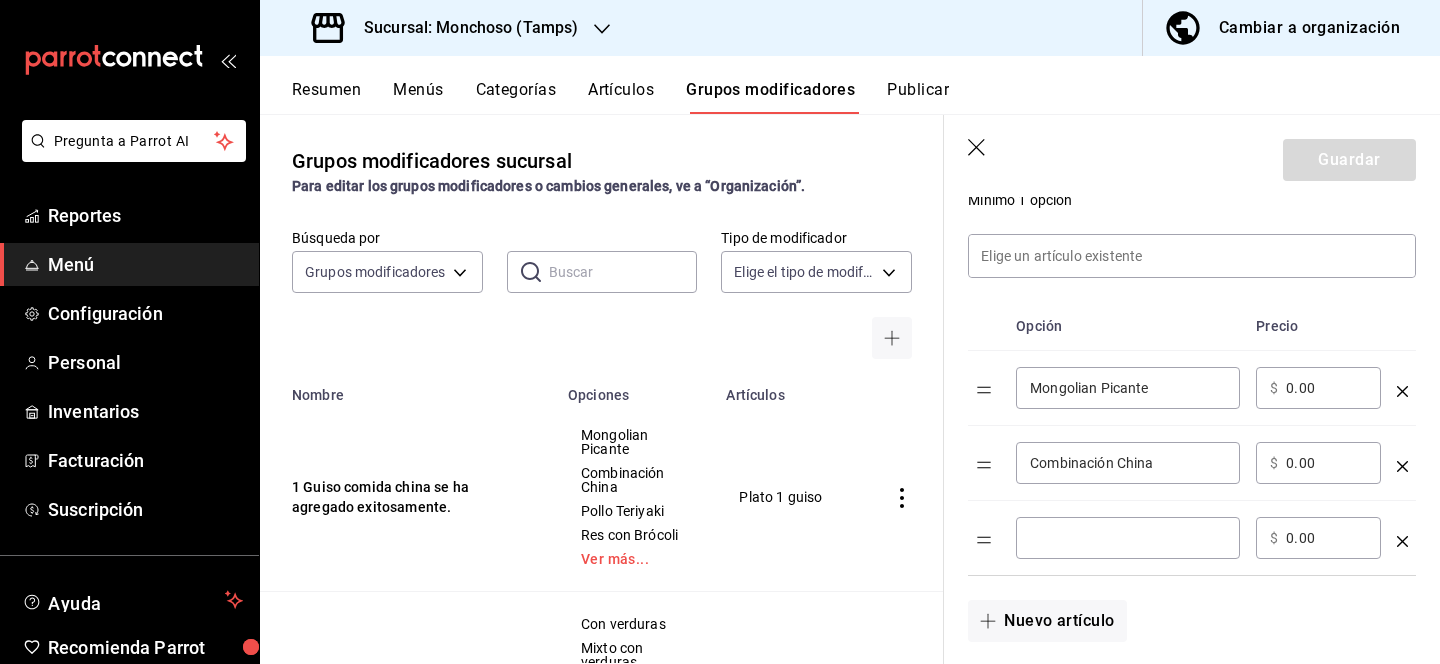 click at bounding box center (1128, 538) 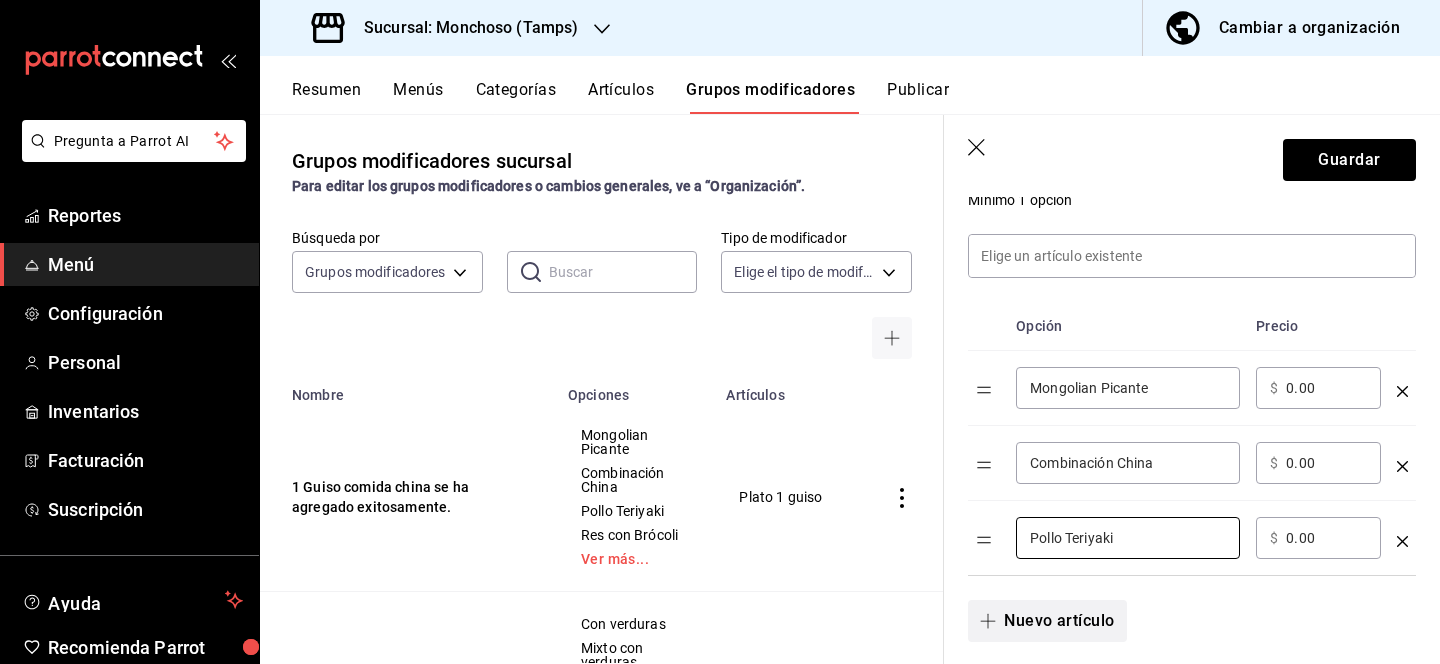 type on "Pollo Teriyaki" 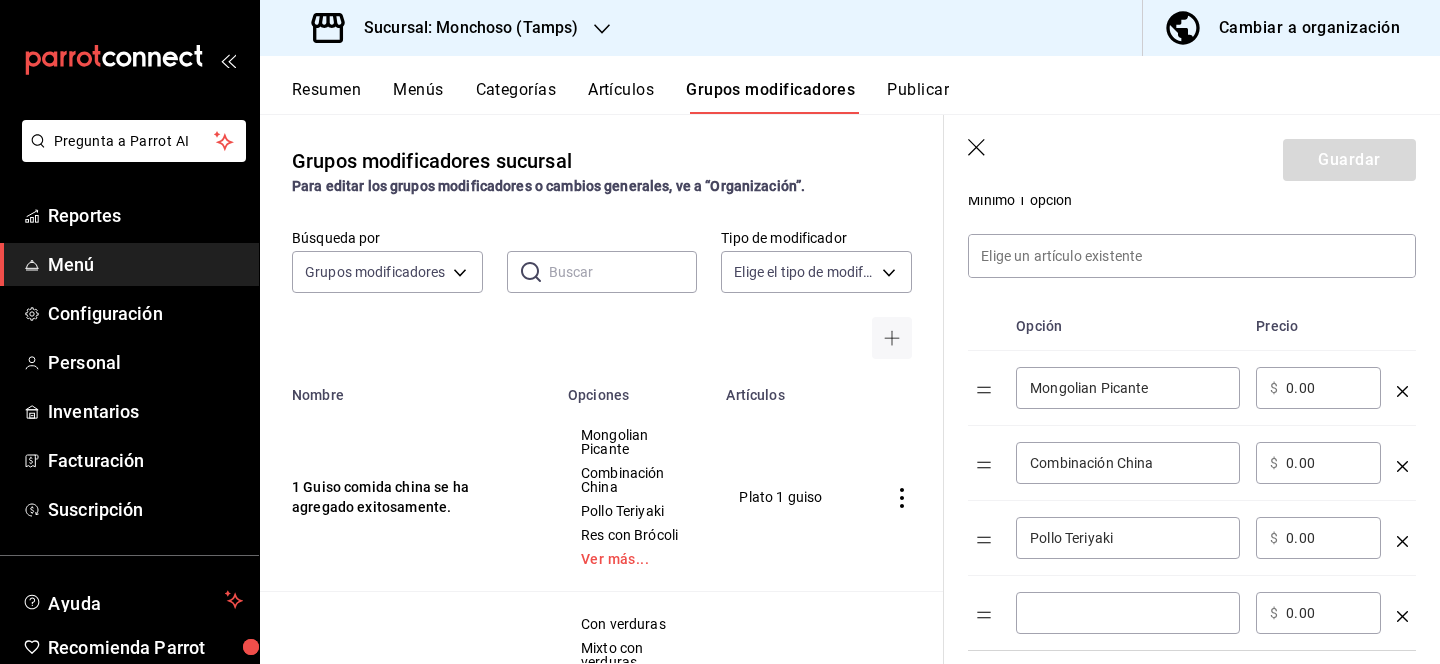 click at bounding box center (1128, 613) 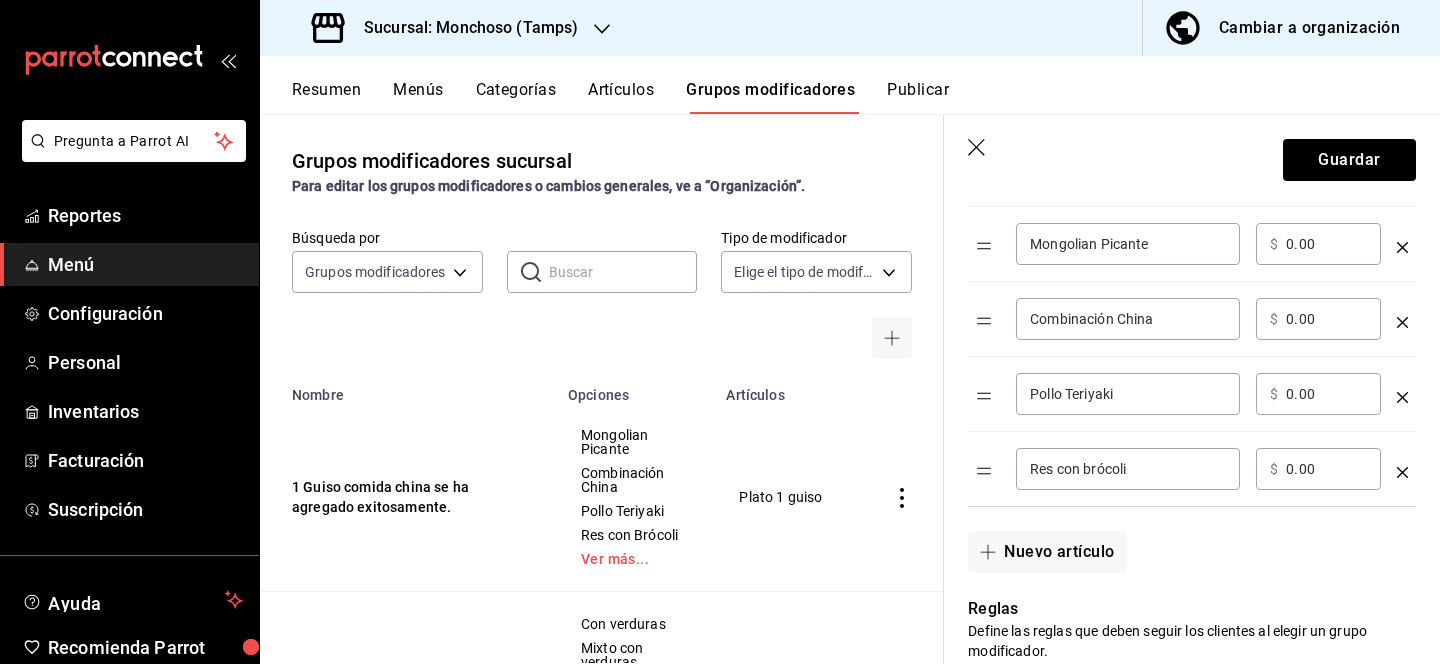 scroll, scrollTop: 619, scrollLeft: 0, axis: vertical 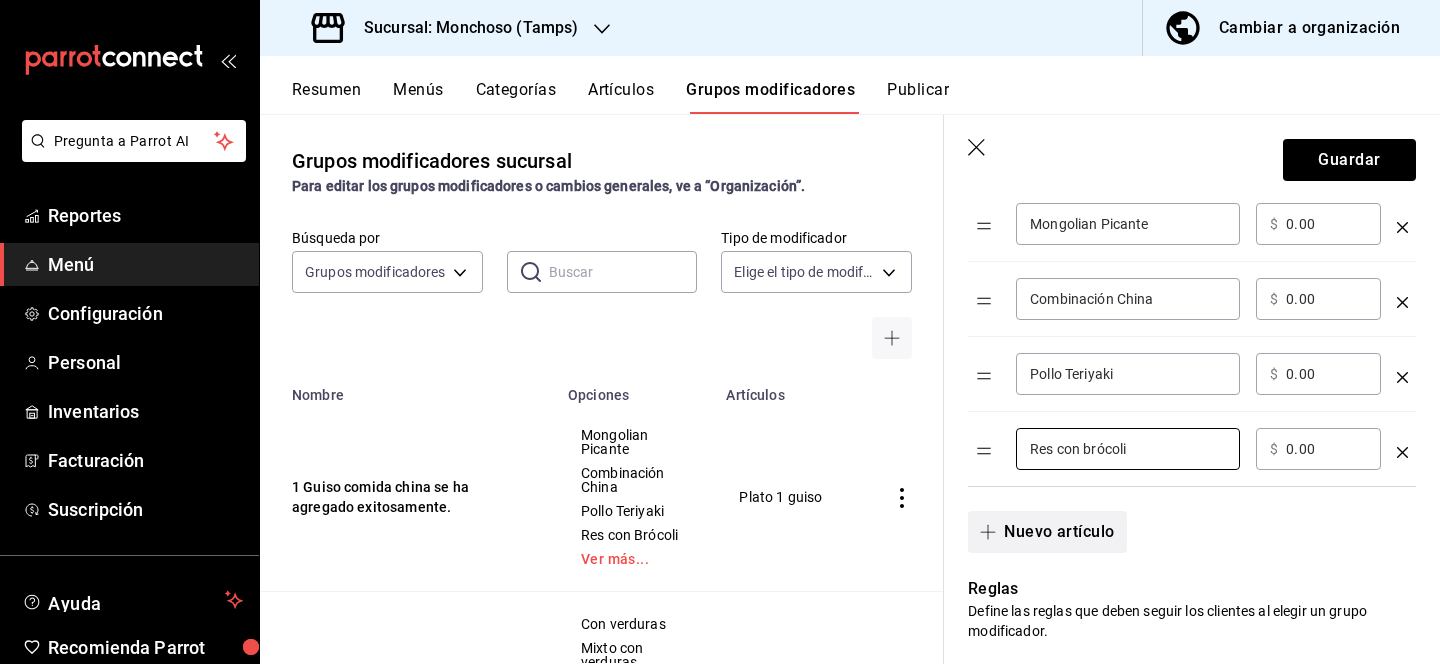 type on "Res con brócoli" 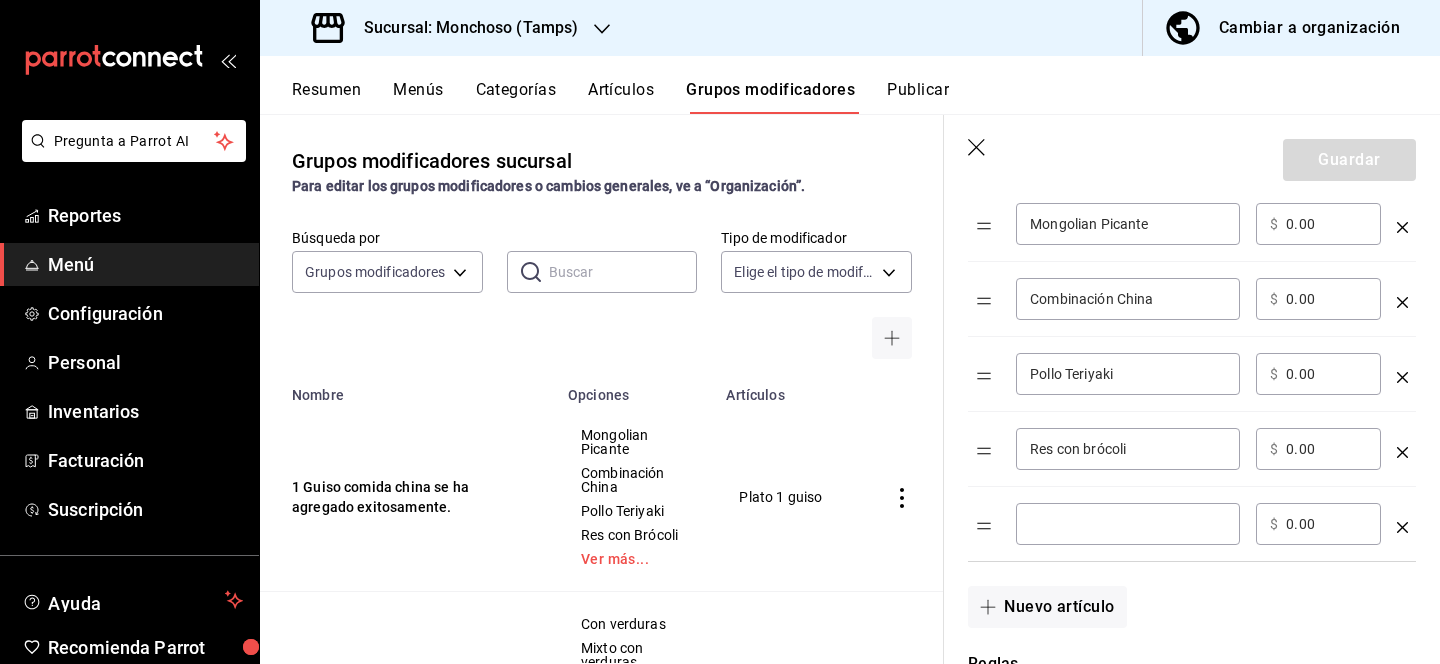 click at bounding box center [1128, 524] 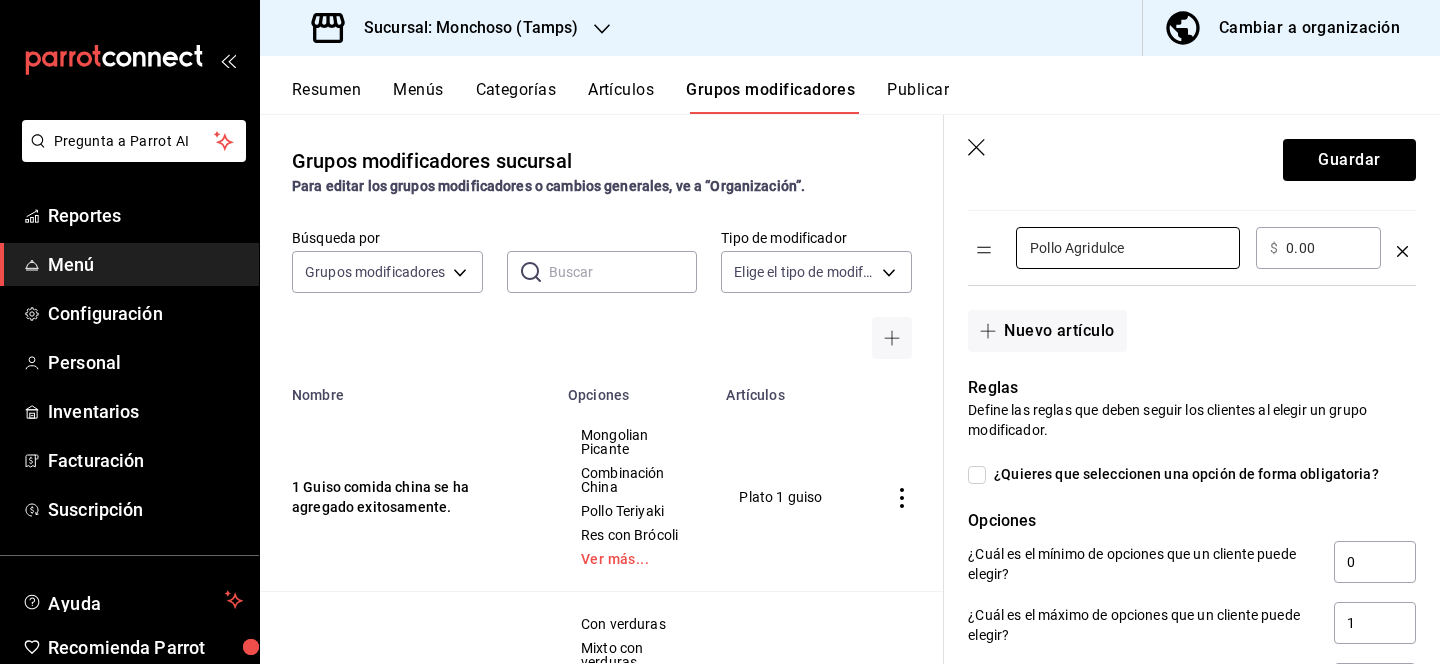 scroll, scrollTop: 904, scrollLeft: 0, axis: vertical 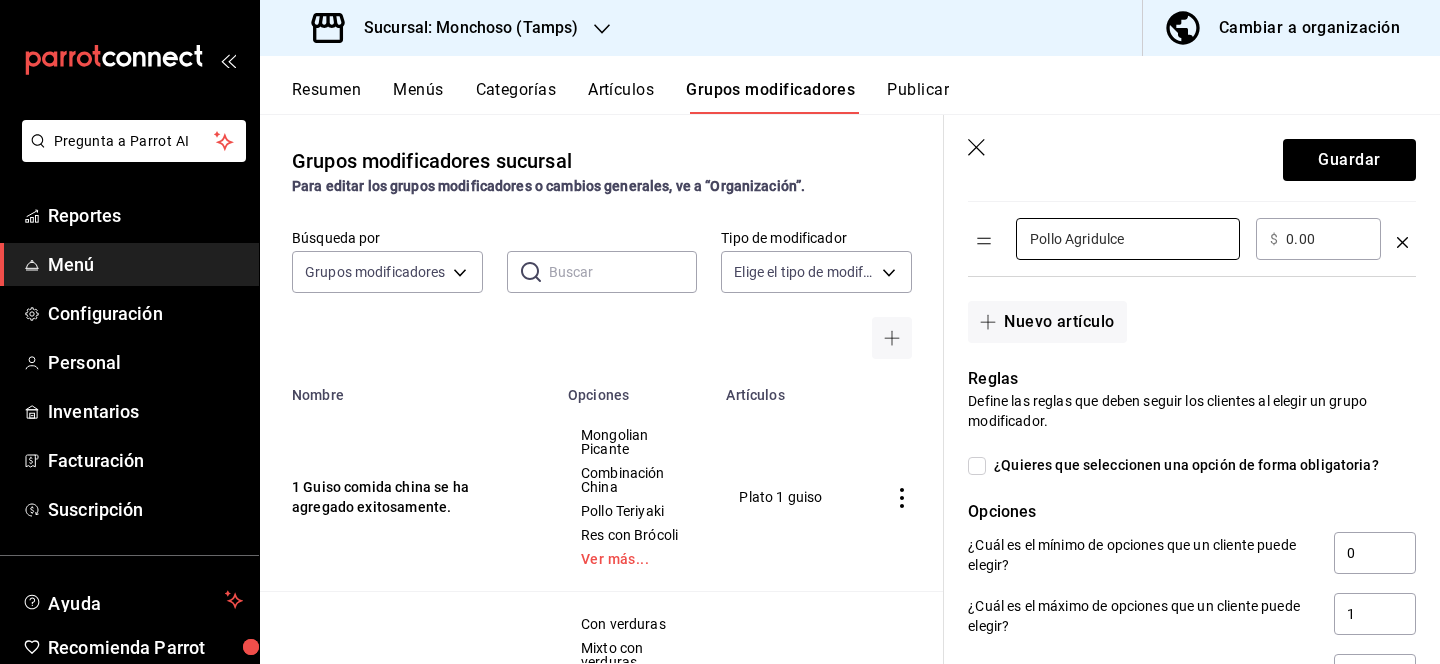 type on "Pollo Agridulce" 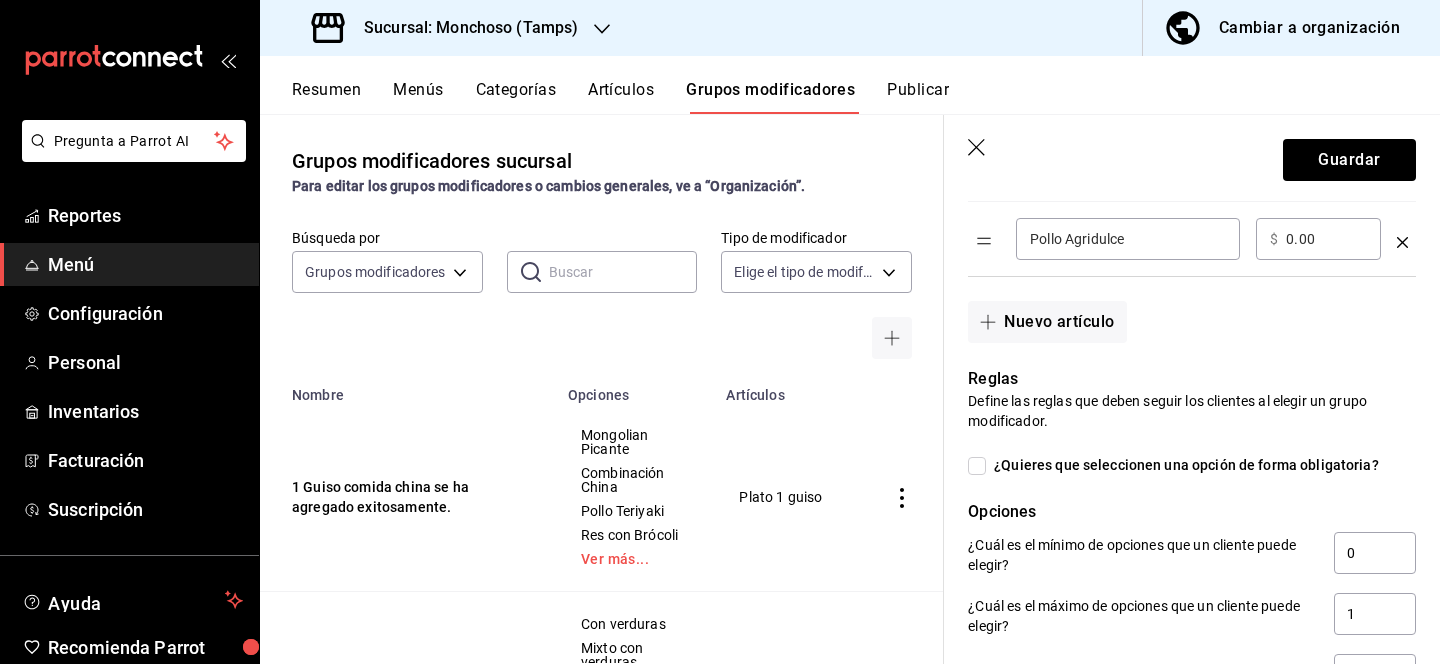 click on "¿Quieres que seleccionen una opción de forma obligatoria?" at bounding box center (977, 466) 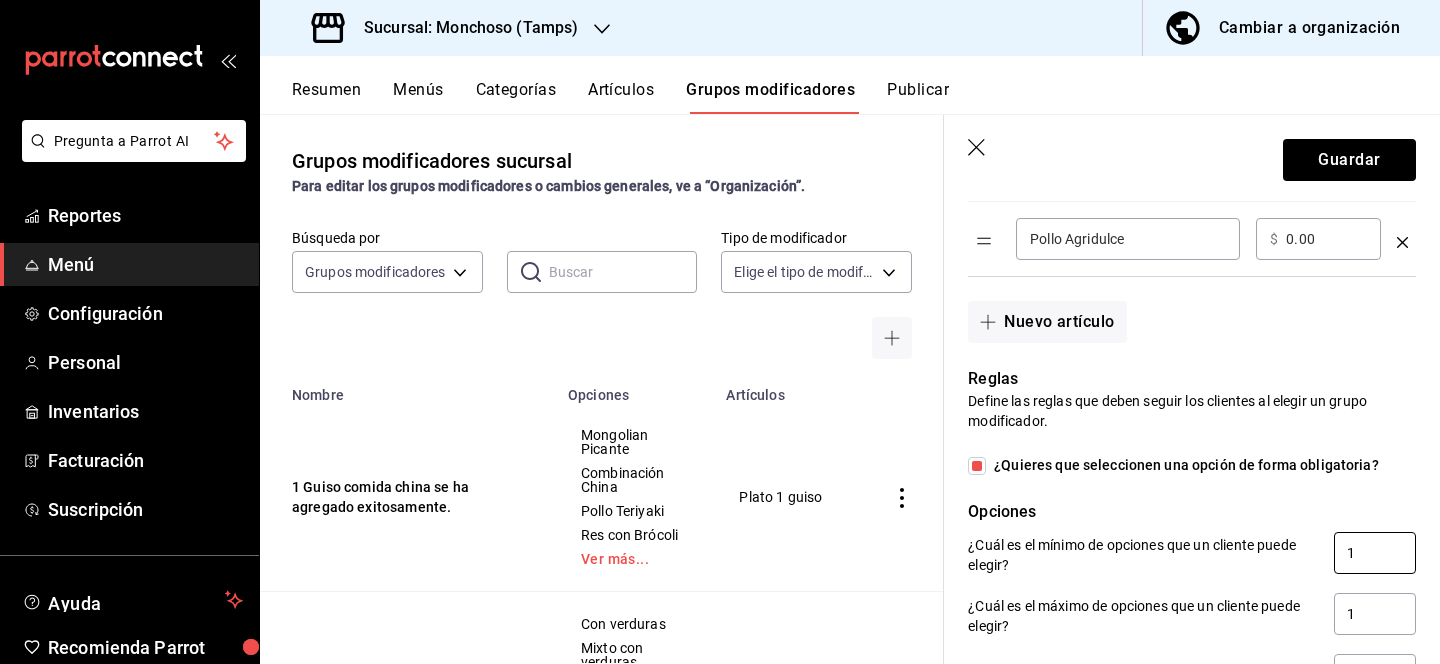 click on "1" at bounding box center [1375, 553] 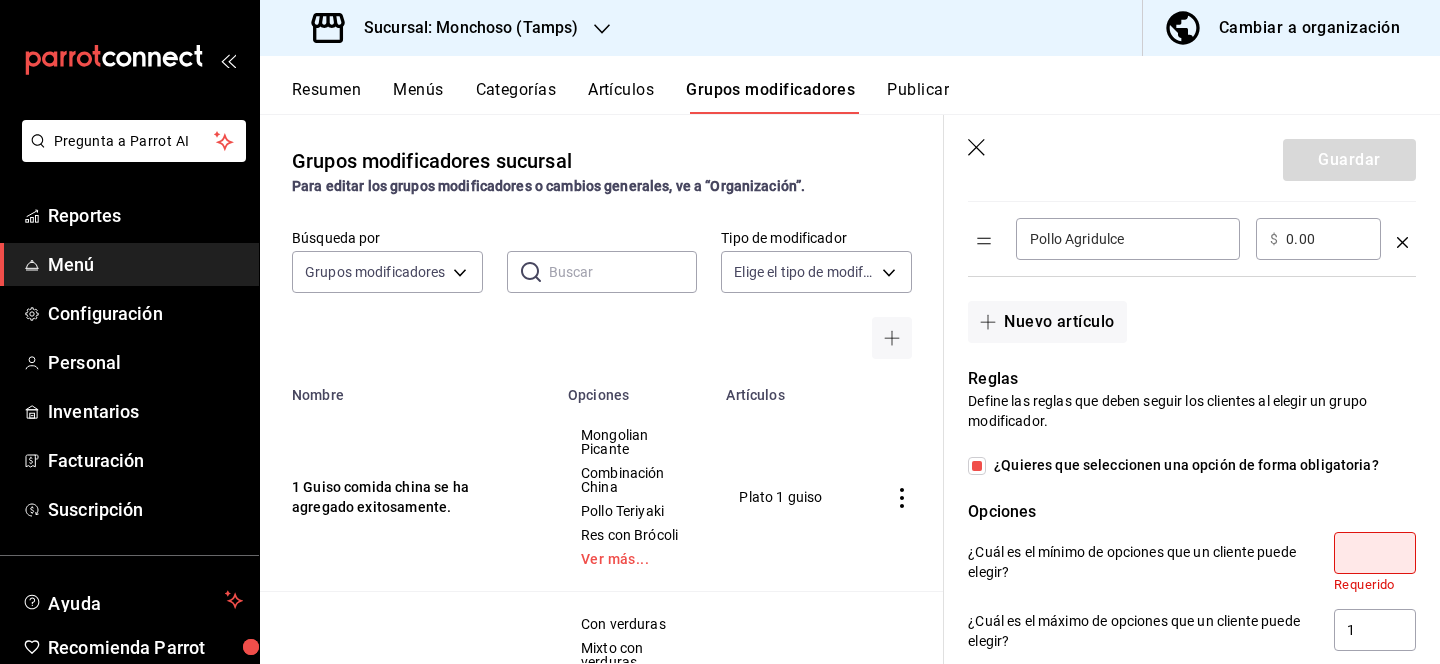 type on "2" 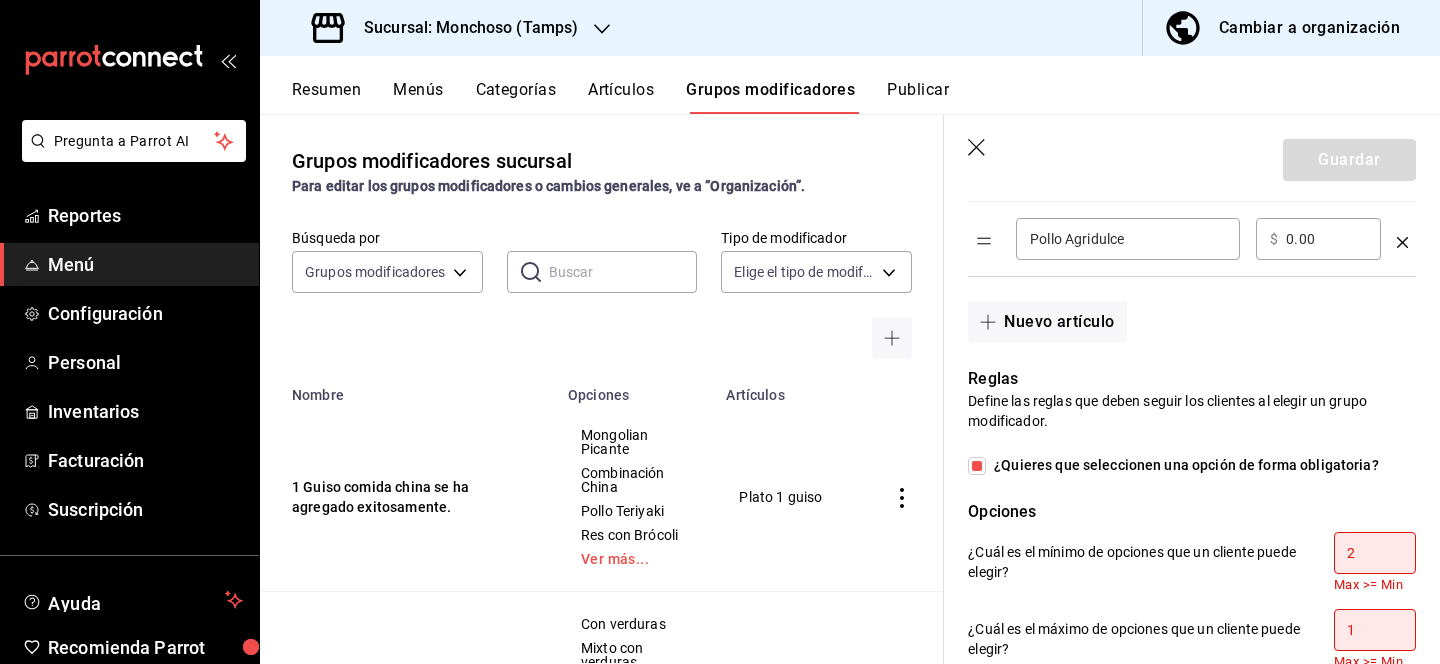 checkbox on "false" 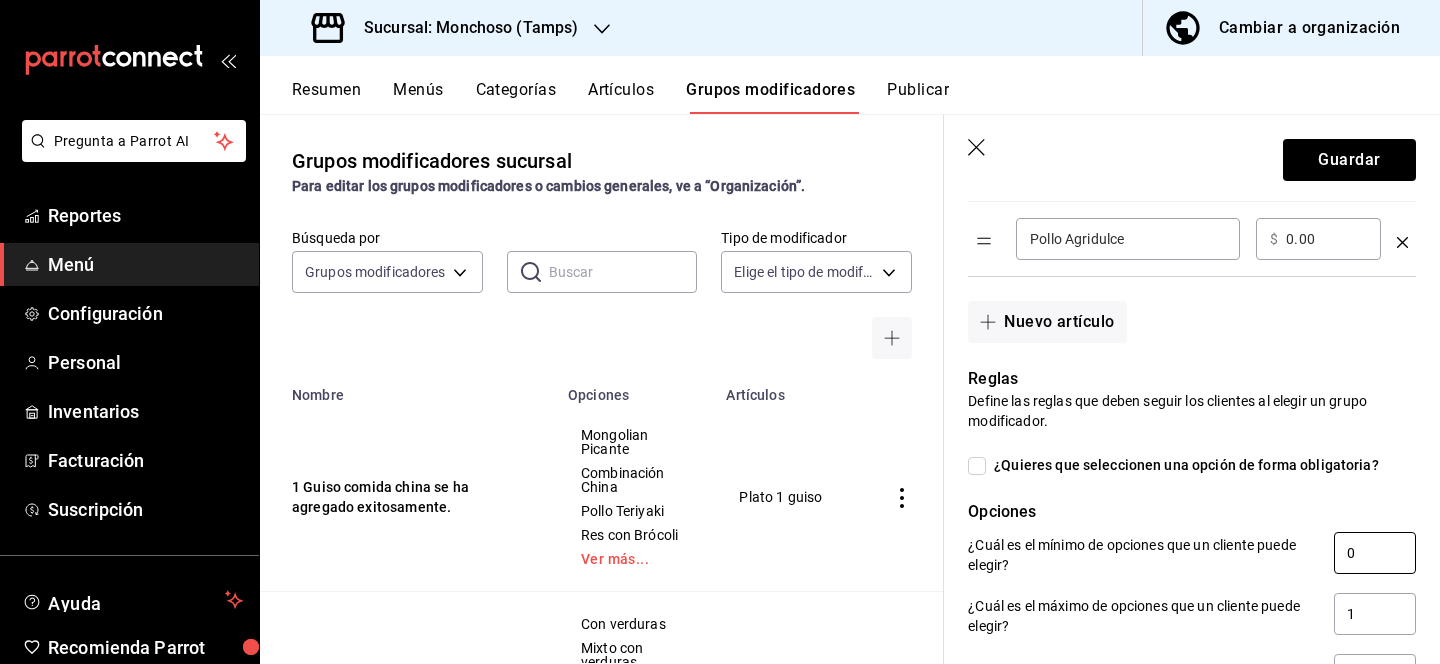 scroll, scrollTop: 997, scrollLeft: 0, axis: vertical 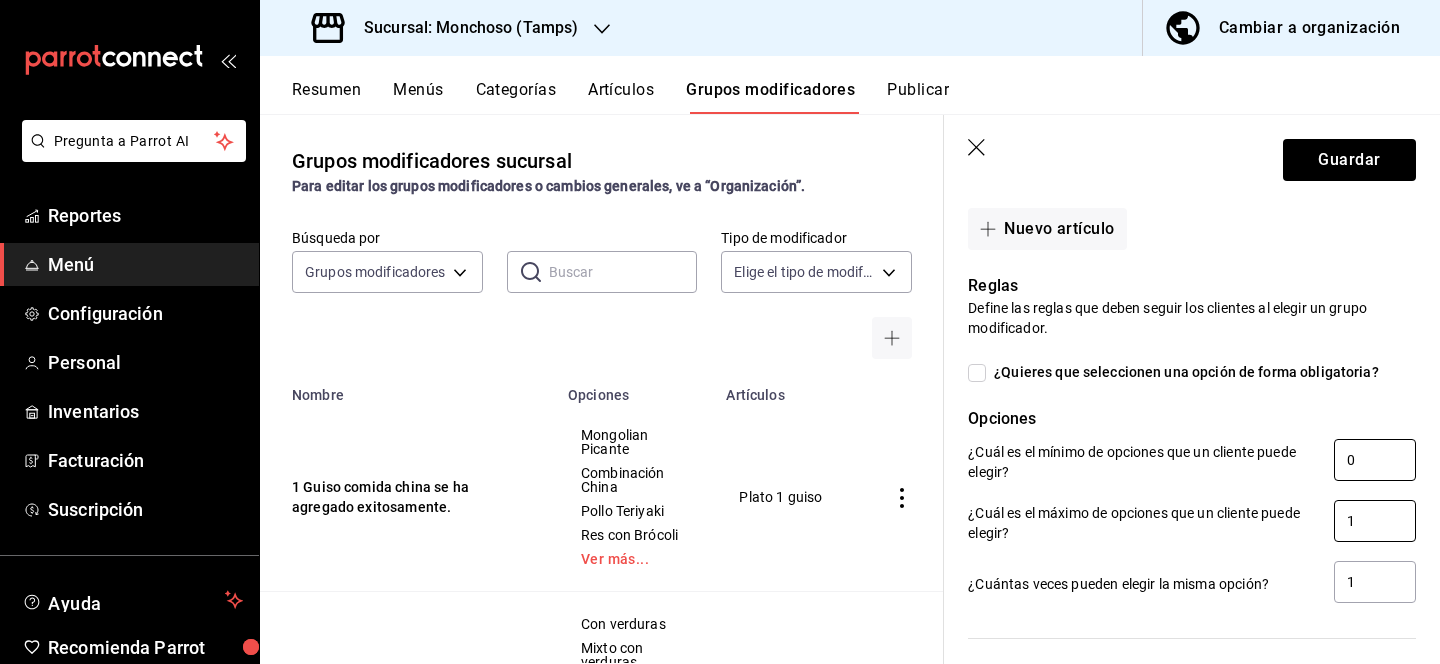 type on "0" 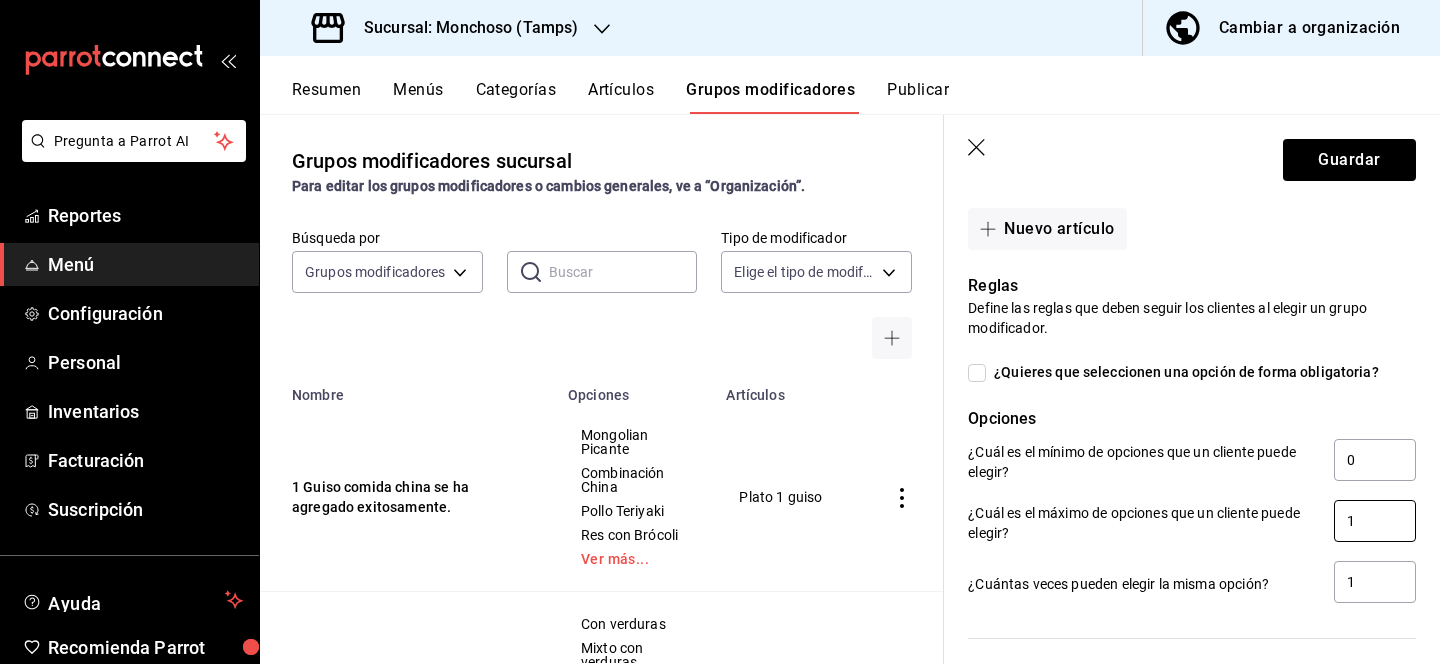 click on "1" at bounding box center [1375, 521] 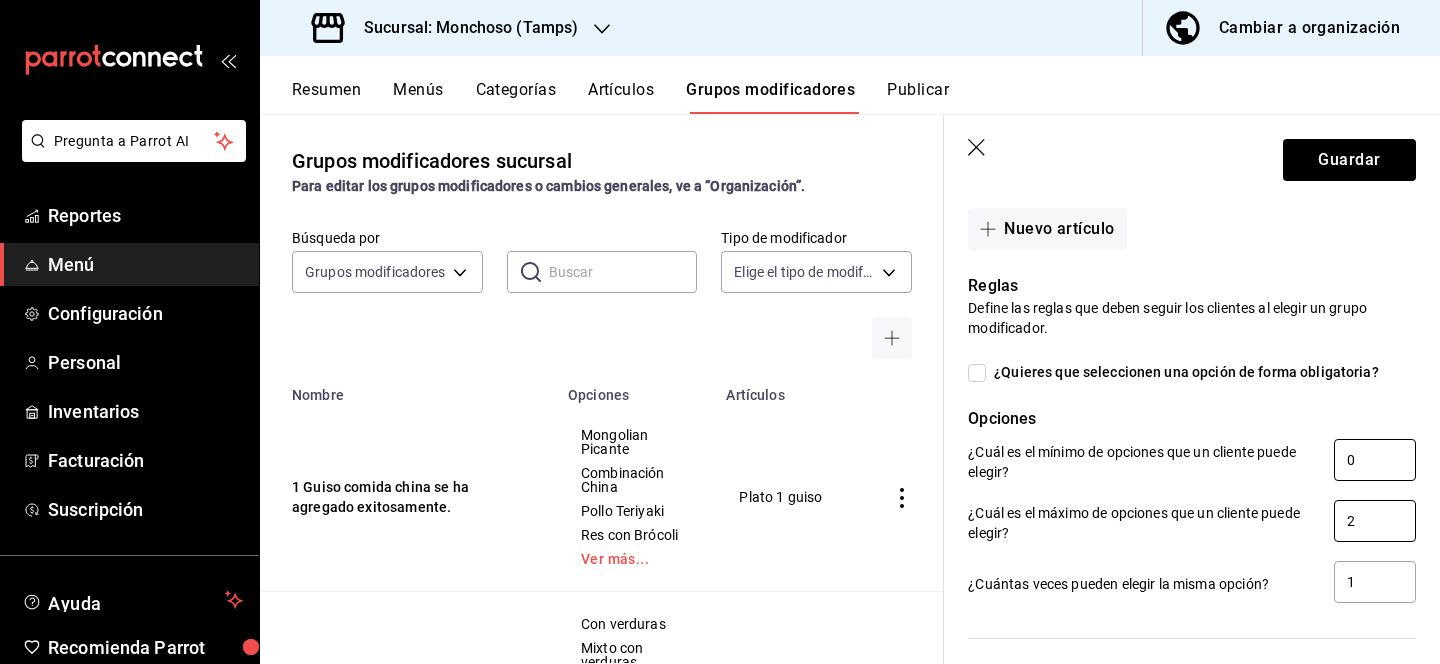 type on "2" 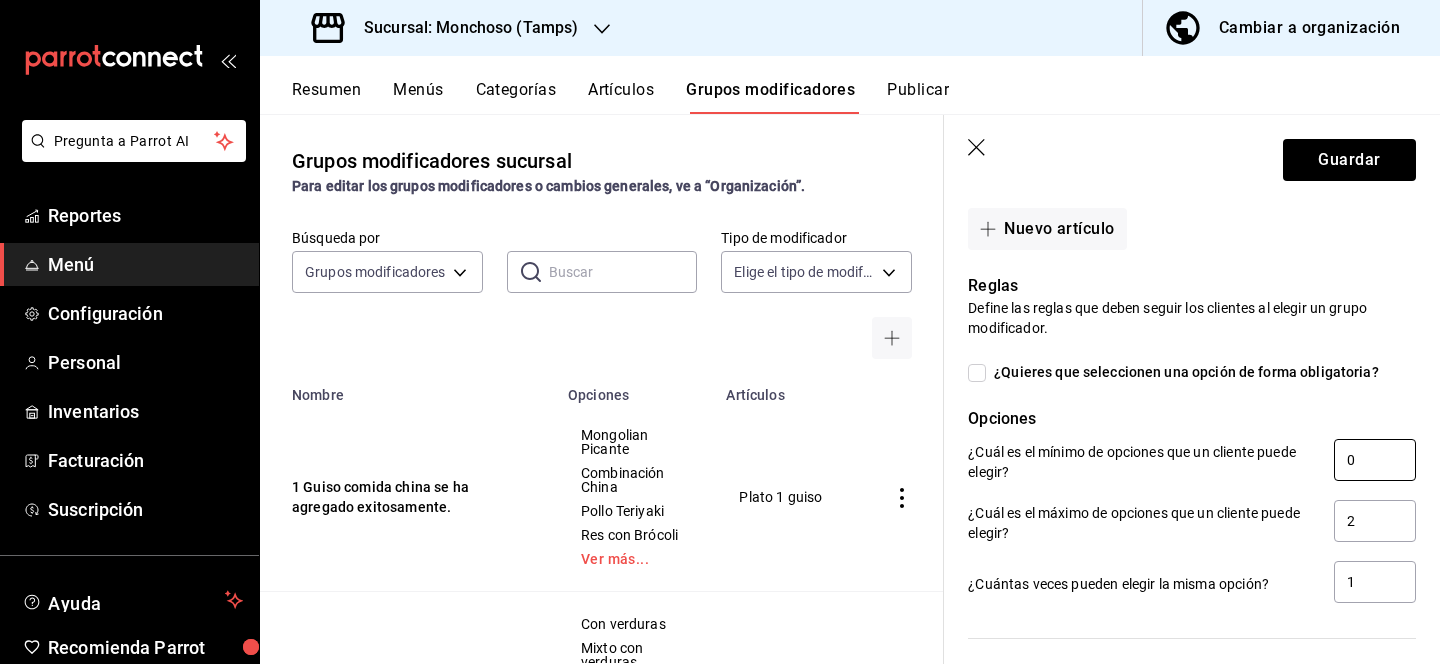 click on "0" at bounding box center [1375, 460] 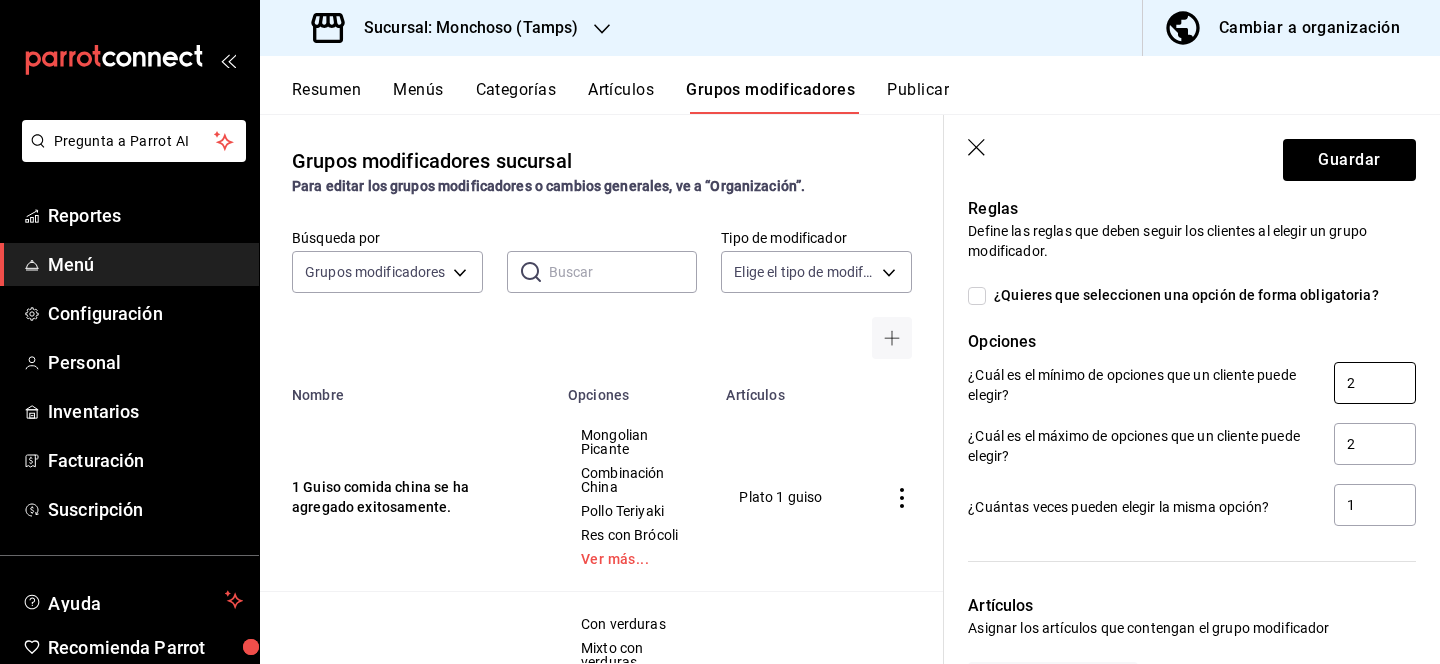 scroll, scrollTop: 1082, scrollLeft: 0, axis: vertical 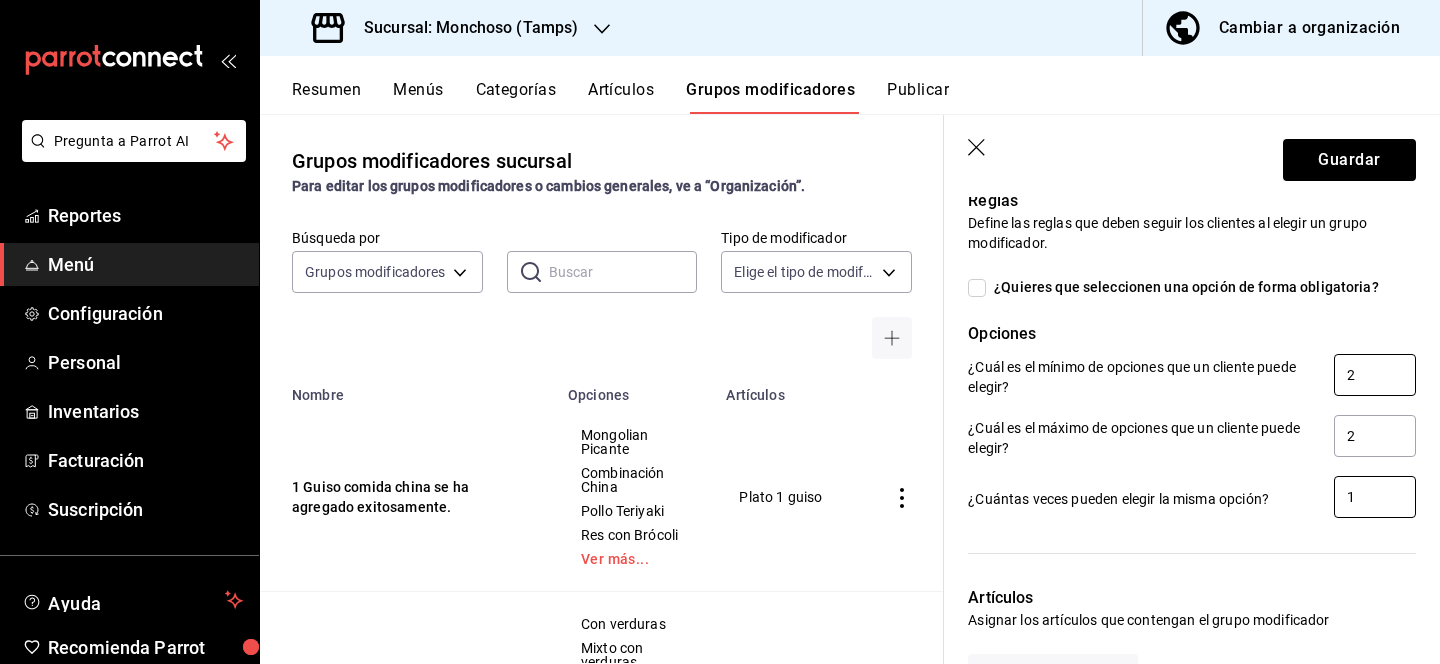 type on "2" 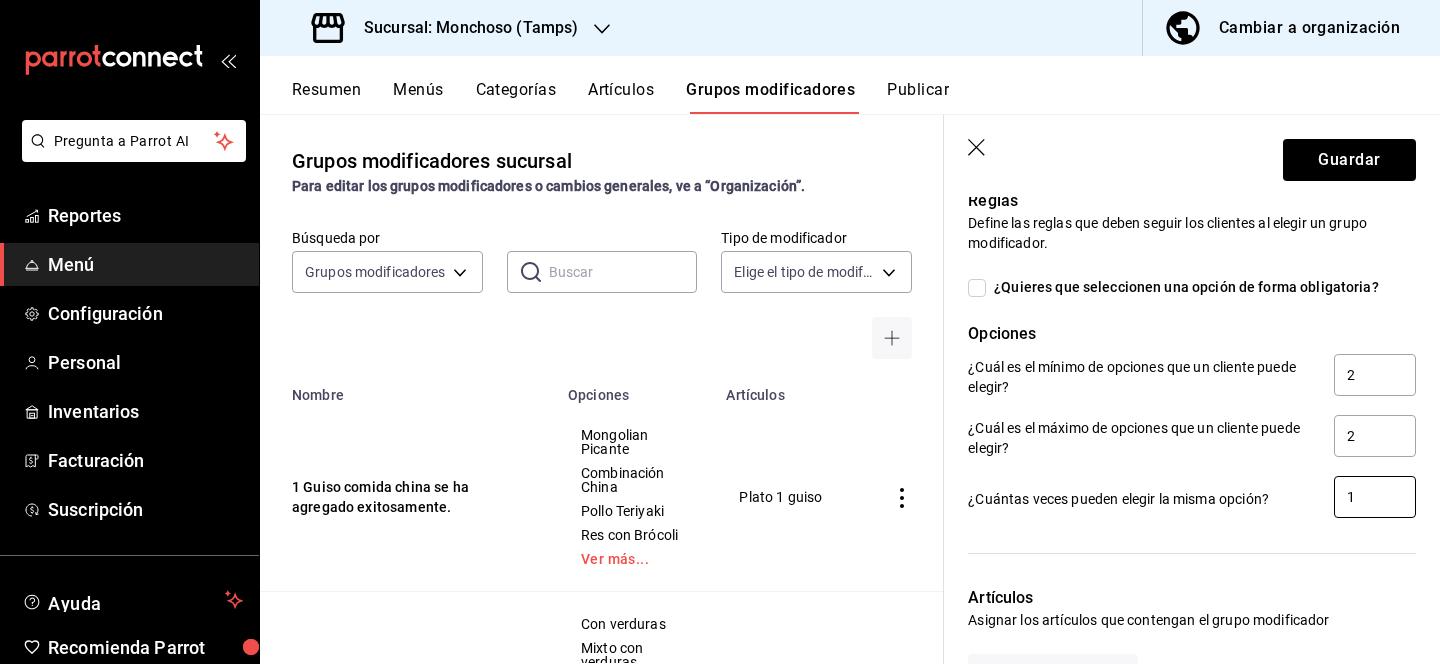 click on "1" at bounding box center (1375, 497) 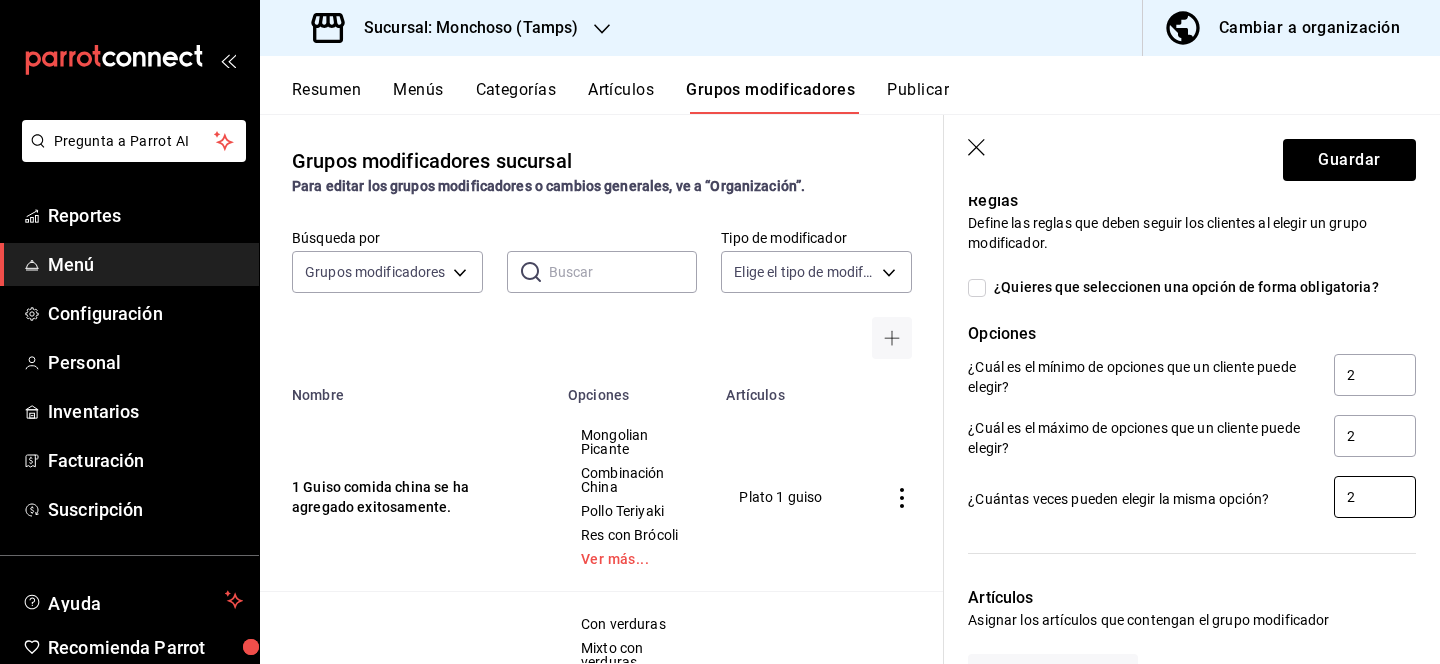 type on "2" 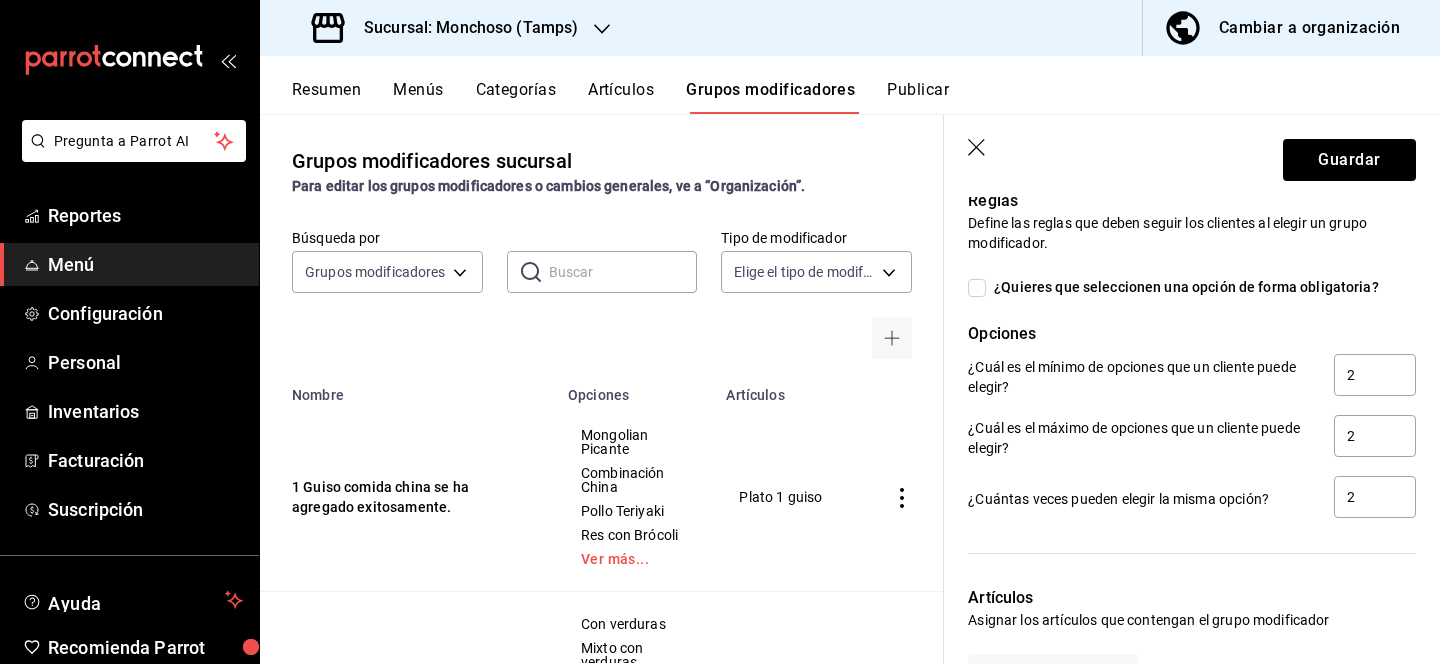 click on "¿Quieres que seleccionen una opción de forma obligatoria?" at bounding box center [977, 288] 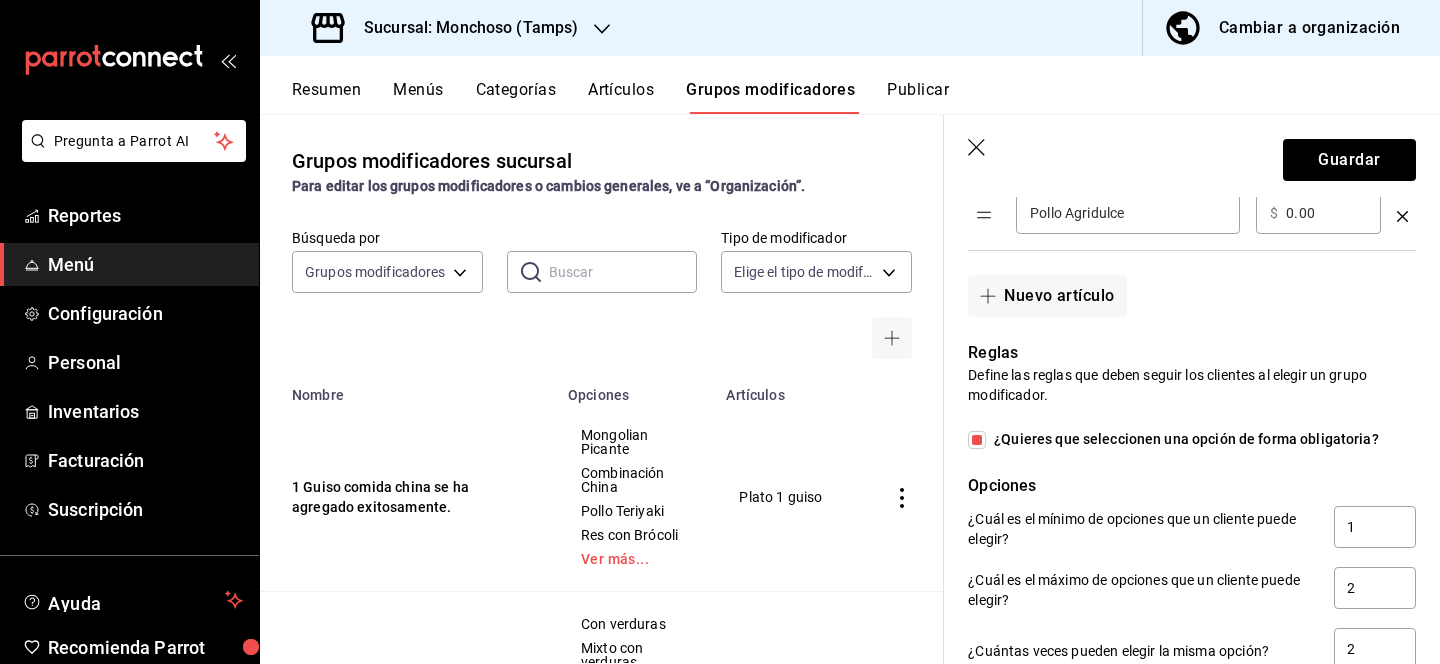 scroll, scrollTop: 890, scrollLeft: 0, axis: vertical 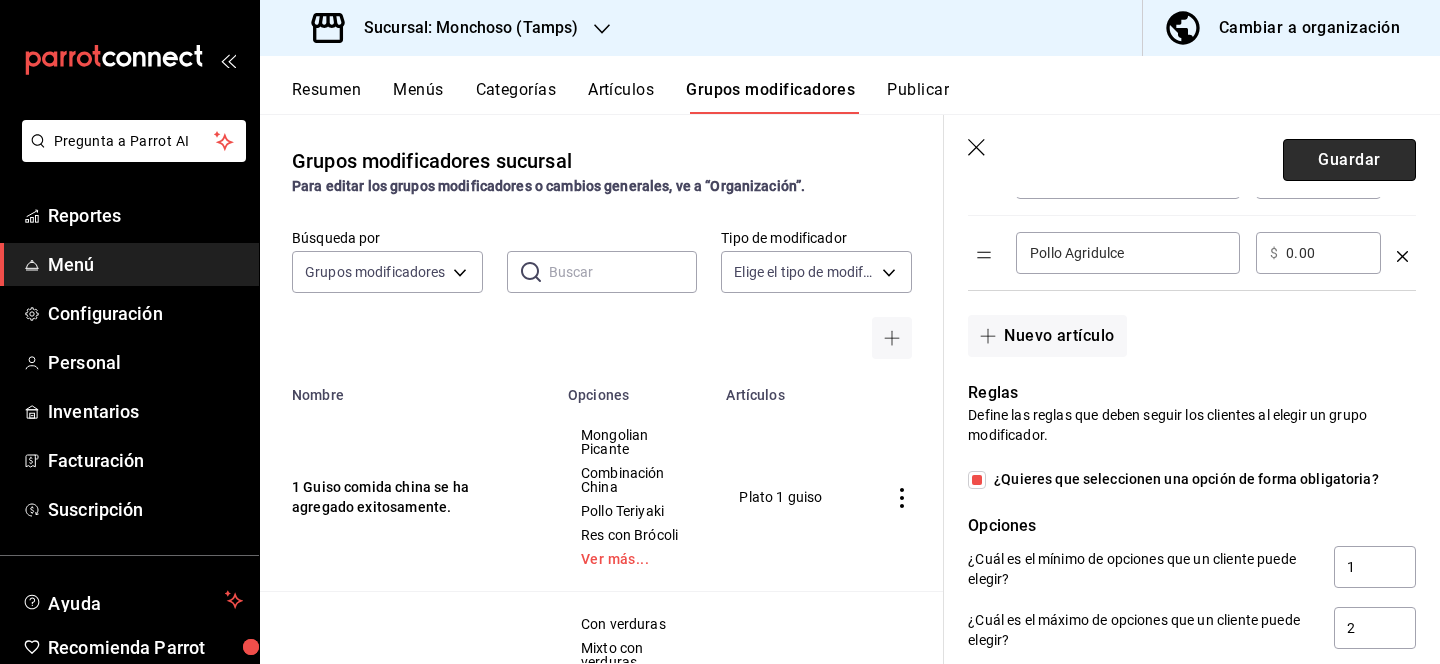 click on "Guardar" at bounding box center (1349, 160) 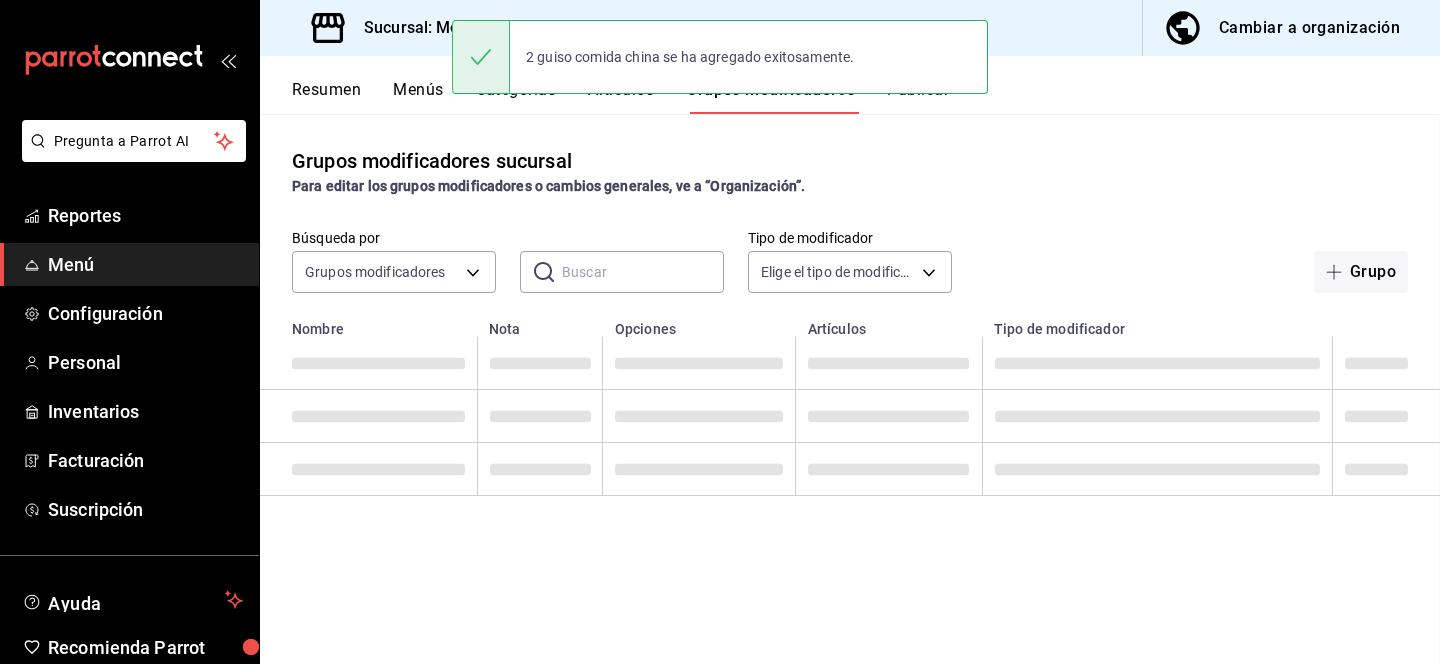 scroll, scrollTop: 0, scrollLeft: 0, axis: both 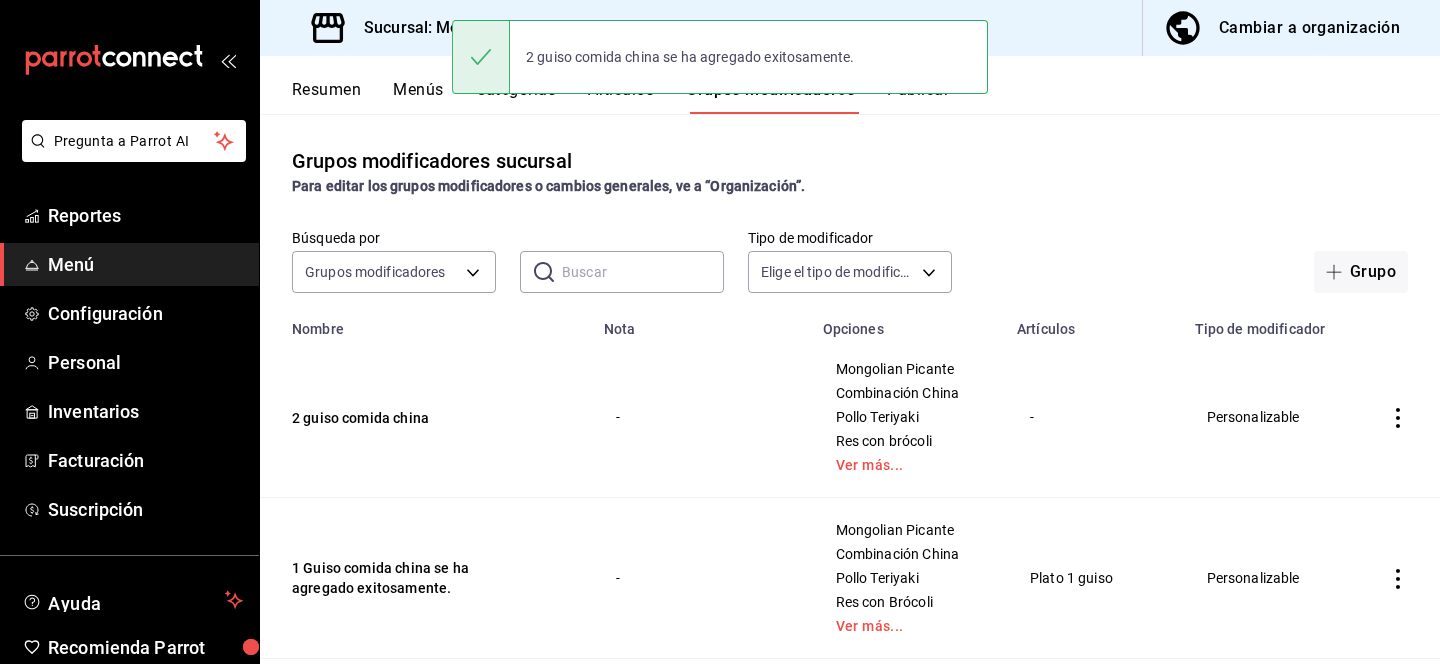 click 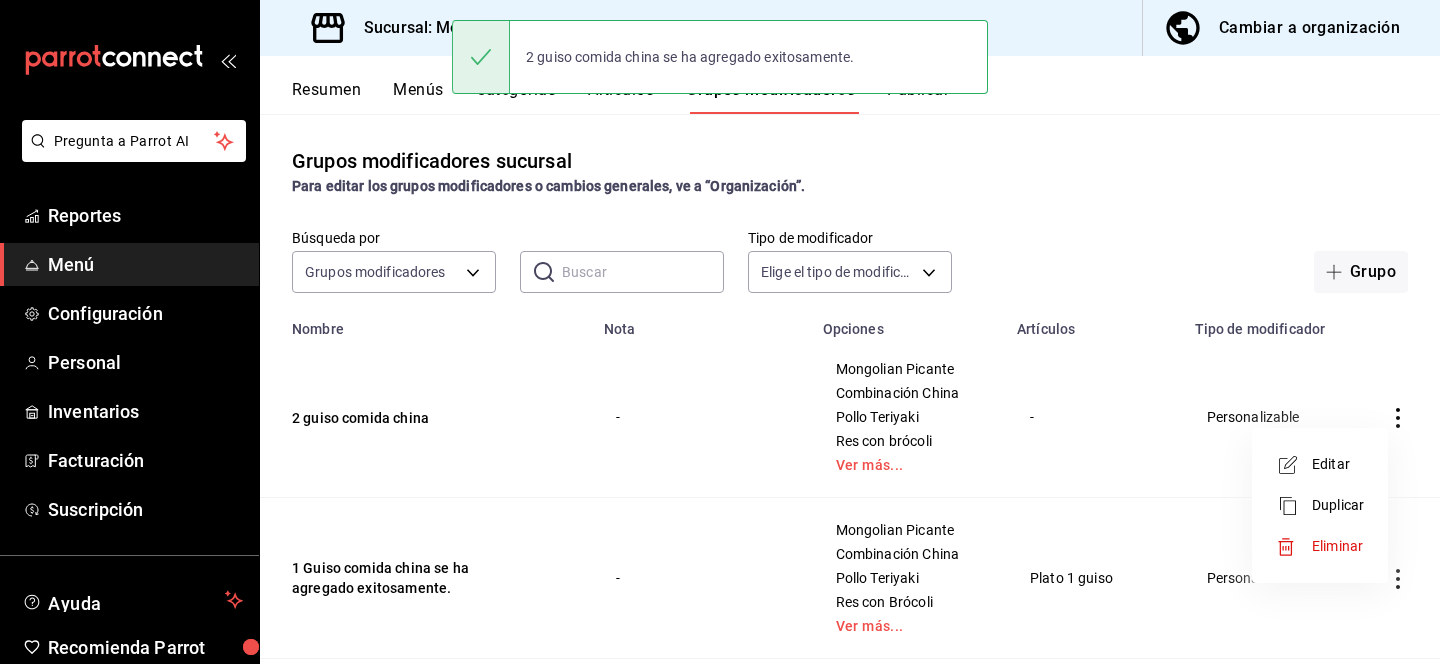 click on "Editar" at bounding box center (1338, 464) 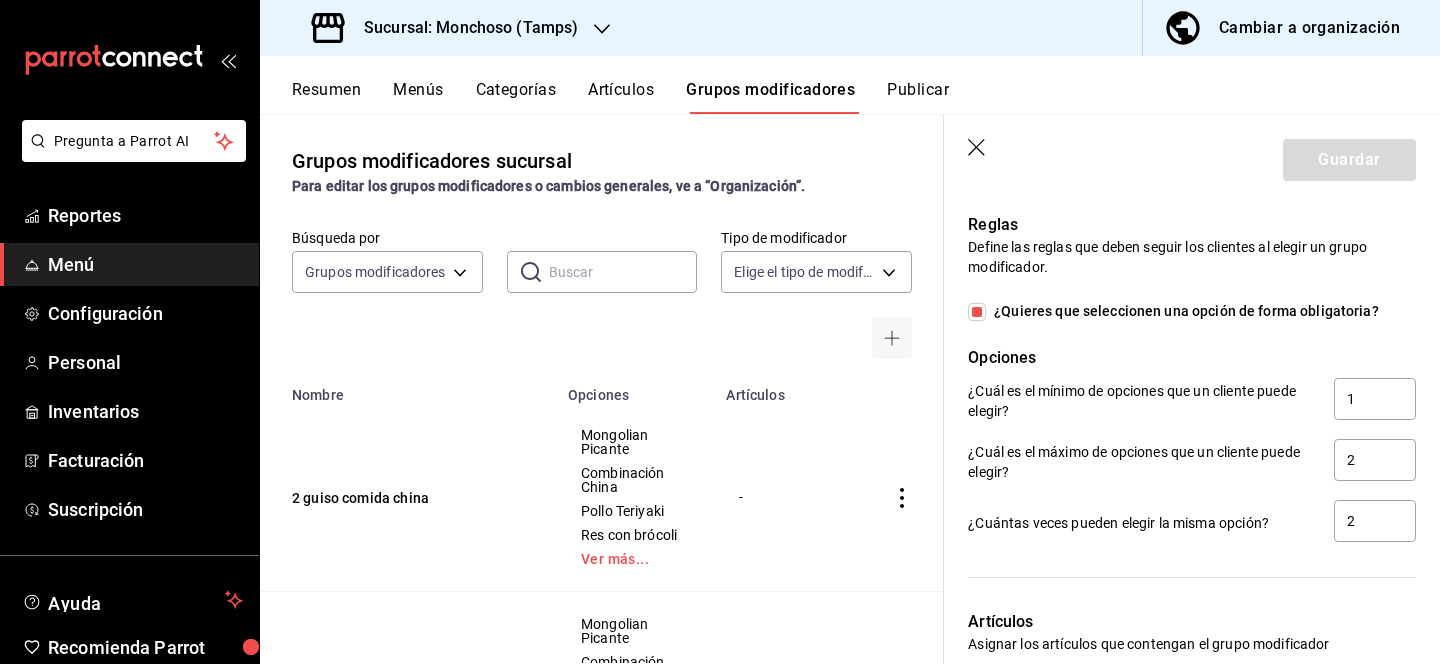 scroll, scrollTop: 1167, scrollLeft: 0, axis: vertical 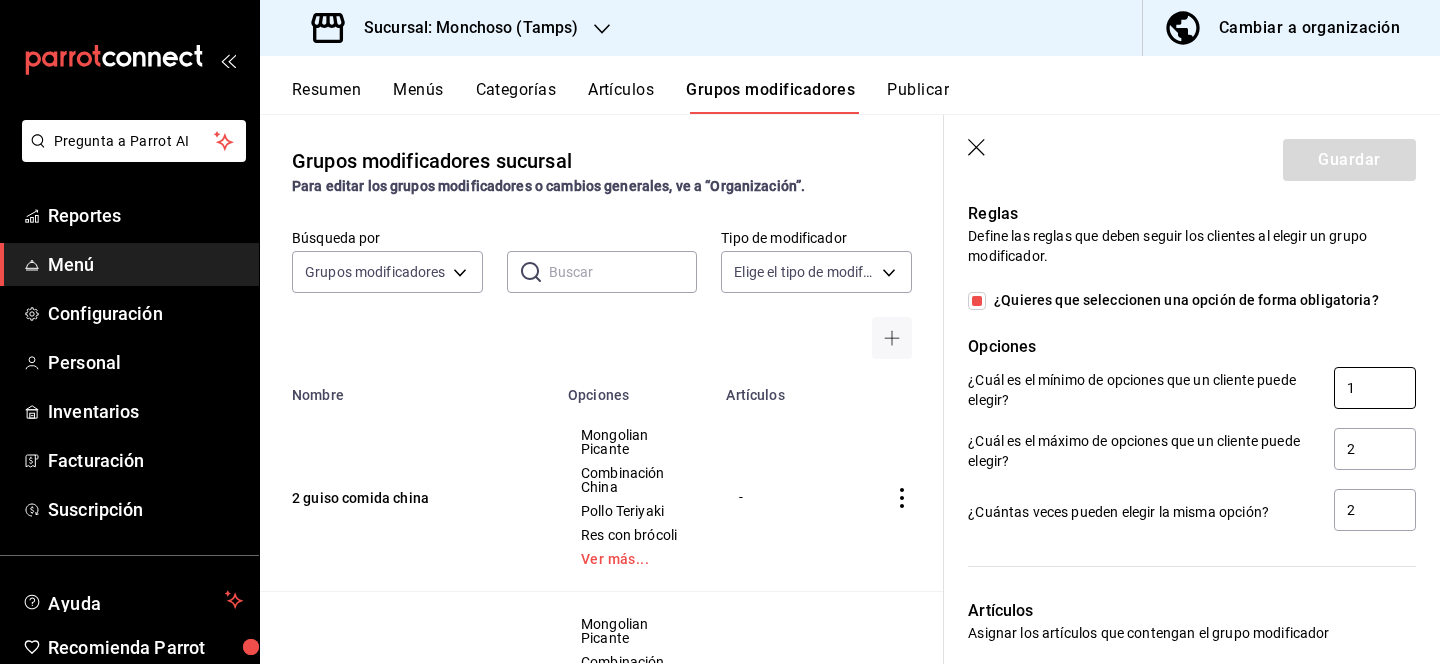 click on "1" at bounding box center (1375, 388) 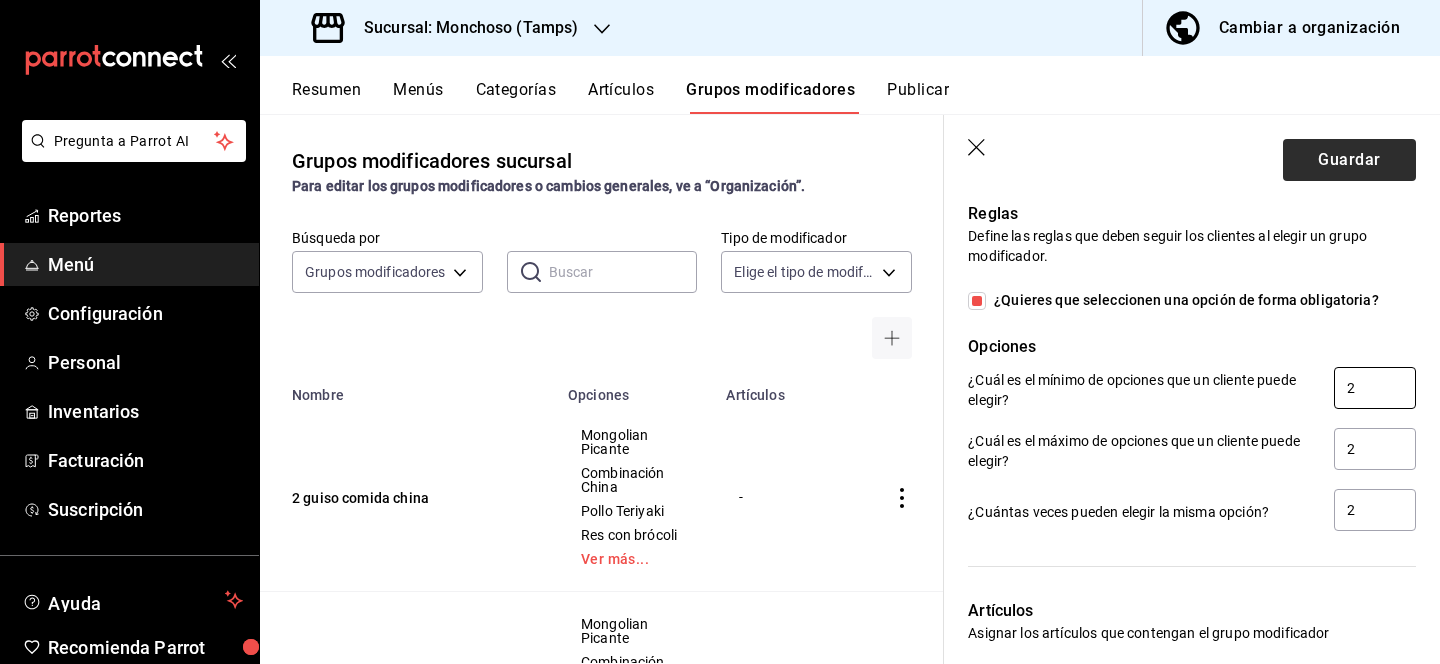 type on "2" 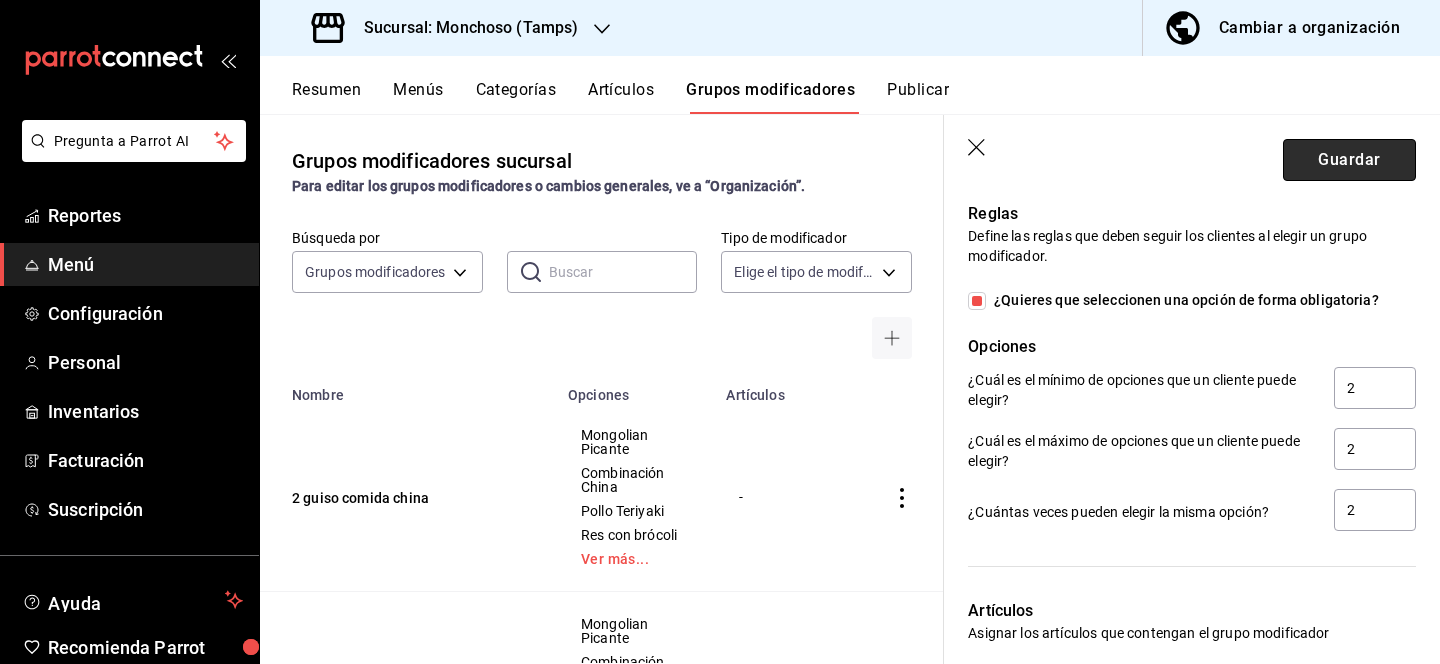 click on "Guardar" at bounding box center (1349, 160) 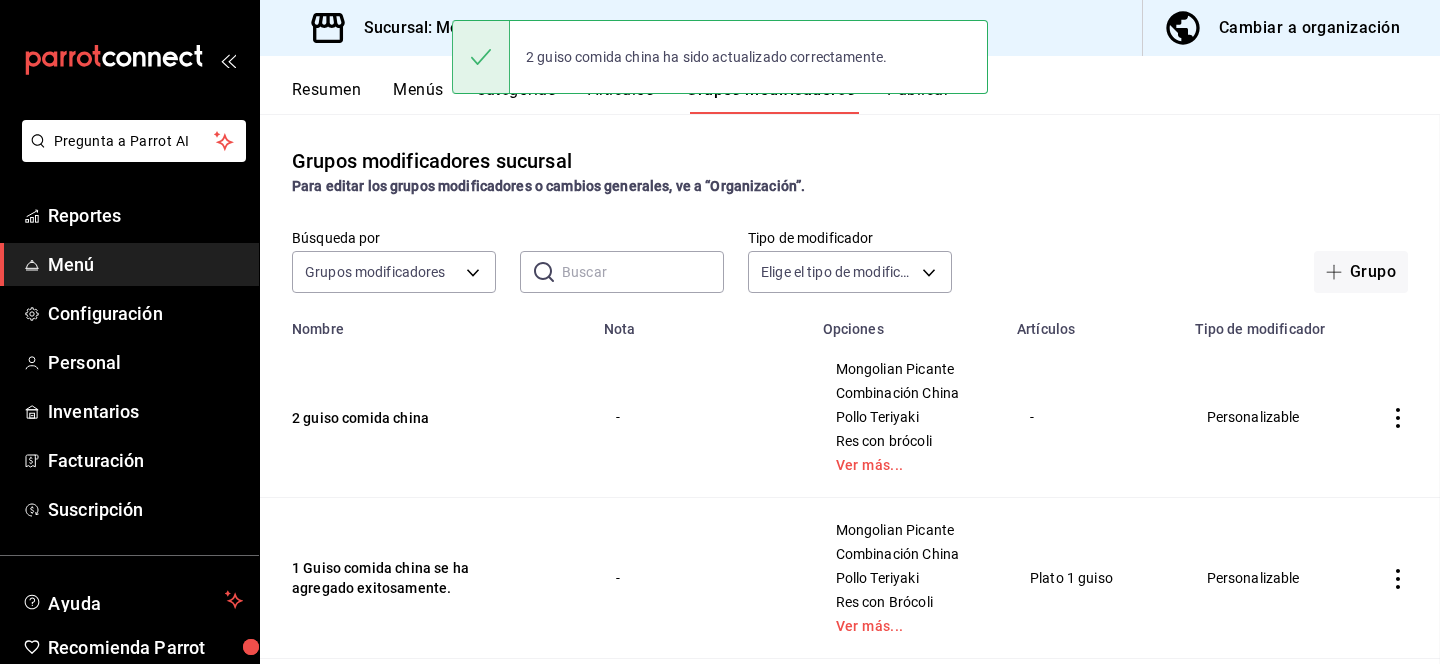 scroll, scrollTop: 0, scrollLeft: 0, axis: both 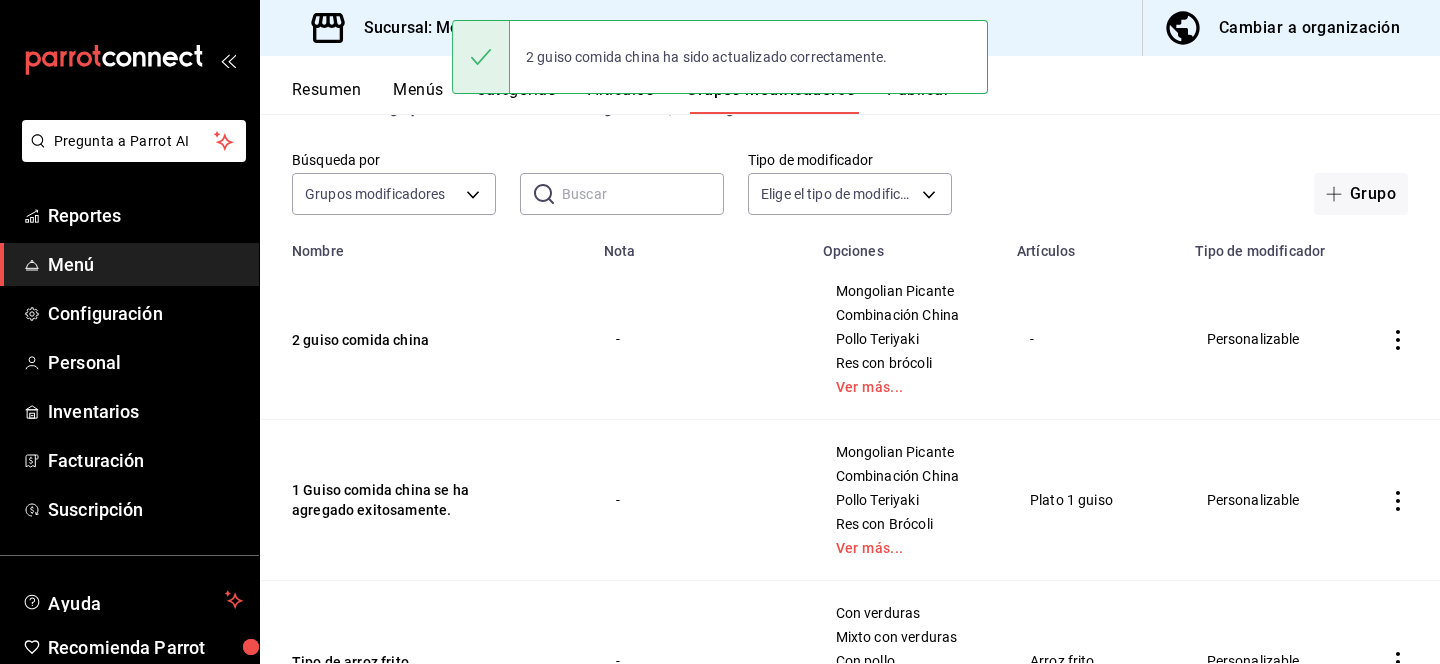 click 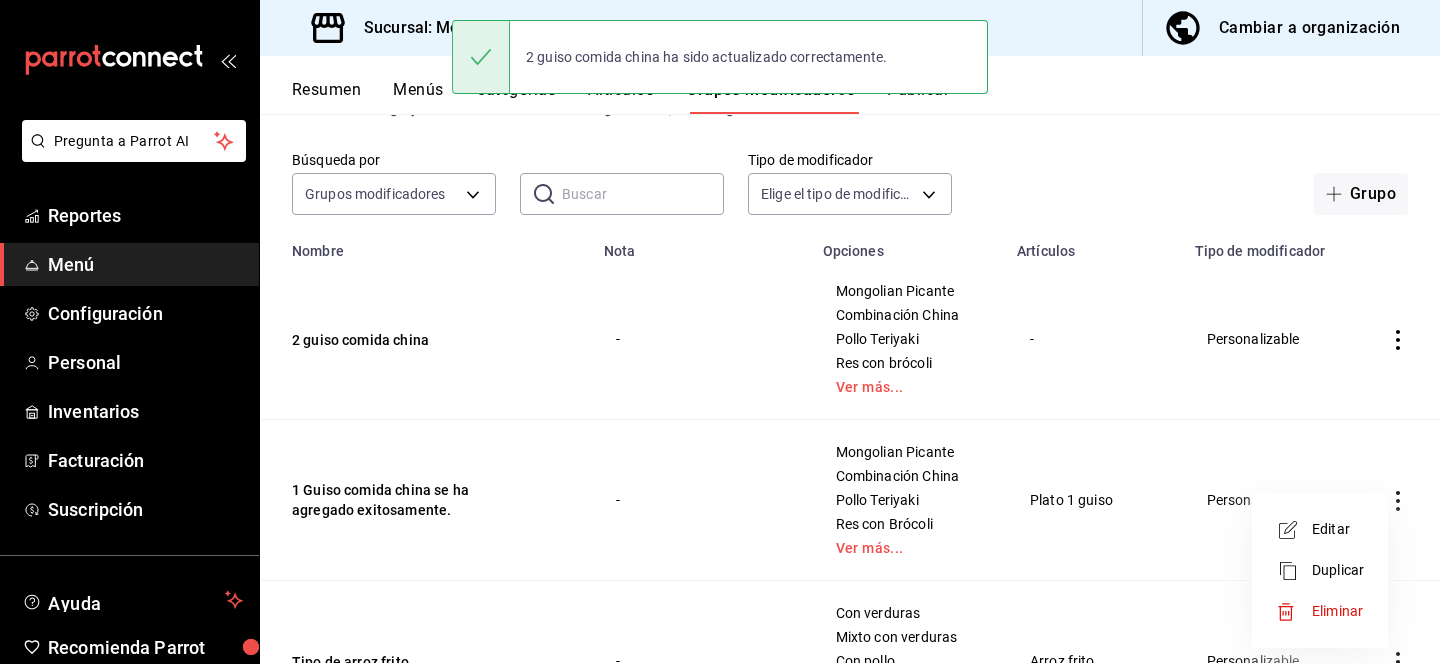 click on "Editar" at bounding box center [1338, 529] 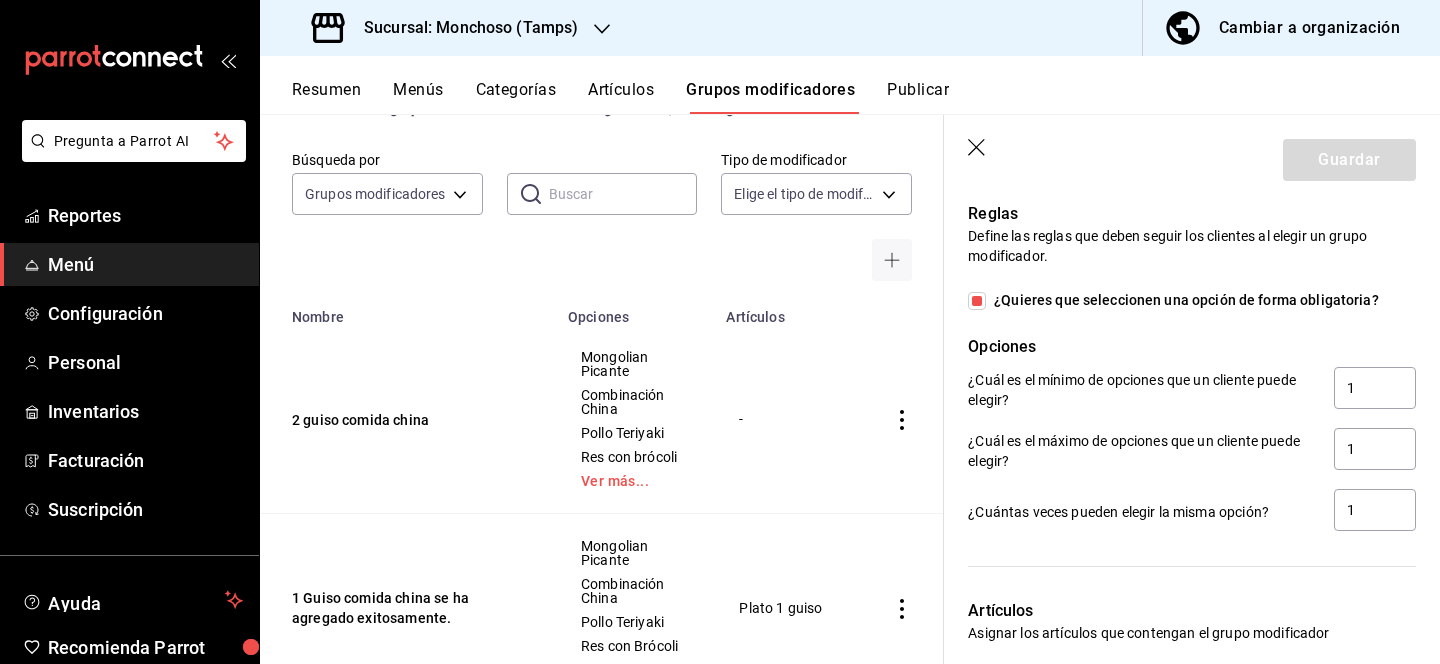 scroll, scrollTop: 1163, scrollLeft: 0, axis: vertical 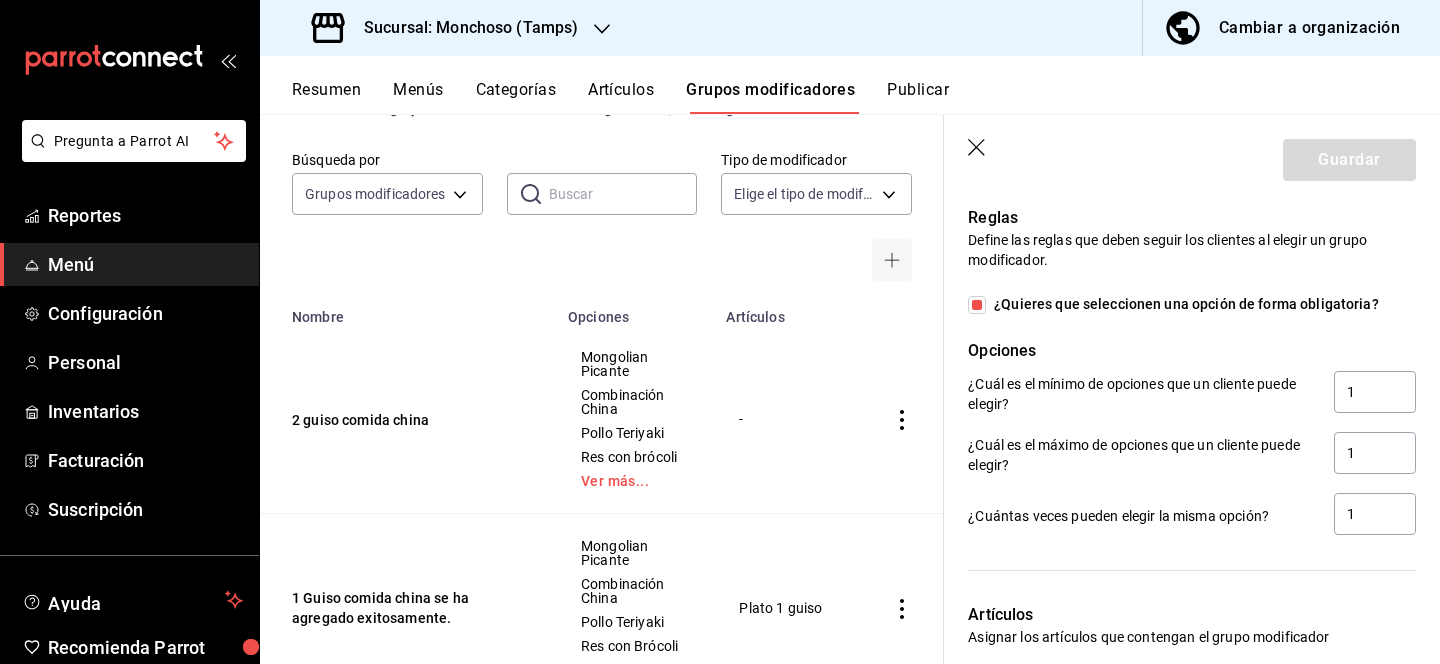 click 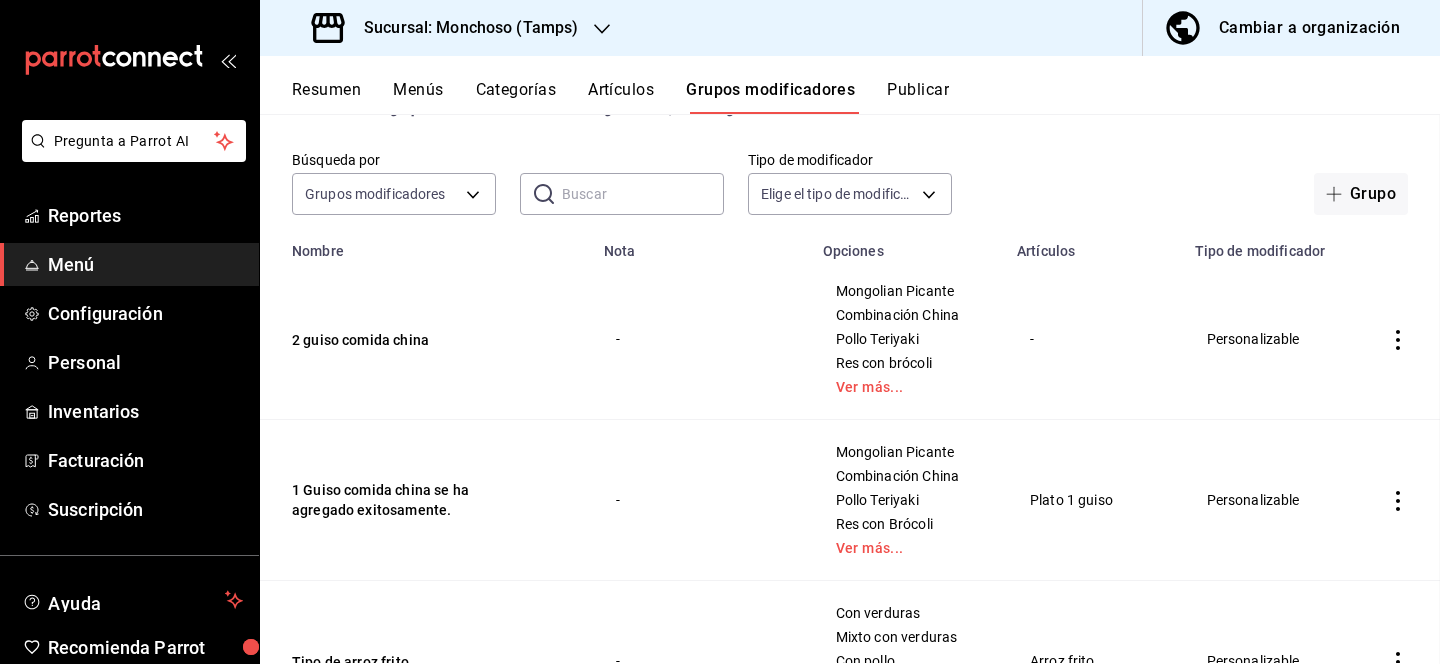 scroll, scrollTop: 0, scrollLeft: 0, axis: both 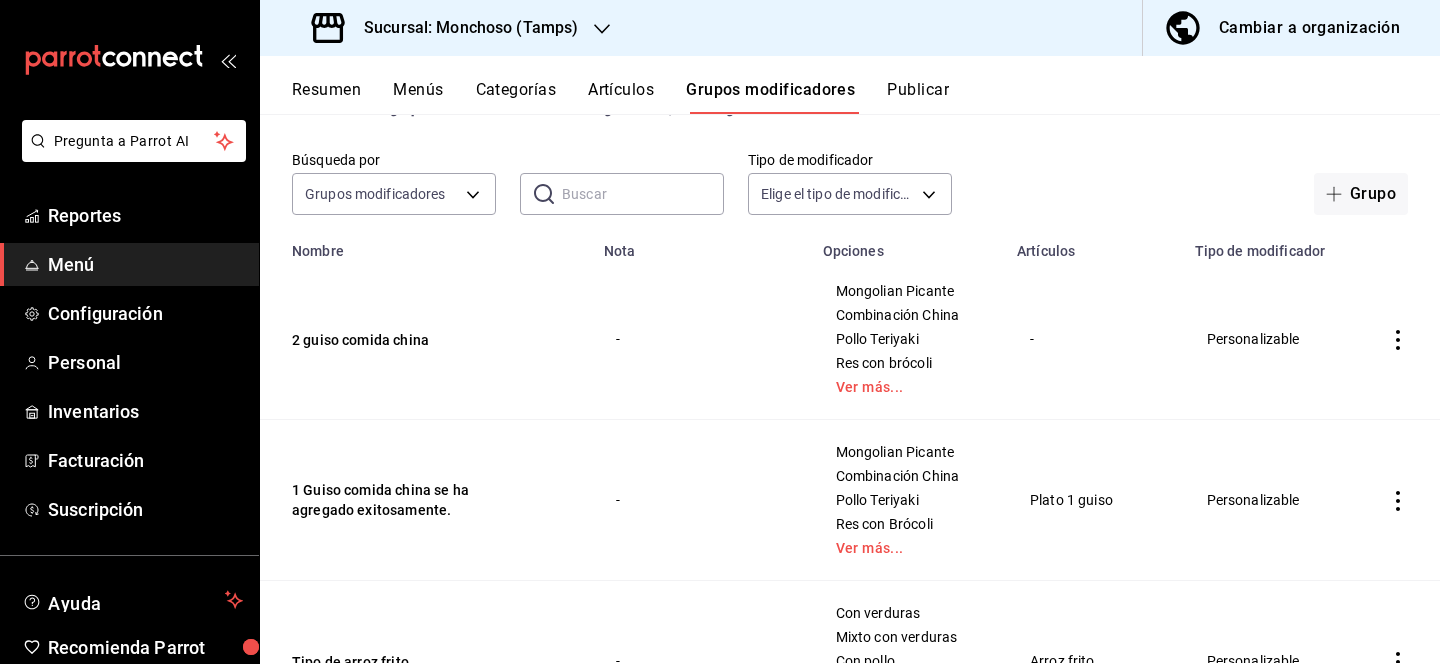 click on "Resumen Menús Categorías Artículos Grupos modificadores Publicar" at bounding box center [850, 85] 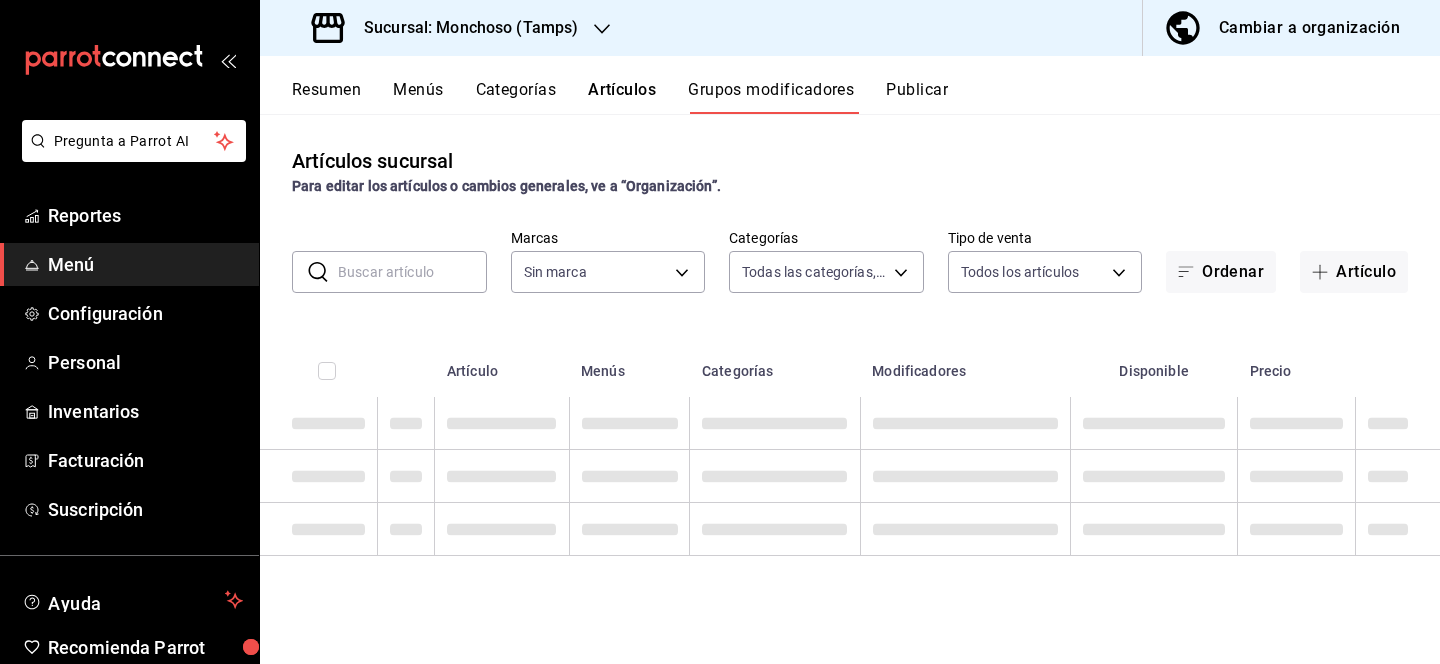 type on "[UUID]" 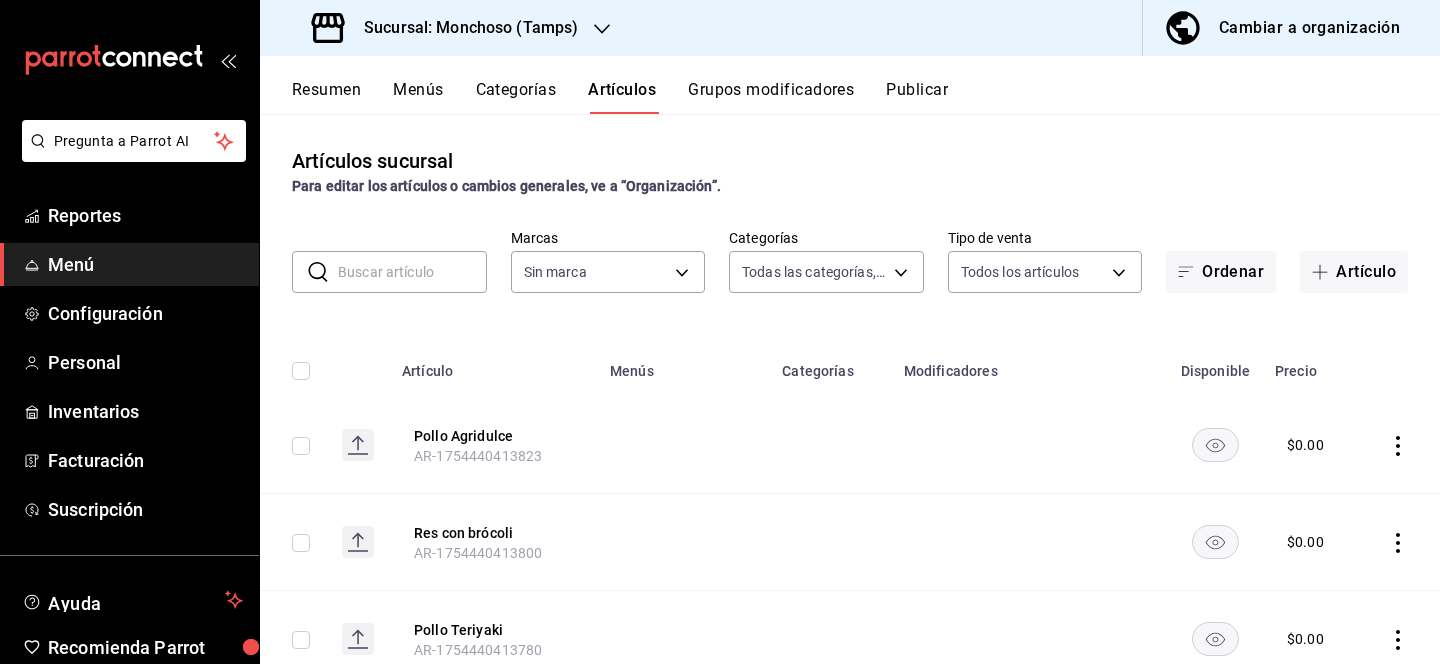 type on "[UUID]" 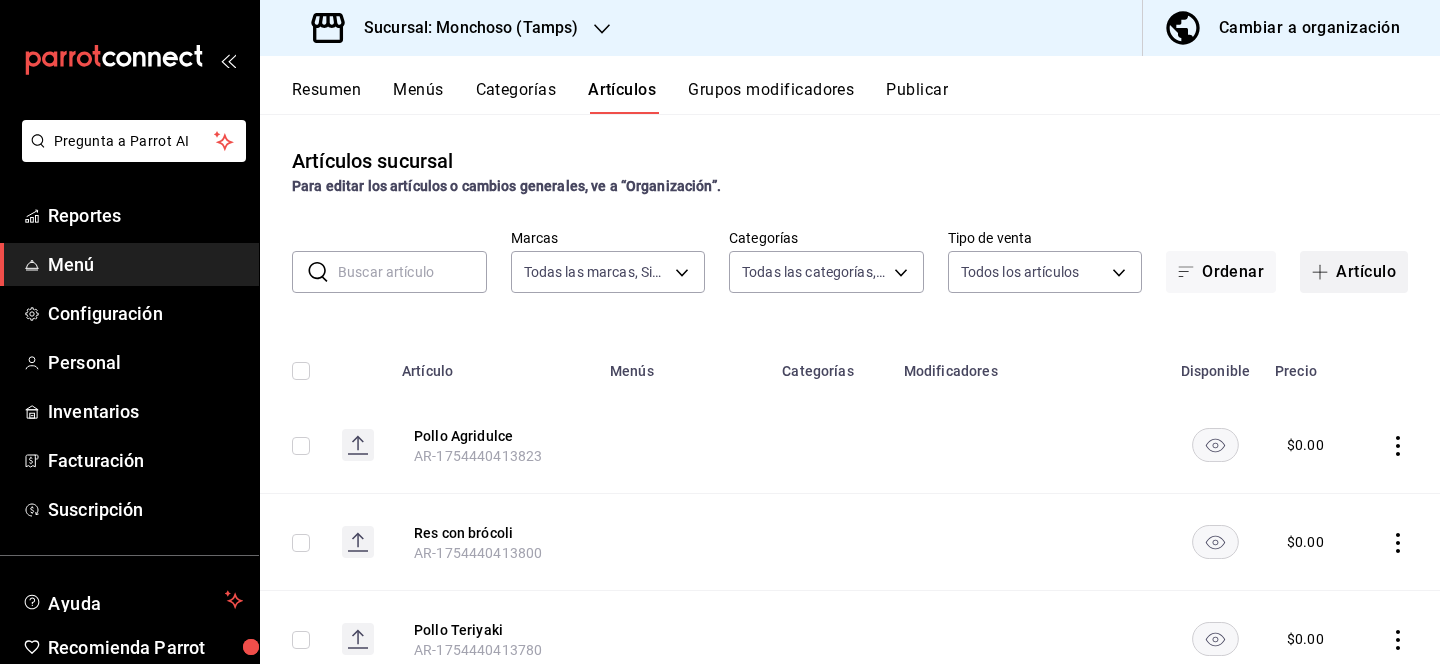 click on "Artículo" at bounding box center [1354, 272] 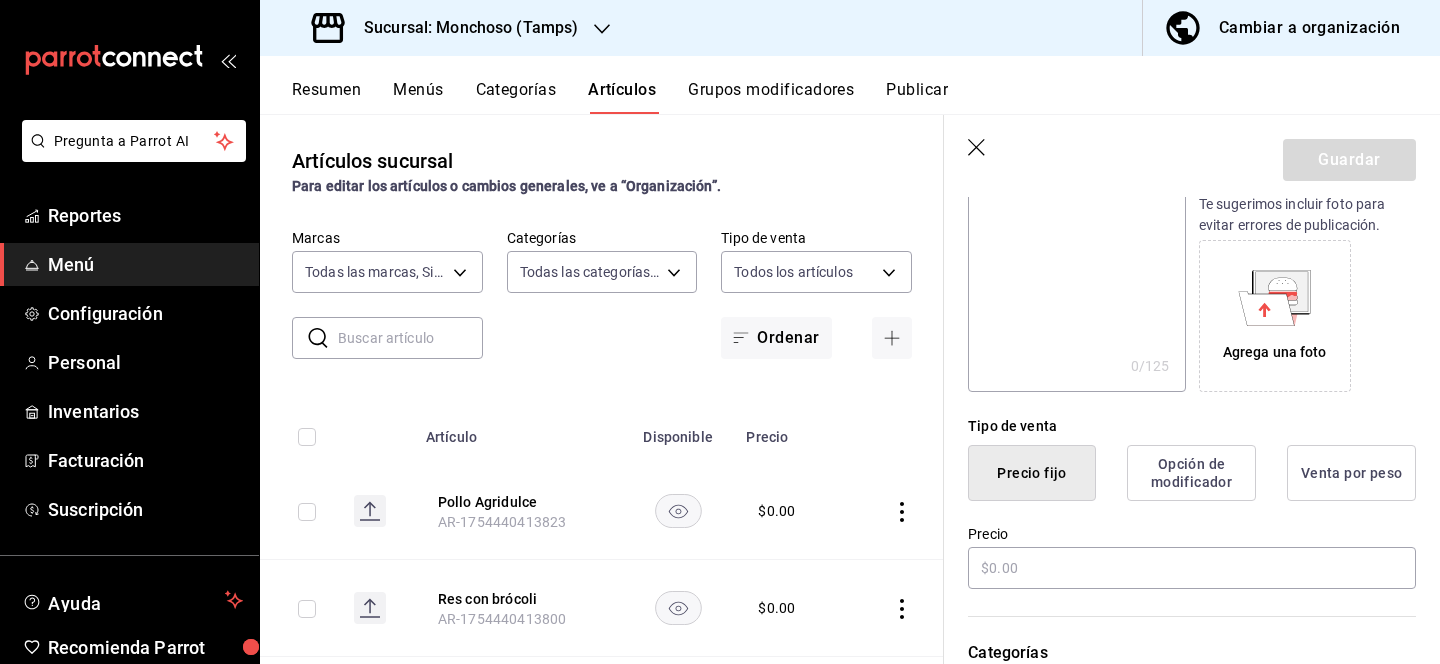 scroll, scrollTop: 402, scrollLeft: 0, axis: vertical 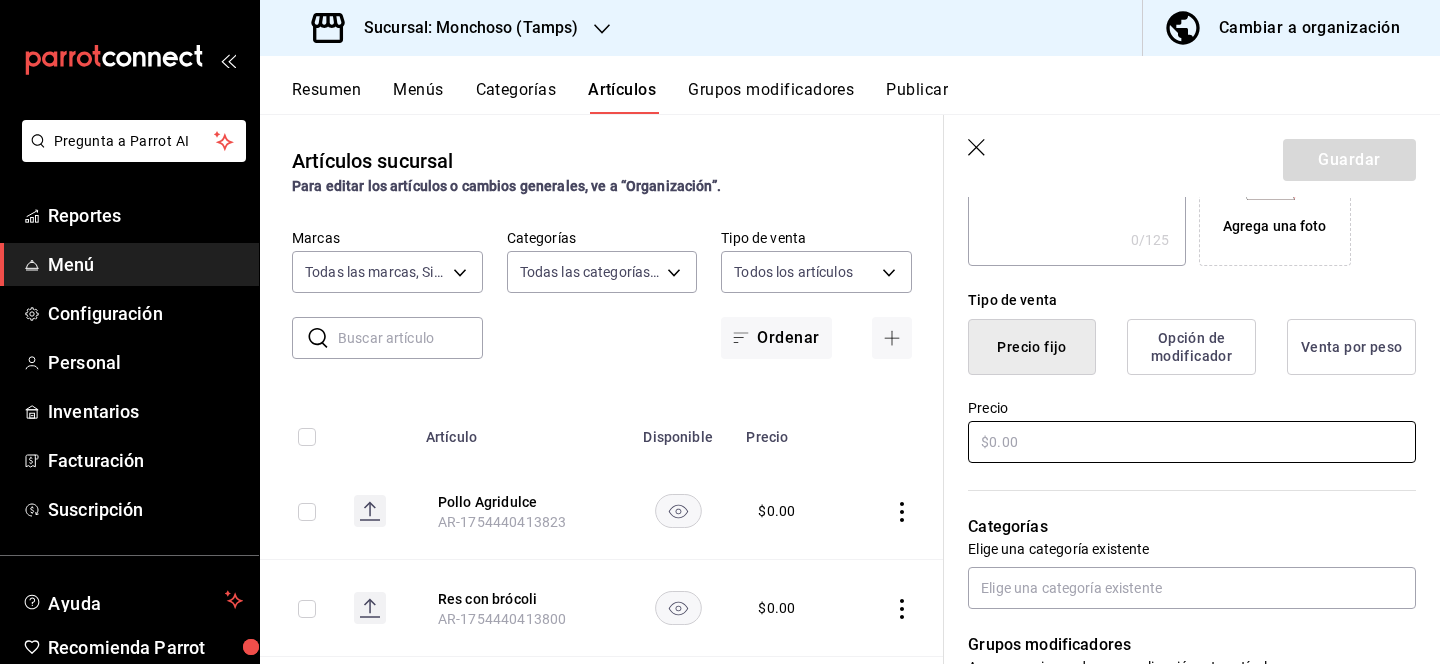 type on "Plato con 2 guisos" 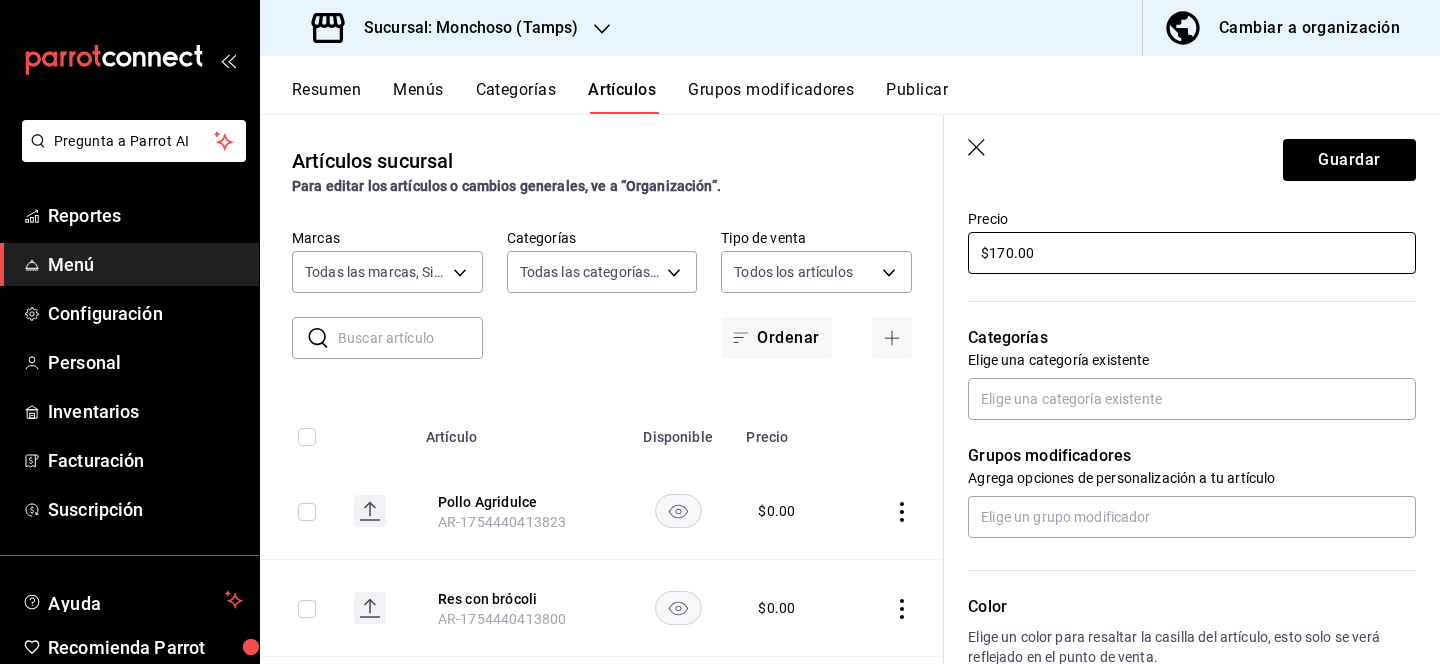scroll, scrollTop: 604, scrollLeft: 0, axis: vertical 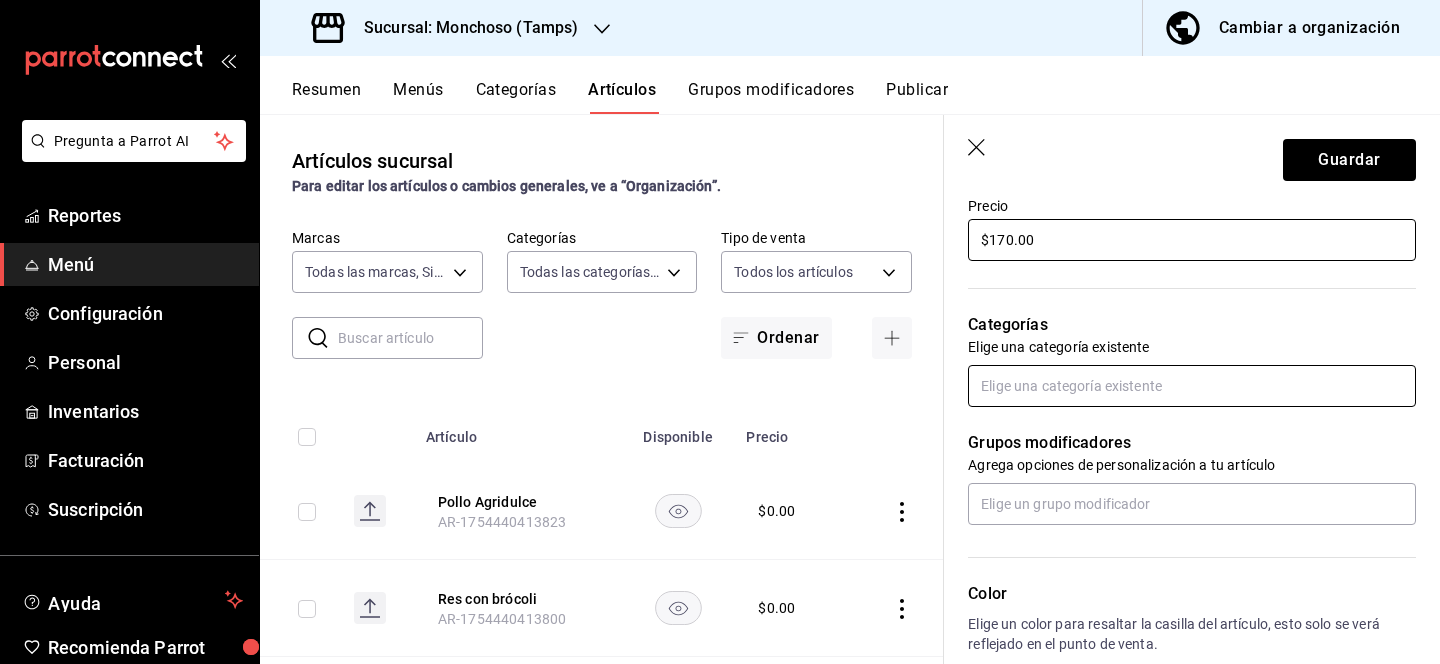 type on "$170.00" 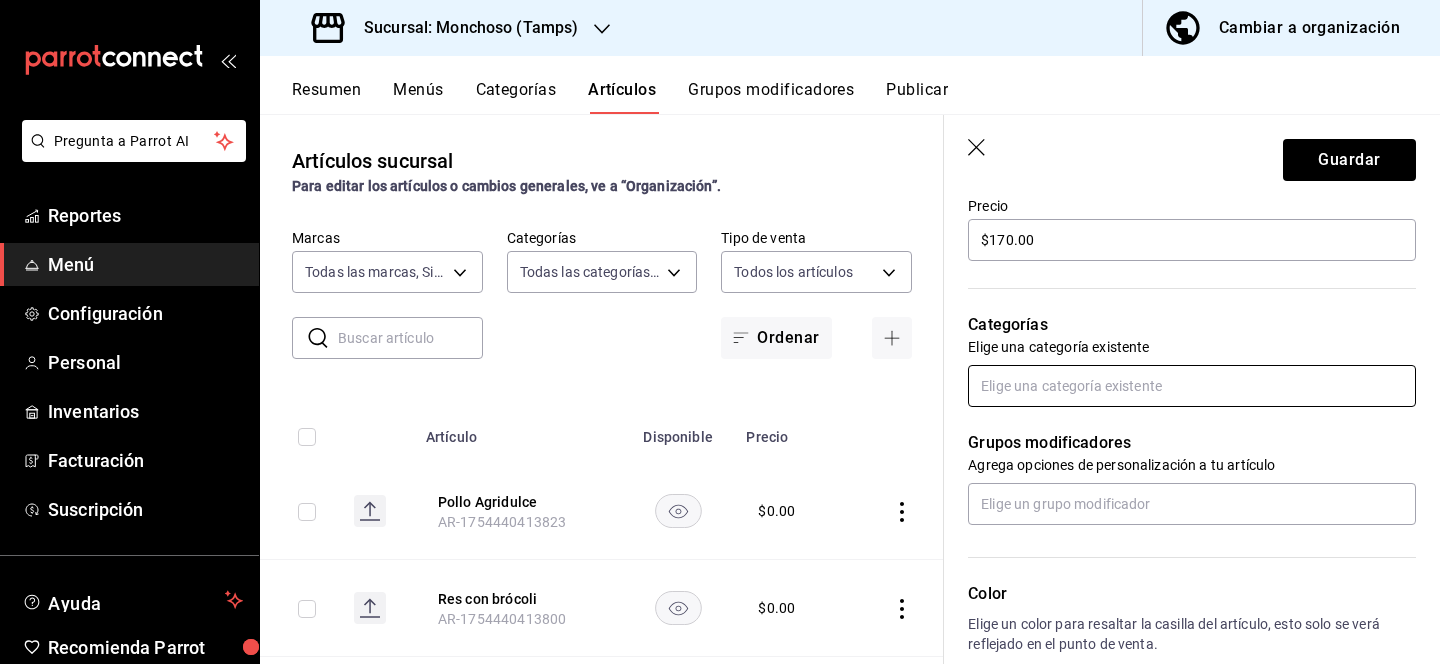 click at bounding box center [1192, 386] 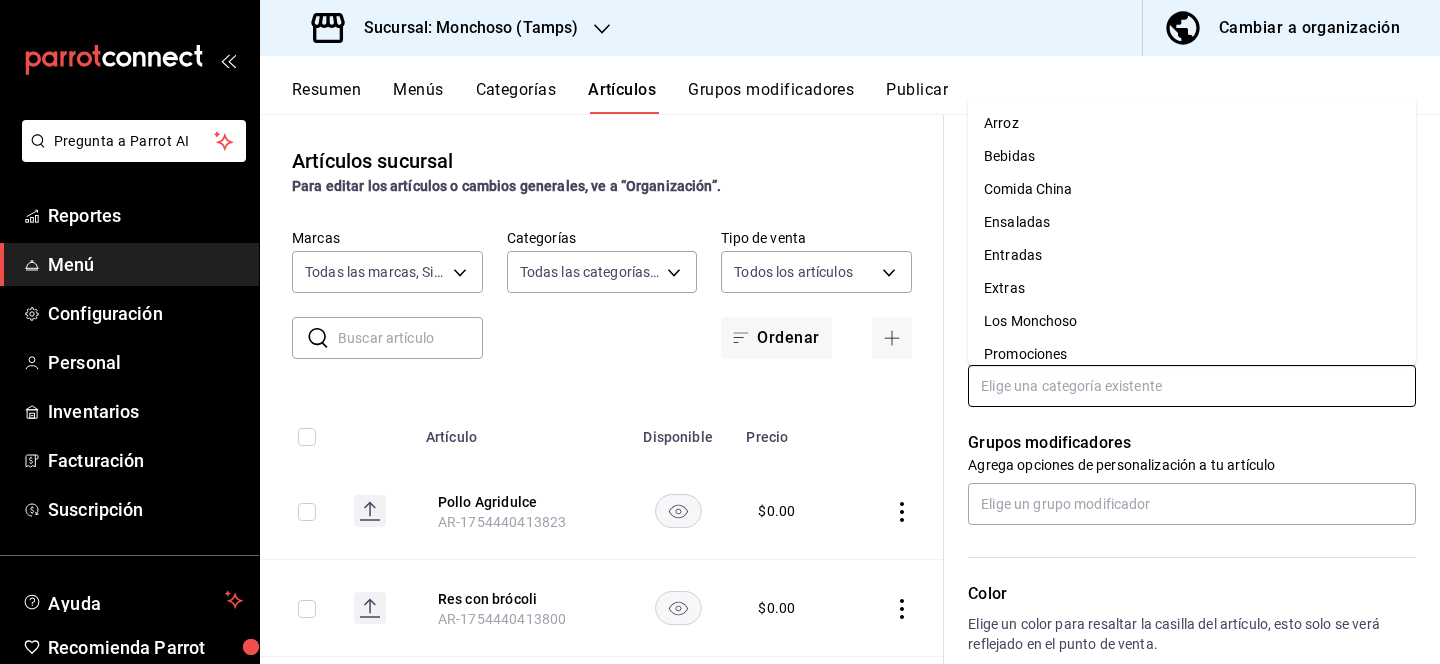 click on "Comida China" at bounding box center (1192, 189) 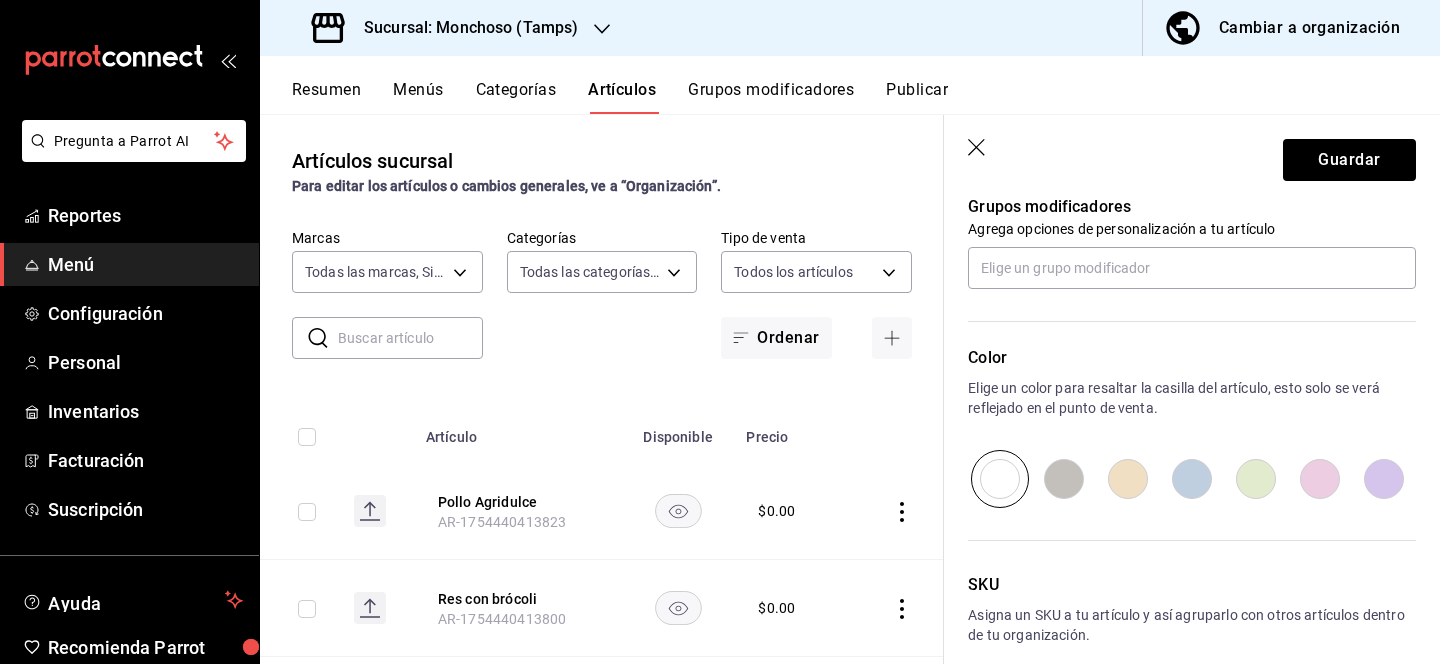 scroll, scrollTop: 892, scrollLeft: 0, axis: vertical 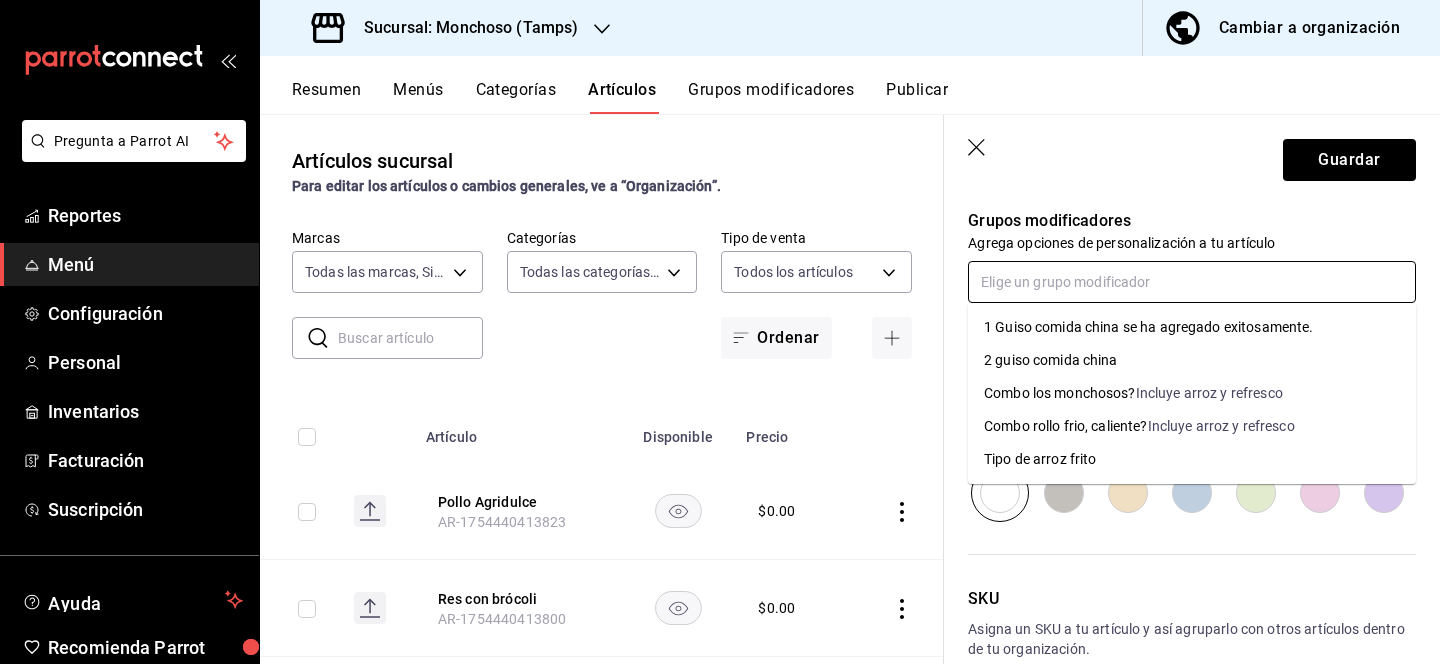 click at bounding box center [1192, 282] 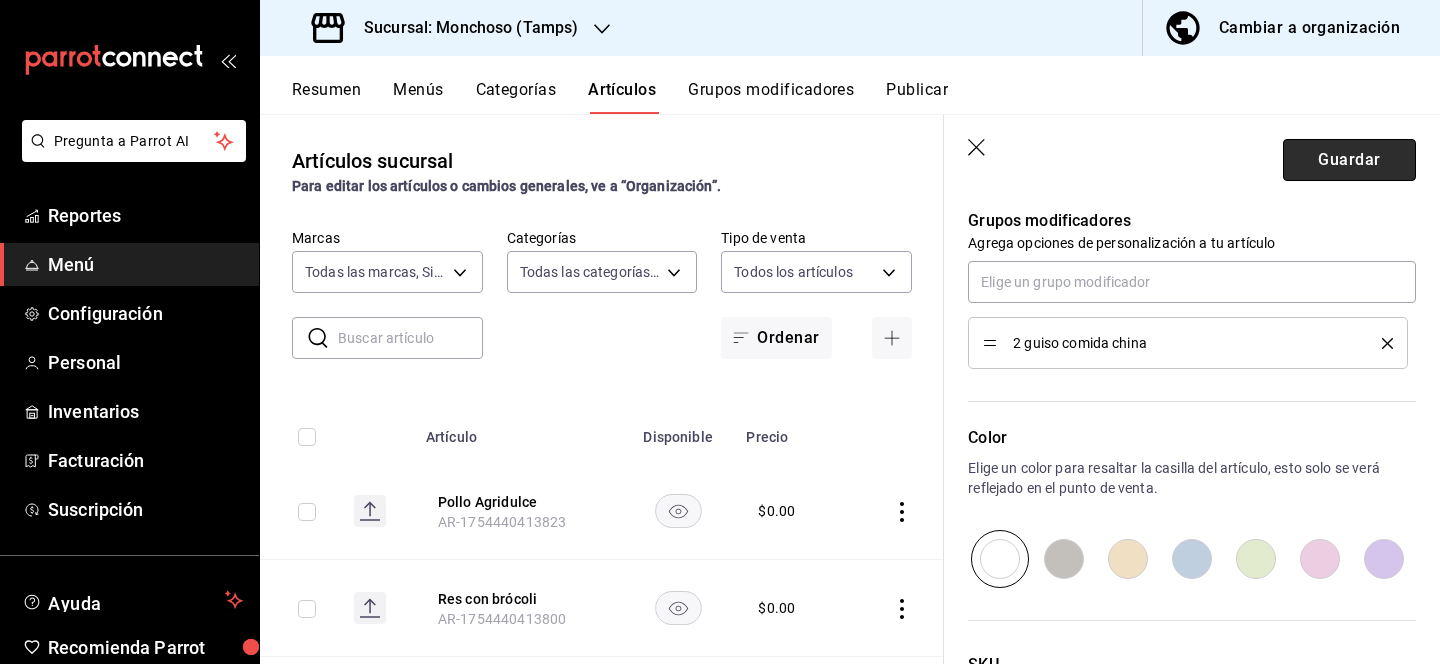 click on "Guardar" at bounding box center [1349, 160] 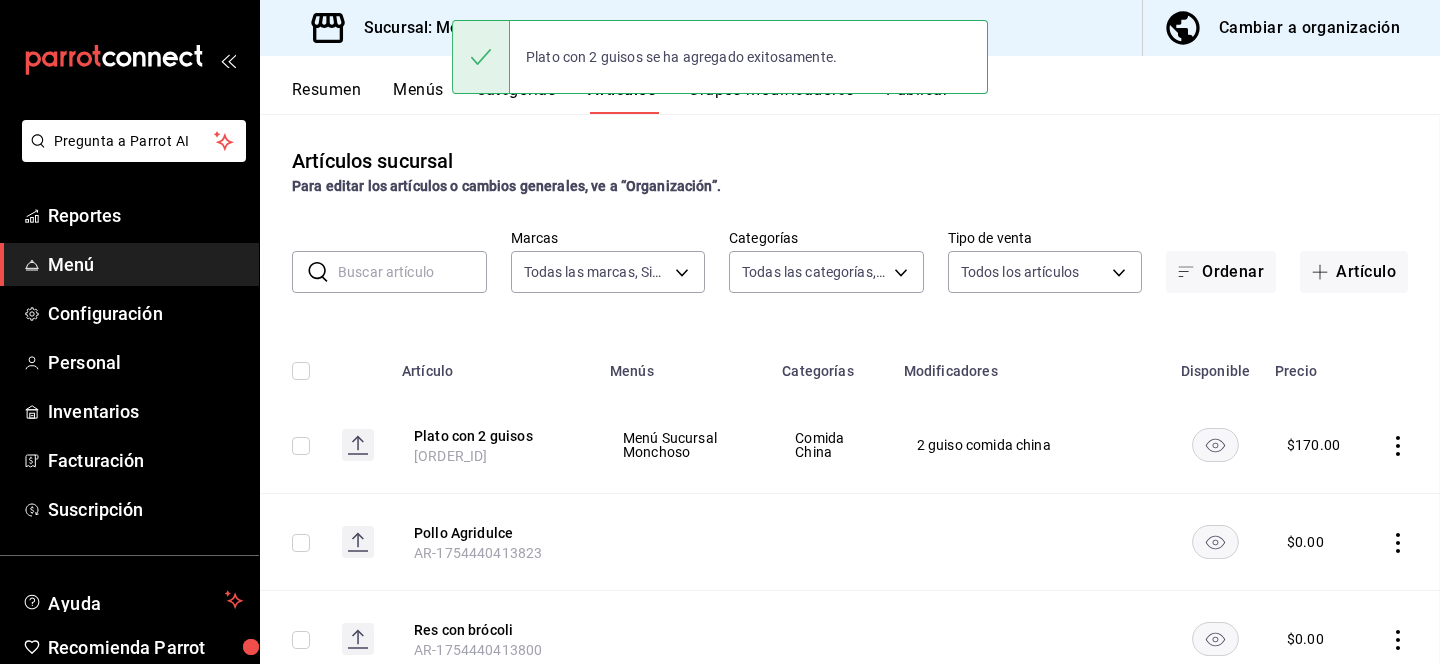 scroll, scrollTop: 0, scrollLeft: 0, axis: both 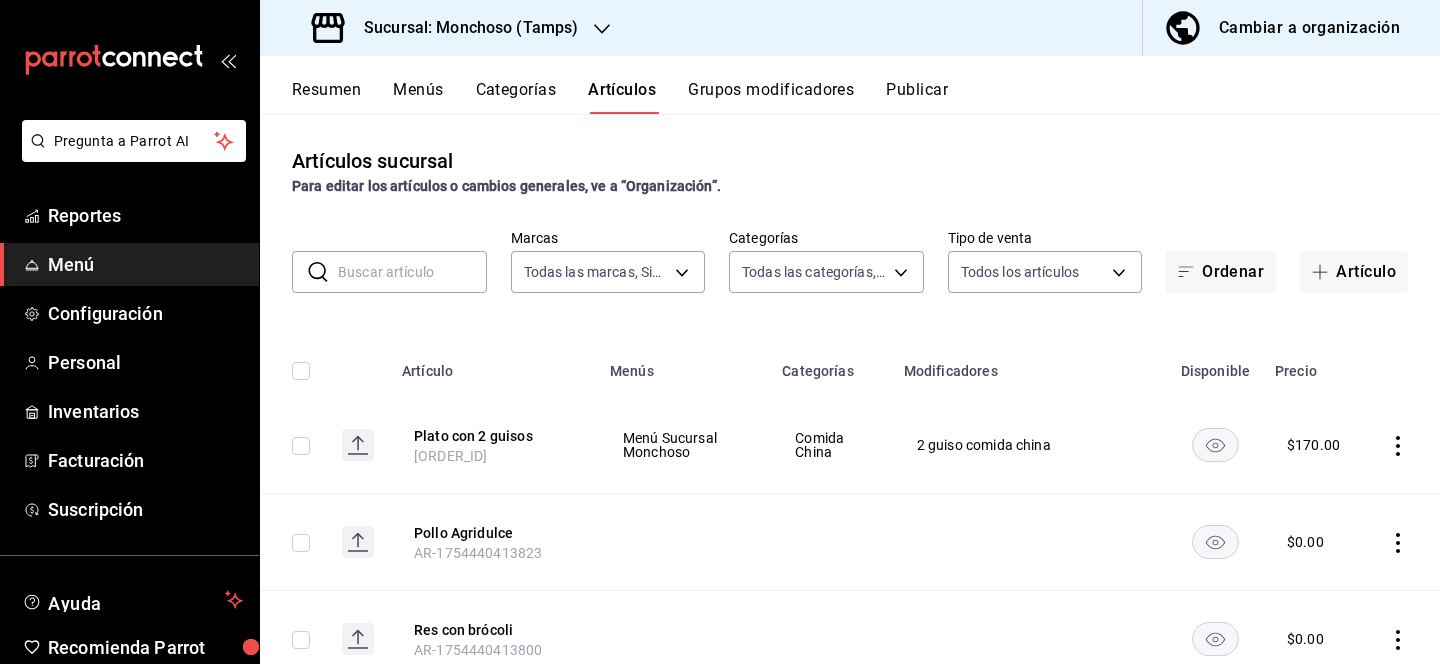 click on "Grupos modificadores" at bounding box center [771, 97] 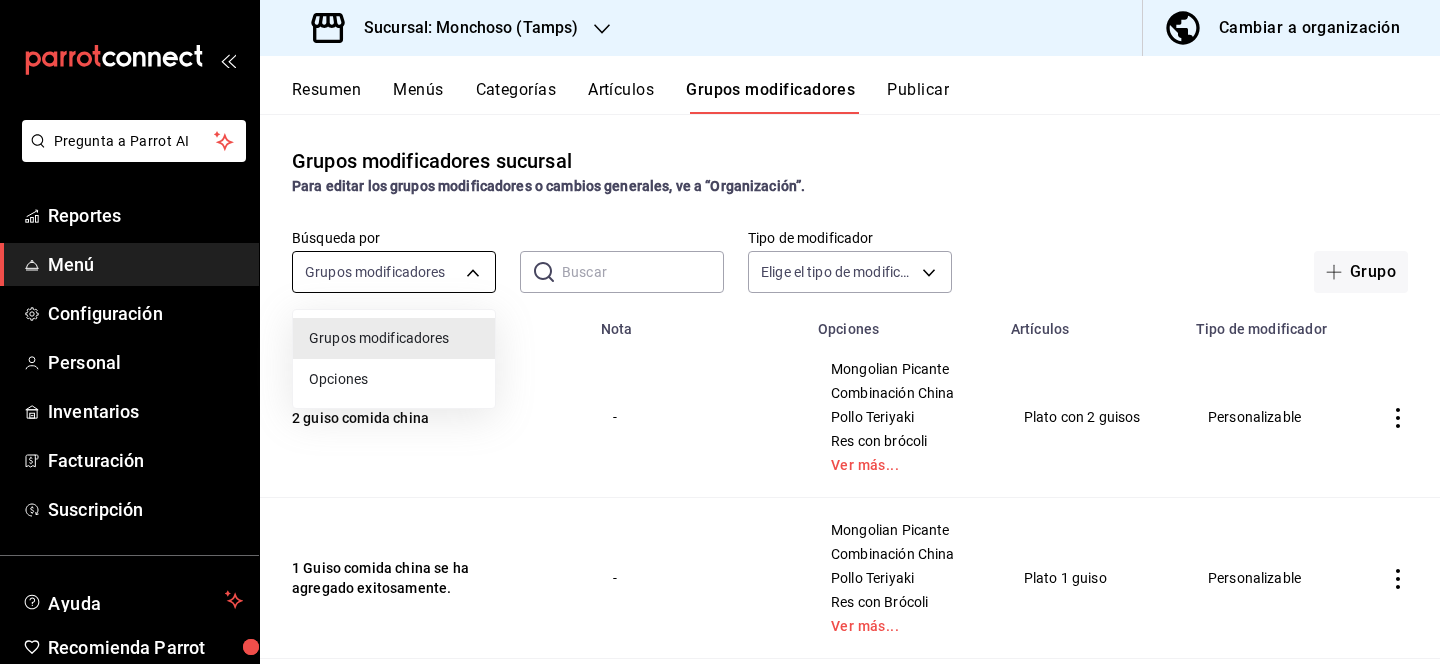 click on "Pregunta a Parrot AI Reportes   Menú   Configuración   Personal   Inventarios   Facturación   Suscripción   Ayuda Recomienda Parrot   Lili Flores   Sugerir nueva función   Sucursal: Monchoso (Tamps) Cambiar a organización Resumen Menús Categorías Artículos Grupos modificadores Publicar Grupos modificadores sucursal Para editar los grupos modificadores o cambios generales, ve a “Organización”. Búsqueda por Grupos modificadores GROUP ​ ​ Tipo de modificador Elige el tipo de modificador Grupo Nombre Nota Opciones Artículos Tipo de modificador 2 guiso comida china - Mongolian Picante Combinación China Pollo Teriyaki Res con brócoli Ver más... Plato con 2 guisos Personalizable 1 Guiso comida china - Mongolian Picante Combinación China Pollo Teriyaki Res con Brócoli Ver más... Plato 1 guiso Personalizable Tipo de arroz frito - Con verduras Mixto con verduras Con pollo Con Fajita Ver más... Arroz frito Personalizable Combo los monchosos? Incluye arroz y refresco Si por favor No gracias" at bounding box center (720, 332) 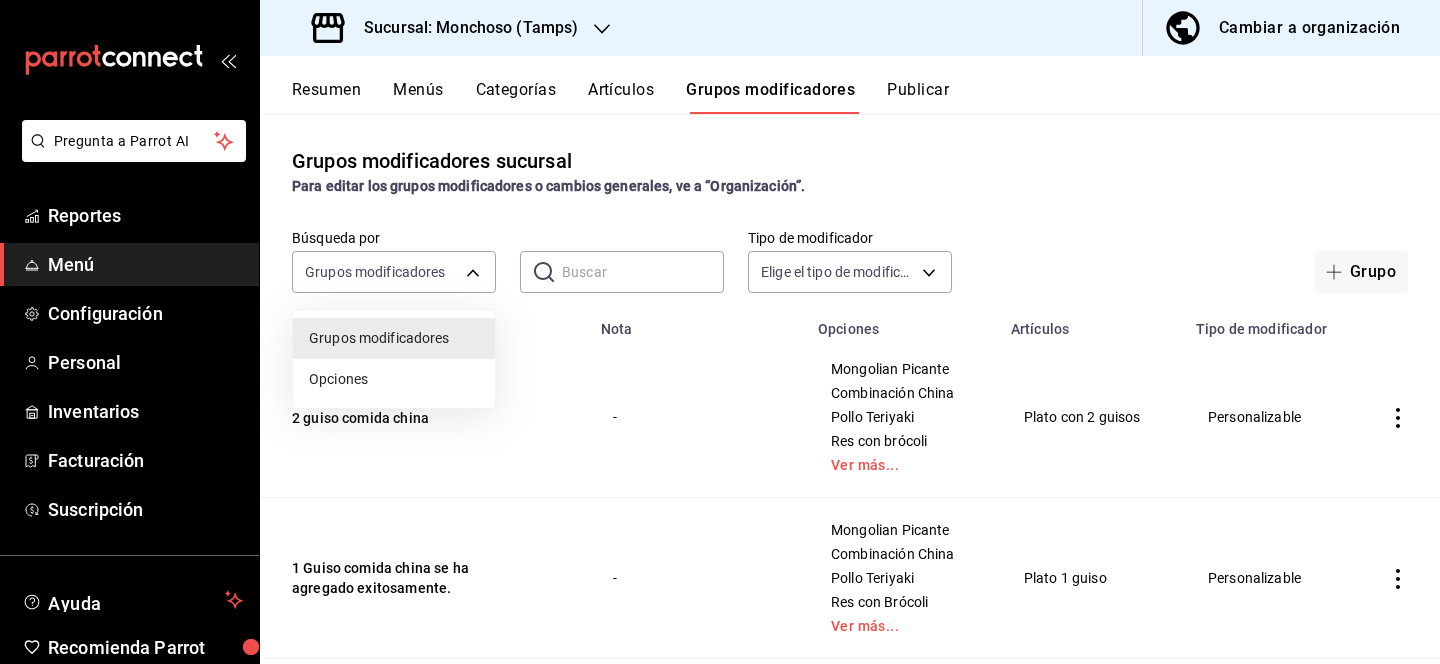 click at bounding box center [720, 332] 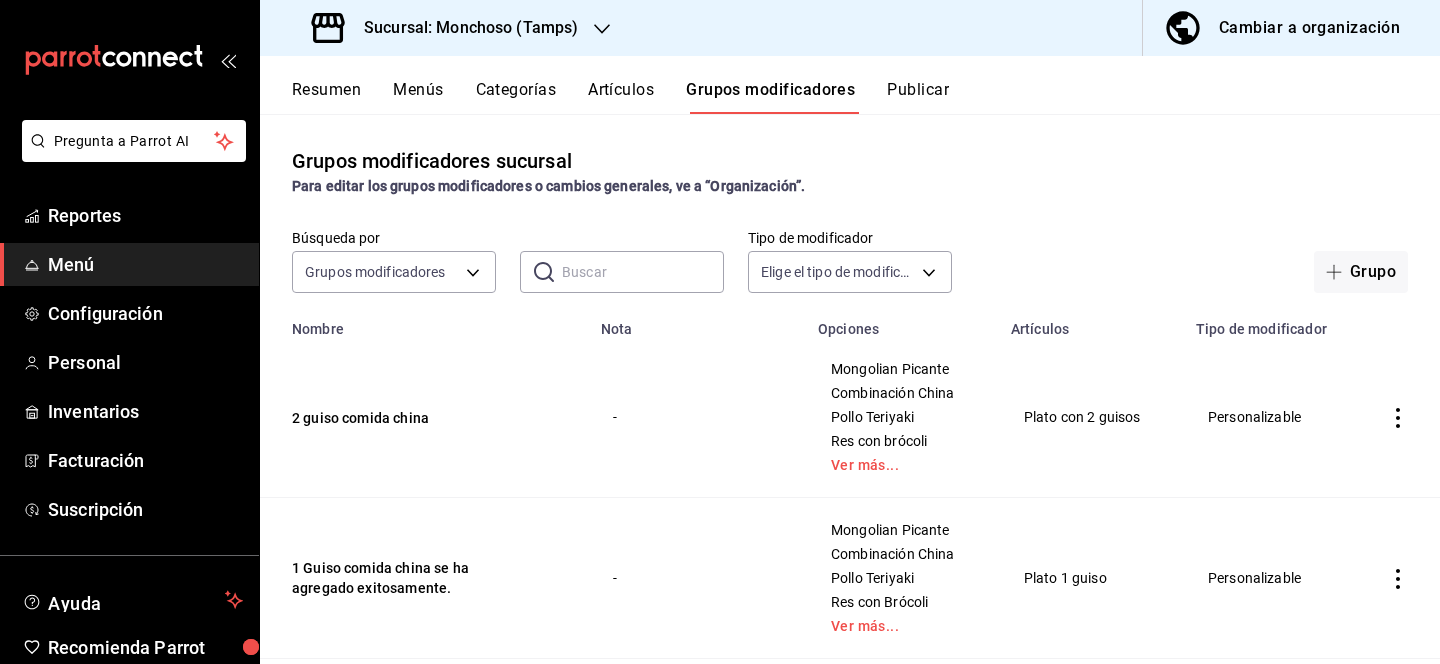click on "Artículos" at bounding box center [621, 97] 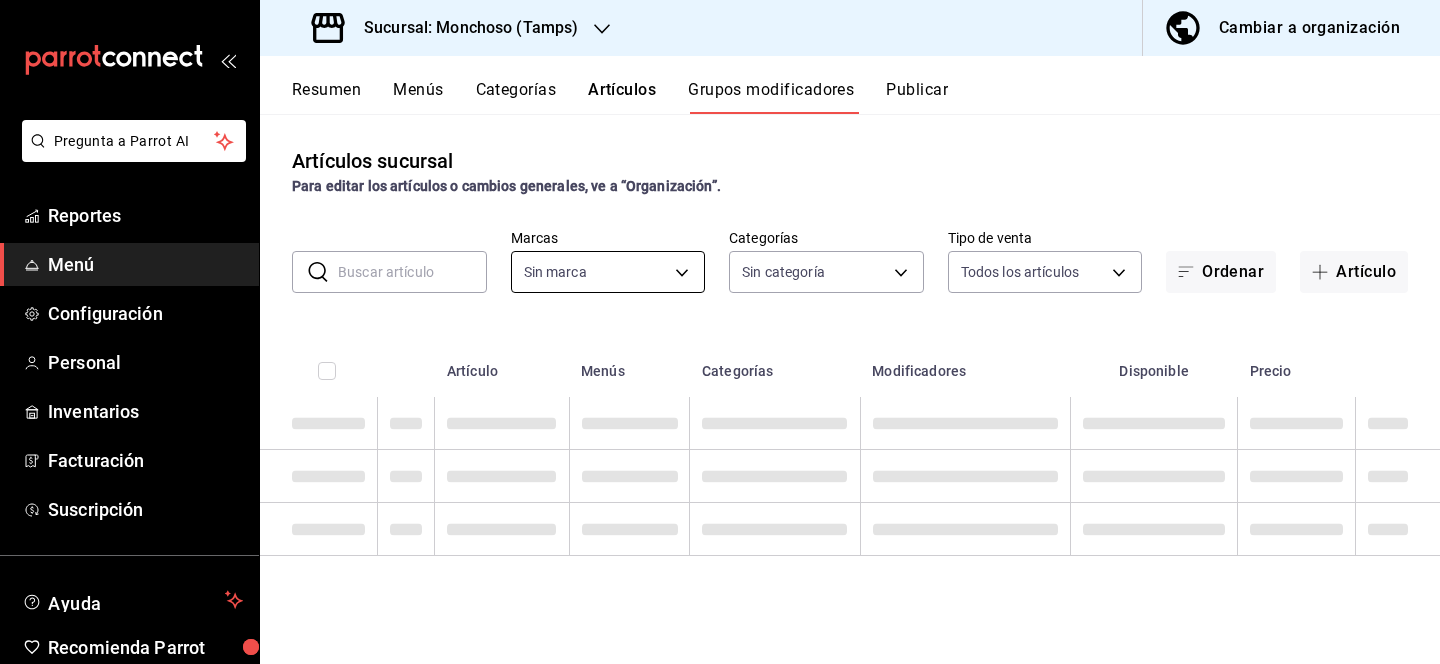 type on "[UUID]" 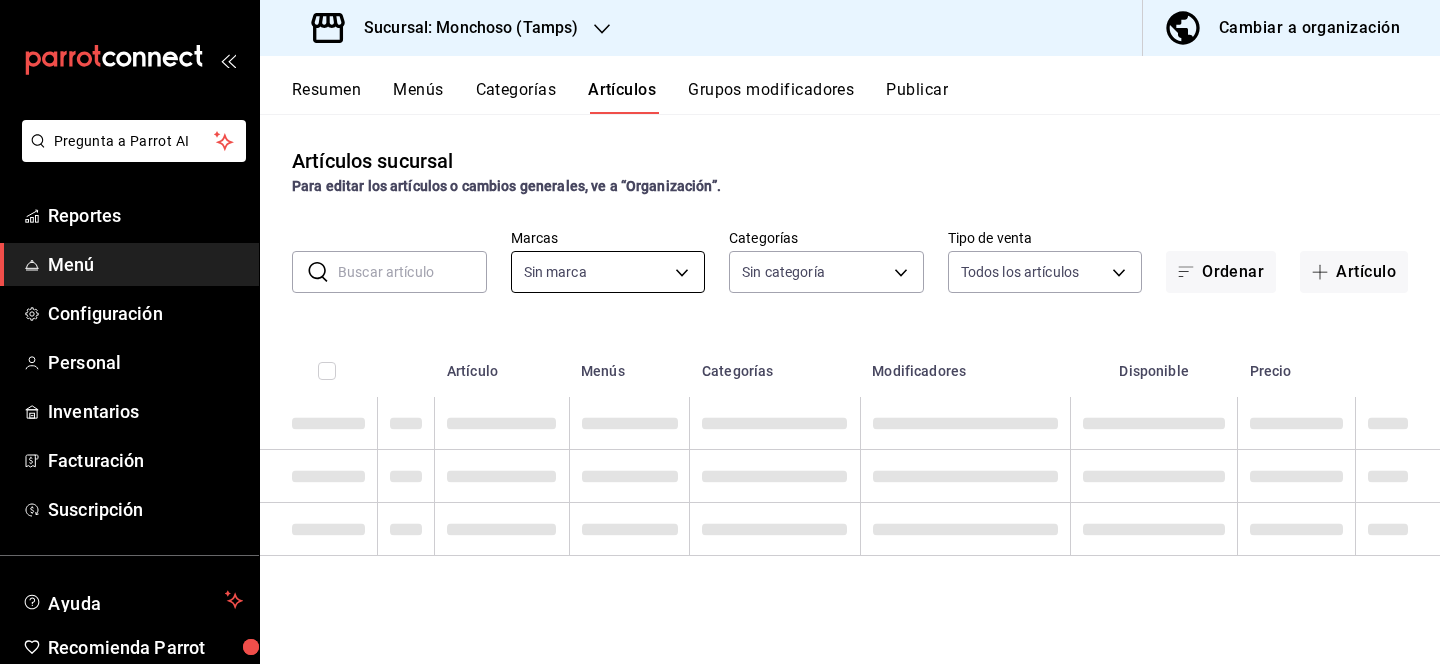 type 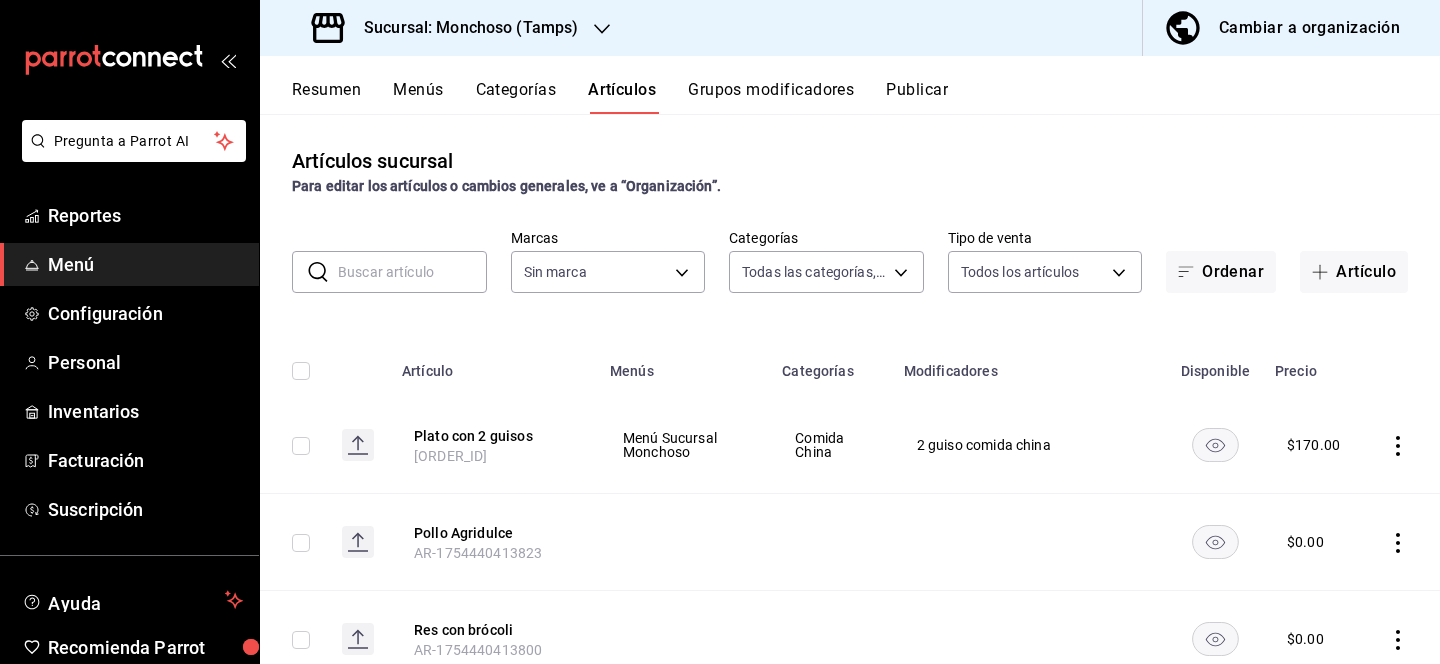 type on "[UUID],[UUID],[UUID],[UUID],[UUID],[UUID],[UUID],[UUID],[UUID],[UUID],[UUID],[UUID],[UUID]" 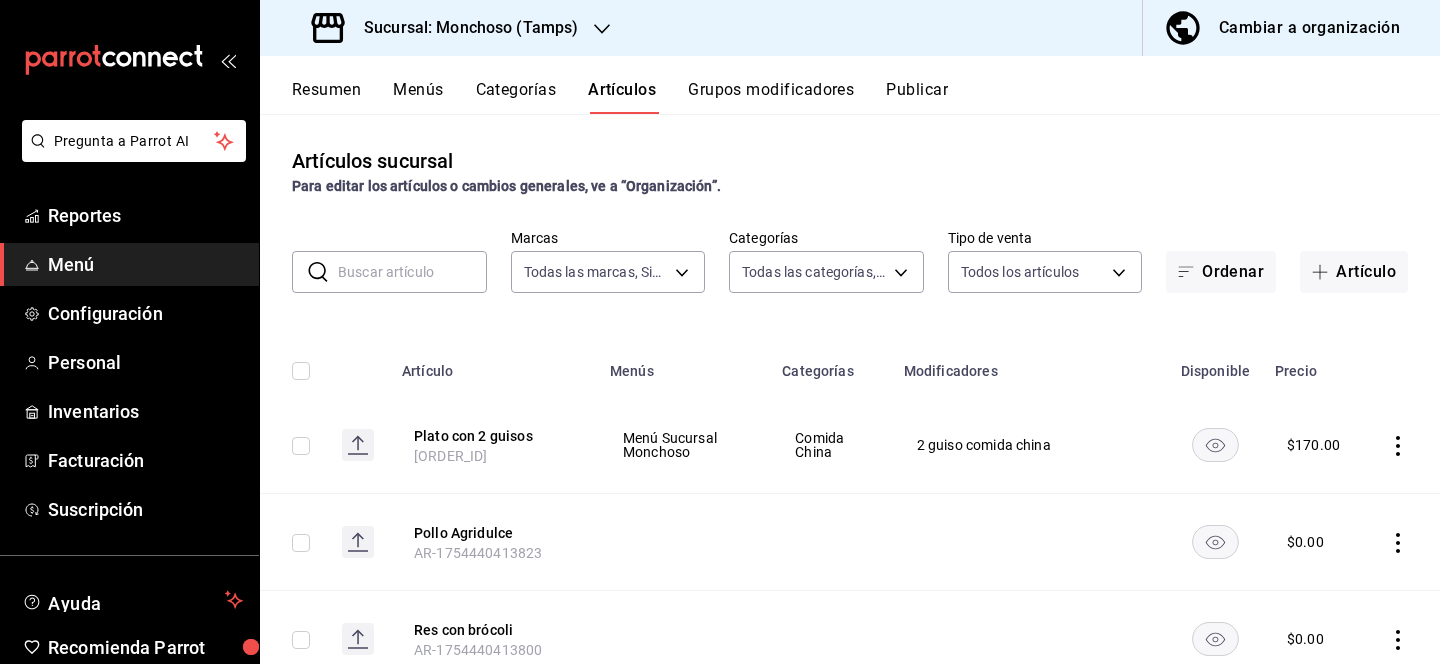 type on "e" 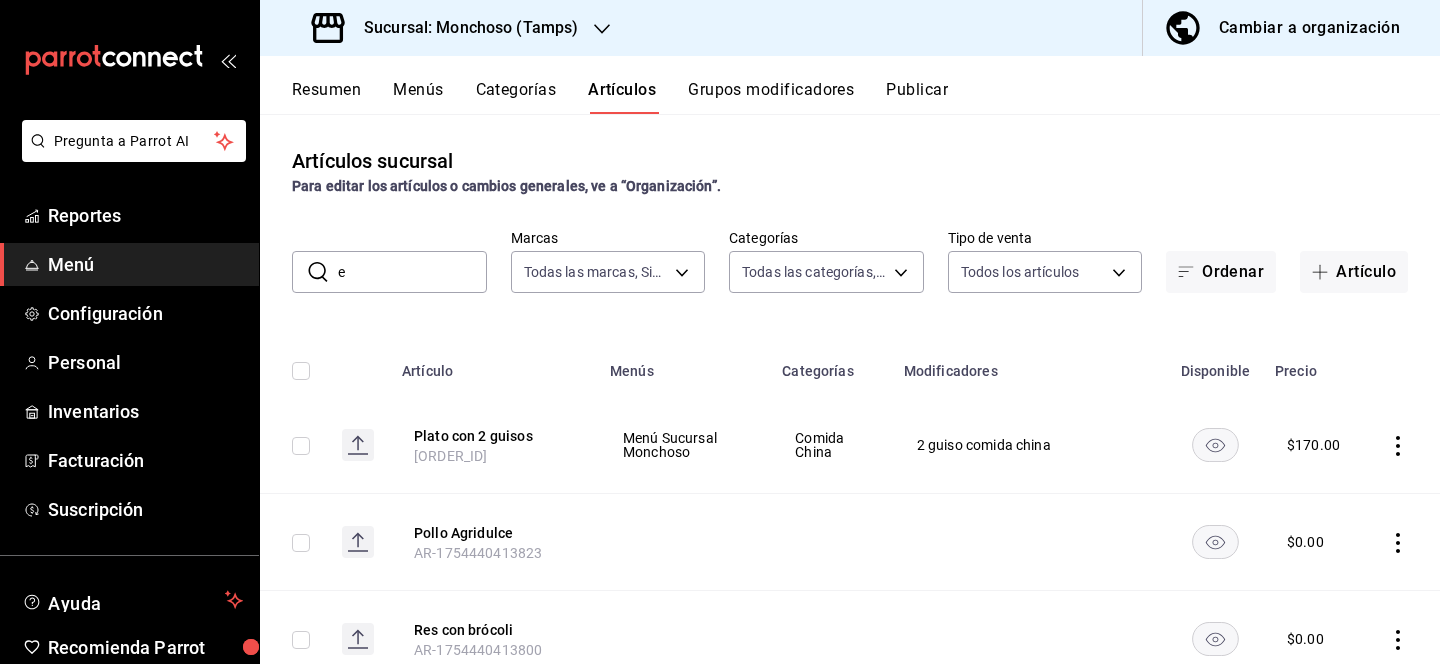 type on "[UUID]" 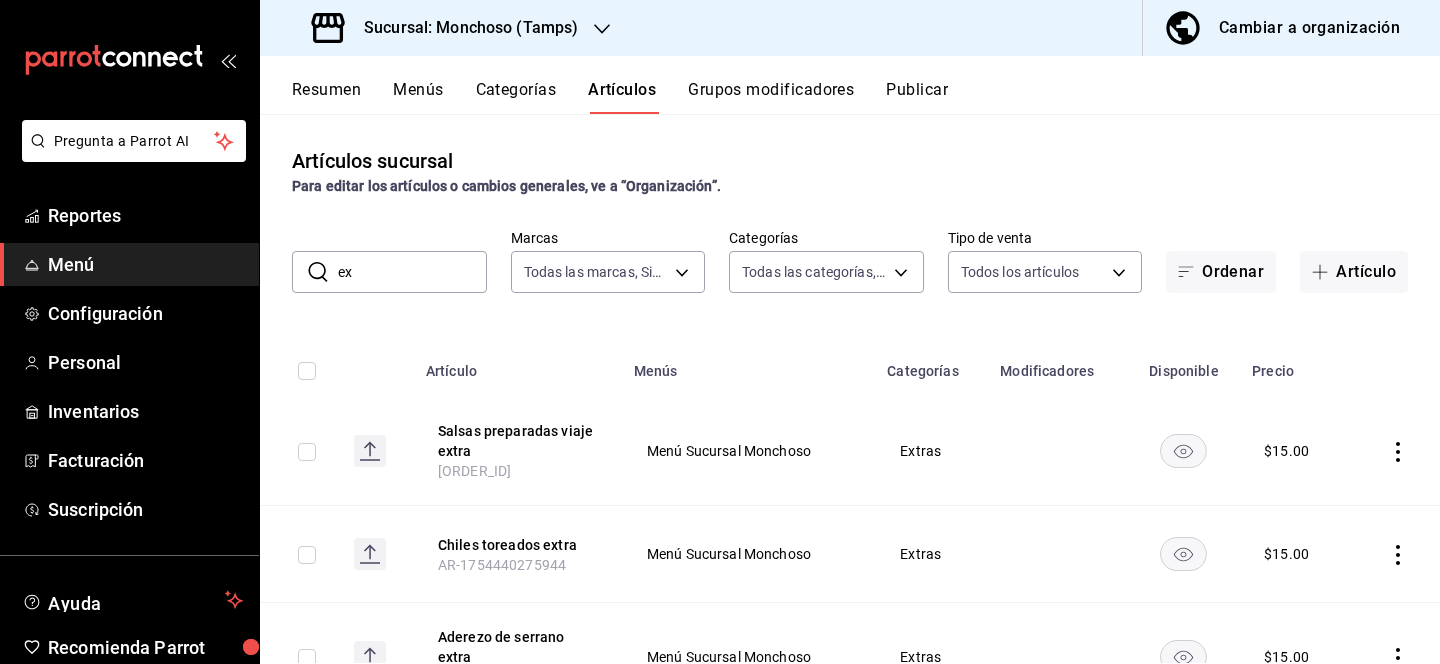 type on "e" 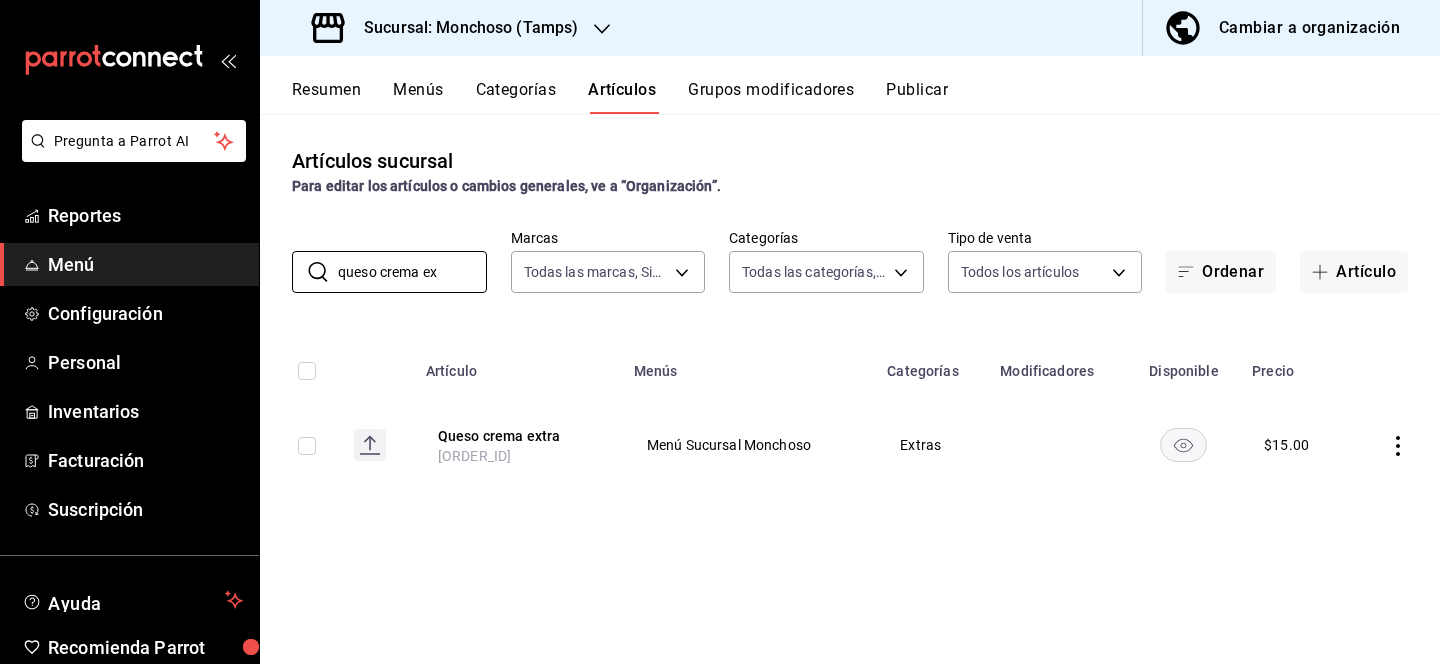 type on "queso crema ex" 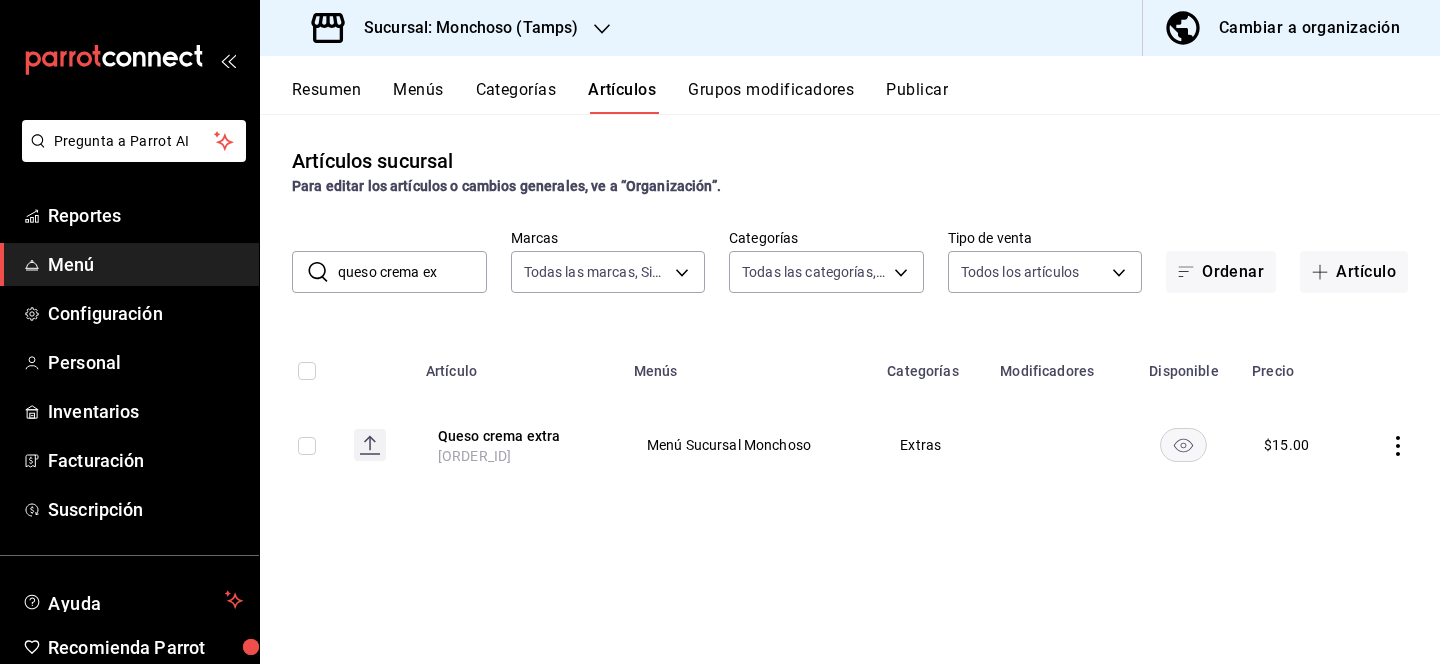 click at bounding box center [1395, 445] 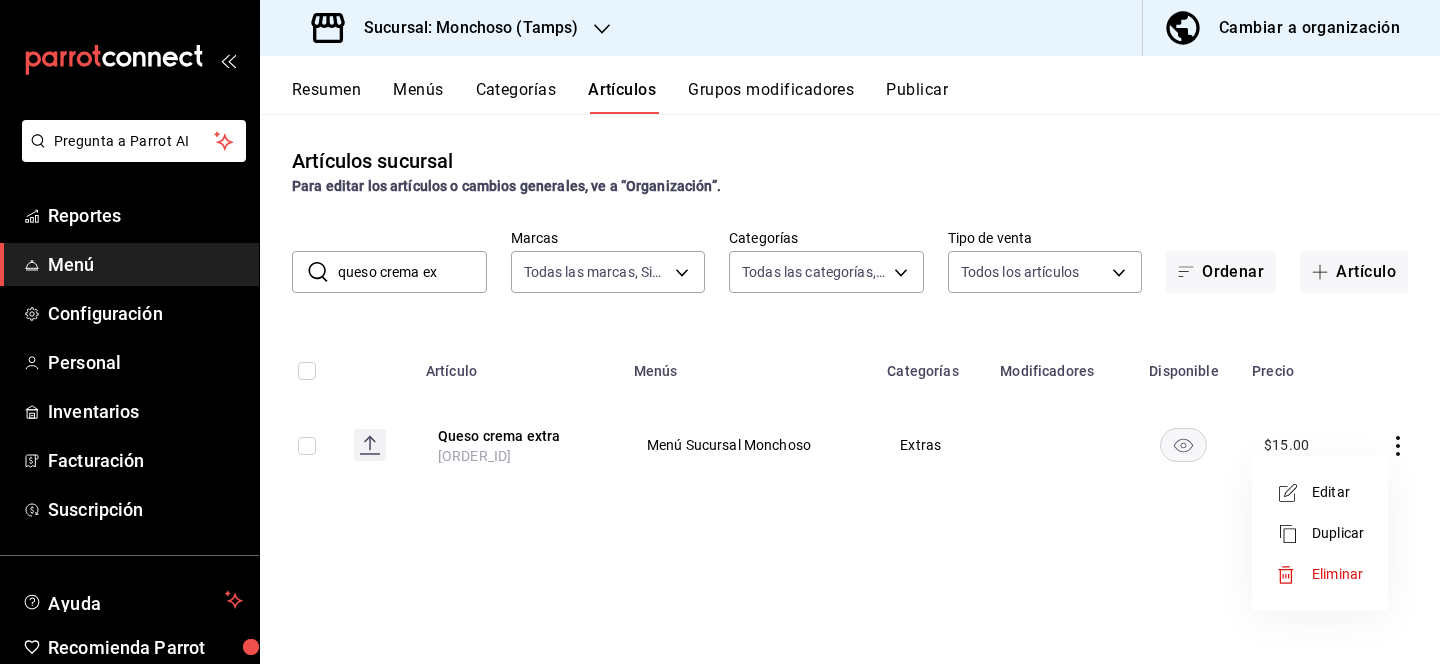 click on "Editar" at bounding box center [1320, 492] 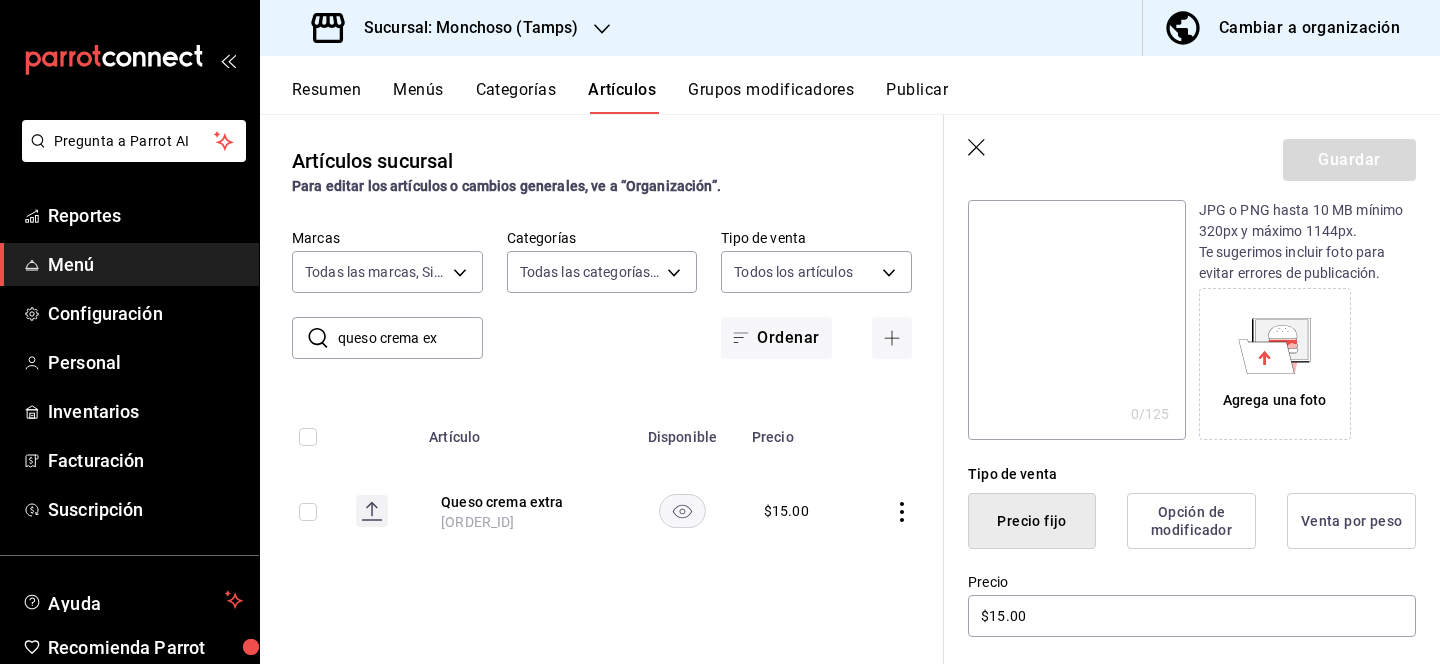 scroll, scrollTop: 251, scrollLeft: 0, axis: vertical 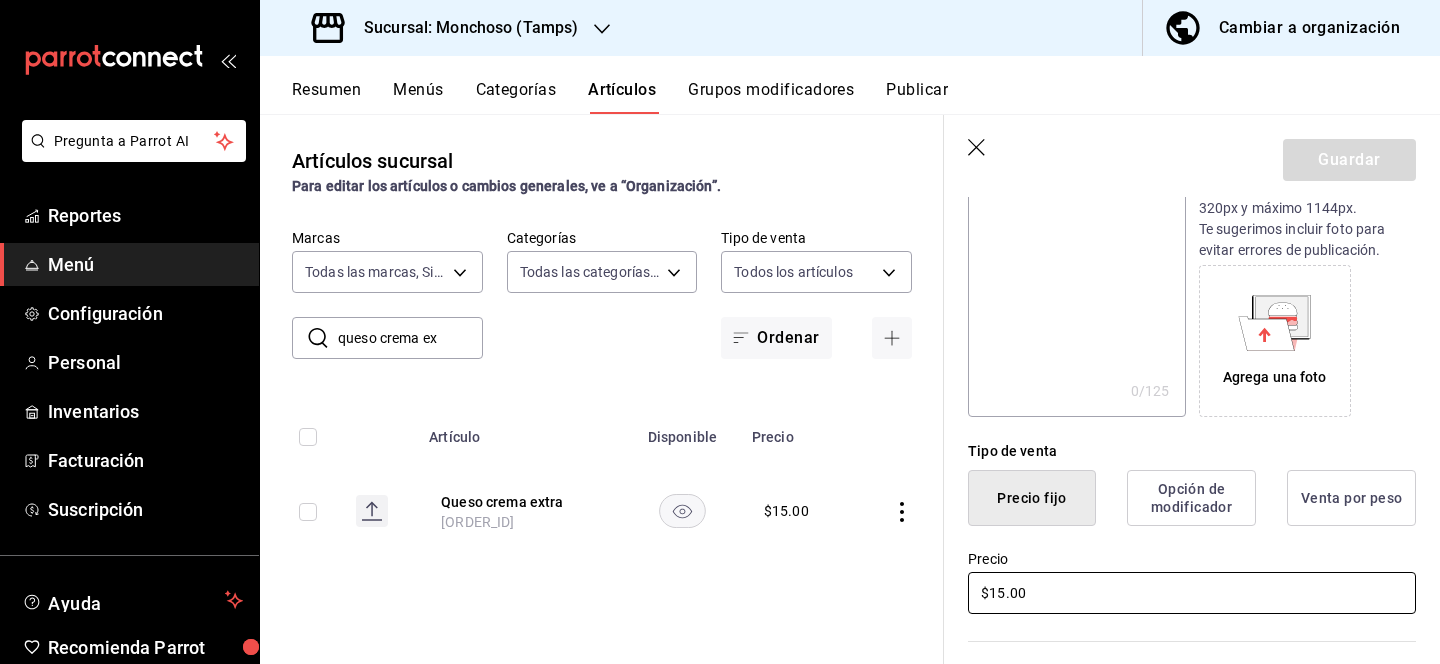 click on "$15.00" at bounding box center [1192, 593] 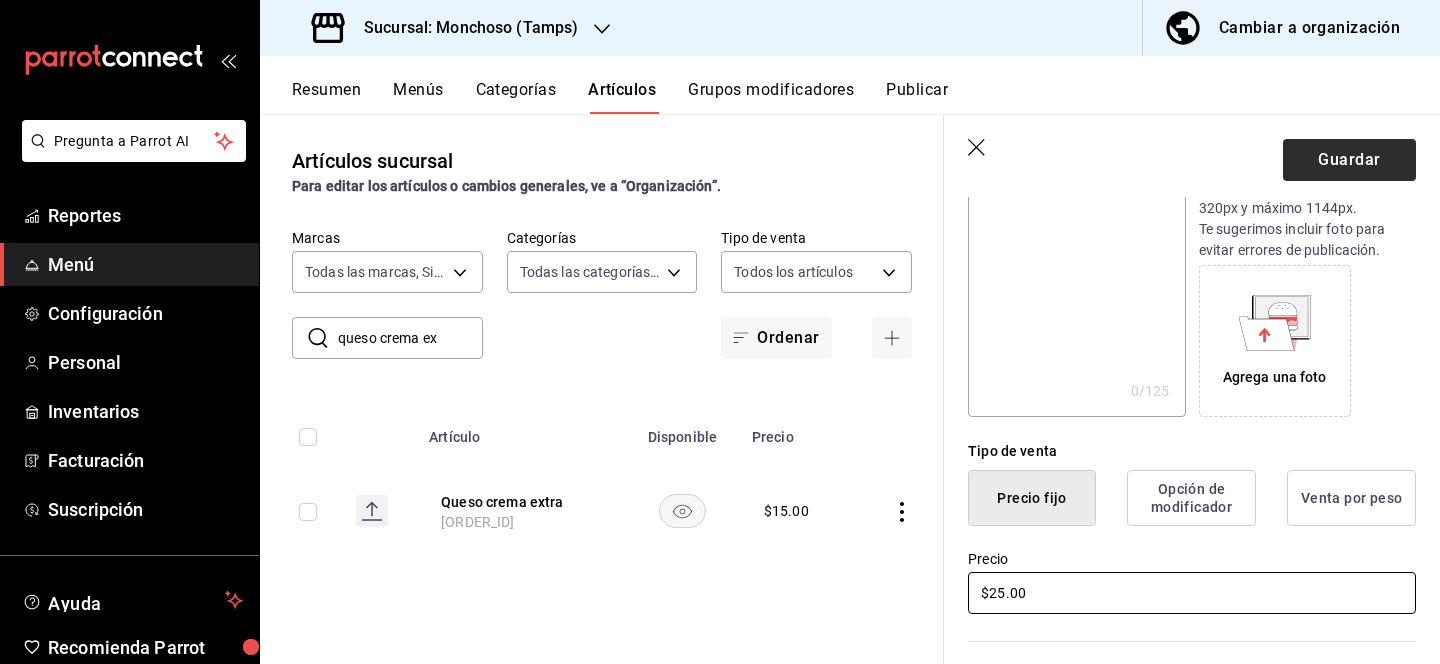 type on "$25.00" 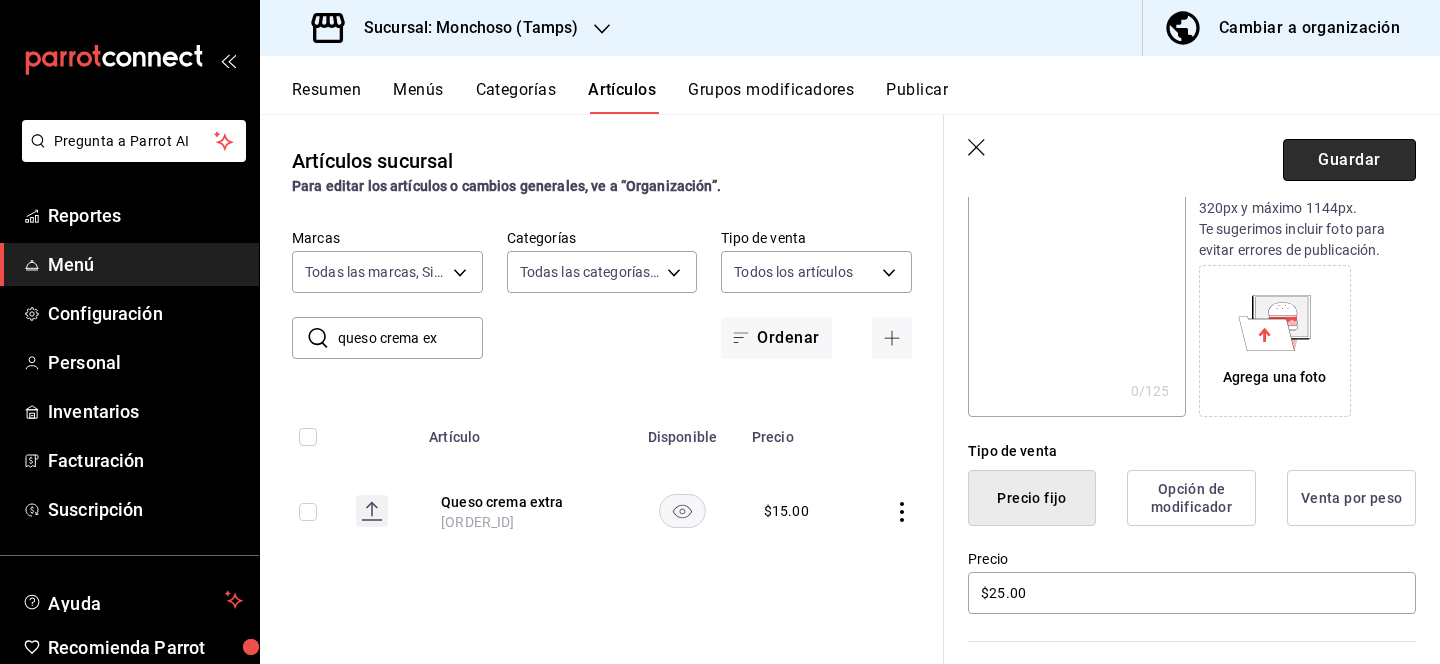 click on "Guardar" at bounding box center [1349, 160] 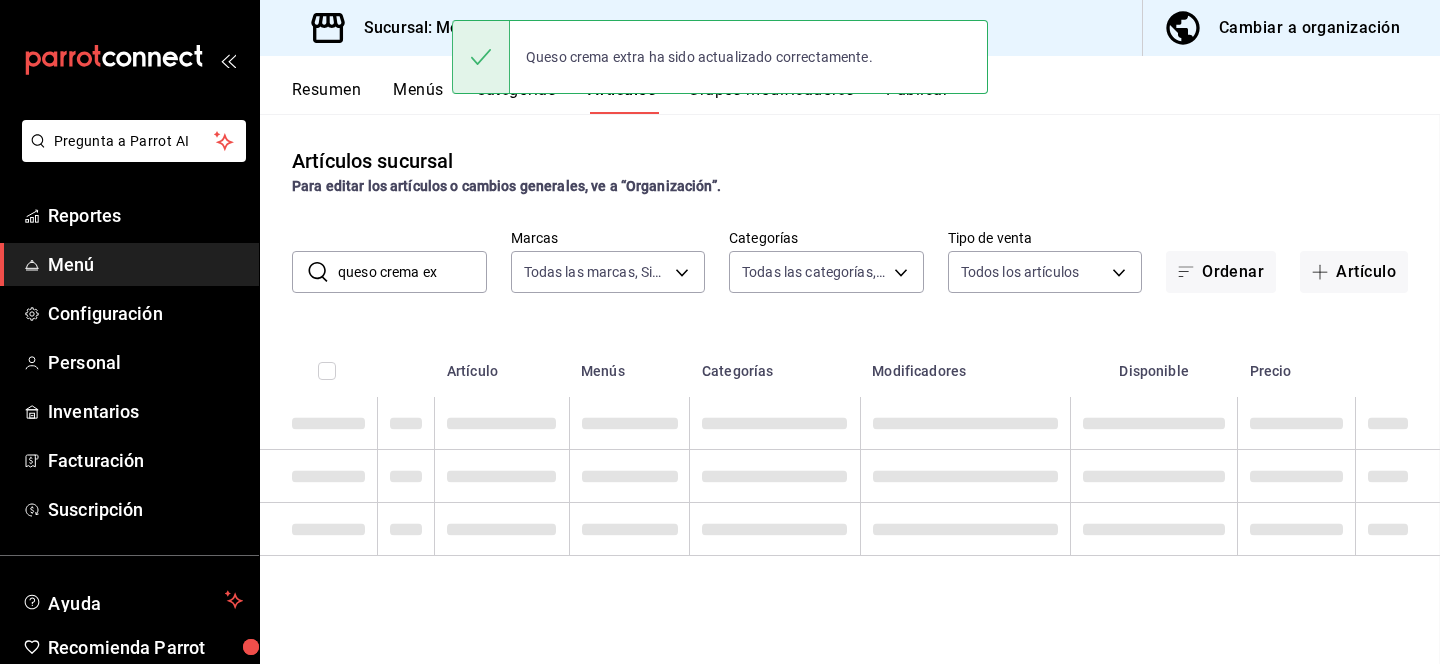 scroll, scrollTop: 0, scrollLeft: 0, axis: both 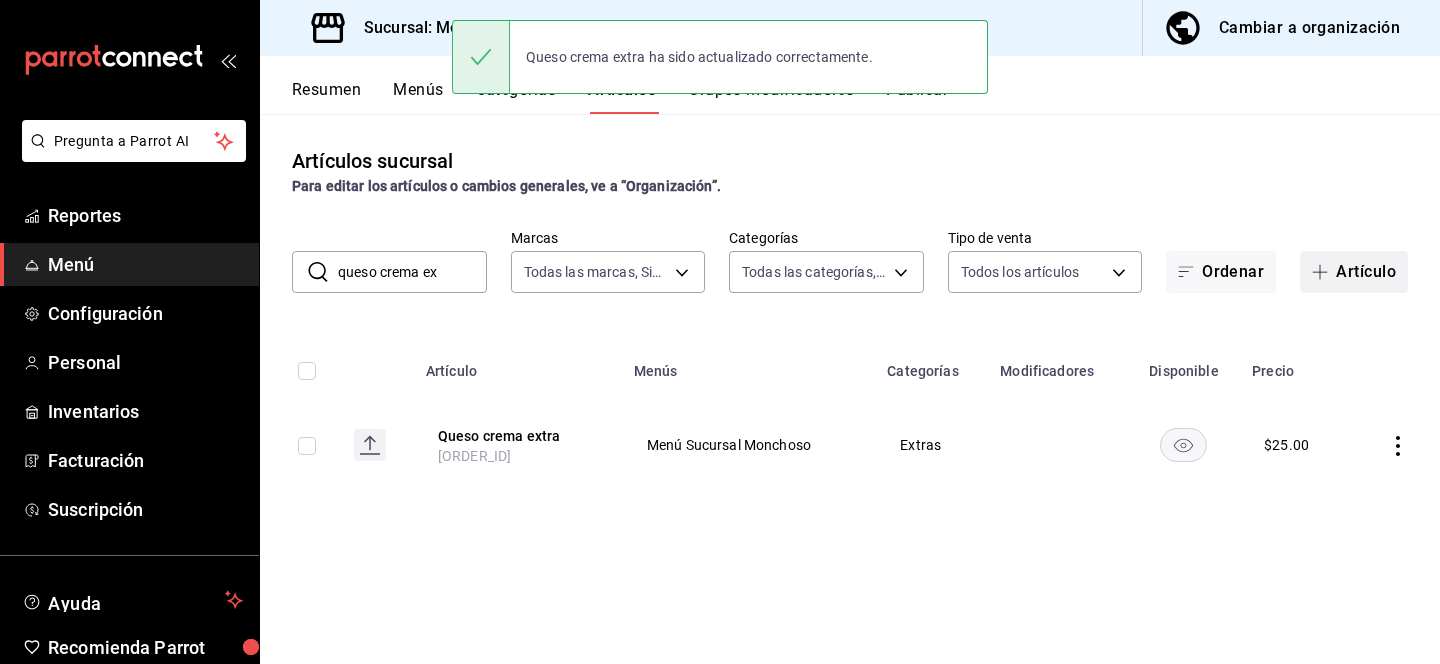 click on "Artículo" at bounding box center (1354, 272) 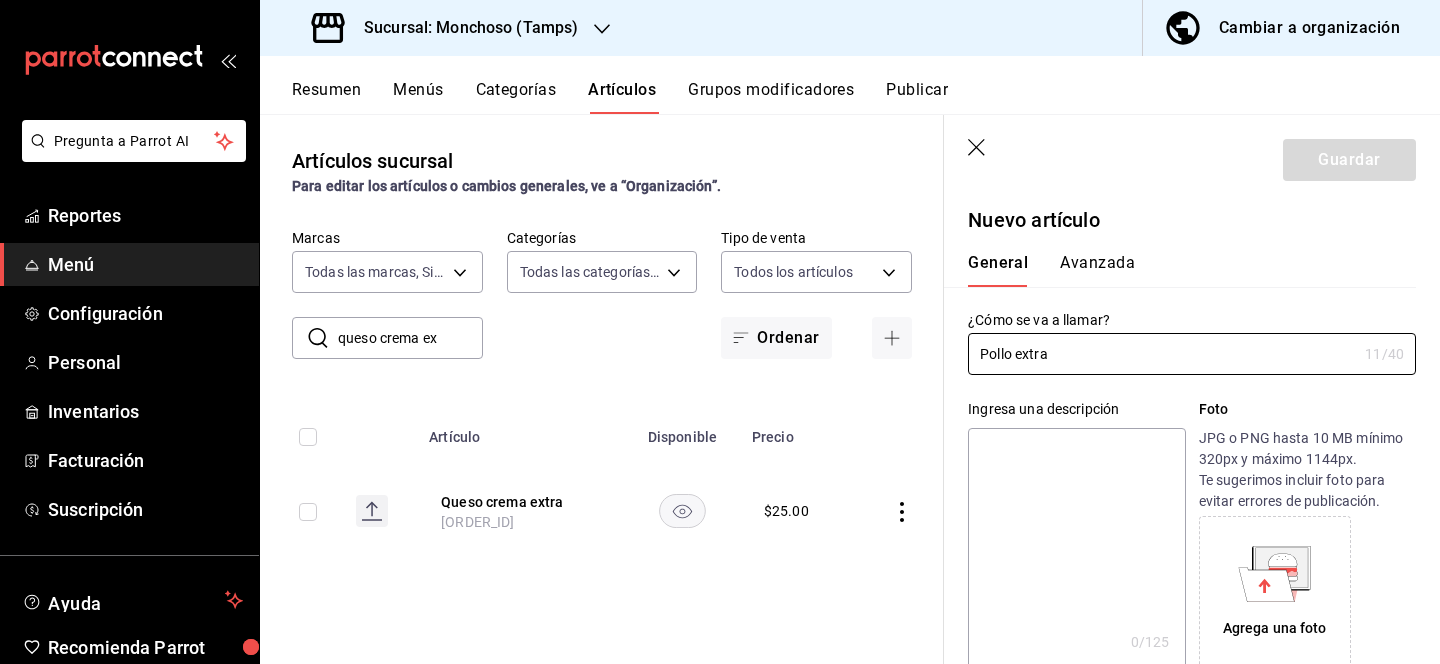 type on "Pollo extra" 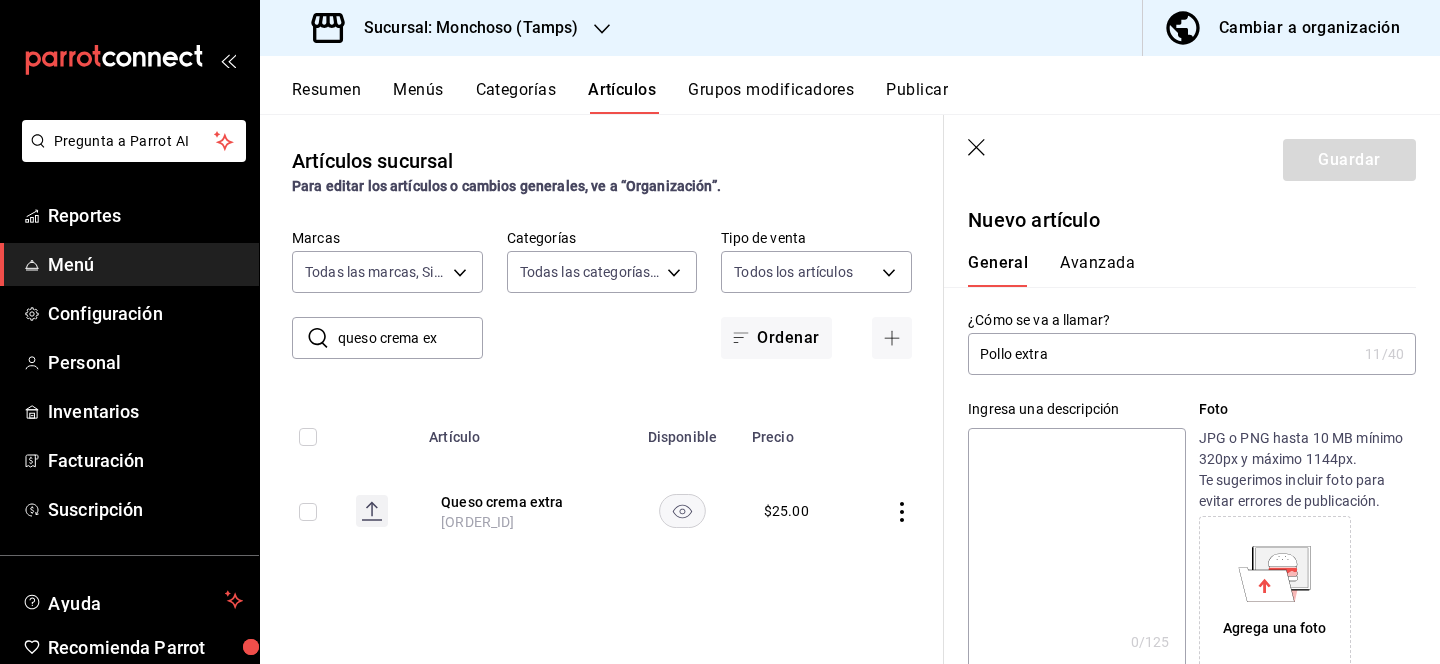 click at bounding box center [1076, 548] 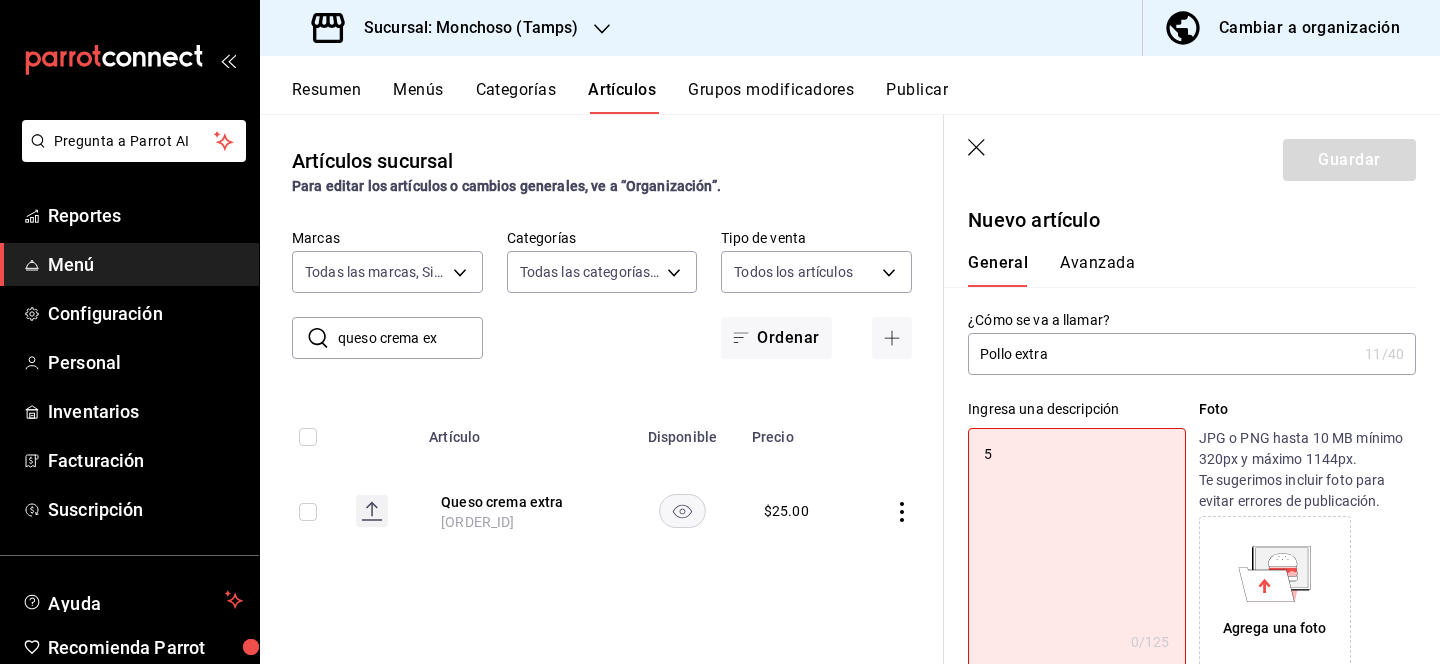 type on "50" 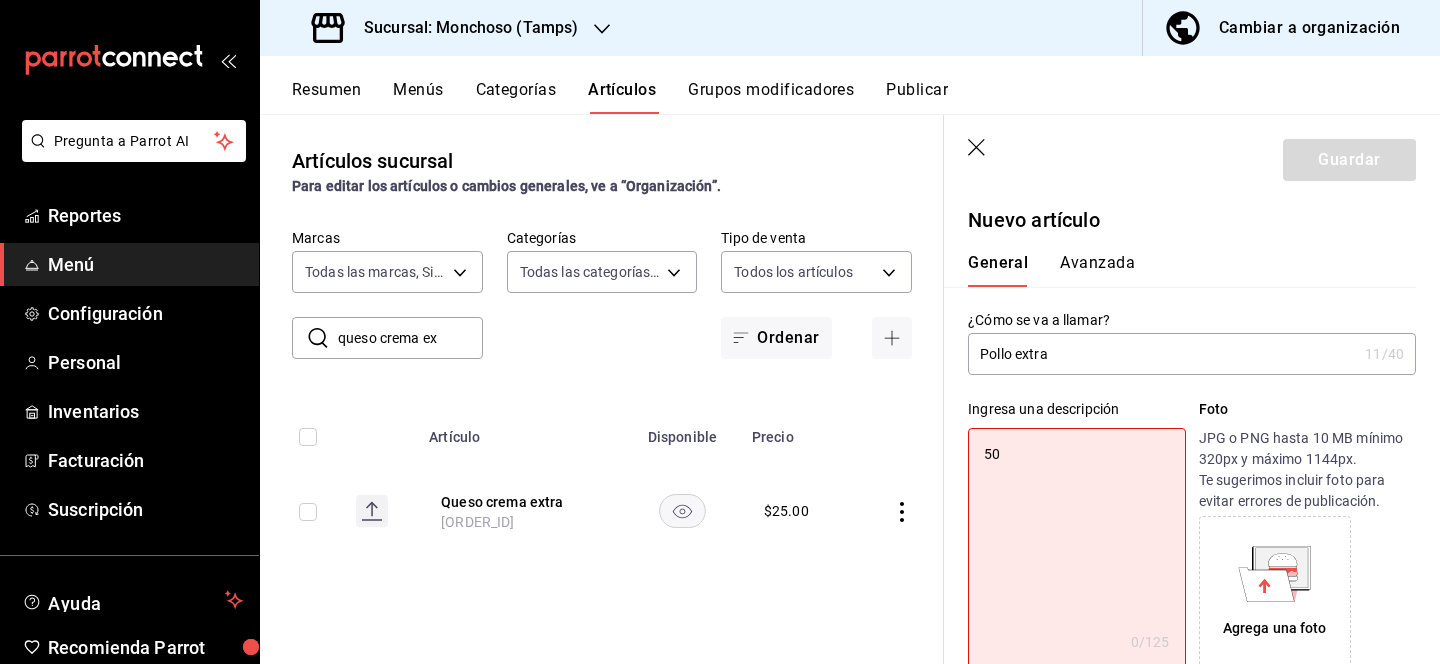 type on "x" 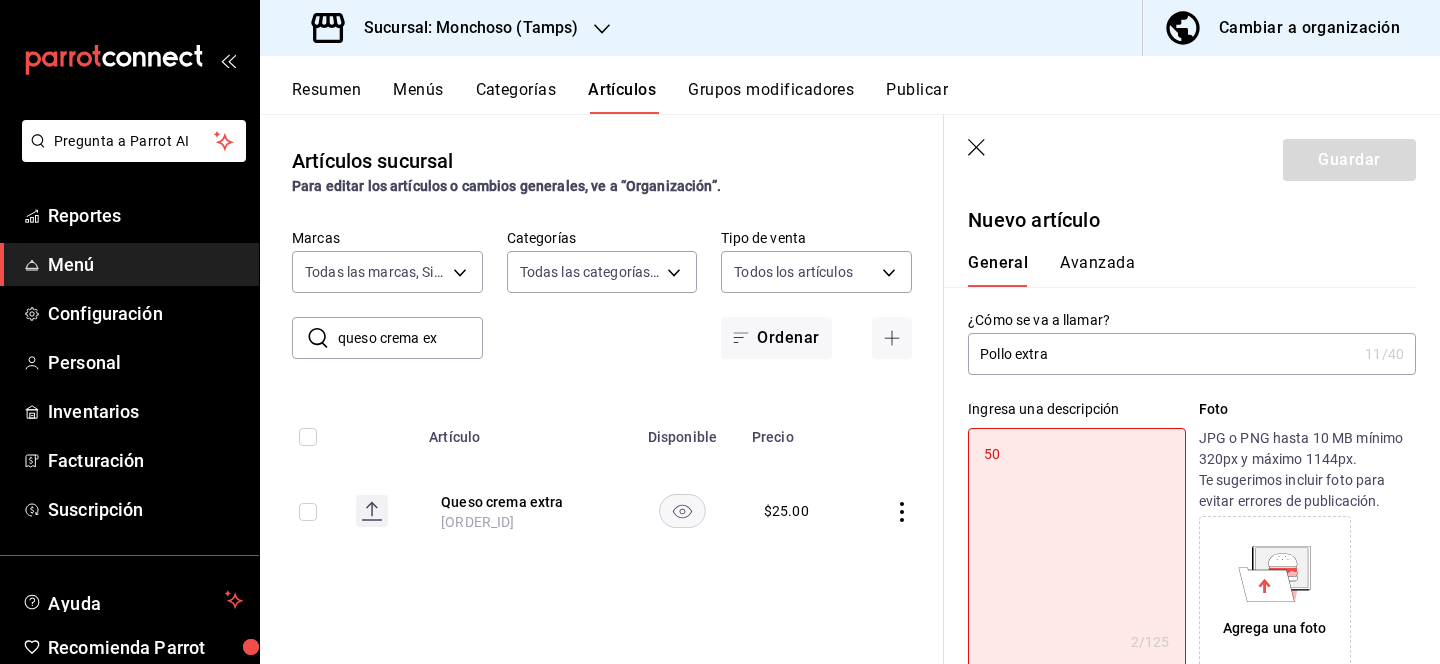 type on "50" 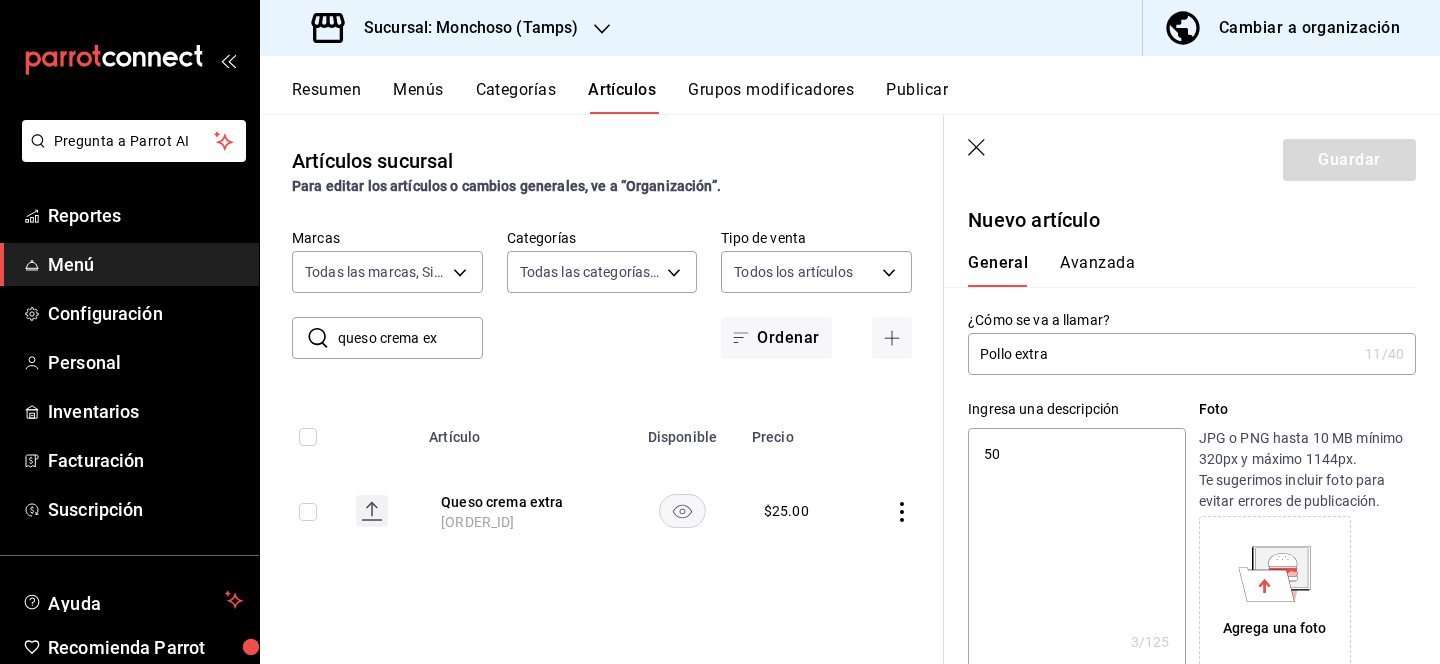 type on "50 g" 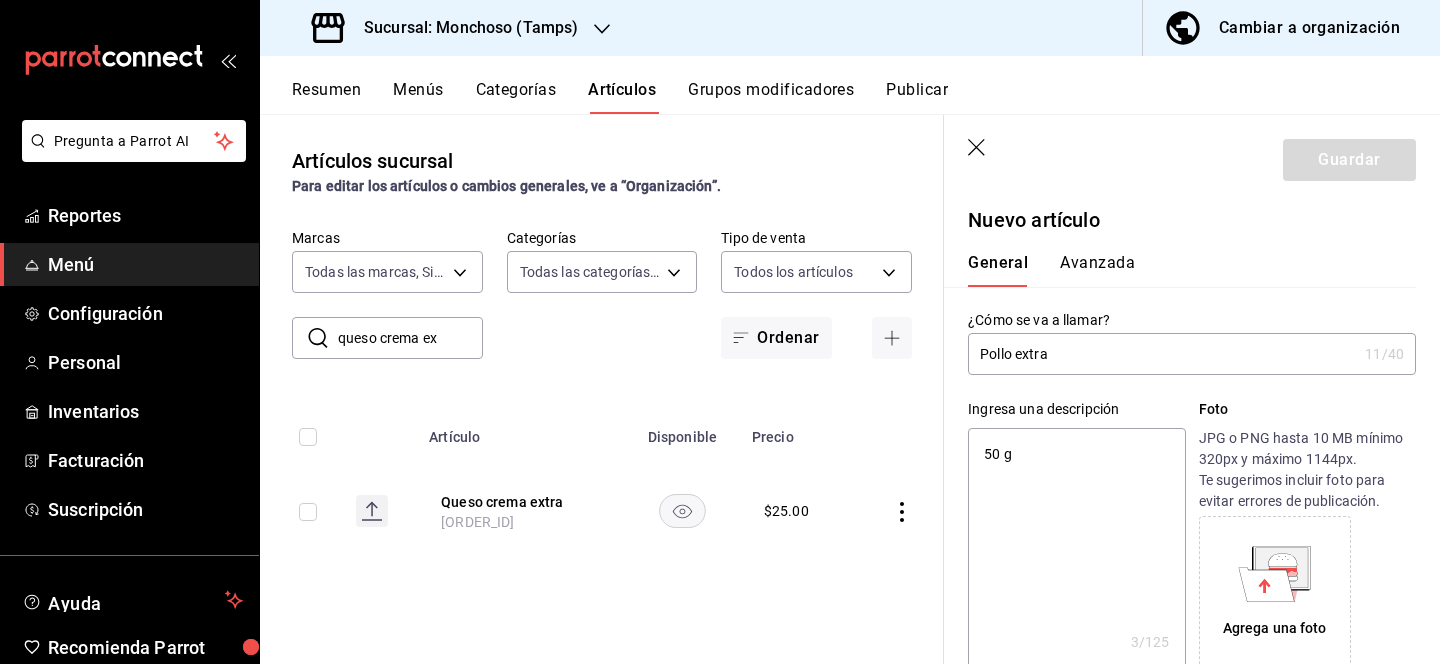 type on "x" 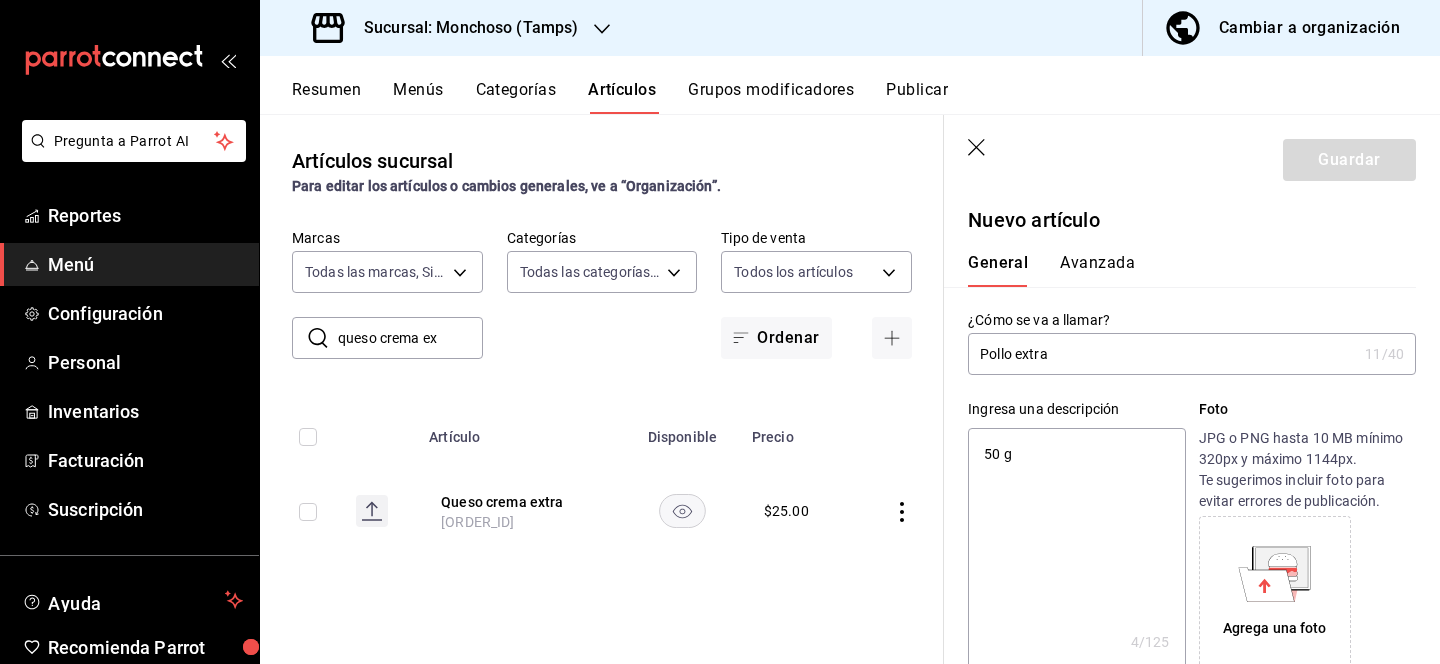type on "50 gr" 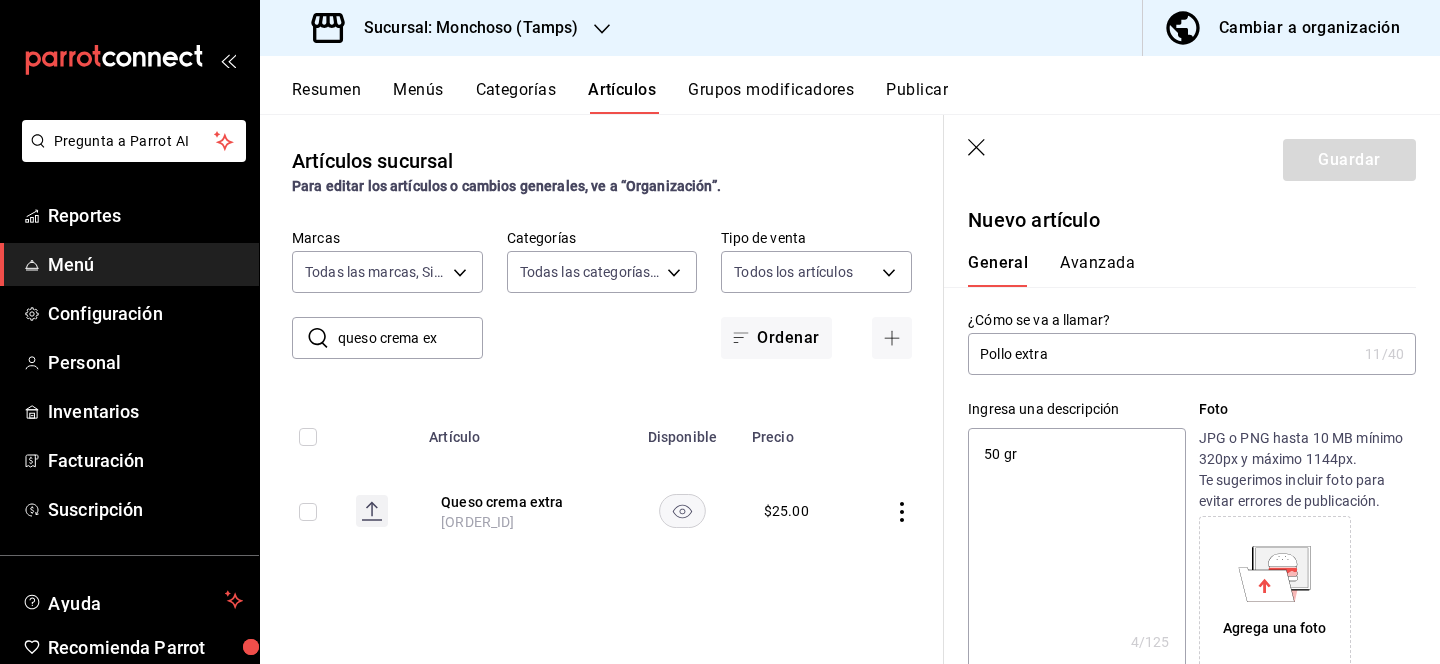 type on "50 grs" 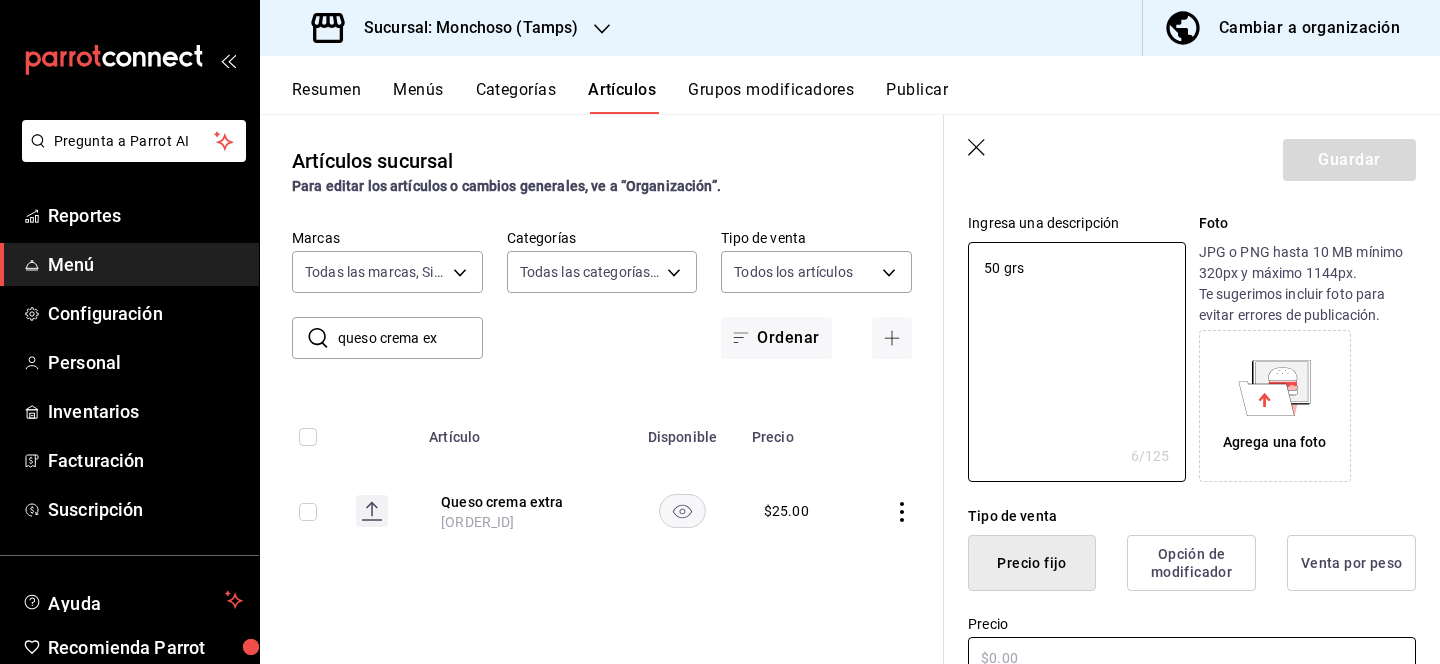 scroll, scrollTop: 292, scrollLeft: 0, axis: vertical 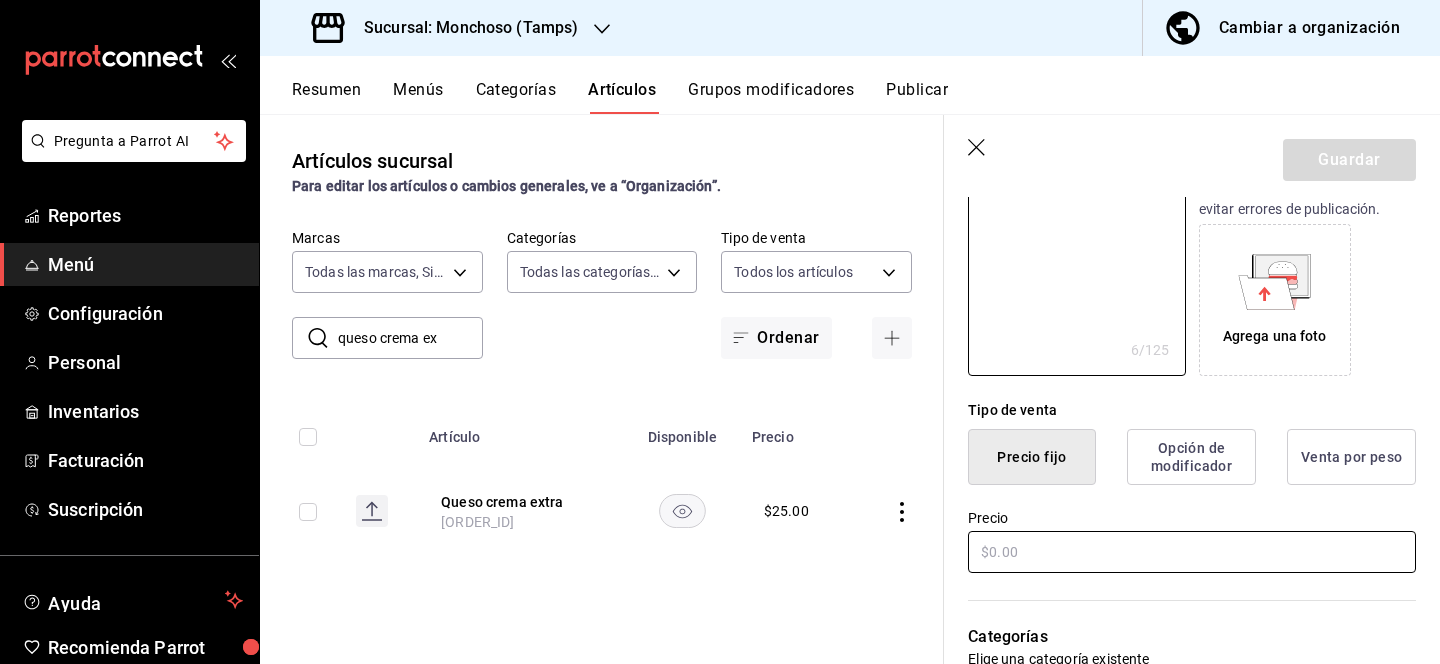 type on "50 grs" 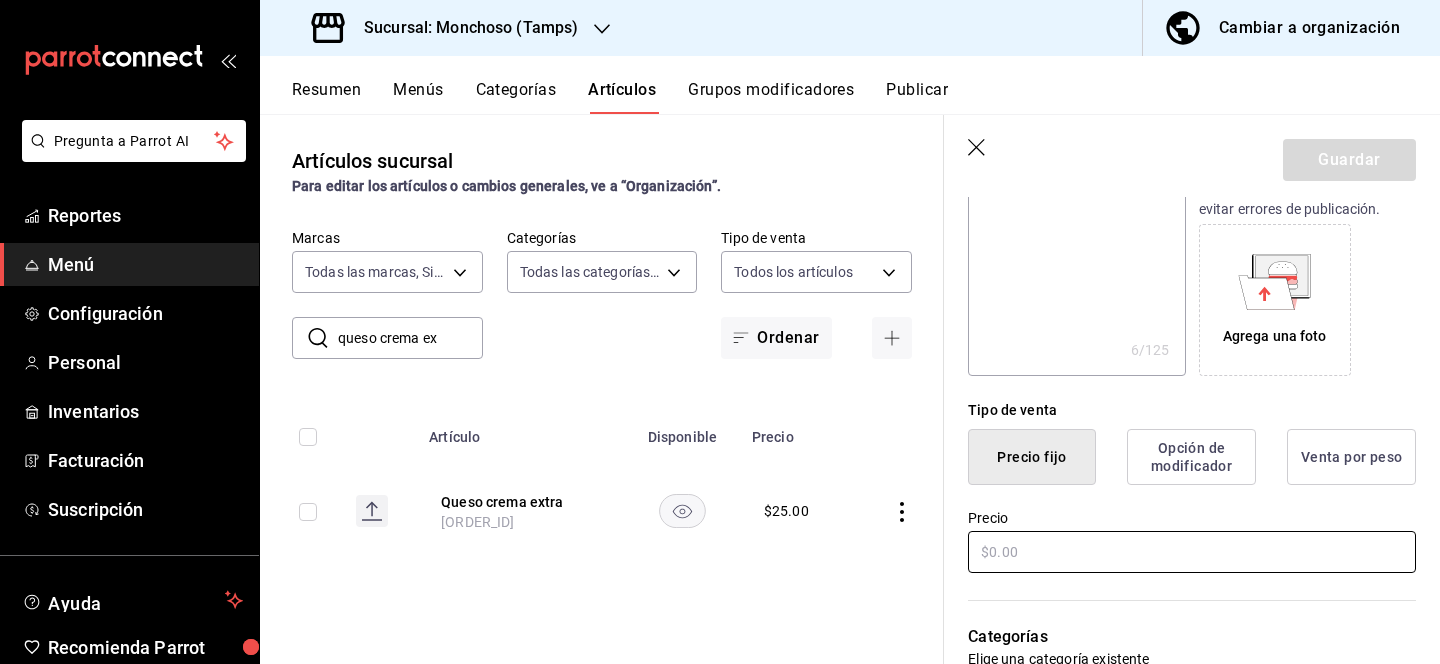 click at bounding box center [1192, 552] 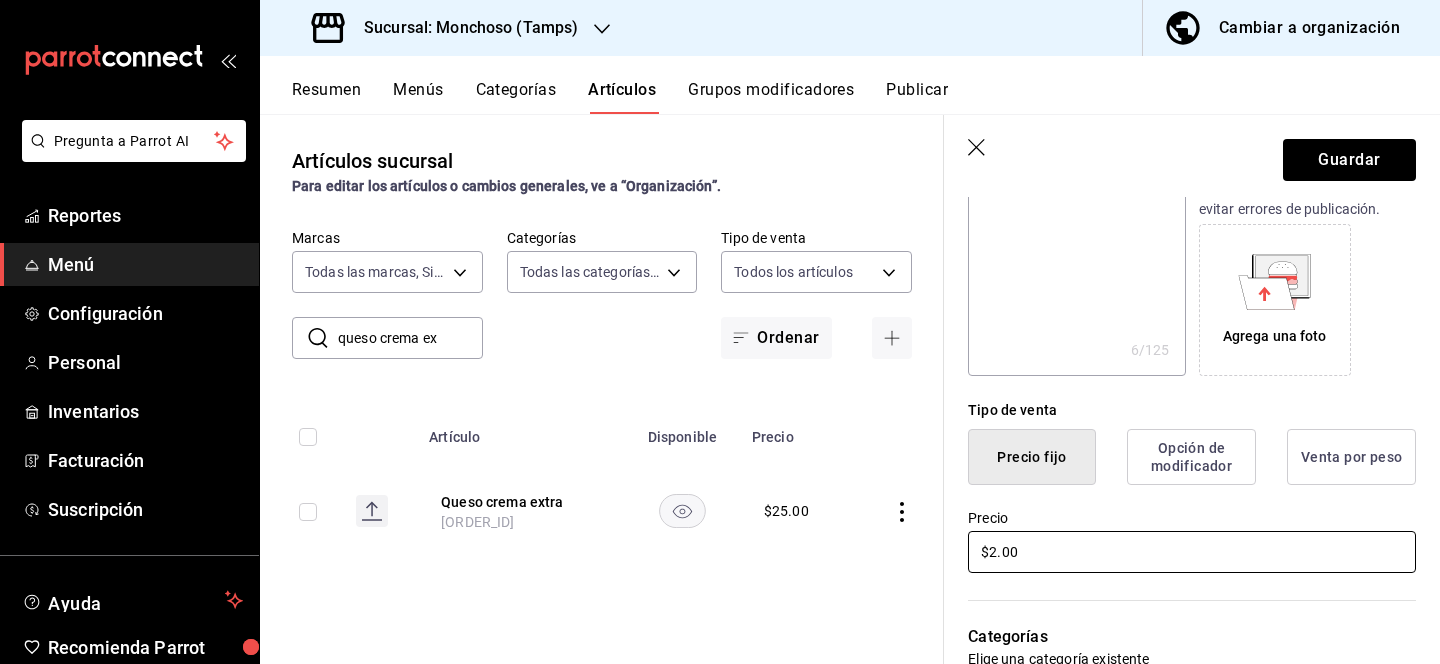 type on "x" 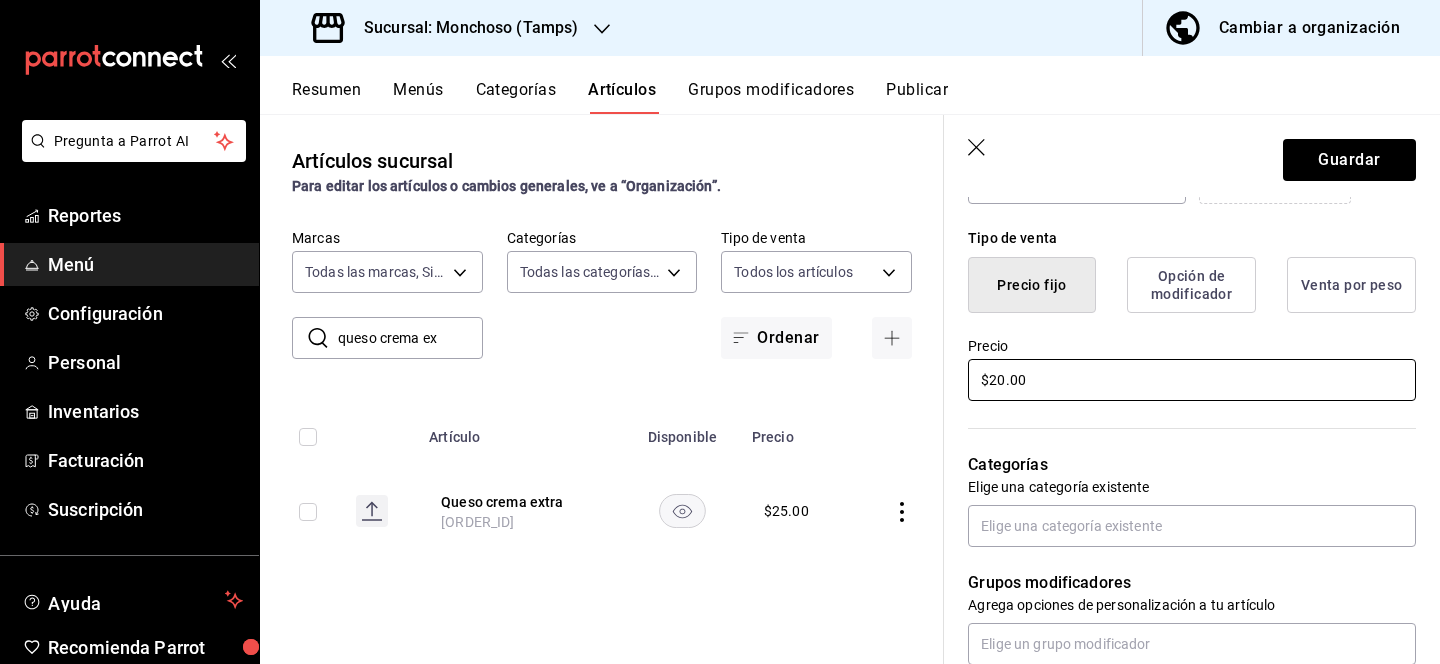 scroll, scrollTop: 465, scrollLeft: 0, axis: vertical 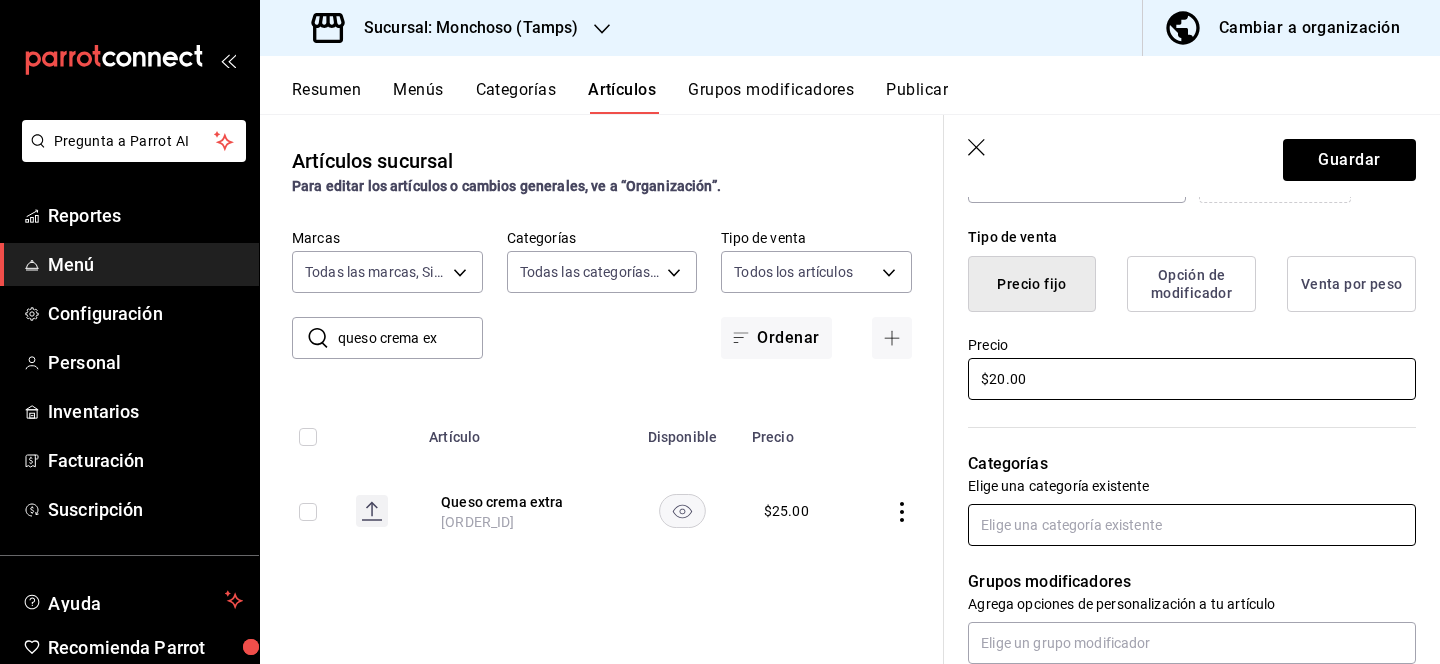 type on "$20.00" 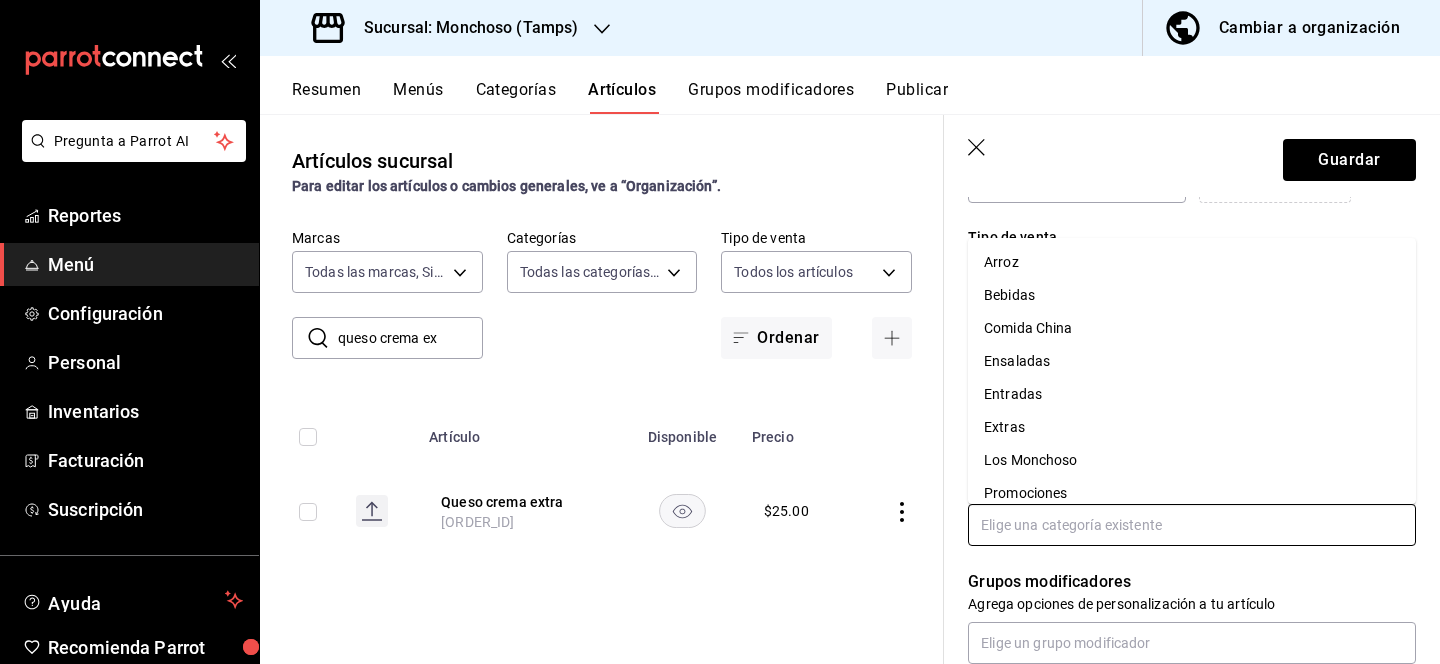 click at bounding box center (1192, 525) 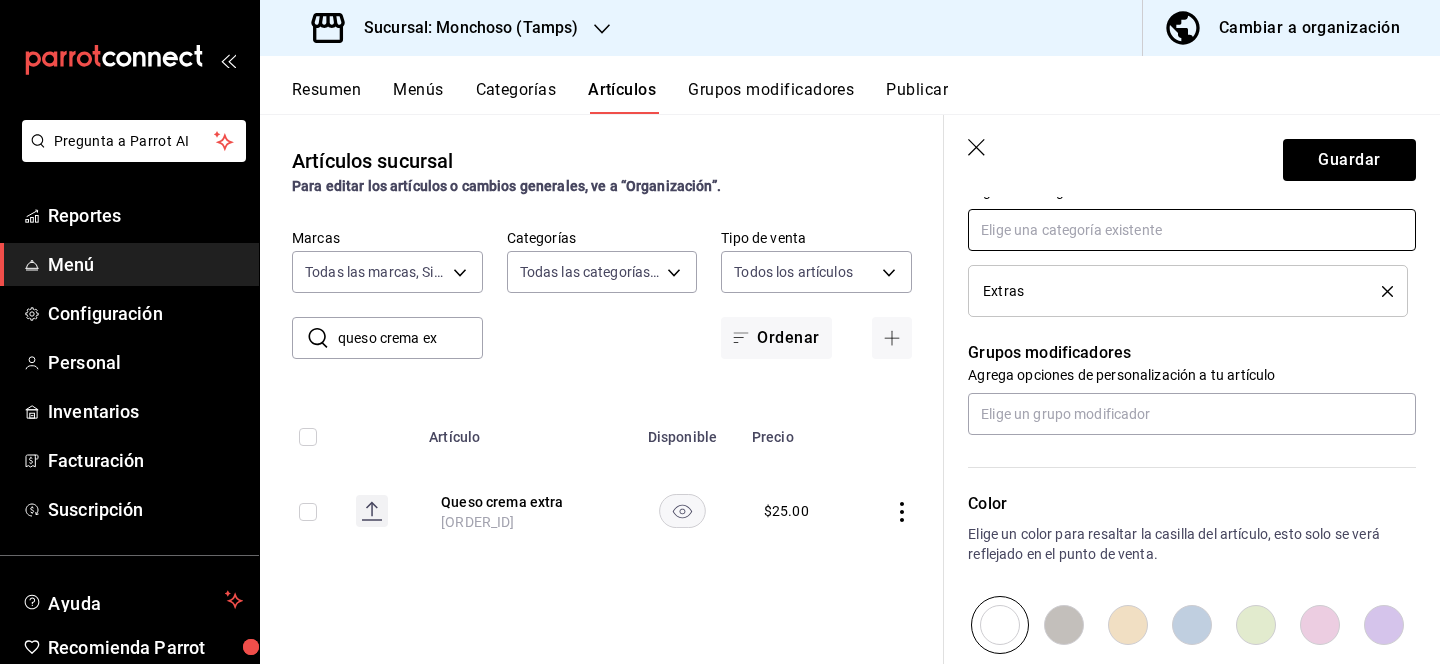 scroll, scrollTop: 763, scrollLeft: 0, axis: vertical 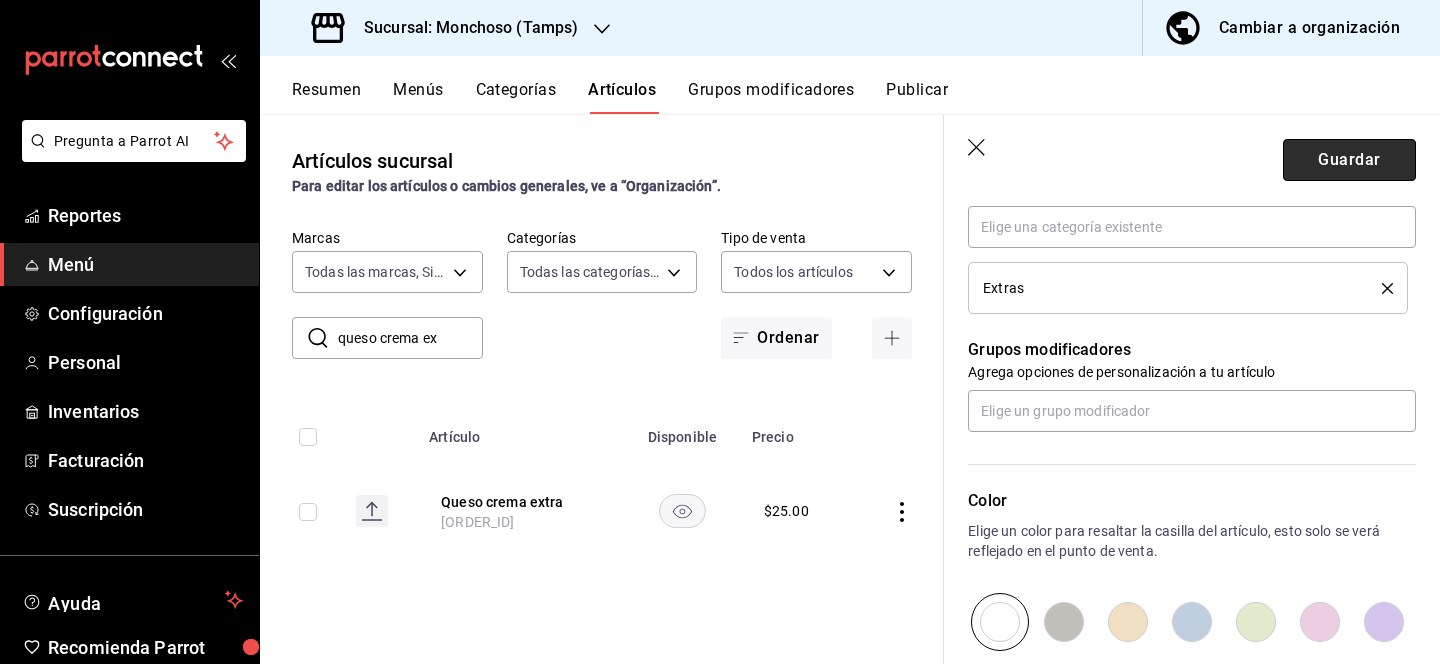 click on "Guardar" at bounding box center (1349, 160) 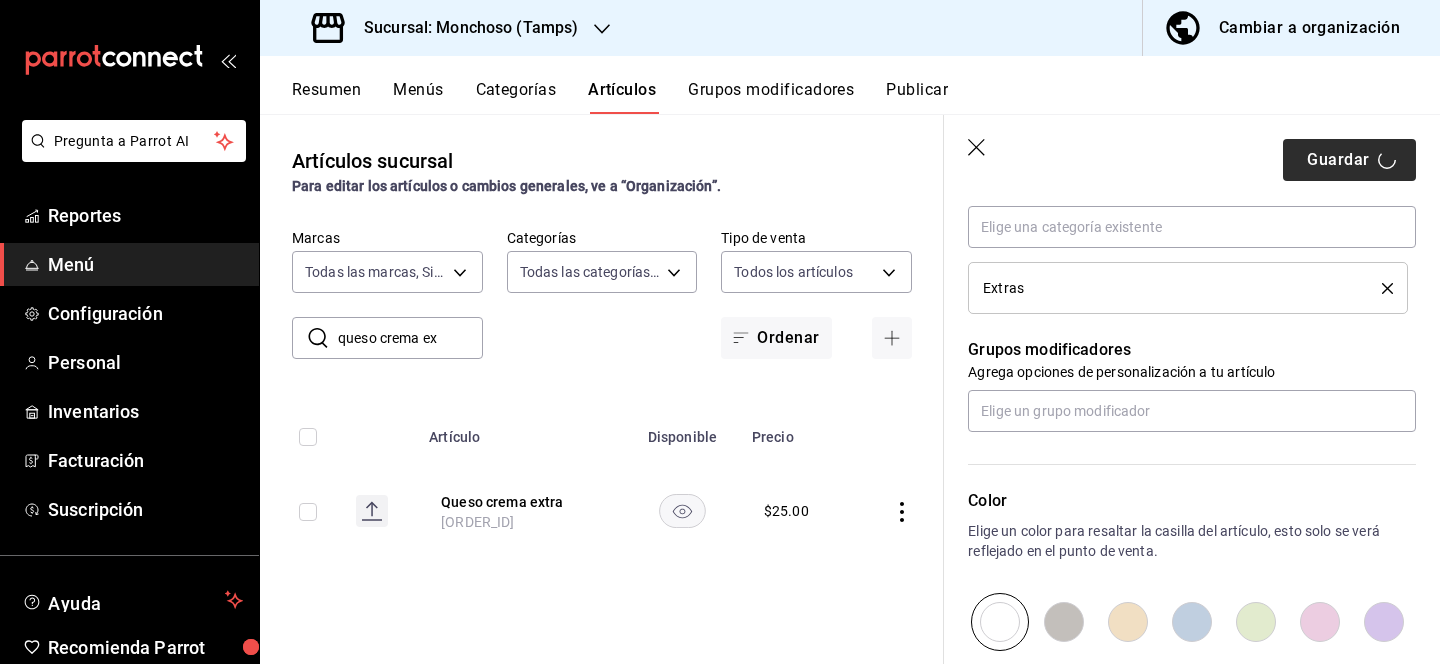type on "x" 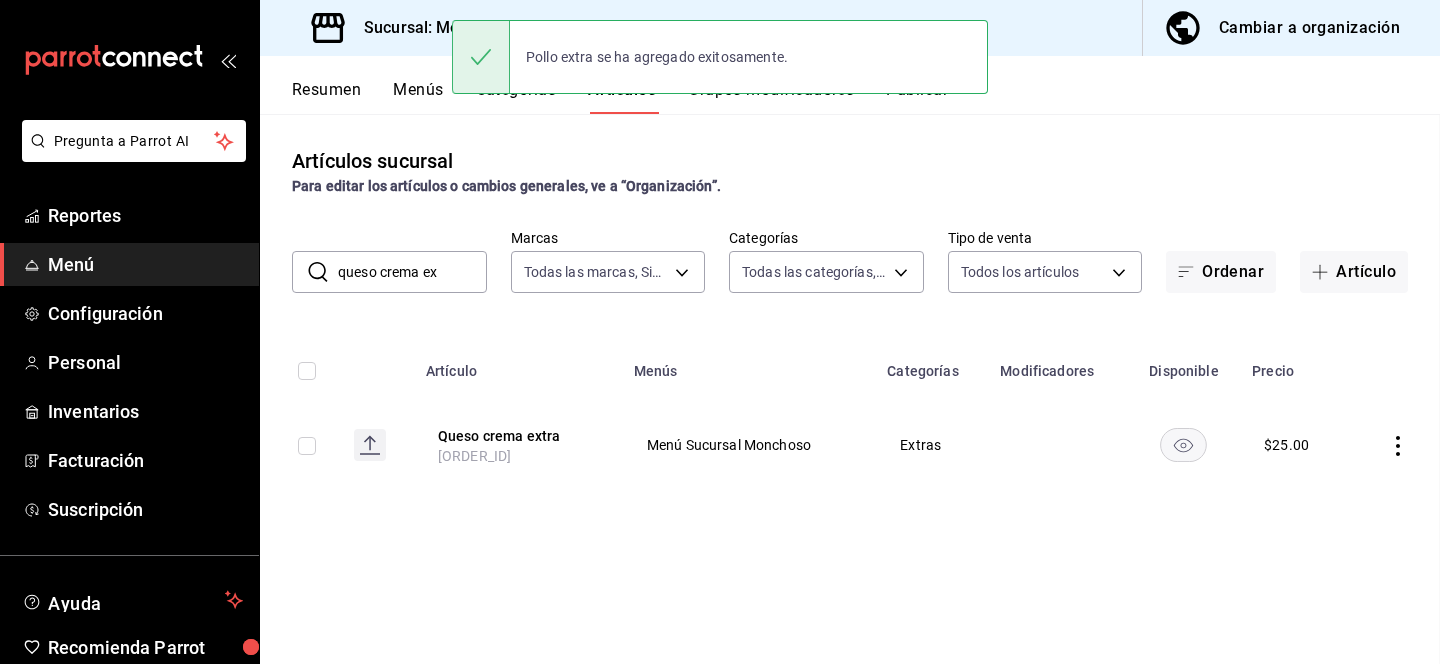 scroll, scrollTop: 0, scrollLeft: 0, axis: both 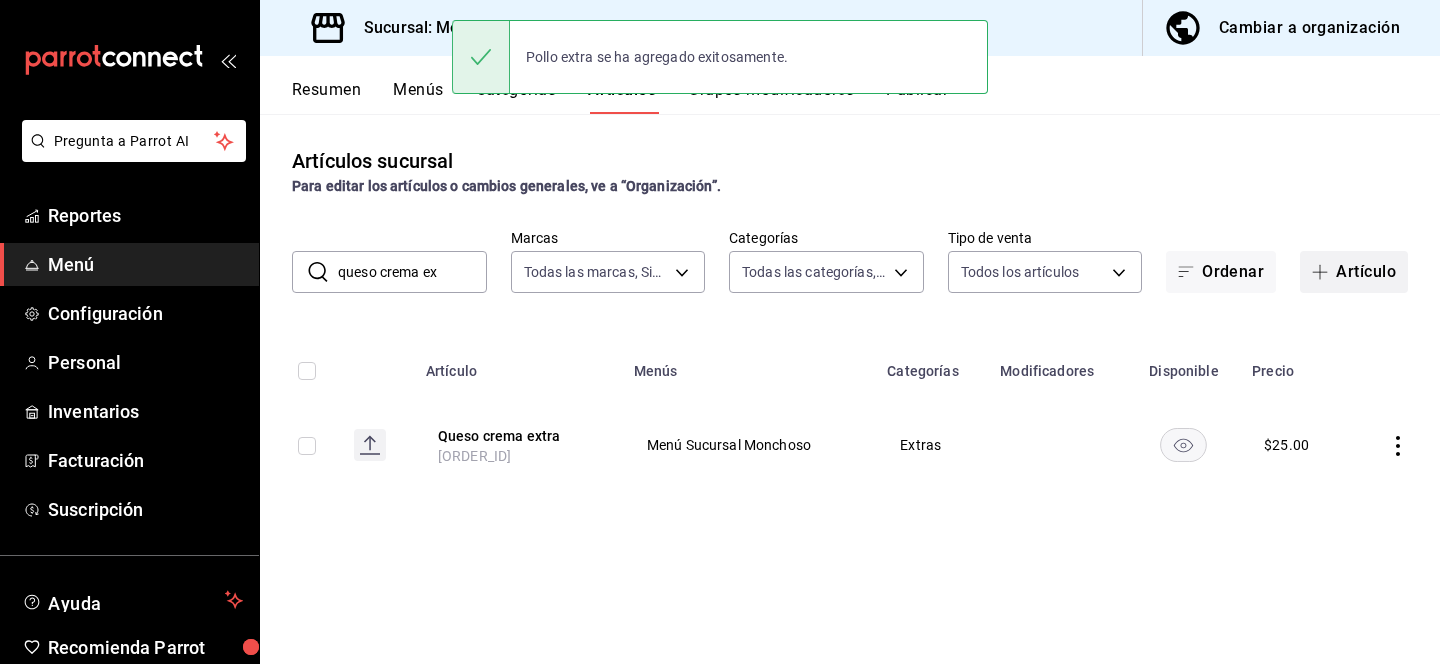 click on "Artículo" at bounding box center (1354, 272) 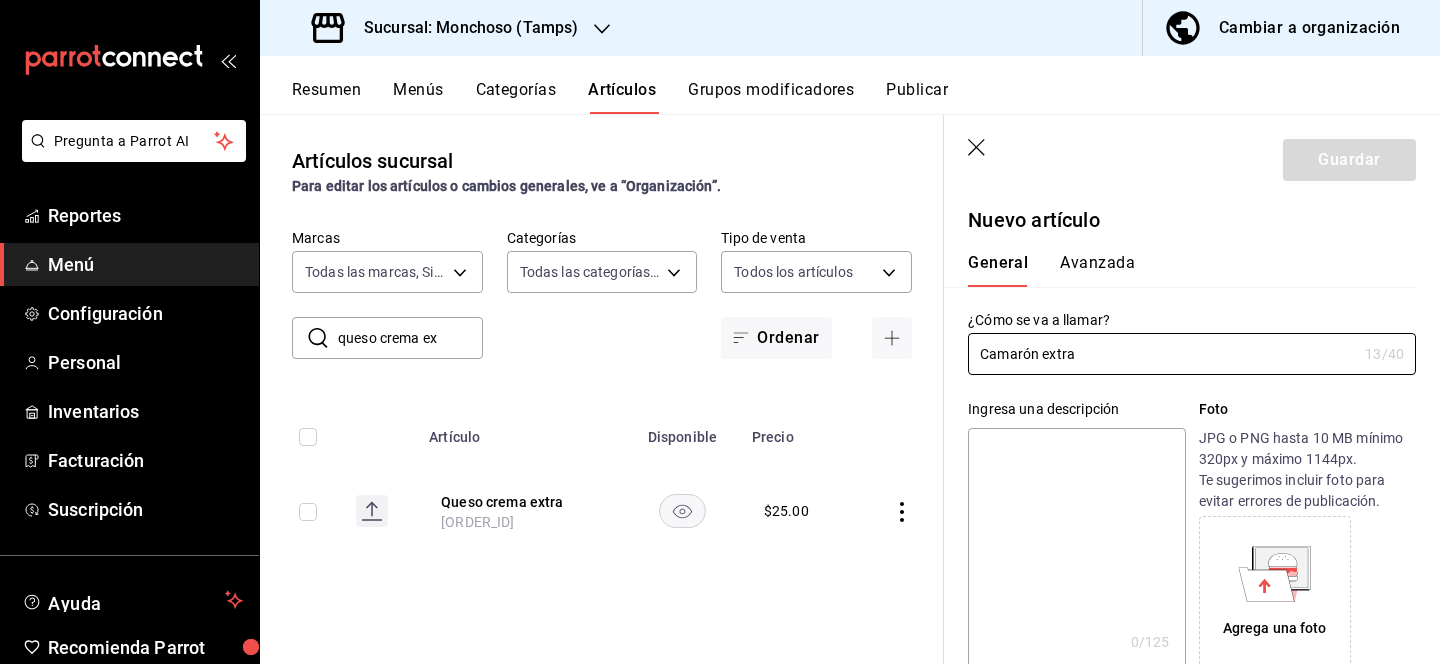 type on "Camarón extra" 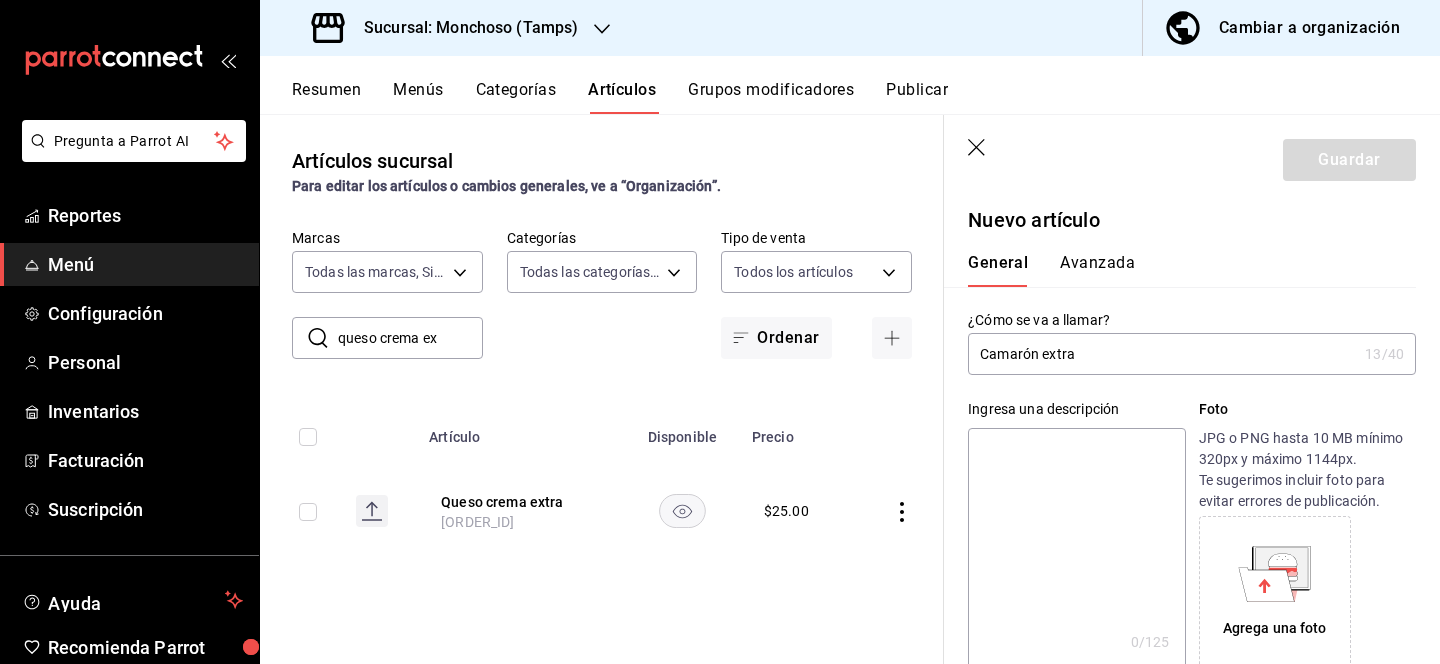 type on "4" 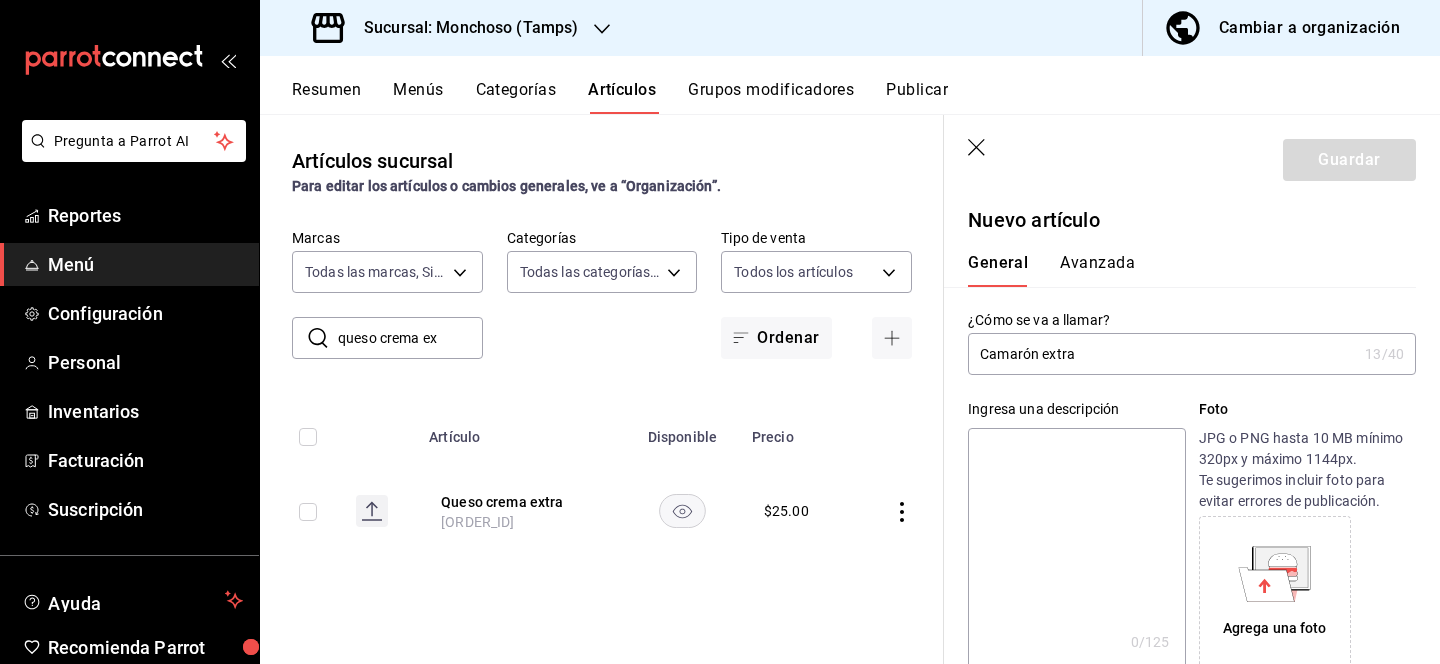 type on "x" 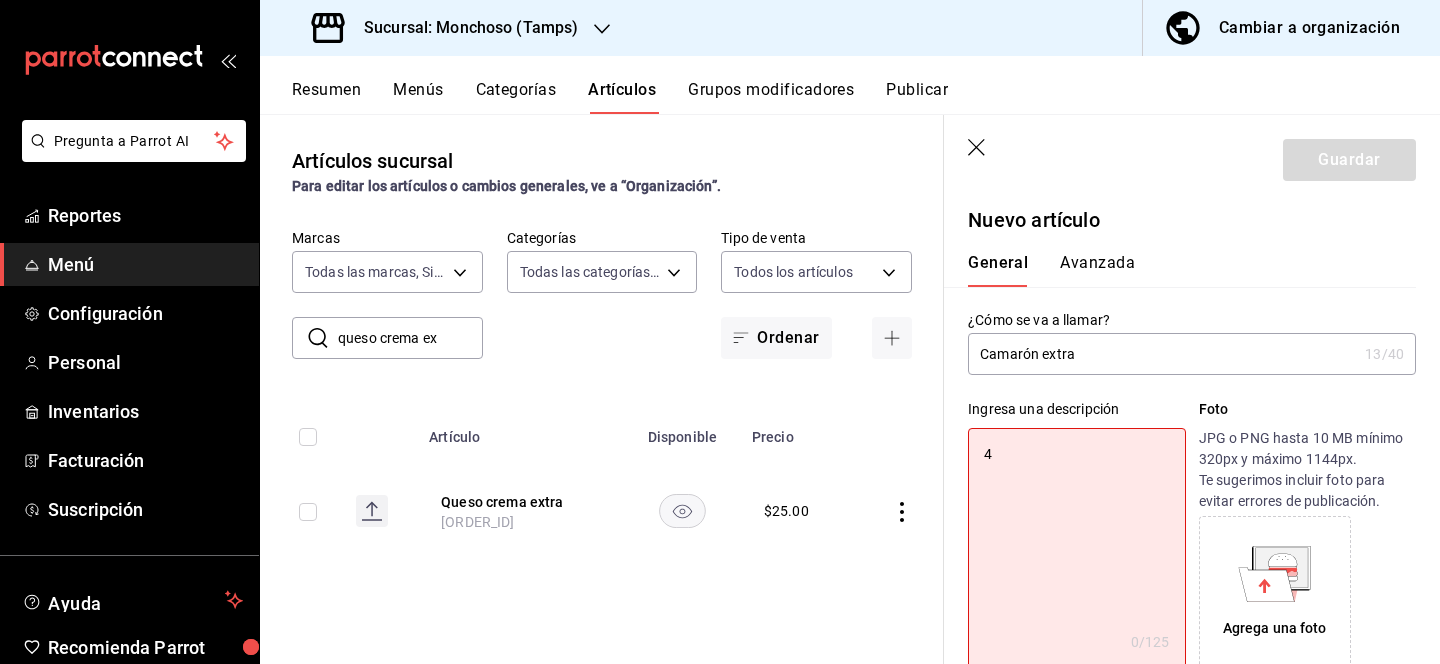 type on "4" 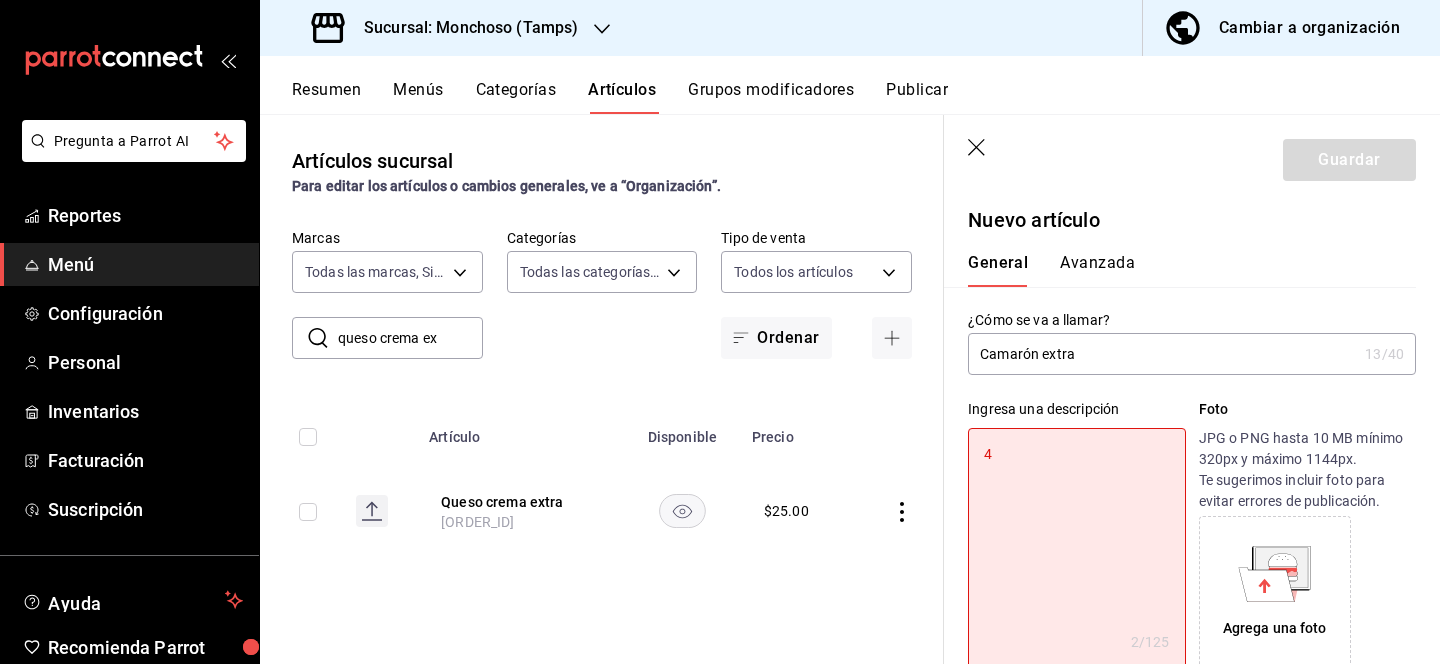 type on "4 p" 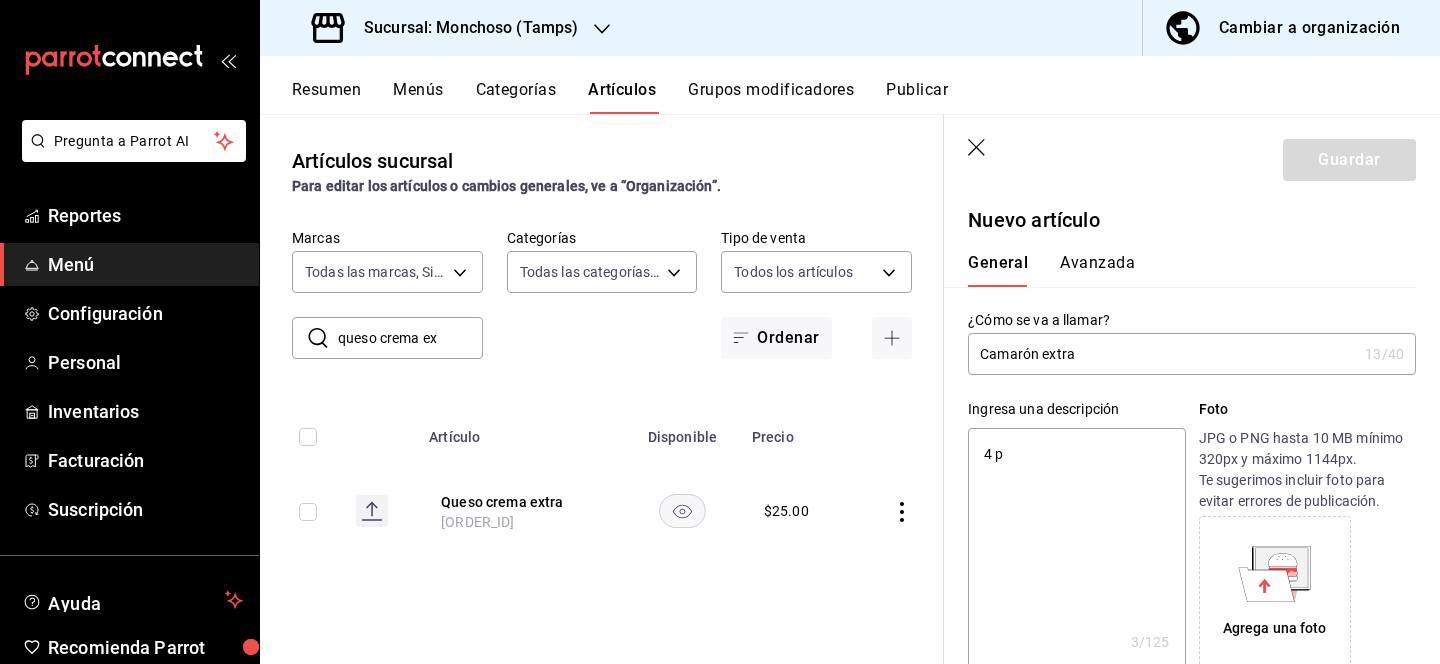 type on "4 pz" 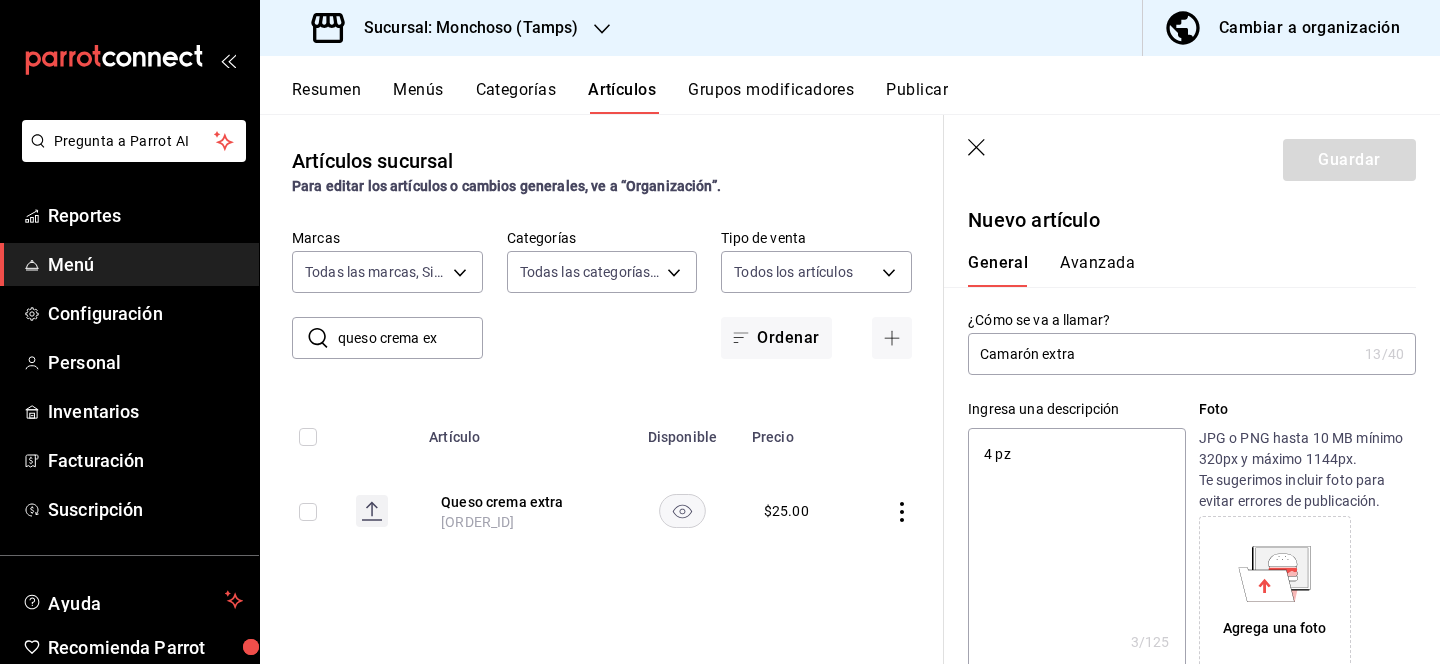 type on "x" 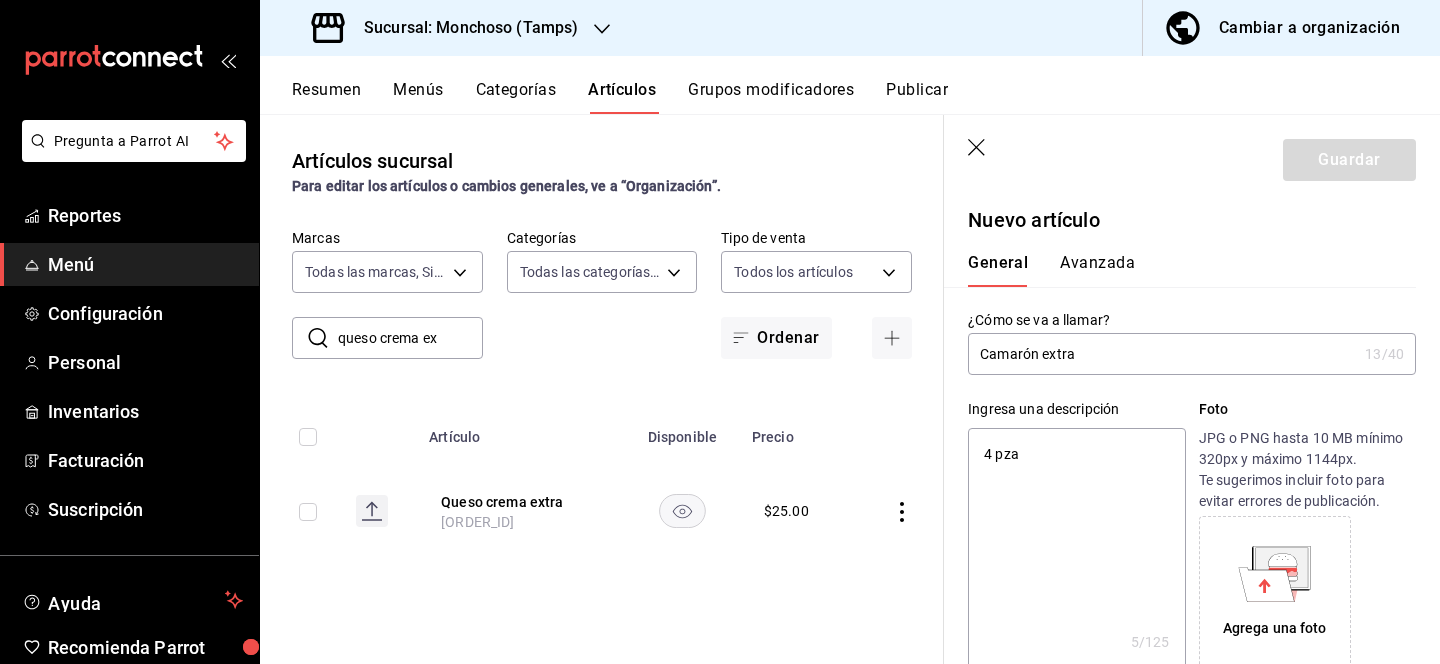 type on "4 pzas" 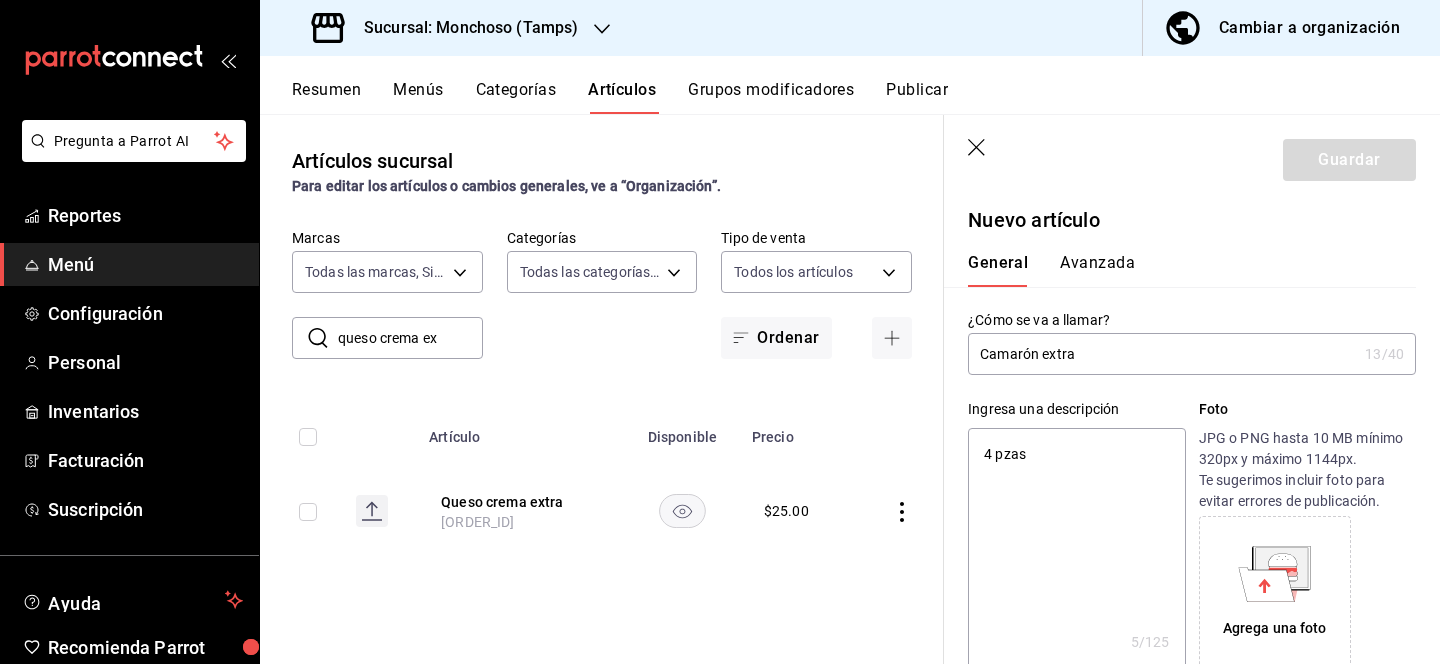 type on "x" 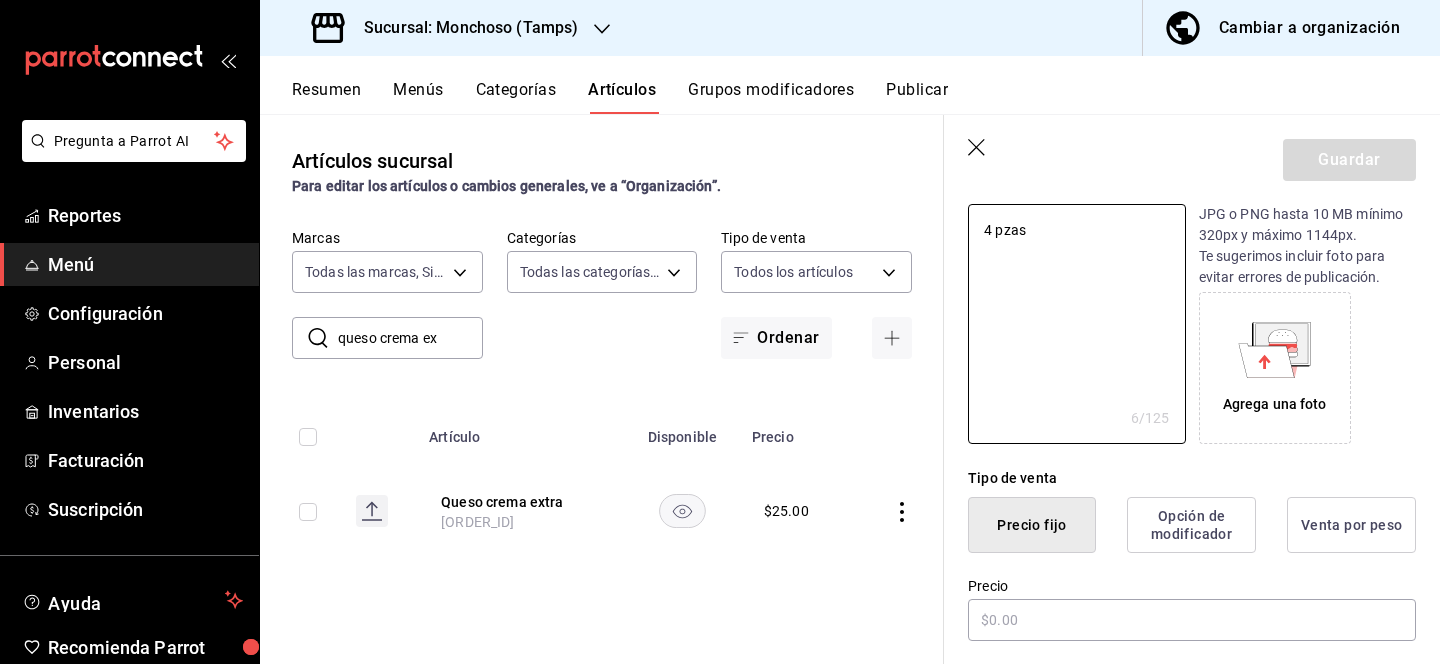 scroll, scrollTop: 324, scrollLeft: 0, axis: vertical 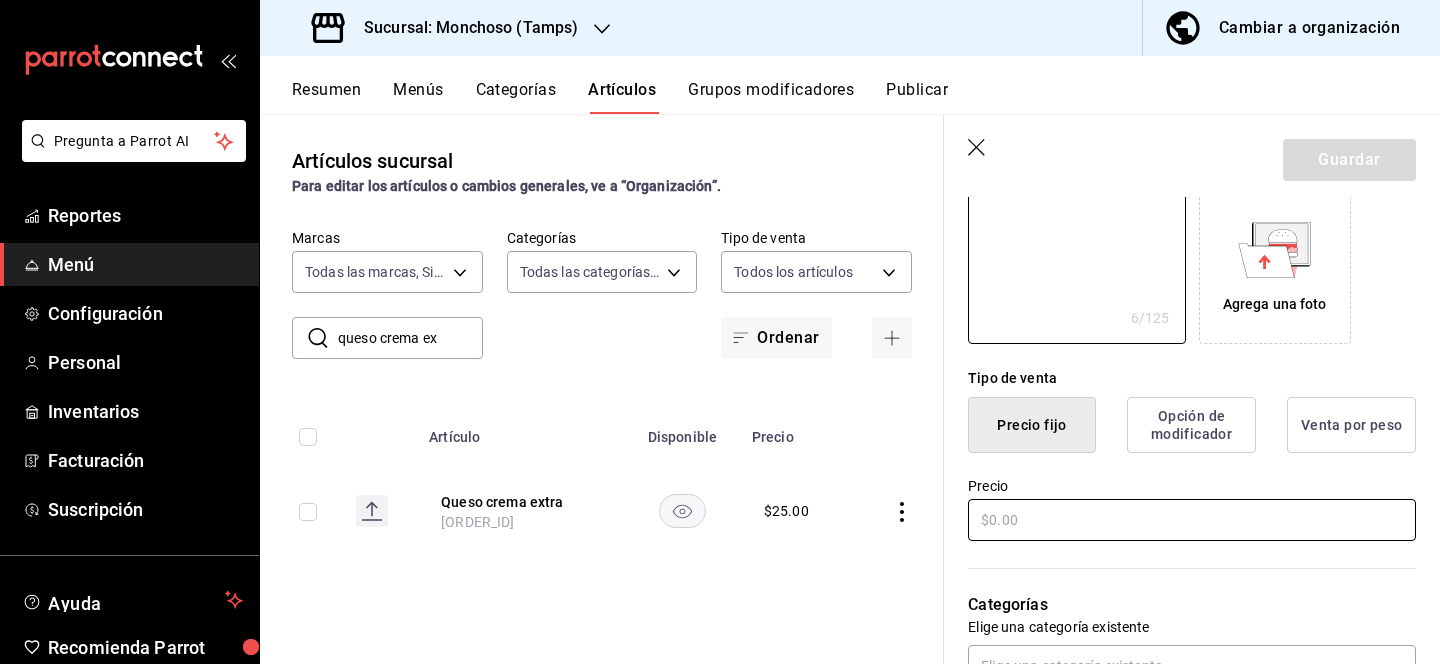 type on "4 pzas" 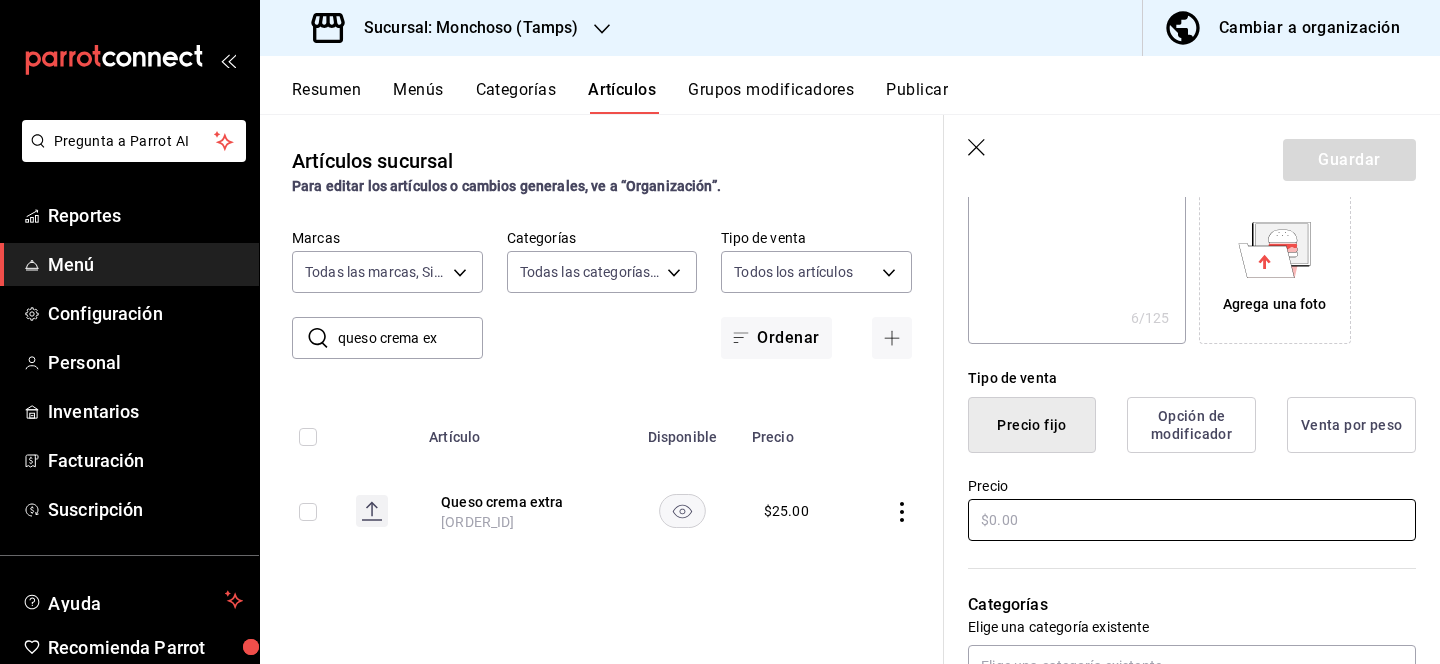 click at bounding box center [1192, 520] 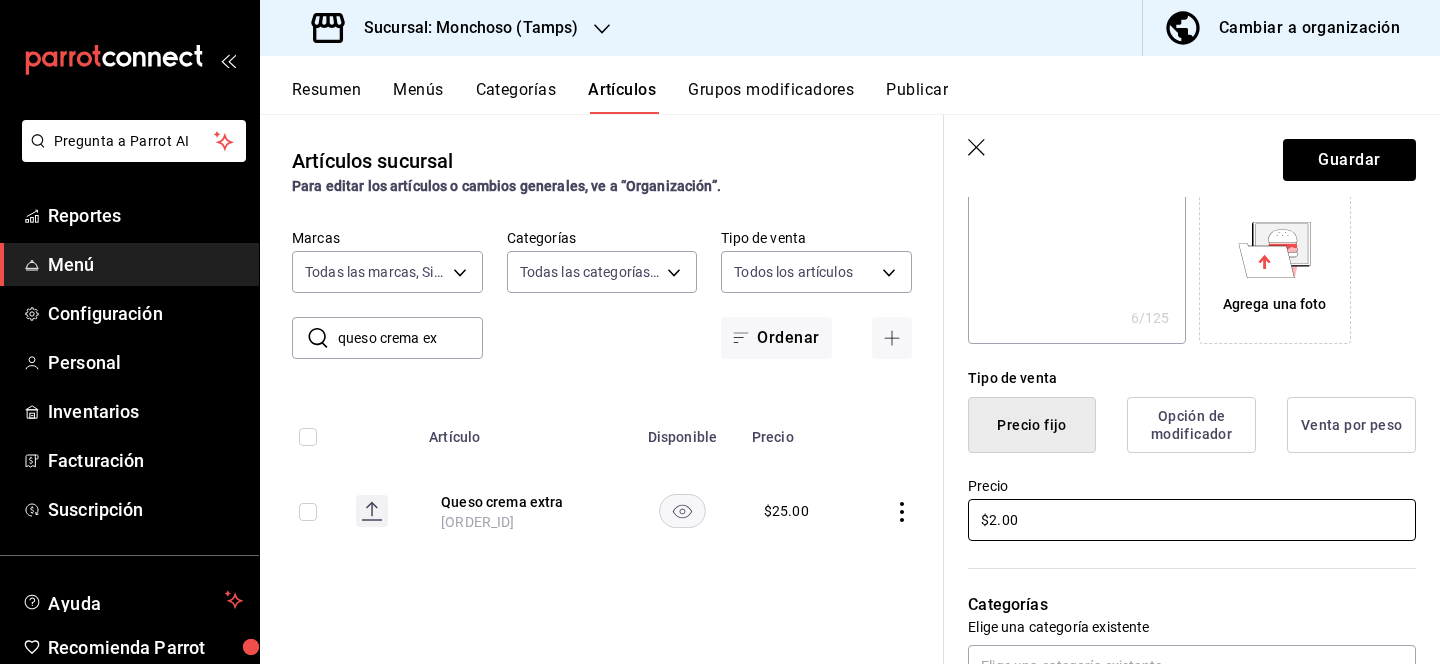 type on "x" 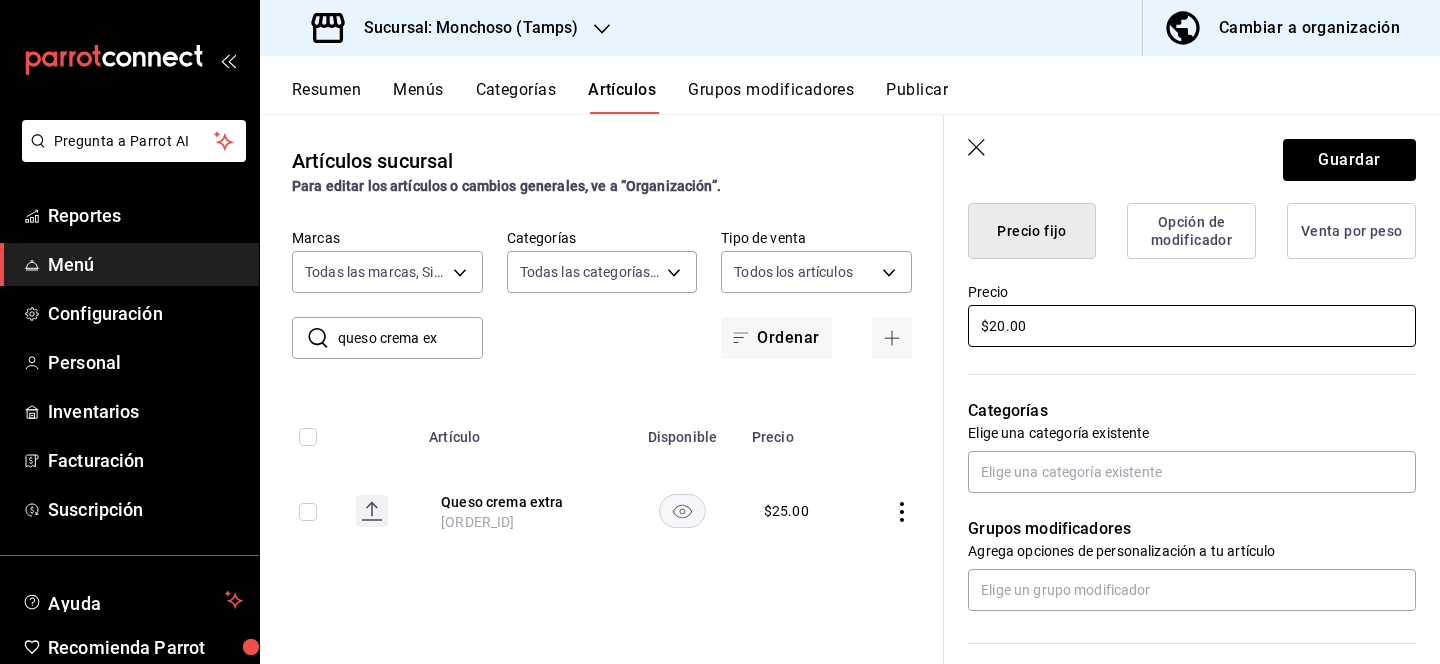 scroll, scrollTop: 525, scrollLeft: 0, axis: vertical 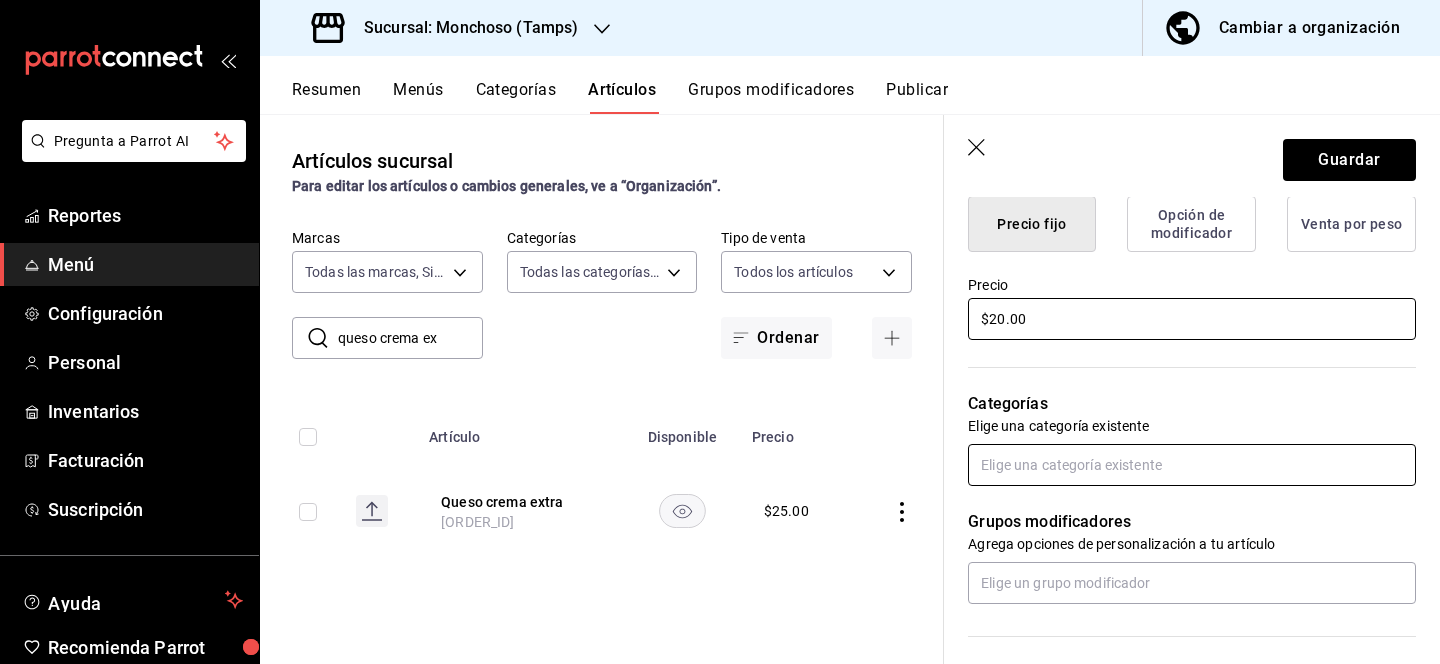 type on "$20.00" 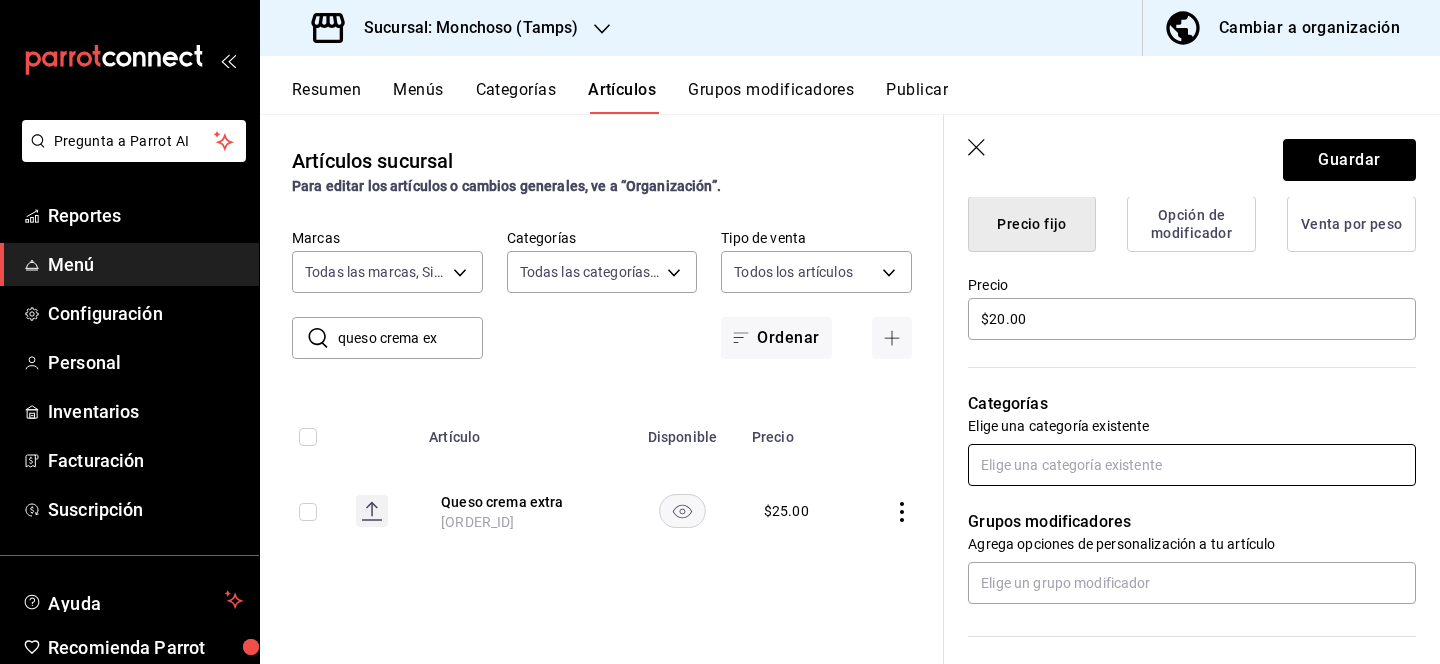 click at bounding box center [1192, 465] 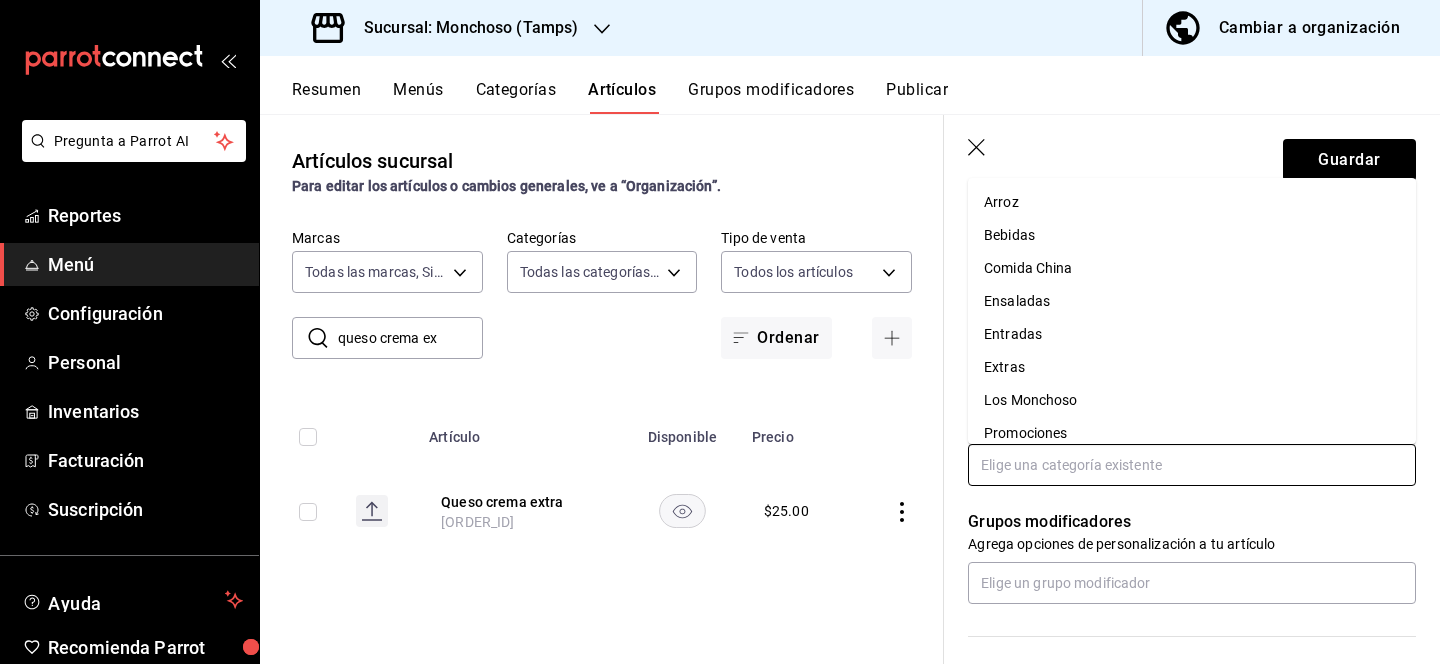 click on "Extras" at bounding box center [1192, 367] 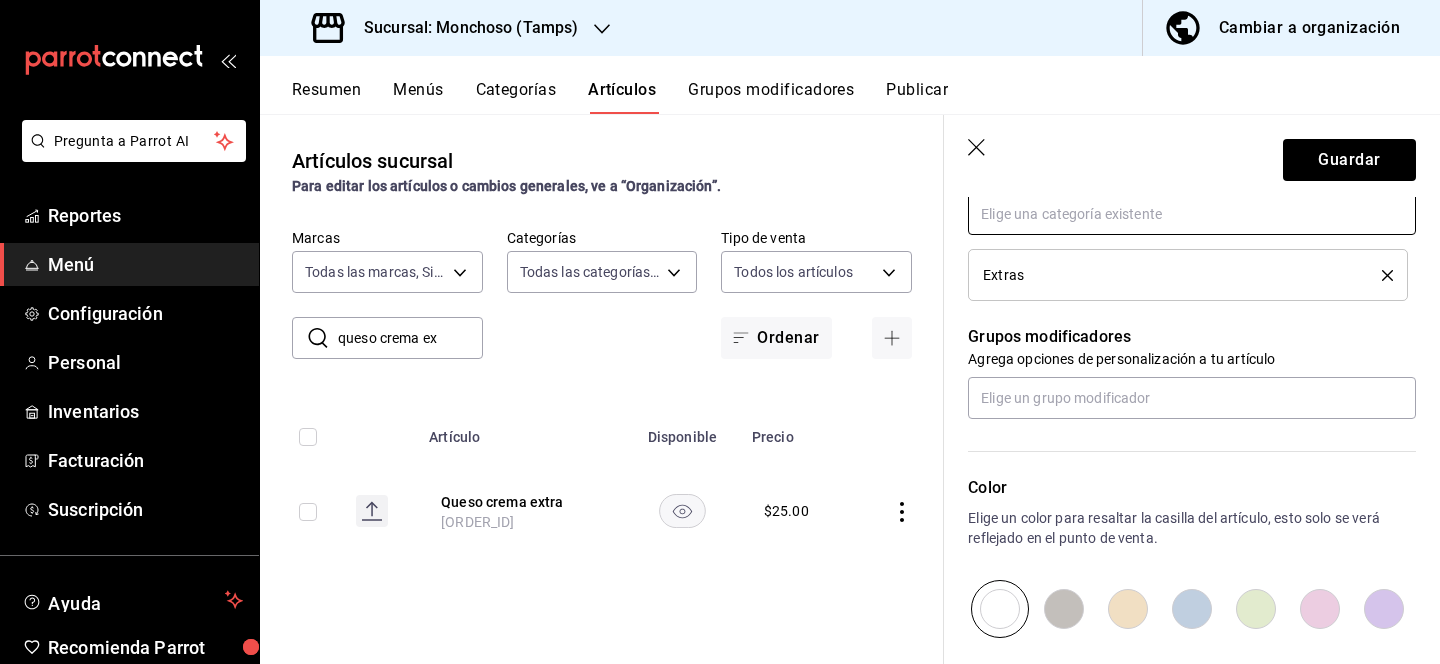 scroll, scrollTop: 1001, scrollLeft: 0, axis: vertical 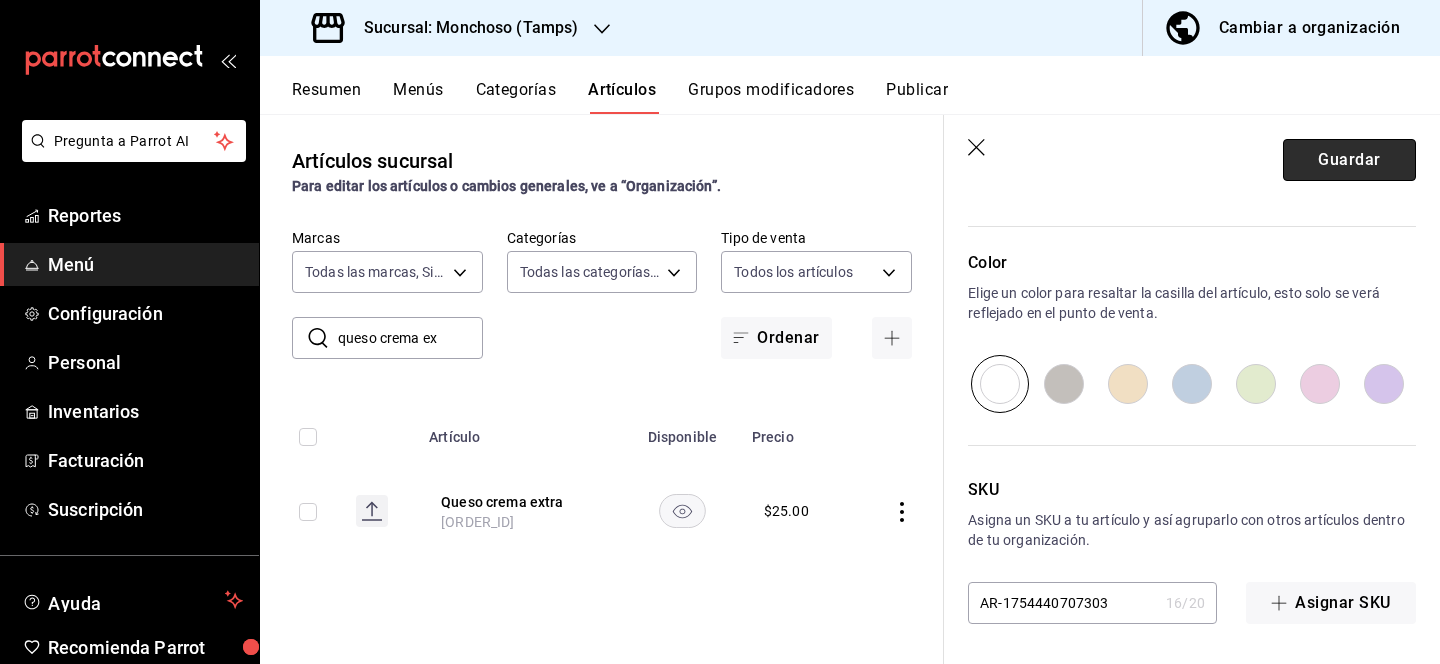 click on "Guardar" at bounding box center [1349, 160] 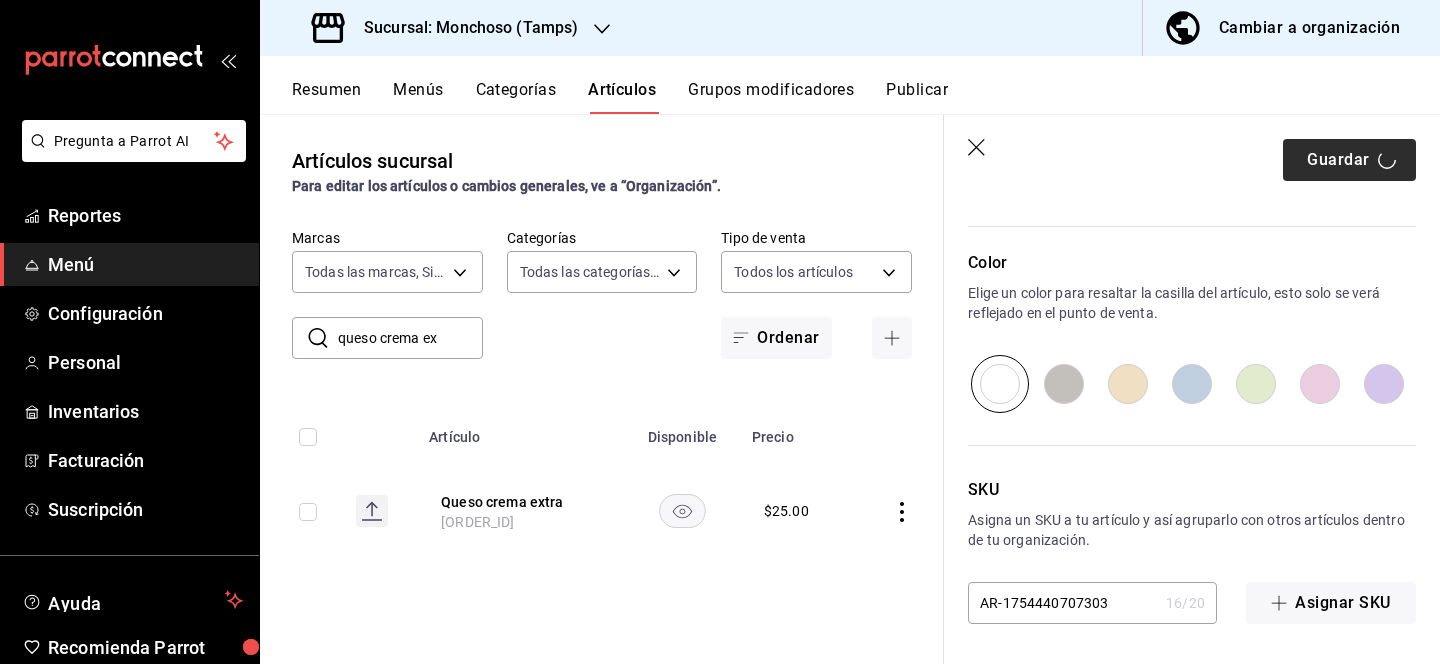 type on "x" 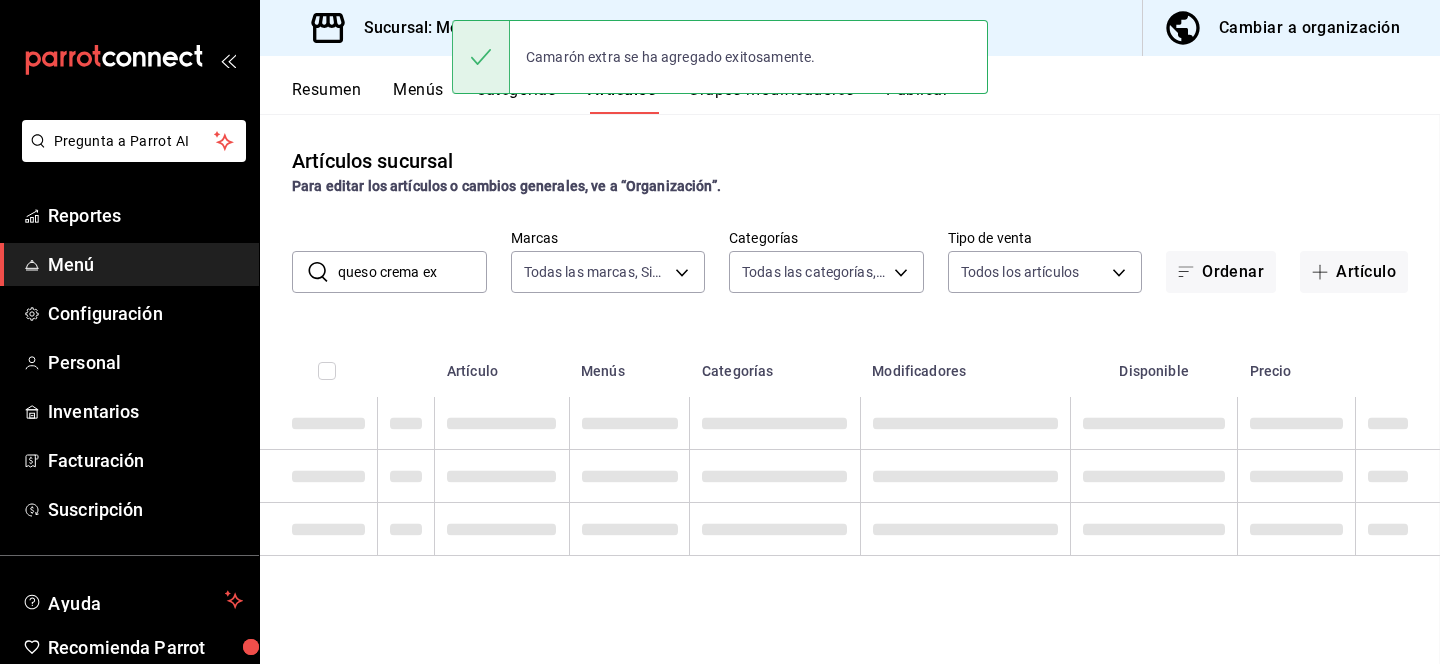 scroll, scrollTop: 0, scrollLeft: 0, axis: both 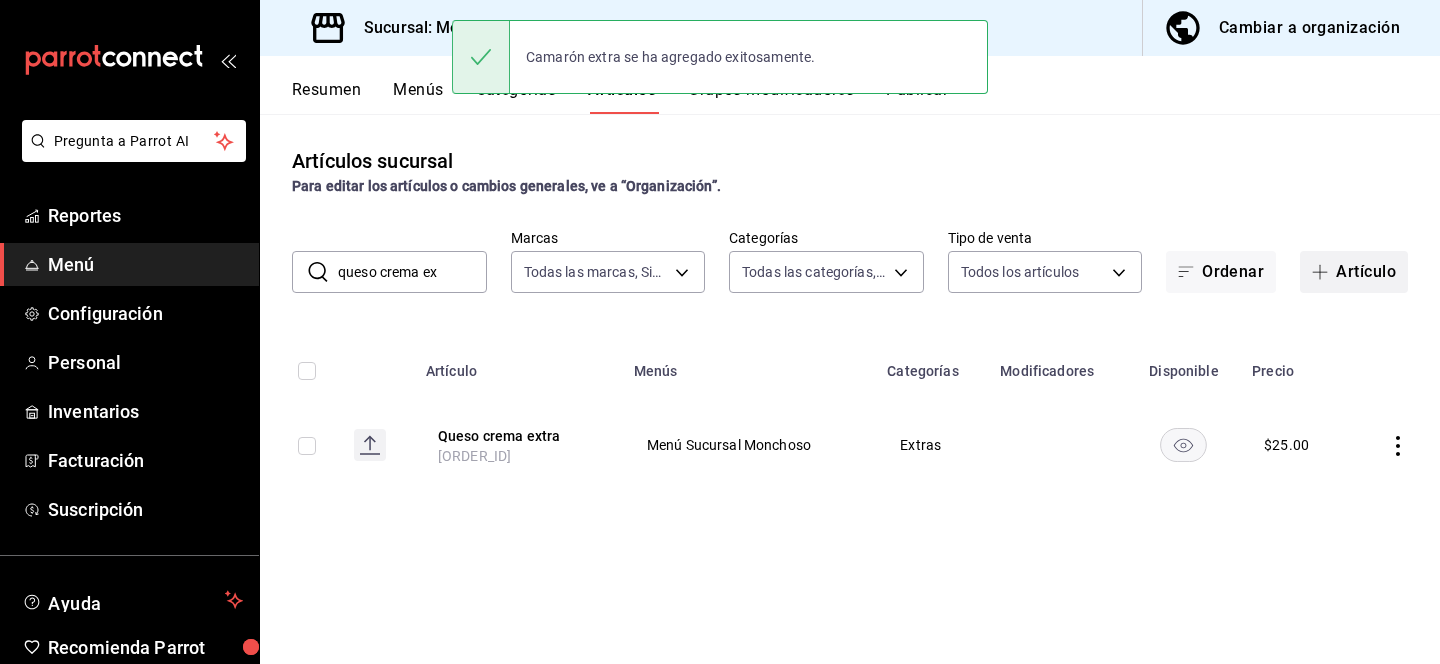 click on "Artículo" at bounding box center (1354, 272) 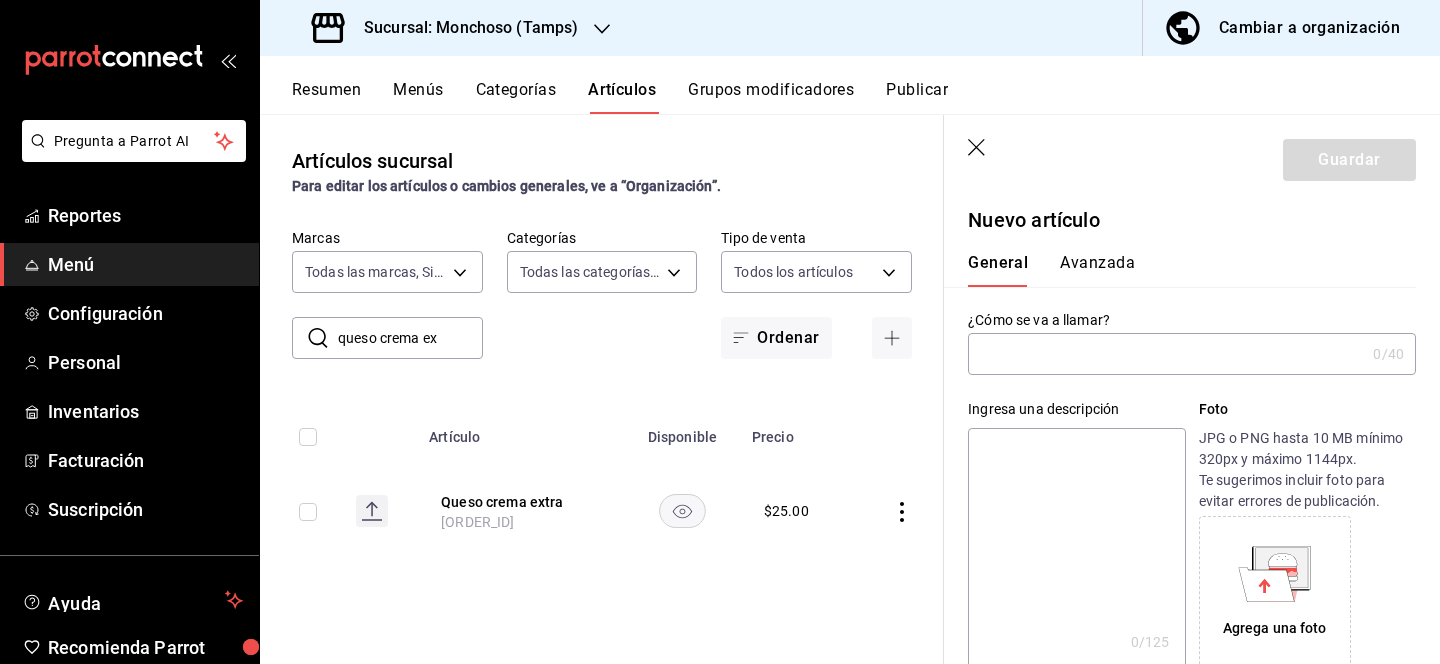 click 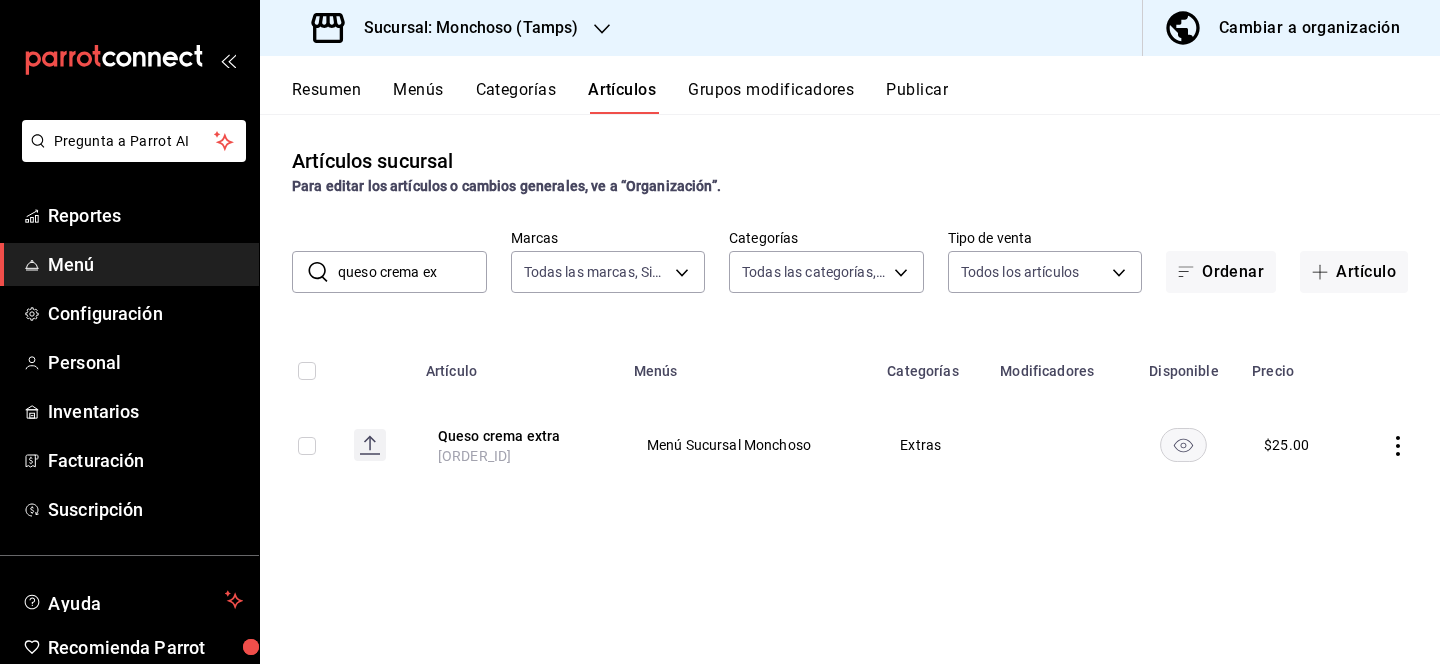 click on "queso crema ex" at bounding box center [412, 272] 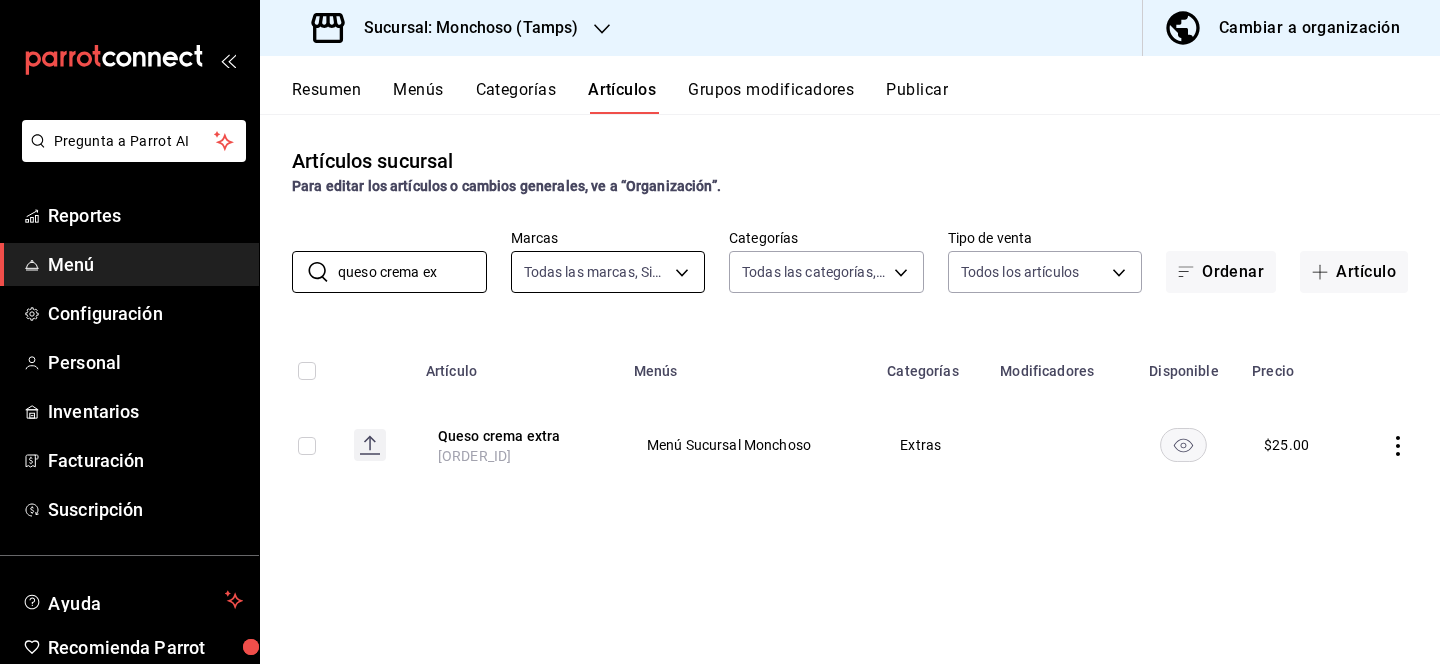 drag, startPoint x: 382, startPoint y: 273, endPoint x: 592, endPoint y: 275, distance: 210.00952 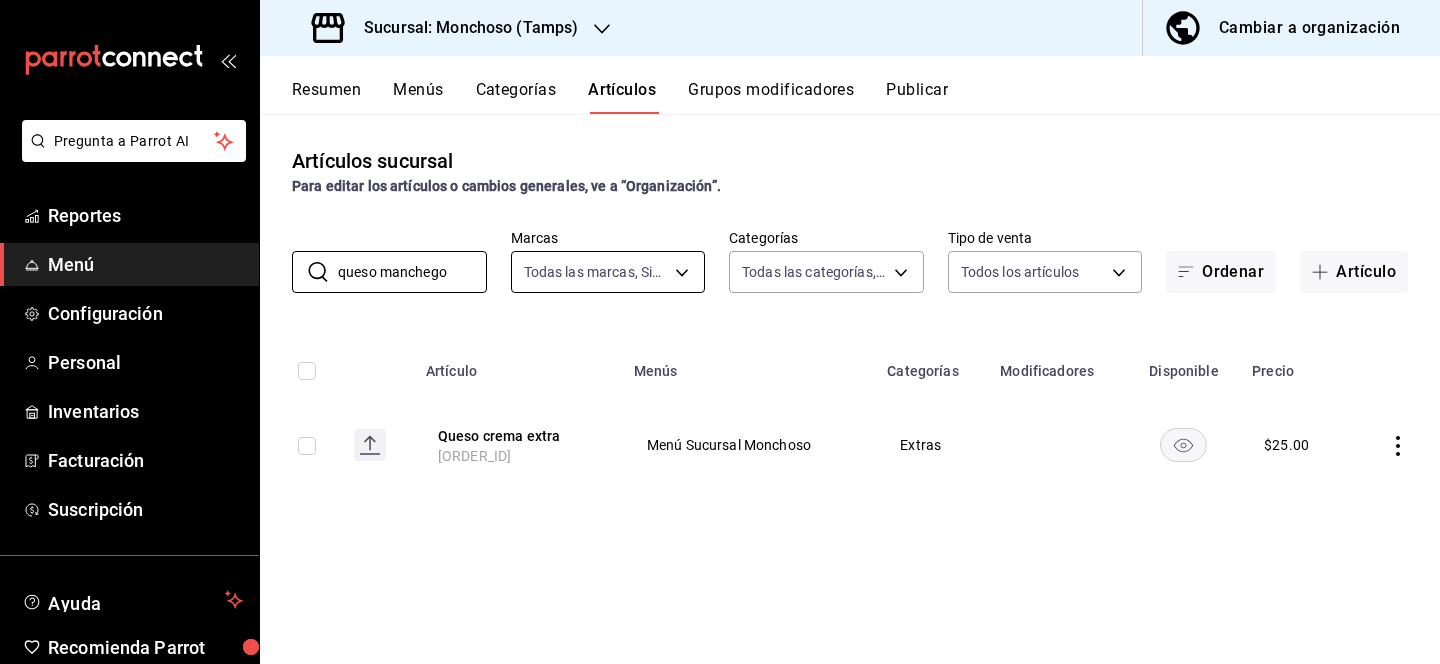 type on "queso manchego" 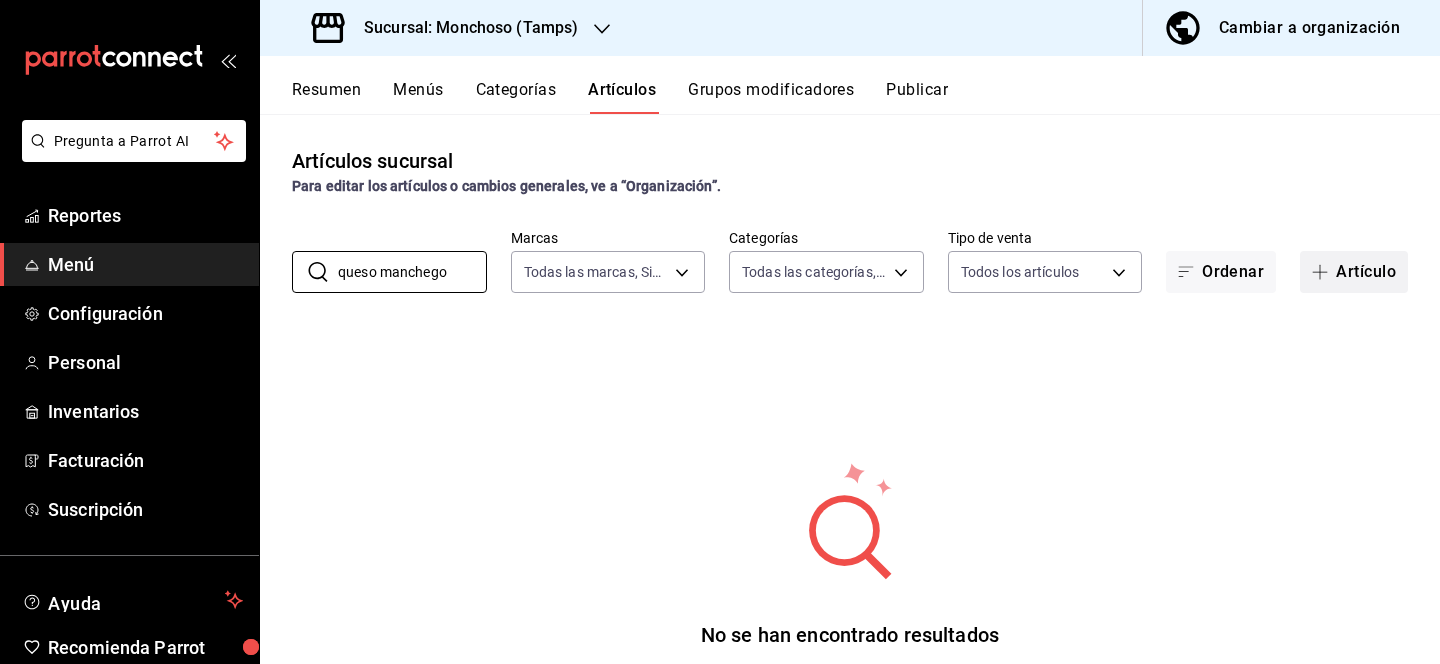 click 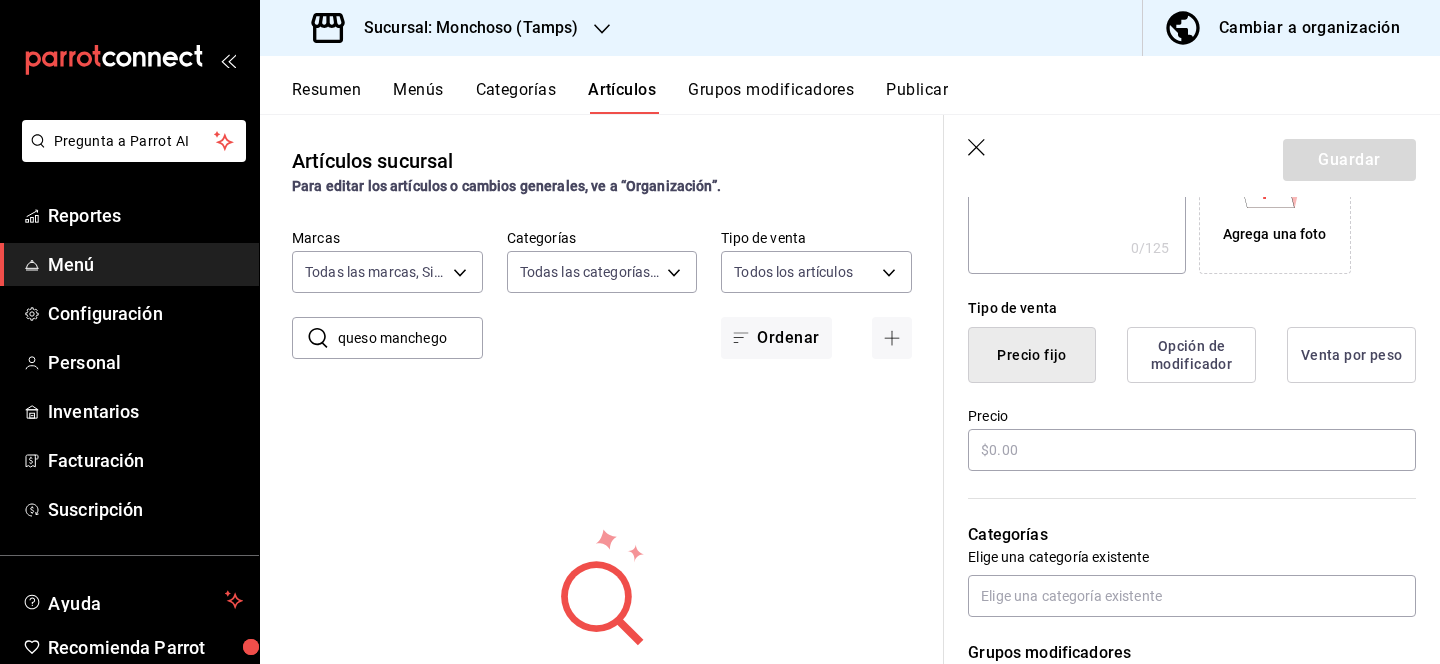 scroll, scrollTop: 442, scrollLeft: 0, axis: vertical 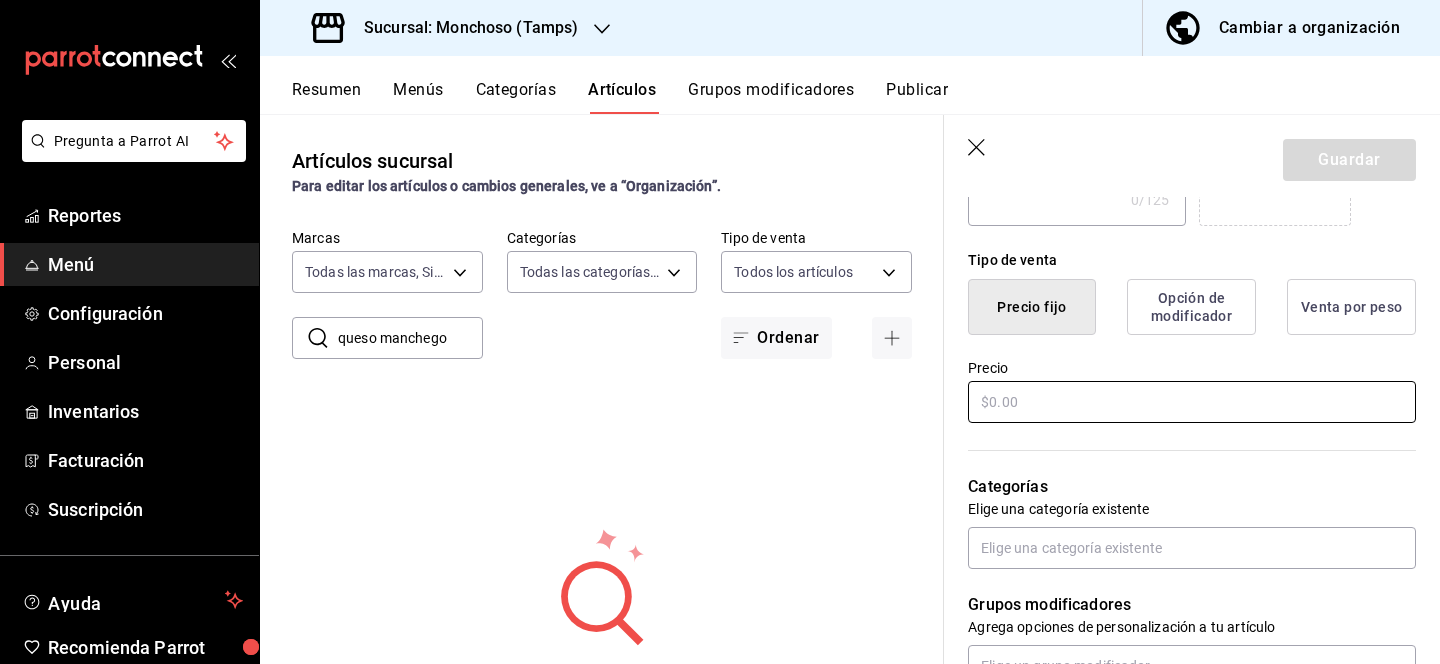 type on "Queso manchego extra" 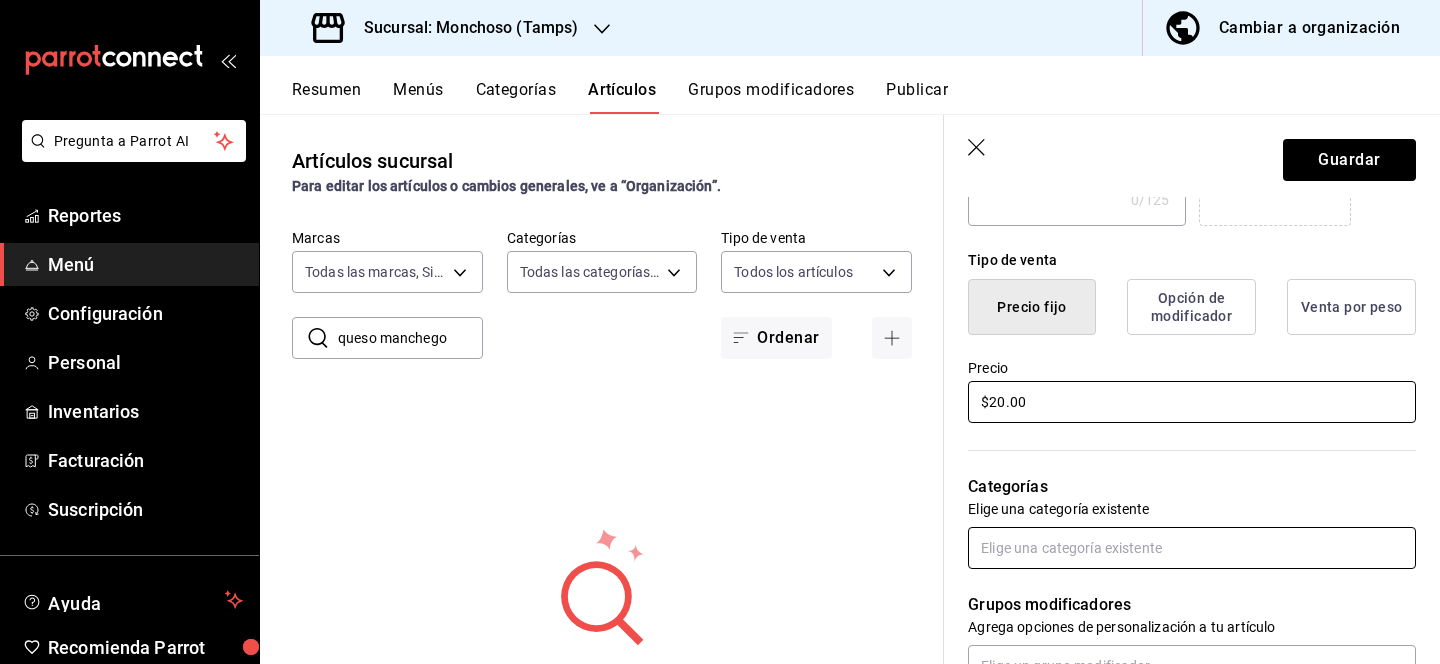 type on "$20.00" 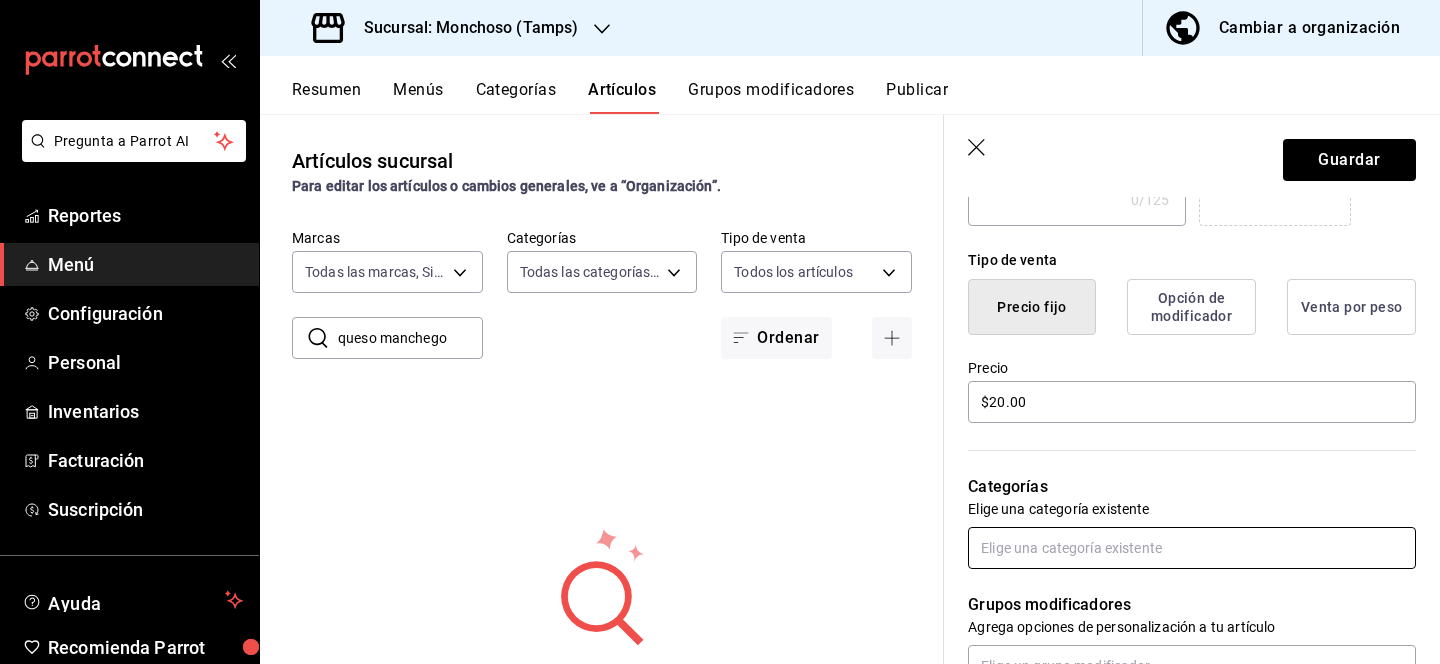 click at bounding box center [1192, 548] 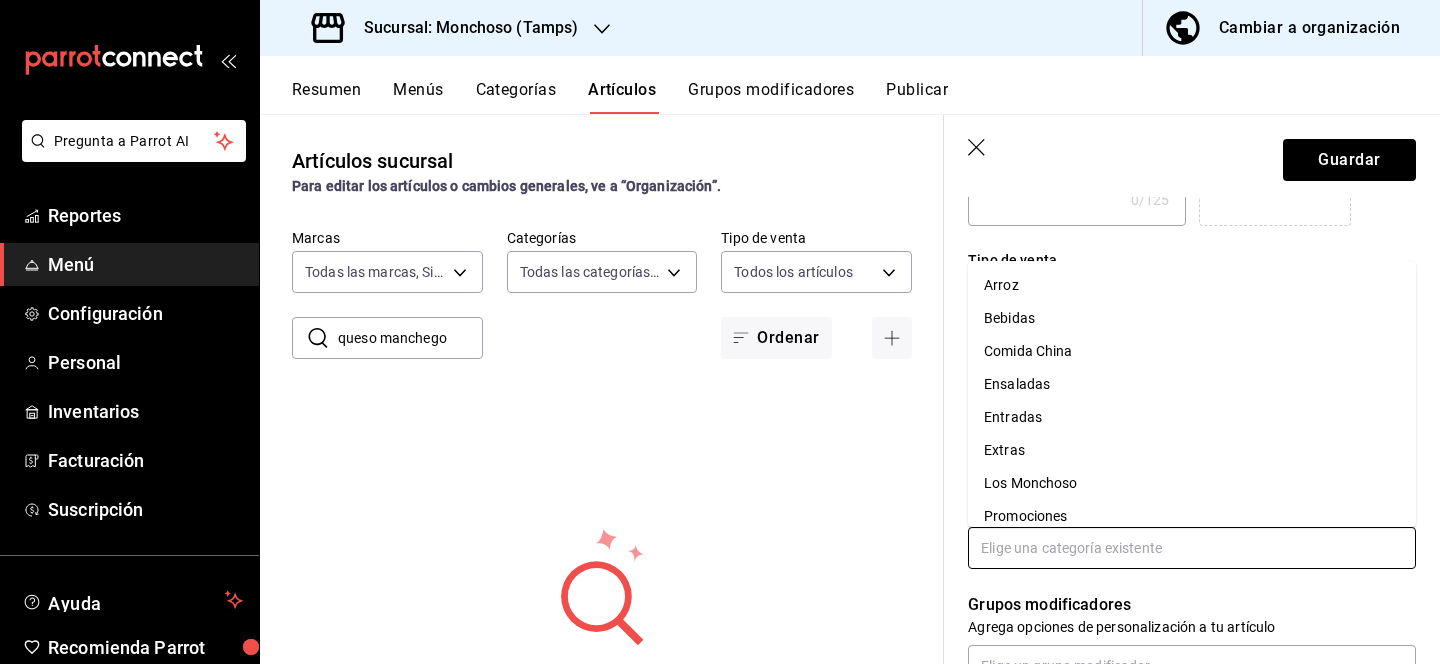 click on "Extras" at bounding box center [1192, 450] 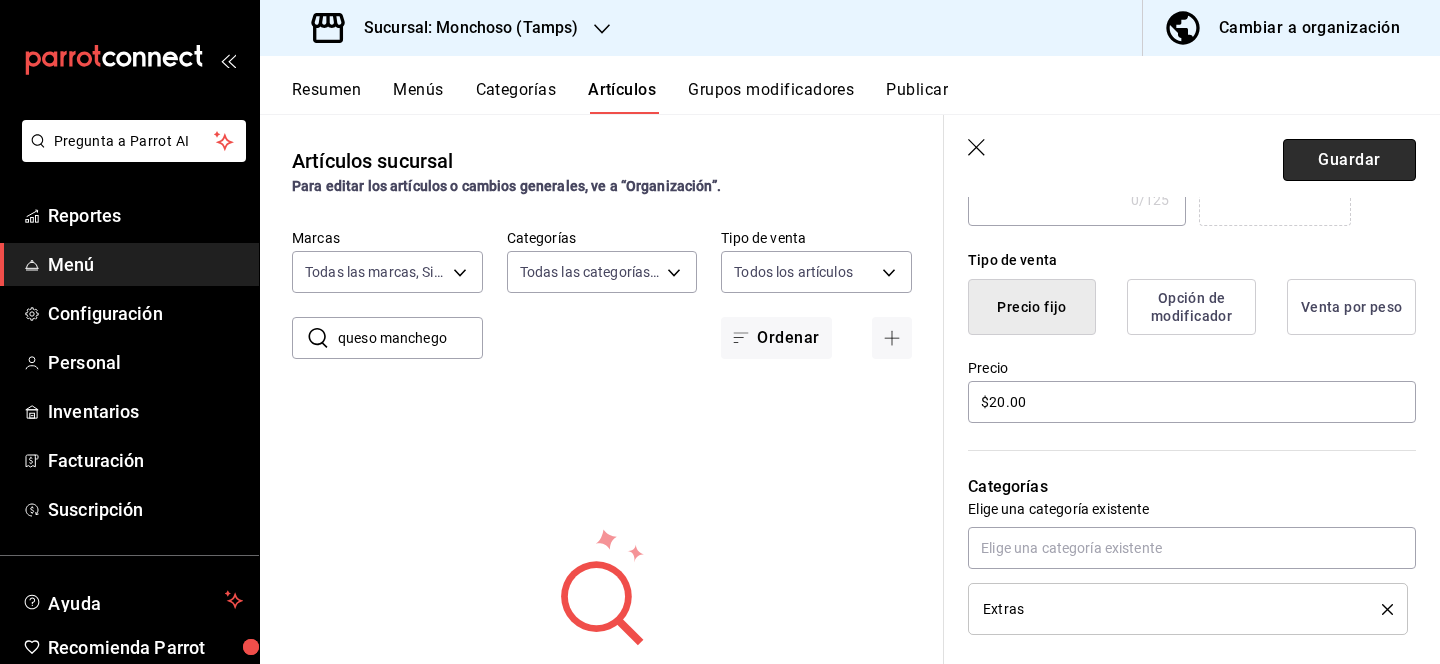 click on "Guardar" at bounding box center (1349, 160) 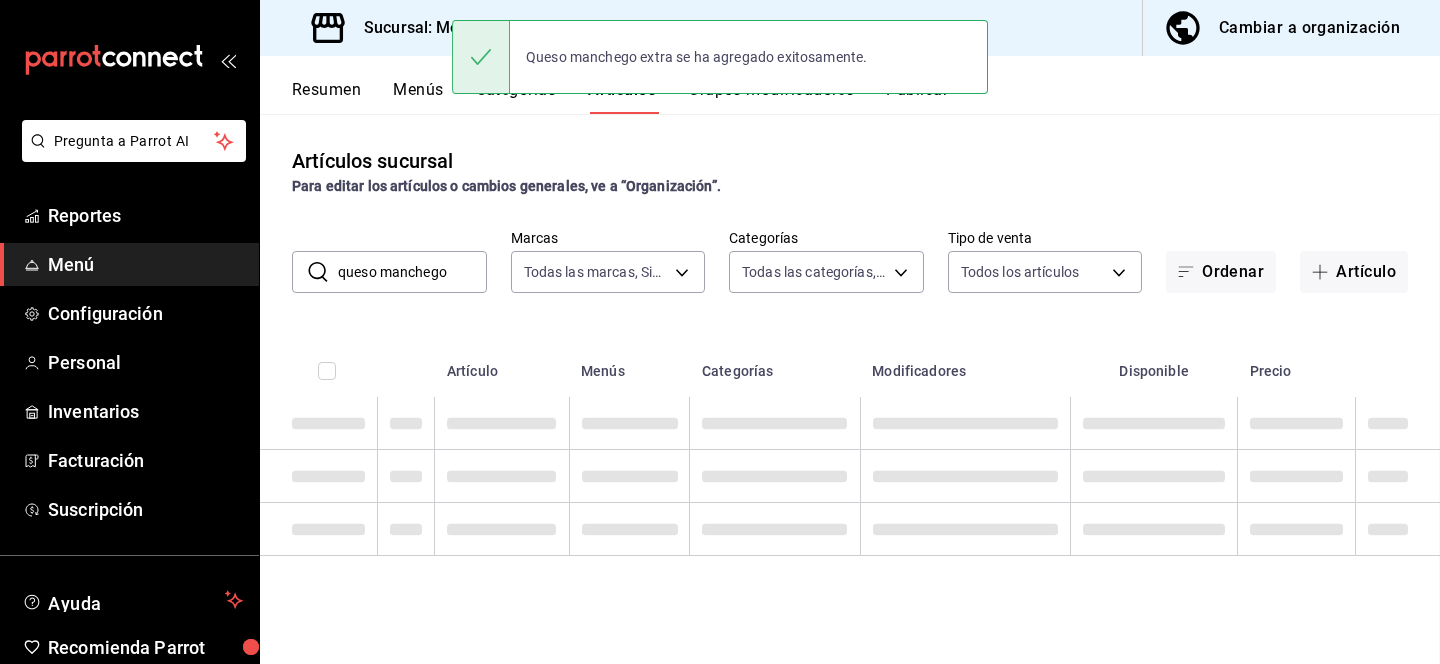 scroll, scrollTop: 0, scrollLeft: 0, axis: both 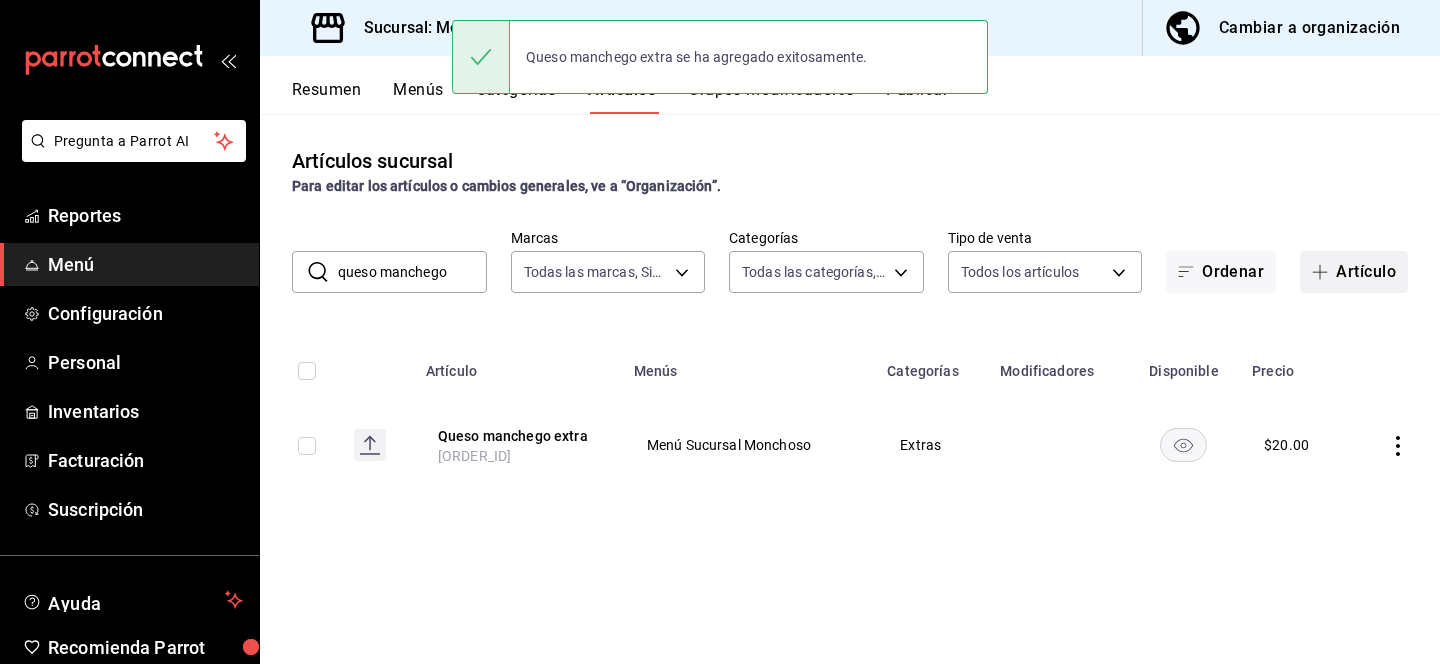 click 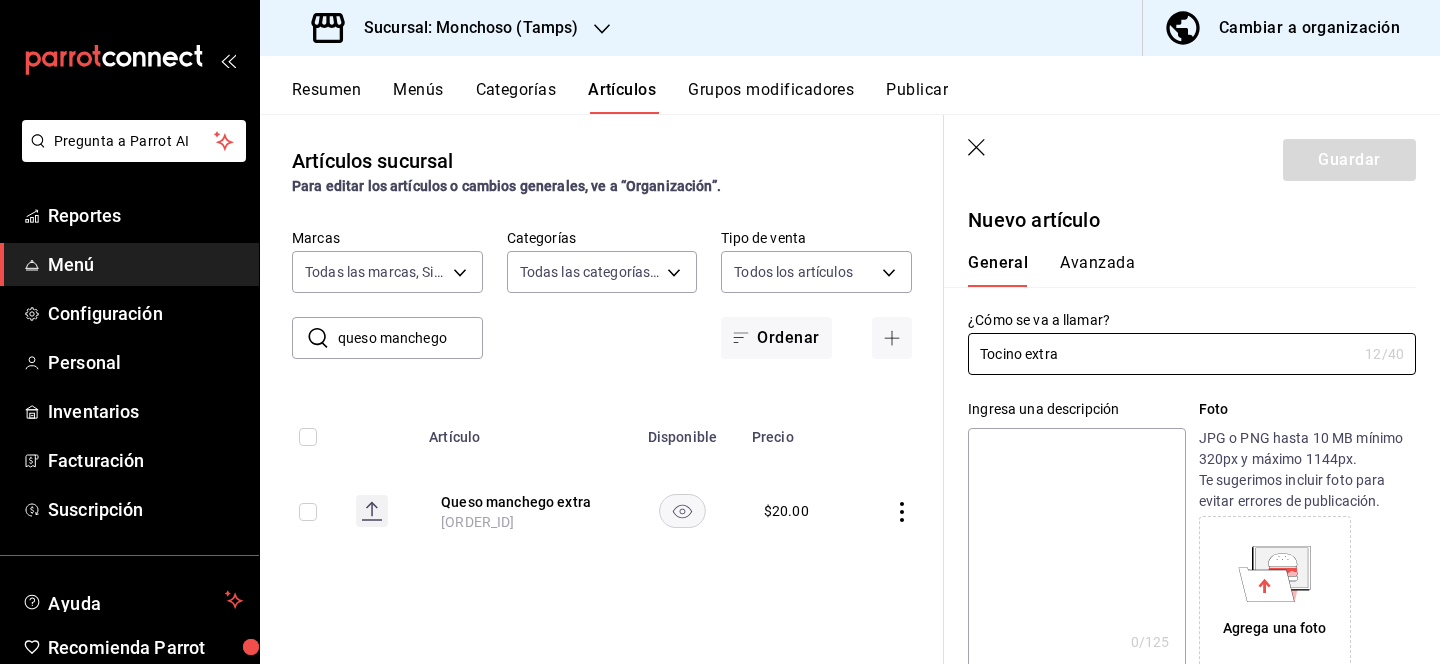 type on "Tocino extra" 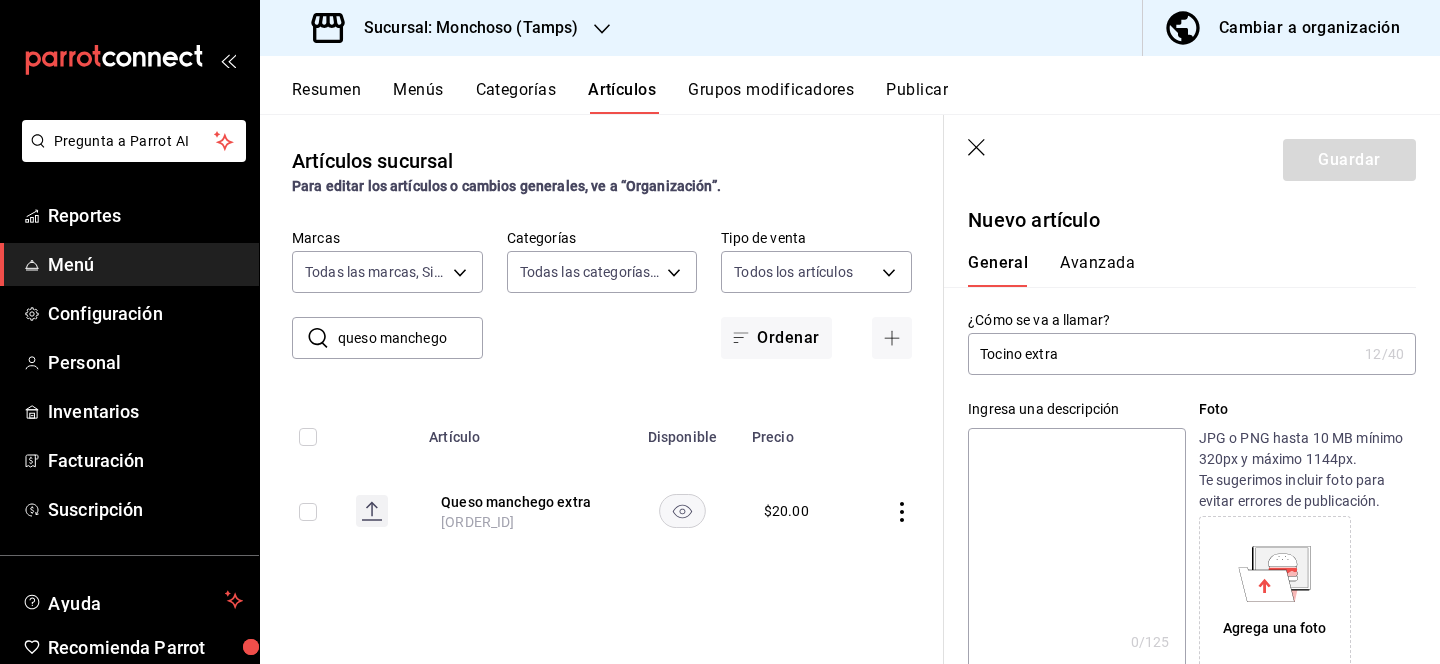 click at bounding box center (1076, 548) 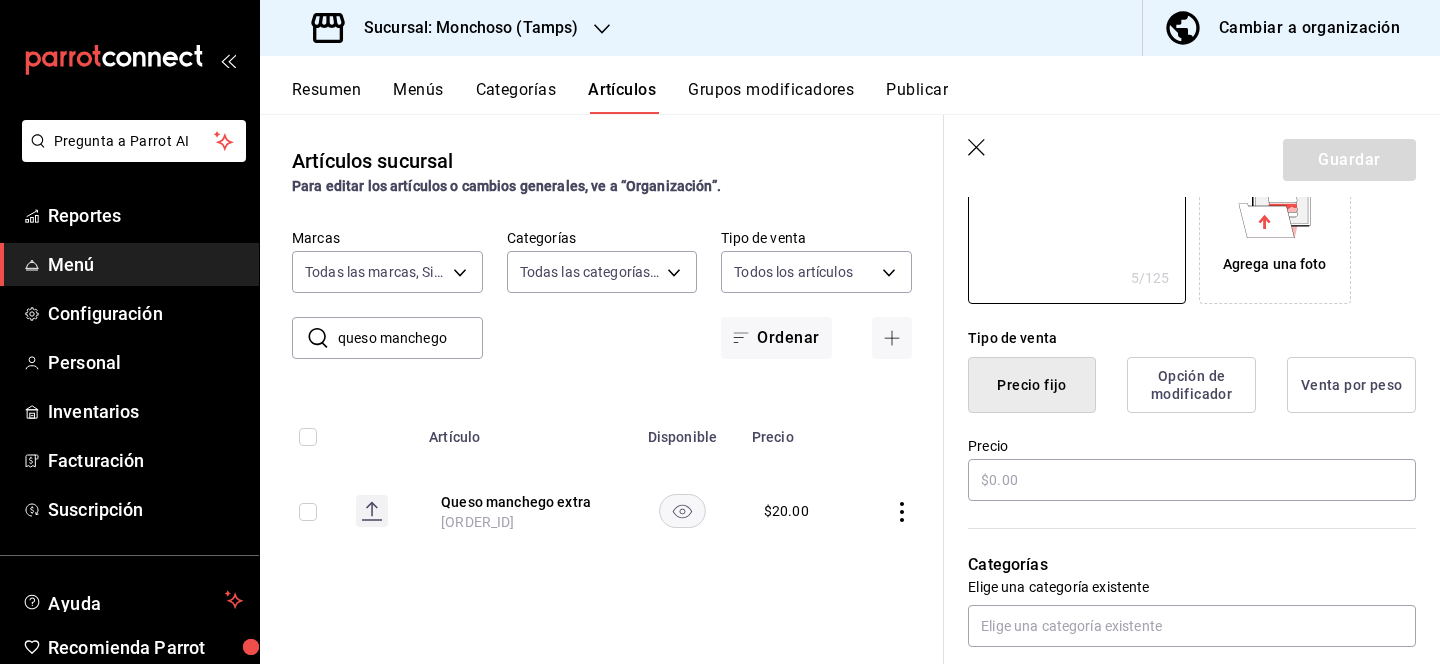 scroll, scrollTop: 404, scrollLeft: 0, axis: vertical 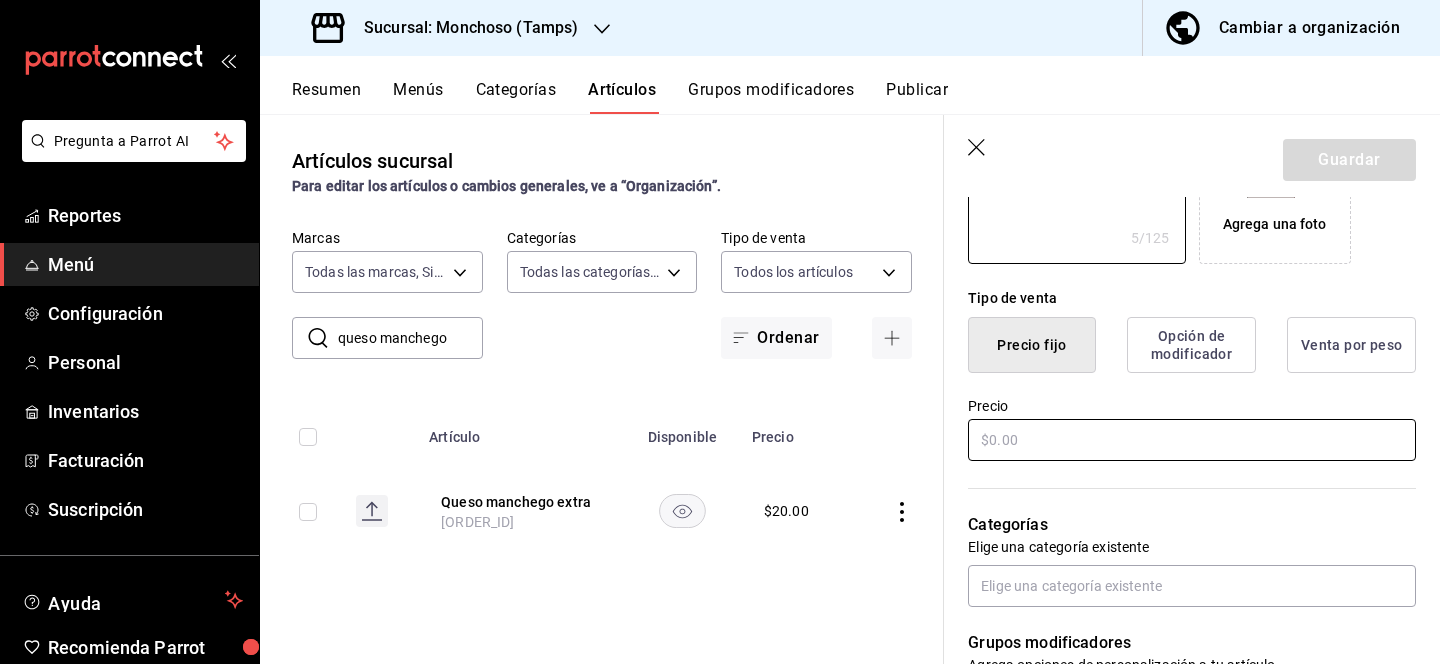 click at bounding box center [1192, 440] 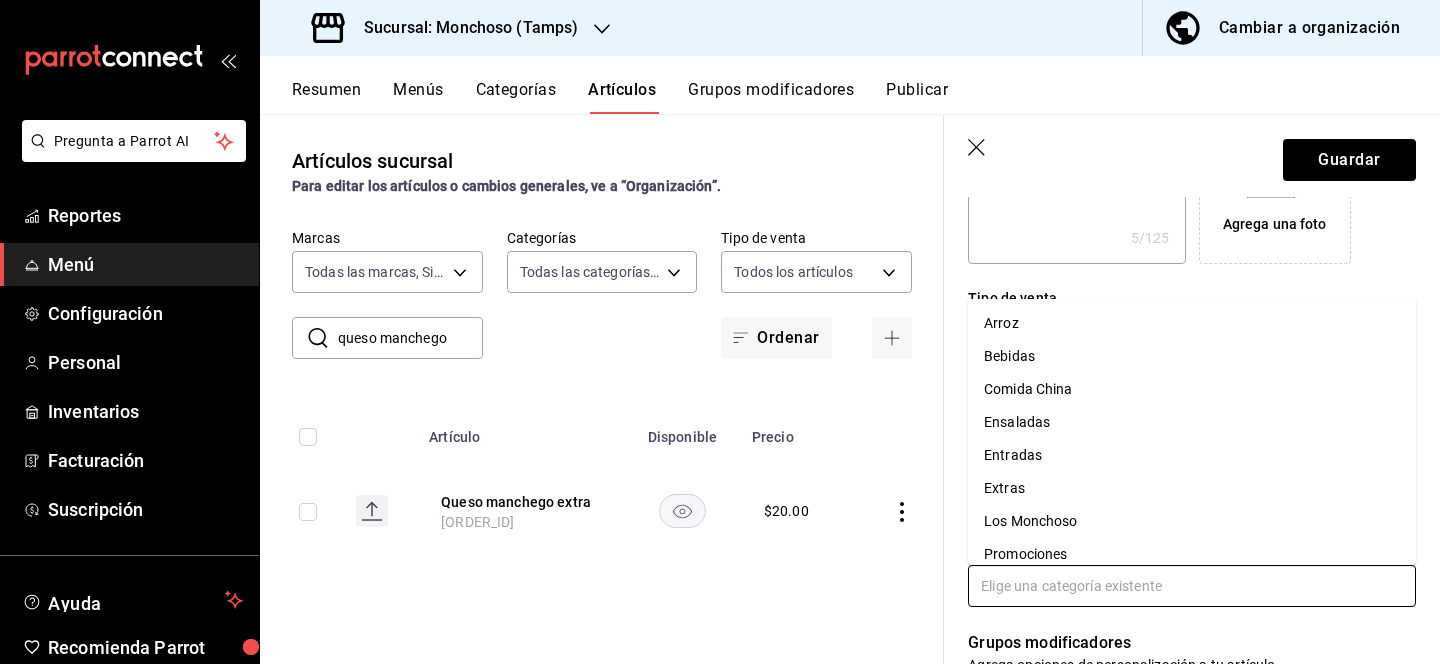 click at bounding box center [1192, 586] 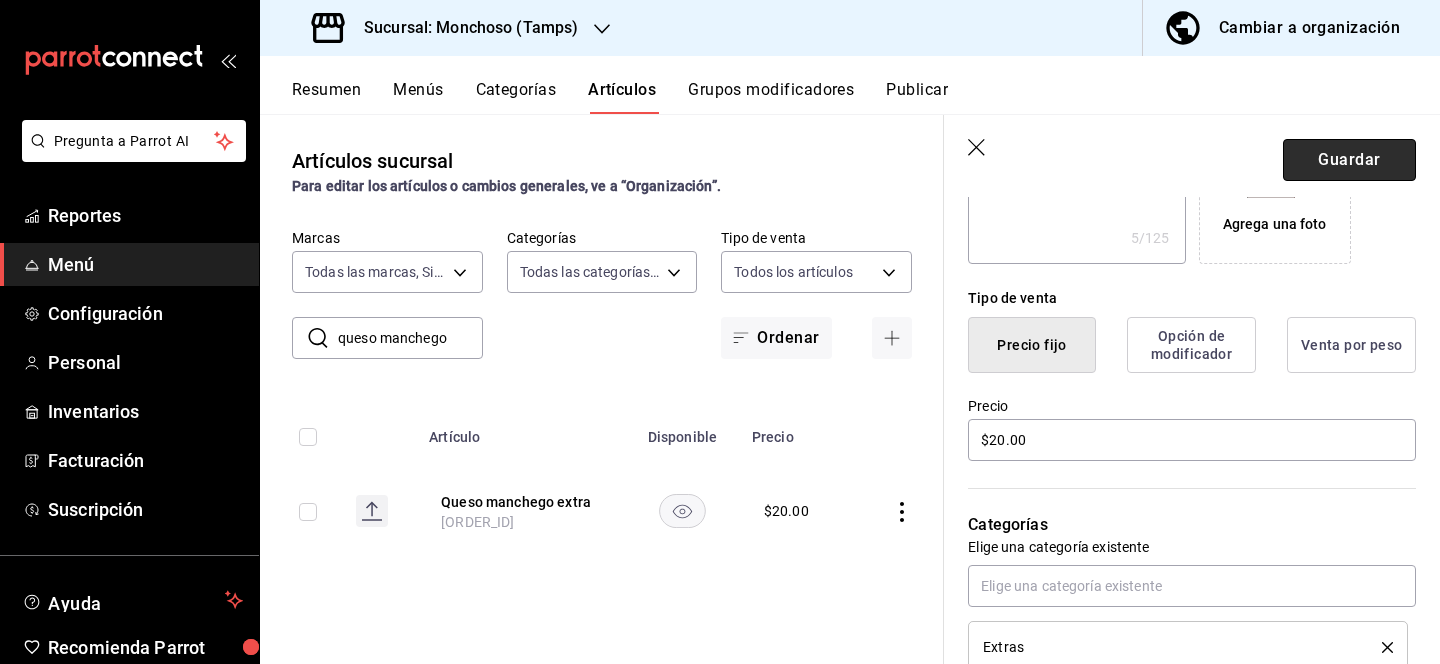 click on "Guardar" at bounding box center [1349, 160] 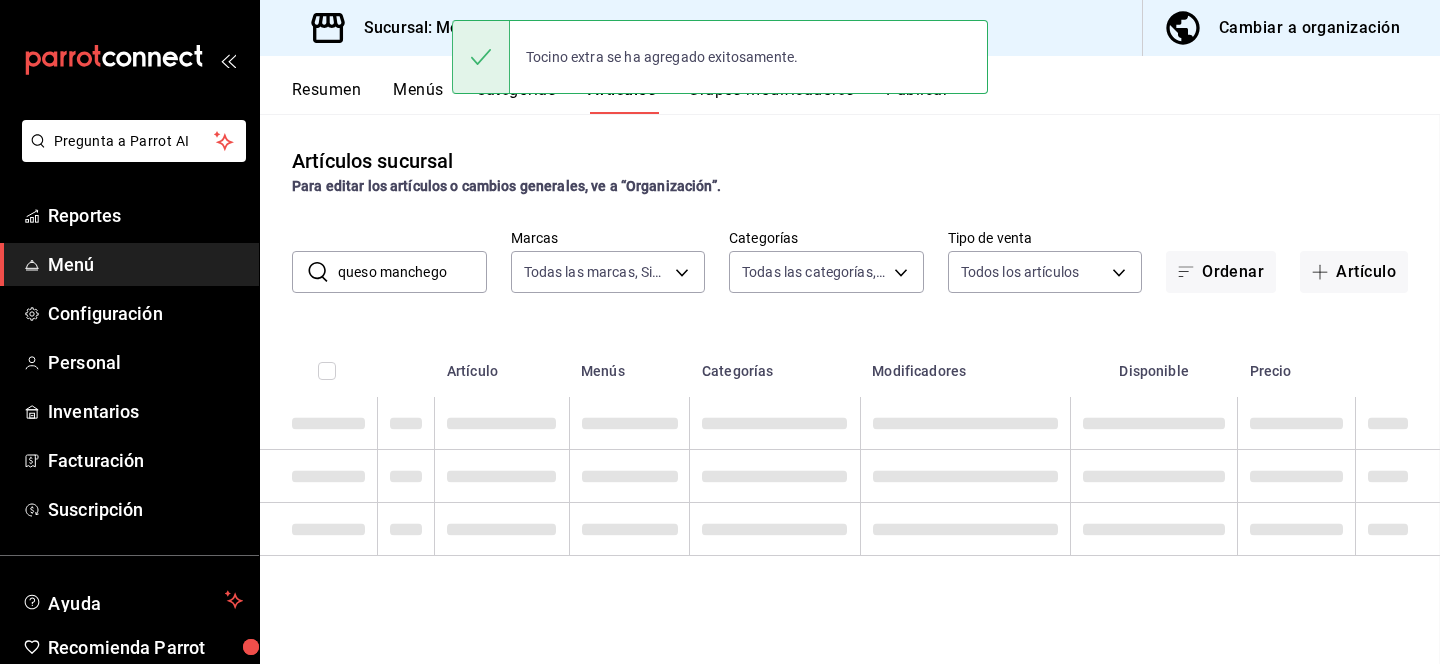 scroll, scrollTop: 0, scrollLeft: 0, axis: both 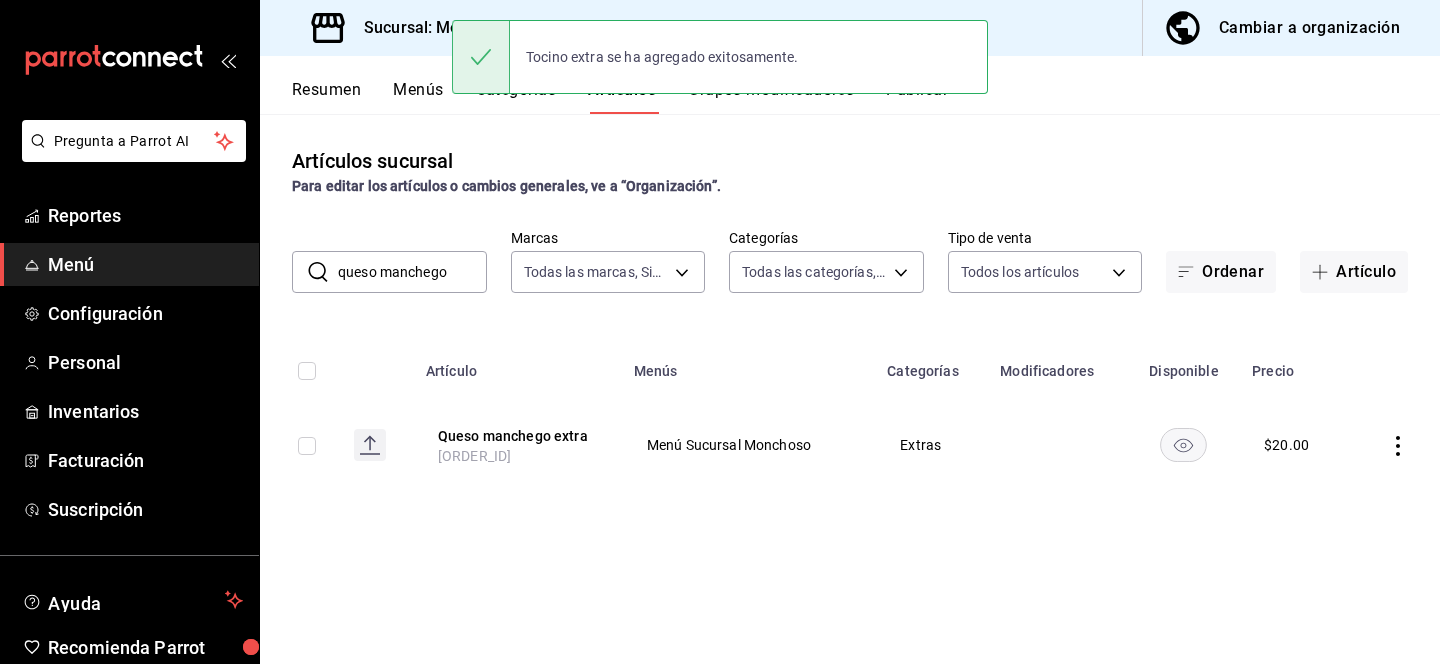 click on "queso manchego" at bounding box center (412, 272) 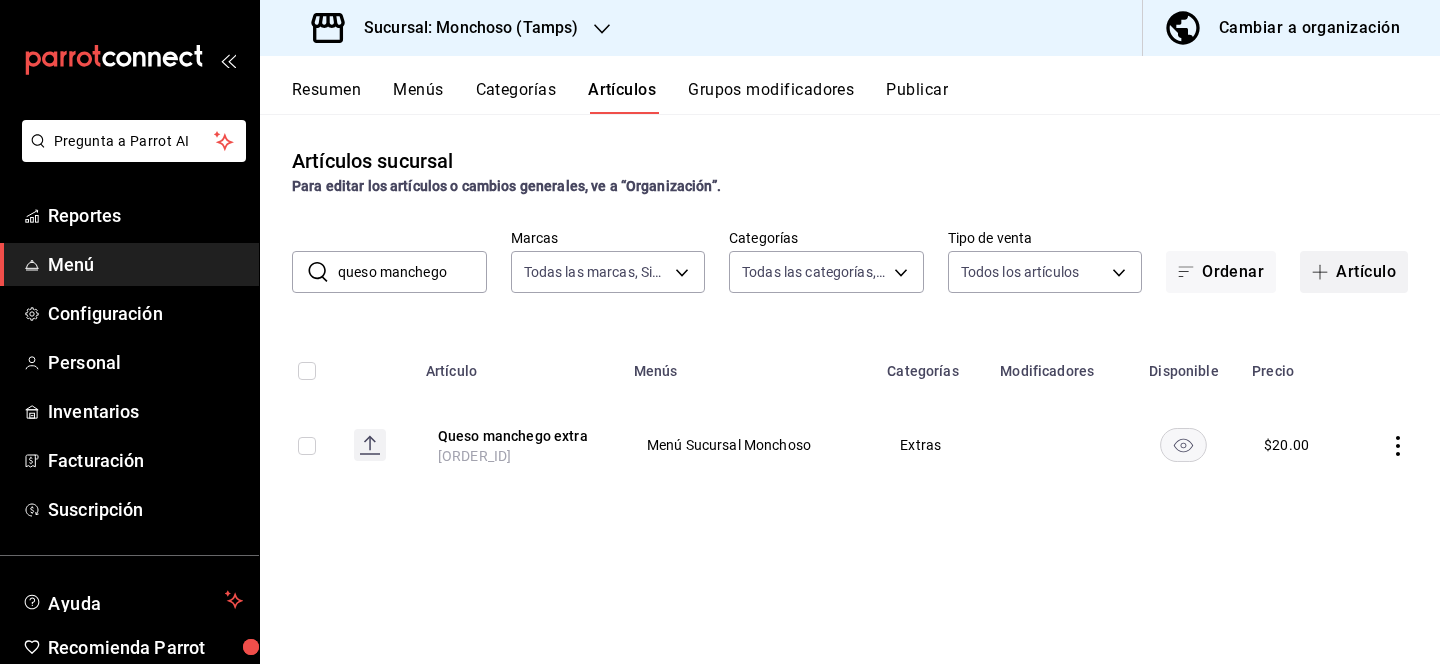 click on "Artículo" at bounding box center [1354, 272] 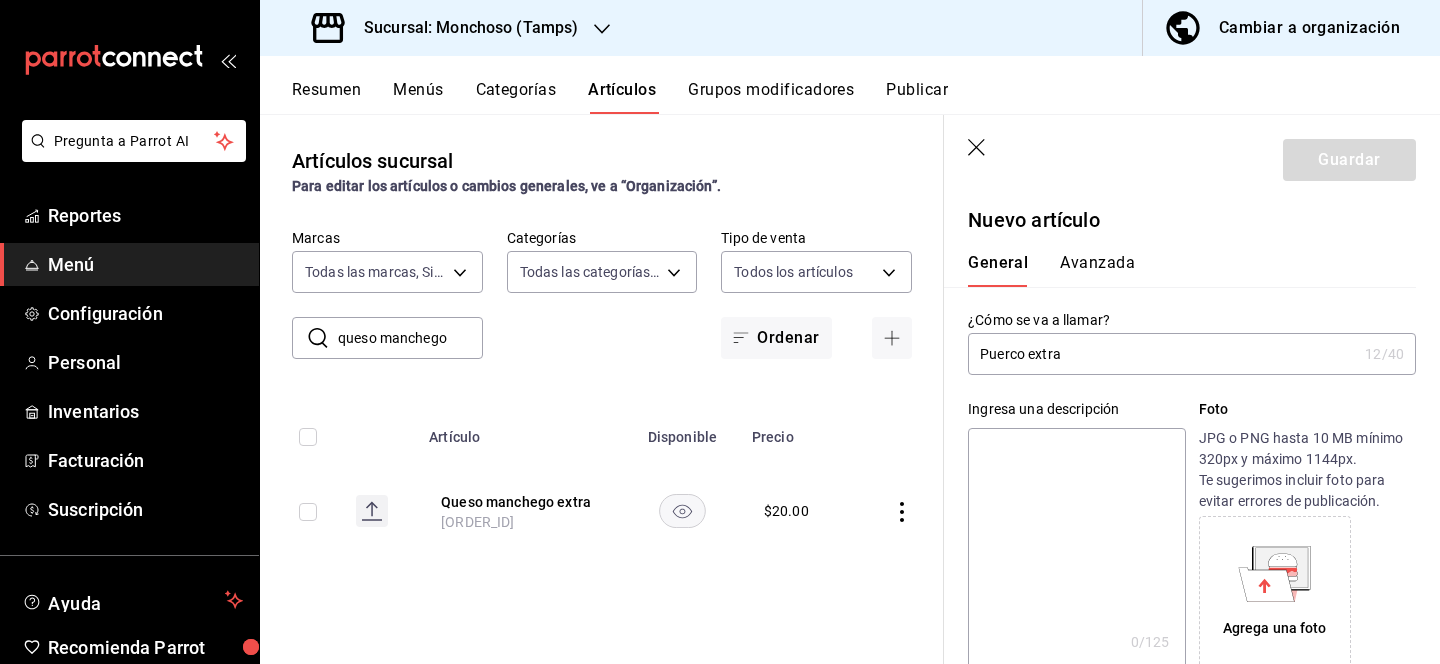 click at bounding box center [1076, 548] 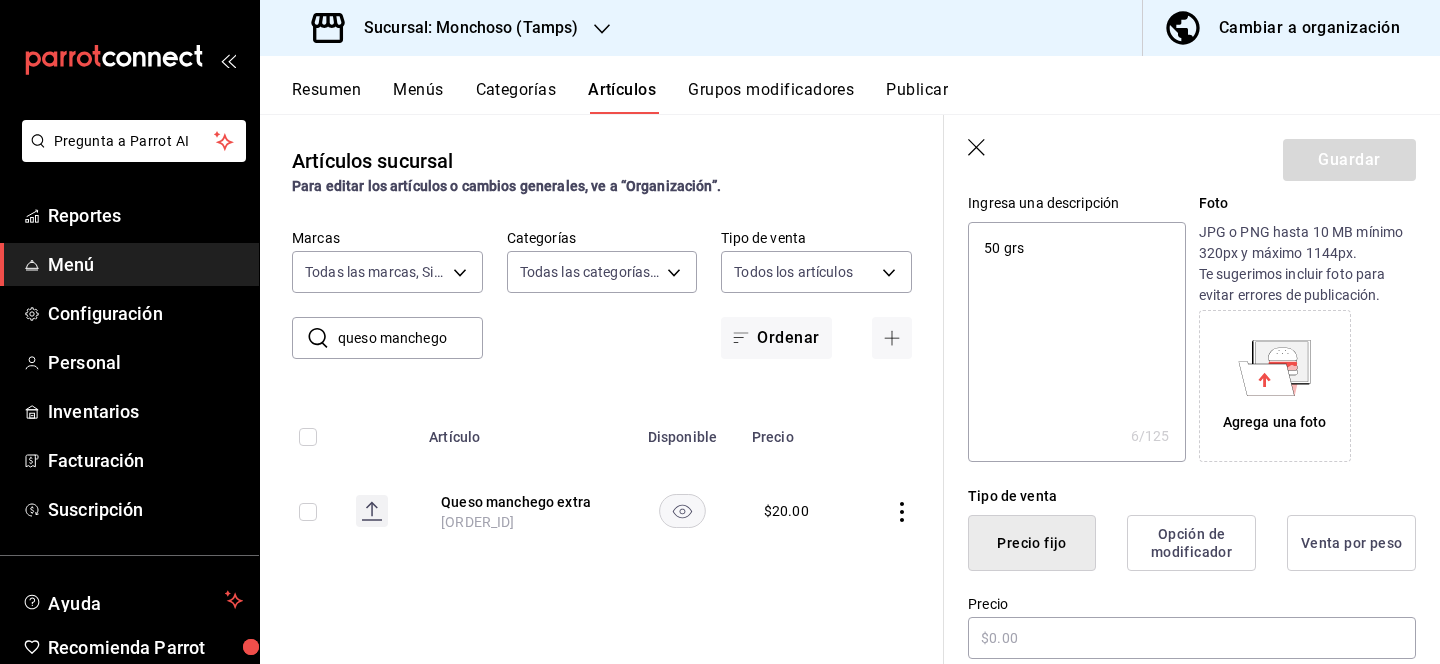 scroll, scrollTop: 340, scrollLeft: 0, axis: vertical 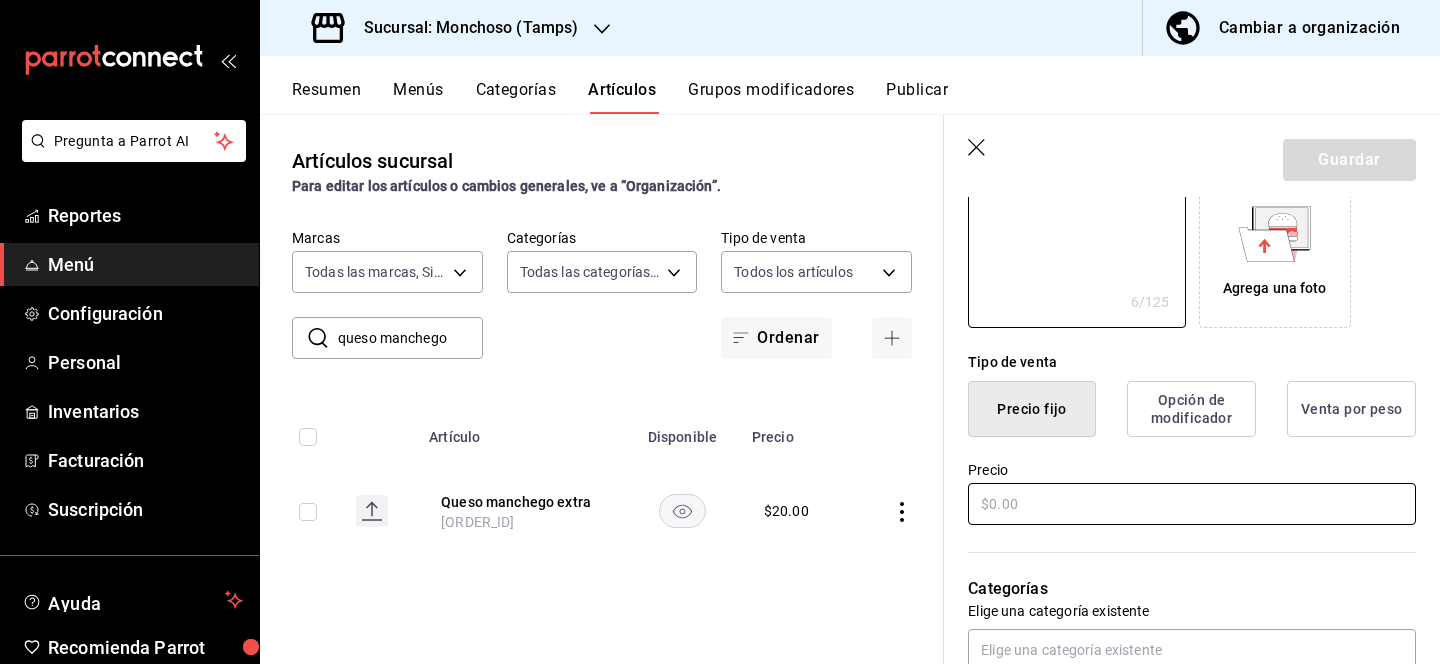 click at bounding box center [1192, 504] 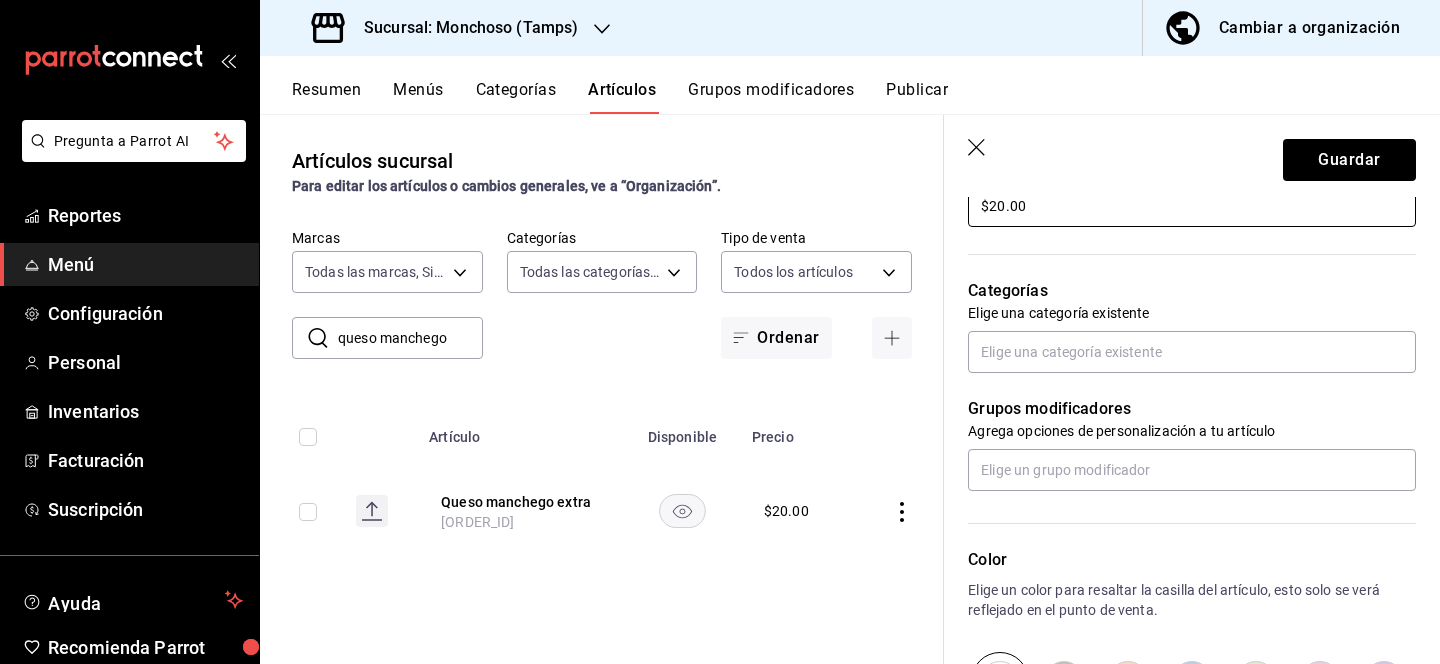 scroll, scrollTop: 641, scrollLeft: 0, axis: vertical 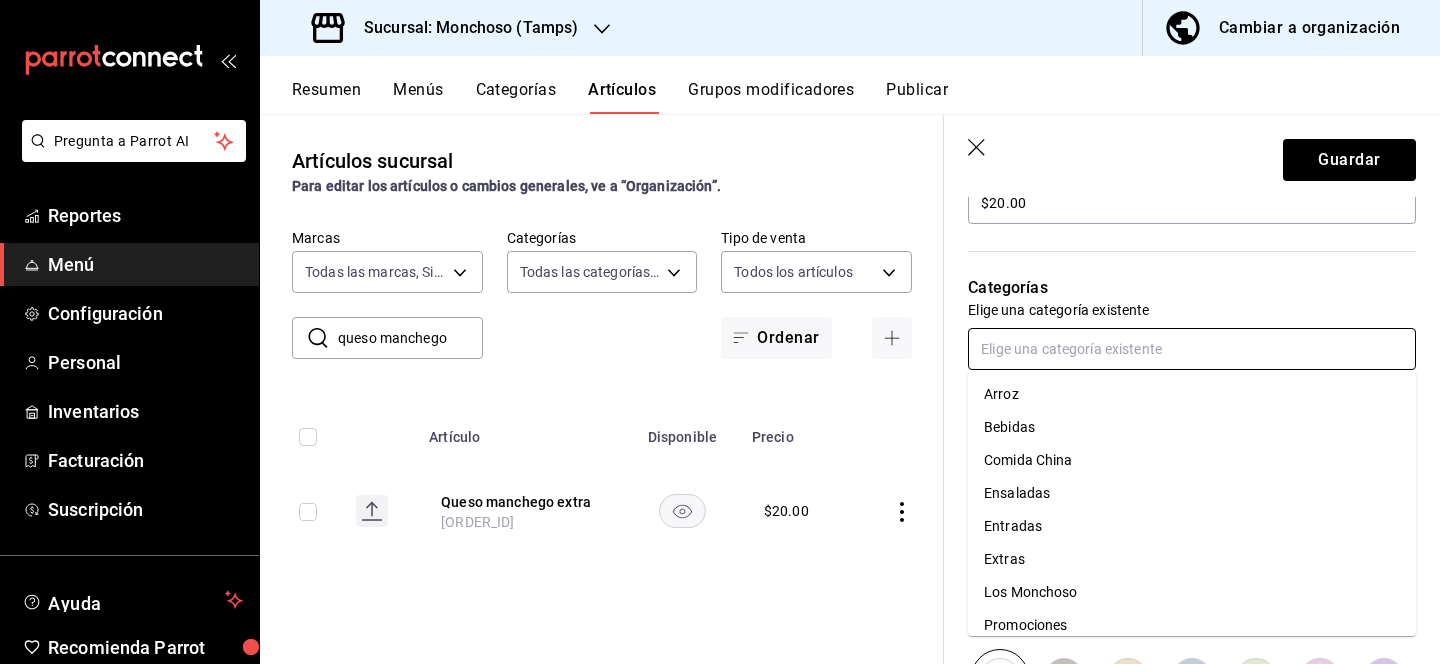 click at bounding box center (1192, 349) 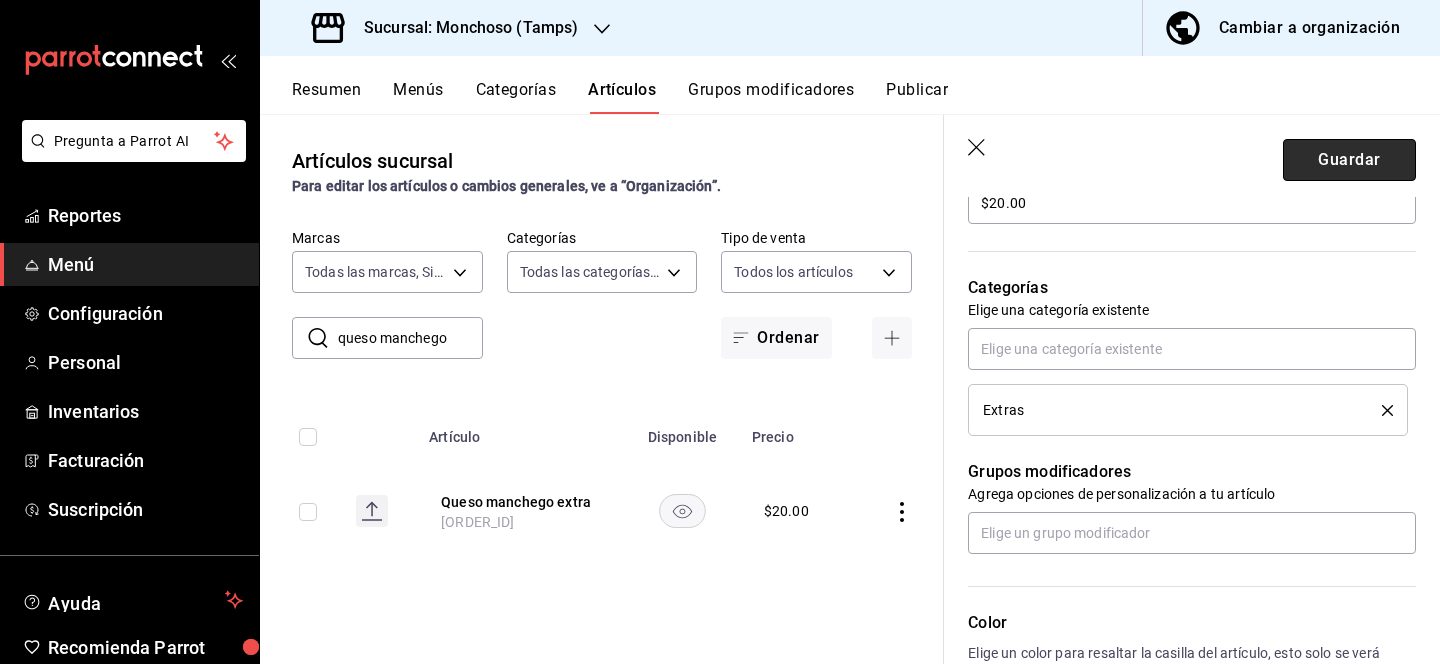click on "Guardar" at bounding box center [1349, 160] 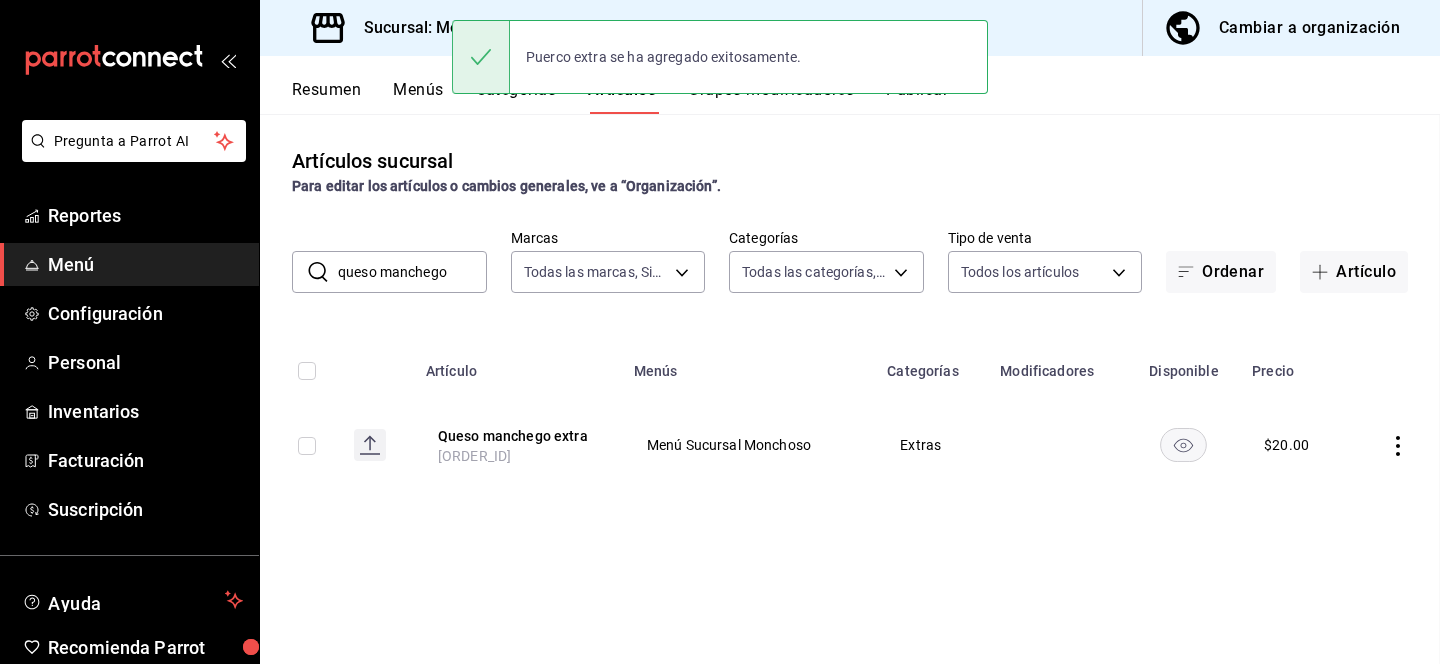 scroll, scrollTop: 0, scrollLeft: 0, axis: both 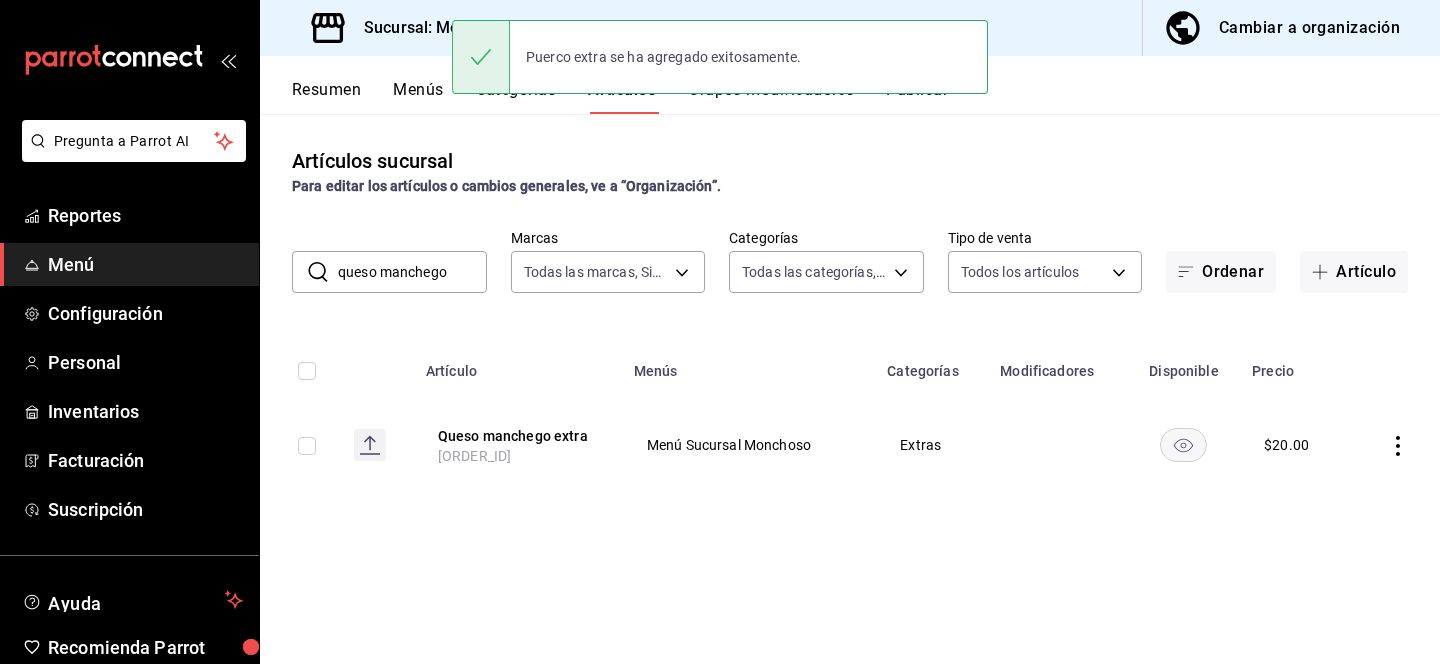 click on "queso manchego" at bounding box center [412, 272] 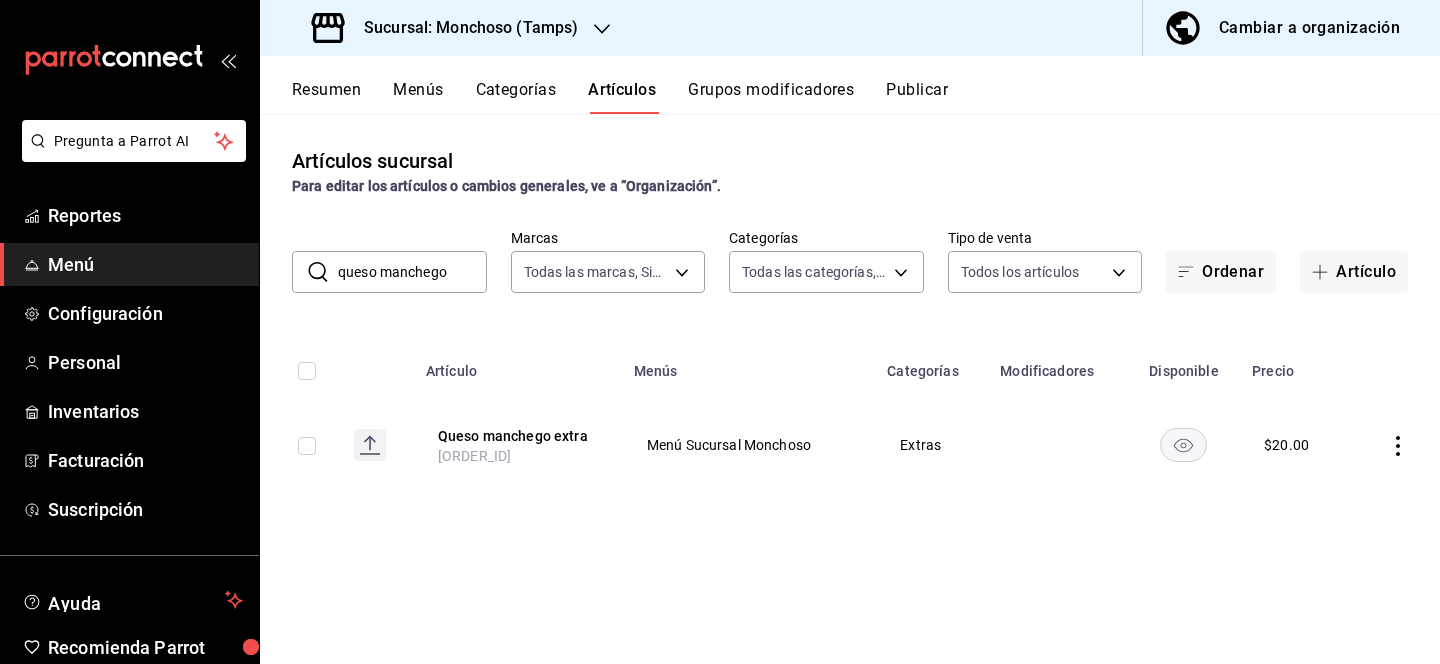 click on "queso manchego" at bounding box center (412, 272) 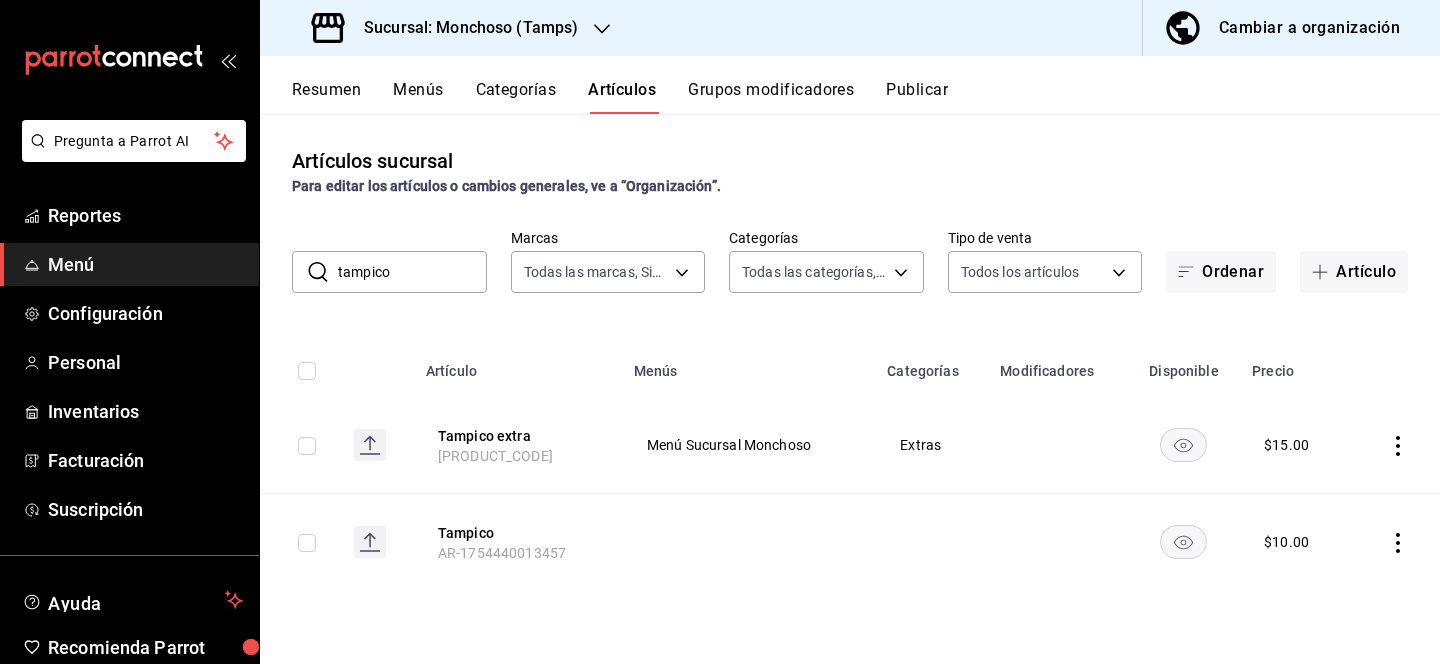 click 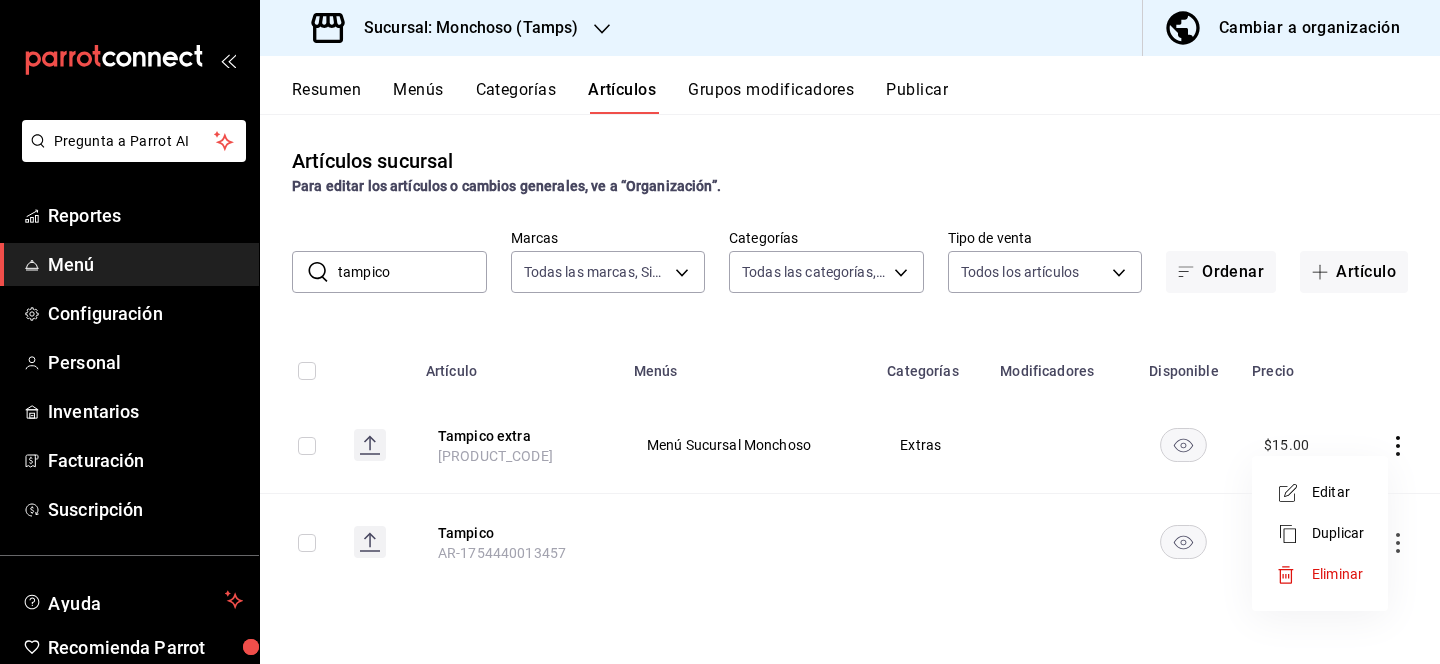 click on "Editar" at bounding box center (1338, 492) 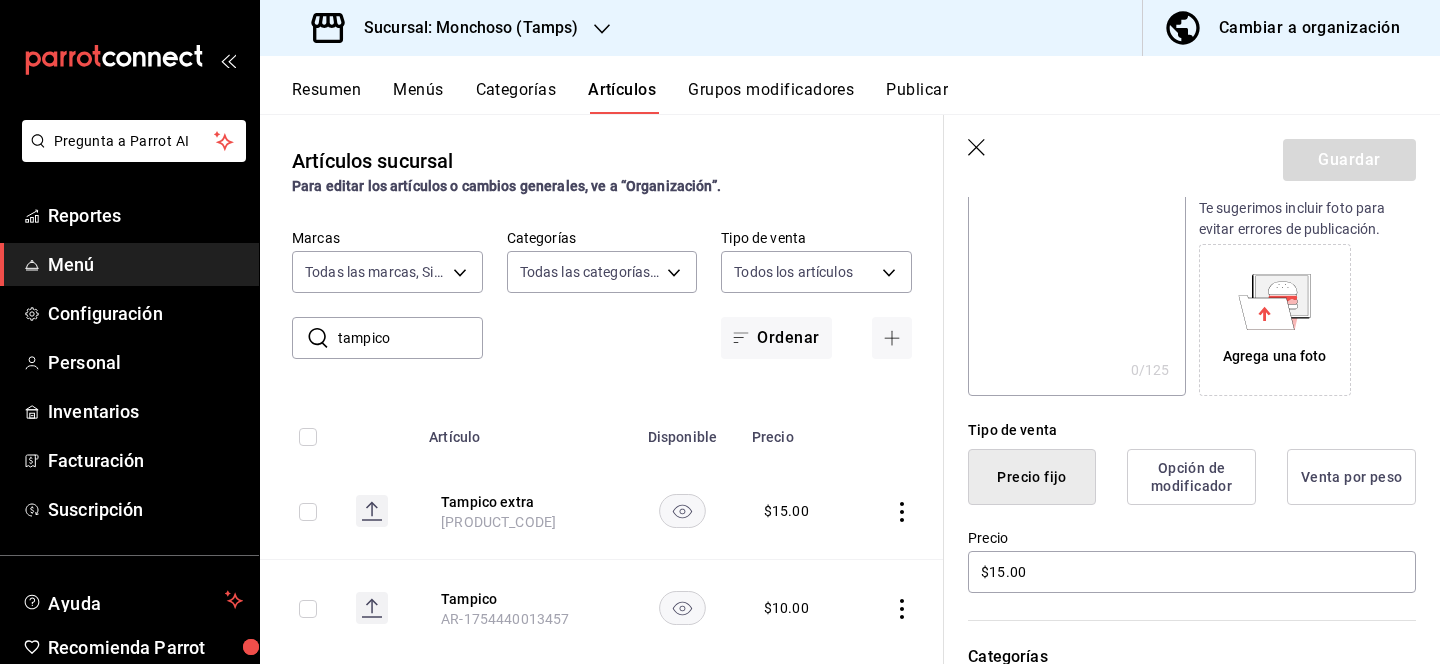 scroll, scrollTop: 277, scrollLeft: 0, axis: vertical 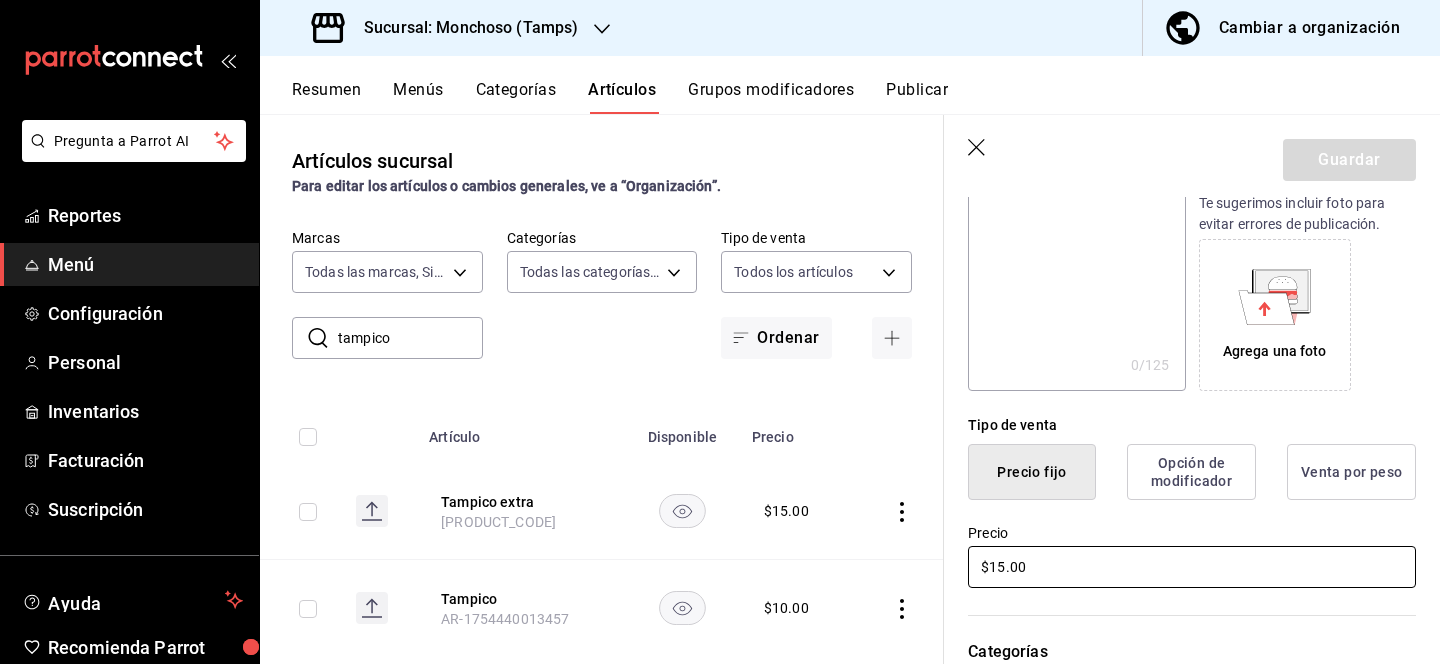click on "$15.00" at bounding box center (1192, 567) 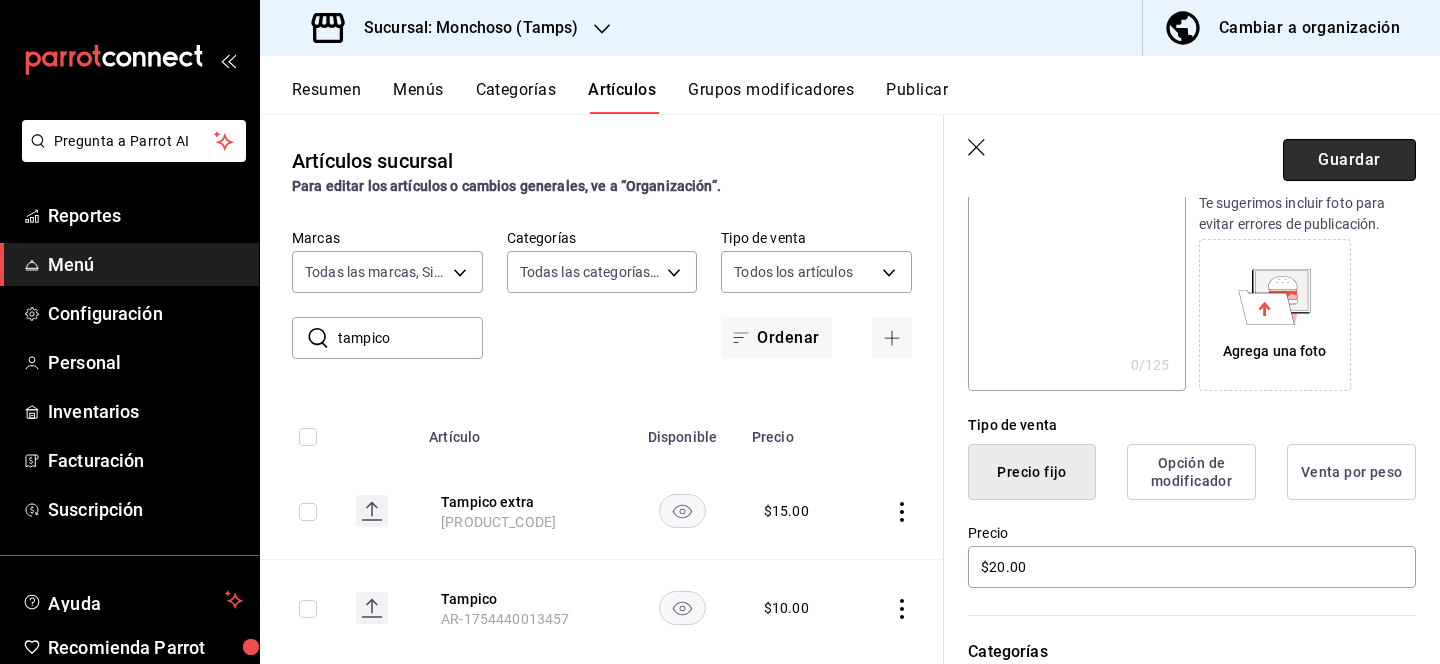 click on "Guardar" at bounding box center [1349, 160] 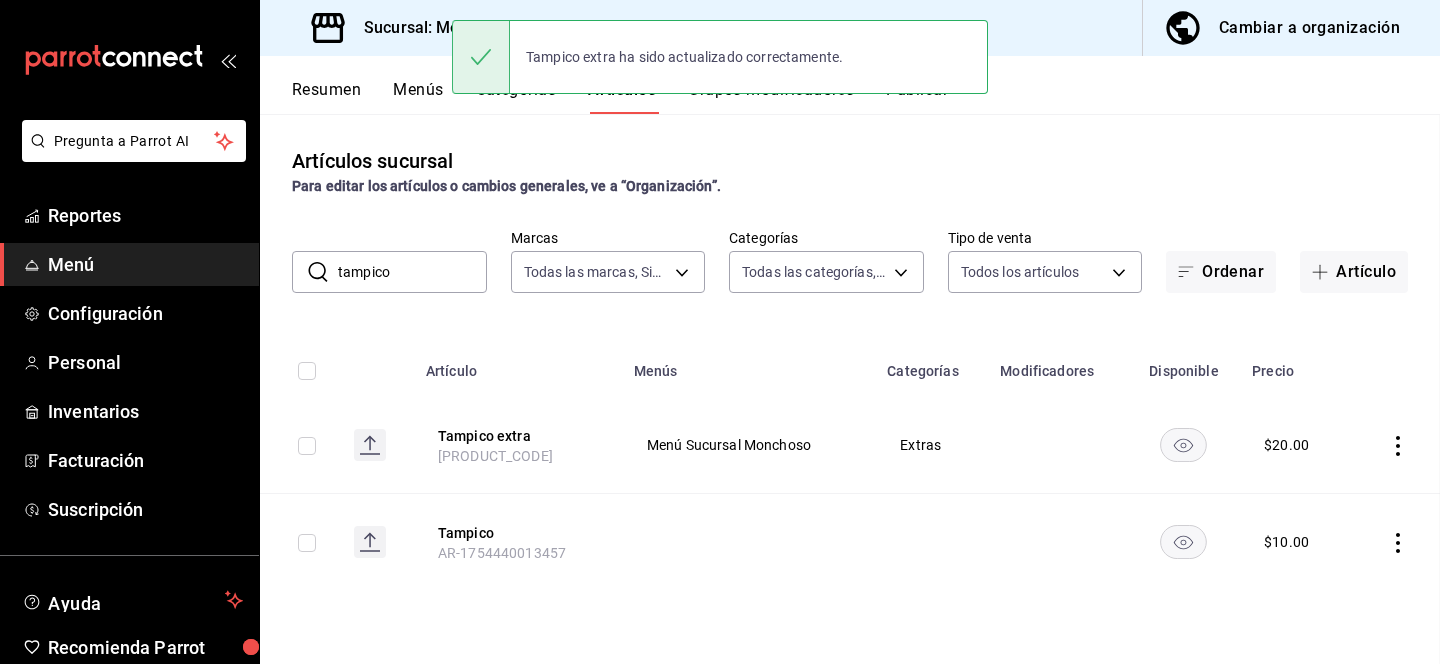 scroll, scrollTop: 0, scrollLeft: 0, axis: both 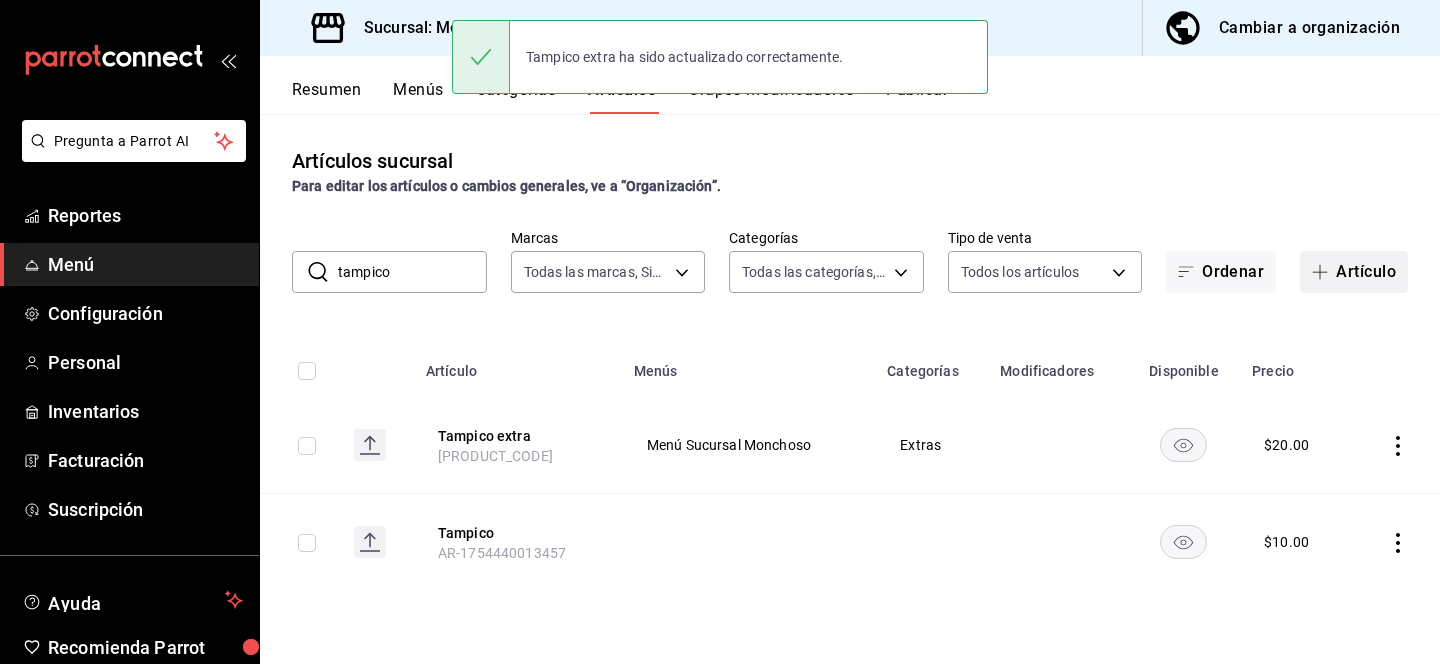click on "Artículo" at bounding box center [1354, 272] 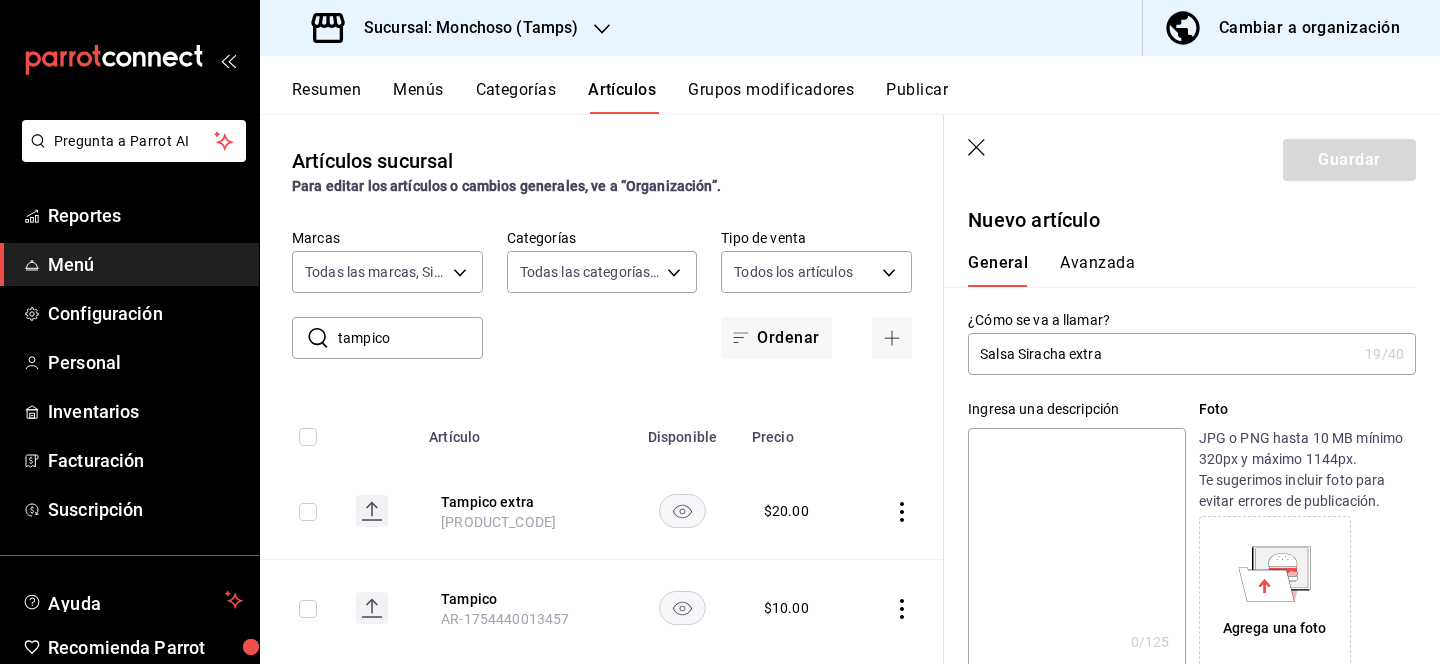 click at bounding box center (1076, 548) 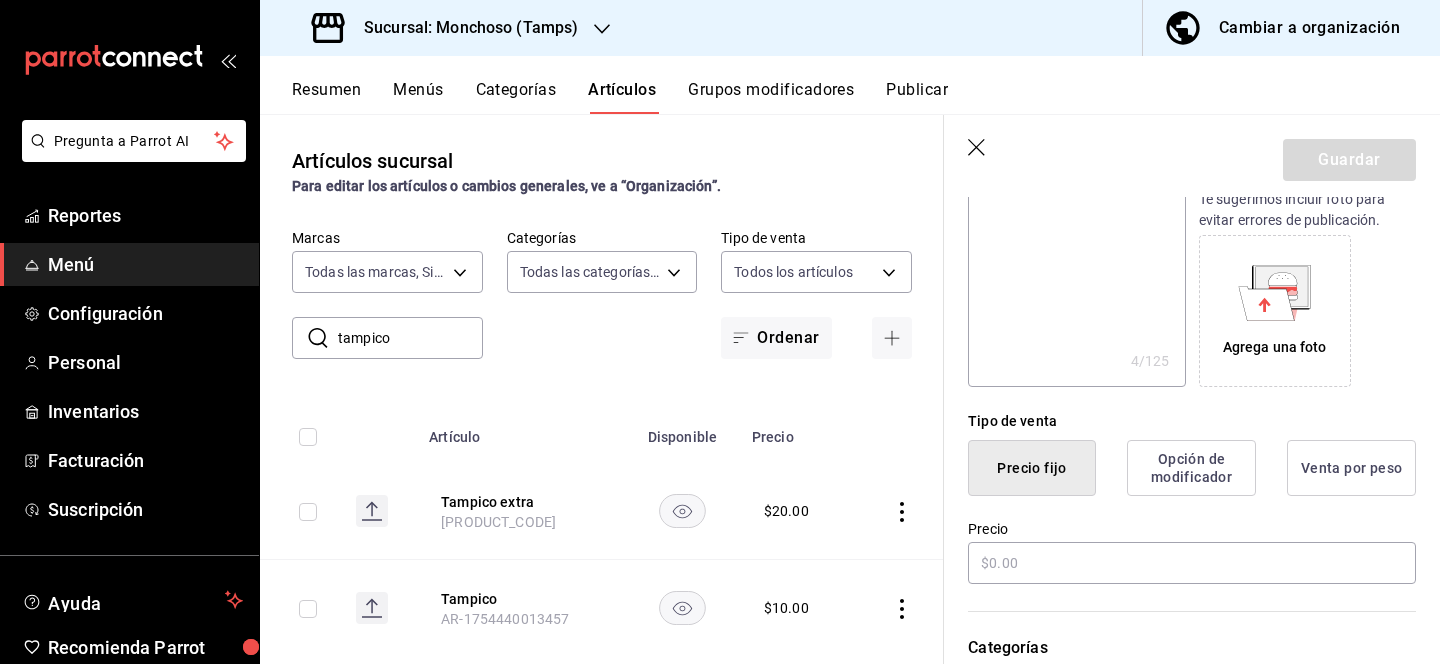 scroll, scrollTop: 284, scrollLeft: 0, axis: vertical 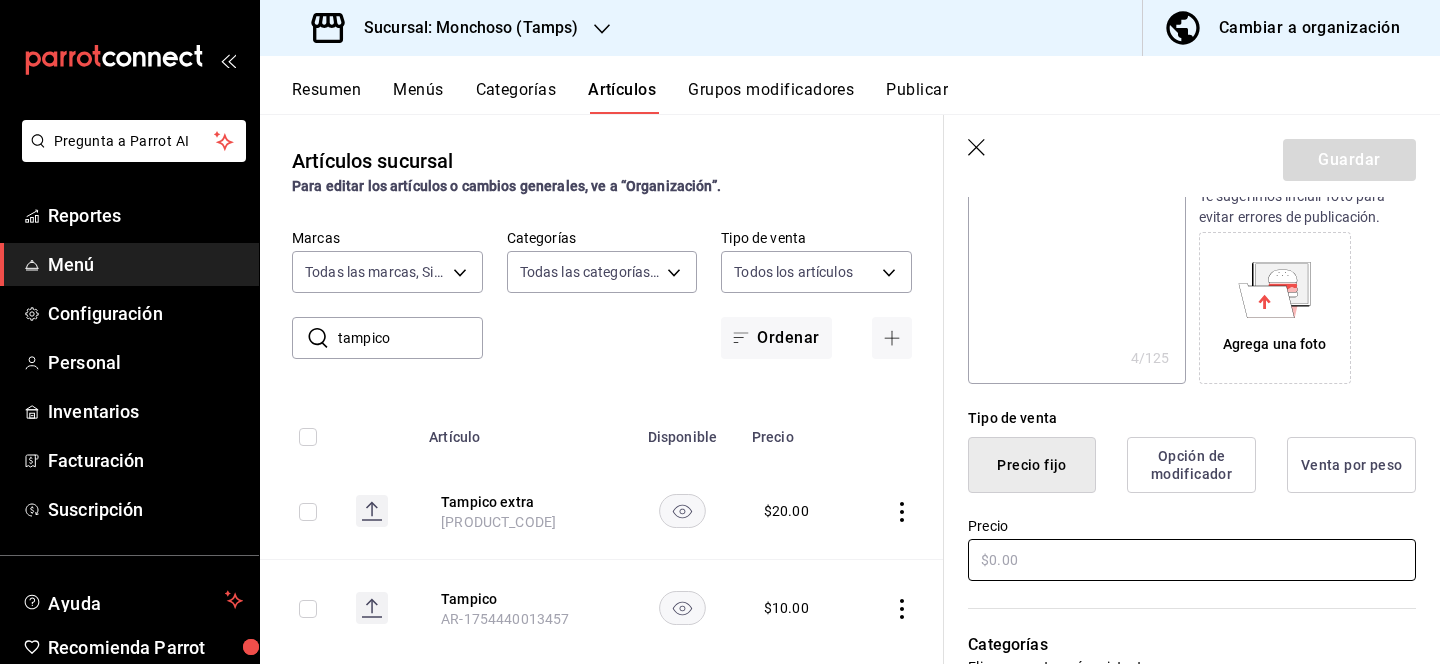 click at bounding box center (1192, 560) 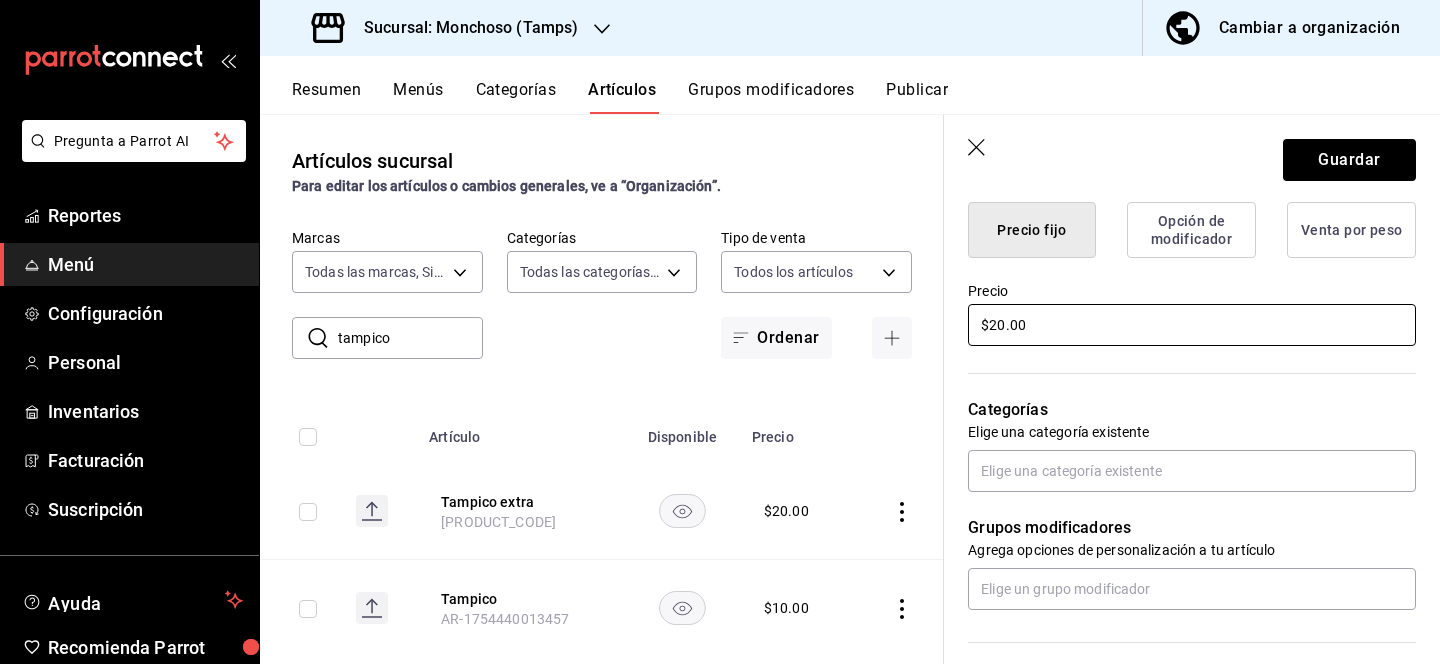scroll, scrollTop: 522, scrollLeft: 0, axis: vertical 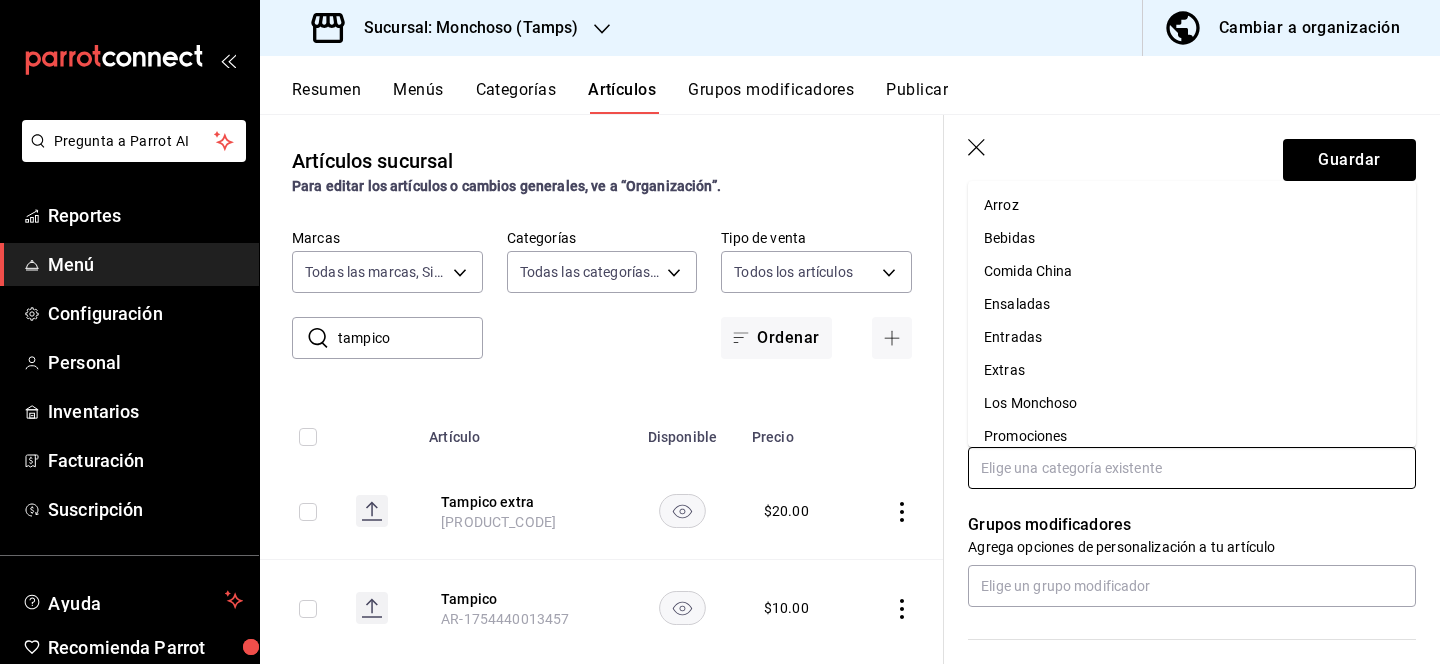 click at bounding box center [1192, 468] 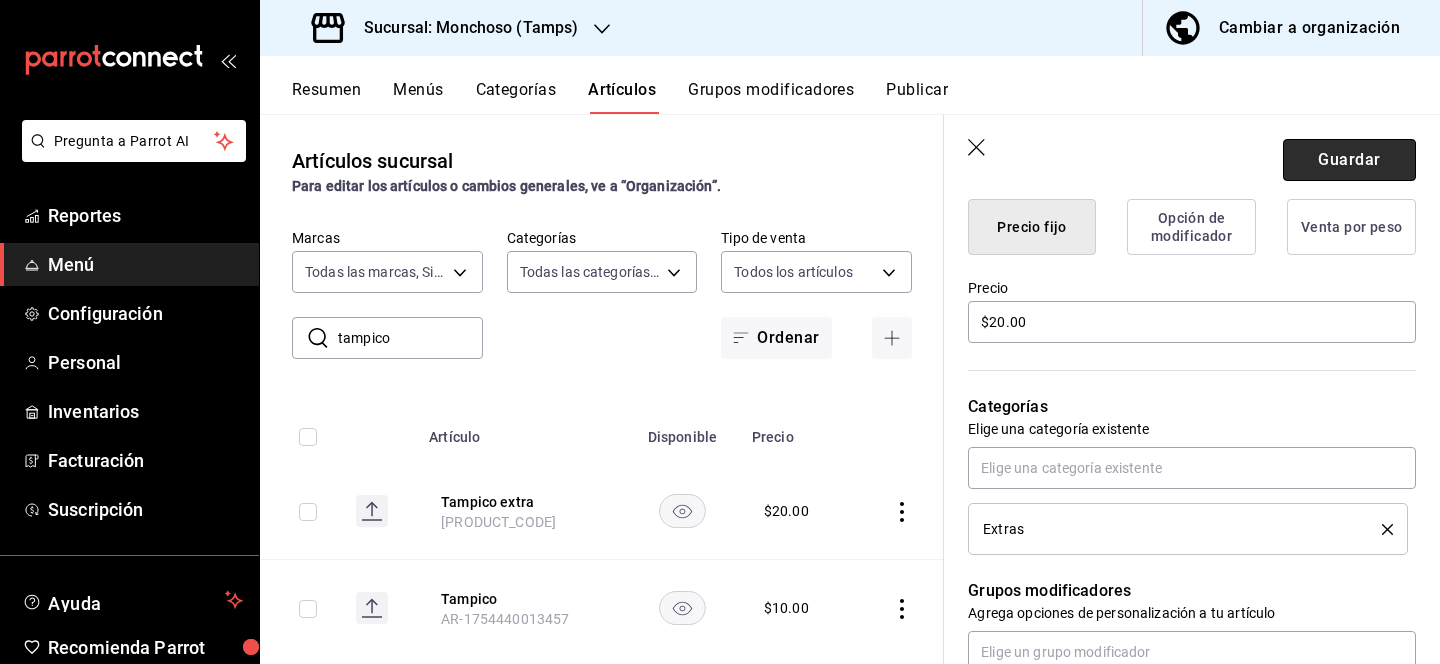click on "Guardar" at bounding box center [1349, 160] 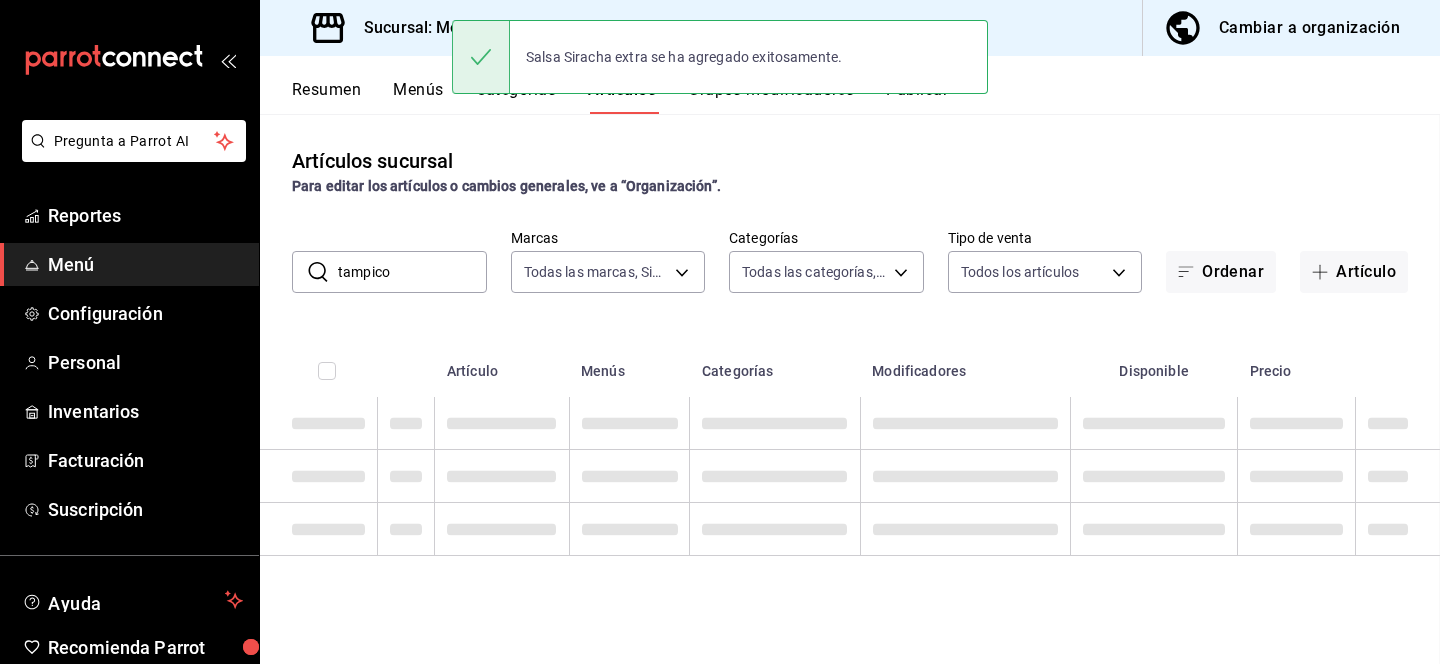 scroll, scrollTop: 0, scrollLeft: 0, axis: both 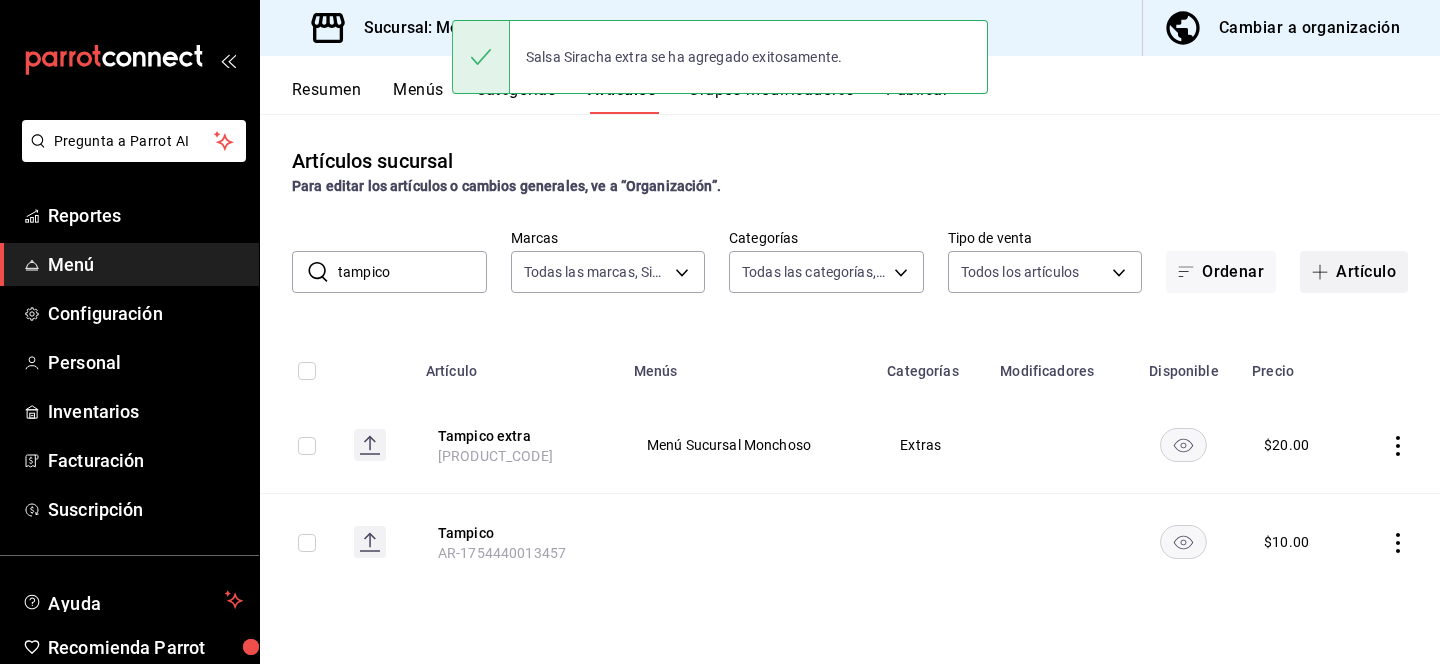 click on "Artículo" at bounding box center [1354, 272] 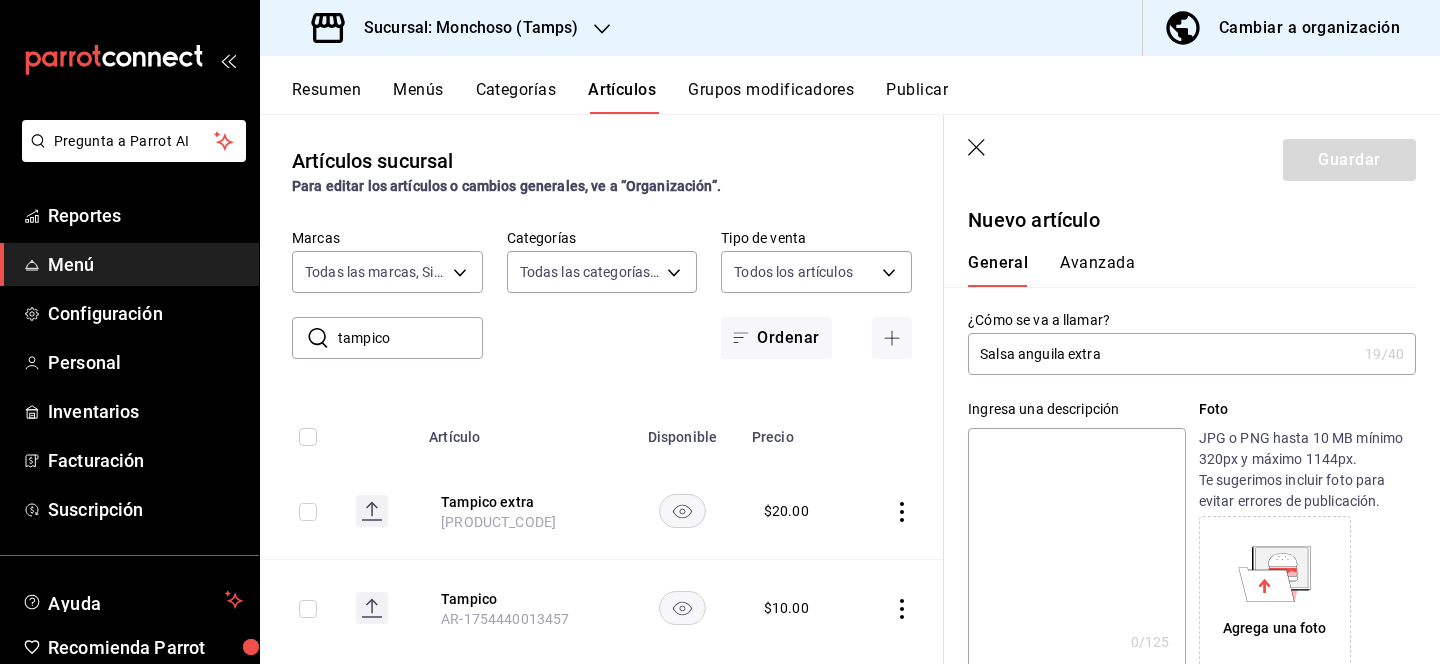 click at bounding box center [1076, 548] 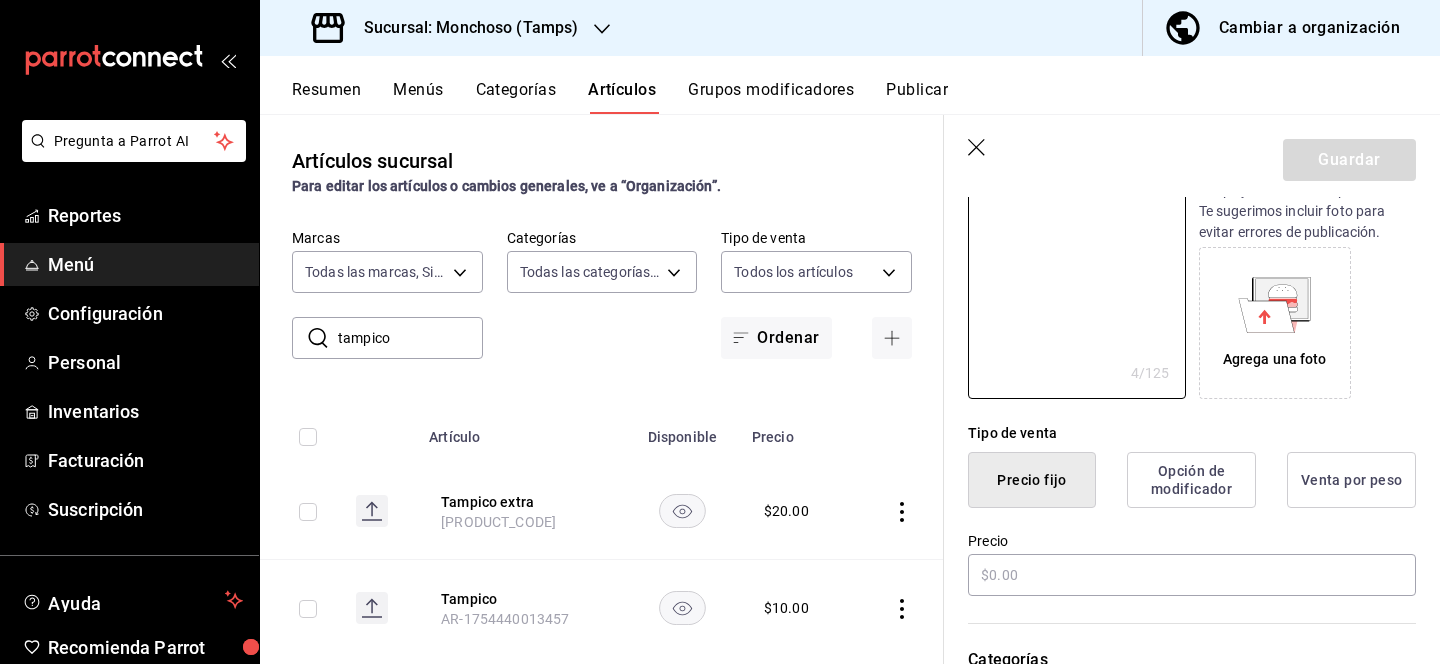 scroll, scrollTop: 264, scrollLeft: 0, axis: vertical 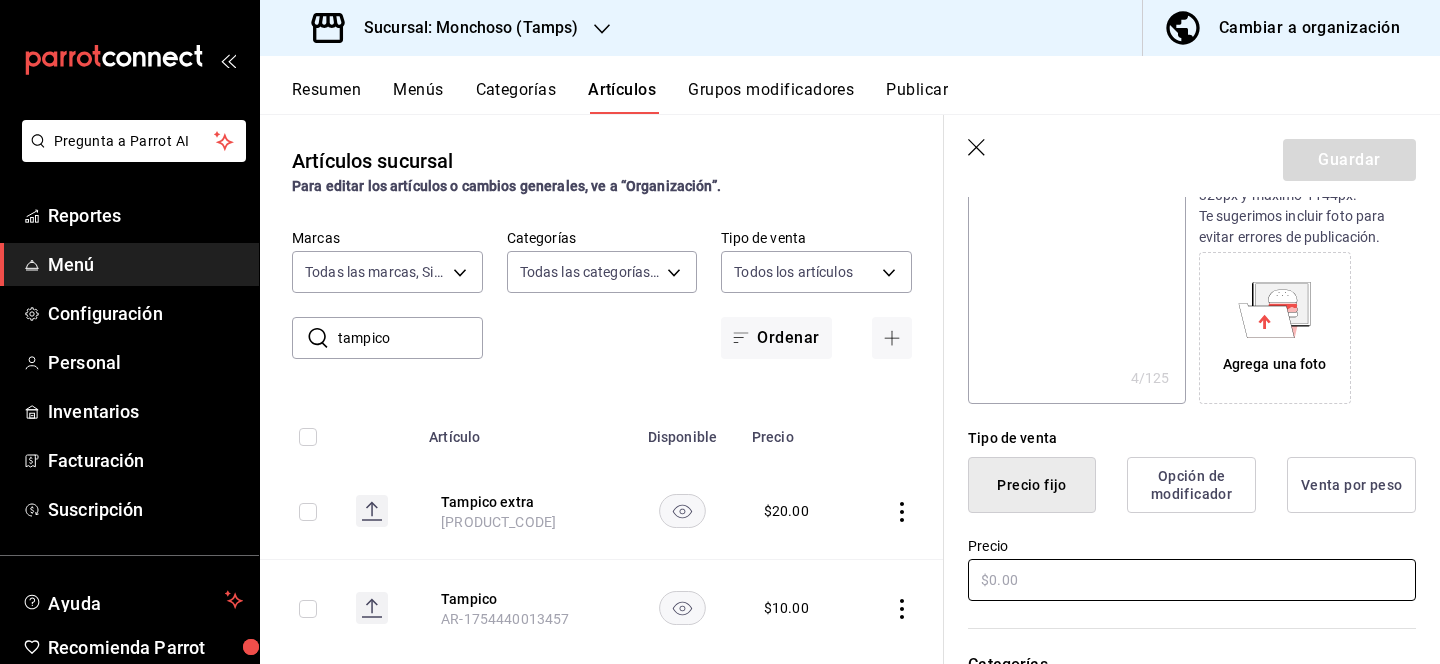 click at bounding box center [1192, 580] 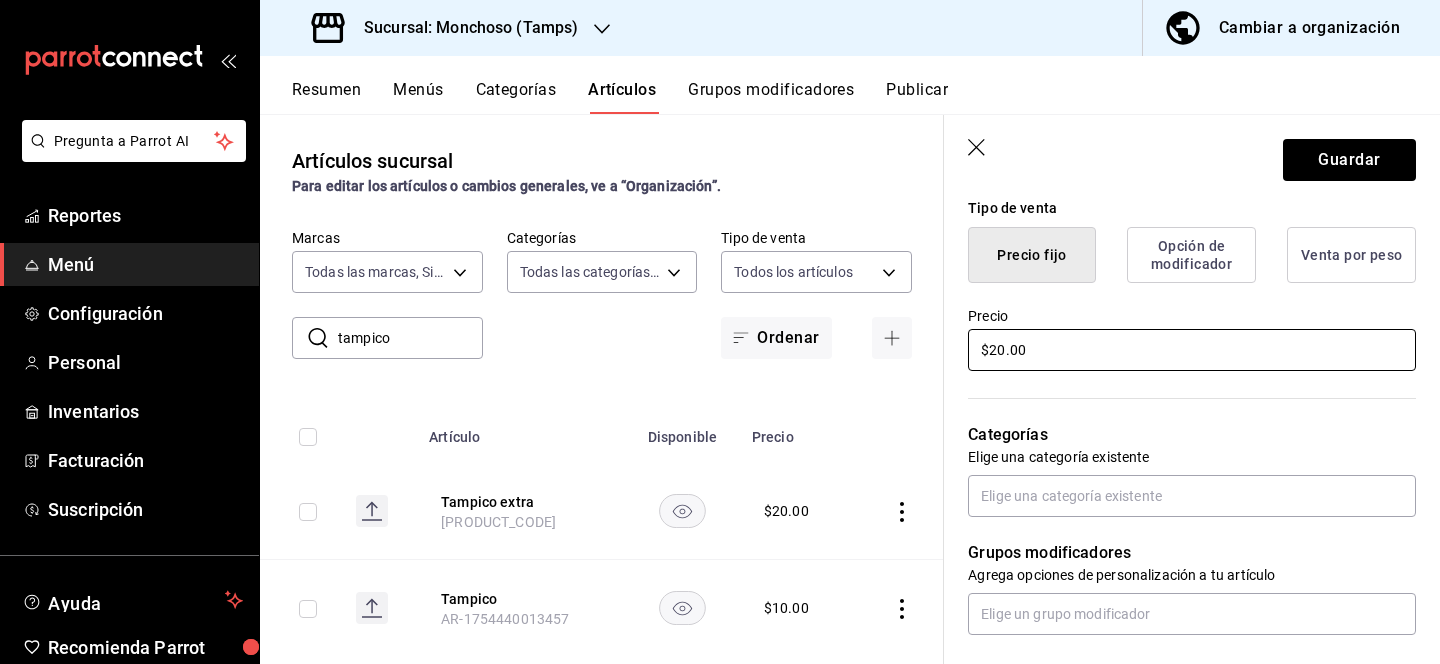 scroll, scrollTop: 495, scrollLeft: 0, axis: vertical 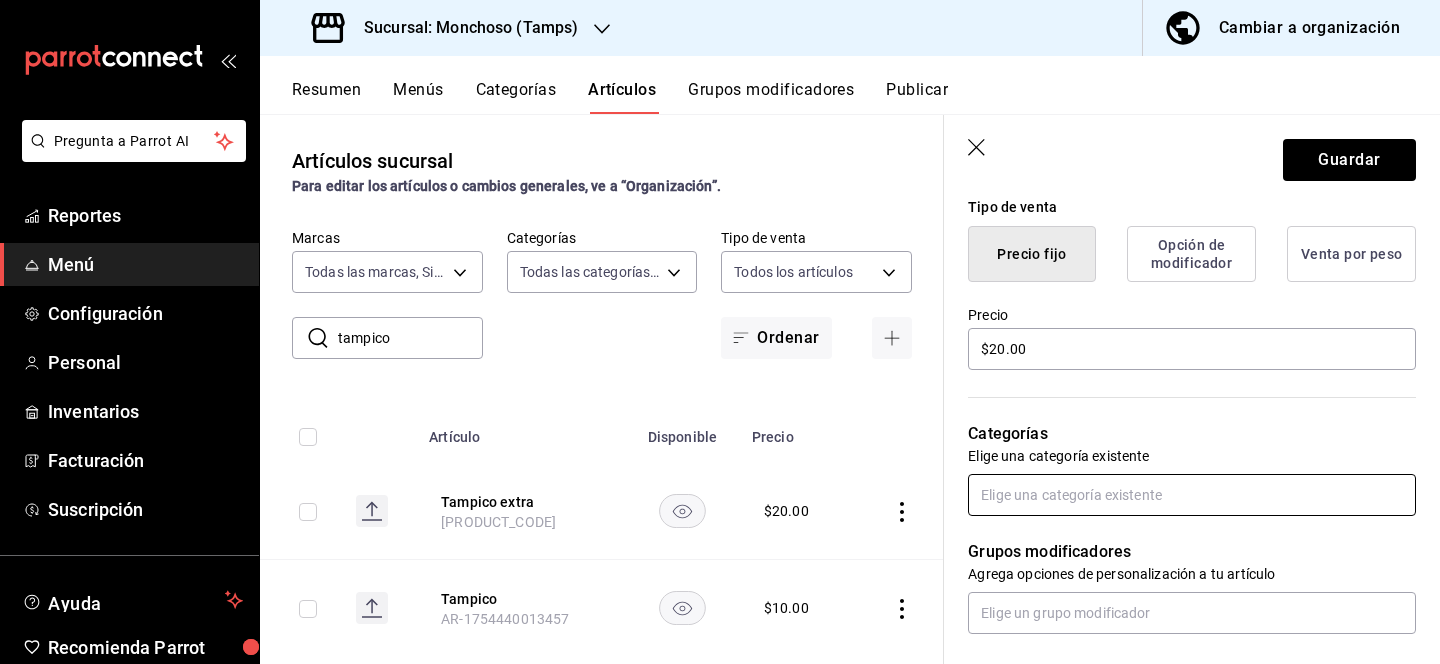 click on "Pregunta a Parrot AI Reportes   Menú   Configuración   Personal   Inventarios   Facturación   Suscripción   Ayuda Recomienda Parrot   Lili Flores   Sugerir nueva función   Sucursal: Monchoso (Tamps) Cambiar a organización Resumen Menús Categorías Artículos Grupos modificadores Publicar Artículos sucursal Para editar los artículos o cambios generales, ve a “Organización”. ​ tampico ​ Marcas Todas las marcas, Sin marca e6af8318-08a8-4bfc-9078-1fa05e4bc371 Categorías Todas las categorías, Sin categoría c17a6281-9d47-4410-b6fd-a20a8e764dd4,e410ba50-755c-485f-8f83-14cfb4fba01d,601fbd8a-6fc1-4369-978c-b8a0ab309ab0,d25a9b04-089f-40a9-bd98-77df3c2fbbe6,c44db264-9987-4164-82ee-508f54d5b5eb,9111a0cb-27dd-461f-953f-deb96adbd53f,6d14f5c6-0095-446b-a19f-47608ea74f37,70076323-b798-400e-b2bc-5e097329ca9d,1fb3ad4d-08a0-4c30-8298-c5942f98b11c,f0133007-26ca-40ab-b3f1-d691921aaf9f,934663ad-9851-4bd1-91bc-f7dbae39fcde,c9c1566c-c78c-43cf-a5bd-d22dabf16d7f,a1c88e42-0145-43c8-99db-68fa7926798f Tipo de venta $" at bounding box center [720, 332] 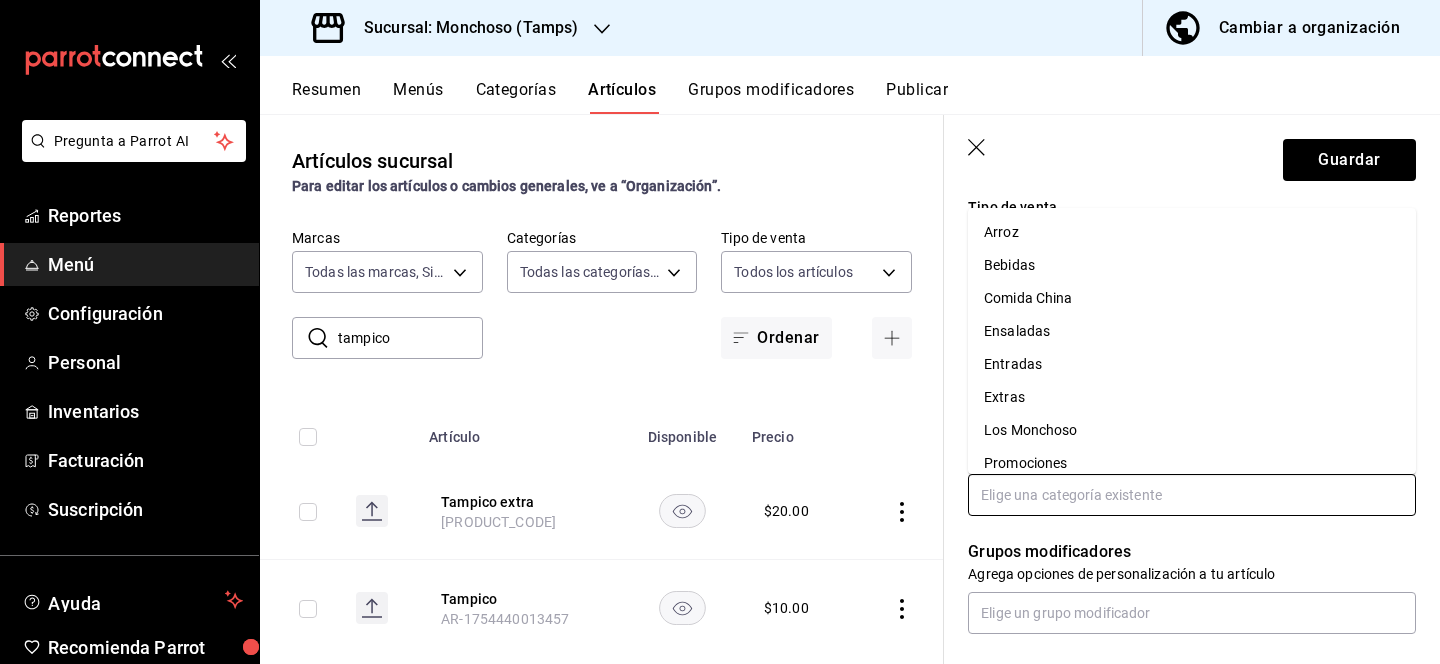 click on "Extras" at bounding box center [1192, 397] 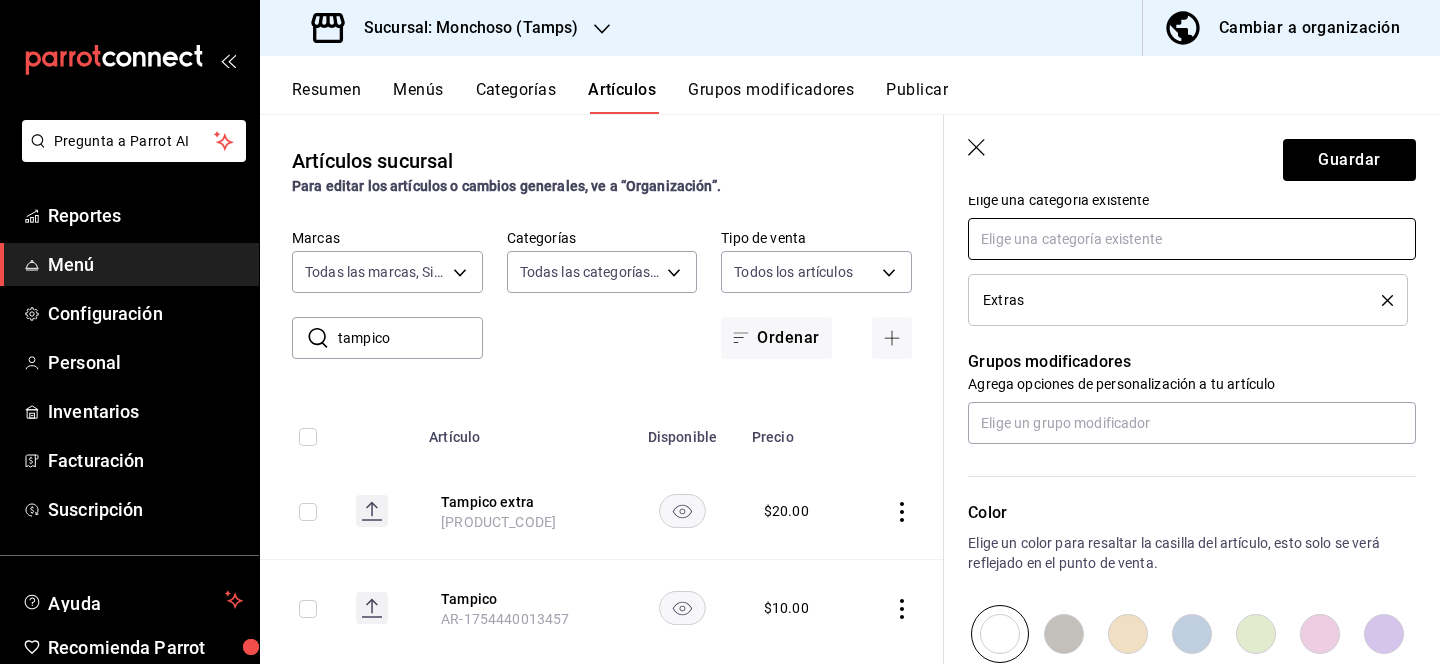 scroll, scrollTop: 755, scrollLeft: 0, axis: vertical 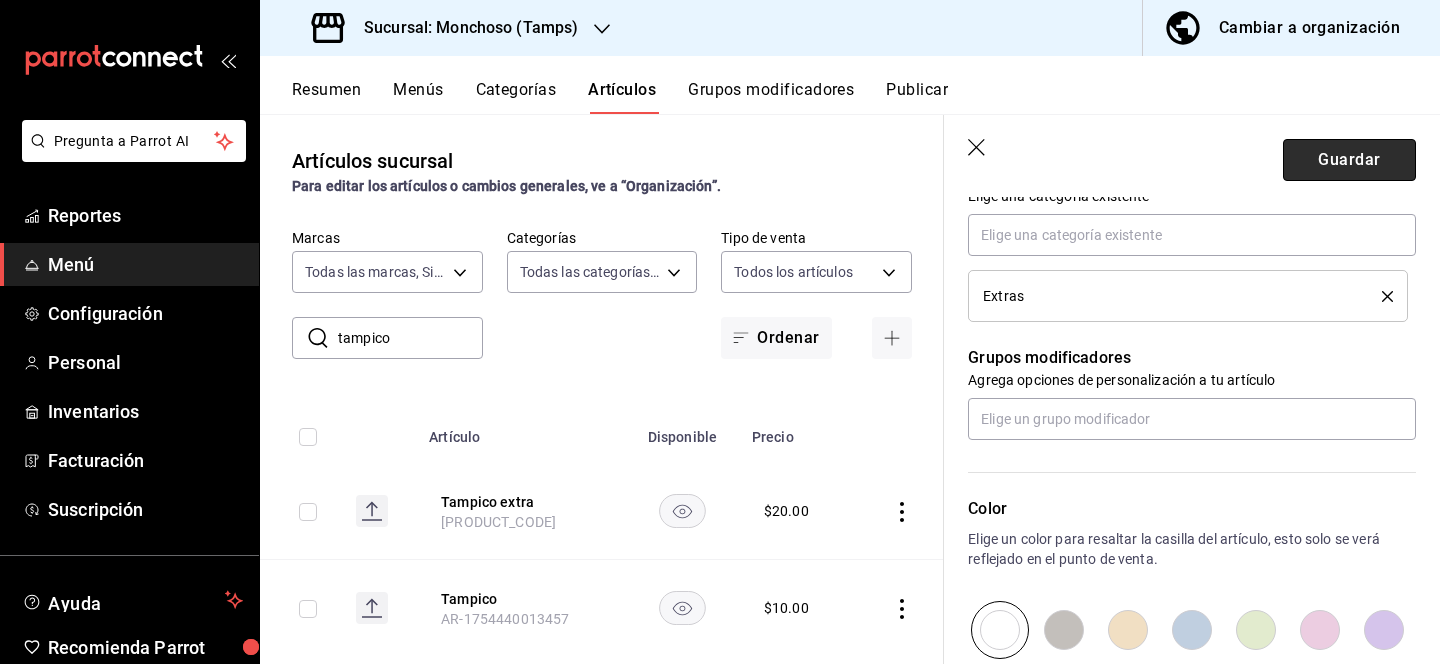 click on "Guardar" at bounding box center [1349, 160] 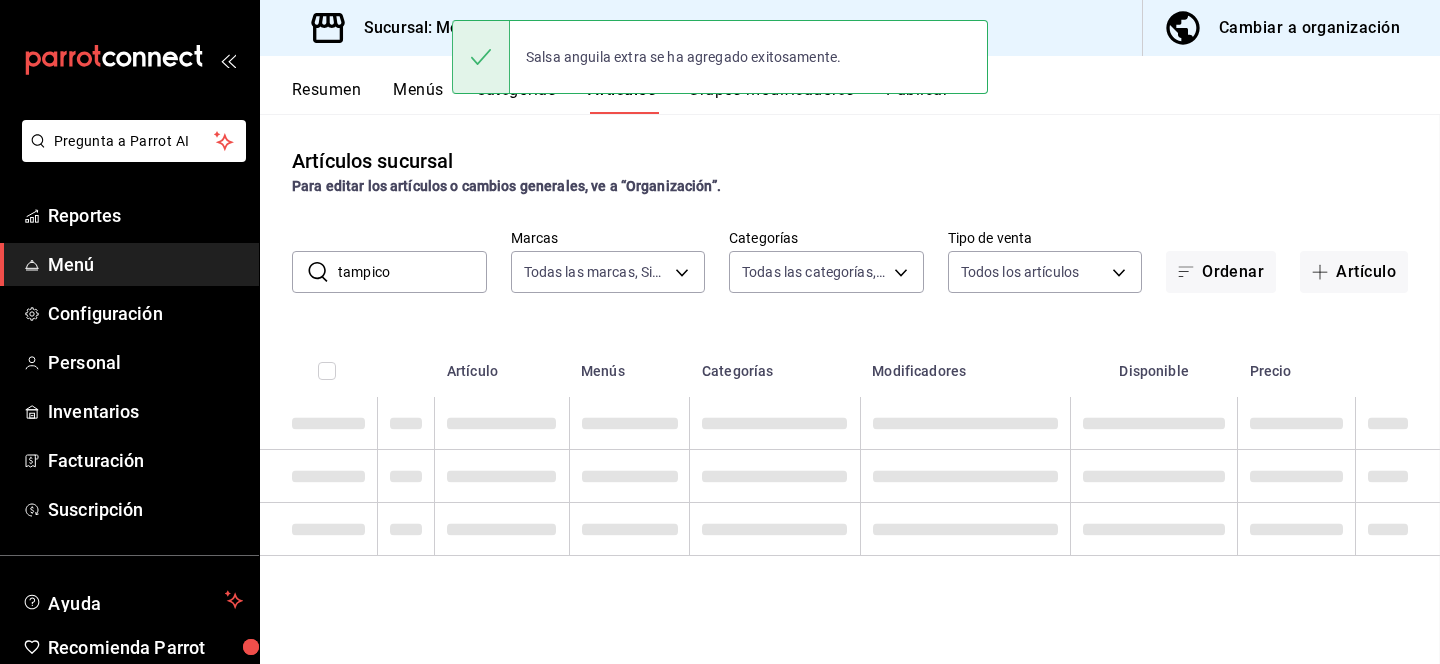 scroll, scrollTop: 0, scrollLeft: 0, axis: both 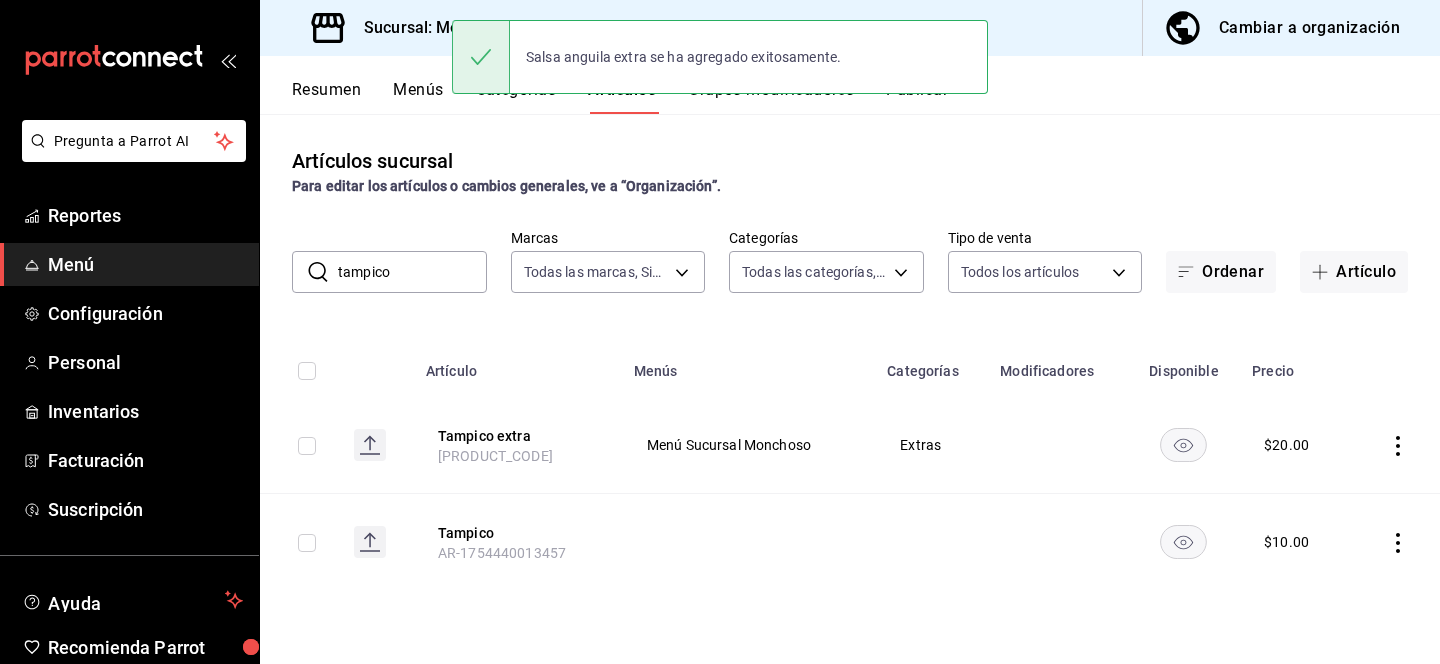 click on "tampico" at bounding box center (412, 272) 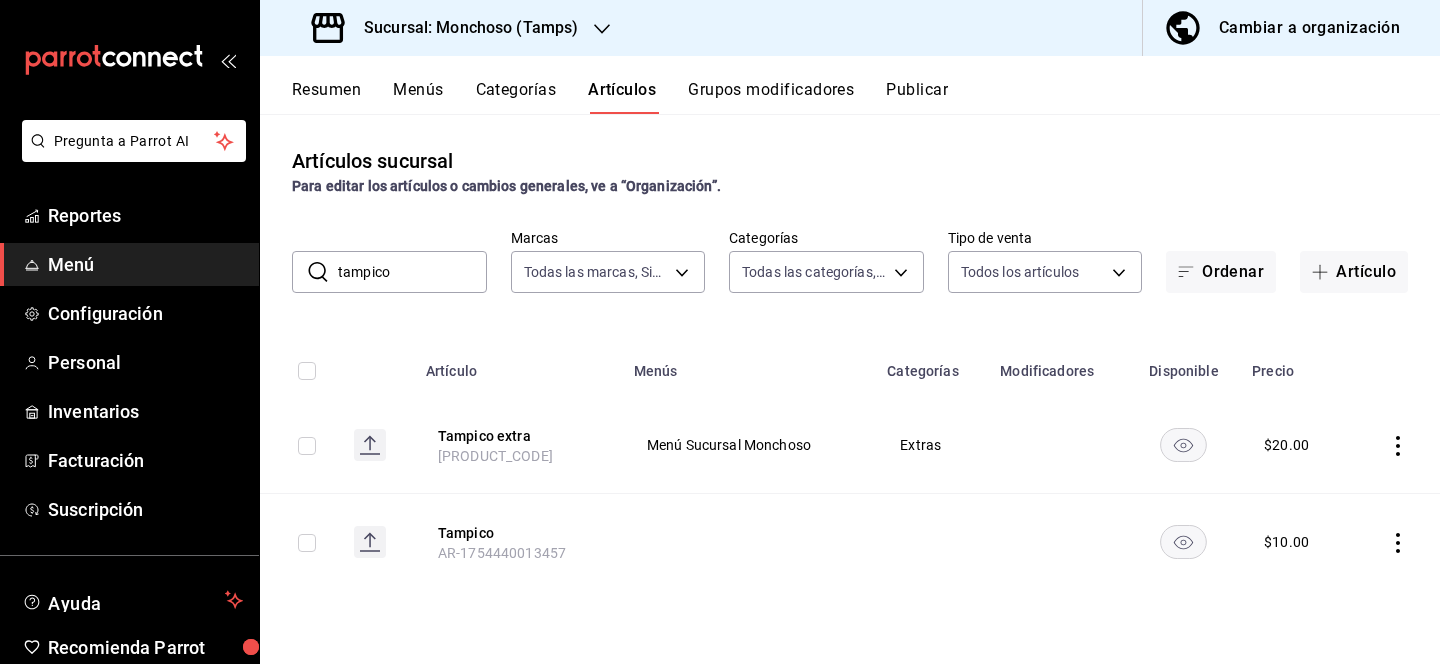 click on "tampico" at bounding box center [412, 272] 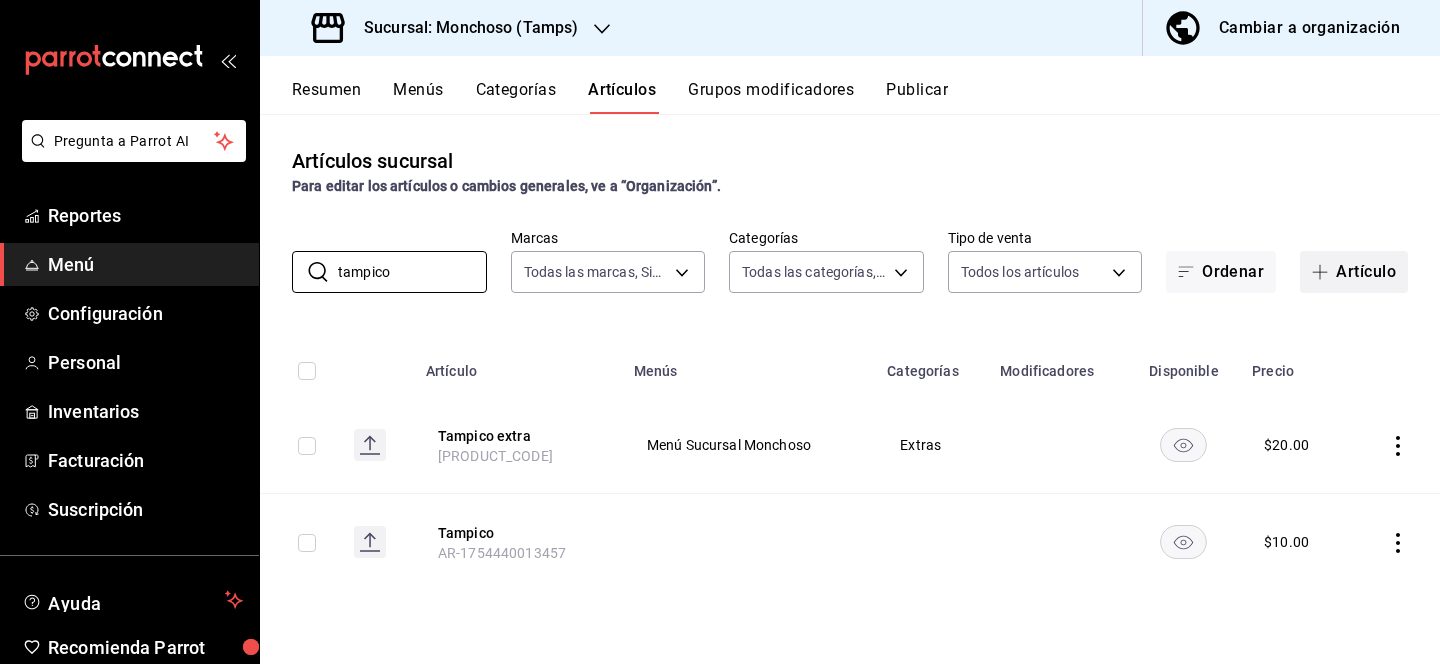 click on "Artículo" at bounding box center (1354, 272) 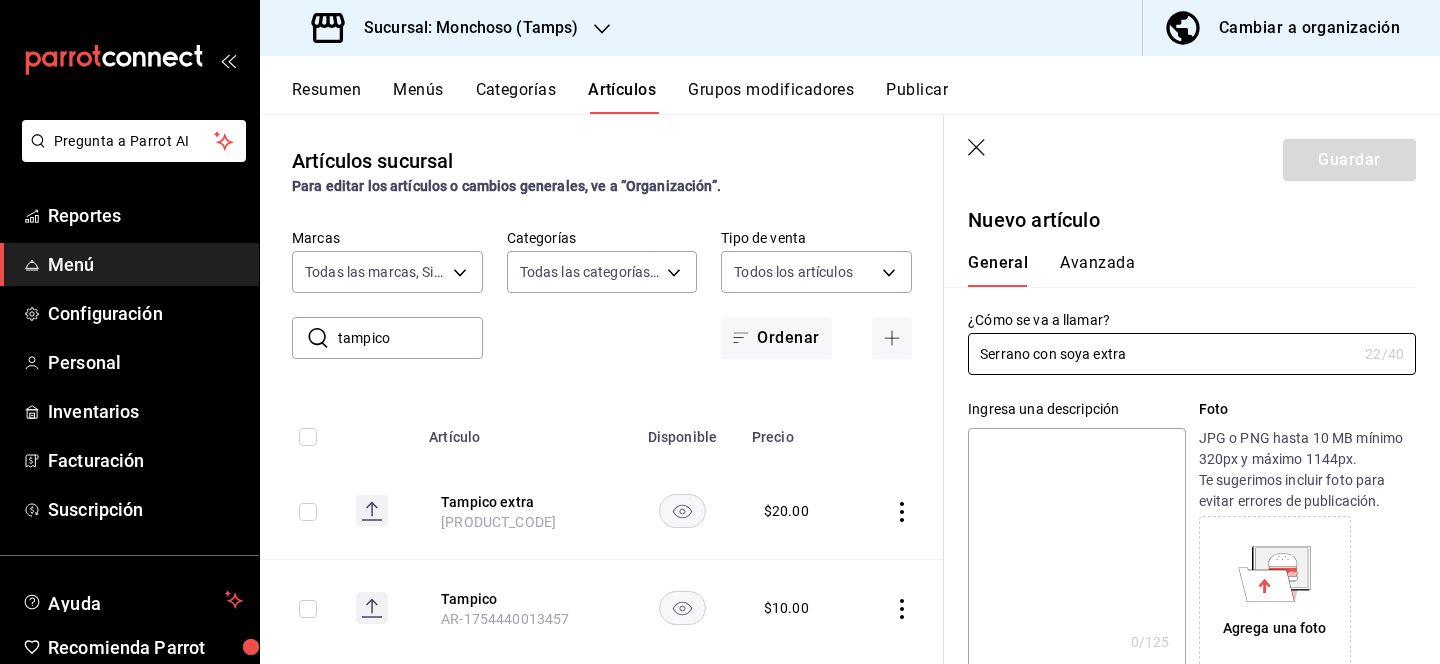 click at bounding box center [1076, 548] 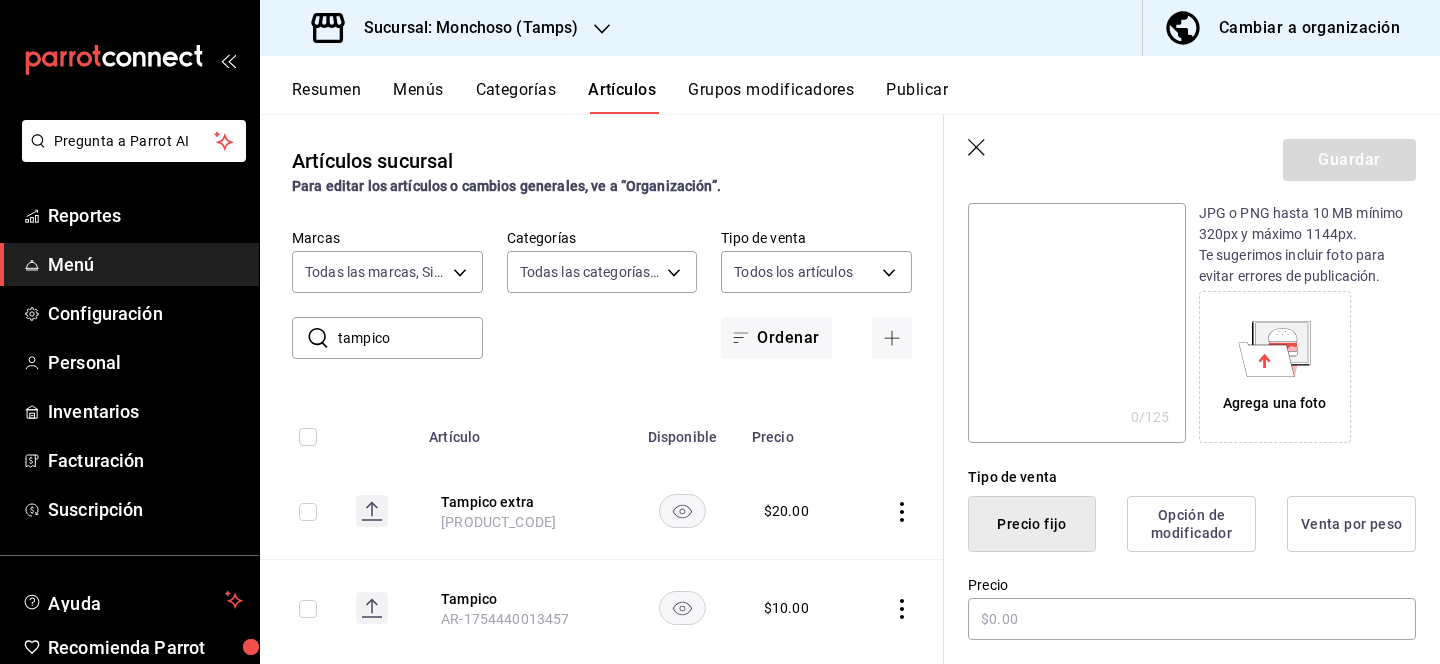 scroll, scrollTop: 423, scrollLeft: 0, axis: vertical 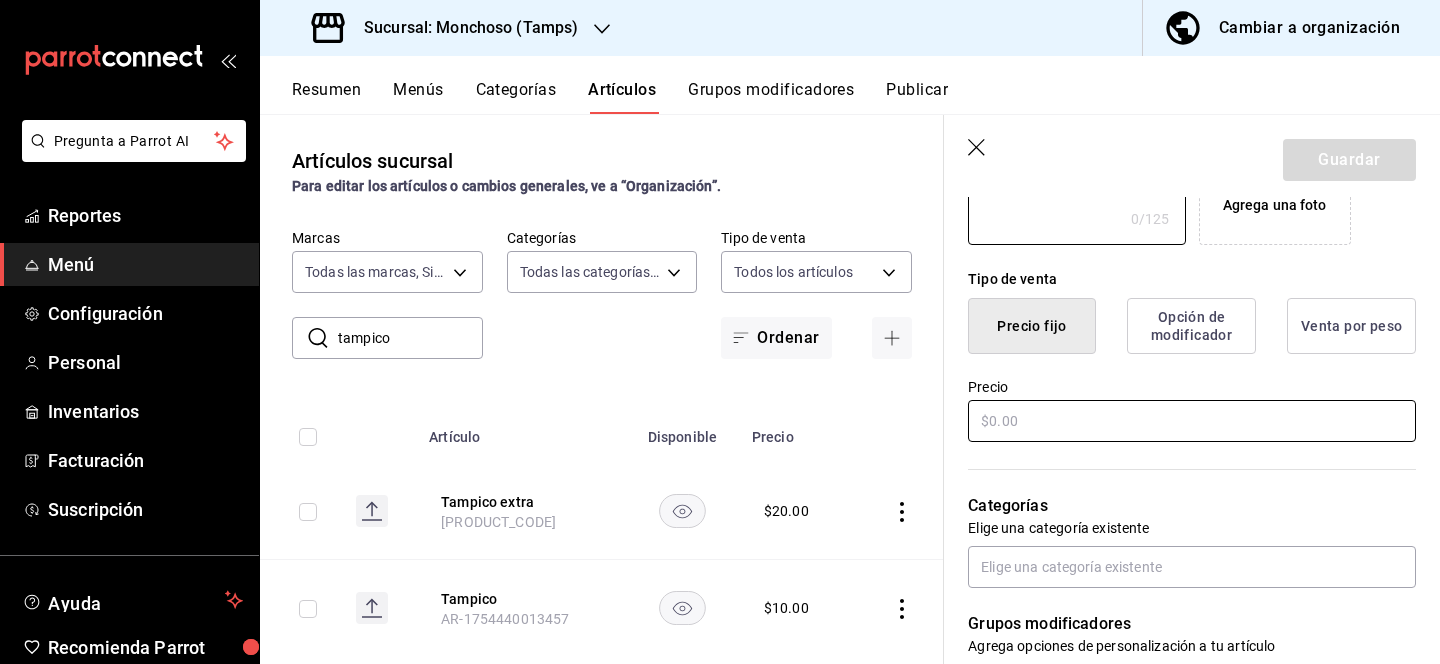 click at bounding box center [1192, 421] 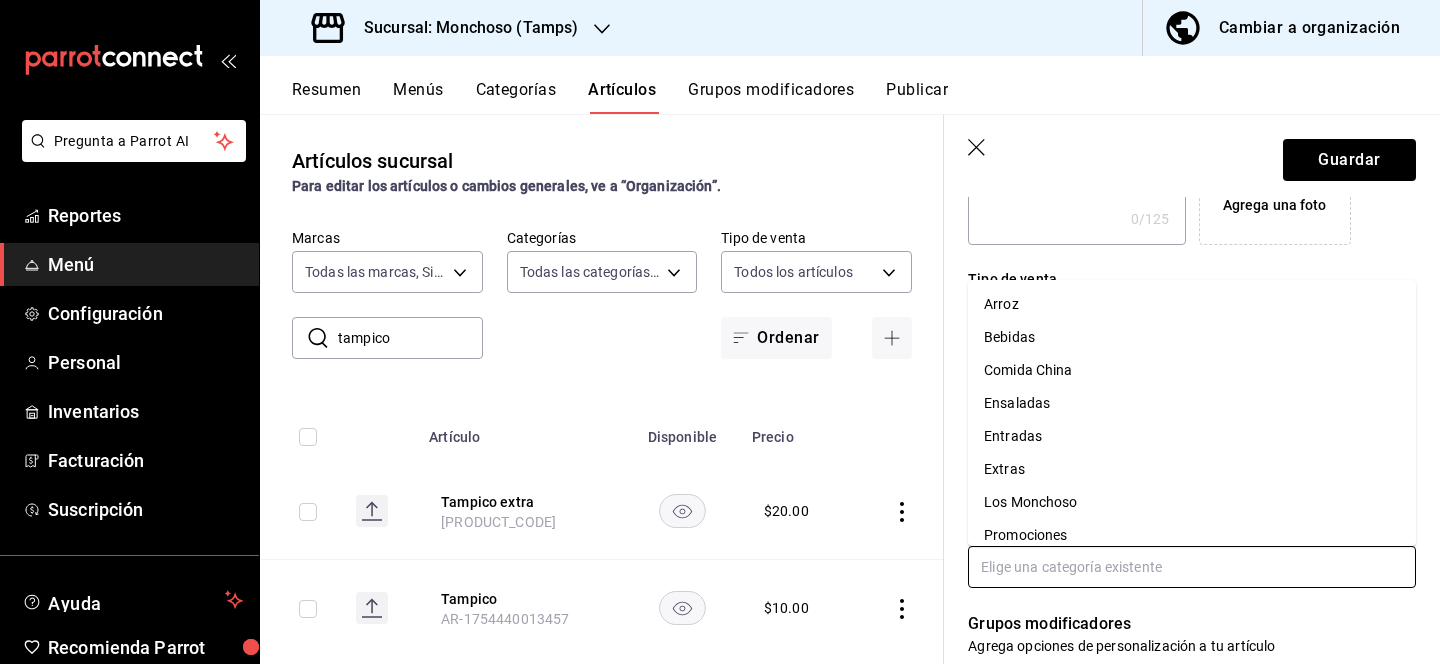 click at bounding box center (1192, 567) 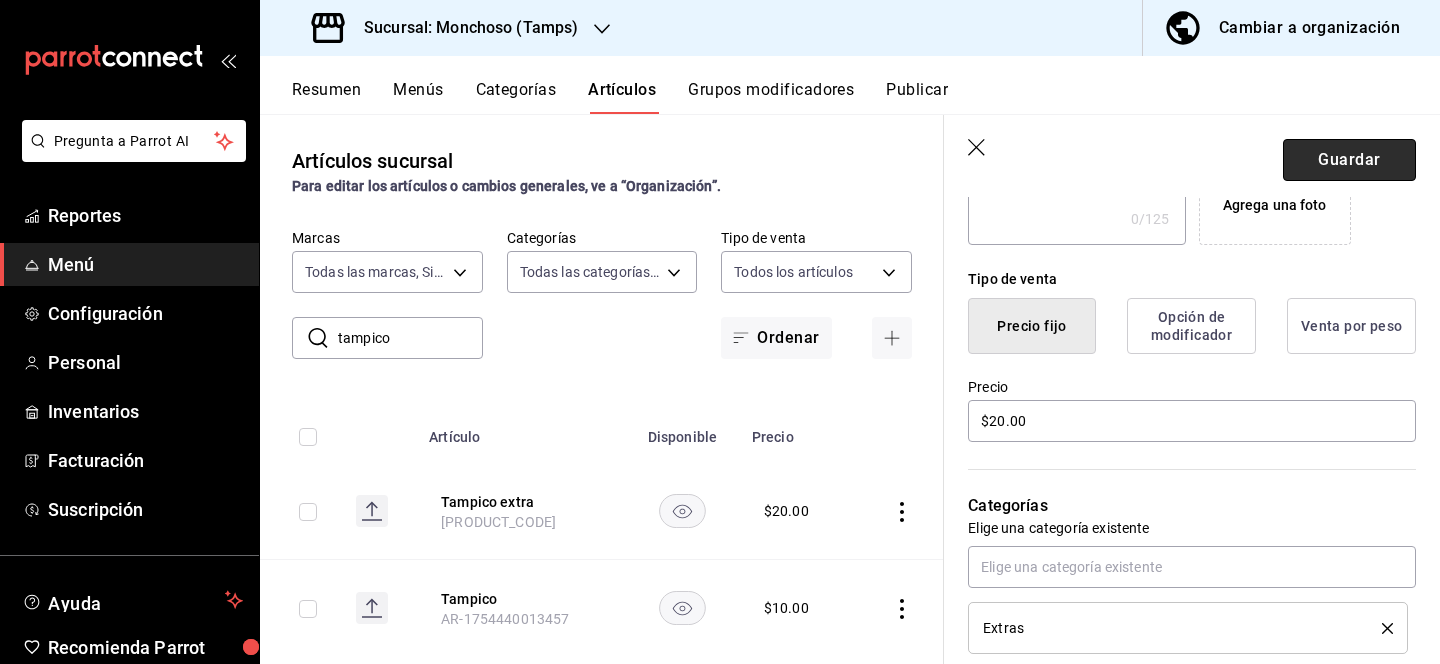 click on "Guardar" at bounding box center [1349, 160] 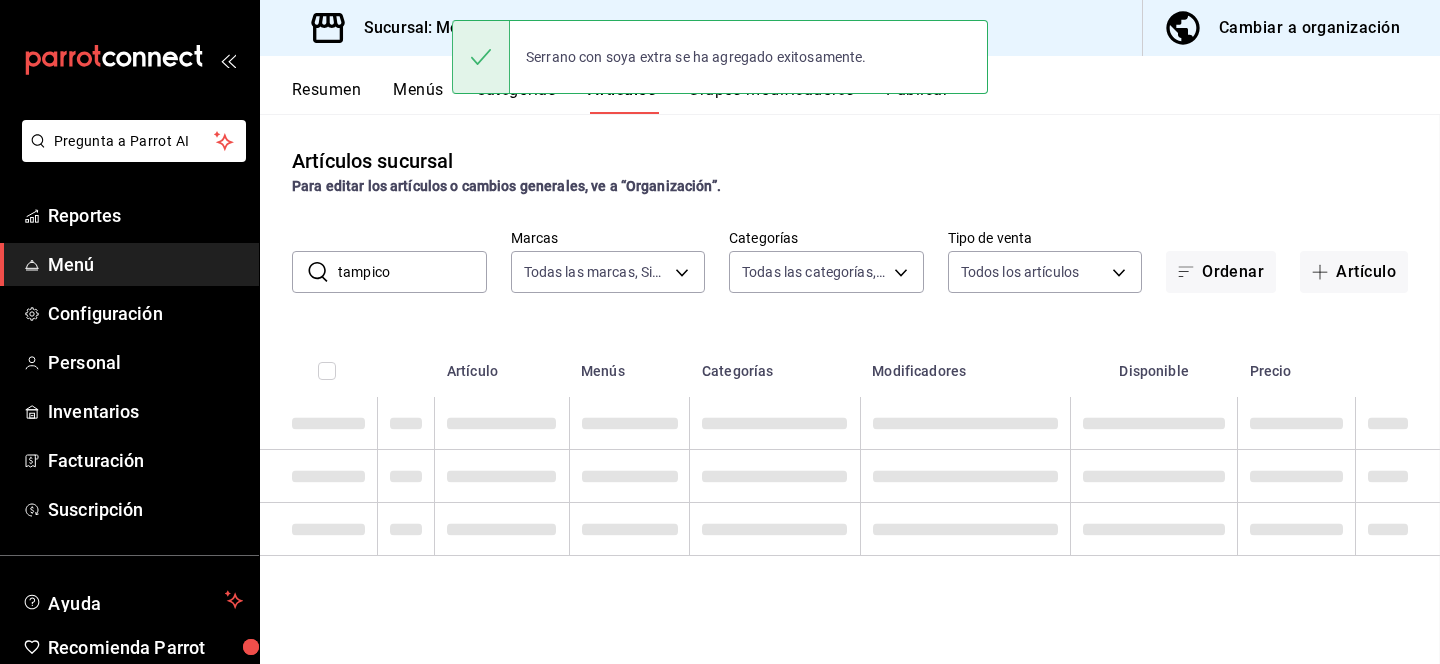scroll, scrollTop: 0, scrollLeft: 0, axis: both 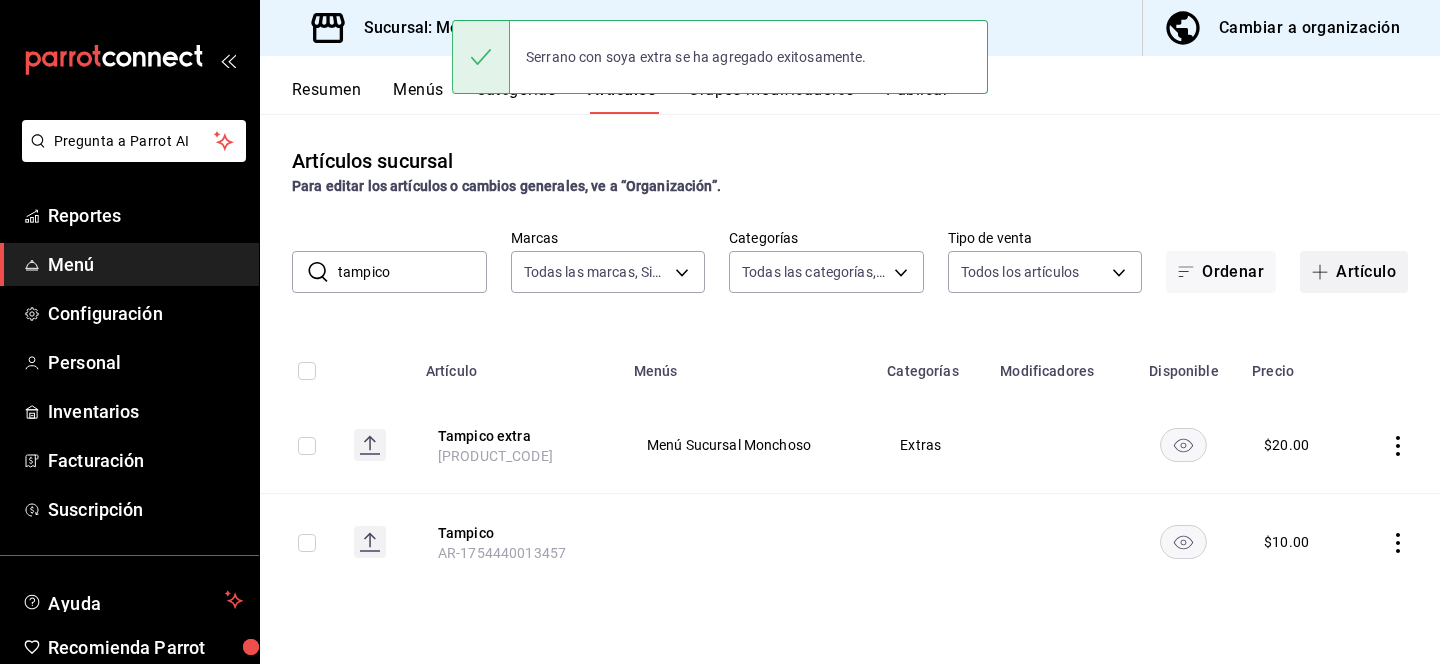 click on "Artículo" at bounding box center (1354, 272) 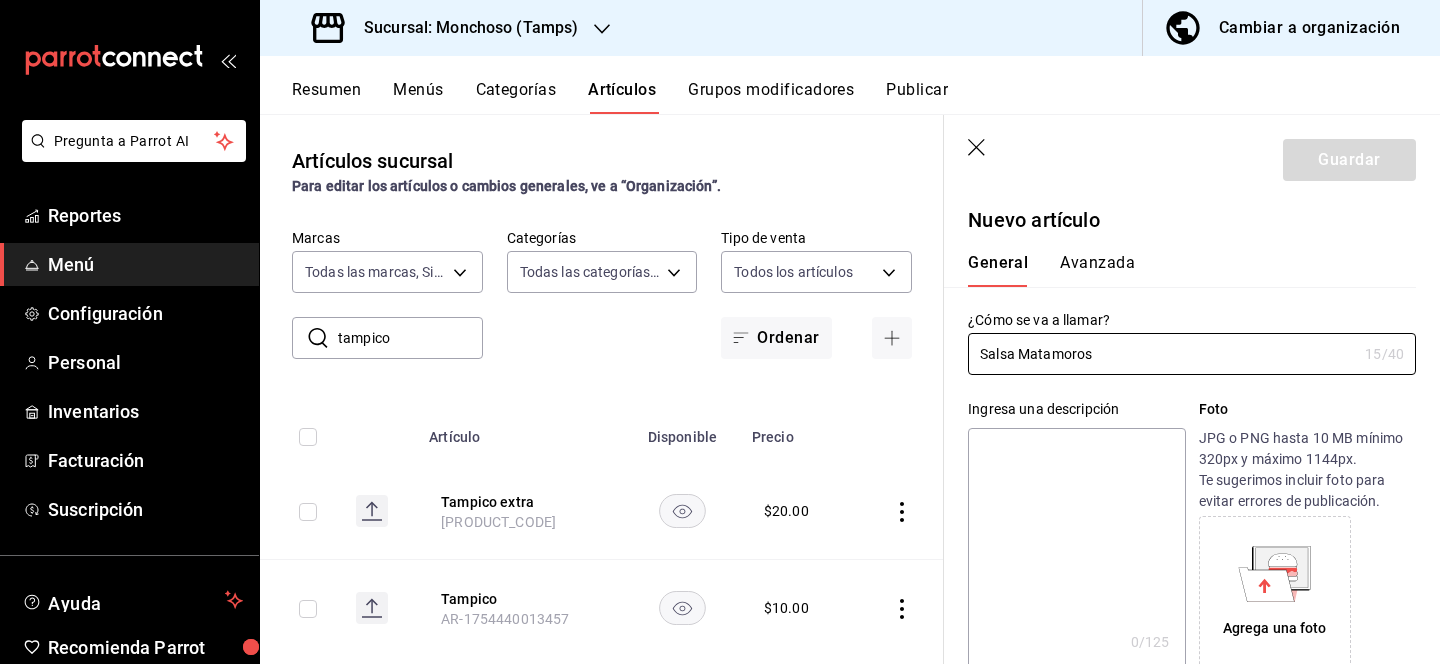 click at bounding box center [1076, 548] 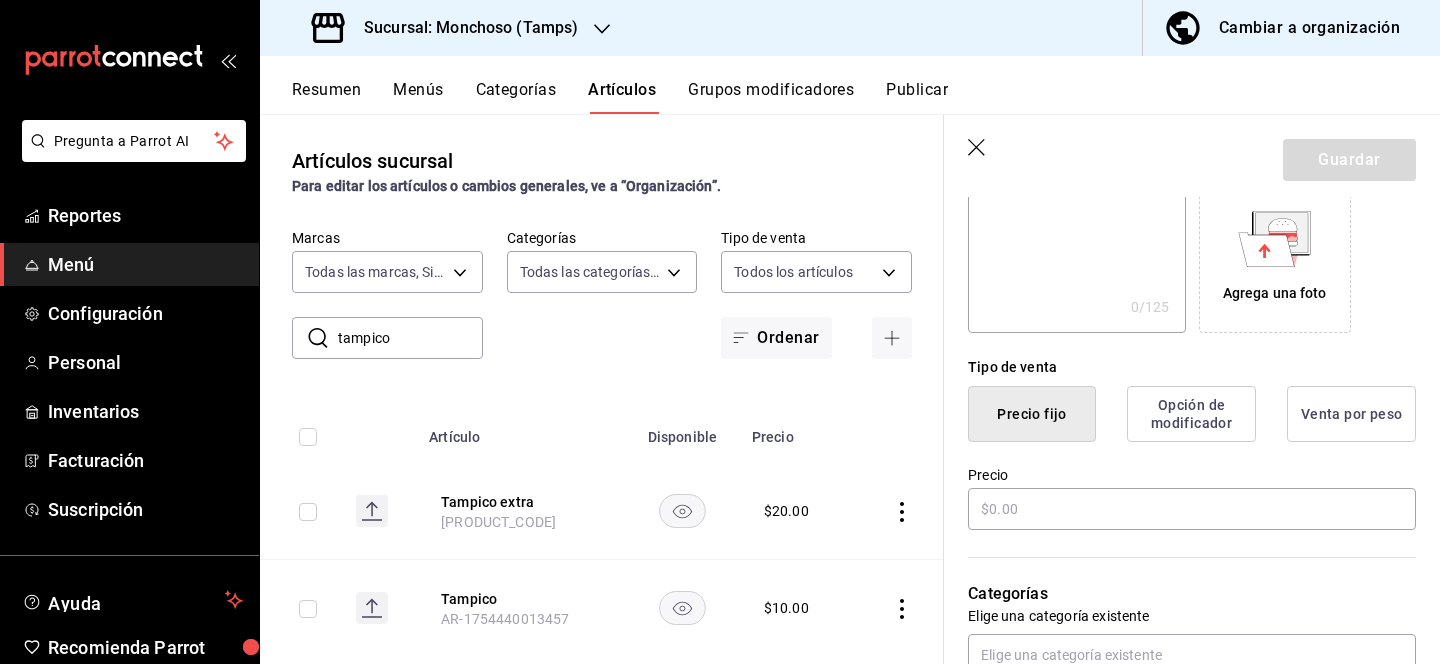 scroll, scrollTop: 337, scrollLeft: 0, axis: vertical 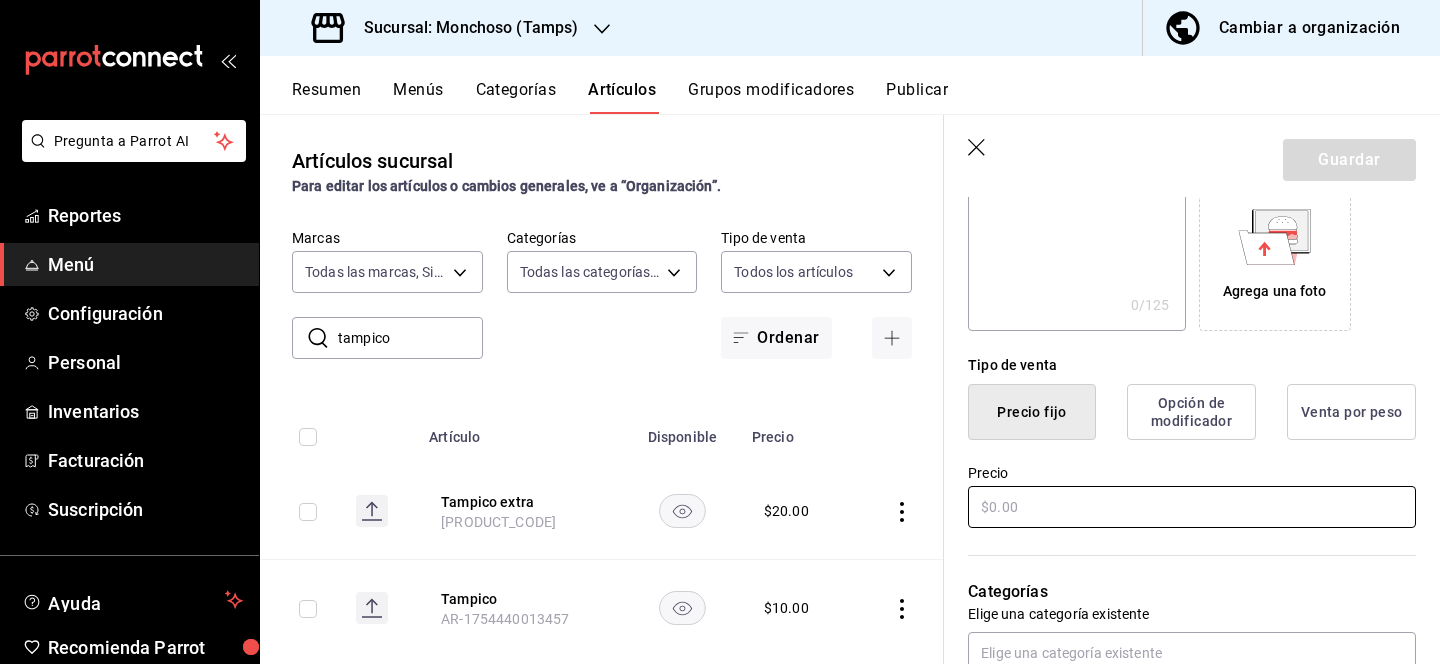 click at bounding box center [1192, 507] 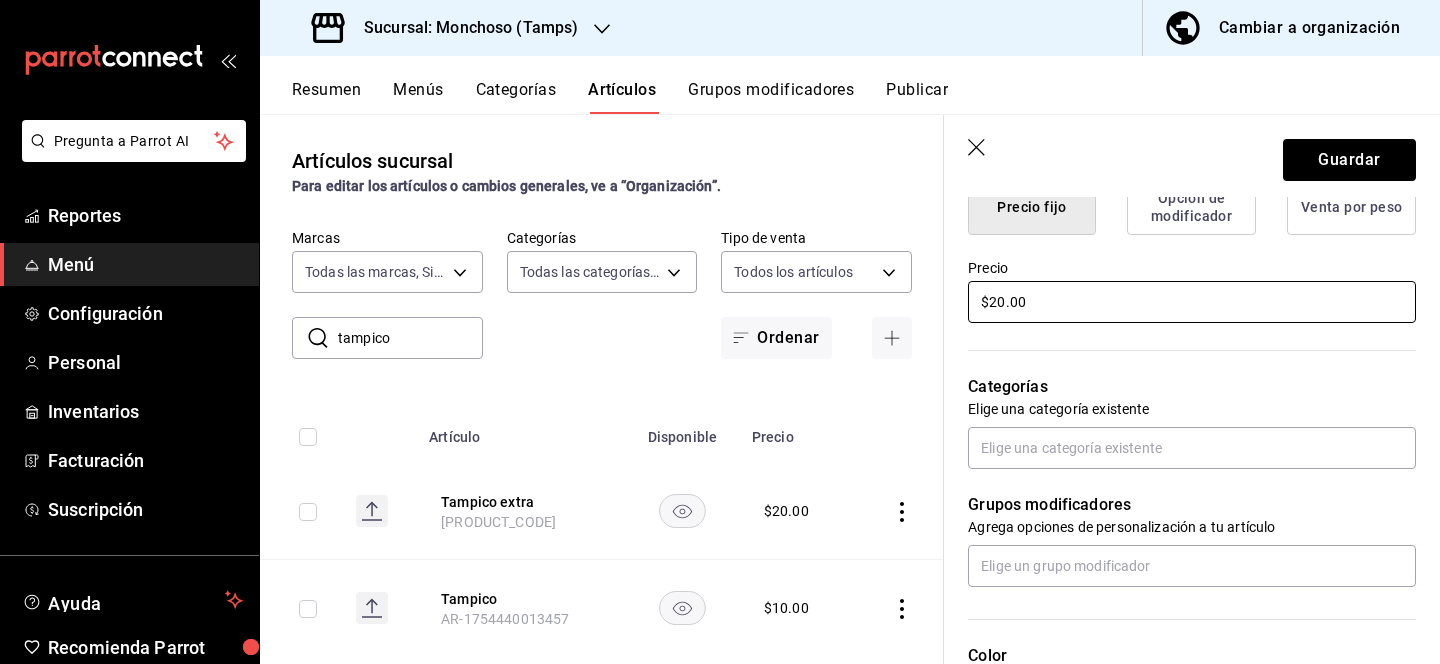 scroll, scrollTop: 544, scrollLeft: 0, axis: vertical 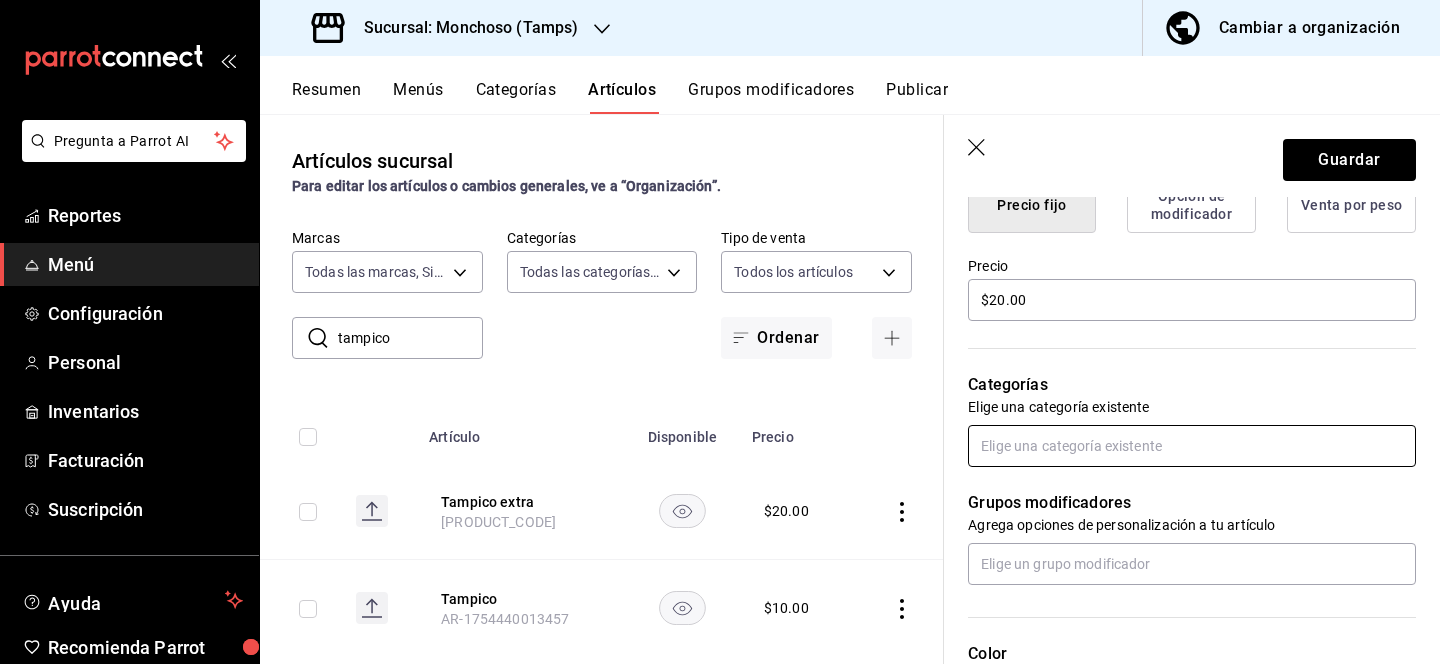 click at bounding box center [1192, 446] 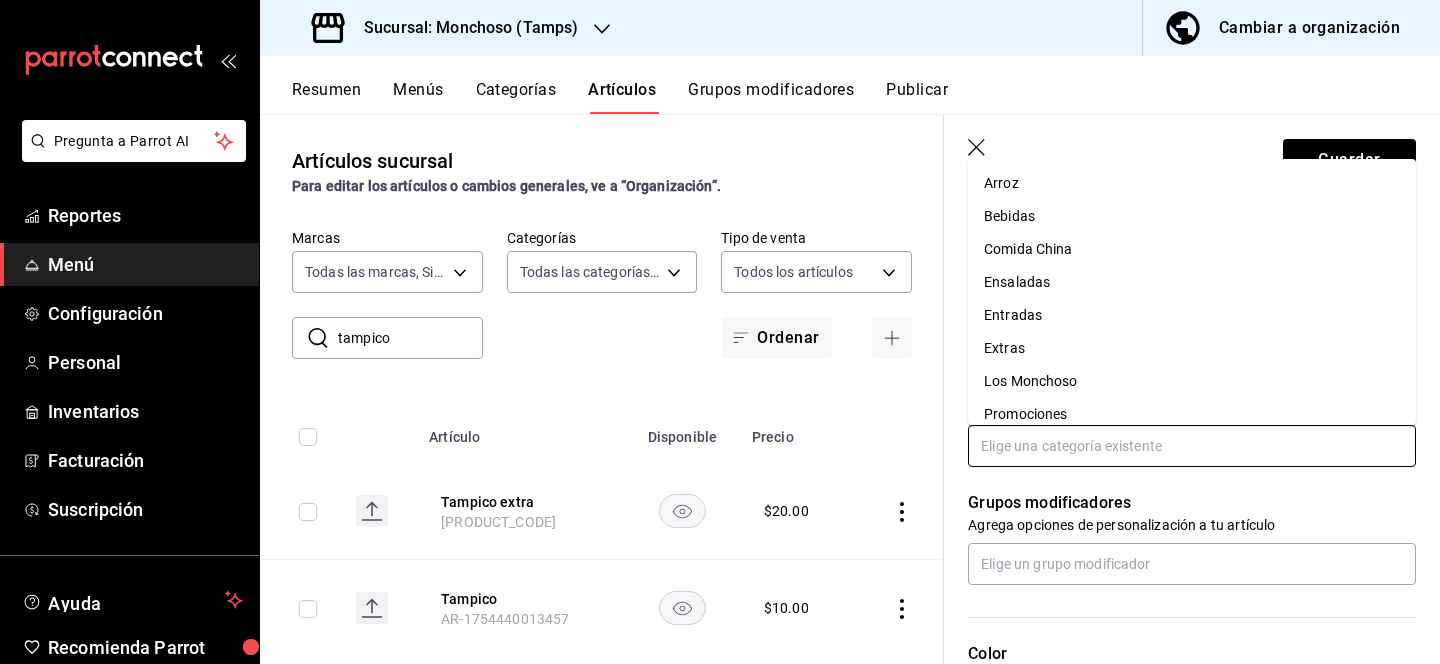 click on "Extras" at bounding box center [1192, 348] 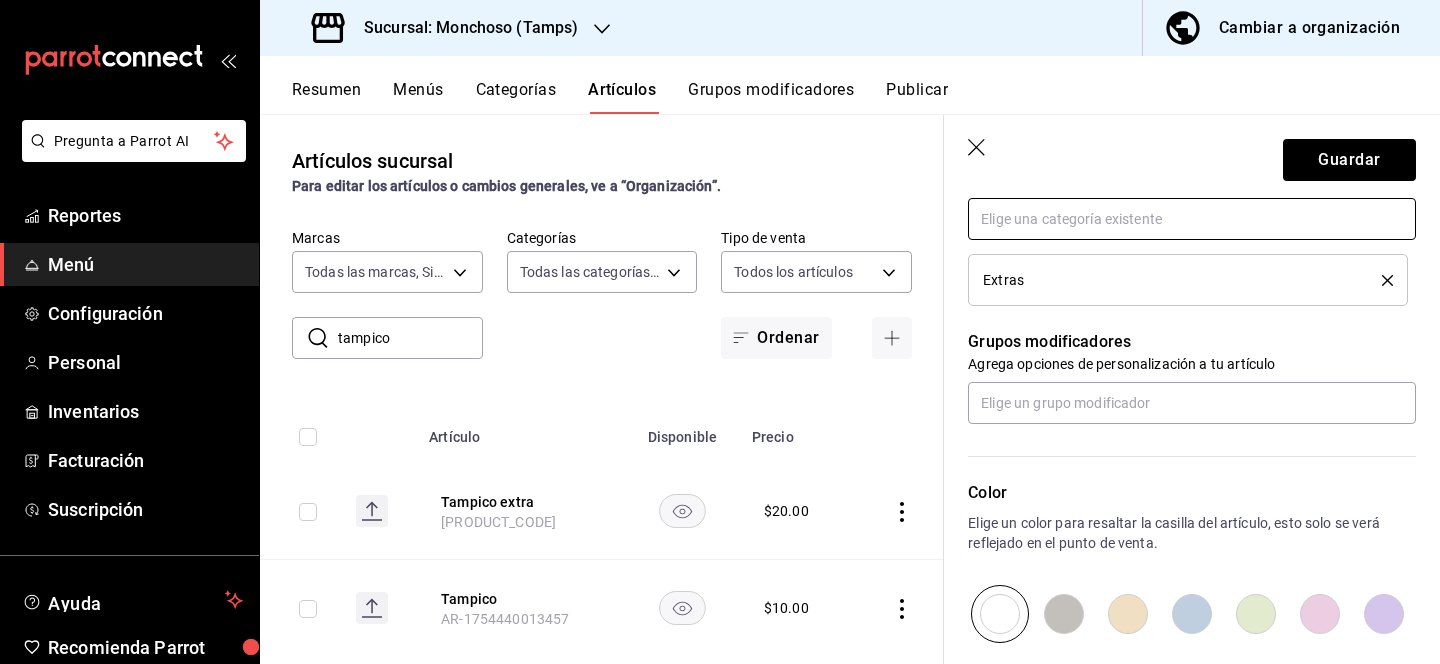 scroll, scrollTop: 917, scrollLeft: 0, axis: vertical 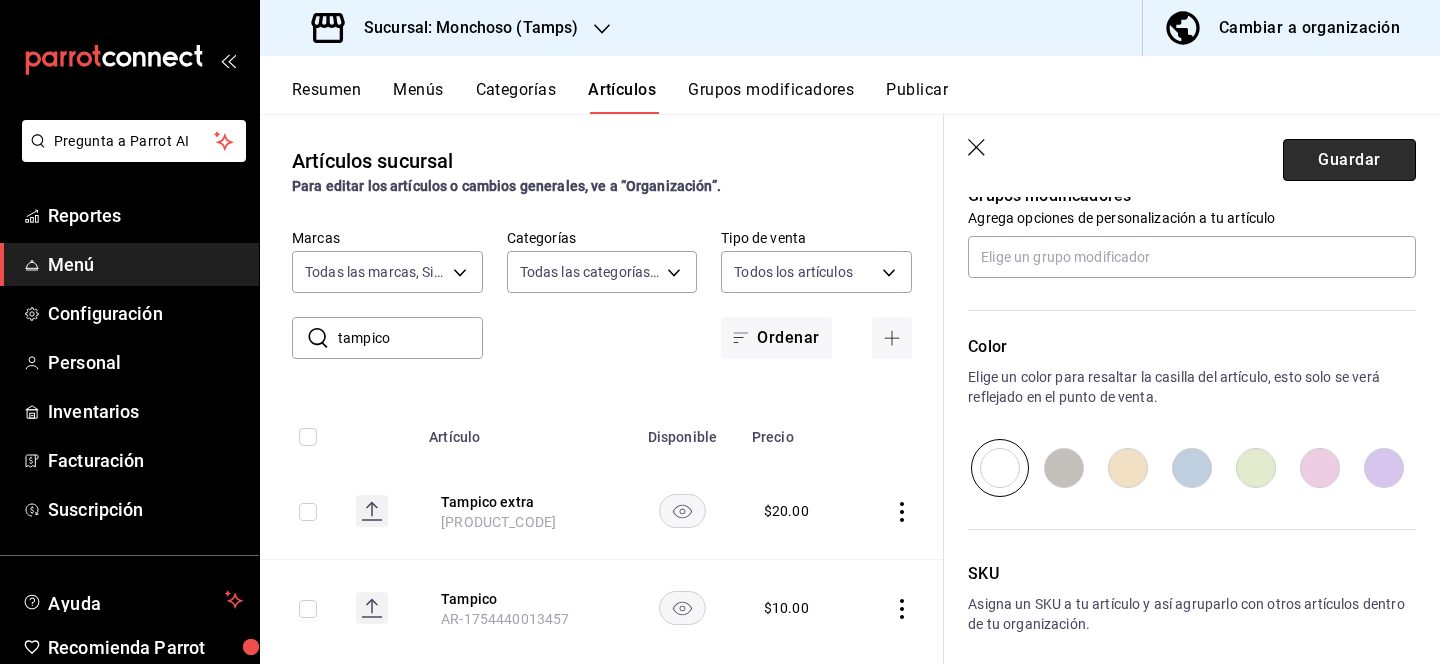 click on "Guardar" at bounding box center (1349, 160) 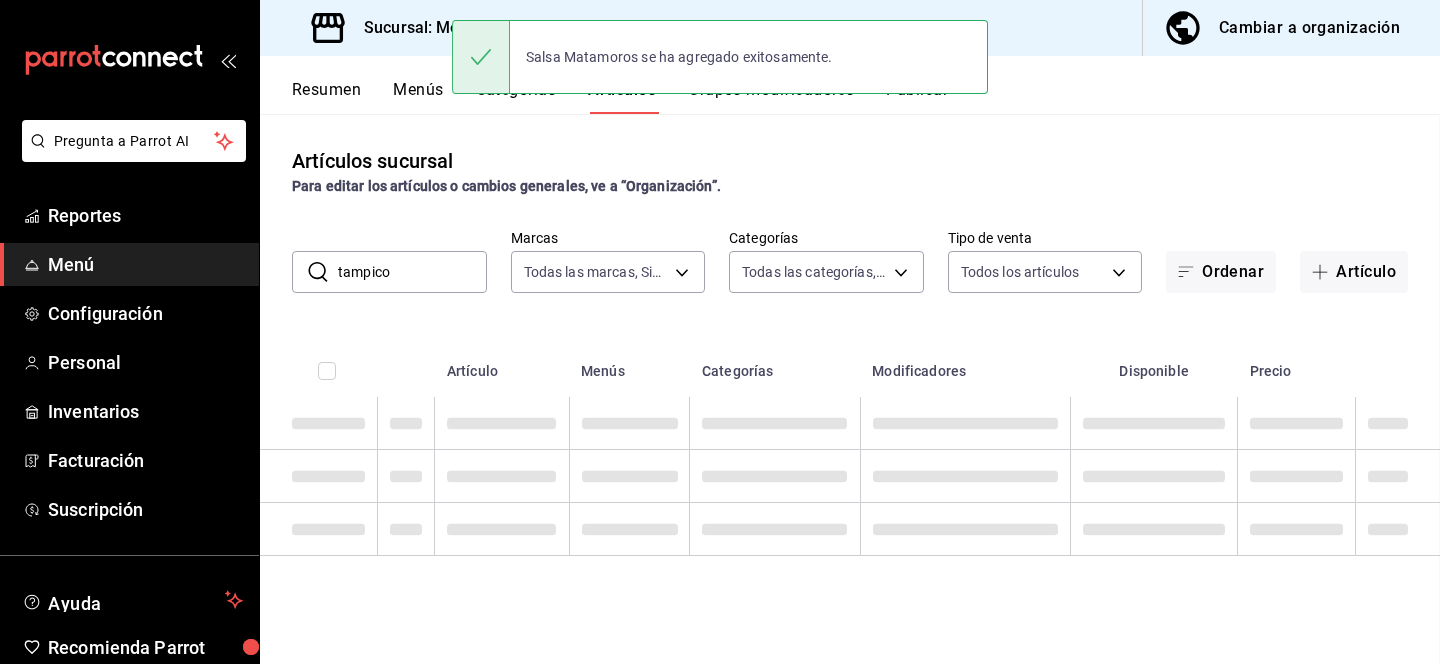 scroll, scrollTop: 0, scrollLeft: 0, axis: both 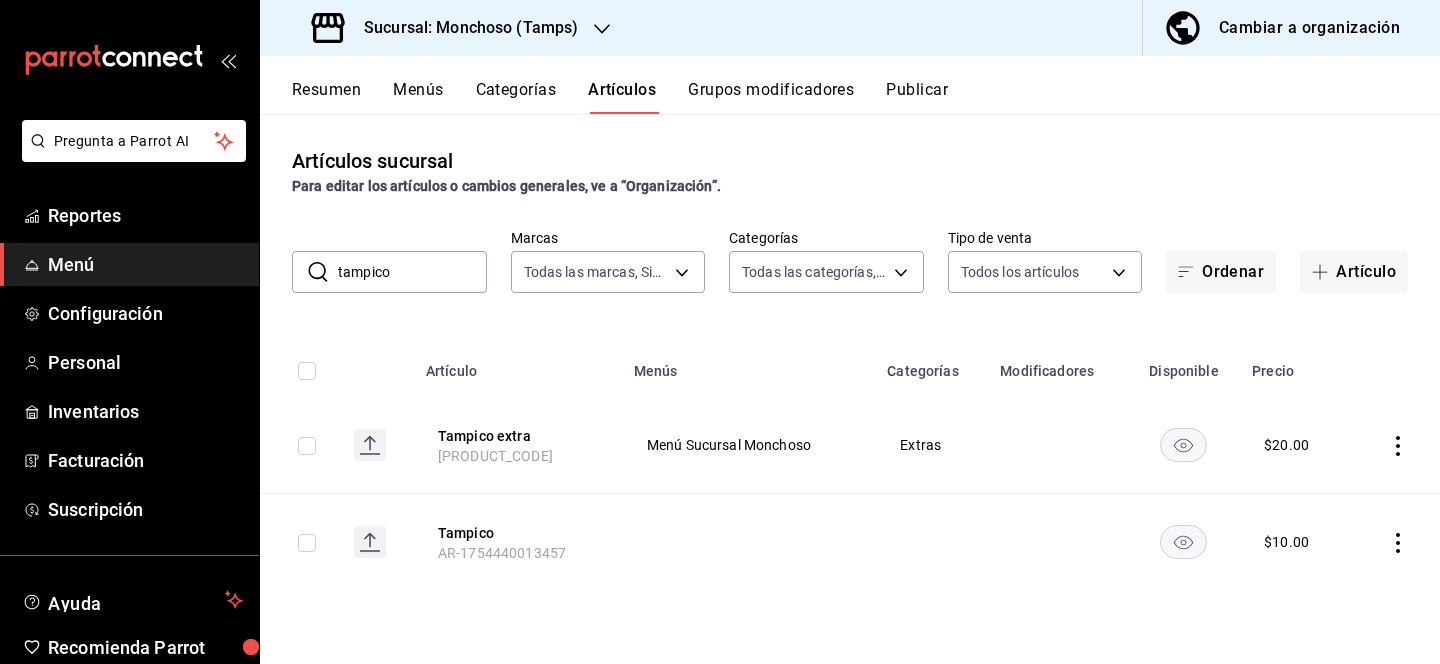 click on "Categorías" at bounding box center [516, 97] 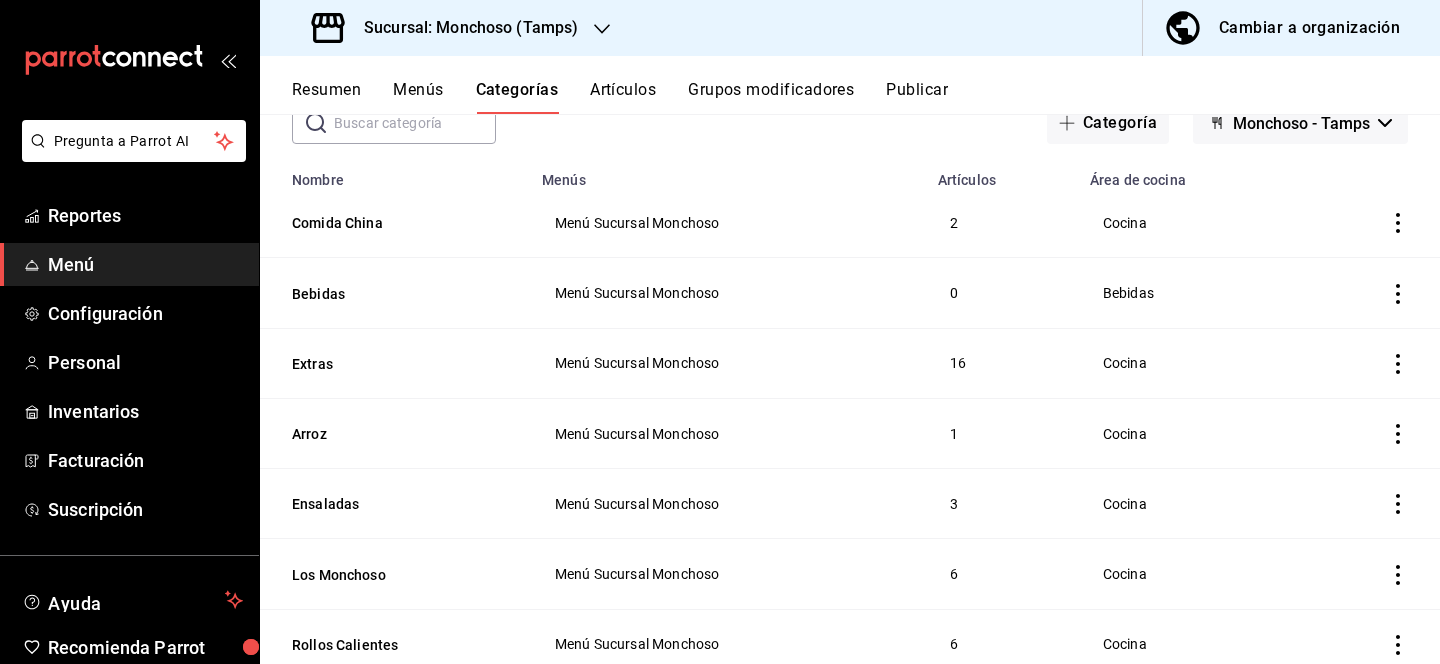 scroll, scrollTop: 0, scrollLeft: 0, axis: both 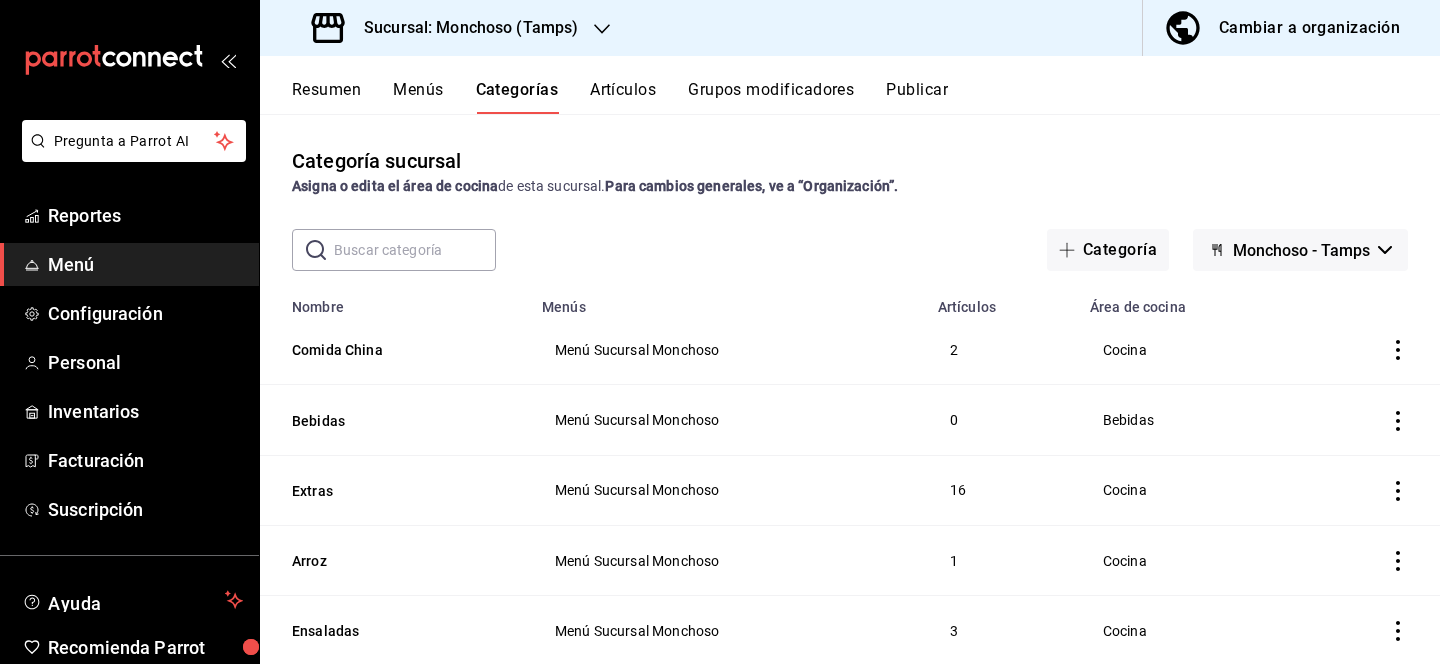 click on "Artículos" at bounding box center [623, 97] 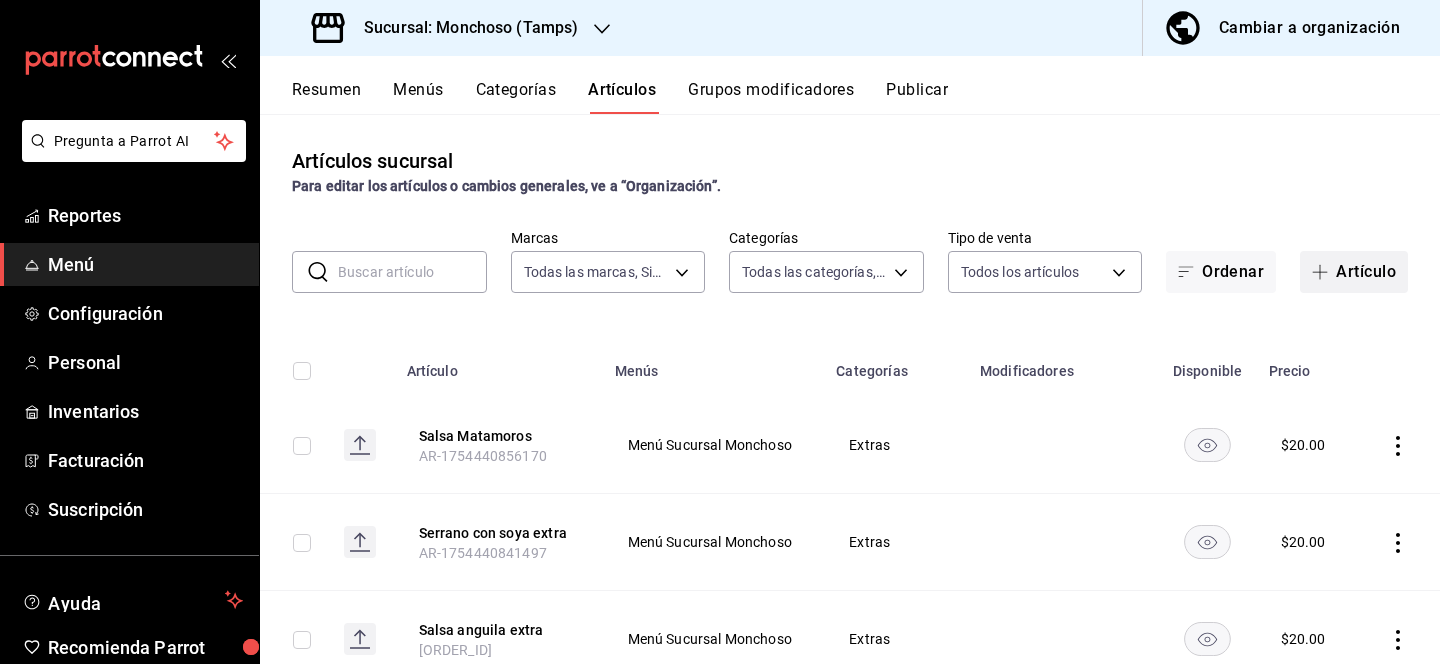 click on "Artículo" at bounding box center (1354, 272) 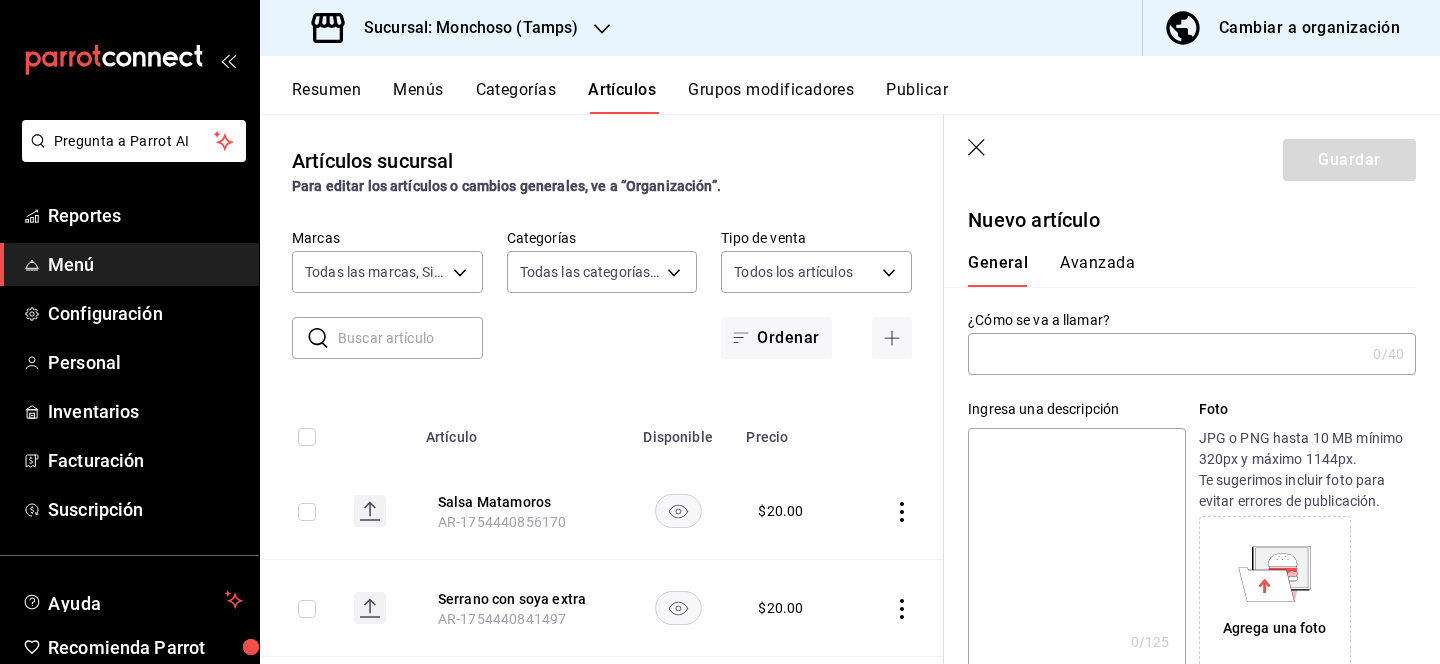 click at bounding box center [1166, 354] 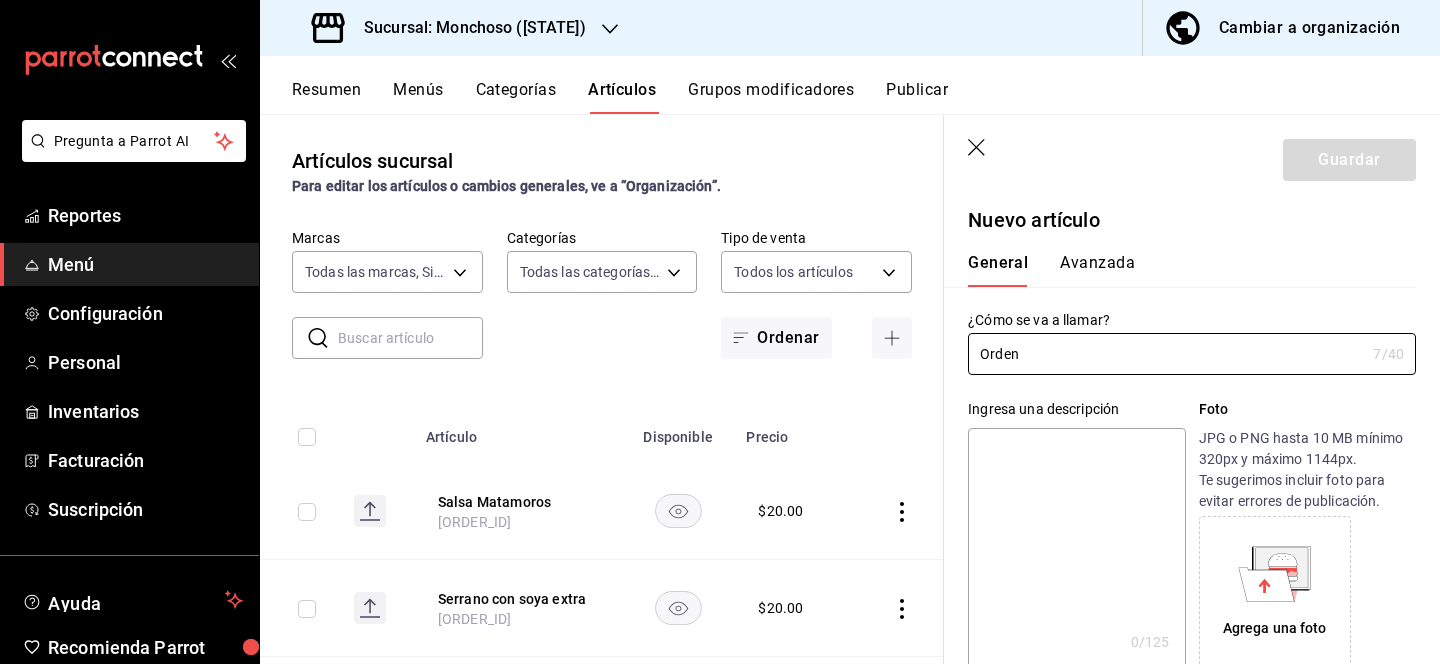 scroll, scrollTop: 0, scrollLeft: 0, axis: both 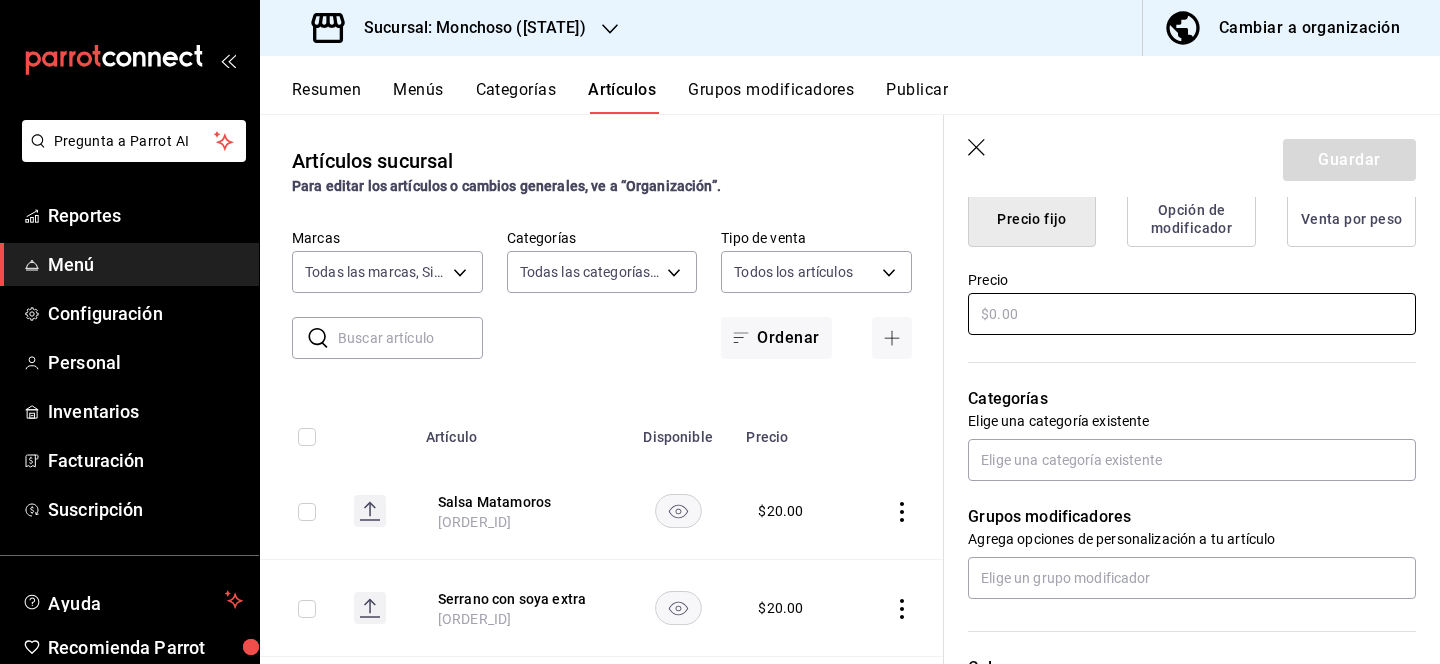 type on "Orden Arroz 2 personas" 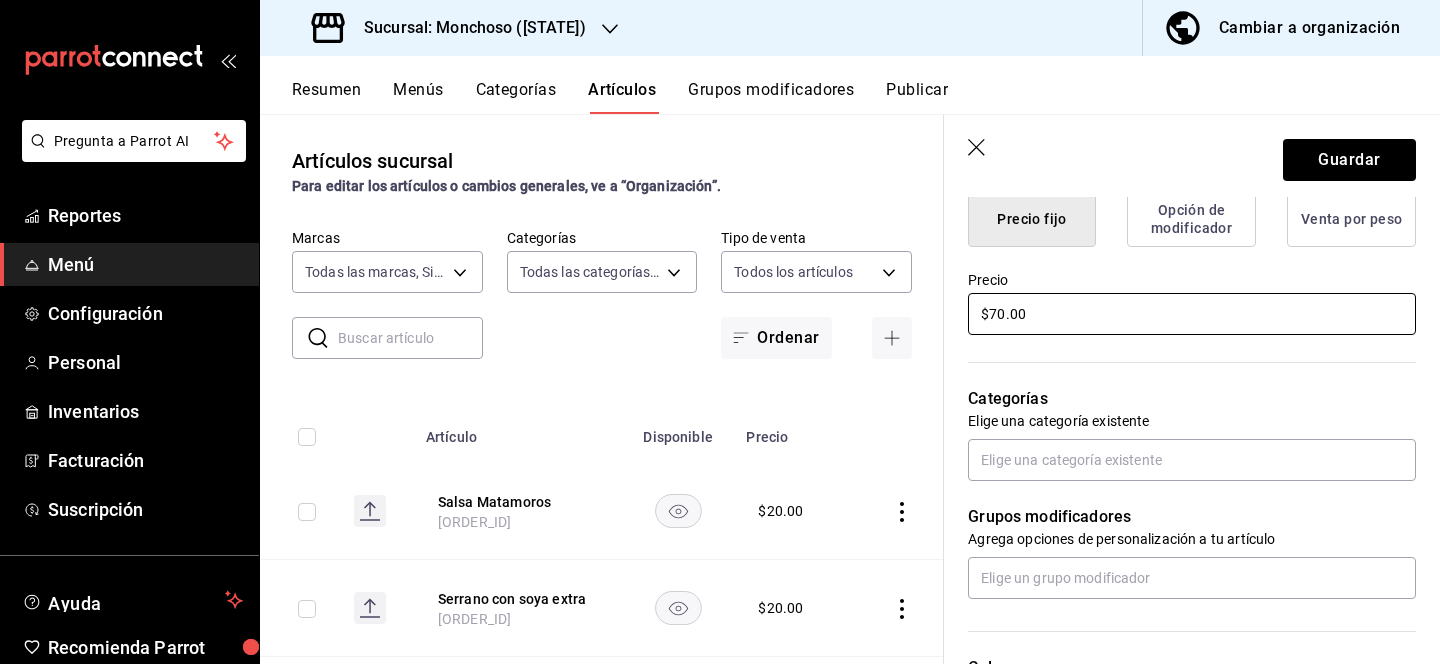scroll, scrollTop: 571, scrollLeft: 0, axis: vertical 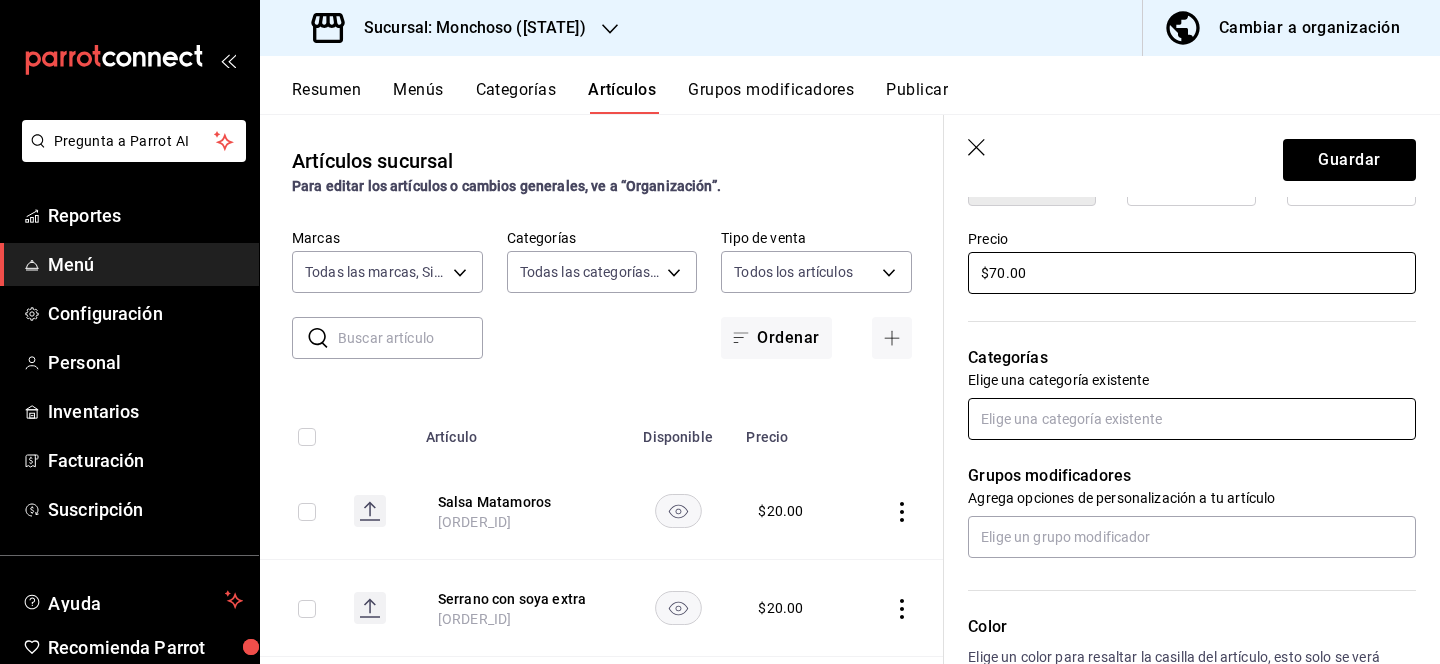 type on "$70.00" 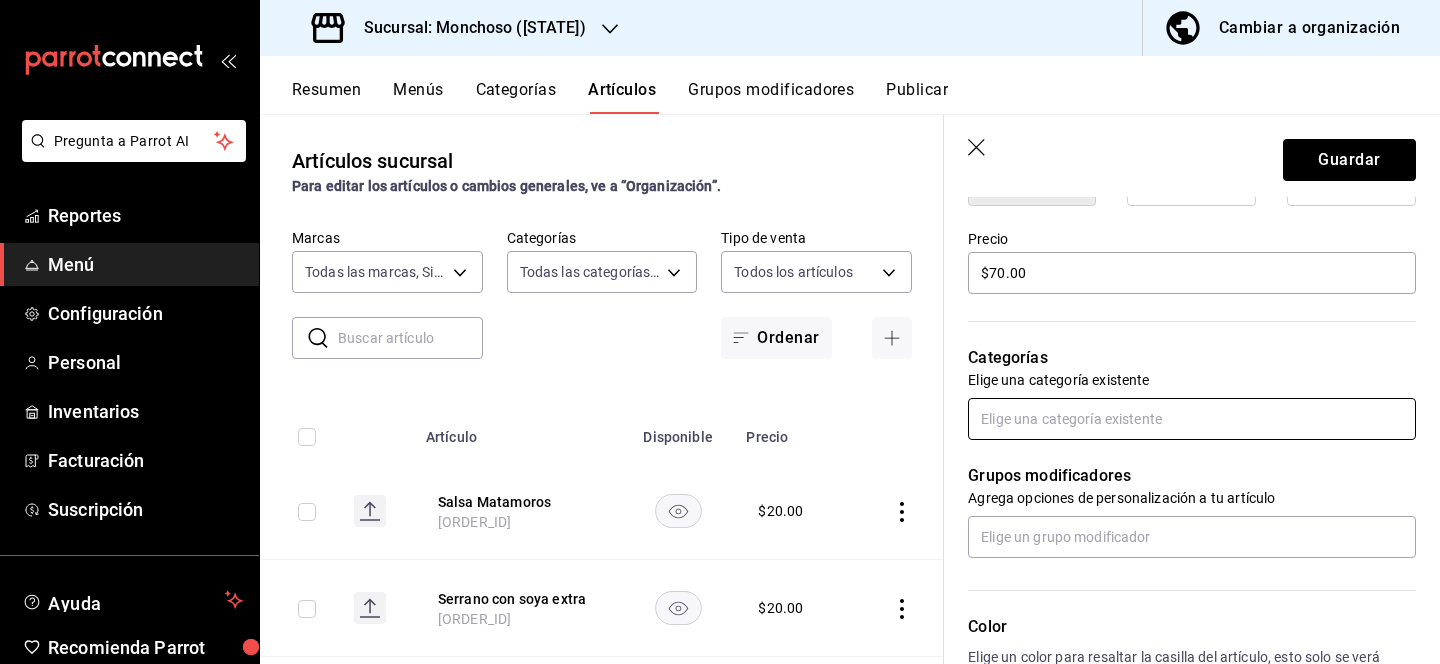 click at bounding box center (1192, 419) 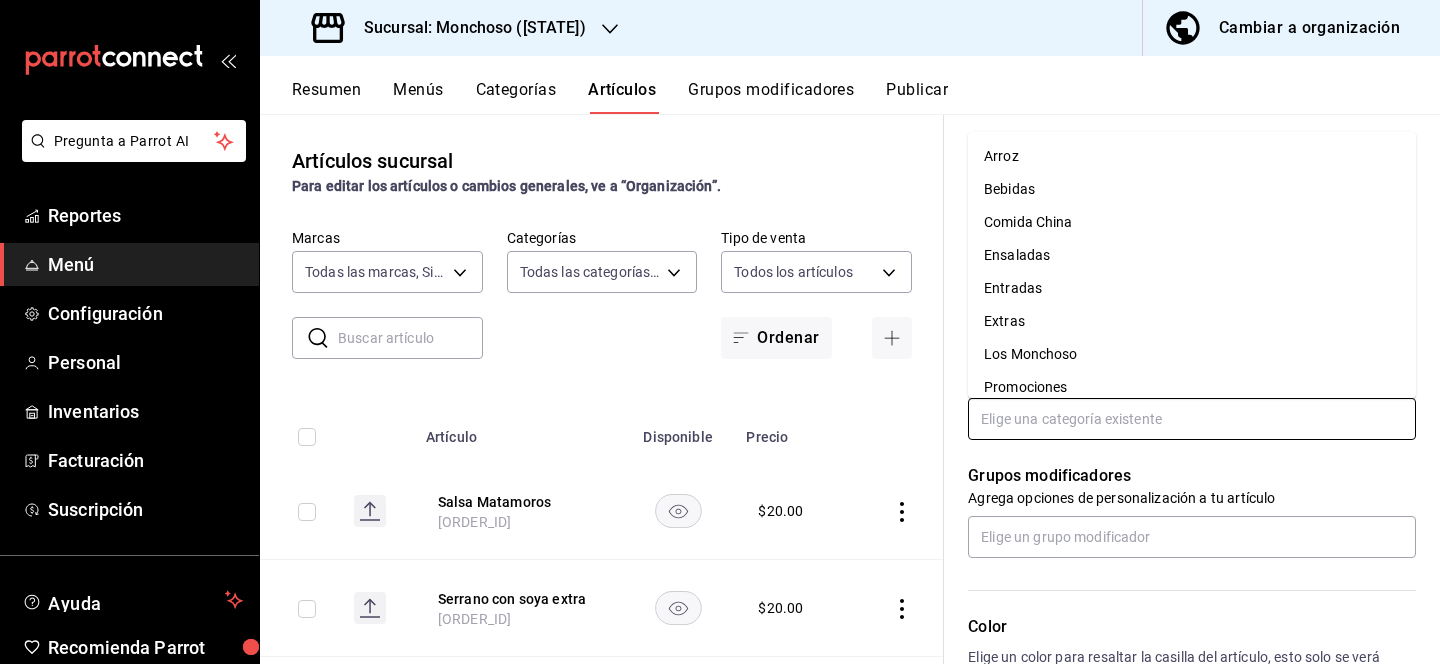 click on "Arroz" at bounding box center [1192, 156] 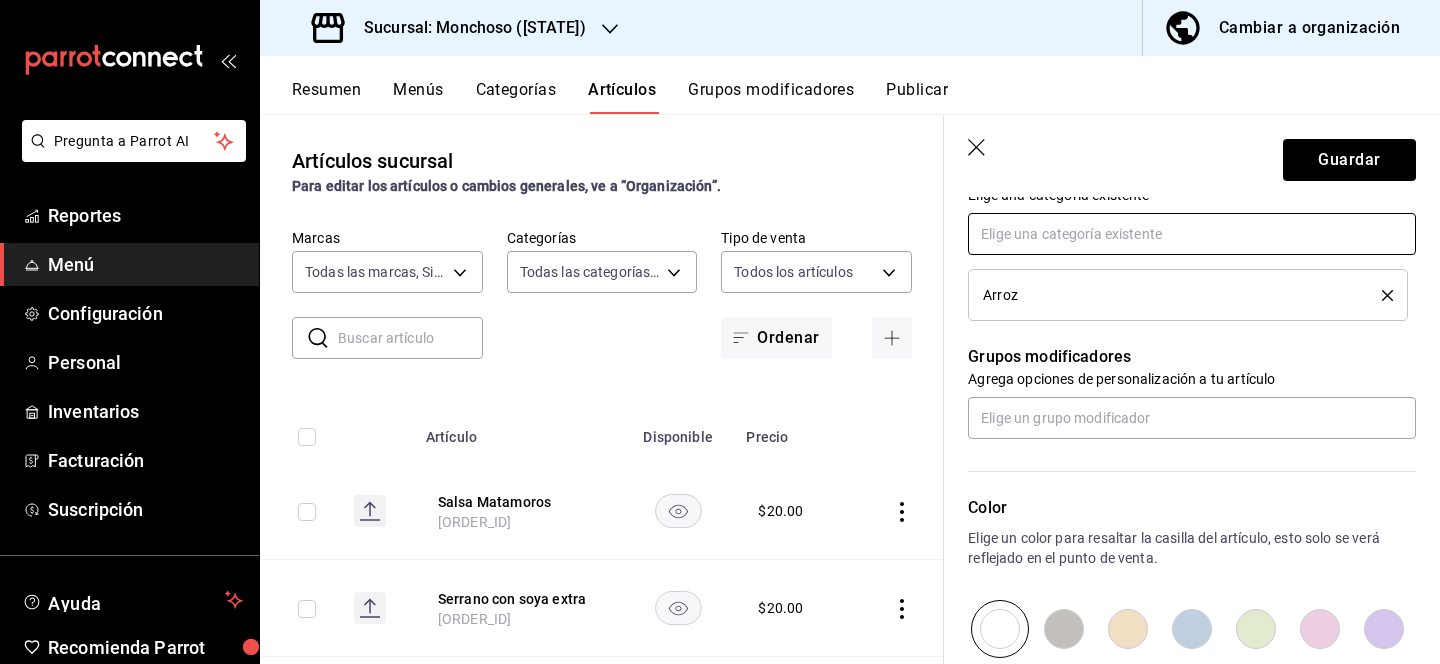 scroll, scrollTop: 760, scrollLeft: 0, axis: vertical 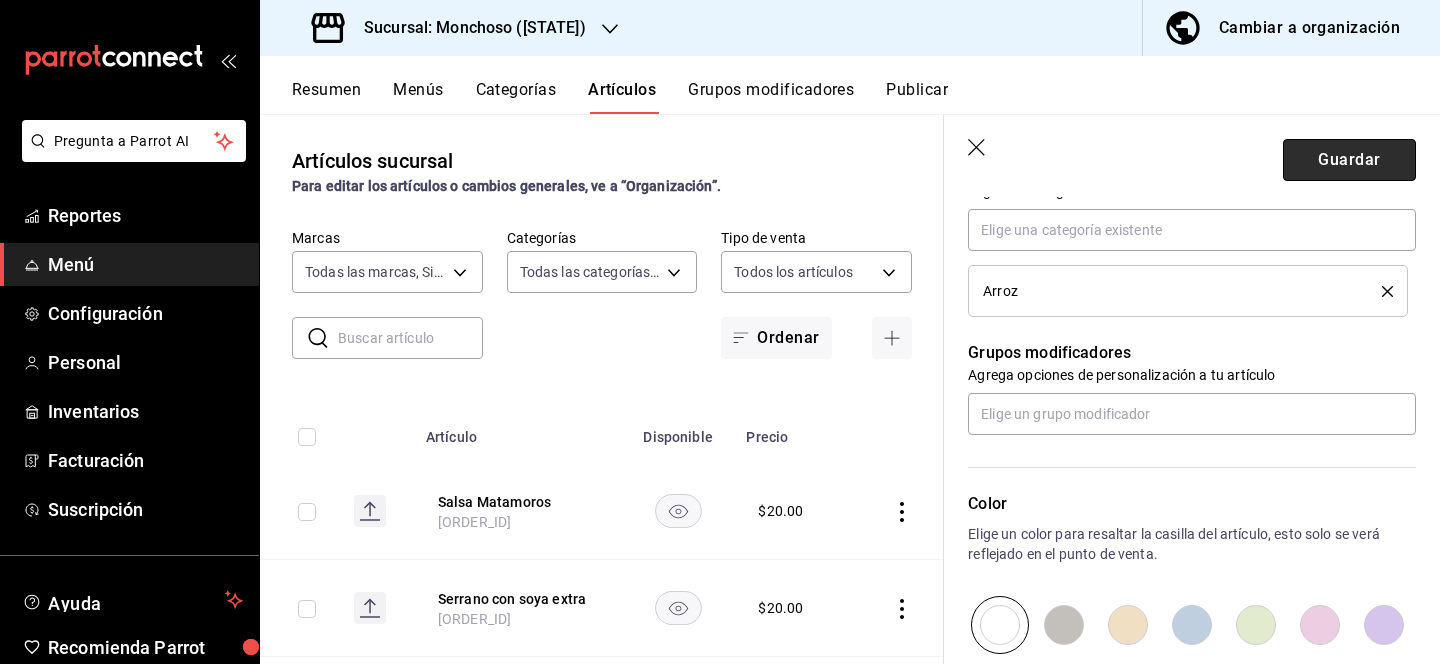 click on "Guardar" at bounding box center [1349, 160] 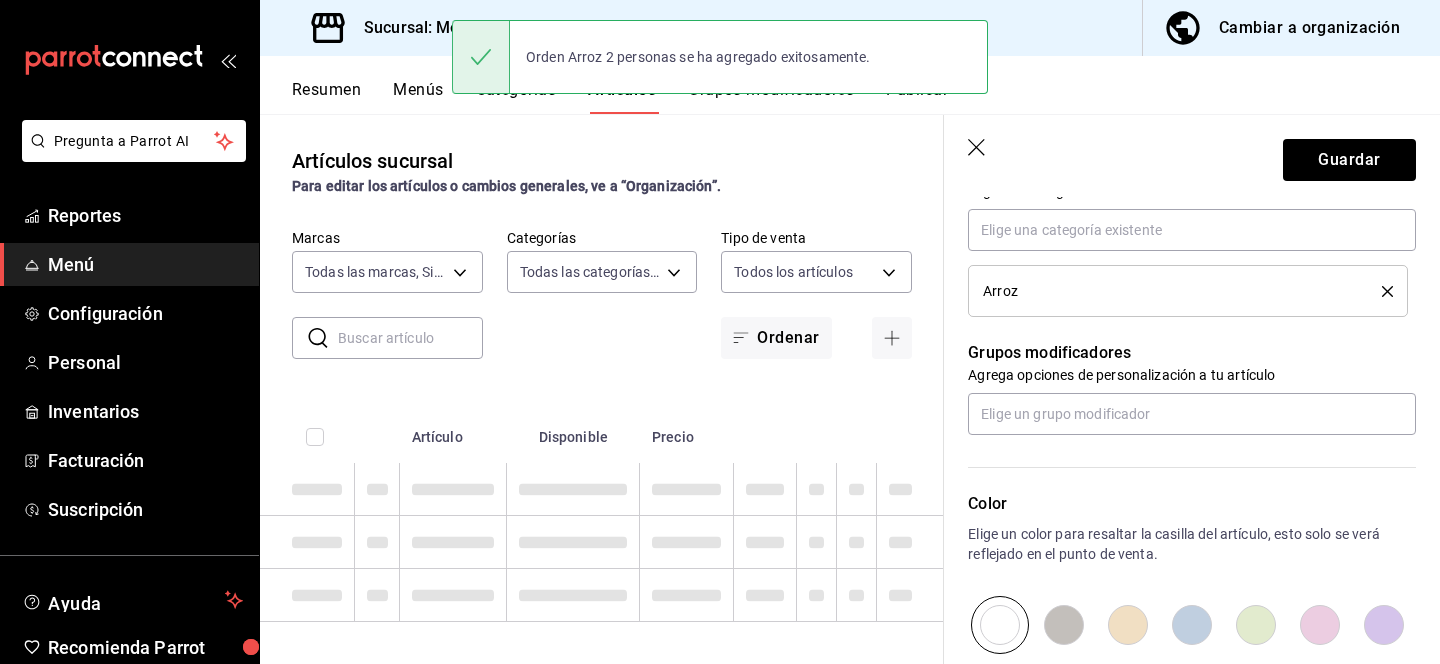 click on "Orden Arroz 2 personas se ha agregado exitosamente." at bounding box center [720, 57] 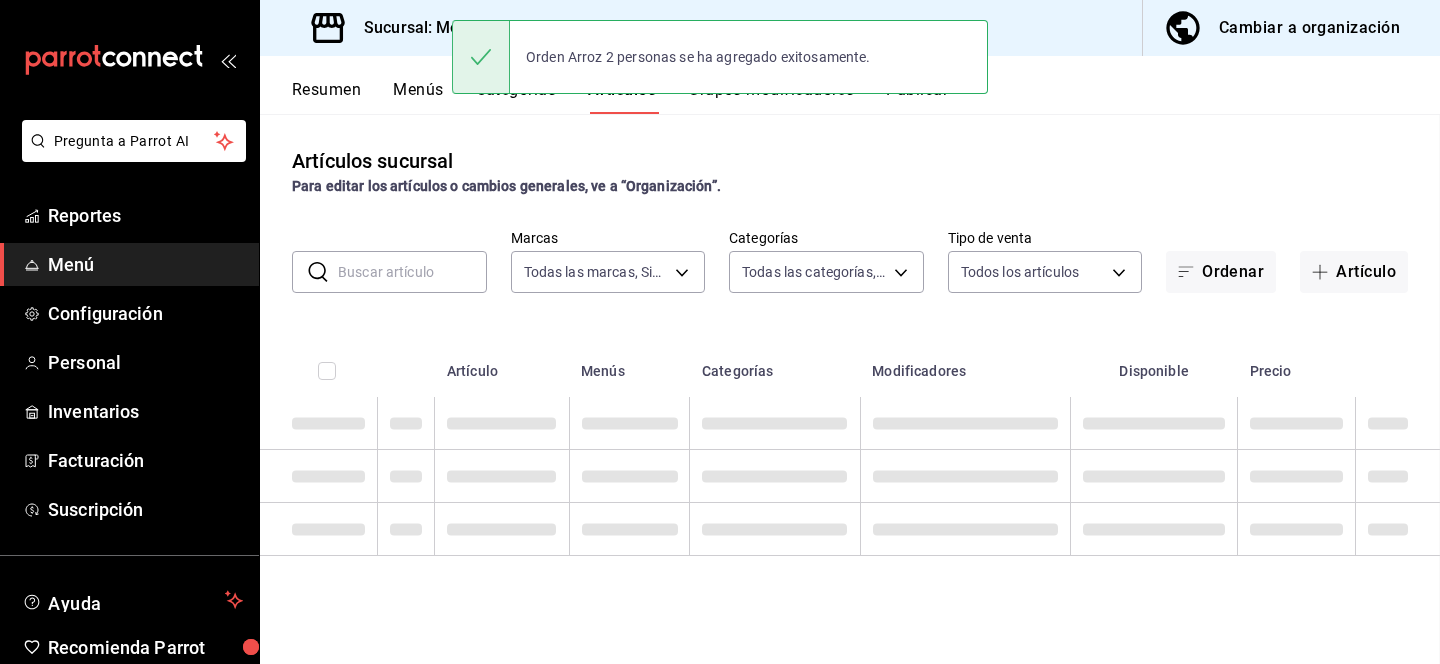 scroll, scrollTop: 0, scrollLeft: 0, axis: both 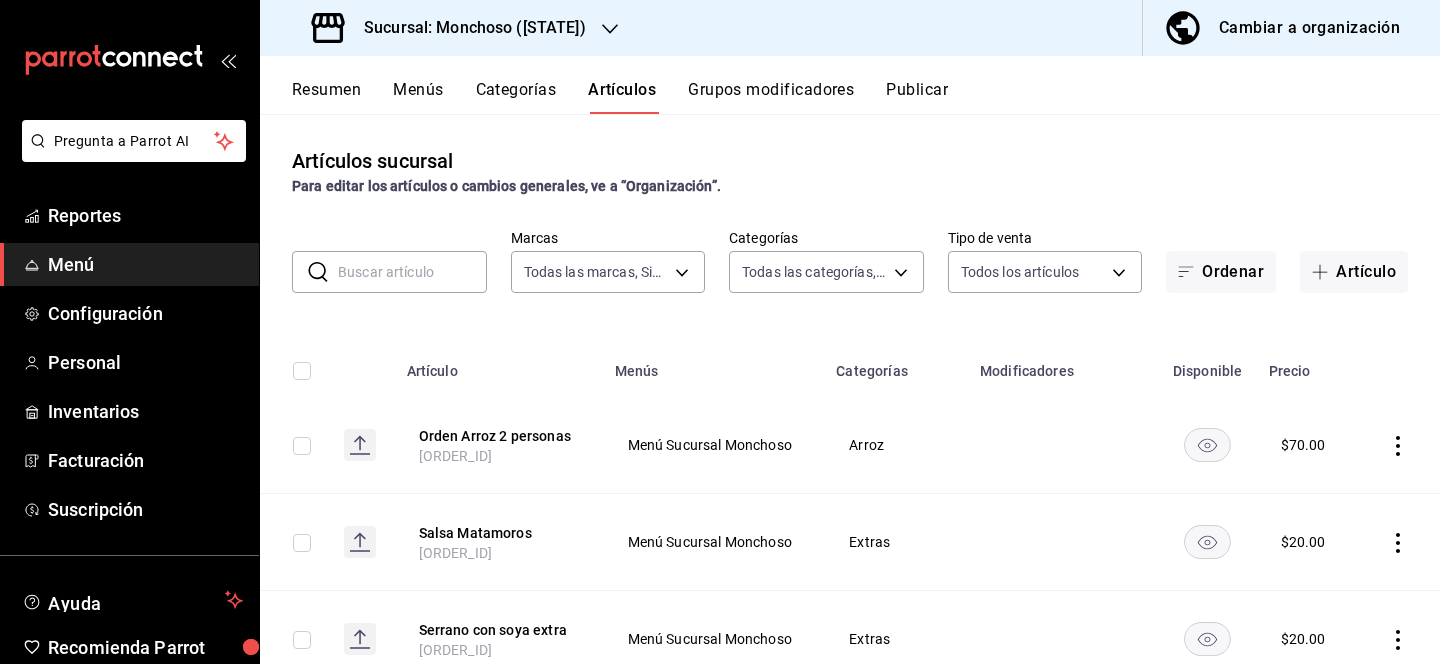 click on "Grupos modificadores" at bounding box center [771, 97] 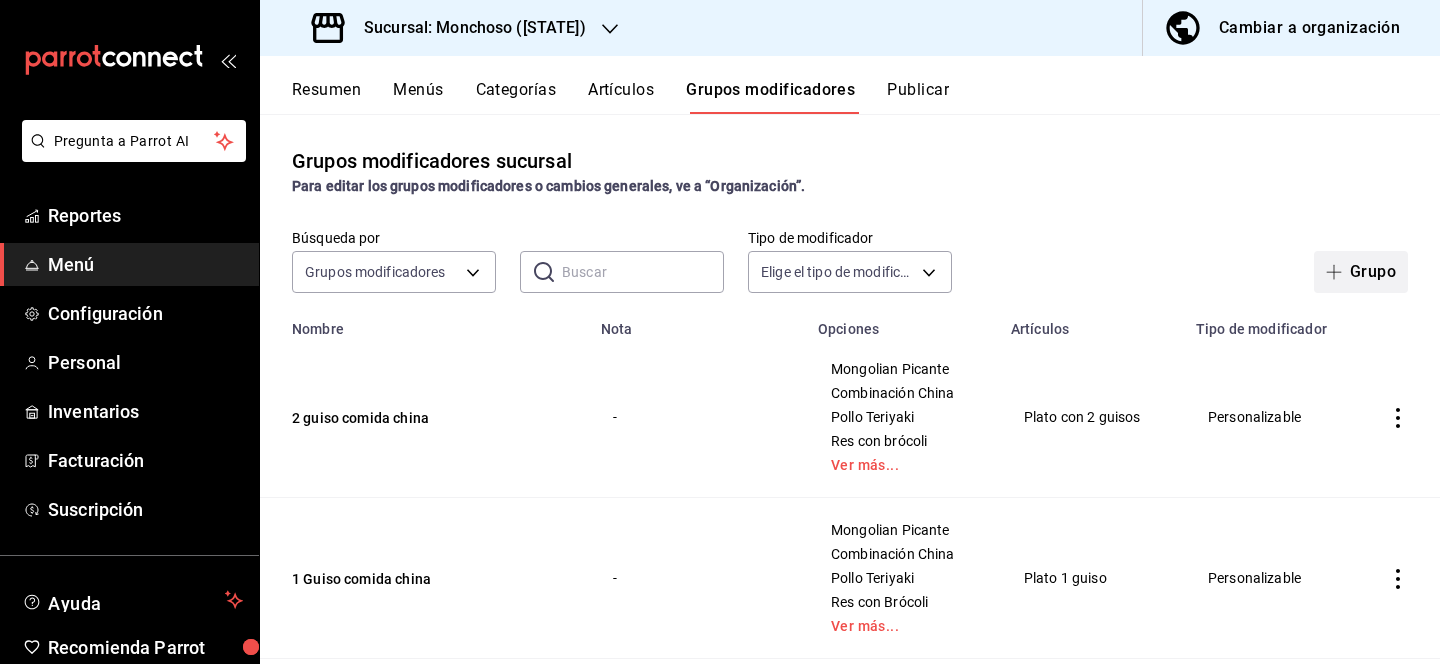click on "Grupo" at bounding box center [1361, 272] 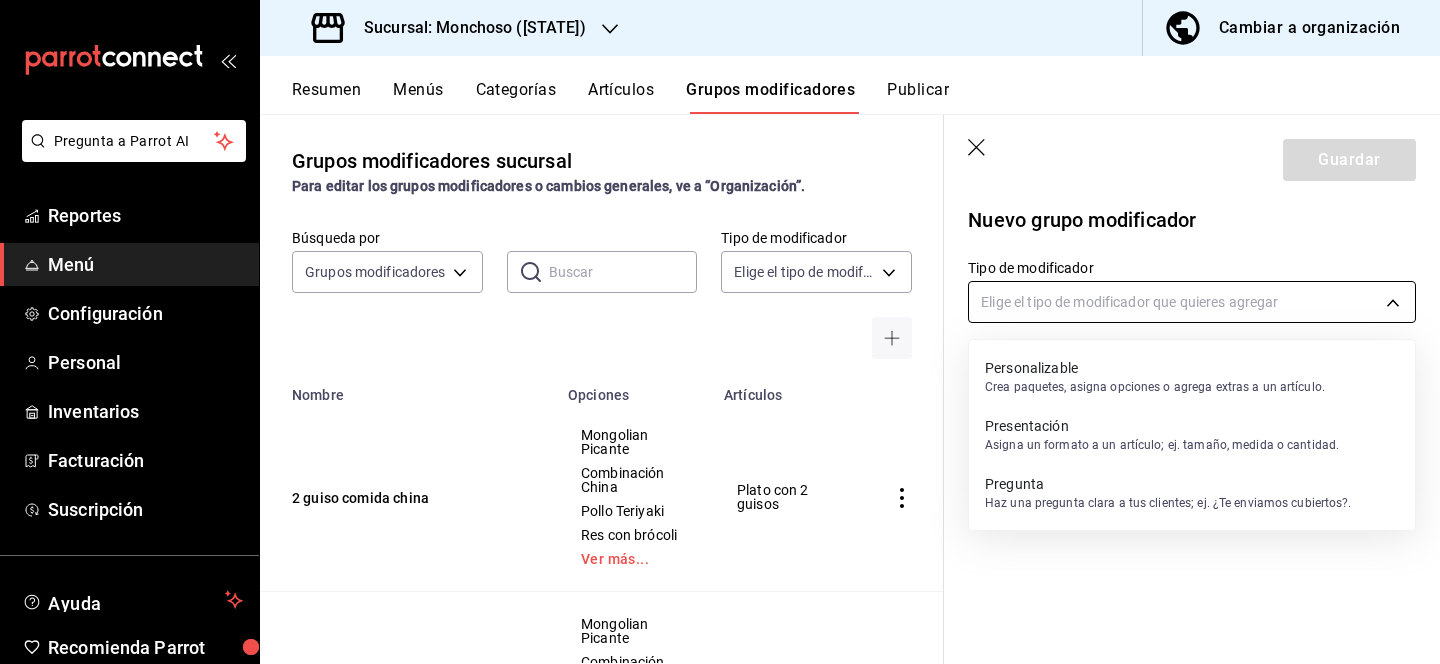 click on "Pregunta a Parrot AI Reportes   Menú   Configuración   Personal   Inventarios   Facturación   Suscripción   Ayuda Recomienda Parrot   Lili Flores   Sugerir nueva función   Sucursal: Monchoso (Tamps) Cambiar a organización Resumen Menús Categorías Artículos Grupos modificadores Publicar Grupos modificadores sucursal Para editar los grupos modificadores o cambios generales, ve a “Organización”. Búsqueda por Grupos modificadores GROUP ​ ​ Tipo de modificador Elige el tipo de modificador Nombre Opciones Artículos 2 guiso comida china Mongolian Picante Combinación China Pollo Teriyaki Res con brócoli Ver más... Plato con 2 guisos 1 Guiso comida china Mongolian Picante Combinación China Pollo Teriyaki Res con Brócoli Ver más... Plato 1 guiso Tipo de arroz frito Con verduras Mixto con verduras Con pollo Con Fajita Ver más... Arroz frito Combo los monchosos? Si por favor No gracias Monchoso Roll Matamoros Roll Flaming Roll Aguachile Roll Ver más... Combo rollo frio, caliente? Si por favor" at bounding box center [720, 332] 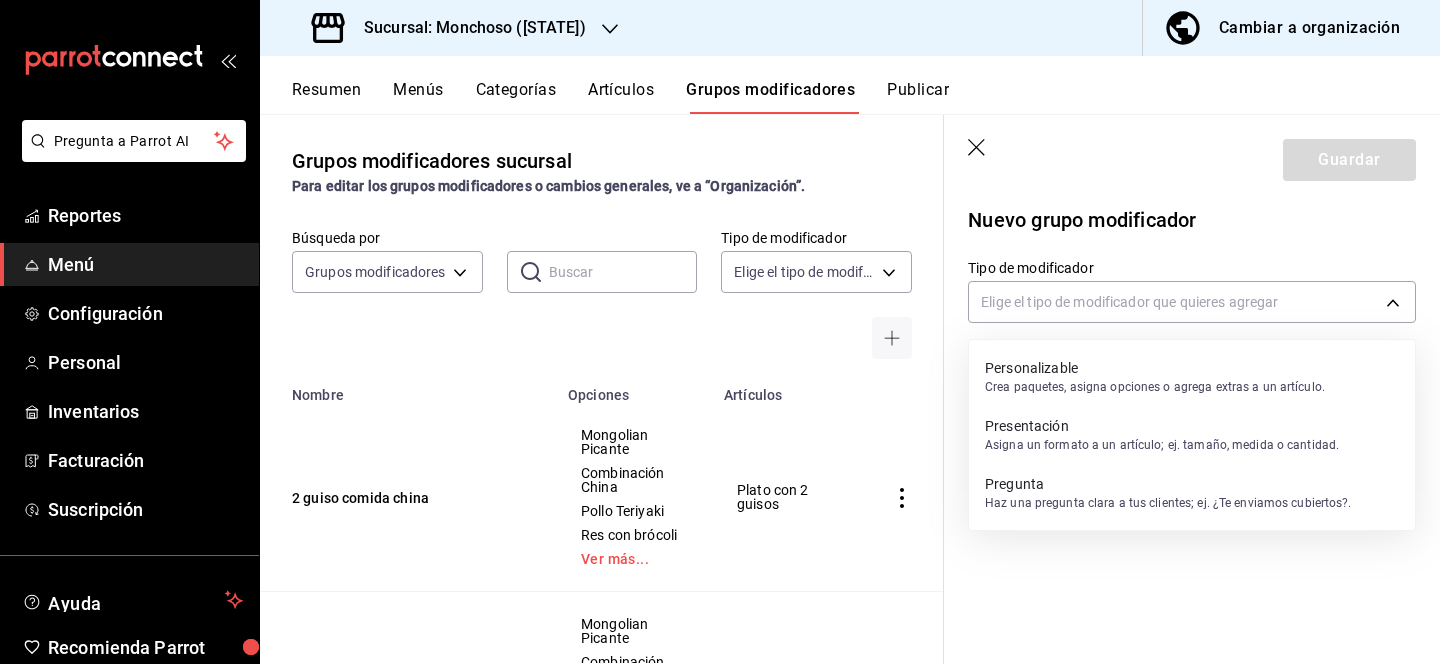 click on "Personalizable" at bounding box center (1155, 368) 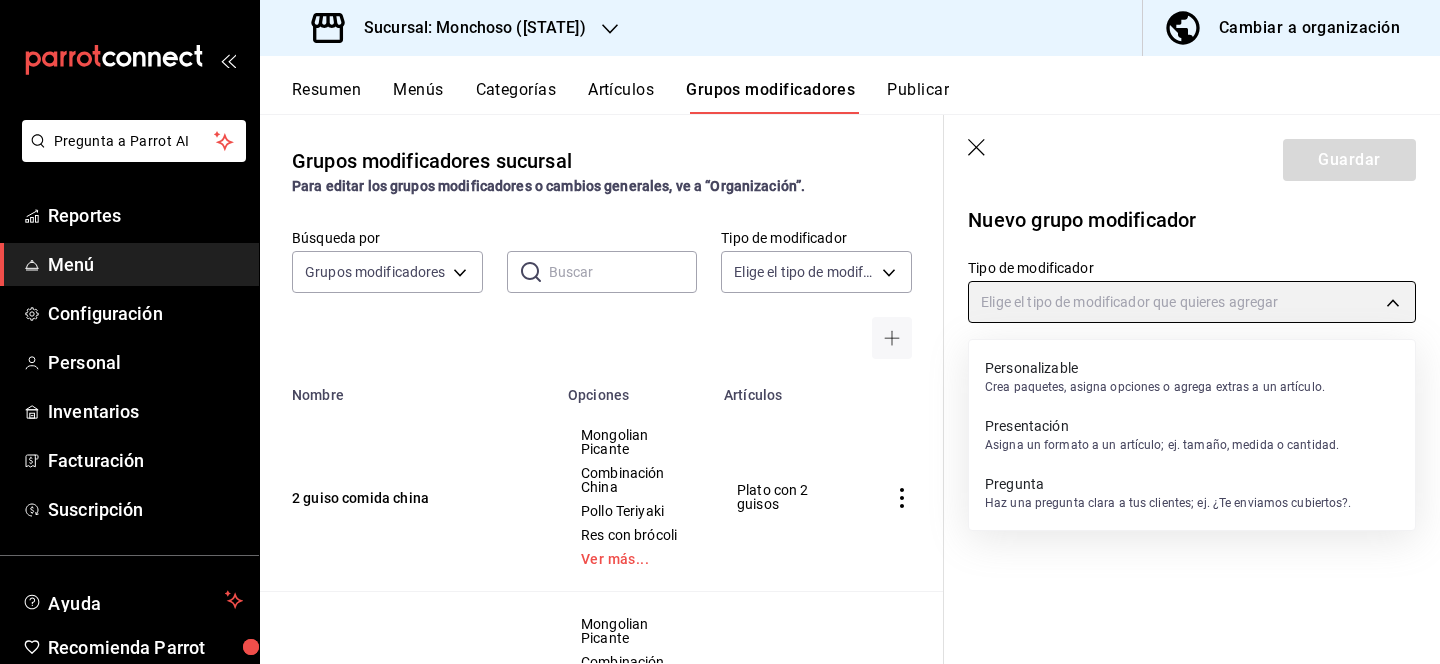 type on "CUSTOMIZABLE" 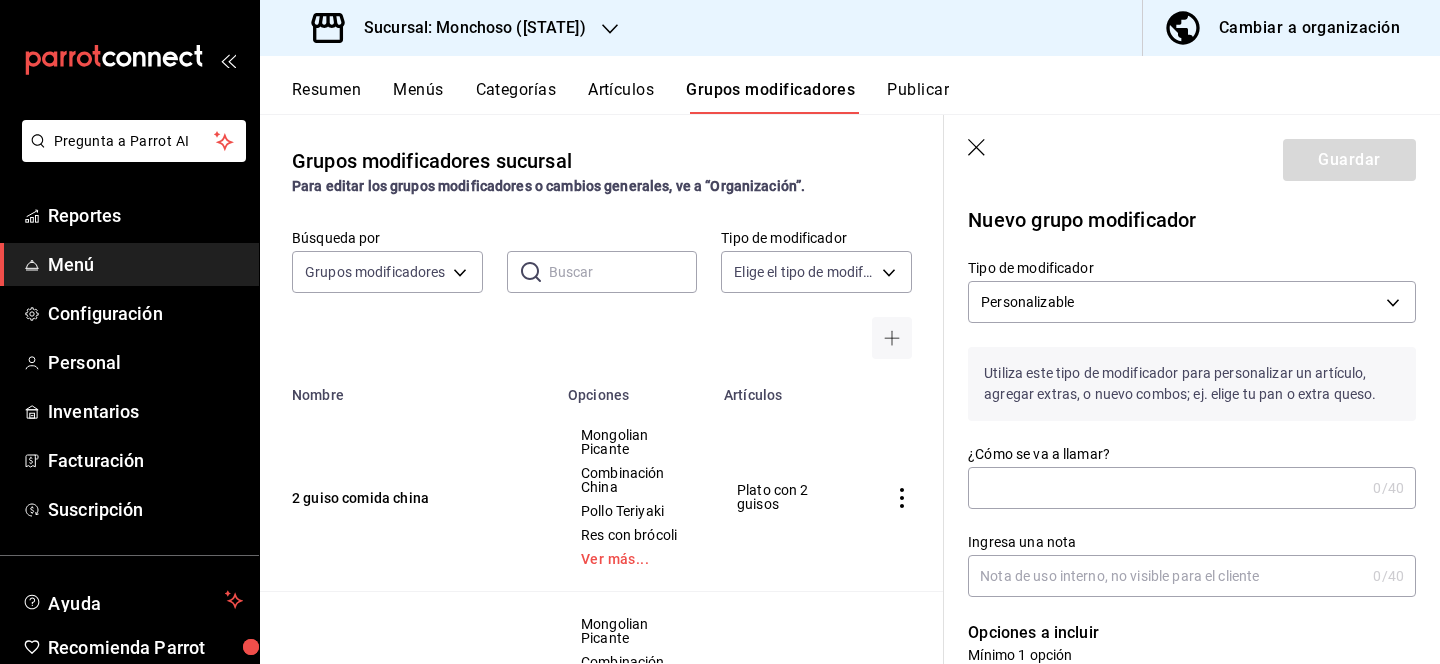 click on "¿Cómo se va a llamar?" at bounding box center (1166, 488) 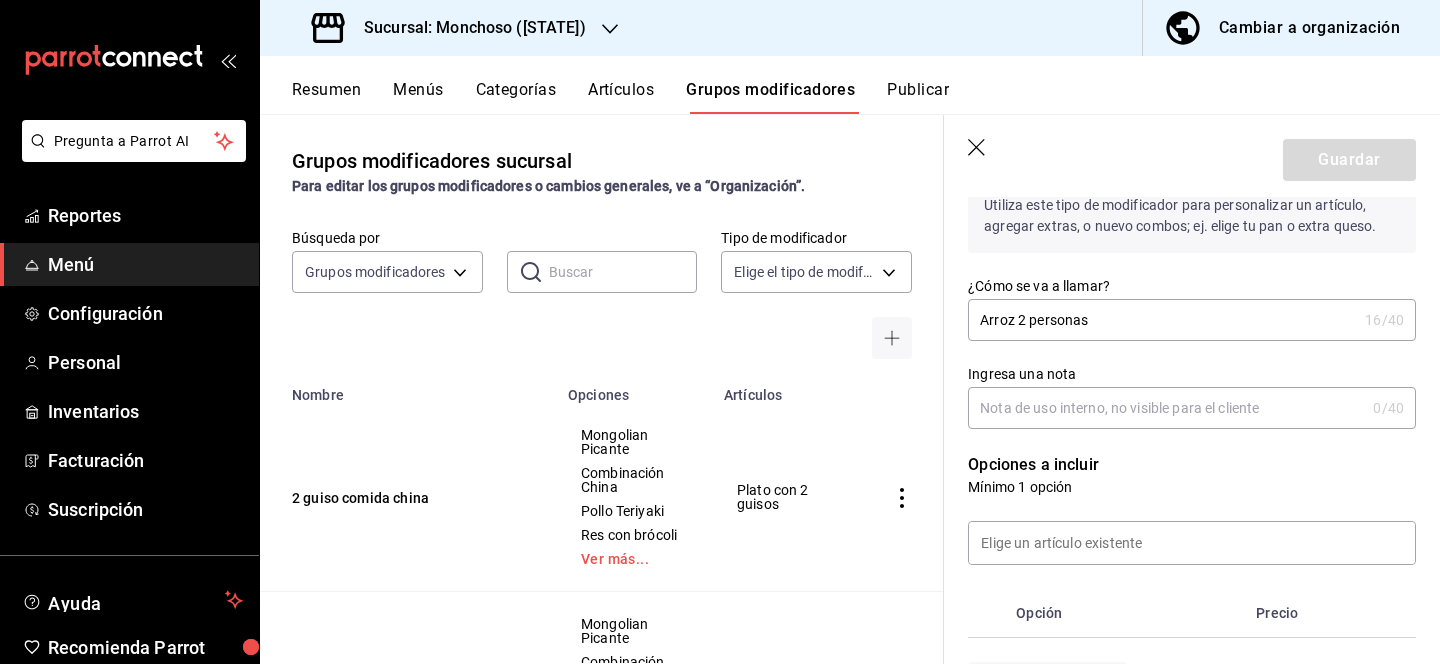 scroll, scrollTop: 169, scrollLeft: 0, axis: vertical 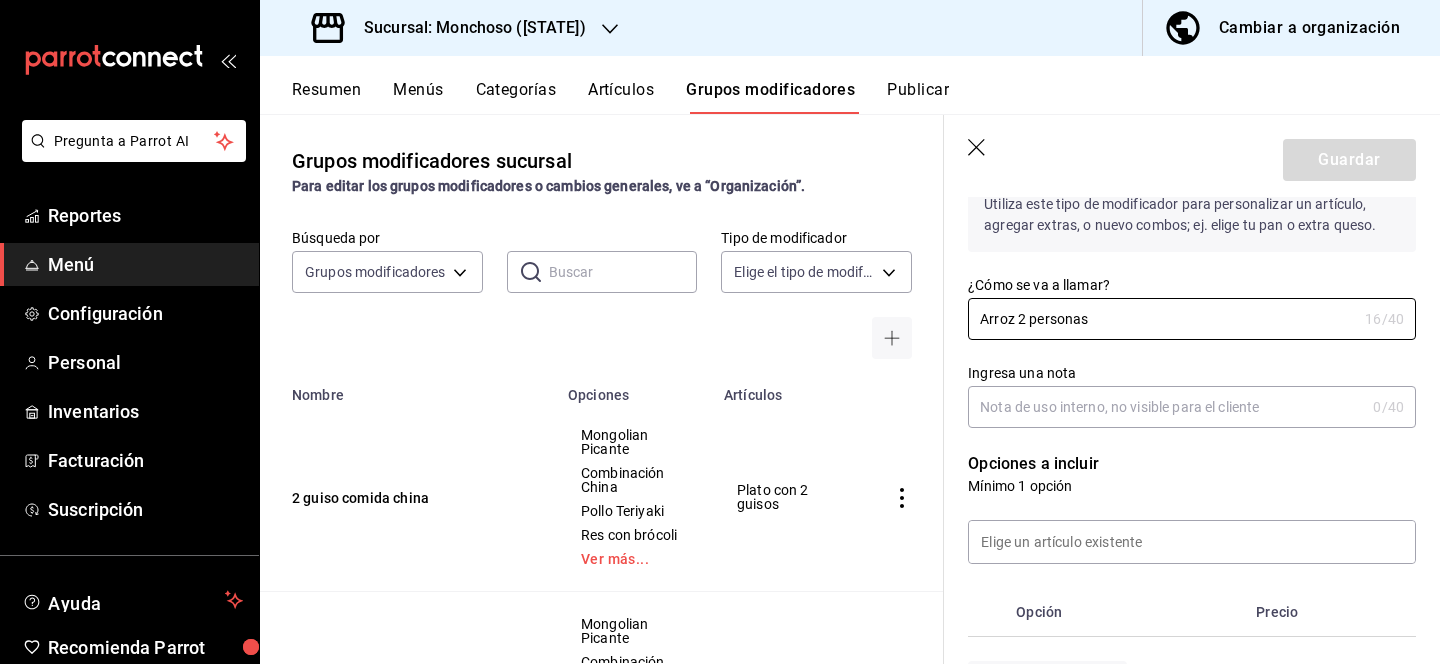 type on "Arroz 2 personas" 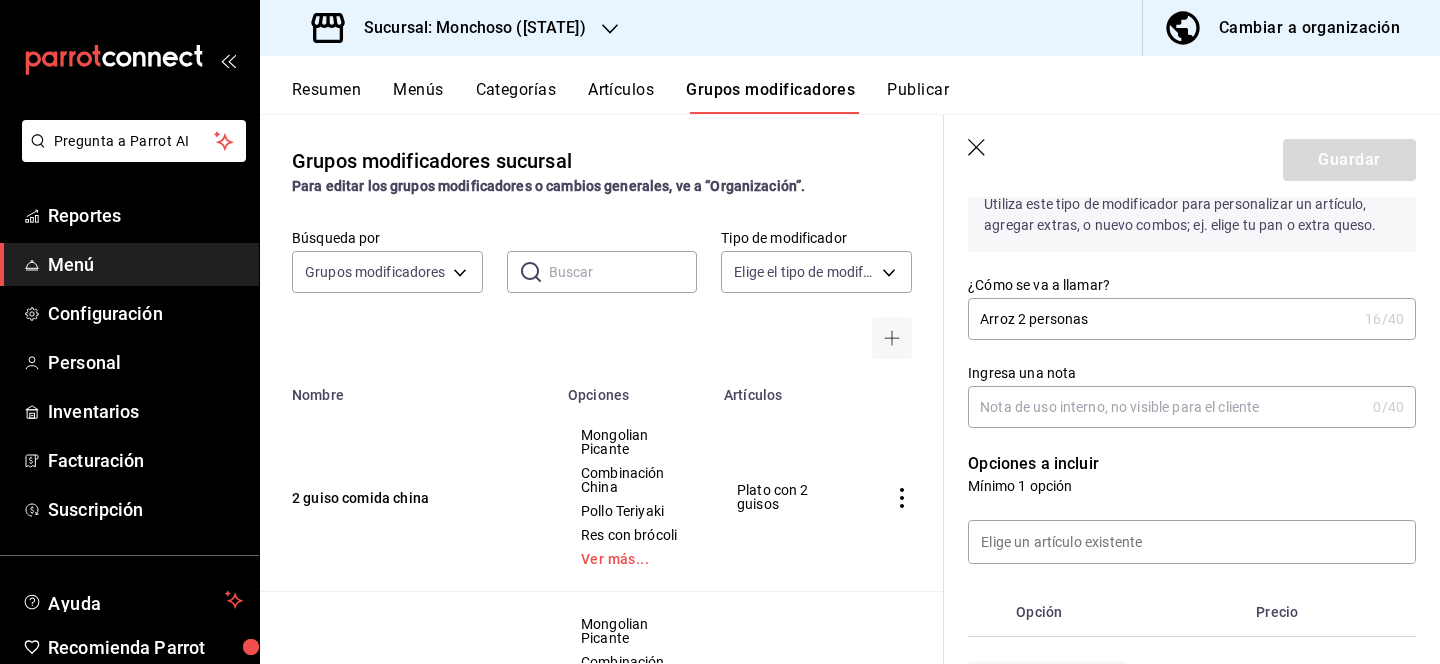 click on "Ingresa una nota" at bounding box center (1166, 407) 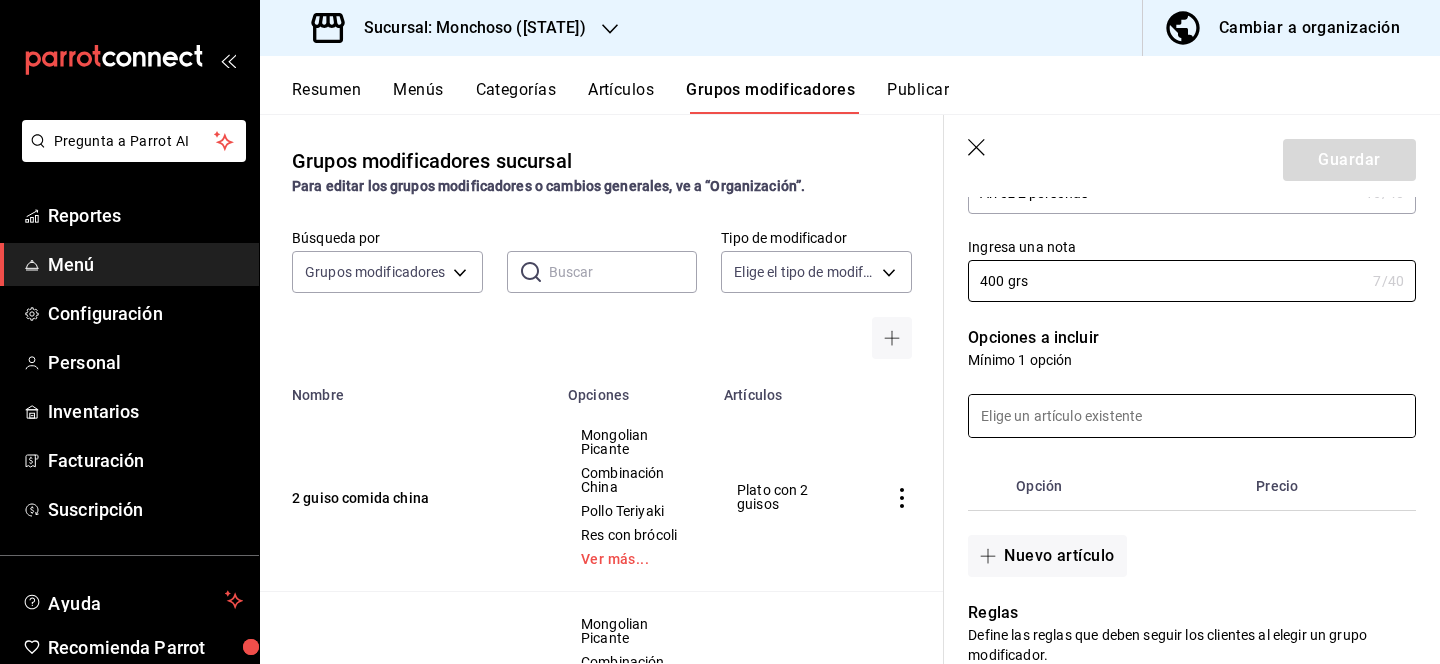 scroll, scrollTop: 320, scrollLeft: 0, axis: vertical 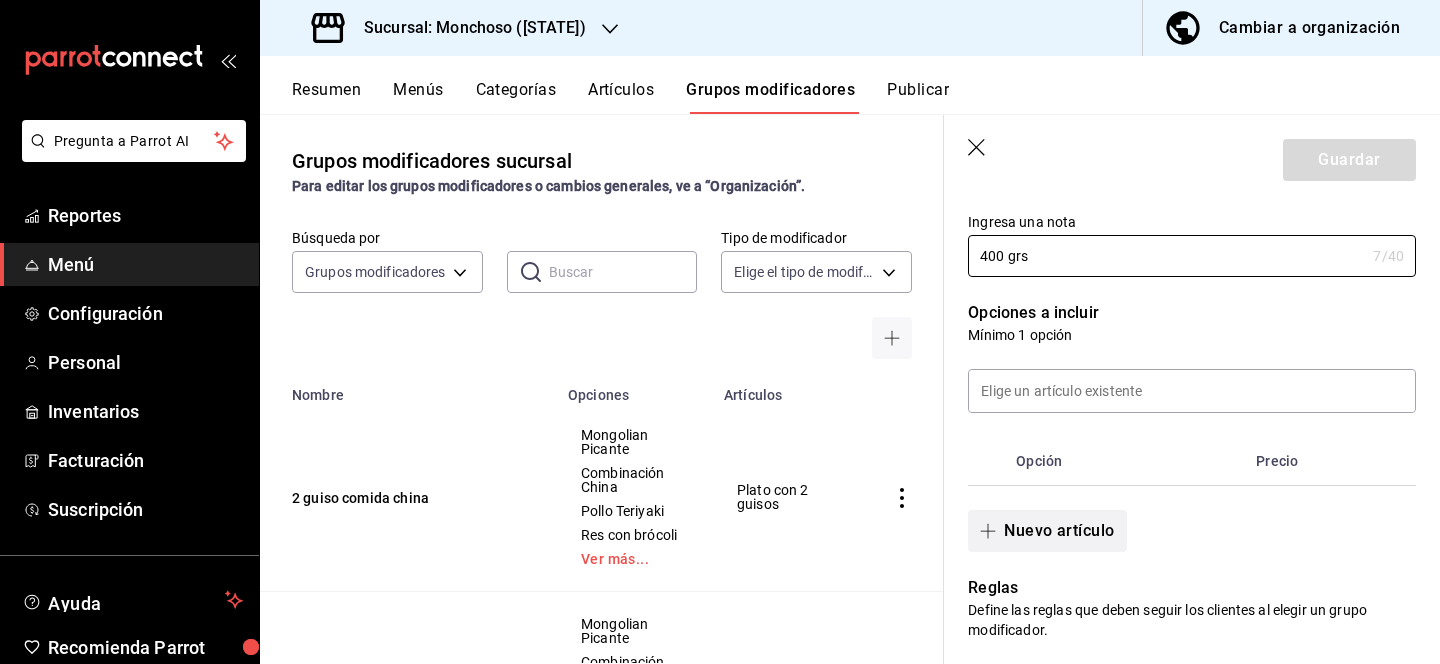 type on "400 grs" 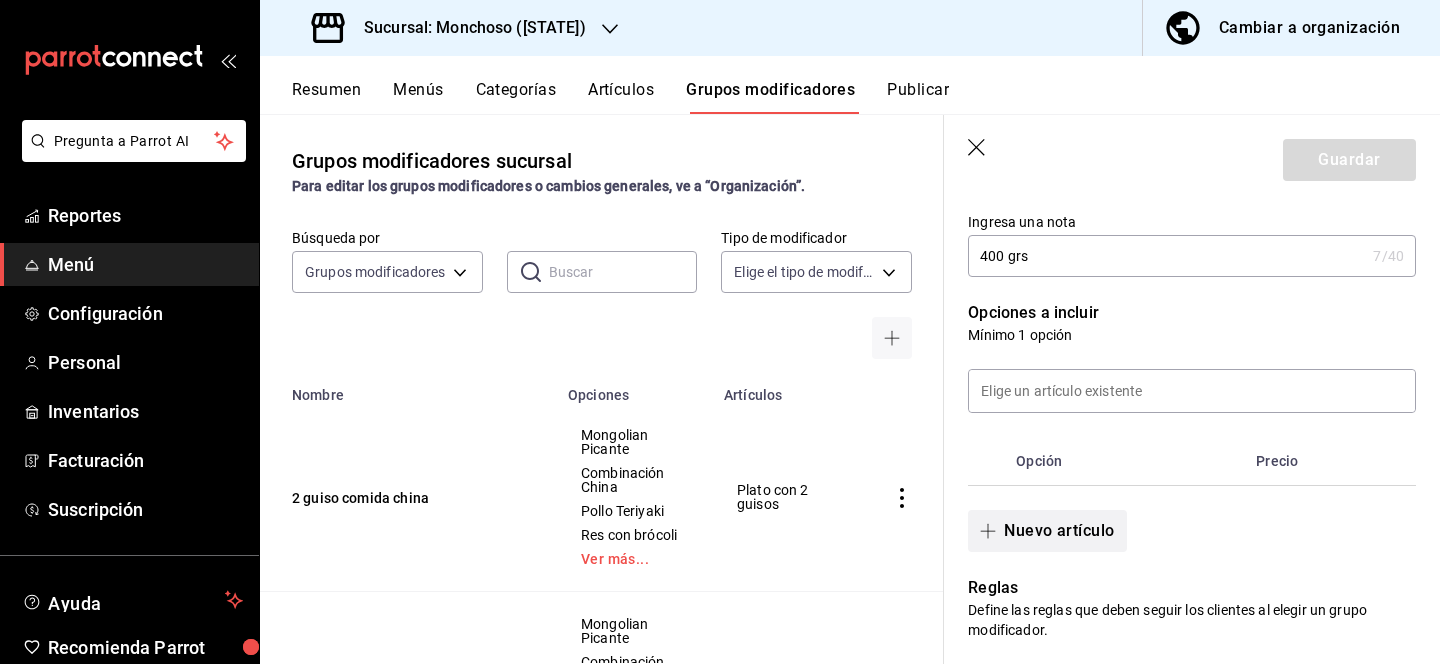 click on "Nuevo artículo" at bounding box center [1047, 531] 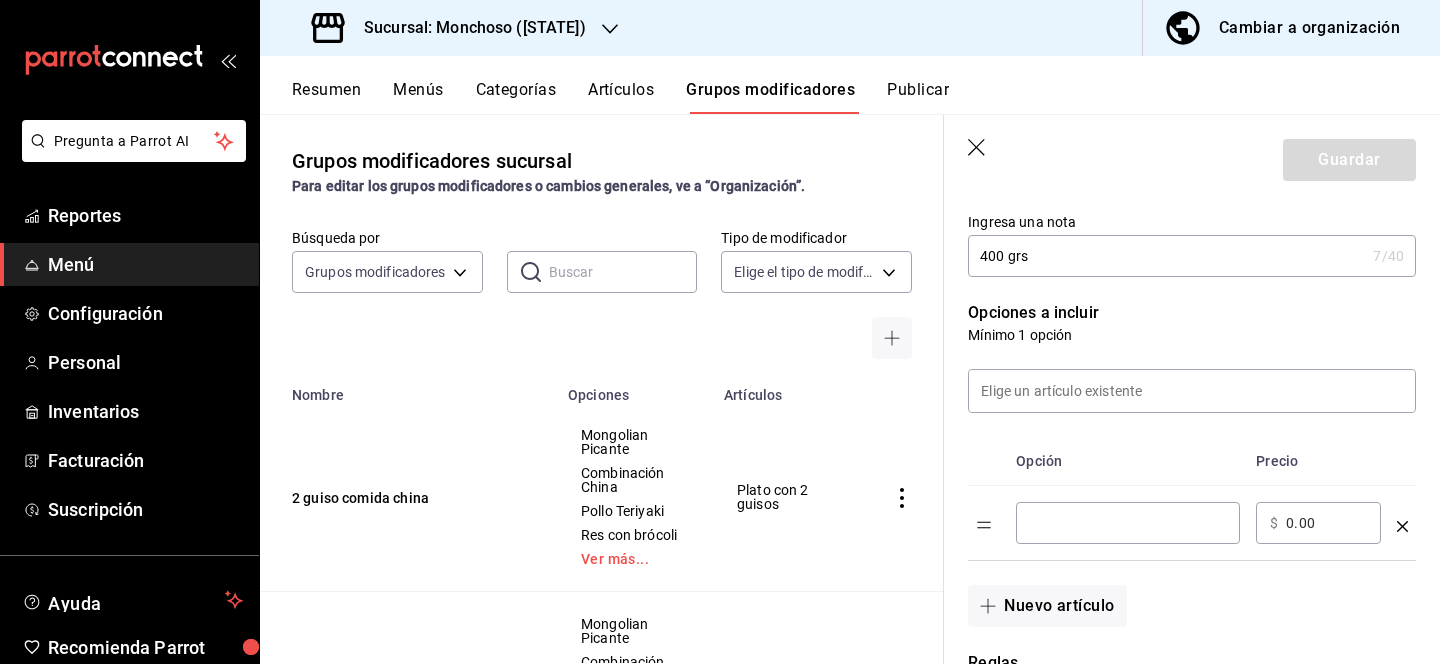 click on "​" at bounding box center (1128, 523) 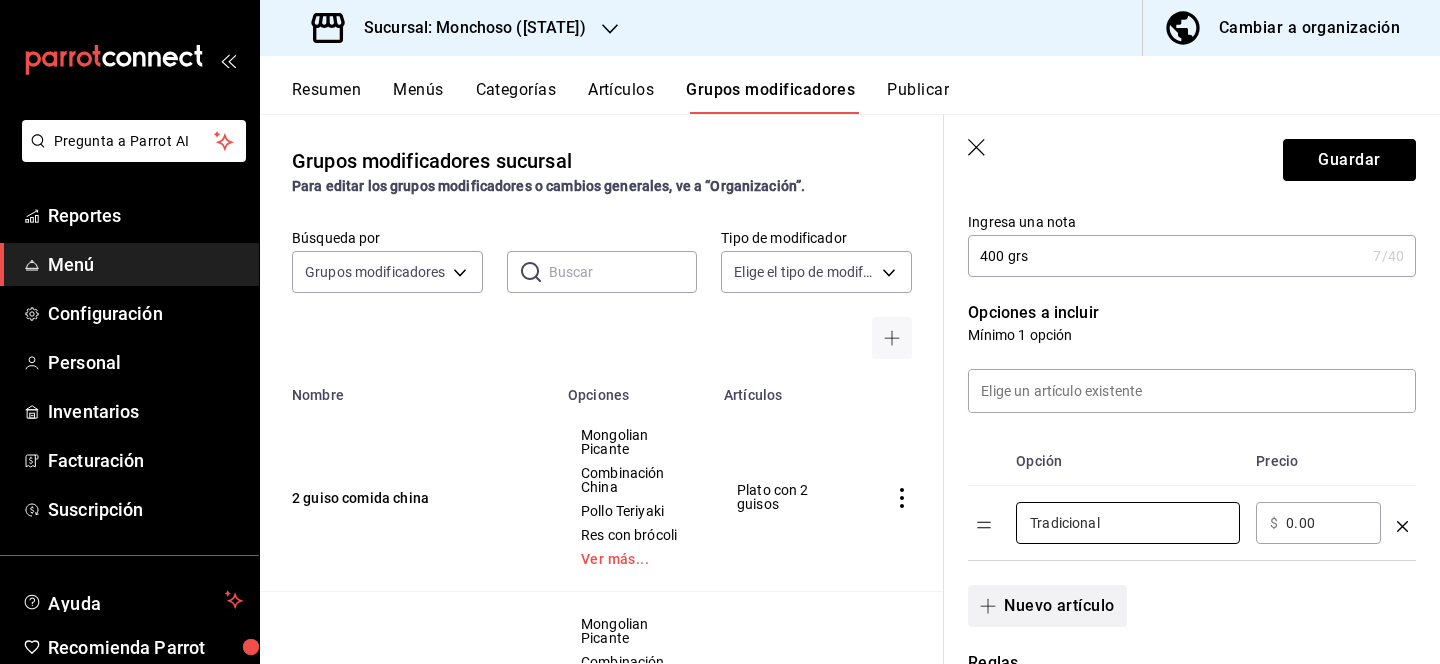 type on "Tradicional" 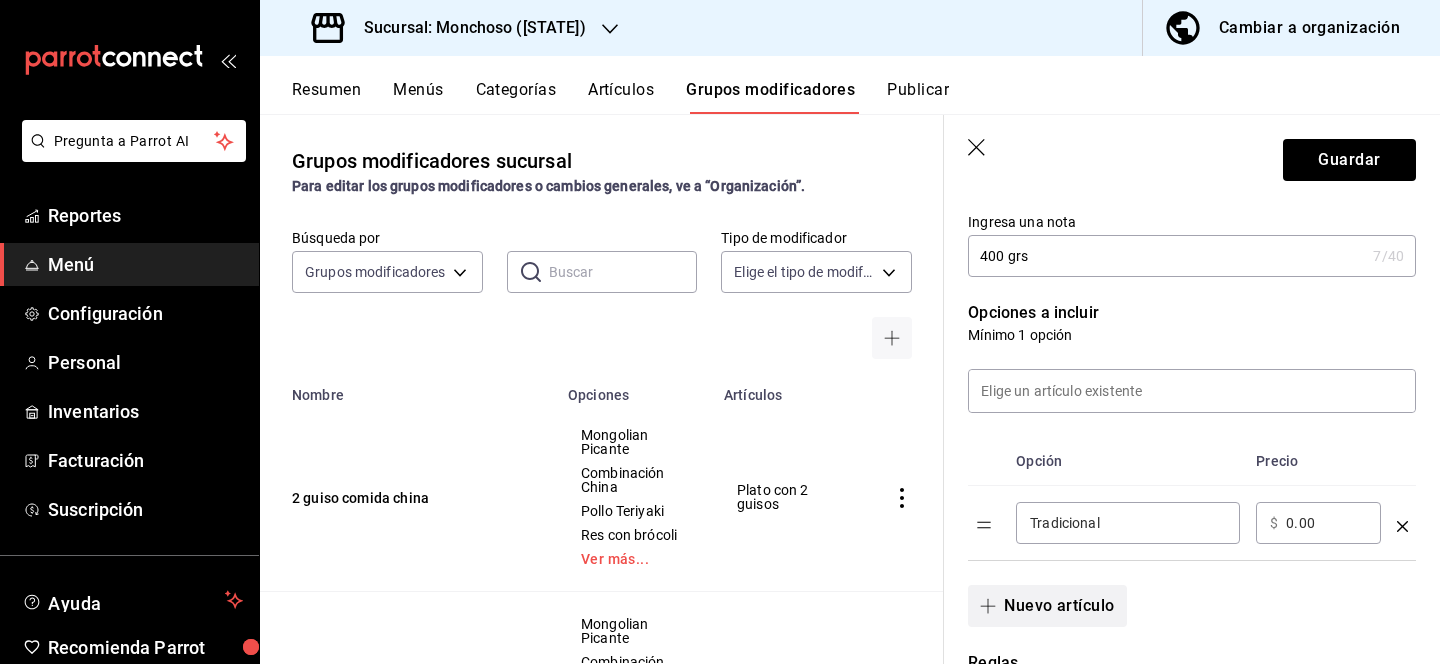 click on "Nuevo artículo" at bounding box center [1047, 606] 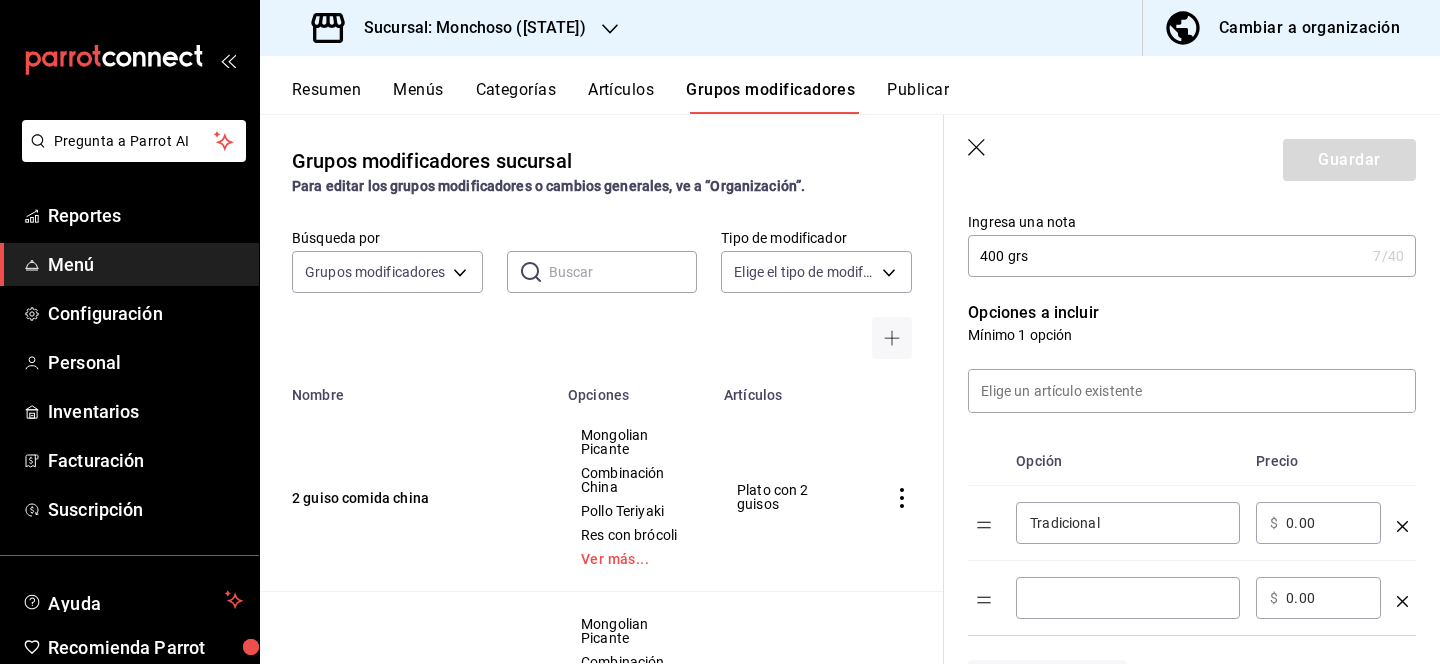 click at bounding box center (1128, 598) 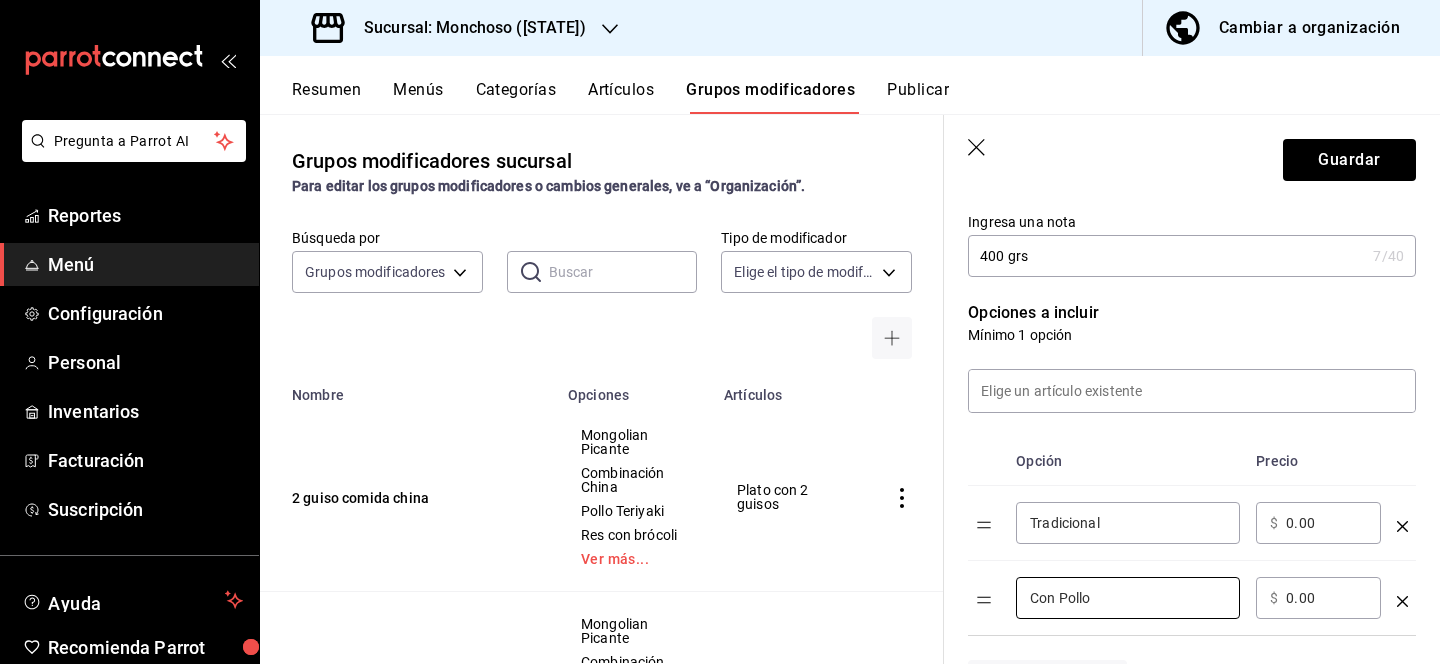 type on "Con Pollo" 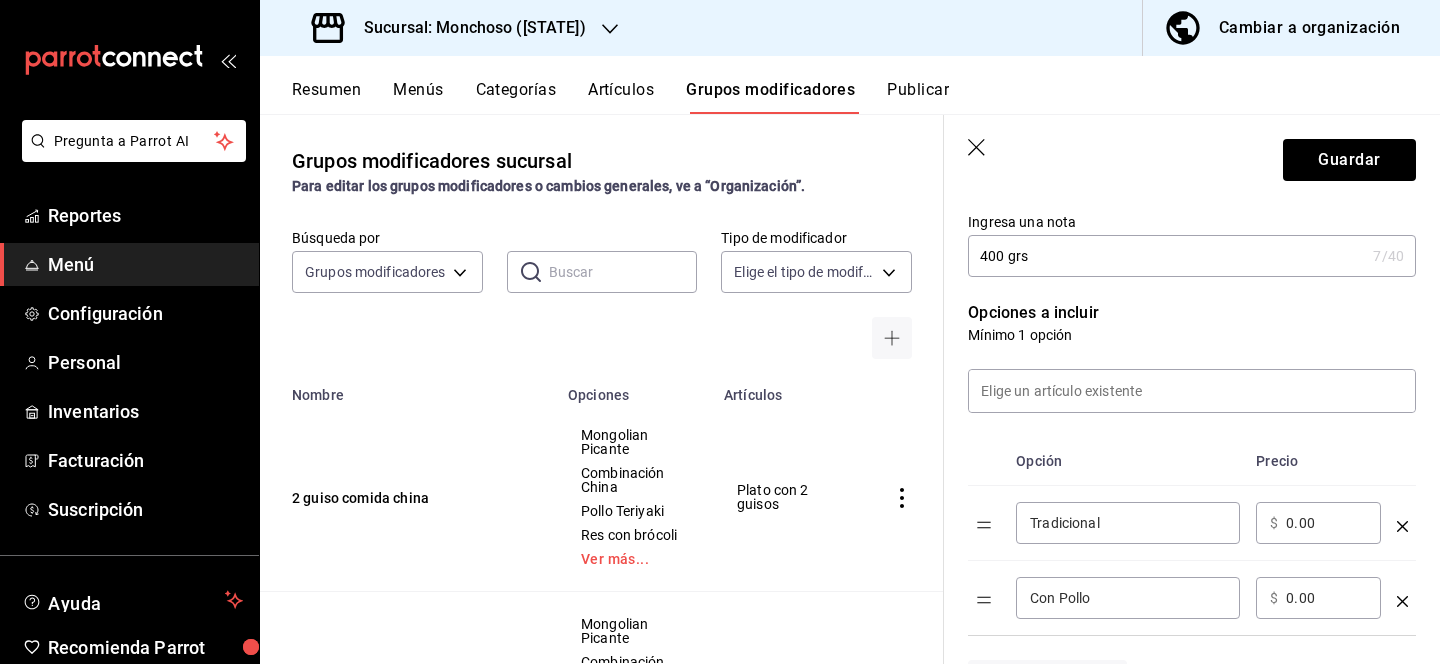 click on "0.00" at bounding box center [1326, 598] 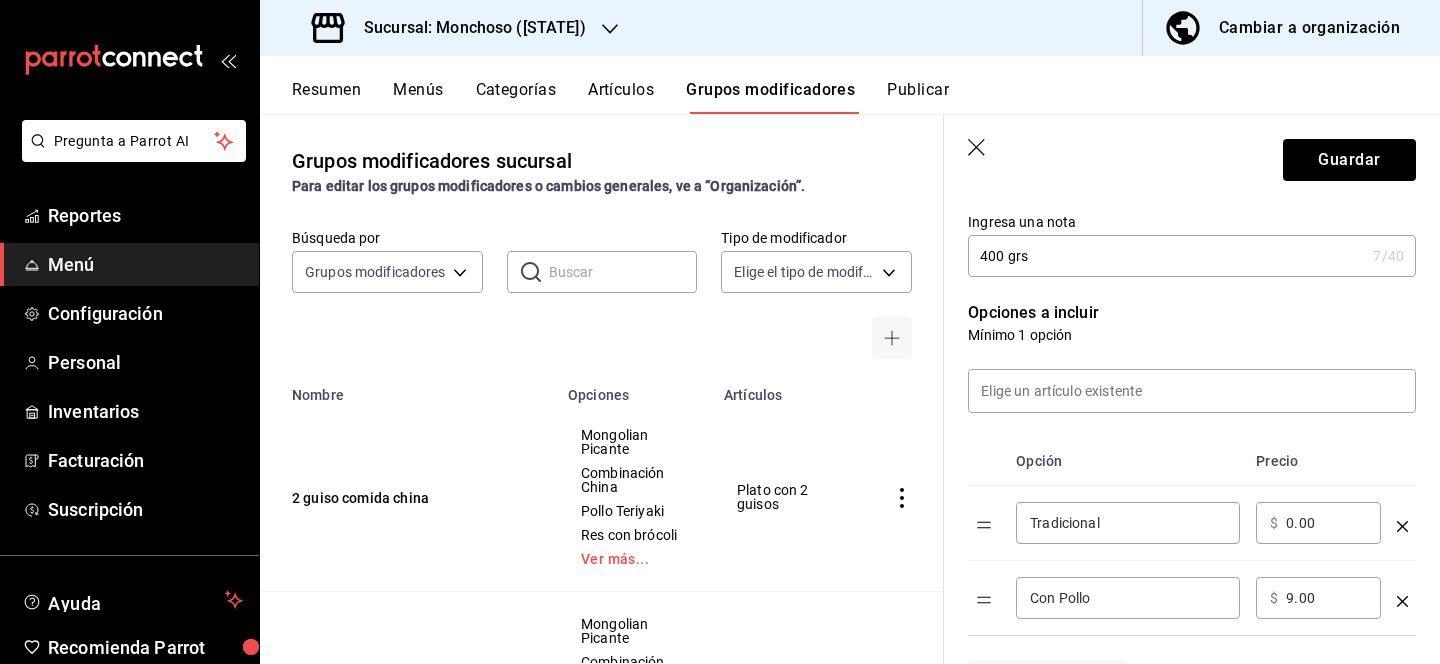 scroll, scrollTop: 504, scrollLeft: 0, axis: vertical 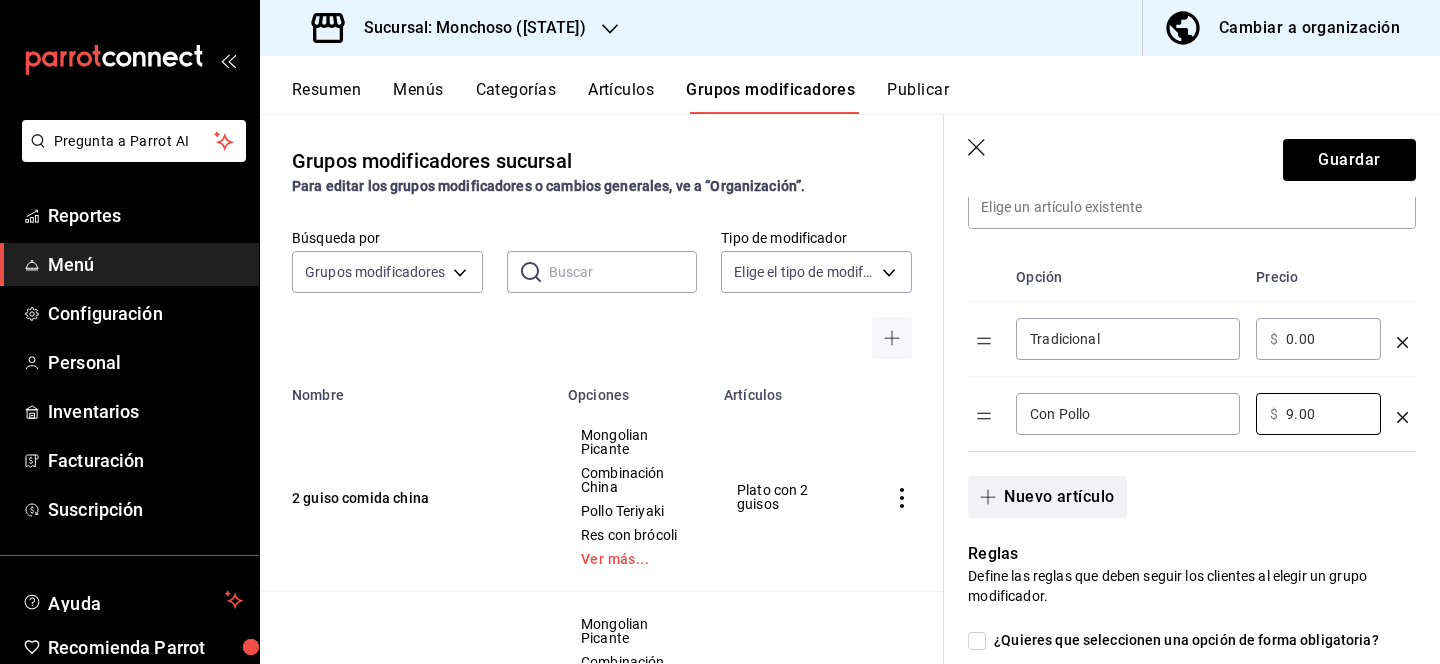 type on "9.00" 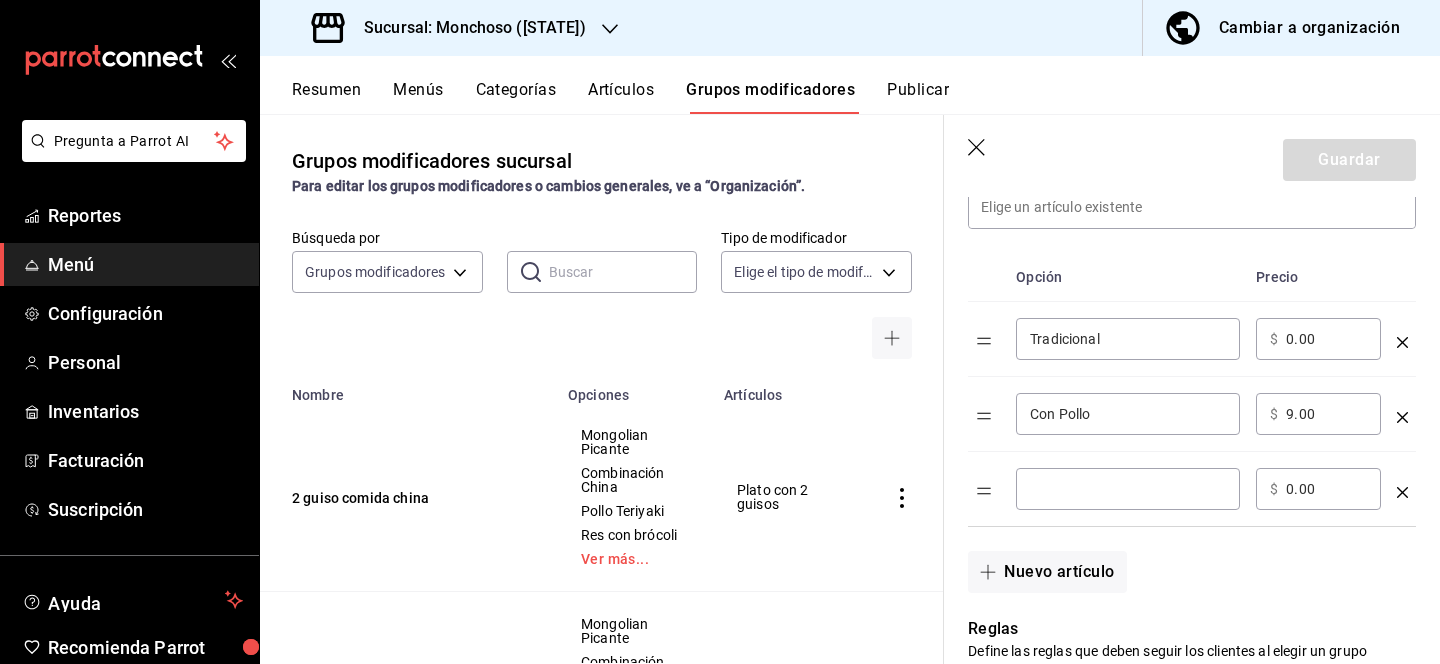 click at bounding box center [1128, 489] 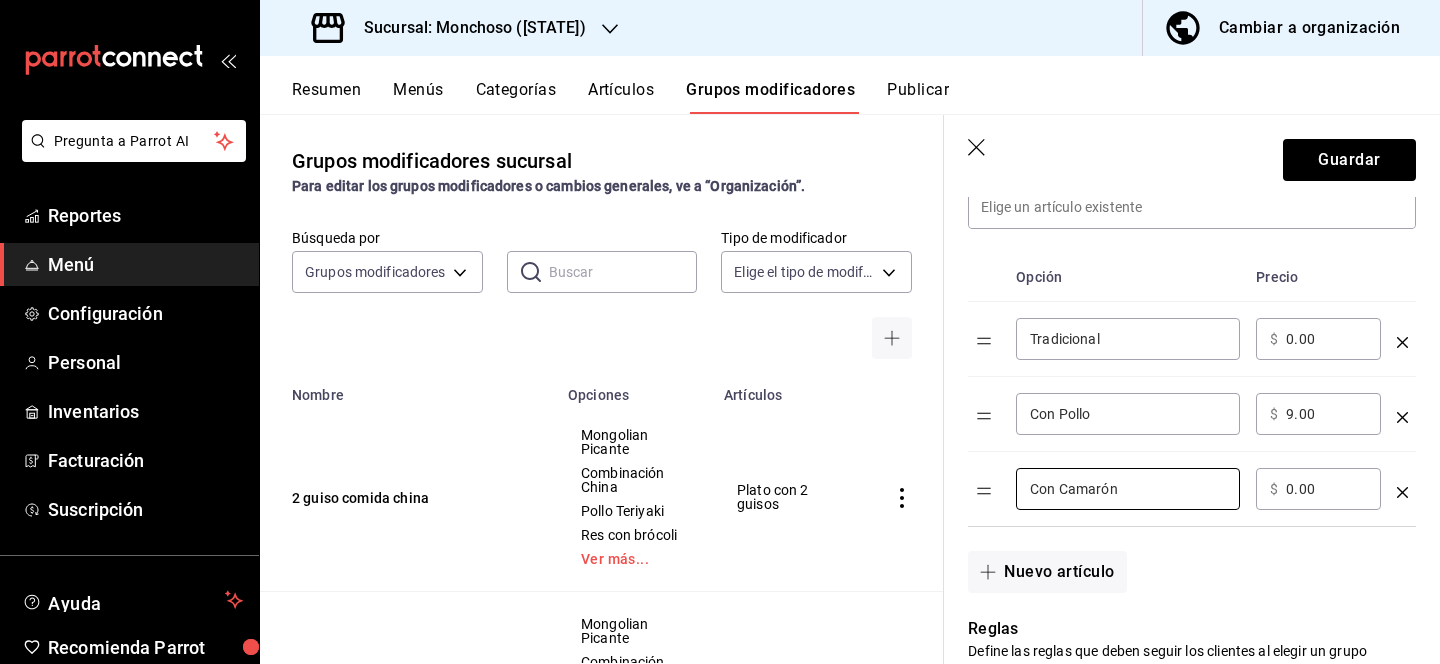 type on "Con Camarón" 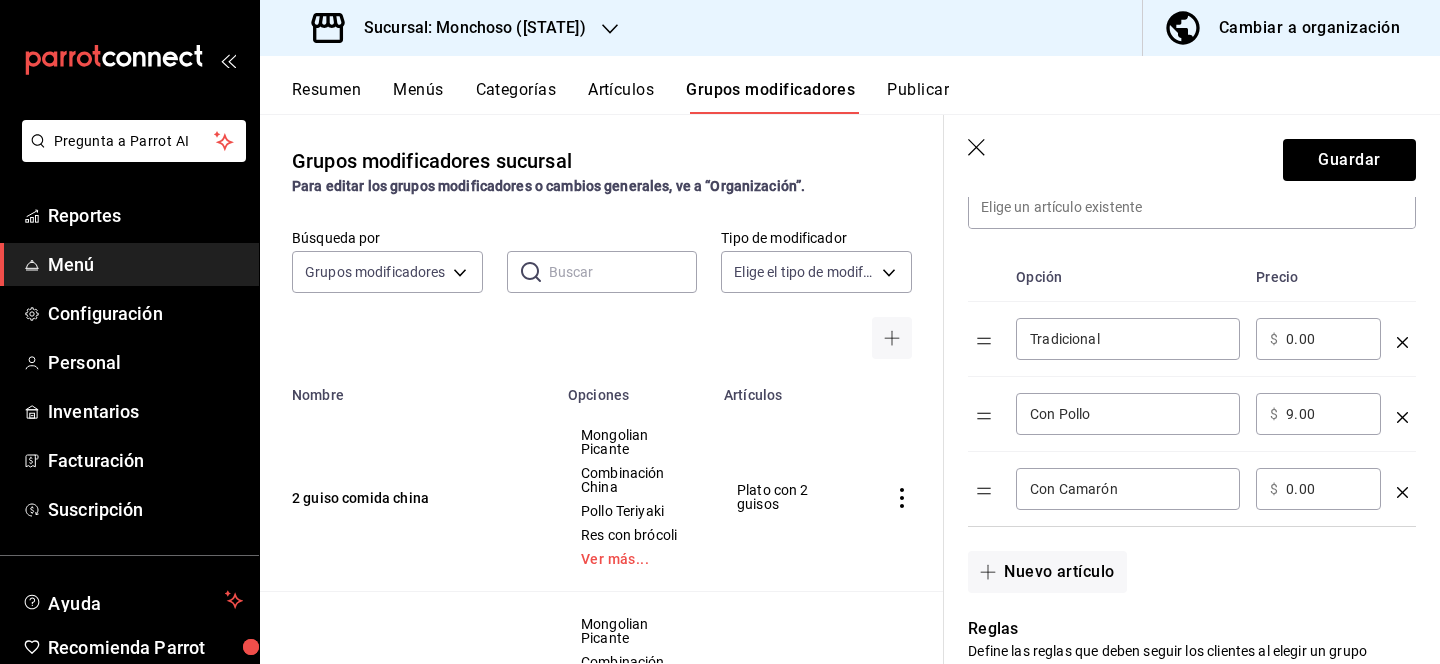 click on "0.00" at bounding box center (1326, 489) 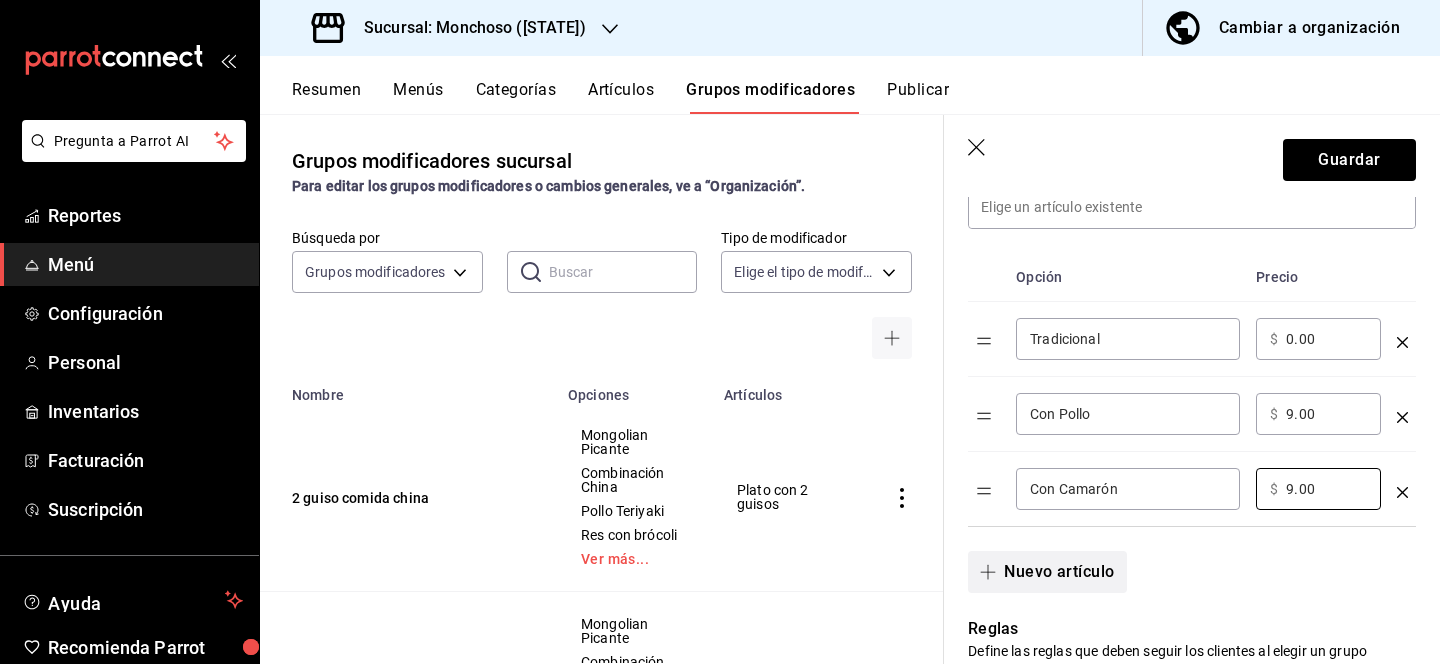 type on "9.00" 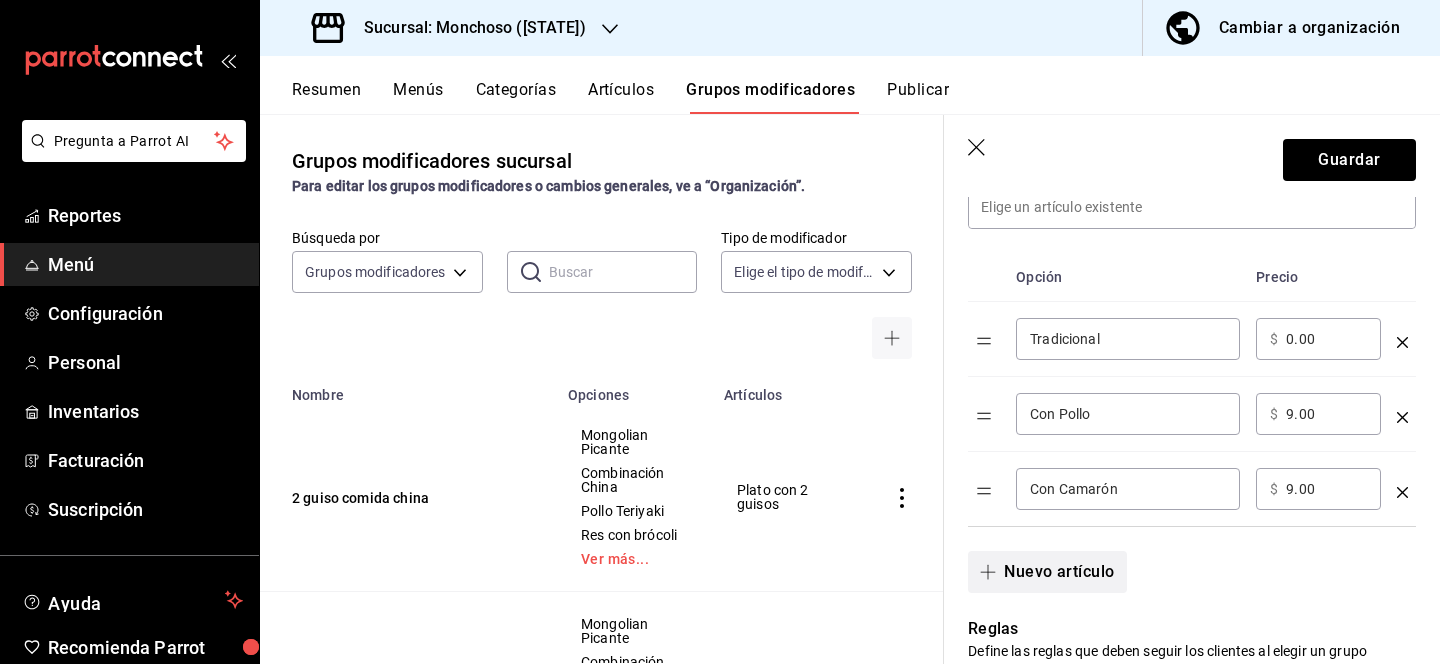 click on "Nuevo artículo" at bounding box center (1047, 572) 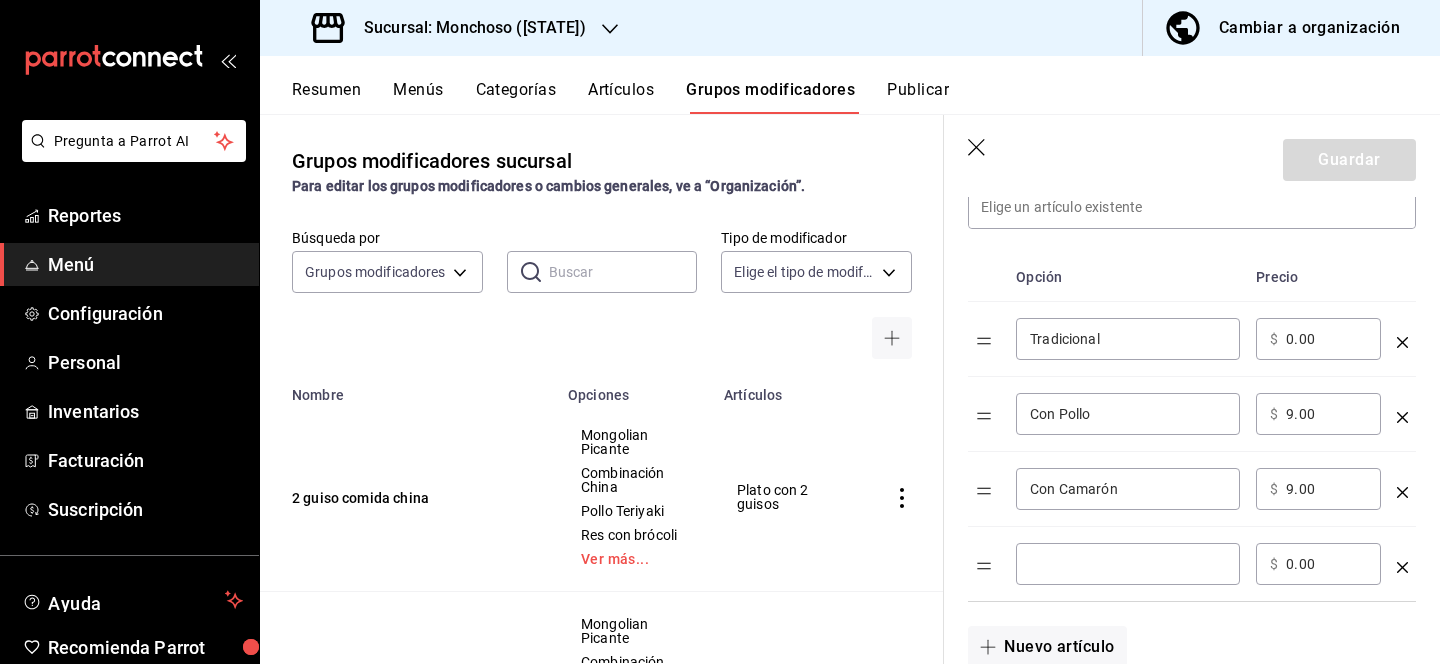 click at bounding box center [1128, 564] 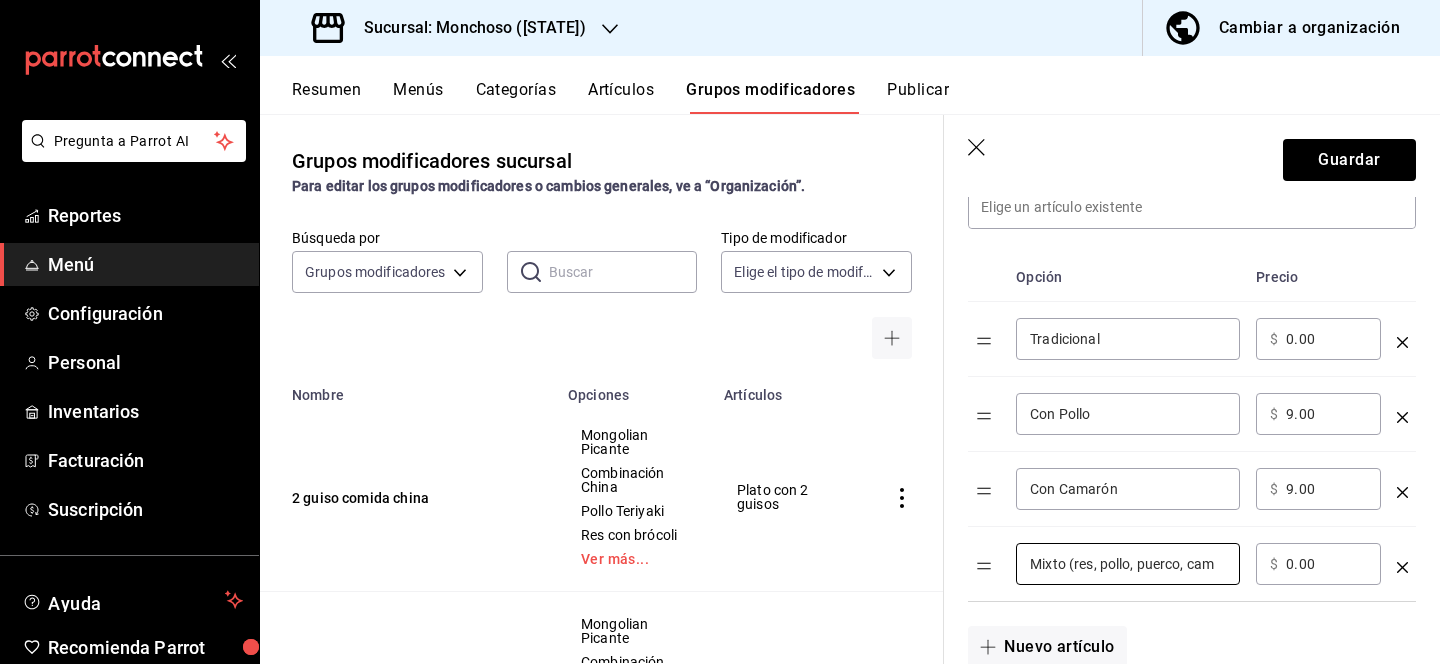 type on "Mixto (res, pollo, puerco, cam" 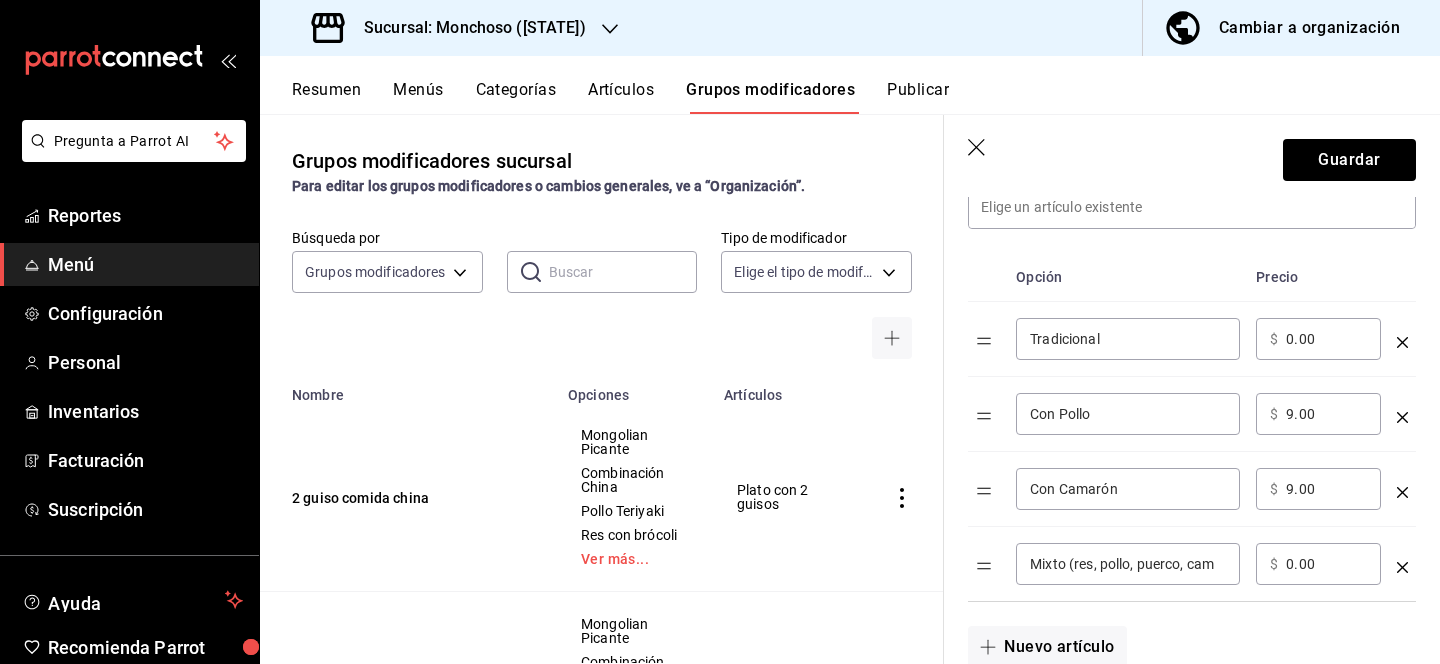 click on "0.00" at bounding box center [1326, 564] 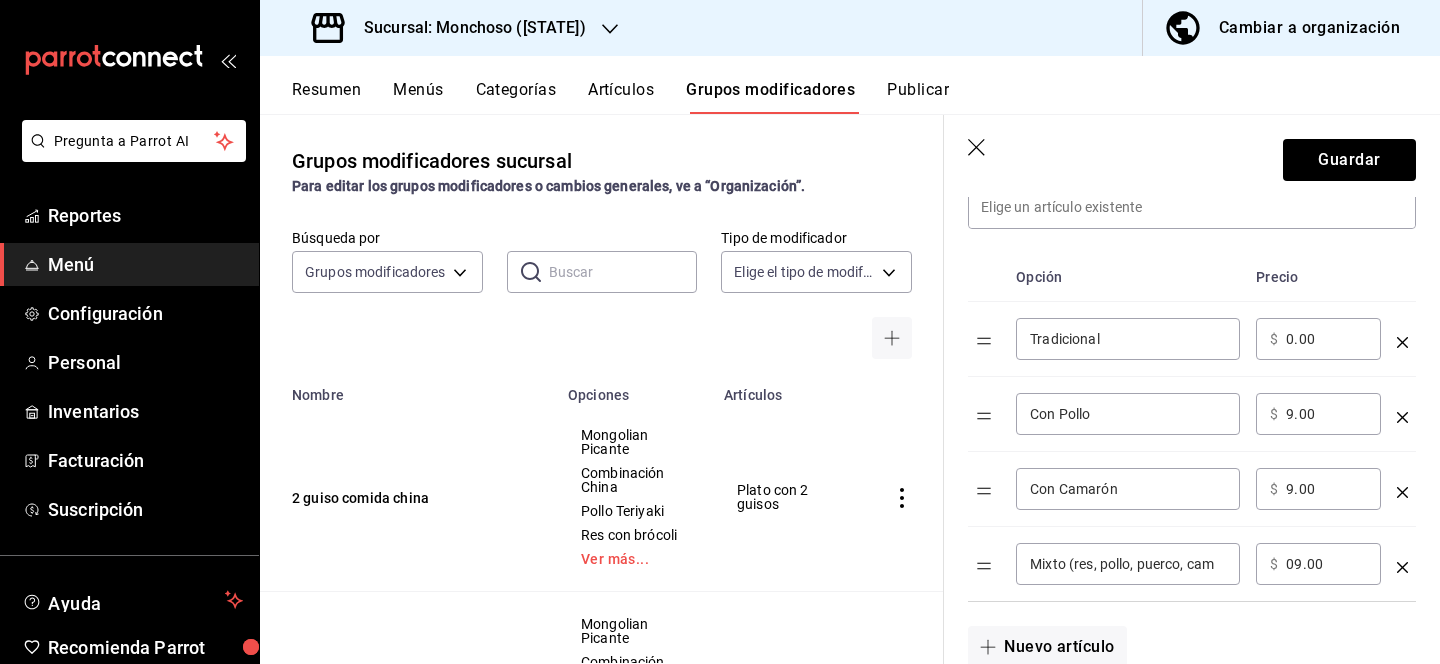 type on "0.00" 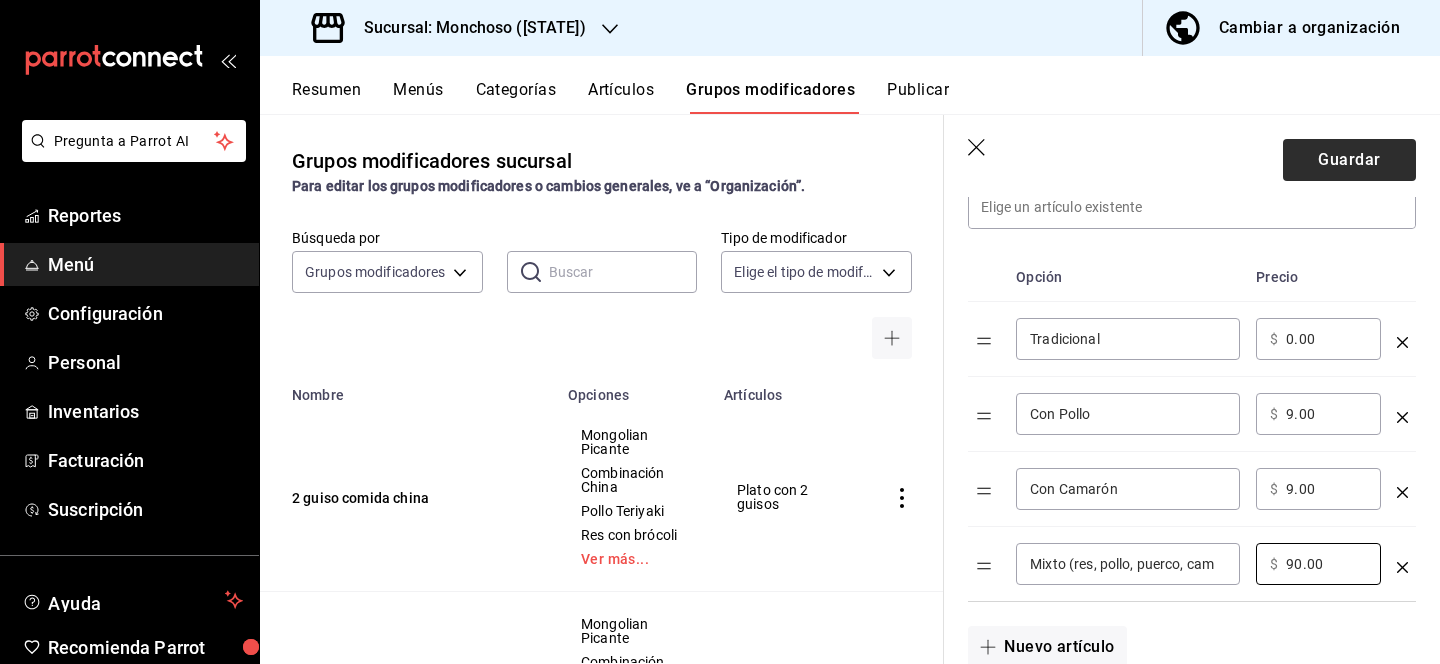 type on "90.00" 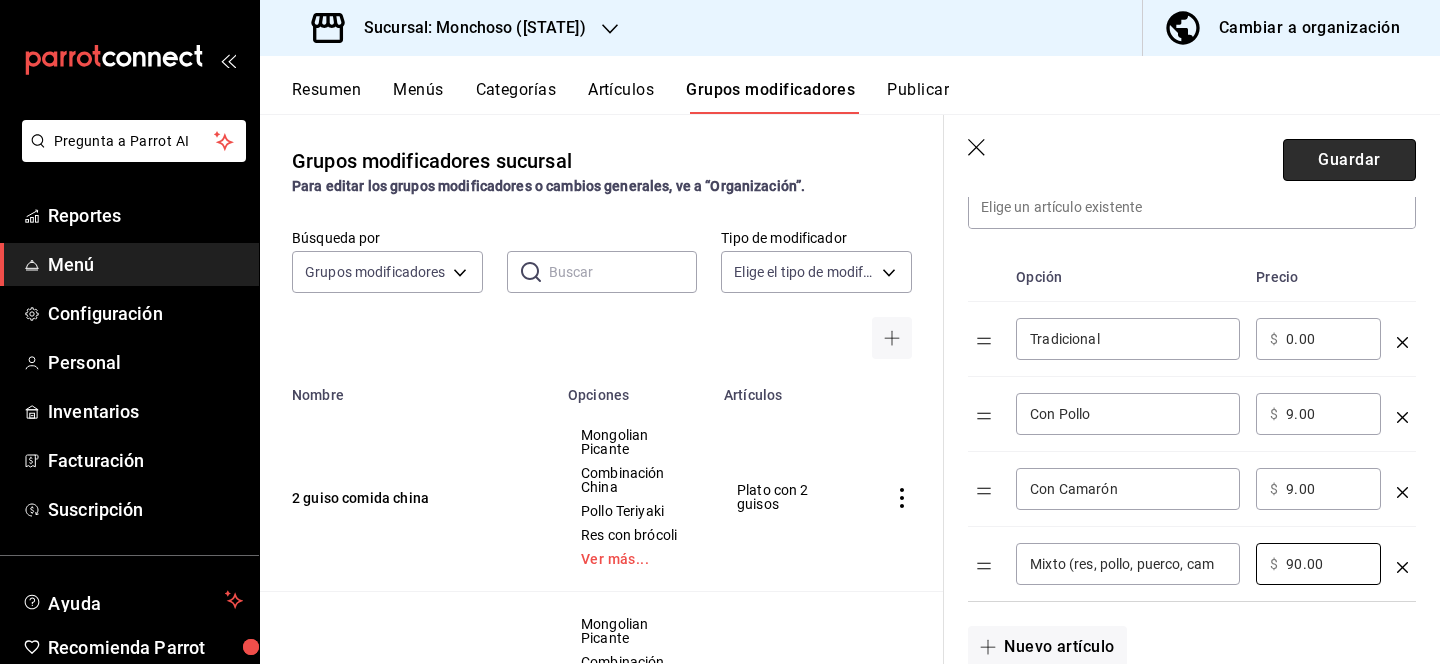 click on "Guardar" at bounding box center (1349, 160) 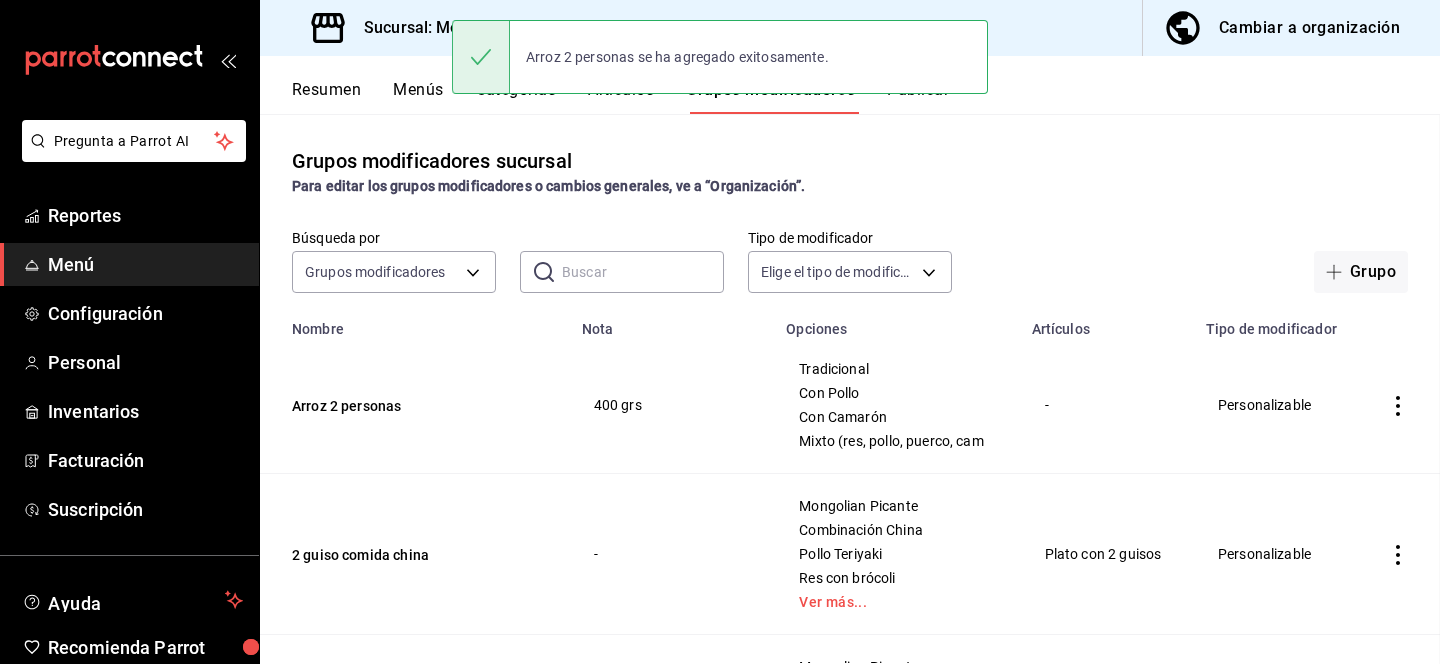 scroll, scrollTop: 0, scrollLeft: 0, axis: both 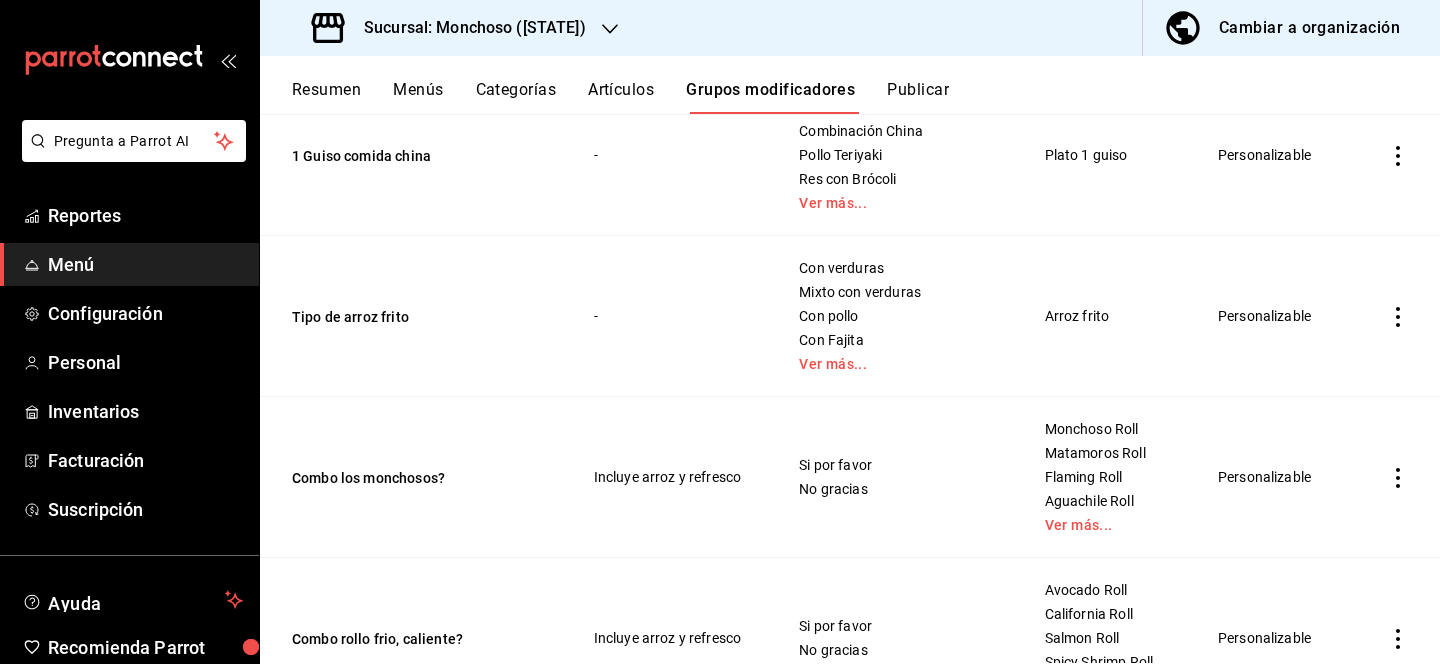 click 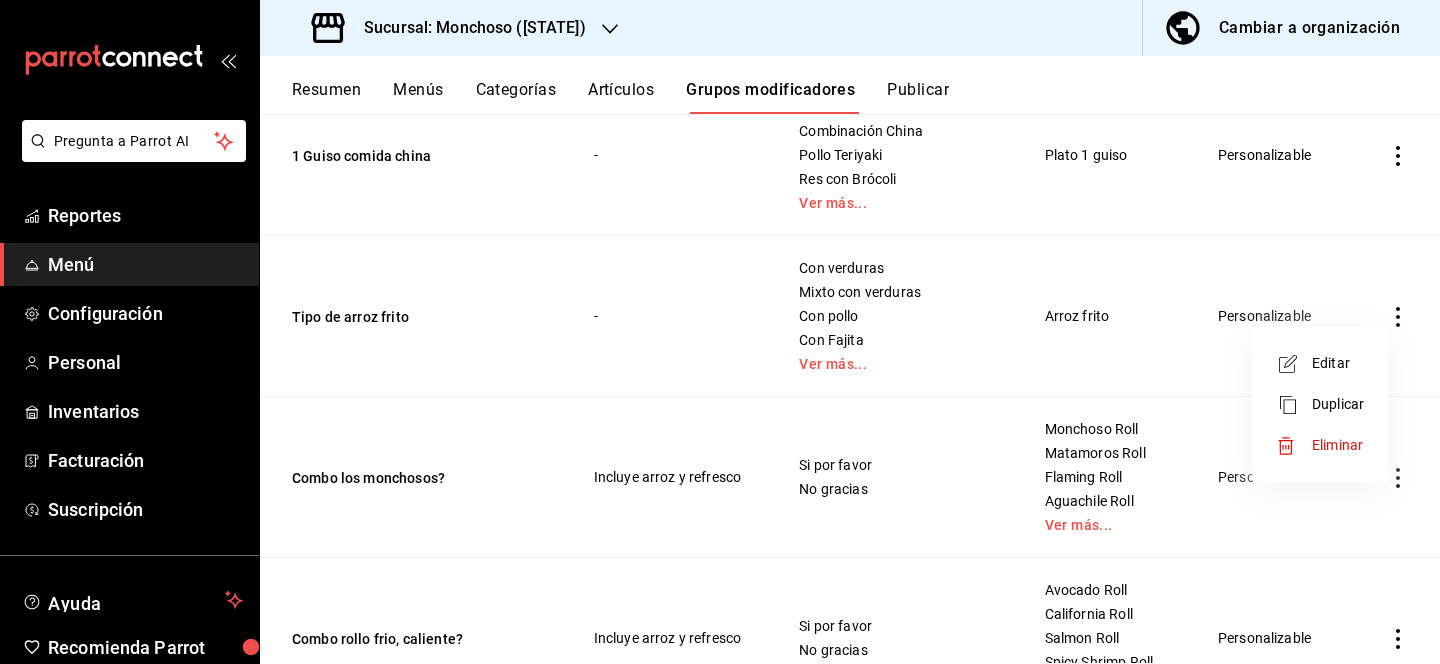 click at bounding box center [720, 332] 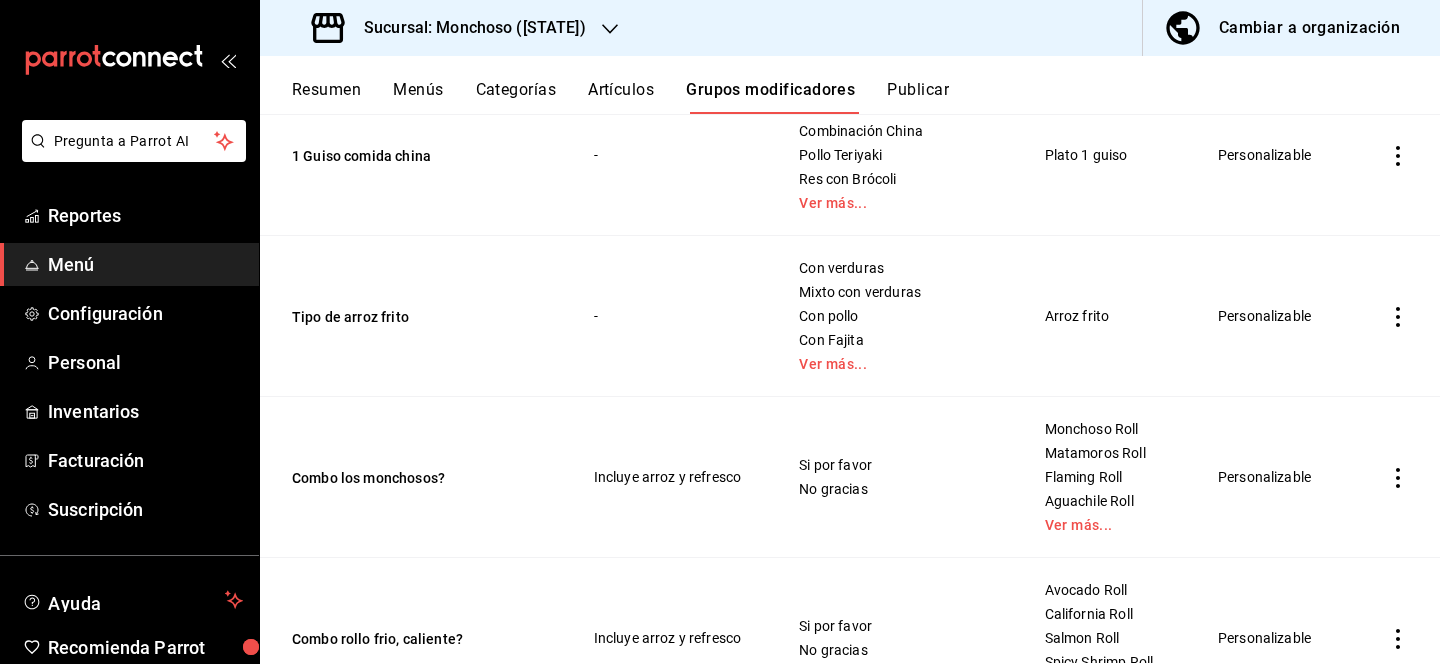 click on "Artículos" at bounding box center (621, 97) 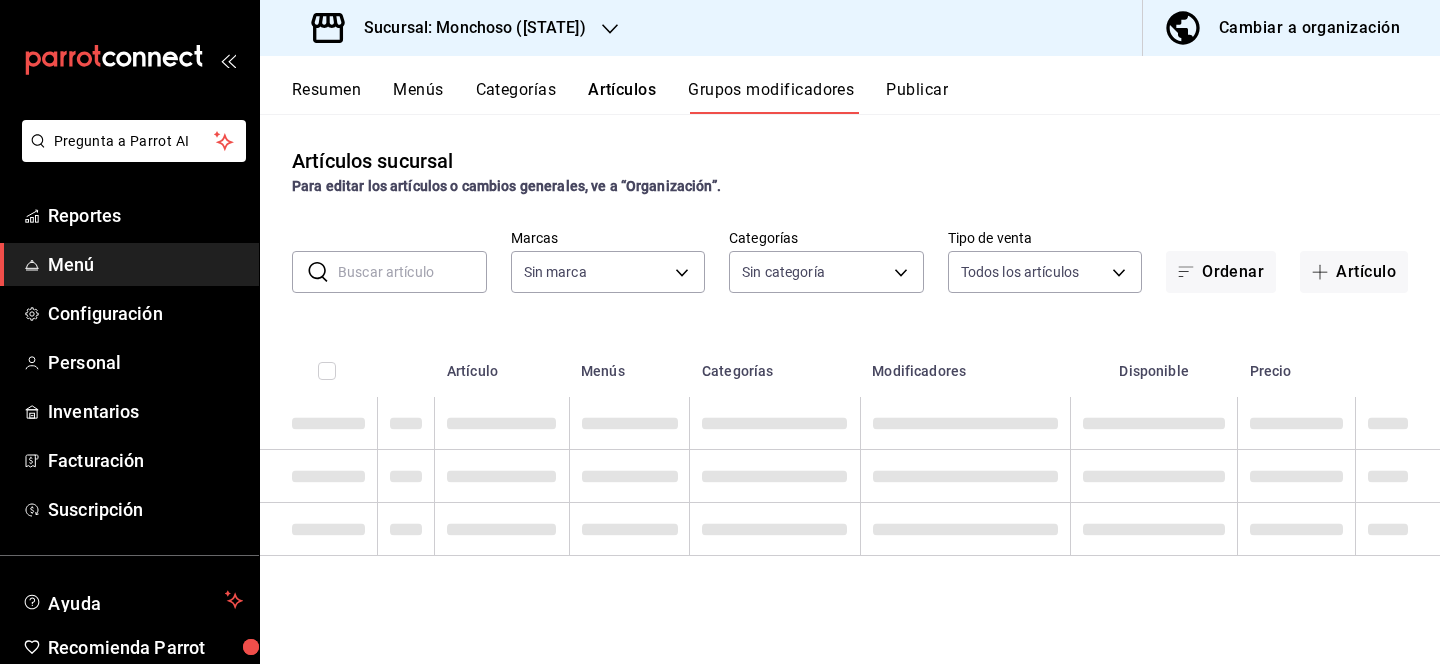 type on "[UUID]" 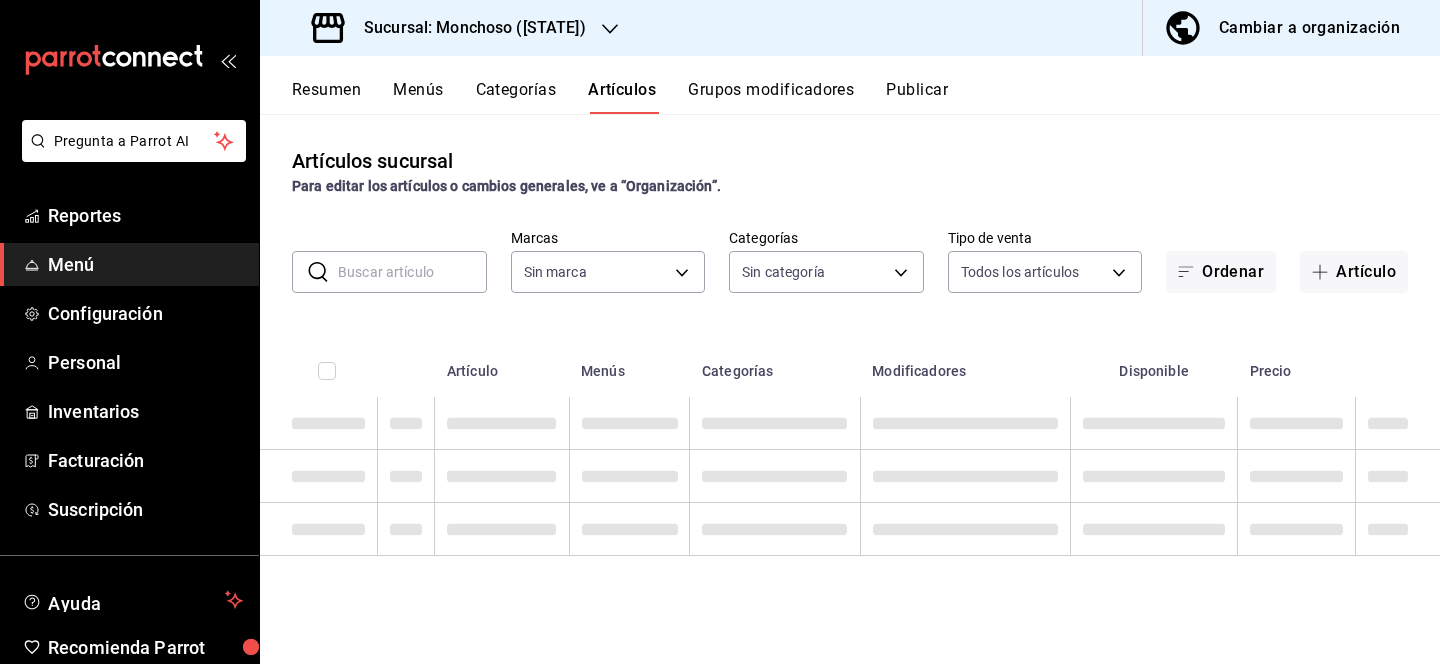 type 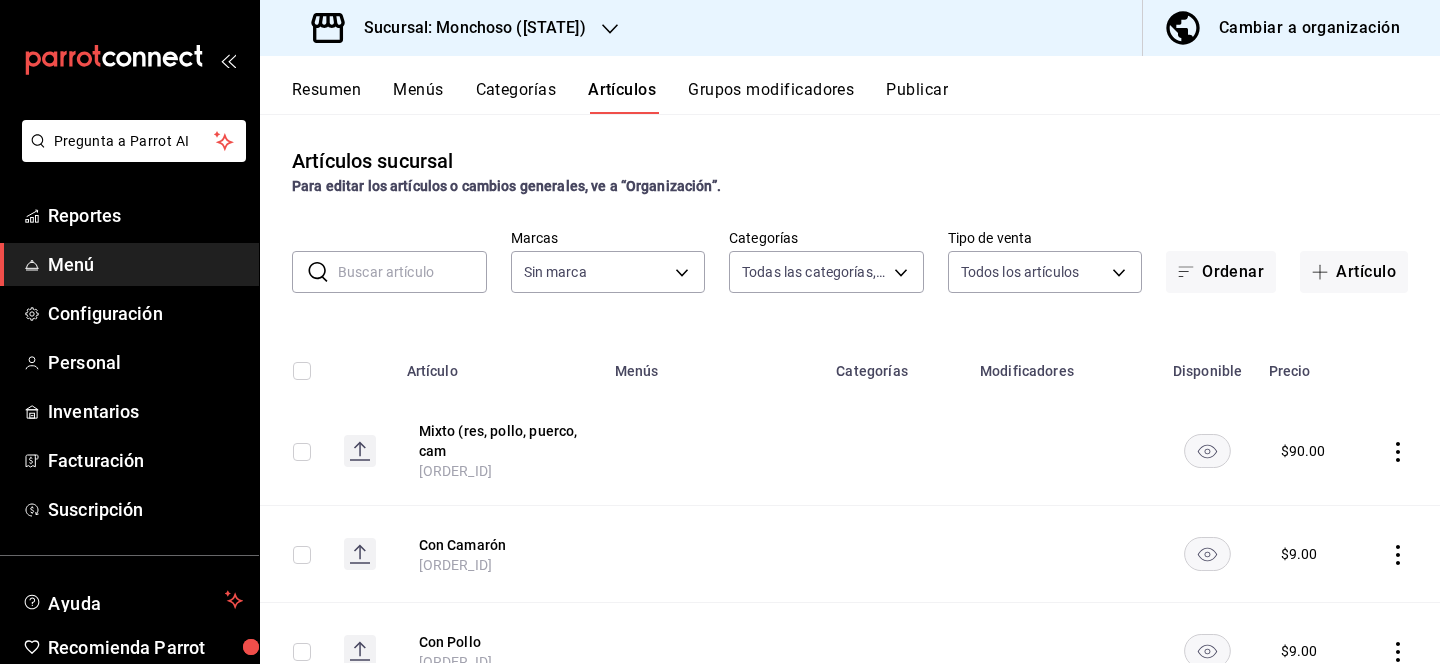 type on "[UUID],[UUID],[UUID],[UUID],[UUID],[UUID],[UUID],[UUID],[UUID],[UUID],[UUID],[UUID],[UUID]" 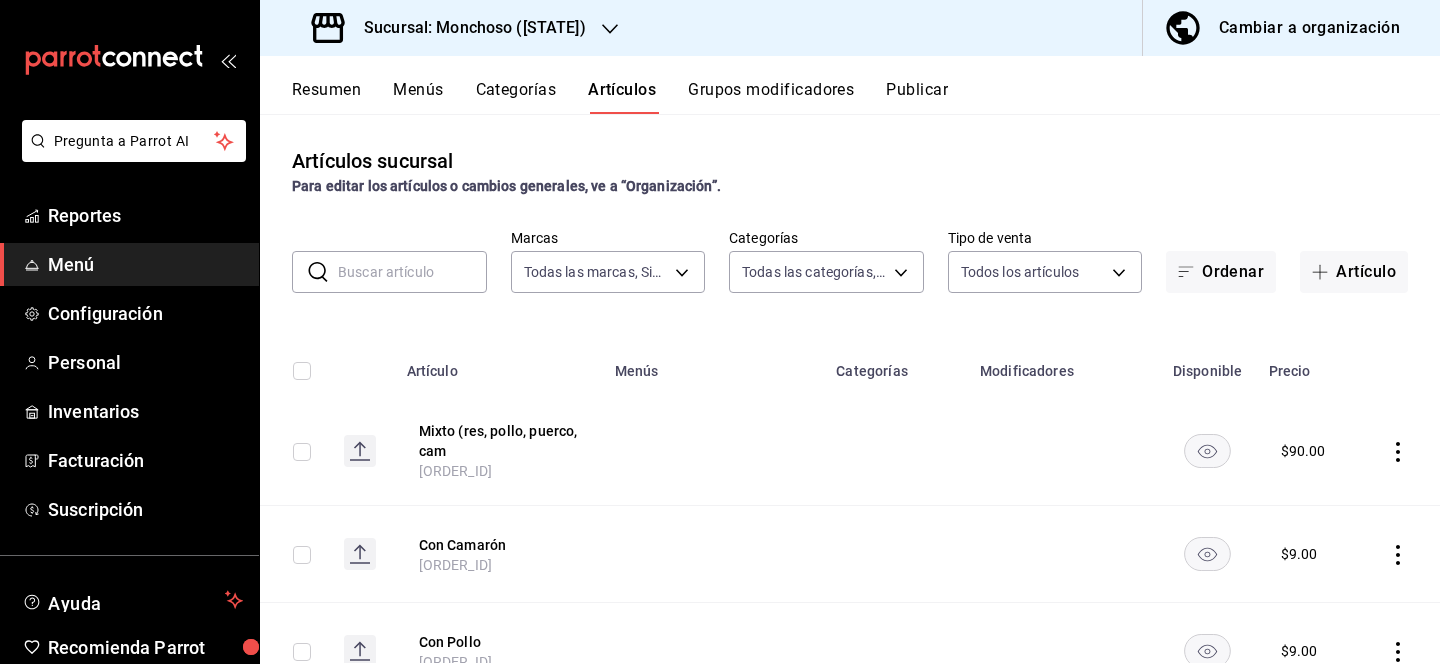 click at bounding box center [412, 272] 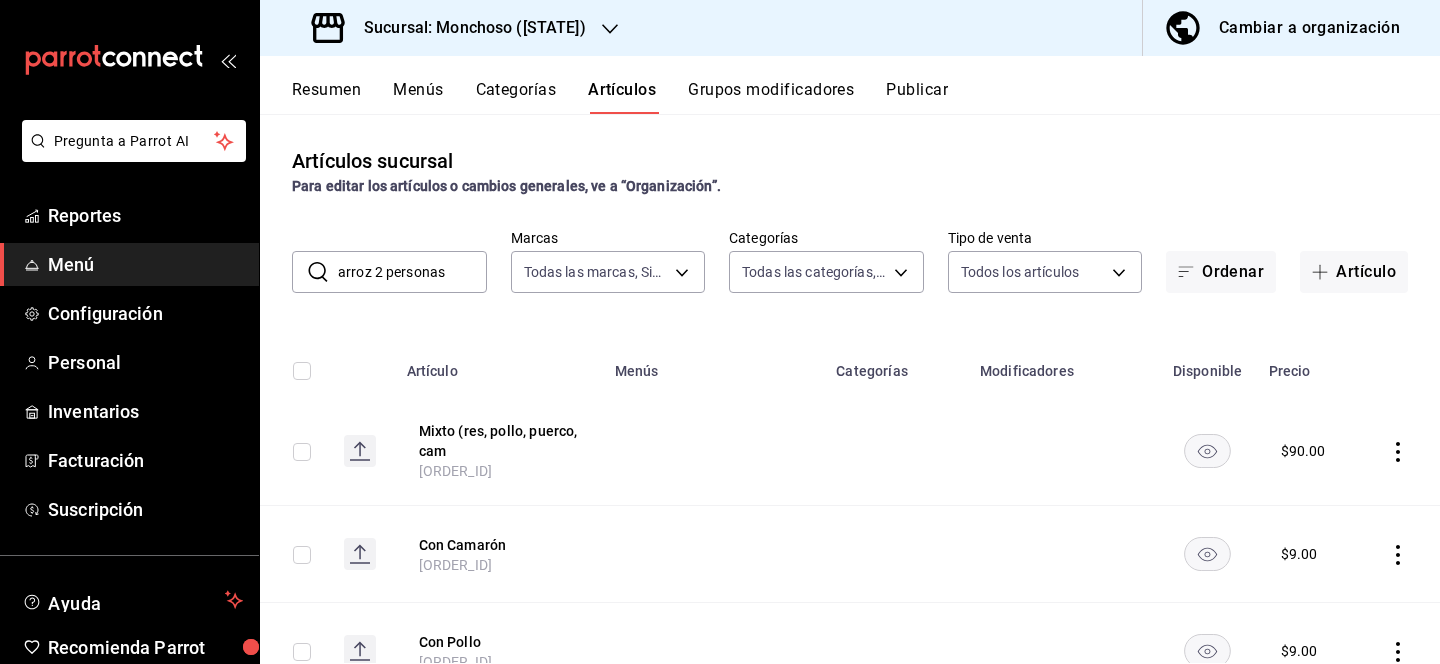 type on "arroz 2 personas" 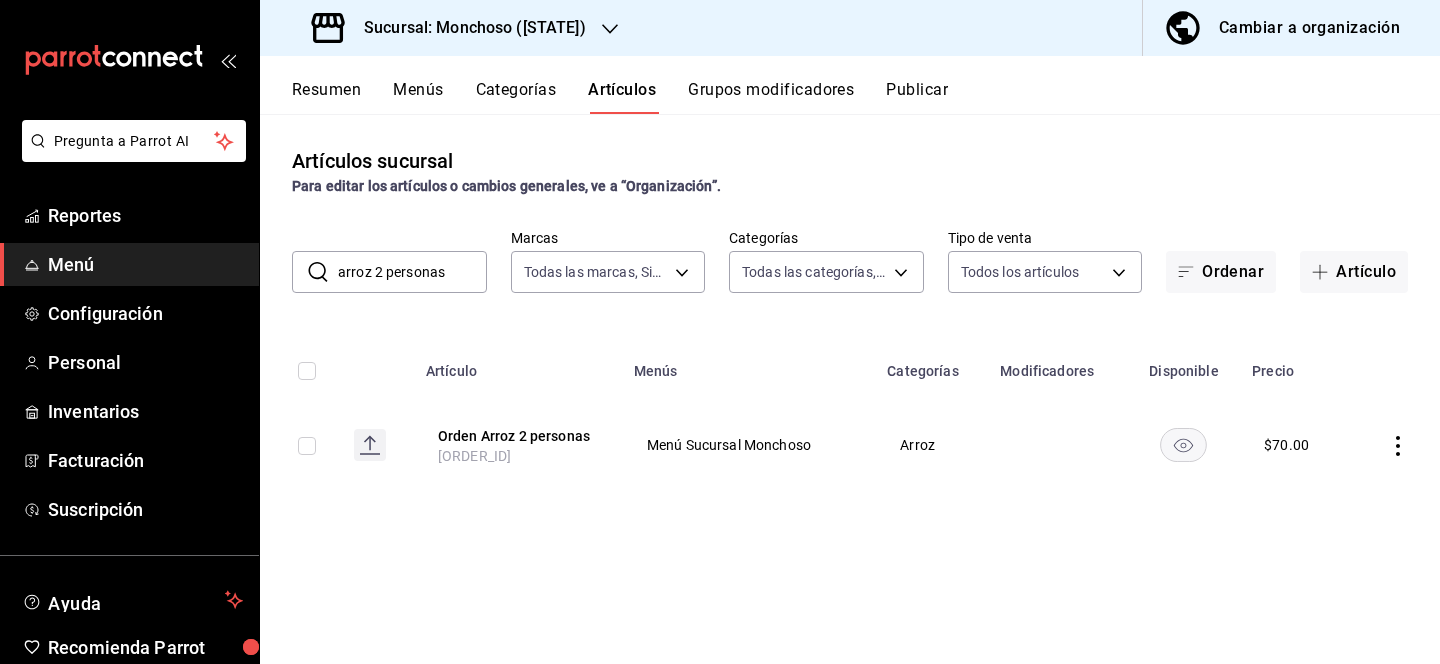 click 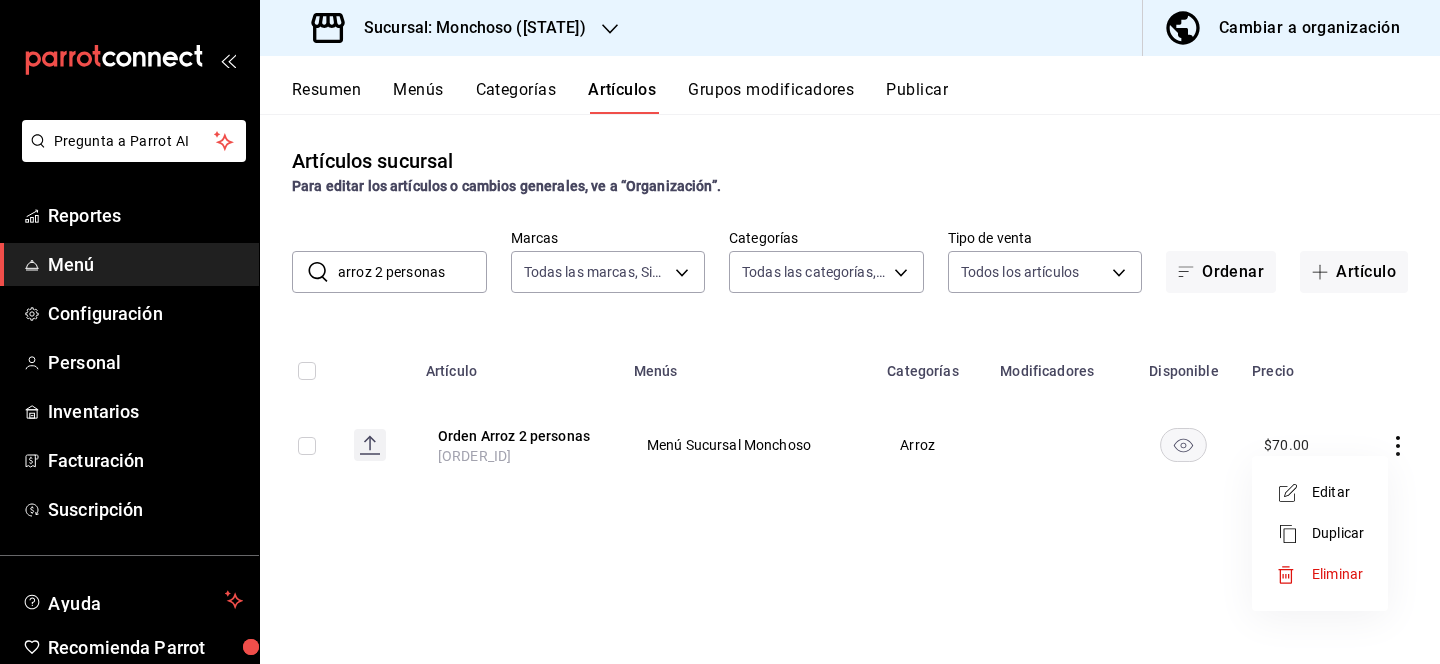 click on "Editar" at bounding box center [1338, 492] 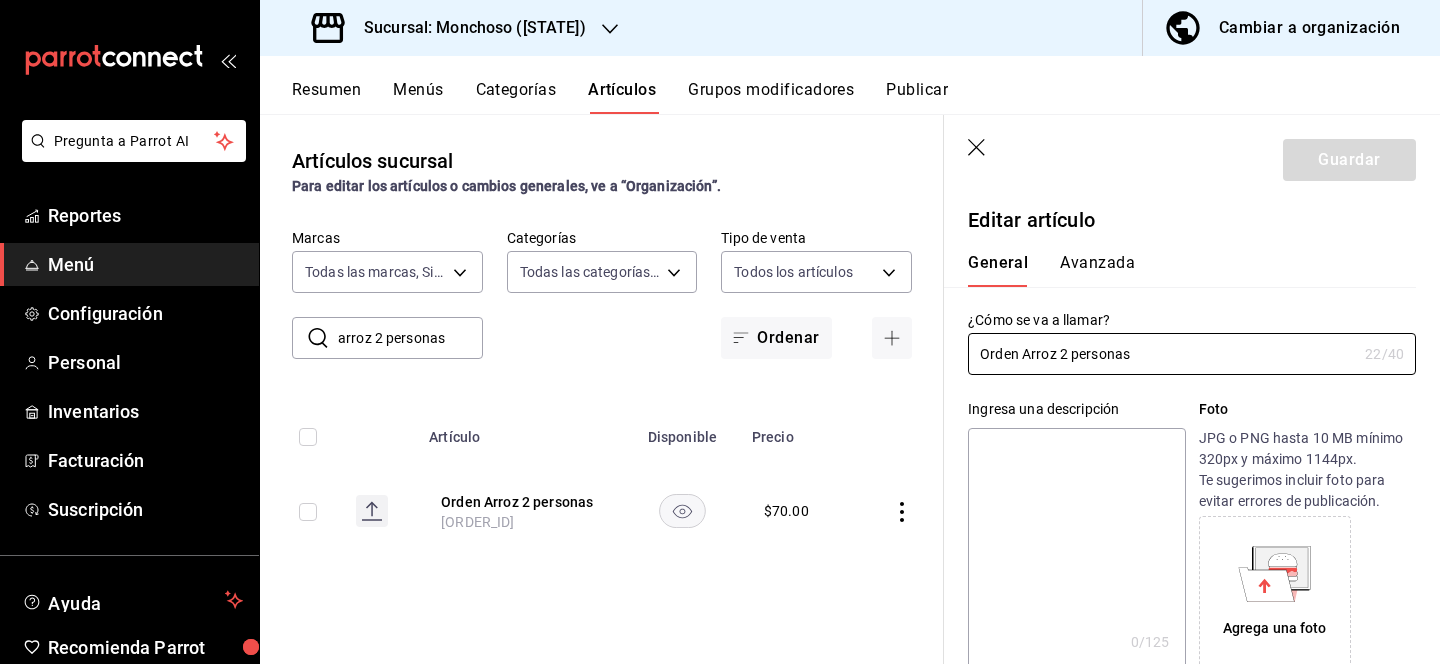 type on "$70.00" 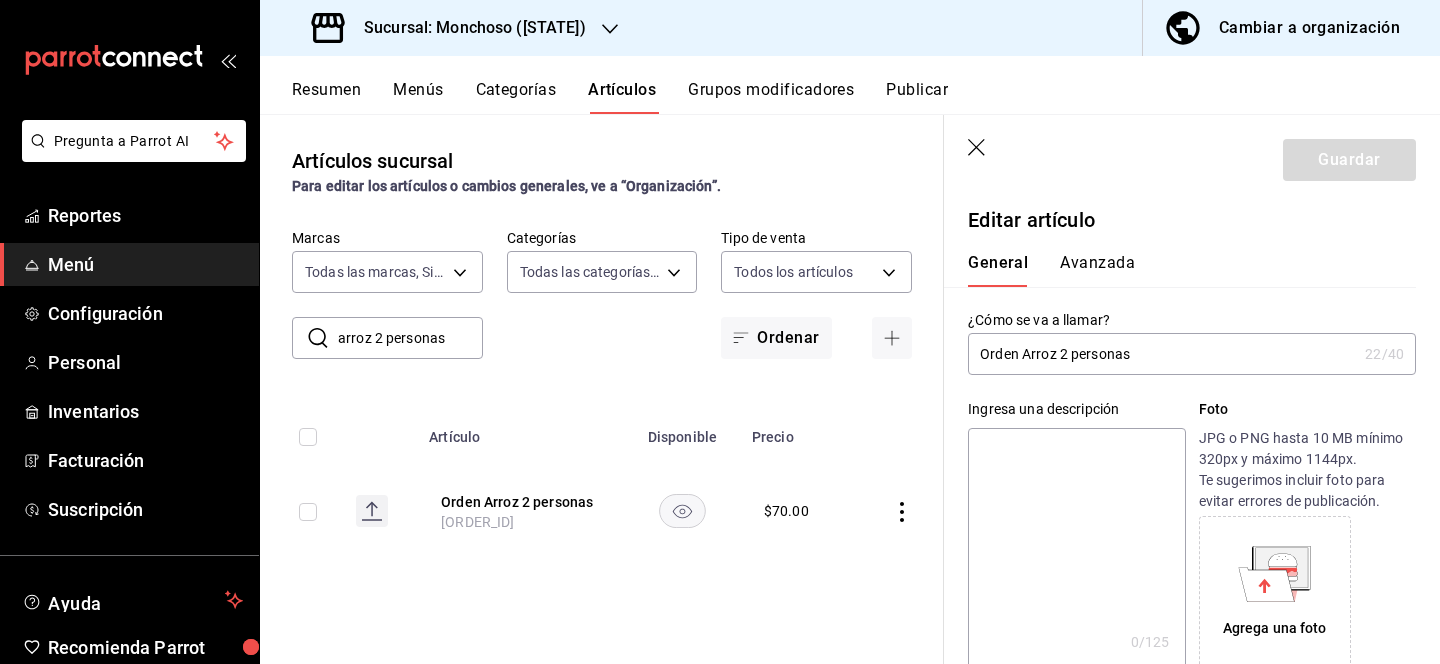 type on "4" 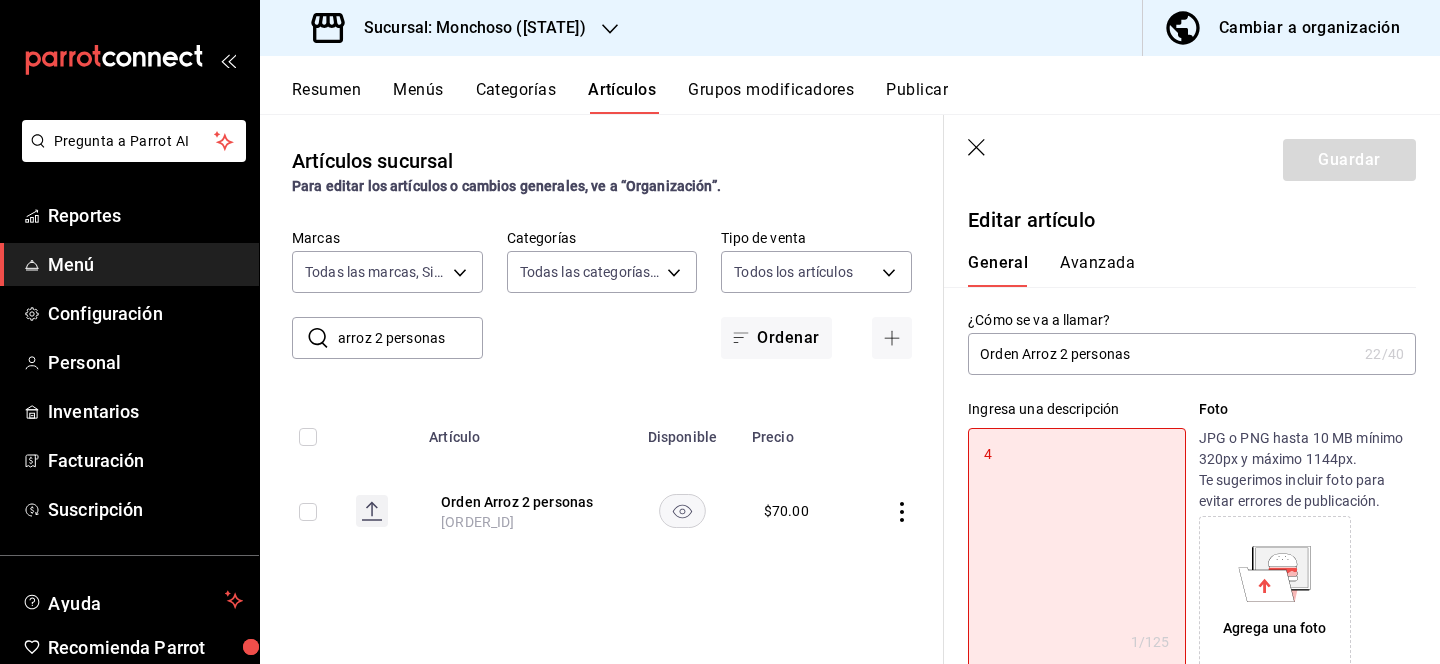 type on "x" 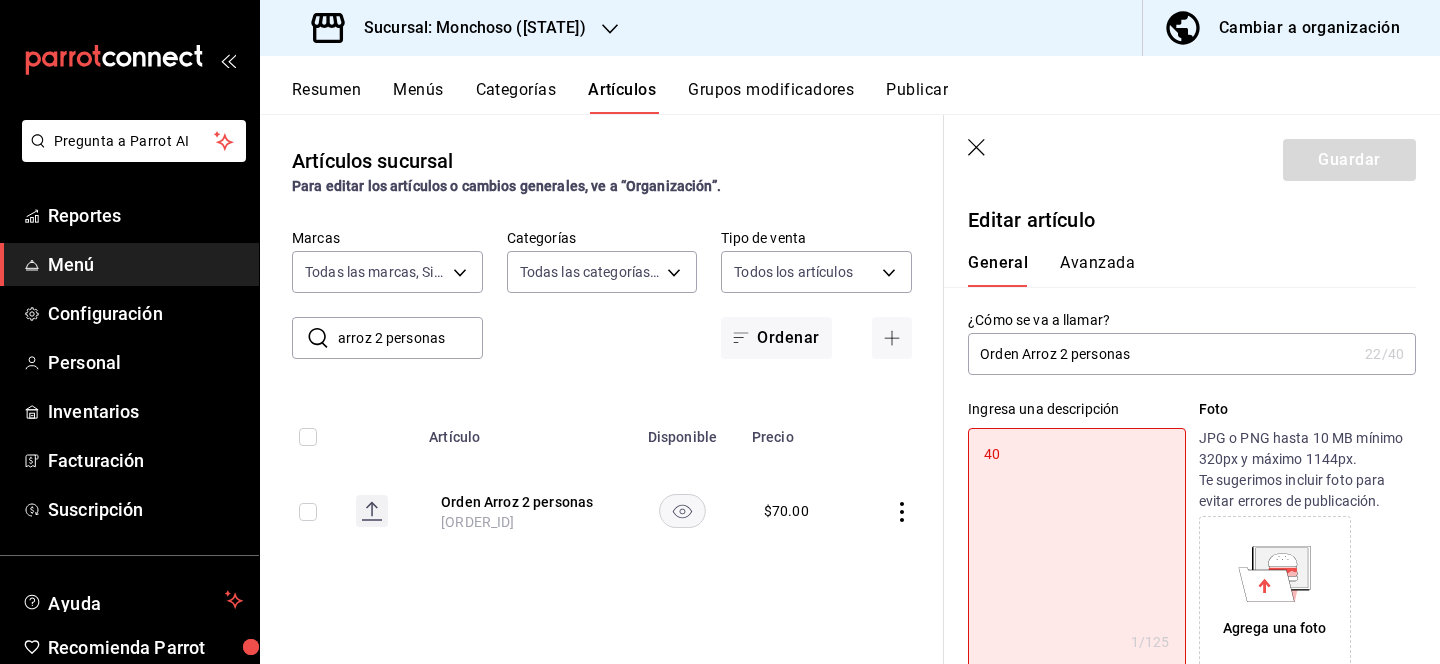 type on "x" 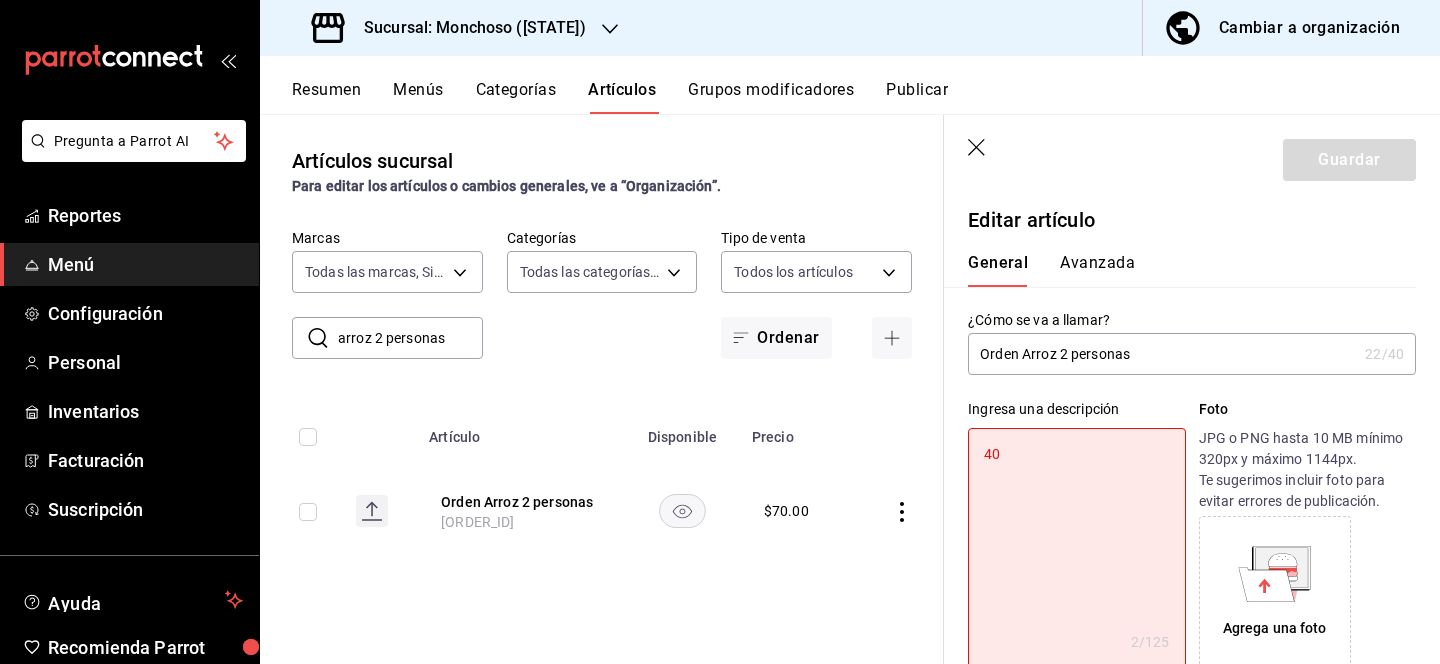 type on "400" 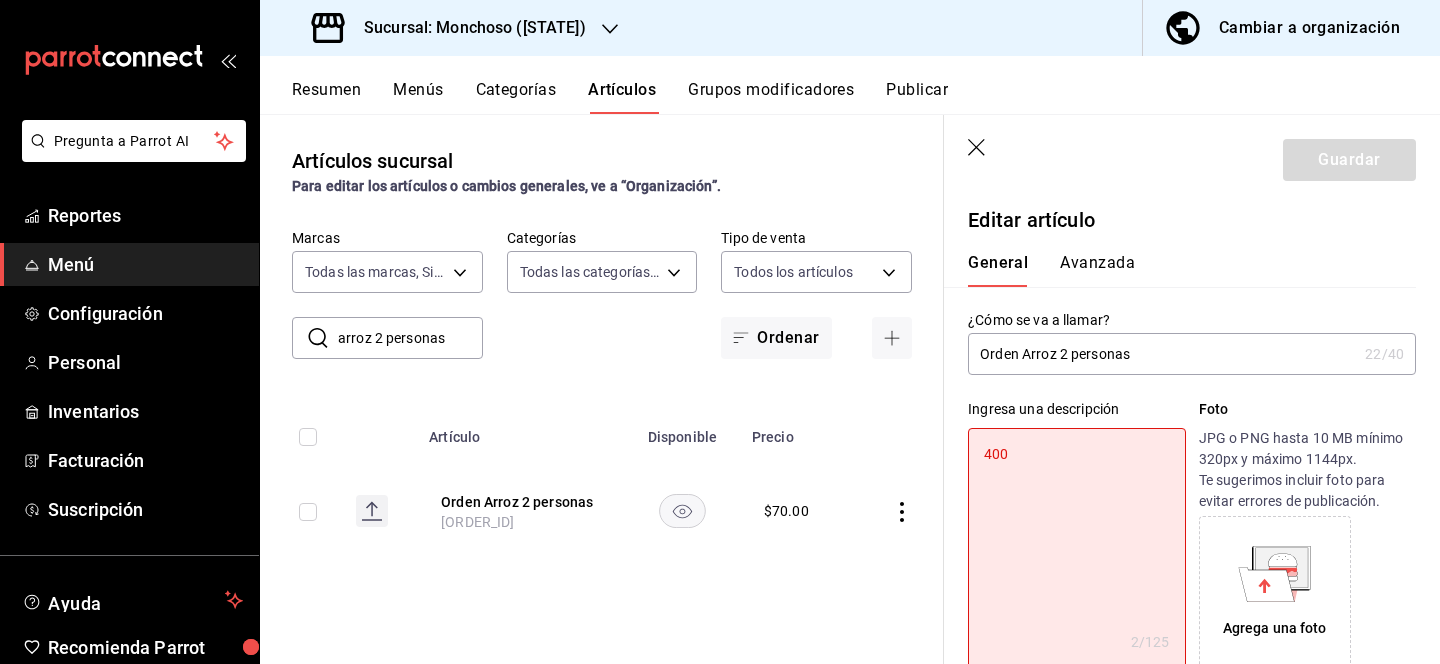 type on "x" 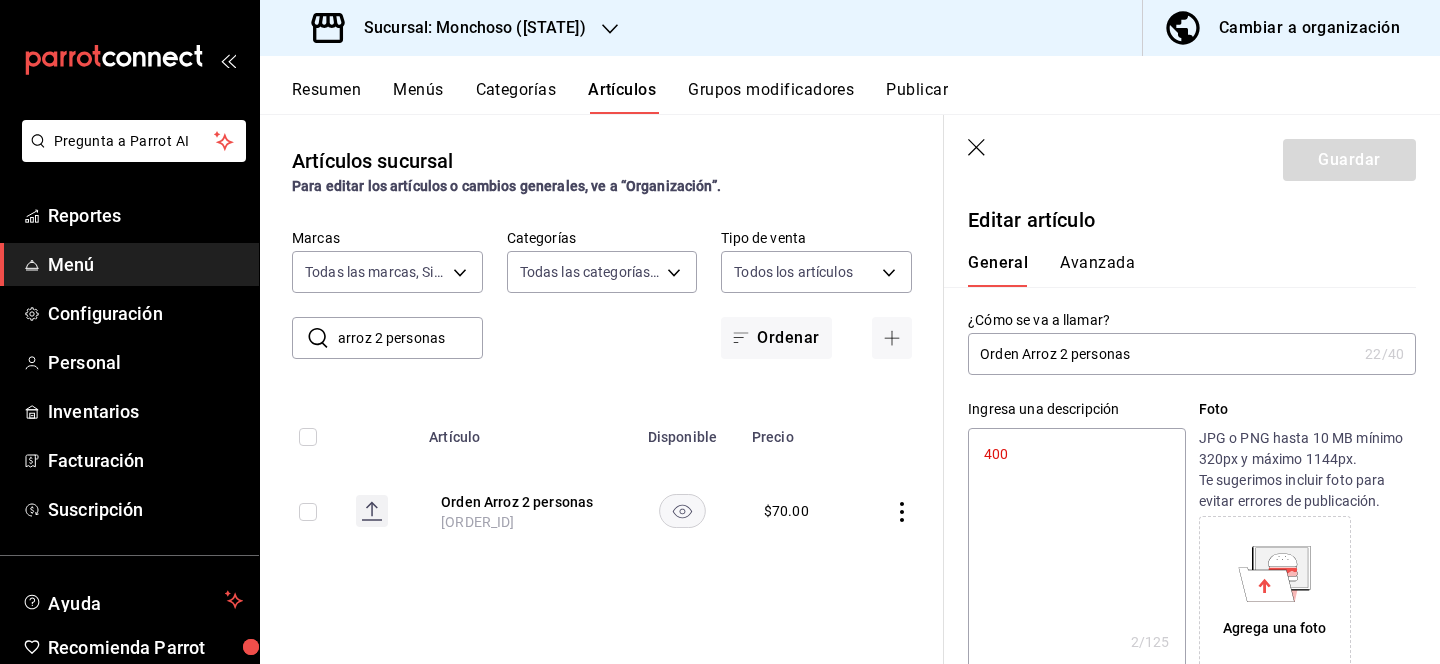type on "400 g" 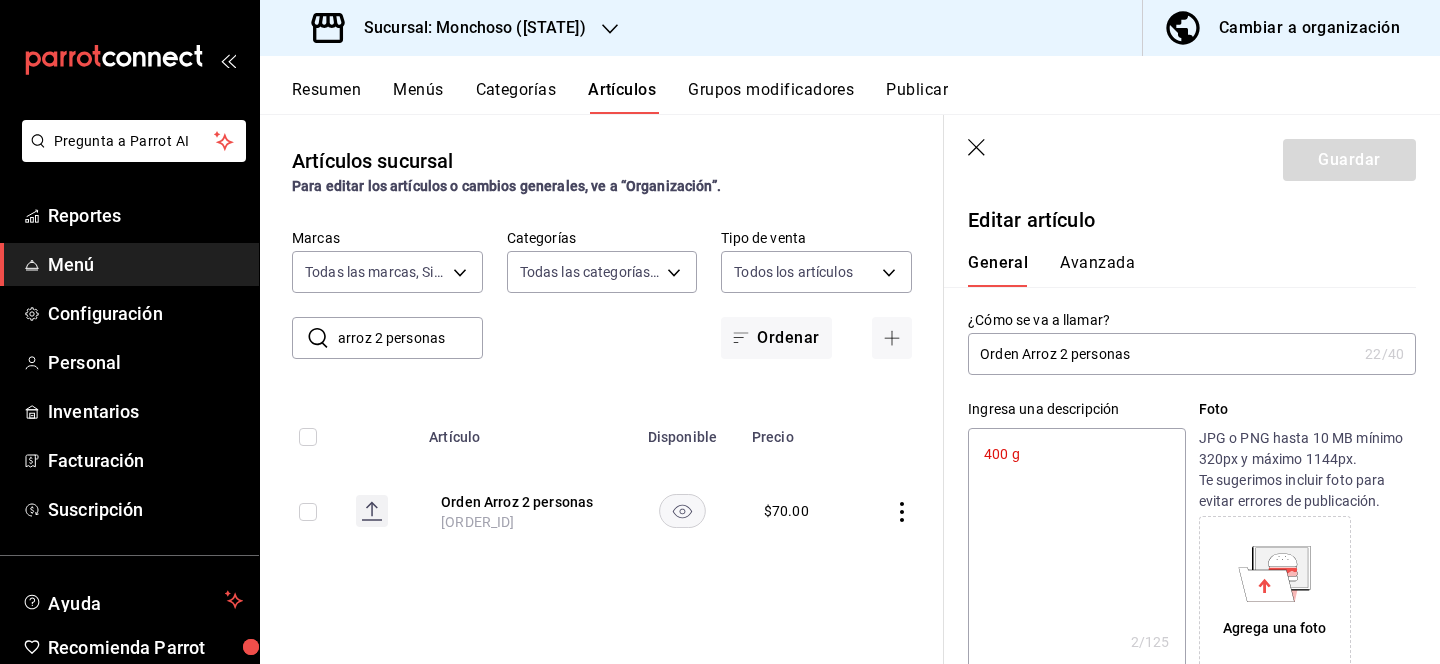 type on "x" 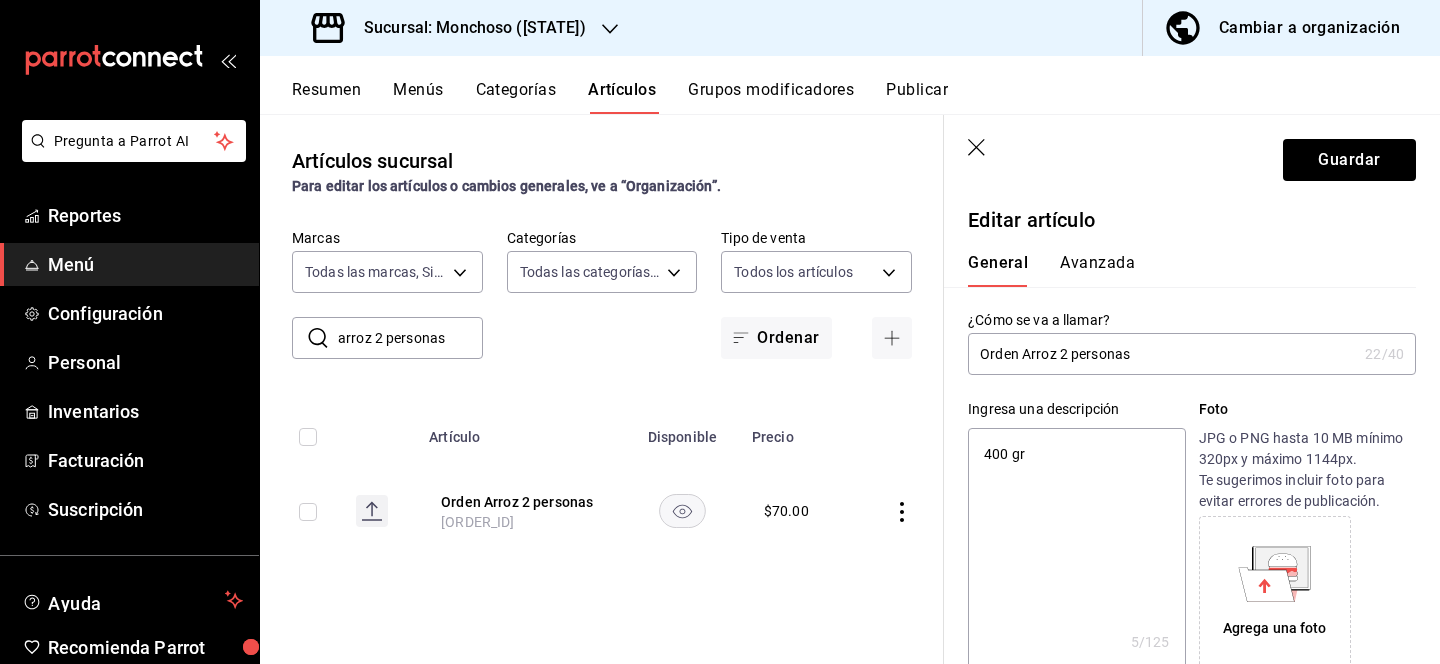 type on "400 grs" 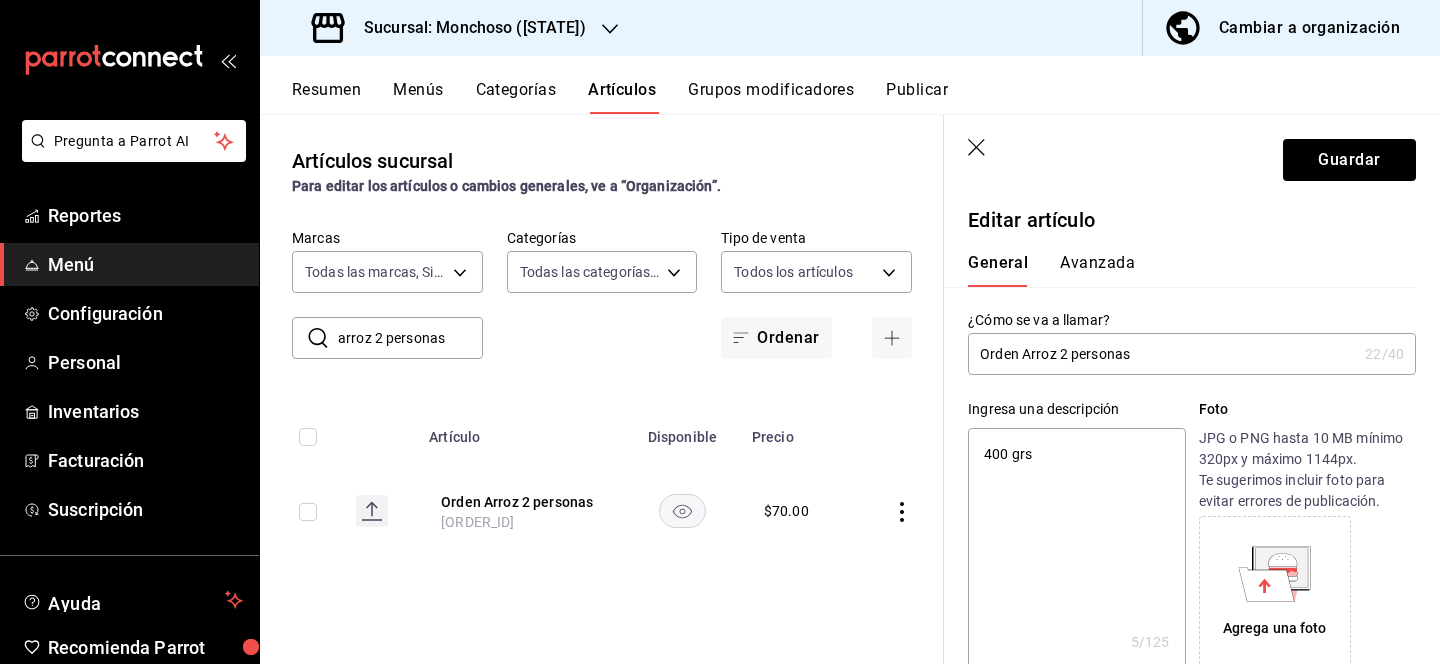 type on "x" 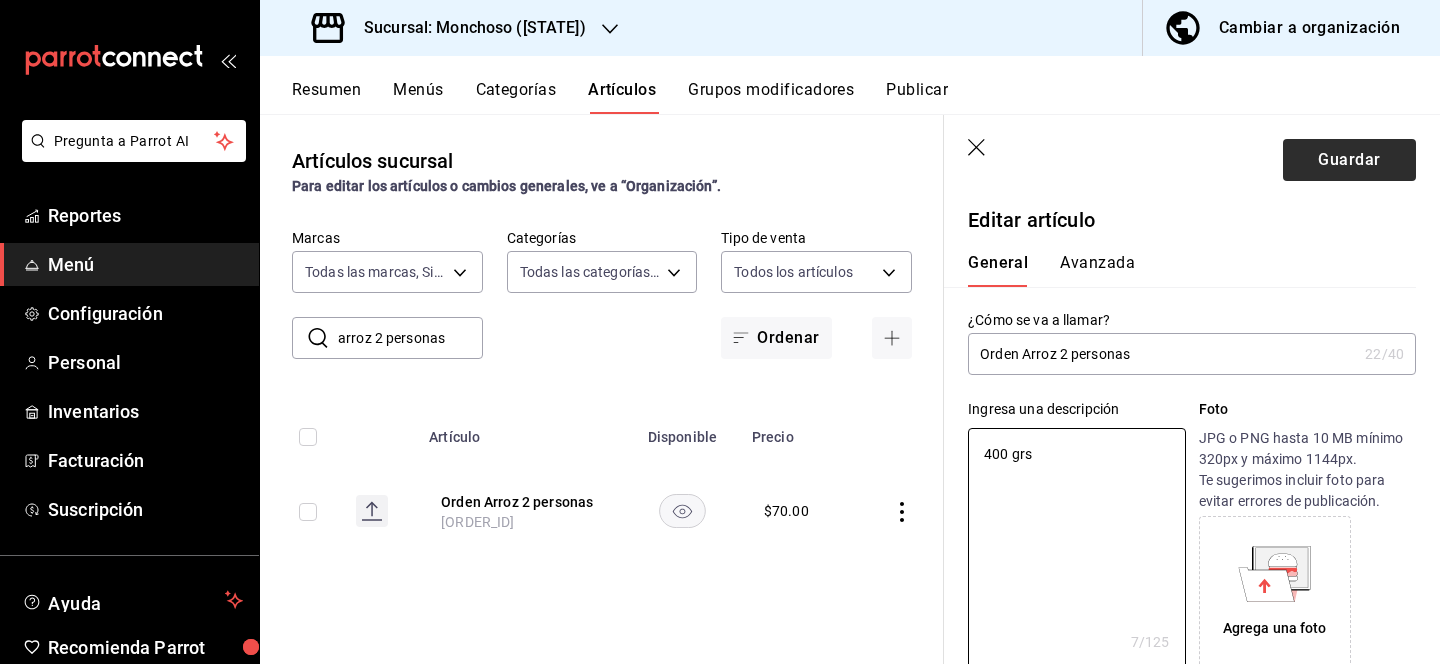type on "400 grs" 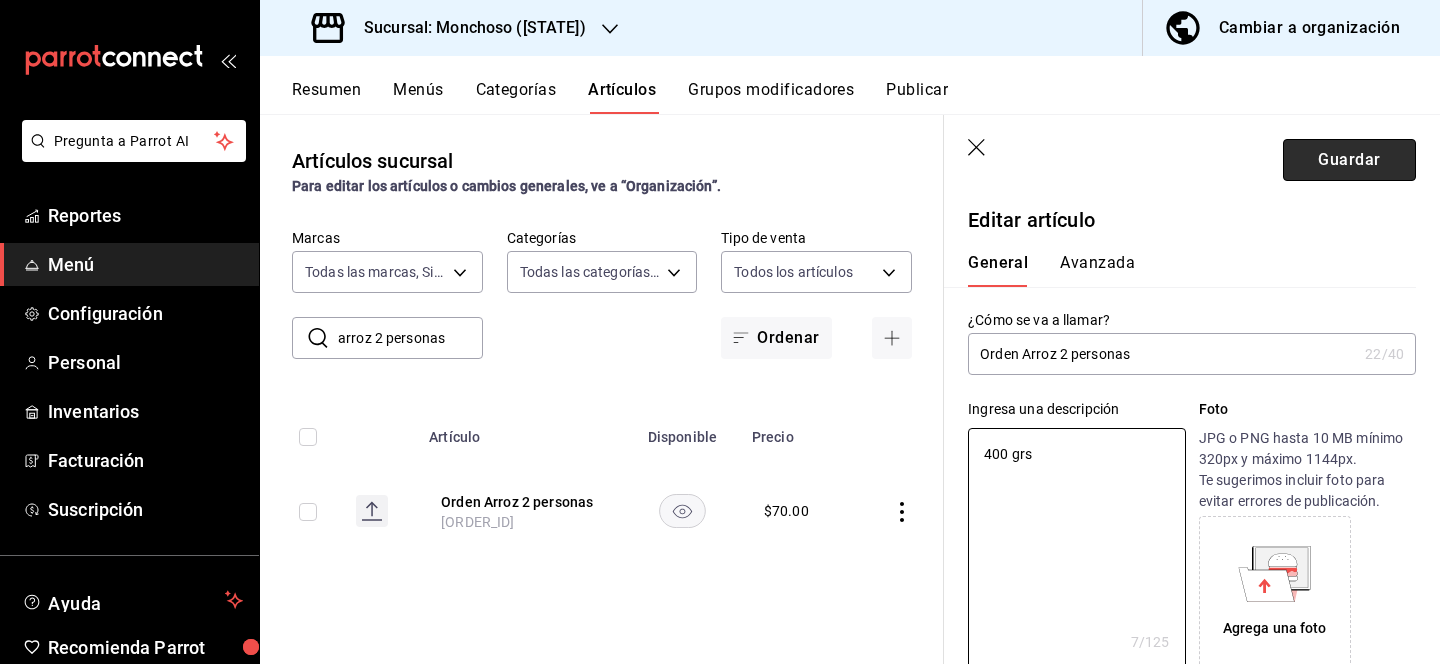click on "Guardar" at bounding box center (1349, 160) 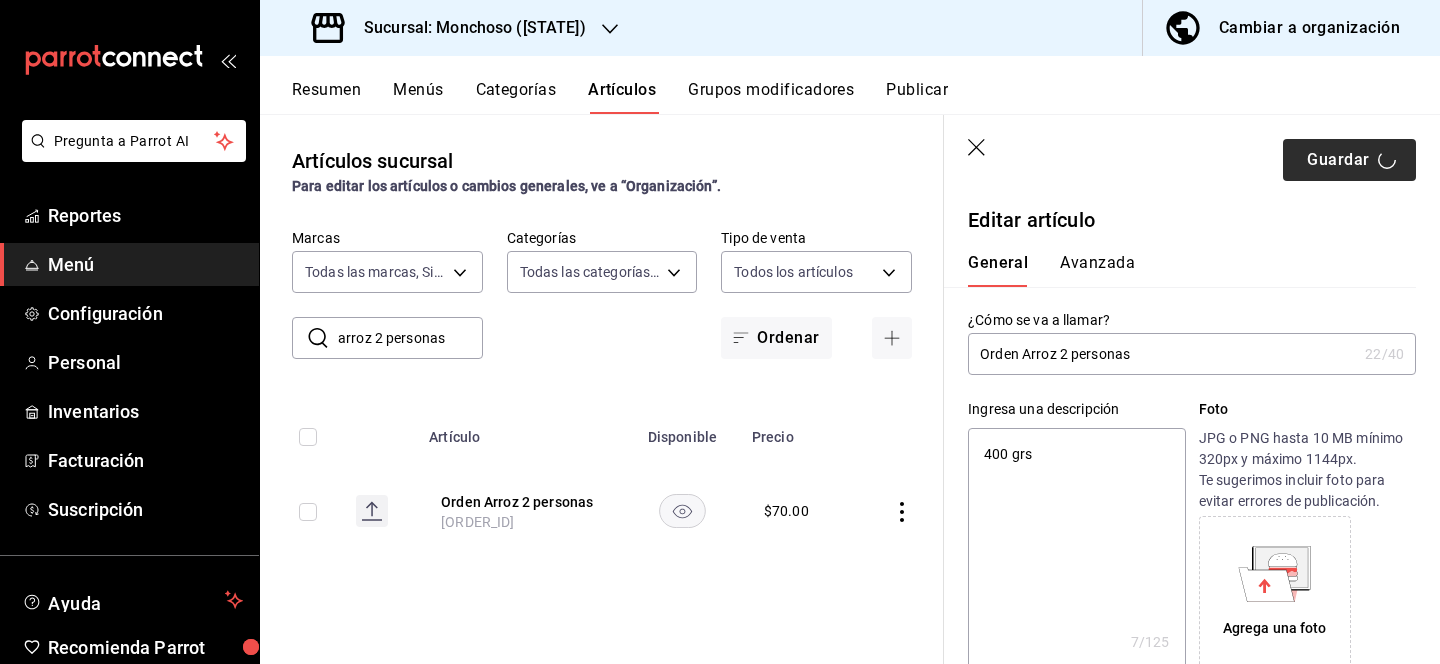 type on "x" 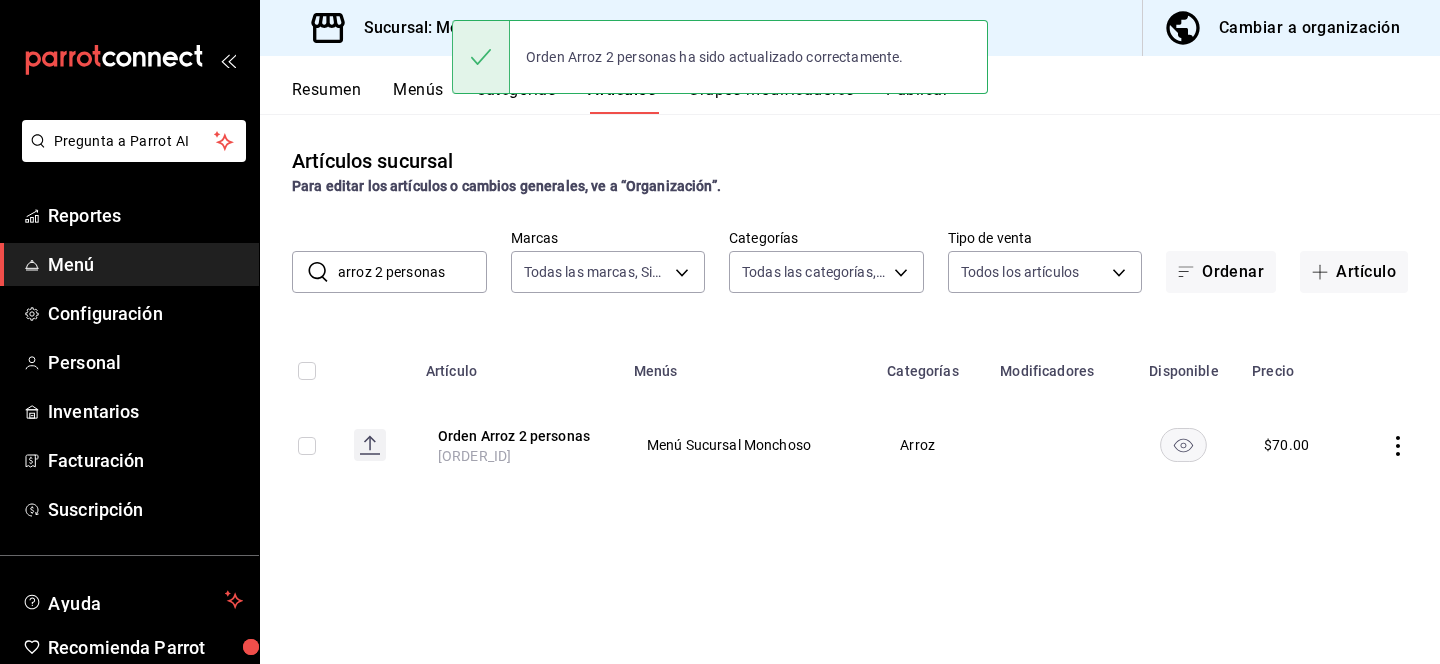 click 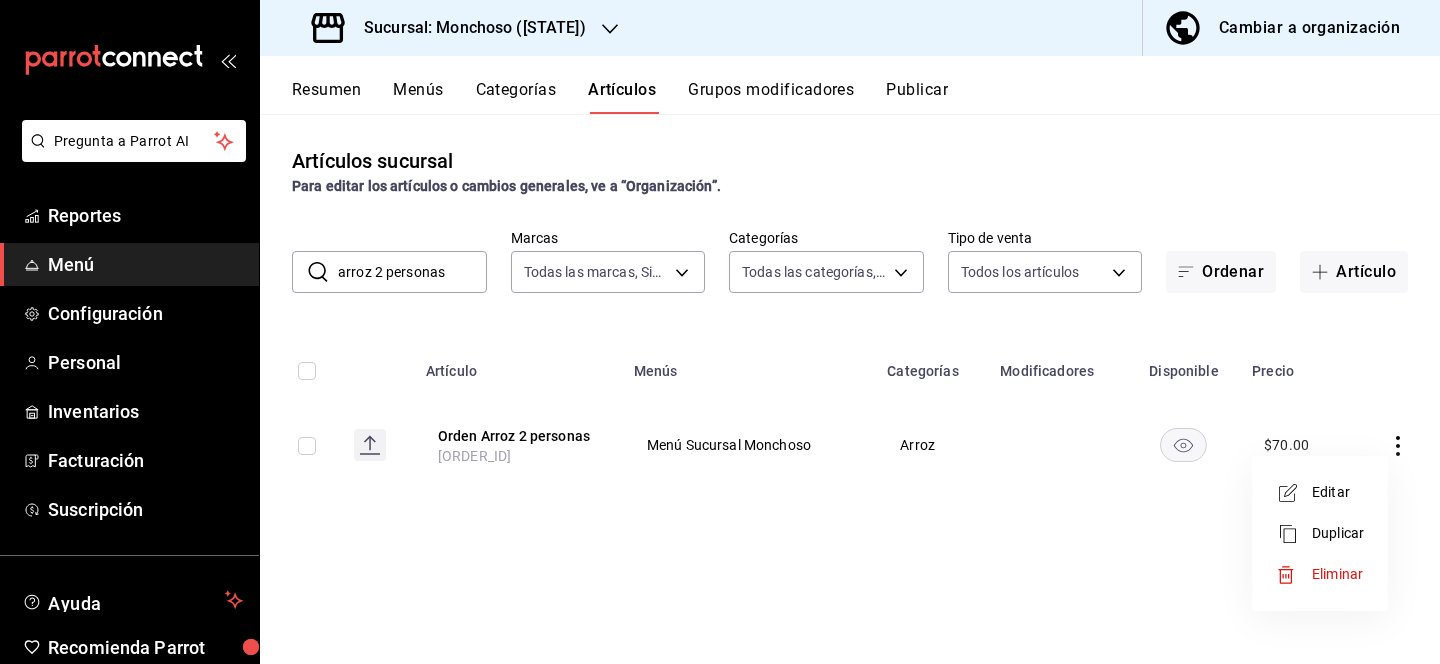click on "Editar" at bounding box center (1338, 492) 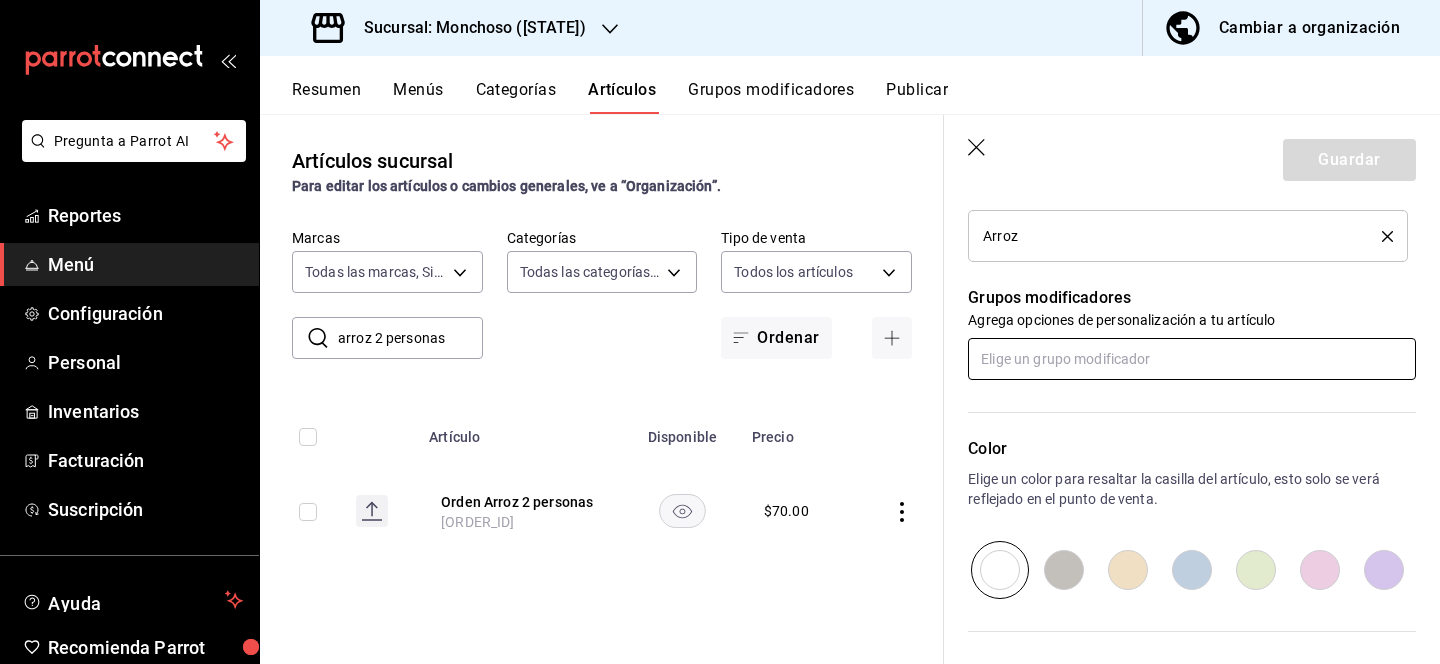 scroll, scrollTop: 816, scrollLeft: 0, axis: vertical 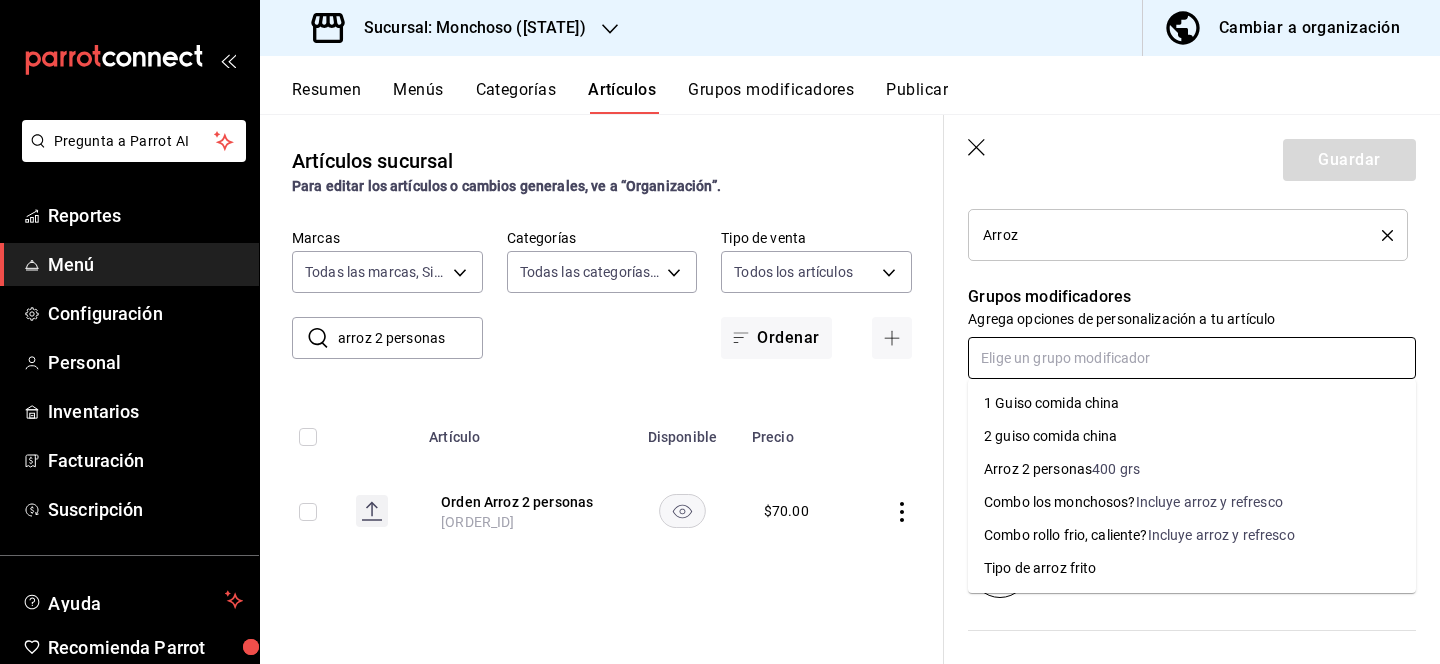 click at bounding box center [1192, 358] 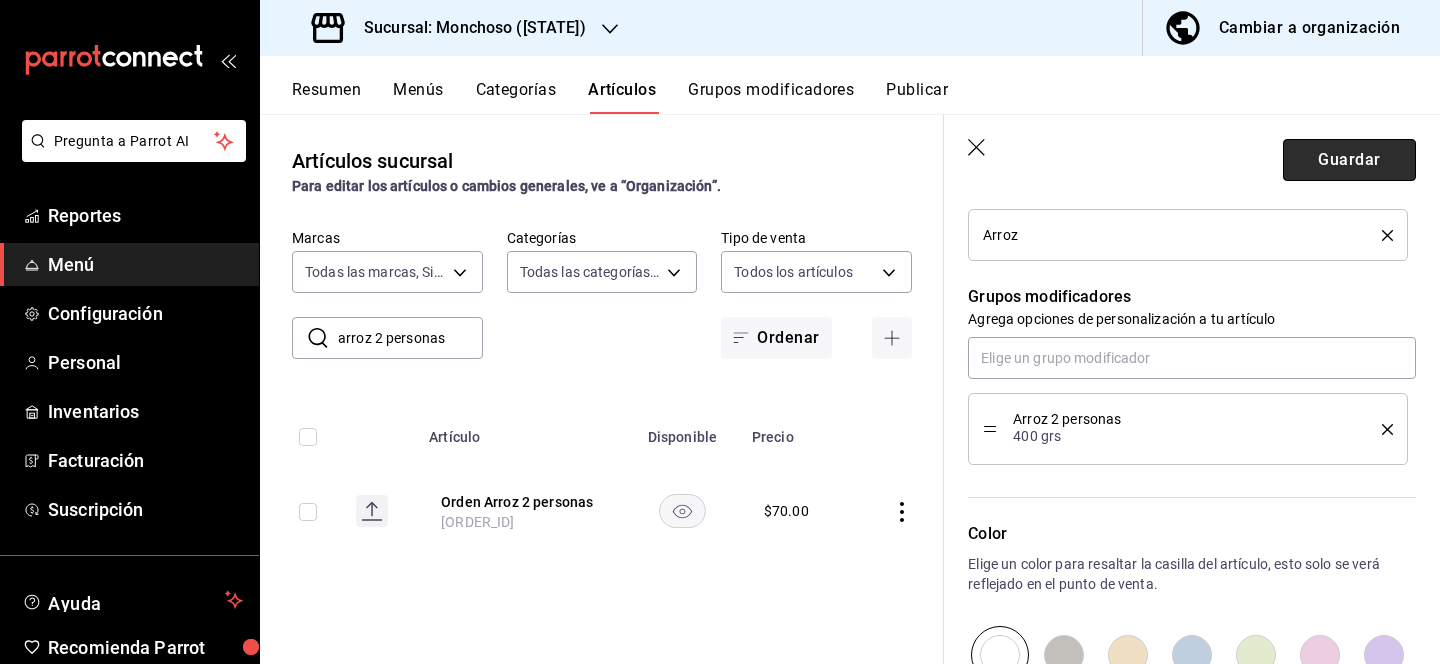 click on "Guardar" at bounding box center [1349, 160] 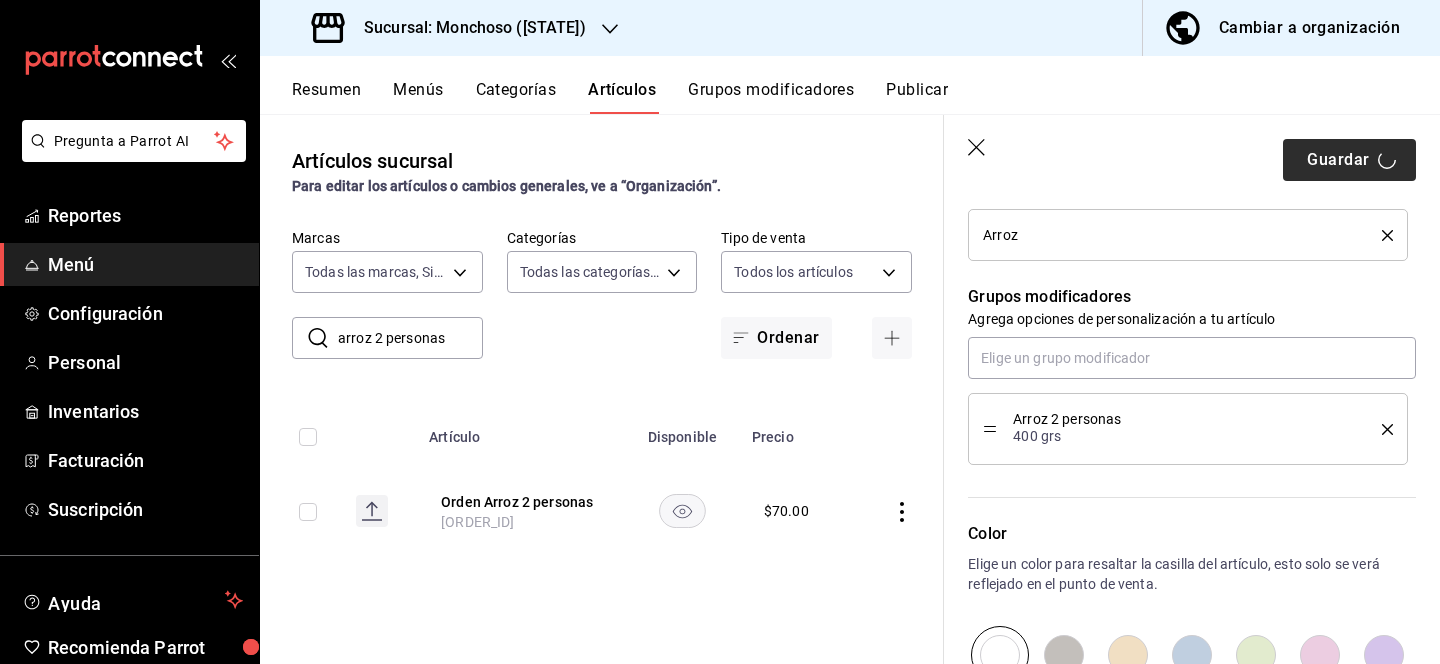 type on "x" 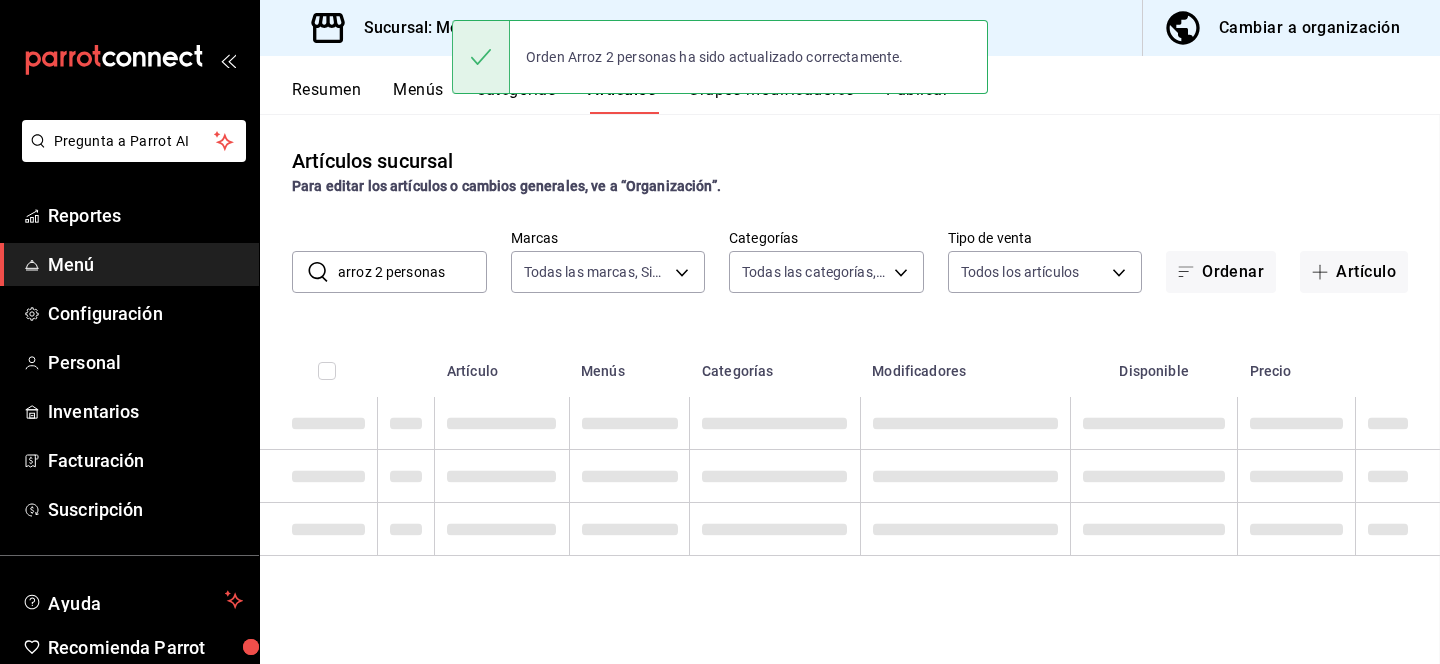 scroll, scrollTop: 0, scrollLeft: 0, axis: both 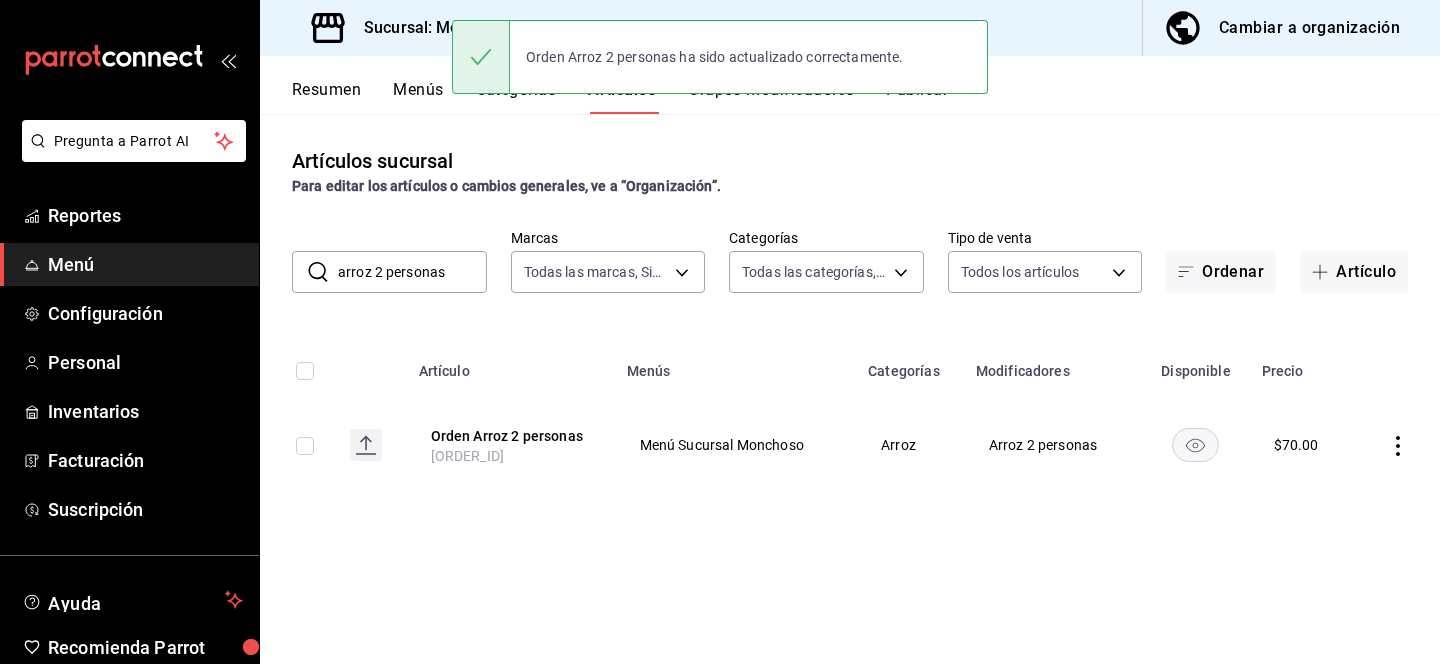 click on "Grupos modificadores" at bounding box center [771, 97] 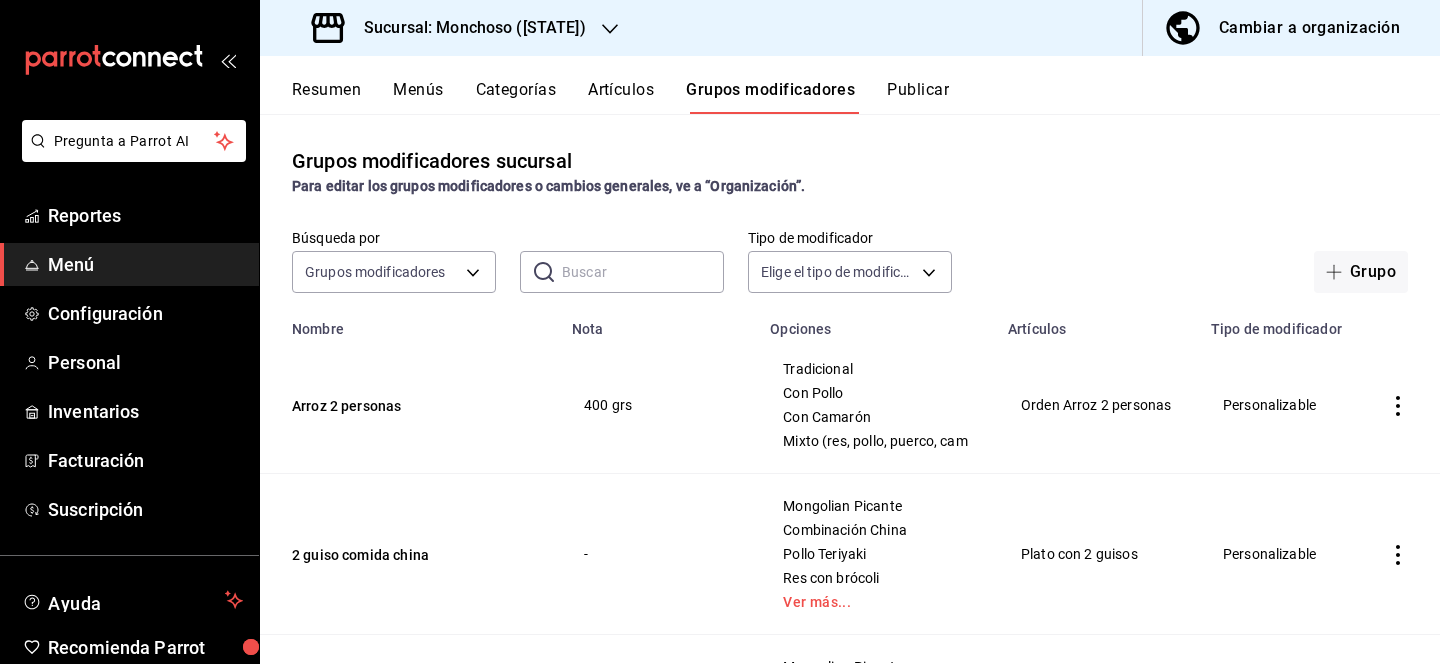 click 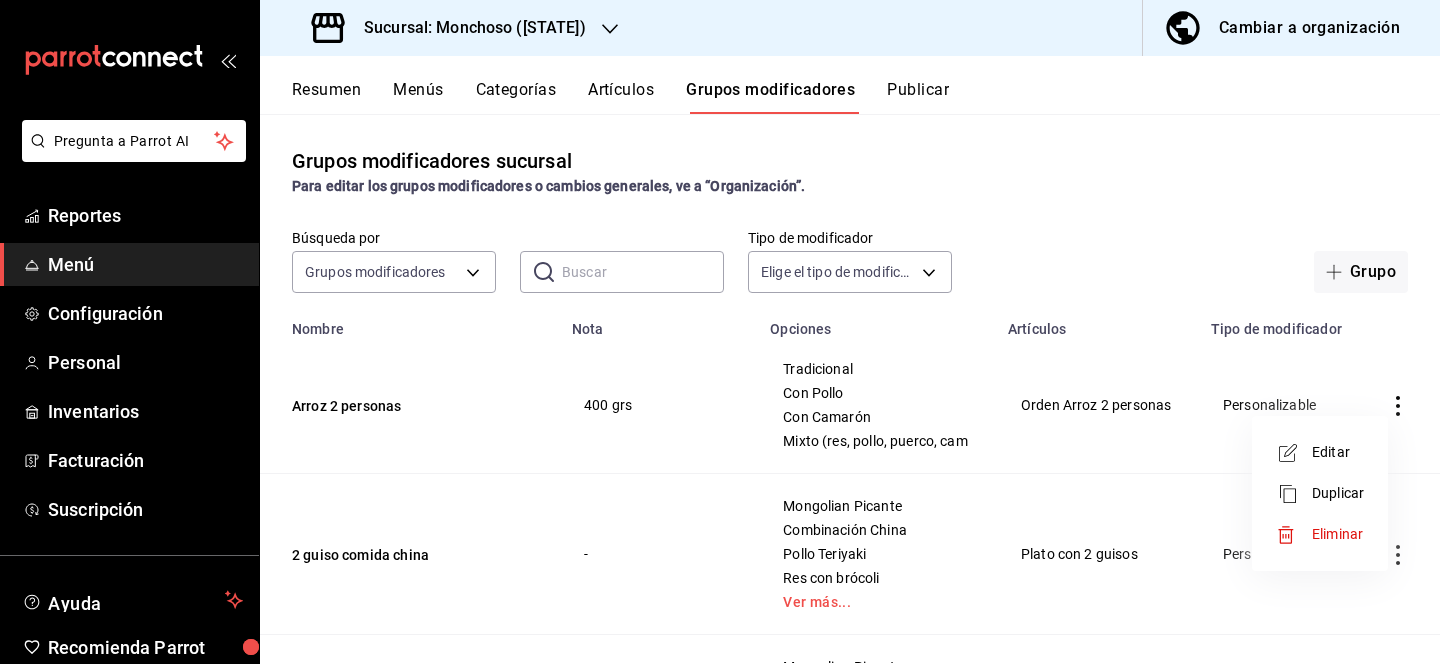click on "Editar" at bounding box center [1320, 452] 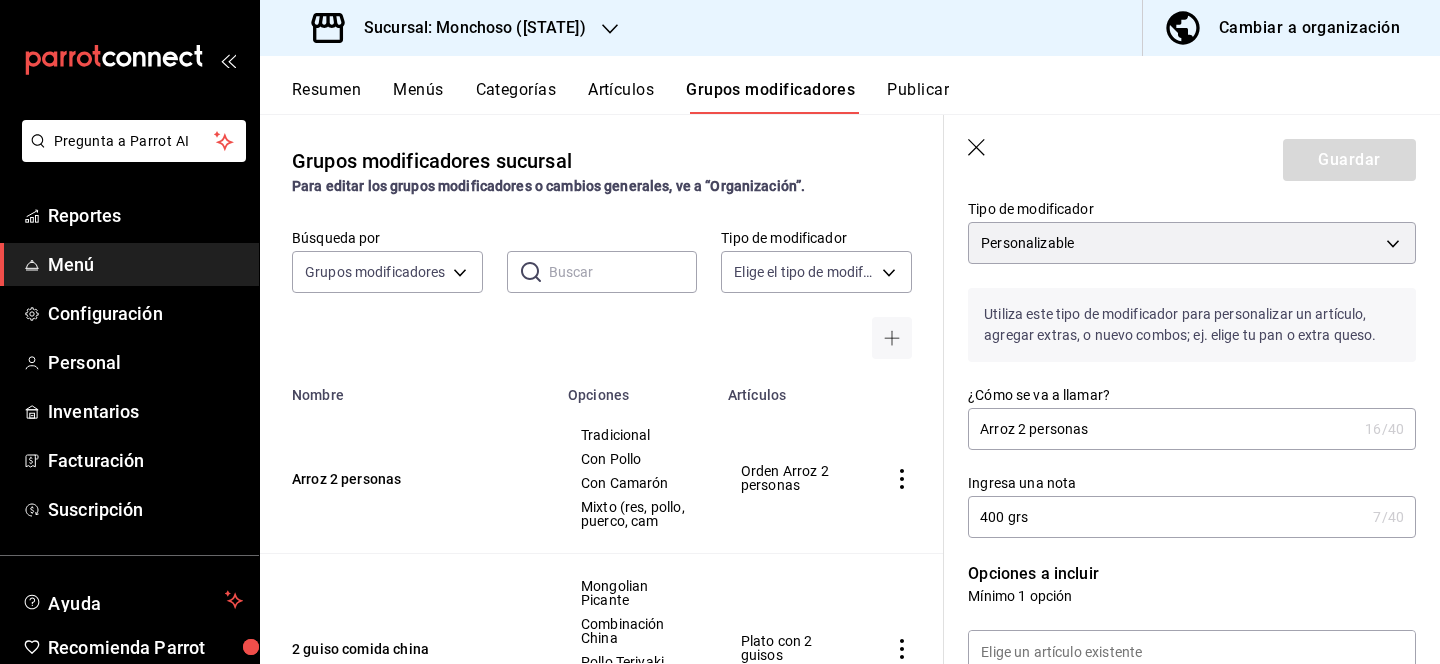scroll, scrollTop: 175, scrollLeft: 0, axis: vertical 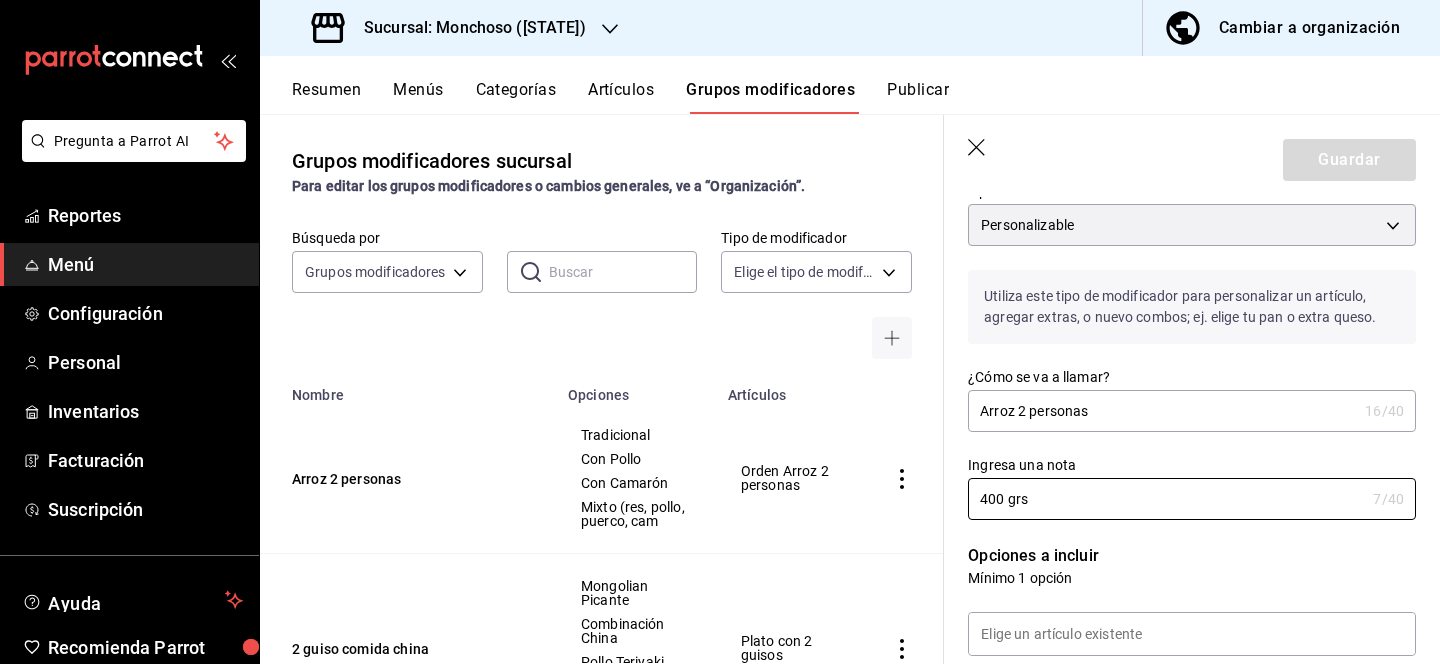 drag, startPoint x: 1046, startPoint y: 503, endPoint x: 868, endPoint y: 481, distance: 179.3544 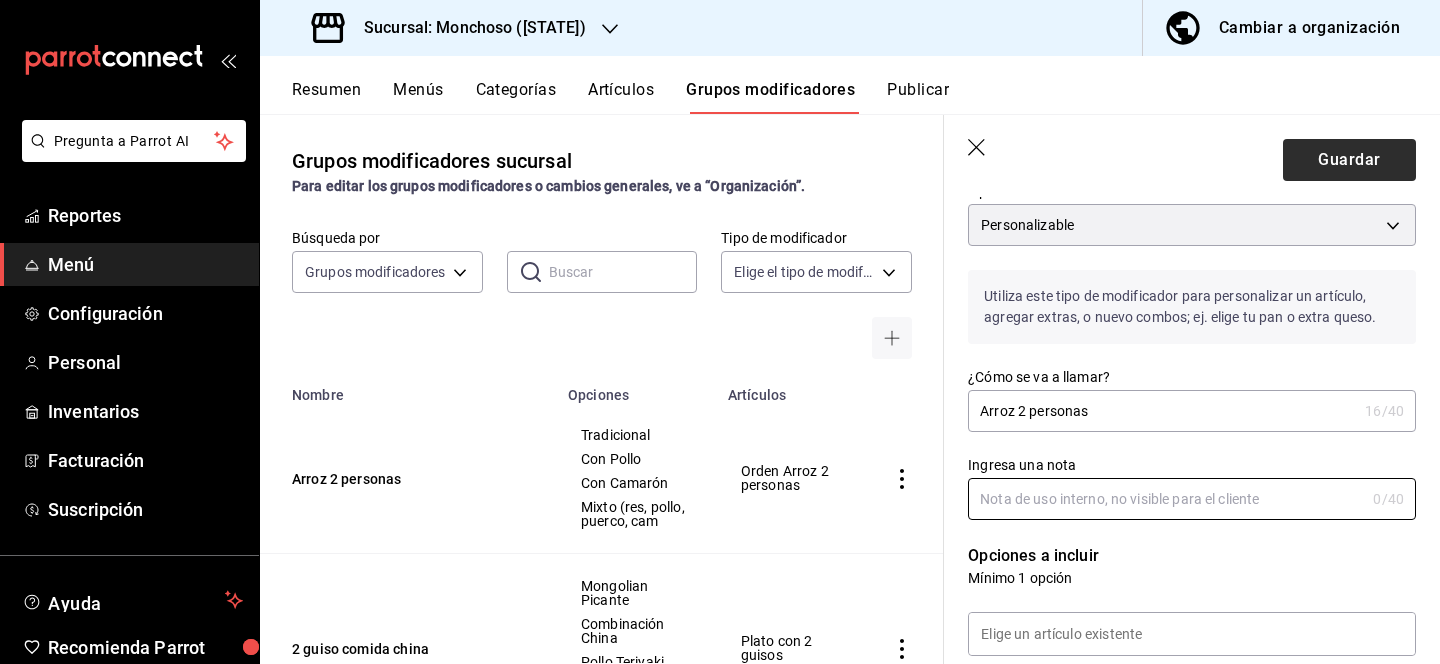 type 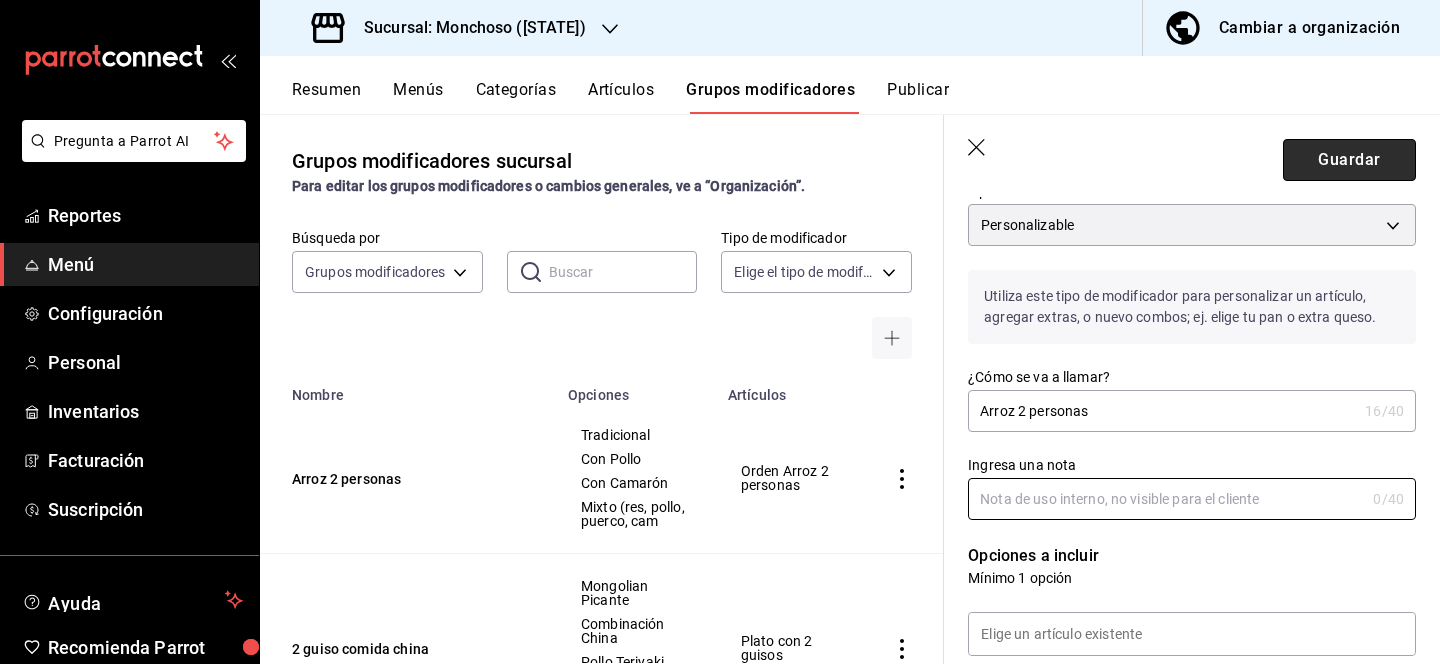 click on "Guardar" at bounding box center [1349, 160] 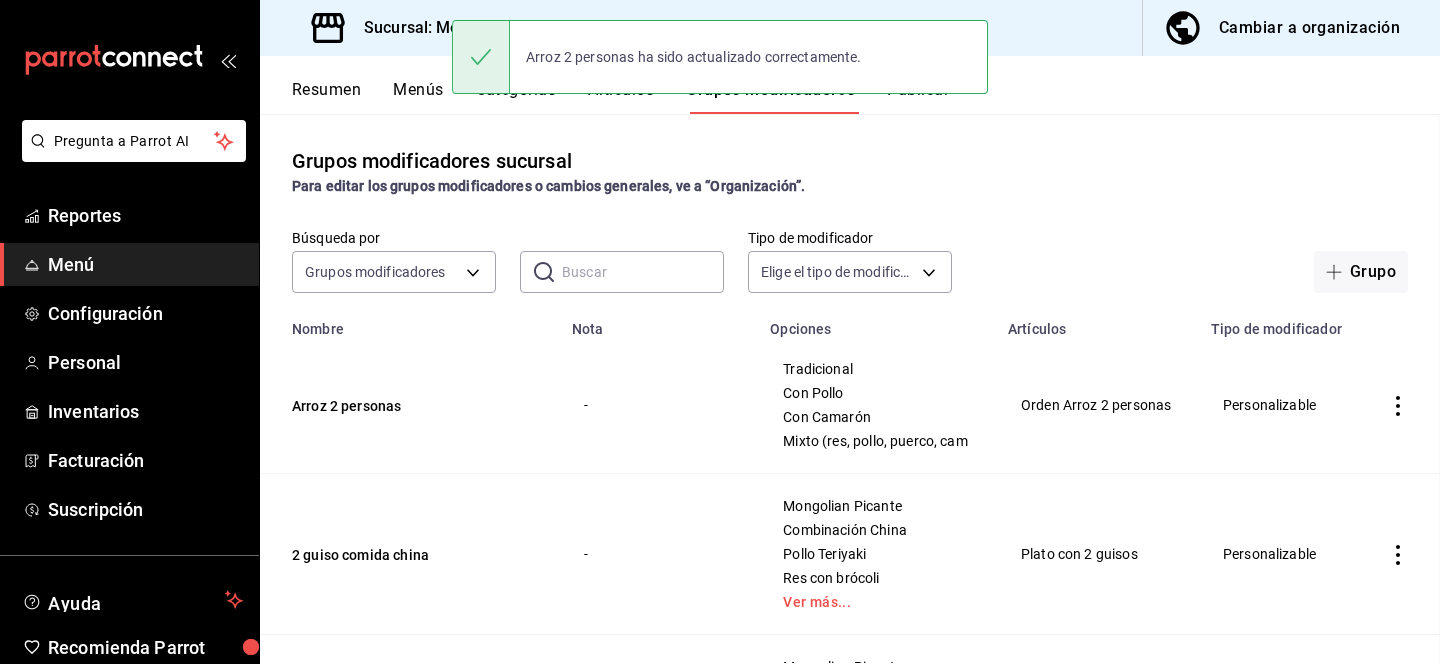 scroll, scrollTop: 0, scrollLeft: 0, axis: both 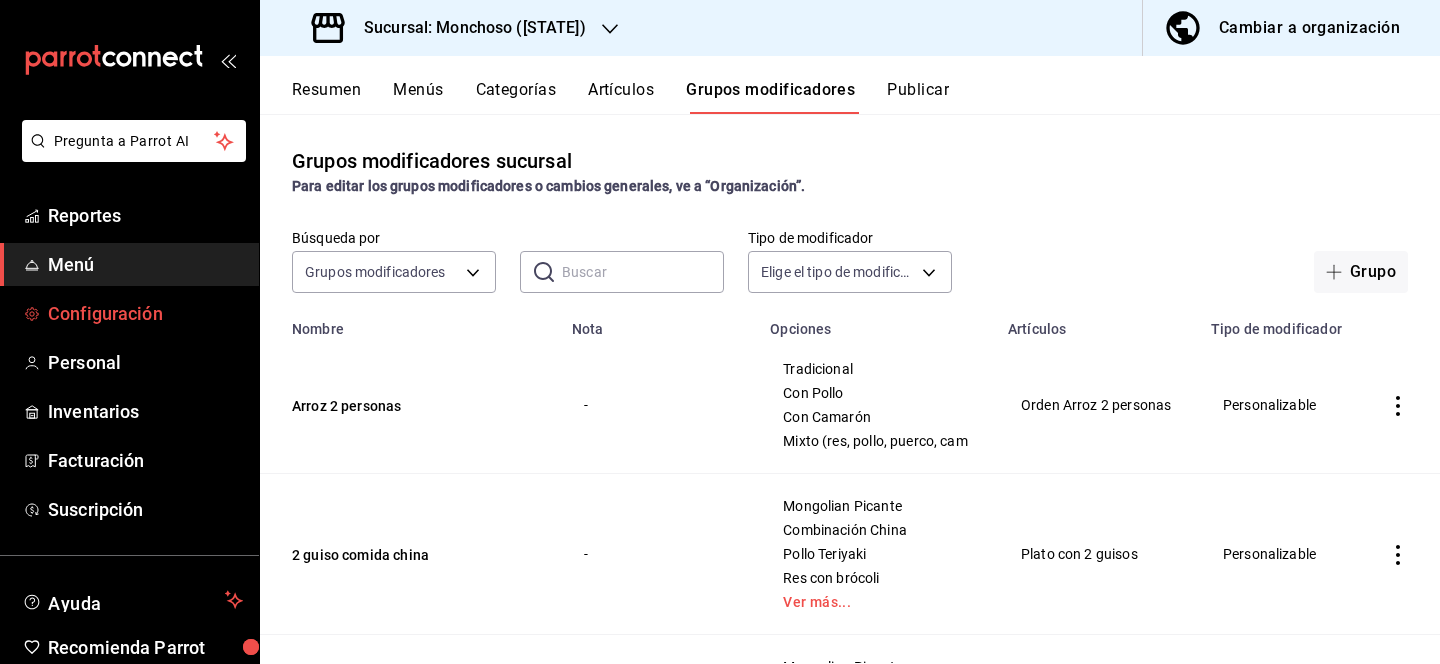 click on "Configuración" at bounding box center [145, 313] 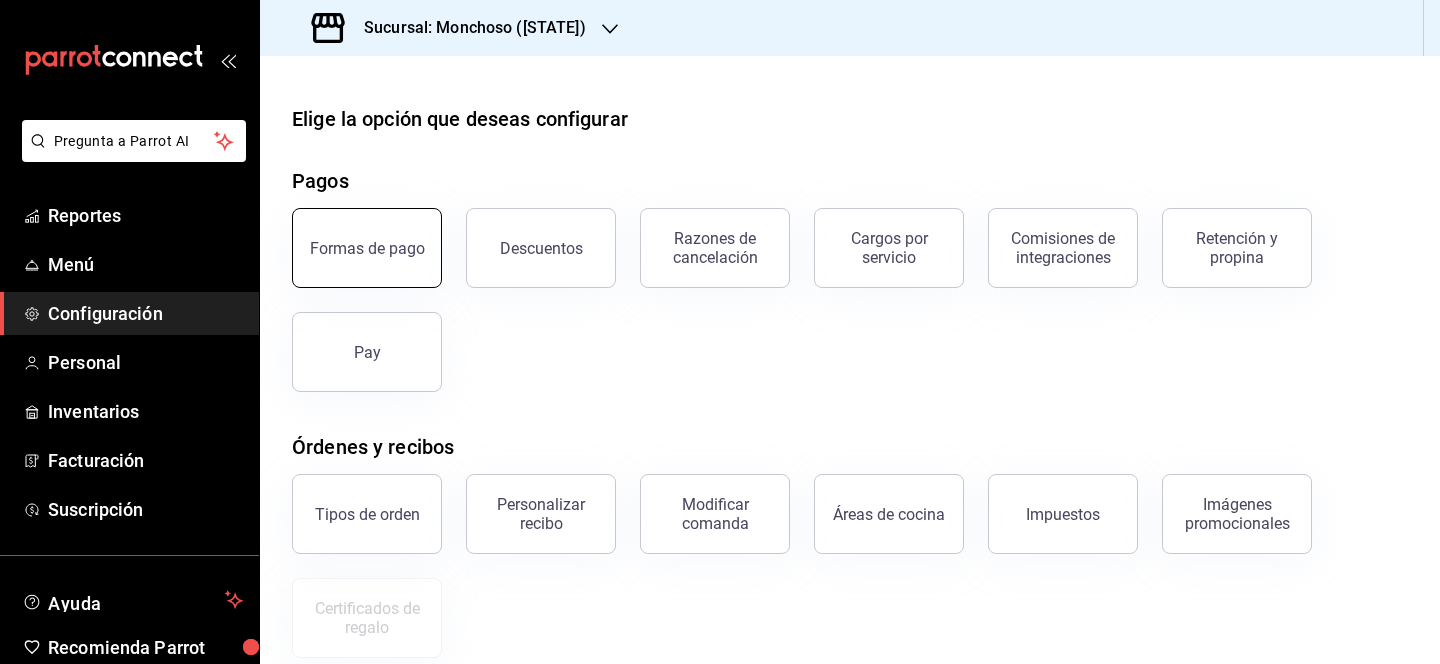click on "Formas de pago" at bounding box center [367, 248] 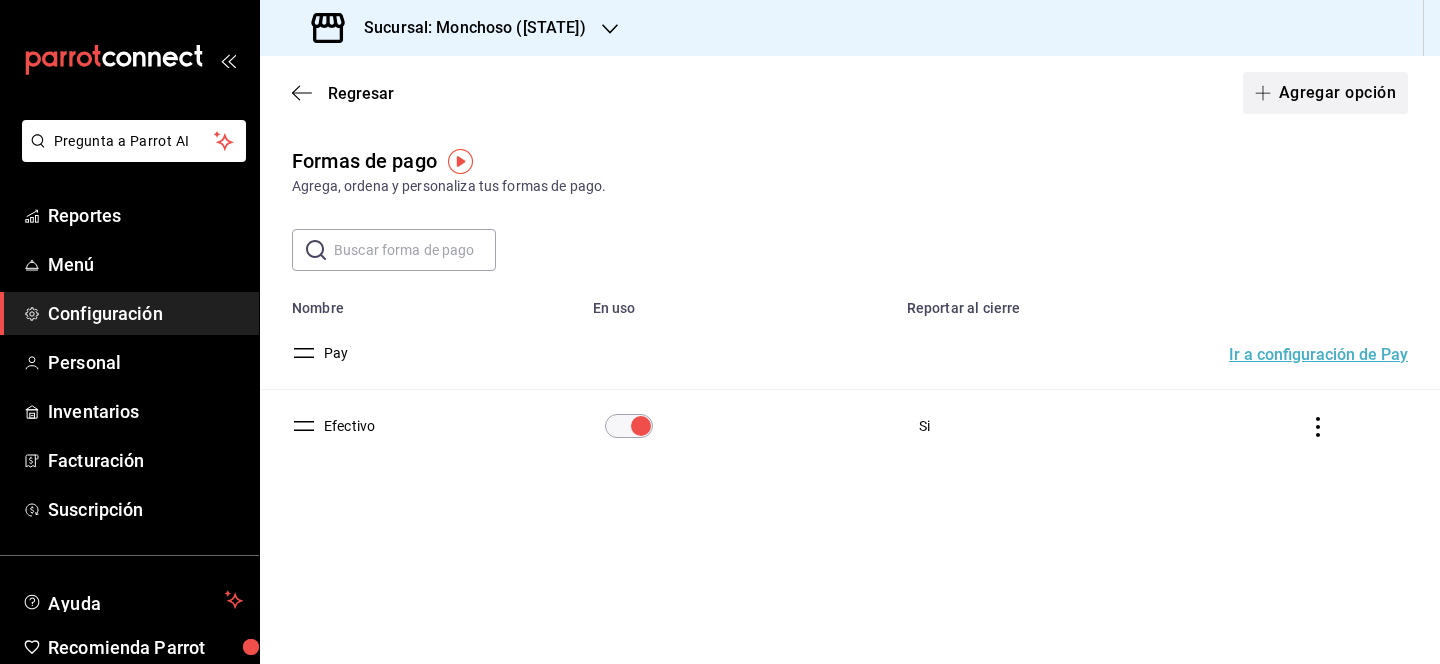 click on "Agregar opción" at bounding box center (1325, 93) 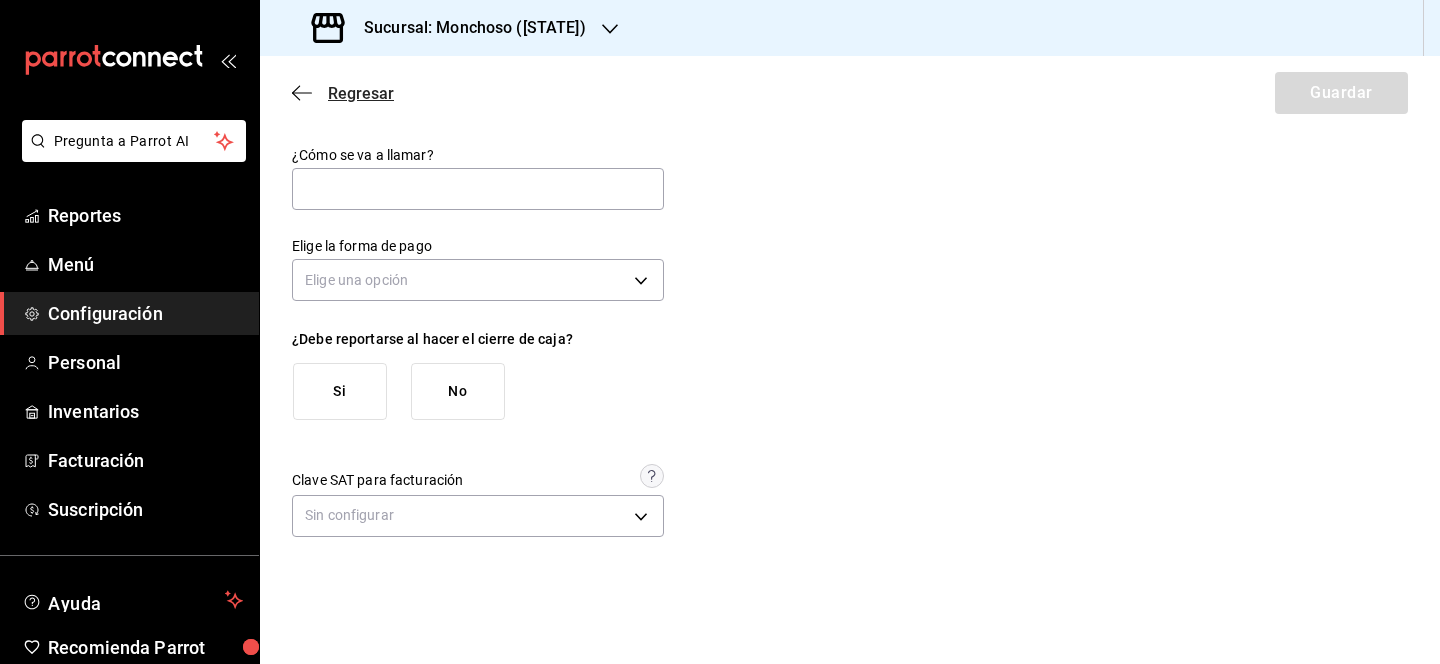 click on "Regresar" at bounding box center [361, 93] 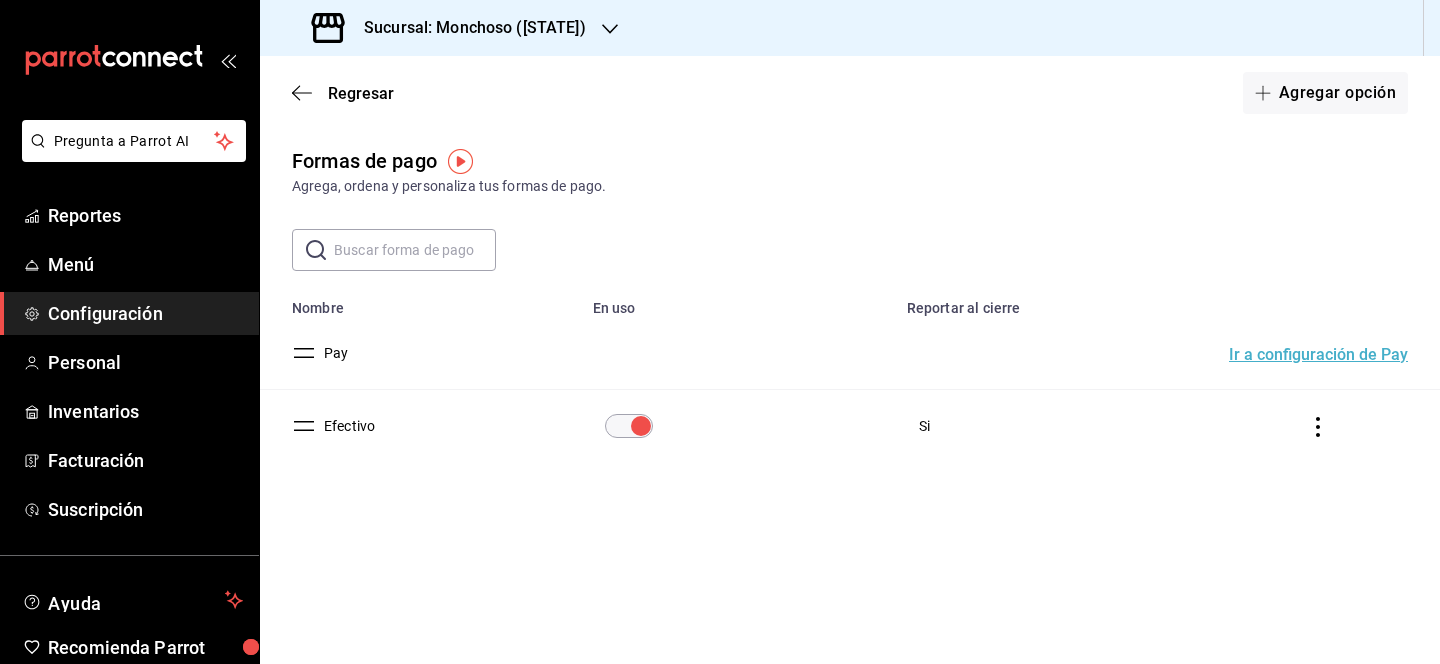 click on "Regresar" at bounding box center (361, 93) 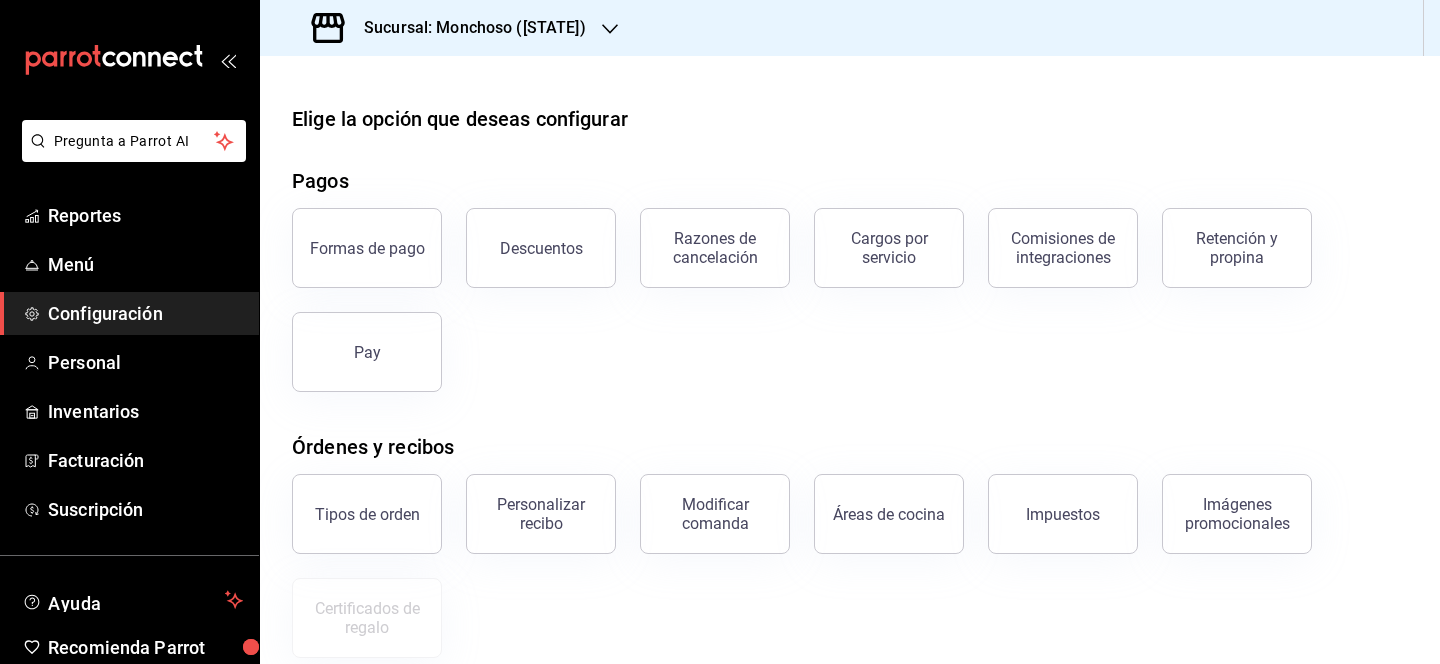 click on "Sucursal: [CITY] (Tamps)" at bounding box center (467, 28) 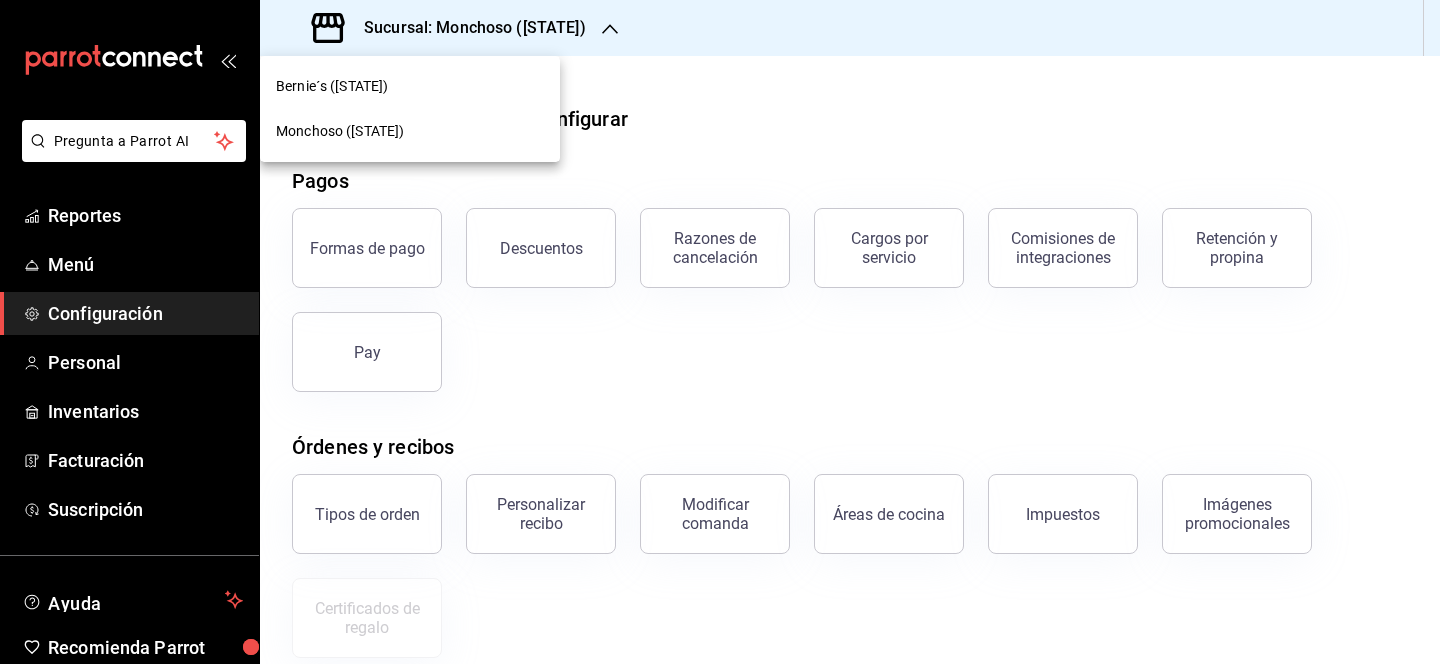 click on "[BRAND] ([STATE])" at bounding box center (410, 86) 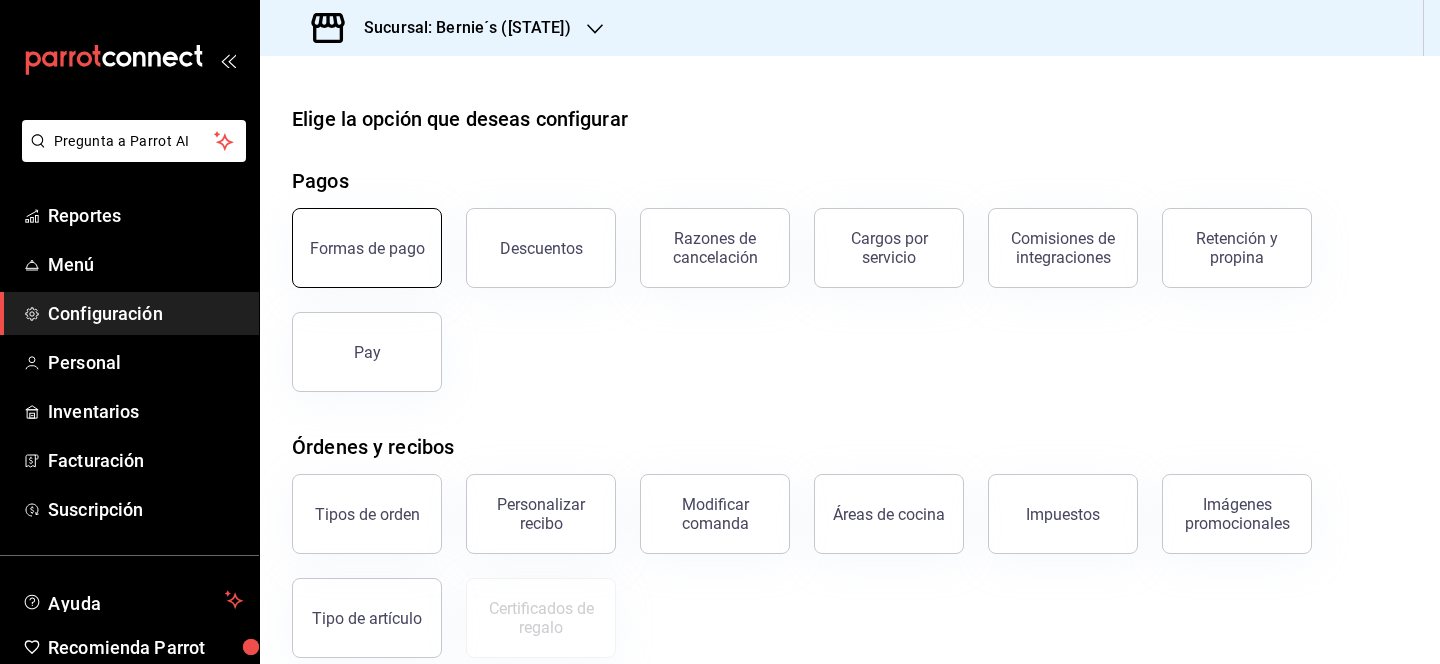 click on "Formas de pago" at bounding box center [367, 248] 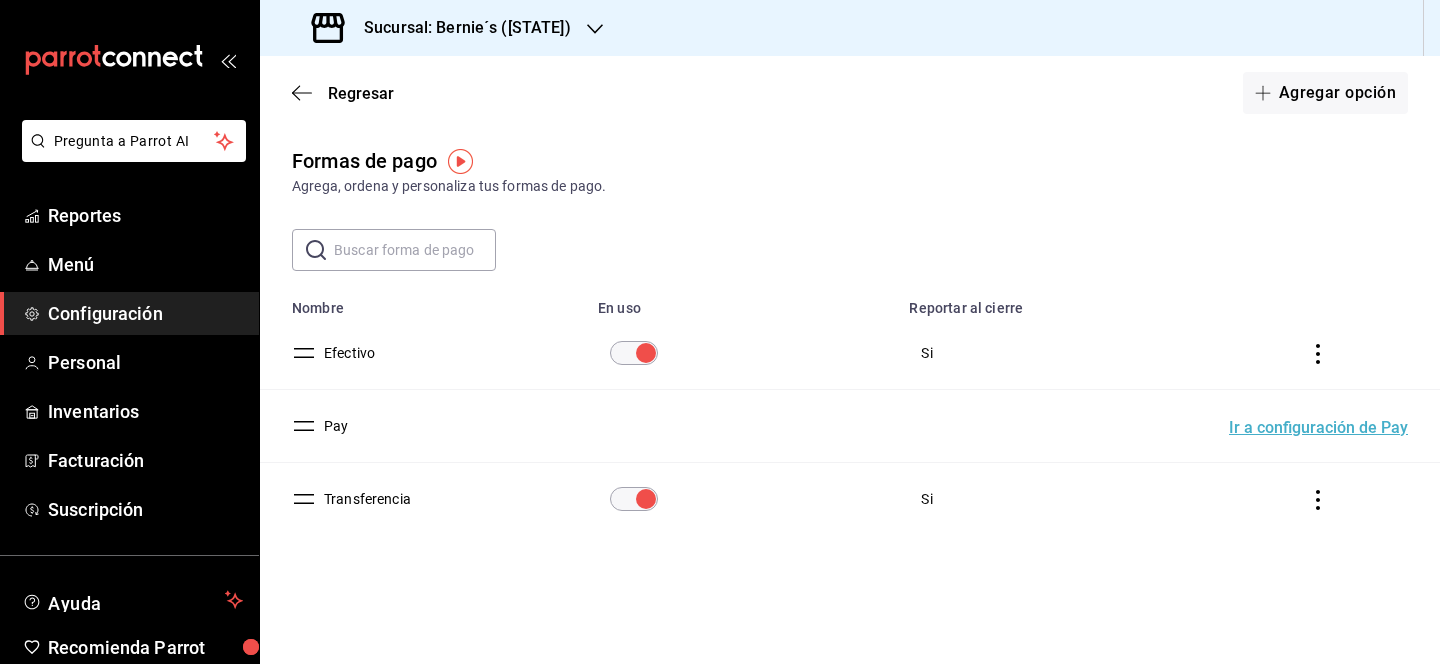 click on "Sucursal: Bernie´s ([STATE])" at bounding box center (443, 28) 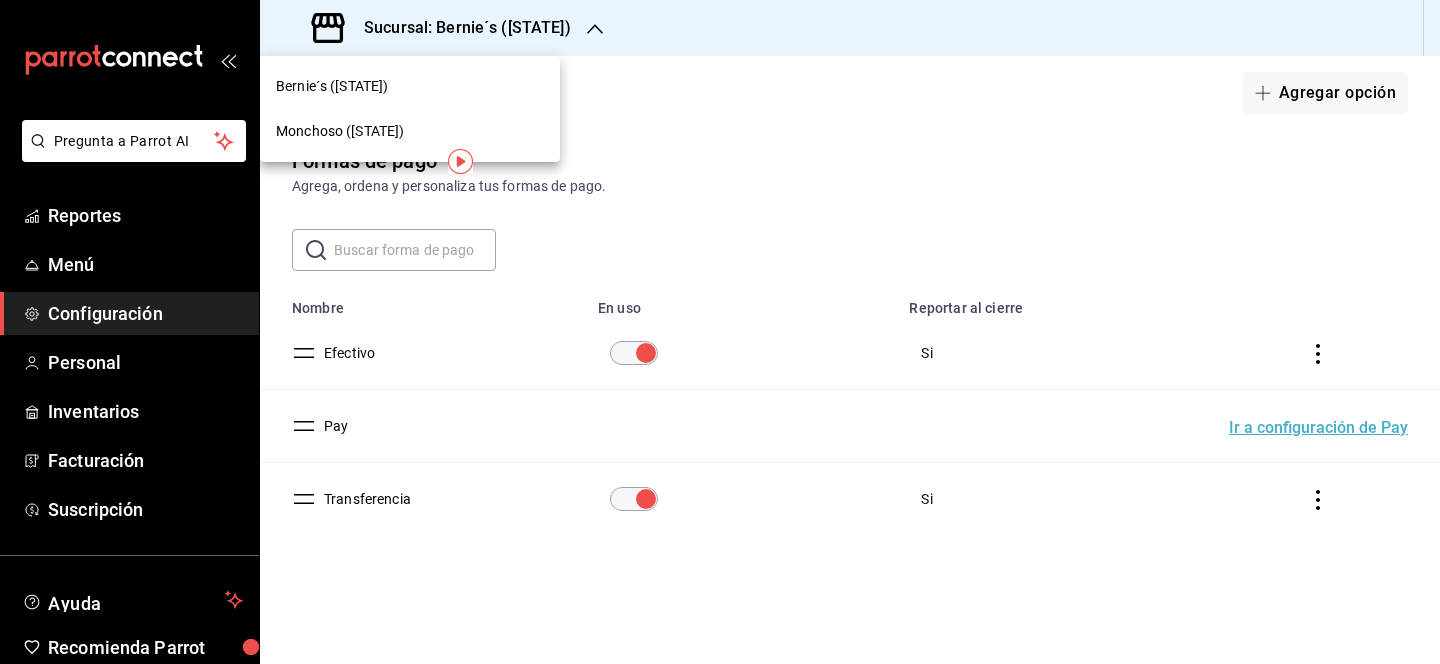 click on "[CITY] (Tamps)" at bounding box center (410, 131) 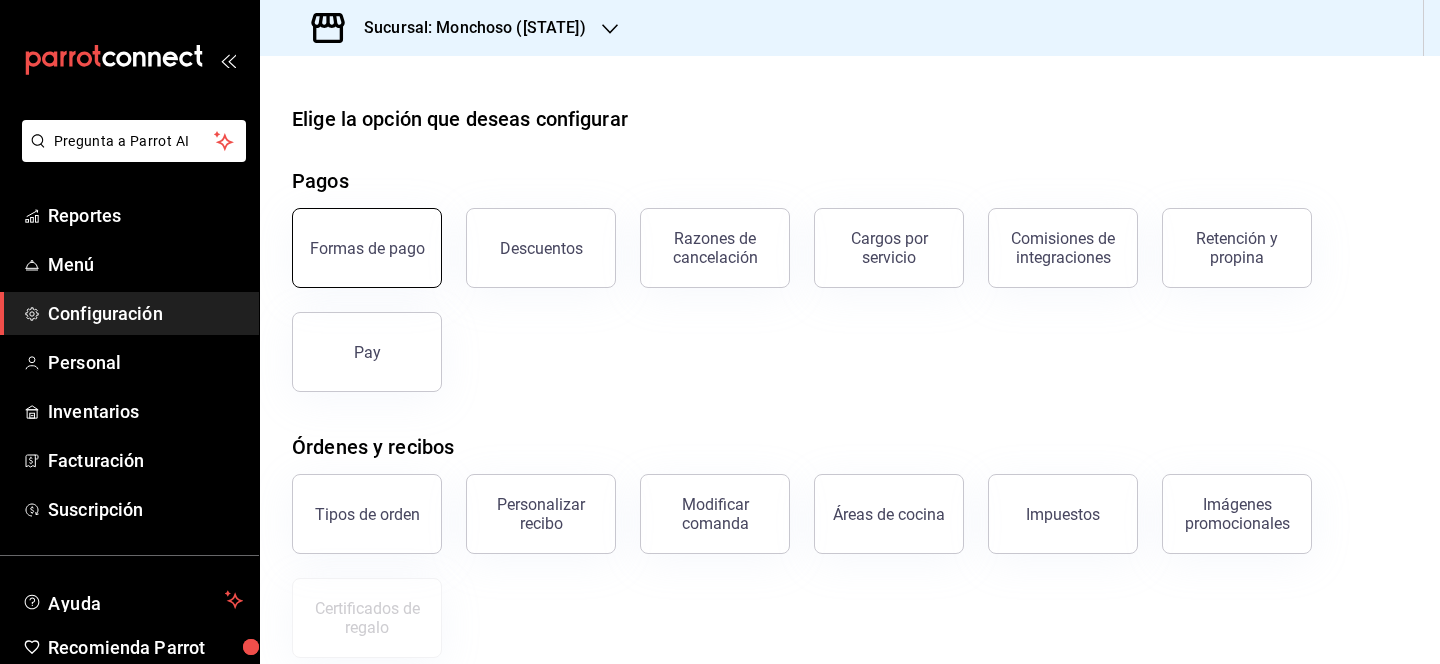 click on "Formas de pago" at bounding box center [367, 248] 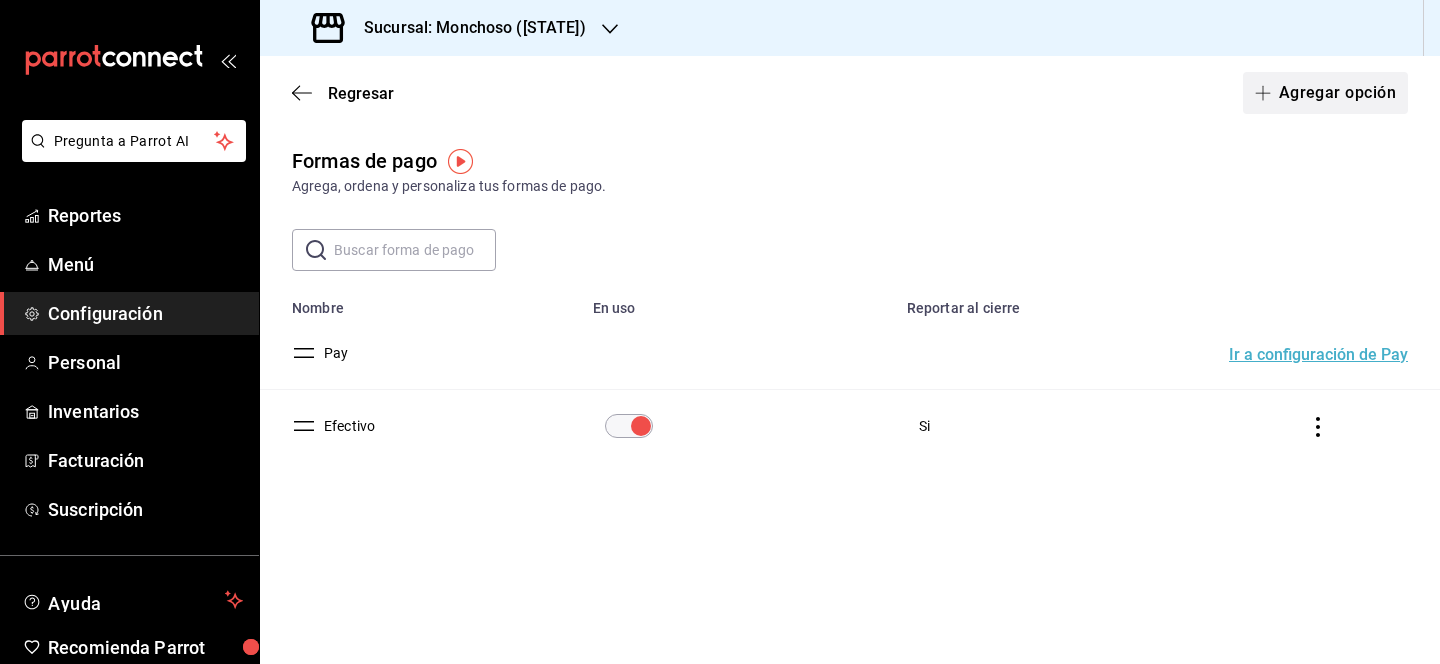click on "Agregar opción" at bounding box center [1325, 93] 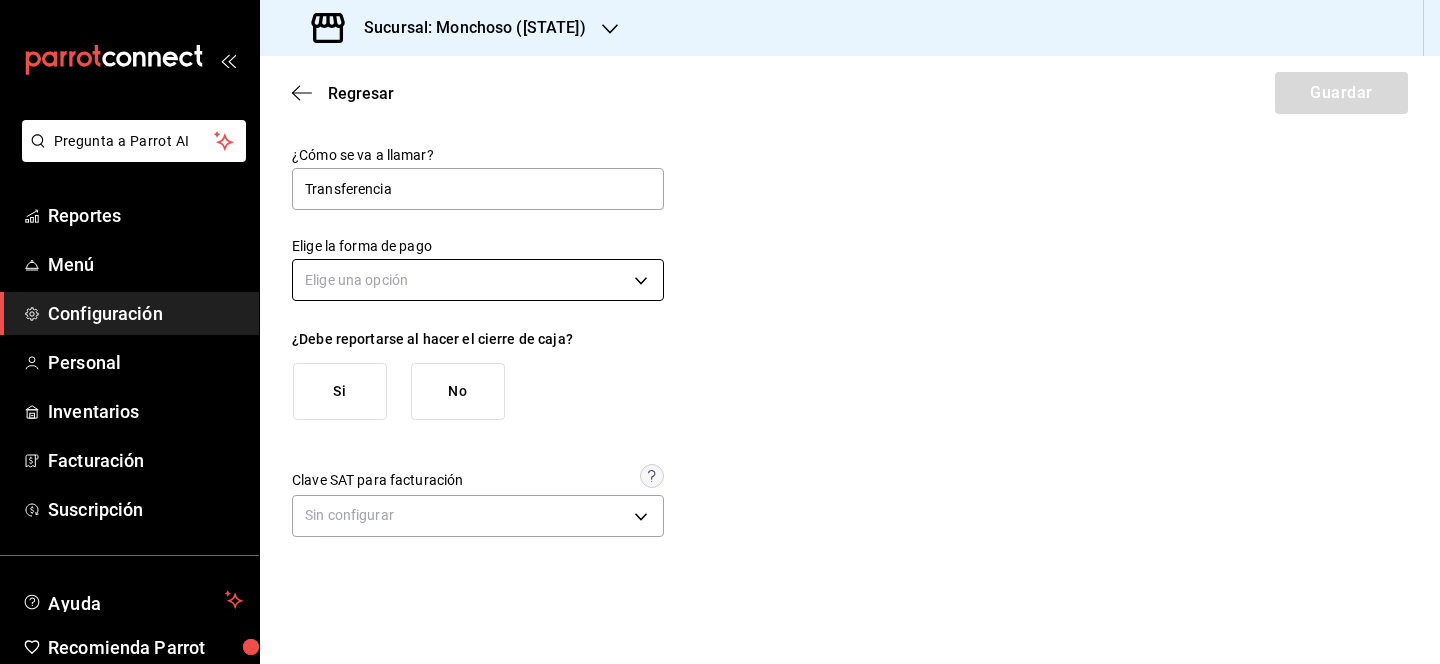 type on "Transferencia" 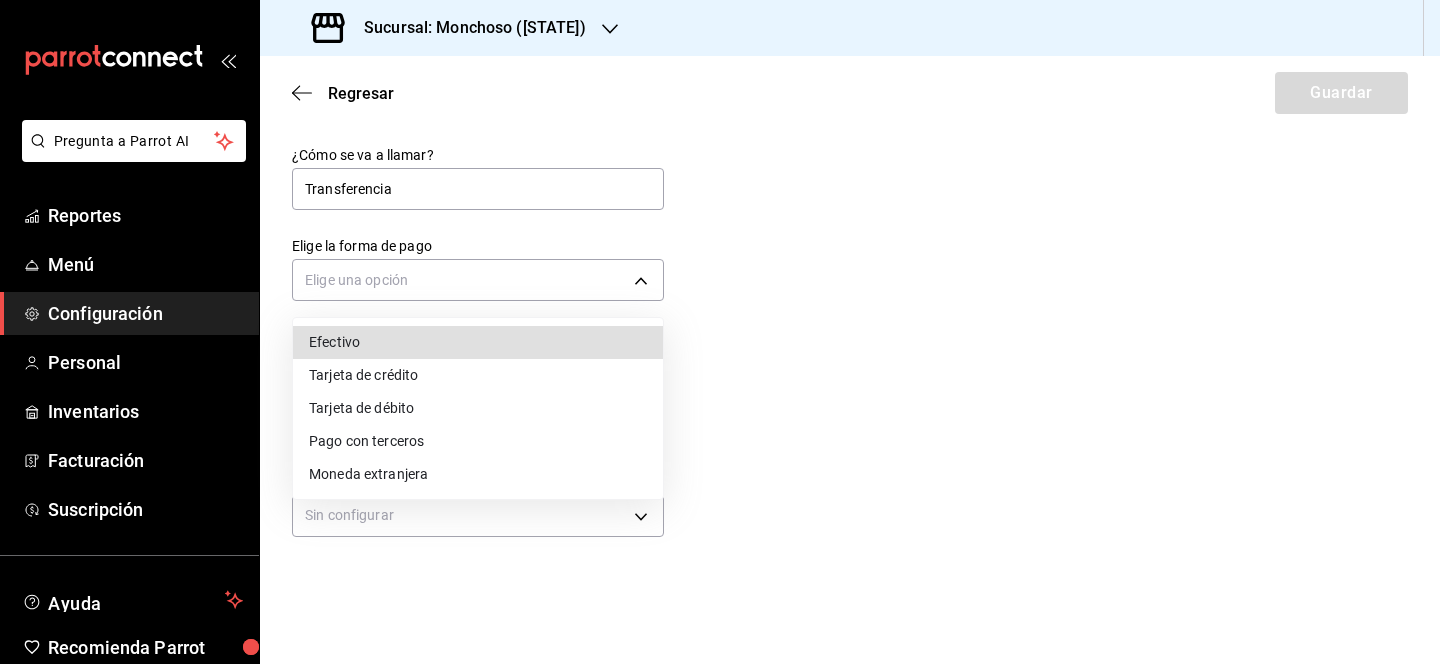 click on "Pago con terceros" at bounding box center (478, 441) 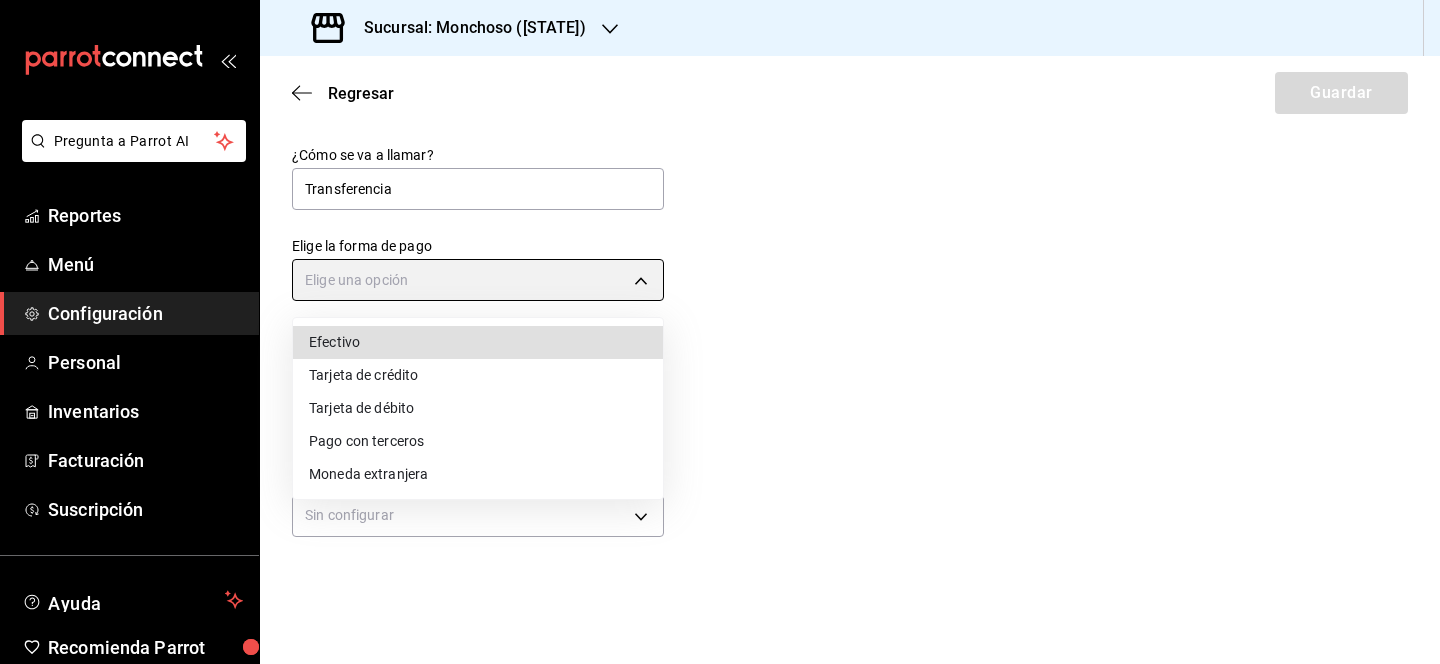 type on "THIRD_PARTY" 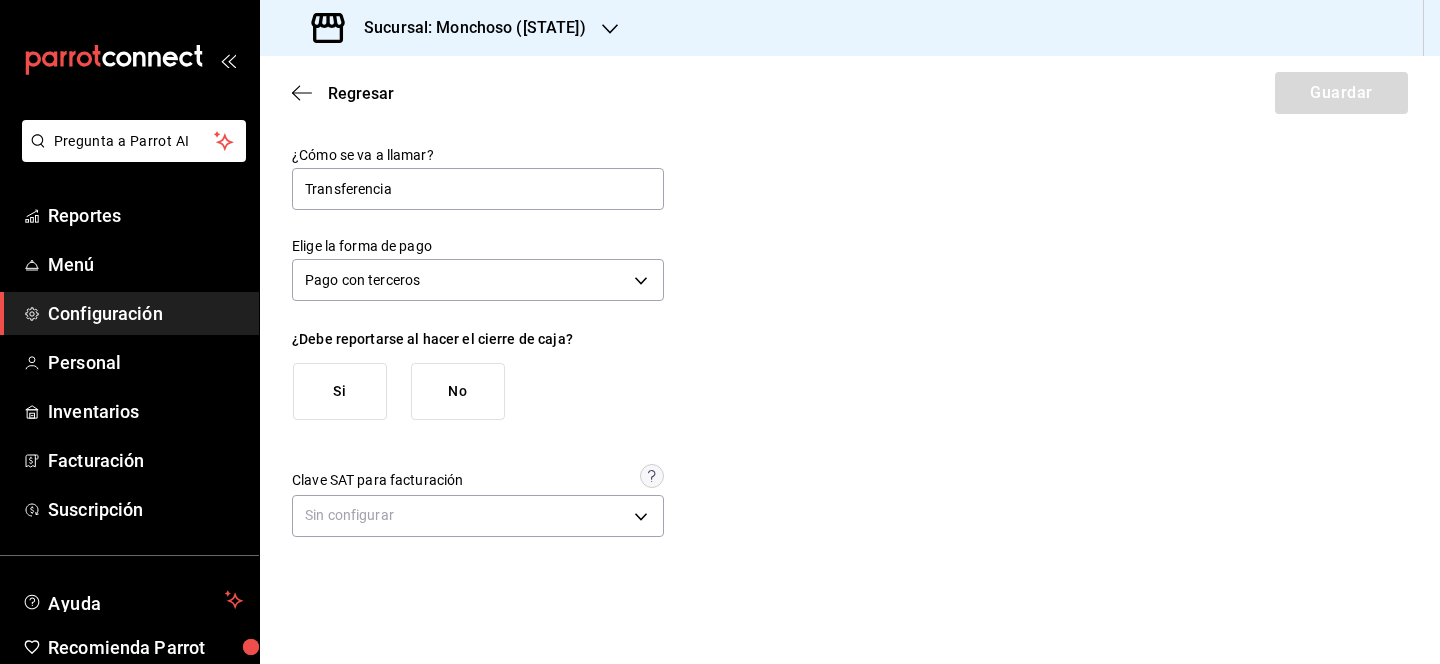 click on "Si" at bounding box center [340, 391] 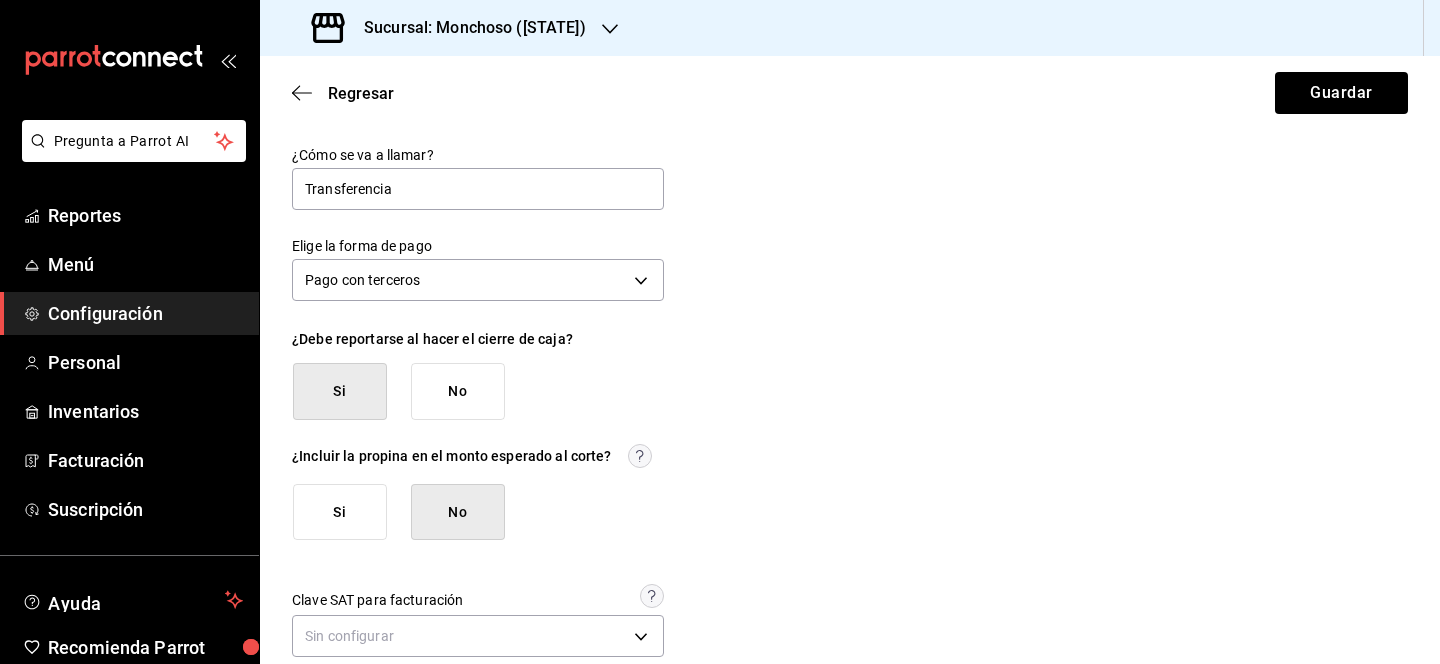 scroll, scrollTop: 31, scrollLeft: 0, axis: vertical 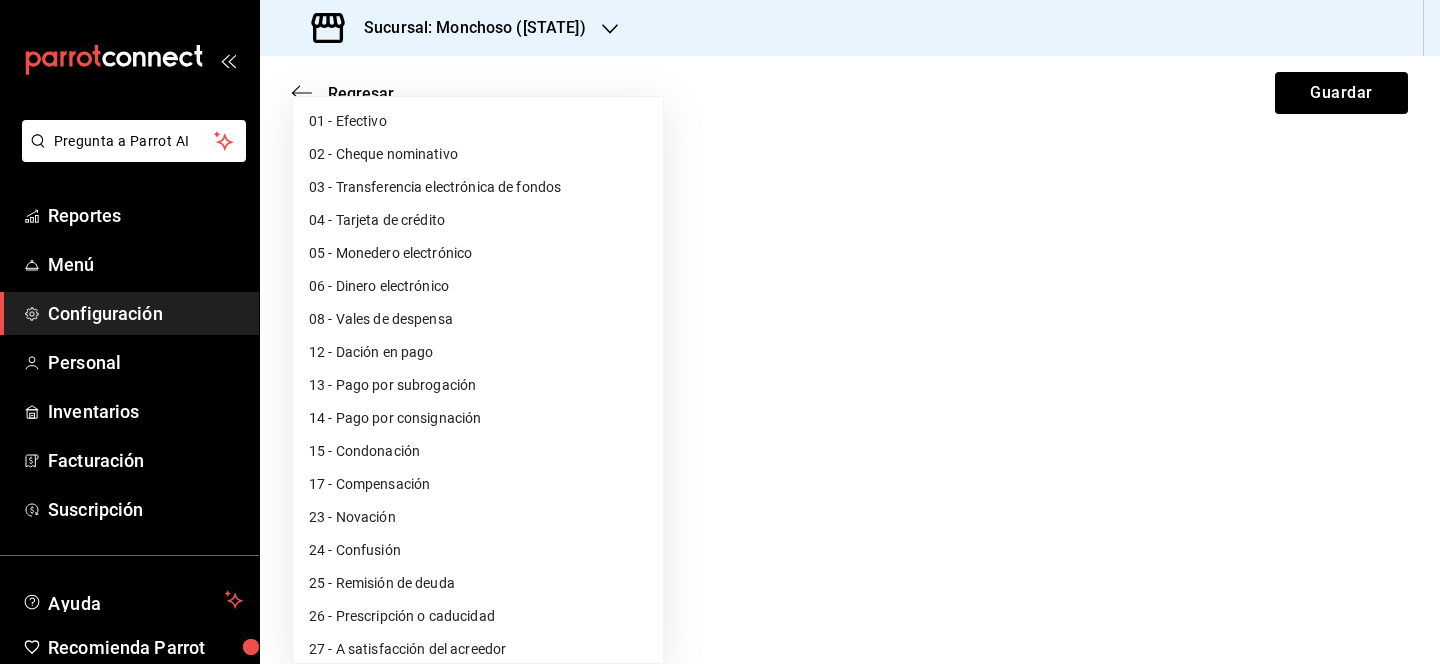 click on "Pregunta a Parrot AI Reportes   Menú   Configuración   Personal   Inventarios   Facturación   Suscripción   Ayuda Recomienda Parrot   Lili Flores   Sugerir nueva función   Sucursal: Monchoso (Tamps) Regresar Guardar ¿Cómo se va a llamar? Transferencia Elige la forma de pago Pago con terceros THIRD_PARTY ¿Debe reportarse al hacer el cierre de caja? Si No ¿Incluir la propina en el monto esperado al corte? Si No Clave SAT para facturación Sin configurar Ver video tutorial Ir a video GANA 1 MES GRATIS EN TU SUSCRIPCIÓN AQUÍ ¿Recuerdas cómo empezó tu restaurante?
Hoy puedes ayudar a un colega a tener el mismo cambio que tú viviste.
Recomienda Parrot directamente desde tu Portal Administrador.
Es fácil y rápido.
🎁 Por cada restaurante que se una, ganas 1 mes gratis. Pregunta a Parrot AI Reportes   Menú   Configuración   Personal   Inventarios   Facturación   Suscripción   Ayuda Recomienda Parrot   Lili Flores   Sugerir nueva función   Visitar centro de ayuda (81) 2046 6363 01 - Efectivo" at bounding box center [720, 332] 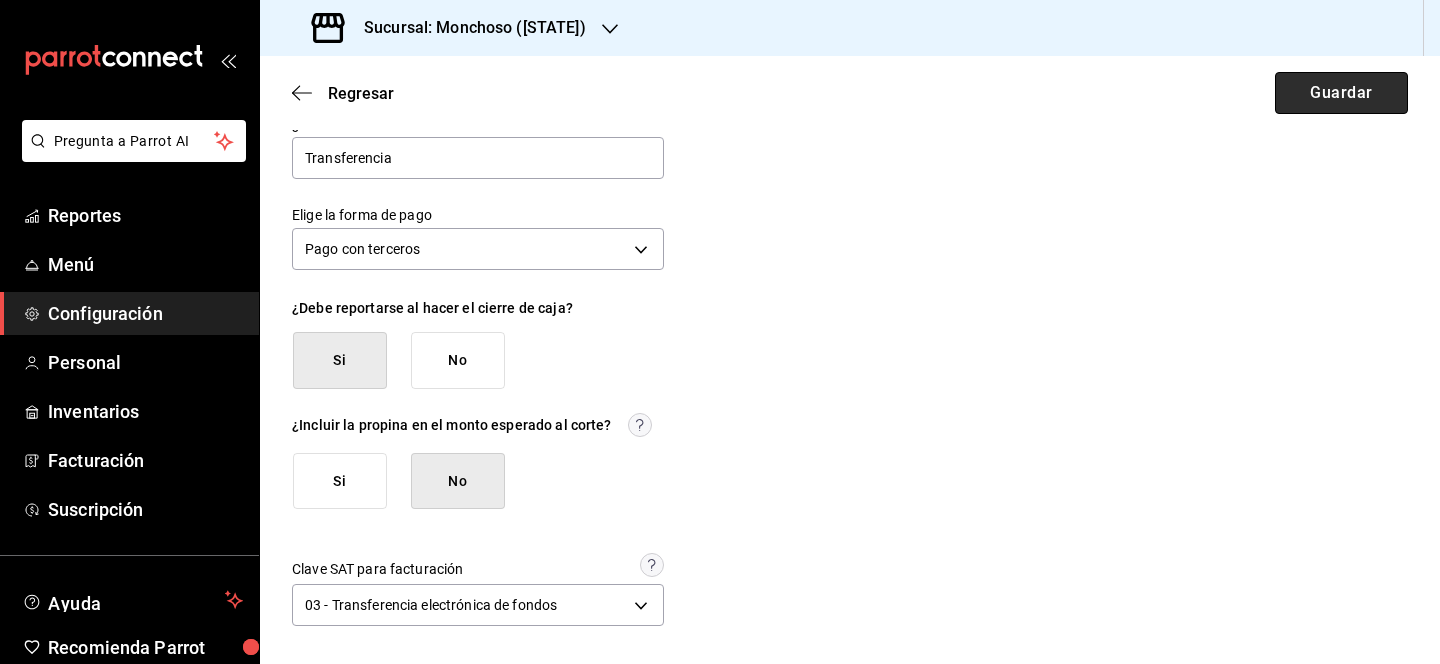 click on "Guardar" at bounding box center (1341, 93) 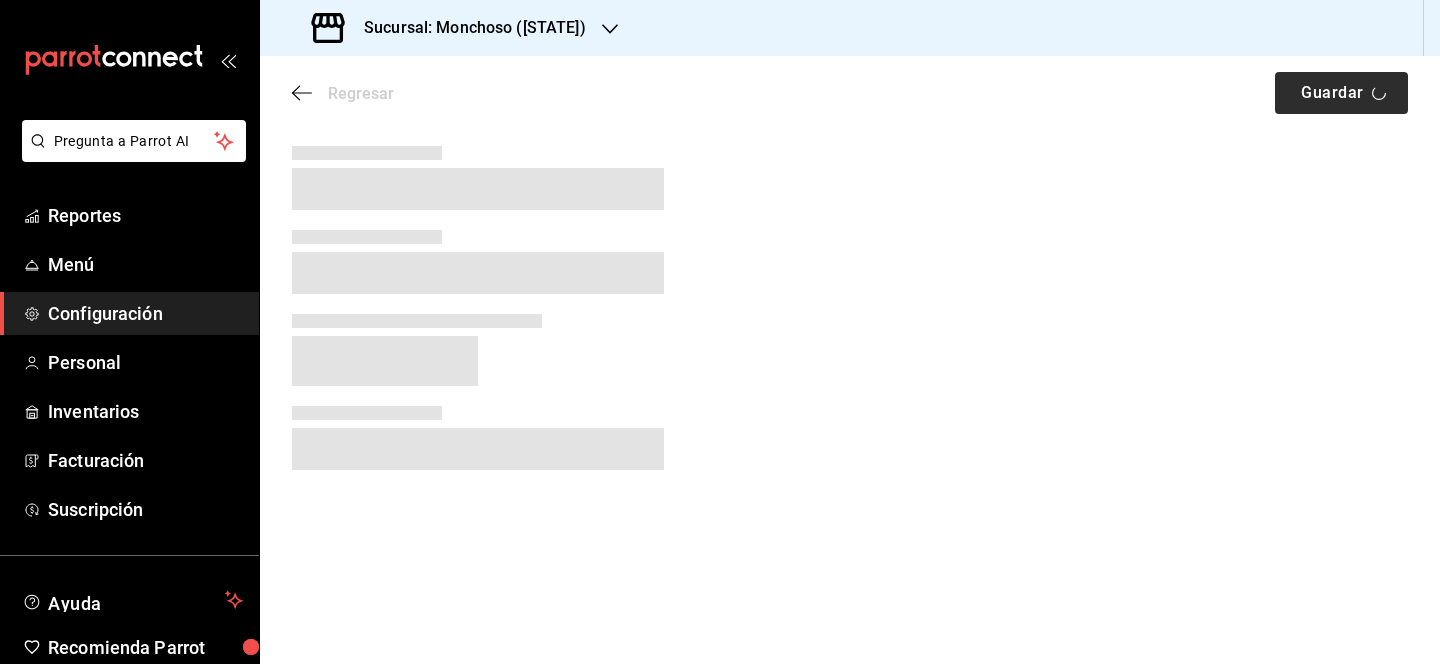 scroll, scrollTop: 0, scrollLeft: 0, axis: both 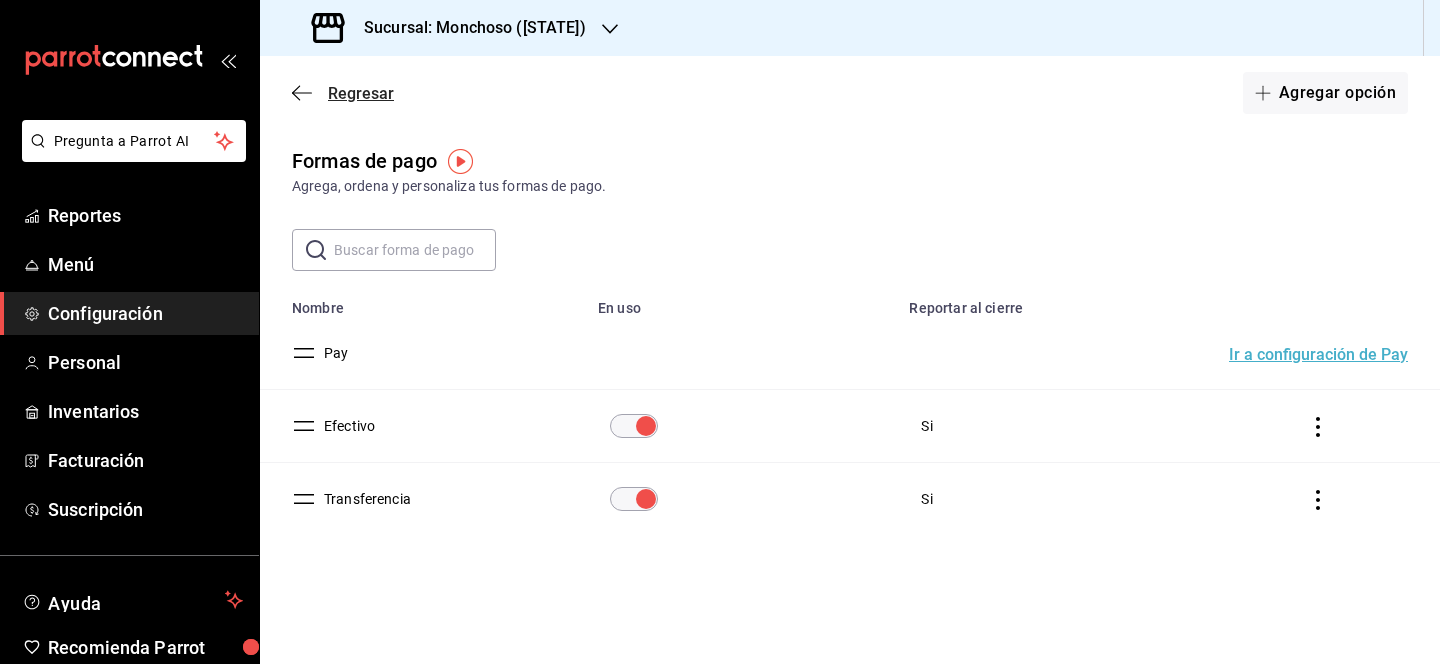 click on "Regresar" at bounding box center (361, 93) 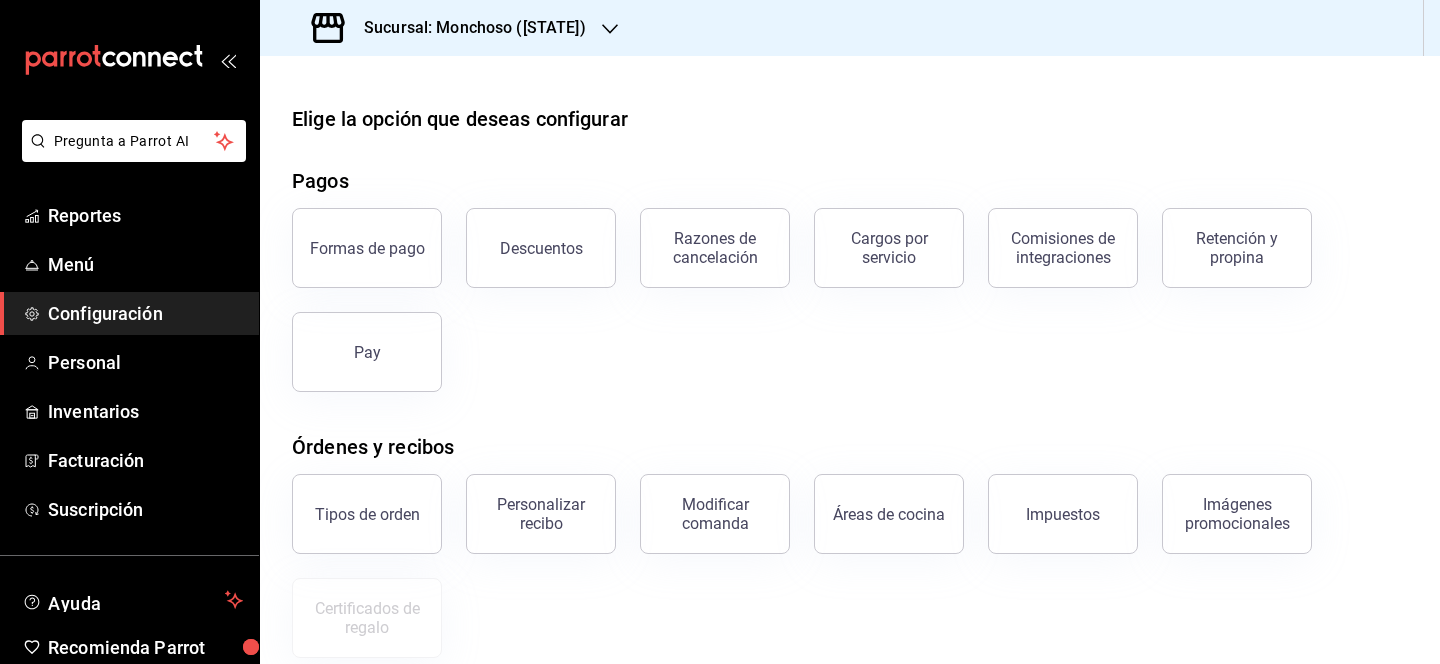 click on "Sucursal: [CITY] (Tamps)" at bounding box center (451, 28) 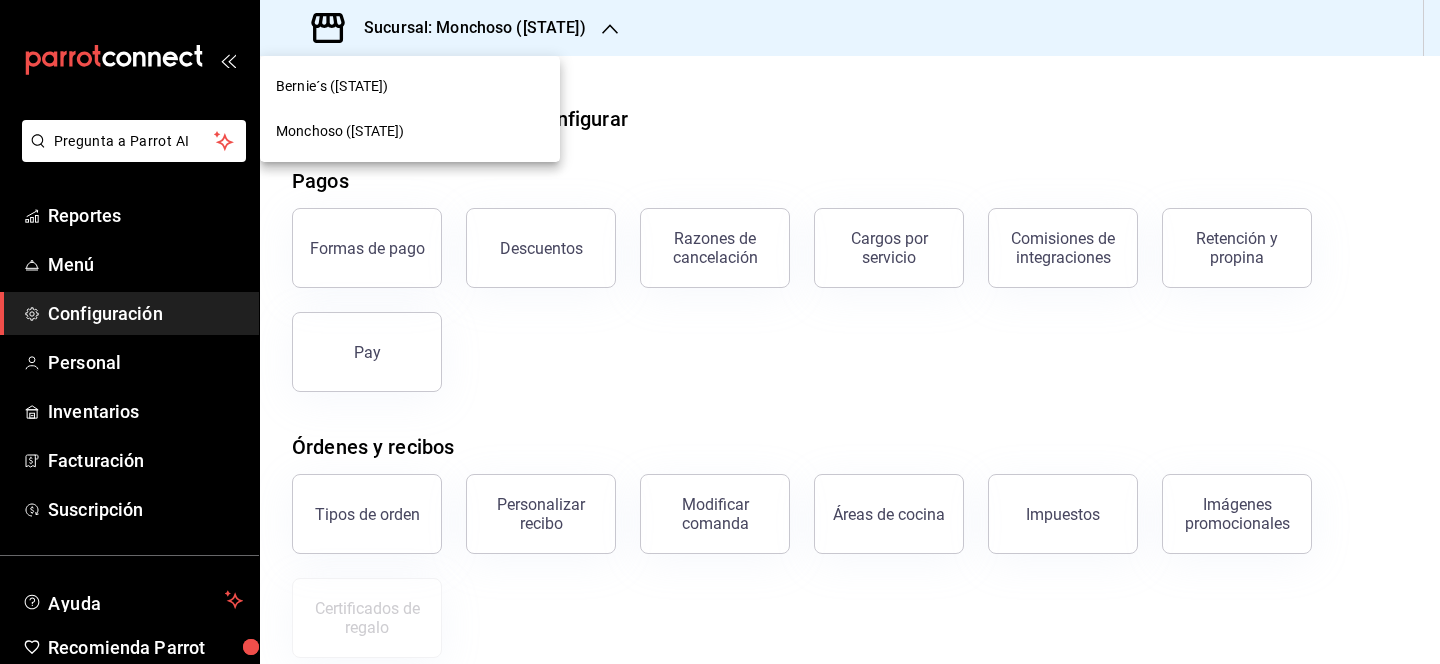 click on "[BRAND] ([STATE])" at bounding box center [410, 86] 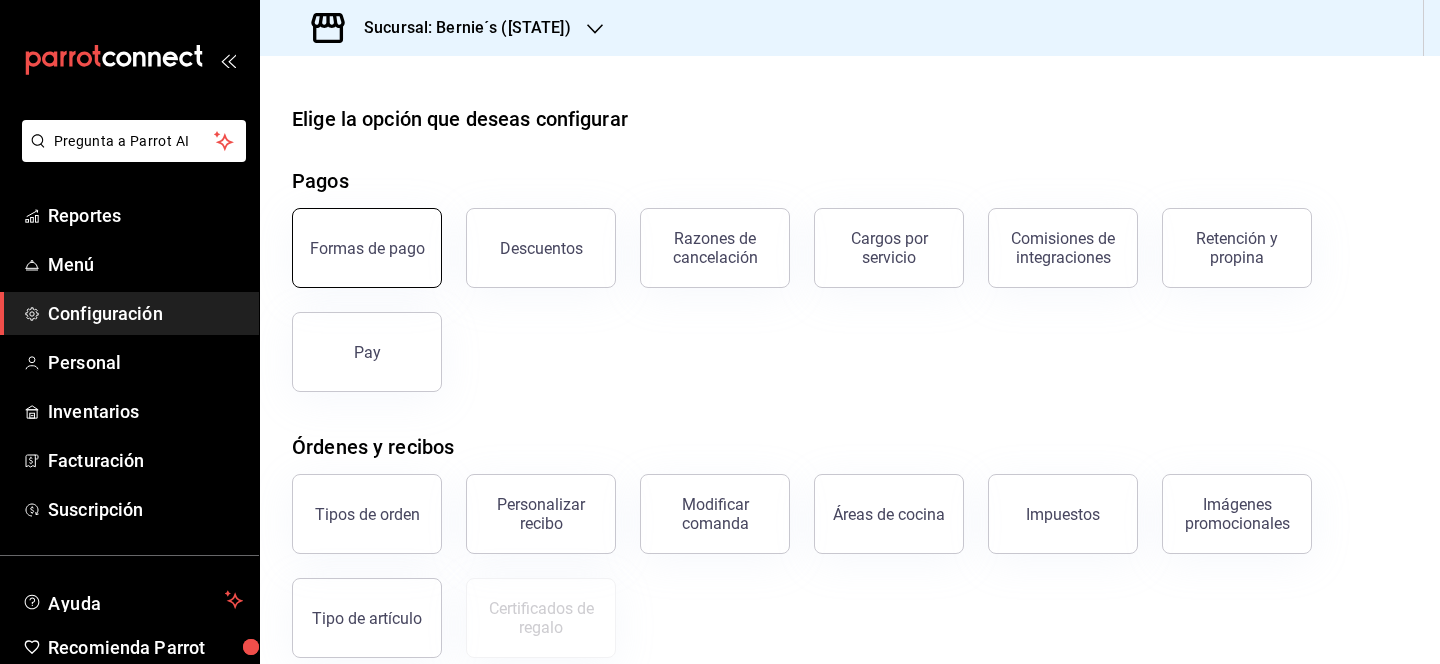 click on "Formas de pago" at bounding box center [367, 248] 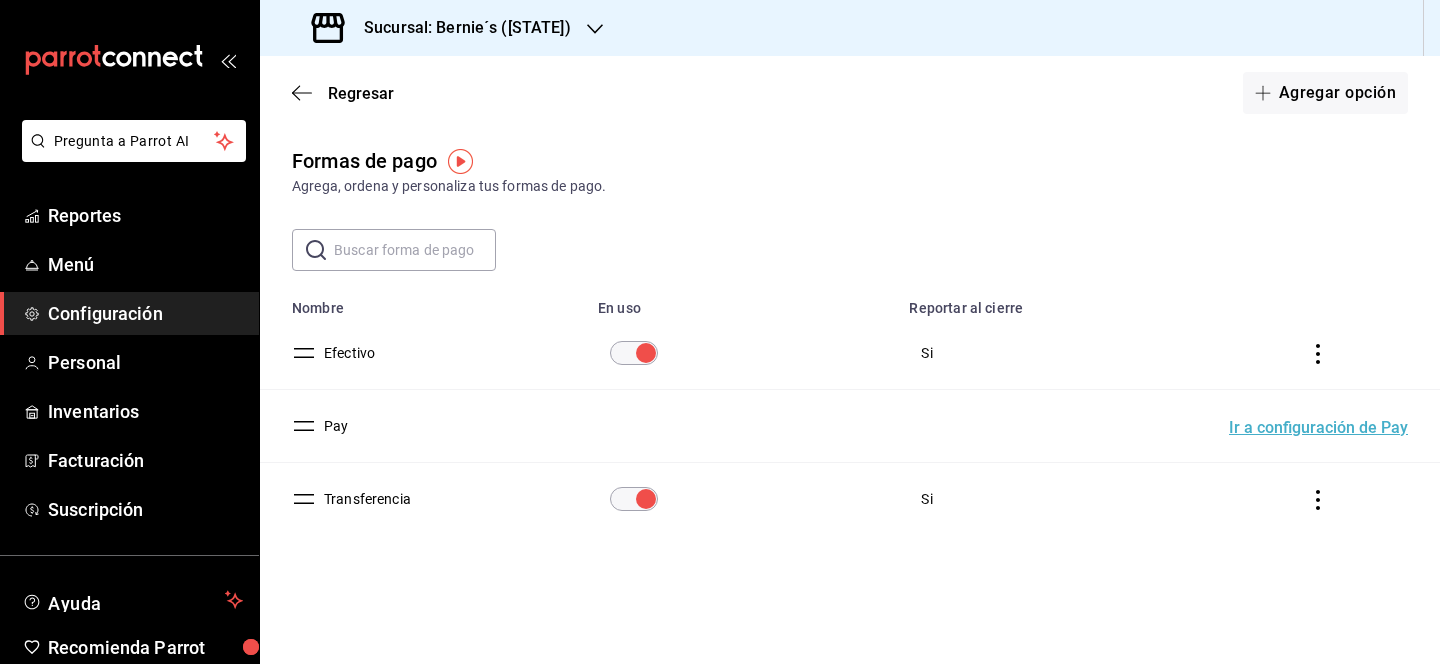 click 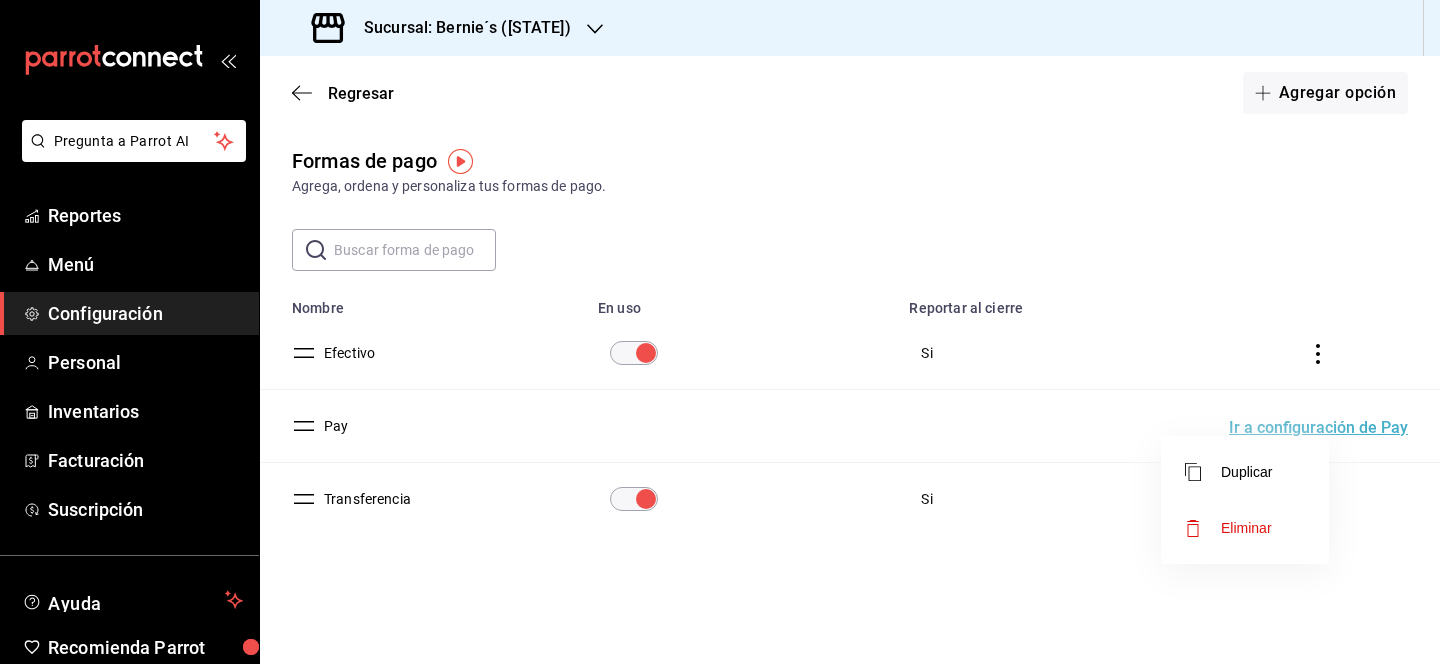 click at bounding box center (720, 332) 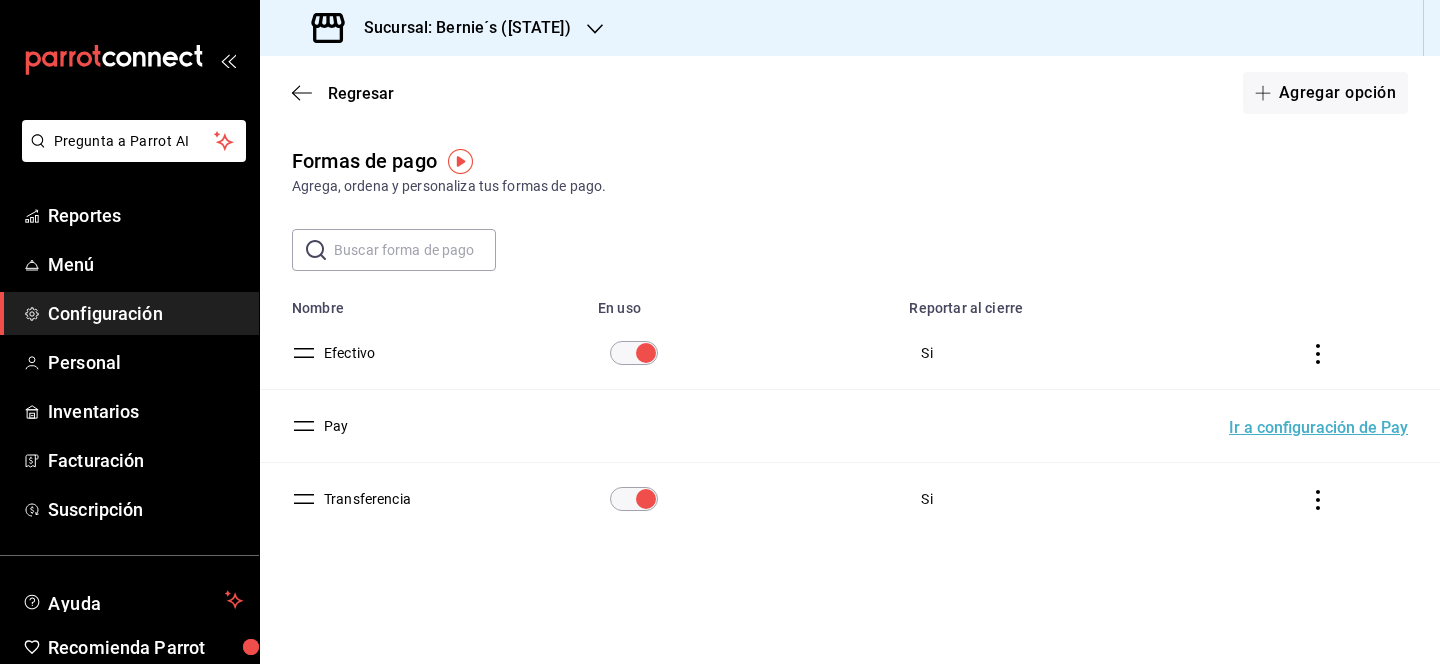 click on "Transferencia" at bounding box center (363, 499) 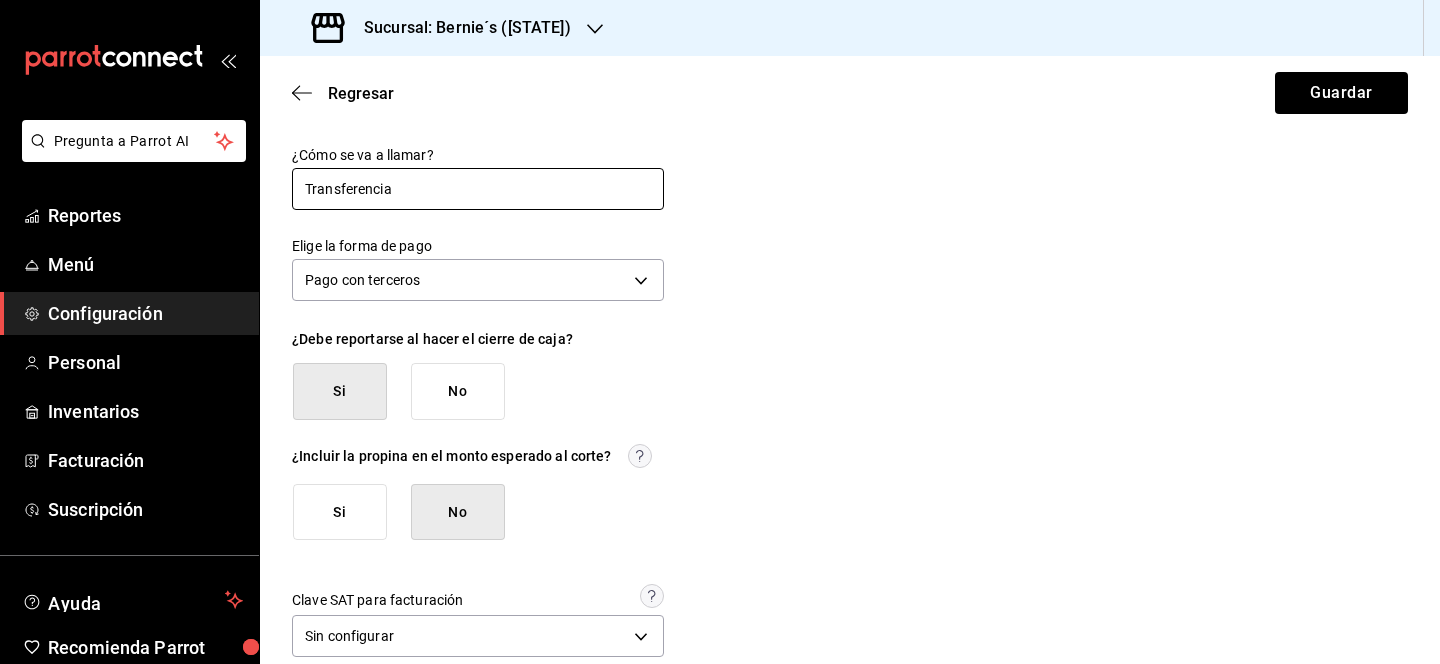 scroll, scrollTop: 31, scrollLeft: 0, axis: vertical 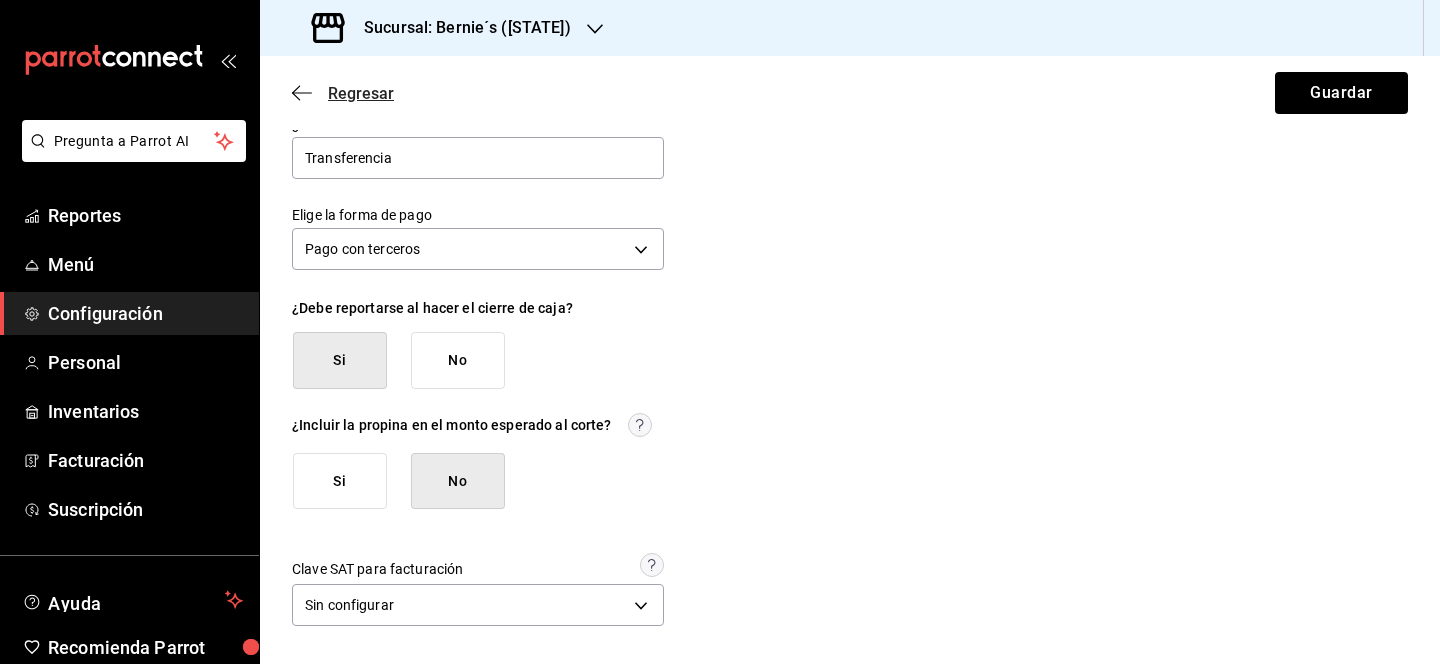 click on "Regresar" at bounding box center (361, 93) 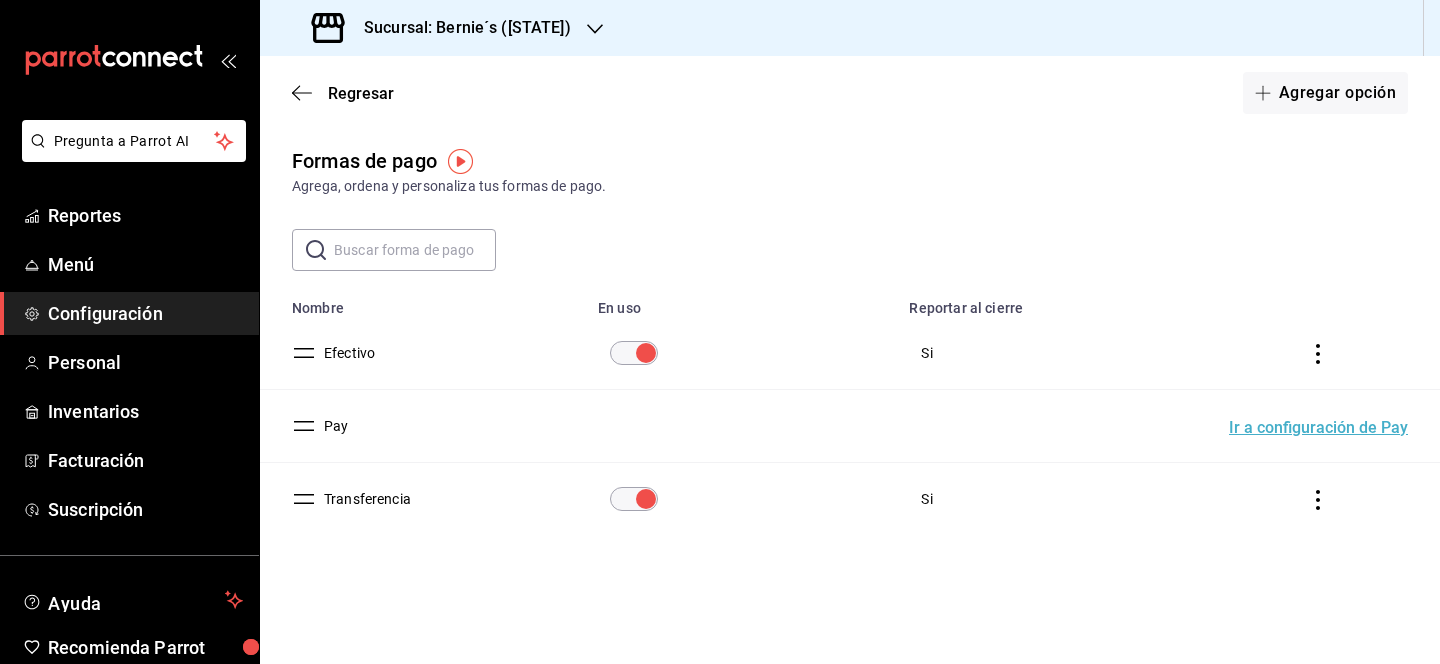 scroll, scrollTop: 0, scrollLeft: 0, axis: both 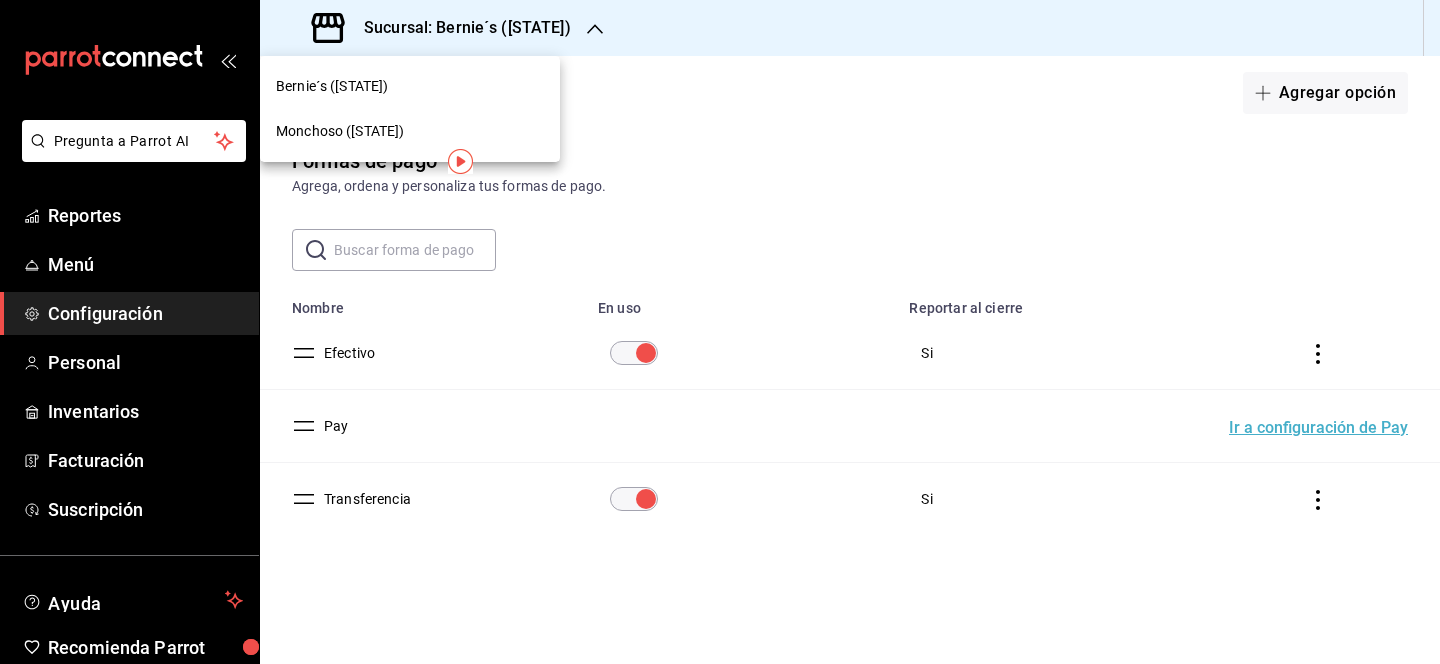 click on "[CITY] (Tamps)" at bounding box center (410, 131) 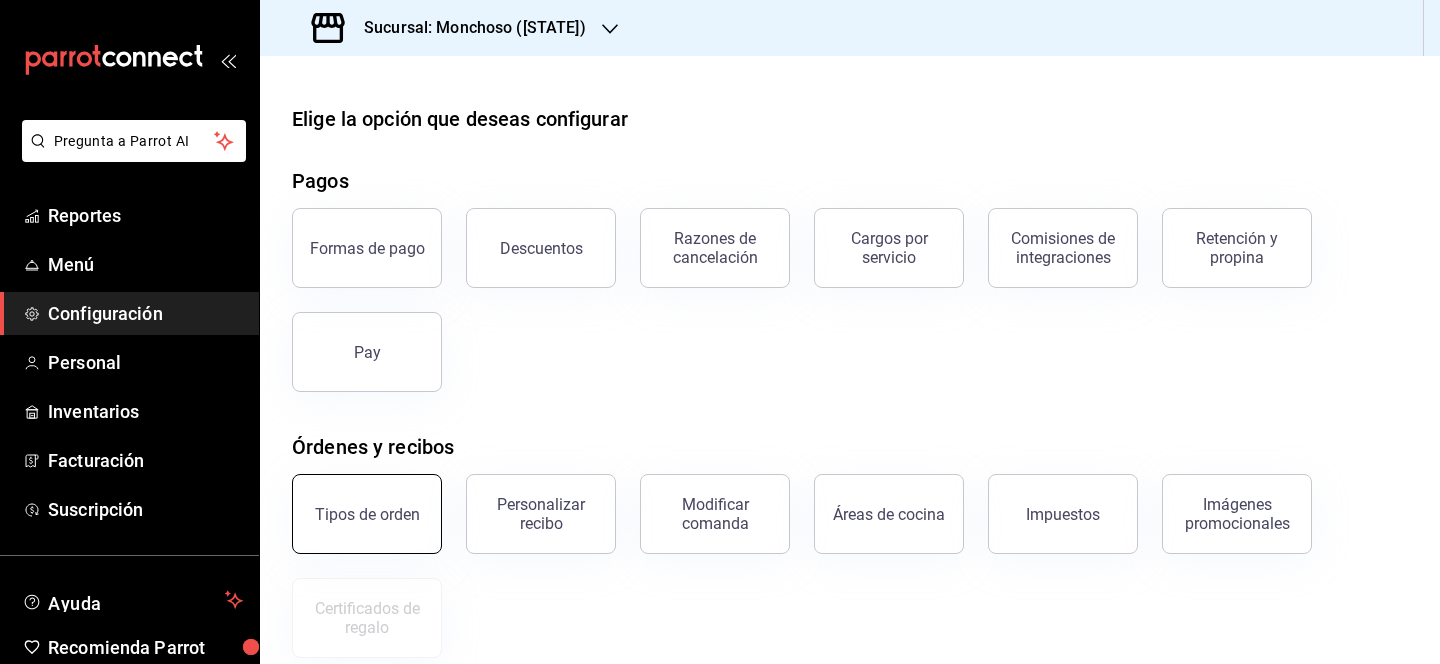 click on "Tipos de orden" at bounding box center (367, 514) 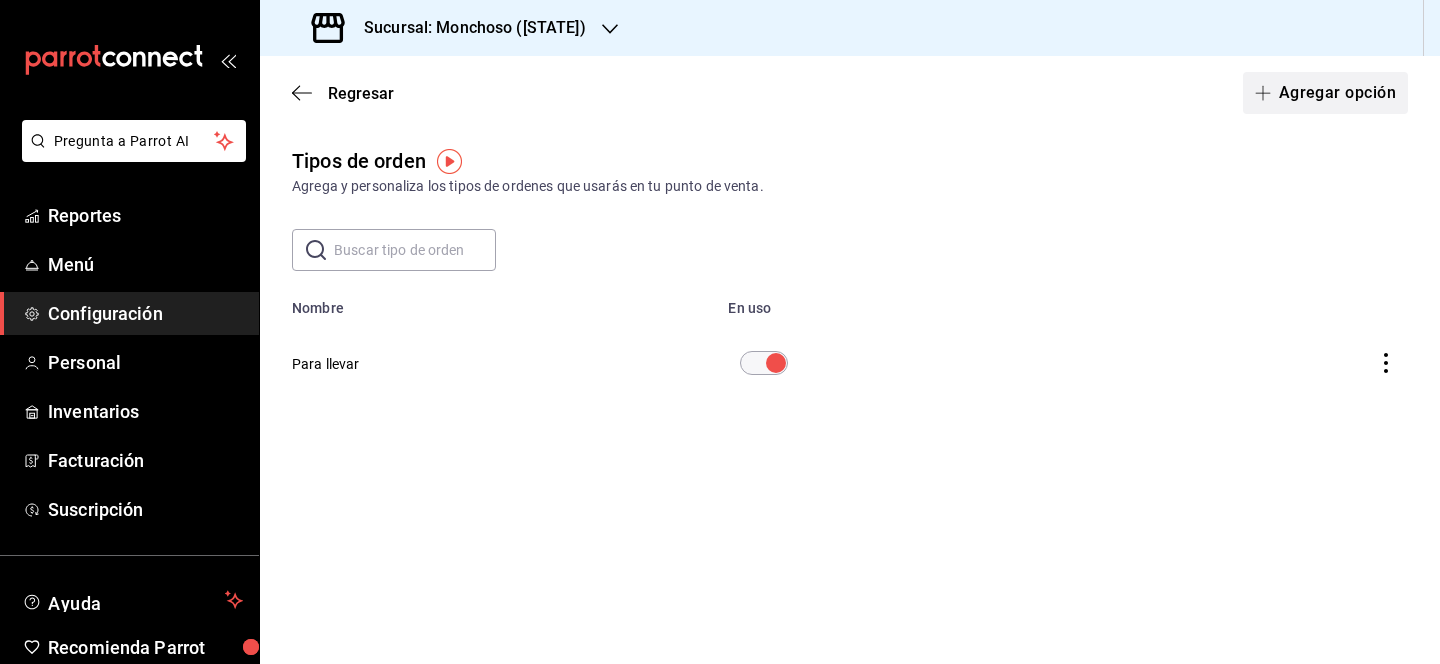 click on "Agregar opción" at bounding box center (1325, 93) 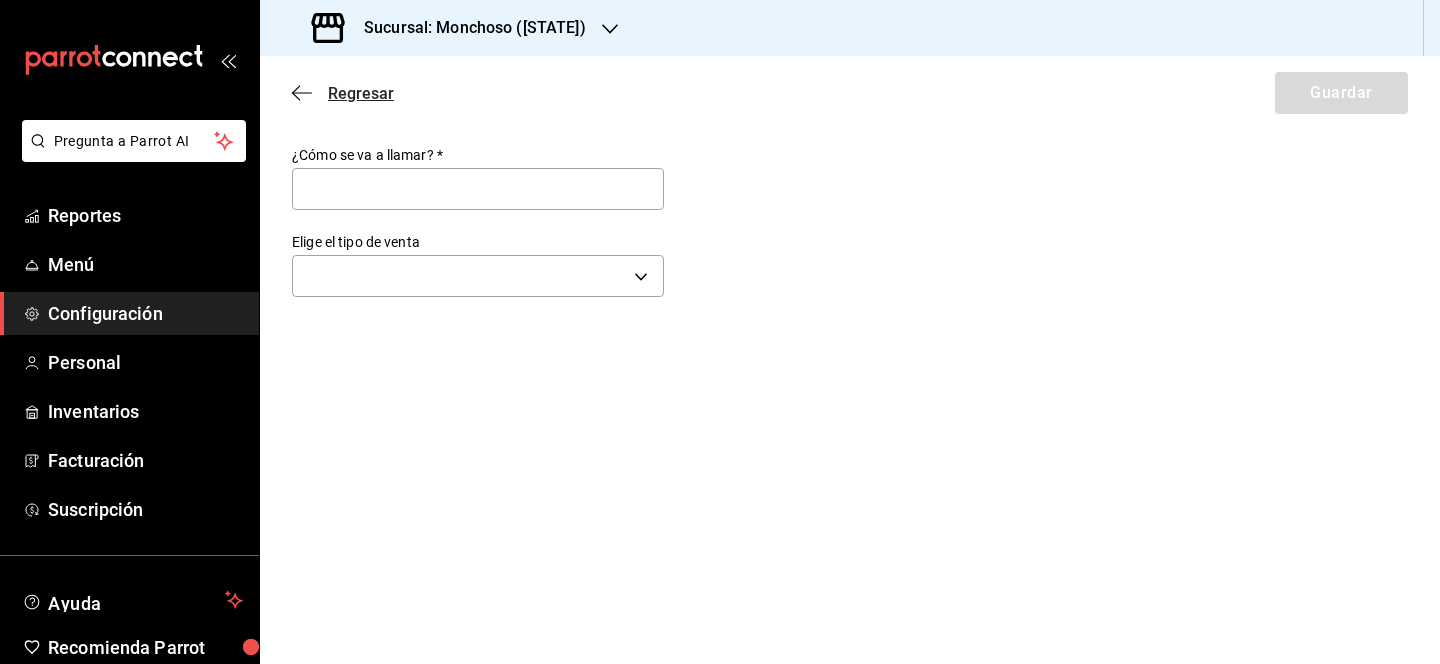 click on "Regresar" at bounding box center [361, 93] 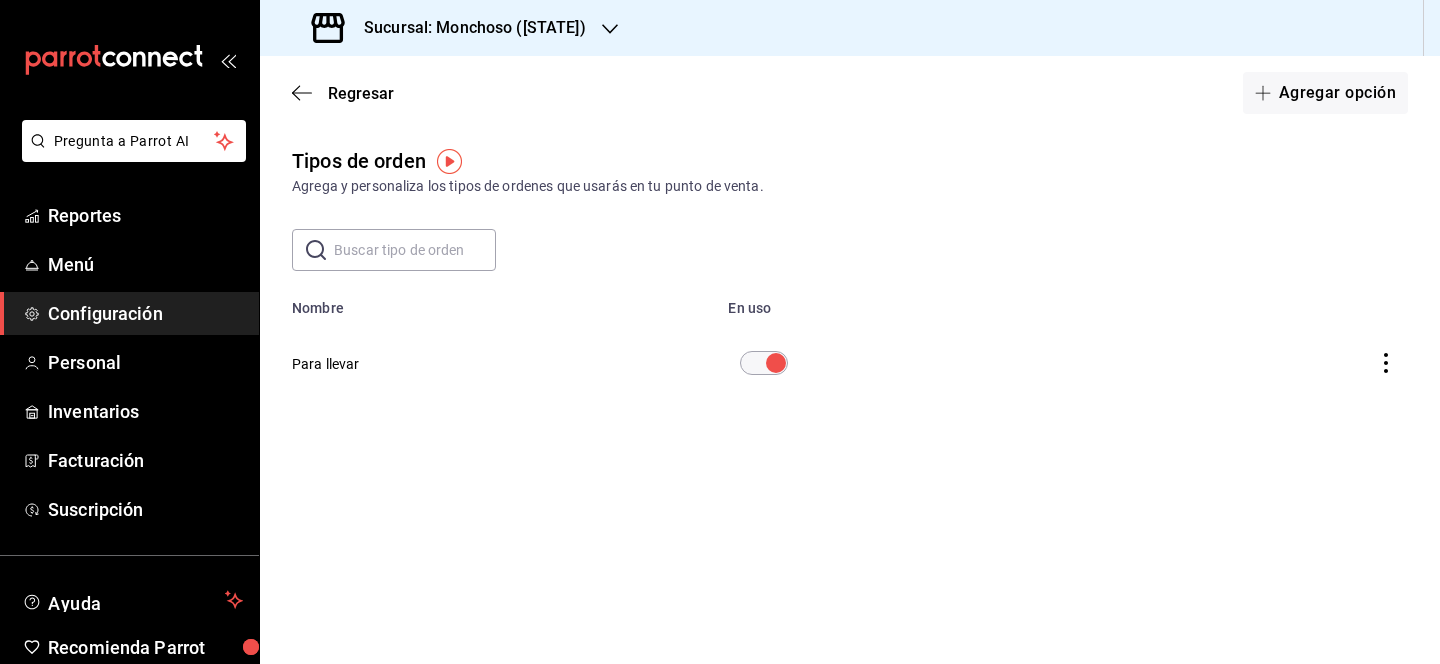 click on "Sucursal: [CITY] (Tamps)" at bounding box center (467, 28) 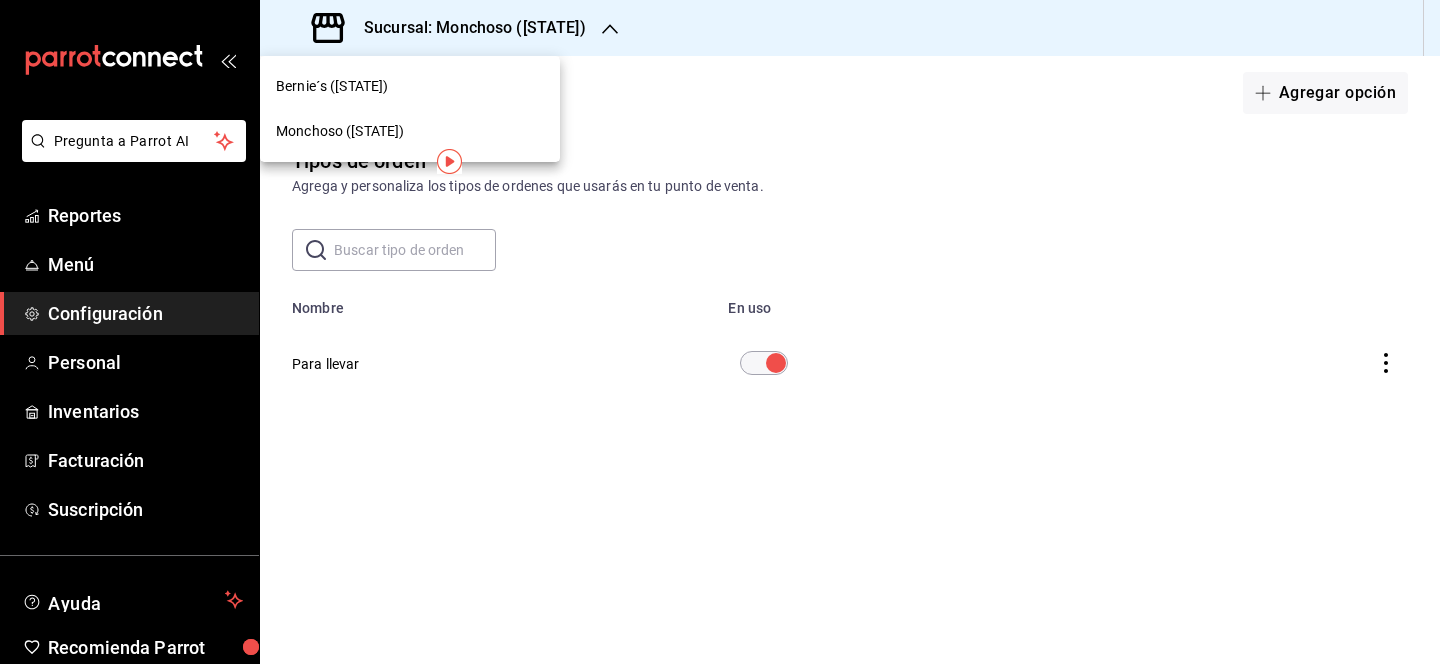 click on "[BRAND] ([STATE])" at bounding box center (410, 86) 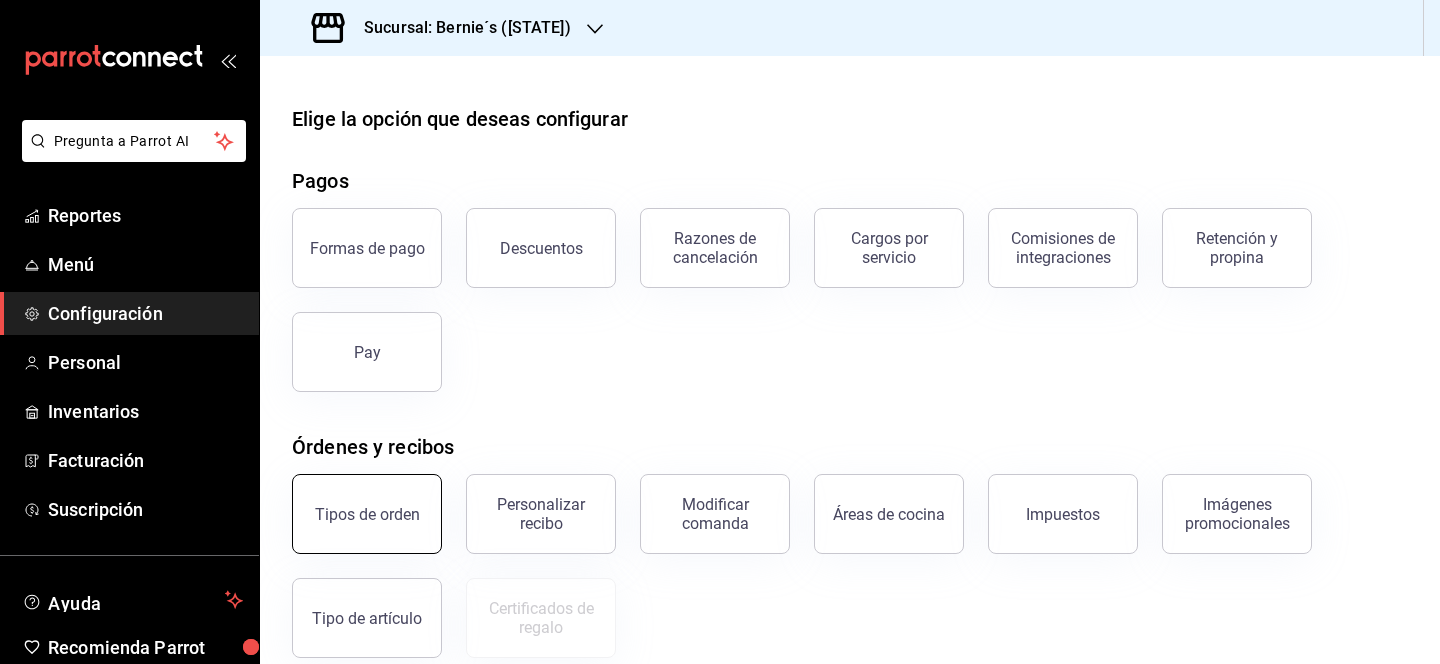 click on "Tipos de orden" at bounding box center (367, 514) 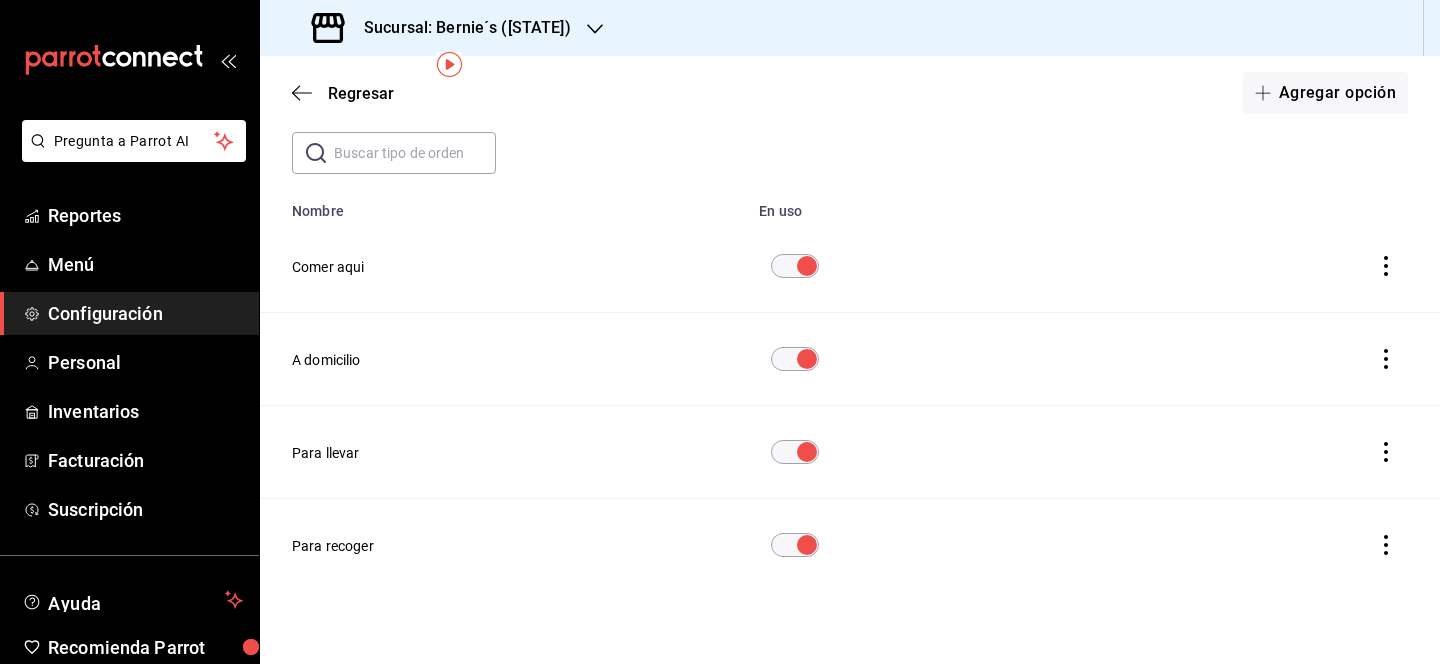 scroll, scrollTop: 87, scrollLeft: 0, axis: vertical 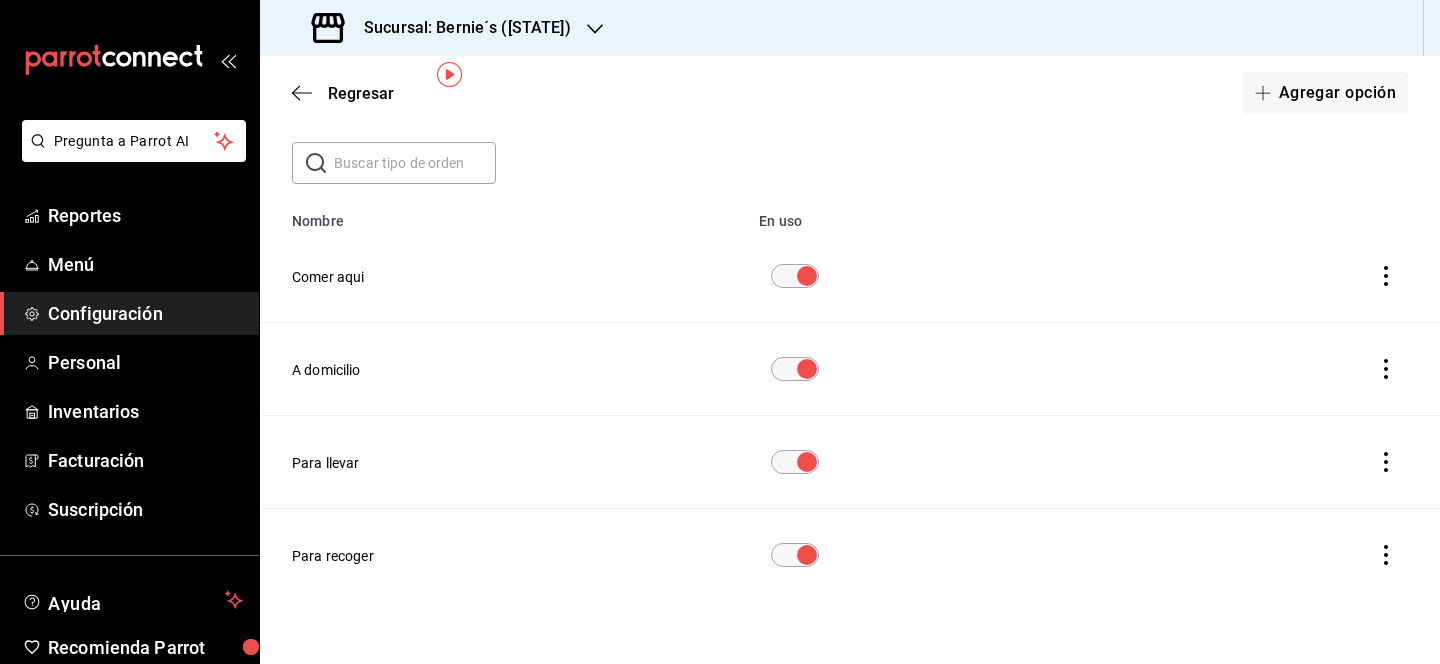click on "Sucursal: Bernie´s ([STATE])" at bounding box center (459, 28) 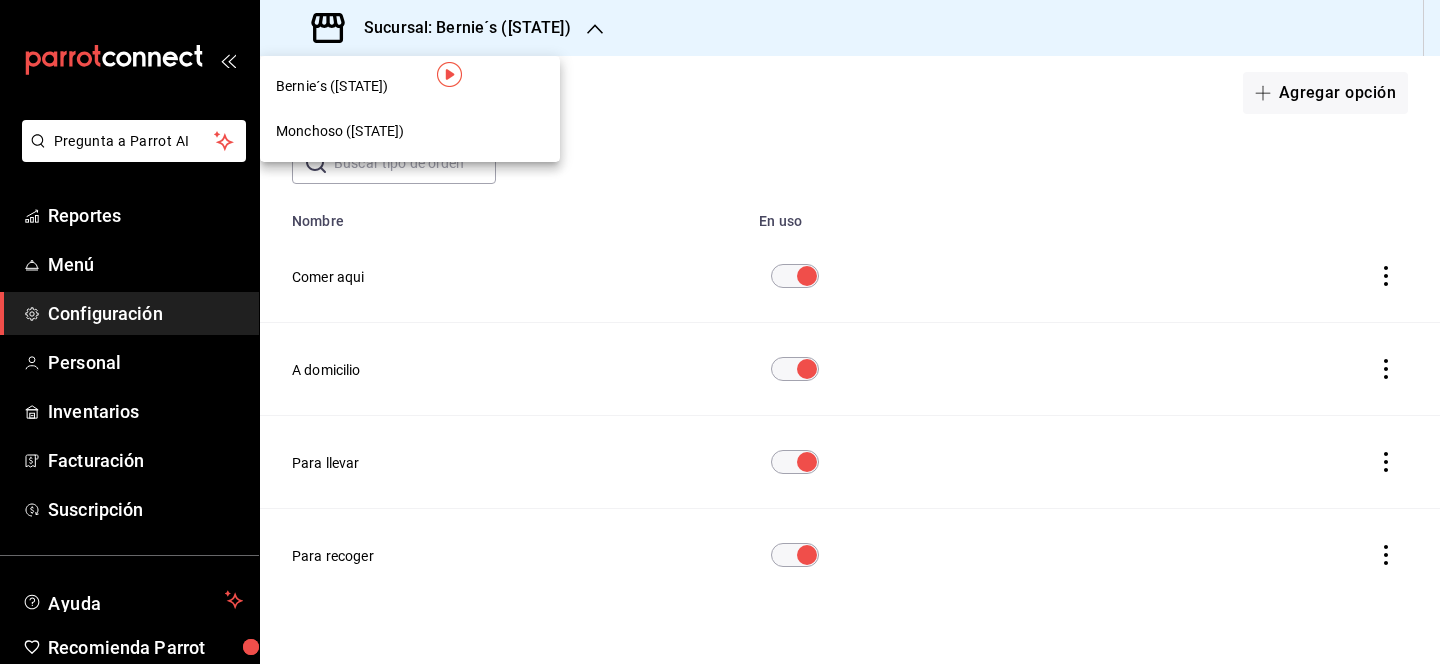click on "[CITY] (Tamps)" at bounding box center (410, 131) 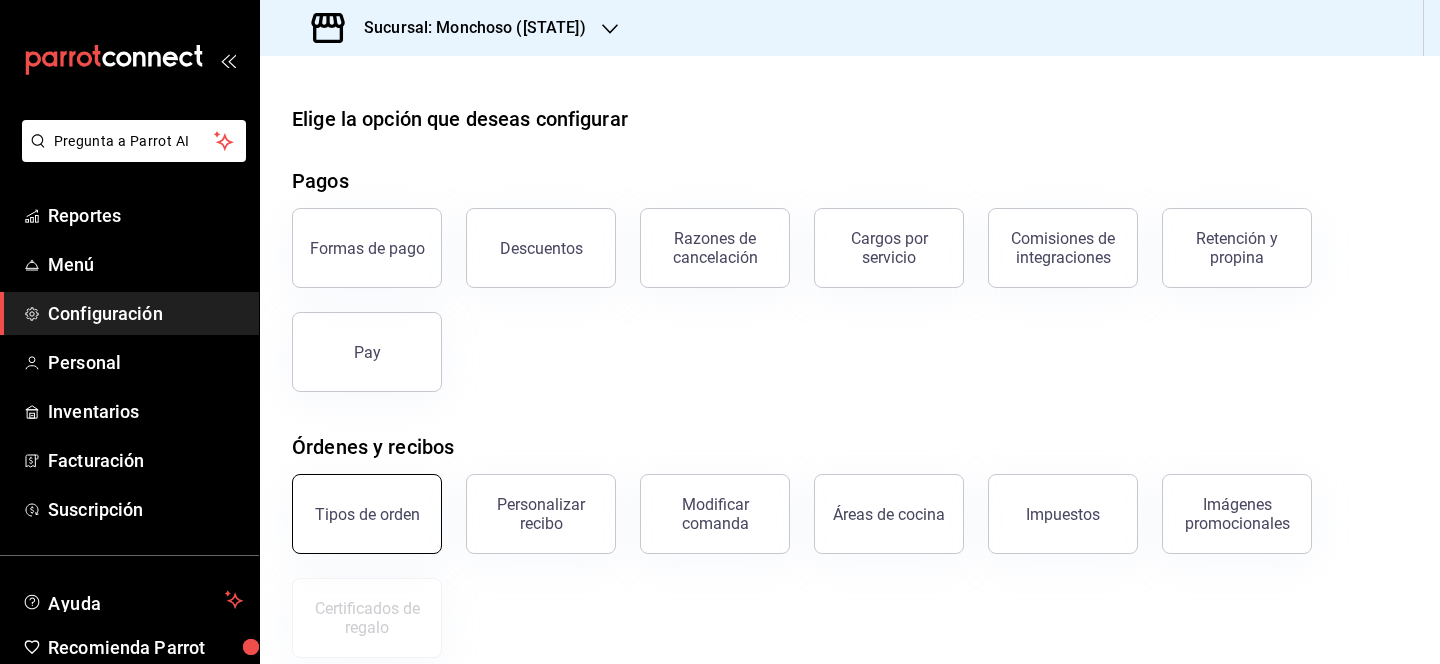 click on "Tipos de orden" at bounding box center (367, 514) 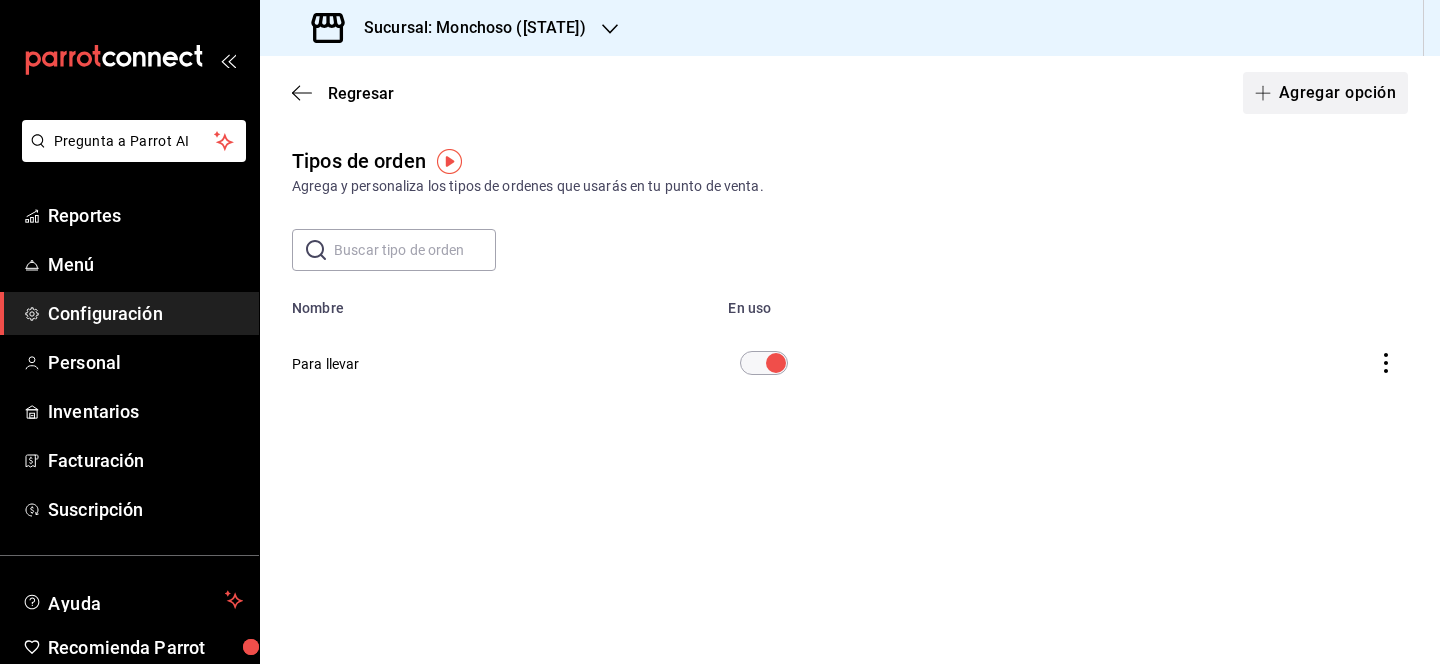 click on "Agregar opción" at bounding box center (1325, 93) 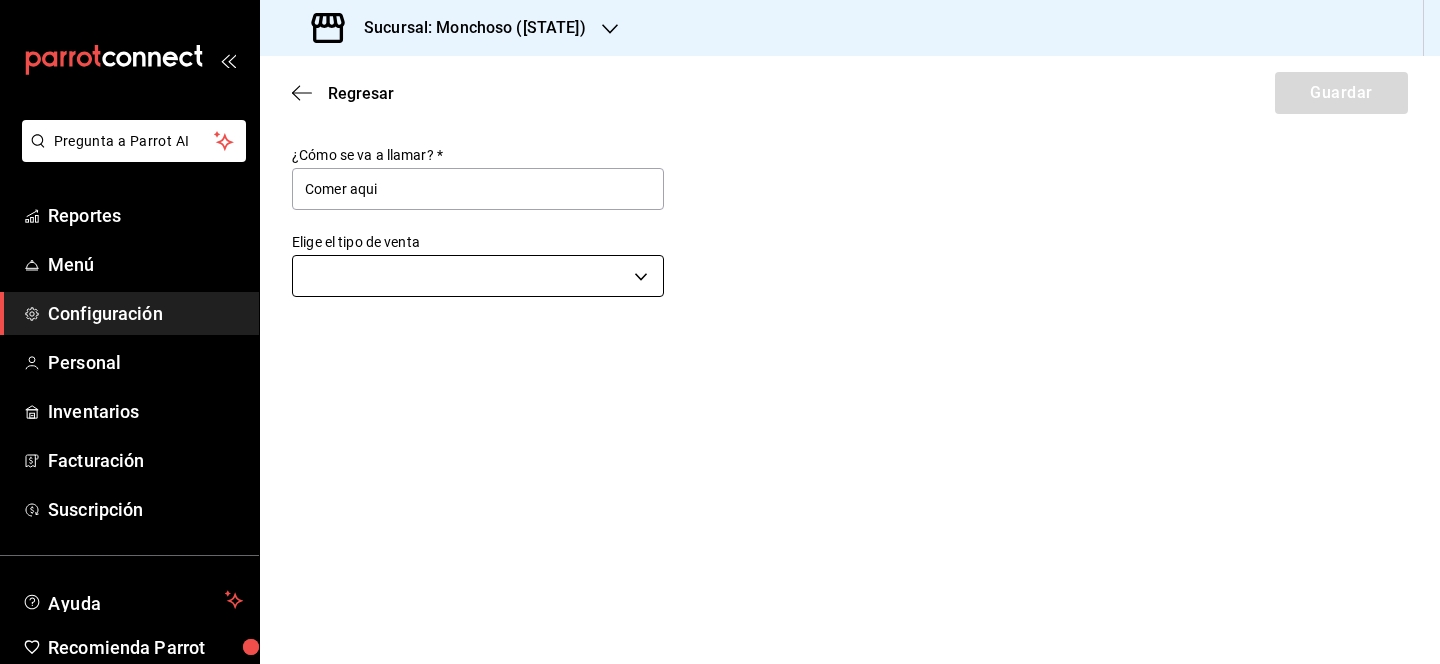type on "Comer aqui" 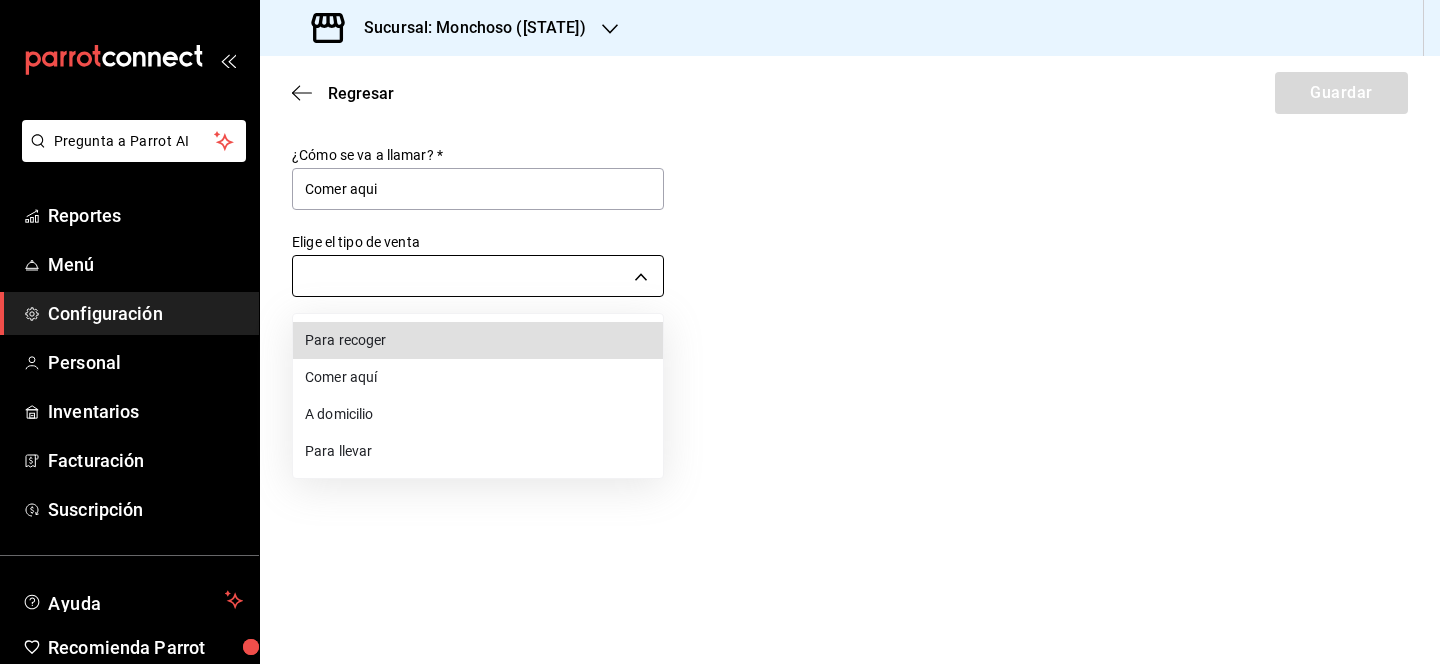 click on "Pregunta a Parrot AI Reportes   Menú   Configuración   Personal   Inventarios   Facturación   Suscripción   Ayuda Recomienda Parrot   Lili Flores   Sugerir nueva función   Sucursal: Monchoso (Tamps) Regresar Guardar ¿Cómo se va a llamar?   * Comer aqui Elige el tipo de venta ​ GANA 1 MES GRATIS EN TU SUSCRIPCIÓN AQUÍ ¿Recuerdas cómo empezó tu restaurante?
Hoy puedes ayudar a un colega a tener el mismo cambio que tú viviste.
Recomienda Parrot directamente desde tu Portal Administrador.
Es fácil y rápido.
🎁 Por cada restaurante que se una, ganas 1 mes gratis. Ver video tutorial Ir a video Pregunta a Parrot AI Reportes   Menú   Configuración   Personal   Inventarios   Facturación   Suscripción   Ayuda Recomienda Parrot   Lili Flores   Sugerir nueva función   Visitar centro de ayuda (81) 2046 6363 soporte@parrotsoftware.io Visitar centro de ayuda (81) 2046 6363 soporte@parrotsoftware.io Para recoger Comer aquí A domicilio Para llevar" at bounding box center (720, 332) 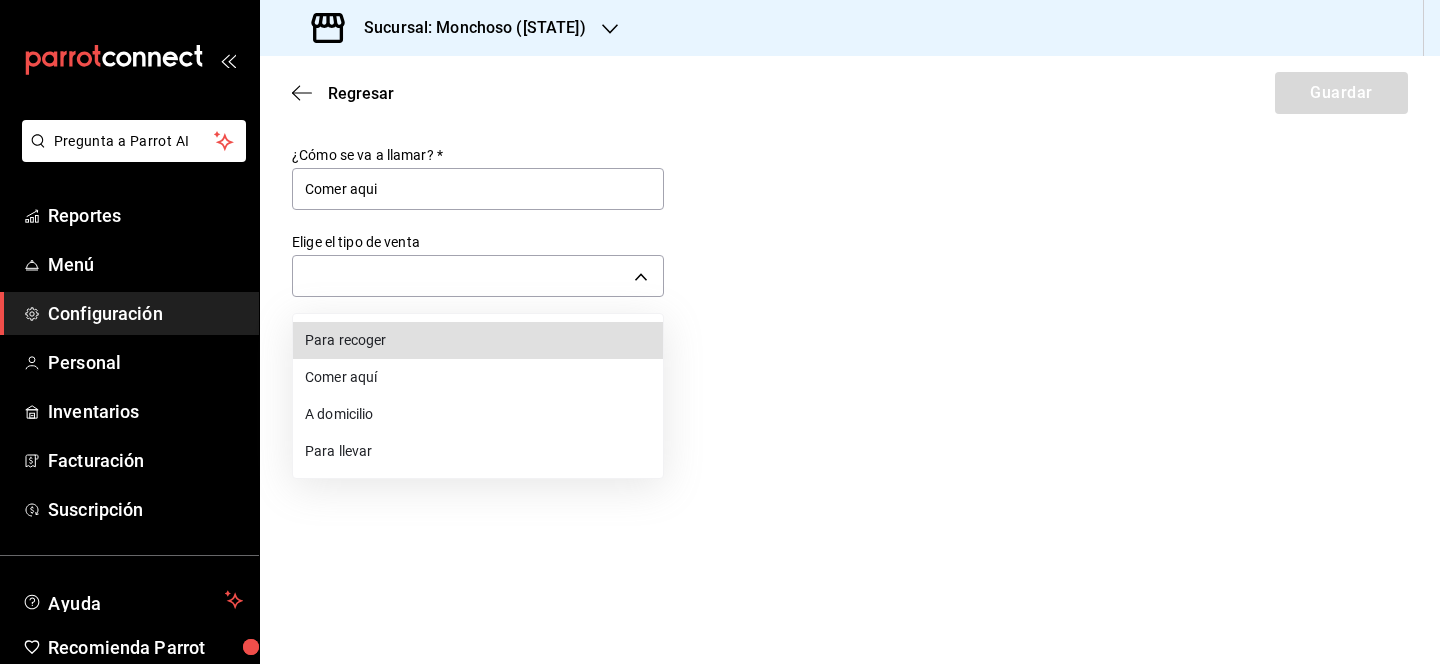 click on "Comer aquí" at bounding box center (478, 377) 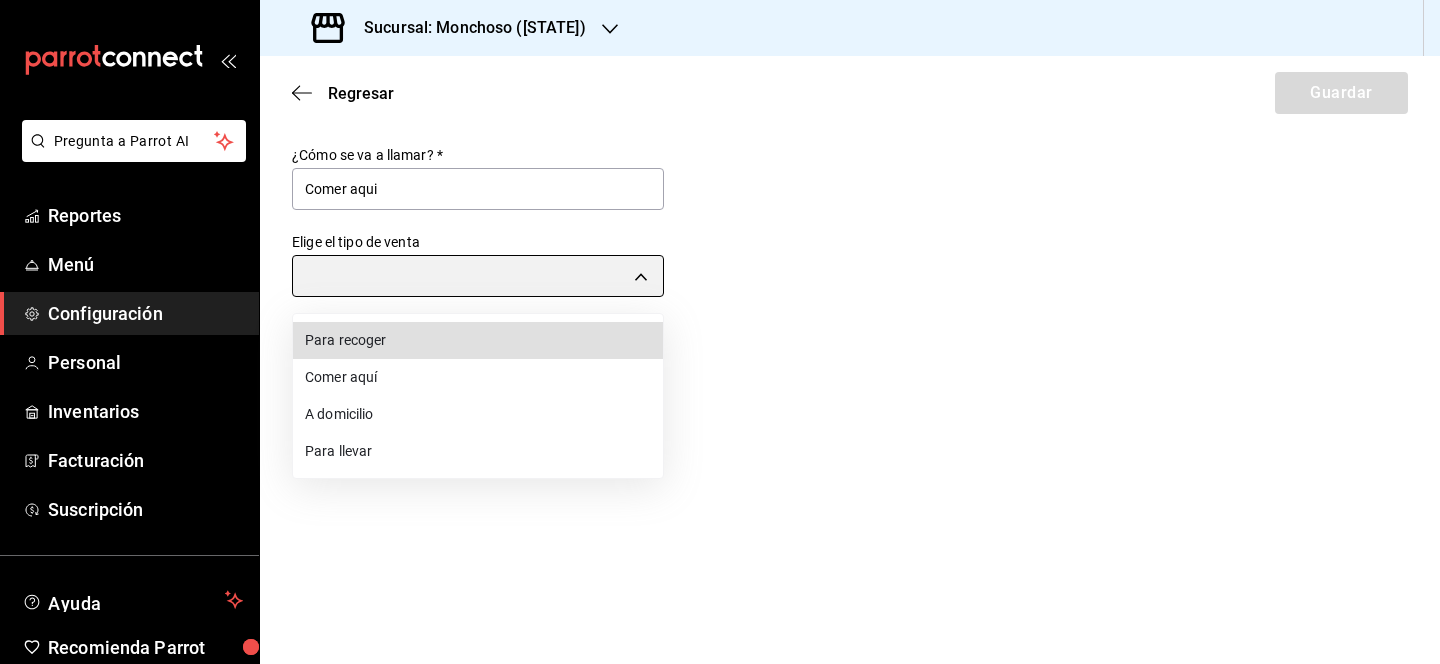 type on "DINE_IN" 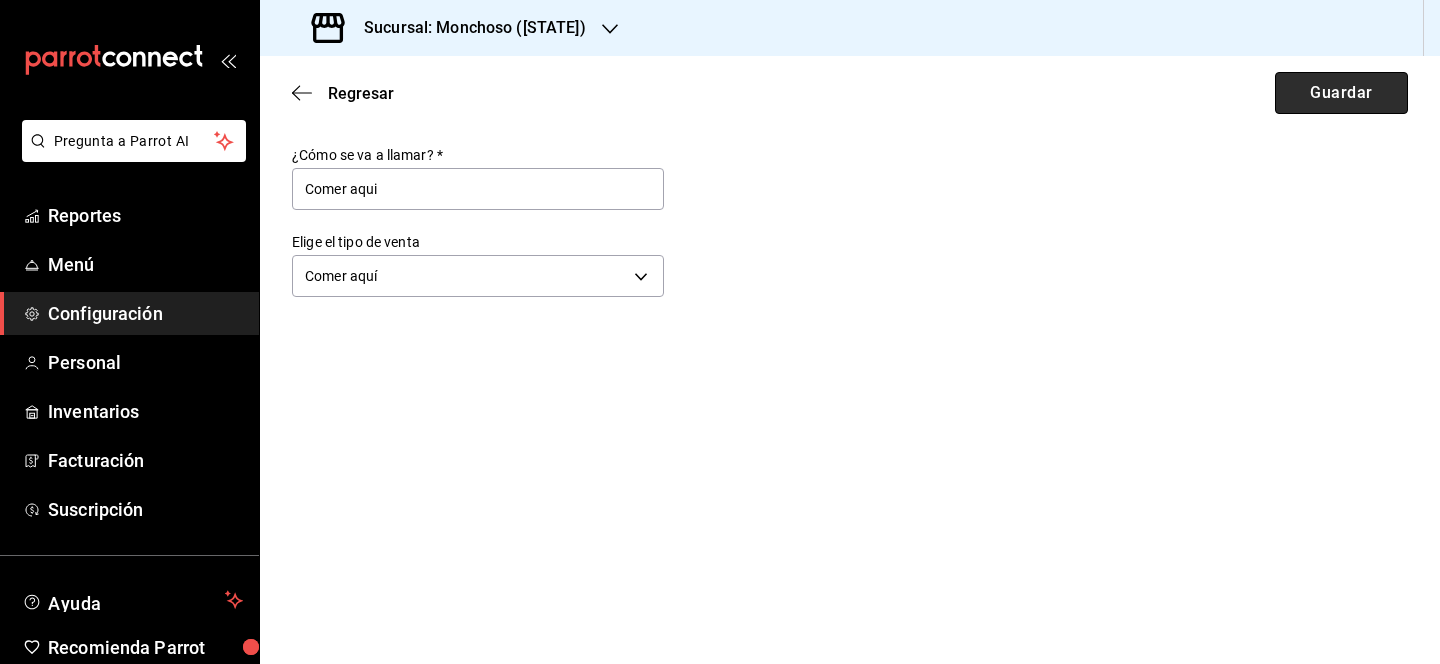 click on "Guardar" at bounding box center [1341, 93] 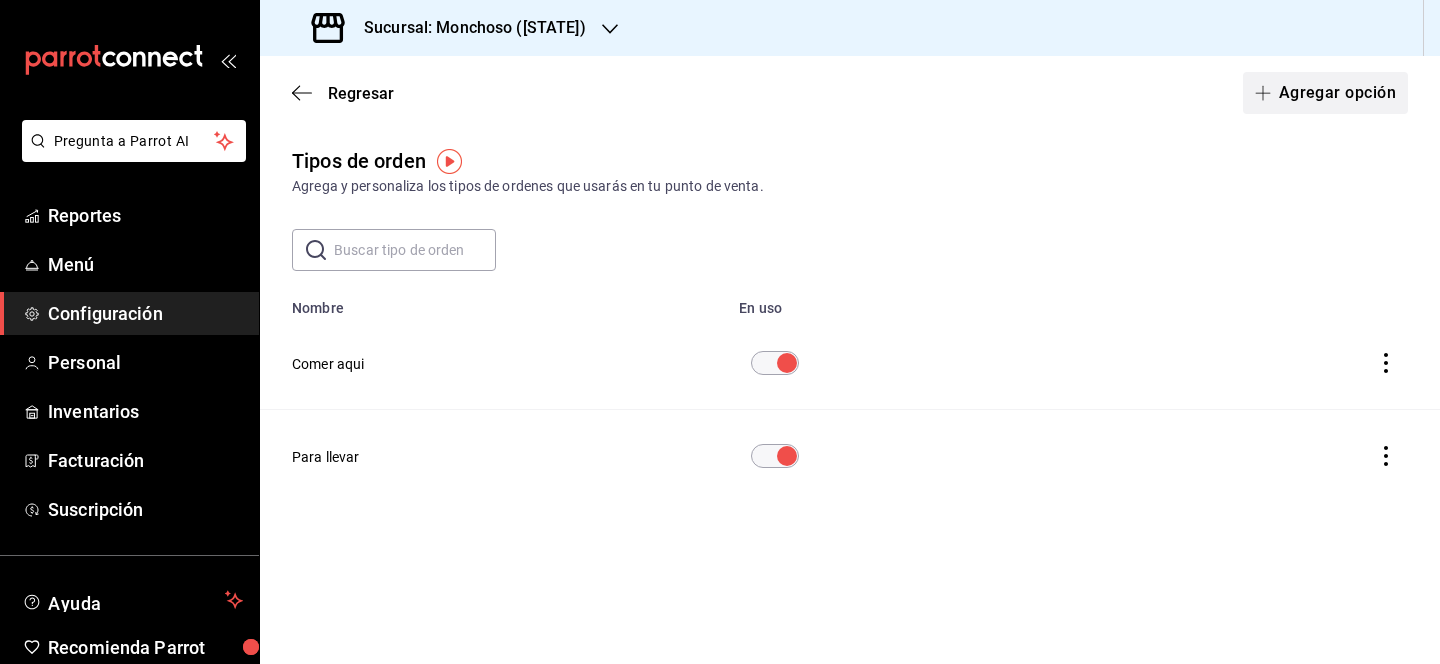 click on "Agregar opción" at bounding box center (1325, 93) 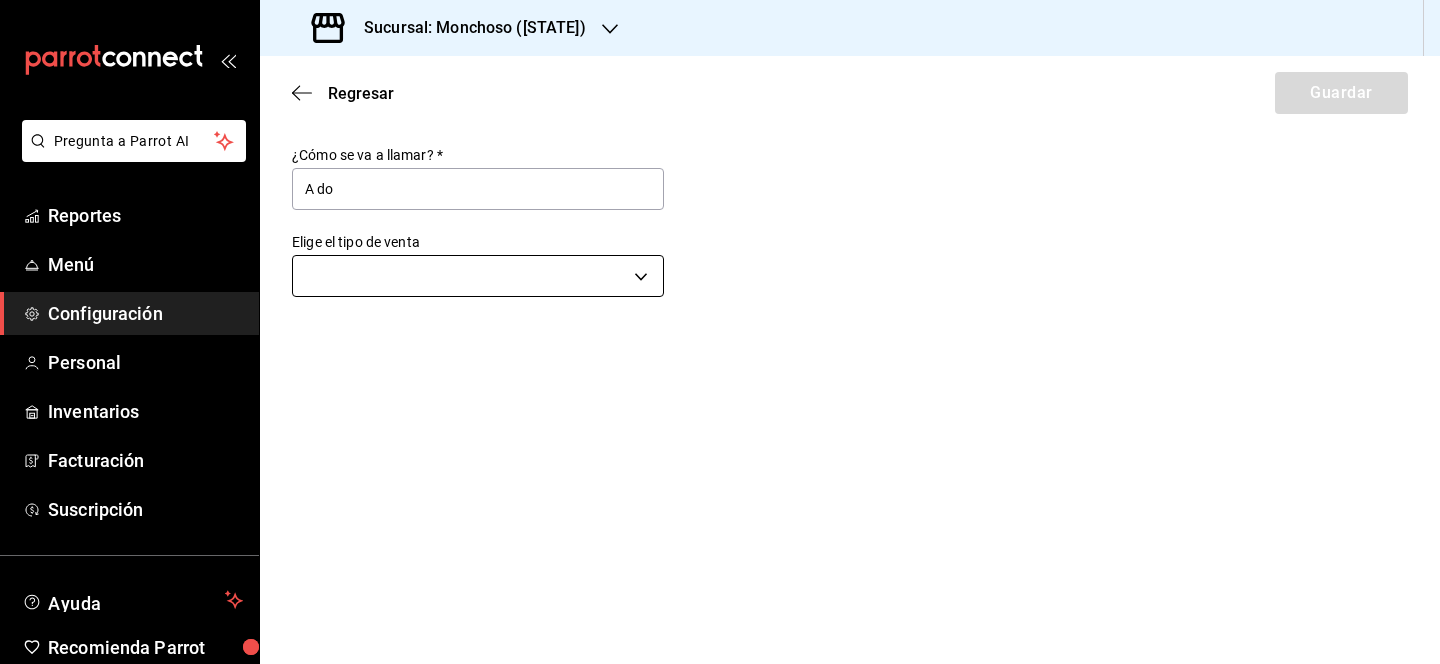 type on "A domicilio" 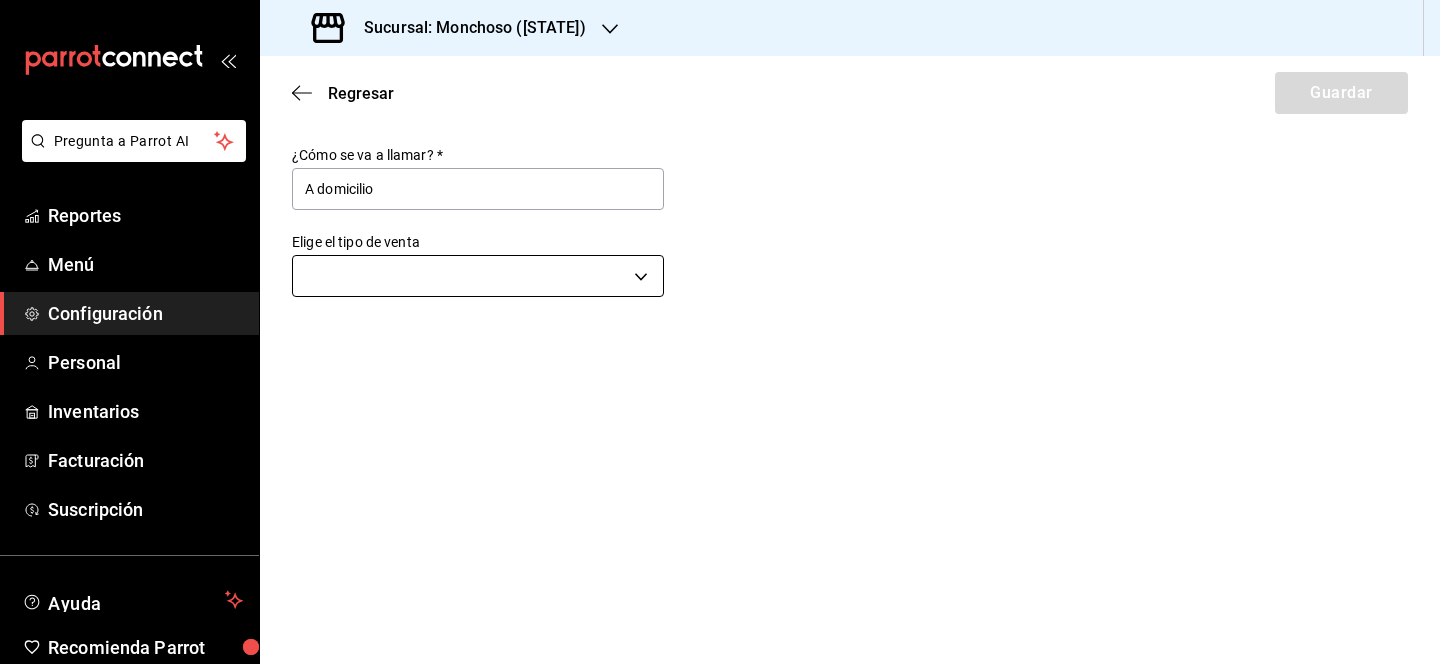 click on "Pregunta a Parrot AI Reportes   Menú   Configuración   Personal   Inventarios   Facturación   Suscripción   Ayuda Recomienda Parrot   Lili Flores   Sugerir nueva función   Sucursal: Monchoso (Tamps) Regresar Guardar ¿Cómo se va a llamar?   * A domicilio Elige el tipo de venta ​ GANA 1 MES GRATIS EN TU SUSCRIPCIÓN AQUÍ ¿Recuerdas cómo empezó tu restaurante?
Hoy puedes ayudar a un colega a tener el mismo cambio que tú viviste.
Recomienda Parrot directamente desde tu Portal Administrador.
Es fácil y rápido.
🎁 Por cada restaurante que se una, ganas 1 mes gratis. Ver video tutorial Ir a video Pregunta a Parrot AI Reportes   Menú   Configuración   Personal   Inventarios   Facturación   Suscripción   Ayuda Recomienda Parrot   Lili Flores   Sugerir nueva función   Visitar centro de ayuda (81) 2046 6363 soporte@parrotsoftware.io Visitar centro de ayuda (81) 2046 6363 soporte@parrotsoftware.io" at bounding box center (720, 332) 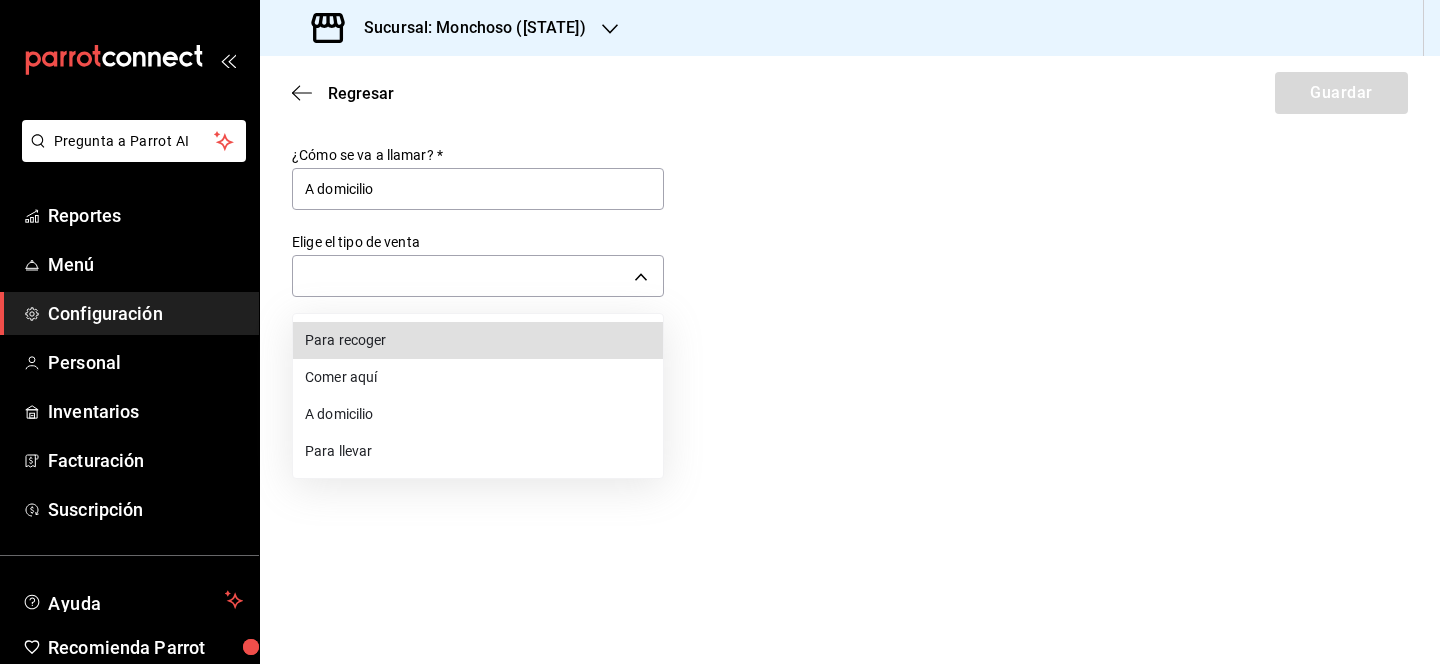 click on "A domicilio" at bounding box center [478, 414] 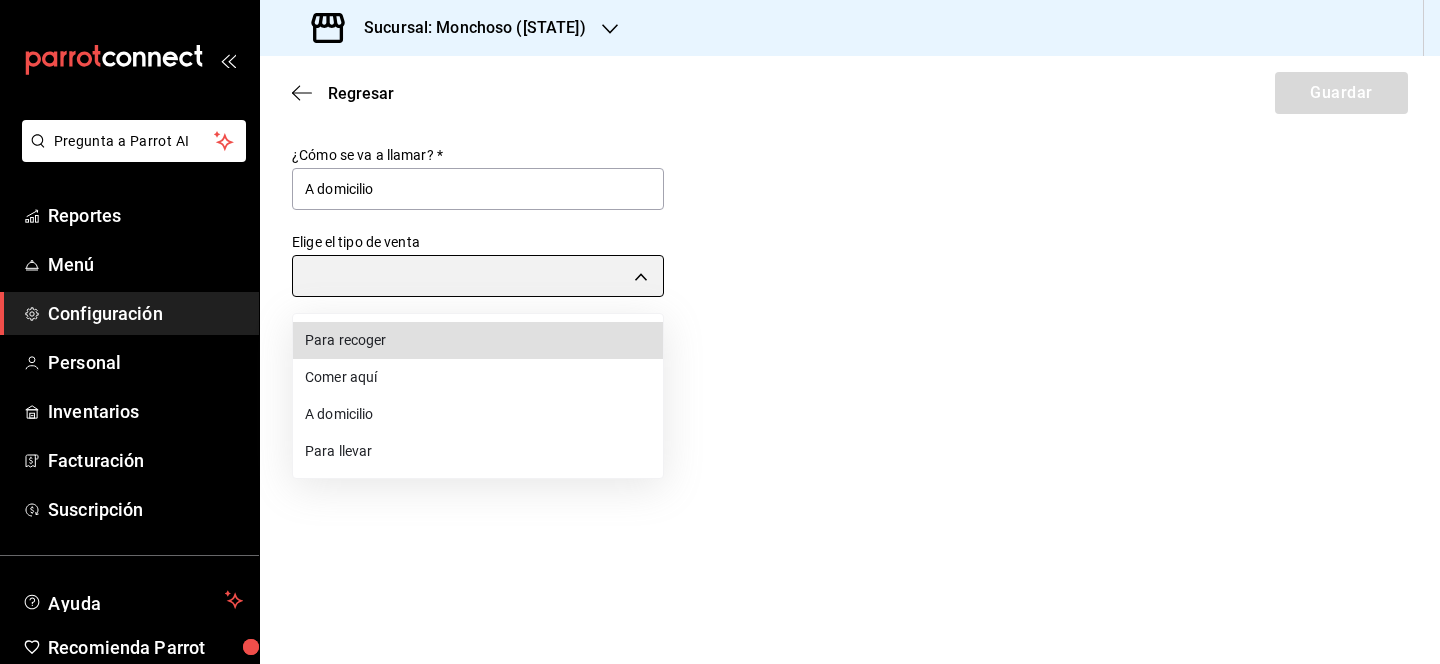 type on "DELIVERY" 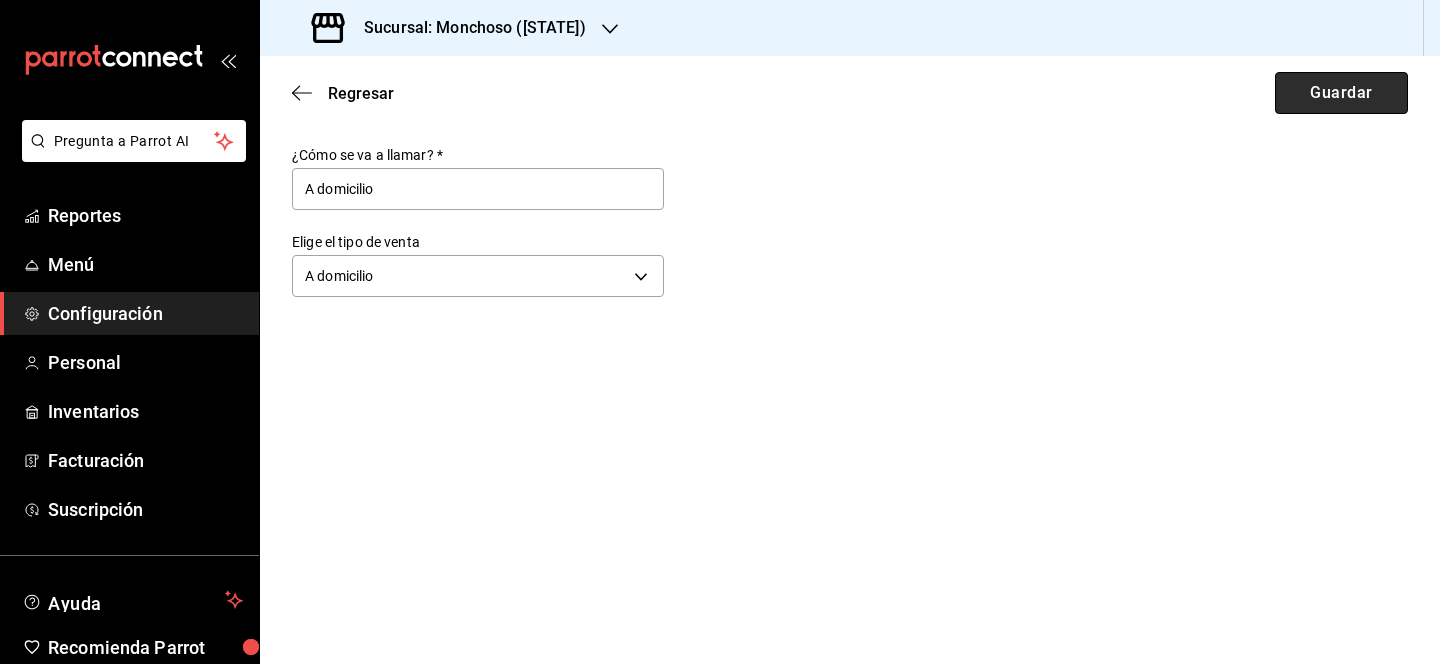 click on "Guardar" at bounding box center [1341, 93] 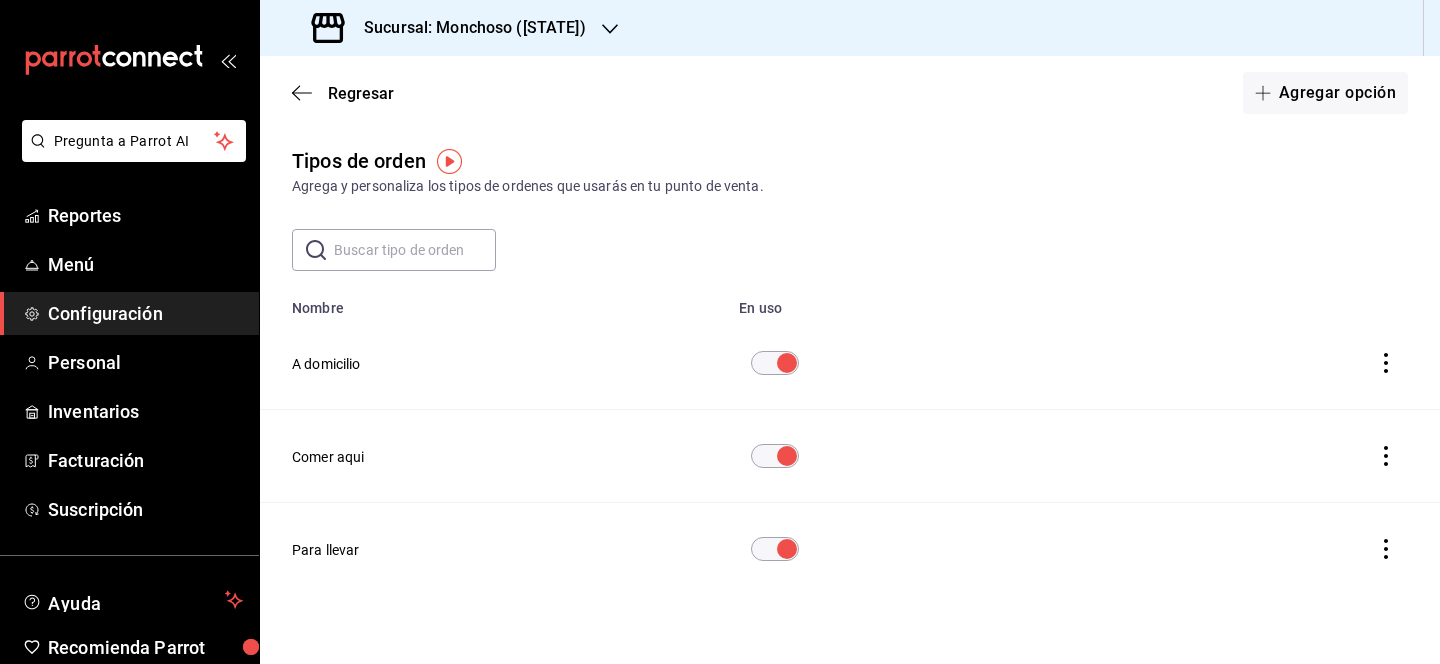 drag, startPoint x: 519, startPoint y: 458, endPoint x: 517, endPoint y: 347, distance: 111.01801 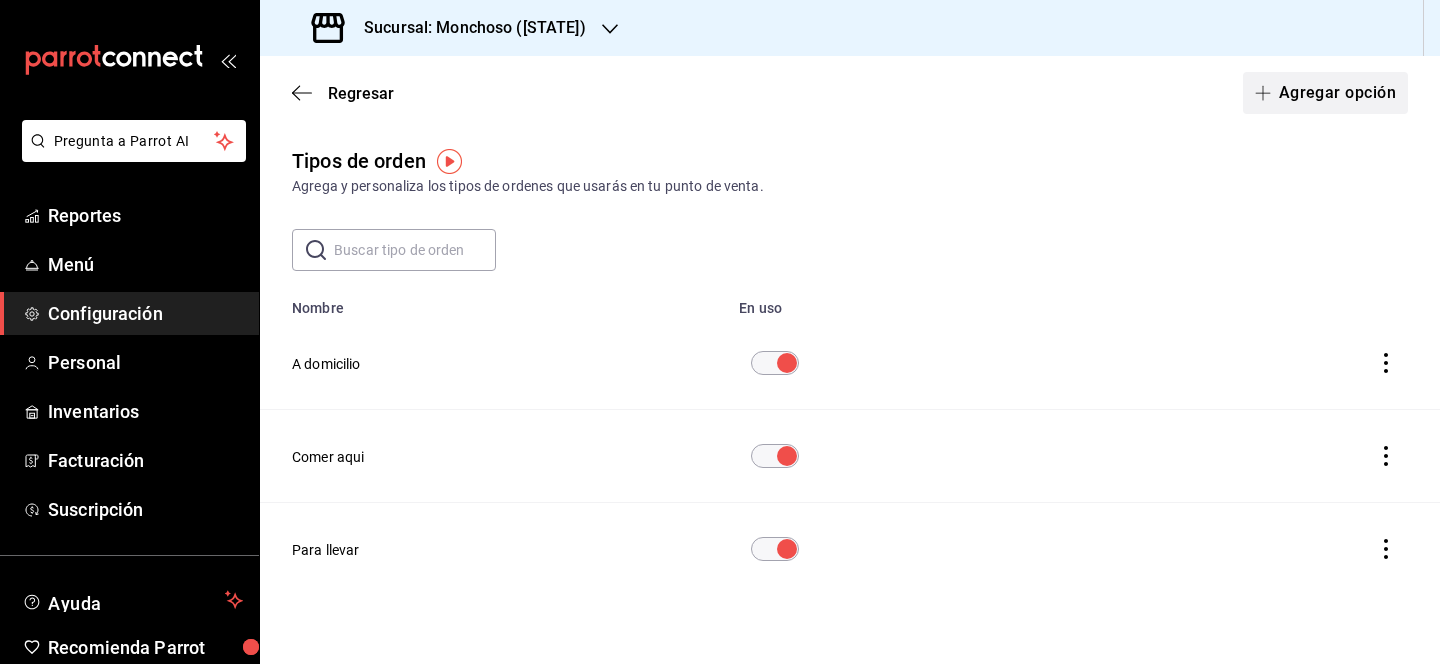 click on "Agregar opción" at bounding box center [1325, 93] 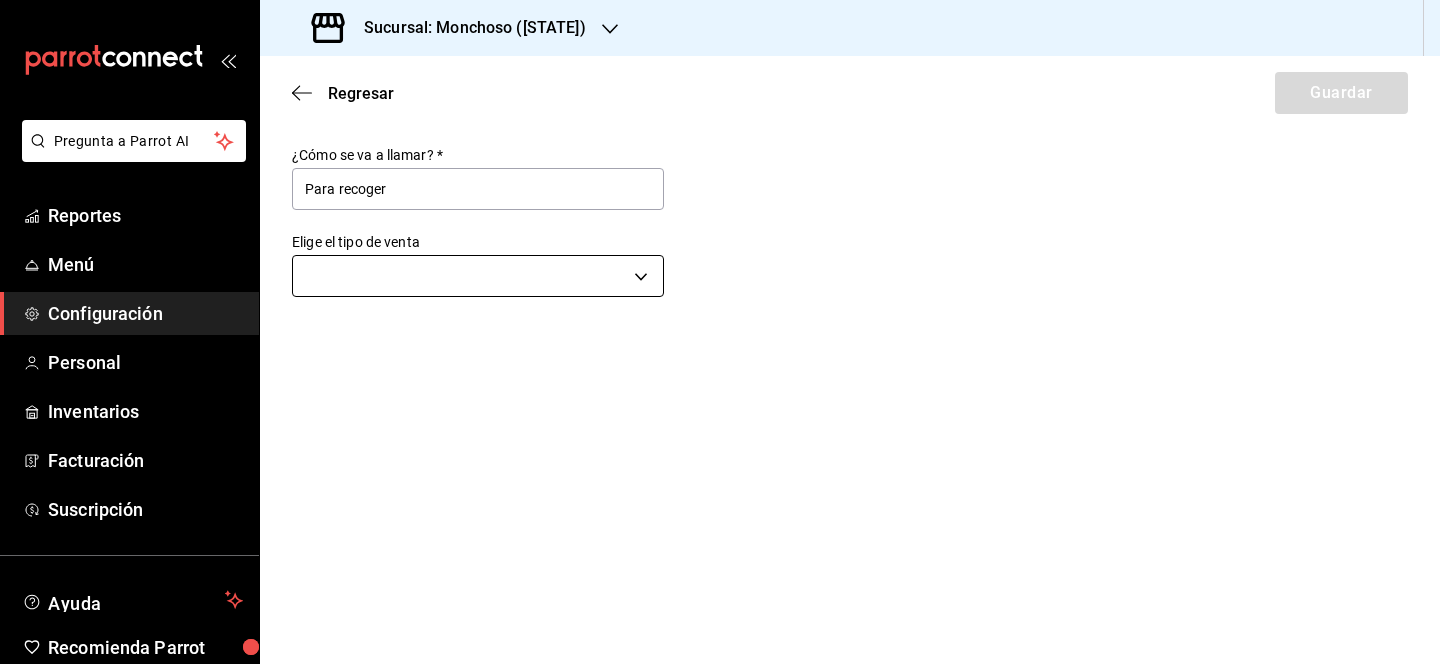 type on "Para recoger" 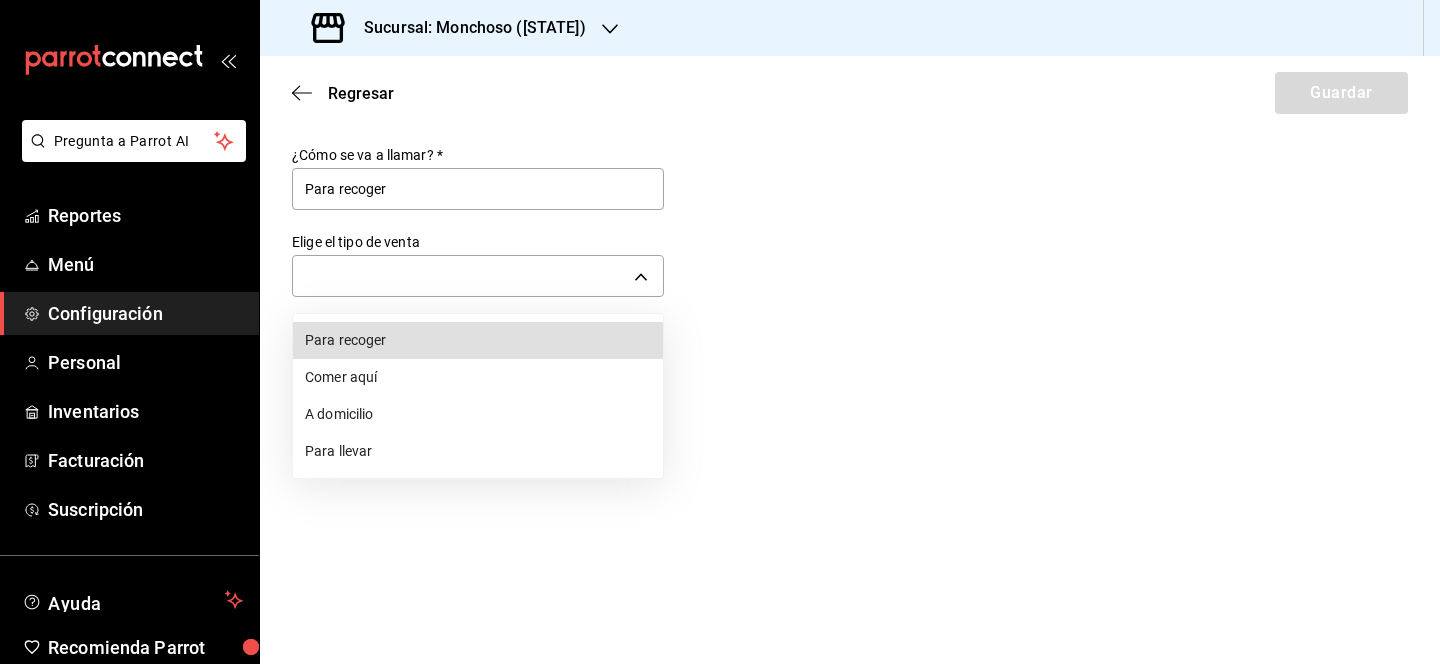 click on "Para recoger" at bounding box center [478, 340] 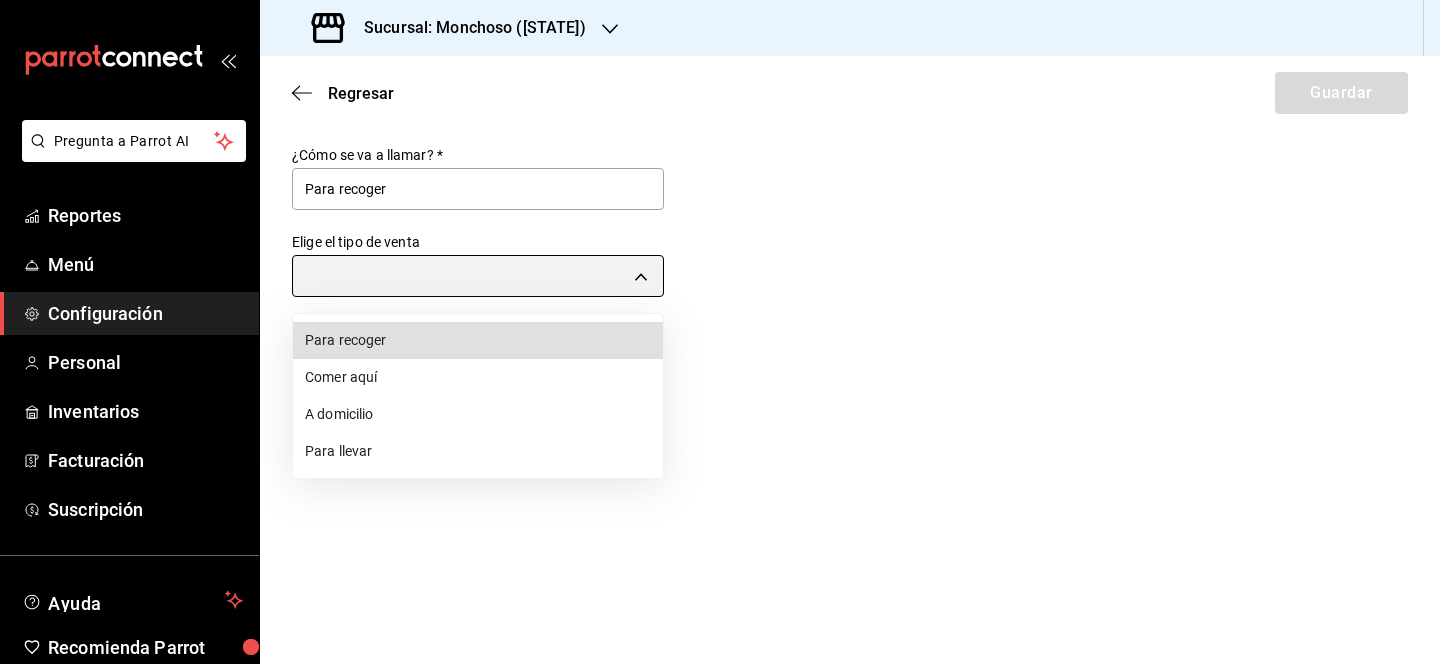 type on "PICK_UP" 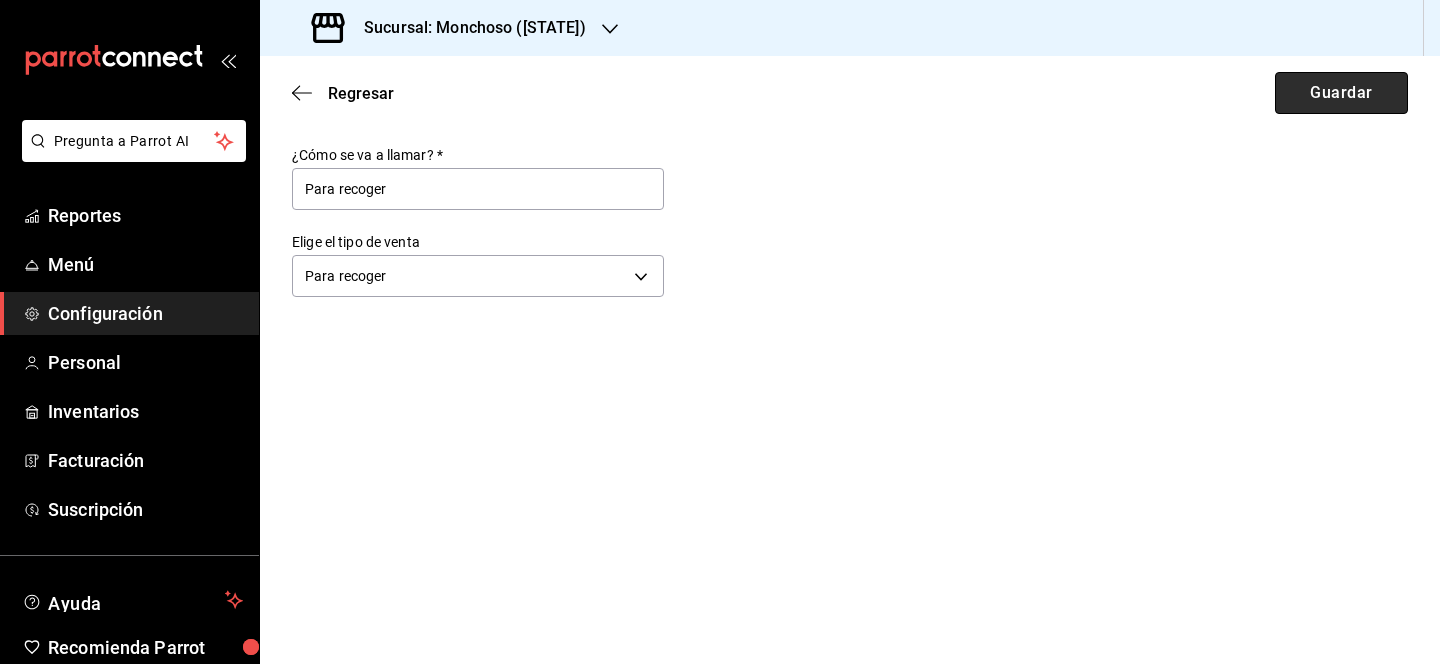 click on "Guardar" at bounding box center (1341, 93) 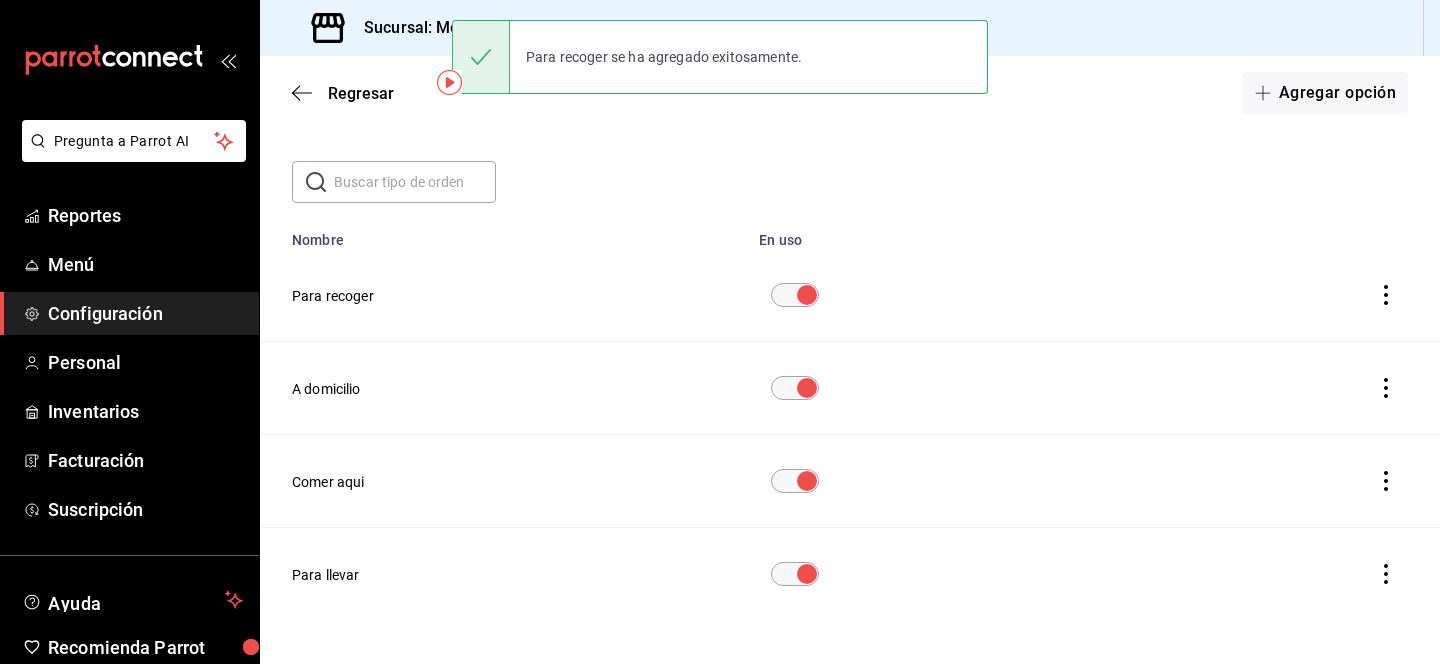 scroll, scrollTop: 79, scrollLeft: 0, axis: vertical 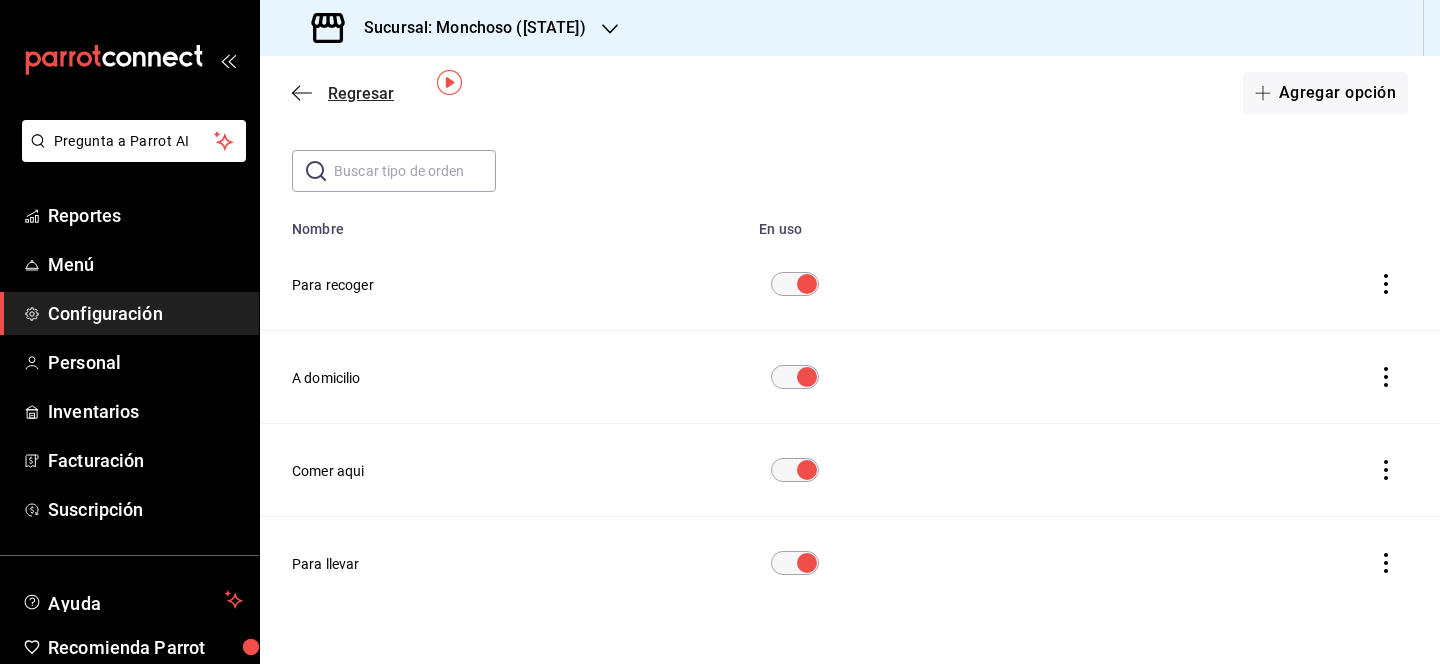 click on "Regresar" at bounding box center [361, 93] 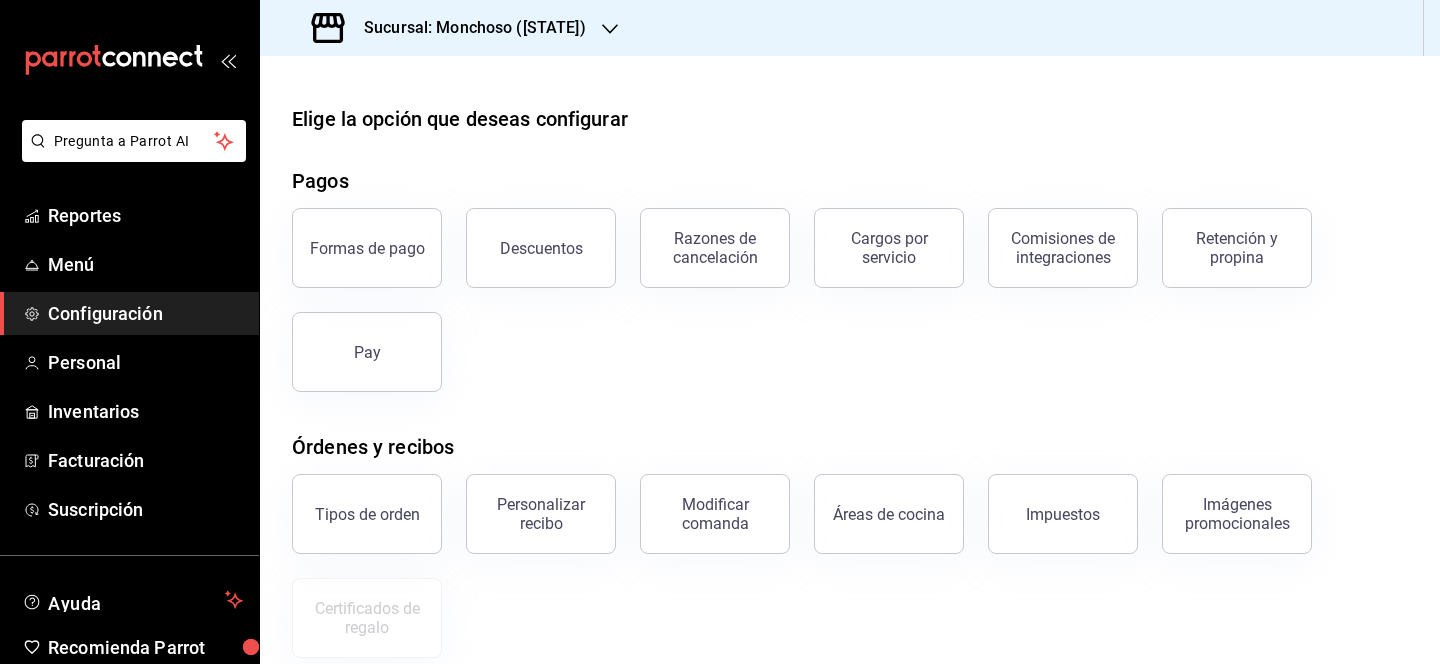 click on "Áreas de cocina" at bounding box center (877, 502) 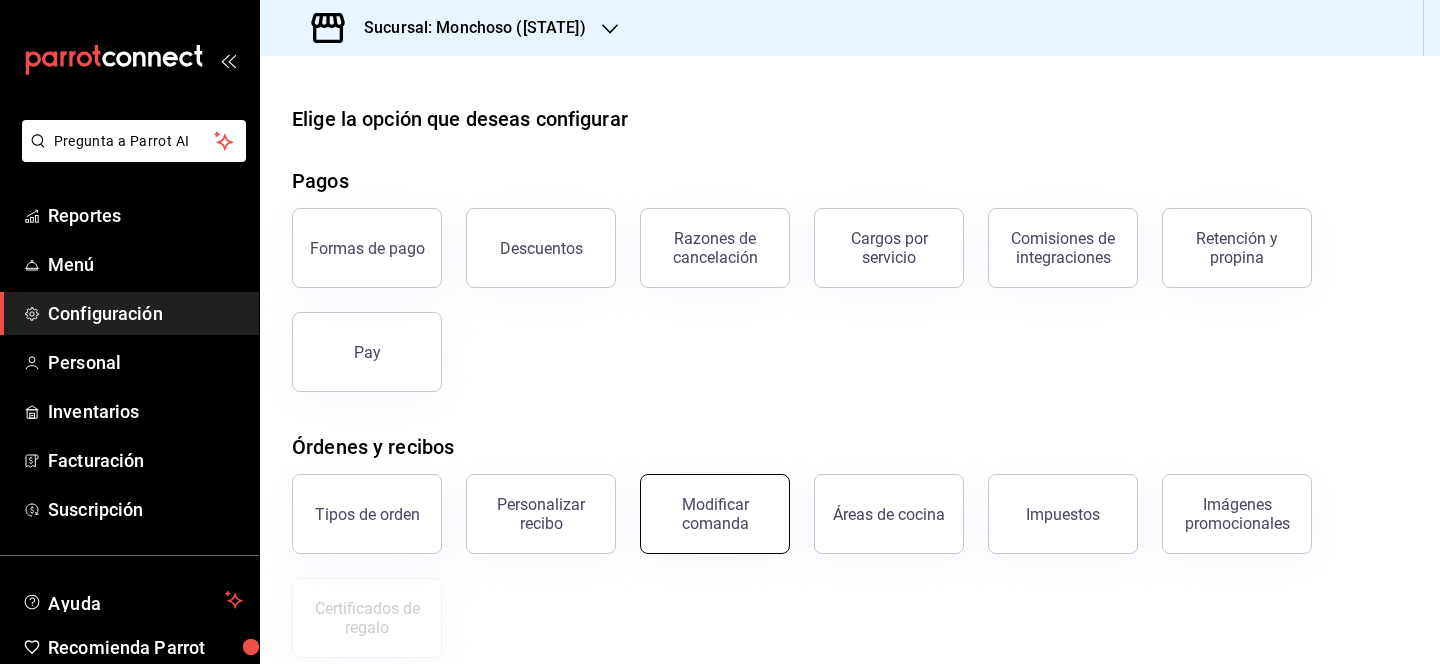click on "Modificar comanda" at bounding box center (715, 514) 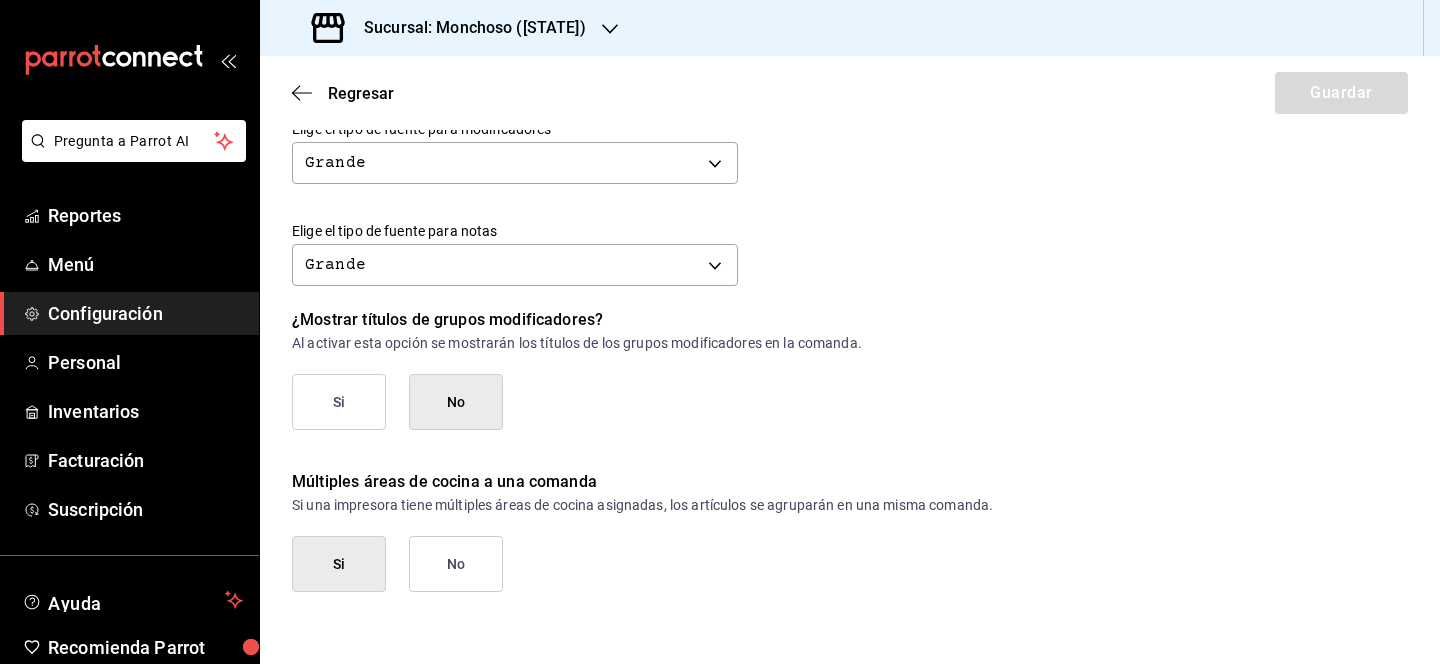 scroll, scrollTop: 0, scrollLeft: 0, axis: both 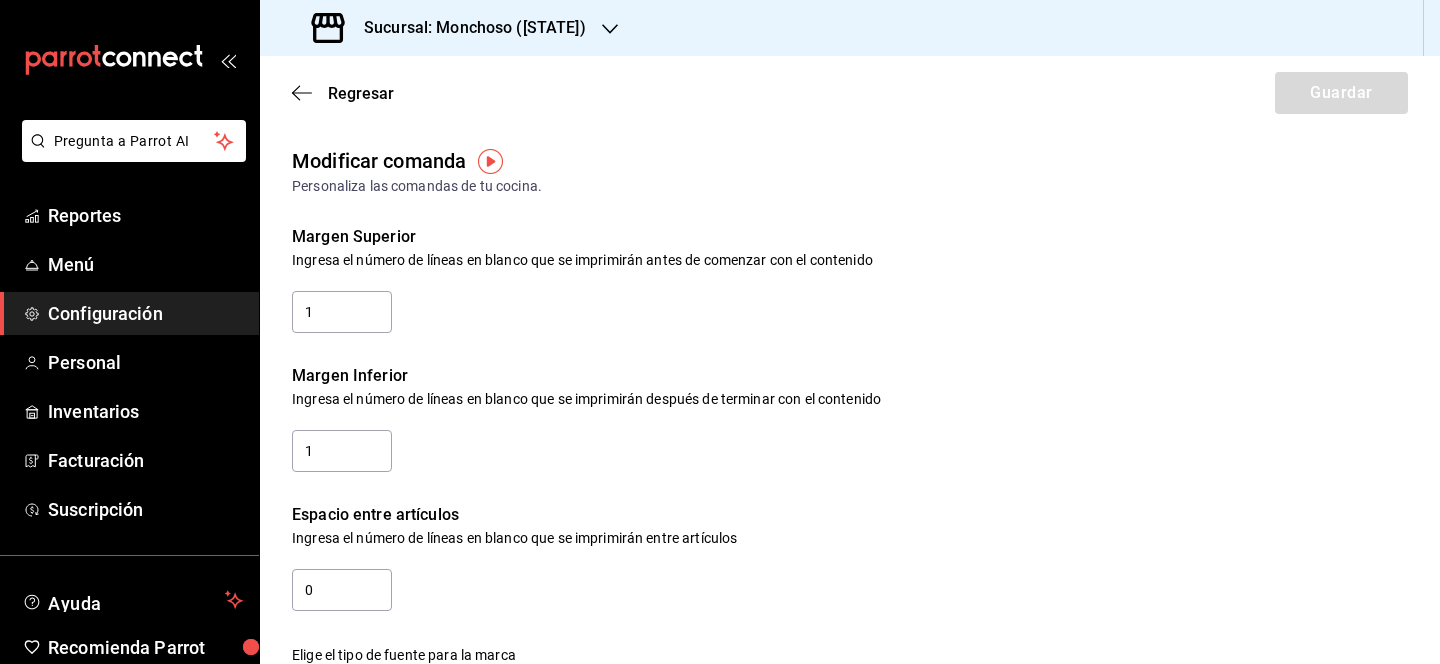 click on "Regresar Guardar" at bounding box center (850, 93) 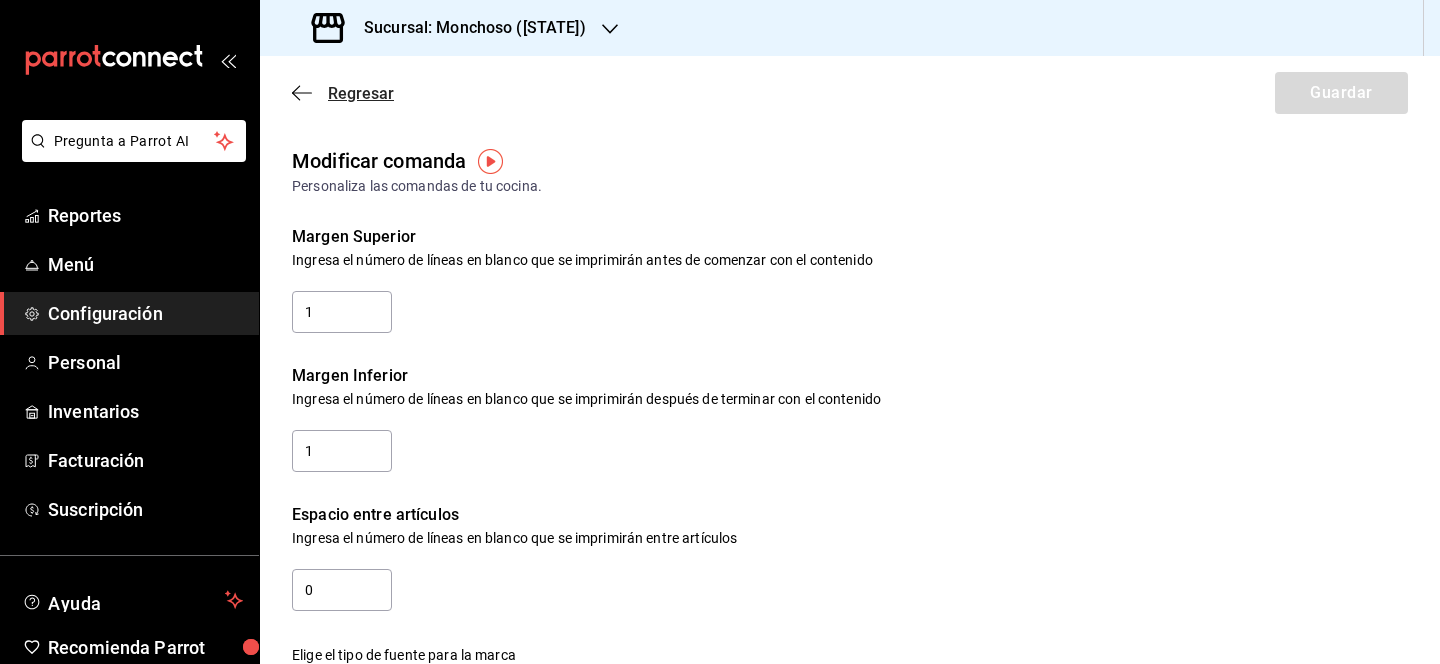 click on "Regresar" at bounding box center (361, 93) 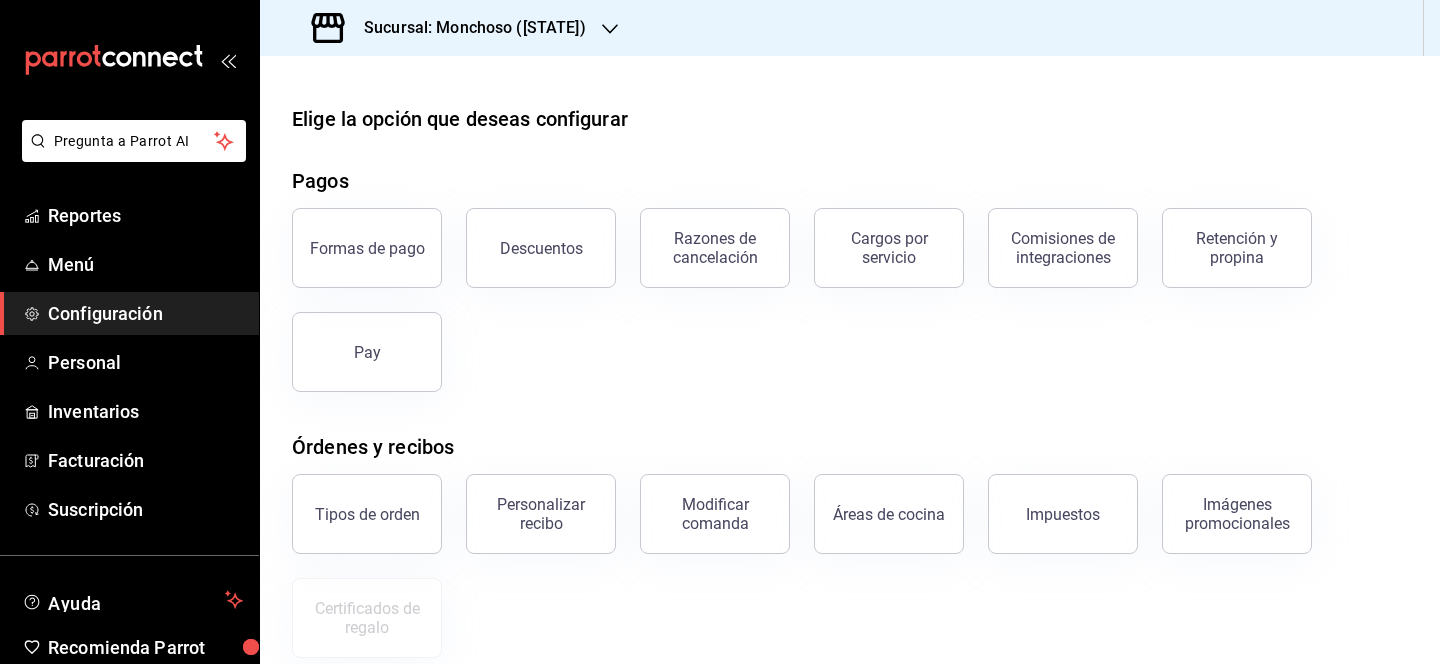 click on "Sucursal: [CITY] (Tamps)" at bounding box center (451, 28) 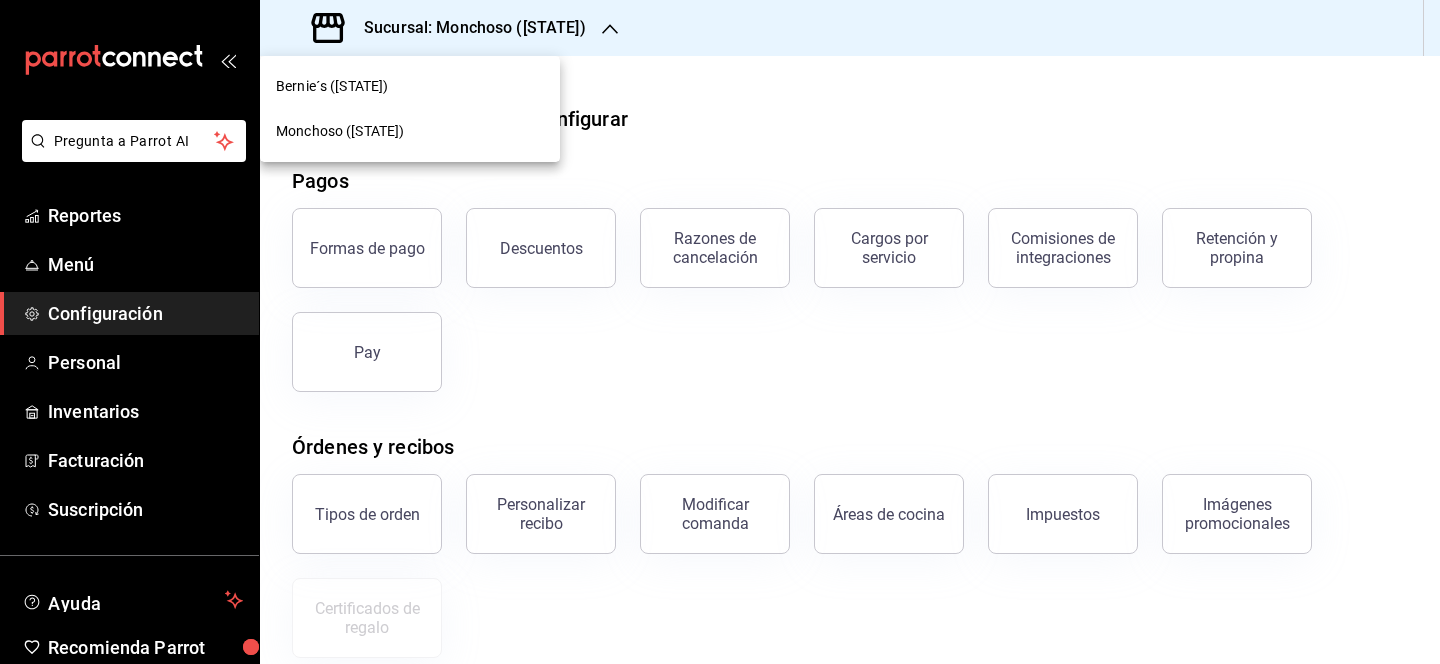 click at bounding box center [720, 332] 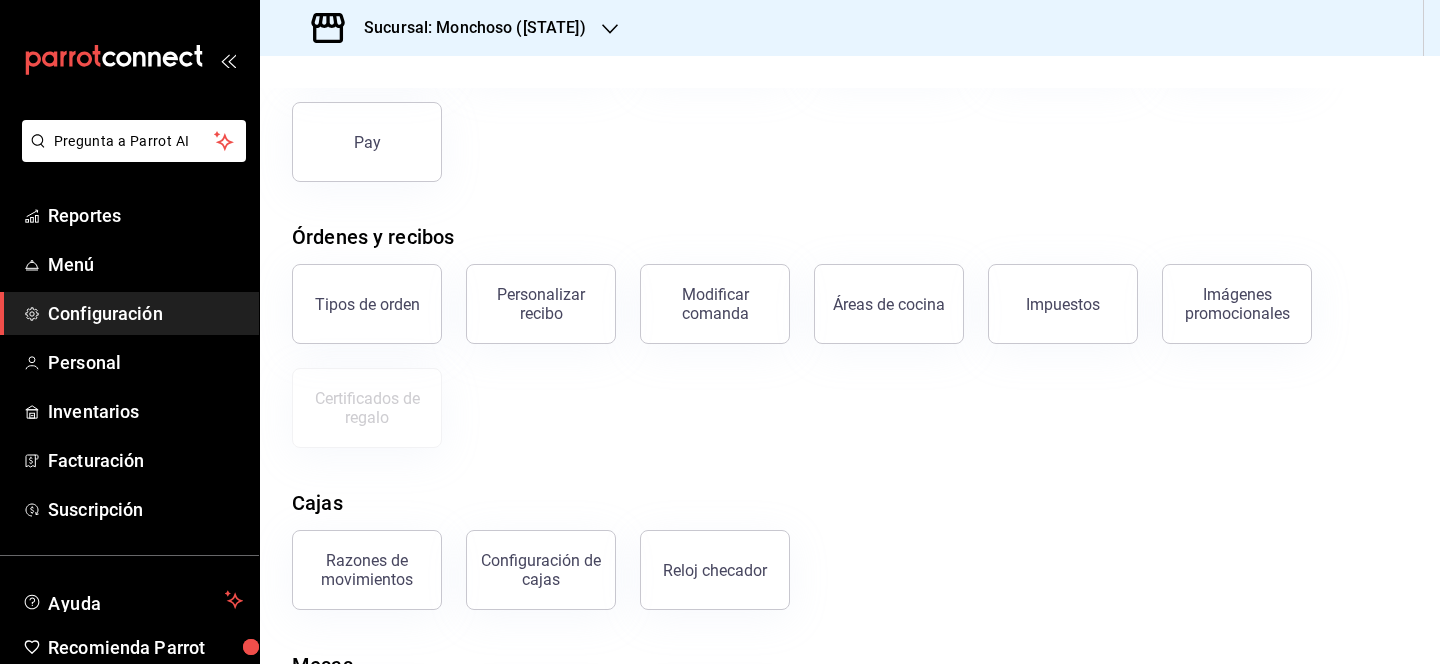 scroll, scrollTop: 350, scrollLeft: 0, axis: vertical 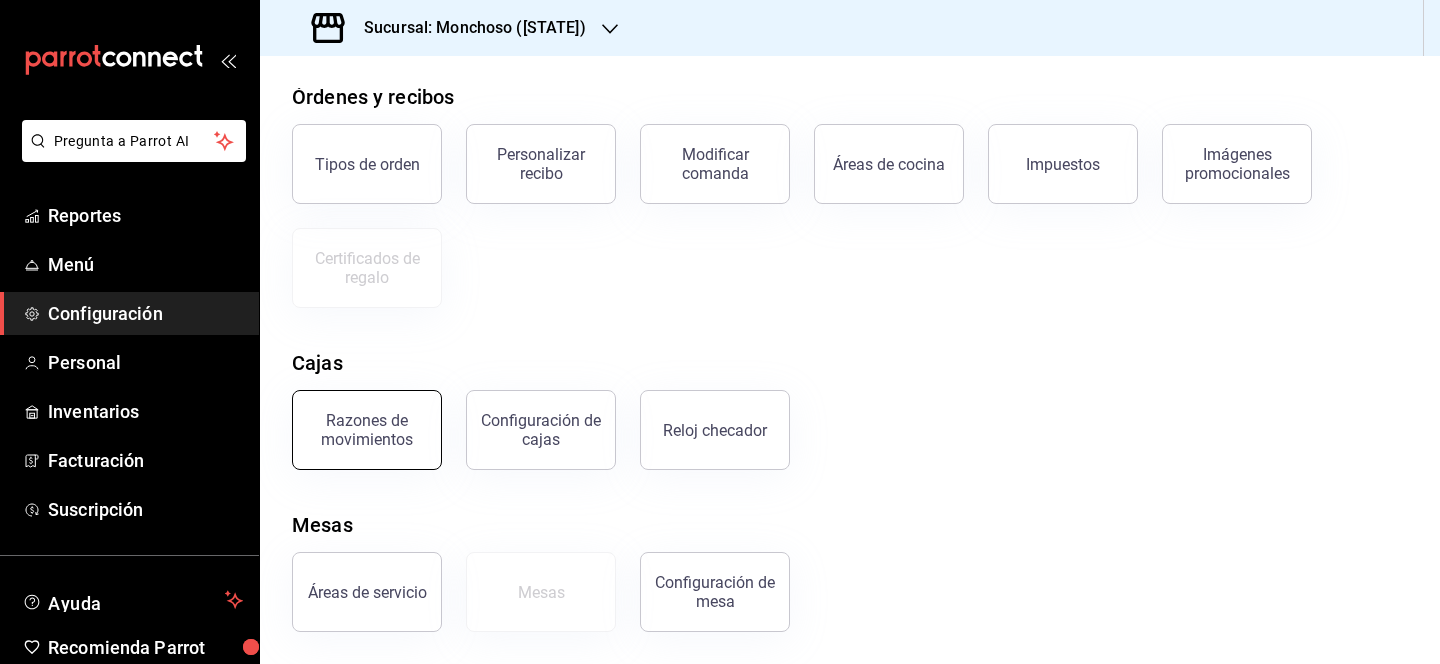 click on "Razones de movimientos" at bounding box center [367, 430] 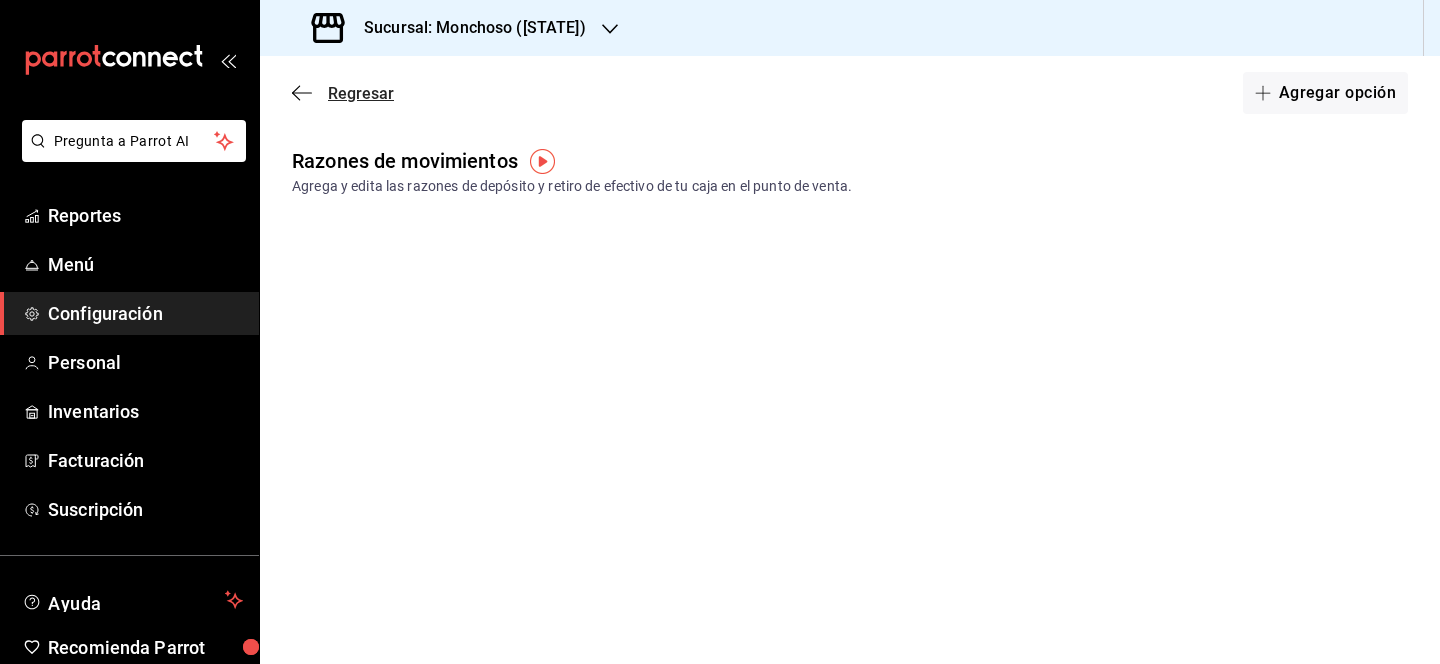 click on "Regresar" at bounding box center [361, 93] 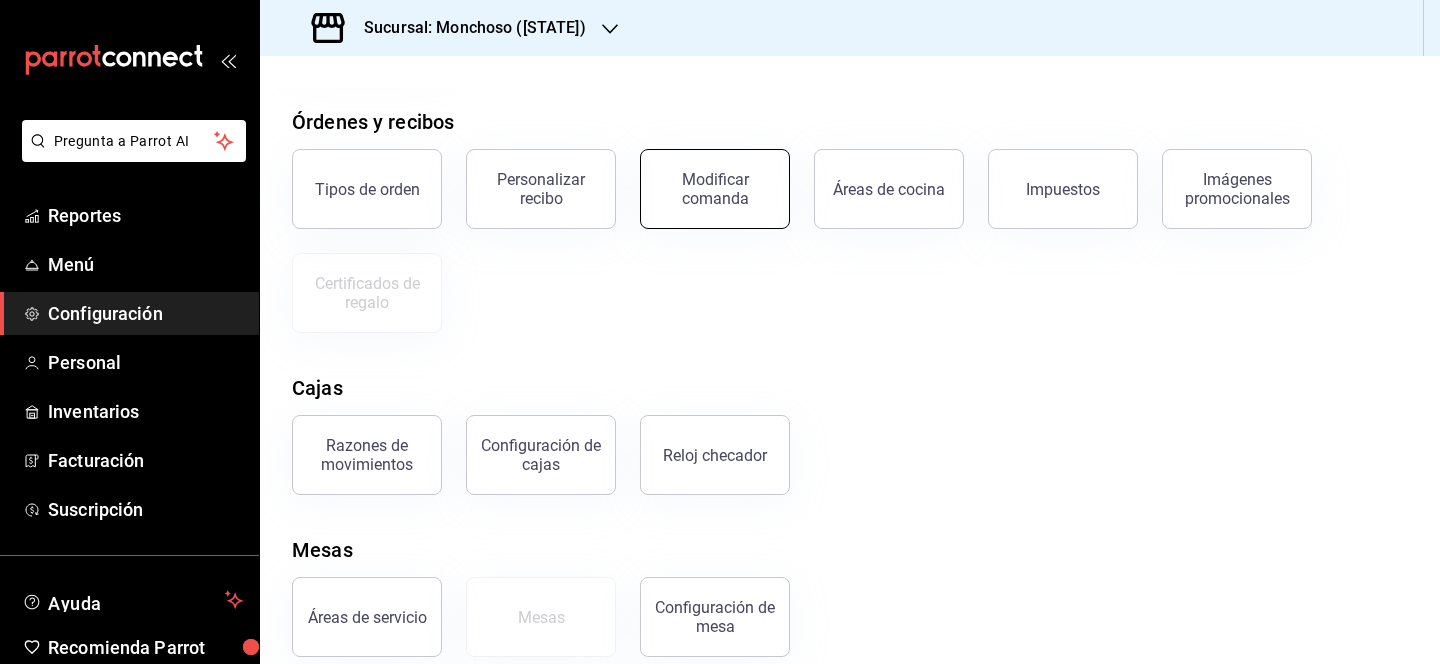scroll, scrollTop: 350, scrollLeft: 0, axis: vertical 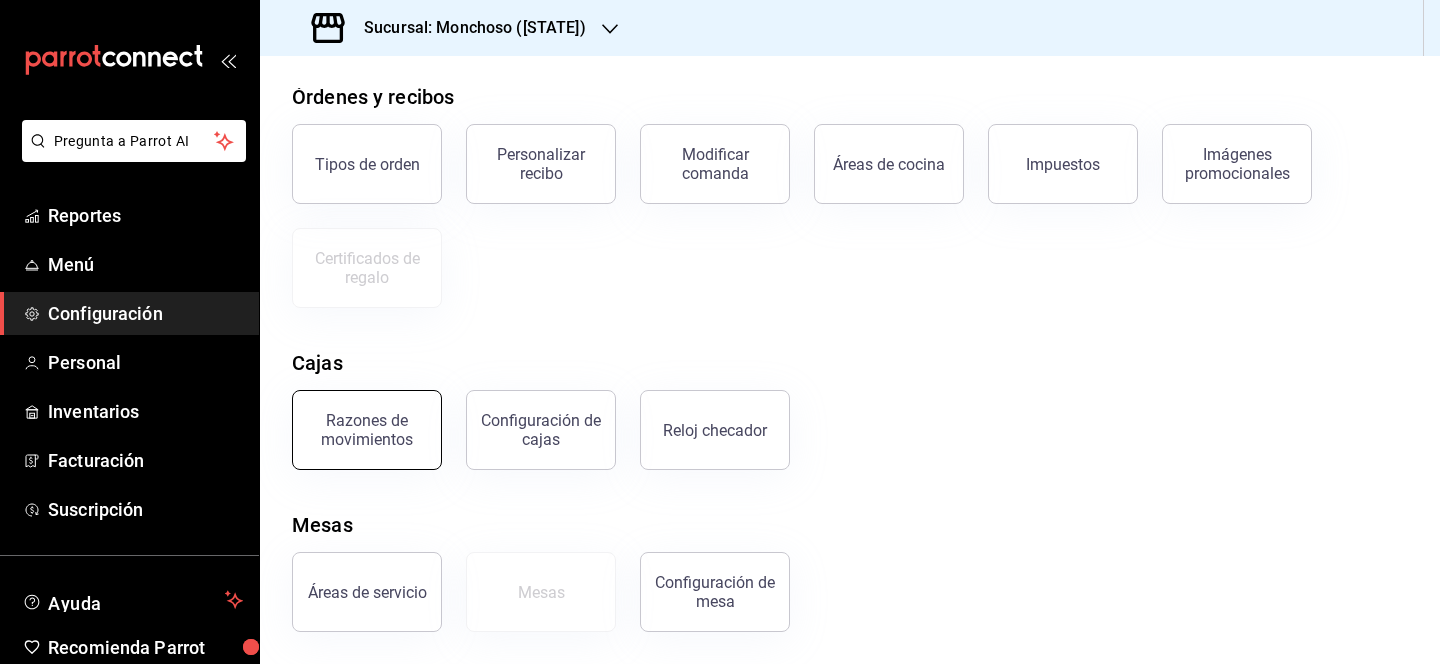 click on "Razones de movimientos" at bounding box center [367, 430] 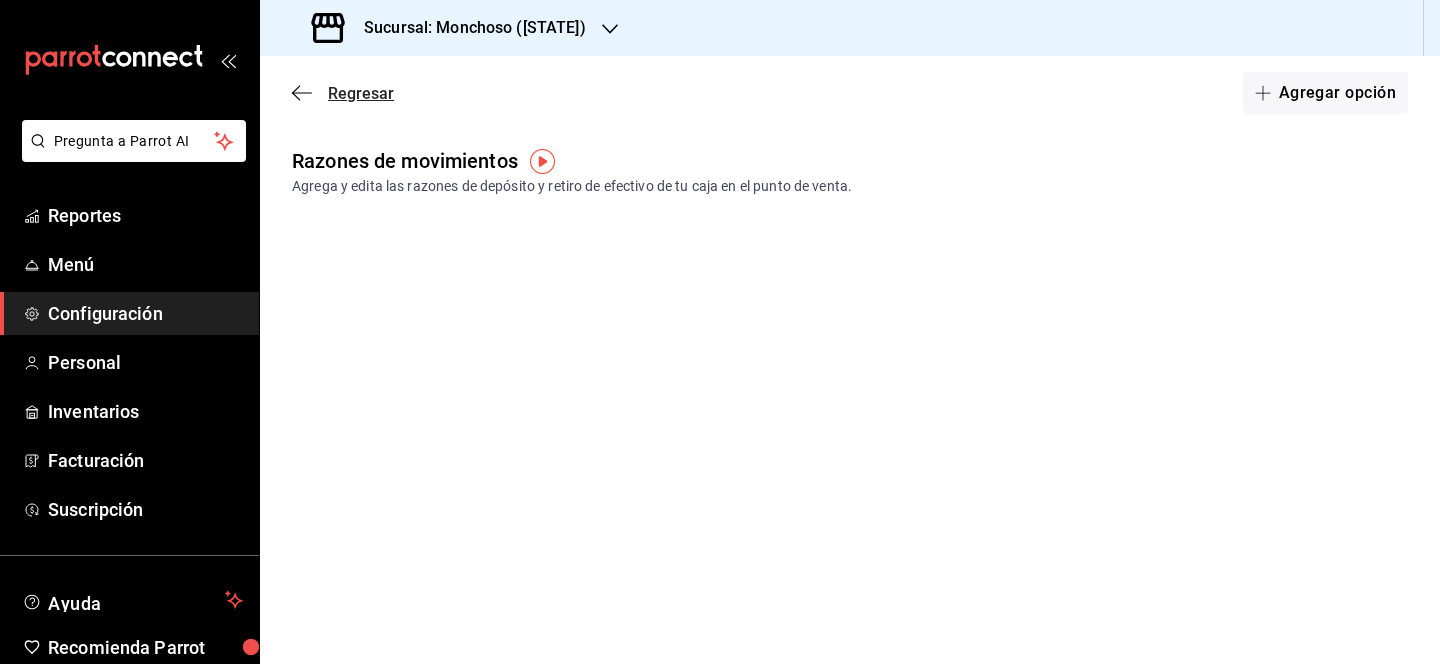click on "Regresar" at bounding box center (361, 93) 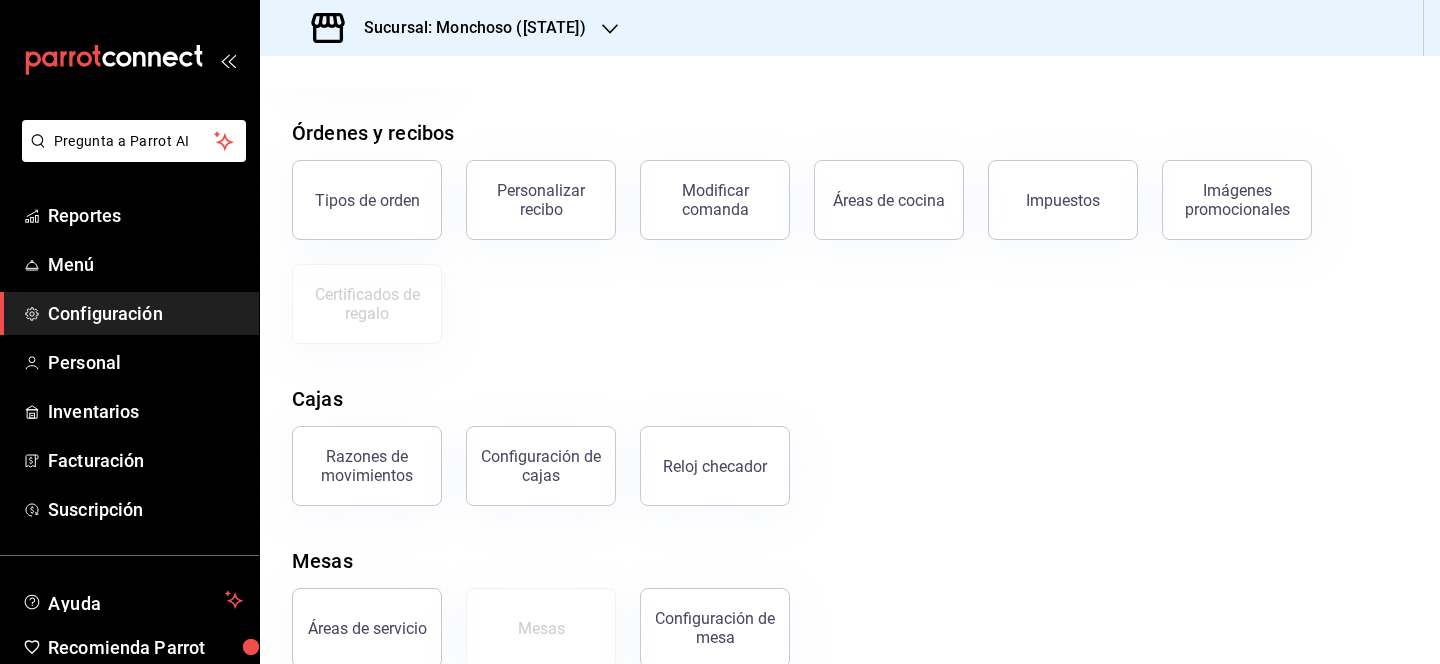 scroll, scrollTop: 350, scrollLeft: 0, axis: vertical 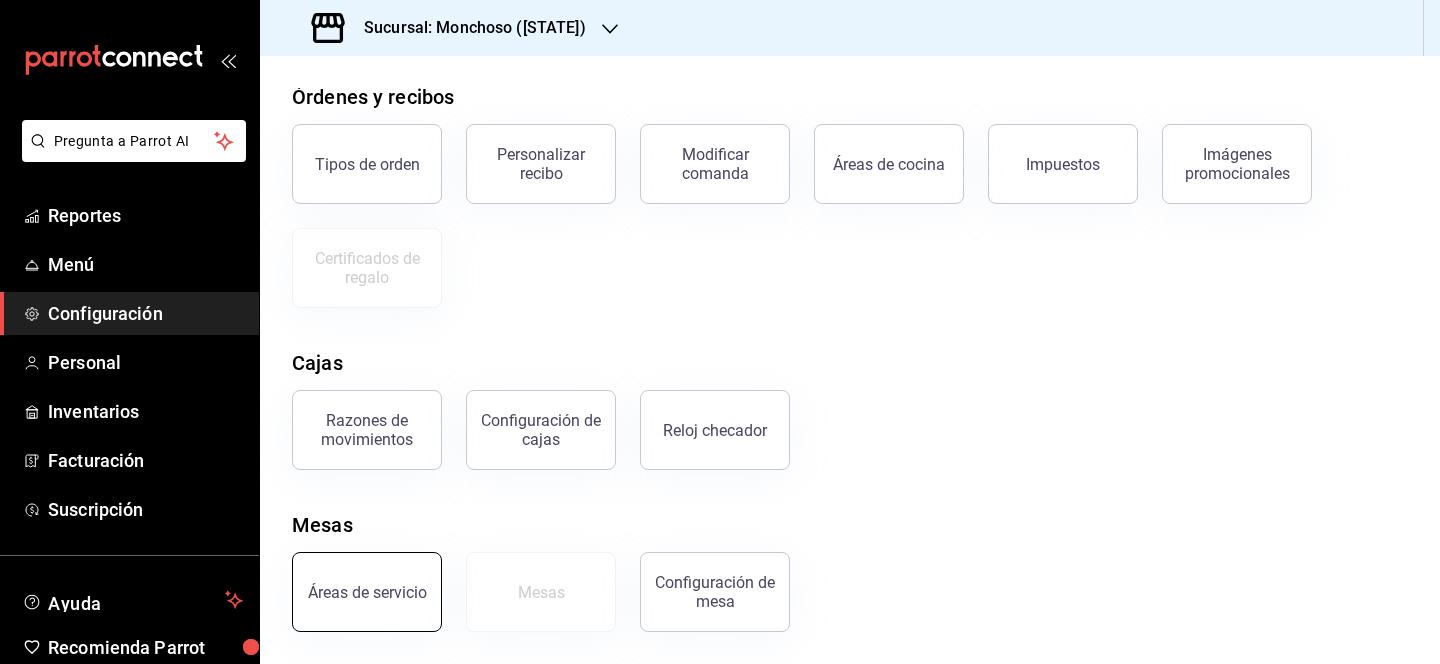 click on "Áreas de servicio" at bounding box center (367, 592) 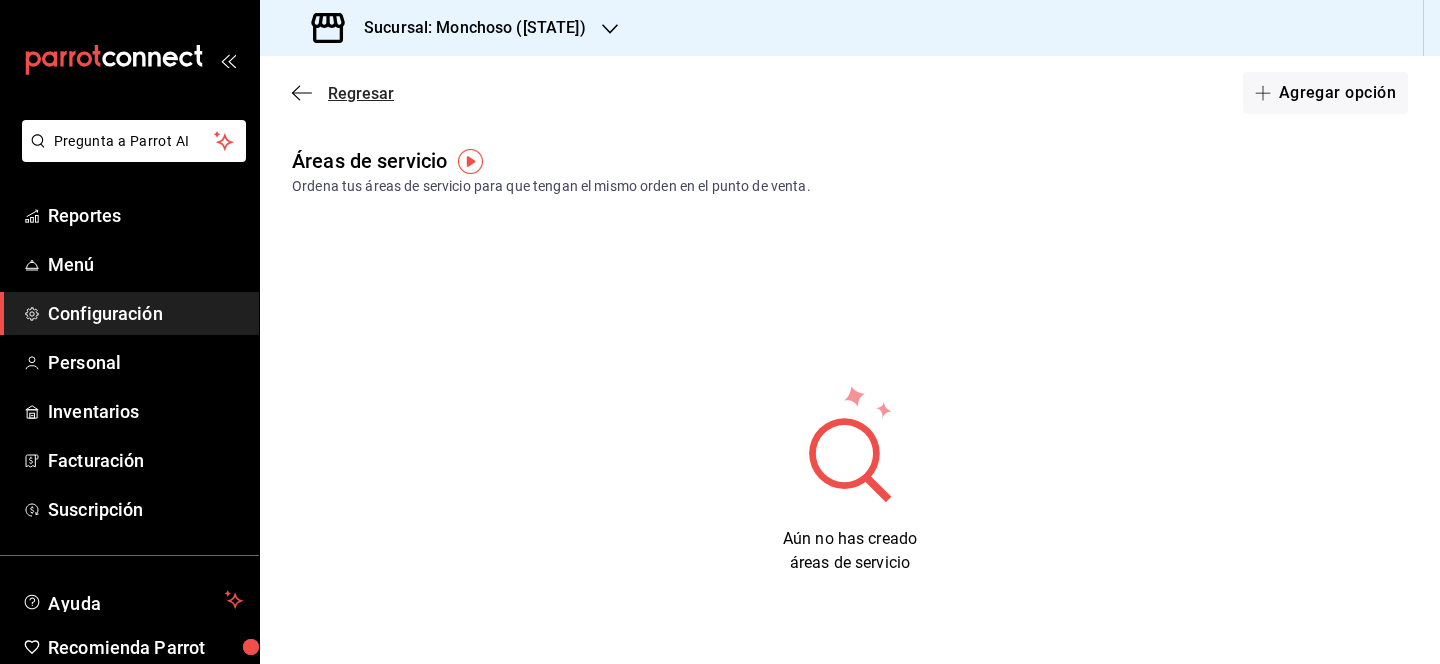 click on "Regresar" at bounding box center (361, 93) 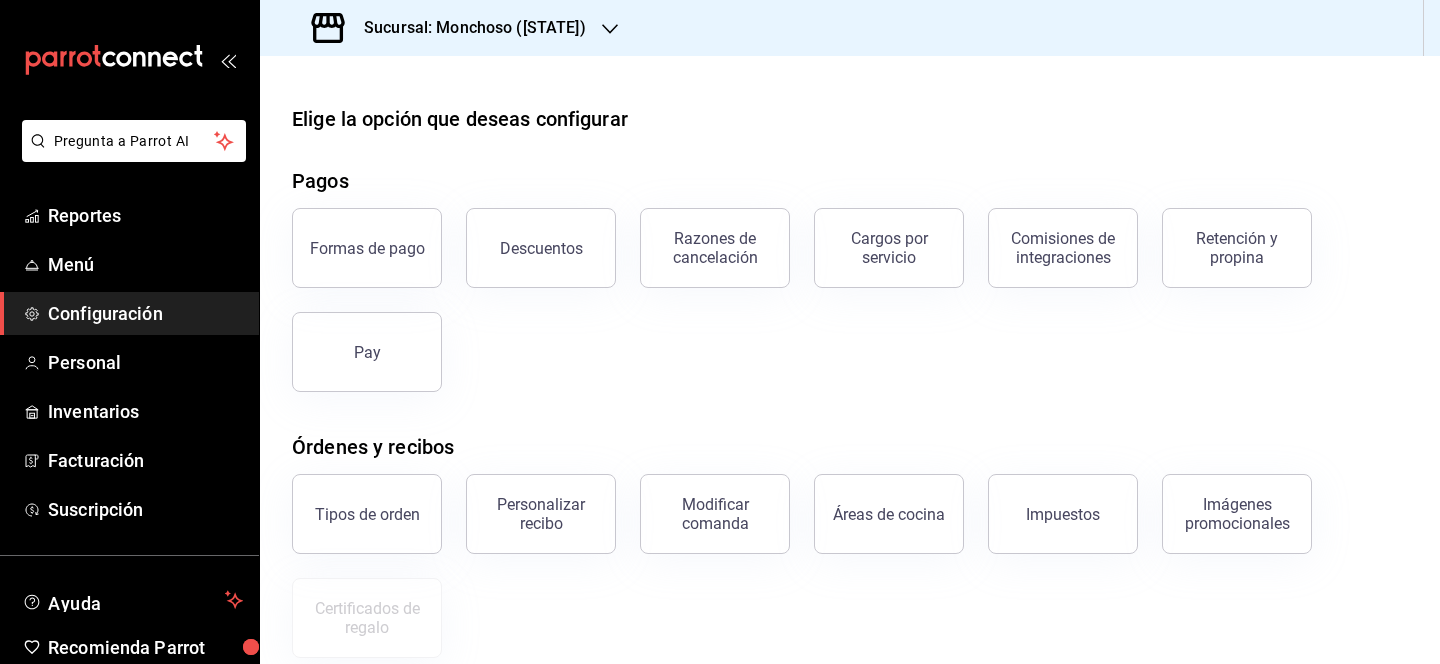 click on "Sucursal: [CITY] (Tamps)" at bounding box center [467, 28] 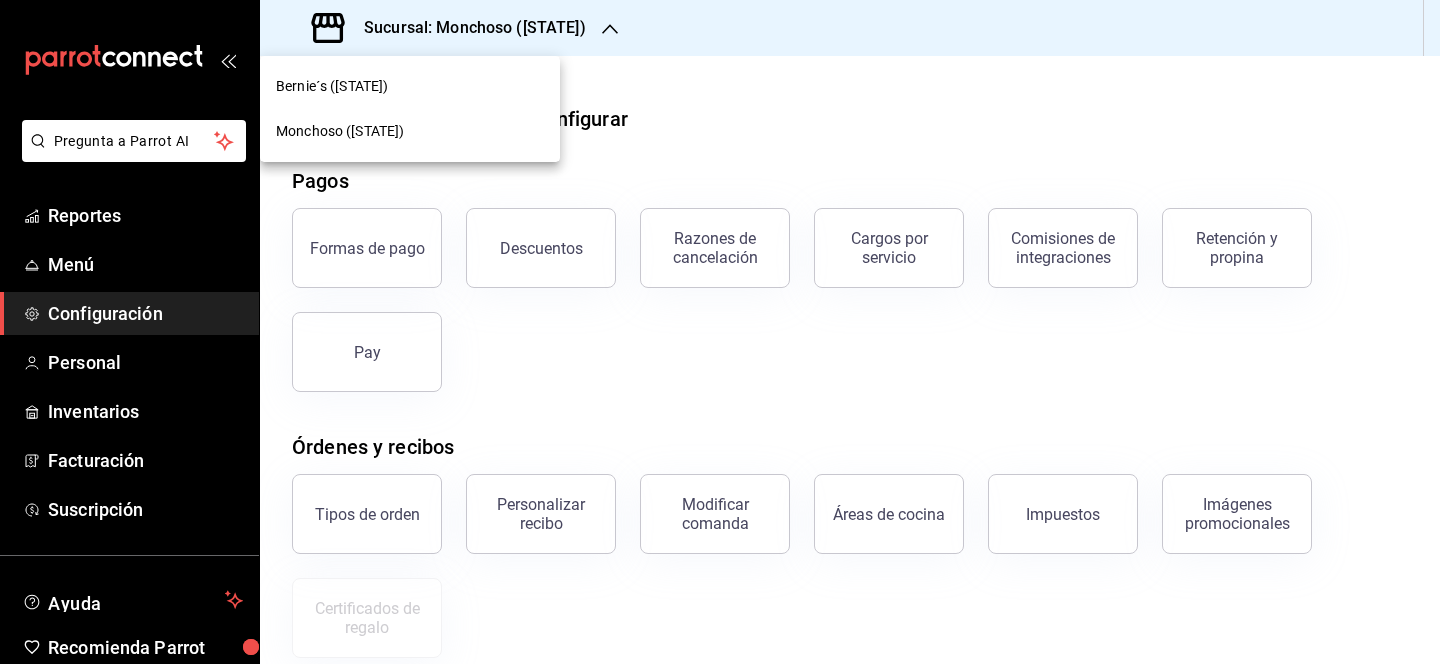 click on "[BRAND] ([STATE])" at bounding box center (410, 86) 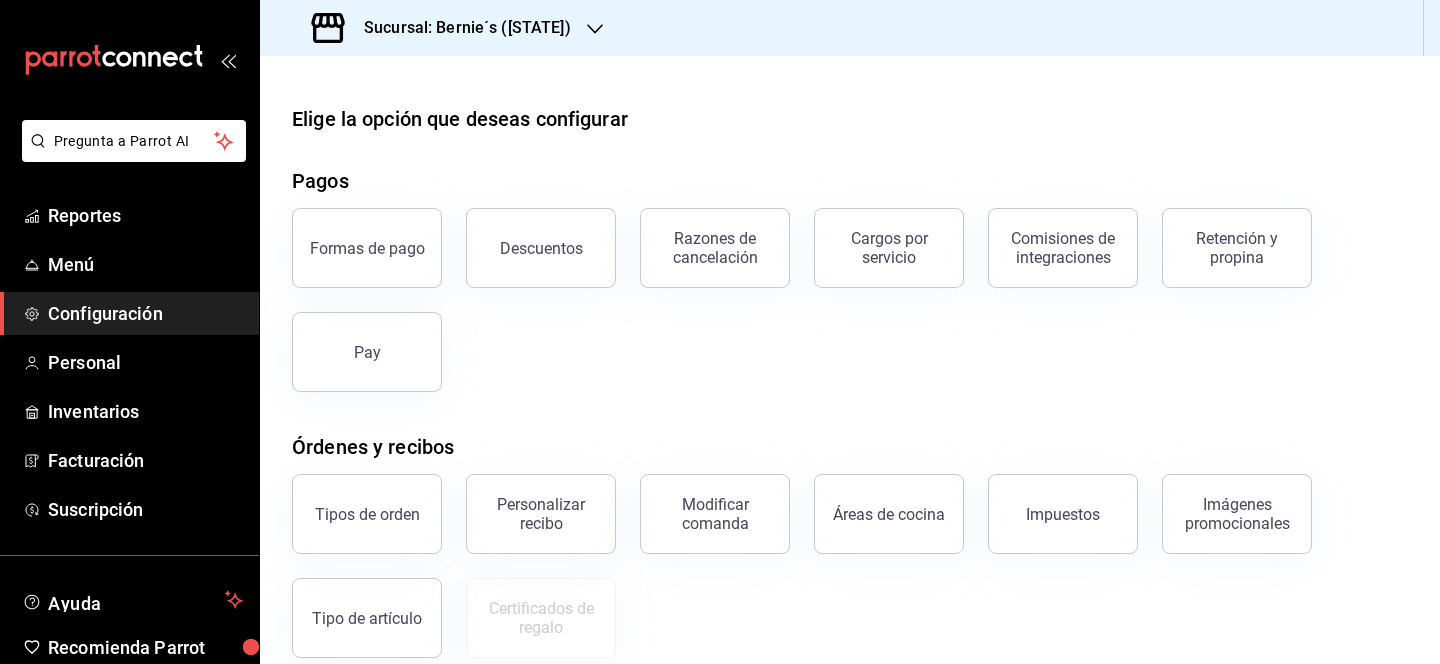 scroll, scrollTop: 350, scrollLeft: 0, axis: vertical 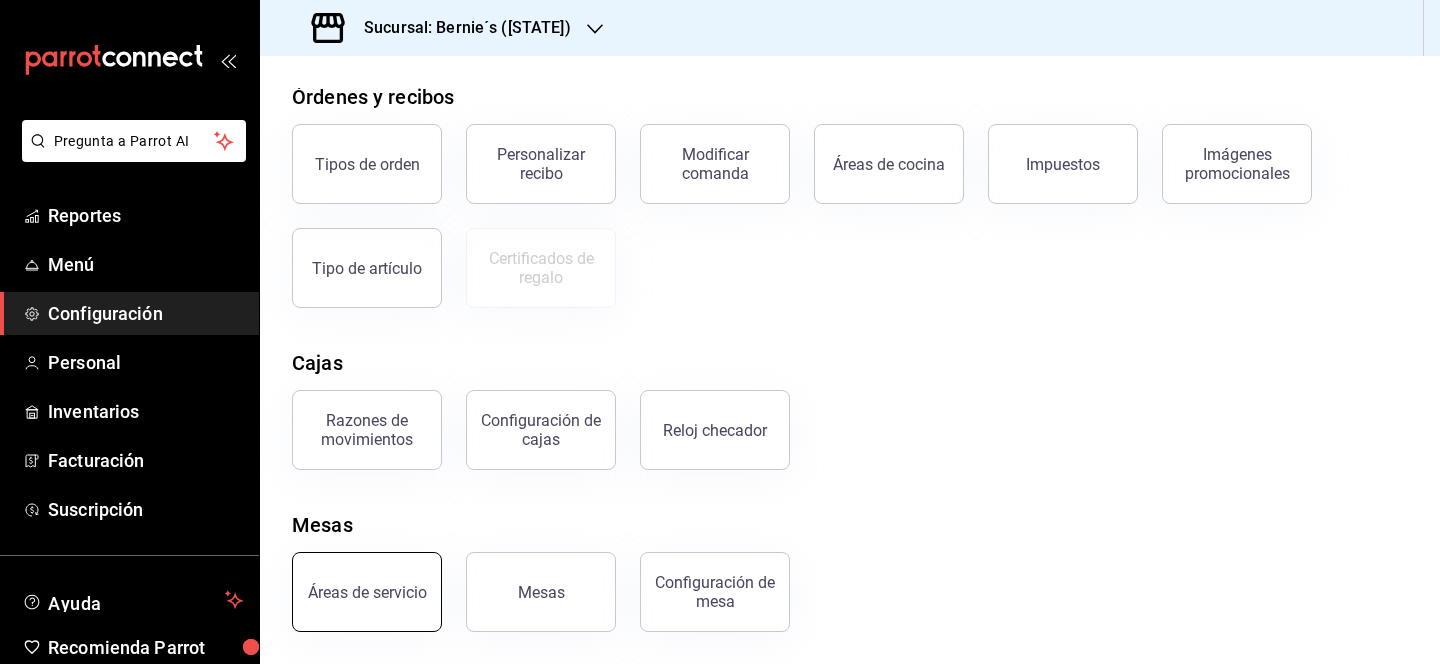 click on "Áreas de servicio" at bounding box center (367, 592) 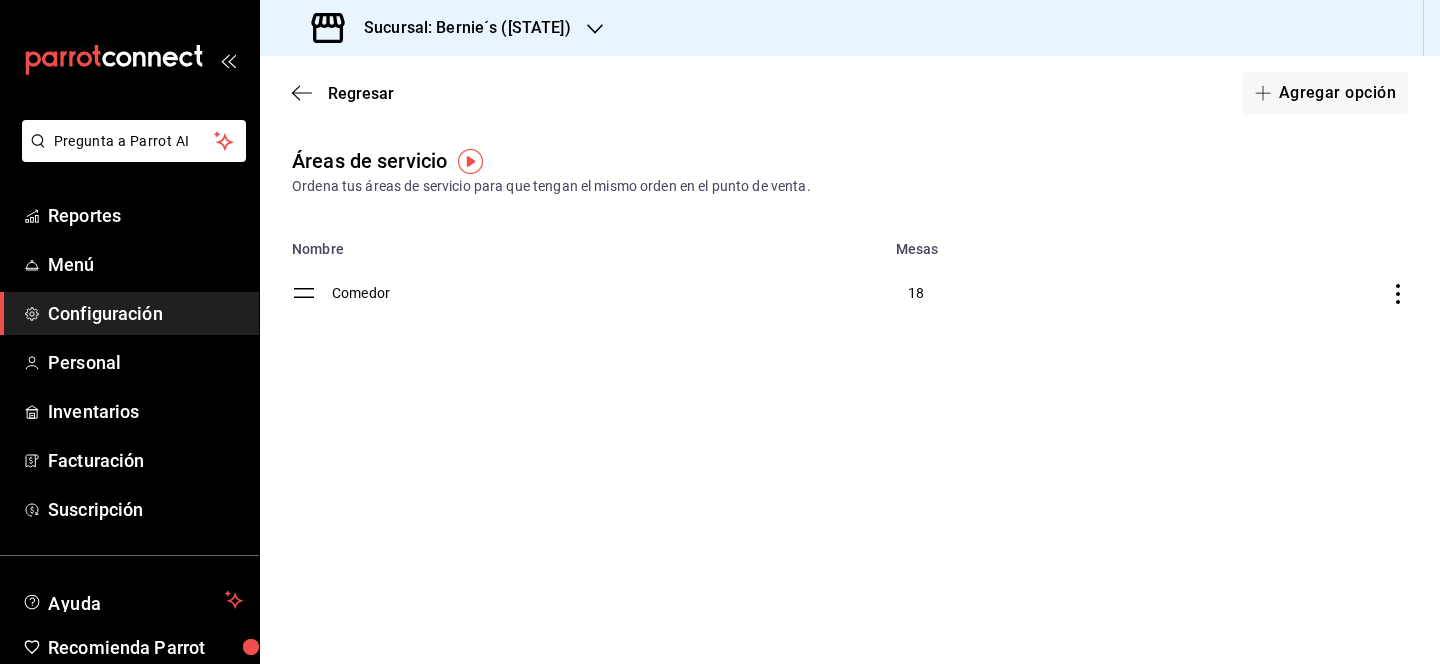 click on "Sucursal: Bernie´s ([STATE])" at bounding box center [459, 28] 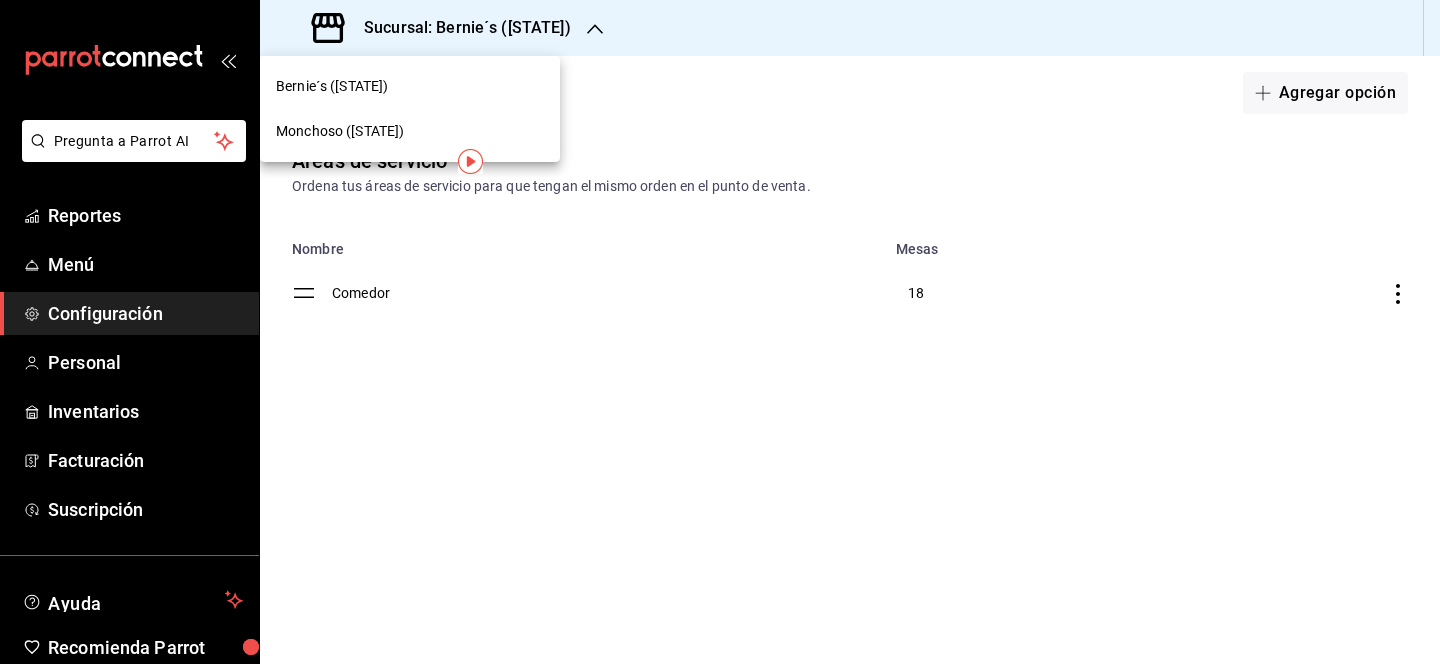 click on "[BRAND] ([STATE])" at bounding box center (410, 86) 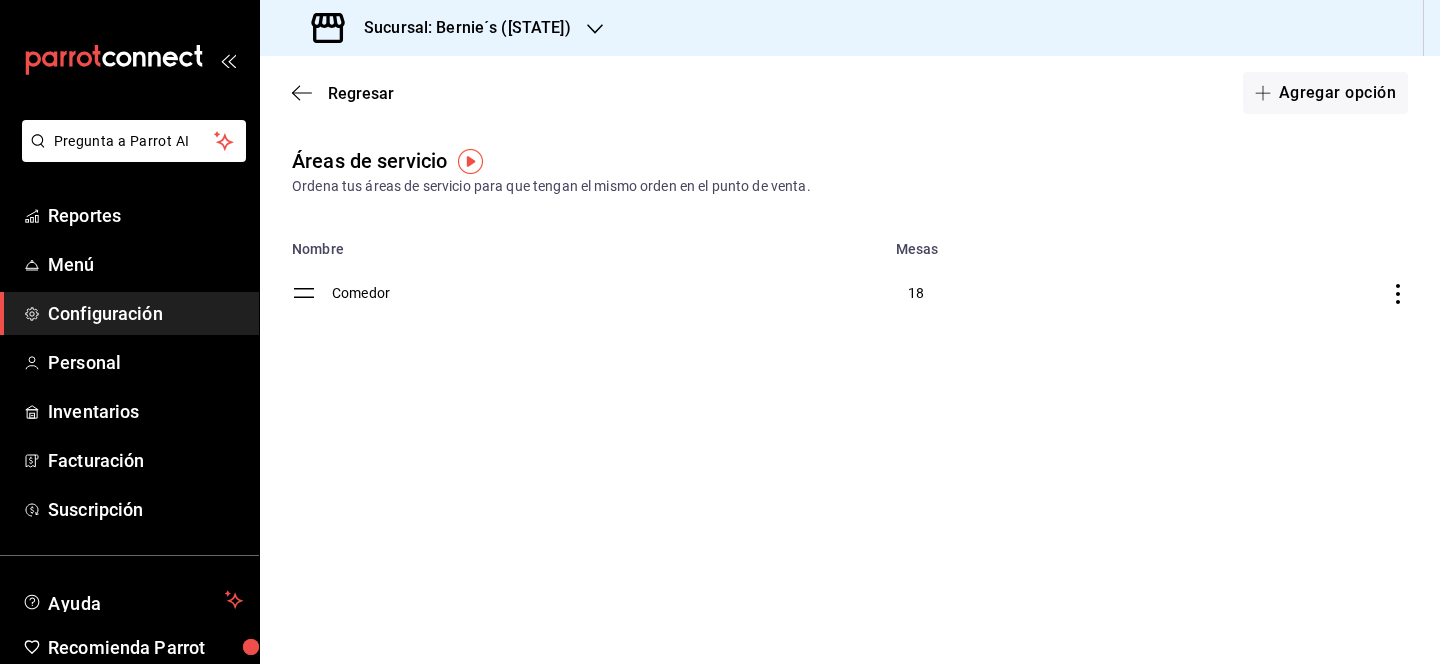 click on "Sucursal: Bernie´s ([STATE])" at bounding box center [459, 28] 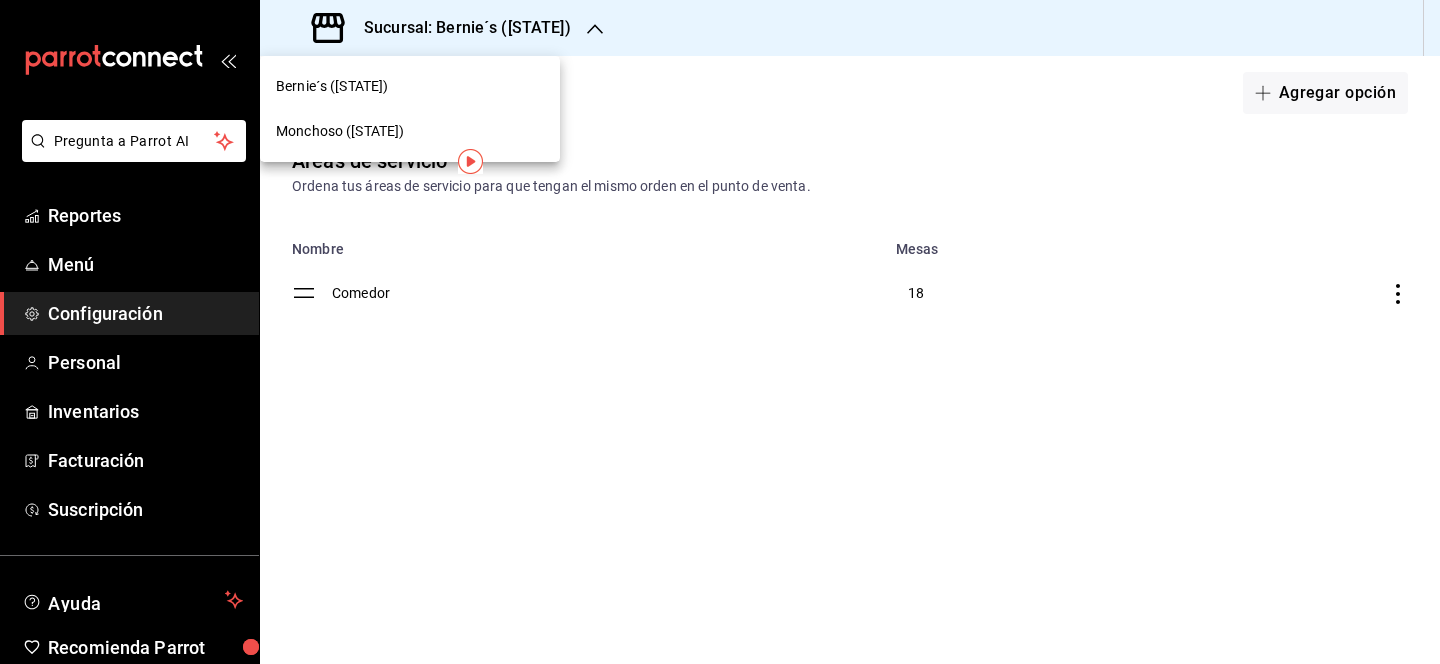 click on "[CITY] (Tamps)" at bounding box center (340, 131) 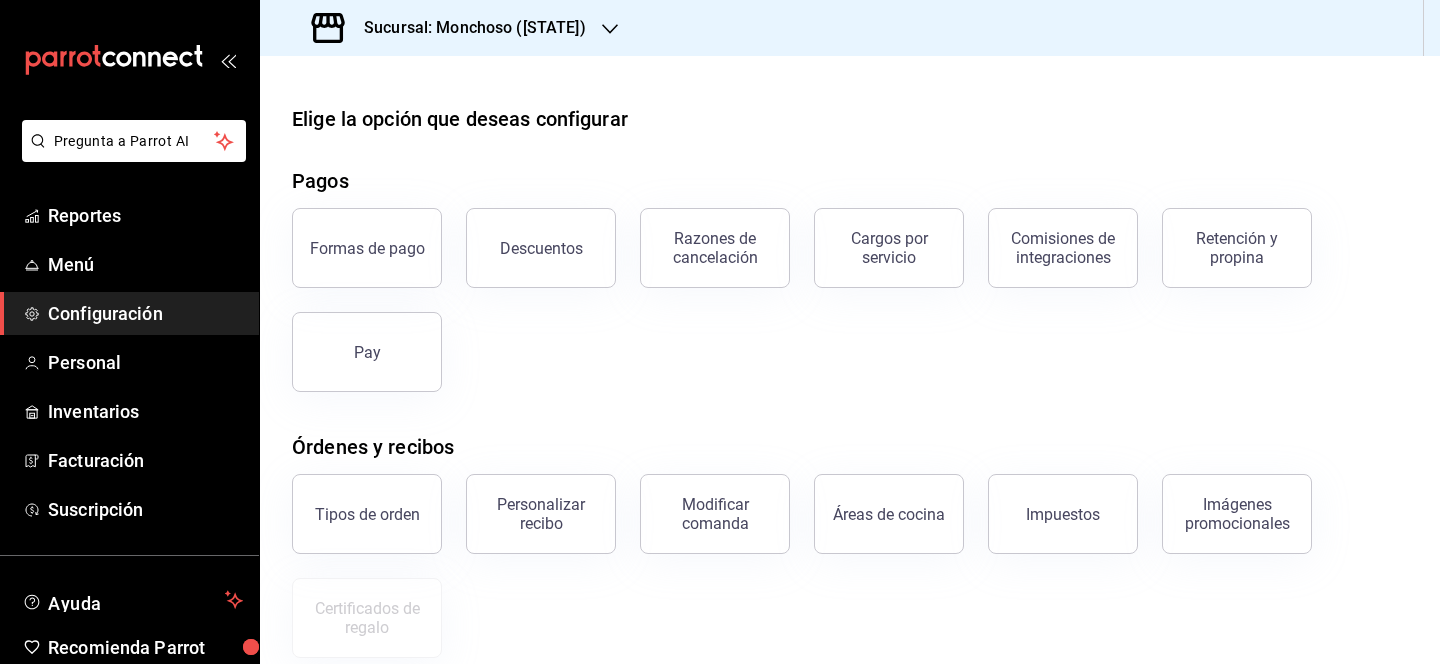 scroll, scrollTop: 350, scrollLeft: 0, axis: vertical 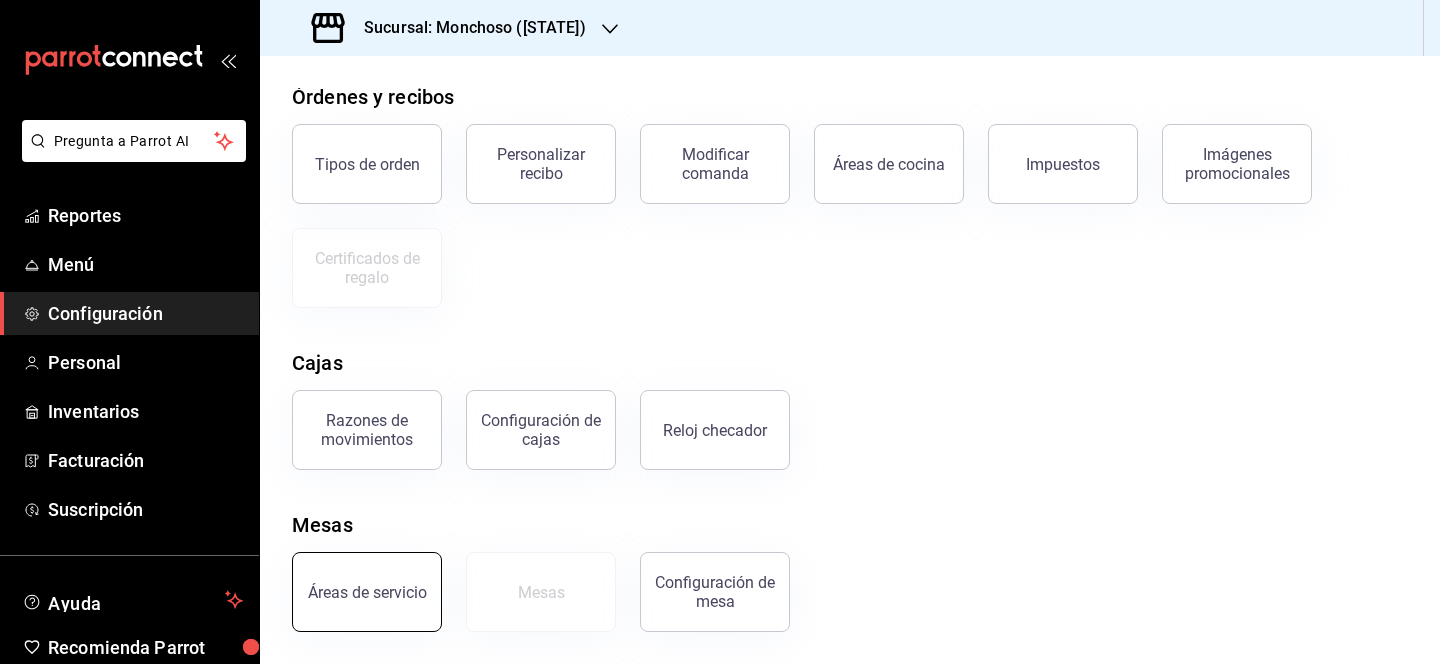 click on "Áreas de servicio" at bounding box center (367, 592) 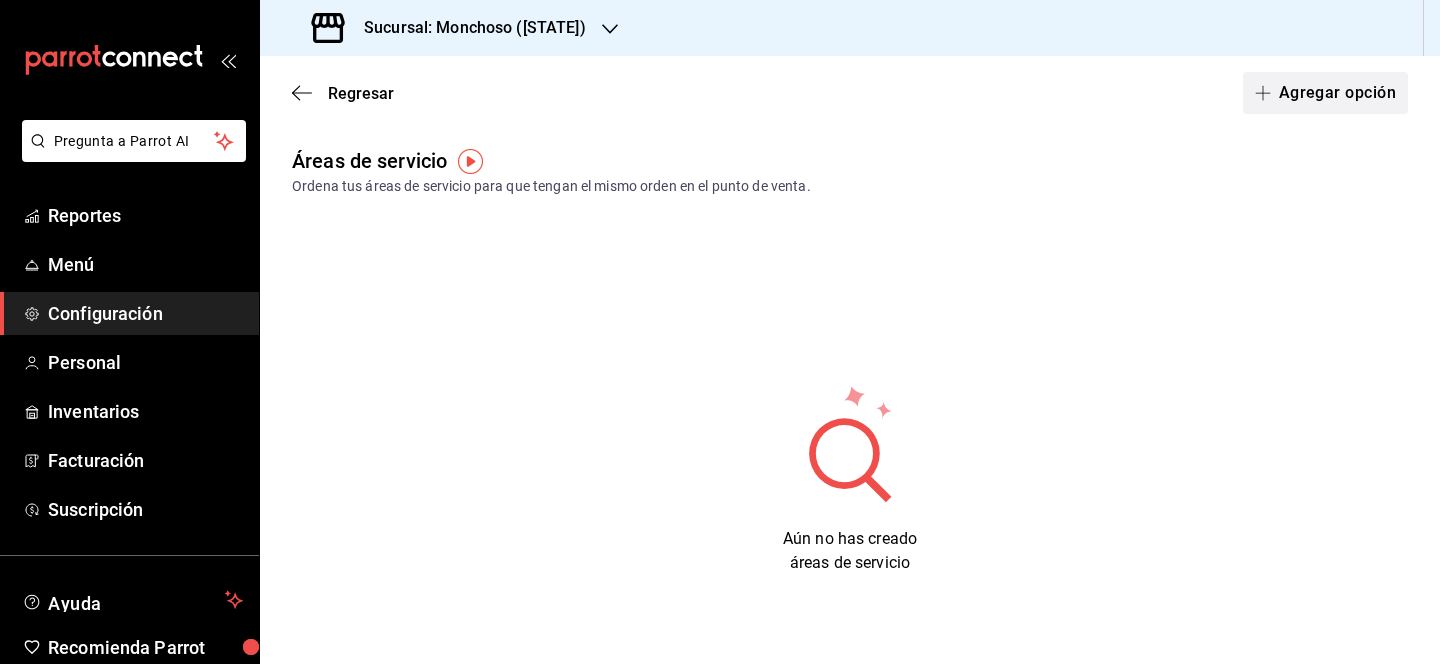 click on "Agregar opción" at bounding box center (1325, 93) 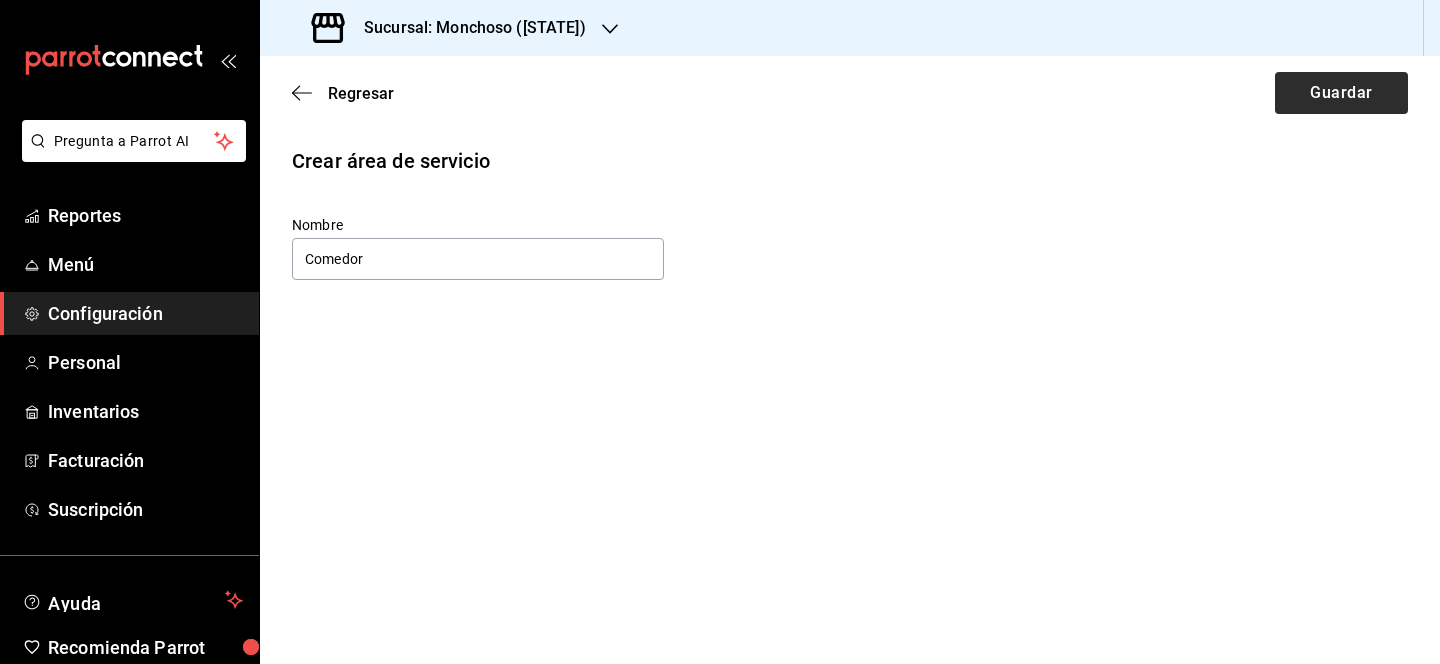 type on "Comedor" 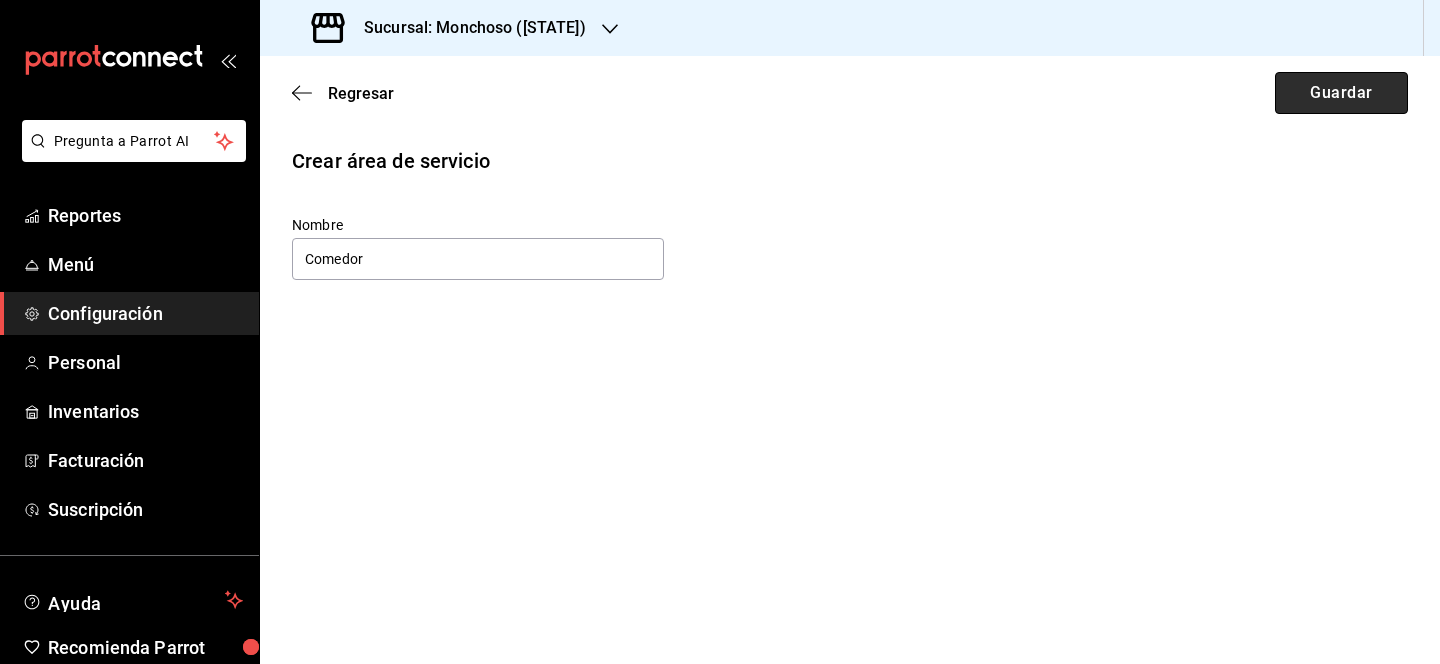 click on "Guardar" at bounding box center [1341, 93] 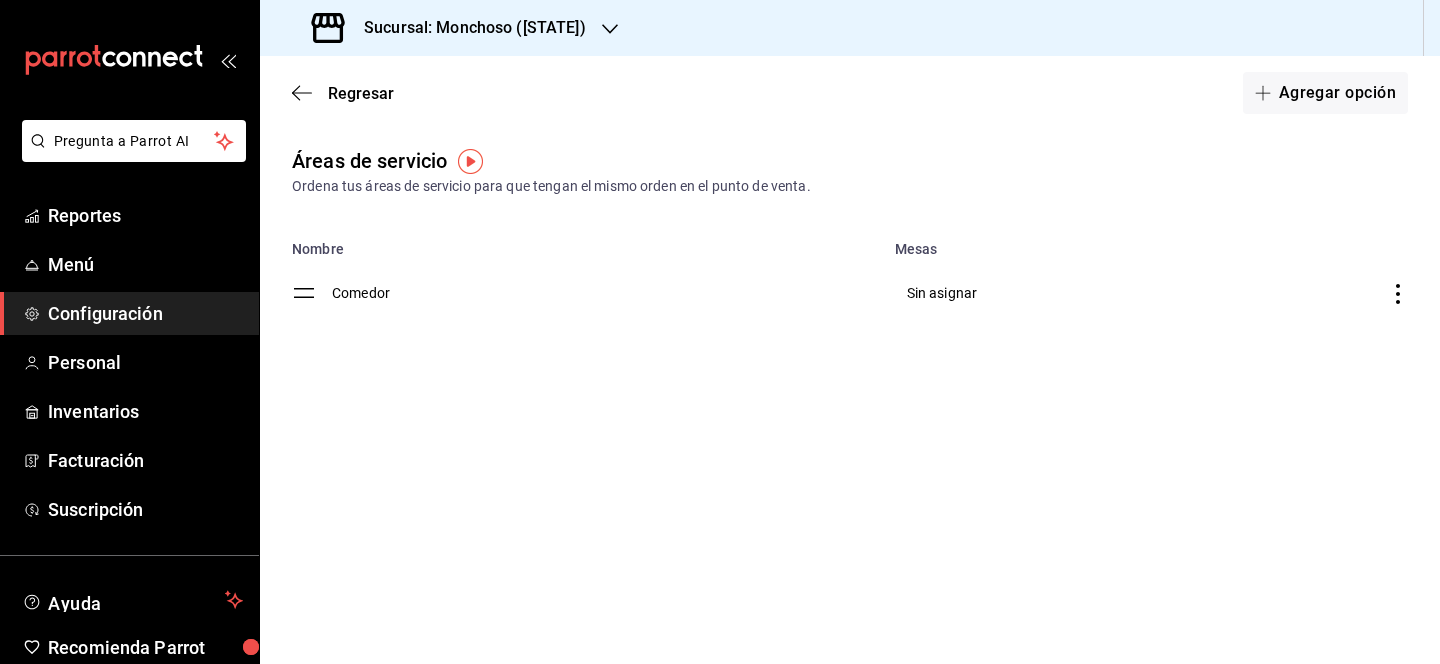 click on "Comedor" at bounding box center (607, 293) 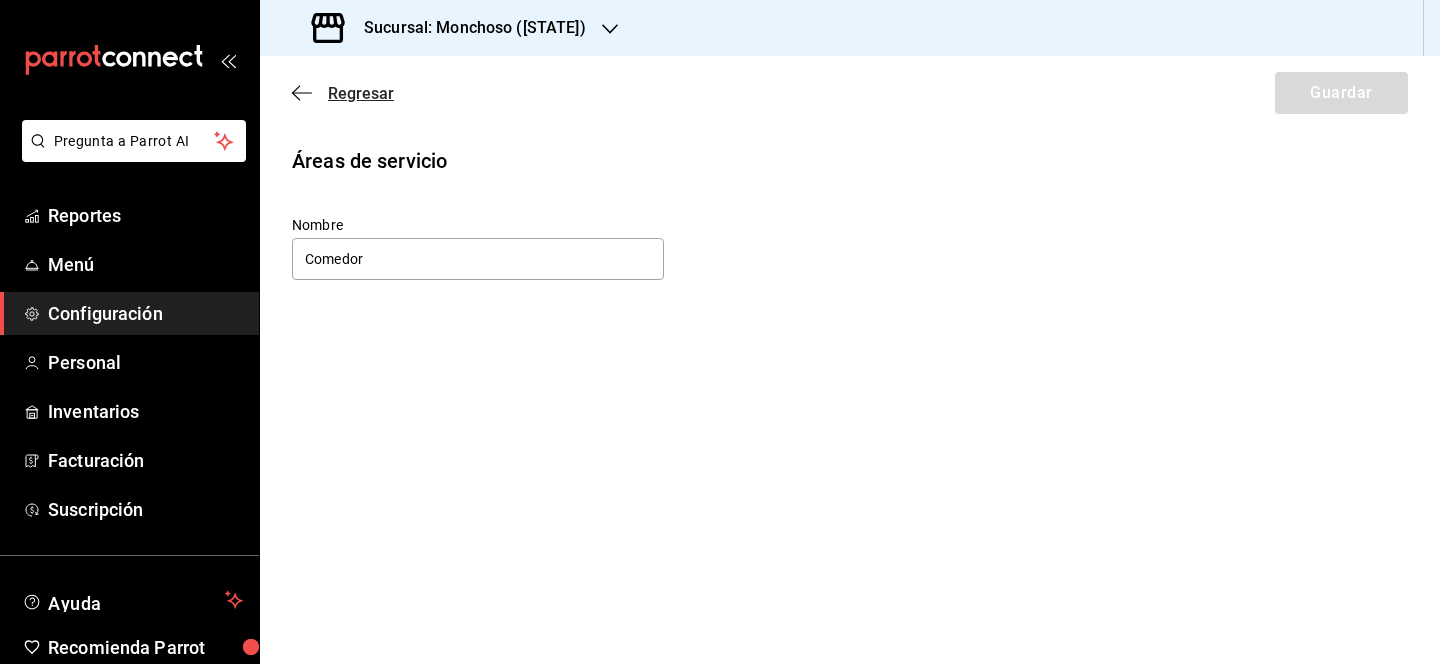 click on "Regresar" at bounding box center (361, 93) 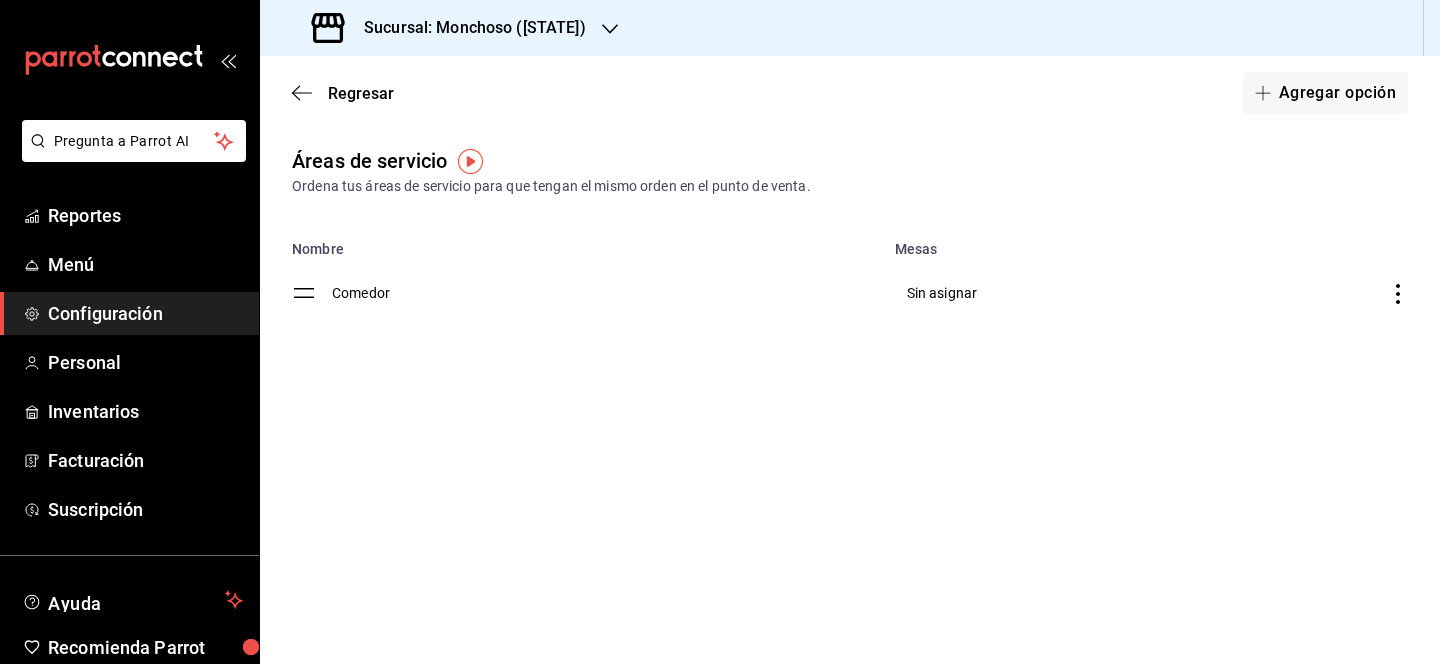 click on "Regresar" at bounding box center (361, 93) 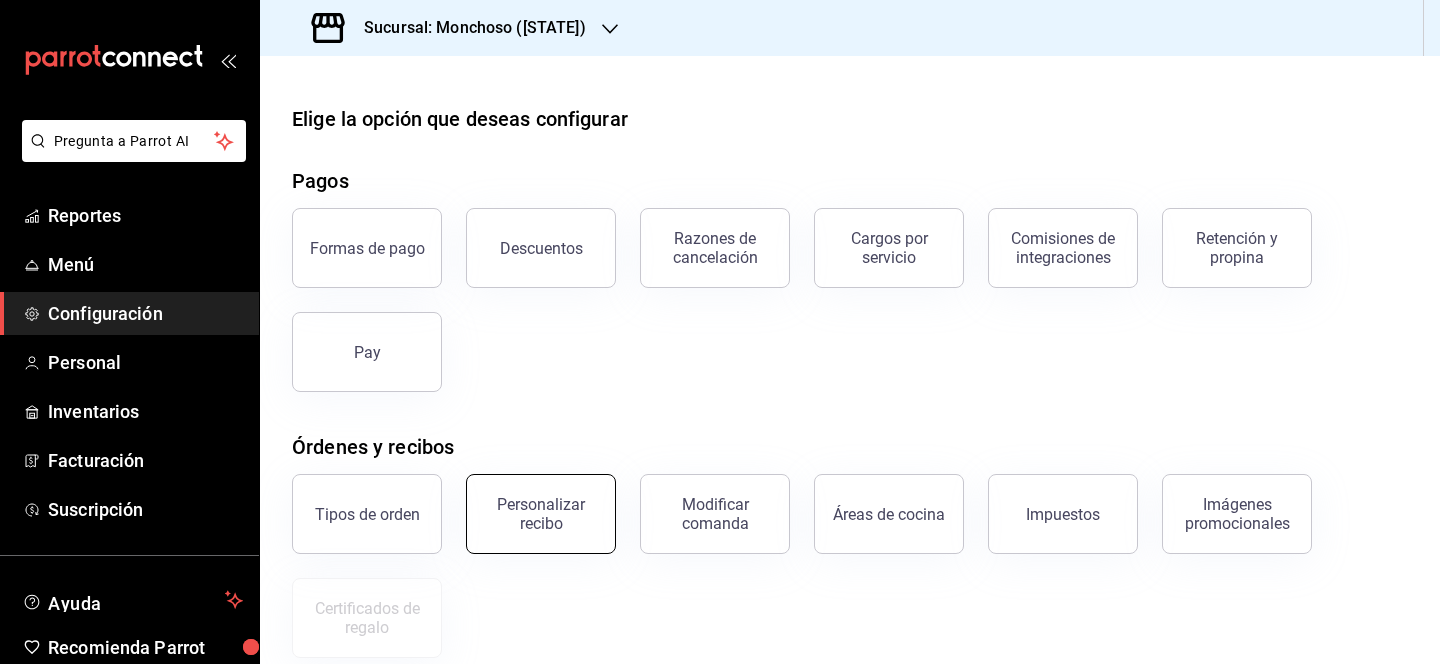 scroll, scrollTop: 350, scrollLeft: 0, axis: vertical 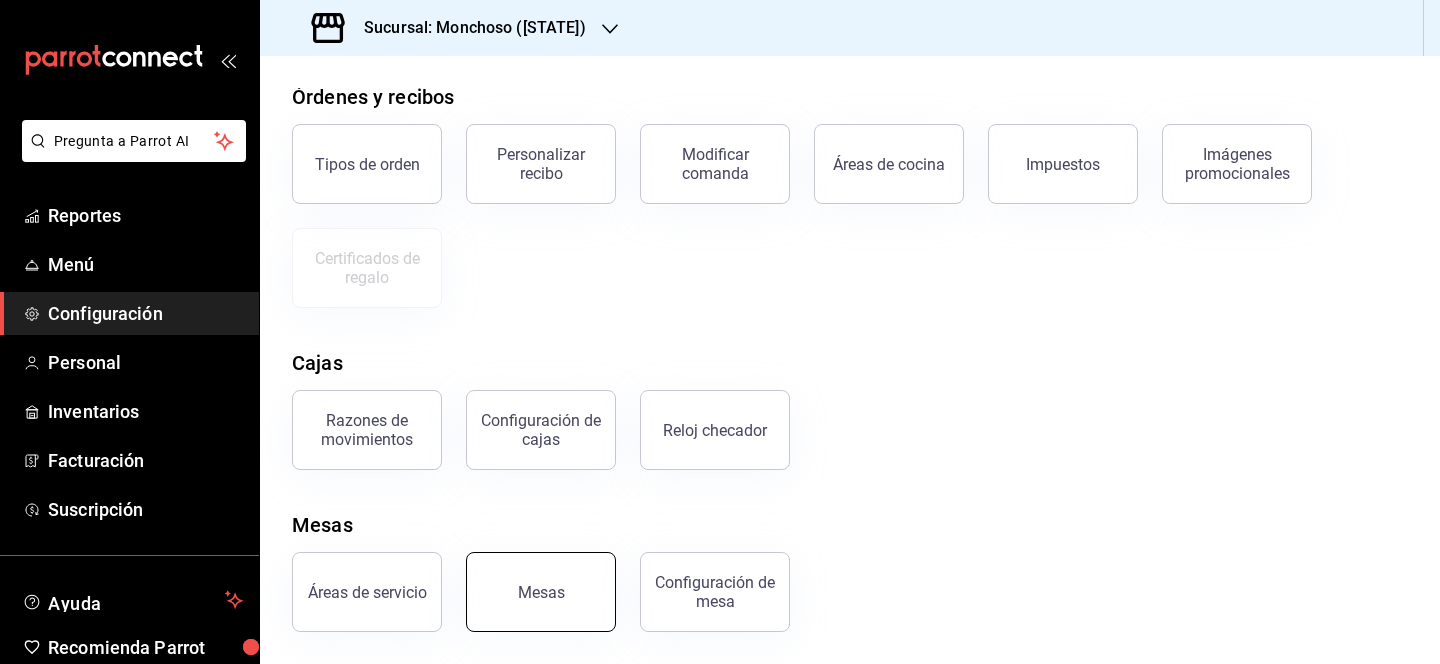 click on "Mesas" at bounding box center [541, 592] 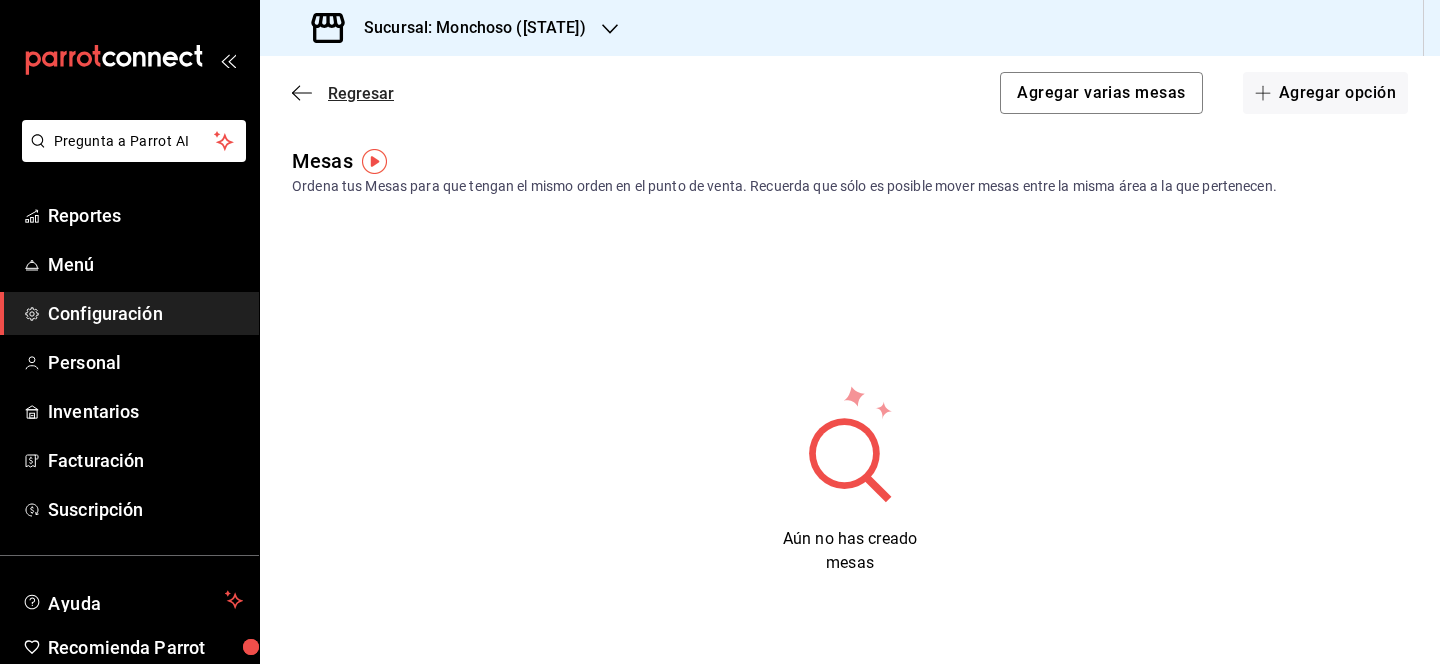 click on "Regresar" at bounding box center (361, 93) 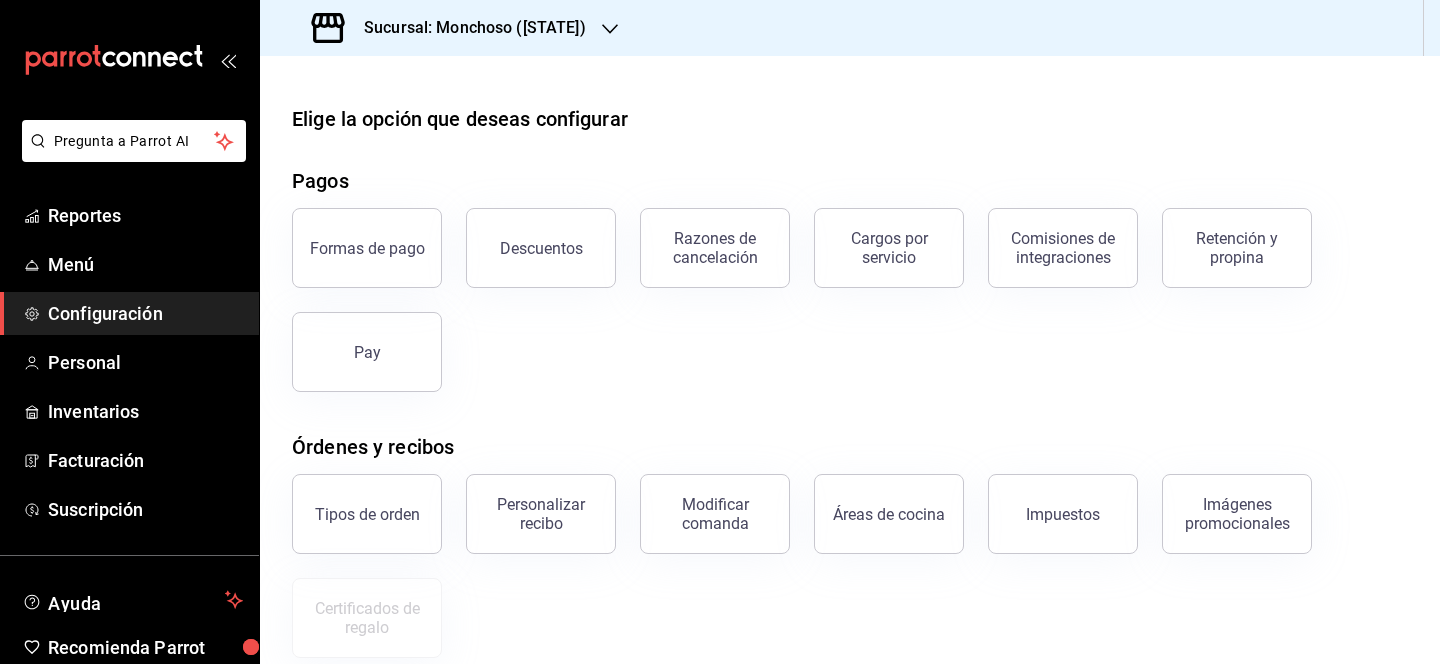 scroll, scrollTop: 350, scrollLeft: 0, axis: vertical 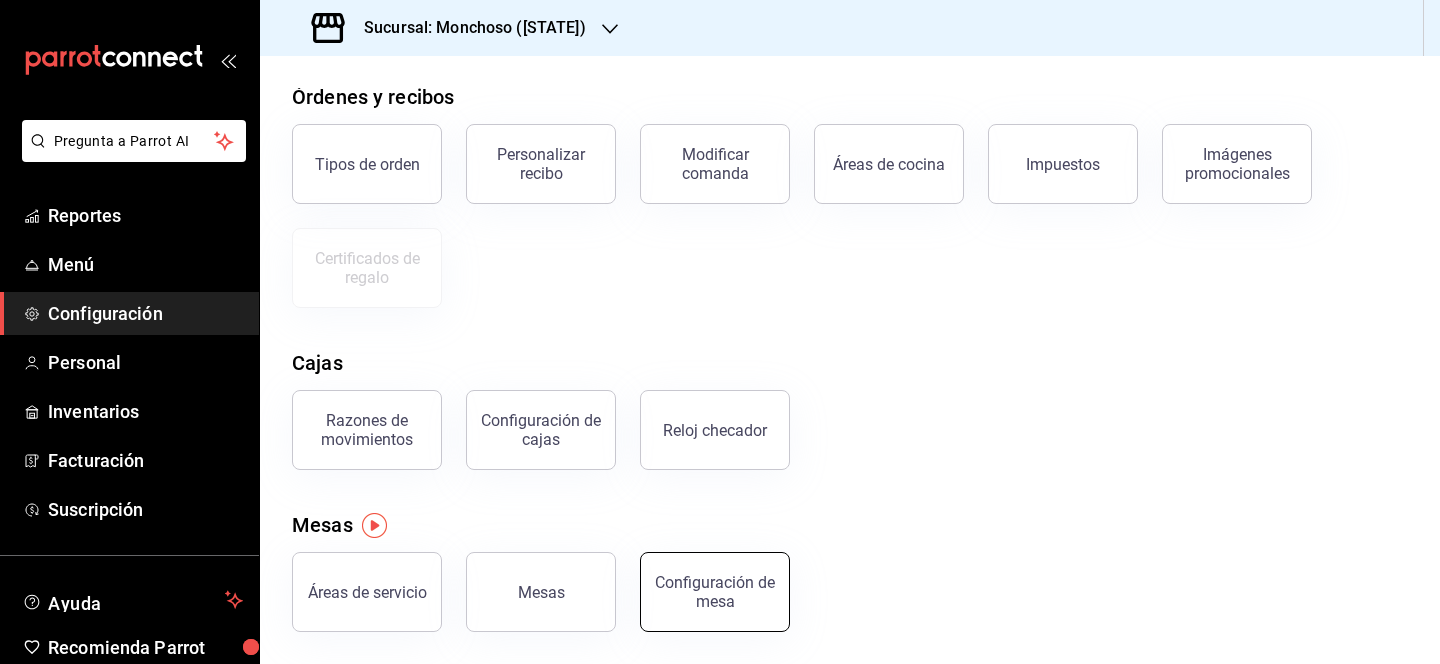 click on "Configuración de mesa" at bounding box center [715, 592] 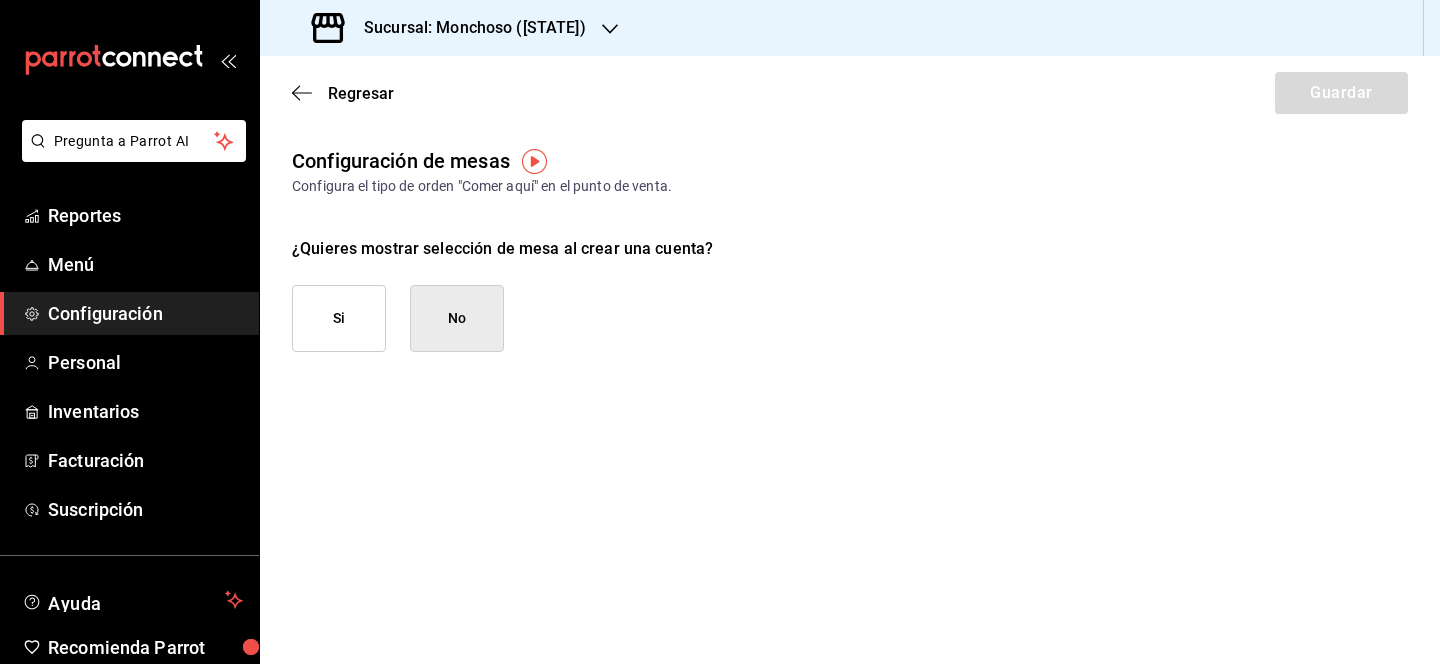 click on "Sucursal: [CITY] (Tamps)" at bounding box center [467, 28] 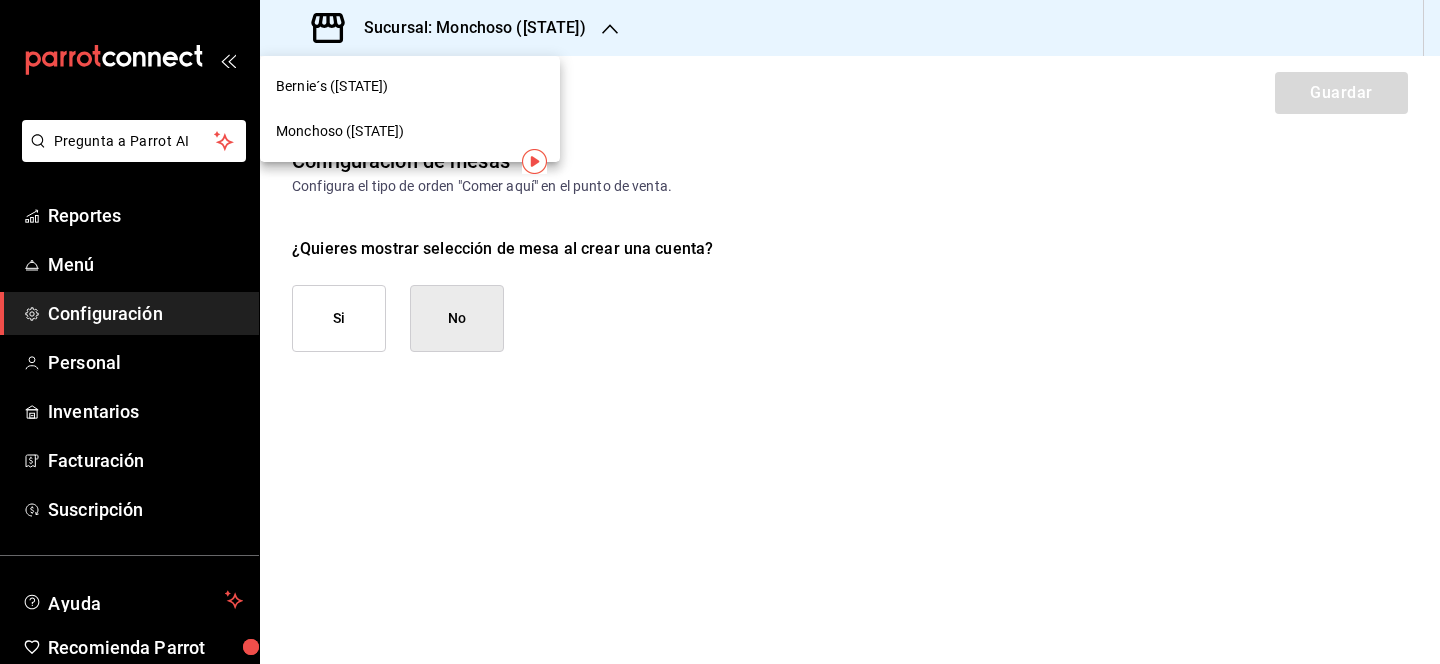 click on "[BRAND] ([STATE])" at bounding box center (410, 86) 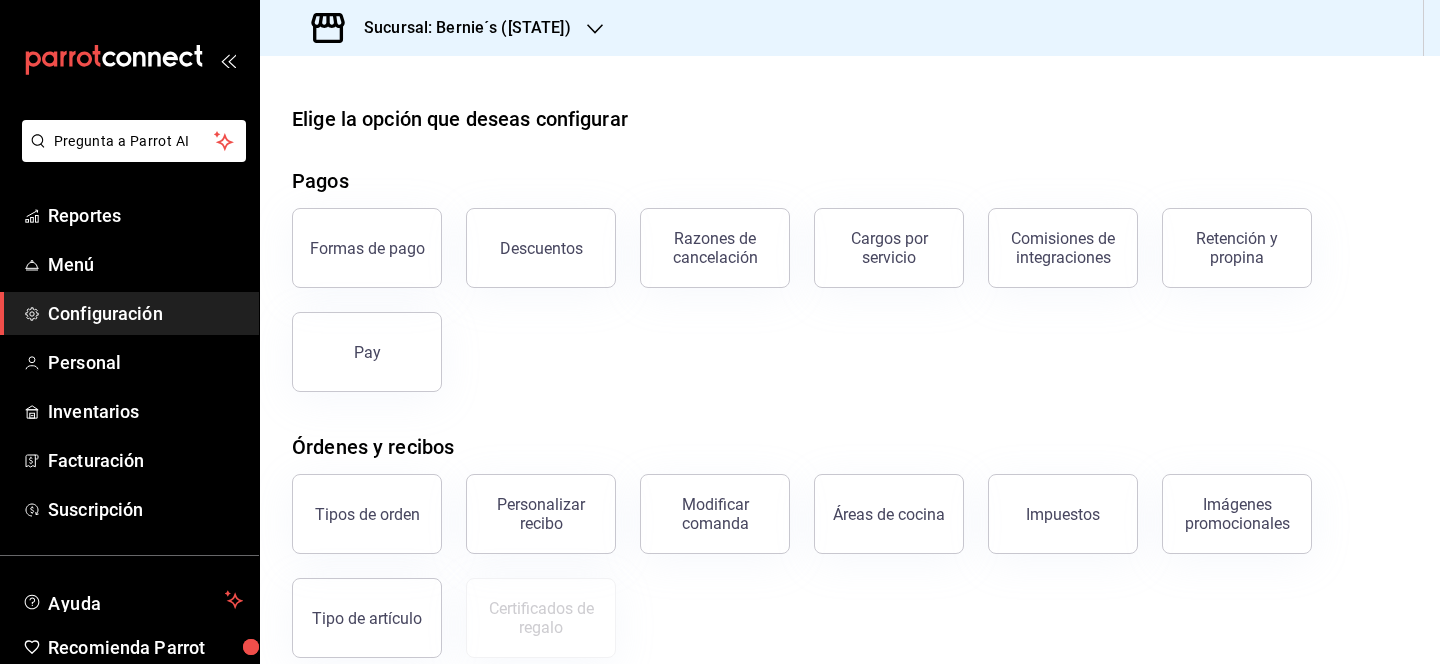 scroll, scrollTop: 350, scrollLeft: 0, axis: vertical 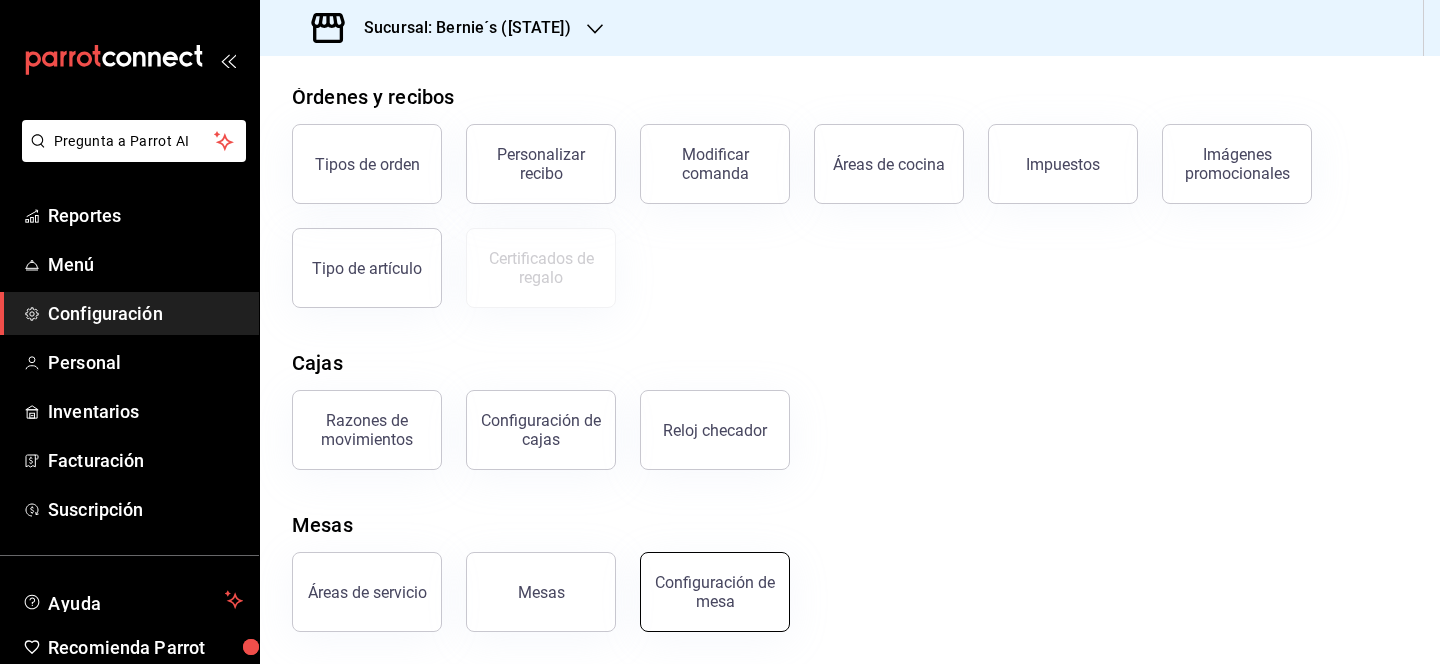click on "Configuración de mesa" at bounding box center [715, 592] 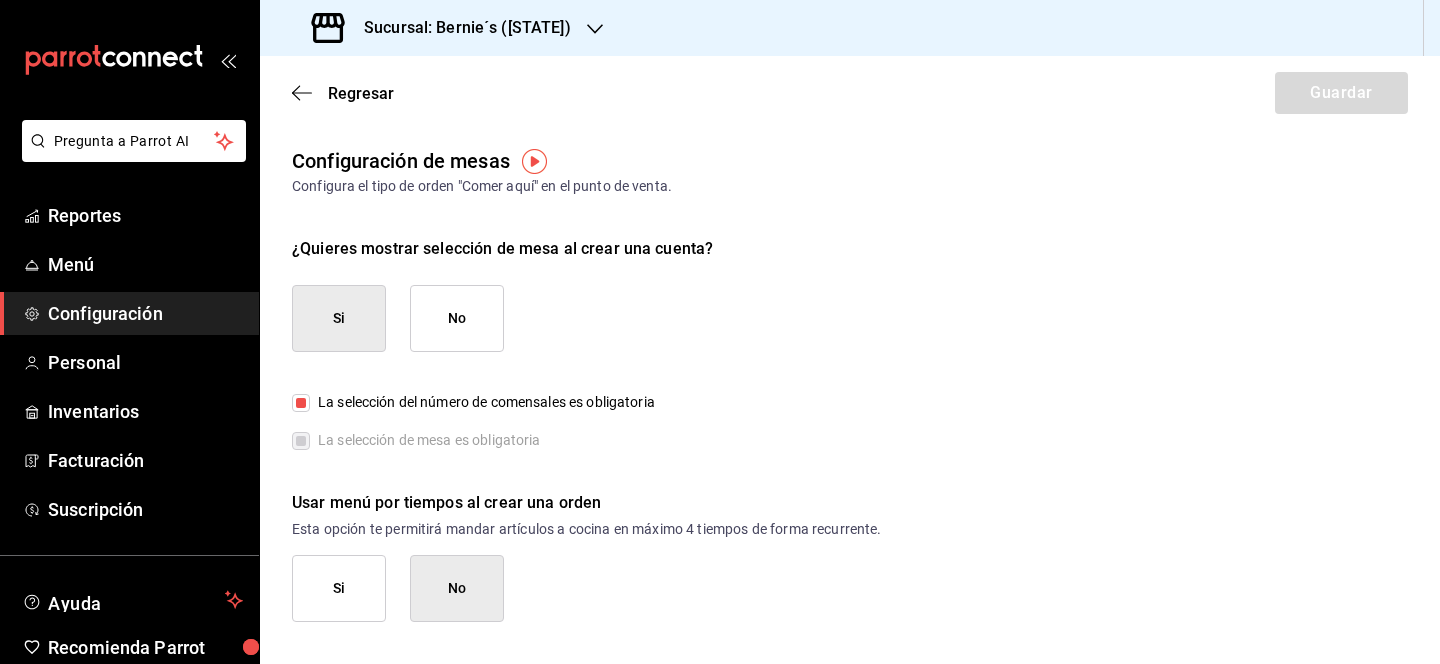 click on "Sucursal: Bernie´s ([STATE])" at bounding box center [459, 28] 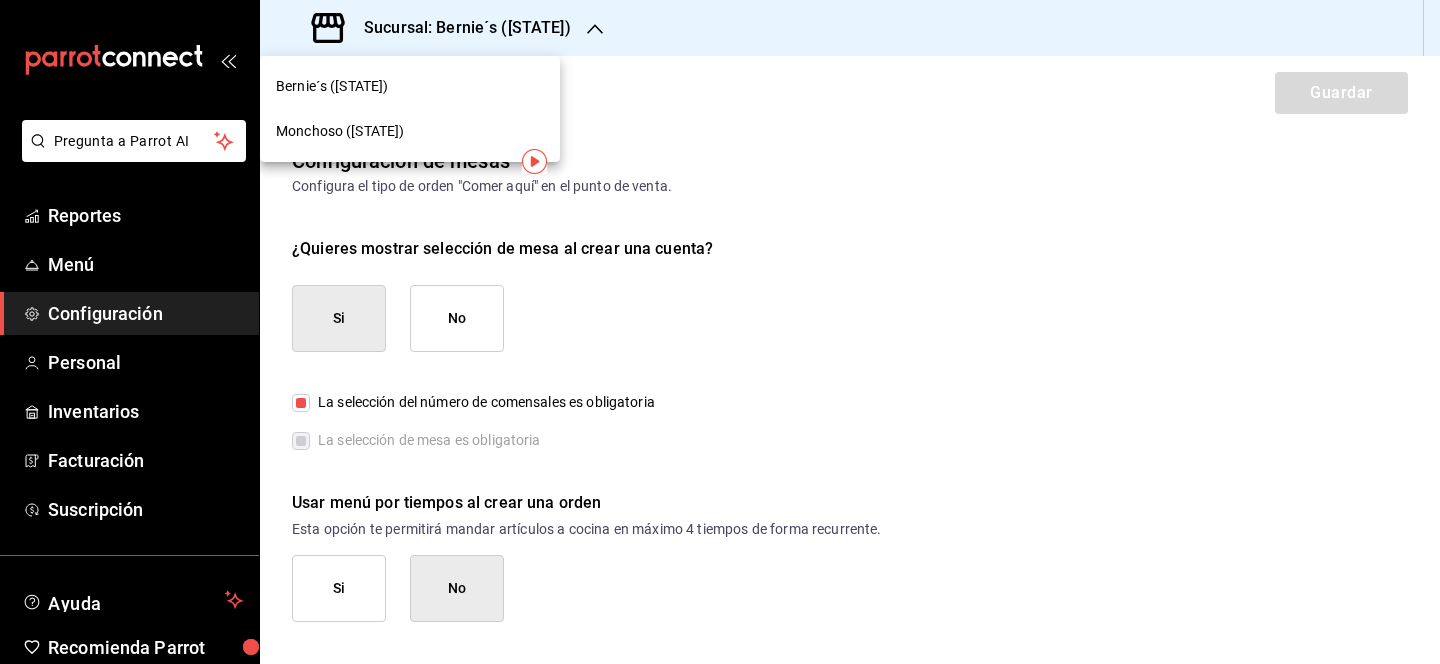 drag, startPoint x: 476, startPoint y: 83, endPoint x: 452, endPoint y: 128, distance: 51 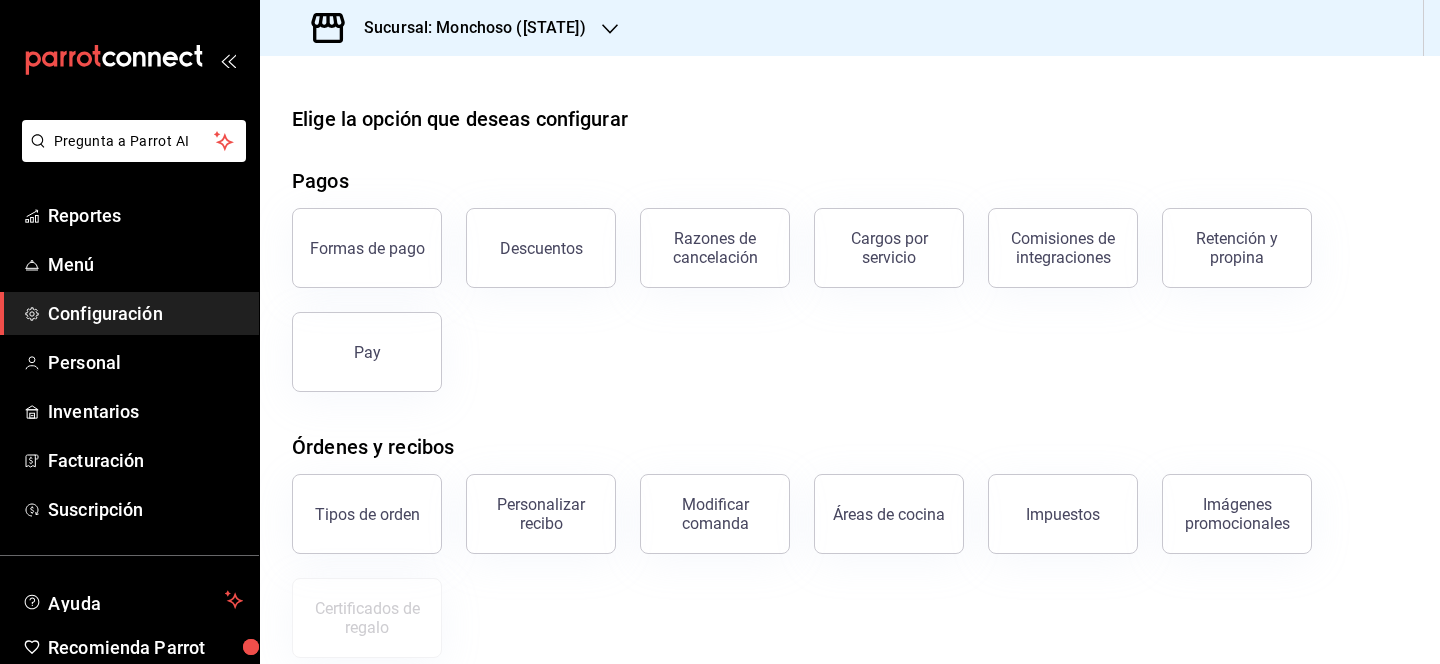 scroll, scrollTop: 350, scrollLeft: 0, axis: vertical 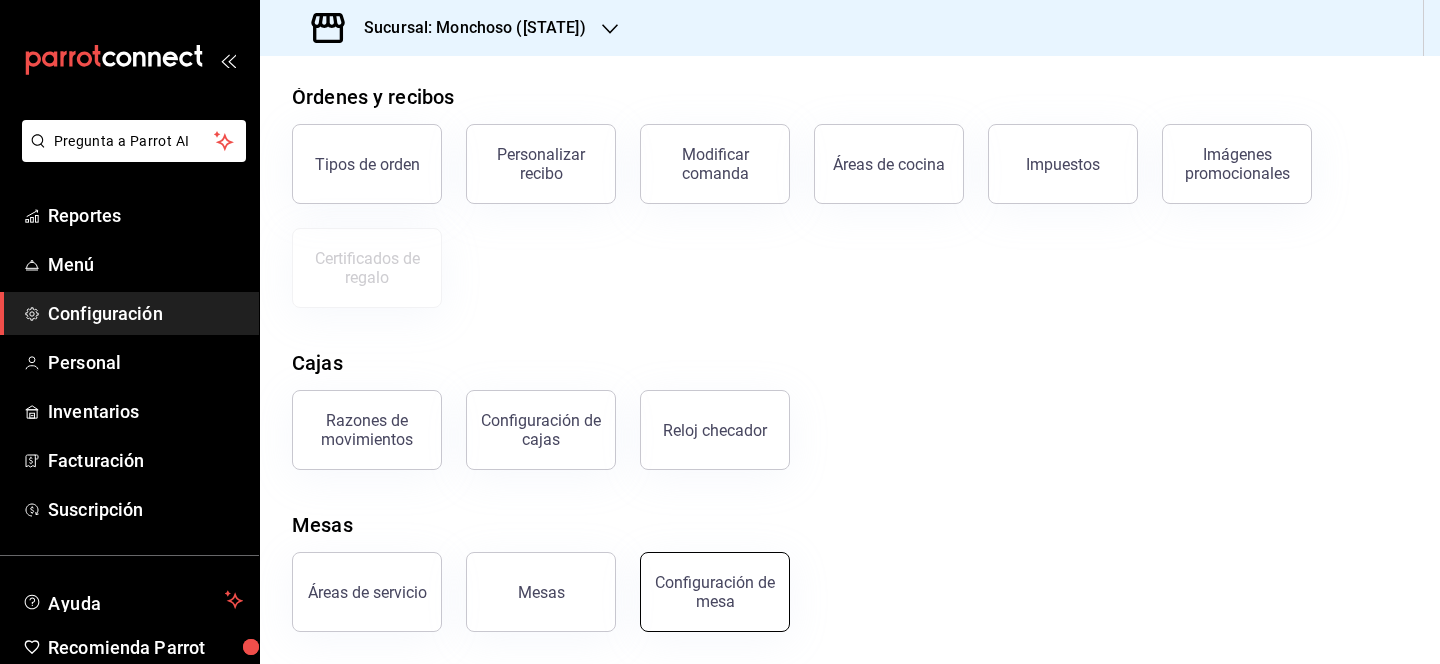 click on "Configuración de mesa" at bounding box center (715, 592) 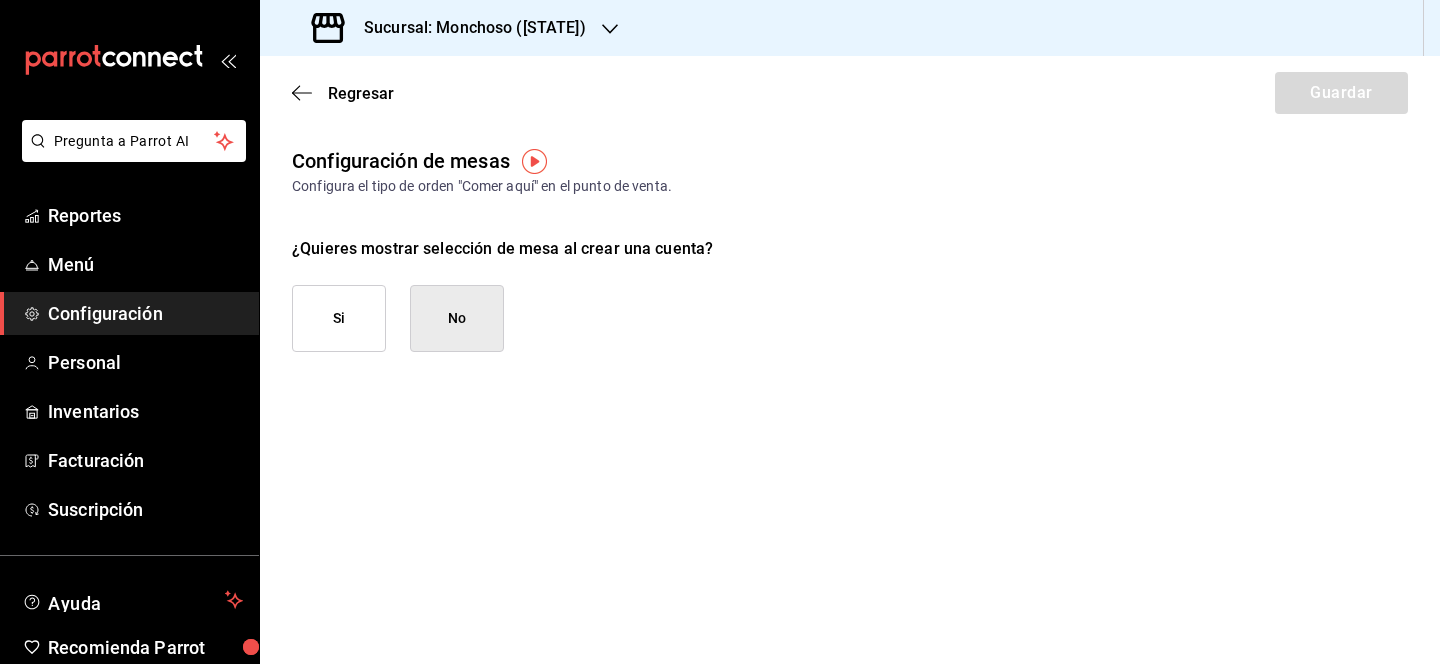 click on "Si" at bounding box center [339, 318] 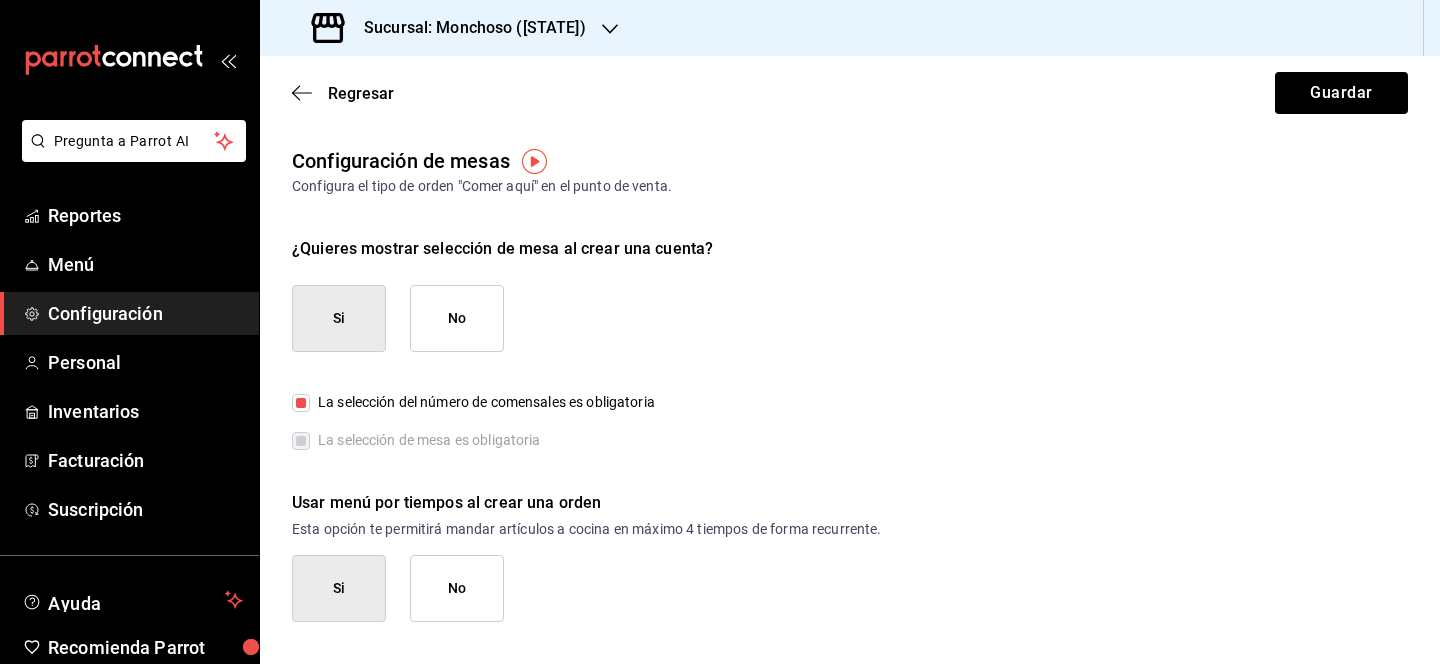 click on "No" at bounding box center (457, 588) 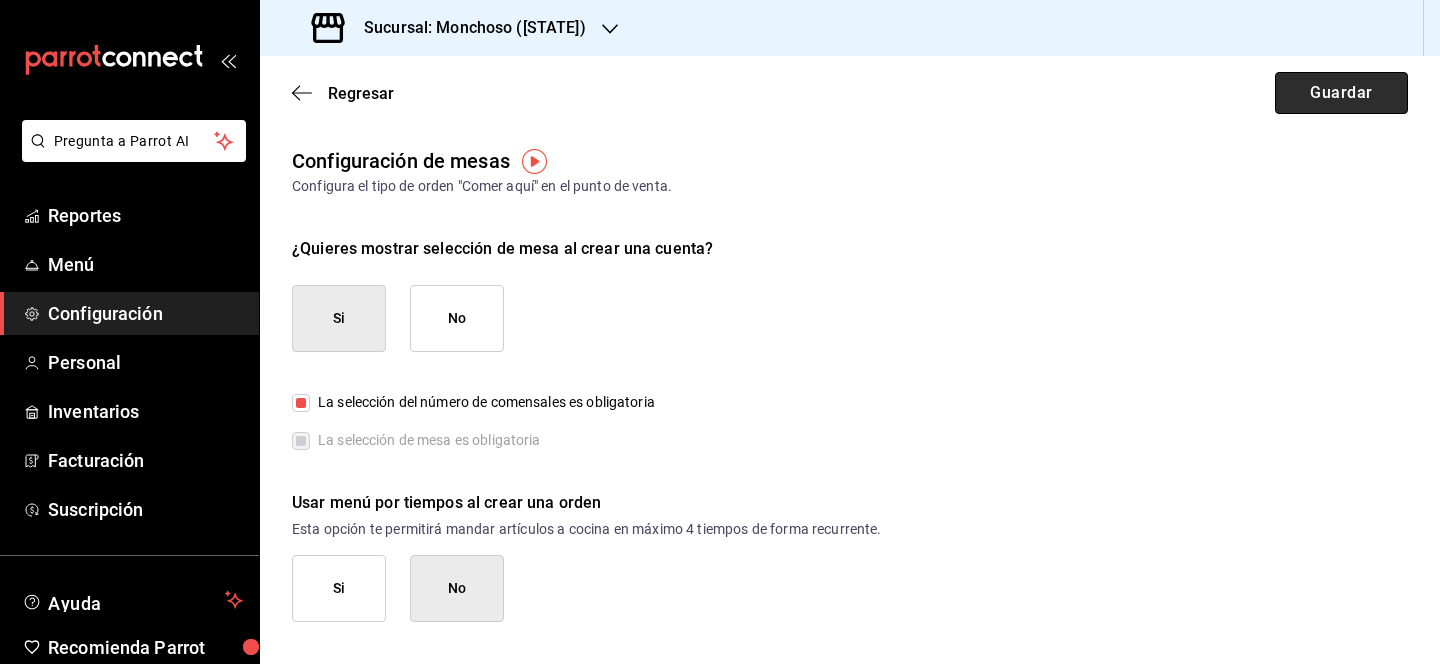 click on "Guardar" at bounding box center (1341, 93) 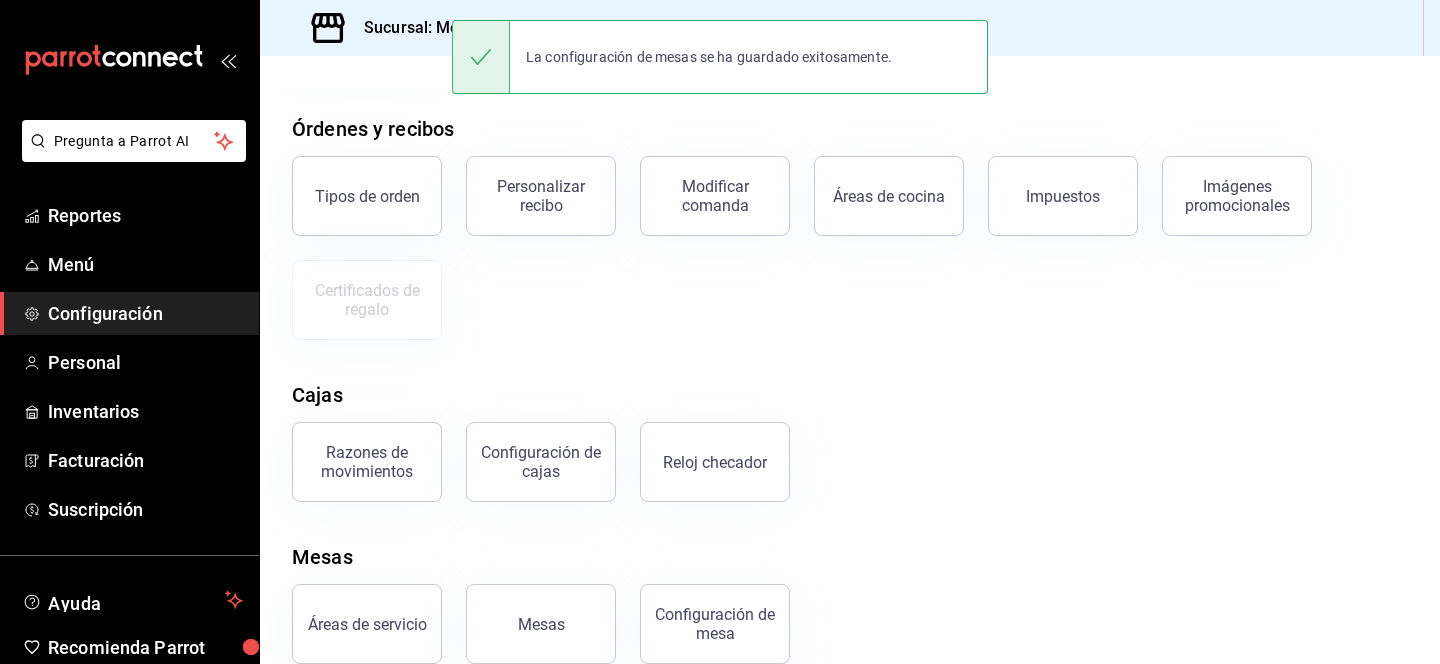 scroll, scrollTop: 350, scrollLeft: 0, axis: vertical 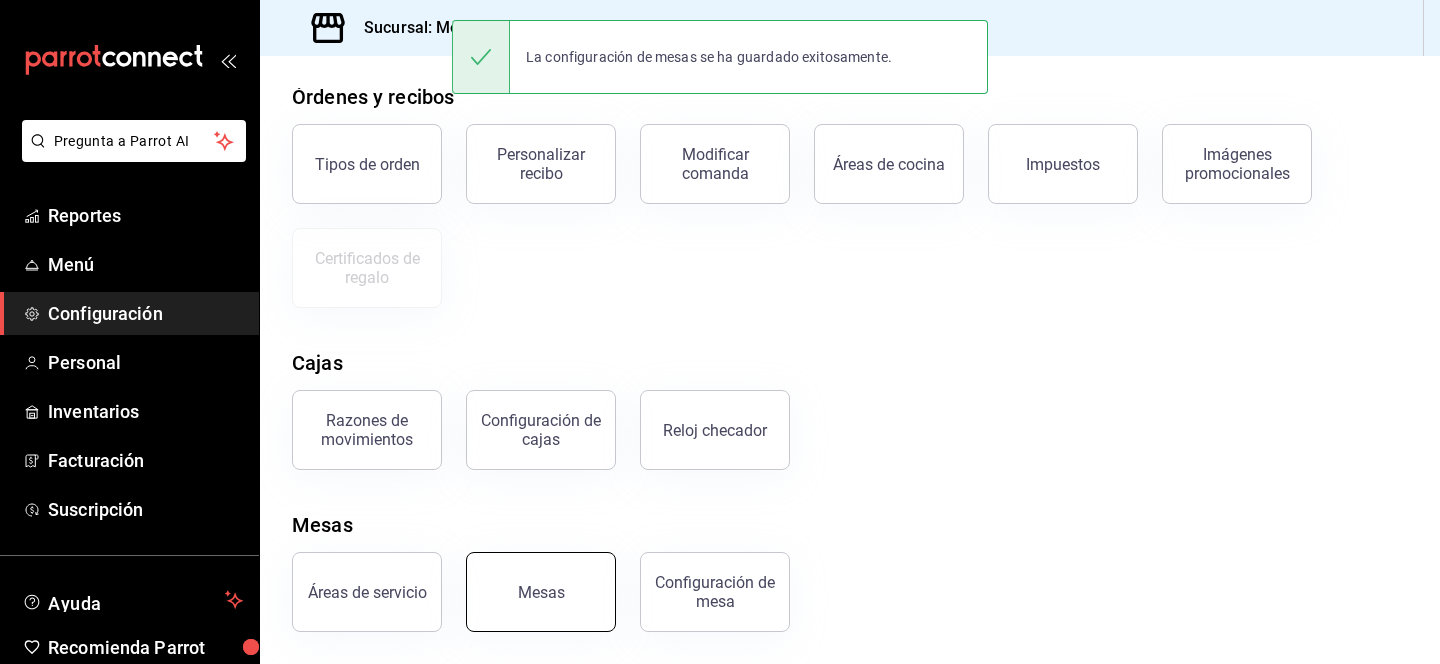 click on "Mesas" at bounding box center [541, 592] 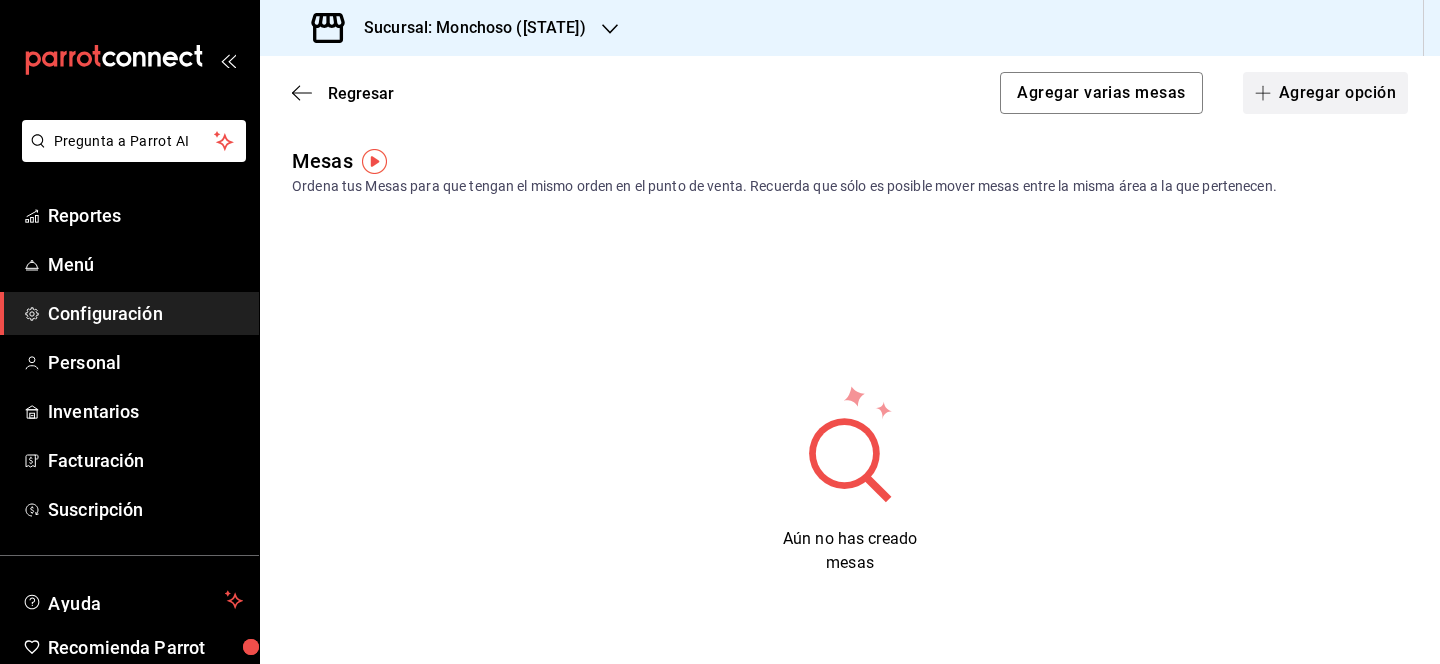 click on "Agregar opción" at bounding box center [1325, 93] 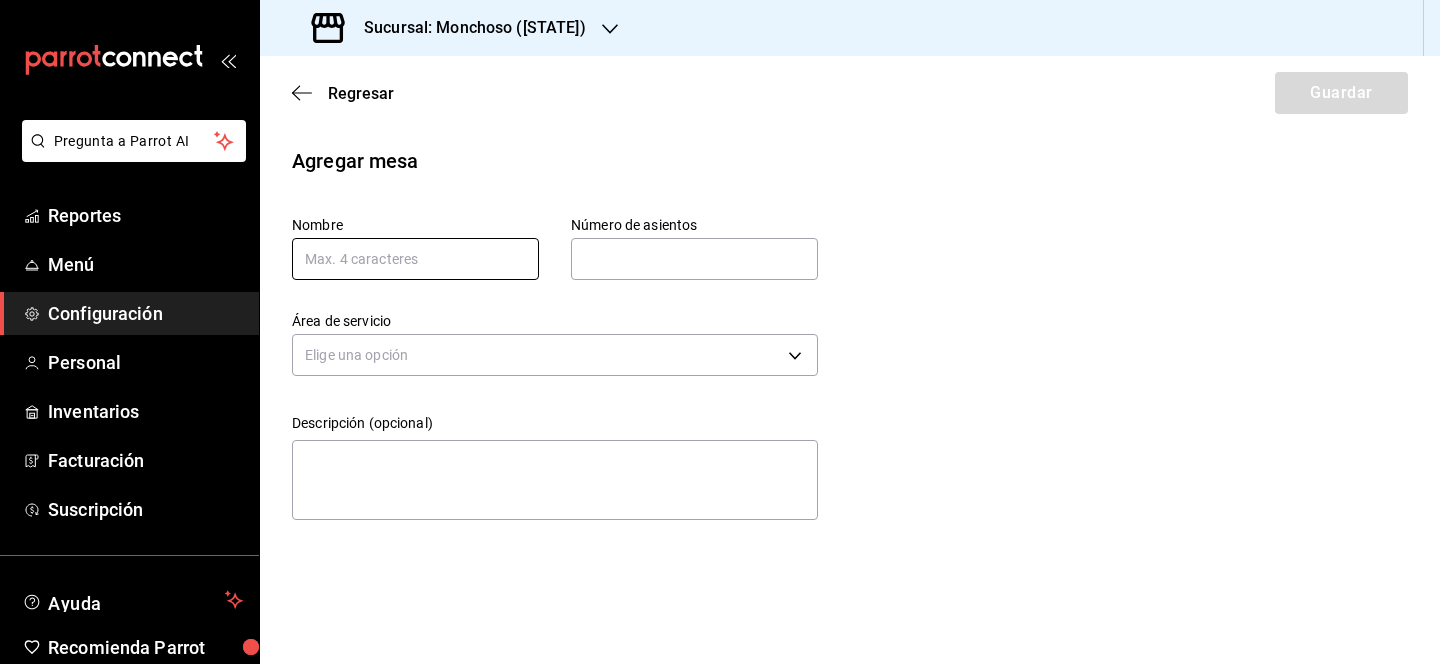 click at bounding box center [415, 259] 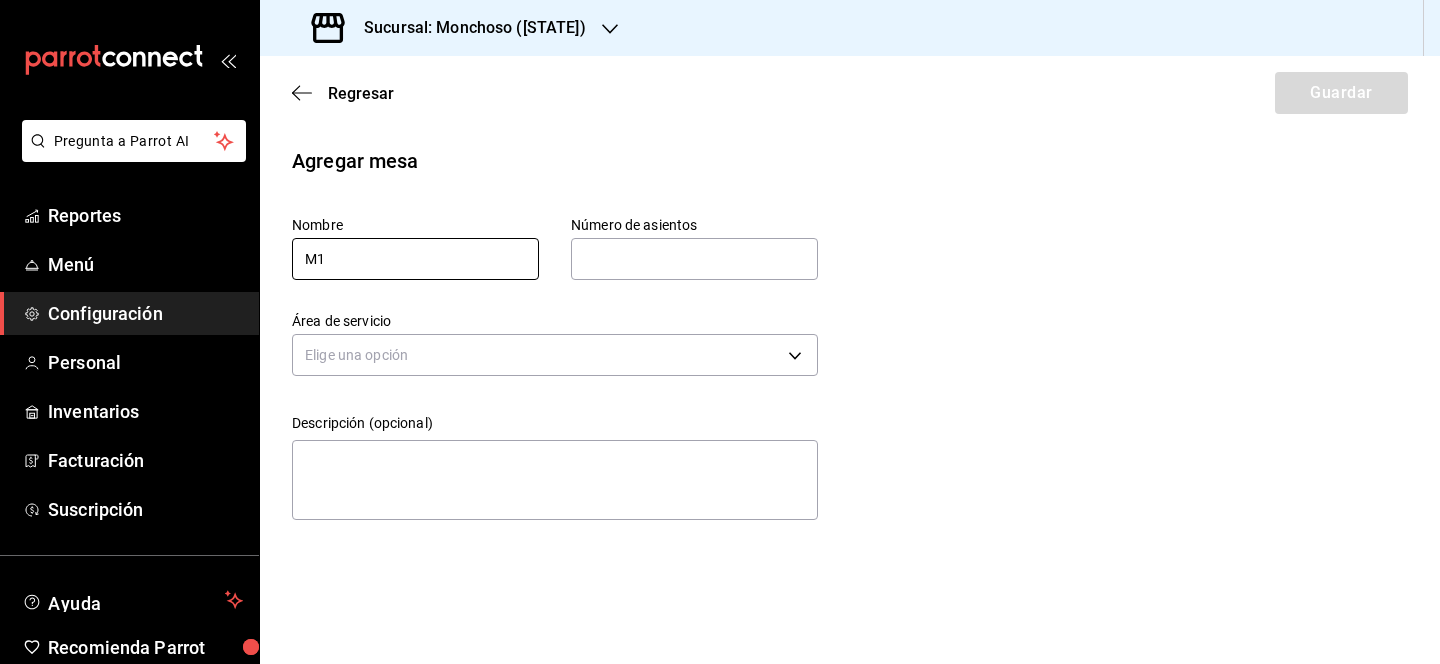 type on "M1" 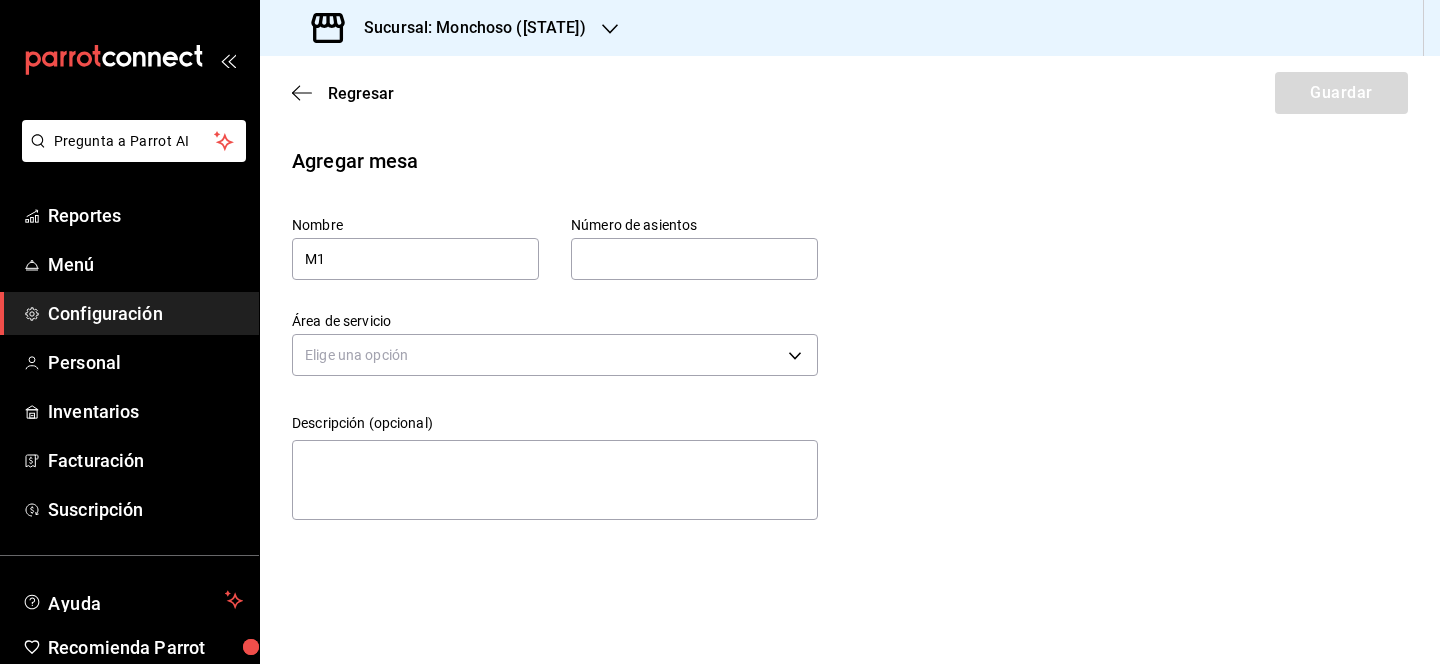 click at bounding box center [694, 259] 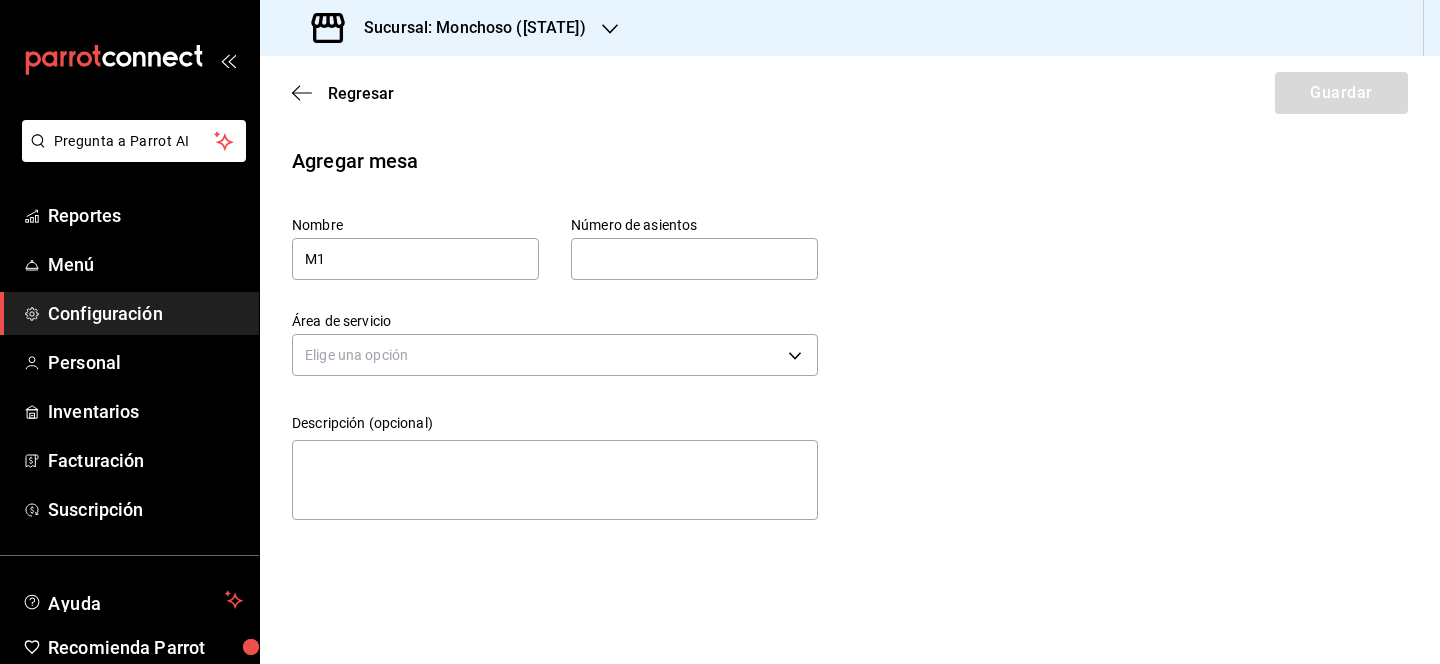 type on "4" 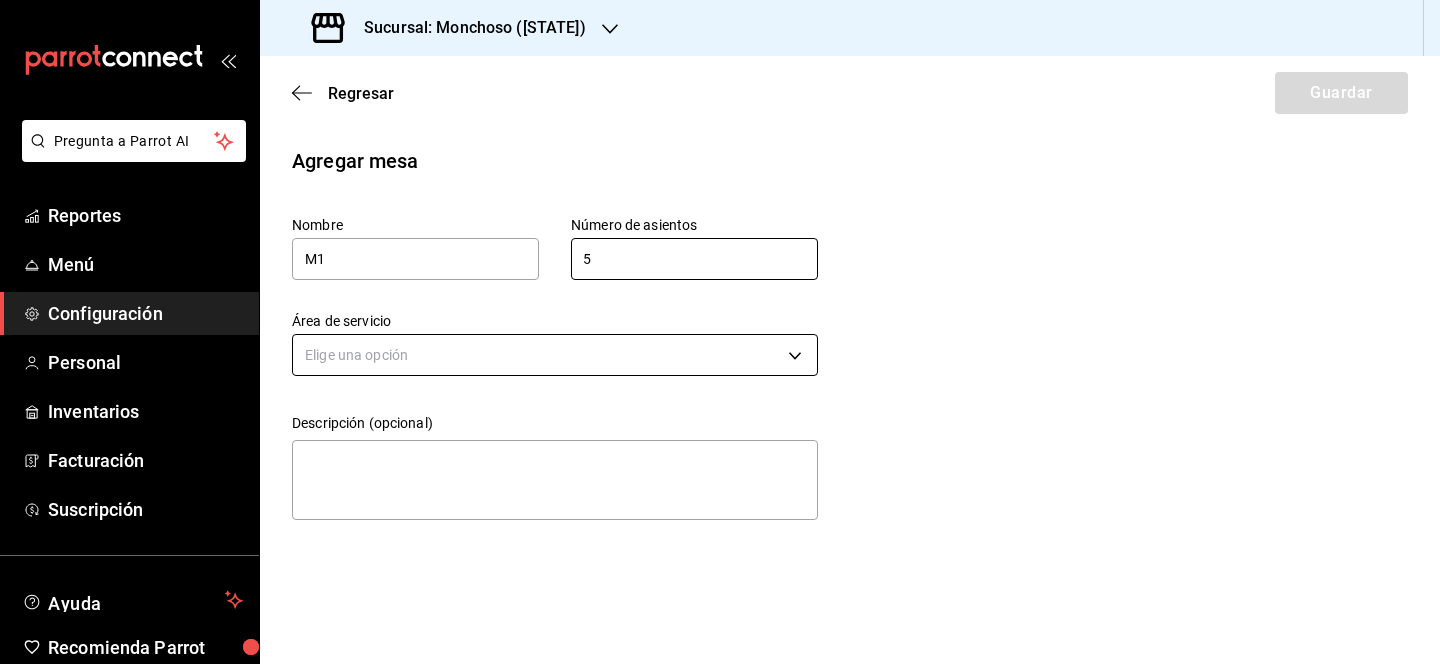 type on "5" 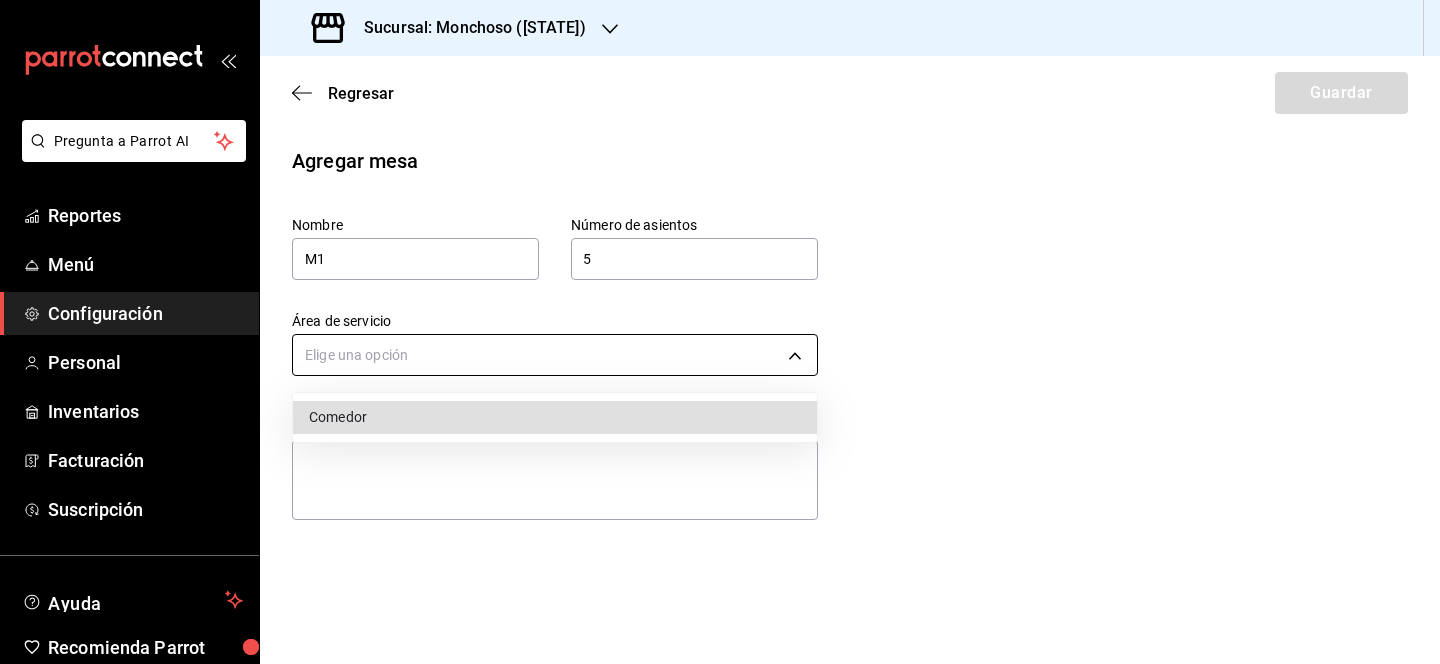 click on "Pregunta a Parrot AI Reportes   Menú   Configuración   Personal   Inventarios   Facturación   Suscripción   Ayuda Recomienda Parrot   Lili Flores   Sugerir nueva función   Sucursal: Monchoso (Tamps) Regresar Guardar Agregar mesa Nombre M1 Número de asientos 5 Número de asientos Área de servicio Elige una opción Descripción (opcional) x GANA 1 MES GRATIS EN TU SUSCRIPCIÓN AQUÍ ¿Recuerdas cómo empezó tu restaurante?
Hoy puedes ayudar a un colega a tener el mismo cambio que tú viviste.
Recomienda Parrot directamente desde tu Portal Administrador.
Es fácil y rápido.
🎁 Por cada restaurante que se una, ganas 1 mes gratis. Ver video tutorial Ir a video Ver video tutorial Ir a video Pregunta a Parrot AI Reportes   Menú   Configuración   Personal   Inventarios   Facturación   Suscripción   Ayuda Recomienda Parrot   Lili Flores   Sugerir nueva función   Visitar centro de ayuda (81) 2046 6363 soporte@parrotsoftware.io Visitar centro de ayuda (81) 2046 6363 soporte@parrotsoftware.io Comedor" at bounding box center [720, 332] 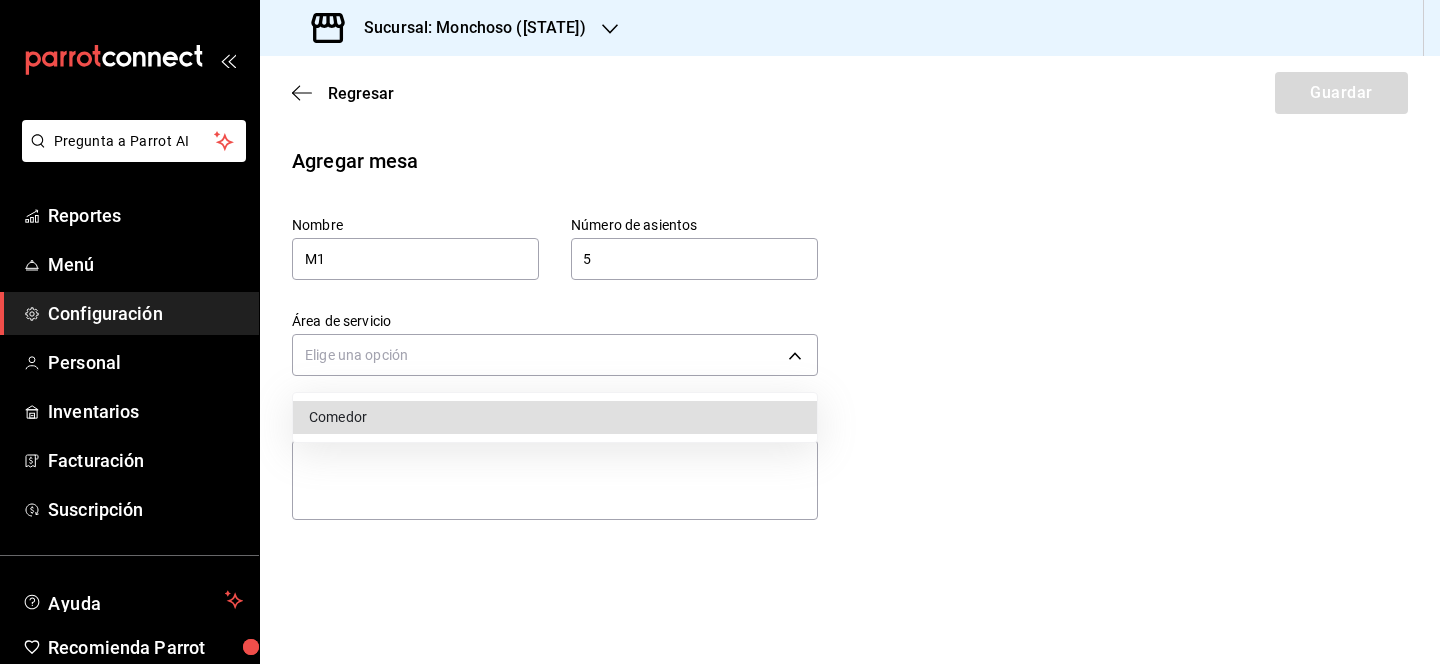 click on "Comedor" at bounding box center (555, 417) 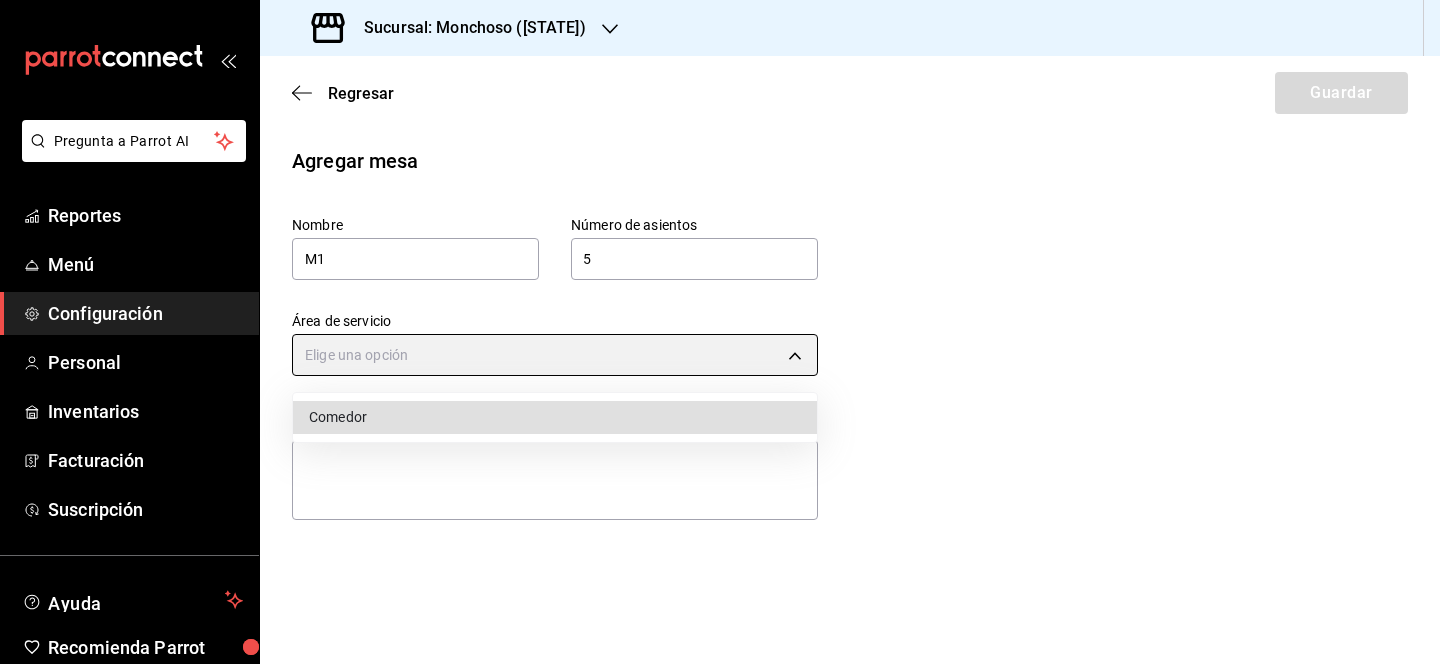 type on "64405aa3-5100-4530-baa7-151e01d9f5bc" 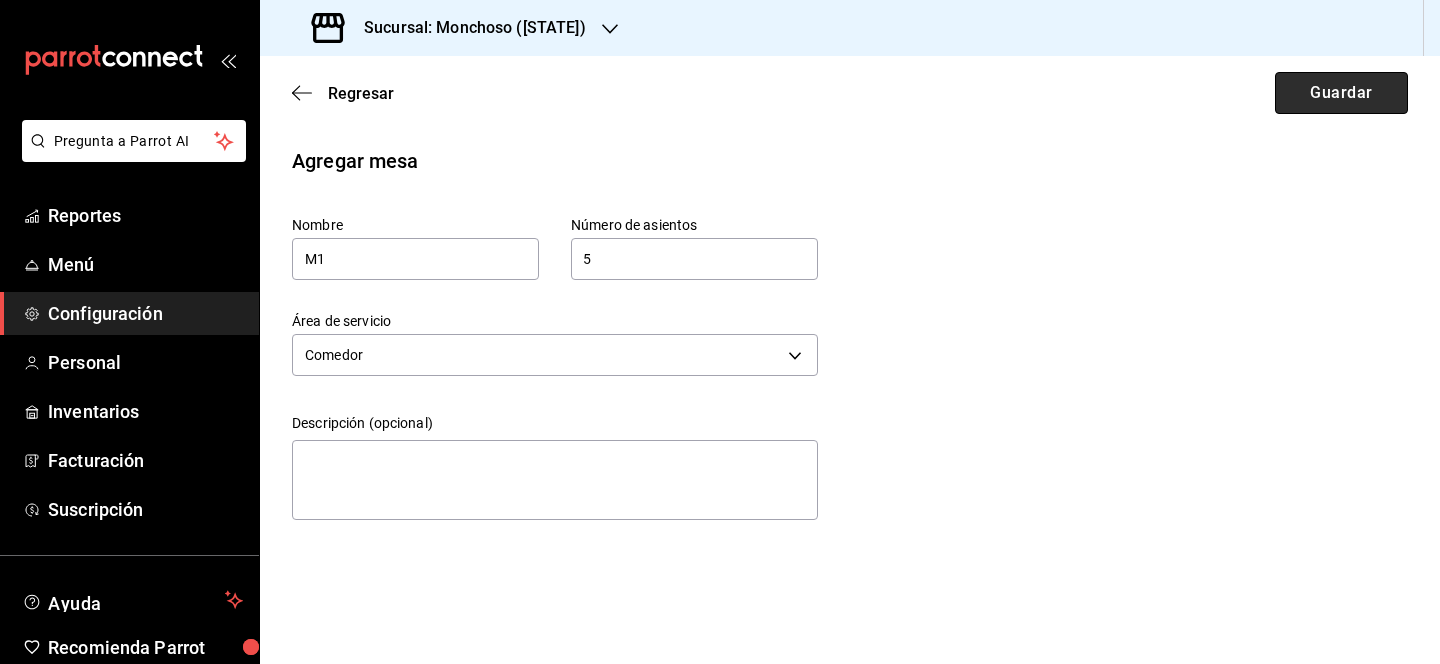 click on "Guardar" at bounding box center [1341, 93] 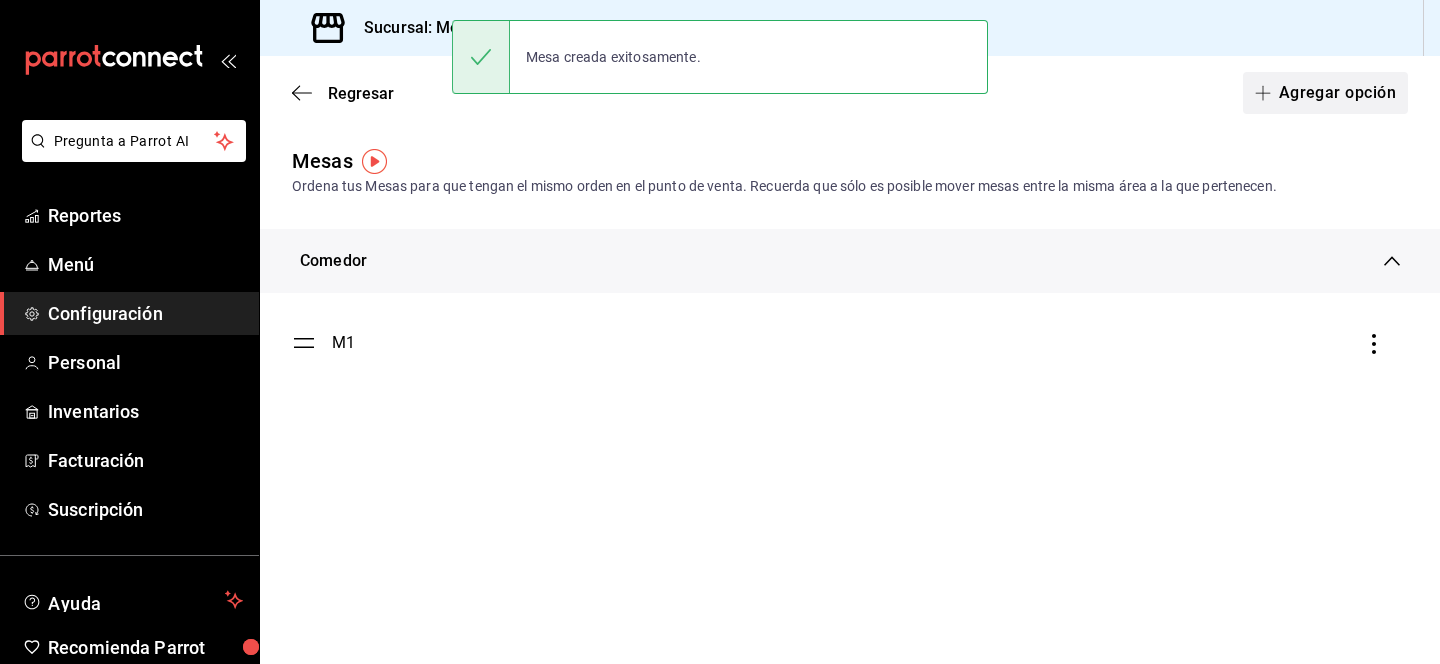 click on "Agregar opción" at bounding box center (1325, 93) 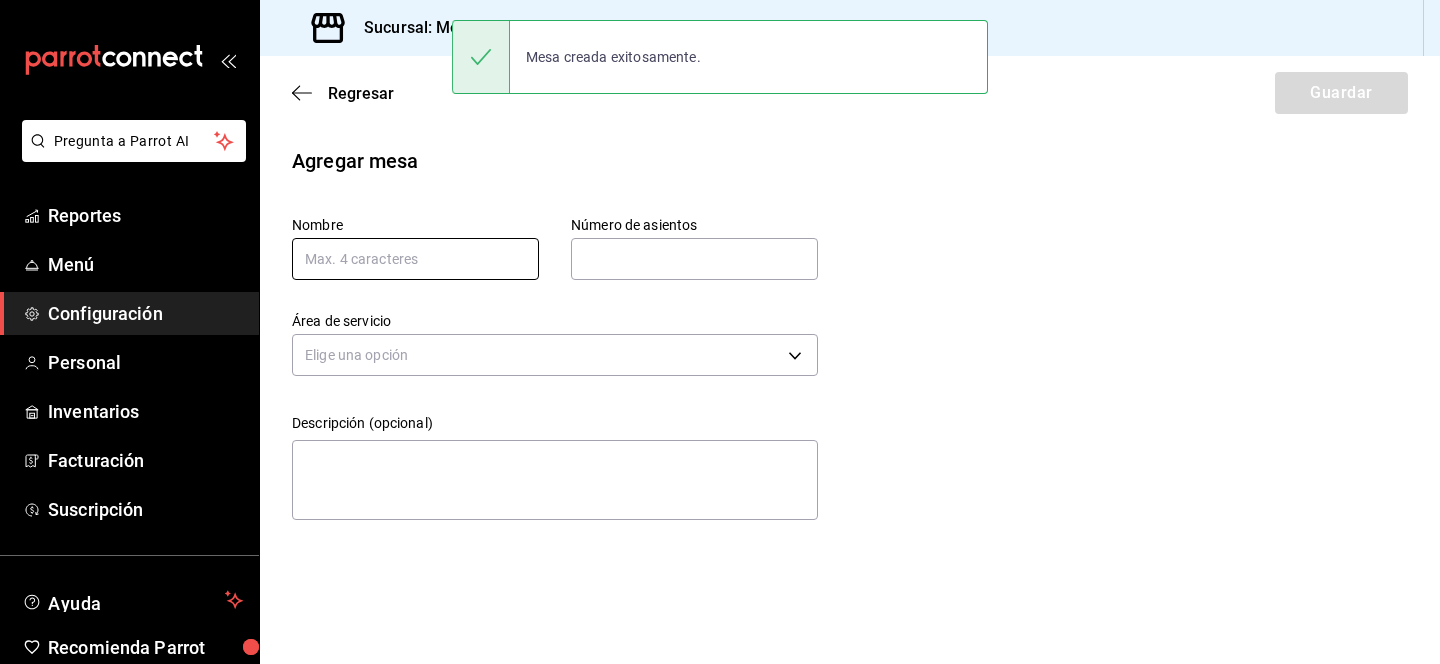 click at bounding box center (415, 259) 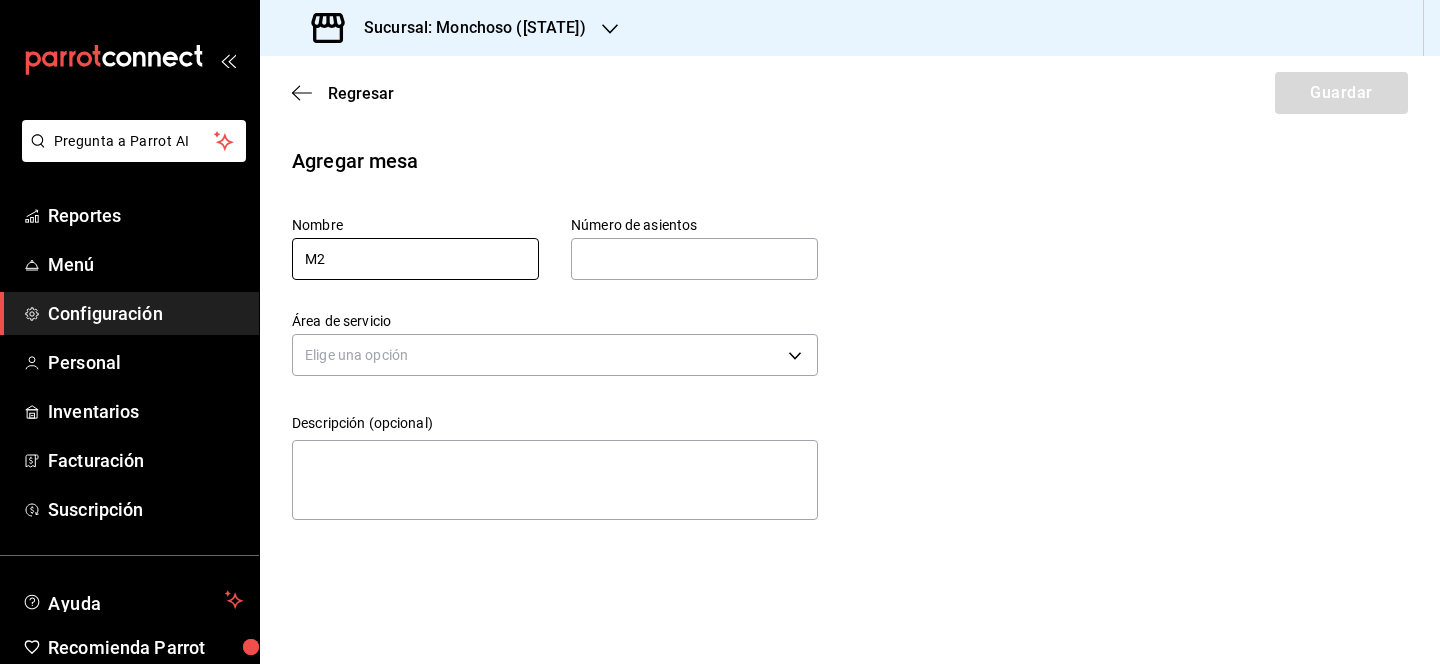 type on "M2" 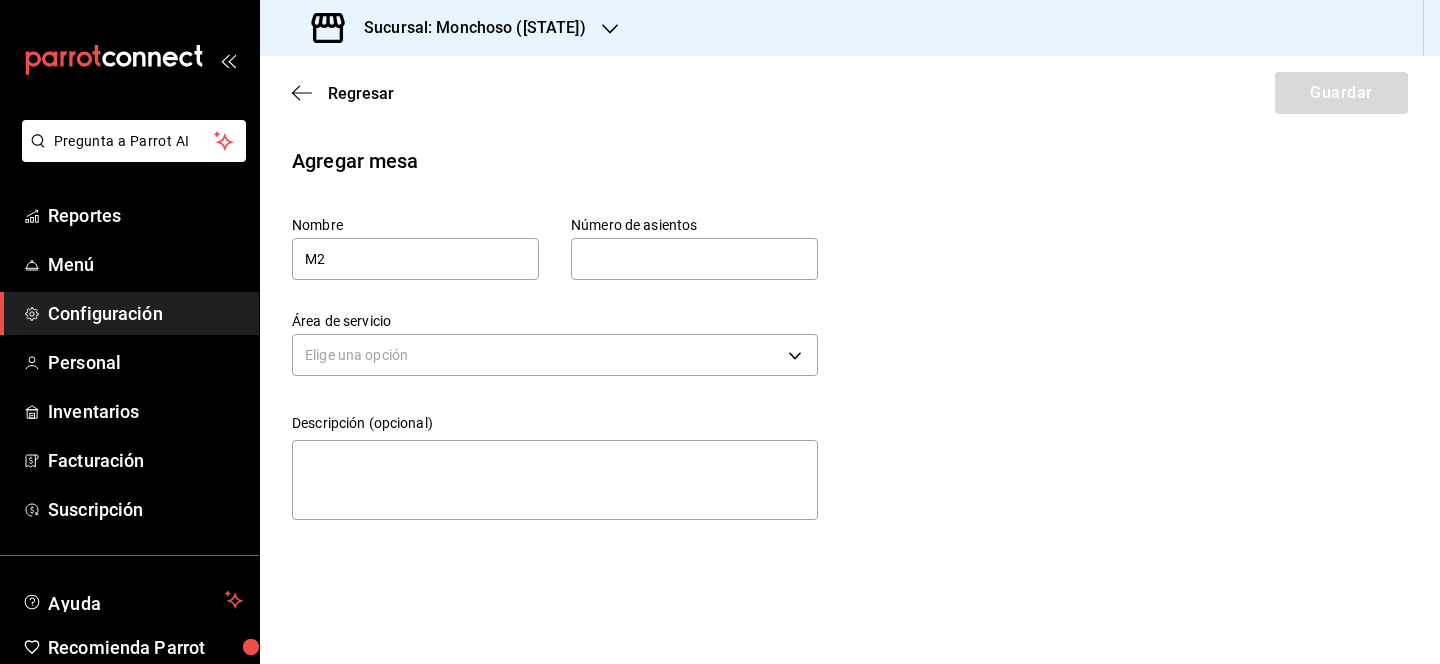 click at bounding box center (694, 259) 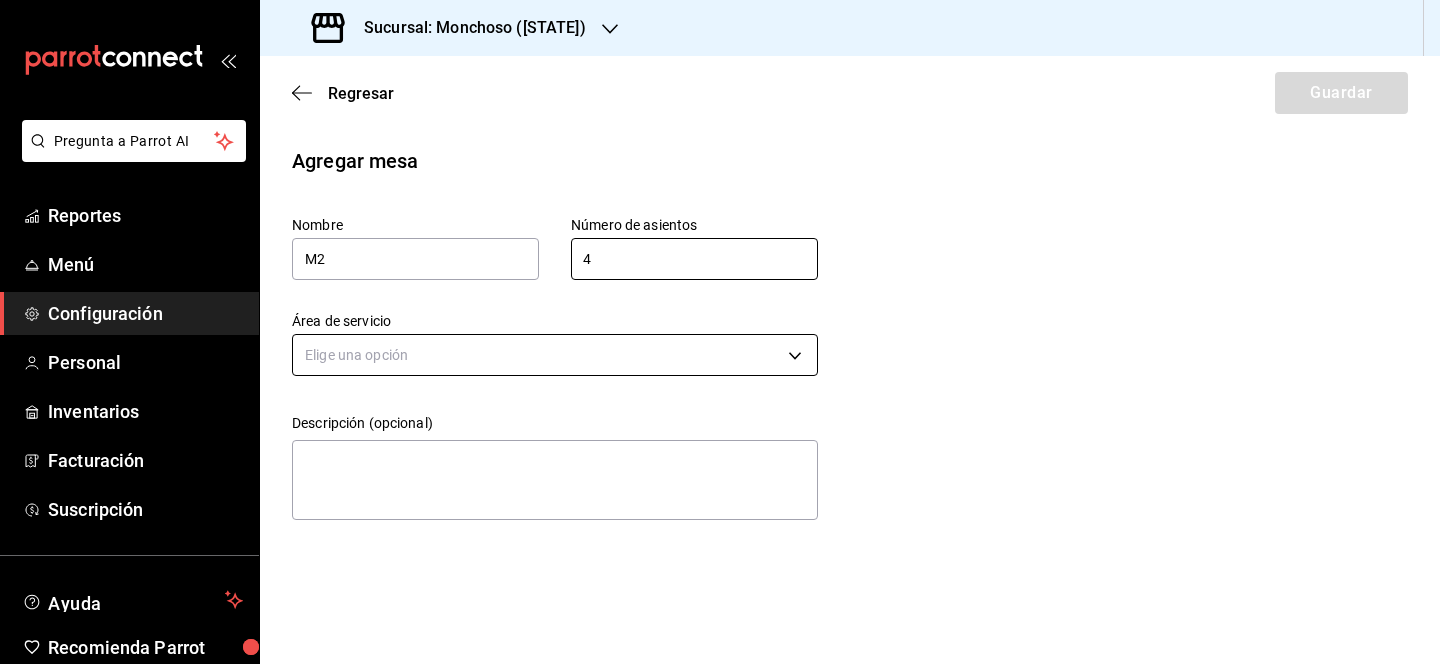 type on "4" 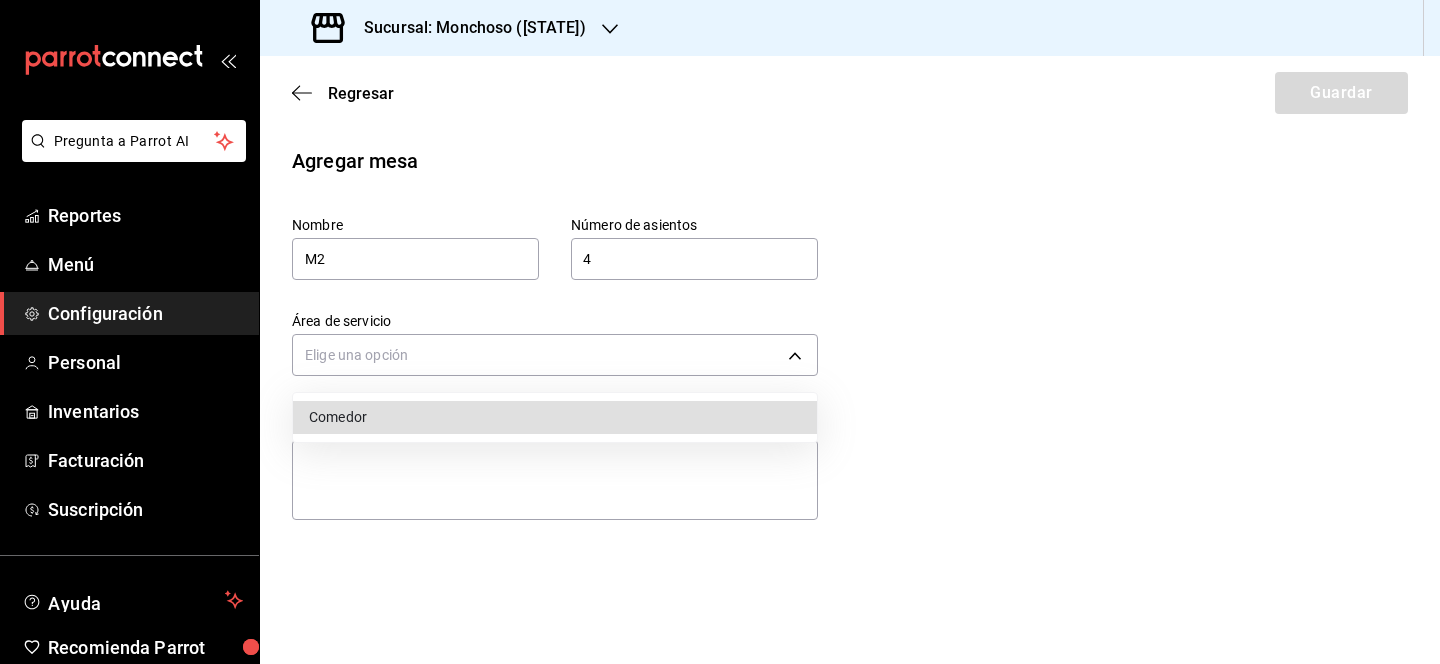 click on "Comedor" at bounding box center [555, 417] 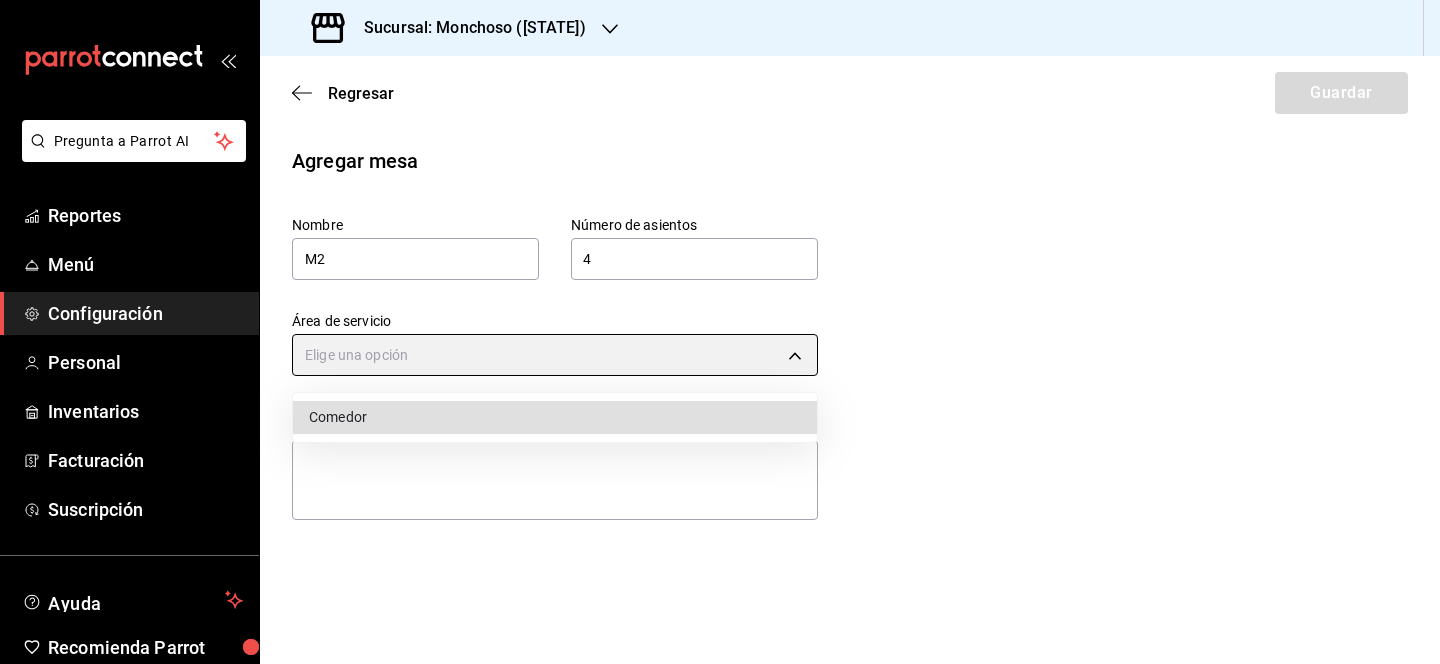 type on "64405aa3-5100-4530-baa7-151e01d9f5bc" 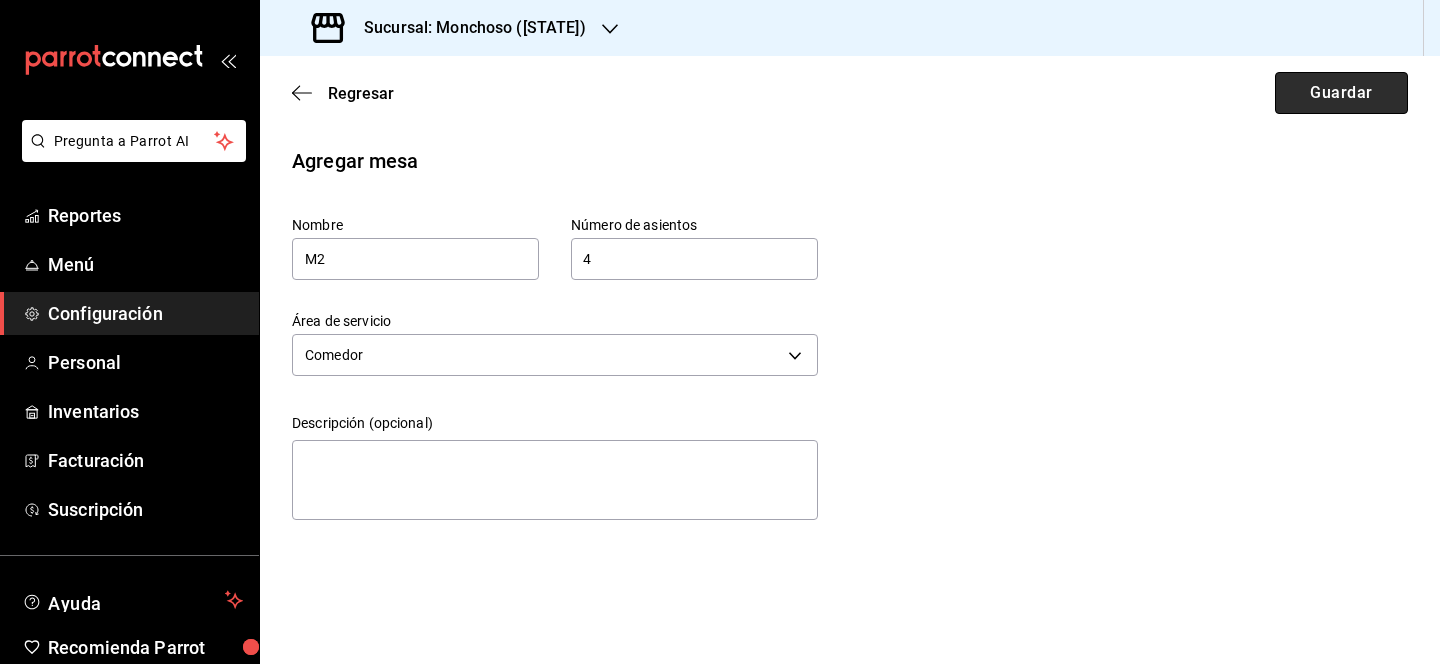 click on "Guardar" at bounding box center [1341, 93] 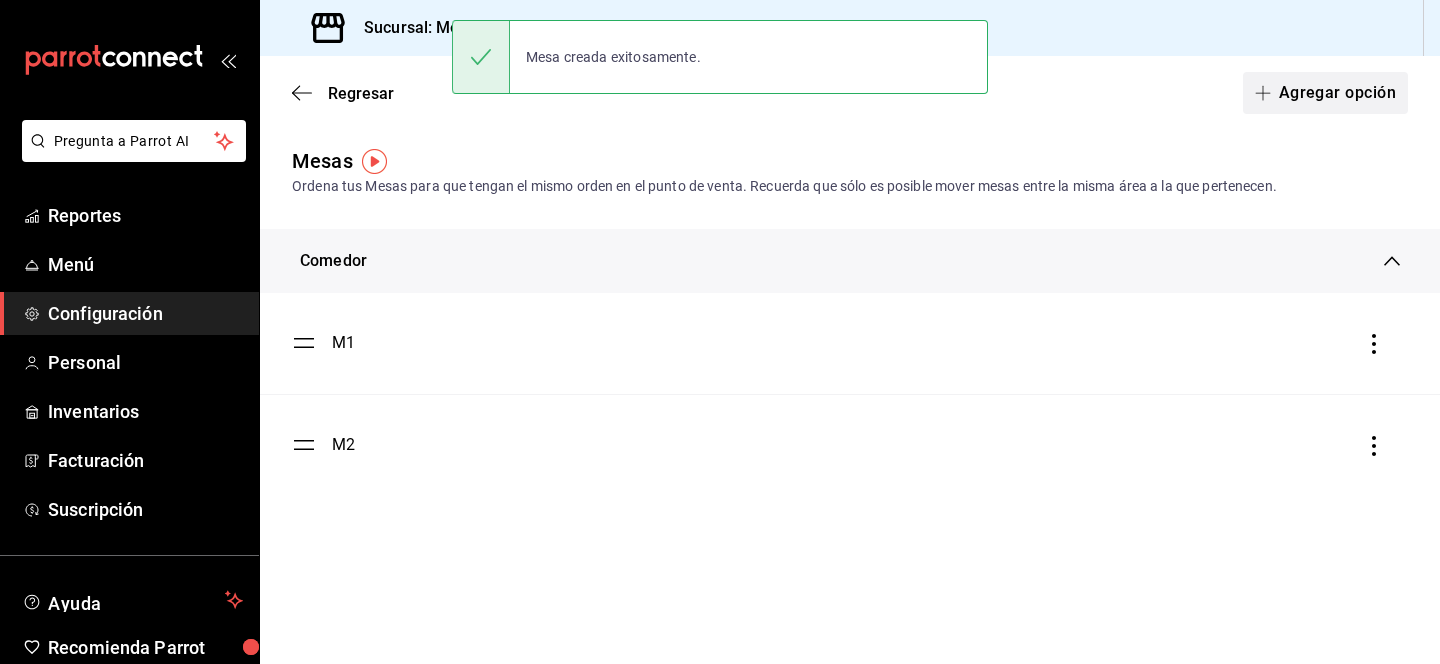 click on "Agregar opción" at bounding box center (1325, 93) 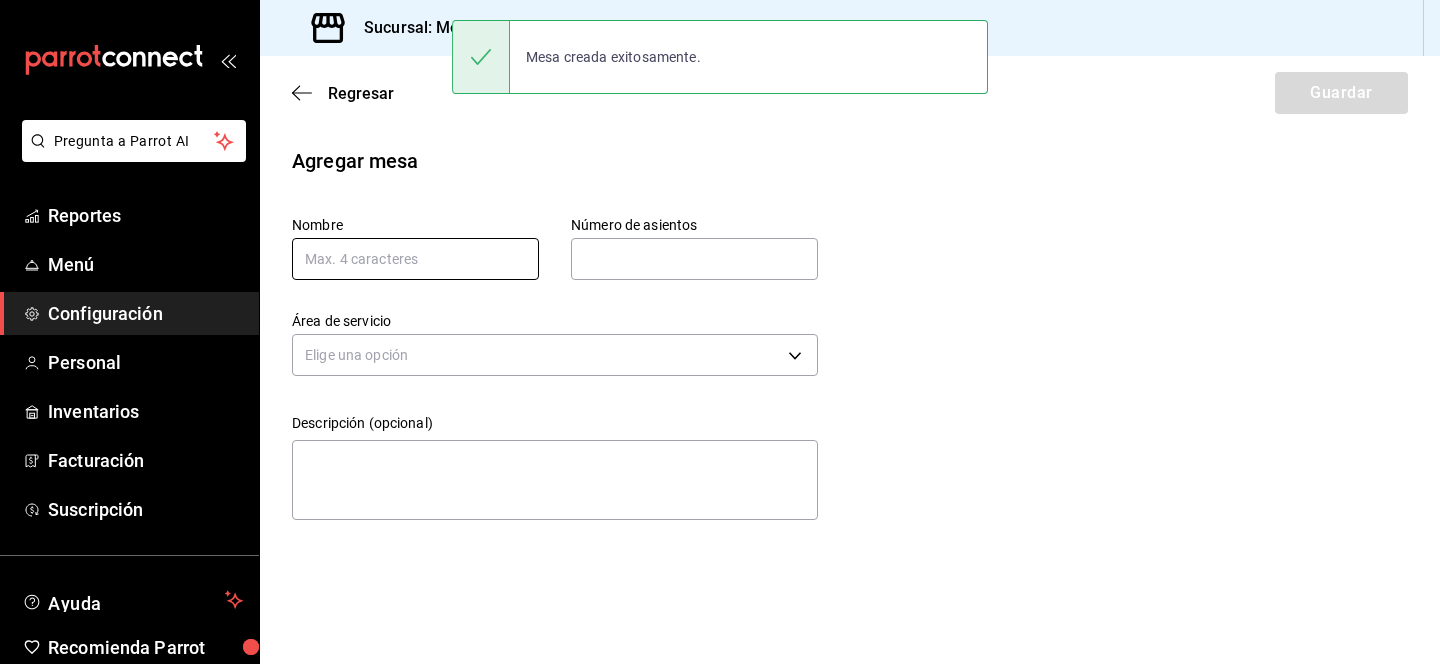 click at bounding box center [415, 259] 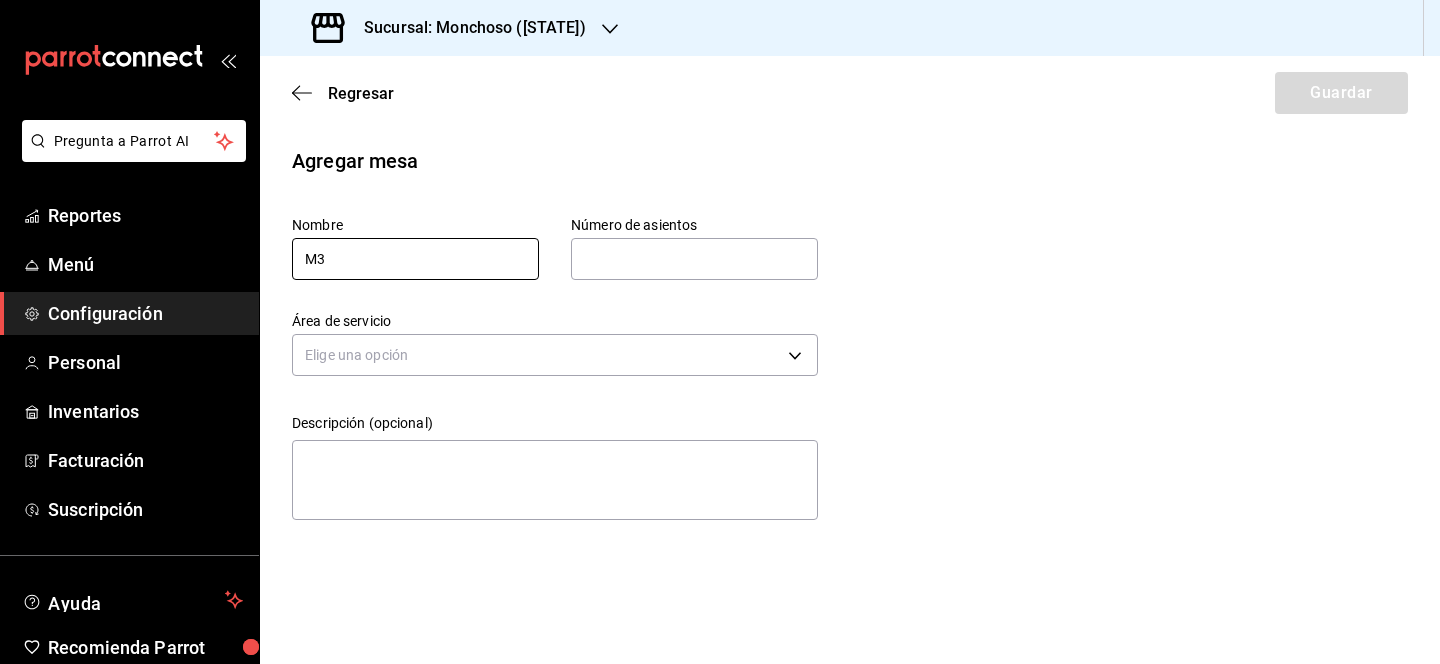 type on "M3" 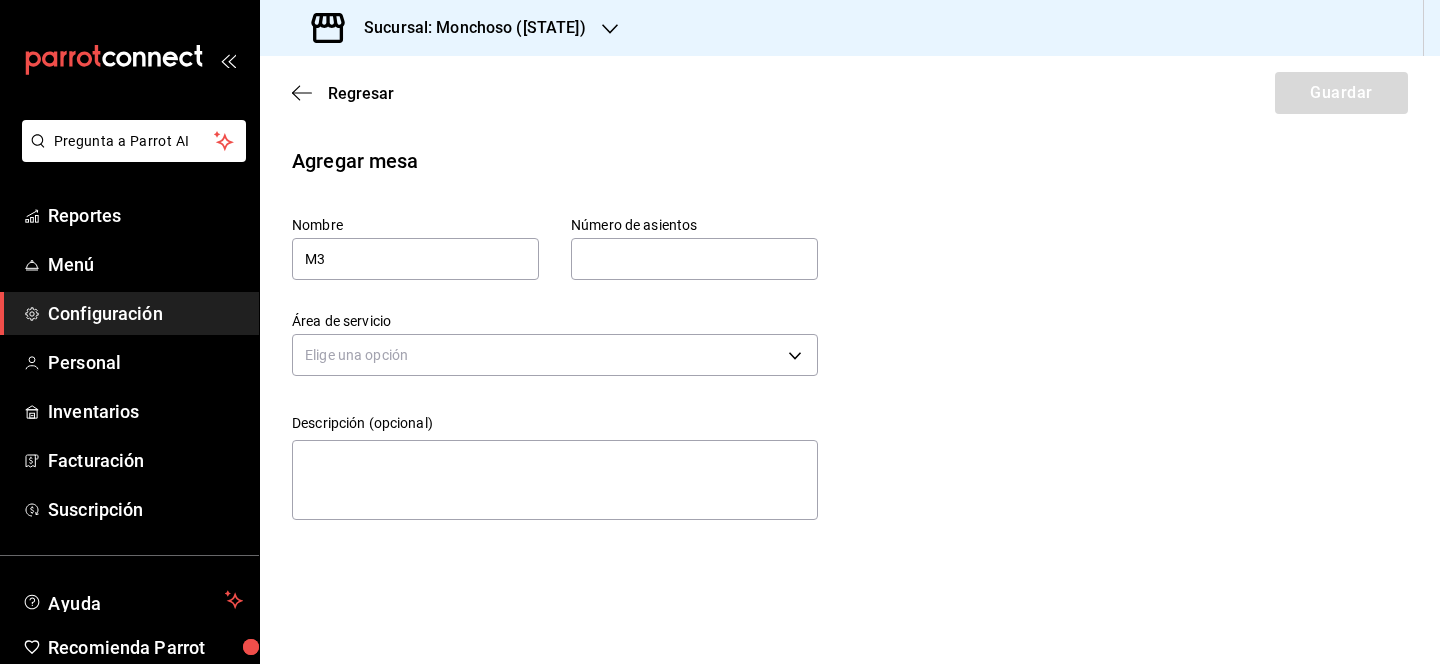 click at bounding box center [694, 259] 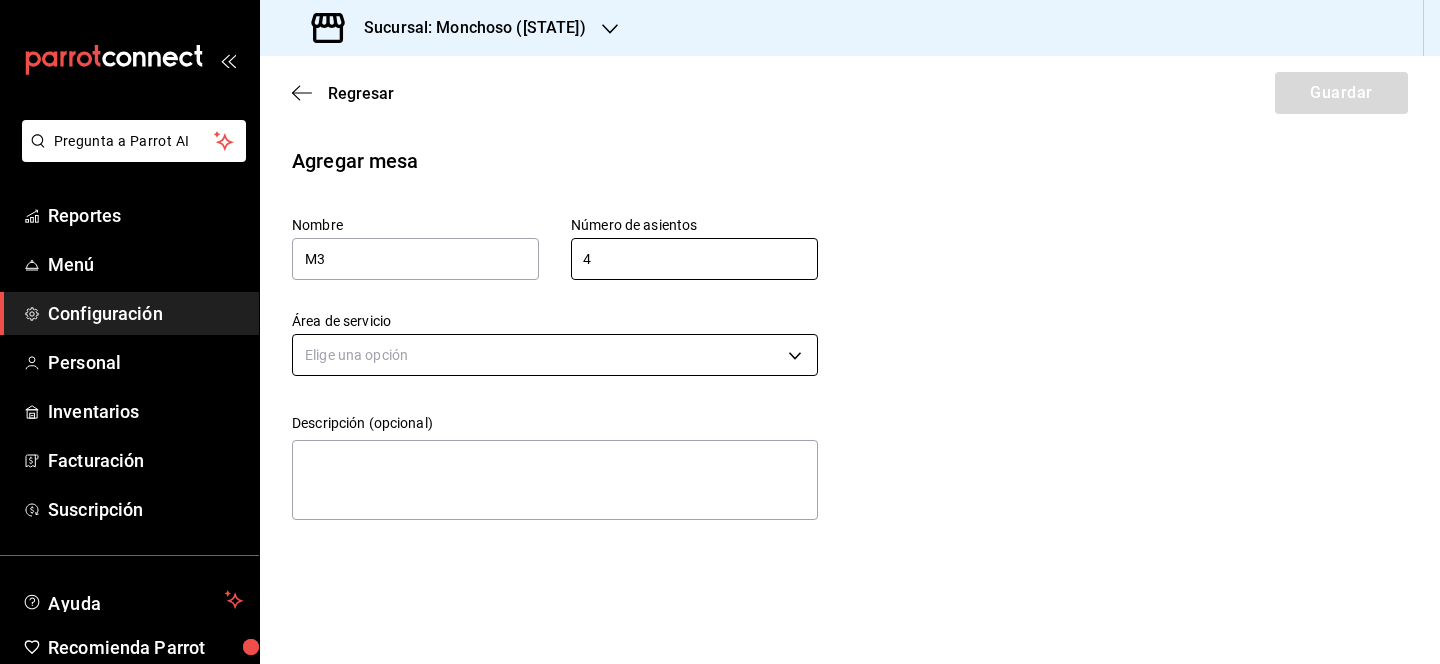 type on "4" 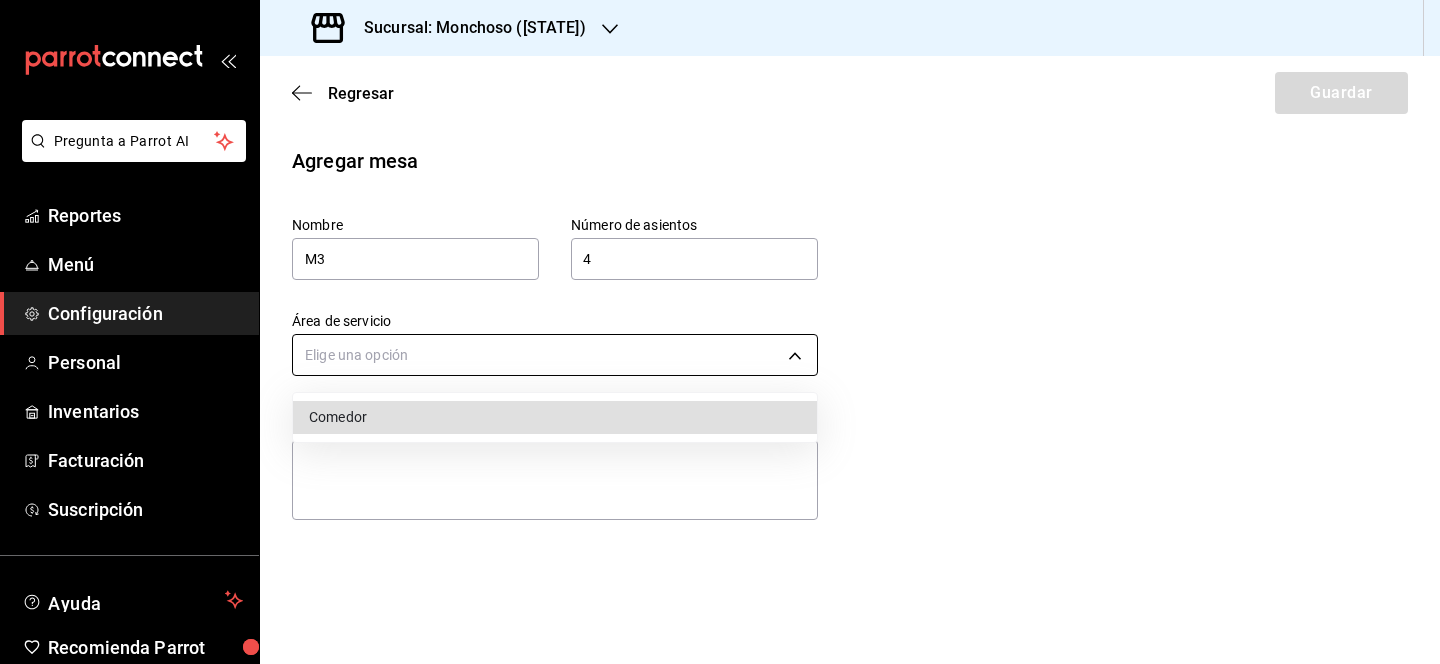 click on "Pregunta a Parrot AI Reportes   Menú   Configuración   Personal   Inventarios   Facturación   Suscripción   Ayuda Recomienda Parrot   Lili Flores   Sugerir nueva función   Sucursal: Monchoso (Tamps) Regresar Guardar Agregar mesa Nombre M3 Número de asientos 4 Número de asientos Área de servicio Elige una opción Descripción (opcional) x GANA 1 MES GRATIS EN TU SUSCRIPCIÓN AQUÍ ¿Recuerdas cómo empezó tu restaurante?
Hoy puedes ayudar a un colega a tener el mismo cambio que tú viviste.
Recomienda Parrot directamente desde tu Portal Administrador.
Es fácil y rápido.
🎁 Por cada restaurante que se una, ganas 1 mes gratis. Ver video tutorial Ir a video Ver video tutorial Ir a video Pregunta a Parrot AI Reportes   Menú   Configuración   Personal   Inventarios   Facturación   Suscripción   Ayuda Recomienda Parrot   Lili Flores   Sugerir nueva función   Visitar centro de ayuda (81) 2046 6363 soporte@parrotsoftware.io Visitar centro de ayuda (81) 2046 6363 soporte@parrotsoftware.io Comedor" at bounding box center (720, 332) 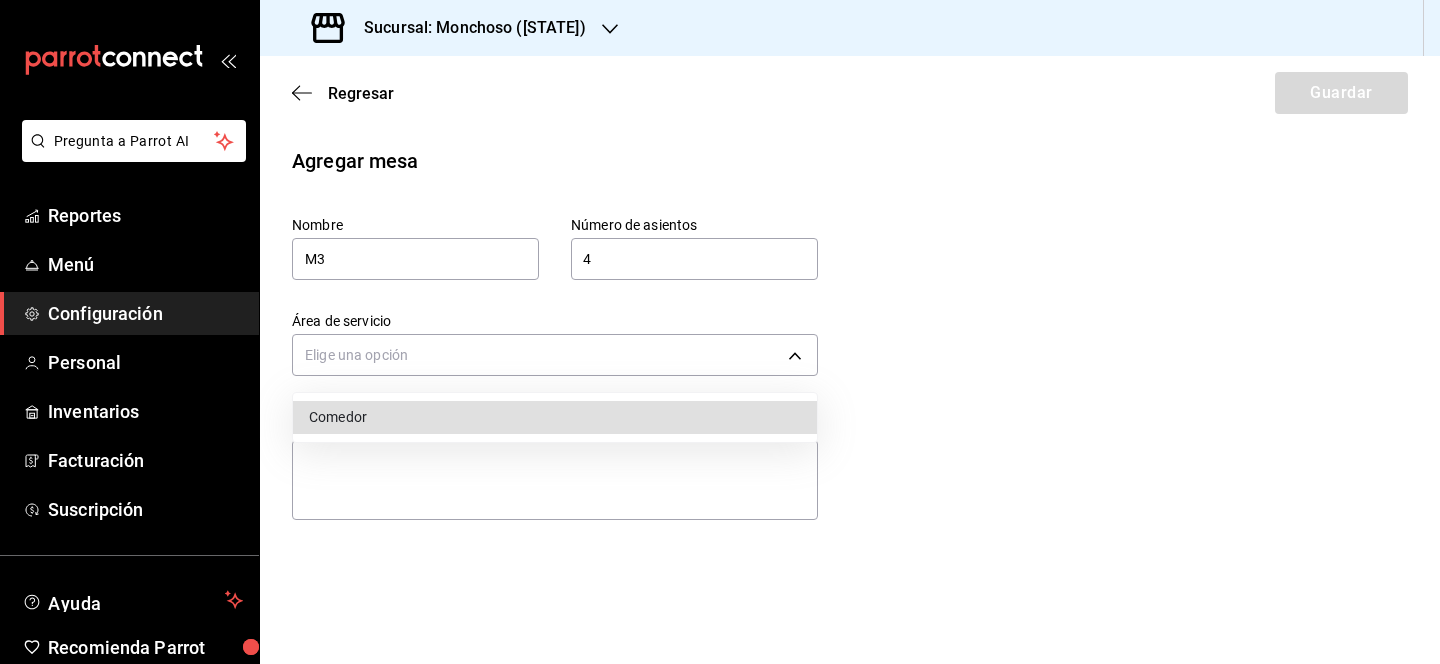 click on "Comedor" at bounding box center (555, 417) 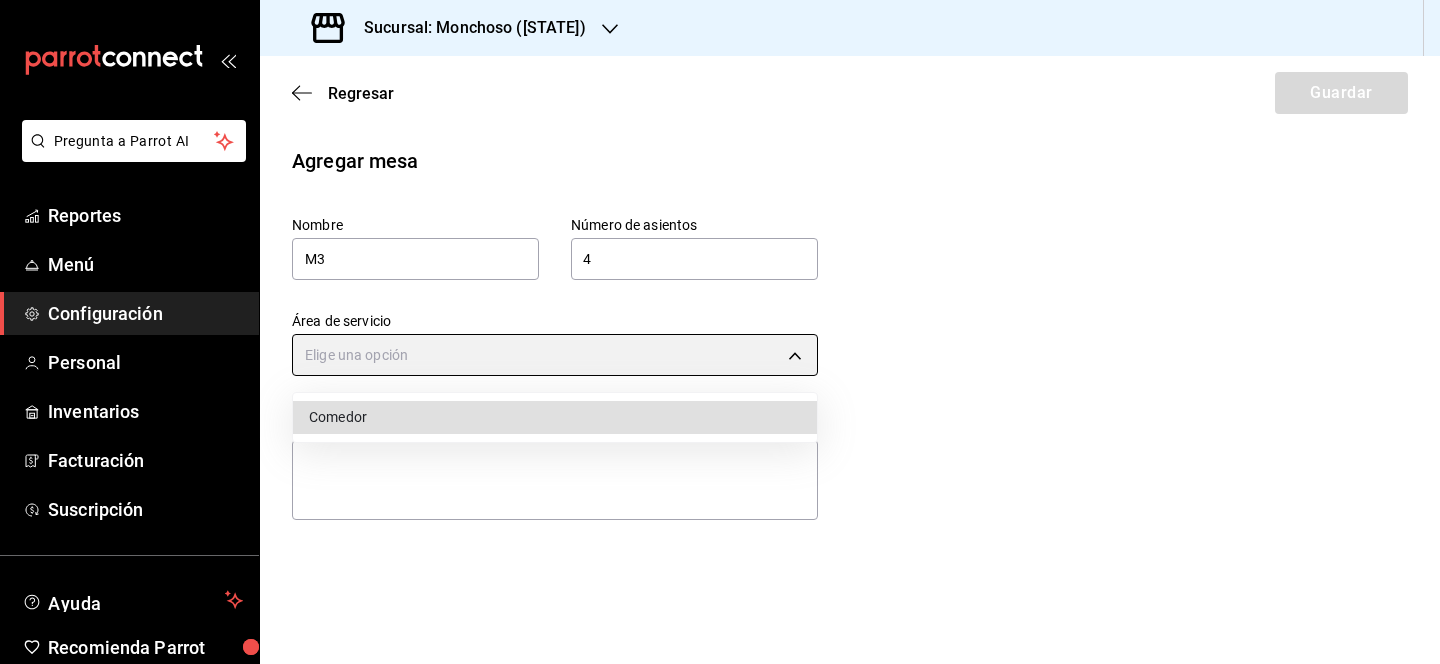 type on "64405aa3-5100-4530-baa7-151e01d9f5bc" 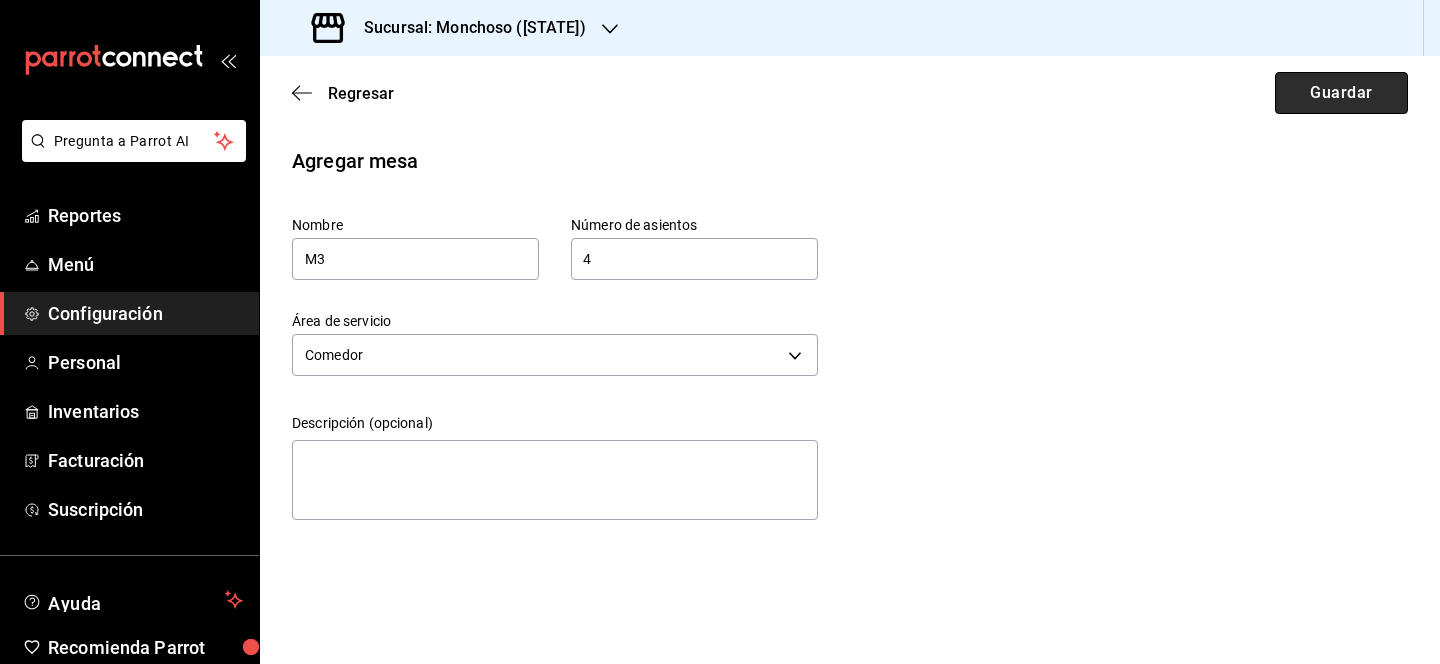 click on "Guardar" at bounding box center [1341, 93] 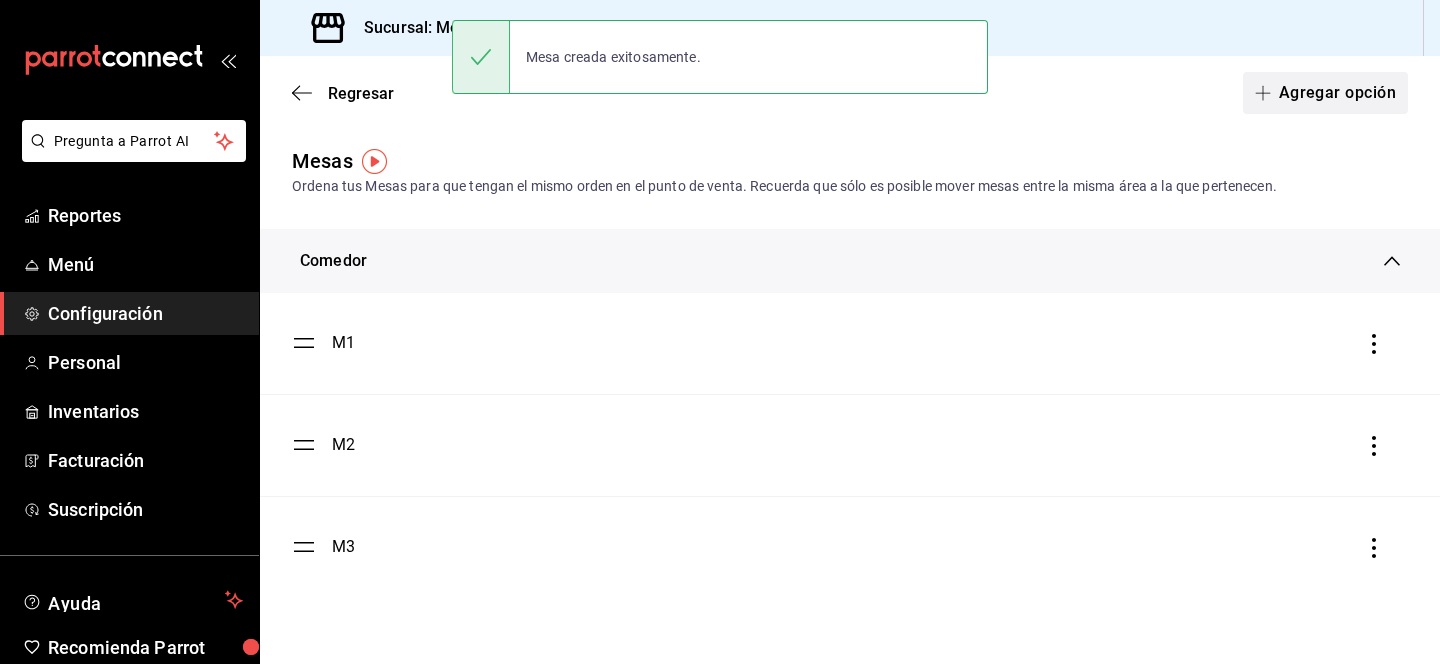 click on "Agregar opción" at bounding box center (1325, 93) 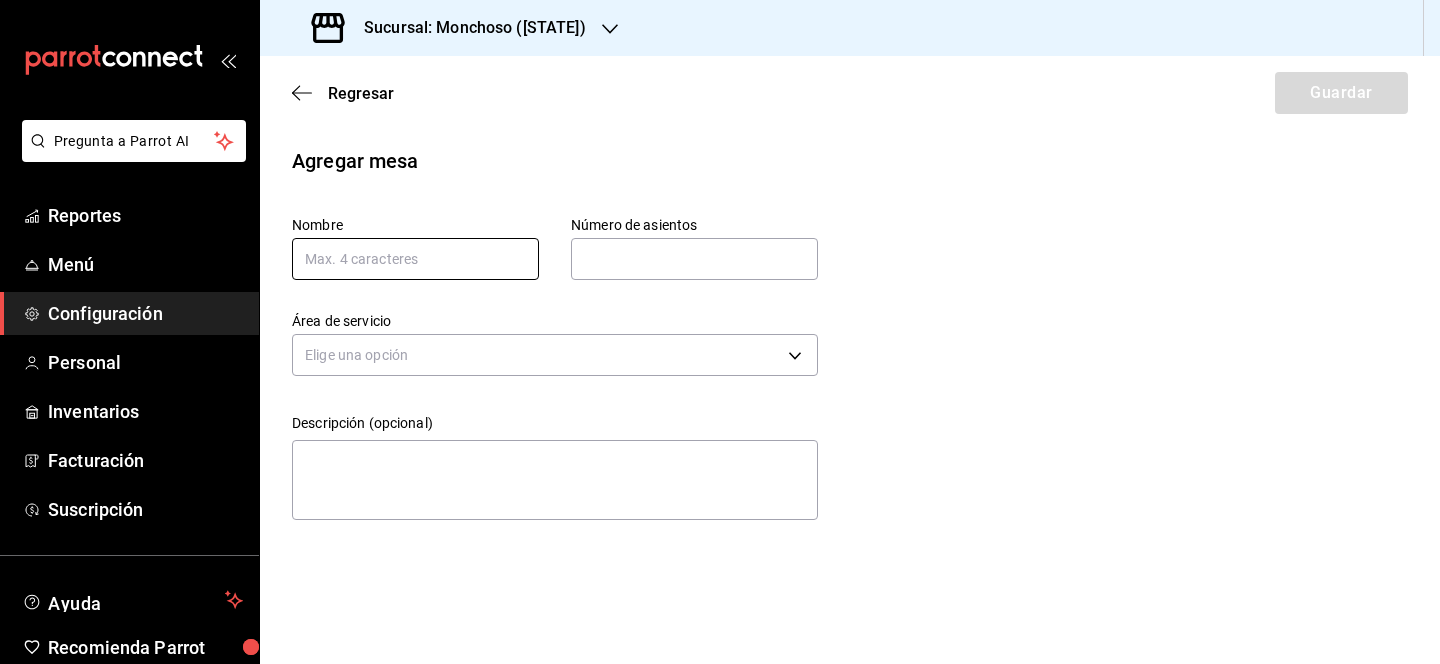 click at bounding box center (415, 259) 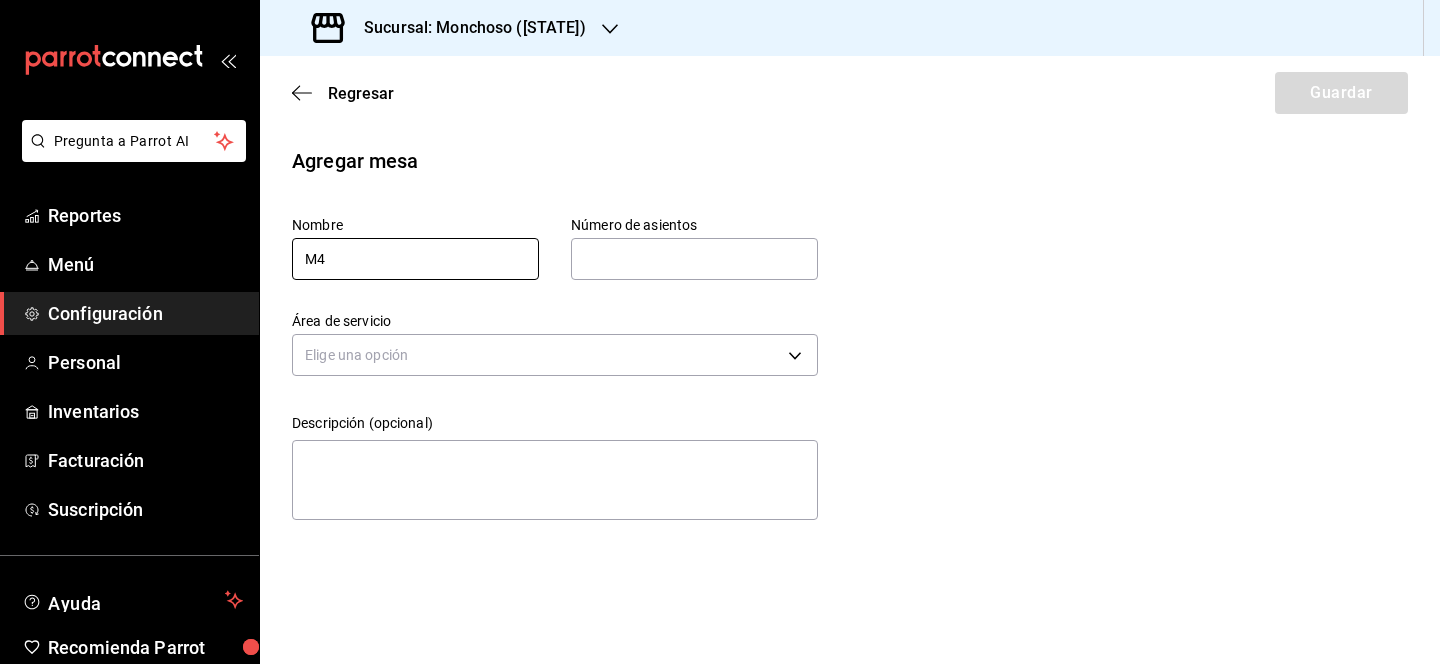 type on "M4" 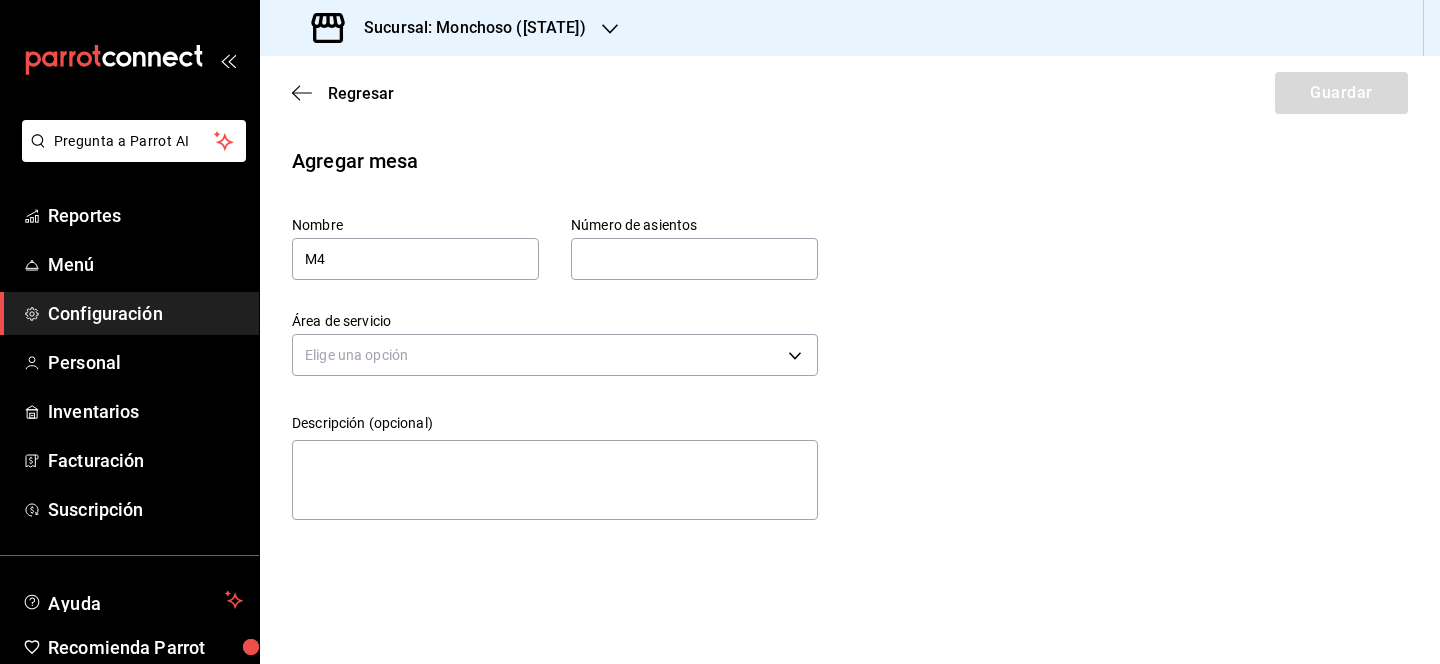 click at bounding box center [694, 259] 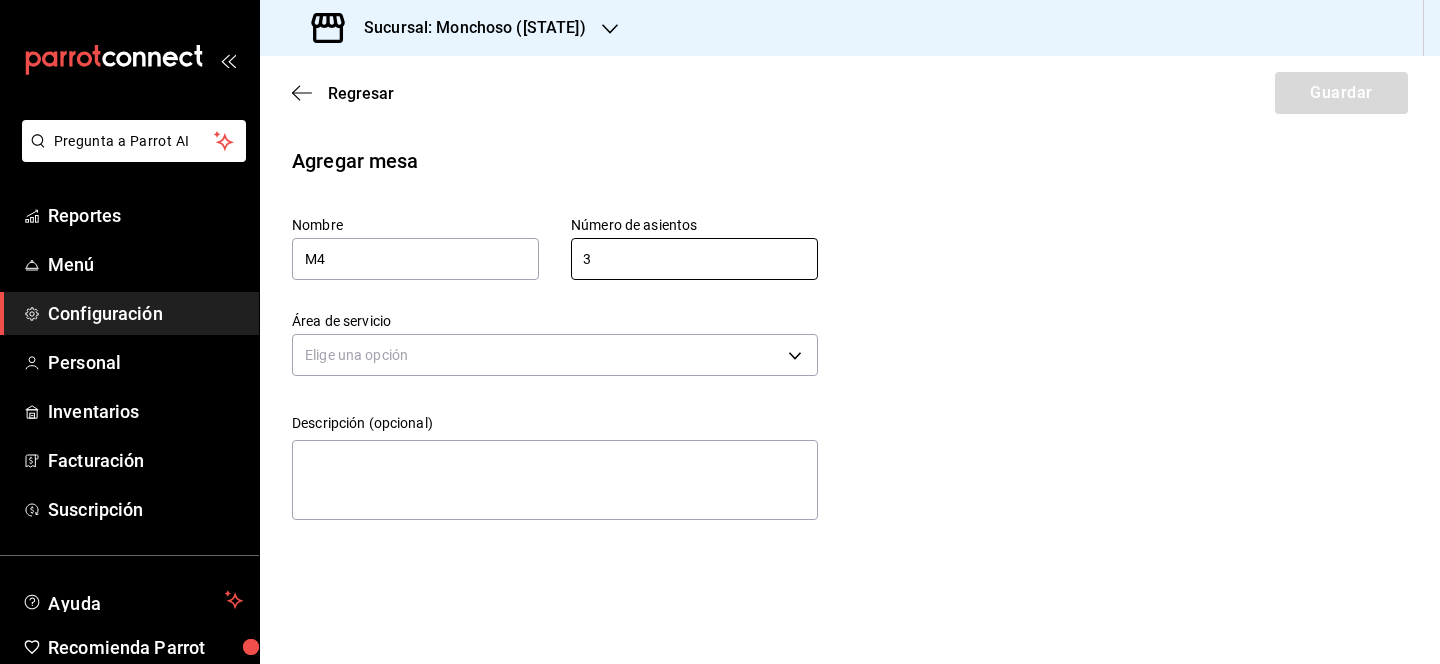 type on "3" 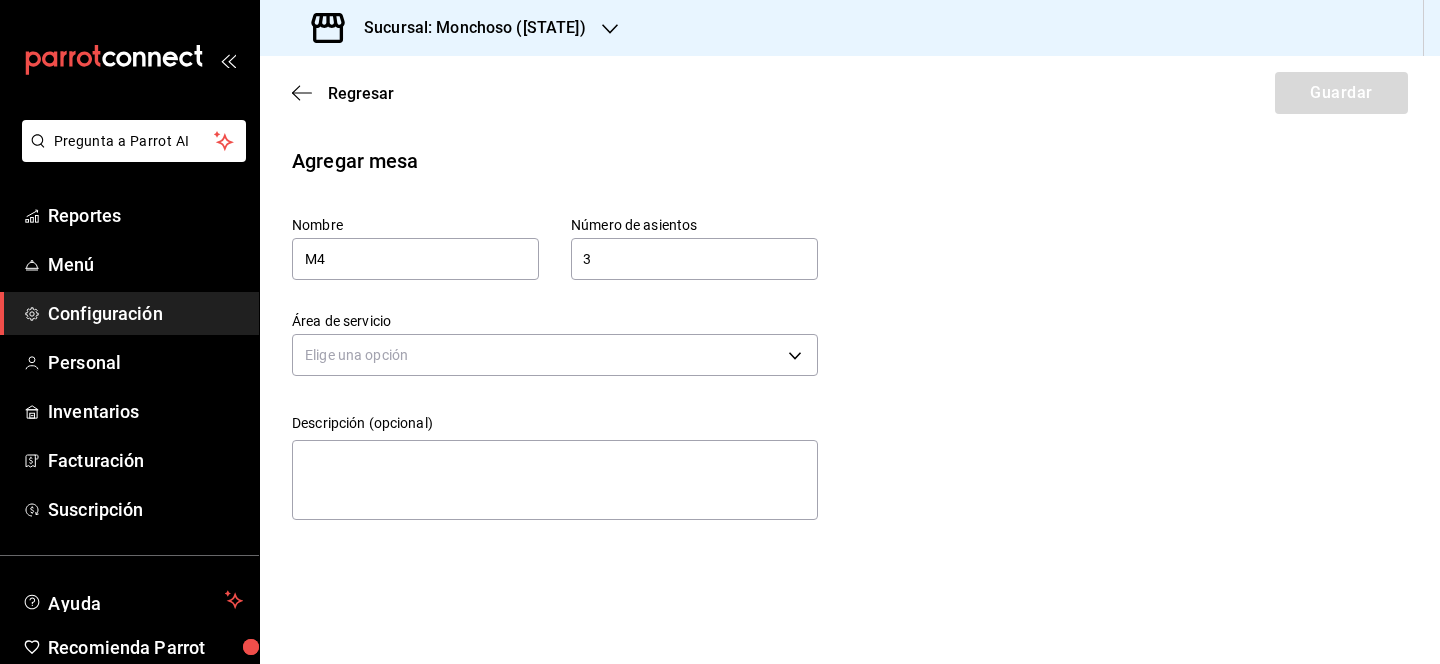 click on "Elige una opción" at bounding box center [555, 352] 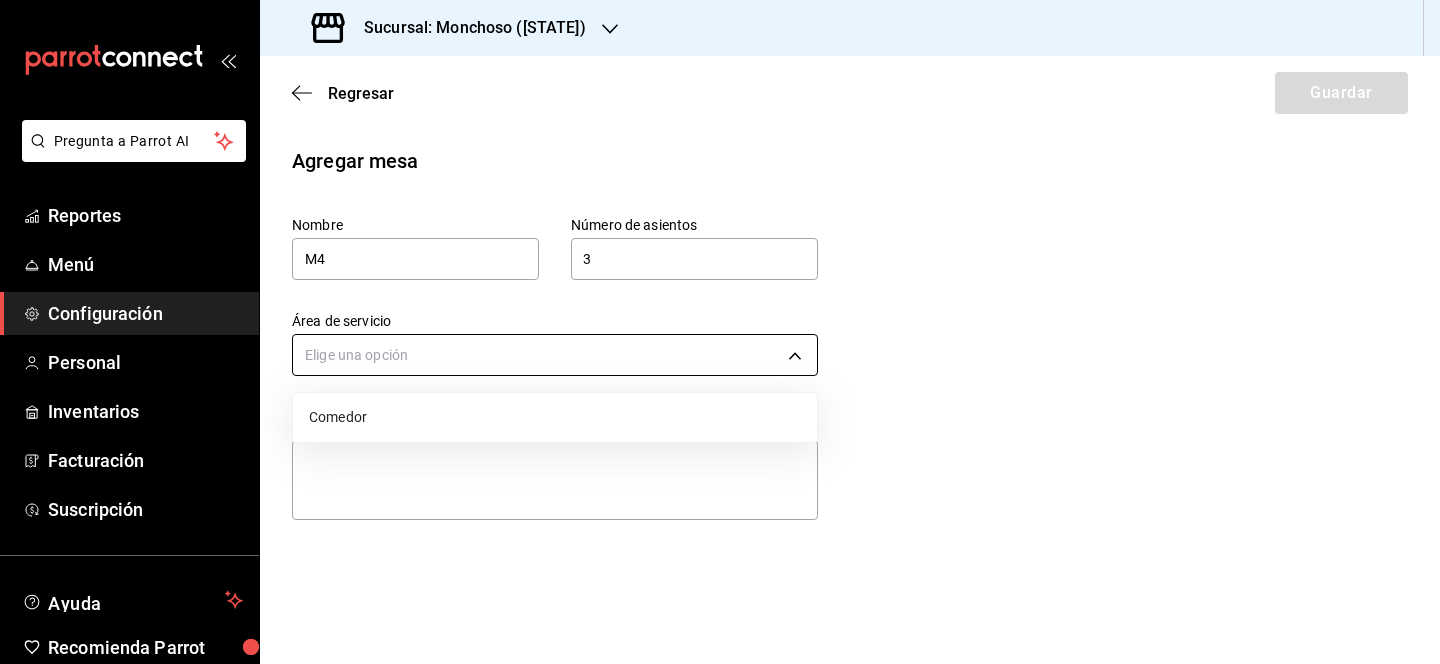 click on "Pregunta a Parrot AI Reportes   Menú   Configuración   Personal   Inventarios   Facturación   Suscripción   Ayuda Recomienda Parrot   Lili Flores   Sugerir nueva función   Sucursal: Monchoso (Tamps) Regresar Guardar Agregar mesa Nombre M4 Número de asientos 3 Número de asientos Área de servicio Elige una opción Descripción (opcional) x GANA 1 MES GRATIS EN TU SUSCRIPCIÓN AQUÍ ¿Recuerdas cómo empezó tu restaurante?
Hoy puedes ayudar a un colega a tener el mismo cambio que tú viviste.
Recomienda Parrot directamente desde tu Portal Administrador.
Es fácil y rápido.
🎁 Por cada restaurante que se una, ganas 1 mes gratis. Ver video tutorial Ir a video Ver video tutorial Ir a video Pregunta a Parrot AI Reportes   Menú   Configuración   Personal   Inventarios   Facturación   Suscripción   Ayuda Recomienda Parrot   Lili Flores   Sugerir nueva función   Visitar centro de ayuda (81) 2046 6363 soporte@parrotsoftware.io Visitar centro de ayuda (81) 2046 6363 soporte@parrotsoftware.io Comedor" at bounding box center [720, 332] 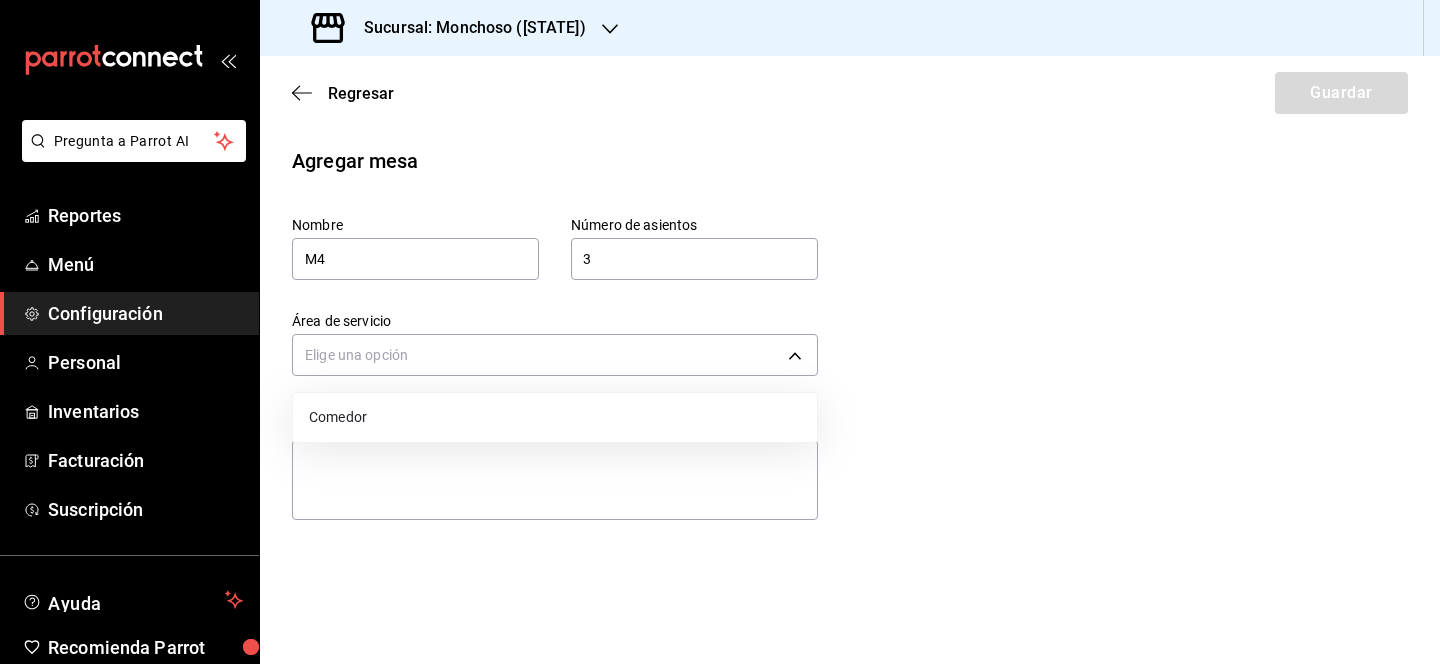 click on "Comedor" at bounding box center [555, 417] 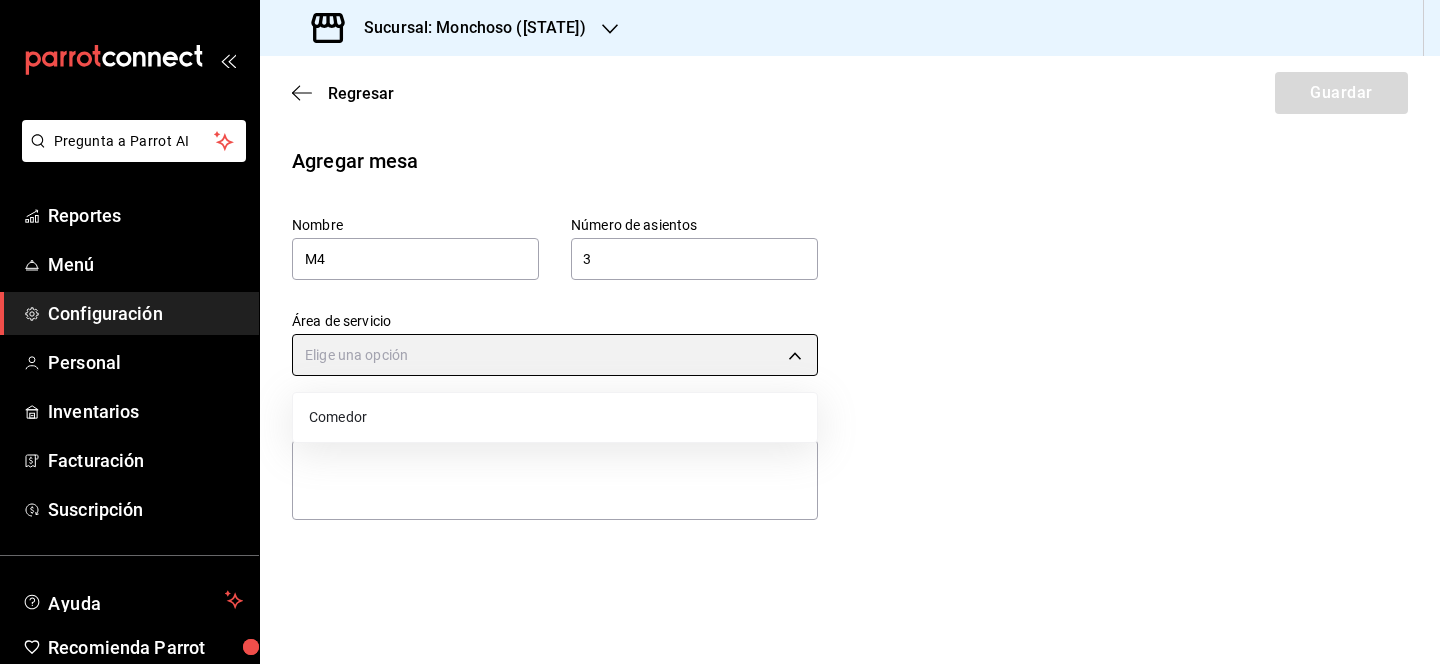 type on "64405aa3-5100-4530-baa7-151e01d9f5bc" 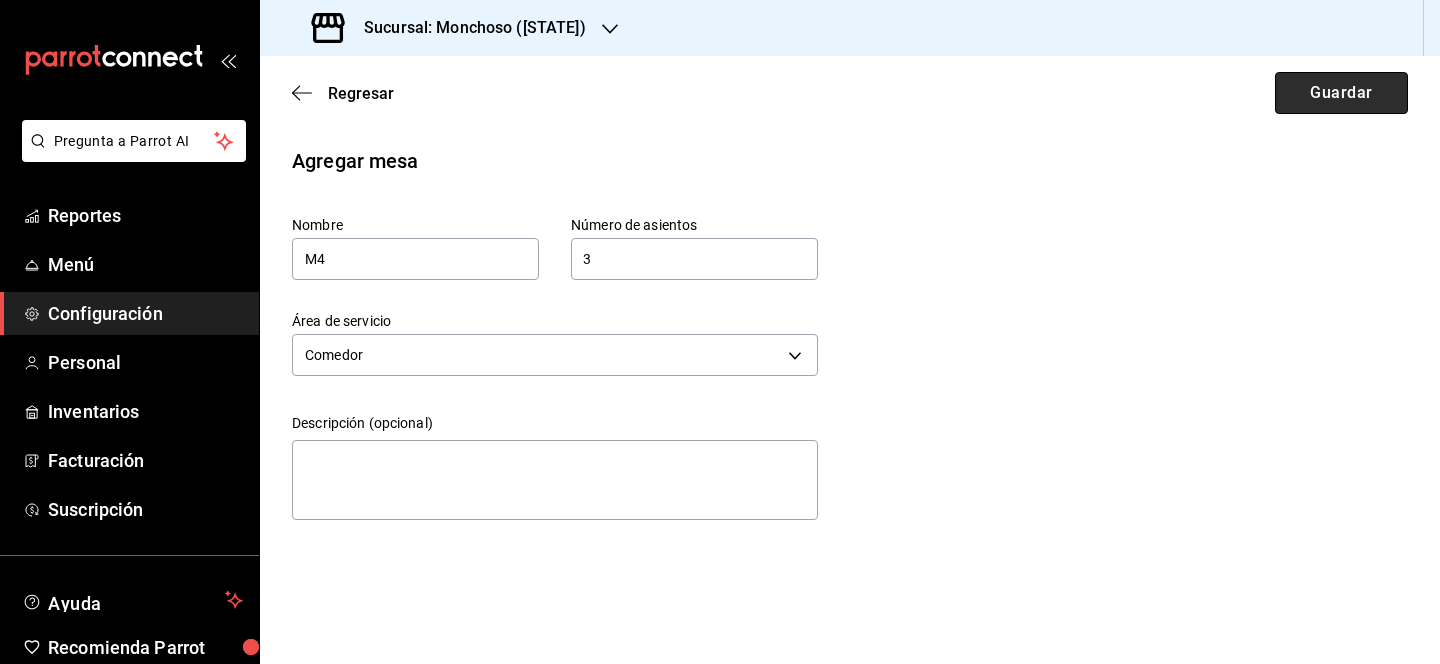 click on "Guardar" at bounding box center (1341, 93) 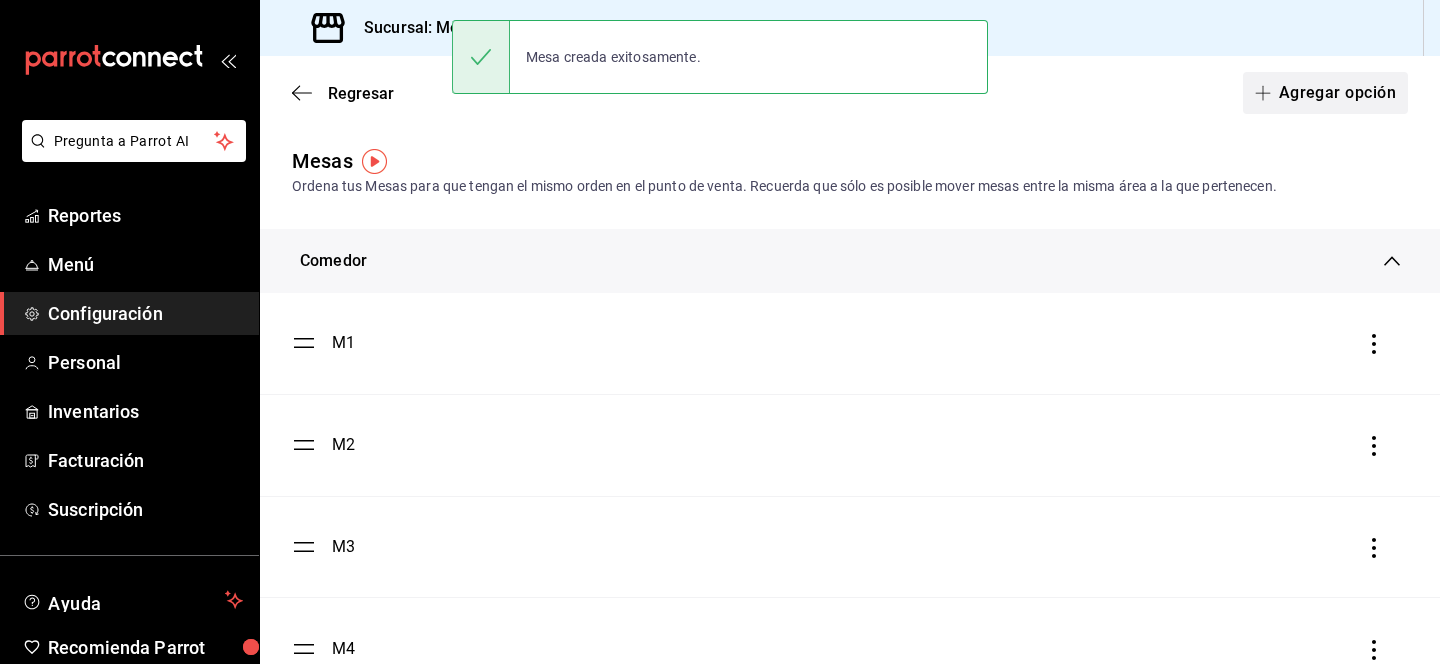 click on "Agregar opción" at bounding box center [1325, 93] 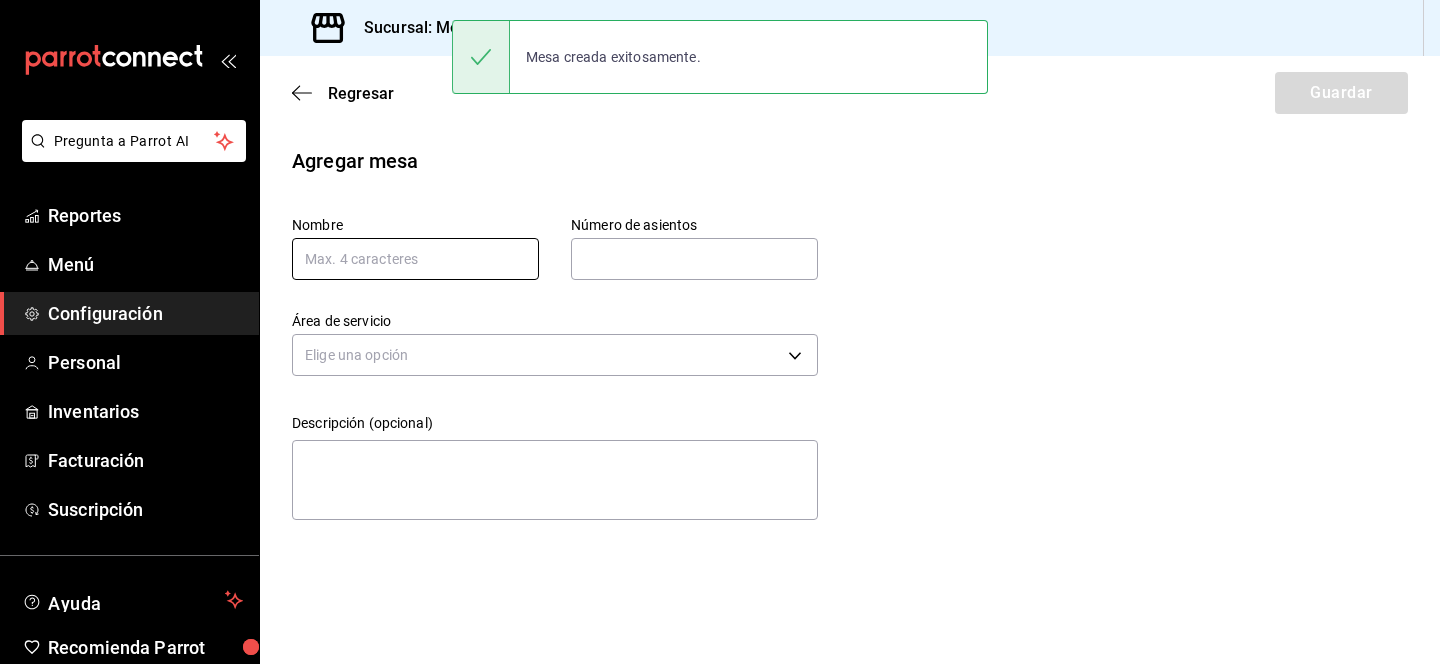 click at bounding box center [415, 259] 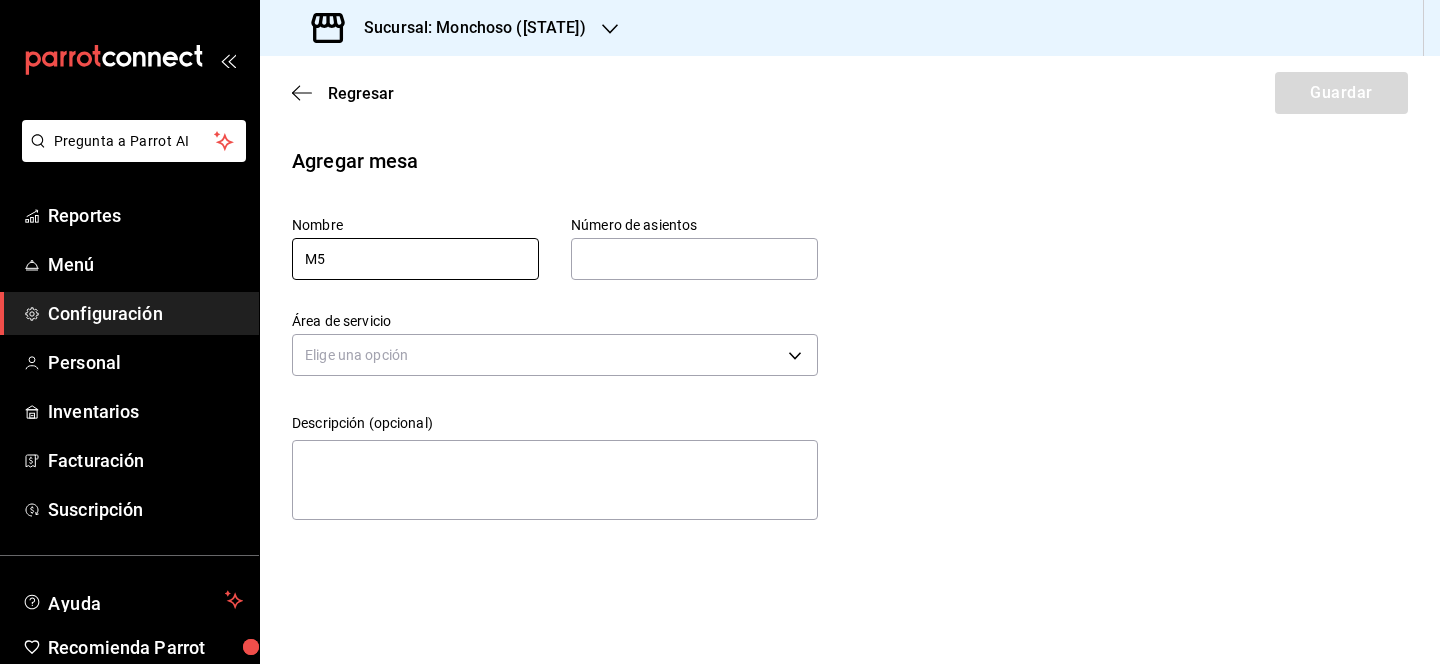 type on "M5" 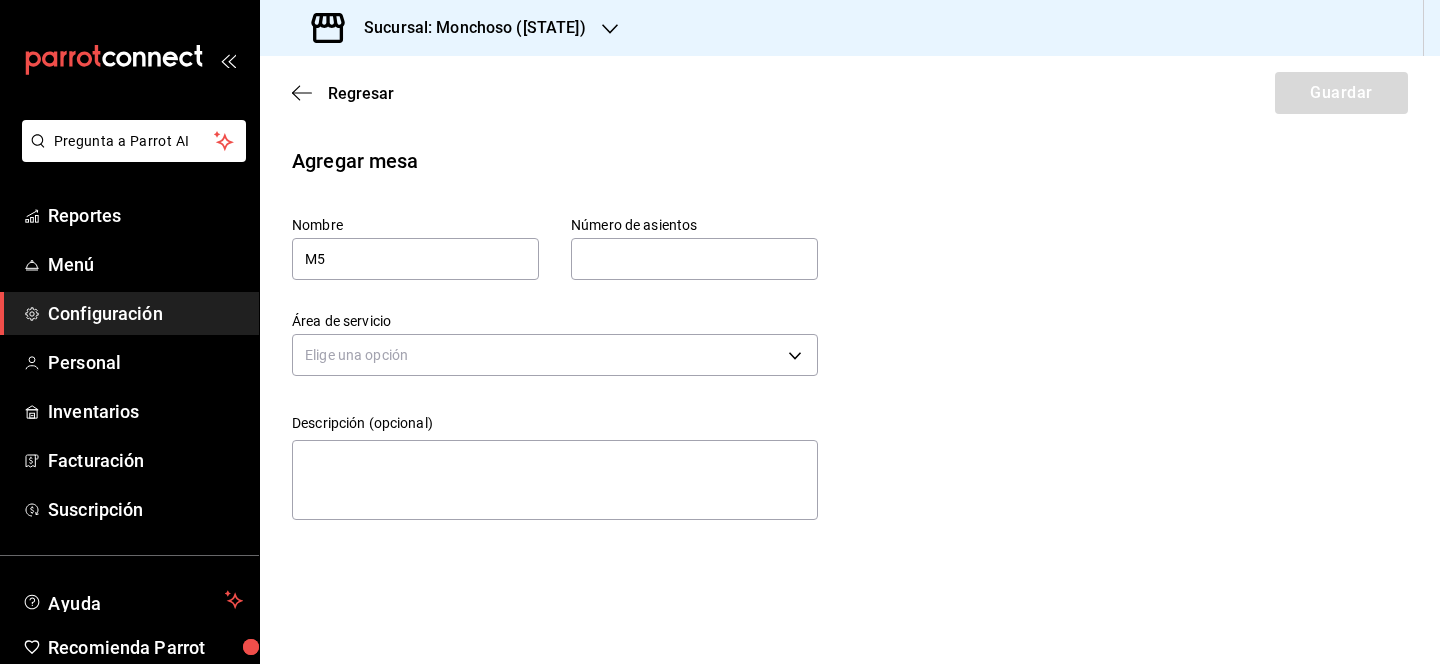 click at bounding box center (694, 259) 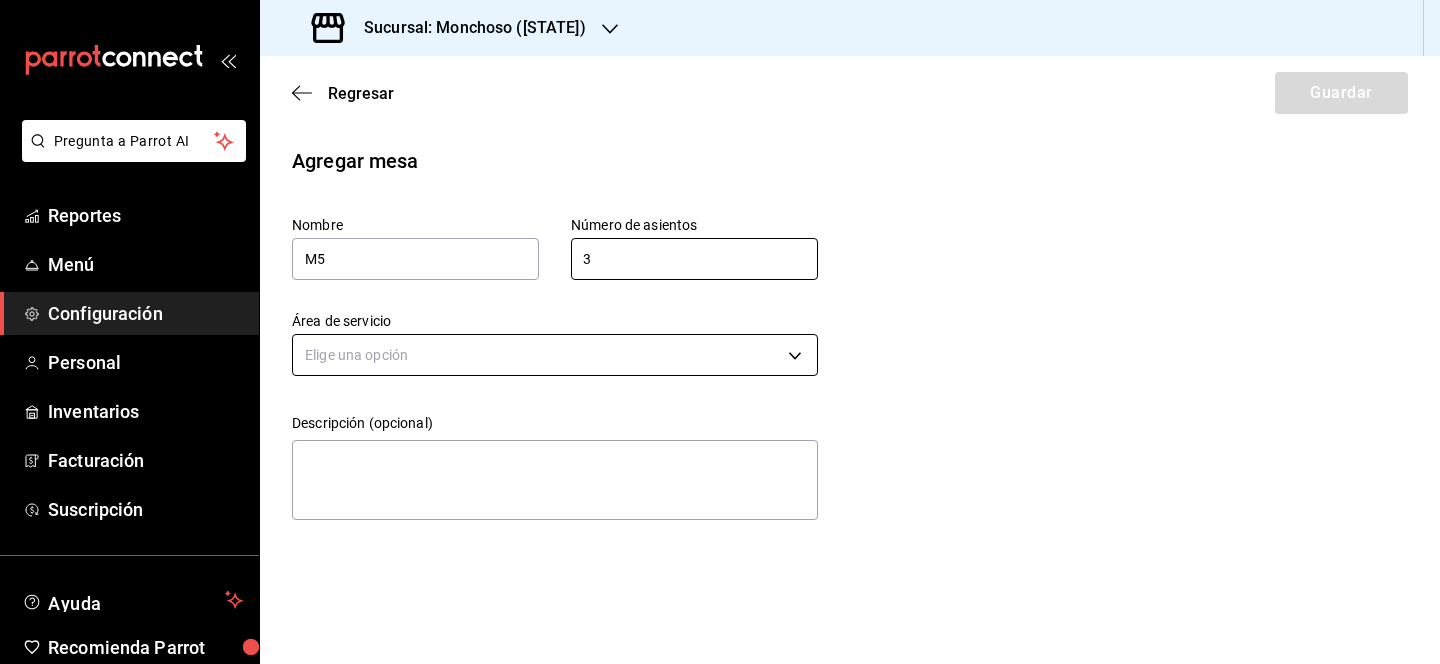 type on "3" 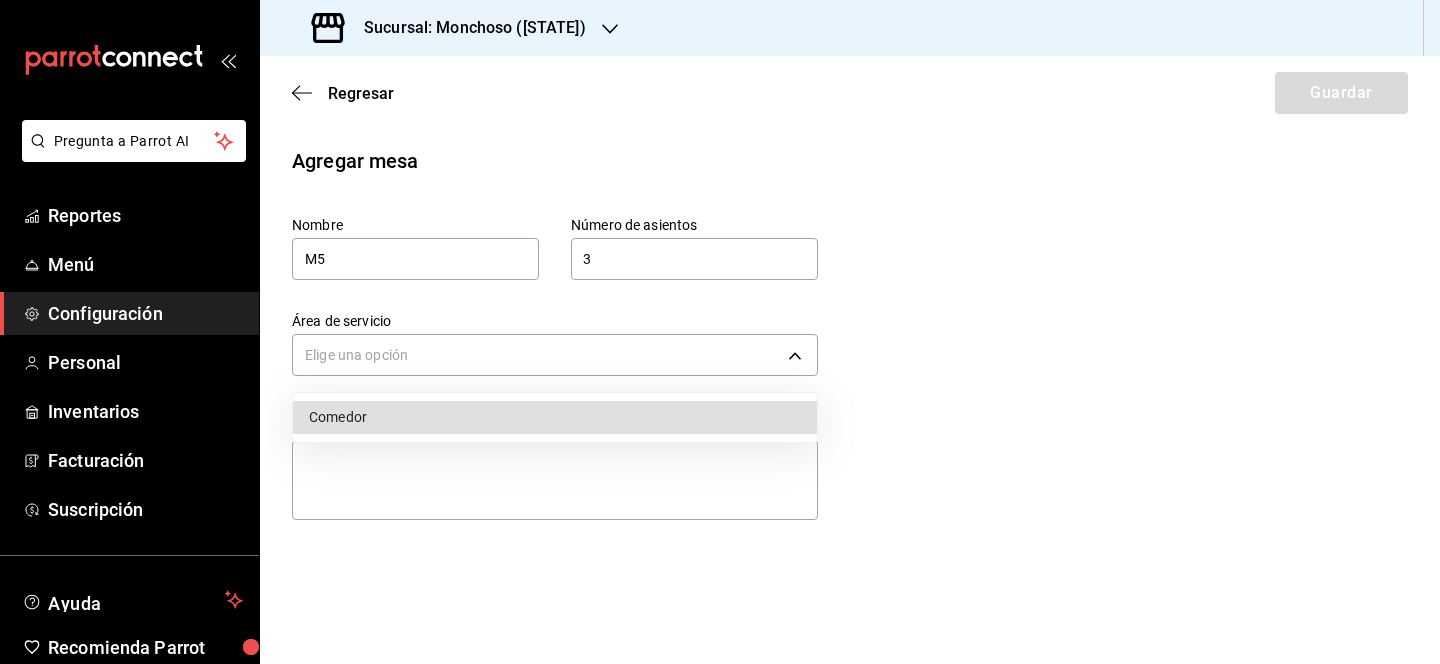 click on "Comedor" at bounding box center (555, 417) 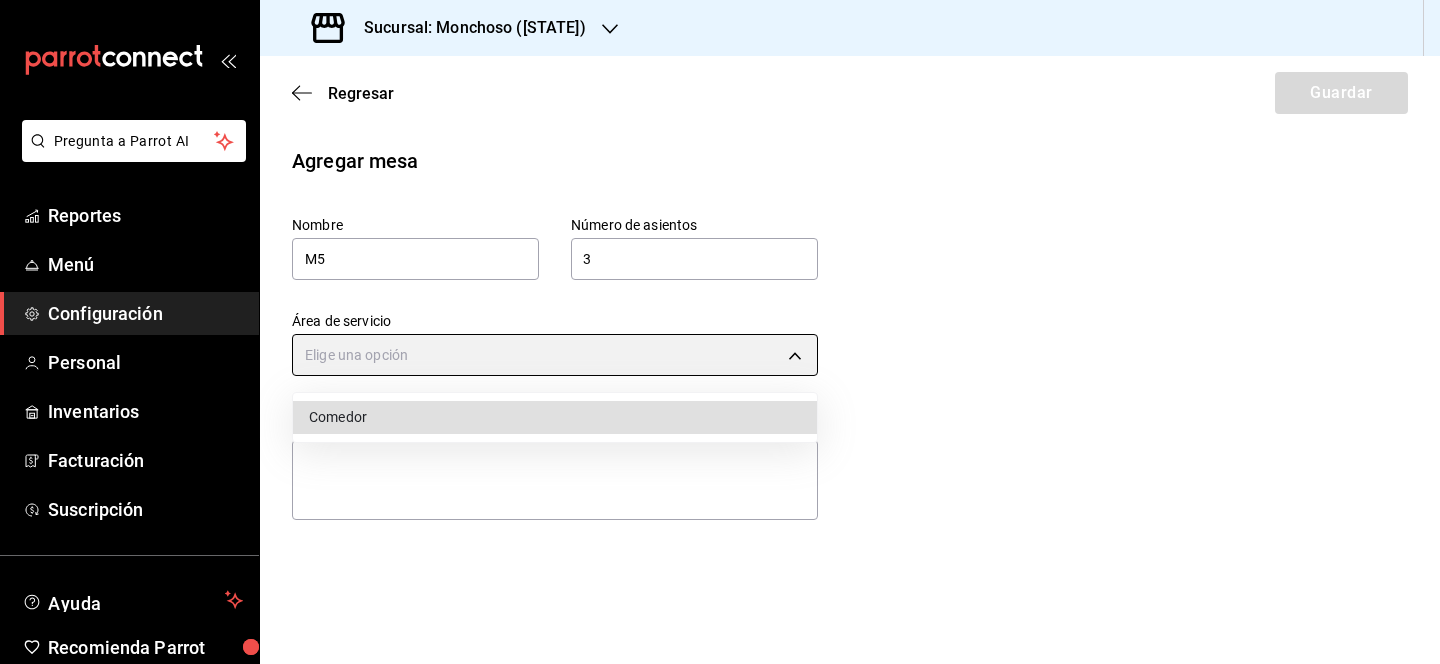 type on "64405aa3-5100-4530-baa7-151e01d9f5bc" 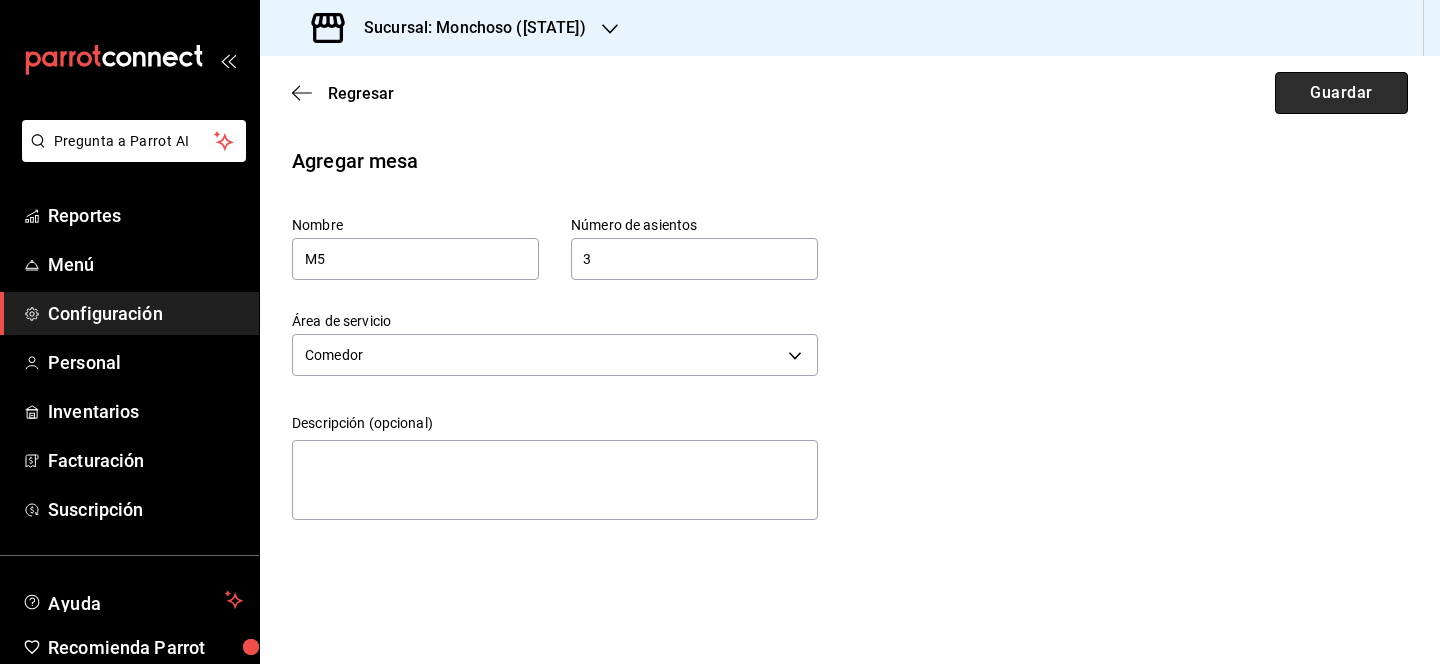 click on "Guardar" at bounding box center (1341, 93) 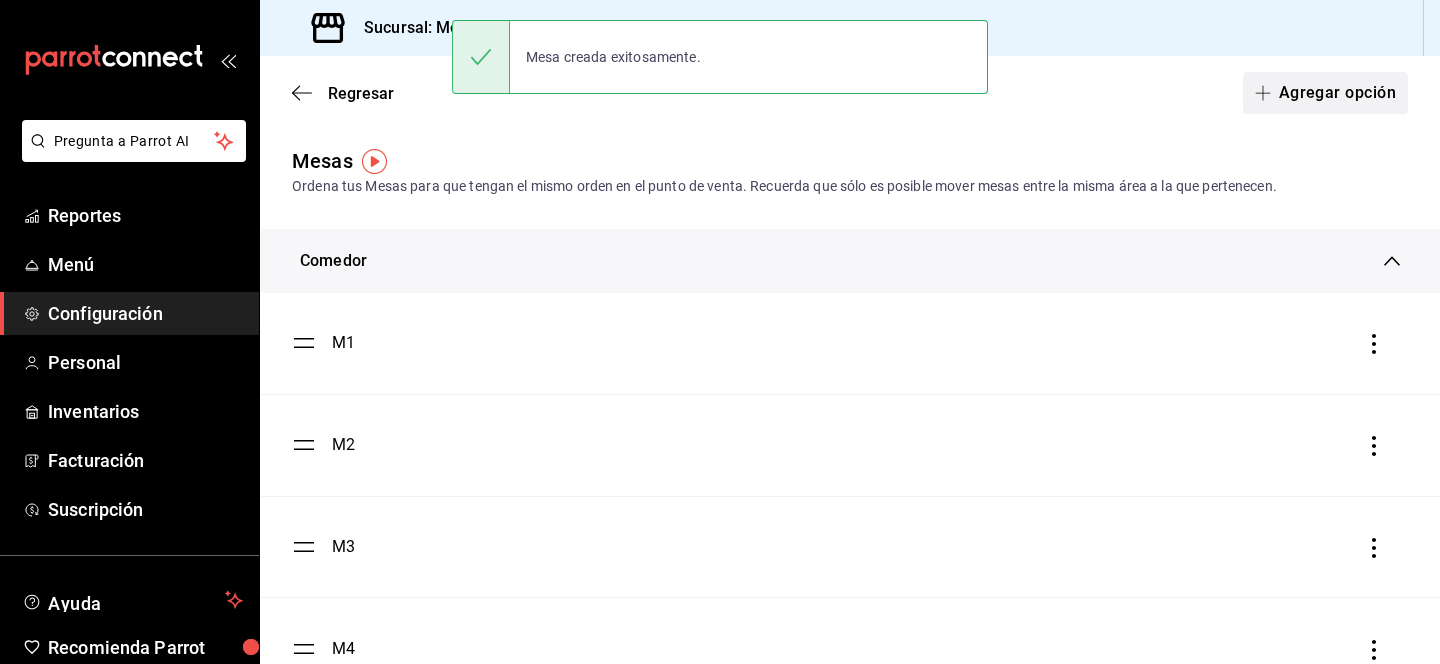 click on "Agregar opción" at bounding box center (1325, 93) 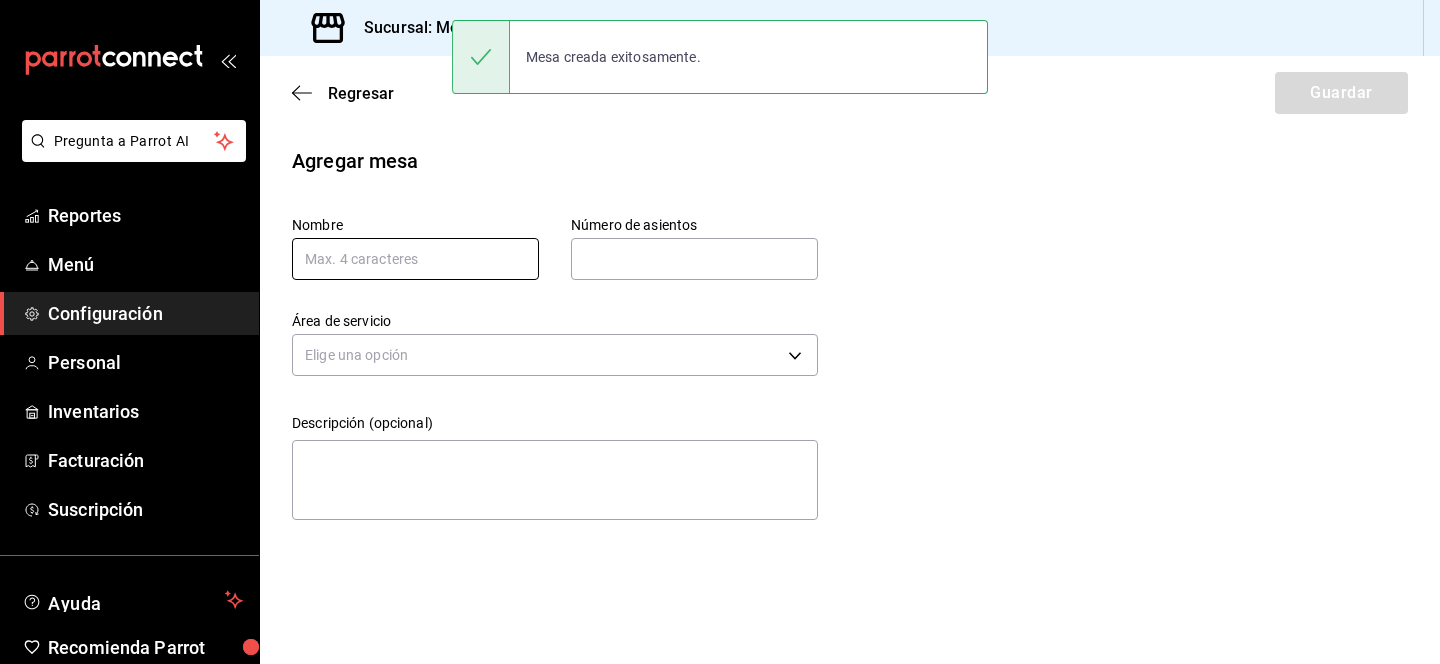click at bounding box center (415, 259) 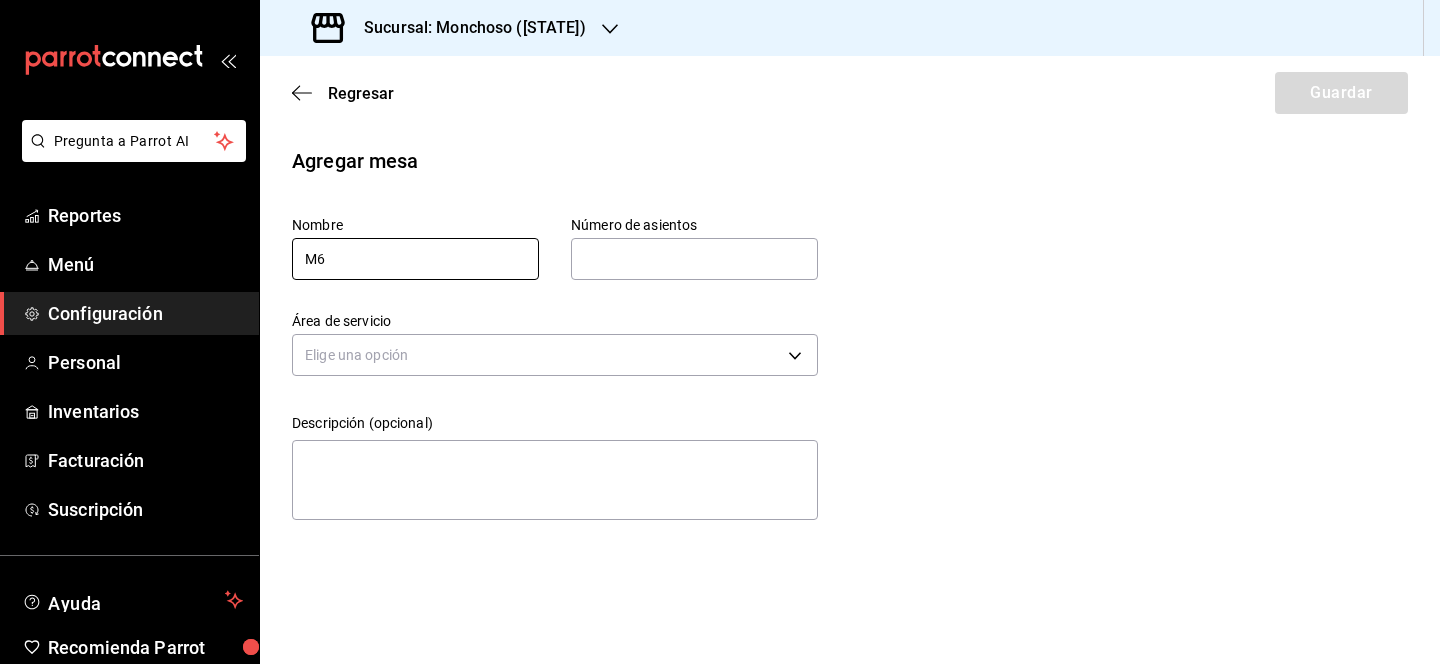 type on "M6" 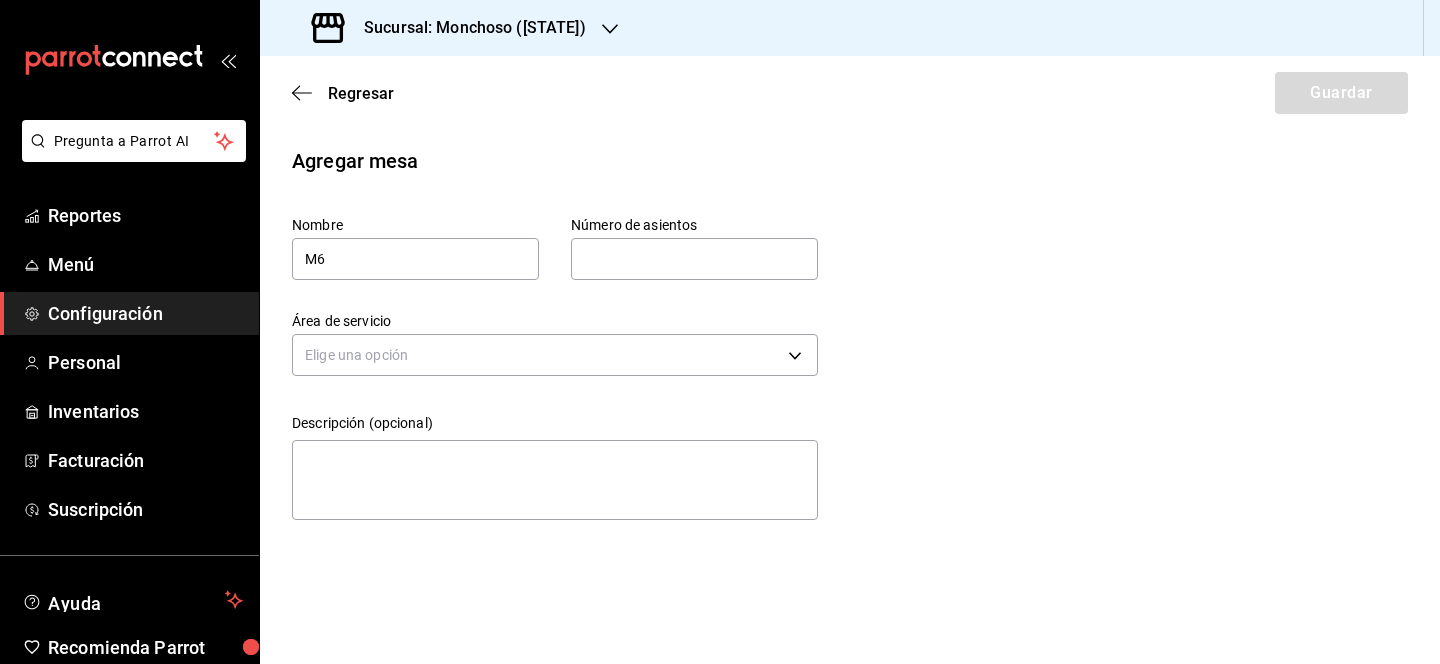 click at bounding box center [694, 259] 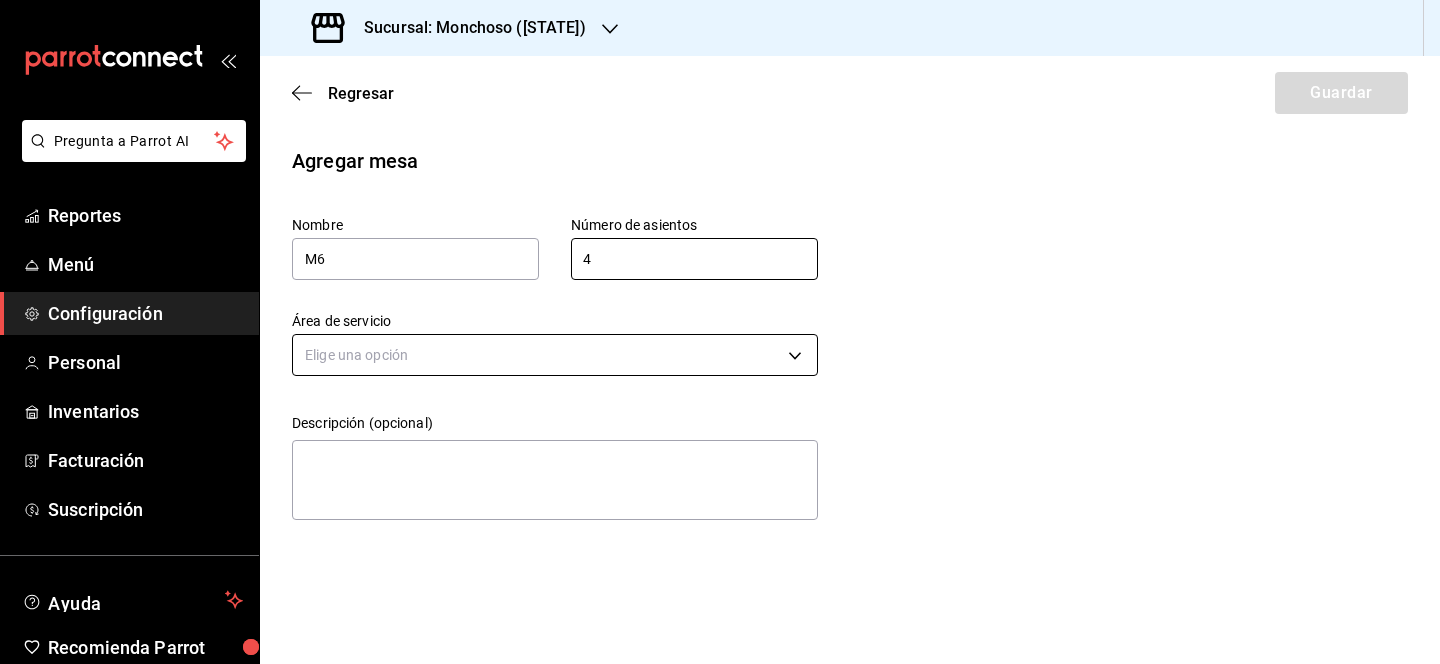 type on "4" 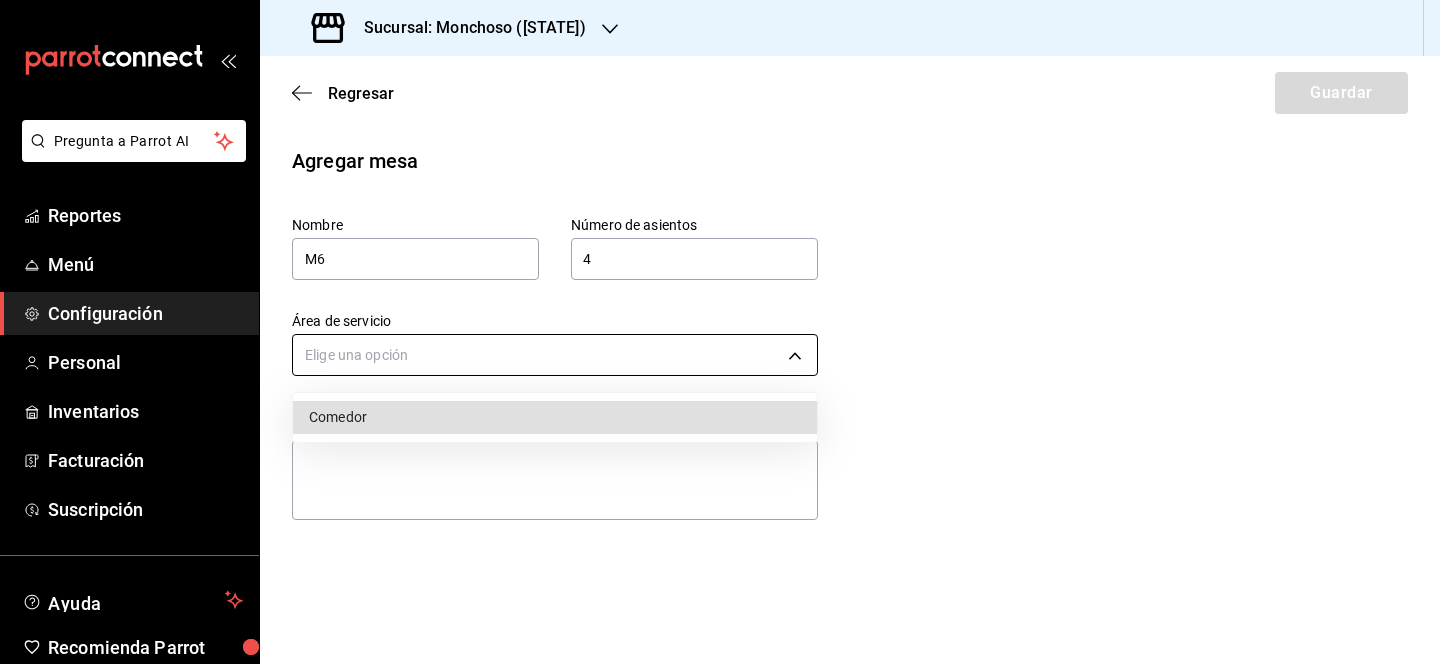 click on "Pregunta a Parrot AI Reportes   Menú   Configuración   Personal   Inventarios   Facturación   Suscripción   Ayuda Recomienda Parrot   Lili Flores   Sugerir nueva función   Sucursal: Monchoso (Tamps) Regresar Guardar Agregar mesa Nombre M6 Número de asientos 4 Número de asientos Área de servicio Elige una opción Descripción (opcional) x GANA 1 MES GRATIS EN TU SUSCRIPCIÓN AQUÍ ¿Recuerdas cómo empezó tu restaurante?
Hoy puedes ayudar a un colega a tener el mismo cambio que tú viviste.
Recomienda Parrot directamente desde tu Portal Administrador.
Es fácil y rápido.
🎁 Por cada restaurante que se una, ganas 1 mes gratis. Ver video tutorial Ir a video Ver video tutorial Ir a video Pregunta a Parrot AI Reportes   Menú   Configuración   Personal   Inventarios   Facturación   Suscripción   Ayuda Recomienda Parrot   Lili Flores   Sugerir nueva función   Visitar centro de ayuda (81) 2046 6363 soporte@parrotsoftware.io Visitar centro de ayuda (81) 2046 6363 soporte@parrotsoftware.io Comedor" at bounding box center [720, 332] 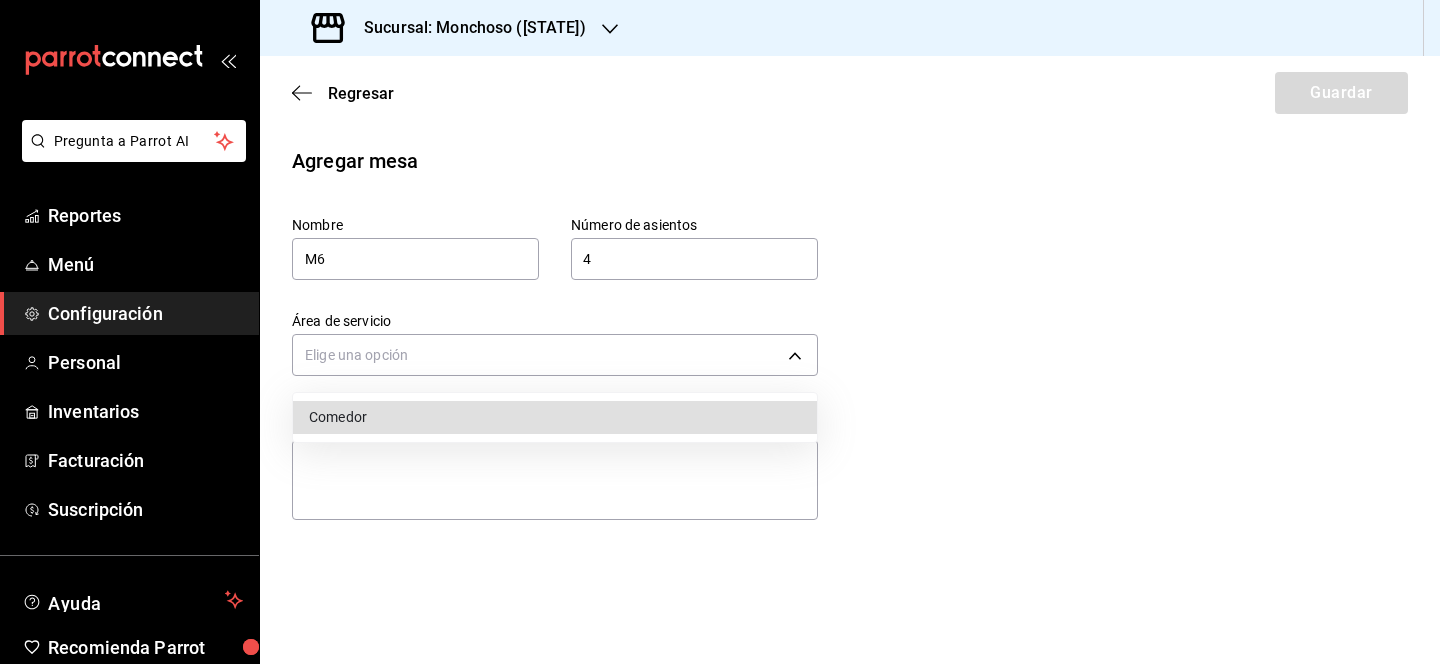 click on "Comedor" at bounding box center (555, 417) 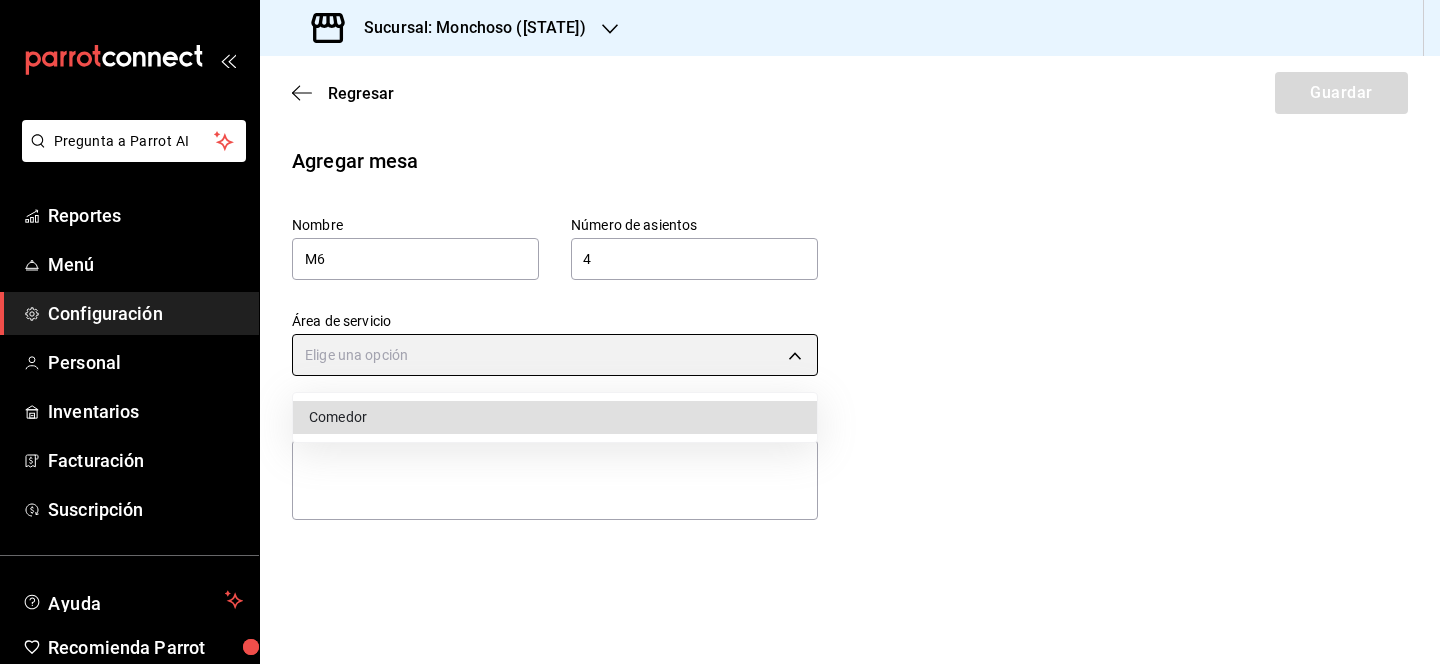 type on "64405aa3-5100-4530-baa7-151e01d9f5bc" 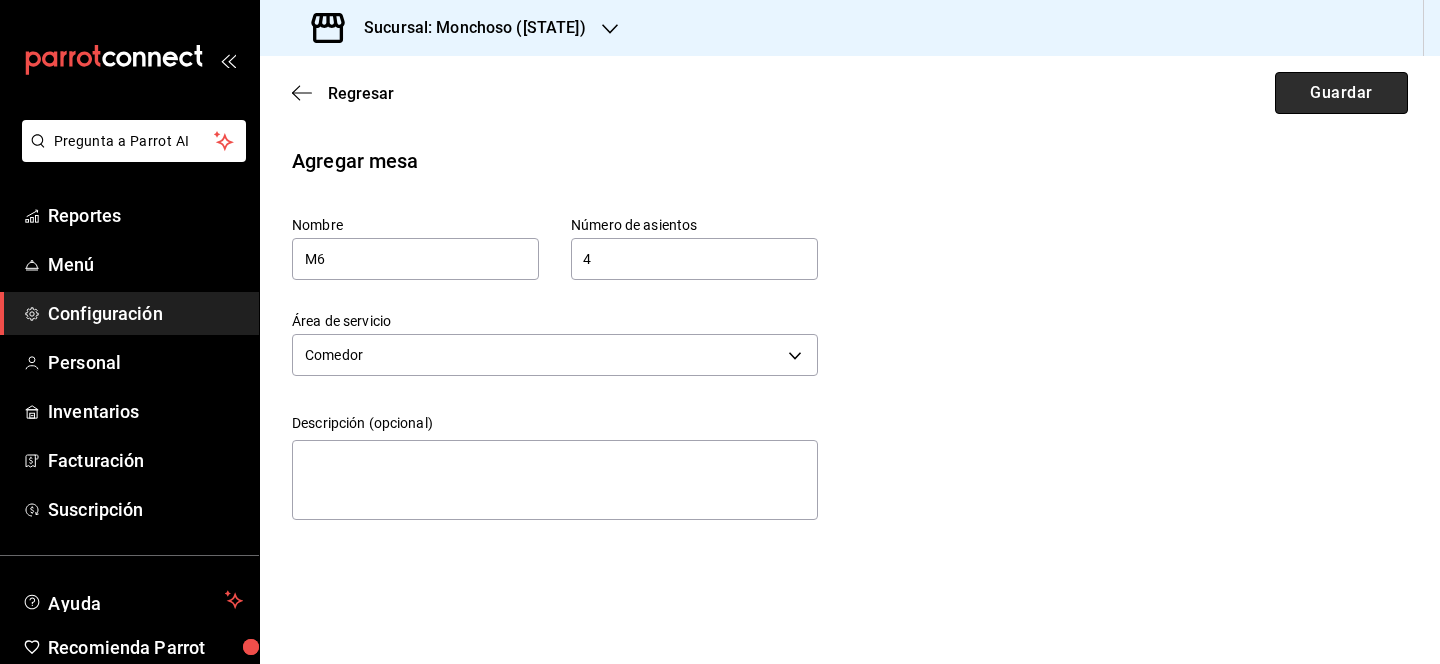 click on "Guardar" at bounding box center [1341, 93] 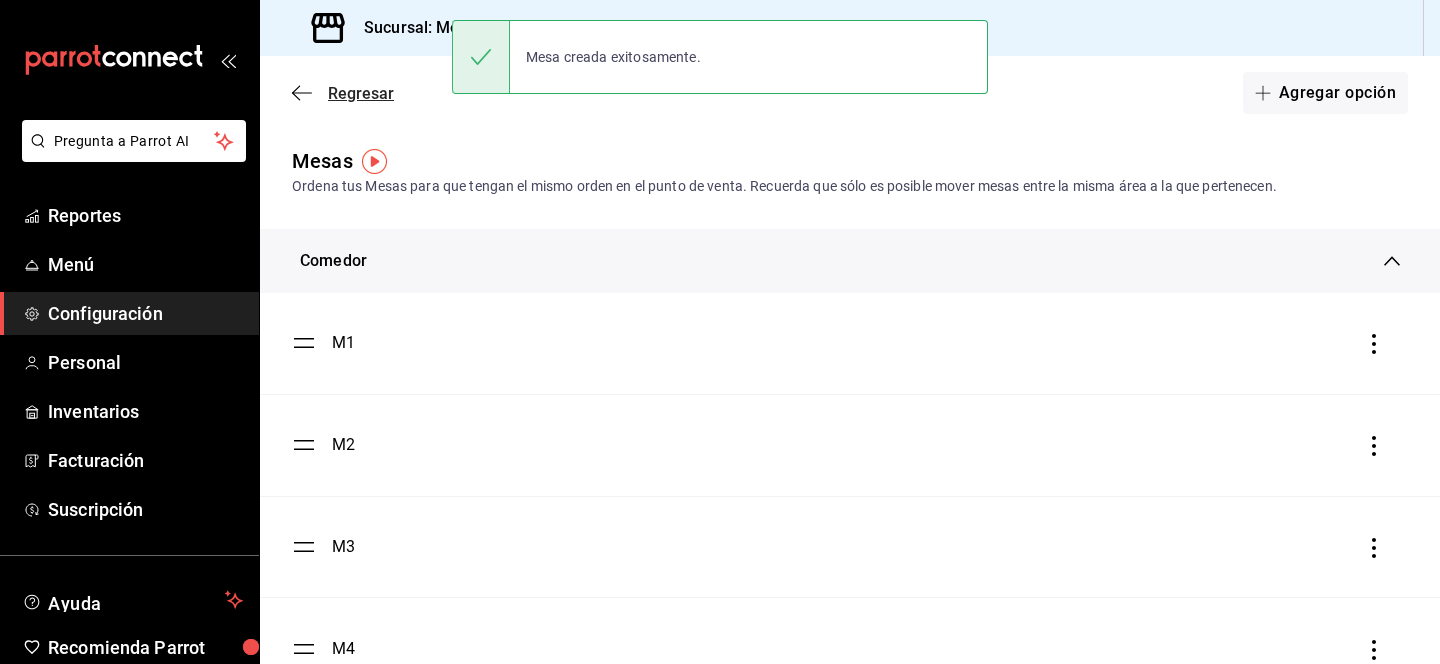 click on "Regresar" at bounding box center (361, 93) 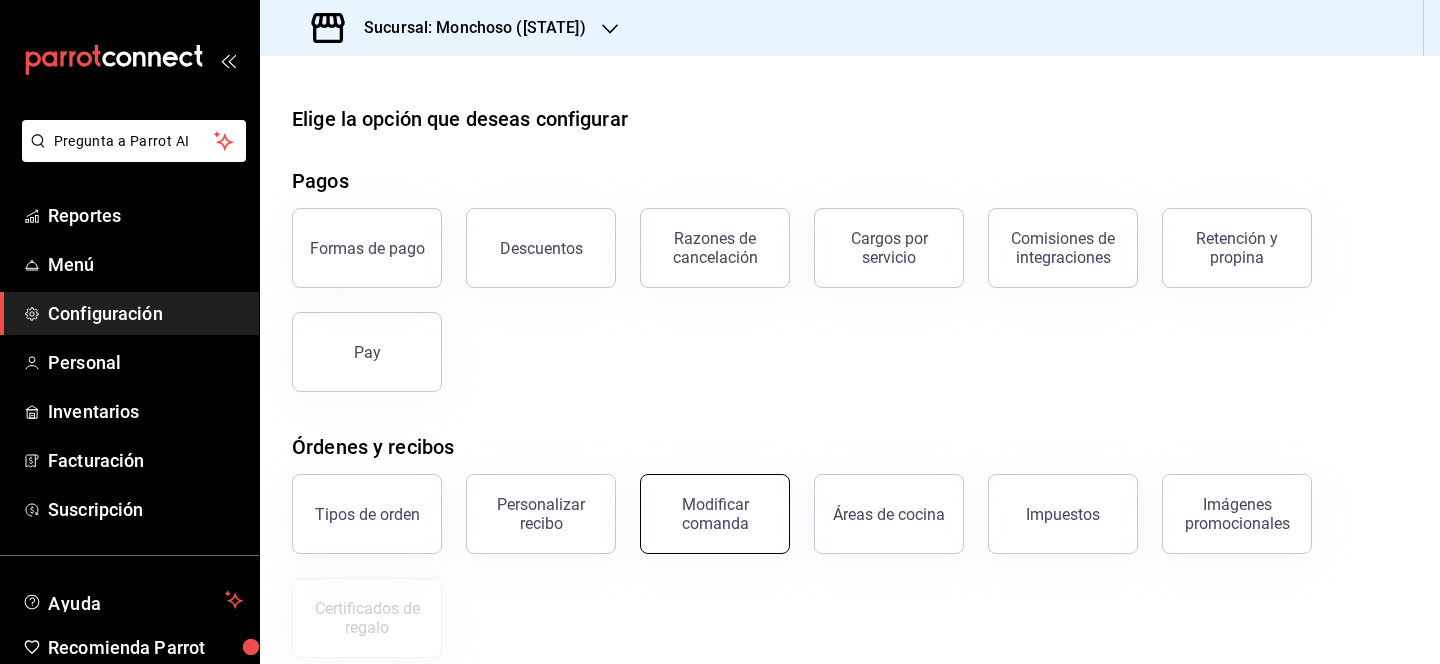 scroll, scrollTop: 350, scrollLeft: 0, axis: vertical 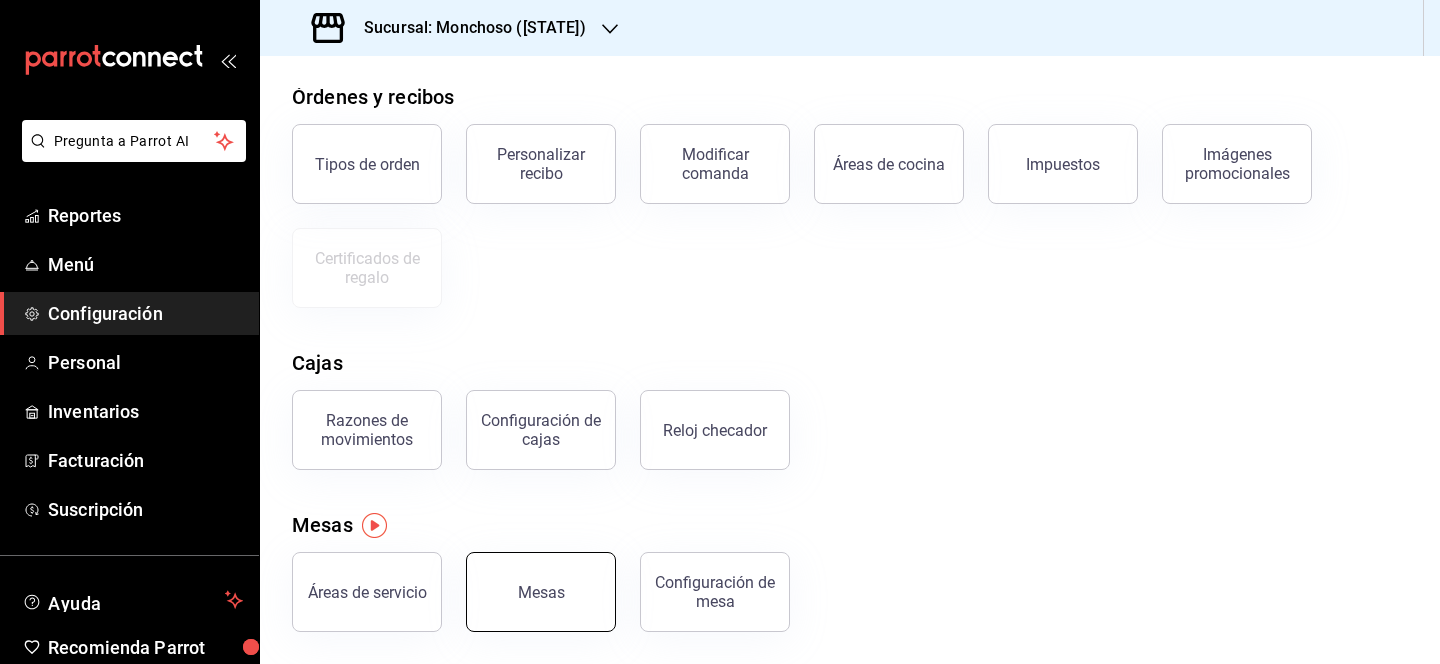 click on "Mesas" at bounding box center [541, 592] 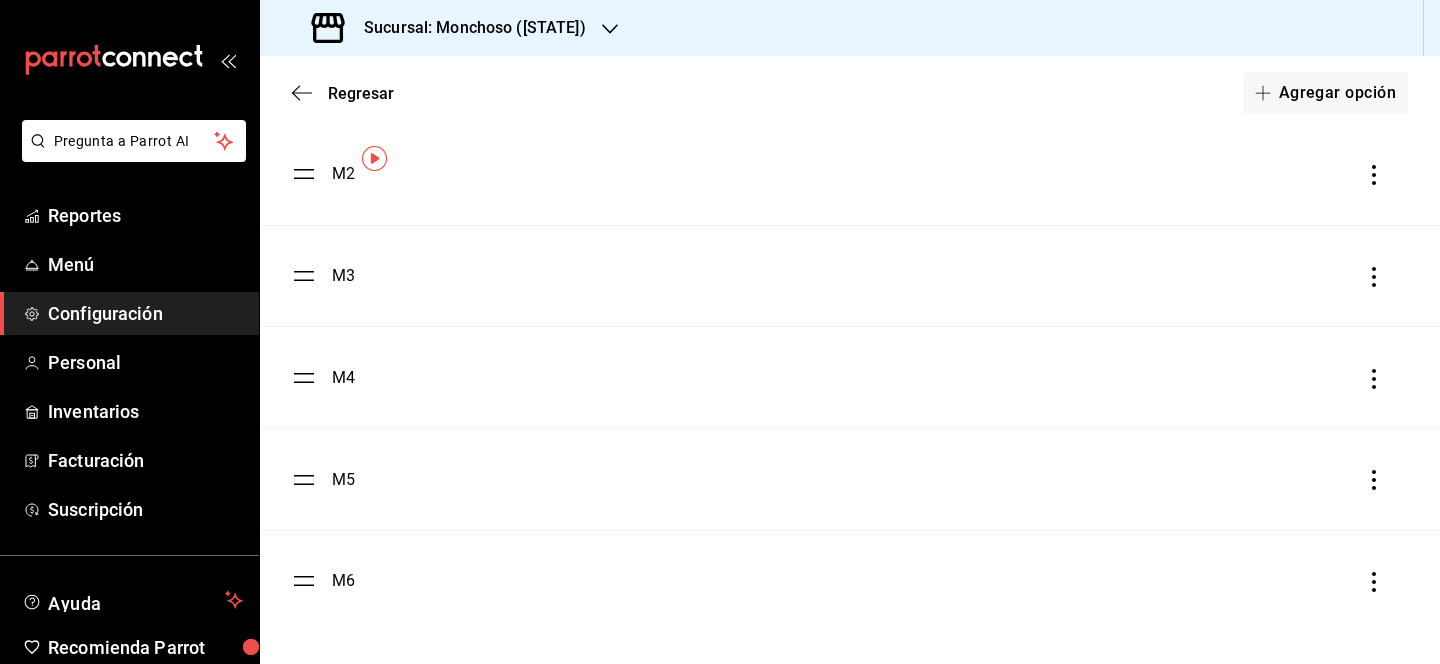 scroll, scrollTop: 0, scrollLeft: 0, axis: both 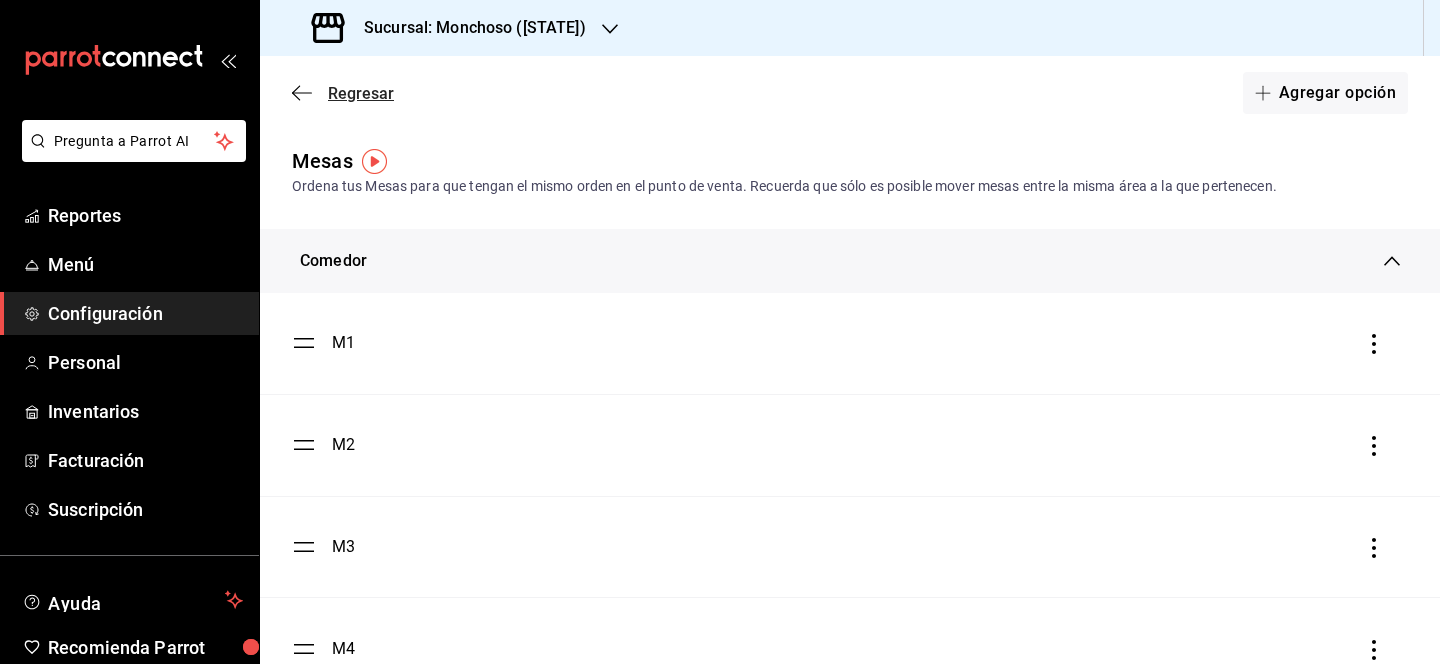 click on "Regresar" at bounding box center [361, 93] 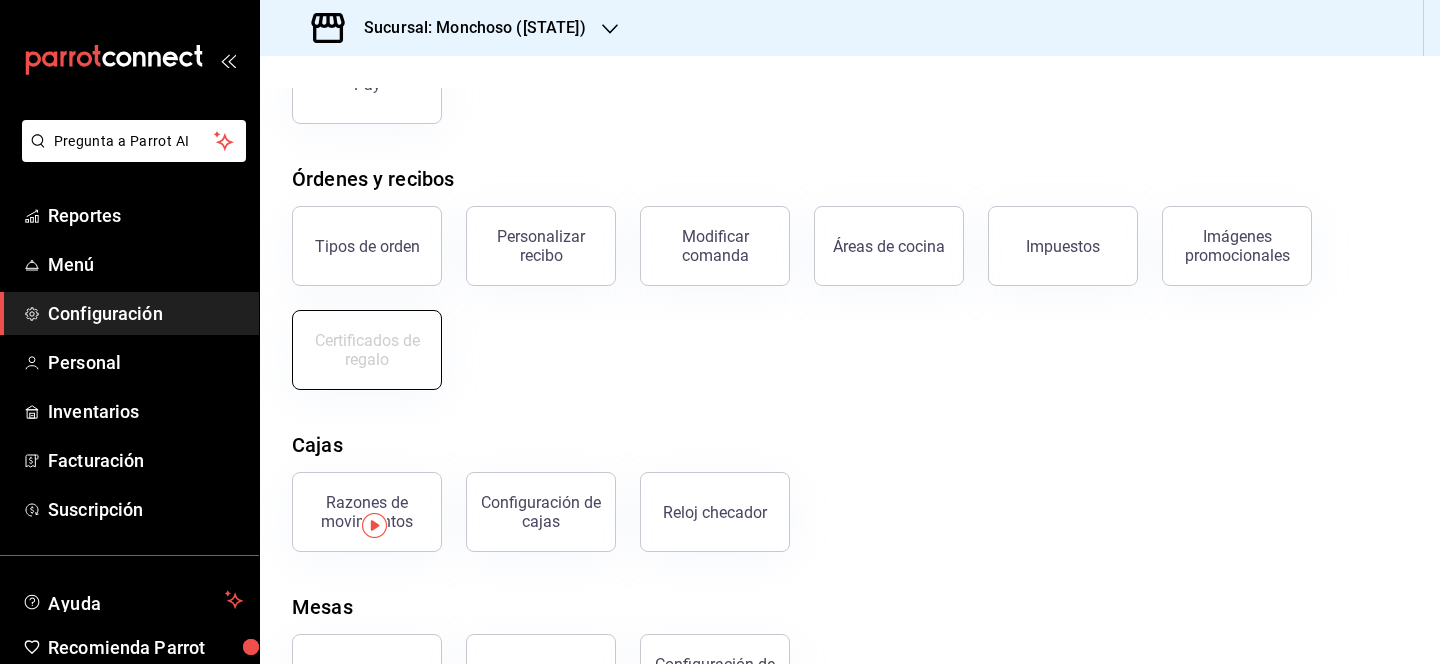 scroll, scrollTop: 350, scrollLeft: 0, axis: vertical 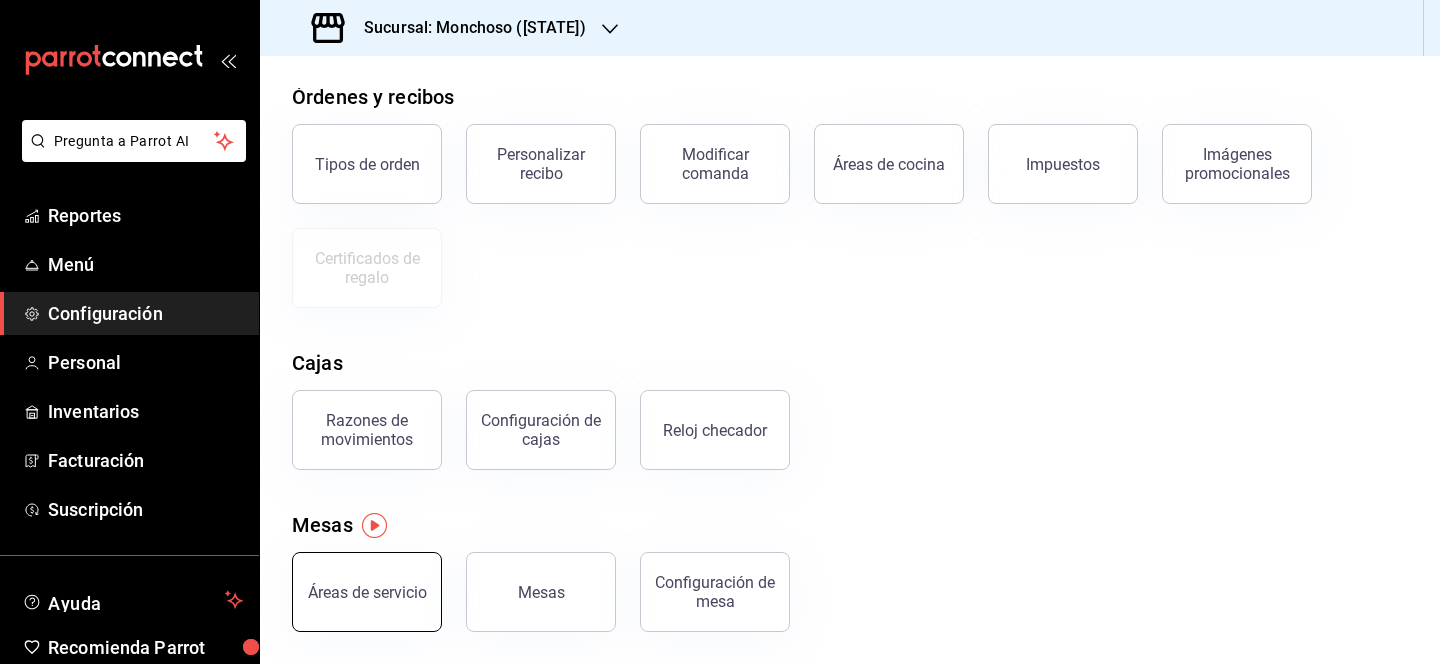 click on "Áreas de servicio" at bounding box center (367, 592) 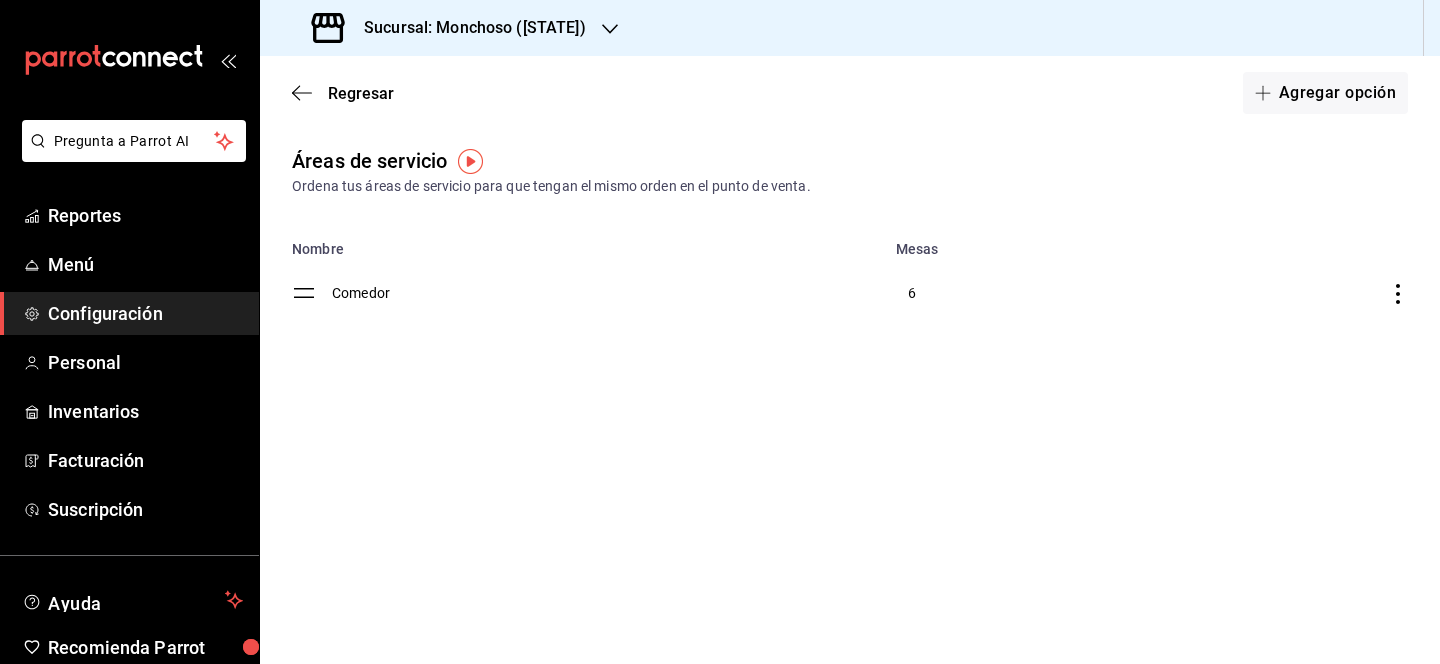 click on "Regresar Agregar opción" at bounding box center [850, 93] 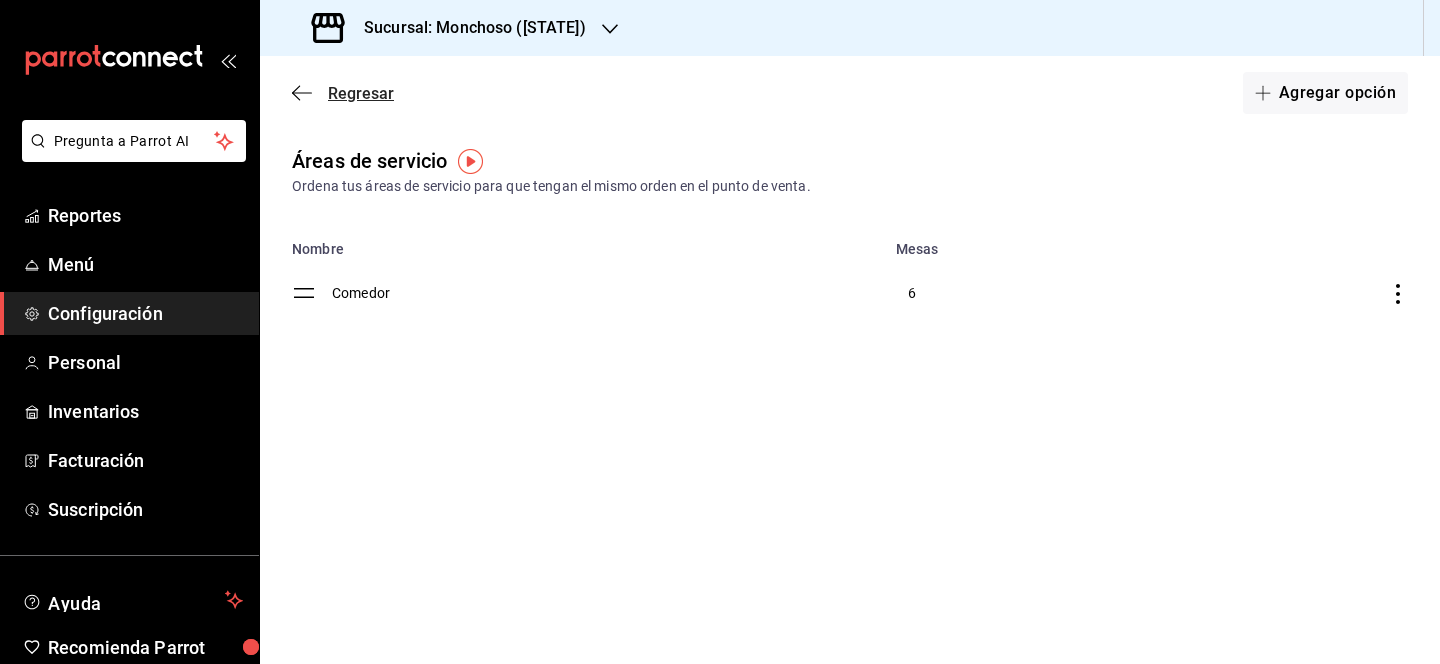 click on "Regresar" at bounding box center [361, 93] 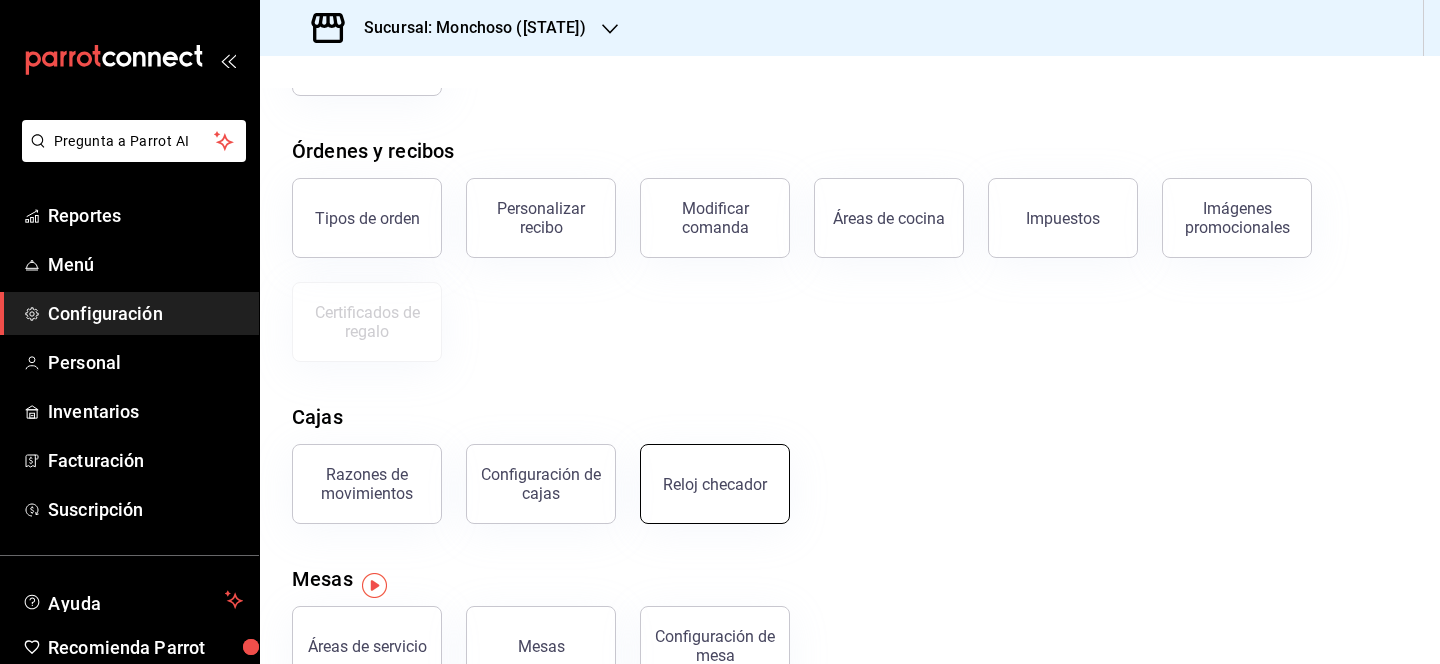 scroll, scrollTop: 287, scrollLeft: 0, axis: vertical 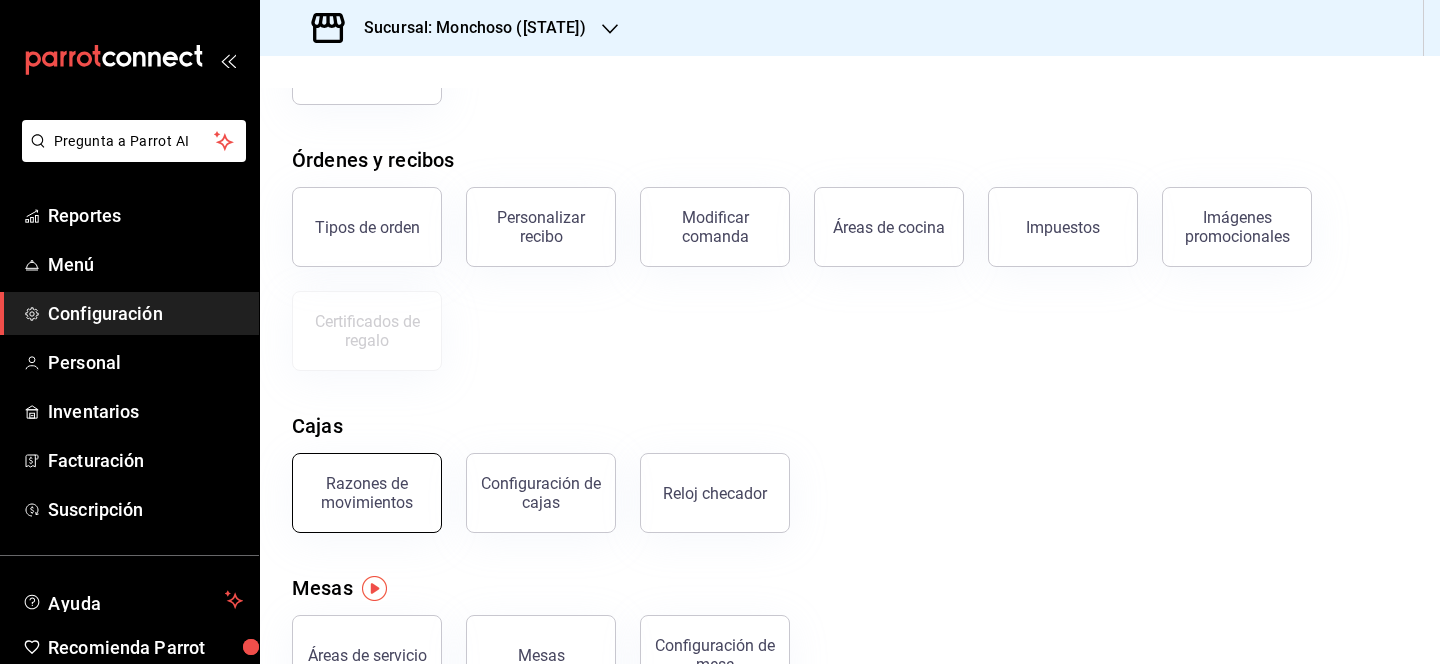click on "Razones de movimientos" at bounding box center (367, 493) 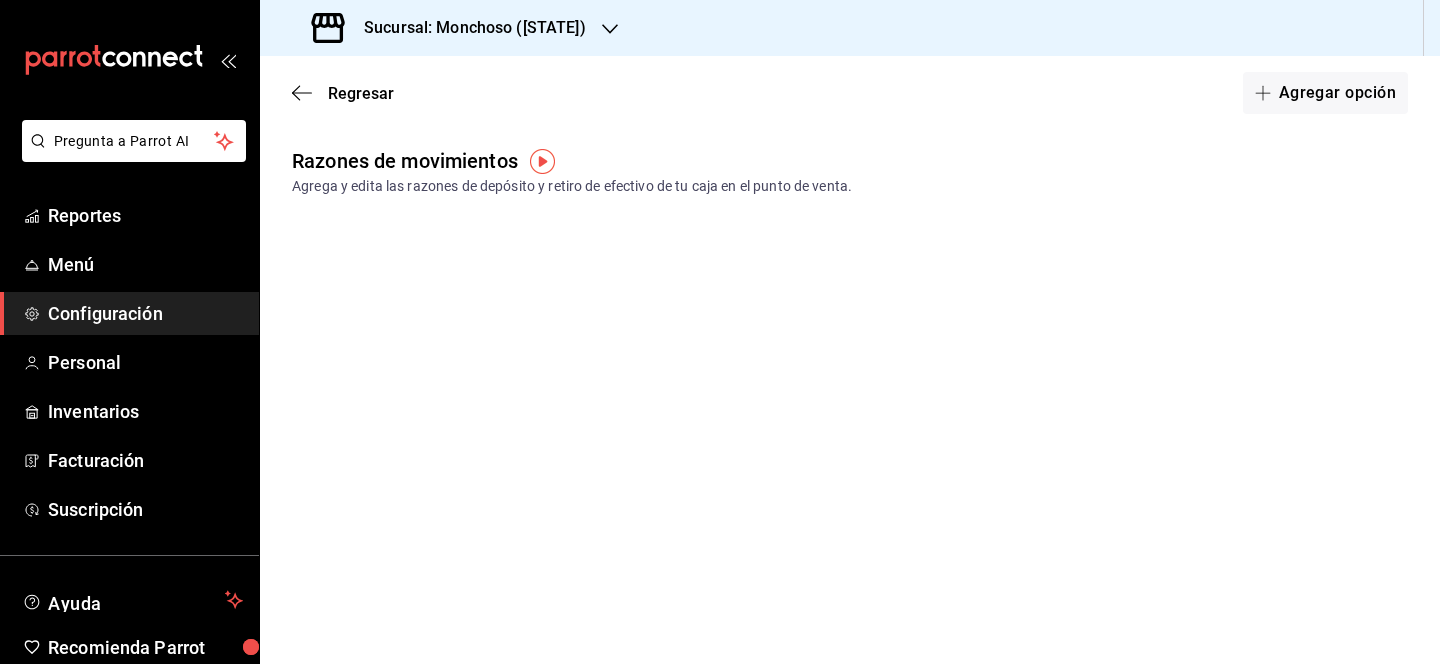 click on "Sucursal: [CITY] (Tamps)" at bounding box center (451, 28) 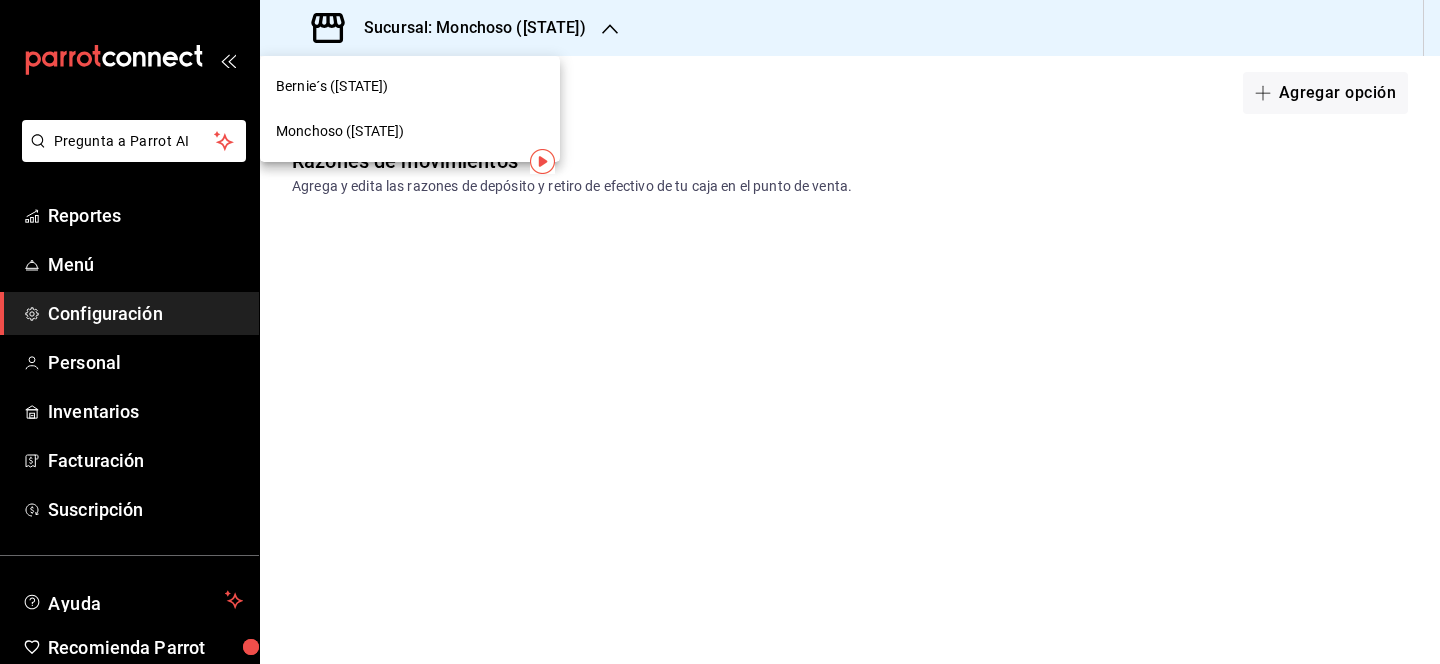 click on "[BRAND] ([STATE])" at bounding box center (332, 86) 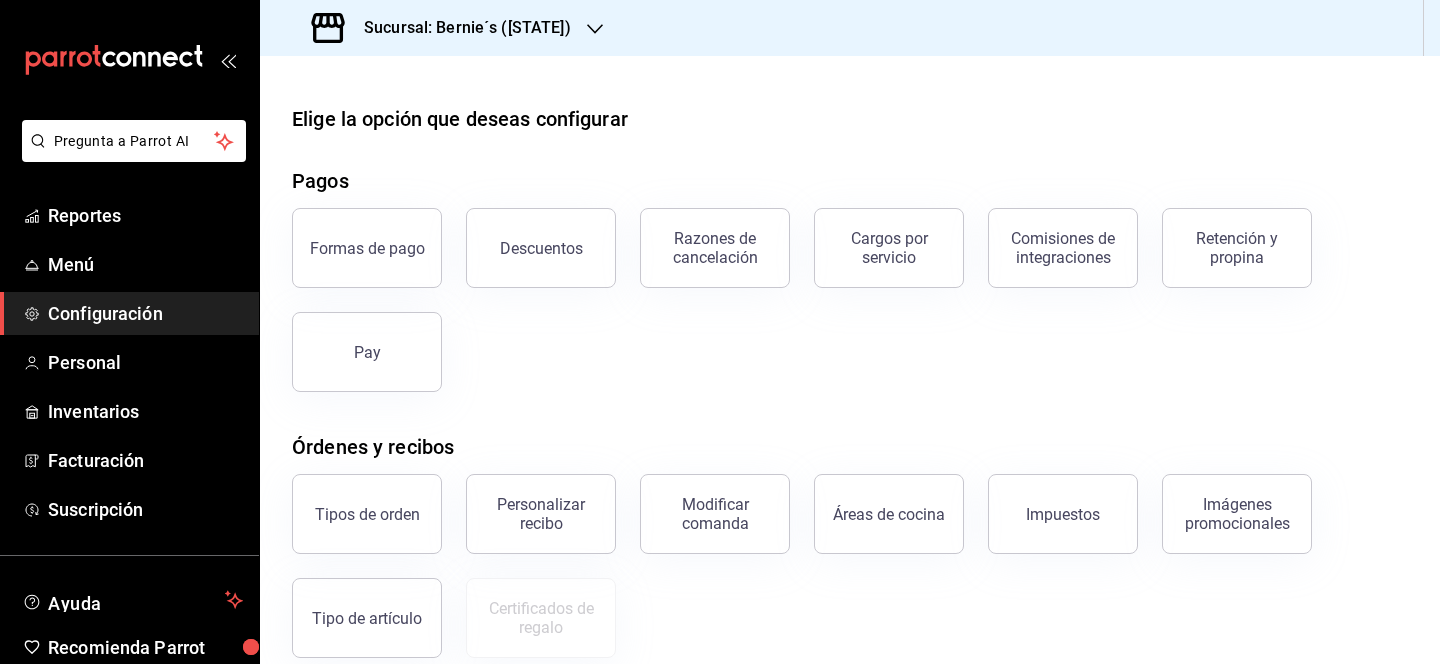 click on "Razones de movimientos" at bounding box center (367, 780) 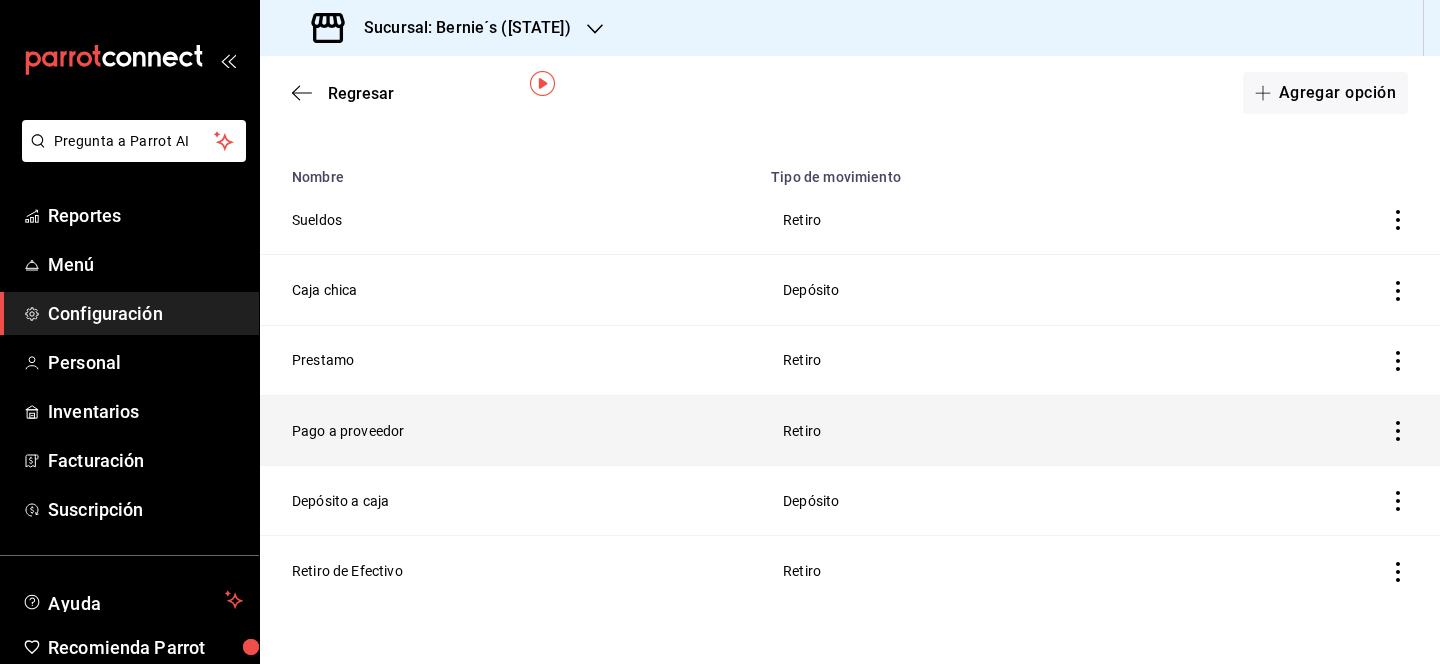 scroll, scrollTop: 78, scrollLeft: 0, axis: vertical 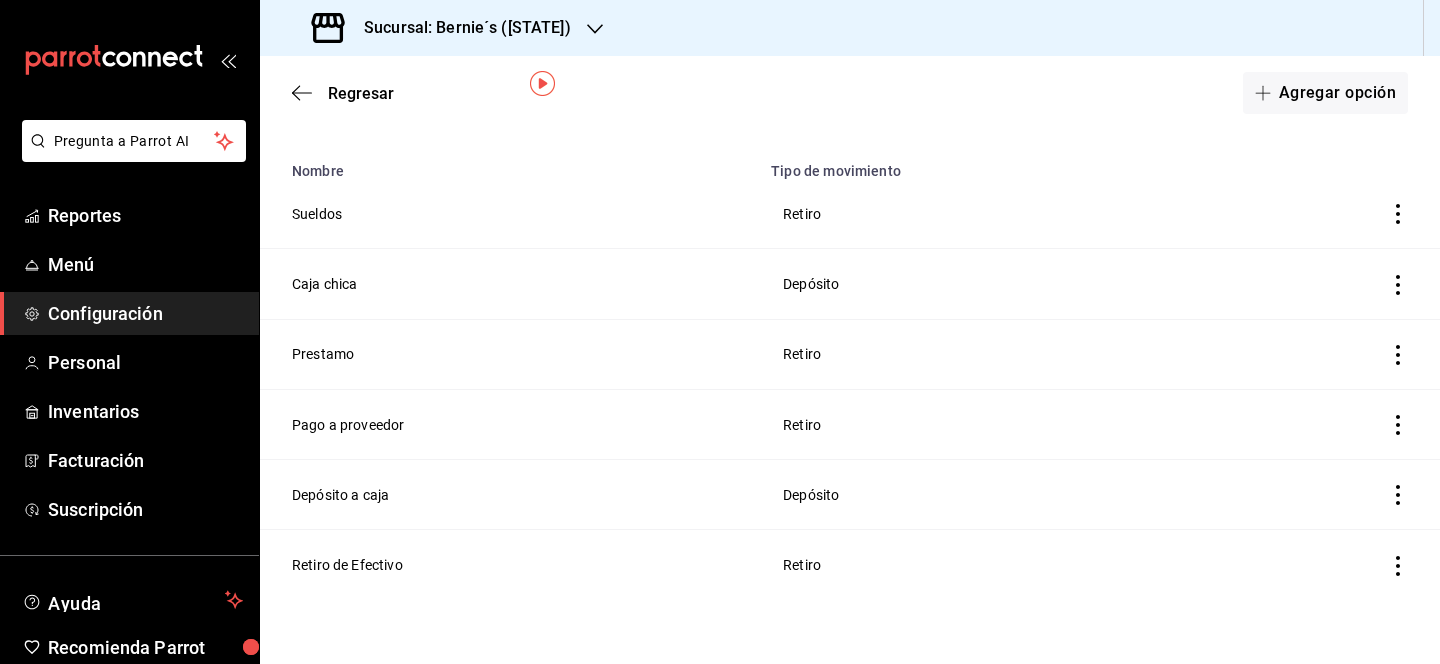 click on "Sucursal: Bernie´s ([STATE])" at bounding box center [459, 28] 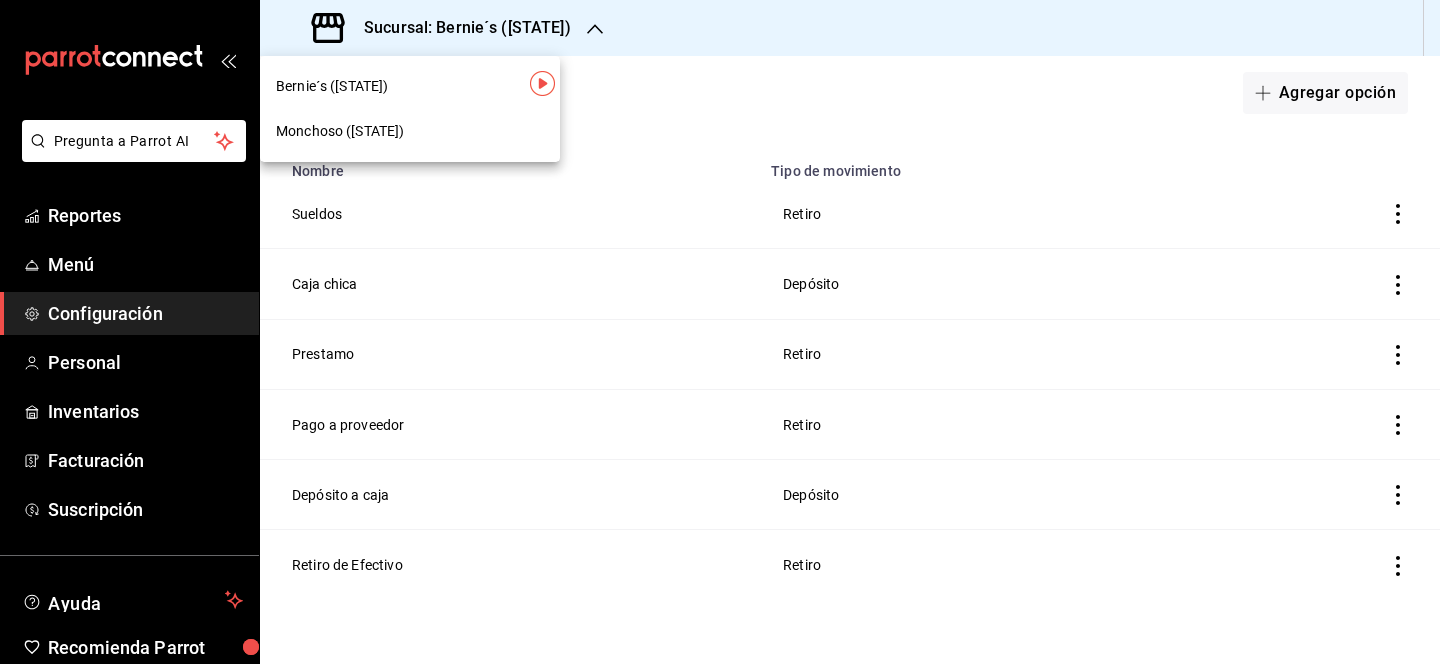 click on "[CITY] (Tamps)" at bounding box center [340, 131] 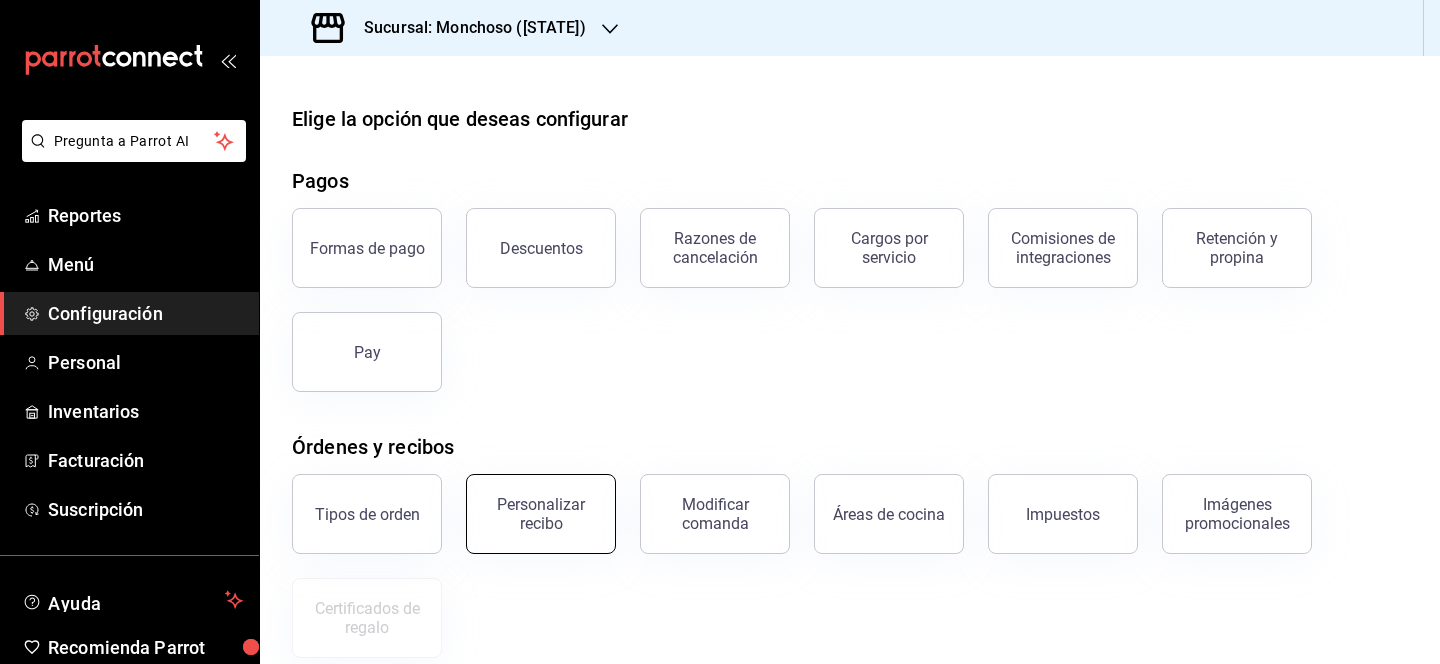 scroll, scrollTop: 350, scrollLeft: 0, axis: vertical 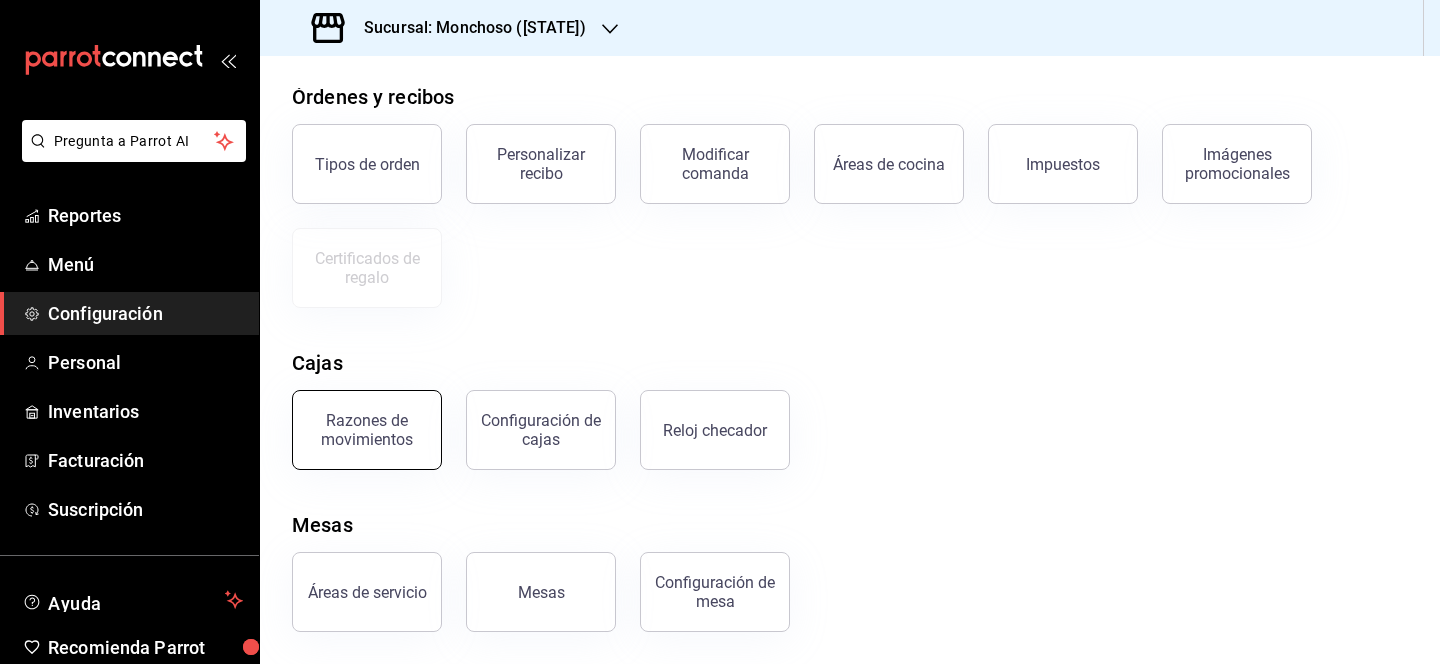 click on "Razones de movimientos" at bounding box center [367, 430] 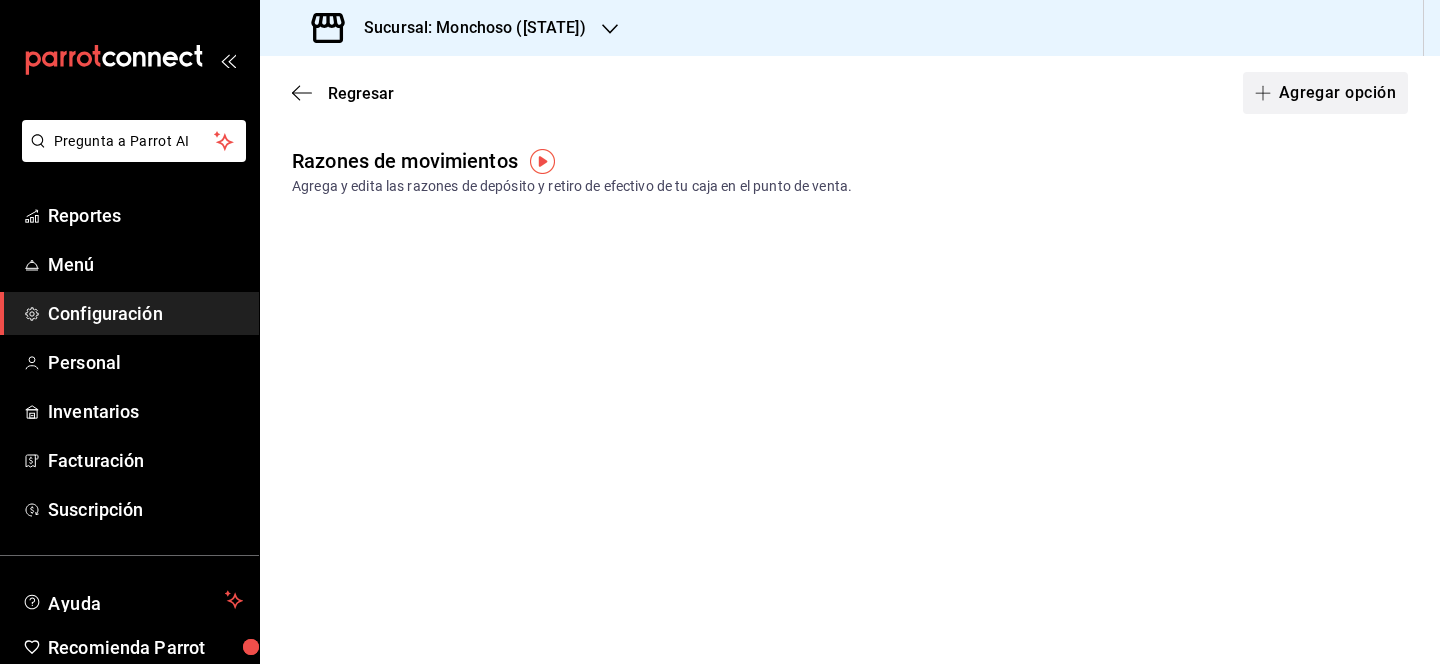 click on "Agregar opción" at bounding box center (1325, 93) 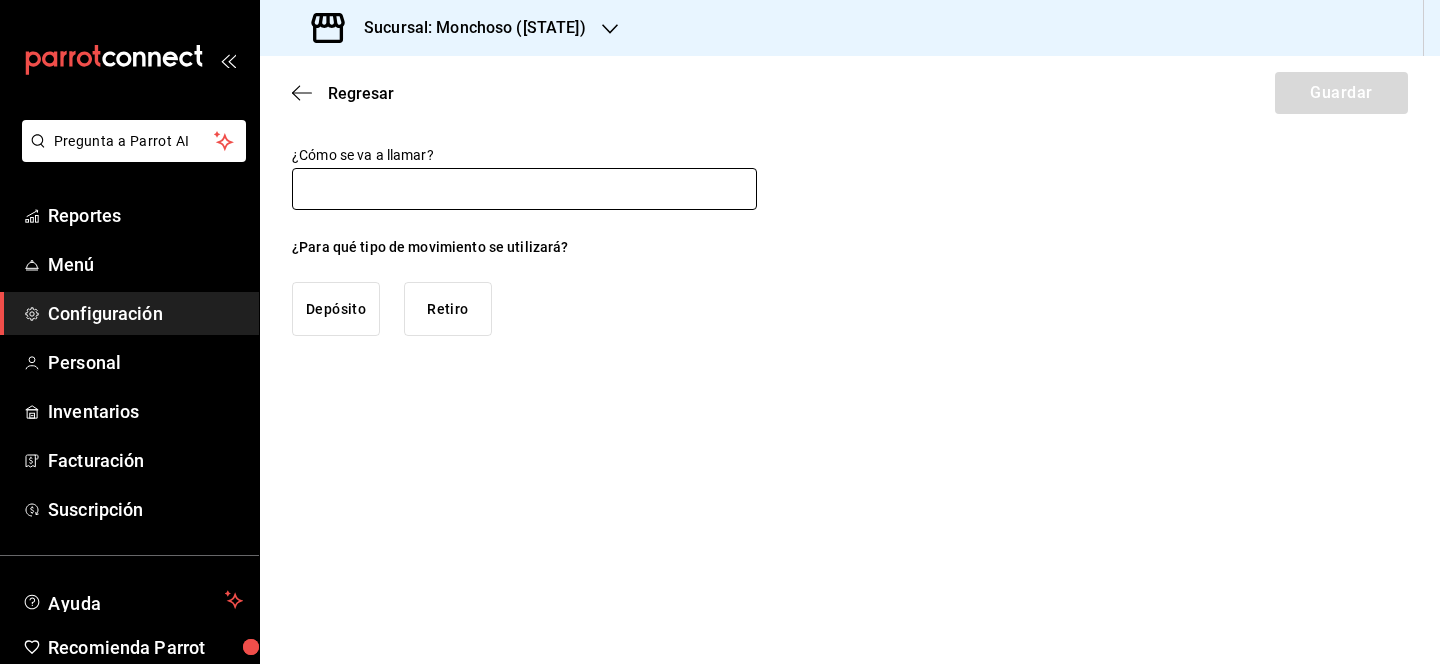 click at bounding box center (524, 189) 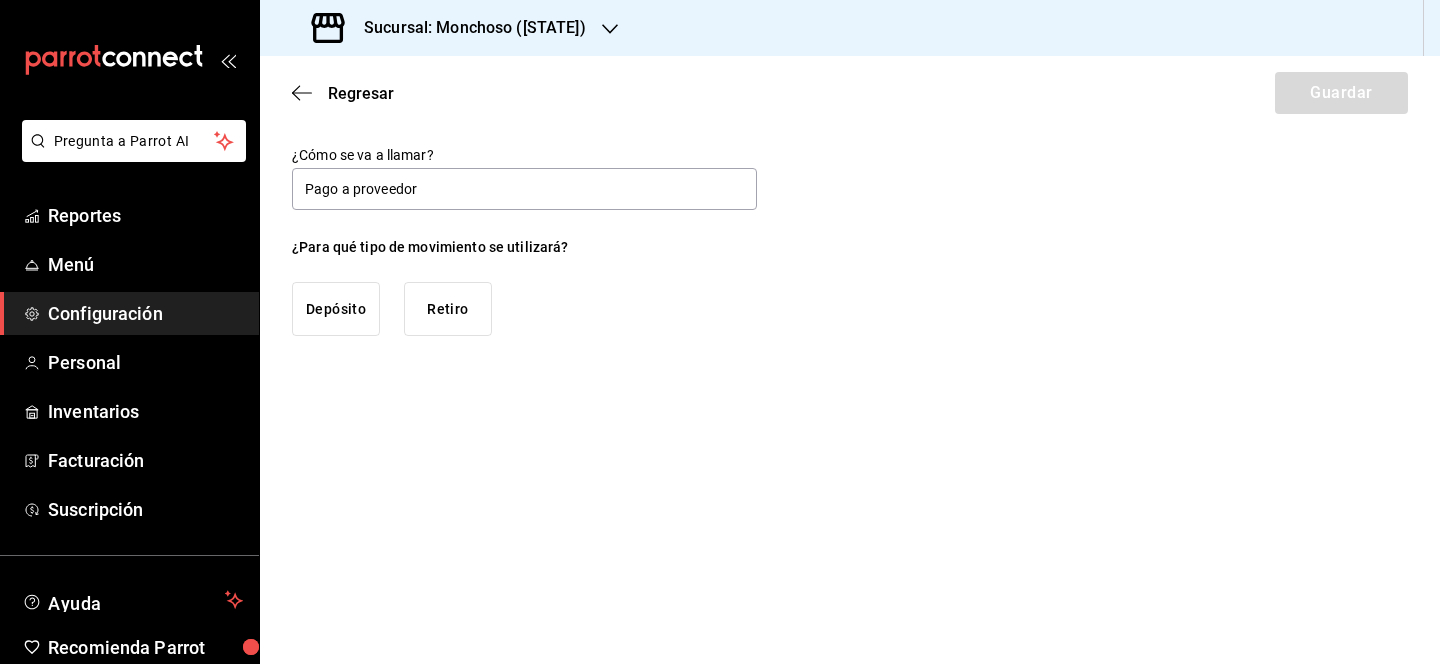 click on "Retiro" at bounding box center (448, 309) 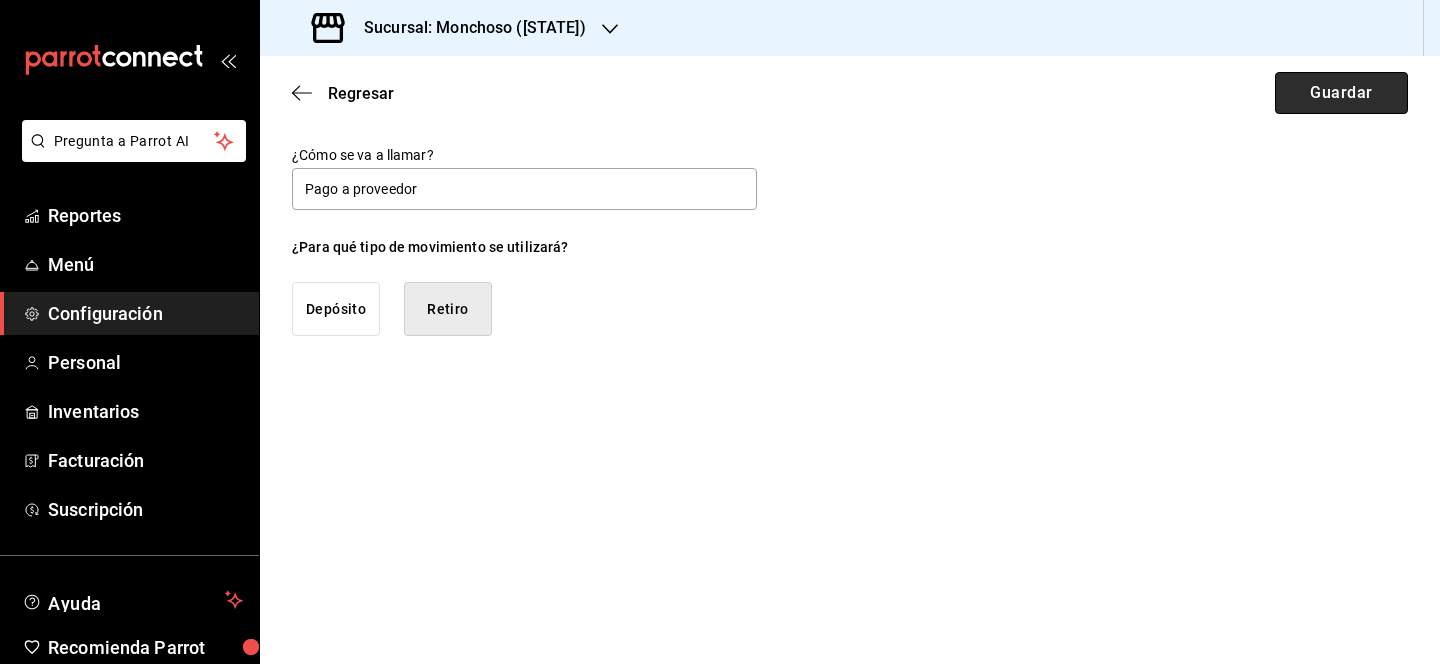 click on "Guardar" at bounding box center (1341, 93) 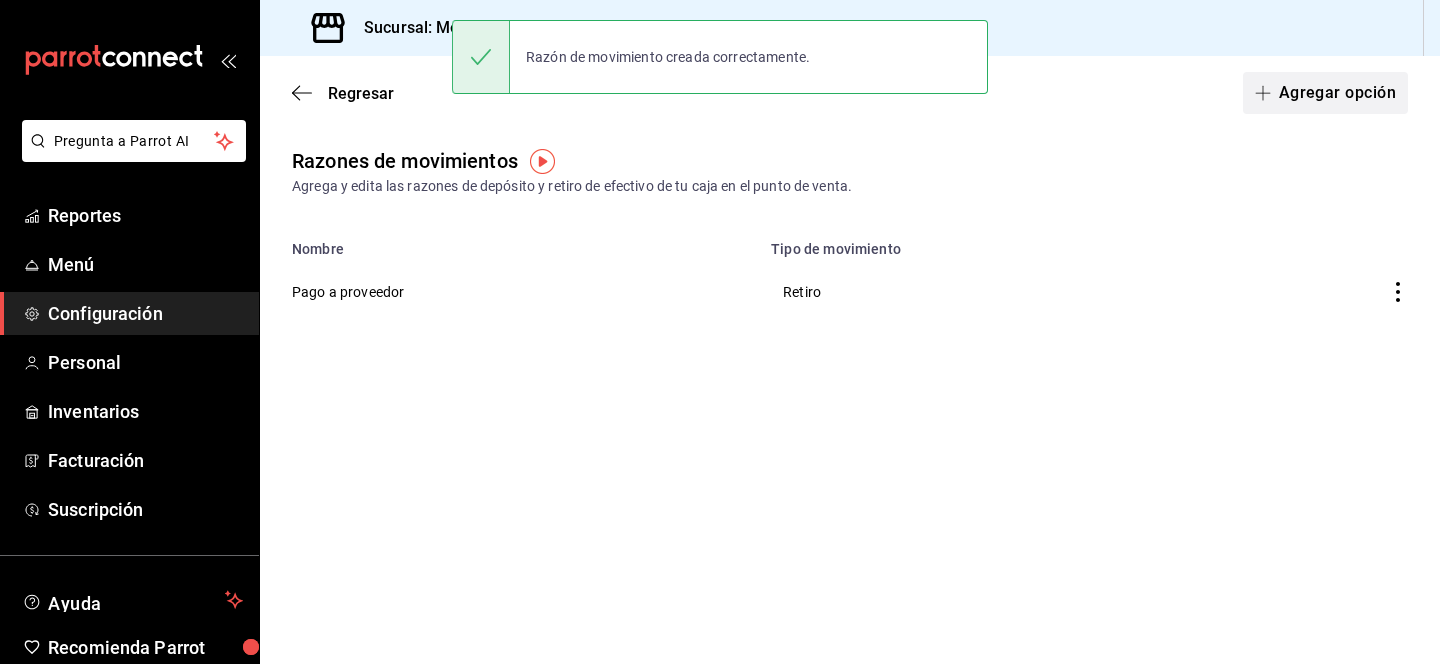 click on "Agregar opción" at bounding box center (1325, 93) 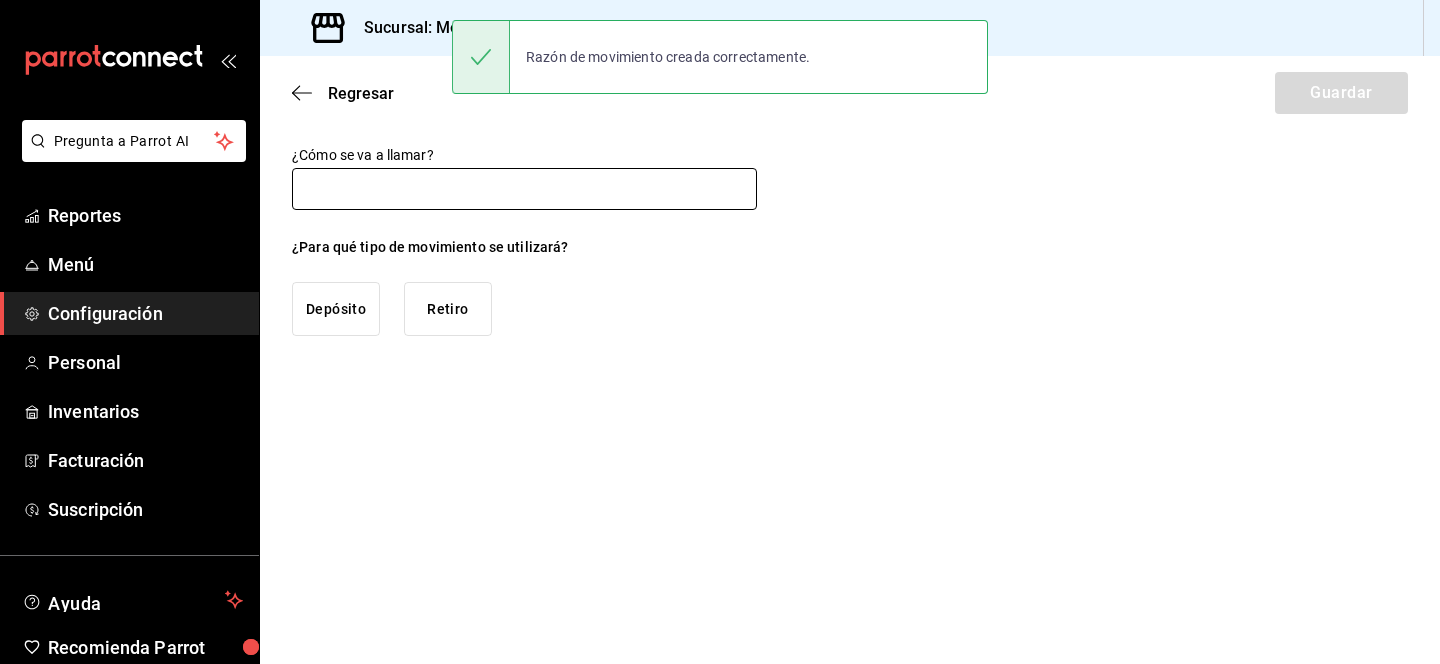 click at bounding box center [524, 189] 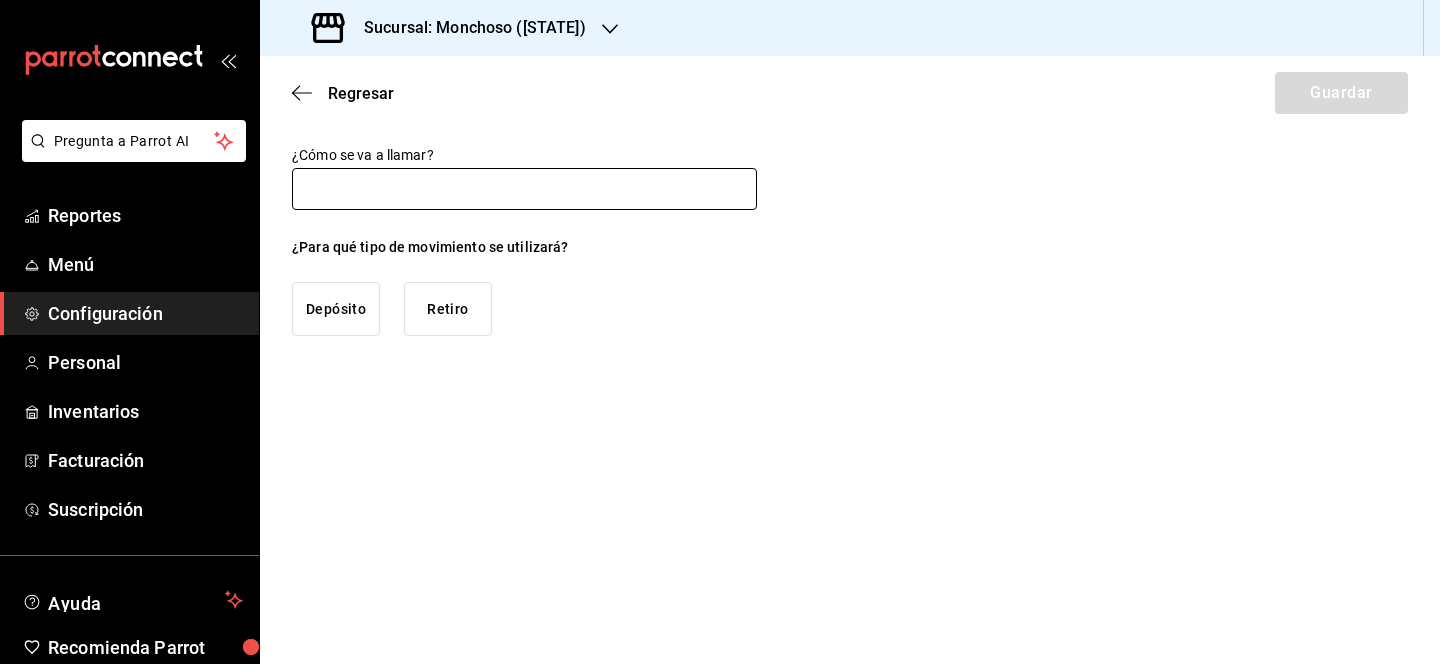 click at bounding box center [524, 189] 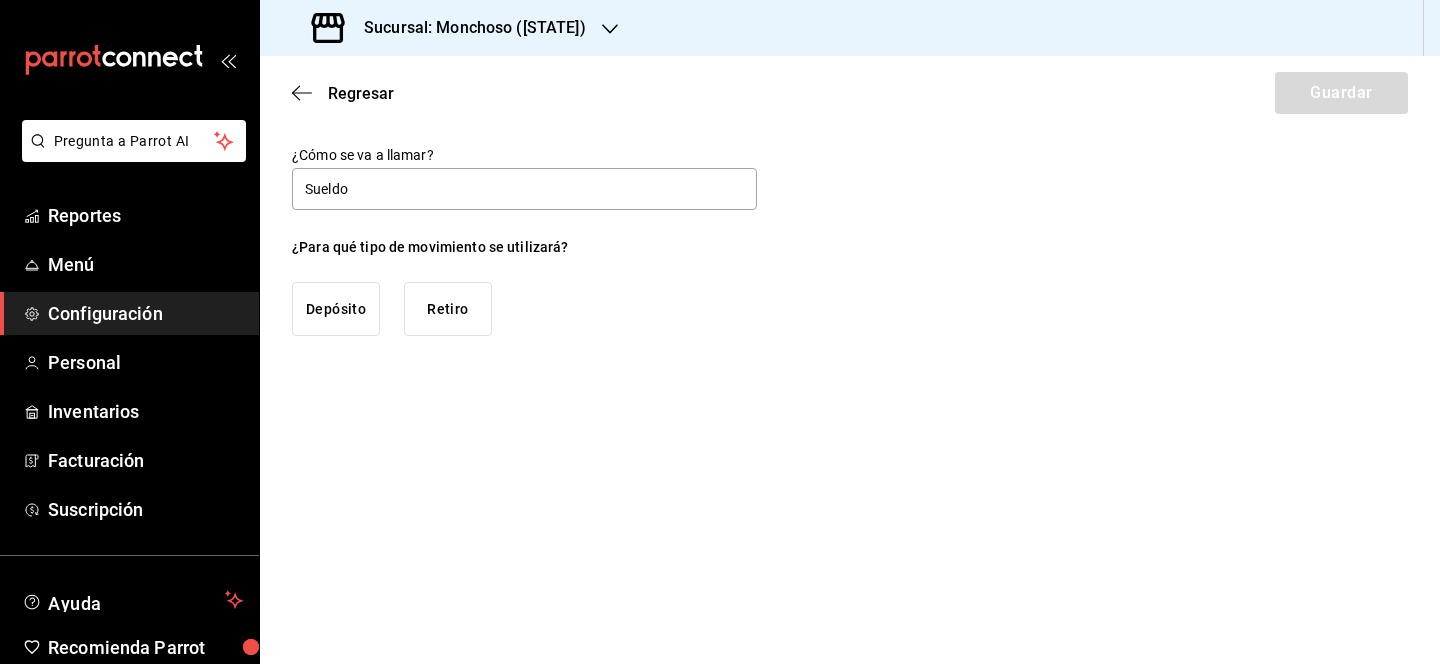 type on "Sueldo" 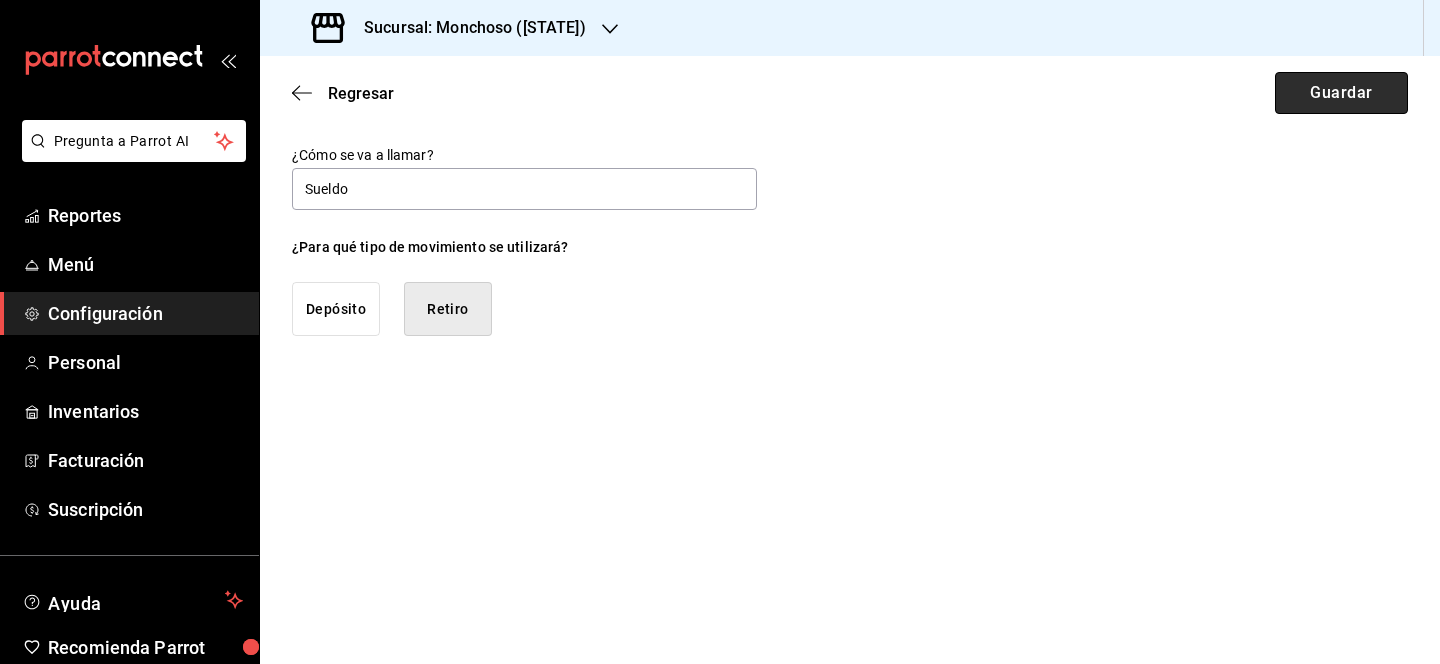 click on "Guardar" at bounding box center [1341, 93] 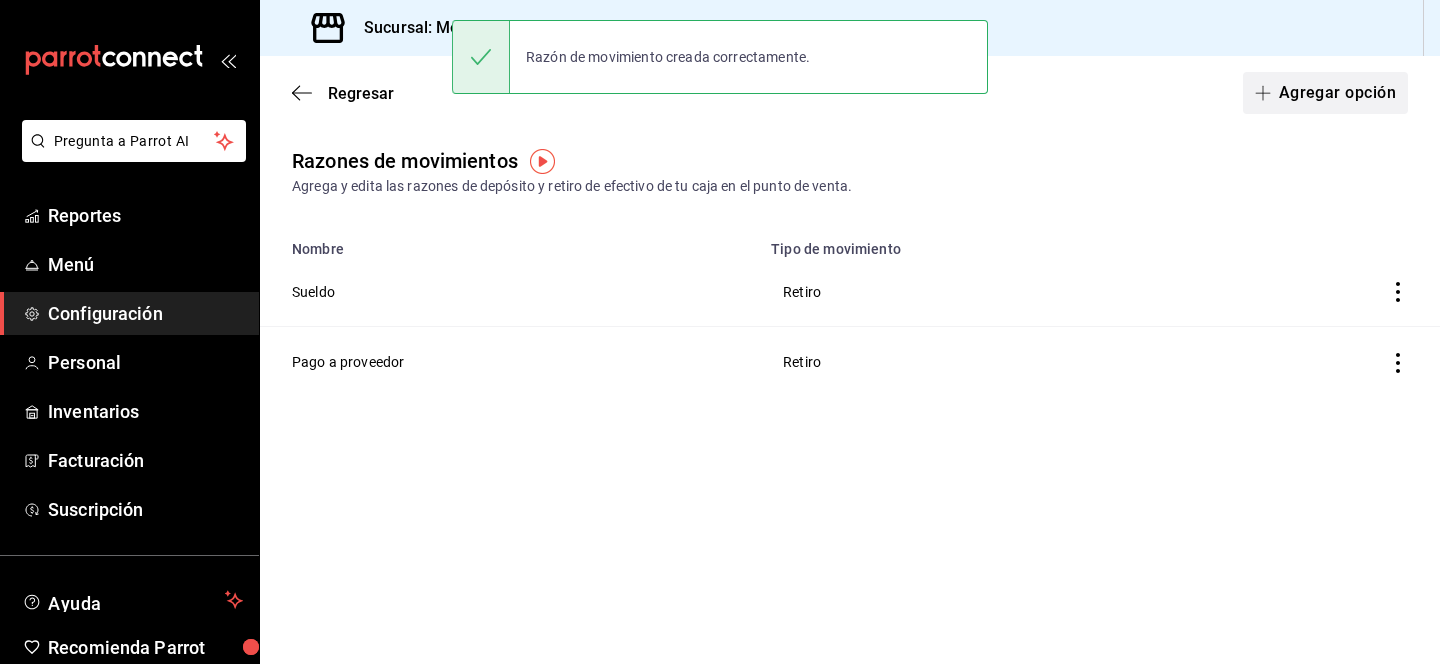 click on "Agregar opción" at bounding box center (1325, 93) 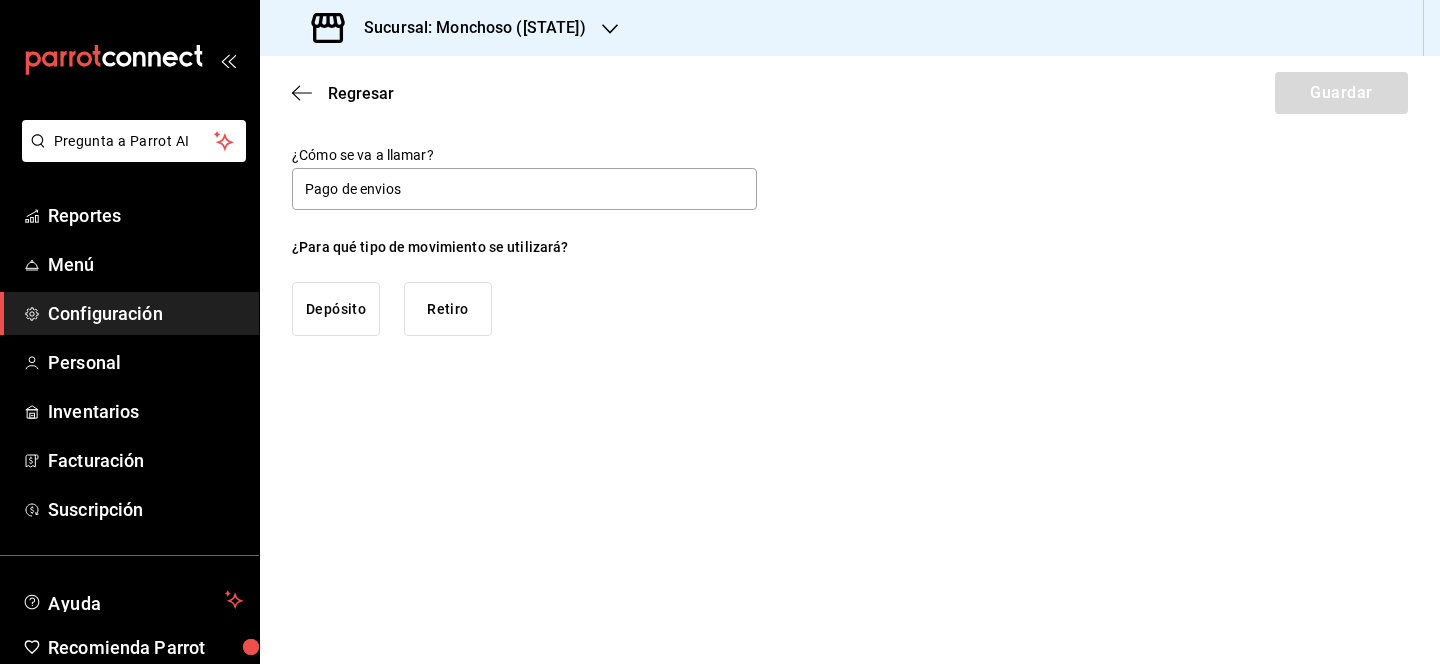 type on "Pago de envios" 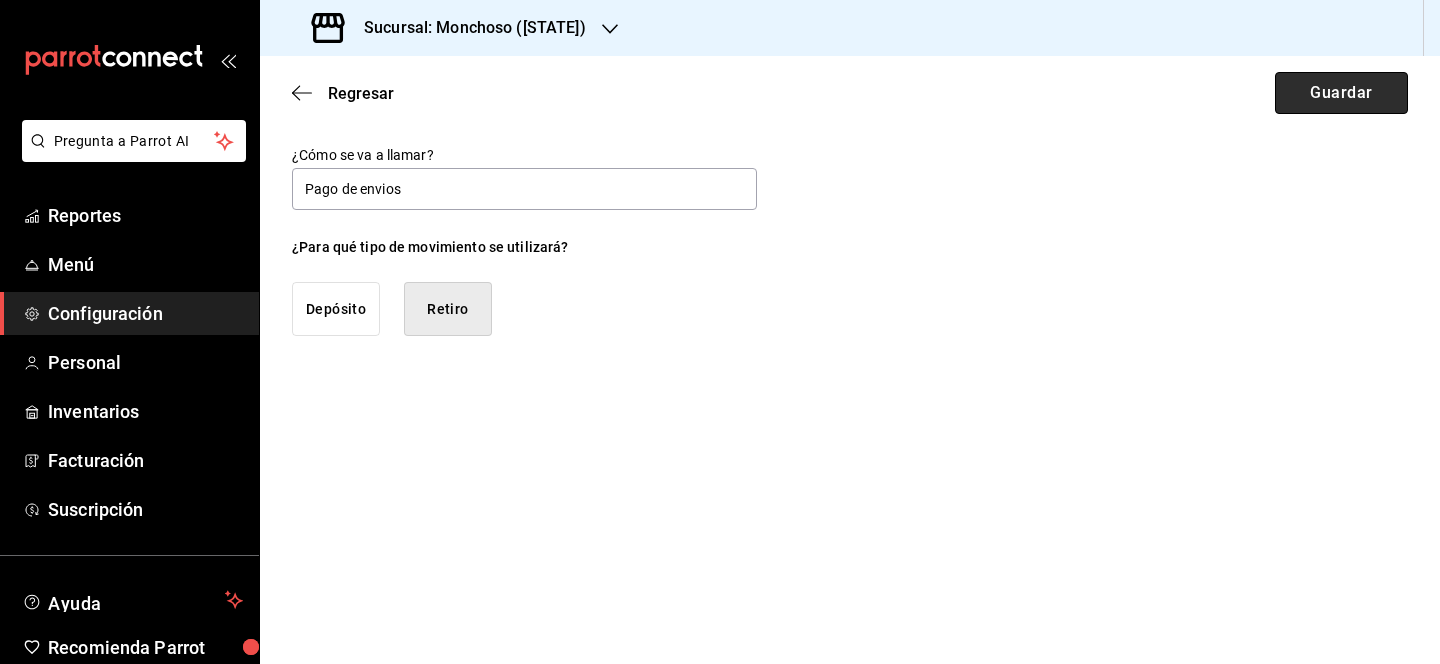 click on "Guardar" at bounding box center [1341, 93] 